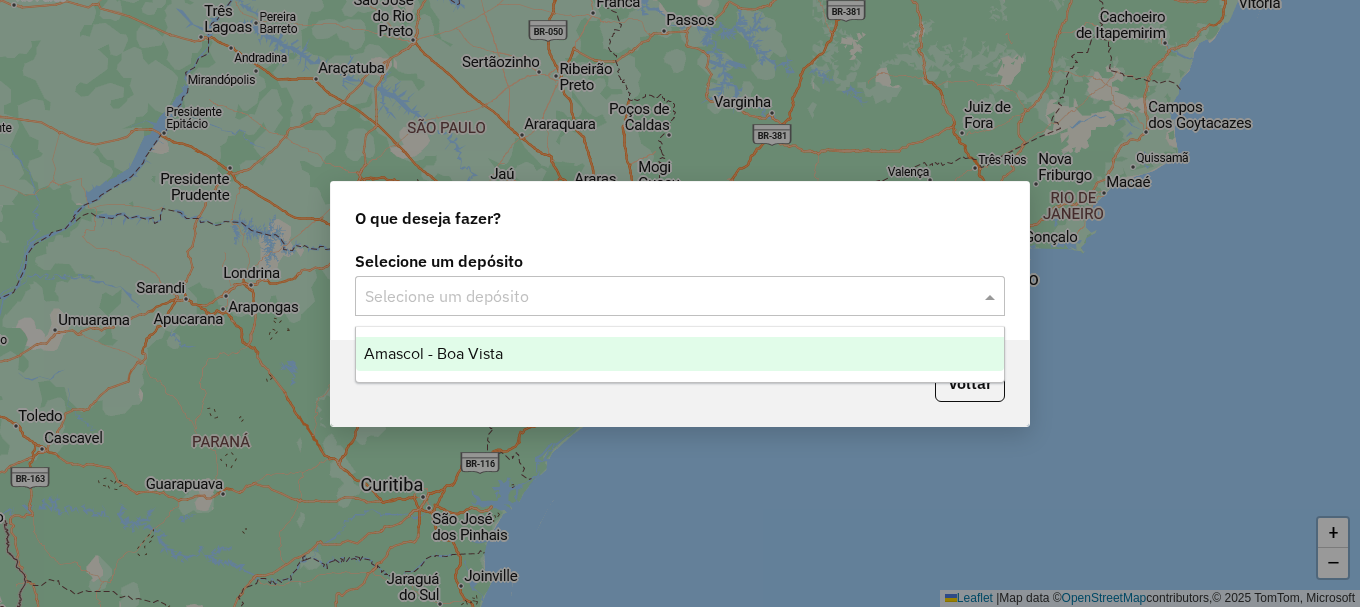 scroll, scrollTop: 0, scrollLeft: 0, axis: both 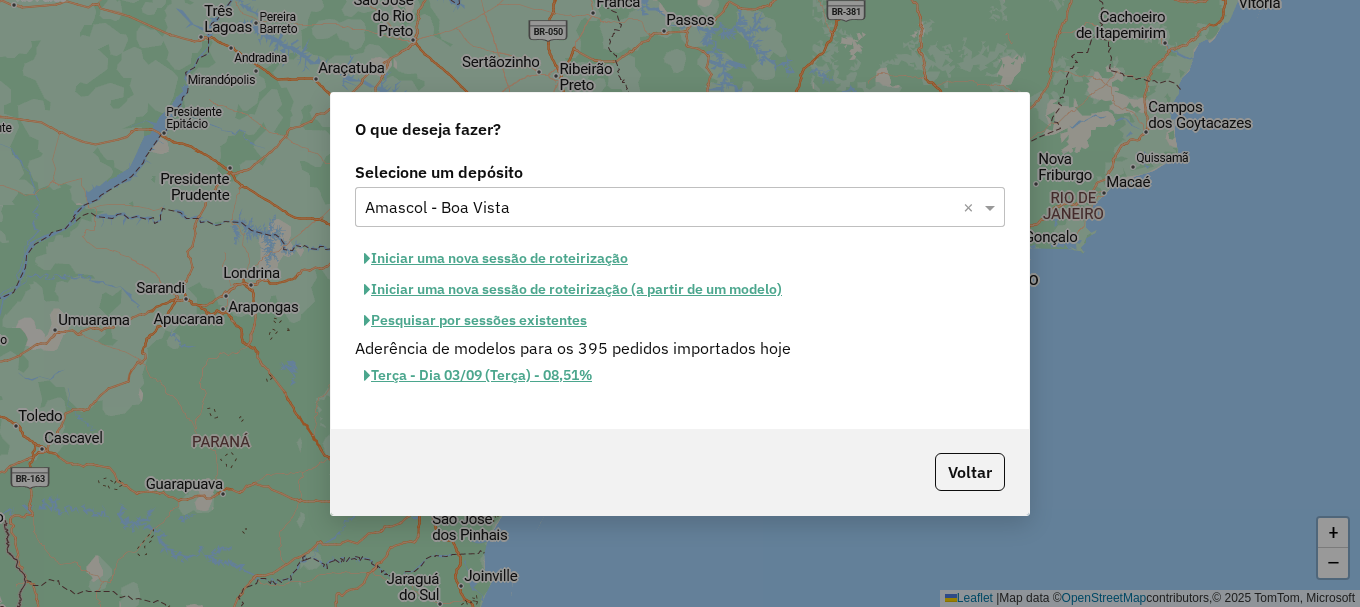 click on "Iniciar uma nova sessão de roteirização" 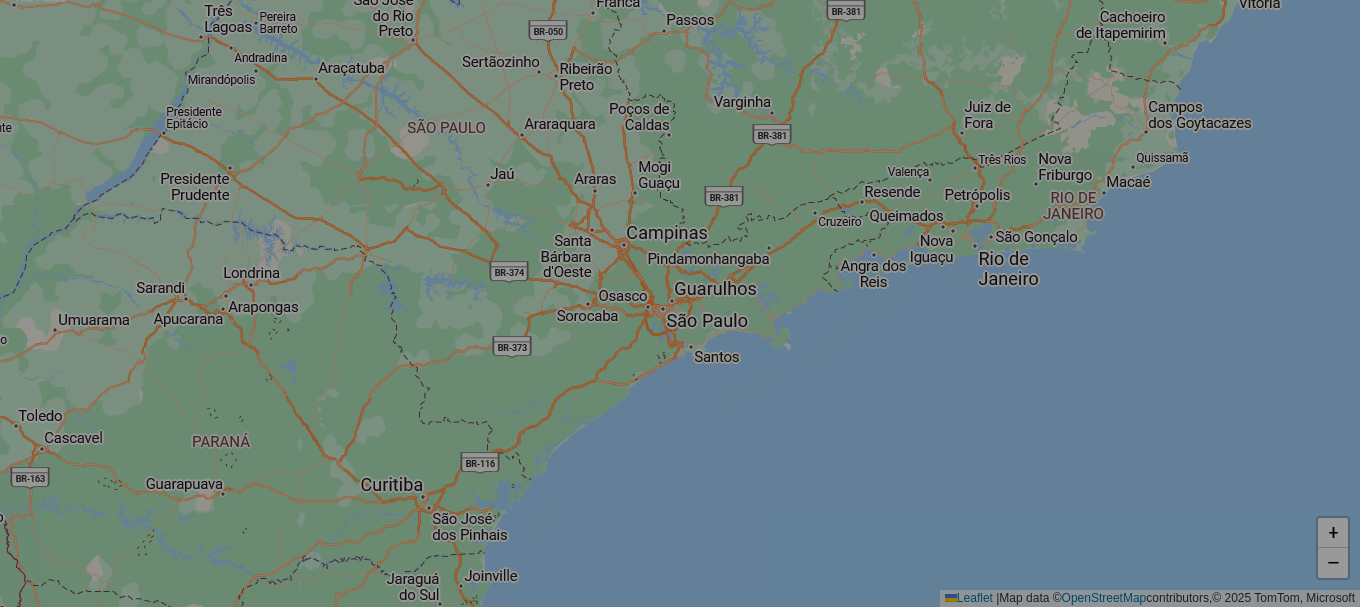 select on "*" 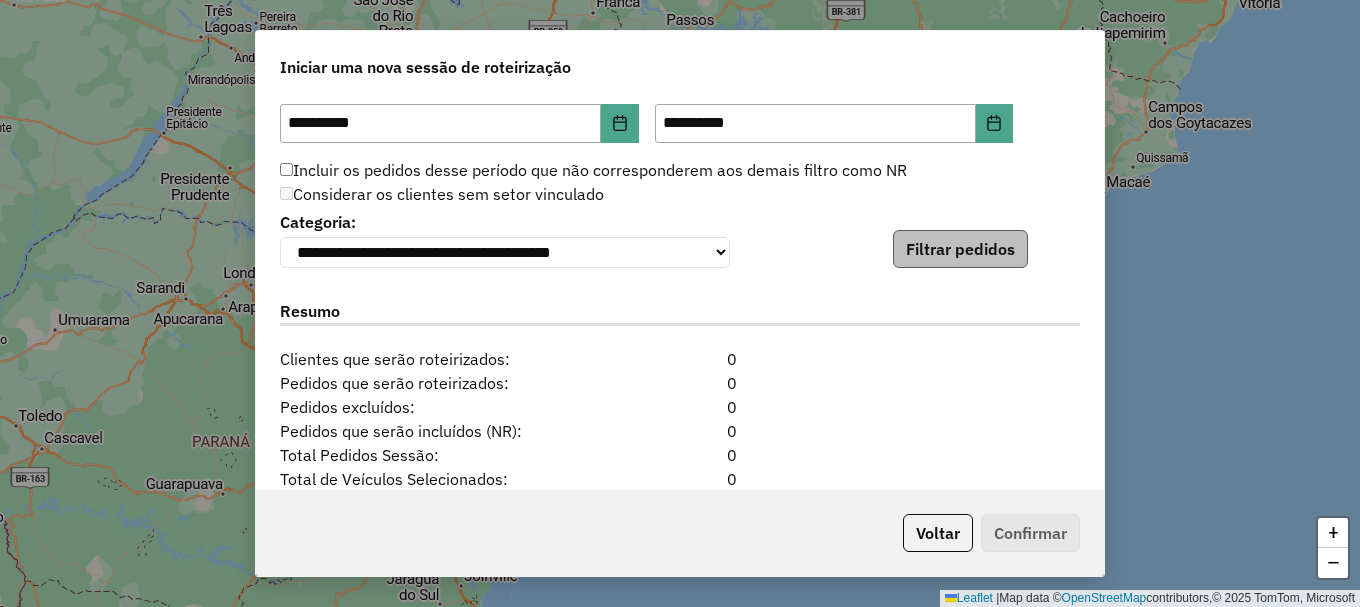 scroll, scrollTop: 1941, scrollLeft: 0, axis: vertical 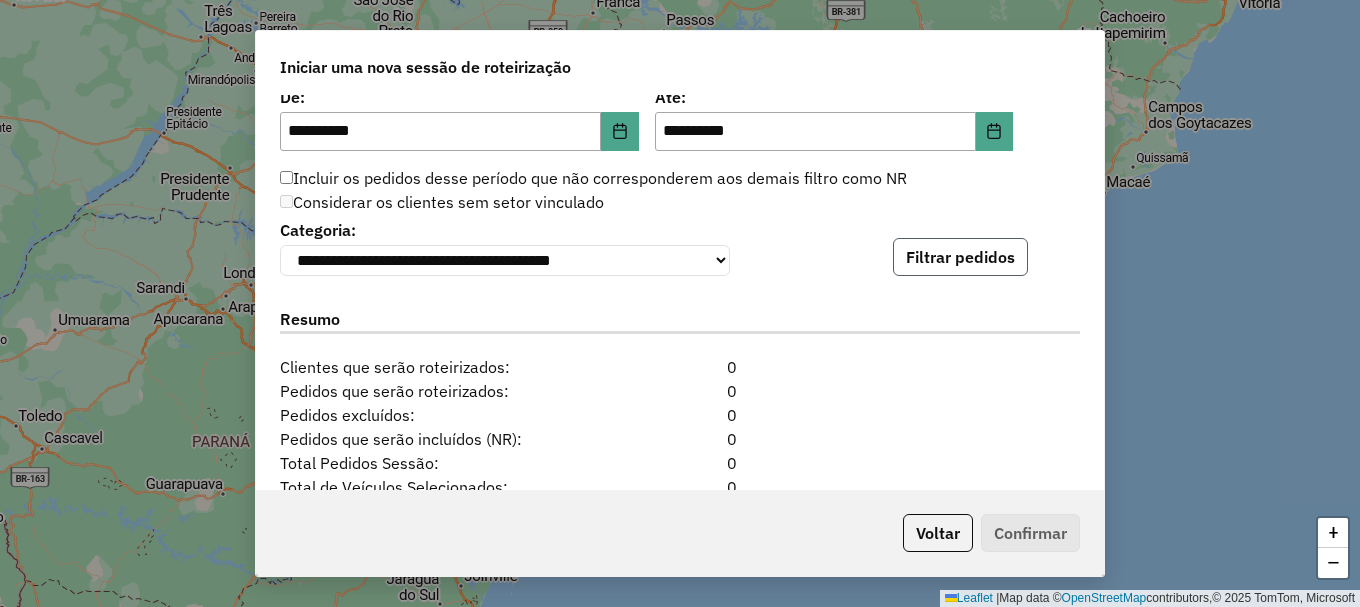 click on "Filtrar pedidos" 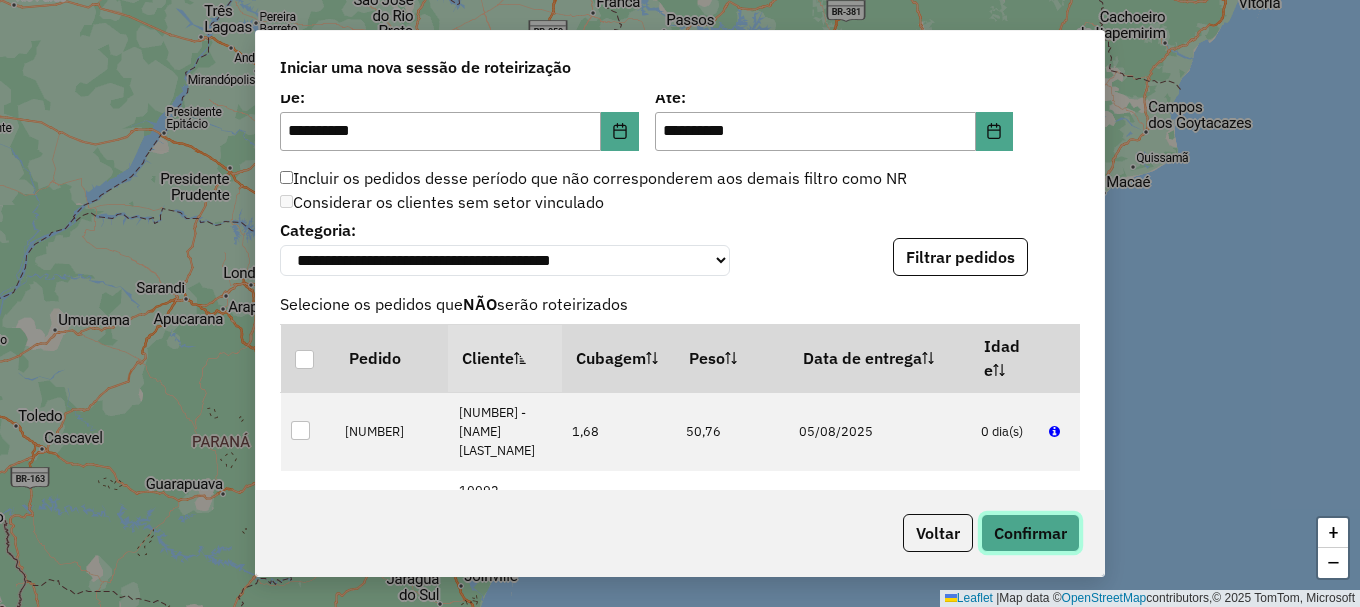 click on "Confirmar" 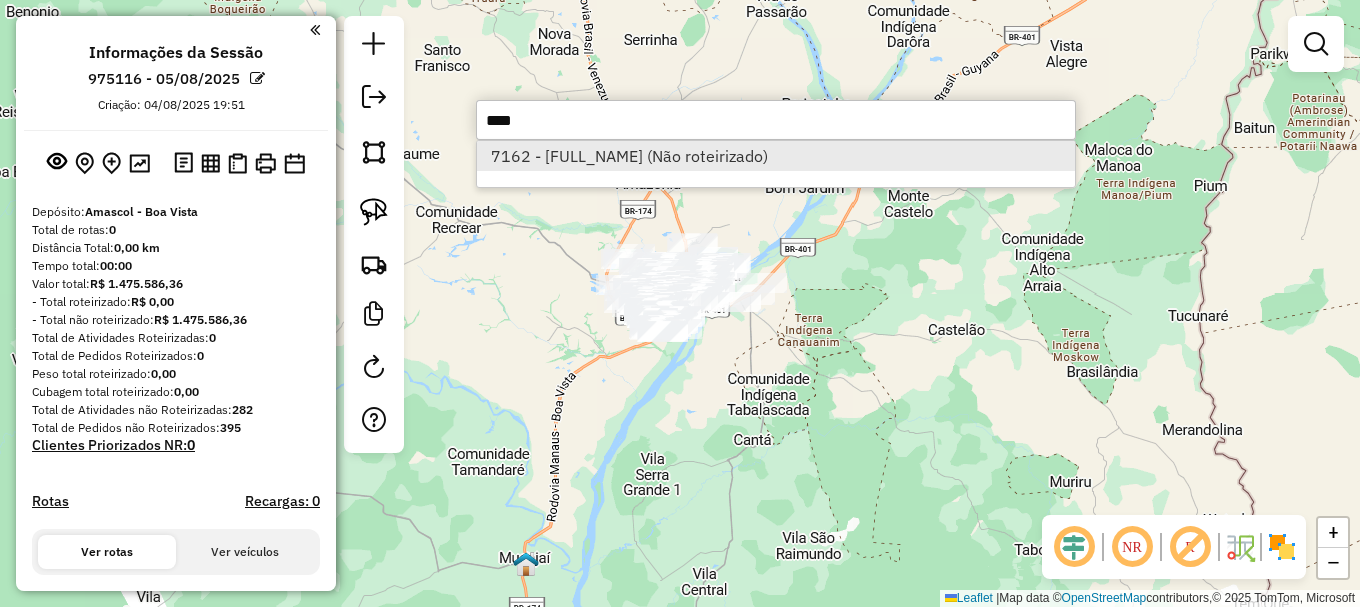 type on "****" 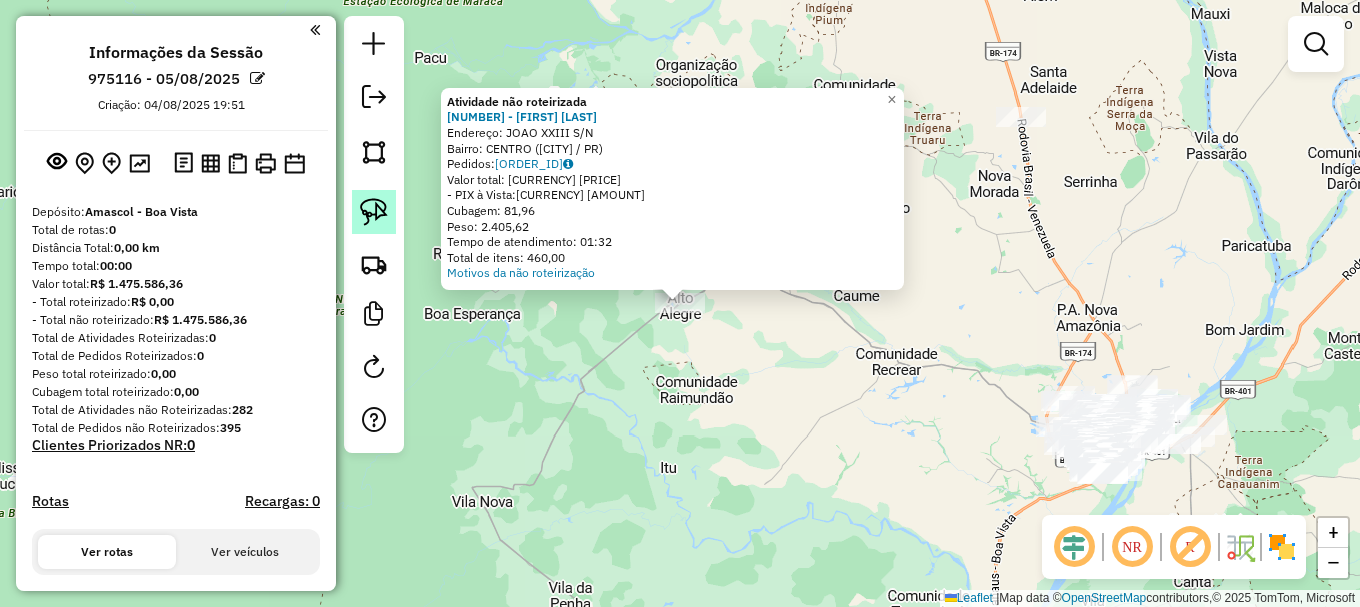 click 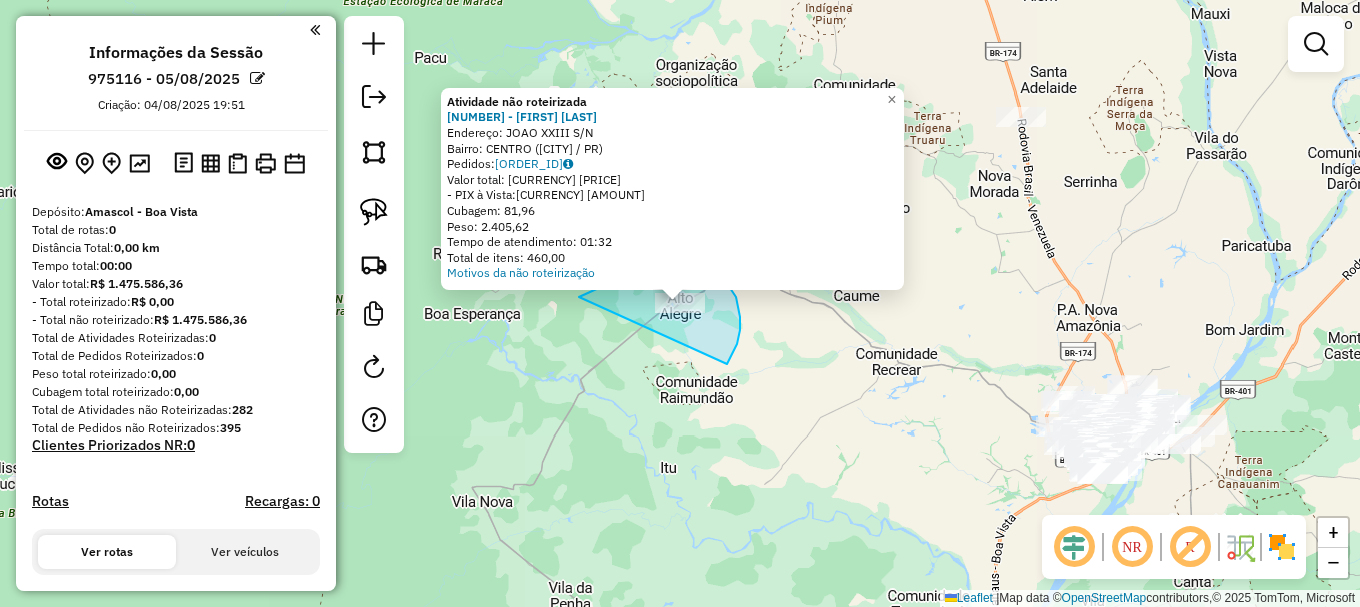 drag, startPoint x: 728, startPoint y: 363, endPoint x: 579, endPoint y: 297, distance: 162.96318 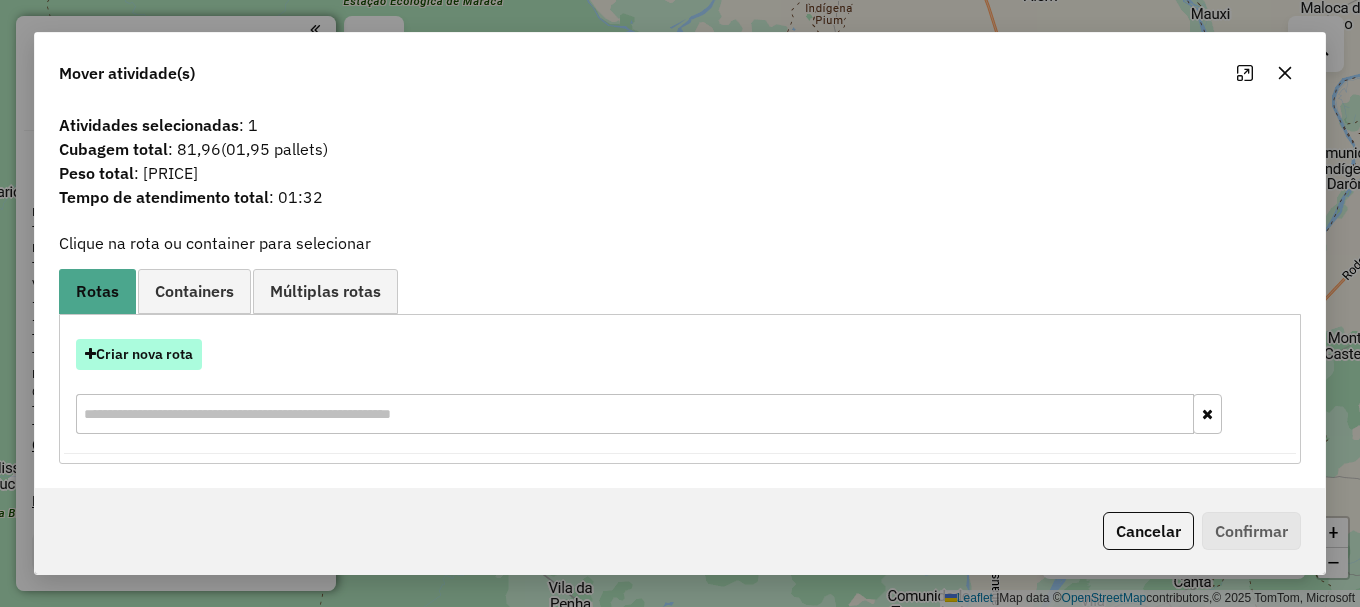 click on "Criar nova rota" at bounding box center (139, 354) 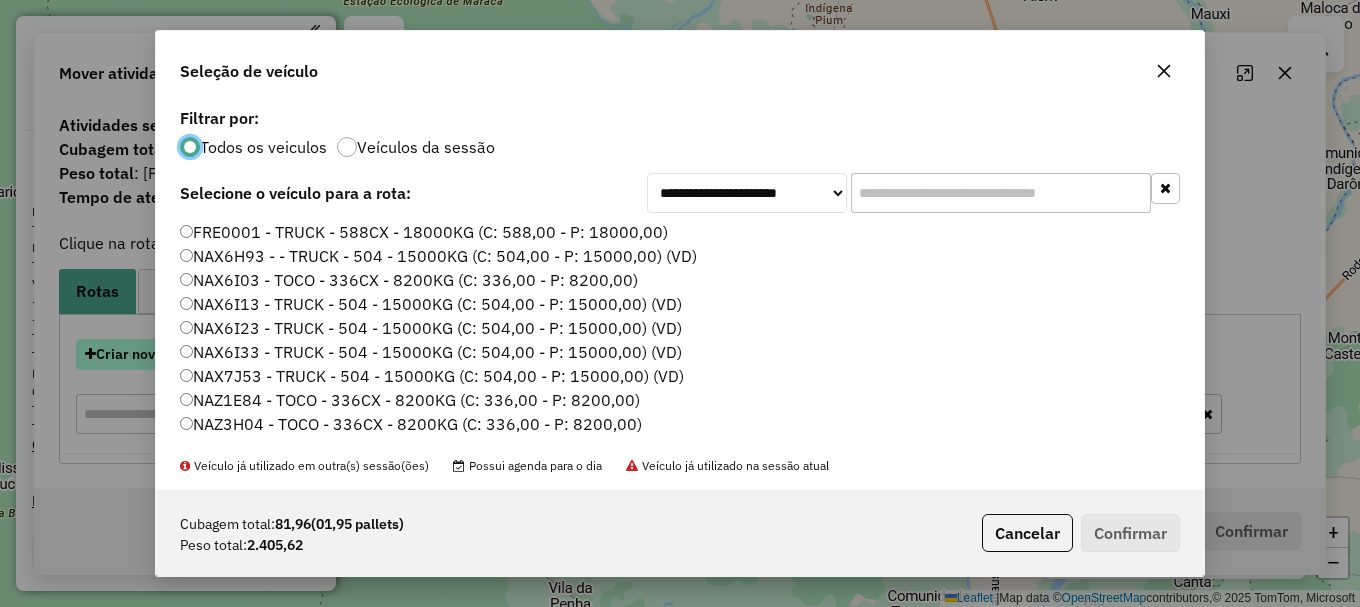 scroll, scrollTop: 11, scrollLeft: 6, axis: both 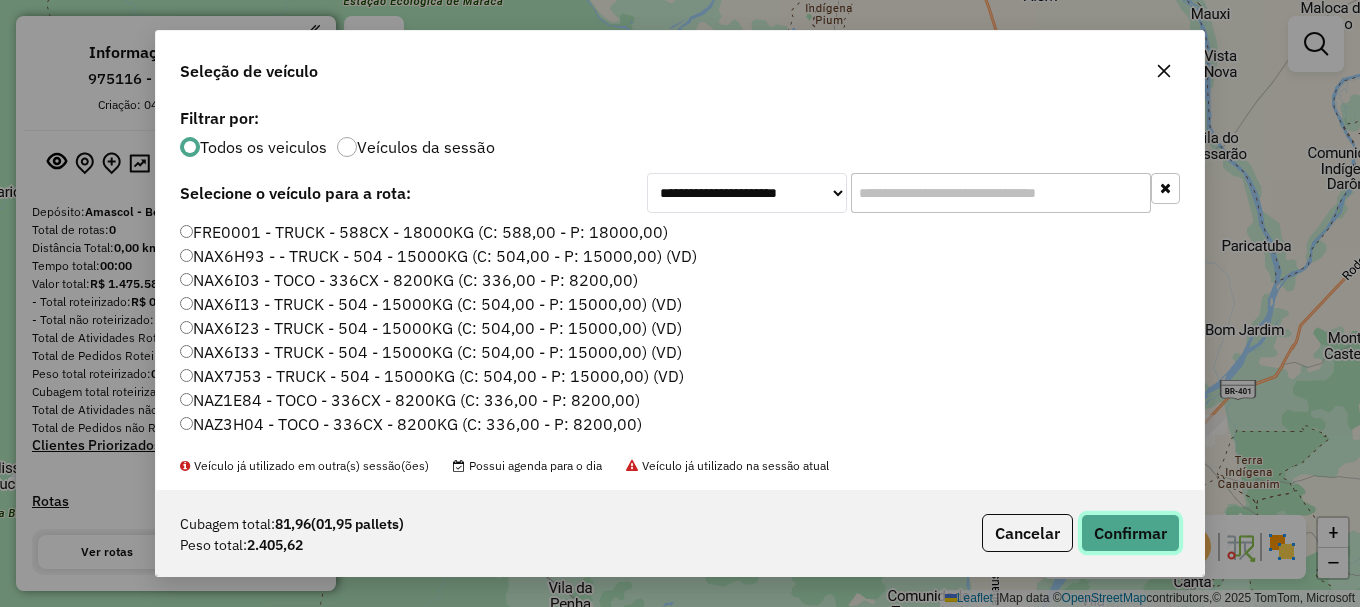 click on "Confirmar" 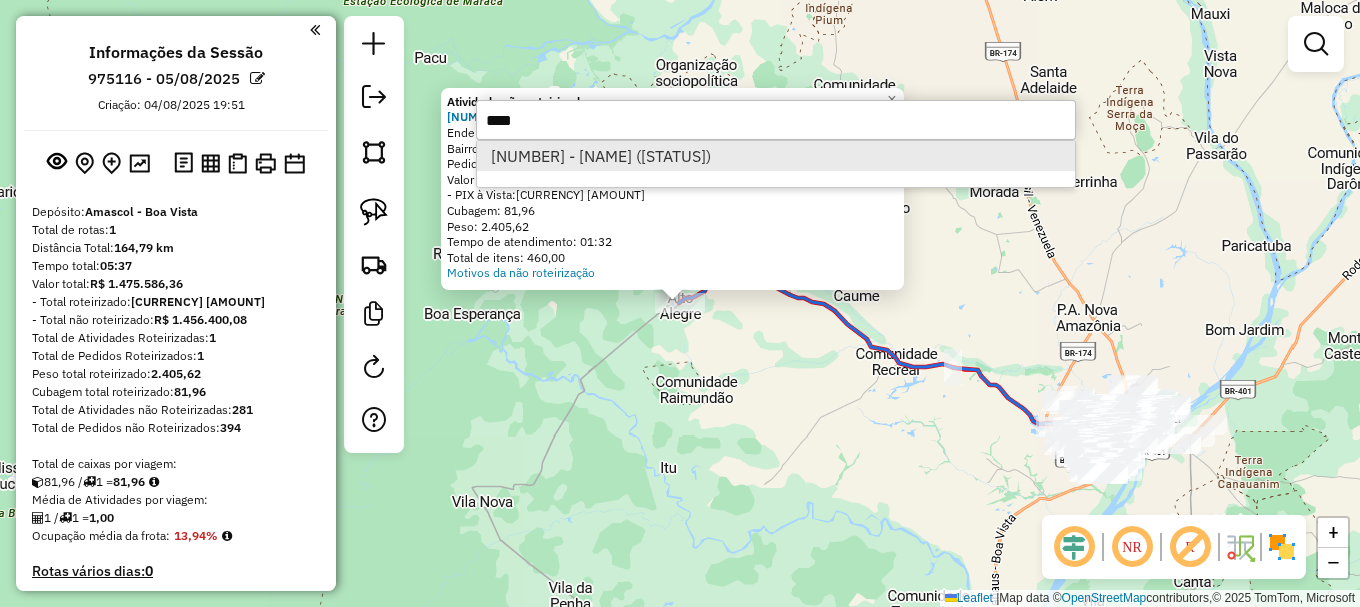 type on "****" 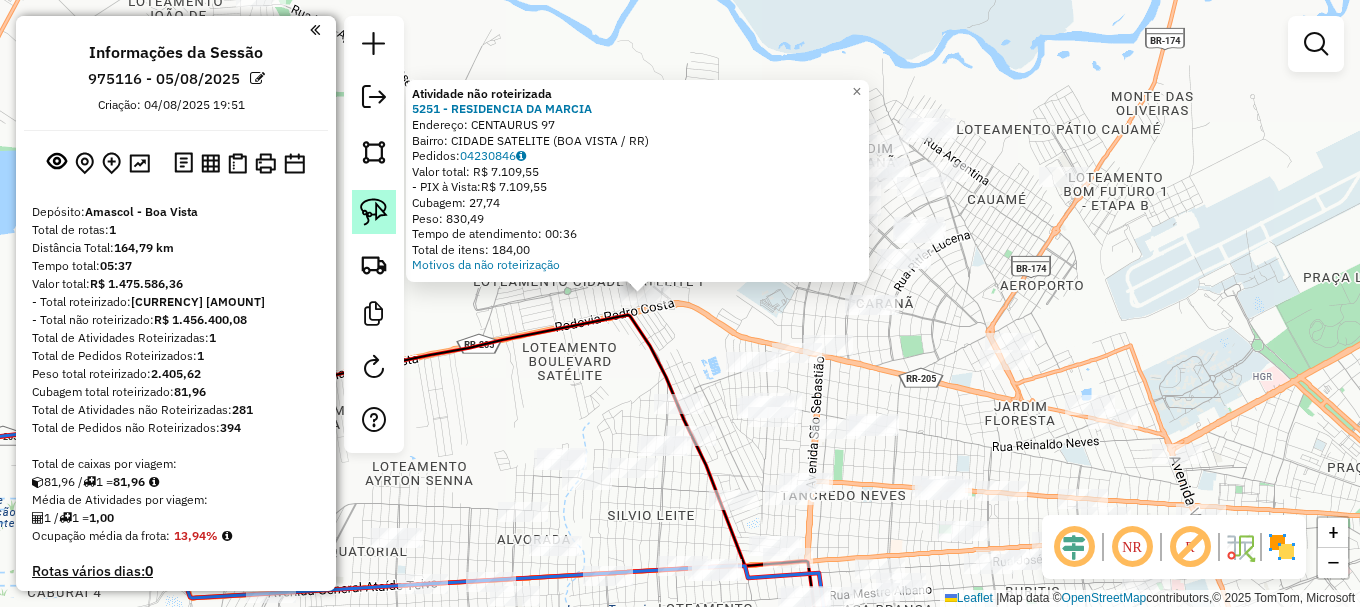 click 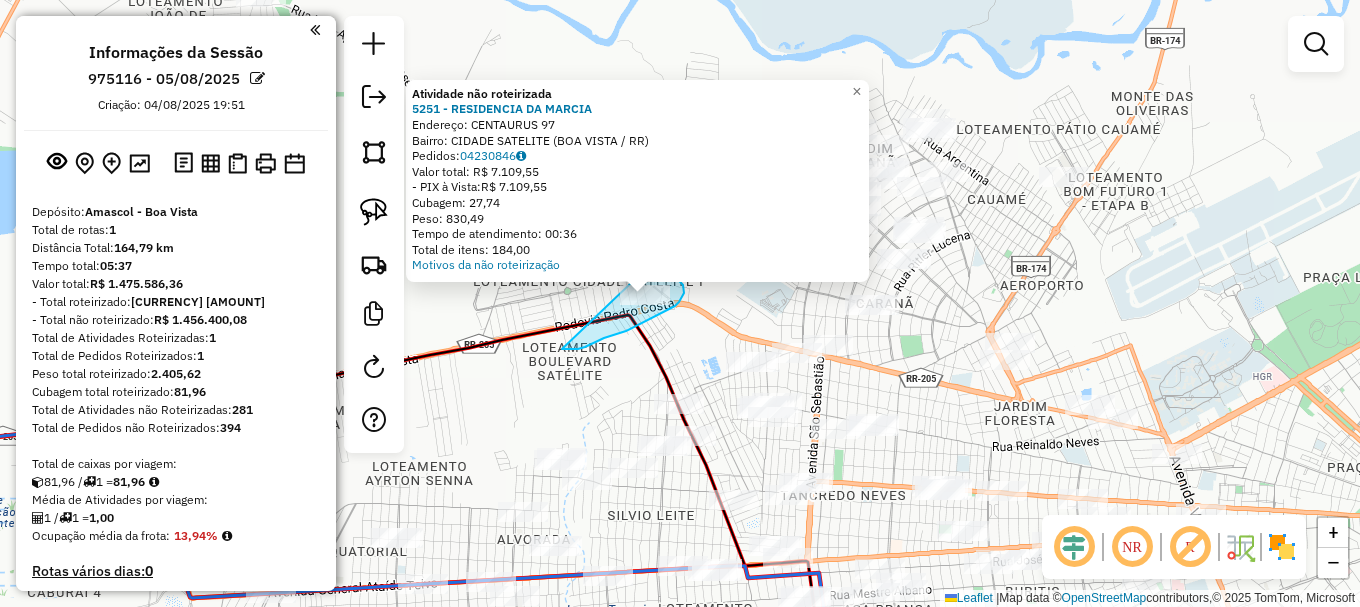 drag, startPoint x: 566, startPoint y: 349, endPoint x: 647, endPoint y: 261, distance: 119.60351 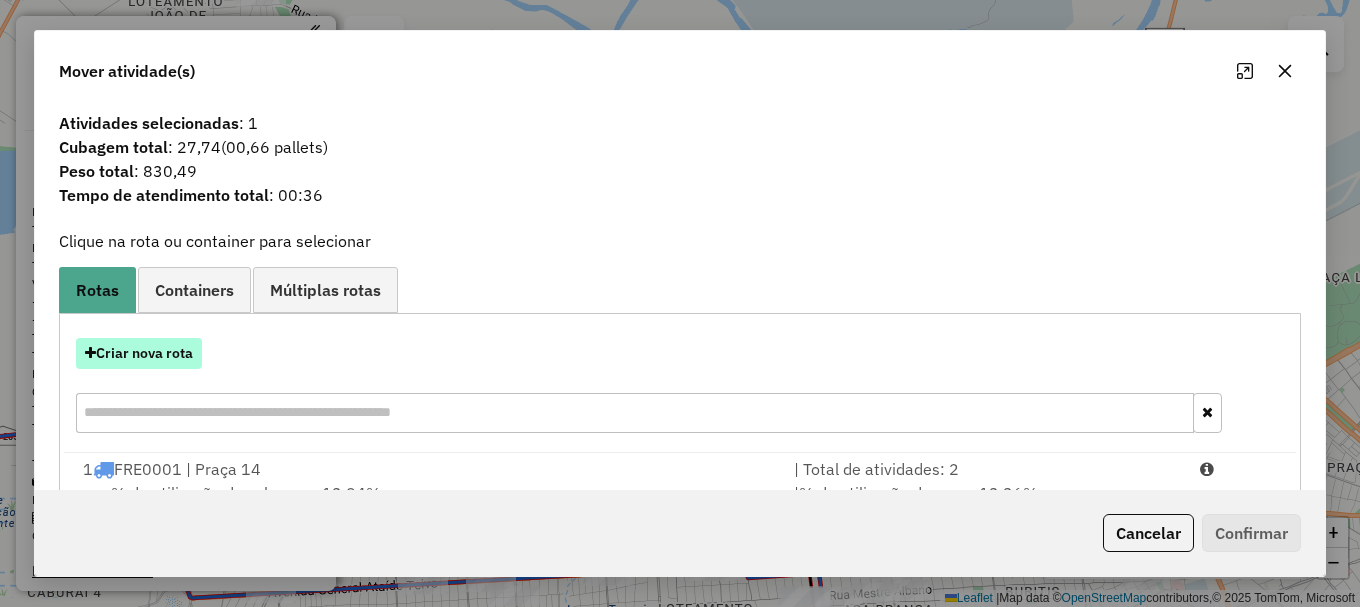 click on "Criar nova rota" at bounding box center (139, 353) 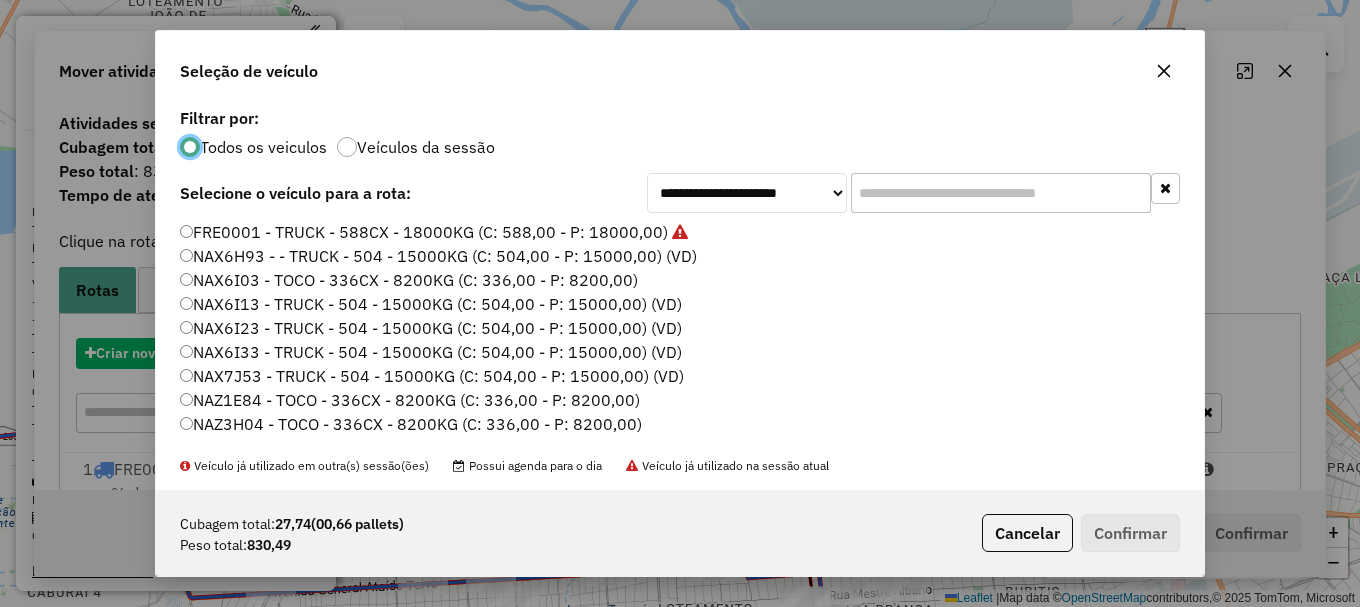 scroll, scrollTop: 11, scrollLeft: 6, axis: both 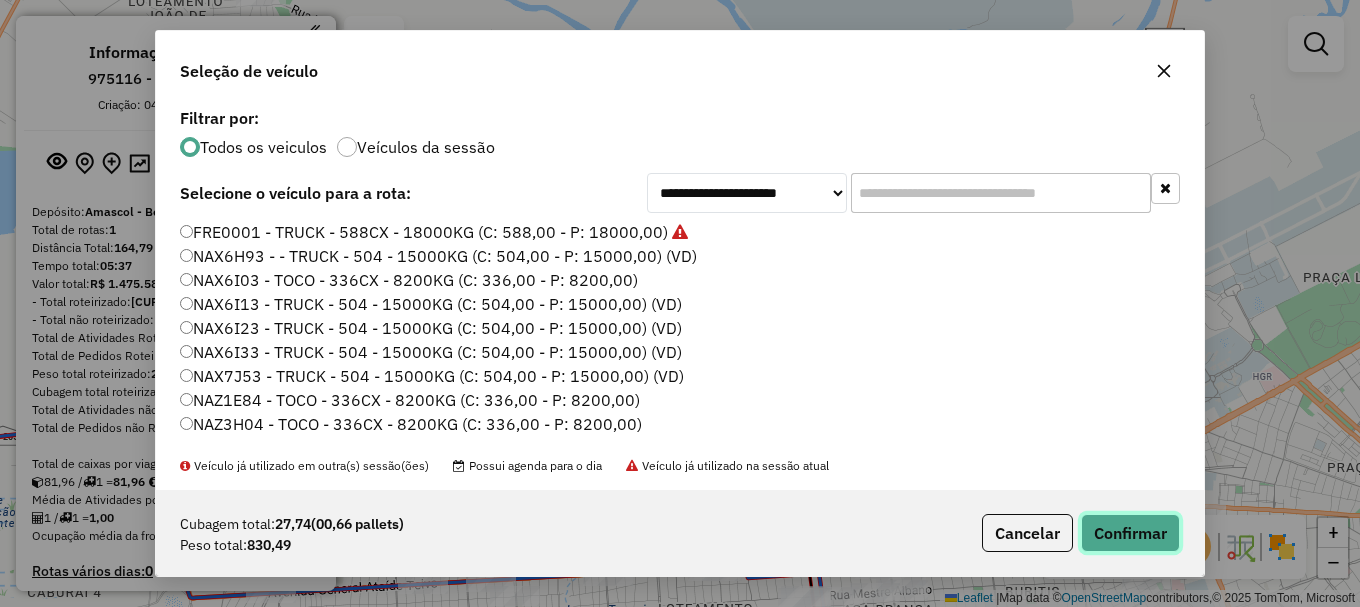 click on "Confirmar" 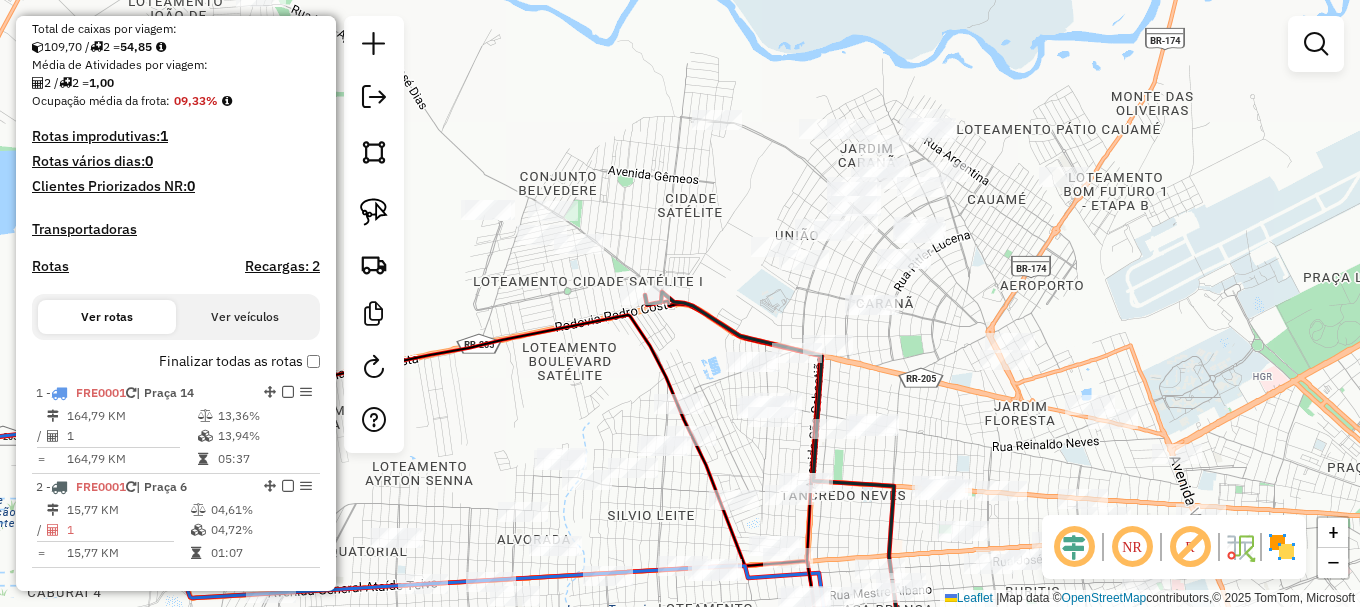 scroll, scrollTop: 500, scrollLeft: 0, axis: vertical 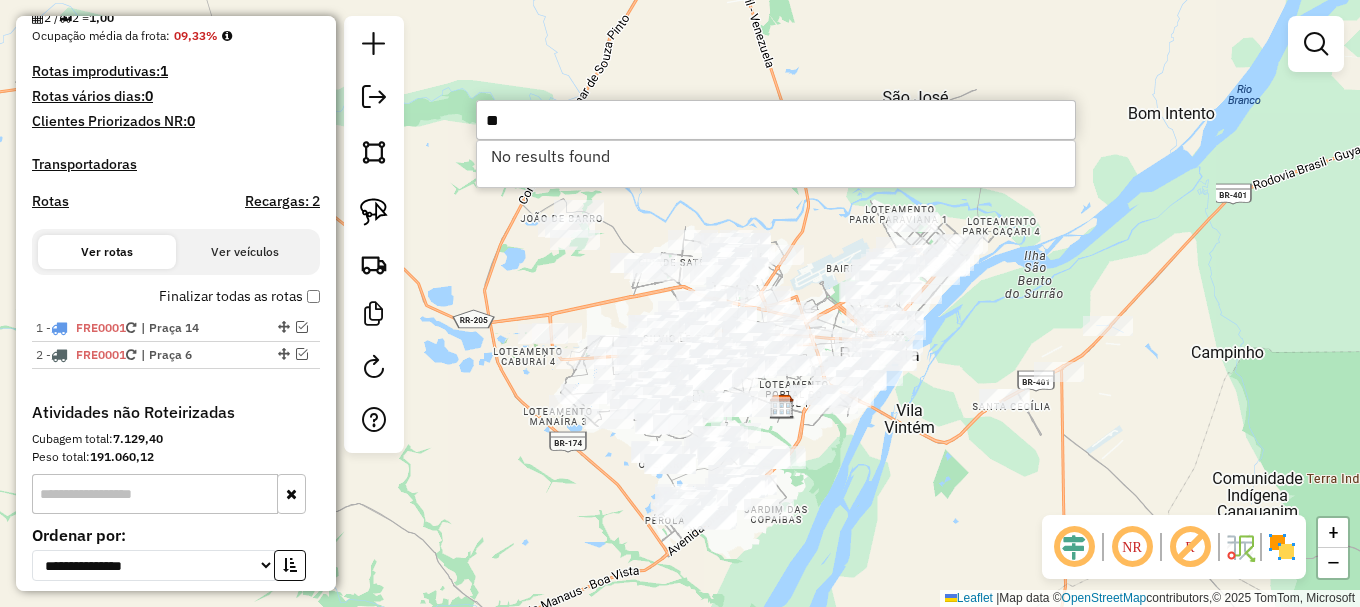 type on "*" 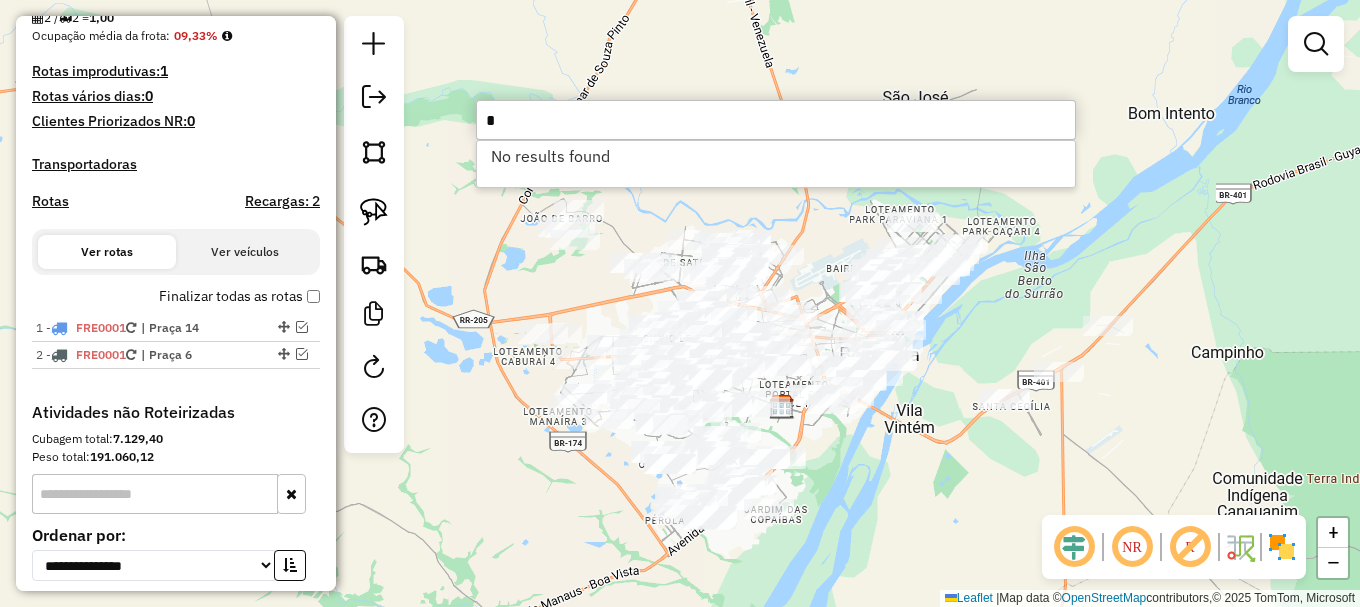 type 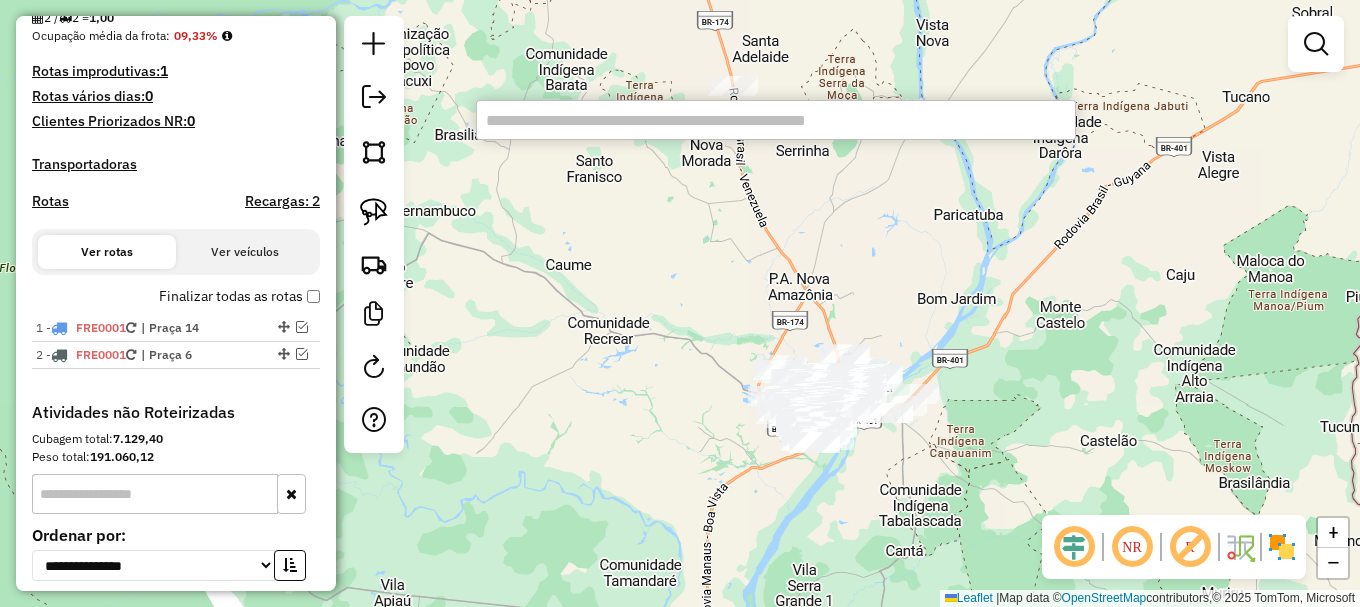 click on "Janela de atendimento Grade de atendimento Capacidade Transportadoras Veículos Cliente Pedidos  Rotas Selecione os dias de semana para filtrar as janelas de atendimento  Seg   Ter   Qua   Qui   Sex   Sáb   Dom  Informe o período da janela de atendimento: De: Até:  Filtrar exatamente a janela do cliente  Considerar janela de atendimento padrão  Selecione os dias de semana para filtrar as grades de atendimento  Seg   Ter   Qua   Qui   Sex   Sáb   Dom   Considerar clientes sem dia de atendimento cadastrado  Clientes fora do dia de atendimento selecionado Filtrar as atividades entre os valores definidos abaixo:  Peso mínimo:   Peso máximo:   Cubagem mínima:   Cubagem máxima:   De:   Até:  Filtrar as atividades entre o tempo de atendimento definido abaixo:  De:   Até:   Considerar capacidade total dos clientes não roteirizados Transportadora: Selecione um ou mais itens Tipo de veículo: Selecione um ou mais itens Veículo: Selecione um ou mais itens Motorista: Selecione um ou mais itens Nome: Rótulo:" 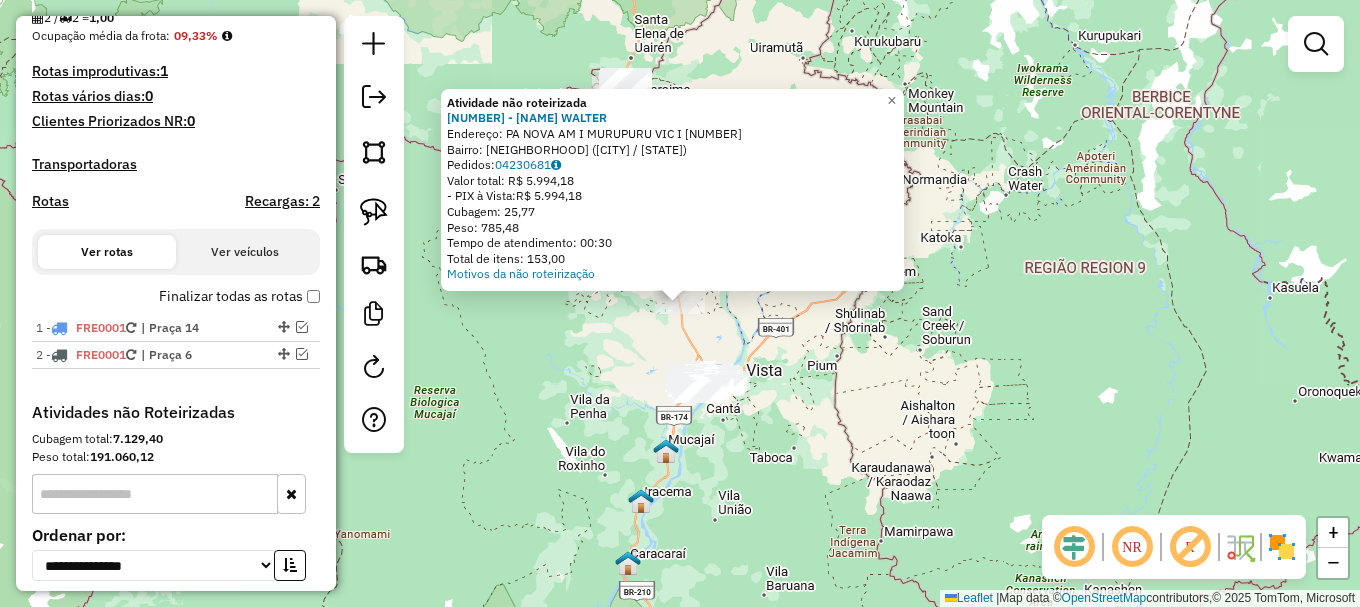 click on "Atividade não roteirizada 9716 - SUPER WALTER  Endereço:  PA NOVA AM I MURUPURU VIC I 76   Bairro: AREA RURAL DE BOA VISTA (BOA VISTA / RR)   Pedidos:  04230681   Valor total: R$ 5.994,18   - PIX à Vista:  R$ 5.994,18   Cubagem: 25,77   Peso: 785,48   Tempo de atendimento: 00:30   Total de itens: 153,00  Motivos da não roteirização × Janela de atendimento Grade de atendimento Capacidade Transportadoras Veículos Cliente Pedidos  Rotas Selecione os dias de semana para filtrar as janelas de atendimento  Seg   Ter   Qua   Qui   Sex   Sáb   Dom  Informe o período da janela de atendimento: De: Até:  Filtrar exatamente a janela do cliente  Considerar janela de atendimento padrão  Selecione os dias de semana para filtrar as grades de atendimento  Seg   Ter   Qua   Qui   Sex   Sáb   Dom   Considerar clientes sem dia de atendimento cadastrado  Clientes fora do dia de atendimento selecionado Filtrar as atividades entre os valores definidos abaixo:  Peso mínimo:   Peso máximo:   Cubagem mínima:   De:  De:" 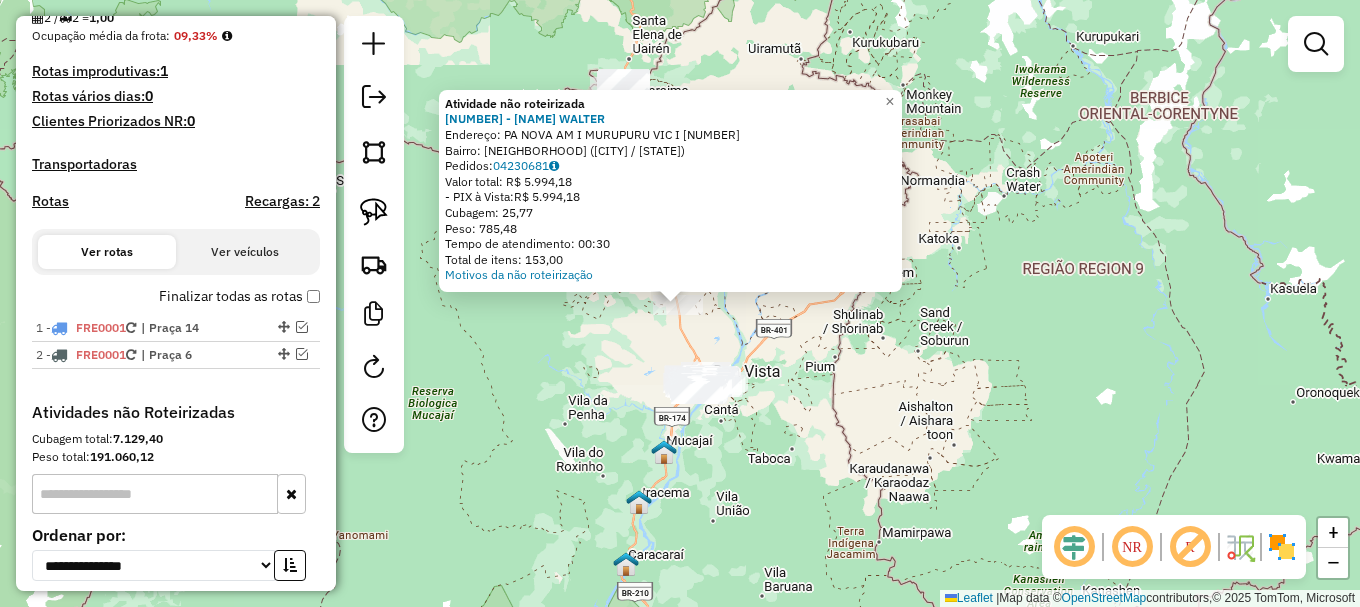 click on "Atividade não roteirizada 9716 - SUPER WALTER  Endereço:  PA NOVA AM I MURUPURU VIC I 76   Bairro: AREA RURAL DE BOA VISTA (BOA VISTA / RR)   Pedidos:  04230681   Valor total: R$ 5.994,18   - PIX à Vista:  R$ 5.994,18   Cubagem: 25,77   Peso: 785,48   Tempo de atendimento: 00:30   Total de itens: 153,00  Motivos da não roteirização × Janela de atendimento Grade de atendimento Capacidade Transportadoras Veículos Cliente Pedidos  Rotas Selecione os dias de semana para filtrar as janelas de atendimento  Seg   Ter   Qua   Qui   Sex   Sáb   Dom  Informe o período da janela de atendimento: De: Até:  Filtrar exatamente a janela do cliente  Considerar janela de atendimento padrão  Selecione os dias de semana para filtrar as grades de atendimento  Seg   Ter   Qua   Qui   Sex   Sáb   Dom   Considerar clientes sem dia de atendimento cadastrado  Clientes fora do dia de atendimento selecionado Filtrar as atividades entre os valores definidos abaixo:  Peso mínimo:   Peso máximo:   Cubagem mínima:   De:  De:" 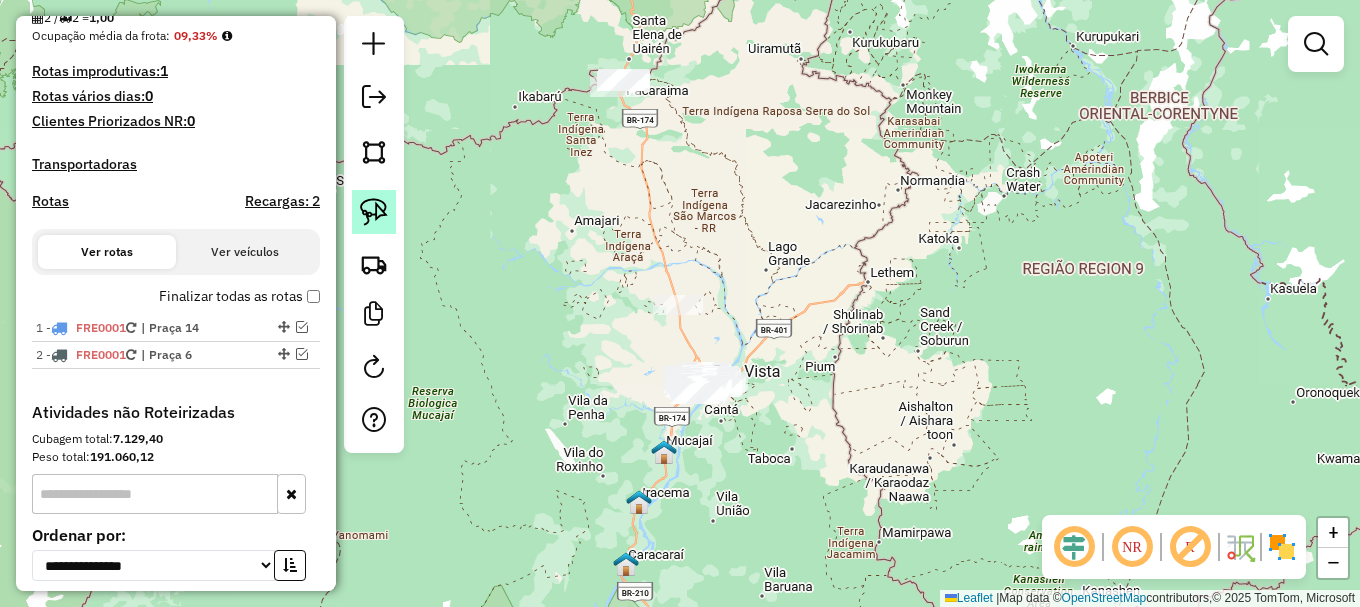click 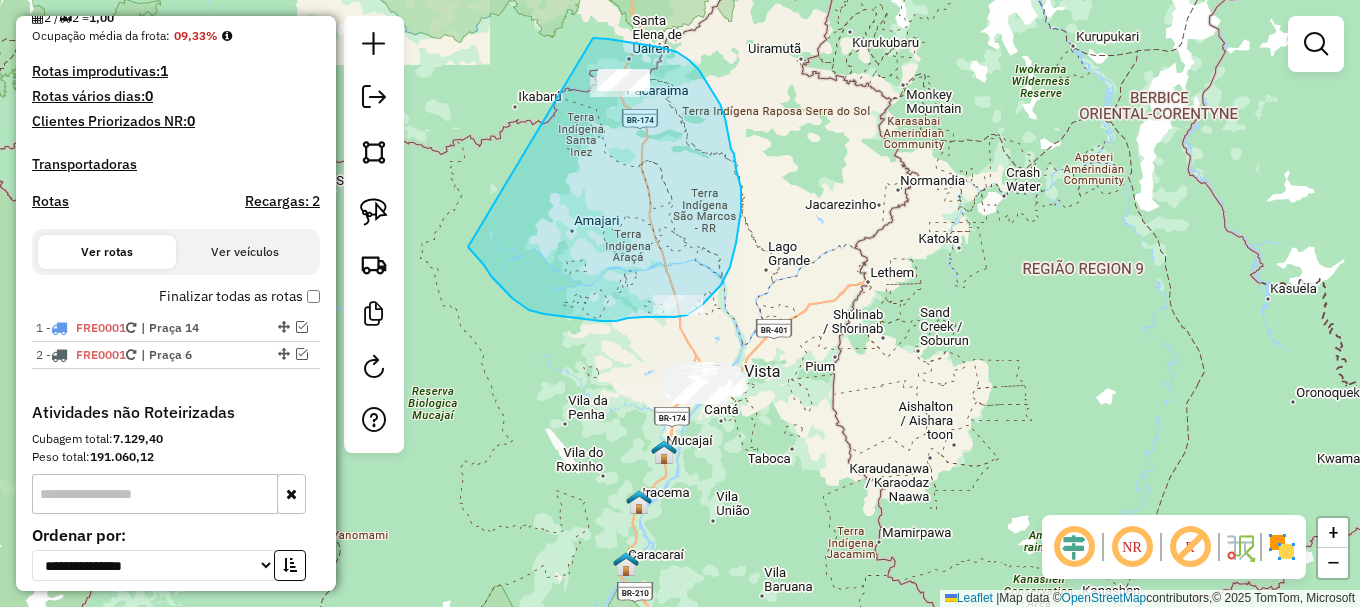 drag, startPoint x: 469, startPoint y: 248, endPoint x: 588, endPoint y: 36, distance: 243.1152 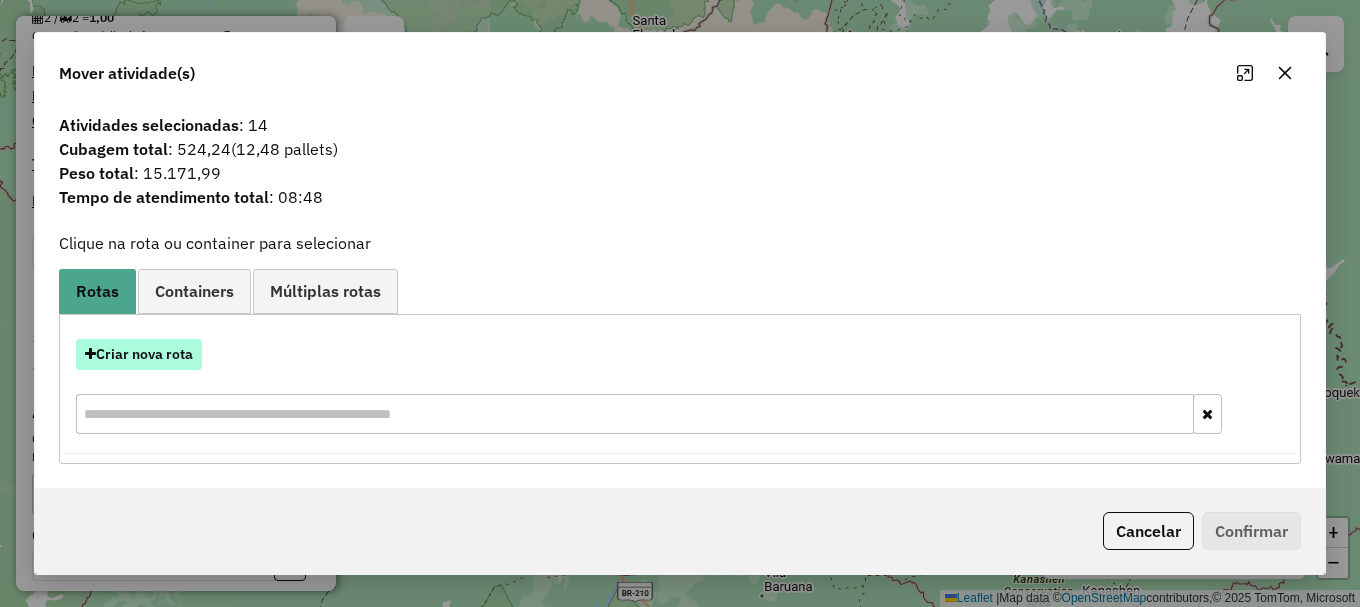 click on "Criar nova rota" at bounding box center (139, 354) 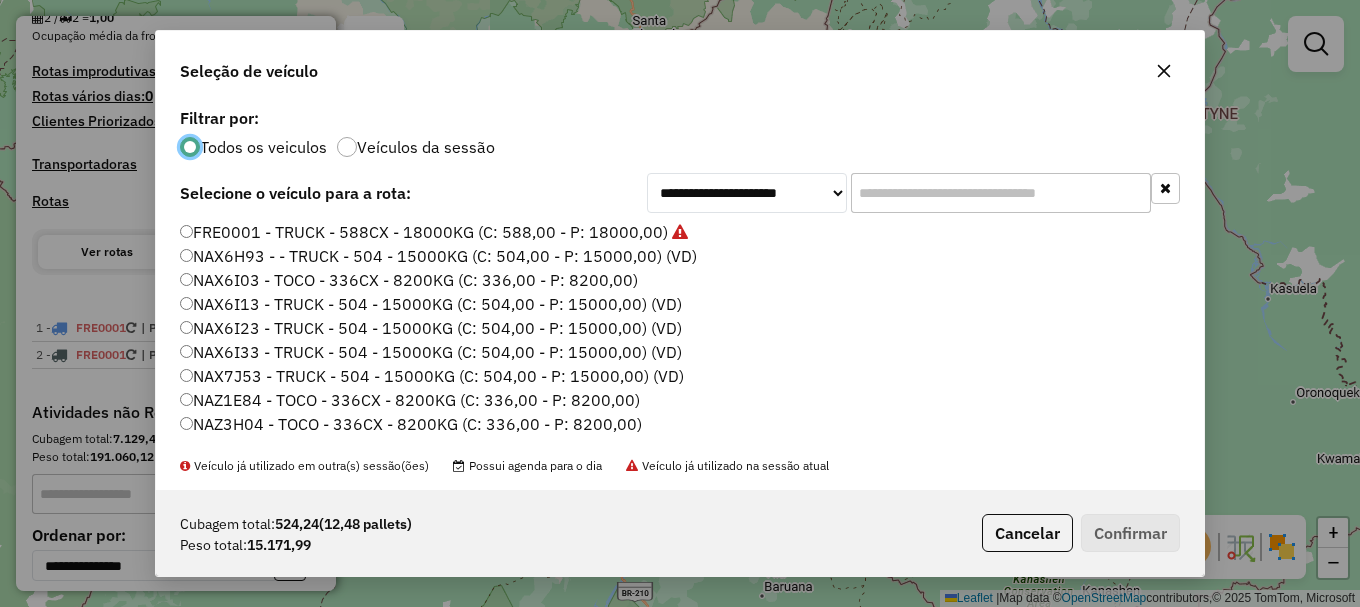 scroll, scrollTop: 11, scrollLeft: 6, axis: both 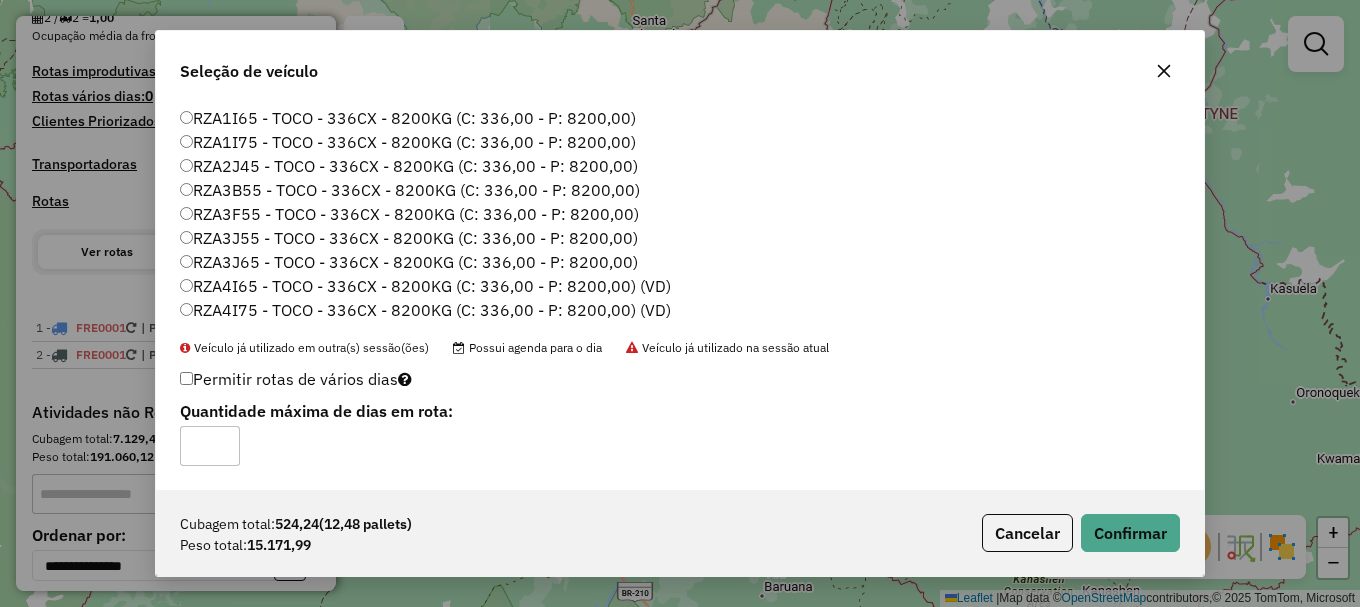 type on "*" 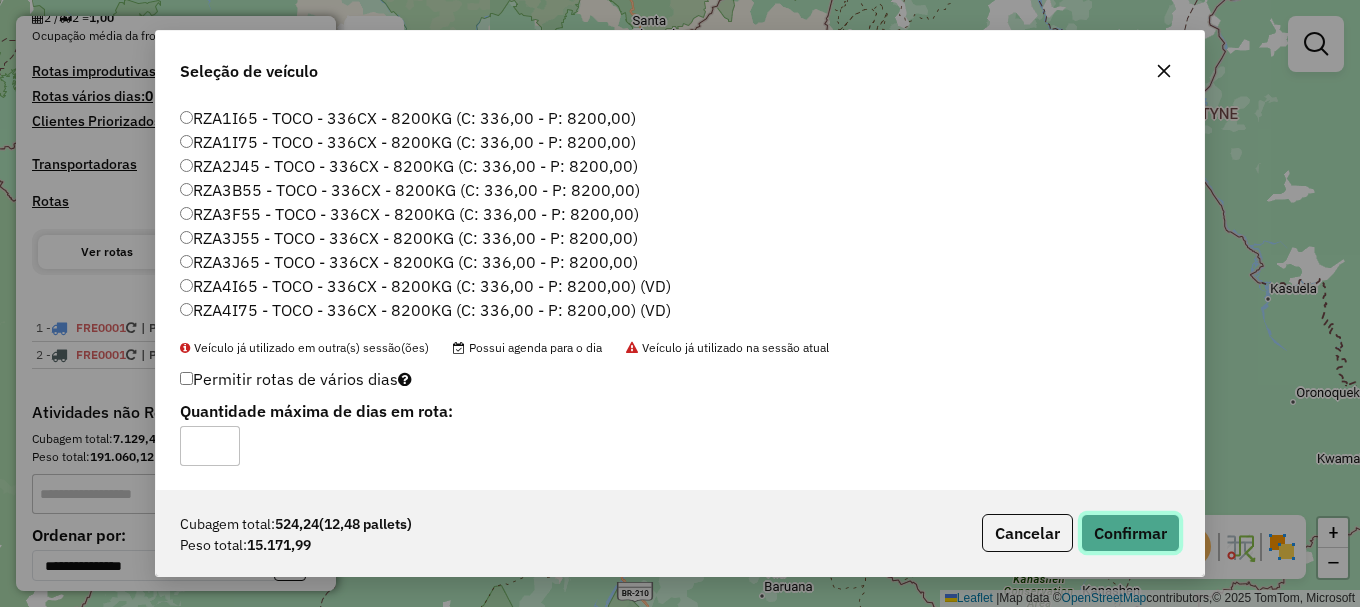 click on "Confirmar" 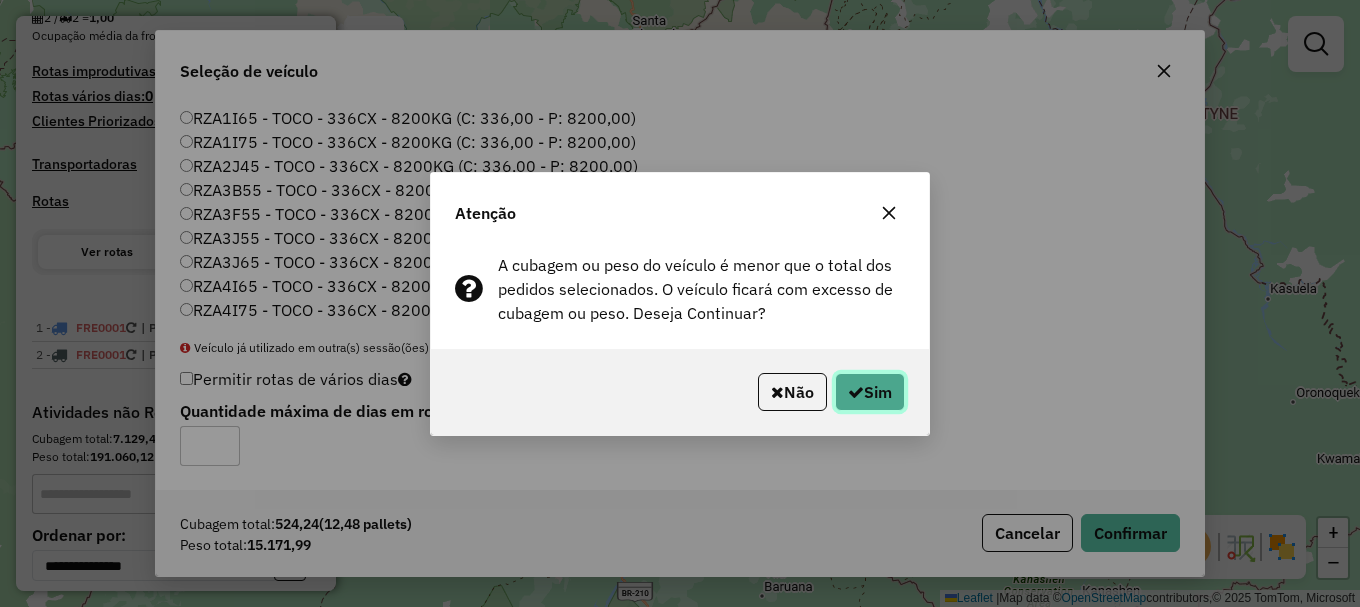 click on "Sim" 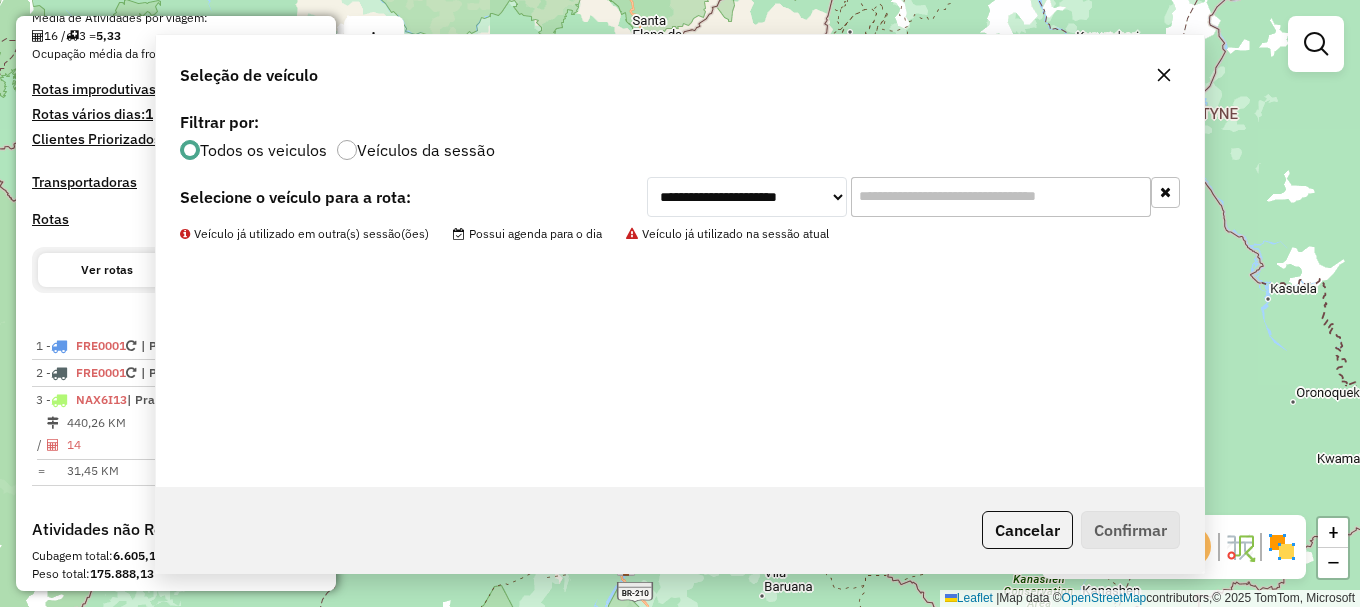 scroll, scrollTop: 518, scrollLeft: 0, axis: vertical 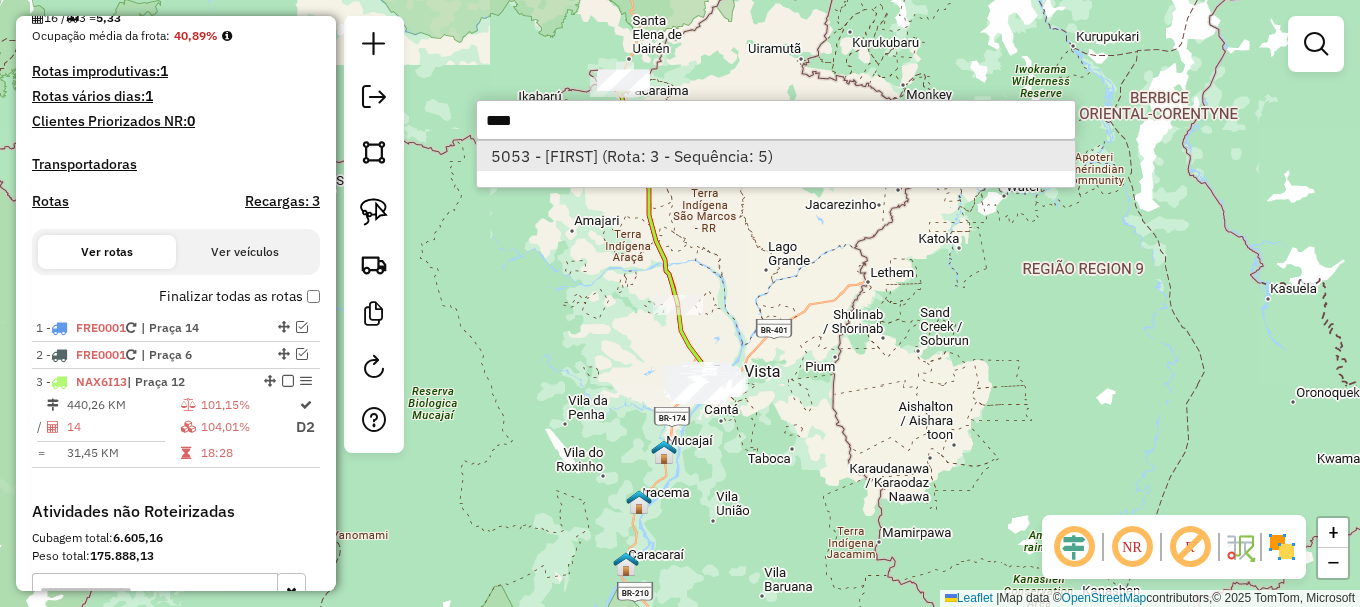 type on "****" 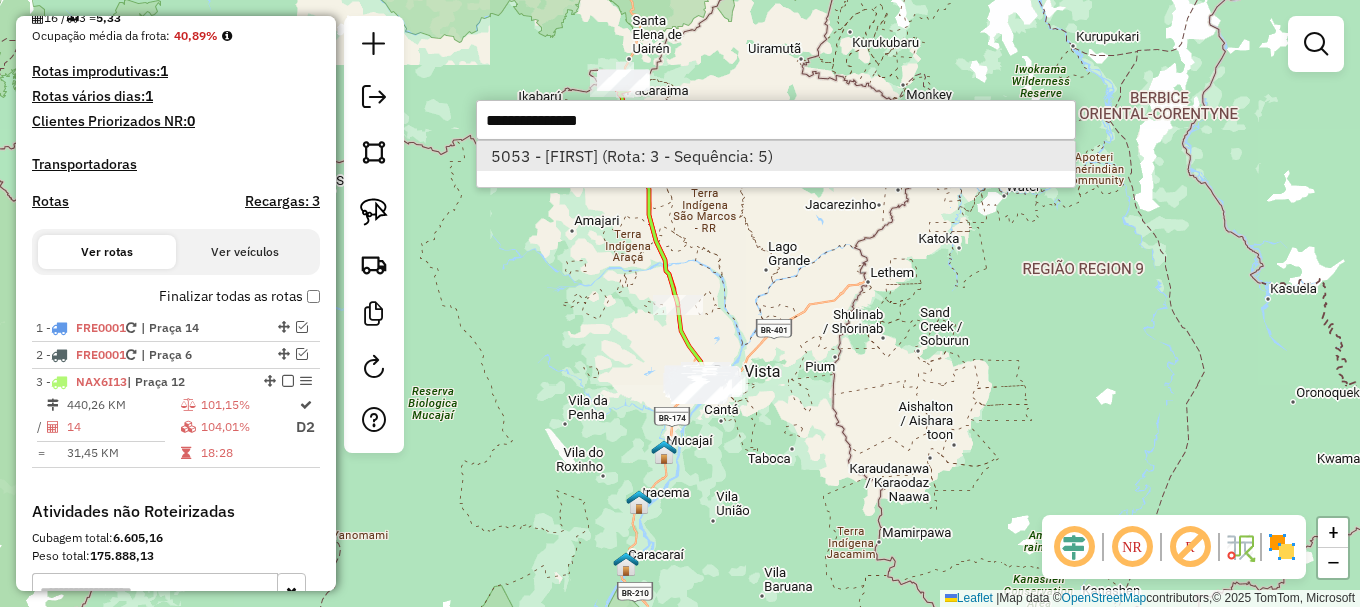 select on "**********" 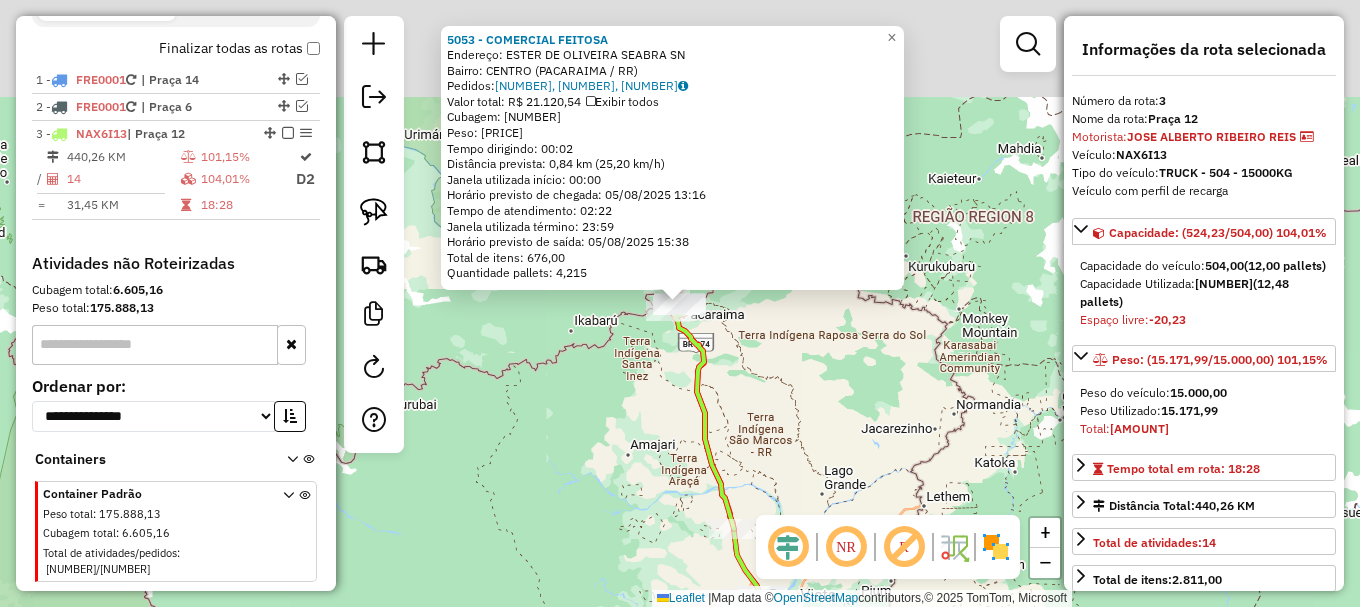 scroll, scrollTop: 788, scrollLeft: 0, axis: vertical 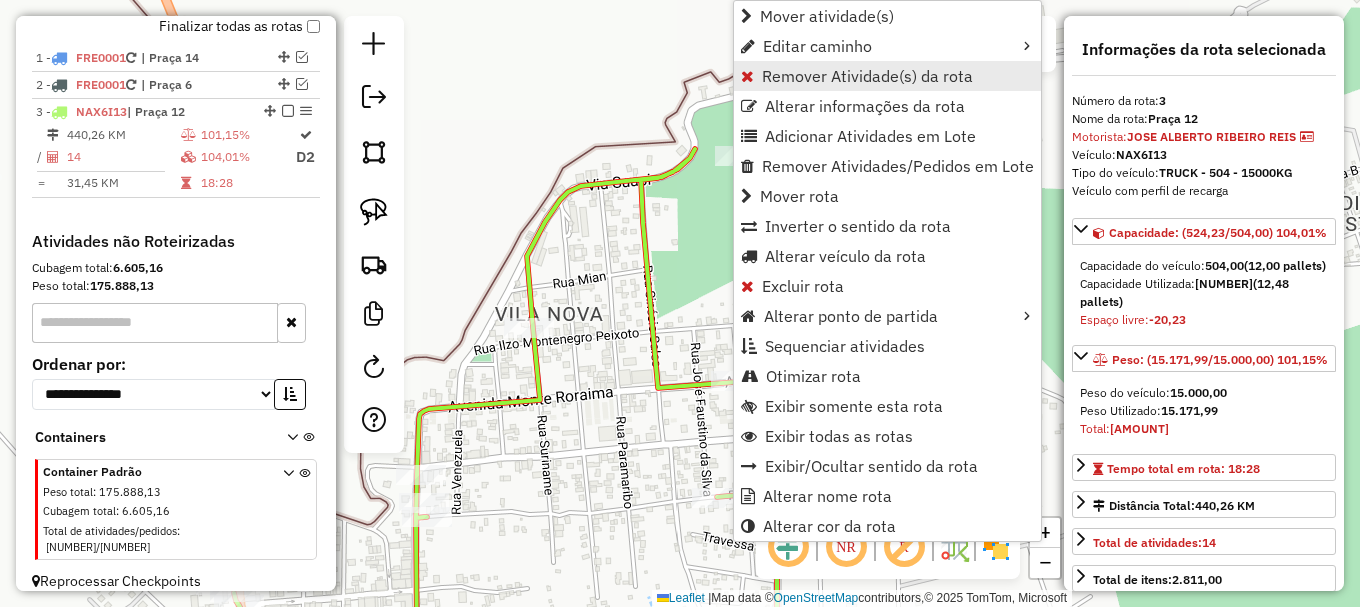 click on "Remover Atividade(s) da rota" at bounding box center (887, 76) 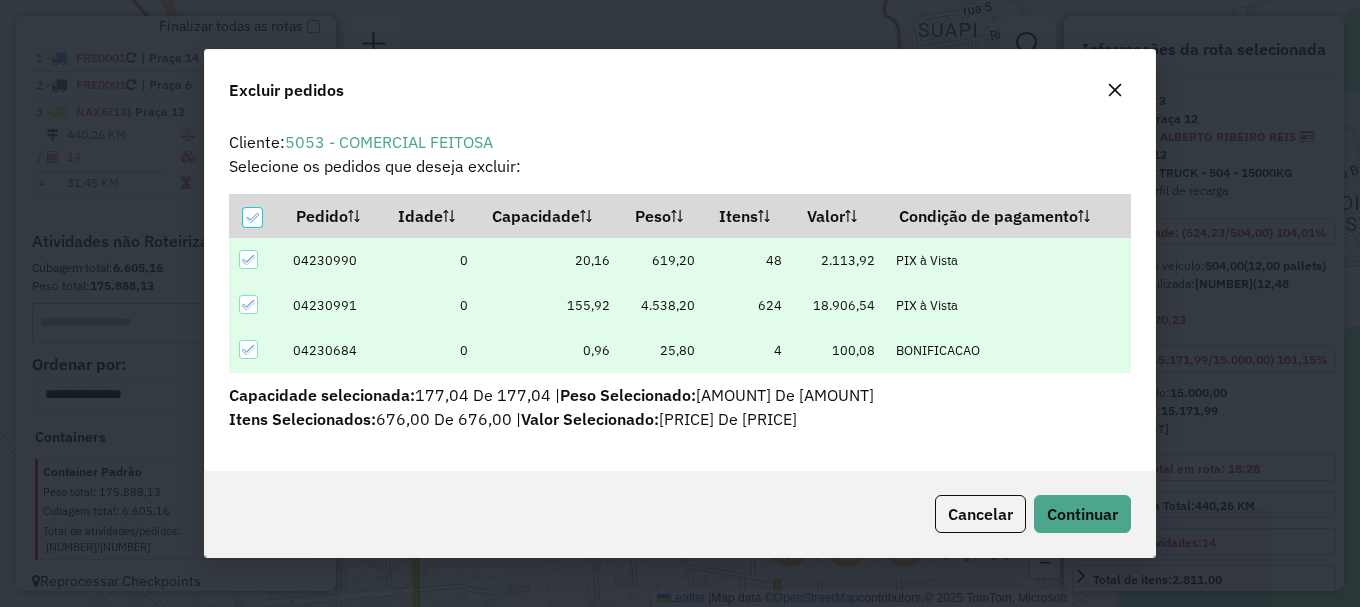scroll, scrollTop: 0, scrollLeft: 0, axis: both 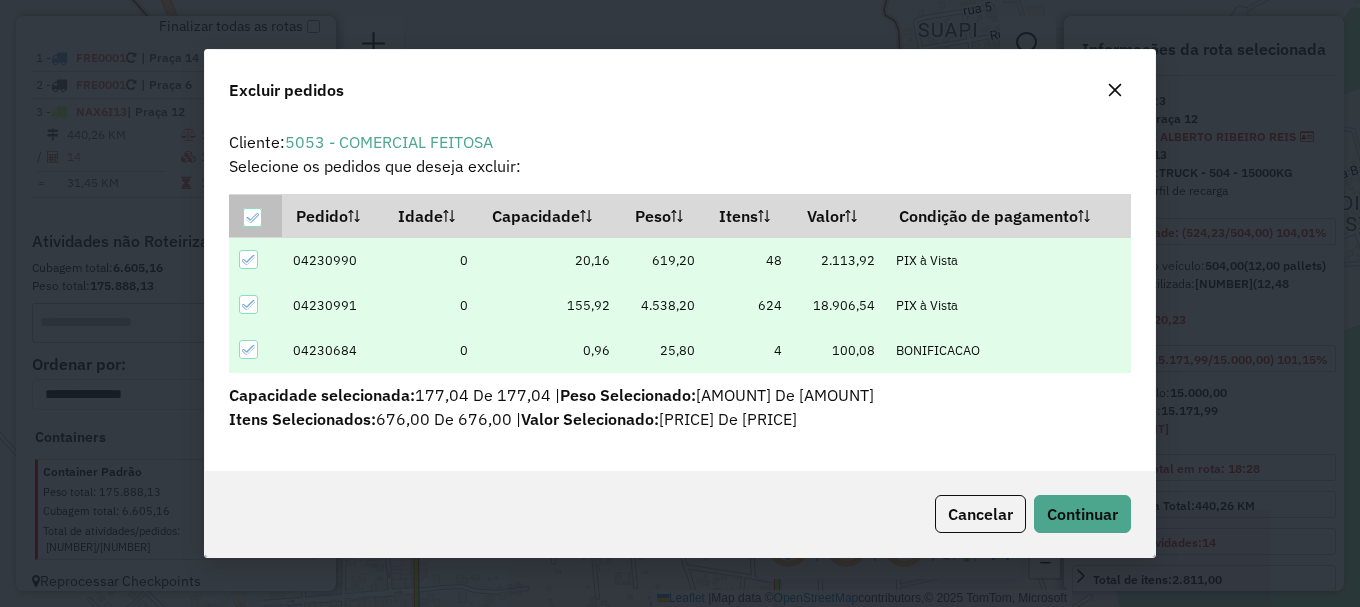 click at bounding box center (252, 217) 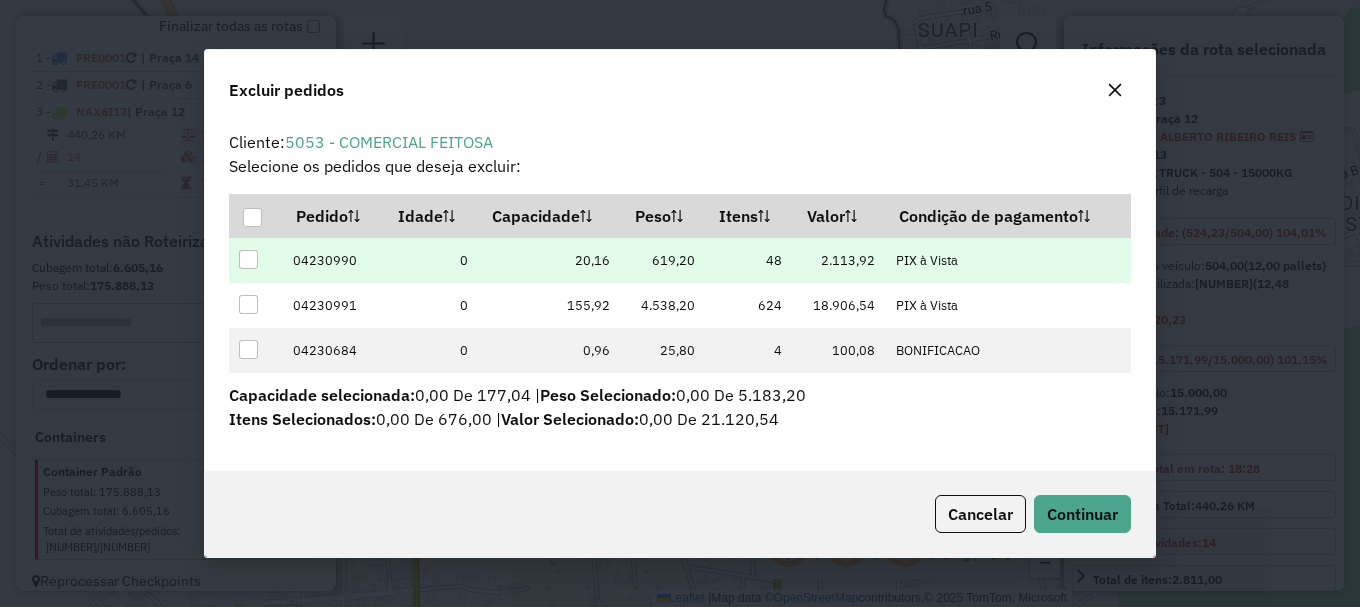 click at bounding box center (248, 259) 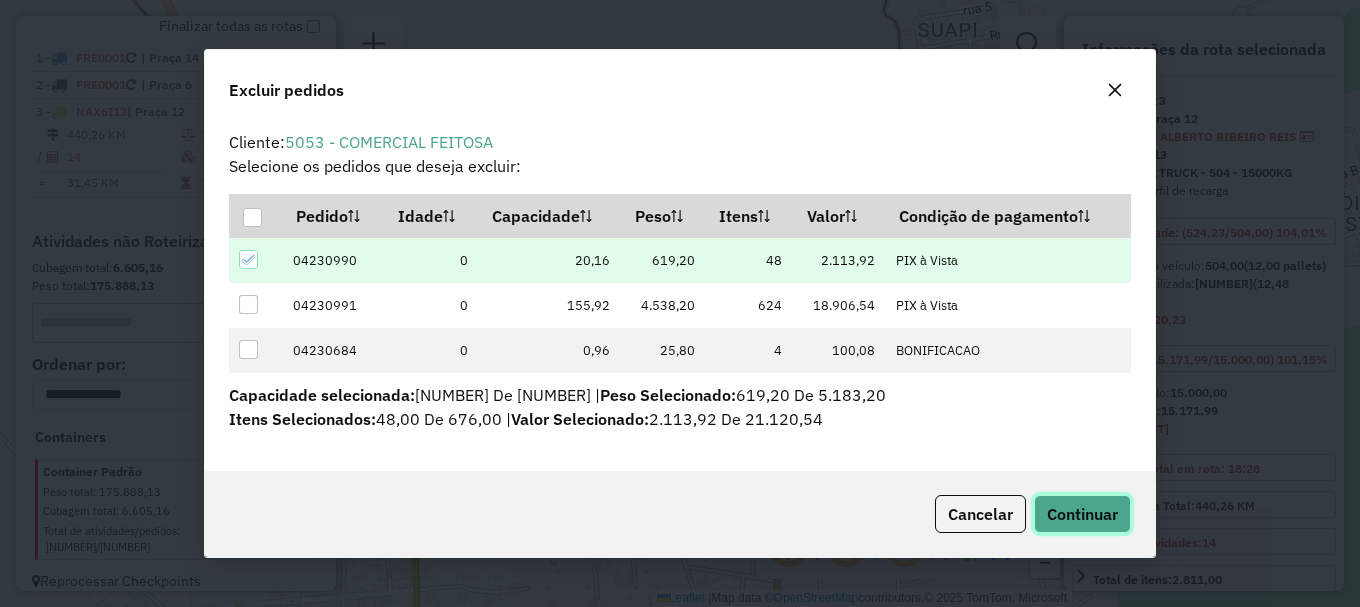 click on "Continuar" 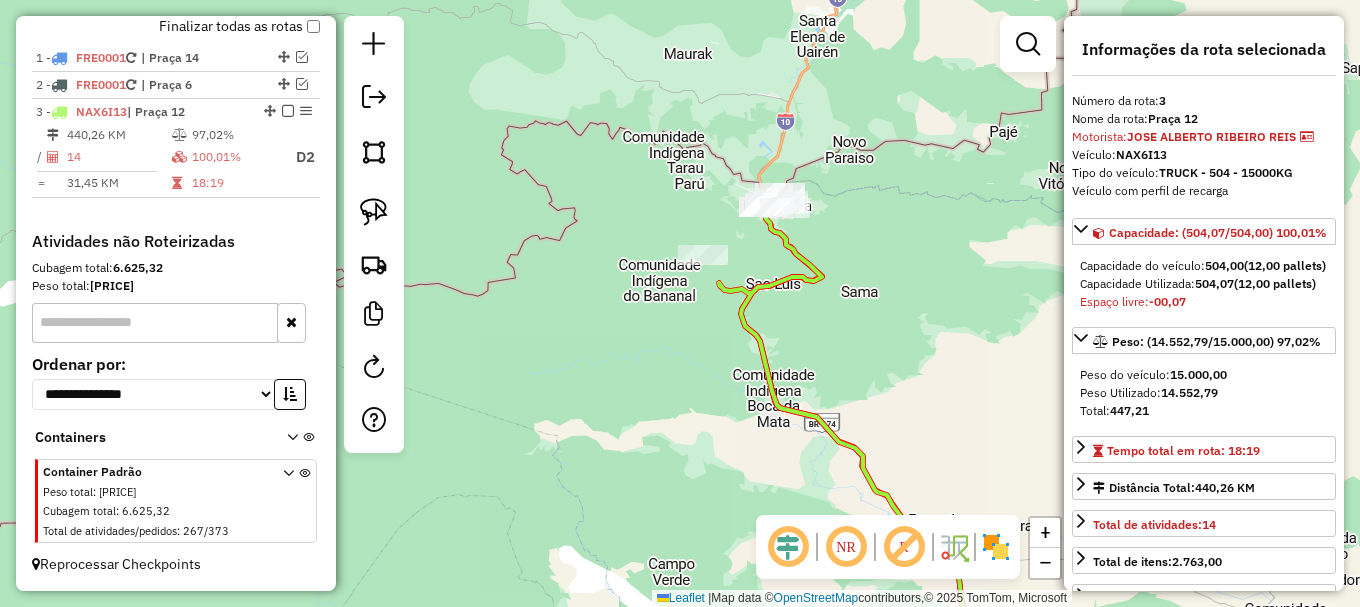 click at bounding box center (288, 111) 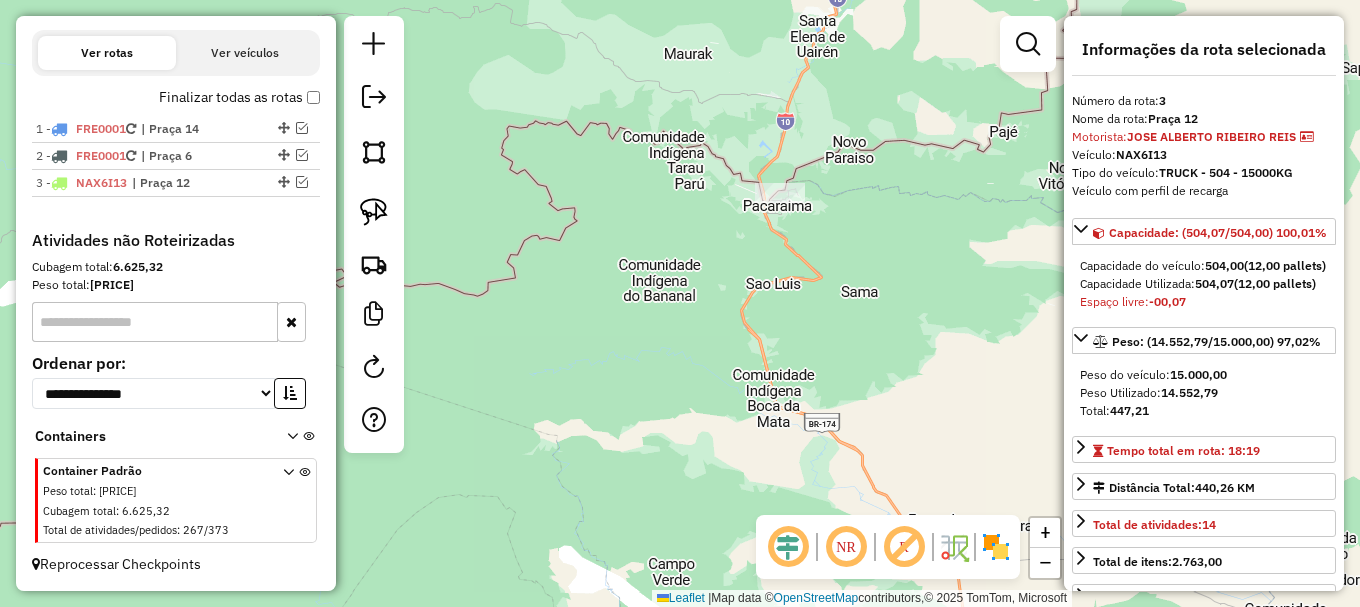 click on "Janela de atendimento Grade de atendimento Capacidade Transportadoras Veículos Cliente Pedidos  Rotas Selecione os dias de semana para filtrar as janelas de atendimento  Seg   Ter   Qua   Qui   Sex   Sáb   Dom  Informe o período da janela de atendimento: De: Até:  Filtrar exatamente a janela do cliente  Considerar janela de atendimento padrão  Selecione os dias de semana para filtrar as grades de atendimento  Seg   Ter   Qua   Qui   Sex   Sáb   Dom   Considerar clientes sem dia de atendimento cadastrado  Clientes fora do dia de atendimento selecionado Filtrar as atividades entre os valores definidos abaixo:  Peso mínimo:   Peso máximo:   Cubagem mínima:   Cubagem máxima:   De:   Até:  Filtrar as atividades entre o tempo de atendimento definido abaixo:  De:   Até:   Considerar capacidade total dos clientes não roteirizados Transportadora: Selecione um ou mais itens Tipo de veículo: Selecione um ou mais itens Veículo: Selecione um ou mais itens Motorista: Selecione um ou mais itens Nome: Rótulo:" 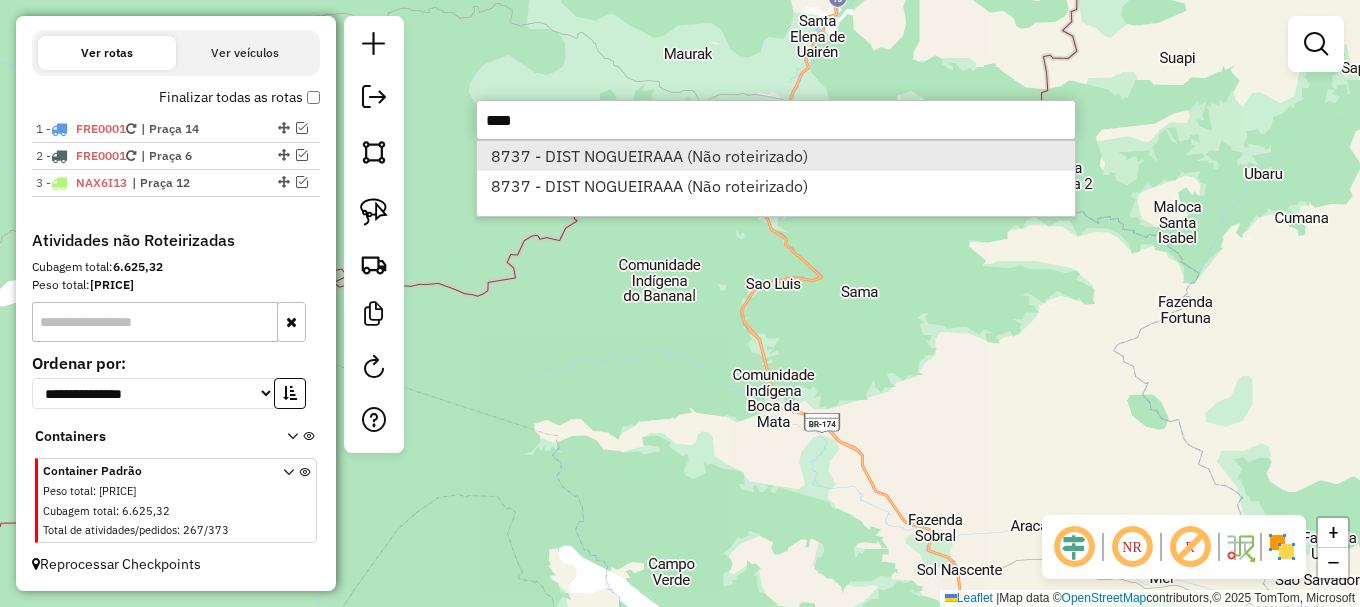 type on "****" 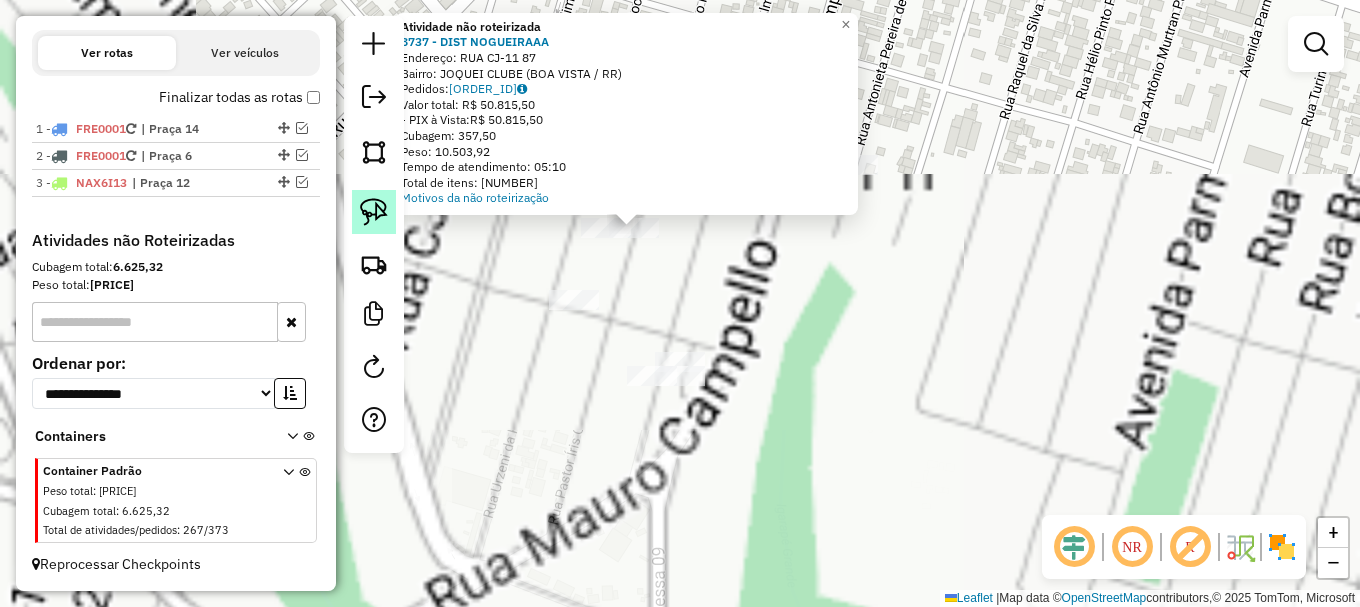 click 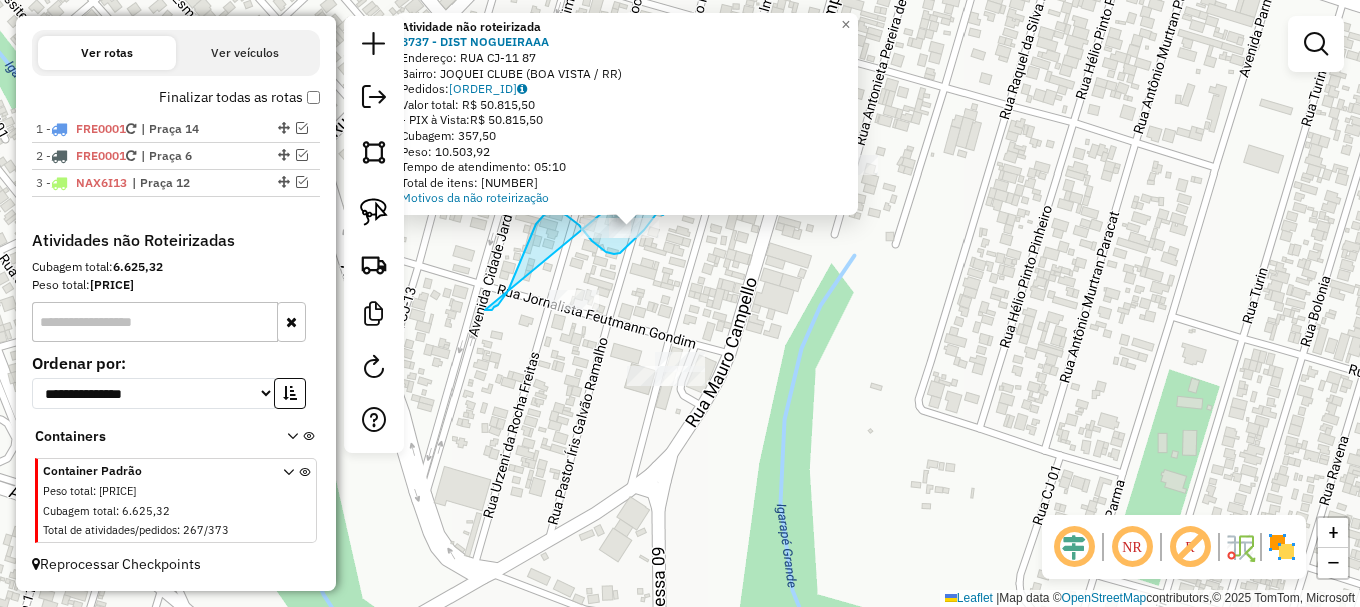 drag, startPoint x: 494, startPoint y: 307, endPoint x: 624, endPoint y: 182, distance: 180.3469 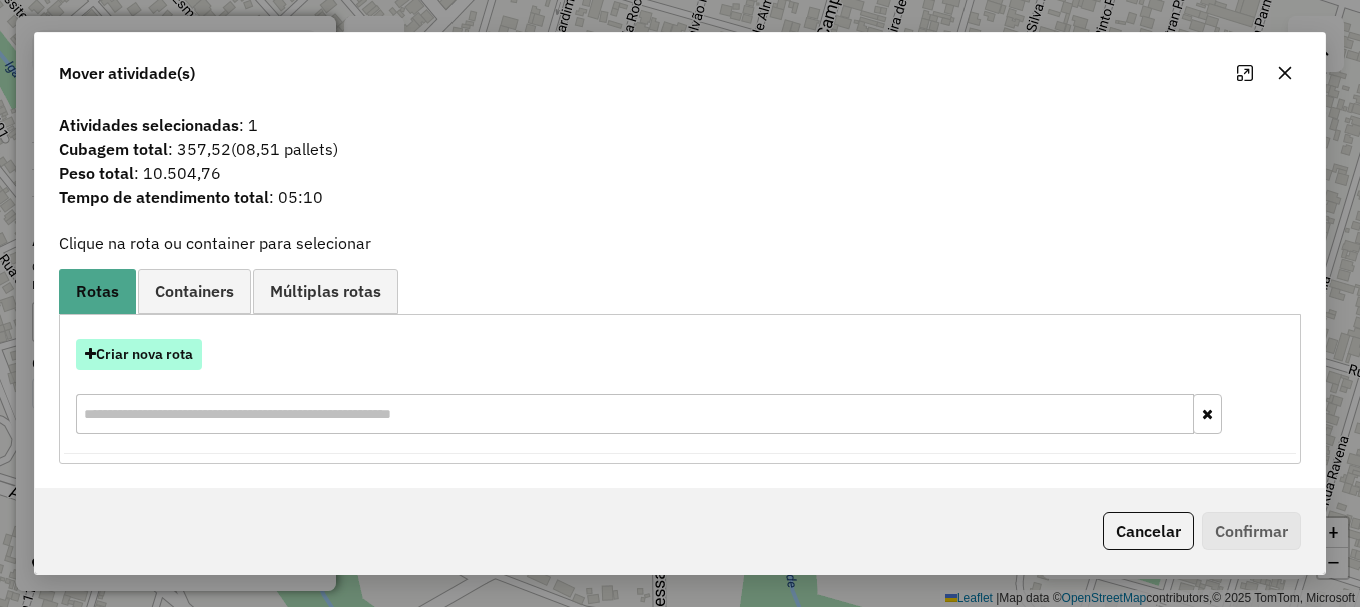 click on "Criar nova rota" at bounding box center (139, 354) 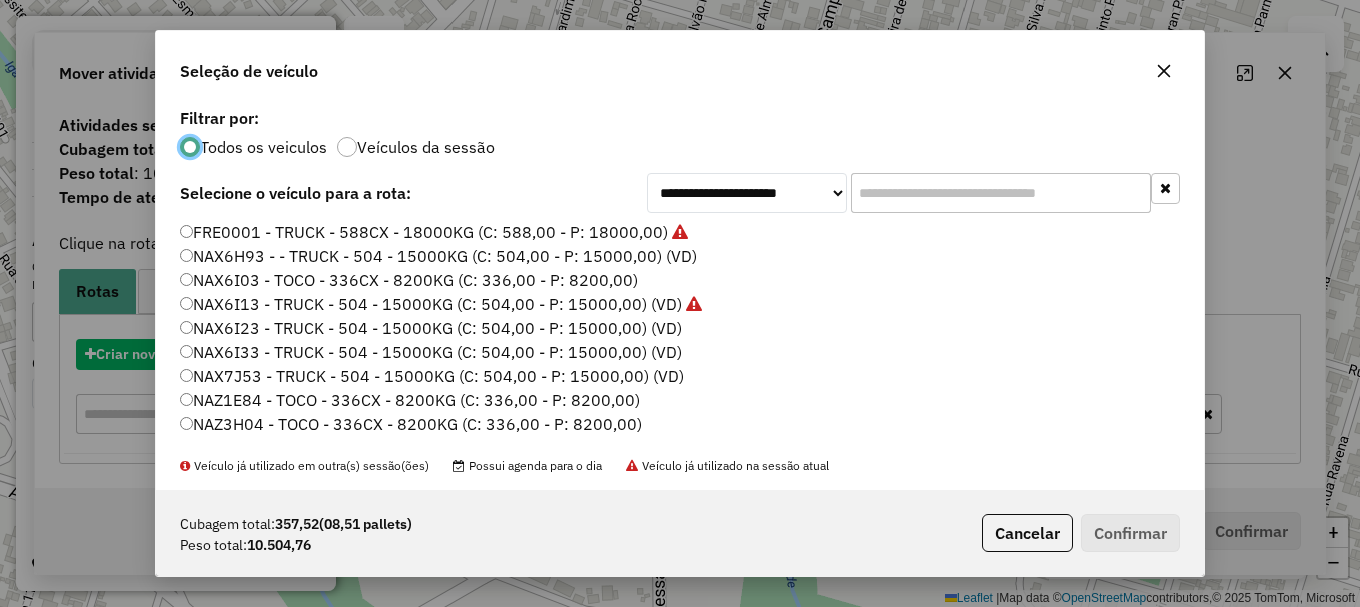 scroll, scrollTop: 11, scrollLeft: 6, axis: both 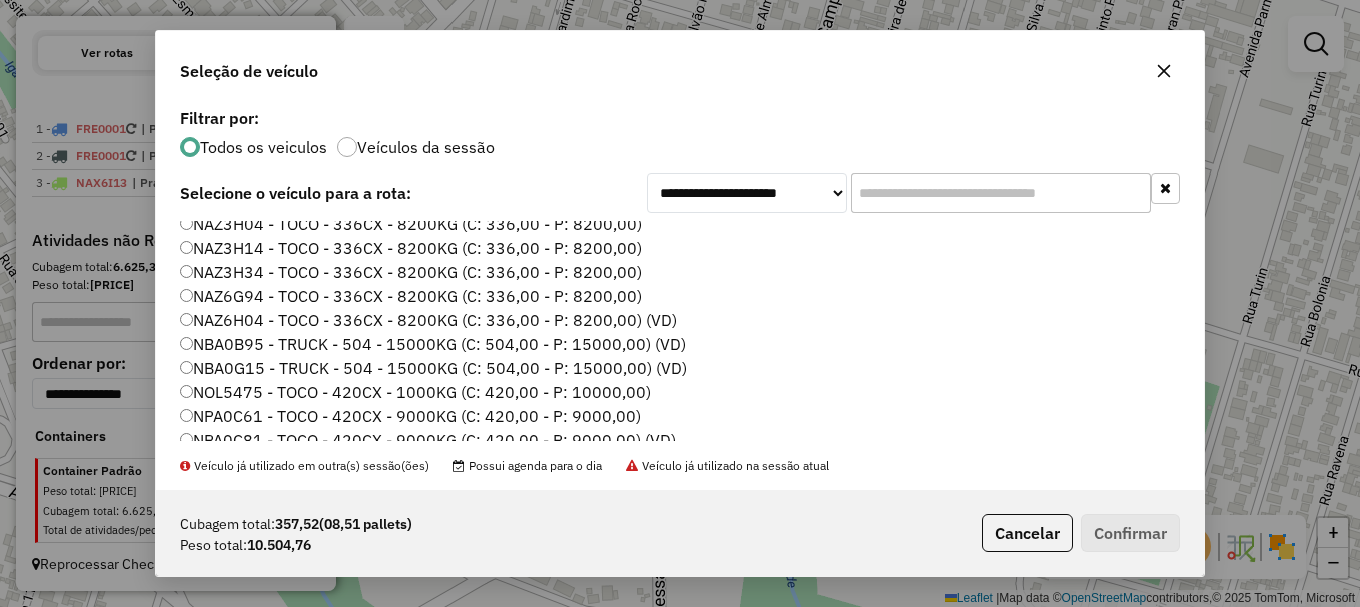 click on "NBA0G15 - TRUCK - 504 - 15000KG (C: 504,00 - P: 15000,00) (VD)" 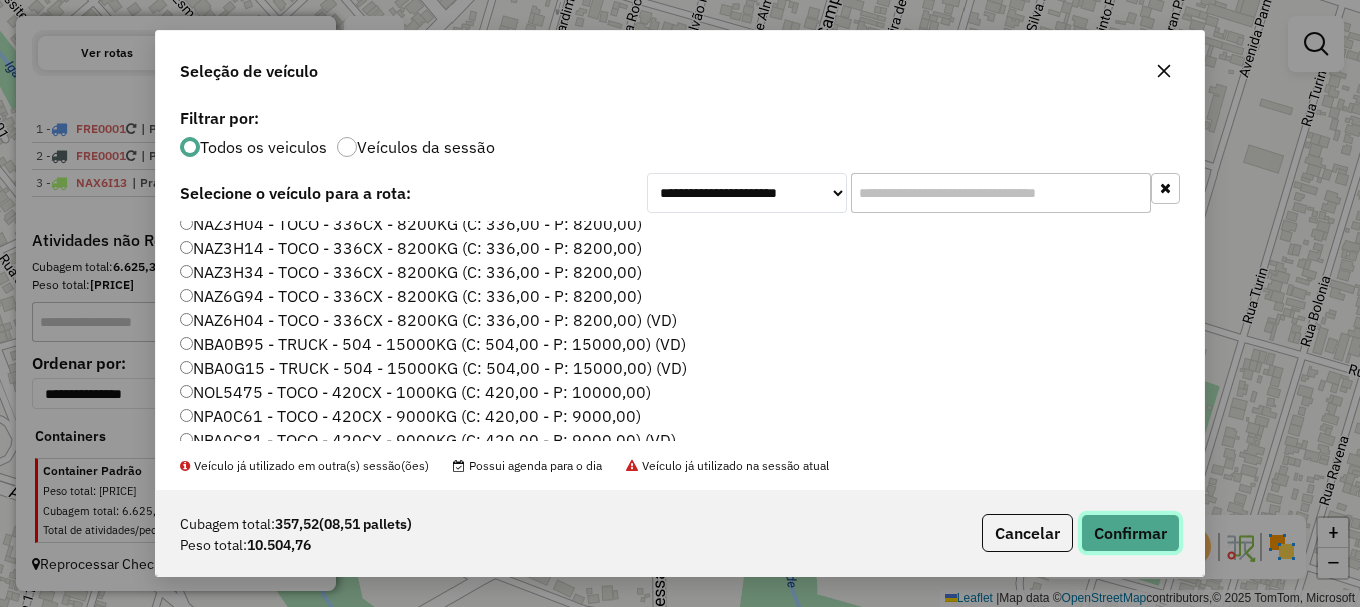 click on "Confirmar" 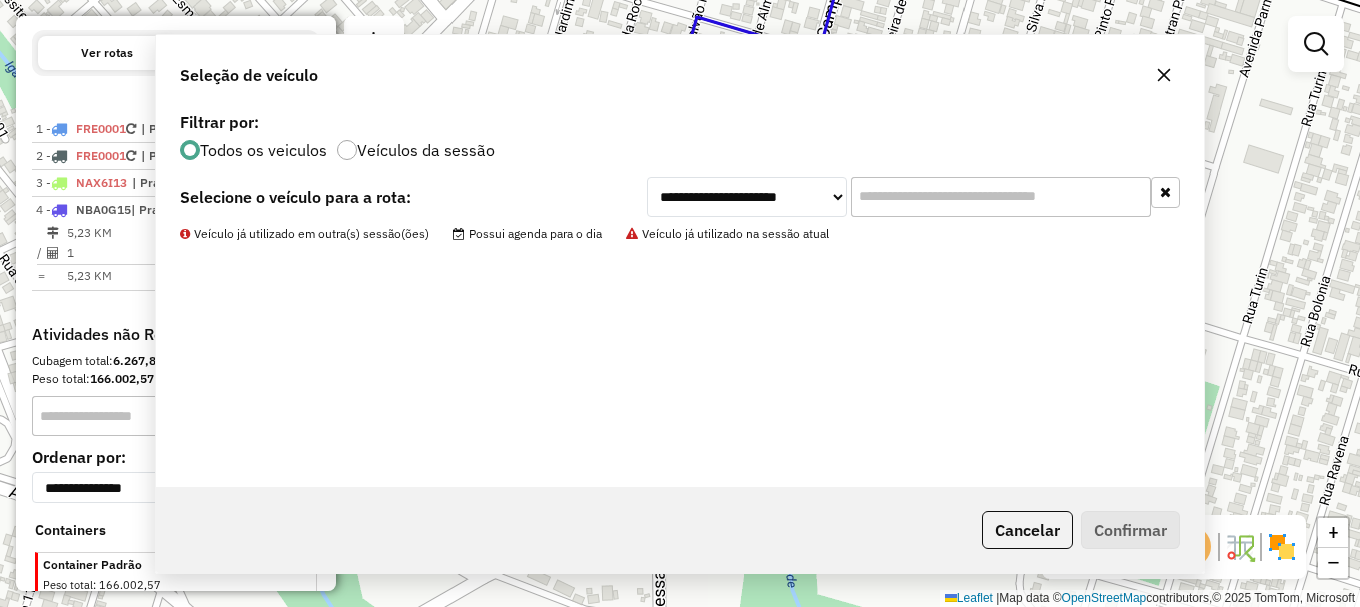 scroll, scrollTop: 788, scrollLeft: 0, axis: vertical 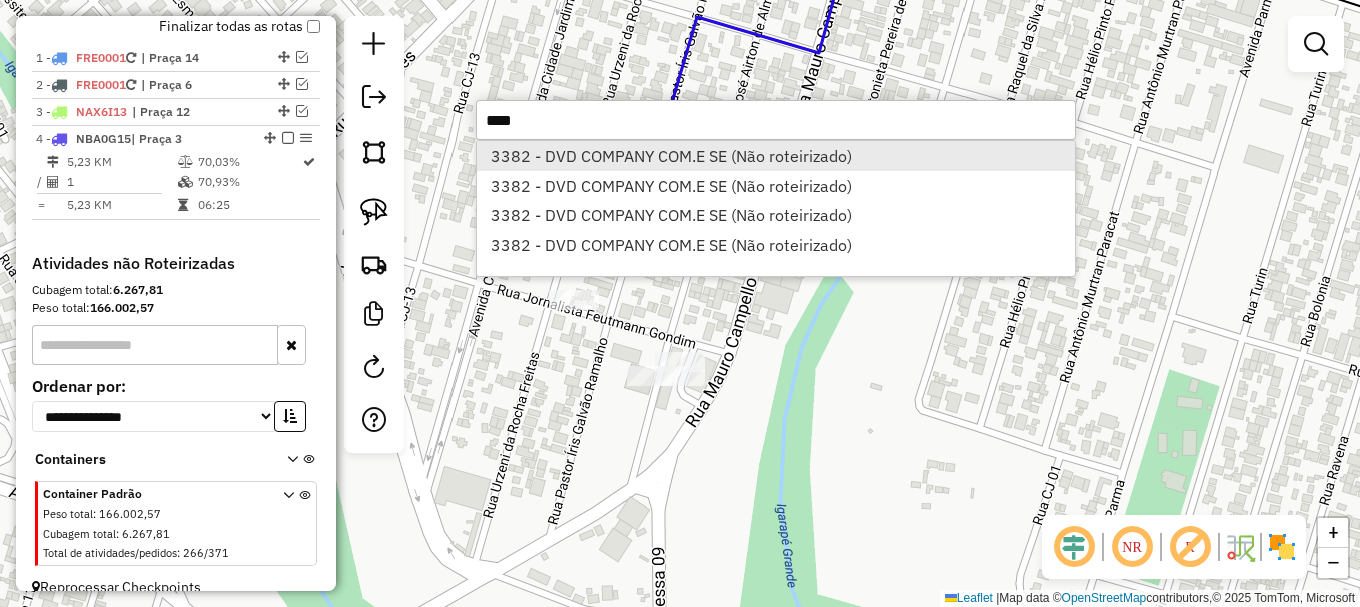 type on "****" 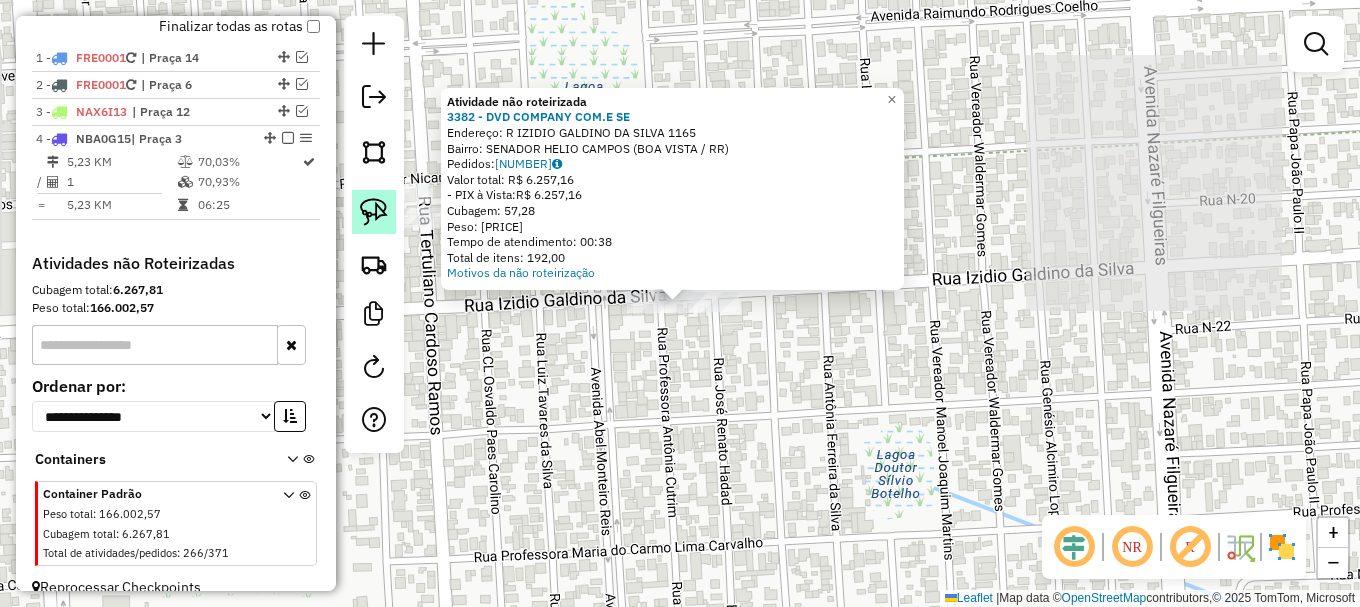 click 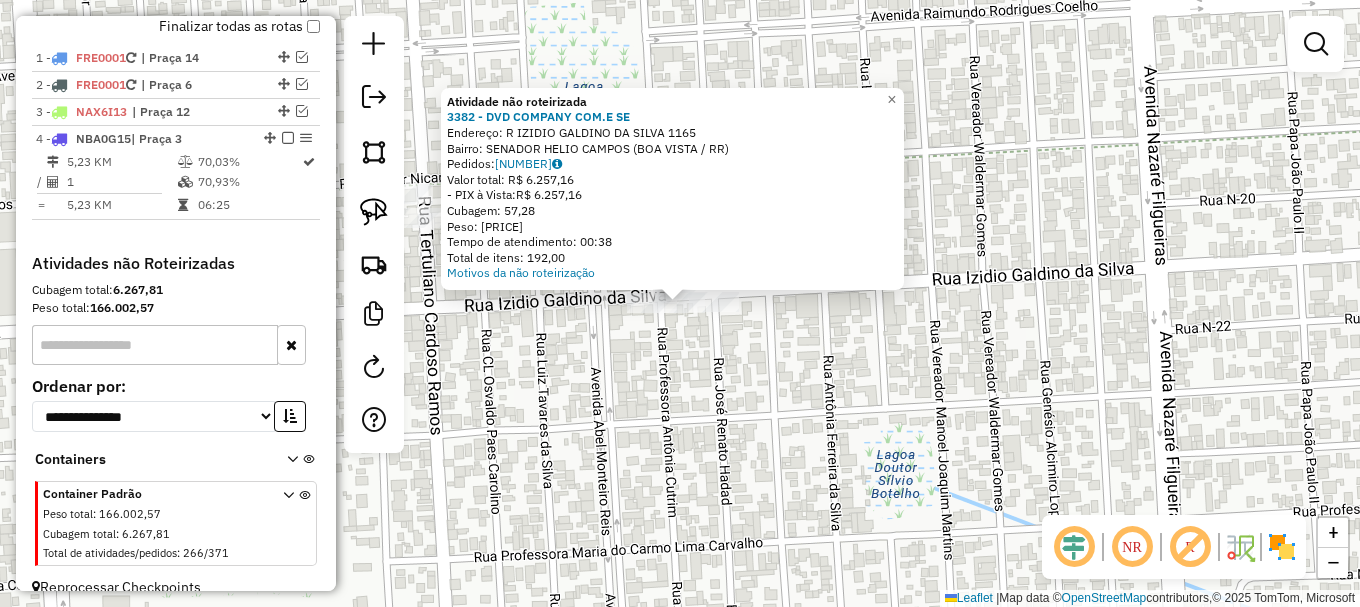 click on "Atividade não roteirizada 3382 - DVD COMPANY COM.E SE  Endereço: R   IZIDIO GALDINO DA SILVA       1165   Bairro: SENADOR HELIO CAMPOS (BOA VISTA / RR)   Pedidos:  04230740   Valor total: R$ 6.257,16   - PIX à Vista:  R$ 6.257,16   Cubagem: 57,28   Peso: 1.679,68   Tempo de atendimento: 00:38   Total de itens: 192,00  Motivos da não roteirização × Janela de atendimento Grade de atendimento Capacidade Transportadoras Veículos Cliente Pedidos  Rotas Selecione os dias de semana para filtrar as janelas de atendimento  Seg   Ter   Qua   Qui   Sex   Sáb   Dom  Informe o período da janela de atendimento: De: Até:  Filtrar exatamente a janela do cliente  Considerar janela de atendimento padrão  Selecione os dias de semana para filtrar as grades de atendimento  Seg   Ter   Qua   Qui   Sex   Sáb   Dom   Considerar clientes sem dia de atendimento cadastrado  Clientes fora do dia de atendimento selecionado Filtrar as atividades entre os valores definidos abaixo:  Peso mínimo:   Peso máximo:   De:   Até:" 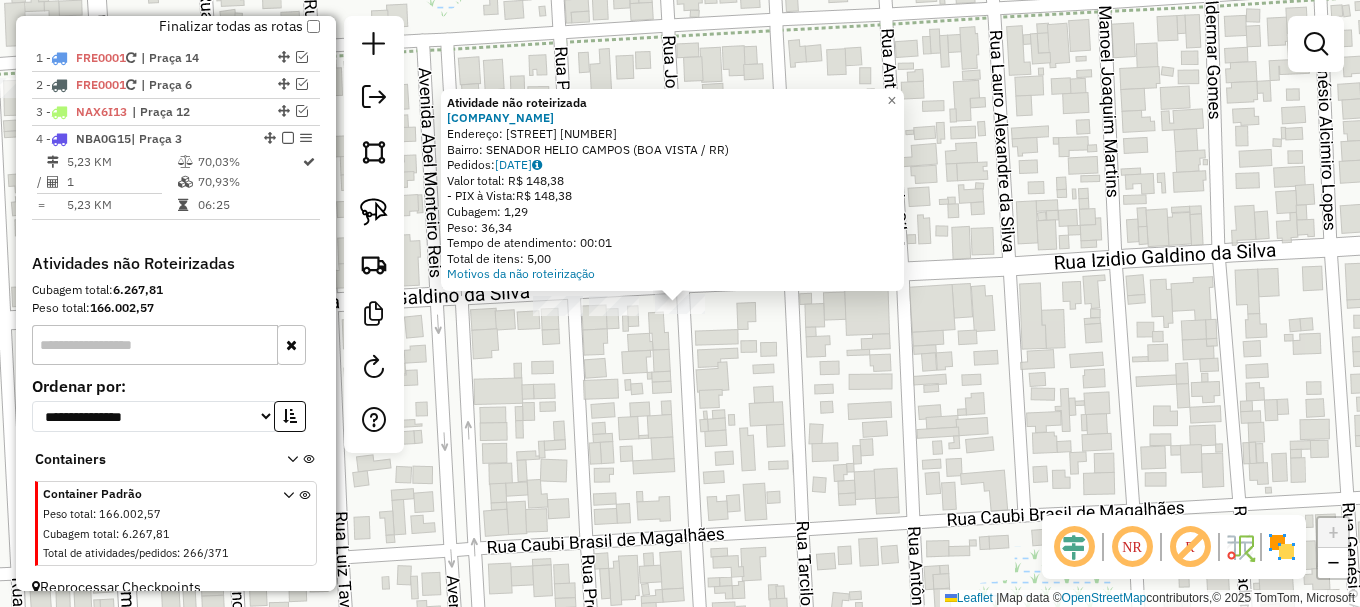 click on "Atividade não roteirizada 7786 - BOM APETITE  Endereço:  IZIDIO GALDINO DA SILVA 1166   Bairro: SENADOR HELIO CAMPOS (BOA VISTA / RR)   Pedidos:  04230726   Valor total: R$ 148,38   - PIX à Vista:  R$ 148,38   Cubagem: 1,29   Peso: 36,34   Tempo de atendimento: 00:01   Total de itens: 5,00  Motivos da não roteirização × Janela de atendimento Grade de atendimento Capacidade Transportadoras Veículos Cliente Pedidos  Rotas Selecione os dias de semana para filtrar as janelas de atendimento  Seg   Ter   Qua   Qui   Sex   Sáb   Dom  Informe o período da janela de atendimento: De: Até:  Filtrar exatamente a janela do cliente  Considerar janela de atendimento padrão  Selecione os dias de semana para filtrar as grades de atendimento  Seg   Ter   Qua   Qui   Sex   Sáb   Dom   Considerar clientes sem dia de atendimento cadastrado  Clientes fora do dia de atendimento selecionado Filtrar as atividades entre os valores definidos abaixo:  Peso mínimo:   Peso máximo:   Cubagem mínima:   Cubagem máxima:  De:" 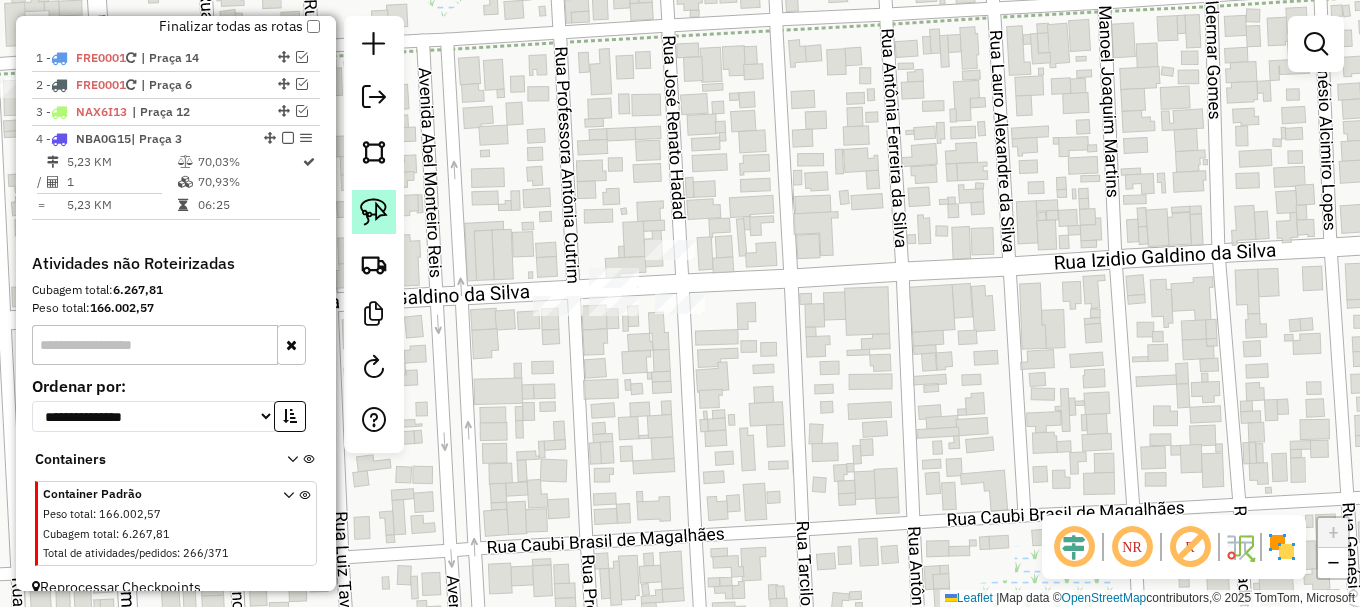 click 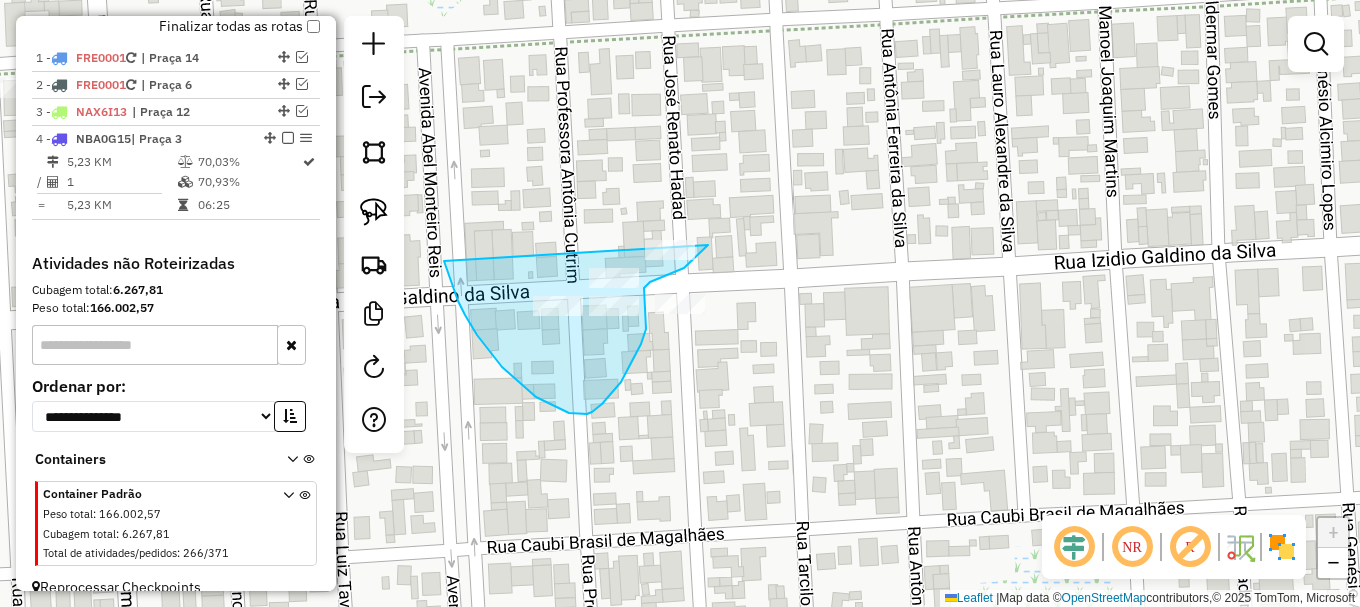 drag, startPoint x: 454, startPoint y: 290, endPoint x: 709, endPoint y: 222, distance: 263.91098 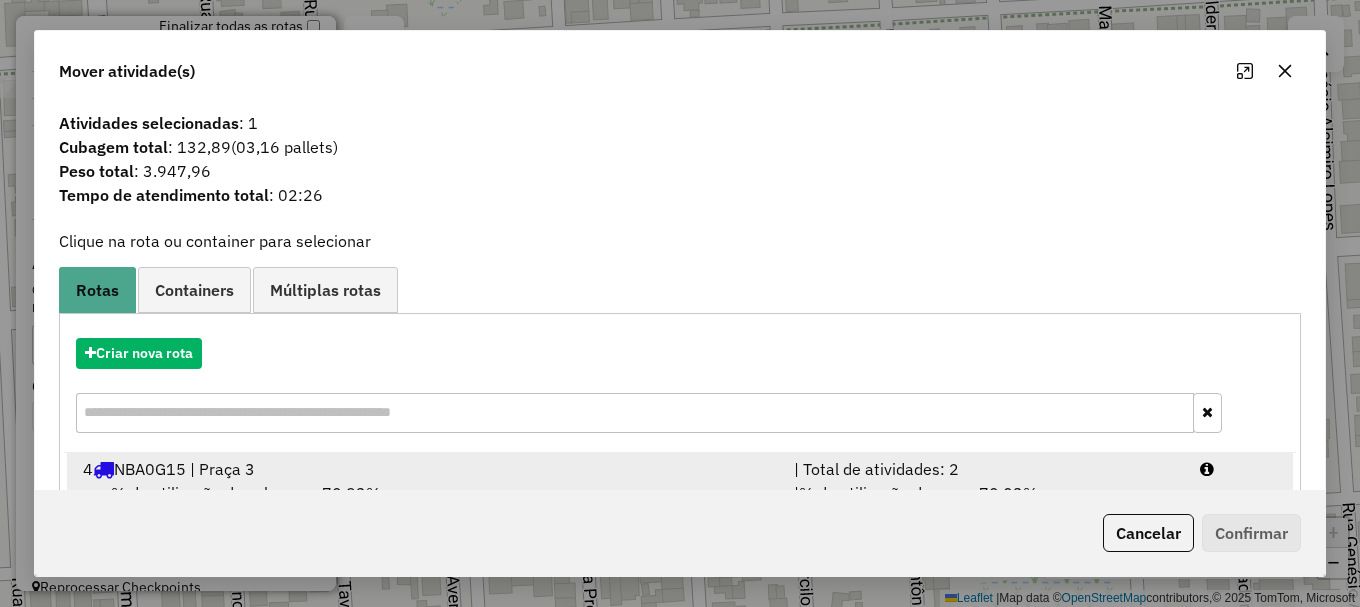 click at bounding box center (1239, 469) 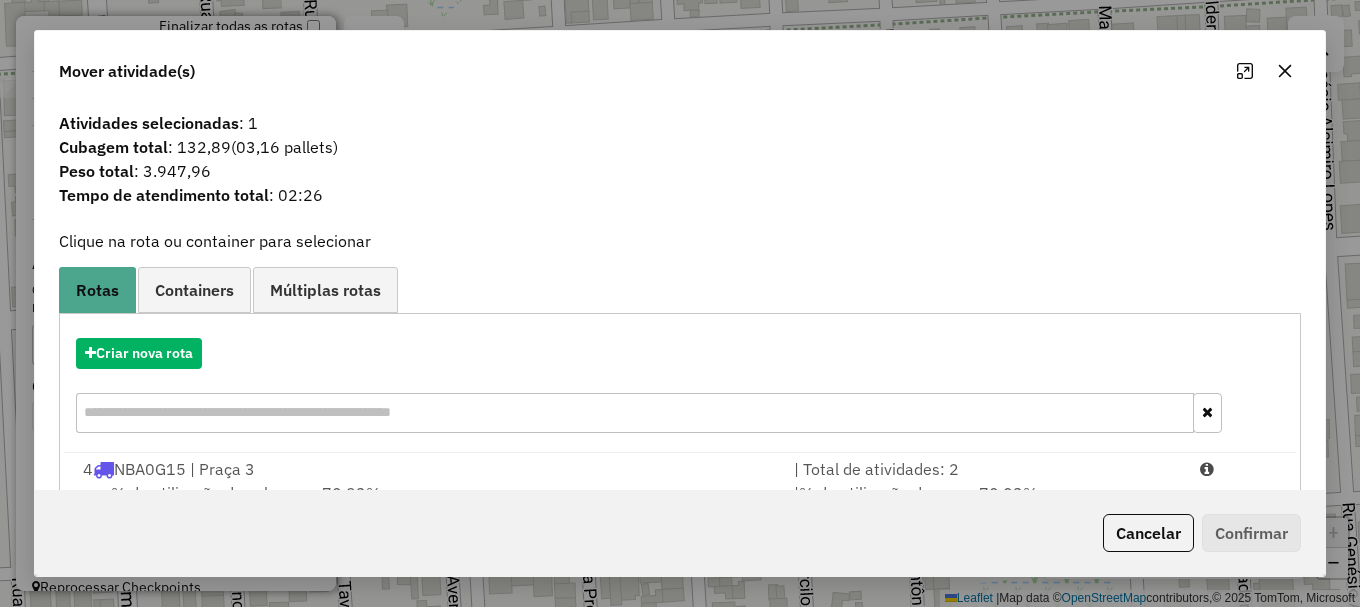drag, startPoint x: 1208, startPoint y: 475, endPoint x: 1223, endPoint y: 499, distance: 28.301943 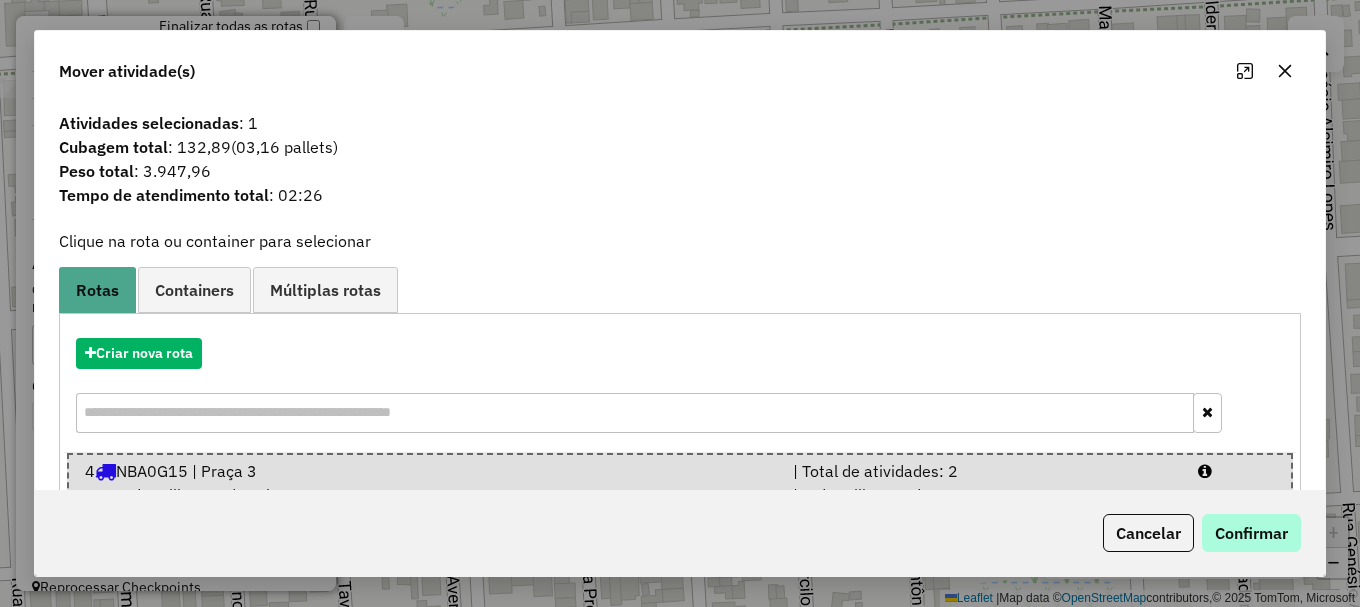 scroll, scrollTop: 6, scrollLeft: 0, axis: vertical 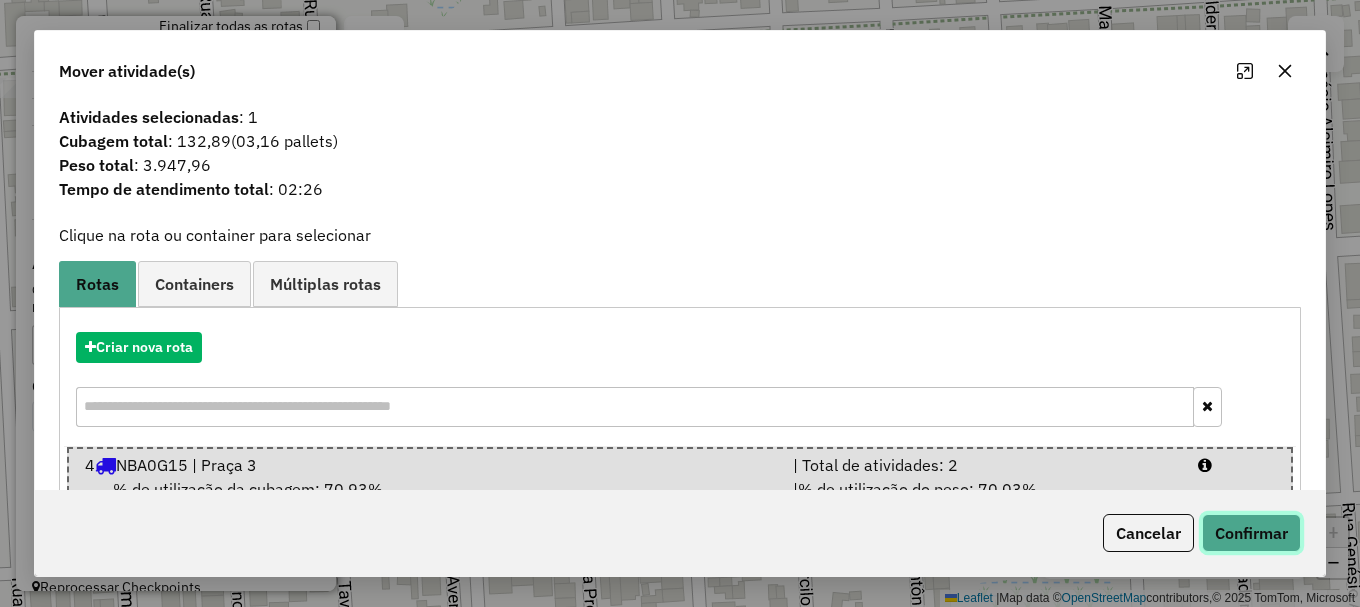 click on "Confirmar" 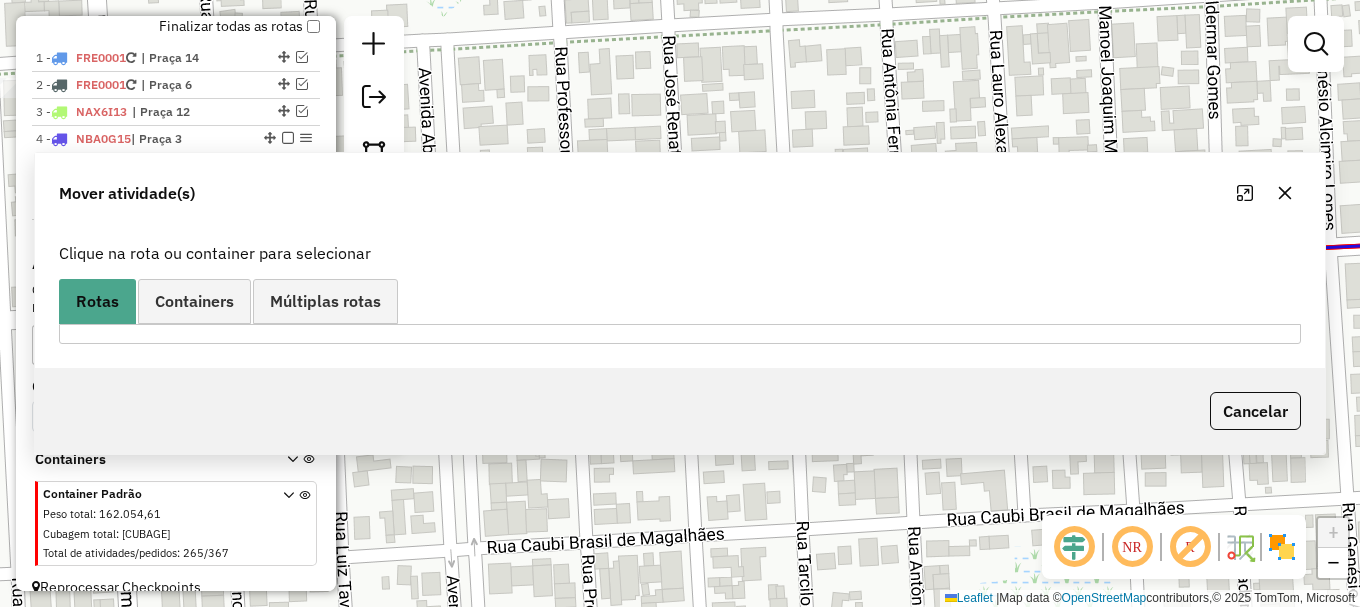 scroll, scrollTop: 0, scrollLeft: 0, axis: both 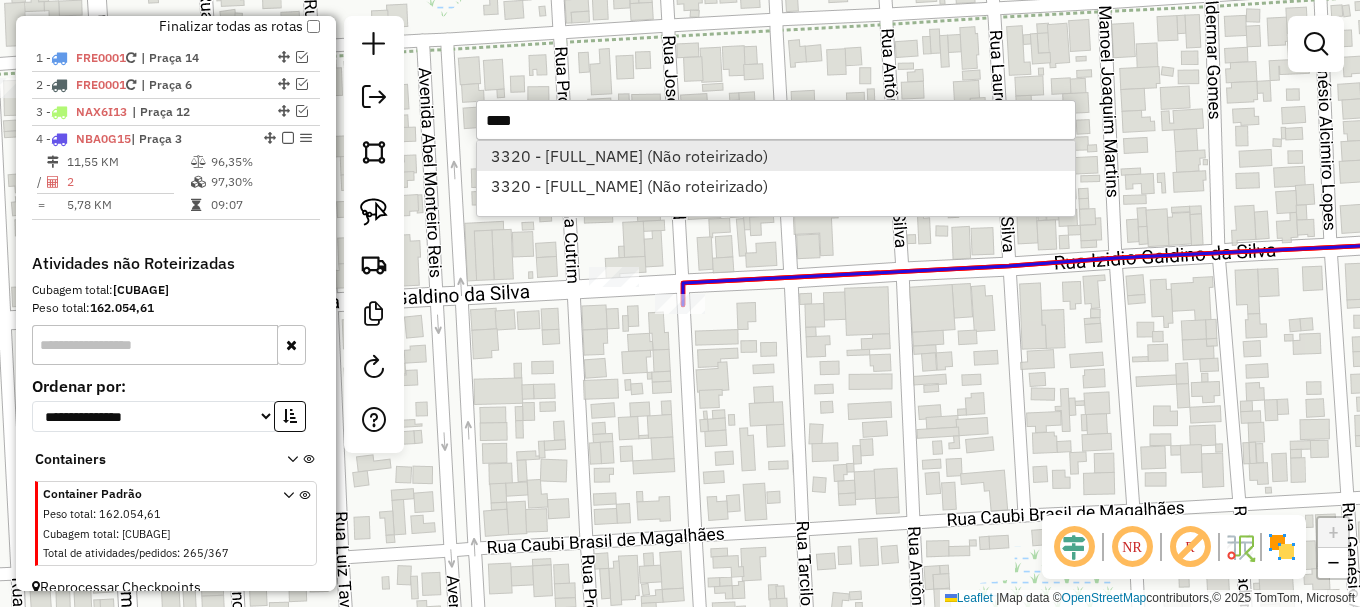 type on "****" 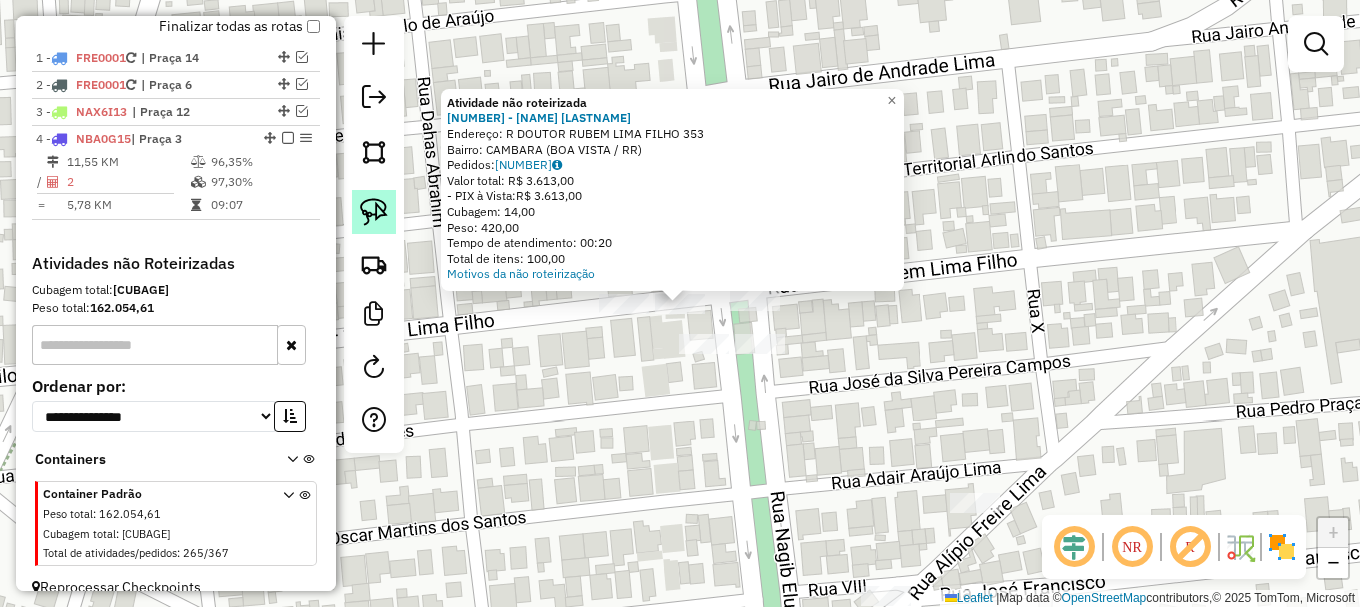 drag, startPoint x: 369, startPoint y: 209, endPoint x: 379, endPoint y: 221, distance: 15.6205 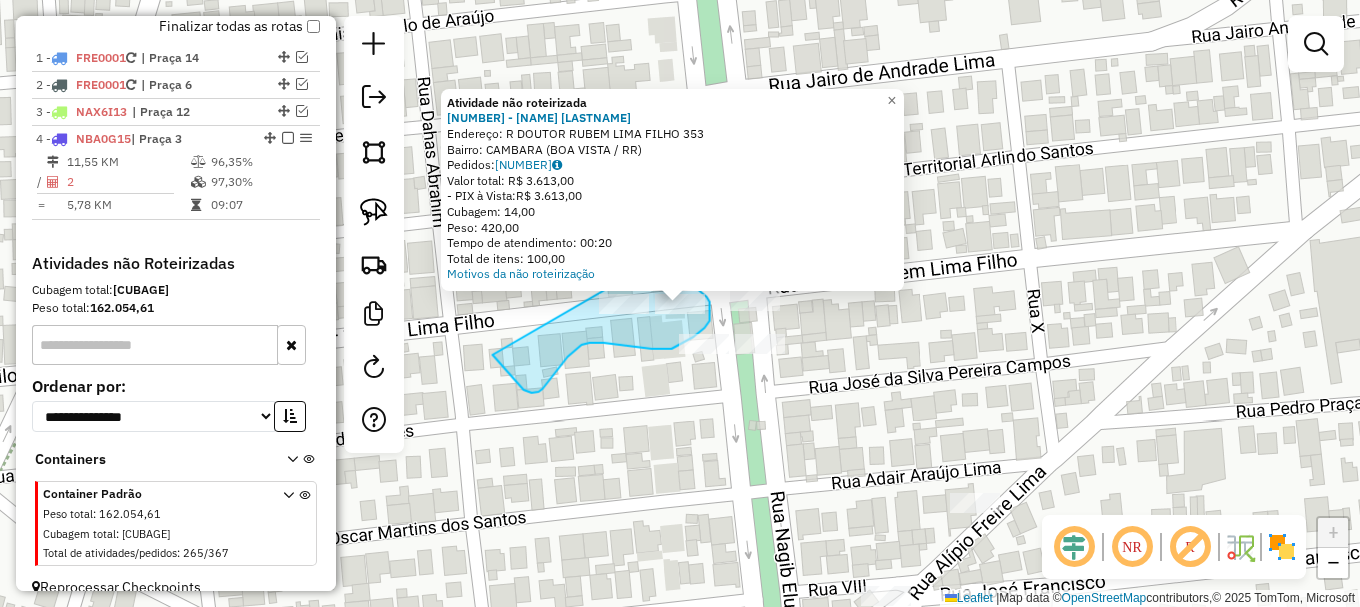 drag, startPoint x: 518, startPoint y: 383, endPoint x: 646, endPoint y: 250, distance: 184.58873 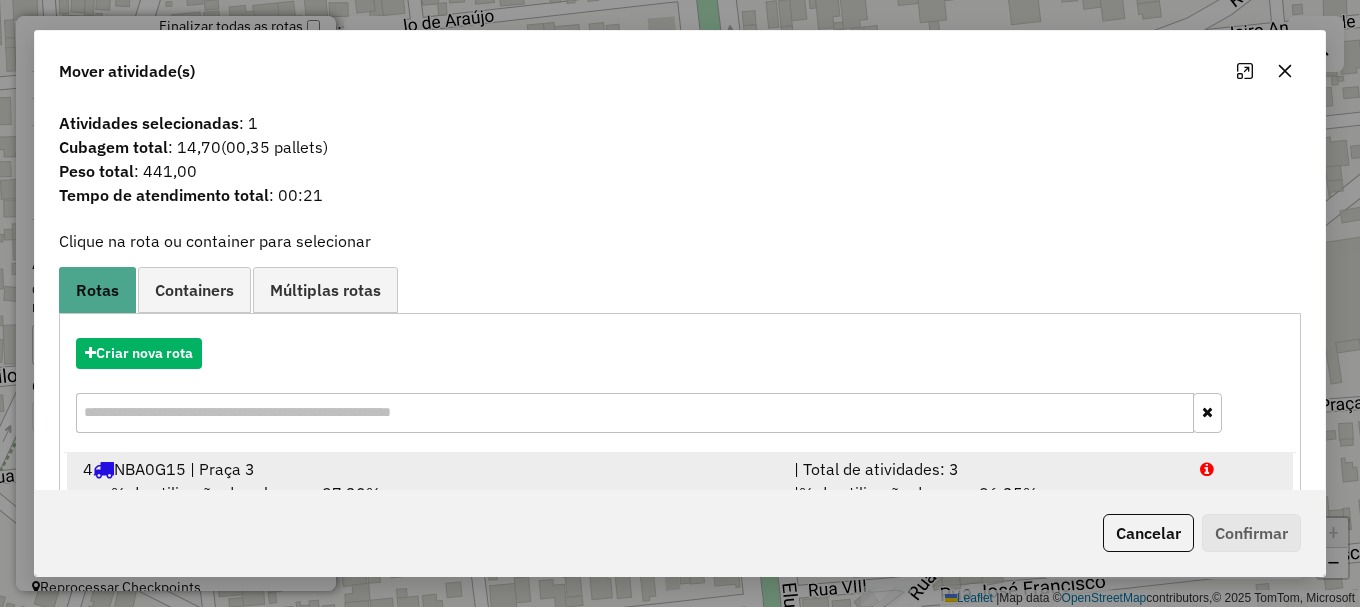 click at bounding box center (1239, 469) 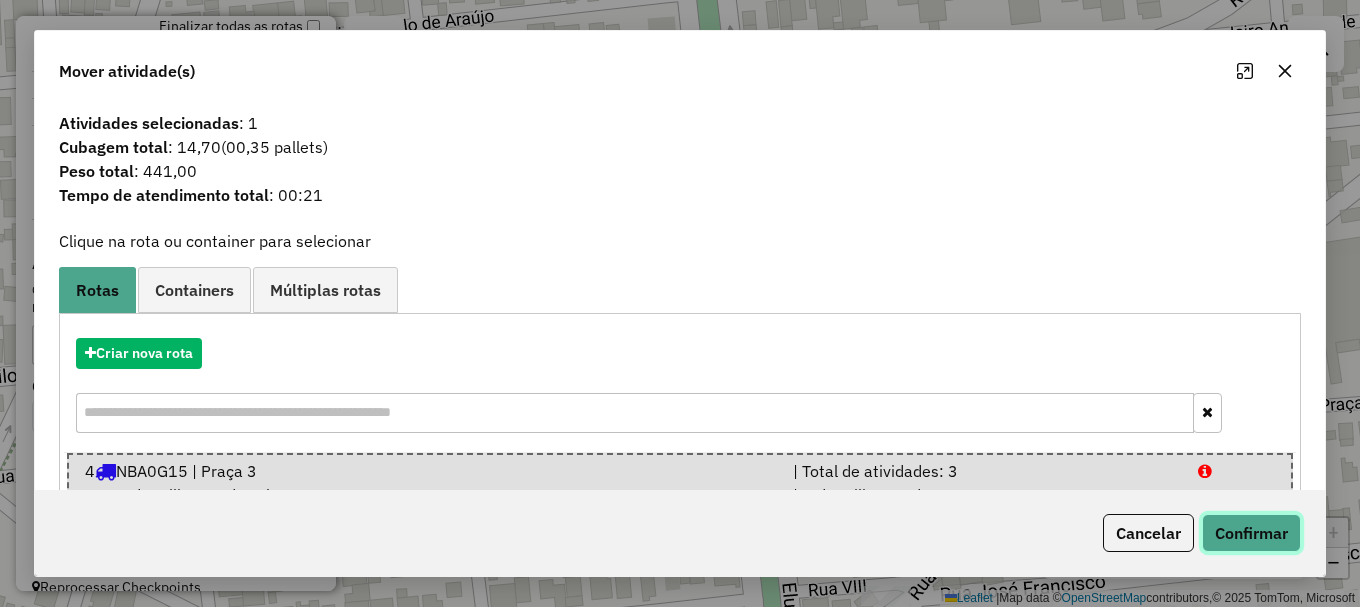 click on "Confirmar" 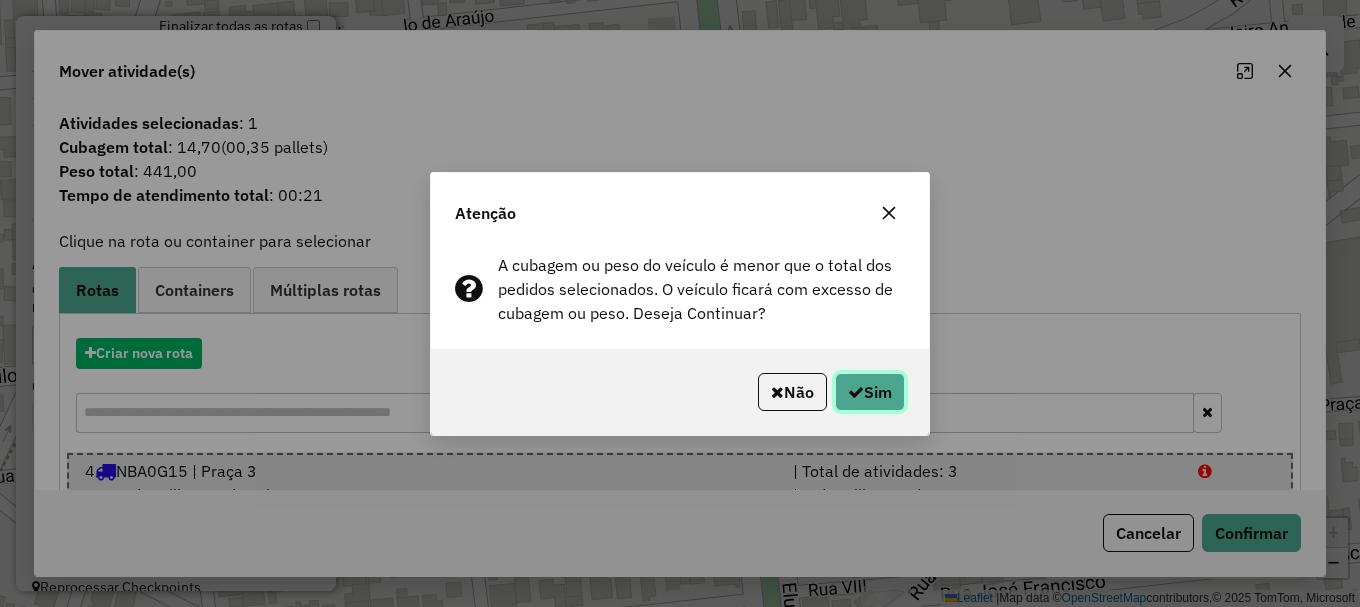 click on "Sim" 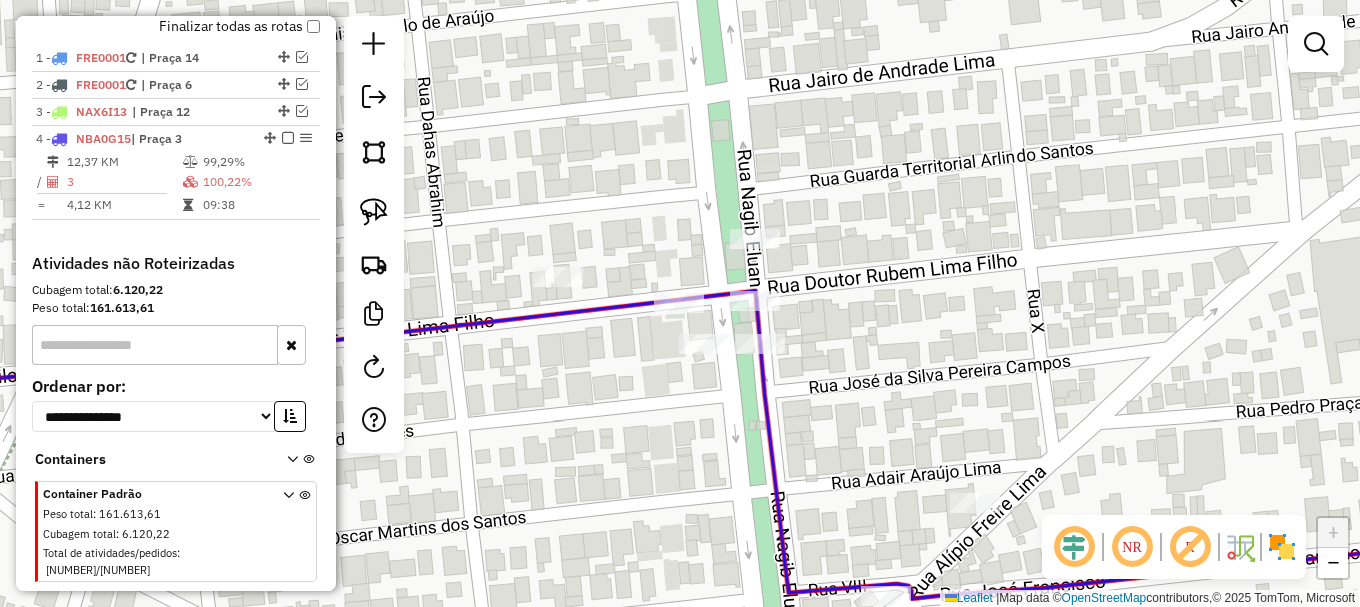 click 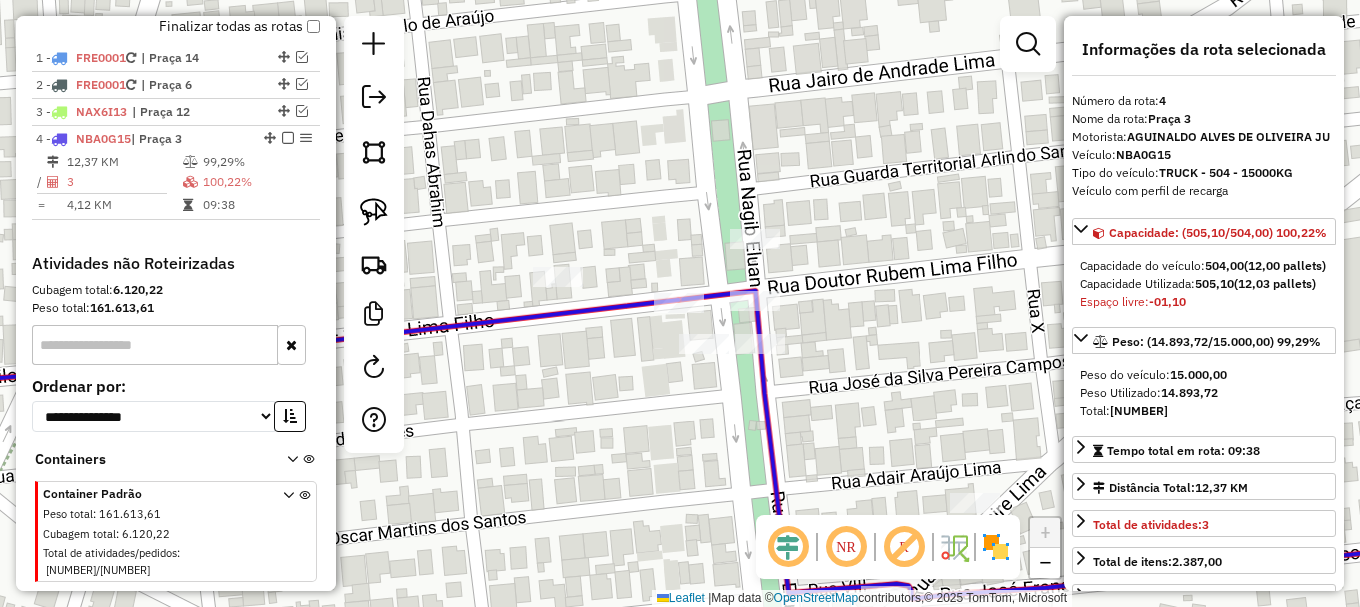 scroll, scrollTop: 811, scrollLeft: 0, axis: vertical 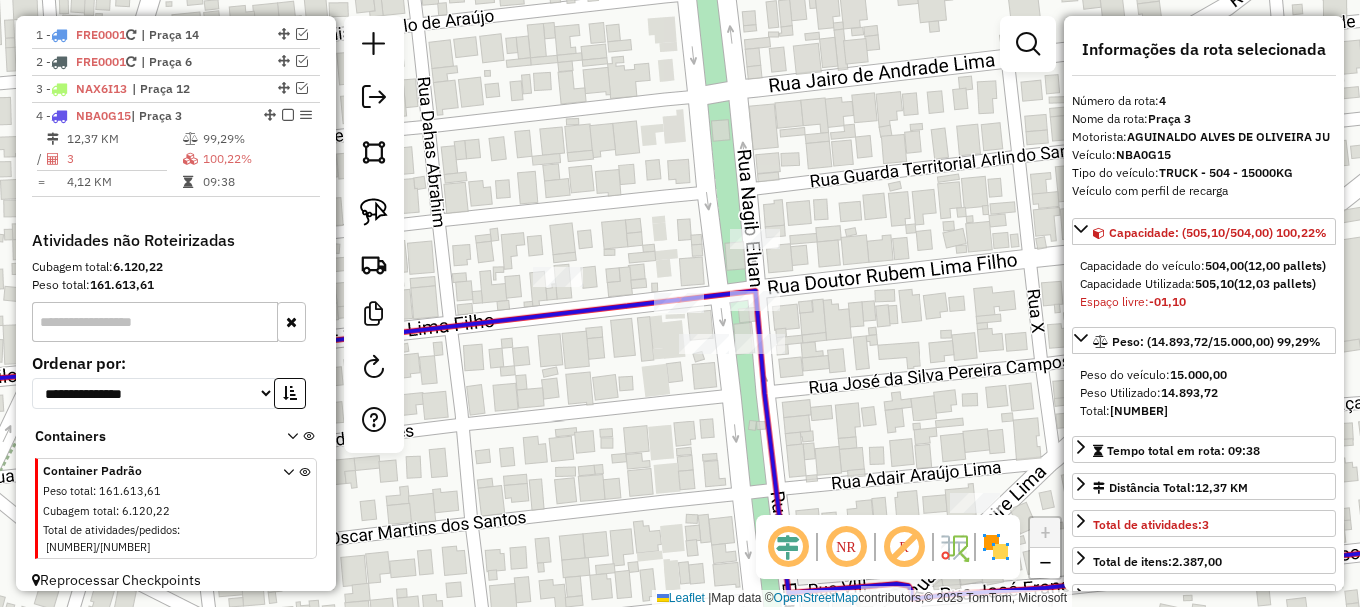 click 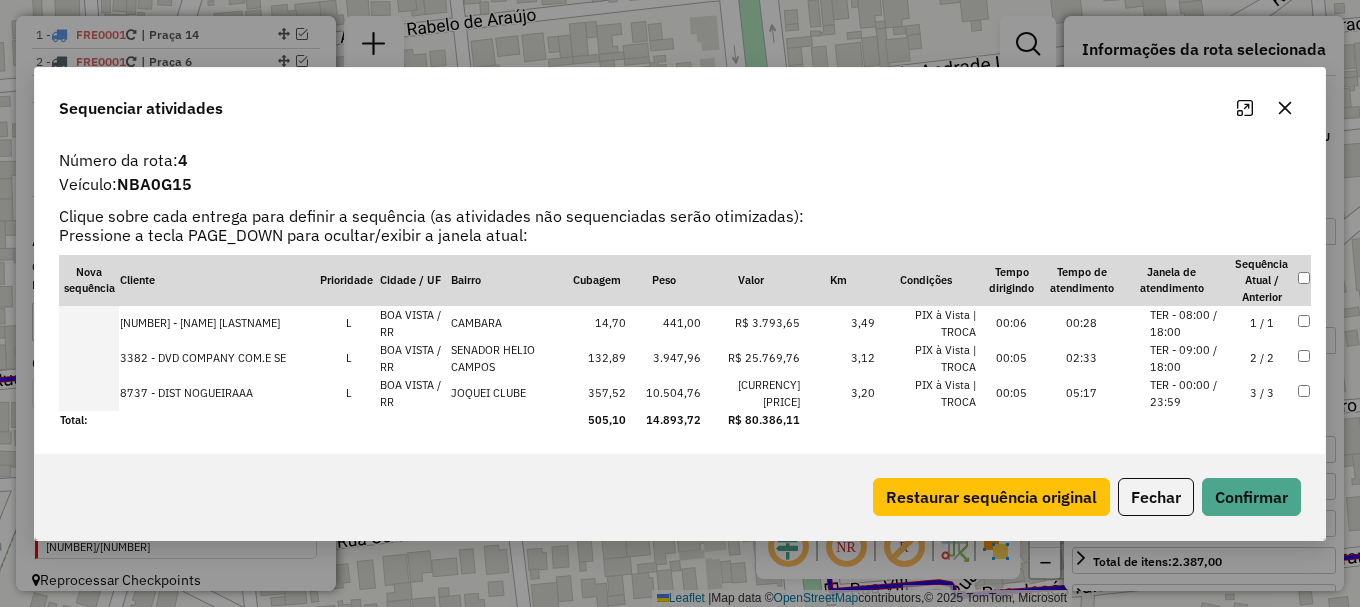 click at bounding box center (89, 393) 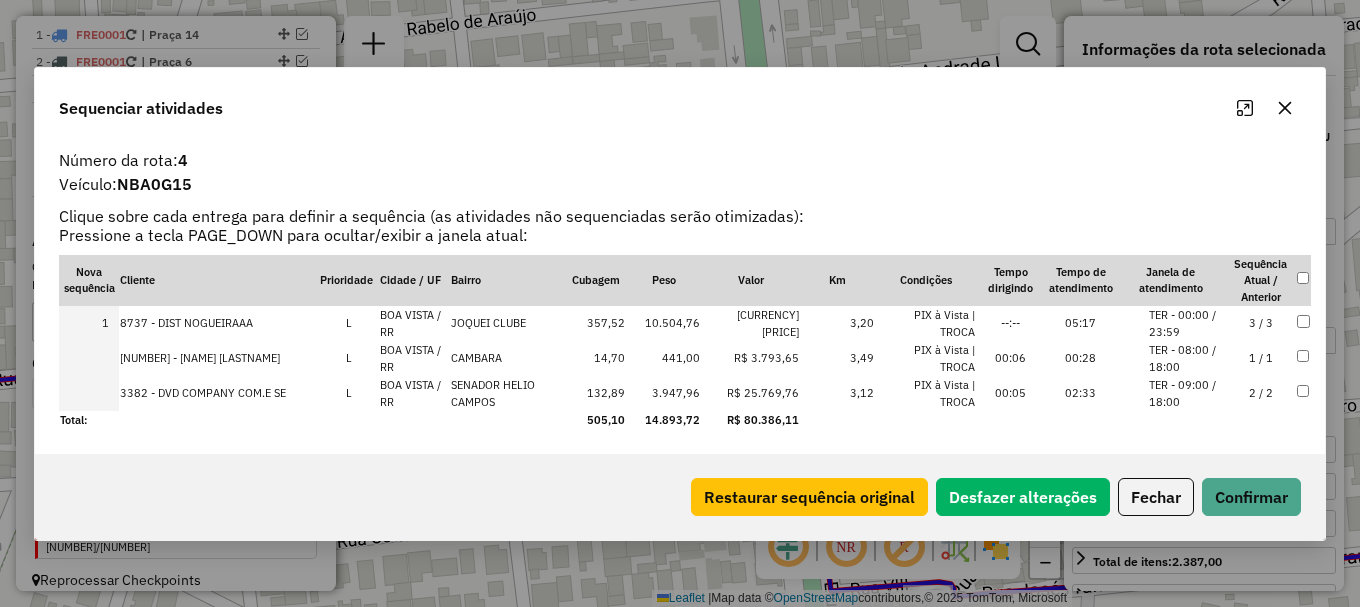 click at bounding box center (89, 393) 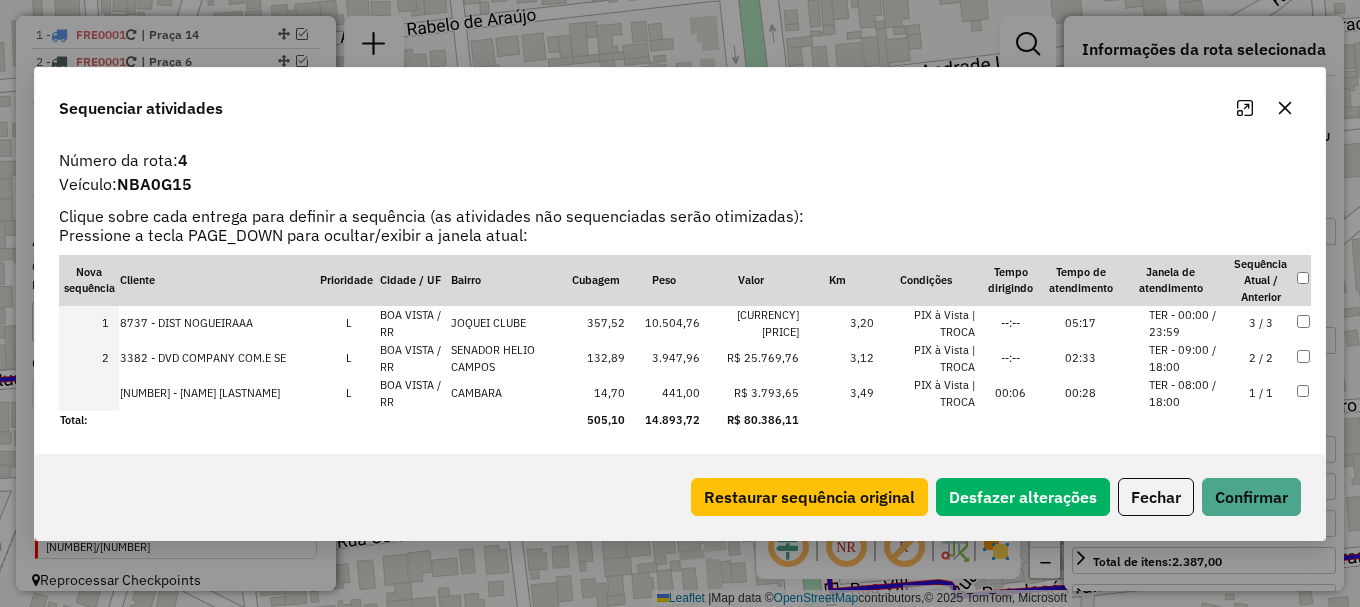 click at bounding box center [89, 393] 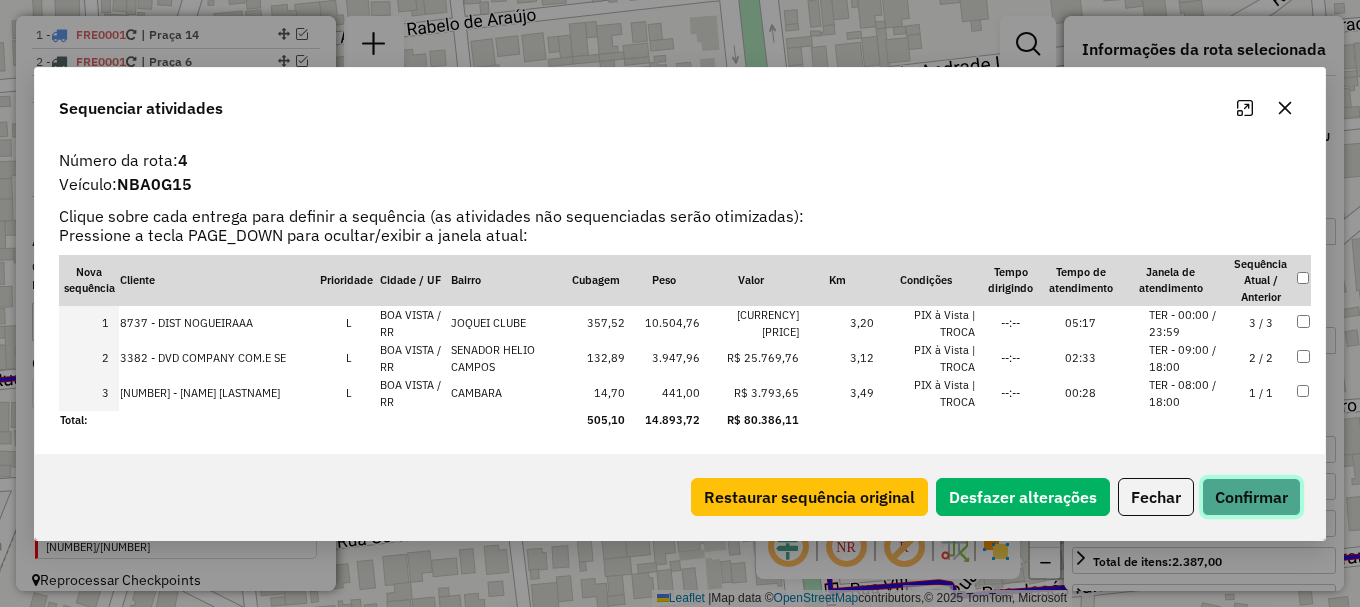 click on "Confirmar" 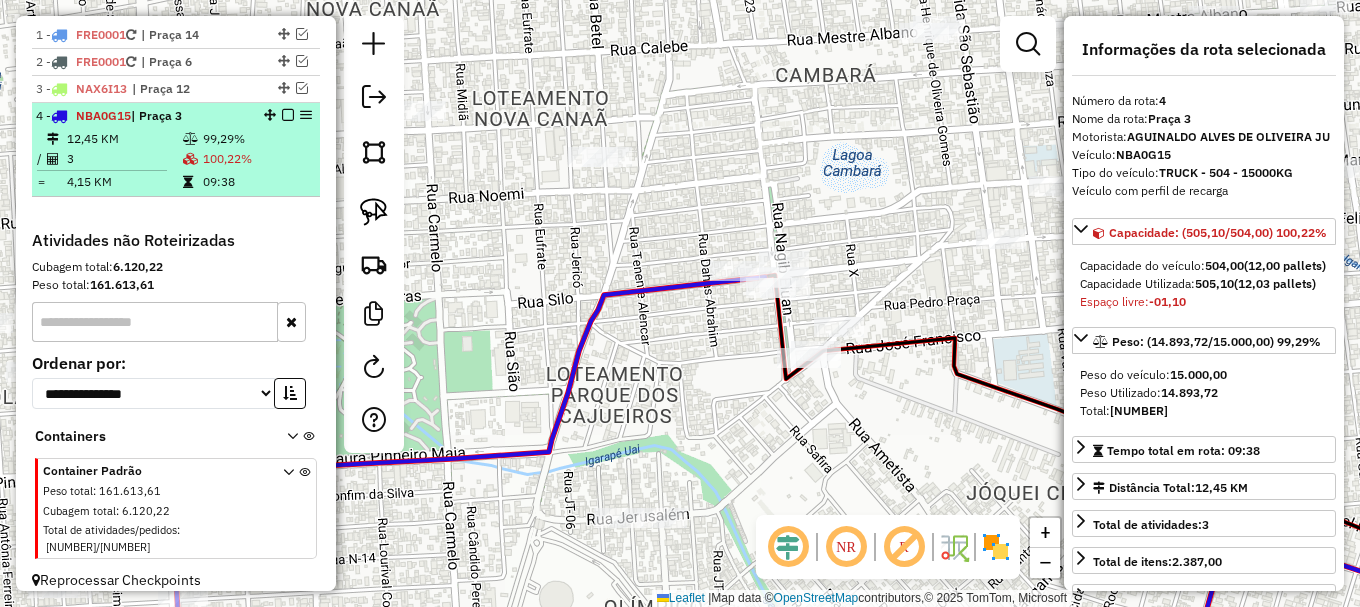drag, startPoint x: 284, startPoint y: 113, endPoint x: 305, endPoint y: 122, distance: 22.847319 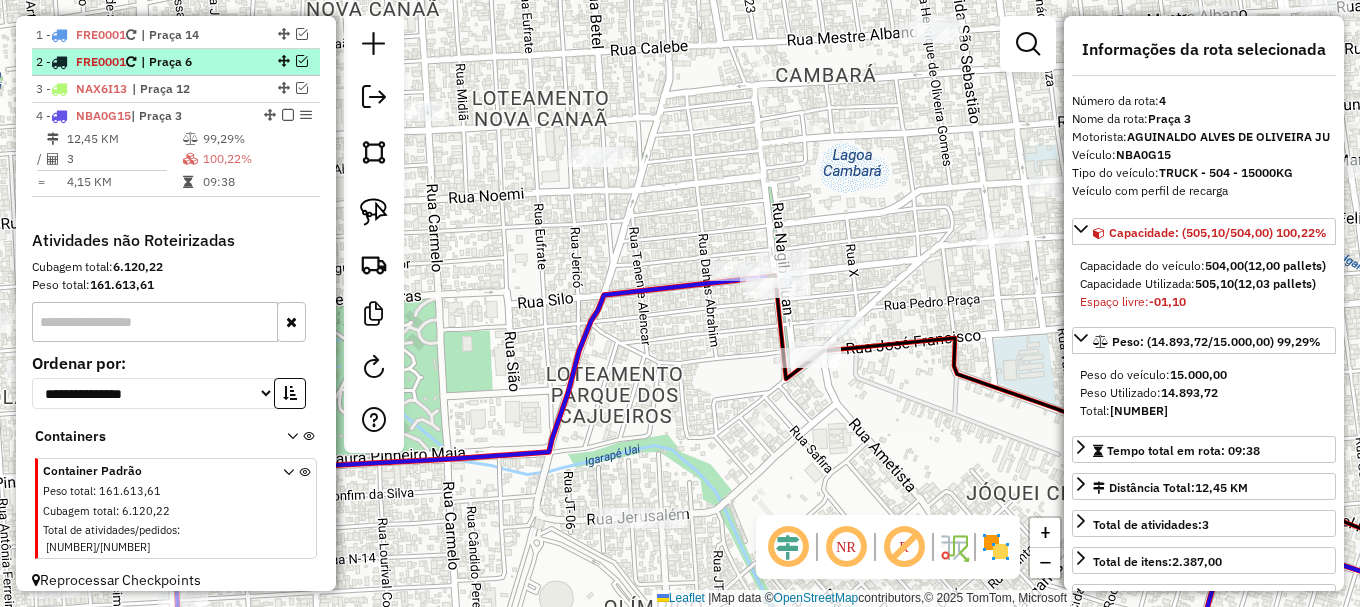 click at bounding box center [288, 115] 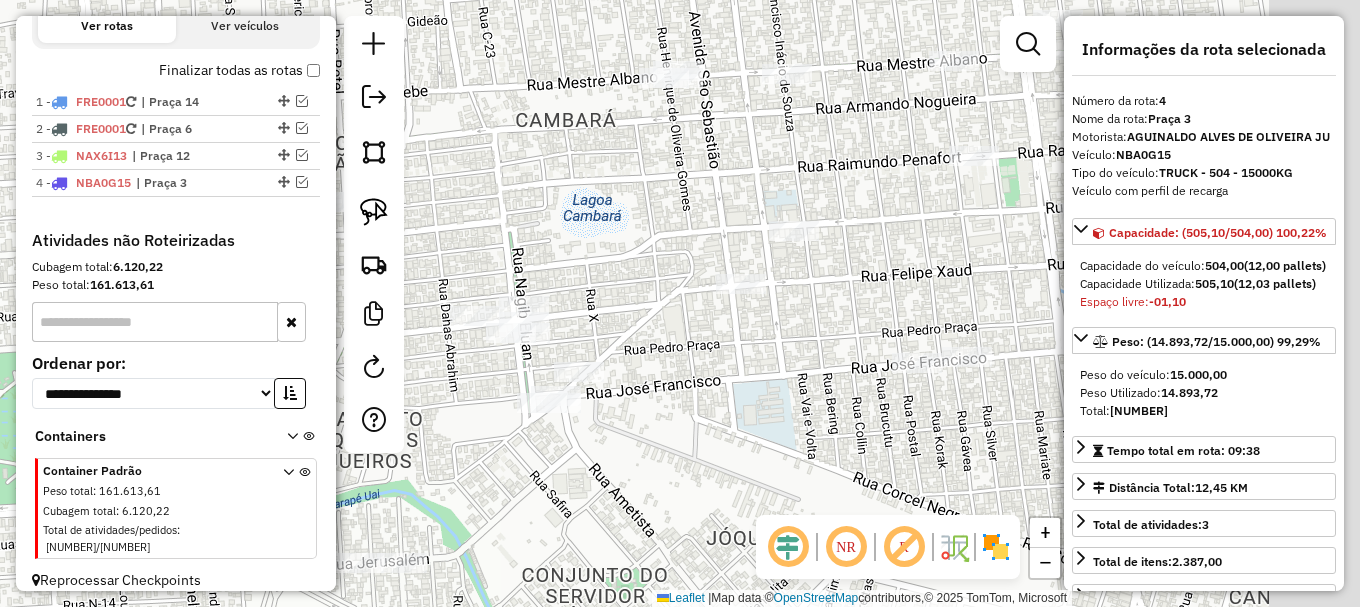 drag, startPoint x: 825, startPoint y: 157, endPoint x: 448, endPoint y: 243, distance: 386.68463 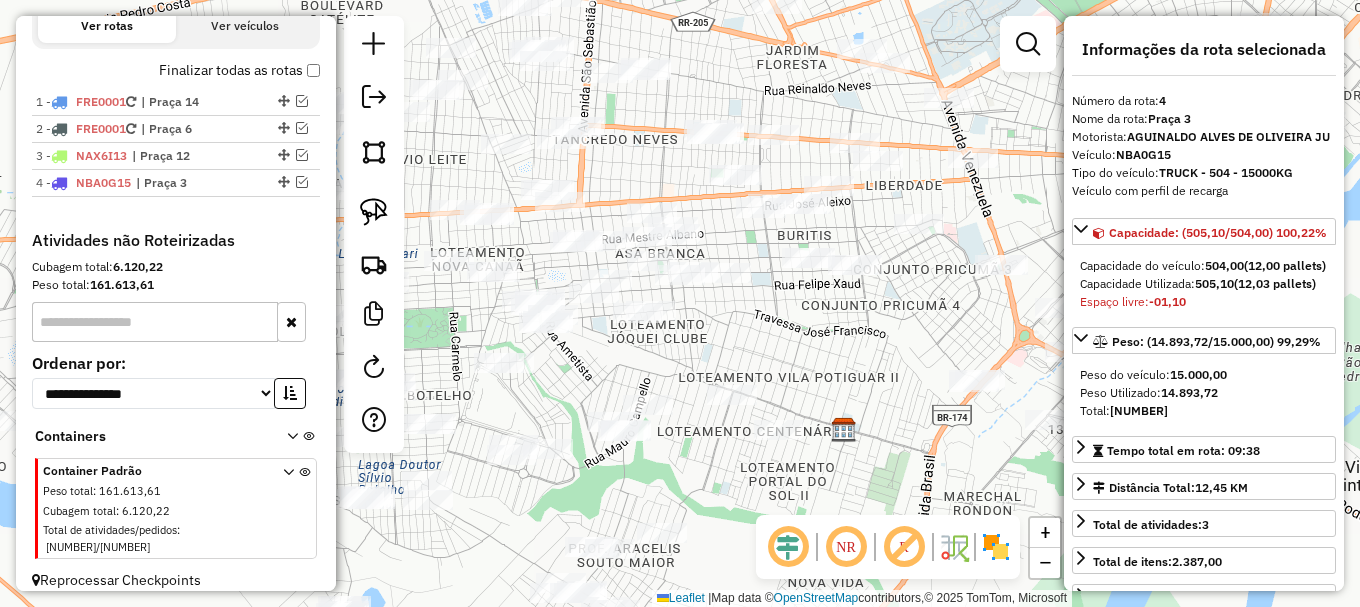 drag, startPoint x: 785, startPoint y: 384, endPoint x: 516, endPoint y: 400, distance: 269.4754 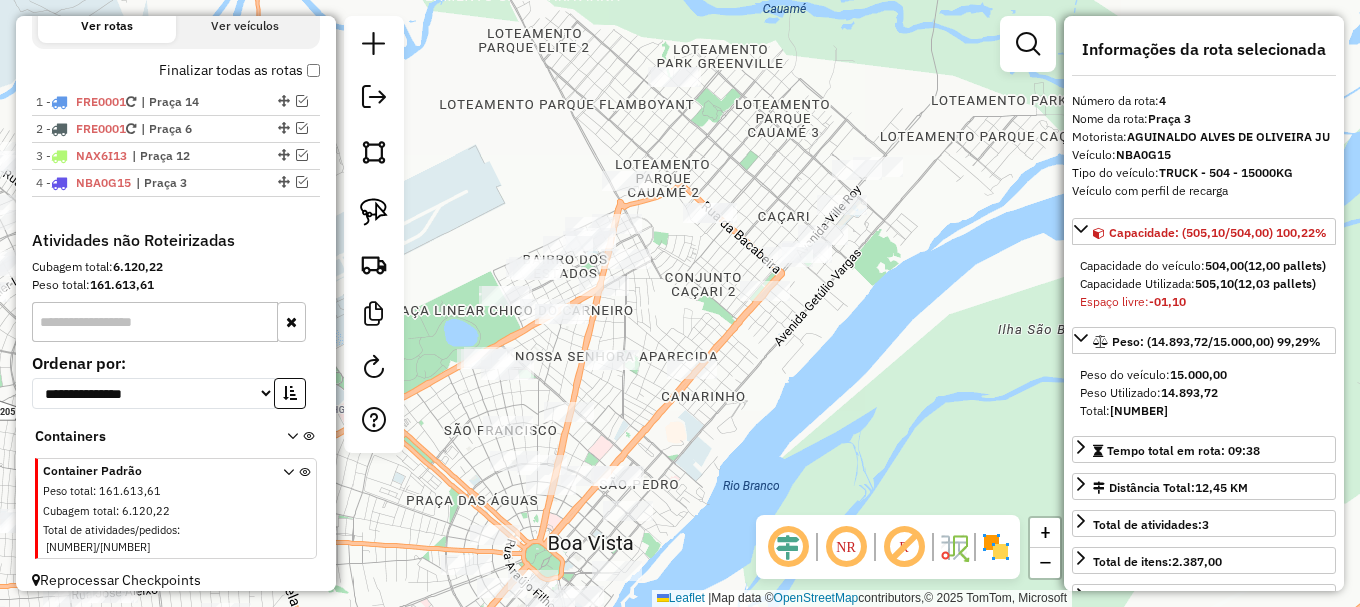 drag, startPoint x: 776, startPoint y: 347, endPoint x: 724, endPoint y: 419, distance: 88.814415 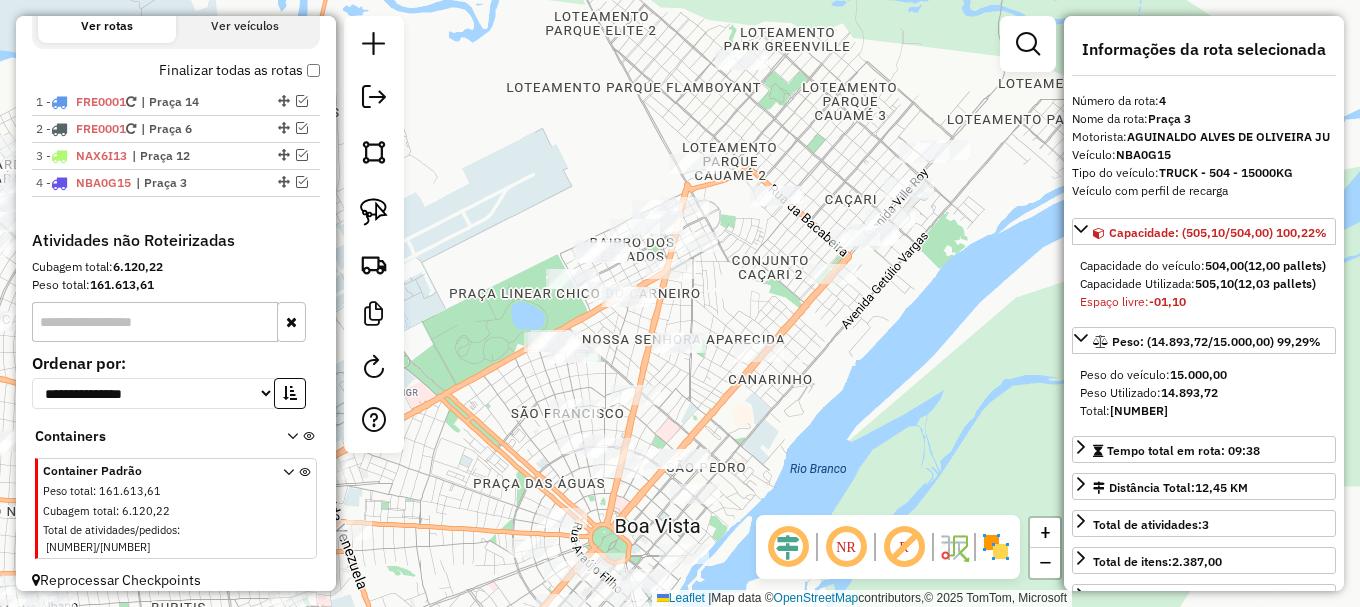 drag, startPoint x: 680, startPoint y: 330, endPoint x: 768, endPoint y: 290, distance: 96.66437 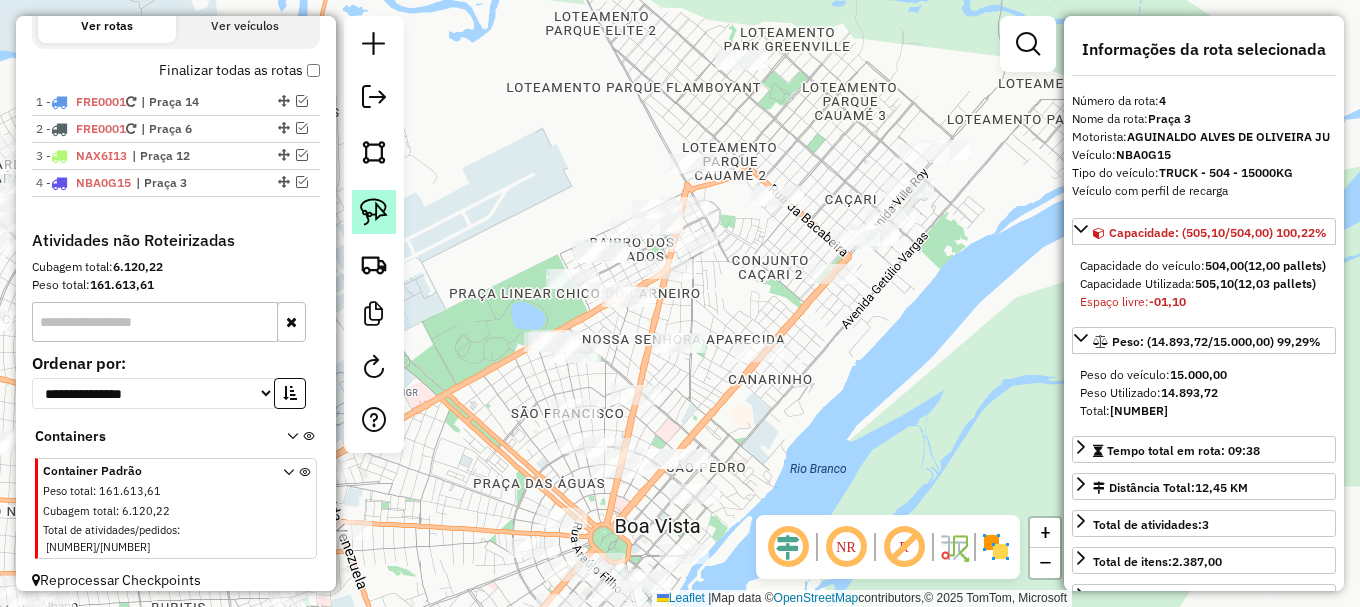 click 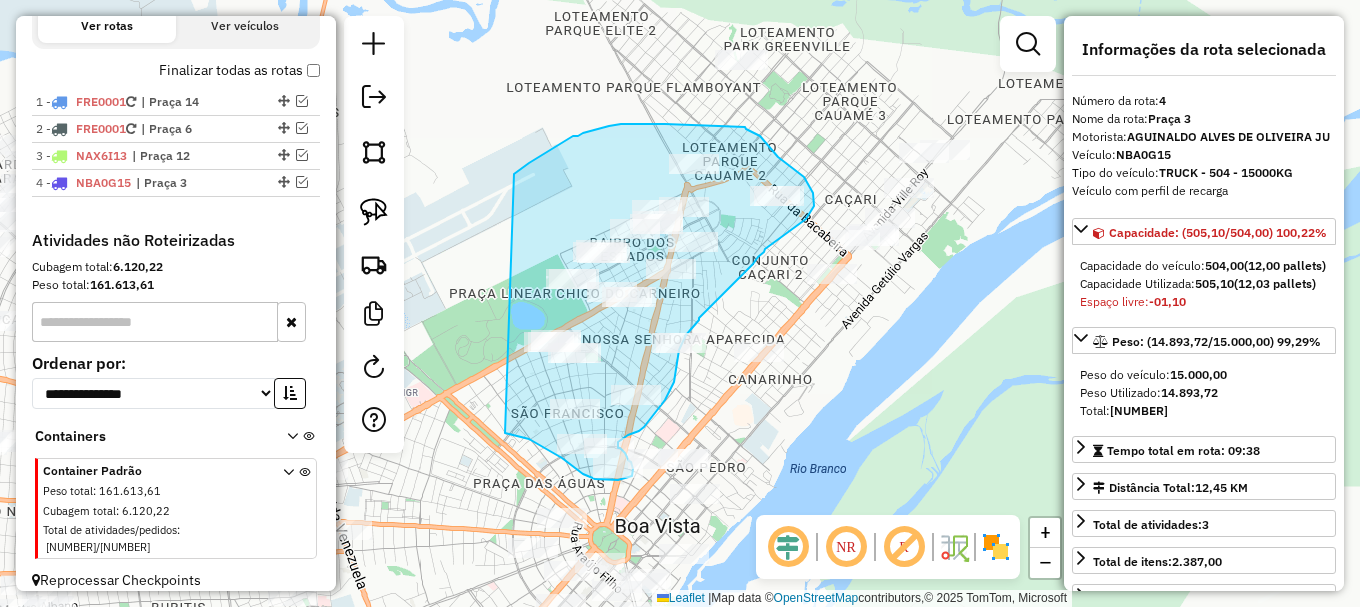 drag, startPoint x: 523, startPoint y: 168, endPoint x: 502, endPoint y: 431, distance: 263.83707 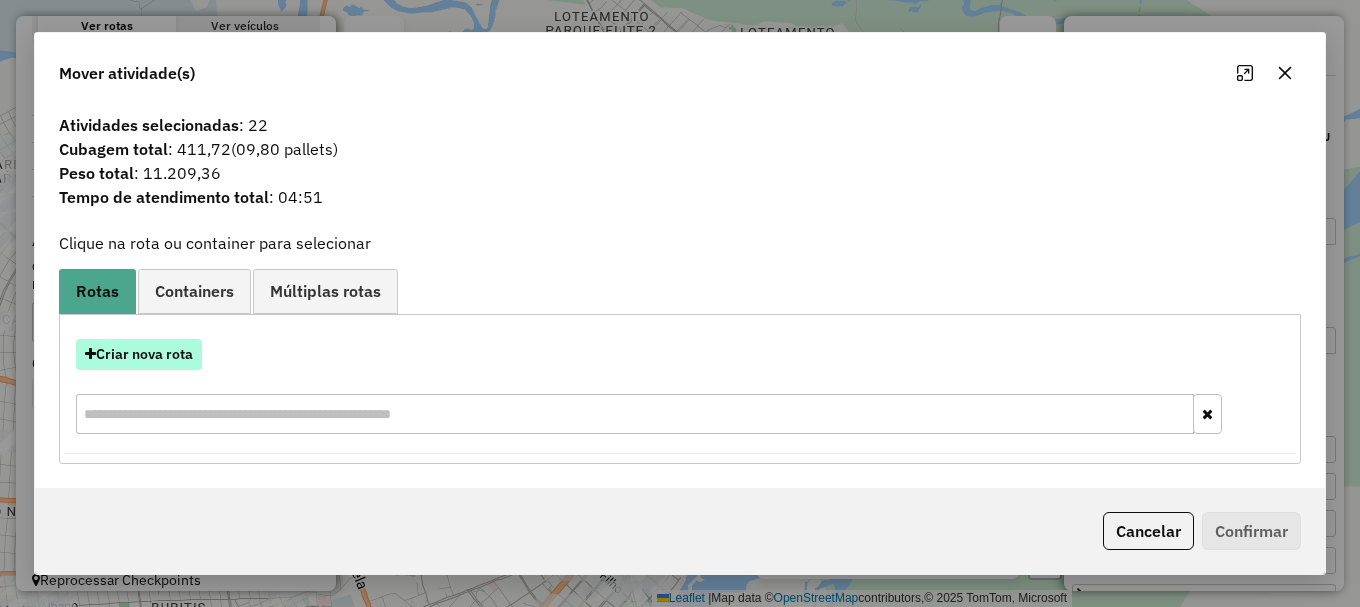 click on "Criar nova rota" at bounding box center [139, 354] 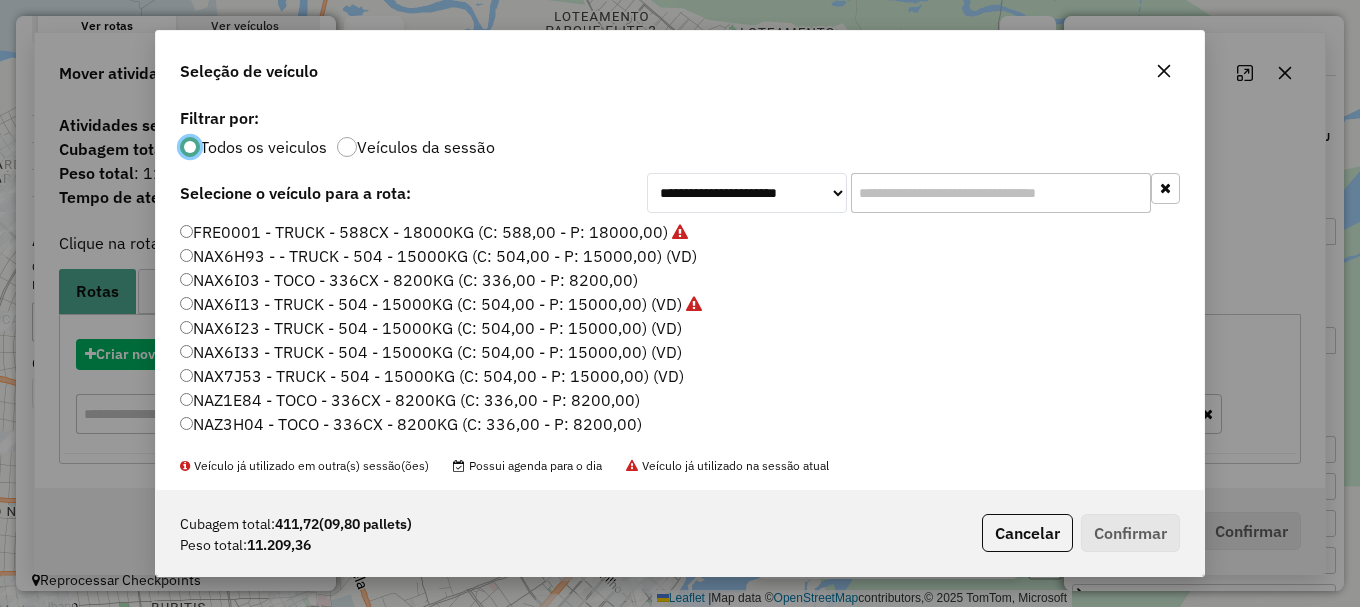 scroll, scrollTop: 11, scrollLeft: 6, axis: both 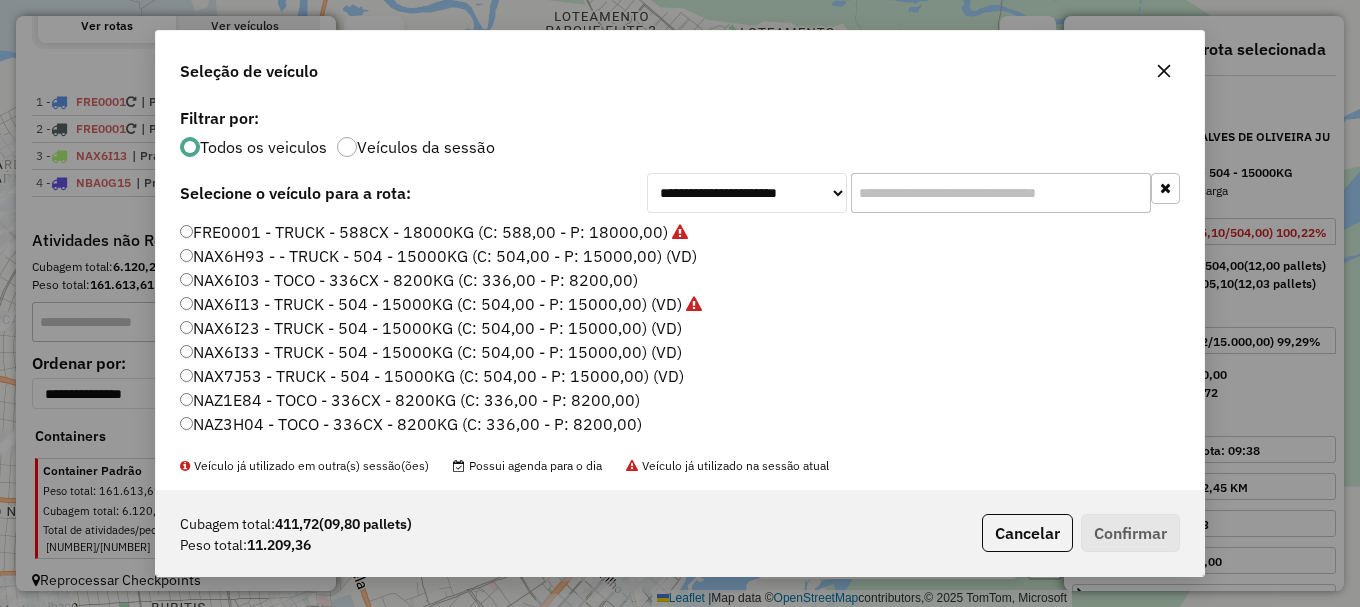 click on "NAZ1E84 - TOCO - 336CX - 8200KG (C: 336,00 - P: 8200,00)" 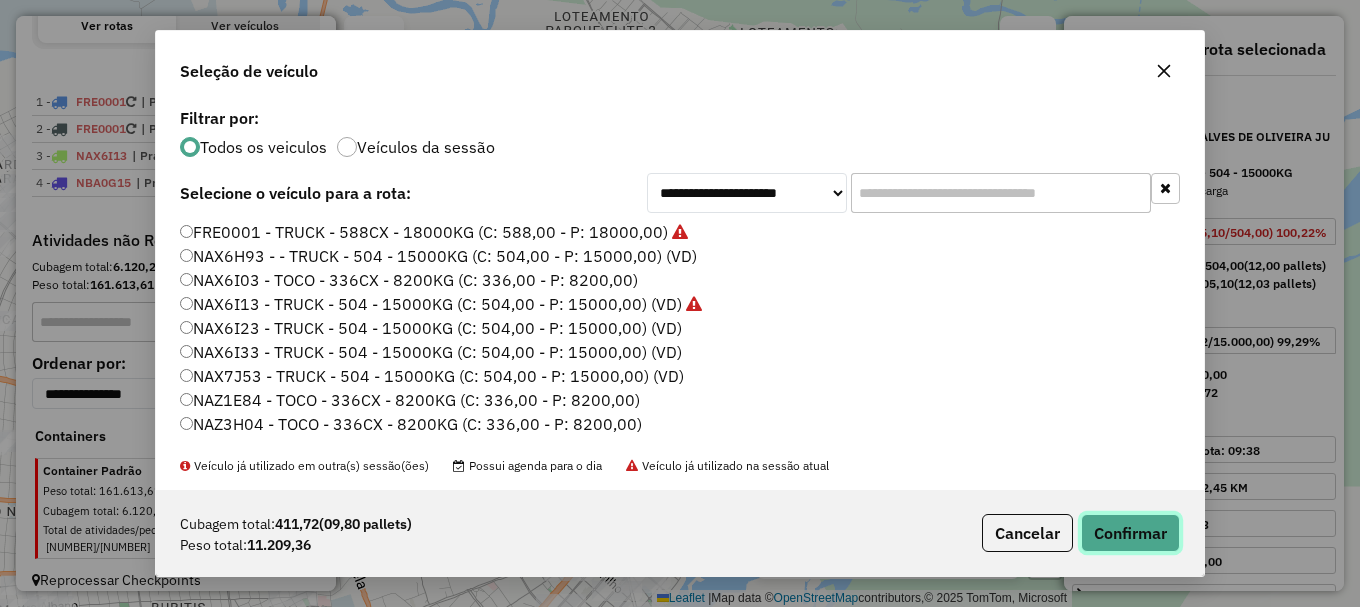 click on "Confirmar" 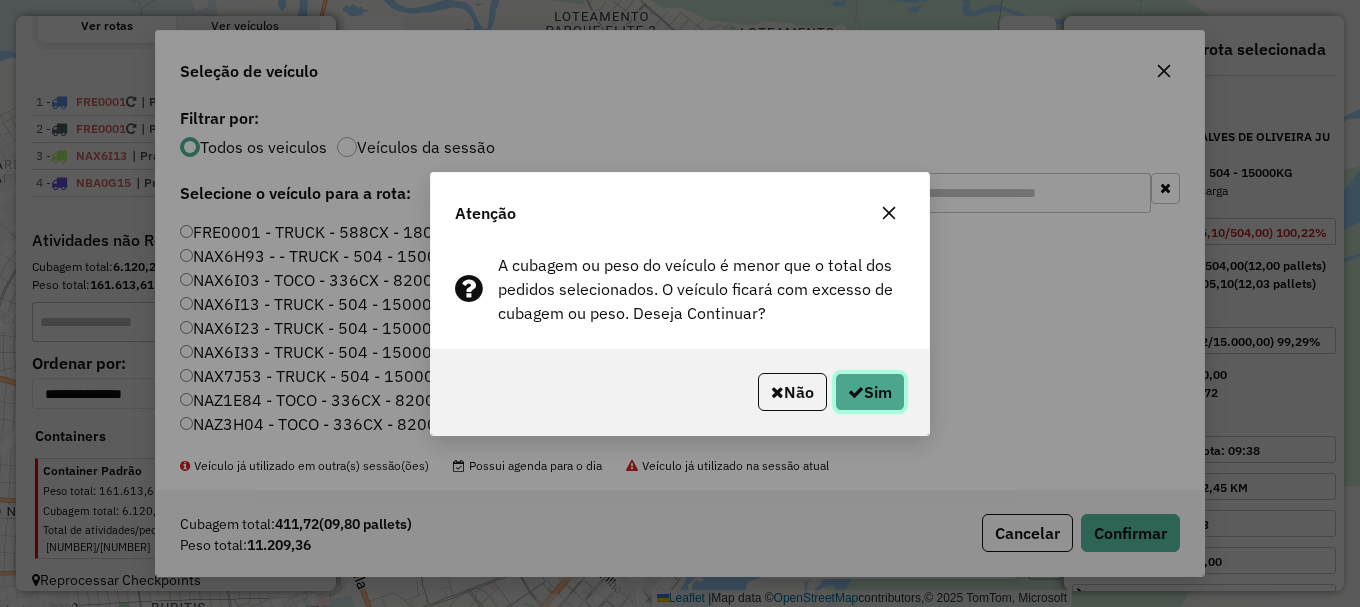 click on "Sim" 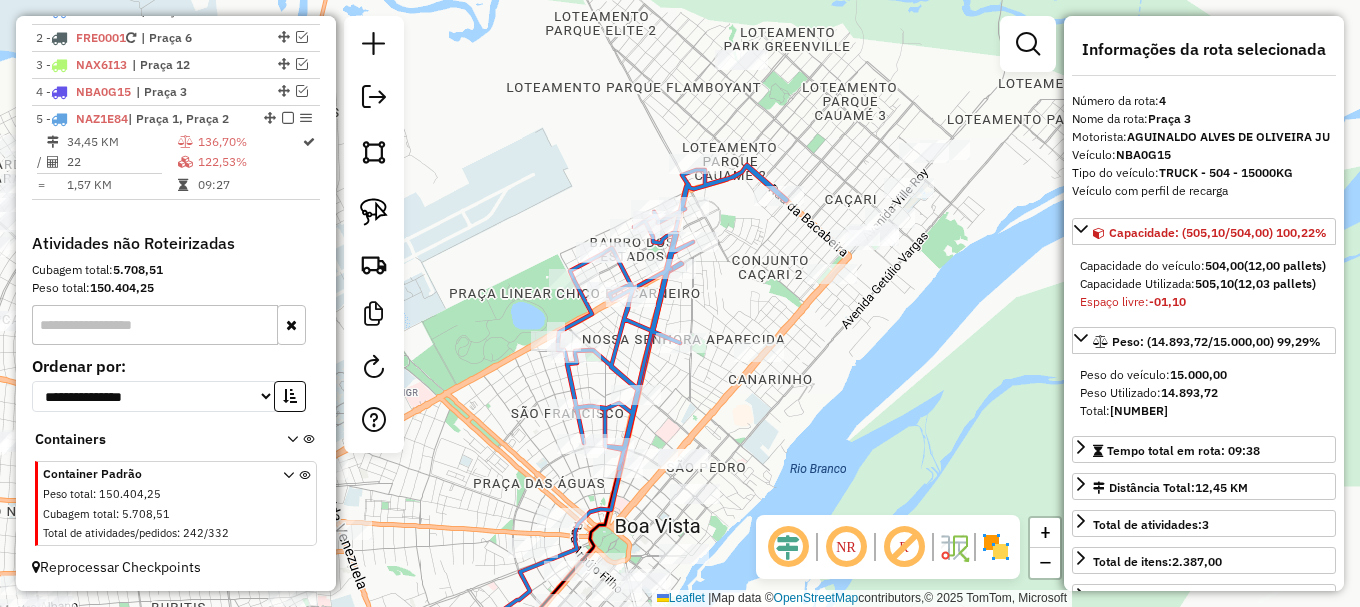 scroll, scrollTop: 838, scrollLeft: 0, axis: vertical 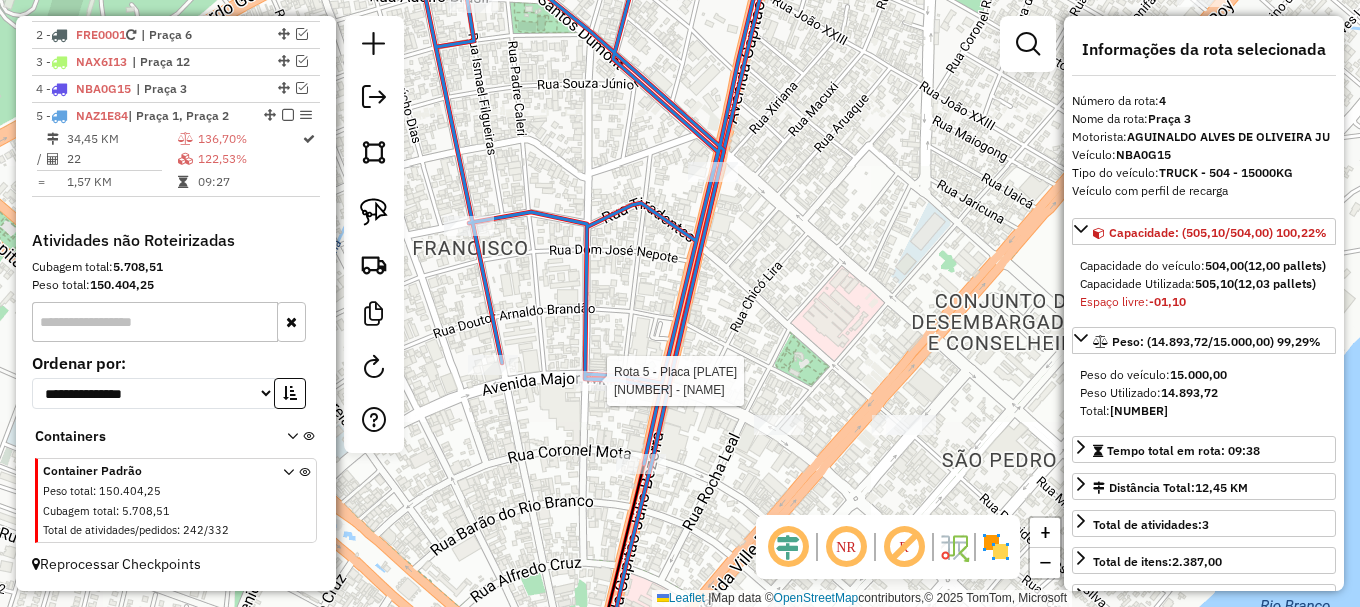 click 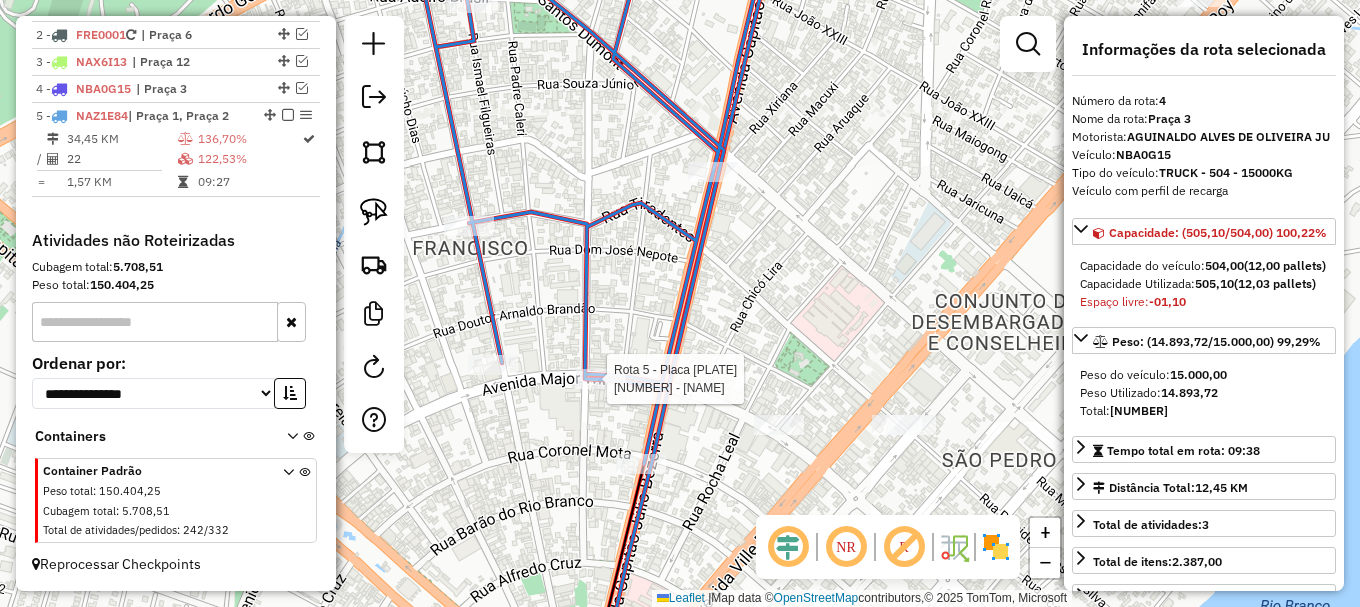 click 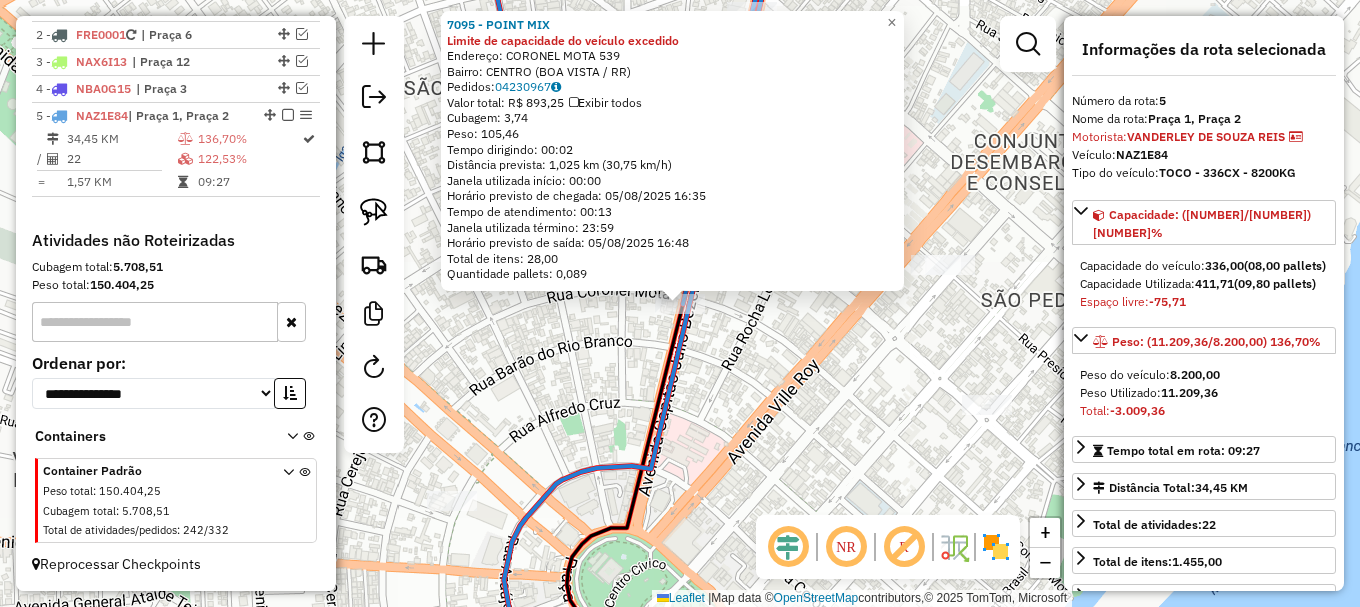 click on "7095 - POINT MIX Limite de capacidade do veículo excedido  Endereço:  CORONEL MOTA 539   Bairro: CENTRO (BOA VISTA / RR)   Pedidos:  04230967   Valor total: R$ 893,25   Exibir todos   Cubagem: 3,74  Peso: 105,46  Tempo dirigindo: 00:02   Distância prevista: 1,025 km (30,75 km/h)   Janela utilizada início: 00:00   Horário previsto de chegada: 05/08/2025 16:35   Tempo de atendimento: 00:13   Janela utilizada término: 23:59   Horário previsto de saída: 05/08/2025 16:48   Total de itens: 28,00   Quantidade pallets: 0,089  × Janela de atendimento Grade de atendimento Capacidade Transportadoras Veículos Cliente Pedidos  Rotas Selecione os dias de semana para filtrar as janelas de atendimento  Seg   Ter   Qua   Qui   Sex   Sáb   Dom  Informe o período da janela de atendimento: De: Até:  Filtrar exatamente a janela do cliente  Considerar janela de atendimento padrão  Selecione os dias de semana para filtrar as grades de atendimento  Seg   Ter   Qua   Qui   Sex   Sáb   Dom   Peso mínimo:   De:   Até:" 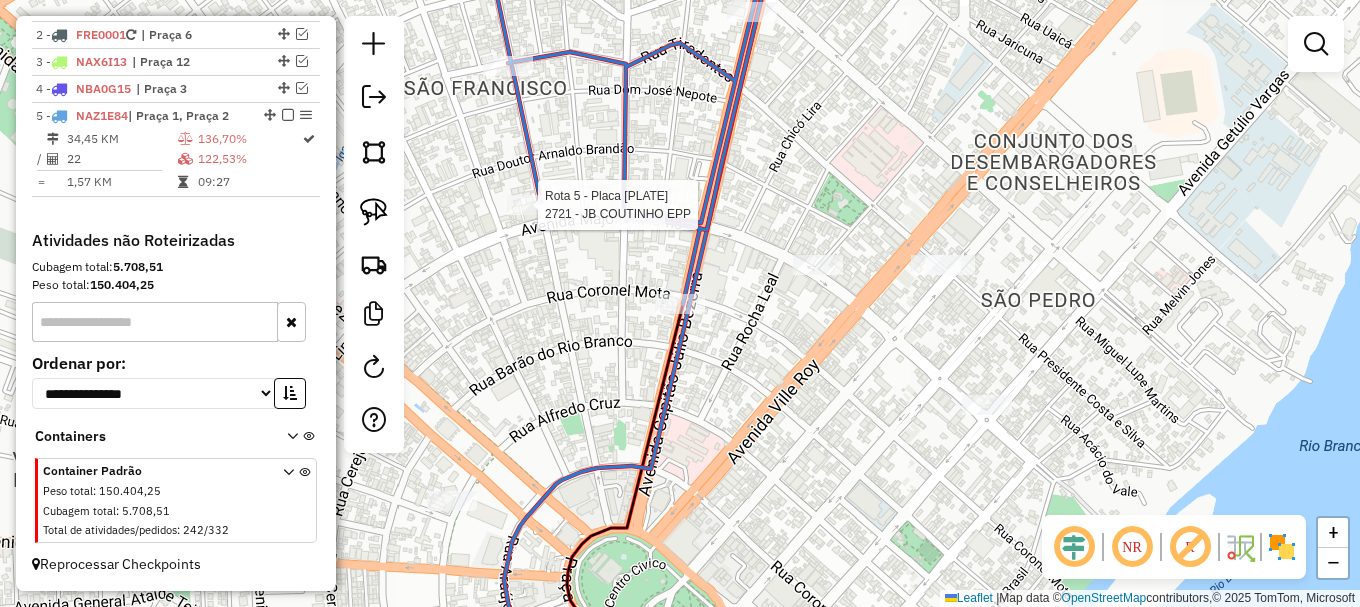 select on "**********" 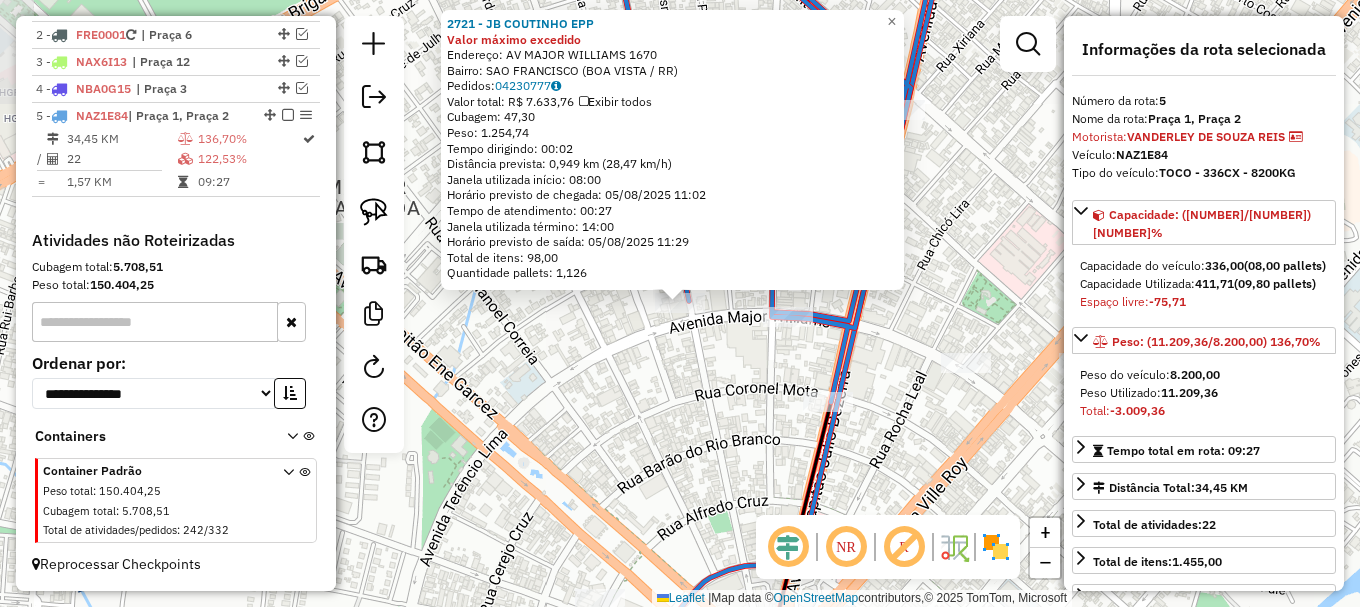 click on "2721 - JB COUTINHO EPP Valor máximo excedido  Endereço: AV  MAJOR WILLIAMS                1670   Bairro: SAO FRANCISCO (BOA VISTA / RR)   Pedidos:  04230777   Valor total: R$ 7.633,76   Exibir todos   Cubagem: 47,30  Peso: 1.254,74  Tempo dirigindo: 00:02   Distância prevista: 0,949 km (28,47 km/h)   Janela utilizada início: 08:00   Horário previsto de chegada: 05/08/2025 11:02   Tempo de atendimento: 00:27   Janela utilizada término: 14:00   Horário previsto de saída: 05/08/2025 11:29   Total de itens: 98,00   Quantidade pallets: 1,126  × Janela de atendimento Grade de atendimento Capacidade Transportadoras Veículos Cliente Pedidos  Rotas Selecione os dias de semana para filtrar as janelas de atendimento  Seg   Ter   Qua   Qui   Sex   Sáb   Dom  Informe o período da janela de atendimento: De: Até:  Filtrar exatamente a janela do cliente  Considerar janela de atendimento padrão  Selecione os dias de semana para filtrar as grades de atendimento  Seg   Ter   Qua   Qui   Sex   Sáb   Dom   De:  De:" 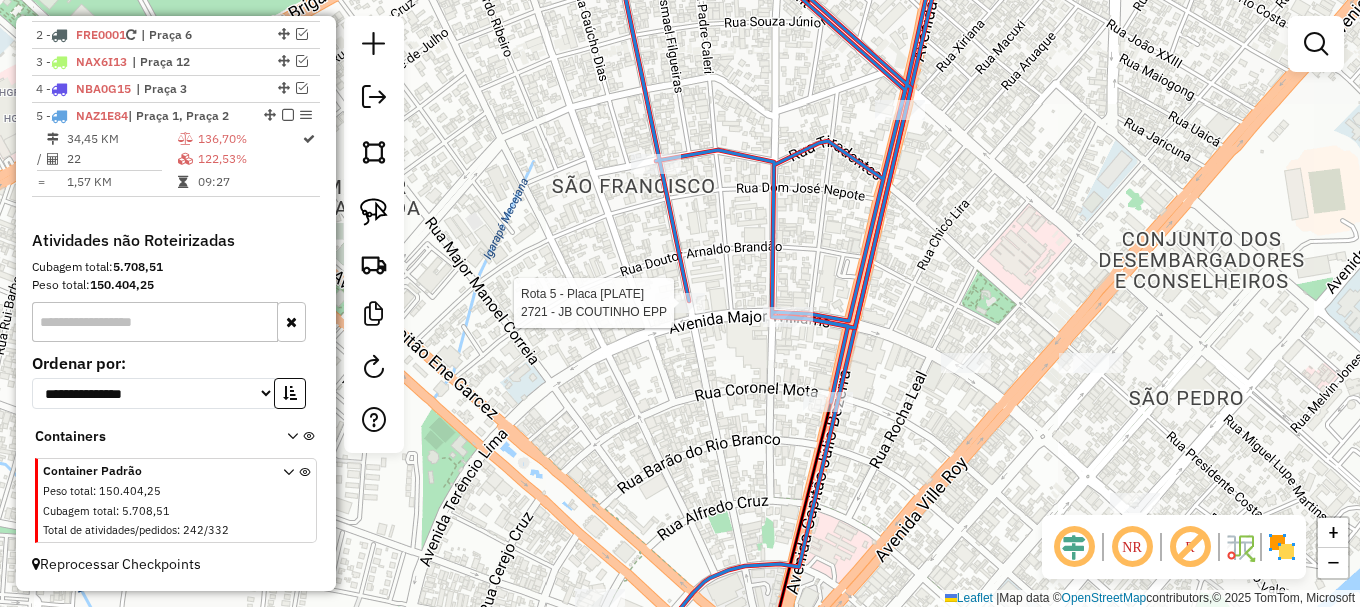 select on "**********" 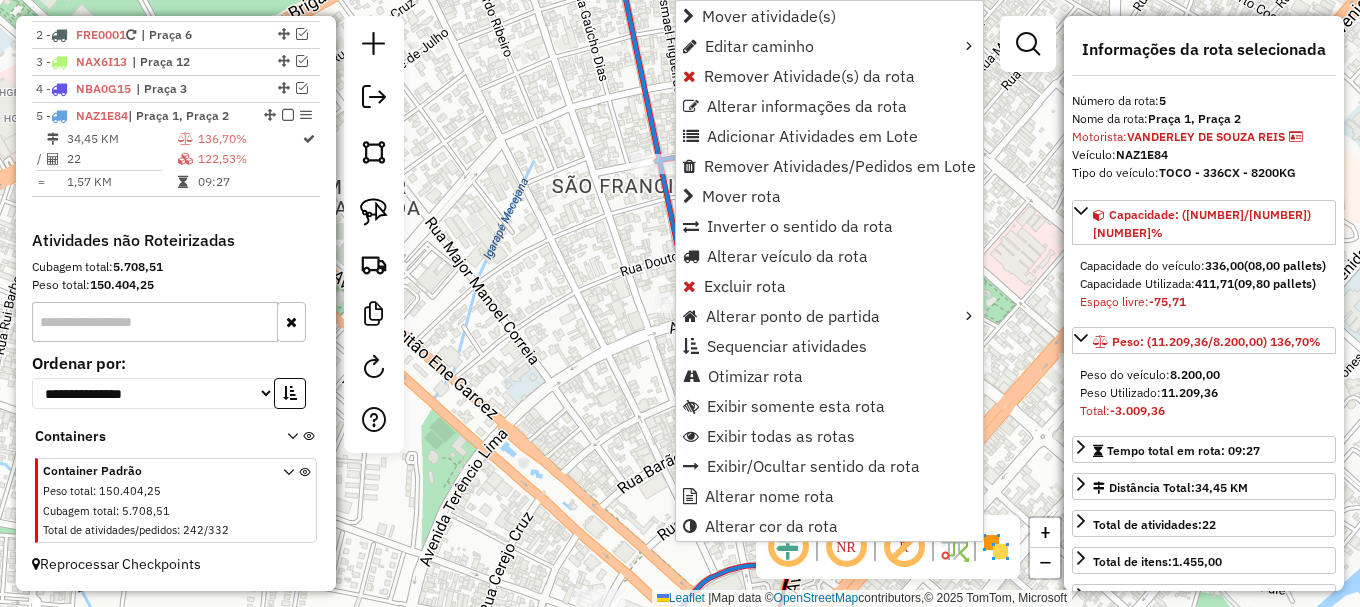 click on "Remover Atividade(s) da rota" at bounding box center (809, 76) 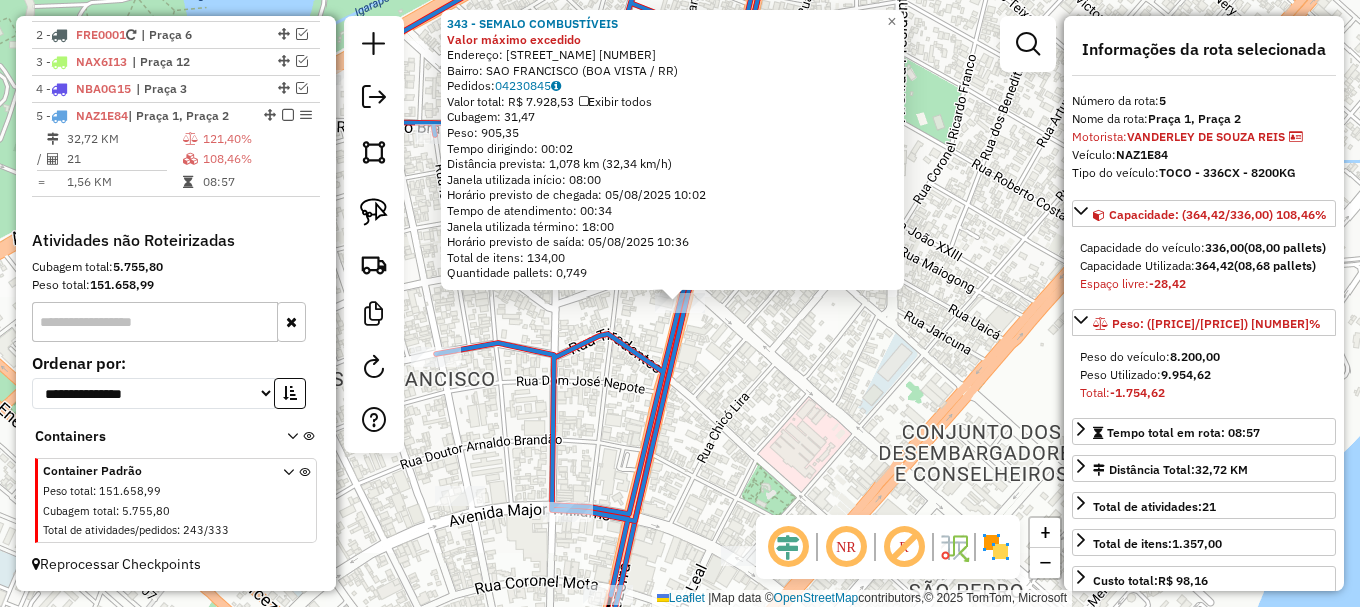 click on "343 - SEMALO COMBUSTÍVEIS Valor máximo excedido  Endereço: AV  CAPITAO JULIO BEZERRA         001268   Bairro: SAO FRANCISCO (BOA VISTA / RR)   Pedidos:  04230845   Valor total: R$ 7.928,53   Exibir todos   Cubagem: 31,47  Peso: 905,35  Tempo dirigindo: 00:02   Distância prevista: 1,078 km (32,34 km/h)   Janela utilizada início: 08:00   Horário previsto de chegada: 05/08/2025 10:02   Tempo de atendimento: 00:34   Janela utilizada término: 18:00   Horário previsto de saída: 05/08/2025 10:36   Total de itens: 134,00   Quantidade pallets: 0,749  × Janela de atendimento Grade de atendimento Capacidade Transportadoras Veículos Cliente Pedidos  Rotas Selecione os dias de semana para filtrar as janelas de atendimento  Seg   Ter   Qua   Qui   Sex   Sáb   Dom  Informe o período da janela de atendimento: De: Até:  Filtrar exatamente a janela do cliente  Considerar janela de atendimento padrão  Selecione os dias de semana para filtrar as grades de atendimento  Seg   Ter   Qua   Qui   Sex   Sáb   Dom  De:" 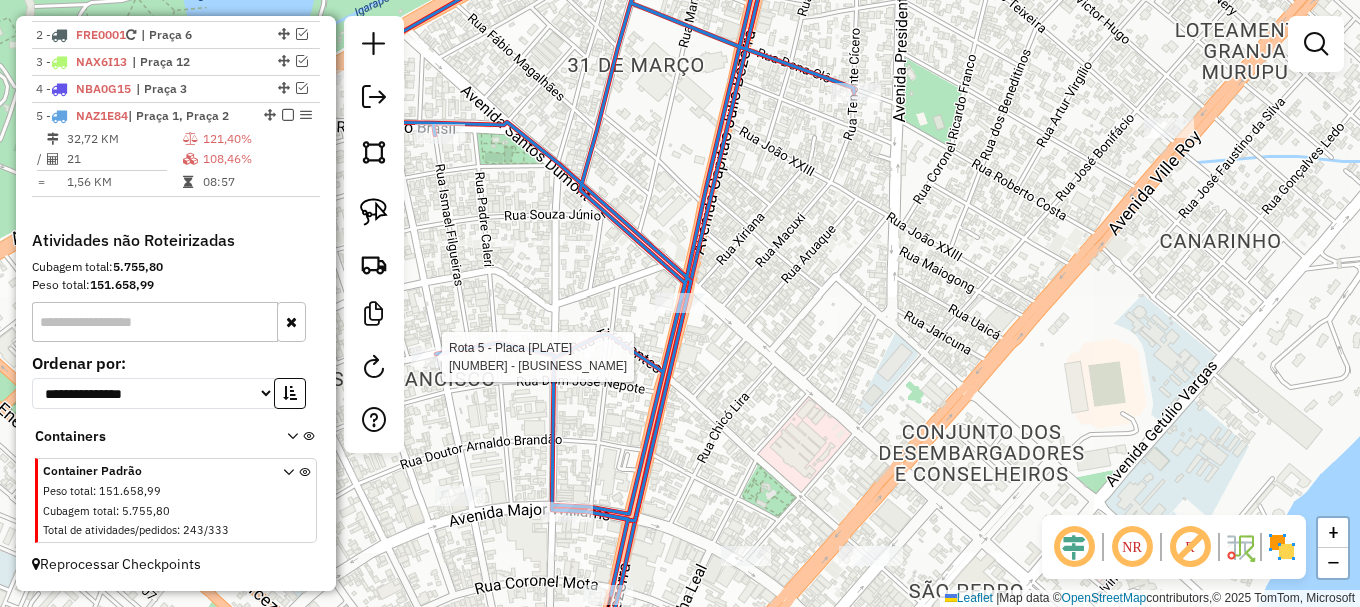select on "**********" 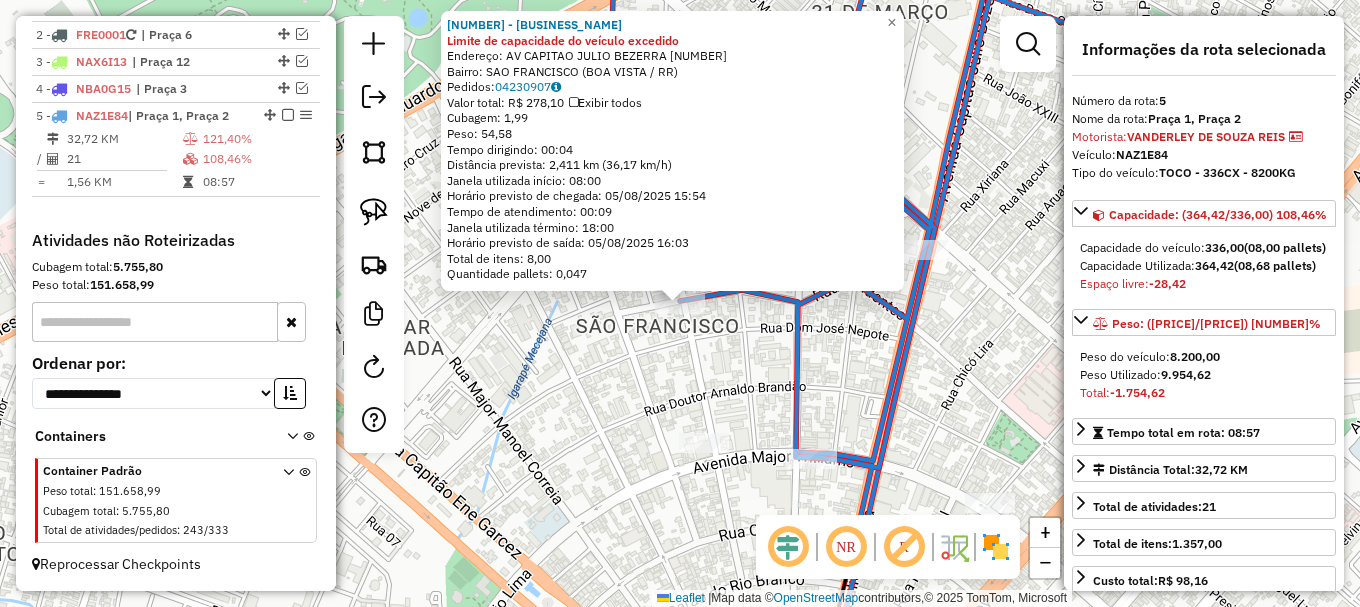 click on "3178 - RJ COMERCIO DE PEIXE Limite de capacidade do veículo excedido  Endereço: AV  CAPITAO JULIO BEZERRA         1090   Bairro: SAO FRANCISCO (BOA VISTA / RR)   Pedidos:  04230907   Valor total: R$ 278,10   Exibir todos   Cubagem: 1,99  Peso: 54,58  Tempo dirigindo: 00:04   Distância prevista: 2,411 km (36,17 km/h)   Janela utilizada início: 08:00   Horário previsto de chegada: 05/08/2025 15:54   Tempo de atendimento: 00:09   Janela utilizada término: 18:00   Horário previsto de saída: 05/08/2025 16:03   Total de itens: 8,00   Quantidade pallets: 0,047  × Janela de atendimento Grade de atendimento Capacidade Transportadoras Veículos Cliente Pedidos  Rotas Selecione os dias de semana para filtrar as janelas de atendimento  Seg   Ter   Qua   Qui   Sex   Sáb   Dom  Informe o período da janela de atendimento: De: Até:  Filtrar exatamente a janela do cliente  Considerar janela de atendimento padrão  Selecione os dias de semana para filtrar as grades de atendimento  Seg   Ter   Qua   Qui   Sex   Dom" 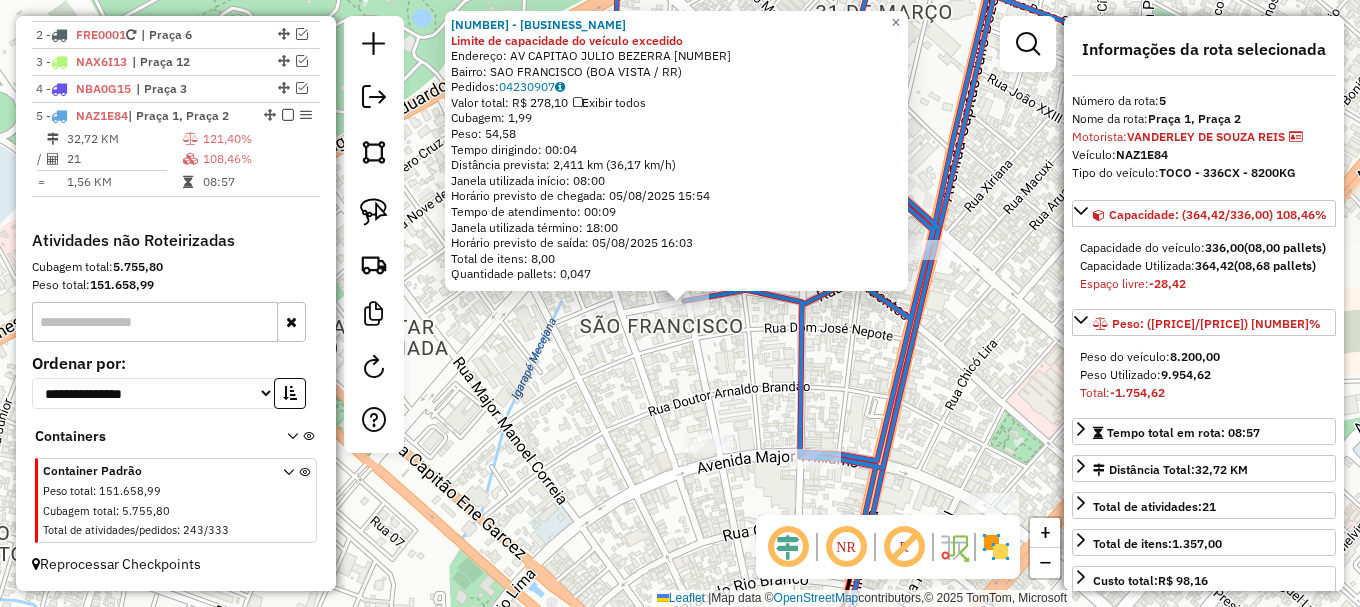drag, startPoint x: 921, startPoint y: 250, endPoint x: 832, endPoint y: 350, distance: 133.86934 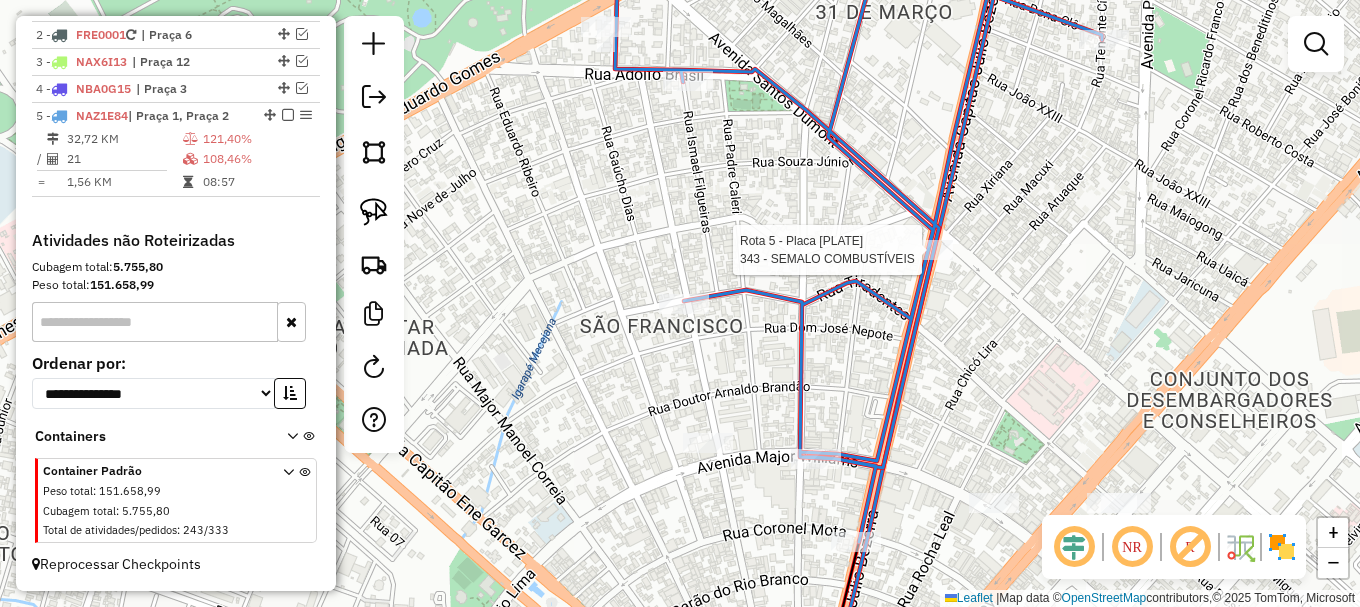 select on "**********" 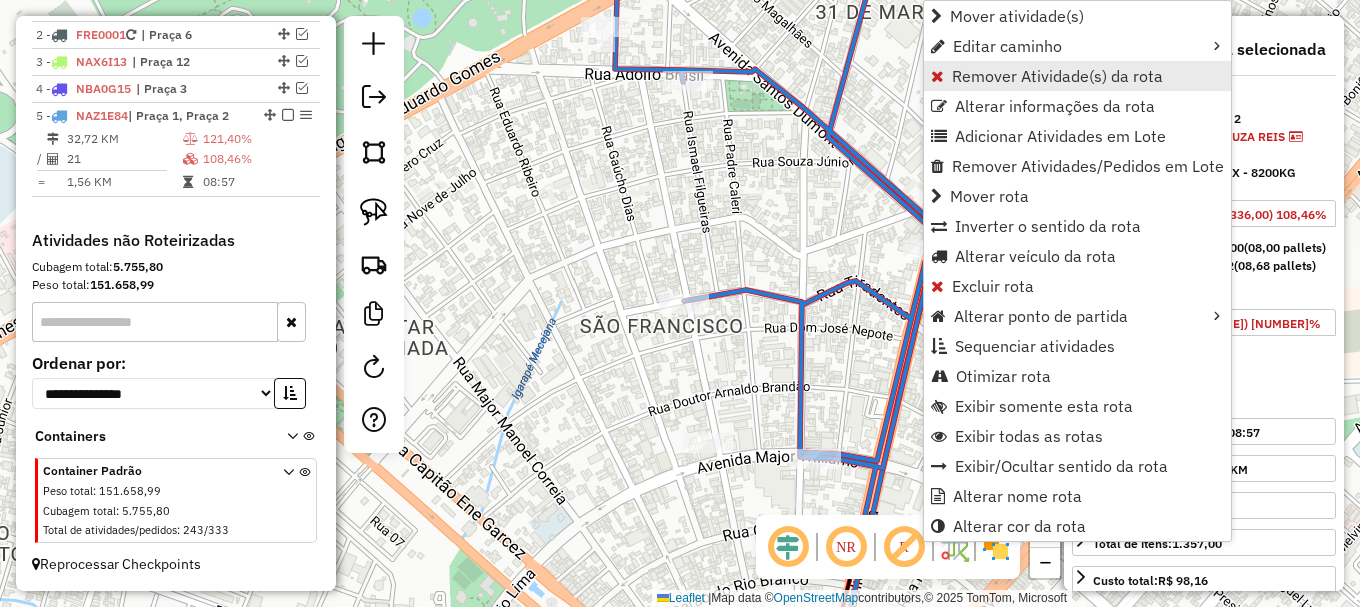 click on "Remover Atividade(s) da rota" at bounding box center (1057, 76) 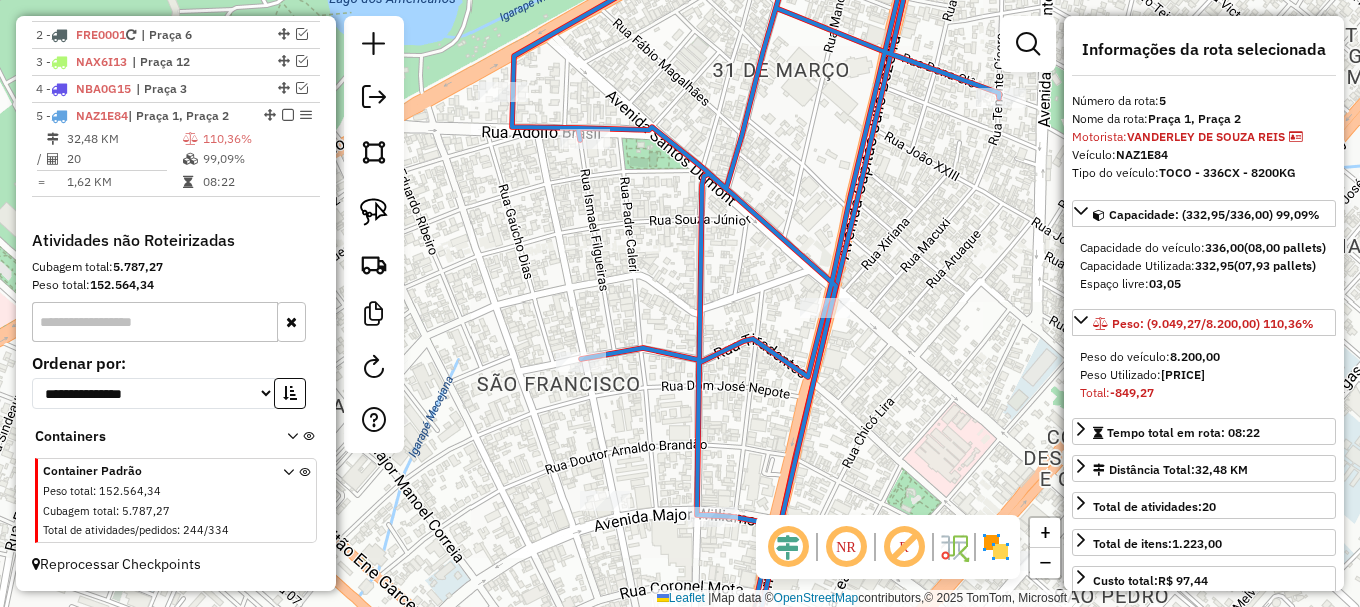 drag, startPoint x: 976, startPoint y: 271, endPoint x: 708, endPoint y: 391, distance: 293.63922 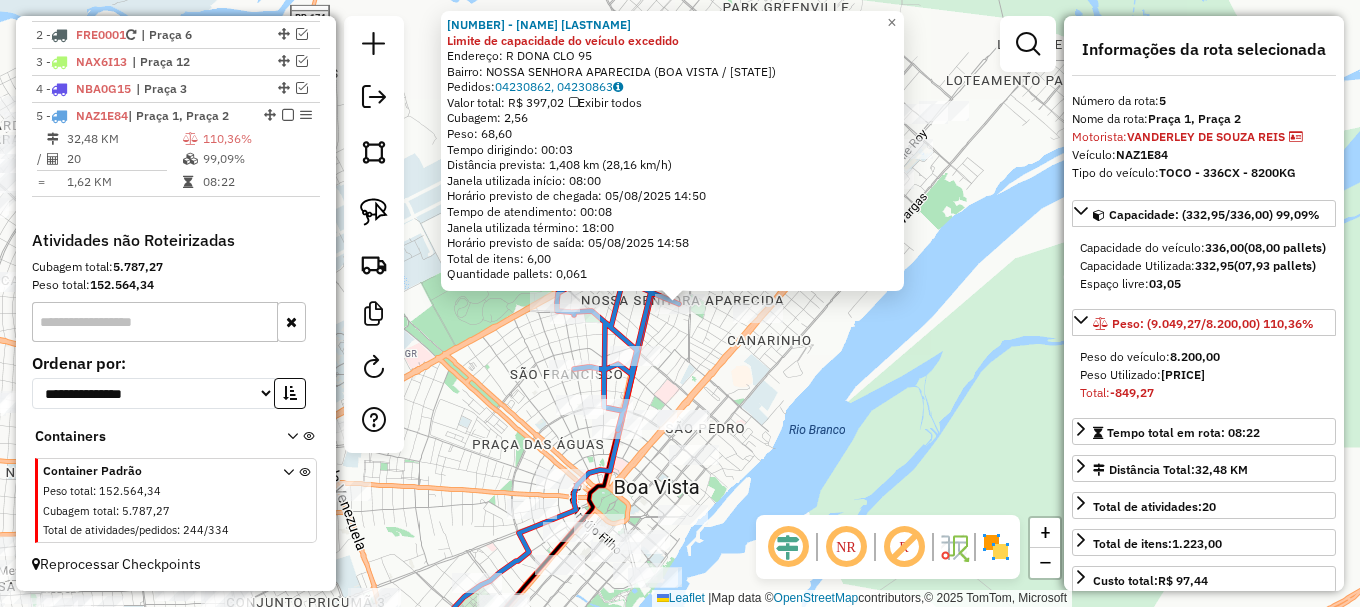 click on "4442 - ISAAC NAHUM BORGES D Limite de capacidade do veículo excedido  Endereço: R   DONA CLO                      95   Bairro: NOSSA SENHORA APARECIDA (BOA VISTA / RR)   Pedidos:  04230862, 04230863   Valor total: R$ 397,02   Exibir todos   Cubagem: 2,56  Peso: 68,60  Tempo dirigindo: 00:03   Distância prevista: 1,408 km (28,16 km/h)   Janela utilizada início: 08:00   Horário previsto de chegada: 05/08/2025 14:50   Tempo de atendimento: 00:08   Janela utilizada término: 18:00   Horário previsto de saída: 05/08/2025 14:58   Total de itens: 6,00   Quantidade pallets: 0,061  × Janela de atendimento Grade de atendimento Capacidade Transportadoras Veículos Cliente Pedidos  Rotas Selecione os dias de semana para filtrar as janelas de atendimento  Seg   Ter   Qua   Qui   Sex   Sáb   Dom  Informe o período da janela de atendimento: De: Até:  Filtrar exatamente a janela do cliente  Considerar janela de atendimento padrão  Selecione os dias de semana para filtrar as grades de atendimento  Seg   Ter   Qua" 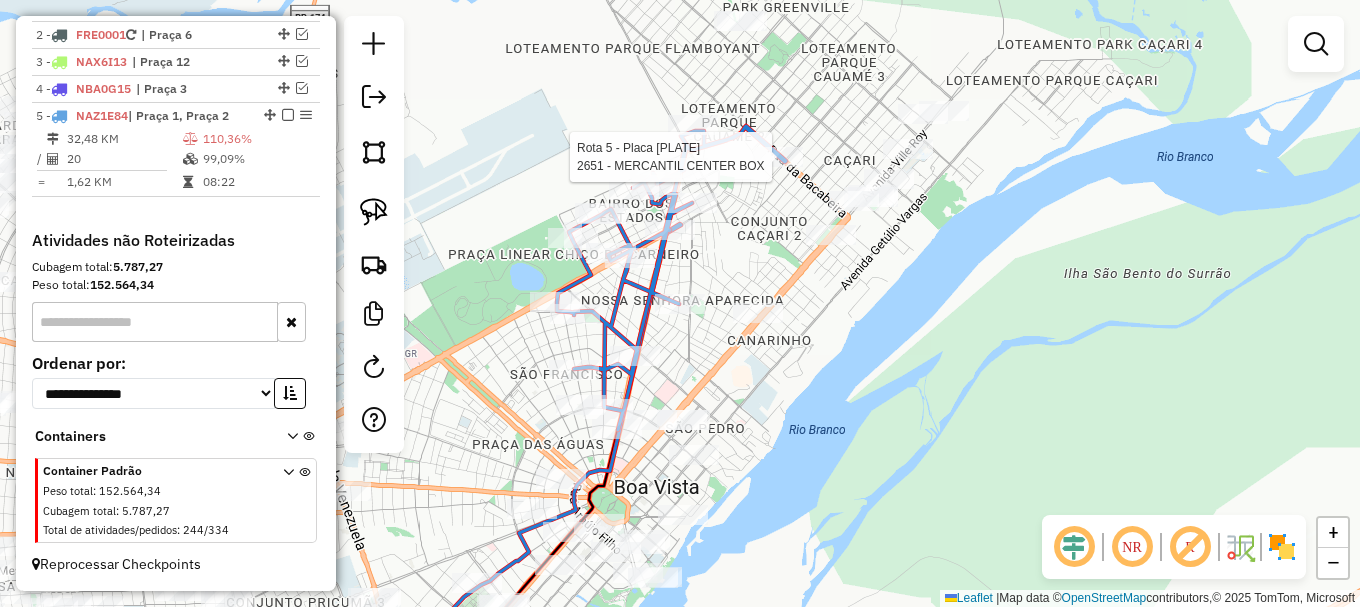 select on "**********" 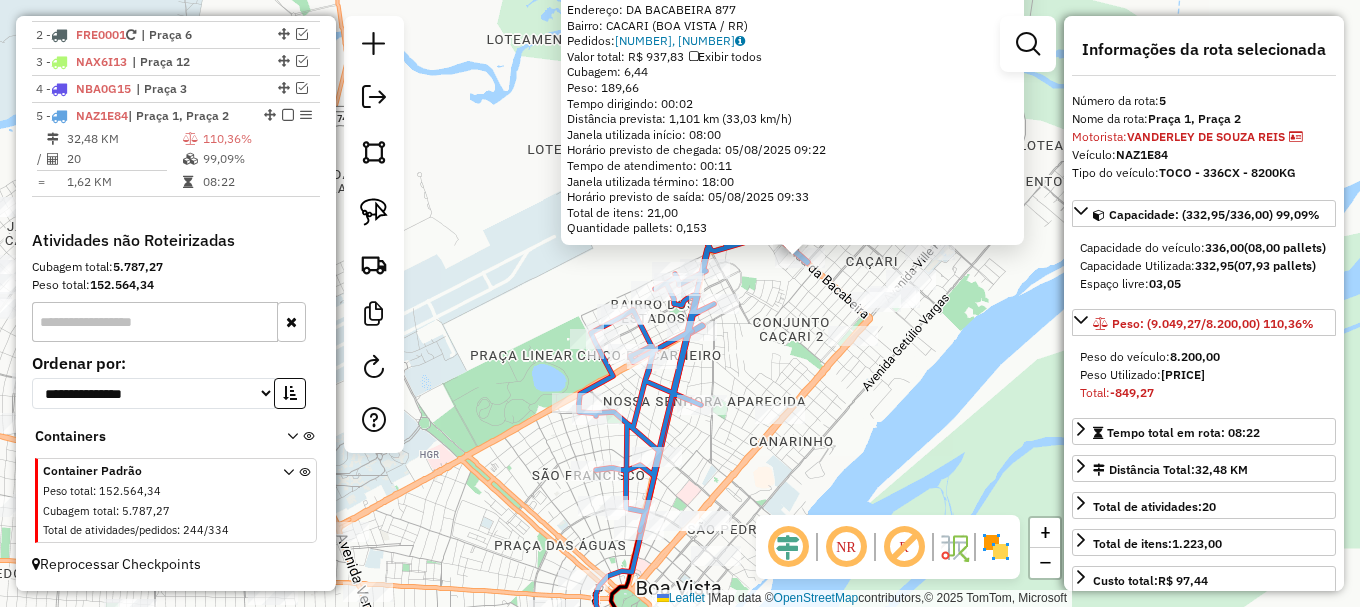drag, startPoint x: 680, startPoint y: 384, endPoint x: 799, endPoint y: 340, distance: 126.873955 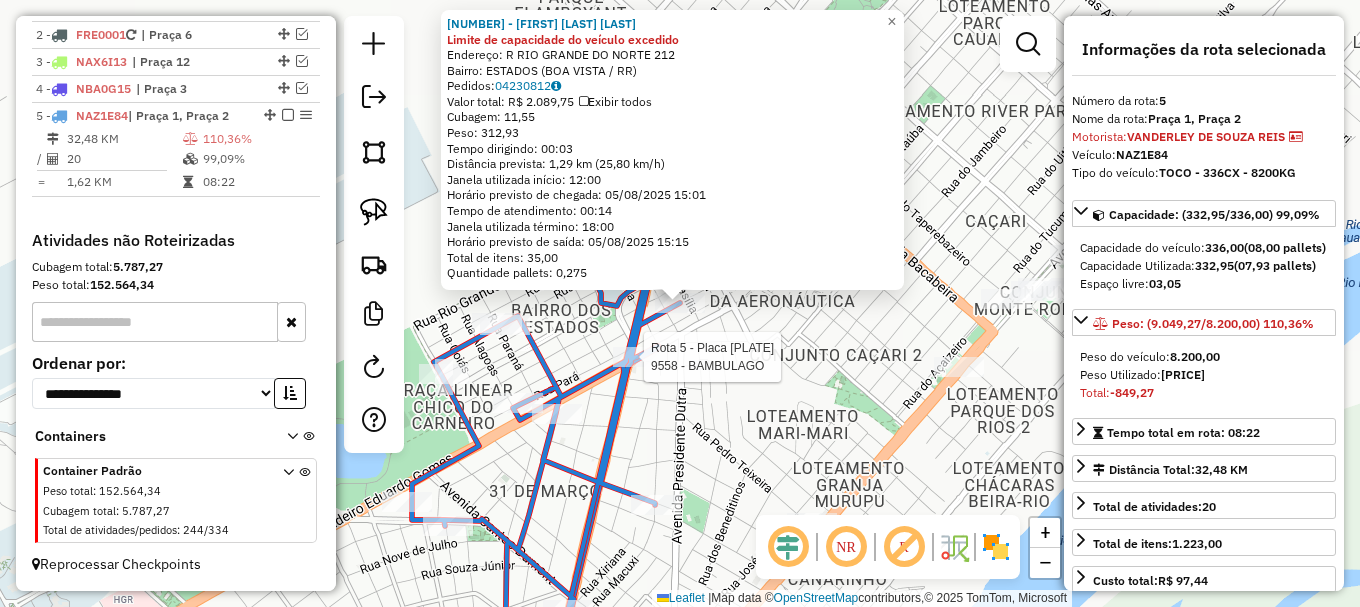 click 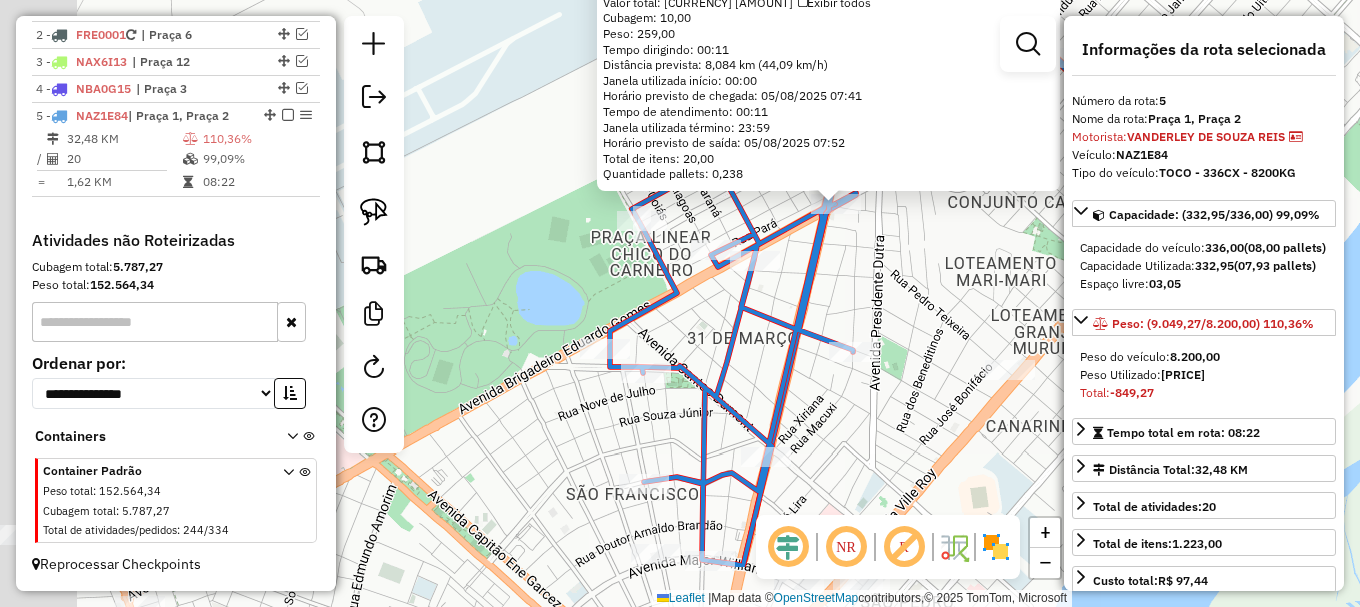 drag, startPoint x: 777, startPoint y: 334, endPoint x: 894, endPoint y: 255, distance: 141.17365 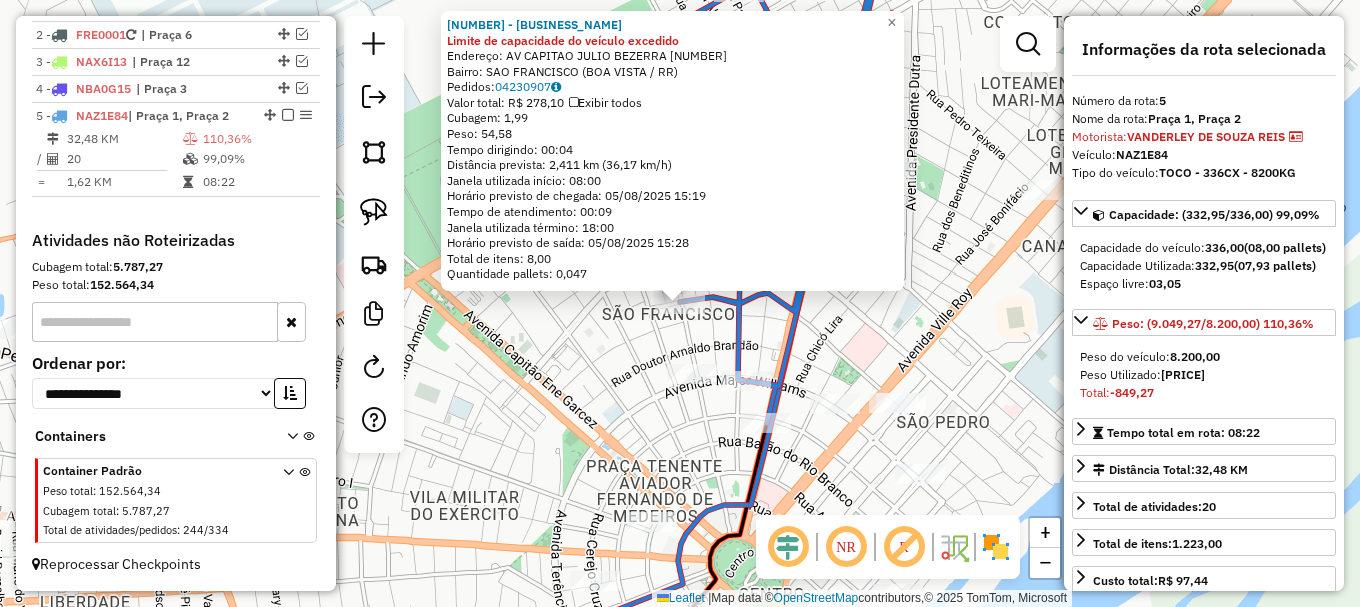 click on "3178 - RJ COMERCIO DE PEIXE Limite de capacidade do veículo excedido  Endereço: AV  CAPITAO JULIO BEZERRA         1090   Bairro: SAO FRANCISCO (BOA VISTA / RR)   Pedidos:  04230907   Valor total: R$ 278,10   Exibir todos   Cubagem: 1,99  Peso: 54,58  Tempo dirigindo: 00:04   Distância prevista: 2,411 km (36,17 km/h)   Janela utilizada início: 08:00   Horário previsto de chegada: 05/08/2025 15:19   Tempo de atendimento: 00:09   Janela utilizada término: 18:00   Horário previsto de saída: 05/08/2025 15:28   Total de itens: 8,00   Quantidade pallets: 0,047  × Janela de atendimento Grade de atendimento Capacidade Transportadoras Veículos Cliente Pedidos  Rotas Selecione os dias de semana para filtrar as janelas de atendimento  Seg   Ter   Qua   Qui   Sex   Sáb   Dom  Informe o período da janela de atendimento: De: Até:  Filtrar exatamente a janela do cliente  Considerar janela de atendimento padrão  Selecione os dias de semana para filtrar as grades de atendimento  Seg   Ter   Qua   Qui   Sex   Dom" 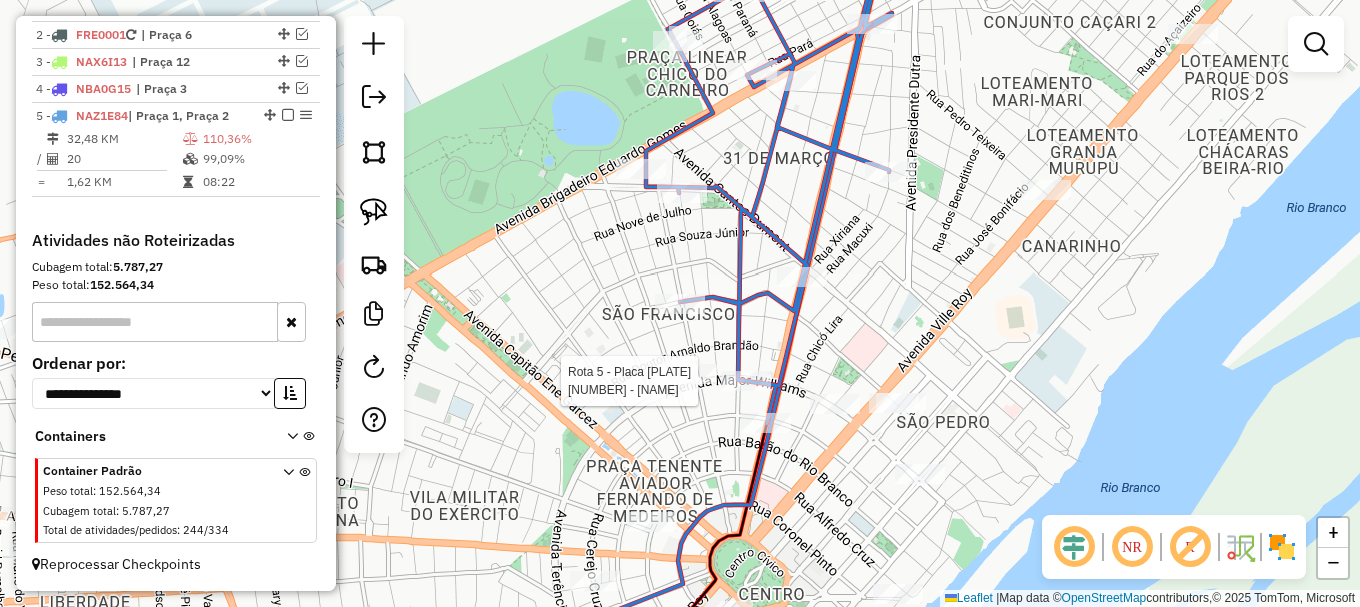 select on "**********" 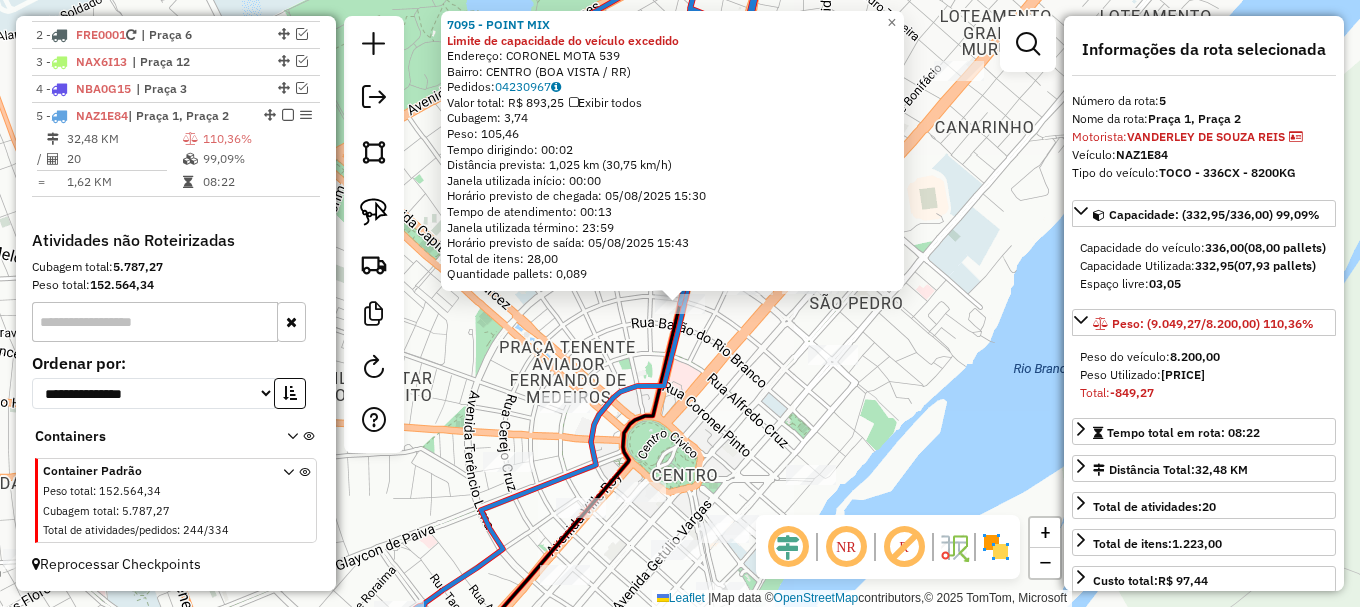 click on "7095 - POINT MIX Limite de capacidade do veículo excedido  Endereço:  CORONEL MOTA 539   Bairro: CENTRO (BOA VISTA / RR)   Pedidos:  04230967   Valor total: R$ 893,25   Exibir todos   Cubagem: 3,74  Peso: 105,46  Tempo dirigindo: 00:02   Distância prevista: 1,025 km (30,75 km/h)   Janela utilizada início: 00:00   Horário previsto de chegada: 05/08/2025 15:30   Tempo de atendimento: 00:13   Janela utilizada término: 23:59   Horário previsto de saída: 05/08/2025 15:43   Total de itens: 28,00   Quantidade pallets: 0,089  × Janela de atendimento Grade de atendimento Capacidade Transportadoras Veículos Cliente Pedidos  Rotas Selecione os dias de semana para filtrar as janelas de atendimento  Seg   Ter   Qua   Qui   Sex   Sáb   Dom  Informe o período da janela de atendimento: De: Até:  Filtrar exatamente a janela do cliente  Considerar janela de atendimento padrão  Selecione os dias de semana para filtrar as grades de atendimento  Seg   Ter   Qua   Qui   Sex   Sáb   Dom   Peso mínimo:   De:   Até:" 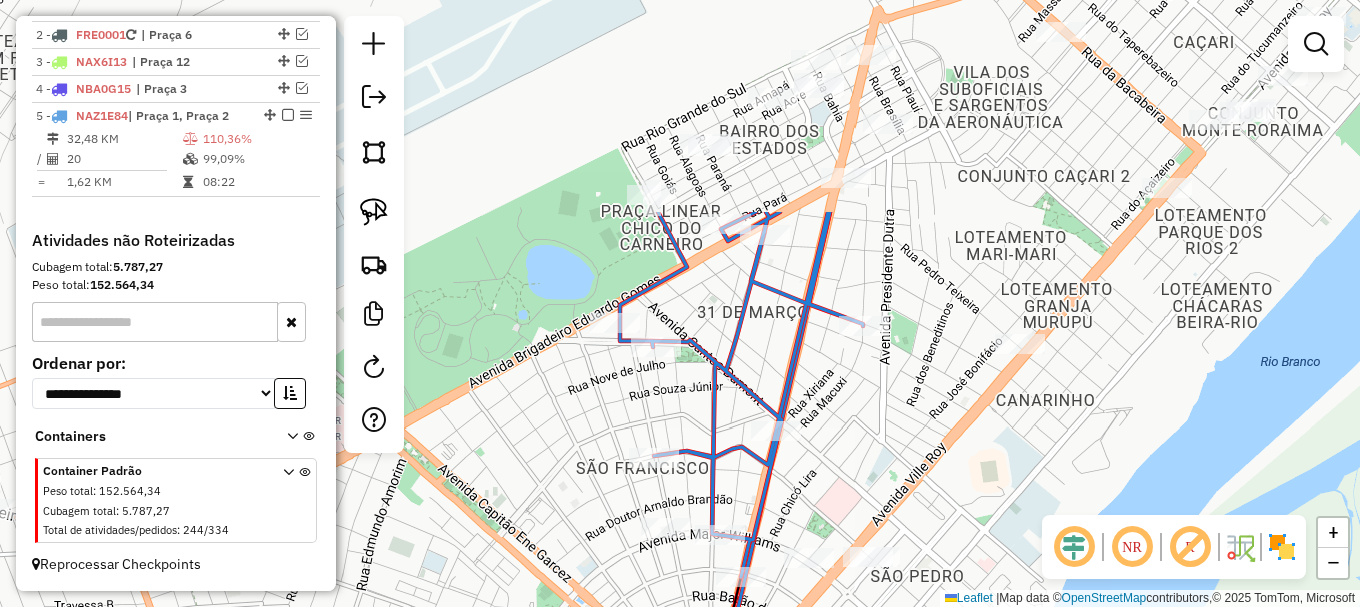 drag, startPoint x: 774, startPoint y: 194, endPoint x: 837, endPoint y: 473, distance: 286.02448 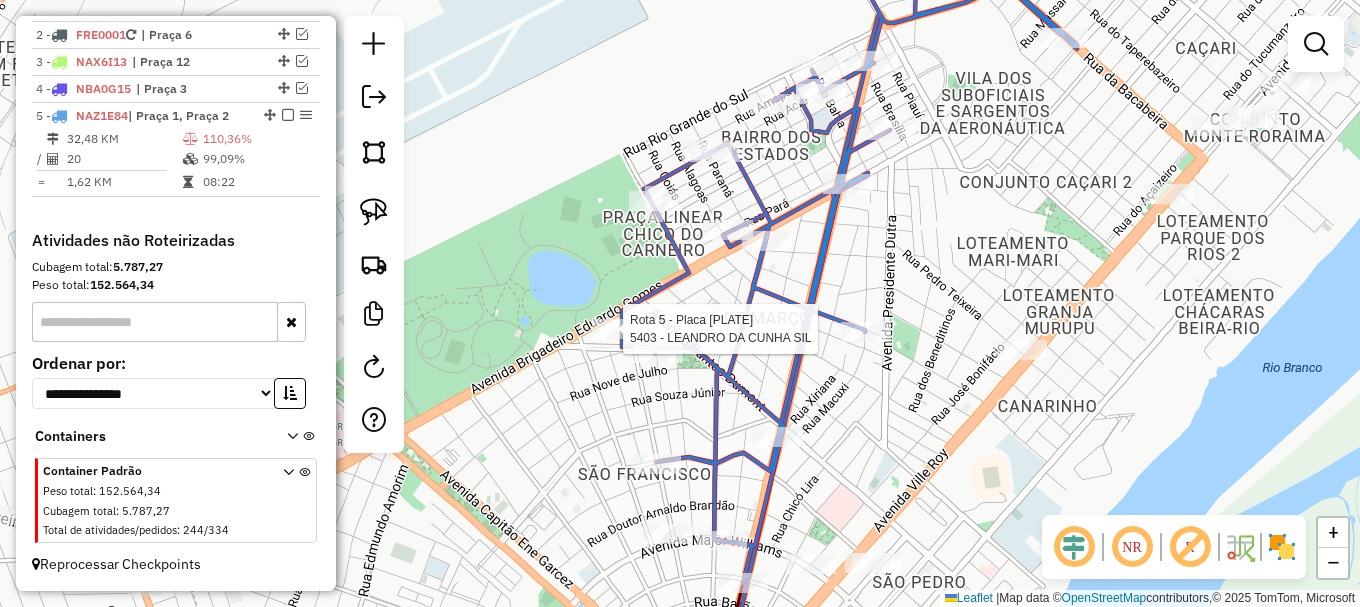 select on "**********" 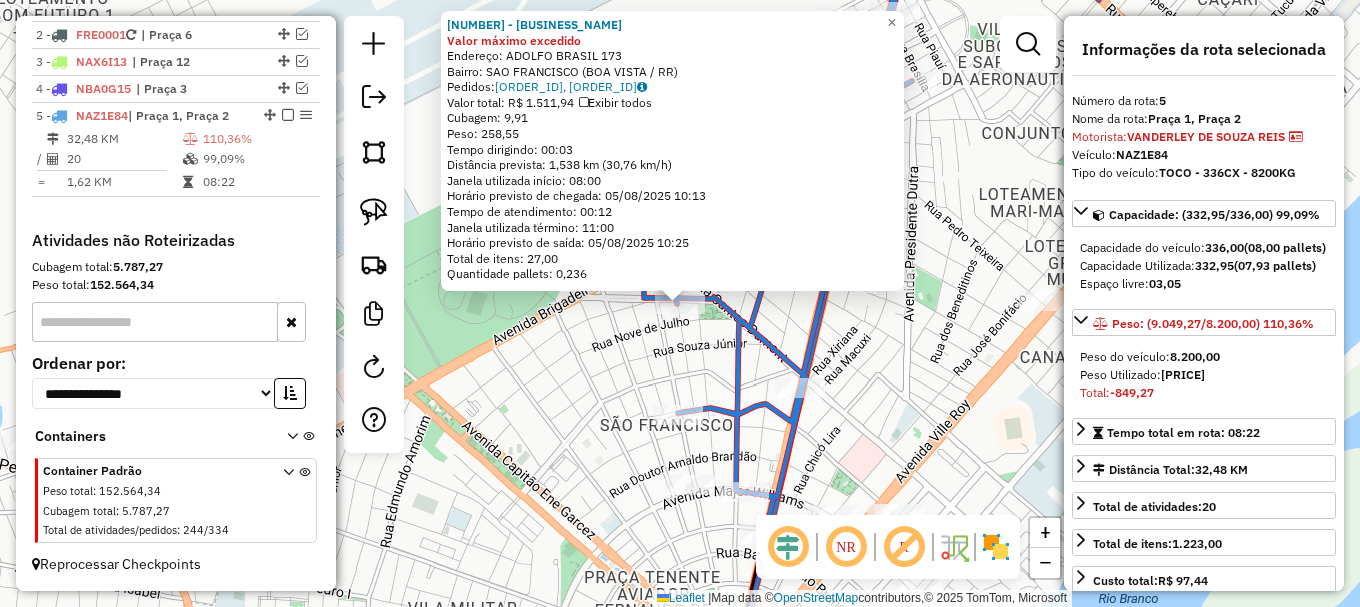 click on "938 - PICANHA GRILL Valor máximo excedido  Endereço:  ADOLFO BRASIL 173   Bairro: SAO FRANCISCO (BOA VISTA / RR)   Pedidos:  04230833, 04230993   Valor total: R$ 1.511,94   Exibir todos   Cubagem: 9,91  Peso: 258,55  Tempo dirigindo: 00:03   Distância prevista: 1,538 km (30,76 km/h)   Janela utilizada início: 08:00   Horário previsto de chegada: 05/08/2025 10:13   Tempo de atendimento: 00:12   Janela utilizada término: 11:00   Horário previsto de saída: 05/08/2025 10:25   Total de itens: 27,00   Quantidade pallets: 0,236  × Janela de atendimento Grade de atendimento Capacidade Transportadoras Veículos Cliente Pedidos  Rotas Selecione os dias de semana para filtrar as janelas de atendimento  Seg   Ter   Qua   Qui   Sex   Sáb   Dom  Informe o período da janela de atendimento: De: Até:  Filtrar exatamente a janela do cliente  Considerar janela de atendimento padrão  Selecione os dias de semana para filtrar as grades de atendimento  Seg   Ter   Qua   Qui   Sex   Sáb   Dom   Peso mínimo:   De:  De:" 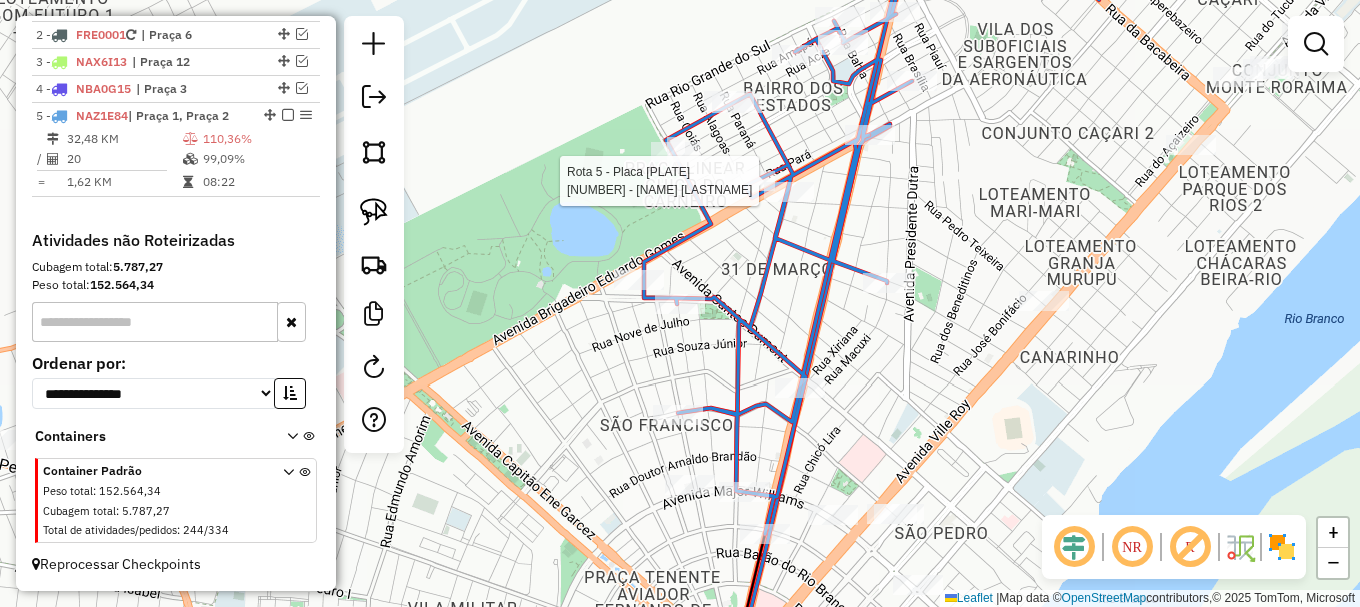 select on "**********" 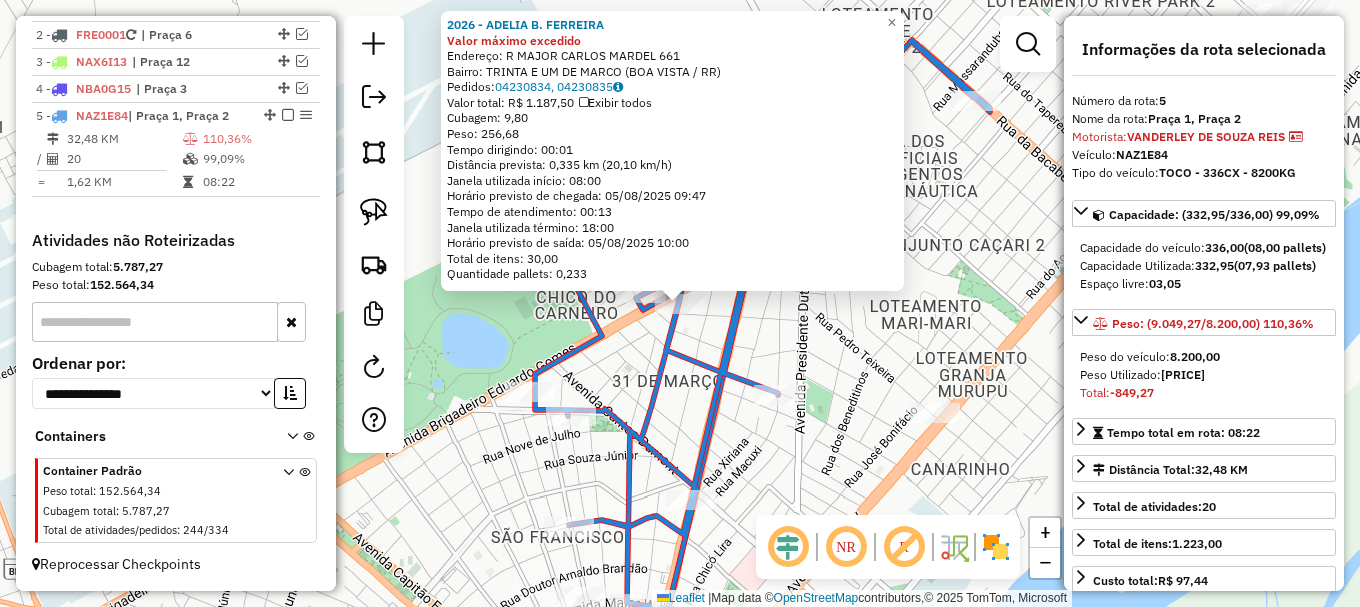 click on "2026 - ADELIA B. FERREIRA Valor máximo excedido  Endereço: R   MAJOR CARLOS MARDEL           661   Bairro: TRINTA E UM DE MARCO (BOA VISTA / RR)   Pedidos:  04230834, 04230835   Valor total: R$ 1.187,50   Exibir todos   Cubagem: 9,80  Peso: 256,68  Tempo dirigindo: 00:01   Distância prevista: 0,335 km (20,10 km/h)   Janela utilizada início: 08:00   Horário previsto de chegada: 05/08/2025 09:47   Tempo de atendimento: 00:13   Janela utilizada término: 18:00   Horário previsto de saída: 05/08/2025 10:00   Total de itens: 30,00   Quantidade pallets: 0,233  × Janela de atendimento Grade de atendimento Capacidade Transportadoras Veículos Cliente Pedidos  Rotas Selecione os dias de semana para filtrar as janelas de atendimento  Seg   Ter   Qua   Qui   Sex   Sáb   Dom  Informe o período da janela de atendimento: De: Até:  Filtrar exatamente a janela do cliente  Considerar janela de atendimento padrão  Selecione os dias de semana para filtrar as grades de atendimento  Seg   Ter   Qua   Qui   Sex   Sáb" 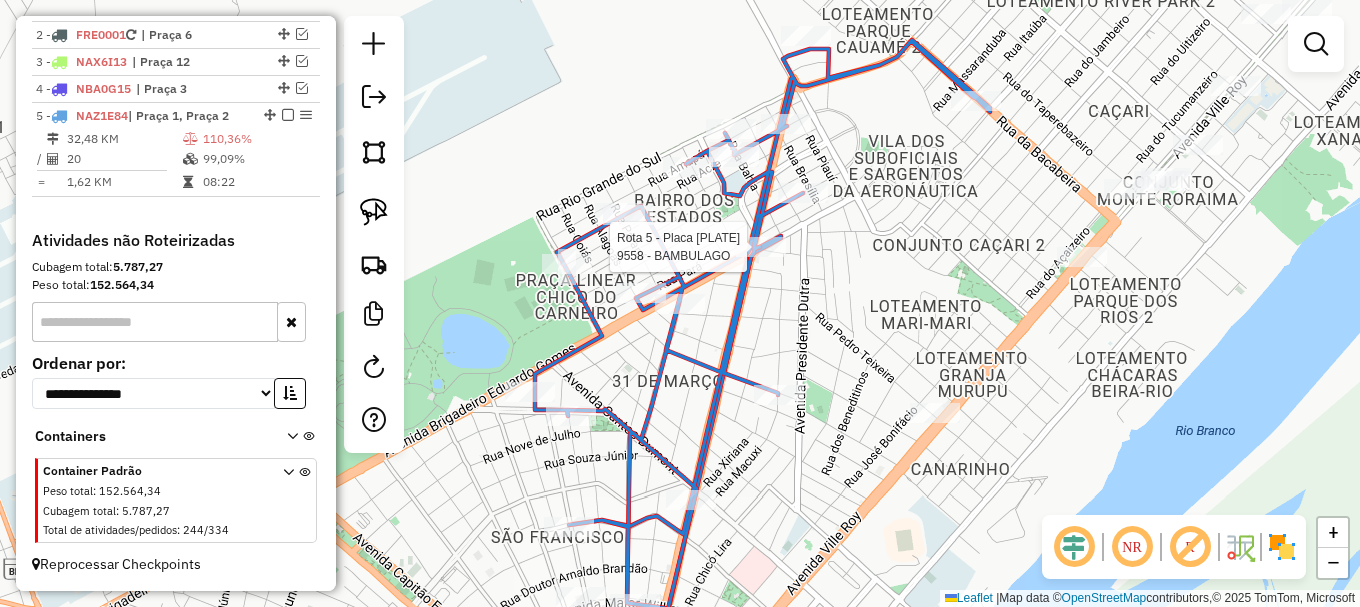 select on "**********" 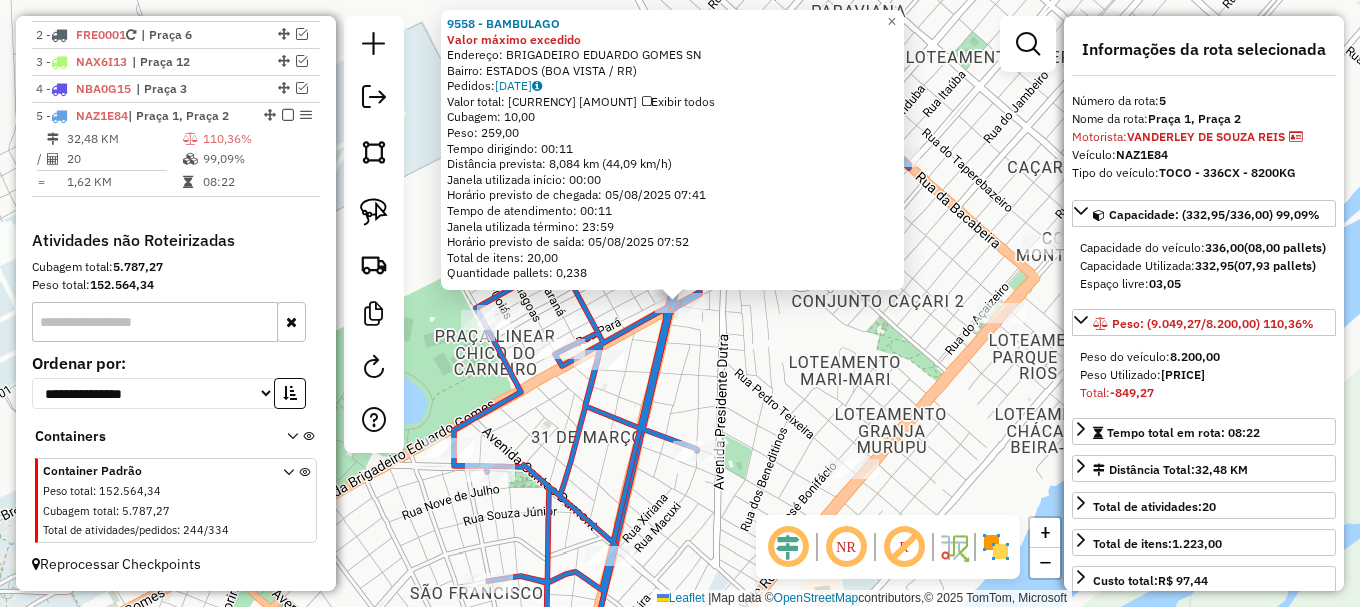 click on "9558 - BAMBULAGO Valor máximo excedido  Endereço:  BRIGADEIRO EDUARDO GOMES SN   Bairro: ESTADOS (BOA VISTA / RR)   Pedidos:  04230765   Valor total: R$ 1.606,00   Exibir todos   Cubagem: 10,00  Peso: 259,00  Tempo dirigindo: 00:11   Distância prevista: 8,084 km (44,09 km/h)   Janela utilizada início: 00:00   Horário previsto de chegada: 05/08/2025 07:41   Tempo de atendimento: 00:11   Janela utilizada término: 23:59   Horário previsto de saída: 05/08/2025 07:52   Total de itens: 20,00   Quantidade pallets: 0,238  × Janela de atendimento Grade de atendimento Capacidade Transportadoras Veículos Cliente Pedidos  Rotas Selecione os dias de semana para filtrar as janelas de atendimento  Seg   Ter   Qua   Qui   Sex   Sáb   Dom  Informe o período da janela de atendimento: De: Até:  Filtrar exatamente a janela do cliente  Considerar janela de atendimento padrão  Selecione os dias de semana para filtrar as grades de atendimento  Seg   Ter   Qua   Qui   Sex   Sáb   Dom   Peso mínimo:   Peso máximo:  +" 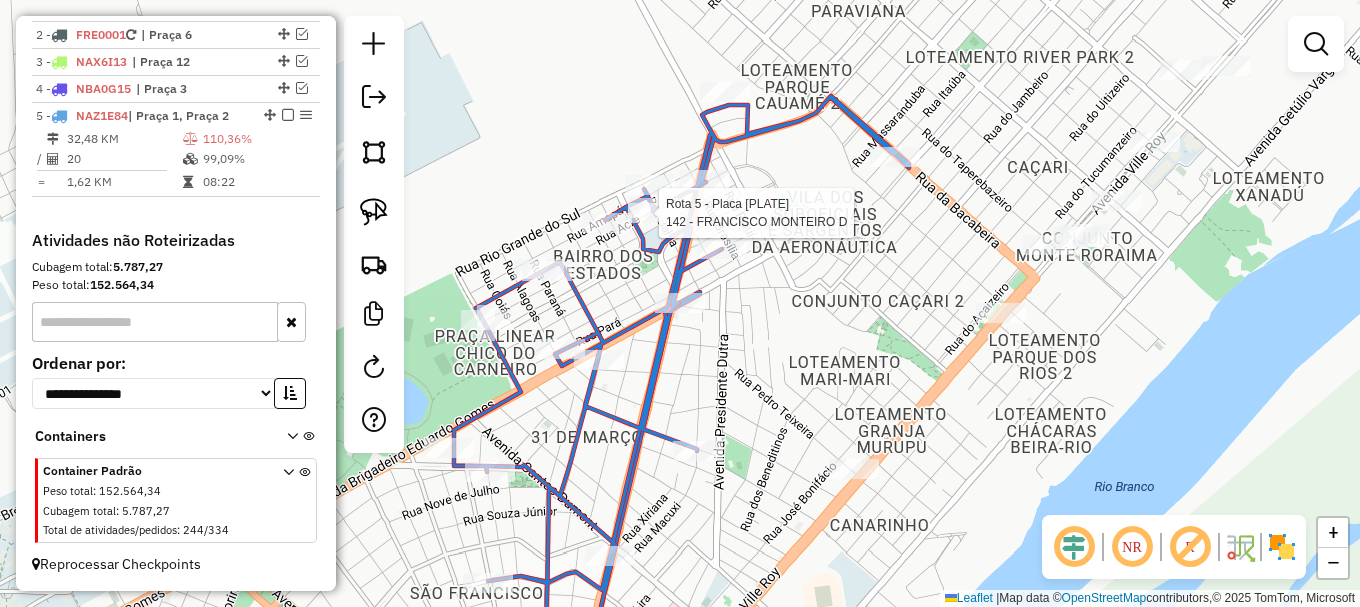 select on "**********" 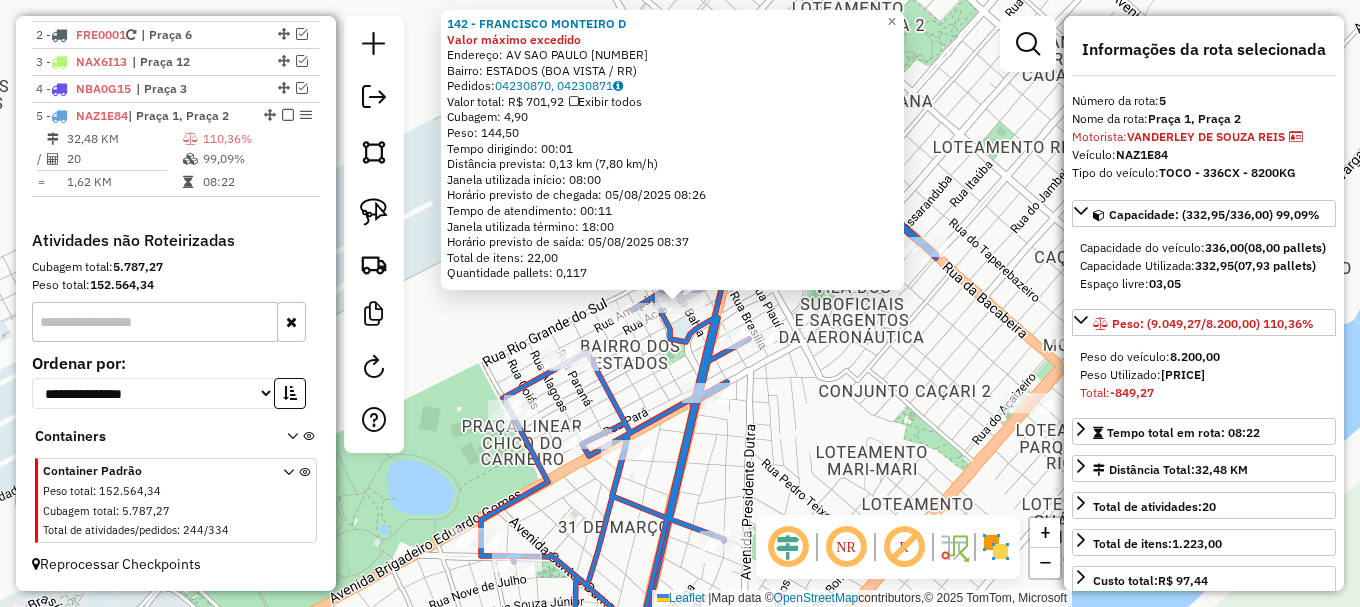 click 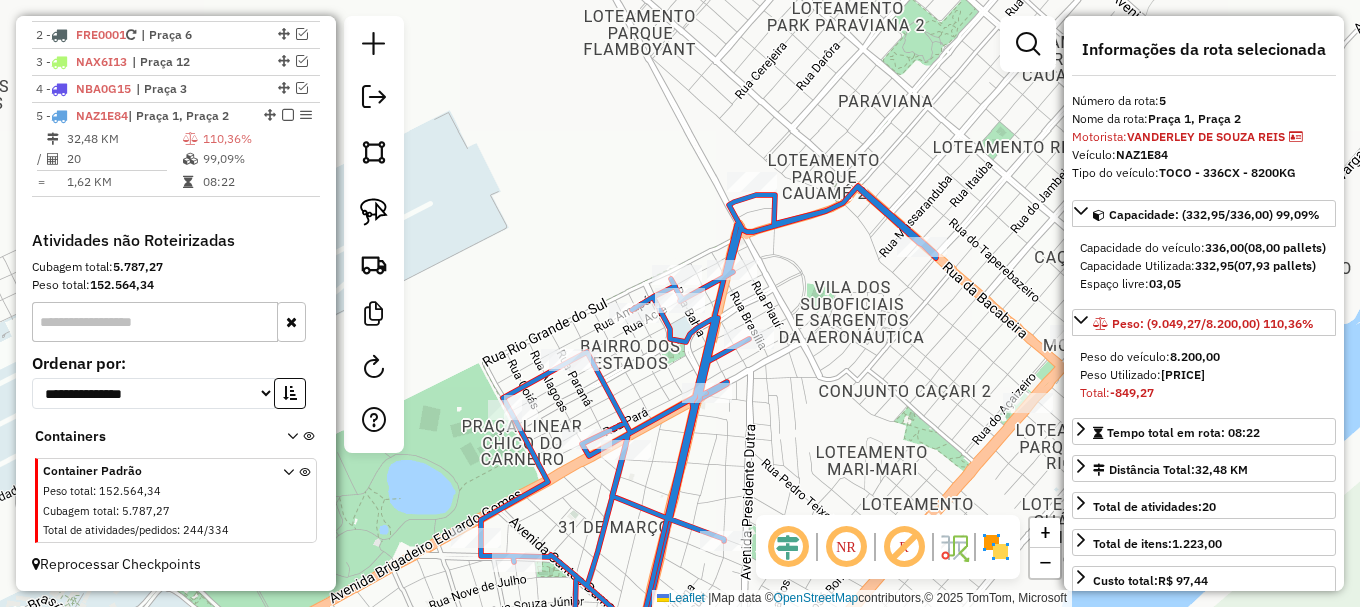 click 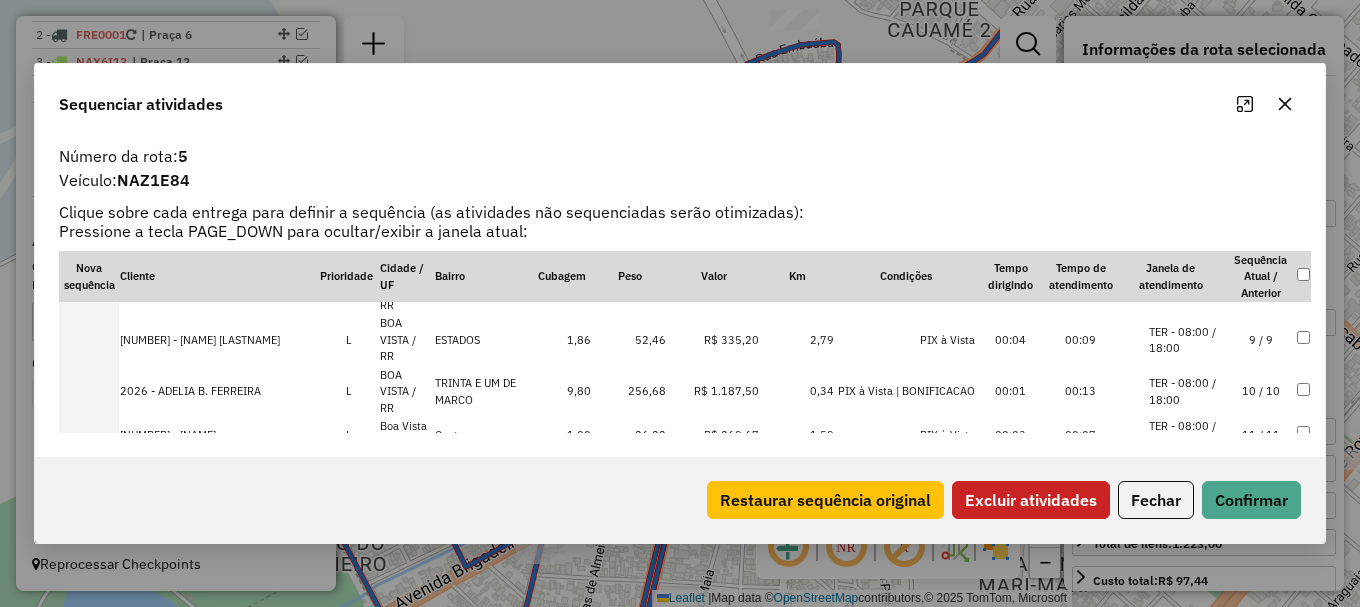 scroll, scrollTop: 500, scrollLeft: 0, axis: vertical 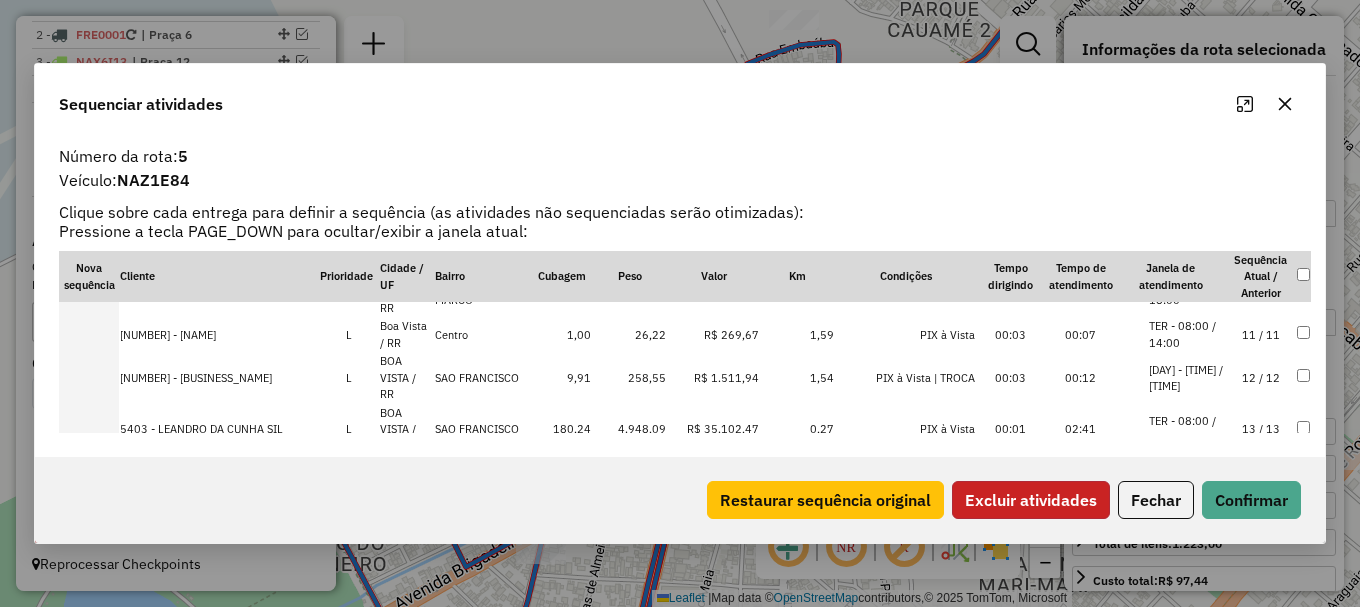 click on "Excluir atividades" 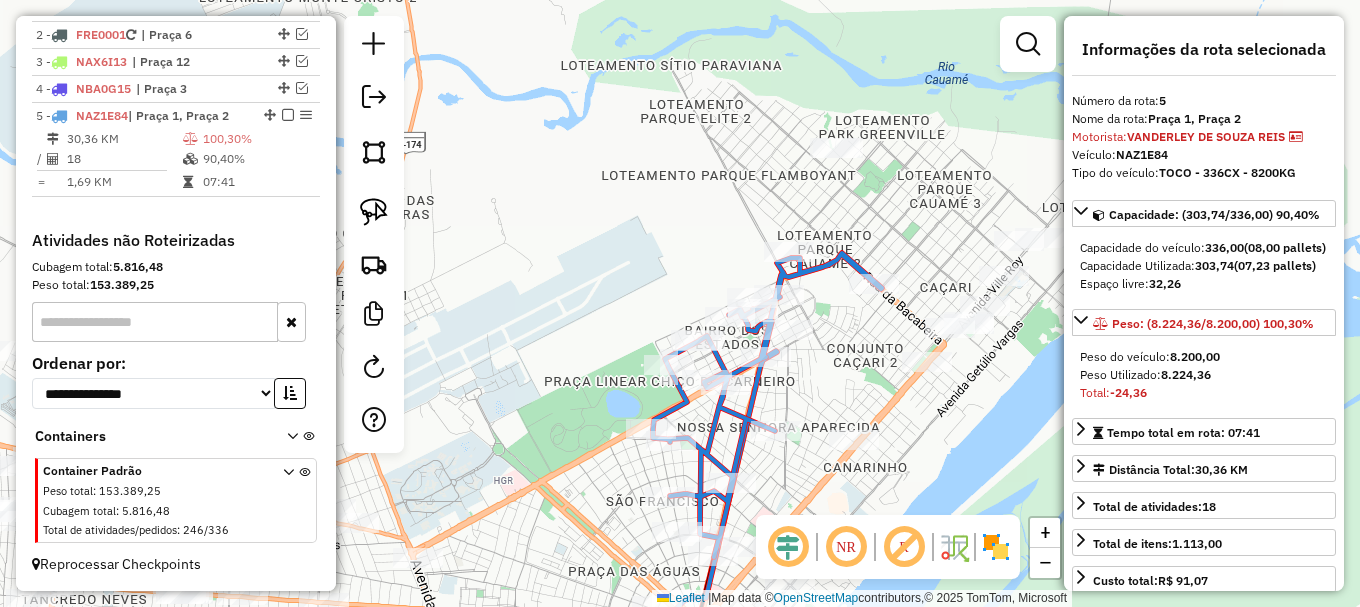 drag, startPoint x: 871, startPoint y: 365, endPoint x: 805, endPoint y: 350, distance: 67.68308 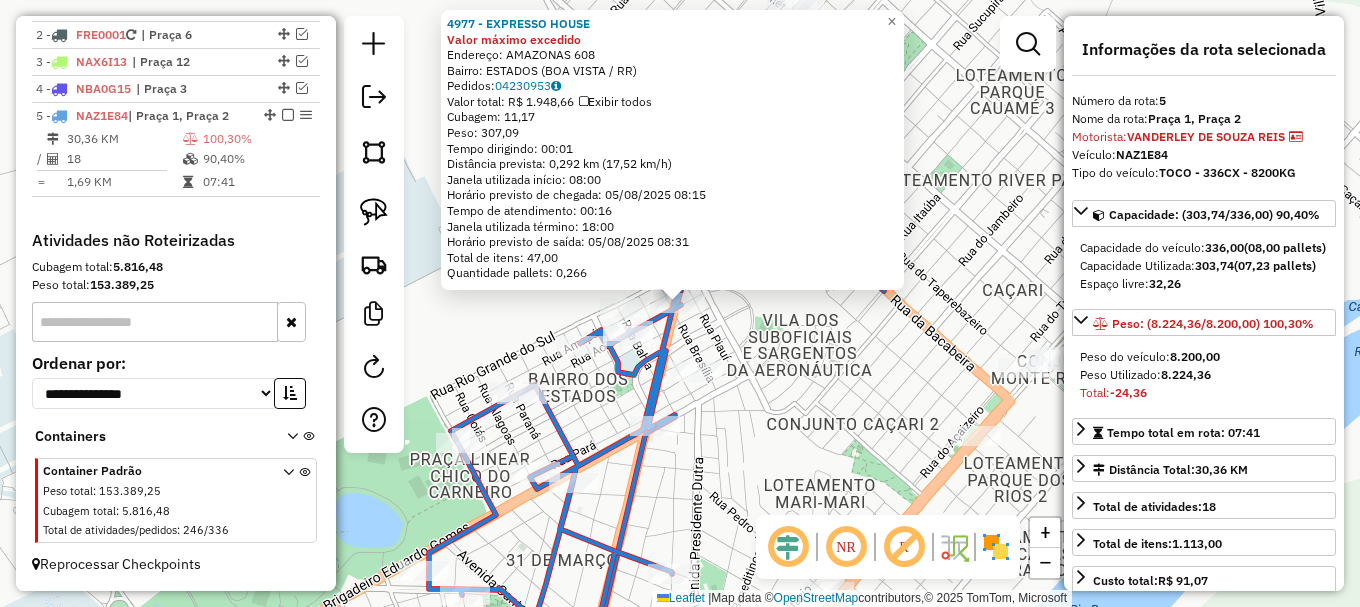click on "4977 - EXPRESSO HOUSE Valor máximo excedido  Endereço:  AMAZONAS 608   Bairro: ESTADOS (BOA VISTA / RR)   Pedidos:  04230953   Valor total: R$ 1.948,66   Exibir todos   Cubagem: 11,17  Peso: 307,09  Tempo dirigindo: 00:01   Distância prevista: 0,292 km (17,52 km/h)   Janela utilizada início: 08:00   Horário previsto de chegada: 05/08/2025 08:15   Tempo de atendimento: 00:16   Janela utilizada término: 18:00   Horário previsto de saída: 05/08/2025 08:31   Total de itens: 47,00   Quantidade pallets: 0,266  × Janela de atendimento Grade de atendimento Capacidade Transportadoras Veículos Cliente Pedidos  Rotas Selecione os dias de semana para filtrar as janelas de atendimento  Seg   Ter   Qua   Qui   Sex   Sáb   Dom  Informe o período da janela de atendimento: De: Até:  Filtrar exatamente a janela do cliente  Considerar janela de atendimento padrão  Selecione os dias de semana para filtrar as grades de atendimento  Seg   Ter   Qua   Qui   Sex   Sáb   Dom   Peso mínimo:   Peso máximo:   De:   De:" 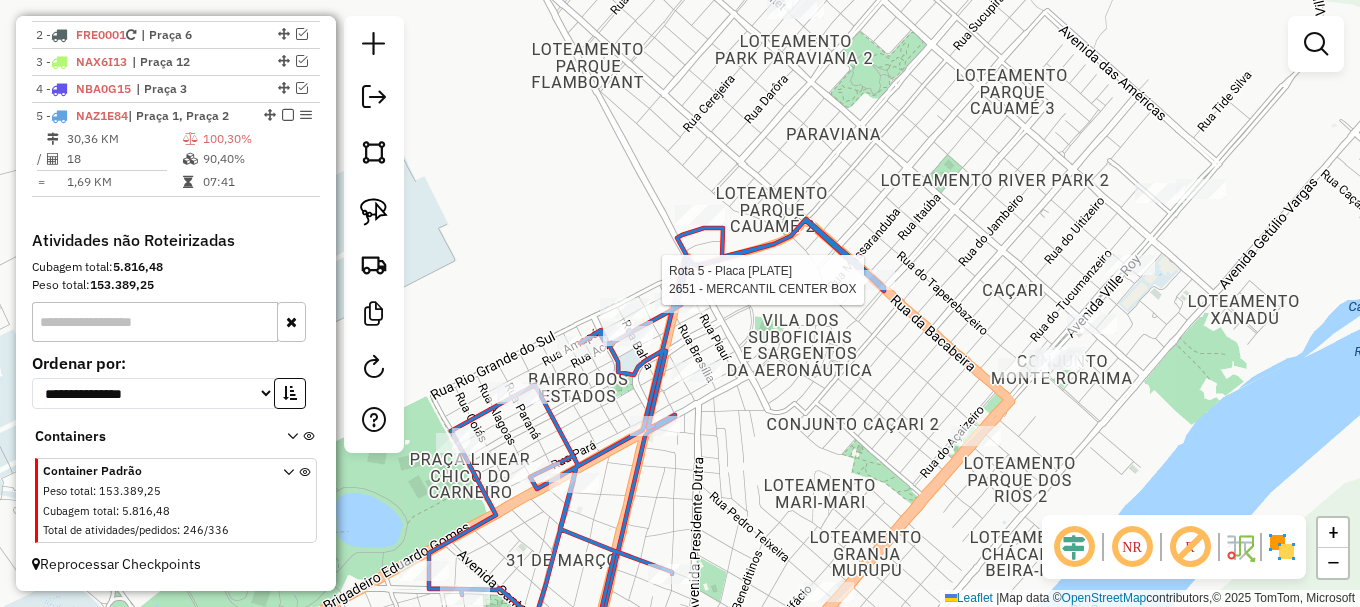 select on "**********" 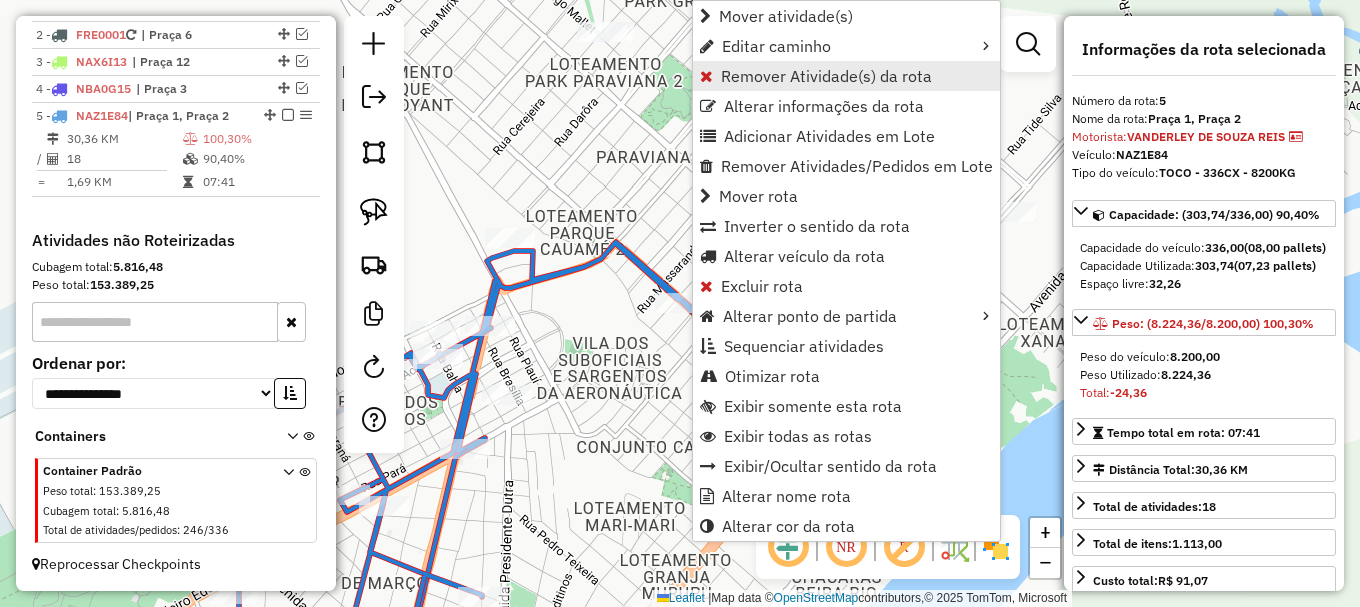 click on "Remover Atividade(s) da rota" at bounding box center (826, 76) 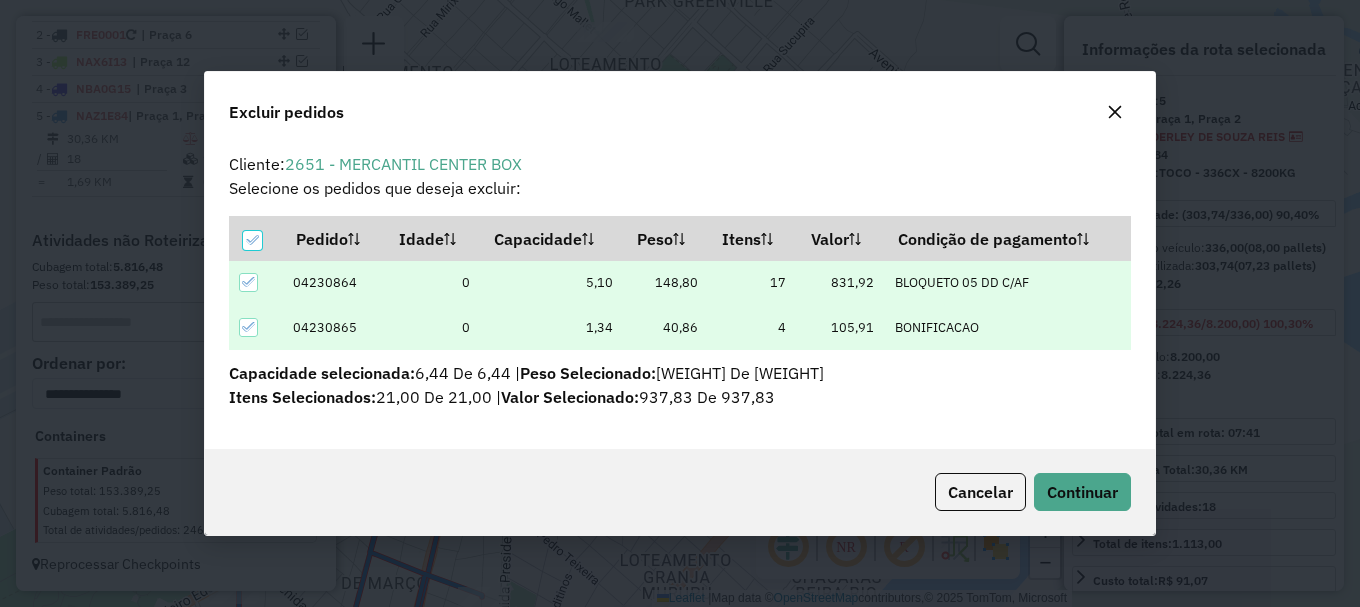 scroll, scrollTop: 0, scrollLeft: 0, axis: both 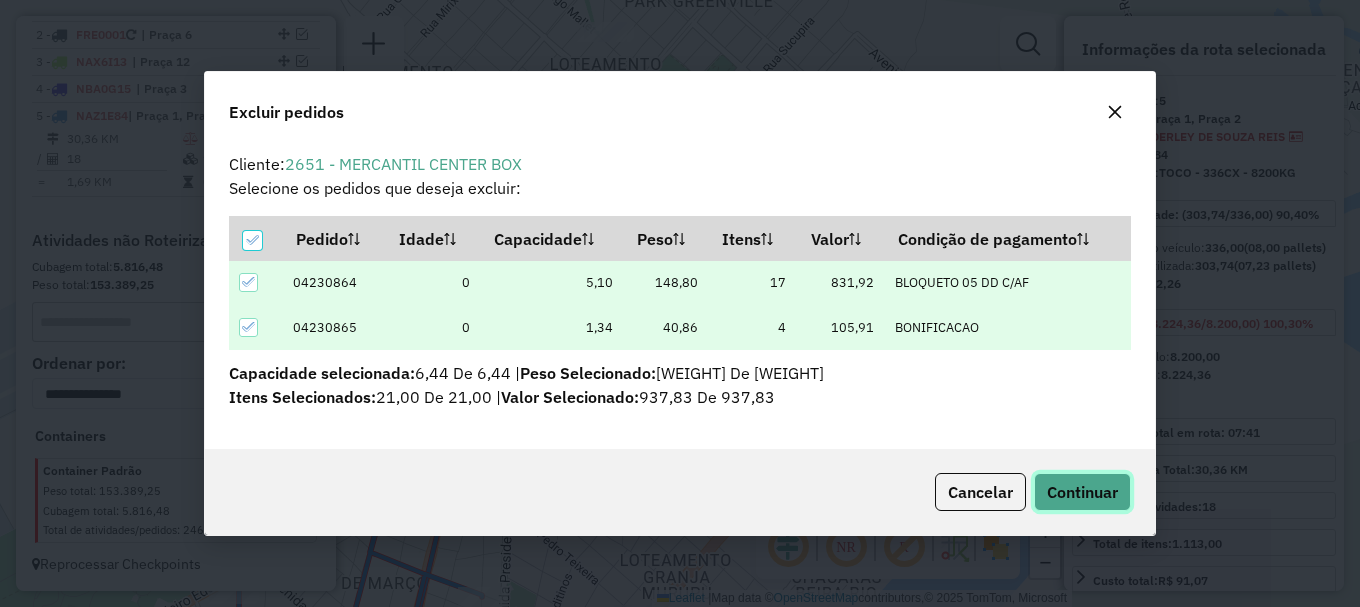 click on "Continuar" 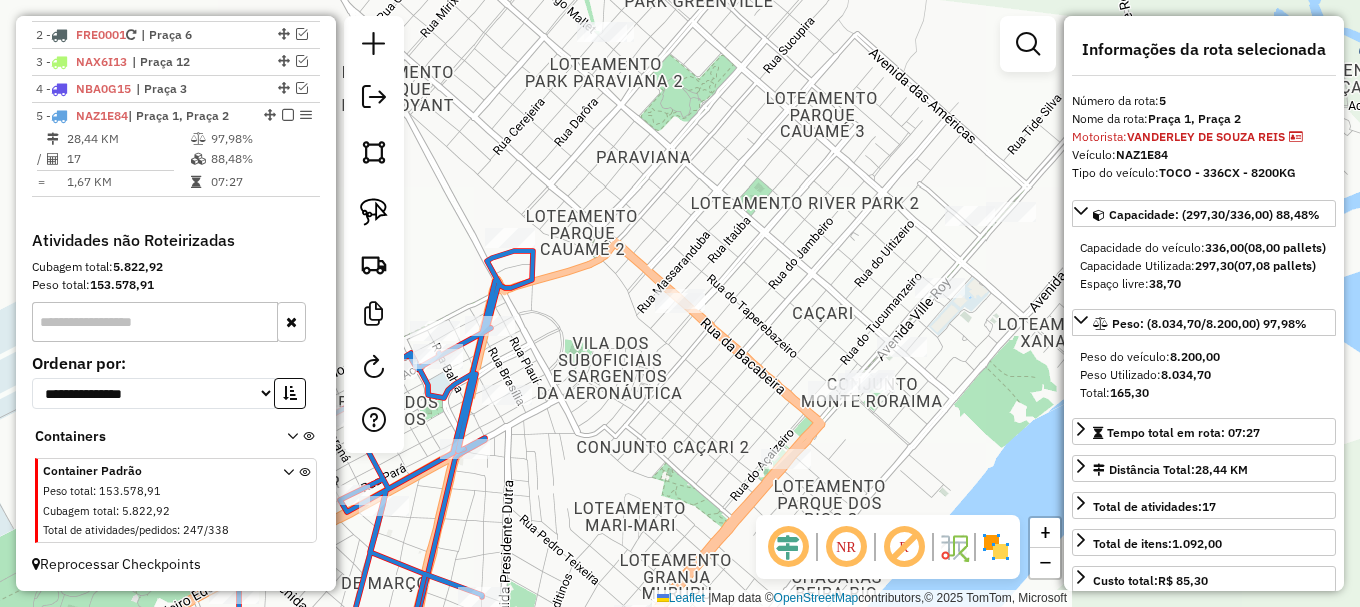 drag, startPoint x: 624, startPoint y: 313, endPoint x: 770, endPoint y: 106, distance: 253.3081 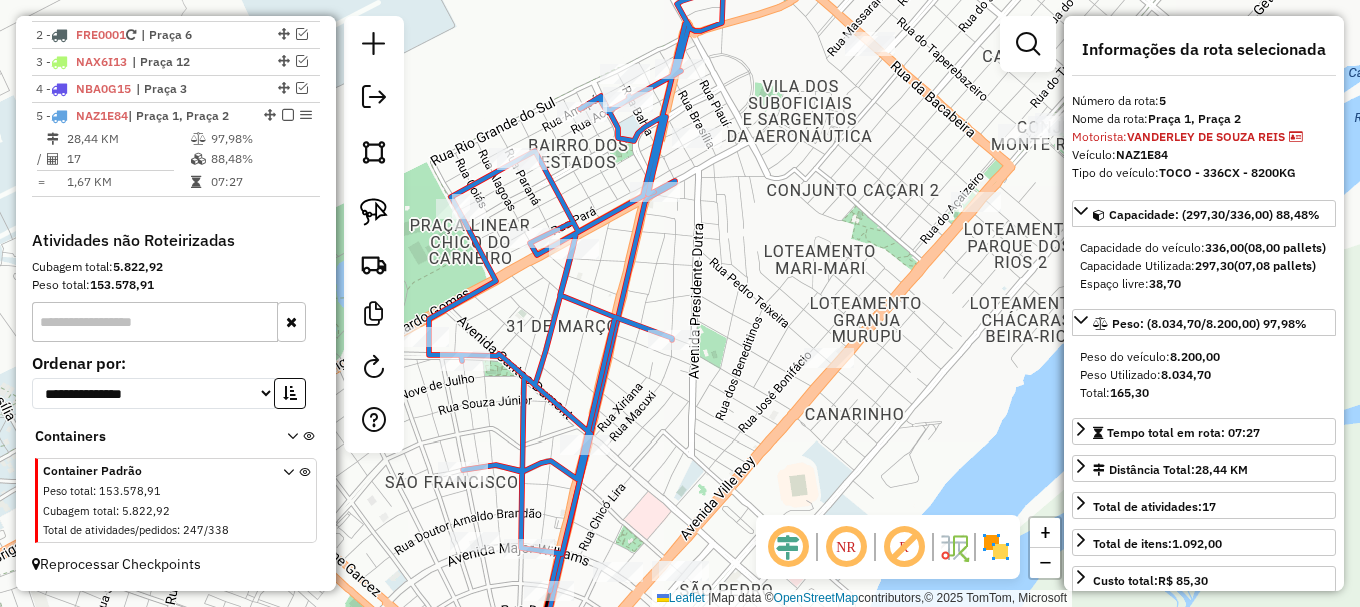 drag, startPoint x: 643, startPoint y: 405, endPoint x: 708, endPoint y: 232, distance: 184.80801 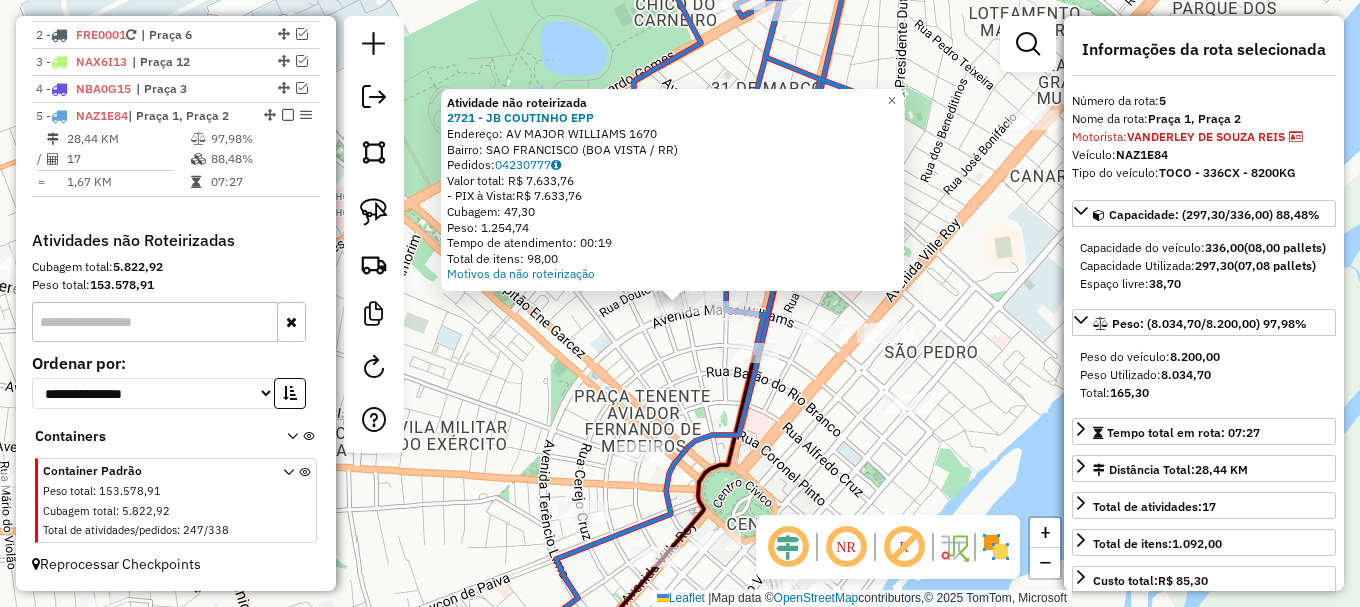 click on "Atividade não roteirizada 2721 - JB COUTINHO EPP  Endereço: AV  MAJOR WILLIAMS                1670   Bairro: SAO FRANCISCO (BOA VISTA / RR)   Pedidos:  04230777   Valor total: R$ 7.633,76   - PIX à Vista:  R$ 7.633,76   Cubagem: 47,30   Peso: 1.254,74   Tempo de atendimento: 00:19   Total de itens: 98,00  Motivos da não roteirização × Janela de atendimento Grade de atendimento Capacidade Transportadoras Veículos Cliente Pedidos  Rotas Selecione os dias de semana para filtrar as janelas de atendimento  Seg   Ter   Qua   Qui   Sex   Sáb   Dom  Informe o período da janela de atendimento: De: Até:  Filtrar exatamente a janela do cliente  Considerar janela de atendimento padrão  Selecione os dias de semana para filtrar as grades de atendimento  Seg   Ter   Qua   Qui   Sex   Sáb   Dom   Considerar clientes sem dia de atendimento cadastrado  Clientes fora do dia de atendimento selecionado Filtrar as atividades entre os valores definidos abaixo:  Peso mínimo:   Peso máximo:   Cubagem mínima:   De:  +" 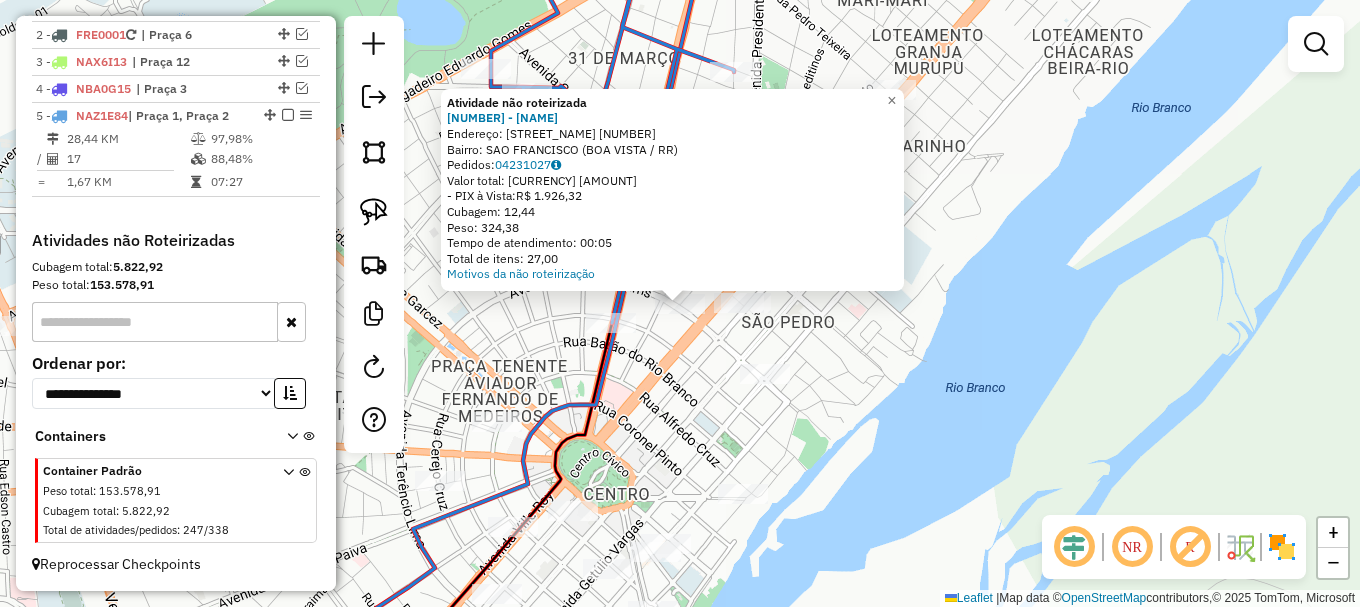click on "Atividade não roteirizada 115 - LAND LANCHE  Endereço:  MAJOR WILLIAMS 000976   Bairro: SAO FRANCISCO (BOA VISTA / RR)   Pedidos:  04231027   Valor total: R$ 1.926,32   - PIX à Vista:  R$ 1.926,32   Cubagem: 12,44   Peso: 324,38   Tempo de atendimento: 00:05   Total de itens: 27,00  Motivos da não roteirização × Janela de atendimento Grade de atendimento Capacidade Transportadoras Veículos Cliente Pedidos  Rotas Selecione os dias de semana para filtrar as janelas de atendimento  Seg   Ter   Qua   Qui   Sex   Sáb   Dom  Informe o período da janela de atendimento: De: Até:  Filtrar exatamente a janela do cliente  Considerar janela de atendimento padrão  Selecione os dias de semana para filtrar as grades de atendimento  Seg   Ter   Qua   Qui   Sex   Sáb   Dom   Considerar clientes sem dia de atendimento cadastrado  Clientes fora do dia de atendimento selecionado Filtrar as atividades entre os valores definidos abaixo:  Peso mínimo:   Peso máximo:   Cubagem mínima:   Cubagem máxima:   De:   De:" 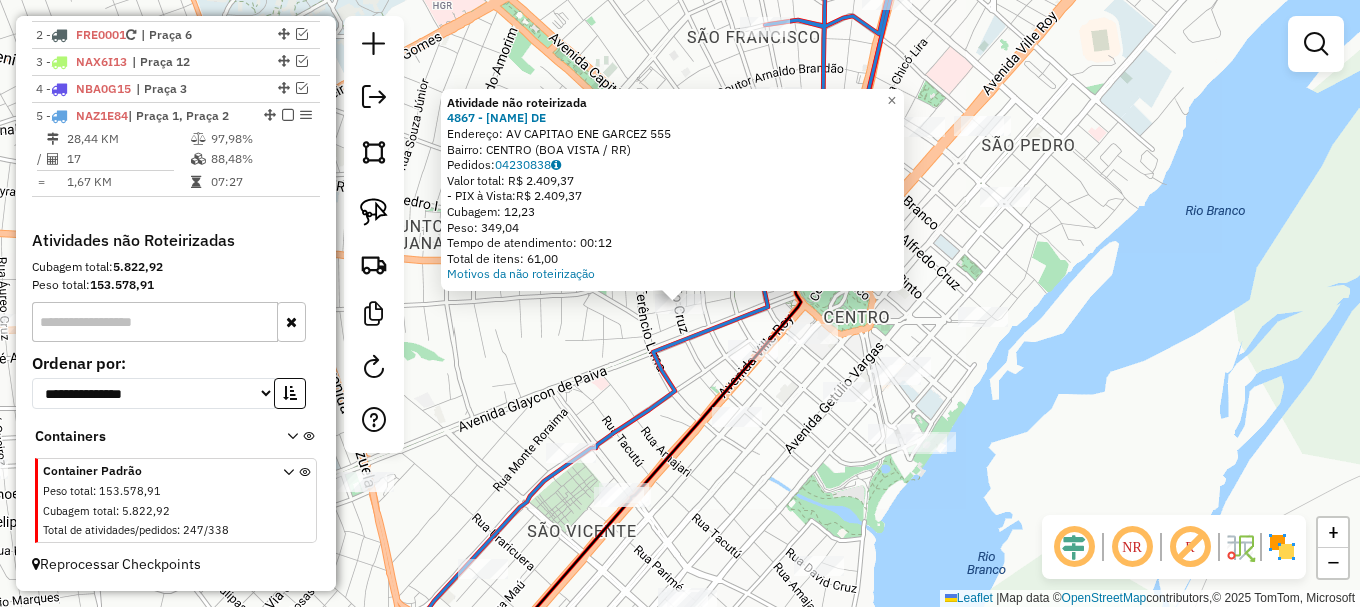 click on "Atividade não roteirizada 4867 - RAIMUNDA LACERDA DE  Endereço: AV  CAPITAO ENE GARCEZ            555   Bairro: CENTRO (BOA VISTA / RR)   Pedidos:  04230838   Valor total: R$ 2.409,37   - PIX à Vista:  R$ 2.409,37   Cubagem: 12,23   Peso: 349,04   Tempo de atendimento: 00:12   Total de itens: 61,00  Motivos da não roteirização × Janela de atendimento Grade de atendimento Capacidade Transportadoras Veículos Cliente Pedidos  Rotas Selecione os dias de semana para filtrar as janelas de atendimento  Seg   Ter   Qua   Qui   Sex   Sáb   Dom  Informe o período da janela de atendimento: De: Até:  Filtrar exatamente a janela do cliente  Considerar janela de atendimento padrão  Selecione os dias de semana para filtrar as grades de atendimento  Seg   Ter   Qua   Qui   Sex   Sáb   Dom   Considerar clientes sem dia de atendimento cadastrado  Clientes fora do dia de atendimento selecionado Filtrar as atividades entre os valores definidos abaixo:  Peso mínimo:   Peso máximo:   Cubagem mínima:   De:   Até:" 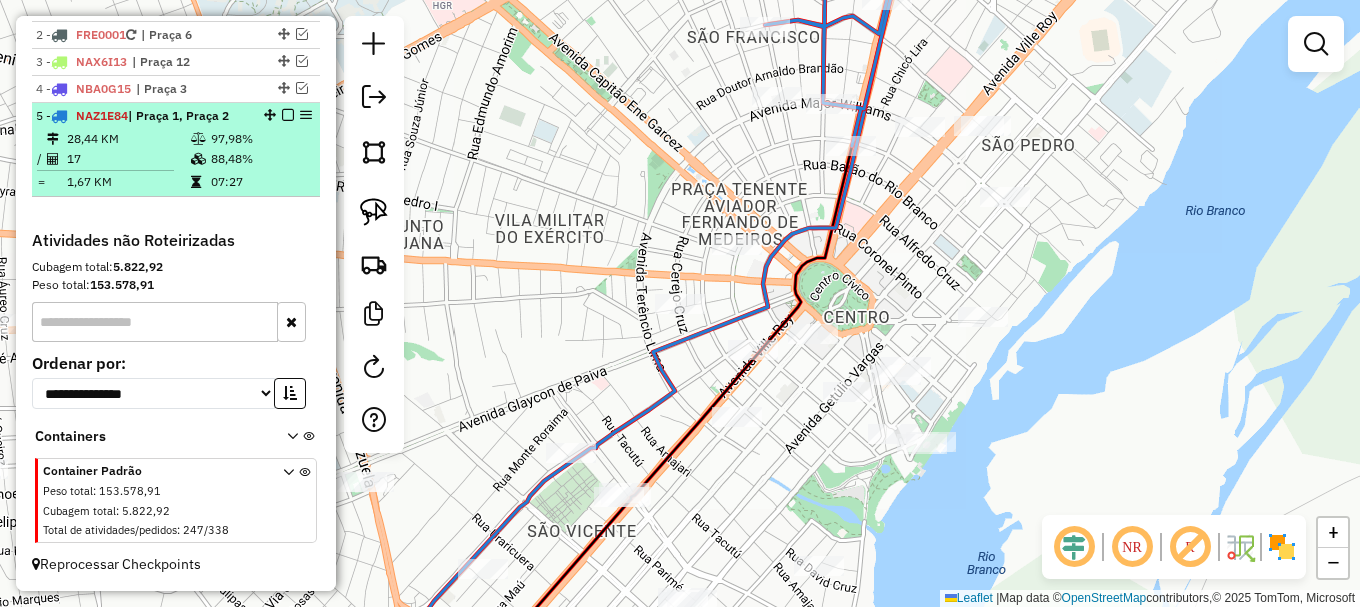 click at bounding box center [288, 115] 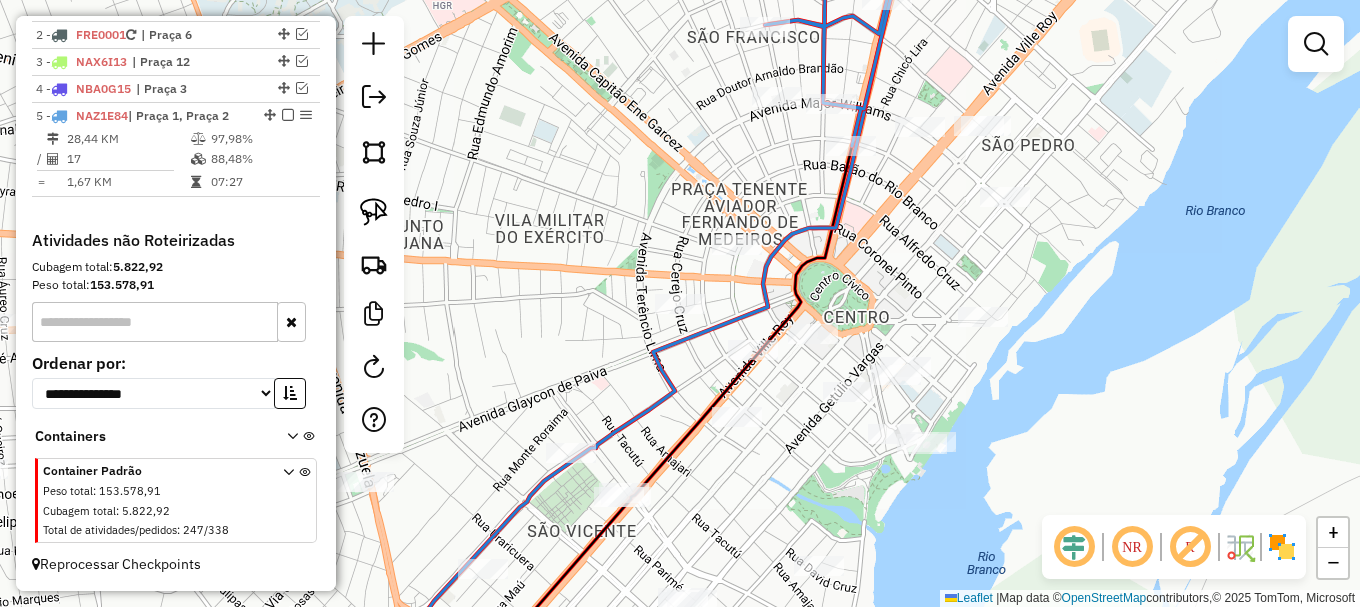 scroll, scrollTop: 771, scrollLeft: 0, axis: vertical 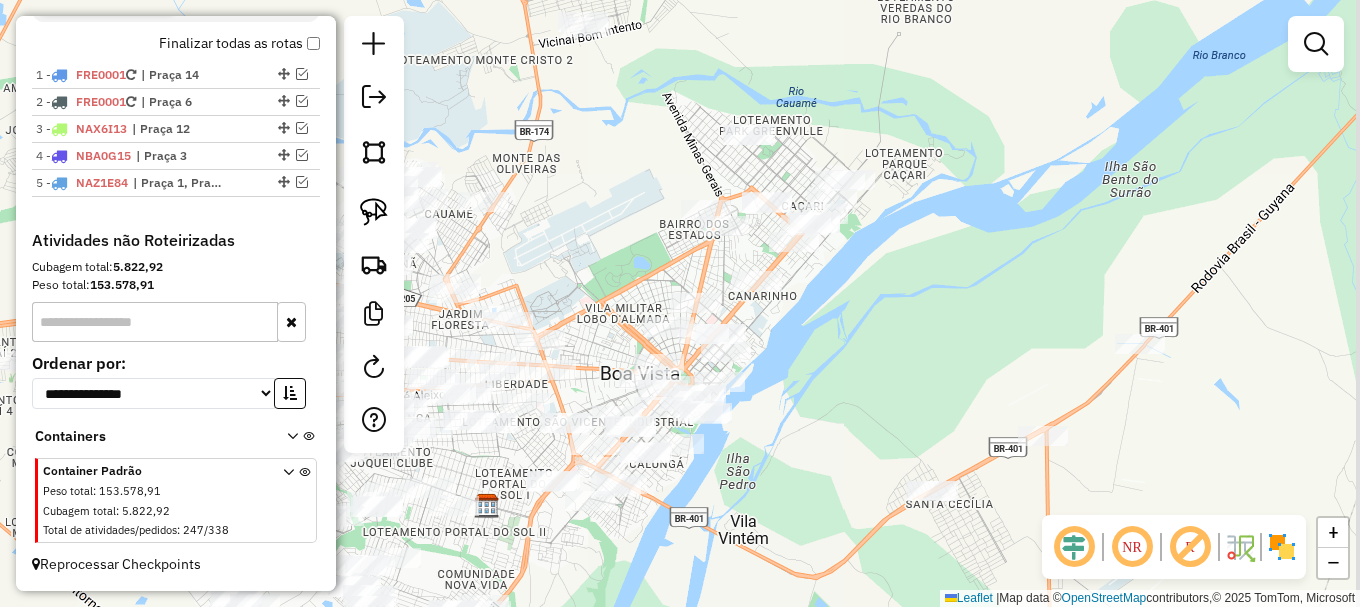 drag, startPoint x: 843, startPoint y: 185, endPoint x: 803, endPoint y: 356, distance: 175.61606 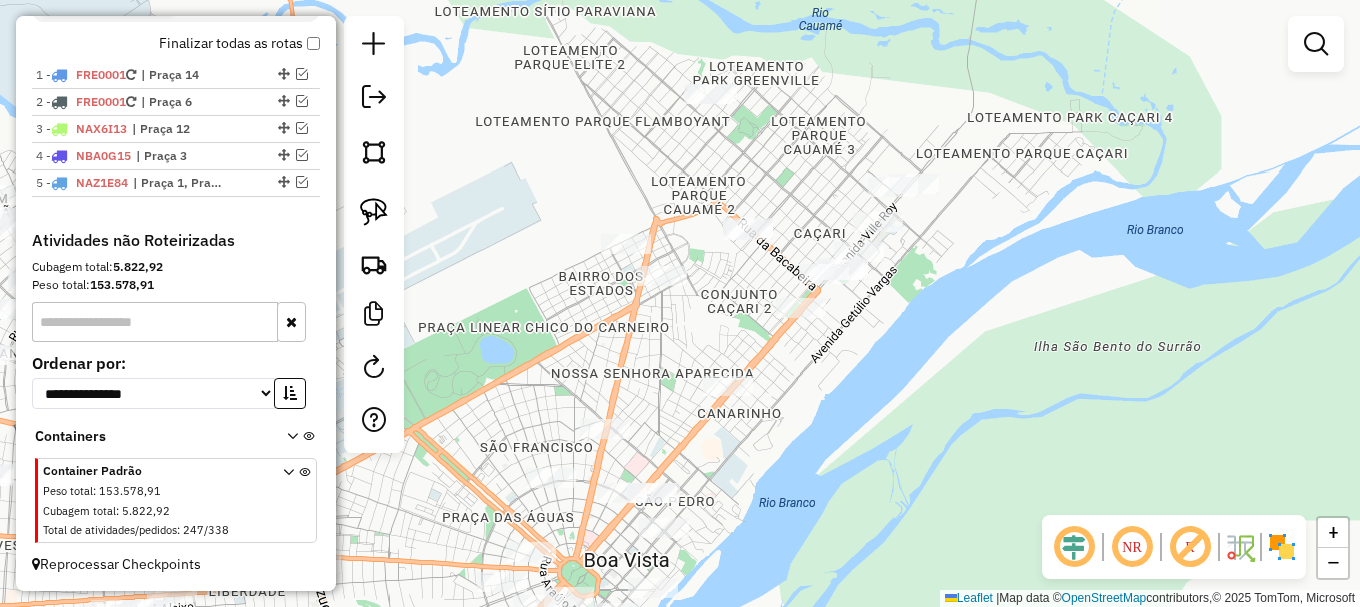 drag, startPoint x: 792, startPoint y: 323, endPoint x: 820, endPoint y: 441, distance: 121.27654 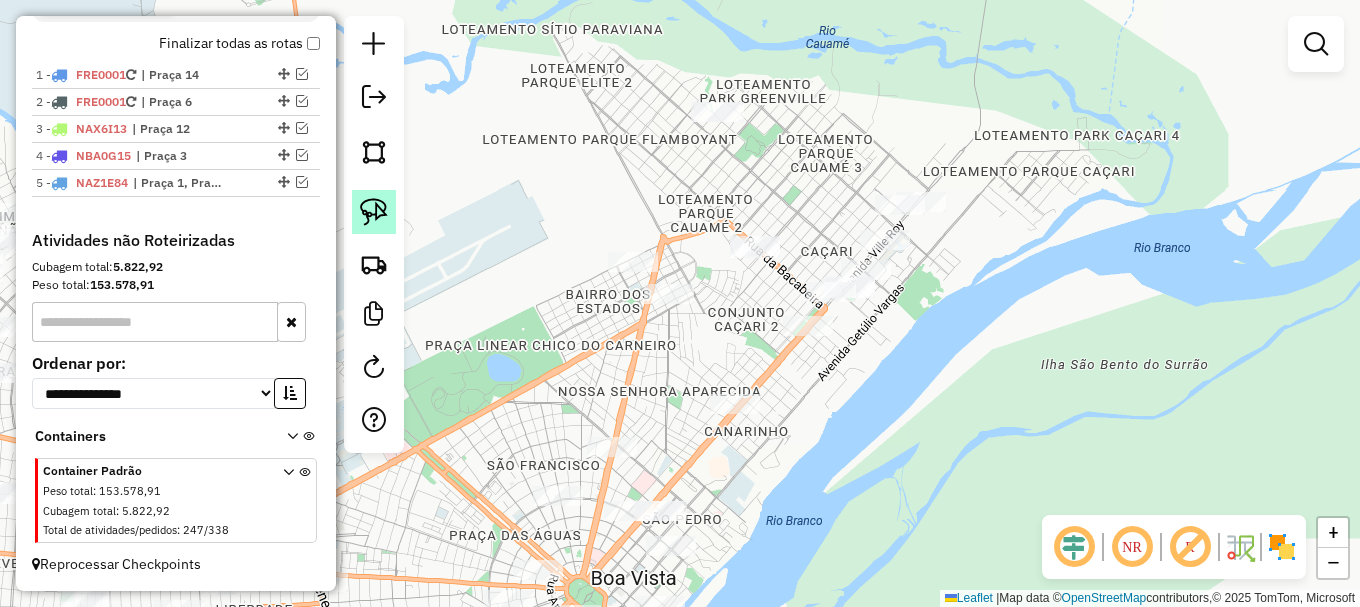 click 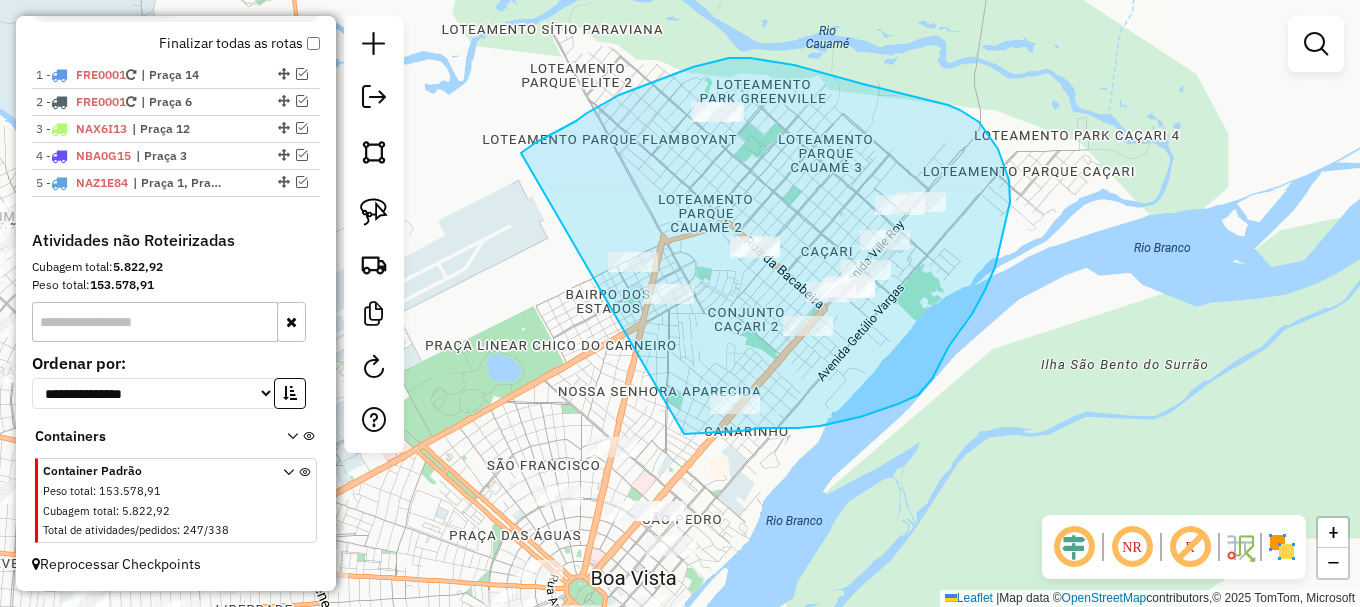 drag, startPoint x: 587, startPoint y: 113, endPoint x: 675, endPoint y: 429, distance: 328.02438 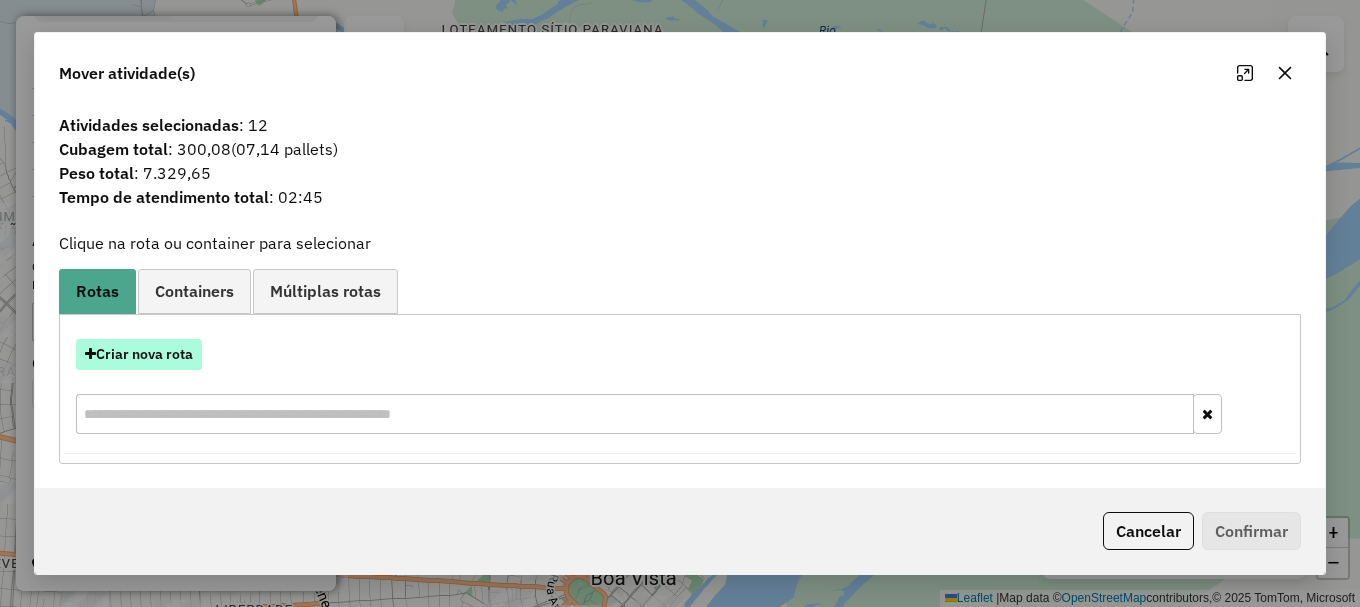 click on "Criar nova rota" at bounding box center [139, 354] 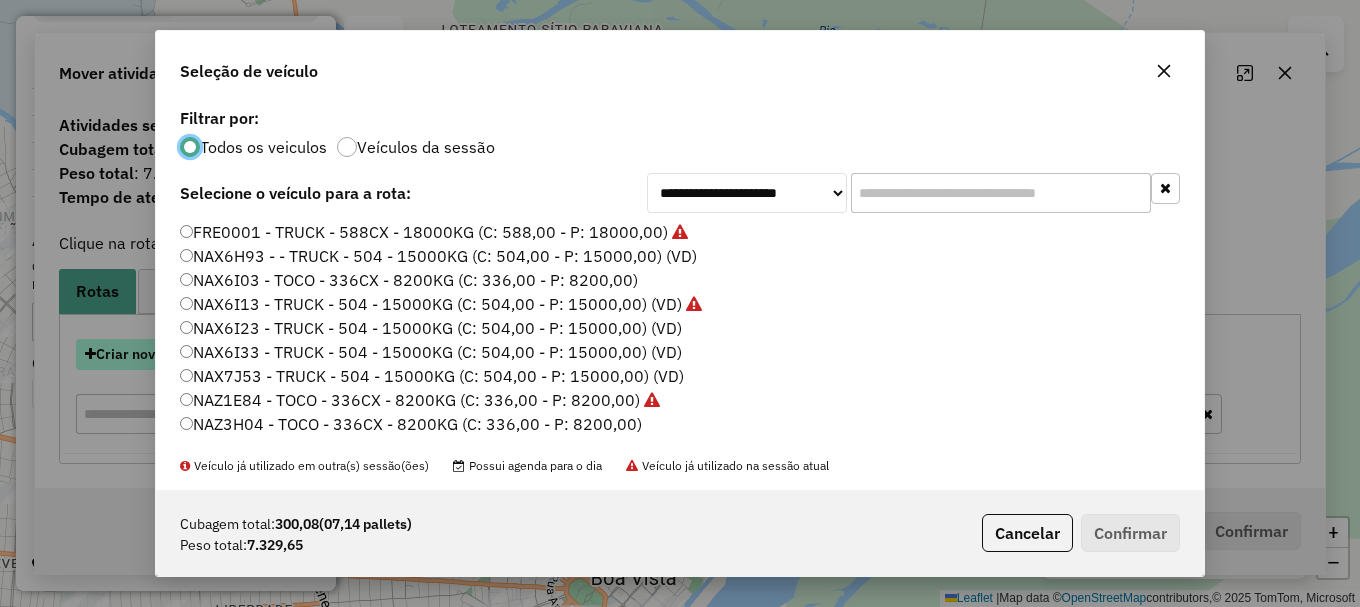 scroll, scrollTop: 11, scrollLeft: 6, axis: both 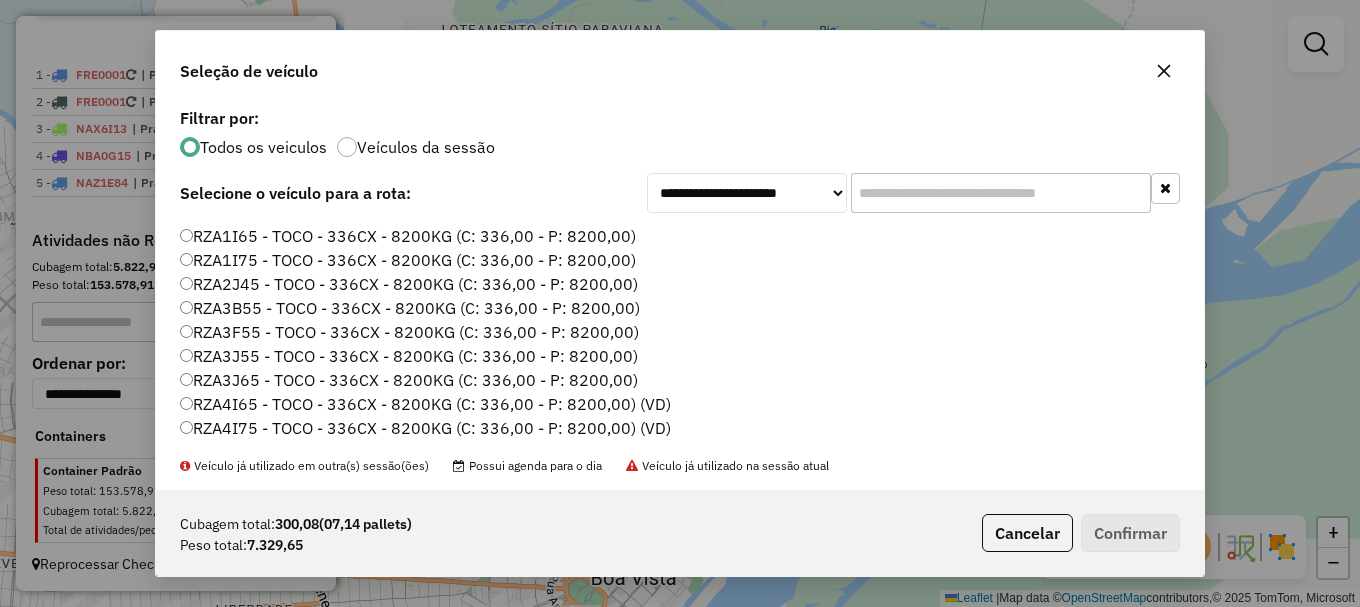 click on "RZA3F55 - TOCO - 336CX - 8200KG (C: 336,00 - P: 8200,00)" 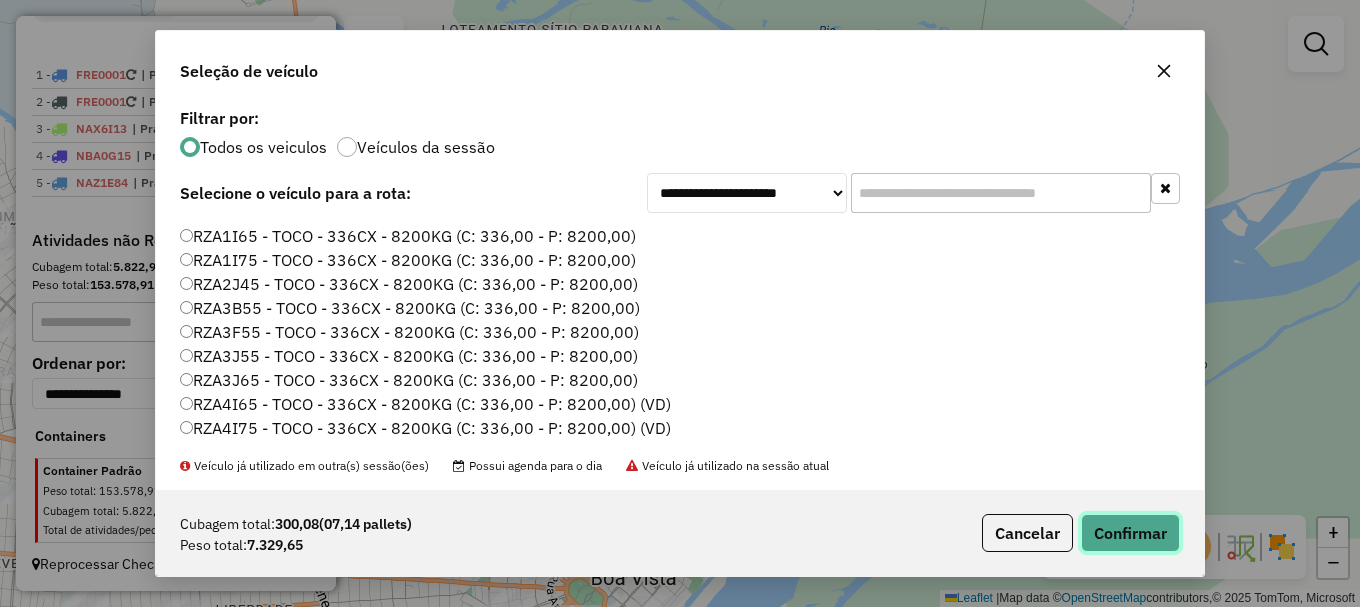 click on "Confirmar" 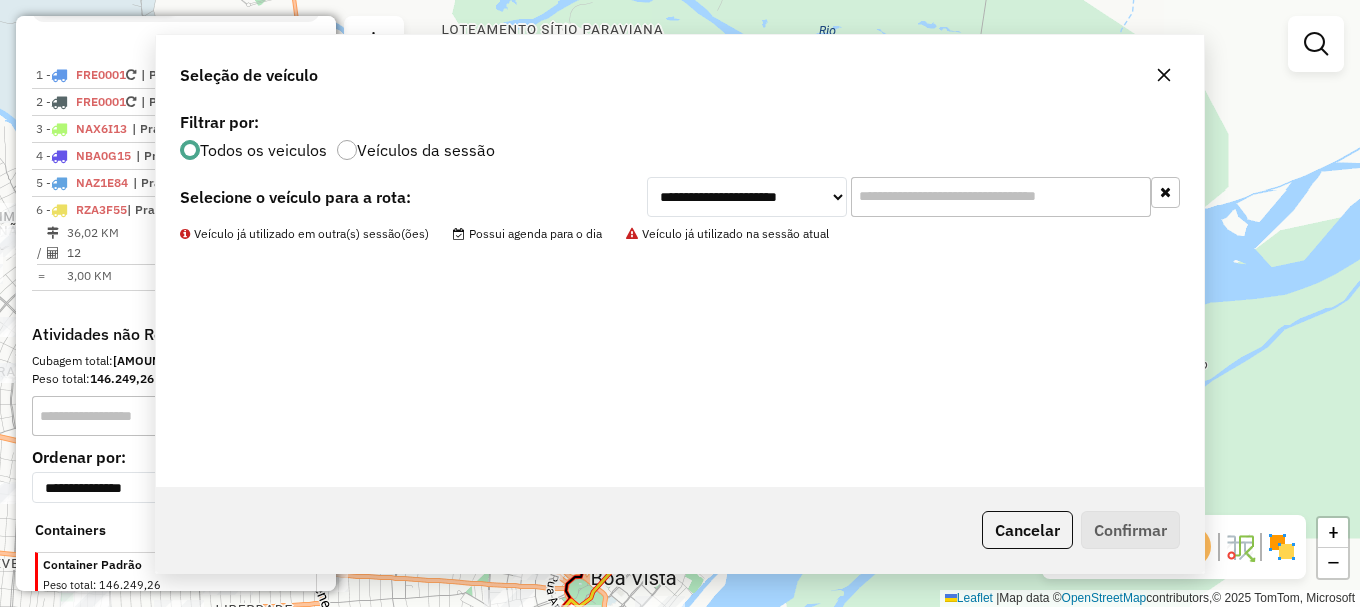 scroll, scrollTop: 838, scrollLeft: 0, axis: vertical 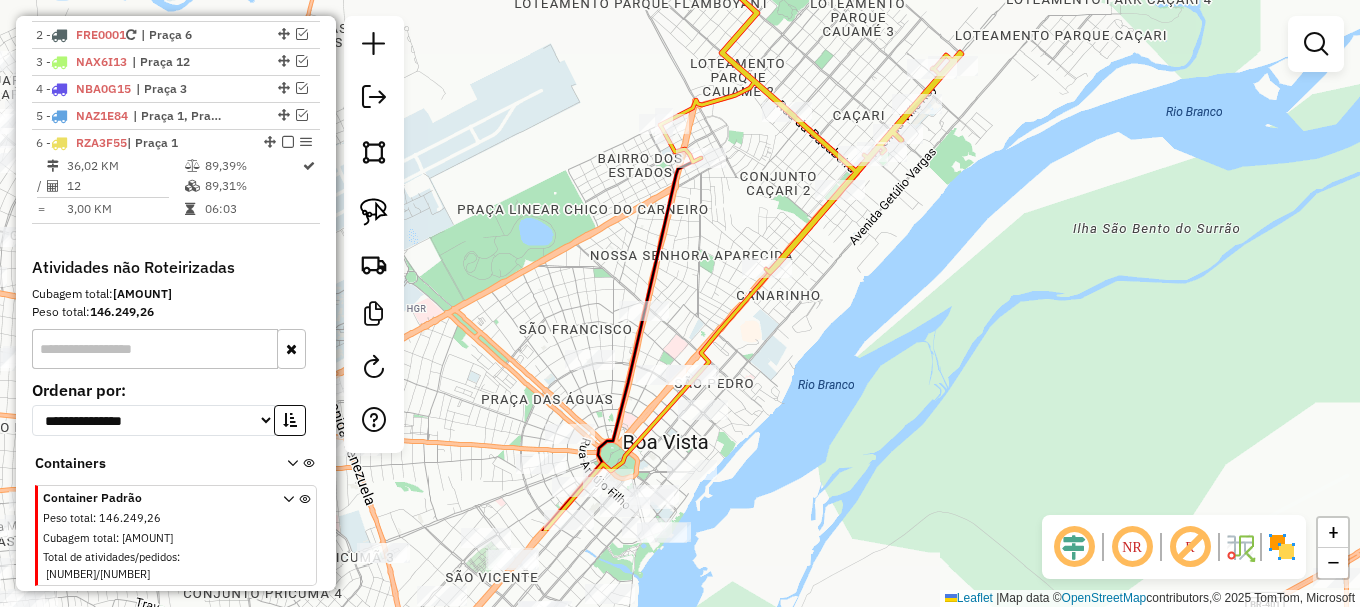 drag, startPoint x: 775, startPoint y: 490, endPoint x: 808, endPoint y: 234, distance: 258.1182 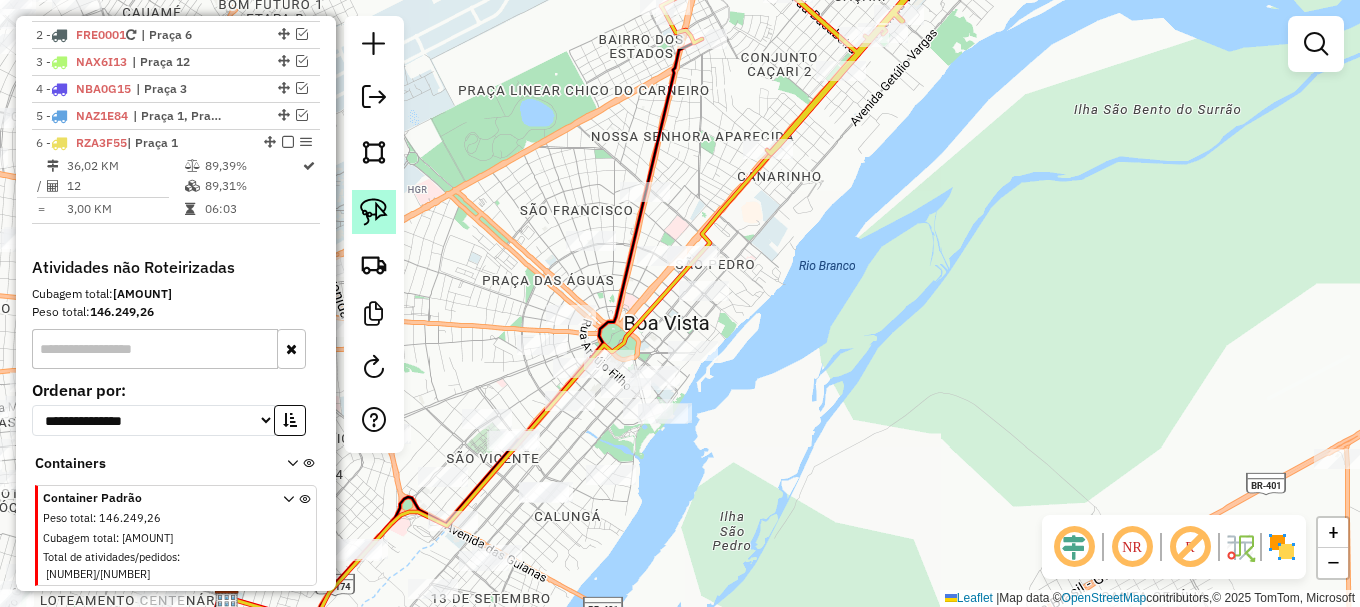 click 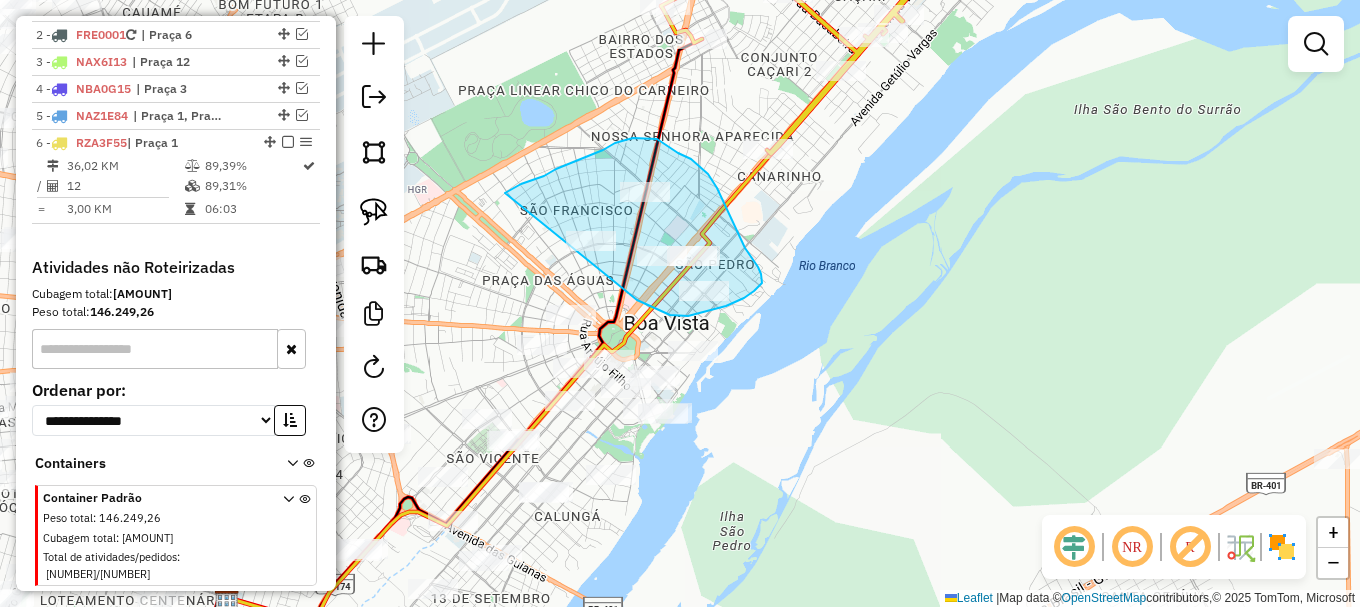 drag, startPoint x: 556, startPoint y: 169, endPoint x: 631, endPoint y: 300, distance: 150.95032 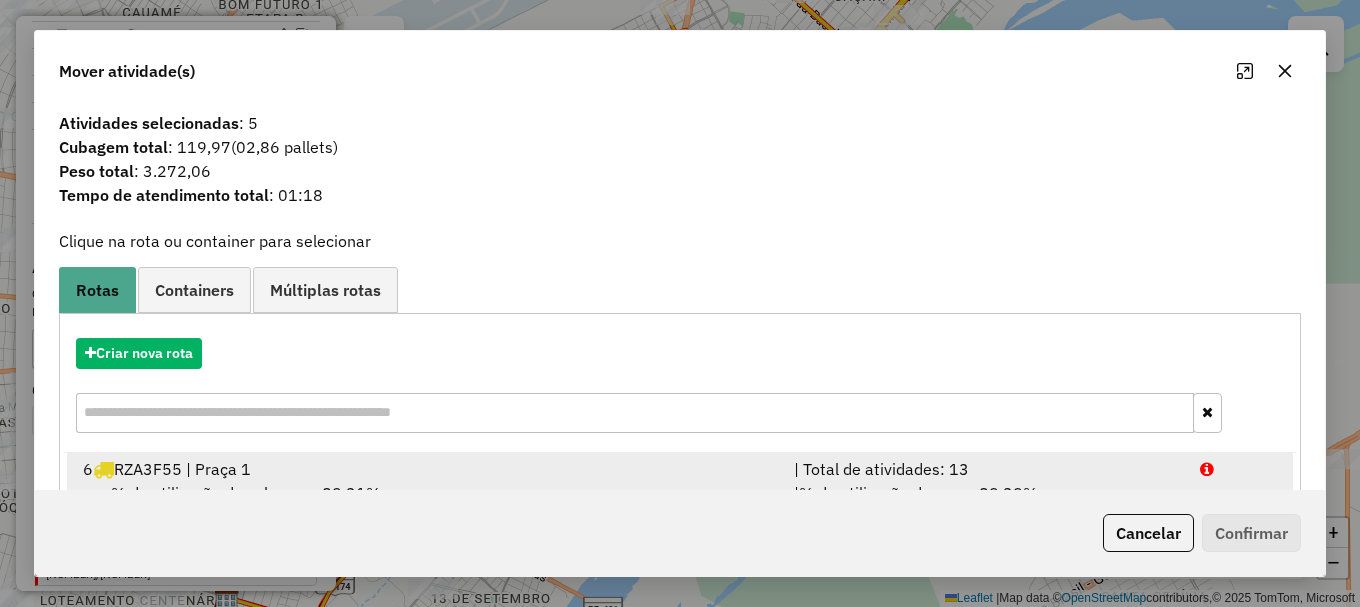 click at bounding box center (1207, 469) 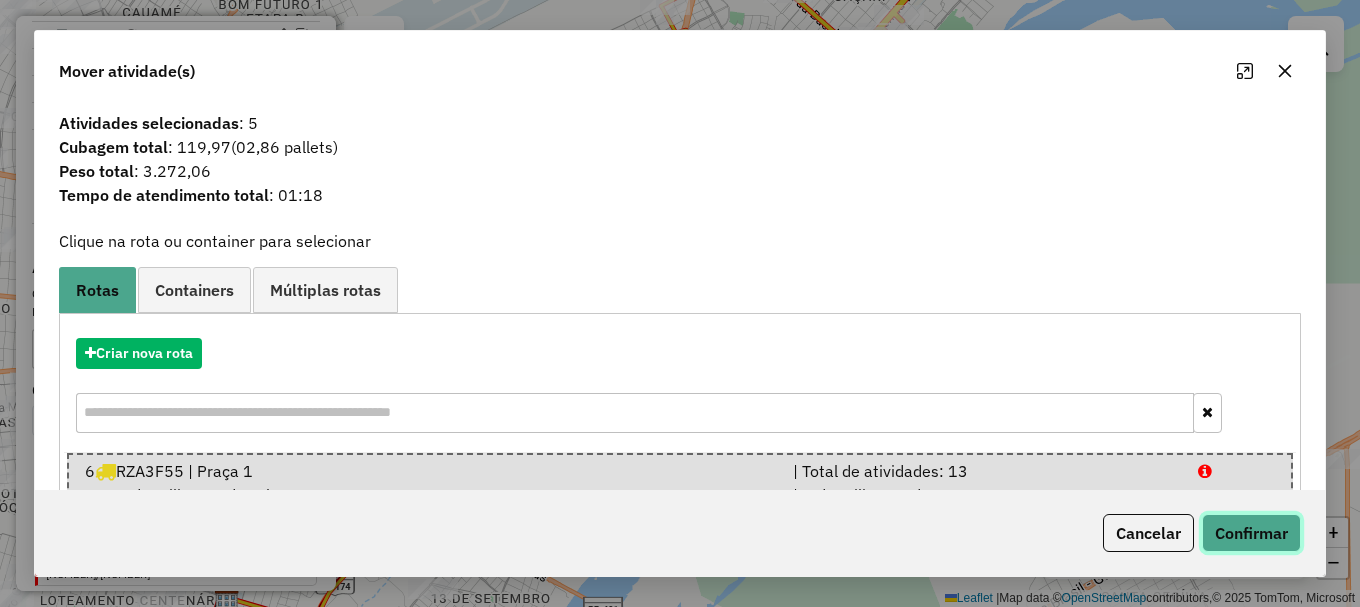 click on "Confirmar" 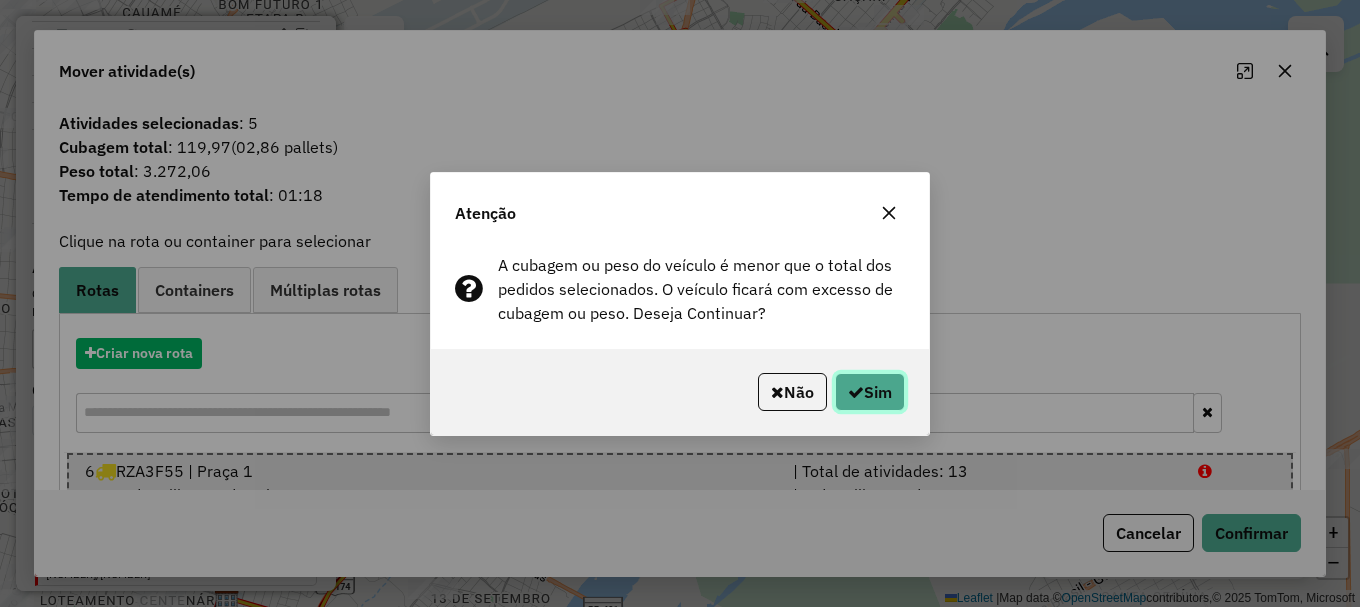 click 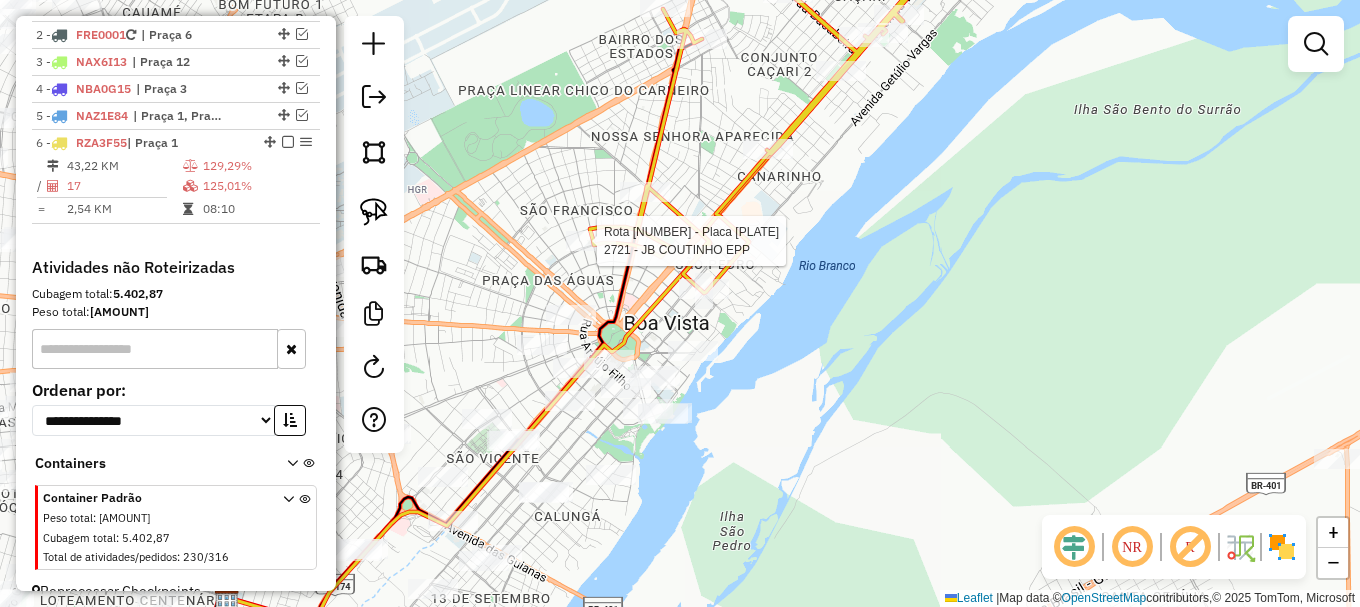 click 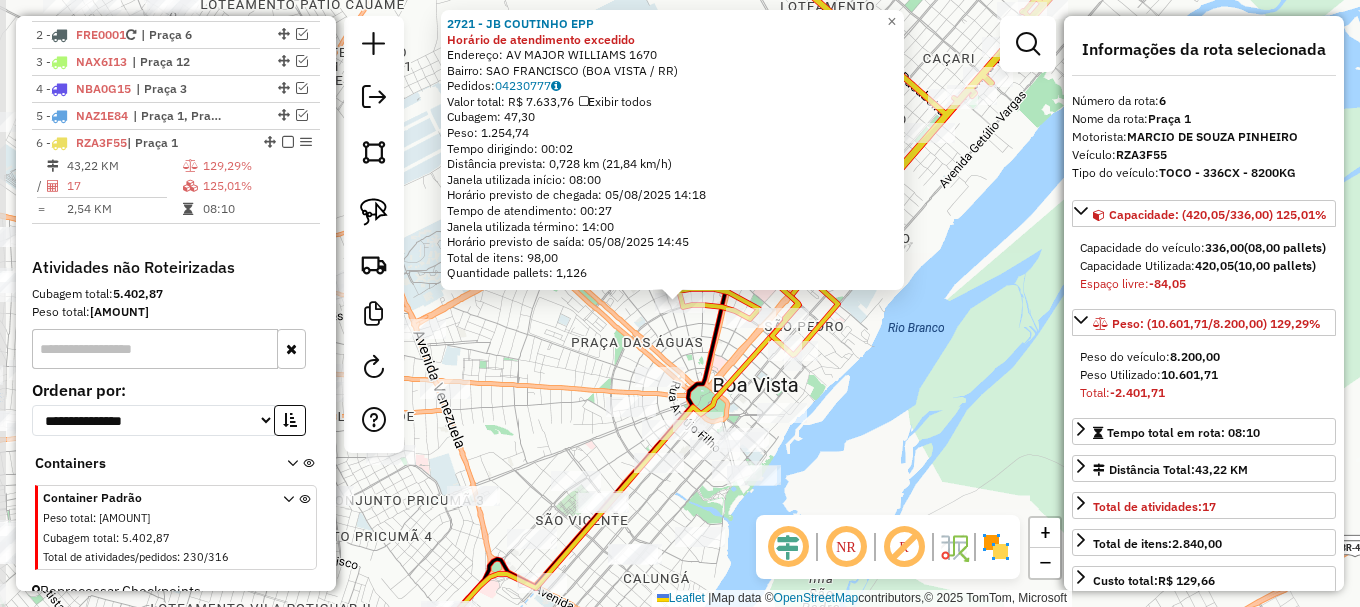 scroll, scrollTop: 865, scrollLeft: 0, axis: vertical 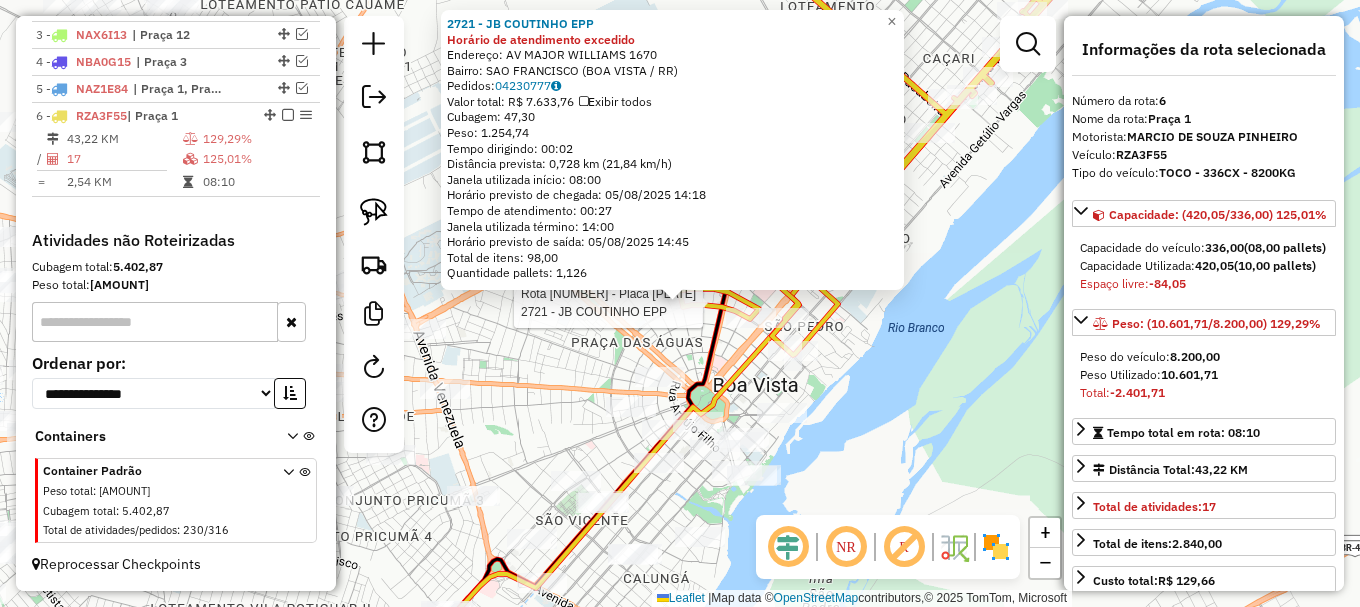 click on "Rota 6 - Placa RZA3F55  2721 - JB COUTINHO EPP 2721 - JB COUTINHO EPP Horário de atendimento excedido  Endereço: AV  MAJOR WILLIAMS                1670   Bairro: SAO FRANCISCO (BOA VISTA / RR)   Pedidos:  04230777   Valor total: R$ 7.633,76   Exibir todos   Cubagem: 47,30  Peso: 1.254,74  Tempo dirigindo: 00:02   Distância prevista: 0,728 km (21,84 km/h)   Janela utilizada início: 08:00   Horário previsto de chegada: 05/08/2025 14:18   Tempo de atendimento: 00:27   Janela utilizada término: 14:00   Horário previsto de saída: 05/08/2025 14:45   Total de itens: 98,00   Quantidade pallets: 1,126  × Janela de atendimento Grade de atendimento Capacidade Transportadoras Veículos Cliente Pedidos  Rotas Selecione os dias de semana para filtrar as janelas de atendimento  Seg   Ter   Qua   Qui   Sex   Sáb   Dom  Informe o período da janela de atendimento: De: Até:  Filtrar exatamente a janela do cliente  Considerar janela de atendimento padrão   Seg   Ter   Qua   Qui   Sex   Sáb   Dom   Peso mínimo:  +" 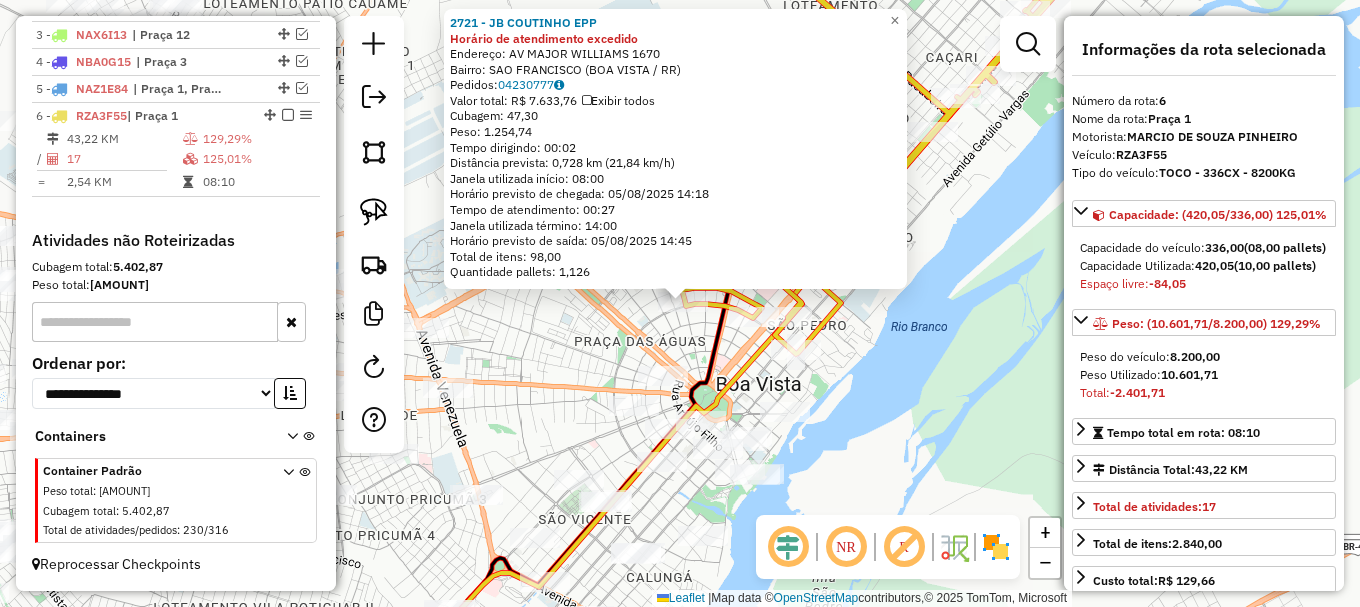 click on "2721 - JB COUTINHO EPP Horário de atendimento excedido  Endereço: AV  MAJOR WILLIAMS                1670   Bairro: SAO FRANCISCO (BOA VISTA / RR)   Pedidos:  04230777   Valor total: R$ 7.633,76   Exibir todos   Cubagem: 47,30  Peso: 1.254,74  Tempo dirigindo: 00:02   Distância prevista: 0,728 km (21,84 km/h)   Janela utilizada início: 08:00   Horário previsto de chegada: 05/08/2025 14:18   Tempo de atendimento: 00:27   Janela utilizada término: 14:00   Horário previsto de saída: 05/08/2025 14:45   Total de itens: 98,00   Quantidade pallets: 1,126  × Janela de atendimento Grade de atendimento Capacidade Transportadoras Veículos Cliente Pedidos  Rotas Selecione os dias de semana para filtrar as janelas de atendimento  Seg   Ter   Qua   Qui   Sex   Sáb   Dom  Informe o período da janela de atendimento: De: Até:  Filtrar exatamente a janela do cliente  Considerar janela de atendimento padrão  Selecione os dias de semana para filtrar as grades de atendimento  Seg   Ter   Qua   Qui   Sex   Sáb   Dom" 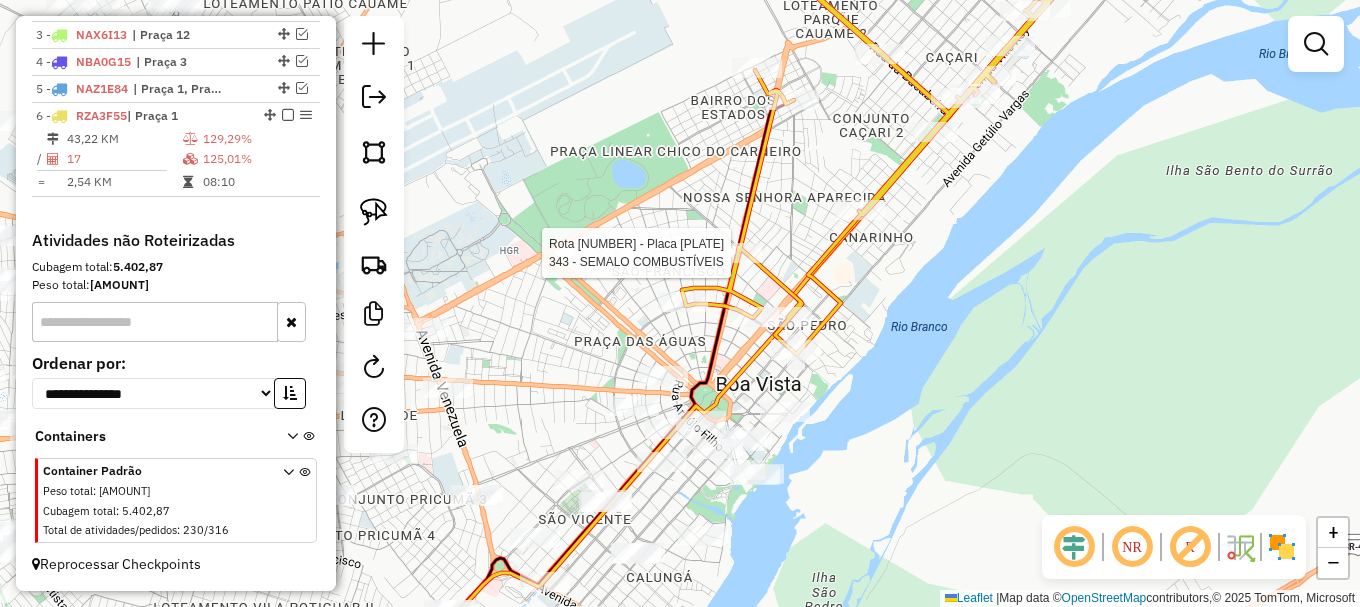 select on "**********" 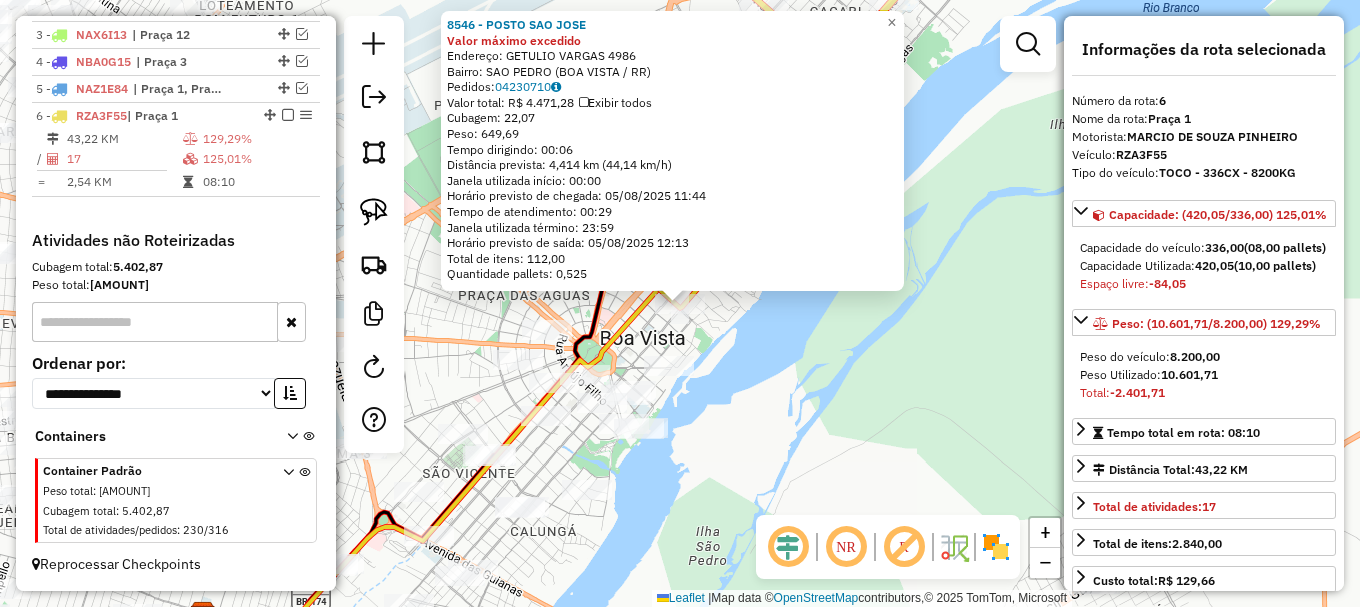 drag, startPoint x: 727, startPoint y: 325, endPoint x: 707, endPoint y: 321, distance: 20.396078 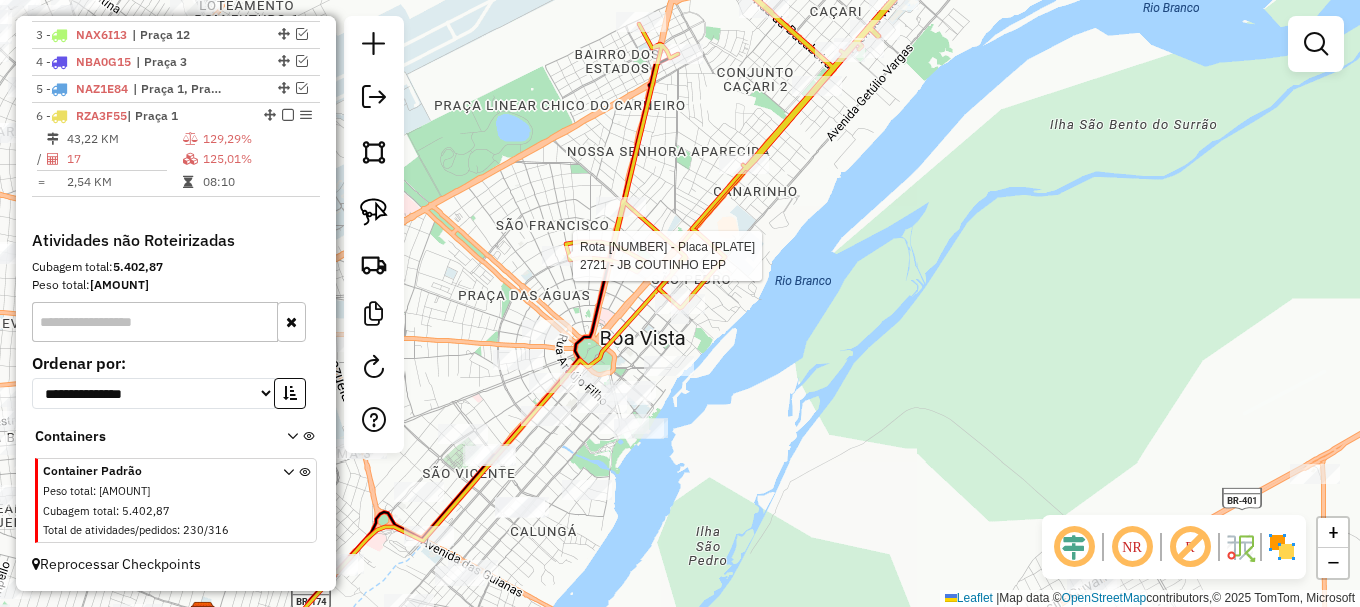 select on "**********" 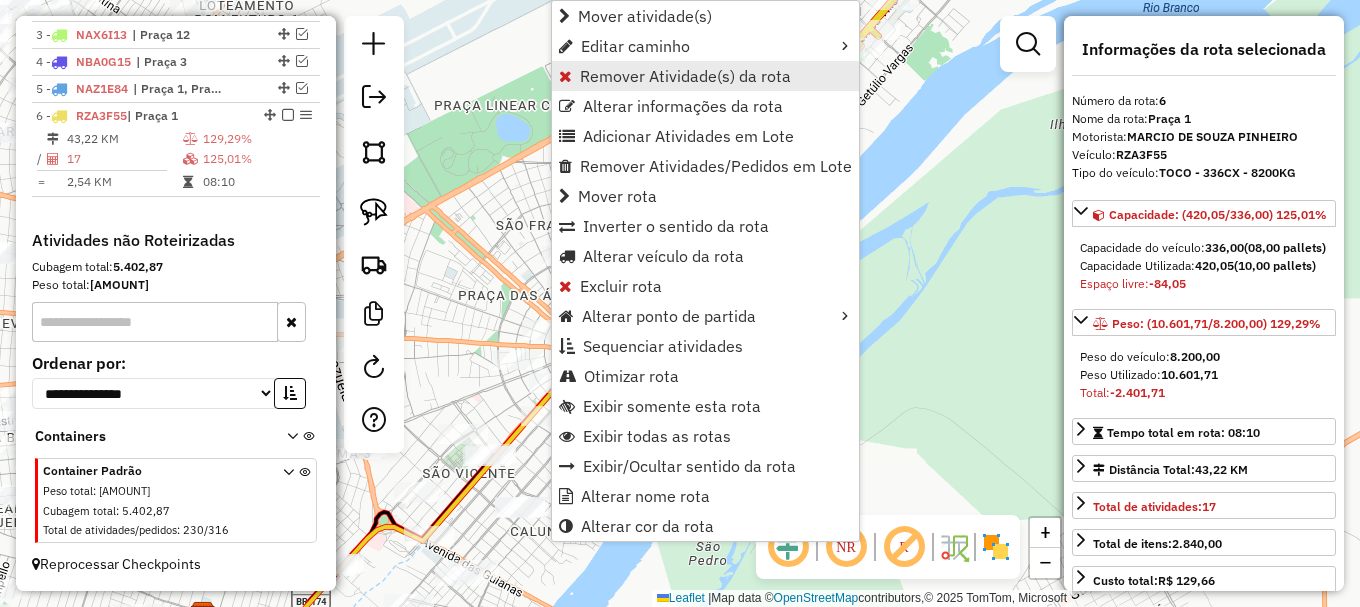click on "Remover Atividade(s) da rota" at bounding box center (685, 76) 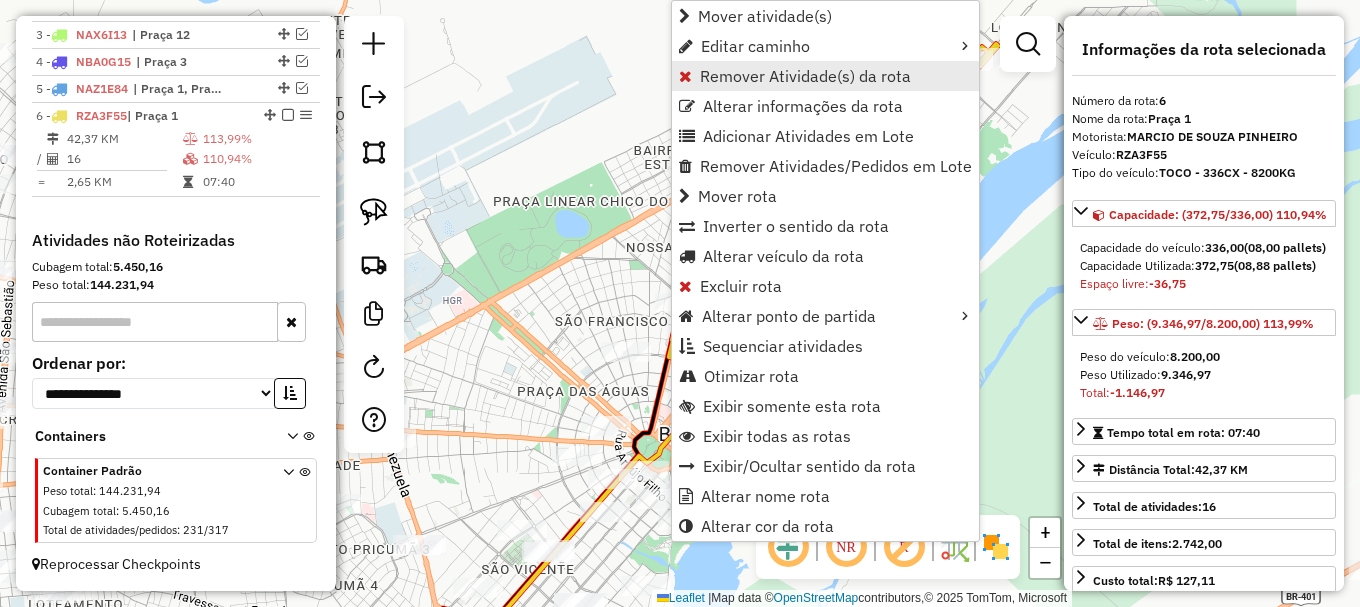 click on "Remover Atividade(s) da rota" at bounding box center (805, 76) 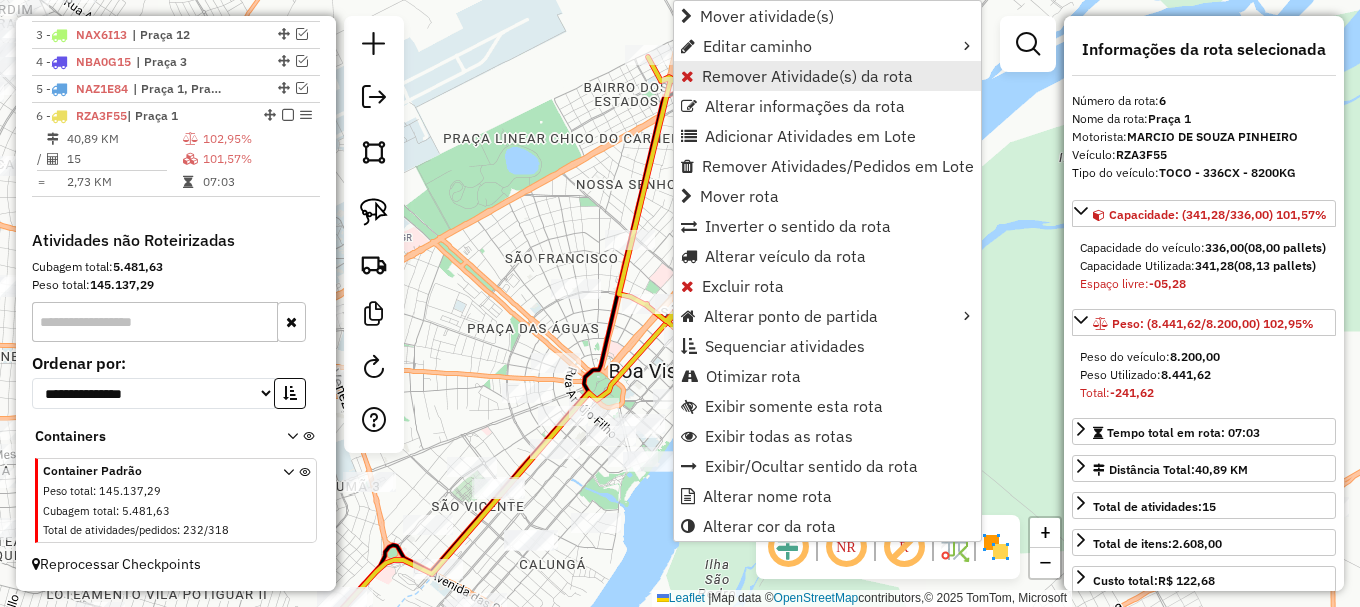 click on "Remover Atividade(s) da rota" at bounding box center [807, 76] 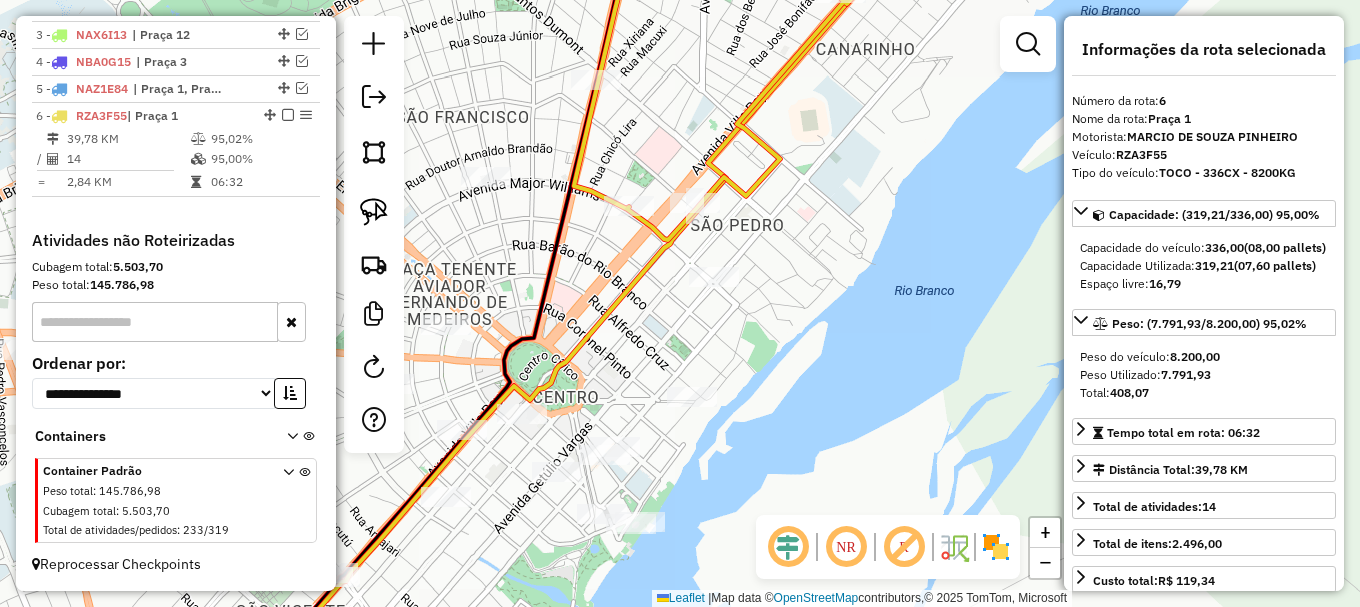 drag, startPoint x: 390, startPoint y: 220, endPoint x: 481, endPoint y: 412, distance: 212.47353 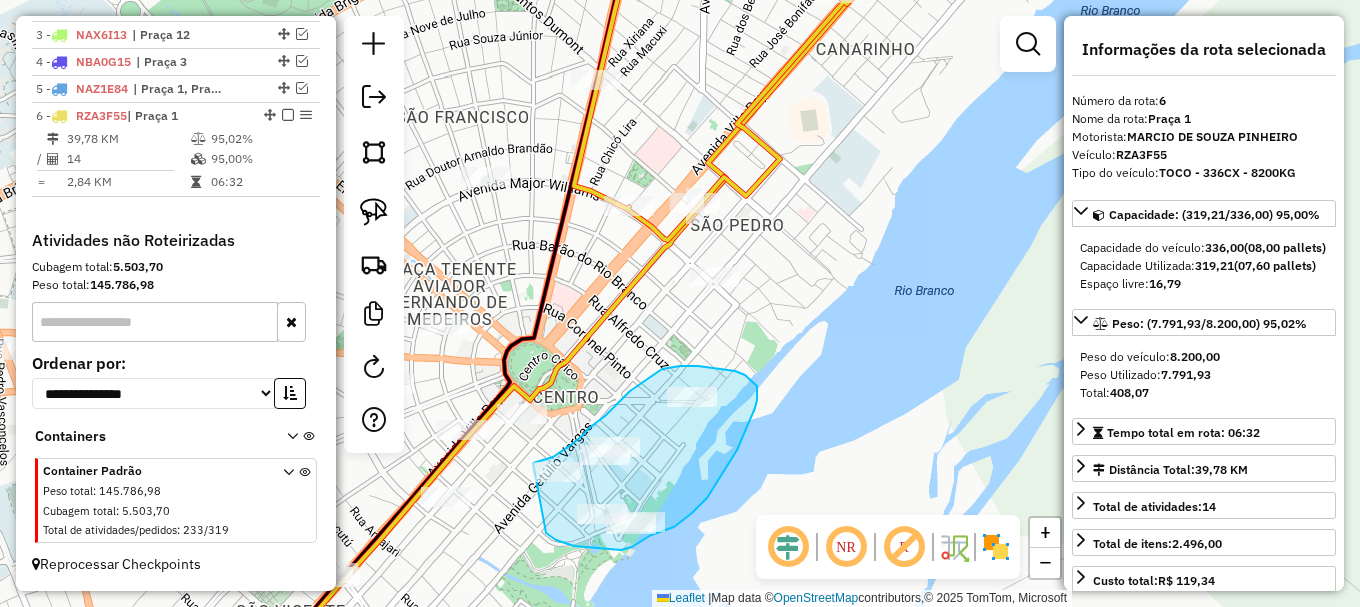 click on "Janela de atendimento Grade de atendimento Capacidade Transportadoras Veículos Cliente Pedidos  Rotas Selecione os dias de semana para filtrar as janelas de atendimento  Seg   Ter   Qua   Qui   Sex   Sáb   Dom  Informe o período da janela de atendimento: De: Até:  Filtrar exatamente a janela do cliente  Considerar janela de atendimento padrão  Selecione os dias de semana para filtrar as grades de atendimento  Seg   Ter   Qua   Qui   Sex   Sáb   Dom   Considerar clientes sem dia de atendimento cadastrado  Clientes fora do dia de atendimento selecionado Filtrar as atividades entre os valores definidos abaixo:  Peso mínimo:   Peso máximo:   Cubagem mínima:   Cubagem máxima:   De:   Até:  Filtrar as atividades entre o tempo de atendimento definido abaixo:  De:   Até:   Considerar capacidade total dos clientes não roteirizados Transportadora: Selecione um ou mais itens Tipo de veículo: Selecione um ou mais itens Veículo: Selecione um ou mais itens Motorista: Selecione um ou mais itens Nome: Rótulo:" 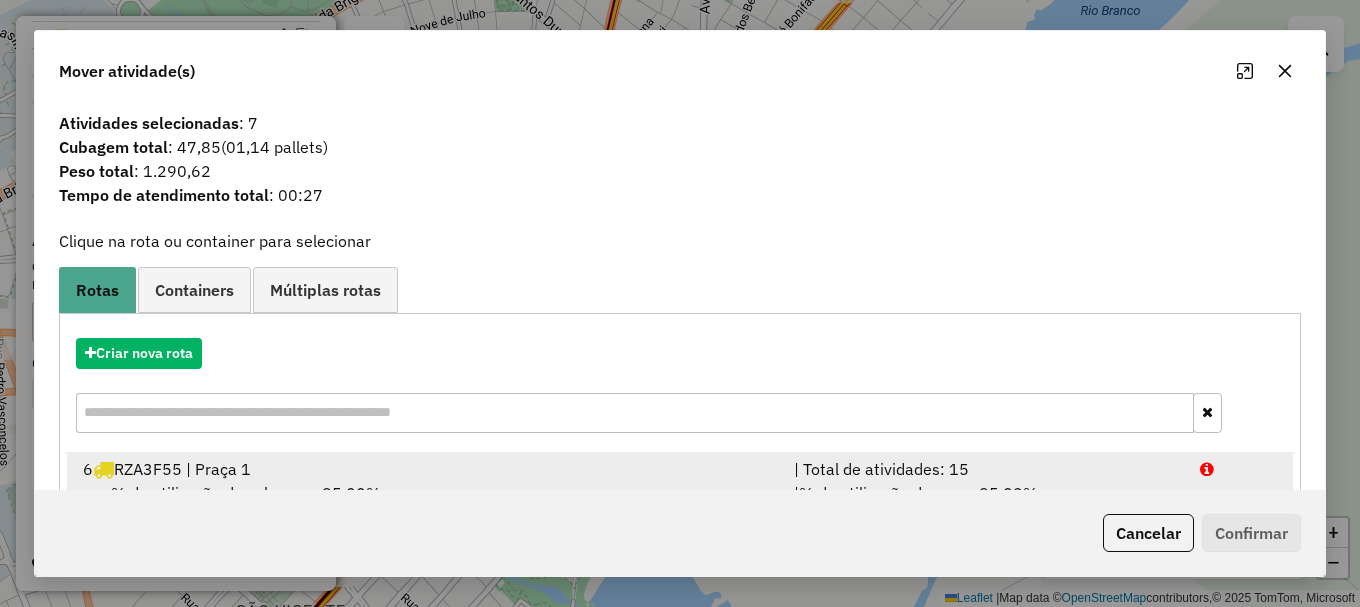 click on "| Total de atividades: 15" at bounding box center [985, 469] 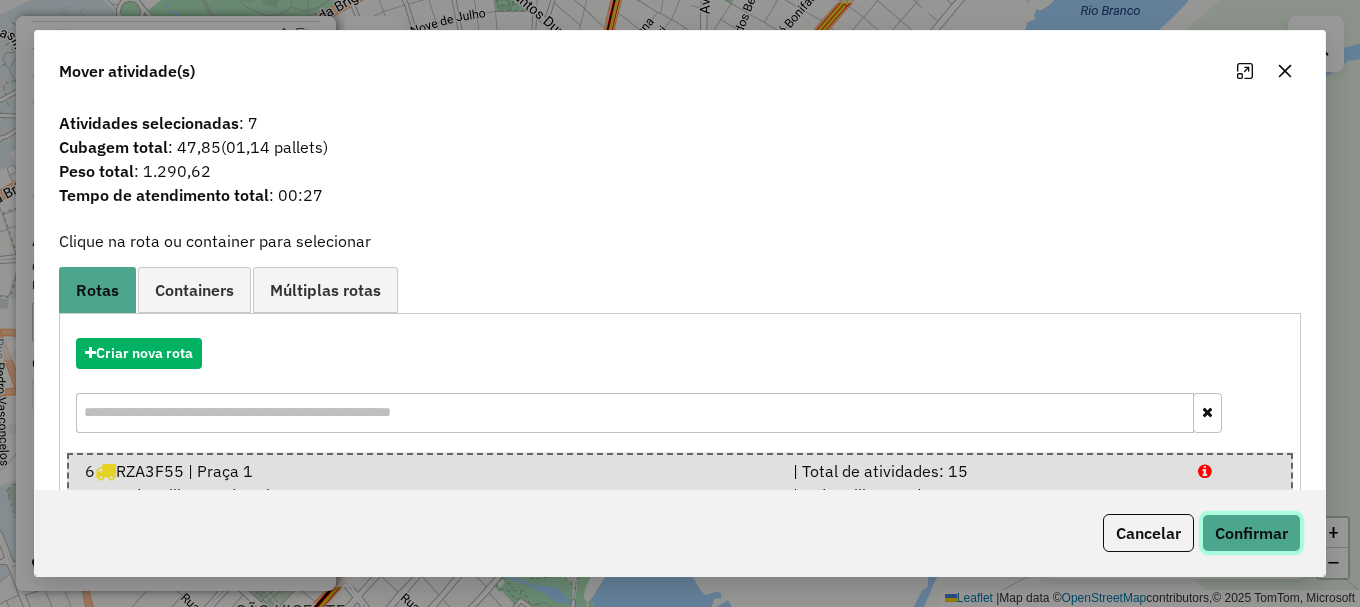 click on "Confirmar" 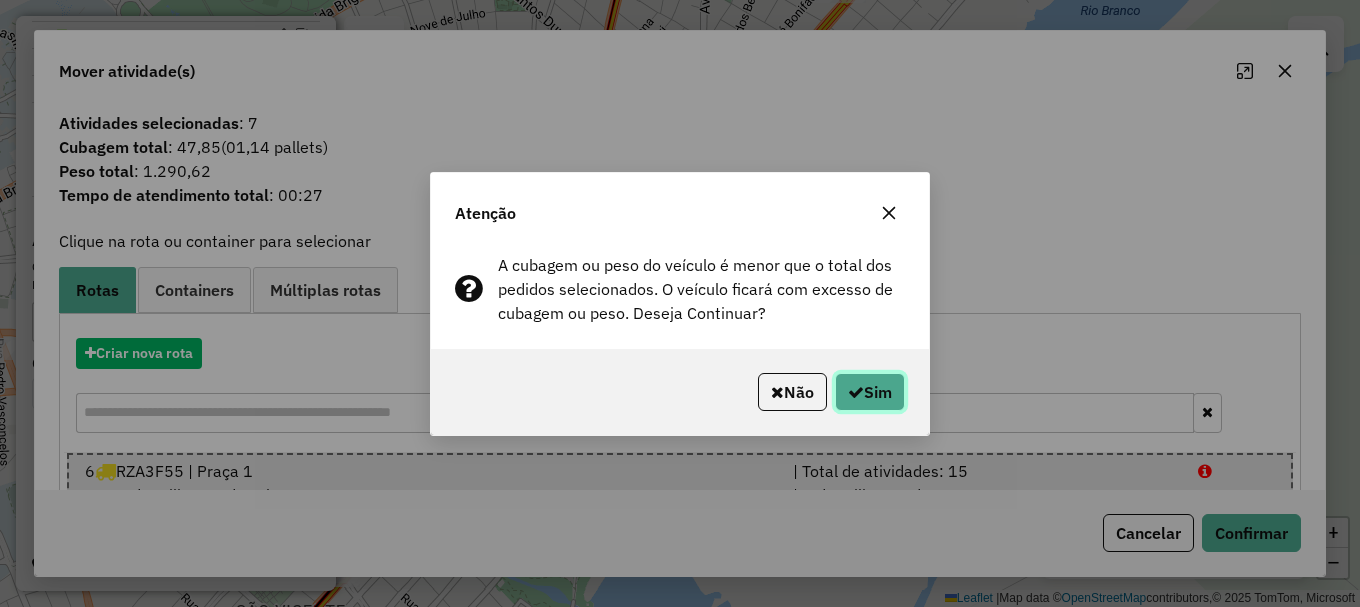 click 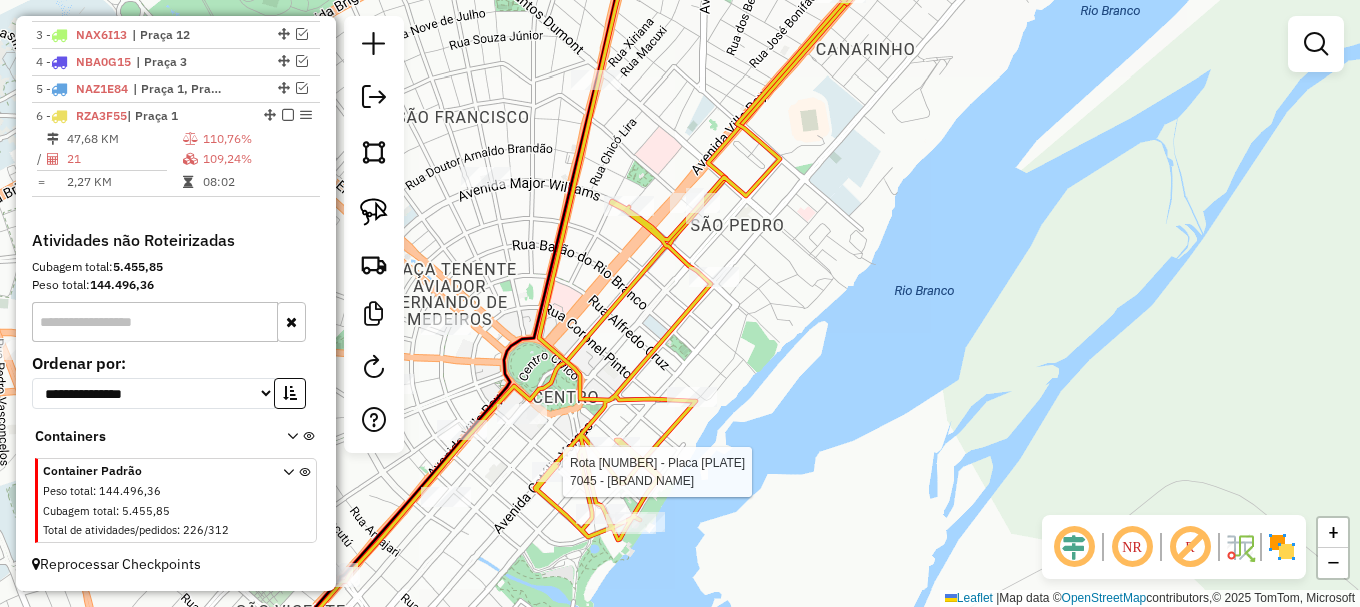 select on "**********" 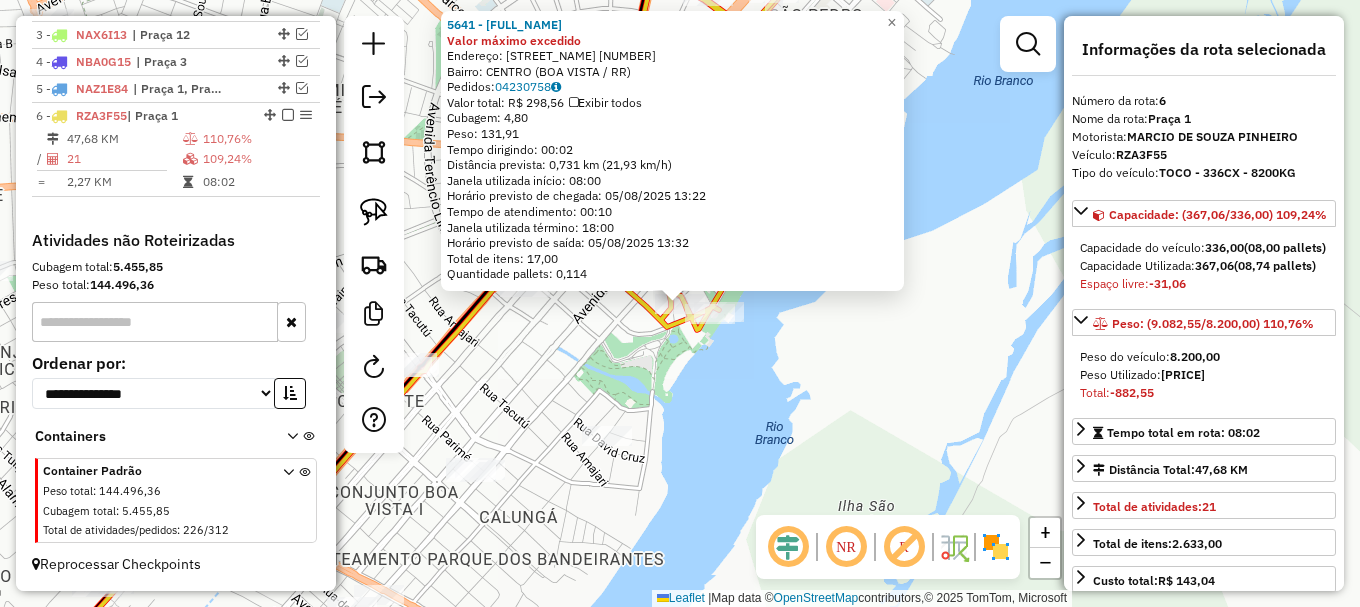 click on "5641 - VILSON SILVA DE MELO Valor máximo excedido  Endereço: AV  DOUTOR SYLVIO LOFEGO BOTELHO  20   Bairro: CENTRO (BOA VISTA / RR)   Pedidos:  04230758   Valor total: R$ 298,56   Exibir todos   Cubagem: 4,80  Peso: 131,91  Tempo dirigindo: 00:02   Distância prevista: 0,731 km (21,93 km/h)   Janela utilizada início: 08:00   Horário previsto de chegada: 05/08/2025 13:22   Tempo de atendimento: 00:10   Janela utilizada término: 18:00   Horário previsto de saída: 05/08/2025 13:32   Total de itens: 17,00   Quantidade pallets: 0,114  × Janela de atendimento Grade de atendimento Capacidade Transportadoras Veículos Cliente Pedidos  Rotas Selecione os dias de semana para filtrar as janelas de atendimento  Seg   Ter   Qua   Qui   Sex   Sáb   Dom  Informe o período da janela de atendimento: De: Até:  Filtrar exatamente a janela do cliente  Considerar janela de atendimento padrão  Selecione os dias de semana para filtrar as grades de atendimento  Seg   Ter   Qua   Qui   Sex   Sáb   Dom   Peso mínimo:  +" 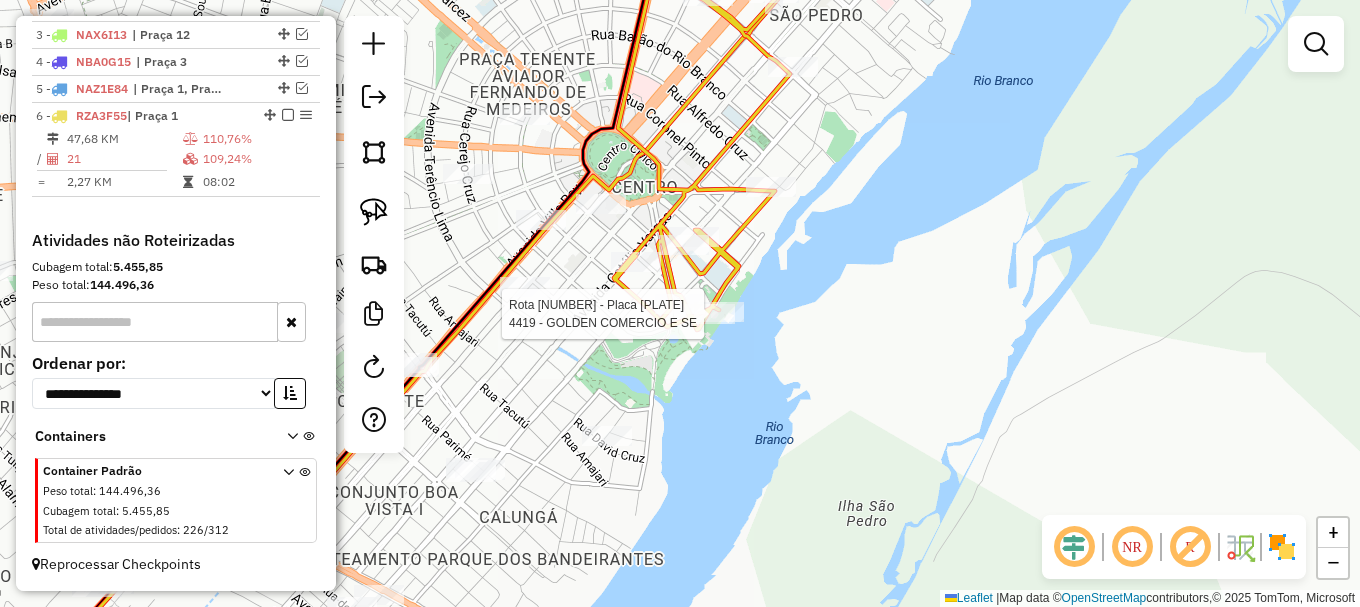 select on "**********" 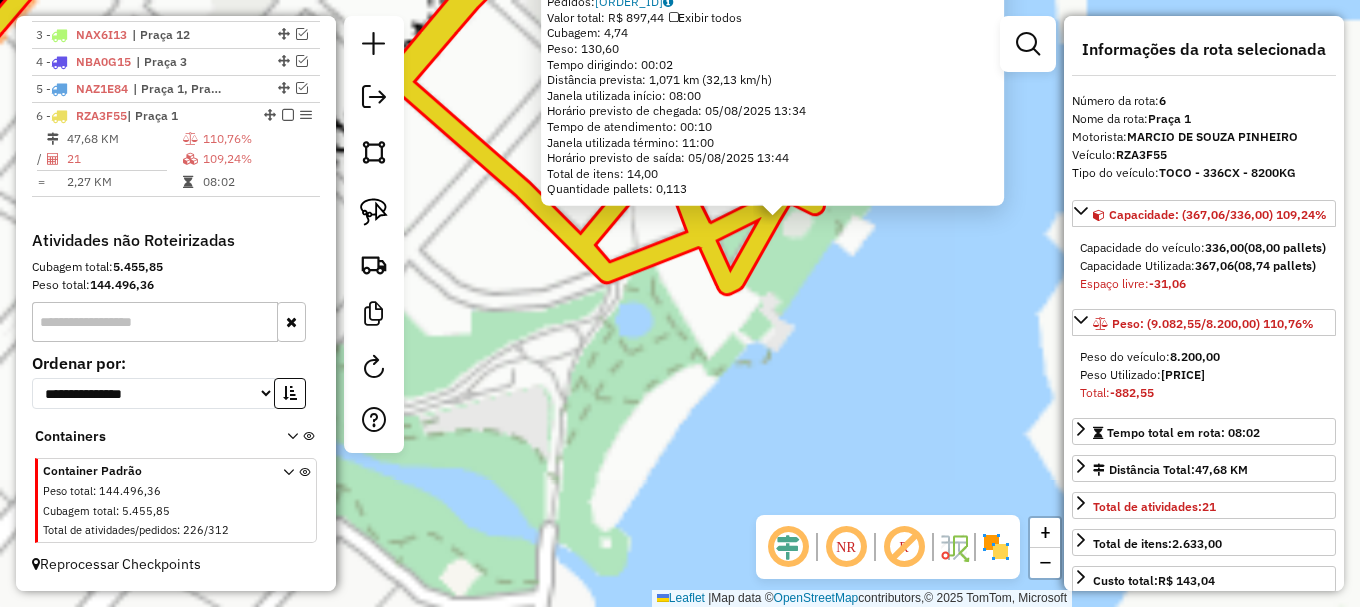 click on "4419 - GOLDEN COMERCIO E SE  Tipo de cliente:   CHOPP (C)  Horário de atendimento excedido  Endereço: R   FLORIANO PEIXOTO              S/N   Bairro: CENTRO (BOA VISTA / RR)   Pedidos:  04230767   Valor total: R$ 897,44   Exibir todos   Cubagem: 4,74  Peso: 130,60  Tempo dirigindo: 00:02   Distância prevista: 1,071 km (32,13 km/h)   Janela utilizada início: 08:00   Horário previsto de chegada: 05/08/2025 13:34   Tempo de atendimento: 00:10   Janela utilizada término: 11:00   Horário previsto de saída: 05/08/2025 13:44   Total de itens: 14,00   Quantidade pallets: 0,113  × Janela de atendimento Grade de atendimento Capacidade Transportadoras Veículos Cliente Pedidos  Rotas Selecione os dias de semana para filtrar as janelas de atendimento  Seg   Ter   Qua   Qui   Sex   Sáb   Dom  Informe o período da janela de atendimento: De: Até:  Filtrar exatamente a janela do cliente  Considerar janela de atendimento padrão  Selecione os dias de semana para filtrar as grades de atendimento  Seg   Ter   Qua  +" 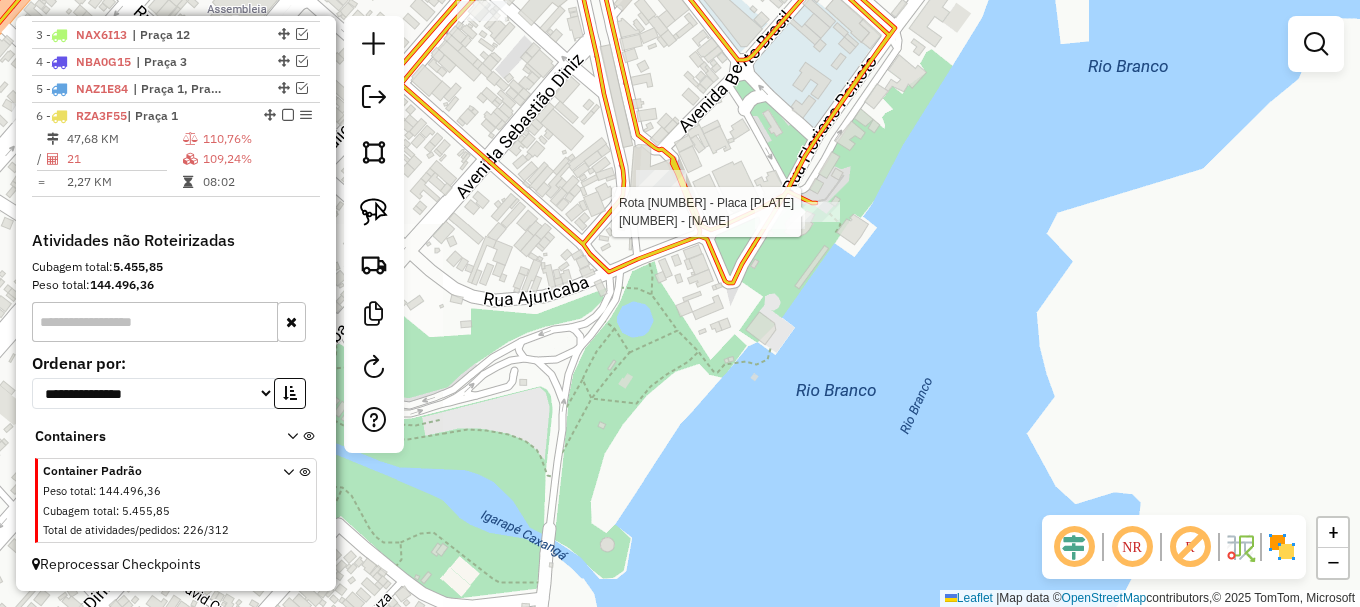 select on "**********" 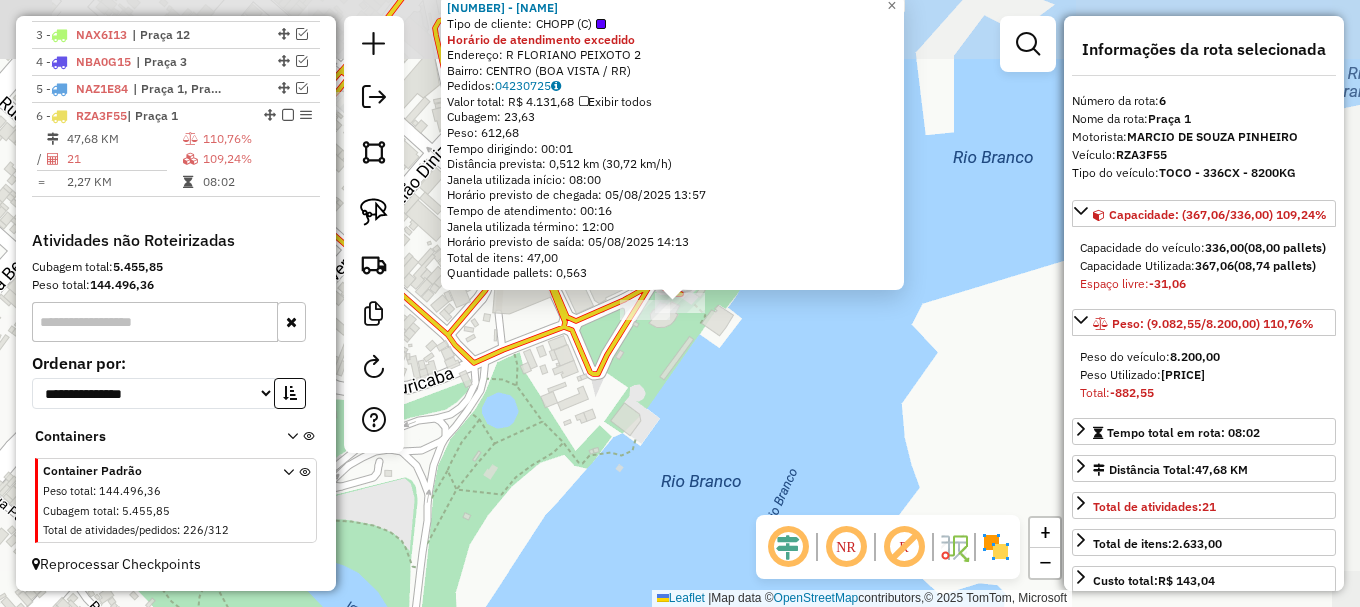 click on "5896 - ANTONIA DE LOUDES DO  Tipo de cliente:   CHOPP (C)  Horário de atendimento excedido  Endereço: R   FLORIANO PEIXOTO              2   Bairro: CENTRO (BOA VISTA / RR)   Pedidos:  04230725   Valor total: R$ 4.131,68   Exibir todos   Cubagem: 23,63  Peso: 612,68  Tempo dirigindo: 00:01   Distância prevista: 0,512 km (30,72 km/h)   Janela utilizada início: 08:00   Horário previsto de chegada: 05/08/2025 13:57   Tempo de atendimento: 00:16   Janela utilizada término: 12:00   Horário previsto de saída: 05/08/2025 14:13   Total de itens: 47,00   Quantidade pallets: 0,563  × Janela de atendimento Grade de atendimento Capacidade Transportadoras Veículos Cliente Pedidos  Rotas Selecione os dias de semana para filtrar as janelas de atendimento  Seg   Ter   Qua   Qui   Sex   Sáb   Dom  Informe o período da janela de atendimento: De: Até:  Filtrar exatamente a janela do cliente  Considerar janela de atendimento padrão  Selecione os dias de semana para filtrar as grades de atendimento  Seg   Ter   Qua" 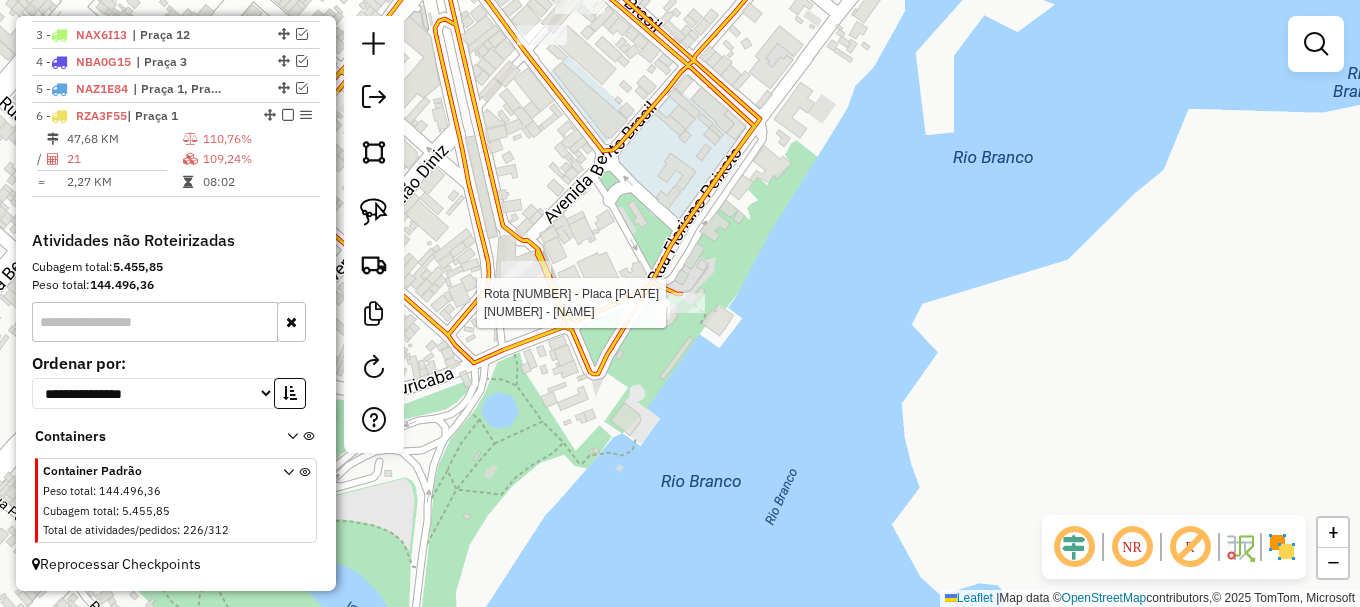 select on "**********" 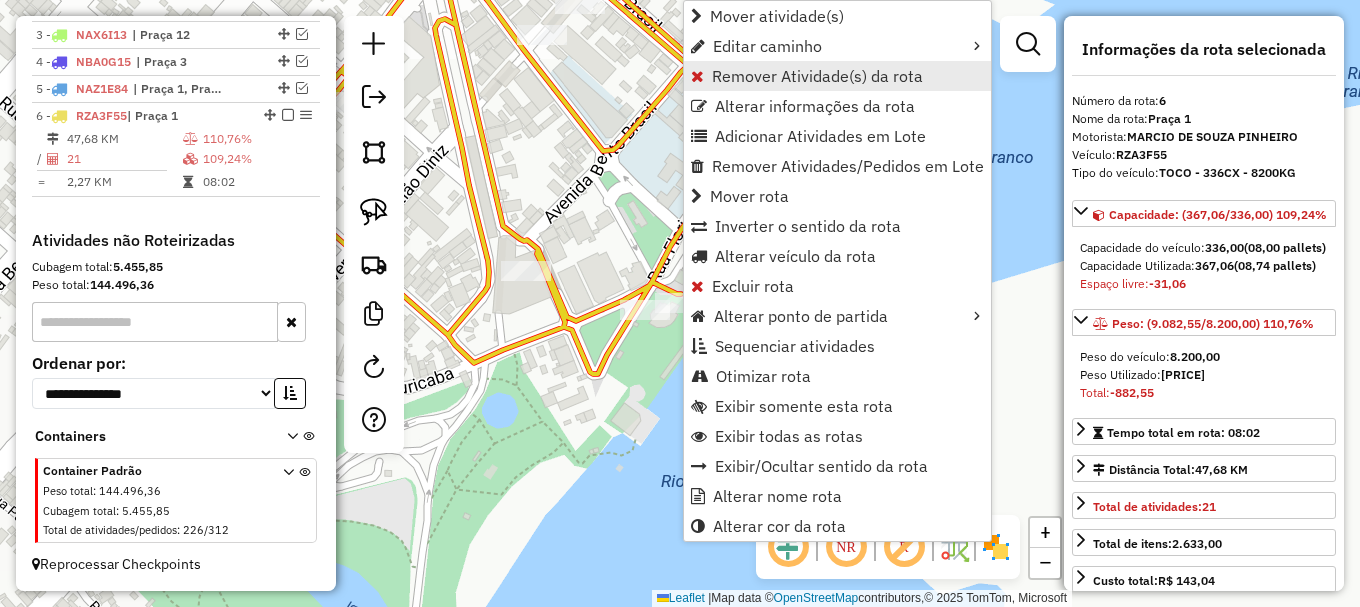 click on "Remover Atividade(s) da rota" at bounding box center (817, 76) 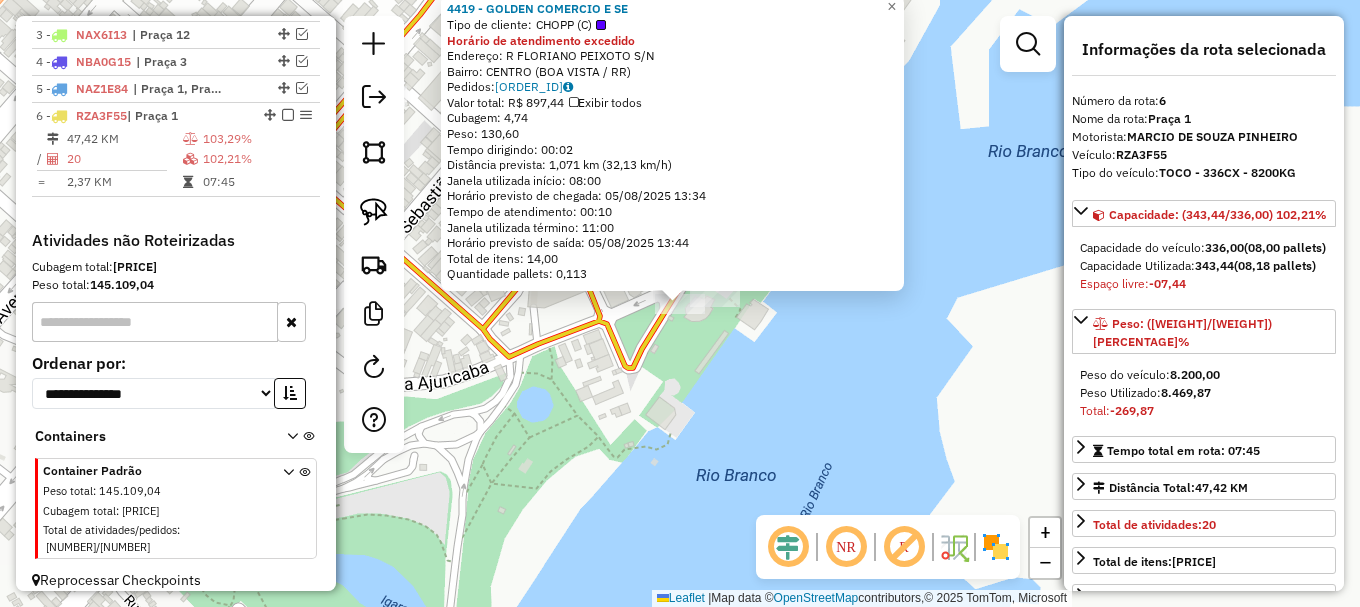 click 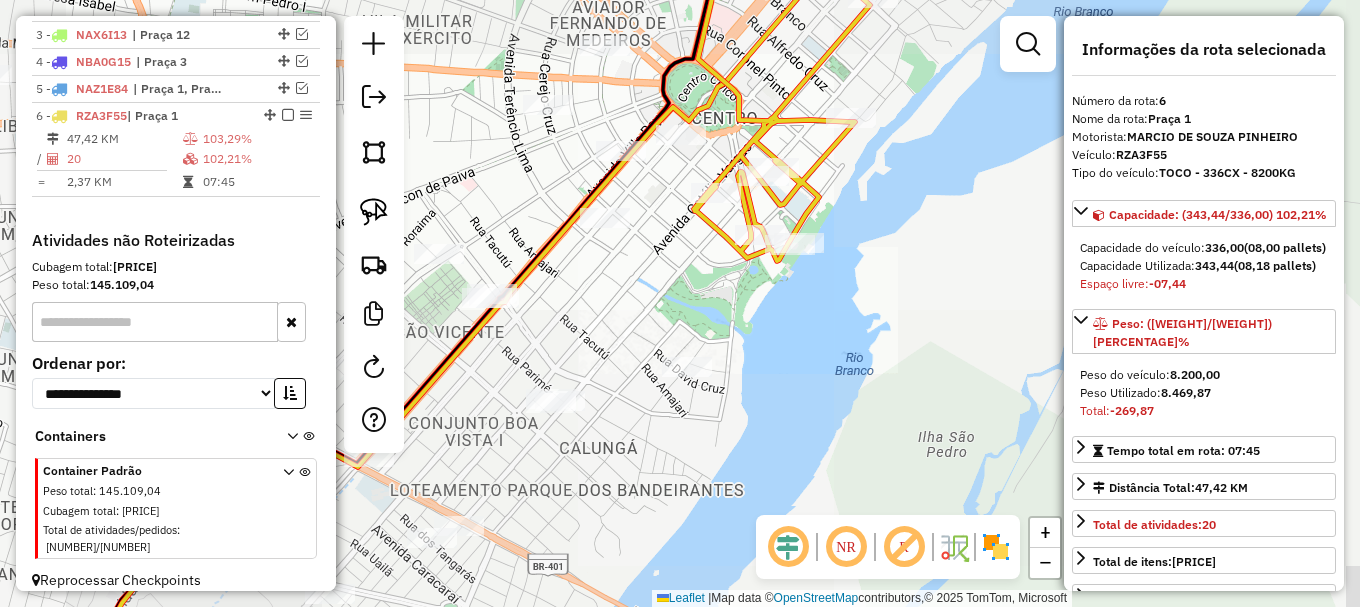 drag, startPoint x: 845, startPoint y: 199, endPoint x: 797, endPoint y: 312, distance: 122.77215 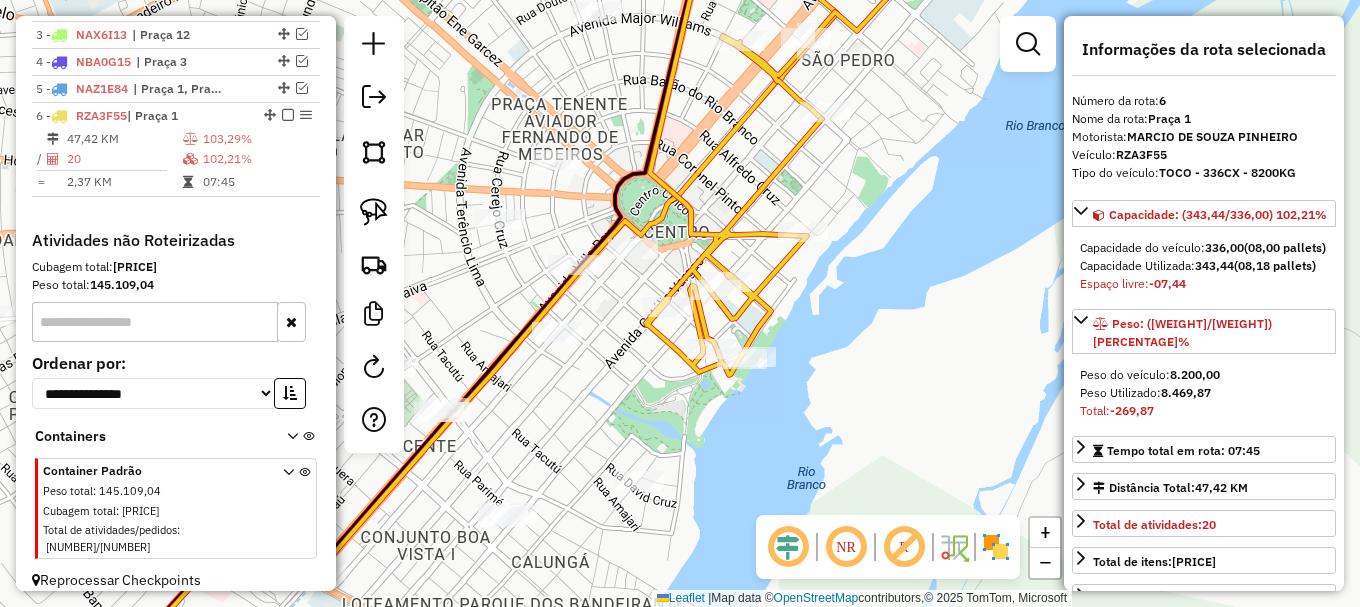 click on "Rota 6 - Placa RZA3F55  4373 - HUGO ALEXANDRE ARRUD Janela de atendimento Grade de atendimento Capacidade Transportadoras Veículos Cliente Pedidos  Rotas Selecione os dias de semana para filtrar as janelas de atendimento  Seg   Ter   Qua   Qui   Sex   Sáb   Dom  Informe o período da janela de atendimento: De: Até:  Filtrar exatamente a janela do cliente  Considerar janela de atendimento padrão  Selecione os dias de semana para filtrar as grades de atendimento  Seg   Ter   Qua   Qui   Sex   Sáb   Dom   Considerar clientes sem dia de atendimento cadastrado  Clientes fora do dia de atendimento selecionado Filtrar as atividades entre os valores definidos abaixo:  Peso mínimo:   Peso máximo:   Cubagem mínima:   Cubagem máxima:   De:   Até:  Filtrar as atividades entre o tempo de atendimento definido abaixo:  De:   Até:   Considerar capacidade total dos clientes não roteirizados Transportadora: Selecione um ou mais itens Tipo de veículo: Selecione um ou mais itens Veículo: Selecione um ou mais itens" 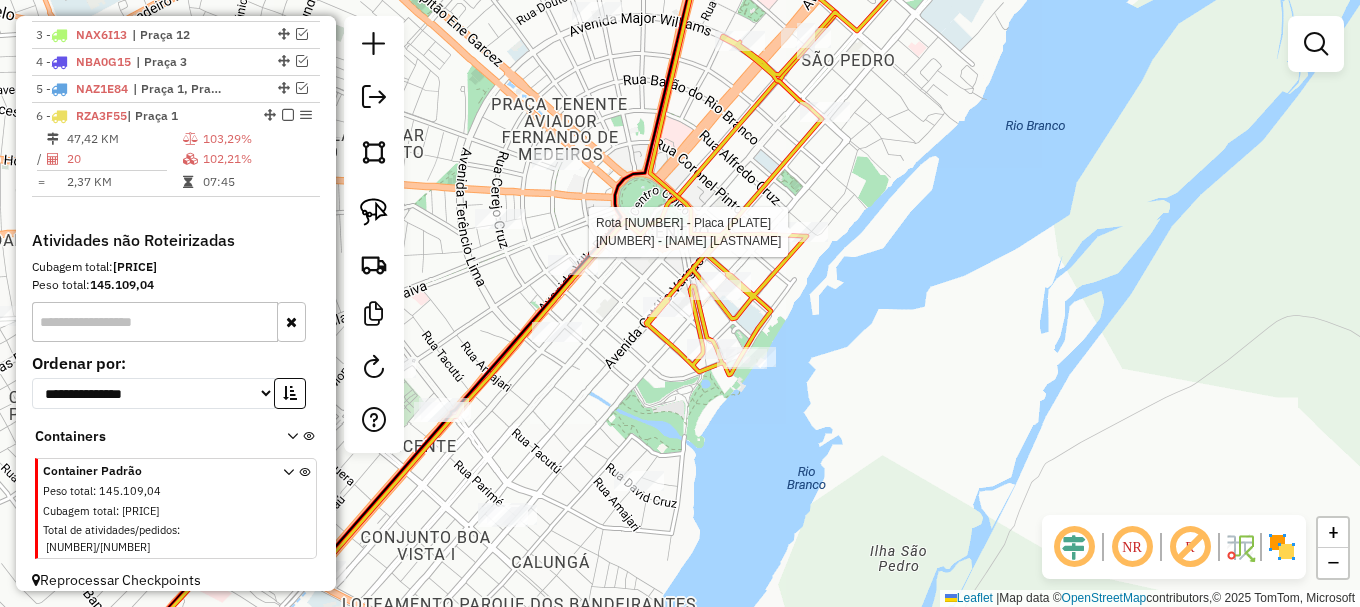 select on "**********" 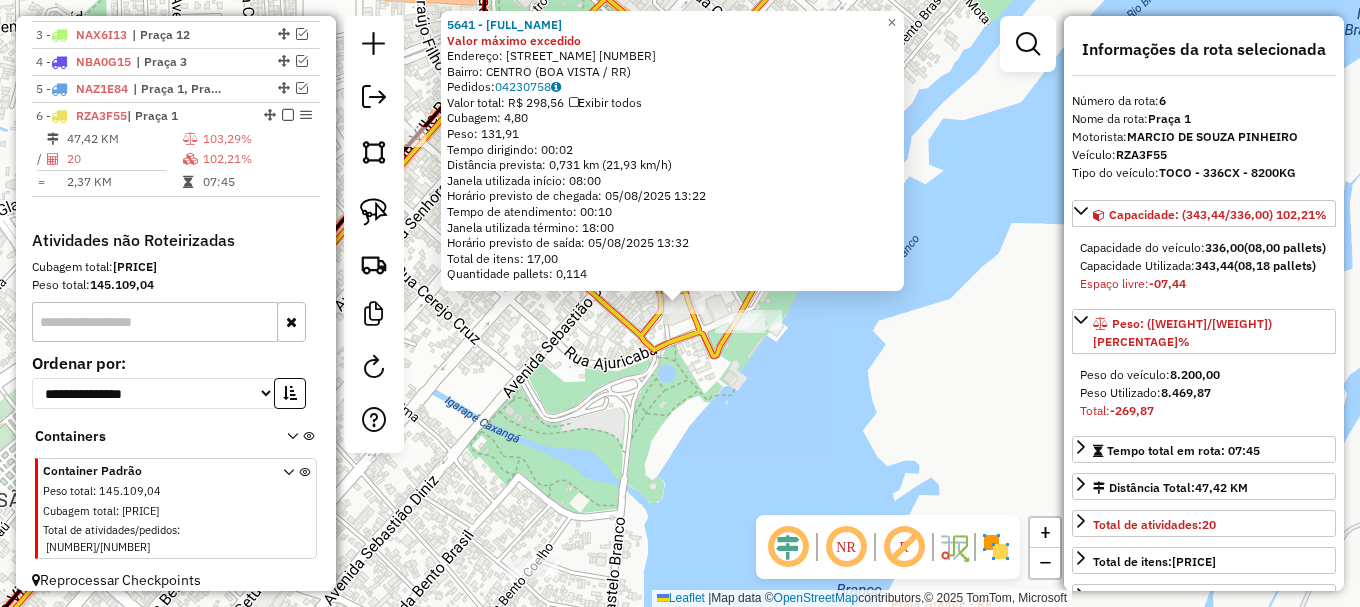 click on "5641 - VILSON SILVA DE MELO Valor máximo excedido  Endereço: AV  DOUTOR SYLVIO LOFEGO BOTELHO  20   Bairro: CENTRO (BOA VISTA / RR)   Pedidos:  04230758   Valor total: R$ 298,56   Exibir todos   Cubagem: 4,80  Peso: 131,91  Tempo dirigindo: 00:02   Distância prevista: 0,731 km (21,93 km/h)   Janela utilizada início: 08:00   Horário previsto de chegada: 05/08/2025 13:22   Tempo de atendimento: 00:10   Janela utilizada término: 18:00   Horário previsto de saída: 05/08/2025 13:32   Total de itens: 17,00   Quantidade pallets: 0,114  × Janela de atendimento Grade de atendimento Capacidade Transportadoras Veículos Cliente Pedidos  Rotas Selecione os dias de semana para filtrar as janelas de atendimento  Seg   Ter   Qua   Qui   Sex   Sáb   Dom  Informe o período da janela de atendimento: De: Até:  Filtrar exatamente a janela do cliente  Considerar janela de atendimento padrão  Selecione os dias de semana para filtrar as grades de atendimento  Seg   Ter   Qua   Qui   Sex   Sáb   Dom   Peso mínimo:  +" 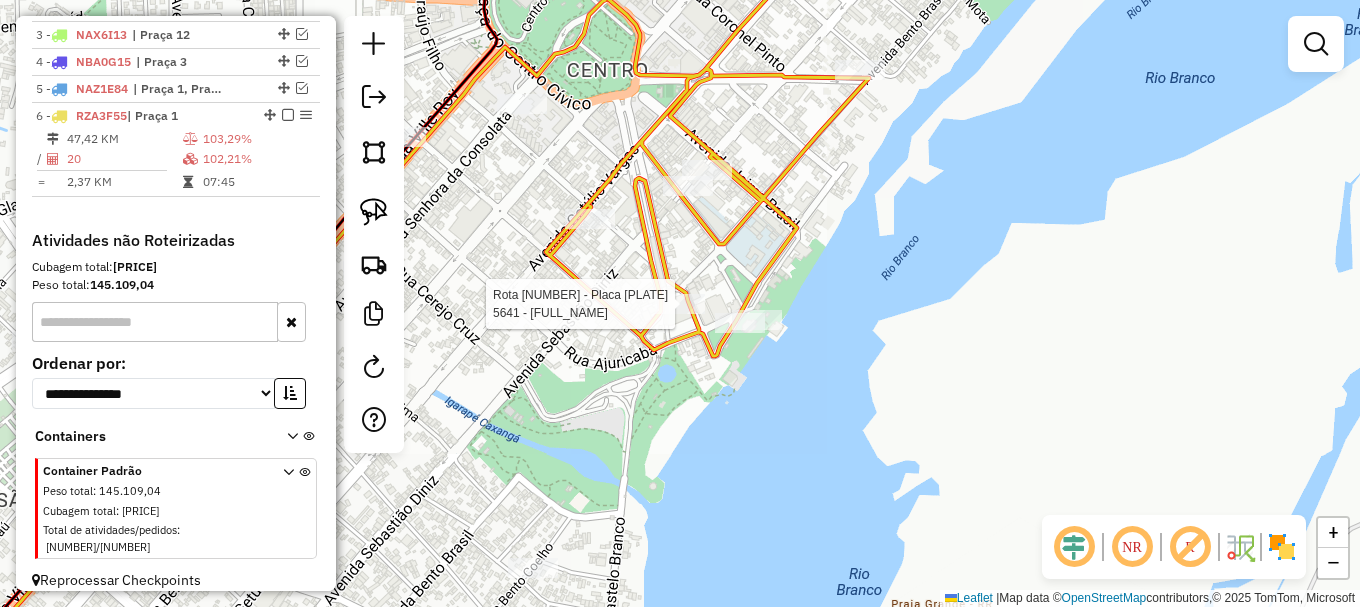 select on "**********" 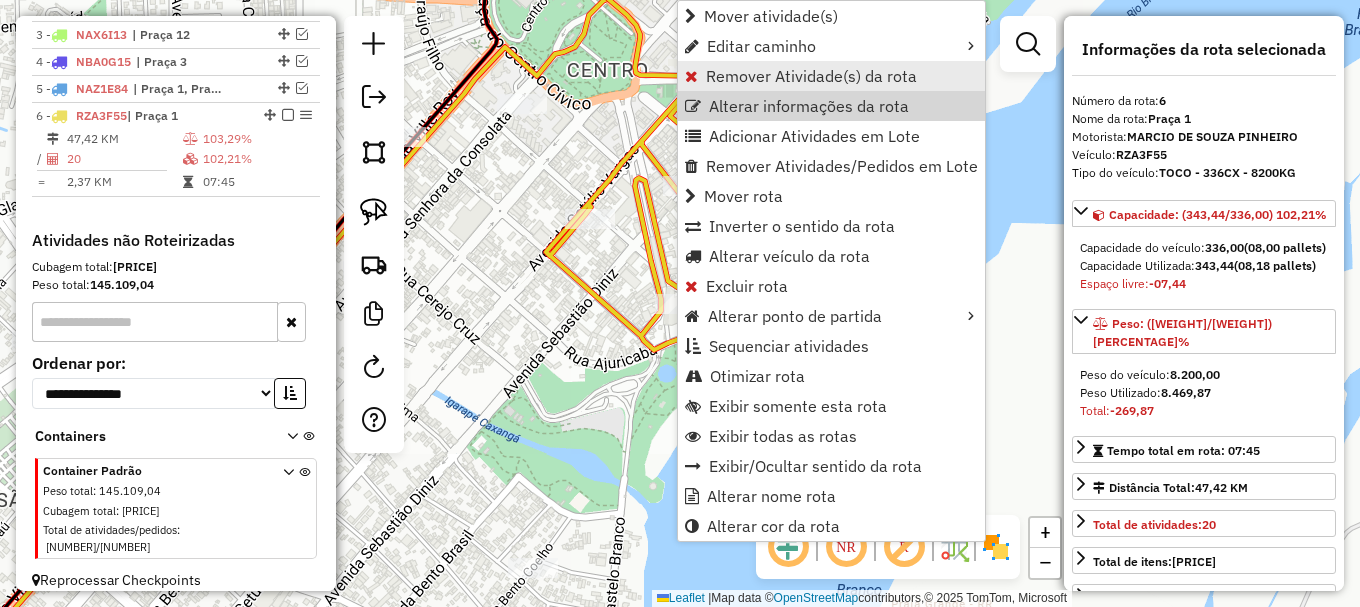 click on "Remover Atividade(s) da rota" at bounding box center (811, 76) 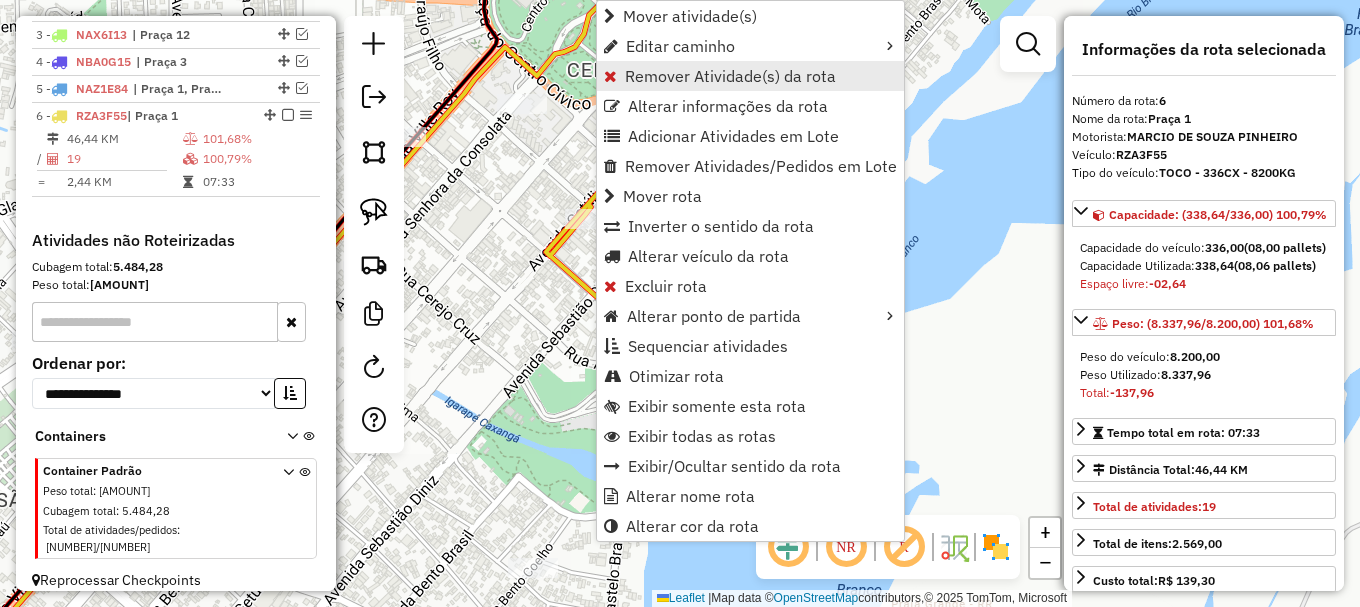 click on "Remover Atividade(s) da rota" at bounding box center [730, 76] 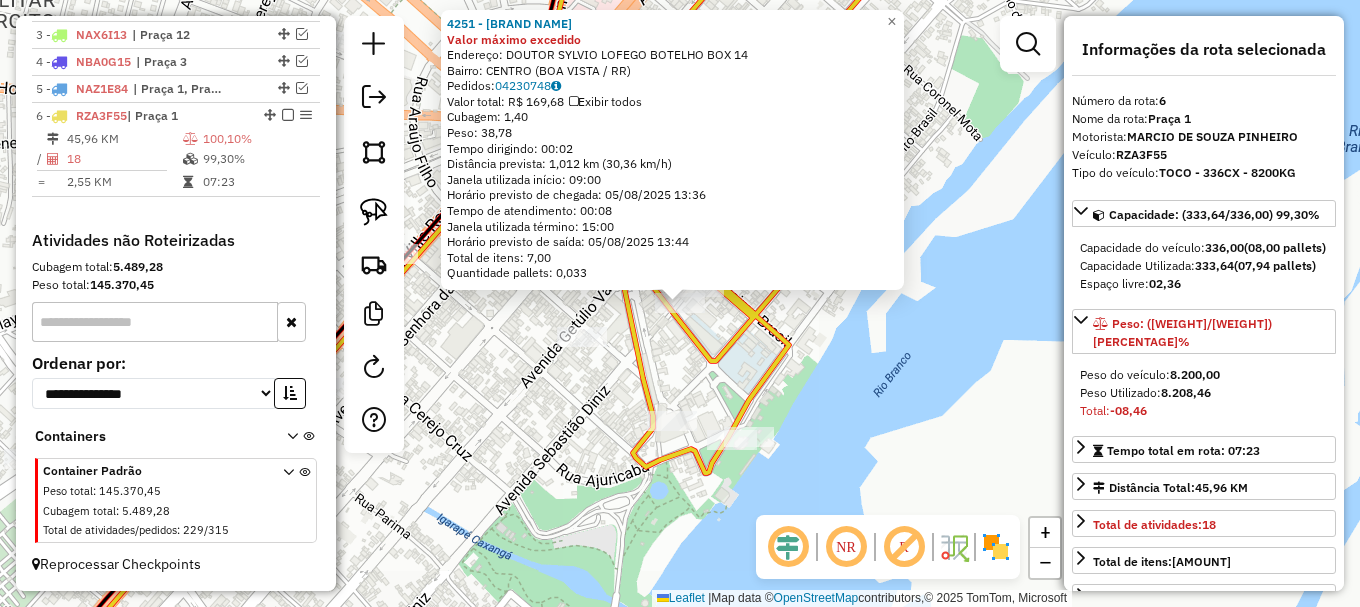 click on "4251 - CACAU LANCHE Valor máximo excedido  Endereço:  DOUTOR SYLVIO LOFEGO BOTELHO BOX 14   Bairro: CENTRO (BOA VISTA / RR)   Pedidos:  04230748   Valor total: R$ 169,68   Exibir todos   Cubagem: 1,40  Peso: 38,78  Tempo dirigindo: 00:02   Distância prevista: 1,012 km (30,36 km/h)   Janela utilizada início: 09:00   Horário previsto de chegada: 05/08/2025 13:36   Tempo de atendimento: 00:08   Janela utilizada término: 15:00   Horário previsto de saída: 05/08/2025 13:44   Total de itens: 7,00   Quantidade pallets: 0,033  × Janela de atendimento Grade de atendimento Capacidade Transportadoras Veículos Cliente Pedidos  Rotas Selecione os dias de semana para filtrar as janelas de atendimento  Seg   Ter   Qua   Qui   Sex   Sáb   Dom  Informe o período da janela de atendimento: De: Até:  Filtrar exatamente a janela do cliente  Considerar janela de atendimento padrão  Selecione os dias de semana para filtrar as grades de atendimento  Seg   Ter   Qua   Qui   Sex   Sáb   Dom   Peso mínimo:   De:   De:" 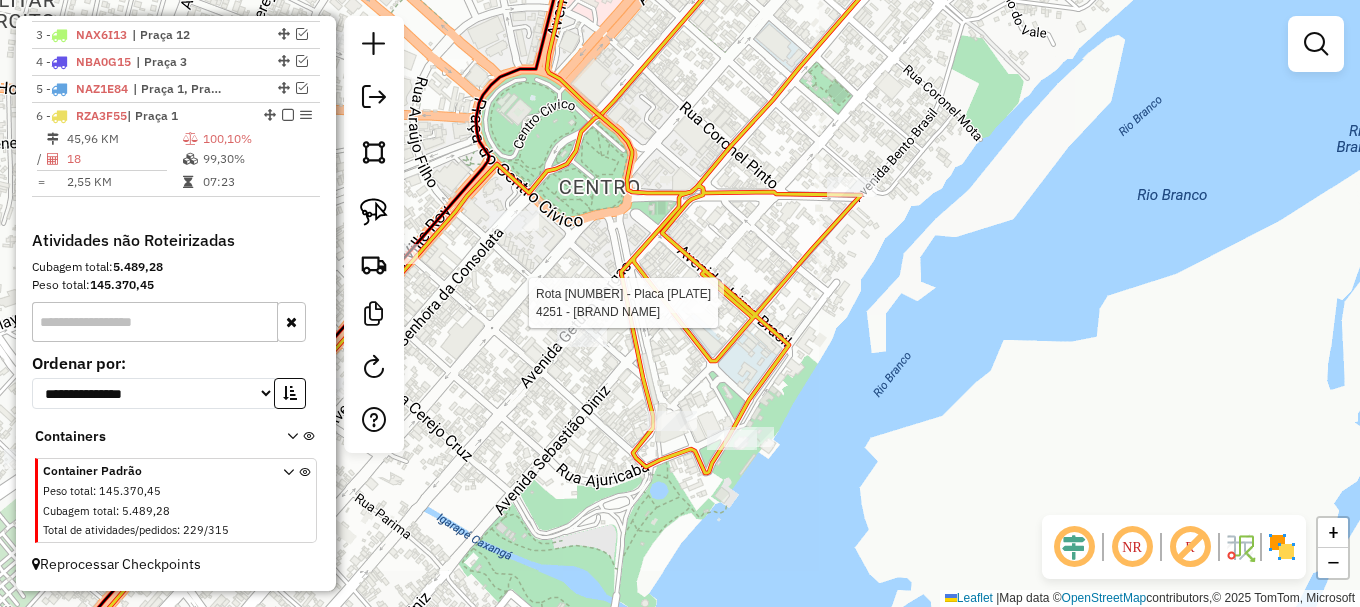 select on "**********" 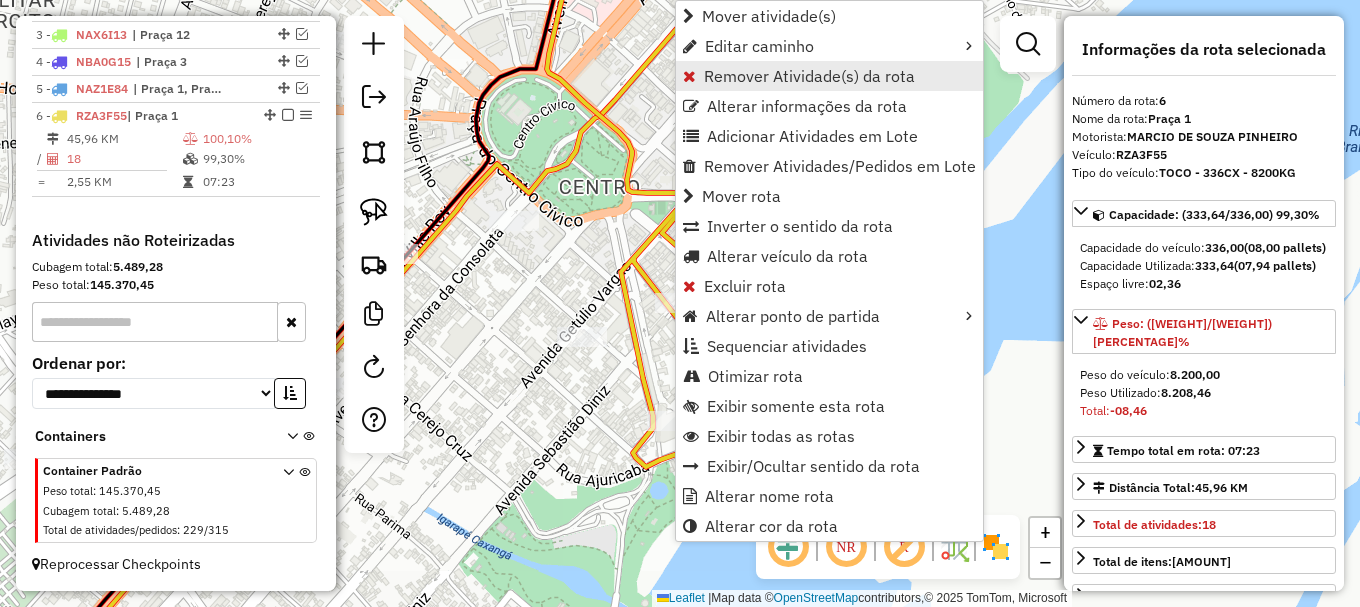 click on "Remover Atividade(s) da rota" at bounding box center [809, 76] 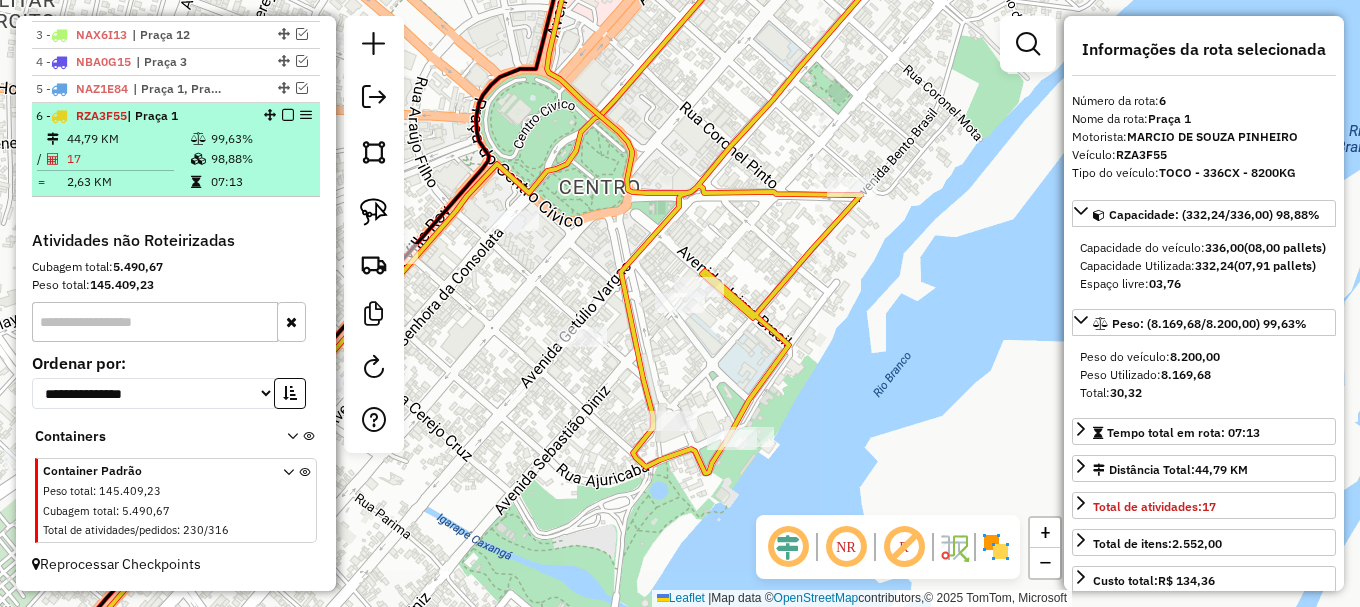 click at bounding box center [288, 115] 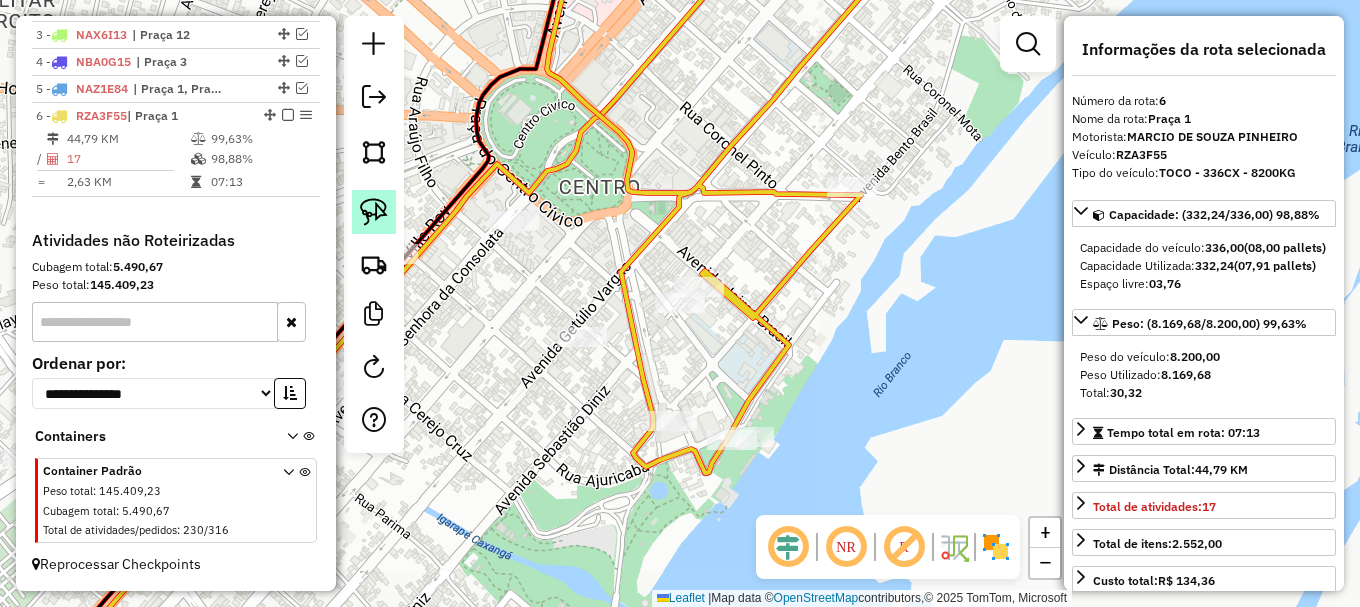 scroll, scrollTop: 798, scrollLeft: 0, axis: vertical 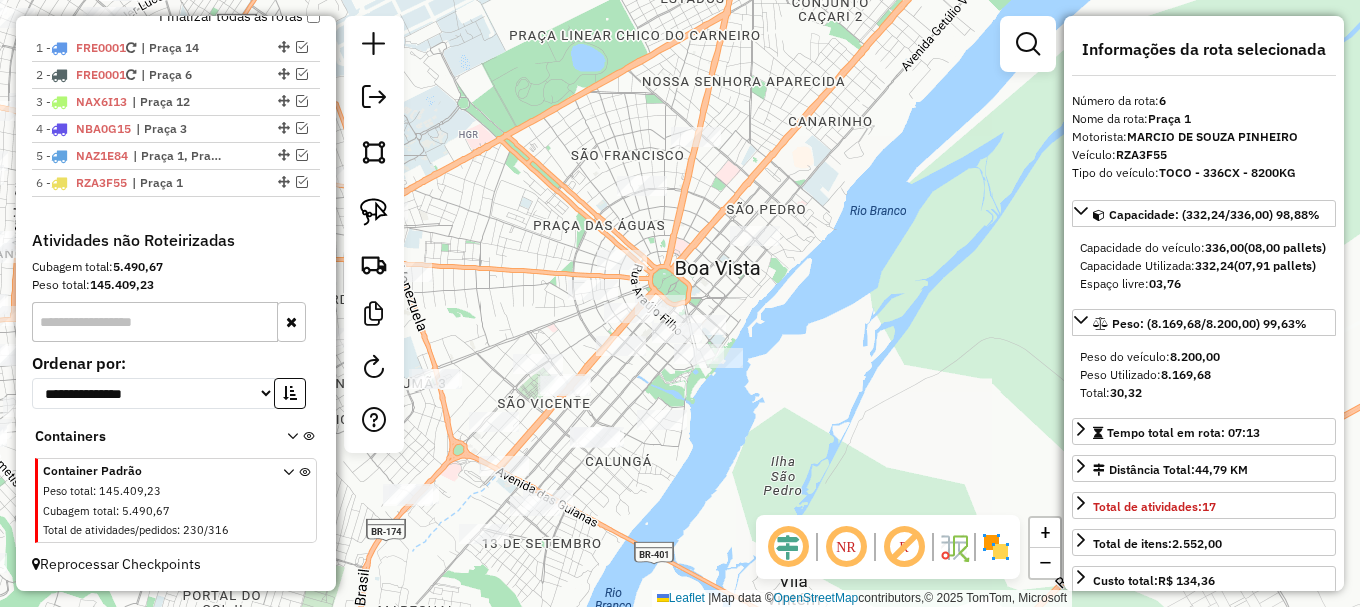 drag, startPoint x: 659, startPoint y: 433, endPoint x: 726, endPoint y: 440, distance: 67.36468 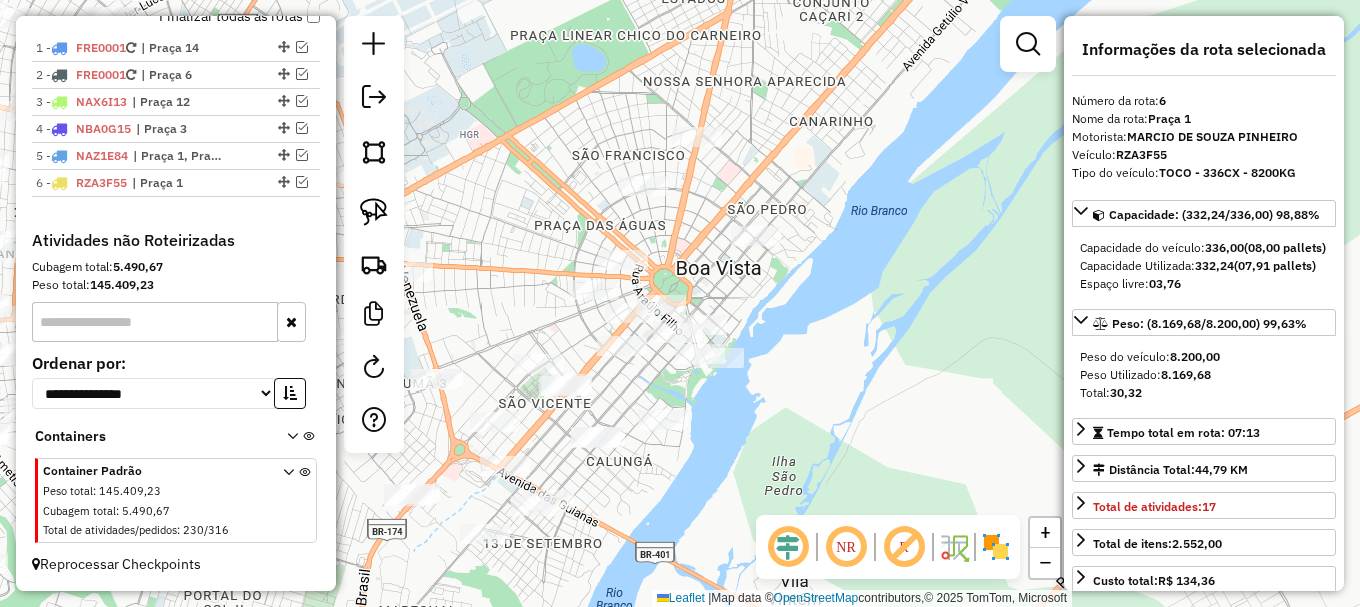 drag, startPoint x: 370, startPoint y: 203, endPoint x: 421, endPoint y: 188, distance: 53.160137 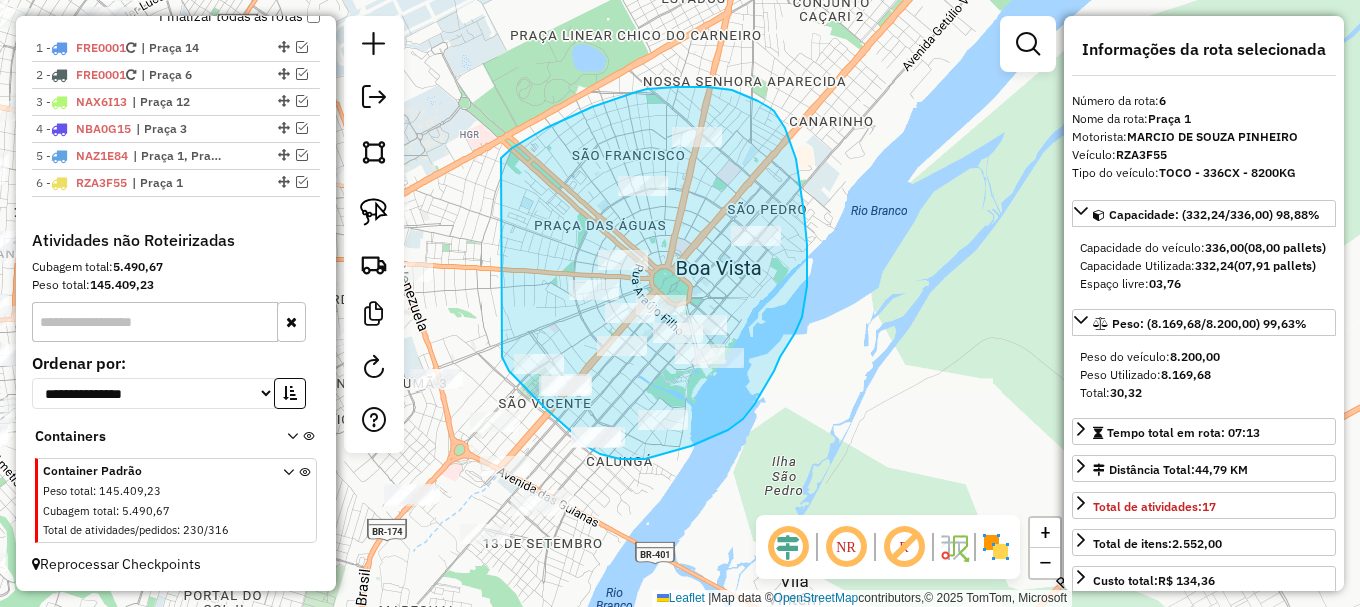 drag, startPoint x: 534, startPoint y: 136, endPoint x: 501, endPoint y: 350, distance: 216.52945 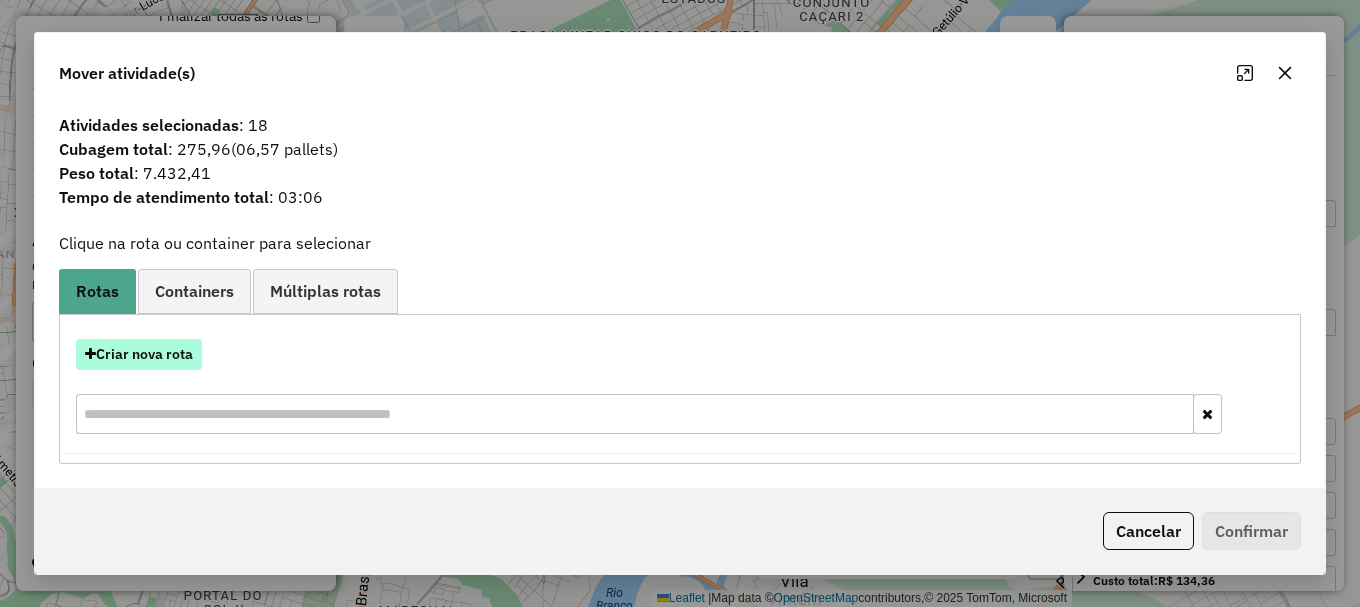 click on "Criar nova rota" at bounding box center (139, 354) 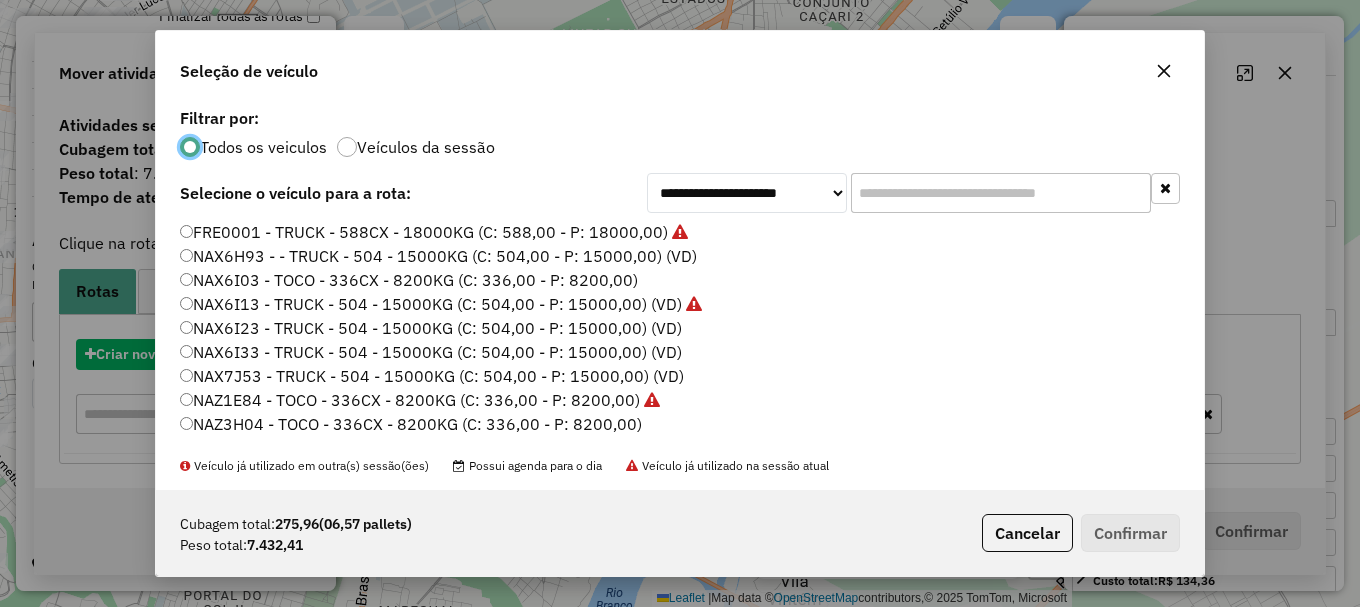 scroll, scrollTop: 11, scrollLeft: 6, axis: both 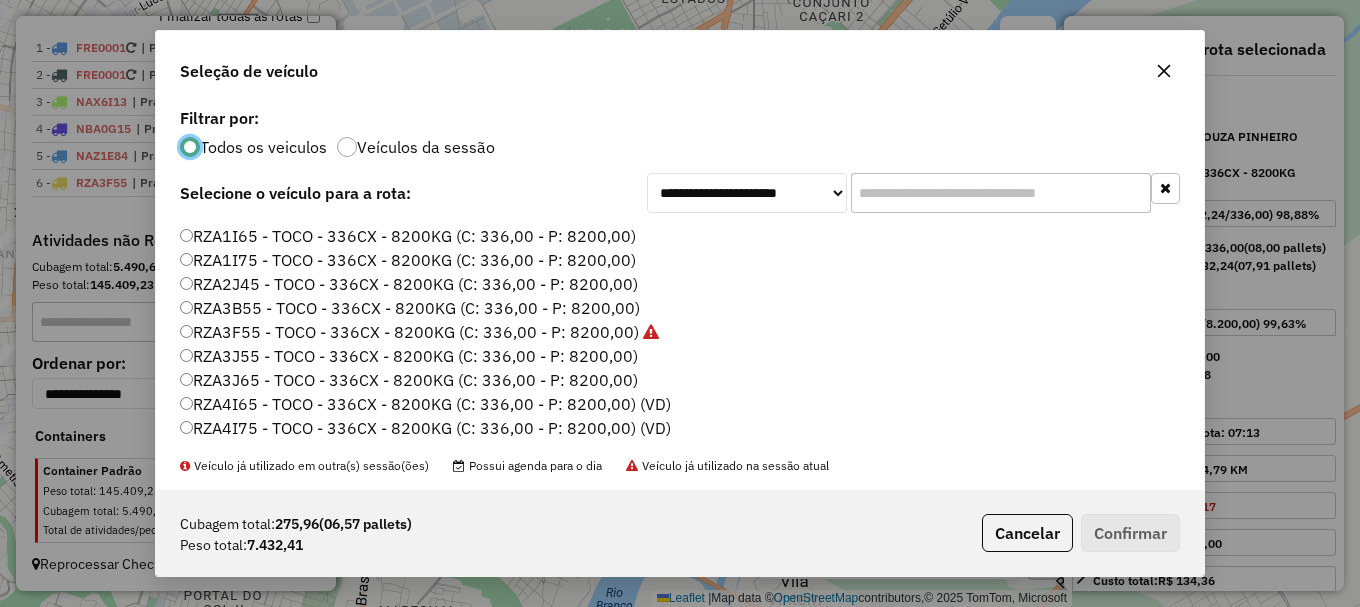 click on "RZA3J55 - TOCO - 336CX - 8200KG (C: 336,00 - P: 8200,00)" 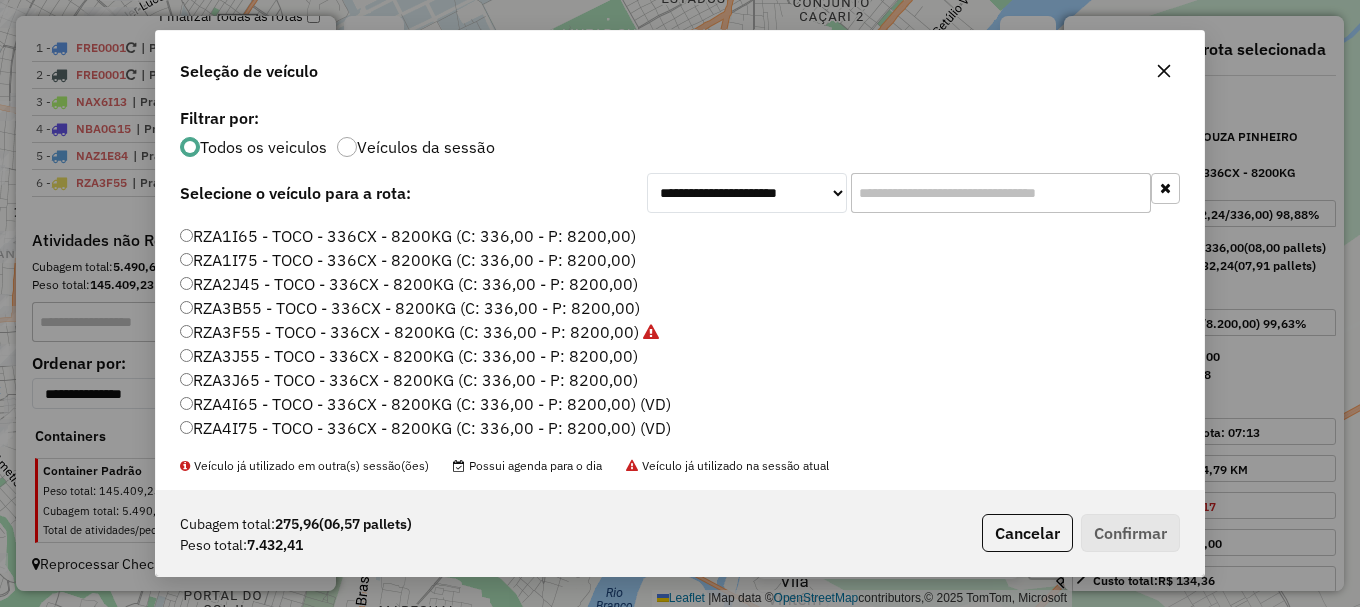 click on "RZA3J55 - TOCO - 336CX - 8200KG (C: 336,00 - P: 8200,00)" 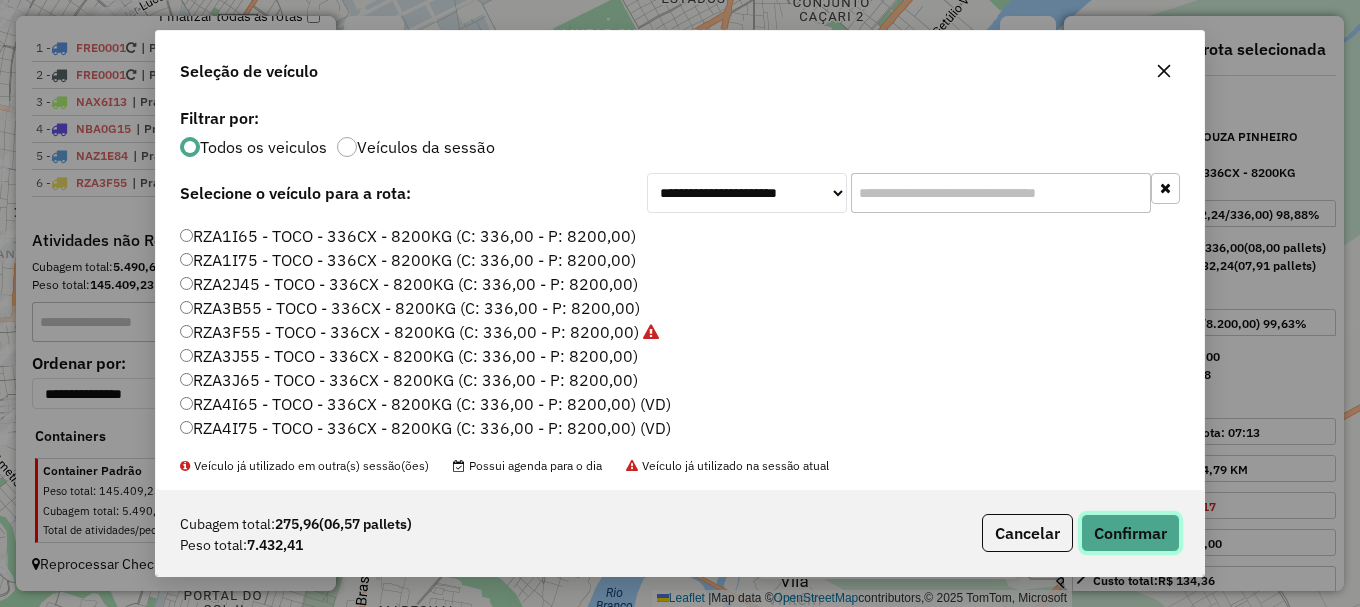 click on "Confirmar" 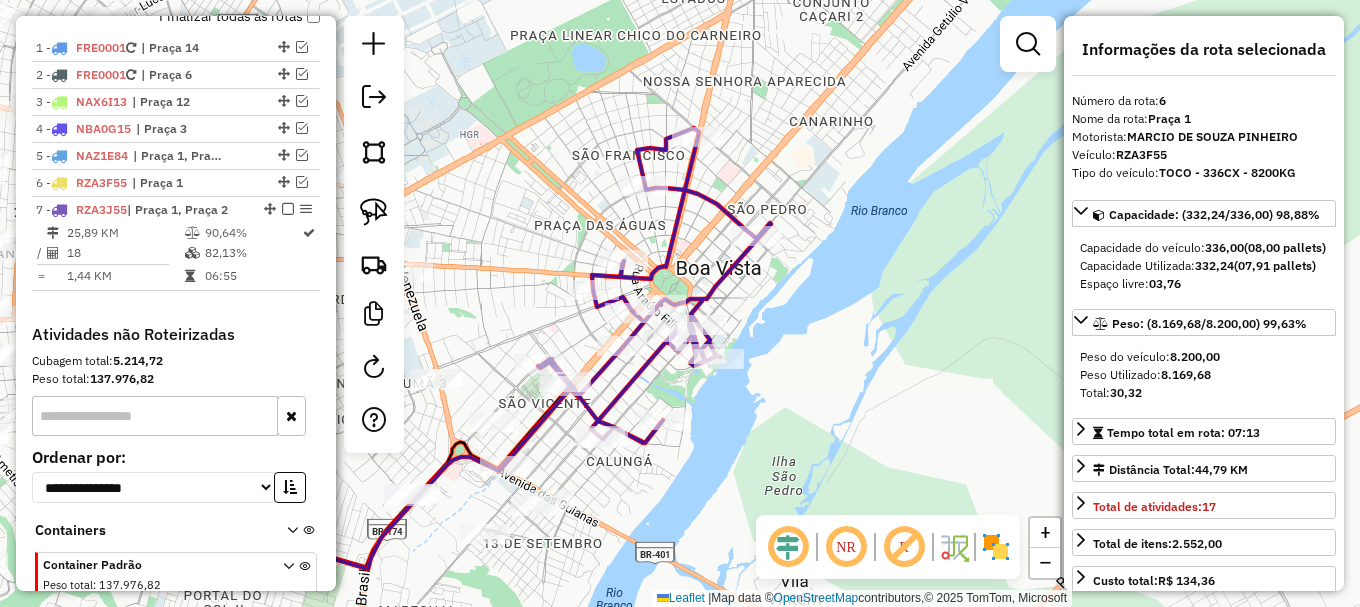 scroll, scrollTop: 892, scrollLeft: 0, axis: vertical 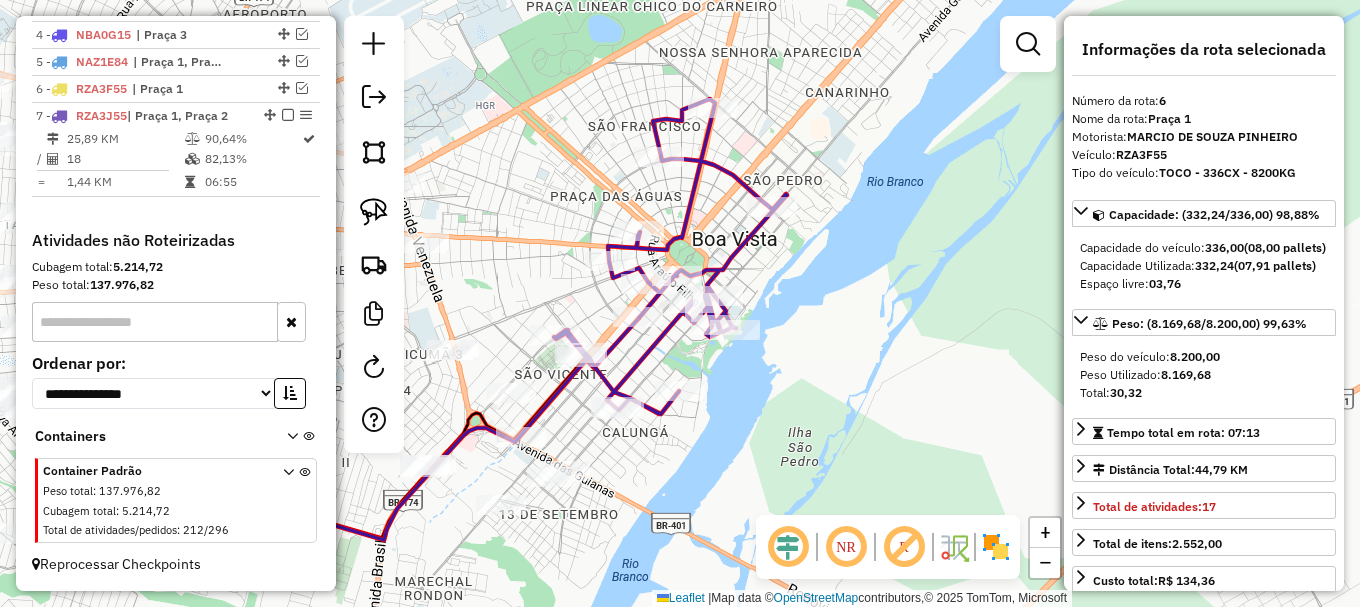 drag, startPoint x: 669, startPoint y: 485, endPoint x: 749, endPoint y: 381, distance: 131.20976 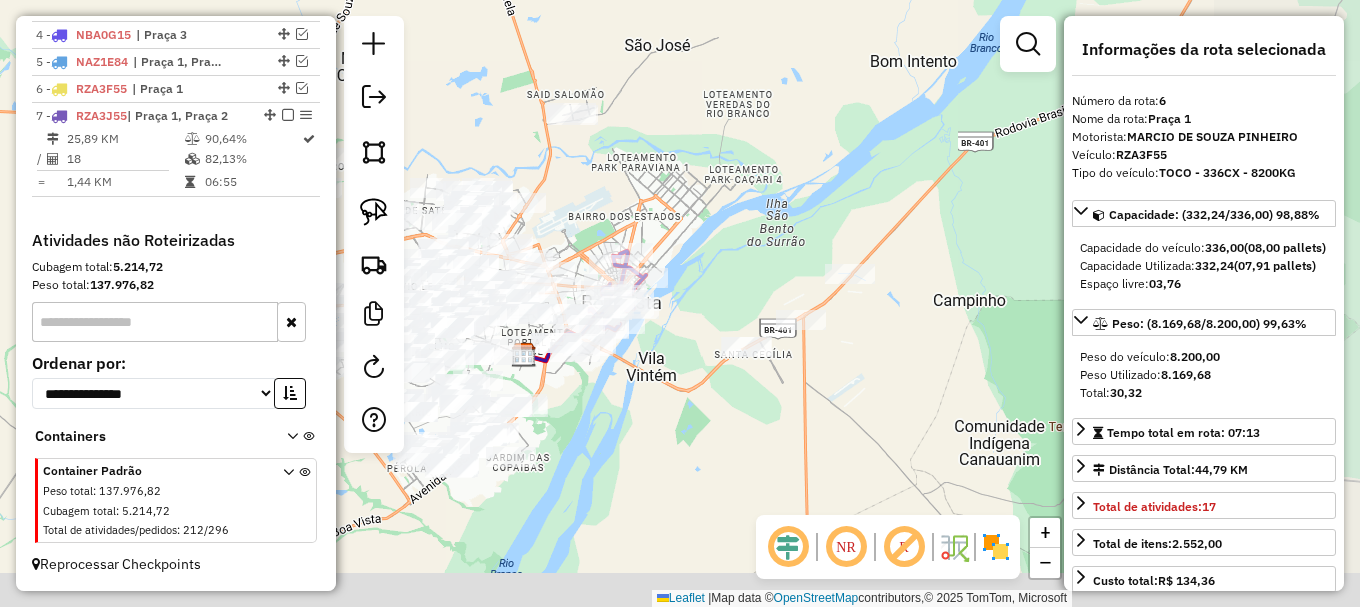 drag, startPoint x: 944, startPoint y: 457, endPoint x: 712, endPoint y: 340, distance: 259.83264 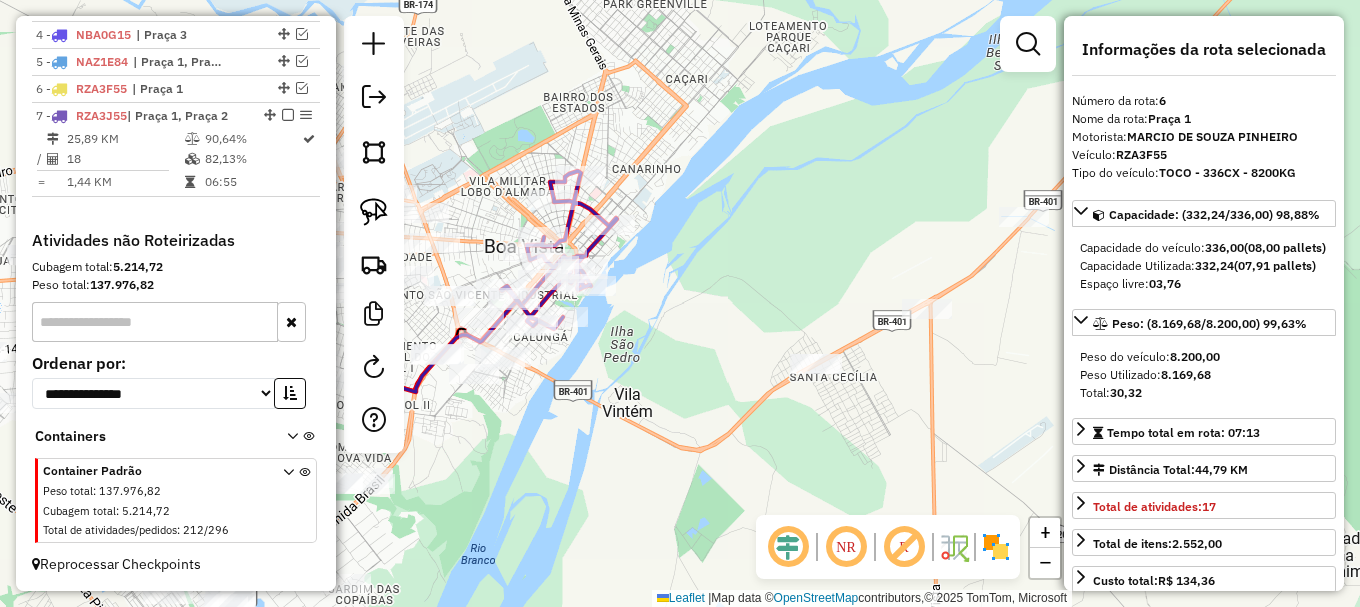 drag, startPoint x: 578, startPoint y: 283, endPoint x: 710, endPoint y: 255, distance: 134.93703 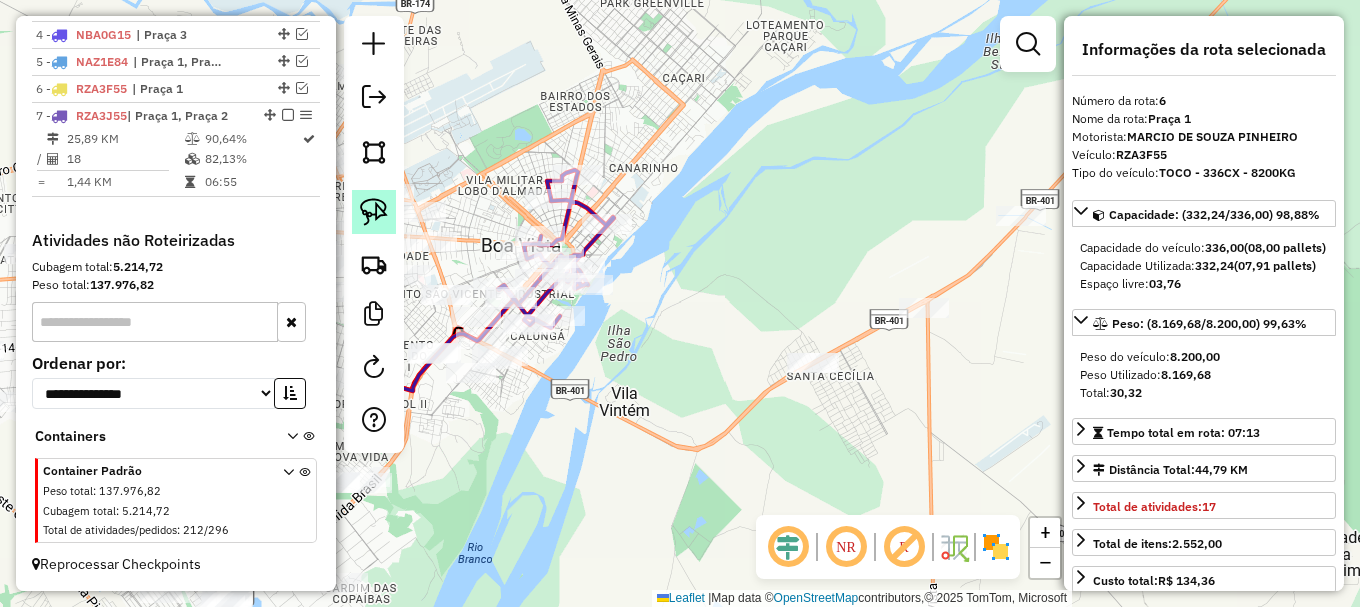 click 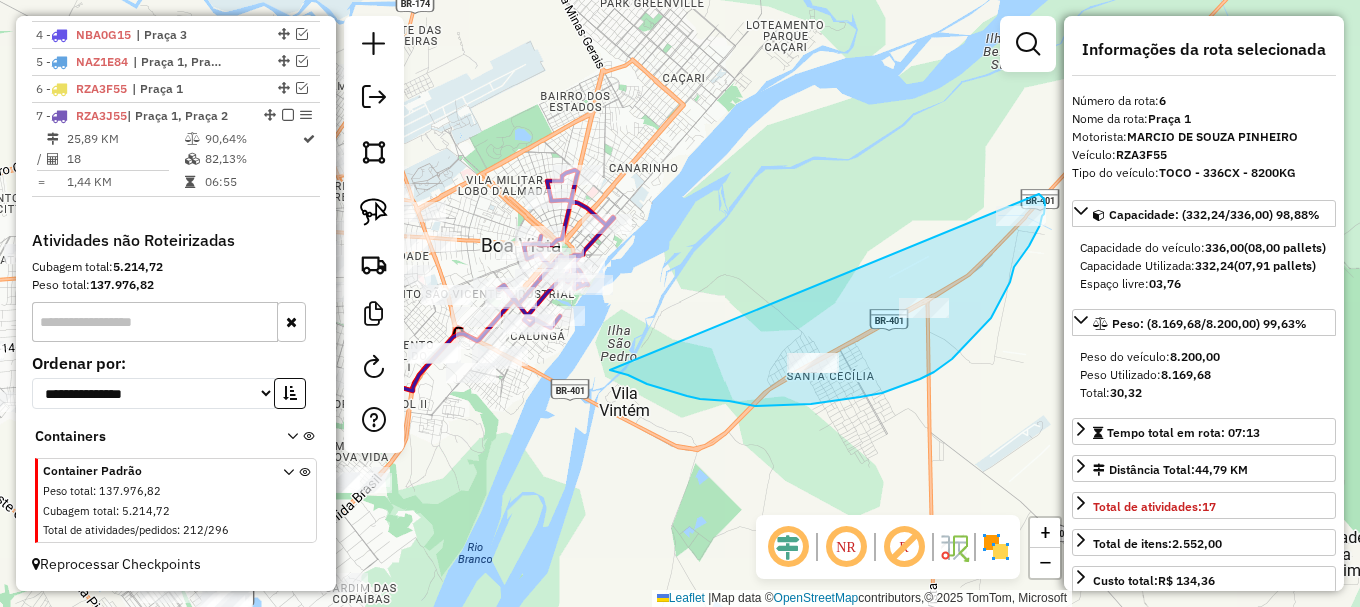 drag, startPoint x: 622, startPoint y: 374, endPoint x: 1016, endPoint y: 175, distance: 441.40344 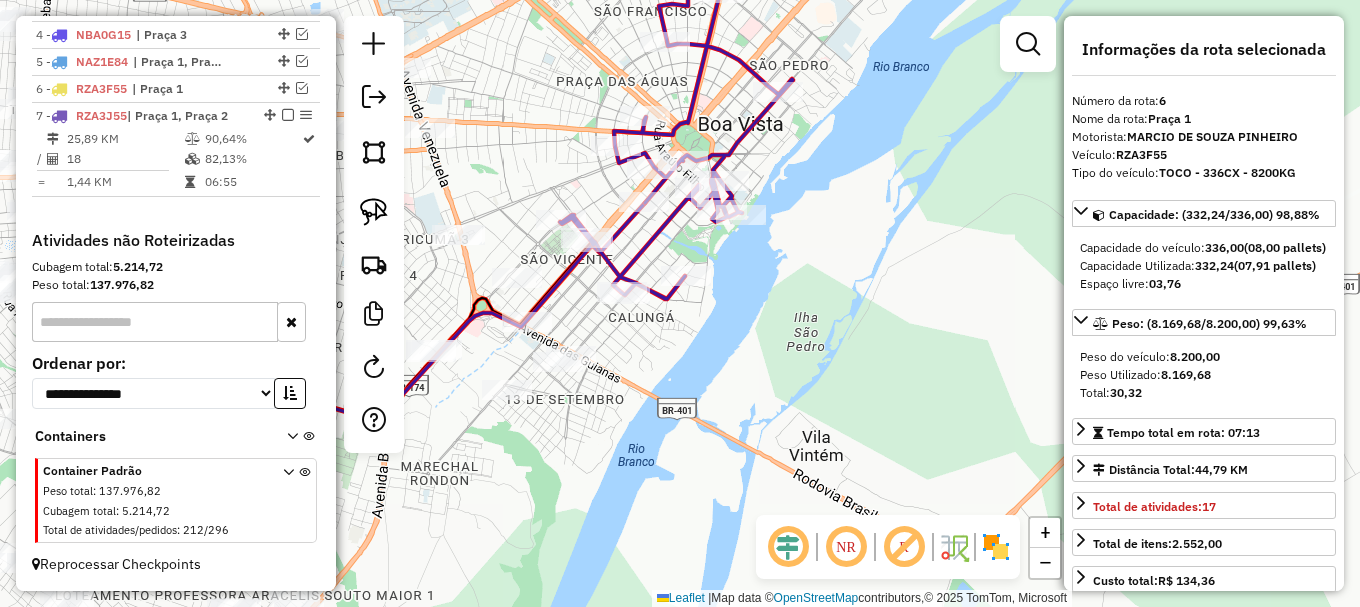drag, startPoint x: 598, startPoint y: 357, endPoint x: 626, endPoint y: 337, distance: 34.4093 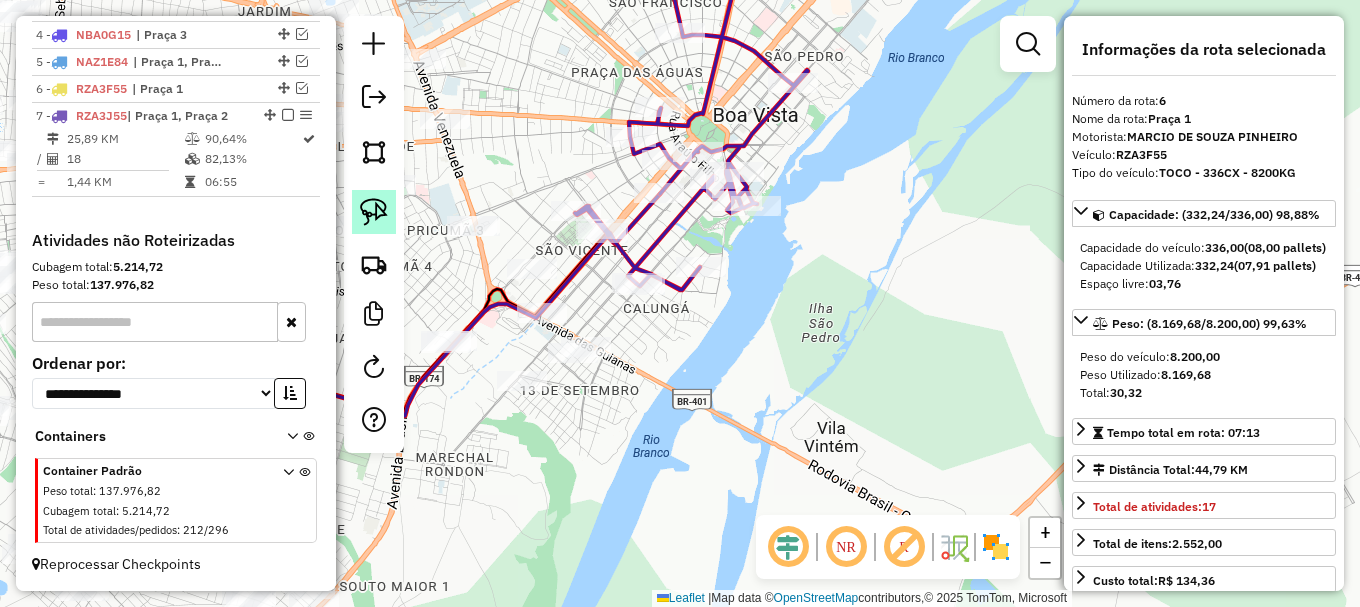 click 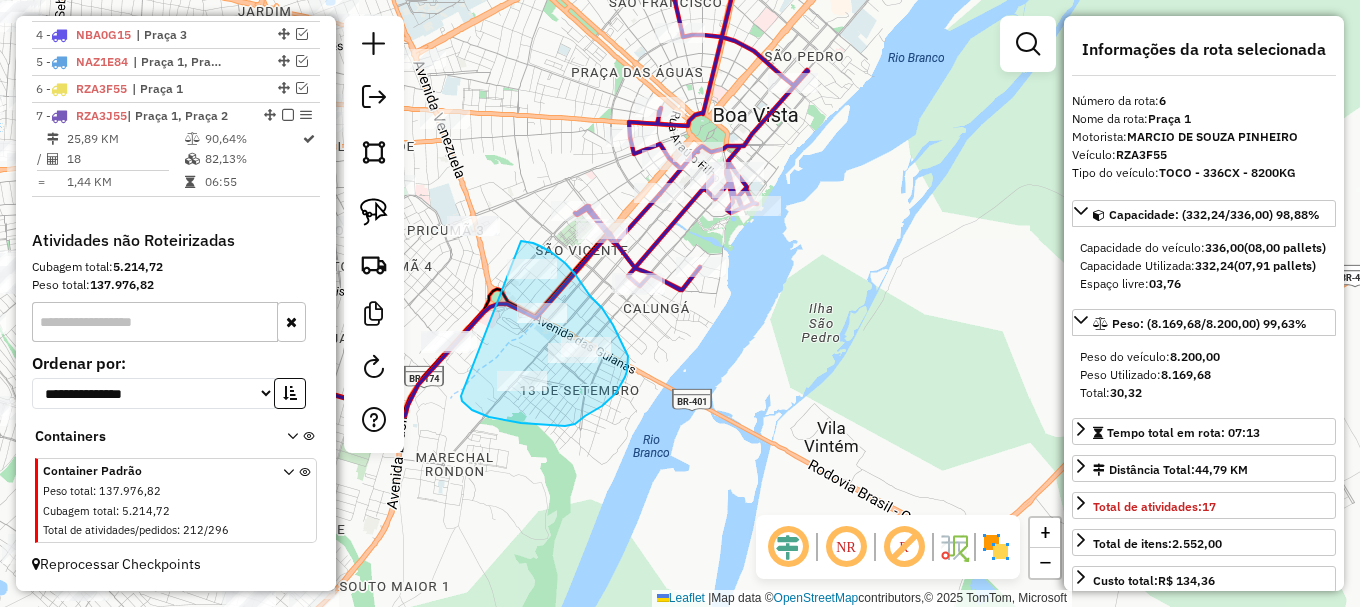 drag, startPoint x: 461, startPoint y: 396, endPoint x: 521, endPoint y: 241, distance: 166.2077 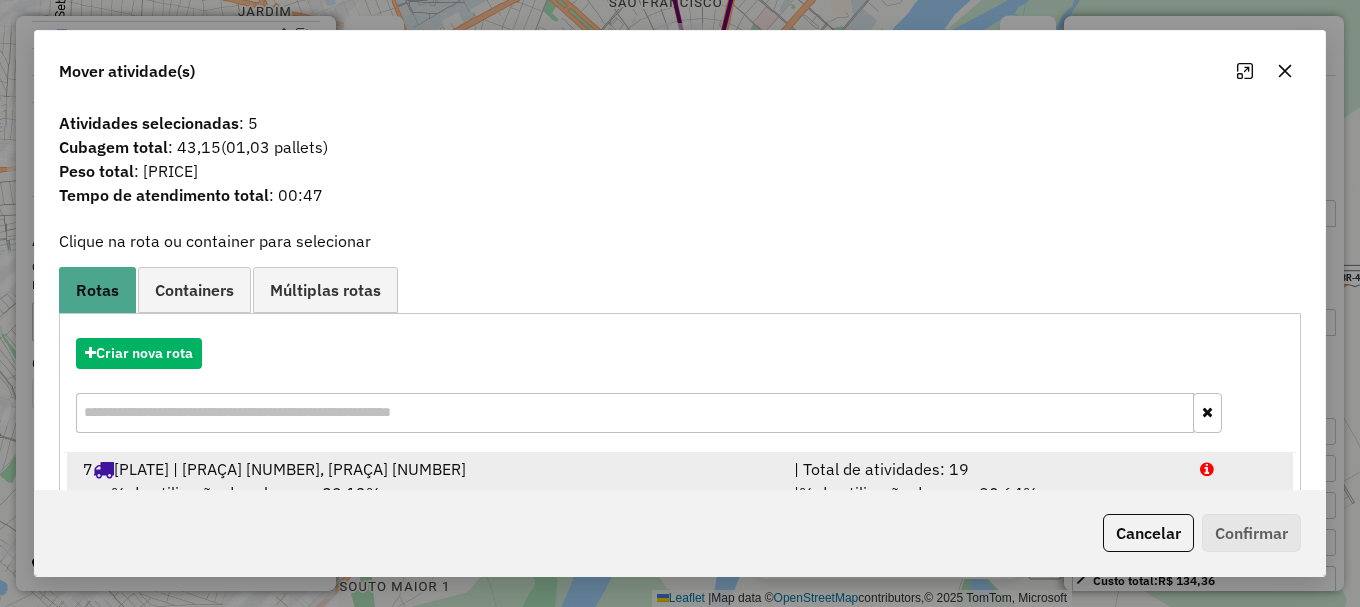 click on "| Total de atividades: 19" at bounding box center (985, 469) 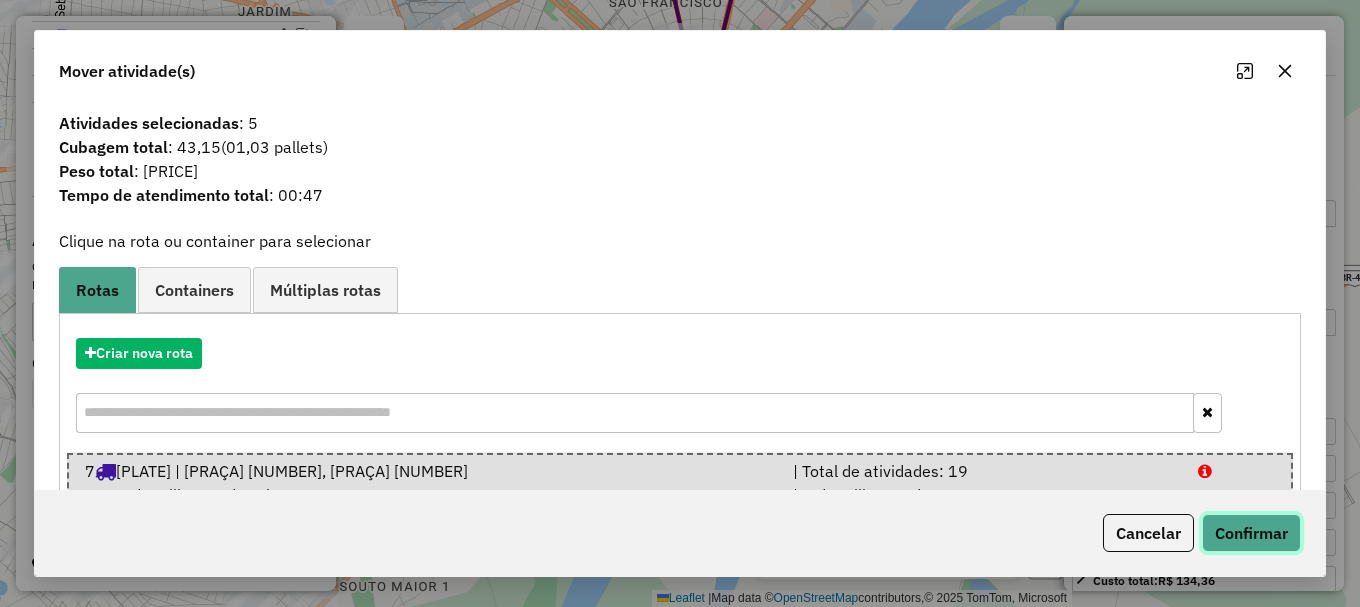 click on "Confirmar" 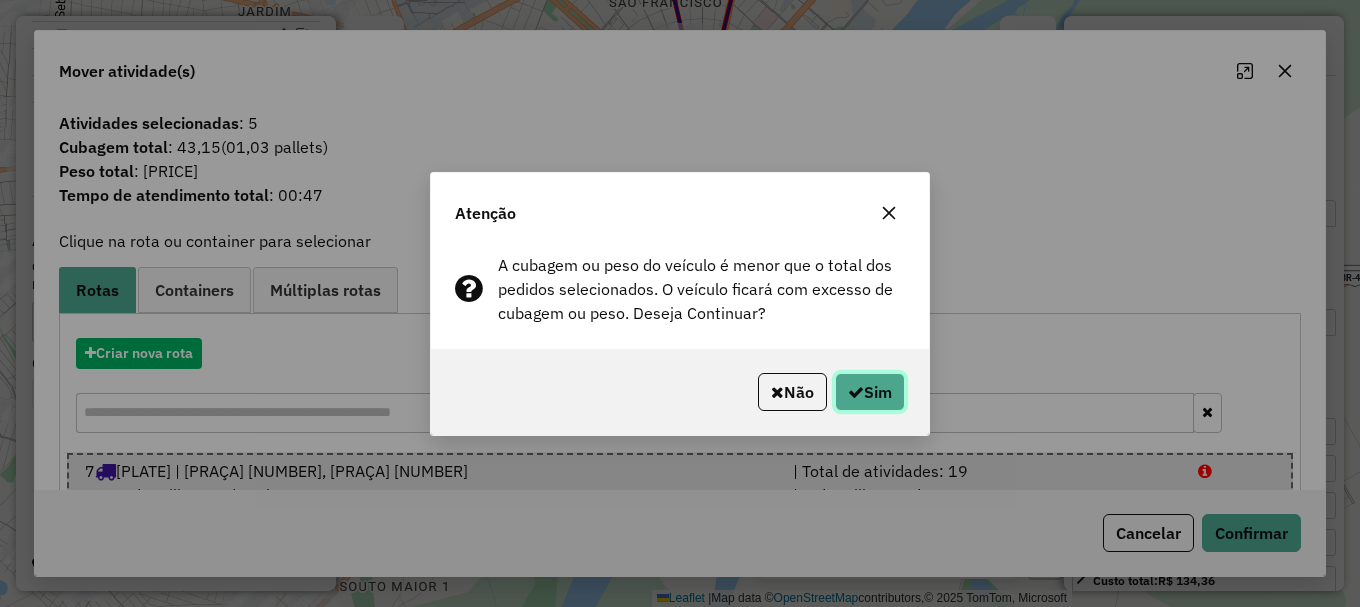 click on "Sim" 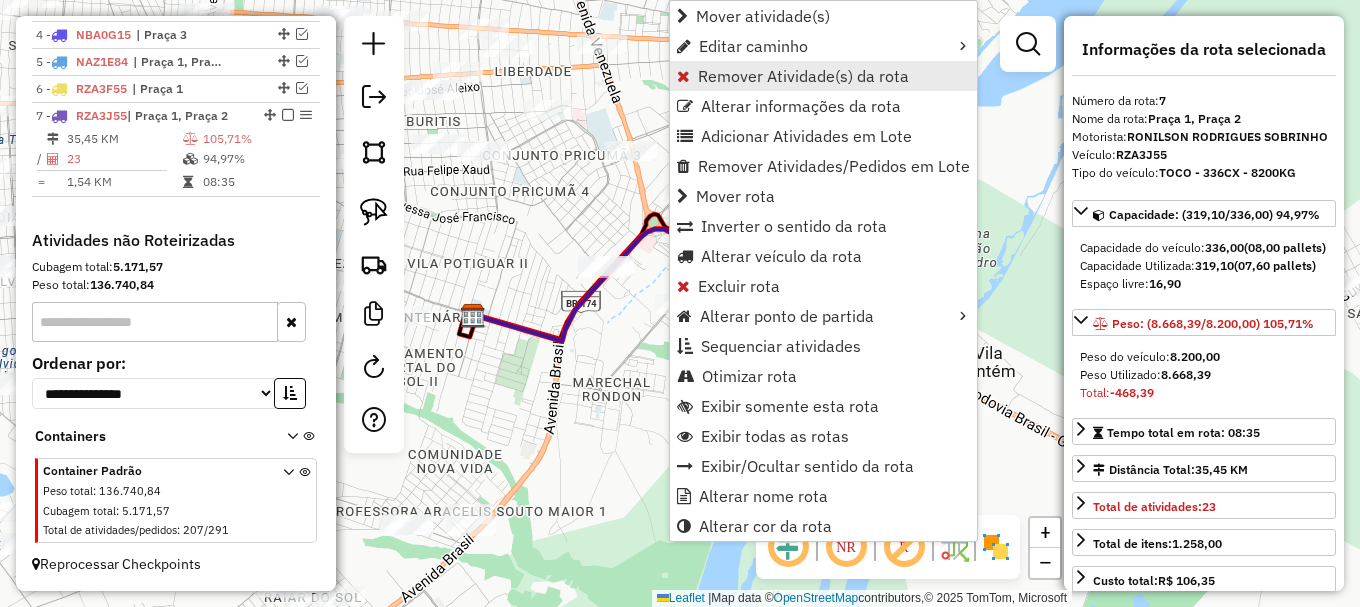 click on "Remover Atividade(s) da rota" at bounding box center [803, 76] 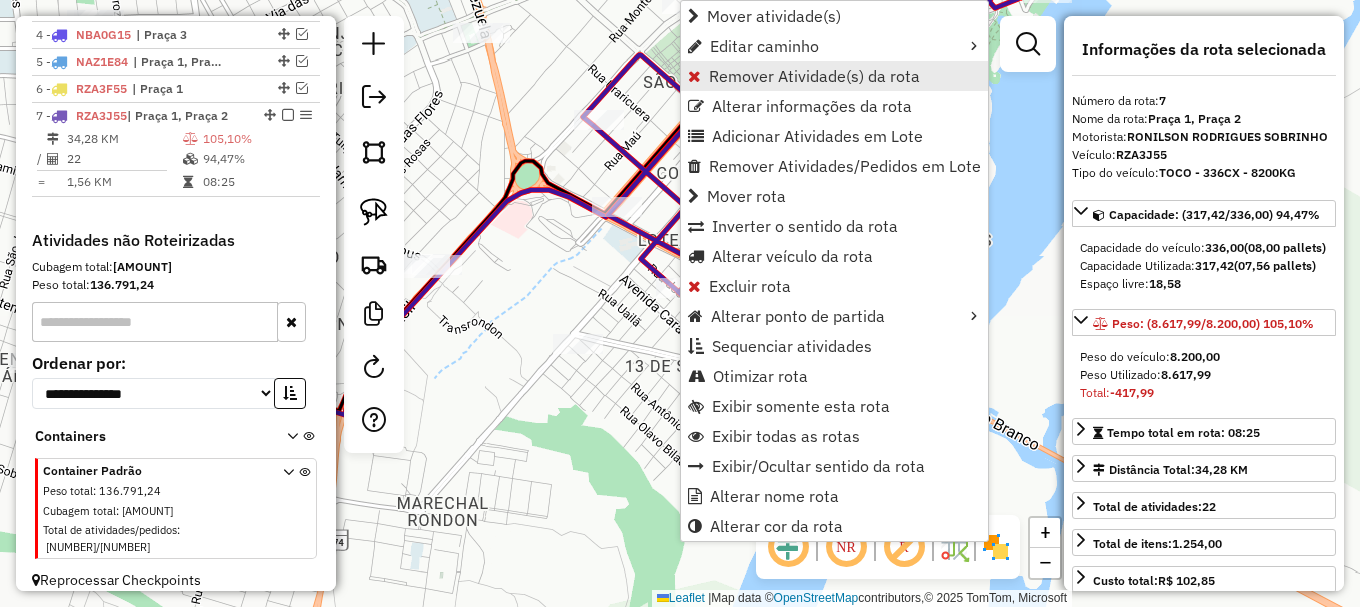 click on "Remover Atividade(s) da rota" at bounding box center (814, 76) 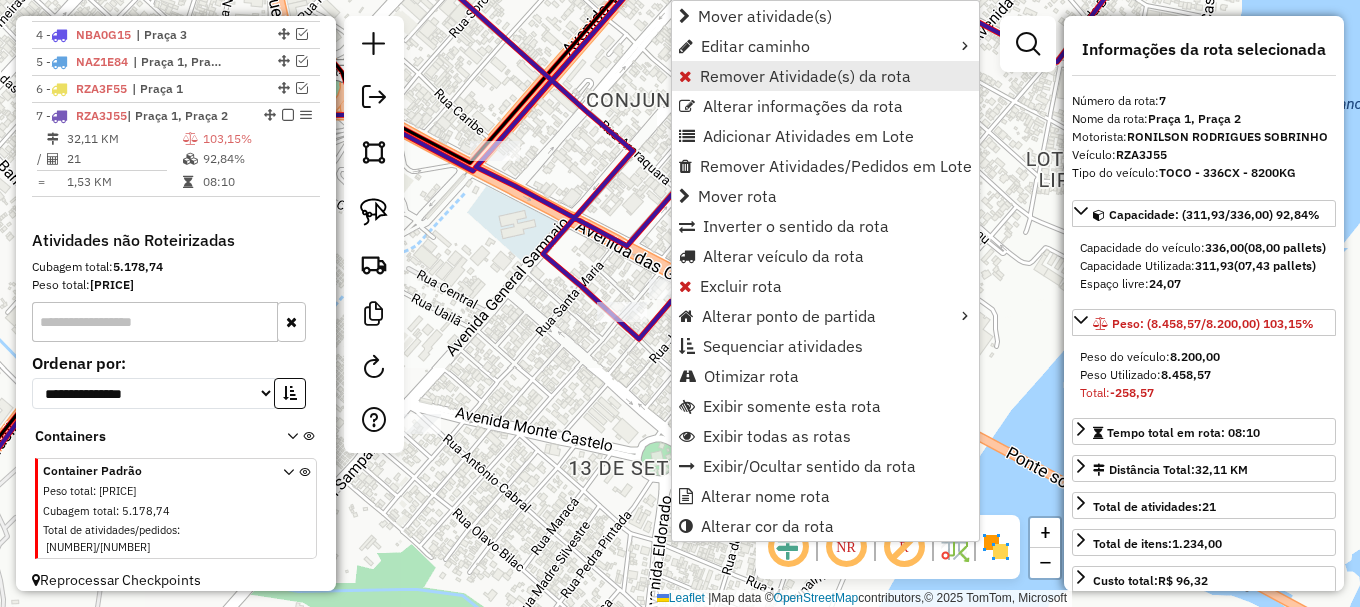 click on "Remover Atividade(s) da rota" at bounding box center (805, 76) 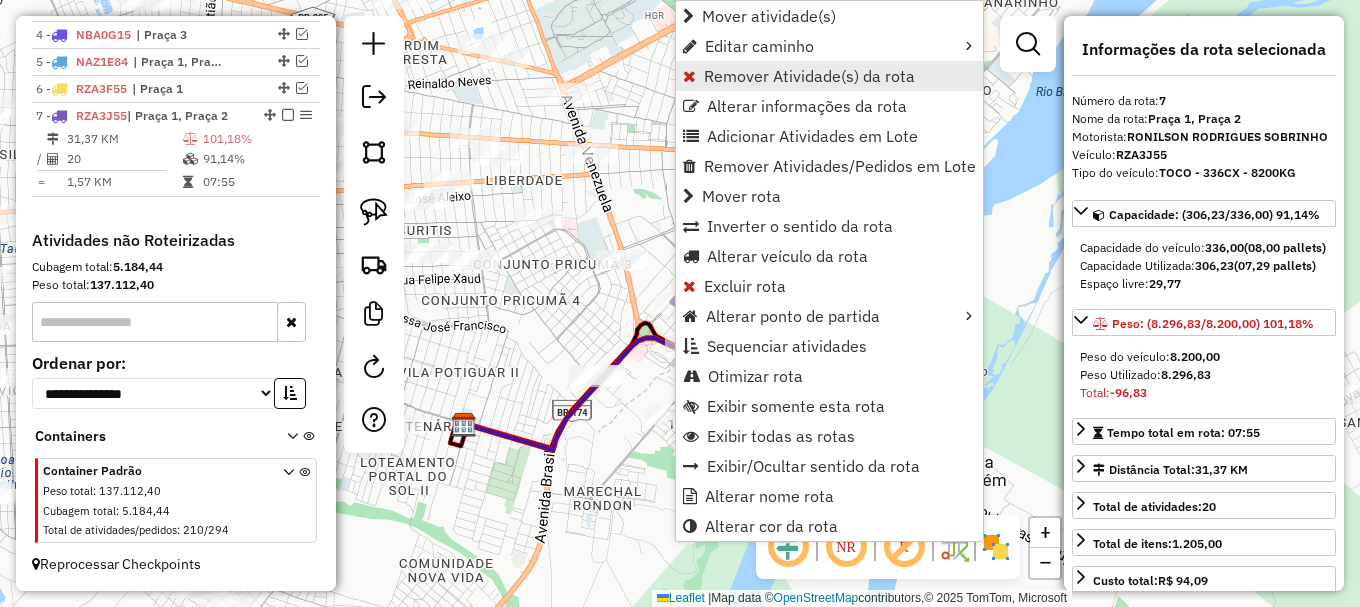 click on "Remover Atividade(s) da rota" at bounding box center [809, 76] 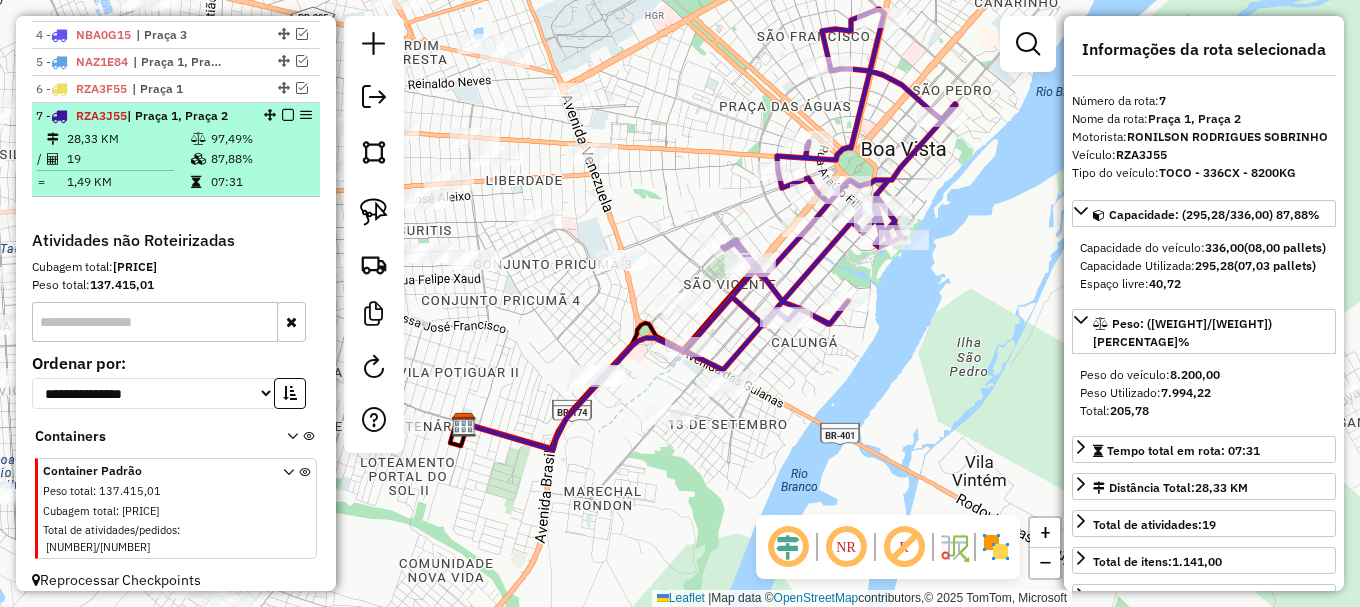 click at bounding box center (288, 115) 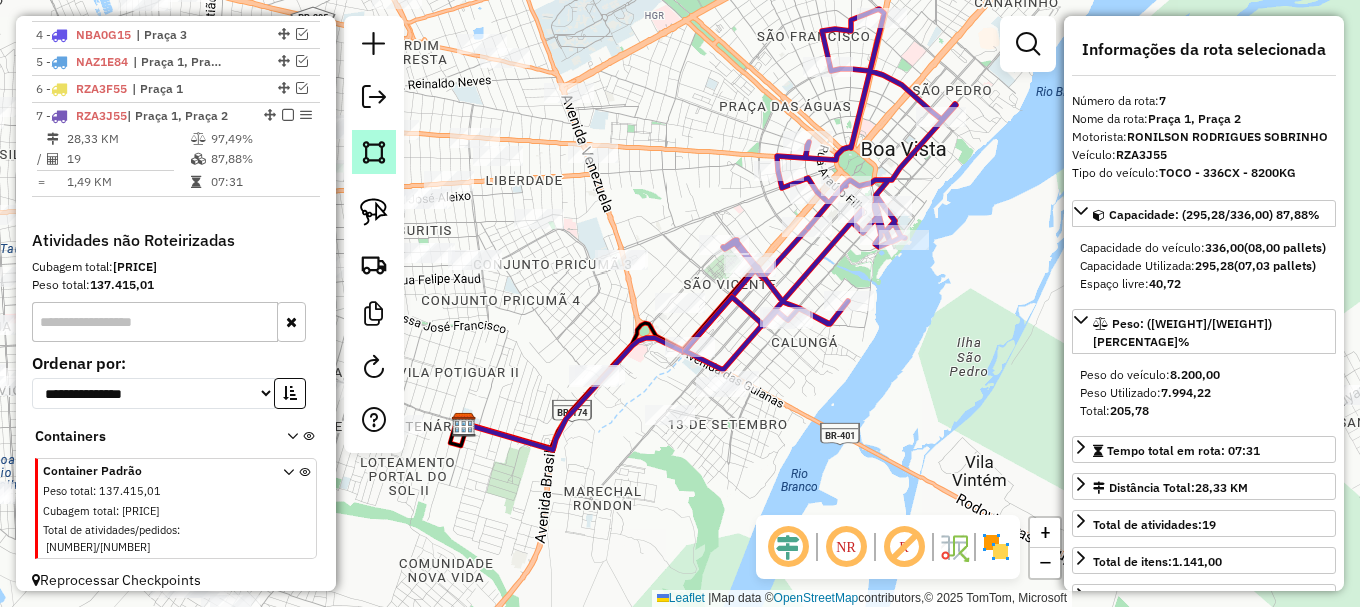 scroll, scrollTop: 825, scrollLeft: 0, axis: vertical 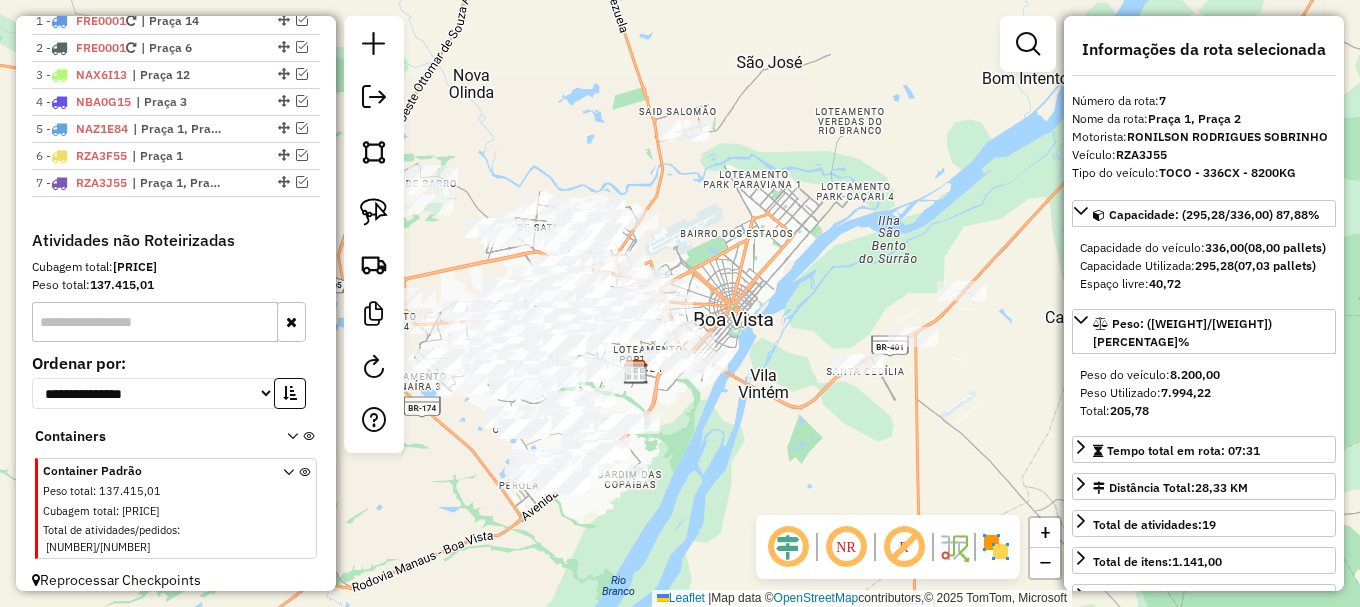 click on "Janela de atendimento Grade de atendimento Capacidade Transportadoras Veículos Cliente Pedidos  Rotas Selecione os dias de semana para filtrar as janelas de atendimento  Seg   Ter   Qua   Qui   Sex   Sáb   Dom  Informe o período da janela de atendimento: De: Até:  Filtrar exatamente a janela do cliente  Considerar janela de atendimento padrão  Selecione os dias de semana para filtrar as grades de atendimento  Seg   Ter   Qua   Qui   Sex   Sáb   Dom   Considerar clientes sem dia de atendimento cadastrado  Clientes fora do dia de atendimento selecionado Filtrar as atividades entre os valores definidos abaixo:  Peso mínimo:   Peso máximo:   Cubagem mínima:   Cubagem máxima:   De:   Até:  Filtrar as atividades entre o tempo de atendimento definido abaixo:  De:   Até:   Considerar capacidade total dos clientes não roteirizados Transportadora: Selecione um ou mais itens Tipo de veículo: Selecione um ou mais itens Veículo: Selecione um ou mais itens Motorista: Selecione um ou mais itens Nome: Rótulo:" 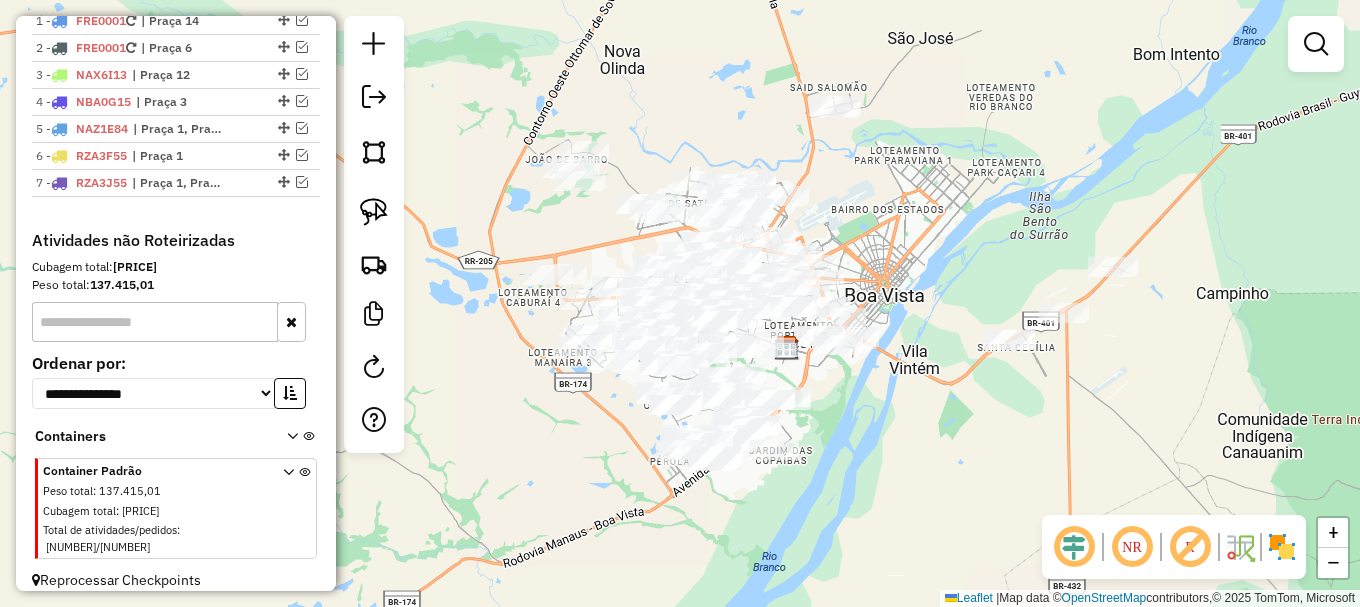 drag, startPoint x: 770, startPoint y: 438, endPoint x: 869, endPoint y: 409, distance: 103.16007 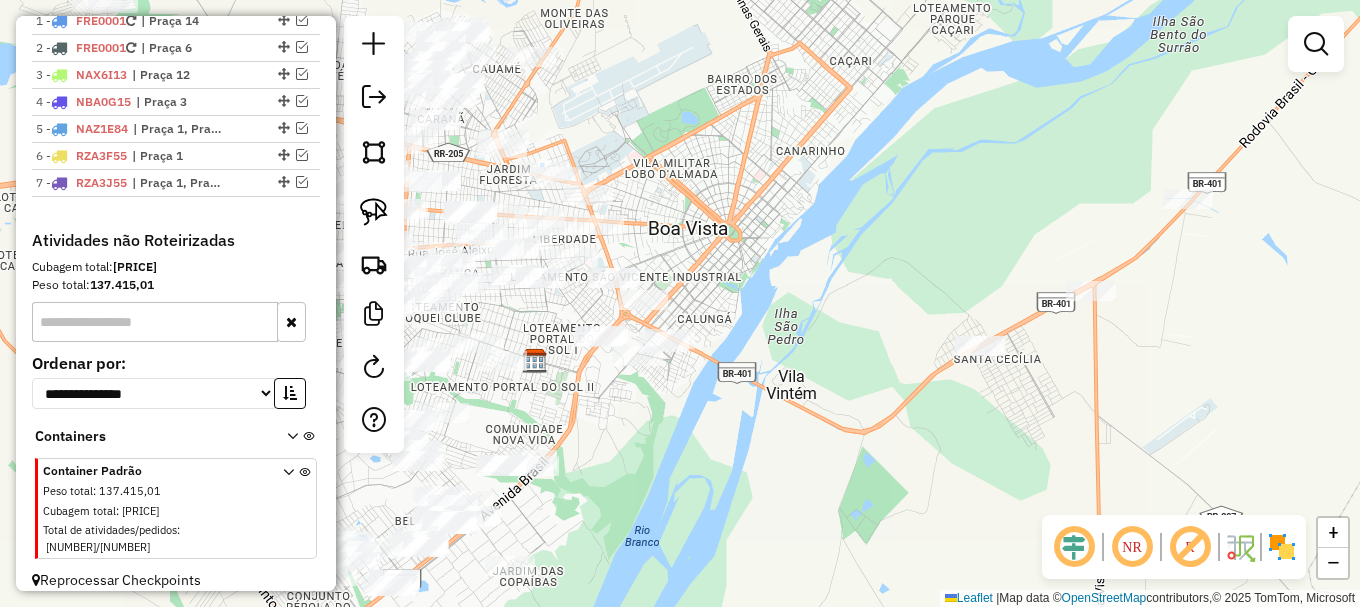 drag, startPoint x: 872, startPoint y: 449, endPoint x: 748, endPoint y: 485, distance: 129.1201 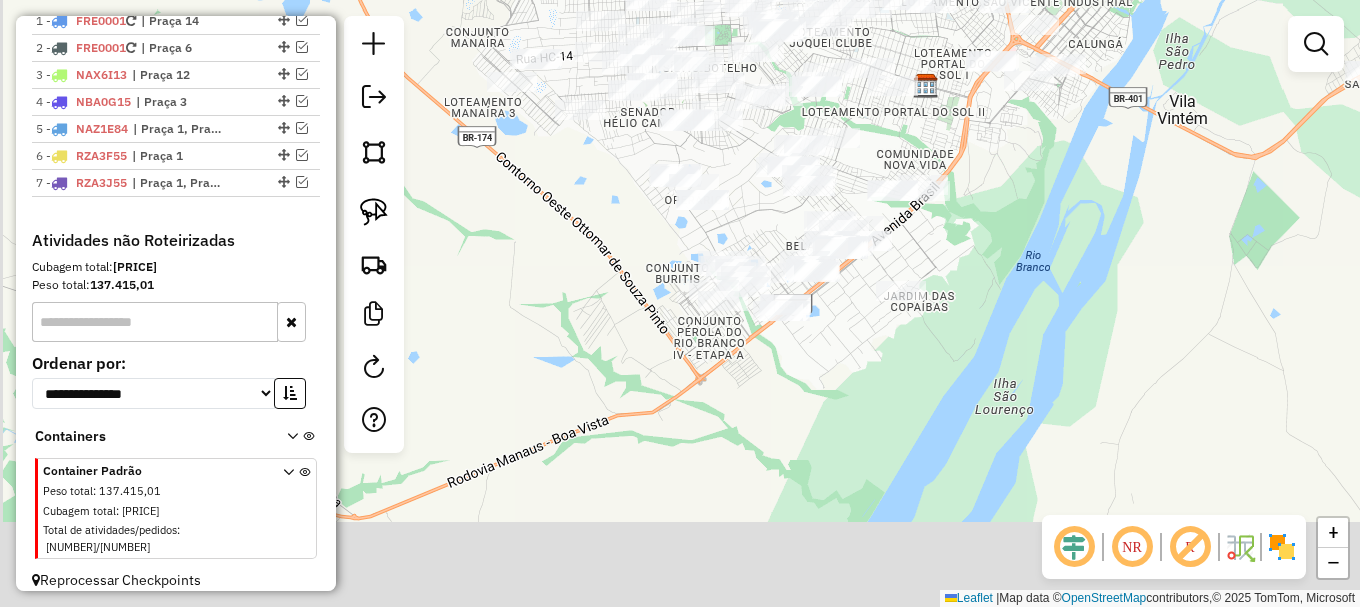 drag, startPoint x: 614, startPoint y: 486, endPoint x: 1008, endPoint y: 207, distance: 482.7805 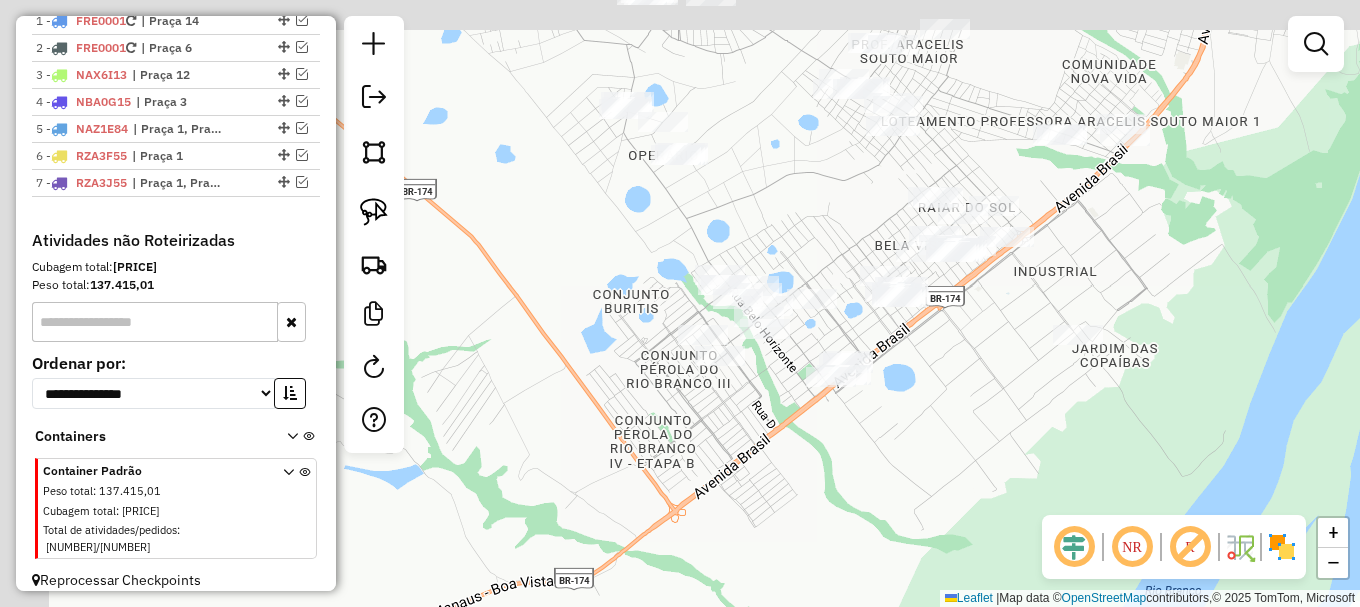 drag, startPoint x: 808, startPoint y: 347, endPoint x: 886, endPoint y: 446, distance: 126.035706 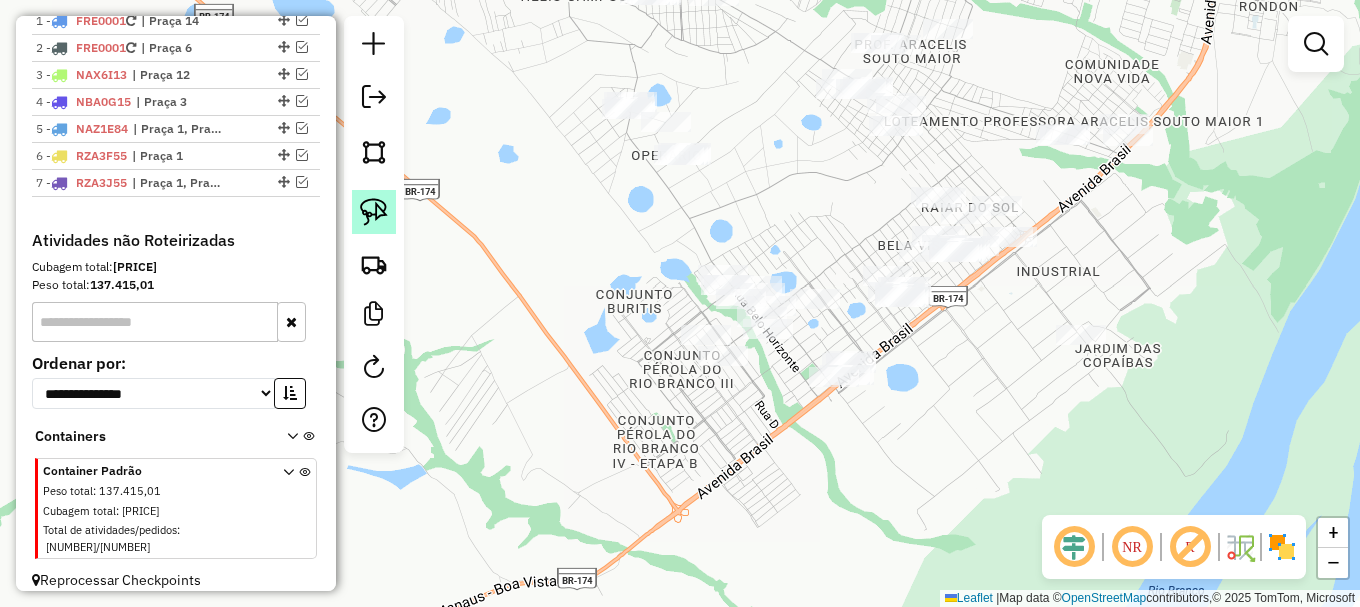 click 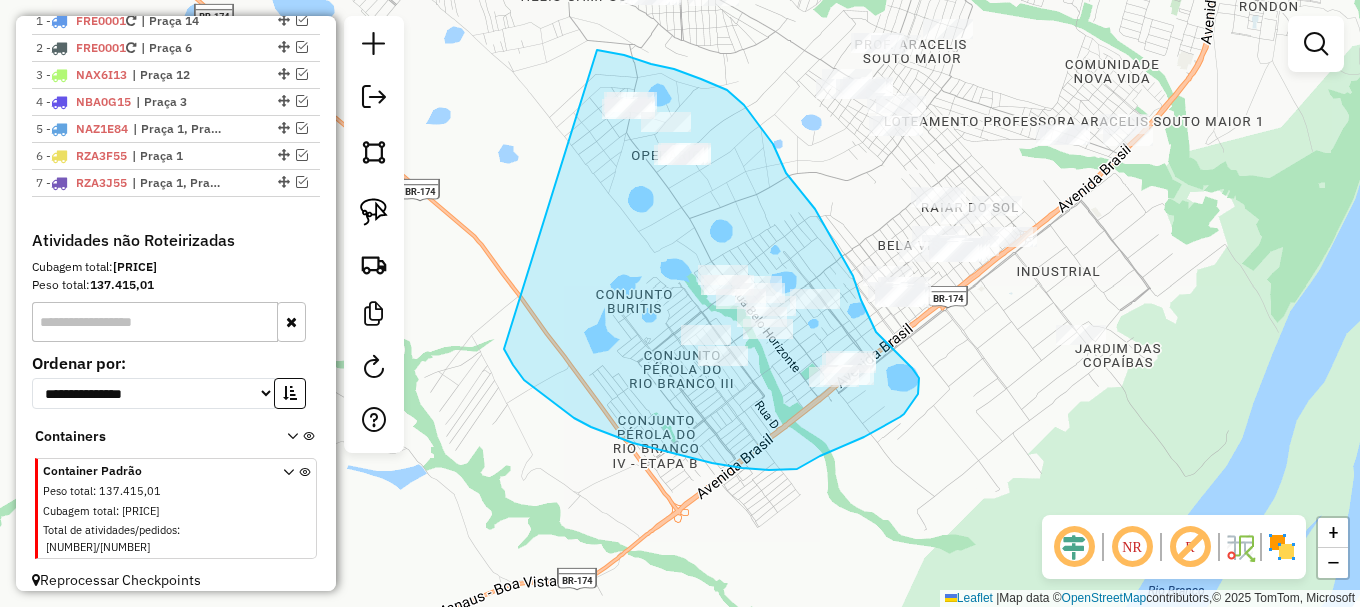 drag, startPoint x: 524, startPoint y: 380, endPoint x: 597, endPoint y: 50, distance: 337.9778 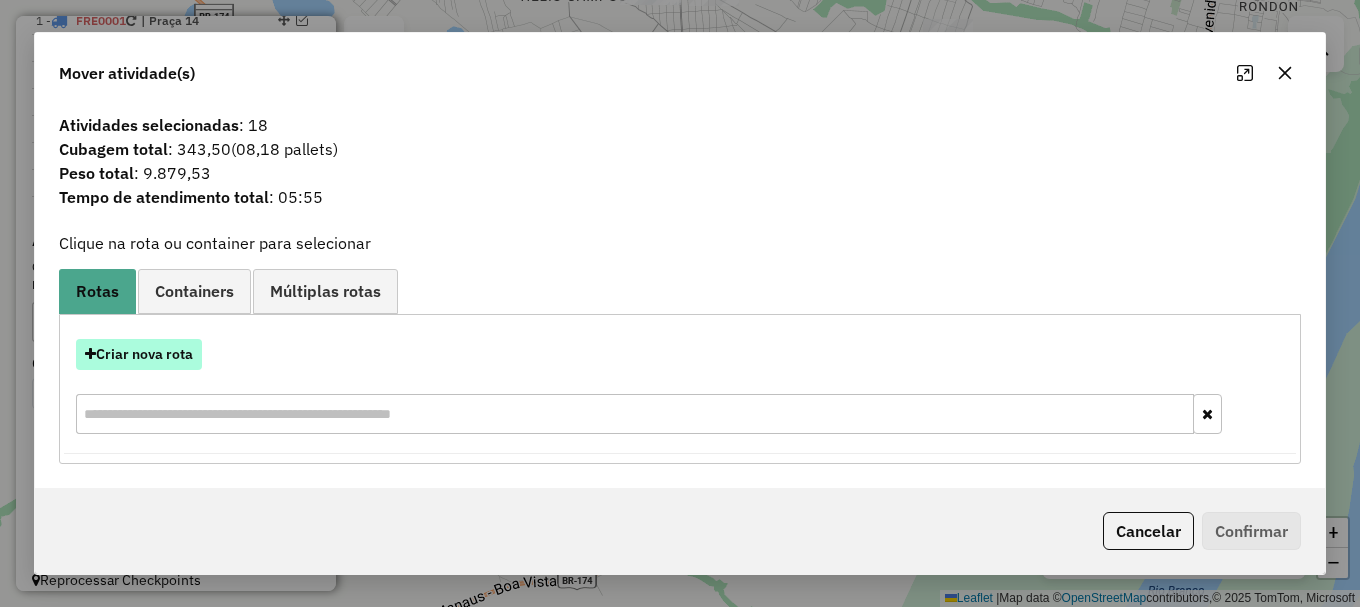 click on "Criar nova rota" at bounding box center (139, 354) 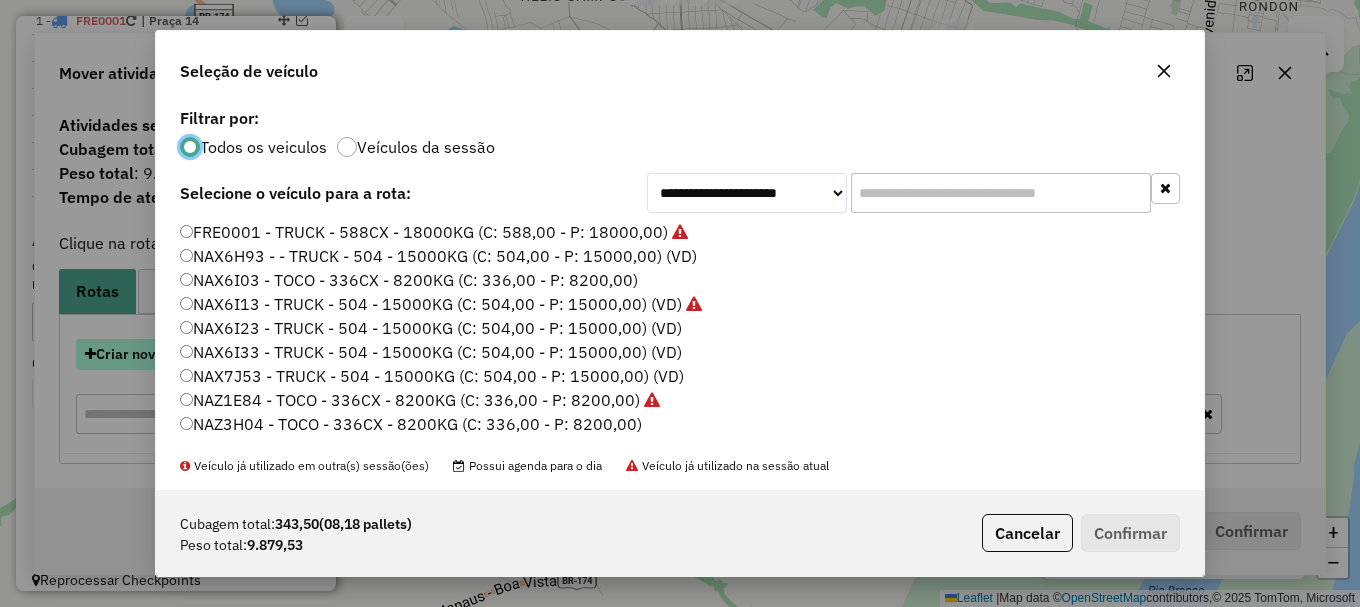 scroll, scrollTop: 11, scrollLeft: 6, axis: both 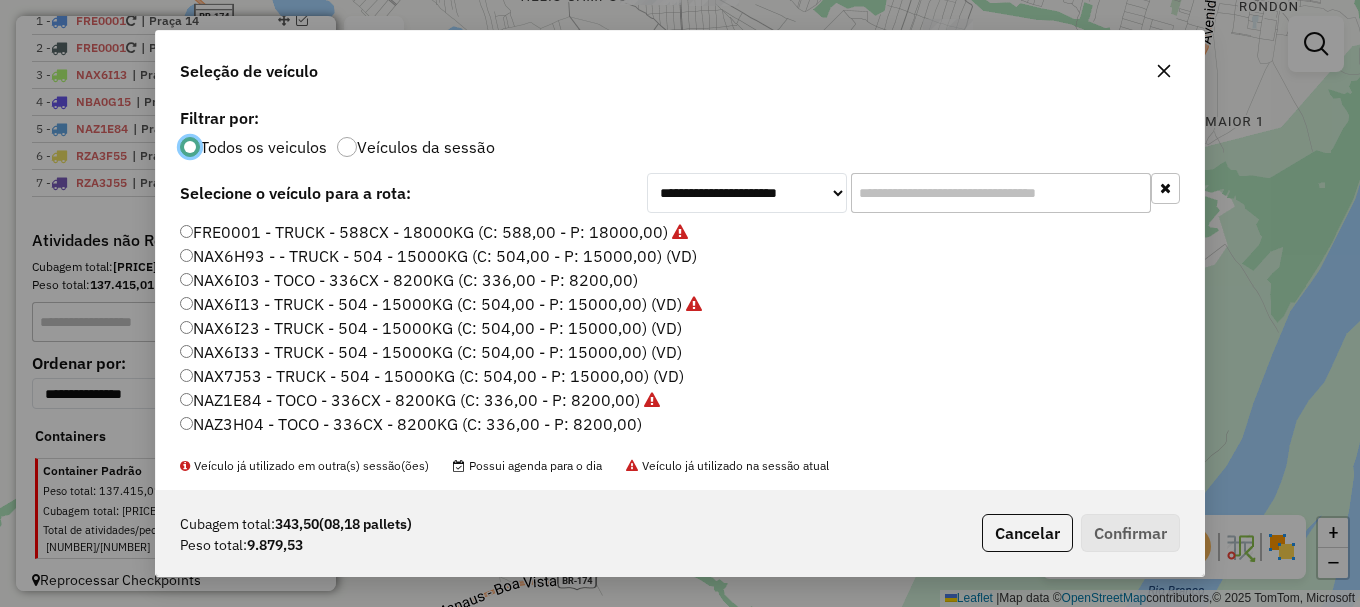 click on "NAX6I03 - TOCO - 336CX - 8200KG (C: 336,00 - P: 8200,00)" 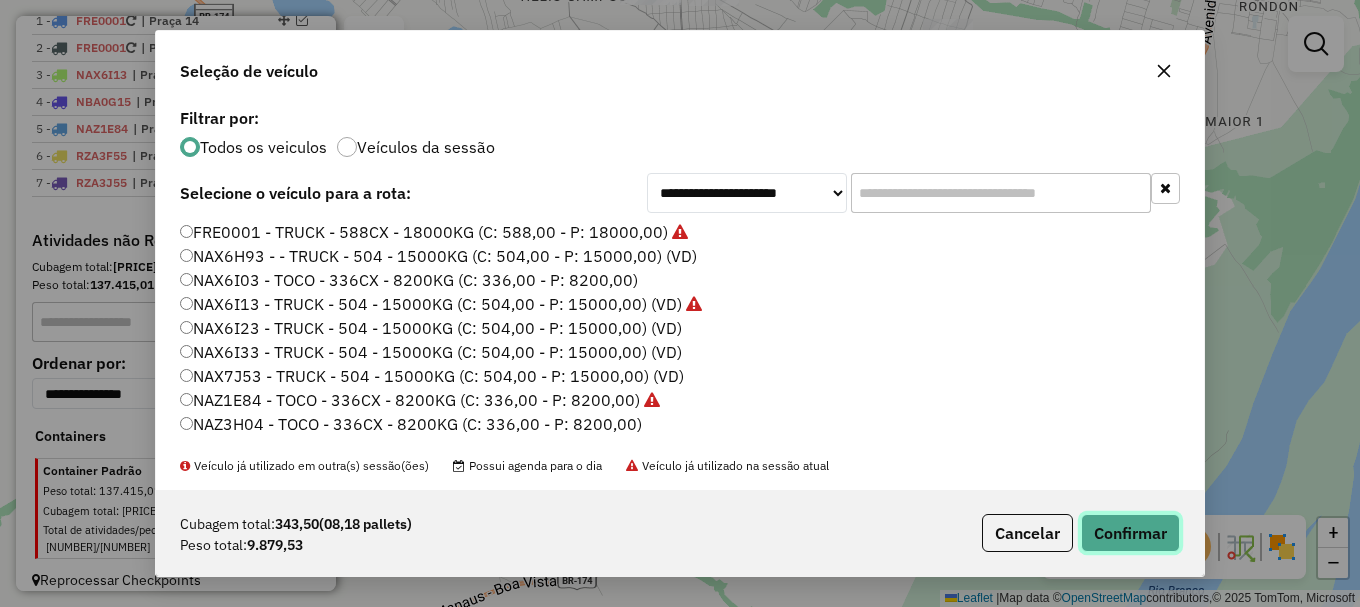 click on "Confirmar" 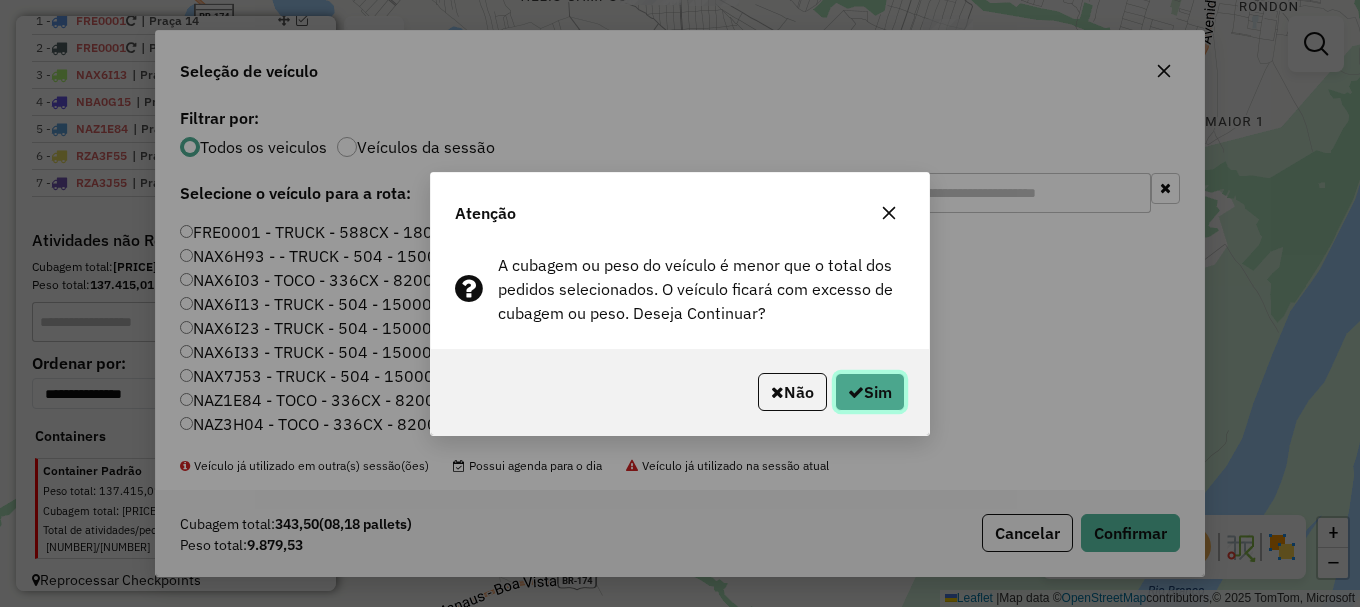 click on "Sim" 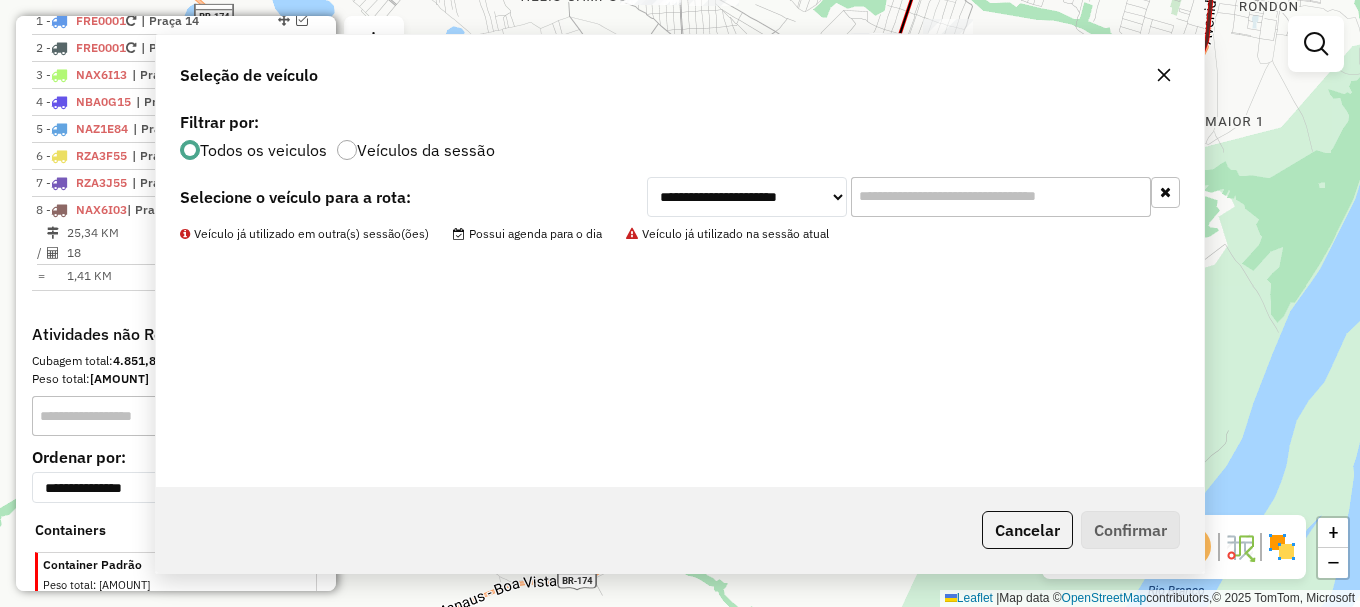 scroll, scrollTop: 892, scrollLeft: 0, axis: vertical 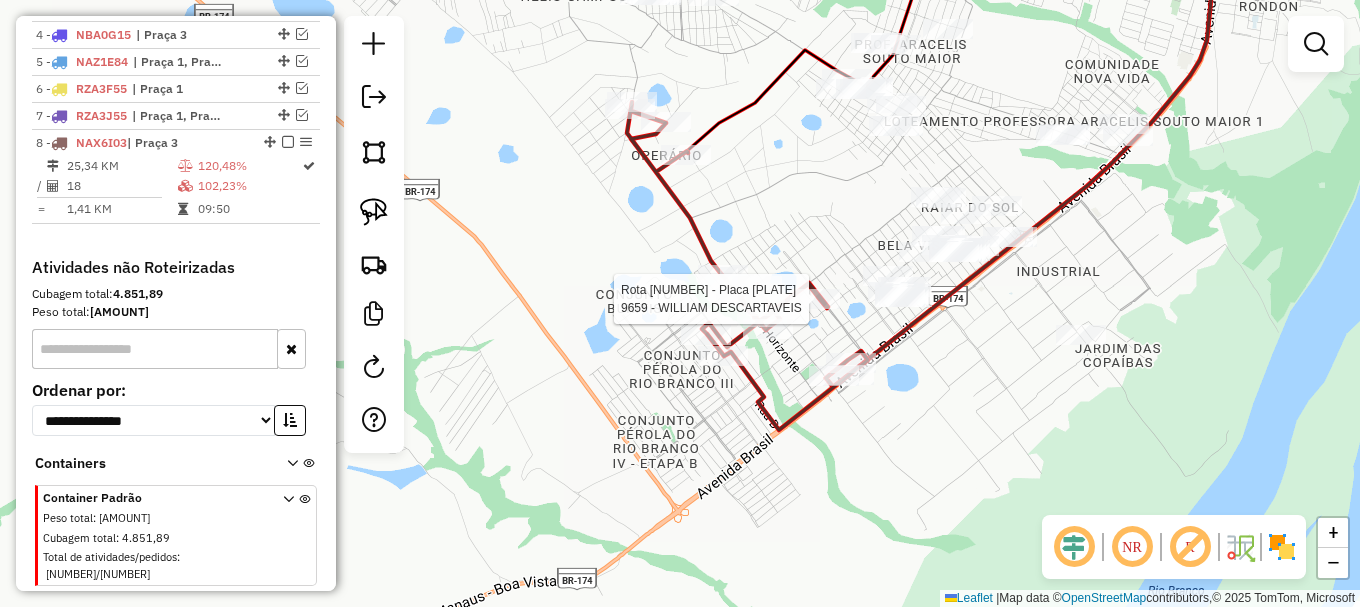 select on "**********" 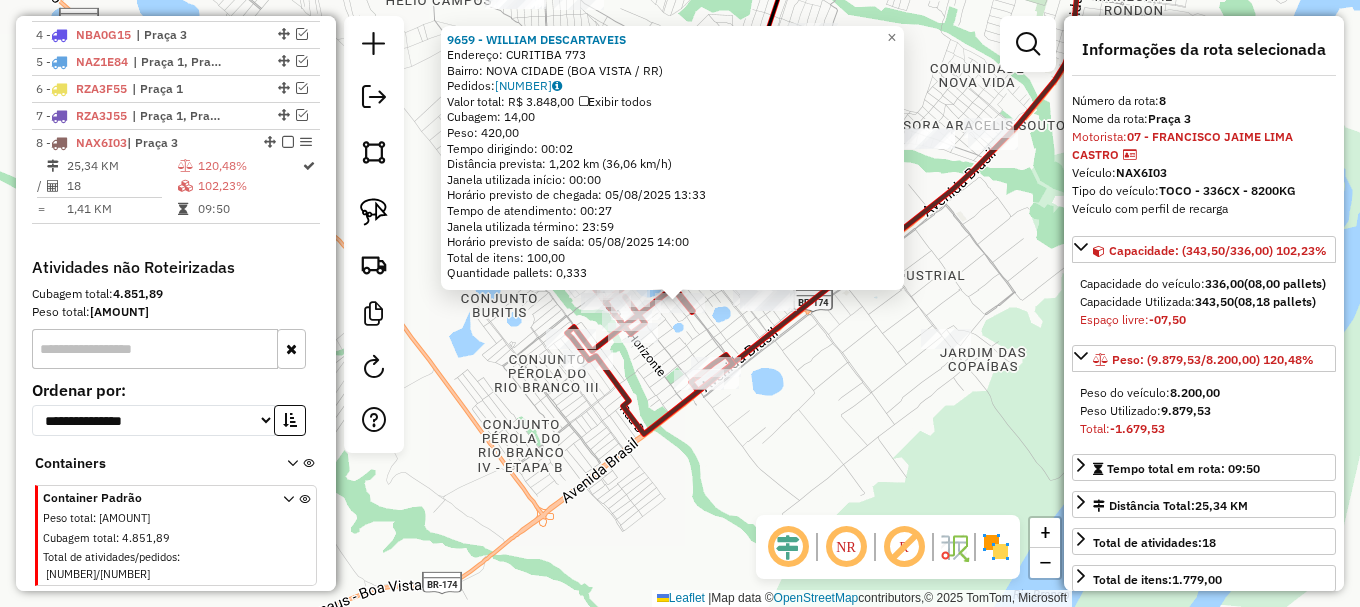 scroll, scrollTop: 919, scrollLeft: 0, axis: vertical 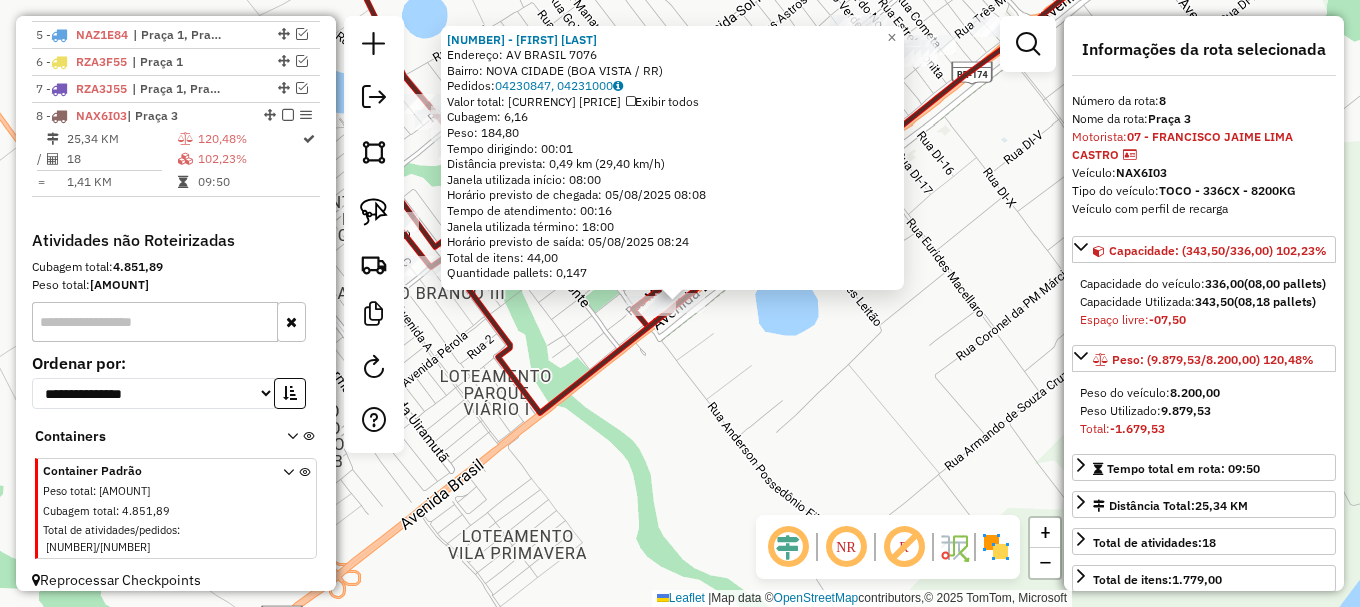 click on "4059 - ALMIR SILVA  Endereço: AV  BRASIL                        7076   Bairro: NOVA CIDADE (BOA VISTA / RR)   Pedidos:  04230847, 04231000   Valor total: R$ 1.651,45   Exibir todos   Cubagem: 6,16  Peso: 184,80  Tempo dirigindo: 00:01   Distância prevista: 0,49 km (29,40 km/h)   Janela utilizada início: 08:00   Horário previsto de chegada: 05/08/2025 08:08   Tempo de atendimento: 00:16   Janela utilizada término: 18:00   Horário previsto de saída: 05/08/2025 08:24   Total de itens: 44,00   Quantidade pallets: 0,147  × Janela de atendimento Grade de atendimento Capacidade Transportadoras Veículos Cliente Pedidos  Rotas Selecione os dias de semana para filtrar as janelas de atendimento  Seg   Ter   Qua   Qui   Sex   Sáb   Dom  Informe o período da janela de atendimento: De: Até:  Filtrar exatamente a janela do cliente  Considerar janela de atendimento padrão  Selecione os dias de semana para filtrar as grades de atendimento  Seg   Ter   Qua   Qui   Sex   Sáb   Dom   Peso mínimo:   Peso máximo:" 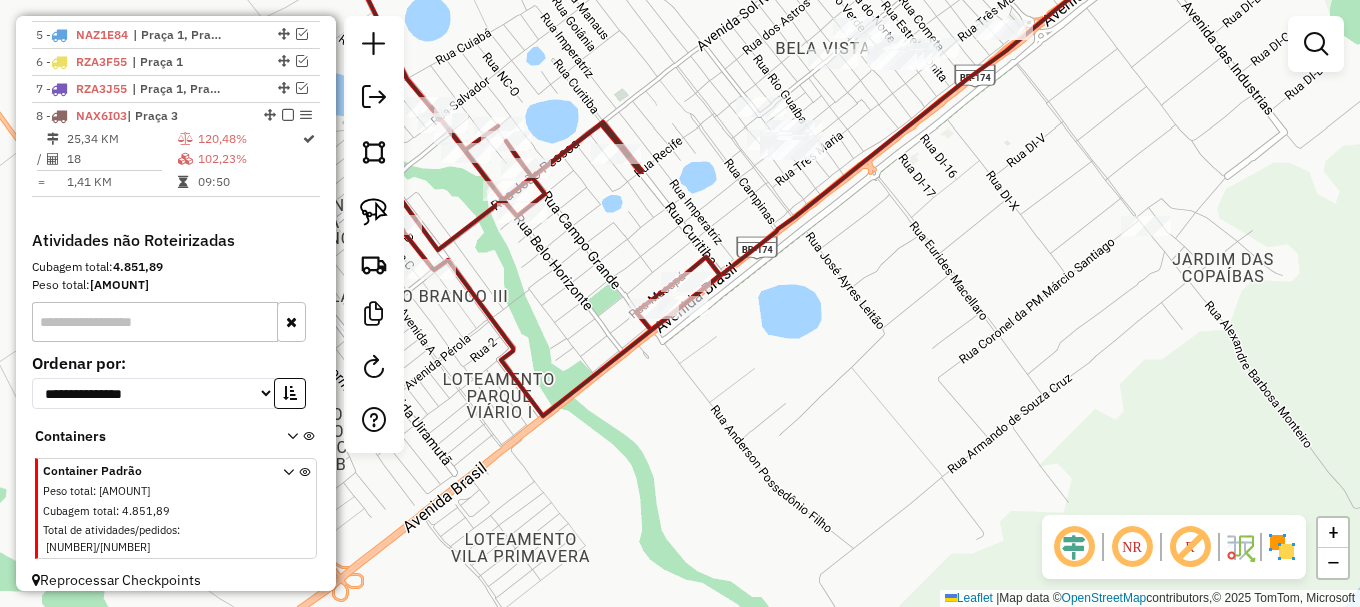 drag, startPoint x: 558, startPoint y: 304, endPoint x: 726, endPoint y: 403, distance: 195 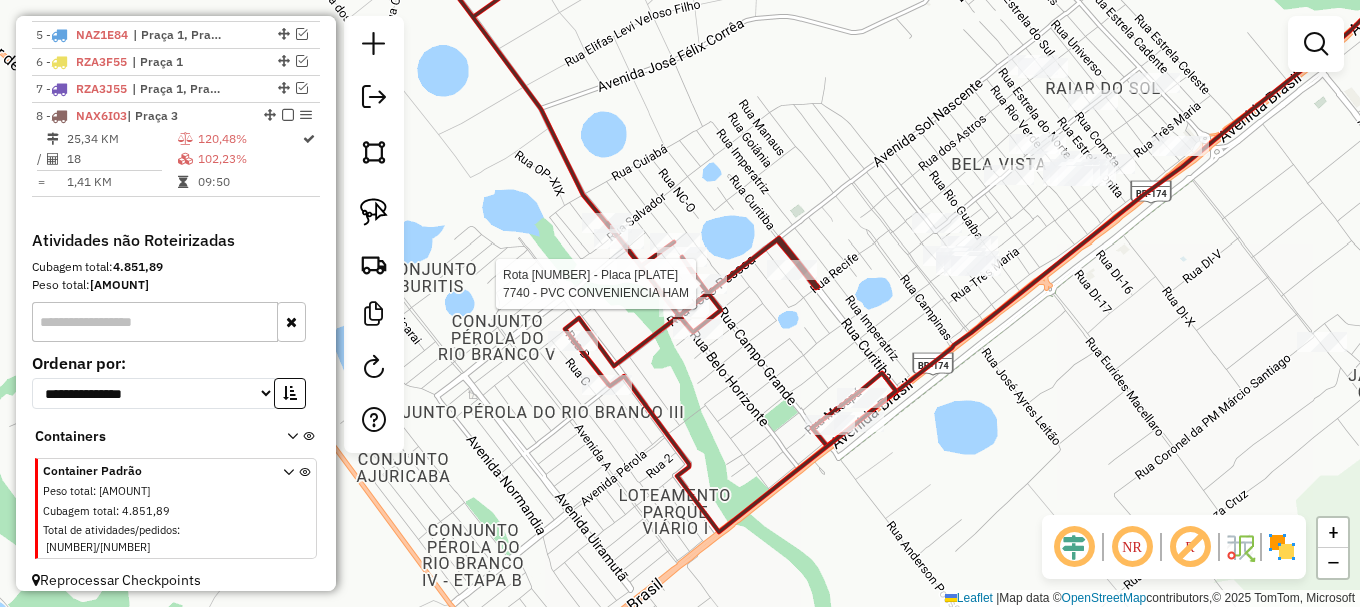 select on "**********" 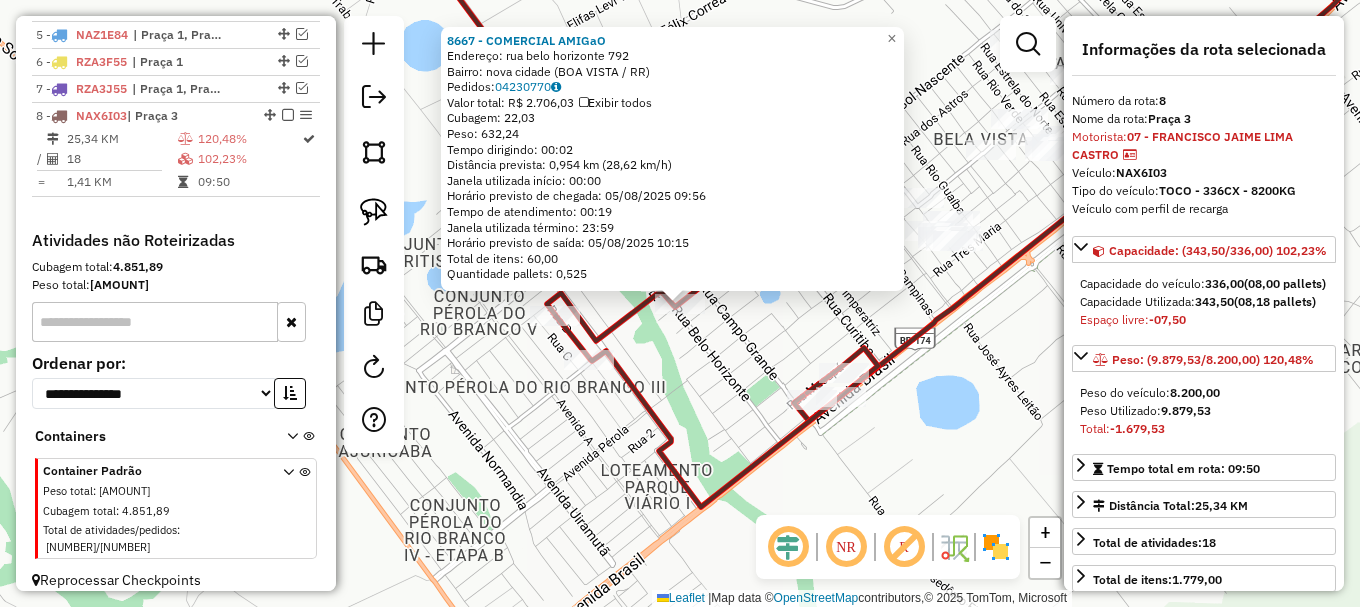 click on "8667 - COMERCIAL AMIGaO  Endereço: rua belo horizonte 792   Bairro: nova cidade (BOA VISTA / RR)   Pedidos:  04230770   Valor total: R$ 2.706,03   Exibir todos   Cubagem: 22,03  Peso: 632,24  Tempo dirigindo: 00:02   Distância prevista: 0,954 km (28,62 km/h)   Janela utilizada início: 00:00   Horário previsto de chegada: 05/08/2025 09:56   Tempo de atendimento: 00:19   Janela utilizada término: 23:59   Horário previsto de saída: 05/08/2025 10:15   Total de itens: 60,00   Quantidade pallets: 0,525  × Janela de atendimento Grade de atendimento Capacidade Transportadoras Veículos Cliente Pedidos  Rotas Selecione os dias de semana para filtrar as janelas de atendimento  Seg   Ter   Qua   Qui   Sex   Sáb   Dom  Informe o período da janela de atendimento: De: Até:  Filtrar exatamente a janela do cliente  Considerar janela de atendimento padrão  Selecione os dias de semana para filtrar as grades de atendimento  Seg   Ter   Qua   Qui   Sex   Sáb   Dom   Clientes fora do dia de atendimento selecionado +" 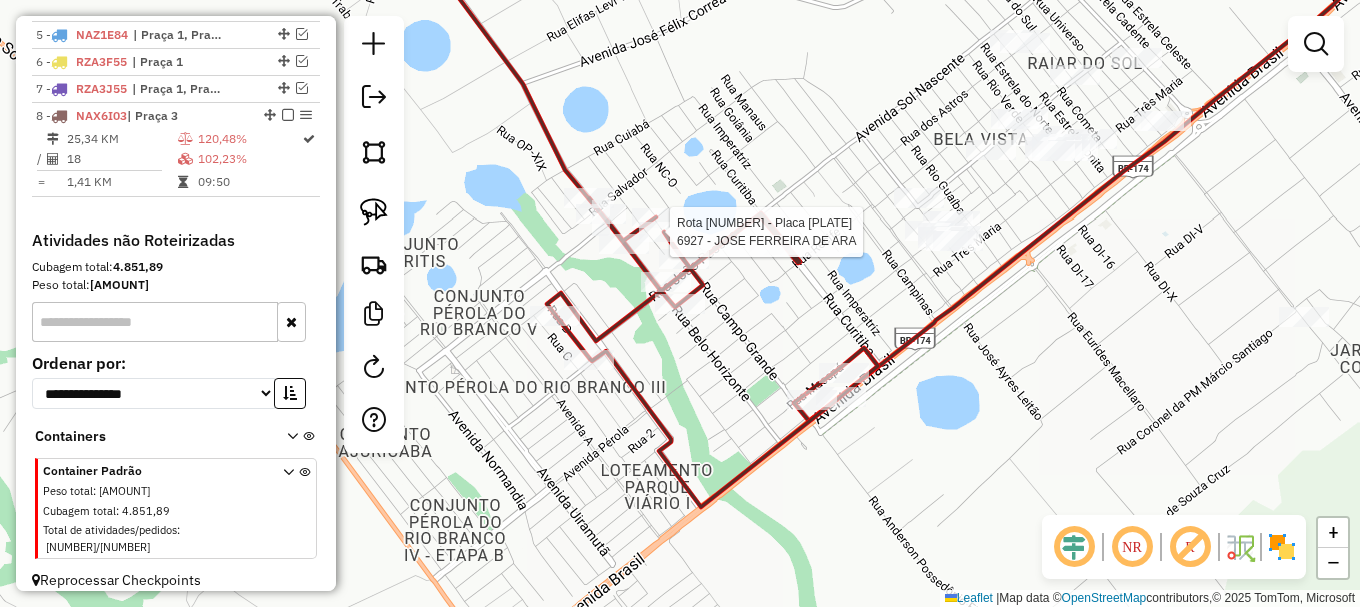 select on "**********" 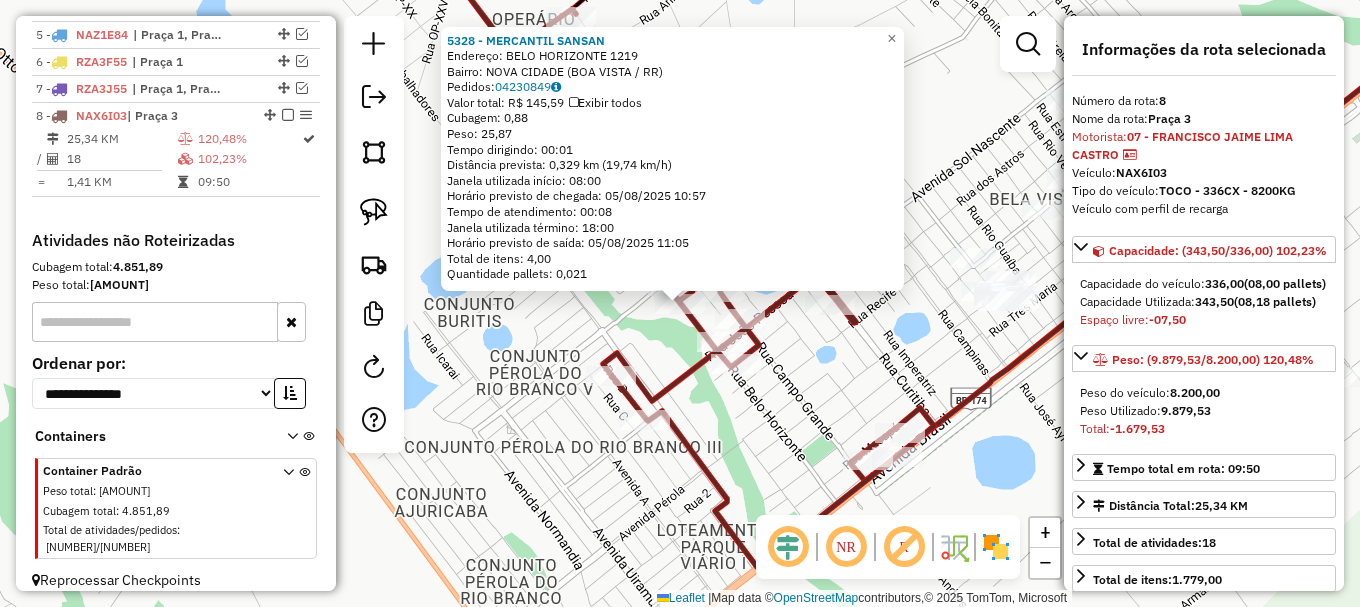 drag, startPoint x: 653, startPoint y: 350, endPoint x: 636, endPoint y: 368, distance: 24.758837 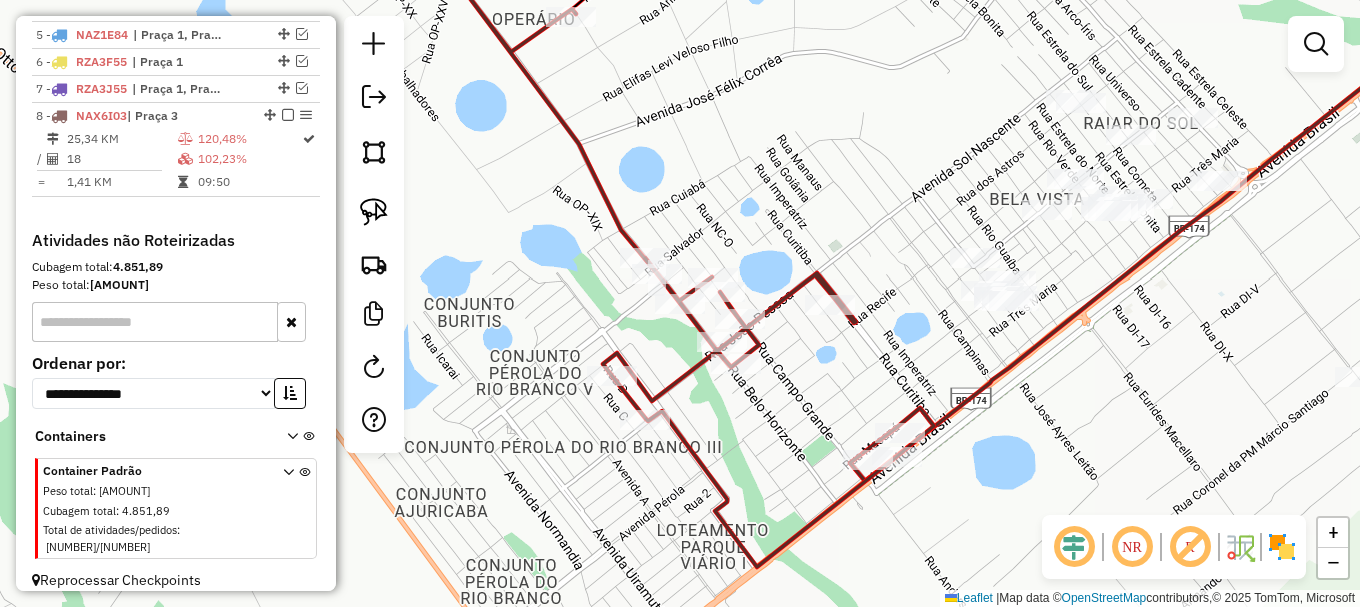 click 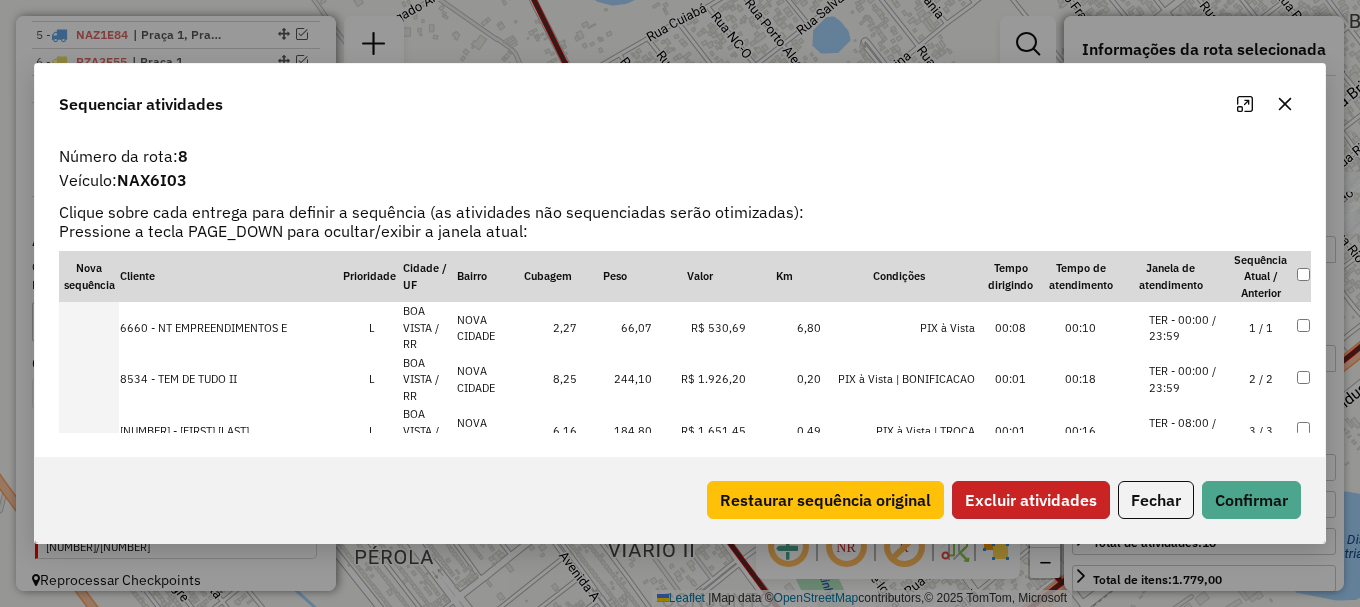 click on "Excluir atividades" 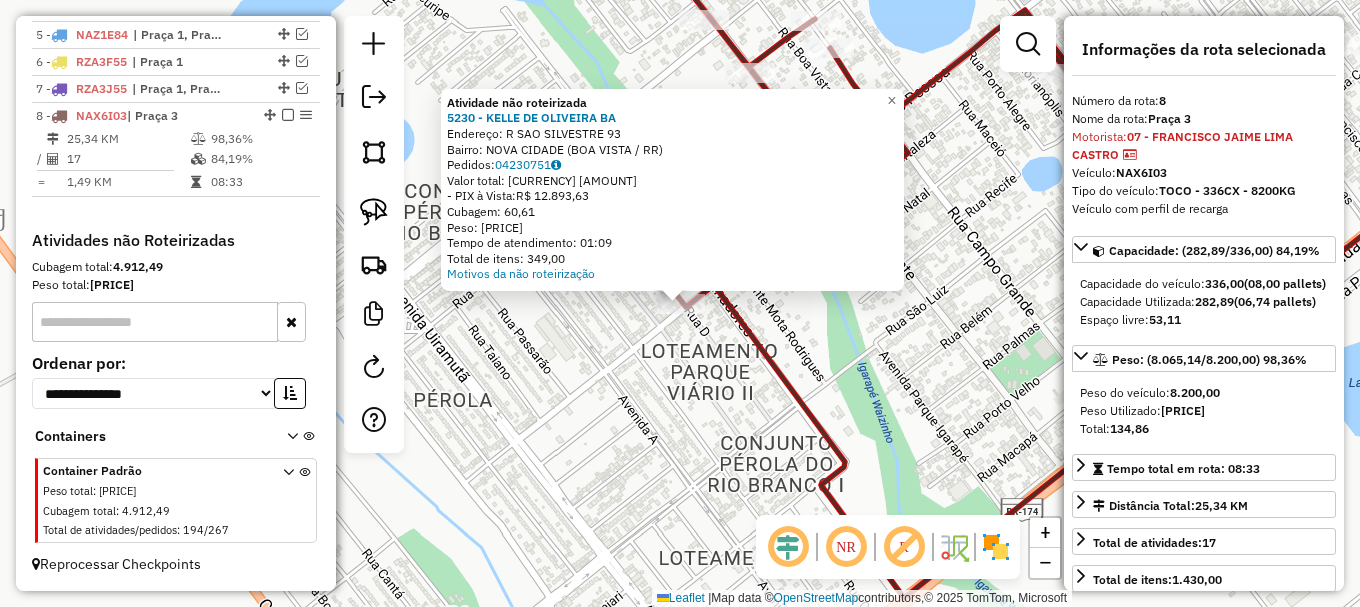 click on "Atividade não roteirizada 5230 - KELLE DE OLIVEIRA BA  Endereço: R   SAO SILVESTRE                 93   Bairro: NOVA CIDADE (BOA VISTA / RR)   Pedidos:  04230751   Valor total: R$ 12.893,63   - PIX à Vista:  R$ 12.893,63   Cubagem: 60,61   Peso: 1.814,39   Tempo de atendimento: 01:09   Total de itens: 349,00  Motivos da não roteirização × Janela de atendimento Grade de atendimento Capacidade Transportadoras Veículos Cliente Pedidos  Rotas Selecione os dias de semana para filtrar as janelas de atendimento  Seg   Ter   Qua   Qui   Sex   Sáb   Dom  Informe o período da janela de atendimento: De: Até:  Filtrar exatamente a janela do cliente  Considerar janela de atendimento padrão  Selecione os dias de semana para filtrar as grades de atendimento  Seg   Ter   Qua   Qui   Sex   Sáb   Dom   Considerar clientes sem dia de atendimento cadastrado  Clientes fora do dia de atendimento selecionado Filtrar as atividades entre os valores definidos abaixo:  Peso mínimo:   Peso máximo:   Cubagem mínima:  De:" 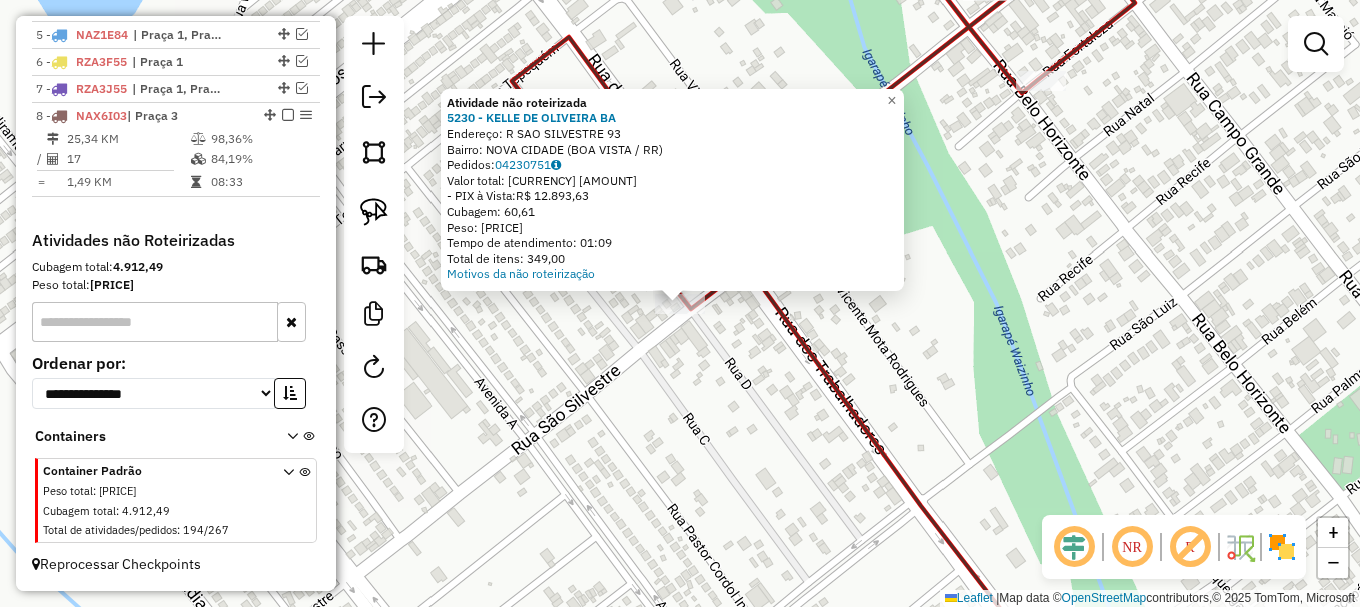 drag, startPoint x: 520, startPoint y: 134, endPoint x: 569, endPoint y: 147, distance: 50.695168 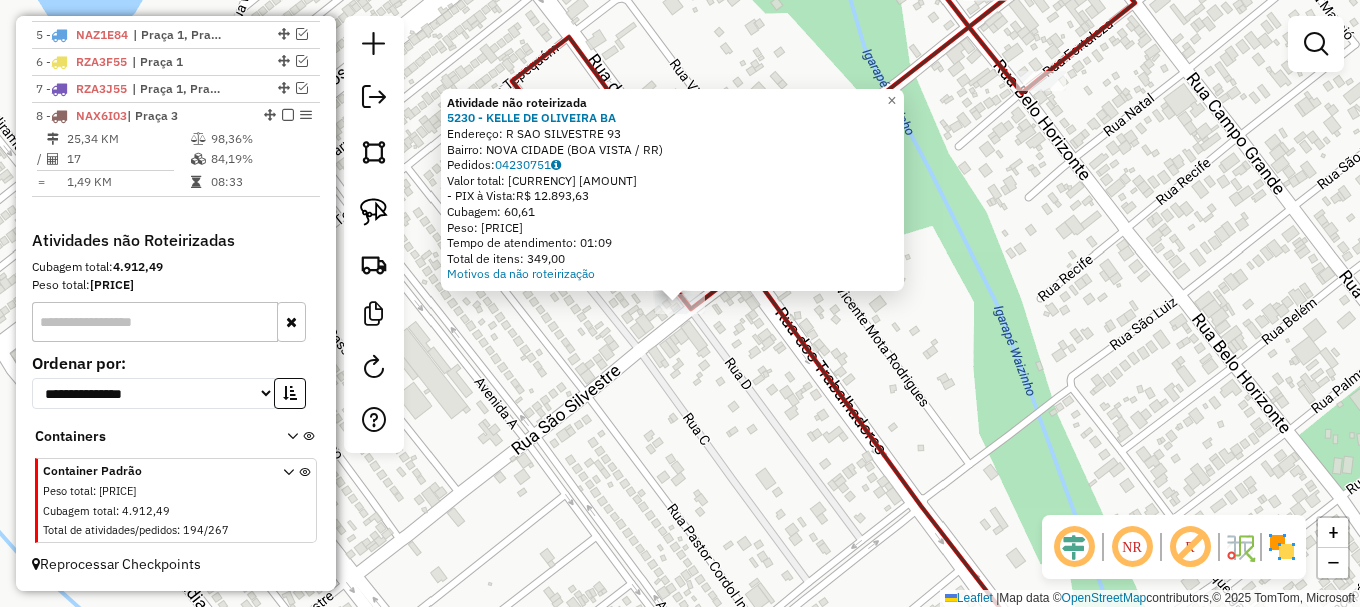 click on "Atividade não roteirizada 5230 - KELLE DE OLIVEIRA BA  Endereço: R   SAO SILVESTRE                 93   Bairro: NOVA CIDADE (BOA VISTA / RR)   Pedidos:  04230751   Valor total: R$ 12.893,63   - PIX à Vista:  R$ 12.893,63   Cubagem: 60,61   Peso: 1.814,39   Tempo de atendimento: 01:09   Total de itens: 349,00  Motivos da não roteirização × Janela de atendimento Grade de atendimento Capacidade Transportadoras Veículos Cliente Pedidos  Rotas Selecione os dias de semana para filtrar as janelas de atendimento  Seg   Ter   Qua   Qui   Sex   Sáb   Dom  Informe o período da janela de atendimento: De: Até:  Filtrar exatamente a janela do cliente  Considerar janela de atendimento padrão  Selecione os dias de semana para filtrar as grades de atendimento  Seg   Ter   Qua   Qui   Sex   Sáb   Dom   Considerar clientes sem dia de atendimento cadastrado  Clientes fora do dia de atendimento selecionado Filtrar as atividades entre os valores definidos abaixo:  Peso mínimo:   Peso máximo:   Cubagem mínima:  De:" 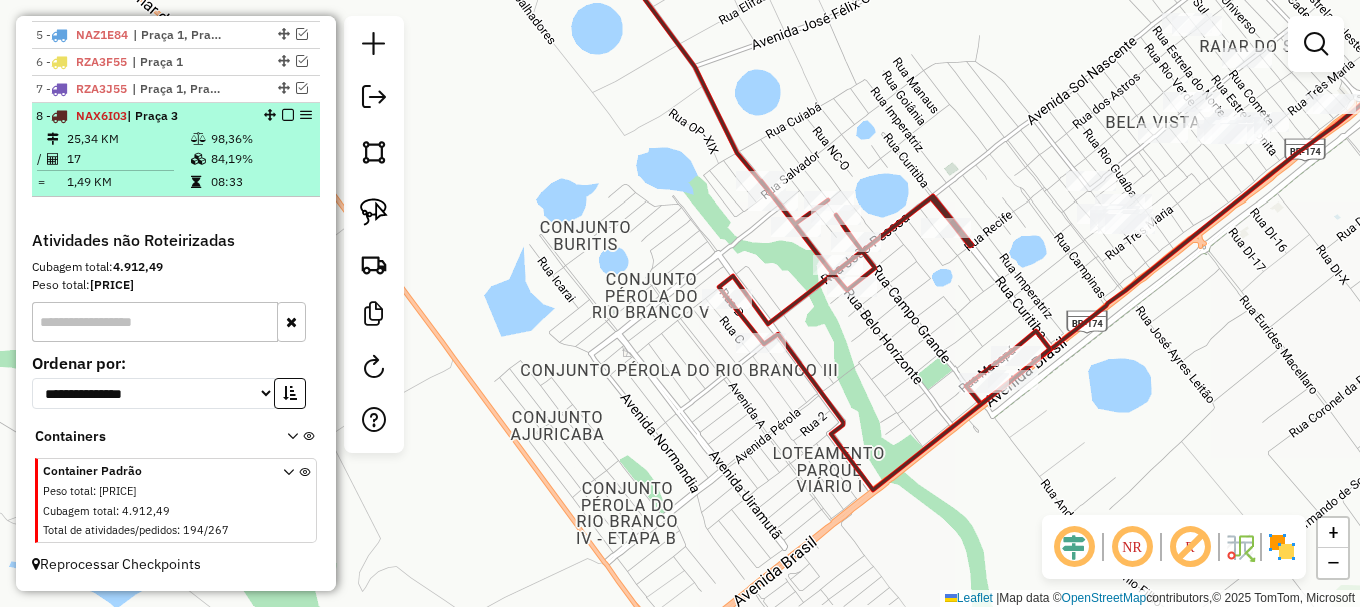 click at bounding box center [282, 115] 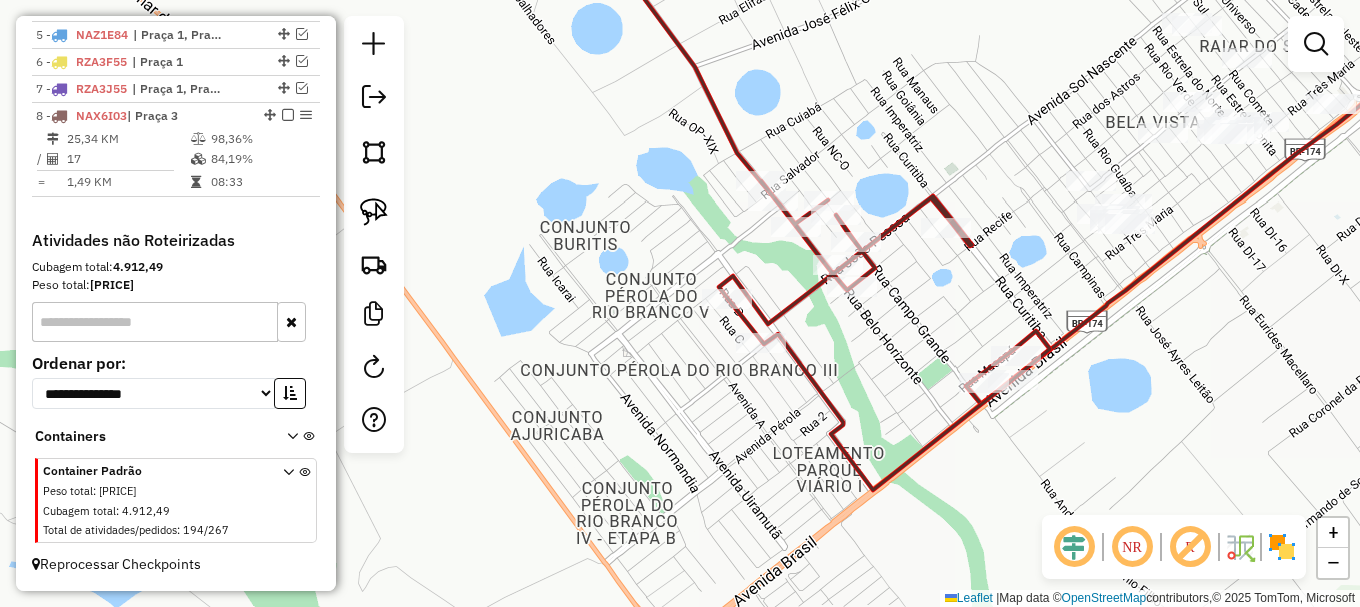 select on "**********" 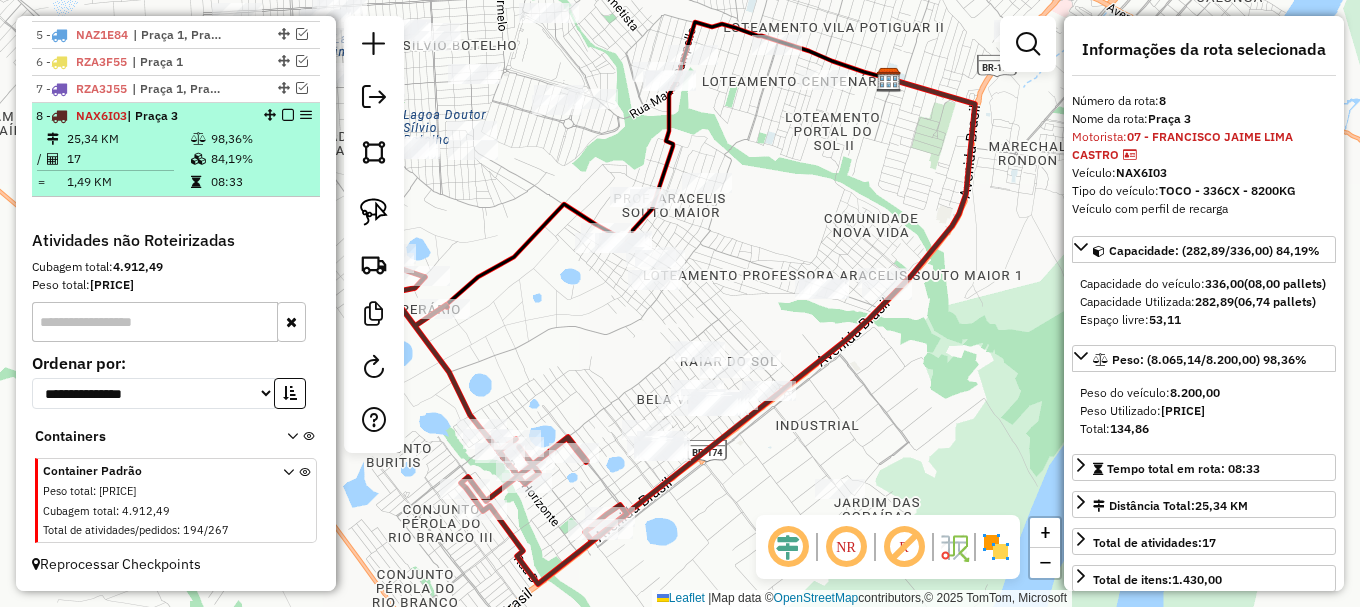 click at bounding box center (282, 115) 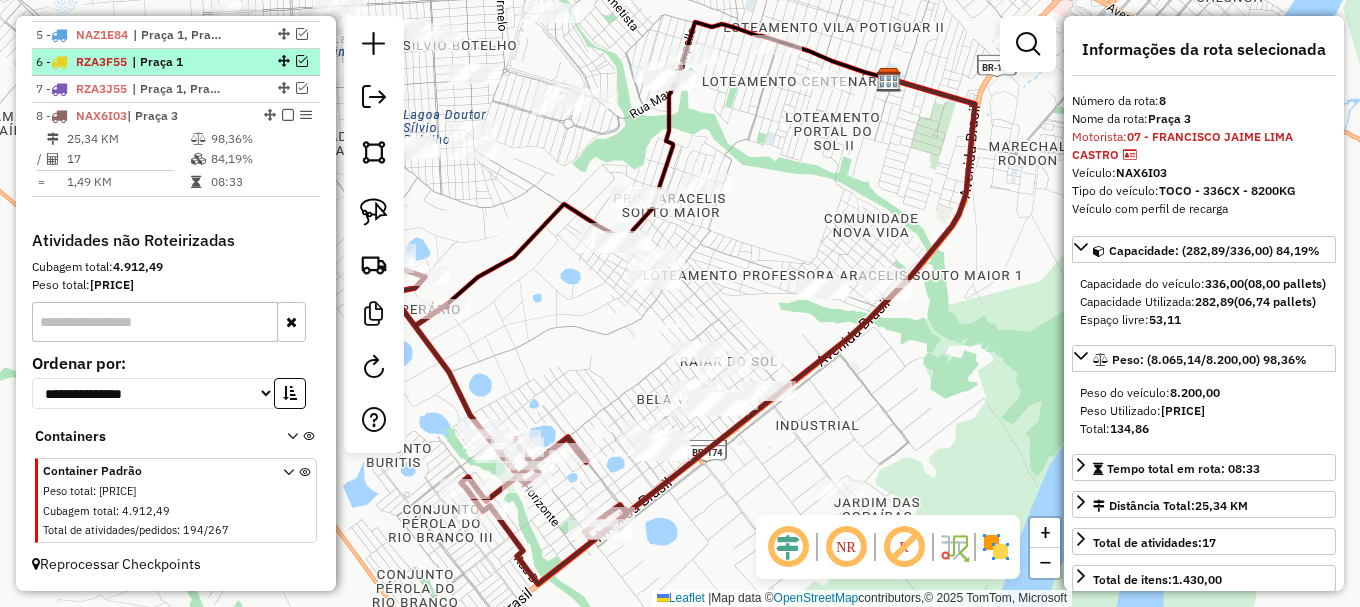 scroll, scrollTop: 852, scrollLeft: 0, axis: vertical 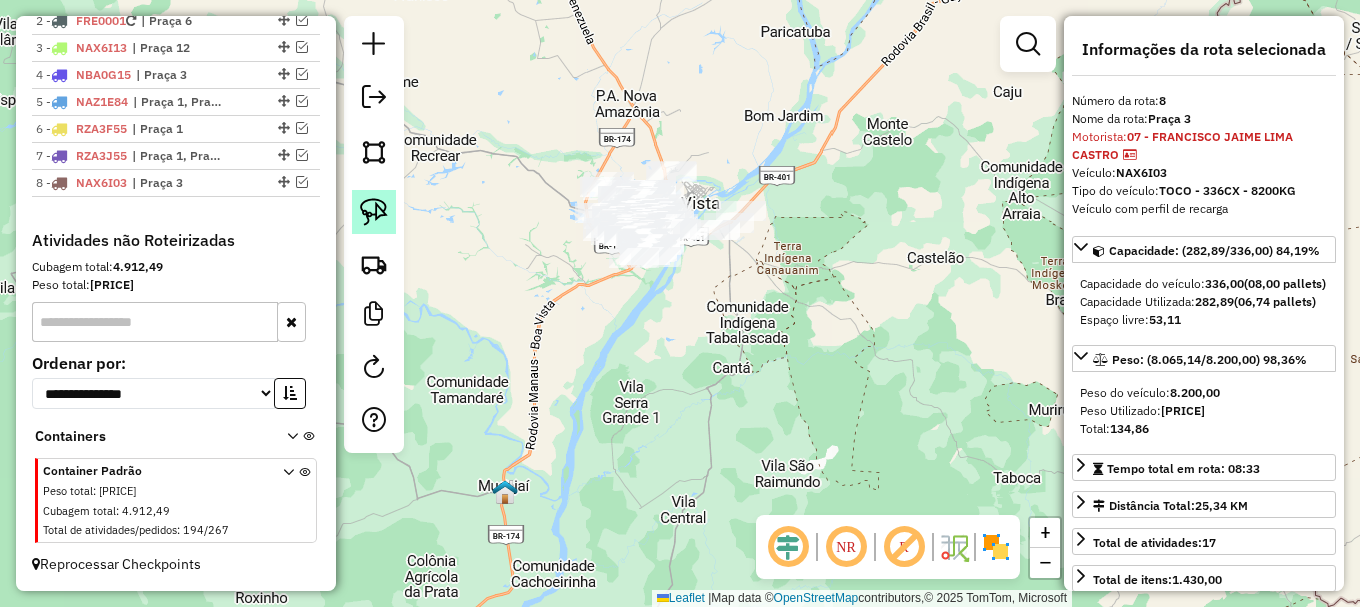 drag, startPoint x: 373, startPoint y: 204, endPoint x: 430, endPoint y: 234, distance: 64.412735 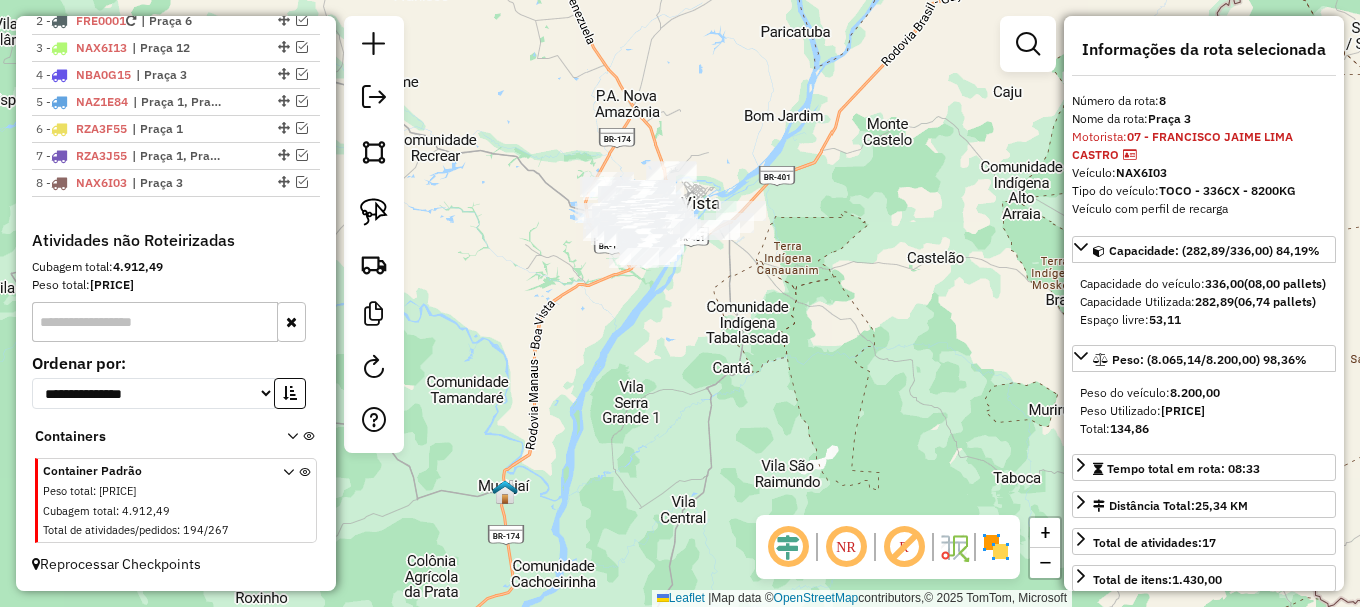 click 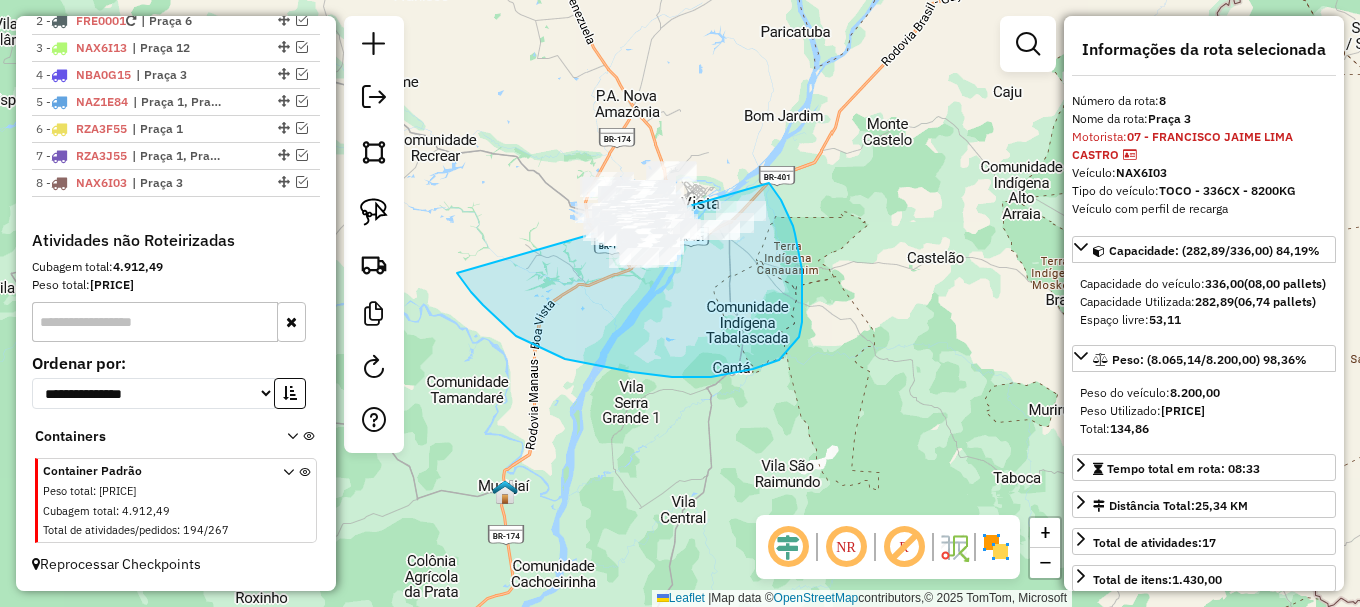 drag, startPoint x: 495, startPoint y: 317, endPoint x: 590, endPoint y: 43, distance: 290.0017 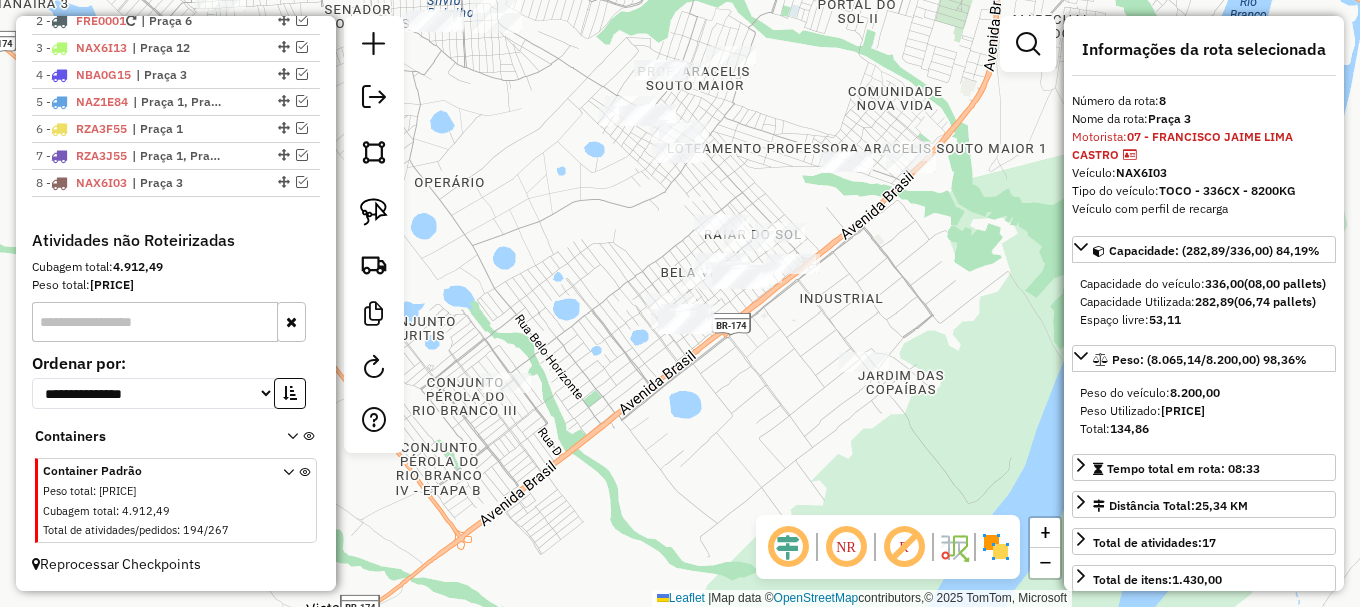 drag, startPoint x: 579, startPoint y: 299, endPoint x: 609, endPoint y: 251, distance: 56.603886 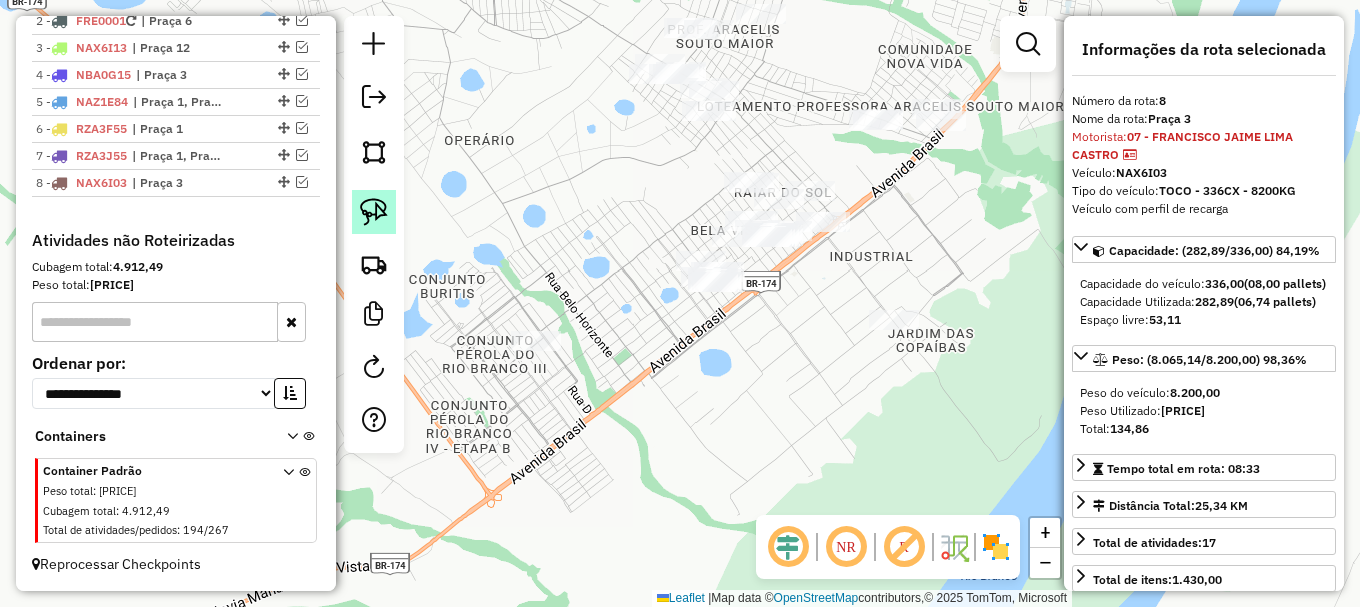 click 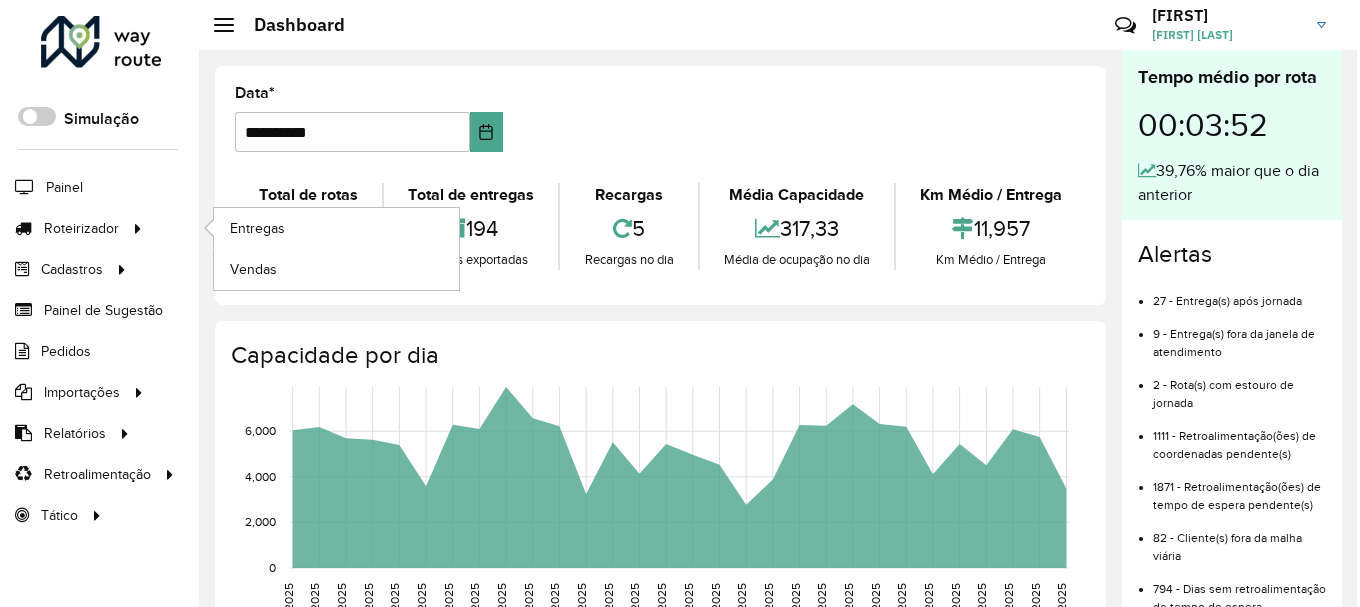 scroll, scrollTop: 0, scrollLeft: 0, axis: both 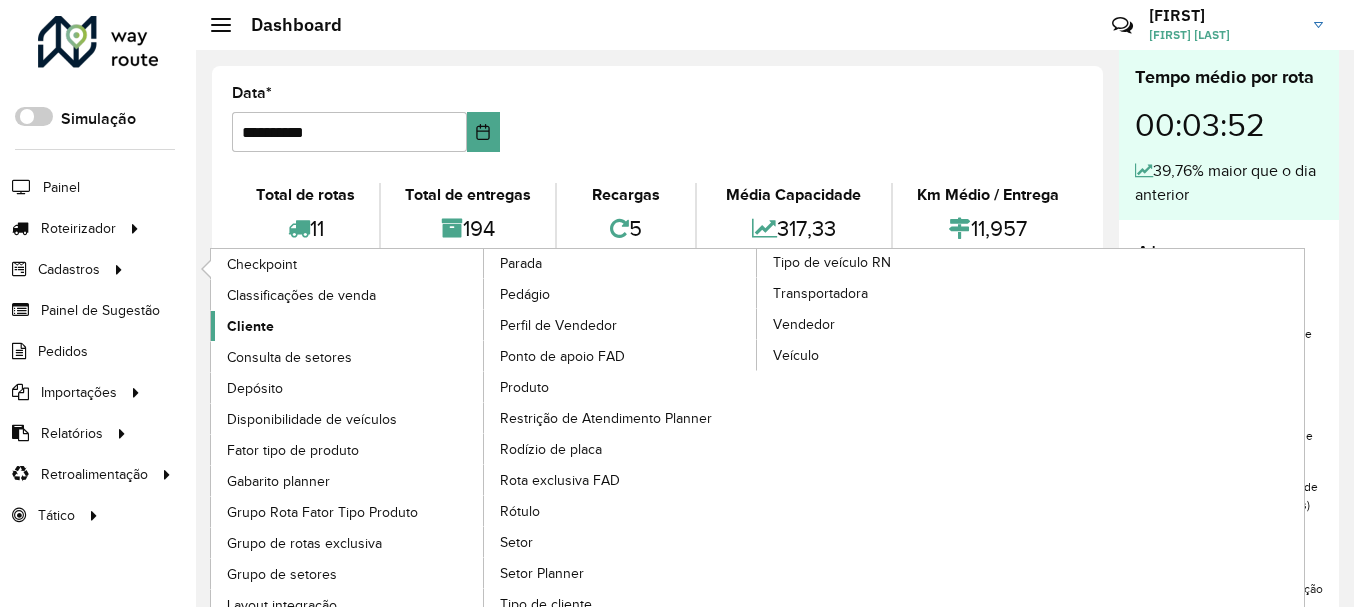 click on "Cliente" 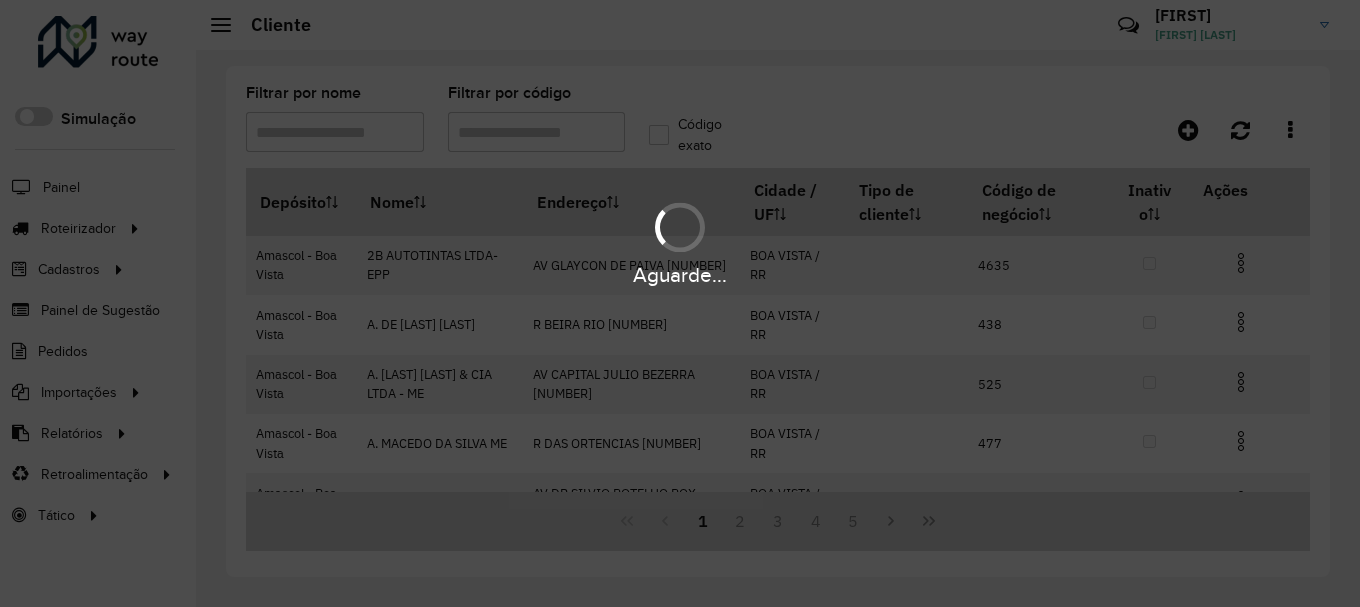 click on "Aguarde..." at bounding box center [680, 303] 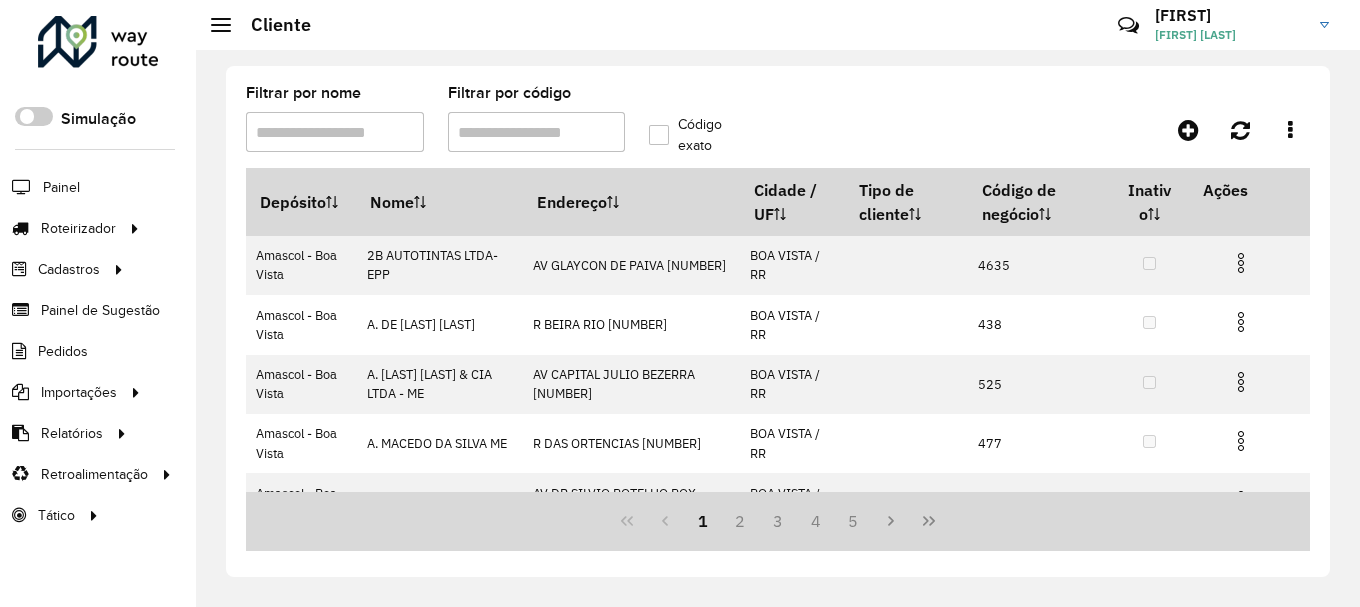 click on "Filtrar por código" at bounding box center [537, 132] 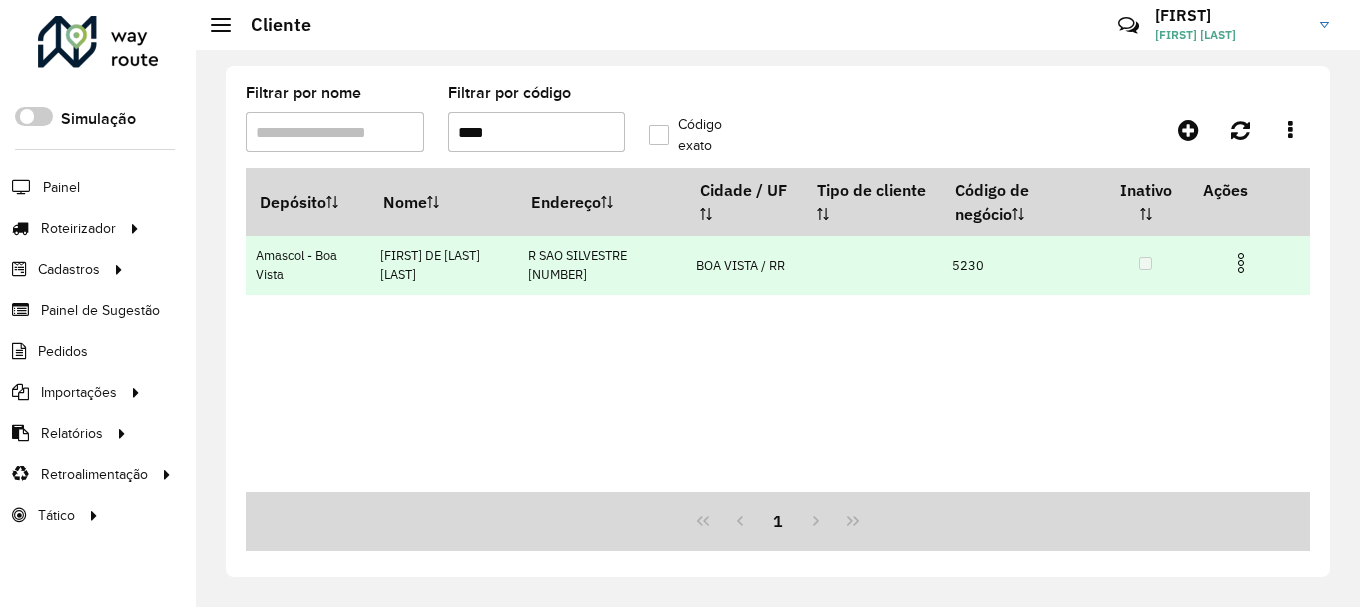 type on "****" 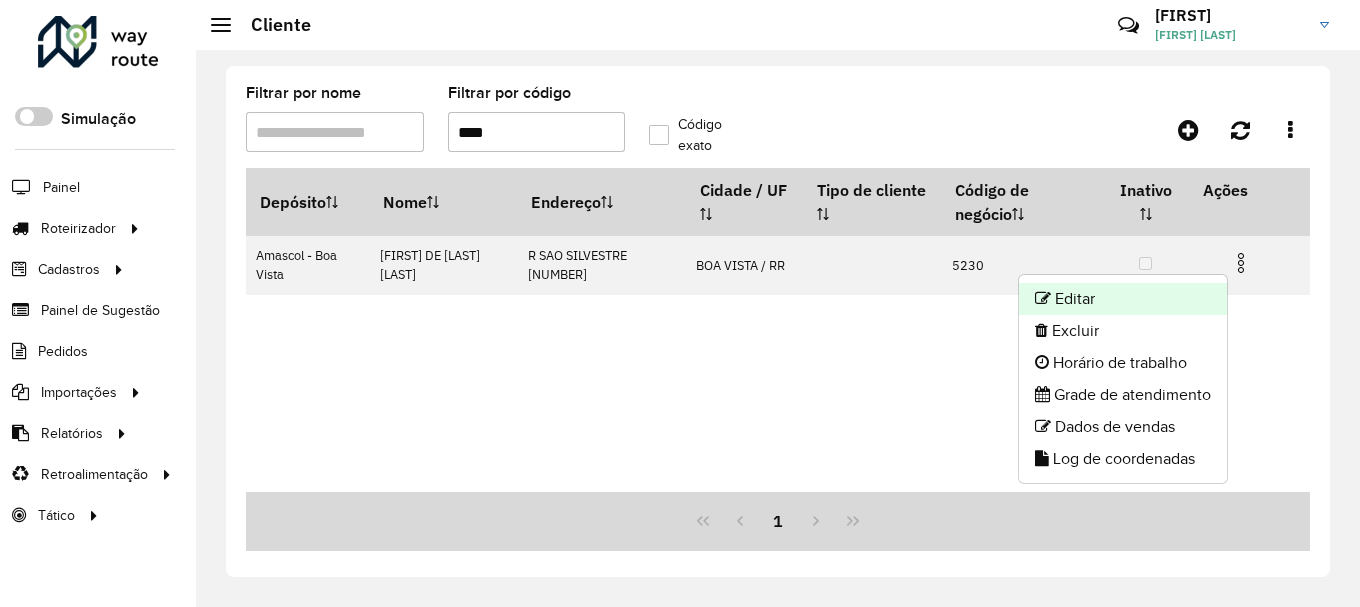 click on "Editar" 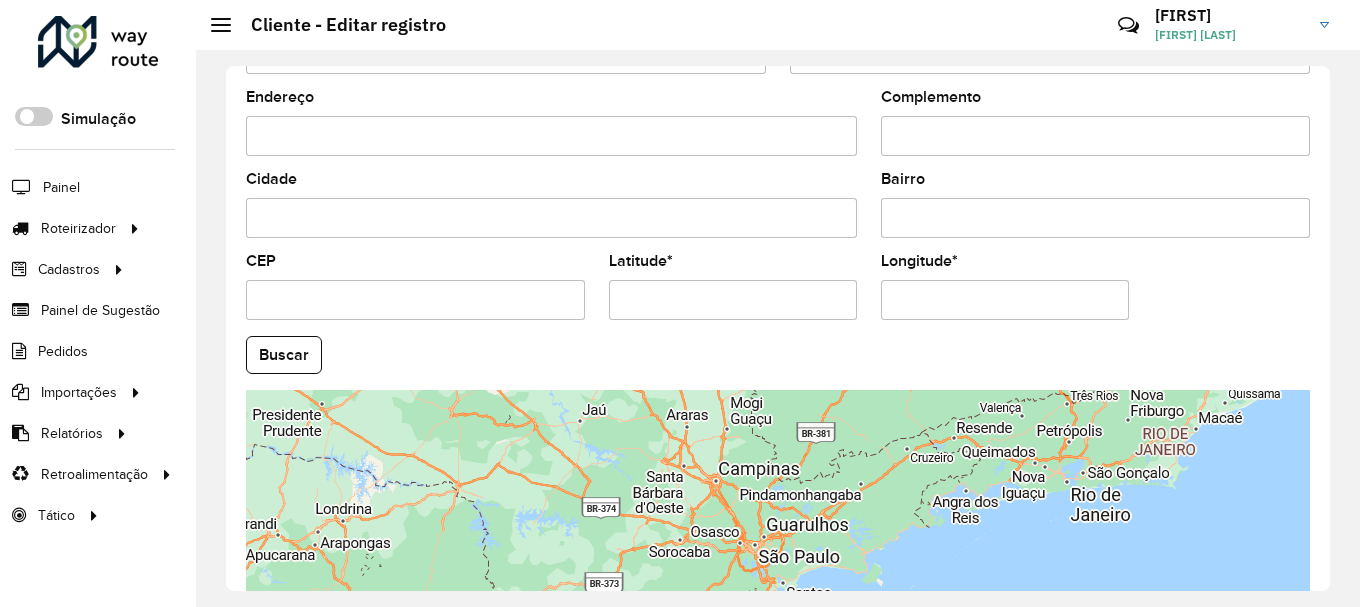 scroll, scrollTop: 905, scrollLeft: 0, axis: vertical 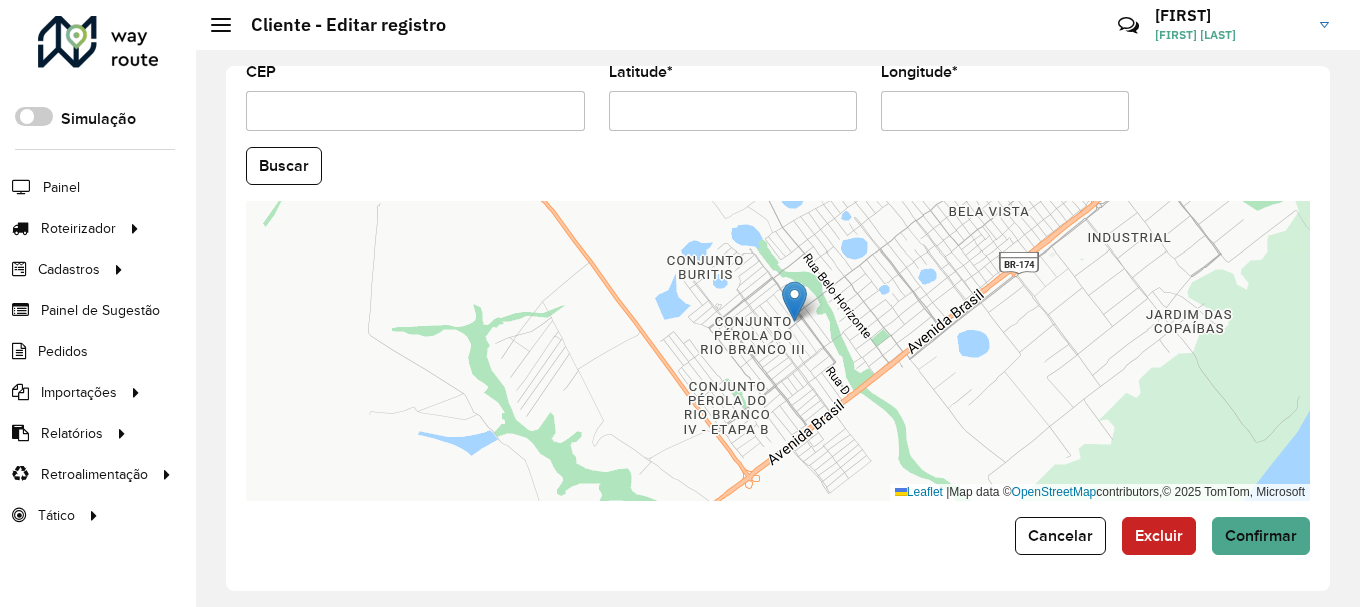 drag, startPoint x: 786, startPoint y: 109, endPoint x: 533, endPoint y: 103, distance: 253.07114 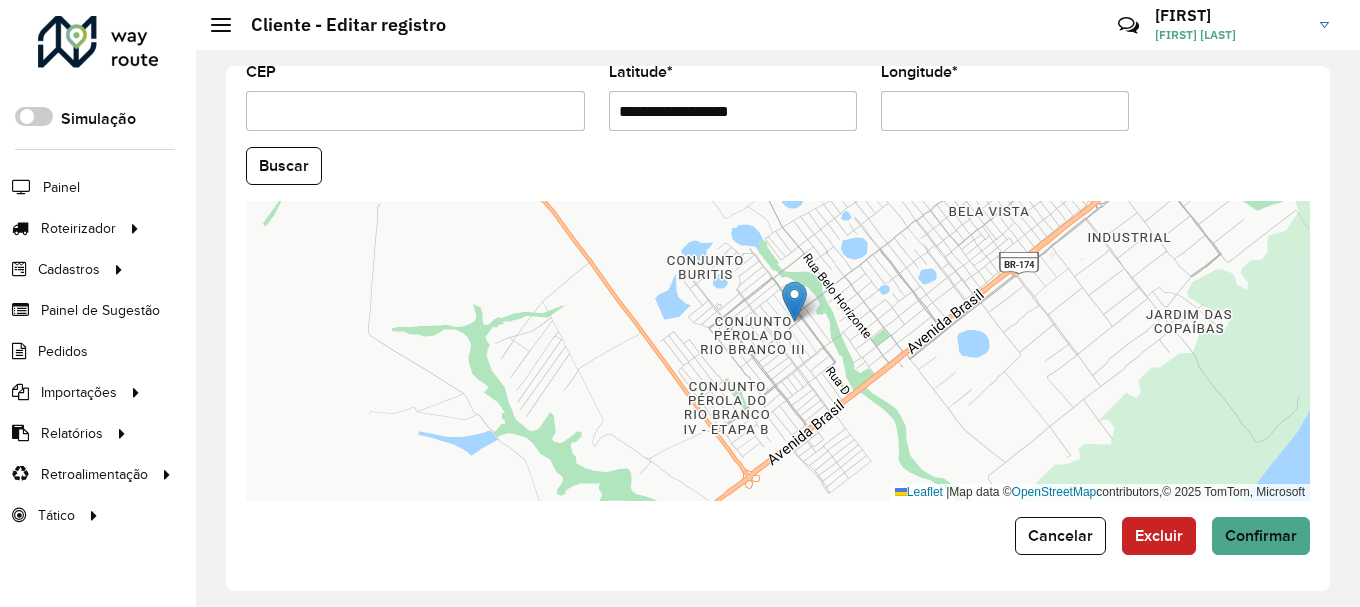 paste on "**********" 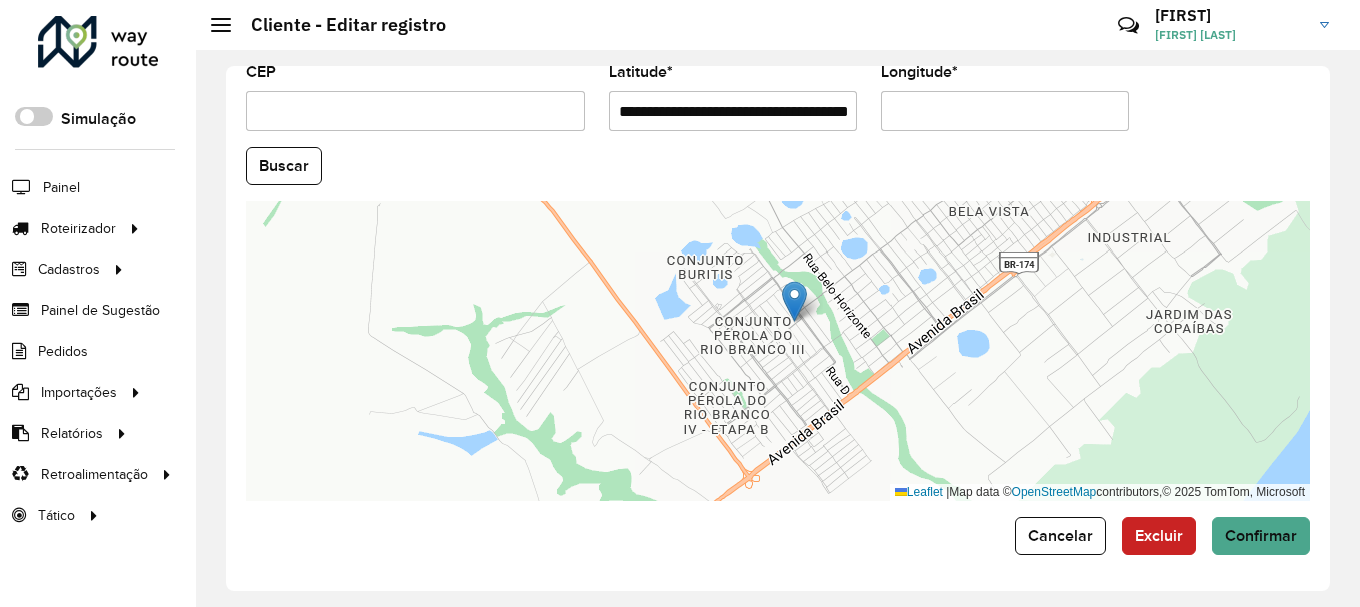 scroll, scrollTop: 0, scrollLeft: 93, axis: horizontal 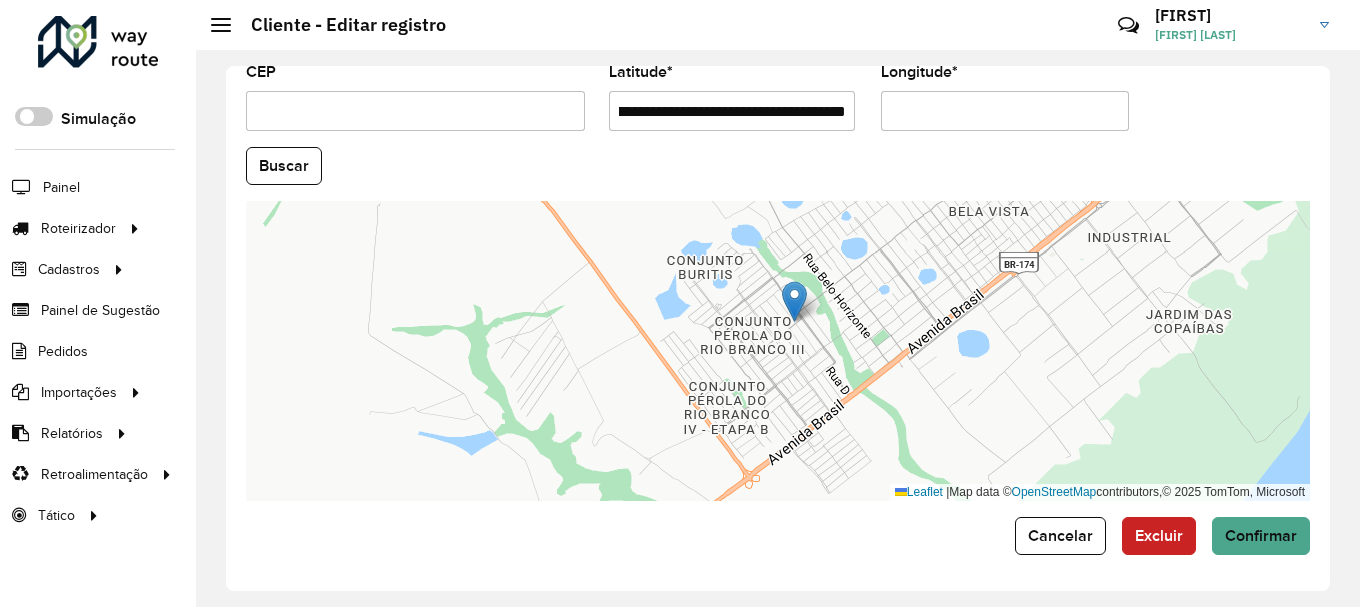 drag, startPoint x: 850, startPoint y: 114, endPoint x: 682, endPoint y: 112, distance: 168.0119 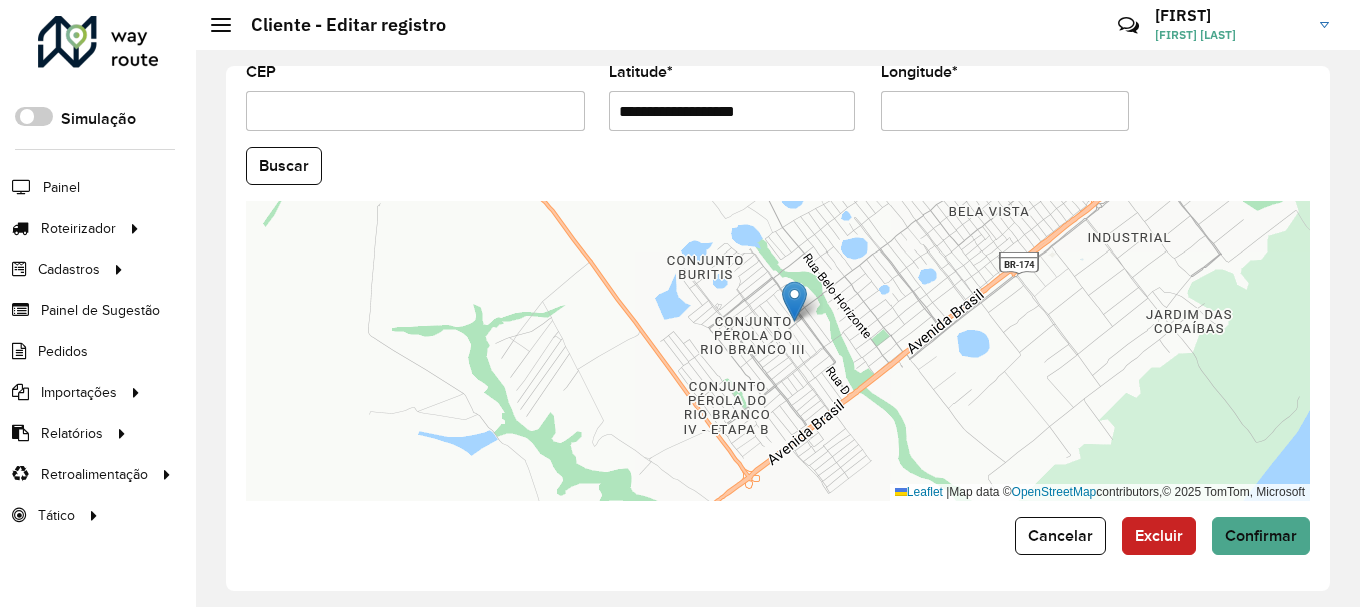 scroll, scrollTop: 0, scrollLeft: 0, axis: both 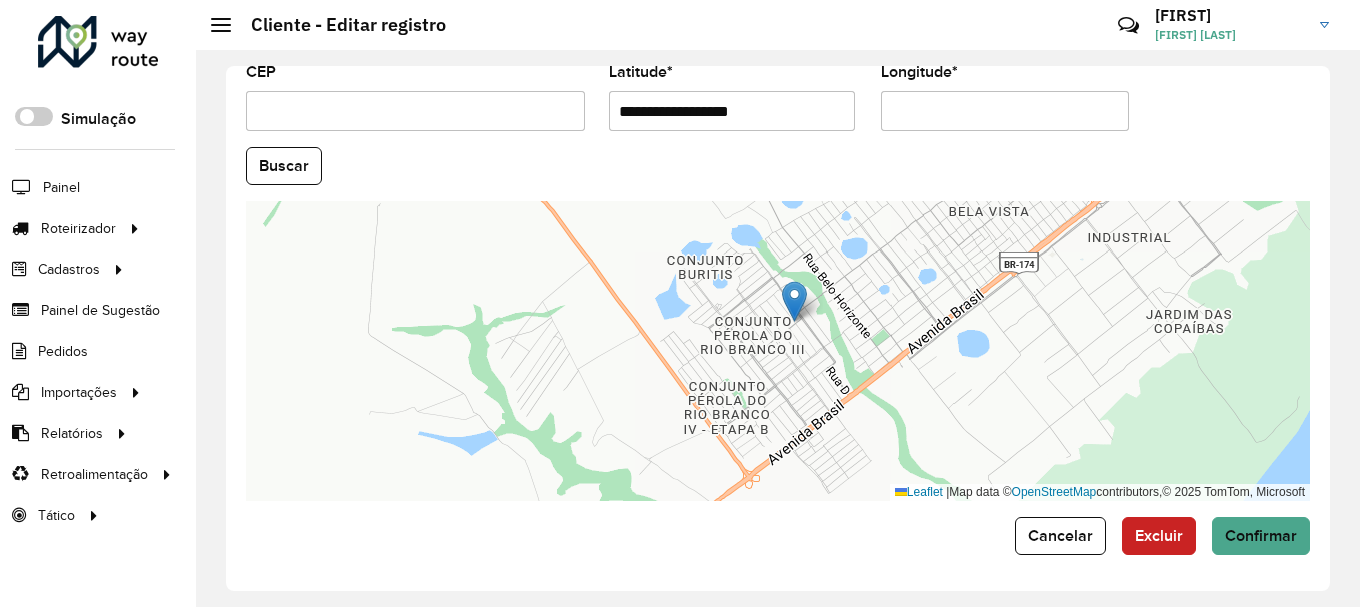 type on "**********" 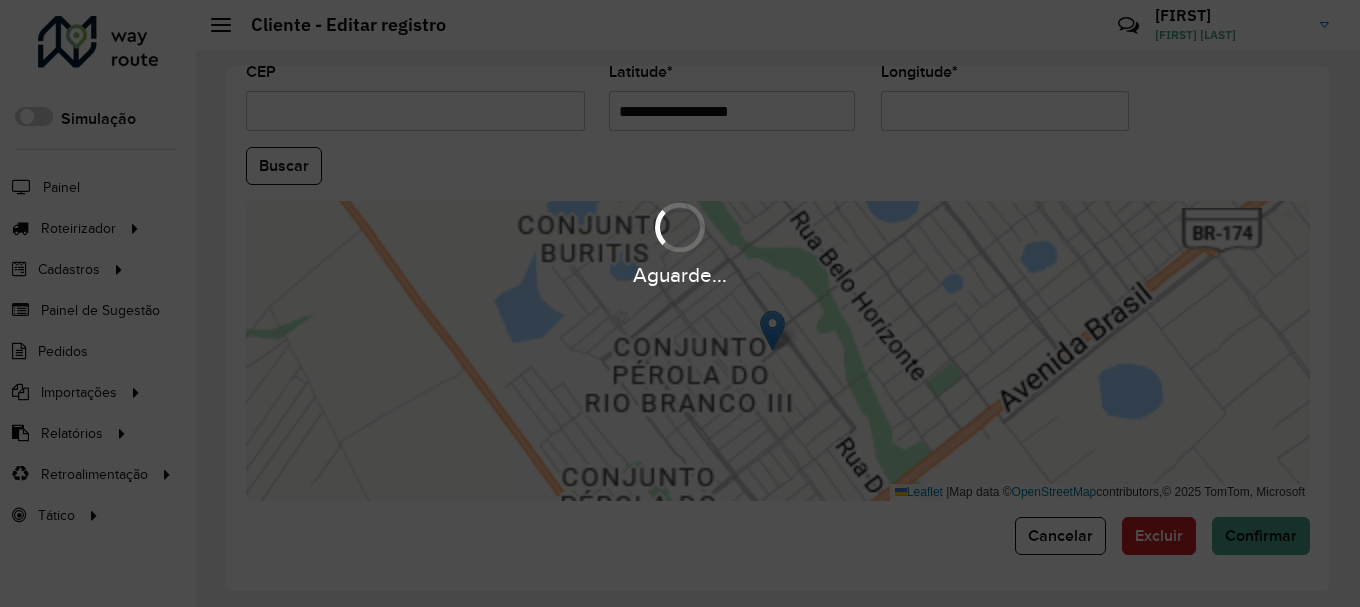 drag, startPoint x: 1060, startPoint y: 107, endPoint x: 839, endPoint y: 70, distance: 224.07588 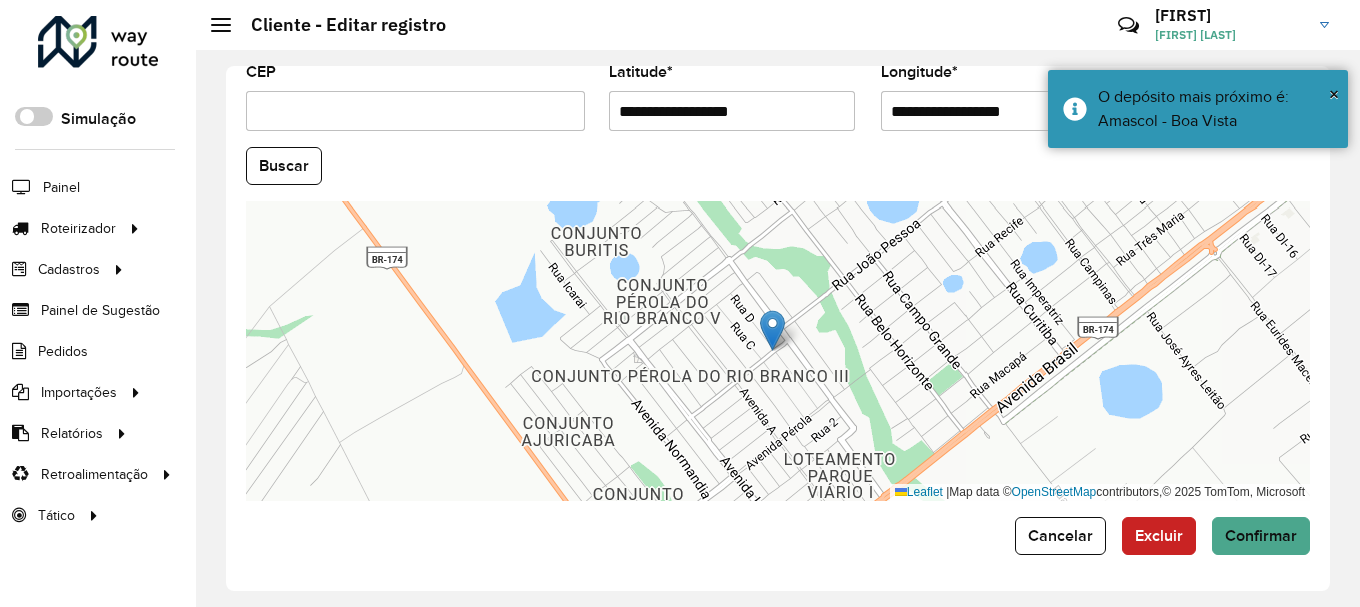 paste on "*" 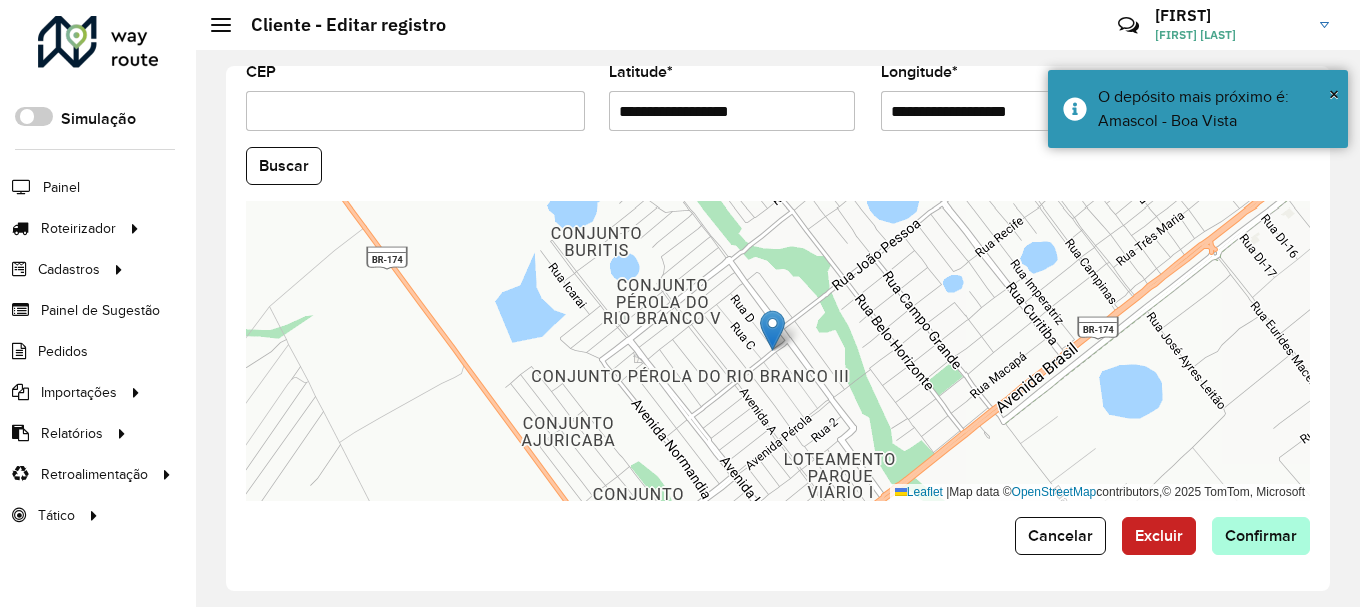 type on "**********" 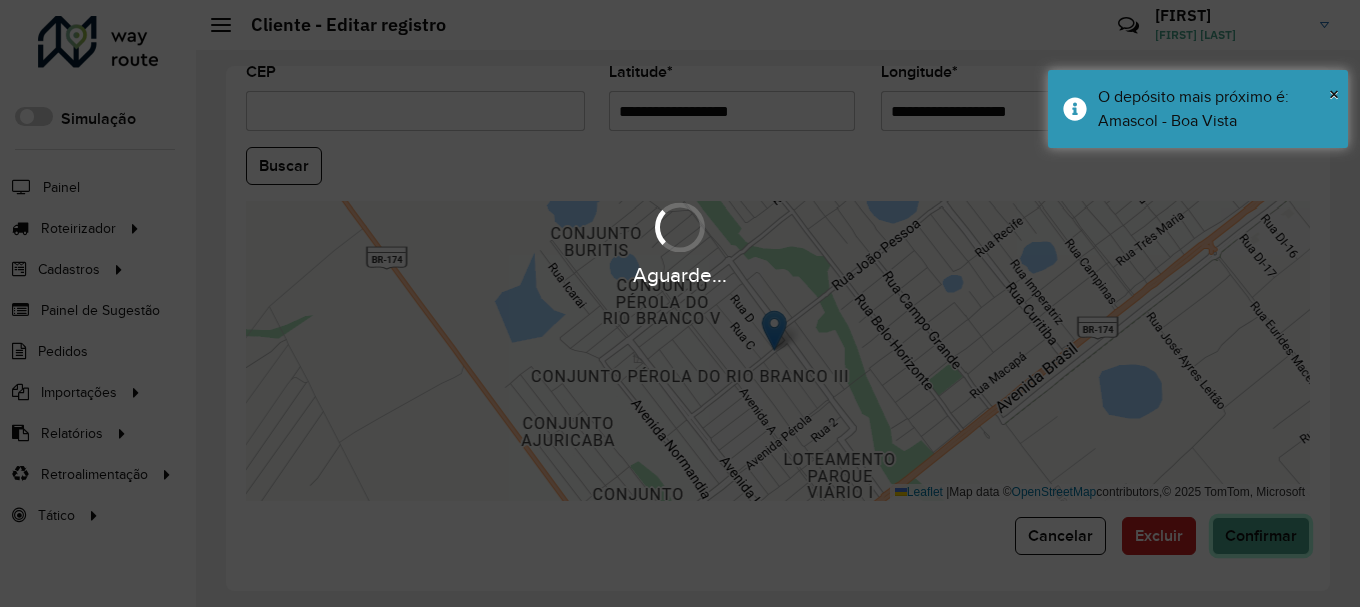 click on "Aguarde...  Pop-up bloqueado!  Seu navegador bloqueou automáticamente a abertura de uma nova janela.   Acesse as configurações e adicione o endereço do sistema a lista de permissão.   Fechar  Roteirizador AmbevTech Simulação Painel Roteirizador Entregas Vendas Cadastros Checkpoint Classificações de venda Cliente Consulta de setores Depósito Disponibilidade de veículos Fator tipo de produto Gabarito planner Grupo Rota Fator Tipo Produto Grupo de rotas exclusiva Grupo de setores Layout integração Modelo Parada Pedágio Perfil de Vendedor Ponto de apoio FAD Produto Restrição de Atendimento Planner Rodízio de placa Rota exclusiva FAD Rótulo Setor Setor Planner Tipo de cliente Tipo de veículo Tipo de veículo RN Transportadora Vendedor Veículo Painel de Sugestão Pedidos Importações Classificação e volume de venda Clientes Fator tipo produto Gabarito planner Grade de atendimento Janela de atendimento Localização Pedidos Restrição de Atendimento Planner Tempo de espera Vendedor Veículos" at bounding box center [680, 303] 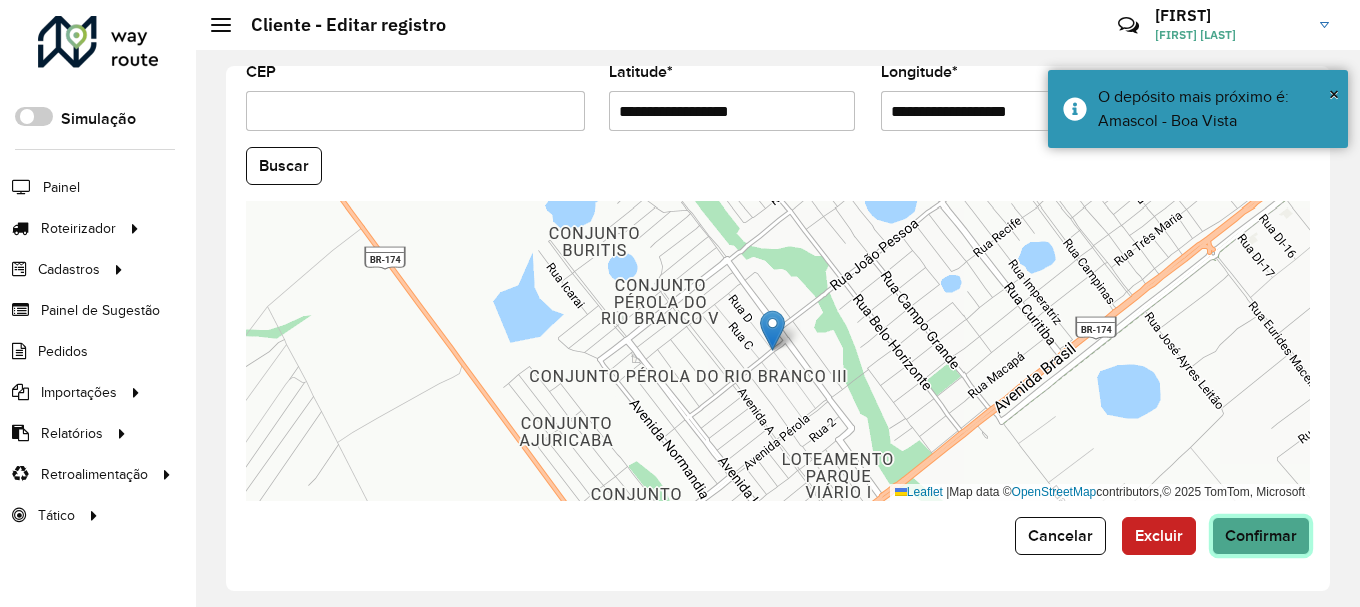 click on "Confirmar" 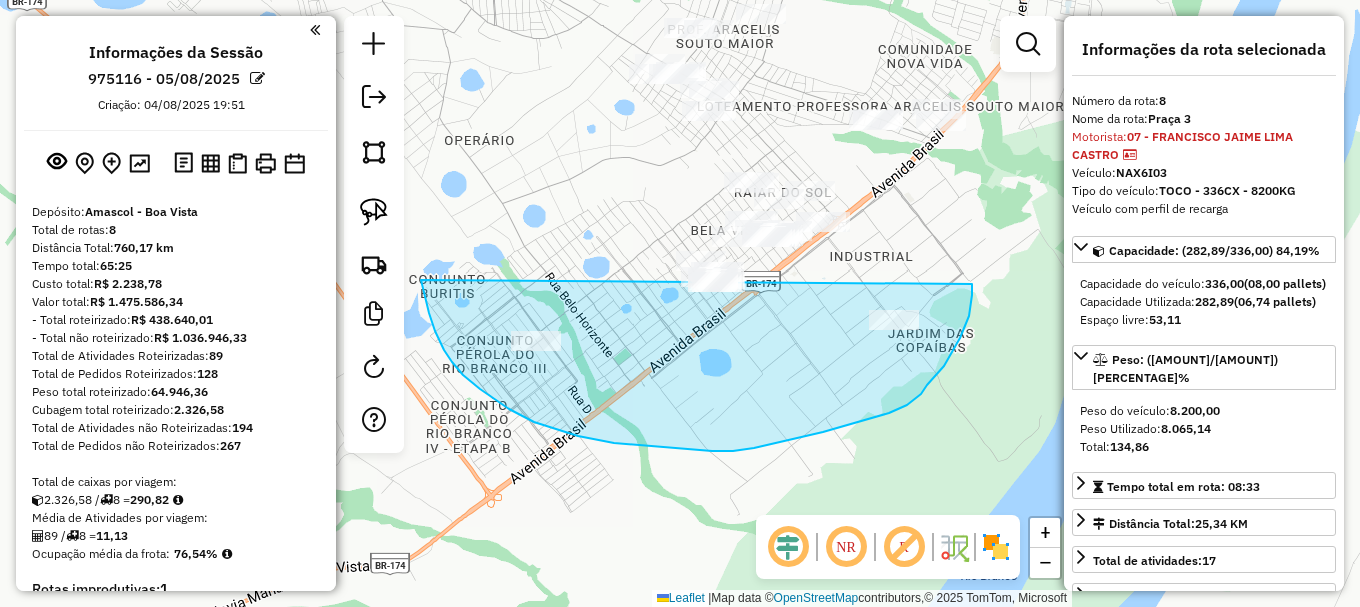 select on "**********" 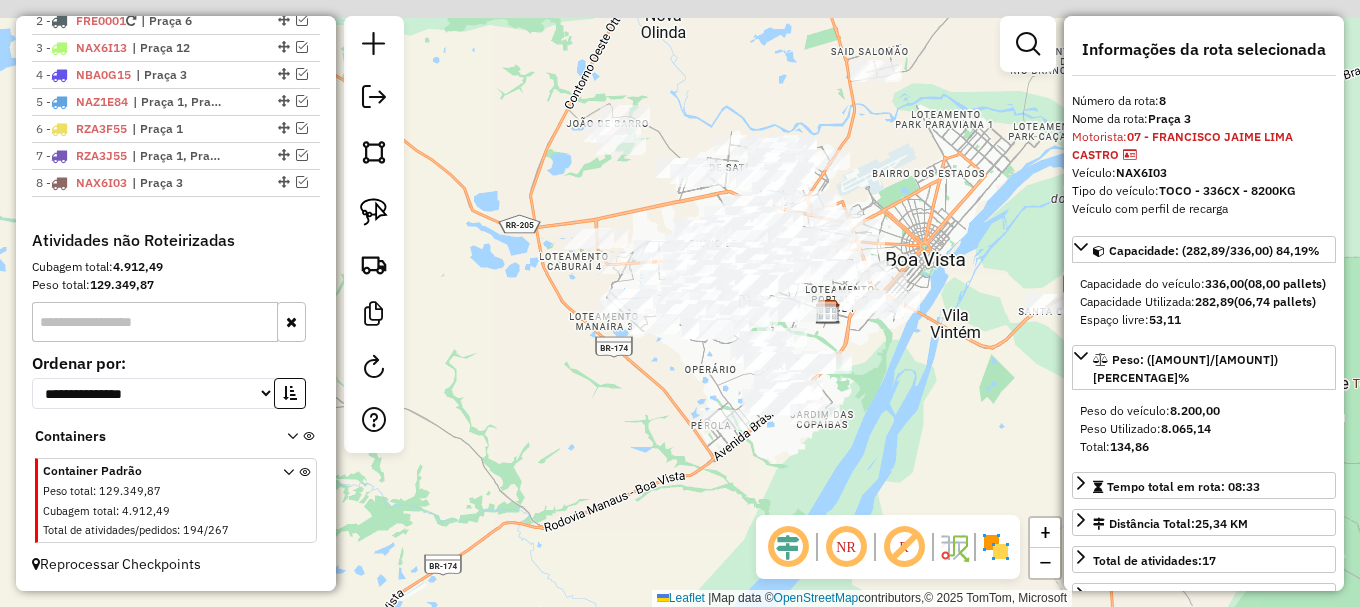 drag, startPoint x: 532, startPoint y: 167, endPoint x: 750, endPoint y: 390, distance: 311.85413 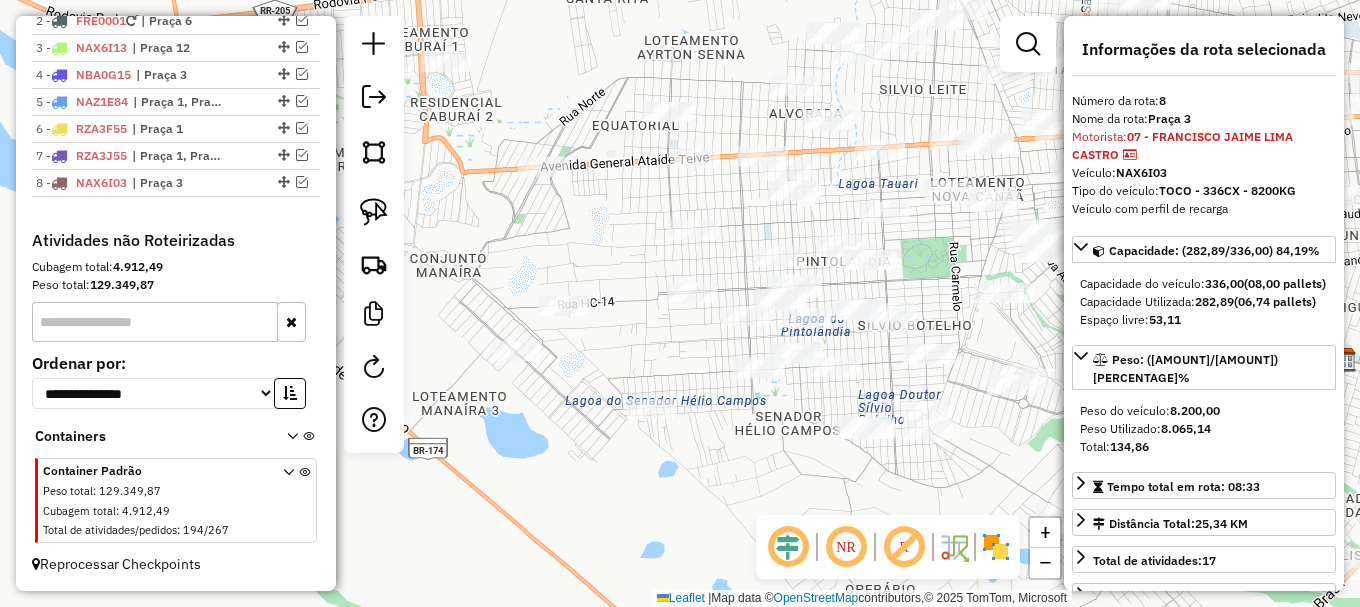 drag, startPoint x: 596, startPoint y: 326, endPoint x: 604, endPoint y: 250, distance: 76.41989 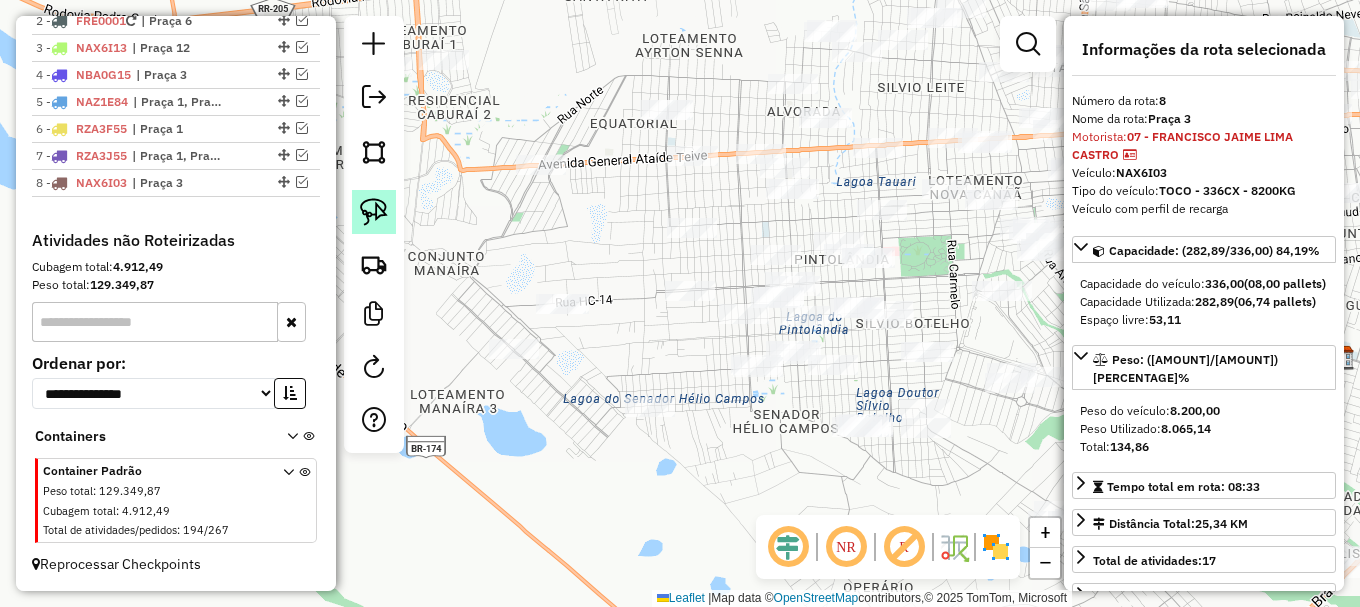 drag, startPoint x: 359, startPoint y: 206, endPoint x: 374, endPoint y: 216, distance: 18.027756 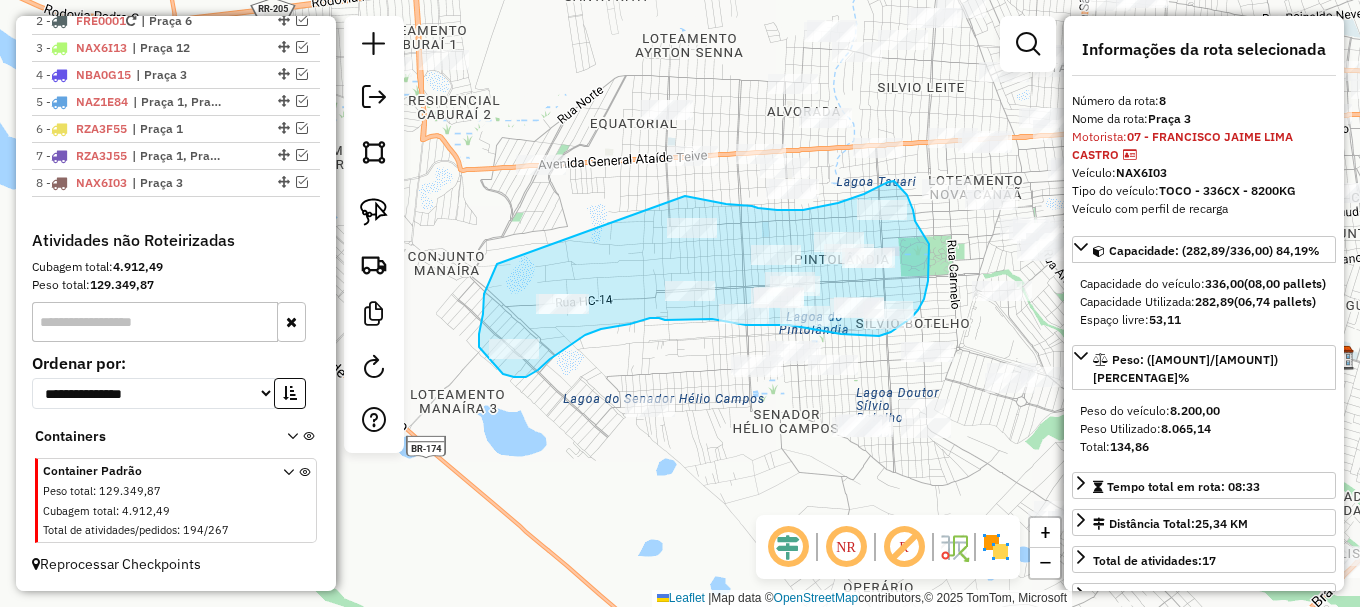drag, startPoint x: 497, startPoint y: 264, endPoint x: 685, endPoint y: 196, distance: 199.91998 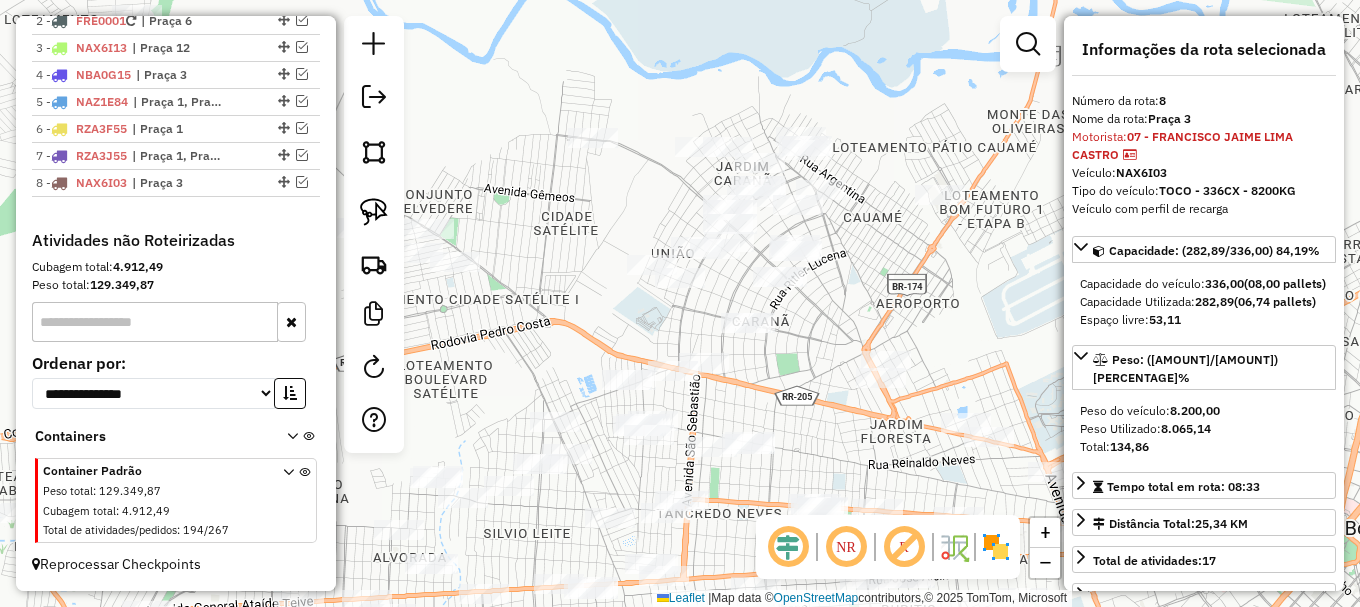 drag, startPoint x: 850, startPoint y: 131, endPoint x: 847, endPoint y: 272, distance: 141.0319 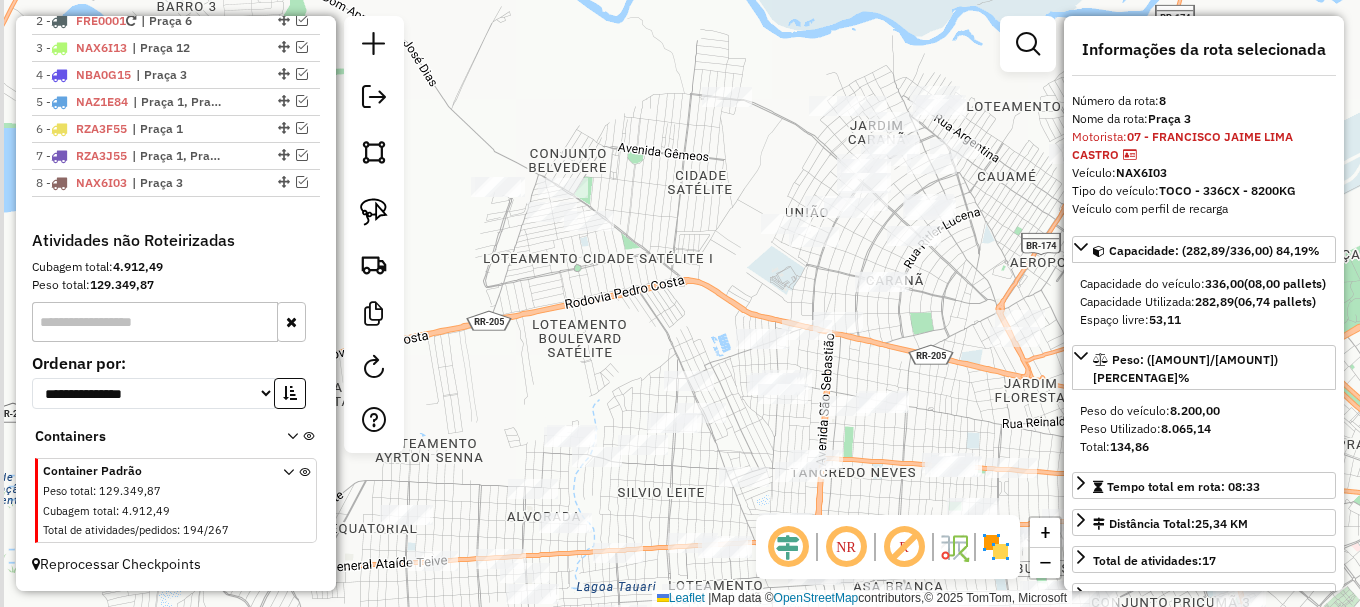 drag, startPoint x: 521, startPoint y: 131, endPoint x: 496, endPoint y: 131, distance: 25 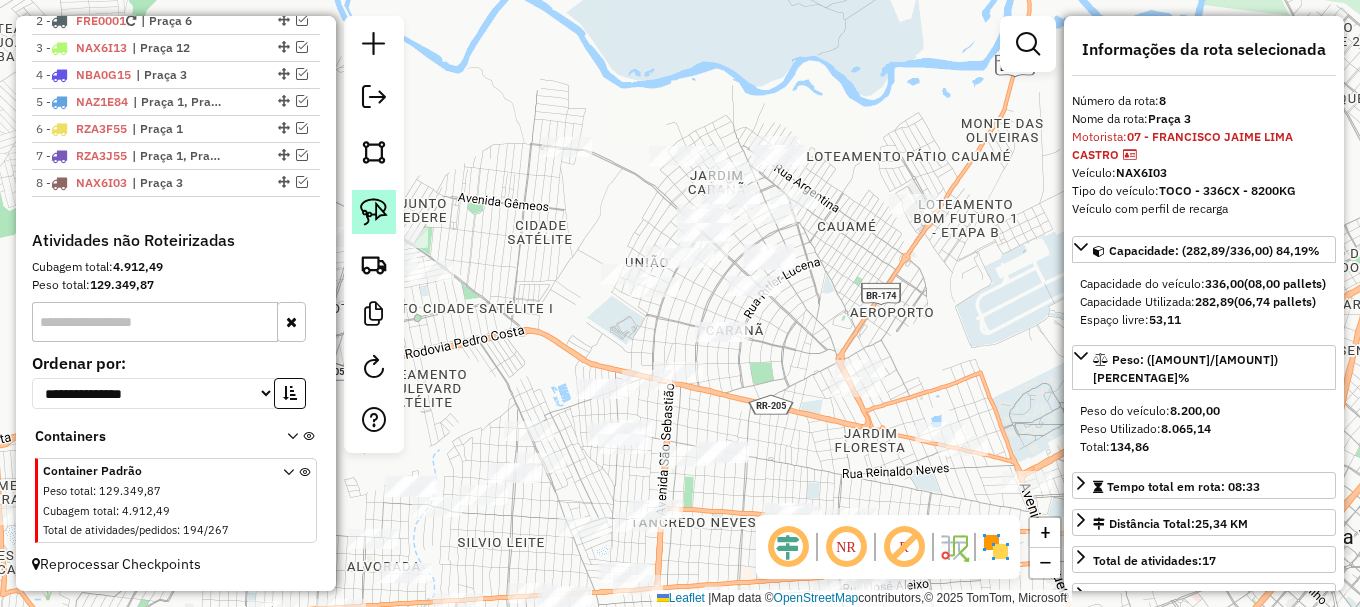 click 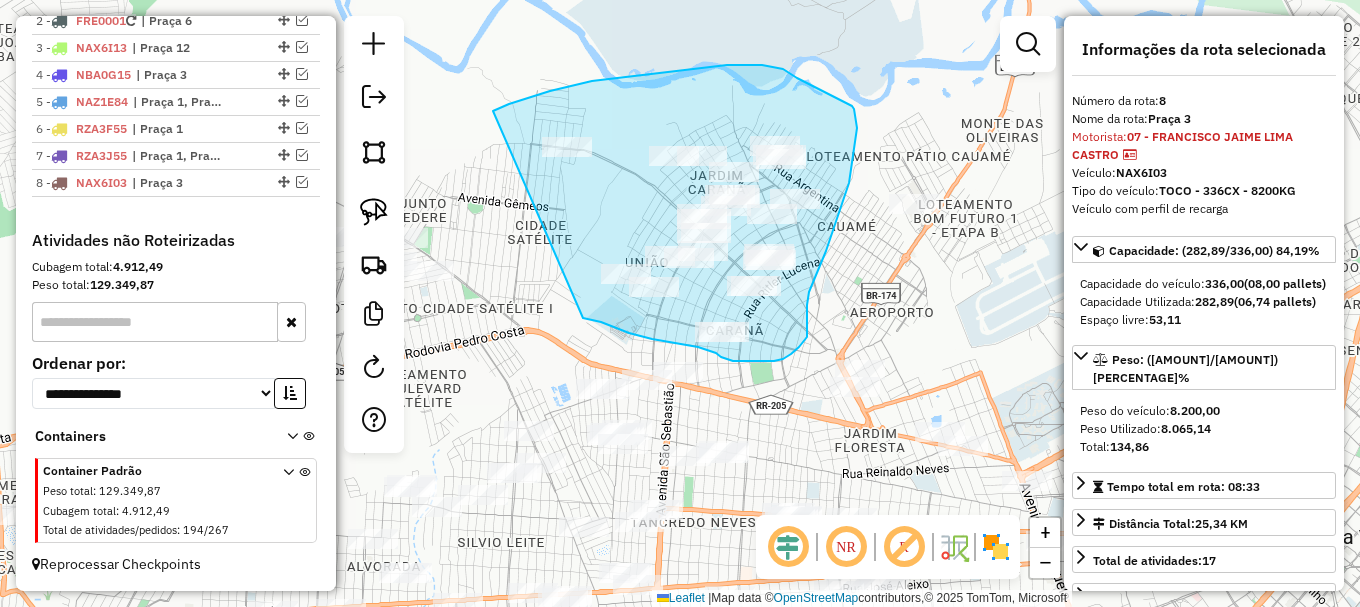 drag, startPoint x: 534, startPoint y: 96, endPoint x: 583, endPoint y: 309, distance: 218.56349 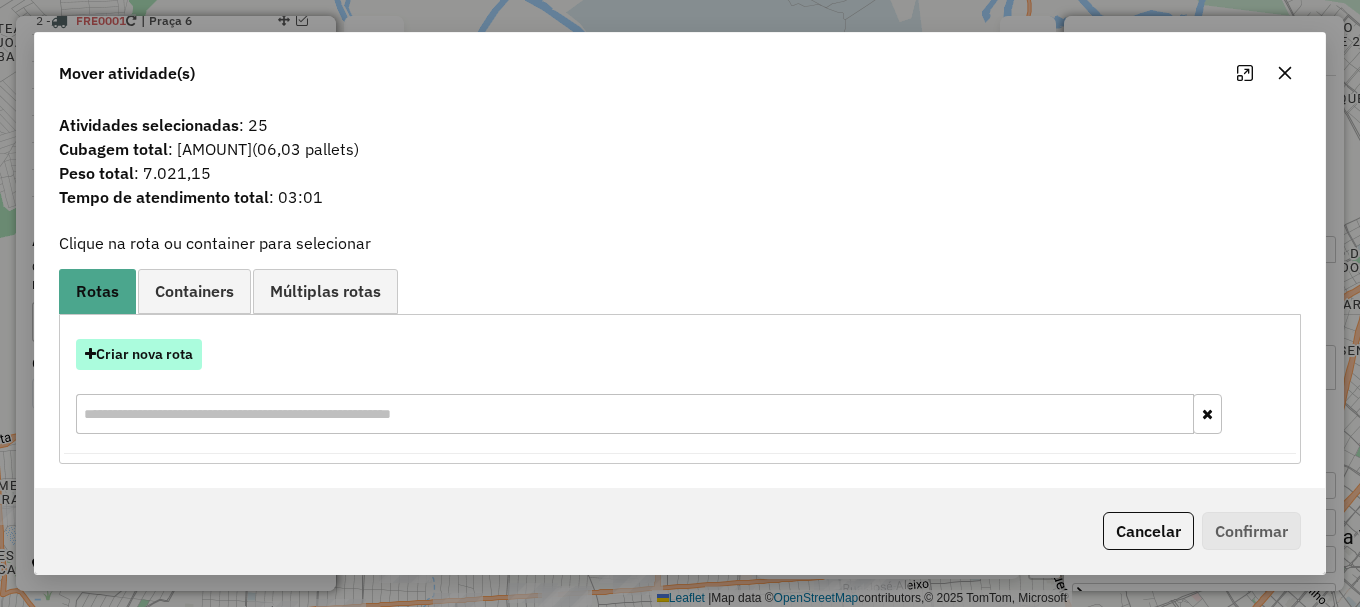click on "Criar nova rota" at bounding box center (139, 354) 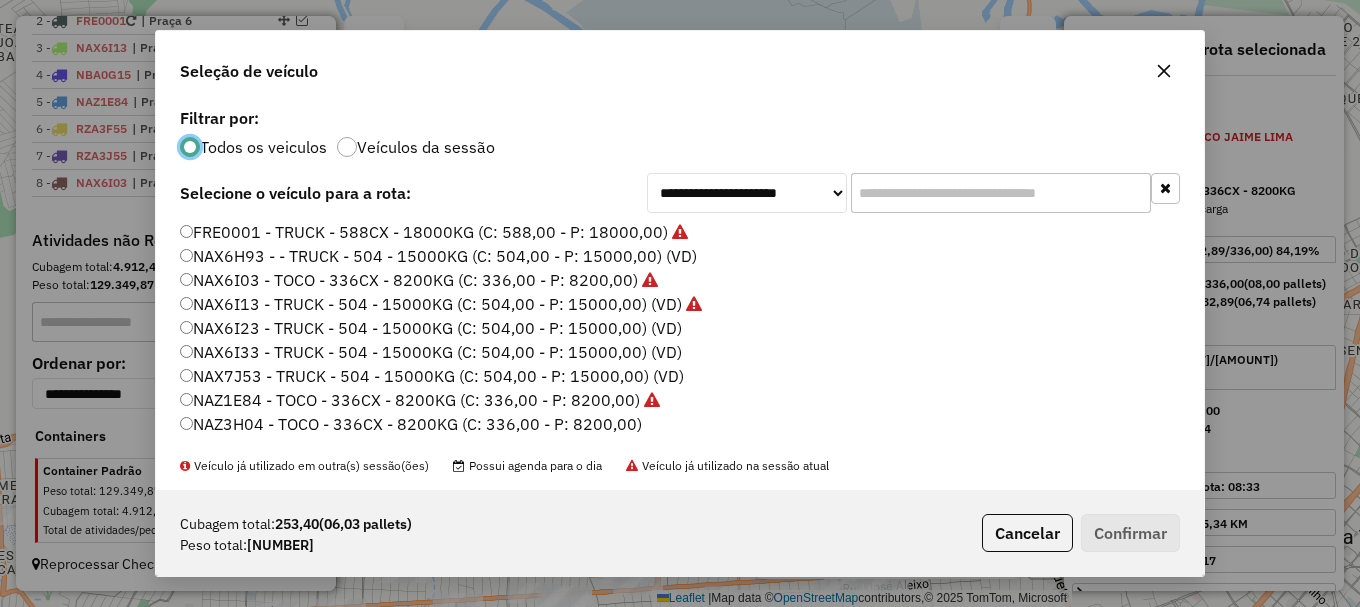 scroll, scrollTop: 11, scrollLeft: 6, axis: both 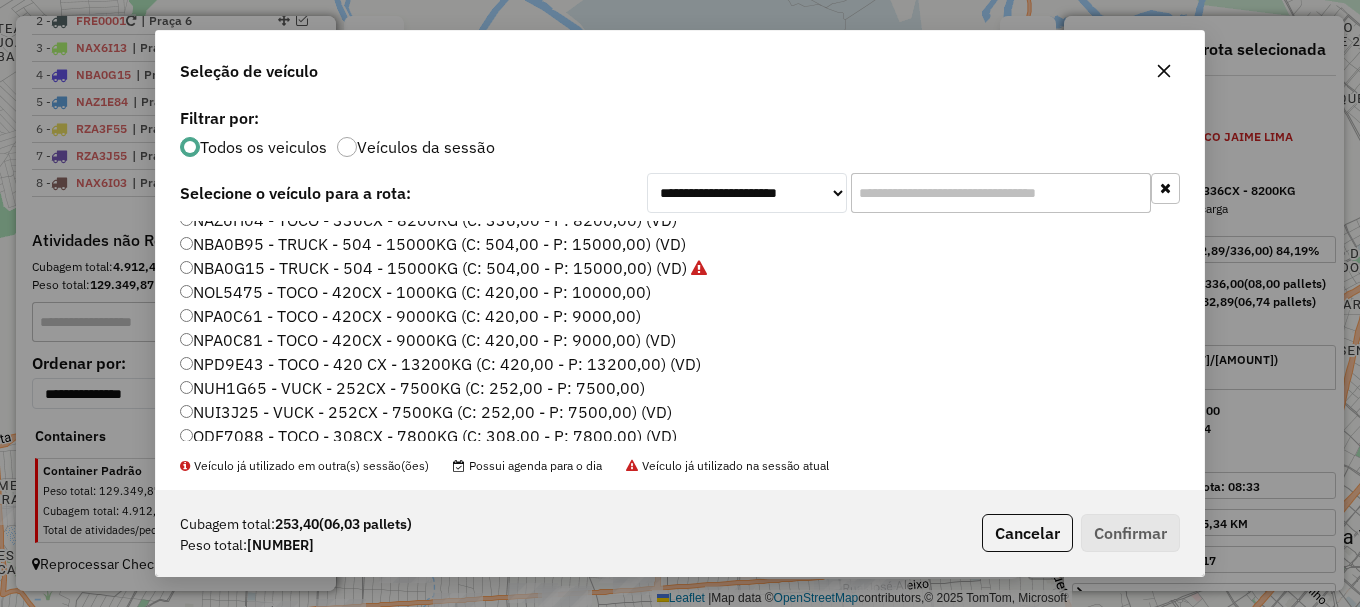 click on "NUH1G65 - VUCK - 252CX - 7500KG (C: 252,00 - P: 7500,00)" 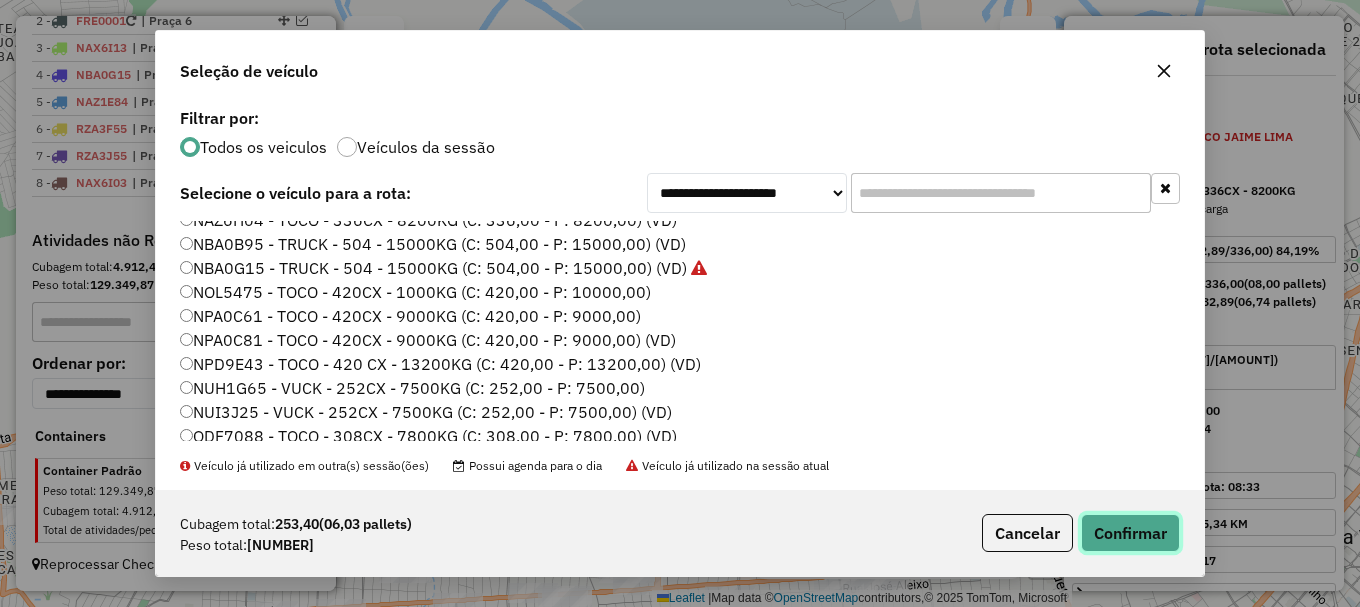 click on "Confirmar" 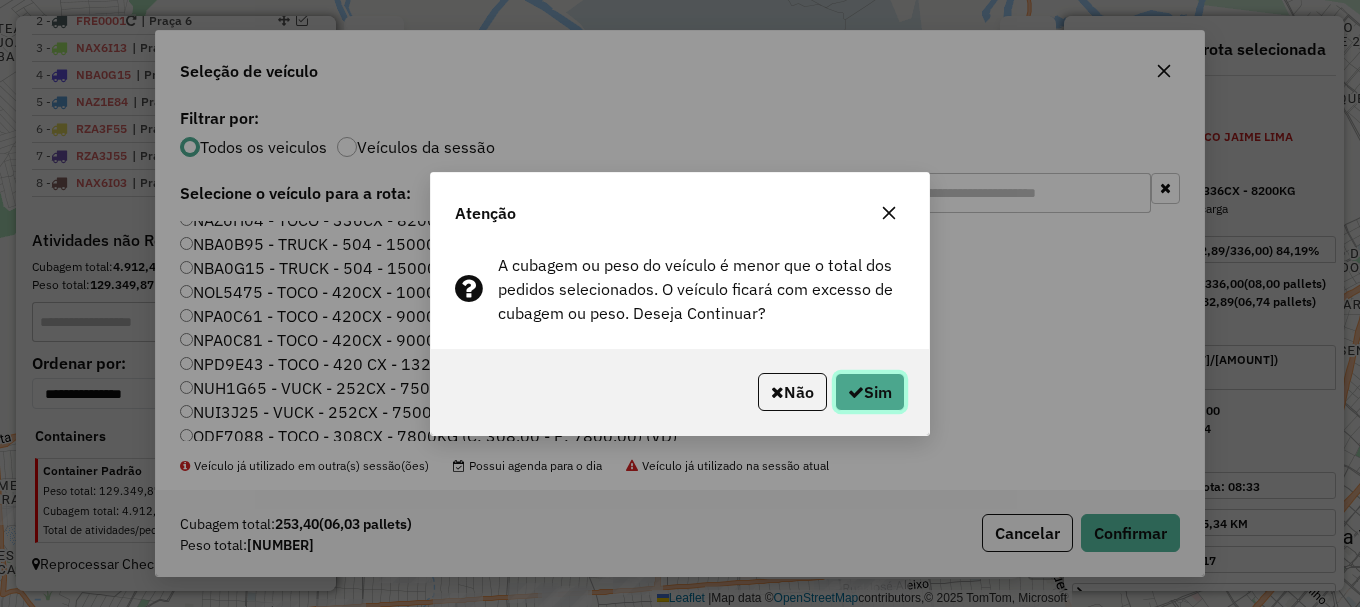 click on "Sim" 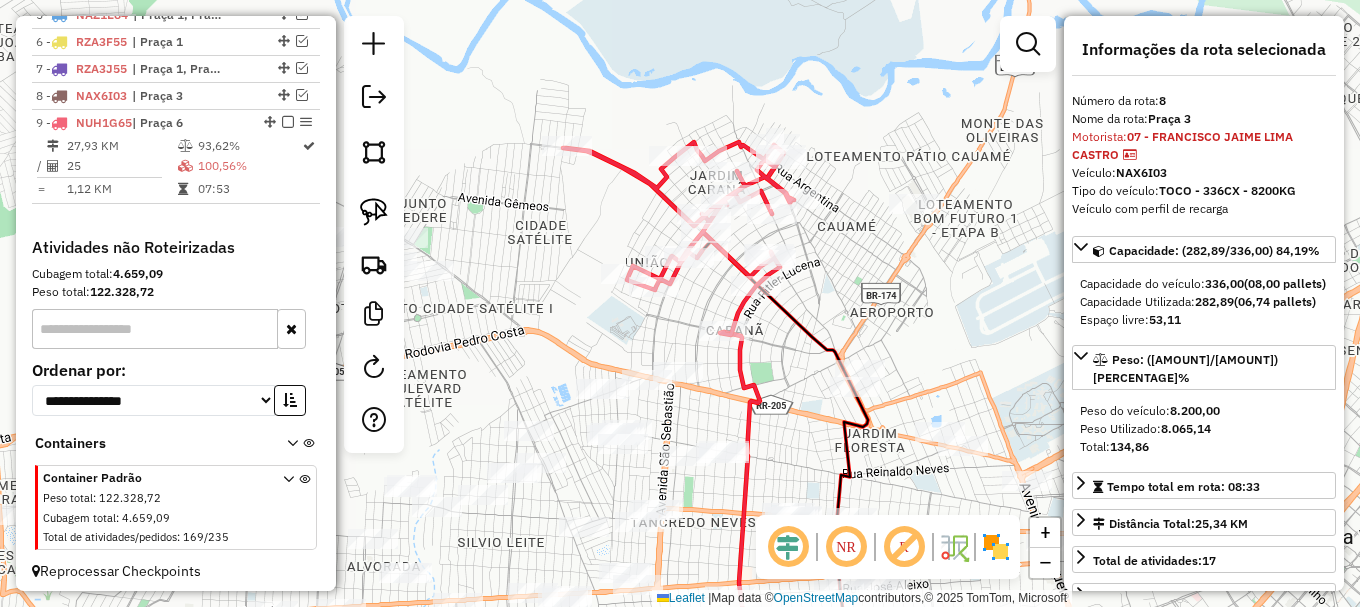scroll, scrollTop: 946, scrollLeft: 0, axis: vertical 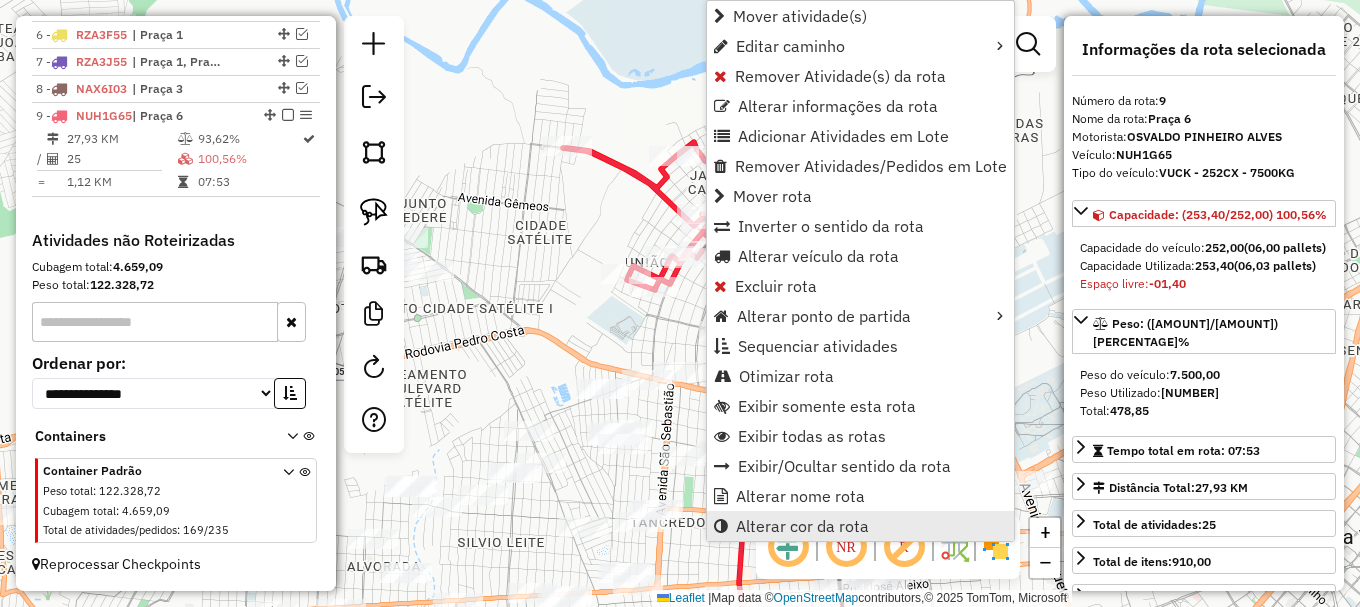 click on "Alterar cor da rota" at bounding box center (802, 526) 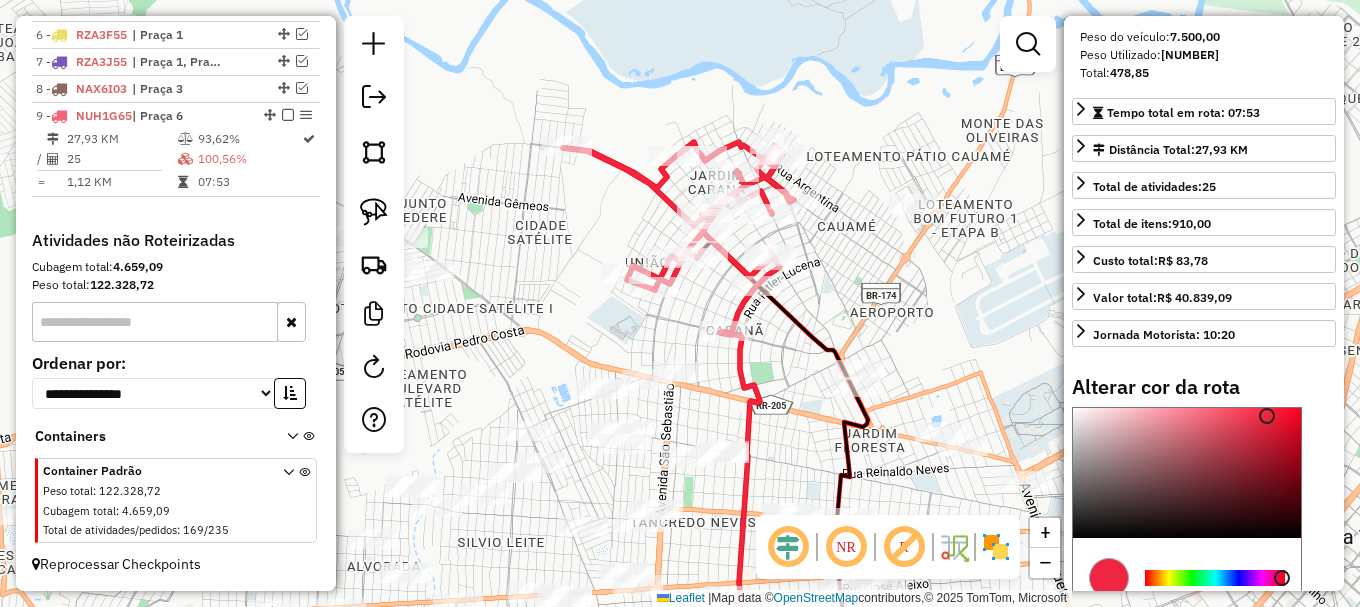 scroll, scrollTop: 400, scrollLeft: 0, axis: vertical 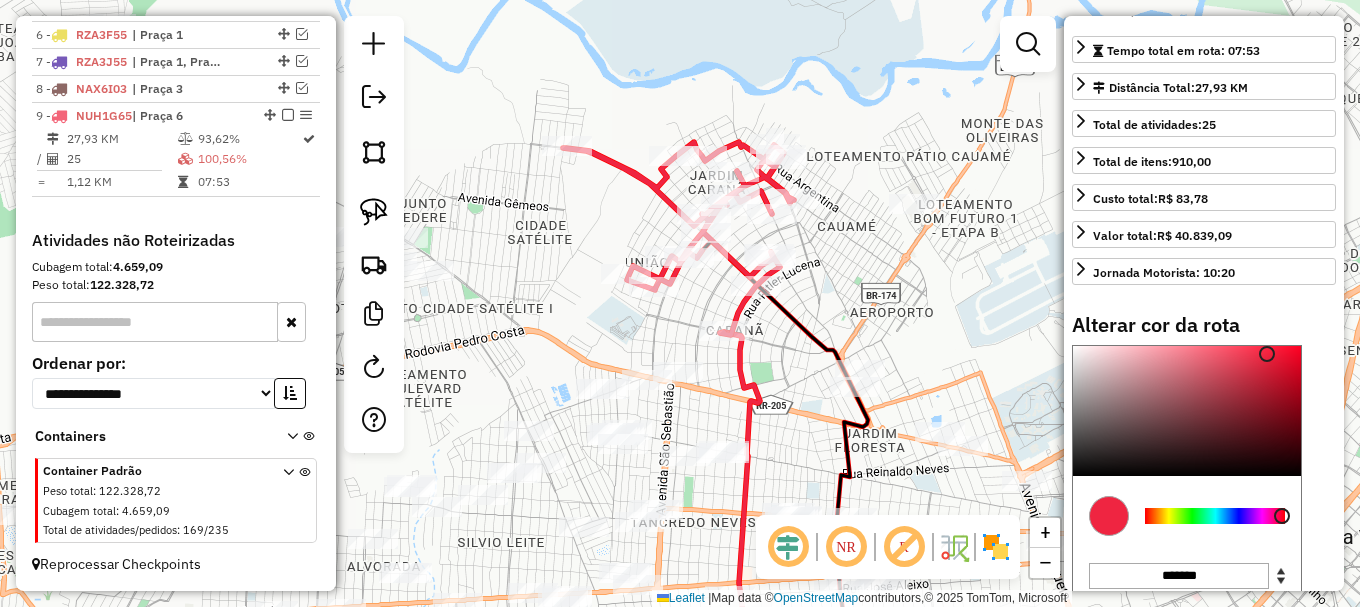 type on "*******" 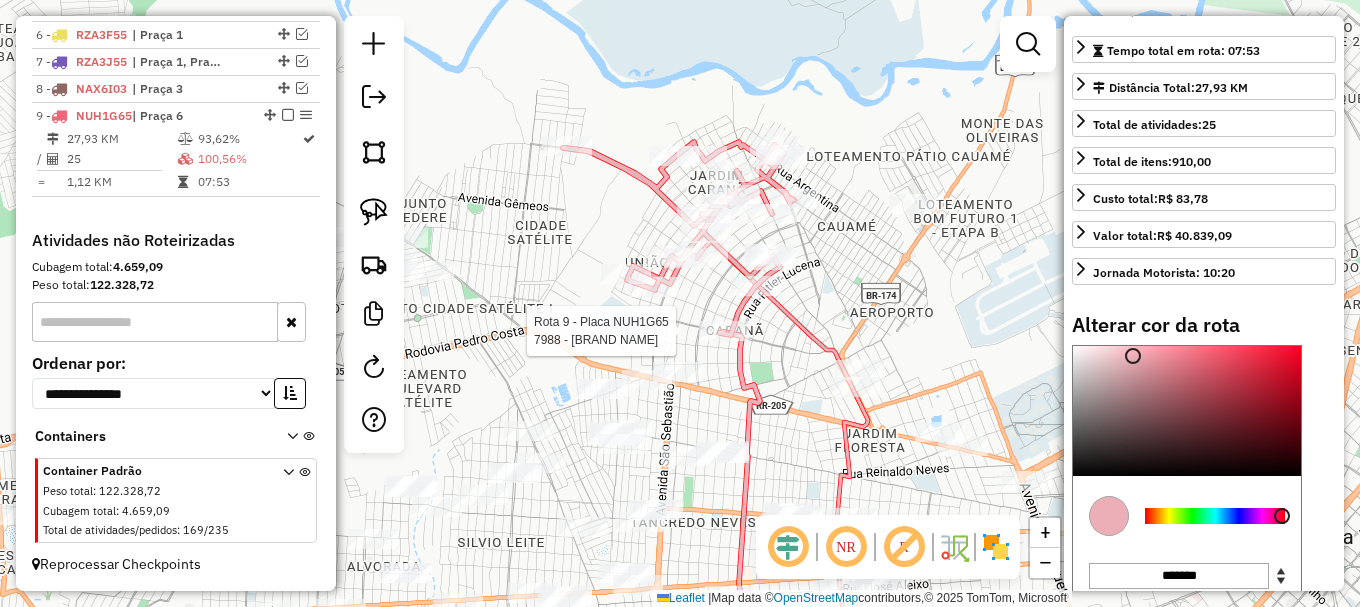 select on "**********" 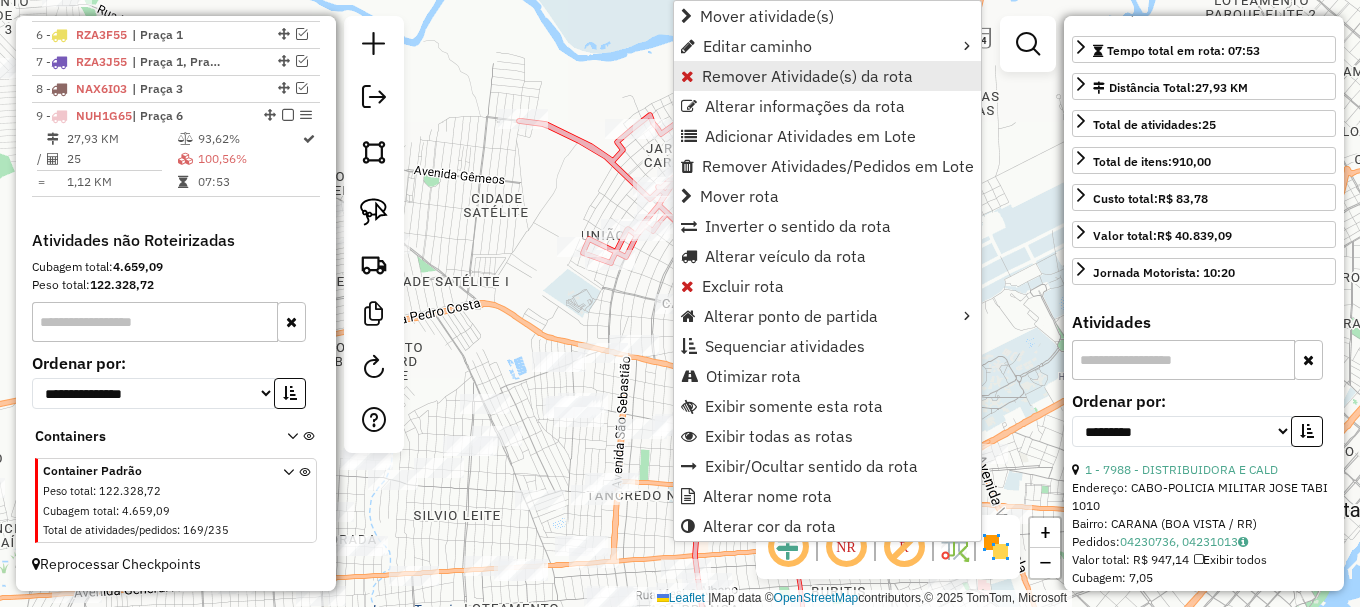 click on "Remover Atividade(s) da rota" at bounding box center [807, 76] 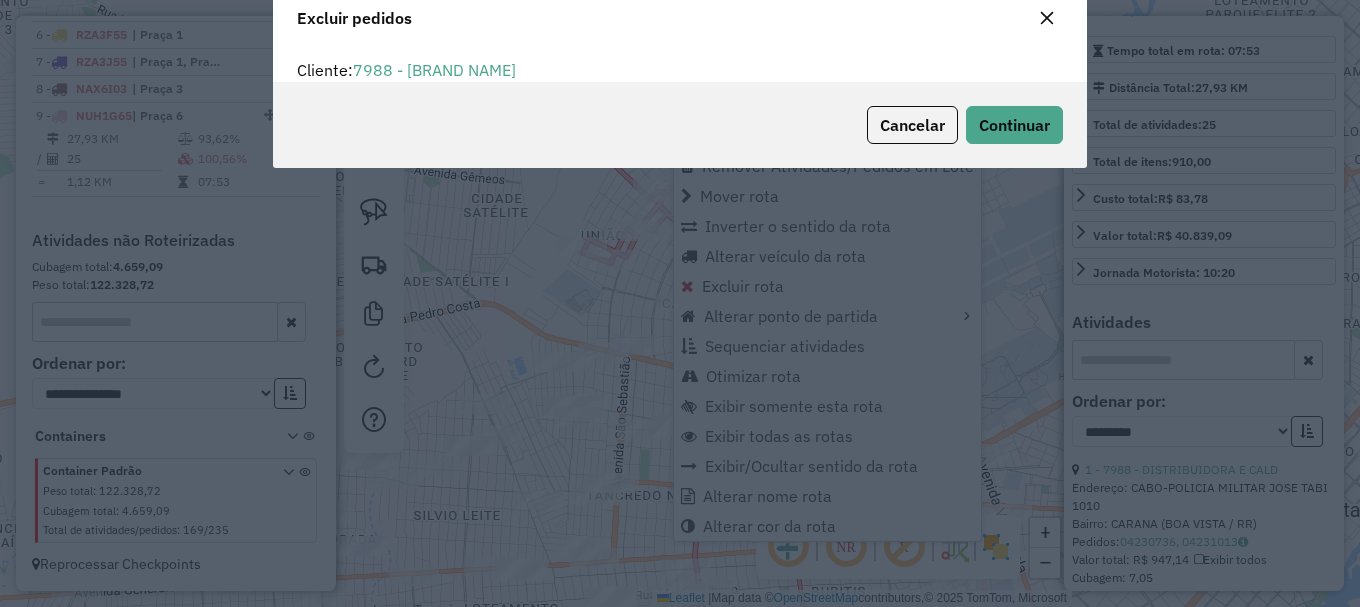 scroll, scrollTop: 82, scrollLeft: 0, axis: vertical 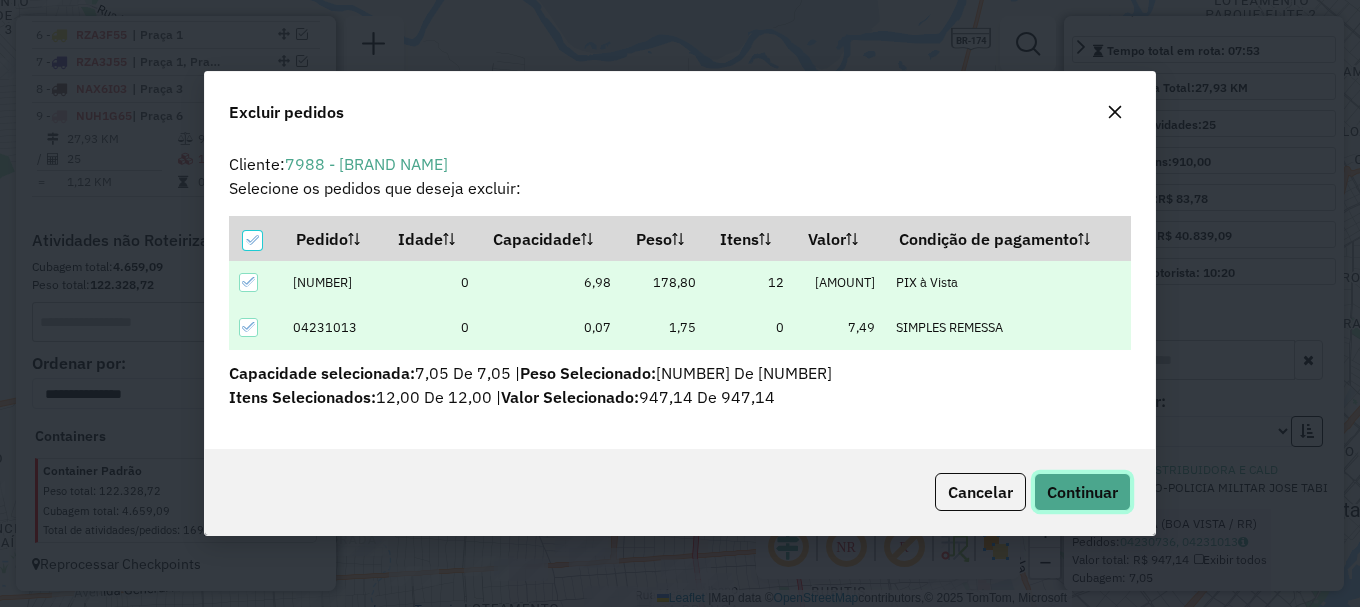click on "Continuar" 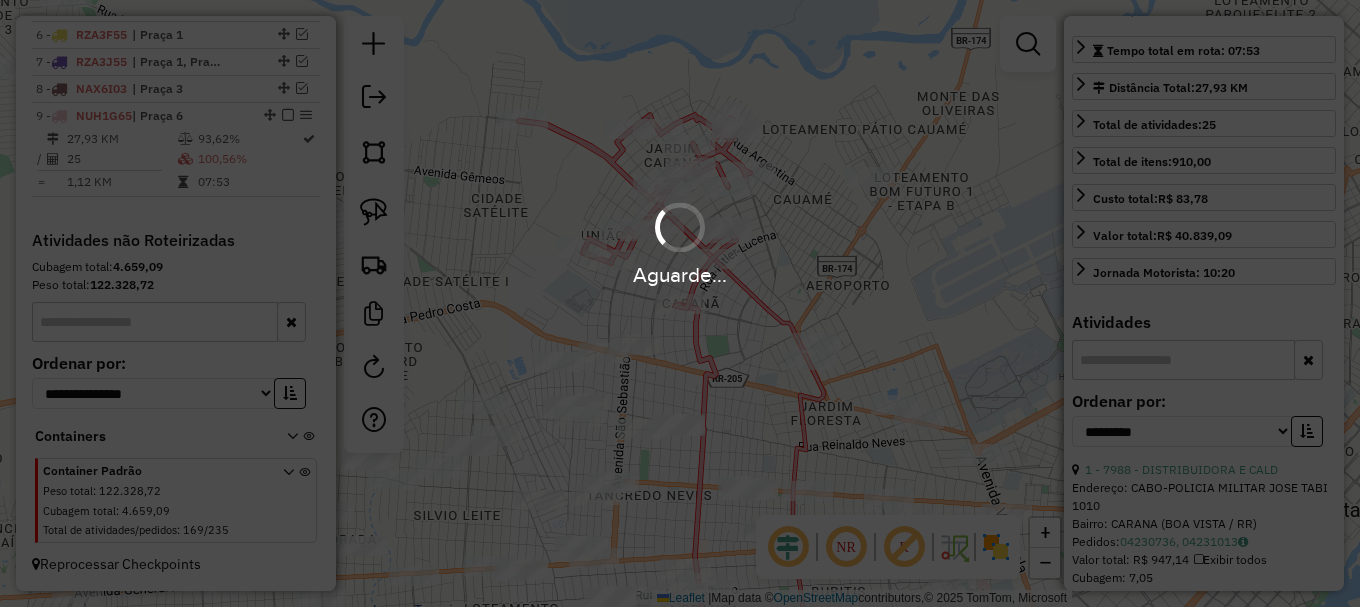 scroll, scrollTop: 382, scrollLeft: 0, axis: vertical 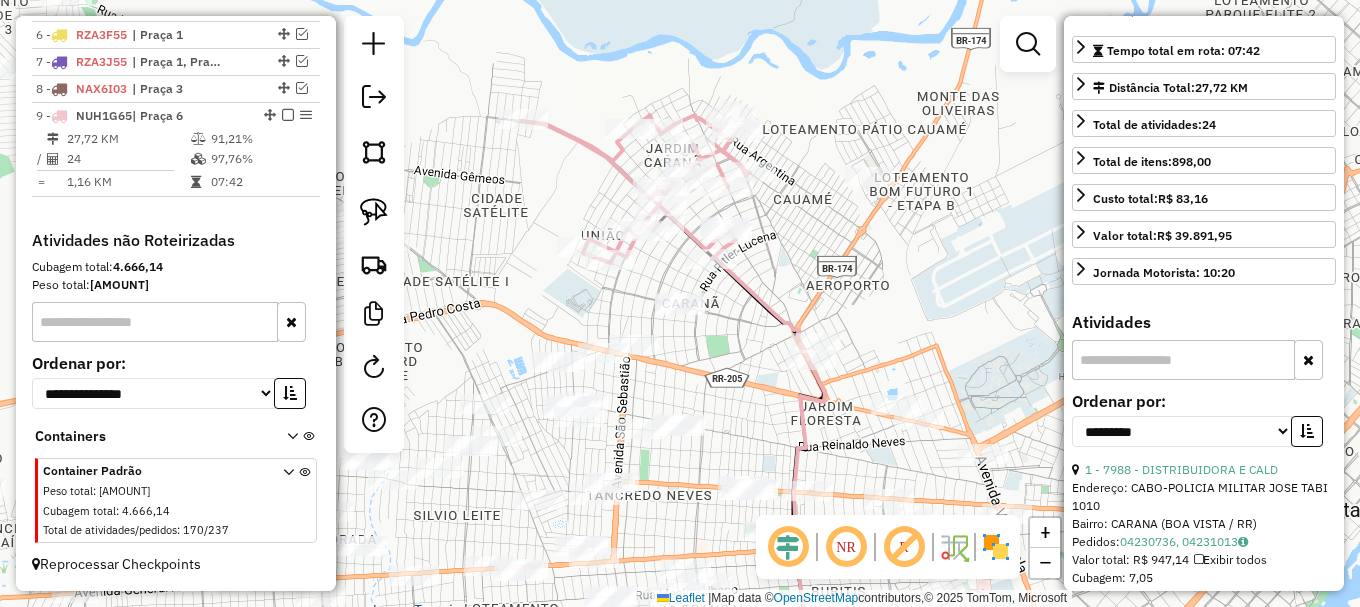 click at bounding box center [1028, 44] 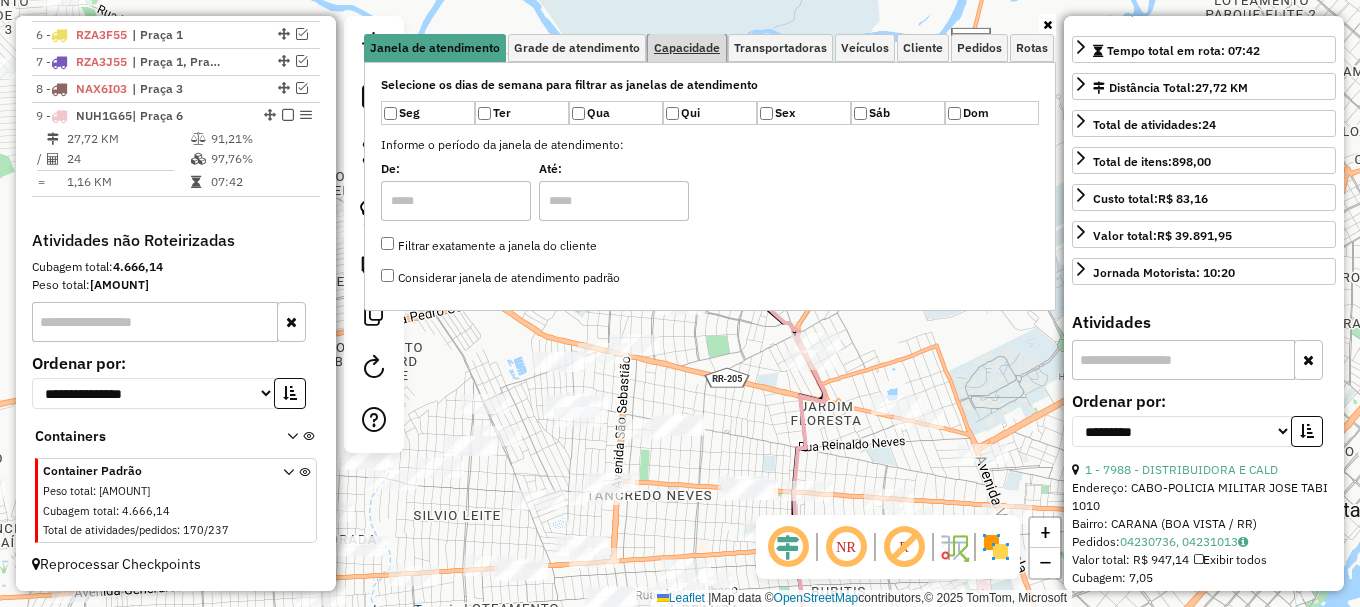 click on "Capacidade" at bounding box center [687, 48] 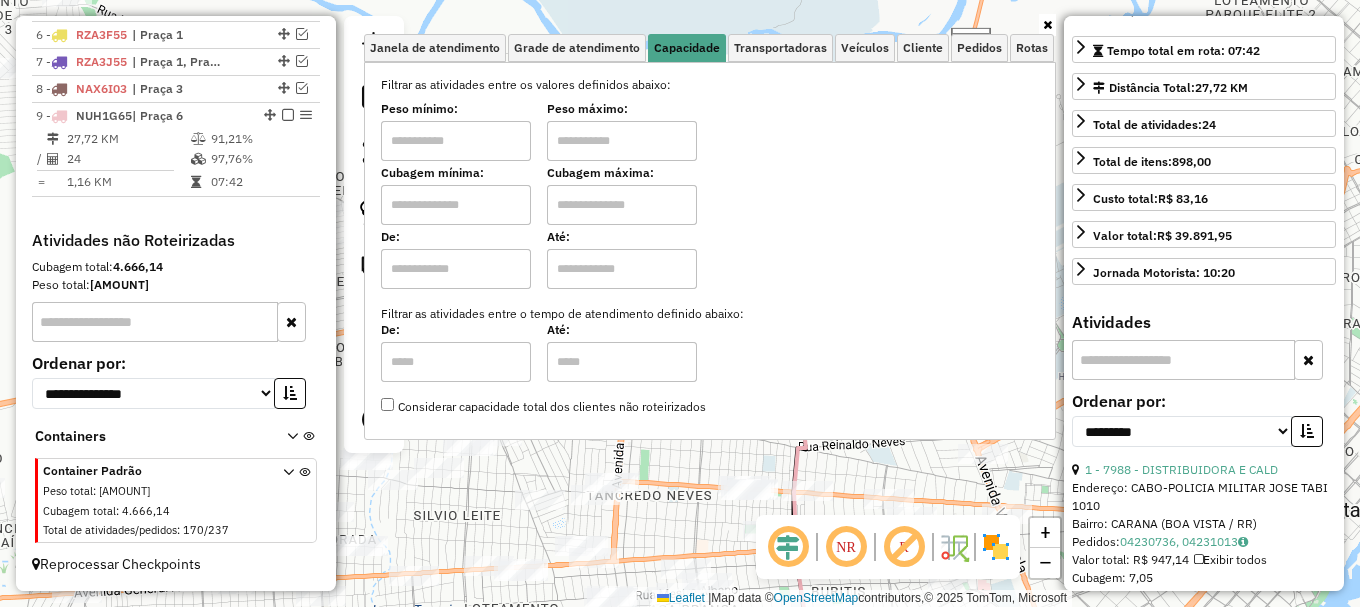 click at bounding box center (456, 205) 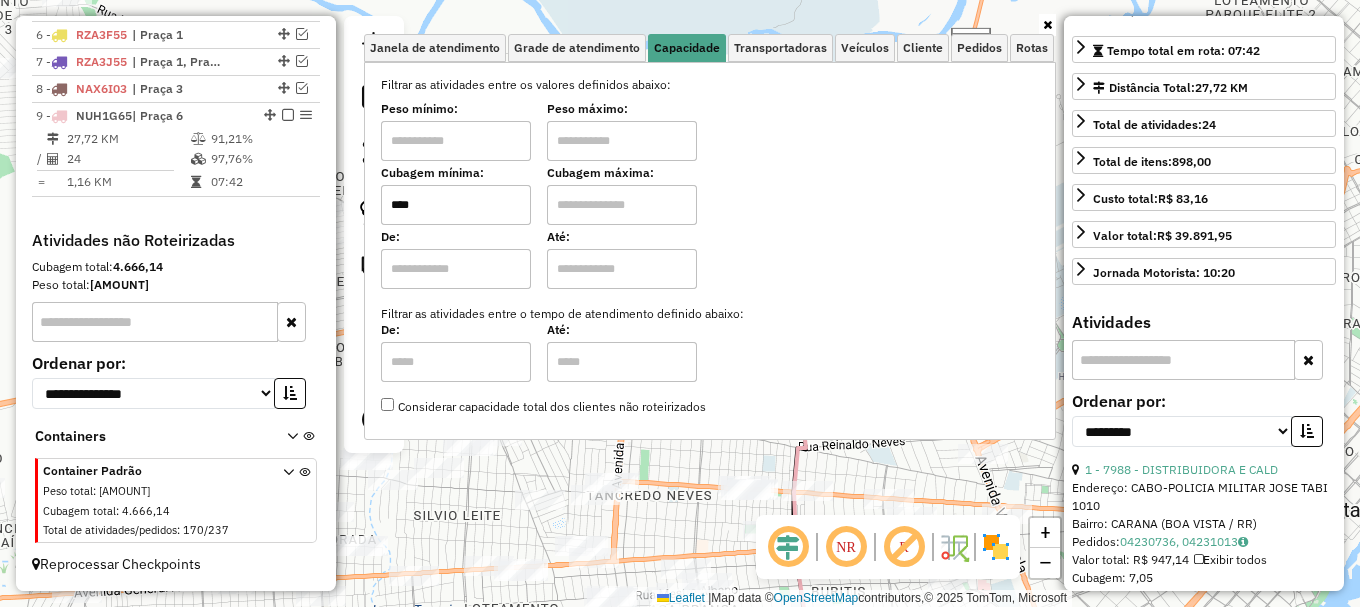 click at bounding box center (622, 205) 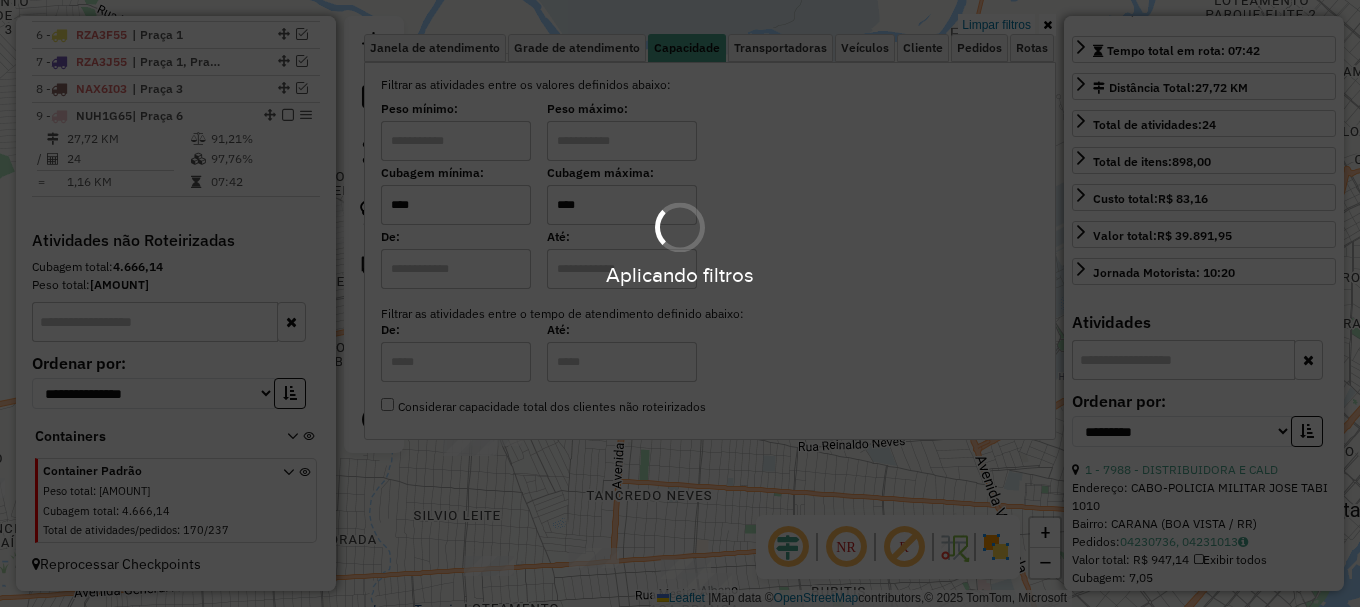 click on "Aplicando filtros" at bounding box center [680, 303] 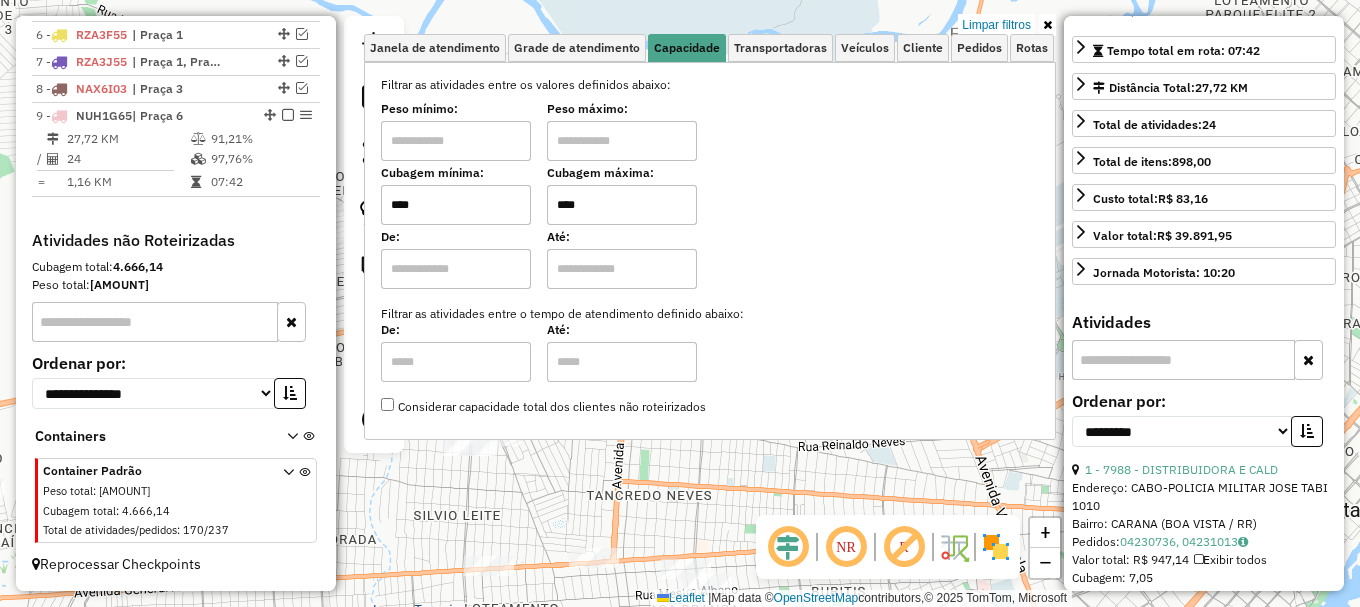 click on "Aplicando filtros  Pop-up bloqueado!  Seu navegador bloqueou automáticamente a abertura de uma nova janela.   Acesse as configurações e adicione o endereço do sistema a lista de permissão.   Fechar  Informações da Sessão 975116 - 05/08/2025     Criação: 04/08/2025 19:51   Depósito:  Amascol - Boa Vista  Total de rotas:  9  Distância Total:  787,89 km  Tempo total:  73:07  Custo total:  R$ 2.321,94  Valor total:  R$ 1.475.586,34  - Total roteirizado:  R$ 478.531,96  - Total não roteirizado:  R$ 997.054,38  Total de Atividades Roteirizadas:  113  Total de Pedidos Roteirizados:  158  Peso total roteirizado:  71.786,96  Cubagem total roteirizado:  2.572,93  Total de Atividades não Roteirizadas:  170  Total de Pedidos não Roteirizados:  237 Total de caixas por viagem:  2.572,93 /   9 =  285,88 Média de Atividades por viagem:  113 /   9 =  12,56 Ocupação média da frota:  78,90%   Rotas improdutivas:  1  Rotas vários dias:  1  Clientes Priorizados NR:  0  Transportadoras  Rotas  Recargas: 5  / =" at bounding box center [680, 303] 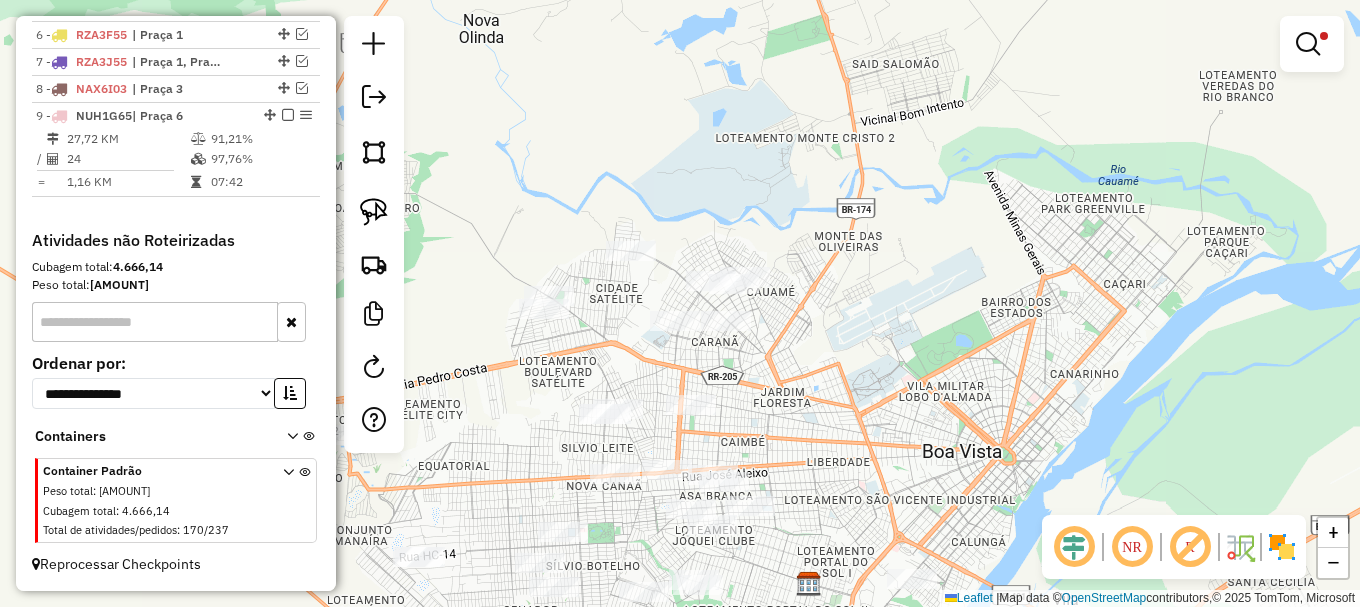 drag, startPoint x: 633, startPoint y: 440, endPoint x: 754, endPoint y: 393, distance: 129.80756 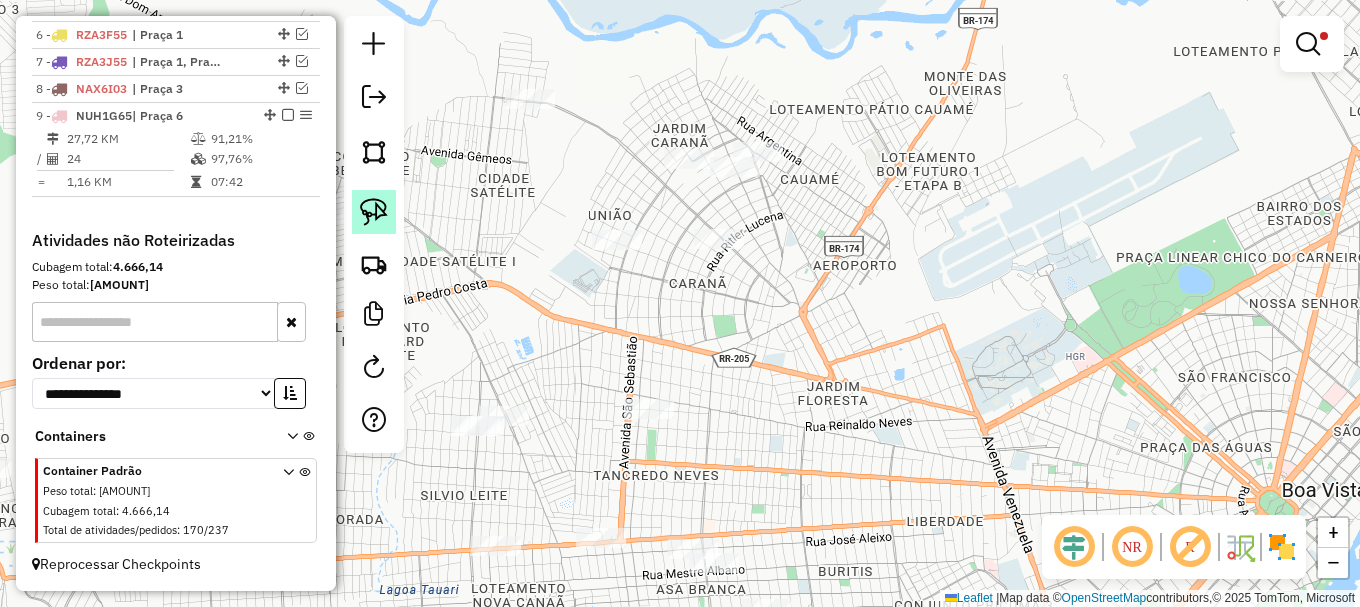 drag, startPoint x: 388, startPoint y: 212, endPoint x: 394, endPoint y: 222, distance: 11.661903 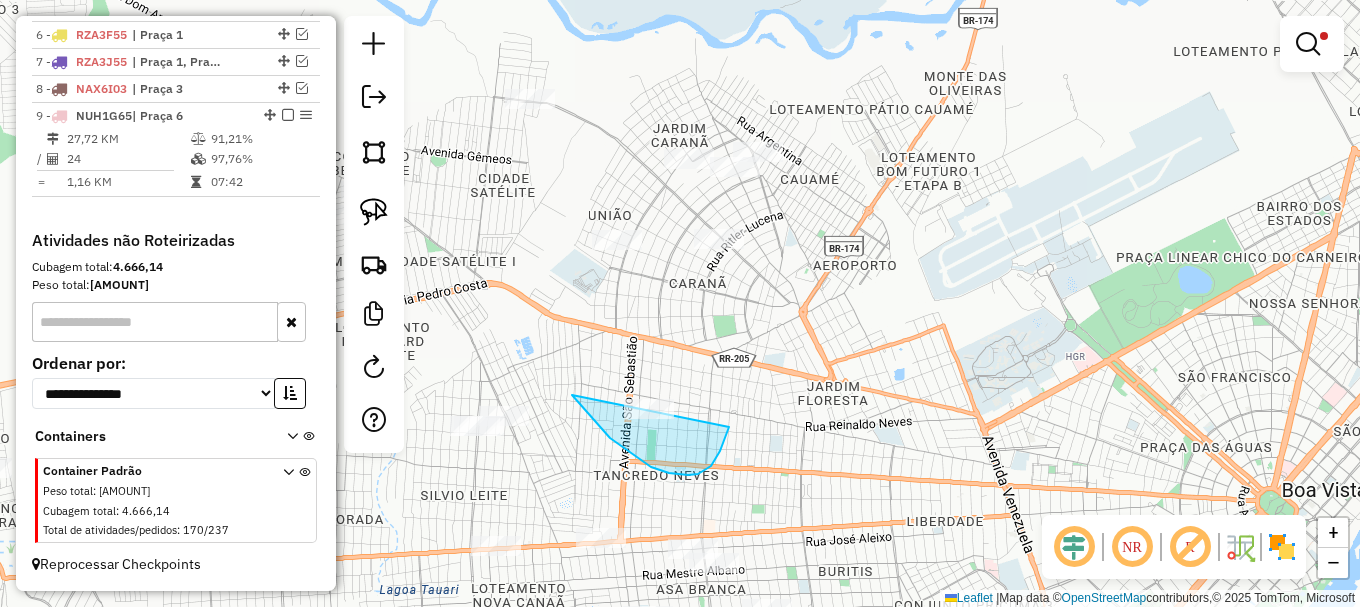 drag, startPoint x: 601, startPoint y: 428, endPoint x: 734, endPoint y: 357, distance: 150.76472 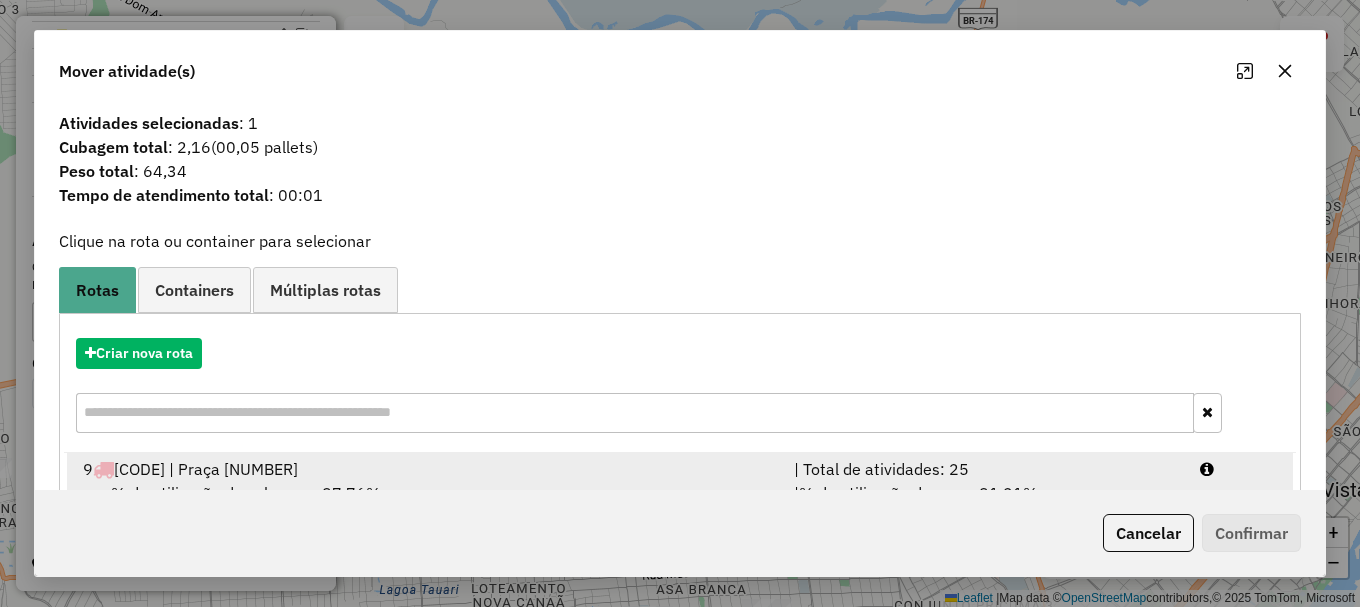 click at bounding box center [1239, 469] 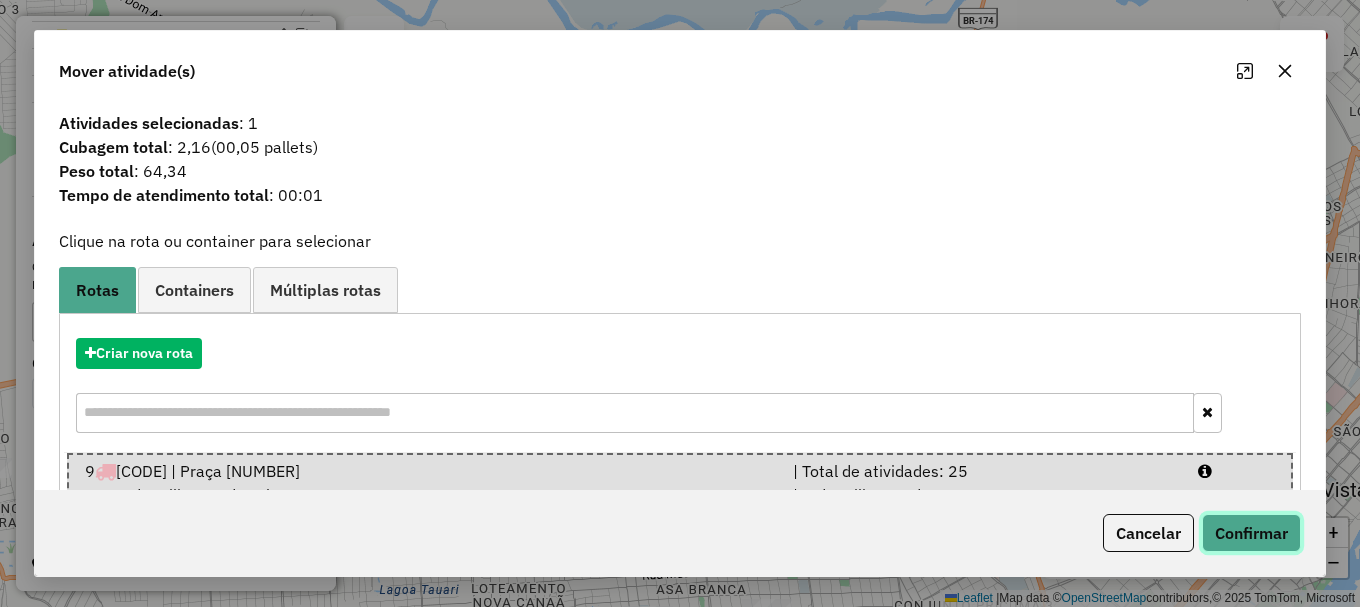 click on "Confirmar" 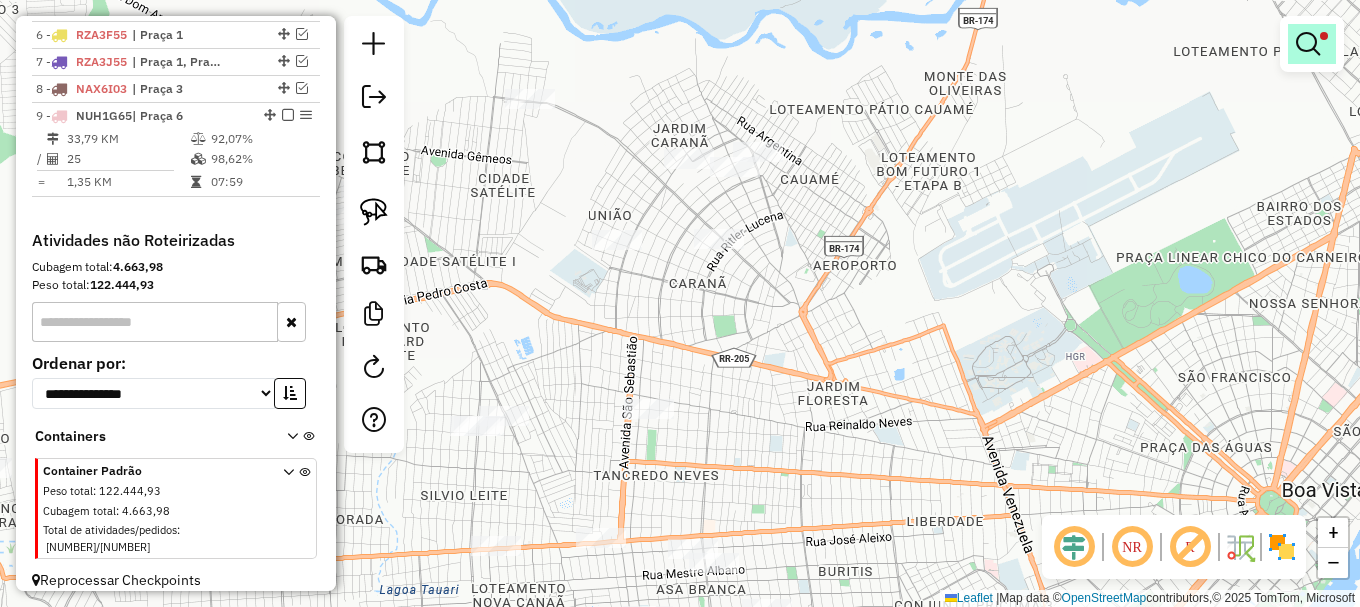 click at bounding box center (1308, 44) 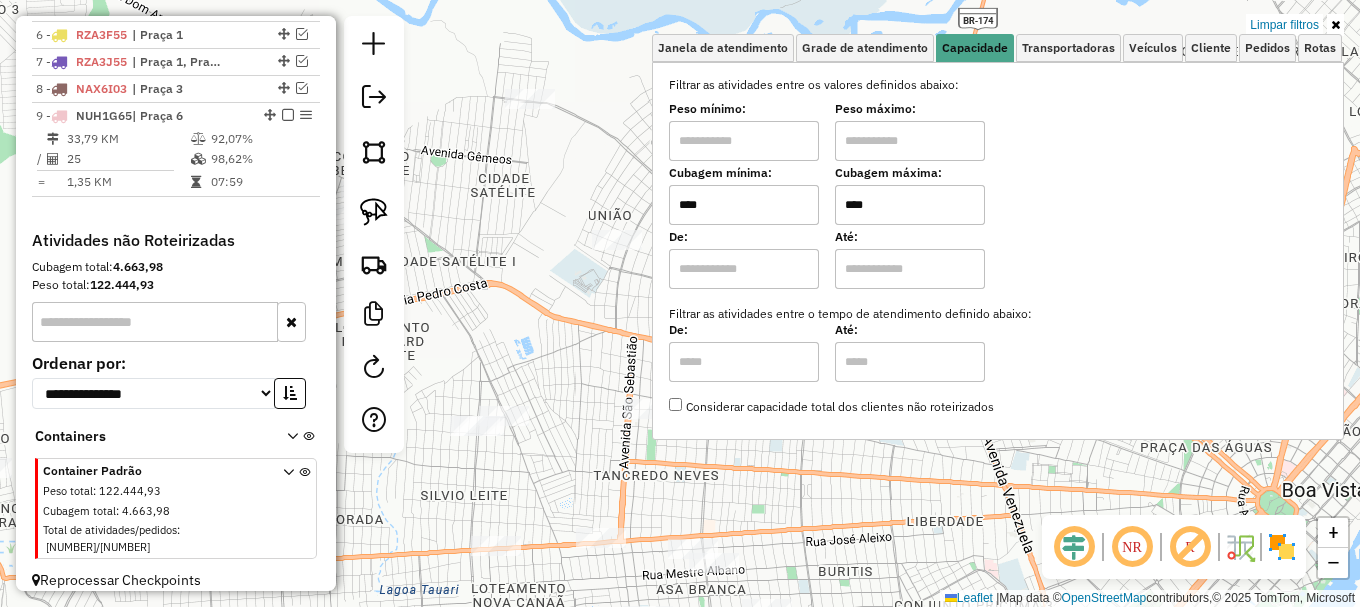 click on "****" at bounding box center [910, 205] 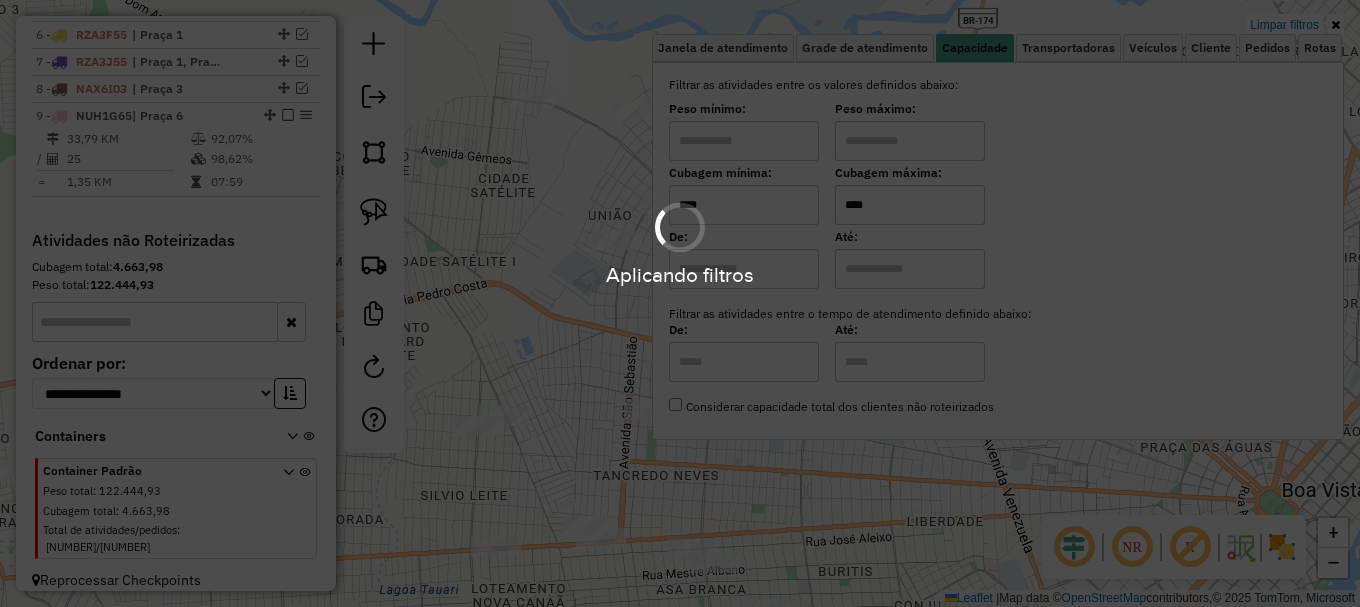 click on "Aplicando filtros  Pop-up bloqueado!  Seu navegador bloqueou automáticamente a abertura de uma nova janela.   Acesse as configurações e adicione o endereço do sistema a lista de permissão.   Fechar  Informações da Sessão 975116 - 05/08/2025     Criação: 04/08/2025 19:51   Depósito:  Amascol - Boa Vista  Total de rotas:  9  Distância Total:  793,96 km  Tempo total:  73:24  Custo total:  R$ 2.340,15  Valor total:  R$ 1.475.586,34  - Total roteirizado:  R$ 478.728,04  - Total não roteirizado:  R$ 996.858,30  Total de Atividades Roteirizadas:  114  Total de Pedidos Roteirizados:  159  Peso total roteirizado:  71.851,30  Cubagem total roteirizado:  2.575,09  Total de Atividades não Roteirizadas:  169  Total de Pedidos não Roteirizados:  236 Total de caixas por viagem:  2.575,09 /   9 =  286,12 Média de Atividades por viagem:  114 /   9 =  12,67 Ocupação média da frota:  79,00%   Rotas improdutivas:  1  Rotas vários dias:  1  Clientes Priorizados NR:  0  Transportadoras  Rotas  Recargas: 5  / =" at bounding box center (680, 303) 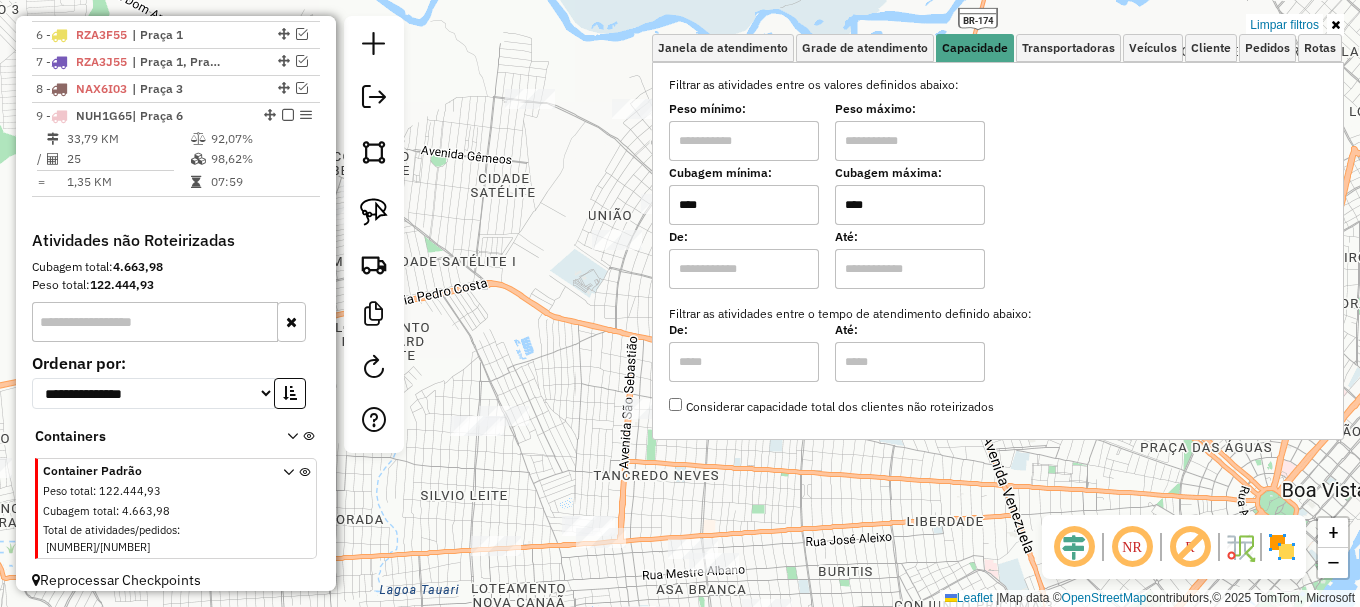 click on "Limpar filtros Janela de atendimento Grade de atendimento Capacidade Transportadoras Veículos Cliente Pedidos  Rotas Selecione os dias de semana para filtrar as janelas de atendimento  Seg   Ter   Qua   Qui   Sex   Sáb   Dom  Informe o período da janela de atendimento: De: Até:  Filtrar exatamente a janela do cliente  Considerar janela de atendimento padrão  Selecione os dias de semana para filtrar as grades de atendimento  Seg   Ter   Qua   Qui   Sex   Sáb   Dom   Considerar clientes sem dia de atendimento cadastrado  Clientes fora do dia de atendimento selecionado Filtrar as atividades entre os valores definidos abaixo:  Peso mínimo:   Peso máximo:   Cubagem mínima:  ****  Cubagem máxima:  ****  De:   Até:  Filtrar as atividades entre o tempo de atendimento definido abaixo:  De:   Até:   Considerar capacidade total dos clientes não roteirizados Transportadora: Selecione um ou mais itens Tipo de veículo: Selecione um ou mais itens Veículo: Selecione um ou mais itens Motorista: Nome: Rótulo: +" 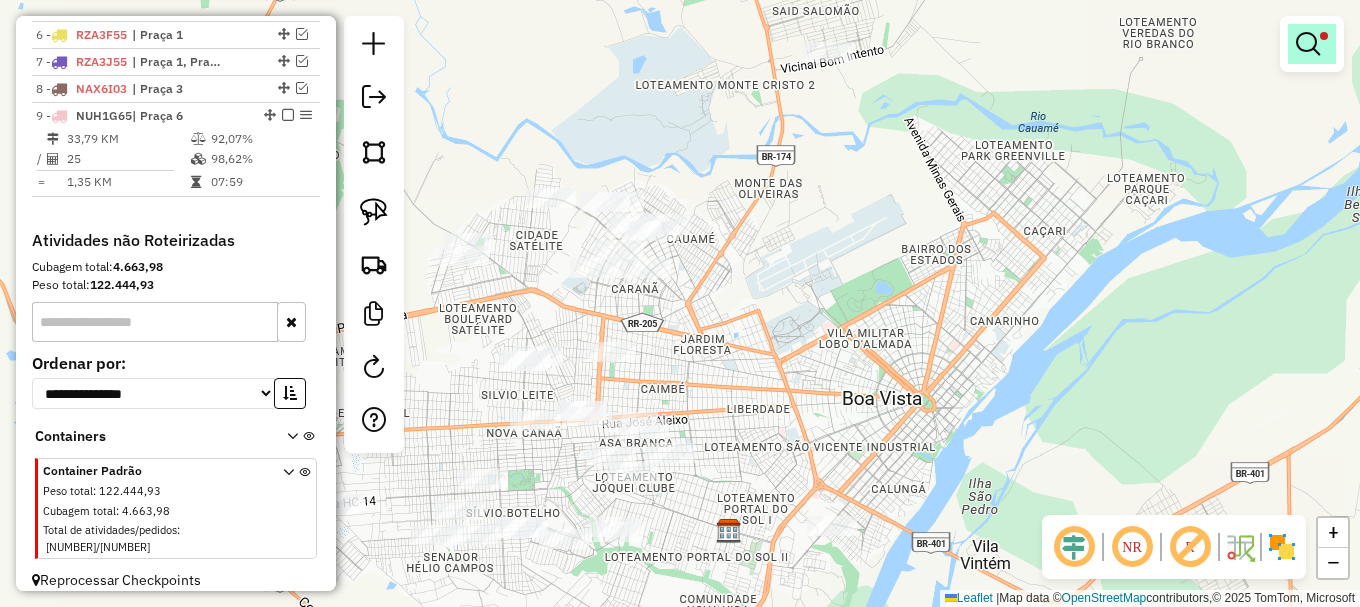 click at bounding box center [1308, 44] 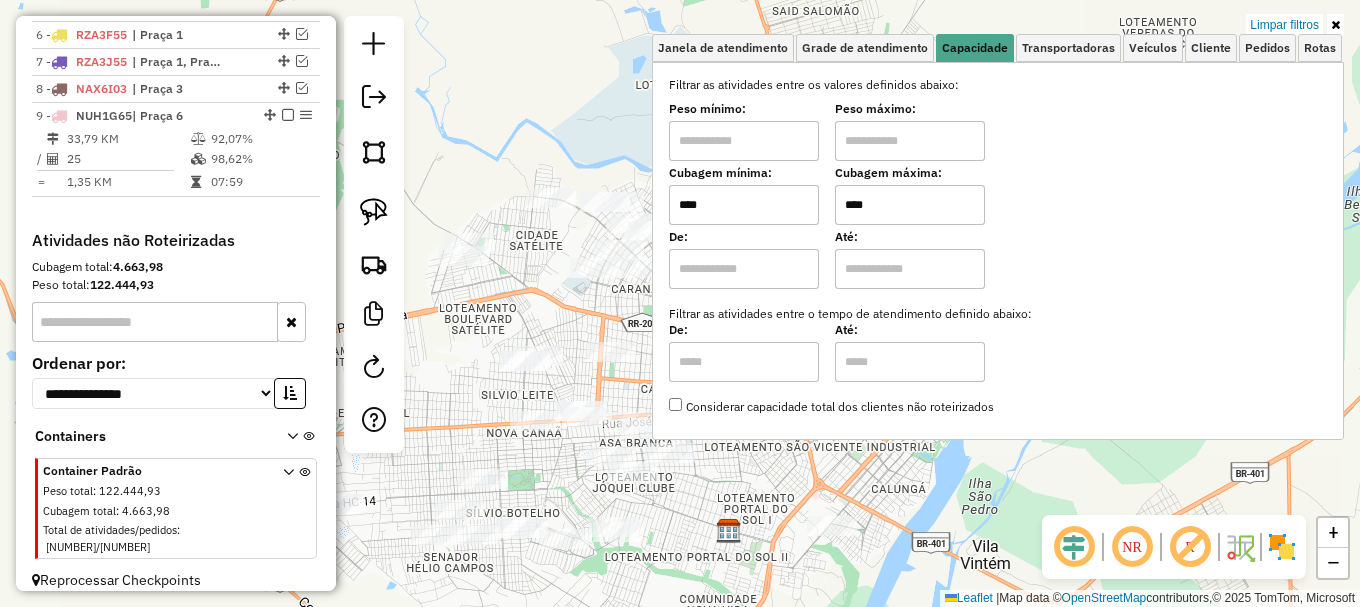 click on "****" at bounding box center (910, 205) 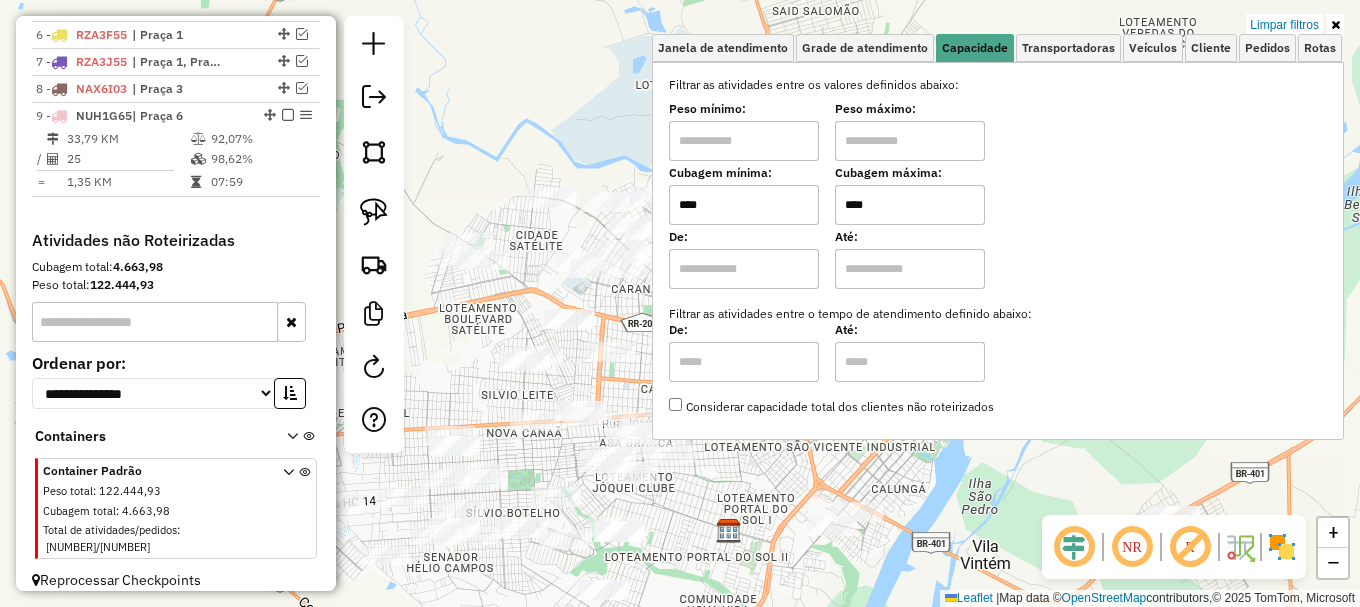 type on "****" 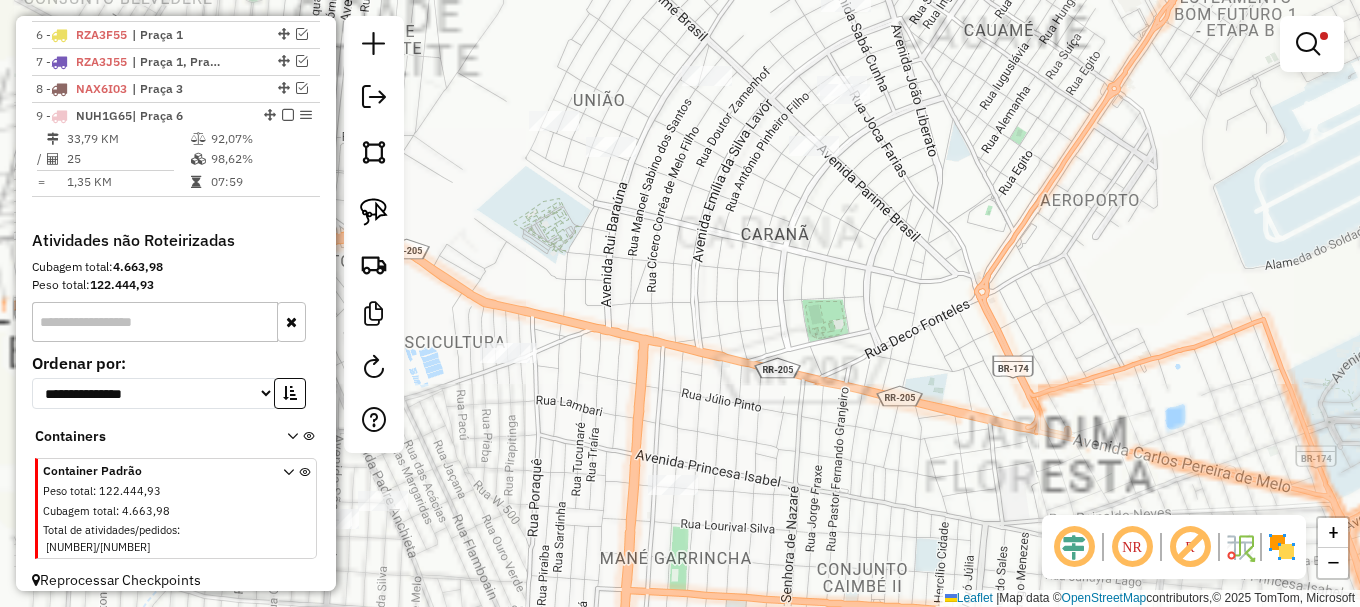 drag, startPoint x: 617, startPoint y: 321, endPoint x: 718, endPoint y: 302, distance: 102.77159 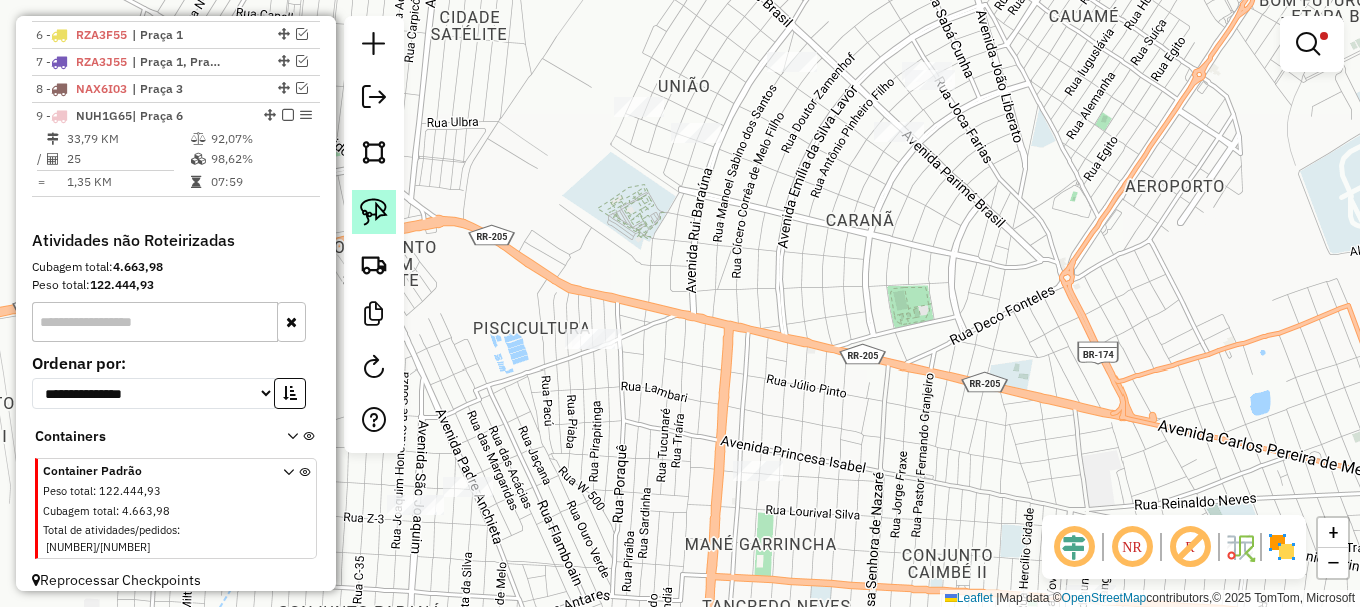 click 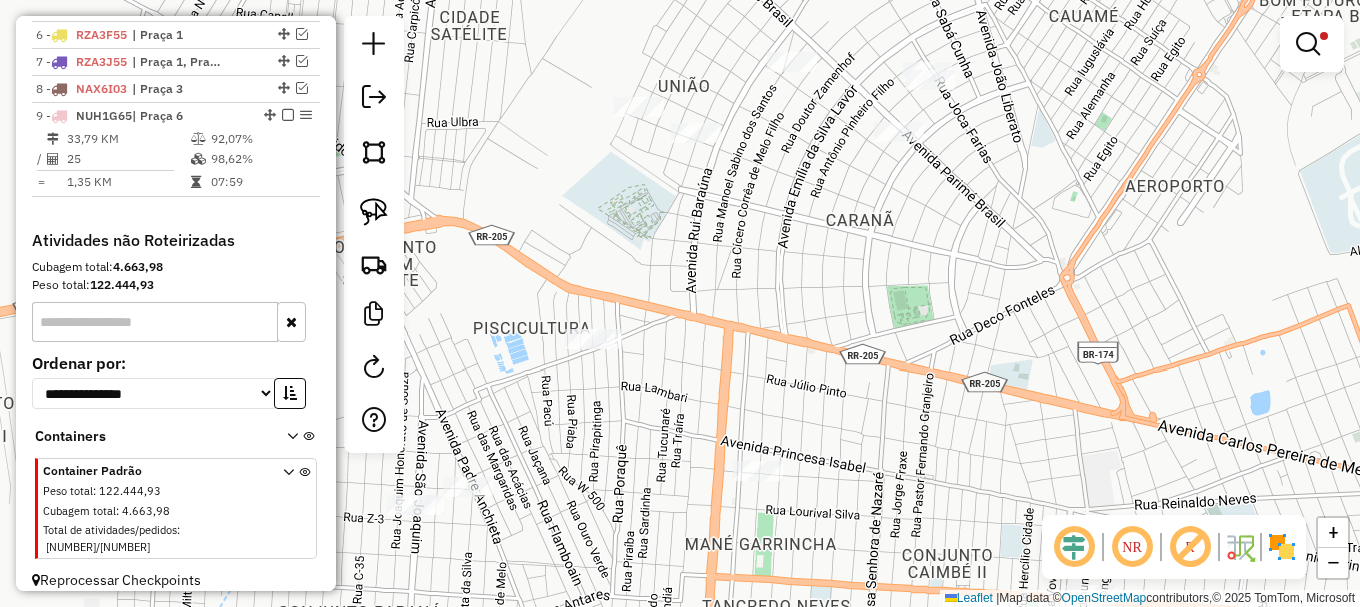 drag, startPoint x: 378, startPoint y: 205, endPoint x: 456, endPoint y: 288, distance: 113.89908 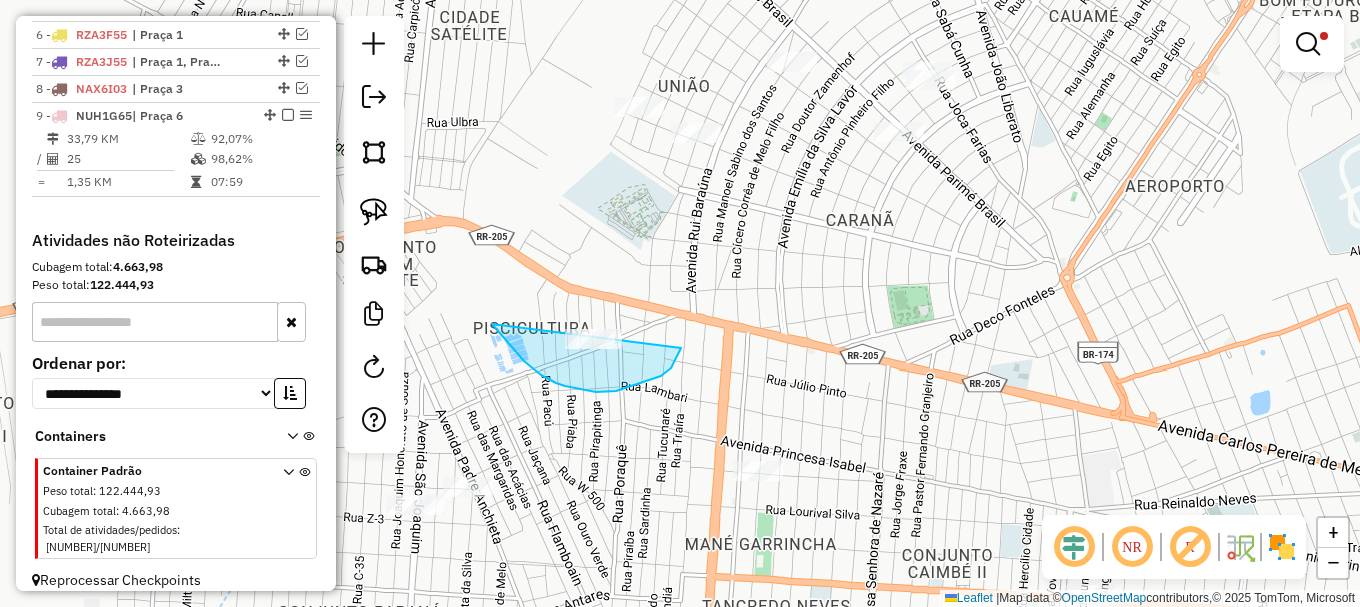 drag, startPoint x: 565, startPoint y: 386, endPoint x: 701, endPoint y: 290, distance: 166.46922 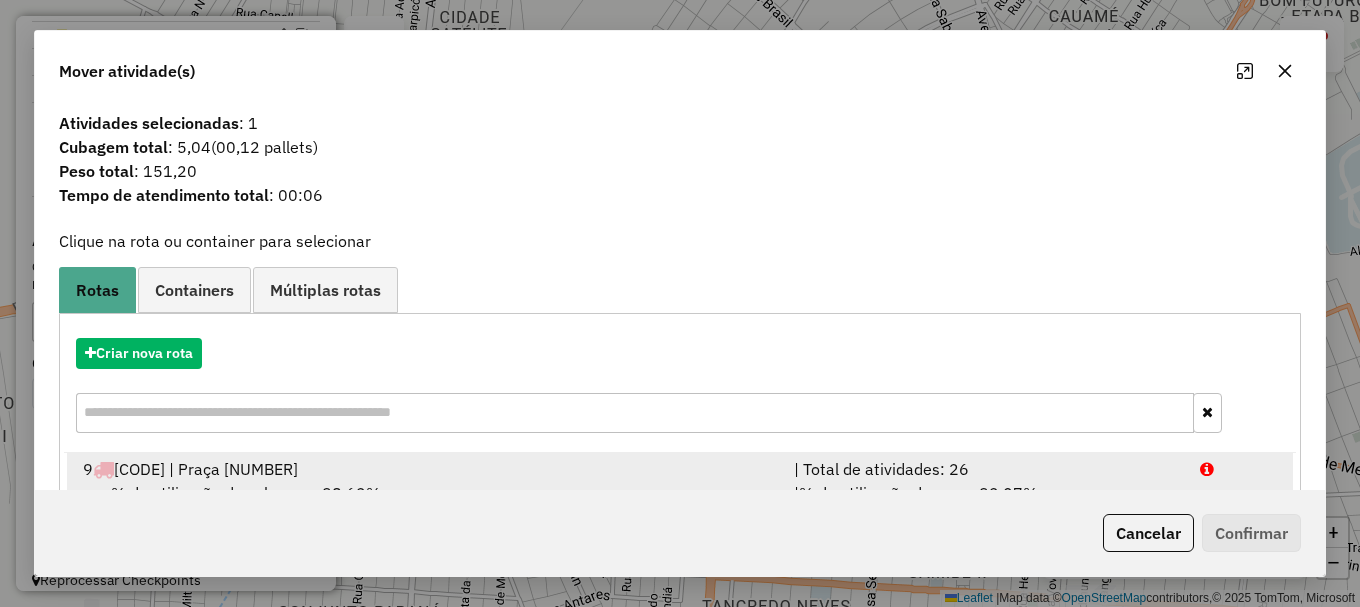 scroll, scrollTop: 78, scrollLeft: 0, axis: vertical 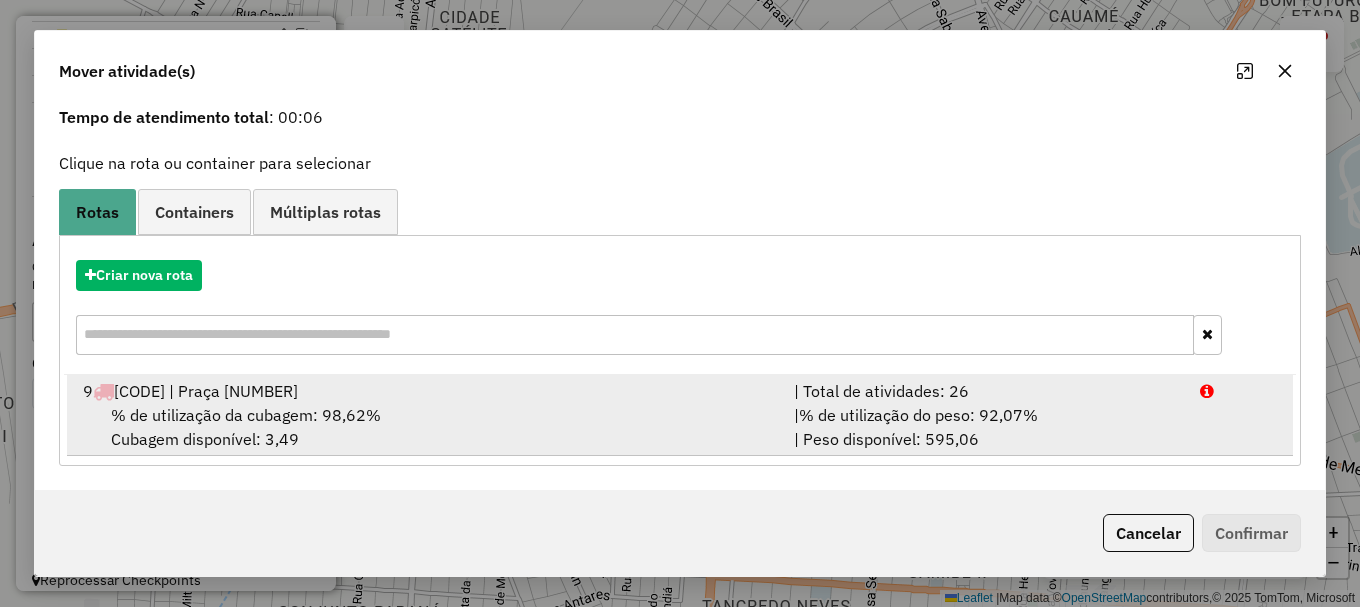 click on "9  NUH1G65 | Praça 6  | Total de atividades: 26  % de utilização da cubagem: 98,62%  Cubagem disponível: 3,49   |  % de utilização do peso: 92,07%  | Peso disponível: 595,06" at bounding box center [680, 415] 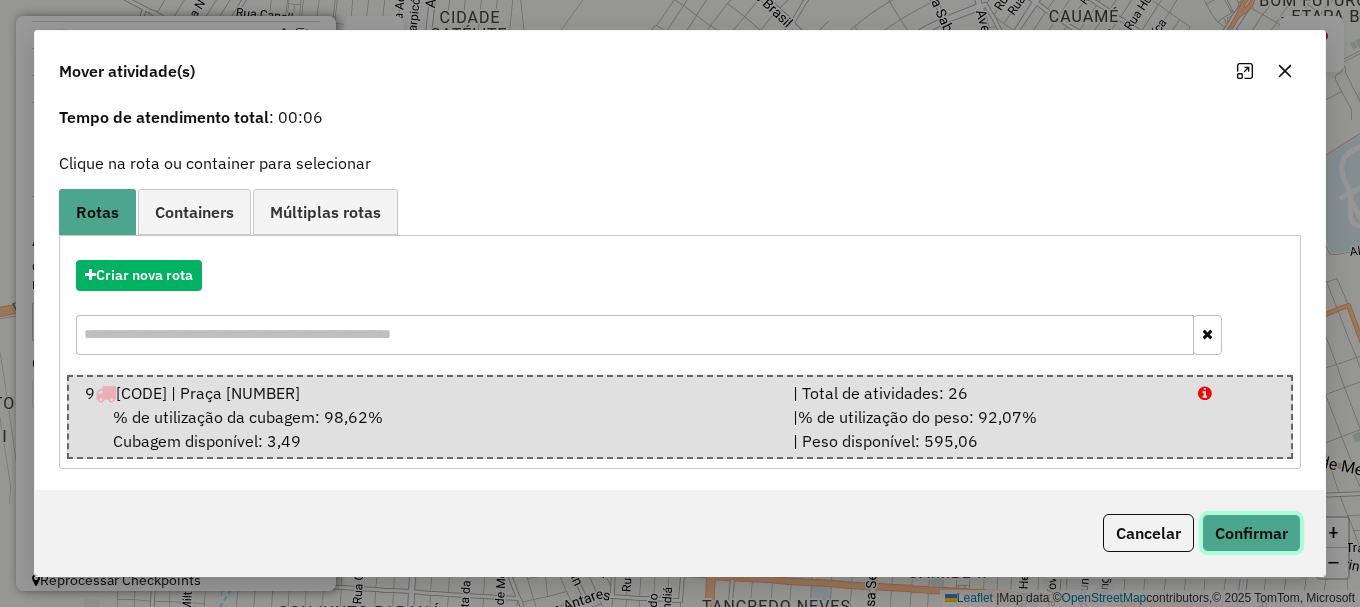 click on "Confirmar" 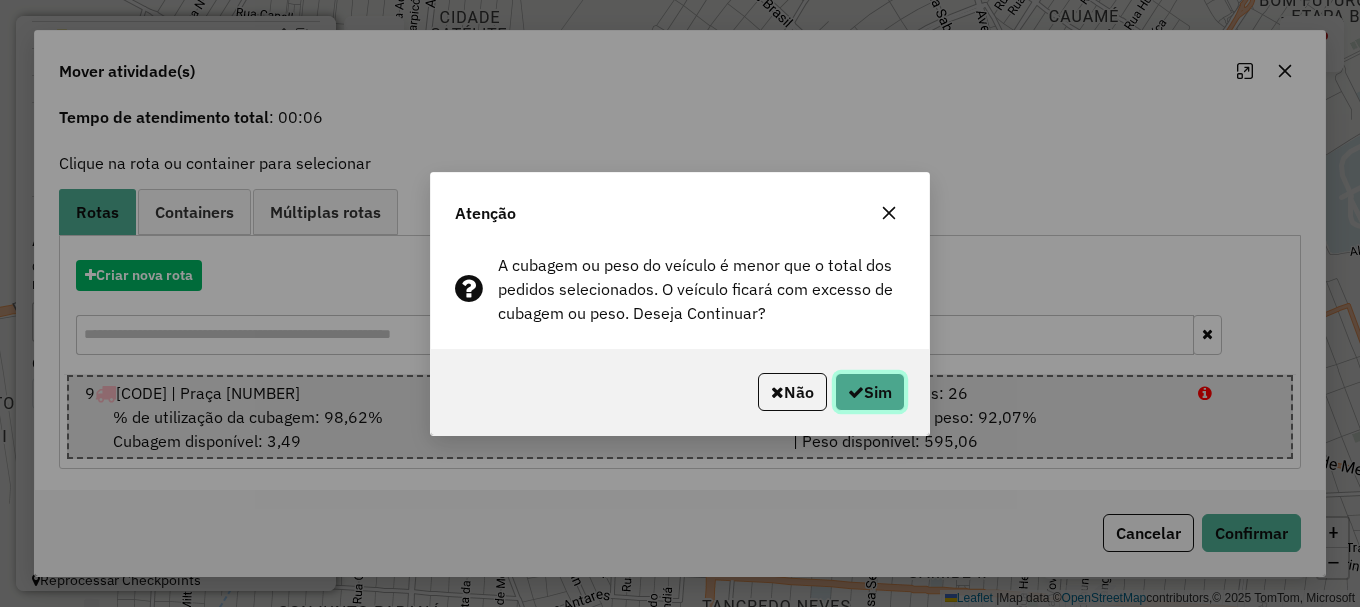 click on "Sim" 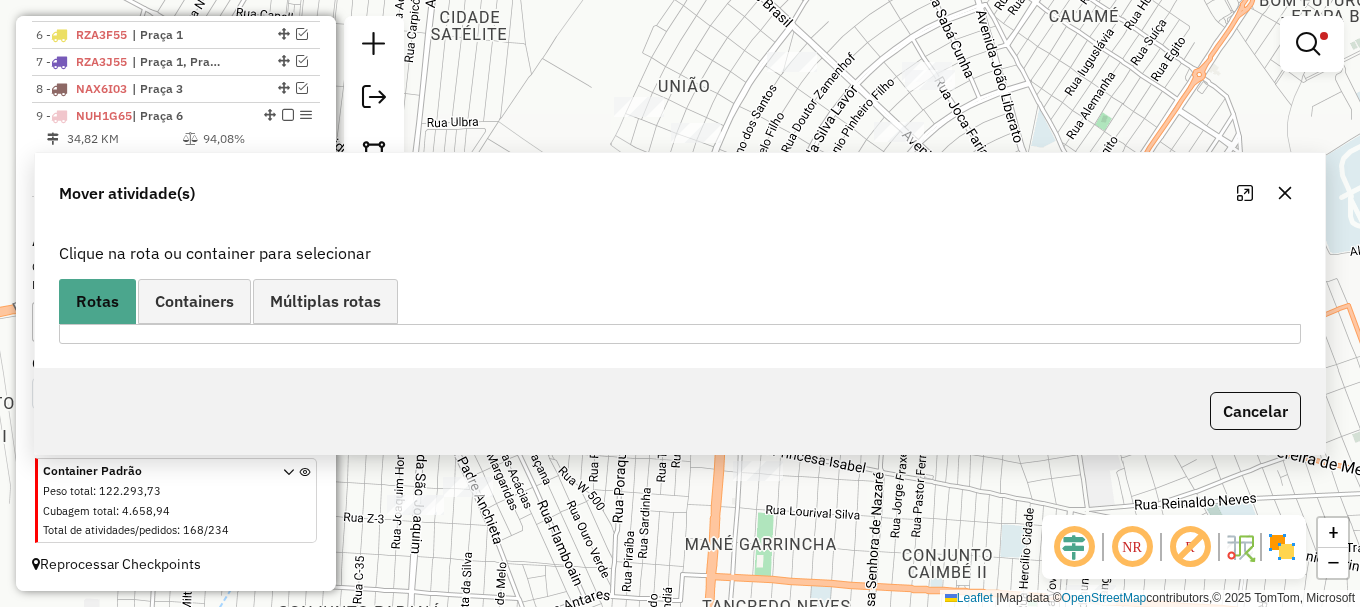 scroll, scrollTop: 0, scrollLeft: 0, axis: both 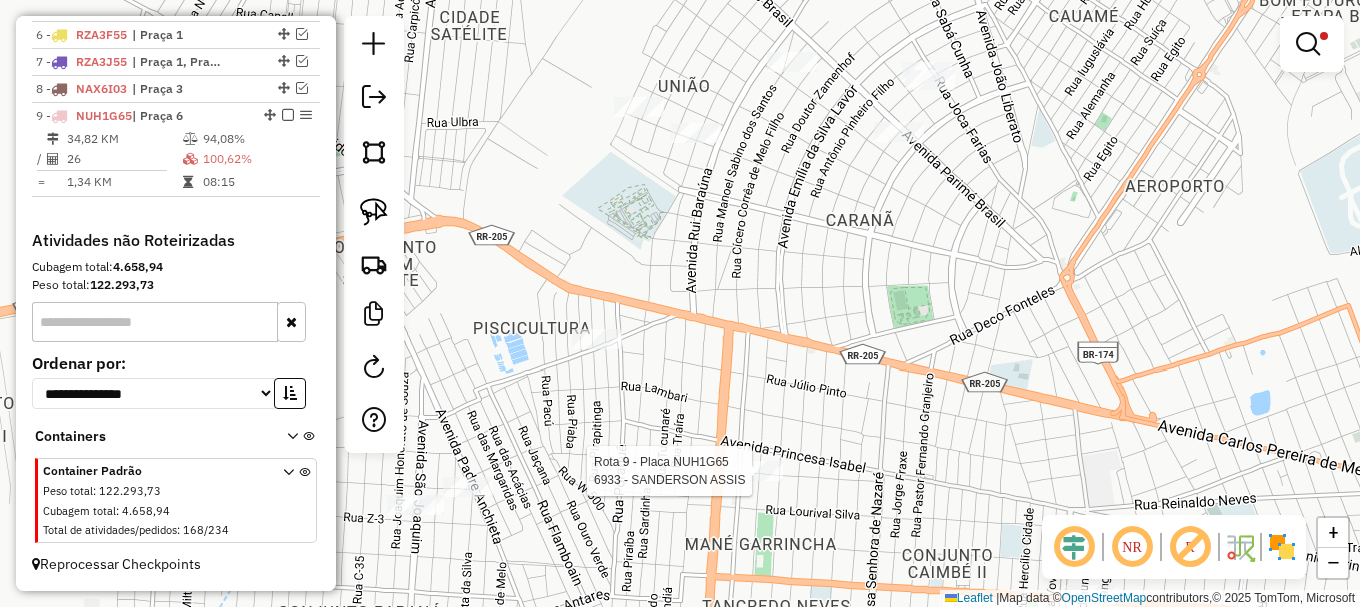 select on "**********" 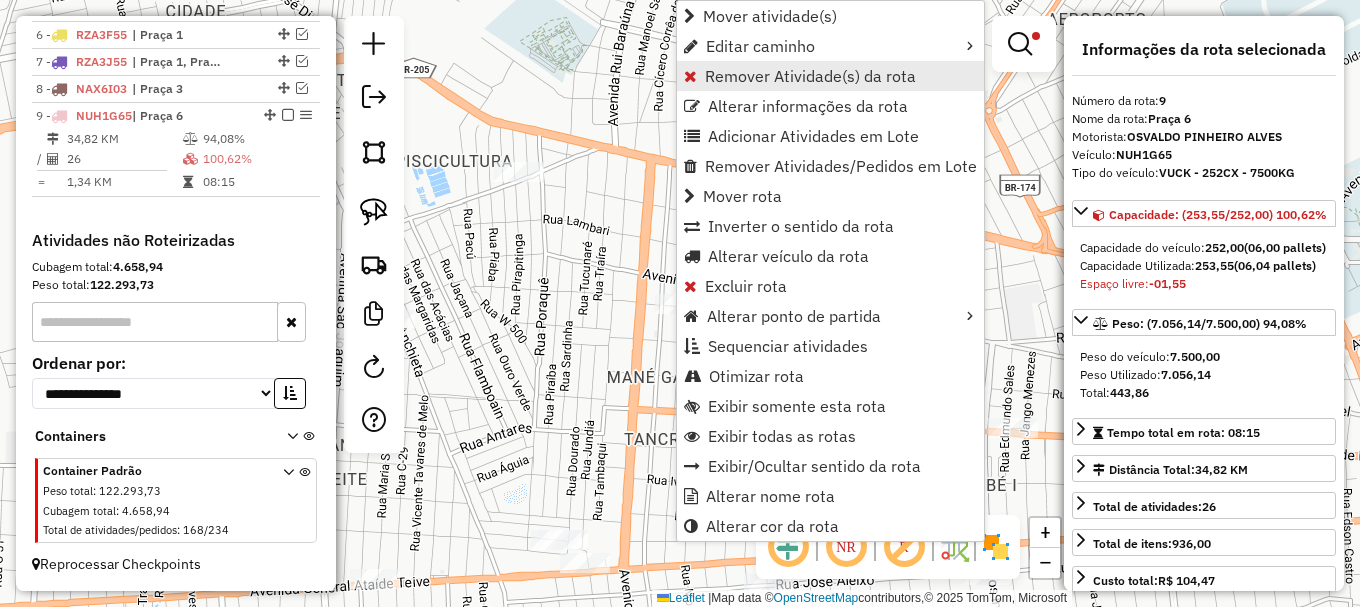 click on "Remover Atividade(s) da rota" at bounding box center (810, 76) 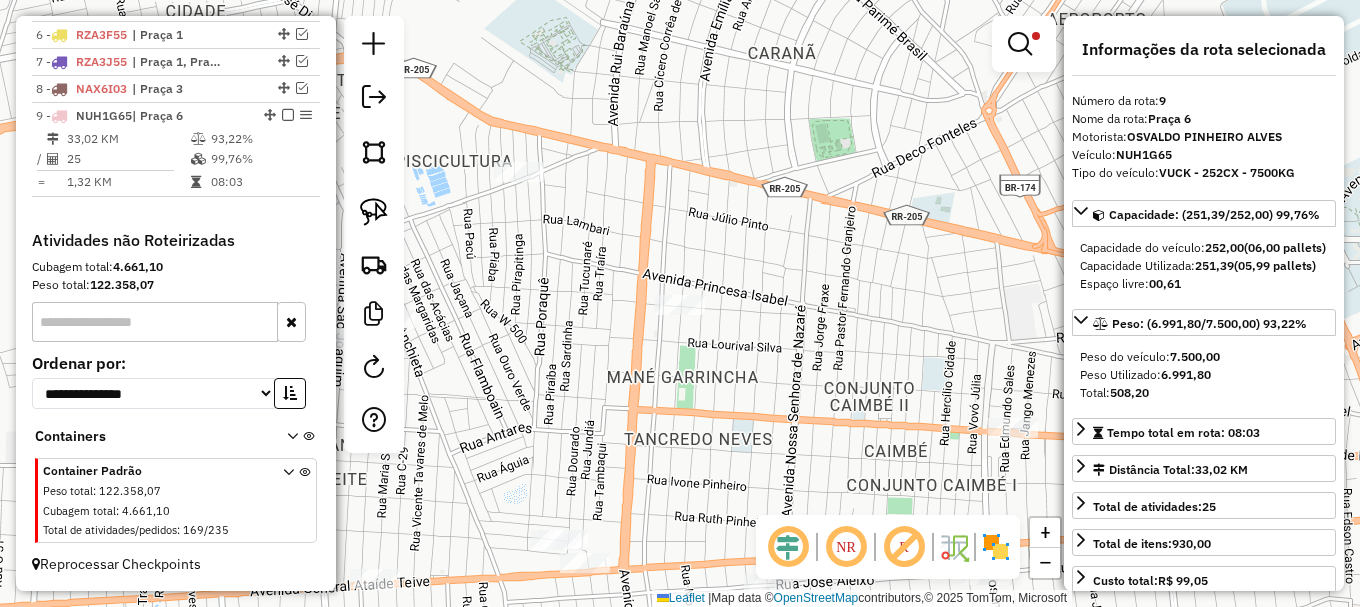 click at bounding box center [1020, 44] 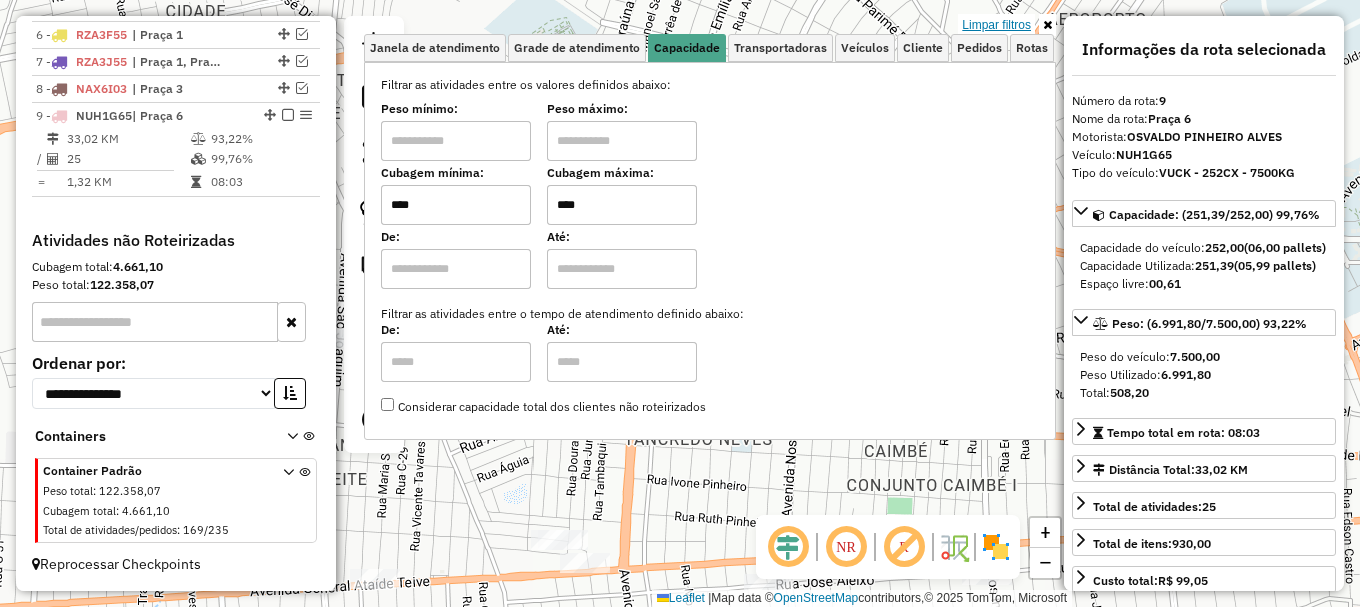 click on "Limpar filtros" at bounding box center (996, 25) 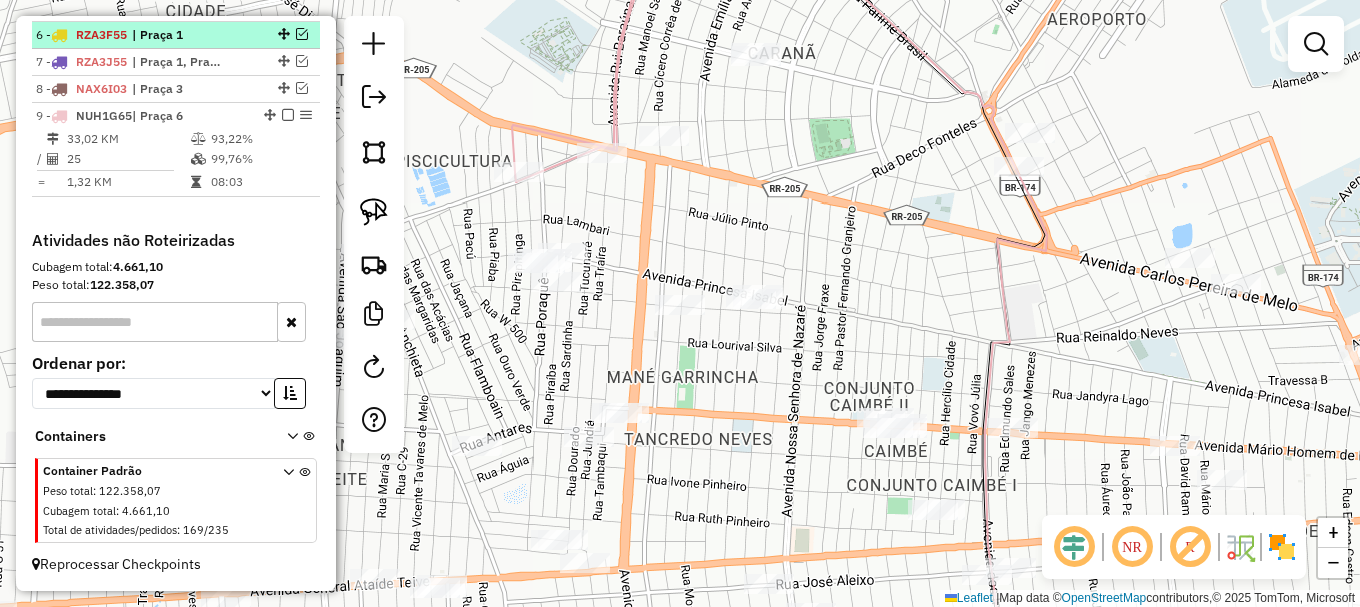 click at bounding box center [288, 115] 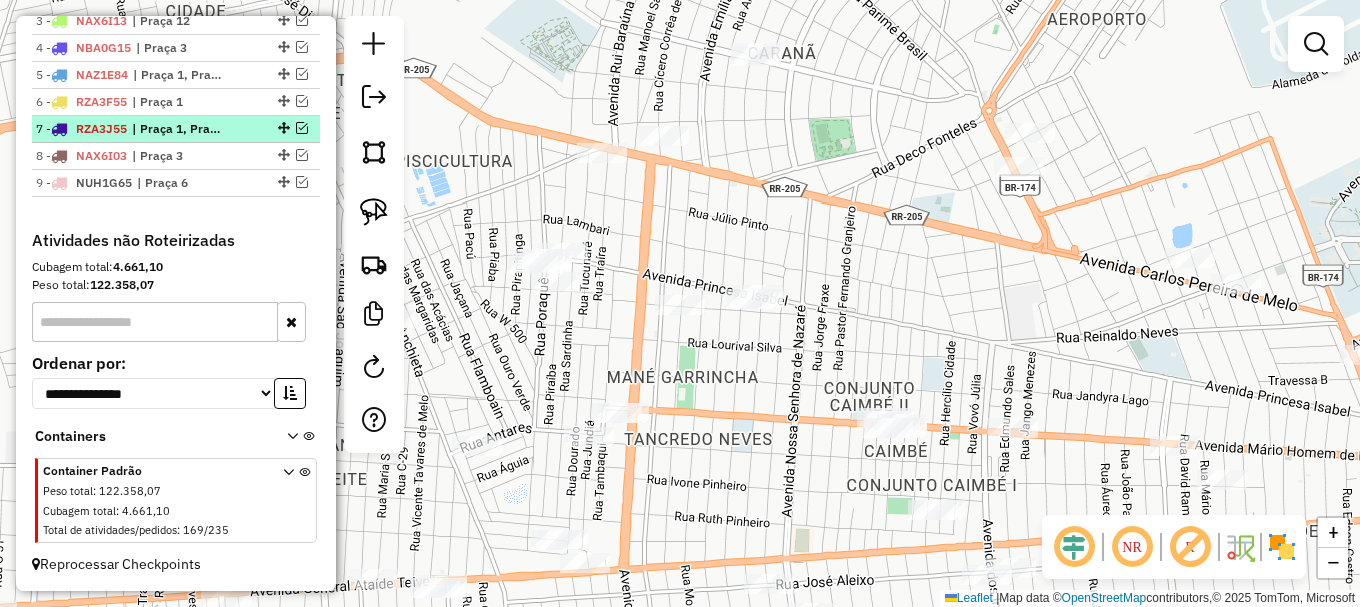 scroll, scrollTop: 879, scrollLeft: 0, axis: vertical 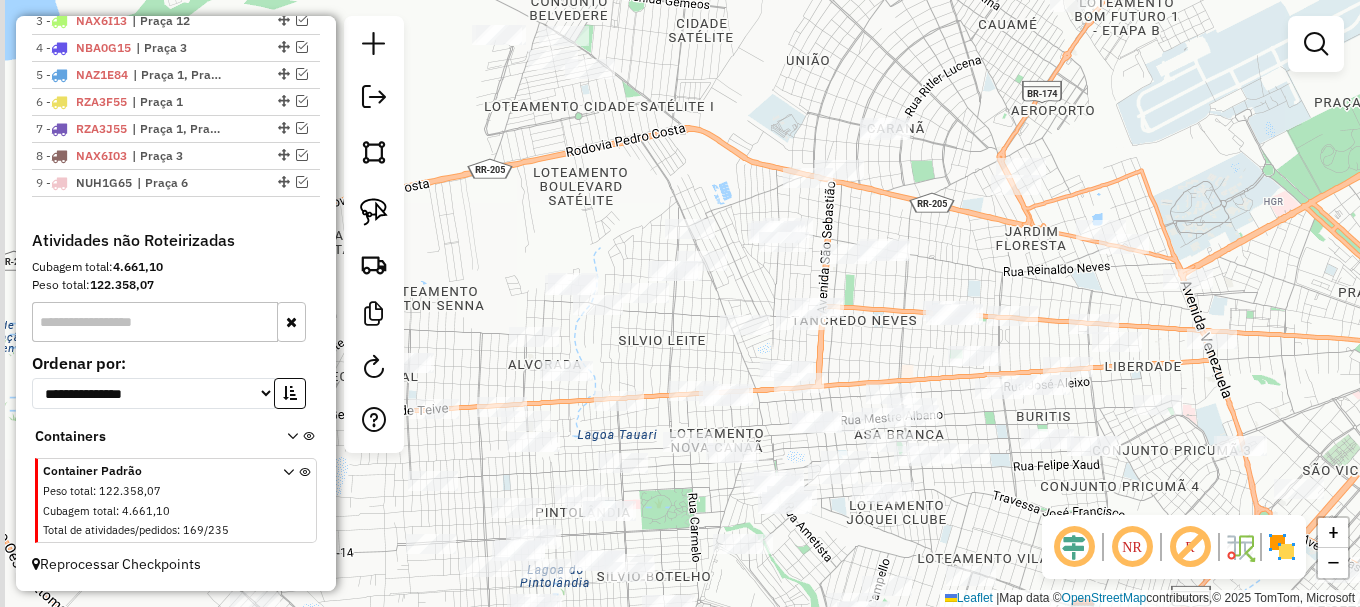 drag, startPoint x: 852, startPoint y: 307, endPoint x: 1018, endPoint y: 215, distance: 189.78935 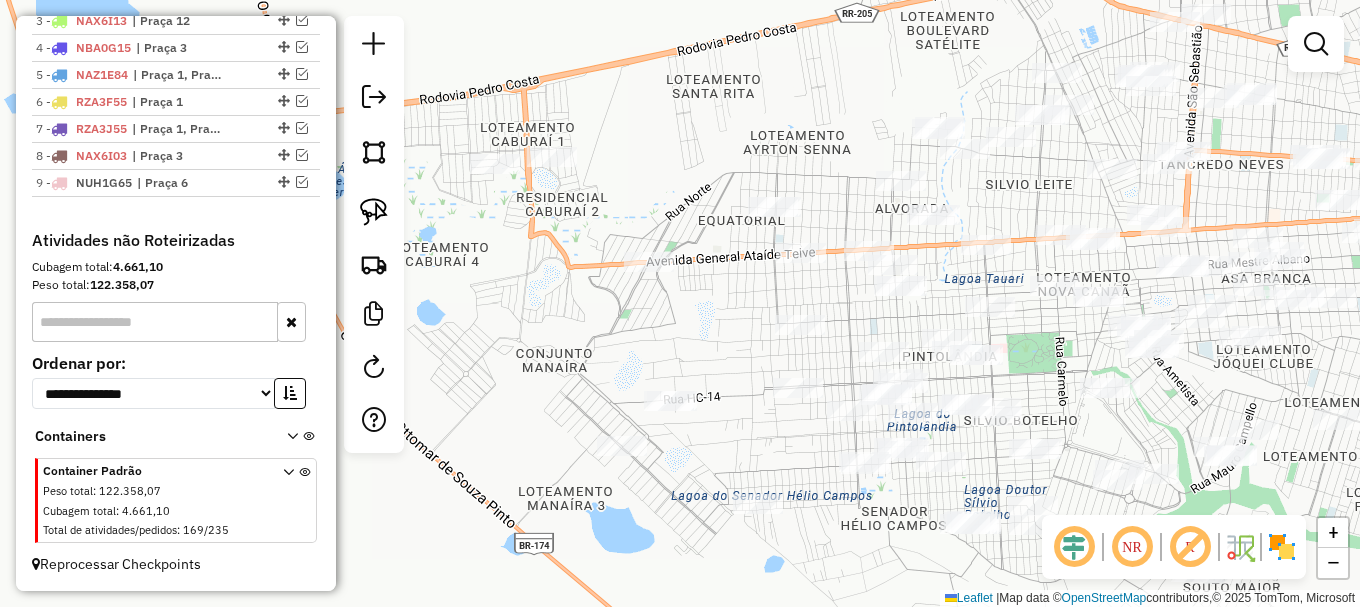 drag, startPoint x: 577, startPoint y: 282, endPoint x: 671, endPoint y: 309, distance: 97.80082 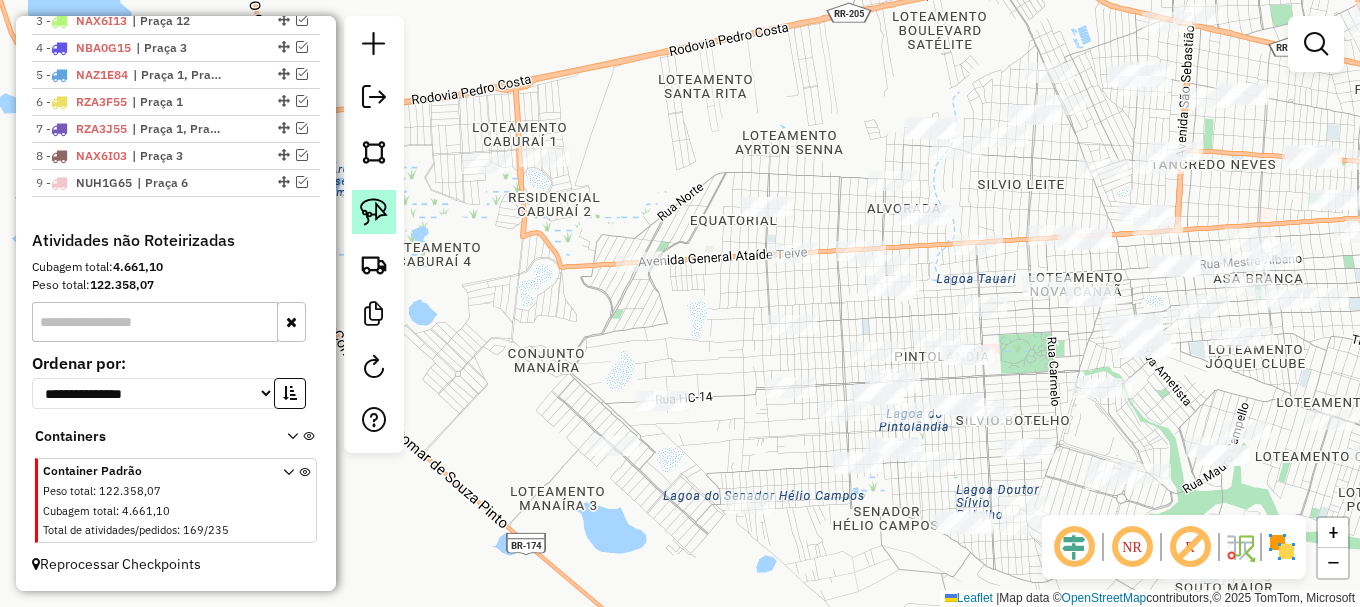 click 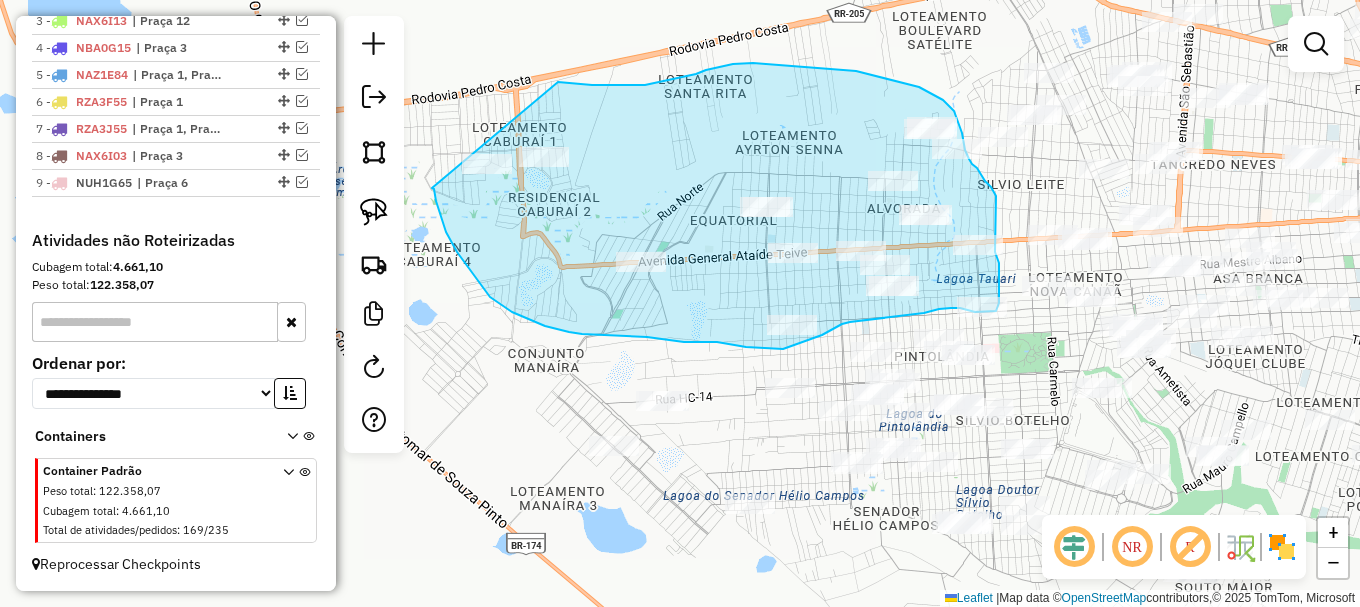 drag, startPoint x: 434, startPoint y: 189, endPoint x: 545, endPoint y: 88, distance: 150.07332 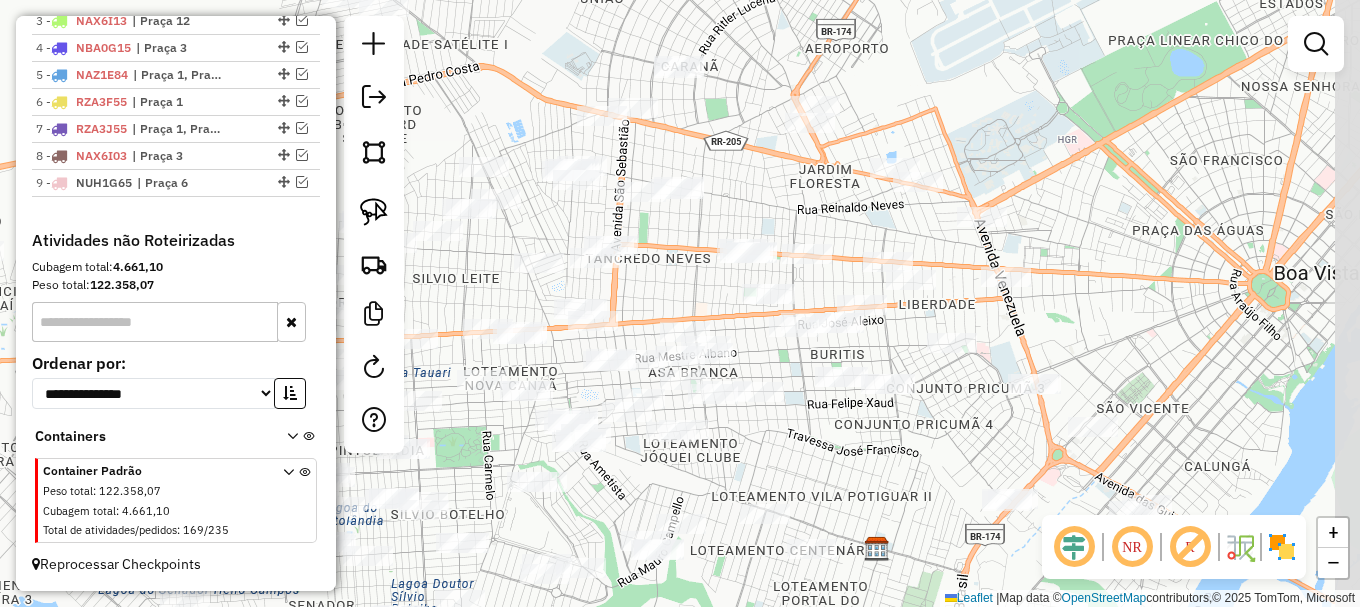 drag, startPoint x: 1179, startPoint y: 253, endPoint x: 1074, endPoint y: 336, distance: 133.84319 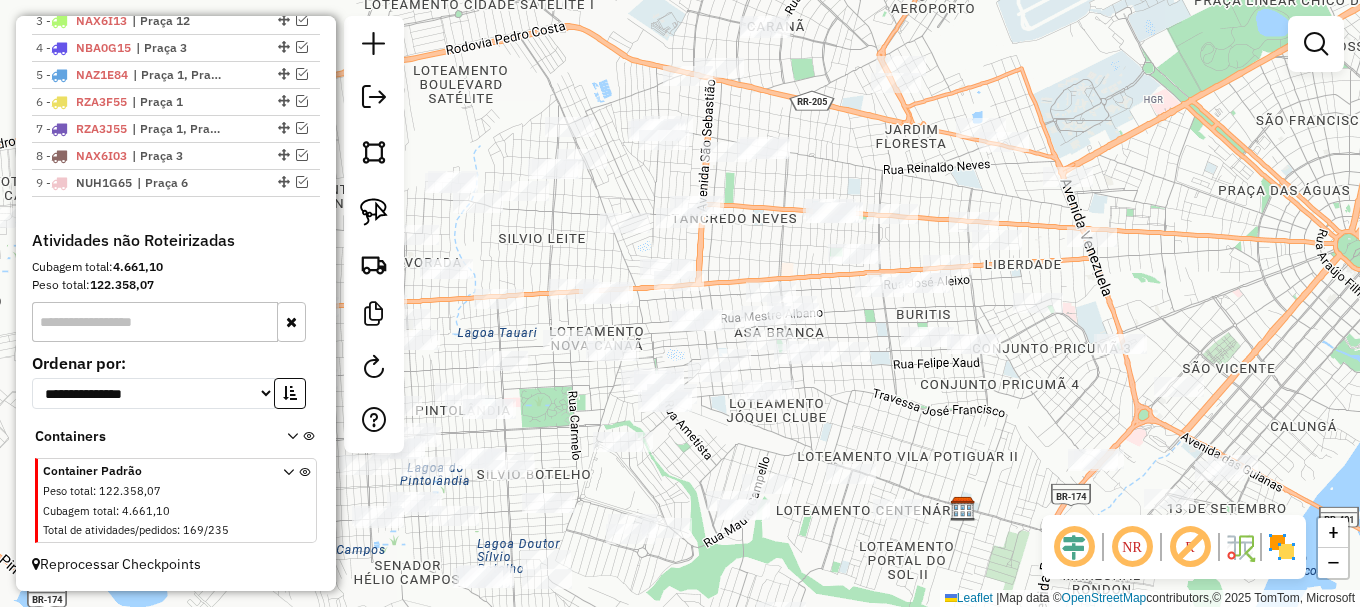 drag, startPoint x: 823, startPoint y: 474, endPoint x: 910, endPoint y: 434, distance: 95.7549 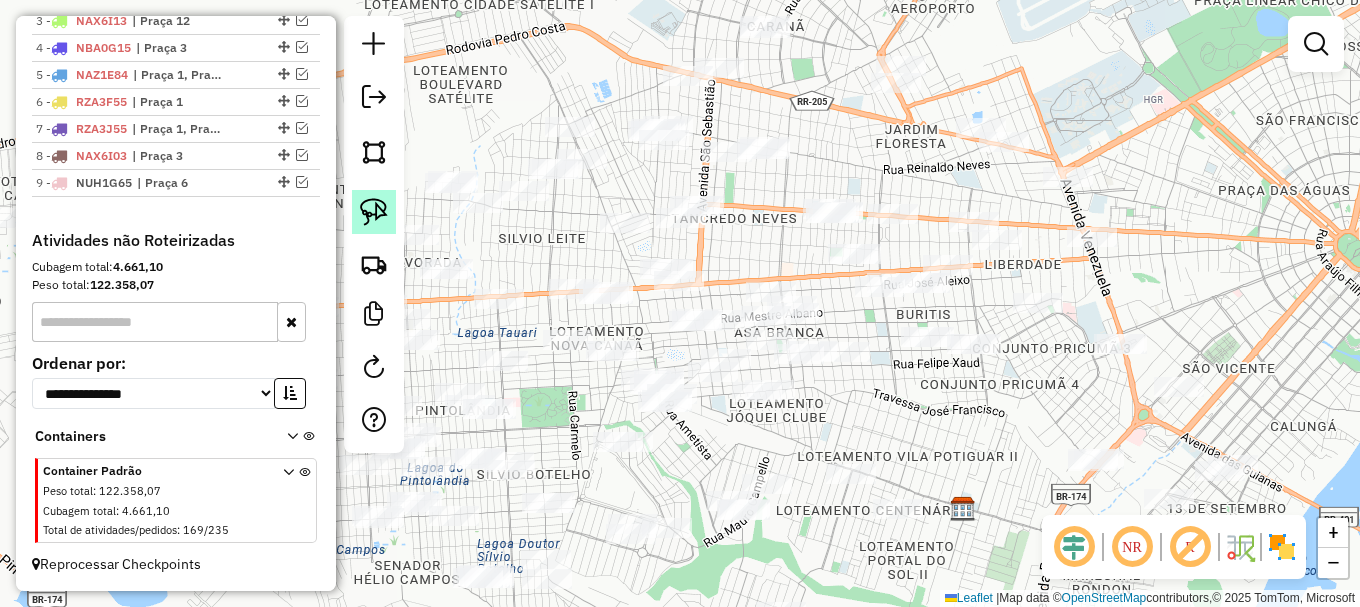 click 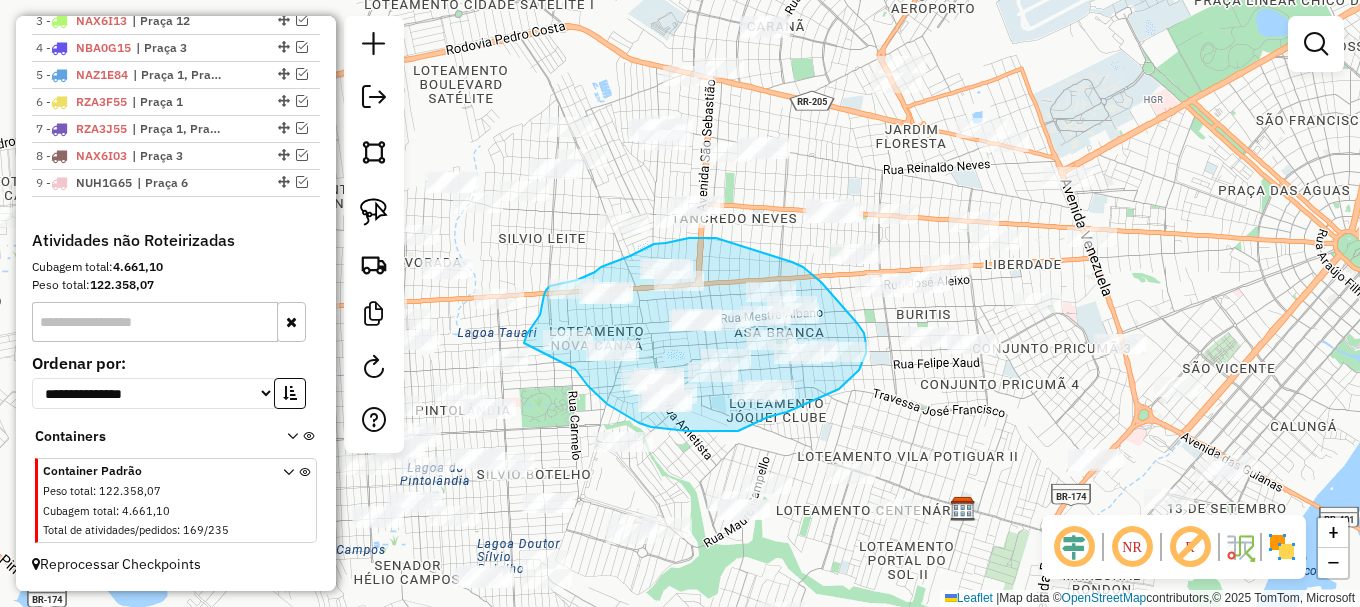 drag, startPoint x: 594, startPoint y: 392, endPoint x: 524, endPoint y: 343, distance: 85.44589 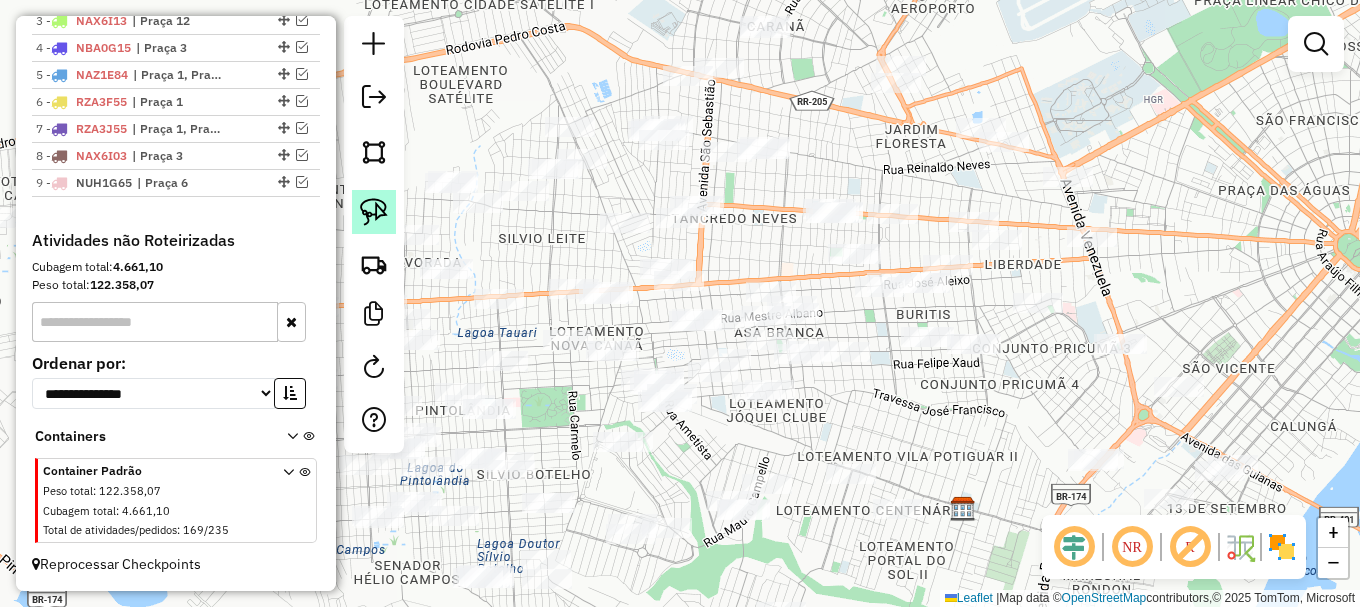 click 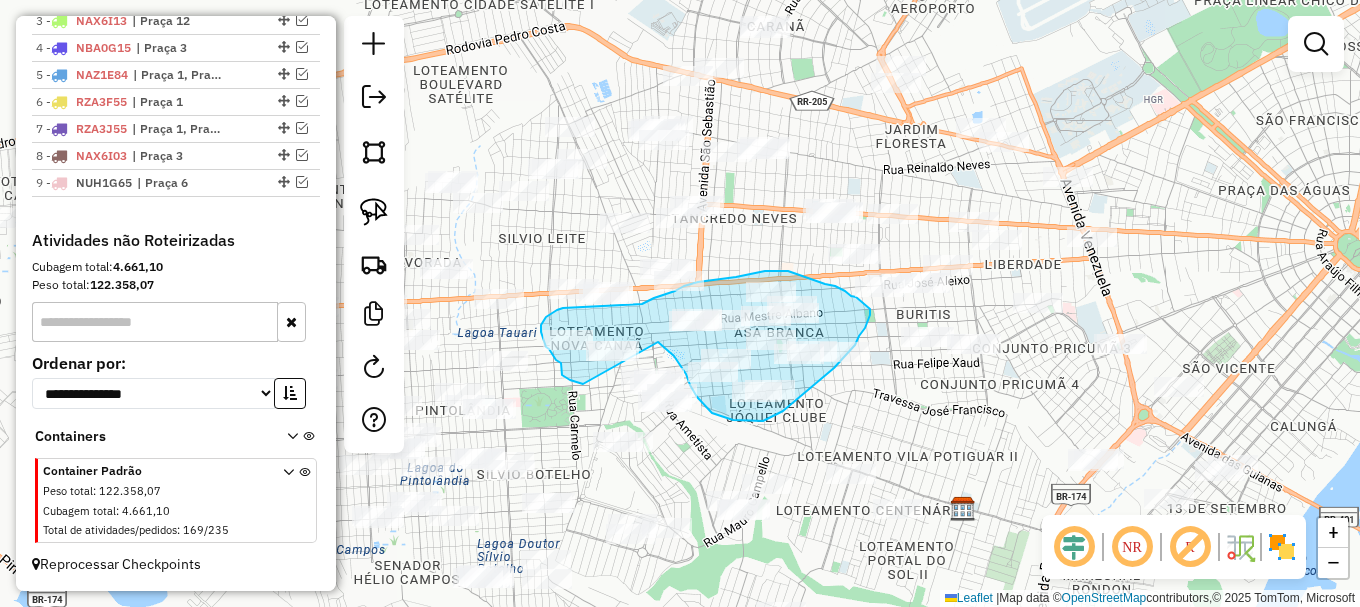 drag, startPoint x: 658, startPoint y: 342, endPoint x: 584, endPoint y: 380, distance: 83.18654 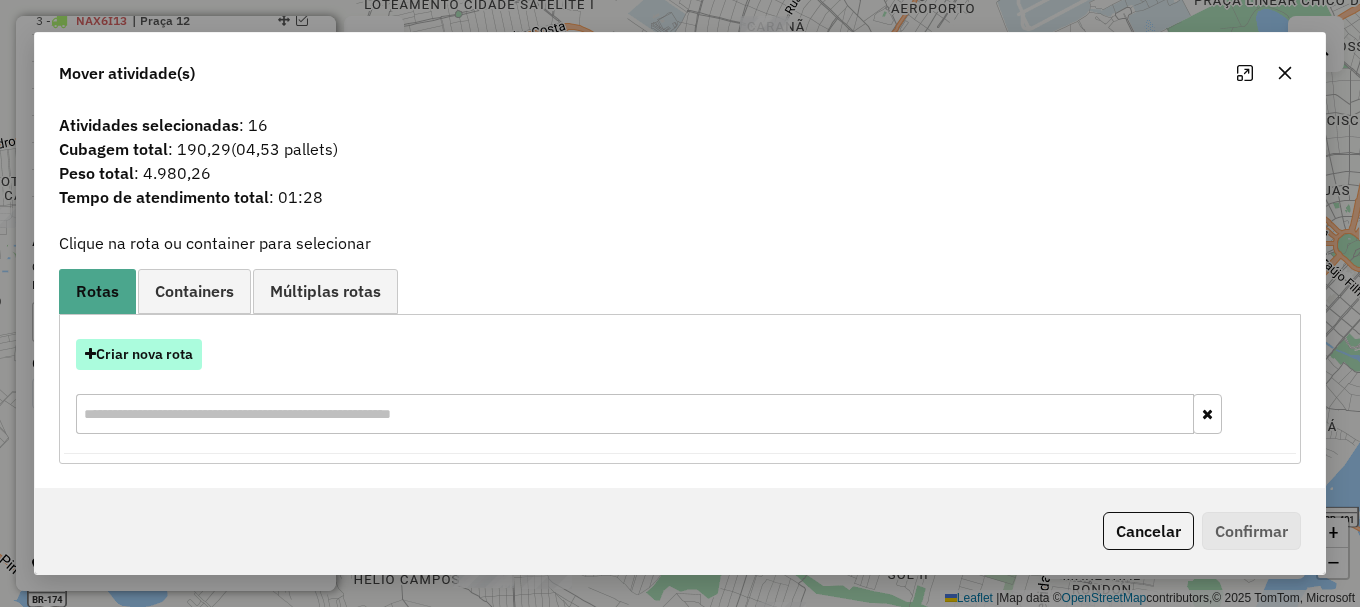 click on "Criar nova rota" at bounding box center (139, 354) 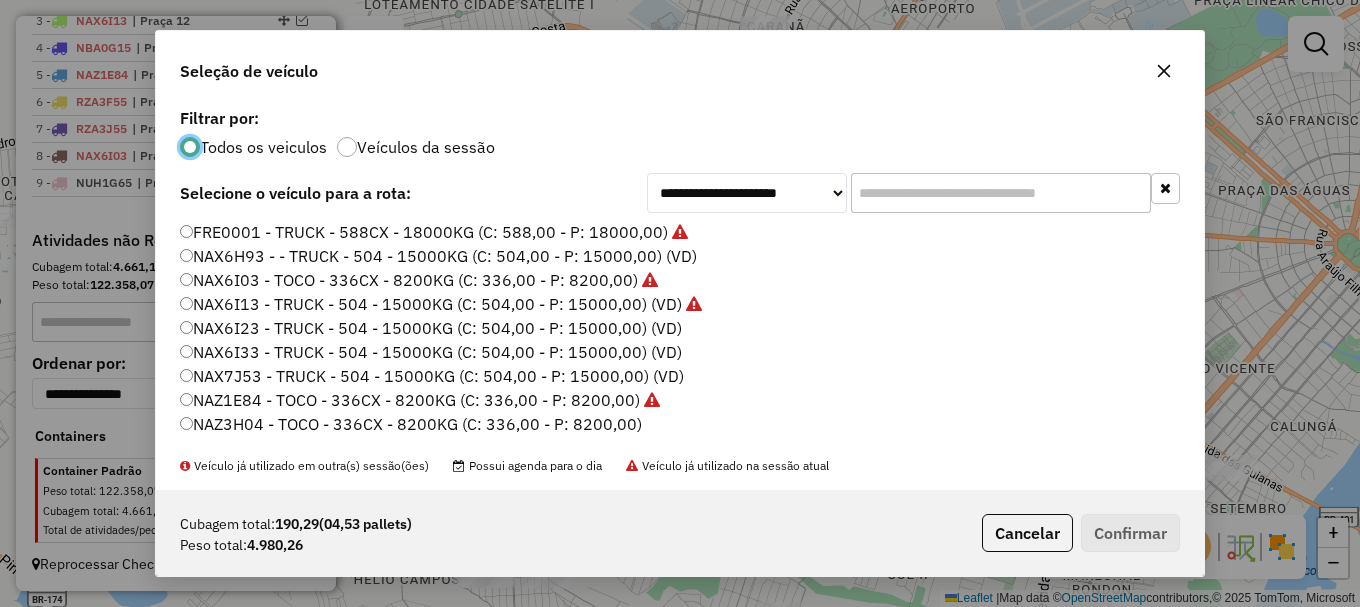 scroll, scrollTop: 11, scrollLeft: 6, axis: both 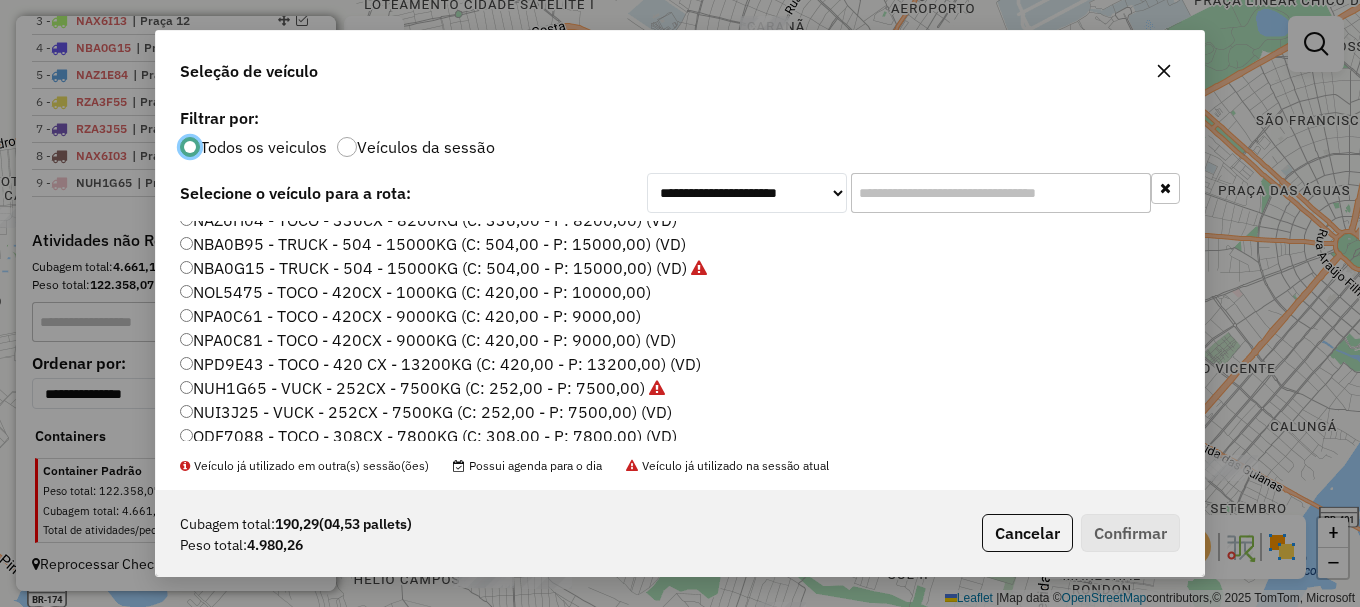 click on "NUI3J25 - VUCK - 252CX - 7500KG (C: 252,00 - P: 7500,00) (VD)" 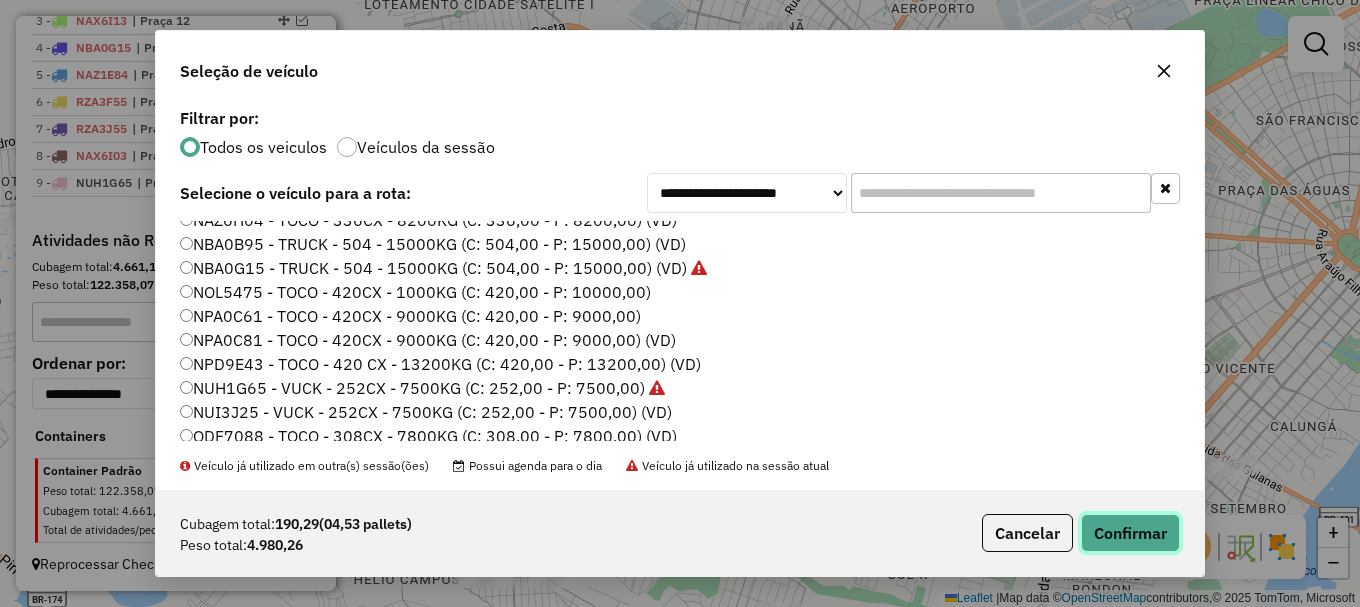 click on "Confirmar" 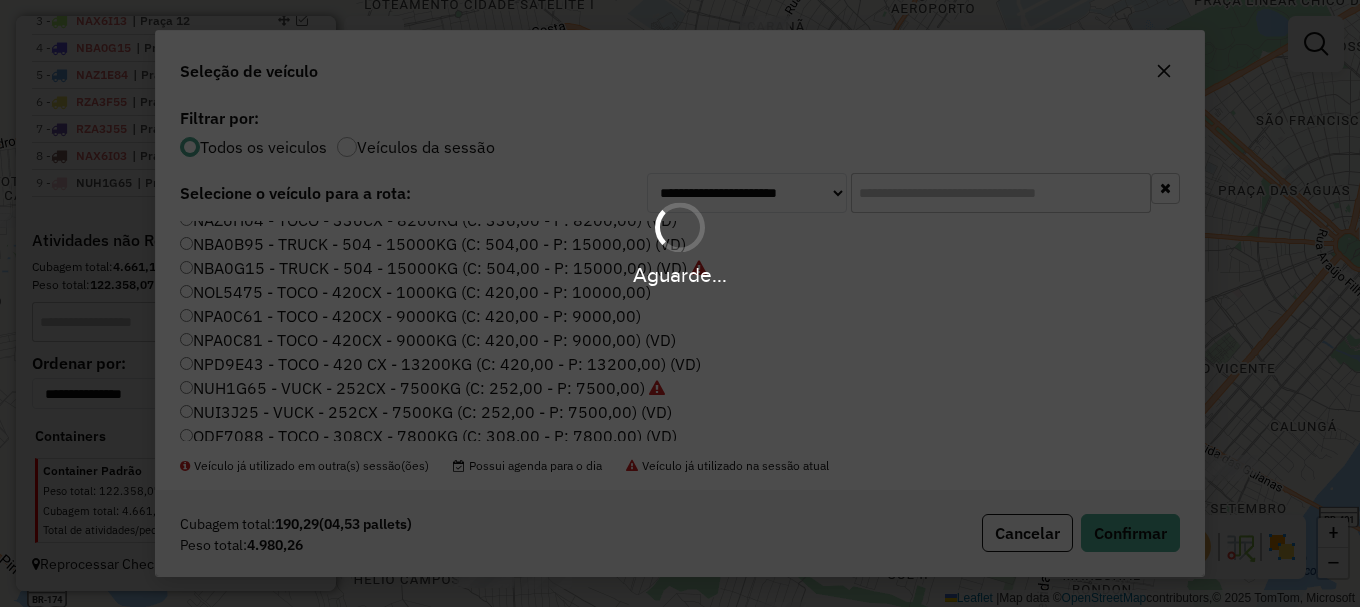 scroll, scrollTop: 946, scrollLeft: 0, axis: vertical 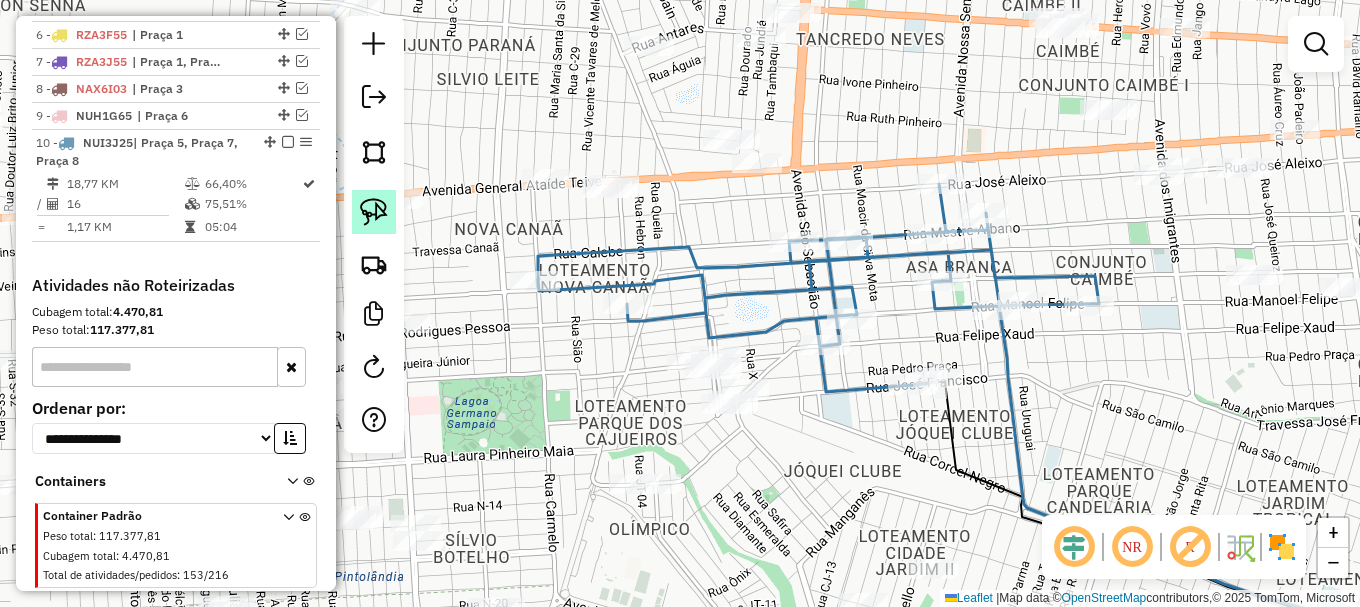 click 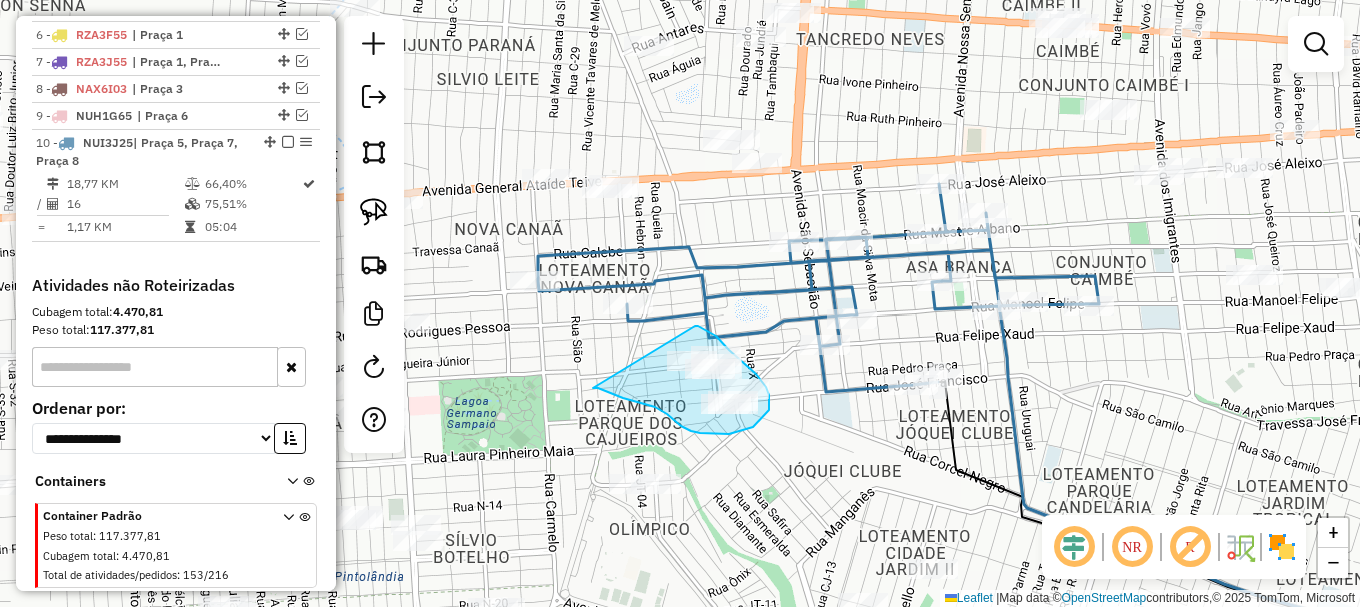 drag, startPoint x: 601, startPoint y: 390, endPoint x: 687, endPoint y: 336, distance: 101.54802 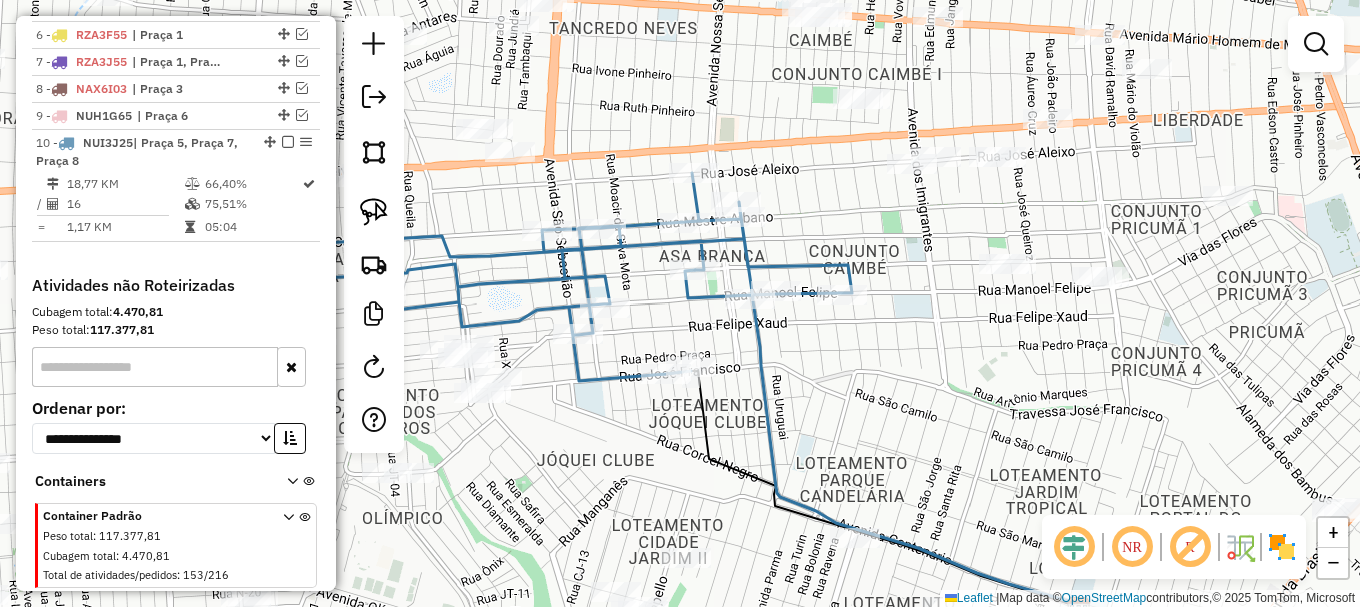 drag, startPoint x: 1067, startPoint y: 223, endPoint x: 885, endPoint y: 259, distance: 185.52628 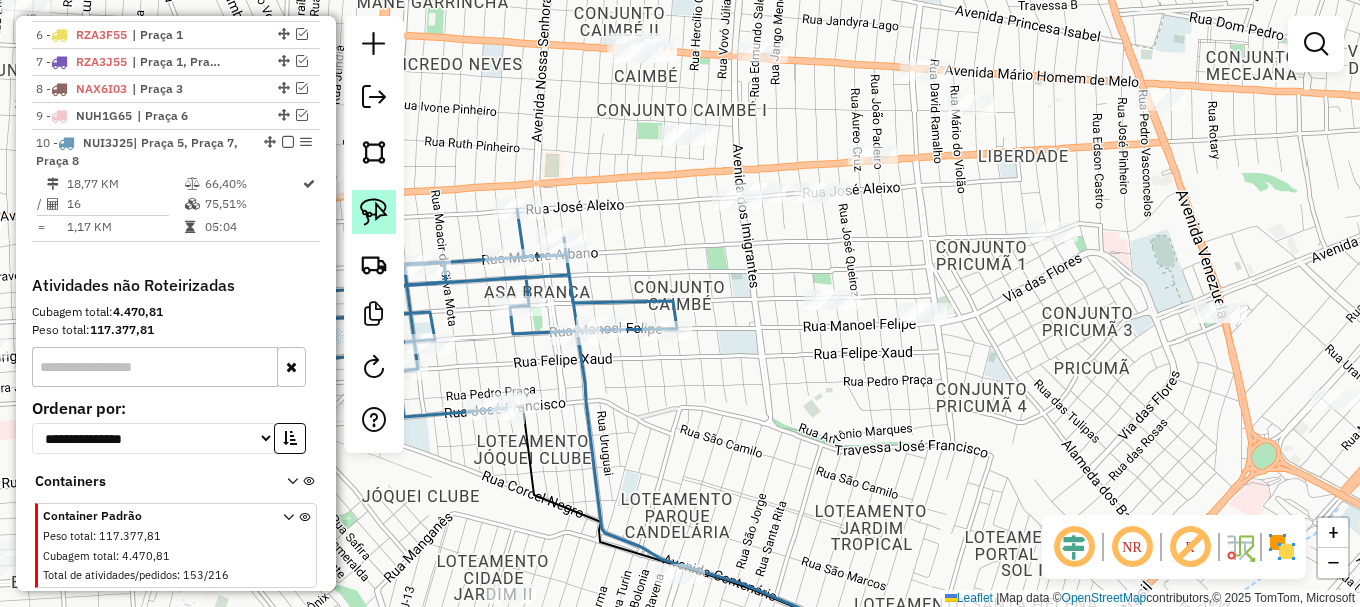 click 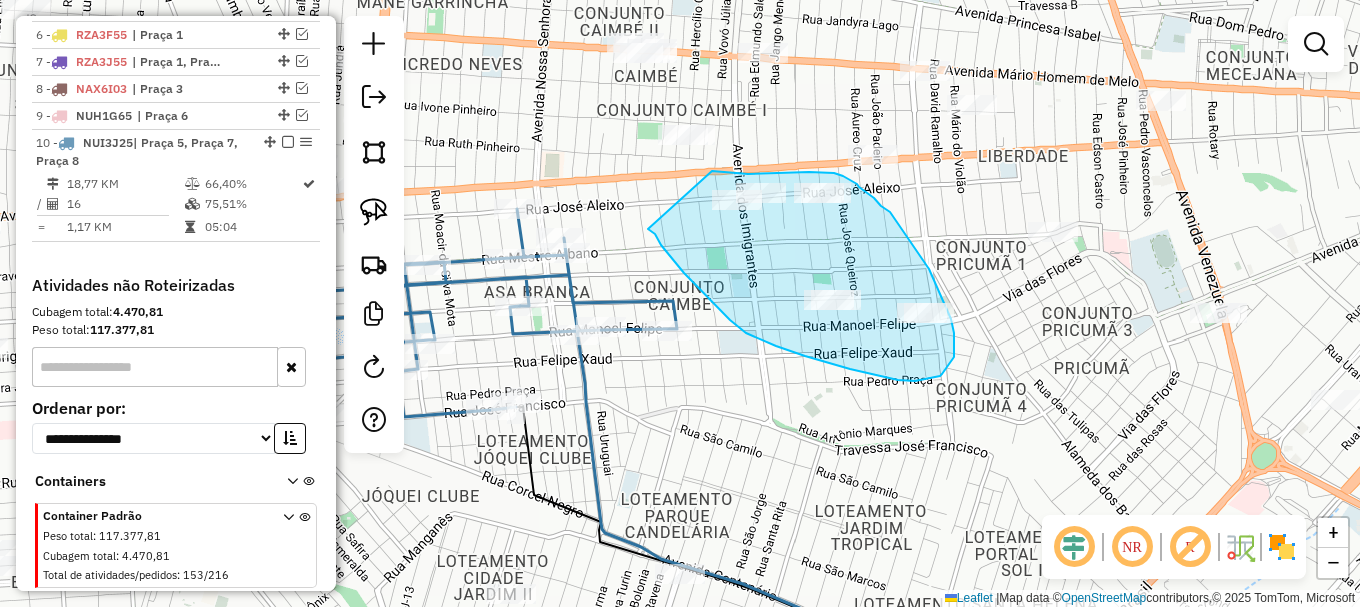 drag, startPoint x: 648, startPoint y: 229, endPoint x: 712, endPoint y: 173, distance: 85.04117 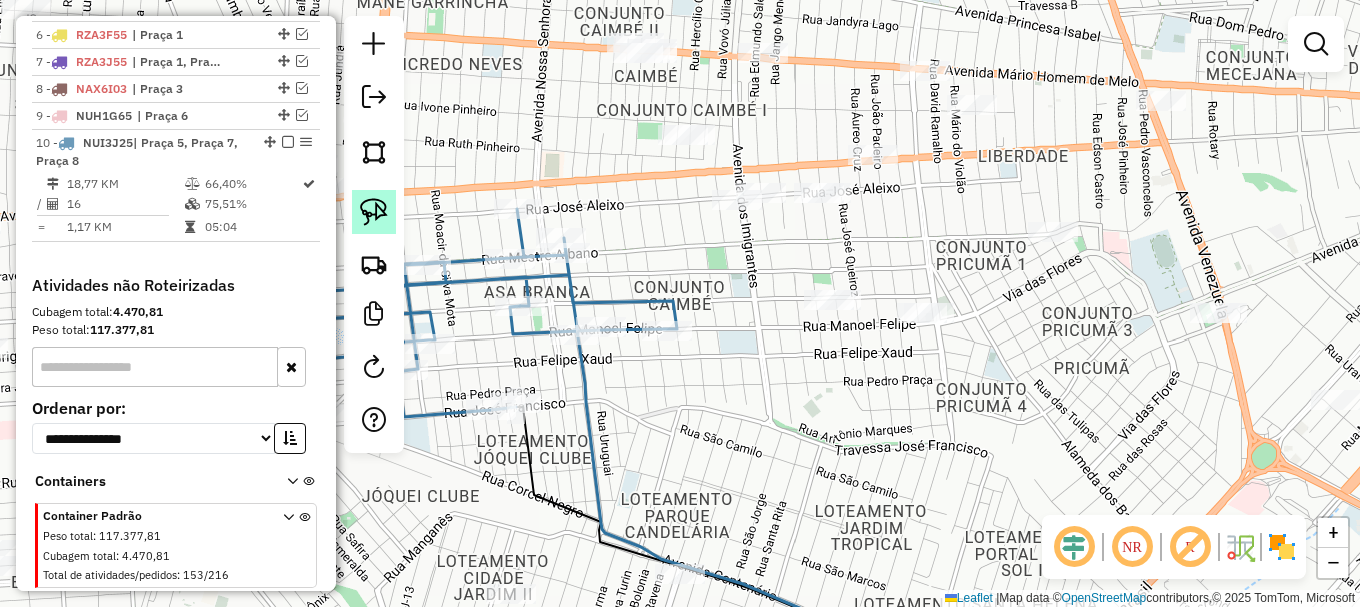 click 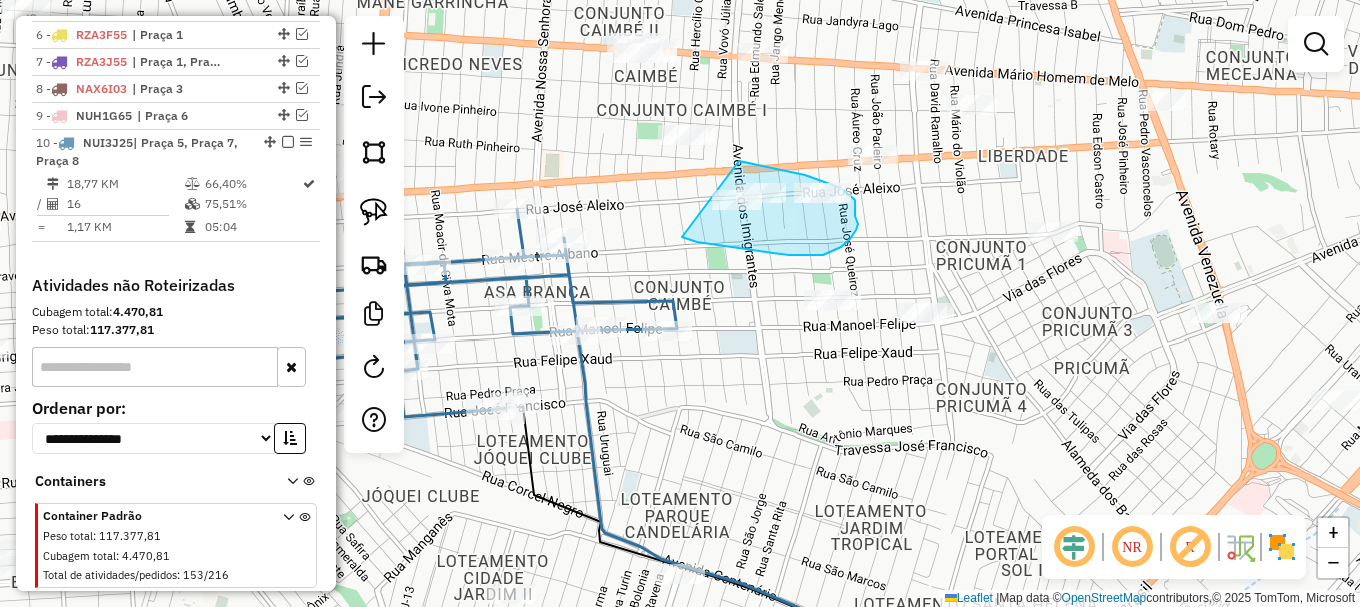 drag, startPoint x: 692, startPoint y: 240, endPoint x: 738, endPoint y: 161, distance: 91.416626 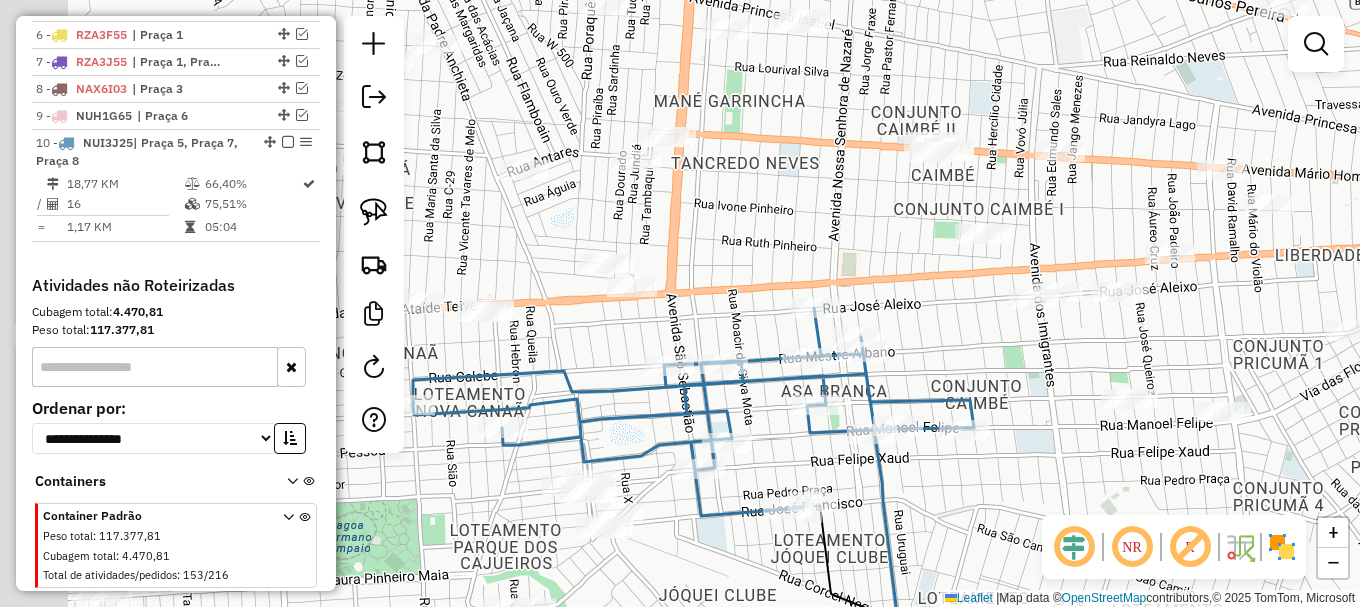 drag, startPoint x: 758, startPoint y: 237, endPoint x: 1037, endPoint y: 296, distance: 285.17014 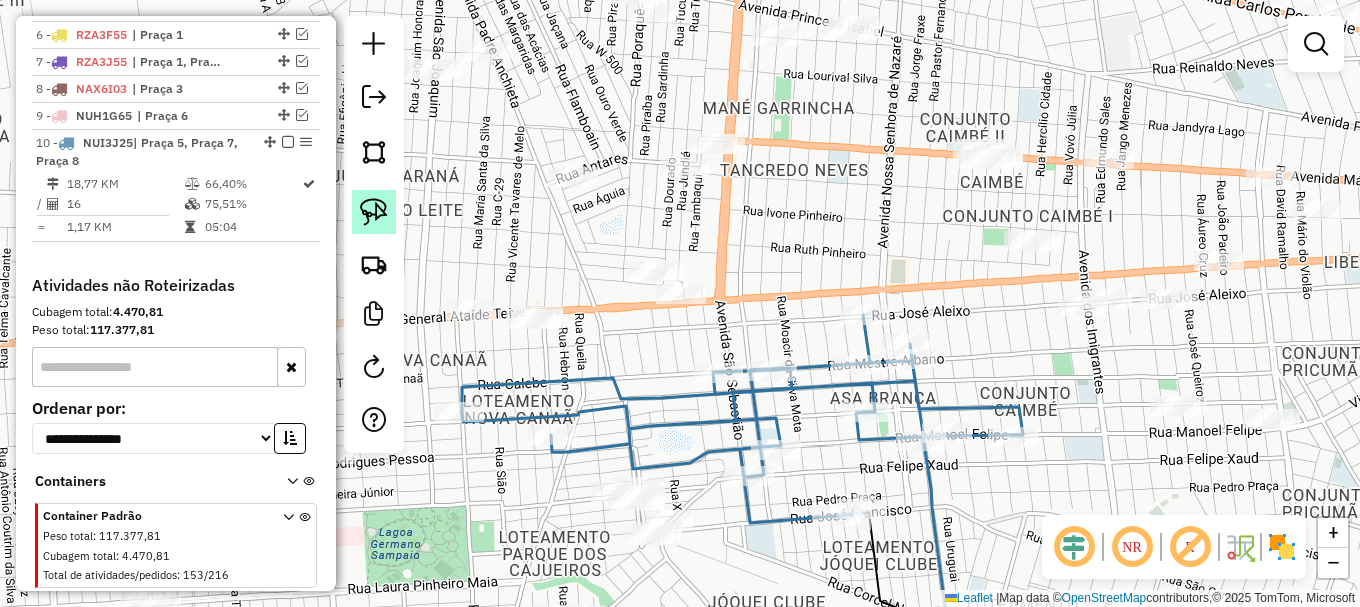 click 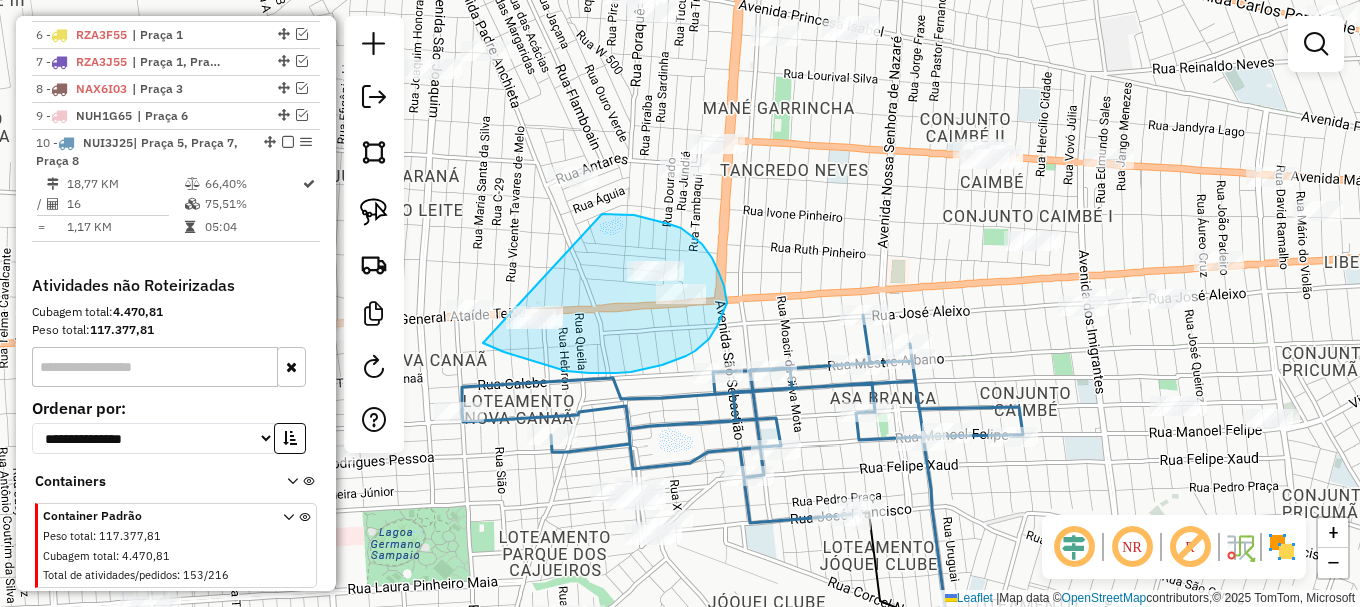 drag, startPoint x: 537, startPoint y: 363, endPoint x: 584, endPoint y: 214, distance: 156.237 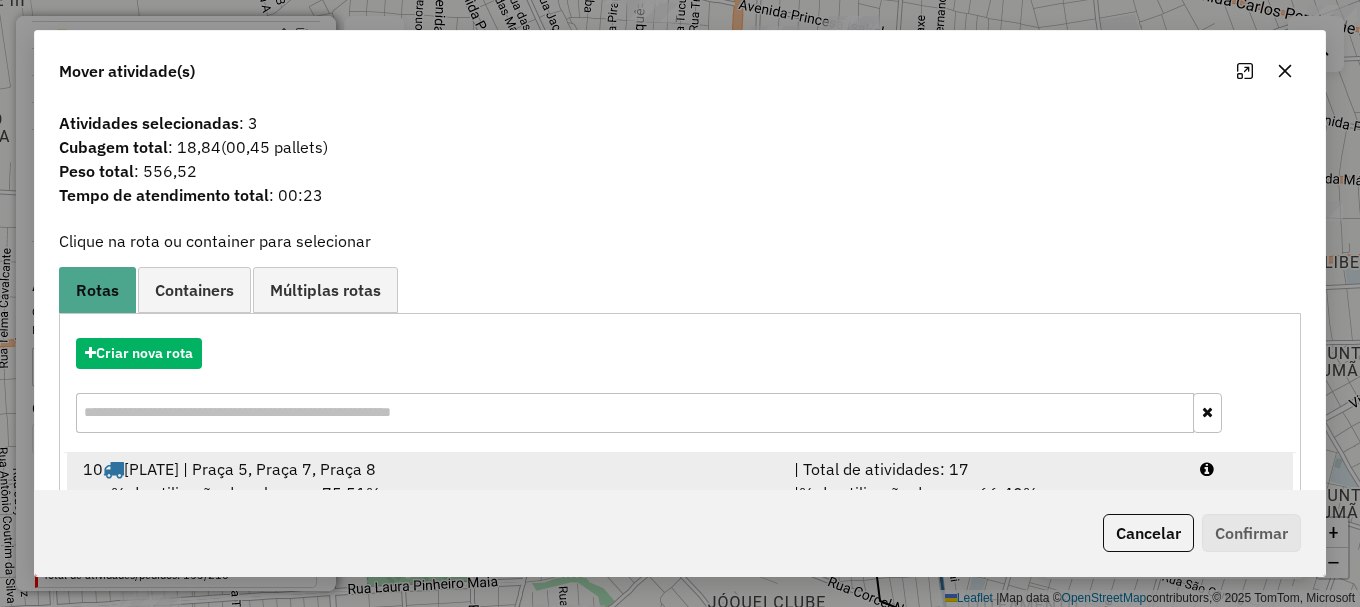 click at bounding box center (1239, 469) 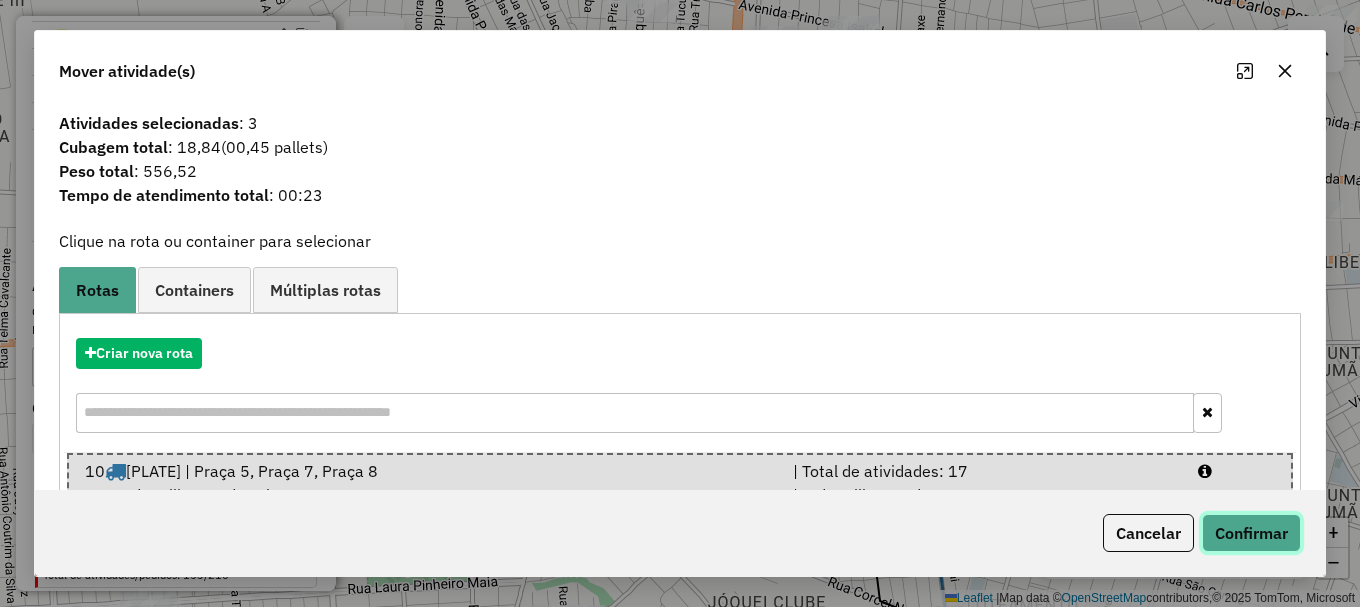 click on "Confirmar" 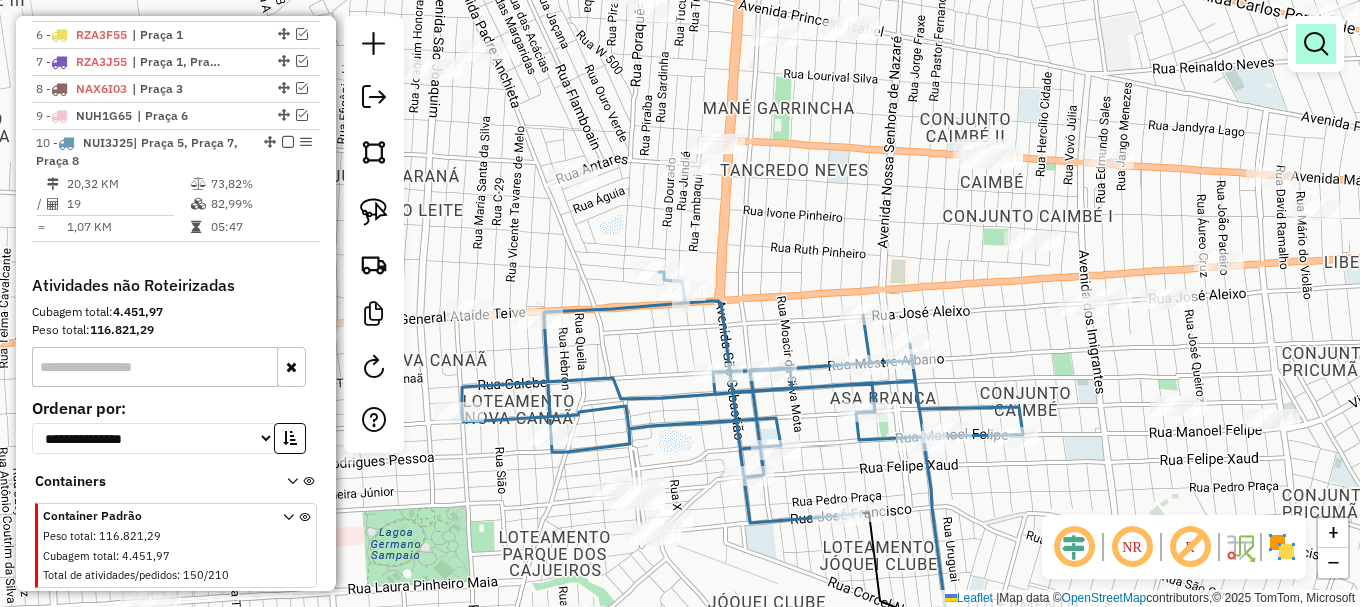 click at bounding box center (1316, 44) 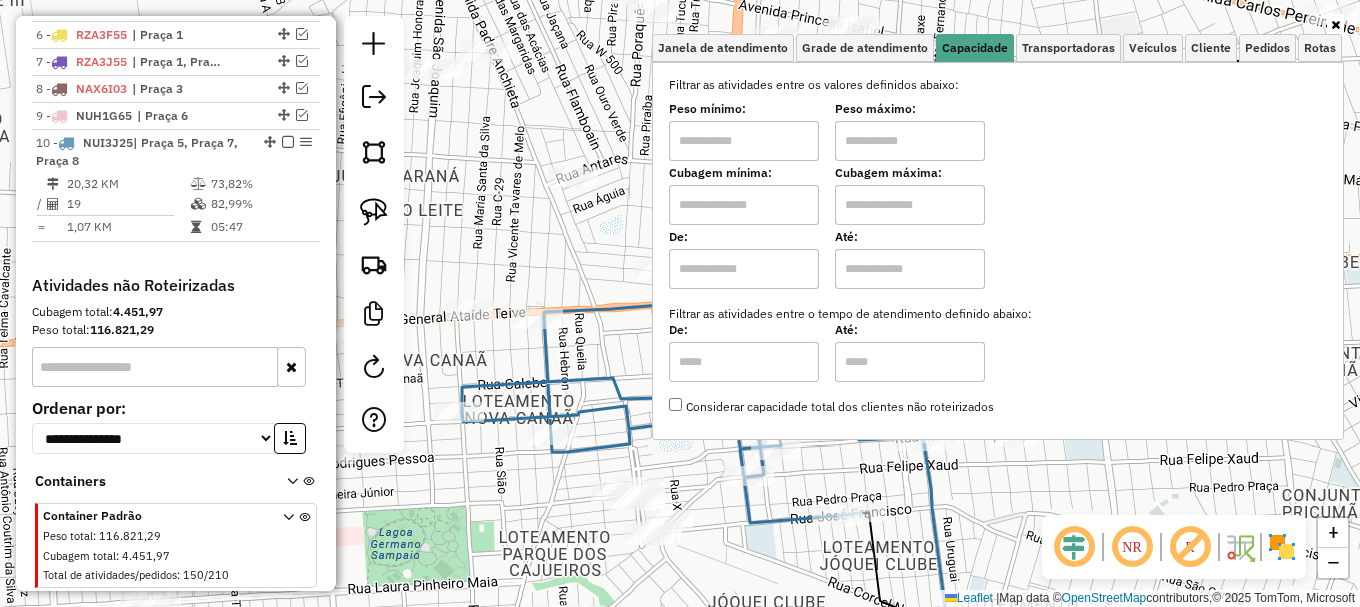 click at bounding box center (744, 205) 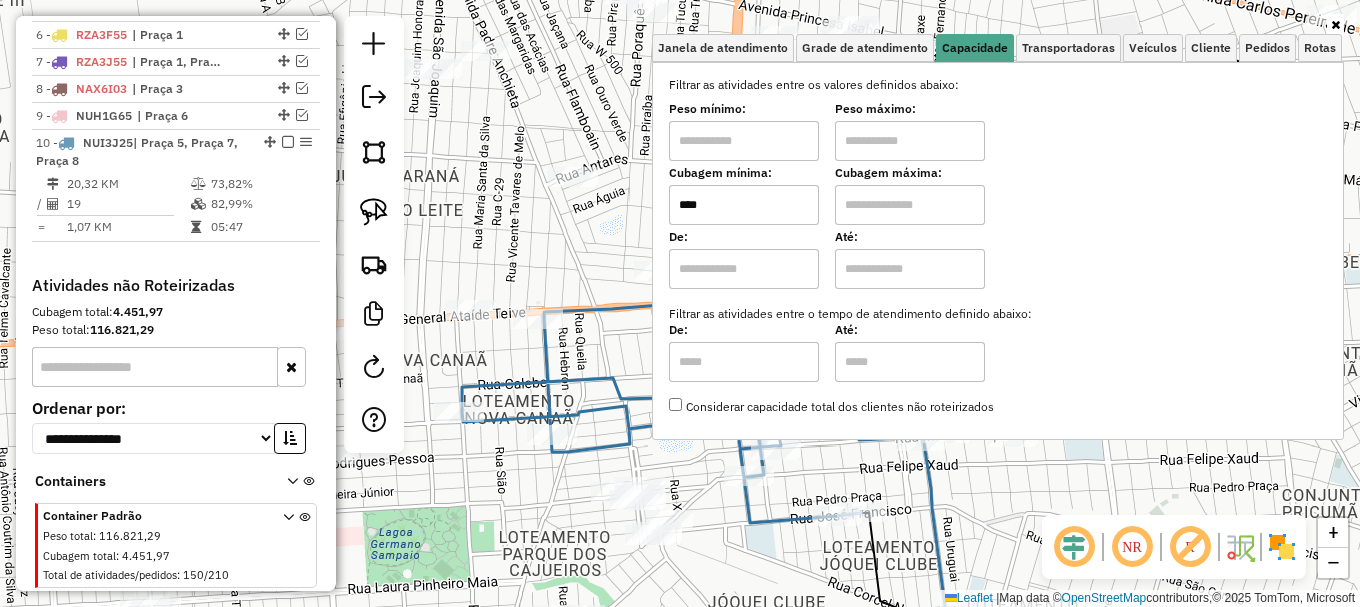 click at bounding box center (910, 205) 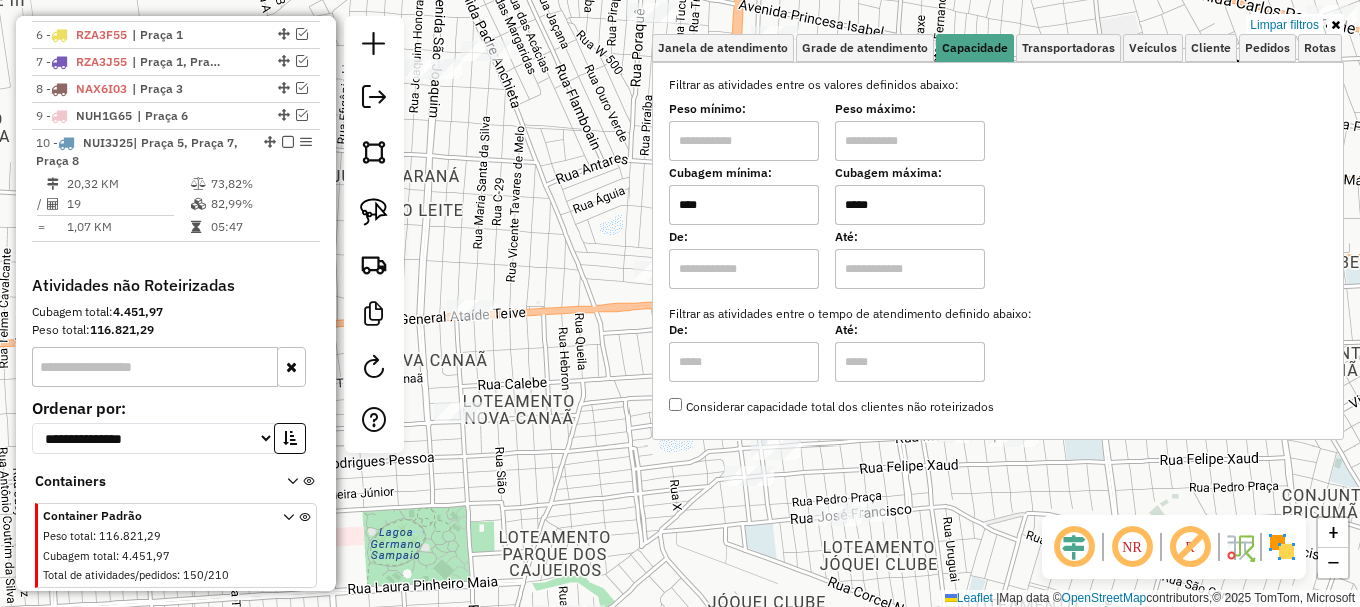 type on "*****" 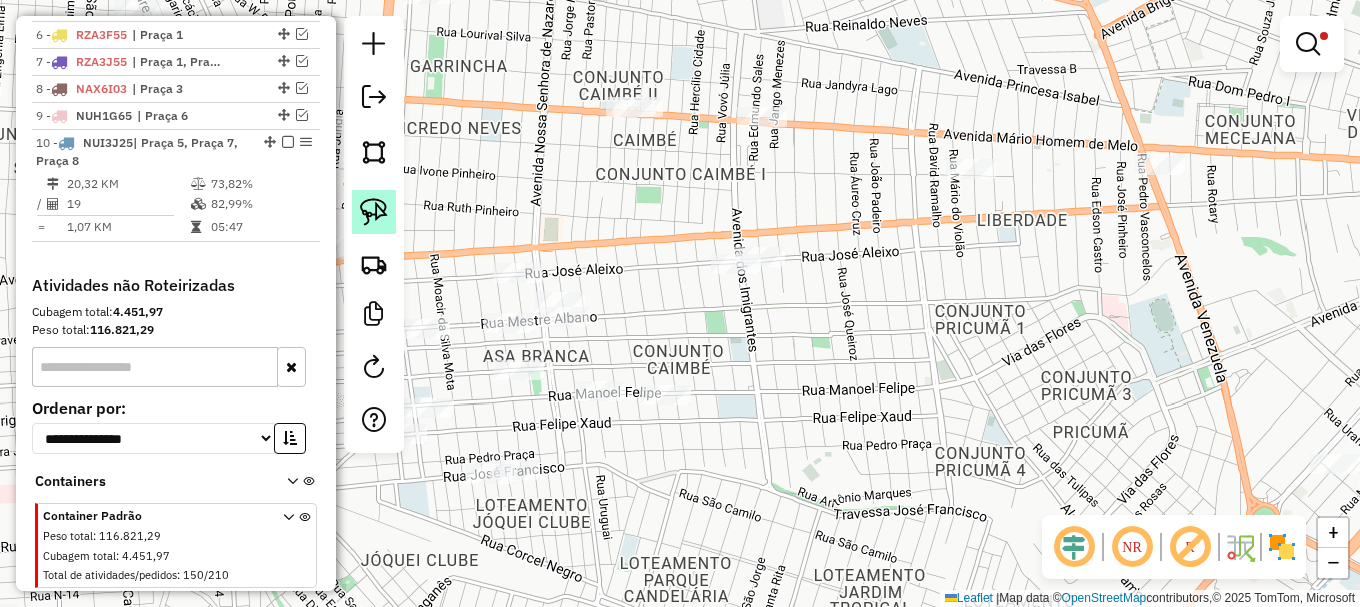 click 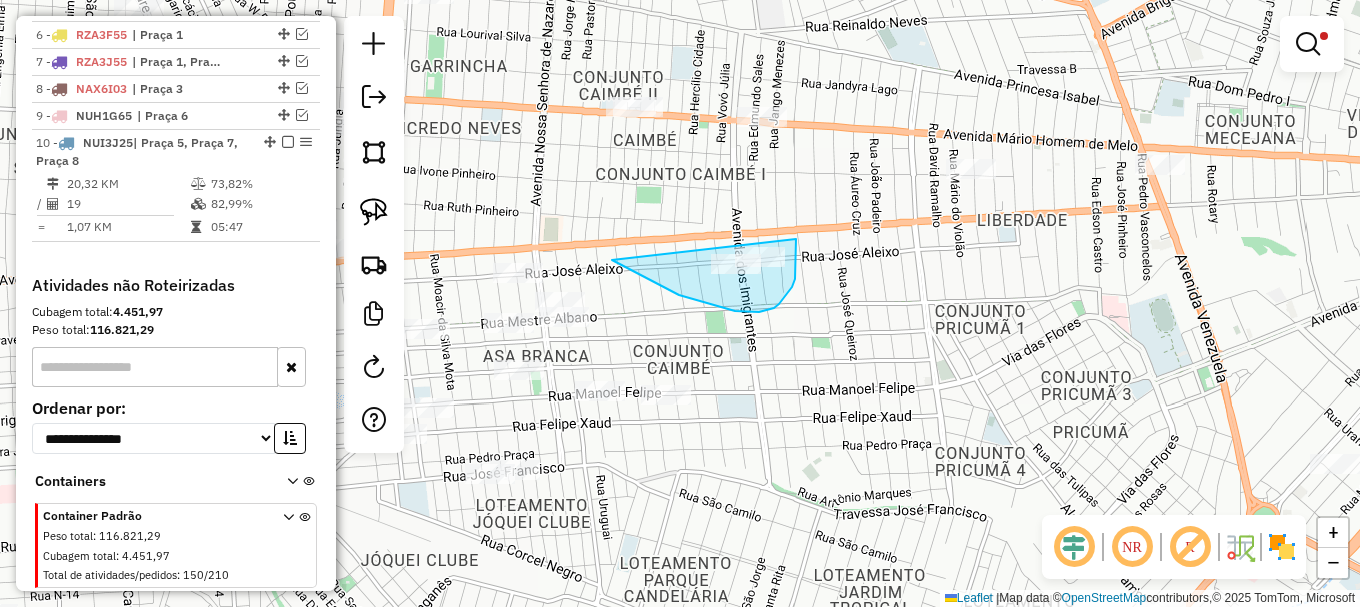 drag, startPoint x: 679, startPoint y: 295, endPoint x: 787, endPoint y: 222, distance: 130.35721 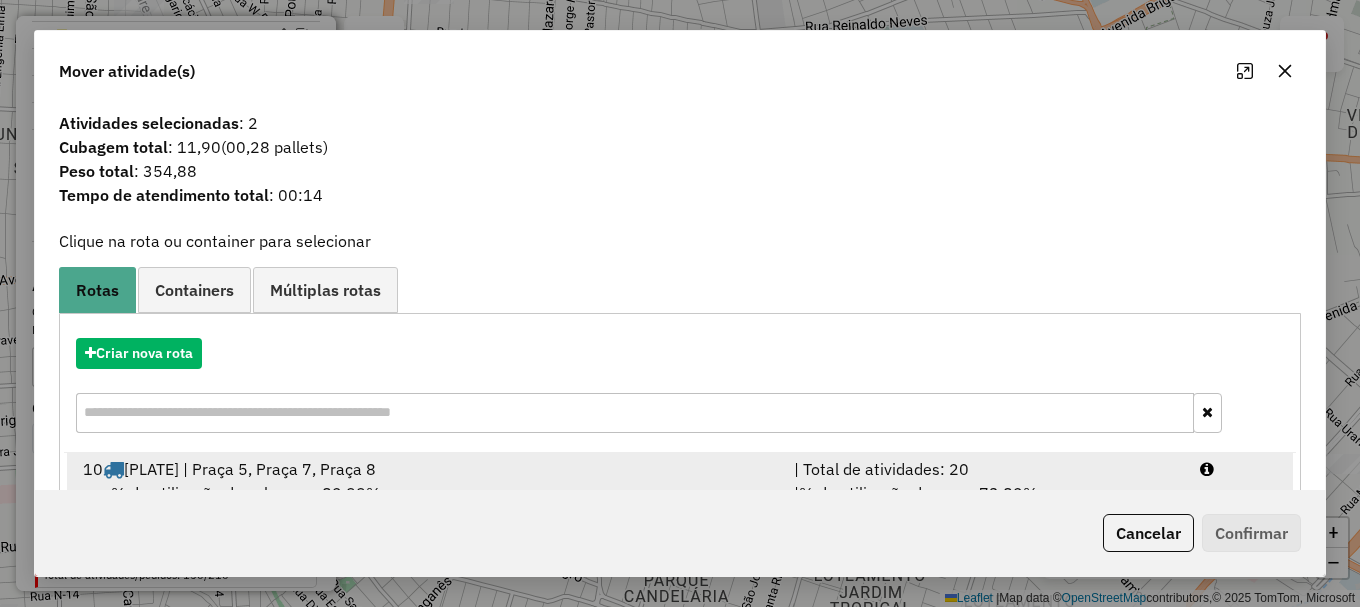 click at bounding box center [1239, 469] 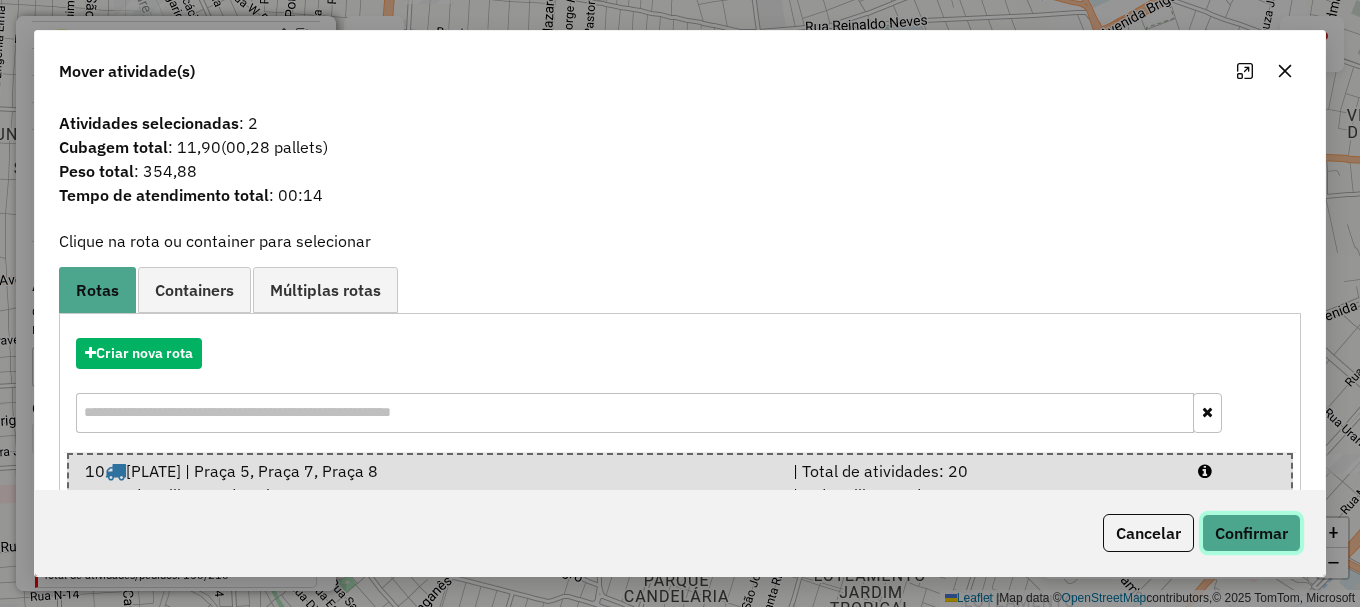 click on "Confirmar" 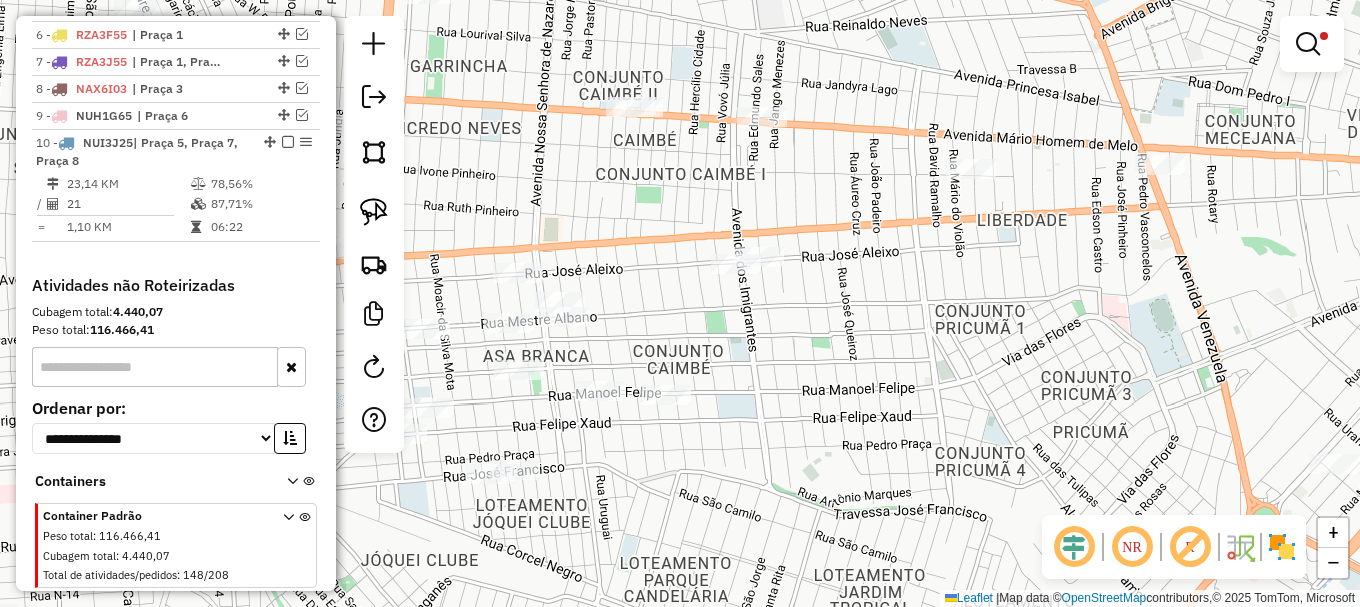 click at bounding box center [1308, 44] 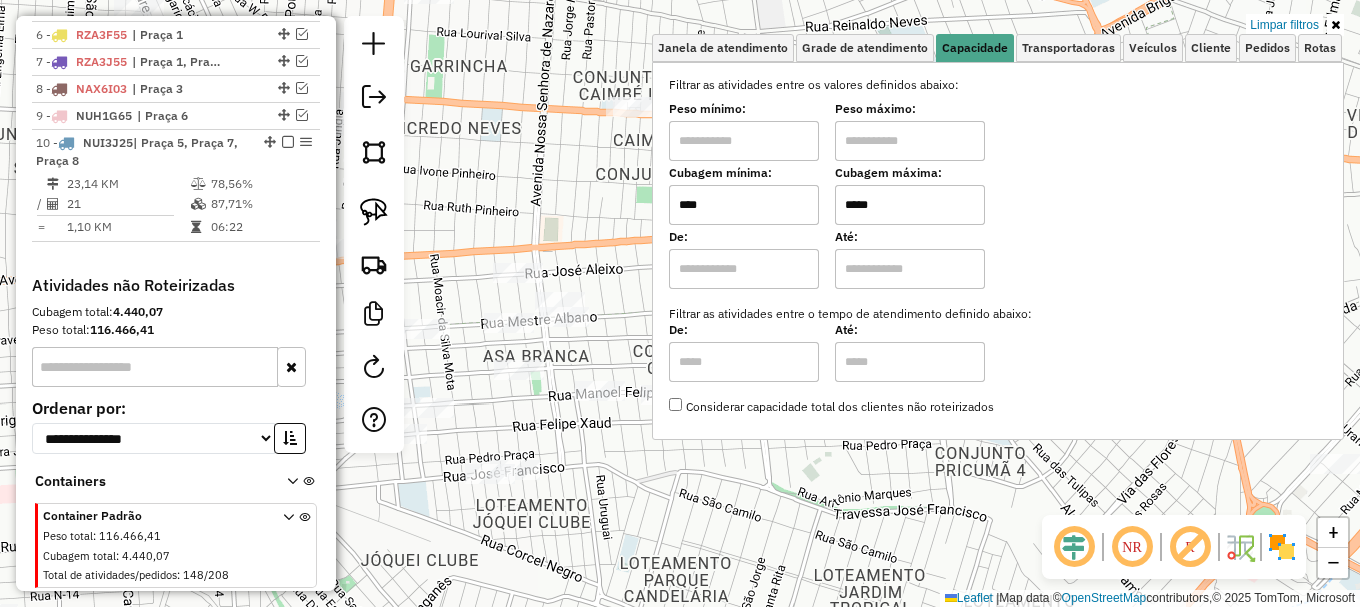 click on "*****" at bounding box center (910, 205) 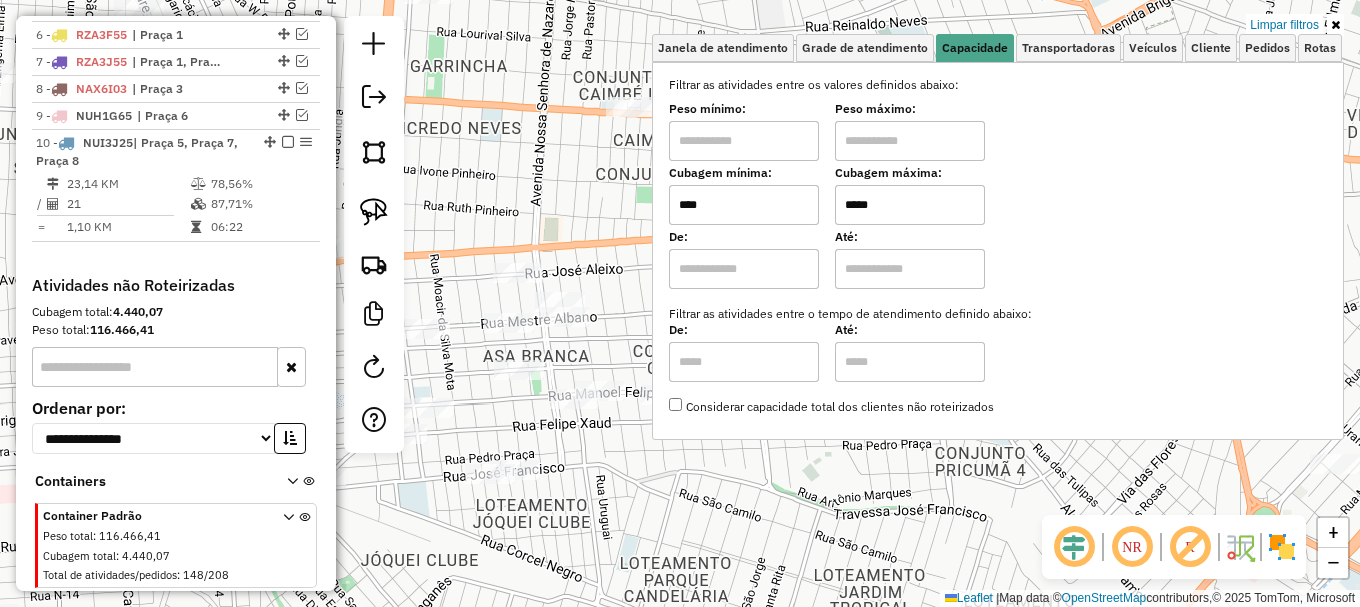 type on "*****" 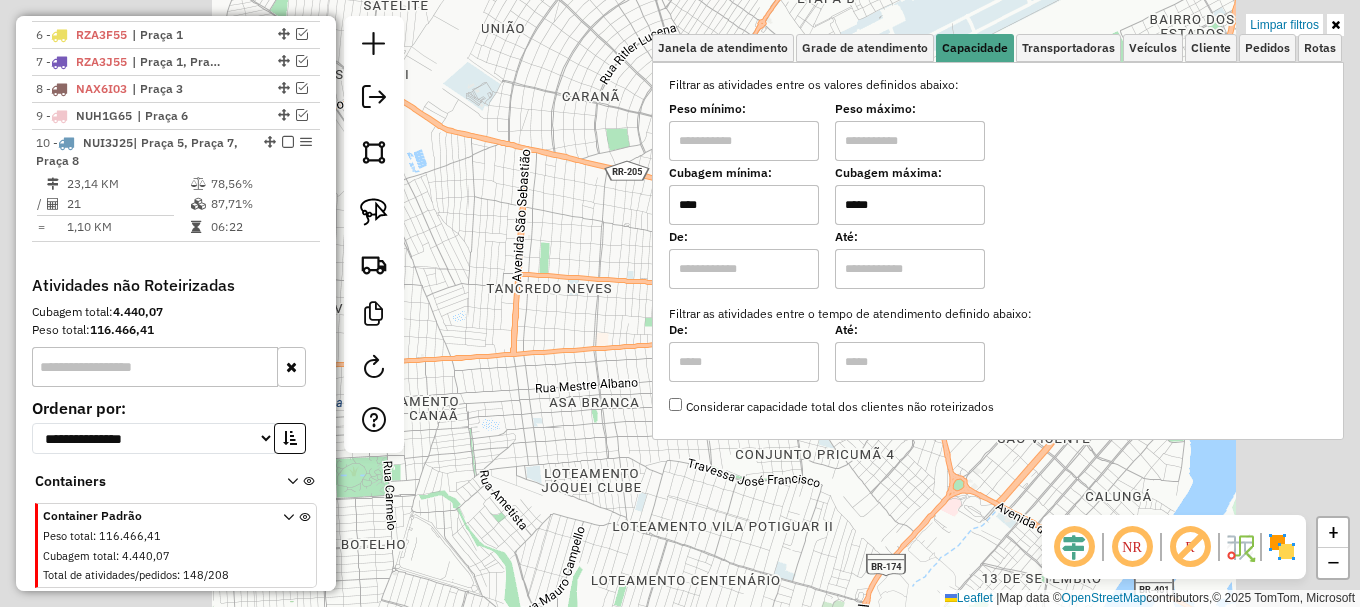 click on "Limpar filtros Janela de atendimento Grade de atendimento Capacidade Transportadoras Veículos Cliente Pedidos  Rotas Selecione os dias de semana para filtrar as janelas de atendimento  Seg   Ter   Qua   Qui   Sex   Sáb   Dom  Informe o período da janela de atendimento: De: Até:  Filtrar exatamente a janela do cliente  Considerar janela de atendimento padrão  Selecione os dias de semana para filtrar as grades de atendimento  Seg   Ter   Qua   Qui   Sex   Sáb   Dom   Considerar clientes sem dia de atendimento cadastrado  Clientes fora do dia de atendimento selecionado Filtrar as atividades entre os valores definidos abaixo:  Peso mínimo:   Peso máximo:   Cubagem mínima:  ****  Cubagem máxima:  *****  De:   Até:  Filtrar as atividades entre o tempo de atendimento definido abaixo:  De:   Até:   Considerar capacidade total dos clientes não roteirizados Transportadora: Selecione um ou mais itens Tipo de veículo: Selecione um ou mais itens Veículo: Selecione um ou mais itens Motorista: Nome: Rótulo:" 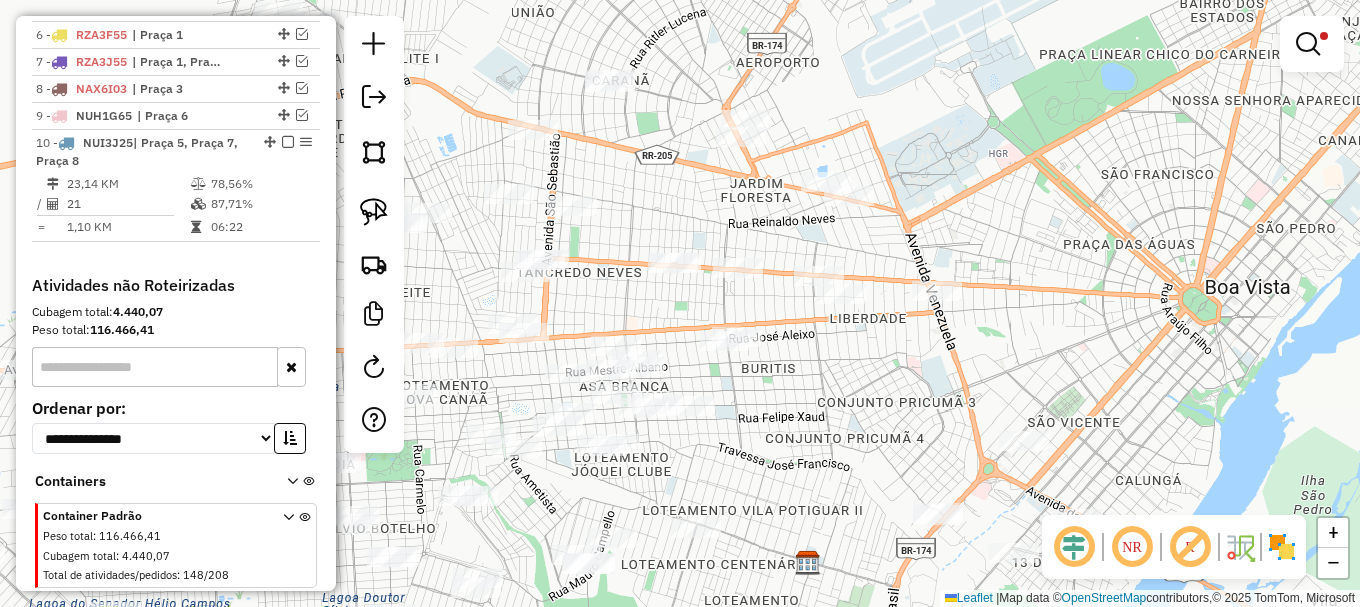 drag, startPoint x: 629, startPoint y: 299, endPoint x: 698, endPoint y: 267, distance: 76.05919 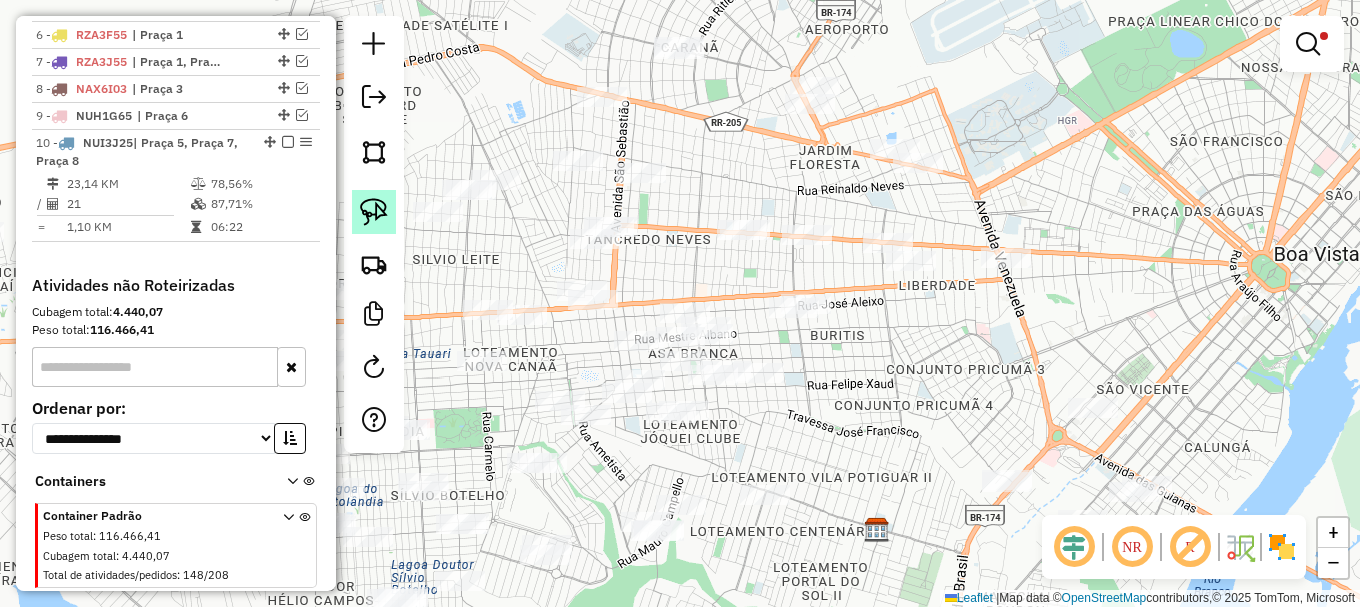 drag, startPoint x: 373, startPoint y: 210, endPoint x: 379, endPoint y: 226, distance: 17.088007 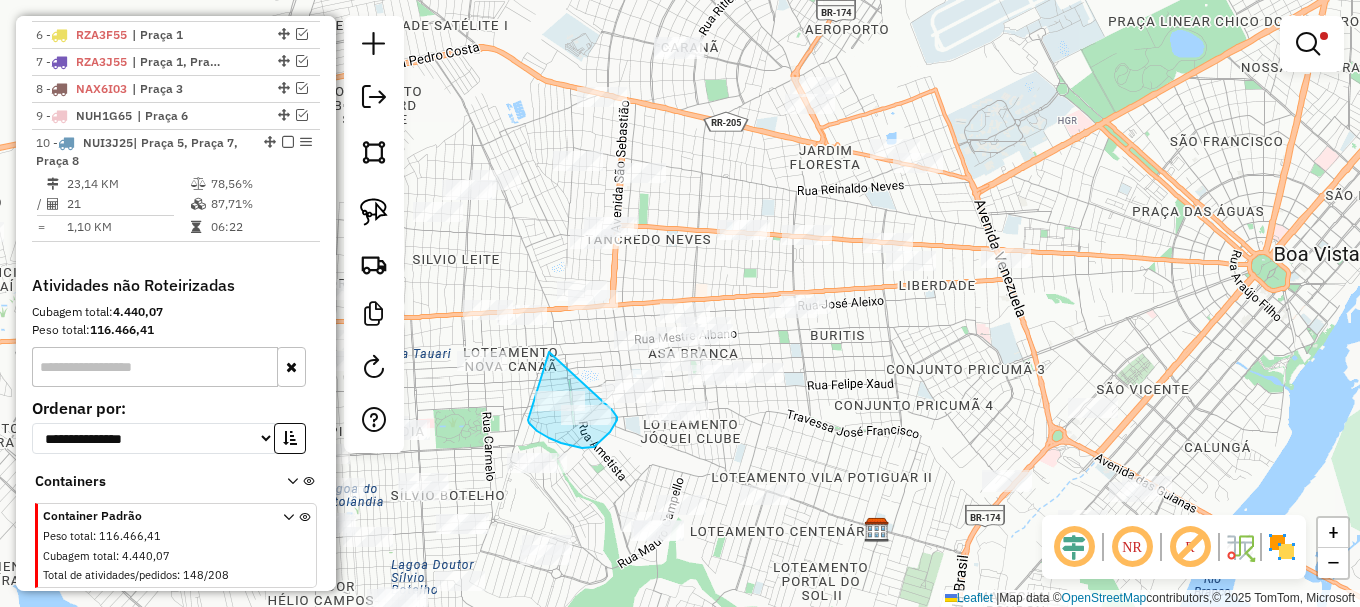 drag, startPoint x: 542, startPoint y: 434, endPoint x: 542, endPoint y: 349, distance: 85 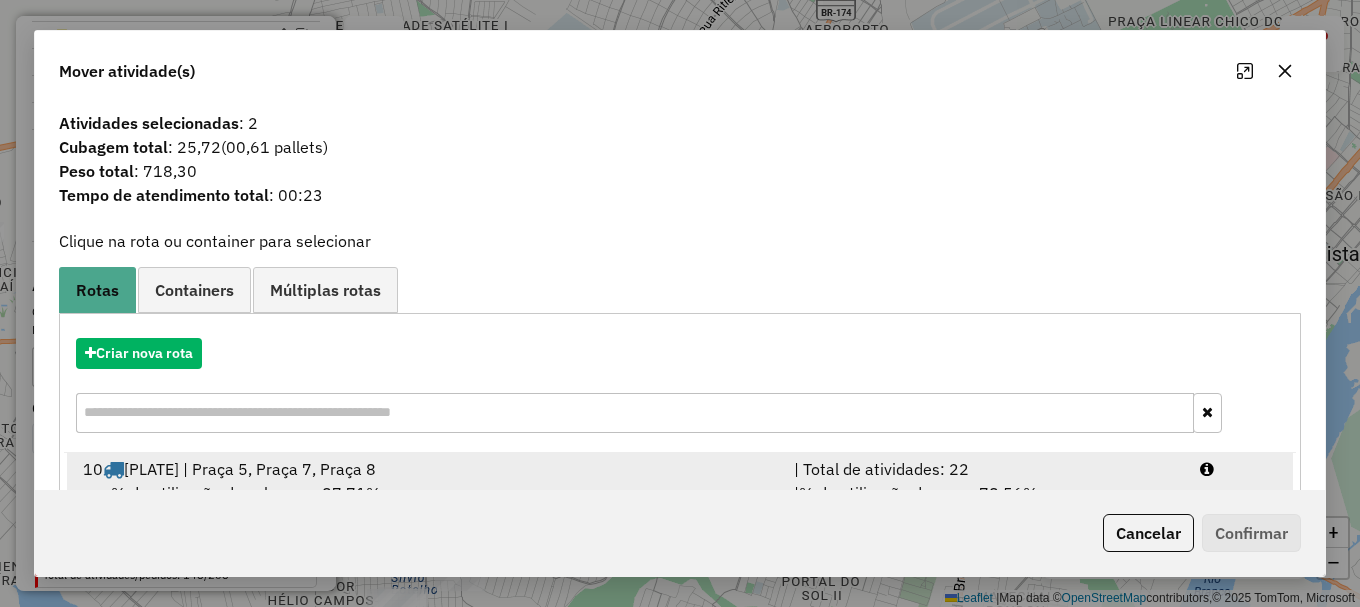click on "10  NUI3J25 | Praça 5, Praça 7, Praça 8  | Total de atividades: 22  % de utilização da cubagem: 87,71%  Cubagem disponível: 30,98   |  % de utilização do peso: 78,56%  | Peso disponível: 1.608,34" at bounding box center (680, 493) 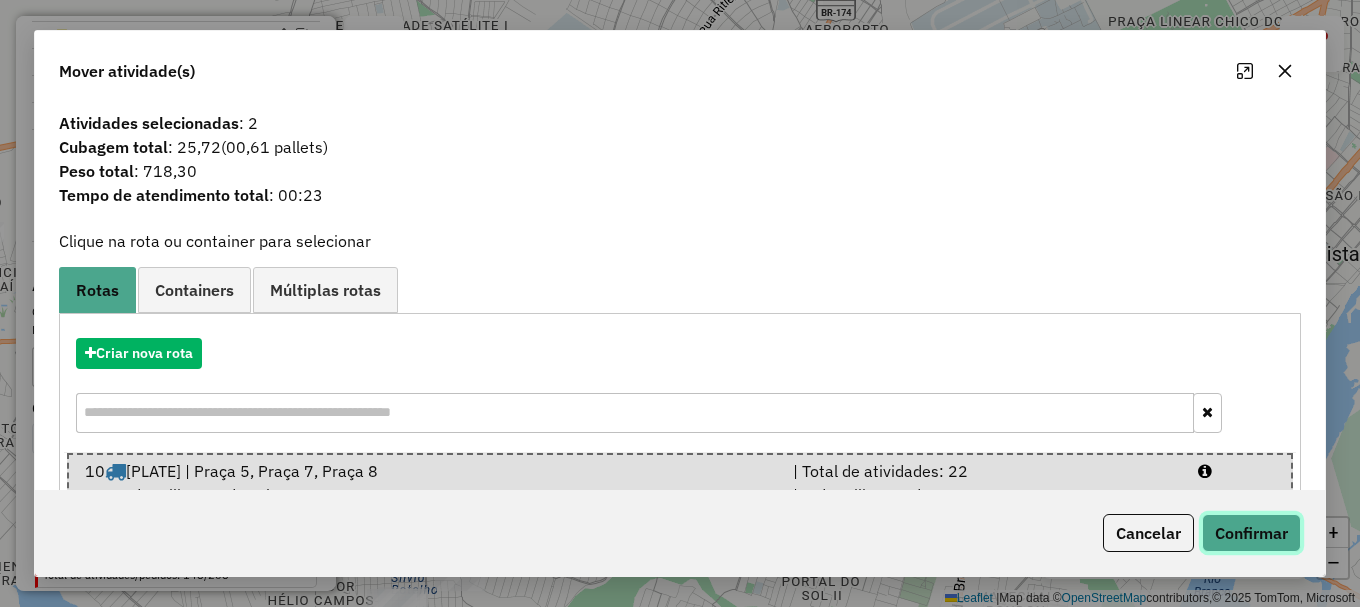 click on "Confirmar" 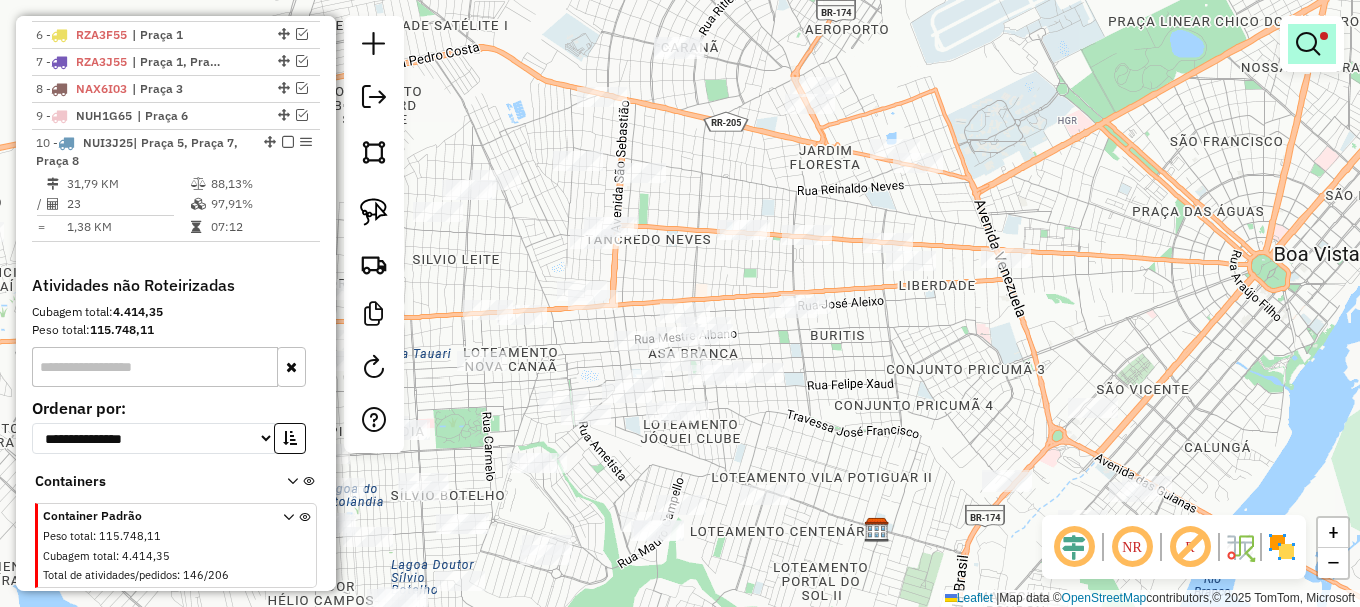 click at bounding box center (1308, 44) 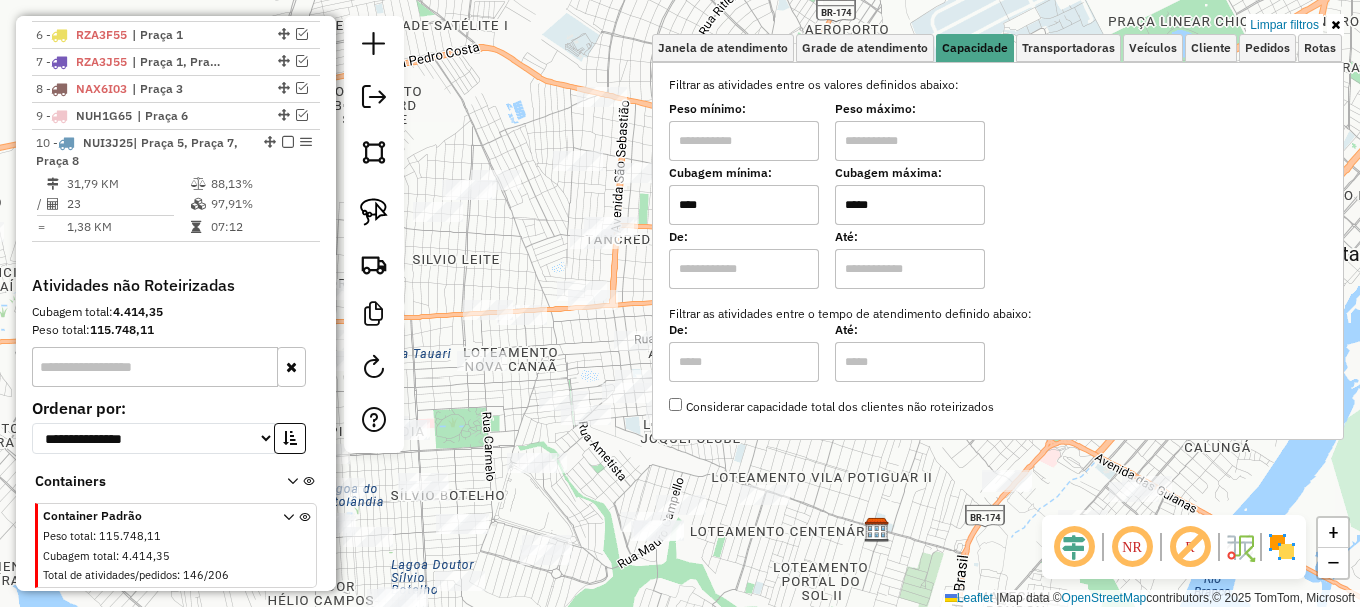 drag, startPoint x: 1293, startPoint y: 26, endPoint x: 749, endPoint y: 124, distance: 552.7567 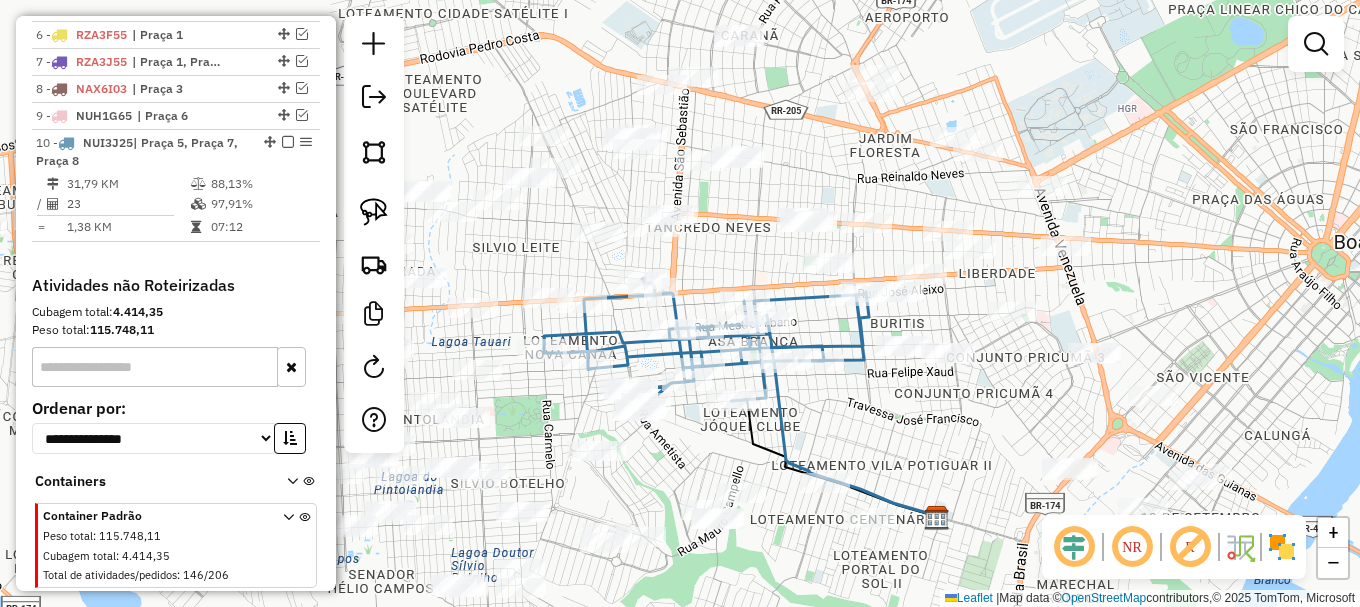 drag, startPoint x: 505, startPoint y: 282, endPoint x: 515, endPoint y: 240, distance: 43.174065 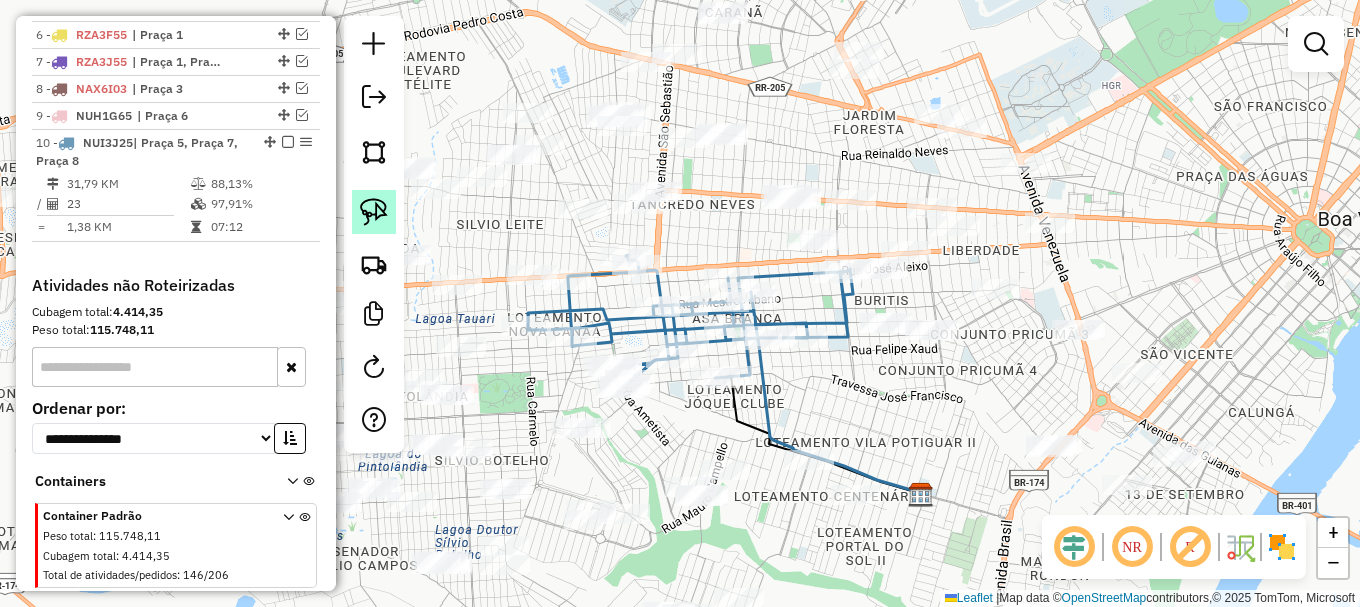 click 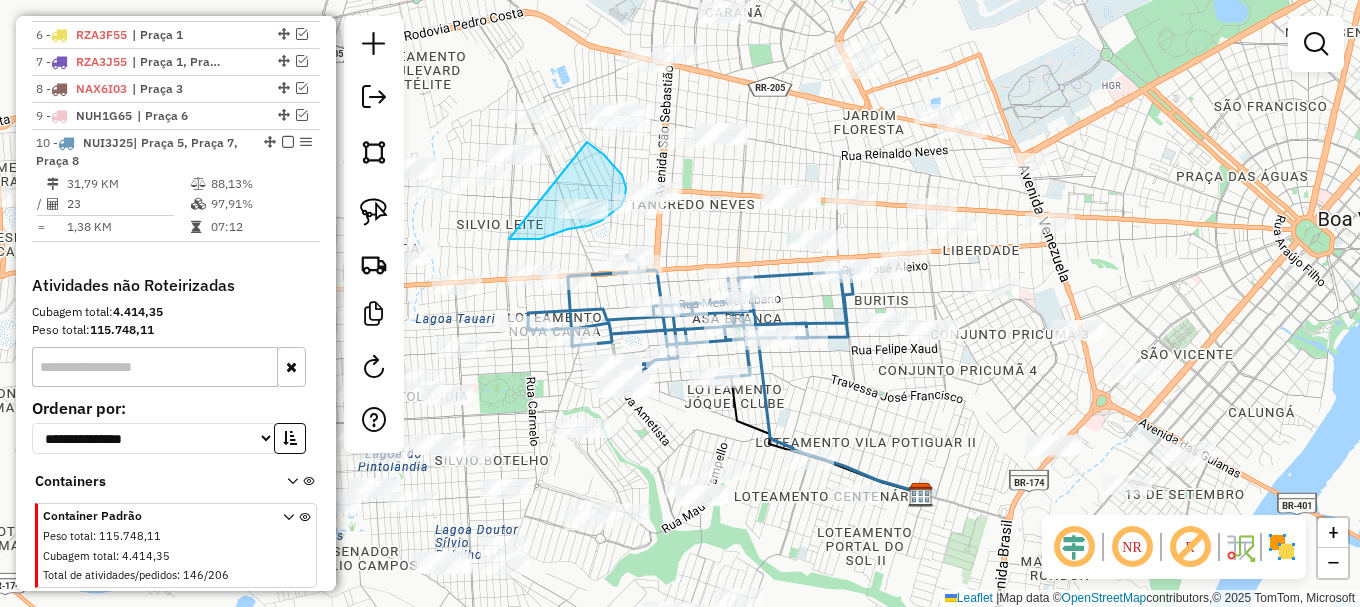 drag, startPoint x: 558, startPoint y: 233, endPoint x: 585, endPoint y: 141, distance: 95.880135 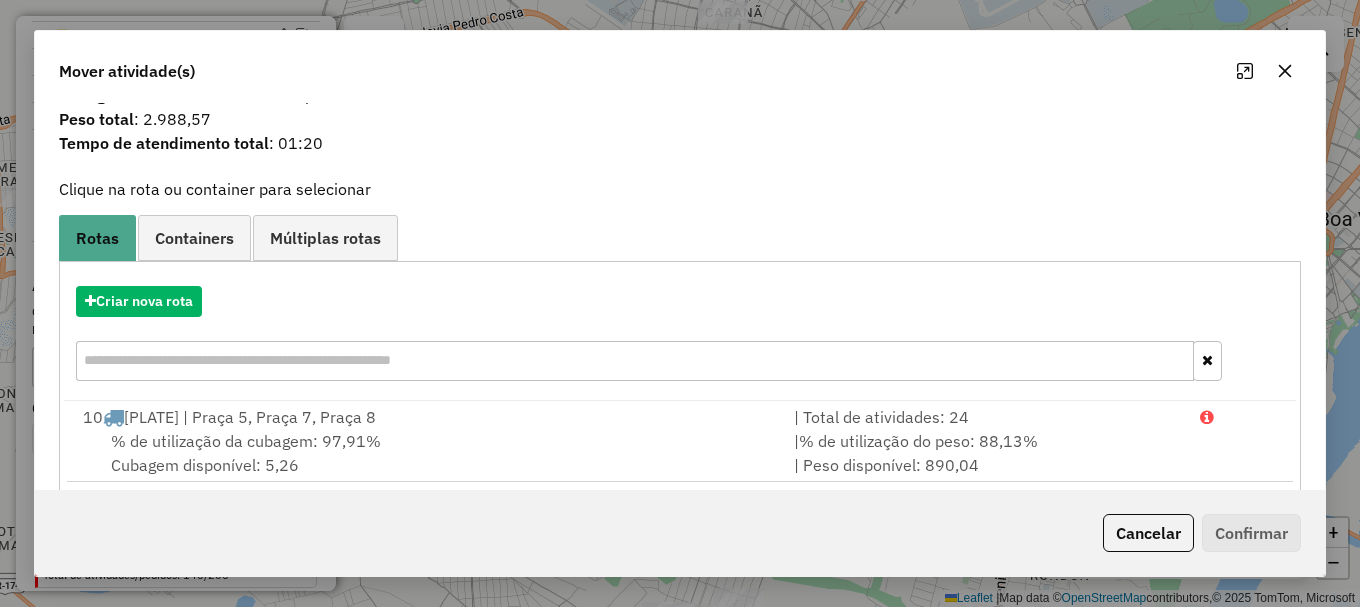 scroll, scrollTop: 78, scrollLeft: 0, axis: vertical 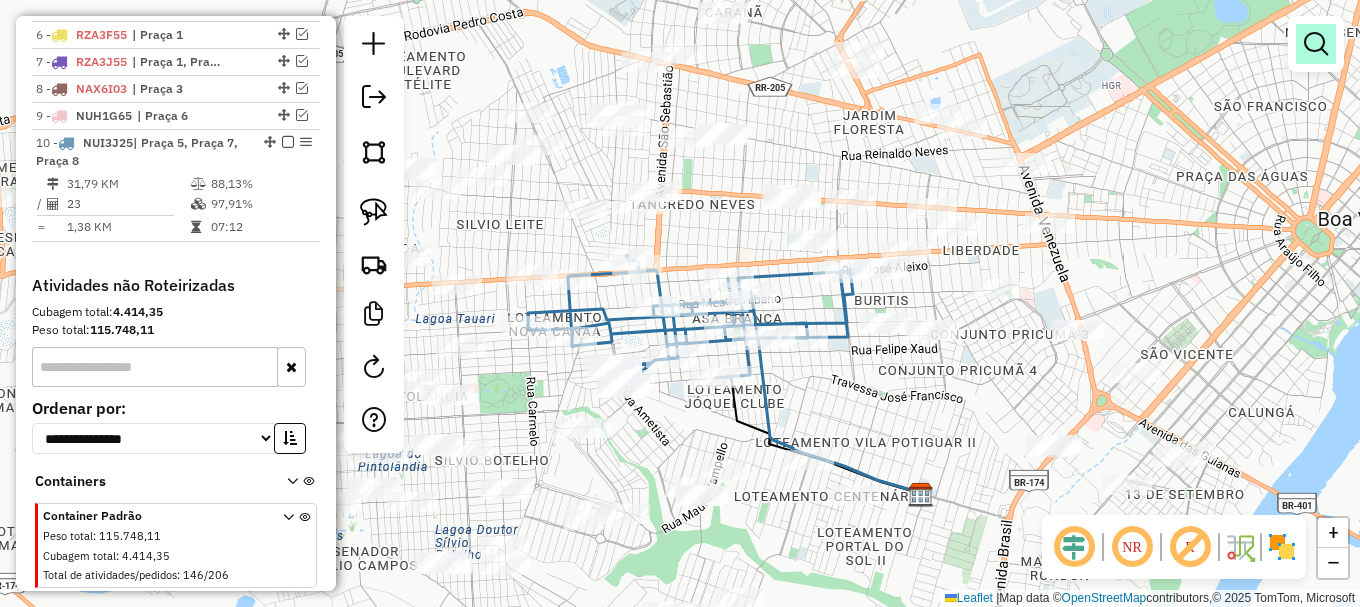 click at bounding box center (1316, 44) 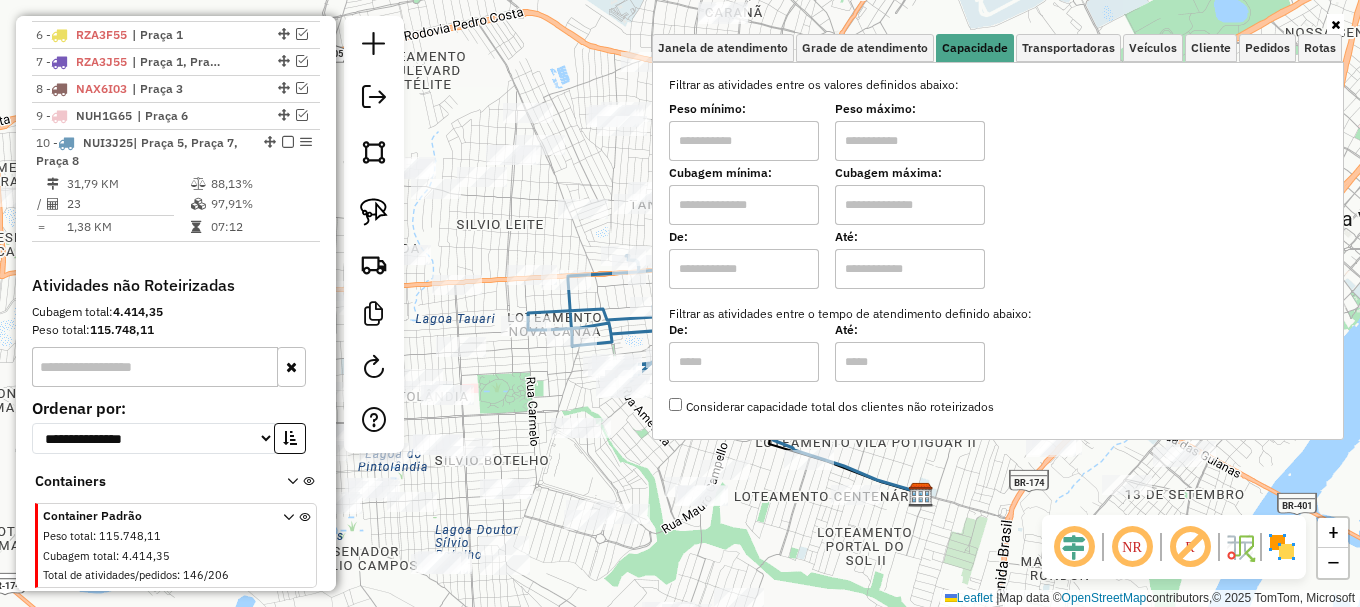 click at bounding box center (910, 205) 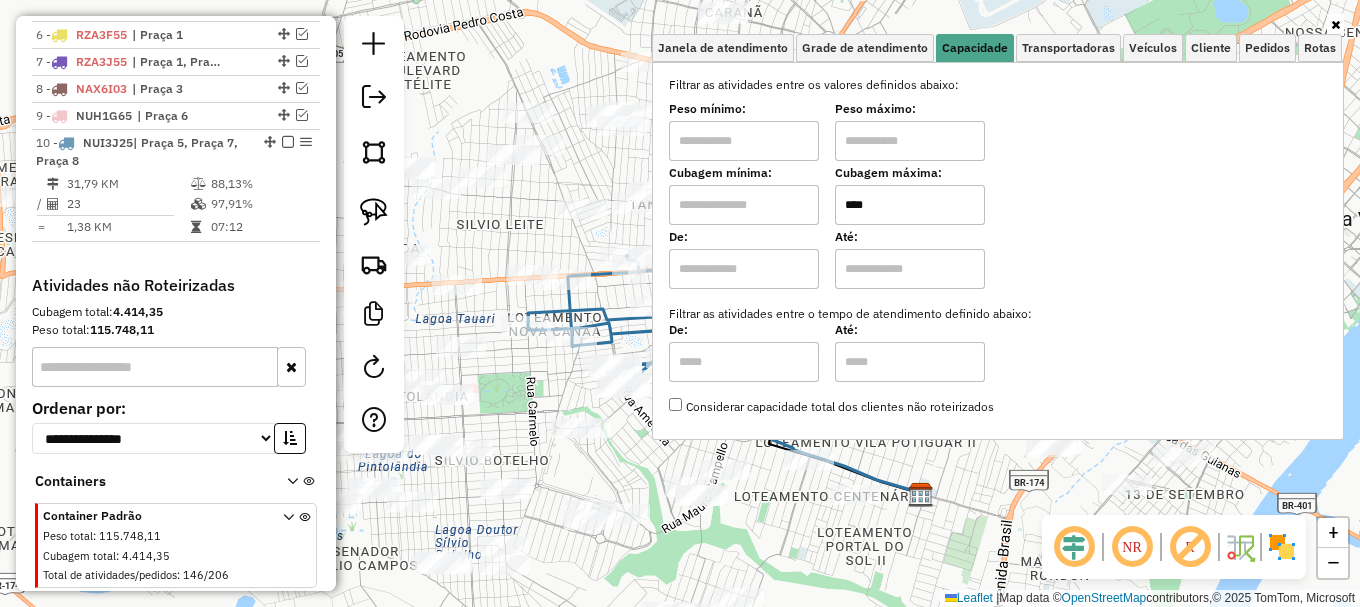 type on "****" 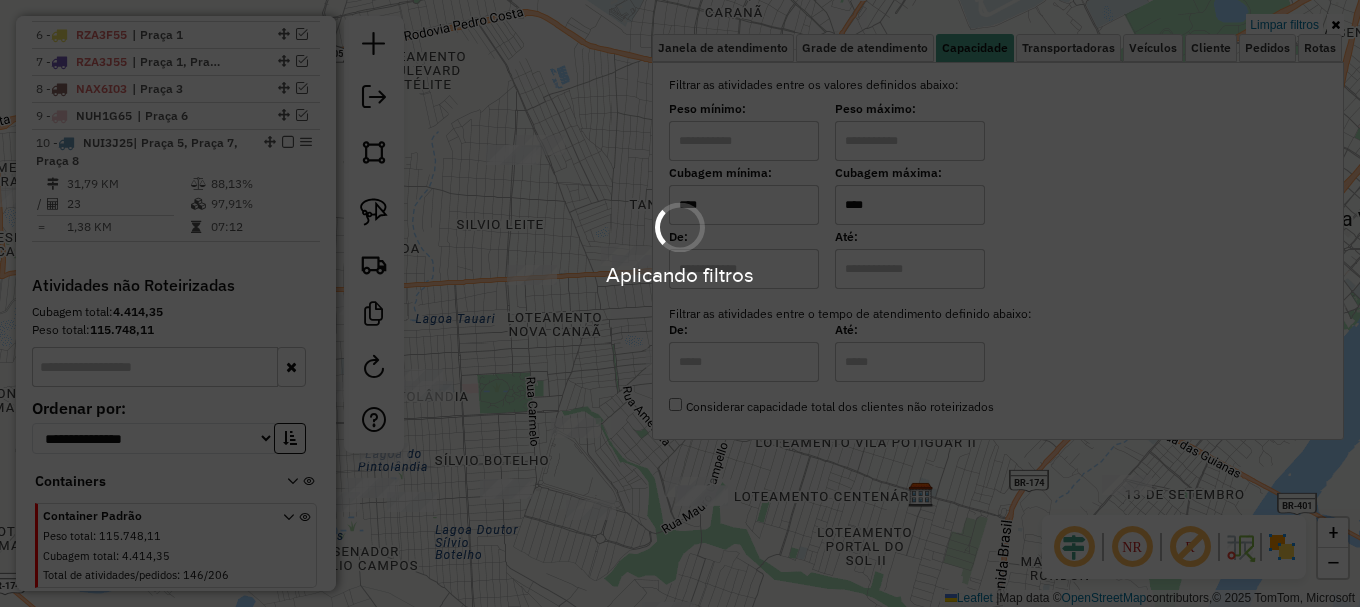 click on "Limpar filtros Janela de atendimento Grade de atendimento Capacidade Transportadoras Veículos Cliente Pedidos  Rotas Selecione os dias de semana para filtrar as janelas de atendimento  Seg   Ter   Qua   Qui   Sex   Sáb   Dom  Informe o período da janela de atendimento: De: Até:  Filtrar exatamente a janela do cliente  Considerar janela de atendimento padrão  Selecione os dias de semana para filtrar as grades de atendimento  Seg   Ter   Qua   Qui   Sex   Sáb   Dom   Considerar clientes sem dia de atendimento cadastrado  Clientes fora do dia de atendimento selecionado Filtrar as atividades entre os valores definidos abaixo:  Peso mínimo:   Peso máximo:   Cubagem mínima:  ****  Cubagem máxima:  ****  De:   Até:  Filtrar as atividades entre o tempo de atendimento definido abaixo:  De:   Até:   Considerar capacidade total dos clientes não roteirizados Transportadora: Selecione um ou mais itens Tipo de veículo: Selecione um ou mais itens Veículo: Selecione um ou mais itens Motorista: Nome: Rótulo: +" 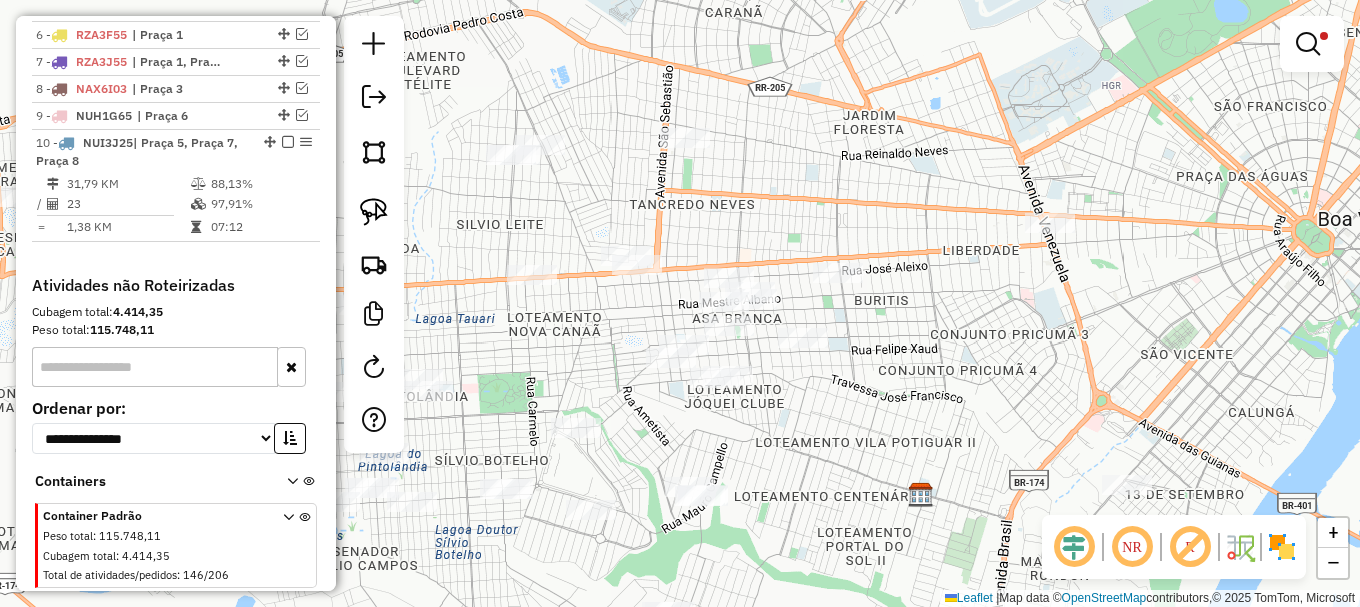 click on "Limpar filtros Janela de atendimento Grade de atendimento Capacidade Transportadoras Veículos Cliente Pedidos  Rotas Selecione os dias de semana para filtrar as janelas de atendimento  Seg   Ter   Qua   Qui   Sex   Sáb   Dom  Informe o período da janela de atendimento: De: Até:  Filtrar exatamente a janela do cliente  Considerar janela de atendimento padrão  Selecione os dias de semana para filtrar as grades de atendimento  Seg   Ter   Qua   Qui   Sex   Sáb   Dom   Considerar clientes sem dia de atendimento cadastrado  Clientes fora do dia de atendimento selecionado Filtrar as atividades entre os valores definidos abaixo:  Peso mínimo:   Peso máximo:   Cubagem mínima:  ****  Cubagem máxima:  ****  De:   Até:  Filtrar as atividades entre o tempo de atendimento definido abaixo:  De:   Até:   Considerar capacidade total dos clientes não roteirizados Transportadora: Selecione um ou mais itens Tipo de veículo: Selecione um ou mais itens Veículo: Selecione um ou mais itens Motorista: Nome: Rótulo: +" 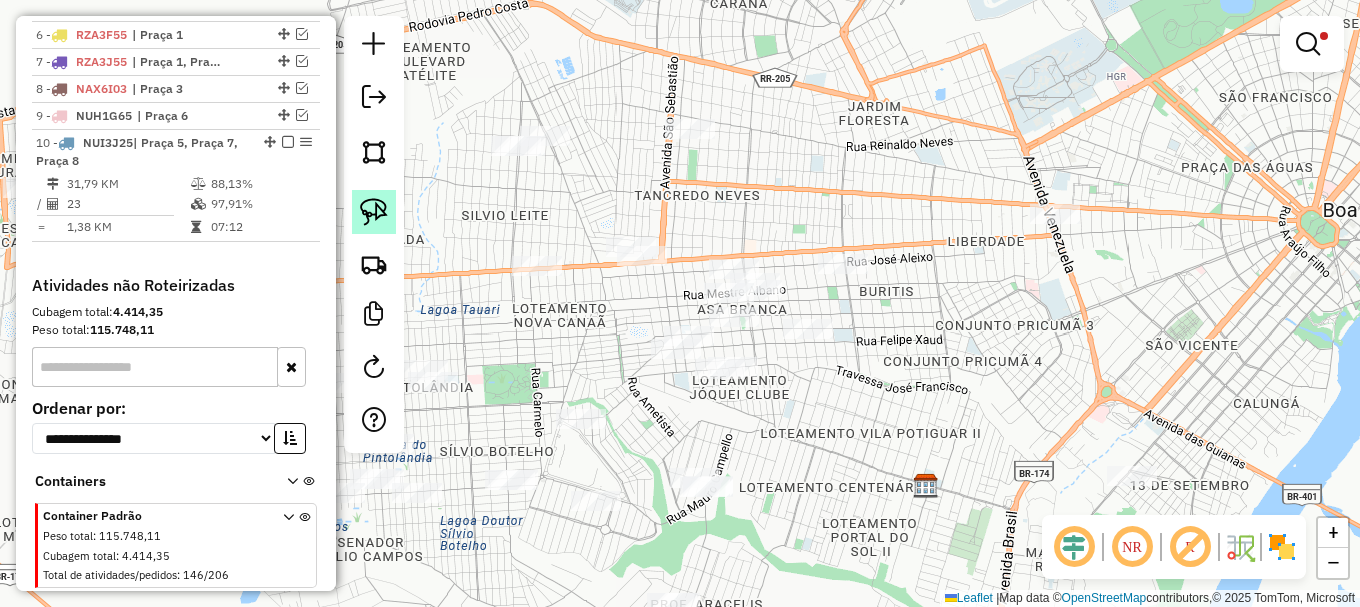click 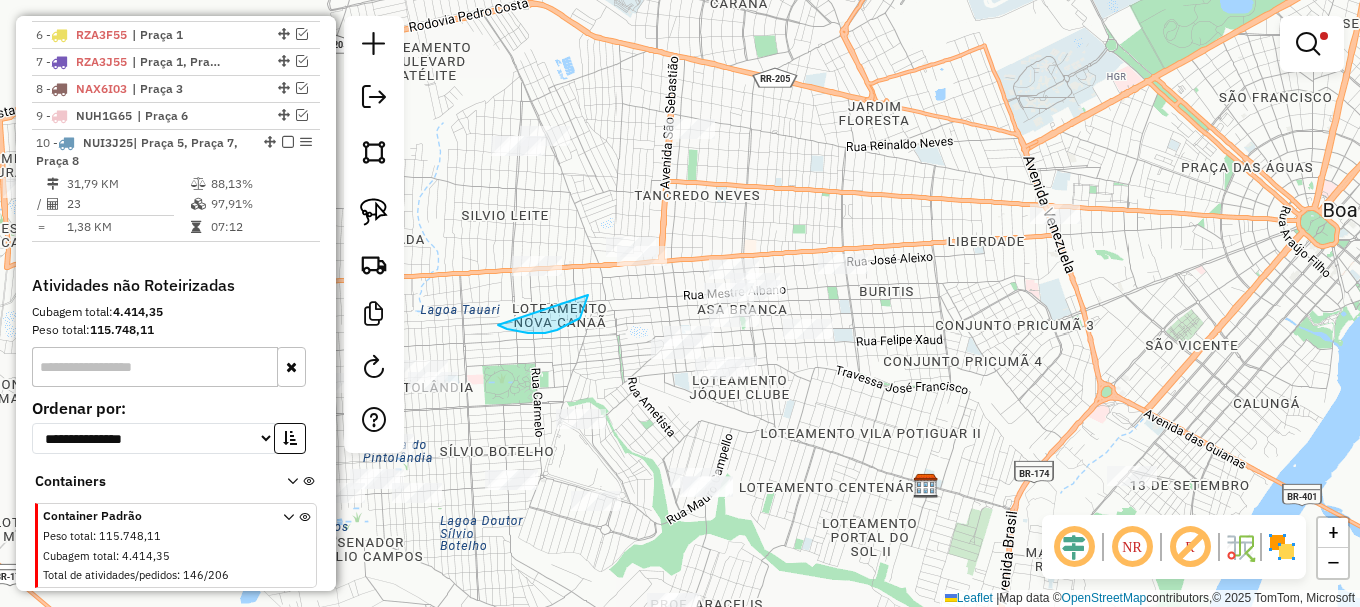 drag, startPoint x: 528, startPoint y: 333, endPoint x: 518, endPoint y: 167, distance: 166.30093 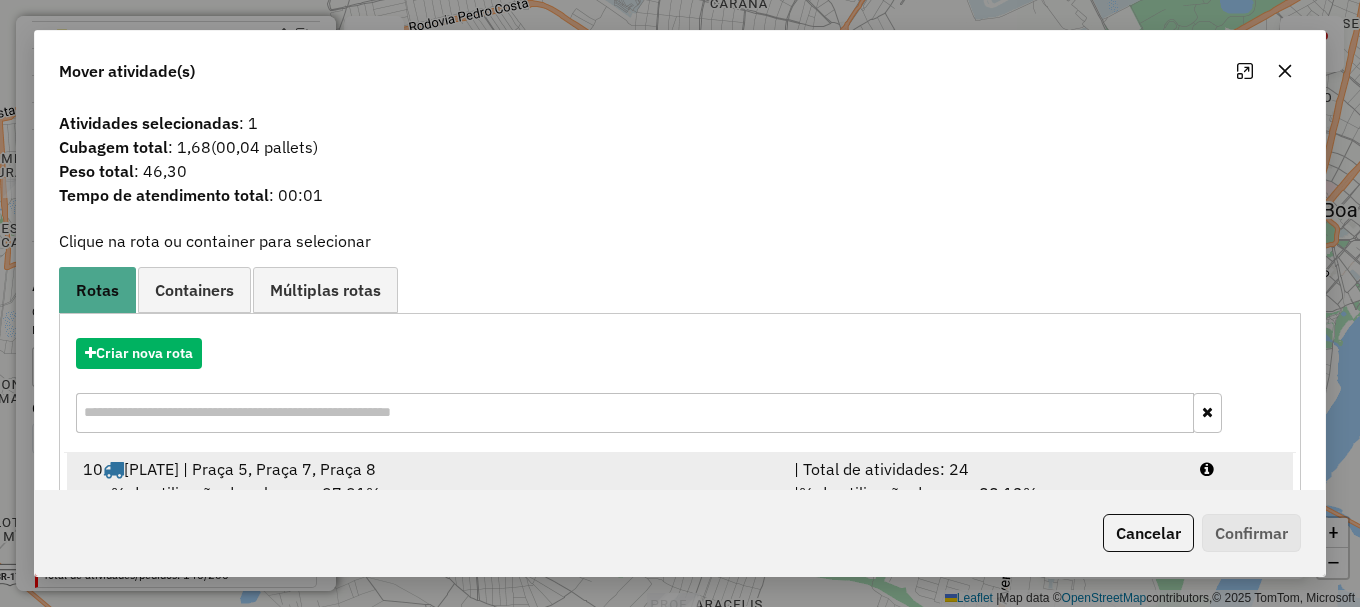 click at bounding box center (1207, 469) 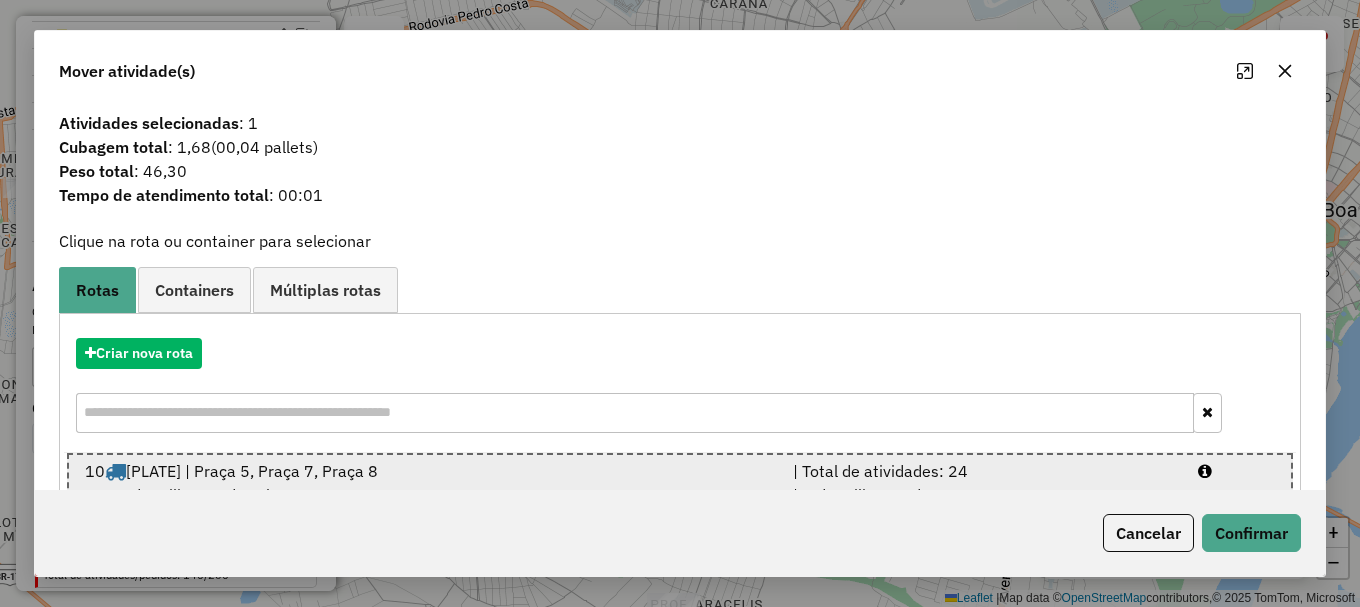drag, startPoint x: 1204, startPoint y: 469, endPoint x: 1236, endPoint y: 534, distance: 72.44998 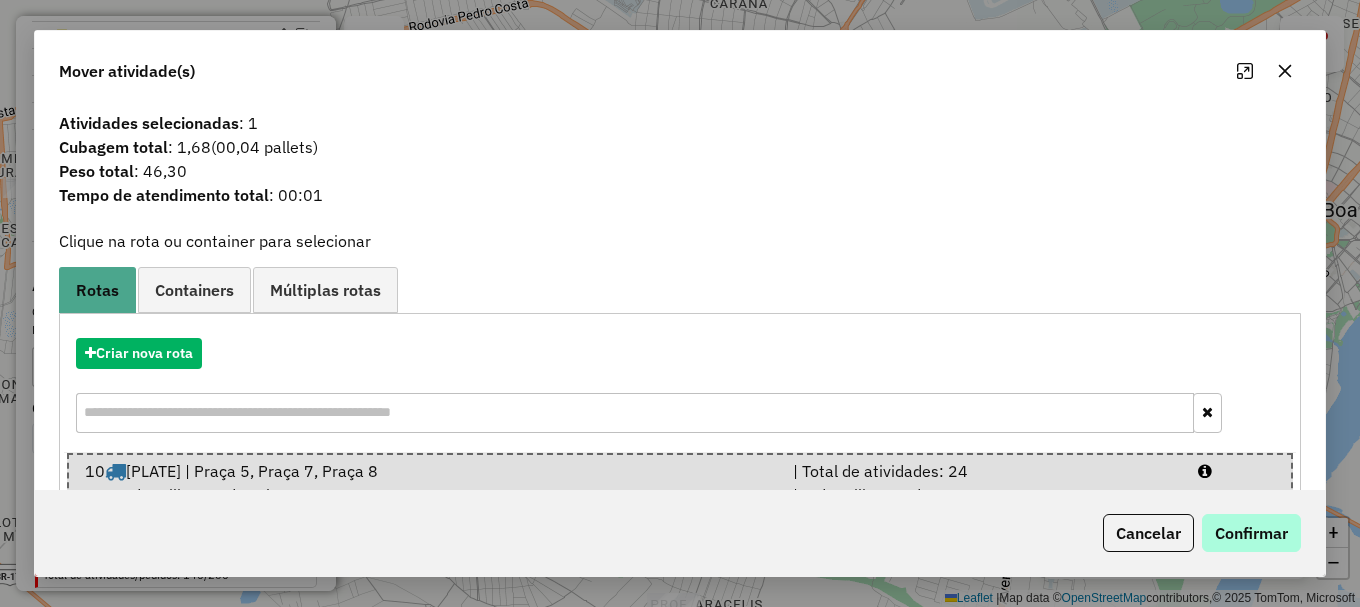 click at bounding box center [1205, 471] 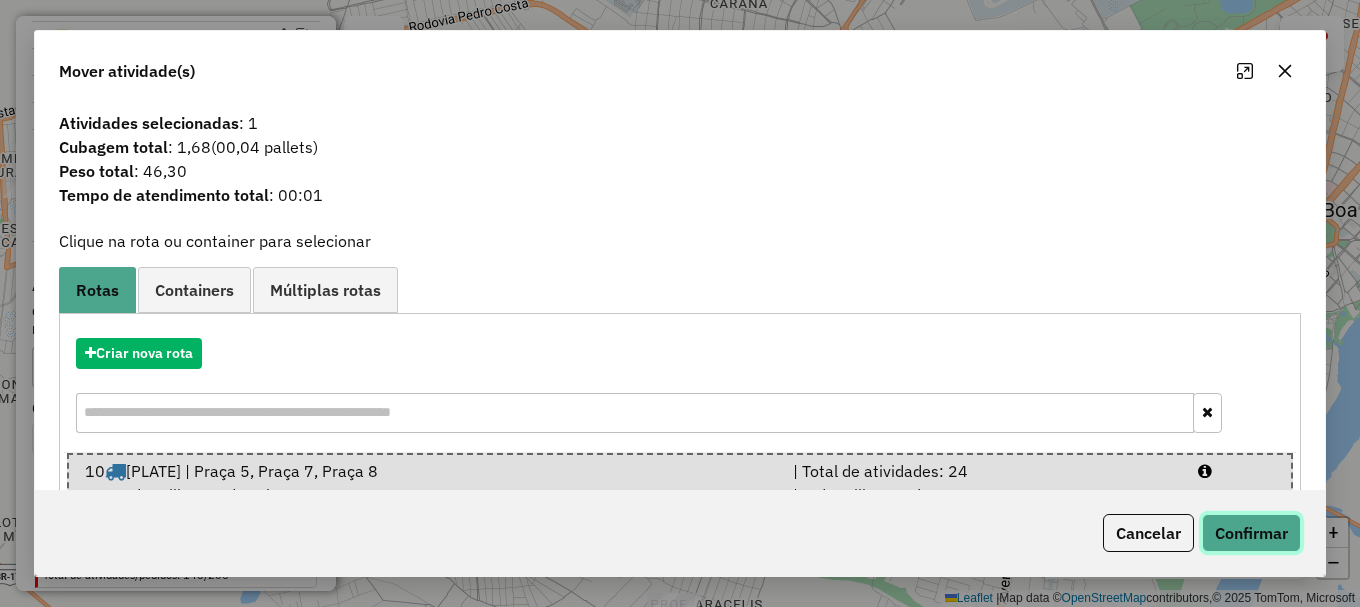 click on "Confirmar" 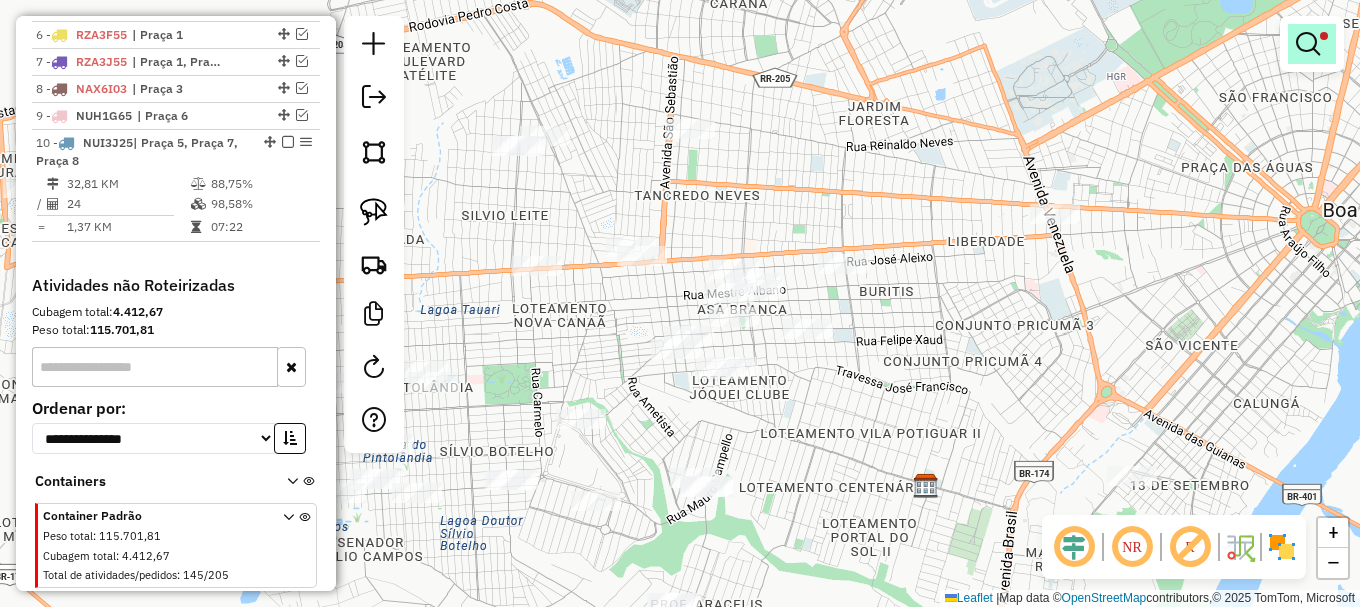 click at bounding box center (1308, 44) 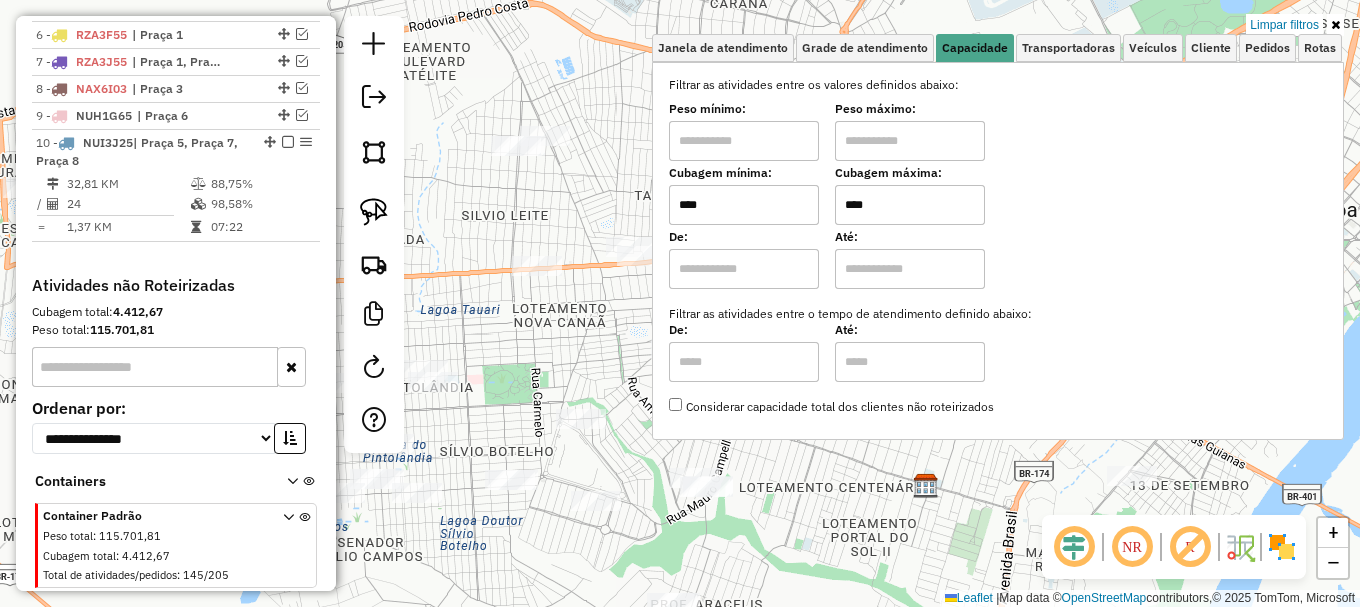 click on "Limpar filtros Janela de atendimento Grade de atendimento Capacidade Transportadoras Veículos Cliente Pedidos  Rotas Selecione os dias de semana para filtrar as janelas de atendimento  Seg   Ter   Qua   Qui   Sex   Sáb   Dom  Informe o período da janela de atendimento: De: Até:  Filtrar exatamente a janela do cliente  Considerar janela de atendimento padrão  Selecione os dias de semana para filtrar as grades de atendimento  Seg   Ter   Qua   Qui   Sex   Sáb   Dom   Considerar clientes sem dia de atendimento cadastrado  Clientes fora do dia de atendimento selecionado Filtrar as atividades entre os valores definidos abaixo:  Peso mínimo:   Peso máximo:   Cubagem mínima:  ****  Cubagem máxima:  ****  De:   Até:  Filtrar as atividades entre o tempo de atendimento definido abaixo:  De:   Até:   Considerar capacidade total dos clientes não roteirizados Transportadora: Selecione um ou mais itens Tipo de veículo: Selecione um ou mais itens Veículo: Selecione um ou mais itens Motorista: Nome: Rótulo: +" 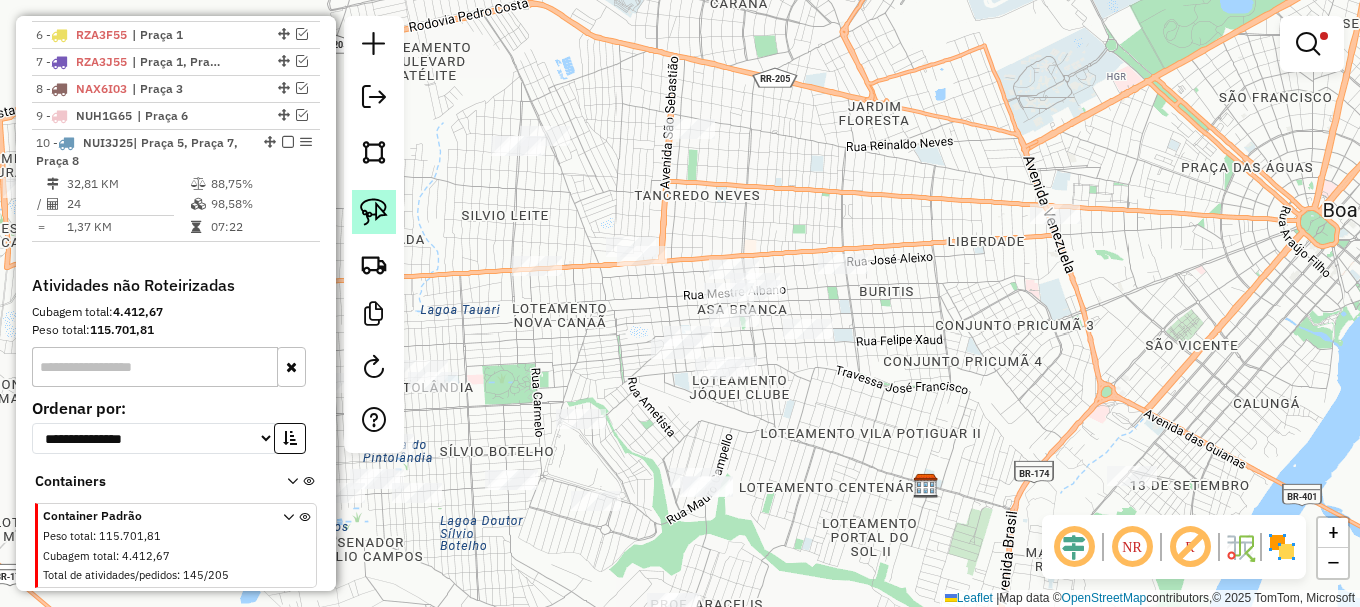 click 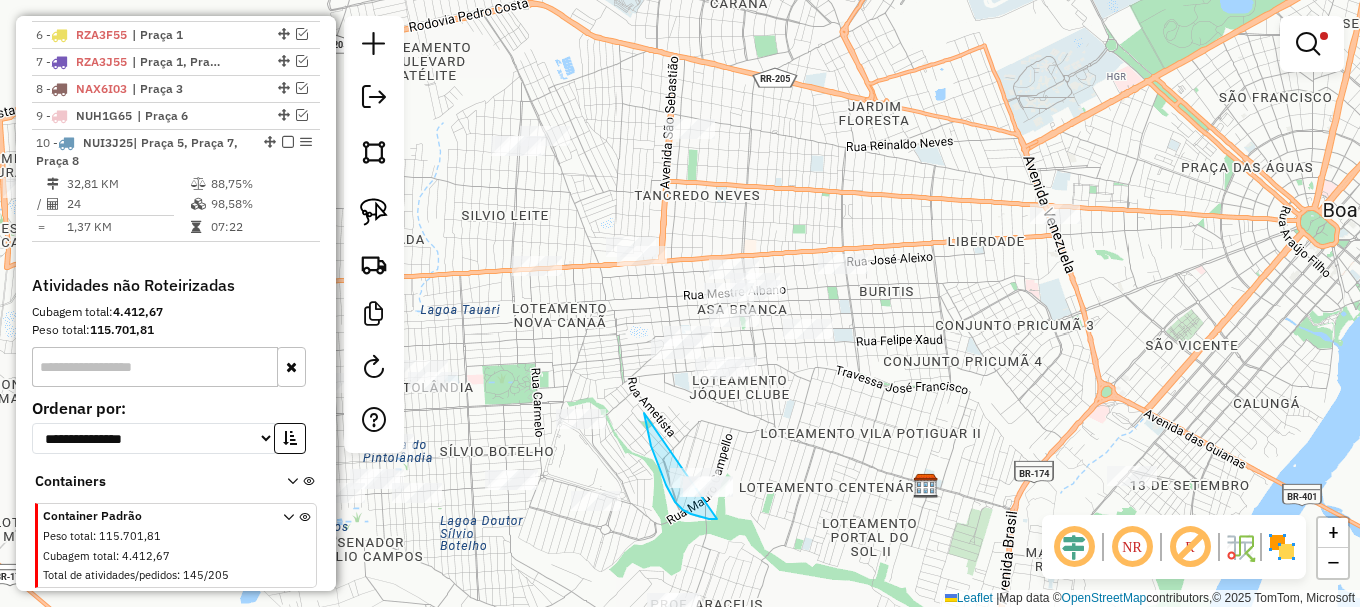 drag, startPoint x: 646, startPoint y: 418, endPoint x: 779, endPoint y: 468, distance: 142.088 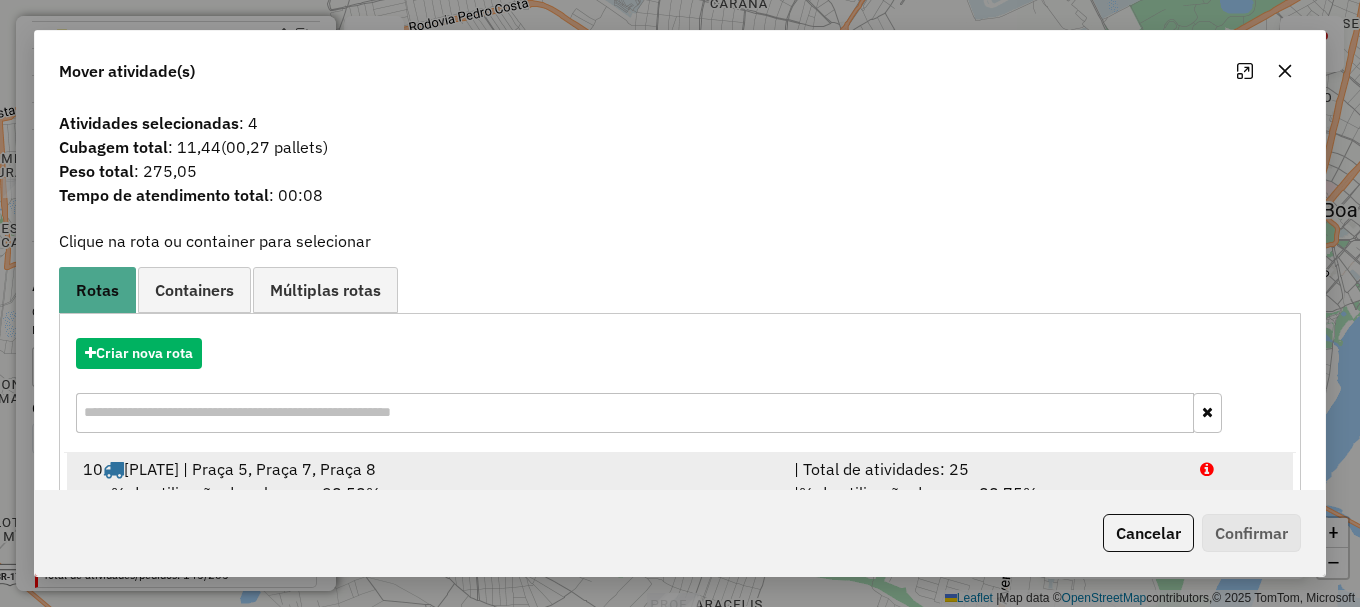 drag, startPoint x: 1176, startPoint y: 477, endPoint x: 1192, endPoint y: 485, distance: 17.888544 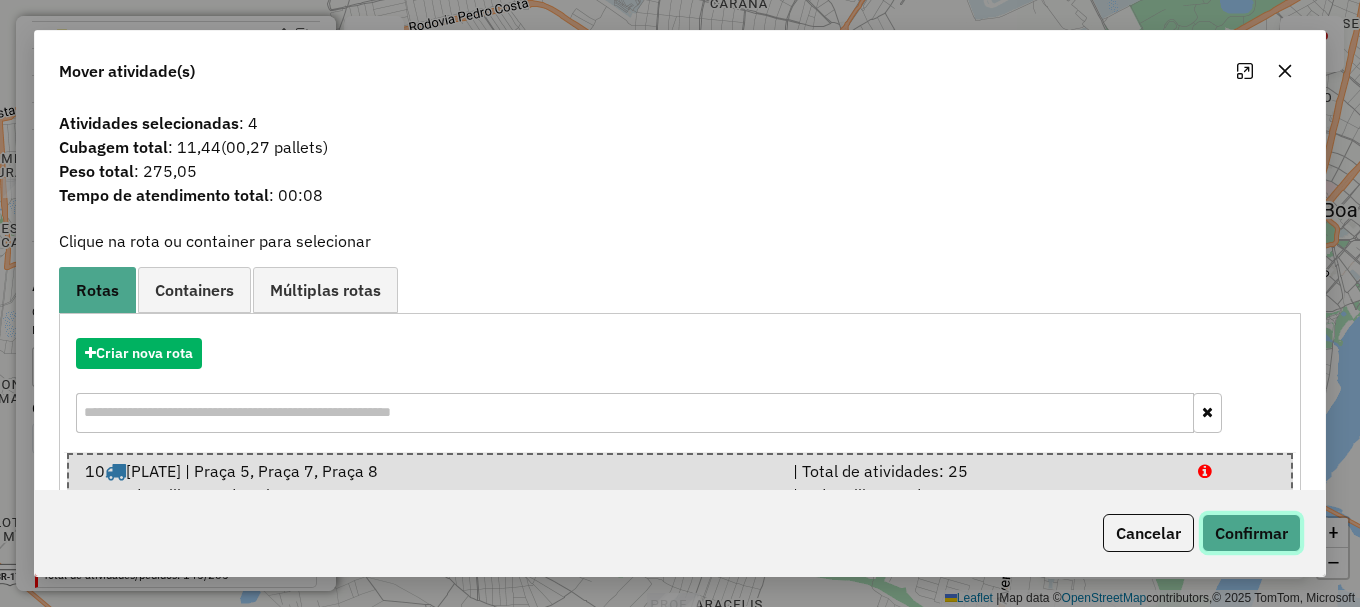 click on "Confirmar" 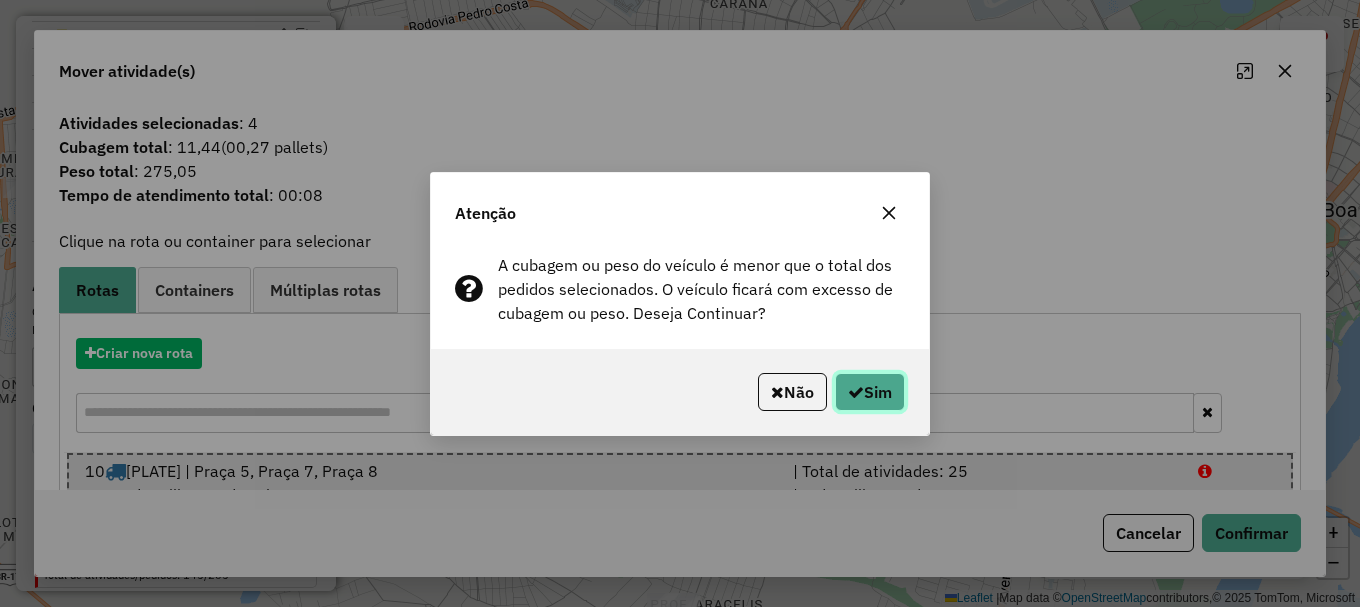 drag, startPoint x: 871, startPoint y: 385, endPoint x: 911, endPoint y: 356, distance: 49.40648 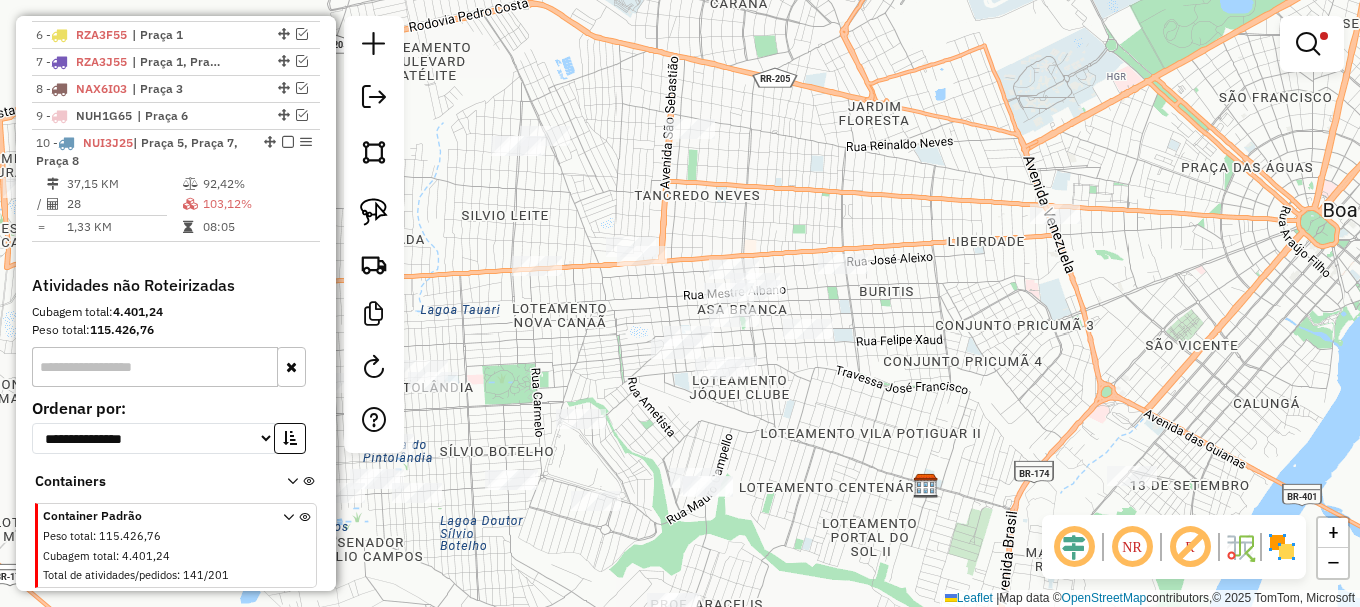 drag, startPoint x: 1306, startPoint y: 40, endPoint x: 1294, endPoint y: 30, distance: 15.6205 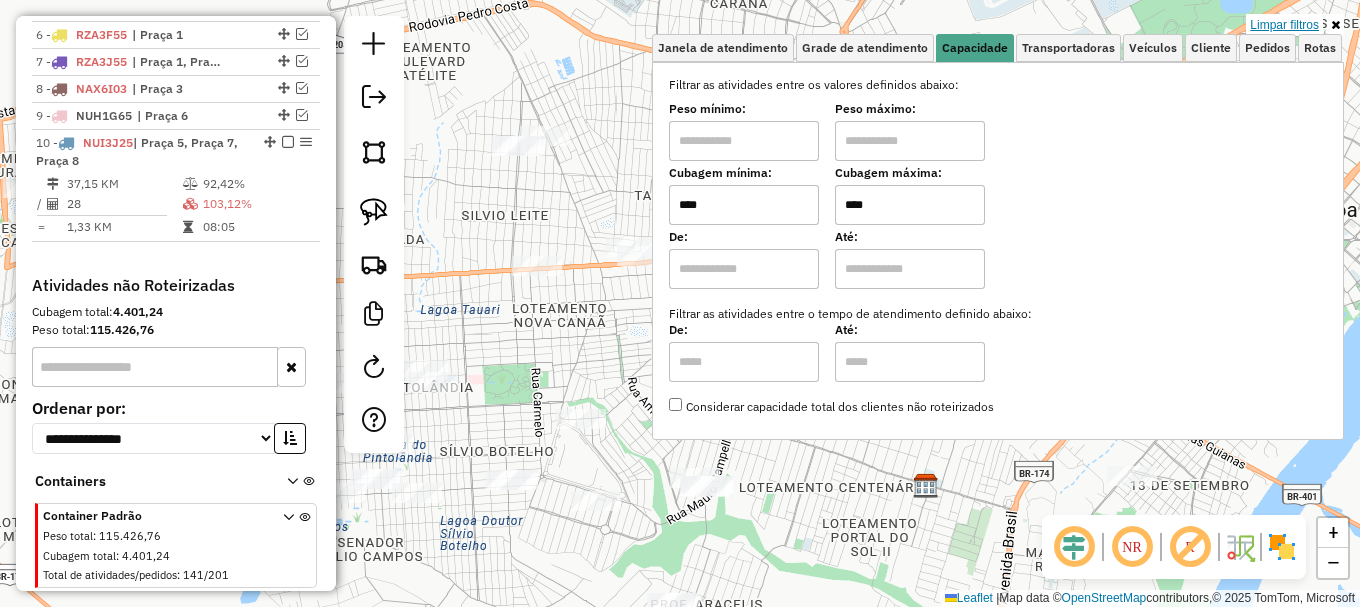 click on "Limpar filtros" at bounding box center [1284, 25] 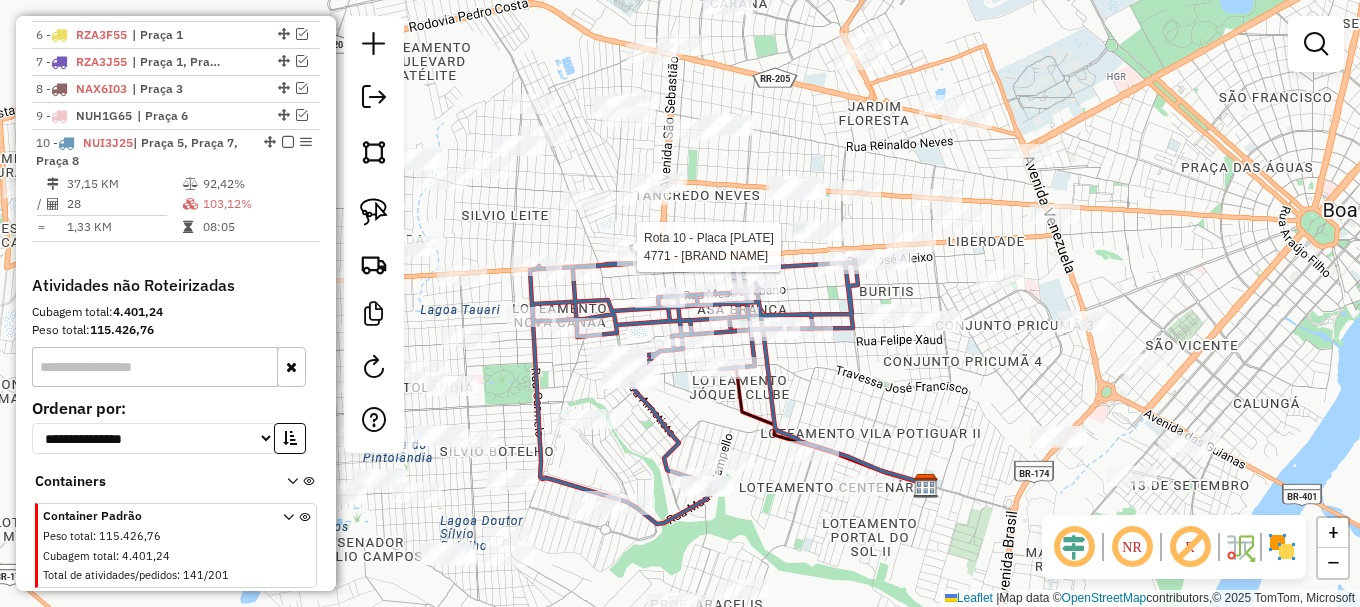 select on "**********" 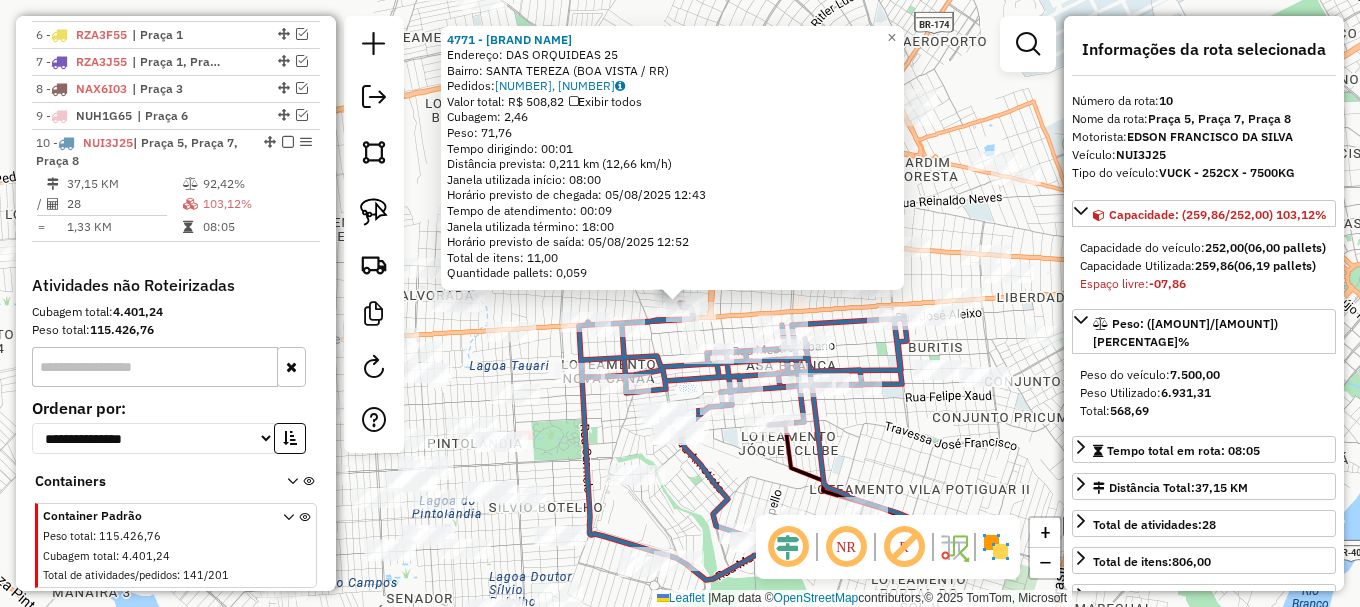 scroll, scrollTop: 991, scrollLeft: 0, axis: vertical 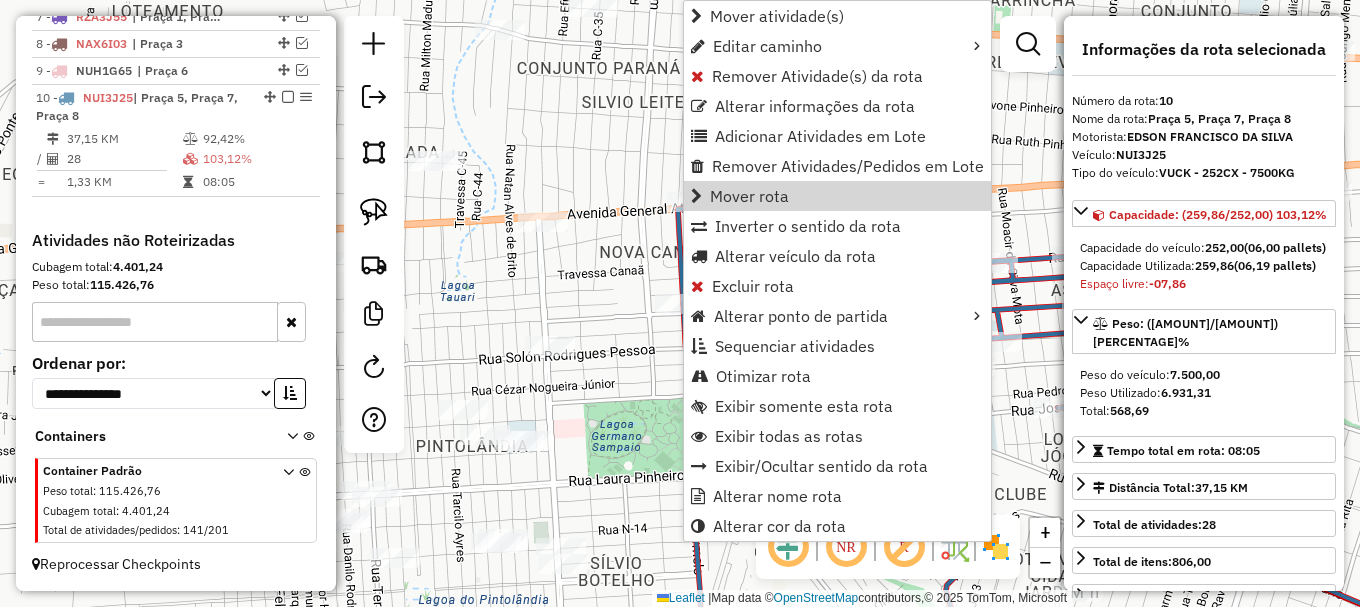 click on "Janela de atendimento Grade de atendimento Capacidade Transportadoras Veículos Cliente Pedidos  Rotas Selecione os dias de semana para filtrar as janelas de atendimento  Seg   Ter   Qua   Qui   Sex   Sáb   Dom  Informe o período da janela de atendimento: De: Até:  Filtrar exatamente a janela do cliente  Considerar janela de atendimento padrão  Selecione os dias de semana para filtrar as grades de atendimento  Seg   Ter   Qua   Qui   Sex   Sáb   Dom   Considerar clientes sem dia de atendimento cadastrado  Clientes fora do dia de atendimento selecionado Filtrar as atividades entre os valores definidos abaixo:  Peso mínimo:   Peso máximo:   Cubagem mínima:   Cubagem máxima:   De:   Até:  Filtrar as atividades entre o tempo de atendimento definido abaixo:  De:   Até:   Considerar capacidade total dos clientes não roteirizados Transportadora: Selecione um ou mais itens Tipo de veículo: Selecione um ou mais itens Veículo: Selecione um ou mais itens Motorista: Selecione um ou mais itens Nome: Rótulo:" 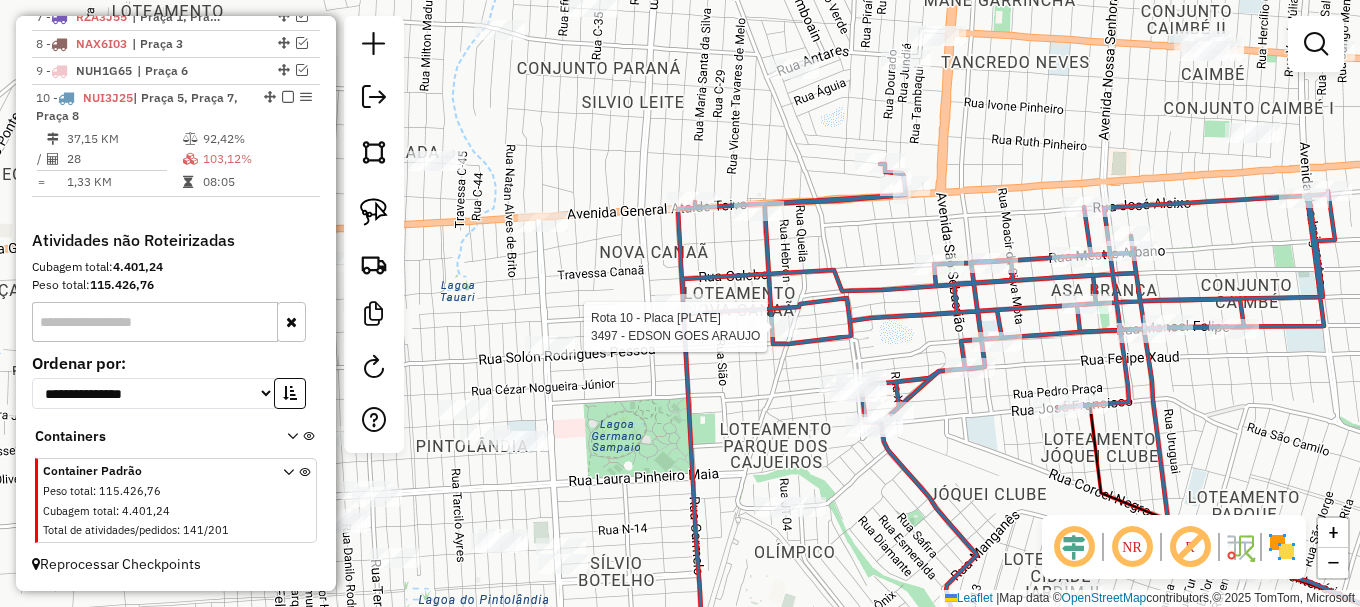 select on "**********" 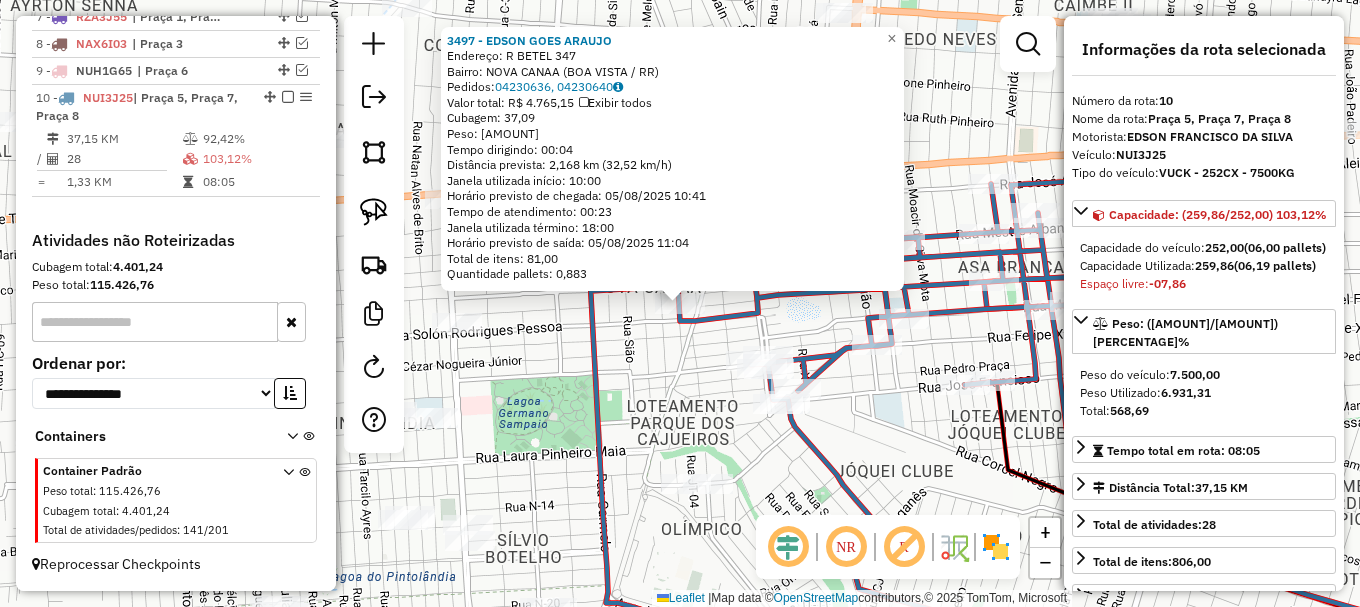 click on "3497 - EDSON GOES ARAUJO  Endereço: R   BETEL                         347   Bairro: NOVA CANAA (BOA VISTA / RR)   Pedidos:  04230636, 04230640   Valor total: R$ 4.765,15   Exibir todos   Cubagem: 37,09  Peso: 963,21  Tempo dirigindo: 00:04   Distância prevista: 2,168 km (32,52 km/h)   Janela utilizada início: 10:00   Horário previsto de chegada: 05/08/2025 10:41   Tempo de atendimento: 00:23   Janela utilizada término: 18:00   Horário previsto de saída: 05/08/2025 11:04   Total de itens: 81,00   Quantidade pallets: 0,883  × Janela de atendimento Grade de atendimento Capacidade Transportadoras Veículos Cliente Pedidos  Rotas Selecione os dias de semana para filtrar as janelas de atendimento  Seg   Ter   Qua   Qui   Sex   Sáb   Dom  Informe o período da janela de atendimento: De: Até:  Filtrar exatamente a janela do cliente  Considerar janela de atendimento padrão  Selecione os dias de semana para filtrar as grades de atendimento  Seg   Ter   Qua   Qui   Sex   Sáb   Dom   Peso mínimo:   De:  De:" 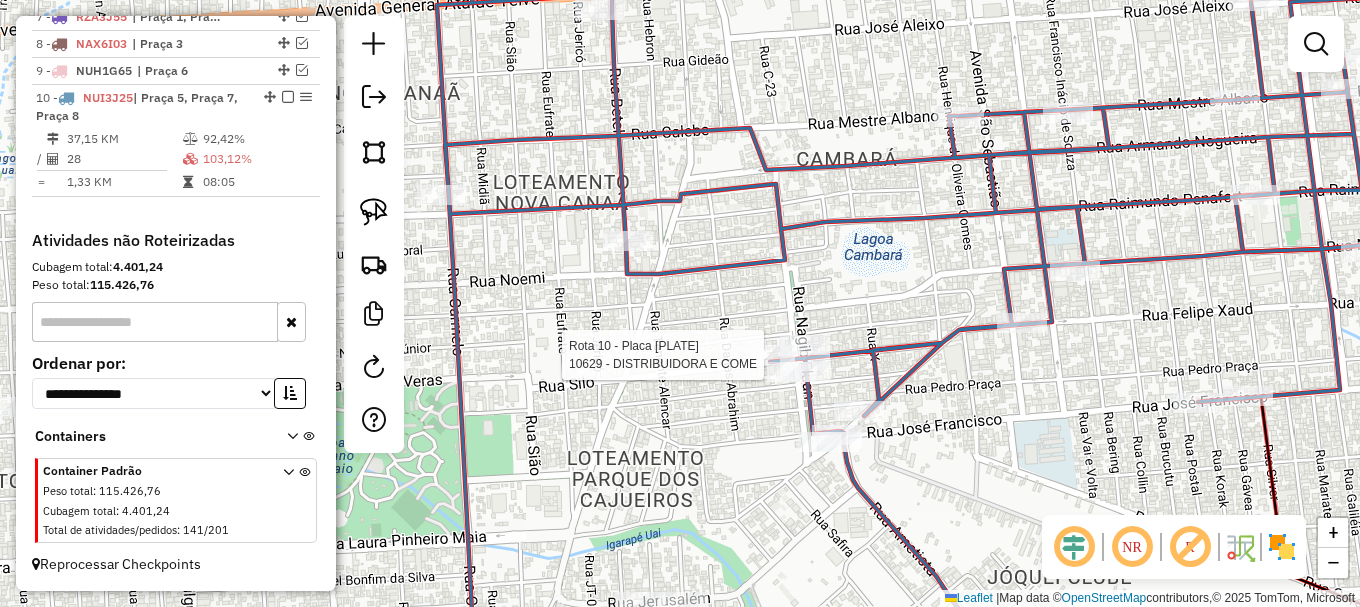 select on "**********" 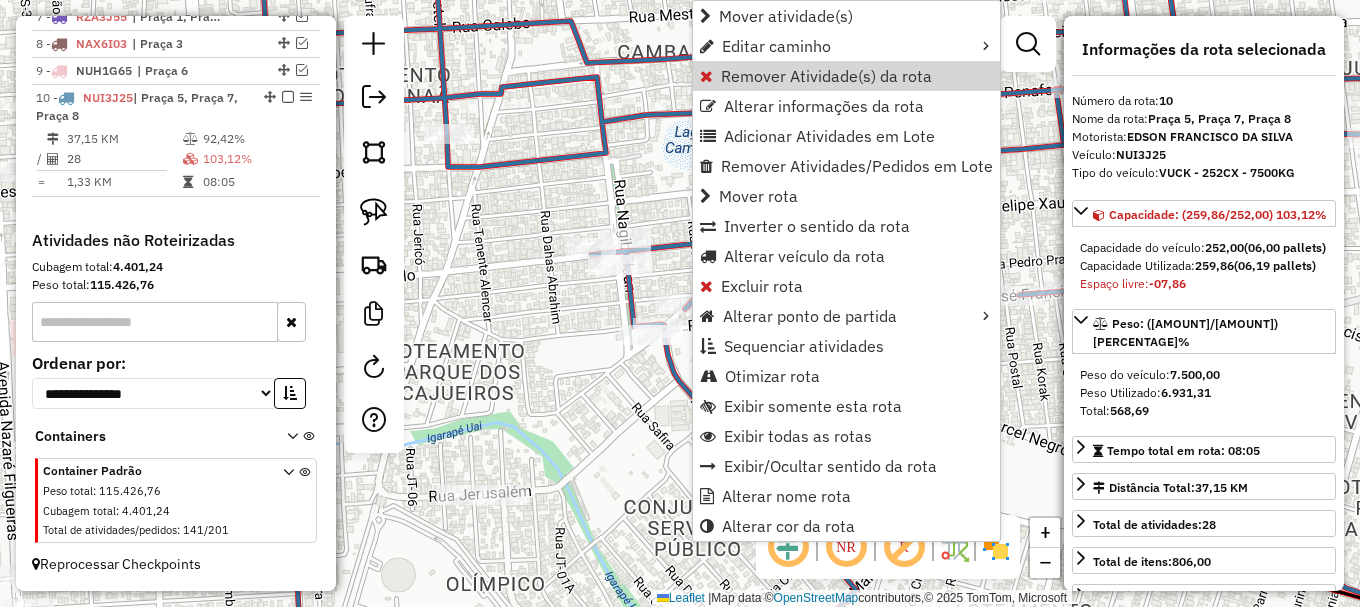 click on "Remover Atividade(s) da rota" at bounding box center [826, 76] 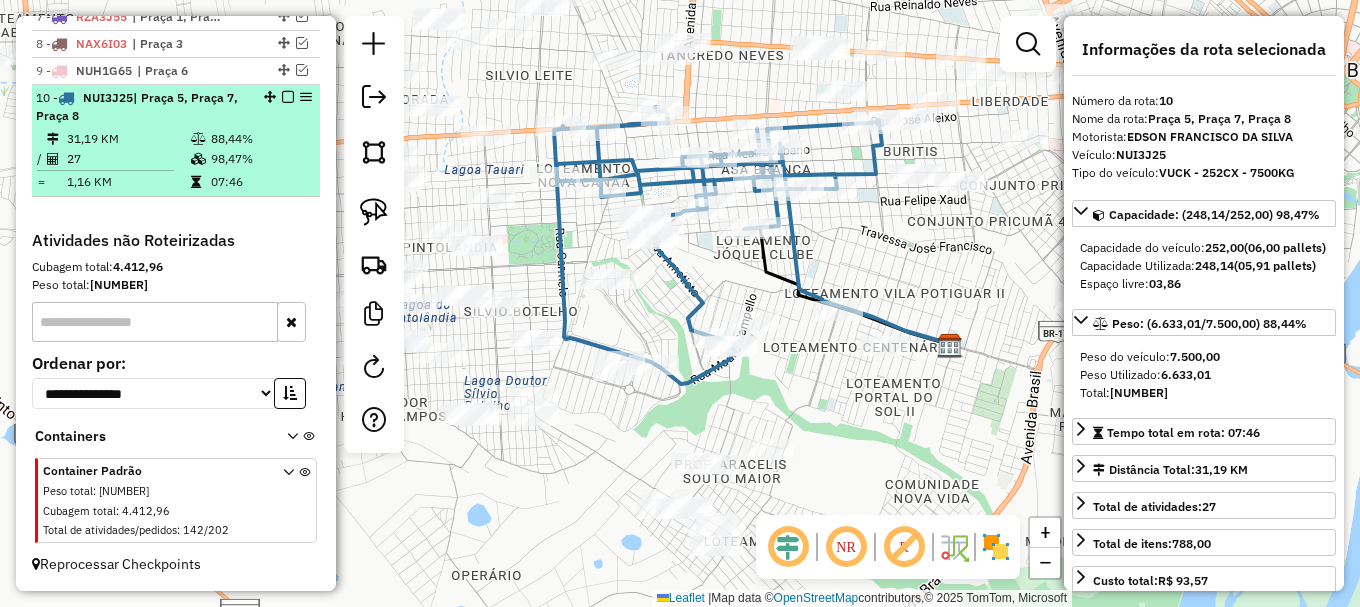 click at bounding box center (288, 97) 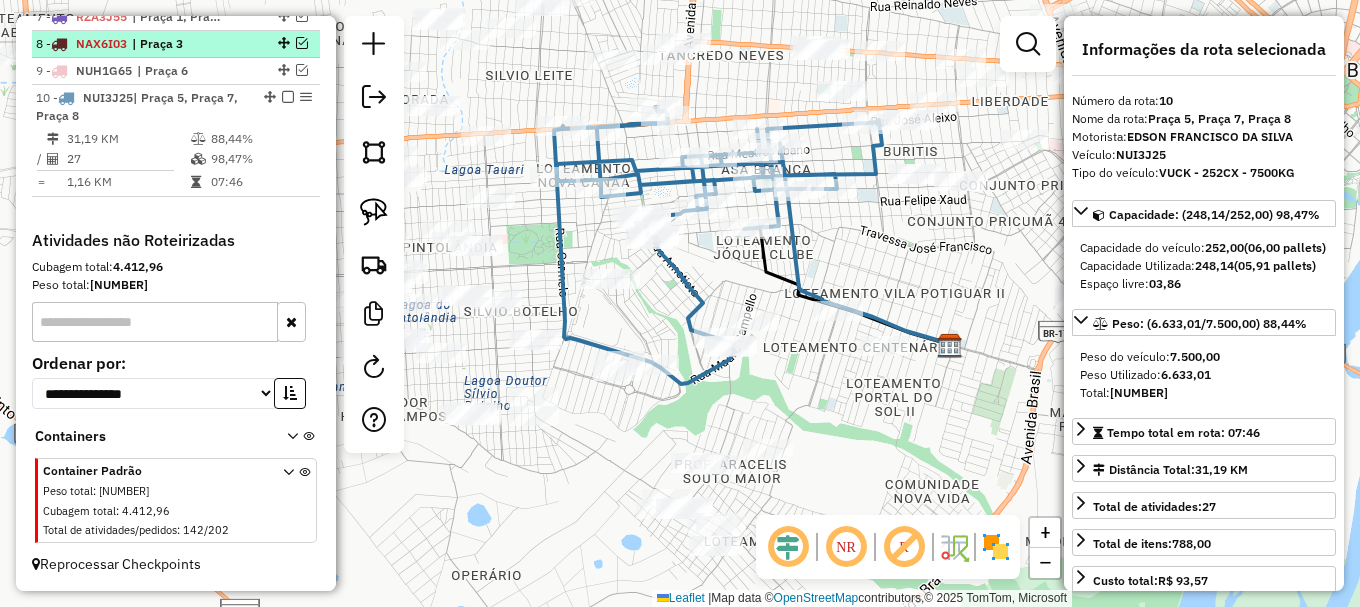 scroll, scrollTop: 906, scrollLeft: 0, axis: vertical 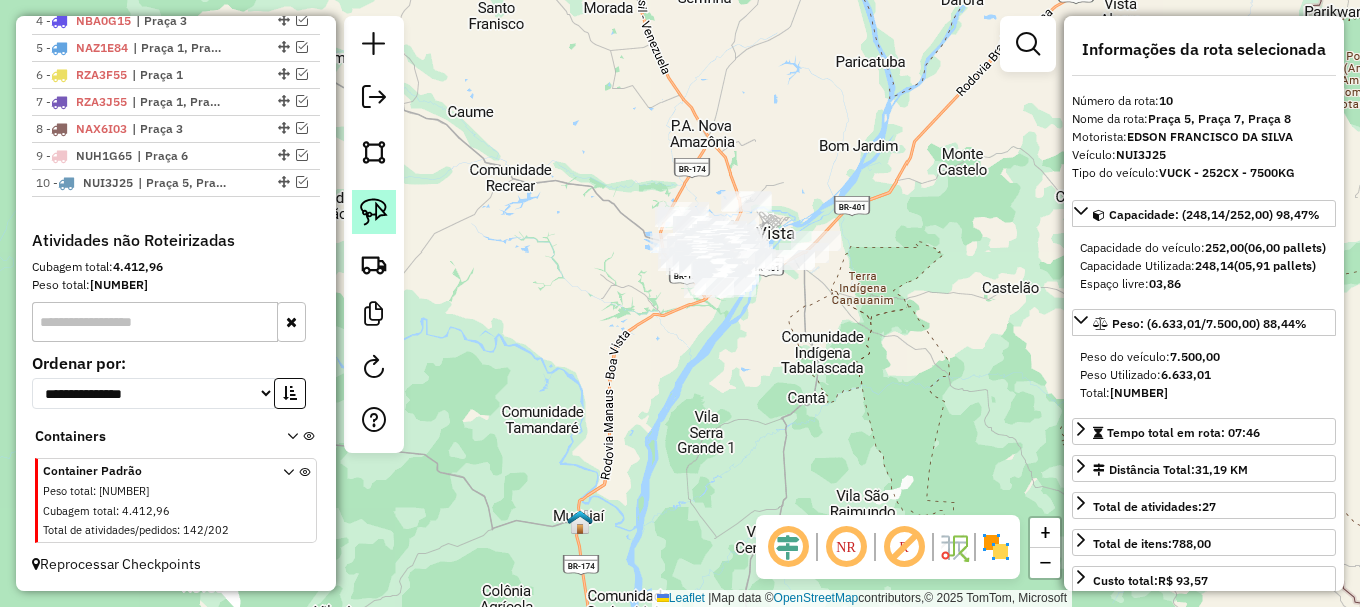 click 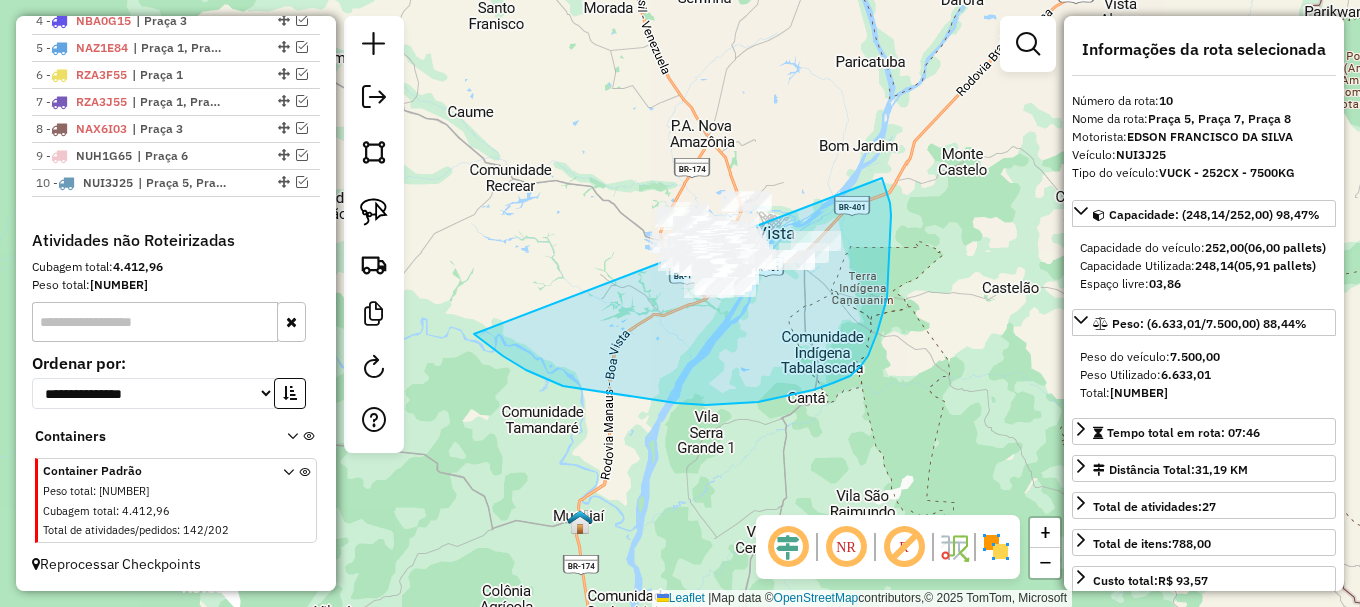 drag, startPoint x: 676, startPoint y: 403, endPoint x: 769, endPoint y: 71, distance: 344.77963 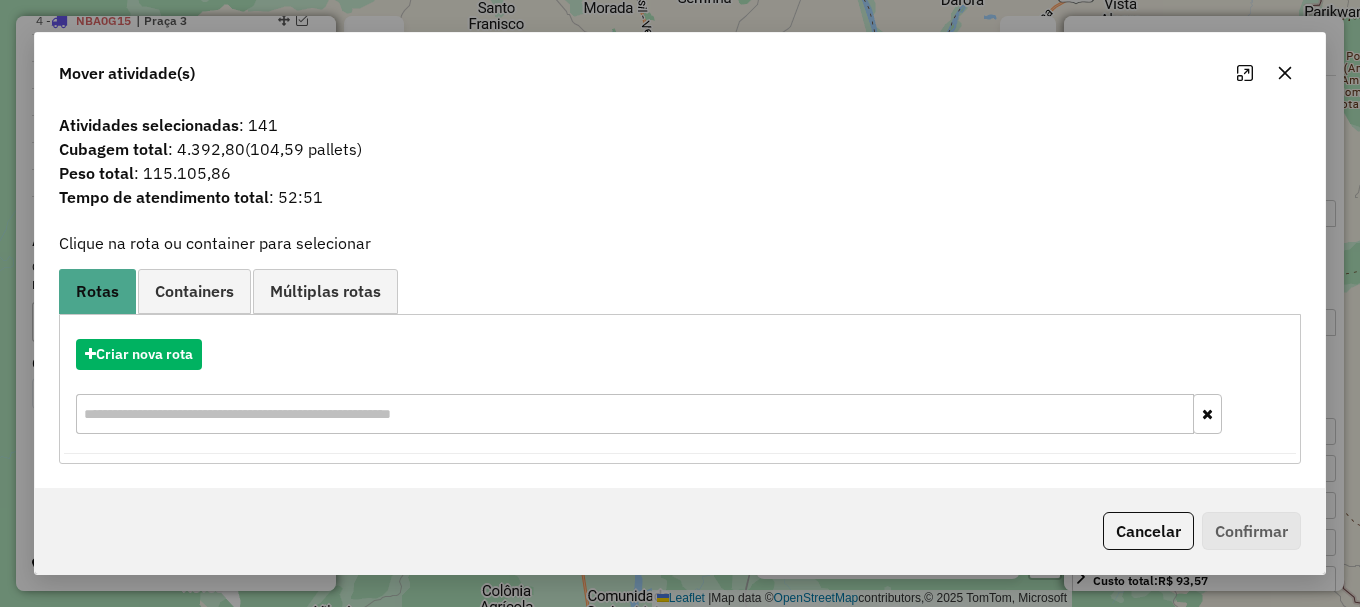 click on "Mover atividade(s)" 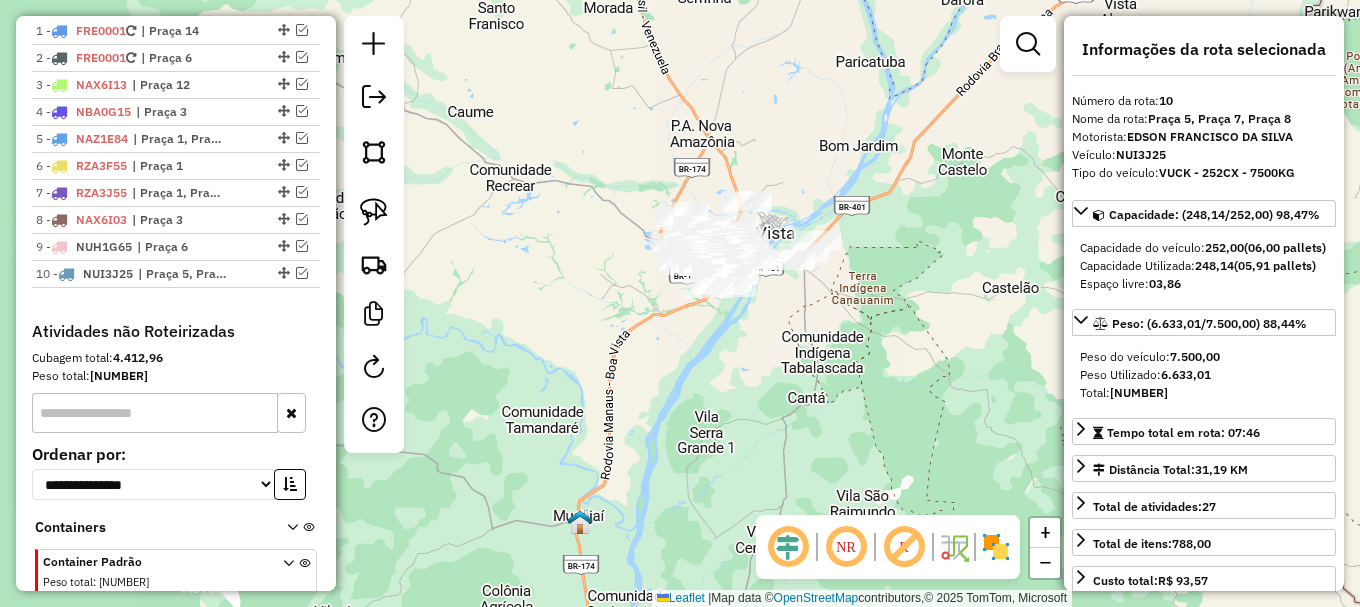 scroll, scrollTop: 706, scrollLeft: 0, axis: vertical 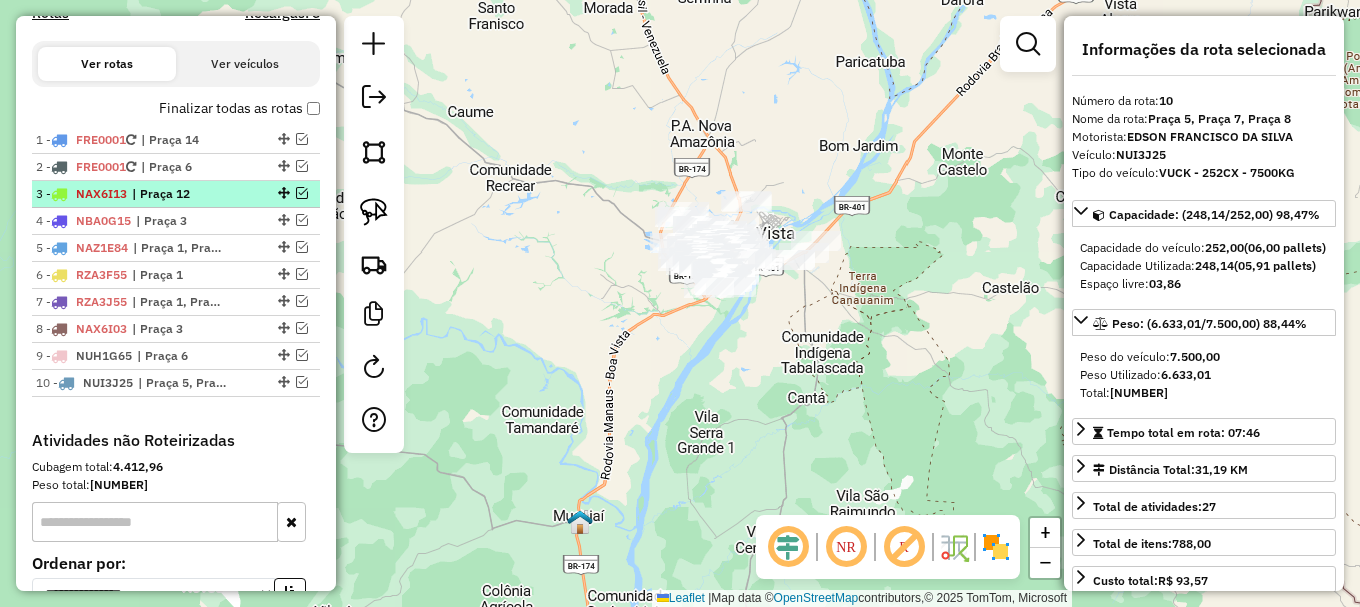 click at bounding box center [302, 193] 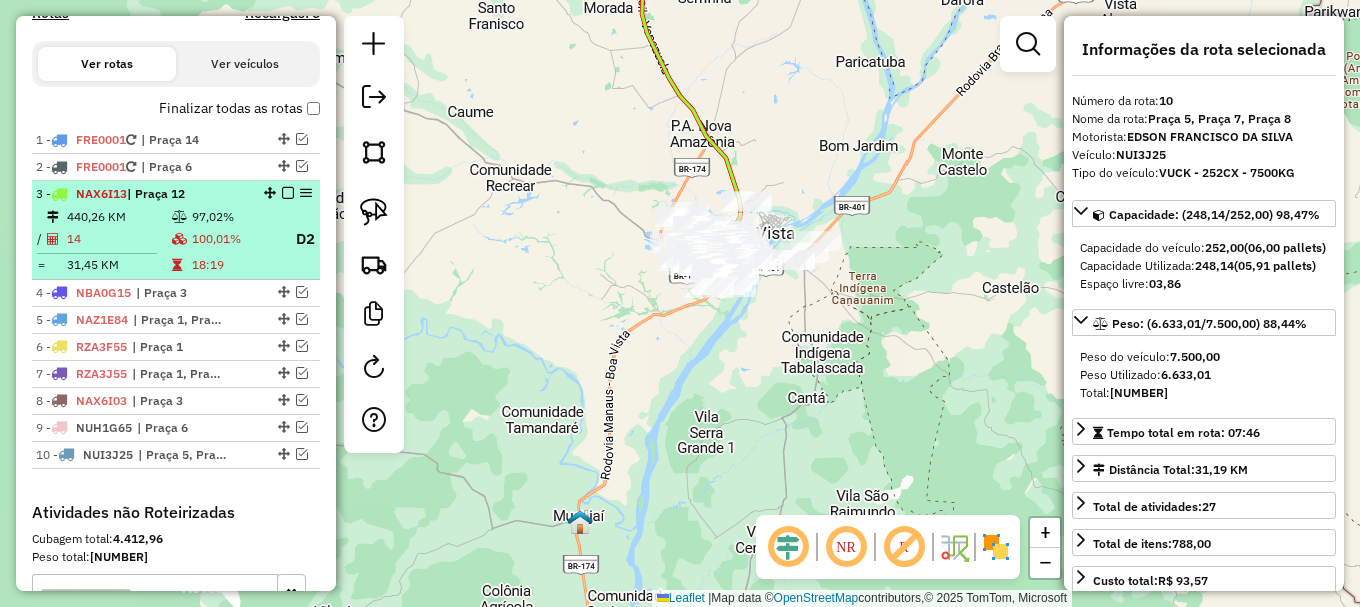 click at bounding box center [288, 193] 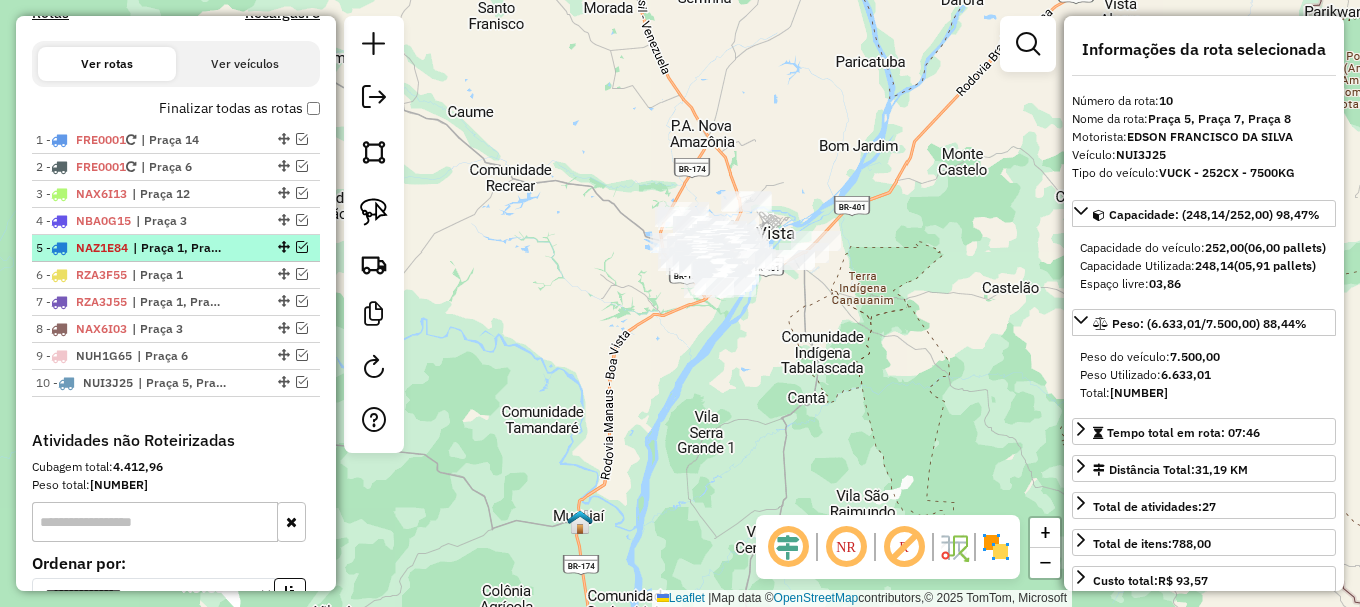 click at bounding box center (302, 247) 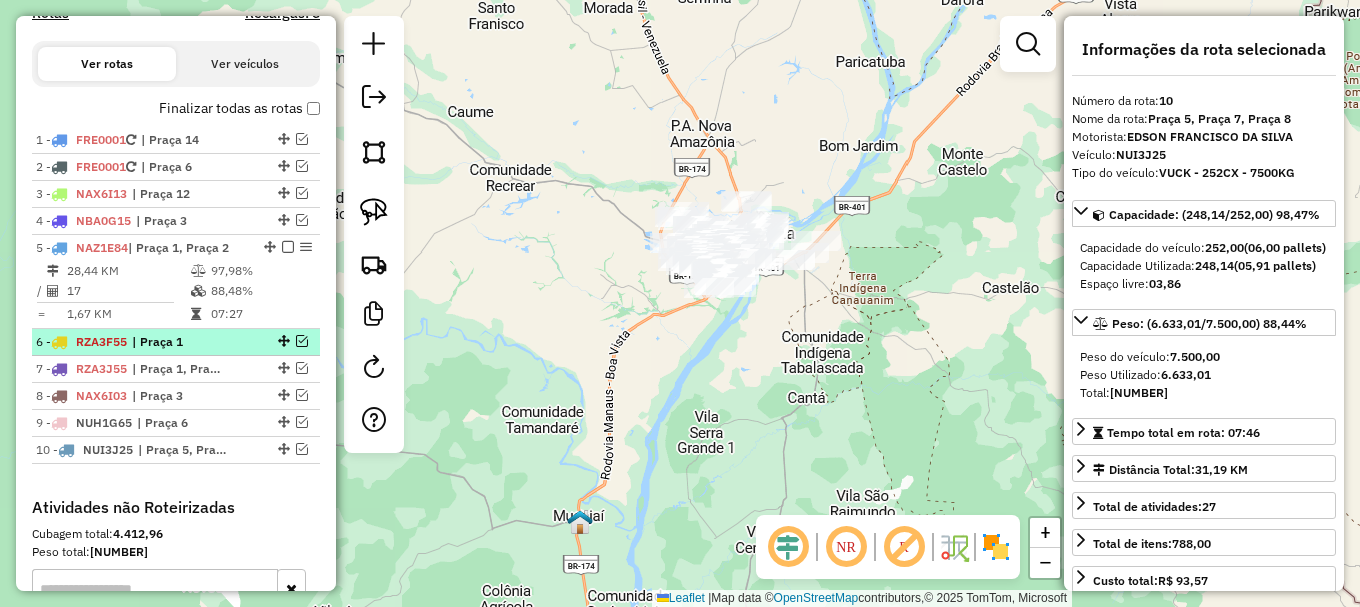 click at bounding box center [302, 341] 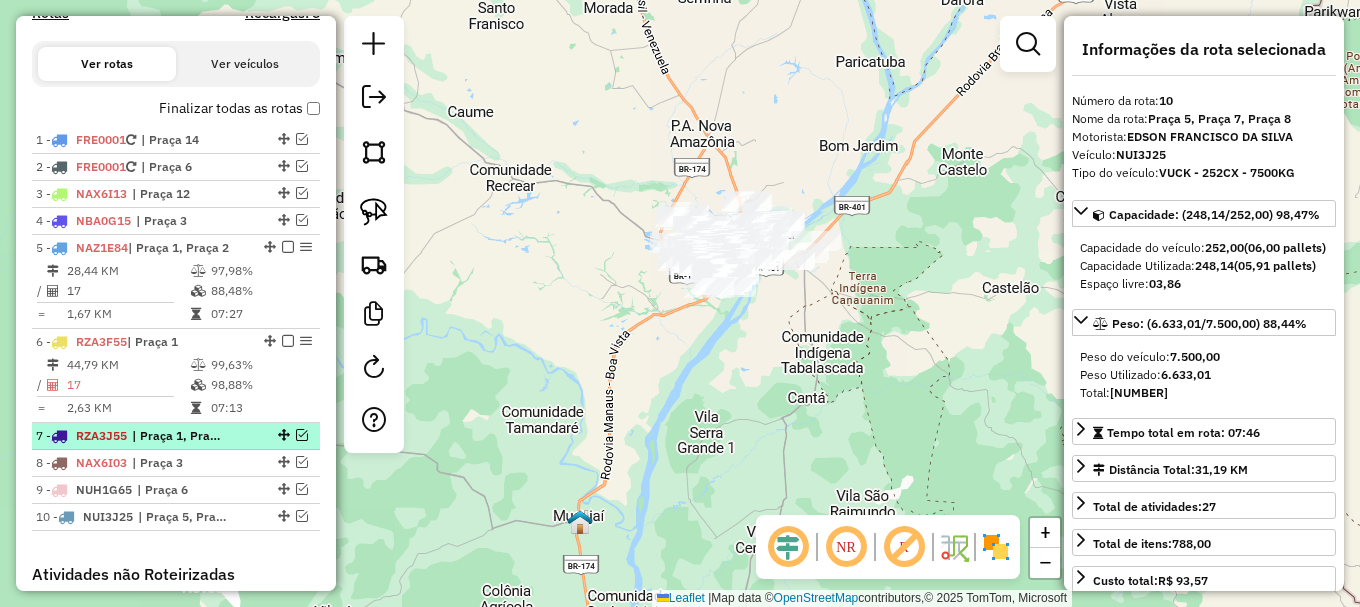 click at bounding box center [302, 435] 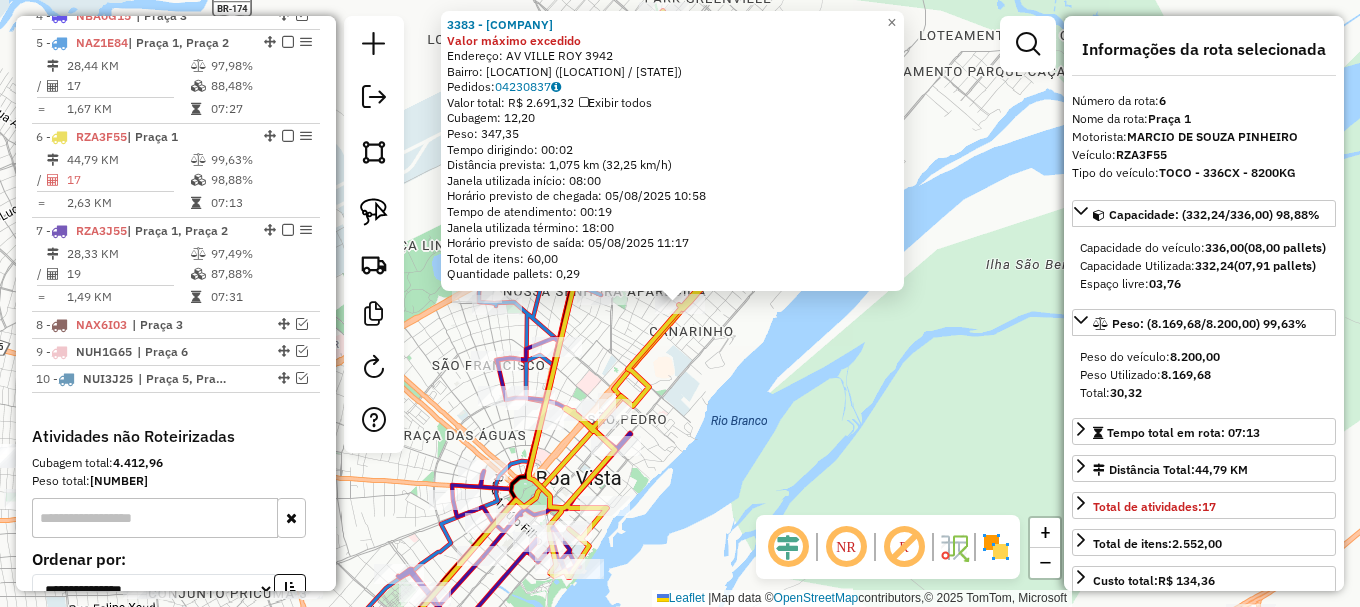 scroll, scrollTop: 1019, scrollLeft: 0, axis: vertical 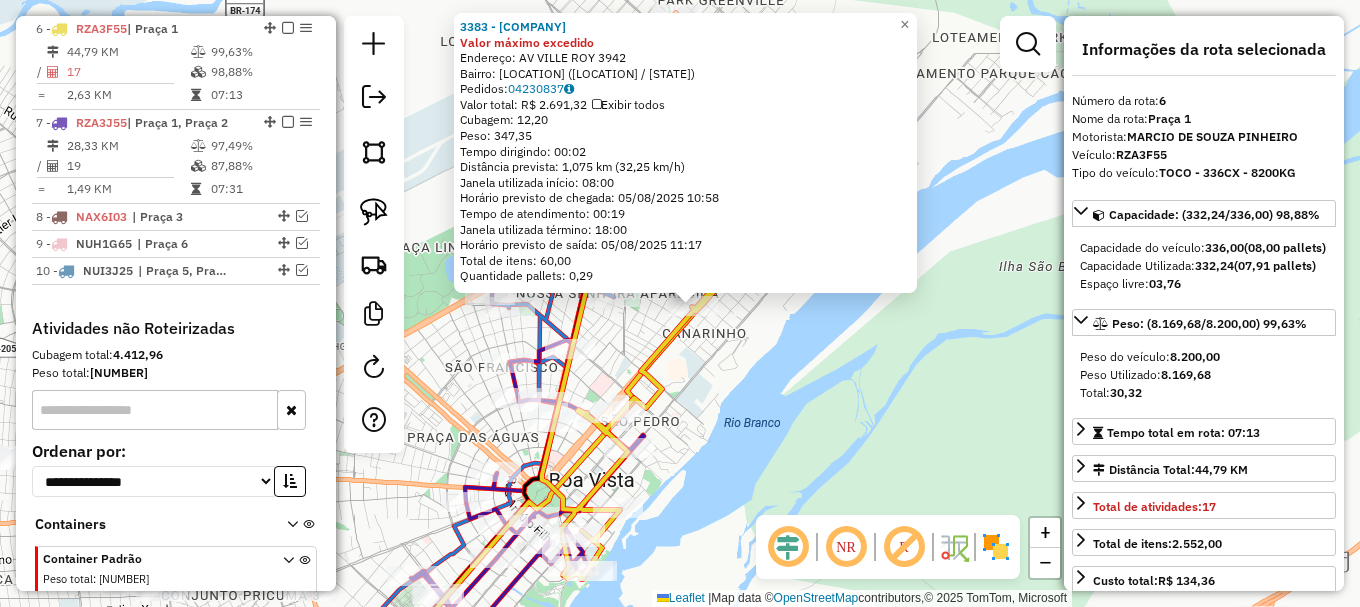 drag, startPoint x: 652, startPoint y: 346, endPoint x: 546, endPoint y: 310, distance: 111.94642 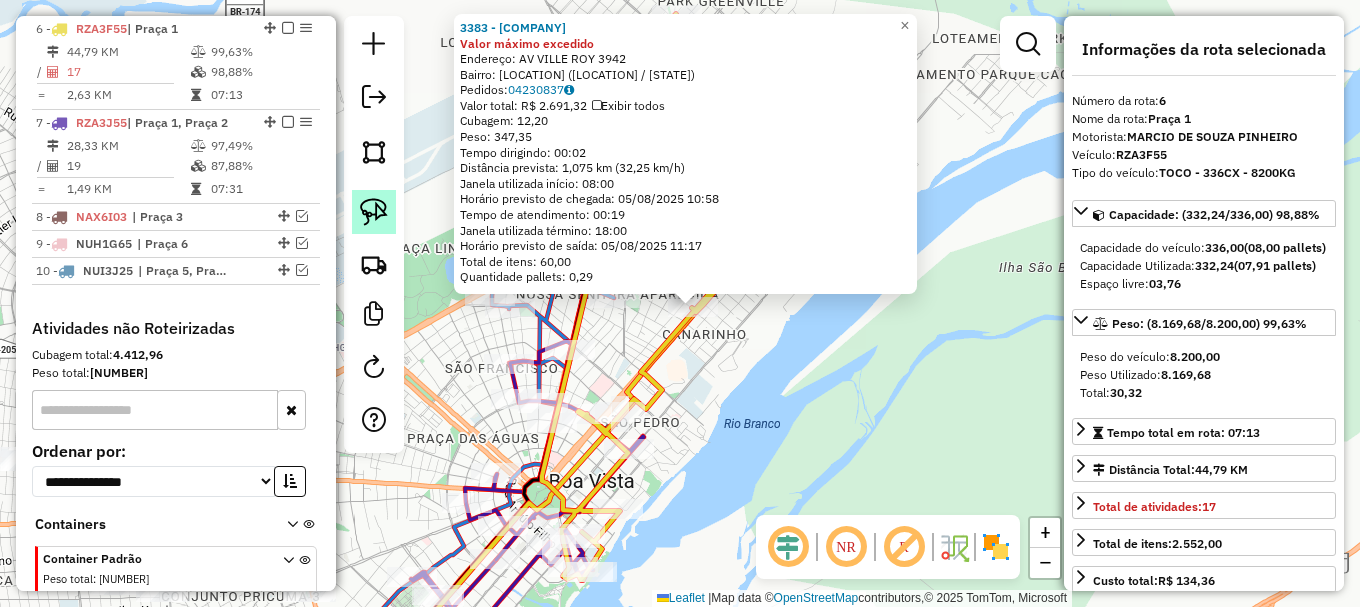click 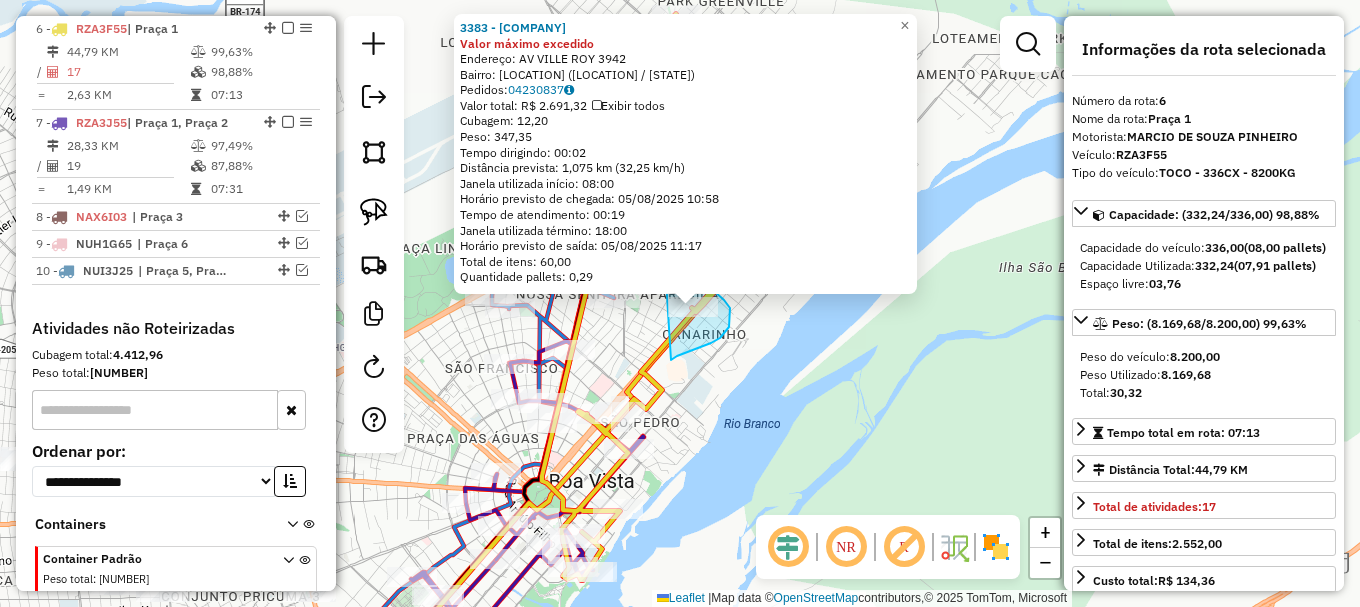 drag, startPoint x: 671, startPoint y: 360, endPoint x: 666, endPoint y: 280, distance: 80.1561 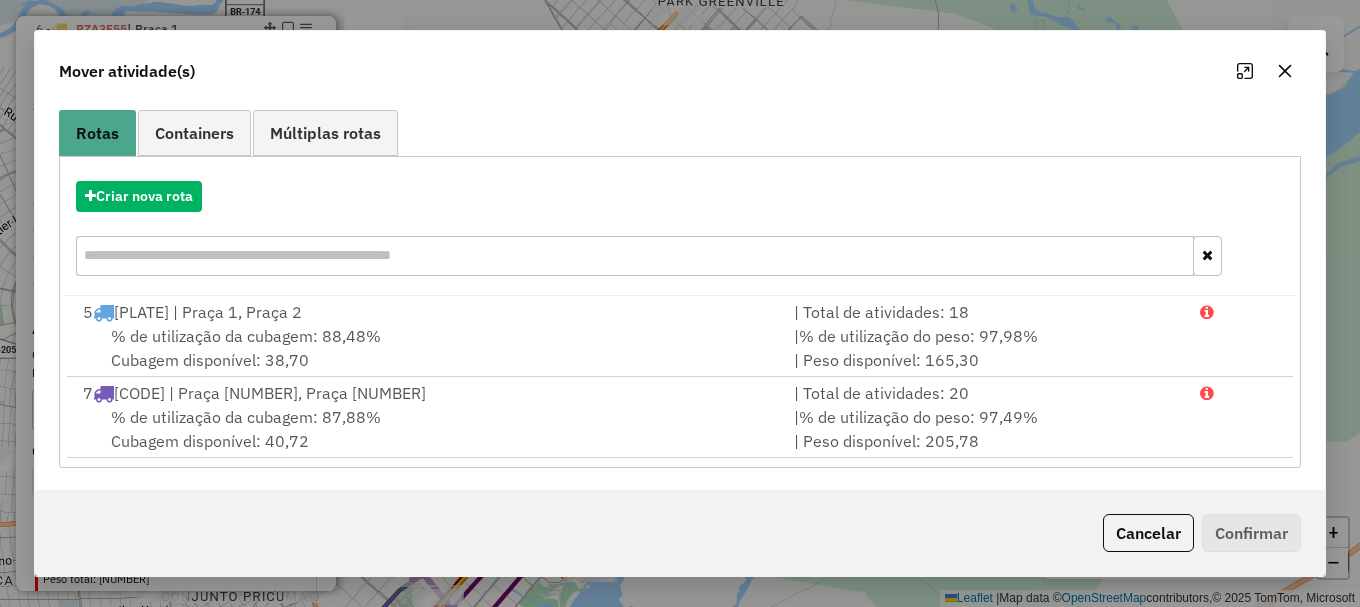 scroll, scrollTop: 159, scrollLeft: 0, axis: vertical 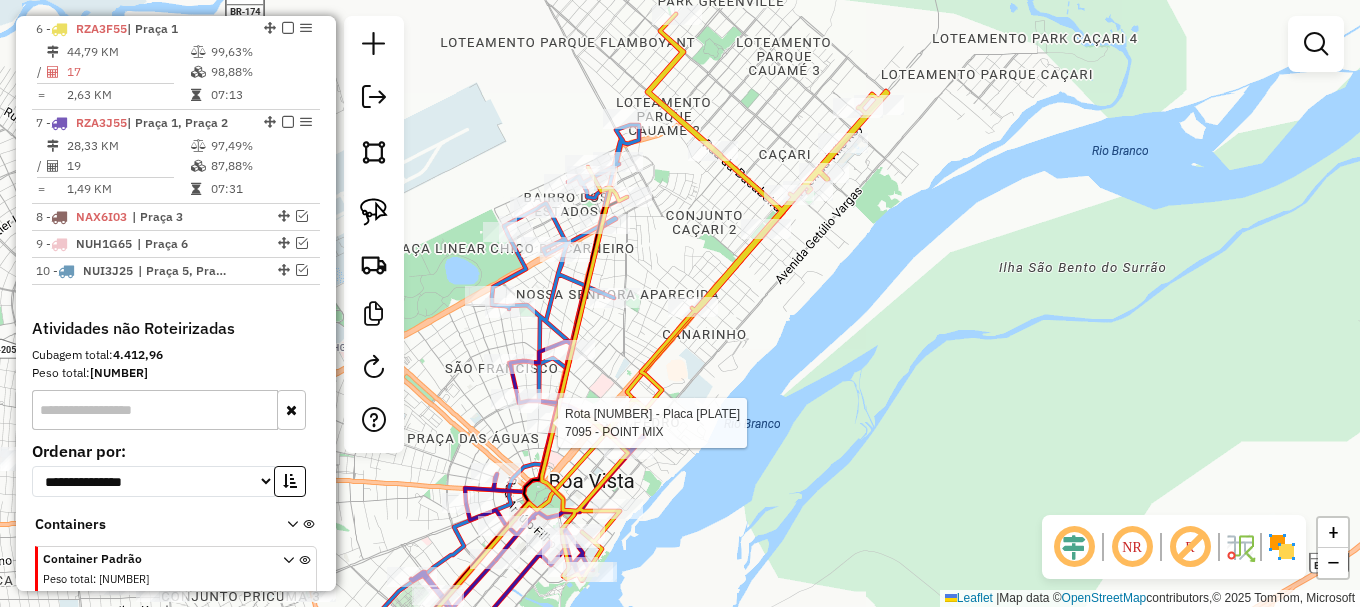 select on "**********" 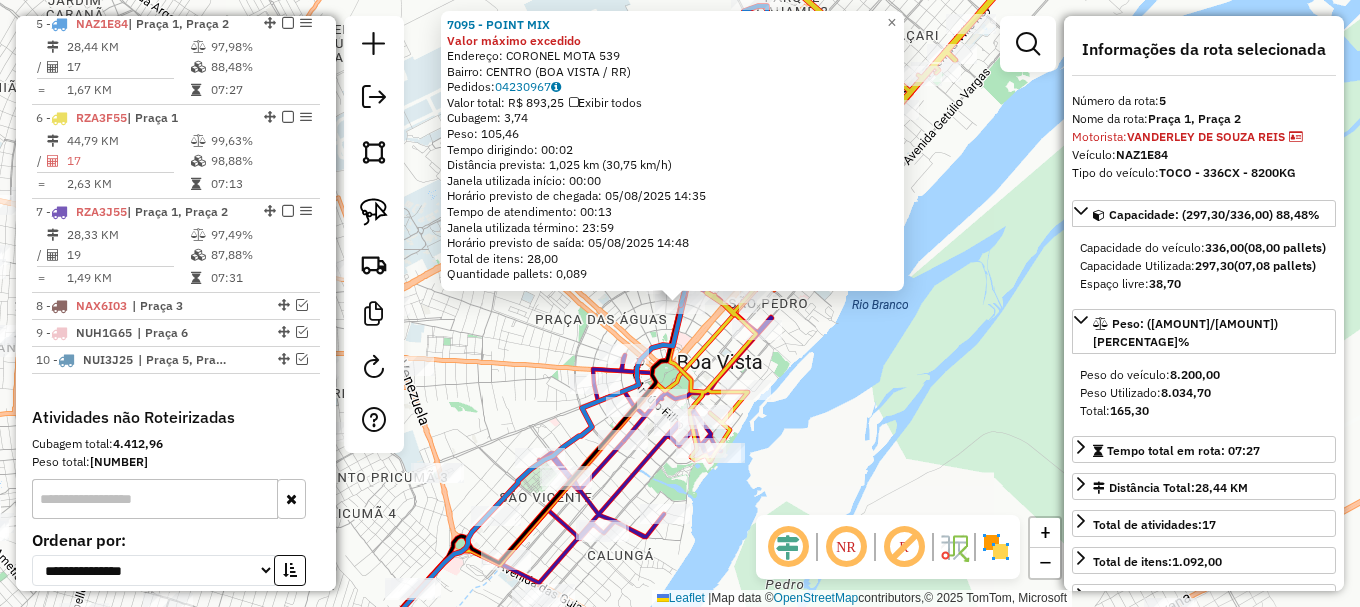 scroll, scrollTop: 925, scrollLeft: 0, axis: vertical 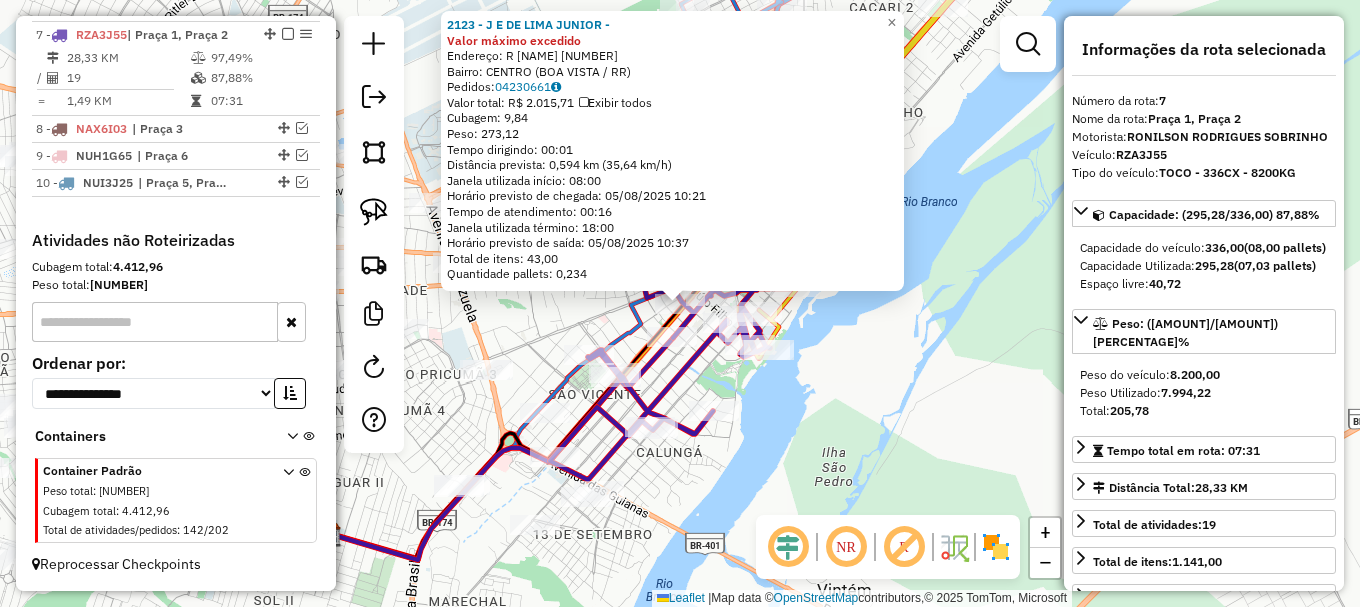 click on "2123 - J E DE LIMA JUNIOR - Valor máximo excedido  Endereço: R   CECILIA BRASIL                969   Bairro: CENTRO (BOA VISTA / RR)   Pedidos:  04230661   Valor total: R$ 2.015,71   Exibir todos   Cubagem: 9,84  Peso: 273,12  Tempo dirigindo: 00:01   Distância prevista: 0,594 km (35,64 km/h)   Janela utilizada início: 08:00   Horário previsto de chegada: 05/08/2025 10:21   Tempo de atendimento: 00:16   Janela utilizada término: 18:00   Horário previsto de saída: 05/08/2025 10:37   Total de itens: 43,00   Quantidade pallets: 0,234  × Janela de atendimento Grade de atendimento Capacidade Transportadoras Veículos Cliente Pedidos  Rotas Selecione os dias de semana para filtrar as janelas de atendimento  Seg   Ter   Qua   Qui   Sex   Sáb   Dom  Informe o período da janela de atendimento: De: Até:  Filtrar exatamente a janela do cliente  Considerar janela de atendimento padrão  Selecione os dias de semana para filtrar as grades de atendimento  Seg   Ter   Qua   Qui   Sex   Sáb   Dom   Peso mínimo:" 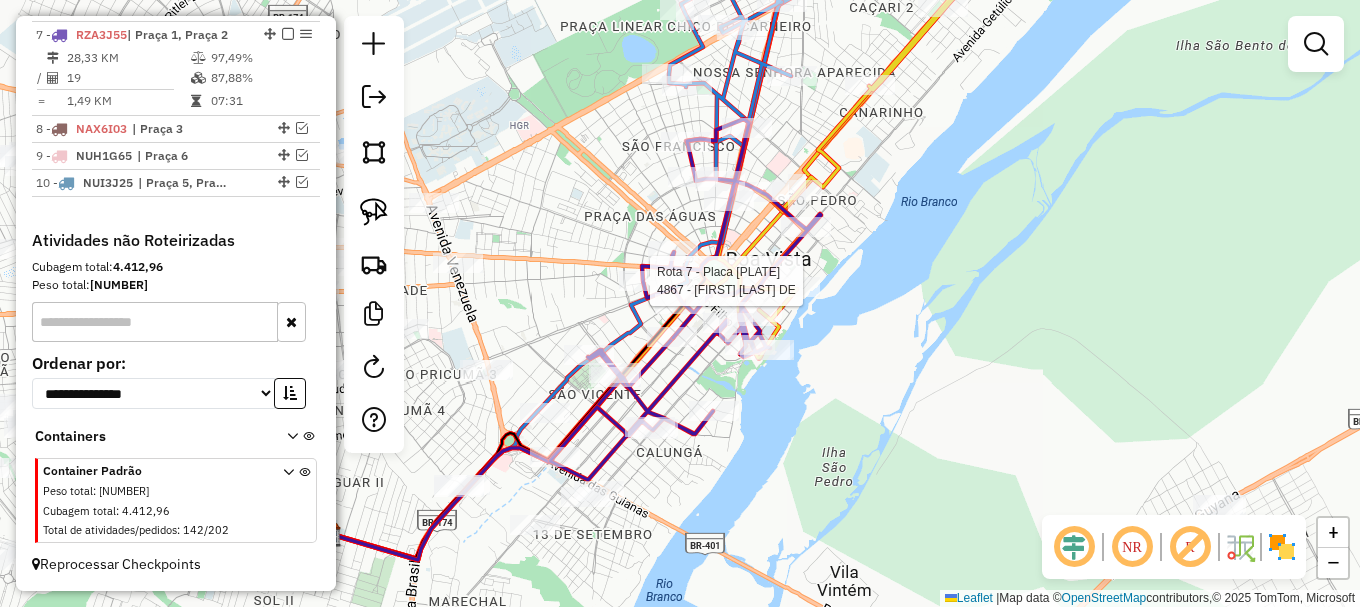 select on "**********" 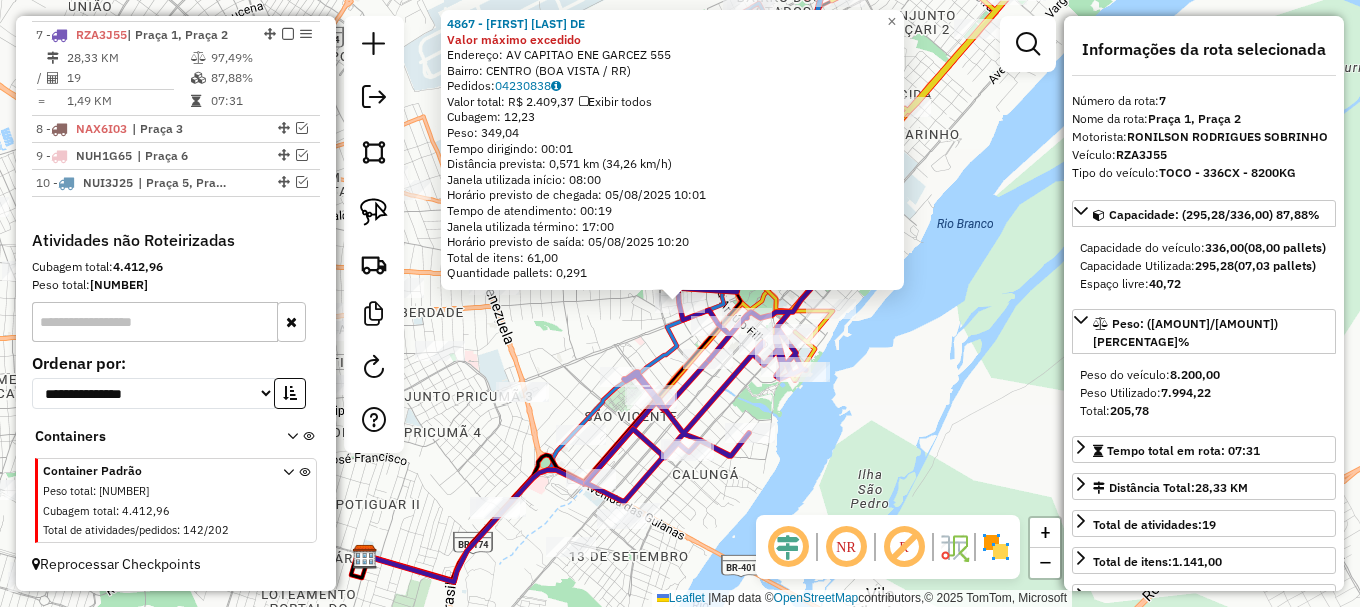 click on "4867 - RAIMUNDA LACERDA DE Valor máximo excedido  Endereço: AV  CAPITAO ENE GARCEZ            555   Bairro: CENTRO (BOA VISTA / RR)   Pedidos:  04230838   Valor total: R$ 2.409,37   Exibir todos   Cubagem: 12,23  Peso: 349,04  Tempo dirigindo: 00:01   Distância prevista: 0,571 km (34,26 km/h)   Janela utilizada início: 08:00   Horário previsto de chegada: 05/08/2025 10:01   Tempo de atendimento: 00:19   Janela utilizada término: 17:00   Horário previsto de saída: 05/08/2025 10:20   Total de itens: 61,00   Quantidade pallets: 0,291  × Janela de atendimento Grade de atendimento Capacidade Transportadoras Veículos Cliente Pedidos  Rotas Selecione os dias de semana para filtrar as janelas de atendimento  Seg   Ter   Qua   Qui   Sex   Sáb   Dom  Informe o período da janela de atendimento: De: Até:  Filtrar exatamente a janela do cliente  Considerar janela de atendimento padrão  Selecione os dias de semana para filtrar as grades de atendimento  Seg   Ter   Qua   Qui   Sex   Sáb   Dom   Peso mínimo:" 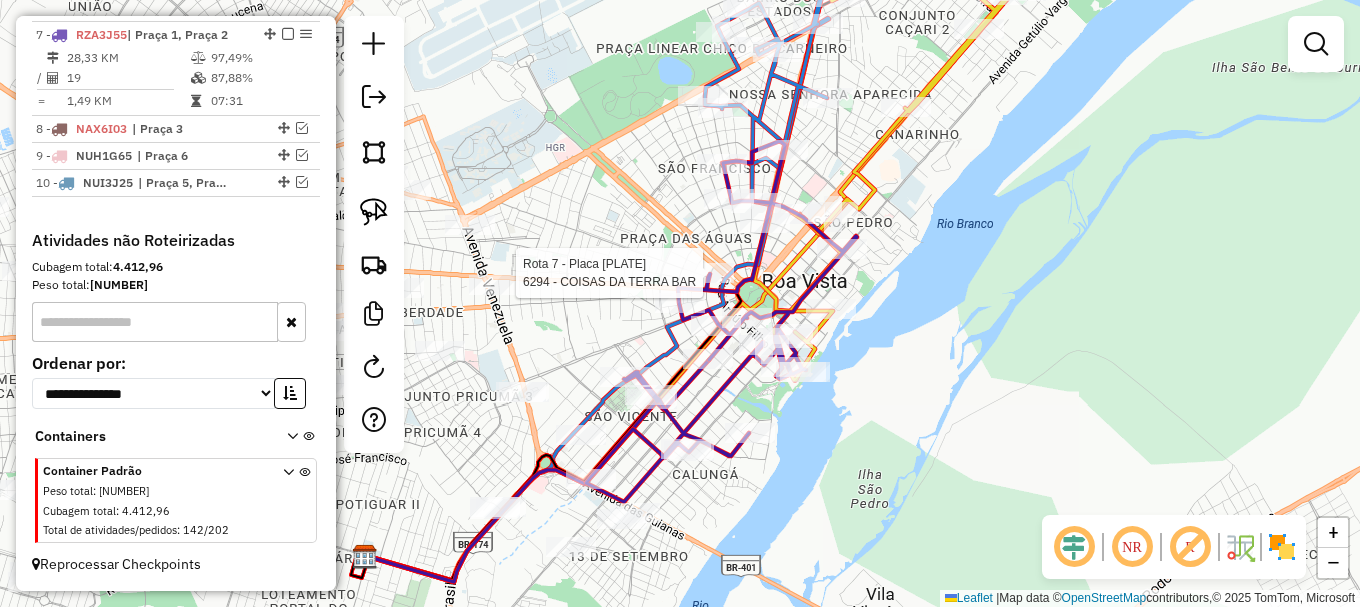 select on "**********" 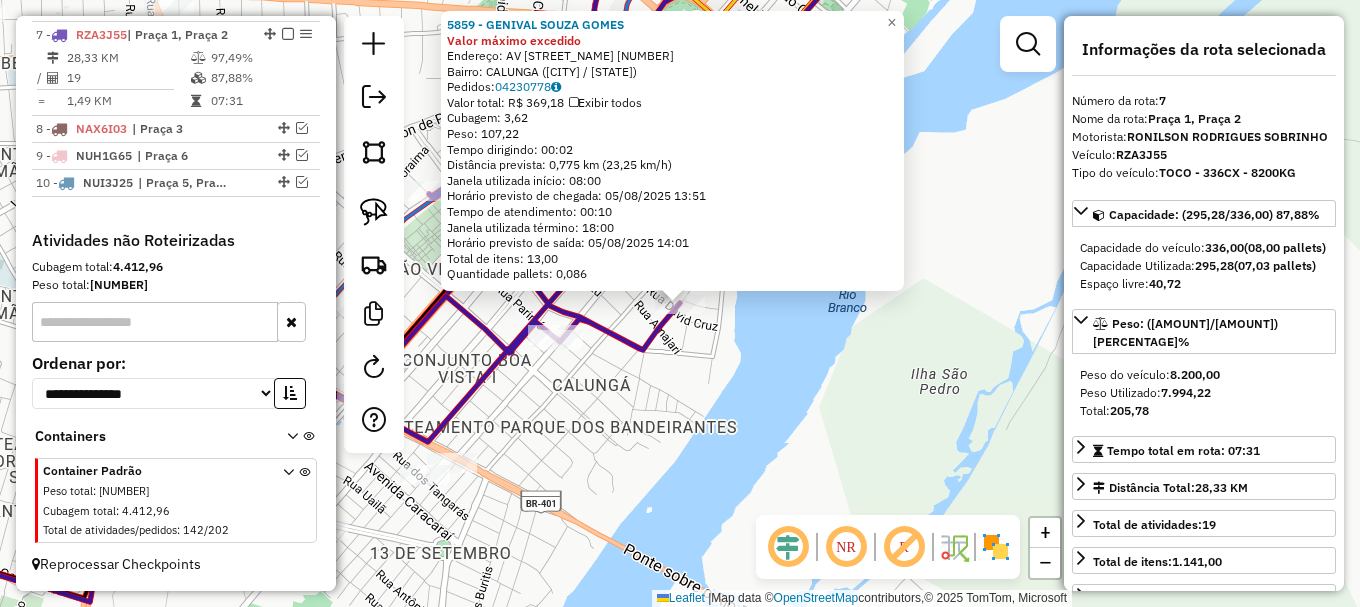 click on "5859 - GENIVAL SOUZA GOMES Valor máximo excedido  Endereço: AV  BENTO COELHO                  137   Bairro: CALUNGA (BOA VISTA / RR)   Pedidos:  04230778   Valor total: R$ 369,18   Exibir todos   Cubagem: 3,62  Peso: 107,22  Tempo dirigindo: 00:02   Distância prevista: 0,775 km (23,25 km/h)   Janela utilizada início: 08:00   Horário previsto de chegada: 05/08/2025 13:51   Tempo de atendimento: 00:10   Janela utilizada término: 18:00   Horário previsto de saída: 05/08/2025 14:01   Total de itens: 13,00   Quantidade pallets: 0,086  × Janela de atendimento Grade de atendimento Capacidade Transportadoras Veículos Cliente Pedidos  Rotas Selecione os dias de semana para filtrar as janelas de atendimento  Seg   Ter   Qua   Qui   Sex   Sáb   Dom  Informe o período da janela de atendimento: De: Até:  Filtrar exatamente a janela do cliente  Considerar janela de atendimento padrão  Selecione os dias de semana para filtrar as grades de atendimento  Seg   Ter   Qua   Qui   Sex   Sáb   Dom   Peso mínimo:  +" 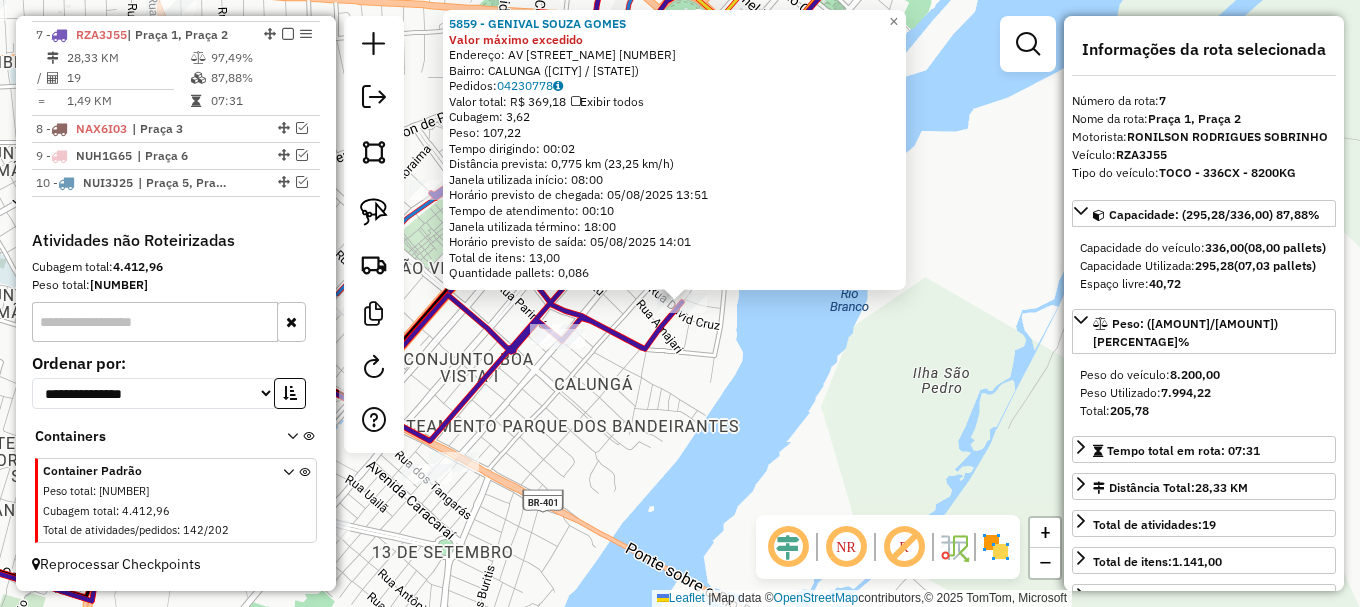 click on "Rota 7 - Placa RZA3J55  5859 - GENIVAL SOUZA GOMES 5859 - GENIVAL SOUZA GOMES Valor máximo excedido  Endereço: AV  BENTO COELHO                  137   Bairro: CALUNGA (BOA VISTA / RR)   Pedidos:  04230778   Valor total: R$ 369,18   Exibir todos   Cubagem: 3,62  Peso: 107,22  Tempo dirigindo: 00:02   Distância prevista: 0,775 km (23,25 km/h)   Janela utilizada início: 08:00   Horário previsto de chegada: 05/08/2025 13:51   Tempo de atendimento: 00:10   Janela utilizada término: 18:00   Horário previsto de saída: 05/08/2025 14:01   Total de itens: 13,00   Quantidade pallets: 0,086  × Janela de atendimento Grade de atendimento Capacidade Transportadoras Veículos Cliente Pedidos  Rotas Selecione os dias de semana para filtrar as janelas de atendimento  Seg   Ter   Qua   Qui   Sex   Sáb   Dom  Informe o período da janela de atendimento: De: Até:  Filtrar exatamente a janela do cliente  Considerar janela de atendimento padrão  Selecione os dias de semana para filtrar as grades de atendimento  Seg  De:" 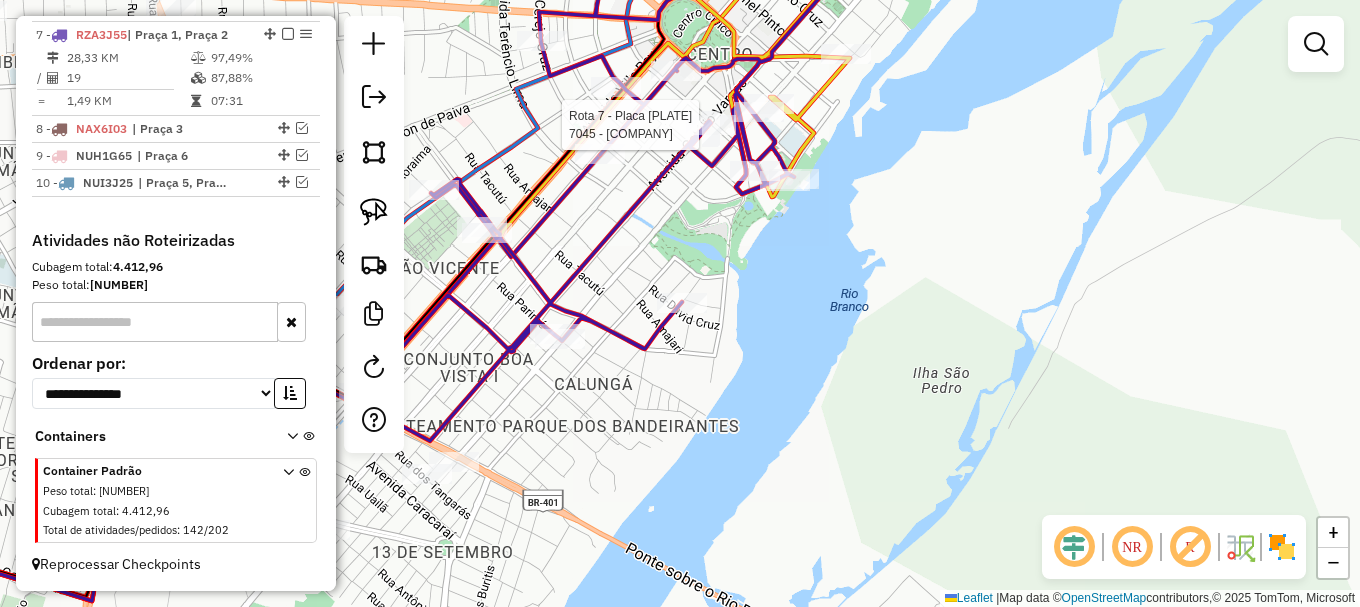 select on "**********" 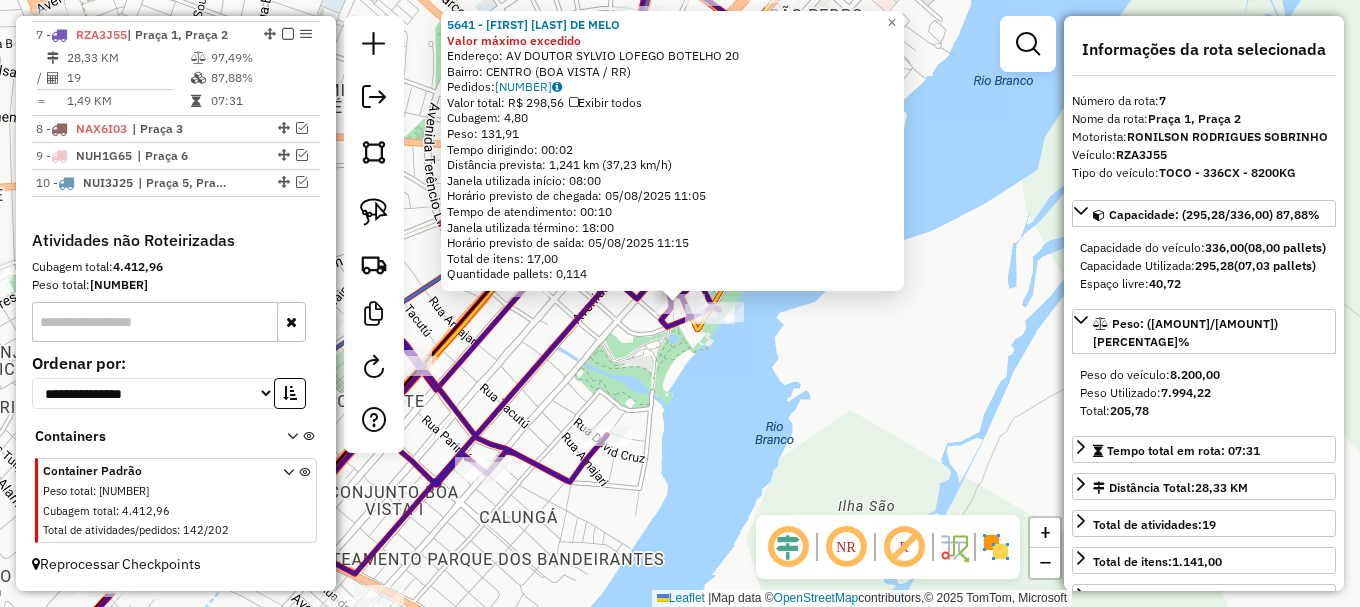 click on "5641 - VILSON SILVA DE MELO Valor máximo excedido  Endereço: AV  DOUTOR SYLVIO LOFEGO BOTELHO  20   Bairro: CENTRO (BOA VISTA / RR)   Pedidos:  04230758   Valor total: R$ 298,56   Exibir todos   Cubagem: 4,80  Peso: 131,91  Tempo dirigindo: 00:02   Distância prevista: 1,241 km (37,23 km/h)   Janela utilizada início: 08:00   Horário previsto de chegada: 05/08/2025 11:05   Tempo de atendimento: 00:10   Janela utilizada término: 18:00   Horário previsto de saída: 05/08/2025 11:15   Total de itens: 17,00   Quantidade pallets: 0,114  × Janela de atendimento Grade de atendimento Capacidade Transportadoras Veículos Cliente Pedidos  Rotas Selecione os dias de semana para filtrar as janelas de atendimento  Seg   Ter   Qua   Qui   Sex   Sáb   Dom  Informe o período da janela de atendimento: De: Até:  Filtrar exatamente a janela do cliente  Considerar janela de atendimento padrão  Selecione os dias de semana para filtrar as grades de atendimento  Seg   Ter   Qua   Qui   Sex   Sáb   Dom   Peso mínimo:  +" 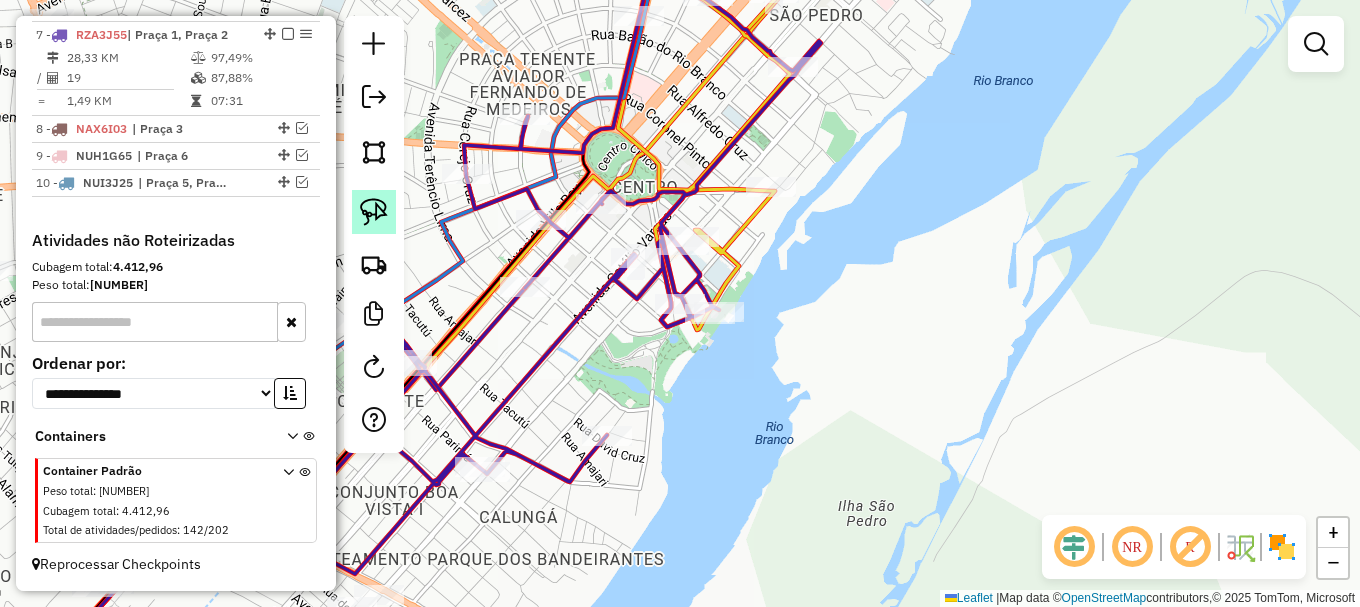 click 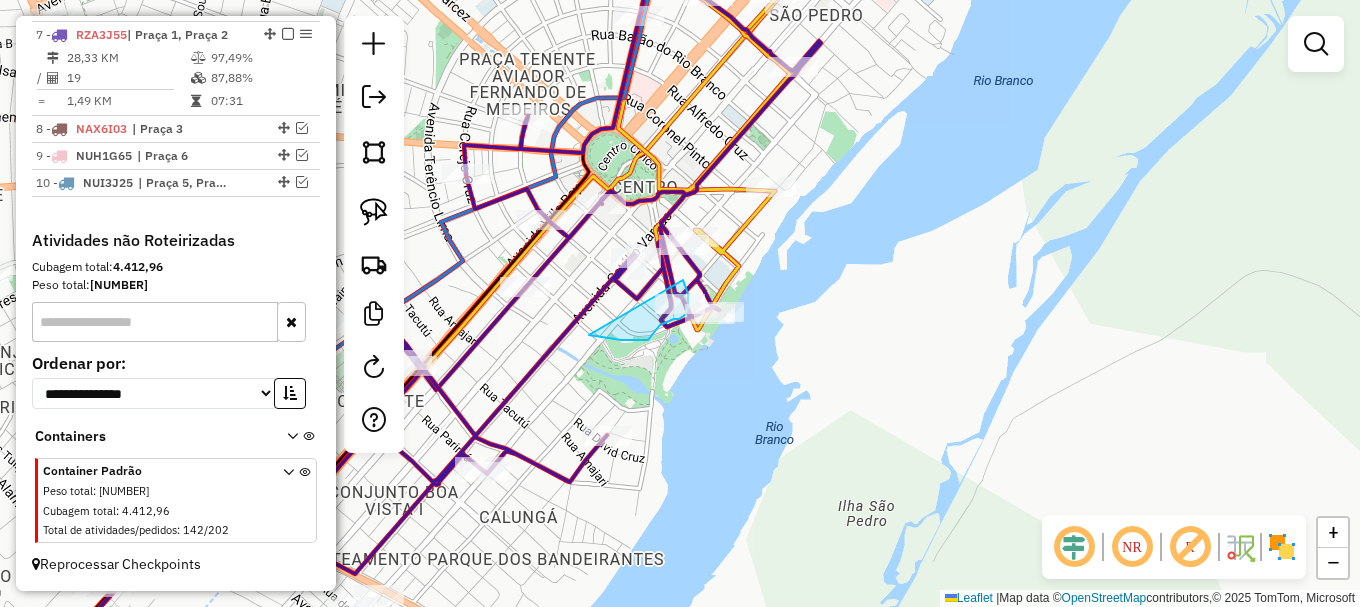 drag, startPoint x: 608, startPoint y: 338, endPoint x: 683, endPoint y: 279, distance: 95.42536 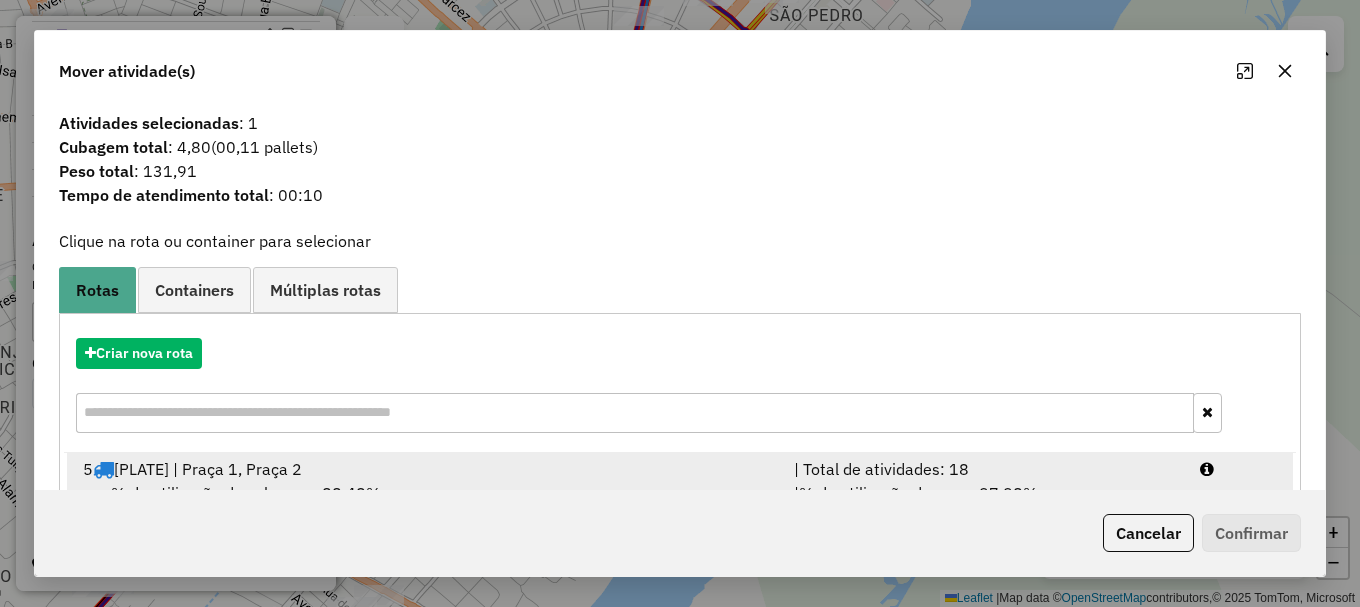 click on "| Total de atividades: 18" at bounding box center [985, 469] 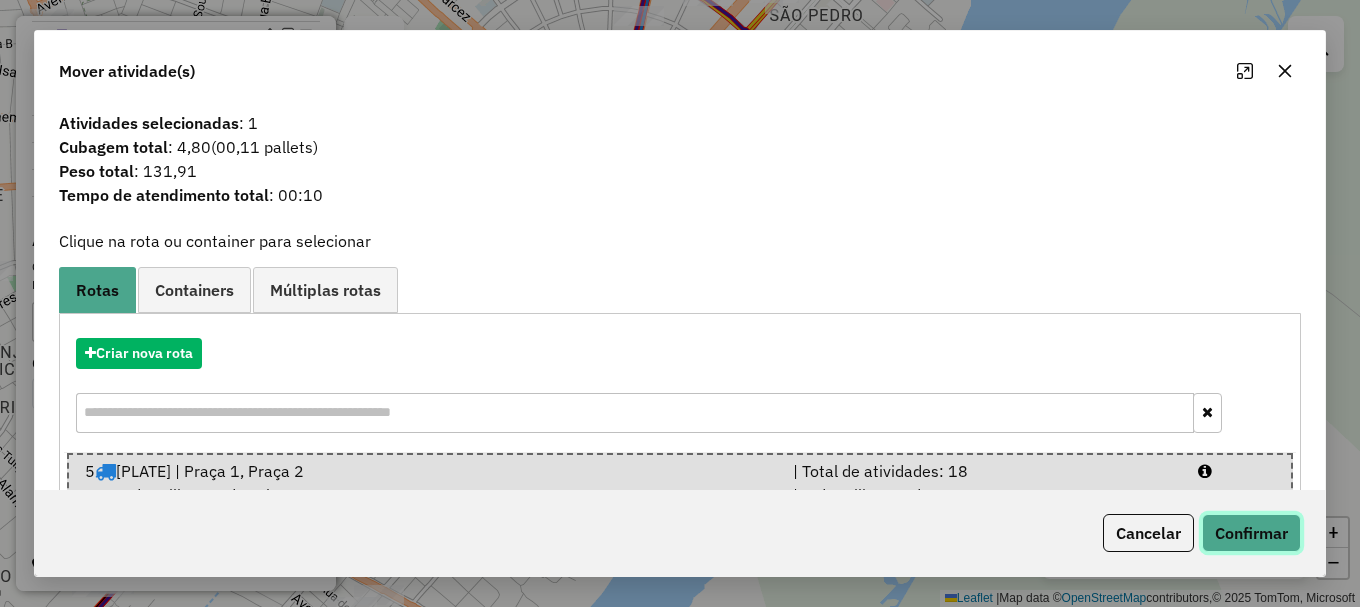click on "Confirmar" 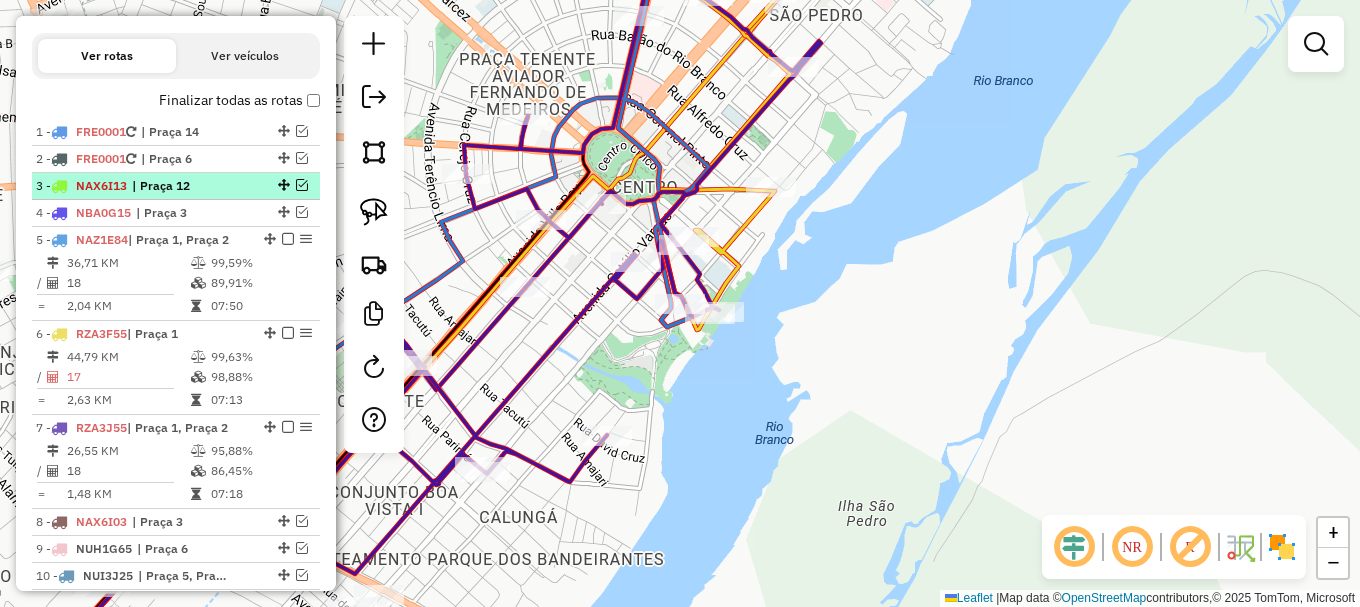 scroll, scrollTop: 707, scrollLeft: 0, axis: vertical 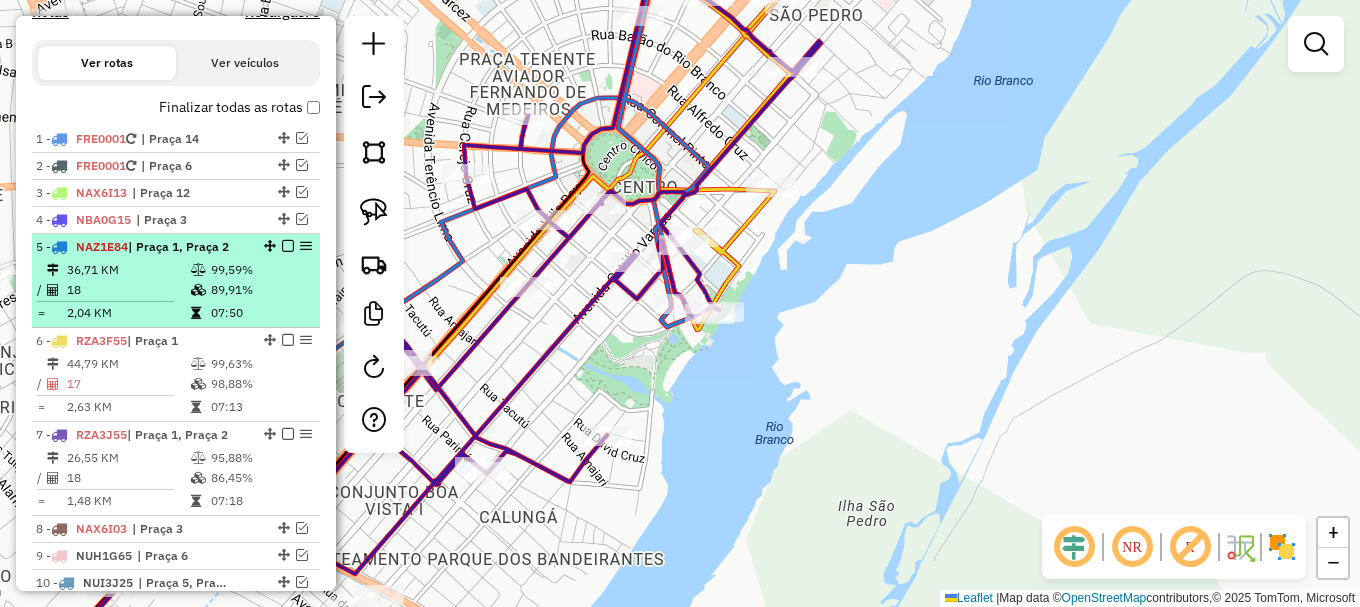 click at bounding box center (288, 246) 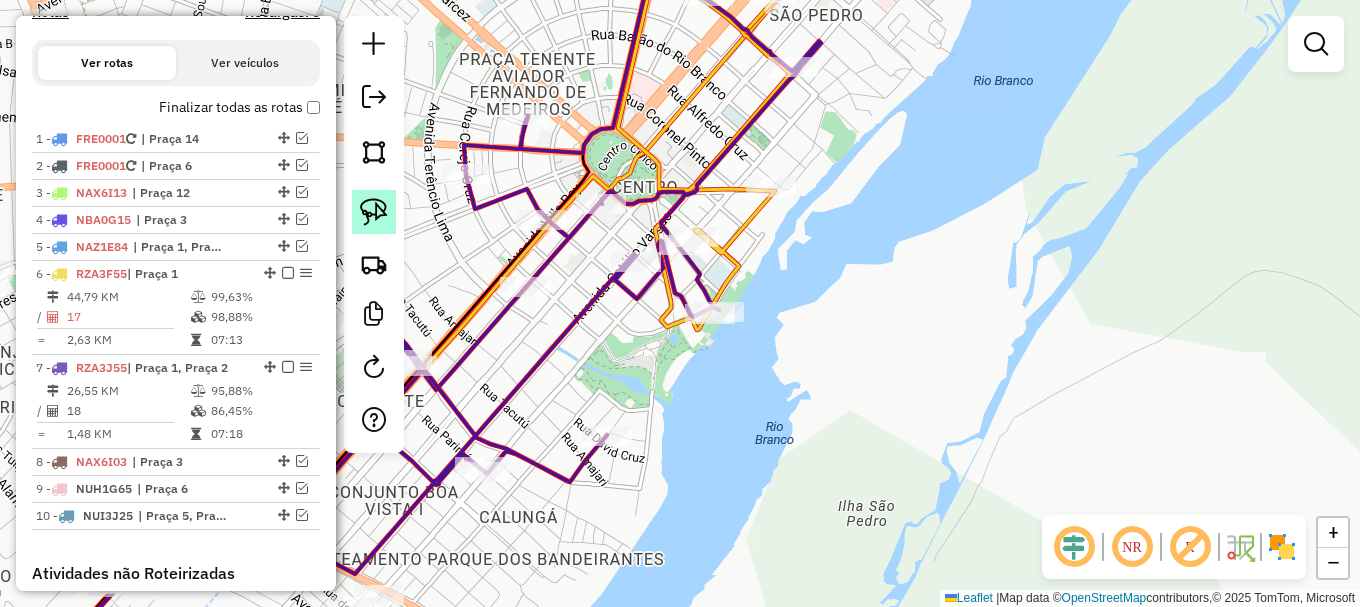 click 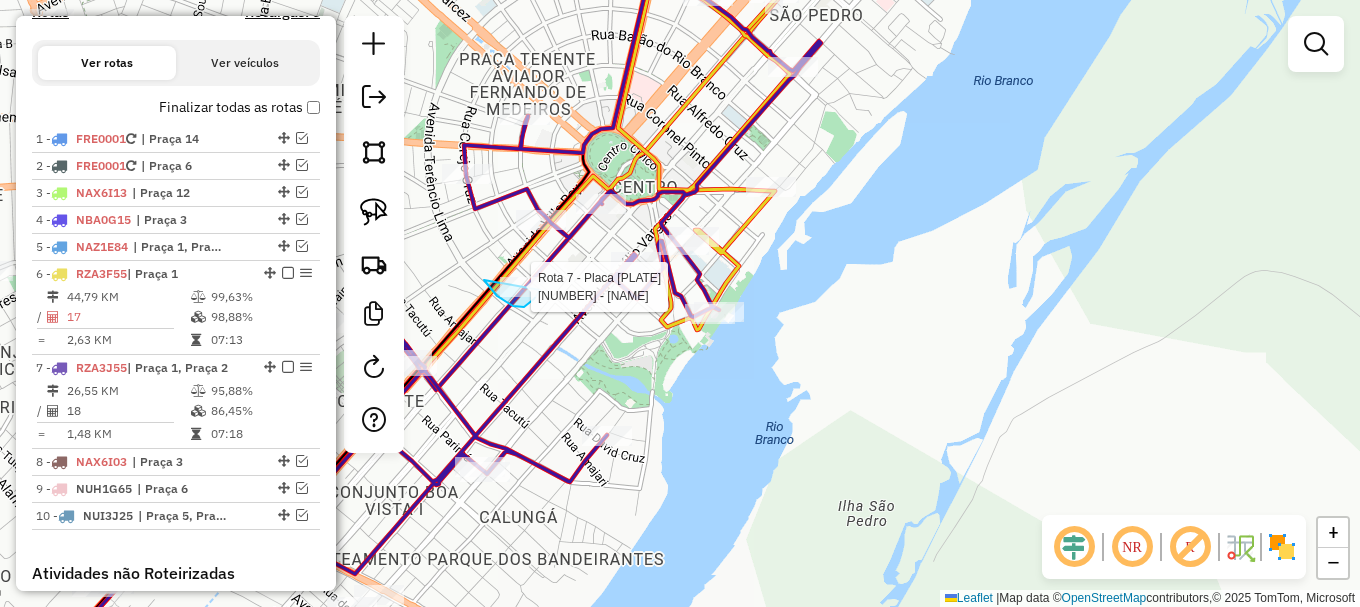 drag, startPoint x: 494, startPoint y: 293, endPoint x: 545, endPoint y: 267, distance: 57.245087 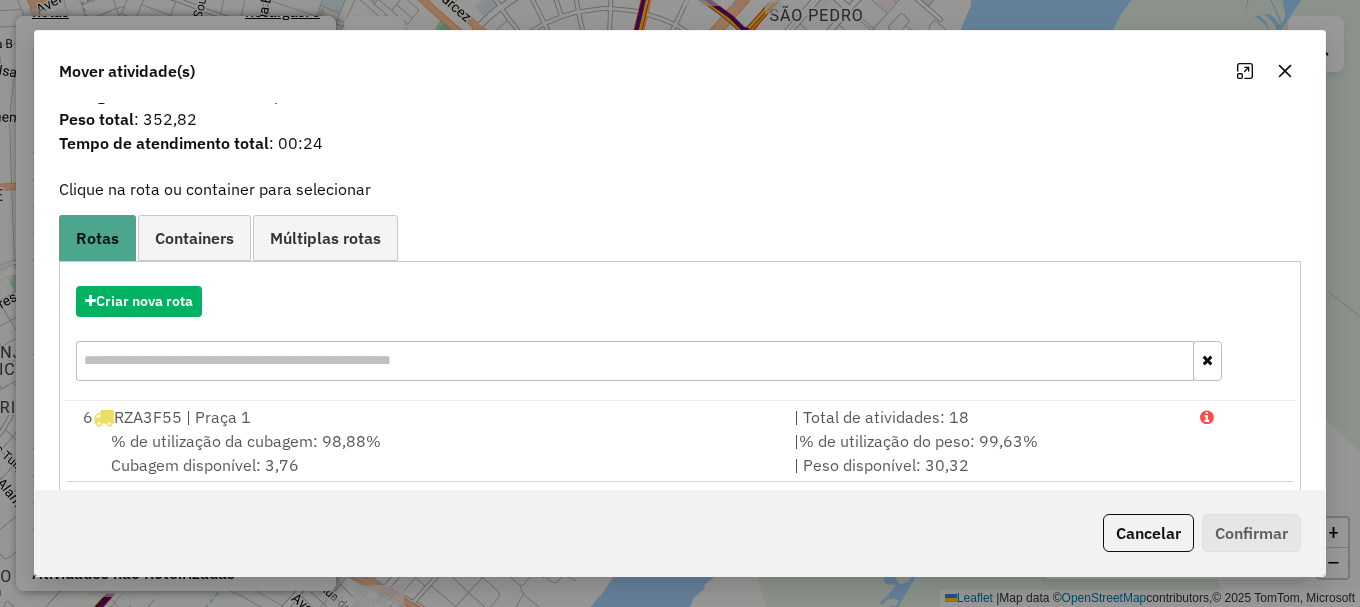 scroll, scrollTop: 78, scrollLeft: 0, axis: vertical 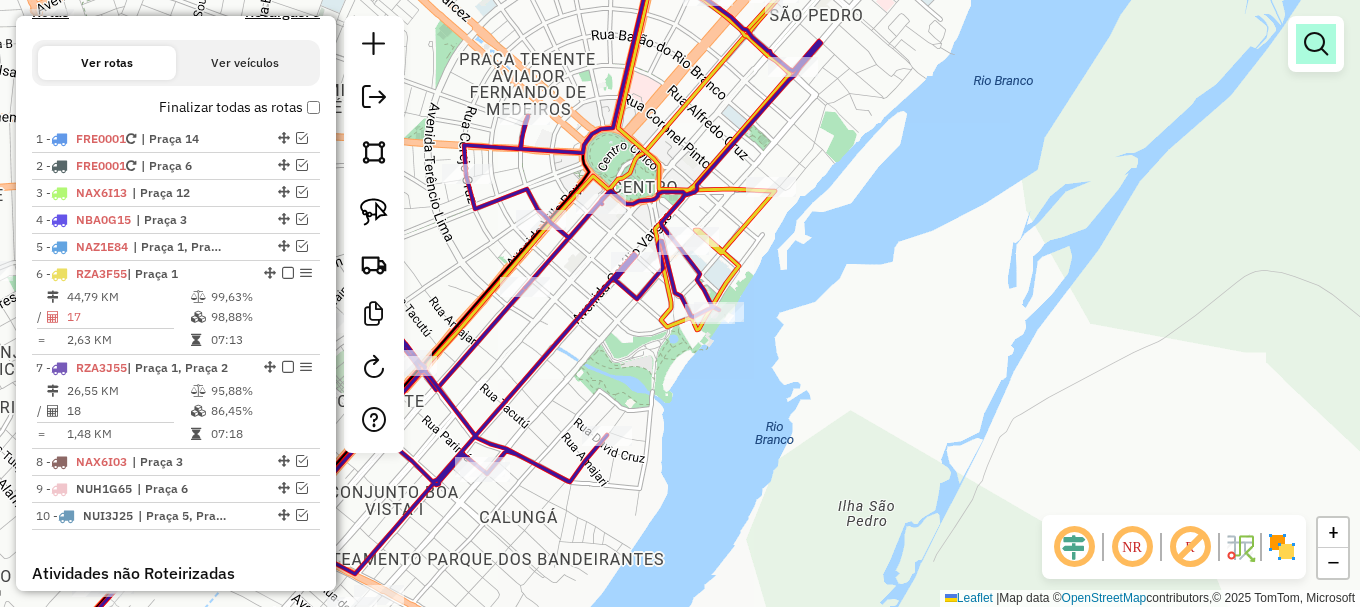 click at bounding box center (1316, 44) 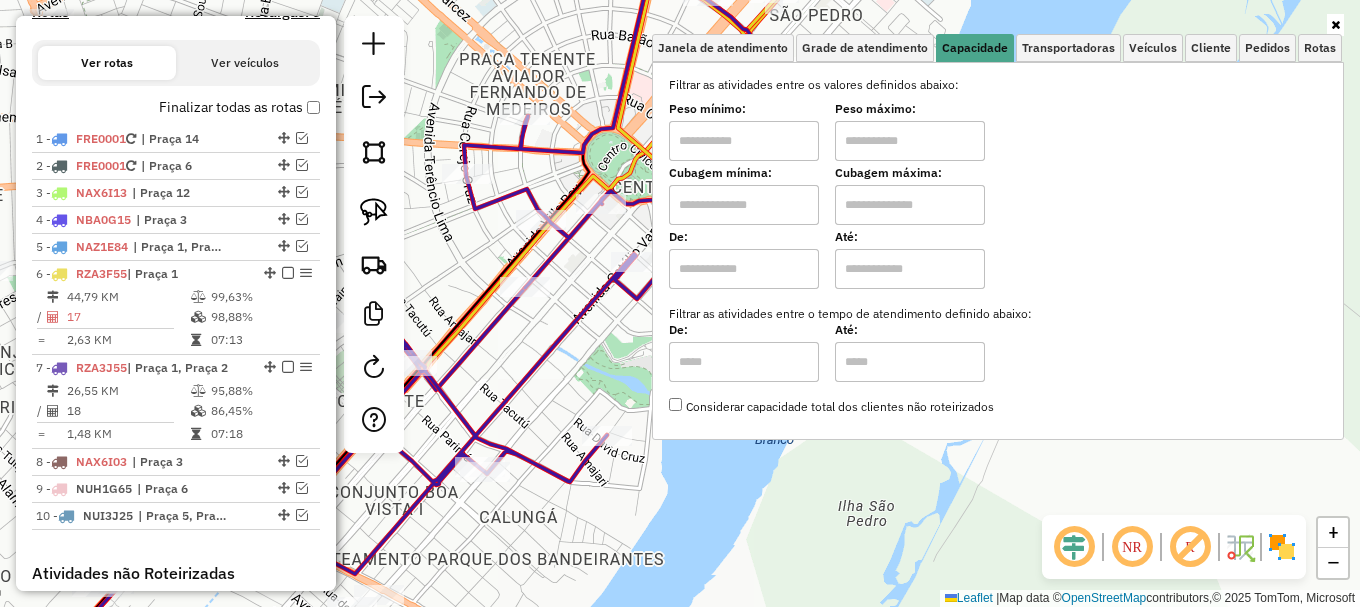 click at bounding box center [910, 205] 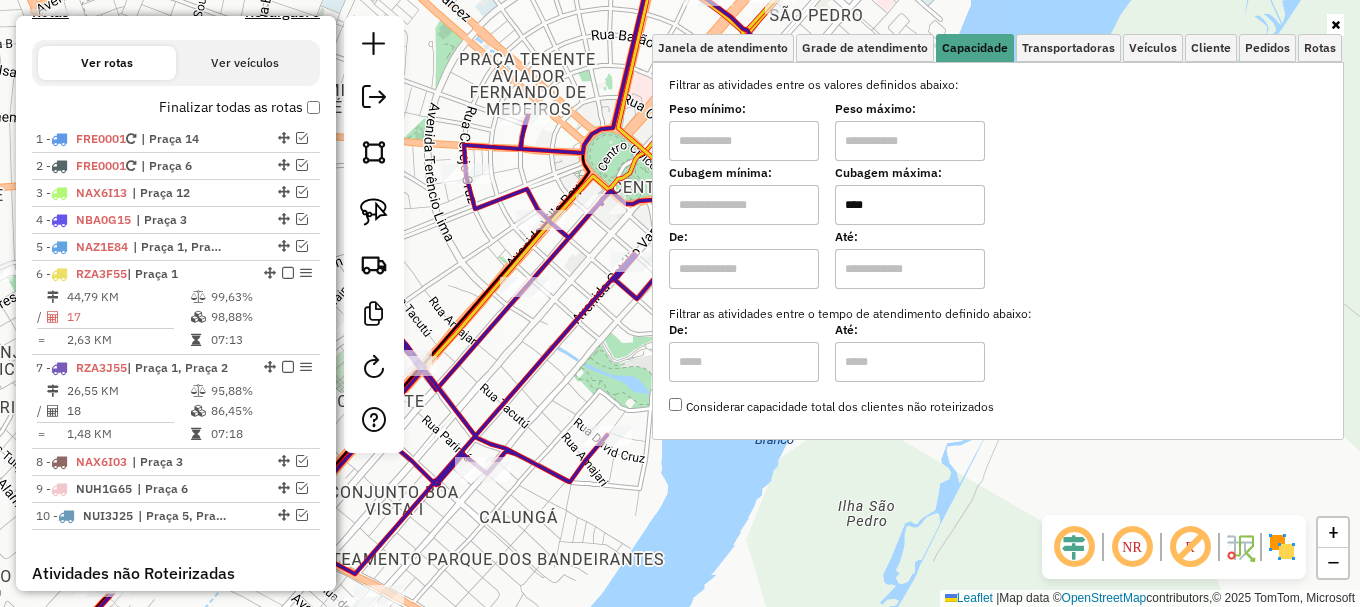 type on "****" 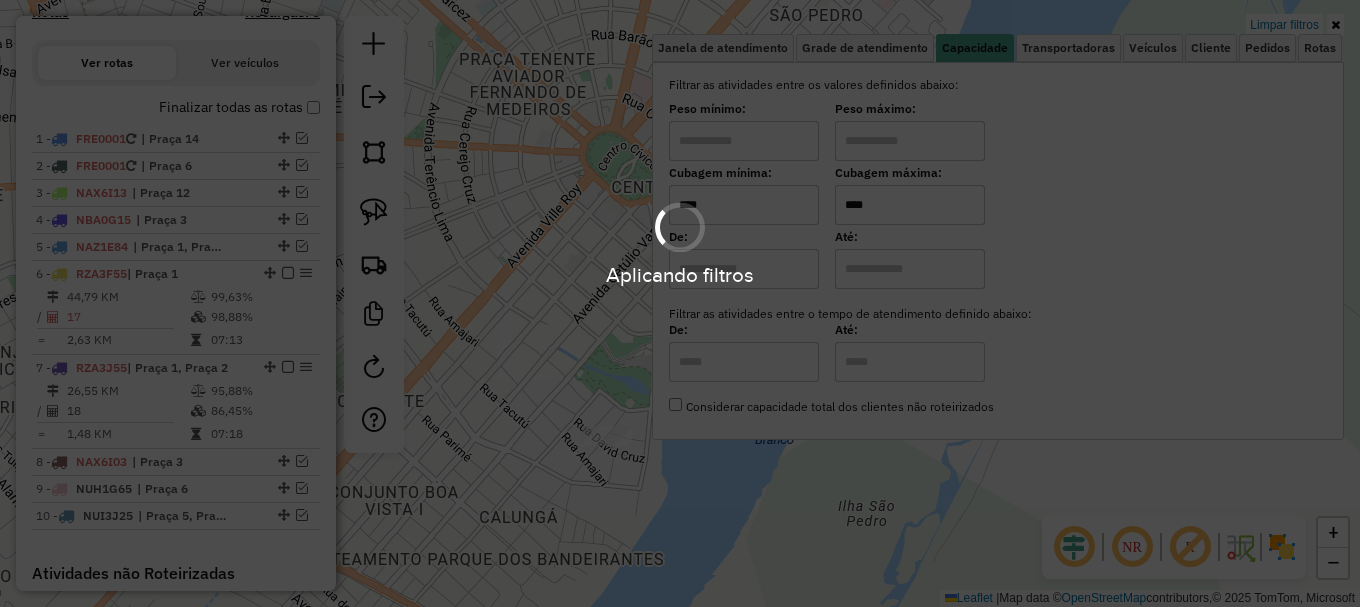 type on "****" 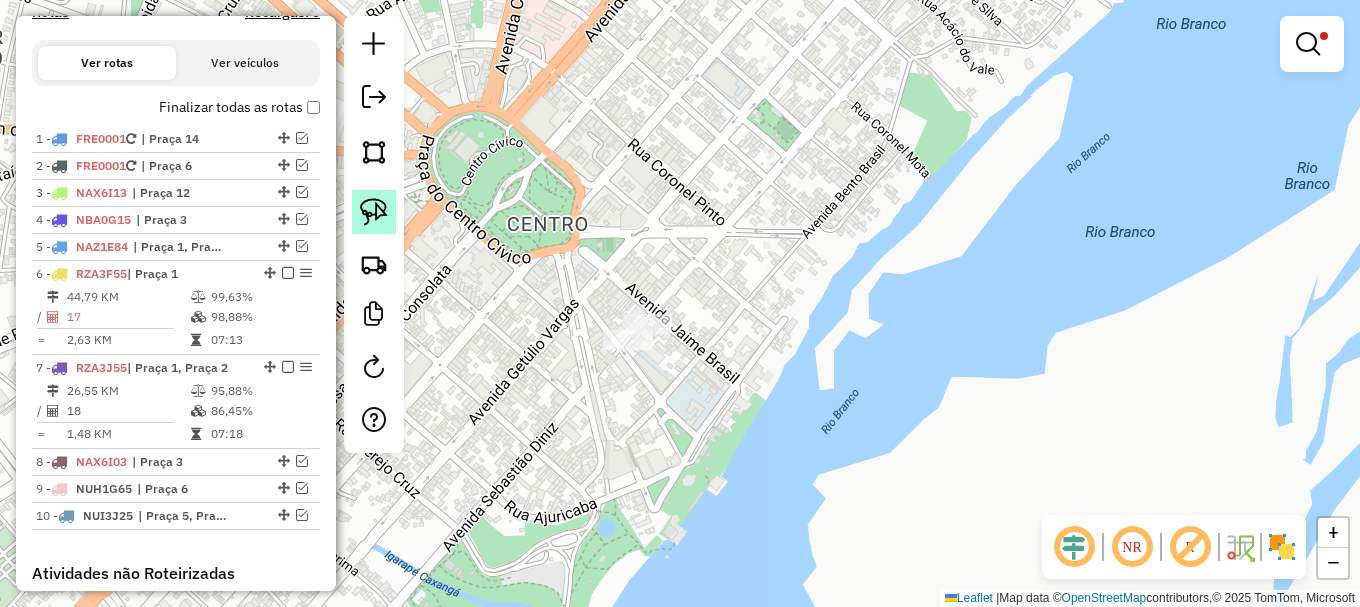 click 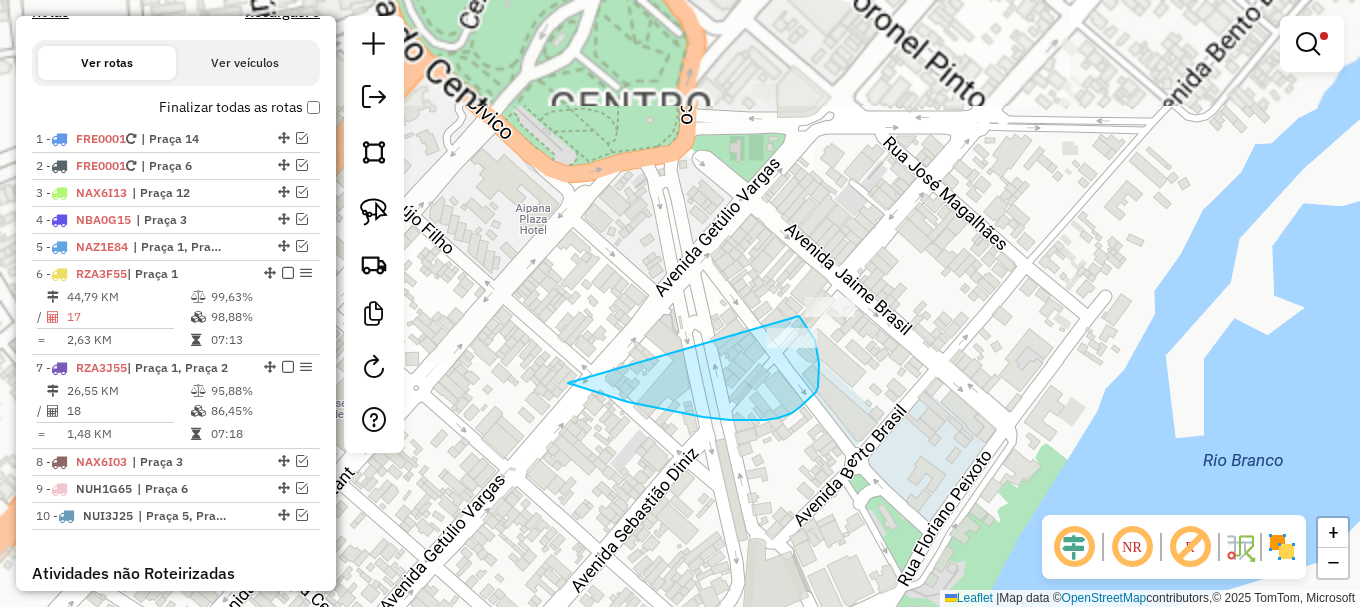 drag, startPoint x: 647, startPoint y: 406, endPoint x: 799, endPoint y: 316, distance: 176.64655 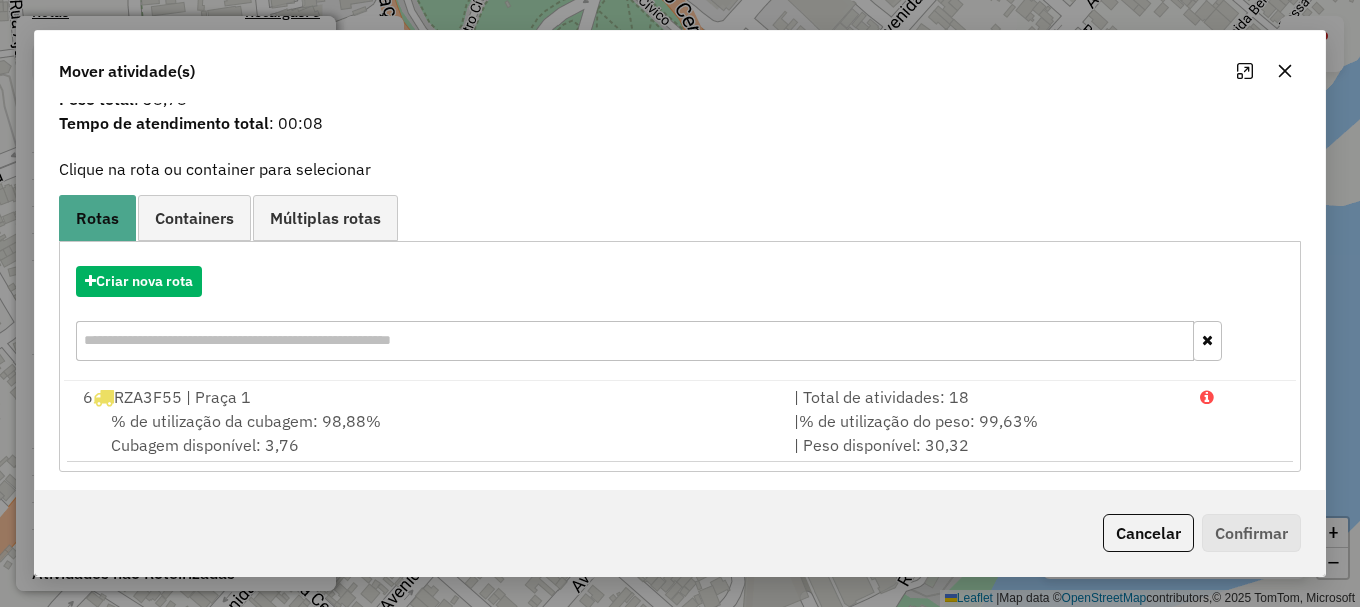 scroll, scrollTop: 78, scrollLeft: 0, axis: vertical 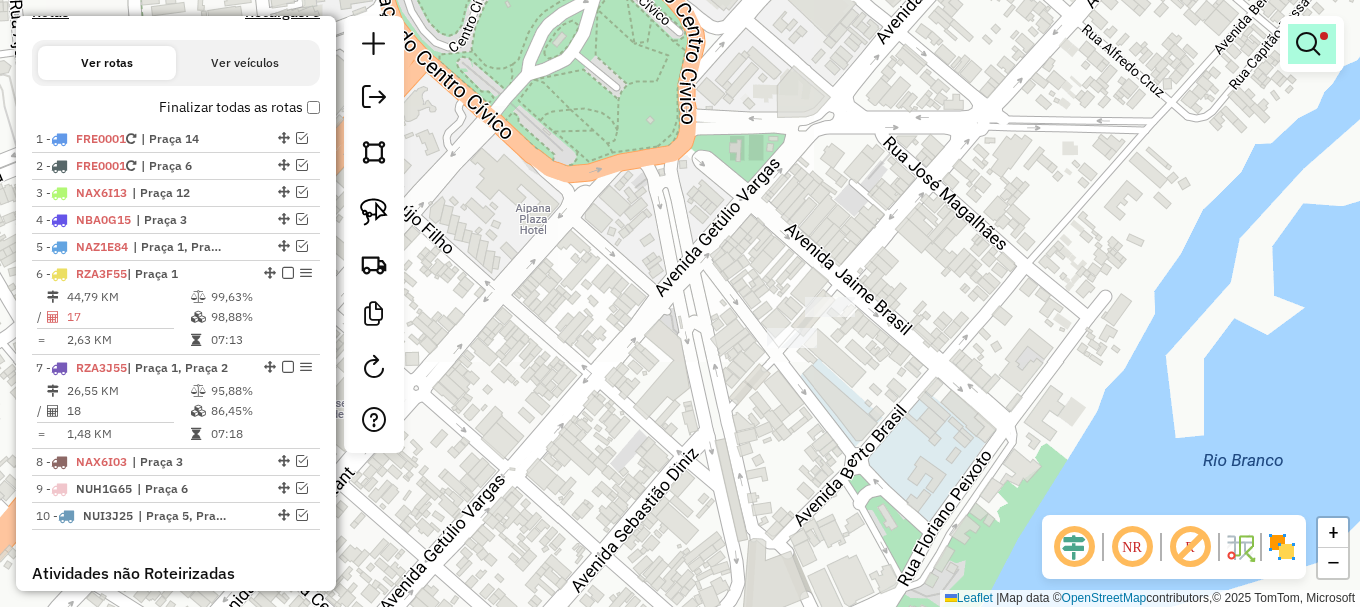 click at bounding box center [1308, 44] 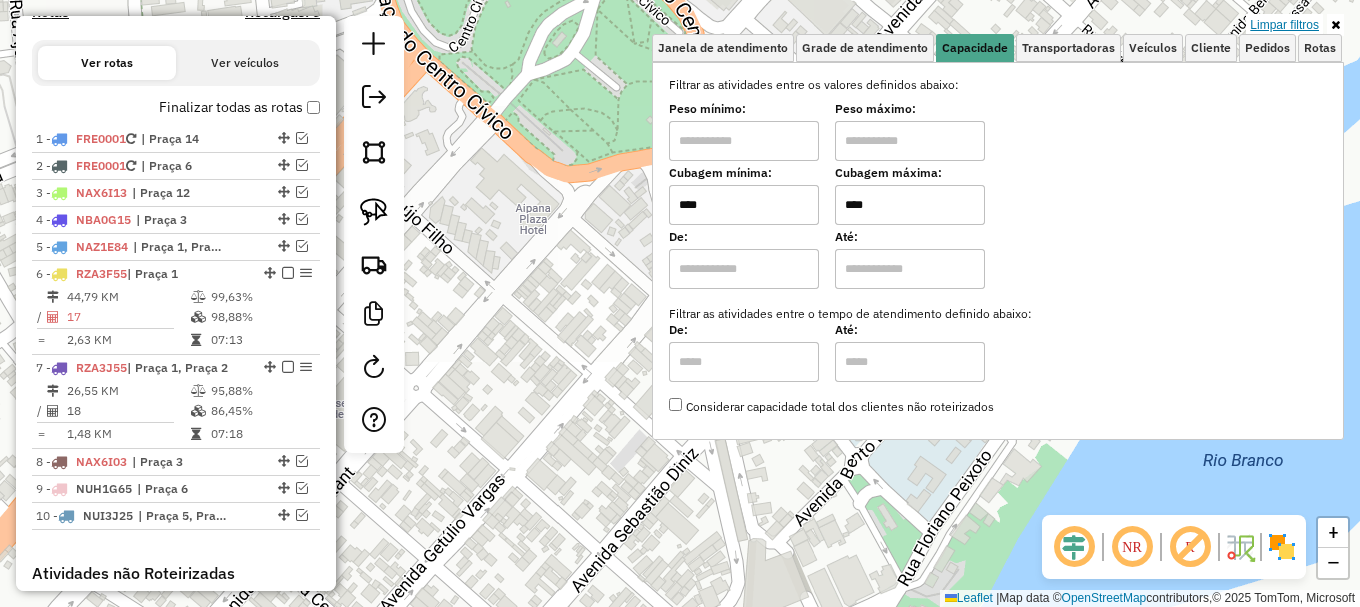 click on "Limpar filtros" at bounding box center [1284, 25] 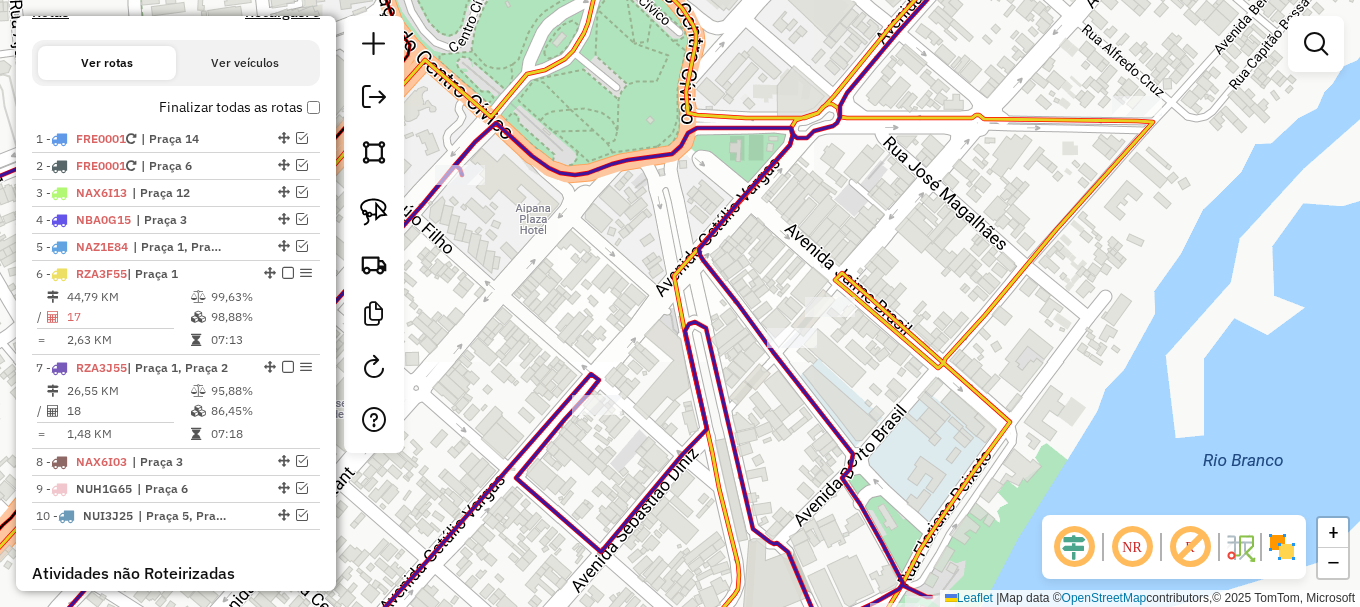 click on "Janela de atendimento Grade de atendimento Capacidade Transportadoras Veículos Cliente Pedidos  Rotas Selecione os dias de semana para filtrar as janelas de atendimento  Seg   Ter   Qua   Qui   Sex   Sáb   Dom  Informe o período da janela de atendimento: De: Até:  Filtrar exatamente a janela do cliente  Considerar janela de atendimento padrão  Selecione os dias de semana para filtrar as grades de atendimento  Seg   Ter   Qua   Qui   Sex   Sáb   Dom   Considerar clientes sem dia de atendimento cadastrado  Clientes fora do dia de atendimento selecionado Filtrar as atividades entre os valores definidos abaixo:  Peso mínimo:   Peso máximo:   Cubagem mínima:   Cubagem máxima:   De:   Até:  Filtrar as atividades entre o tempo de atendimento definido abaixo:  De:   Até:   Considerar capacidade total dos clientes não roteirizados Transportadora: Selecione um ou mais itens Tipo de veículo: Selecione um ou mais itens Veículo: Selecione um ou mais itens Motorista: Selecione um ou mais itens Nome: Rótulo:" 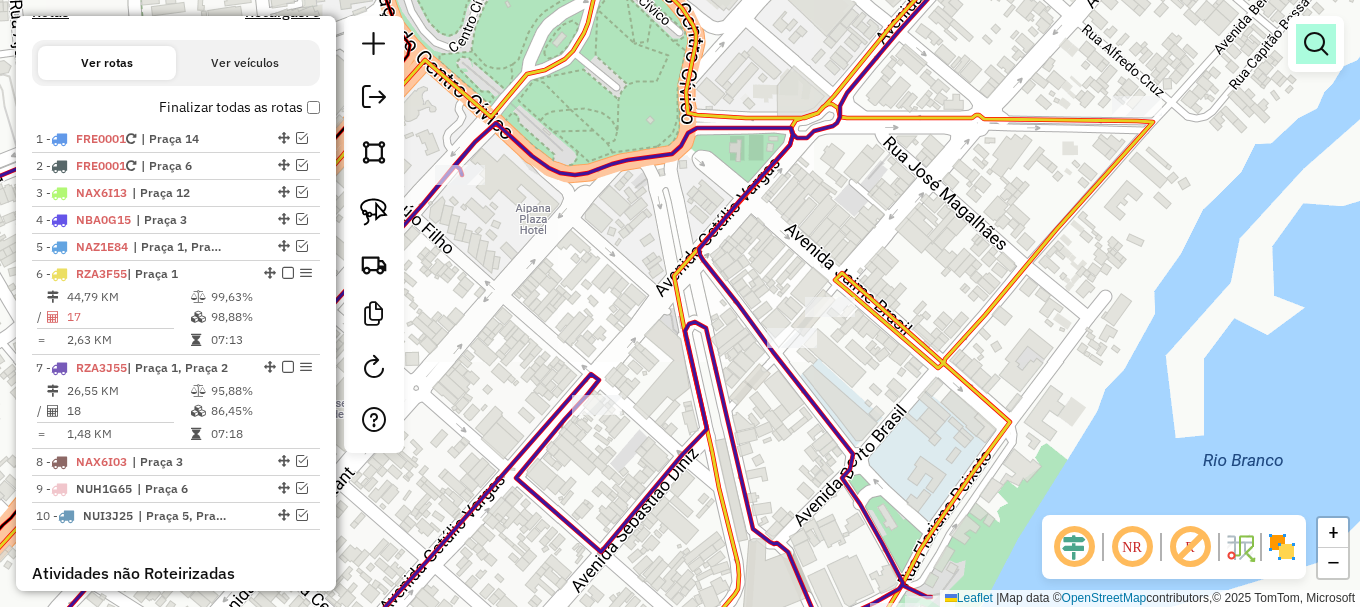 click at bounding box center (1316, 44) 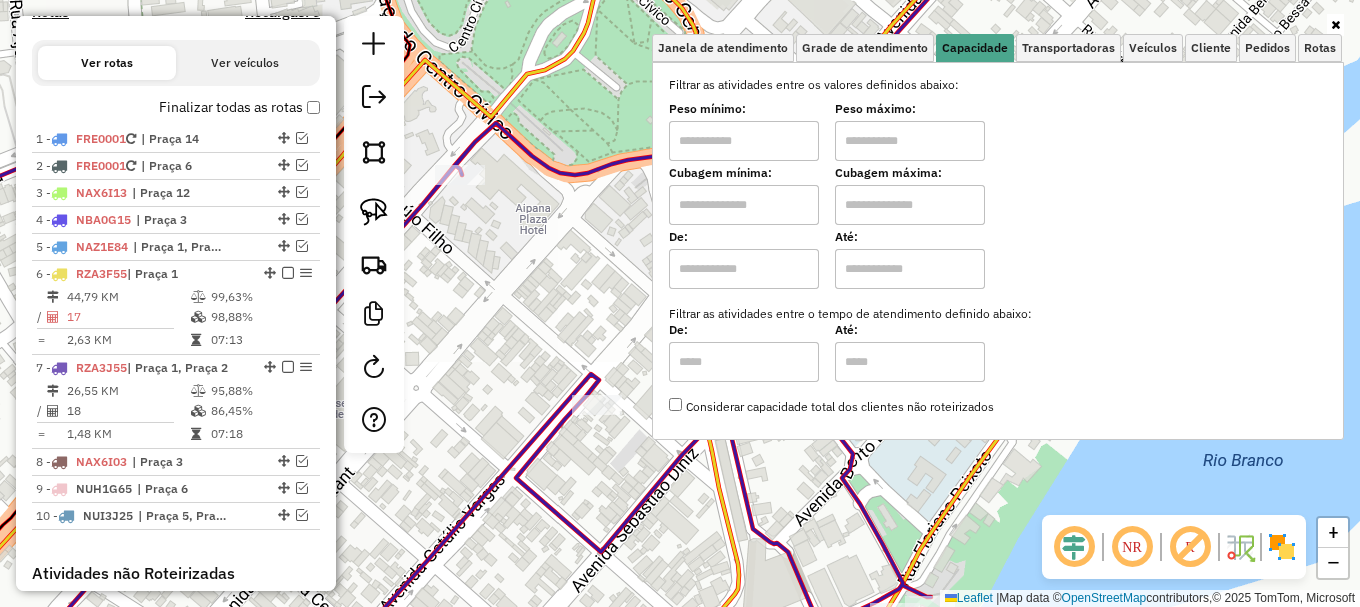 click at bounding box center (910, 141) 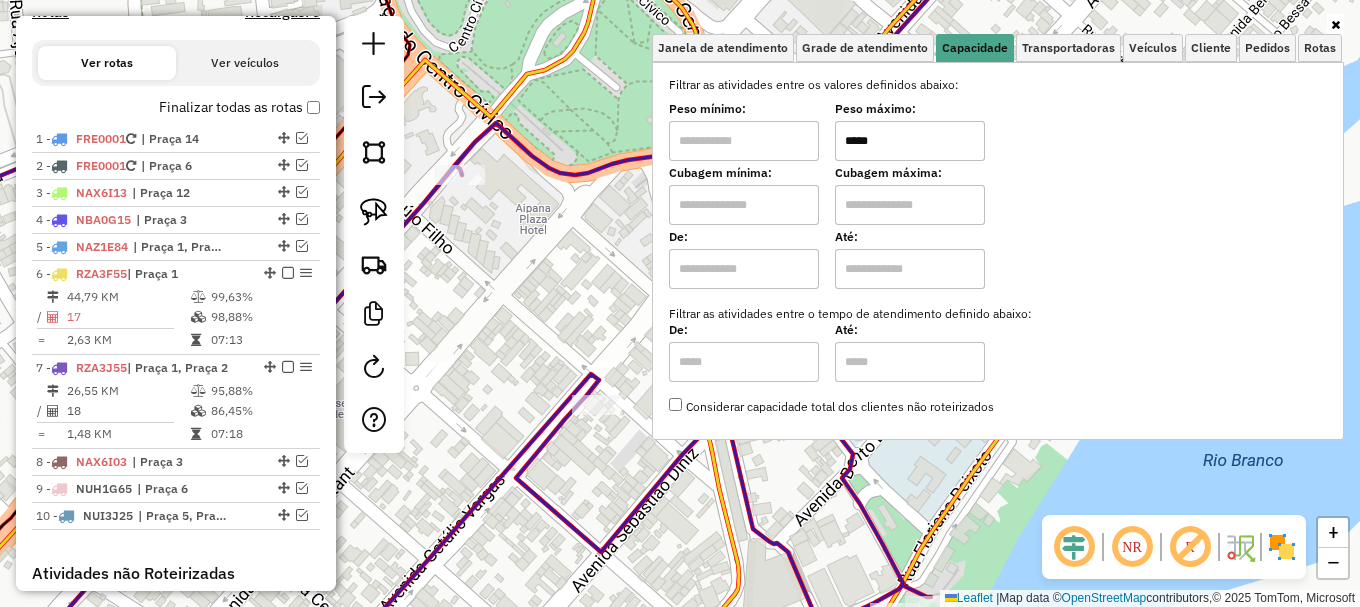 type on "*****" 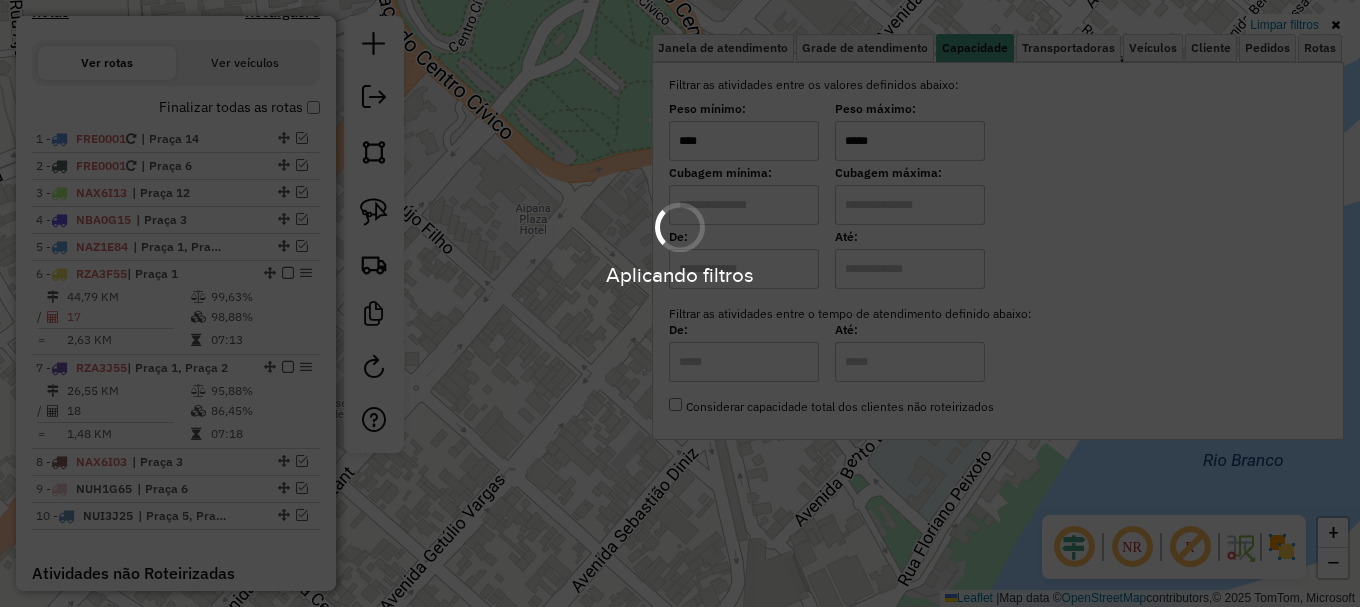 type on "****" 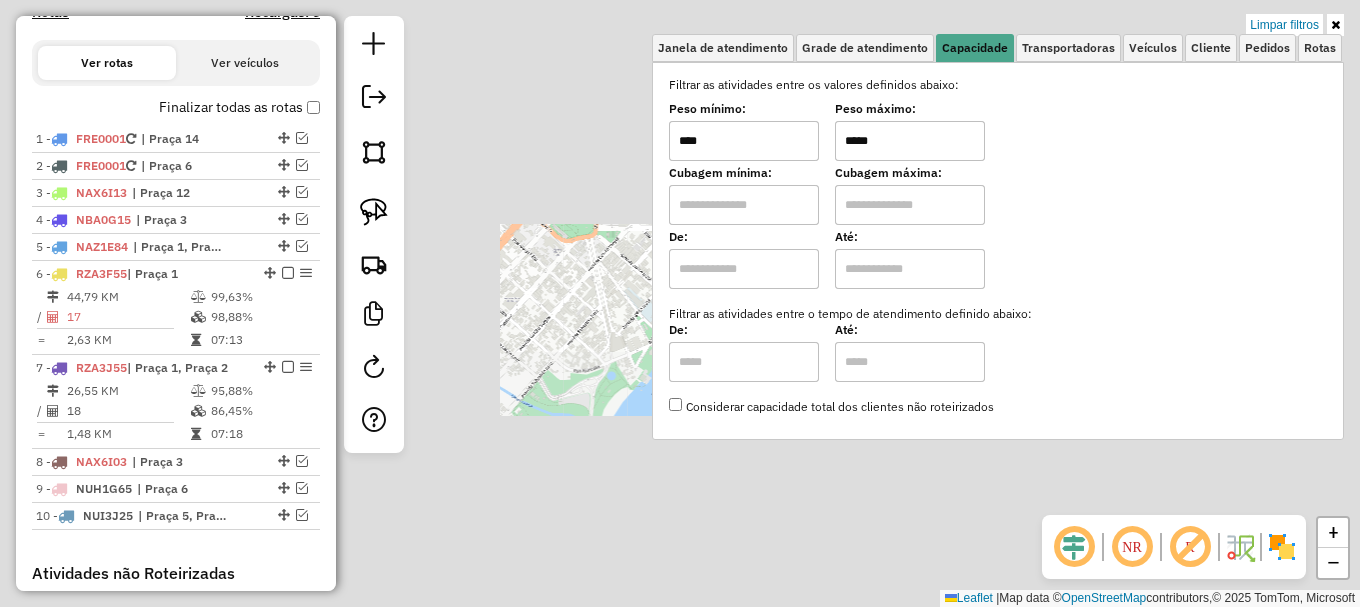click on "Limpar filtros Janela de atendimento Grade de atendimento Capacidade Transportadoras Veículos Cliente Pedidos  Rotas Selecione os dias de semana para filtrar as janelas de atendimento  Seg   Ter   Qua   Qui   Sex   Sáb   Dom  Informe o período da janela de atendimento: De: Até:  Filtrar exatamente a janela do cliente  Considerar janela de atendimento padrão  Selecione os dias de semana para filtrar as grades de atendimento  Seg   Ter   Qua   Qui   Sex   Sáb   Dom   Considerar clientes sem dia de atendimento cadastrado  Clientes fora do dia de atendimento selecionado Filtrar as atividades entre os valores definidos abaixo:  Peso mínimo:  ****  Peso máximo:  *****  Cubagem mínima:   Cubagem máxima:   De:   Até:  Filtrar as atividades entre o tempo de atendimento definido abaixo:  De:   Até:   Considerar capacidade total dos clientes não roteirizados Transportadora: Selecione um ou mais itens Tipo de veículo: Selecione um ou mais itens Veículo: Selecione um ou mais itens Motorista: Nome: Rótulo:" 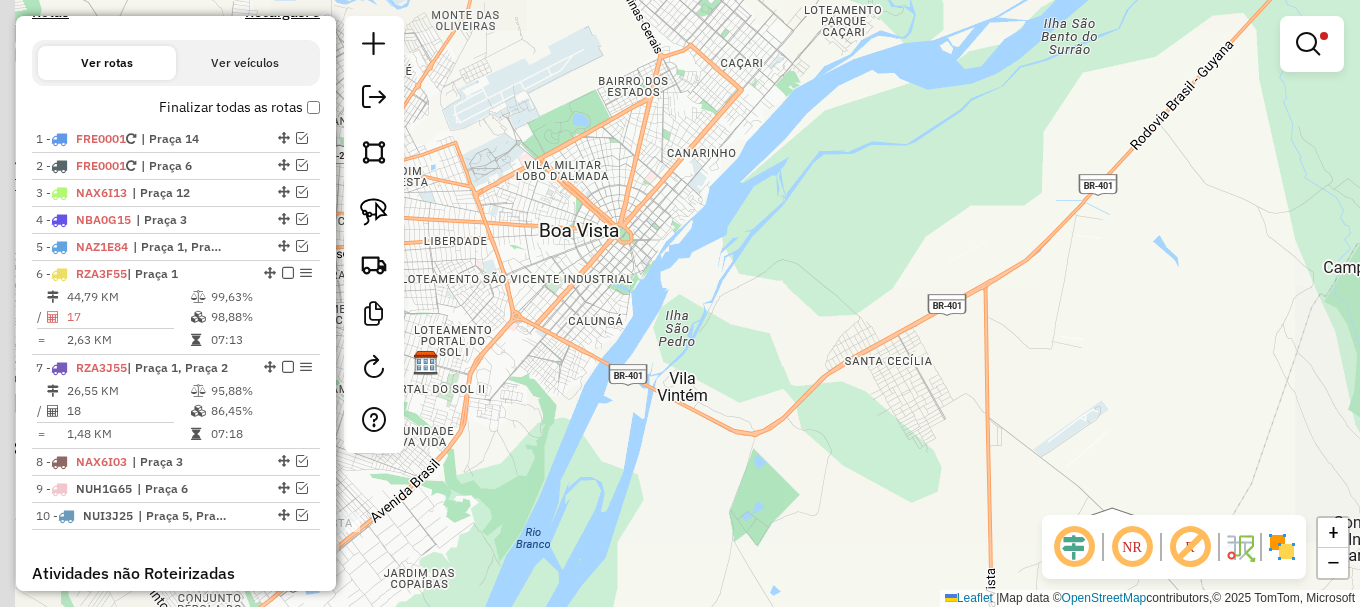 drag, startPoint x: 674, startPoint y: 273, endPoint x: 796, endPoint y: 231, distance: 129.02713 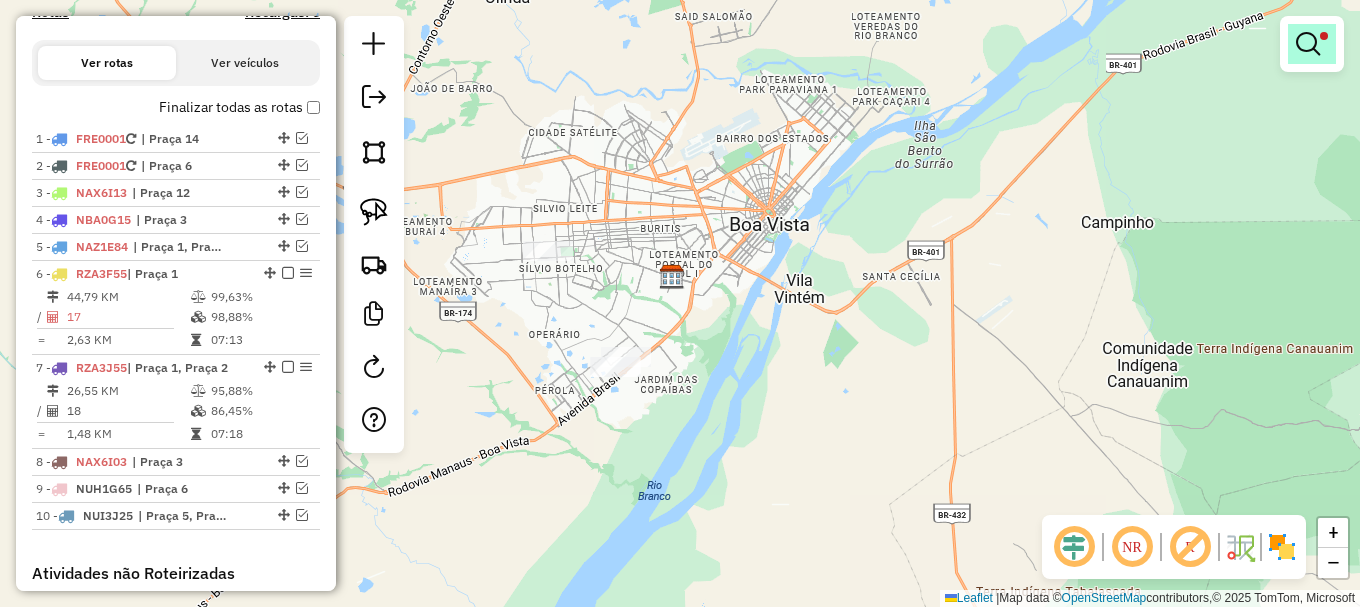 click at bounding box center [1312, 44] 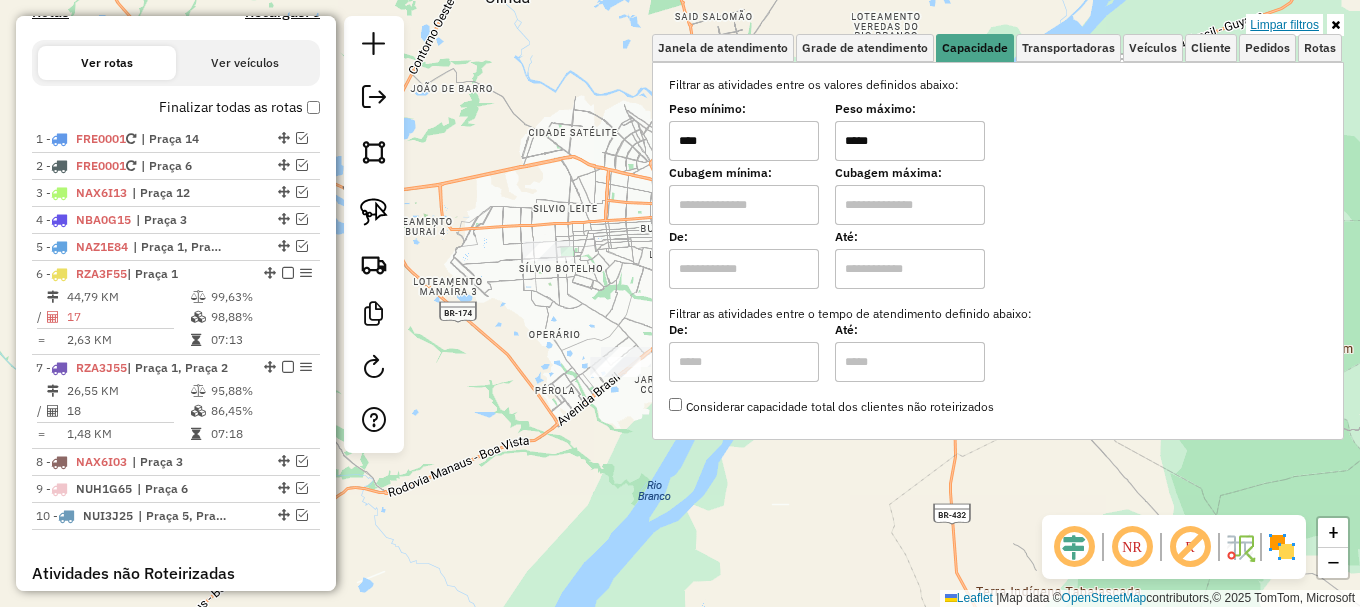 click on "Limpar filtros" at bounding box center [1284, 25] 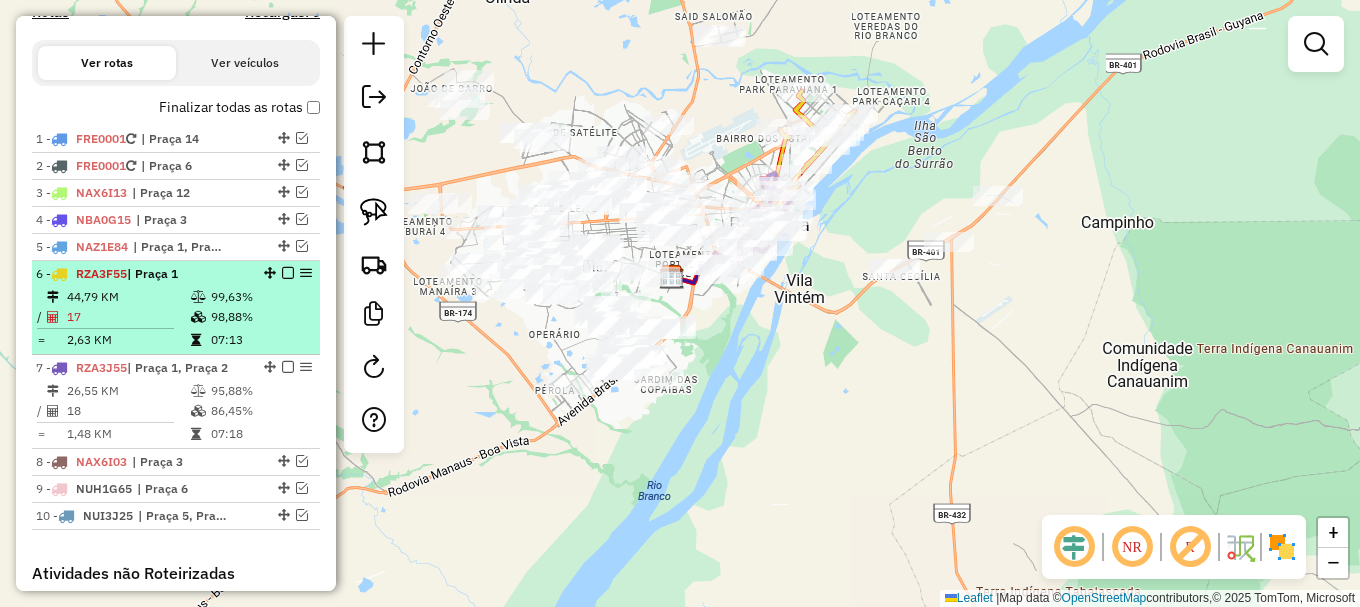 click at bounding box center [288, 273] 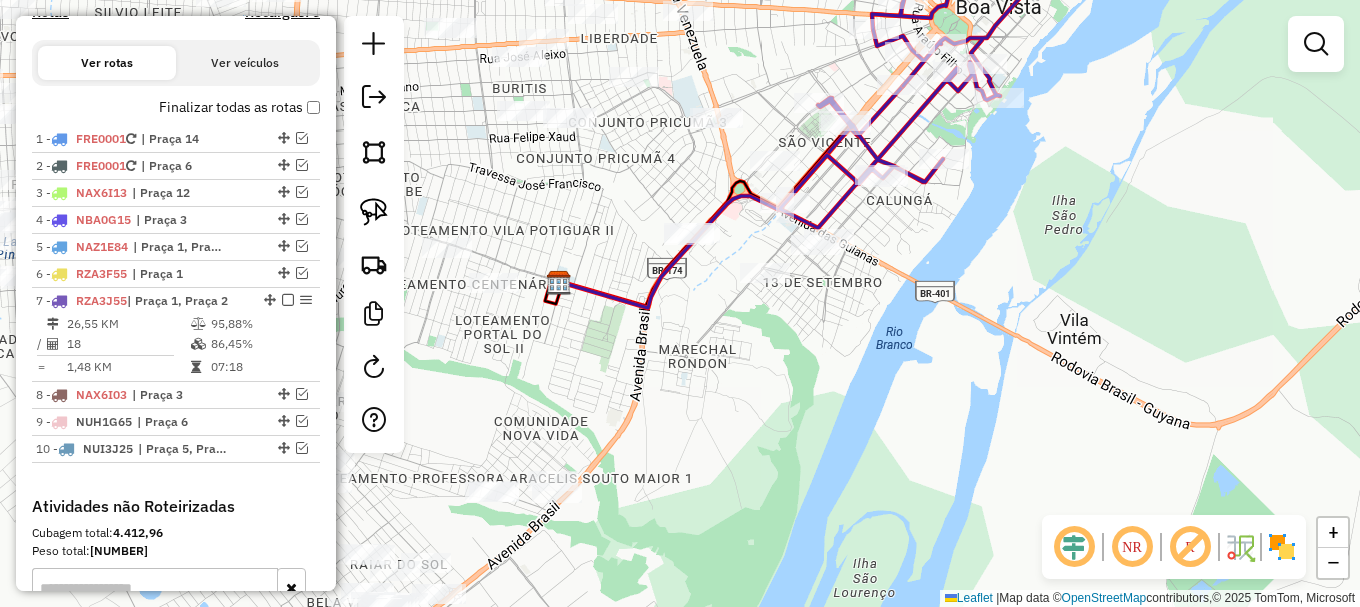 drag, startPoint x: 377, startPoint y: 224, endPoint x: 419, endPoint y: 265, distance: 58.694122 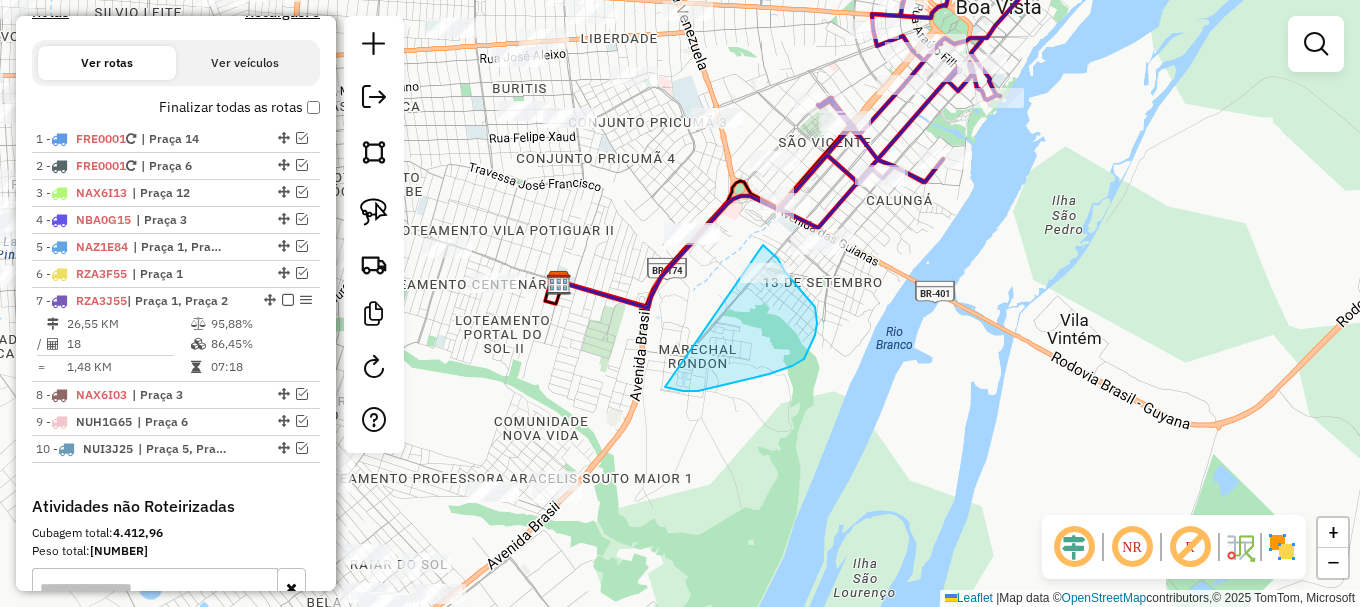 drag, startPoint x: 691, startPoint y: 391, endPoint x: 758, endPoint y: 242, distance: 163.37074 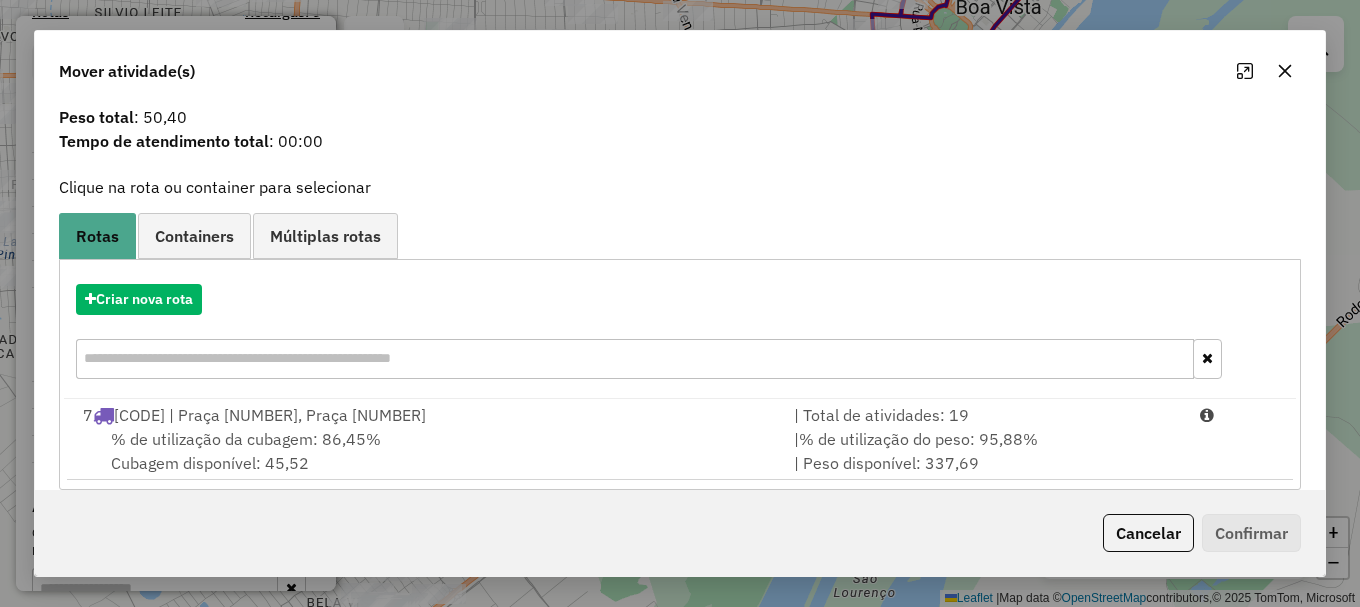 scroll, scrollTop: 78, scrollLeft: 0, axis: vertical 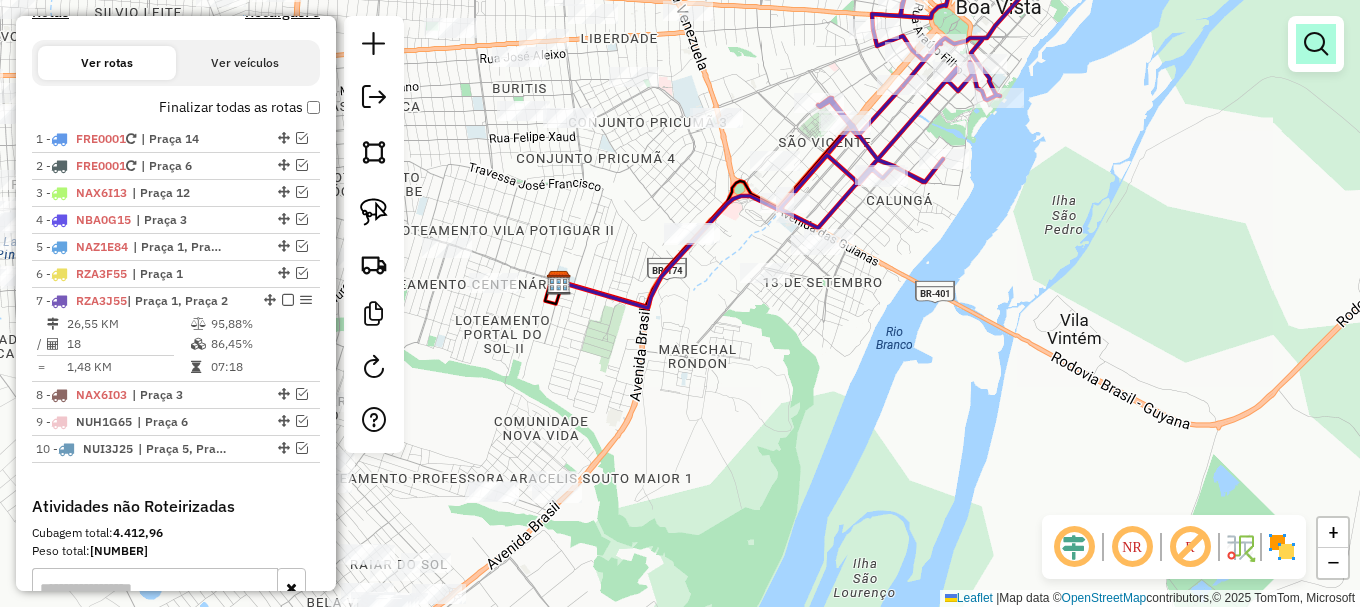 click at bounding box center (1316, 44) 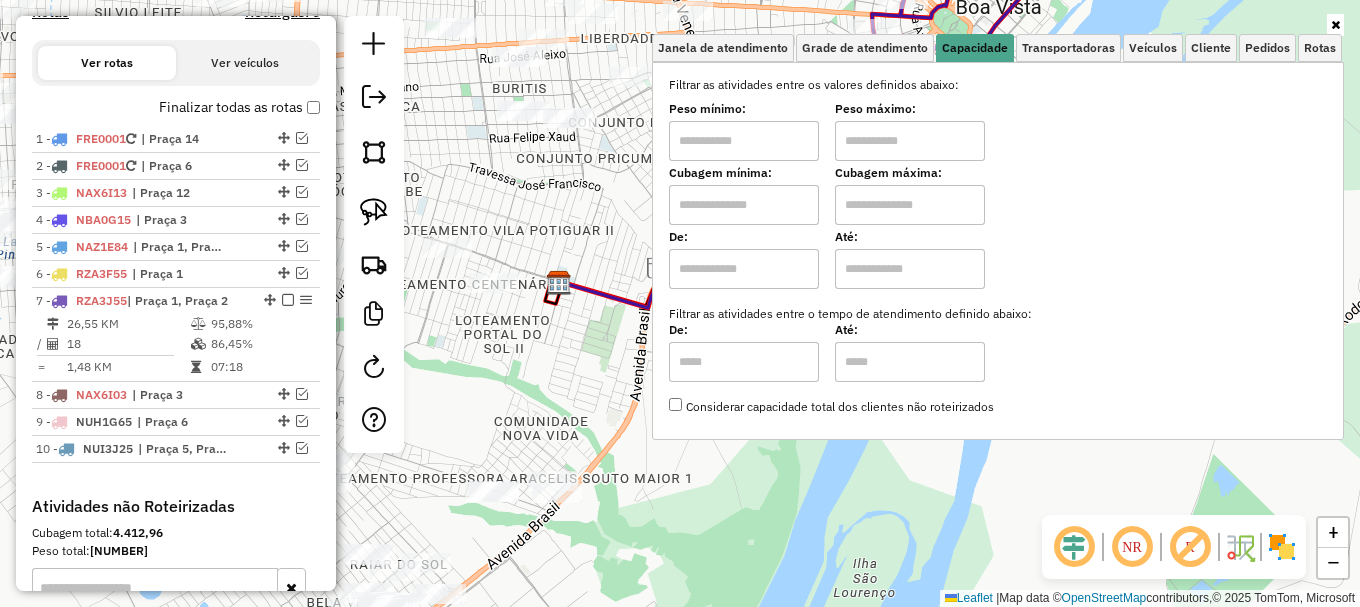 click at bounding box center [910, 141] 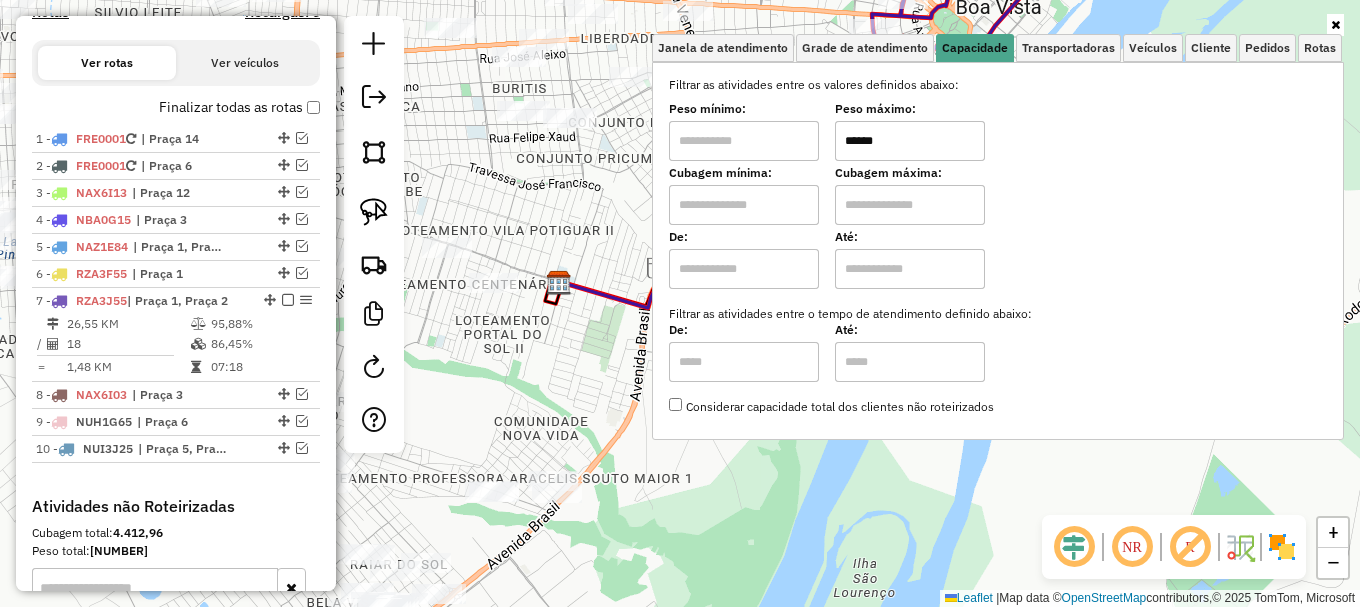 type on "******" 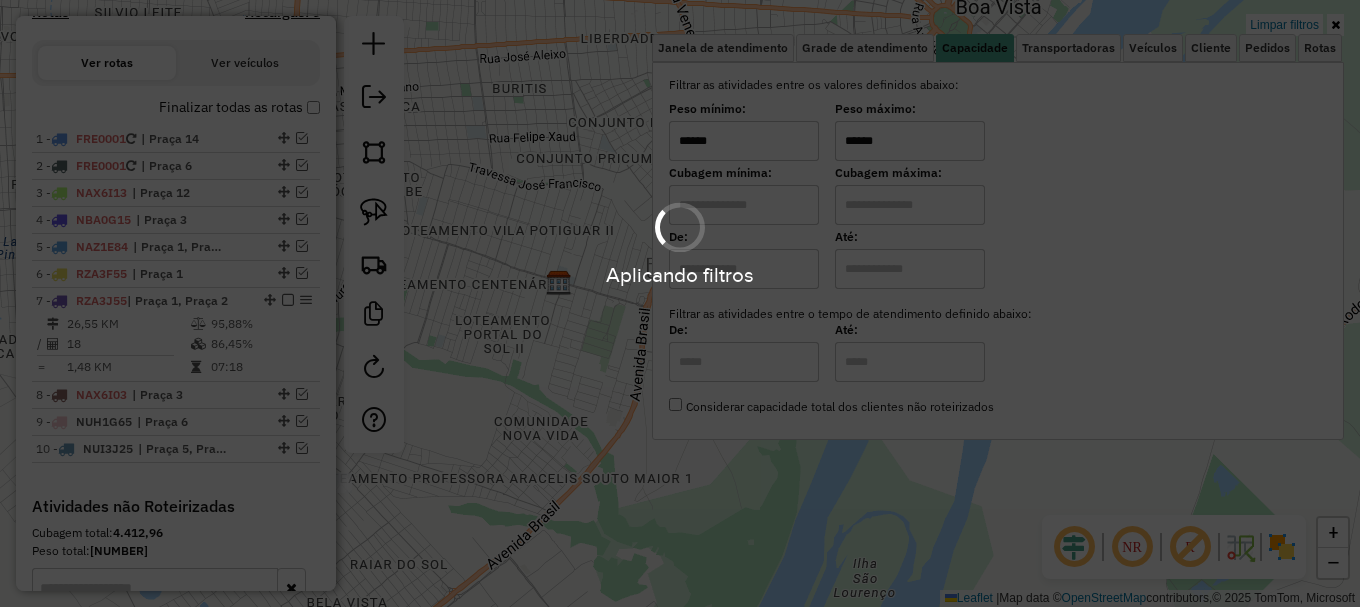 type on "******" 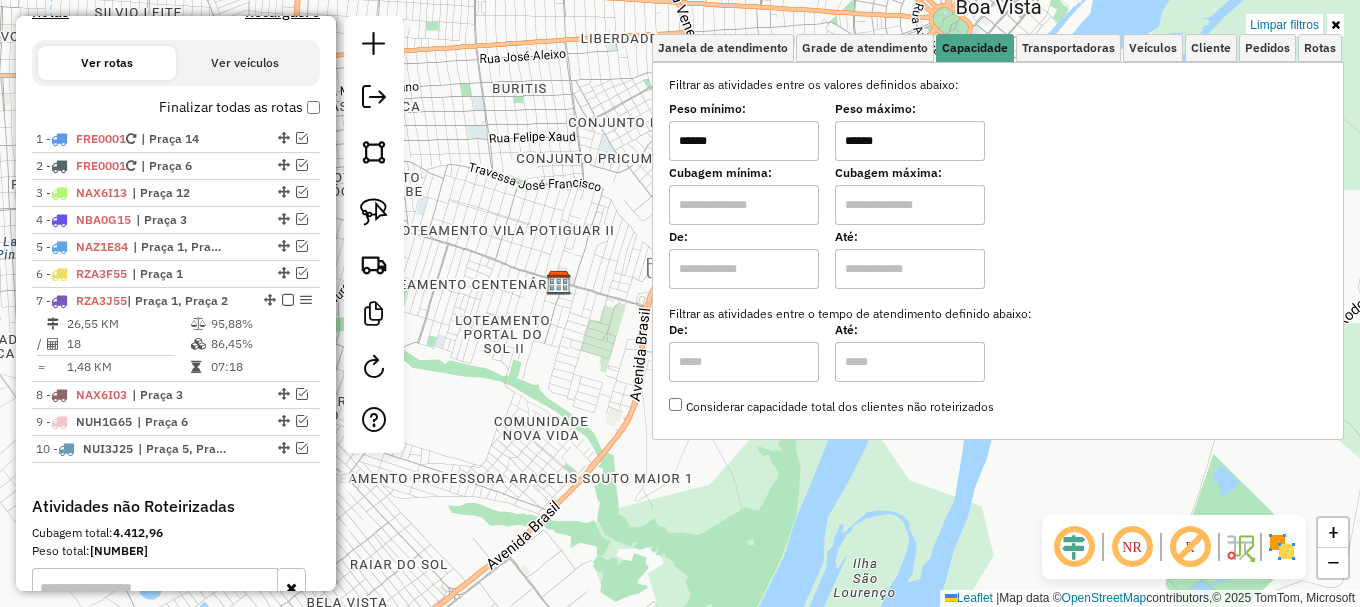 click on "Limpar filtros Janela de atendimento Grade de atendimento Capacidade Transportadoras Veículos Cliente Pedidos  Rotas Selecione os dias de semana para filtrar as janelas de atendimento  Seg   Ter   Qua   Qui   Sex   Sáb   Dom  Informe o período da janela de atendimento: De: Até:  Filtrar exatamente a janela do cliente  Considerar janela de atendimento padrão  Selecione os dias de semana para filtrar as grades de atendimento  Seg   Ter   Qua   Qui   Sex   Sáb   Dom   Considerar clientes sem dia de atendimento cadastrado  Clientes fora do dia de atendimento selecionado Filtrar as atividades entre os valores definidos abaixo:  Peso mínimo:  ******  Peso máximo:  ******  Cubagem mínima:   Cubagem máxima:   De:   Até:  Filtrar as atividades entre o tempo de atendimento definido abaixo:  De:   Até:   Considerar capacidade total dos clientes não roteirizados Transportadora: Selecione um ou mais itens Tipo de veículo: Selecione um ou mais itens Veículo: Selecione um ou mais itens Motorista: Nome: Setor:" 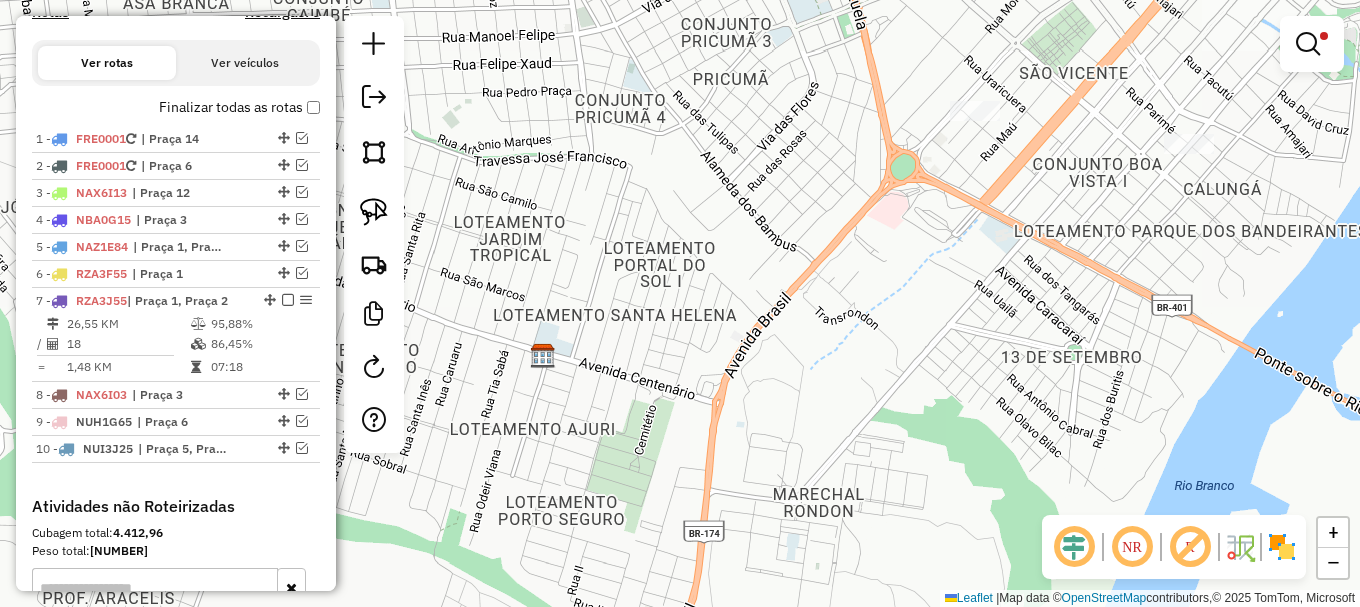 drag, startPoint x: 963, startPoint y: 210, endPoint x: 738, endPoint y: 333, distance: 256.4254 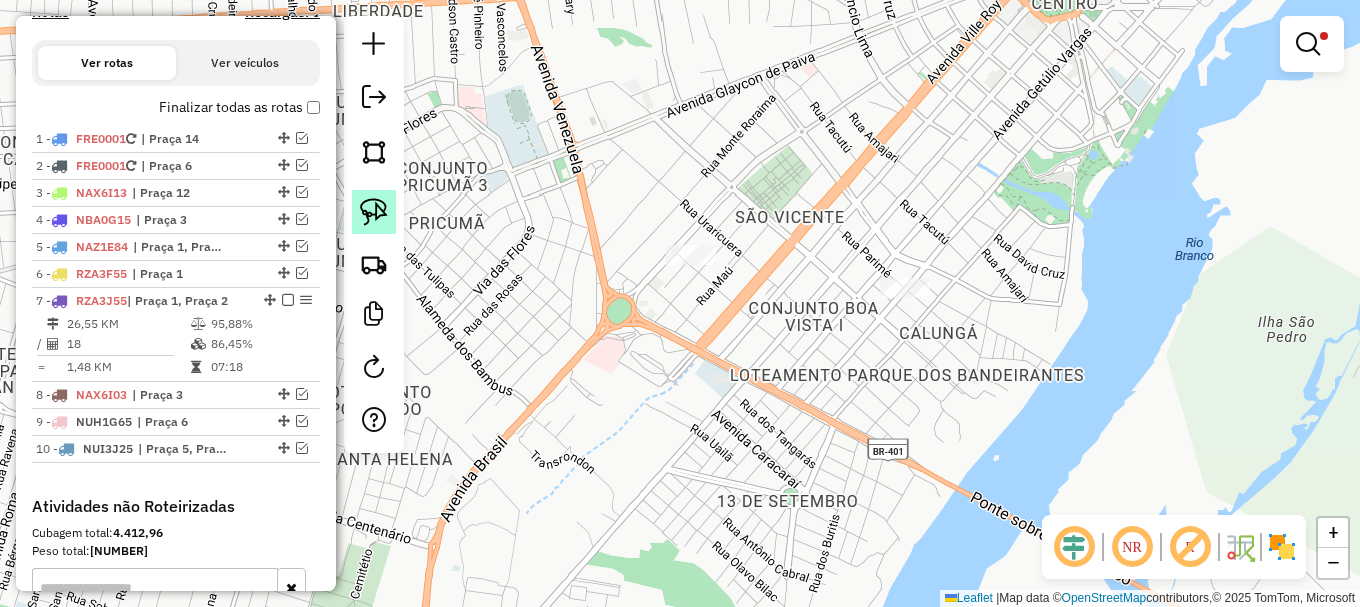 click 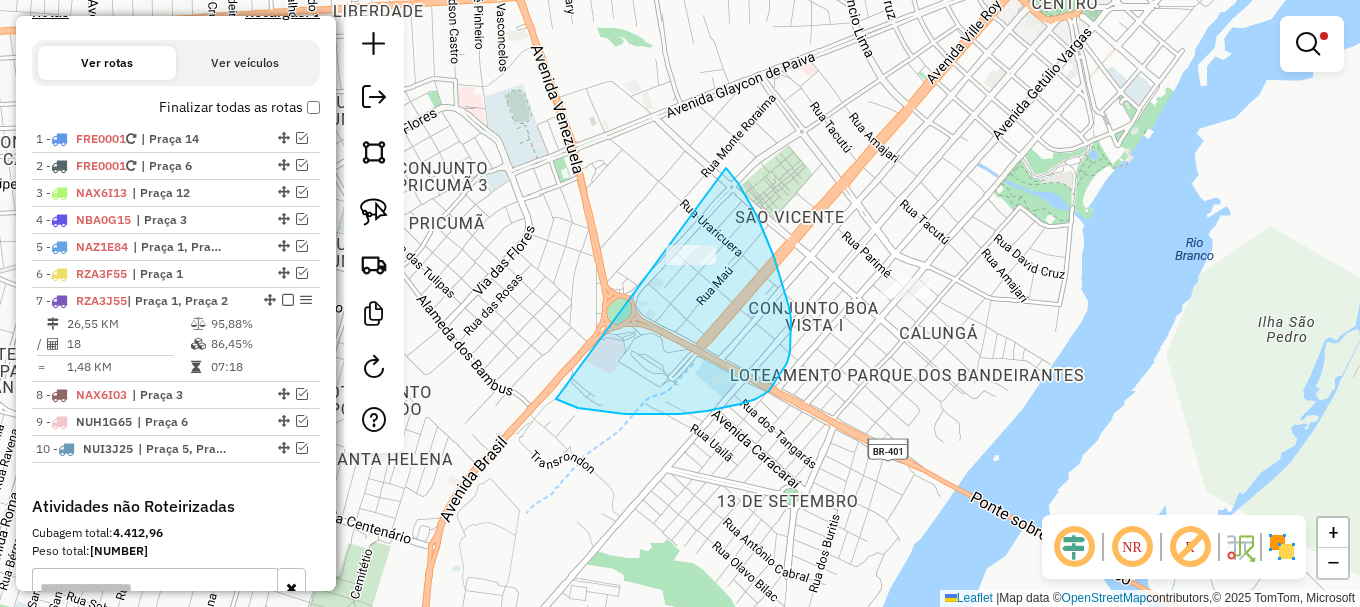 drag, startPoint x: 556, startPoint y: 399, endPoint x: 723, endPoint y: 165, distance: 287.48044 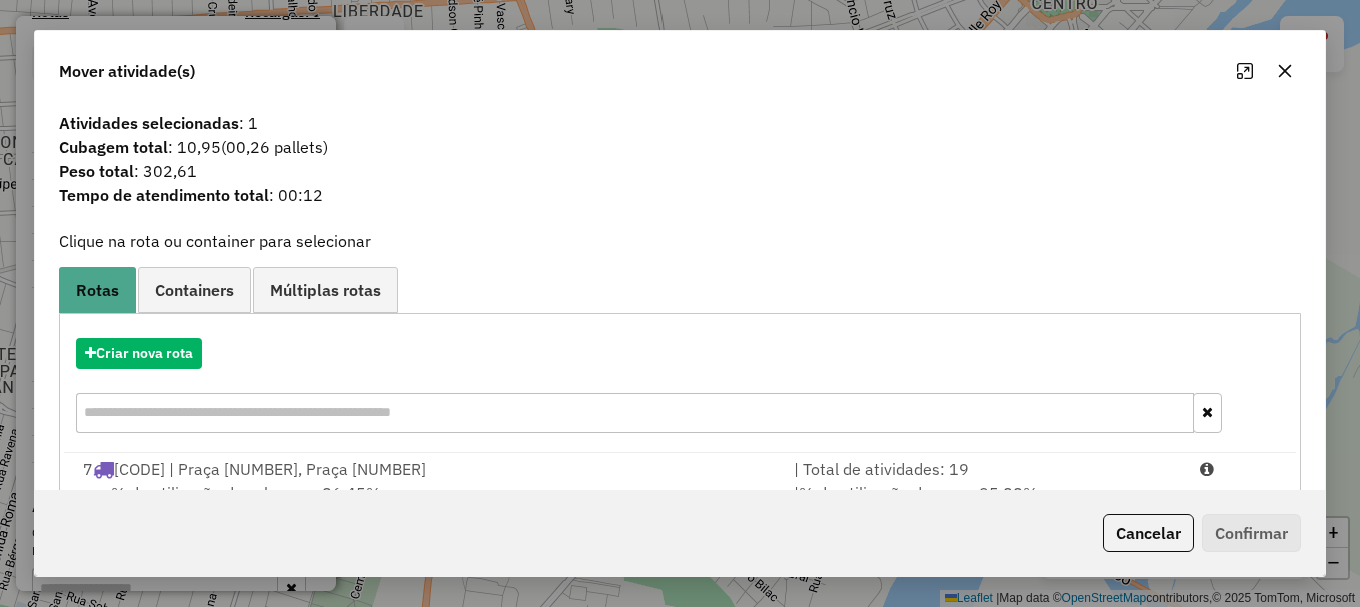 click at bounding box center [1239, 469] 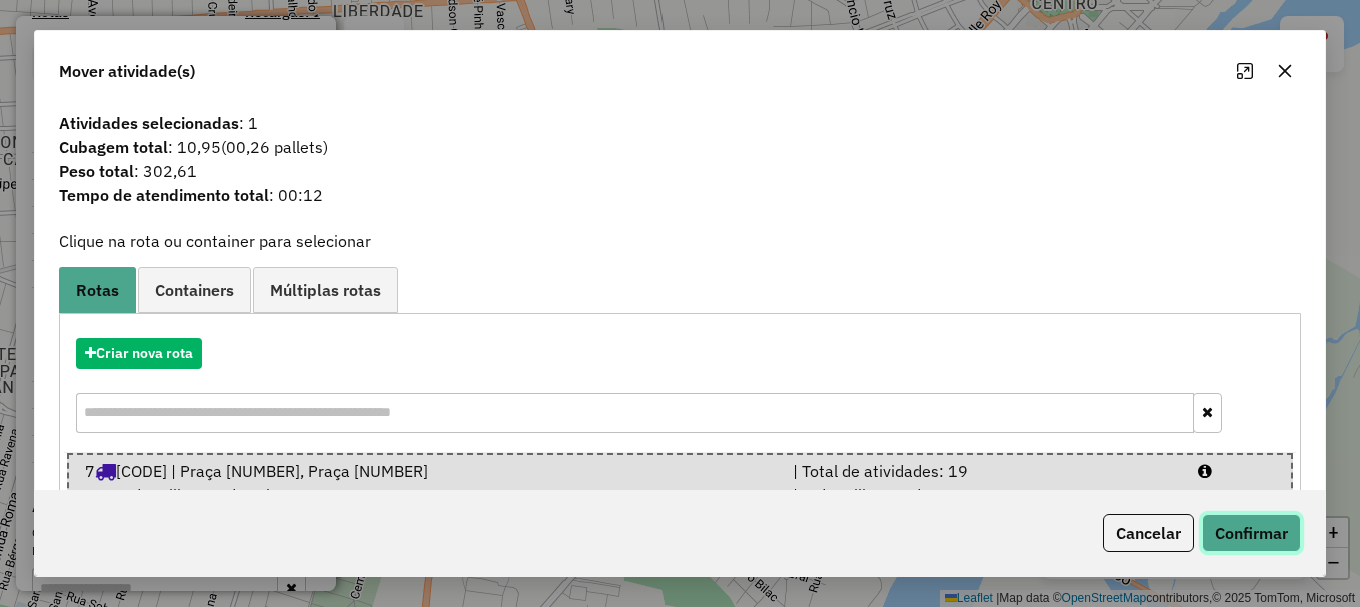 click on "Confirmar" 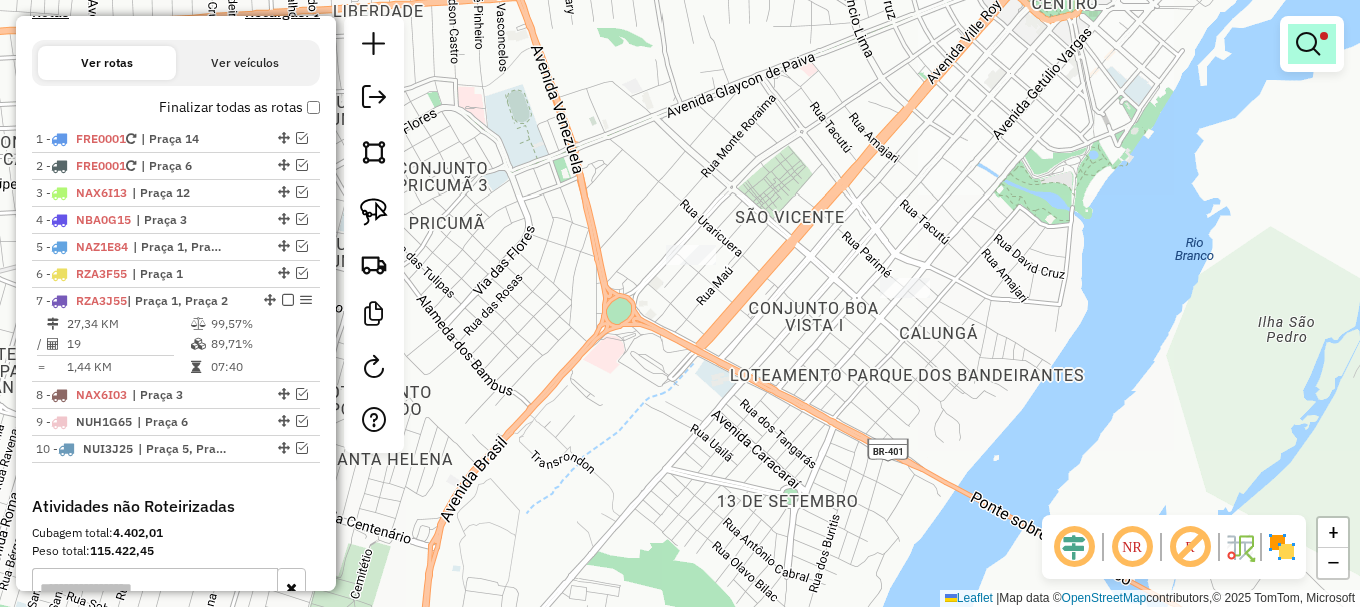 click at bounding box center (1308, 44) 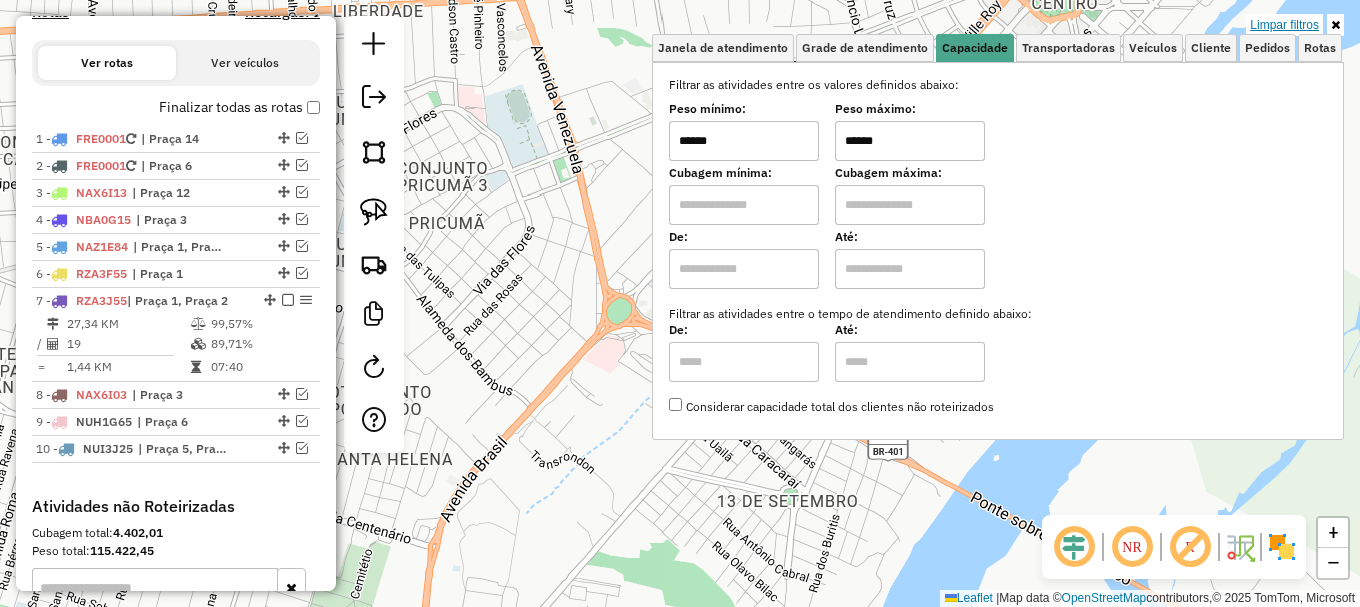 click on "Limpar filtros" at bounding box center [1284, 25] 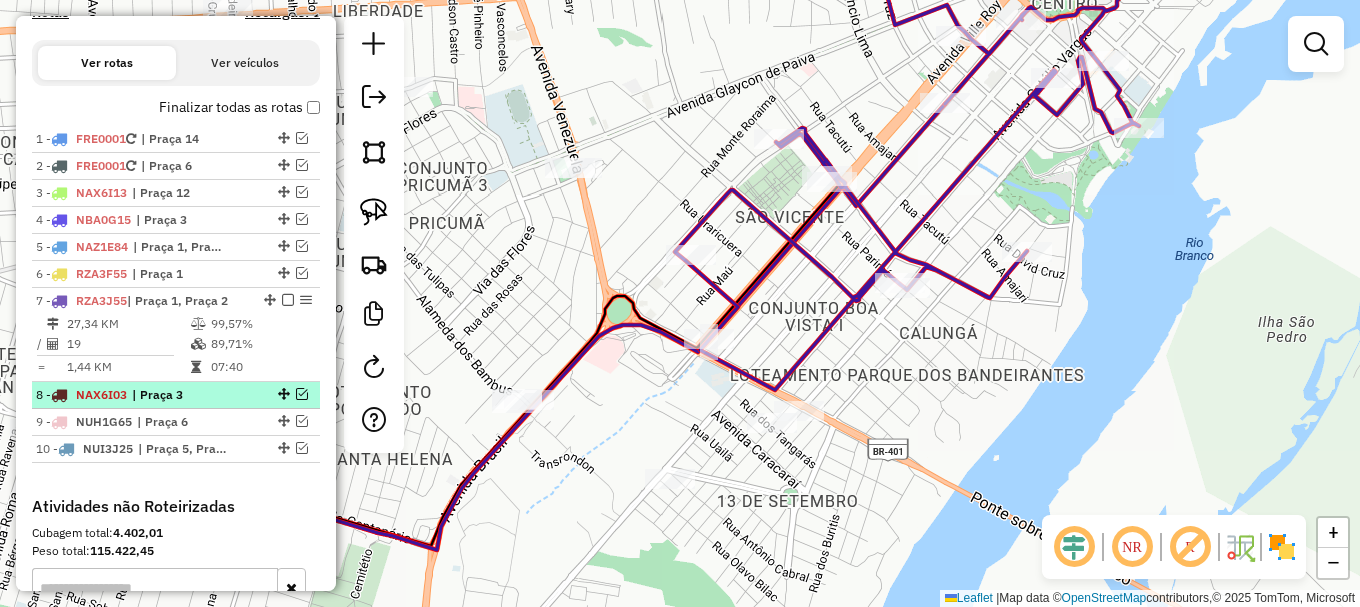 click at bounding box center [302, 394] 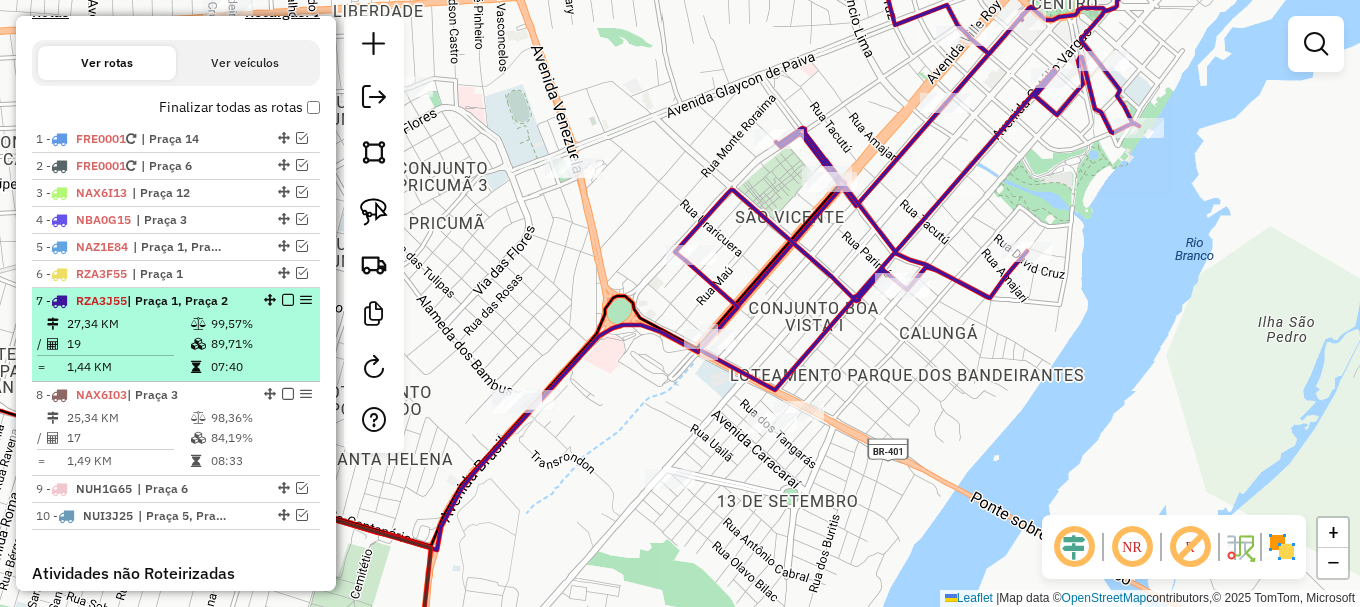 click at bounding box center (288, 300) 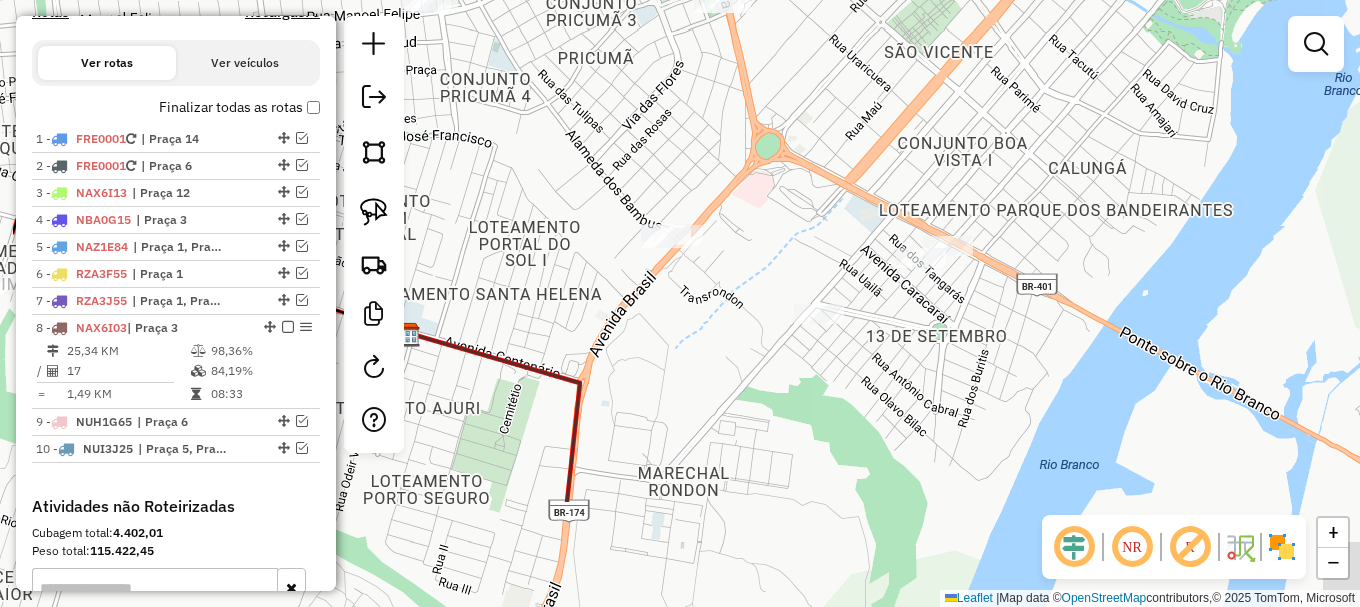 drag, startPoint x: 529, startPoint y: 523, endPoint x: 735, endPoint y: 287, distance: 313.26028 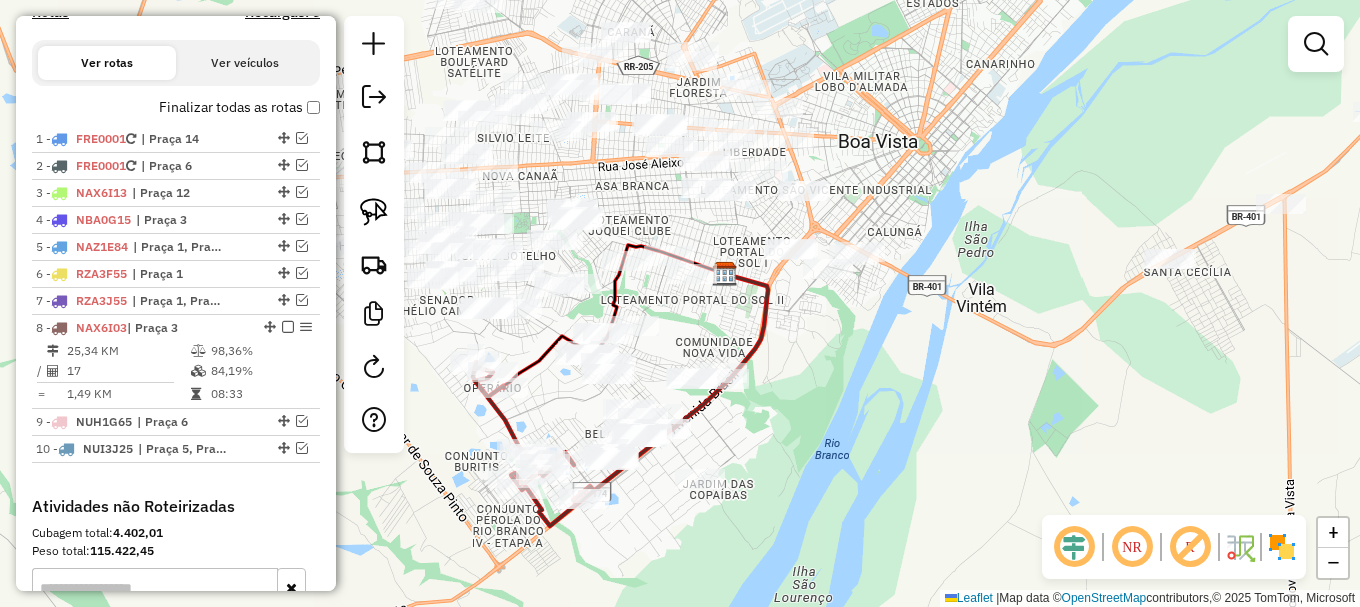 drag, startPoint x: 517, startPoint y: 470, endPoint x: 563, endPoint y: 353, distance: 125.71794 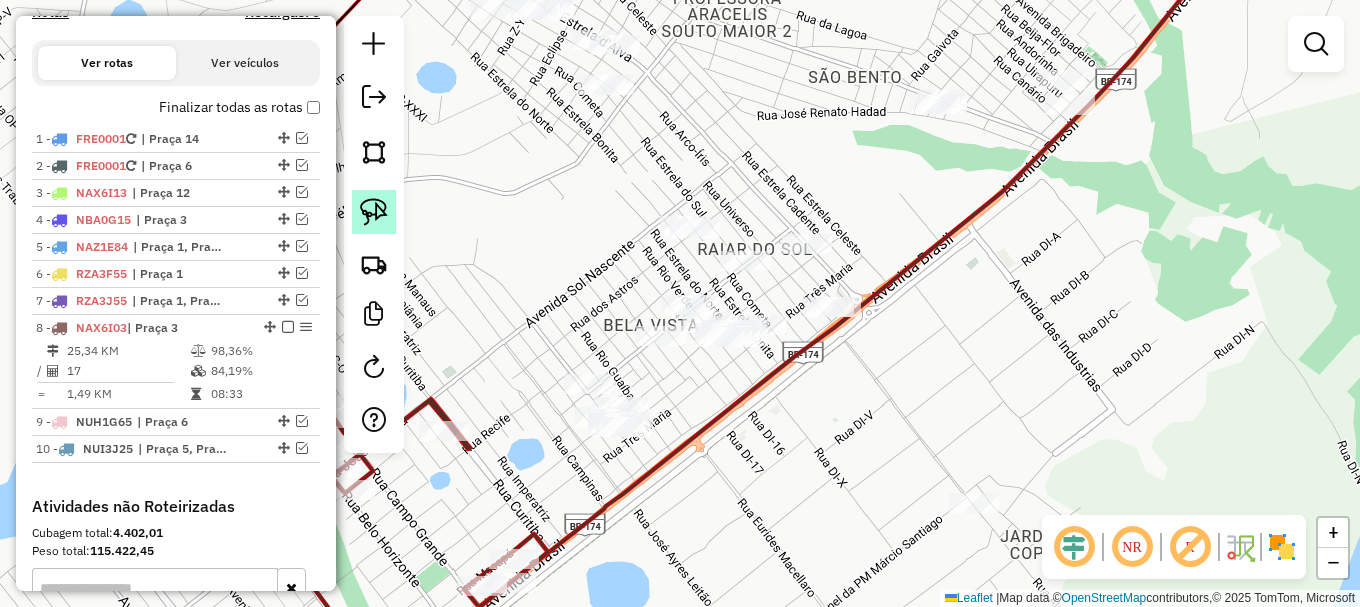 click 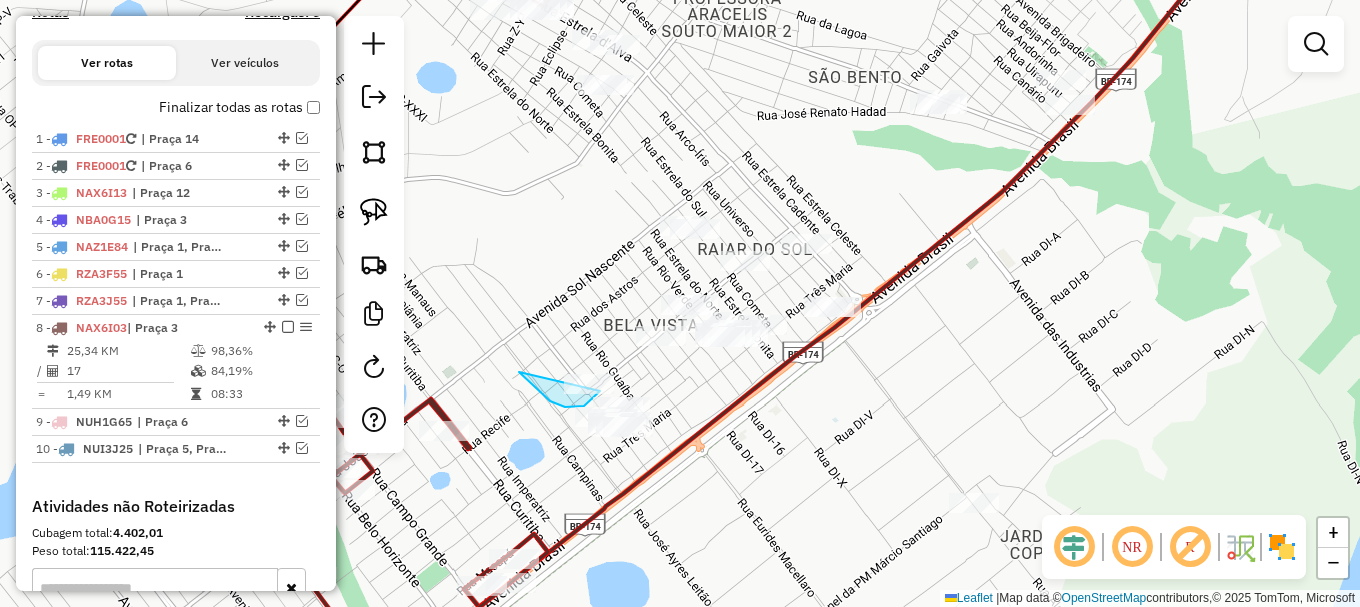 drag, startPoint x: 530, startPoint y: 382, endPoint x: 611, endPoint y: 372, distance: 81.61495 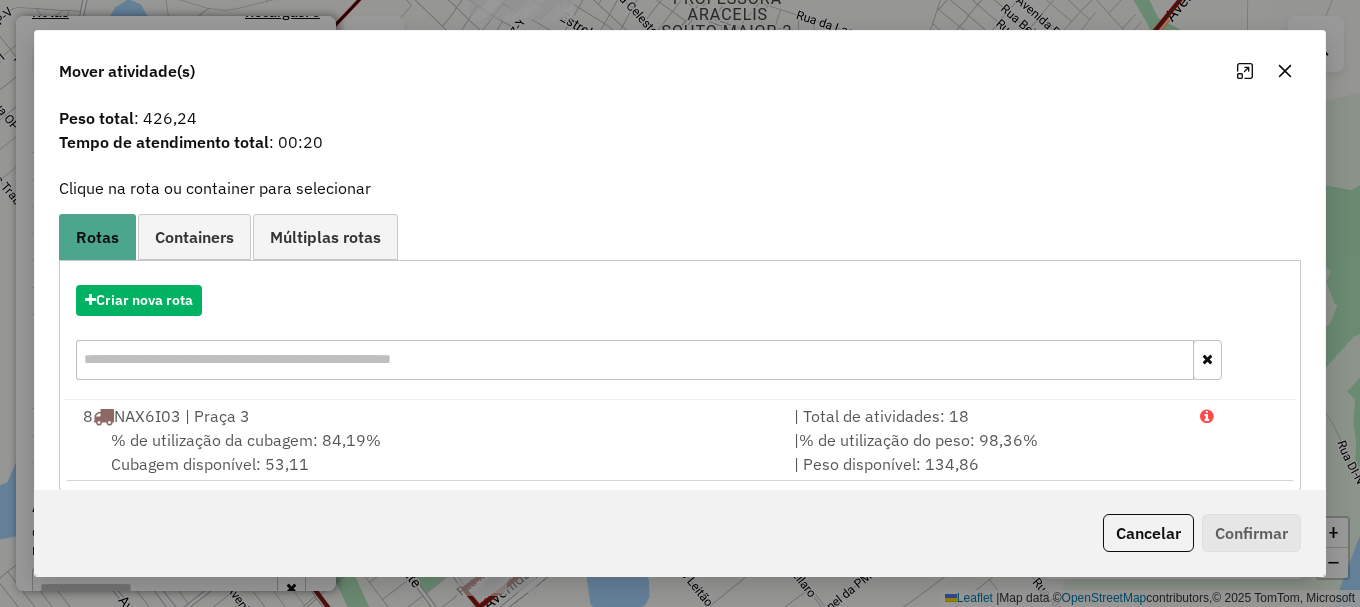 scroll, scrollTop: 78, scrollLeft: 0, axis: vertical 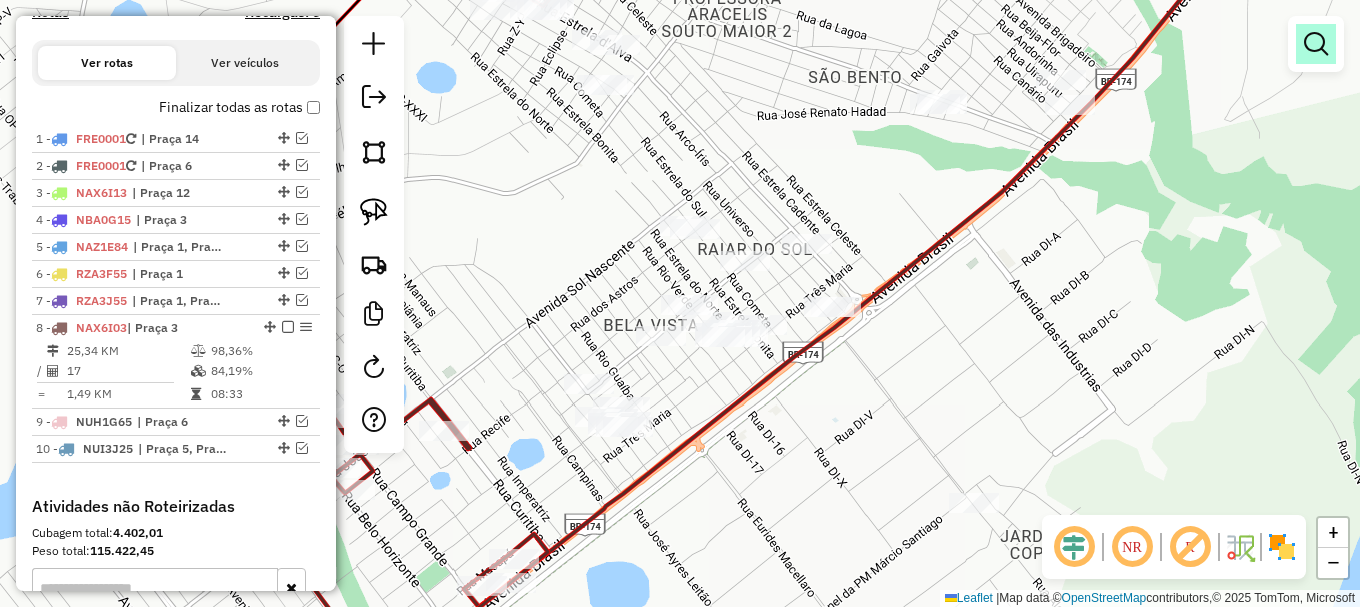 click at bounding box center (1316, 44) 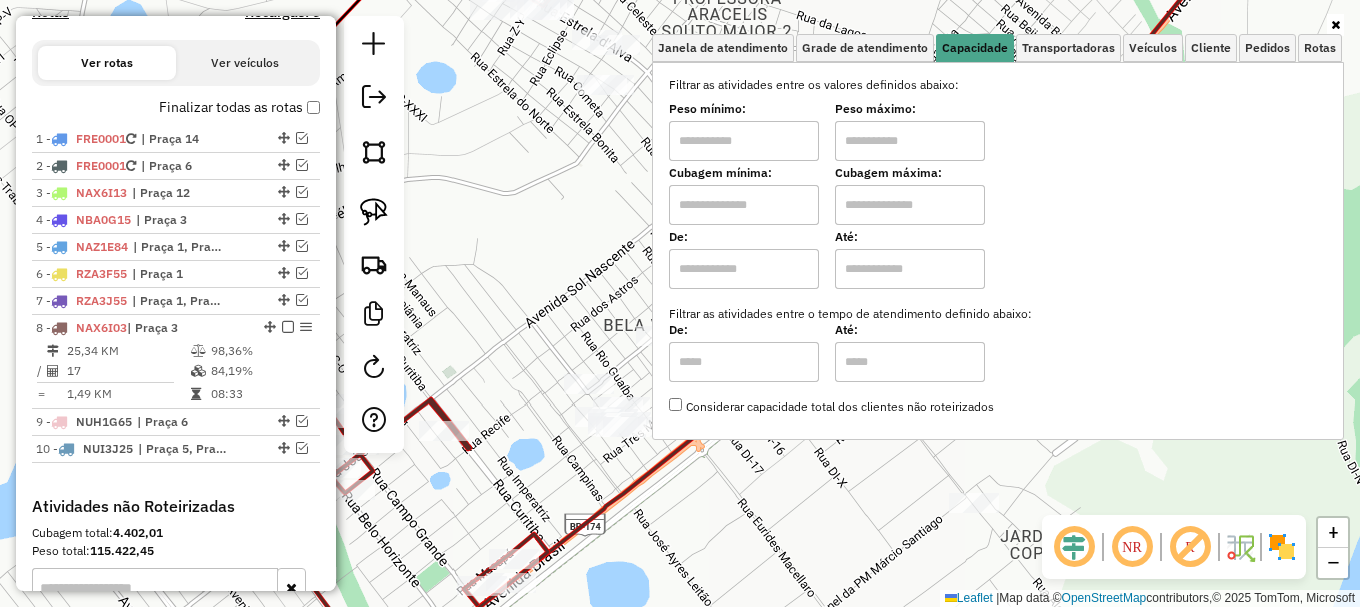 click at bounding box center (910, 141) 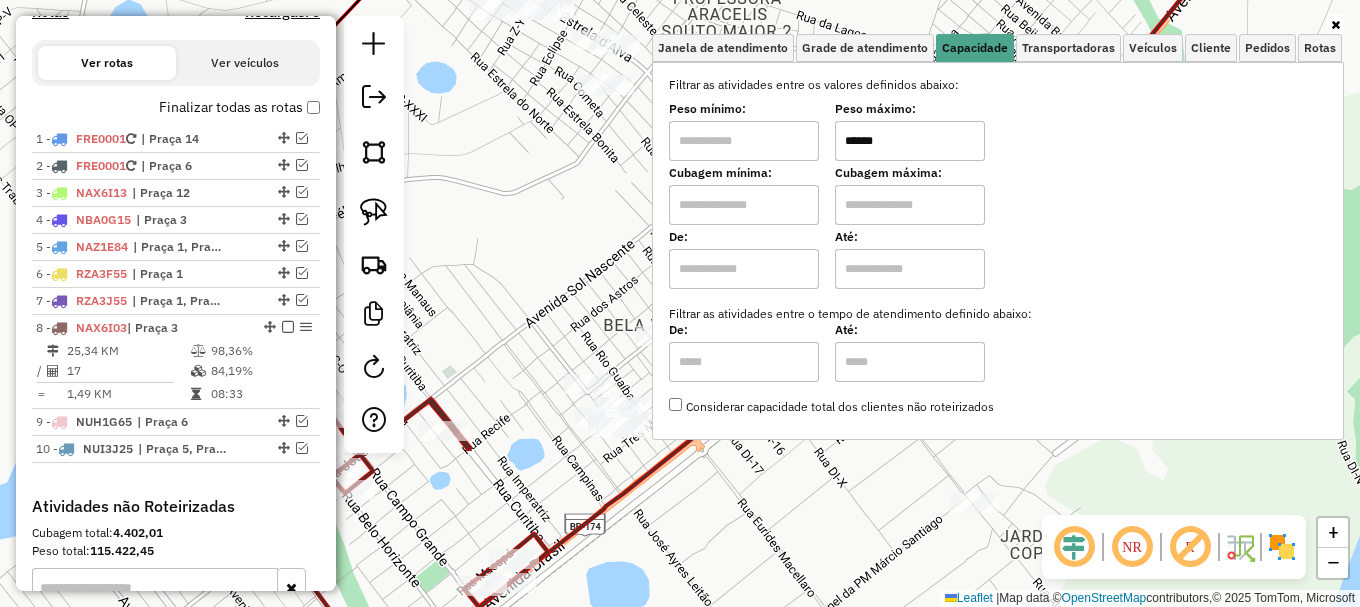type on "******" 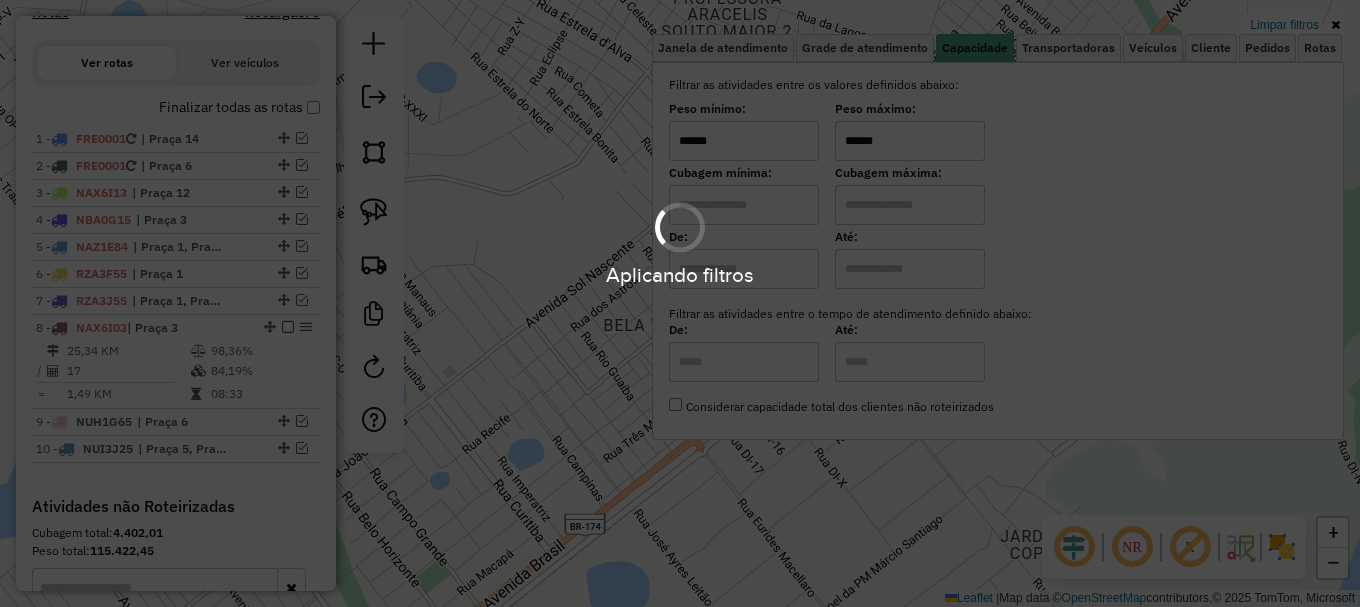 click on "Limpar filtros Janela de atendimento Grade de atendimento Capacidade Transportadoras Veículos Cliente Pedidos  Rotas Selecione os dias de semana para filtrar as janelas de atendimento  Seg   Ter   Qua   Qui   Sex   Sáb   Dom  Informe o período da janela de atendimento: De: Até:  Filtrar exatamente a janela do cliente  Considerar janela de atendimento padrão  Selecione os dias de semana para filtrar as grades de atendimento  Seg   Ter   Qua   Qui   Sex   Sáb   Dom   Considerar clientes sem dia de atendimento cadastrado  Clientes fora do dia de atendimento selecionado Filtrar as atividades entre os valores definidos abaixo:  Peso mínimo:  ******  Peso máximo:  ******  Cubagem mínima:   Cubagem máxima:   De:   Até:  Filtrar as atividades entre o tempo de atendimento definido abaixo:  De:   Até:   Considerar capacidade total dos clientes não roteirizados Transportadora: Selecione um ou mais itens Tipo de veículo: Selecione um ou mais itens Veículo: Selecione um ou mais itens Motorista: Nome: Setor:" 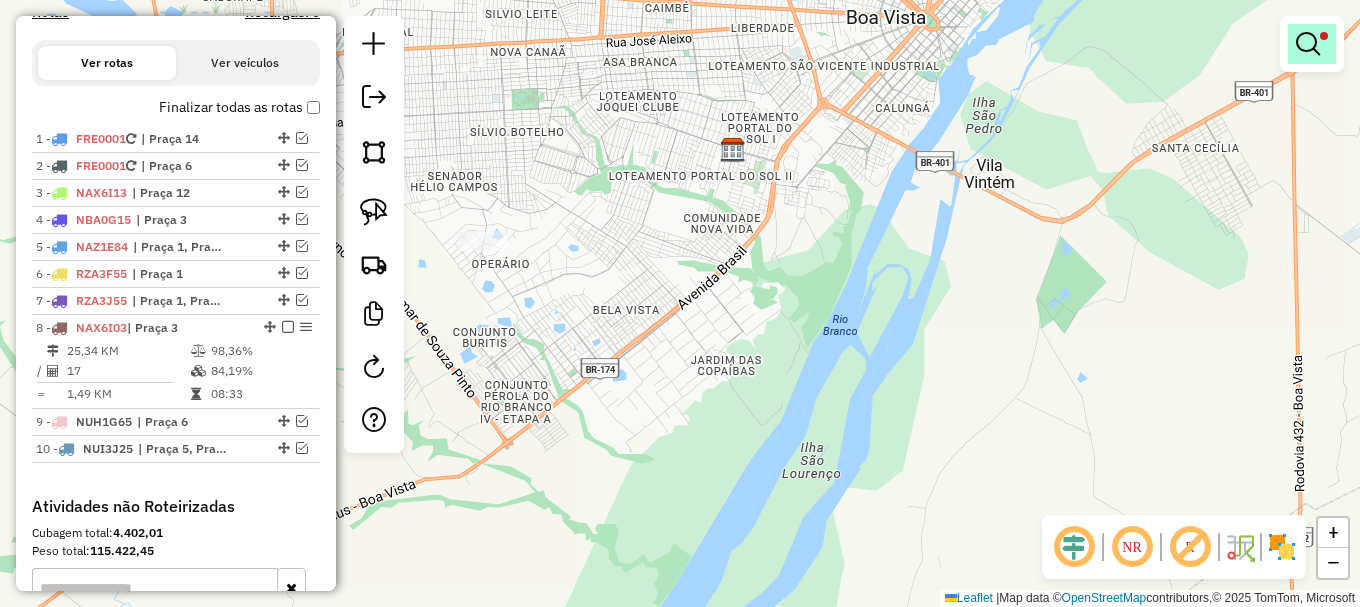 click at bounding box center [1308, 44] 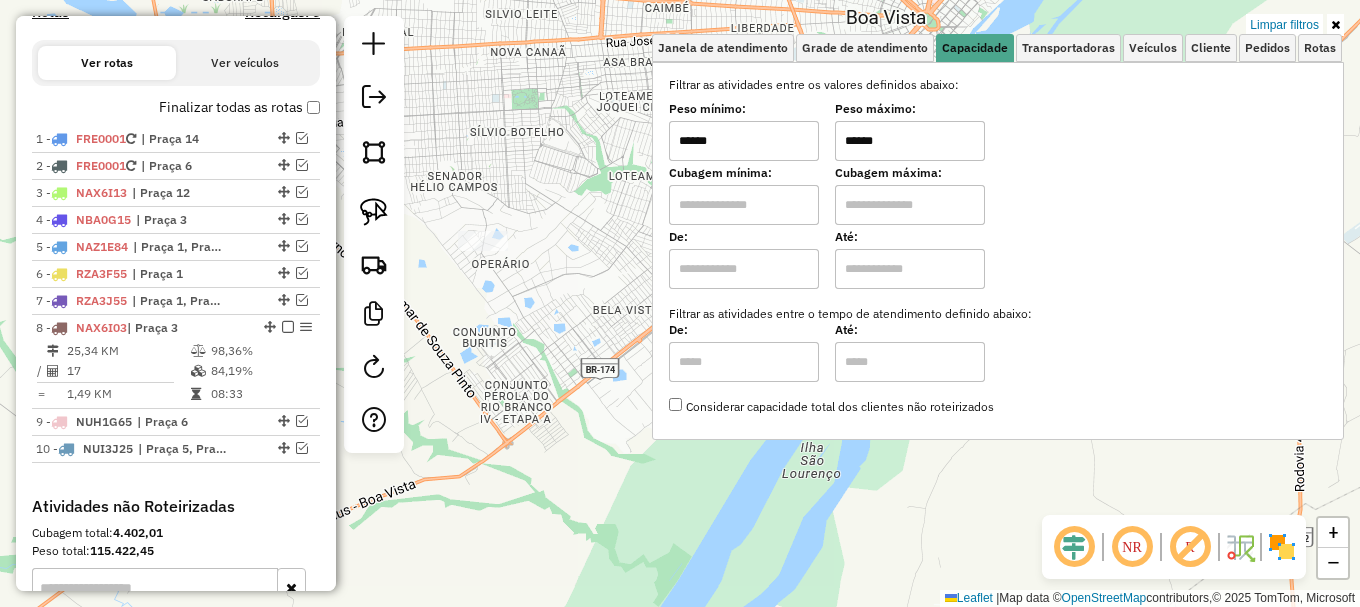 click on "******" at bounding box center (744, 141) 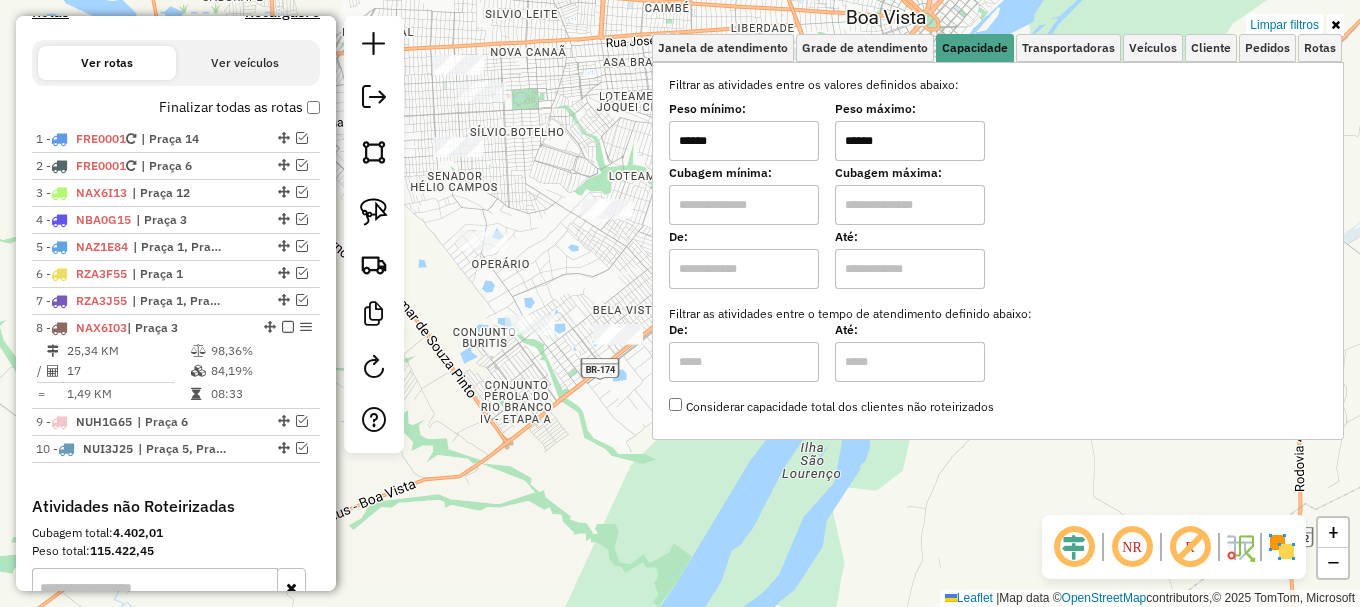 type on "******" 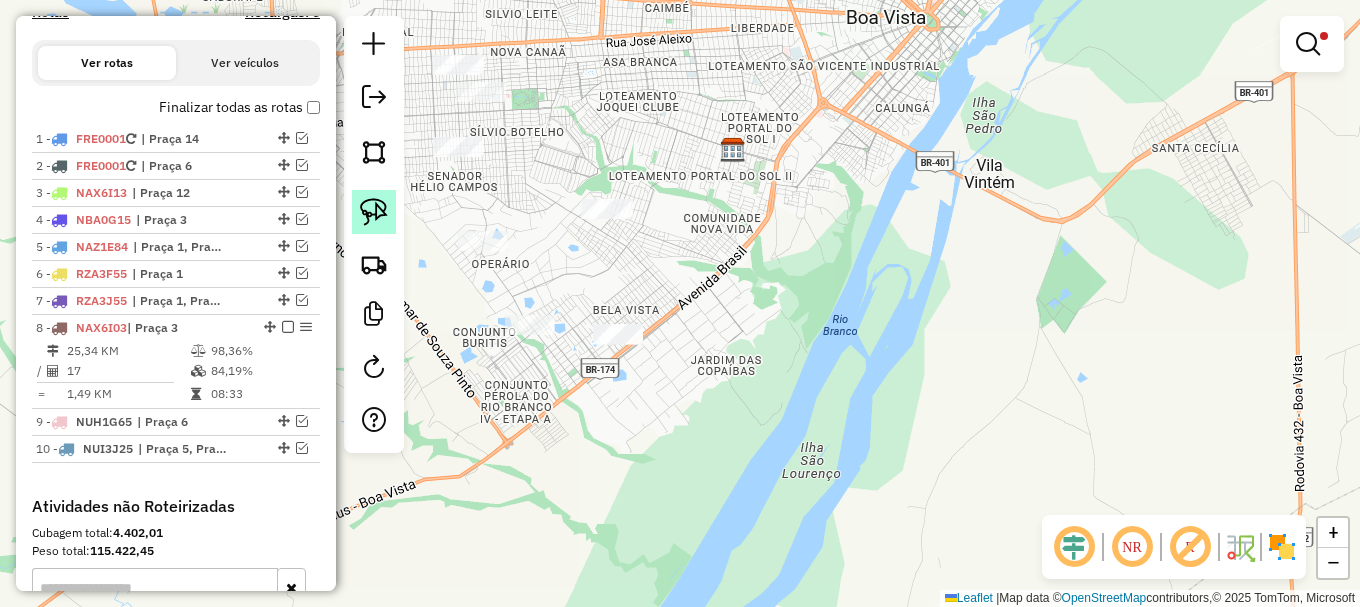 click 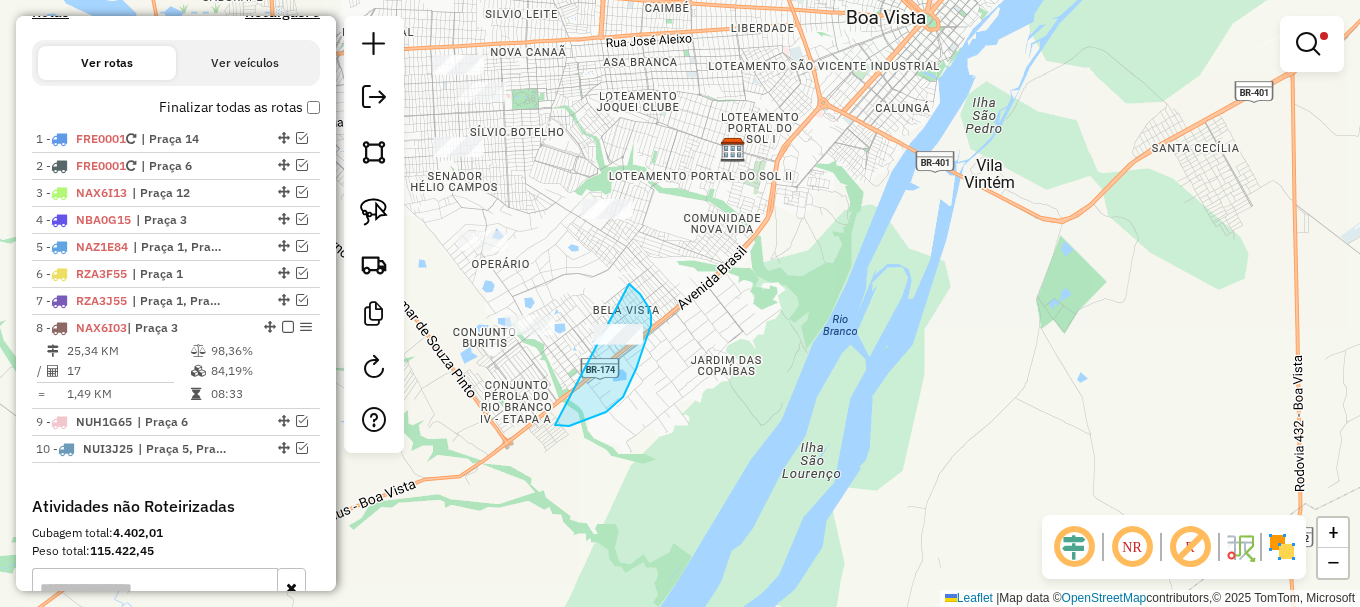 drag, startPoint x: 582, startPoint y: 421, endPoint x: 616, endPoint y: 284, distance: 141.15594 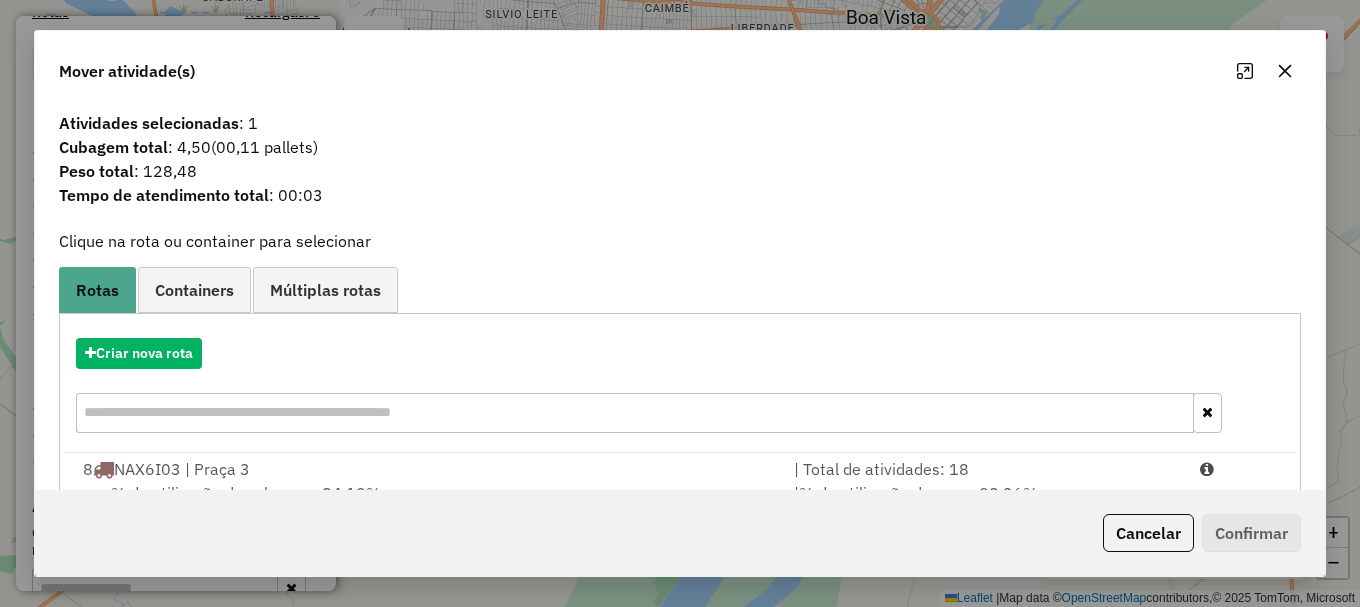 drag, startPoint x: 1193, startPoint y: 465, endPoint x: 1224, endPoint y: 515, distance: 58.830265 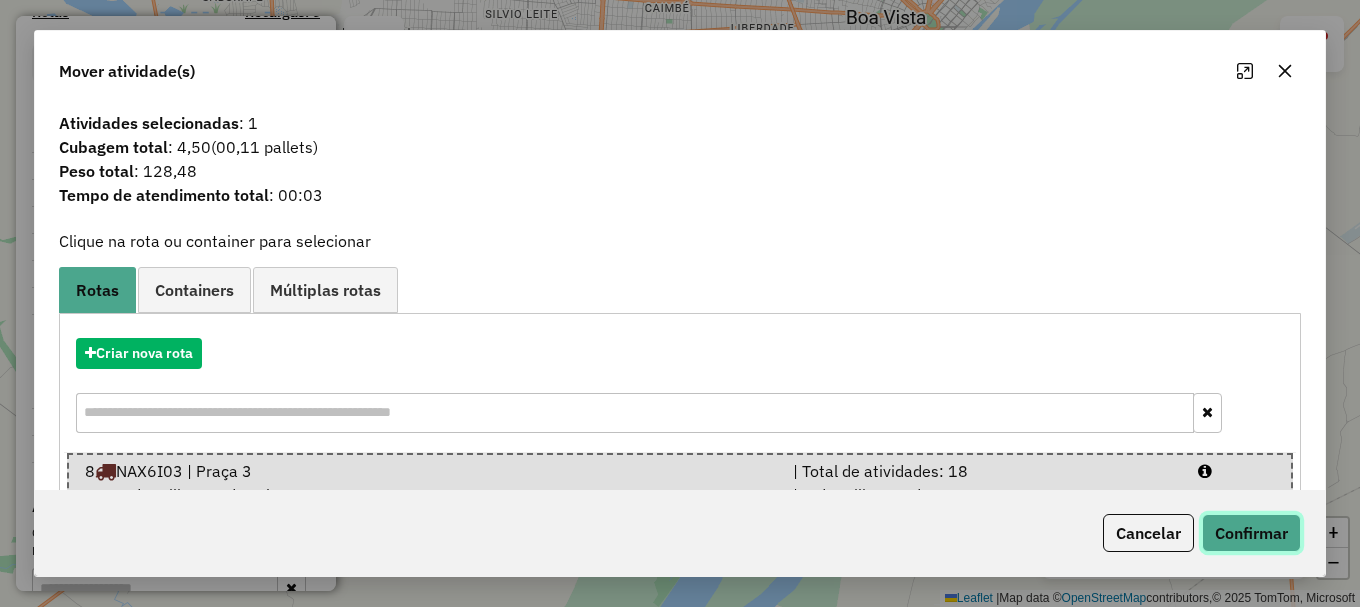 click on "Confirmar" 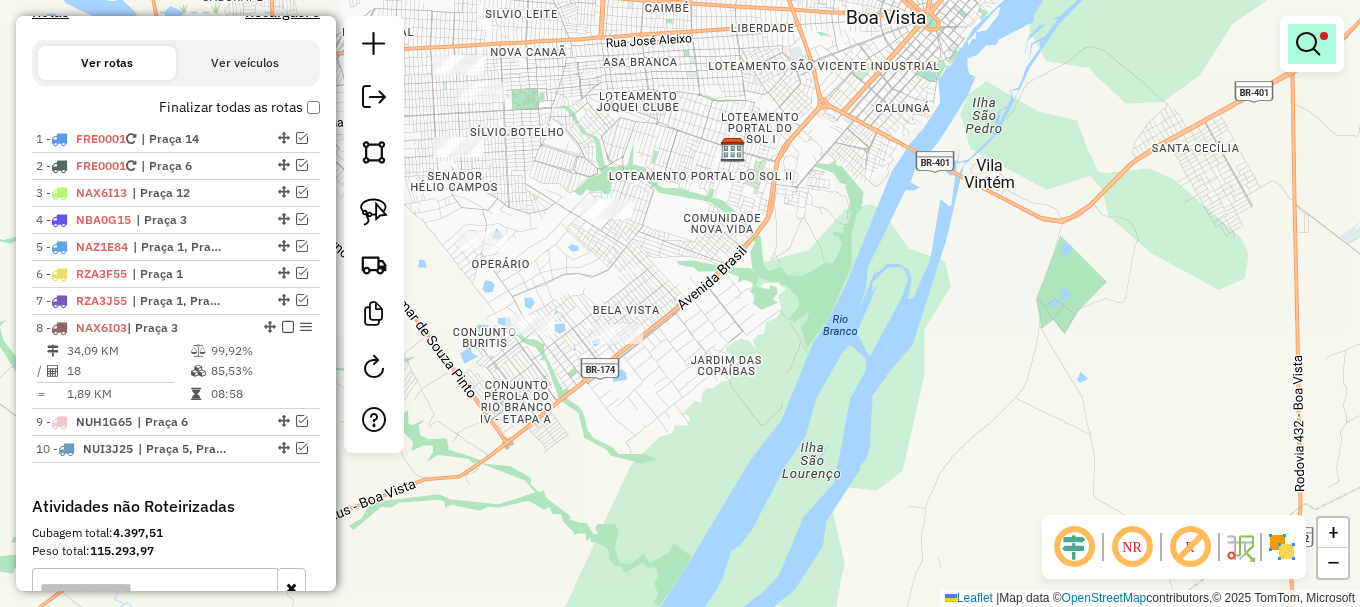 click at bounding box center [1308, 44] 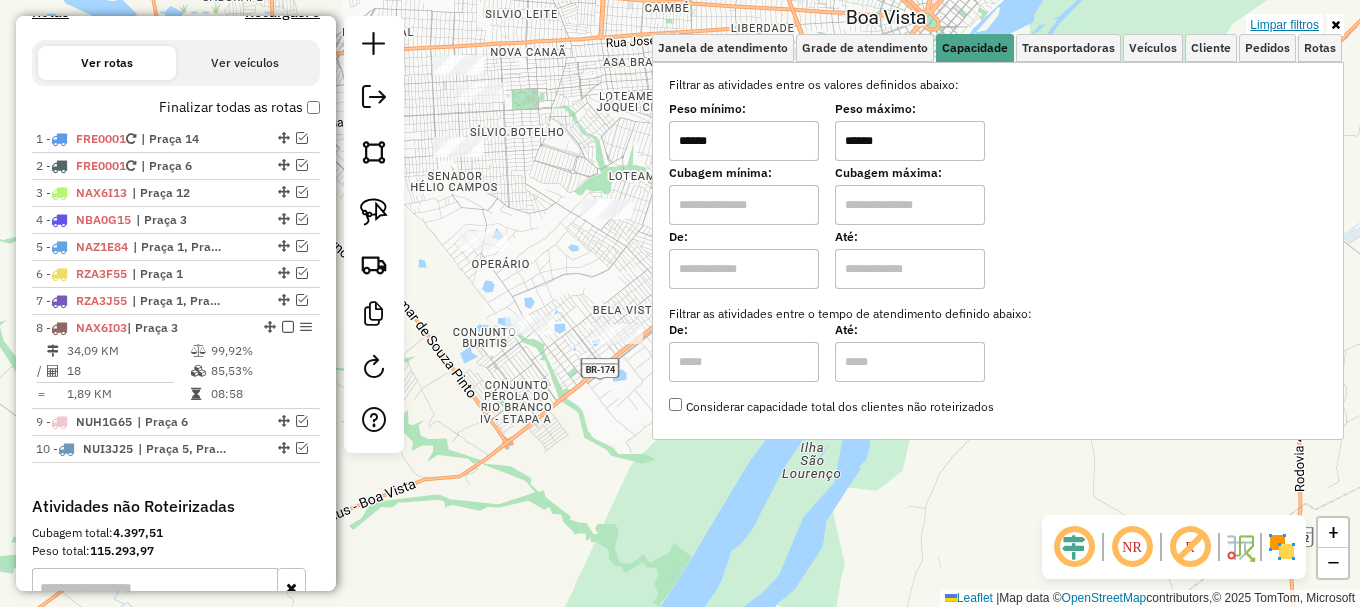 click on "Limpar filtros" at bounding box center [1284, 25] 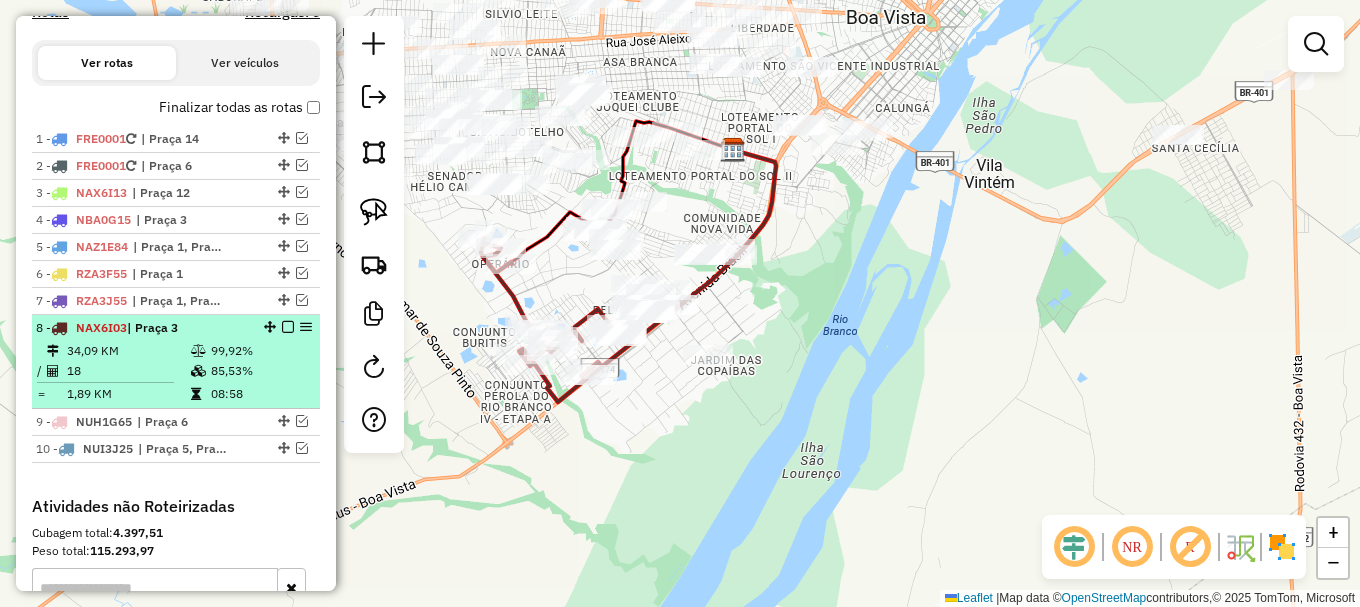 click at bounding box center [288, 327] 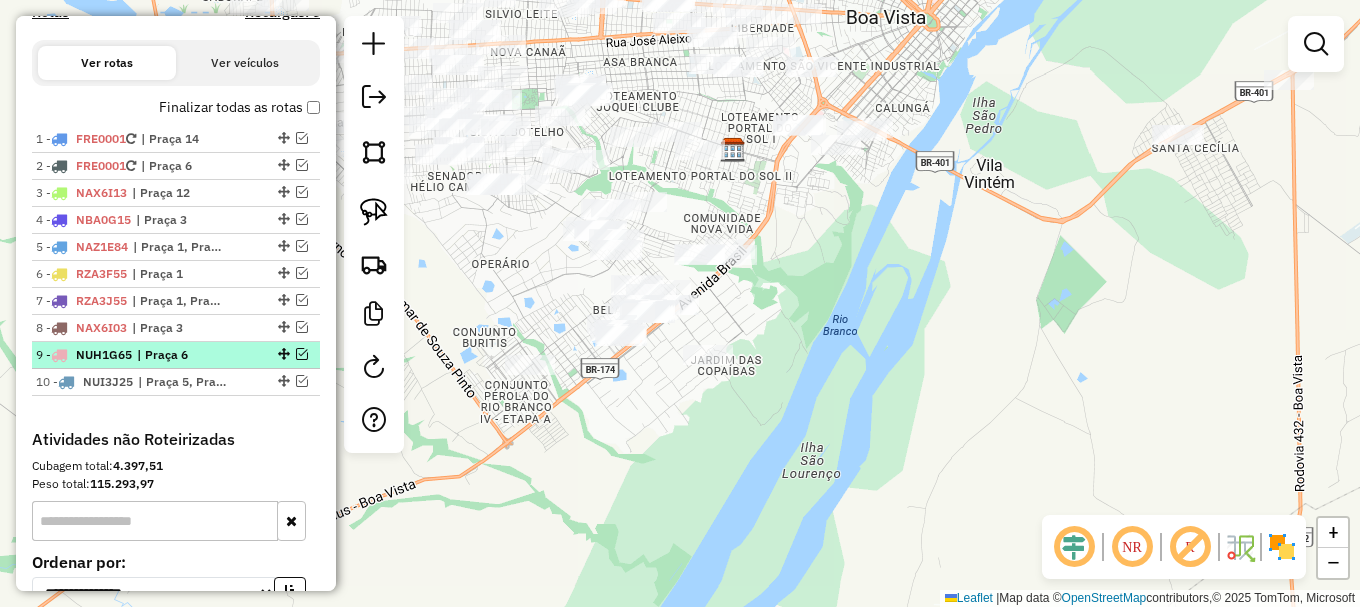 click at bounding box center (302, 354) 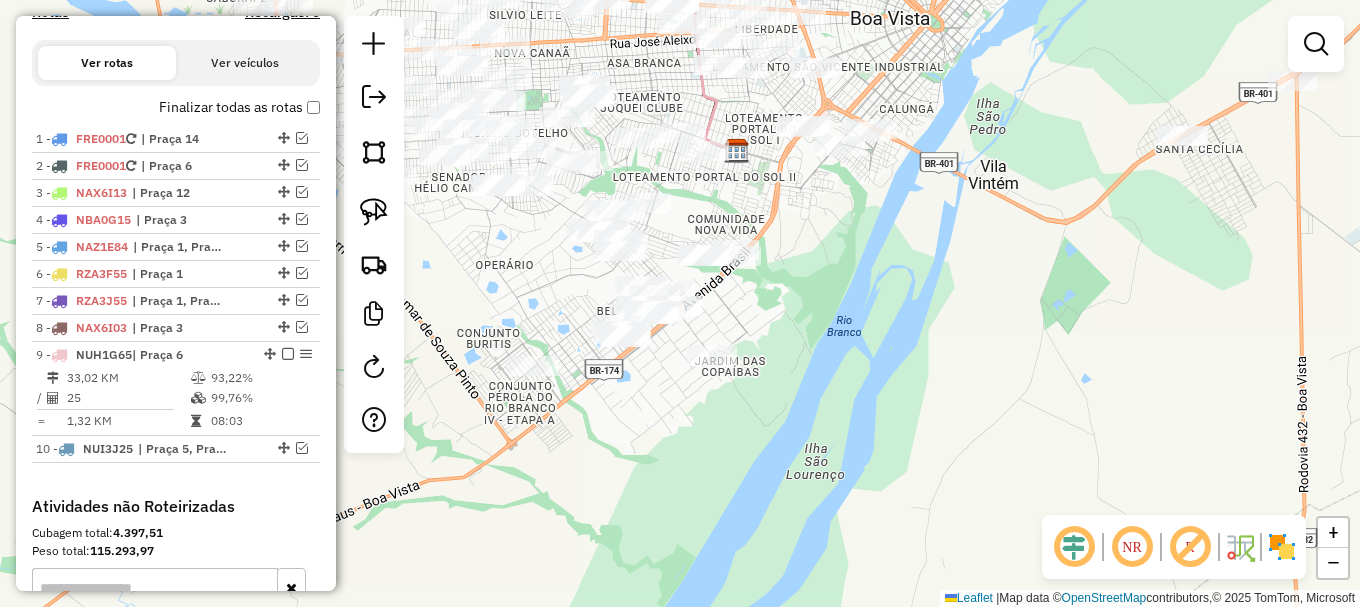 drag, startPoint x: 465, startPoint y: 305, endPoint x: 649, endPoint y: 376, distance: 197.22322 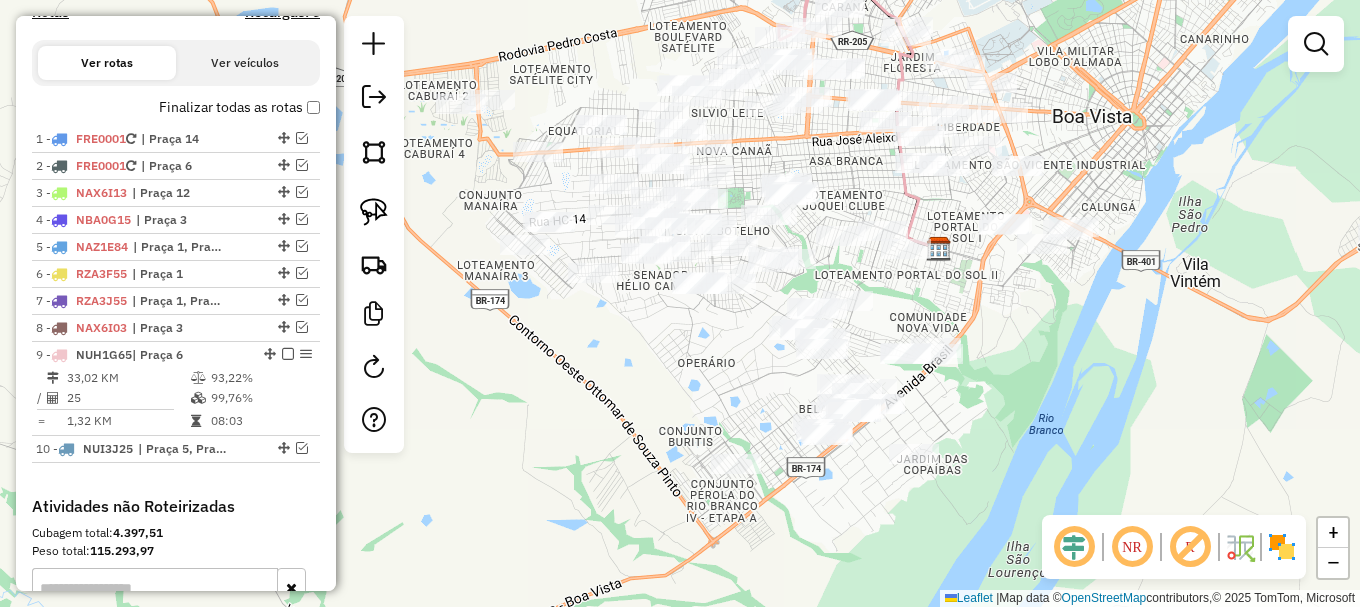 drag, startPoint x: 838, startPoint y: 143, endPoint x: 812, endPoint y: 432, distance: 290.1672 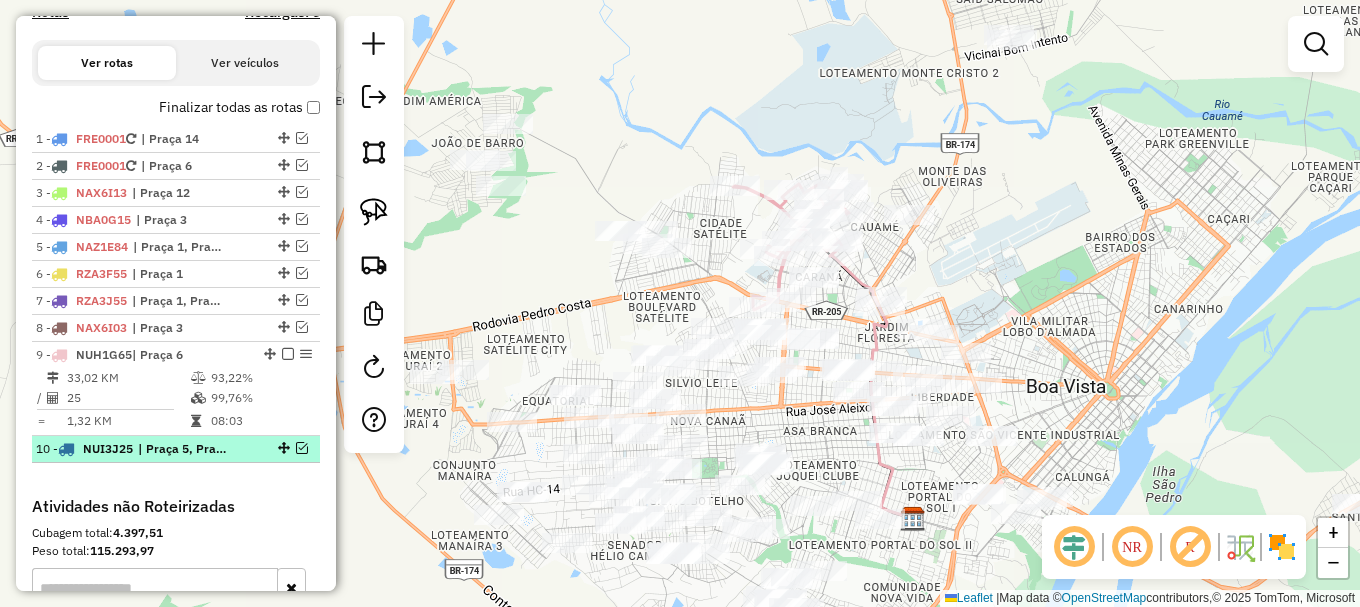 click at bounding box center [302, 448] 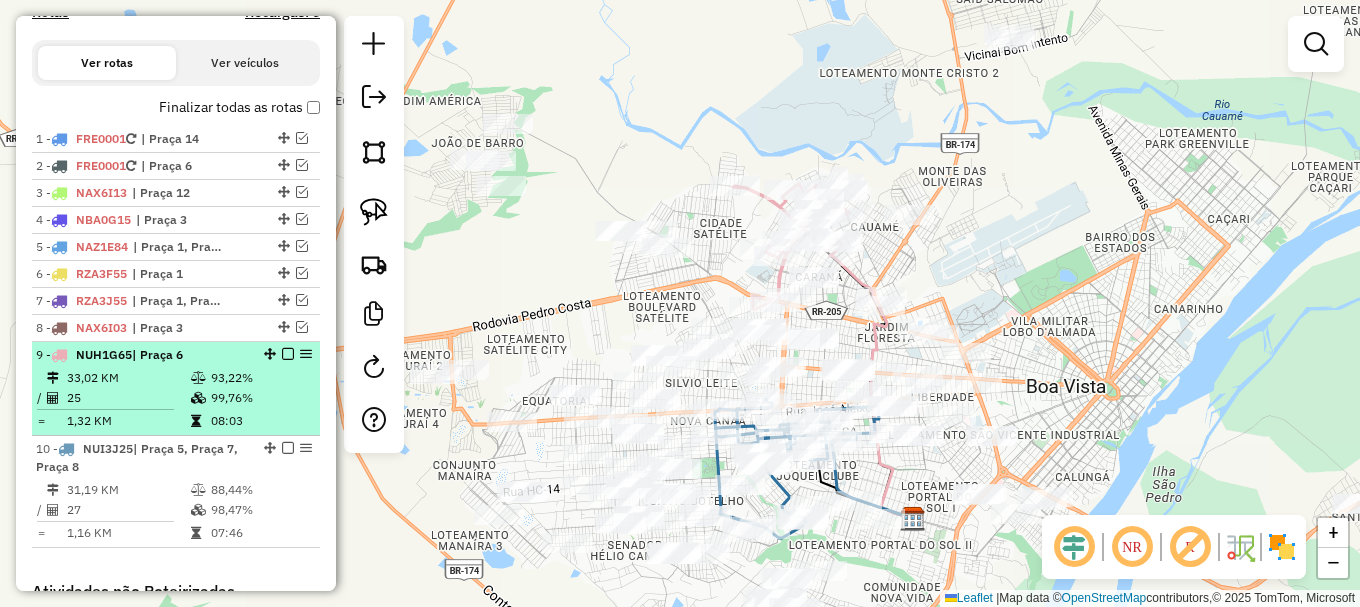 click at bounding box center (288, 354) 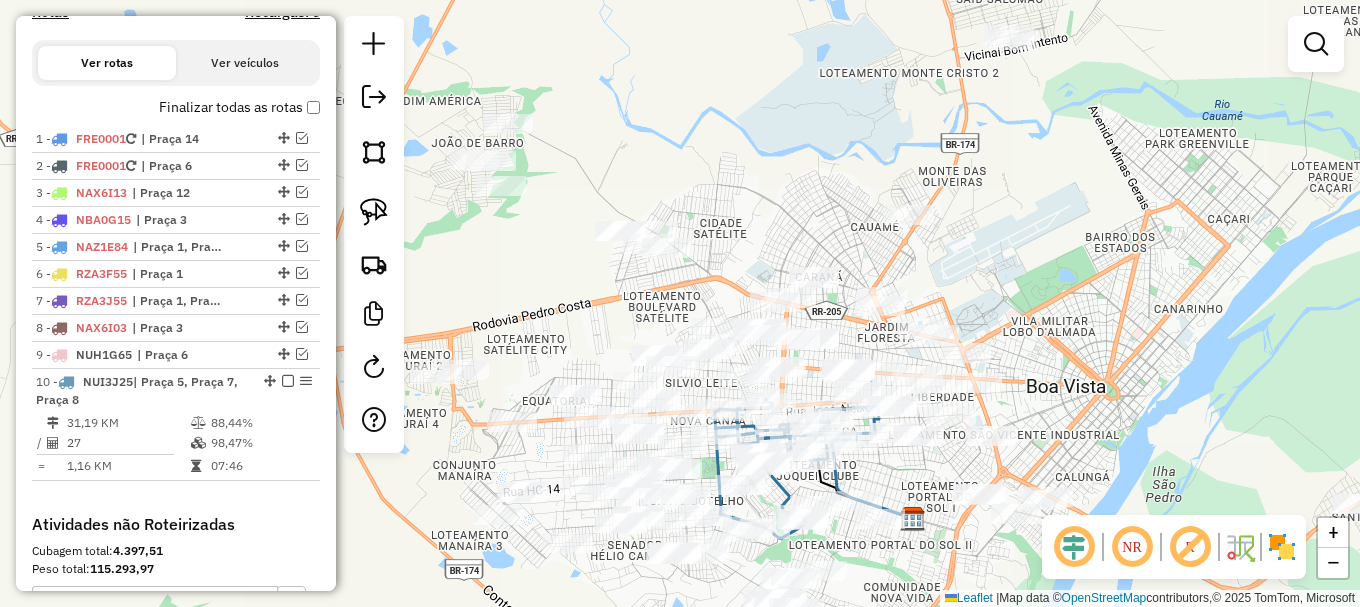 drag, startPoint x: 376, startPoint y: 215, endPoint x: 420, endPoint y: 297, distance: 93.05912 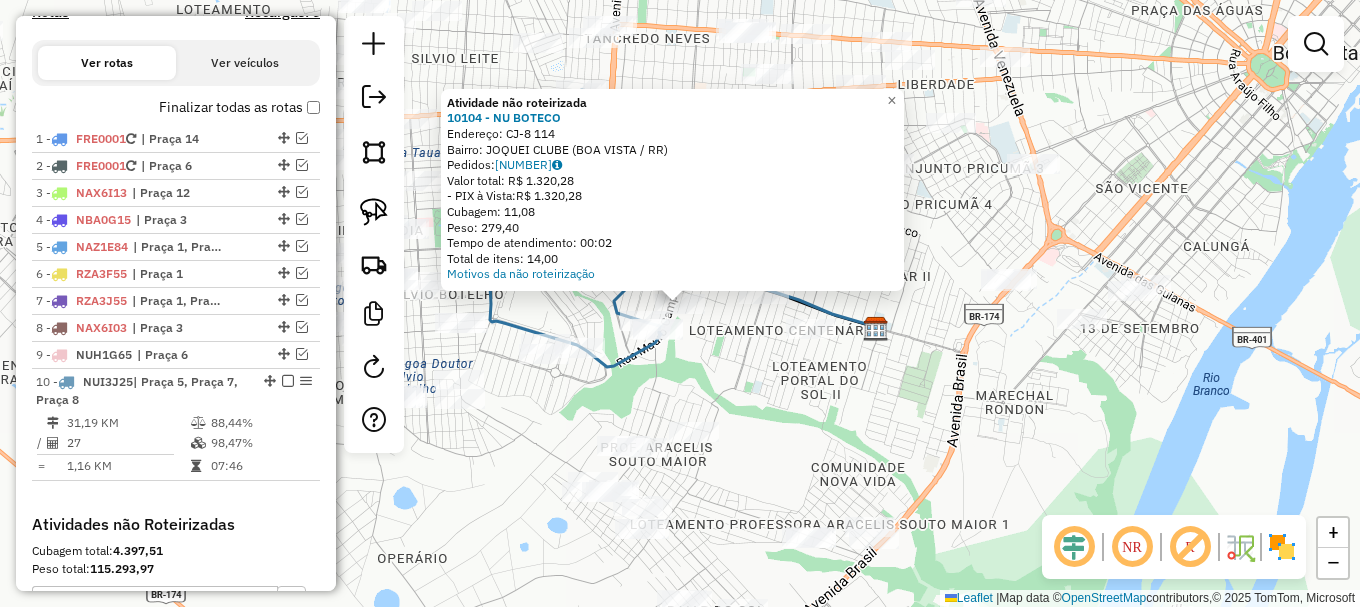 click on "Atividade não roteirizada 10104 - NU BOTECO  Endereço:  CJ-8 114   Bairro: JOQUEI CLUBE (BOA VISTA / RR)   Pedidos:  04230796   Valor total: R$ 1.320,28   - PIX à Vista:  R$ 1.320,28   Cubagem: 11,08   Peso: 279,40   Tempo de atendimento: 00:02   Total de itens: 14,00  Motivos da não roteirização × Janela de atendimento Grade de atendimento Capacidade Transportadoras Veículos Cliente Pedidos  Rotas Selecione os dias de semana para filtrar as janelas de atendimento  Seg   Ter   Qua   Qui   Sex   Sáb   Dom  Informe o período da janela de atendimento: De: Até:  Filtrar exatamente a janela do cliente  Considerar janela de atendimento padrão  Selecione os dias de semana para filtrar as grades de atendimento  Seg   Ter   Qua   Qui   Sex   Sáb   Dom   Considerar clientes sem dia de atendimento cadastrado  Clientes fora do dia de atendimento selecionado Filtrar as atividades entre os valores definidos abaixo:  Peso mínimo:   Peso máximo:   Cubagem mínima:   Cubagem máxima:   De:   Até:   De:  Nome:" 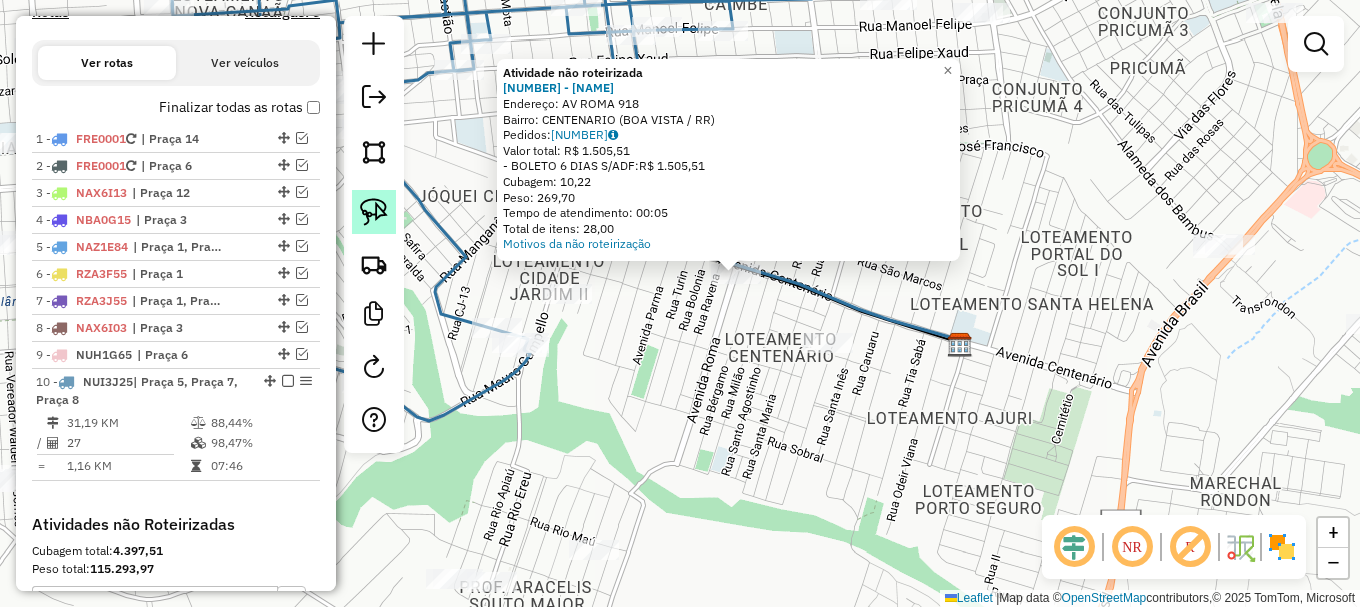 click 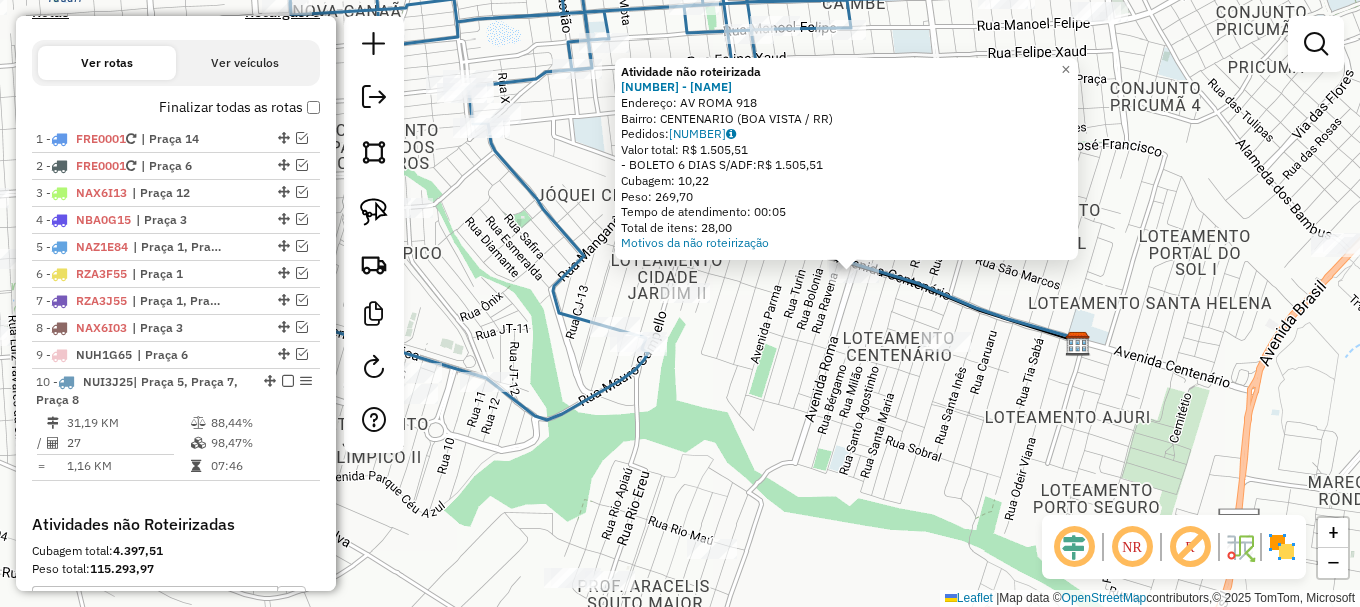 drag, startPoint x: 659, startPoint y: 306, endPoint x: 742, endPoint y: 298, distance: 83.38465 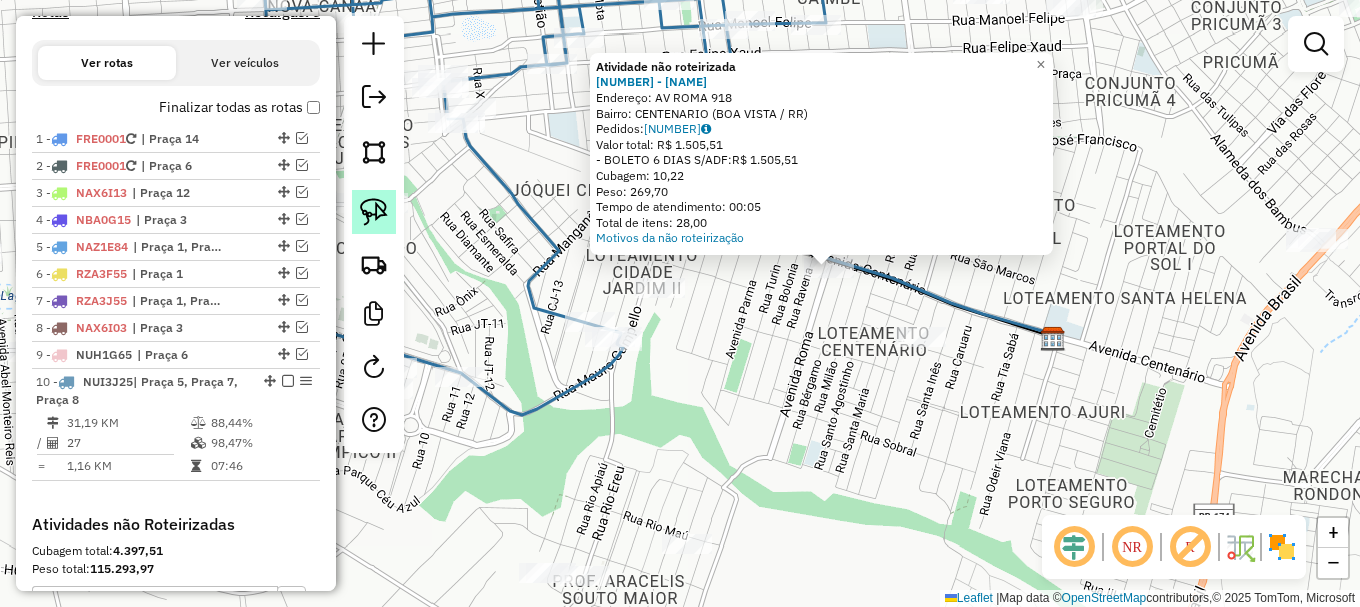 click 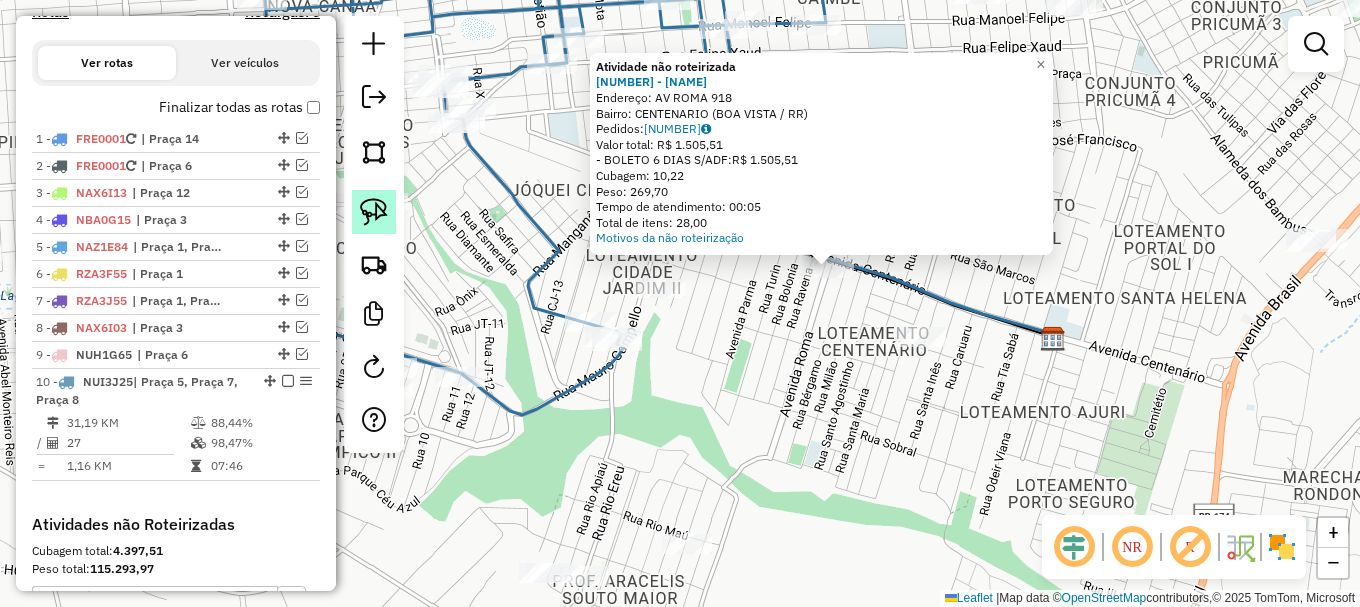 drag, startPoint x: 384, startPoint y: 203, endPoint x: 559, endPoint y: 259, distance: 183.74167 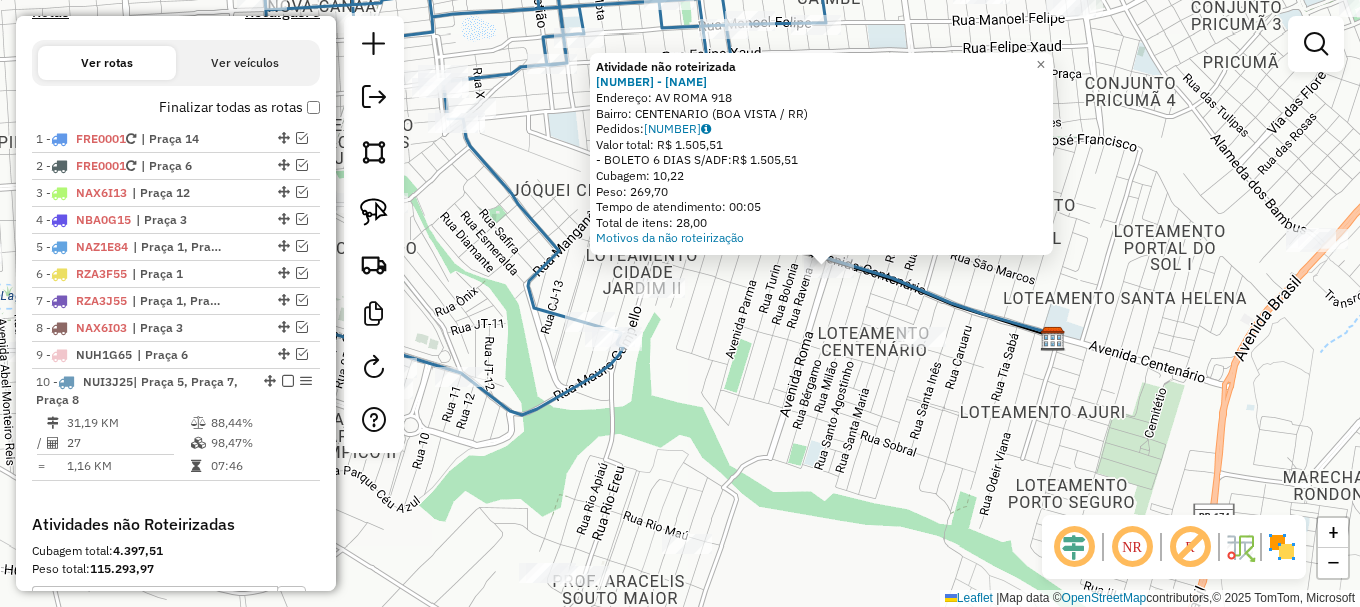 click 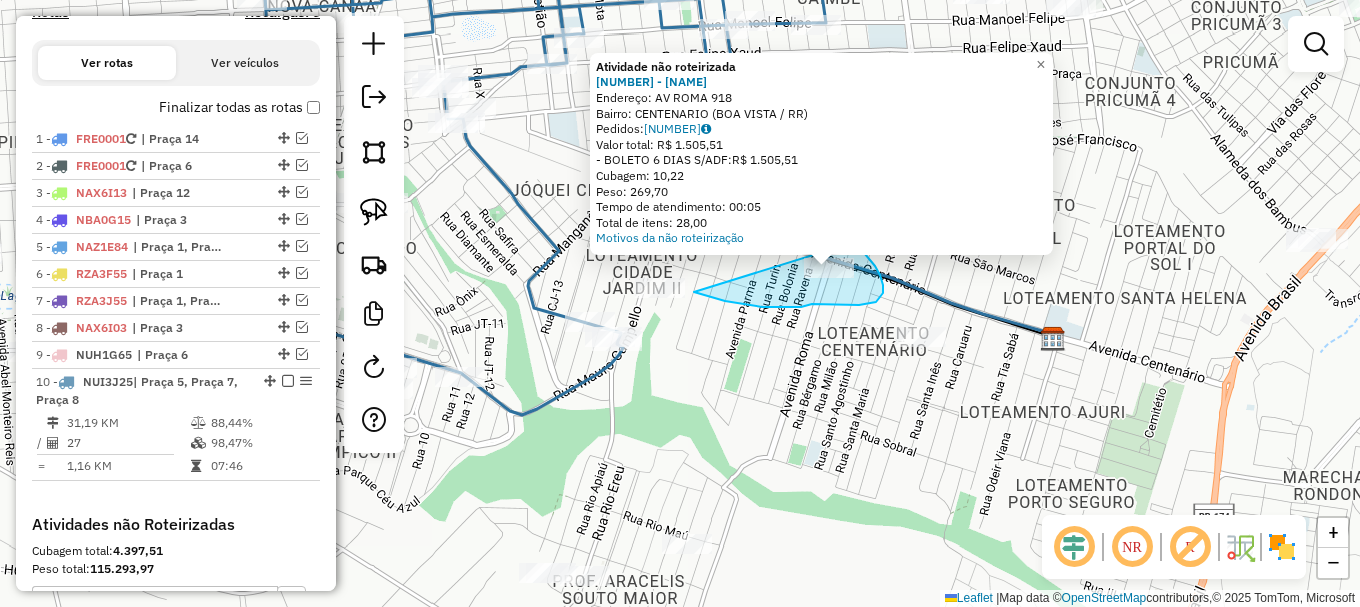drag, startPoint x: 797, startPoint y: 307, endPoint x: 847, endPoint y: 231, distance: 90.97253 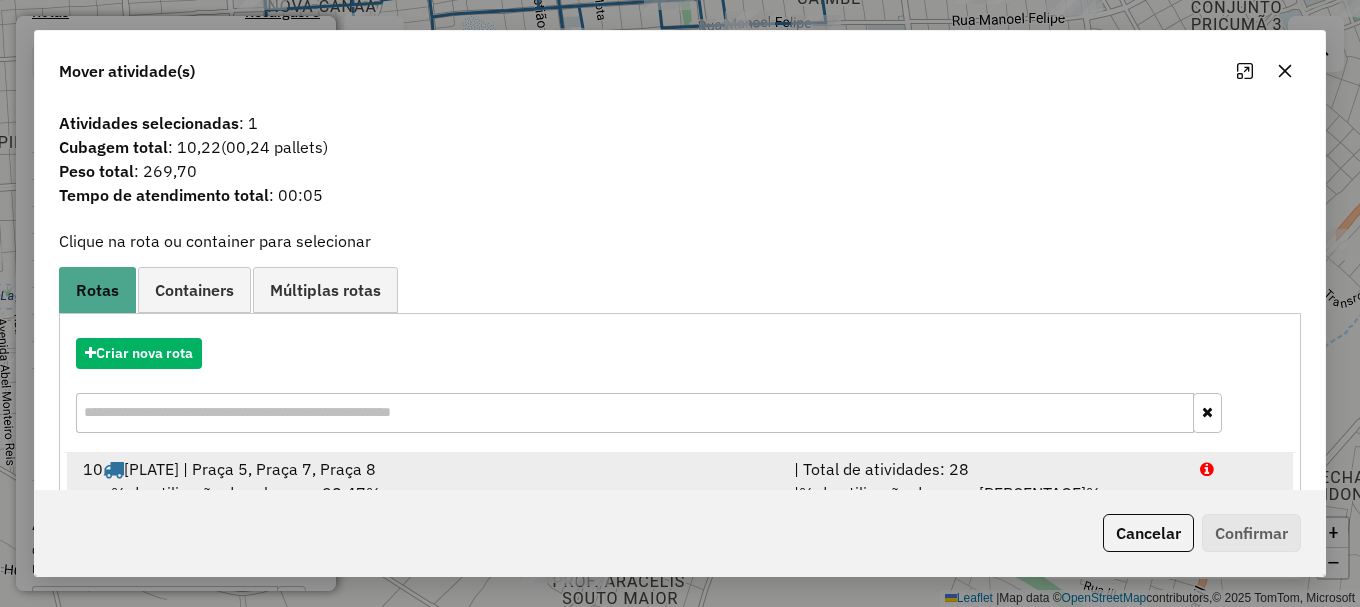 click at bounding box center [1207, 469] 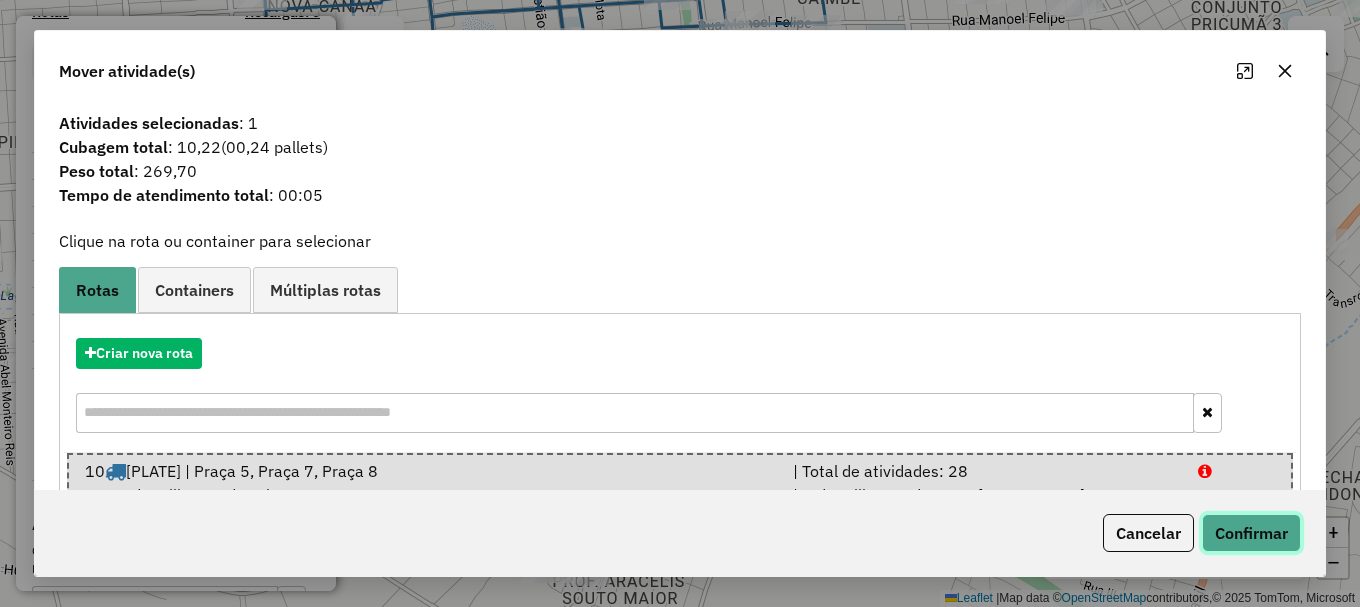 click on "Confirmar" 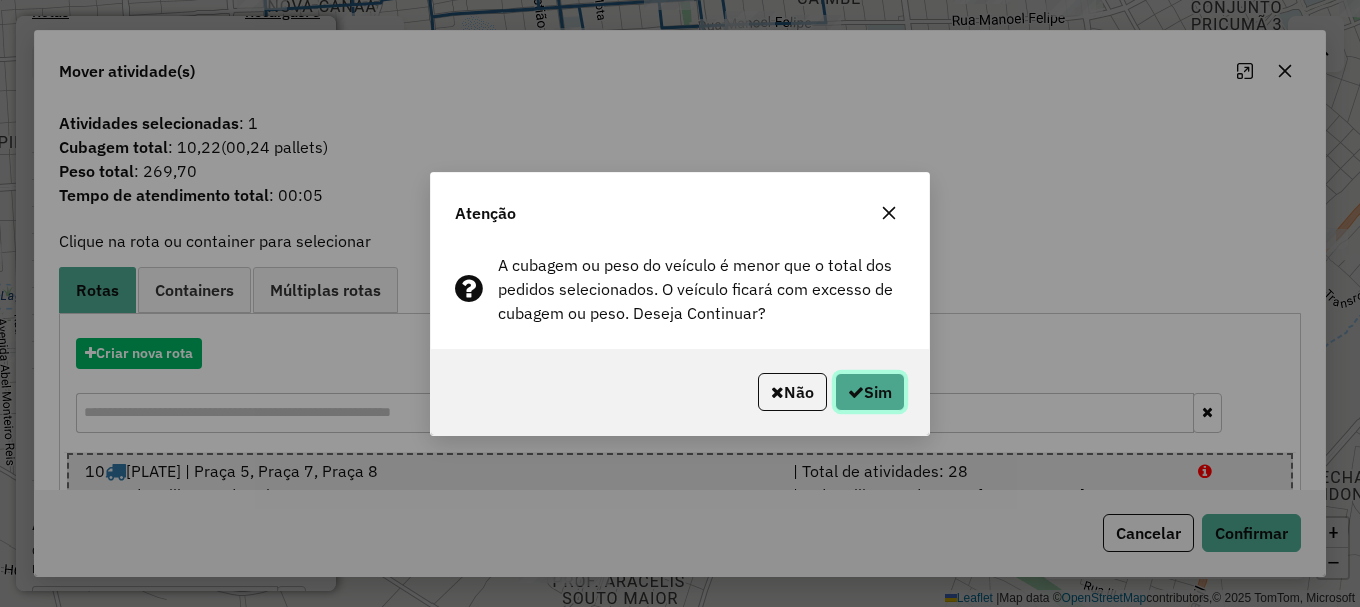 click on "Sim" 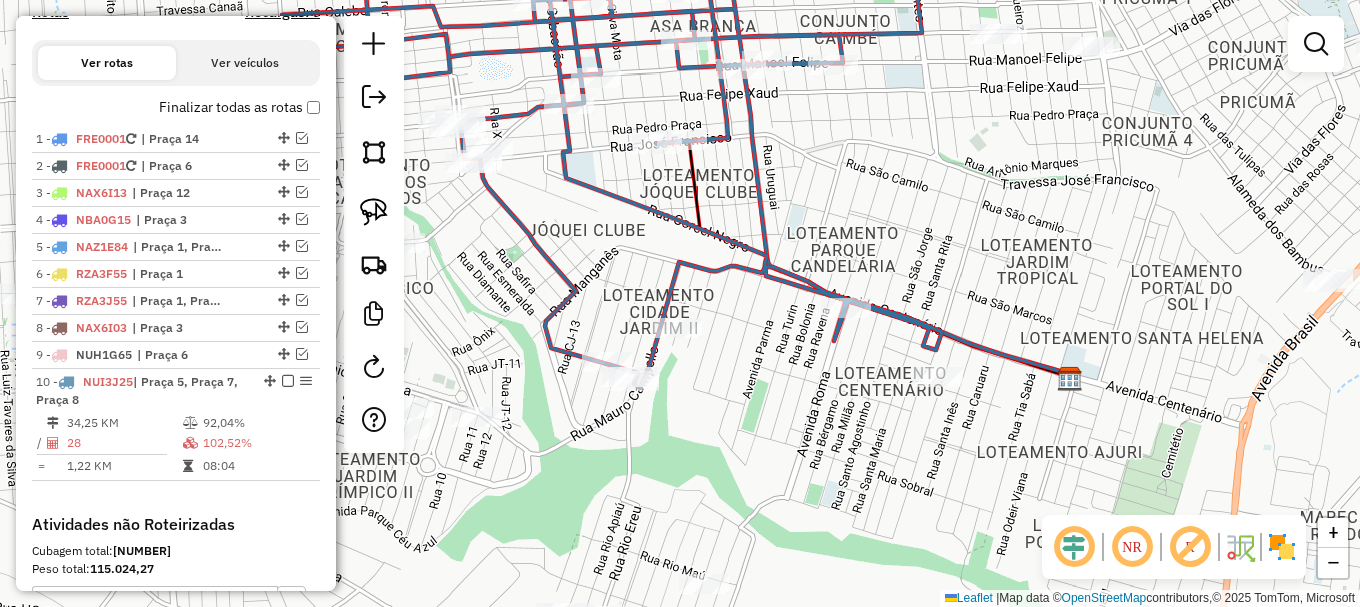 drag, startPoint x: 584, startPoint y: 189, endPoint x: 675, endPoint y: 382, distance: 213.3776 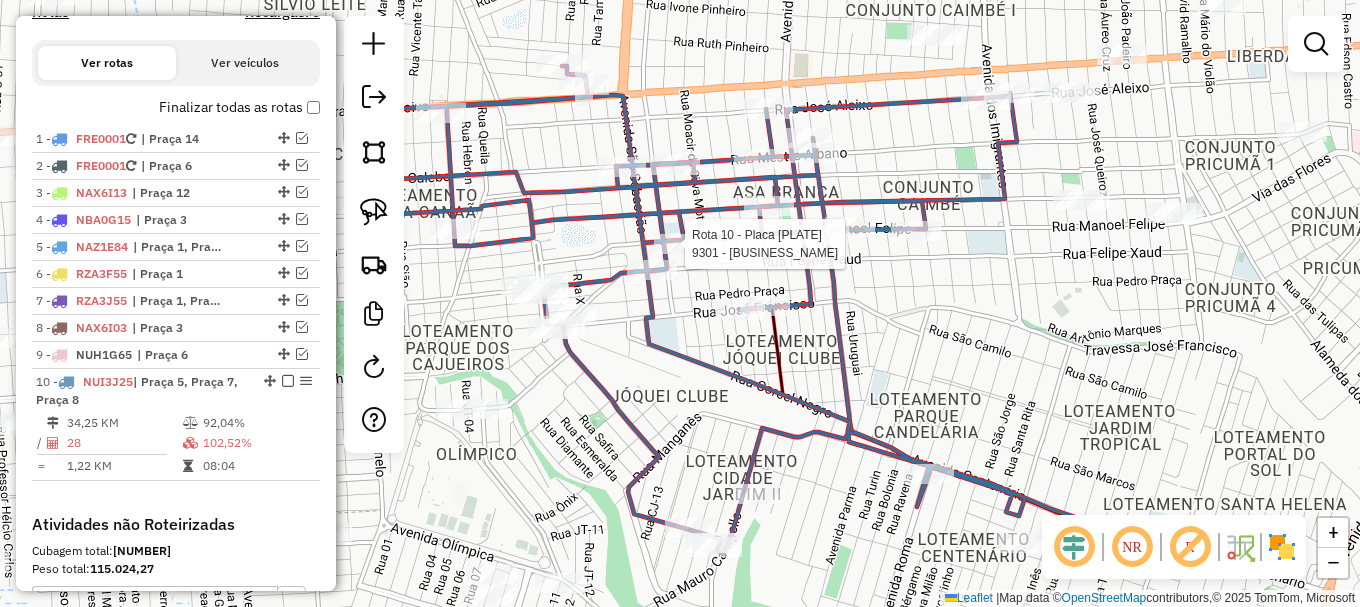 select on "**********" 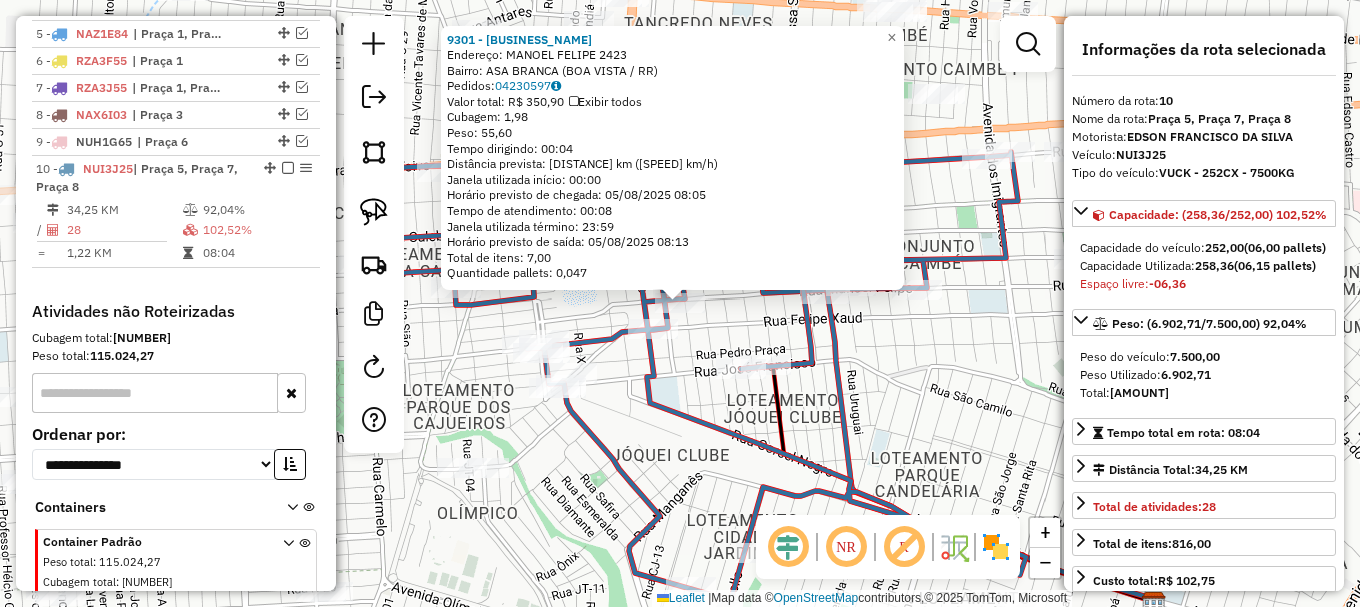 scroll, scrollTop: 991, scrollLeft: 0, axis: vertical 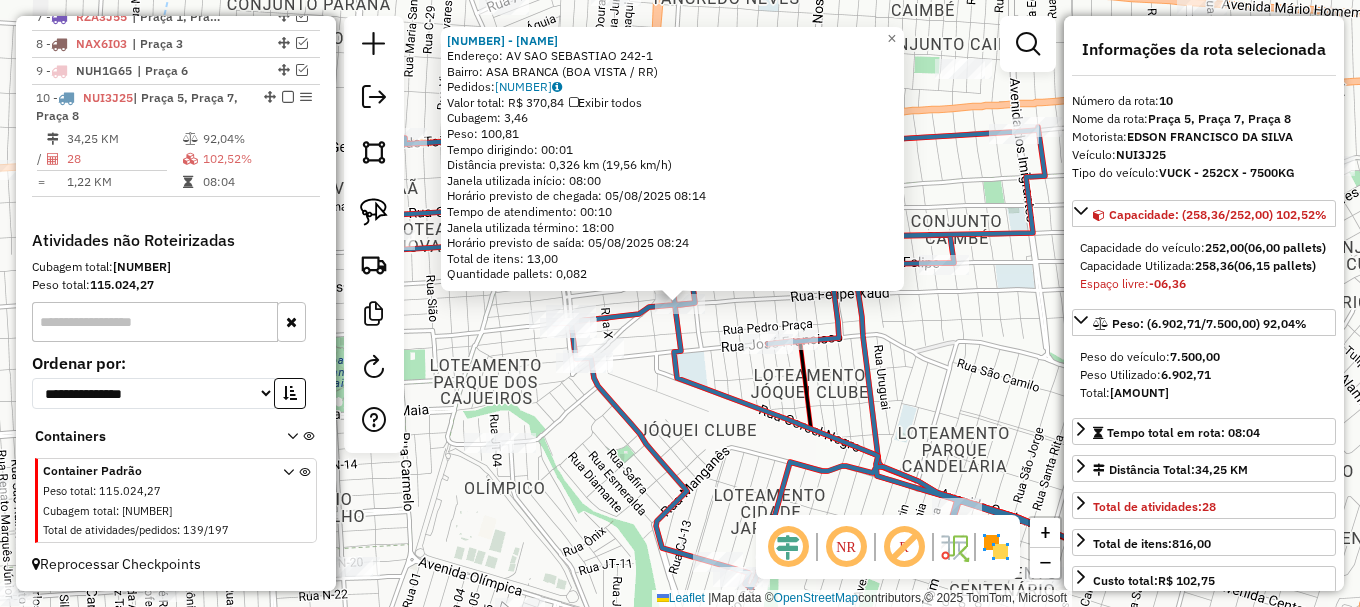 click on "3347 - JOZILENE MUNIZ DE SO  Endereço: AV  SAO SEBASTIAO                 242-1   Bairro: ASA BRANCA (BOA VISTA / RR)   Pedidos:  04230747   Valor total: R$ 370,84   Exibir todos   Cubagem: 3,46  Peso: 100,81  Tempo dirigindo: 00:01   Distância prevista: 0,326 km (19,56 km/h)   Janela utilizada início: 08:00   Horário previsto de chegada: 05/08/2025 08:14   Tempo de atendimento: 00:10   Janela utilizada término: 18:00   Horário previsto de saída: 05/08/2025 08:24   Total de itens: 13,00   Quantidade pallets: 0,082  × Janela de atendimento Grade de atendimento Capacidade Transportadoras Veículos Cliente Pedidos  Rotas Selecione os dias de semana para filtrar as janelas de atendimento  Seg   Ter   Qua   Qui   Sex   Sáb   Dom  Informe o período da janela de atendimento: De: Até:  Filtrar exatamente a janela do cliente  Considerar janela de atendimento padrão  Selecione os dias de semana para filtrar as grades de atendimento  Seg   Ter   Qua   Qui   Sex   Sáb   Dom   Peso mínimo:   Peso máximo:  +" 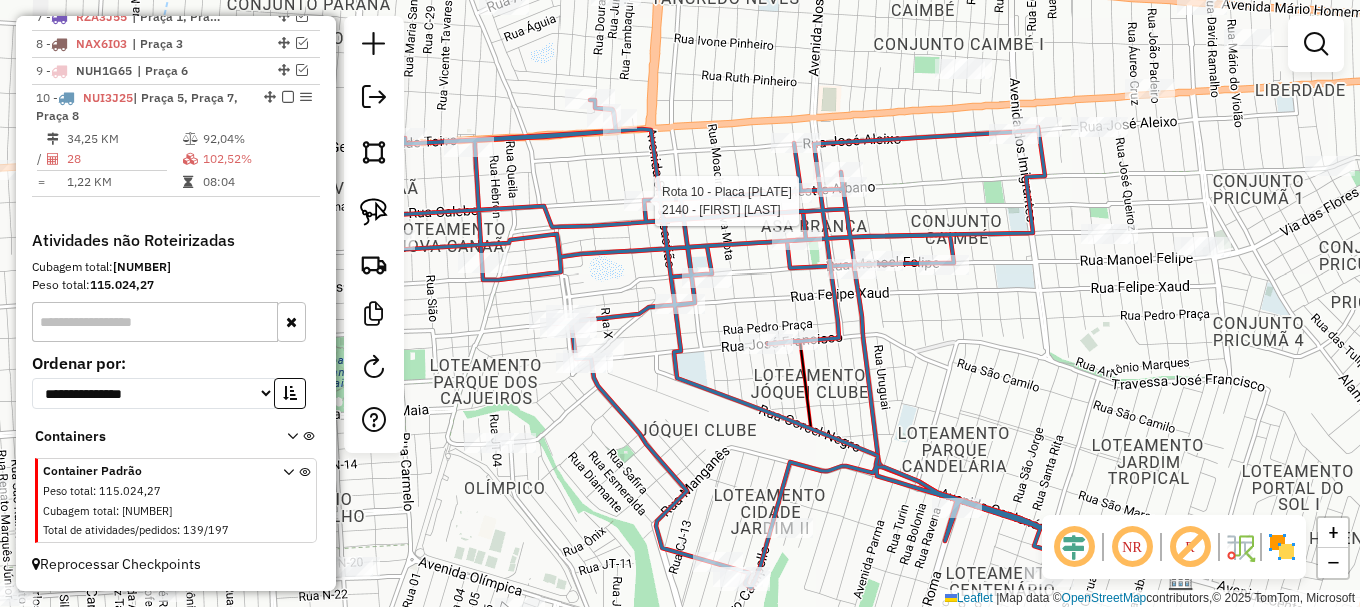 click on "Rota 10 - Placa NUI3J25  2140 - VALDINAR DE BRITO SO Janela de atendimento Grade de atendimento Capacidade Transportadoras Veículos Cliente Pedidos  Rotas Selecione os dias de semana para filtrar as janelas de atendimento  Seg   Ter   Qua   Qui   Sex   Sáb   Dom  Informe o período da janela de atendimento: De: Até:  Filtrar exatamente a janela do cliente  Considerar janela de atendimento padrão  Selecione os dias de semana para filtrar as grades de atendimento  Seg   Ter   Qua   Qui   Sex   Sáb   Dom   Considerar clientes sem dia de atendimento cadastrado  Clientes fora do dia de atendimento selecionado Filtrar as atividades entre os valores definidos abaixo:  Peso mínimo:   Peso máximo:   Cubagem mínima:   Cubagem máxima:   De:   Até:  Filtrar as atividades entre o tempo de atendimento definido abaixo:  De:   Até:   Considerar capacidade total dos clientes não roteirizados Transportadora: Selecione um ou mais itens Tipo de veículo: Selecione um ou mais itens Veículo: Selecione um ou mais itens" 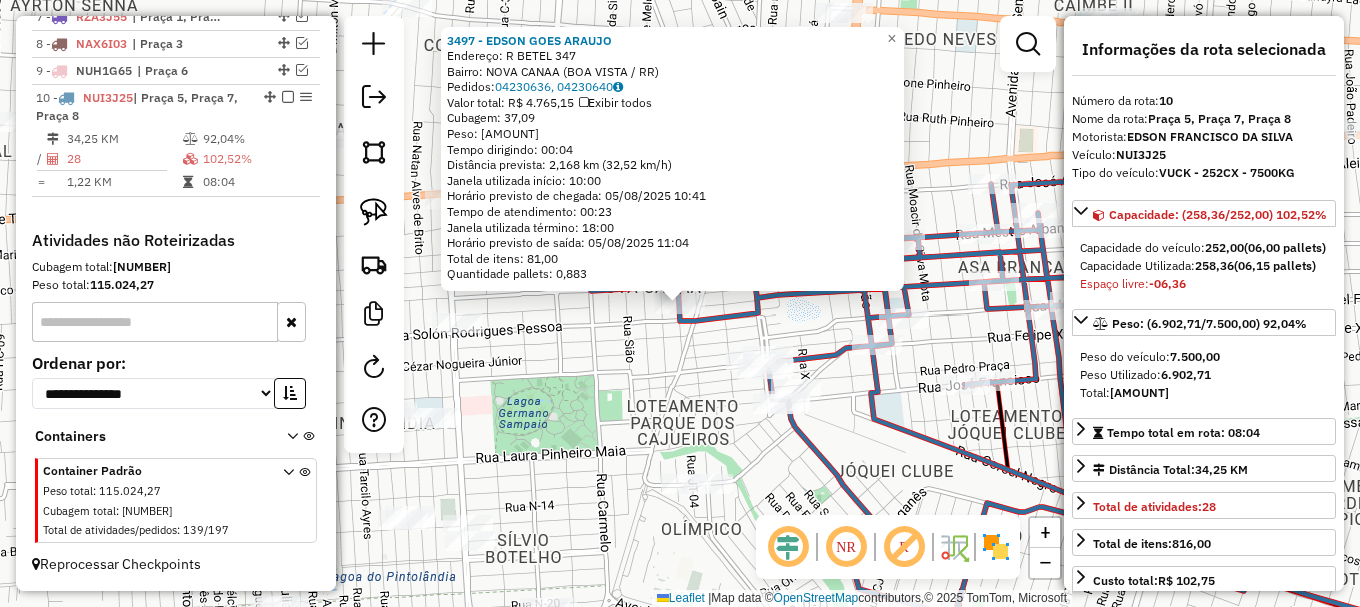 click on "3497 - EDSON GOES ARAUJO  Endereço: R   BETEL                         347   Bairro: NOVA CANAA (BOA VISTA / RR)   Pedidos:  04230636, 04230640   Valor total: R$ 4.765,15   Exibir todos   Cubagem: 37,09  Peso: 963,21  Tempo dirigindo: 00:04   Distância prevista: 2,168 km (32,52 km/h)   Janela utilizada início: 10:00   Horário previsto de chegada: 05/08/2025 10:41   Tempo de atendimento: 00:23   Janela utilizada término: 18:00   Horário previsto de saída: 05/08/2025 11:04   Total de itens: 81,00   Quantidade pallets: 0,883  × Janela de atendimento Grade de atendimento Capacidade Transportadoras Veículos Cliente Pedidos  Rotas Selecione os dias de semana para filtrar as janelas de atendimento  Seg   Ter   Qua   Qui   Sex   Sáb   Dom  Informe o período da janela de atendimento: De: Até:  Filtrar exatamente a janela do cliente  Considerar janela de atendimento padrão  Selecione os dias de semana para filtrar as grades de atendimento  Seg   Ter   Qua   Qui   Sex   Sáb   Dom   Peso mínimo:   De:  De:" 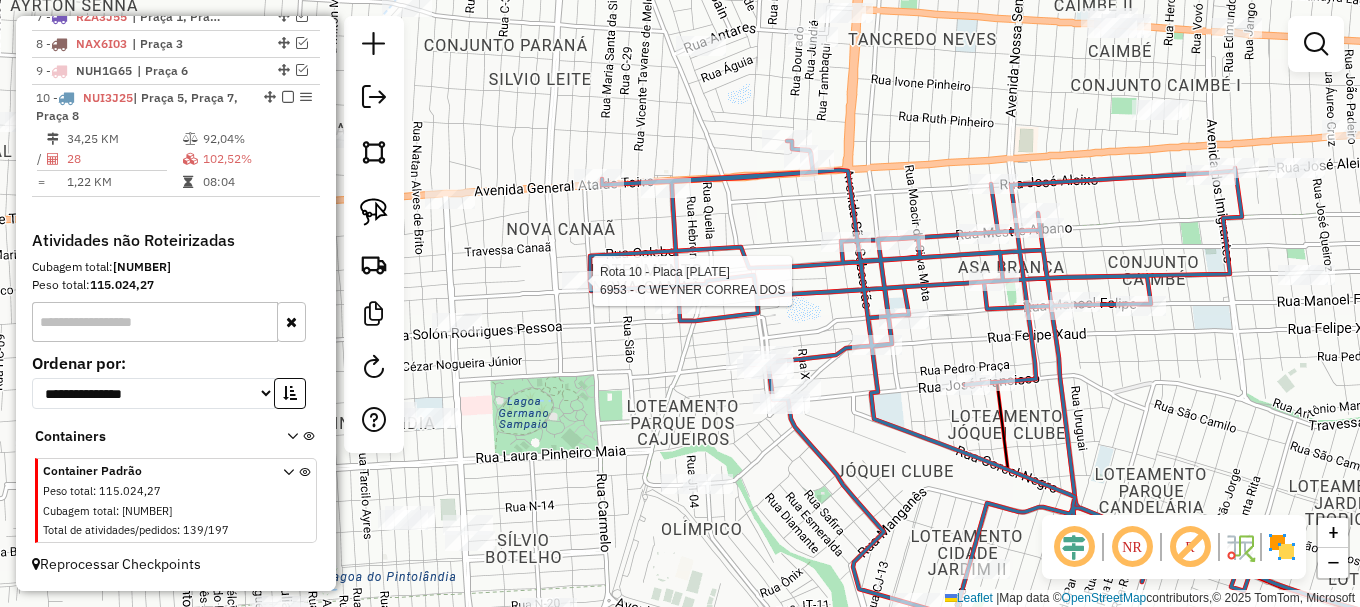 select on "**********" 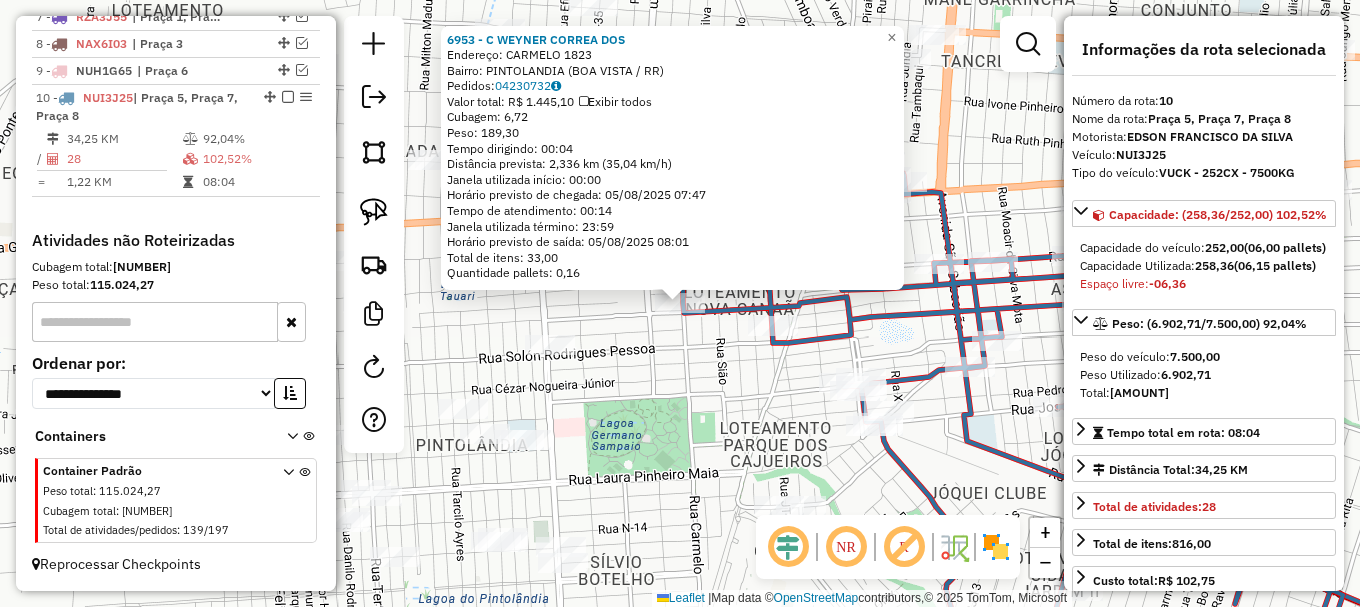 click on "6953 - C WEYNER CORREA DOS  Endereço: CARMELO                       1823   Bairro: PINTOLANDIA (BOA VISTA / RR)   Pedidos:  04230732   Valor total: R$ 1.445,10   Exibir todos   Cubagem: 6,72  Peso: 189,30  Tempo dirigindo: 00:04   Distância prevista: 2,336 km (35,04 km/h)   Janela utilizada início: 00:00   Horário previsto de chegada: 05/08/2025 07:47   Tempo de atendimento: 00:14   Janela utilizada término: 23:59   Horário previsto de saída: 05/08/2025 08:01   Total de itens: 33,00   Quantidade pallets: 0,16  × Janela de atendimento Grade de atendimento Capacidade Transportadoras Veículos Cliente Pedidos  Rotas Selecione os dias de semana para filtrar as janelas de atendimento  Seg   Ter   Qua   Qui   Sex   Sáb   Dom  Informe o período da janela de atendimento: De: Até:  Filtrar exatamente a janela do cliente  Considerar janela de atendimento padrão  Selecione os dias de semana para filtrar as grades de atendimento  Seg   Ter   Qua   Qui   Sex   Sáb   Dom   Peso mínimo:   Peso máximo:   De:" 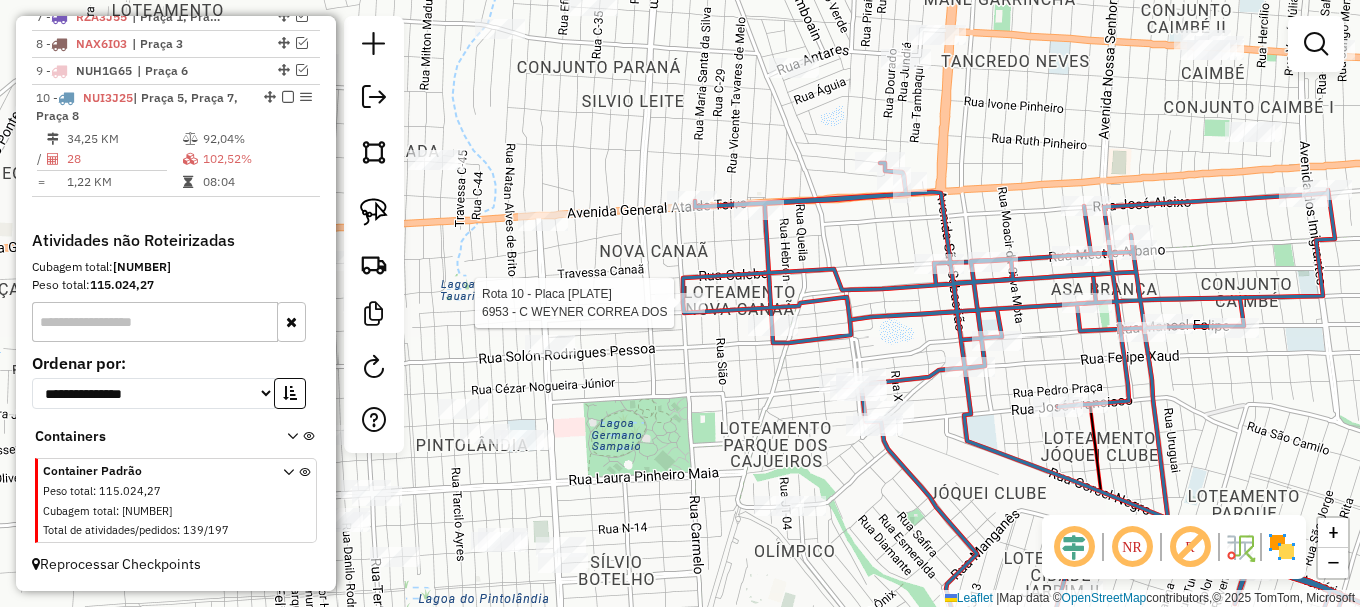 select on "**********" 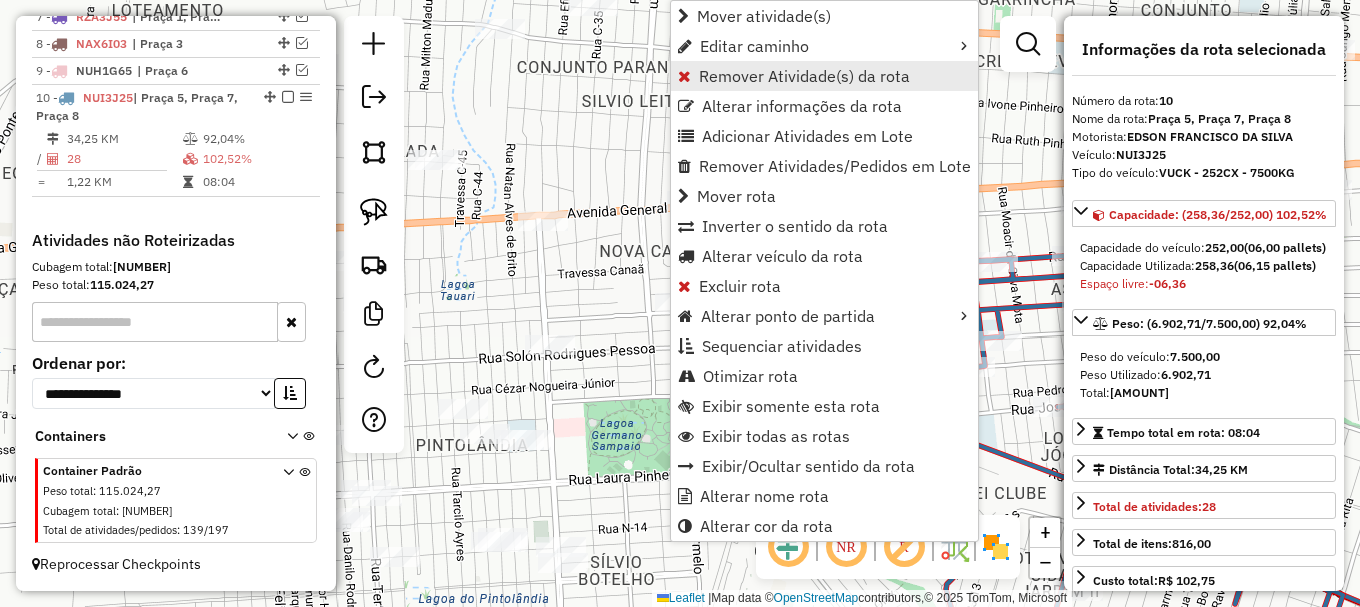 click on "Remover Atividade(s) da rota" at bounding box center [804, 76] 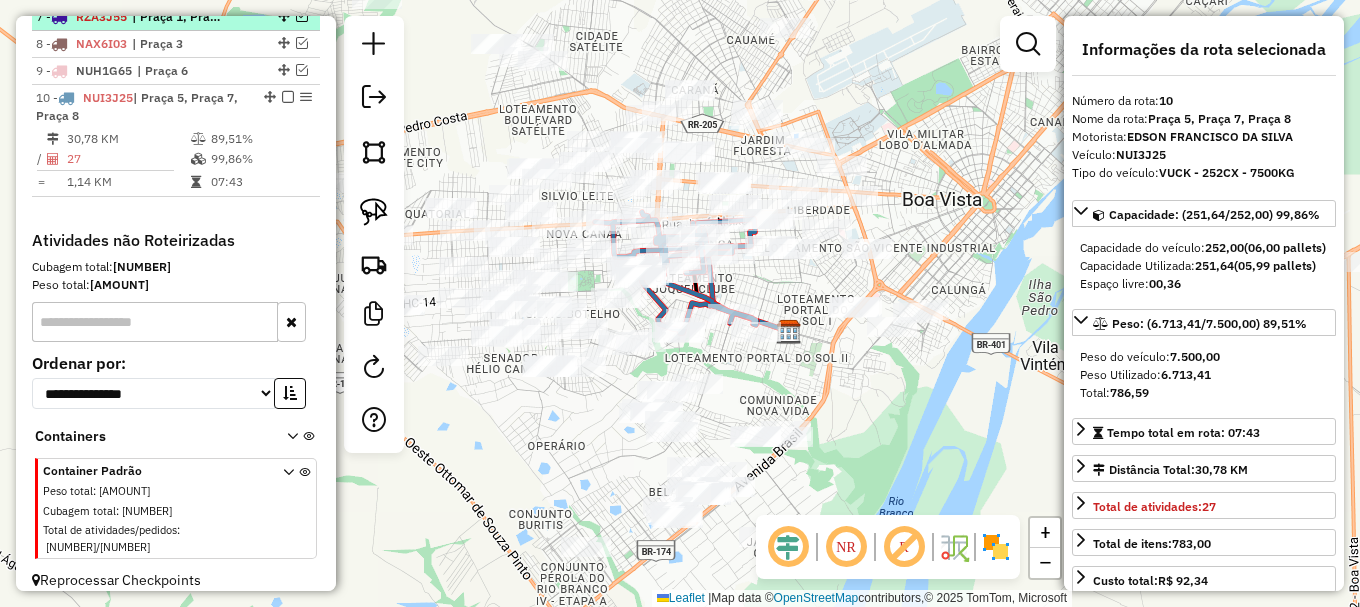 click at bounding box center (288, 97) 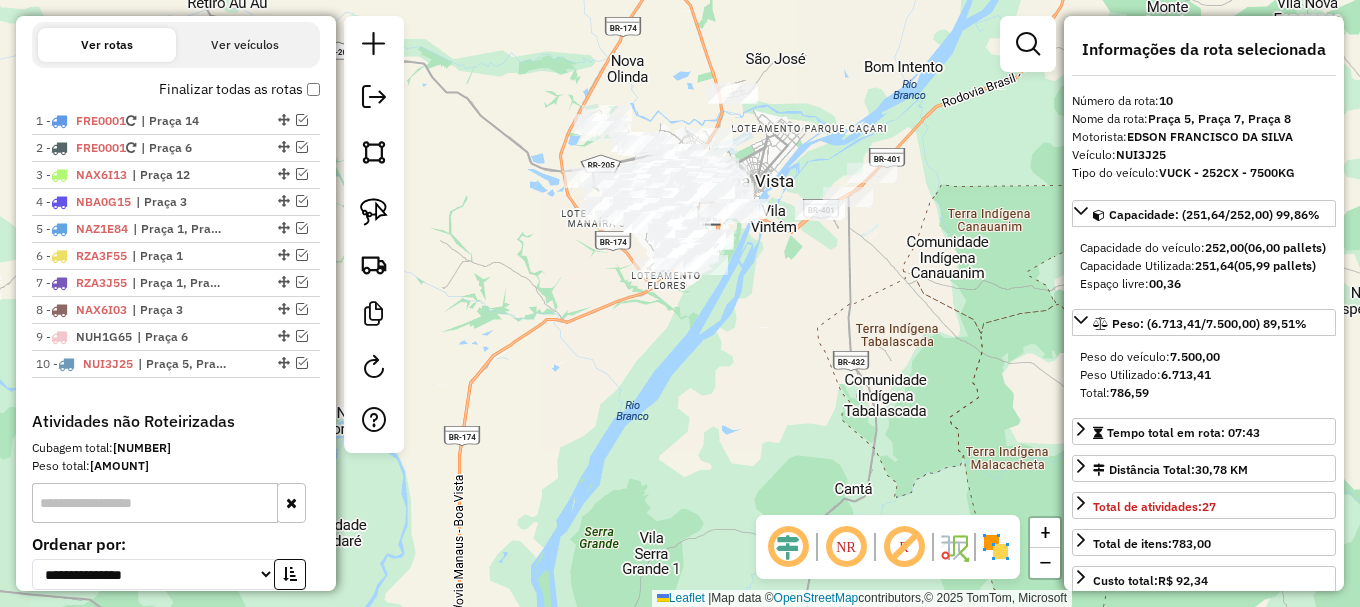 scroll, scrollTop: 706, scrollLeft: 0, axis: vertical 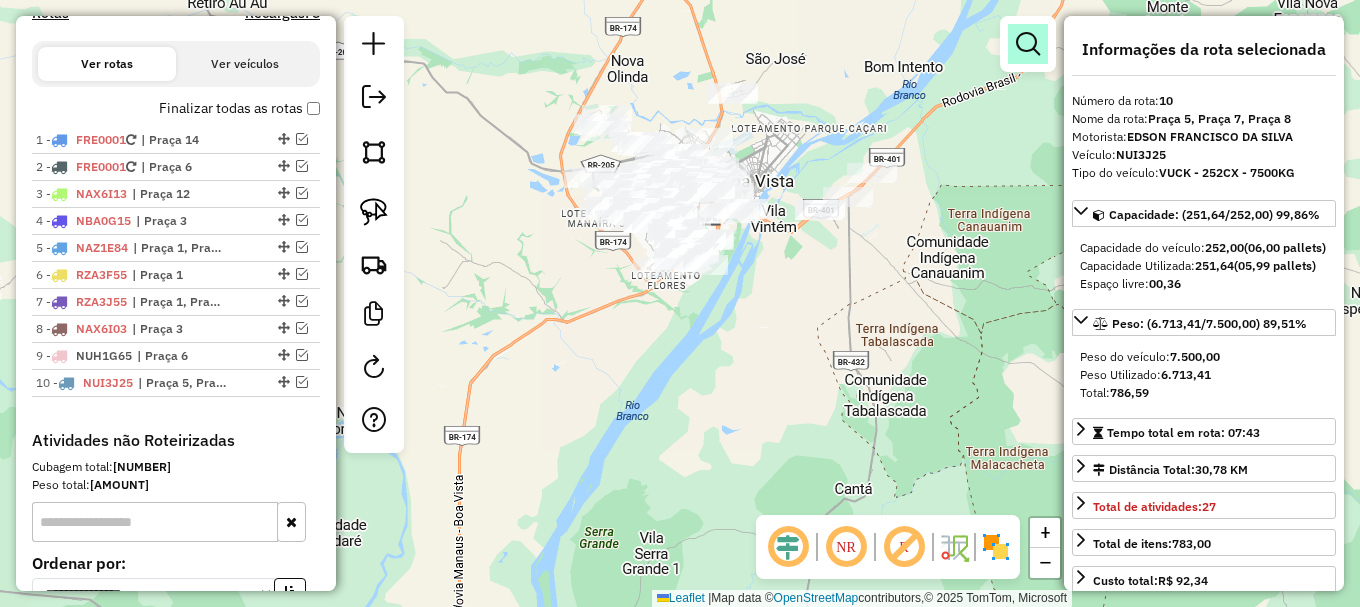 click at bounding box center (1028, 44) 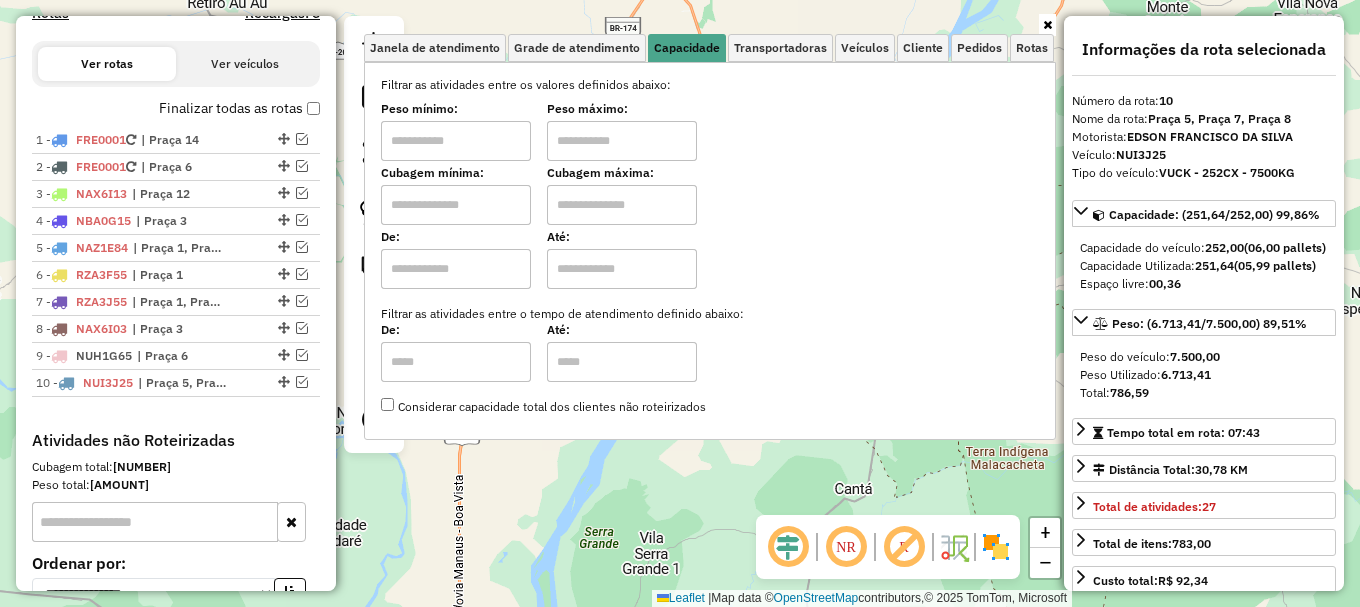 click at bounding box center [456, 205] 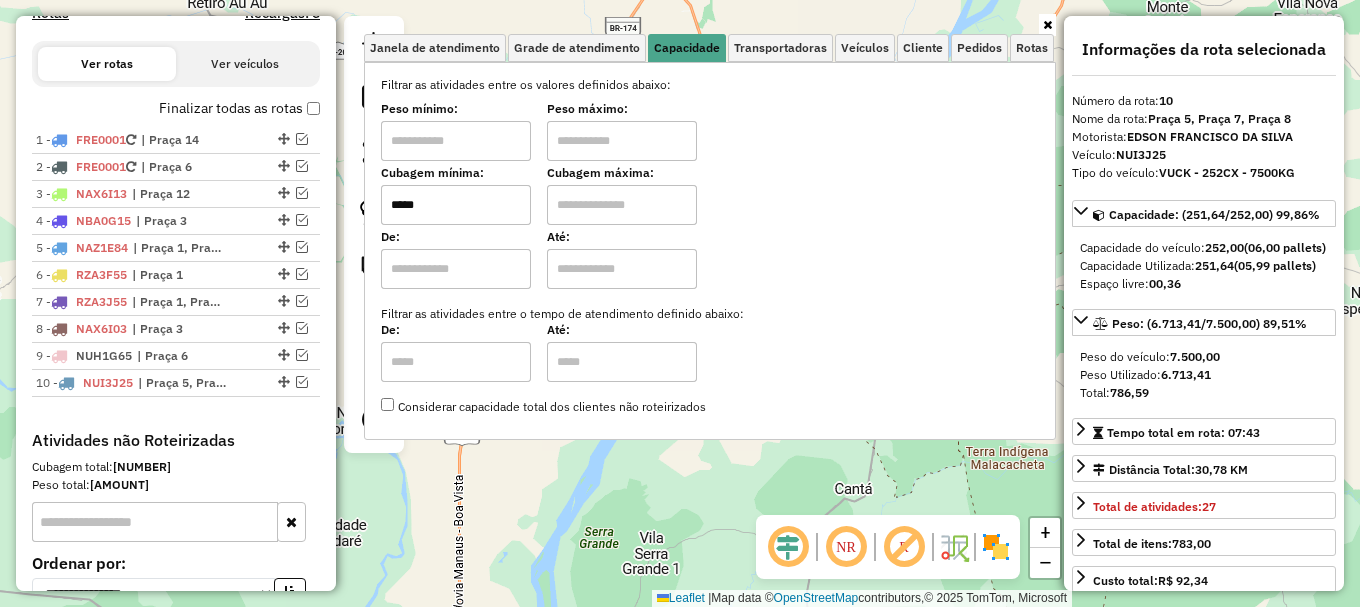 click at bounding box center (622, 205) 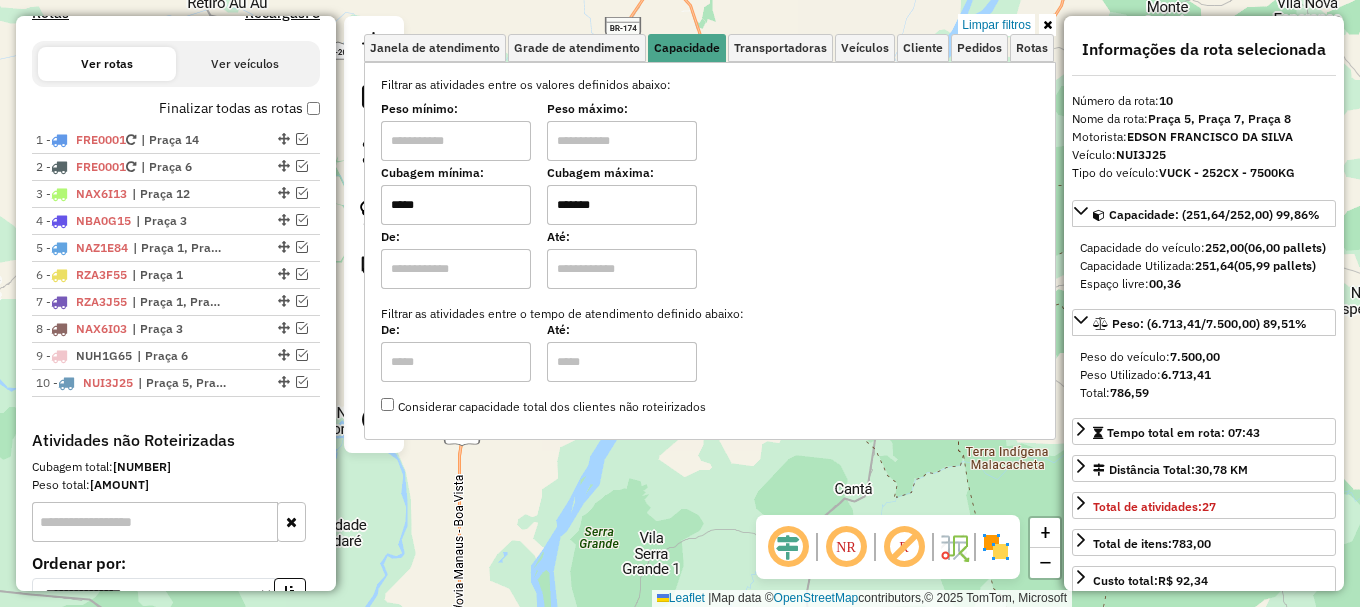 click on "Limpar filtros Janela de atendimento Grade de atendimento Capacidade Transportadoras Veículos Cliente Pedidos  Rotas Selecione os dias de semana para filtrar as janelas de atendimento  Seg   Ter   Qua   Qui   Sex   Sáb   Dom  Informe o período da janela de atendimento: De: Até:  Filtrar exatamente a janela do cliente  Considerar janela de atendimento padrão  Selecione os dias de semana para filtrar as grades de atendimento  Seg   Ter   Qua   Qui   Sex   Sáb   Dom   Considerar clientes sem dia de atendimento cadastrado  Clientes fora do dia de atendimento selecionado Filtrar as atividades entre os valores definidos abaixo:  Peso mínimo:   Peso máximo:   Cubagem mínima:  *****  Cubagem máxima:  *******  De:   Até:  Filtrar as atividades entre o tempo de atendimento definido abaixo:  De:   Até:   Considerar capacidade total dos clientes não roteirizados Transportadora: Selecione um ou mais itens Tipo de veículo: Selecione um ou mais itens Veículo: Selecione um ou mais itens Motorista: Nome: Setor:" 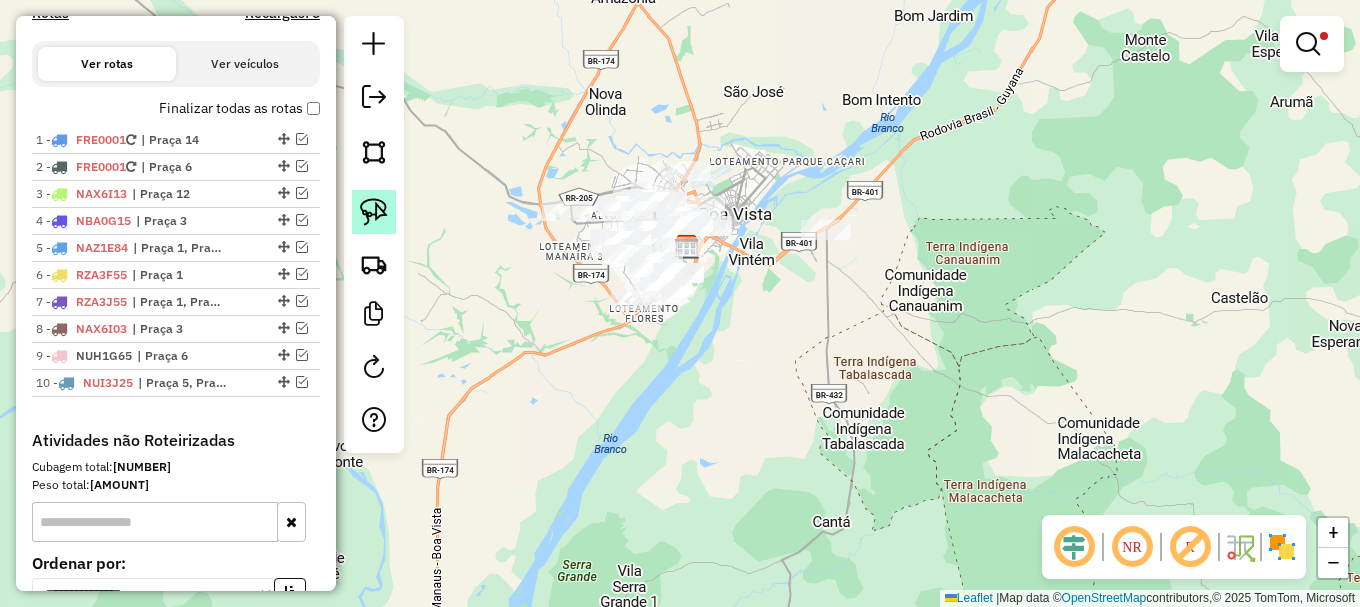 drag, startPoint x: 373, startPoint y: 200, endPoint x: 383, endPoint y: 210, distance: 14.142136 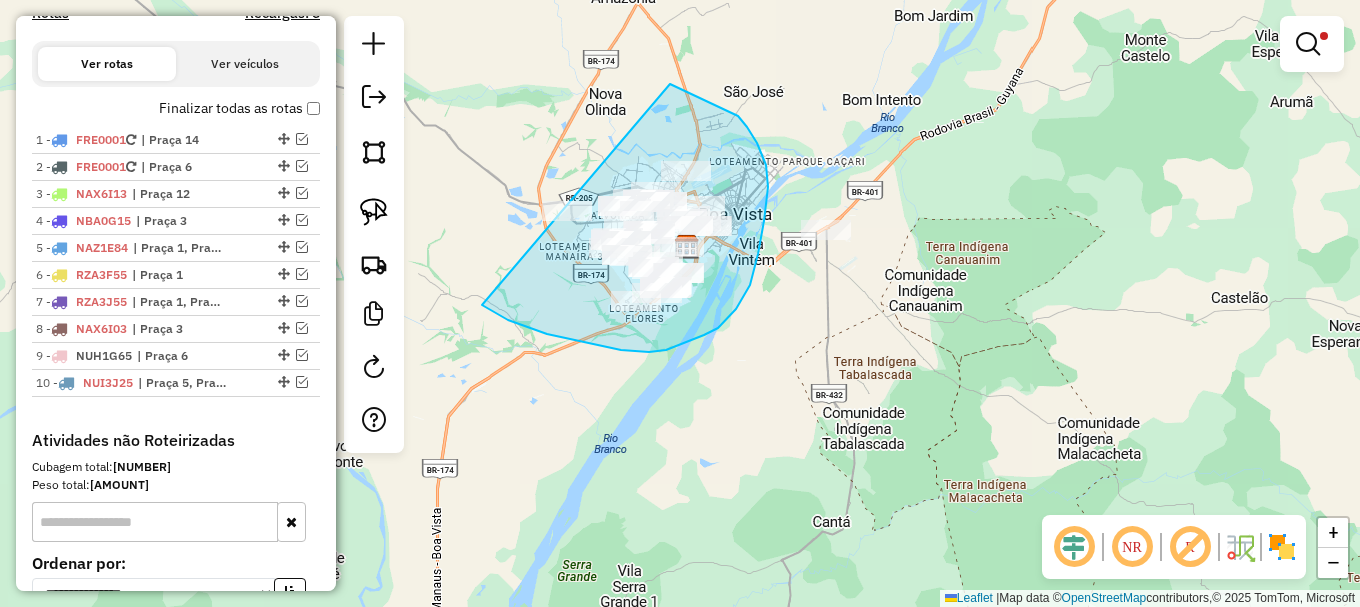 drag, startPoint x: 547, startPoint y: 334, endPoint x: 574, endPoint y: 77, distance: 258.4144 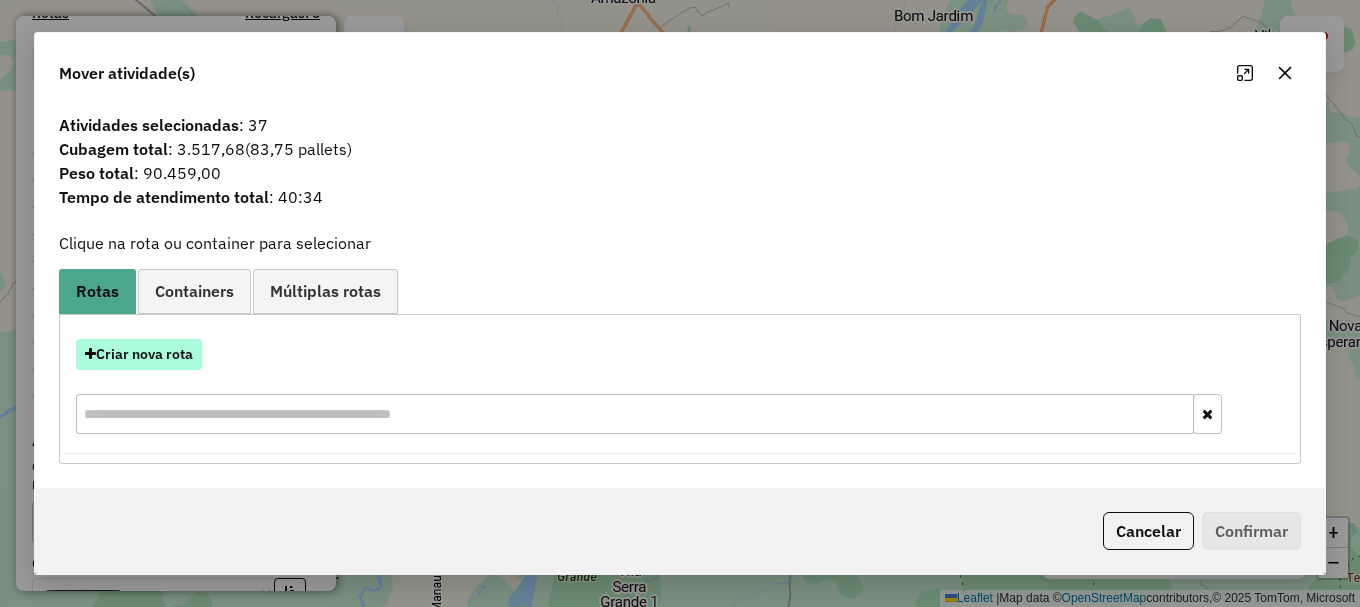 click on "Criar nova rota" at bounding box center (139, 354) 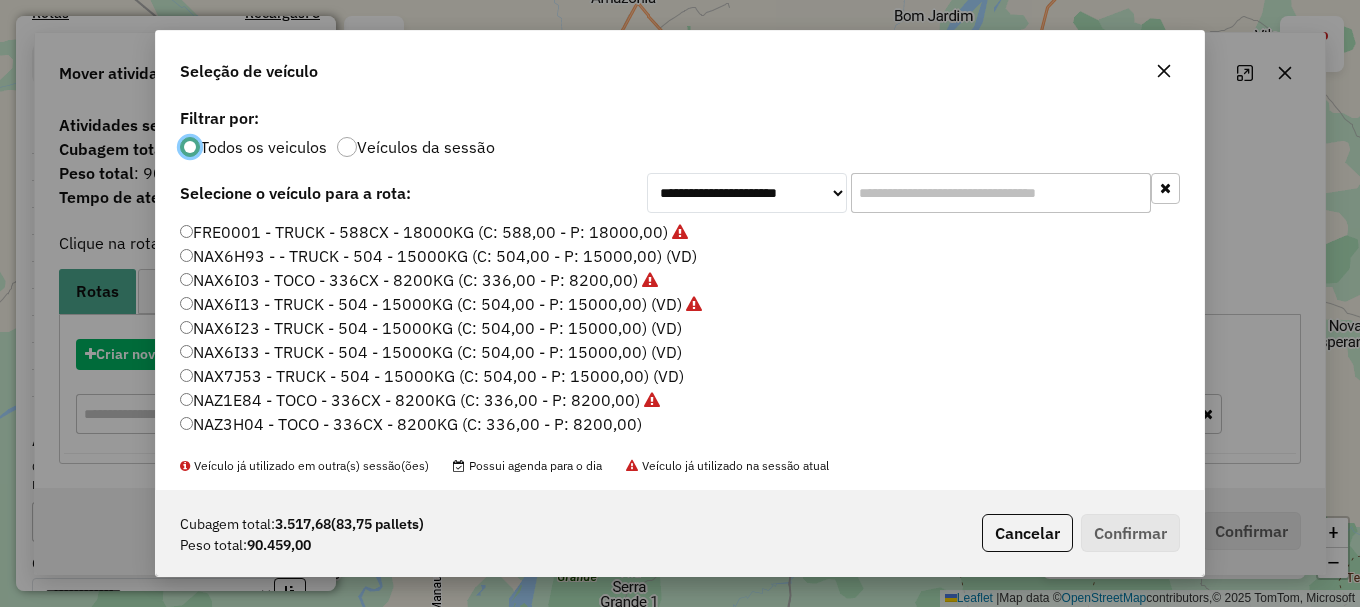 scroll, scrollTop: 11, scrollLeft: 6, axis: both 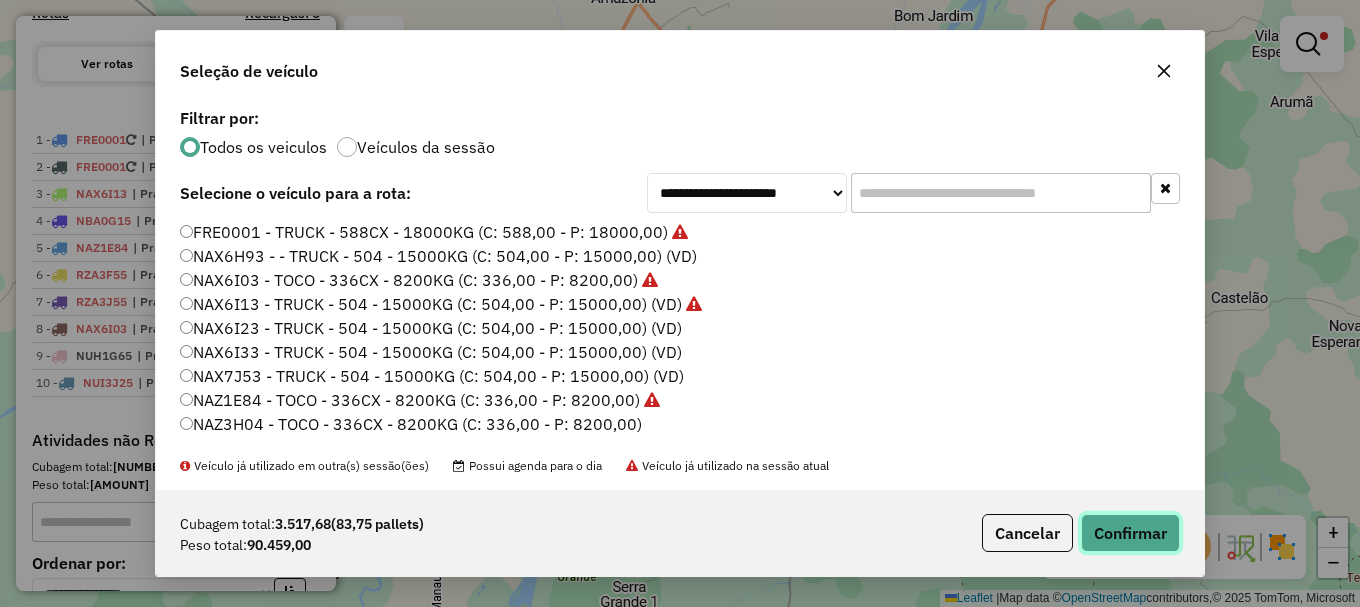 click on "Confirmar" 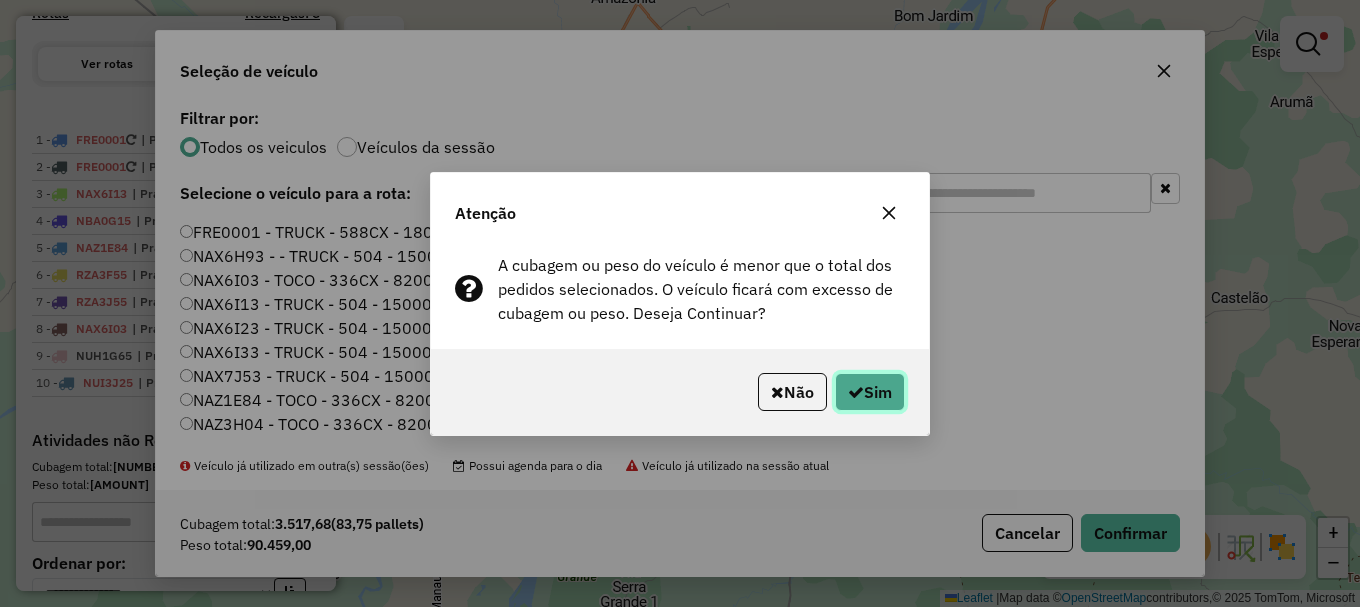click on "Sim" 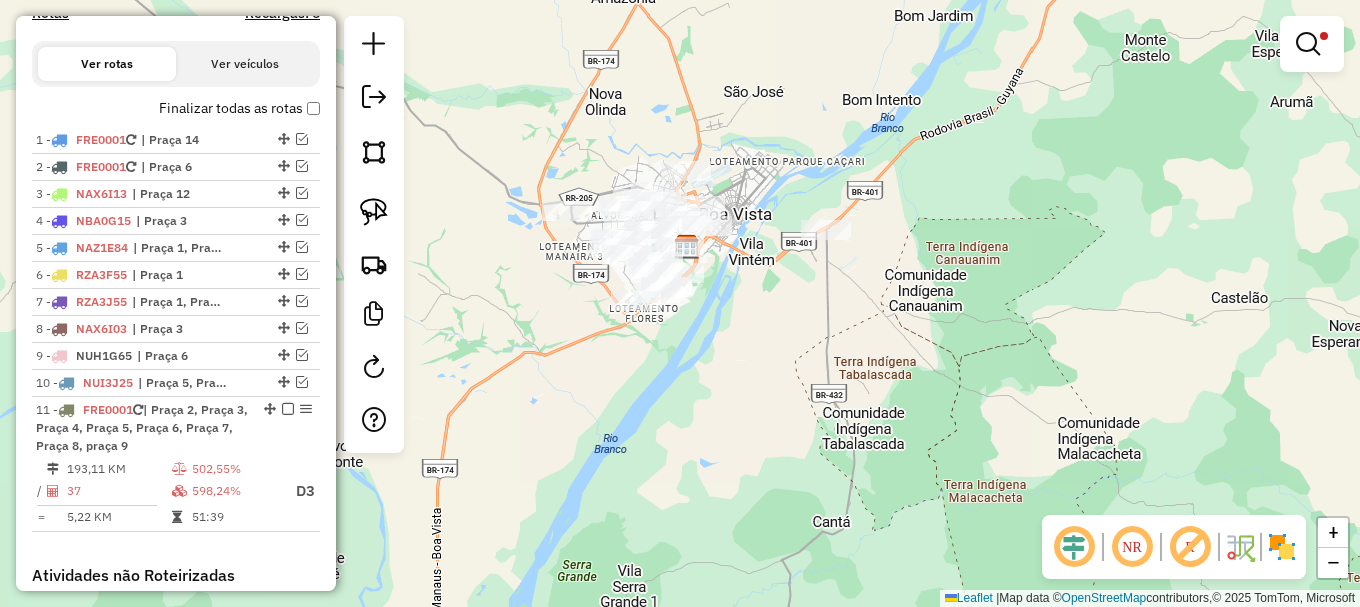 click 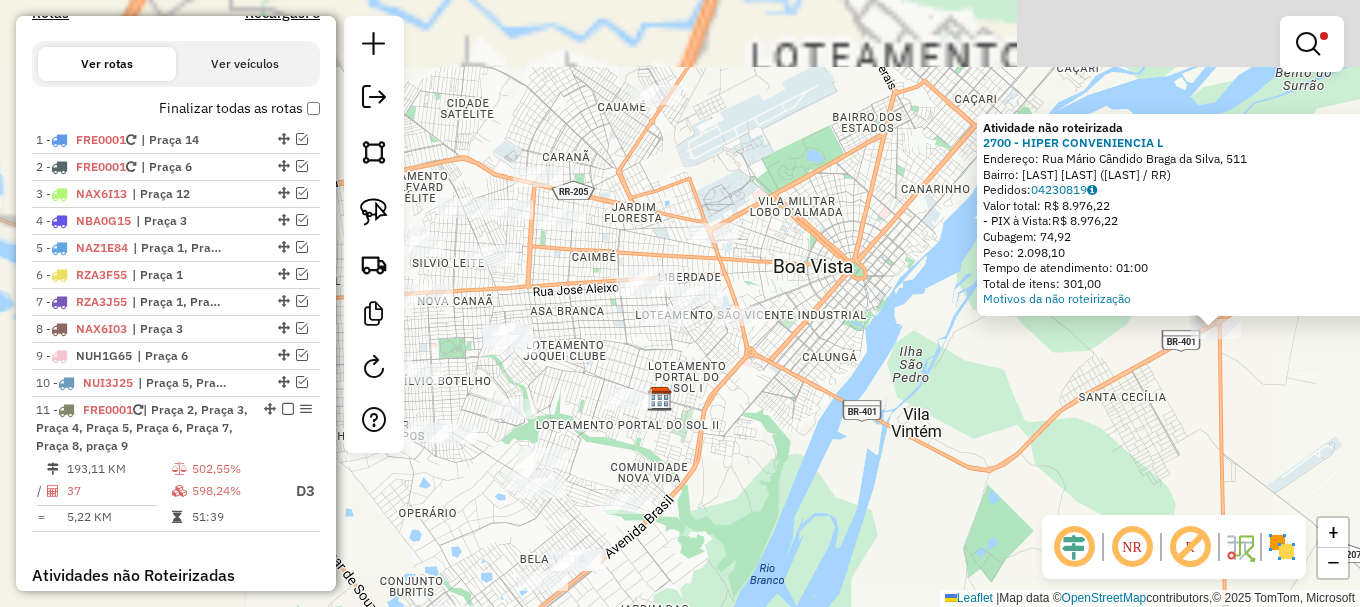drag, startPoint x: 583, startPoint y: 346, endPoint x: 895, endPoint y: 491, distance: 344.04797 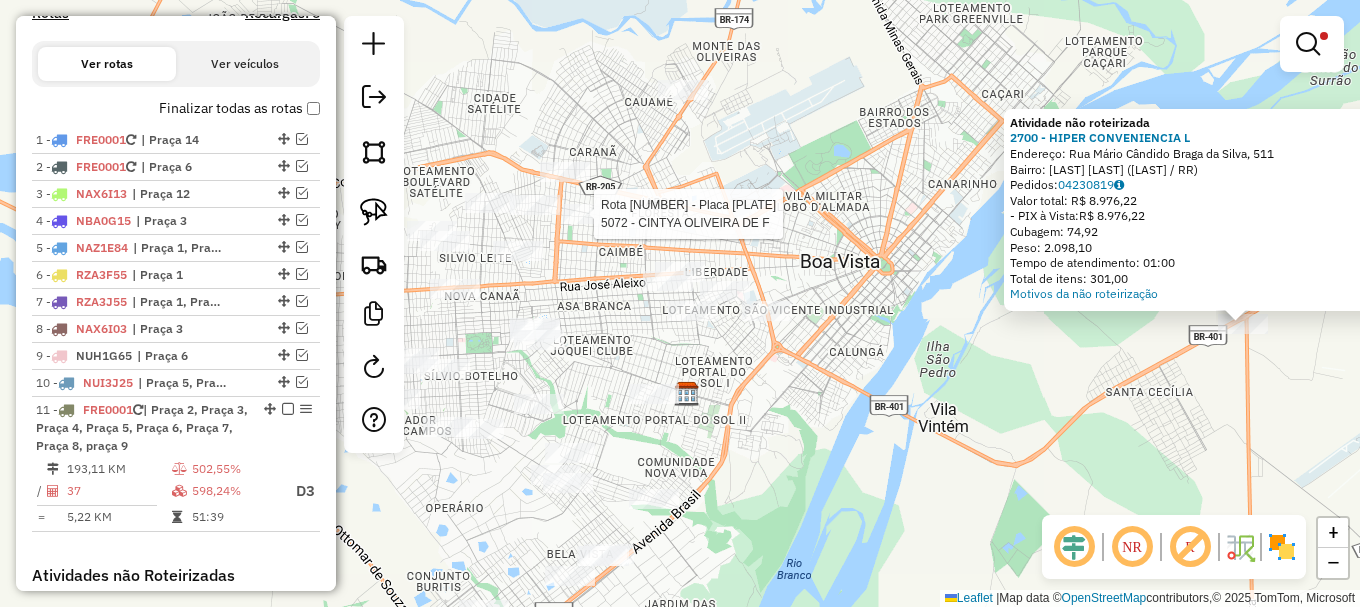 select on "**********" 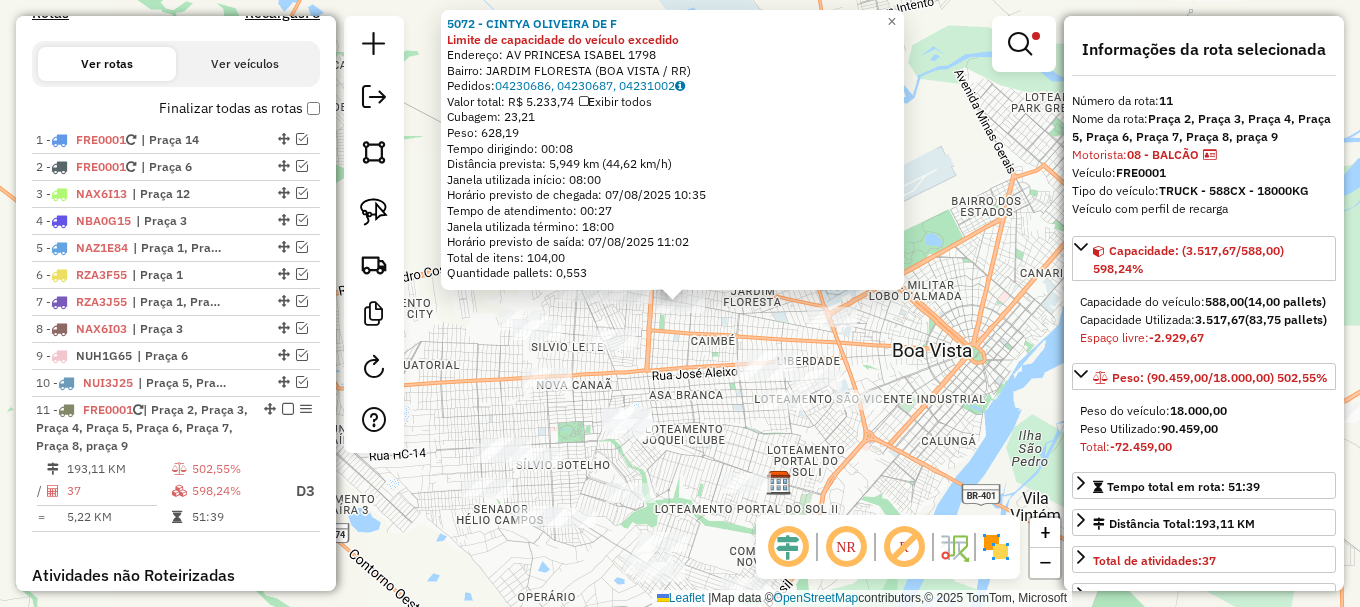 click on "5072 - CINTYA OLIVEIRA DE F Limite de capacidade do veículo excedido  Endereço: AV  PRINCESA ISABEL               1798   Bairro: JARDIM FLORESTA (BOA VISTA / RR)   Pedidos:  04230686, 04230687, 04231002   Valor total: R$ 5.233,74   Exibir todos   Cubagem: 23,21  Peso: 628,19  Tempo dirigindo: 00:08   Distância prevista: 5,949 km (44,62 km/h)   Janela utilizada início: 08:00   Horário previsto de chegada: 07/08/2025 10:35   Tempo de atendimento: 00:27   Janela utilizada término: 18:00   Horário previsto de saída: 07/08/2025 11:02   Total de itens: 104,00   Quantidade pallets: 0,553" 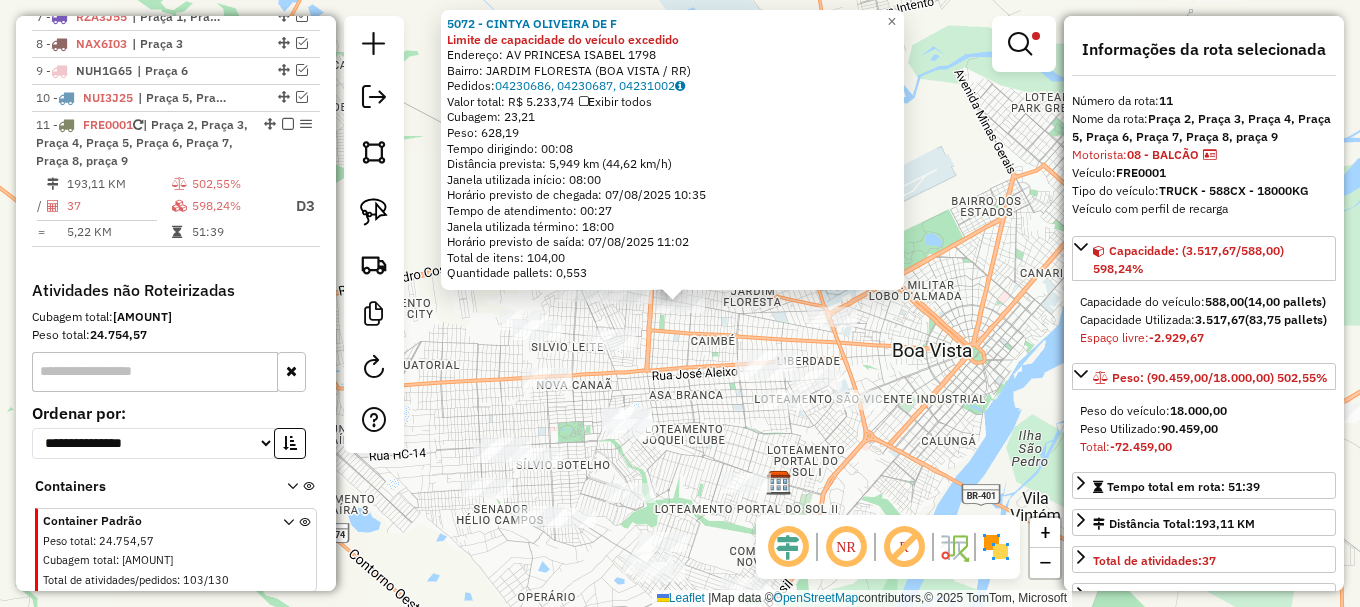 scroll, scrollTop: 1040, scrollLeft: 0, axis: vertical 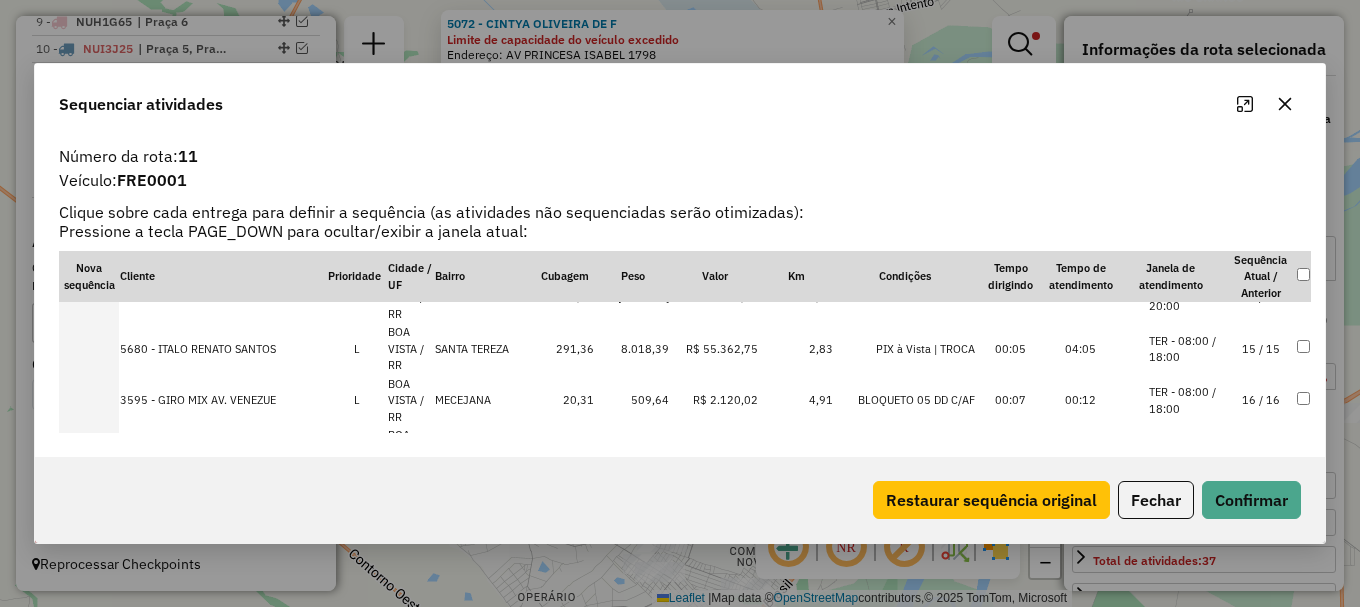 click on "Número da rota:  11 Veículo:  FRE0001 Clique sobre cada entrega para definir a sequência (as atividades não sequenciadas serão otimizadas): Pressione a tecla PAGE_DOWN para ocultar/exibir a janela atual:  Nova sequência   Cliente   Prioridade  Cidade / UF Bairro  Cubagem   Peso   Valor   Km   Condições   Tempo dirigindo   Tempo de atendimento   Janela de atendimento   Sequência Atual / Anterior      6841 - DISTRIBUIDORA CHIVAS   L   BOA VISTA / RR  CAMBARA  112,29   3.080,59   R$ 21.225,08   3,20   PIX à Vista | TROCA   00:05   01:35  TER - 00:00 / 23:59  1 / 1      5444 - BAR E LANCHONETE DA   L   BOA VISTA / RR  JOQUEI CLUBE  56,00   1.680,00   R$ 14.452,00   0,25   PIX à Vista   00:01   01:27  TER - 00:00 / 23:59  2 / 2      9550 - FONTE   L   BOA VISTA / RR  SAO BENTO  71,95   2.102,28   R$ 17.064,86   5,27   PIX à Vista   00:08   01:35  TER - 00:00 / 23:59  3 / 3      5312 - ERASMO CARREIRO DE S   L   BOA VISTA / RR  SENADOR HELIO CAMPOS  62,18   1.621,60   R$ 8.244,38   4,48   00:07      L" 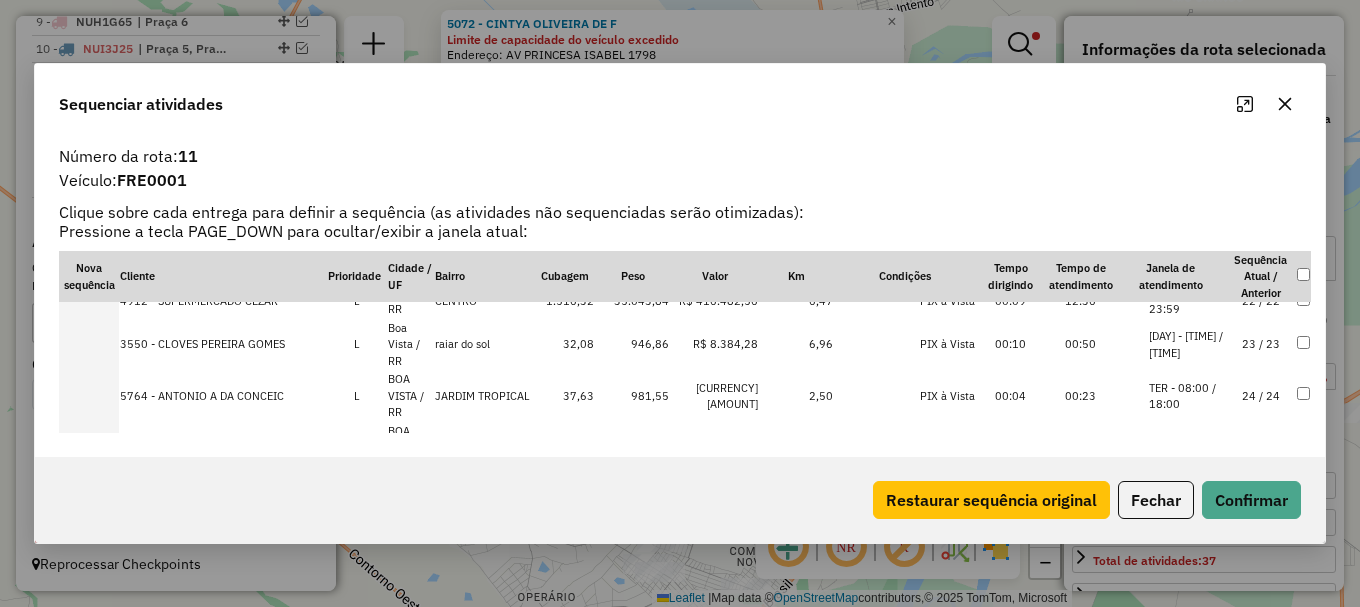 scroll, scrollTop: 1199, scrollLeft: 0, axis: vertical 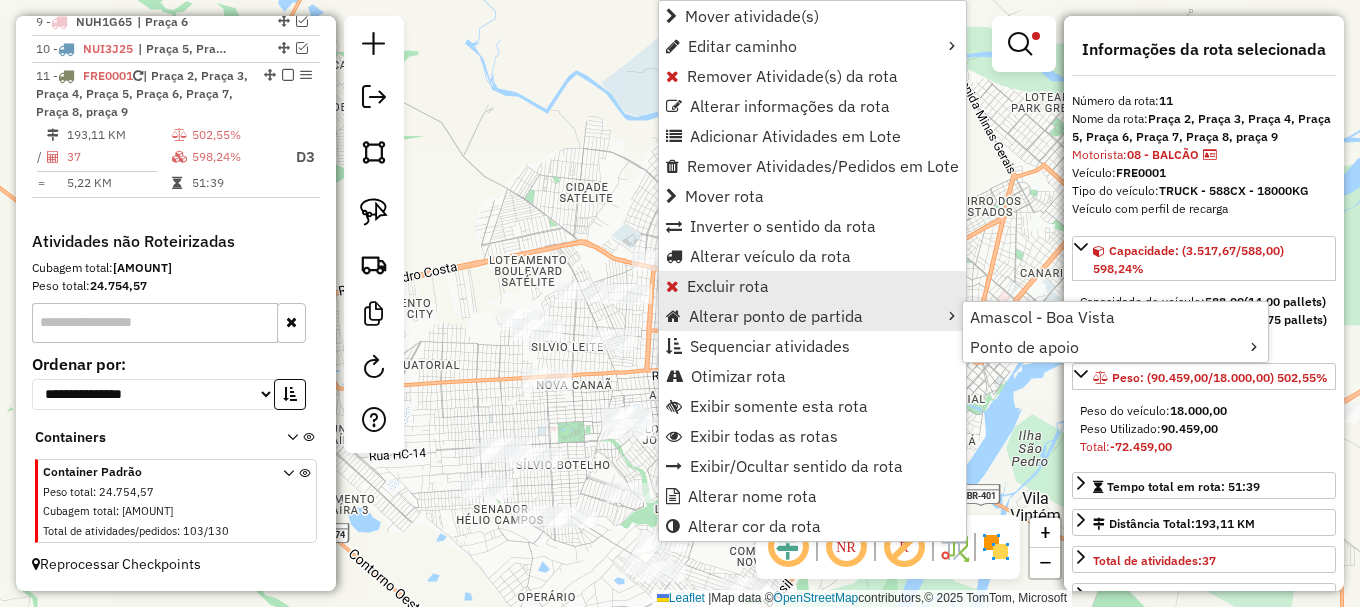 click on "Excluir rota" at bounding box center [728, 286] 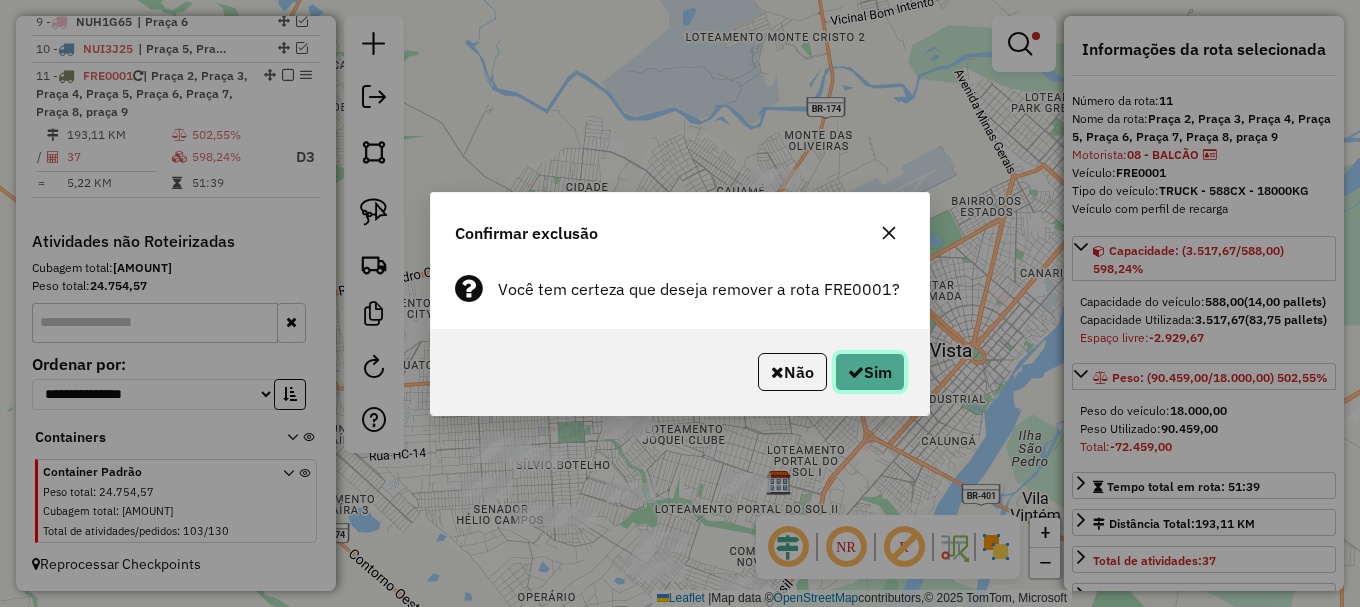 click on "Sim" 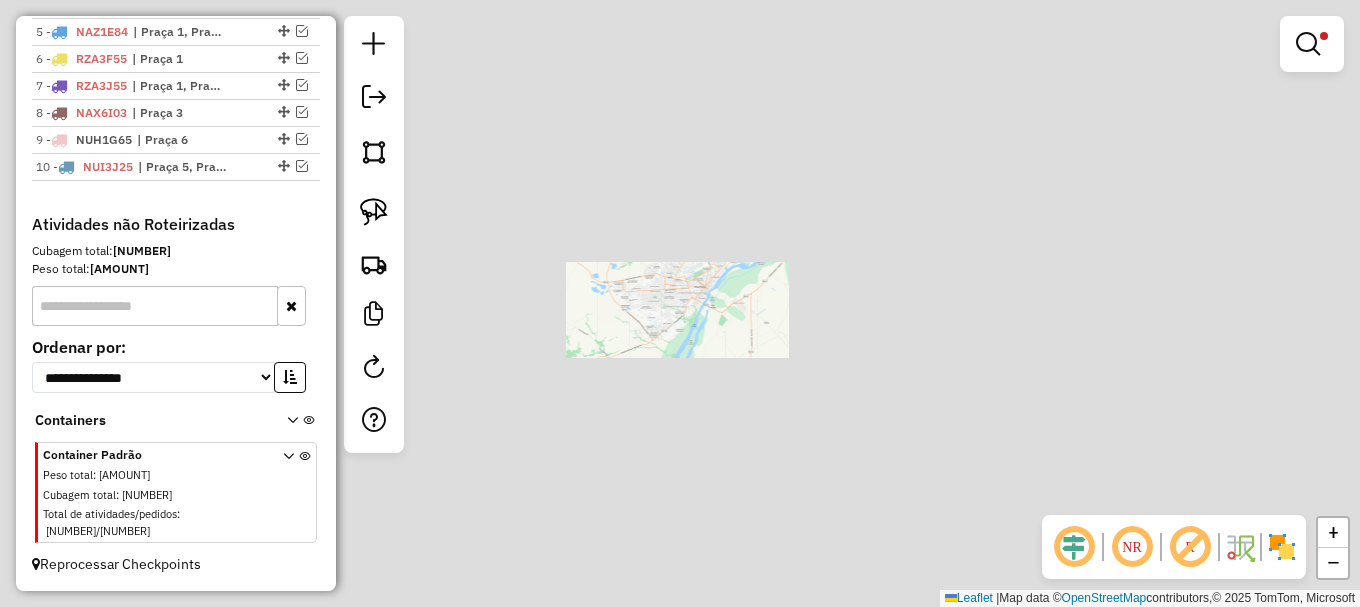 scroll, scrollTop: 906, scrollLeft: 0, axis: vertical 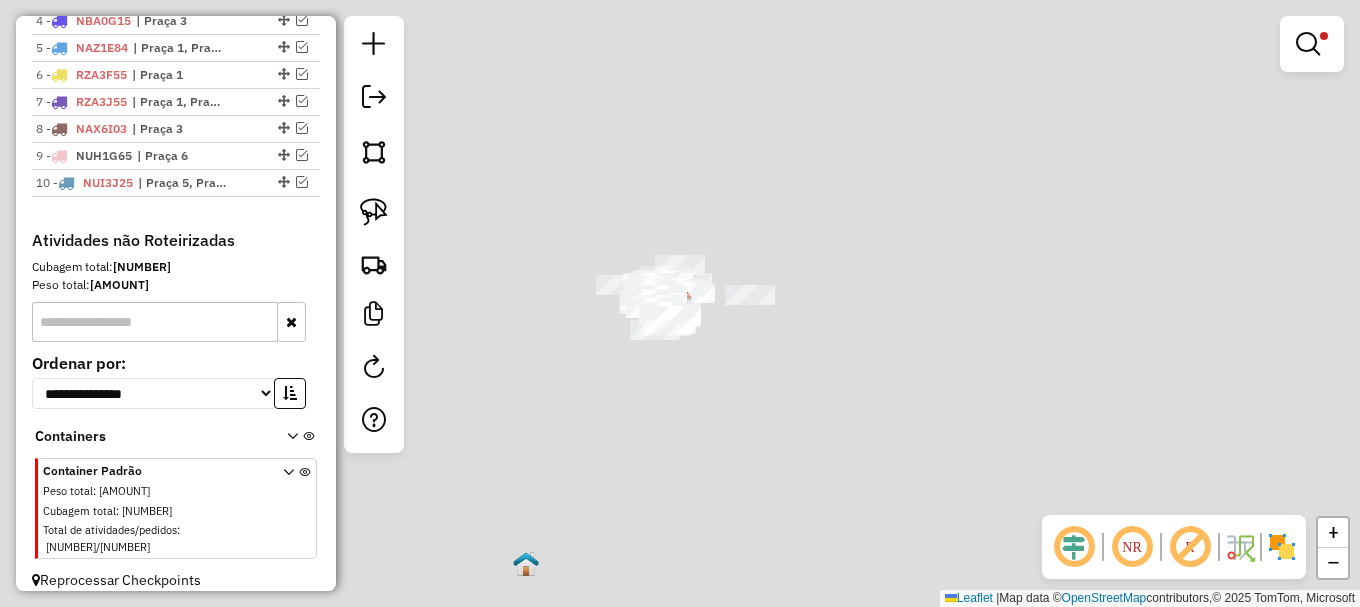 click on "Limpar filtros Janela de atendimento Grade de atendimento Capacidade Transportadoras Veículos Cliente Pedidos  Rotas Selecione os dias de semana para filtrar as janelas de atendimento  Seg   Ter   Qua   Qui   Sex   Sáb   Dom  Informe o período da janela de atendimento: De: Até:  Filtrar exatamente a janela do cliente  Considerar janela de atendimento padrão  Selecione os dias de semana para filtrar as grades de atendimento  Seg   Ter   Qua   Qui   Sex   Sáb   Dom   Considerar clientes sem dia de atendimento cadastrado  Clientes fora do dia de atendimento selecionado Filtrar as atividades entre os valores definidos abaixo:  Peso mínimo:   Peso máximo:   Cubagem mínima:  *****  Cubagem máxima:  *******  De:   Até:  Filtrar as atividades entre o tempo de atendimento definido abaixo:  De:   Até:   Considerar capacidade total dos clientes não roteirizados Transportadora: Selecione um ou mais itens Tipo de veículo: Selecione um ou mais itens Veículo: Selecione um ou mais itens Motorista: Nome: Setor:" 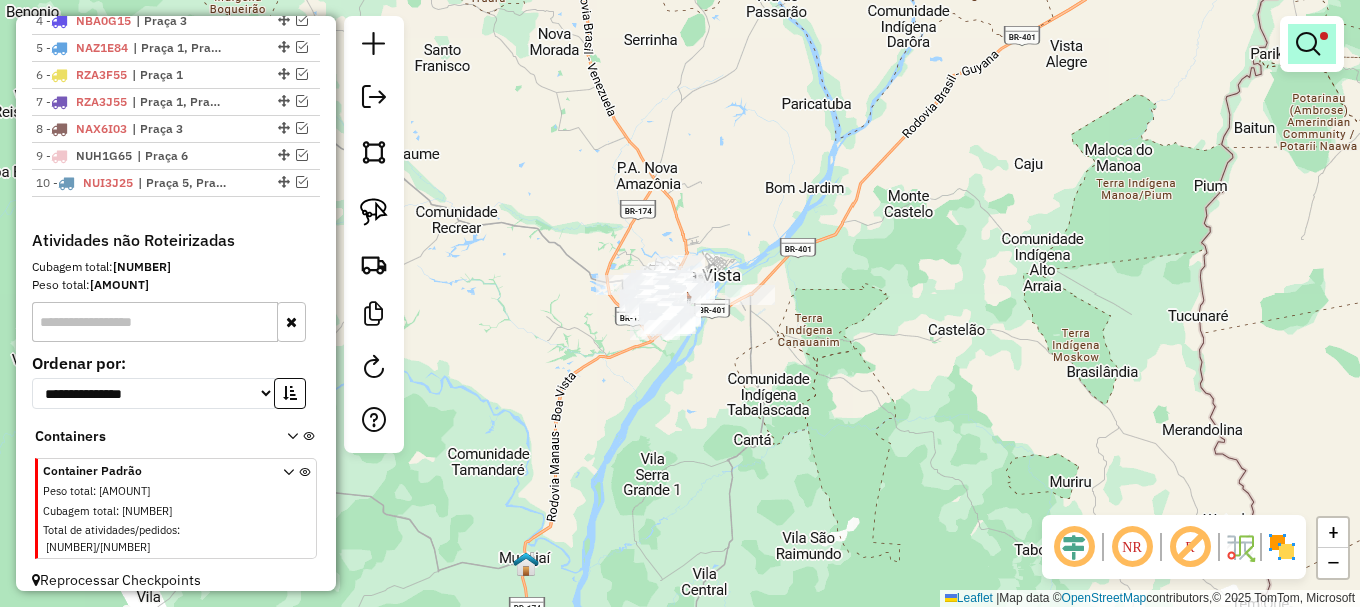 click at bounding box center (1308, 44) 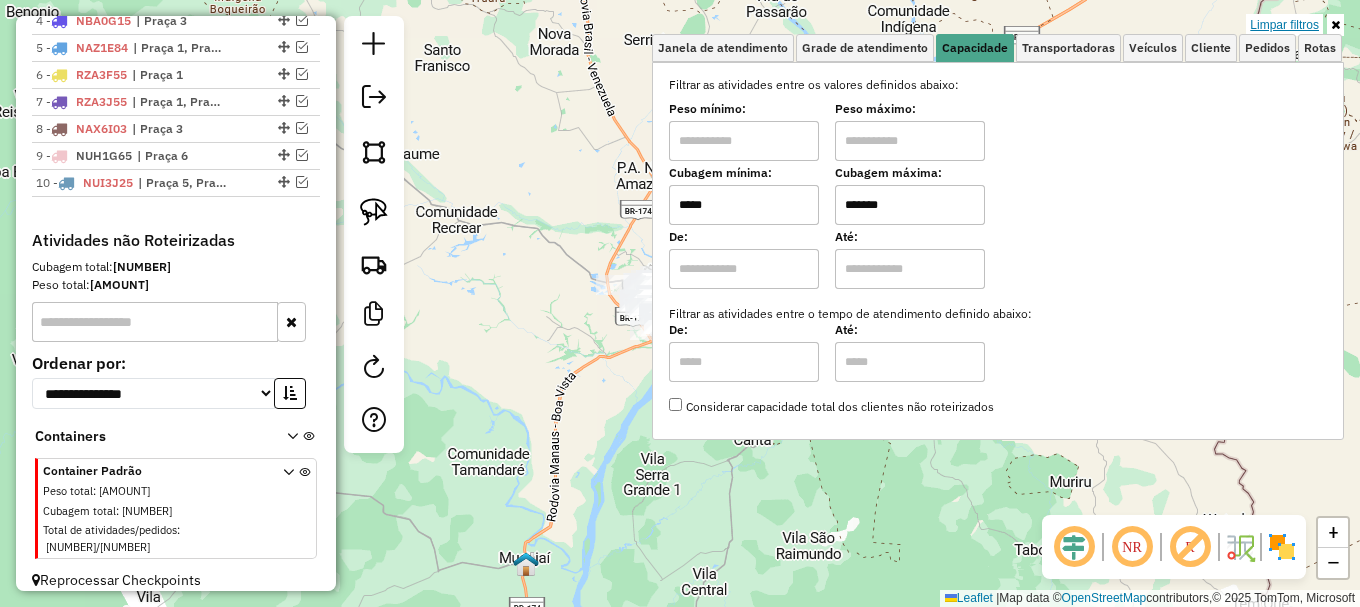click on "Limpar filtros" at bounding box center (1284, 25) 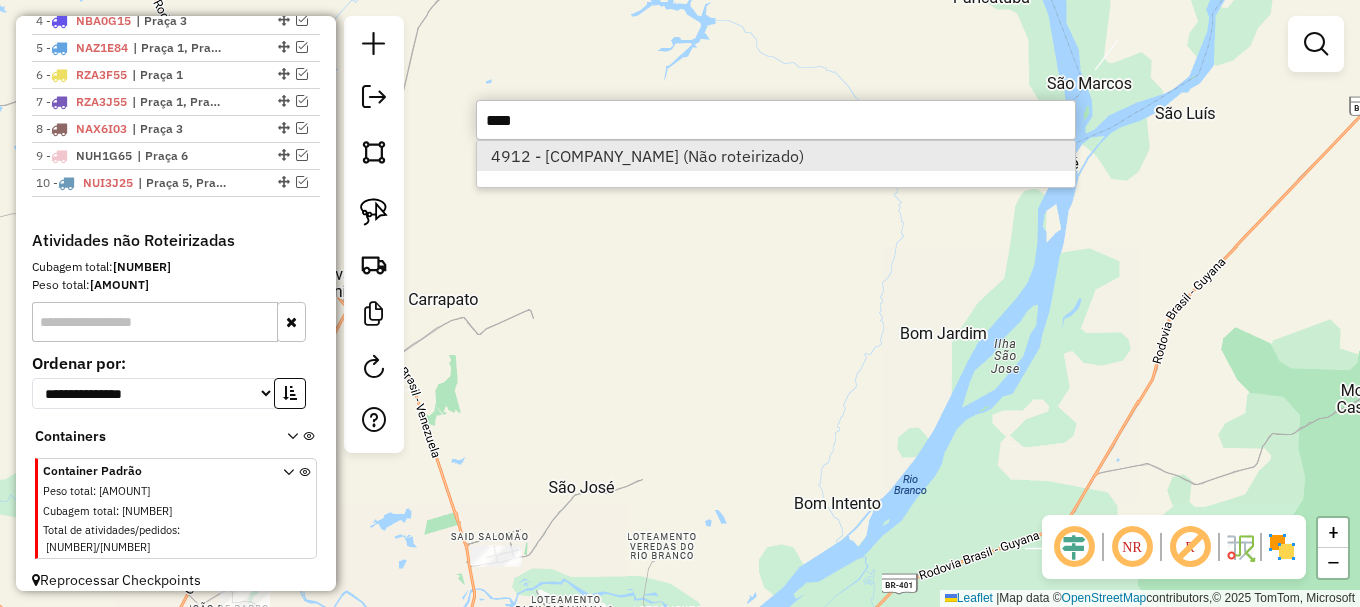type on "****" 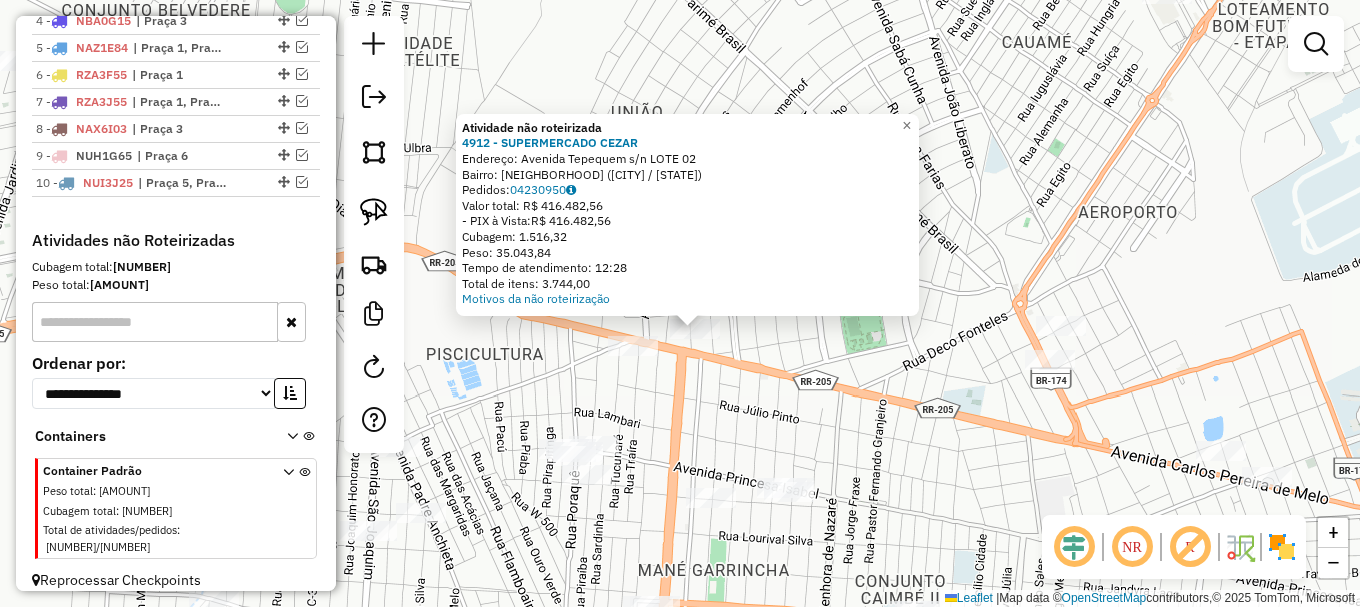 drag, startPoint x: 369, startPoint y: 212, endPoint x: 454, endPoint y: 296, distance: 119.503136 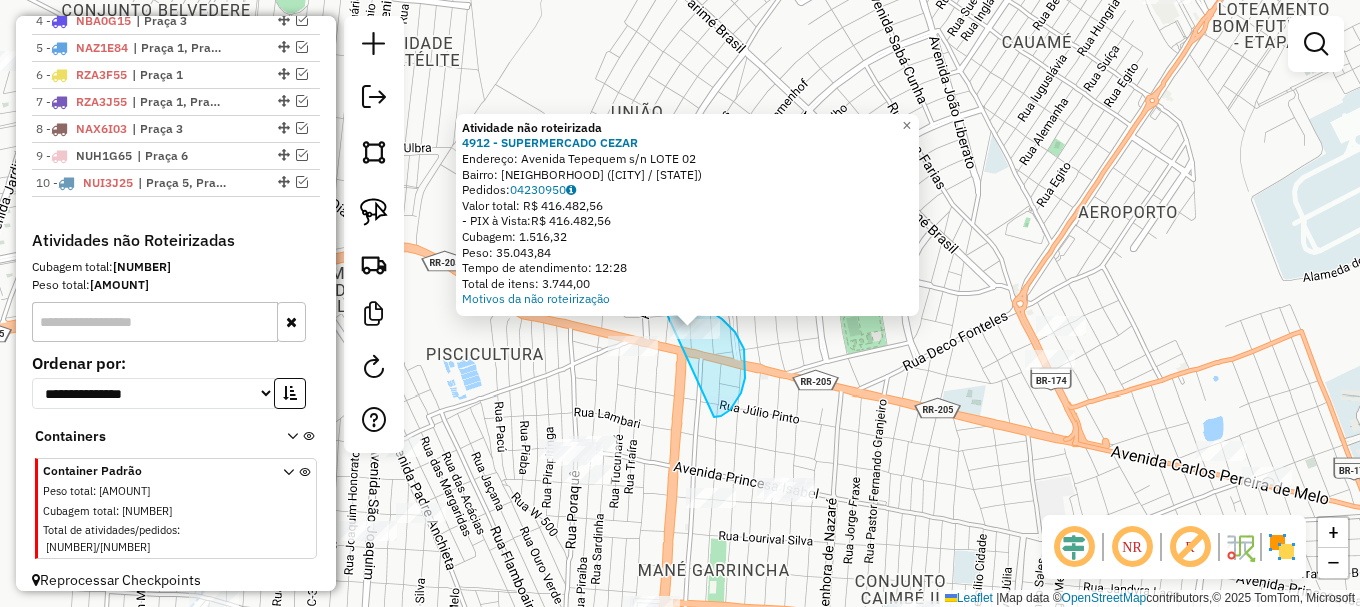 drag, startPoint x: 735, startPoint y: 403, endPoint x: 650, endPoint y: 302, distance: 132.00757 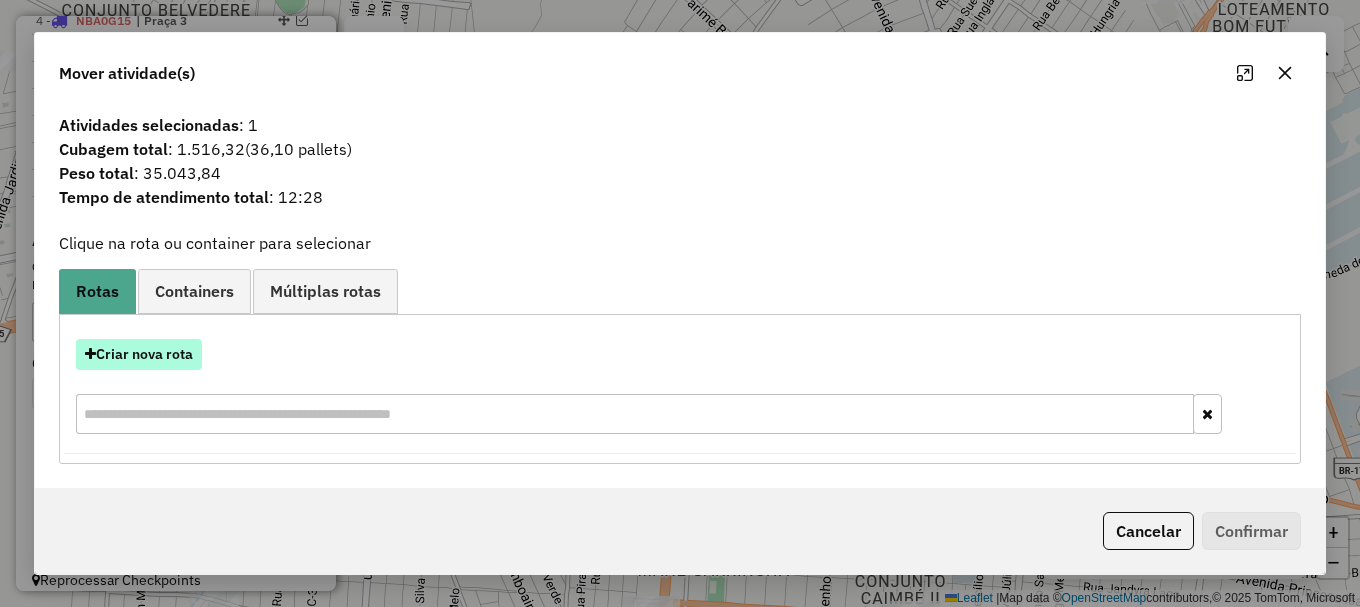 click on "Criar nova rota" at bounding box center [139, 354] 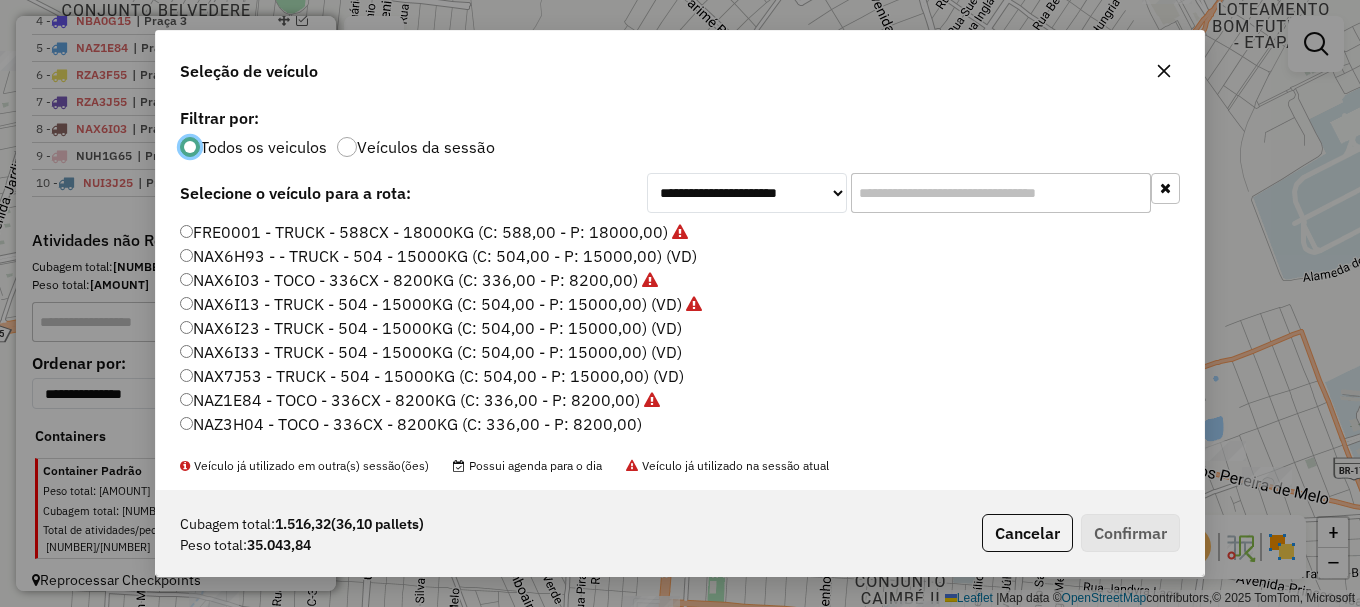scroll, scrollTop: 11, scrollLeft: 6, axis: both 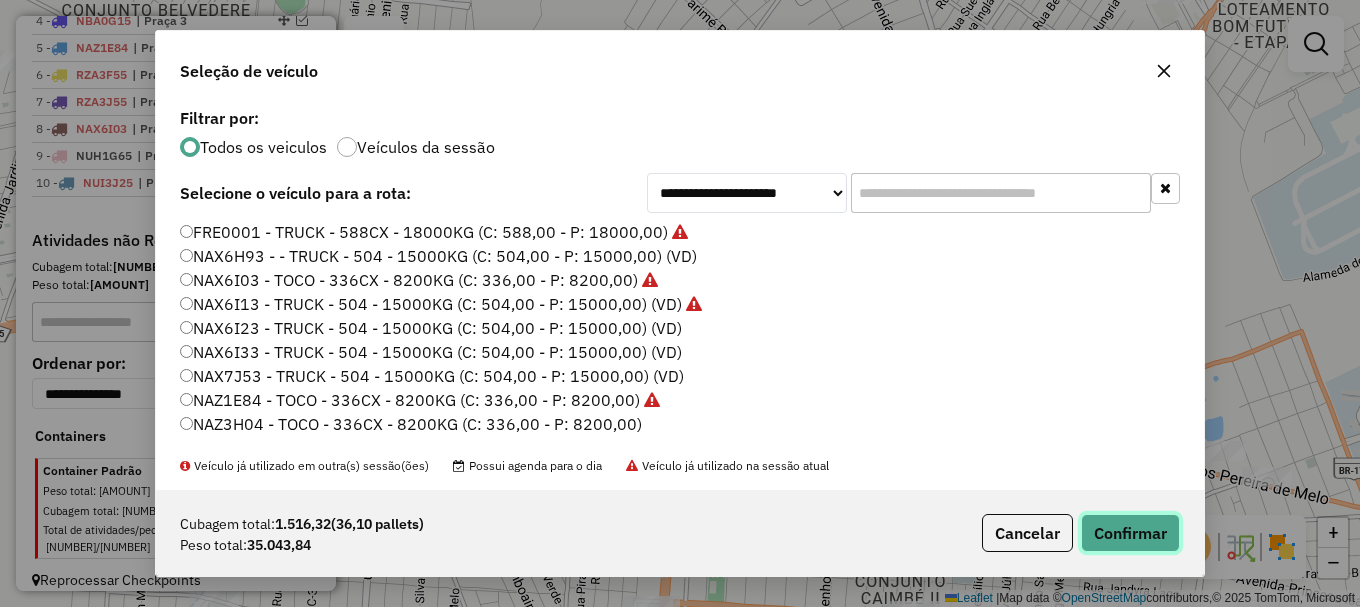 click on "Confirmar" 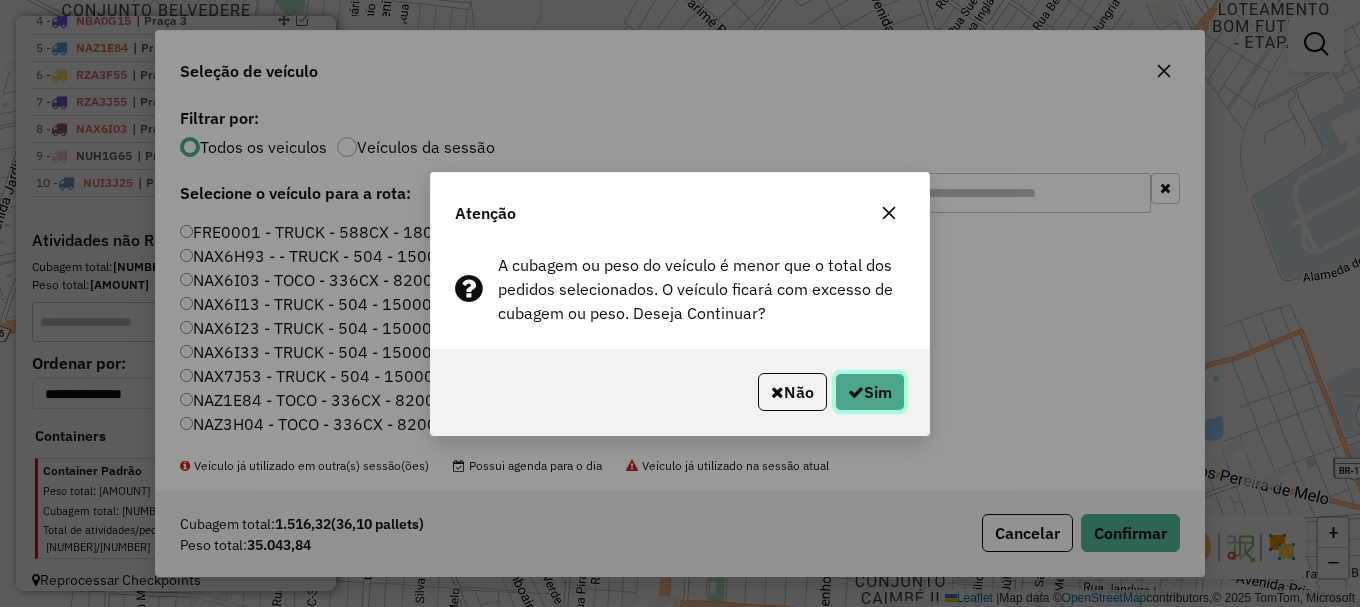 click on "Sim" 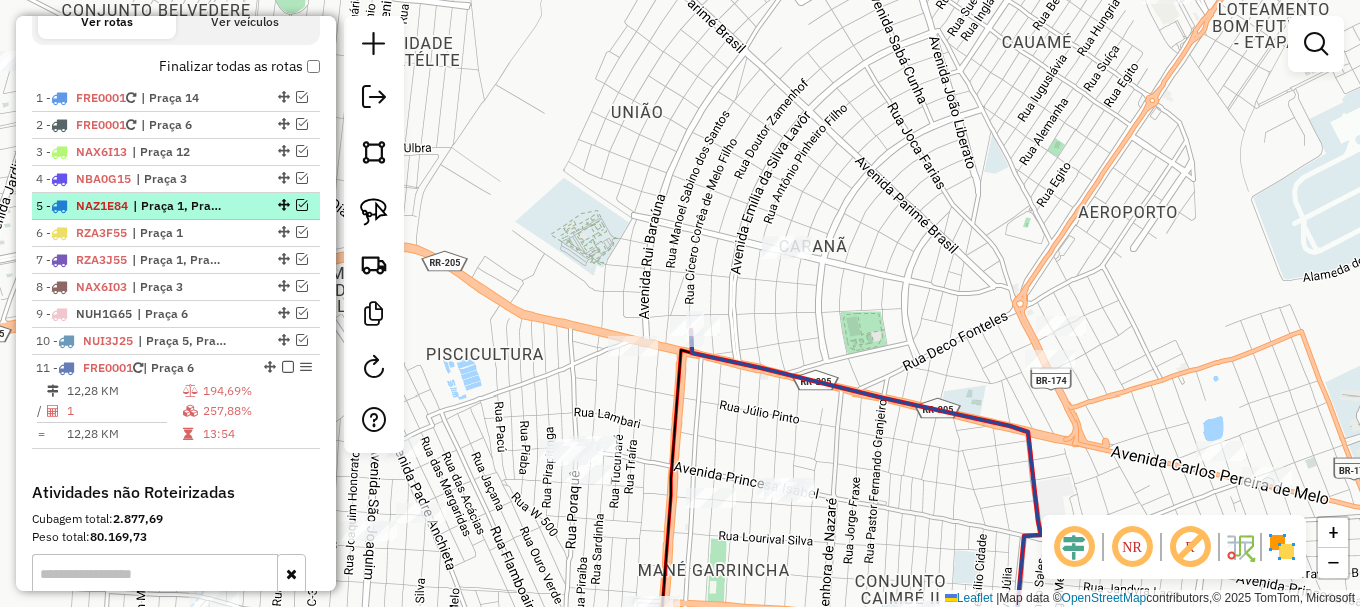 scroll, scrollTop: 700, scrollLeft: 0, axis: vertical 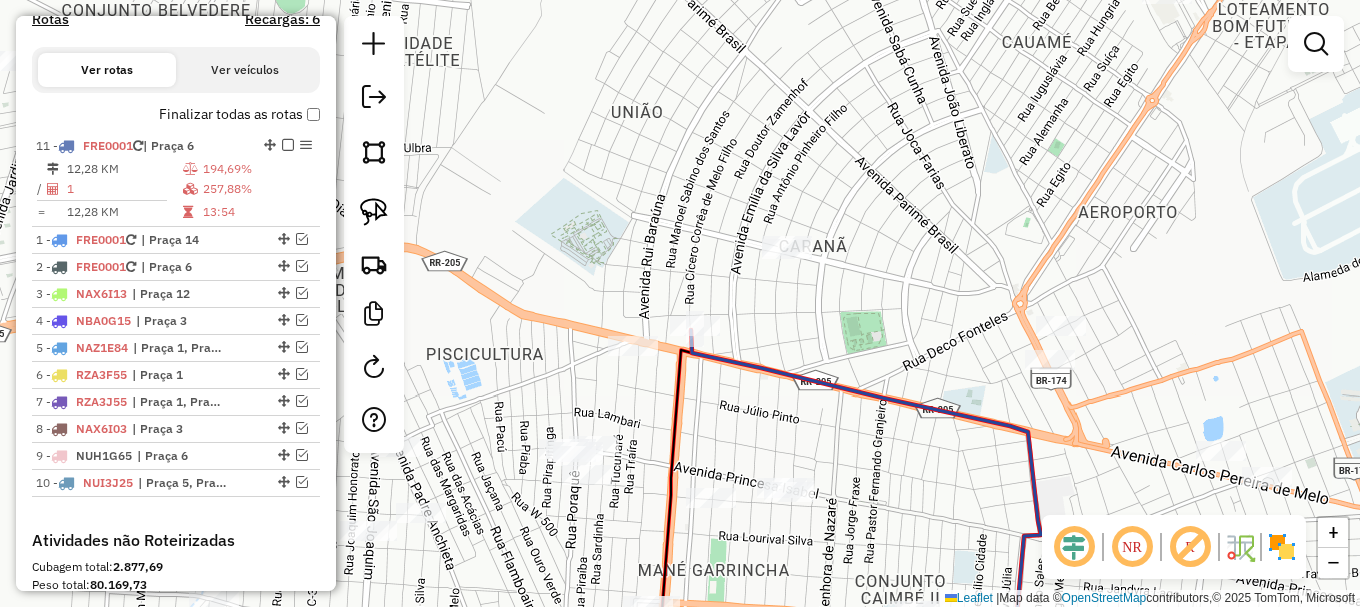 drag, startPoint x: 264, startPoint y: 412, endPoint x: 281, endPoint y: 85, distance: 327.4416 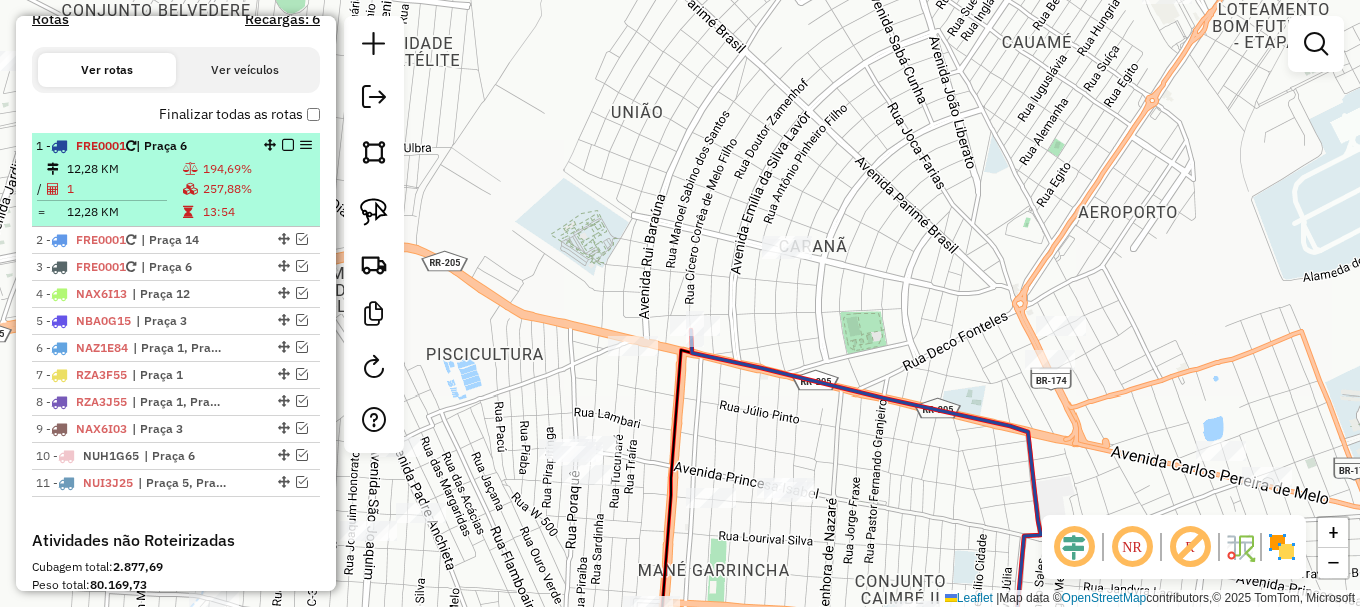 click at bounding box center (288, 145) 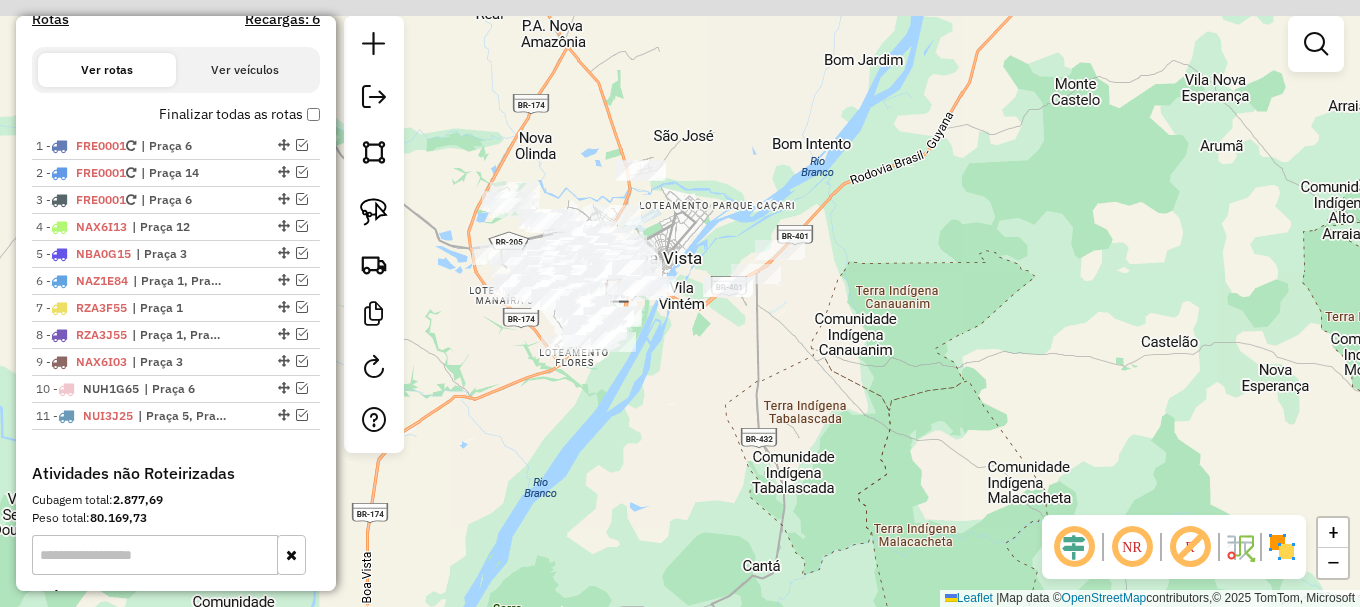 drag, startPoint x: 433, startPoint y: 217, endPoint x: 481, endPoint y: 233, distance: 50.596443 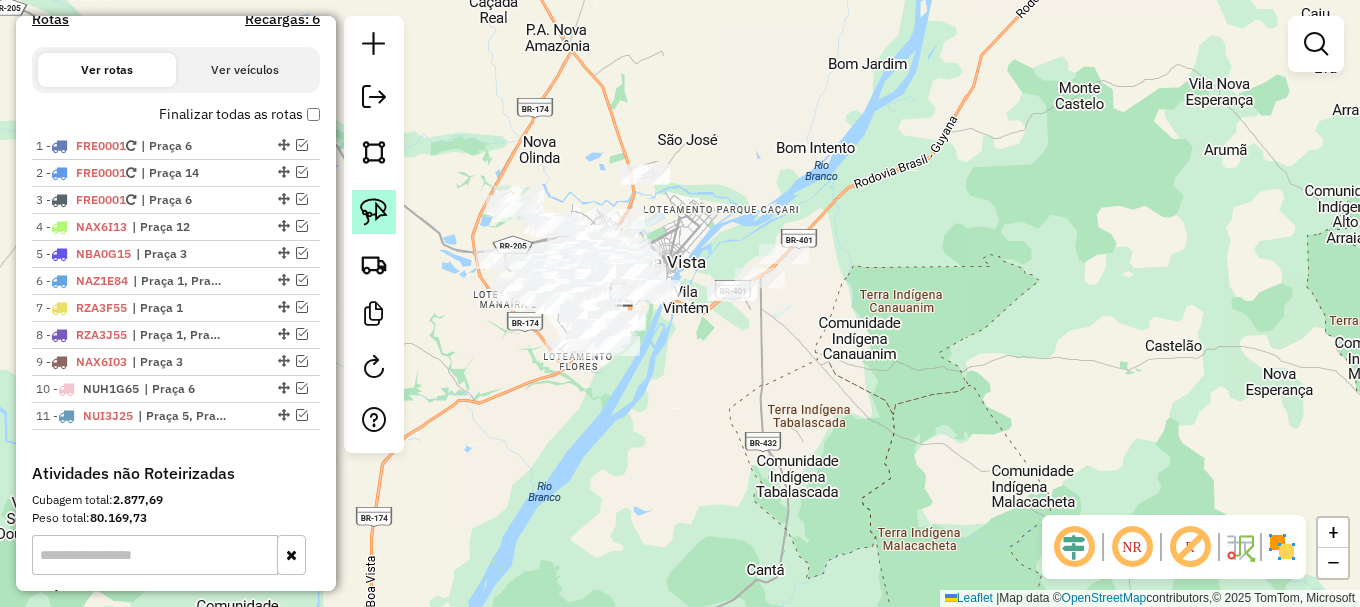 click 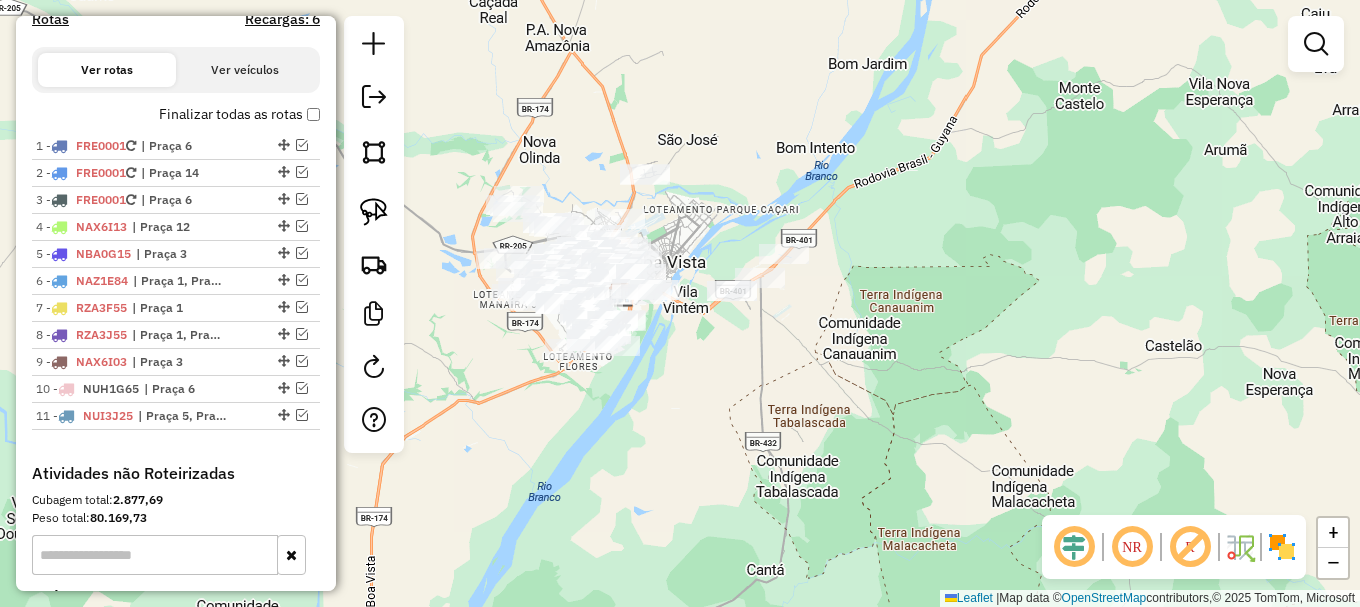 drag, startPoint x: 391, startPoint y: 212, endPoint x: 431, endPoint y: 227, distance: 42.72002 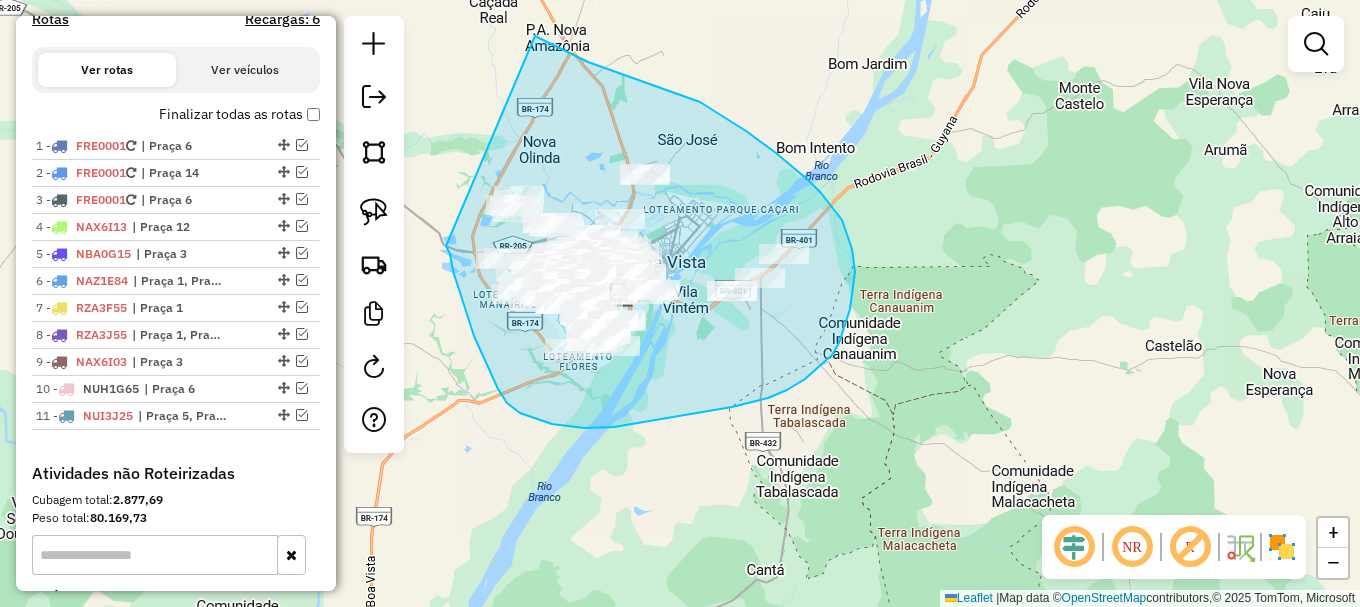 drag, startPoint x: 465, startPoint y: 311, endPoint x: 529, endPoint y: 36, distance: 282.34906 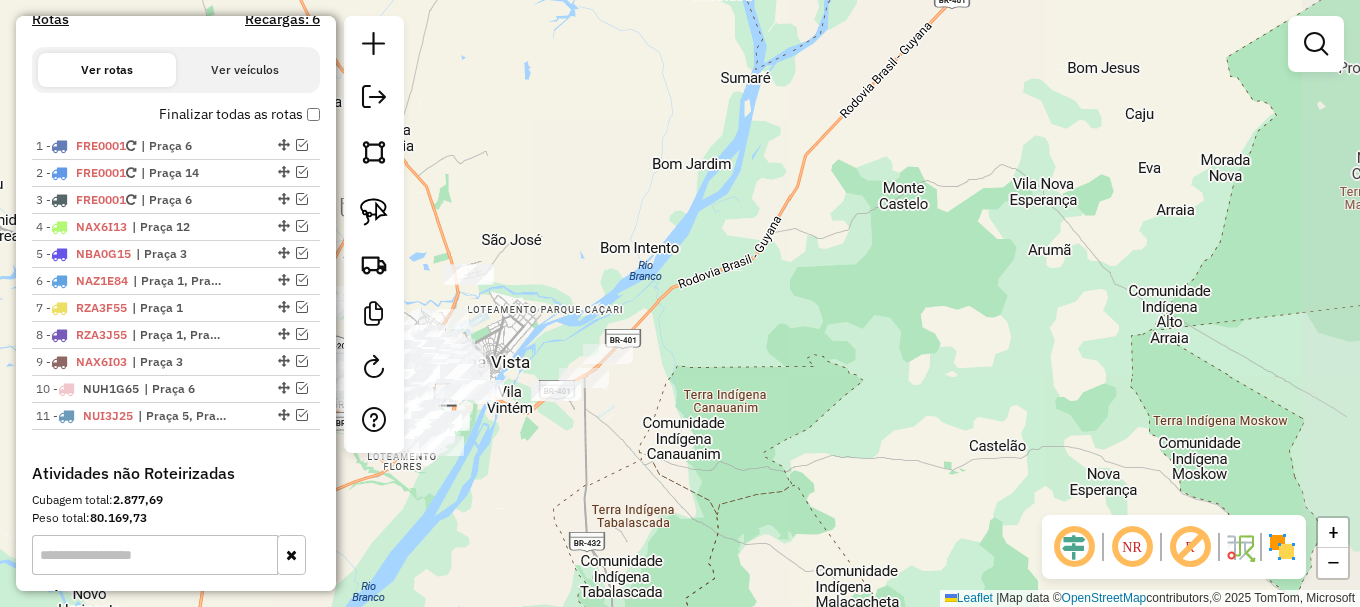 drag, startPoint x: 696, startPoint y: 434, endPoint x: 982, endPoint y: 332, distance: 303.64453 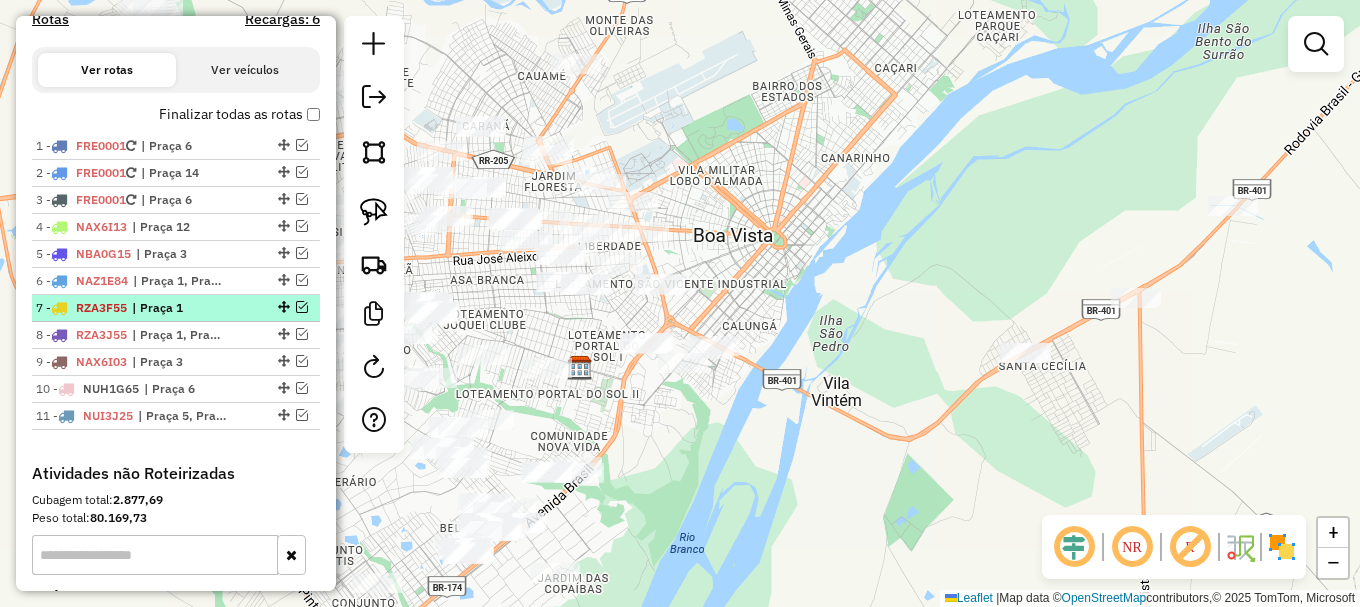 click at bounding box center [302, 307] 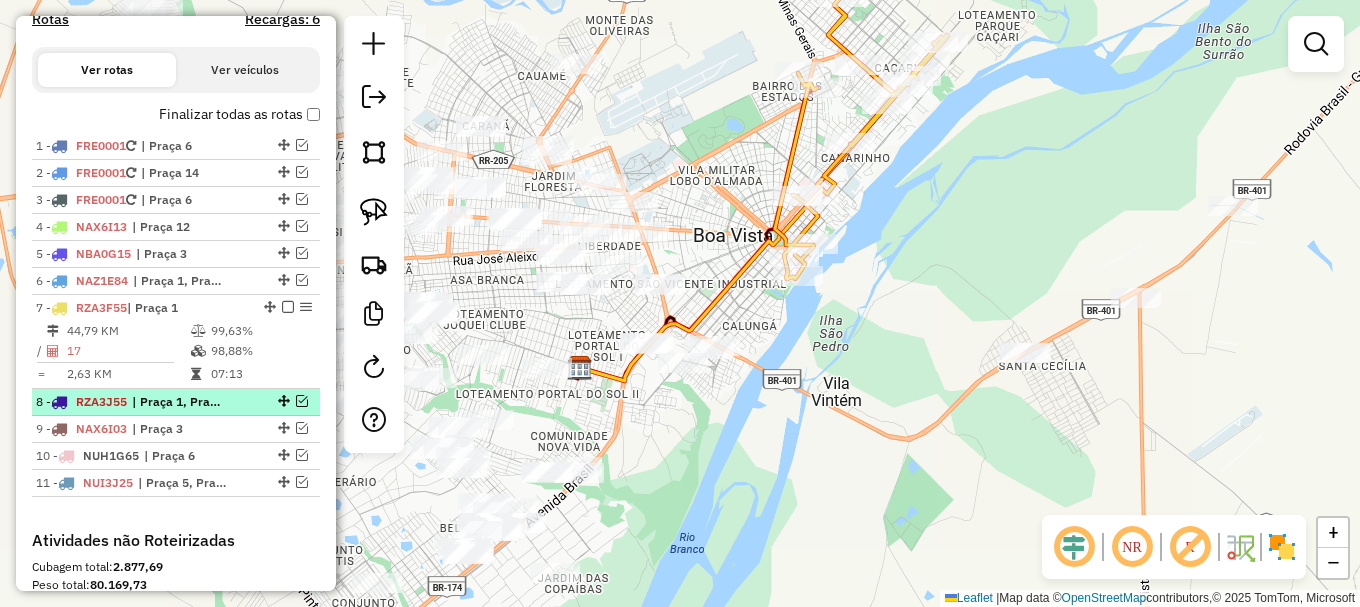 click at bounding box center (302, 401) 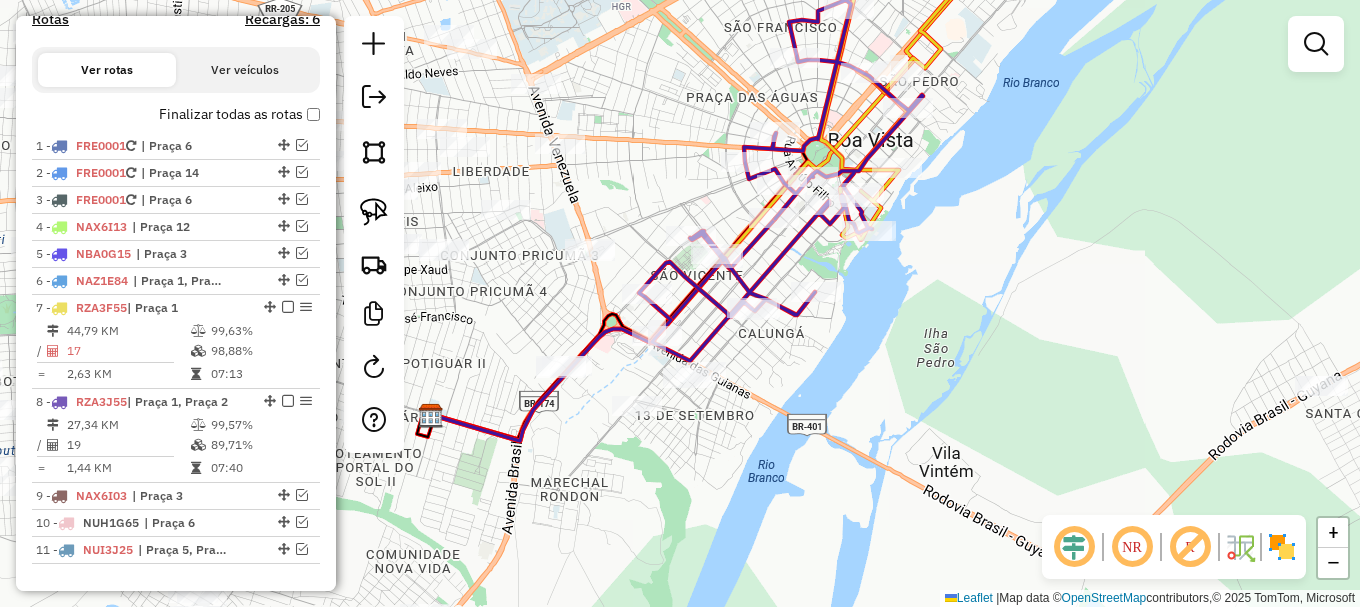click 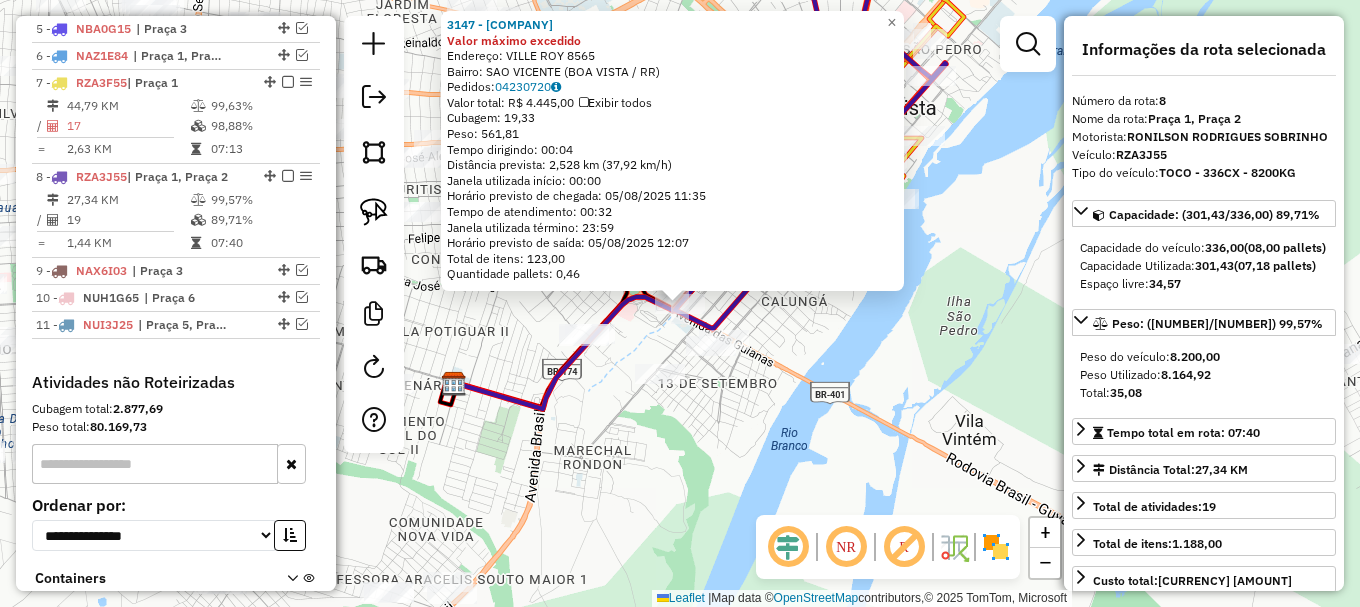 scroll, scrollTop: 1067, scrollLeft: 0, axis: vertical 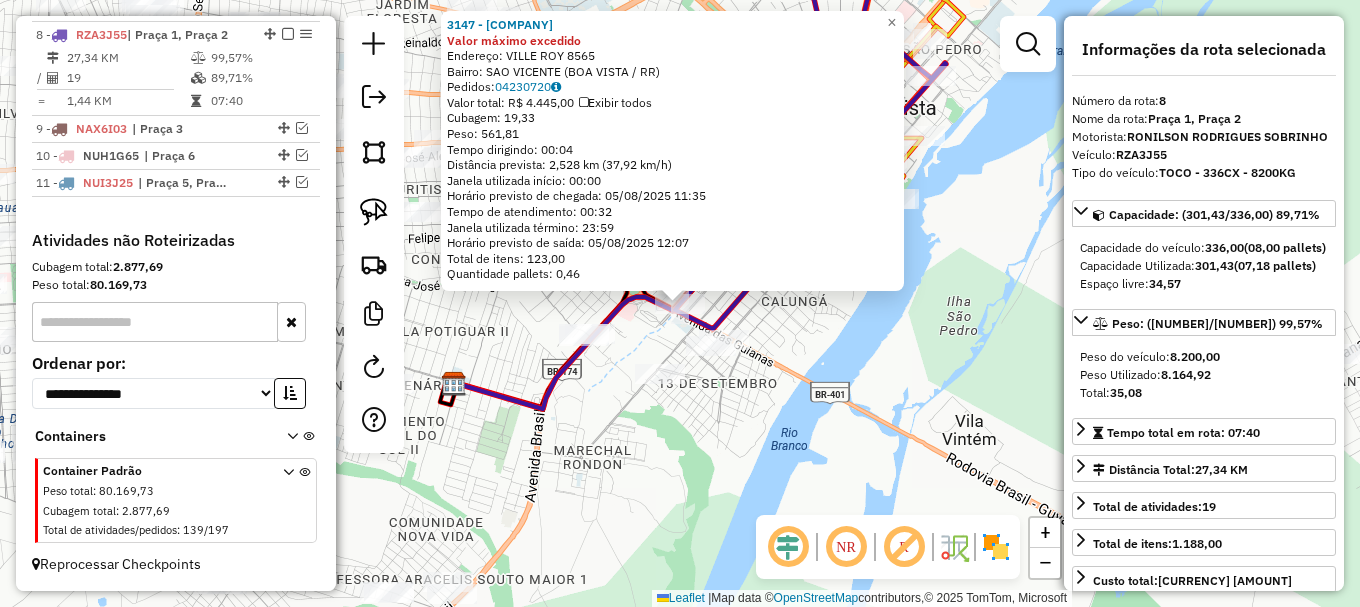 click on "3147 - RR EXPRESS Valor máximo excedido  Endereço:  VILLE ROY 8565   Bairro: SAO VICENTE (BOA VISTA / RR)   Pedidos:  04230720   Valor total: R$ 4.445,00   Exibir todos   Cubagem: 19,33  Peso: 561,81  Tempo dirigindo: 00:04   Distância prevista: 2,528 km (37,92 km/h)   Janela utilizada início: 00:00   Horário previsto de chegada: 05/08/2025 11:35   Tempo de atendimento: 00:32   Janela utilizada término: 23:59   Horário previsto de saída: 05/08/2025 12:07   Total de itens: 123,00   Quantidade pallets: 0,46  × Janela de atendimento Grade de atendimento Capacidade Transportadoras Veículos Cliente Pedidos  Rotas Selecione os dias de semana para filtrar as janelas de atendimento  Seg   Ter   Qua   Qui   Sex   Sáb   Dom  Informe o período da janela de atendimento: De: Até:  Filtrar exatamente a janela do cliente  Considerar janela de atendimento padrão  Selecione os dias de semana para filtrar as grades de atendimento  Seg   Ter   Qua   Qui   Sex   Sáb   Dom   Peso mínimo:   Peso máximo:   De:  De:" 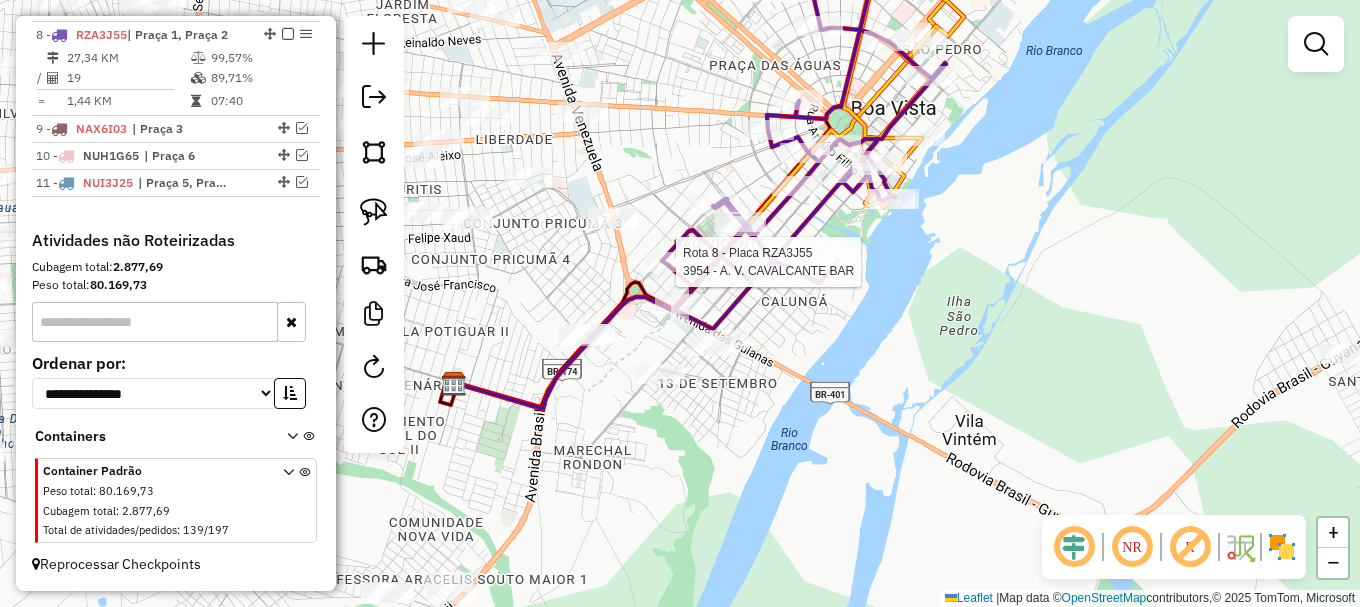 select on "**********" 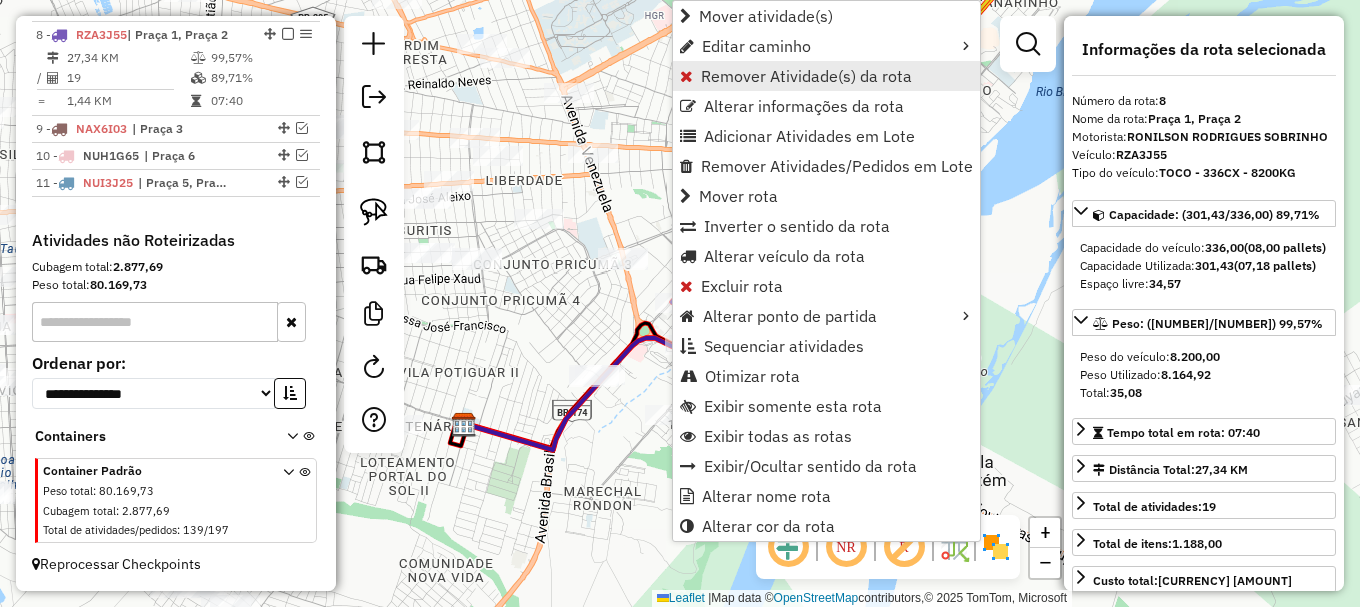 click on "Remover Atividade(s) da rota" at bounding box center [806, 76] 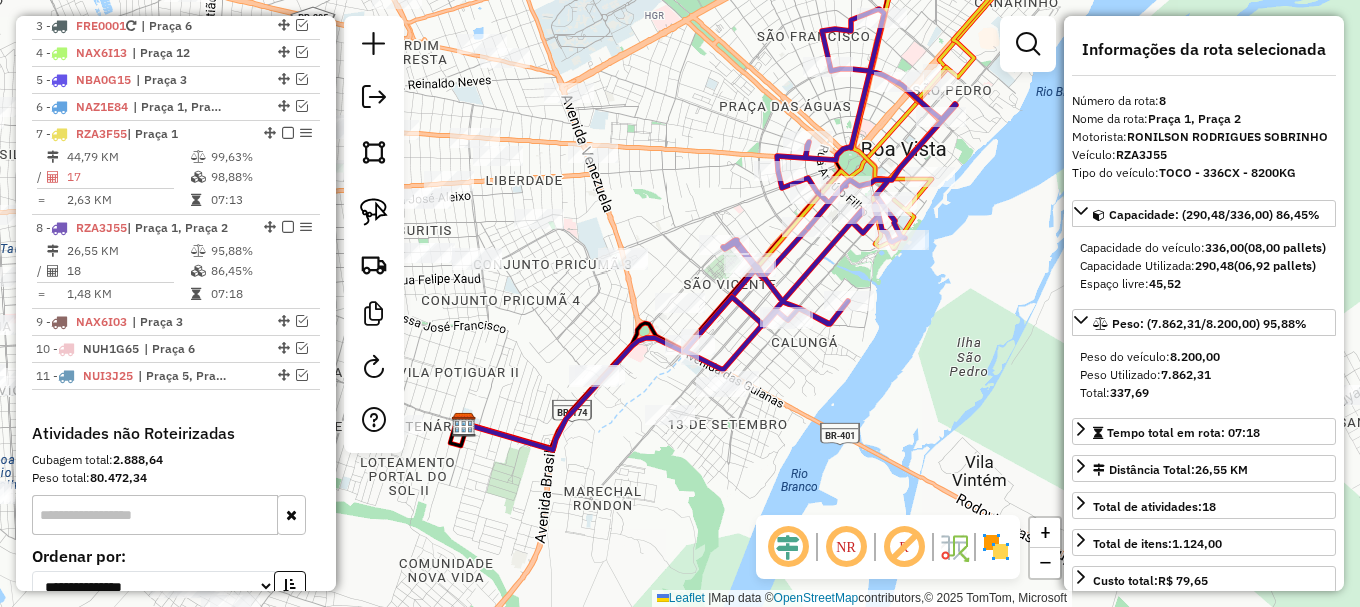 scroll, scrollTop: 867, scrollLeft: 0, axis: vertical 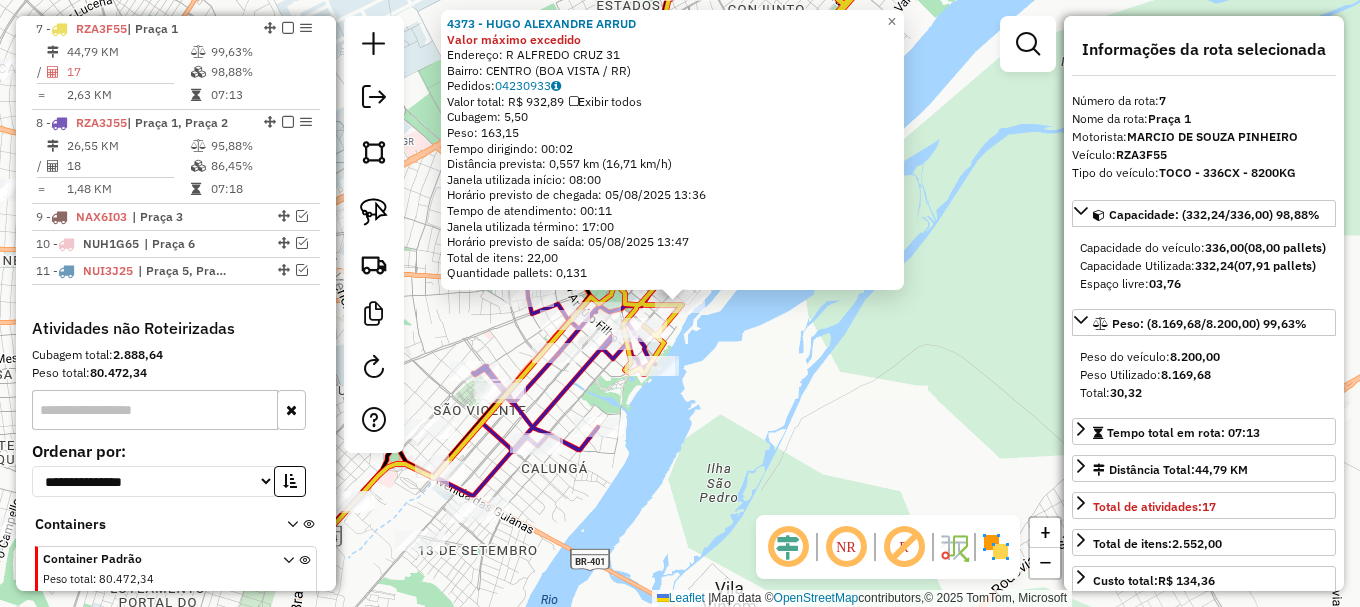 click on "4373 - HUGO ALEXANDRE ARRUD Valor máximo excedido  Endereço: R   ALFREDO CRUZ                  31   Bairro: CENTRO (BOA VISTA / RR)   Pedidos:  04230933   Valor total: R$ 932,89   Exibir todos   Cubagem: 5,50  Peso: 163,15  Tempo dirigindo: 00:02   Distância prevista: 0,557 km (16,71 km/h)   Janela utilizada início: 08:00   Horário previsto de chegada: 05/08/2025 13:36   Tempo de atendimento: 00:11   Janela utilizada término: 17:00   Horário previsto de saída: 05/08/2025 13:47   Total de itens: 22,00   Quantidade pallets: 0,131  × Janela de atendimento Grade de atendimento Capacidade Transportadoras Veículos Cliente Pedidos  Rotas Selecione os dias de semana para filtrar as janelas de atendimento  Seg   Ter   Qua   Qui   Sex   Sáb   Dom  Informe o período da janela de atendimento: De: Até:  Filtrar exatamente a janela do cliente  Considerar janela de atendimento padrão  Selecione os dias de semana para filtrar as grades de atendimento  Seg   Ter   Qua   Qui   Sex   Sáb   Dom   Peso mínimo:  +" 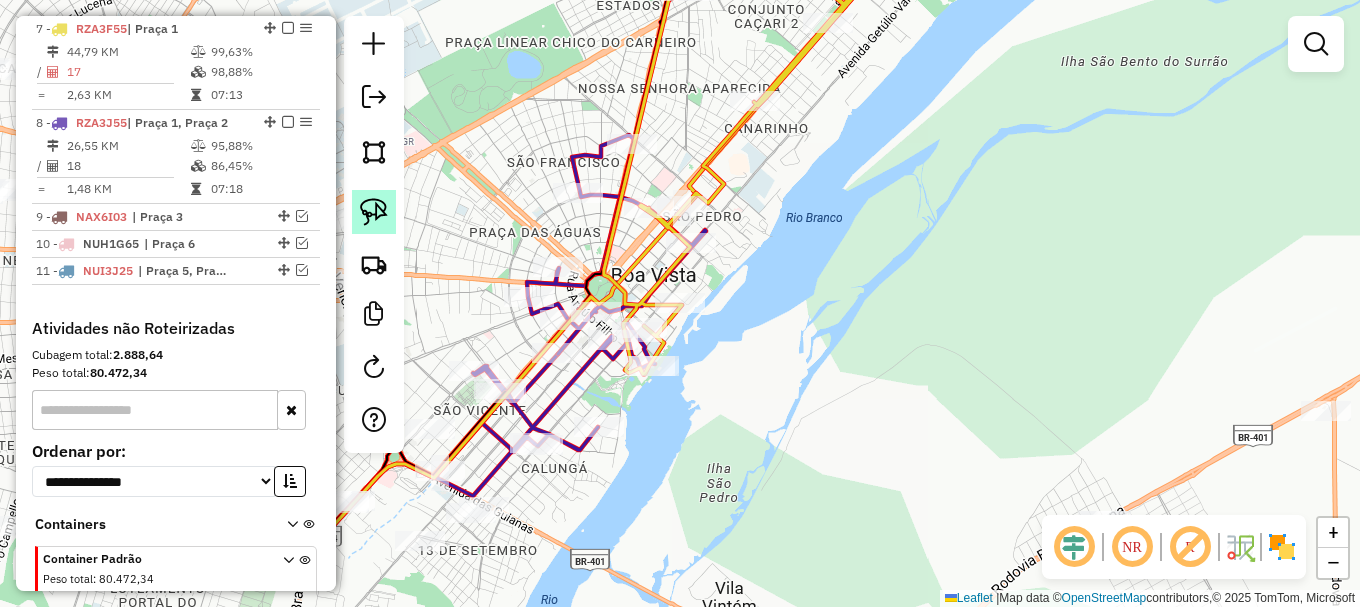 drag, startPoint x: 376, startPoint y: 217, endPoint x: 400, endPoint y: 227, distance: 26 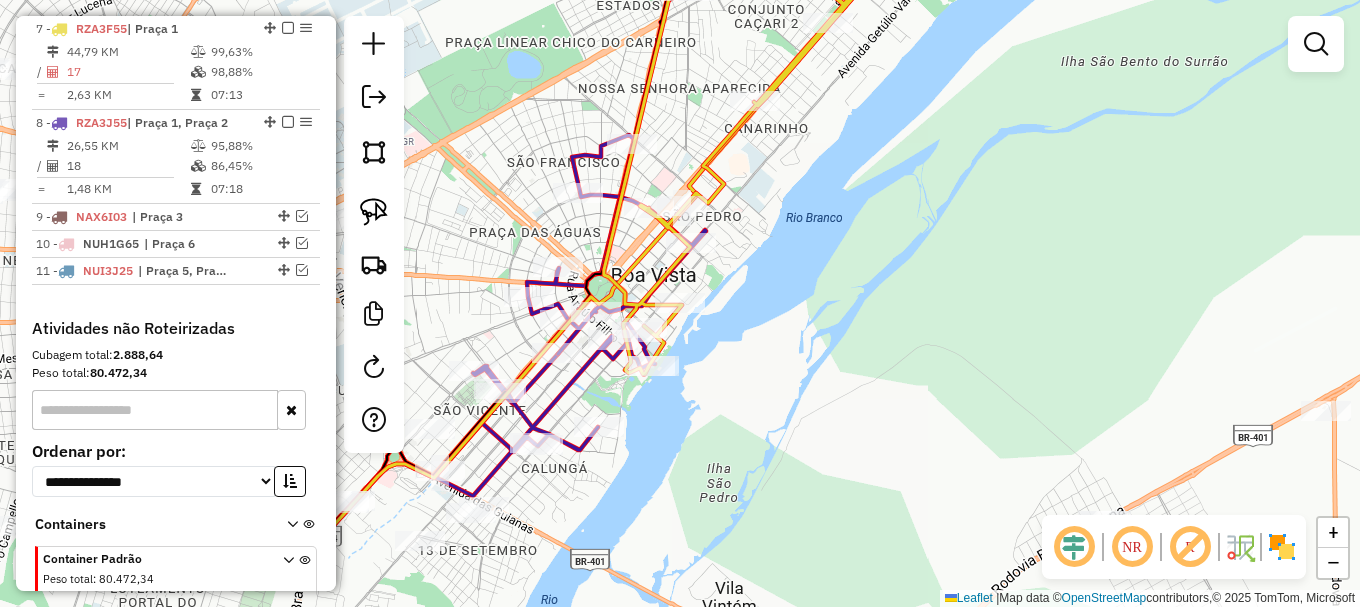click 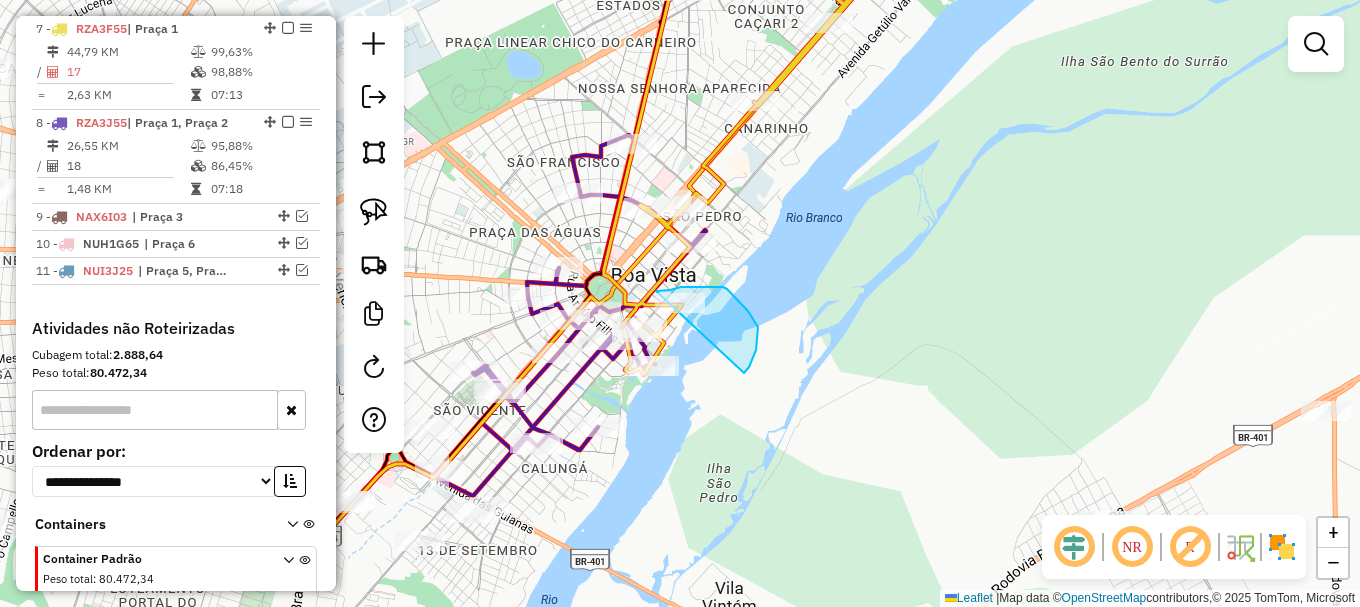 drag, startPoint x: 752, startPoint y: 360, endPoint x: 648, endPoint y: 293, distance: 123.71338 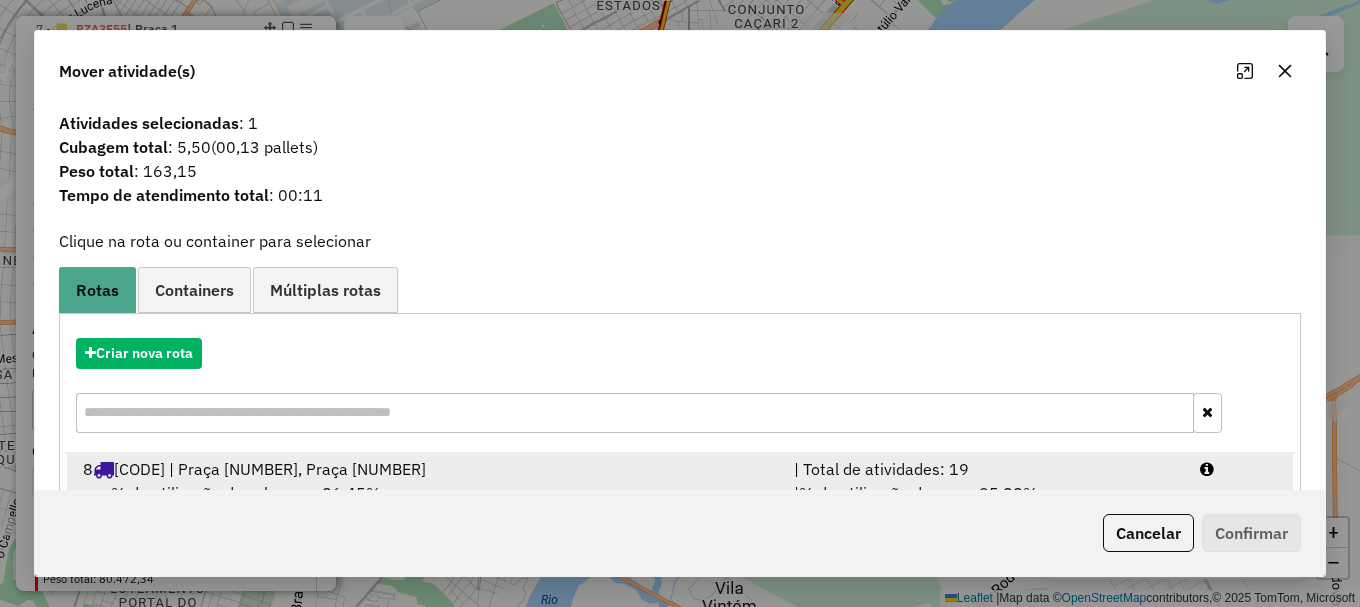 click at bounding box center [1239, 469] 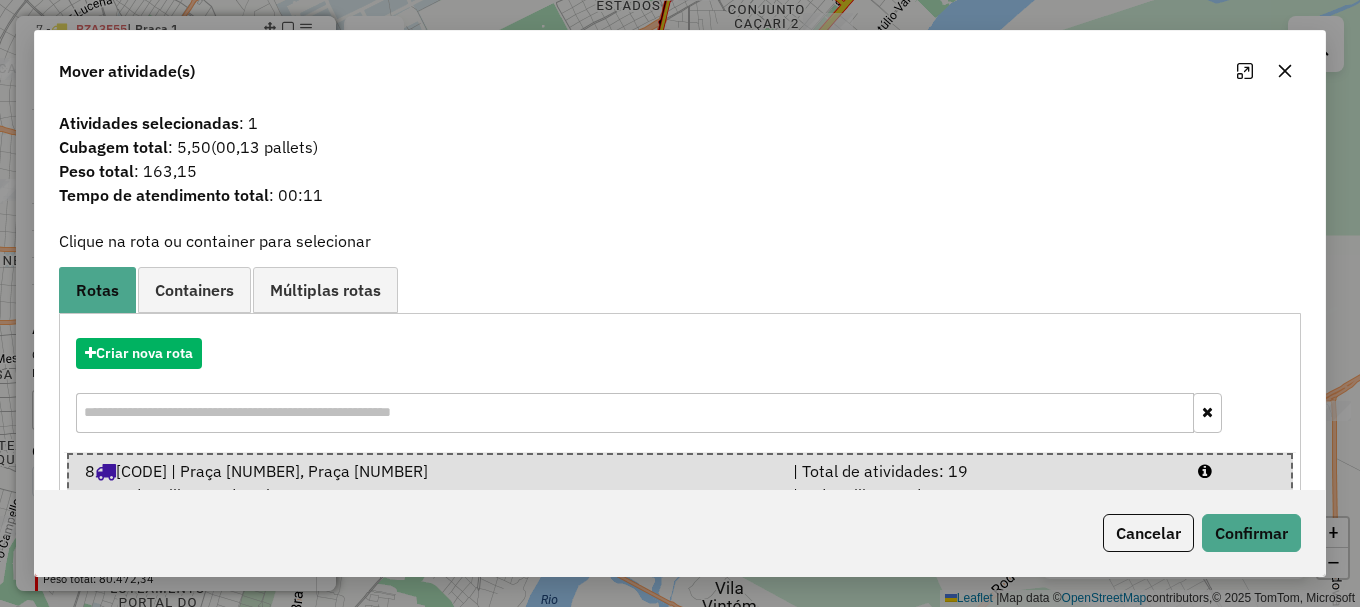 drag, startPoint x: 1239, startPoint y: 474, endPoint x: 1248, endPoint y: 507, distance: 34.20526 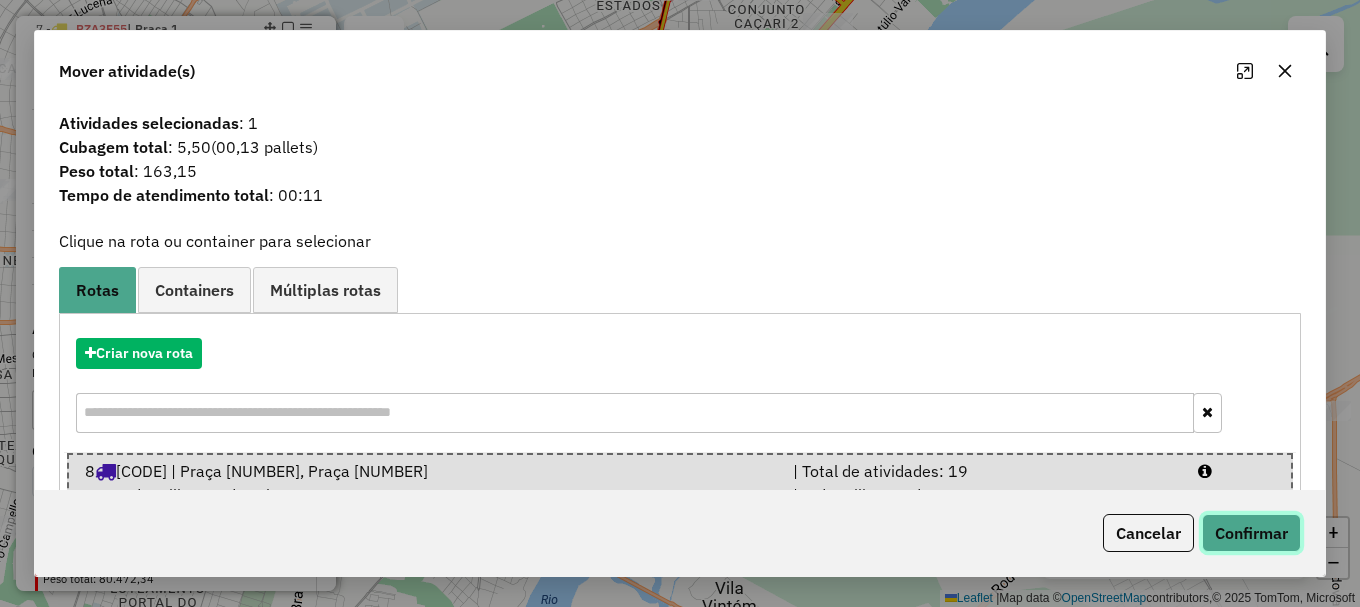 click on "Confirmar" 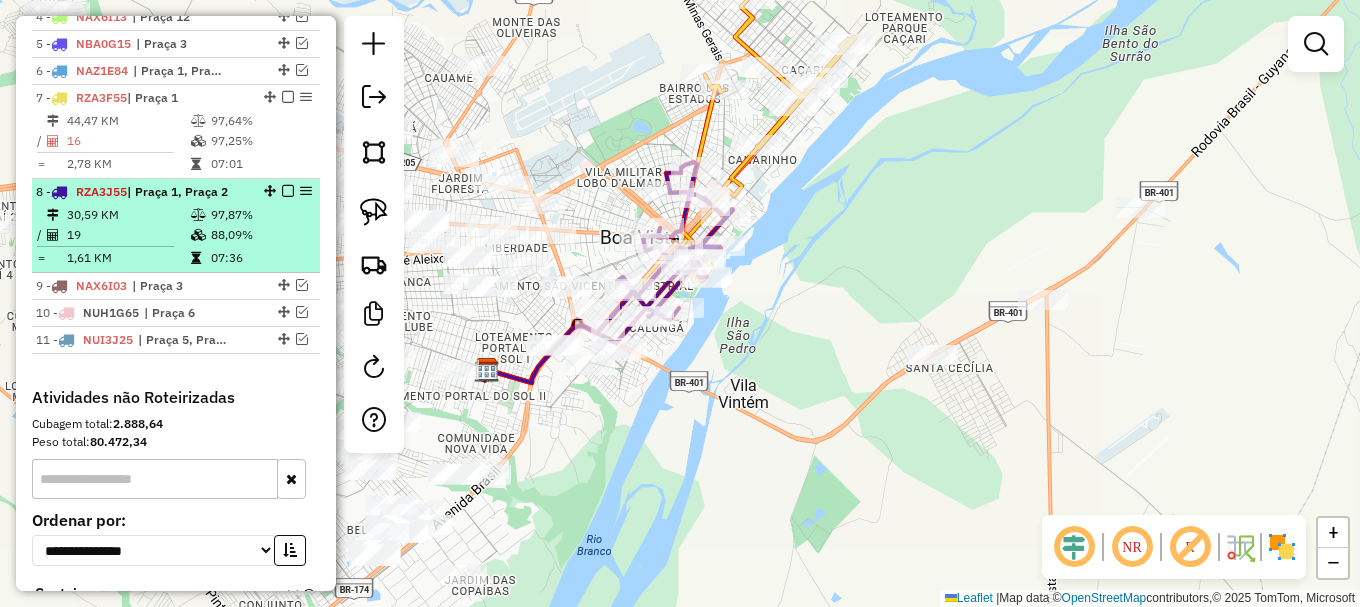 scroll, scrollTop: 879, scrollLeft: 0, axis: vertical 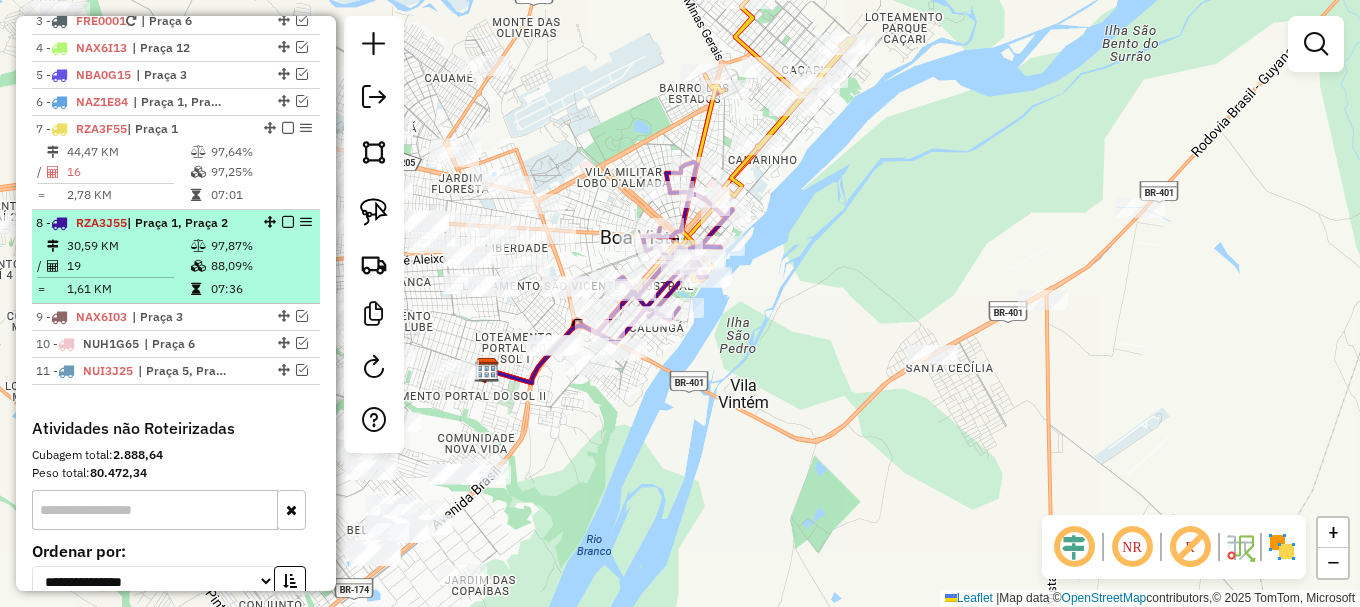 click at bounding box center (288, 222) 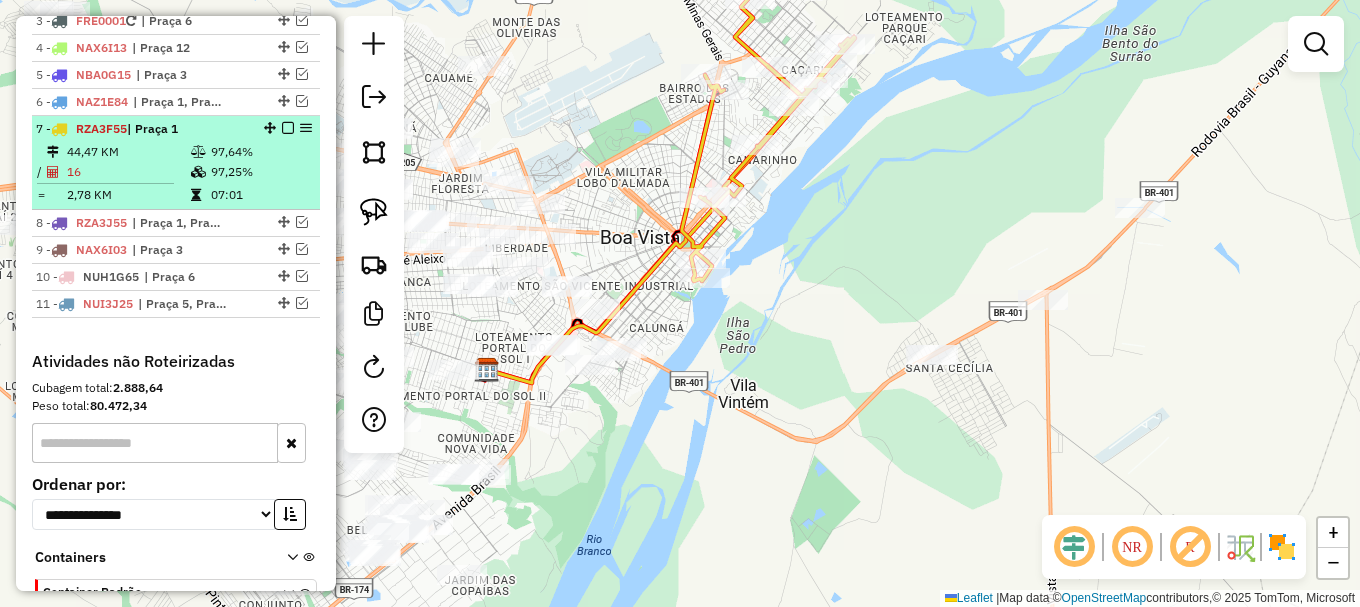 click at bounding box center (288, 128) 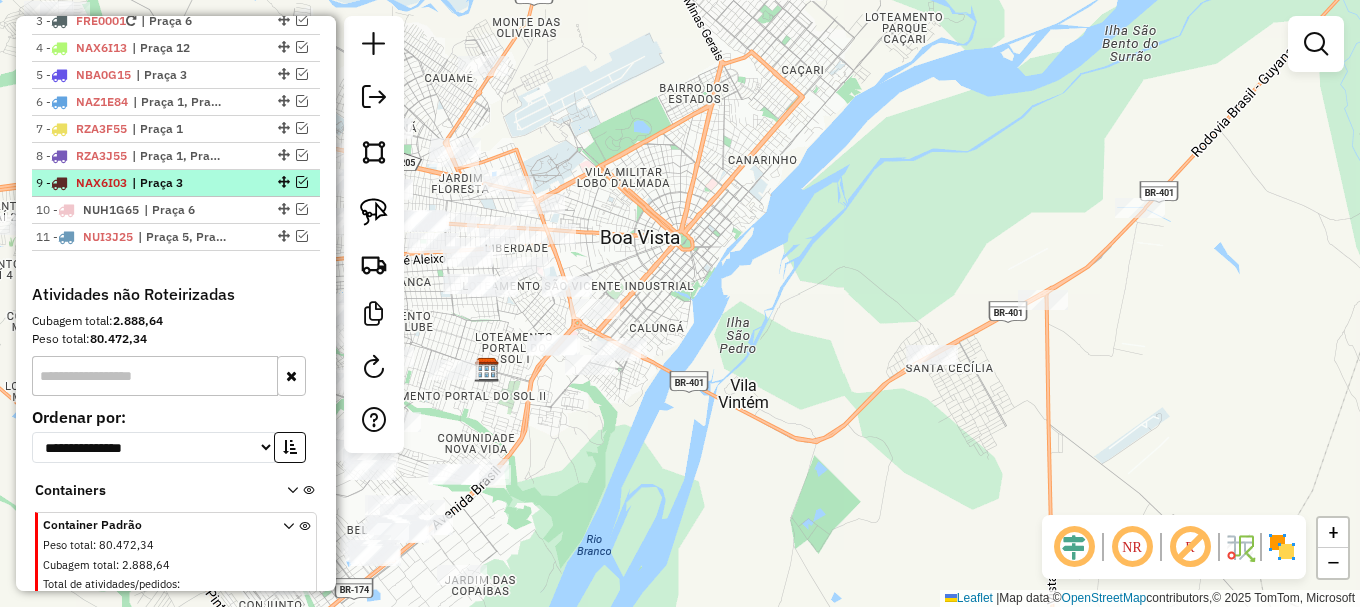click at bounding box center [302, 182] 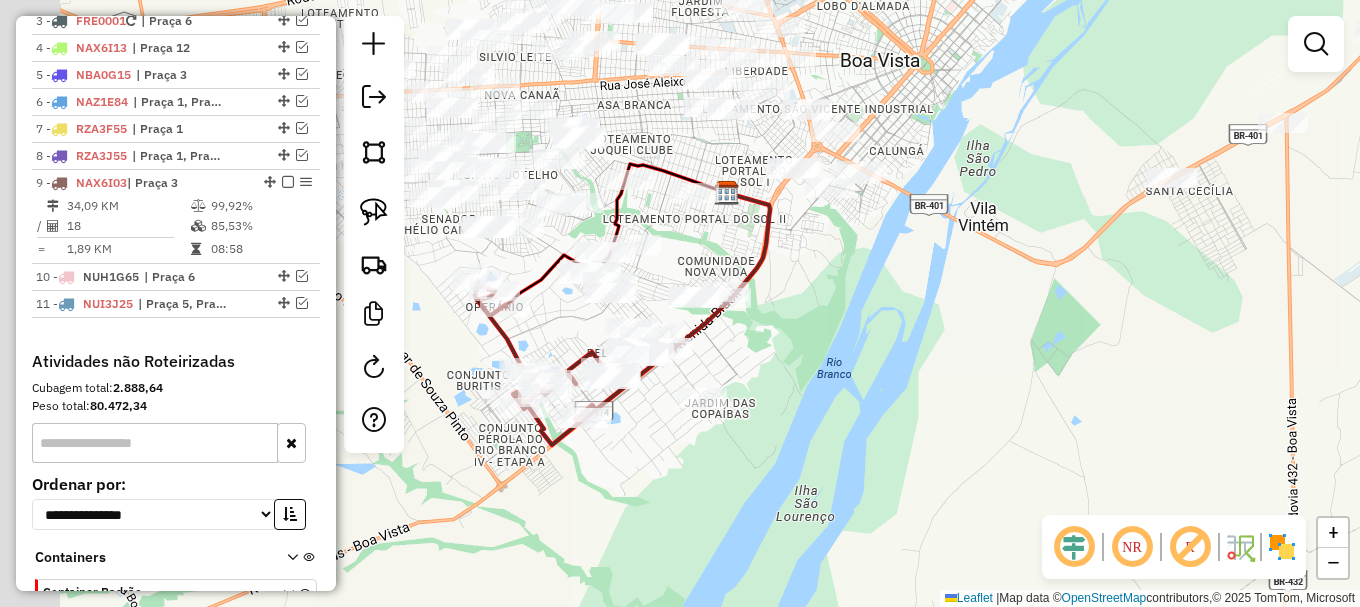 drag, startPoint x: 619, startPoint y: 512, endPoint x: 918, endPoint y: 255, distance: 394.27148 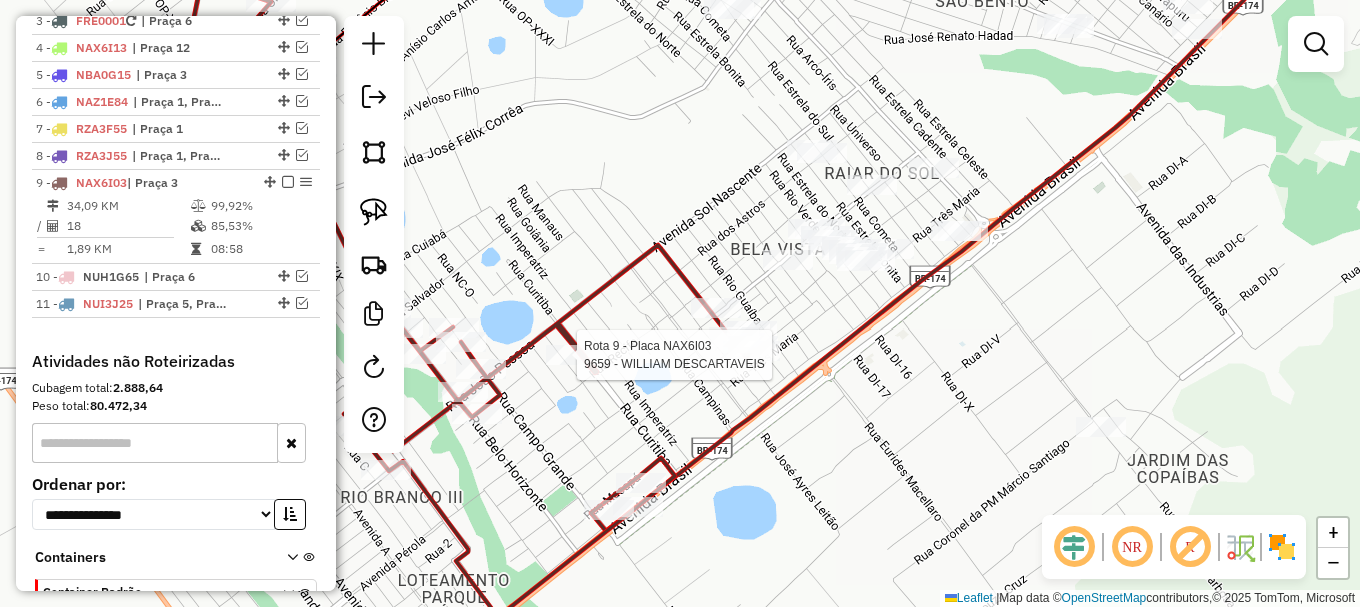 select on "**********" 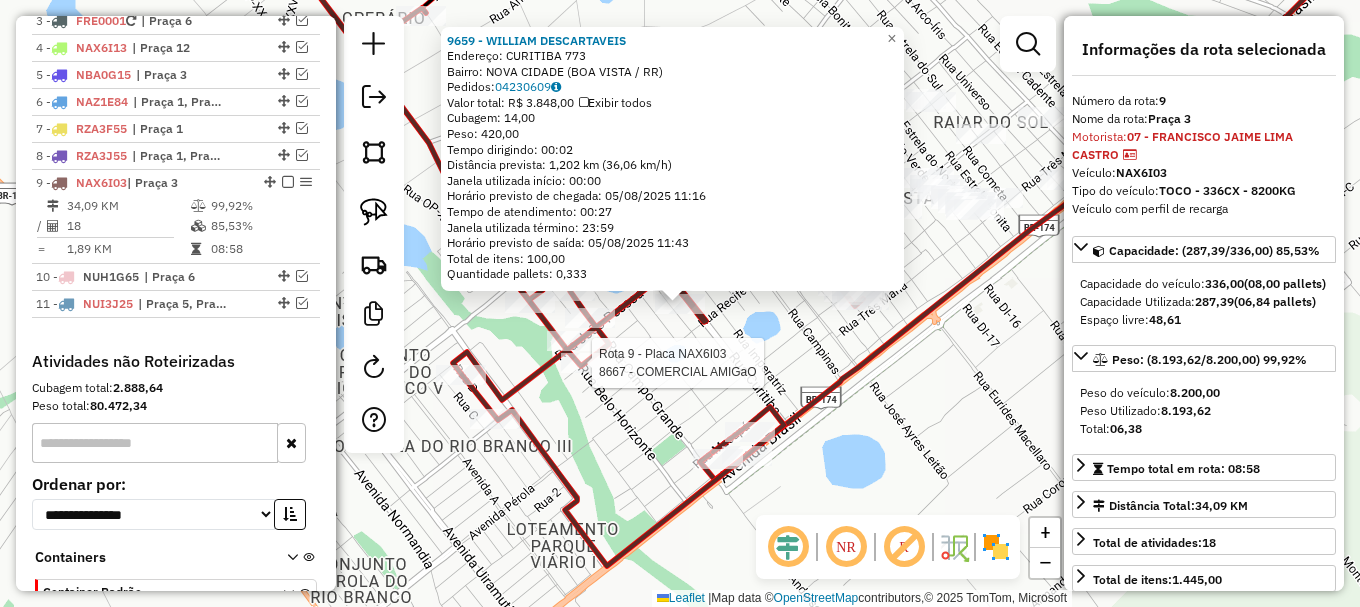 scroll, scrollTop: 1000, scrollLeft: 0, axis: vertical 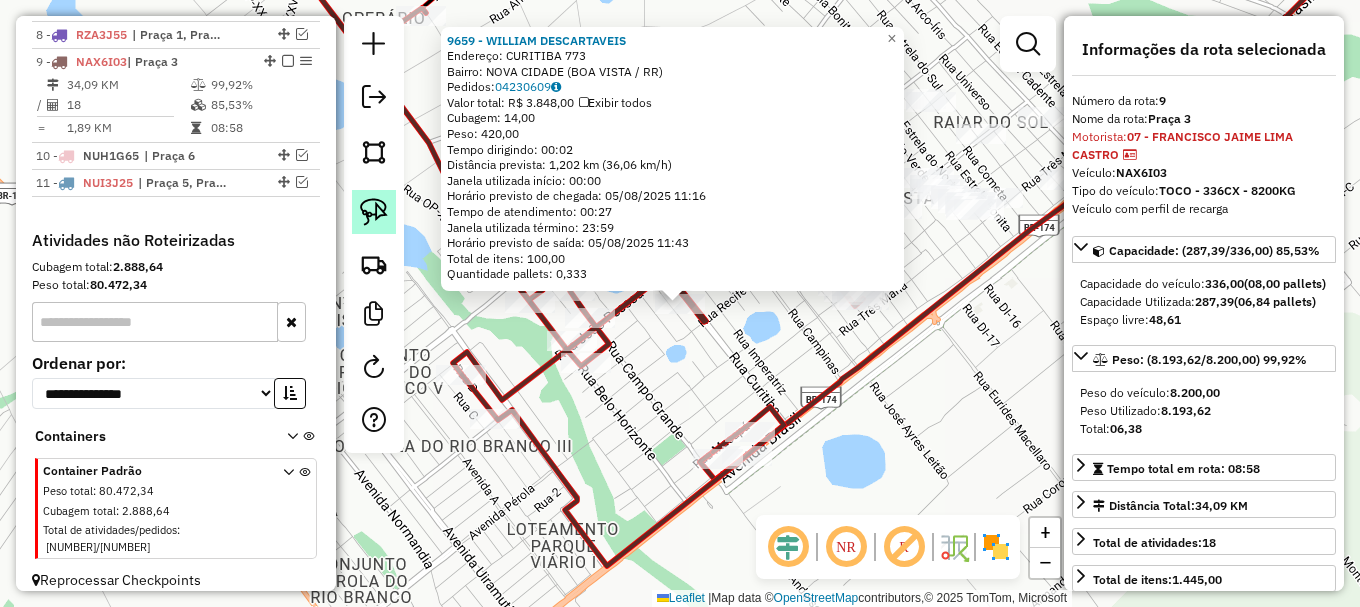 click 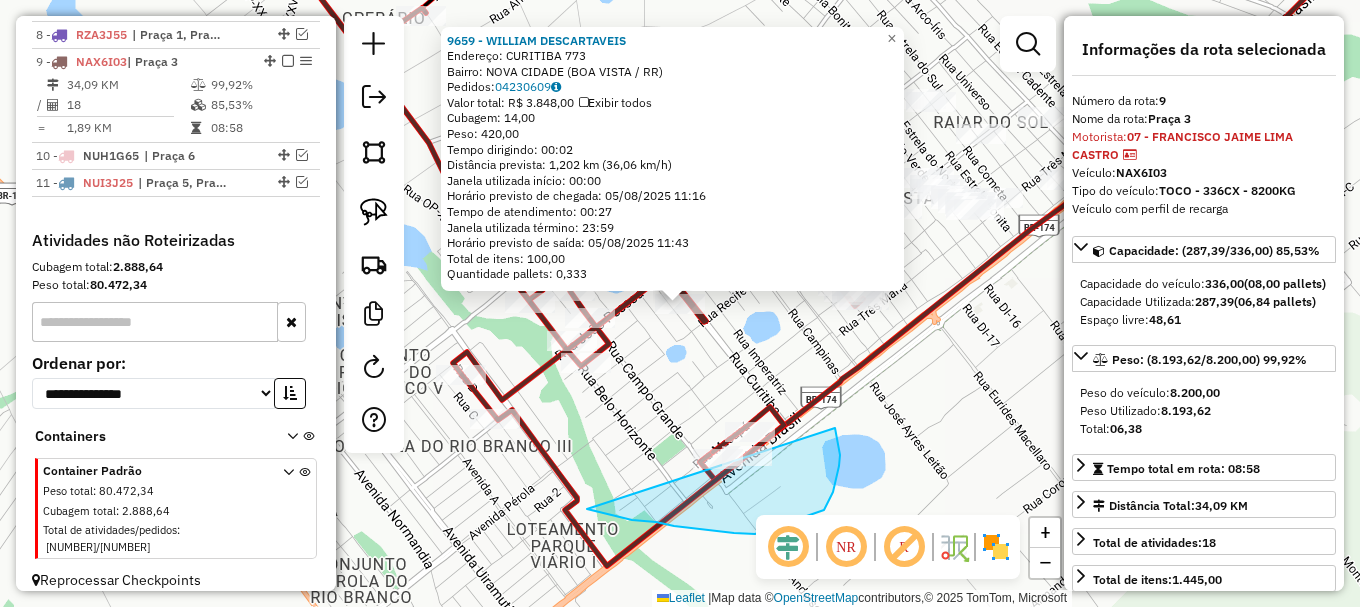 drag, startPoint x: 616, startPoint y: 517, endPoint x: 795, endPoint y: 353, distance: 242.76944 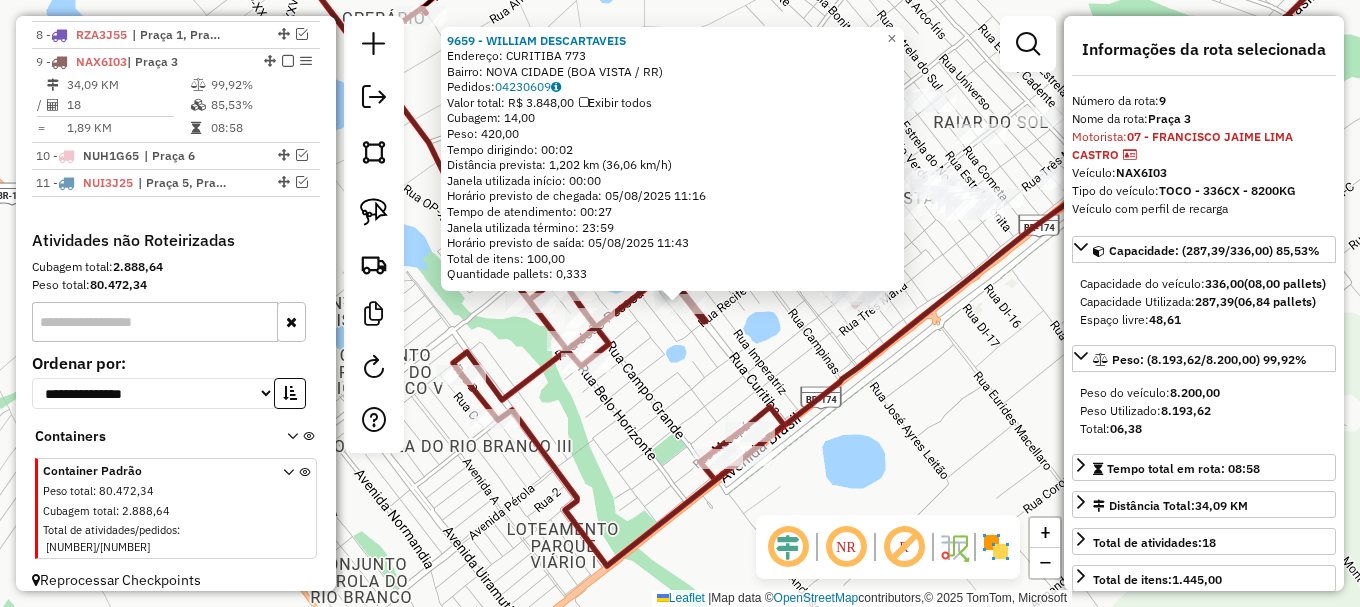 click at bounding box center (288, 61) 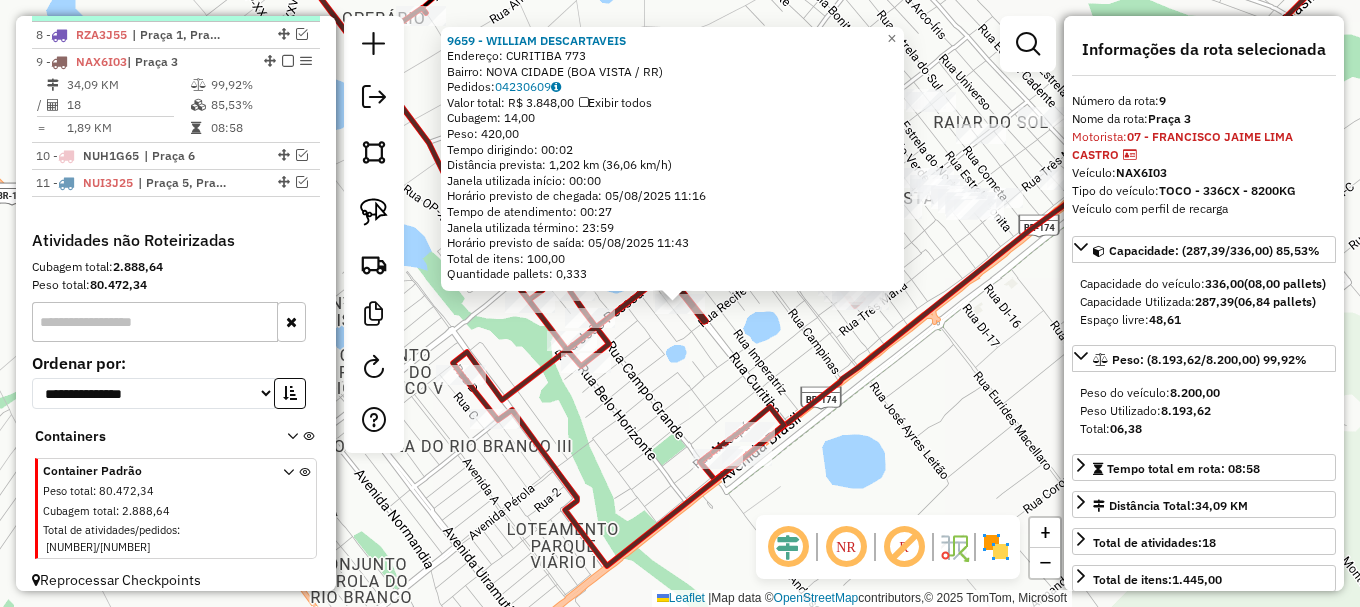 scroll, scrollTop: 933, scrollLeft: 0, axis: vertical 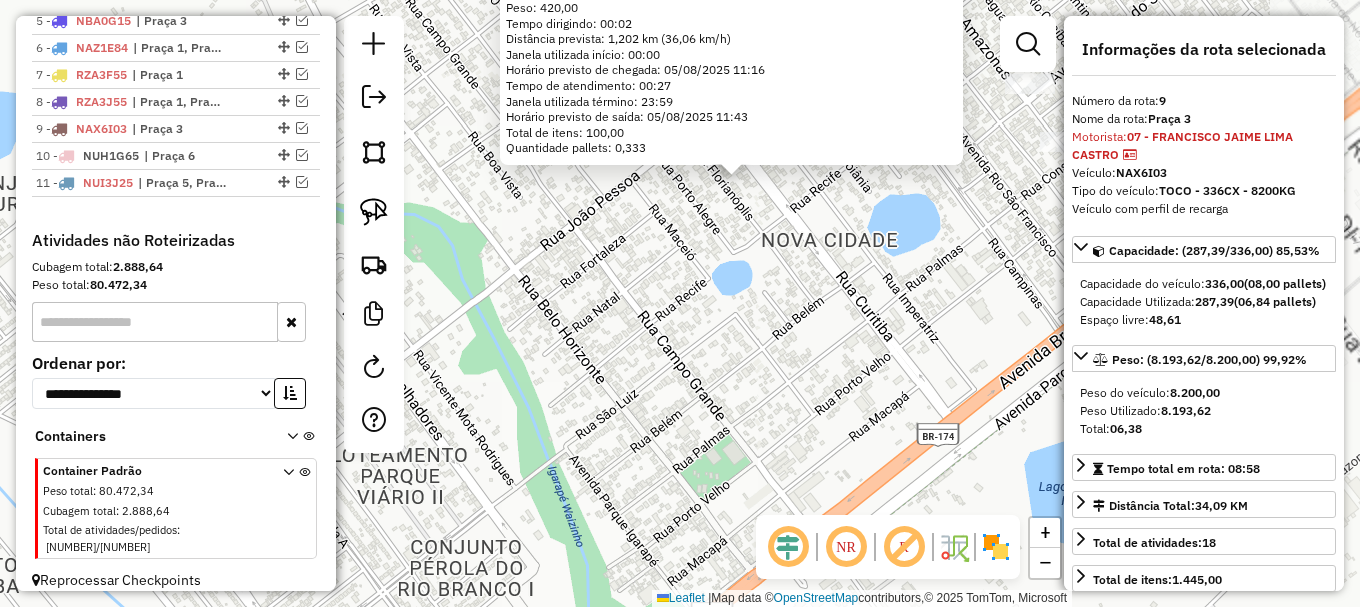 click on "9659 - WILLIAM DESCARTAVEIS  Endereço:  CURITIBA 773   Bairro: NOVA CIDADE (BOA VISTA / RR)   Pedidos:  04230609   Valor total: R$ 3.848,00   Exibir todos   Cubagem: 14,00  Peso: 420,00  Tempo dirigindo: 00:02   Distância prevista: 1,202 km (36,06 km/h)   Janela utilizada início: 00:00   Horário previsto de chegada: 05/08/2025 11:16   Tempo de atendimento: 00:27   Janela utilizada término: 23:59   Horário previsto de saída: 05/08/2025 11:43   Total de itens: 100,00   Quantidade pallets: 0,333  × Janela de atendimento Grade de atendimento Capacidade Transportadoras Veículos Cliente Pedidos  Rotas Selecione os dias de semana para filtrar as janelas de atendimento  Seg   Ter   Qua   Qui   Sex   Sáb   Dom  Informe o período da janela de atendimento: De: Até:  Filtrar exatamente a janela do cliente  Considerar janela de atendimento padrão  Selecione os dias de semana para filtrar as grades de atendimento  Seg   Ter   Qua   Qui   Sex   Sáb   Dom   Considerar clientes sem dia de atendimento cadastrado" 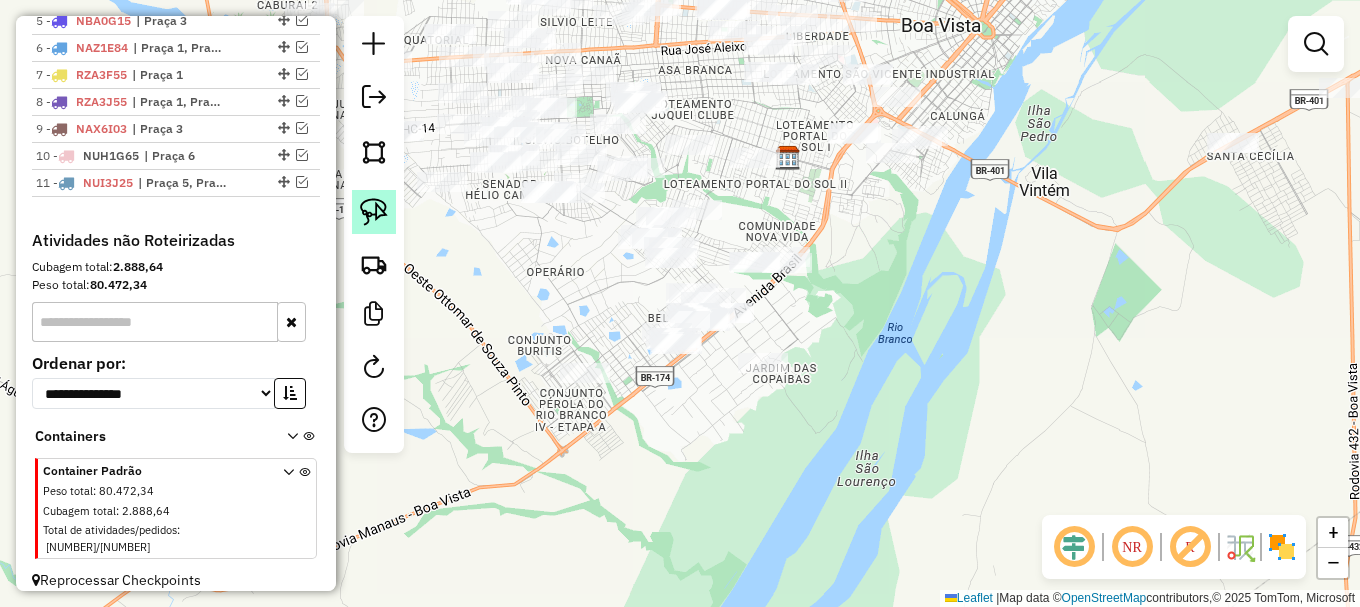 click 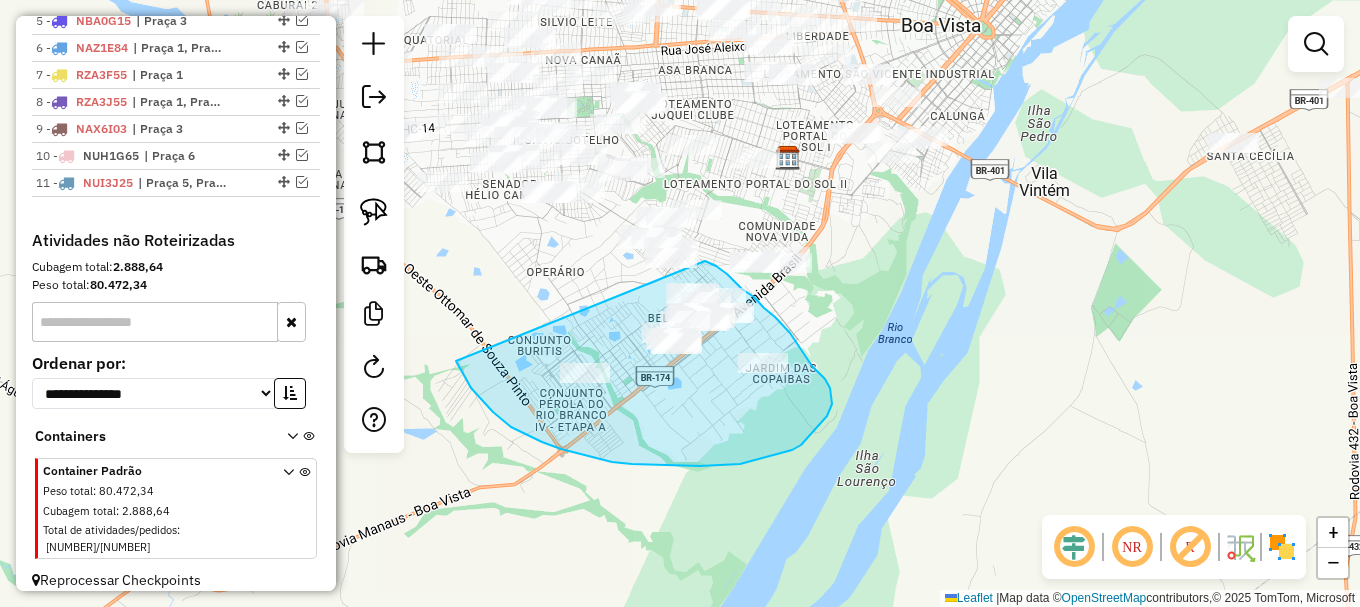 drag, startPoint x: 517, startPoint y: 430, endPoint x: 705, endPoint y: 261, distance: 252.79439 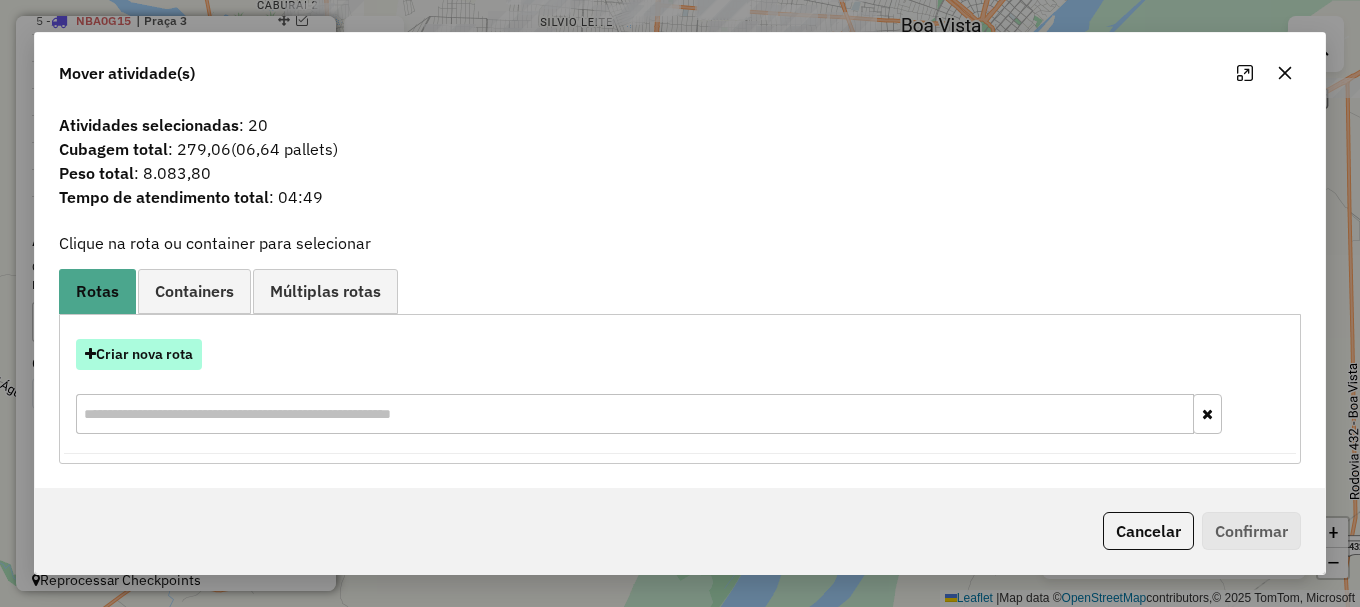click on "Criar nova rota" at bounding box center (139, 354) 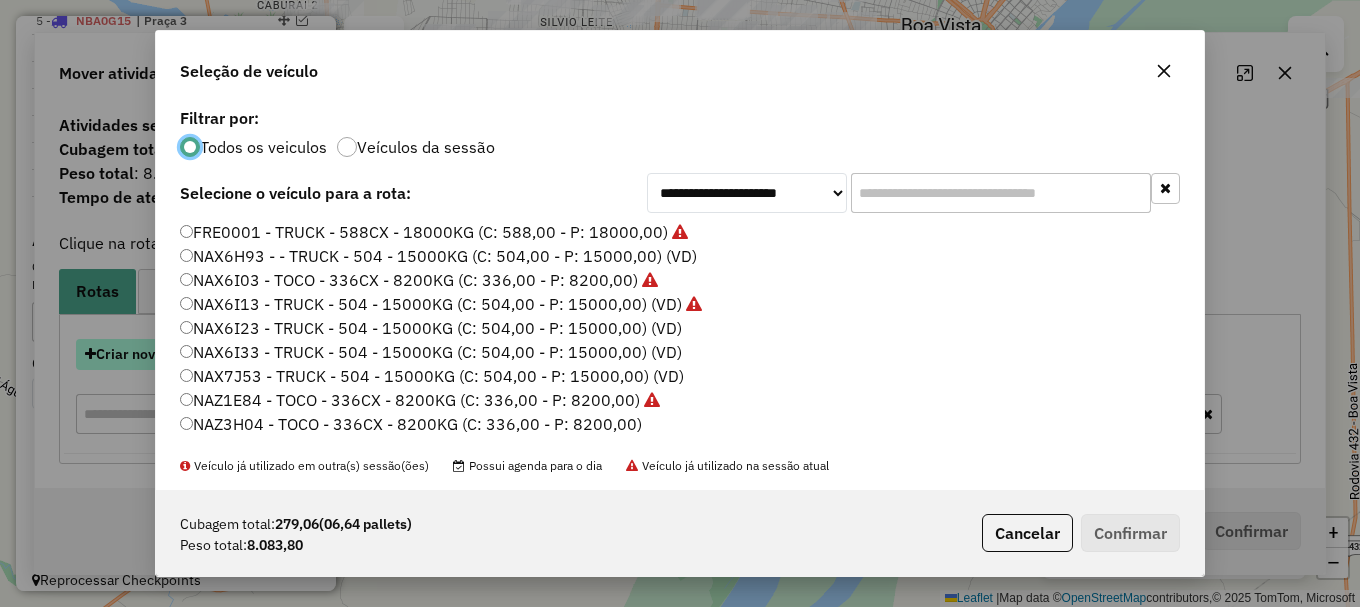scroll, scrollTop: 11, scrollLeft: 6, axis: both 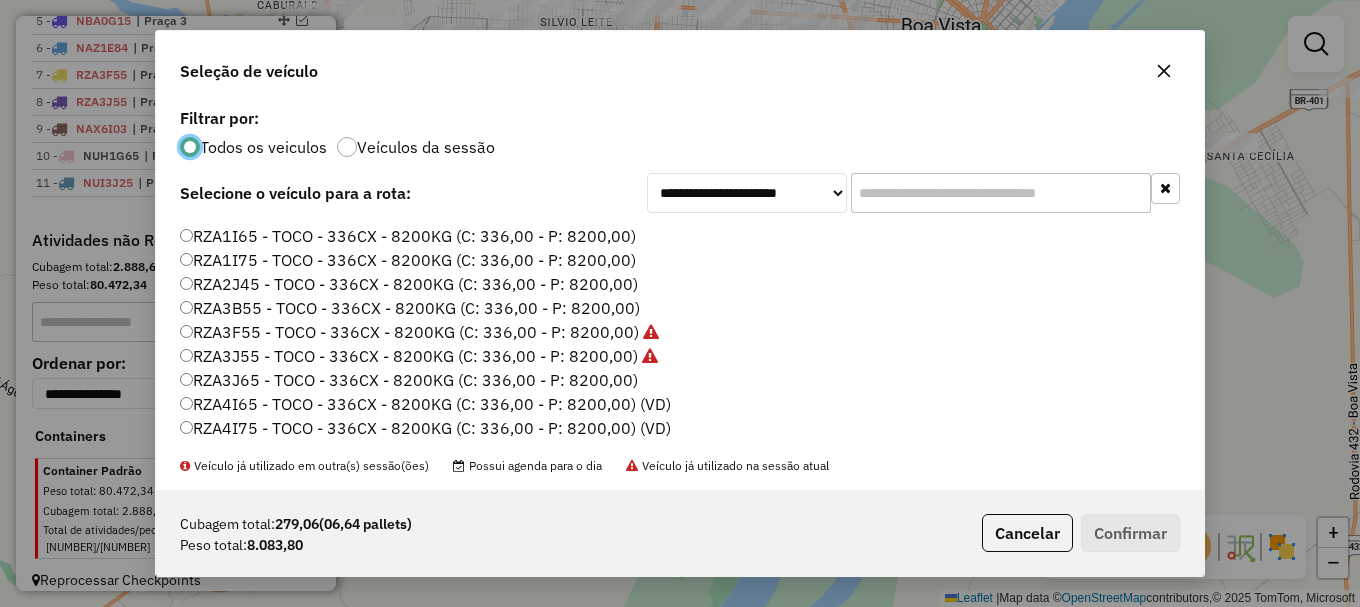 click on "RZA1I75 - TOCO - 336CX - 8200KG (C: 336,00 - P: 8200,00)" 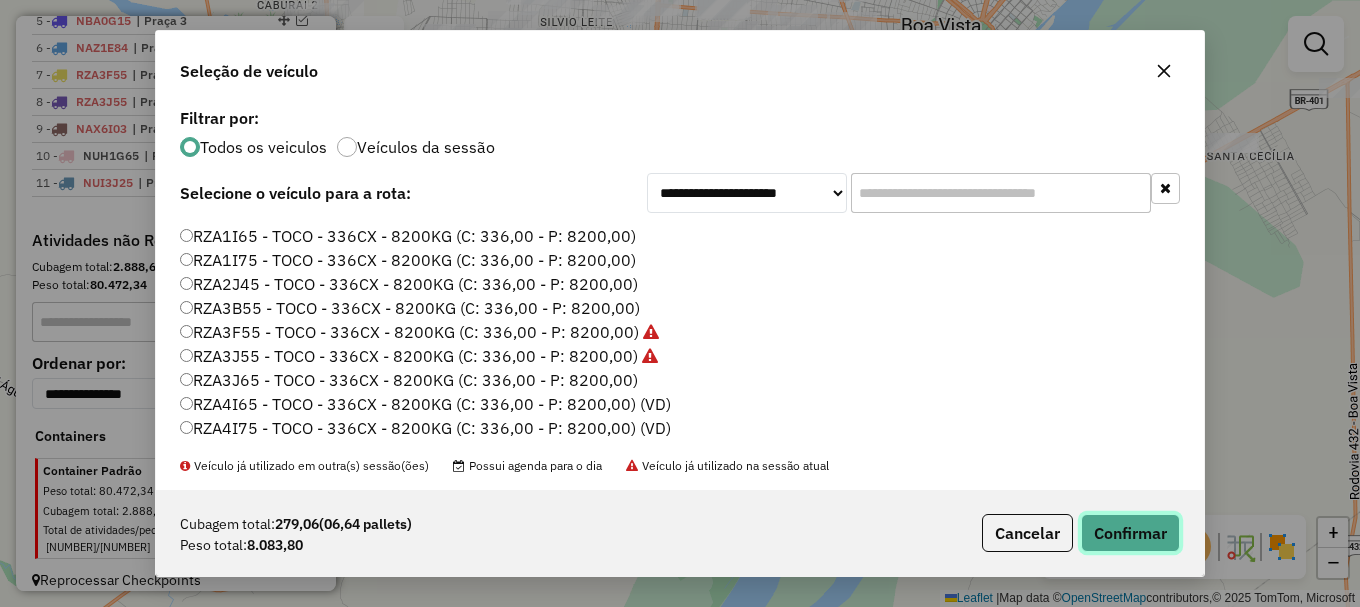 click on "Confirmar" 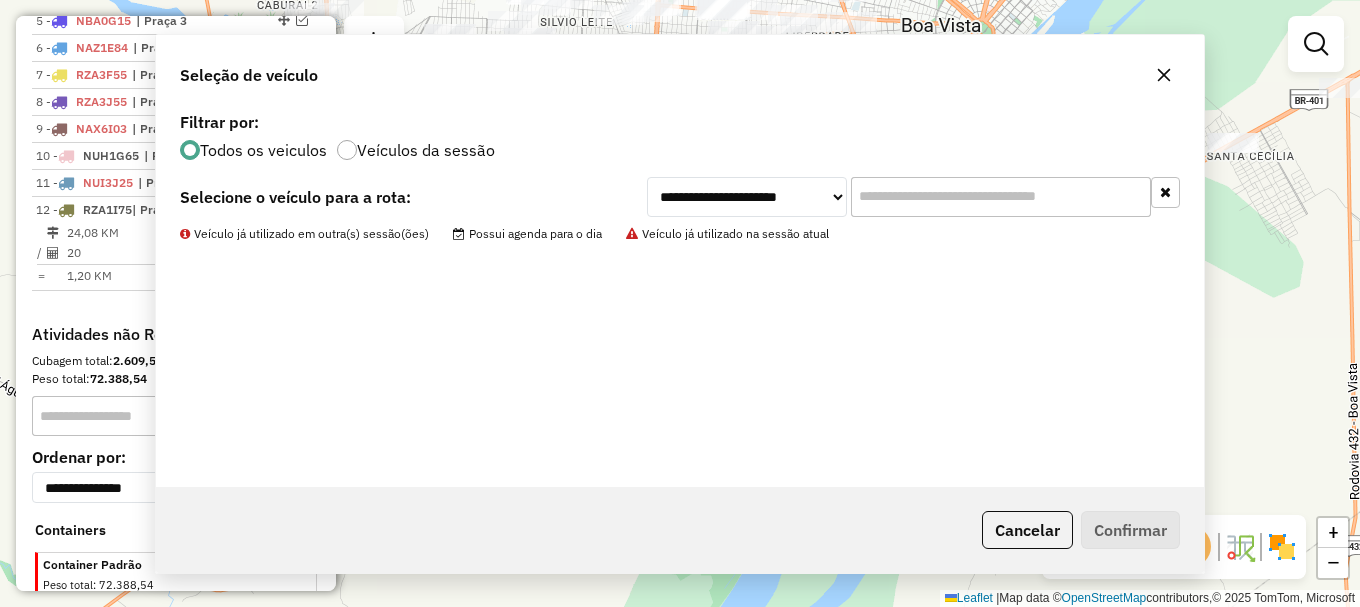 scroll, scrollTop: 1000, scrollLeft: 0, axis: vertical 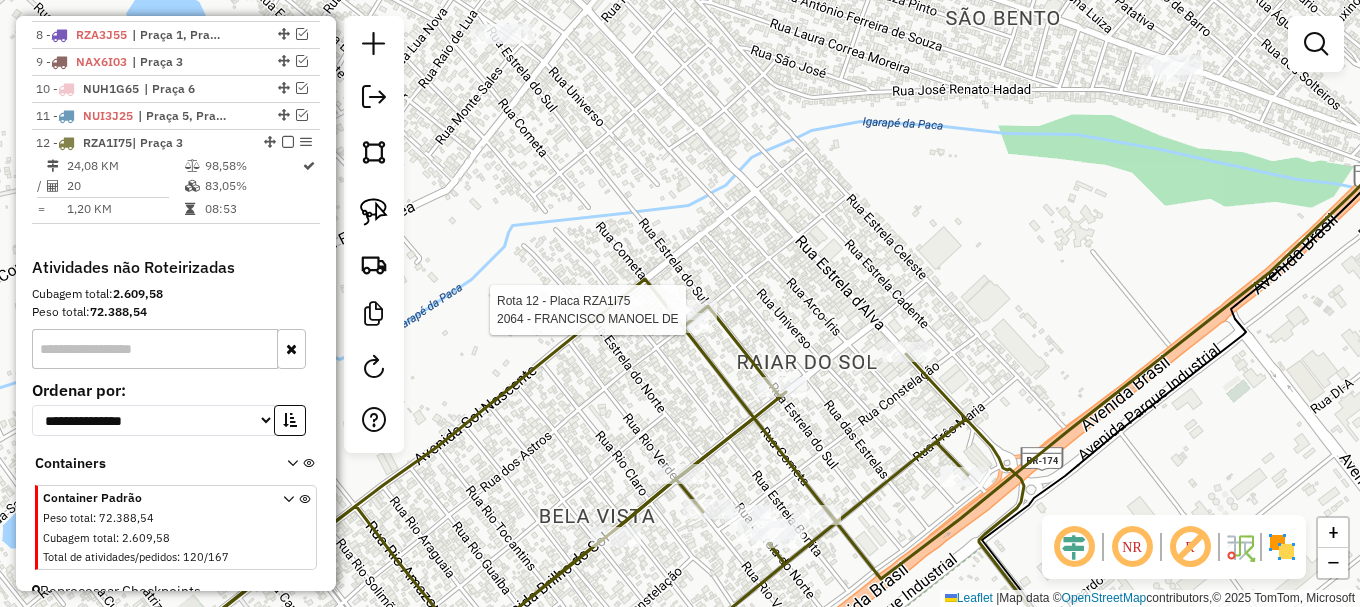 select on "**********" 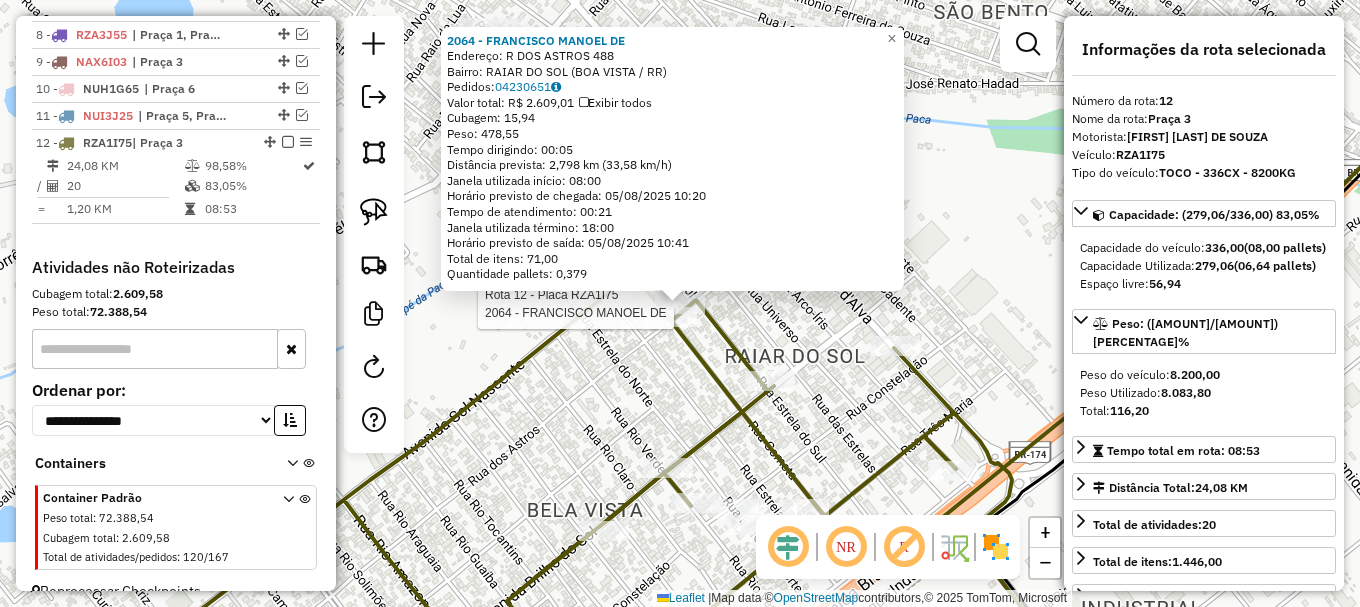 scroll, scrollTop: 1027, scrollLeft: 0, axis: vertical 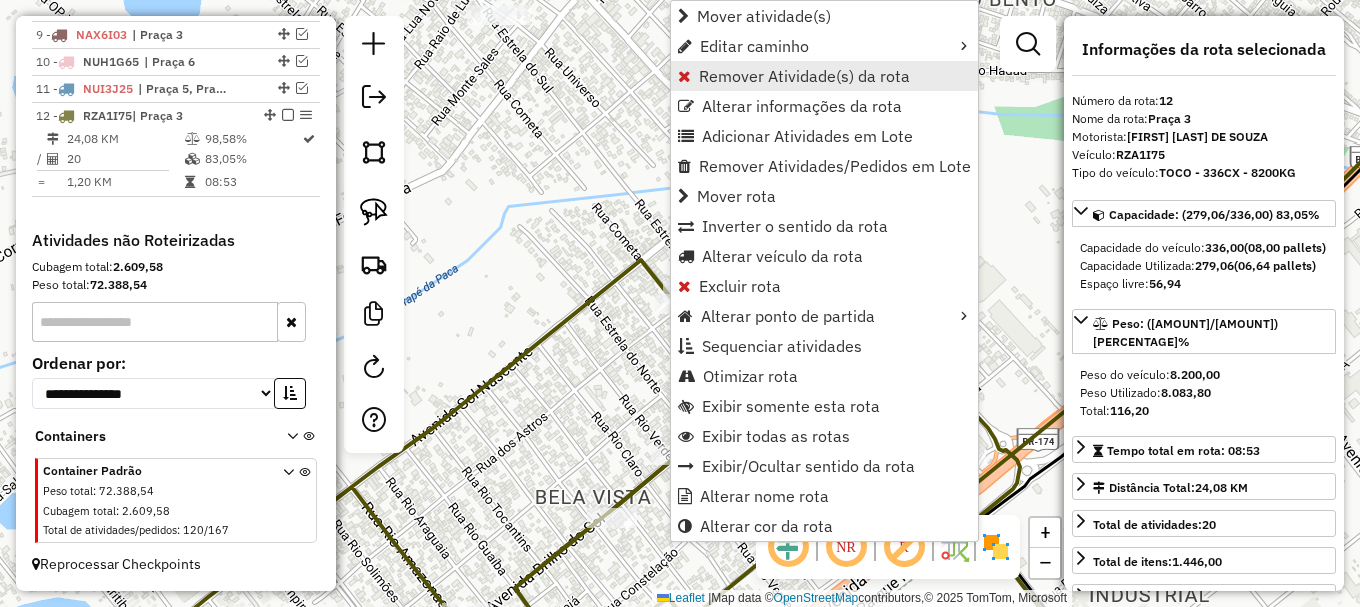 click on "Remover Atividade(s) da rota" at bounding box center (804, 76) 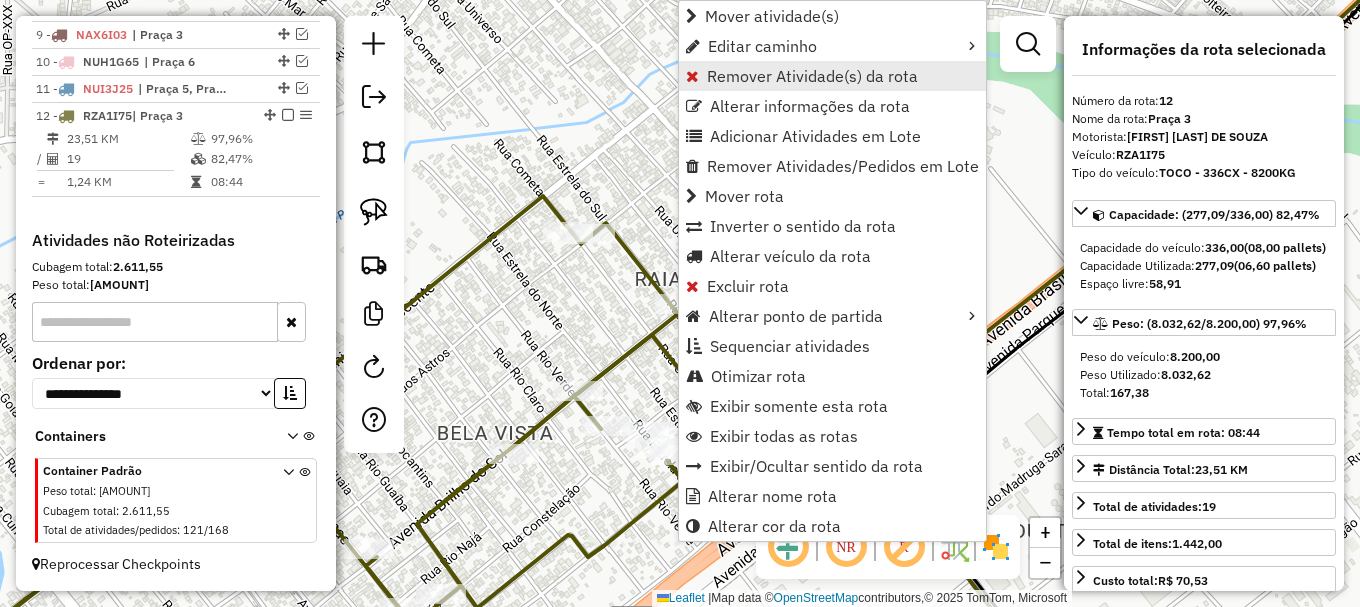 click on "Remover Atividade(s) da rota" at bounding box center [812, 76] 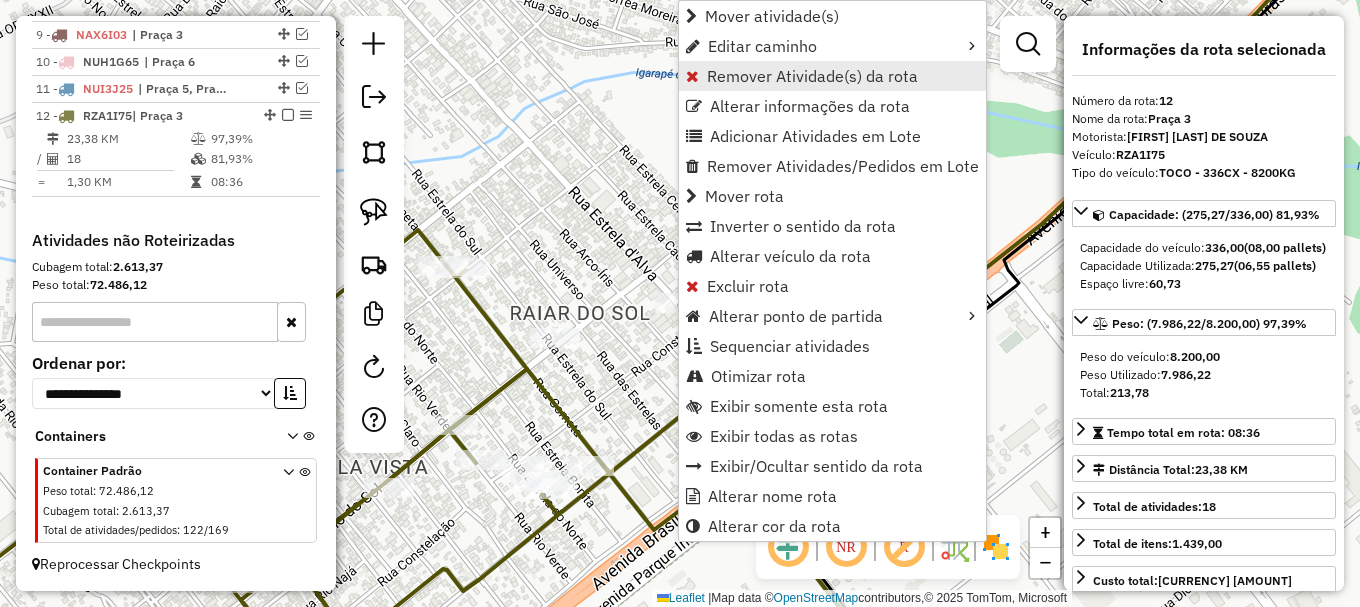 click on "Remover Atividade(s) da rota" at bounding box center [812, 76] 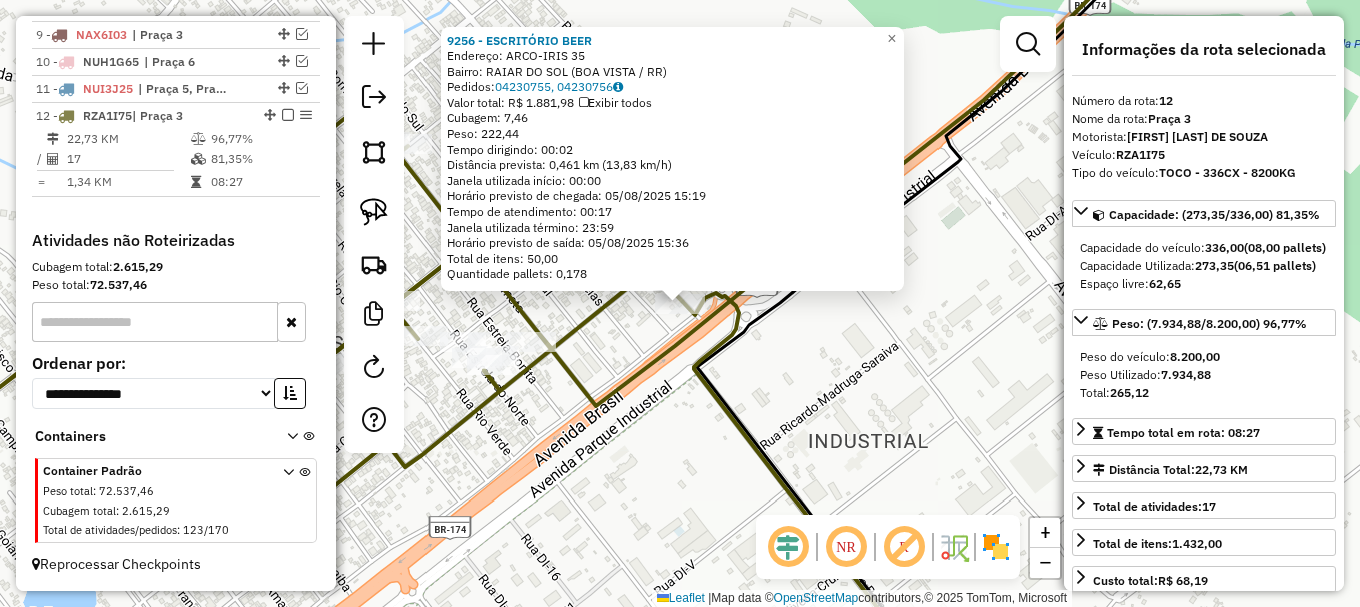 click on "9256 - ESCRITÓRIO BEER  Endereço:  ARCO-IRIS 35   Bairro: RAIAR DO SOL (BOA VISTA / RR)   Pedidos:  04230755, 04230756   Valor total: R$ 1.881,98   Exibir todos   Cubagem: 7,46  Peso: 222,44  Tempo dirigindo: 00:02   Distância prevista: 0,461 km (13,83 km/h)   Janela utilizada início: 00:00   Horário previsto de chegada: 05/08/2025 15:19   Tempo de atendimento: 00:17   Janela utilizada término: 23:59   Horário previsto de saída: 05/08/2025 15:36   Total de itens: 50,00   Quantidade pallets: 0,178  × Janela de atendimento Grade de atendimento Capacidade Transportadoras Veículos Cliente Pedidos  Rotas Selecione os dias de semana para filtrar as janelas de atendimento  Seg   Ter   Qua   Qui   Sex   Sáb   Dom  Informe o período da janela de atendimento: De: Até:  Filtrar exatamente a janela do cliente  Considerar janela de atendimento padrão  Selecione os dias de semana para filtrar as grades de atendimento  Seg   Ter   Qua   Qui   Sex   Sáb   Dom   Clientes fora do dia de atendimento selecionado +" 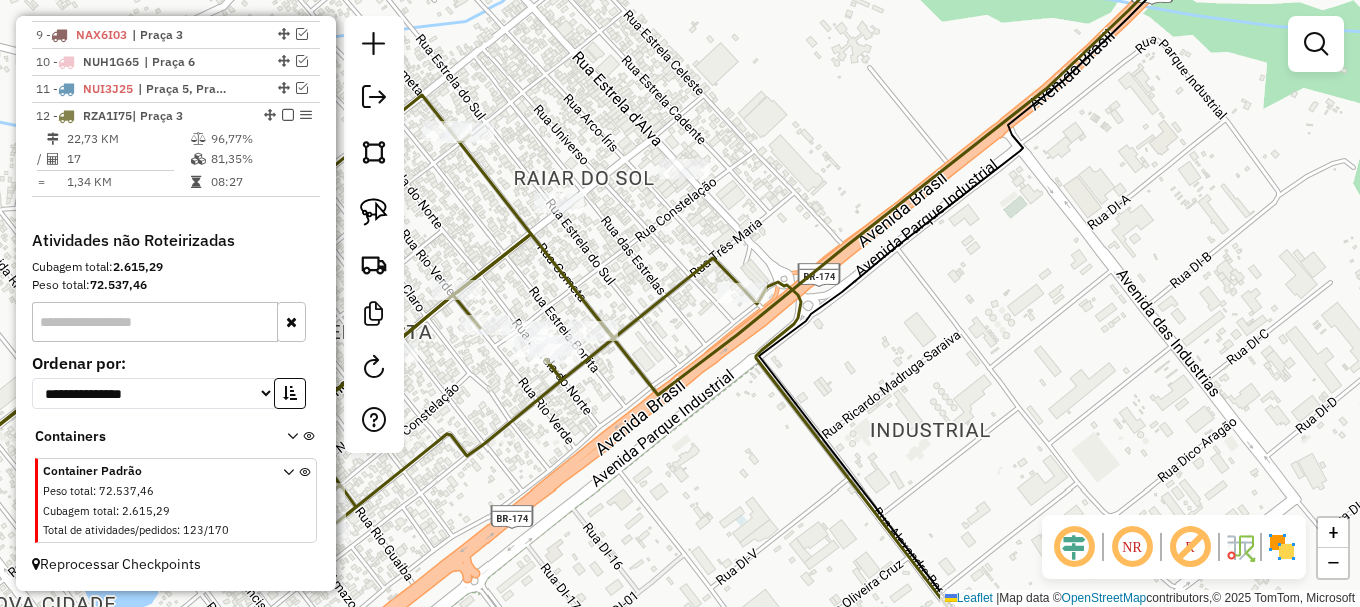 drag, startPoint x: 529, startPoint y: 267, endPoint x: 589, endPoint y: 249, distance: 62.641838 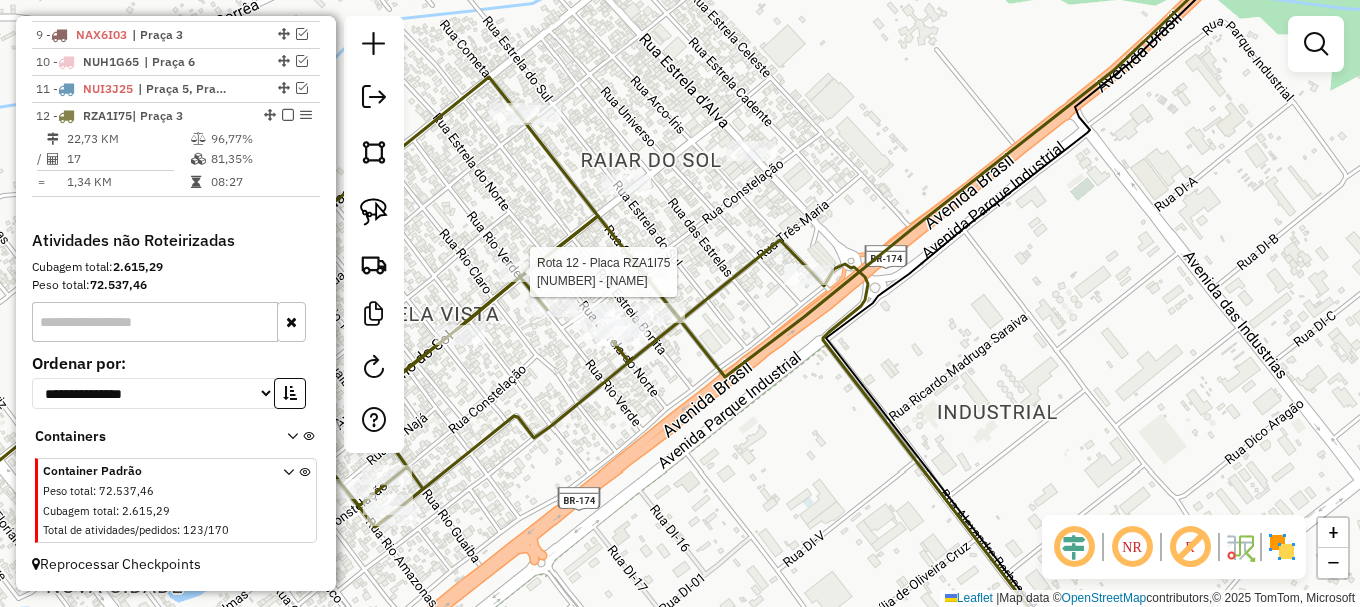 select on "**********" 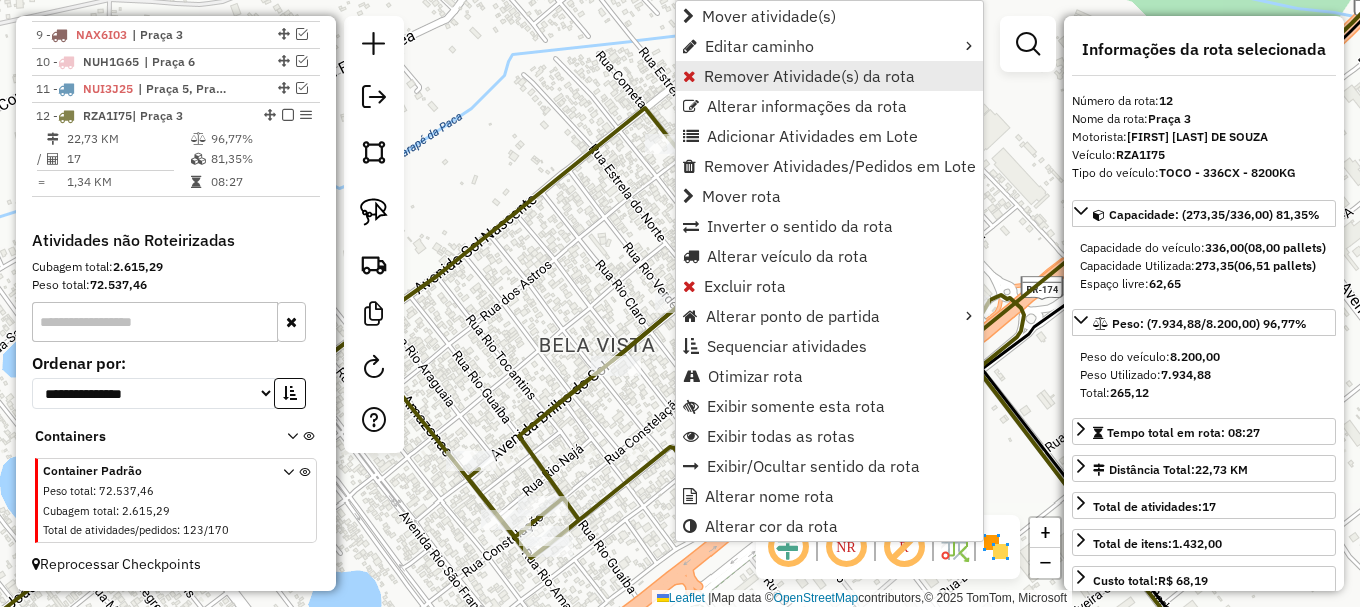 click on "Remover Atividade(s) da rota" at bounding box center [809, 76] 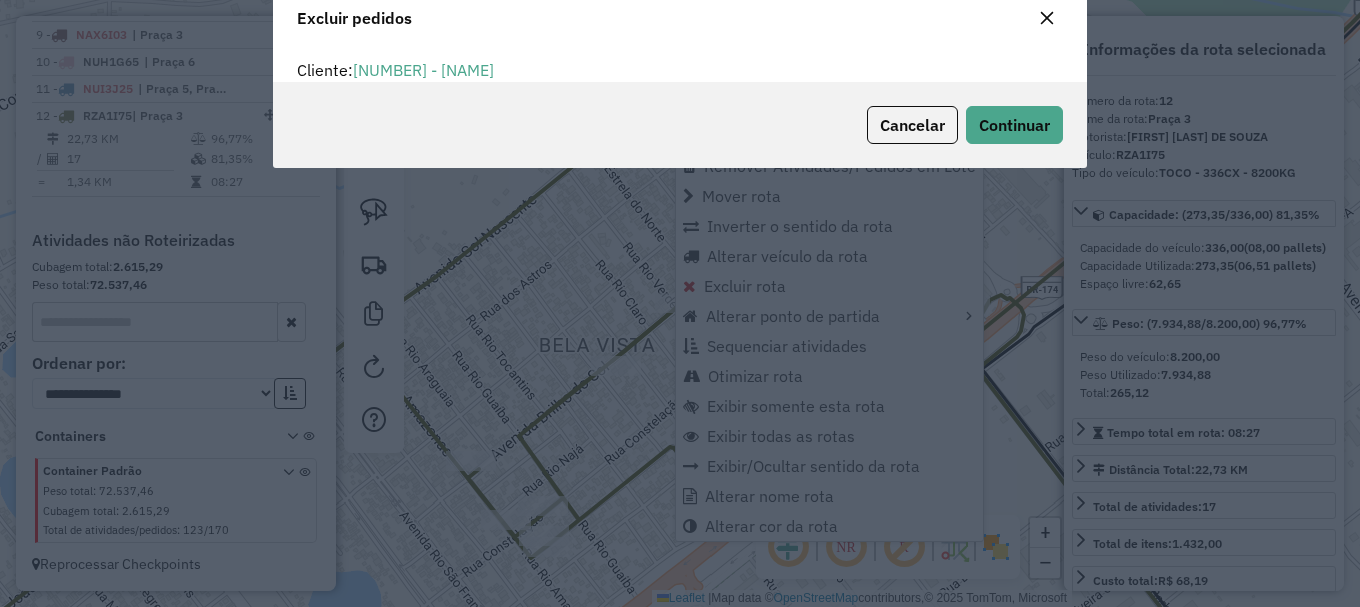 scroll, scrollTop: 12, scrollLeft: 6, axis: both 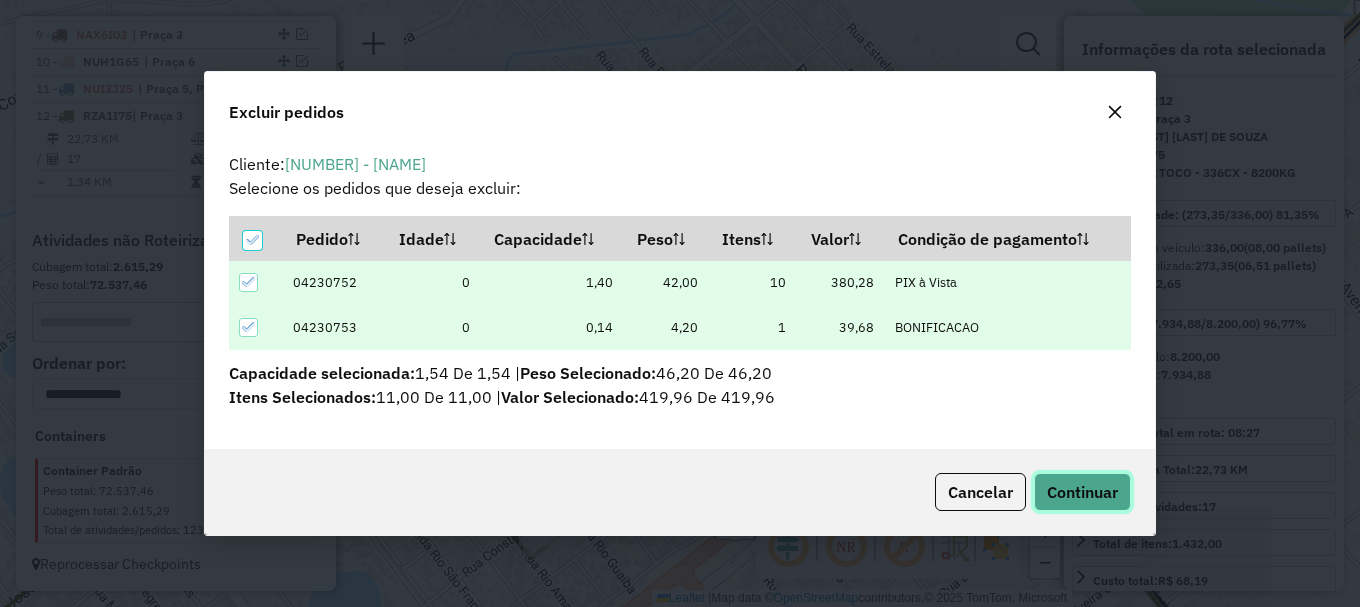 click on "Continuar" 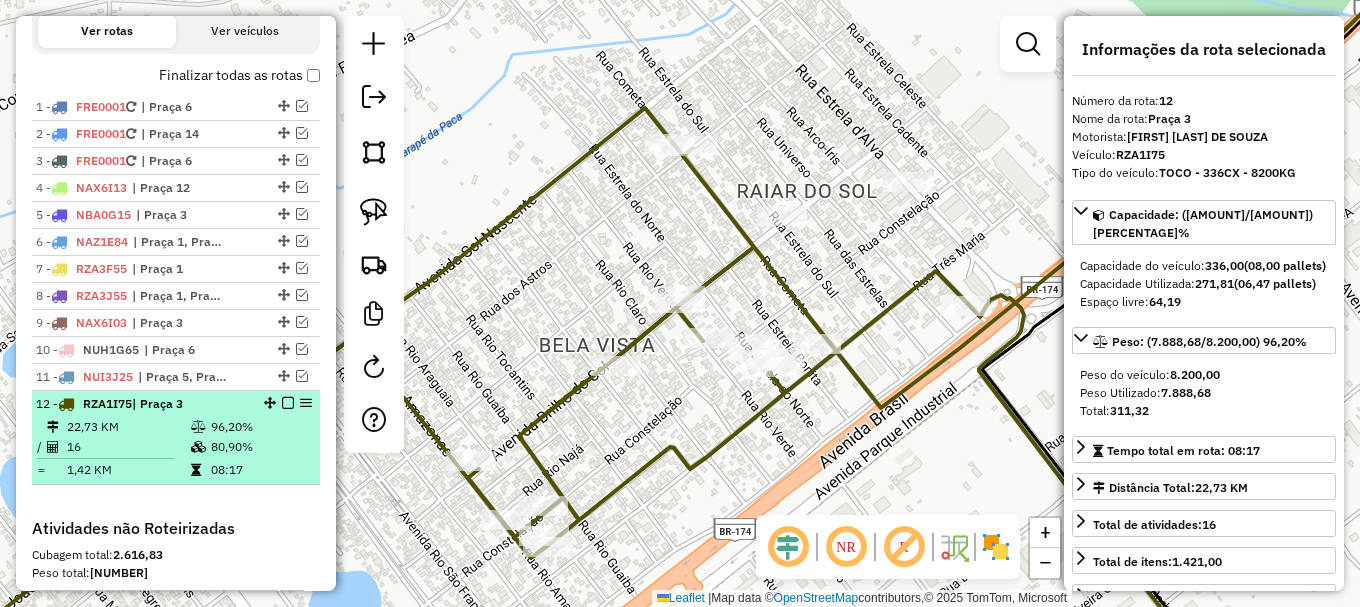 click at bounding box center (288, 403) 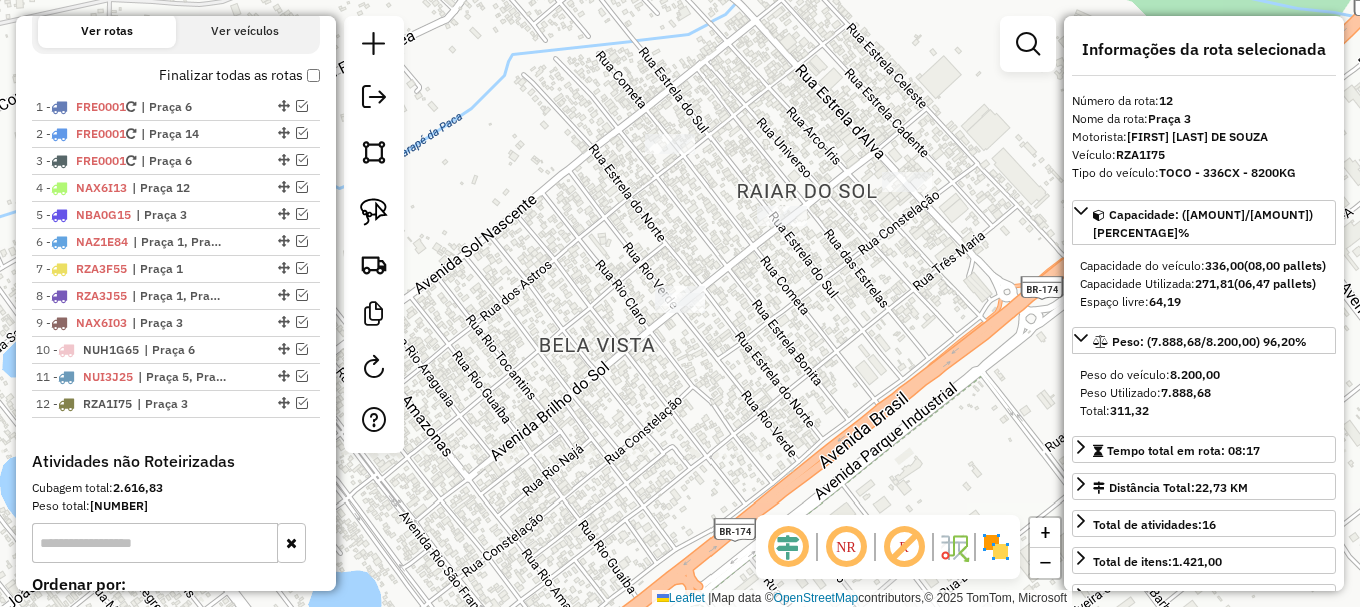 scroll, scrollTop: 960, scrollLeft: 0, axis: vertical 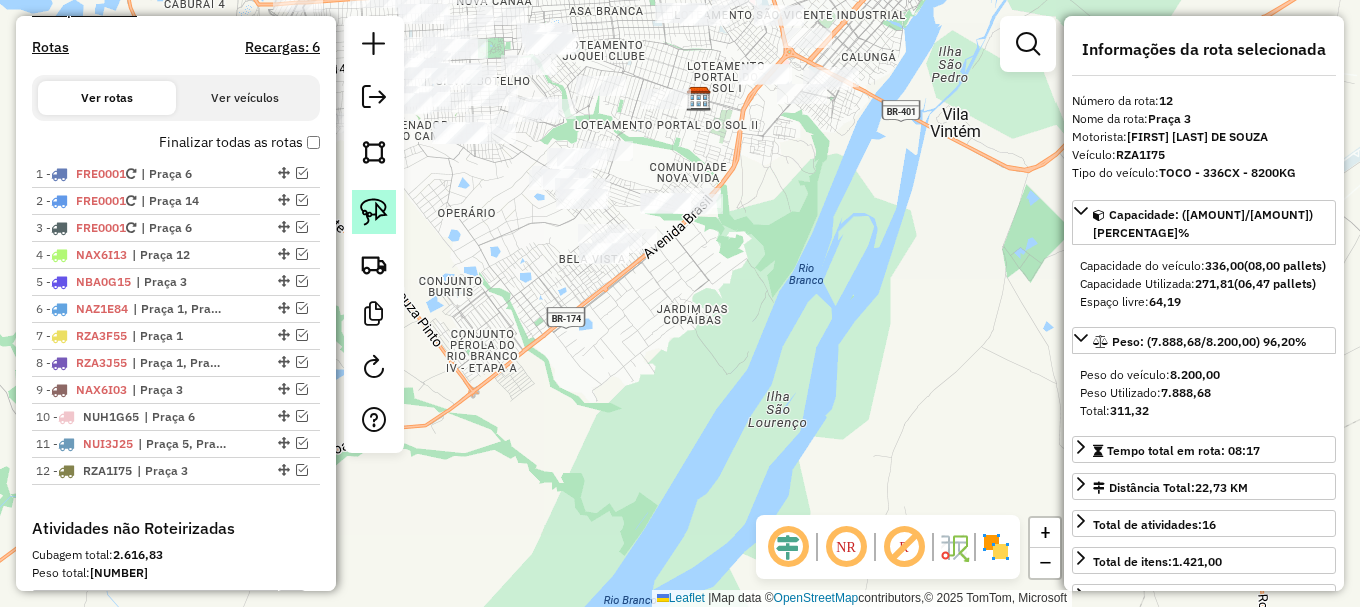 drag, startPoint x: 378, startPoint y: 206, endPoint x: 394, endPoint y: 210, distance: 16.492422 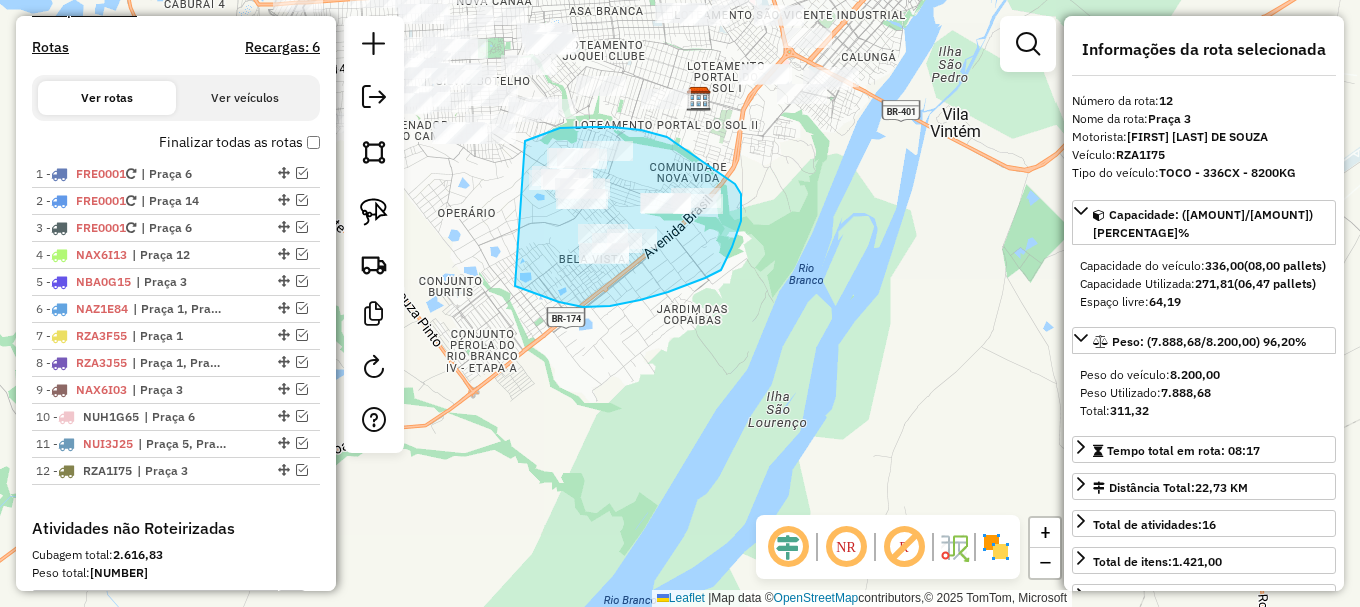 drag, startPoint x: 583, startPoint y: 307, endPoint x: 525, endPoint y: 141, distance: 175.84084 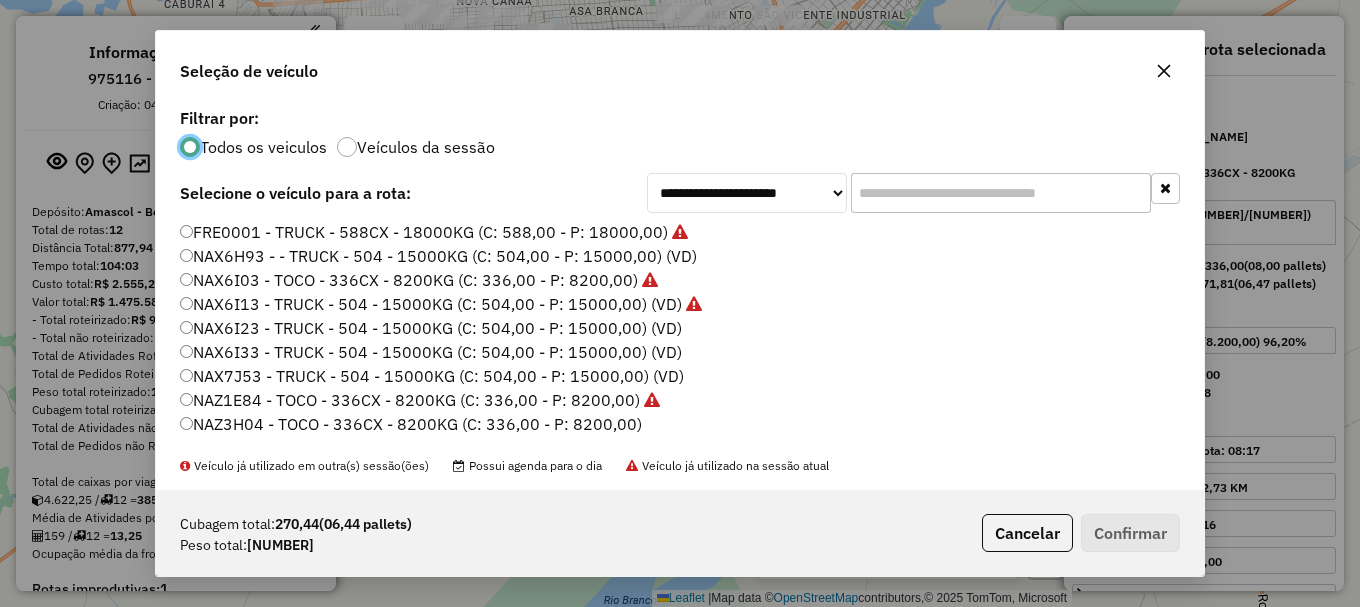 select on "**********" 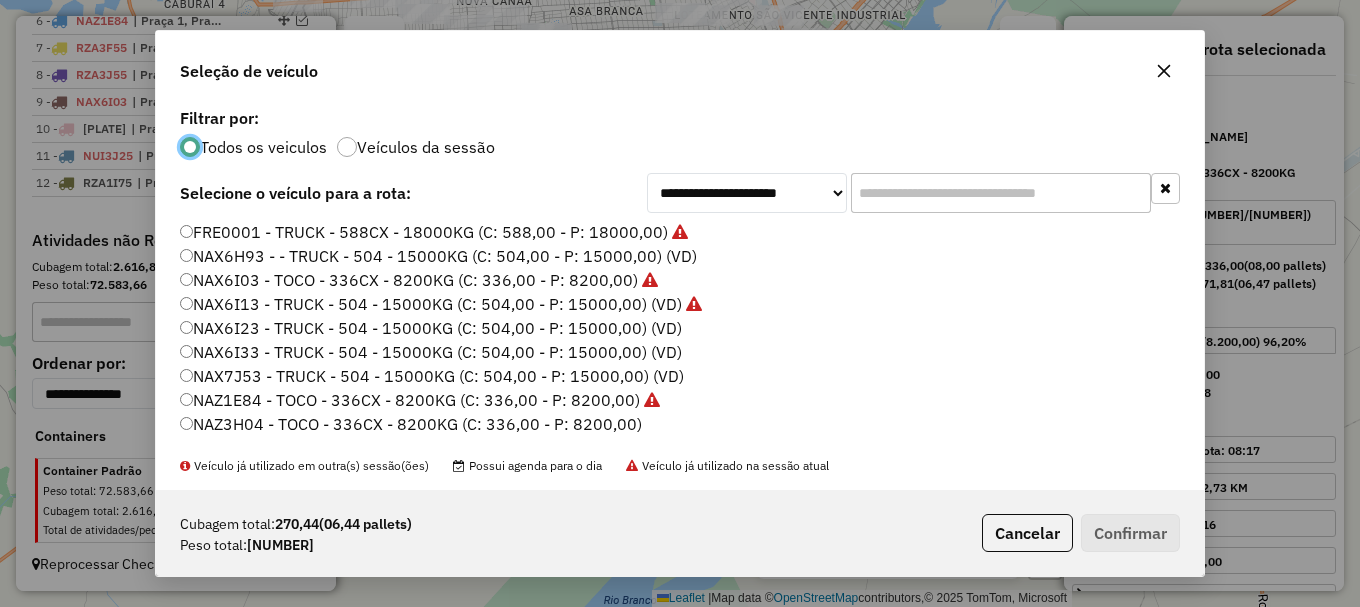 scroll, scrollTop: 100, scrollLeft: 0, axis: vertical 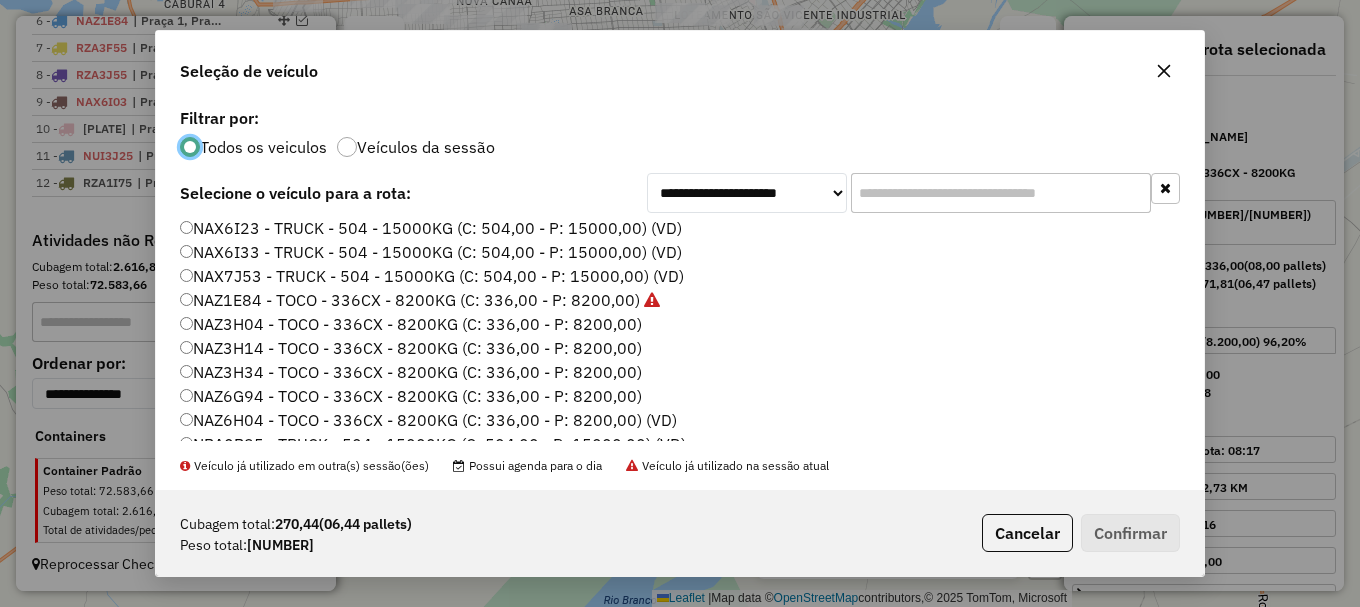click on "NAZ6G94 - TOCO - 336CX - 8200KG (C: 336,00 - P: 8200,00)" 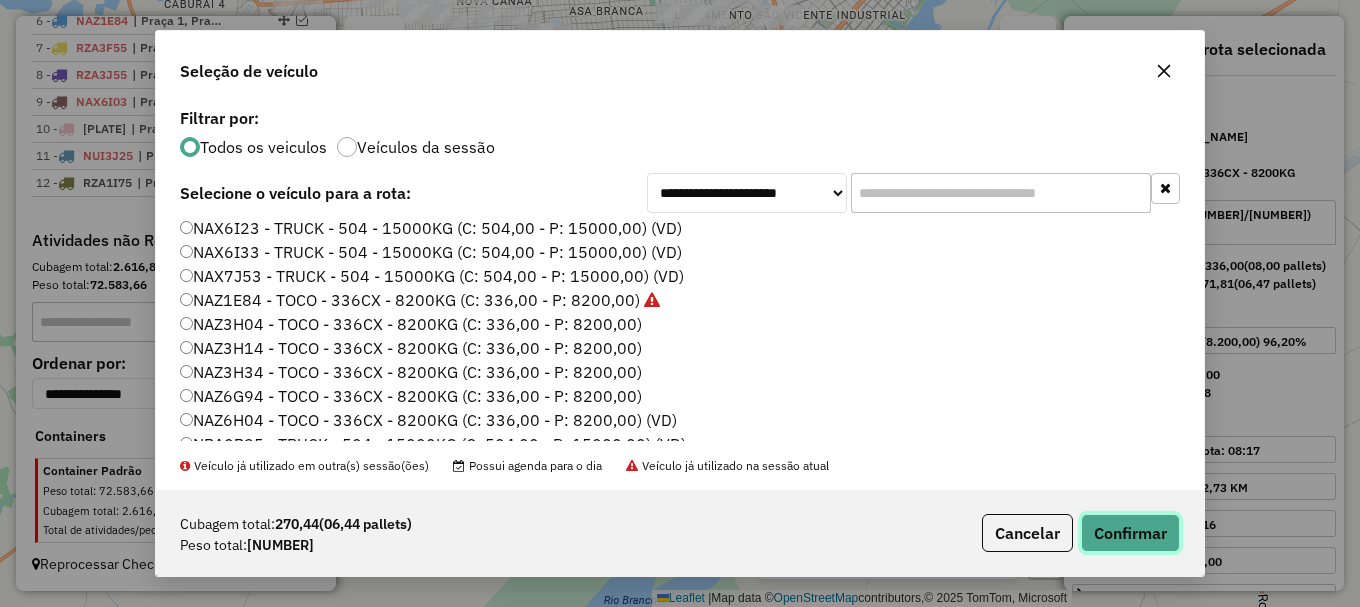 click on "Confirmar" 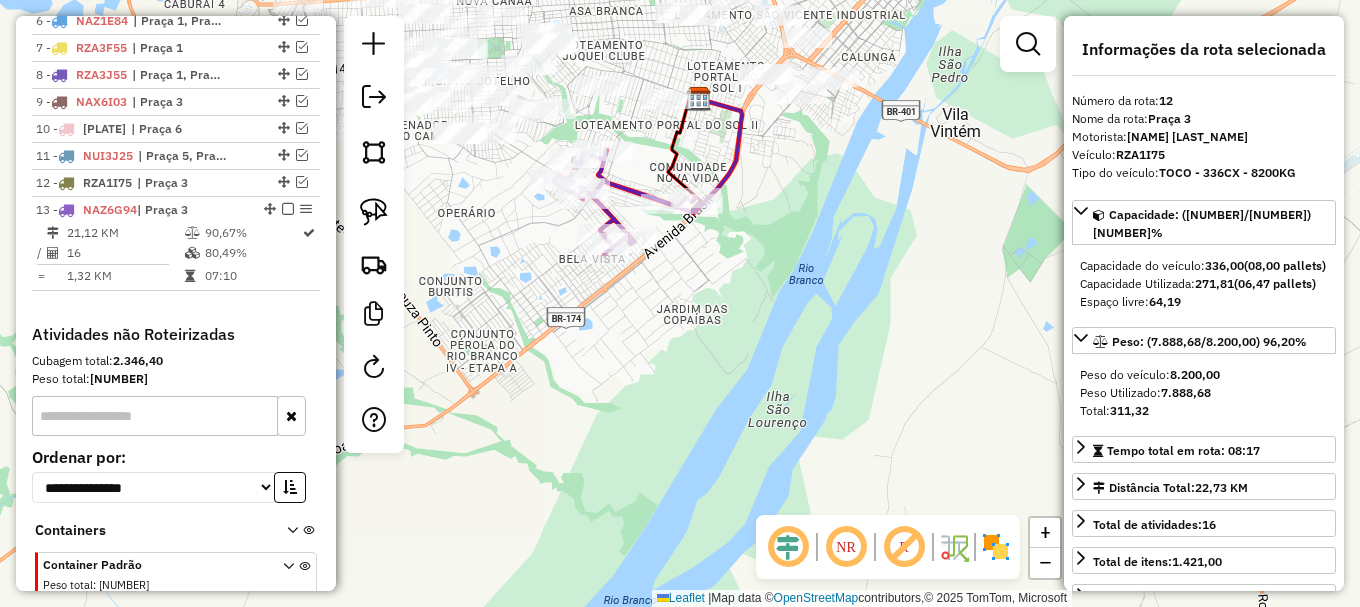 scroll, scrollTop: 1054, scrollLeft: 0, axis: vertical 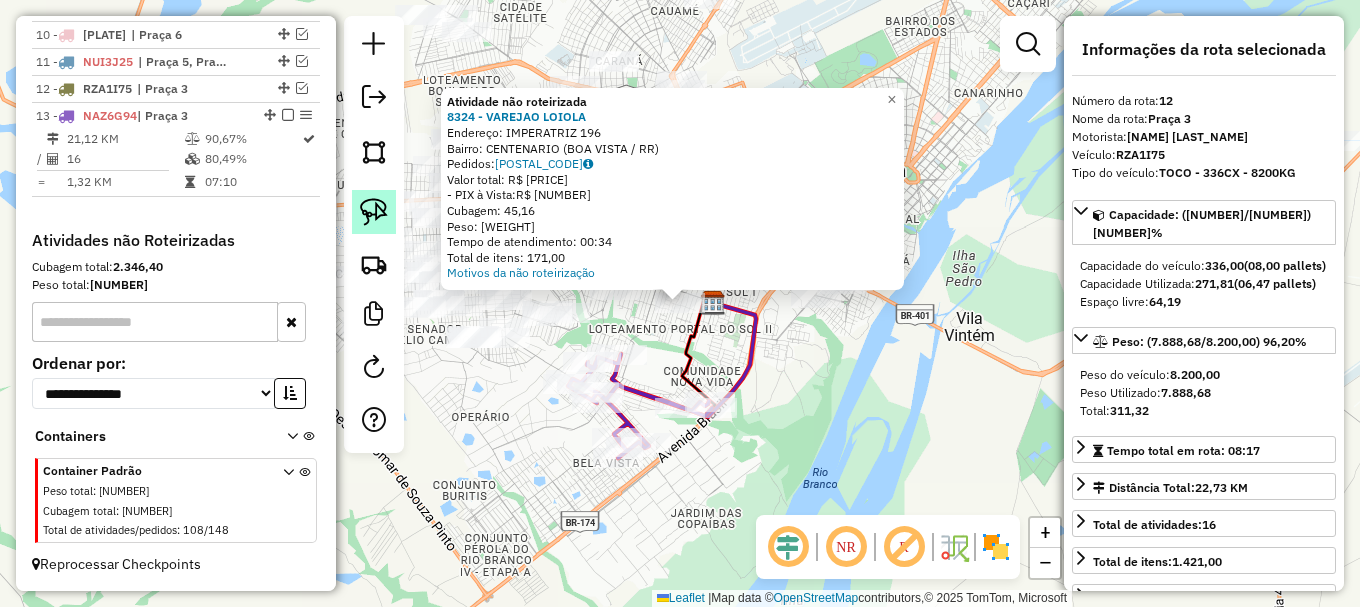 click 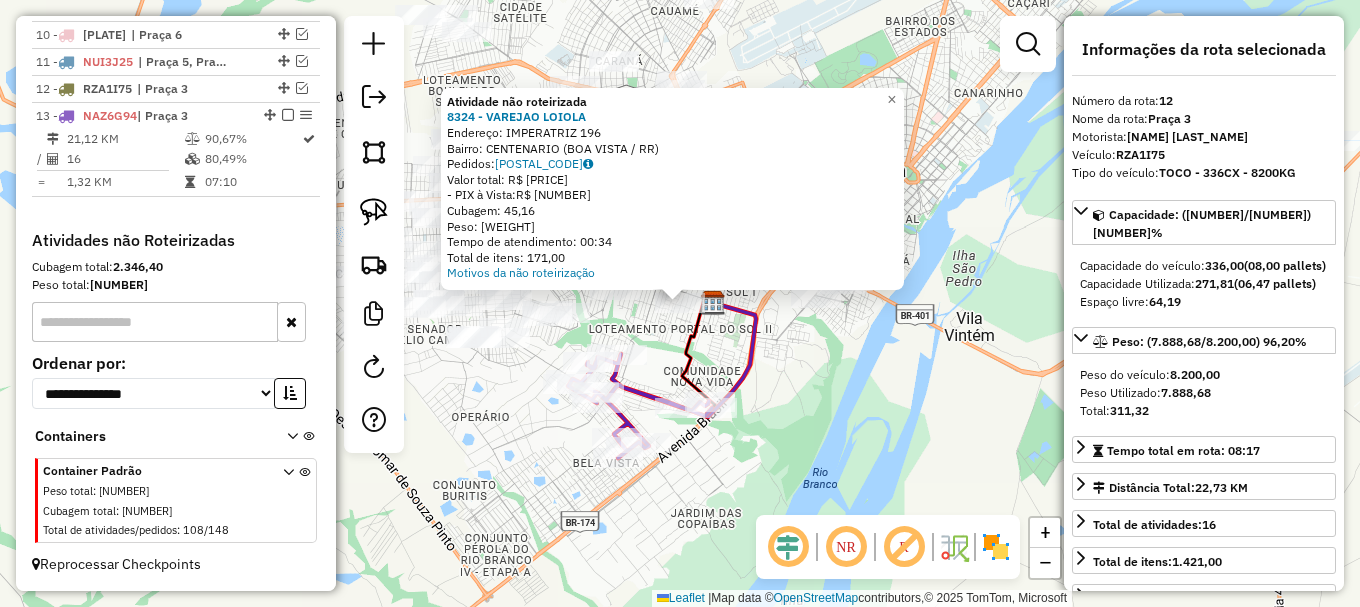 drag, startPoint x: 626, startPoint y: 320, endPoint x: 623, endPoint y: 289, distance: 31.144823 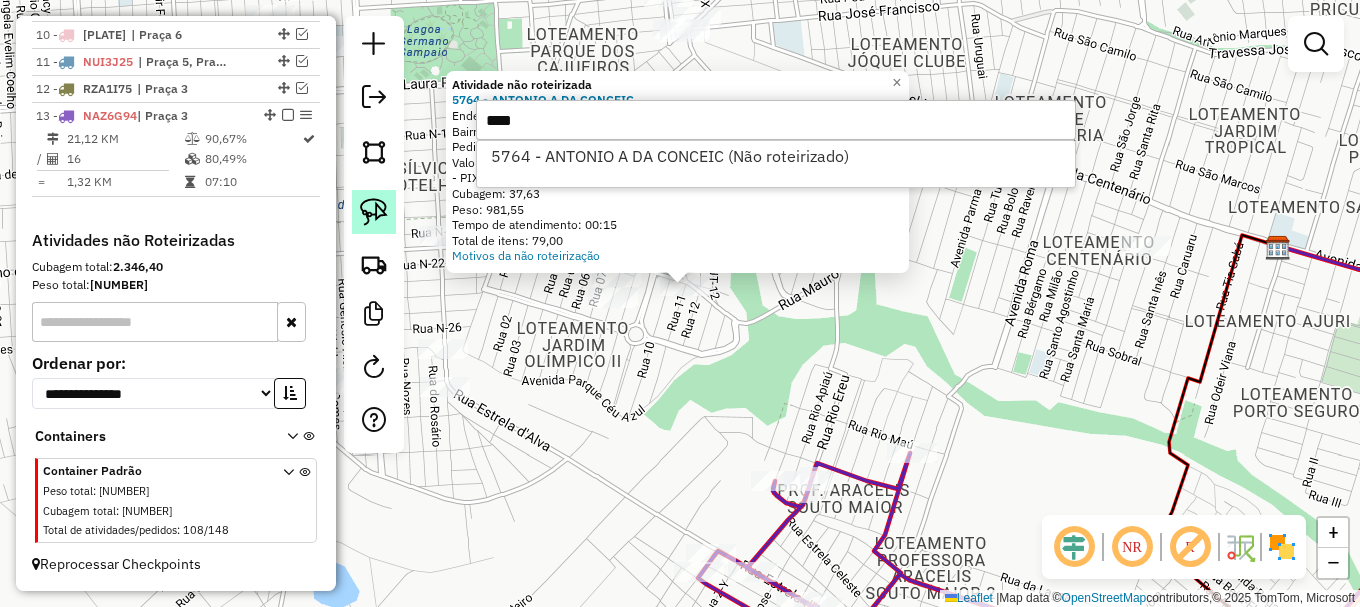 type on "****" 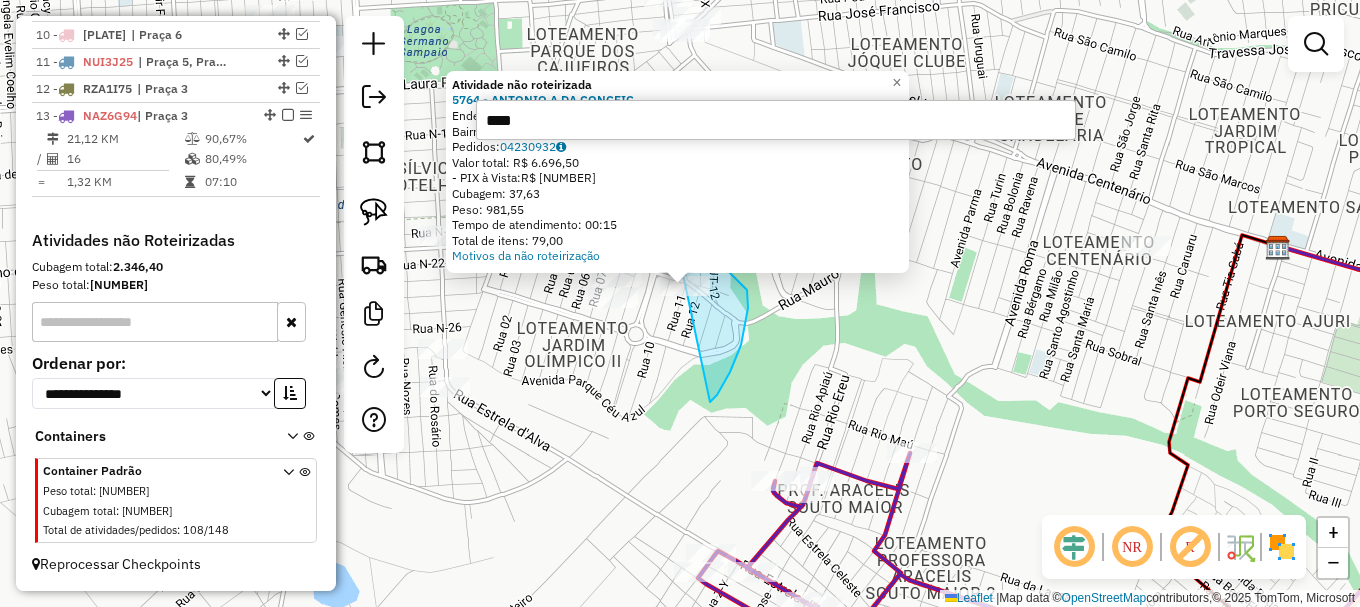 drag, startPoint x: 734, startPoint y: 362, endPoint x: 662, endPoint y: 264, distance: 121.60592 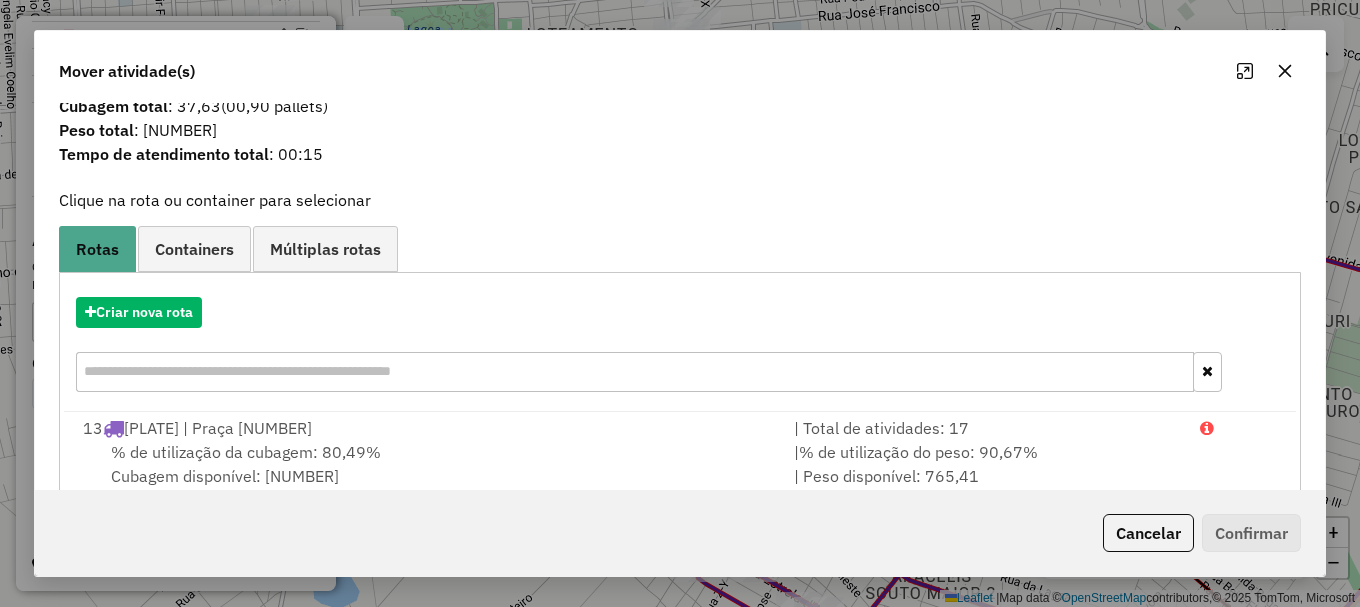 scroll, scrollTop: 78, scrollLeft: 0, axis: vertical 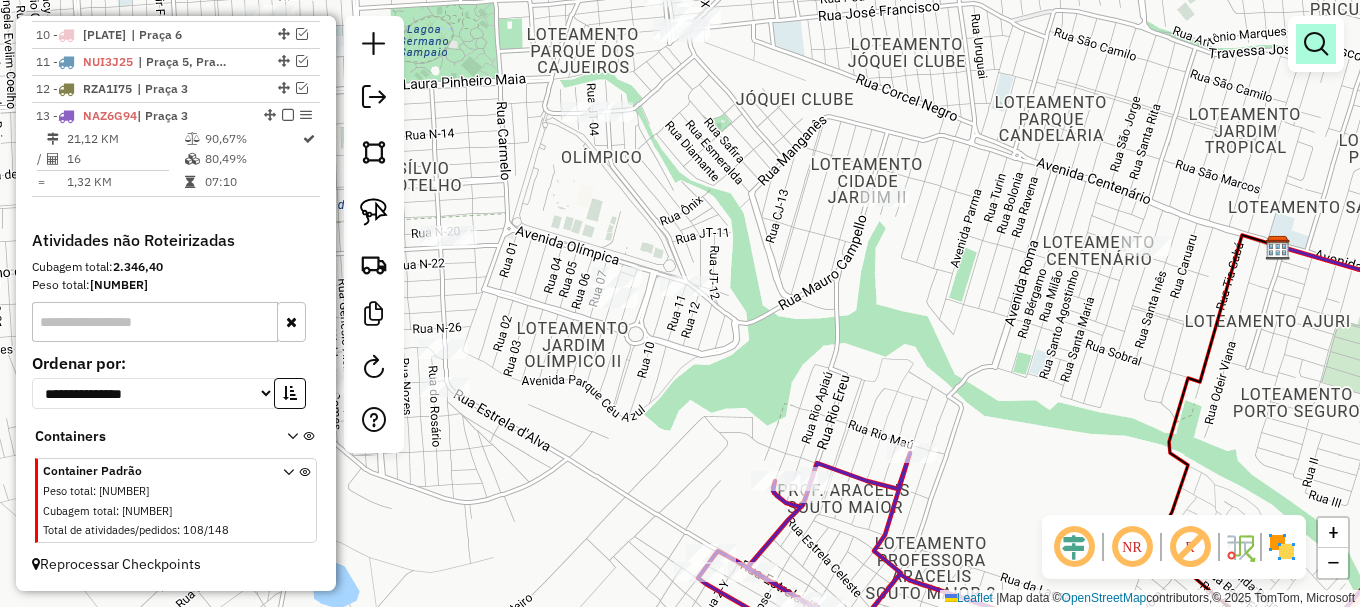 click at bounding box center [1316, 44] 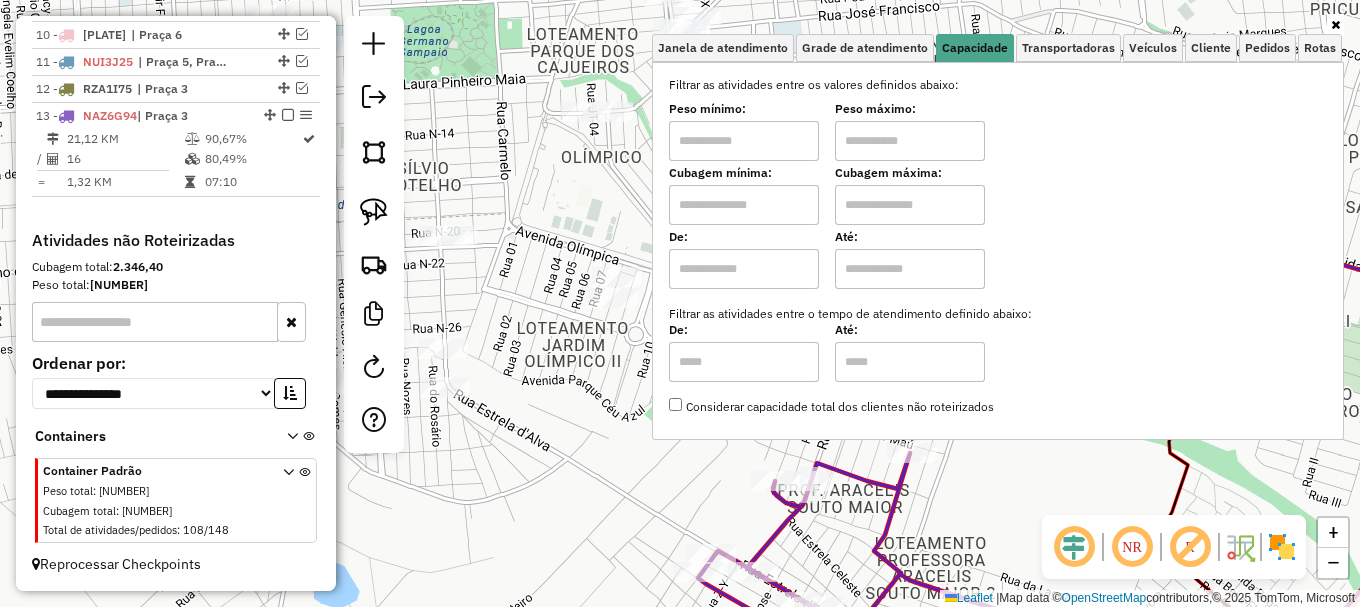 click at bounding box center (910, 205) 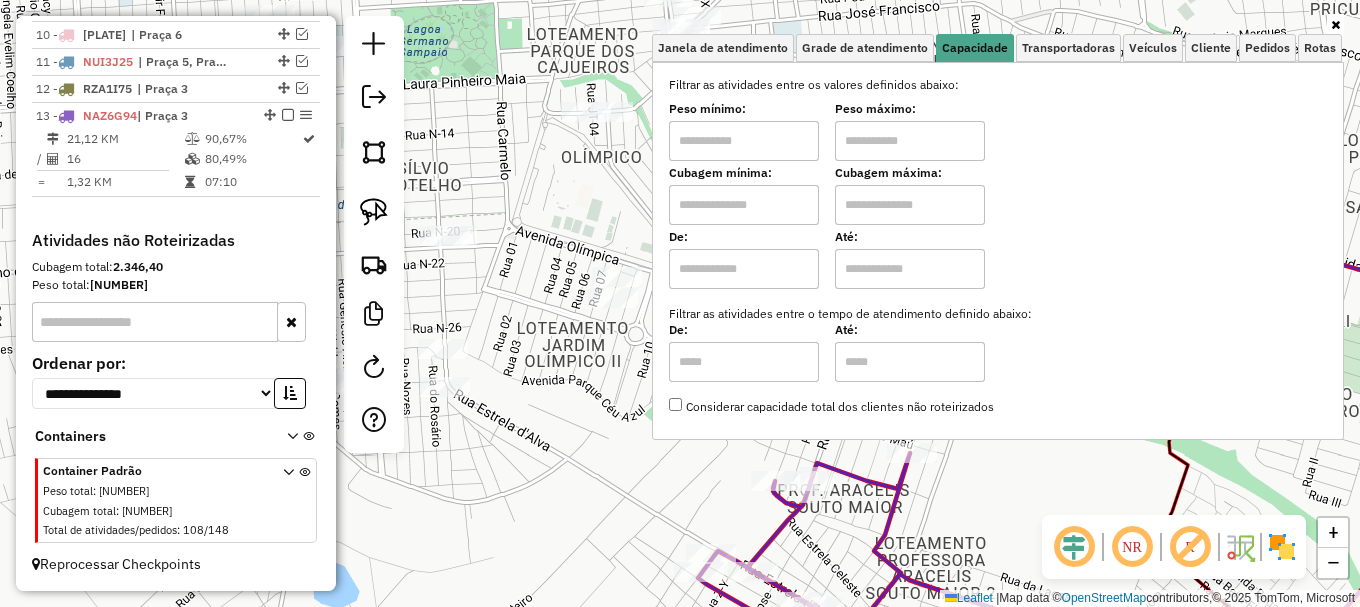 click at bounding box center (910, 141) 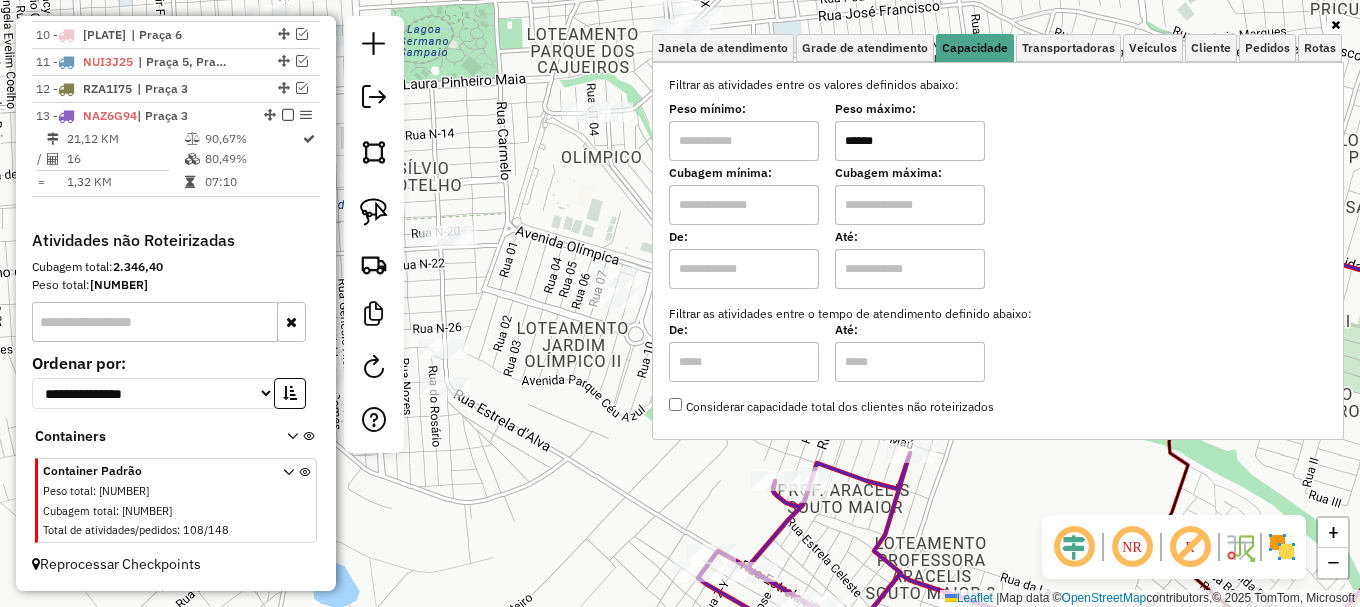 type on "******" 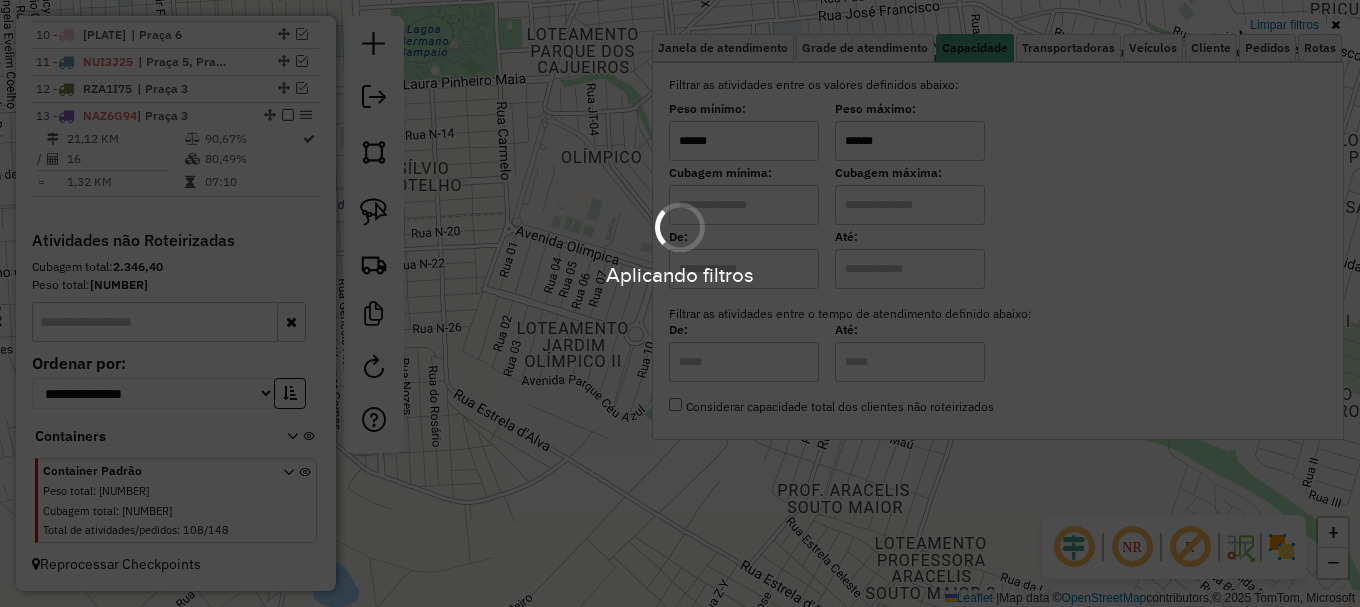 click on "Aplicando filtros  Pop-up bloqueado!  Seu navegador bloqueou automáticamente a abertura de uma nova janela.   Acesse as configurações e adicione o endereço do sistema a lista de permissão.   Fechar  Informações da Sessão 975116 - 05/08/2025     Criação: 04/08/2025 19:51   Depósito:  Amascol - Boa Vista  Total de rotas:  13  Distância Total:  899,06 km  Tempo total:  111:13  Custo total:  R$ 2.618,60  Valor total:  R$ 1.475.586,34  - Total roteirizado:  R$ 1.041.619,14  - Total não roteirizado:  R$ 433.967,20  Total de Atividades Roteirizadas:  175  Total de Pedidos Roteirizados:  247  Peso total roteirizado:  129.147,16  Cubagem total roteirizado:  4.892,68  Total de Atividades não Roteirizadas:  108  Total de Pedidos não Roteirizados:  148 Total de caixas por viagem:  4.892,68 /   13 =  376,36 Média de Atividades por viagem:  175 /   13 =  13,46 Ocupação média da frota:  96,79%   Rotas improdutivas:  1  Rotas vários dias:  1  Clientes Priorizados NR:  0  Transportadoras  Rotas  1 -" at bounding box center (680, 303) 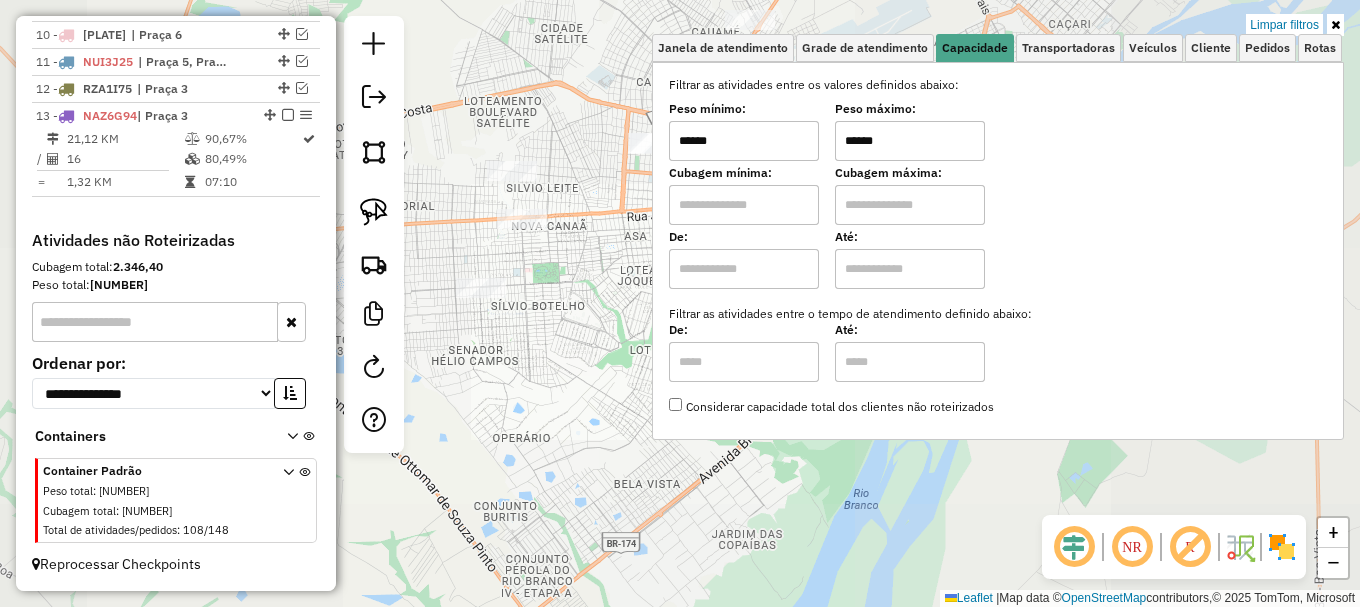 click on "Limpar filtros Janela de atendimento Grade de atendimento Capacidade Transportadoras Veículos Cliente Pedidos  Rotas Selecione os dias de semana para filtrar as janelas de atendimento  Seg   Ter   Qua   Qui   Sex   Sáb   Dom  Informe o período da janela de atendimento: De: Até:  Filtrar exatamente a janela do cliente  Considerar janela de atendimento padrão  Selecione os dias de semana para filtrar as grades de atendimento  Seg   Ter   Qua   Qui   Sex   Sáb   Dom   Considerar clientes sem dia de atendimento cadastrado  Clientes fora do dia de atendimento selecionado Filtrar as atividades entre os valores definidos abaixo:  Peso mínimo:  ******  Peso máximo:  ******  Cubagem mínima:   Cubagem máxima:   De:   Até:  Filtrar as atividades entre o tempo de atendimento definido abaixo:  De:   Até:   Considerar capacidade total dos clientes não roteirizados Transportadora: Selecione um ou mais itens Tipo de veículo: Selecione um ou mais itens Veículo: Selecione um ou mais itens Motorista: Nome: Setor:" 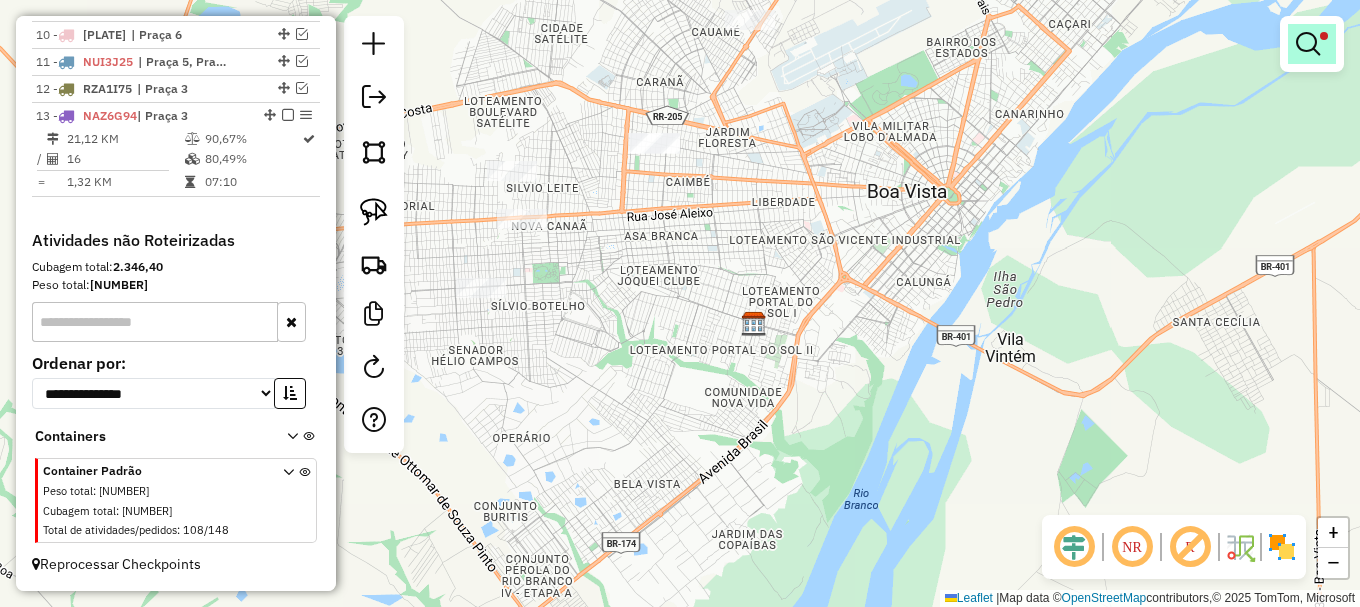 click at bounding box center [1308, 44] 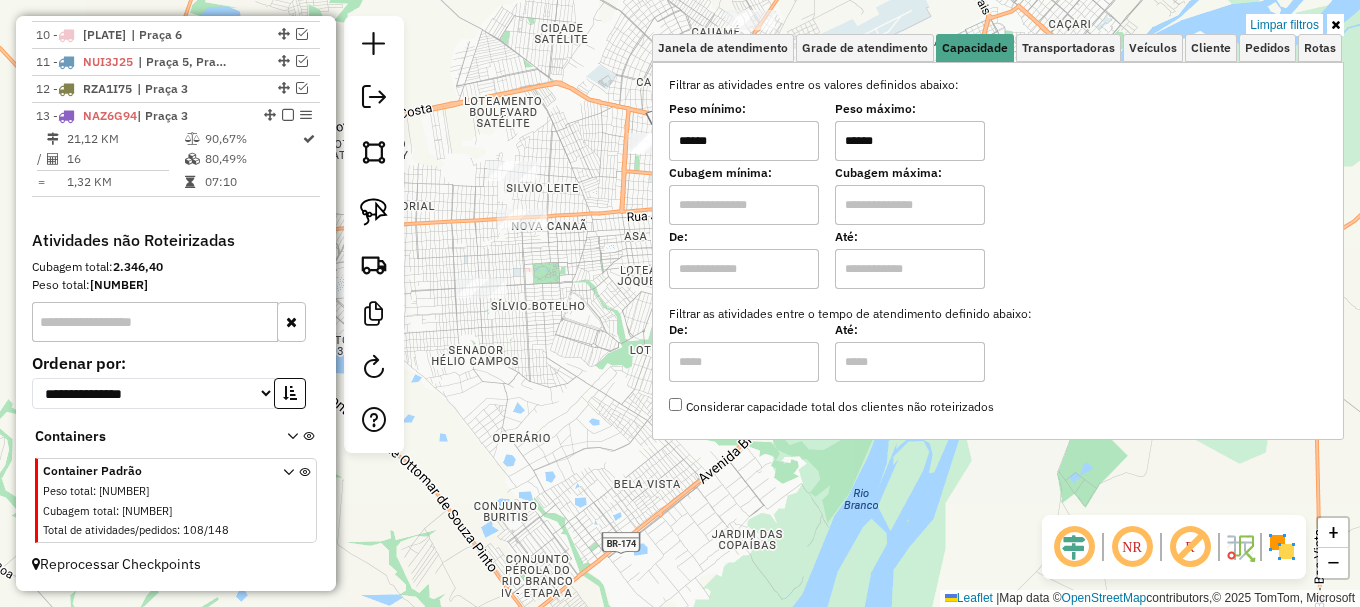 click on "******" at bounding box center [744, 141] 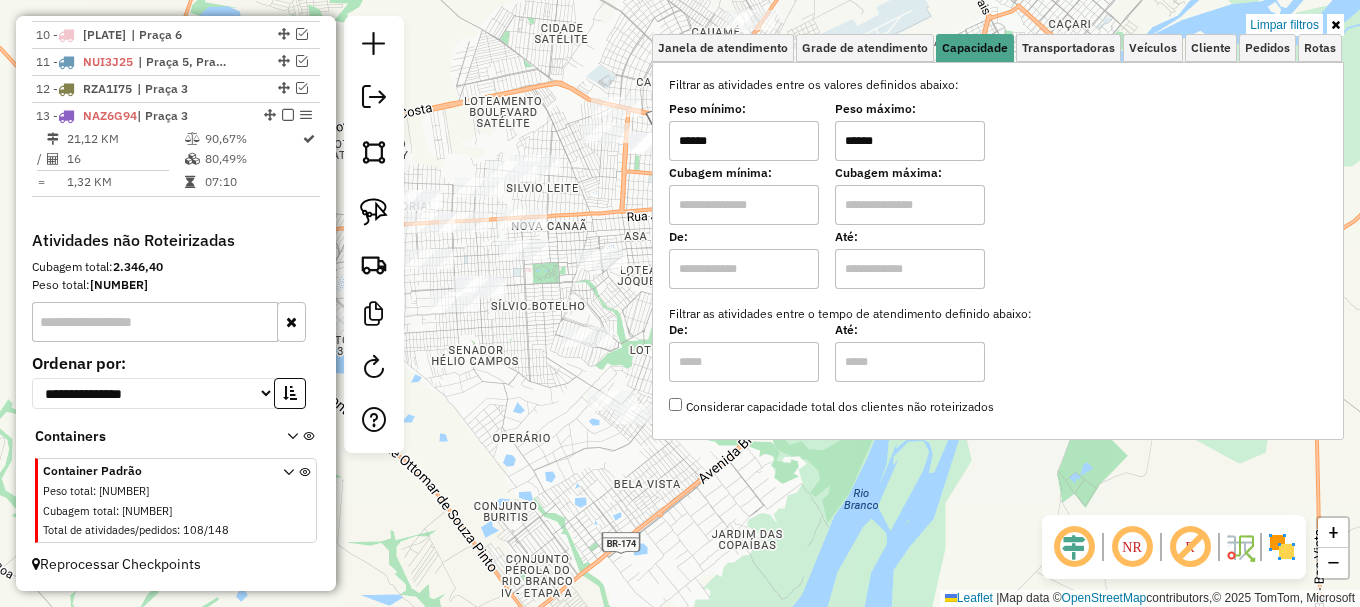 type on "******" 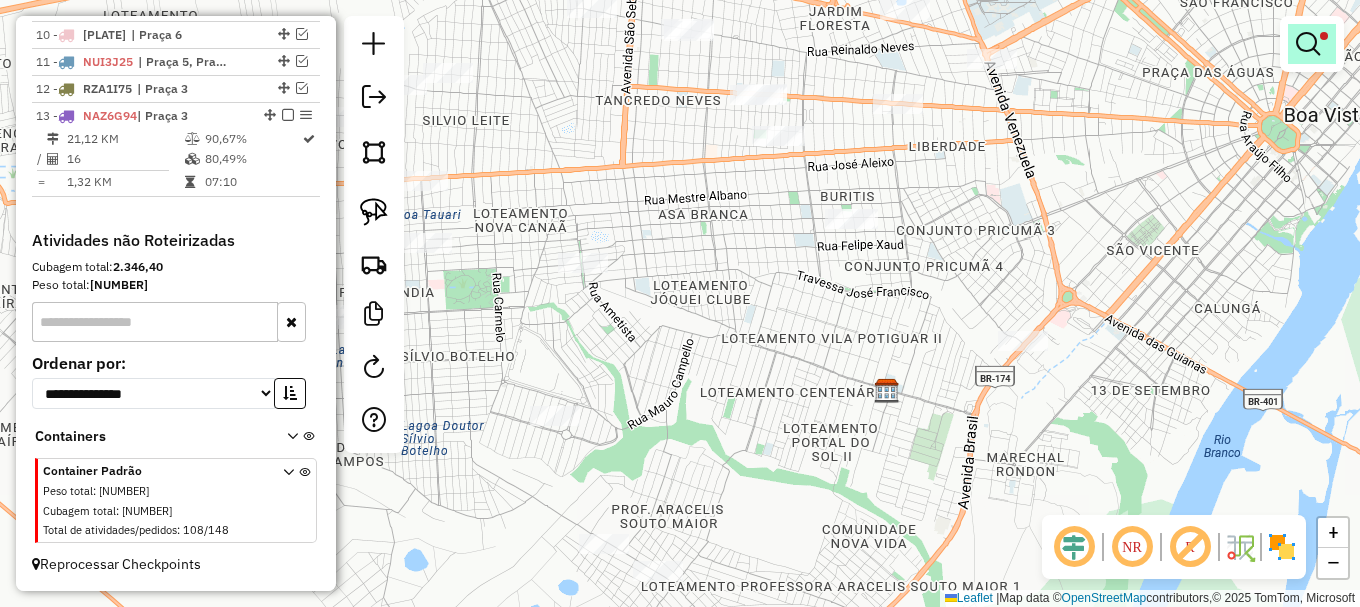 click at bounding box center [1308, 44] 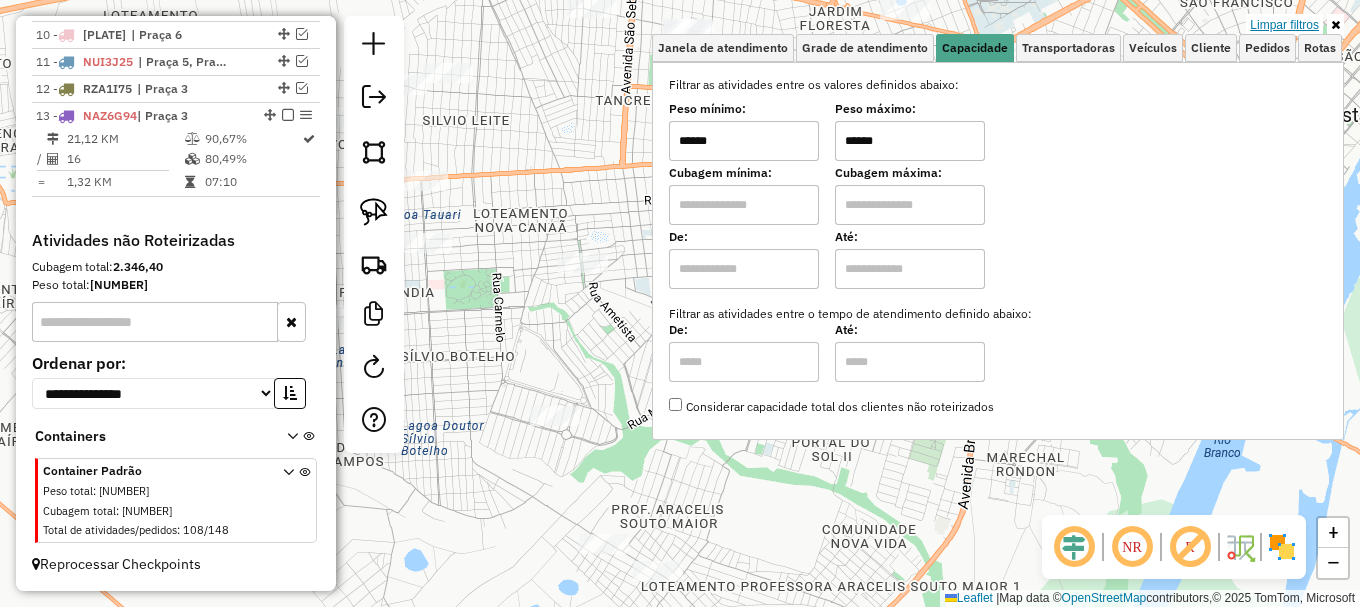 click on "Limpar filtros" at bounding box center [1284, 25] 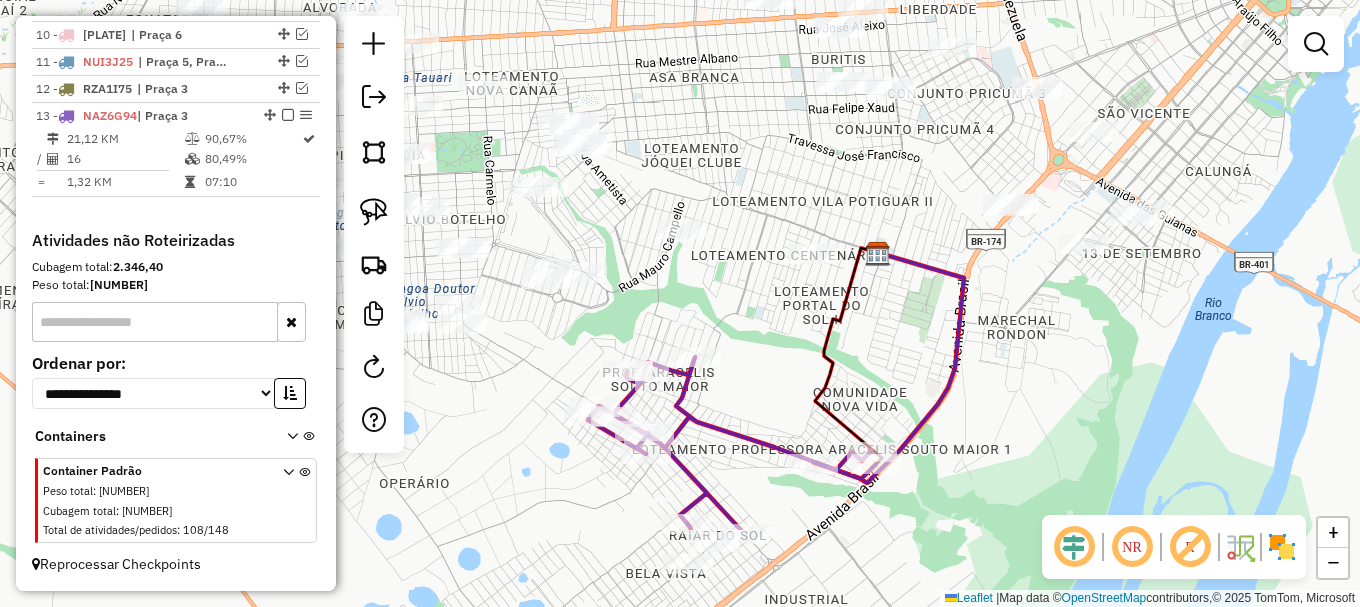 drag, startPoint x: 766, startPoint y: 345, endPoint x: 746, endPoint y: 265, distance: 82.46211 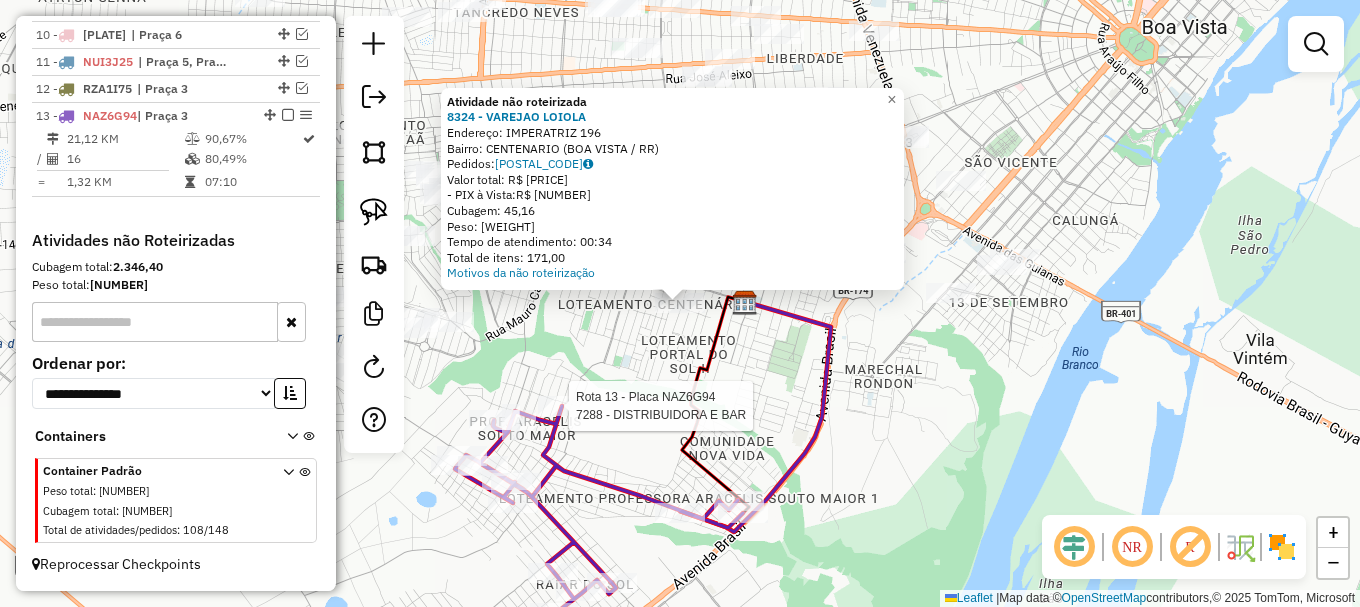 select on "**********" 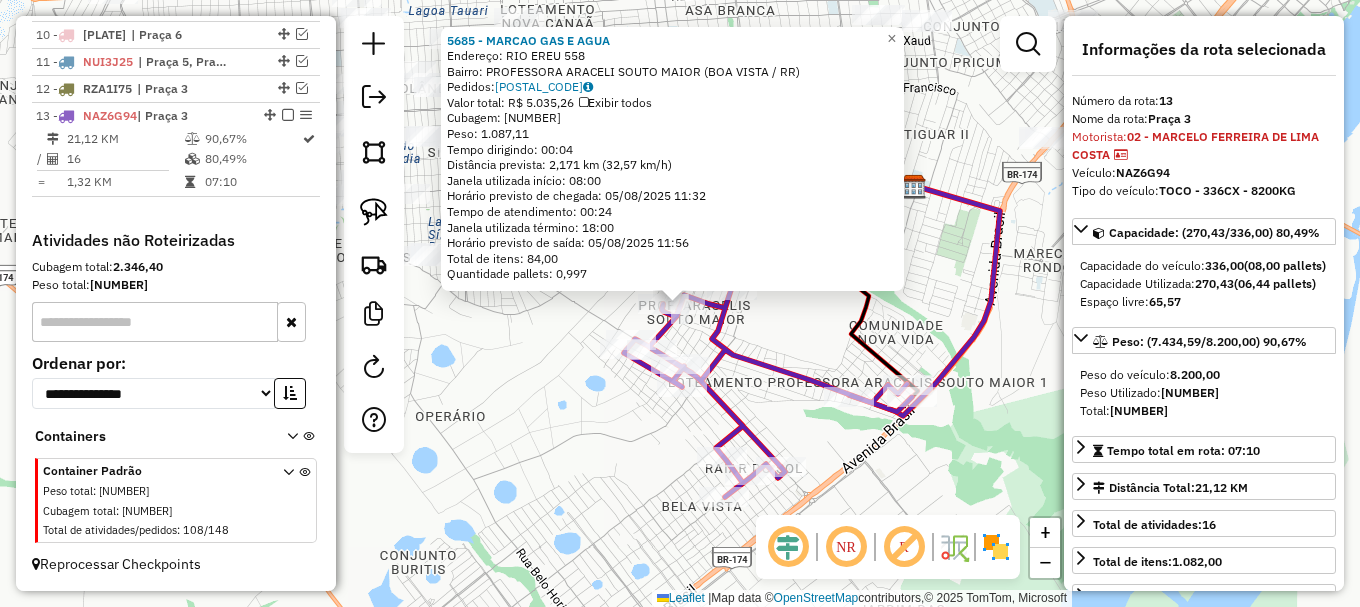click on "5685 - MARCAO GAS E AGUA  Endereço:  RIO EREU 558   Bairro: PROFESSORA ARACELI SOUTO MAIOR (BOA VISTA / RR)   Pedidos:  04230910   Valor total: R$ 5.035,26   Exibir todos   Cubagem: 41,88  Peso: 1.087,11  Tempo dirigindo: 00:04   Distância prevista: 2,171 km (32,57 km/h)   Janela utilizada início: 08:00   Horário previsto de chegada: 05/08/2025 11:32   Tempo de atendimento: 00:24   Janela utilizada término: 18:00   Horário previsto de saída: 05/08/2025 11:56   Total de itens: 84,00   Quantidade pallets: 0,997  × Janela de atendimento Grade de atendimento Capacidade Transportadoras Veículos Cliente Pedidos  Rotas Selecione os dias de semana para filtrar as janelas de atendimento  Seg   Ter   Qua   Qui   Sex   Sáb   Dom  Informe o período da janela de atendimento: De: Até:  Filtrar exatamente a janela do cliente  Considerar janela de atendimento padrão  Selecione os dias de semana para filtrar as grades de atendimento  Seg   Ter   Qua   Qui   Sex   Sáb   Dom   Peso mínimo:   Peso máximo:   De:" 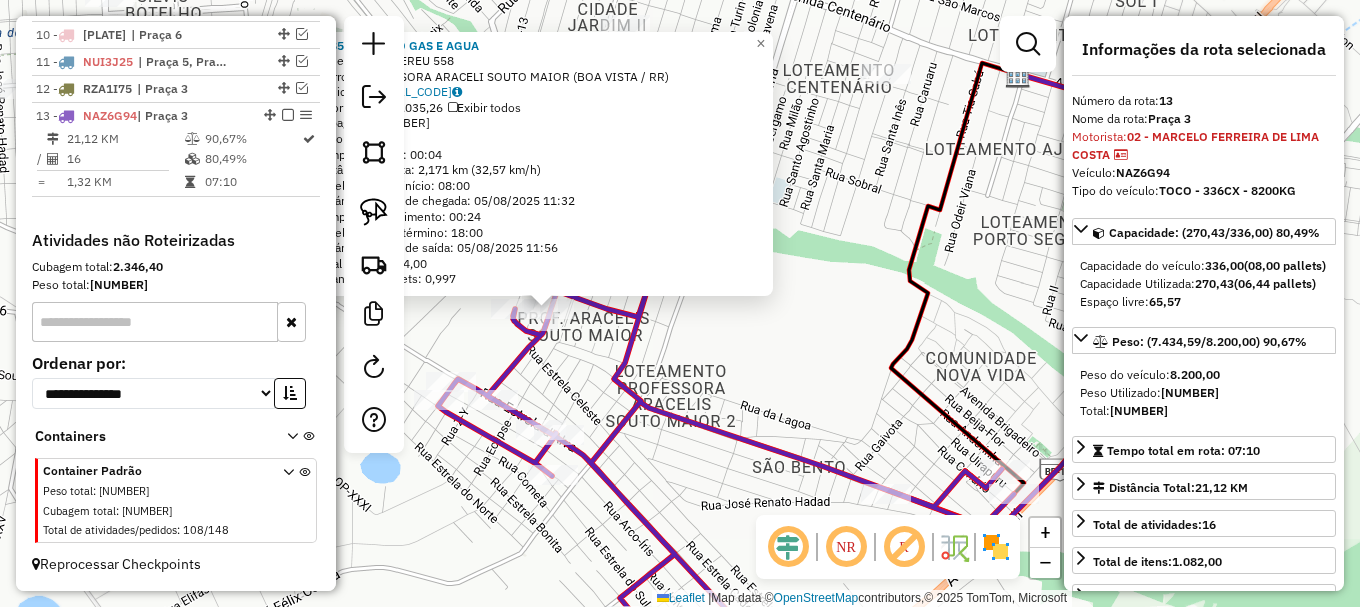 click on "5685 - MARCAO GAS E AGUA  Endereço:  RIO EREU 558   Bairro: PROFESSORA ARACELI SOUTO MAIOR (BOA VISTA / RR)   Pedidos:  04230910   Valor total: R$ 5.035,26   Exibir todos   Cubagem: 41,88  Peso: 1.087,11  Tempo dirigindo: 00:04   Distância prevista: 2,171 km (32,57 km/h)   Janela utilizada início: 08:00   Horário previsto de chegada: 05/08/2025 11:32   Tempo de atendimento: 00:24   Janela utilizada término: 18:00   Horário previsto de saída: 05/08/2025 11:56   Total de itens: 84,00   Quantidade pallets: 0,997  × Janela de atendimento Grade de atendimento Capacidade Transportadoras Veículos Cliente Pedidos  Rotas Selecione os dias de semana para filtrar as janelas de atendimento  Seg   Ter   Qua   Qui   Sex   Sáb   Dom  Informe o período da janela de atendimento: De: Até:  Filtrar exatamente a janela do cliente  Considerar janela de atendimento padrão  Selecione os dias de semana para filtrar as grades de atendimento  Seg   Ter   Qua   Qui   Sex   Sáb   Dom   Peso mínimo:   Peso máximo:   De:" 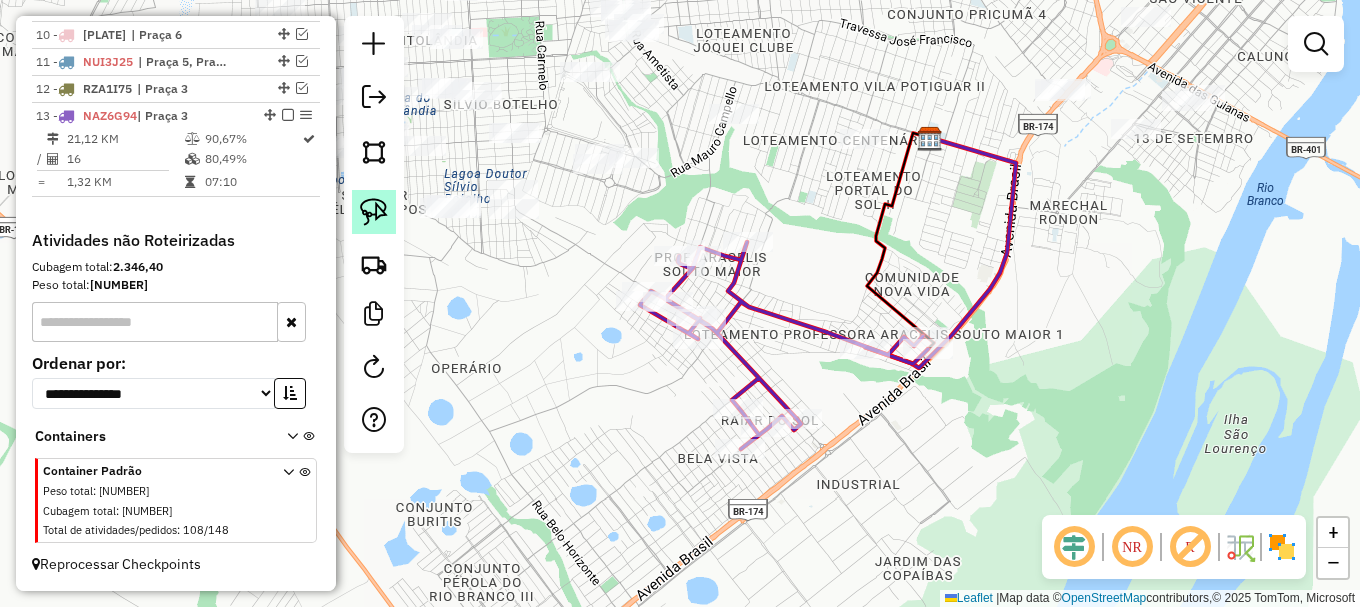 click 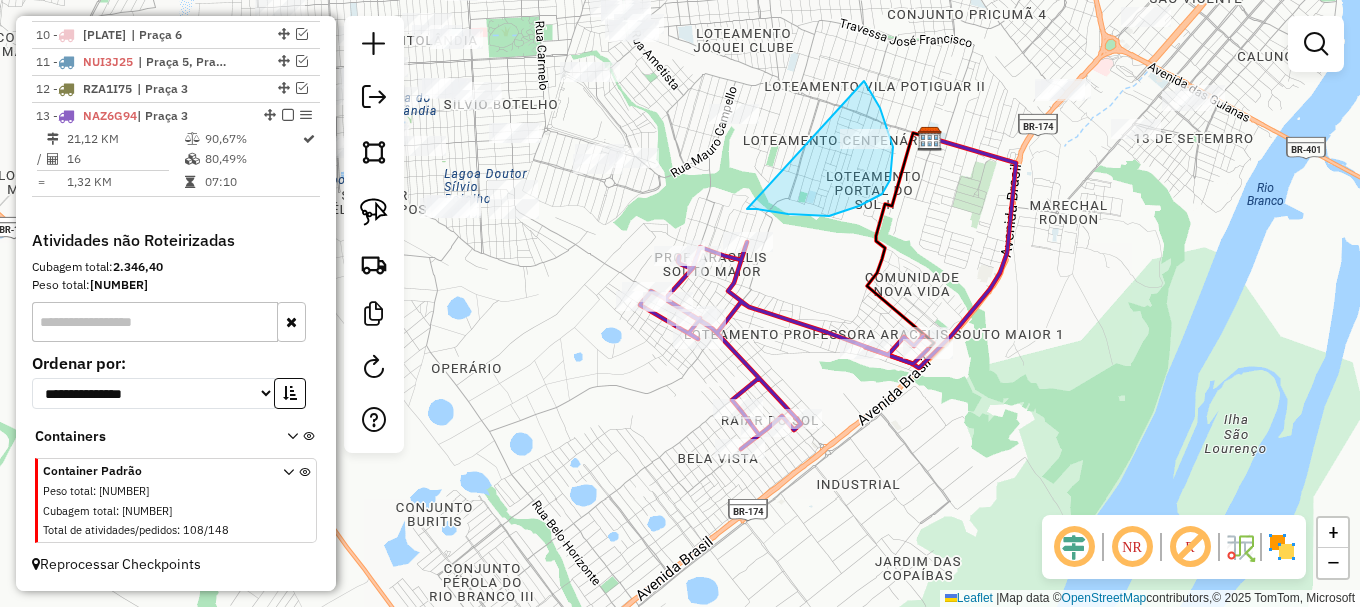 drag, startPoint x: 757, startPoint y: 209, endPoint x: 863, endPoint y: 80, distance: 166.96407 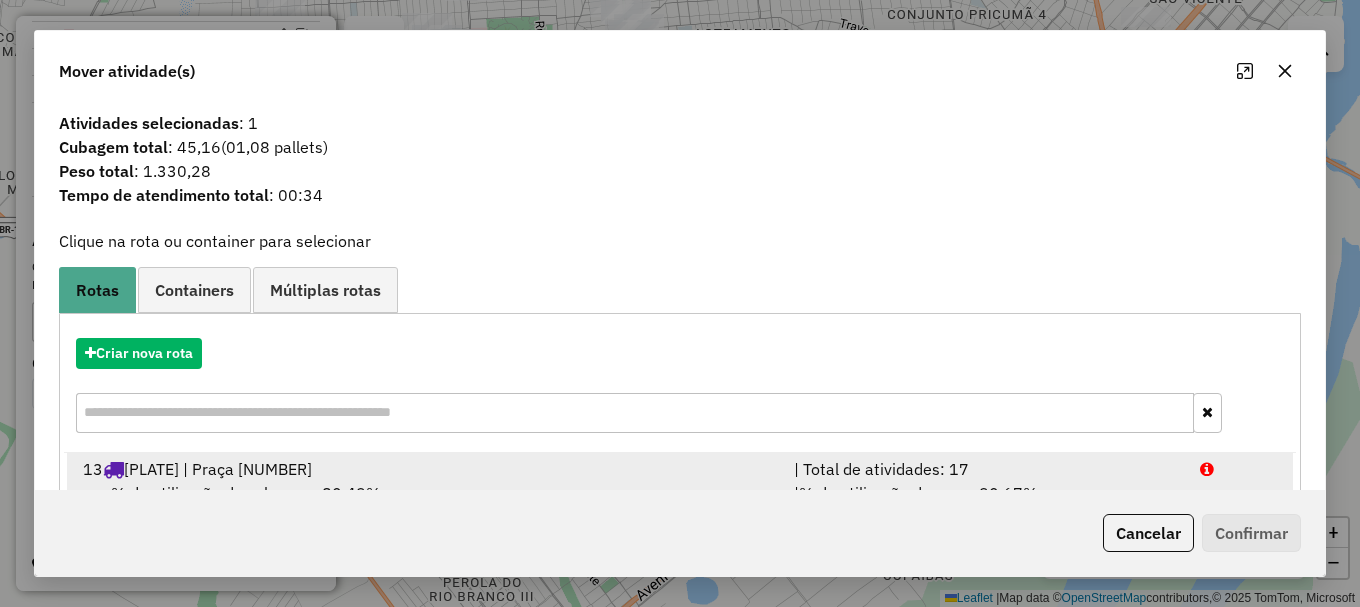 click at bounding box center (1239, 469) 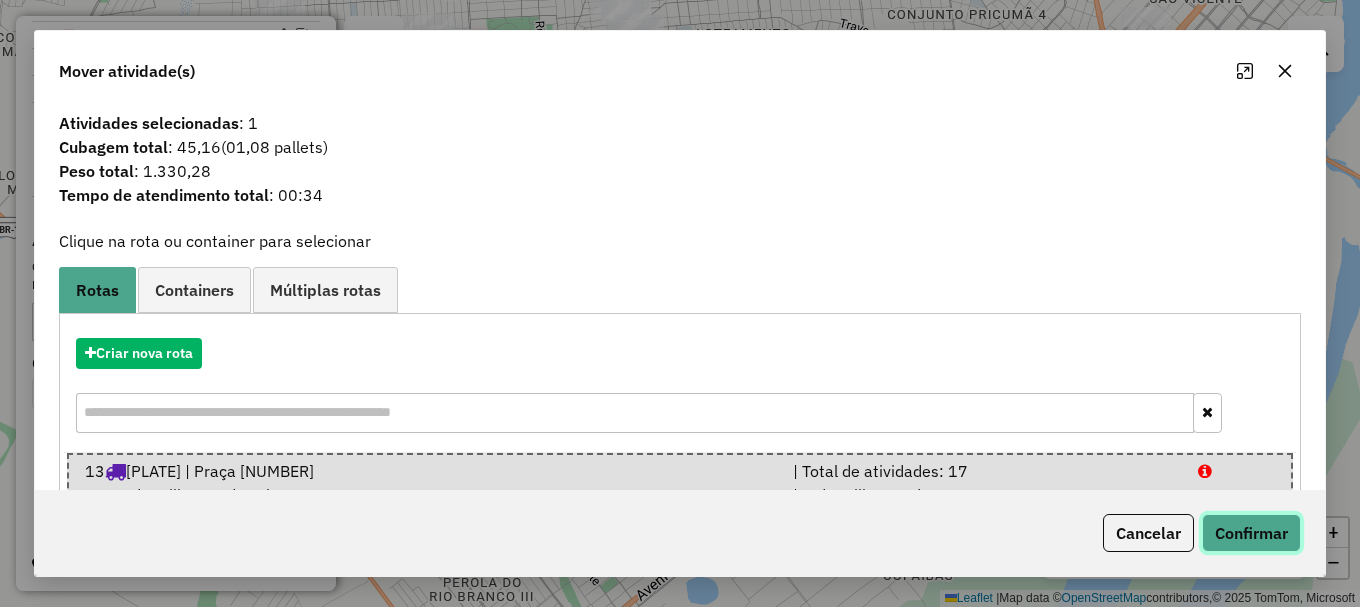 click on "Confirmar" 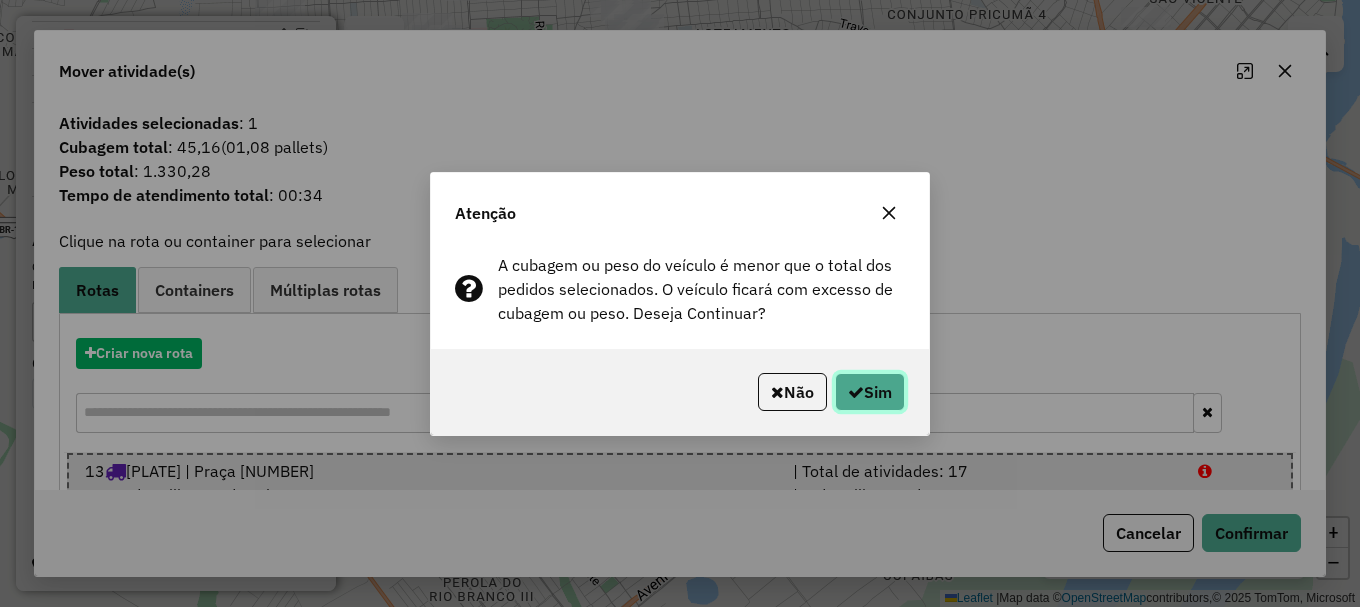 click on "Sim" 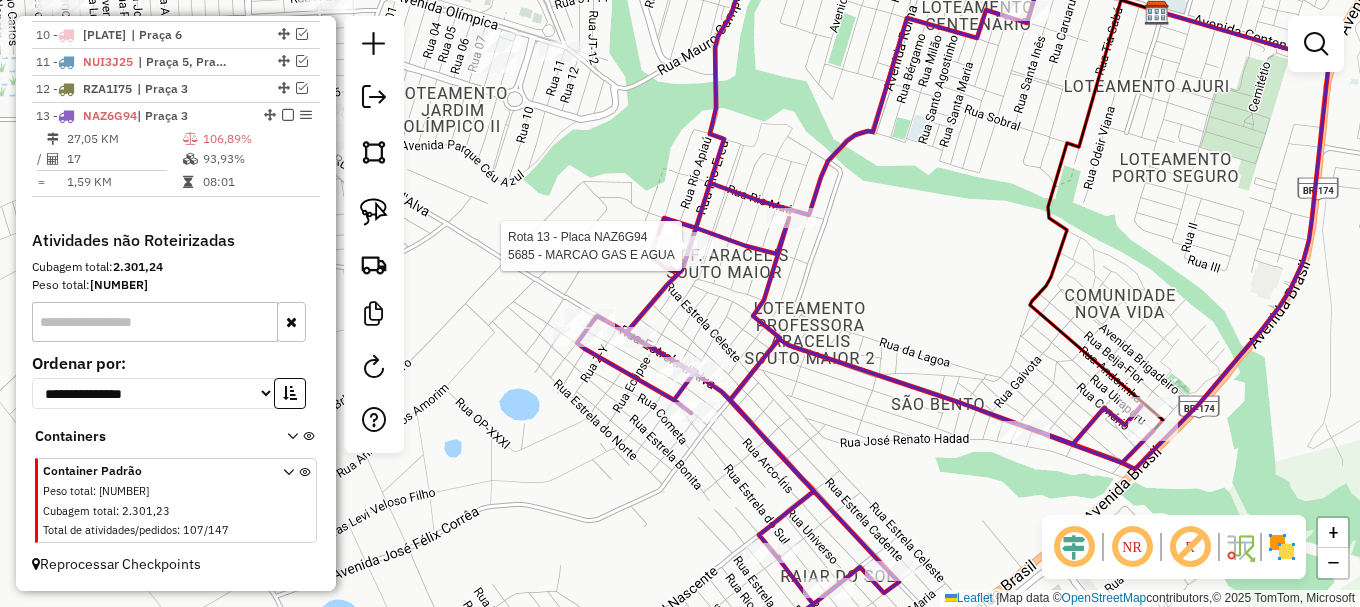 select on "**********" 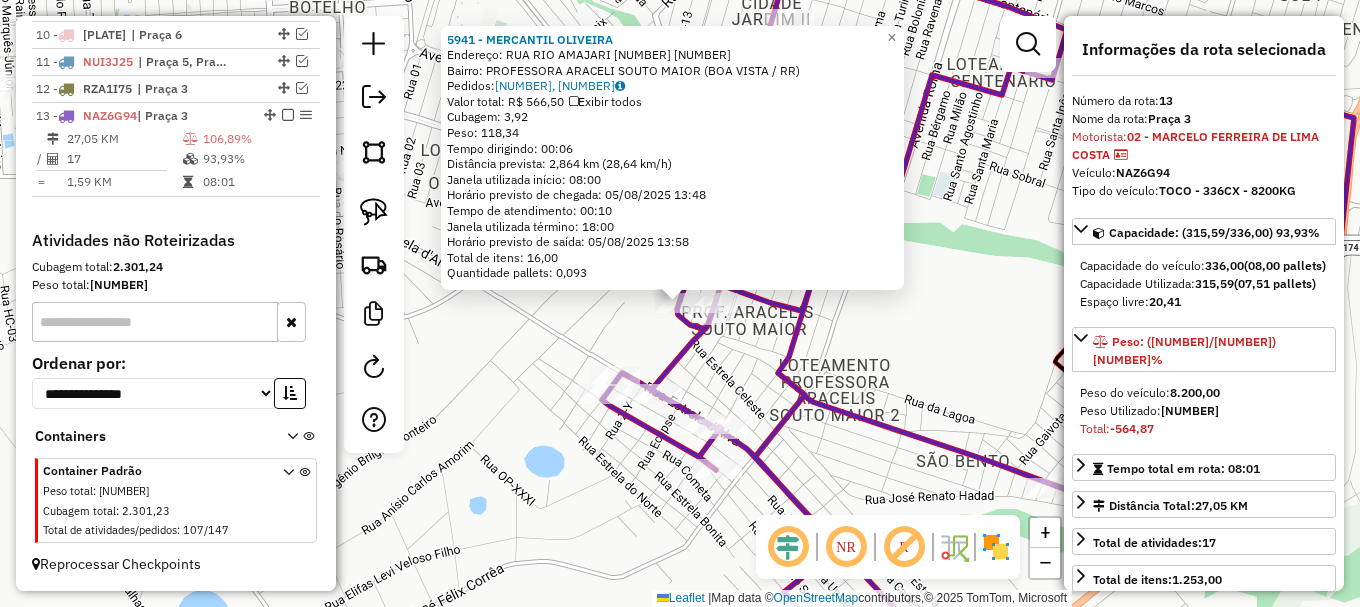 drag, startPoint x: 778, startPoint y: 322, endPoint x: 790, endPoint y: 309, distance: 17.691807 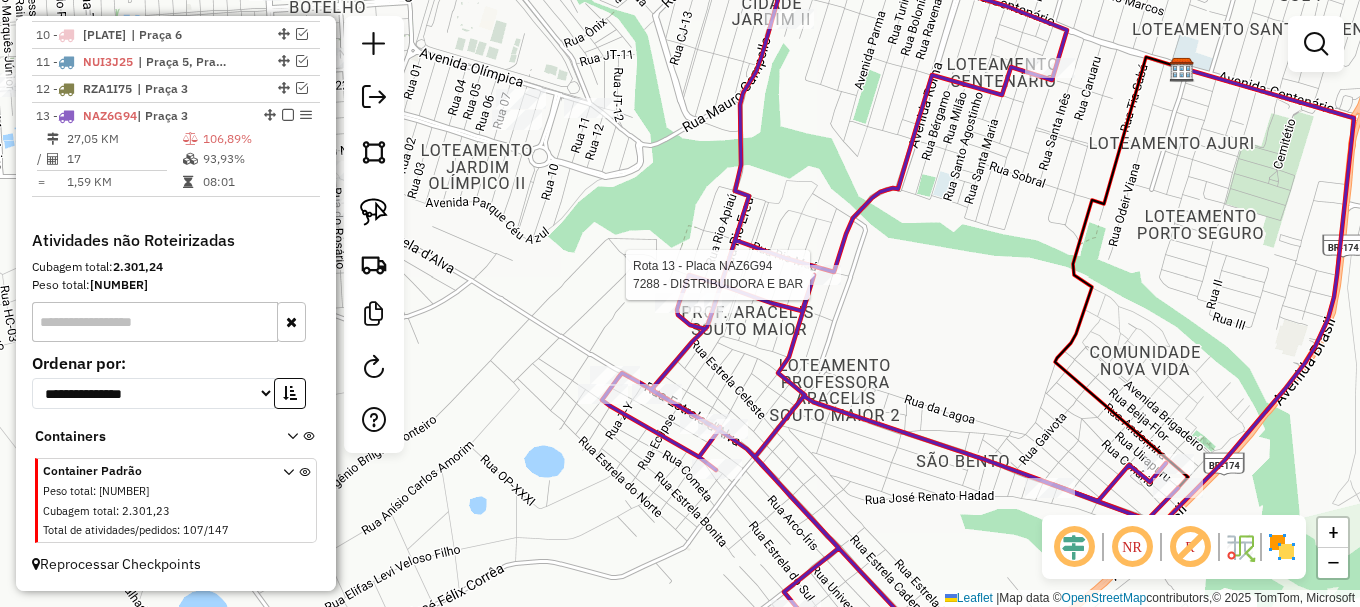 select on "**********" 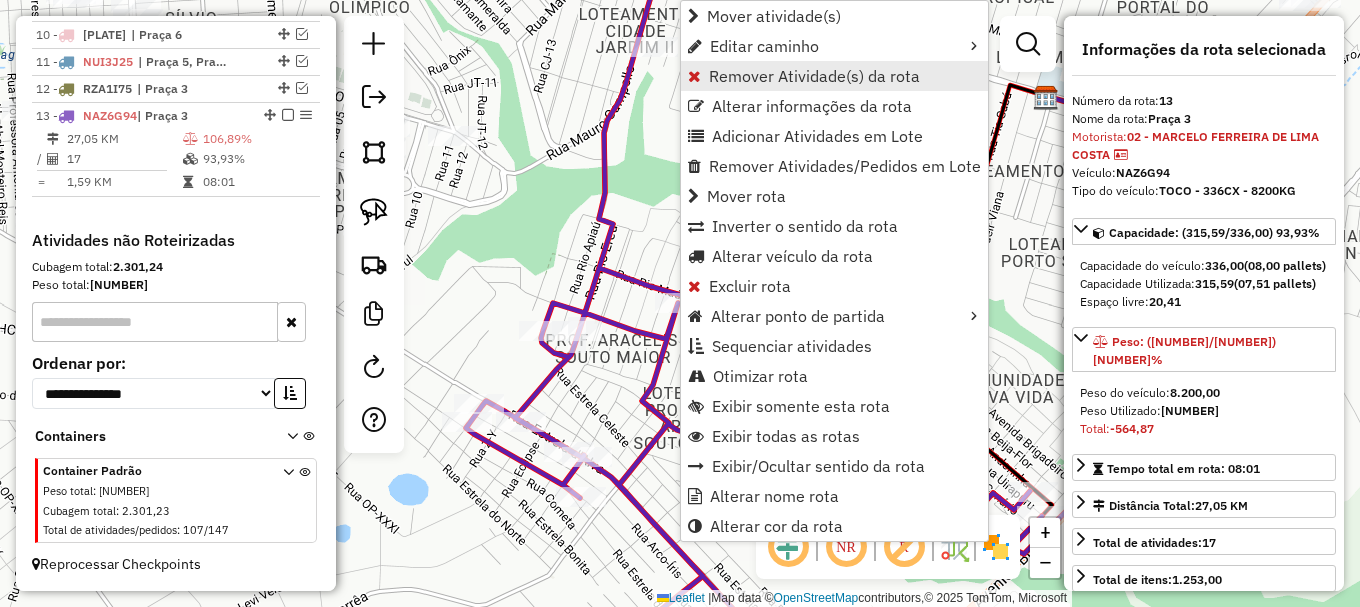 click on "Remover Atividade(s) da rota" at bounding box center (814, 76) 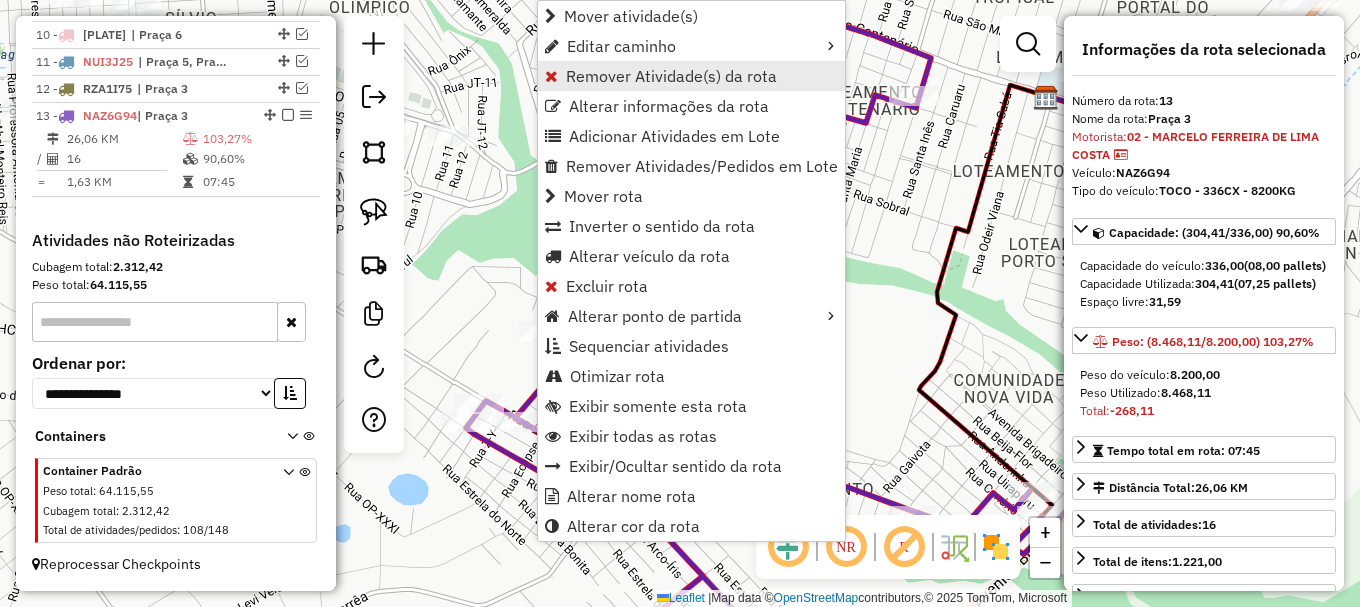 click on "Remover Atividade(s) da rota" at bounding box center [671, 76] 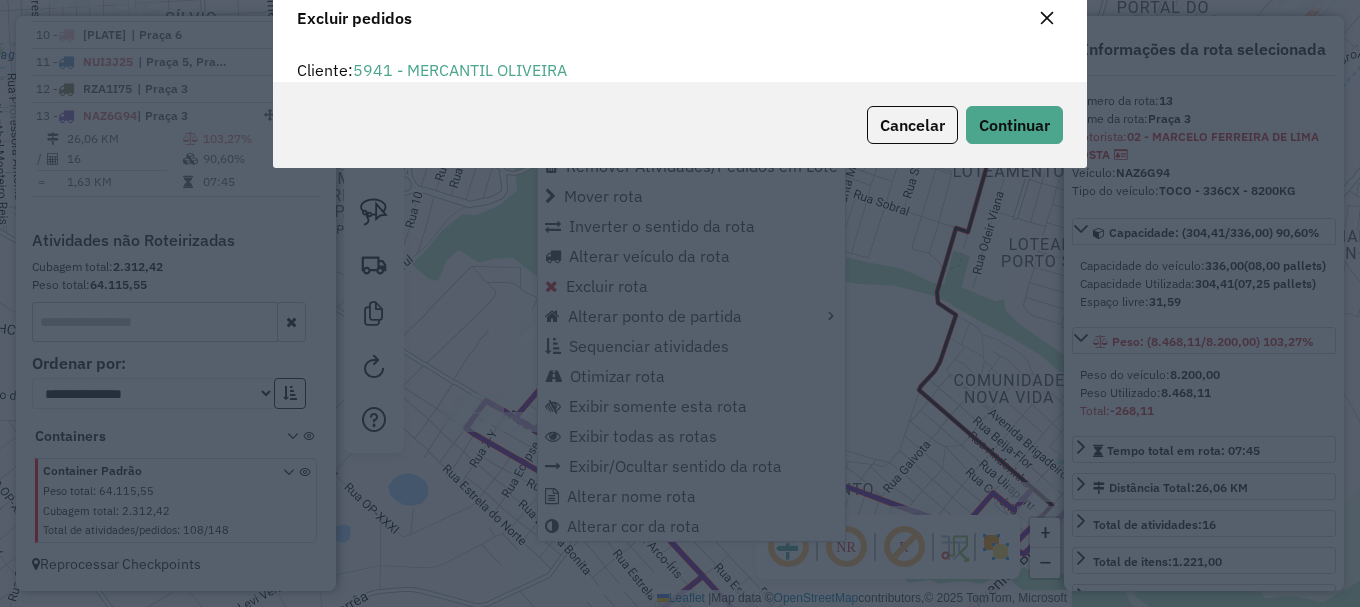 scroll, scrollTop: 0, scrollLeft: 0, axis: both 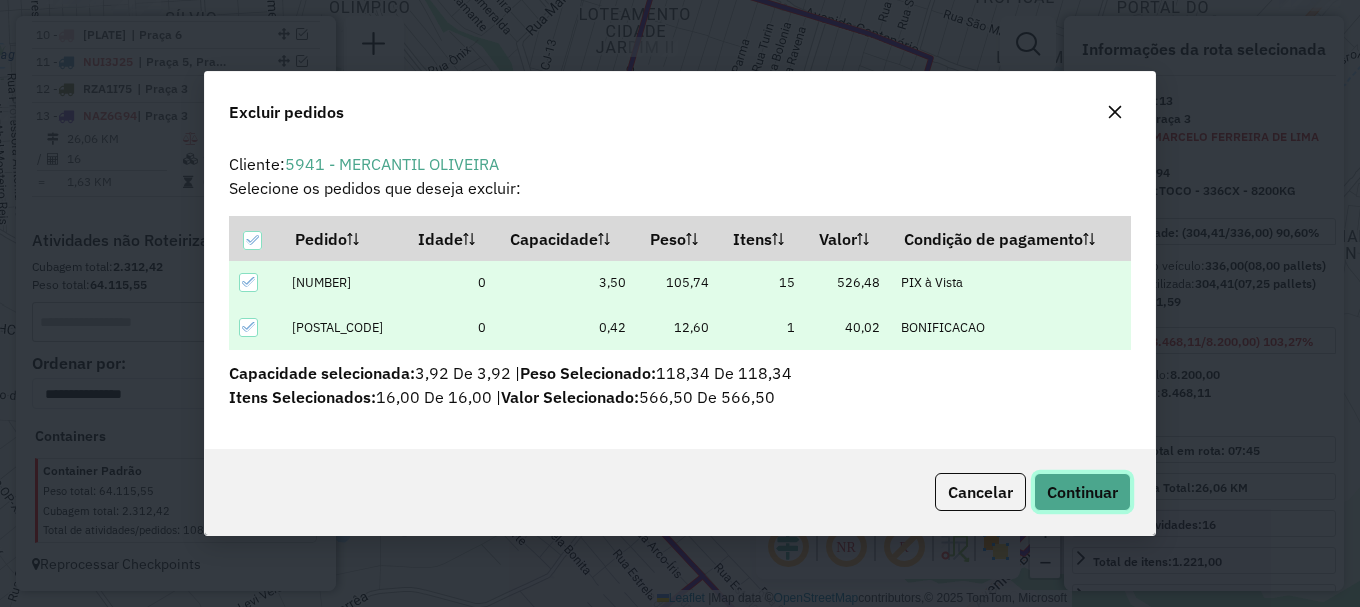 click on "Continuar" 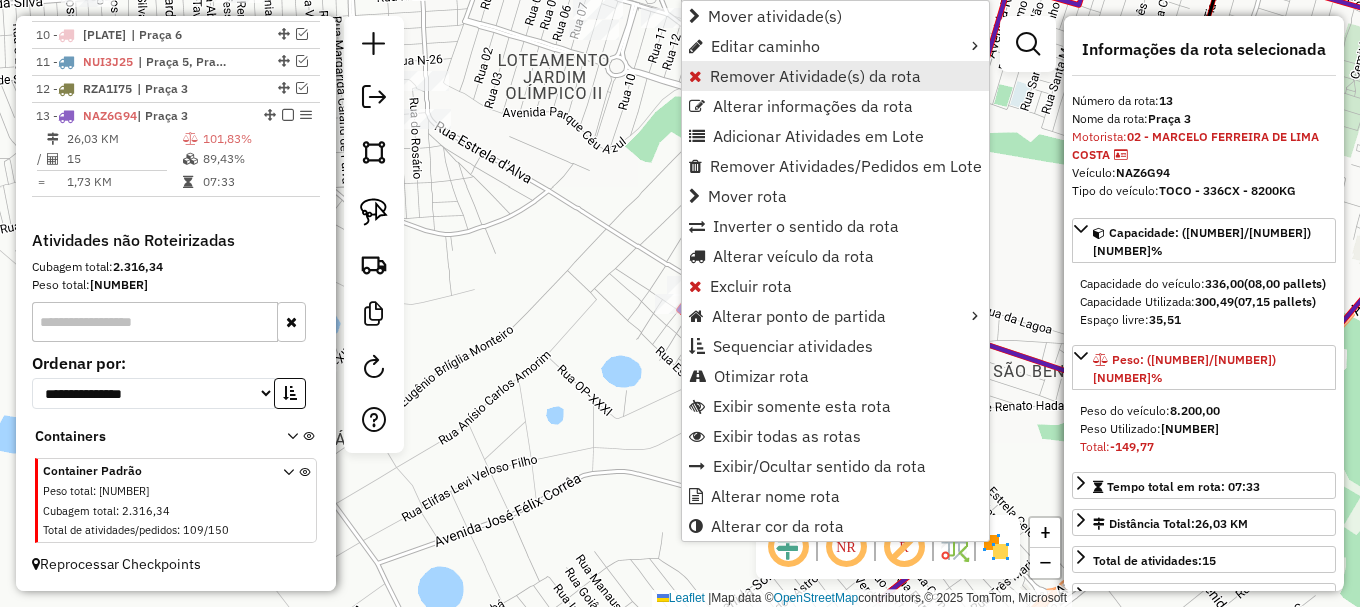 click on "Remover Atividade(s) da rota" at bounding box center (815, 76) 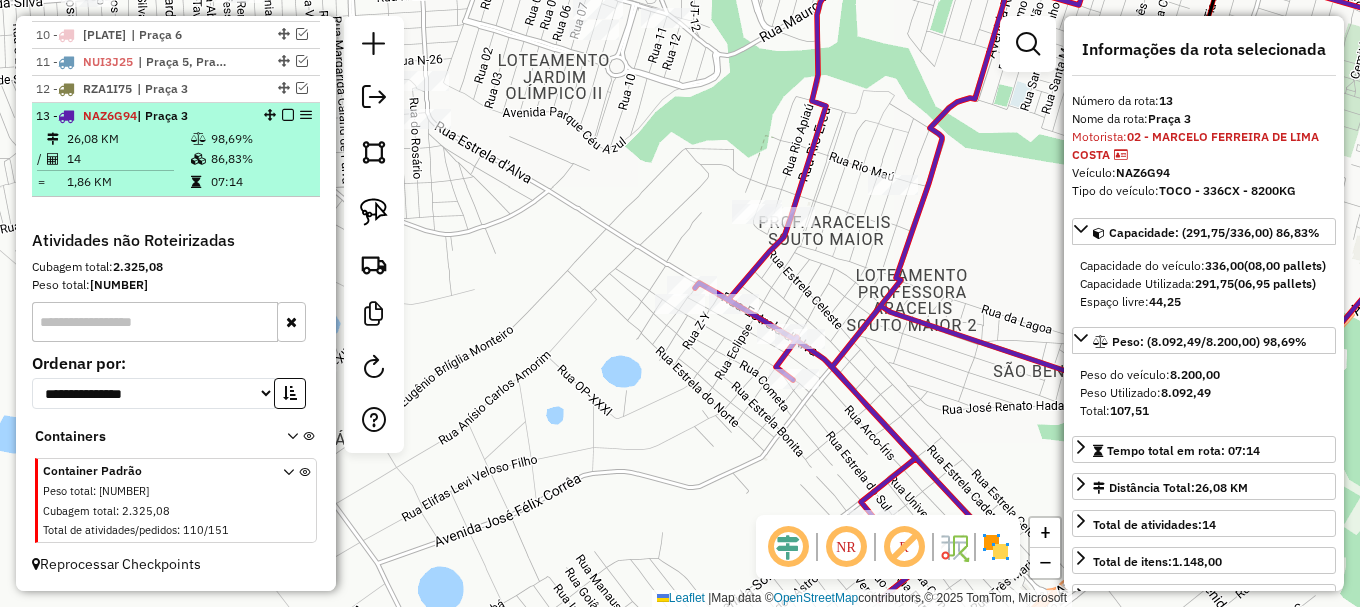 click at bounding box center (288, 115) 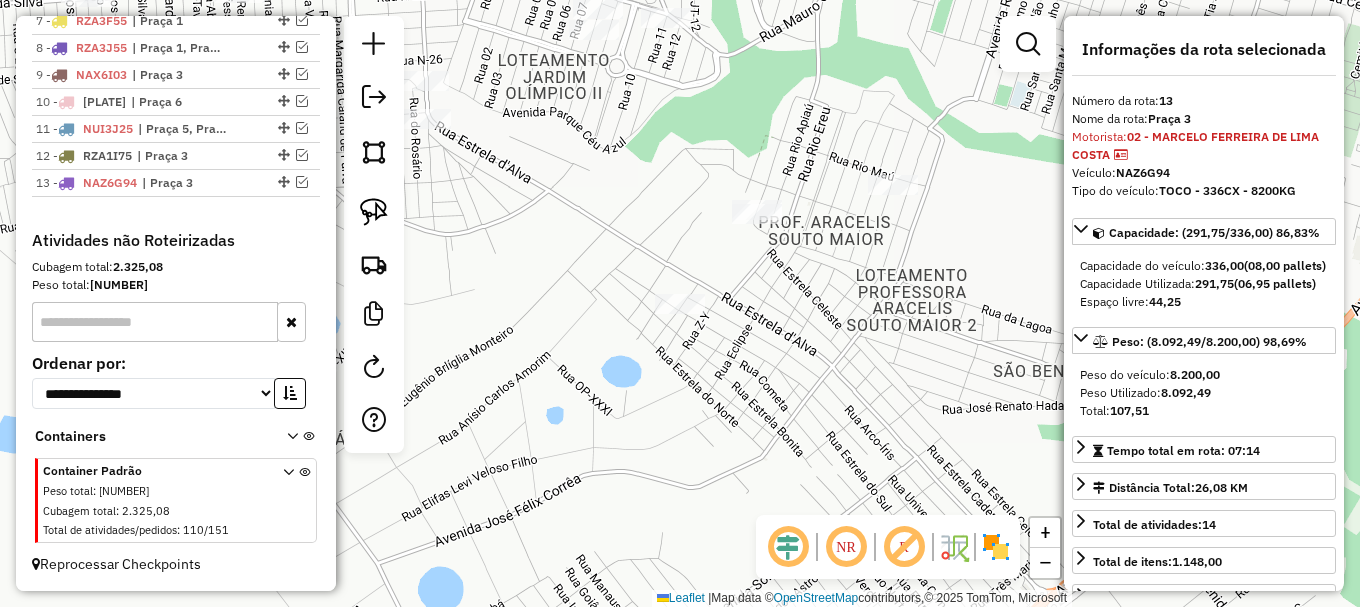 scroll, scrollTop: 987, scrollLeft: 0, axis: vertical 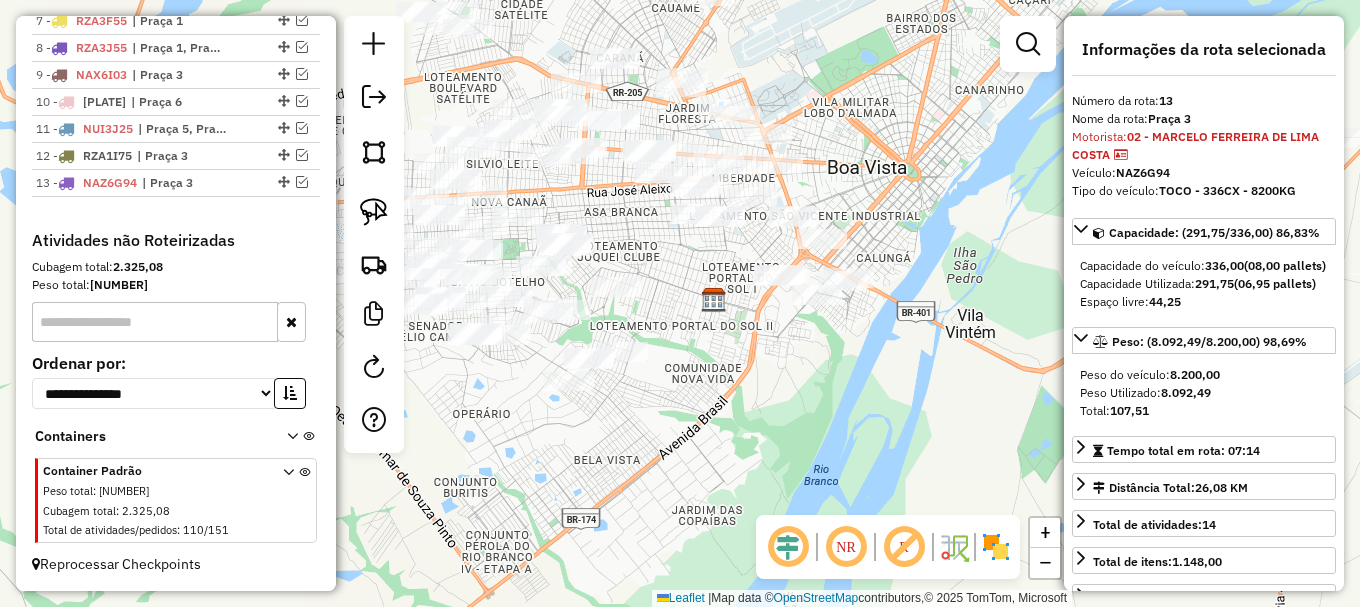 drag, startPoint x: 802, startPoint y: 369, endPoint x: 686, endPoint y: 487, distance: 165.46902 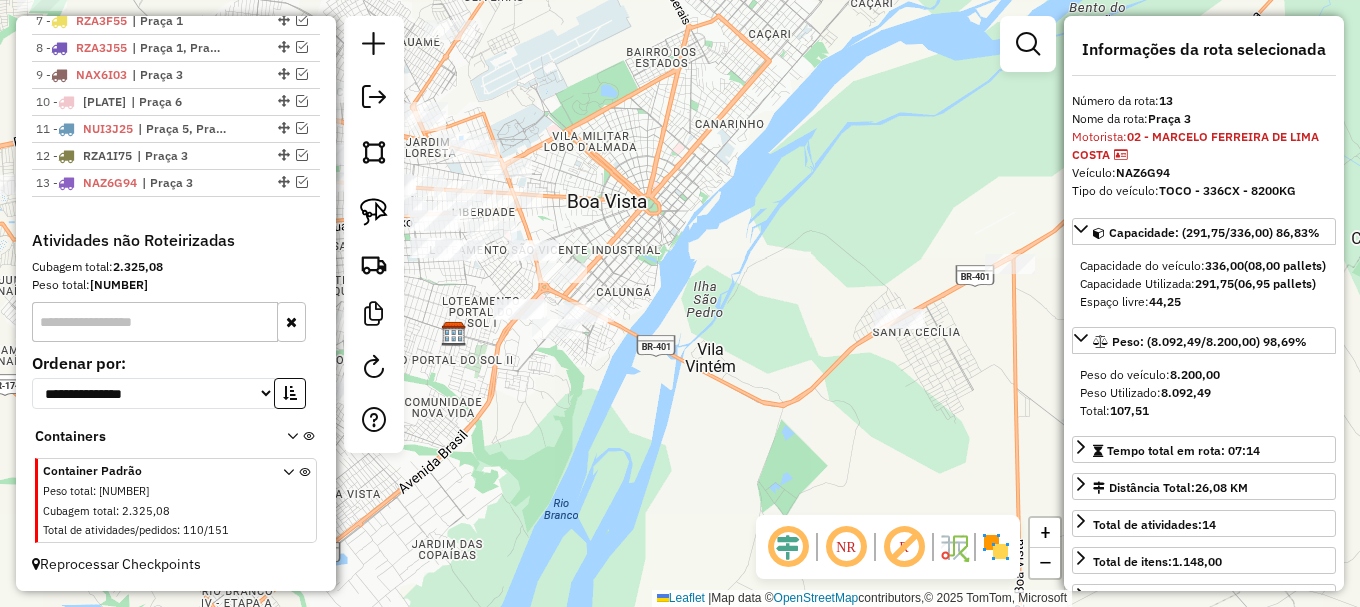 drag, startPoint x: 721, startPoint y: 497, endPoint x: 528, endPoint y: 378, distance: 226.73773 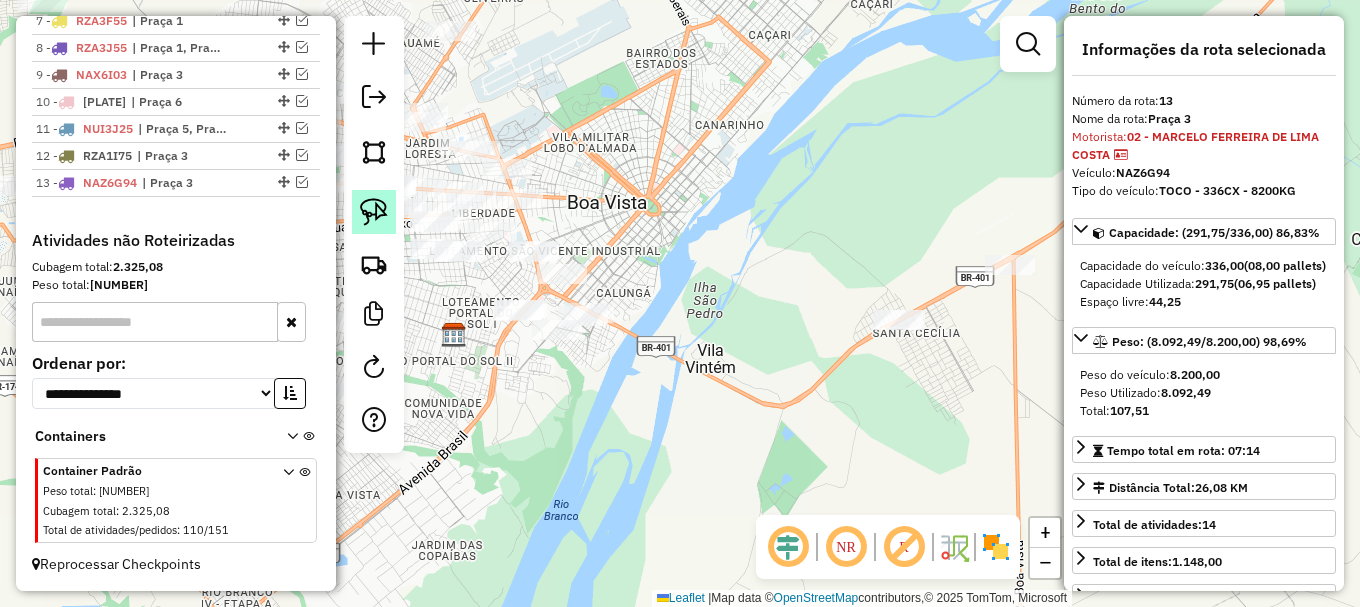 click 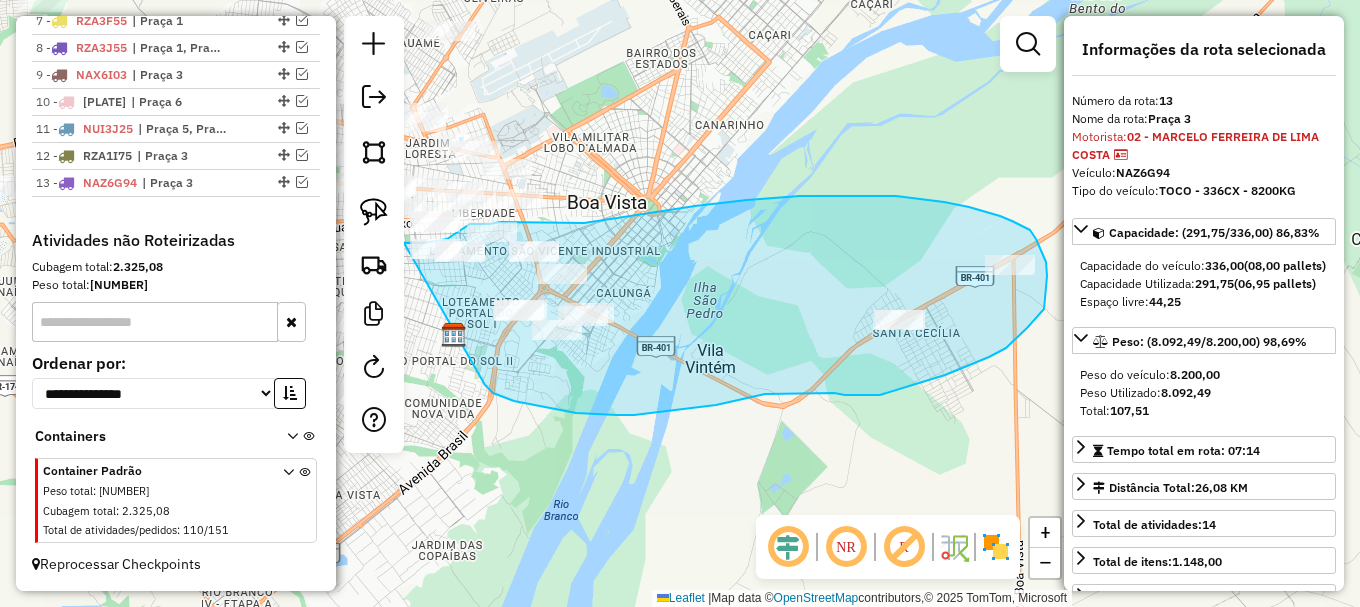 drag, startPoint x: 486, startPoint y: 387, endPoint x: 402, endPoint y: 240, distance: 169.30742 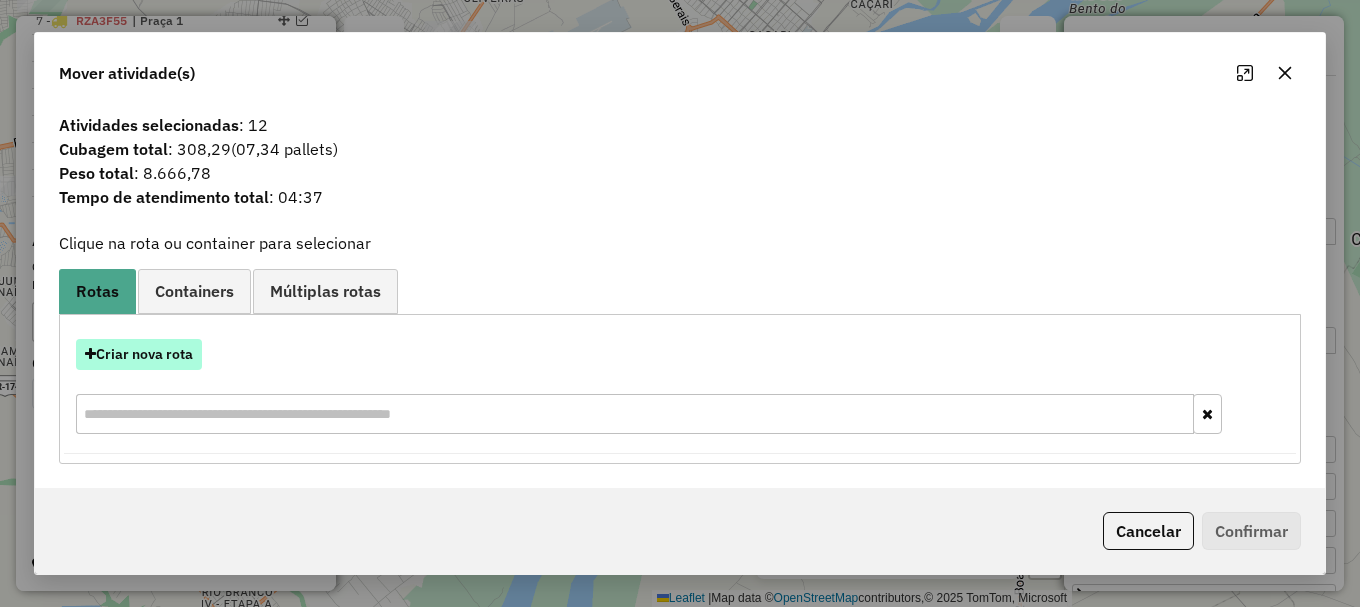 click on "Criar nova rota" at bounding box center (139, 354) 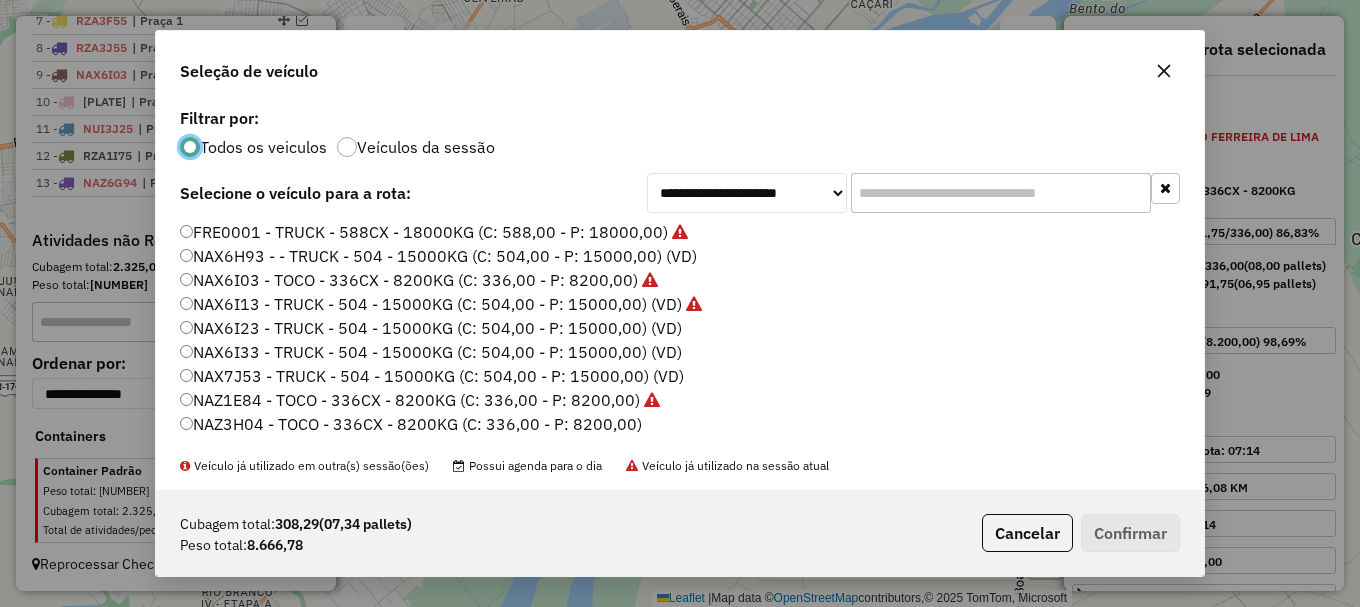 scroll, scrollTop: 11, scrollLeft: 6, axis: both 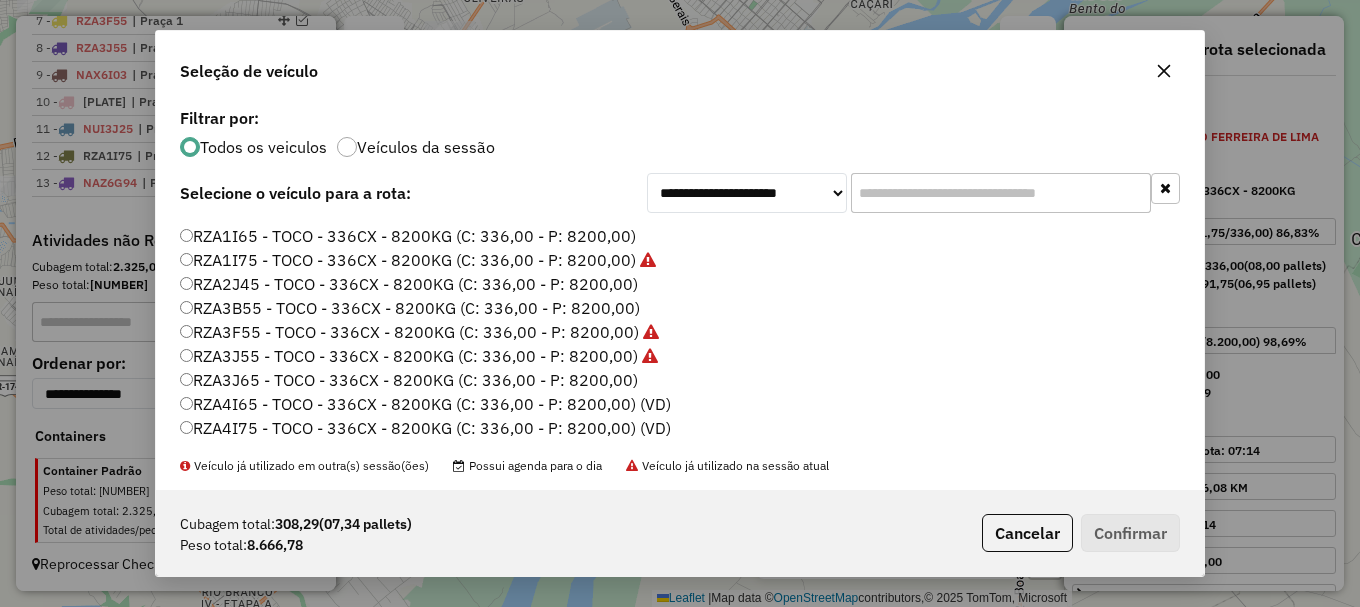 click on "RZA4I65 - TOCO - 336CX - 8200KG (C: 336,00 - P: 8200,00) (VD)" 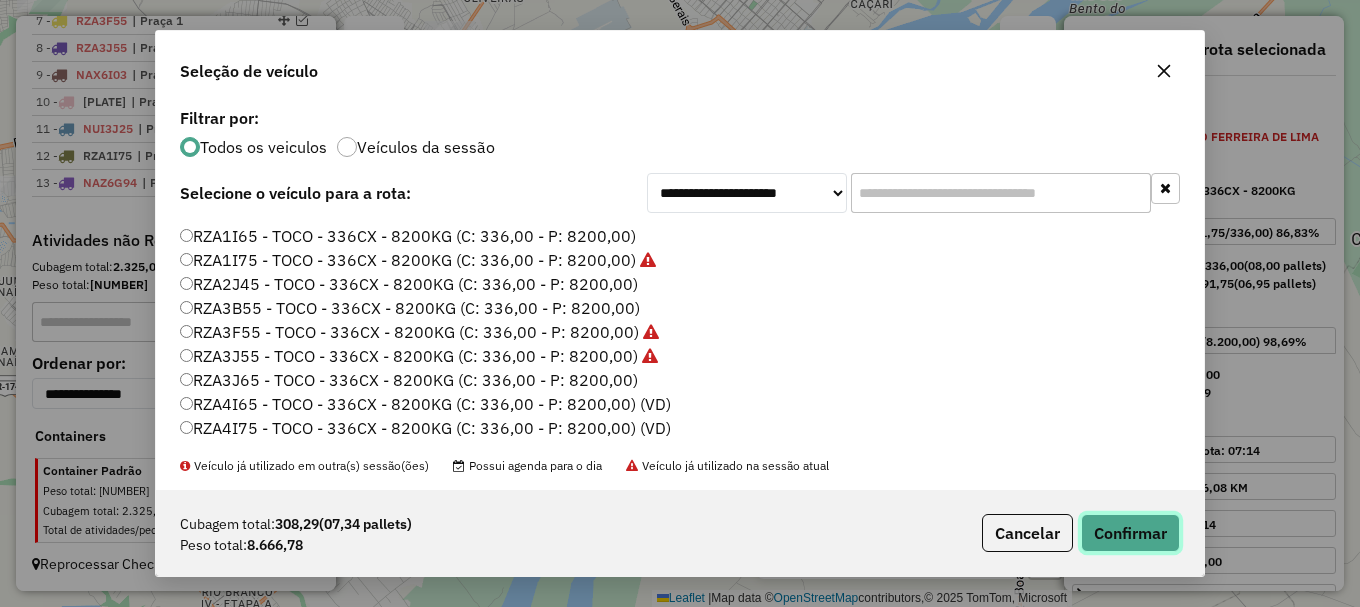 click on "Confirmar" 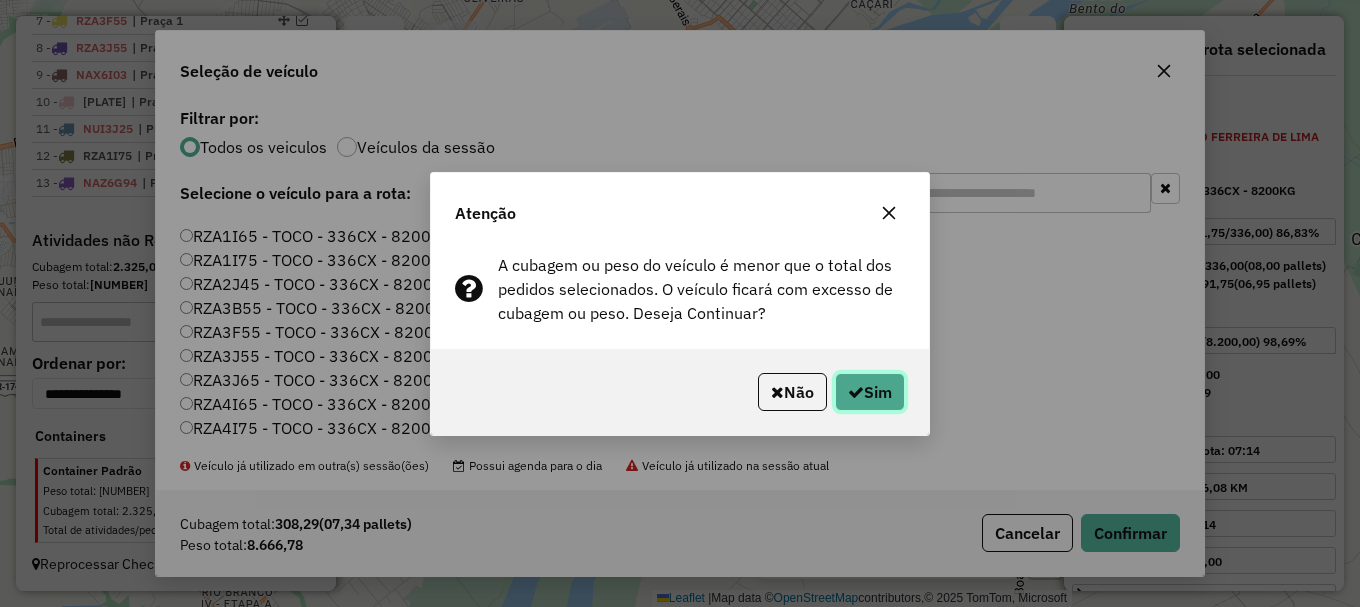 click 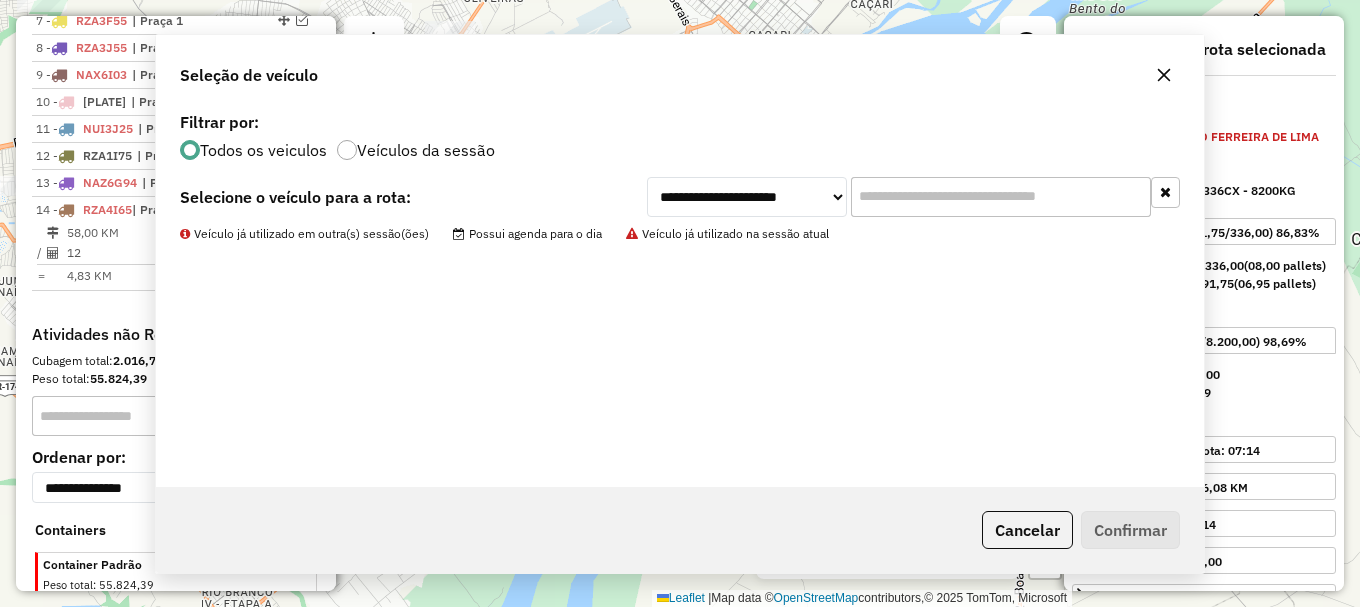 scroll, scrollTop: 1081, scrollLeft: 0, axis: vertical 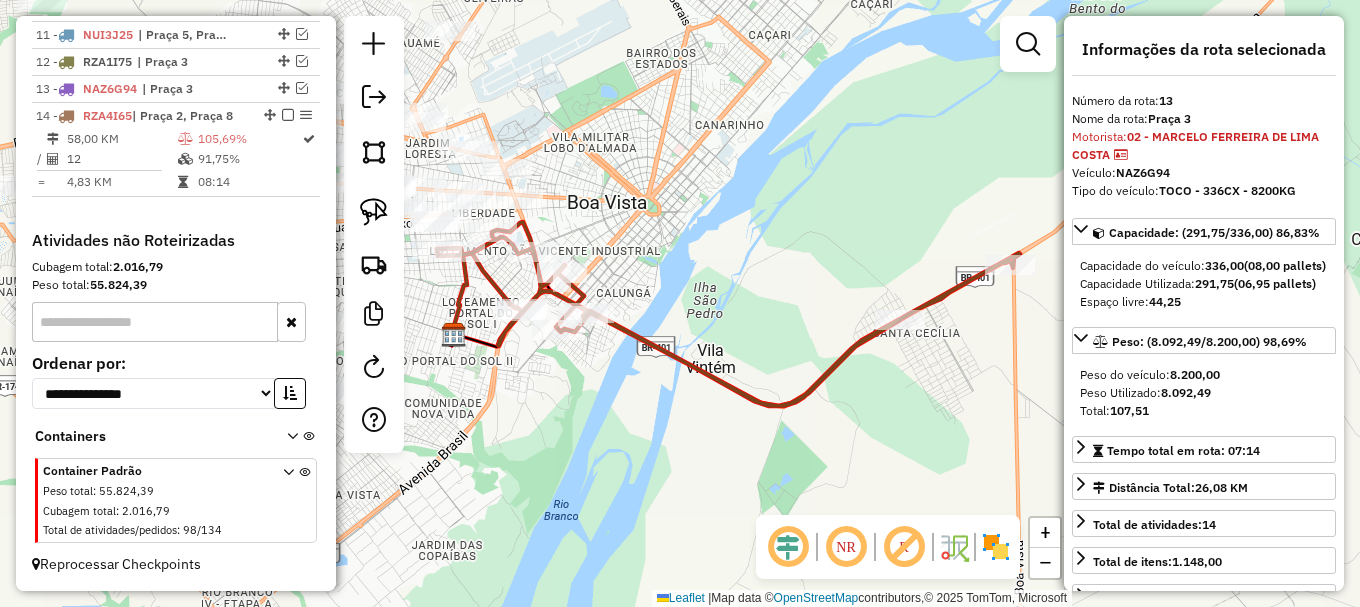 drag, startPoint x: 623, startPoint y: 176, endPoint x: 797, endPoint y: 233, distance: 183.09833 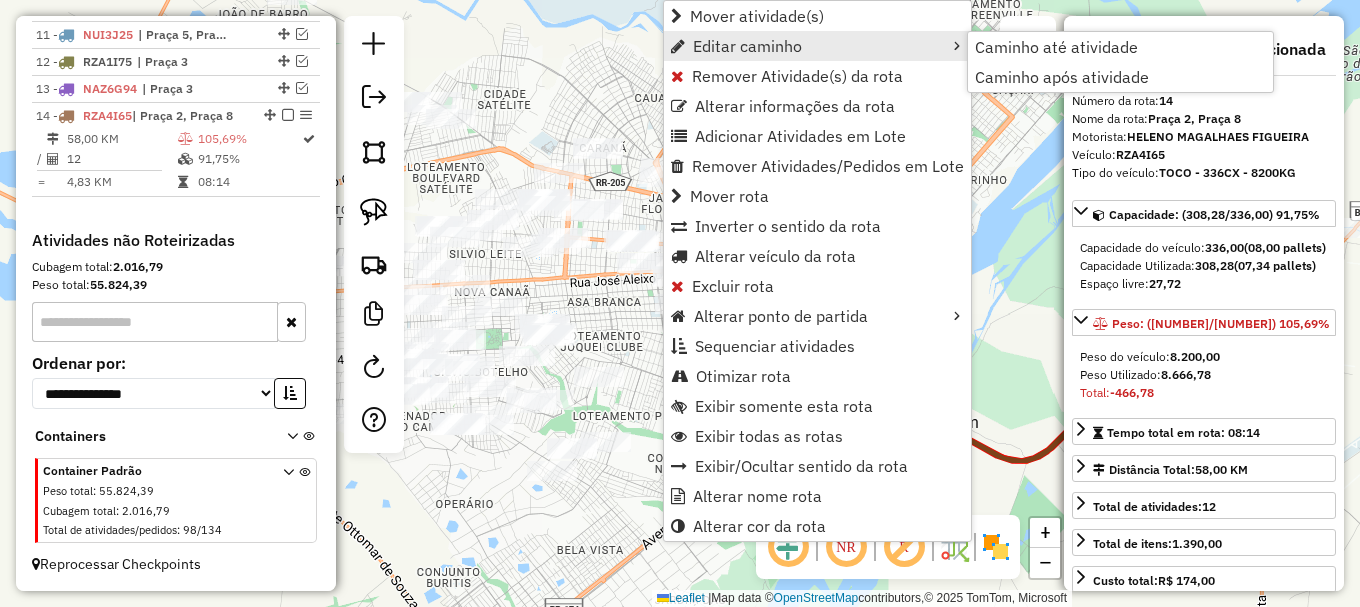 click on "Editar caminho" at bounding box center [817, 46] 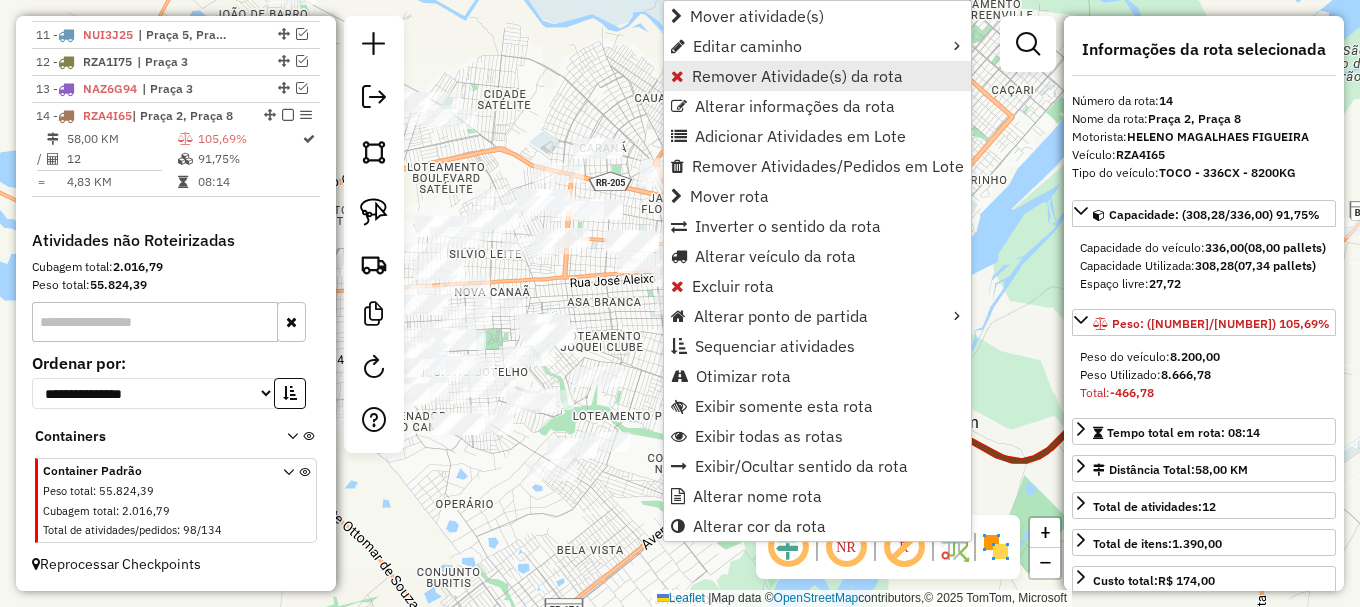 click on "Remover Atividade(s) da rota" at bounding box center (797, 76) 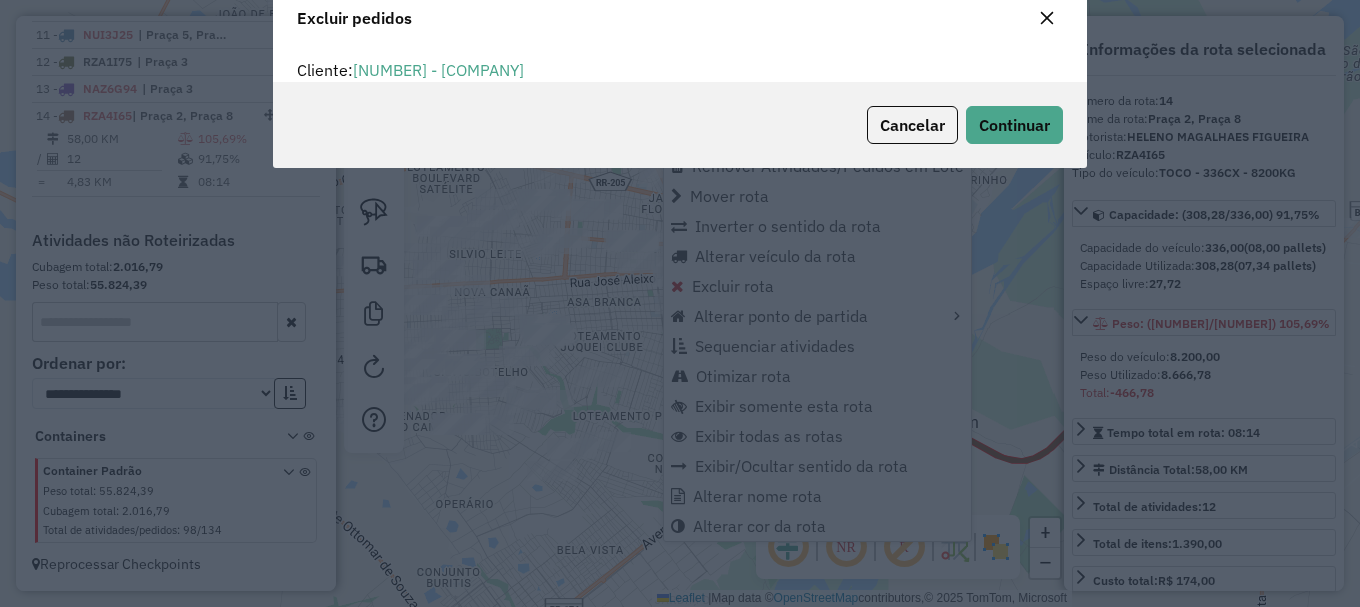 scroll, scrollTop: 82, scrollLeft: 0, axis: vertical 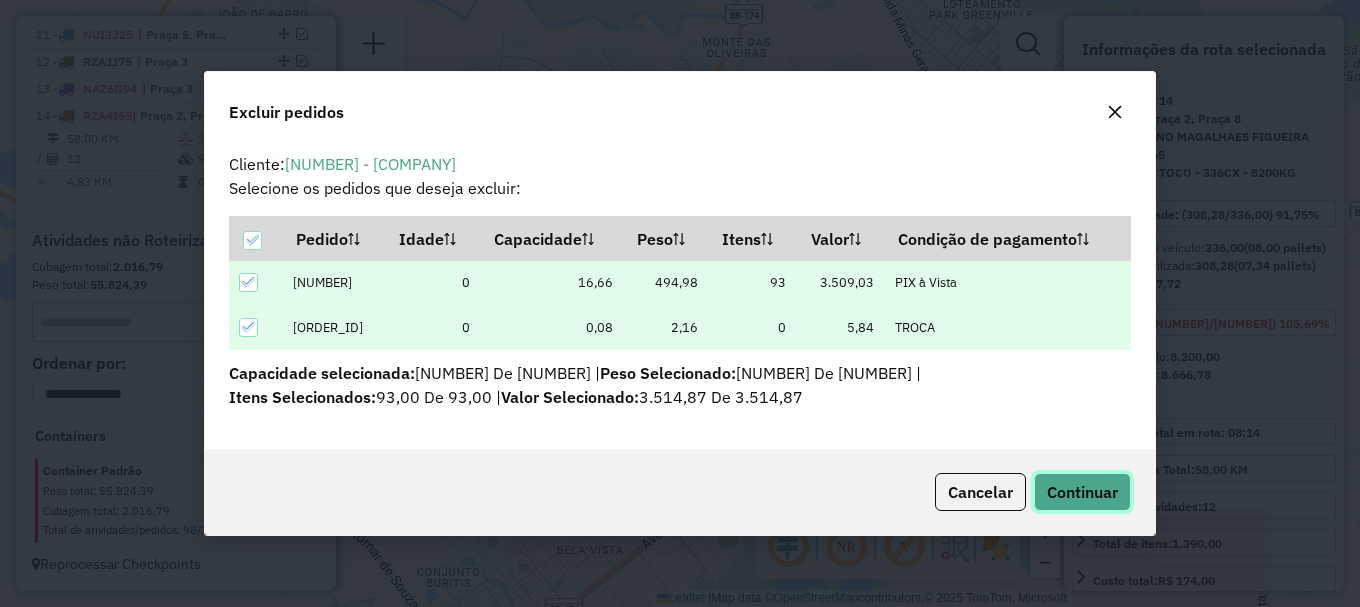 click on "Continuar" 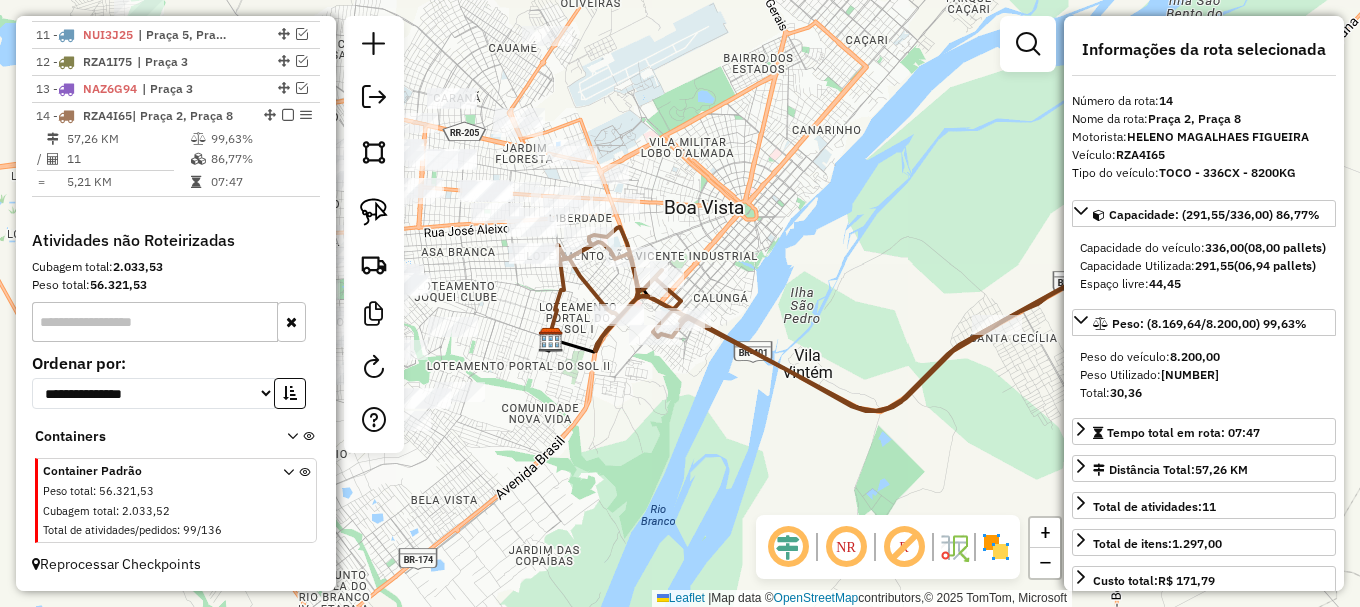 drag, startPoint x: 1003, startPoint y: 298, endPoint x: 781, endPoint y: 227, distance: 233.07724 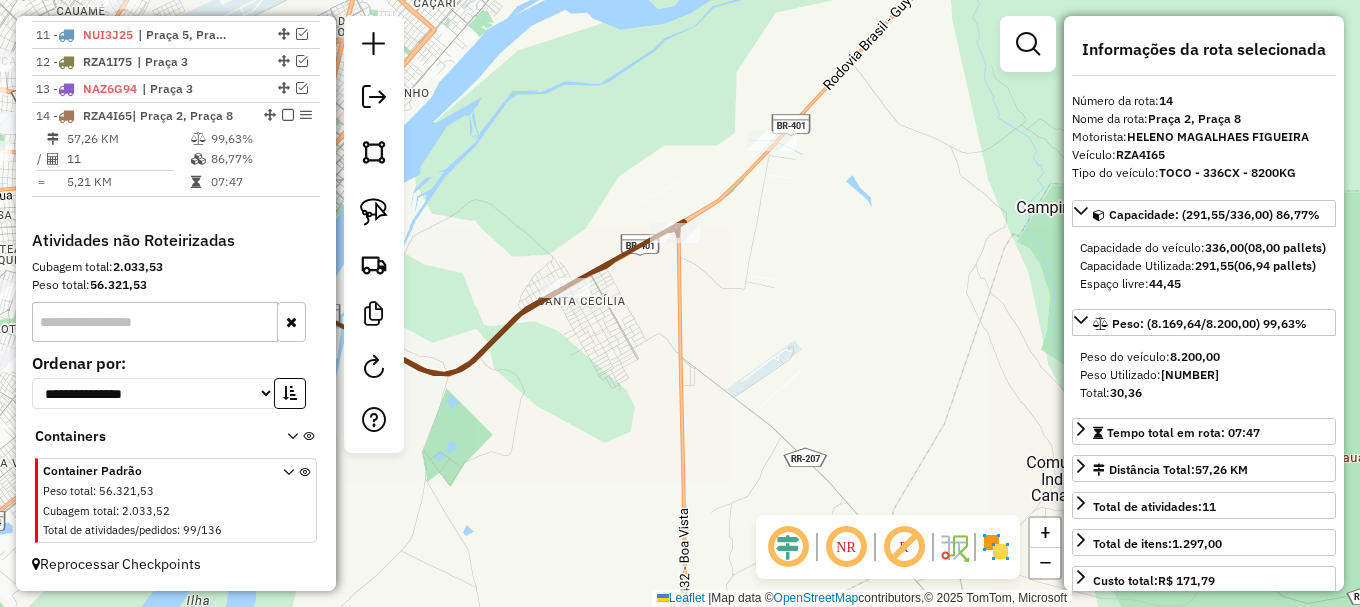 click 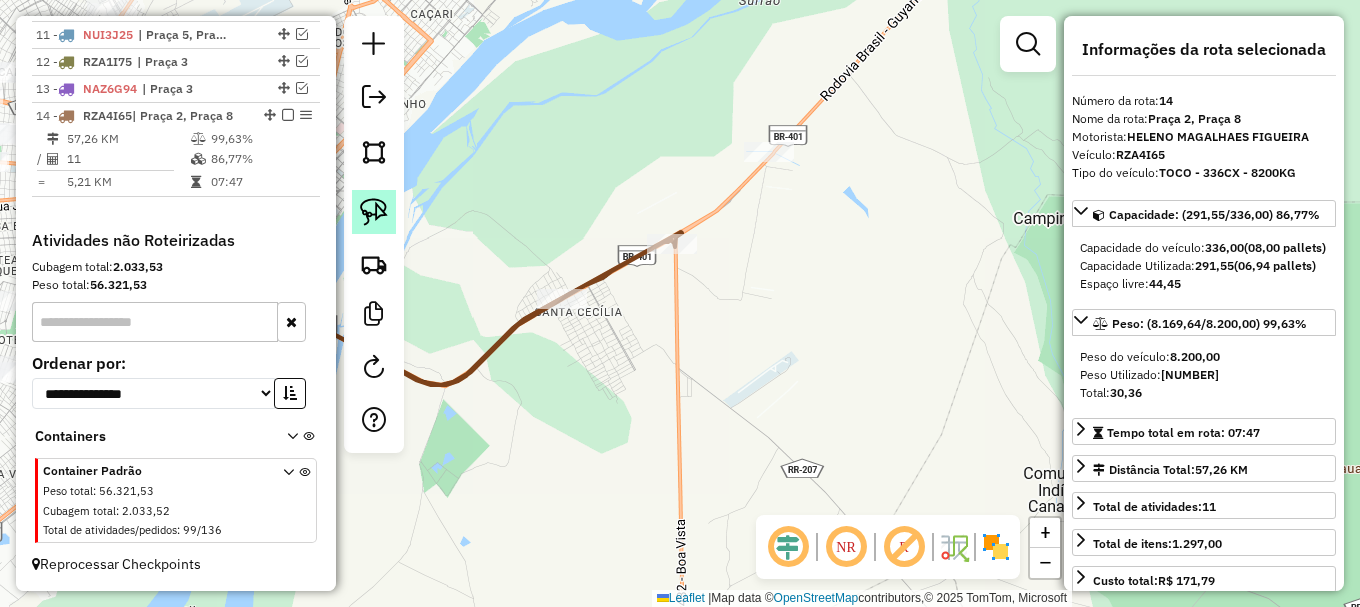 click 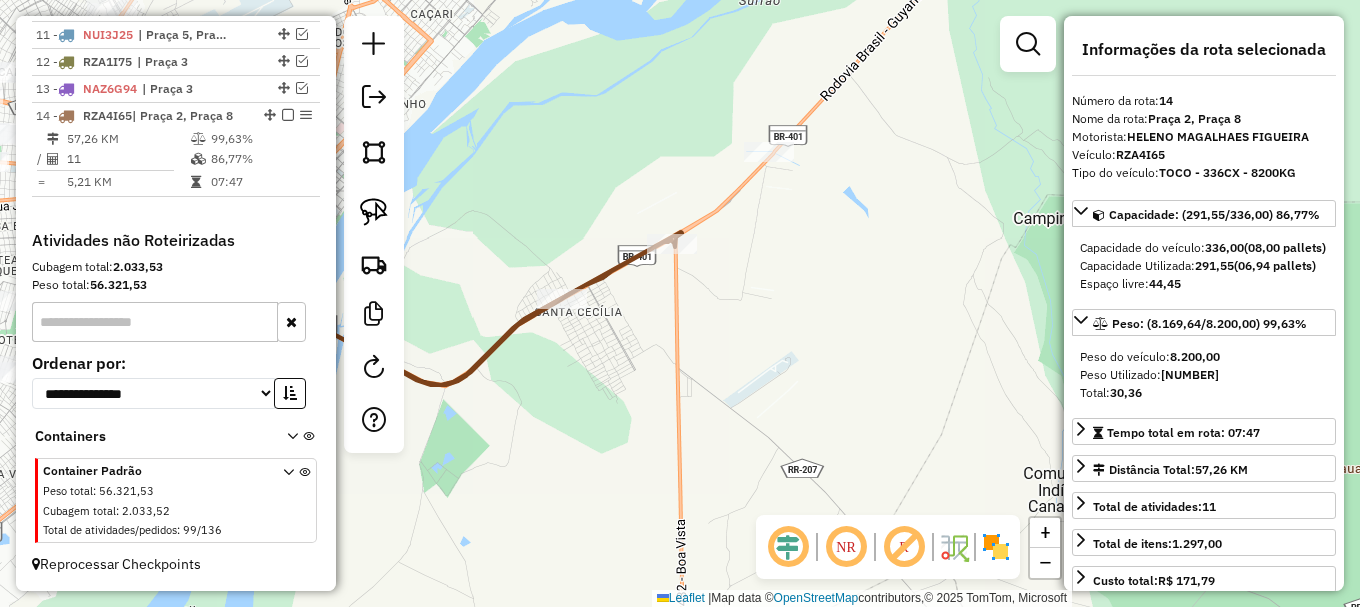drag, startPoint x: 373, startPoint y: 208, endPoint x: 597, endPoint y: 193, distance: 224.50166 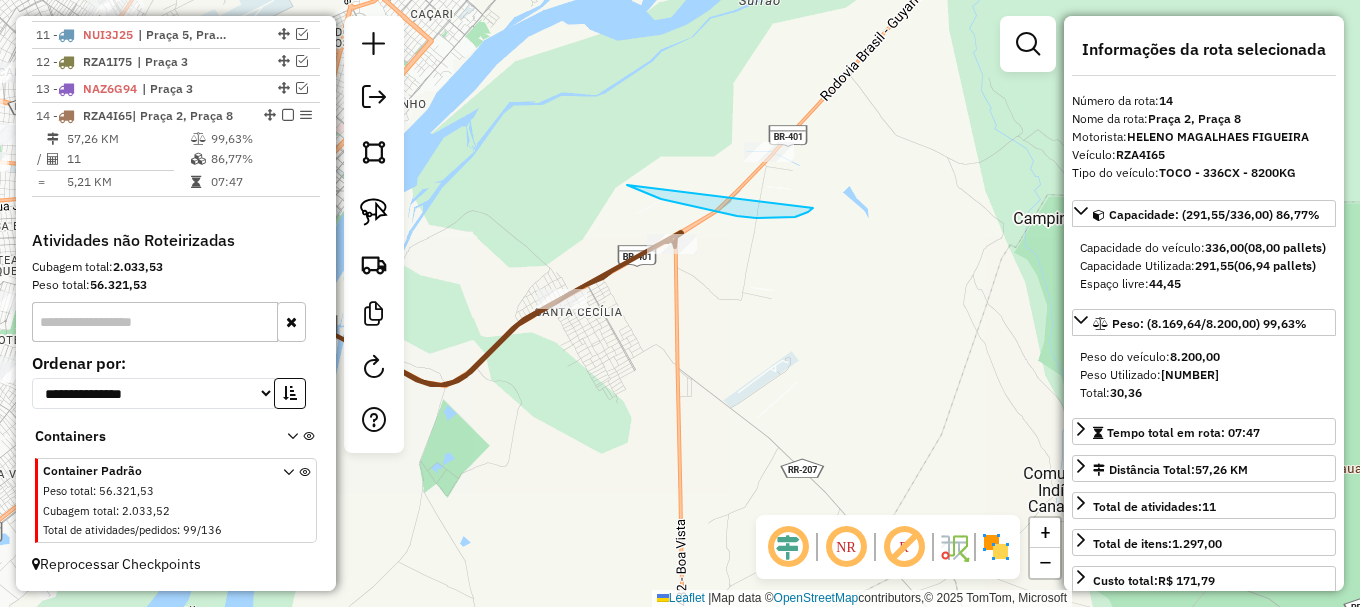 drag, startPoint x: 629, startPoint y: 186, endPoint x: 797, endPoint y: 86, distance: 195.5096 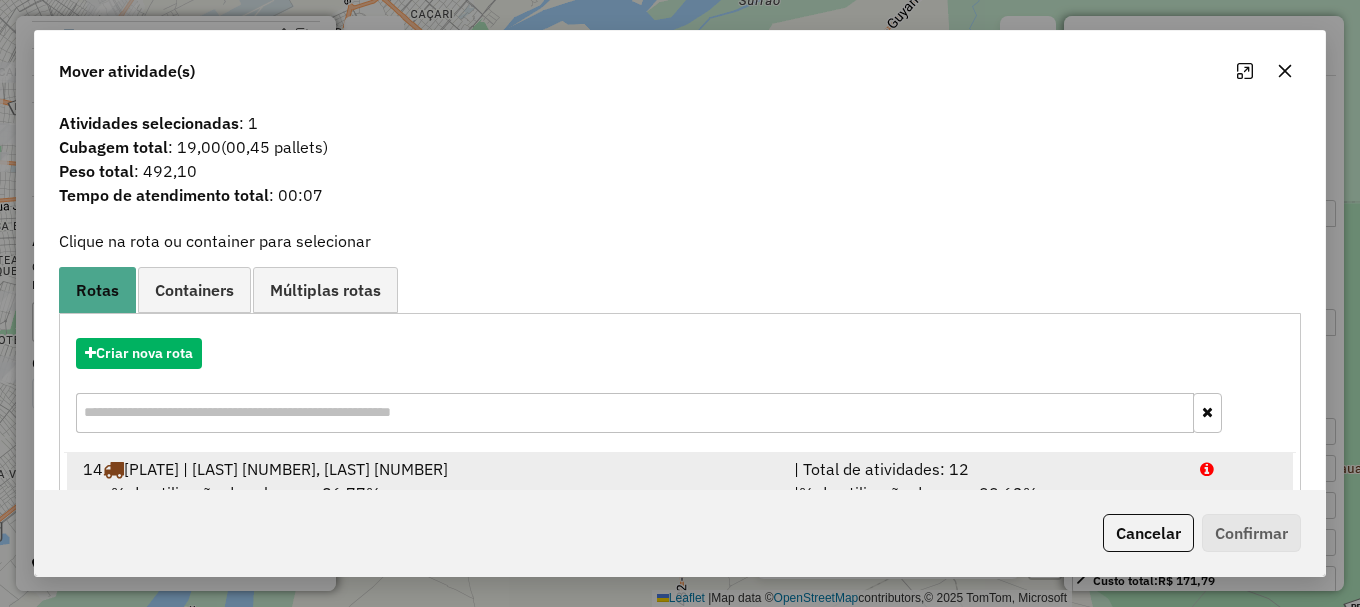 click at bounding box center [1207, 469] 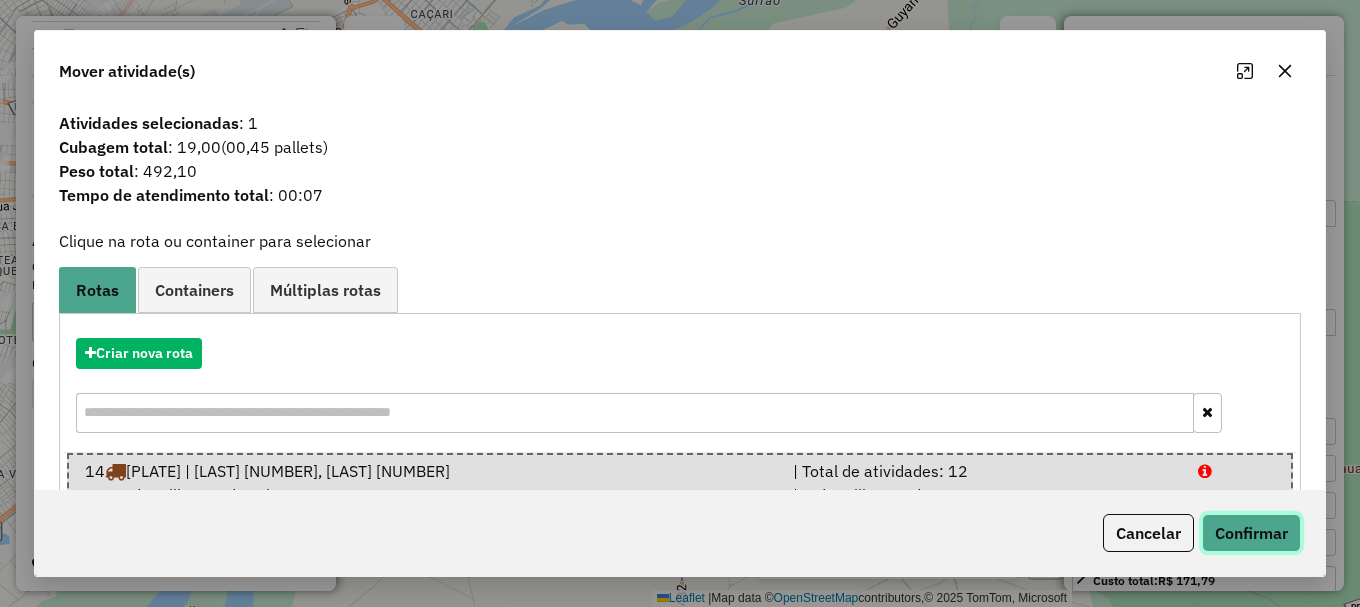 click on "Confirmar" 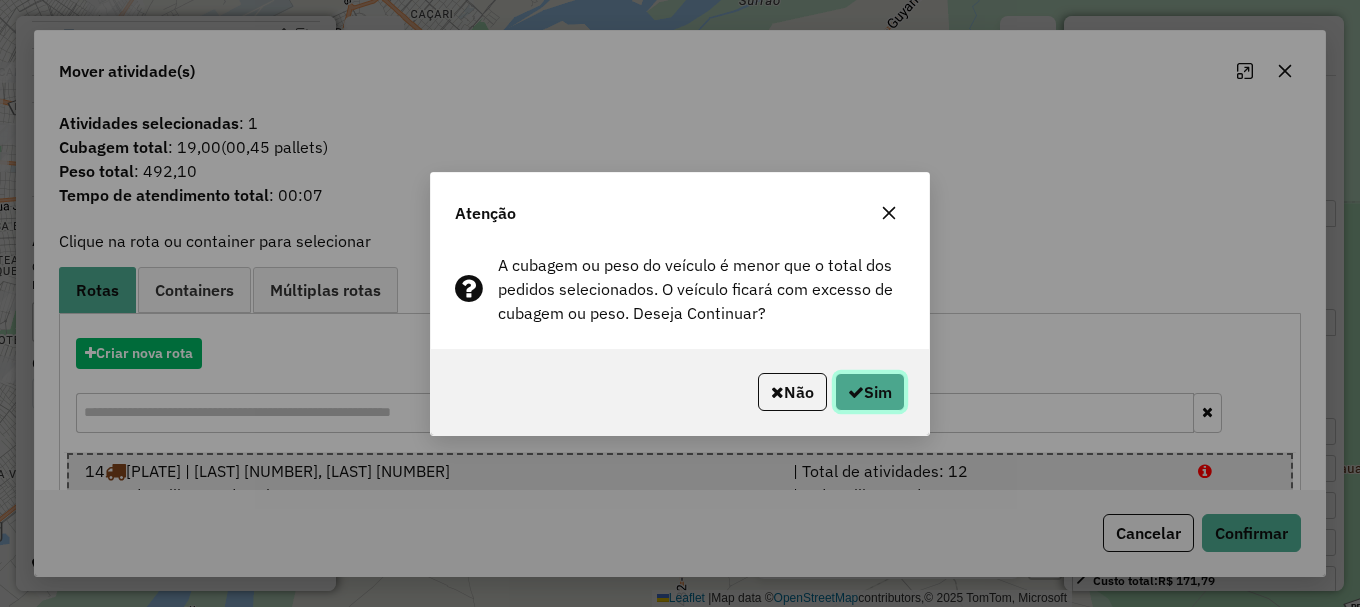 click on "Sim" 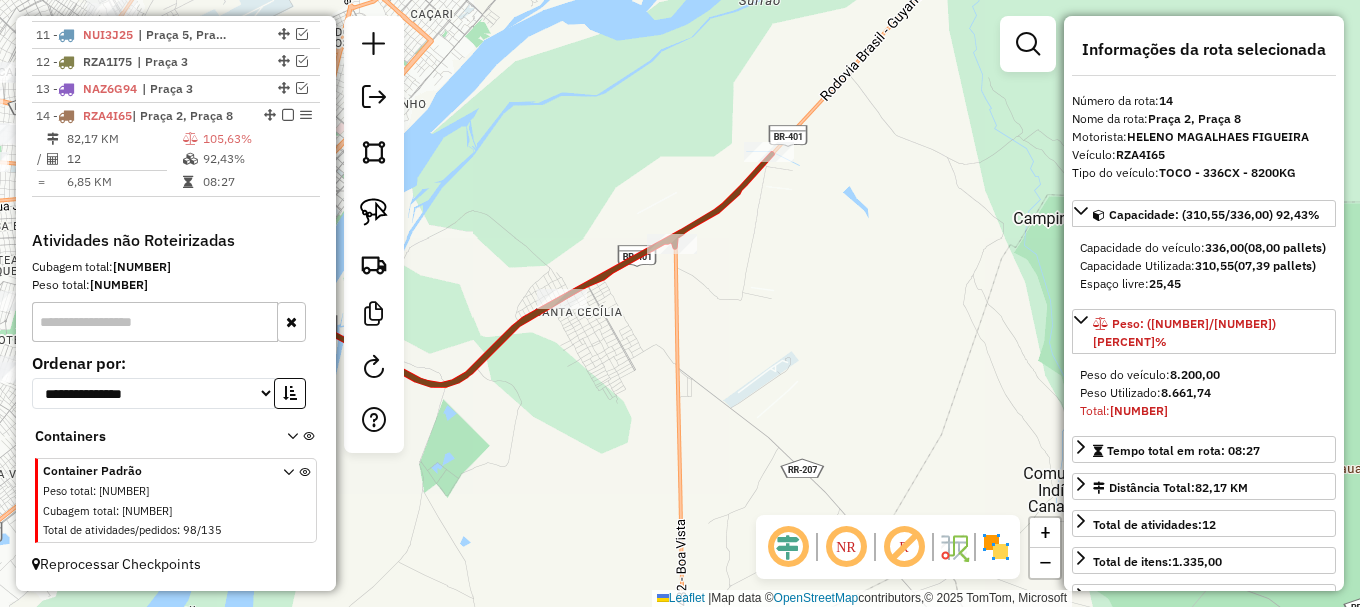 drag, startPoint x: 498, startPoint y: 184, endPoint x: 883, endPoint y: 231, distance: 387.85822 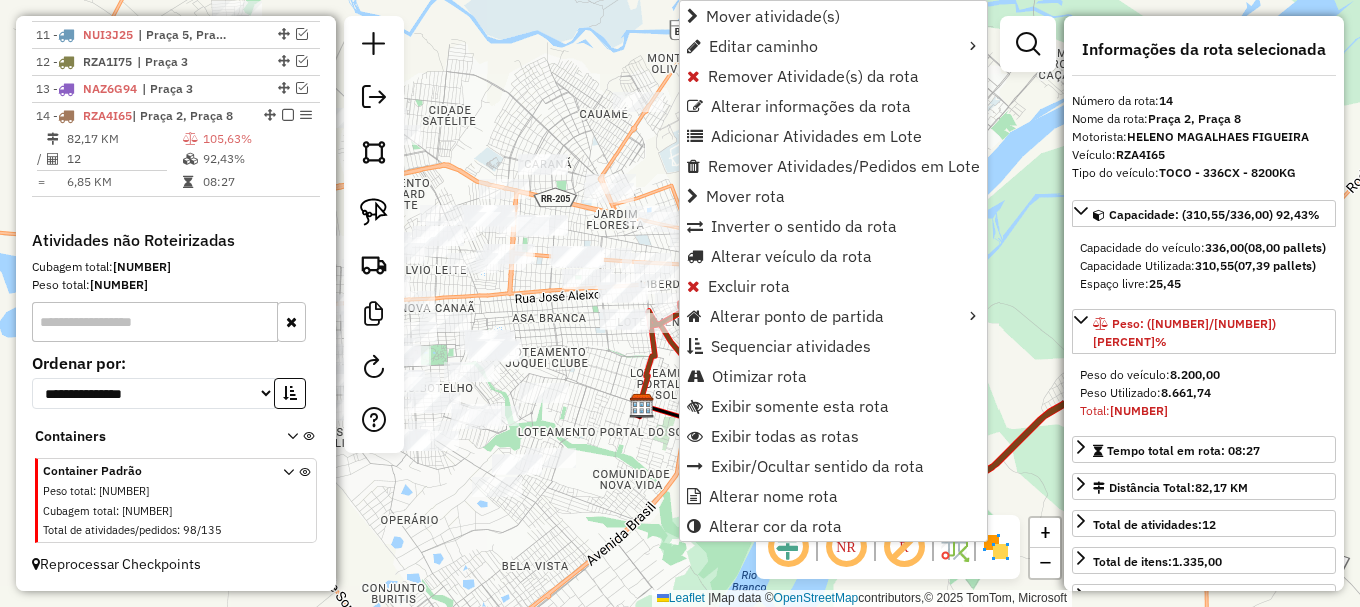 click on "Remover Atividade(s) da rota" at bounding box center (813, 76) 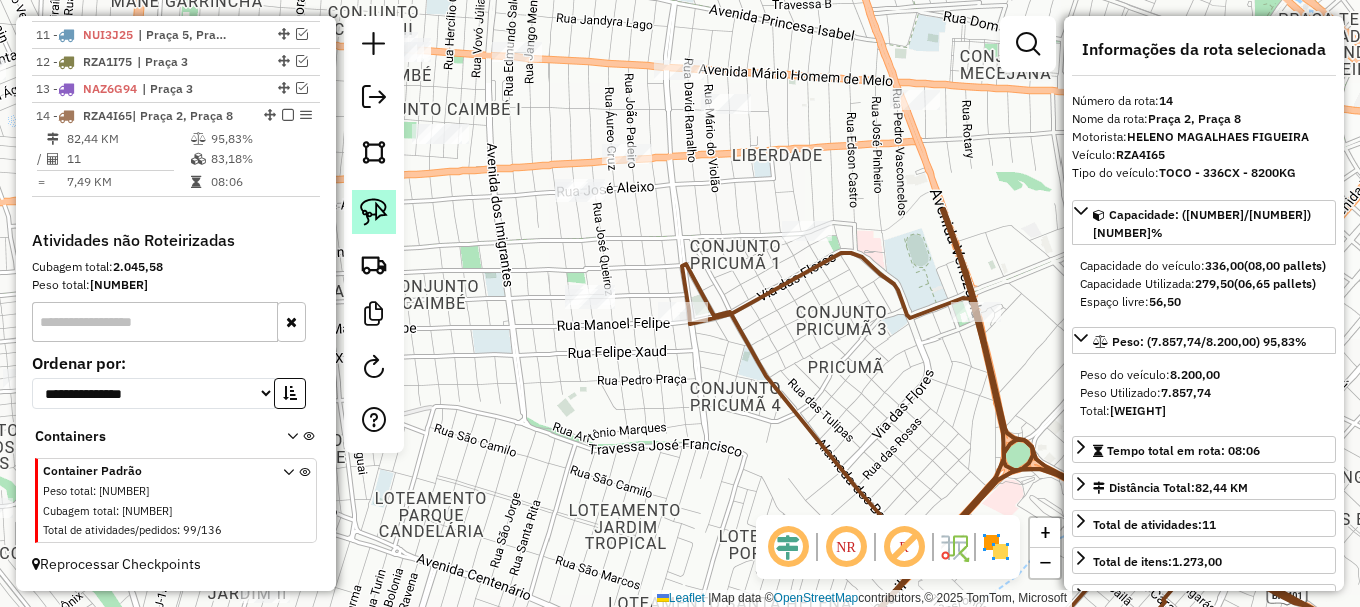 click 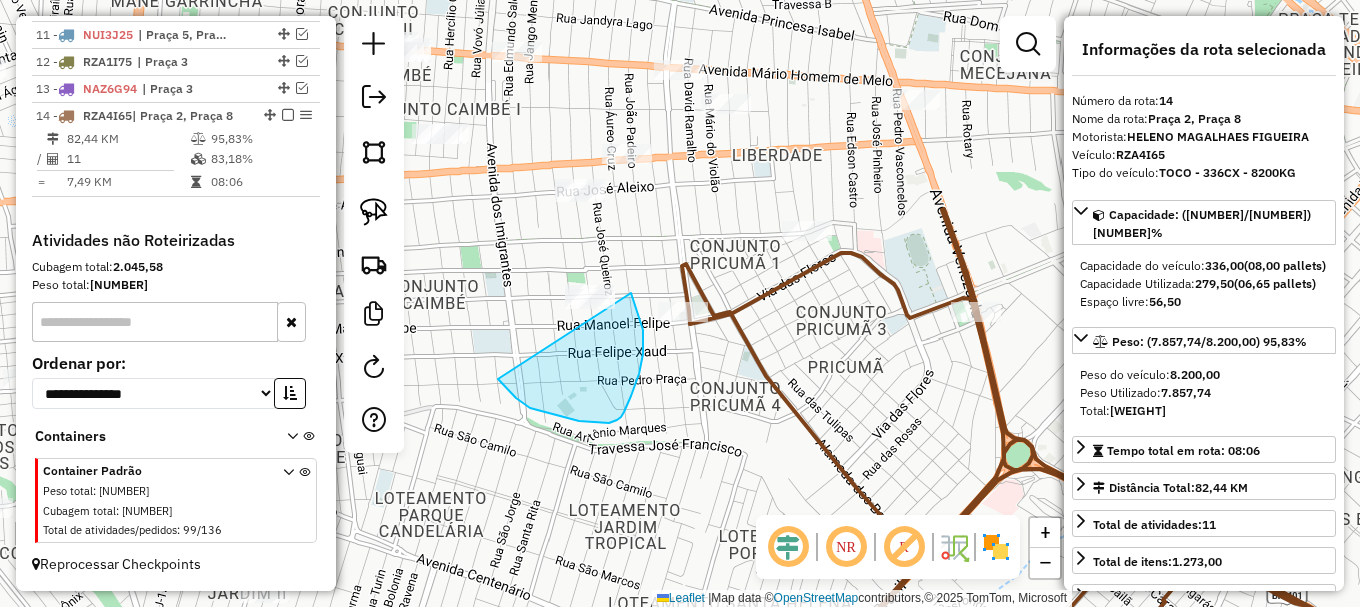 drag, startPoint x: 504, startPoint y: 386, endPoint x: 591, endPoint y: 250, distance: 161.44658 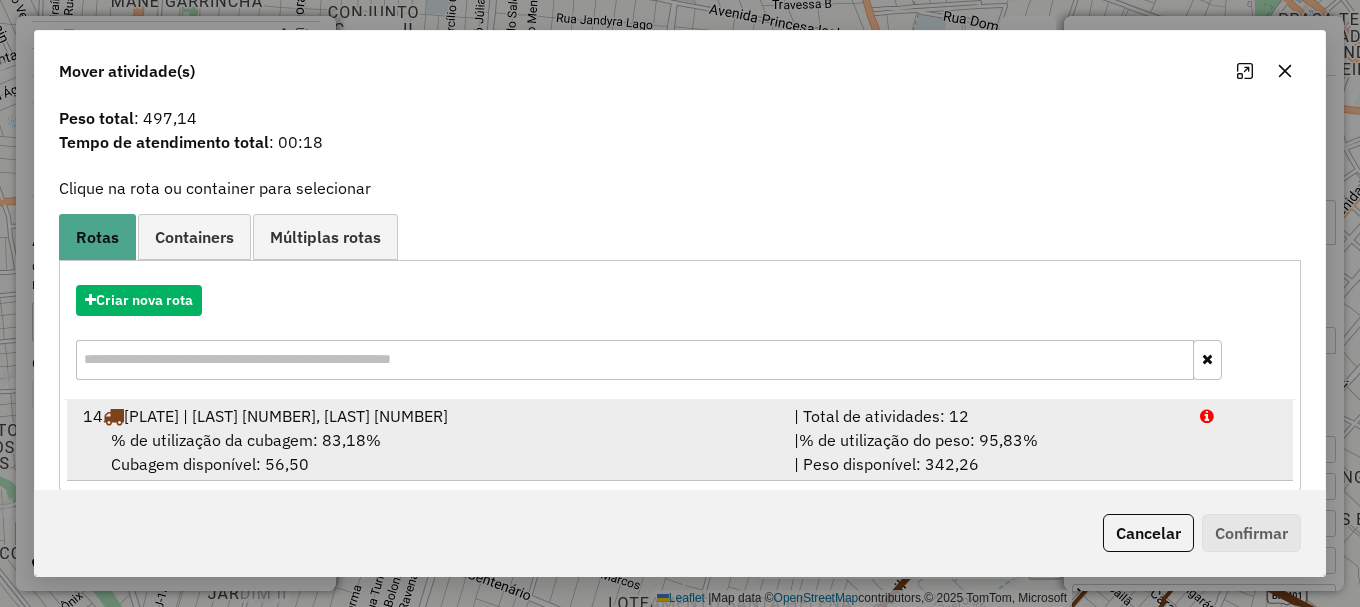 scroll, scrollTop: 78, scrollLeft: 0, axis: vertical 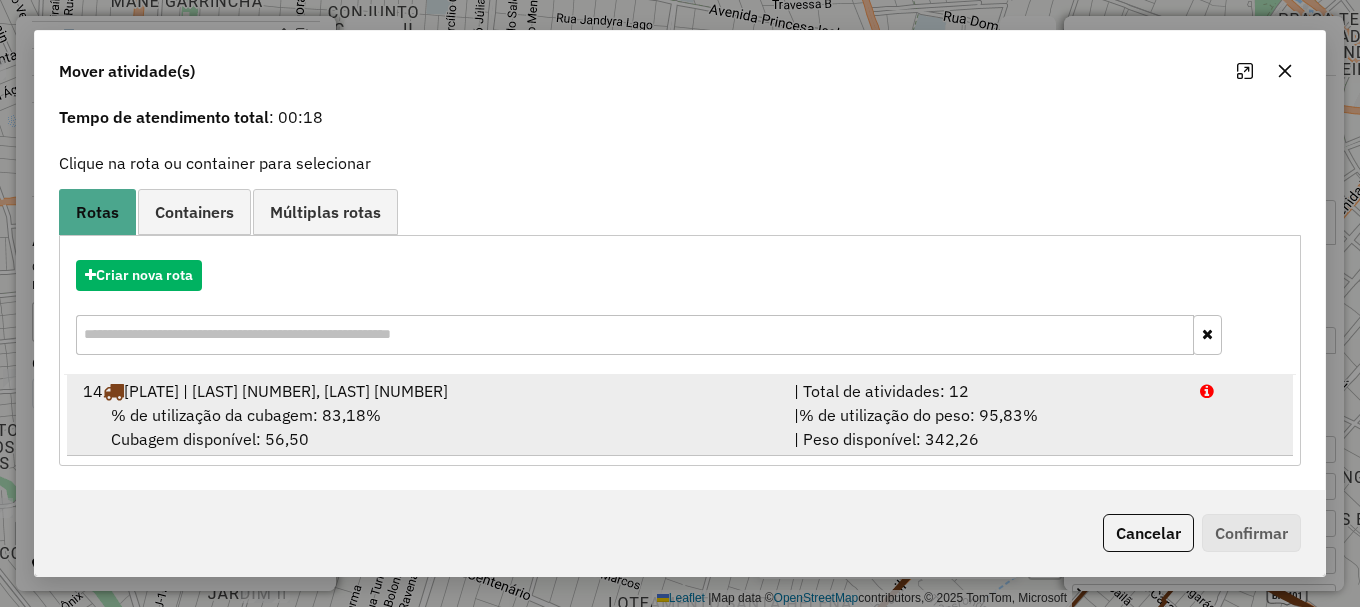 drag, startPoint x: 1169, startPoint y: 412, endPoint x: 1216, endPoint y: 509, distance: 107.78683 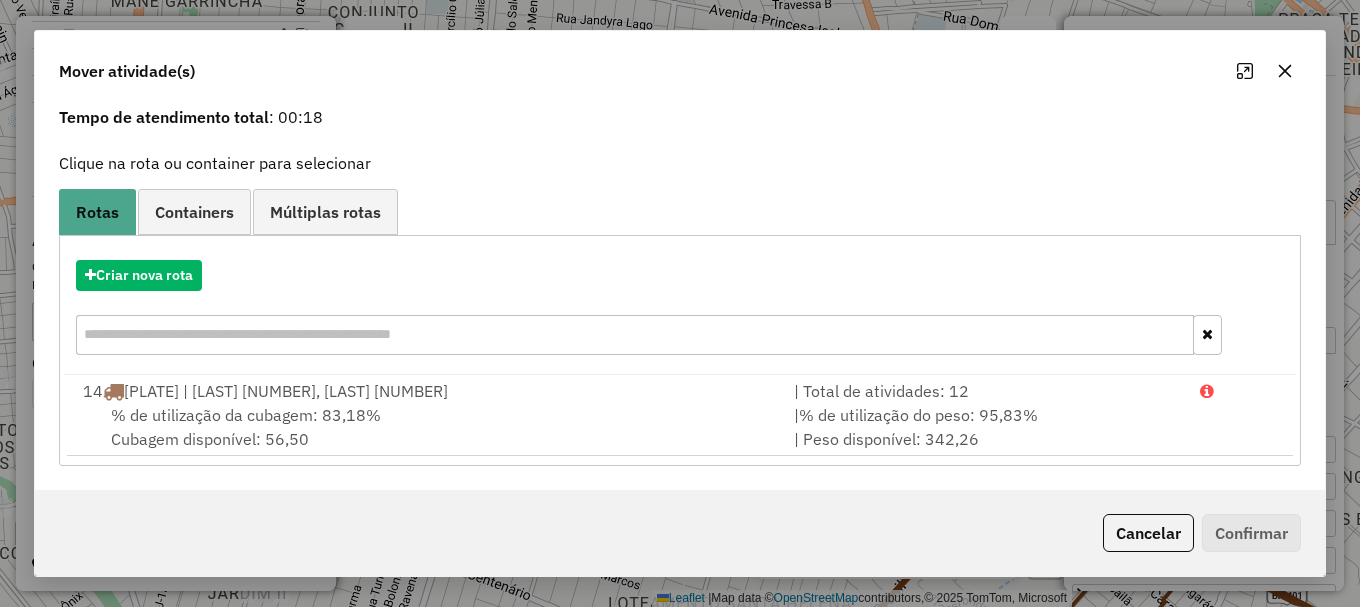 click on "|  % de utilização do peso: 95,83%  | Peso disponível: 342,26" at bounding box center [985, 427] 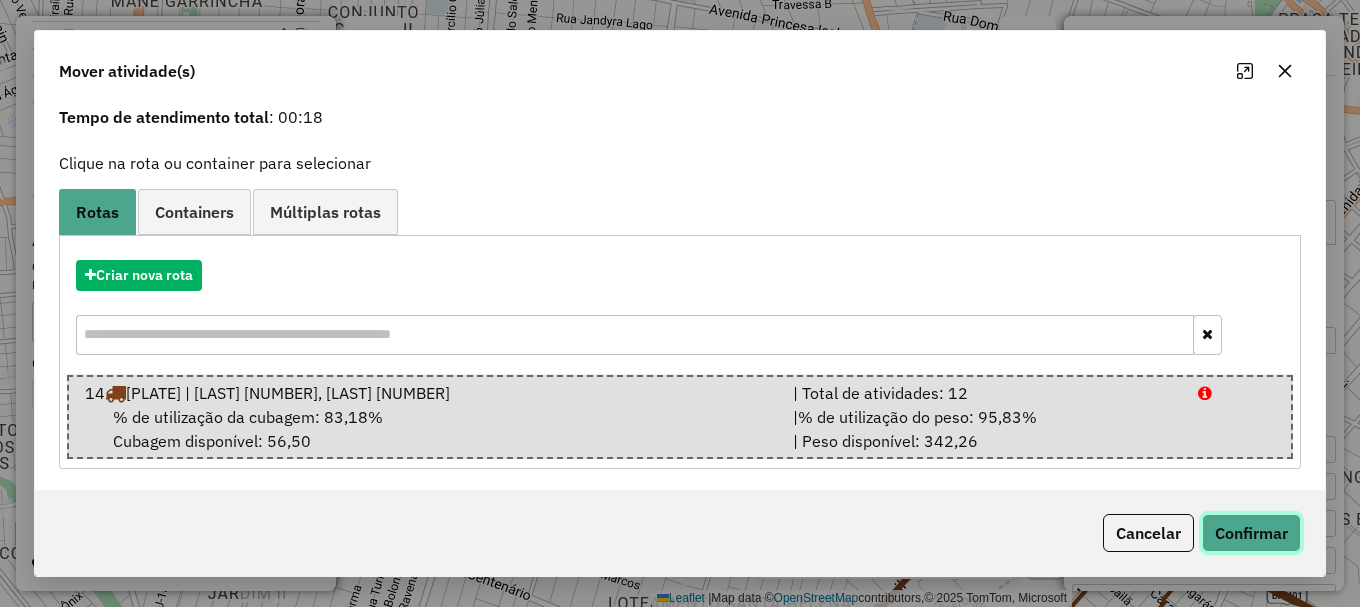 click on "Confirmar" 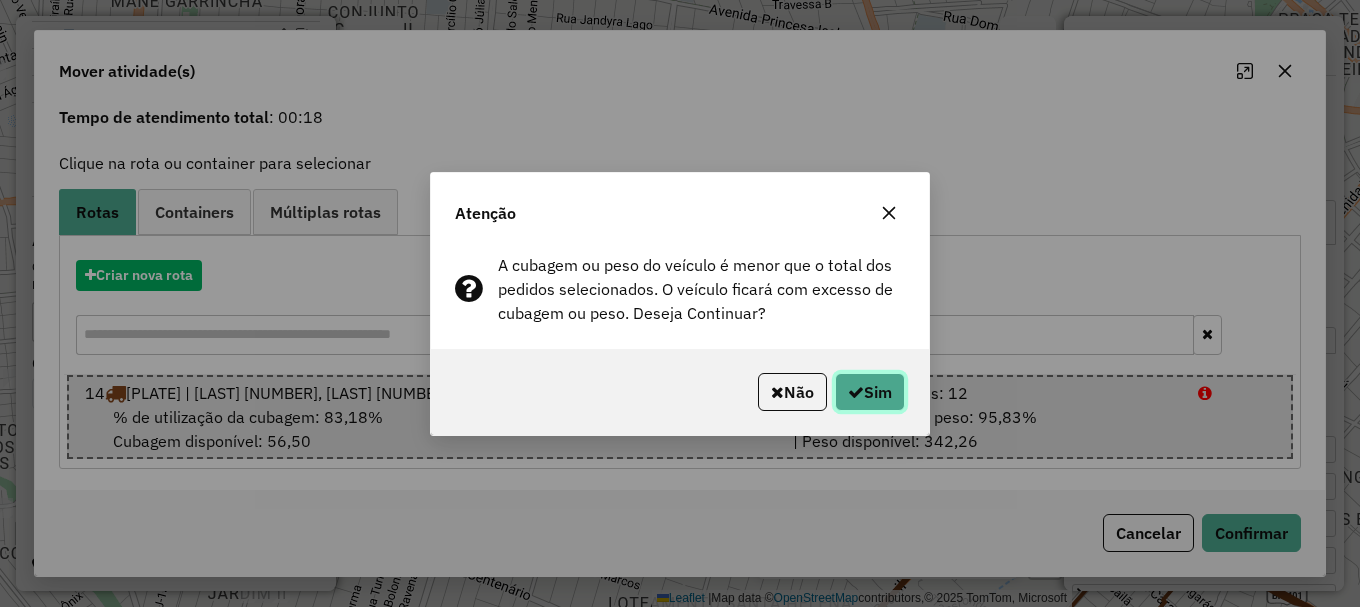click 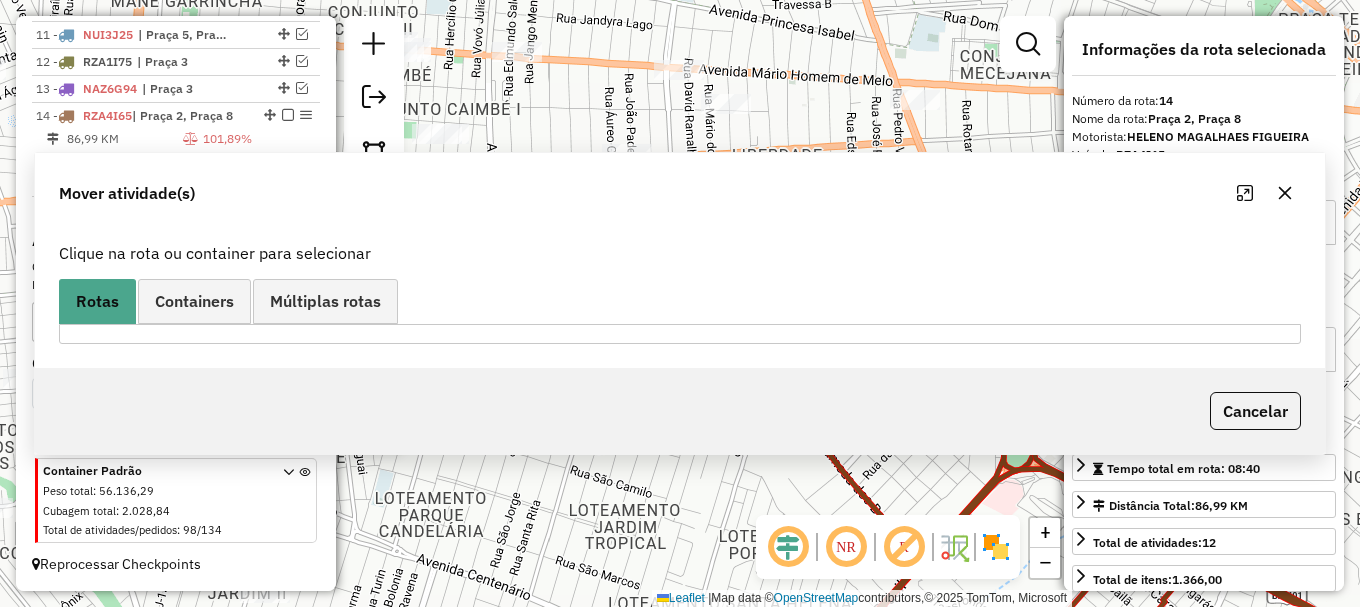 scroll, scrollTop: 0, scrollLeft: 0, axis: both 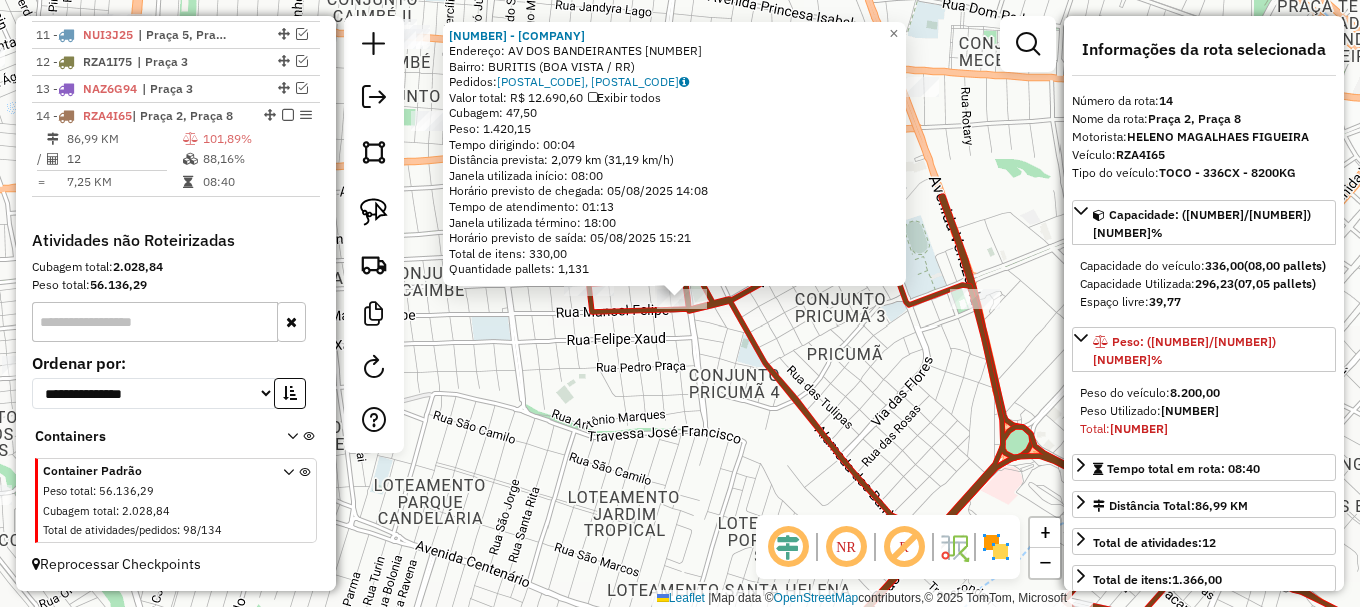 drag, startPoint x: 698, startPoint y: 340, endPoint x: 628, endPoint y: 305, distance: 78.26238 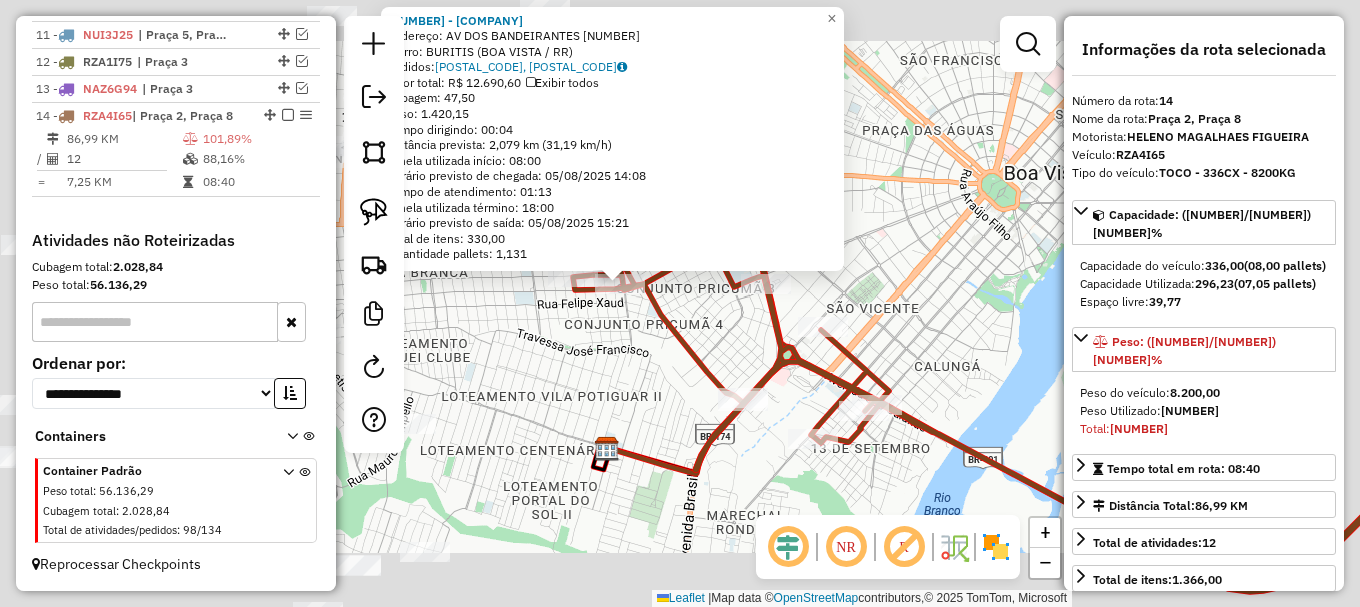 click on "883 - SEMALO COMBUSTIVEIS  Endereço: AV  DOS BANDEIRANTES              549   Bairro: BURITIS (BOA VISTA / RR)   Pedidos:  04230658, 04230660   Valor total: R$ 12.690,60   Exibir todos   Cubagem: 47,50  Peso: 1.420,15  Tempo dirigindo: 00:04   Distância prevista: 2,079 km (31,19 km/h)   Janela utilizada início: 08:00   Horário previsto de chegada: 05/08/2025 14:08   Tempo de atendimento: 01:13   Janela utilizada término: 18:00   Horário previsto de saída: 05/08/2025 15:21   Total de itens: 330,00   Quantidade pallets: 1,131  × Janela de atendimento Grade de atendimento Capacidade Transportadoras Veículos Cliente Pedidos  Rotas Selecione os dias de semana para filtrar as janelas de atendimento  Seg   Ter   Qua   Qui   Sex   Sáb   Dom  Informe o período da janela de atendimento: De: Até:  Filtrar exatamente a janela do cliente  Considerar janela de atendimento padrão  Selecione os dias de semana para filtrar as grades de atendimento  Seg   Ter   Qua   Qui   Sex   Sáb   Dom   Peso mínimo:   De:  +" 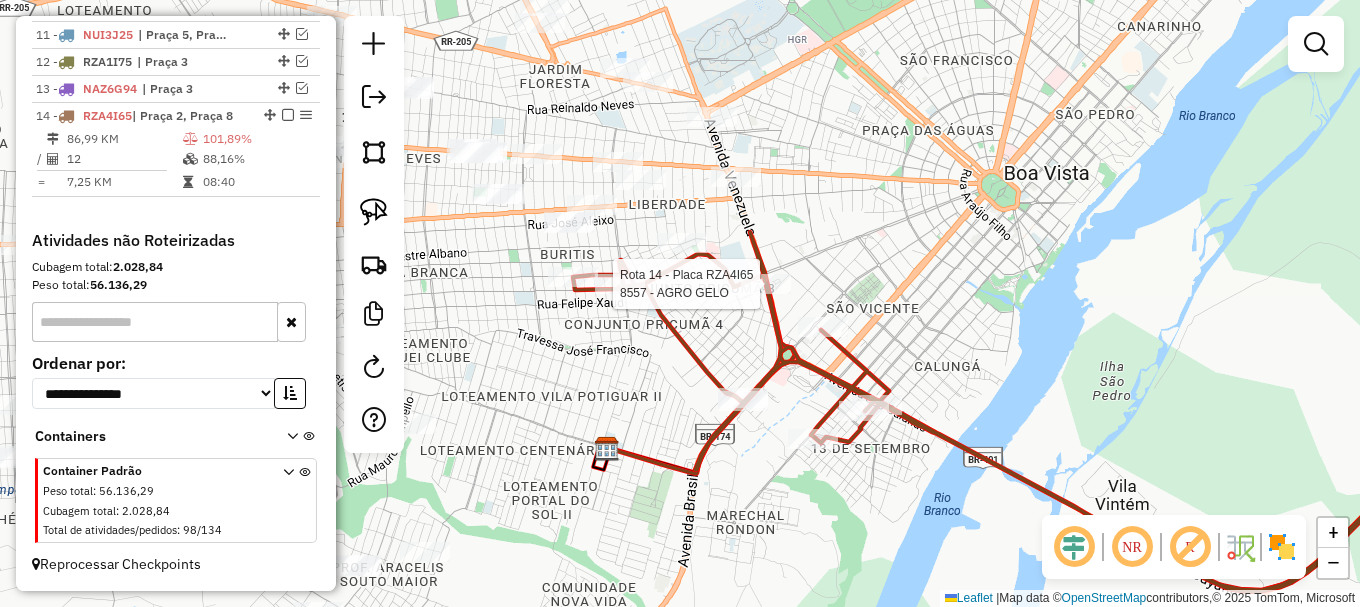 select on "**********" 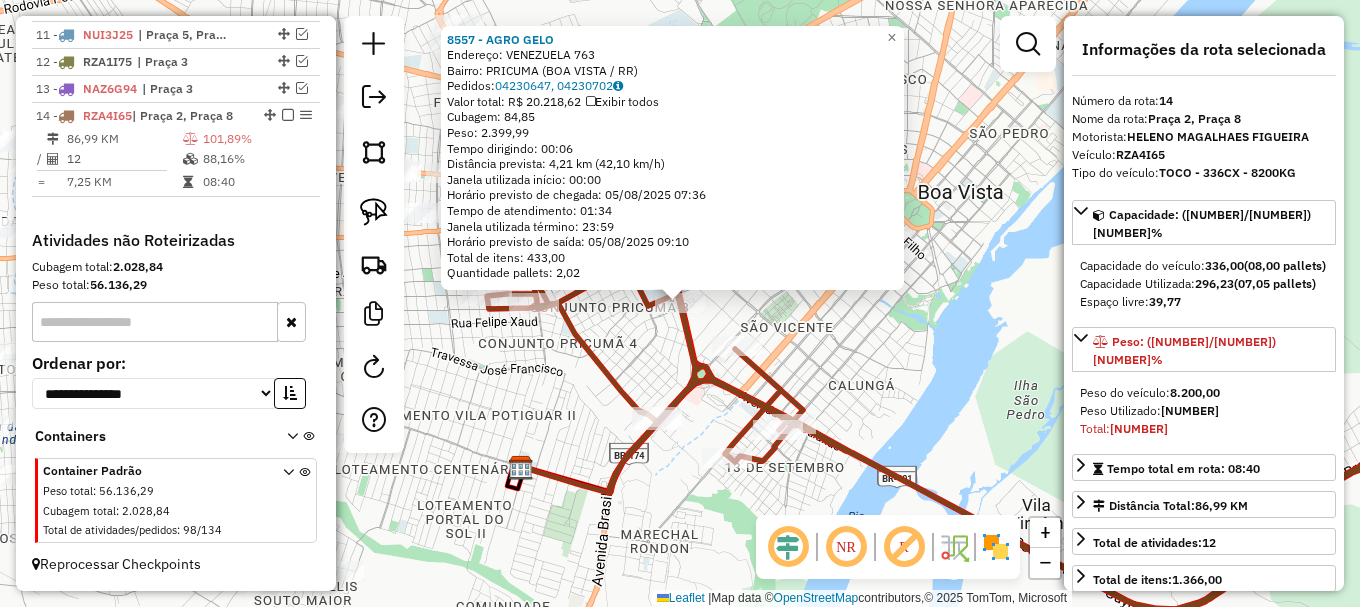 click on "8557 - AGRO GELO  Endereço:  VENEZUELA 763   Bairro: PRICUMA (BOA VISTA / RR)   Pedidos:  04230647, 04230702   Valor total: R$ 20.218,62   Exibir todos   Cubagem: 84,85  Peso: 2.399,99  Tempo dirigindo: 00:06   Distância prevista: 4,21 km (42,10 km/h)   Janela utilizada início: 00:00   Horário previsto de chegada: 05/08/2025 07:36   Tempo de atendimento: 01:34   Janela utilizada término: 23:59   Horário previsto de saída: 05/08/2025 09:10   Total de itens: 433,00   Quantidade pallets: 2,02  × Janela de atendimento Grade de atendimento Capacidade Transportadoras Veículos Cliente Pedidos  Rotas Selecione os dias de semana para filtrar as janelas de atendimento  Seg   Ter   Qua   Qui   Sex   Sáb   Dom  Informe o período da janela de atendimento: De: Até:  Filtrar exatamente a janela do cliente  Considerar janela de atendimento padrão  Selecione os dias de semana para filtrar as grades de atendimento  Seg   Ter   Qua   Qui   Sex   Sáb   Dom   Considerar clientes sem dia de atendimento cadastrado De:" 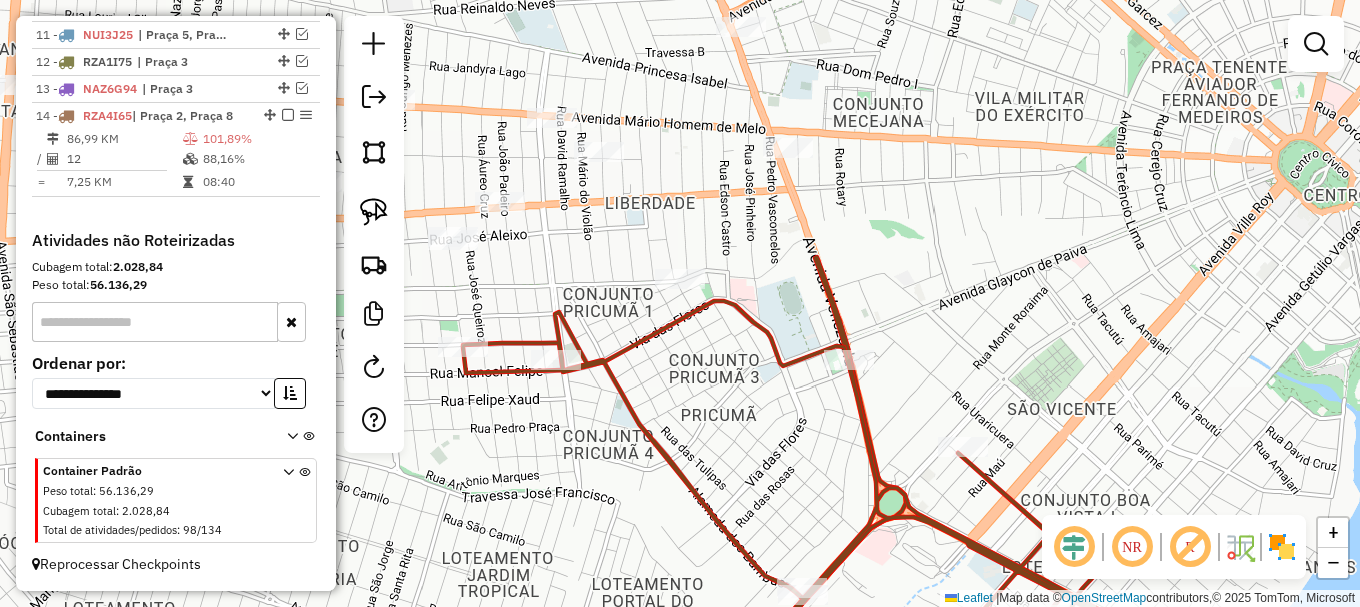 drag, startPoint x: 532, startPoint y: 262, endPoint x: 635, endPoint y: 282, distance: 104.92378 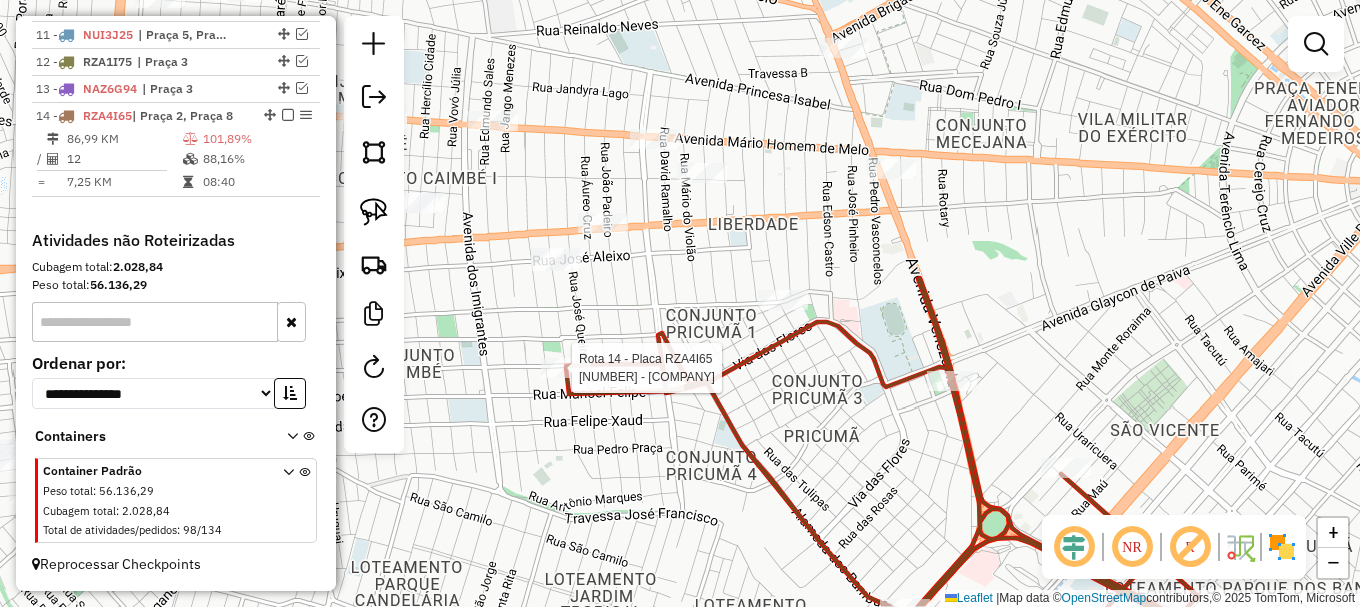 select on "**********" 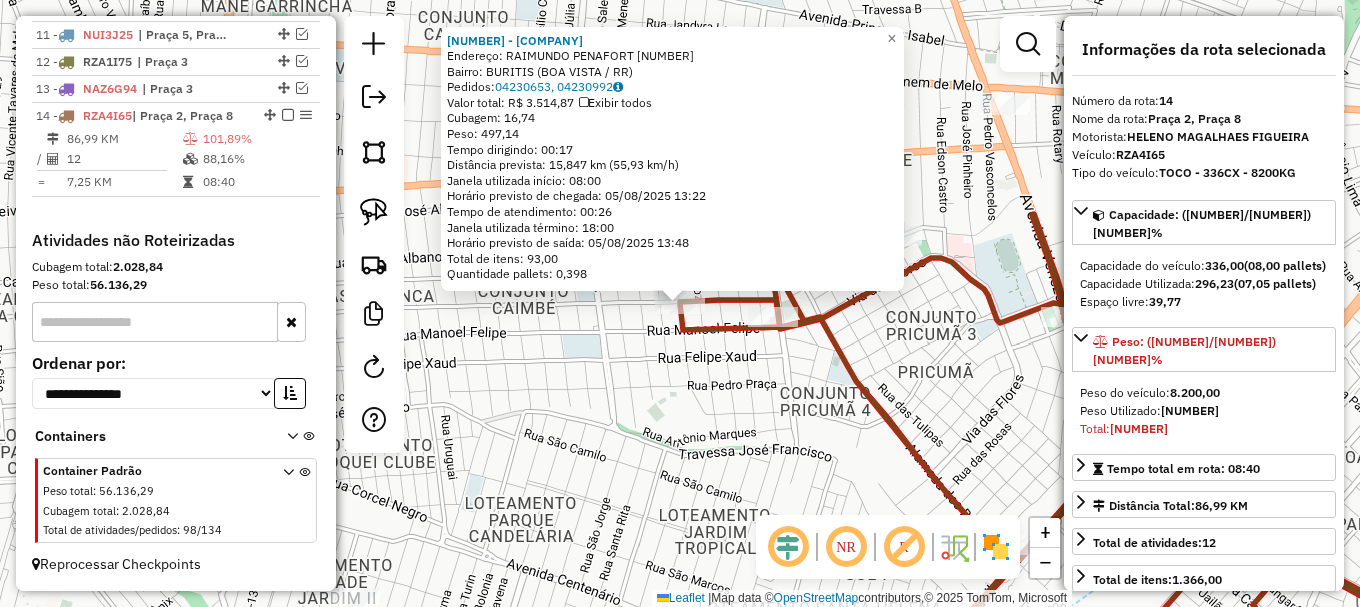 click on "18 - MERCANTIL 3 IRMAOS  Endereço:  RAIMUNDO PENAFORT 475   Bairro: BURITIS (BOA VISTA / RR)   Pedidos:  04230653, 04230992   Valor total: R$ 3.514,87   Exibir todos   Cubagem: 16,74  Peso: 497,14  Tempo dirigindo: 00:17   Distância prevista: 15,847 km (55,93 km/h)   Janela utilizada início: 08:00   Horário previsto de chegada: 05/08/2025 13:22   Tempo de atendimento: 00:26   Janela utilizada término: 18:00   Horário previsto de saída: 05/08/2025 13:48   Total de itens: 93,00   Quantidade pallets: 0,398  × Janela de atendimento Grade de atendimento Capacidade Transportadoras Veículos Cliente Pedidos  Rotas Selecione os dias de semana para filtrar as janelas de atendimento  Seg   Ter   Qua   Qui   Sex   Sáb   Dom  Informe o período da janela de atendimento: De: Até:  Filtrar exatamente a janela do cliente  Considerar janela de atendimento padrão  Selecione os dias de semana para filtrar as grades de atendimento  Seg   Ter   Qua   Qui   Sex   Sáb   Dom   Peso mínimo:   Peso máximo:   De:   De:" 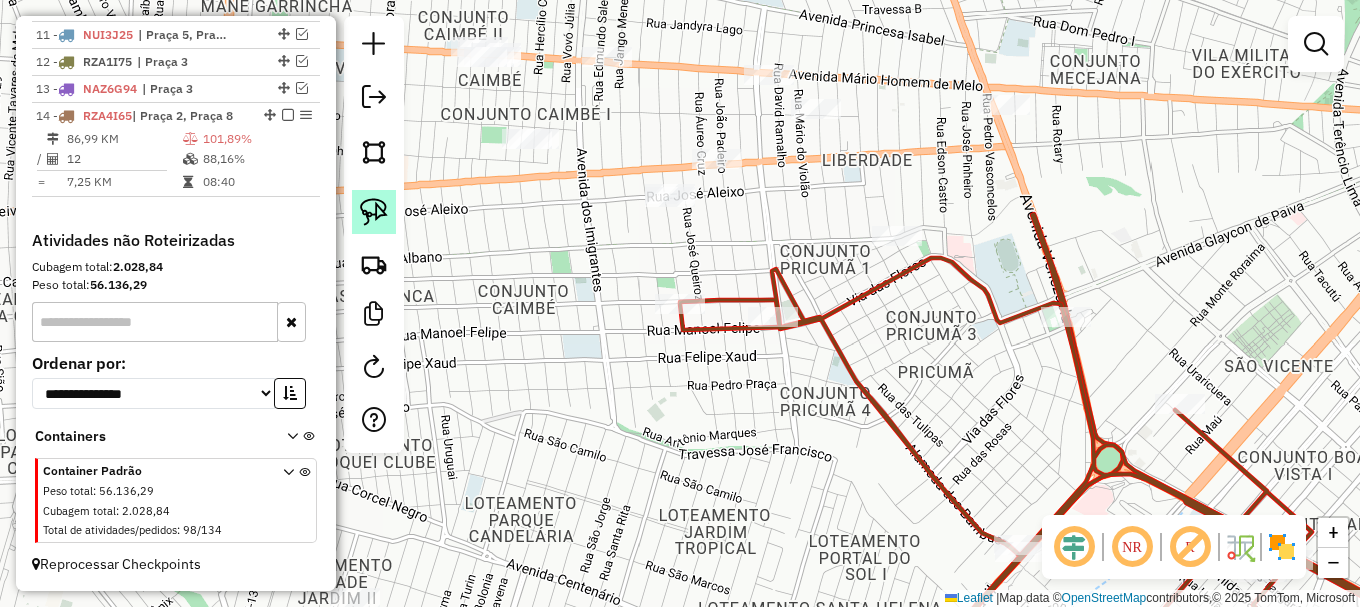 click 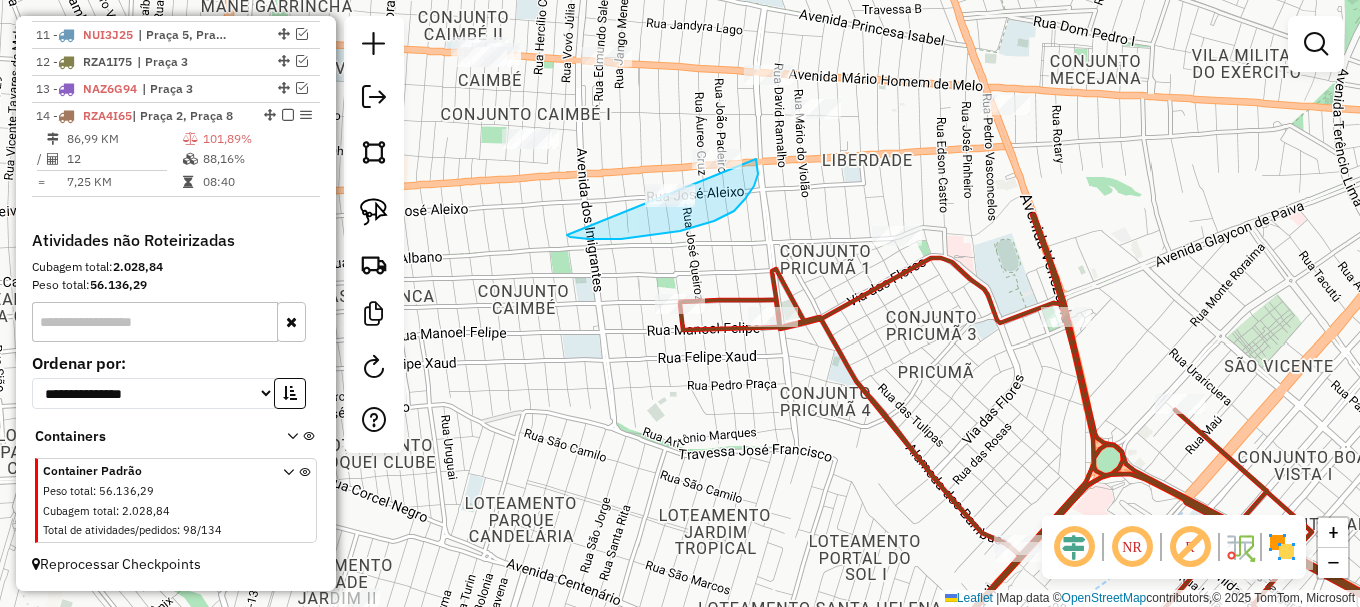 drag, startPoint x: 577, startPoint y: 238, endPoint x: 703, endPoint y: 120, distance: 172.62677 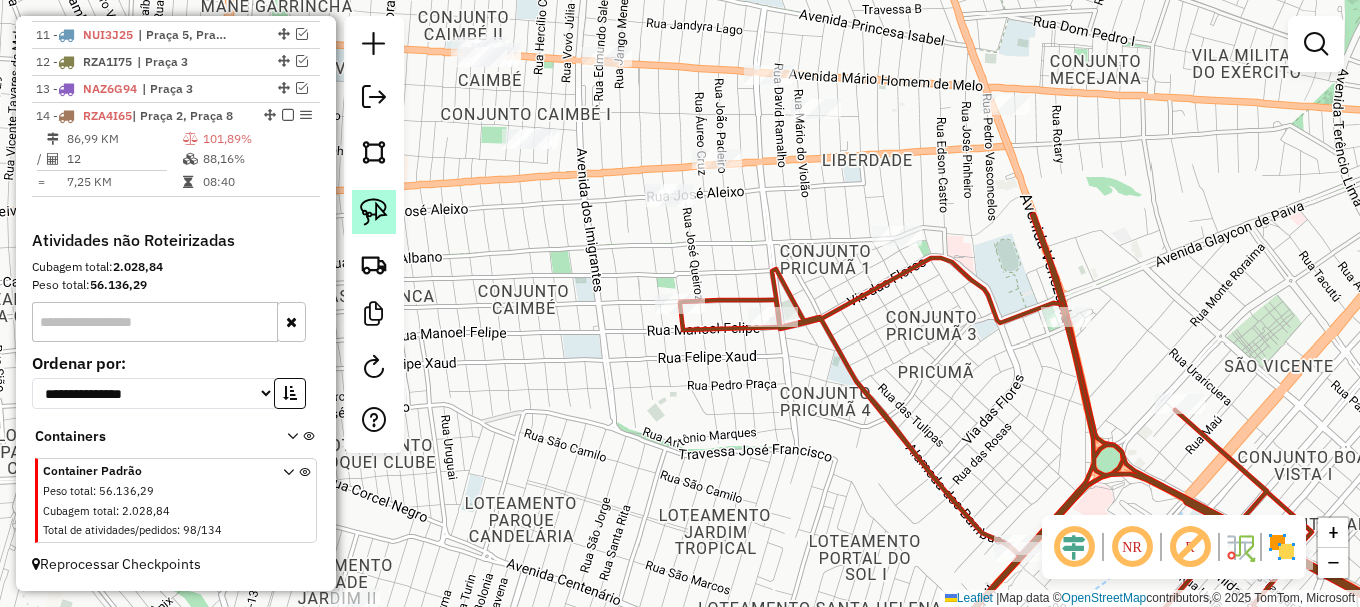 click 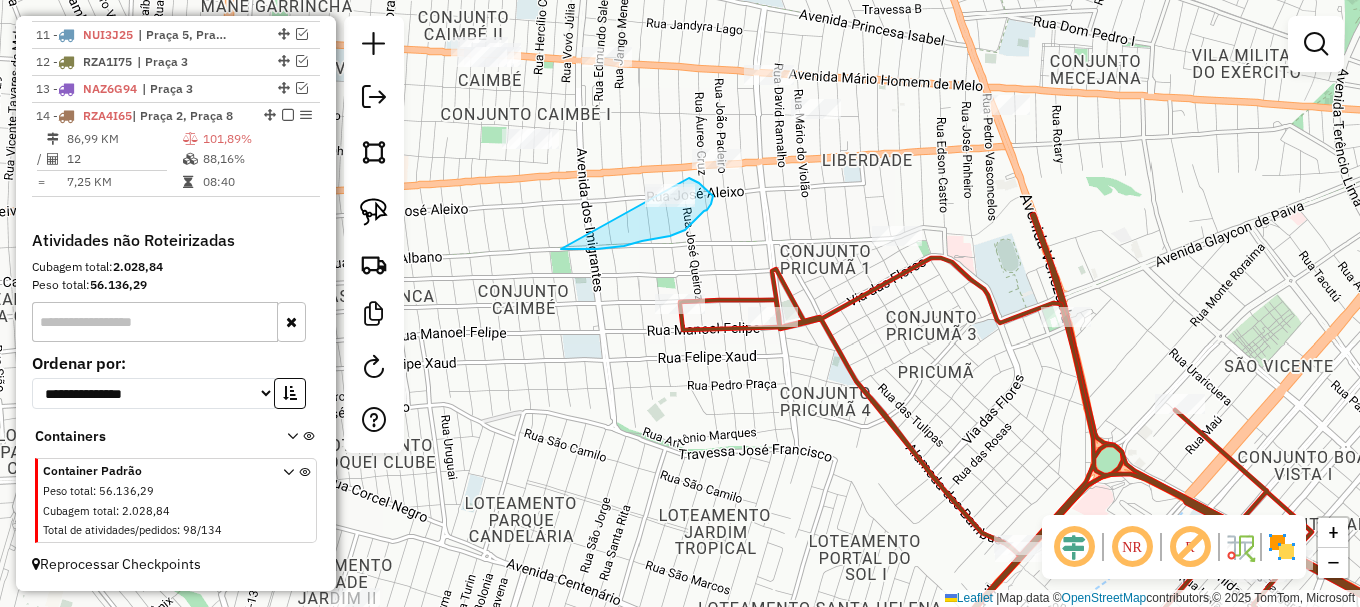 drag, startPoint x: 564, startPoint y: 249, endPoint x: 658, endPoint y: 170, distance: 122.78844 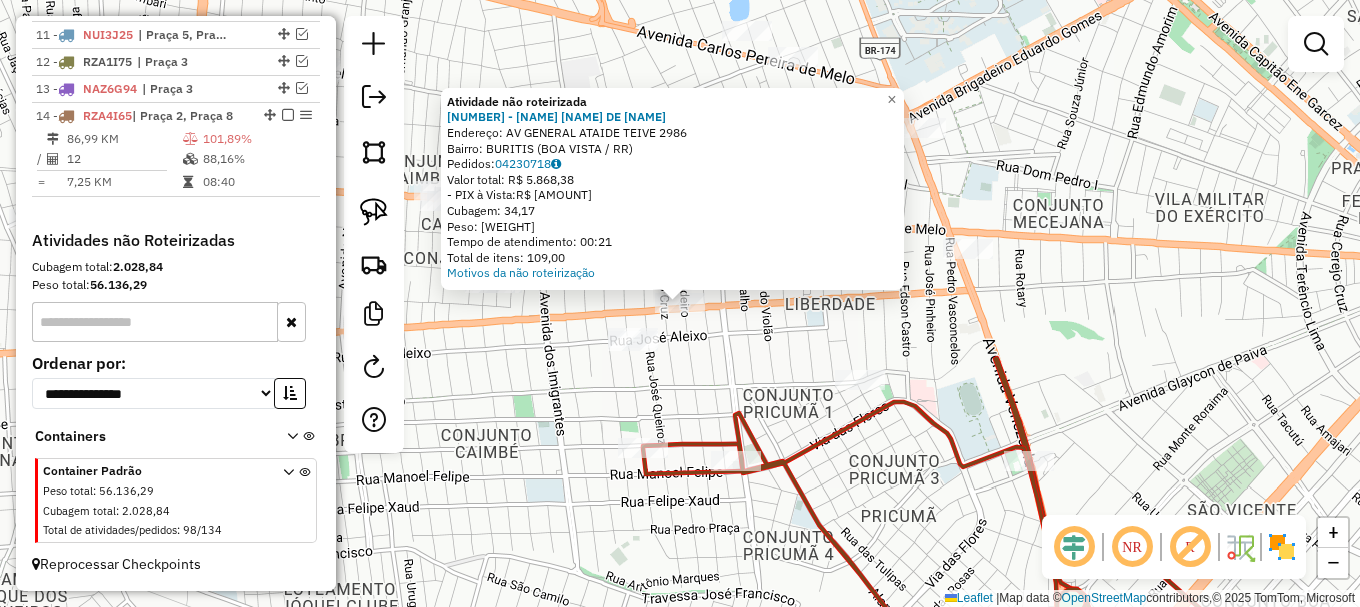 click on "Atividade não roteirizada 3971 - M. FERREIRA DE ANDRA  Endereço: AV  GENERAL ATAIDE TEIVE          2986   Bairro: BURITIS (BOA VISTA / RR)   Pedidos:  04230718   Valor total: R$ 5.868,38   - PIX à Vista:  R$ 5.868,38   Cubagem: 34,17   Peso: 921,66   Tempo de atendimento: 00:21   Total de itens: 109,00  Motivos da não roteirização × Janela de atendimento Grade de atendimento Capacidade Transportadoras Veículos Cliente Pedidos  Rotas Selecione os dias de semana para filtrar as janelas de atendimento  Seg   Ter   Qua   Qui   Sex   Sáb   Dom  Informe o período da janela de atendimento: De: Até:  Filtrar exatamente a janela do cliente  Considerar janela de atendimento padrão  Selecione os dias de semana para filtrar as grades de atendimento  Seg   Ter   Qua   Qui   Sex   Sáb   Dom   Considerar clientes sem dia de atendimento cadastrado  Clientes fora do dia de atendimento selecionado Filtrar as atividades entre os valores definidos abaixo:  Peso mínimo:   Peso máximo:   Cubagem mínima:   De:  De:" 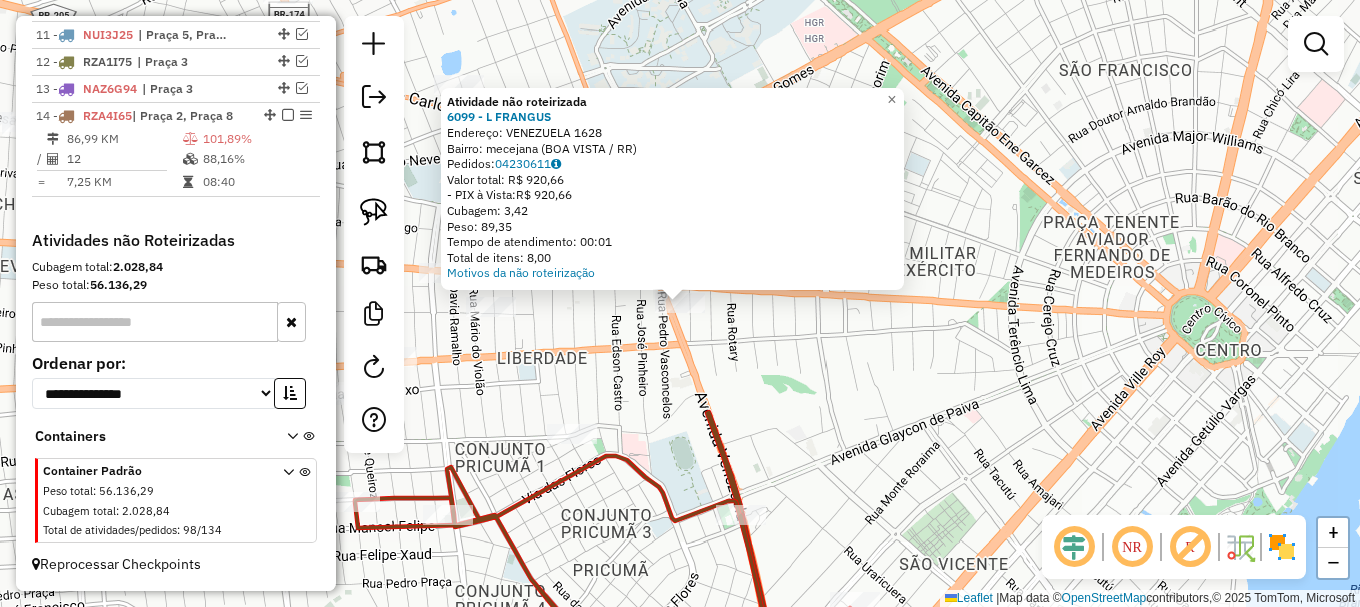 drag, startPoint x: 611, startPoint y: 348, endPoint x: 726, endPoint y: 248, distance: 152.3975 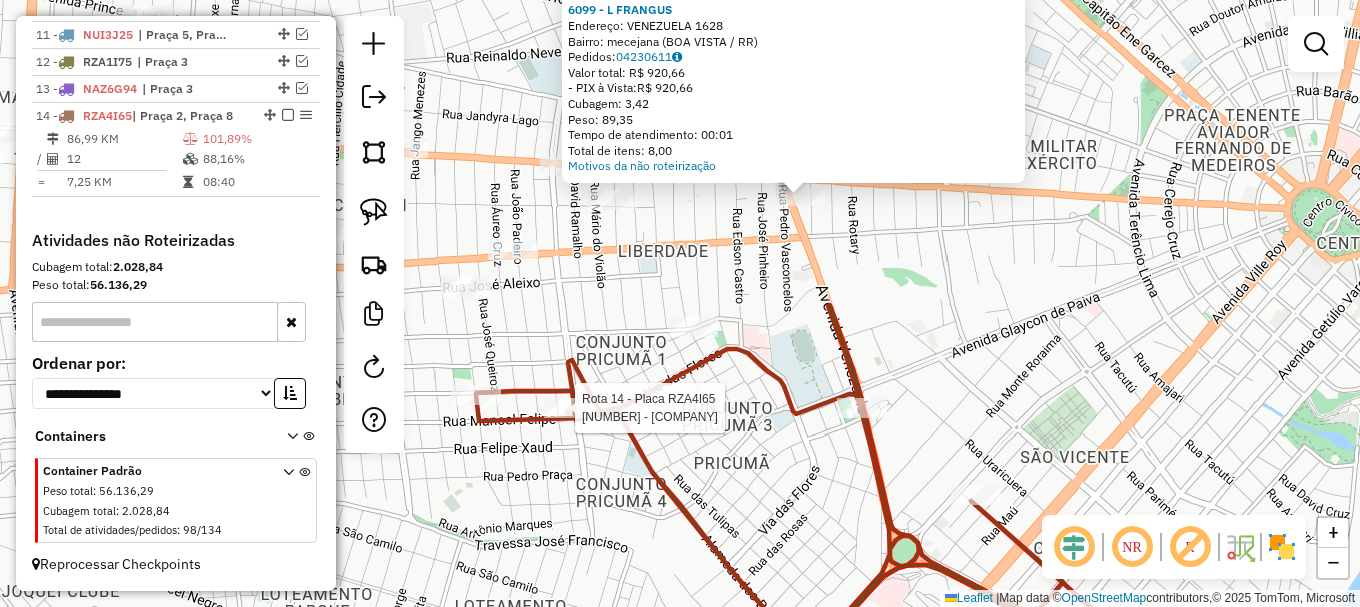 select on "**********" 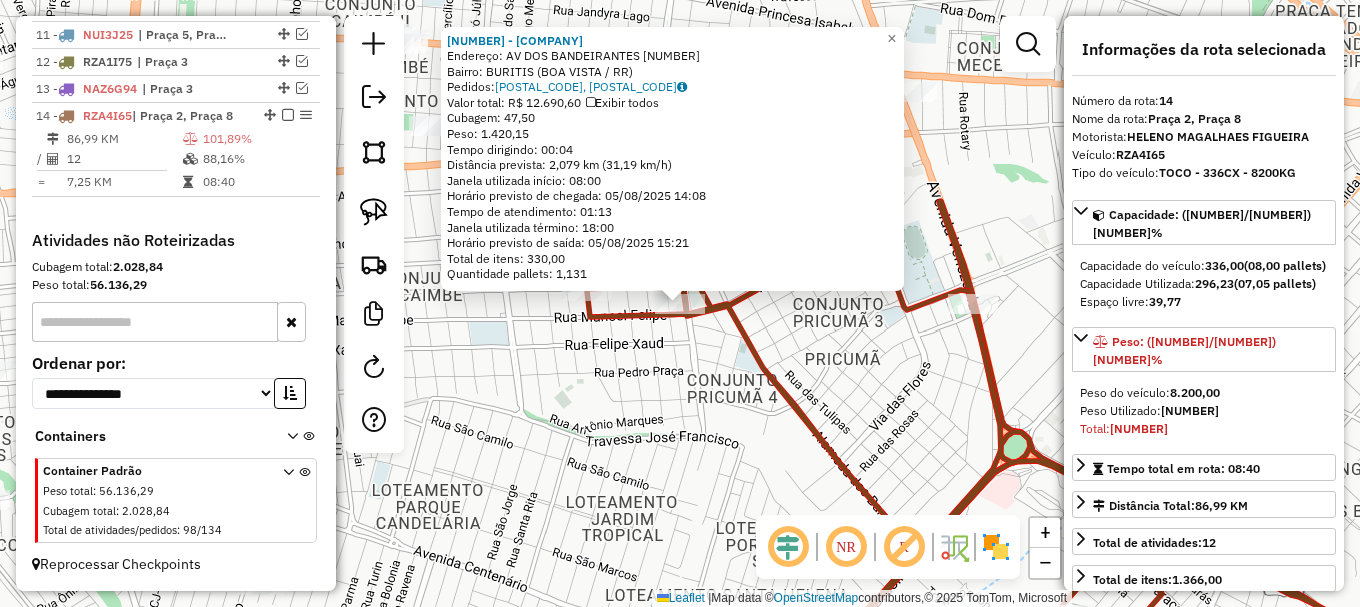 click on "883 - SEMALO COMBUSTIVEIS  Endereço: AV  DOS BANDEIRANTES              549   Bairro: BURITIS (BOA VISTA / RR)   Pedidos:  04230658, 04230660   Valor total: R$ 12.690,60   Exibir todos   Cubagem: 47,50  Peso: 1.420,15  Tempo dirigindo: 00:04   Distância prevista: 2,079 km (31,19 km/h)   Janela utilizada início: 08:00   Horário previsto de chegada: 05/08/2025 14:08   Tempo de atendimento: 01:13   Janela utilizada término: 18:00   Horário previsto de saída: 05/08/2025 15:21   Total de itens: 330,00   Quantidade pallets: 1,131  × Janela de atendimento Grade de atendimento Capacidade Transportadoras Veículos Cliente Pedidos  Rotas Selecione os dias de semana para filtrar as janelas de atendimento  Seg   Ter   Qua   Qui   Sex   Sáb   Dom  Informe o período da janela de atendimento: De: Até:  Filtrar exatamente a janela do cliente  Considerar janela de atendimento padrão  Selecione os dias de semana para filtrar as grades de atendimento  Seg   Ter   Qua   Qui   Sex   Sáb   Dom   Peso mínimo:   De:  +" 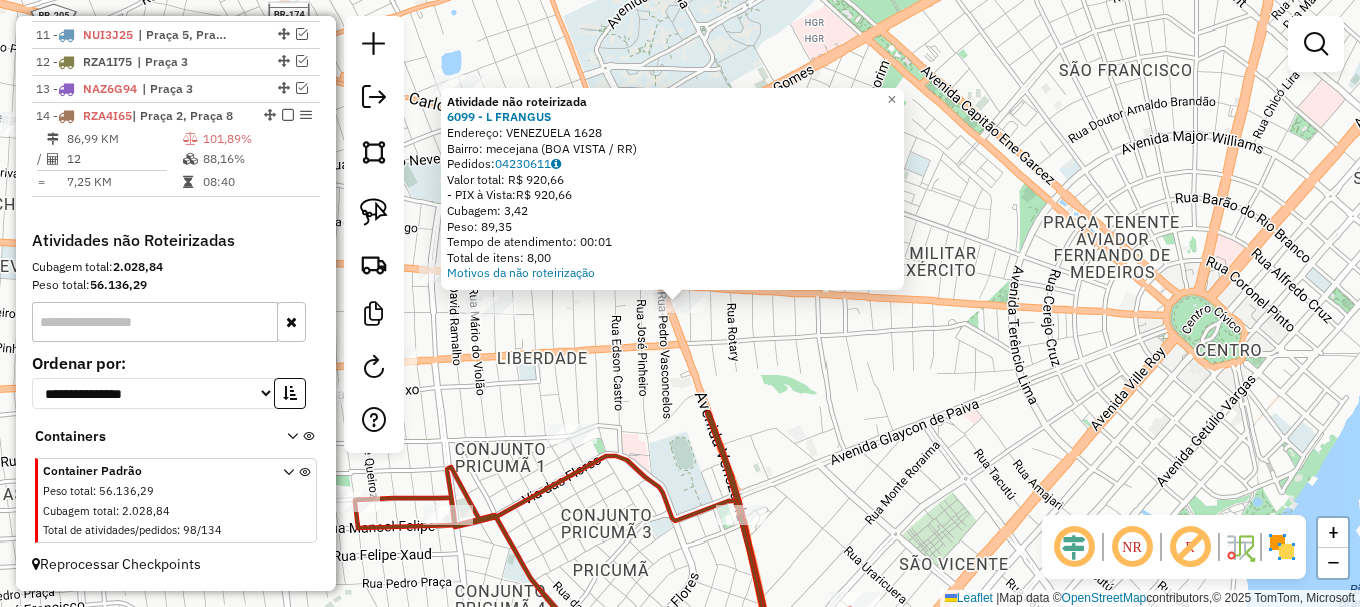 drag, startPoint x: 623, startPoint y: 348, endPoint x: 712, endPoint y: 278, distance: 113.22986 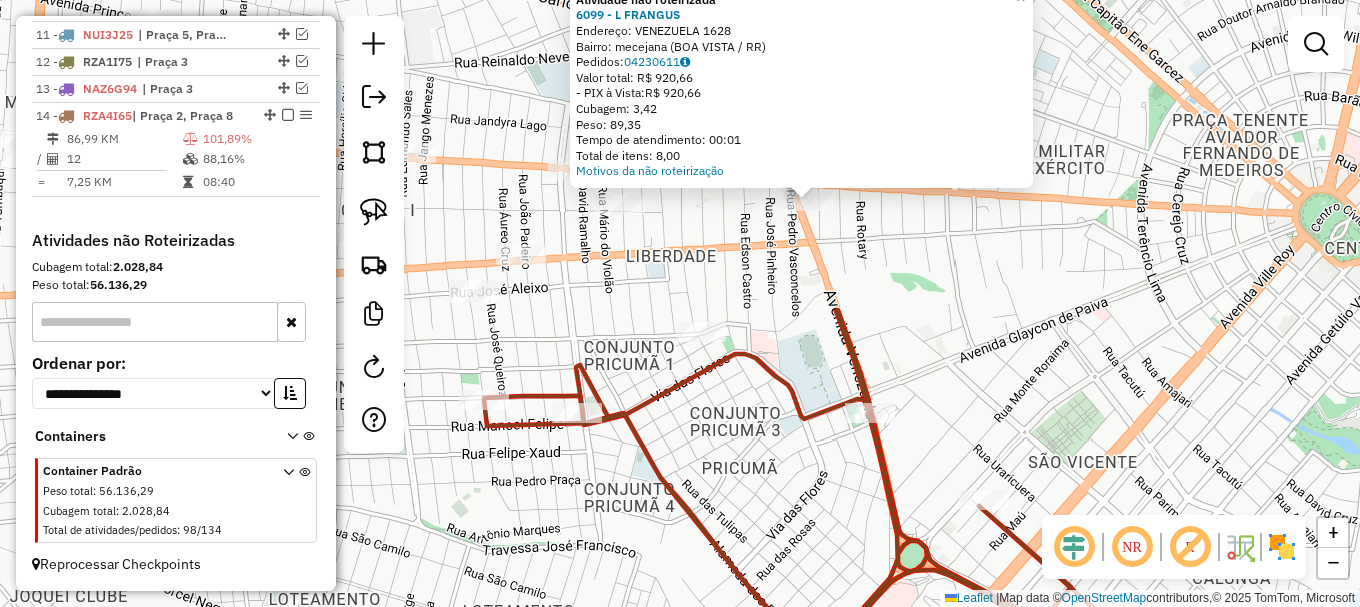 click on "Atividade não roteirizada 6099 - L FRANGUS  Endereço: VENEZUELA 1628   Bairro: mecejana (BOA VISTA / RR)   Pedidos:  04230611   Valor total: R$ 920,66   - PIX à Vista:  R$ 920,66   Cubagem: 3,42   Peso: 89,35   Tempo de atendimento: 00:01   Total de itens: 8,00  Motivos da não roteirização × Janela de atendimento Grade de atendimento Capacidade Transportadoras Veículos Cliente Pedidos  Rotas Selecione os dias de semana para filtrar as janelas de atendimento  Seg   Ter   Qua   Qui   Sex   Sáb   Dom  Informe o período da janela de atendimento: De: Até:  Filtrar exatamente a janela do cliente  Considerar janela de atendimento padrão  Selecione os dias de semana para filtrar as grades de atendimento  Seg   Ter   Qua   Qui   Sex   Sáb   Dom   Considerar clientes sem dia de atendimento cadastrado  Clientes fora do dia de atendimento selecionado Filtrar as atividades entre os valores definidos abaixo:  Peso mínimo:   Peso máximo:   Cubagem mínima:   Cubagem máxima:   De:   Até:   De:   Até:  Nome:" 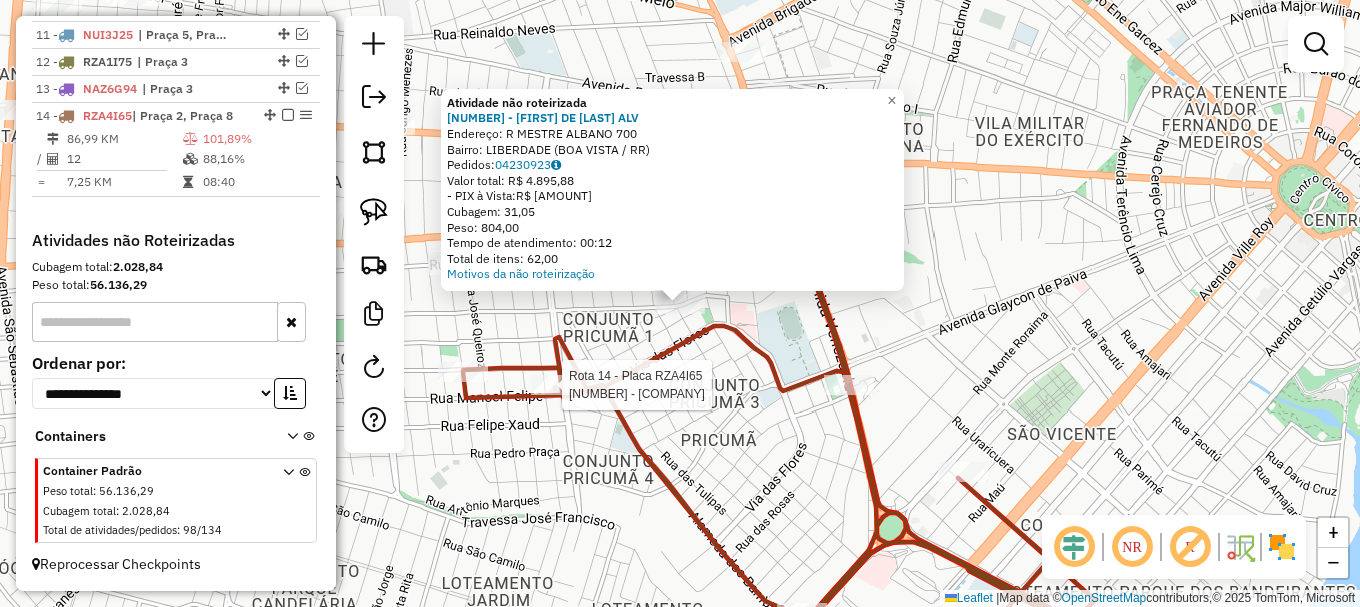 select on "**********" 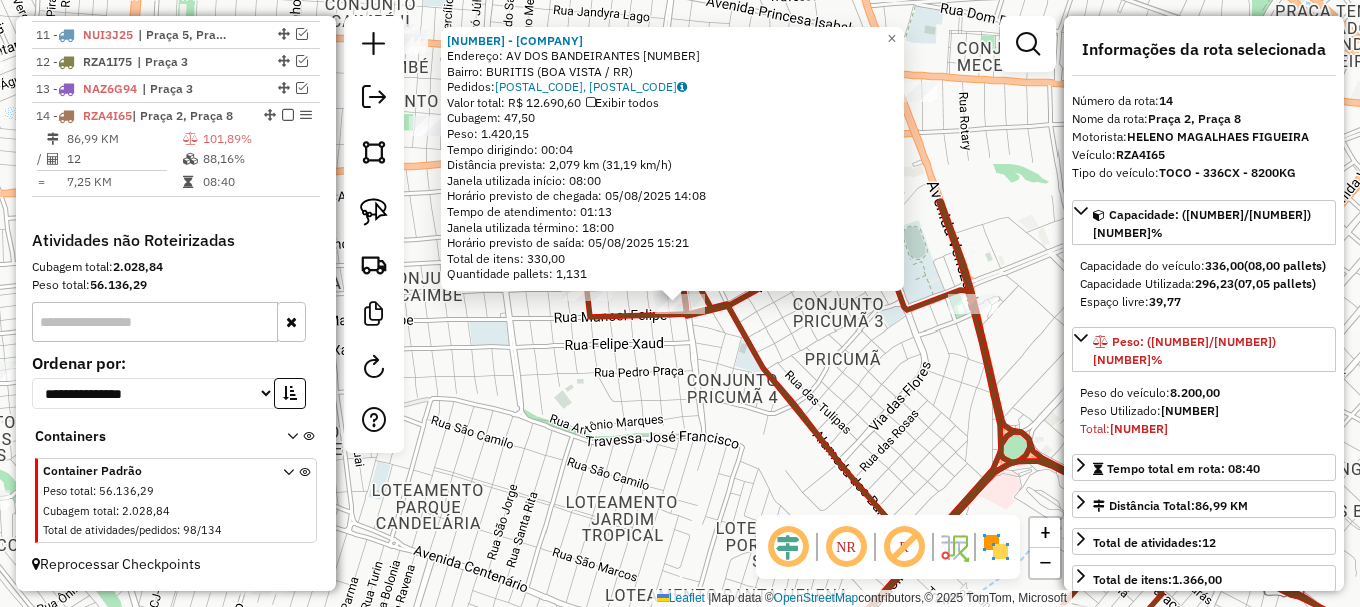 click on "883 - SEMALO COMBUSTIVEIS  Endereço: AV  DOS BANDEIRANTES              549   Bairro: BURITIS (BOA VISTA / RR)   Pedidos:  04230658, 04230660   Valor total: R$ 12.690,60   Exibir todos   Cubagem: 47,50  Peso: 1.420,15  Tempo dirigindo: 00:04   Distância prevista: 2,079 km (31,19 km/h)   Janela utilizada início: 08:00   Horário previsto de chegada: 05/08/2025 14:08   Tempo de atendimento: 01:13   Janela utilizada término: 18:00   Horário previsto de saída: 05/08/2025 15:21   Total de itens: 330,00   Quantidade pallets: 1,131  × Janela de atendimento Grade de atendimento Capacidade Transportadoras Veículos Cliente Pedidos  Rotas Selecione os dias de semana para filtrar as janelas de atendimento  Seg   Ter   Qua   Qui   Sex   Sáb   Dom  Informe o período da janela de atendimento: De: Até:  Filtrar exatamente a janela do cliente  Considerar janela de atendimento padrão  Selecione os dias de semana para filtrar as grades de atendimento  Seg   Ter   Qua   Qui   Sex   Sáb   Dom   Peso mínimo:   De:  +" 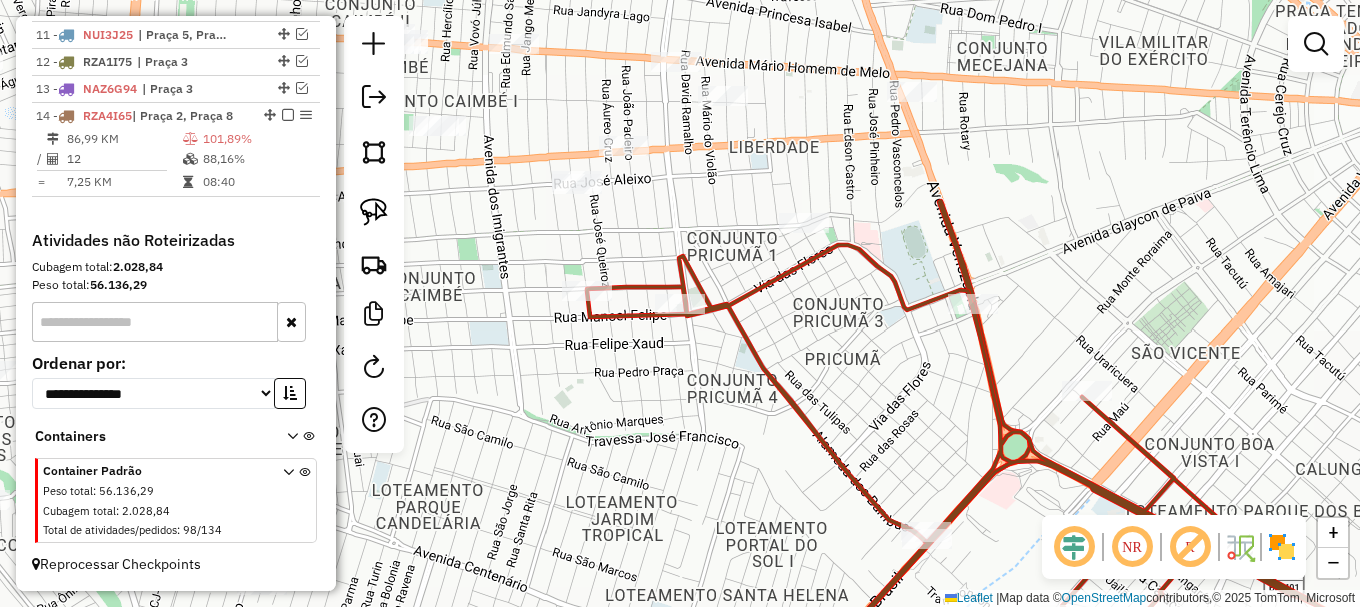 click 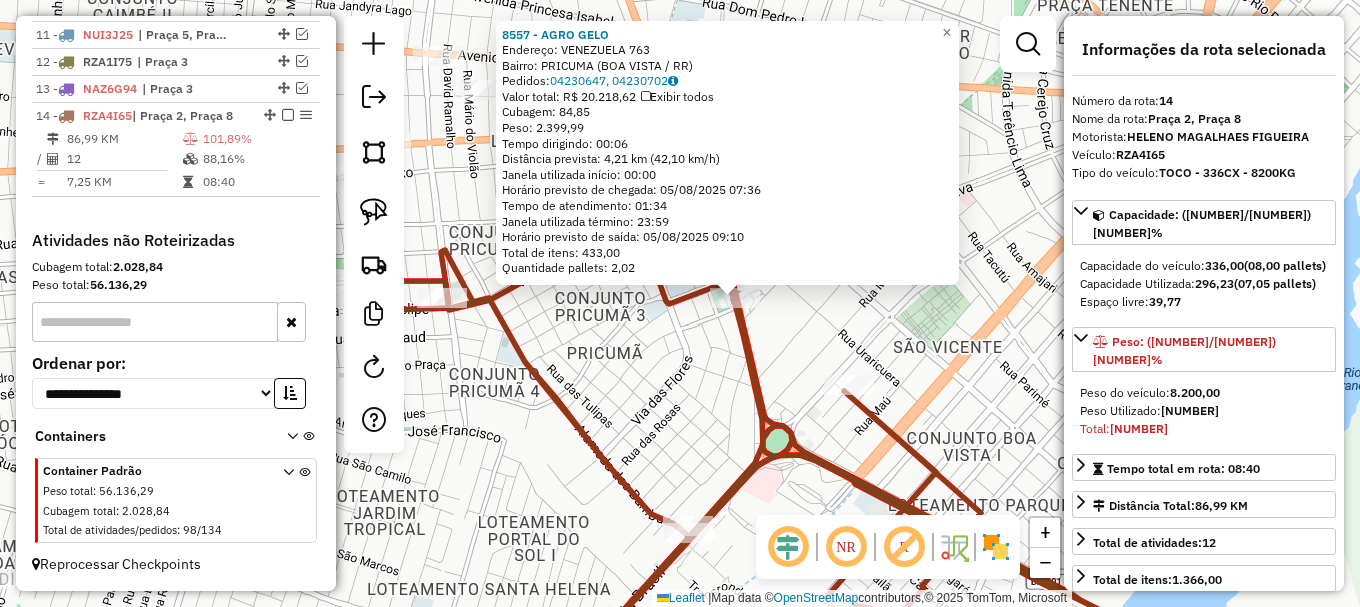 drag, startPoint x: 596, startPoint y: 343, endPoint x: 727, endPoint y: 320, distance: 133.00375 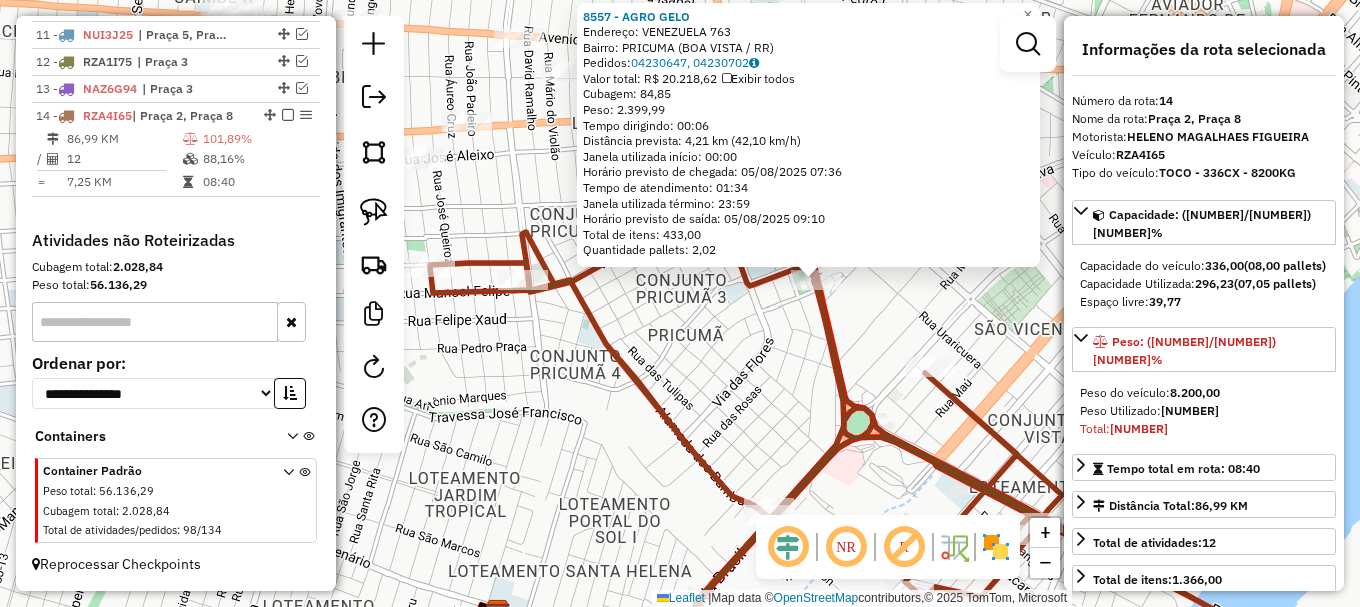 click on "8557 - AGRO GELO  Endereço:  VENEZUELA 763   Bairro: PRICUMA (BOA VISTA / RR)   Pedidos:  04230647, 04230702   Valor total: R$ 20.218,62   Exibir todos   Cubagem: 84,85  Peso: 2.399,99  Tempo dirigindo: 00:06   Distância prevista: 4,21 km (42,10 km/h)   Janela utilizada início: 00:00   Horário previsto de chegada: 05/08/2025 07:36   Tempo de atendimento: 01:34   Janela utilizada término: 23:59   Horário previsto de saída: 05/08/2025 09:10   Total de itens: 433,00   Quantidade pallets: 2,02  × Janela de atendimento Grade de atendimento Capacidade Transportadoras Veículos Cliente Pedidos  Rotas Selecione os dias de semana para filtrar as janelas de atendimento  Seg   Ter   Qua   Qui   Sex   Sáb   Dom  Informe o período da janela de atendimento: De: Até:  Filtrar exatamente a janela do cliente  Considerar janela de atendimento padrão  Selecione os dias de semana para filtrar as grades de atendimento  Seg   Ter   Qua   Qui   Sex   Sáb   Dom   Considerar clientes sem dia de atendimento cadastrado De:" 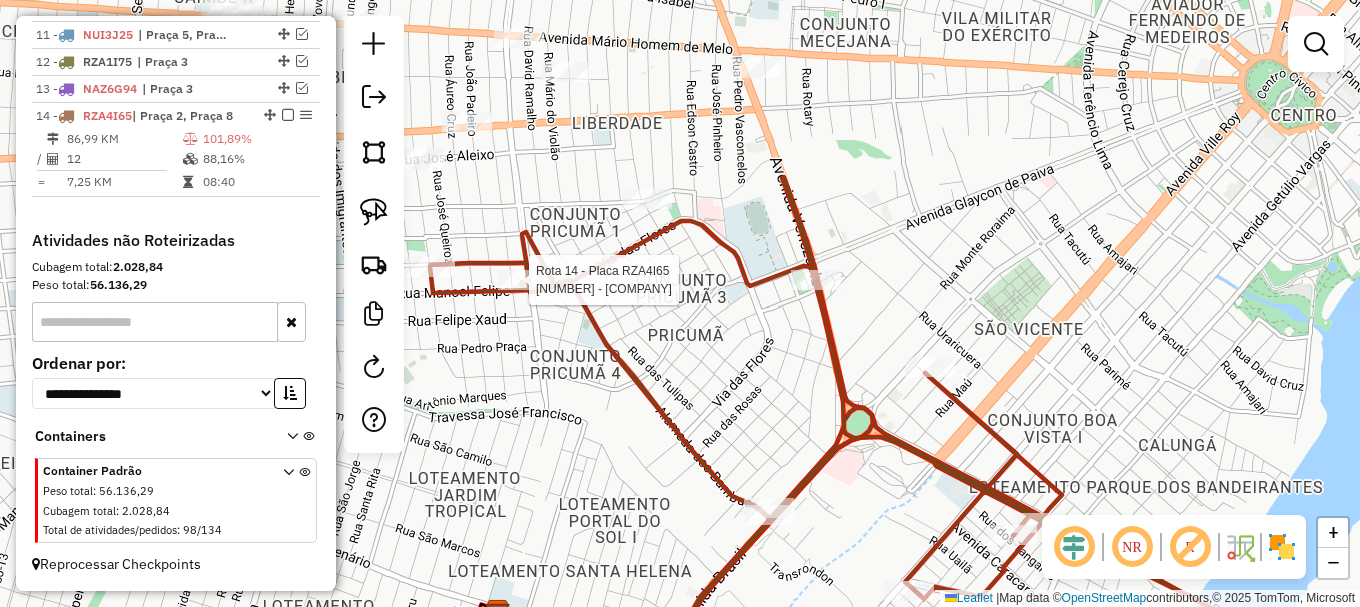 select on "**********" 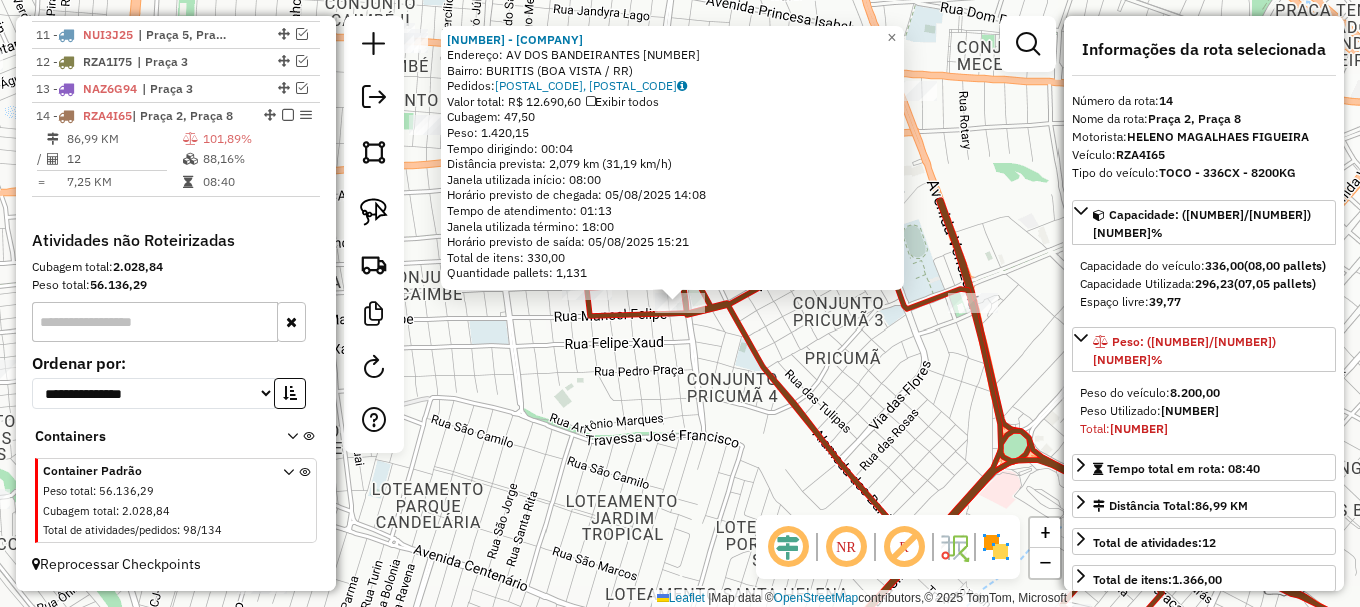 click on "883 - SEMALO COMBUSTIVEIS  Endereço: AV  DOS BANDEIRANTES              549   Bairro: BURITIS (BOA VISTA / RR)   Pedidos:  04230658, 04230660   Valor total: R$ 12.690,60   Exibir todos   Cubagem: 47,50  Peso: 1.420,15  Tempo dirigindo: 00:04   Distância prevista: 2,079 km (31,19 km/h)   Janela utilizada início: 08:00   Horário previsto de chegada: 05/08/2025 14:08   Tempo de atendimento: 01:13   Janela utilizada término: 18:00   Horário previsto de saída: 05/08/2025 15:21   Total de itens: 330,00   Quantidade pallets: 1,131  × Janela de atendimento Grade de atendimento Capacidade Transportadoras Veículos Cliente Pedidos  Rotas Selecione os dias de semana para filtrar as janelas de atendimento  Seg   Ter   Qua   Qui   Sex   Sáb   Dom  Informe o período da janela de atendimento: De: Até:  Filtrar exatamente a janela do cliente  Considerar janela de atendimento padrão  Selecione os dias de semana para filtrar as grades de atendimento  Seg   Ter   Qua   Qui   Sex   Sáb   Dom   Peso mínimo:   De:  +" 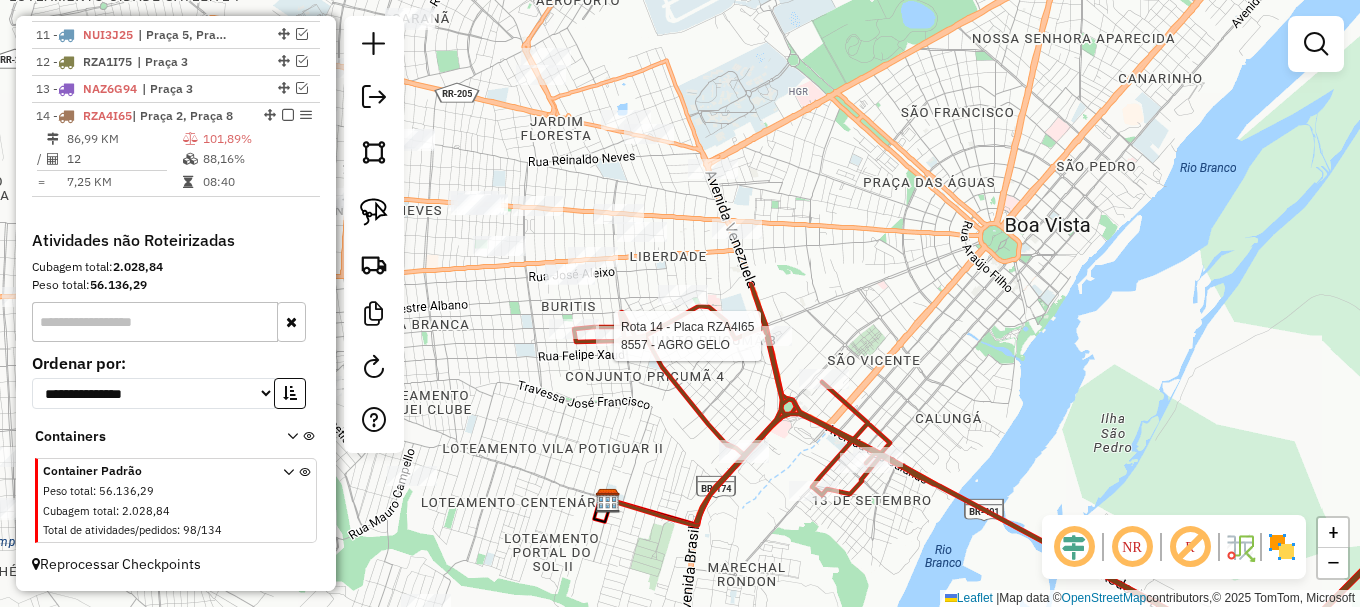 select on "**********" 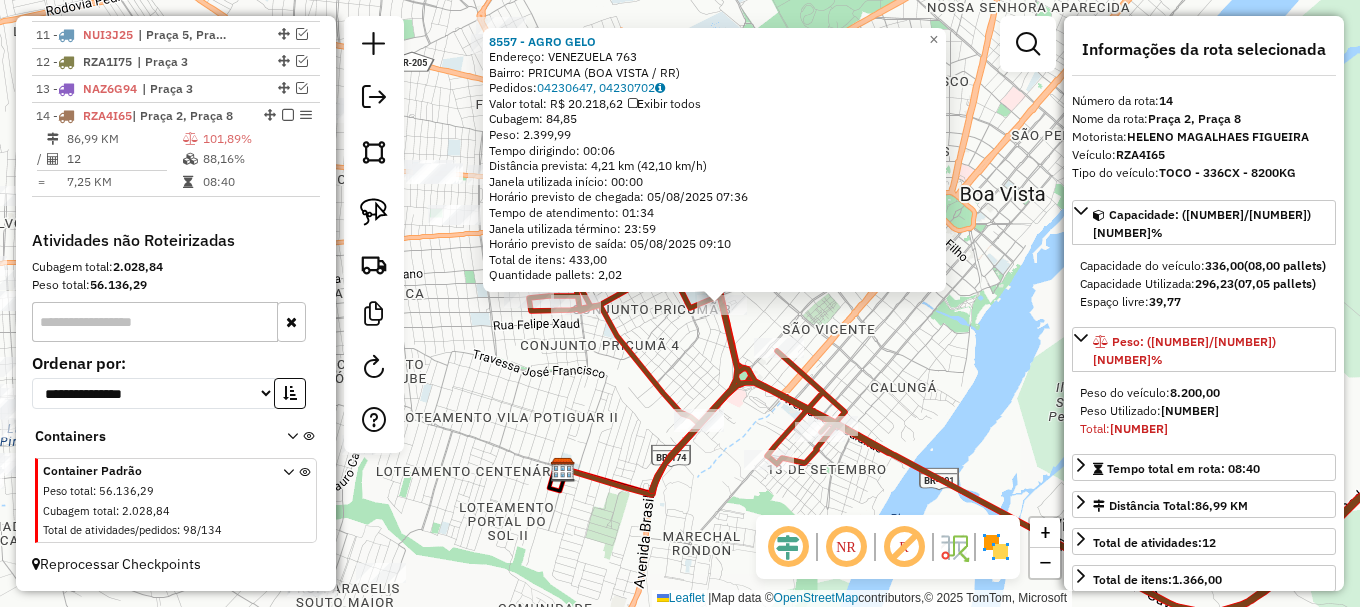 drag, startPoint x: 674, startPoint y: 346, endPoint x: 746, endPoint y: 351, distance: 72.1734 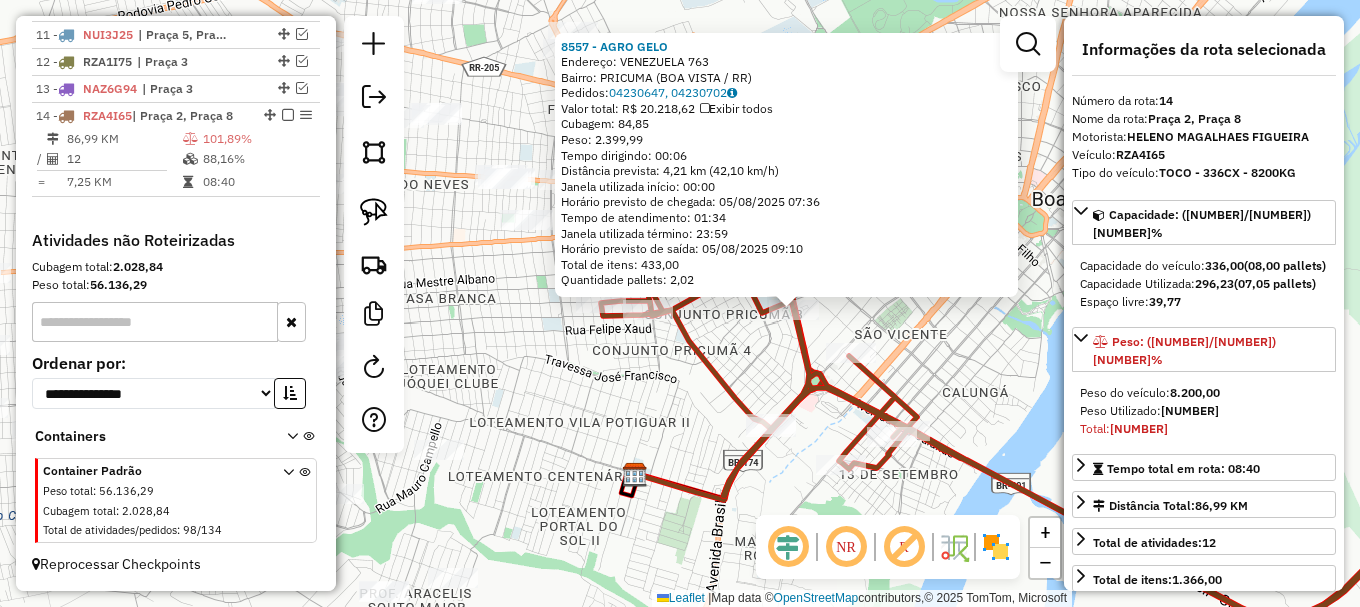 click on "8557 - AGRO GELO  Endereço:  VENEZUELA 763   Bairro: PRICUMA (BOA VISTA / RR)   Pedidos:  04230647, 04230702   Valor total: R$ 20.218,62   Exibir todos   Cubagem: 84,85  Peso: 2.399,99  Tempo dirigindo: 00:06   Distância prevista: 4,21 km (42,10 km/h)   Janela utilizada início: 00:00   Horário previsto de chegada: 05/08/2025 07:36   Tempo de atendimento: 01:34   Janela utilizada término: 23:59   Horário previsto de saída: 05/08/2025 09:10   Total de itens: 433,00   Quantidade pallets: 2,02  × Janela de atendimento Grade de atendimento Capacidade Transportadoras Veículos Cliente Pedidos  Rotas Selecione os dias de semana para filtrar as janelas de atendimento  Seg   Ter   Qua   Qui   Sex   Sáb   Dom  Informe o período da janela de atendimento: De: Até:  Filtrar exatamente a janela do cliente  Considerar janela de atendimento padrão  Selecione os dias de semana para filtrar as grades de atendimento  Seg   Ter   Qua   Qui   Sex   Sáb   Dom   Considerar clientes sem dia de atendimento cadastrado De:" 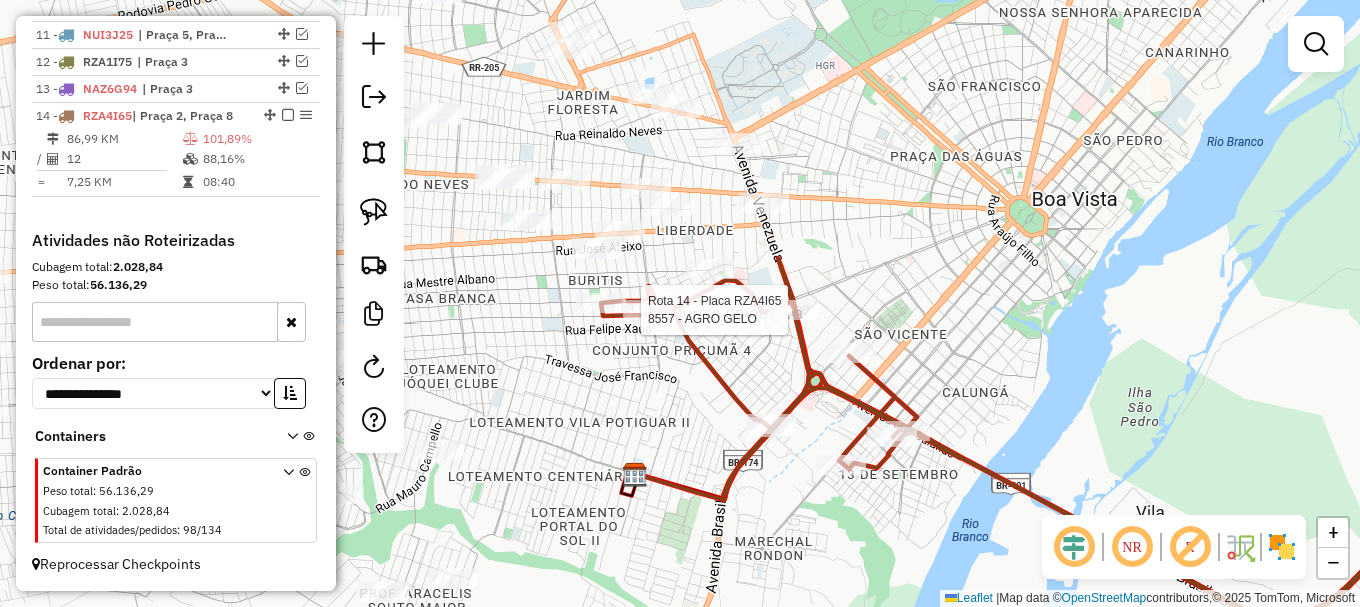 select on "**********" 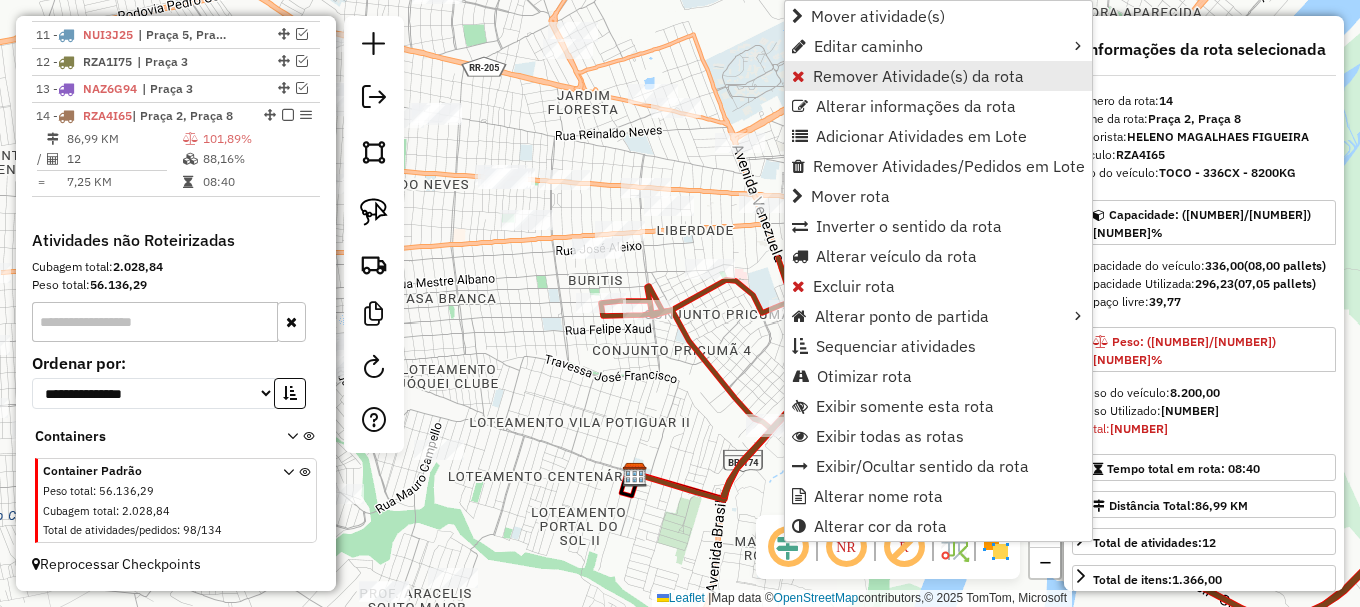 click on "Remover Atividade(s) da rota" at bounding box center [918, 76] 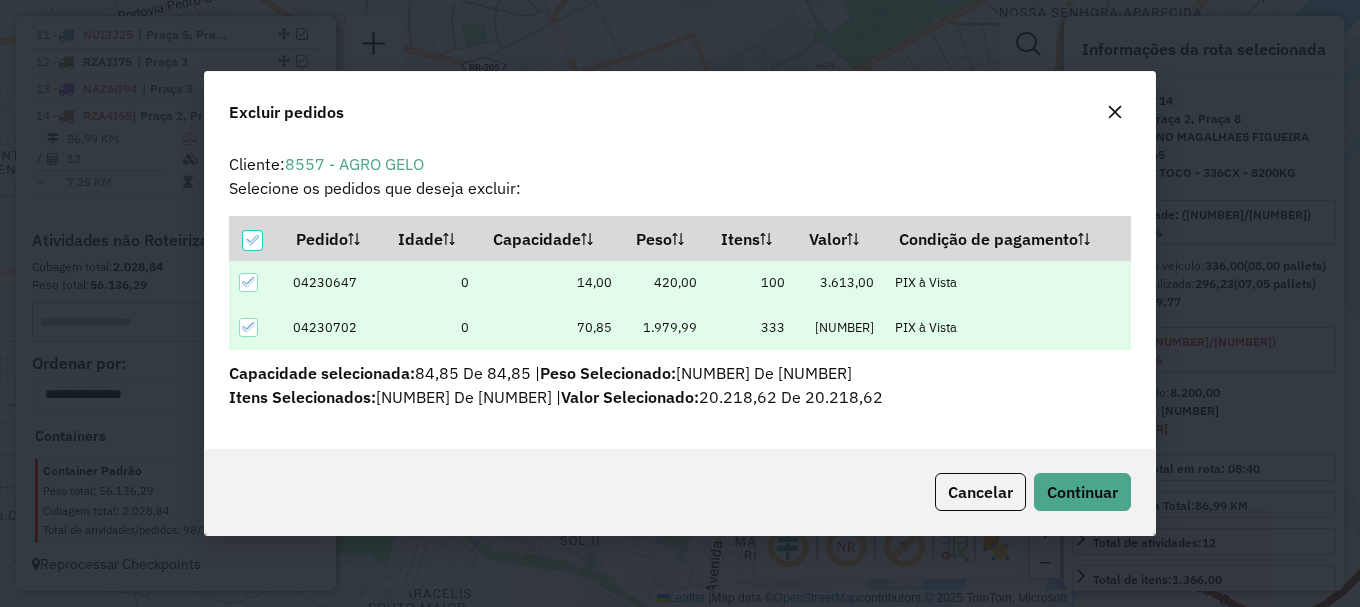 scroll, scrollTop: 0, scrollLeft: 0, axis: both 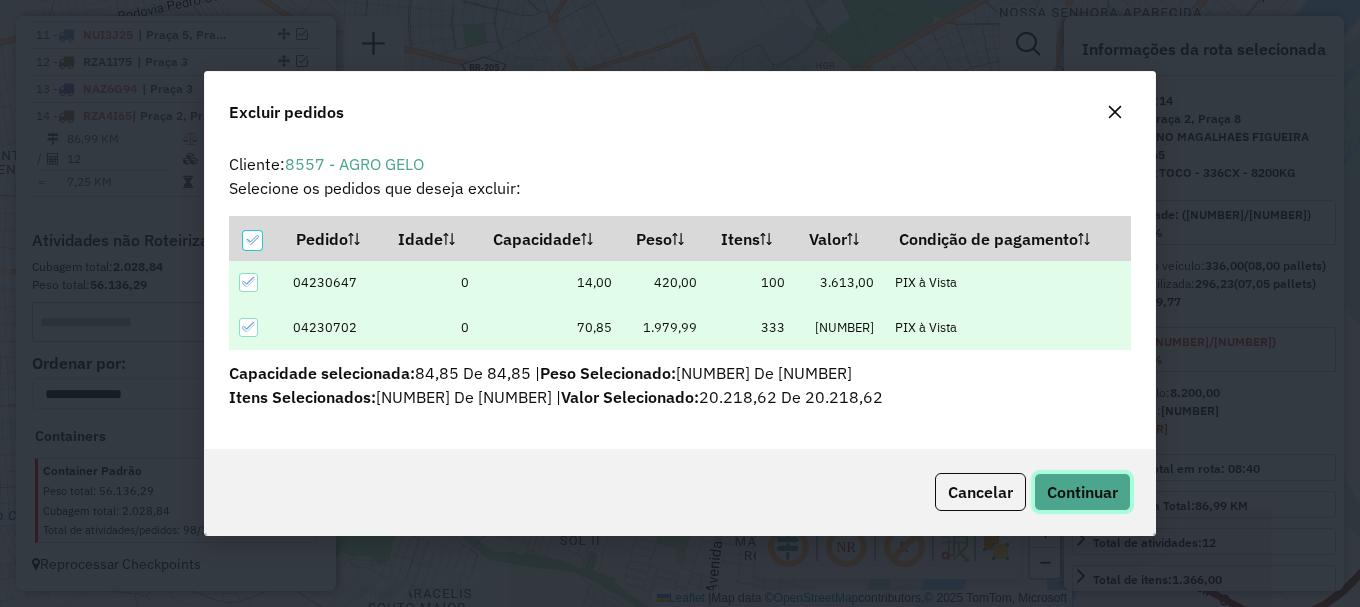click on "Continuar" 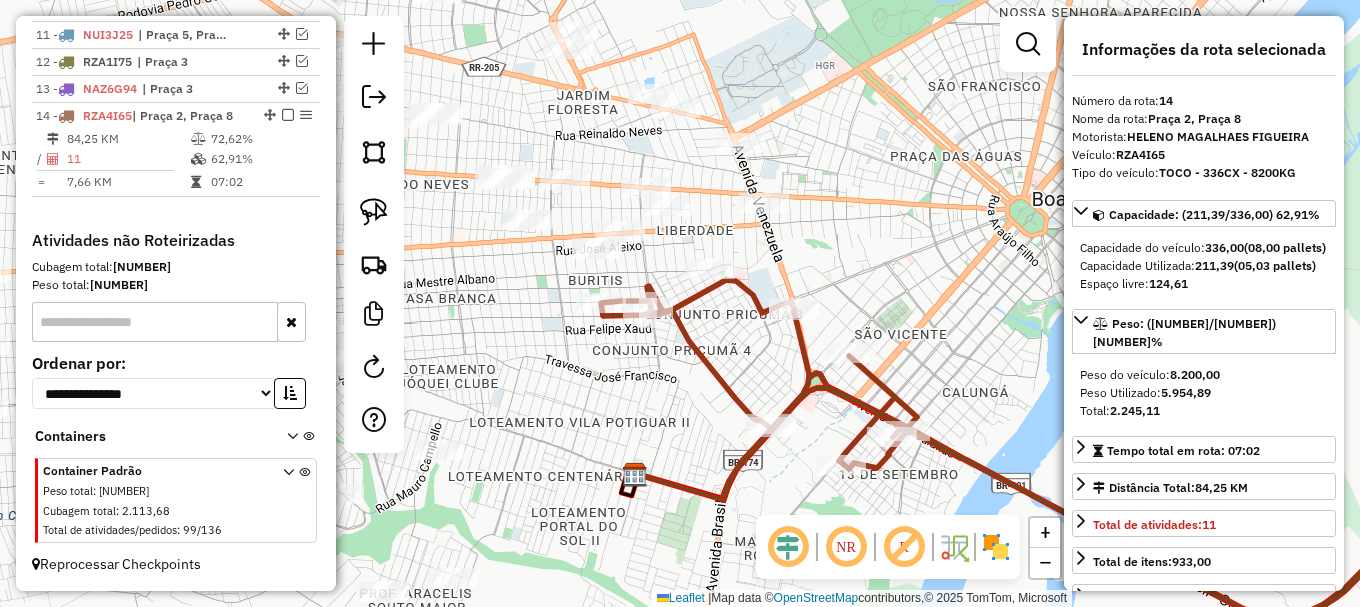 drag, startPoint x: 384, startPoint y: 204, endPoint x: 459, endPoint y: 265, distance: 96.67471 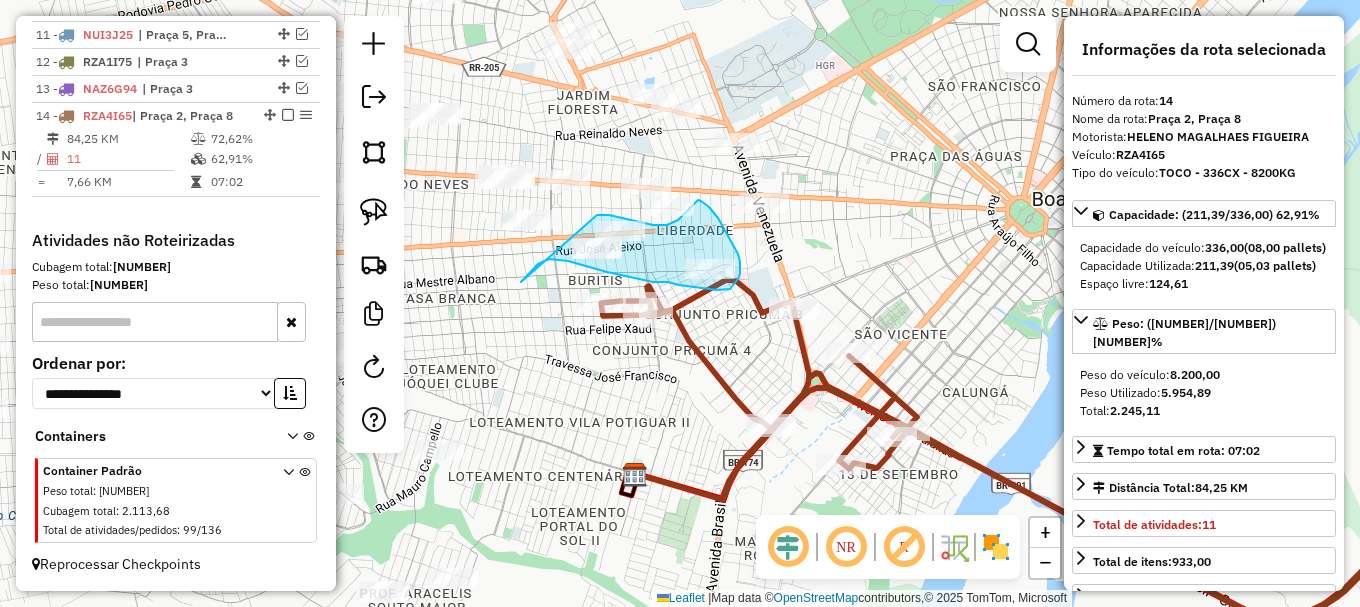 drag, startPoint x: 522, startPoint y: 280, endPoint x: 597, endPoint y: 215, distance: 99.24717 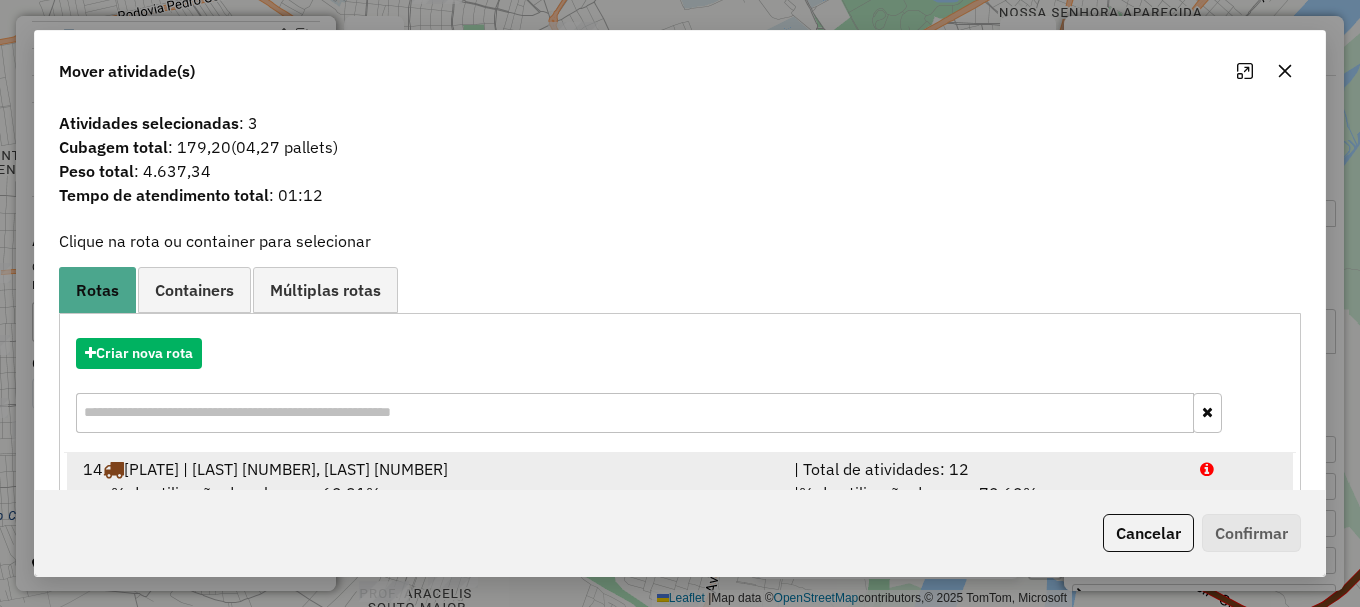 click at bounding box center [1239, 469] 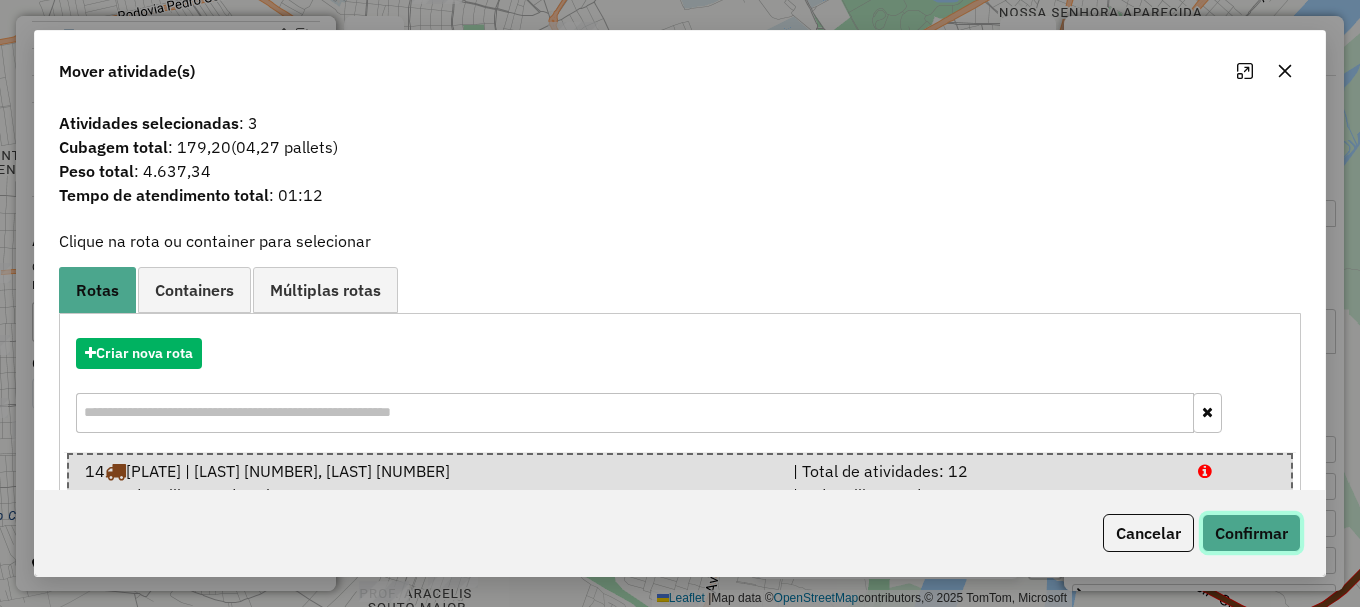click on "Confirmar" 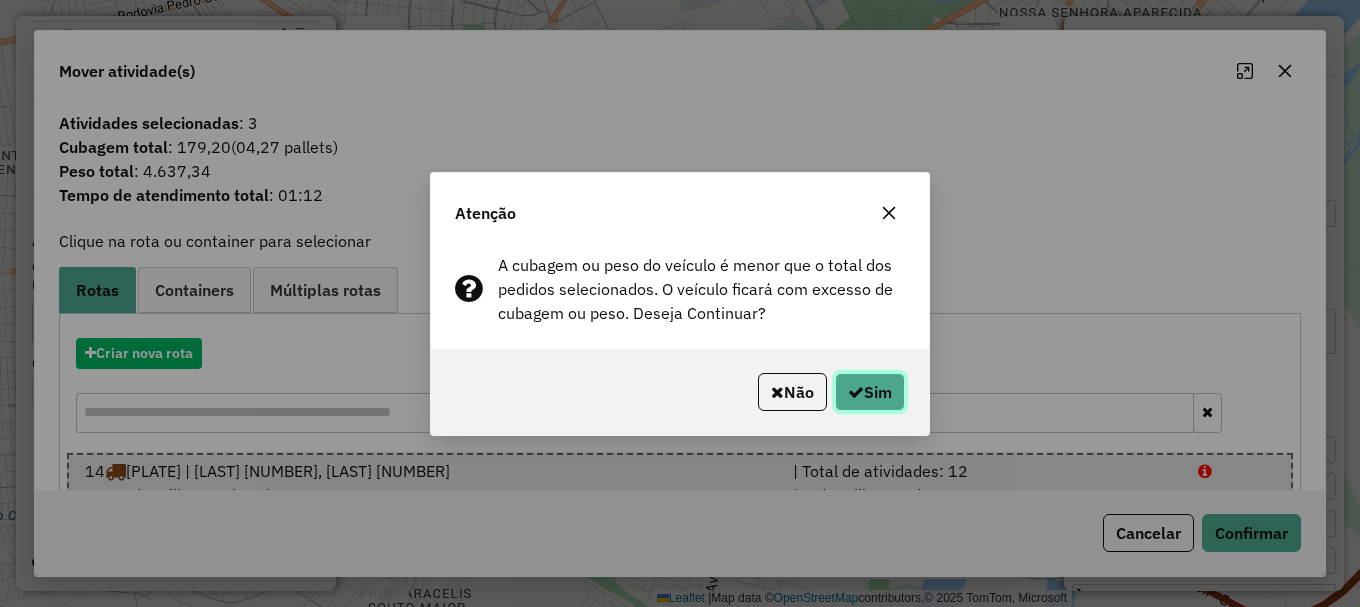 click on "Sim" 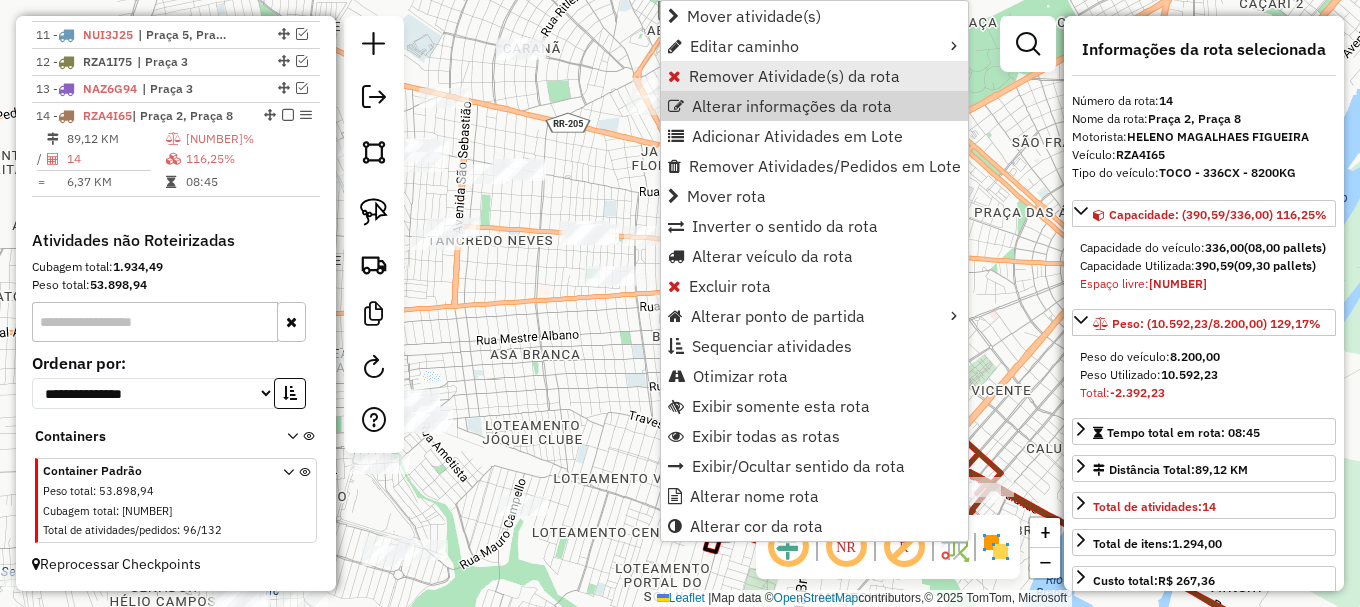 click on "Remover Atividade(s) da rota" at bounding box center (794, 76) 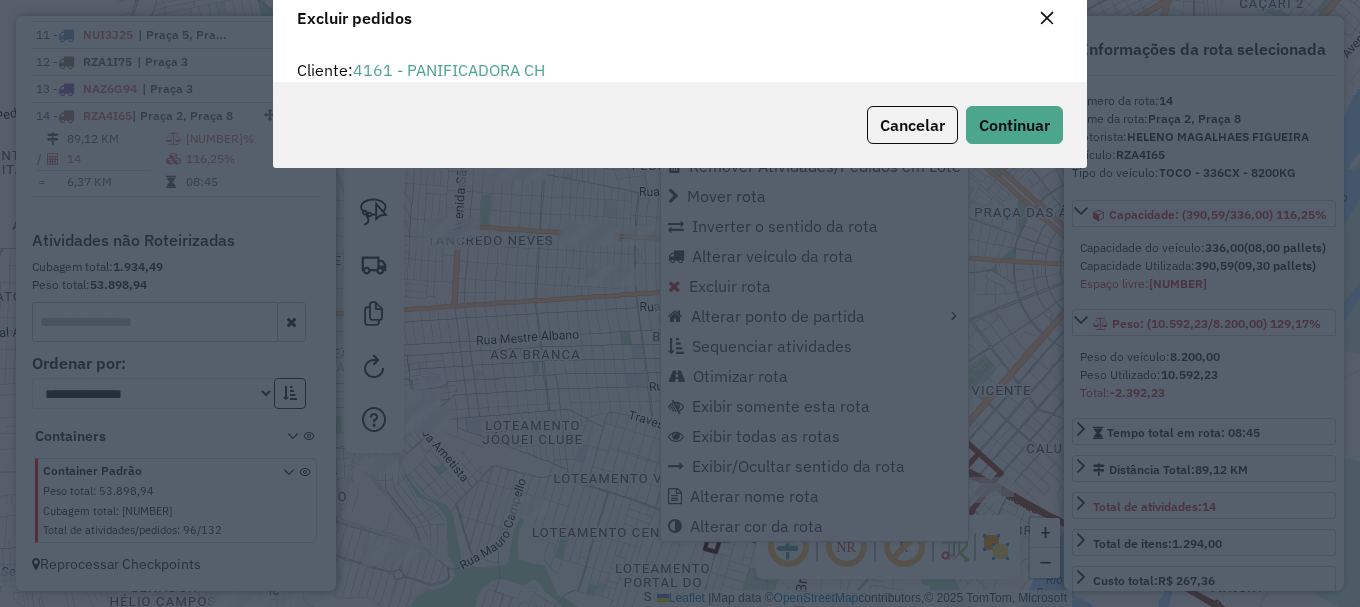 scroll, scrollTop: 12, scrollLeft: 6, axis: both 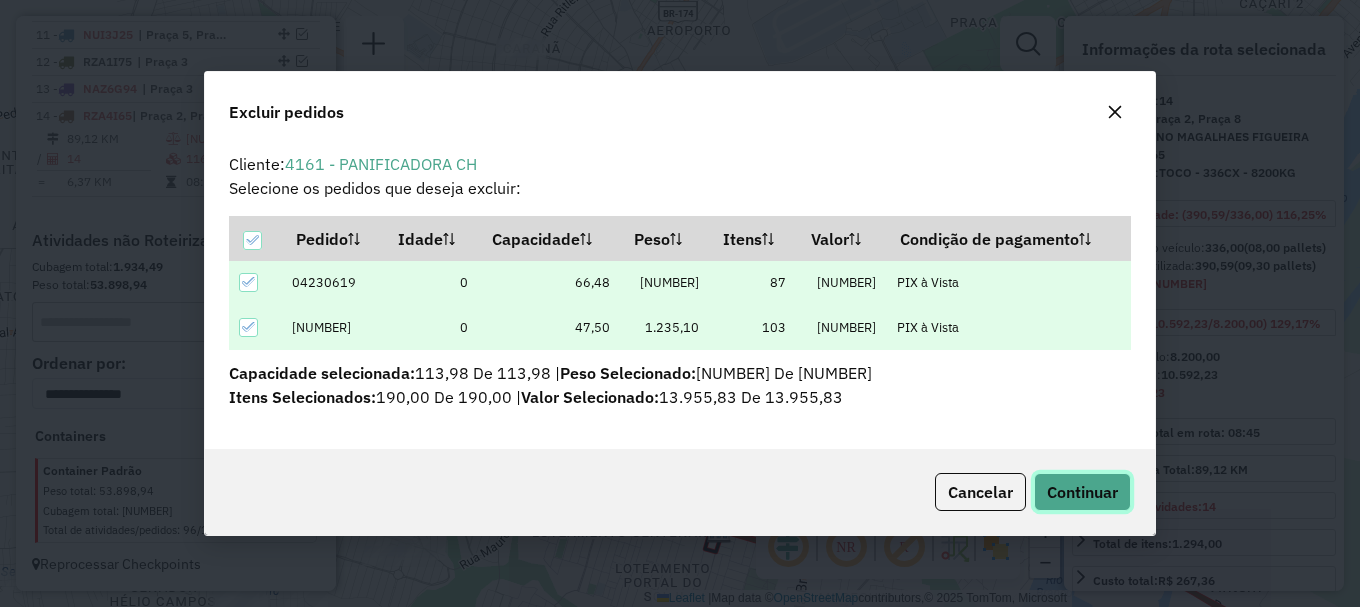 click on "Continuar" 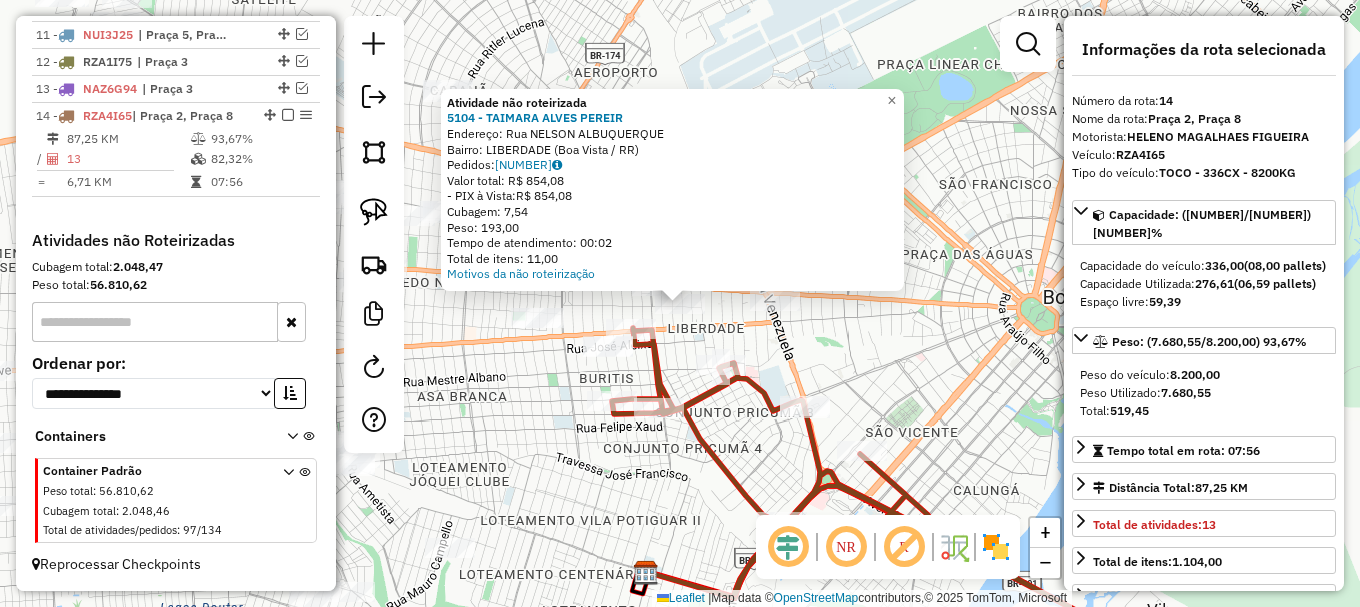 click on "Atividade não roteirizada 5104 - TAIMARA ALVES PEREIR  Endereço: Rua NELSON ALBUQUERQUE   Bairro: LIBERDADE (Boa Vista / RR)   Pedidos:  04230904   Valor total: R$ 854,08   - PIX à Vista:  R$ 854,08   Cubagem: 7,54   Peso: 193,00   Tempo de atendimento: 00:02   Total de itens: 11,00  Motivos da não roteirização × Janela de atendimento Grade de atendimento Capacidade Transportadoras Veículos Cliente Pedidos  Rotas Selecione os dias de semana para filtrar as janelas de atendimento  Seg   Ter   Qua   Qui   Sex   Sáb   Dom  Informe o período da janela de atendimento: De: Até:  Filtrar exatamente a janela do cliente  Considerar janela de atendimento padrão  Selecione os dias de semana para filtrar as grades de atendimento  Seg   Ter   Qua   Qui   Sex   Sáb   Dom   Considerar clientes sem dia de atendimento cadastrado  Clientes fora do dia de atendimento selecionado Filtrar as atividades entre os valores definidos abaixo:  Peso mínimo:   Peso máximo:   Cubagem mínima:   Cubagem máxima:   De:   De:" 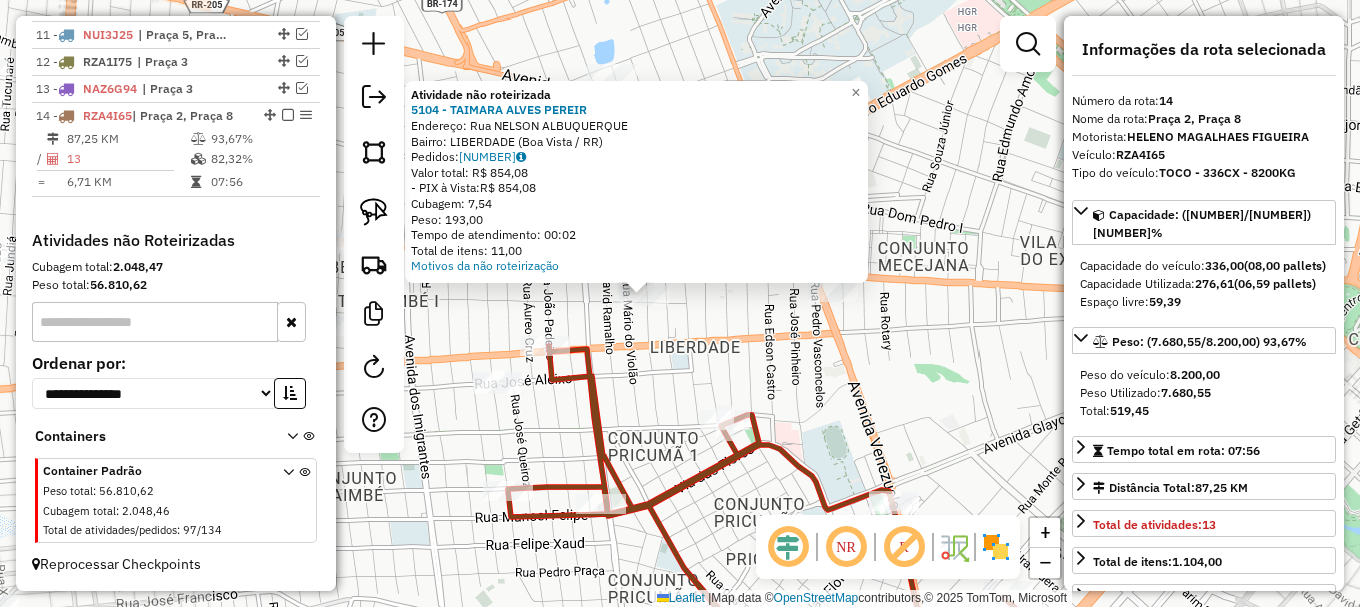 click on "Atividade não roteirizada 5104 - TAIMARA ALVES PEREIR  Endereço: Rua NELSON ALBUQUERQUE   Bairro: LIBERDADE (Boa Vista / RR)   Pedidos:  04230904   Valor total: R$ 854,08   - PIX à Vista:  R$ 854,08   Cubagem: 7,54   Peso: 193,00   Tempo de atendimento: 00:02   Total de itens: 11,00  Motivos da não roteirização × Janela de atendimento Grade de atendimento Capacidade Transportadoras Veículos Cliente Pedidos  Rotas Selecione os dias de semana para filtrar as janelas de atendimento  Seg   Ter   Qua   Qui   Sex   Sáb   Dom  Informe o período da janela de atendimento: De: Até:  Filtrar exatamente a janela do cliente  Considerar janela de atendimento padrão  Selecione os dias de semana para filtrar as grades de atendimento  Seg   Ter   Qua   Qui   Sex   Sáb   Dom   Considerar clientes sem dia de atendimento cadastrado  Clientes fora do dia de atendimento selecionado Filtrar as atividades entre os valores definidos abaixo:  Peso mínimo:   Peso máximo:   Cubagem mínima:   Cubagem máxima:   De:   De:" 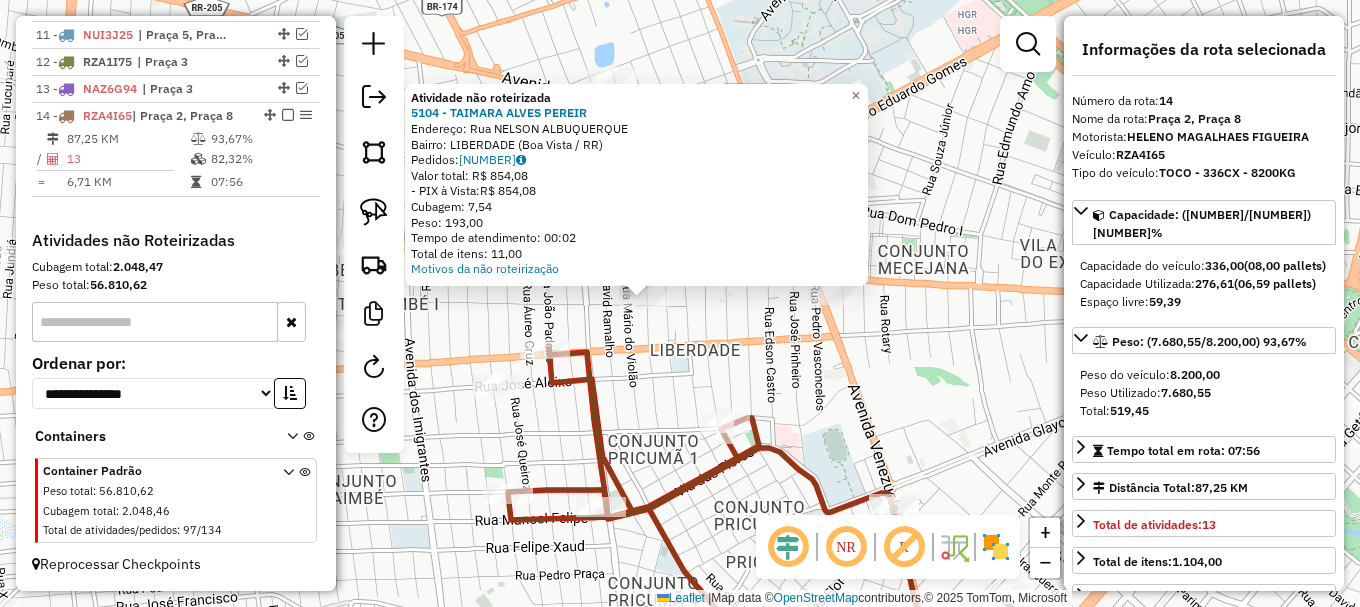 click on "Atividade não roteirizada 5104 - TAIMARA ALVES PEREIR  Endereço: Rua NELSON ALBUQUERQUE   Bairro: LIBERDADE (Boa Vista / RR)   Pedidos:  04230904   Valor total: R$ 854,08   - PIX à Vista:  R$ 854,08   Cubagem: 7,54   Peso: 193,00   Tempo de atendimento: 00:02   Total de itens: 11,00  Motivos da não roteirização × Janela de atendimento Grade de atendimento Capacidade Transportadoras Veículos Cliente Pedidos  Rotas Selecione os dias de semana para filtrar as janelas de atendimento  Seg   Ter   Qua   Qui   Sex   Sáb   Dom  Informe o período da janela de atendimento: De: Até:  Filtrar exatamente a janela do cliente  Considerar janela de atendimento padrão  Selecione os dias de semana para filtrar as grades de atendimento  Seg   Ter   Qua   Qui   Sex   Sáb   Dom   Considerar clientes sem dia de atendimento cadastrado  Clientes fora do dia de atendimento selecionado Filtrar as atividades entre os valores definidos abaixo:  Peso mínimo:   Peso máximo:   Cubagem mínima:   Cubagem máxima:   De:   De:" 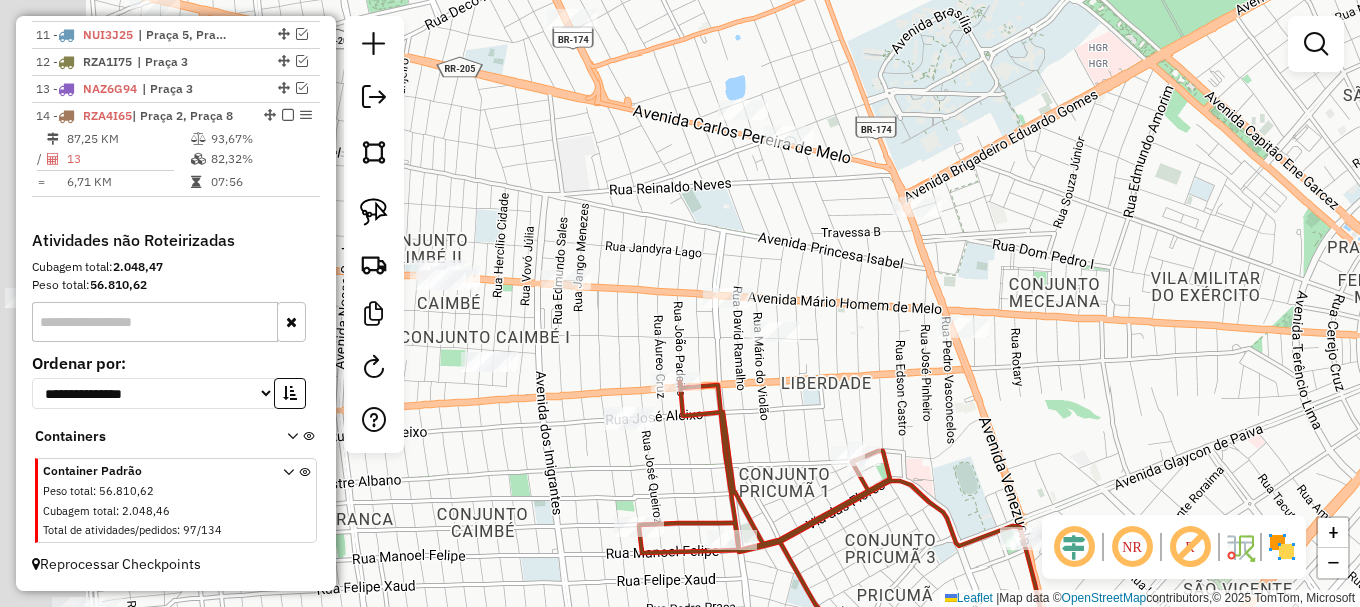 drag, startPoint x: 610, startPoint y: 339, endPoint x: 611, endPoint y: 325, distance: 14.035668 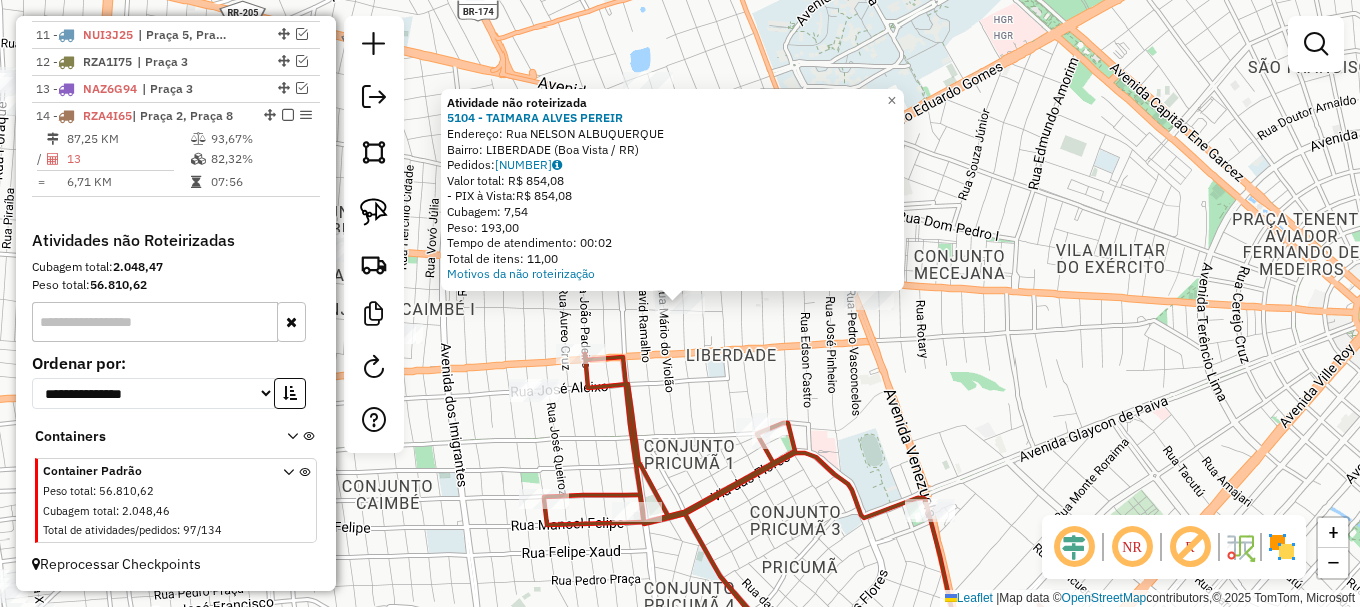 click on "Atividade não roteirizada 5104 - TAIMARA ALVES PEREIR  Endereço: Rua NELSON ALBUQUERQUE   Bairro: LIBERDADE (Boa Vista / RR)   Pedidos:  04230904   Valor total: R$ 854,08   - PIX à Vista:  R$ 854,08   Cubagem: 7,54   Peso: 193,00   Tempo de atendimento: 00:02   Total de itens: 11,00  Motivos da não roteirização × Janela de atendimento Grade de atendimento Capacidade Transportadoras Veículos Cliente Pedidos  Rotas Selecione os dias de semana para filtrar as janelas de atendimento  Seg   Ter   Qua   Qui   Sex   Sáb   Dom  Informe o período da janela de atendimento: De: Até:  Filtrar exatamente a janela do cliente  Considerar janela de atendimento padrão  Selecione os dias de semana para filtrar as grades de atendimento  Seg   Ter   Qua   Qui   Sex   Sáb   Dom   Considerar clientes sem dia de atendimento cadastrado  Clientes fora do dia de atendimento selecionado Filtrar as atividades entre os valores definidos abaixo:  Peso mínimo:   Peso máximo:   Cubagem mínima:   Cubagem máxima:   De:   De:" 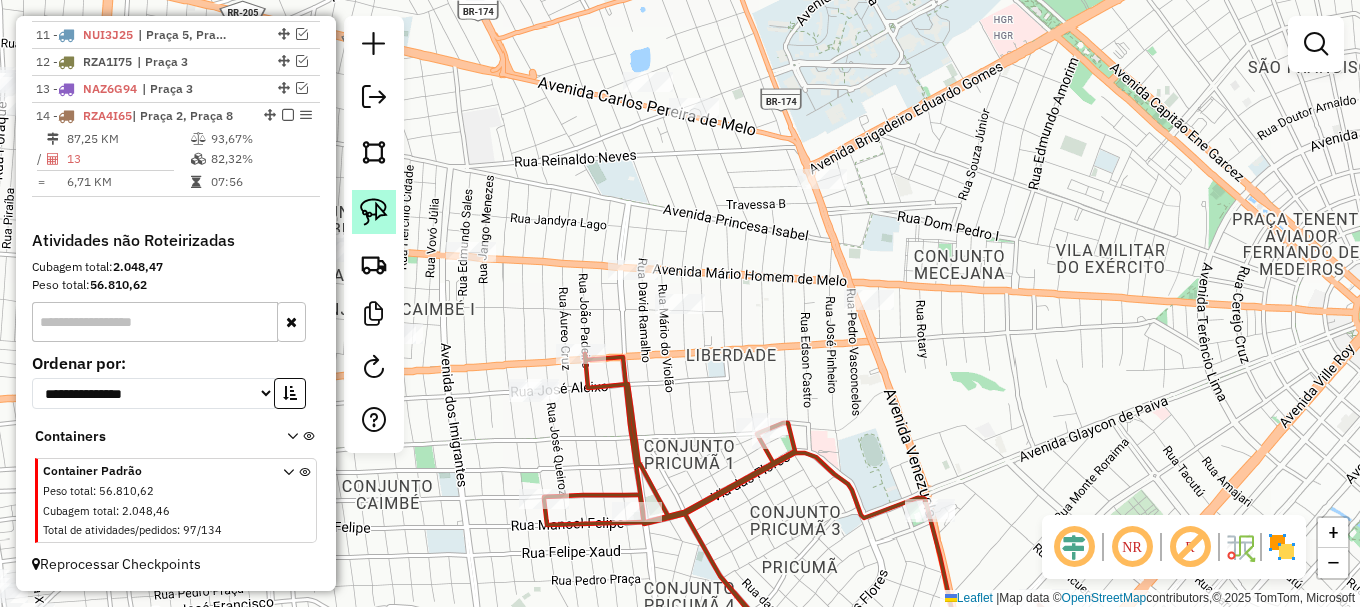 click 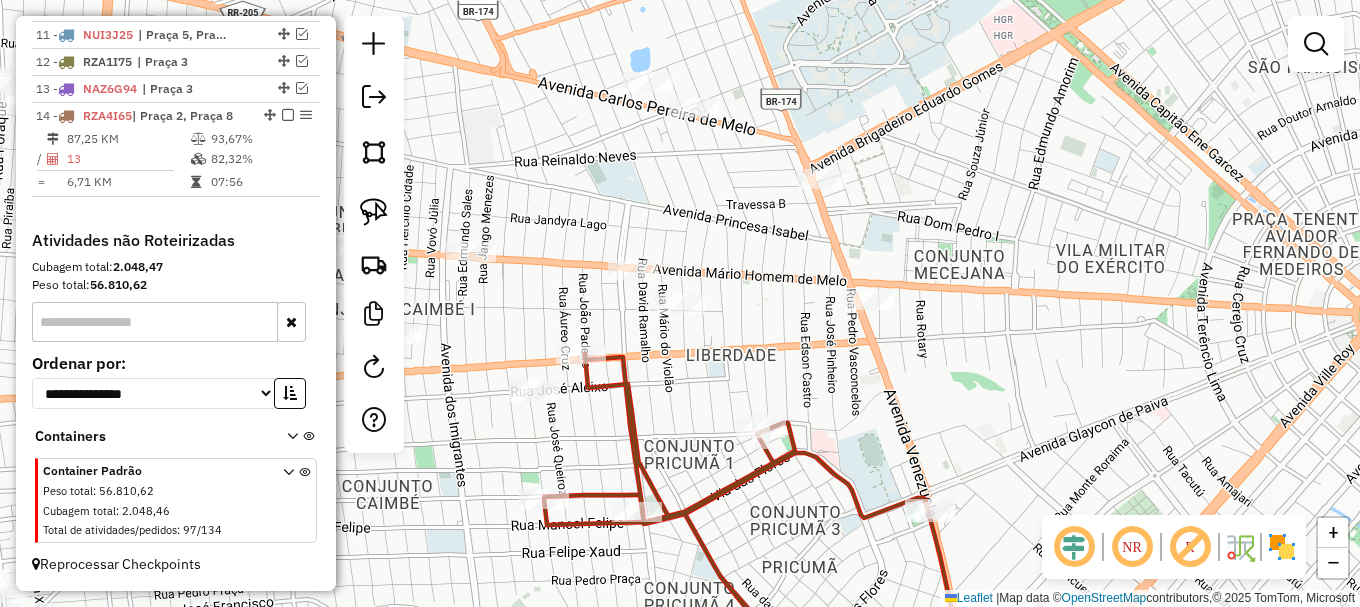 drag, startPoint x: 379, startPoint y: 216, endPoint x: 531, endPoint y: 299, distance: 173.18488 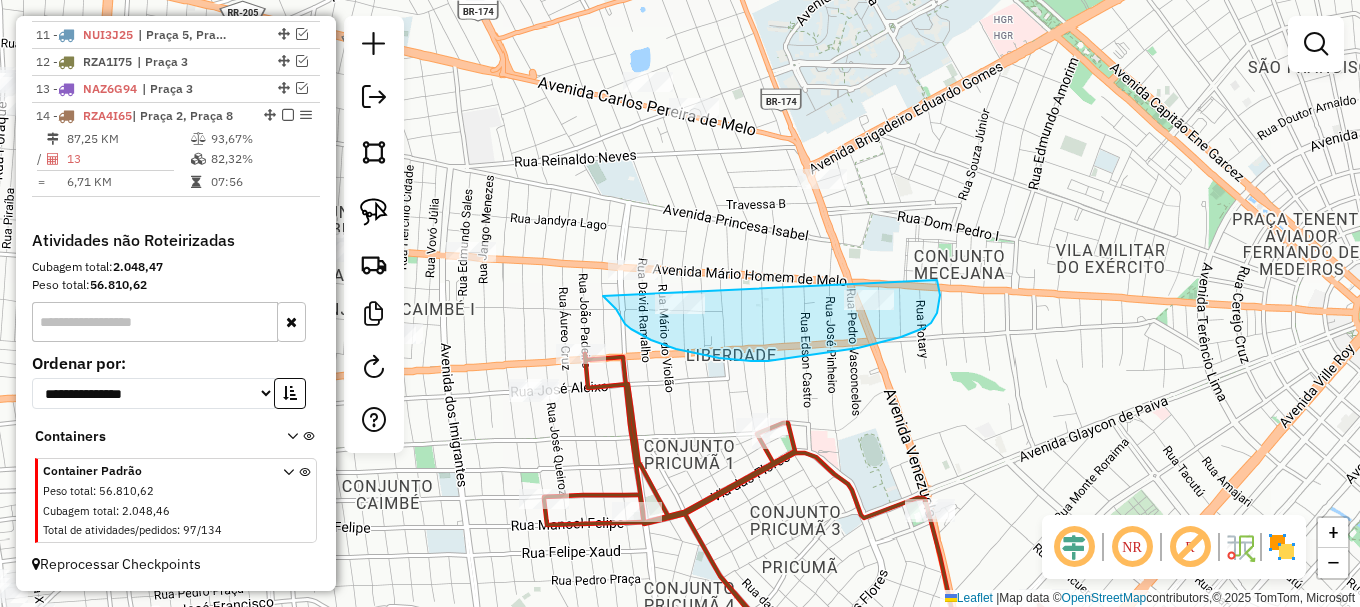 drag, startPoint x: 607, startPoint y: 300, endPoint x: 934, endPoint y: 269, distance: 328.46613 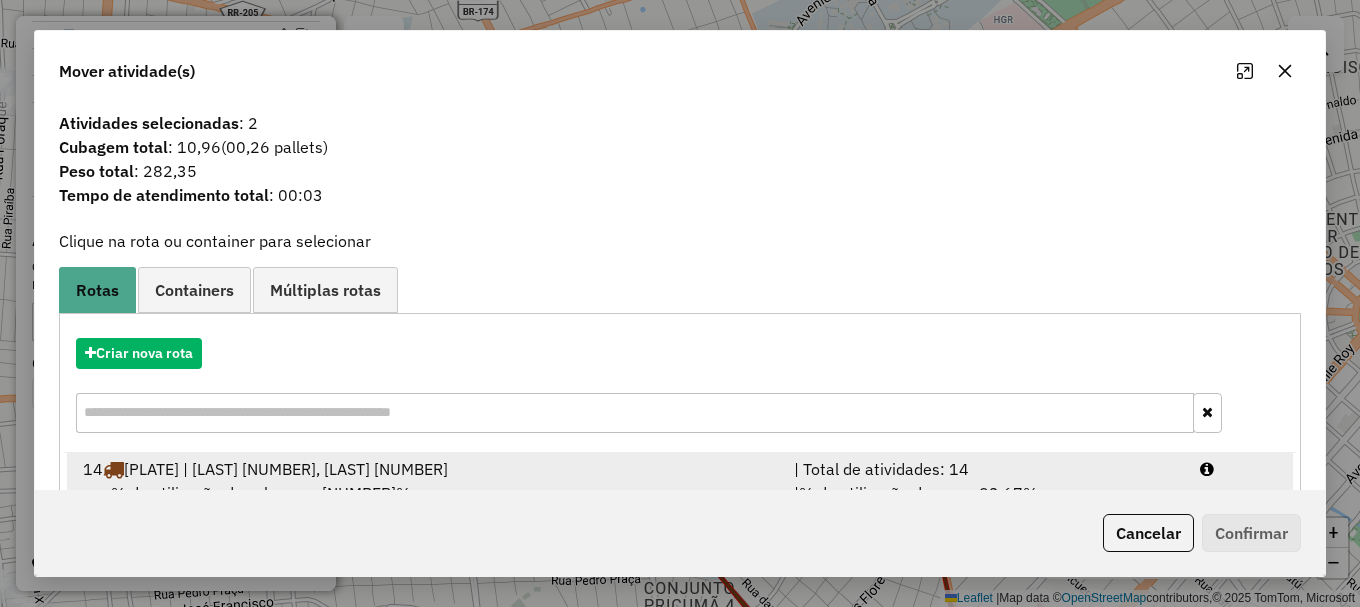 click on "14  RZA4I65 | Praça 2, Praça 8  | Total de atividades: 14  % de utilização da cubagem: 82,32%  Cubagem disponível: 59,39   |  % de utilização do peso: 93,67%  | Peso disponível: 519,45" at bounding box center [680, 493] 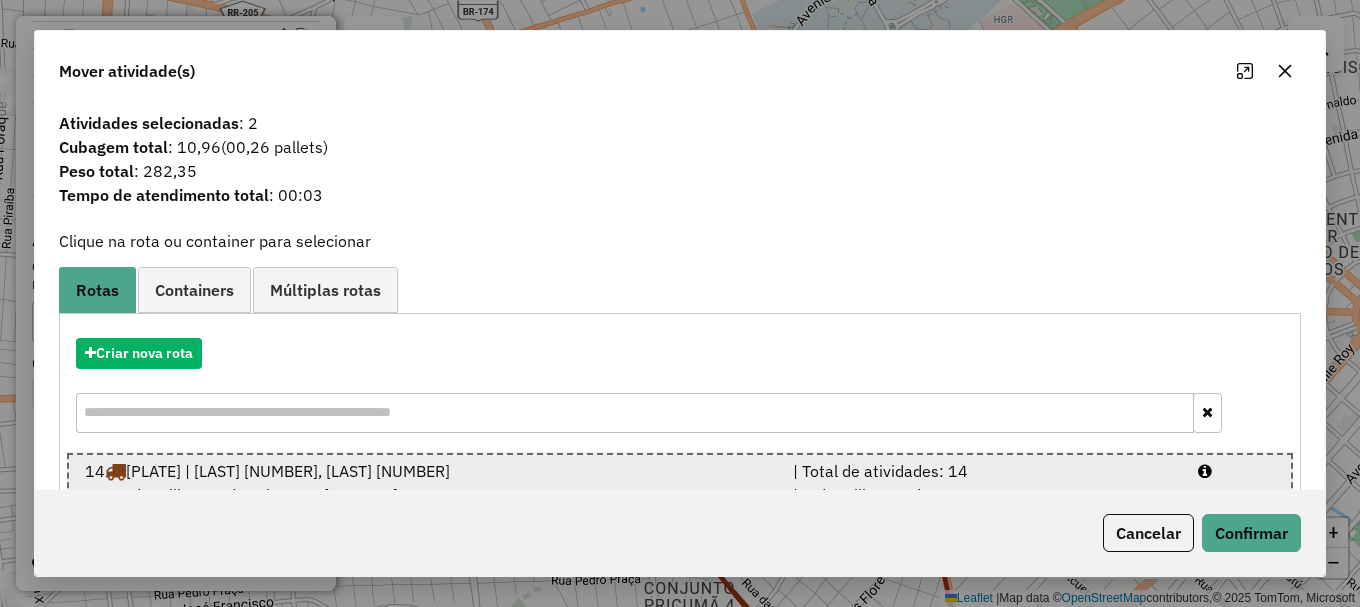 click at bounding box center (1236, 471) 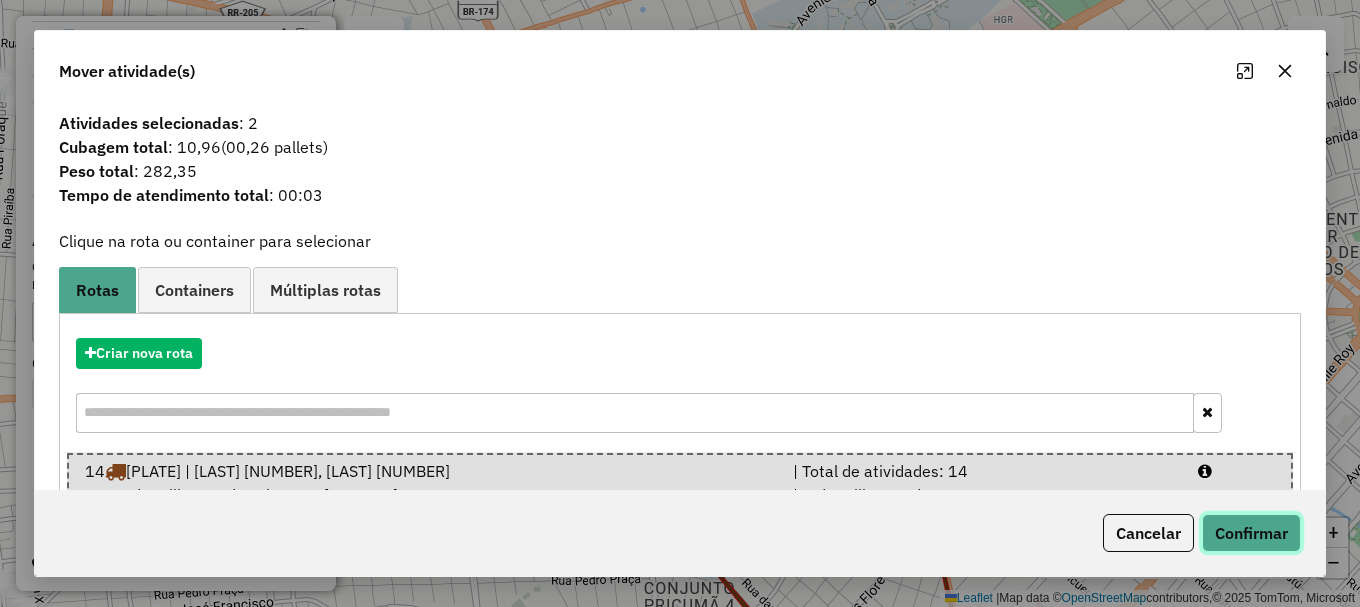 drag, startPoint x: 1263, startPoint y: 523, endPoint x: 1250, endPoint y: 518, distance: 13.928389 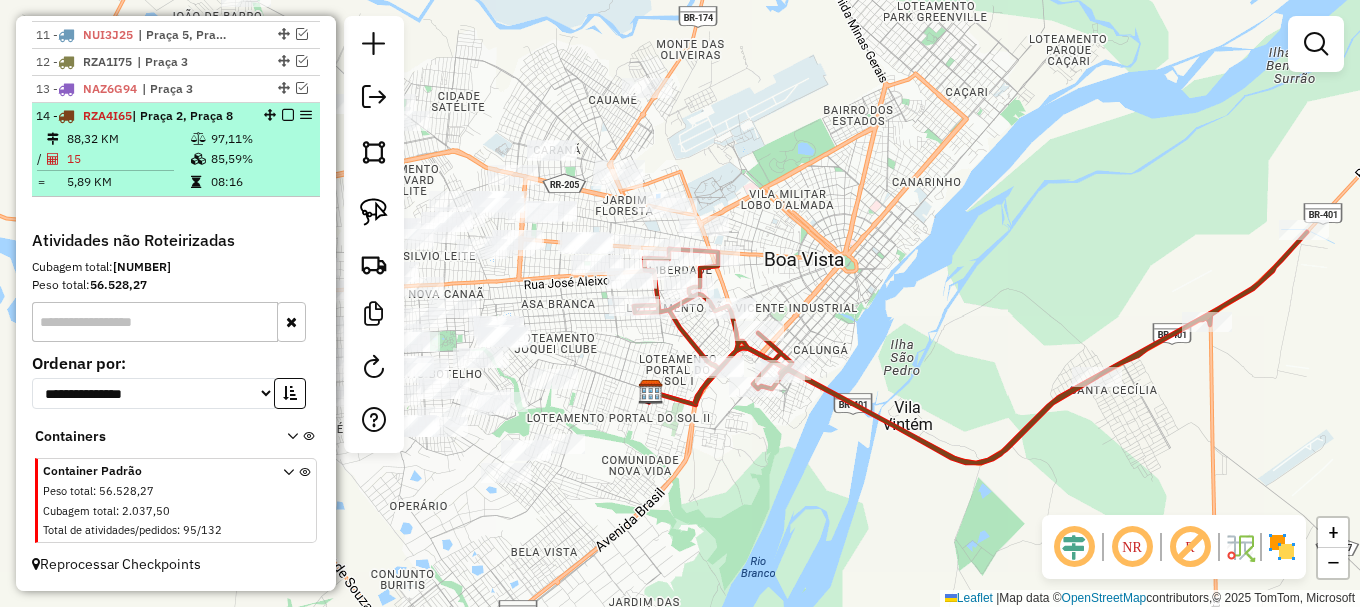 click at bounding box center [282, 115] 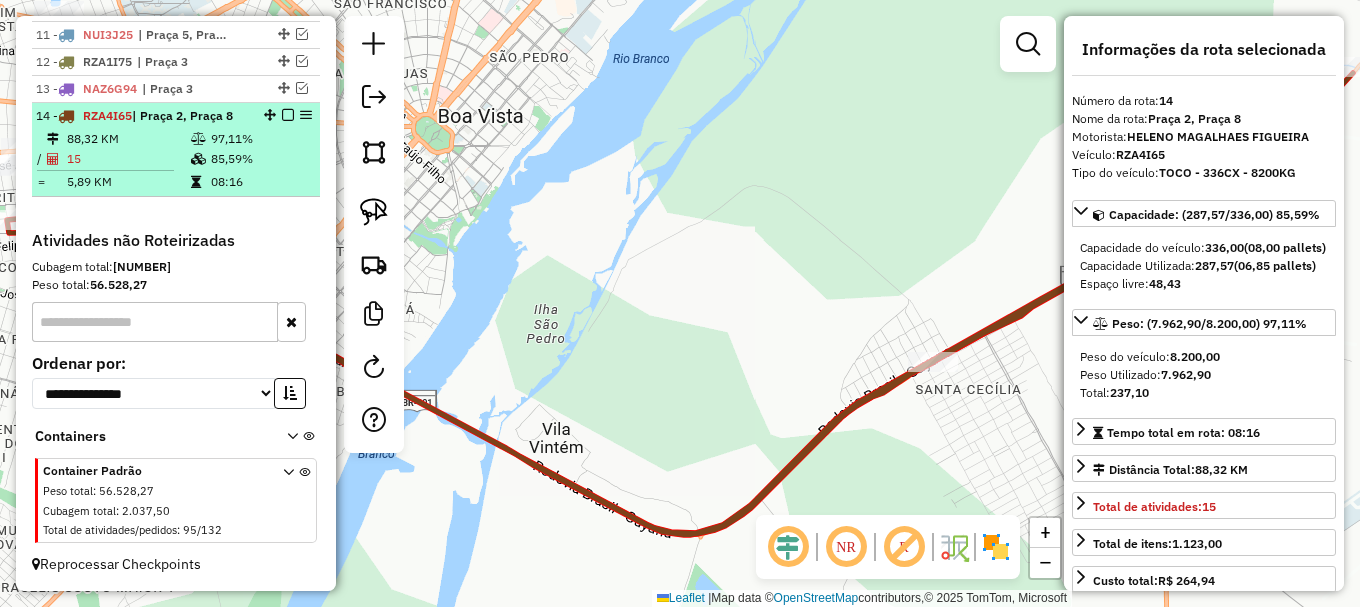 click at bounding box center (288, 115) 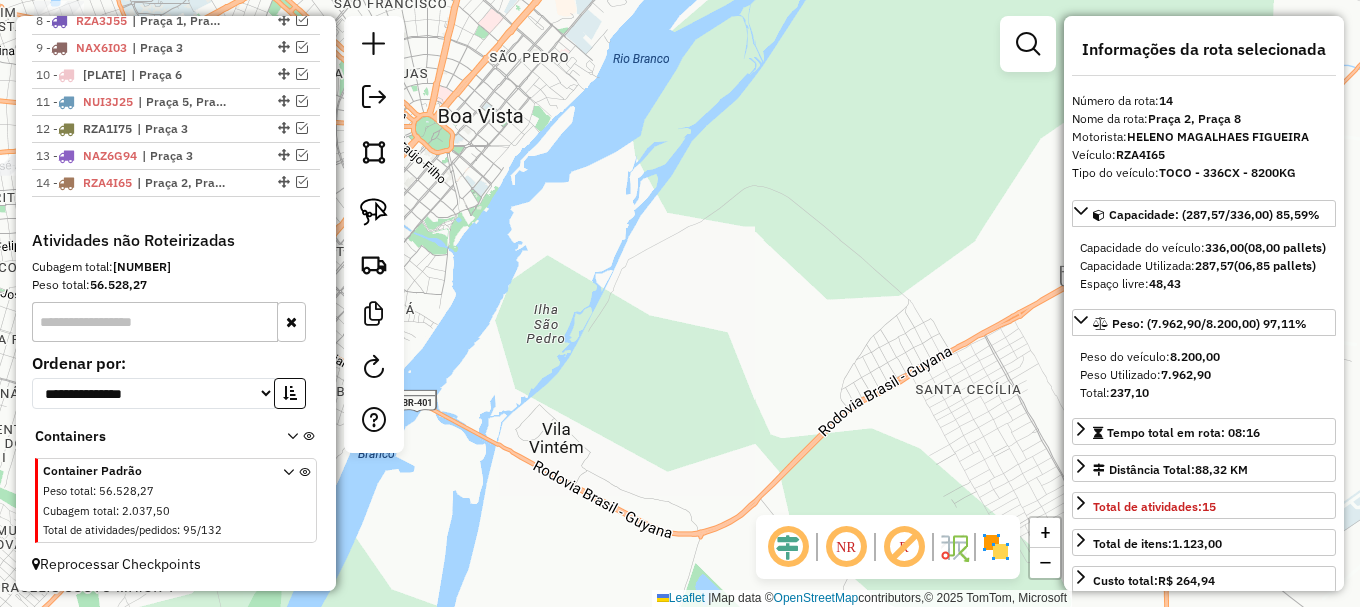 scroll, scrollTop: 1014, scrollLeft: 0, axis: vertical 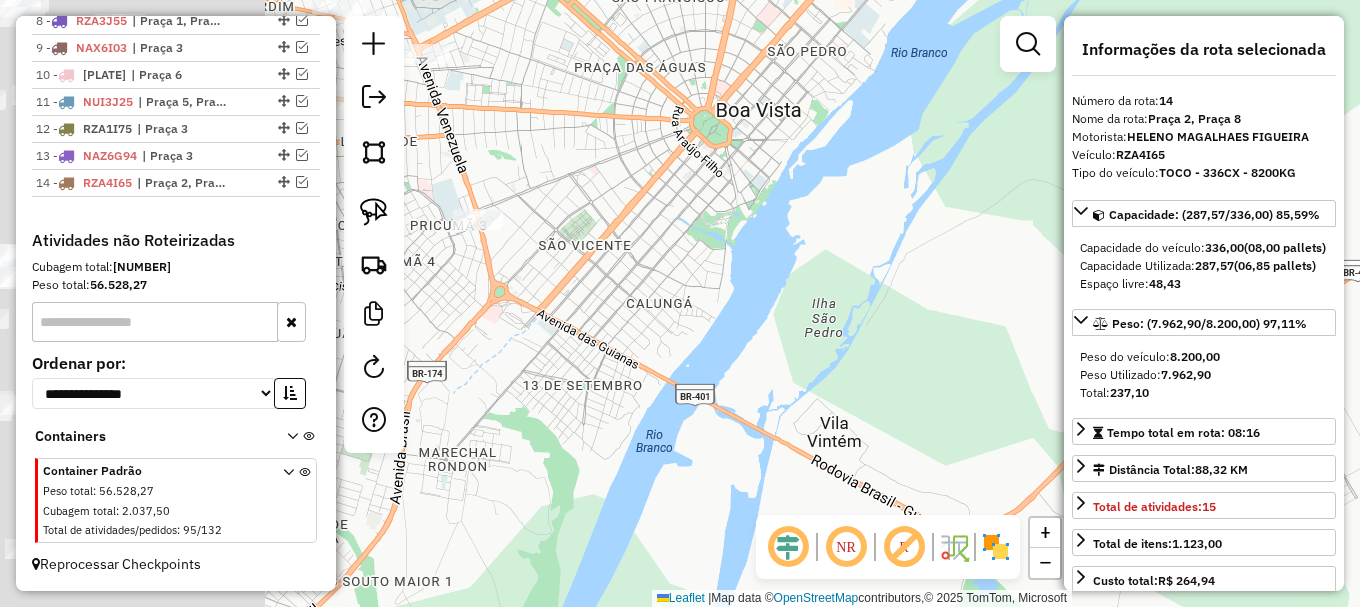 drag, startPoint x: 600, startPoint y: 235, endPoint x: 828, endPoint y: 205, distance: 229.96521 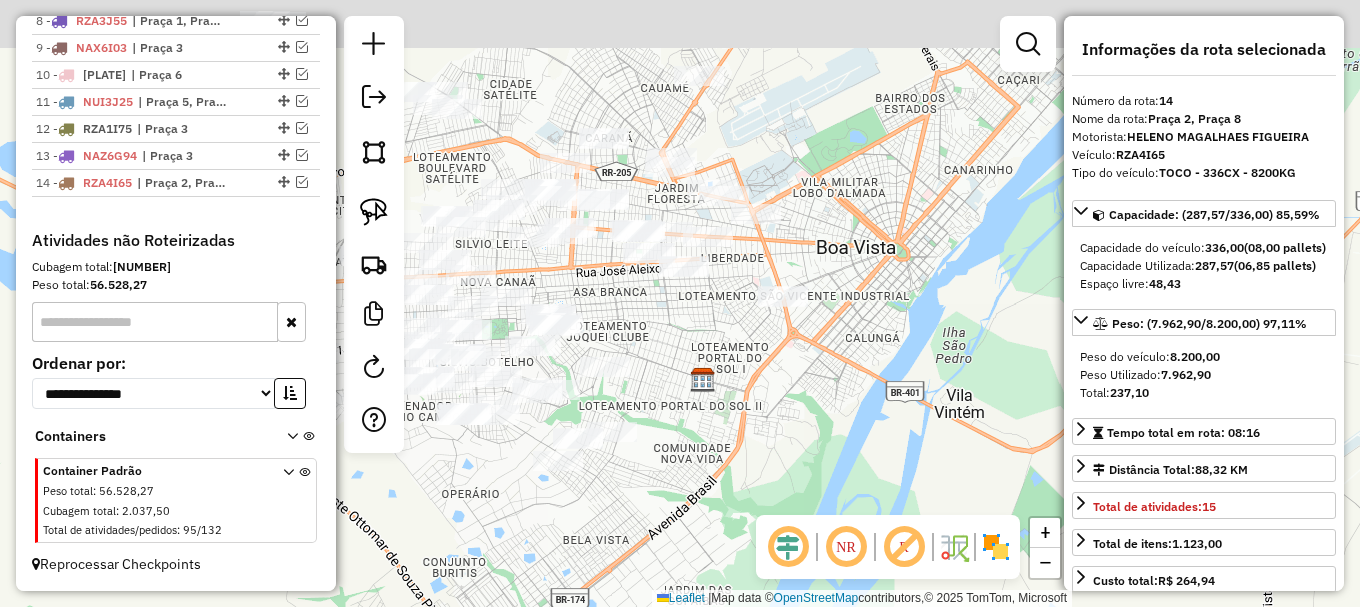 drag, startPoint x: 716, startPoint y: 219, endPoint x: 681, endPoint y: 347, distance: 132.69891 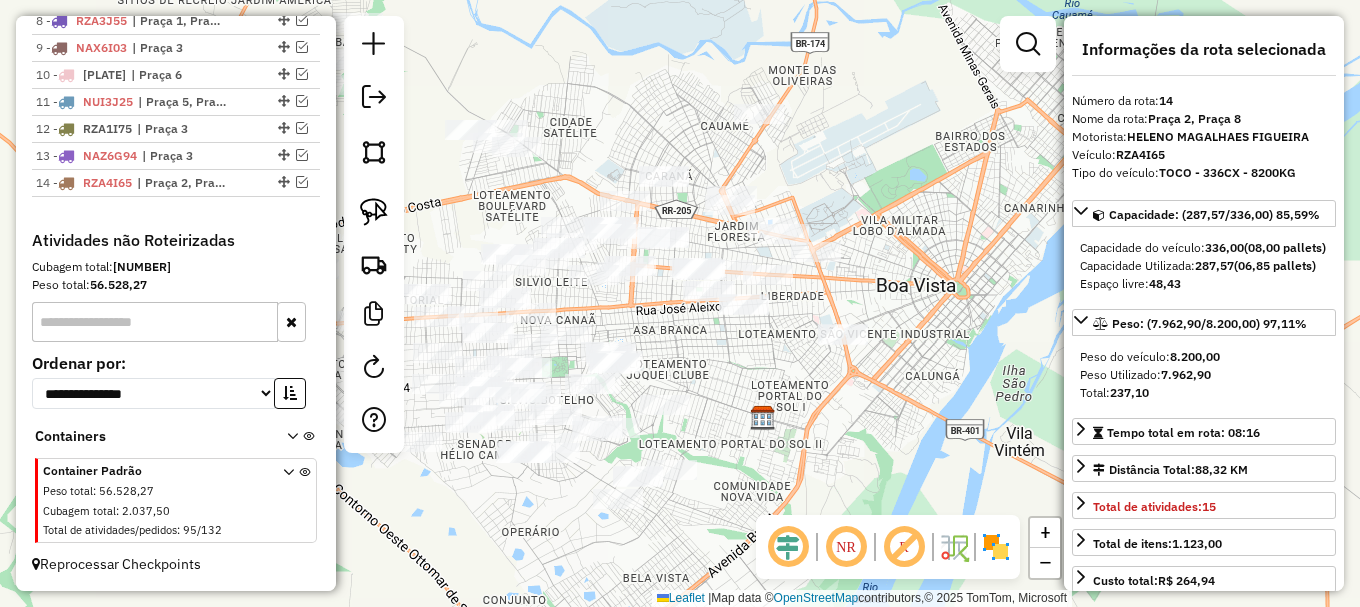 drag, startPoint x: 717, startPoint y: 342, endPoint x: 697, endPoint y: 328, distance: 24.41311 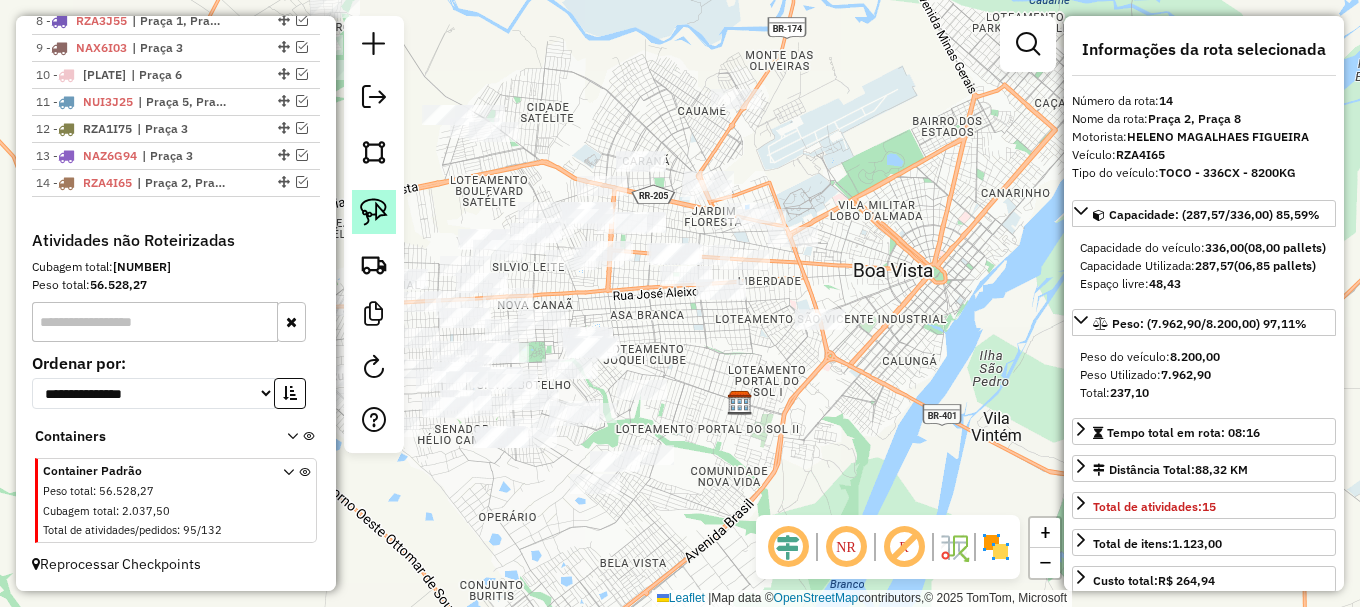 click 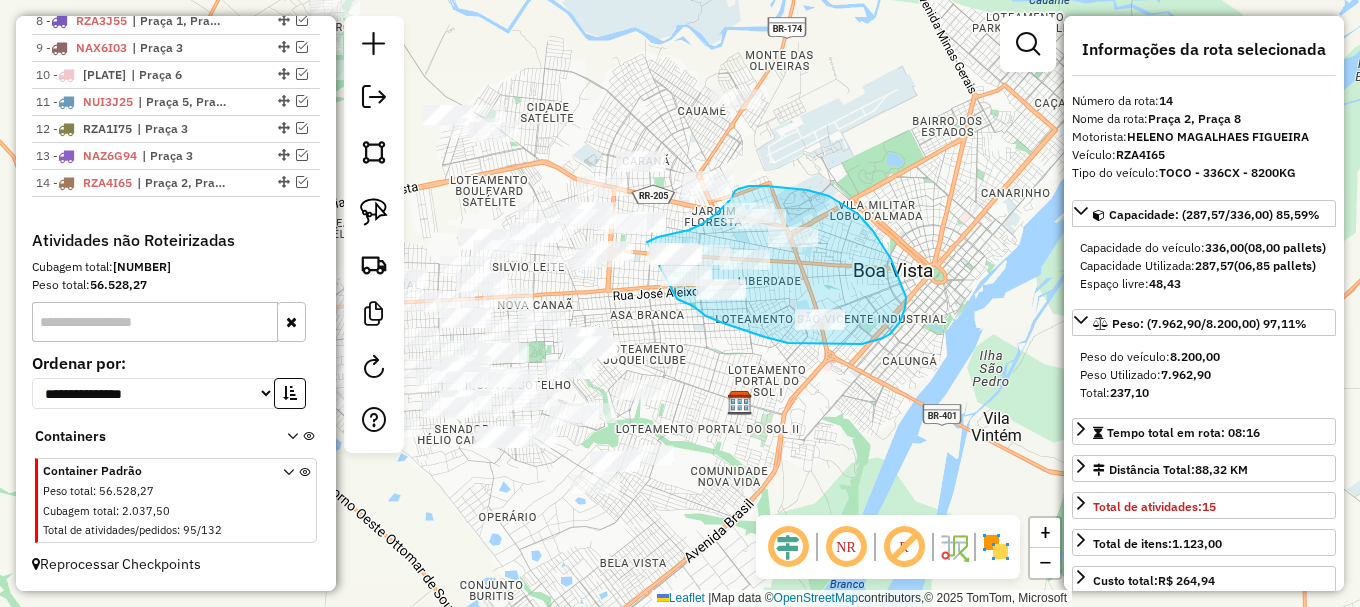 drag, startPoint x: 693, startPoint y: 306, endPoint x: 647, endPoint y: 242, distance: 78.81624 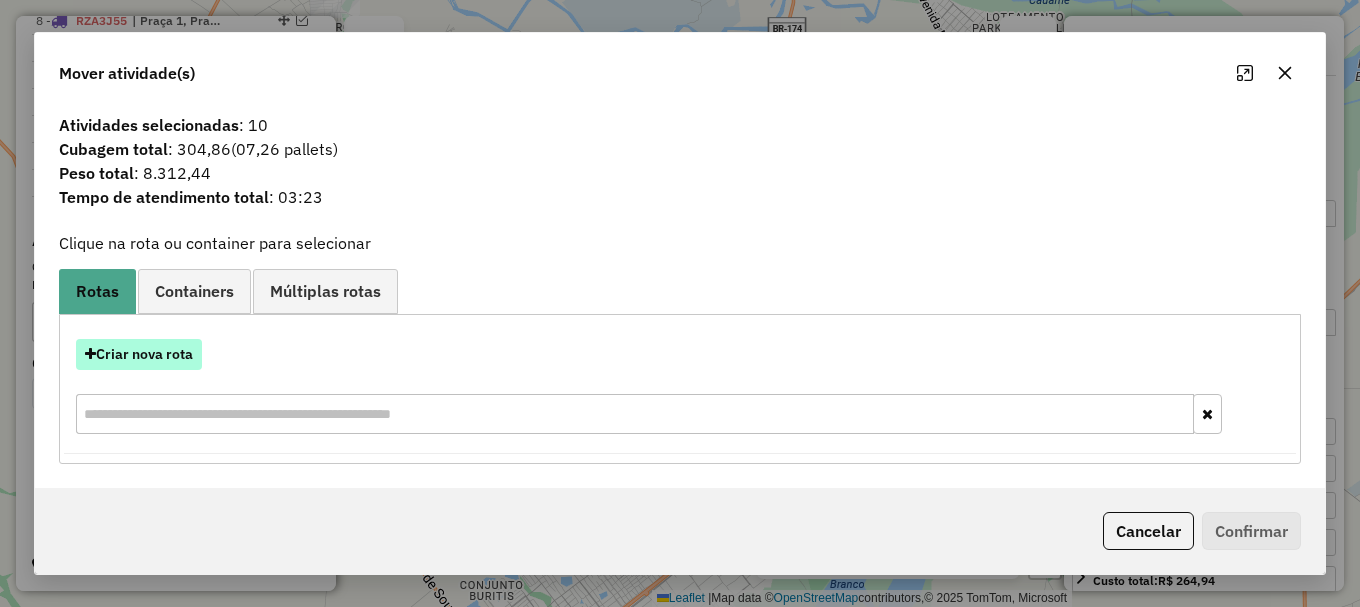 click on "Criar nova rota" at bounding box center [139, 354] 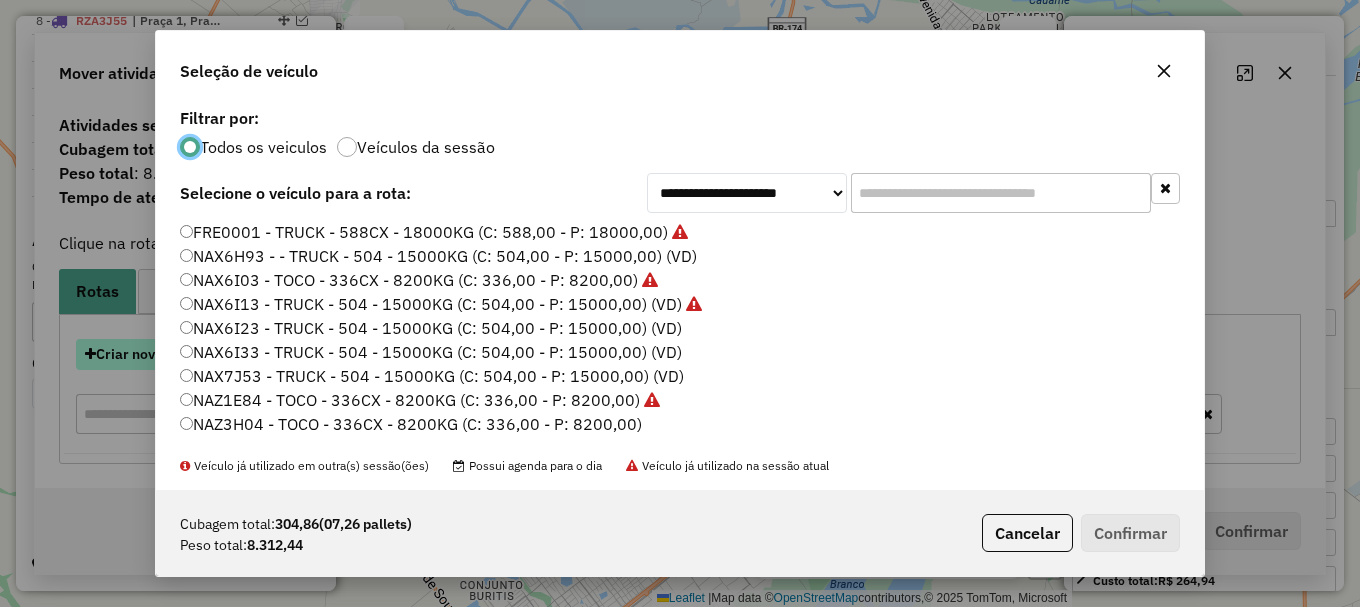 scroll, scrollTop: 11, scrollLeft: 6, axis: both 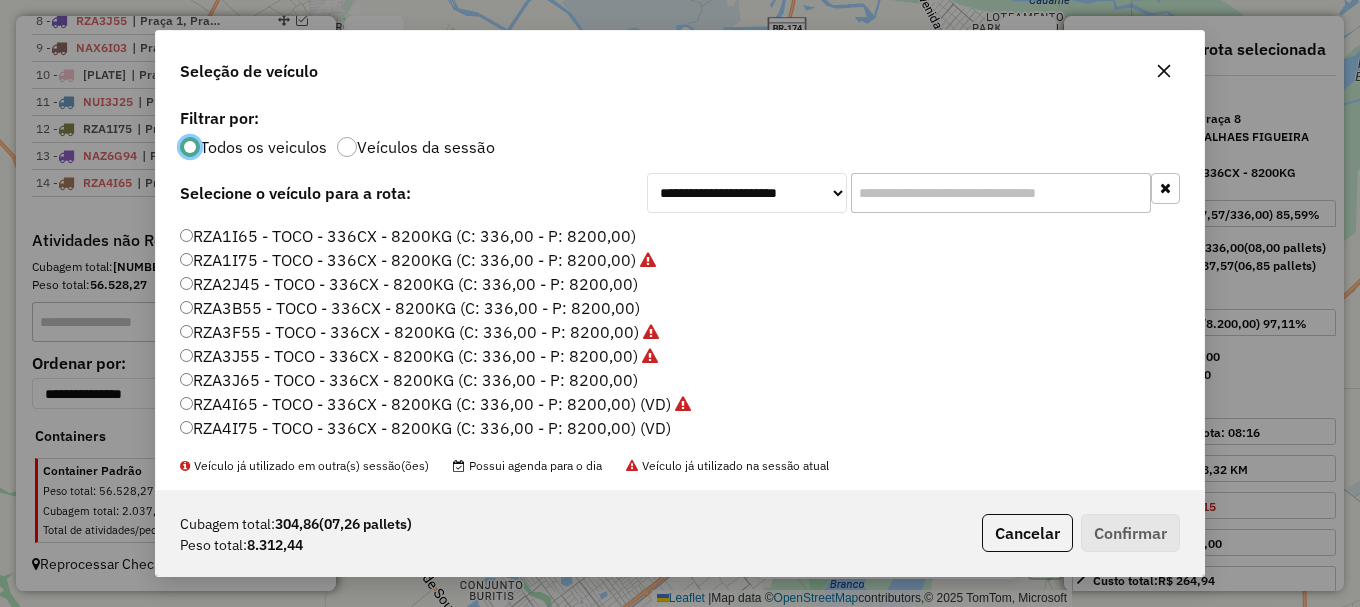 click on "RZA4I75 - TOCO - 336CX - 8200KG (C: 336,00 - P: 8200,00) (VD)" 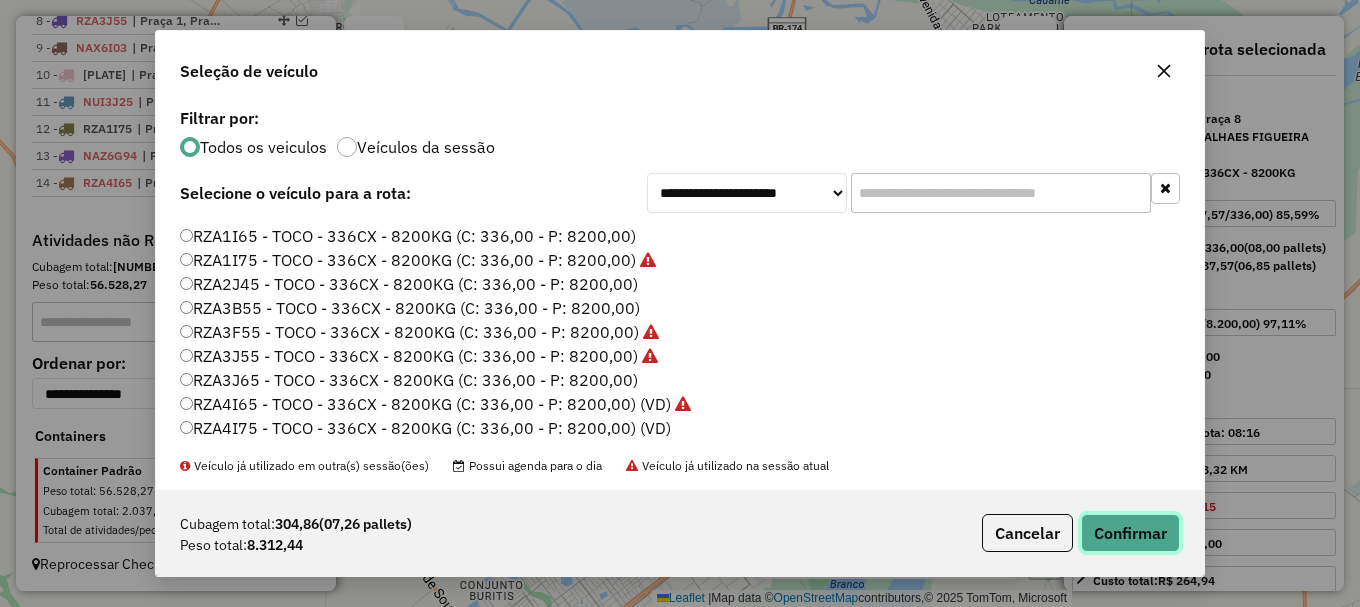 click on "Confirmar" 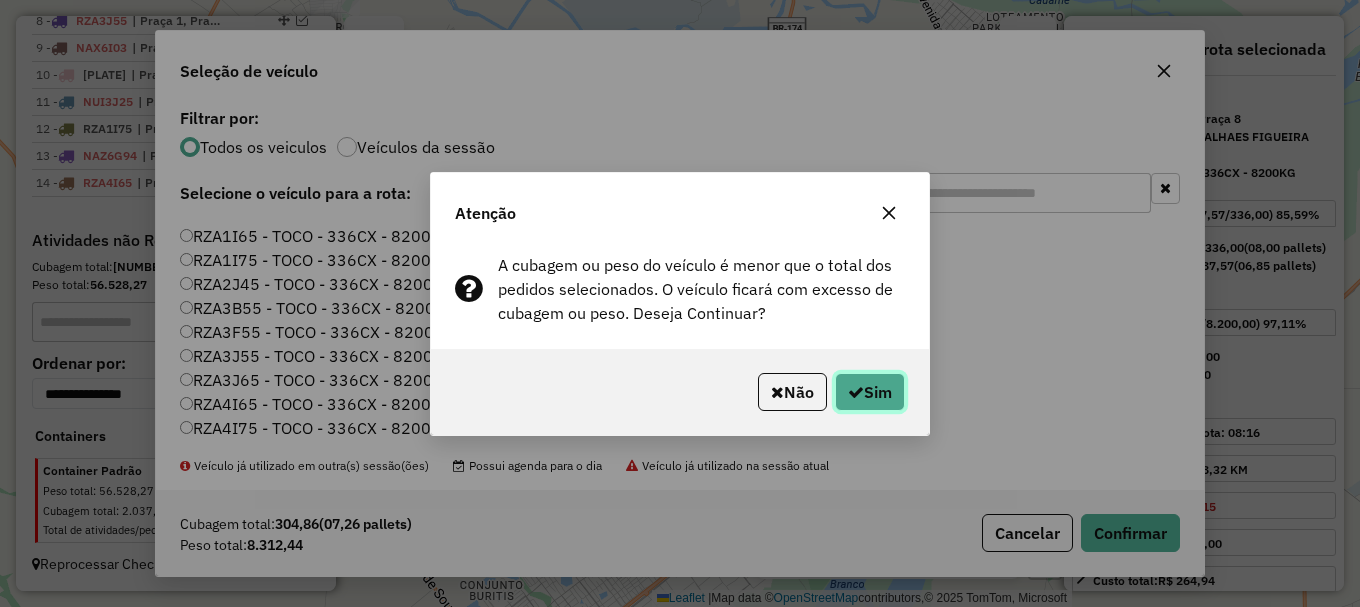click on "Sim" 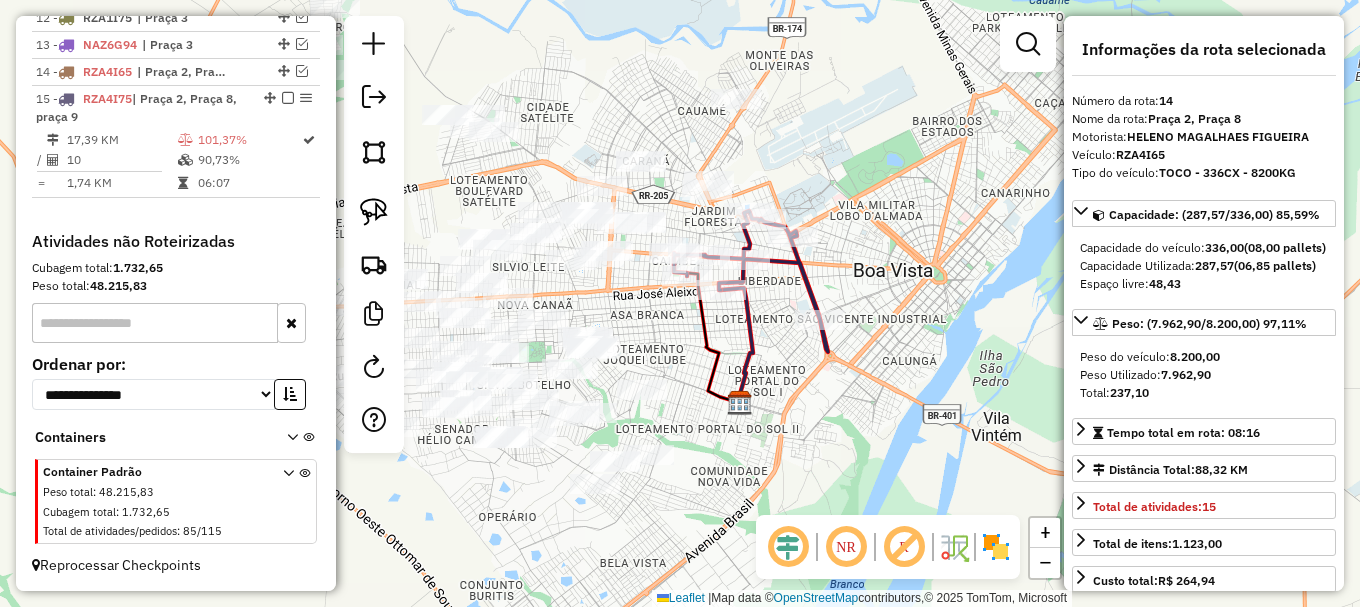 scroll, scrollTop: 1126, scrollLeft: 0, axis: vertical 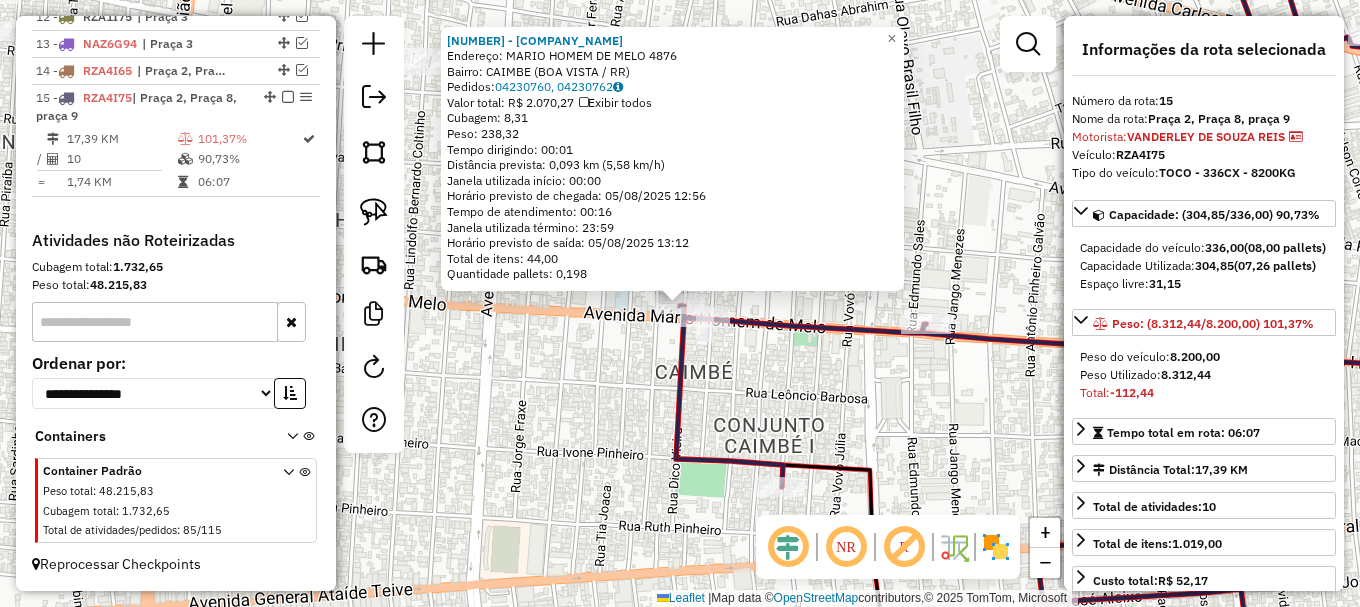 click on "7407 - ESCRITORIO BEER CONV  Endereço:  MARIO HOMEM DE MELO 4876   Bairro: CAIMBE (BOA VISTA / RR)   Pedidos:  04230760, 04230762   Valor total: R$ 2.070,27   Exibir todos   Cubagem: 8,31  Peso: 238,32  Tempo dirigindo: 00:01   Distância prevista: 0,093 km (5,58 km/h)   Janela utilizada início: 00:00   Horário previsto de chegada: 05/08/2025 12:56   Tempo de atendimento: 00:16   Janela utilizada término: 23:59   Horário previsto de saída: 05/08/2025 13:12   Total de itens: 44,00   Quantidade pallets: 0,198  × Janela de atendimento Grade de atendimento Capacidade Transportadoras Veículos Cliente Pedidos  Rotas Selecione os dias de semana para filtrar as janelas de atendimento  Seg   Ter   Qua   Qui   Sex   Sáb   Dom  Informe o período da janela de atendimento: De: Até:  Filtrar exatamente a janela do cliente  Considerar janela de atendimento padrão  Selecione os dias de semana para filtrar as grades de atendimento  Seg   Ter   Qua   Qui   Sex   Sáb   Dom   Peso mínimo:   Peso máximo:   De:  De:" 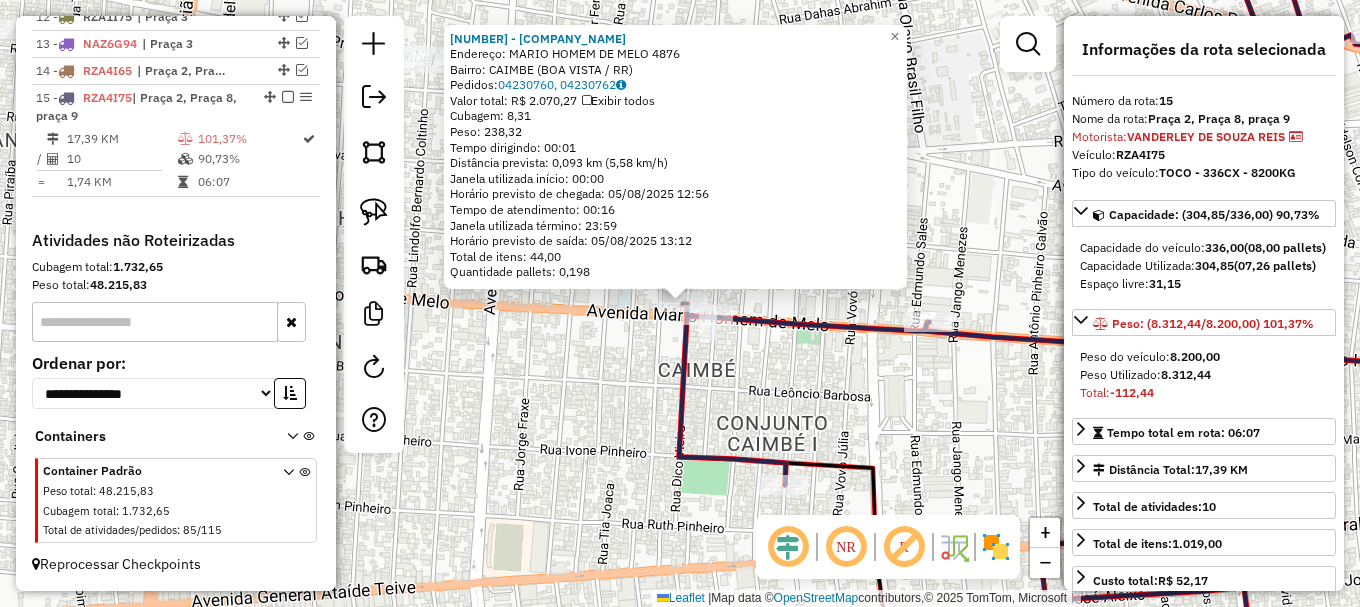 click on "Rota 15 - Placa RZA4I75  7407 - ESCRITORIO BEER CONV 7407 - ESCRITORIO BEER CONV  Endereço:  MARIO HOMEM DE MELO 4876   Bairro: CAIMBE (BOA VISTA / RR)   Pedidos:  04230760, 04230762   Valor total: R$ 2.070,27   Exibir todos   Cubagem: 8,31  Peso: 238,32  Tempo dirigindo: 00:01   Distância prevista: 0,093 km (5,58 km/h)   Janela utilizada início: 00:00   Horário previsto de chegada: 05/08/2025 12:56   Tempo de atendimento: 00:16   Janela utilizada término: 23:59   Horário previsto de saída: 05/08/2025 13:12   Total de itens: 44,00   Quantidade pallets: 0,198  × Janela de atendimento Grade de atendimento Capacidade Transportadoras Veículos Cliente Pedidos  Rotas Selecione os dias de semana para filtrar as janelas de atendimento  Seg   Ter   Qua   Qui   Sex   Sáb   Dom  Informe o período da janela de atendimento: De: Até:  Filtrar exatamente a janela do cliente  Considerar janela de atendimento padrão  Selecione os dias de semana para filtrar as grades de atendimento  Seg   Ter   Qua   Qui   Sex  +" 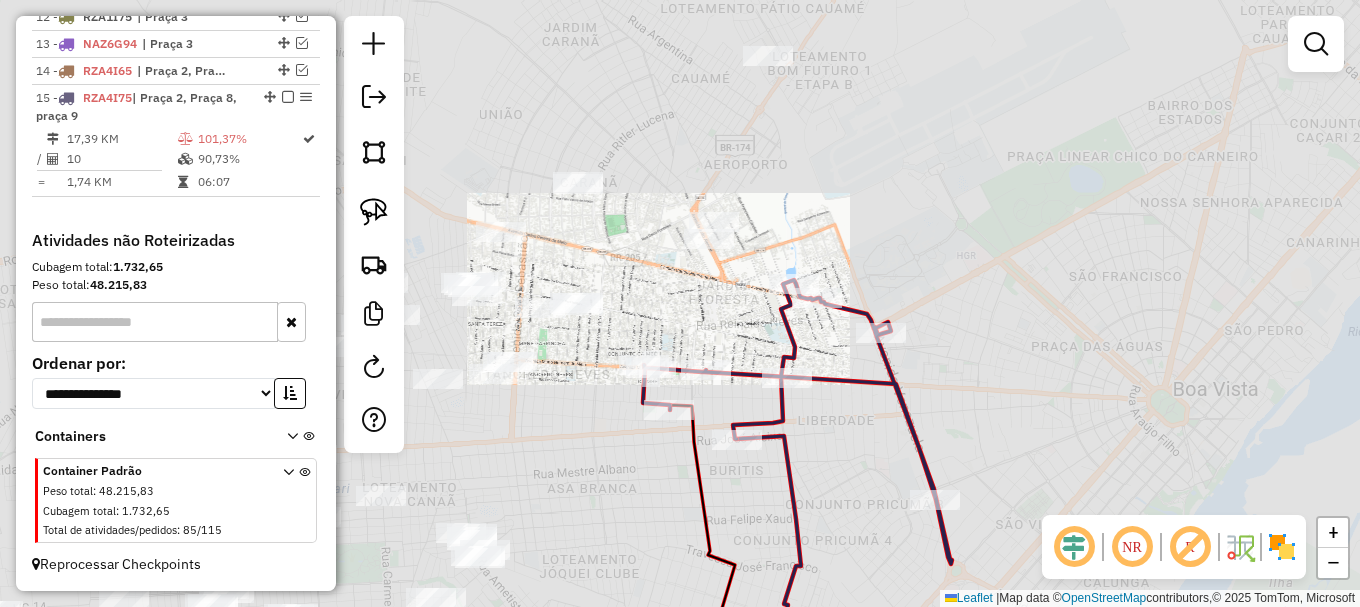 click on "Janela de atendimento Grade de atendimento Capacidade Transportadoras Veículos Cliente Pedidos  Rotas Selecione os dias de semana para filtrar as janelas de atendimento  Seg   Ter   Qua   Qui   Sex   Sáb   Dom  Informe o período da janela de atendimento: De: Até:  Filtrar exatamente a janela do cliente  Considerar janela de atendimento padrão  Selecione os dias de semana para filtrar as grades de atendimento  Seg   Ter   Qua   Qui   Sex   Sáb   Dom   Considerar clientes sem dia de atendimento cadastrado  Clientes fora do dia de atendimento selecionado Filtrar as atividades entre os valores definidos abaixo:  Peso mínimo:   Peso máximo:   Cubagem mínima:   Cubagem máxima:   De:   Até:  Filtrar as atividades entre o tempo de atendimento definido abaixo:  De:   Até:   Considerar capacidade total dos clientes não roteirizados Transportadora: Selecione um ou mais itens Tipo de veículo: Selecione um ou mais itens Veículo: Selecione um ou mais itens Motorista: Selecione um ou mais itens Nome: Rótulo:" 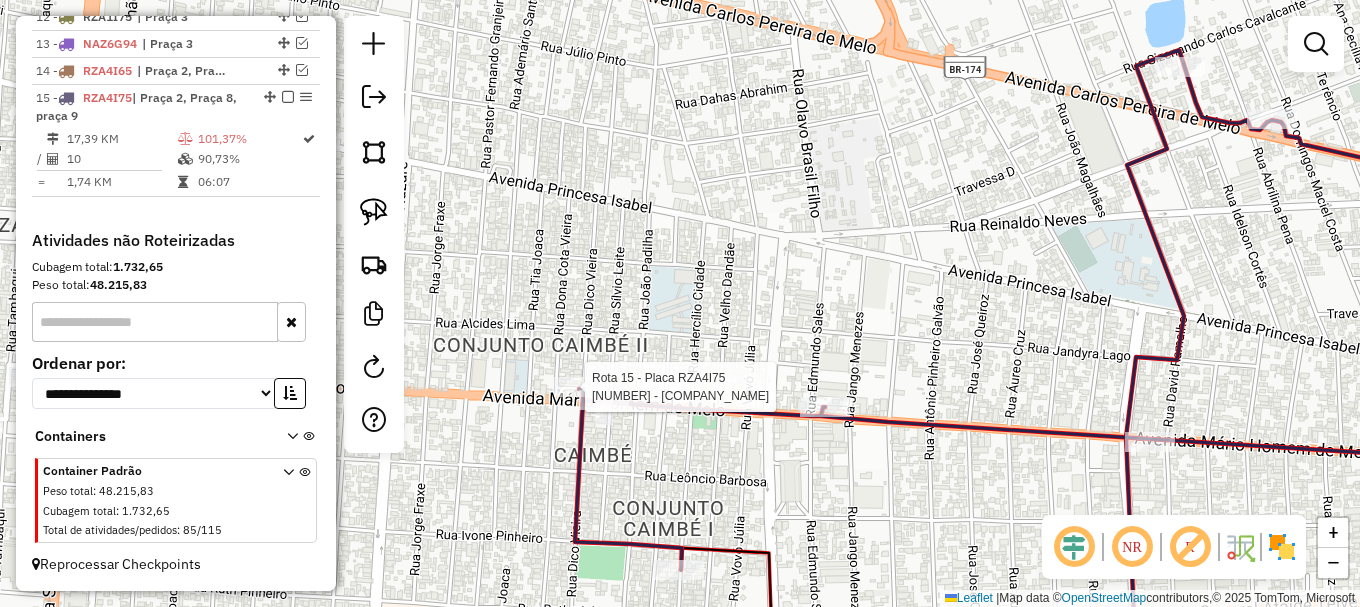 select on "**********" 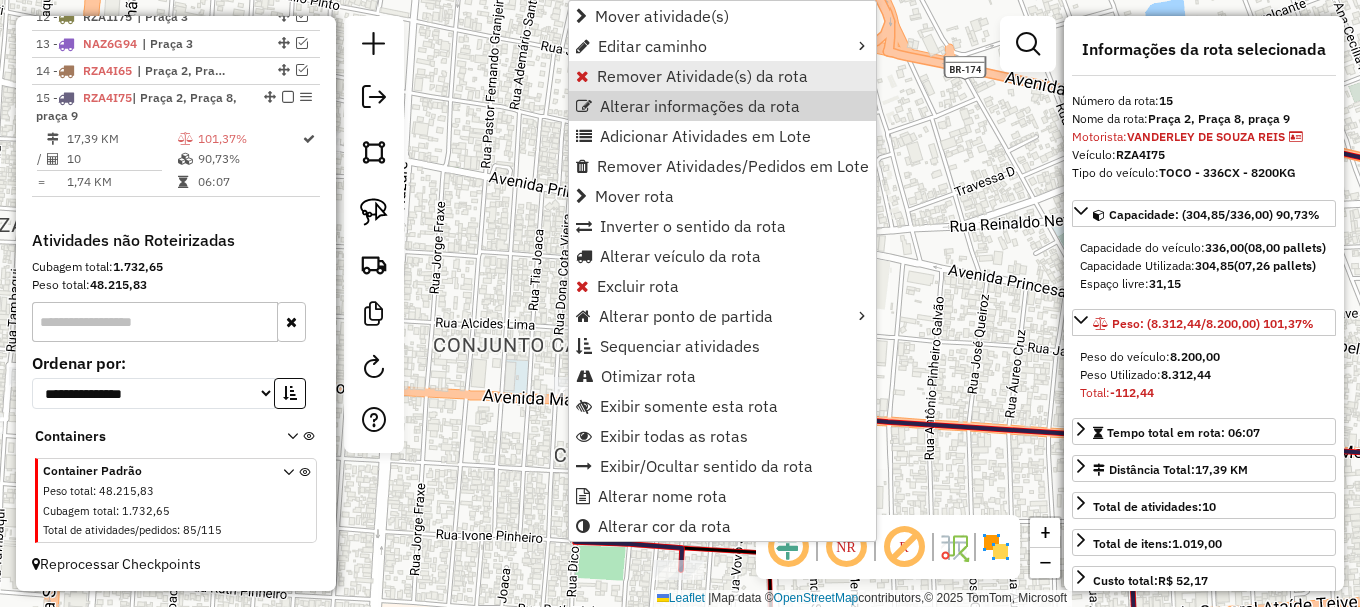 click on "Remover Atividade(s) da rota" at bounding box center [702, 76] 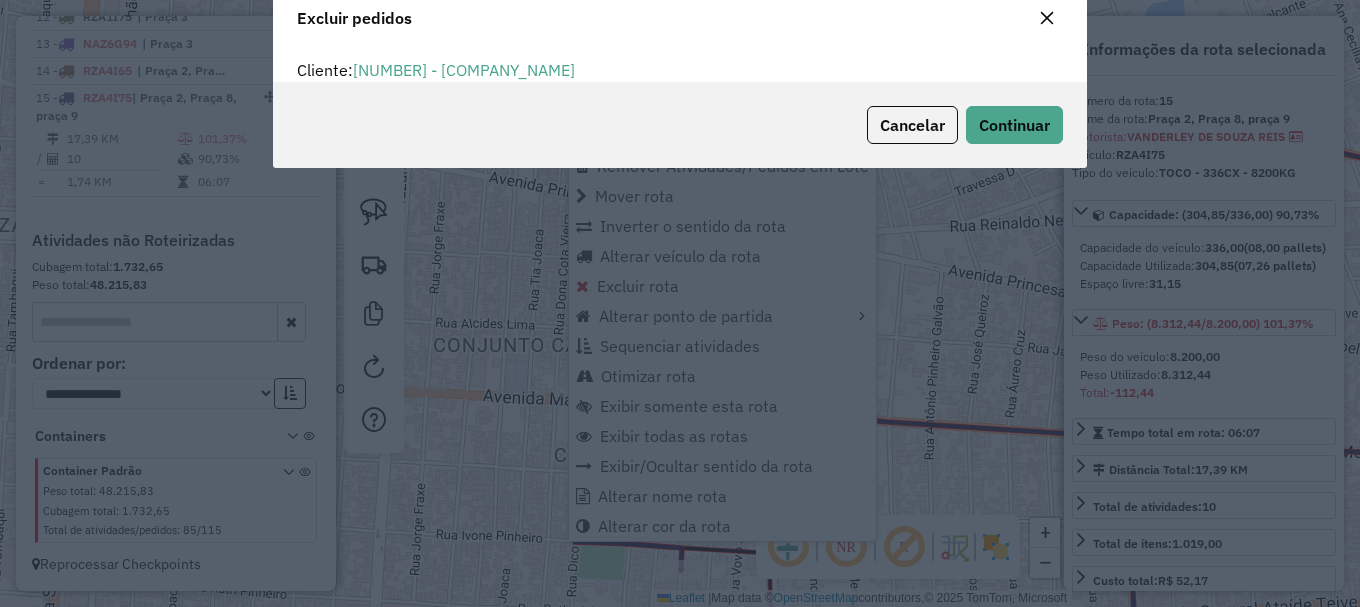 scroll, scrollTop: 12, scrollLeft: 6, axis: both 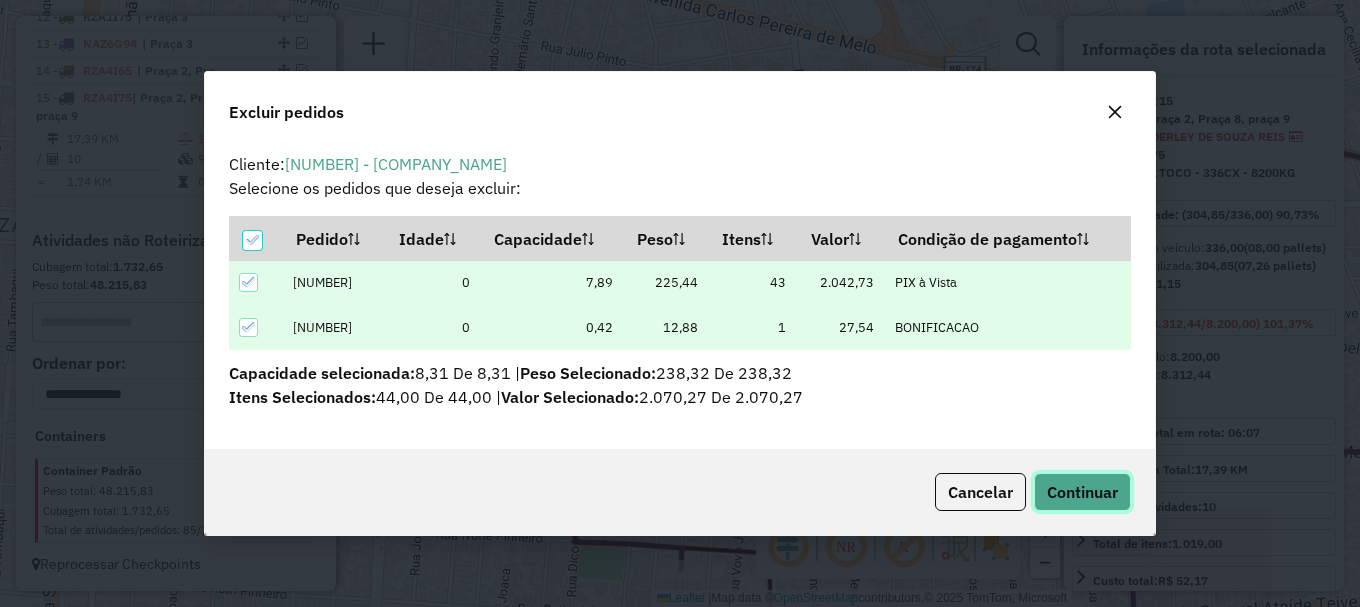 click on "Continuar" 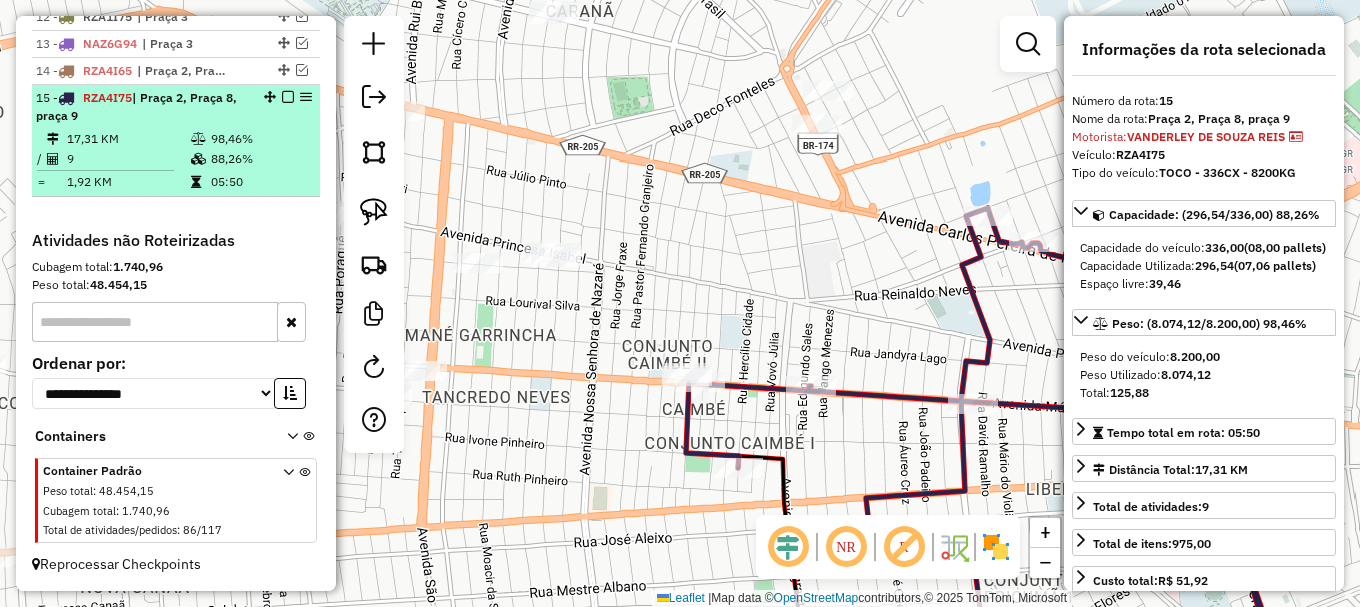 click at bounding box center [288, 97] 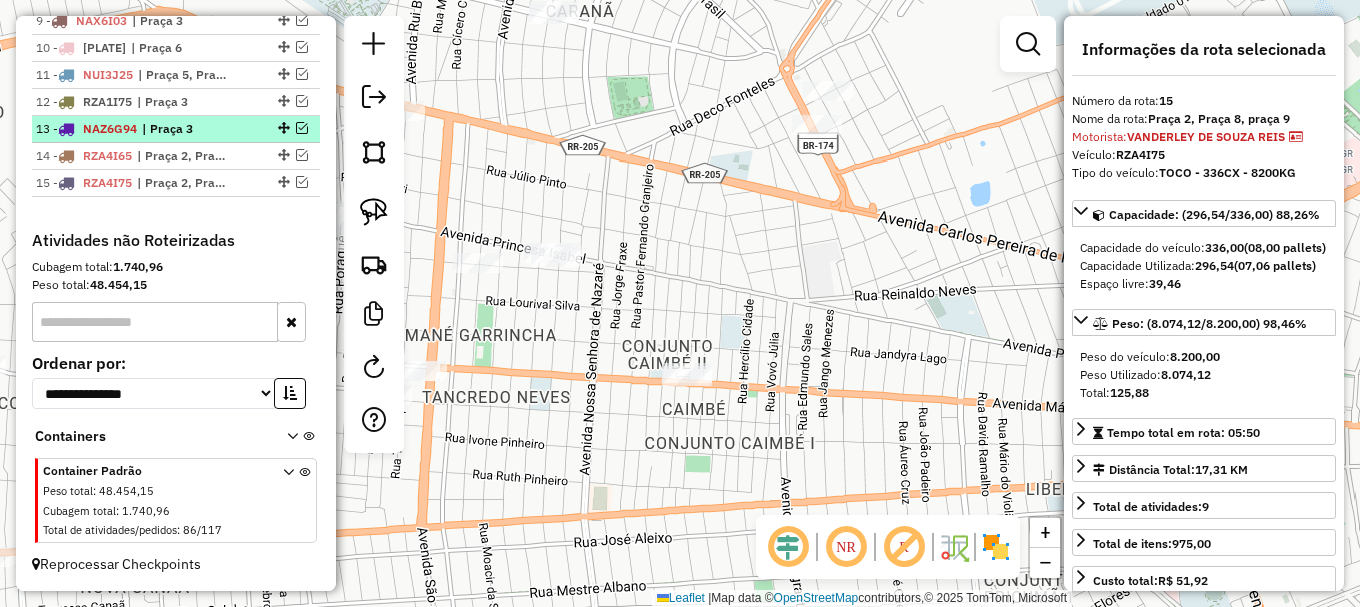 scroll, scrollTop: 1041, scrollLeft: 0, axis: vertical 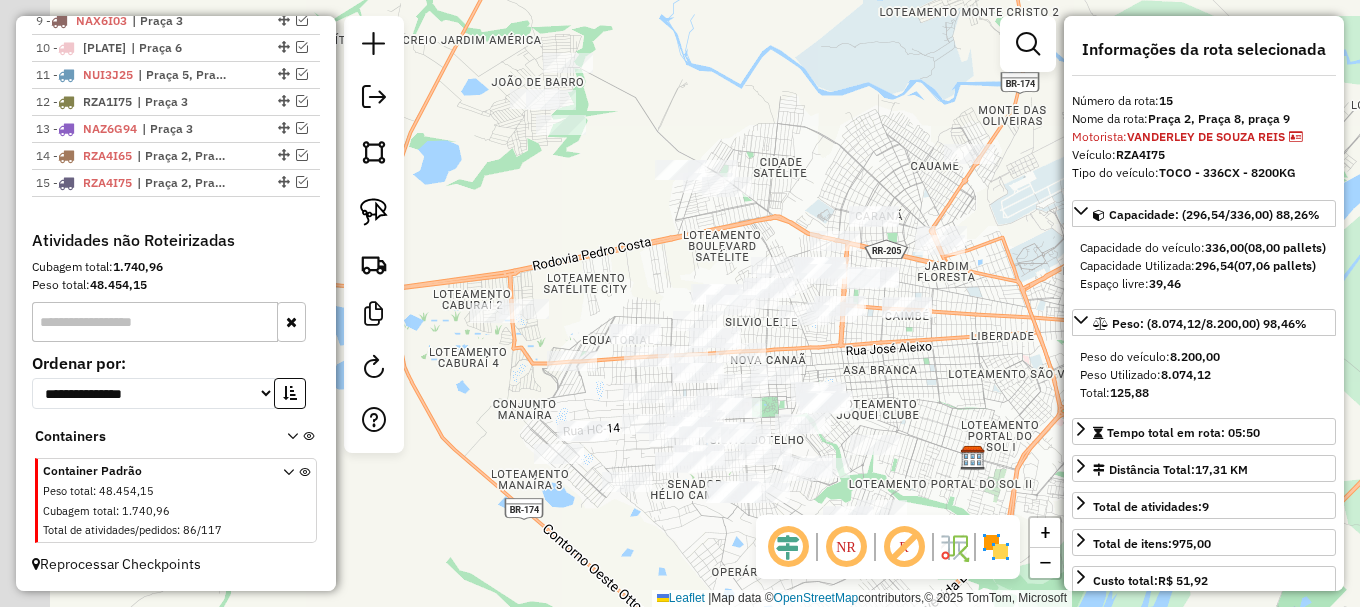 drag, startPoint x: 848, startPoint y: 373, endPoint x: 883, endPoint y: 151, distance: 224.74208 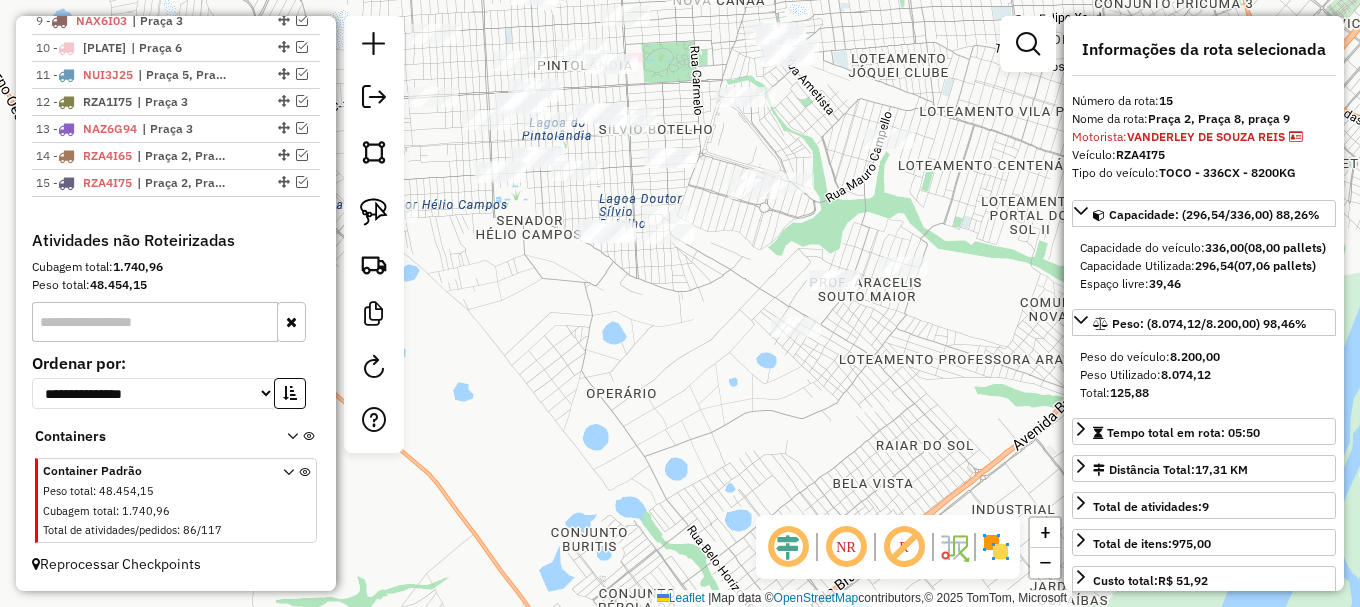 drag, startPoint x: 689, startPoint y: 331, endPoint x: 669, endPoint y: 349, distance: 26.907248 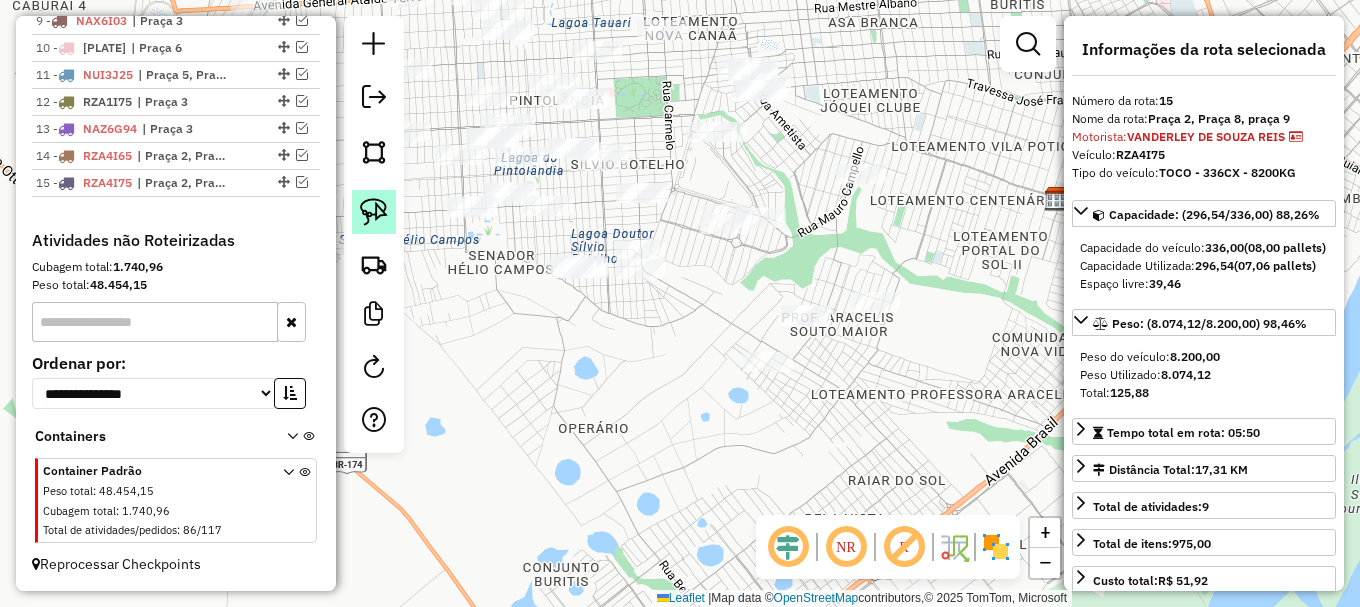 click 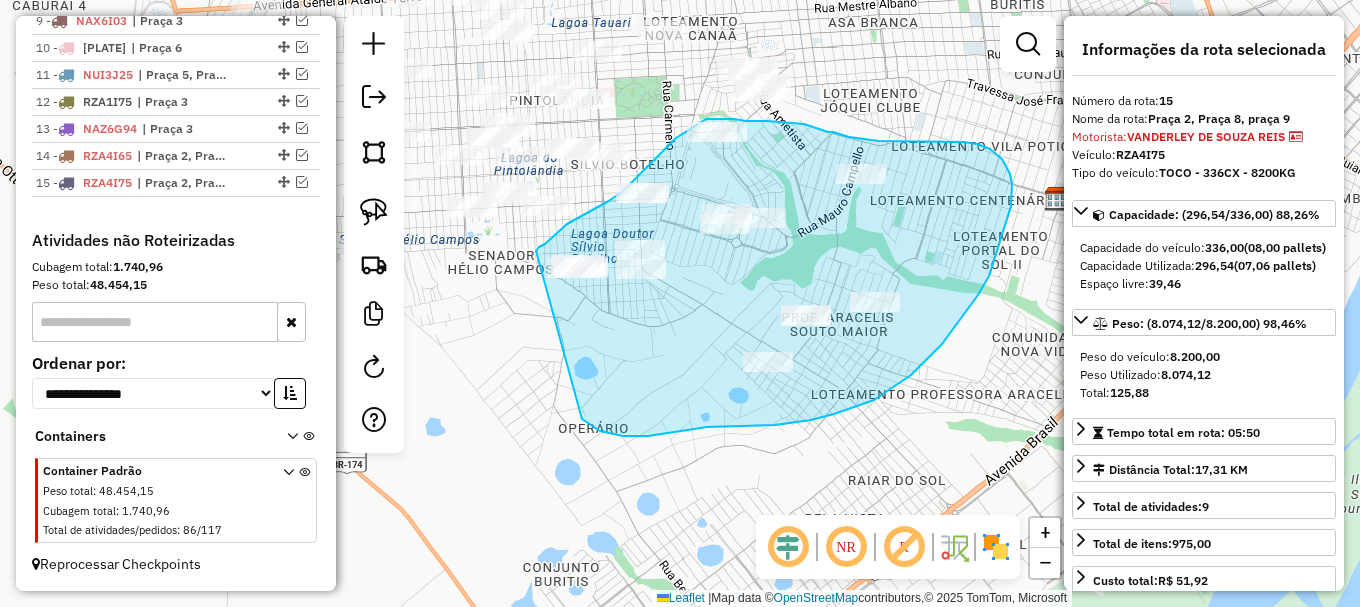 drag, startPoint x: 588, startPoint y: 424, endPoint x: 536, endPoint y: 251, distance: 180.64606 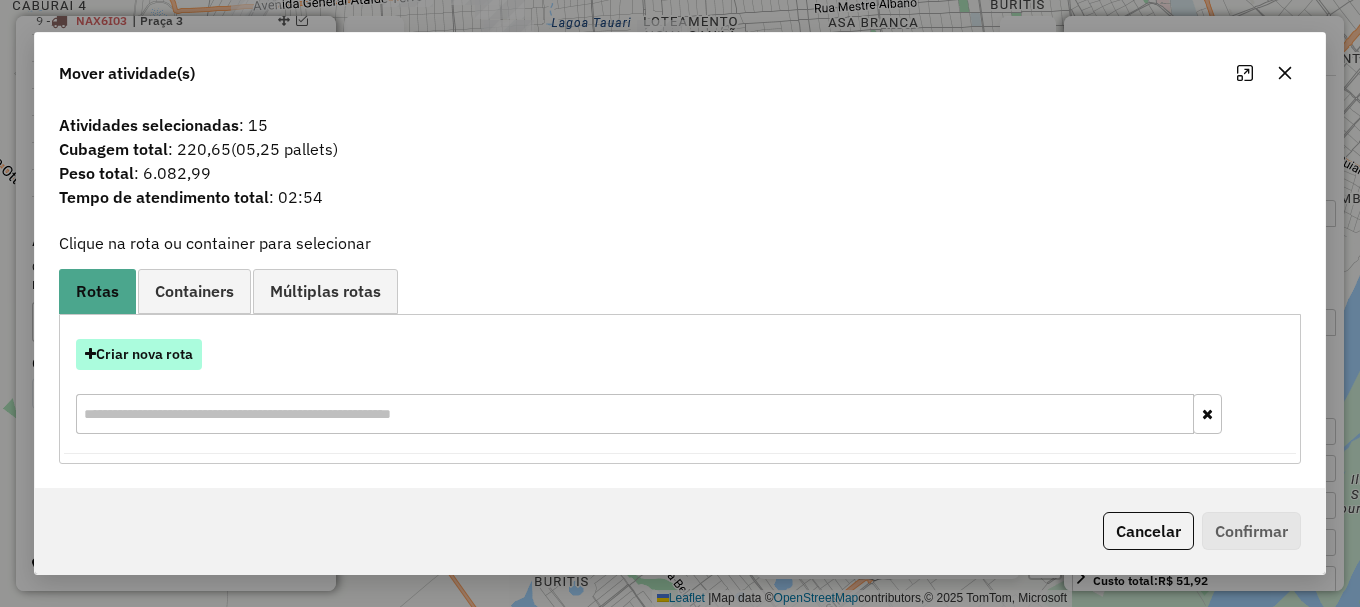 click on "Criar nova rota" at bounding box center (139, 354) 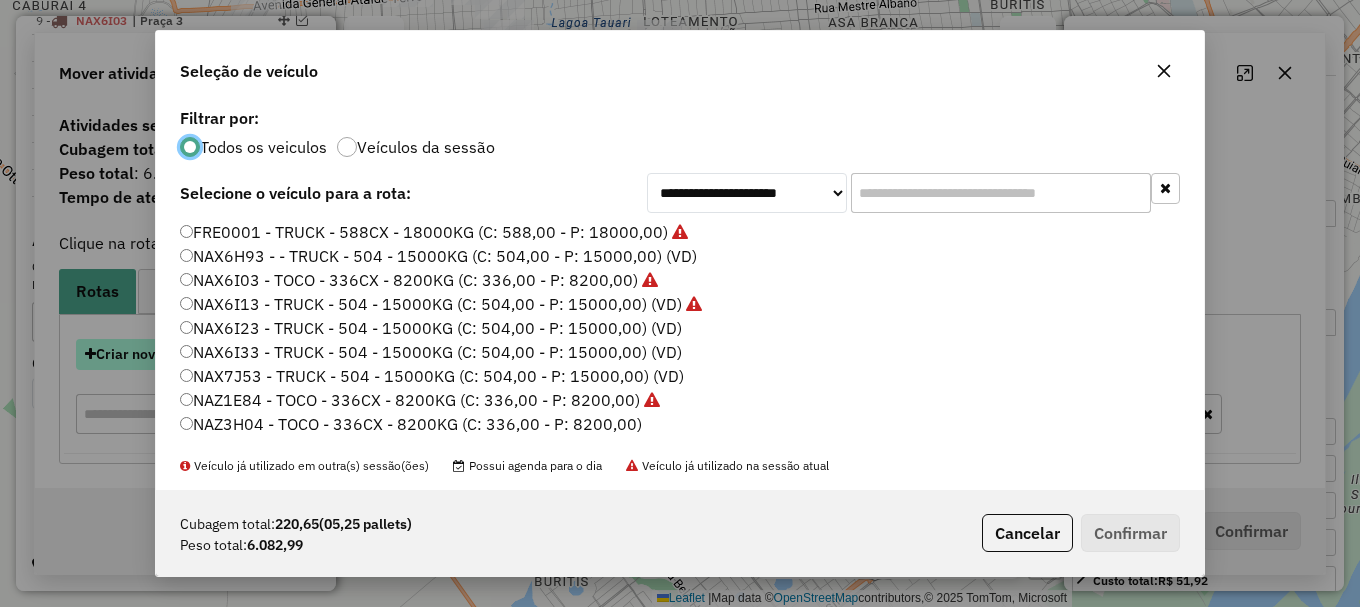 scroll, scrollTop: 11, scrollLeft: 6, axis: both 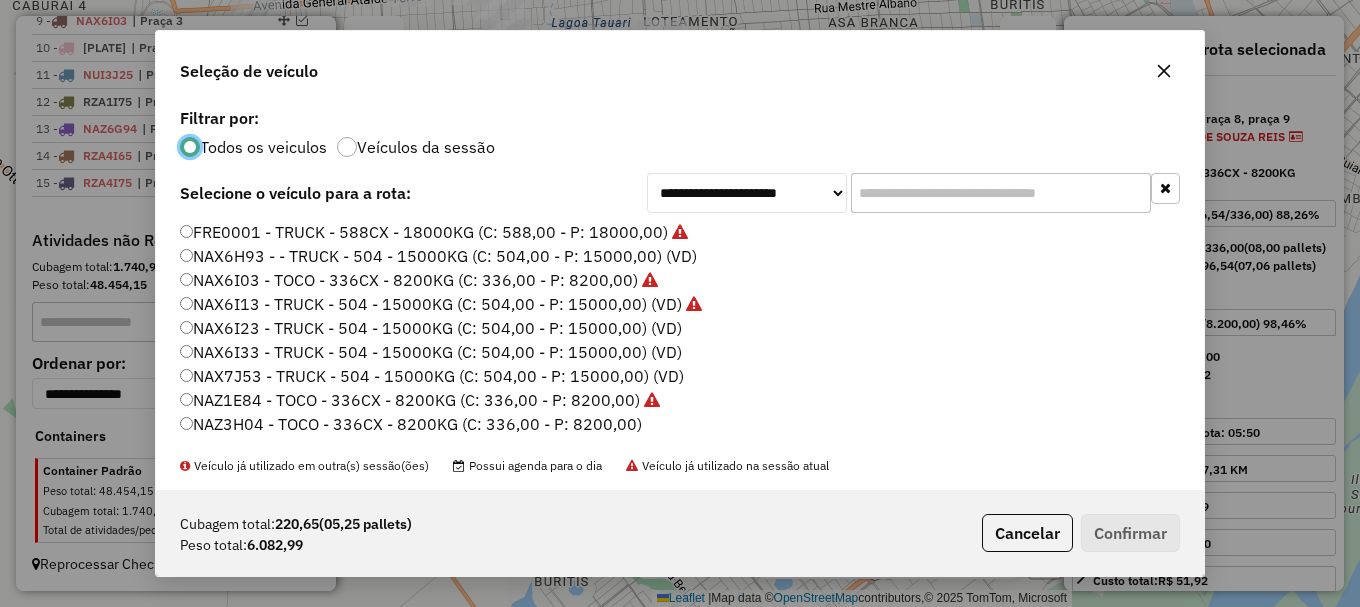 click on "NAZ3H04 - TOCO - 336CX - 8200KG (C: 336,00 - P: 8200,00)" 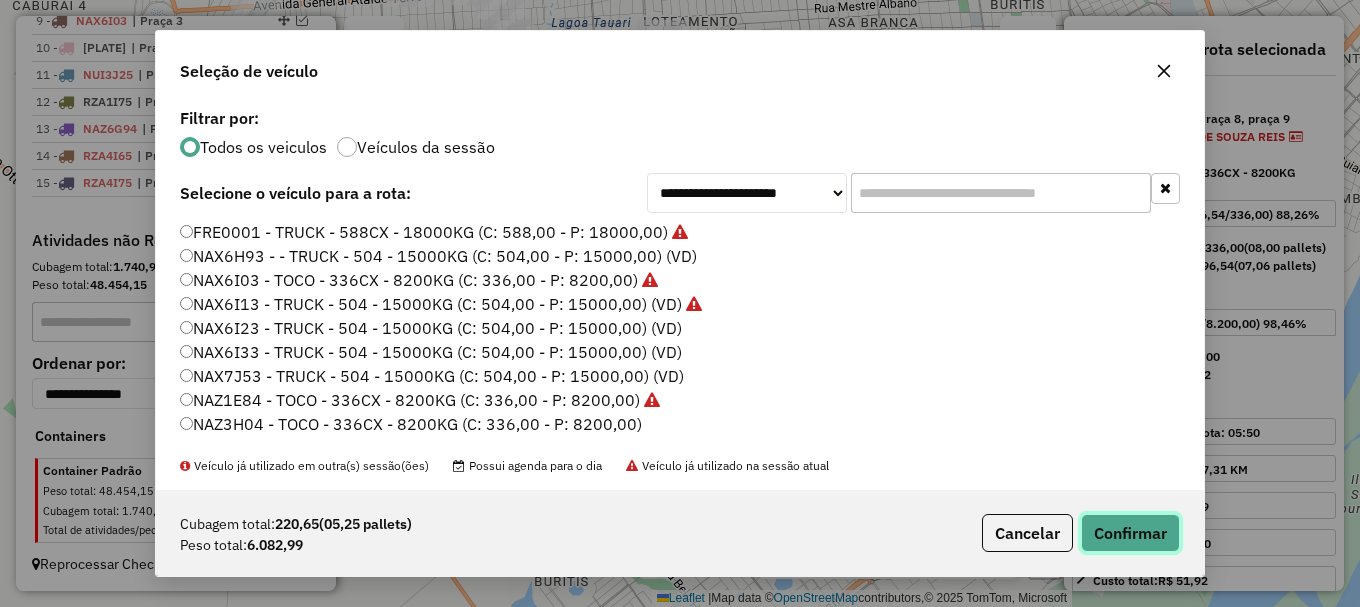 click on "Confirmar" 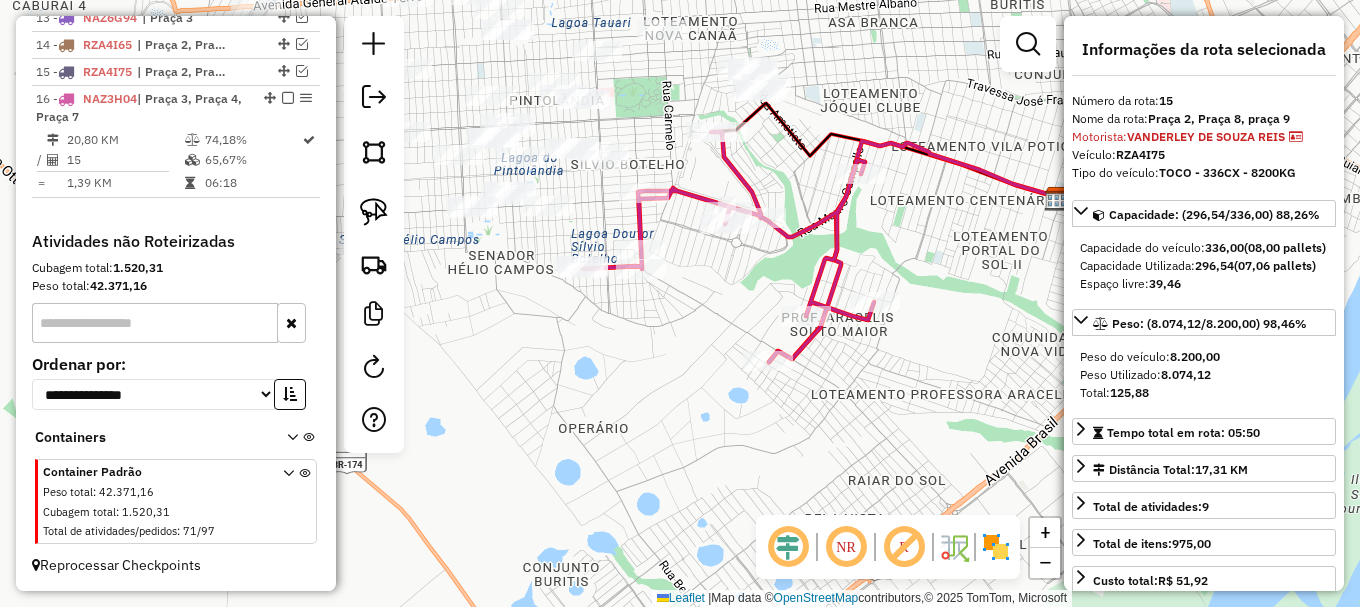 scroll, scrollTop: 1153, scrollLeft: 0, axis: vertical 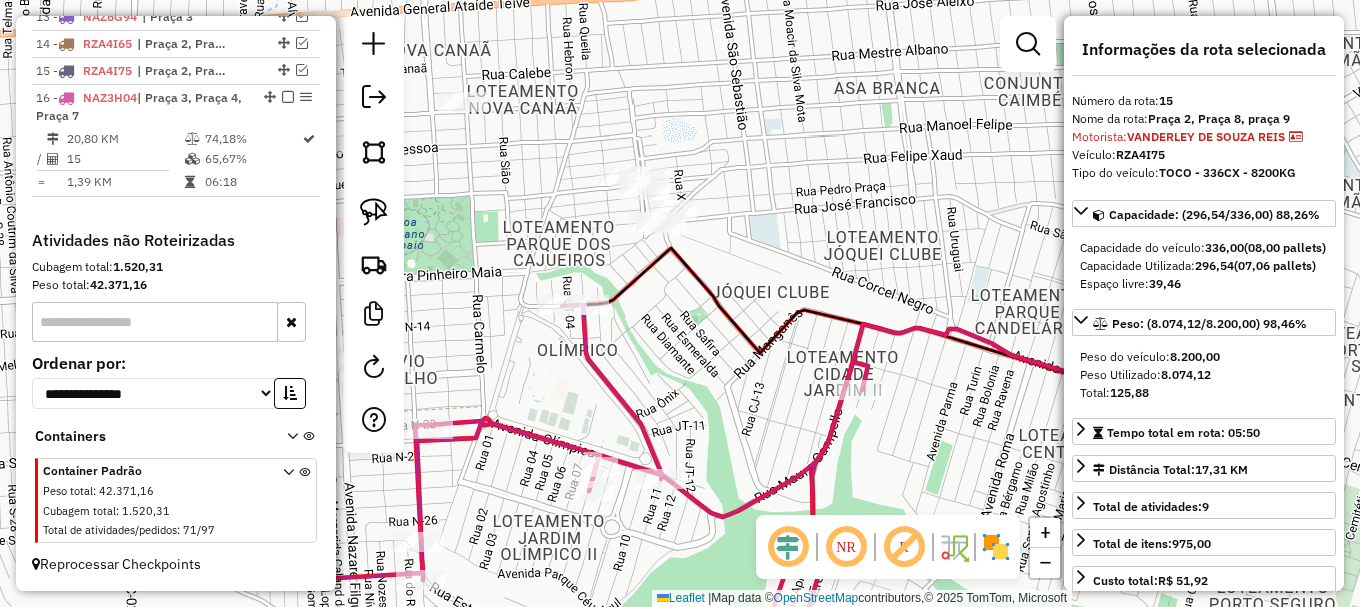 drag, startPoint x: 760, startPoint y: 204, endPoint x: 688, endPoint y: 296, distance: 116.82465 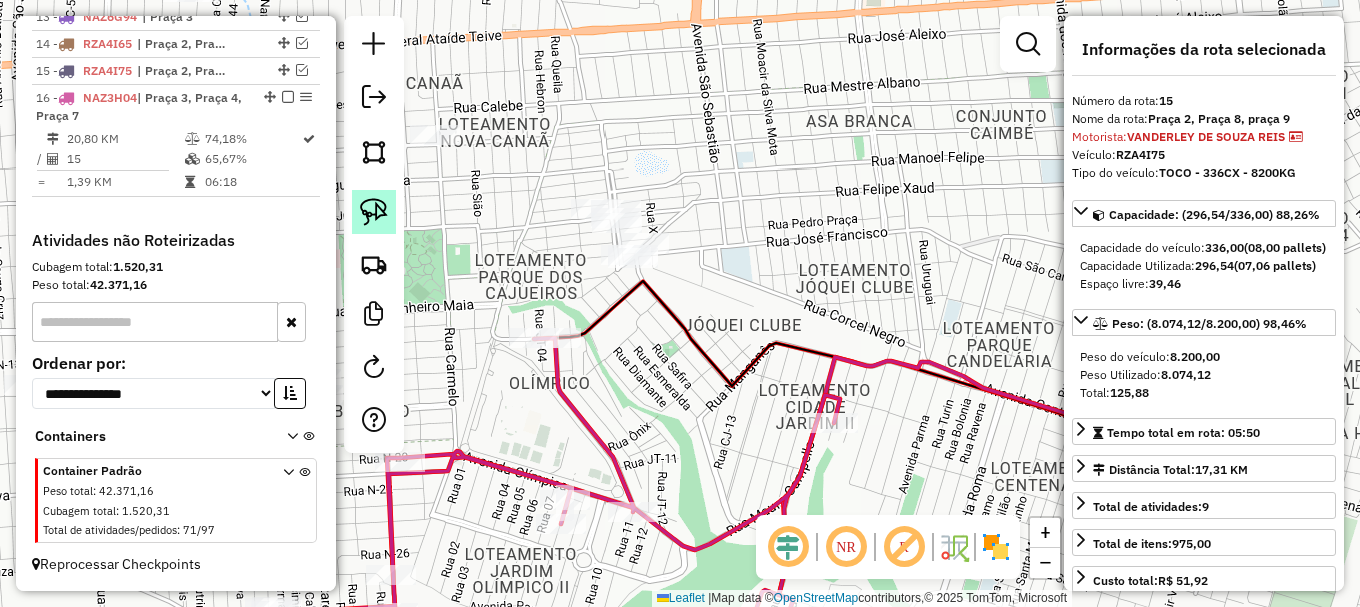 click 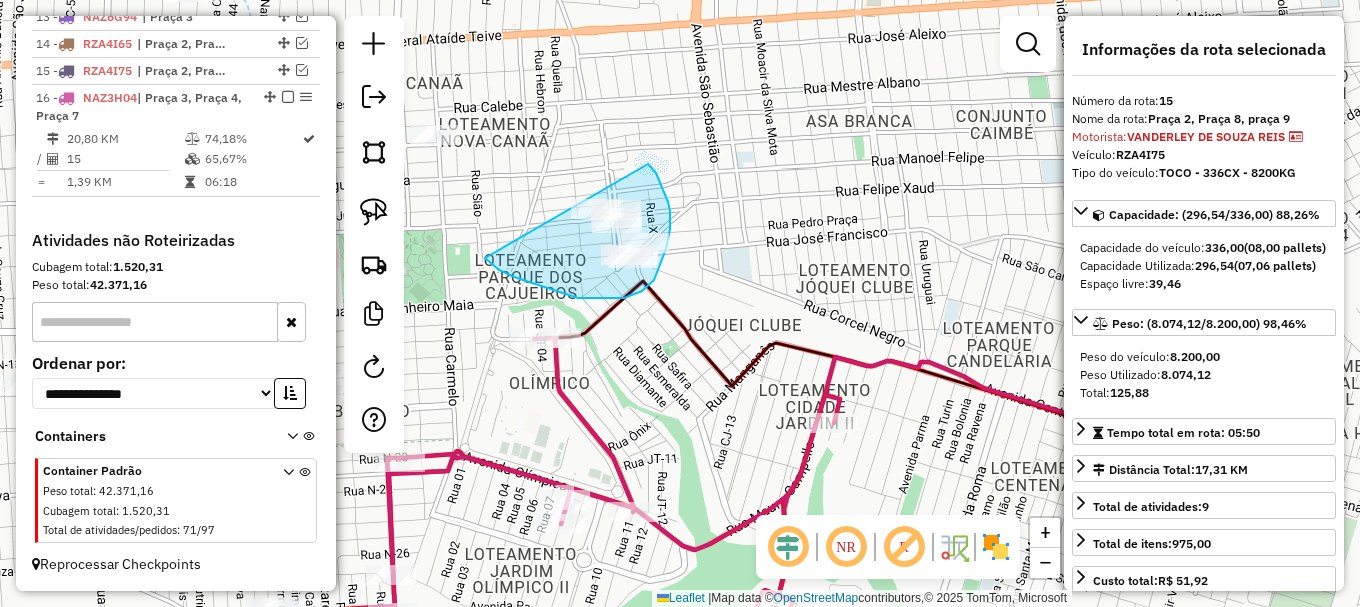 drag, startPoint x: 487, startPoint y: 261, endPoint x: 613, endPoint y: 136, distance: 177.48521 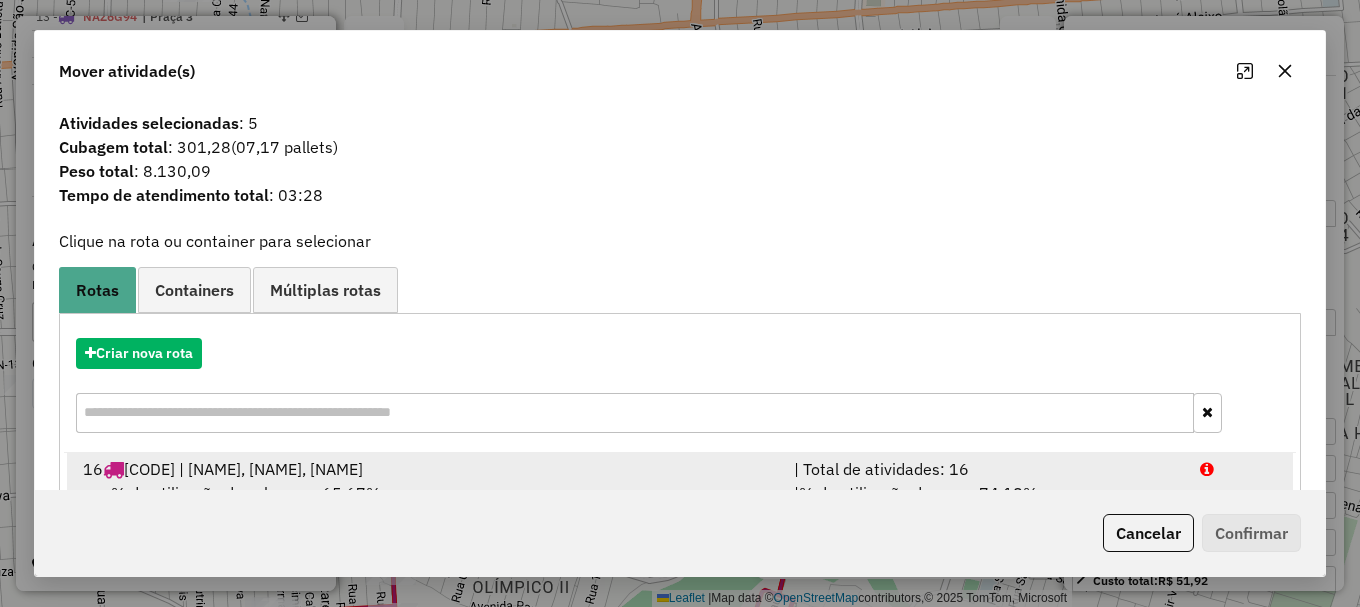 drag, startPoint x: 1224, startPoint y: 479, endPoint x: 1245, endPoint y: 524, distance: 49.658836 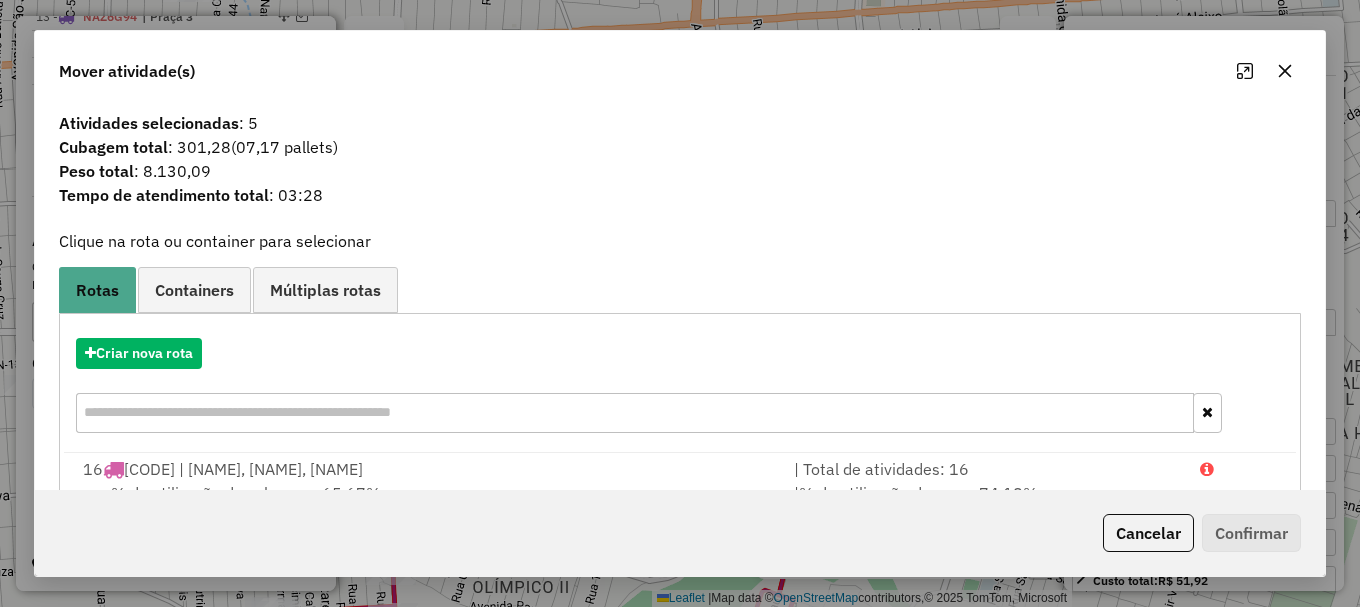click at bounding box center (1239, 469) 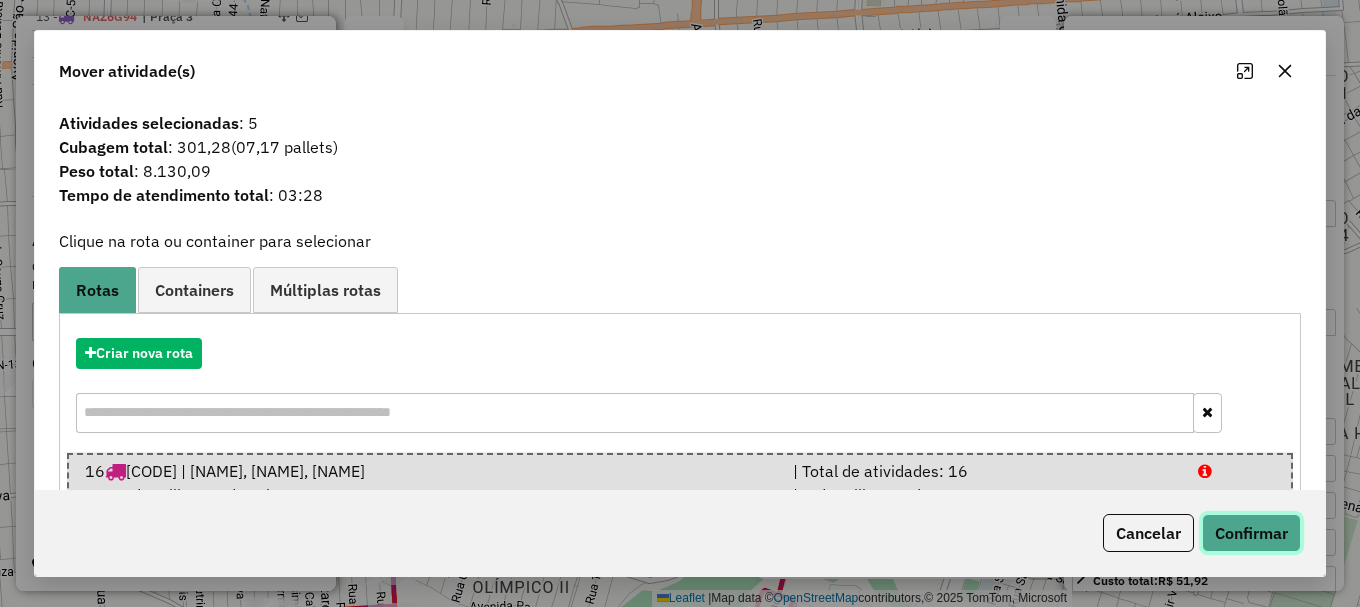 click on "Confirmar" 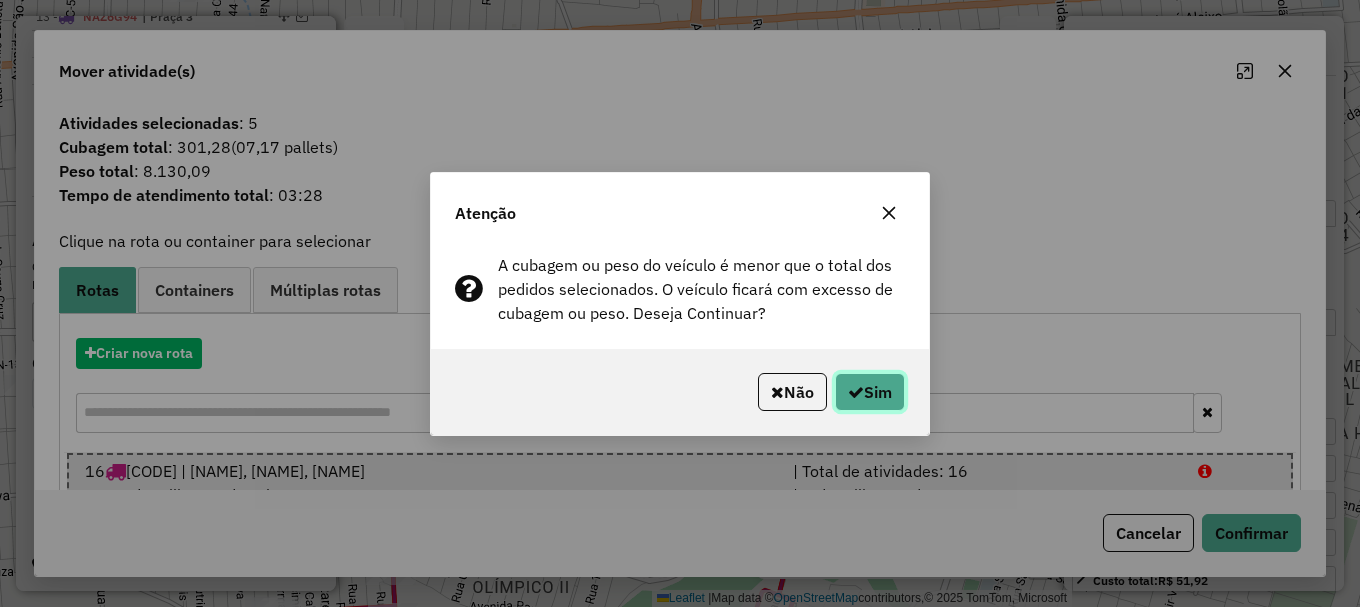 click on "Sim" 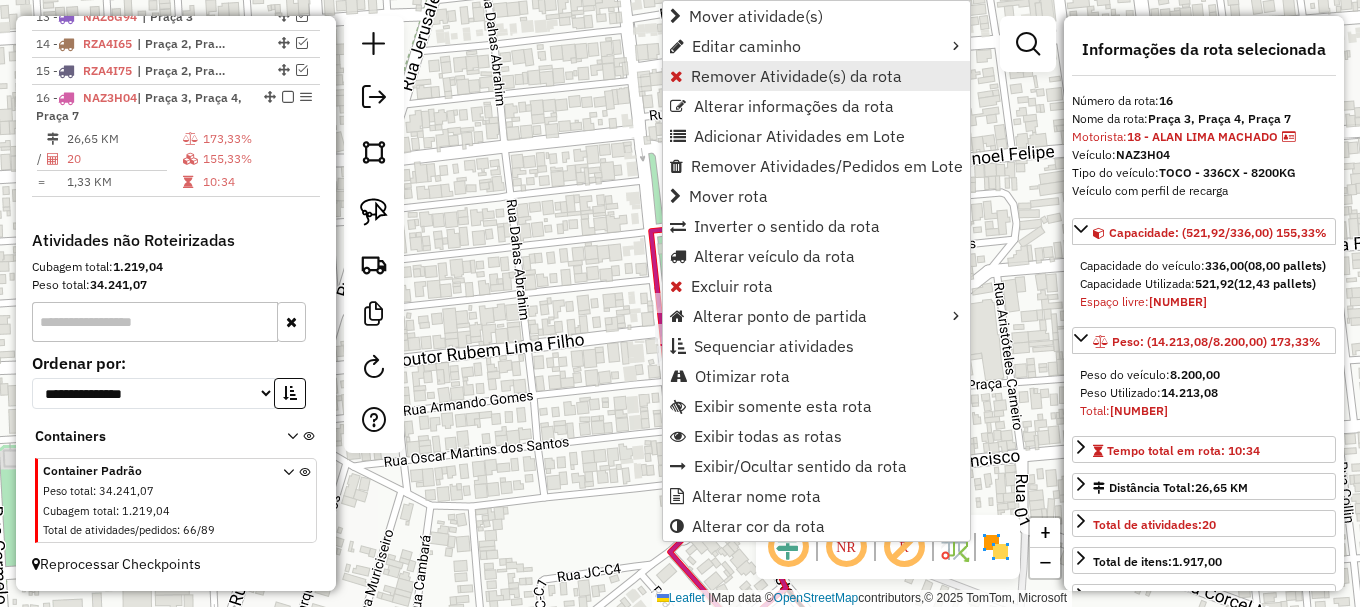 click on "Remover Atividade(s) da rota" at bounding box center [796, 76] 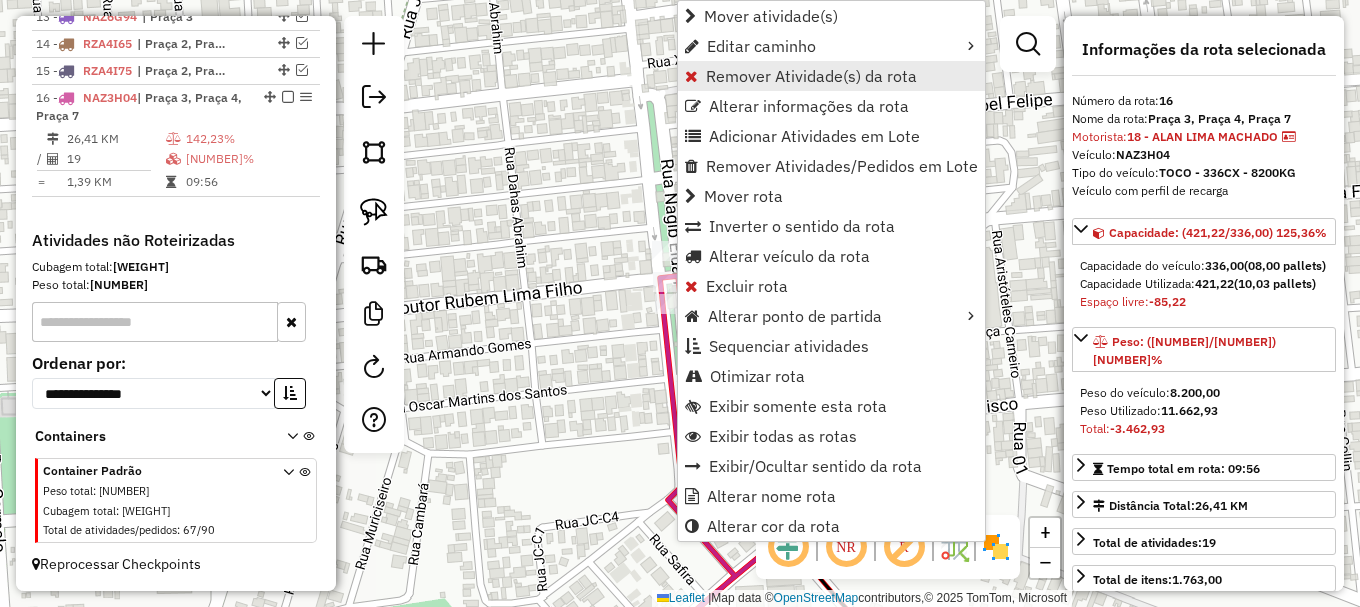 click on "Remover Atividade(s) da rota" at bounding box center (811, 76) 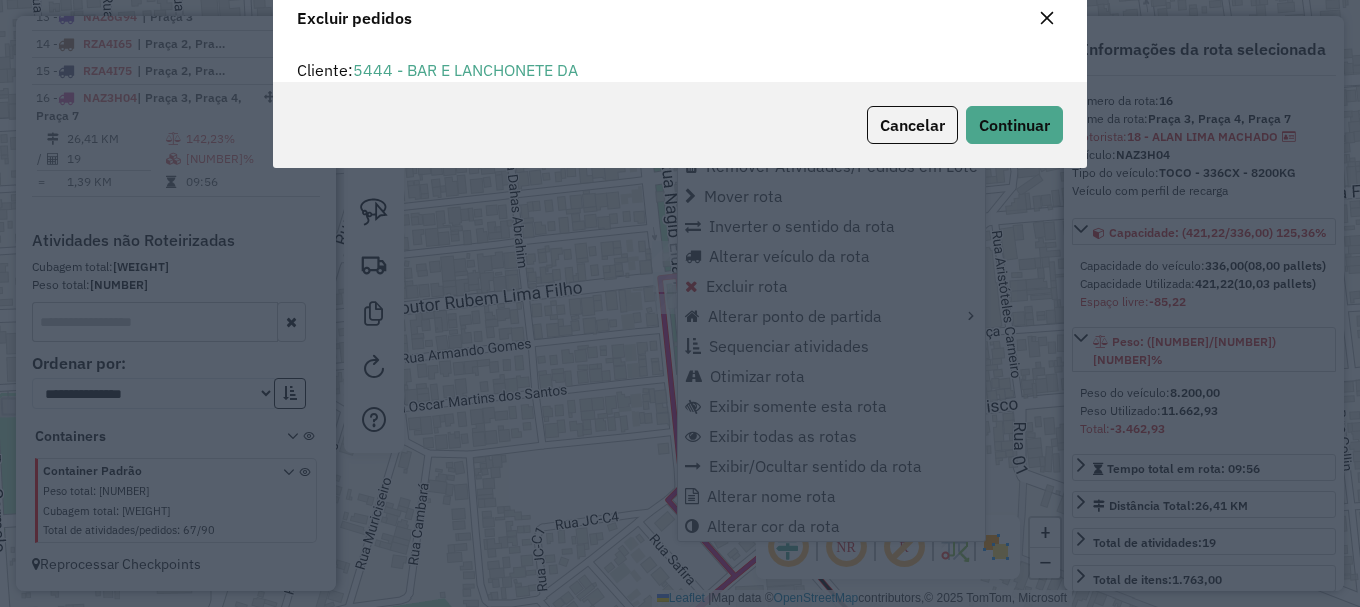 scroll, scrollTop: 82, scrollLeft: 0, axis: vertical 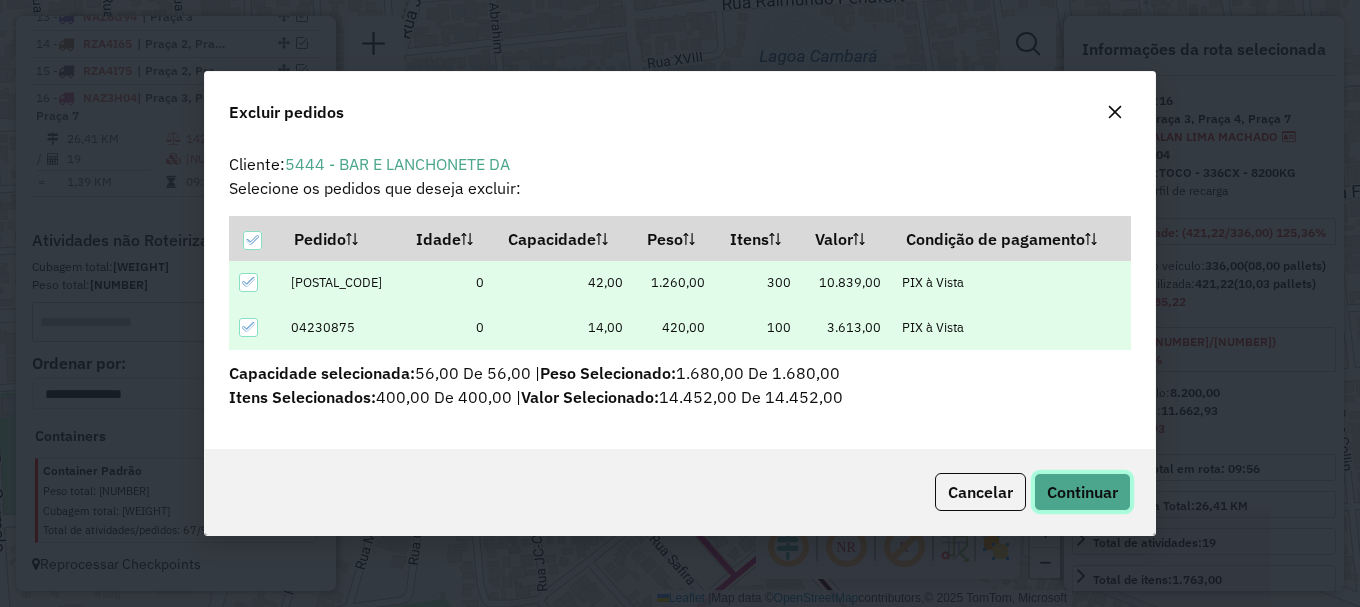 click on "Continuar" 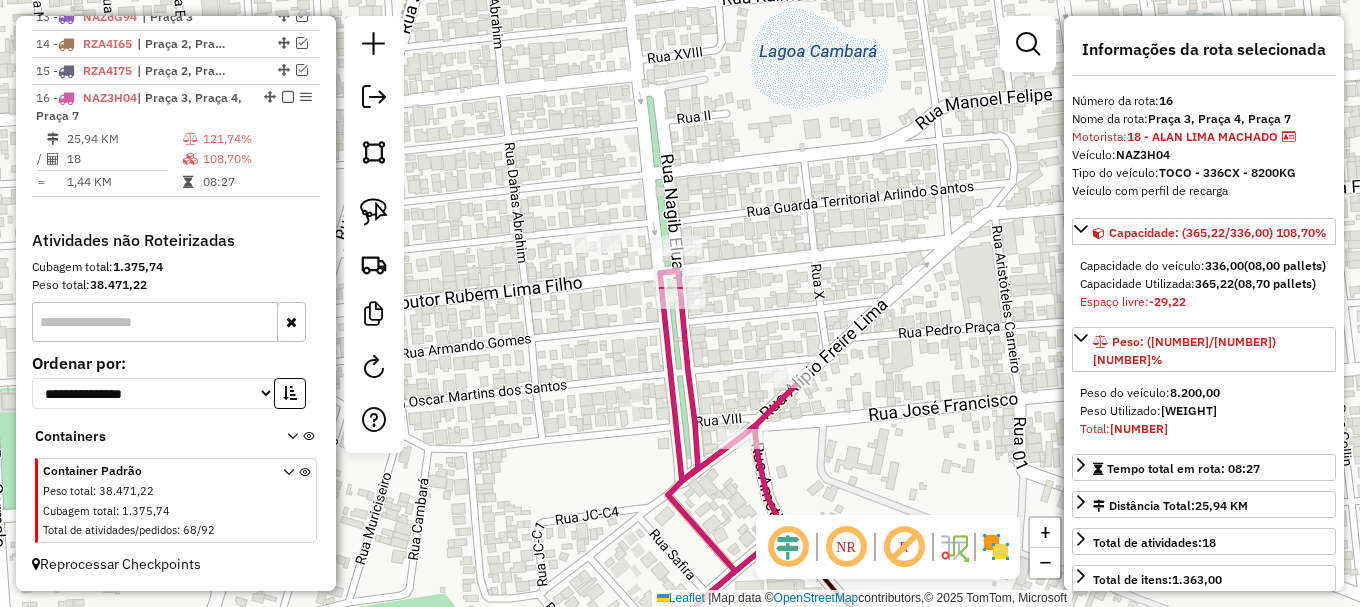 drag, startPoint x: 786, startPoint y: 315, endPoint x: 673, endPoint y: 163, distance: 189.40169 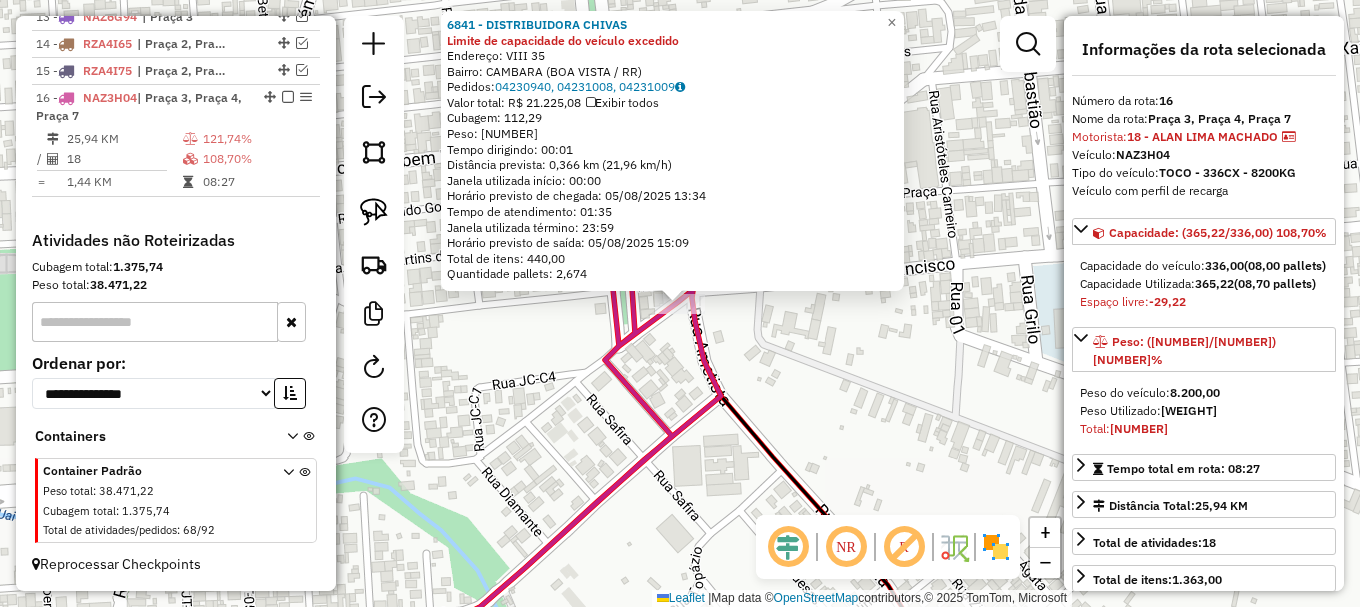click on "6841 - DISTRIBUIDORA CHIVAS Limite de capacidade do veículo excedido  Endereço:  VIII 35   Bairro: CAMBARA (BOA VISTA / RR)   Pedidos:  04230940, 04231008, 04231009   Valor total: R$ 21.225,08   Exibir todos   Cubagem: 112,29  Peso: 3.080,59  Tempo dirigindo: 00:01   Distância prevista: 0,366 km (21,96 km/h)   Janela utilizada início: 00:00   Horário previsto de chegada: 05/08/2025 13:34   Tempo de atendimento: 01:35   Janela utilizada término: 23:59   Horário previsto de saída: 05/08/2025 15:09   Total de itens: 440,00   Quantidade pallets: 2,674  × Janela de atendimento Grade de atendimento Capacidade Transportadoras Veículos Cliente Pedidos  Rotas Selecione os dias de semana para filtrar as janelas de atendimento  Seg   Ter   Qua   Qui   Sex   Sáb   Dom  Informe o período da janela de atendimento: De: Até:  Filtrar exatamente a janela do cliente  Considerar janela de atendimento padrão  Selecione os dias de semana para filtrar as grades de atendimento  Seg   Ter   Qua   Qui   Sex   Sáb  De:" 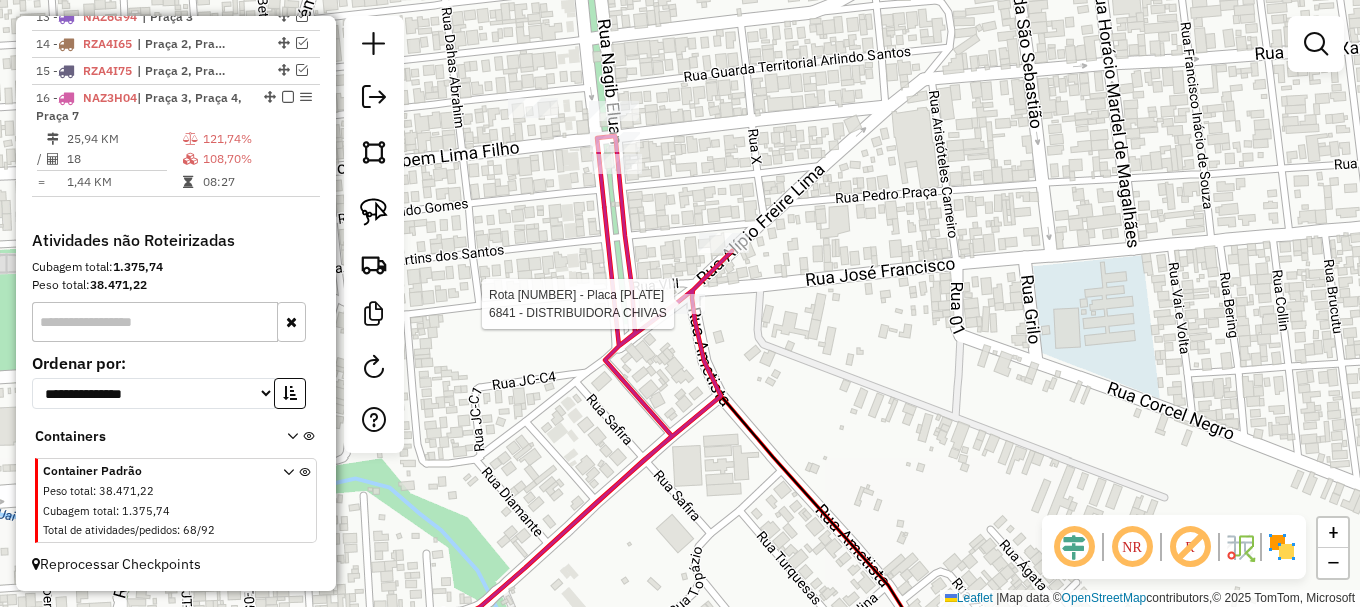 select on "**********" 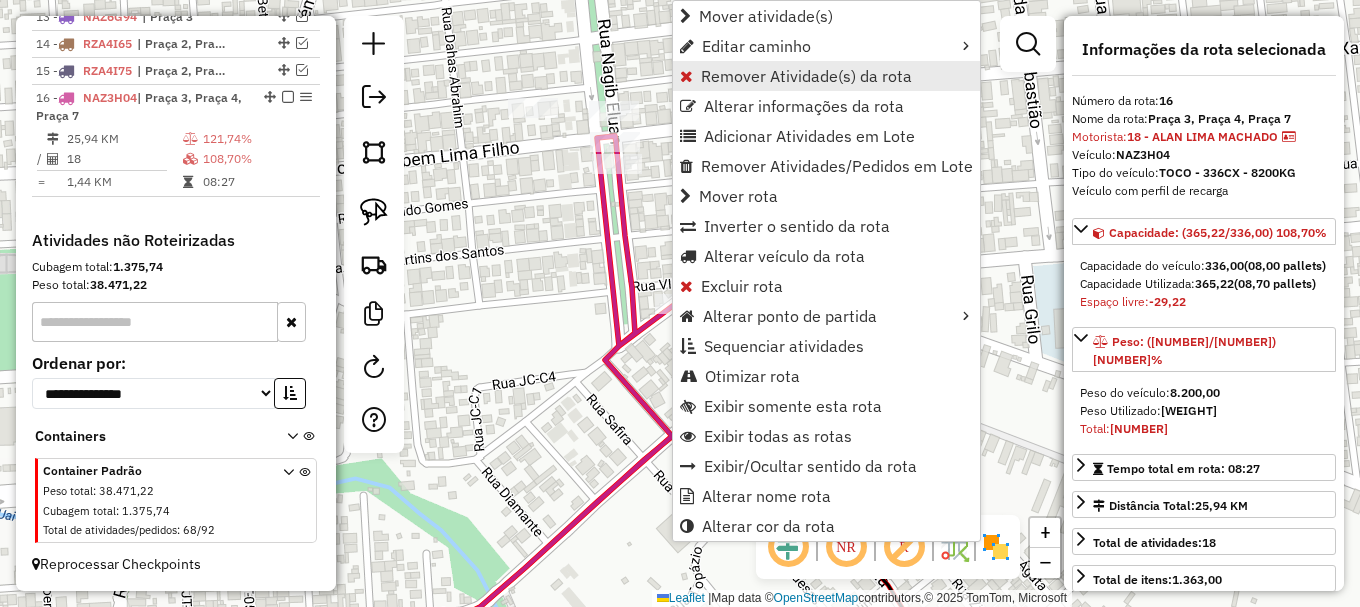 click on "Remover Atividade(s) da rota" at bounding box center [806, 76] 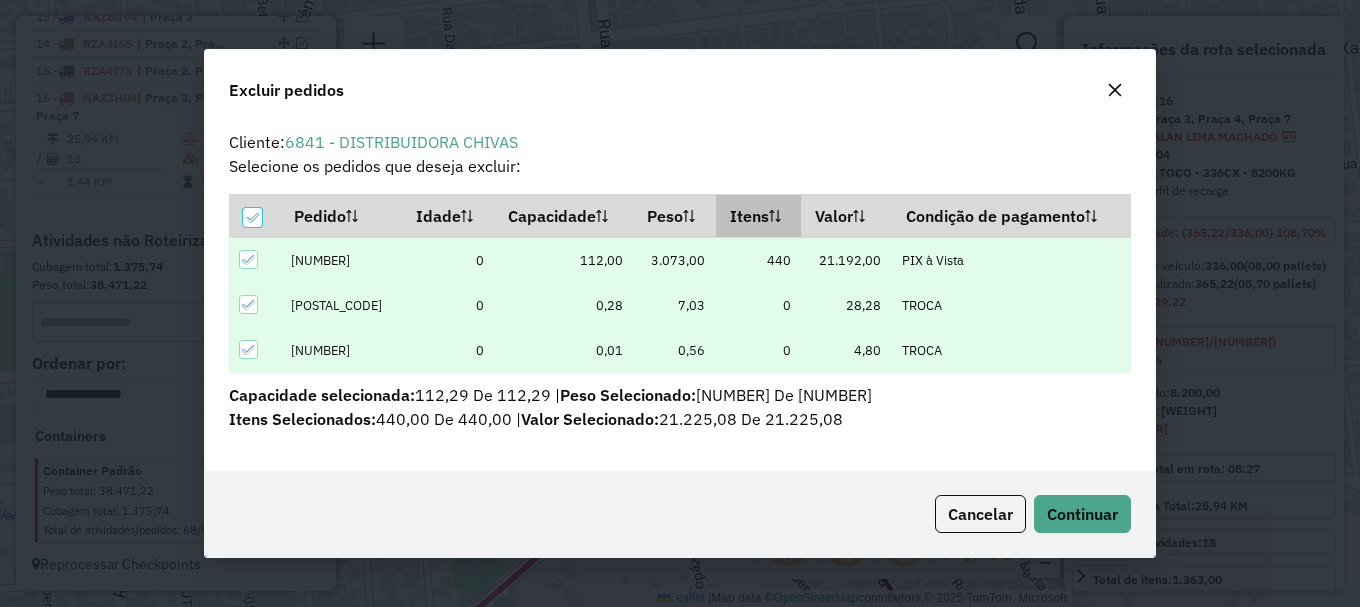 scroll, scrollTop: 0, scrollLeft: 0, axis: both 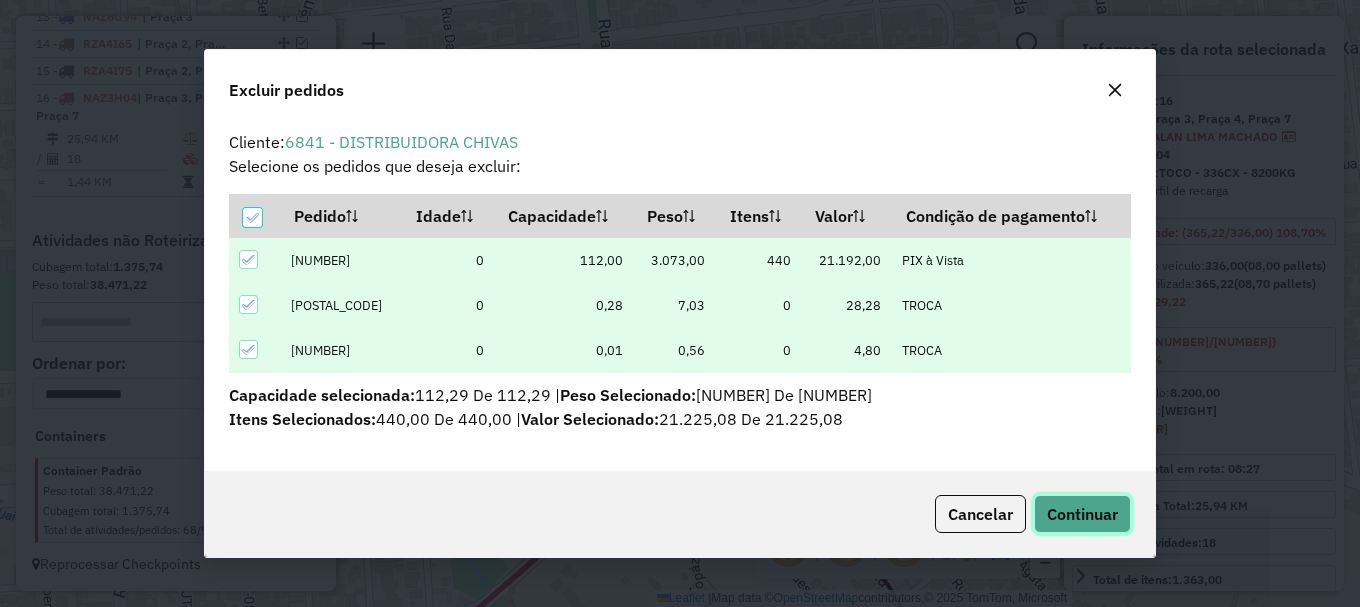 click on "Continuar" 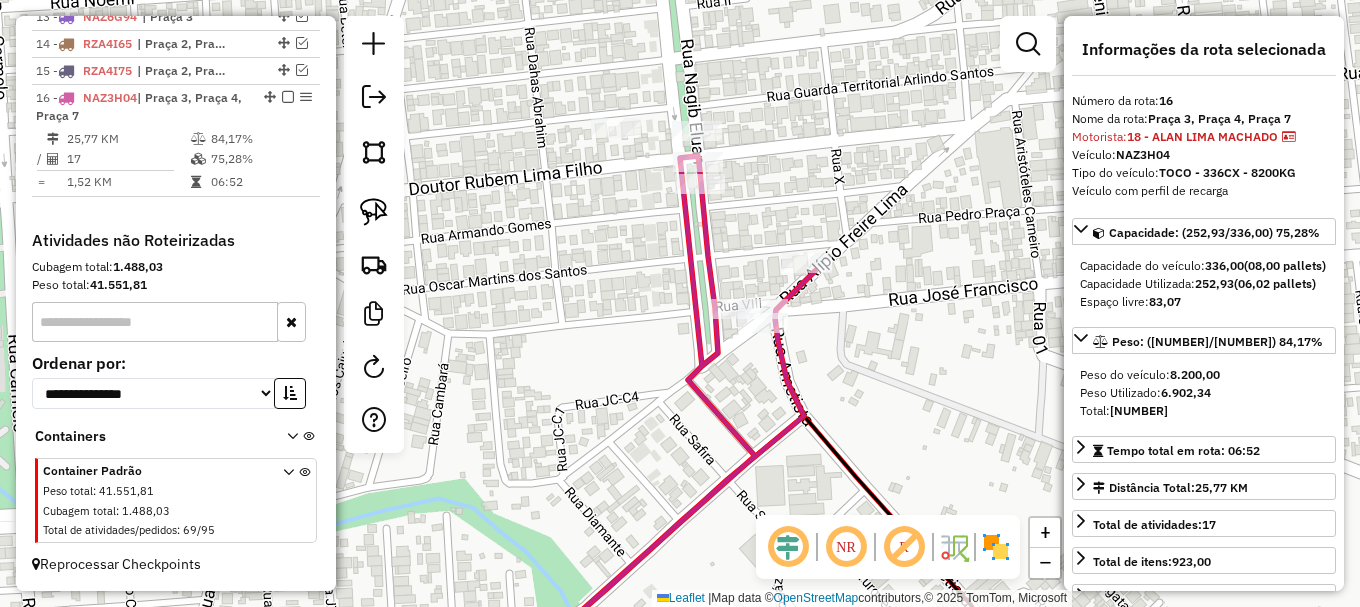 drag, startPoint x: 521, startPoint y: 254, endPoint x: 618, endPoint y: 274, distance: 99.0404 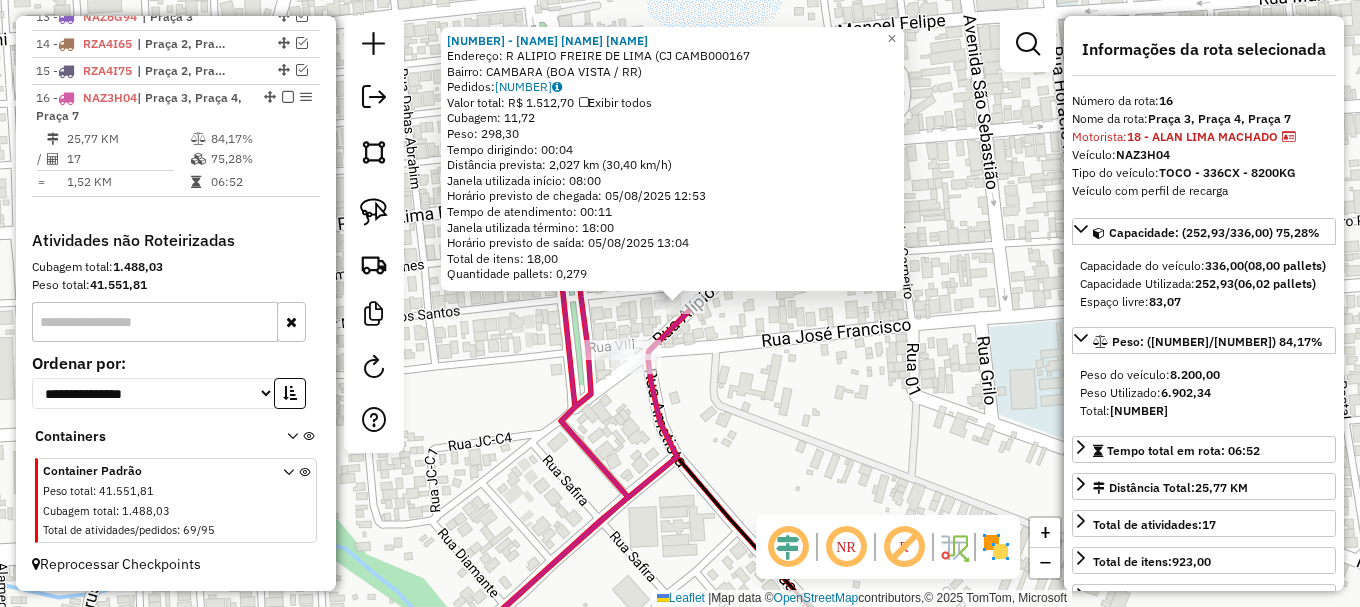click on "135 - SONIA MARIA COELHO D  Endereço: R   ALIPIO FREIRE DE LIMA (CJ CAMB000167   Bairro: CAMBARA (BOA VISTA / RR)   Pedidos:  04230954   Valor total: R$ 1.512,70   Exibir todos   Cubagem: 11,72  Peso: 298,30  Tempo dirigindo: 00:04   Distância prevista: 2,027 km (30,40 km/h)   Janela utilizada início: 08:00   Horário previsto de chegada: 05/08/2025 12:53   Tempo de atendimento: 00:11   Janela utilizada término: 18:00   Horário previsto de saída: 05/08/2025 13:04   Total de itens: 18,00   Quantidade pallets: 0,279  × Janela de atendimento Grade de atendimento Capacidade Transportadoras Veículos Cliente Pedidos  Rotas Selecione os dias de semana para filtrar as janelas de atendimento  Seg   Ter   Qua   Qui   Sex   Sáb   Dom  Informe o período da janela de atendimento: De: Até:  Filtrar exatamente a janela do cliente  Considerar janela de atendimento padrão  Selecione os dias de semana para filtrar as grades de atendimento  Seg   Ter   Qua   Qui   Sex   Sáb   Dom   Peso mínimo:   Peso máximo:  +" 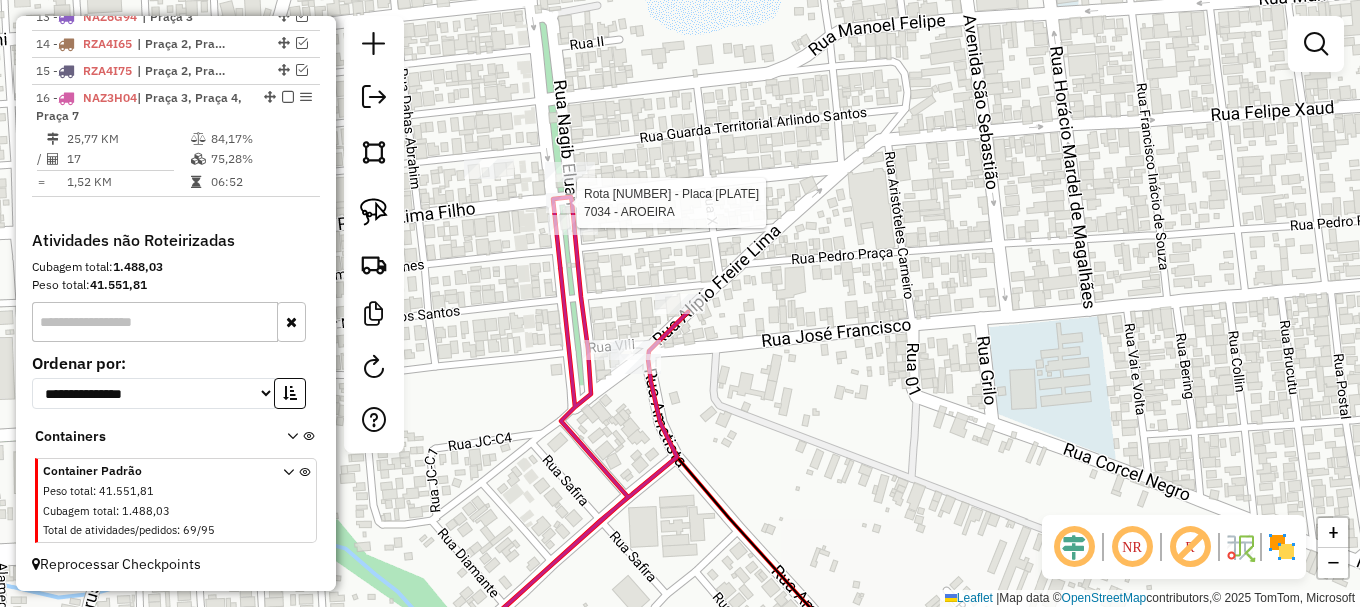 select on "**********" 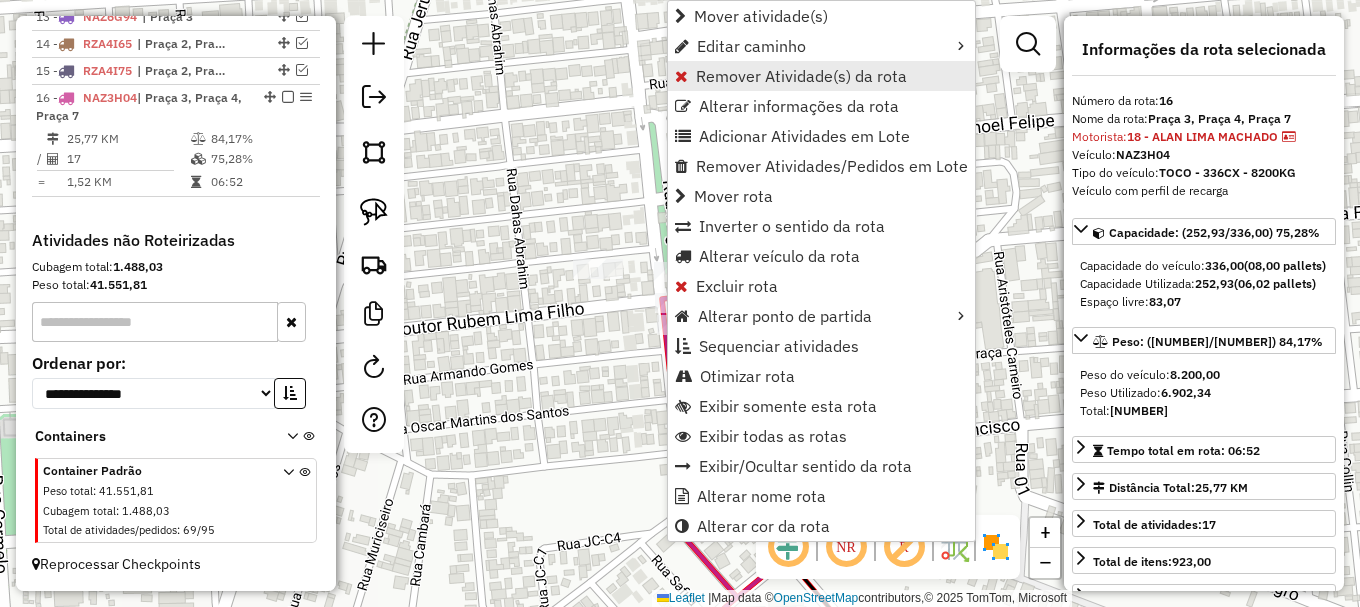 click on "Remover Atividade(s) da rota" at bounding box center [801, 76] 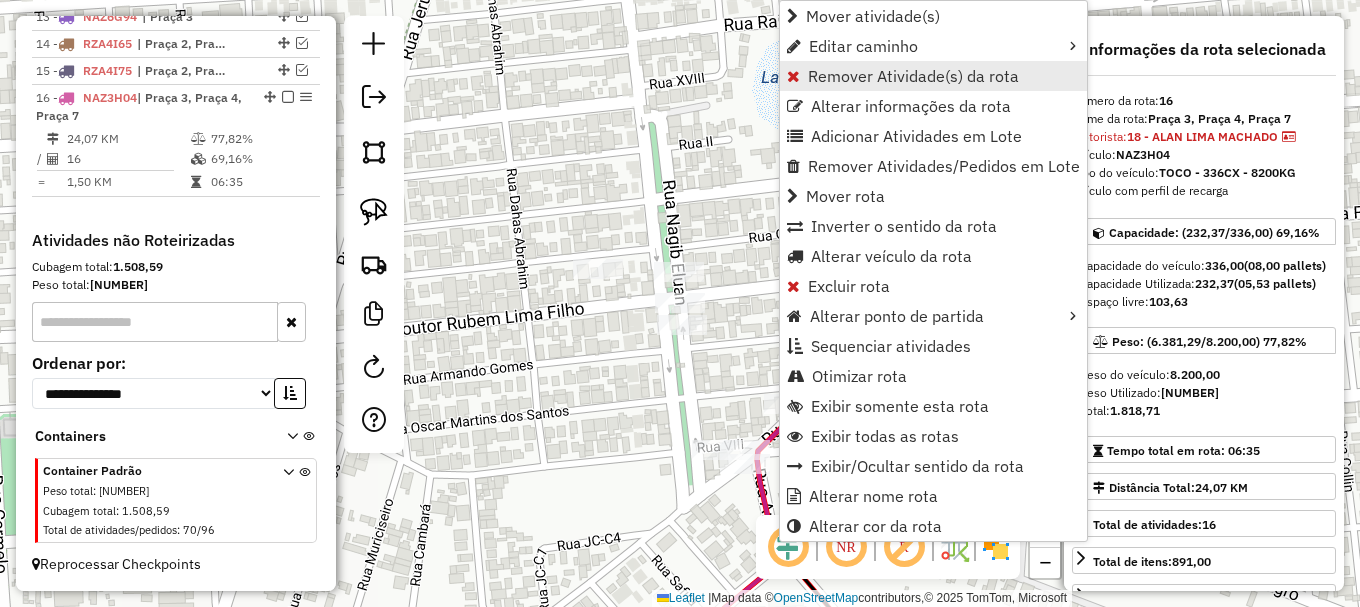 click on "Remover Atividade(s) da rota" at bounding box center (913, 76) 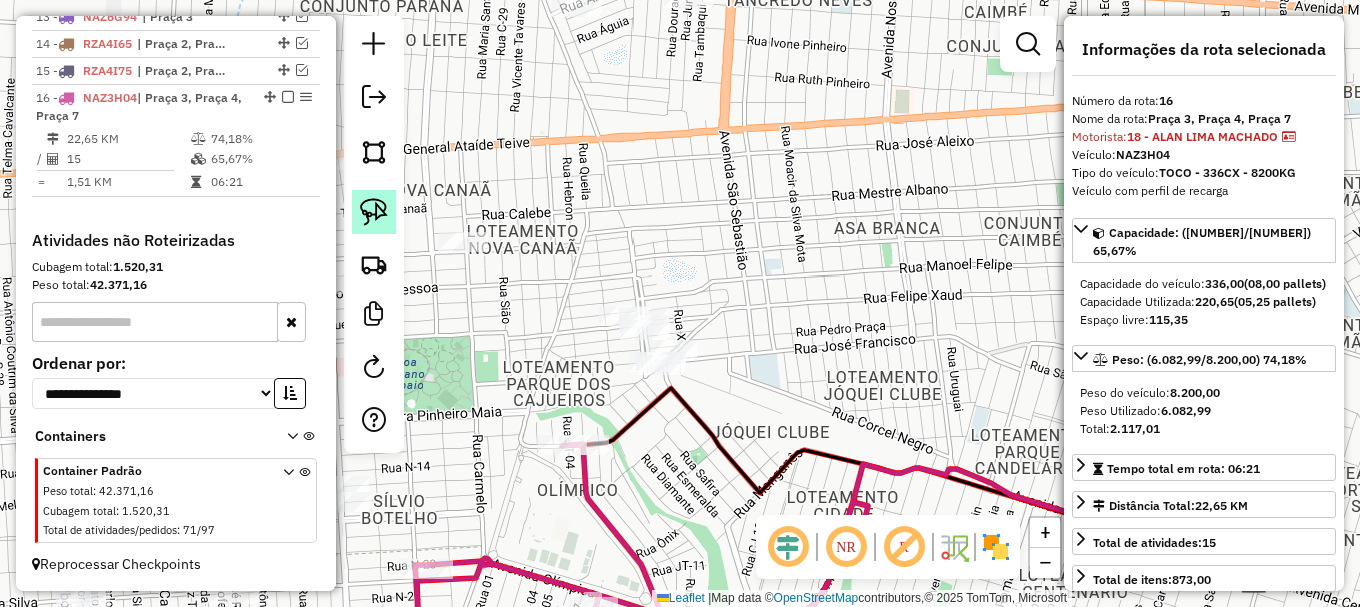 click 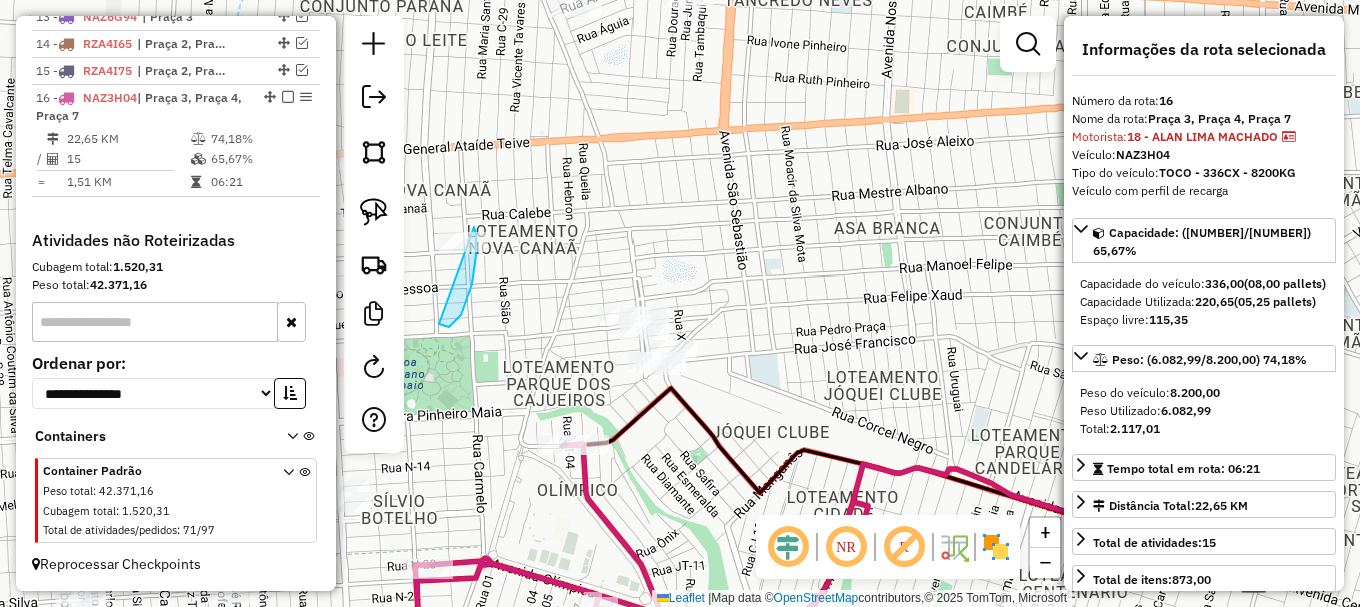 drag, startPoint x: 443, startPoint y: 326, endPoint x: 436, endPoint y: 182, distance: 144.17004 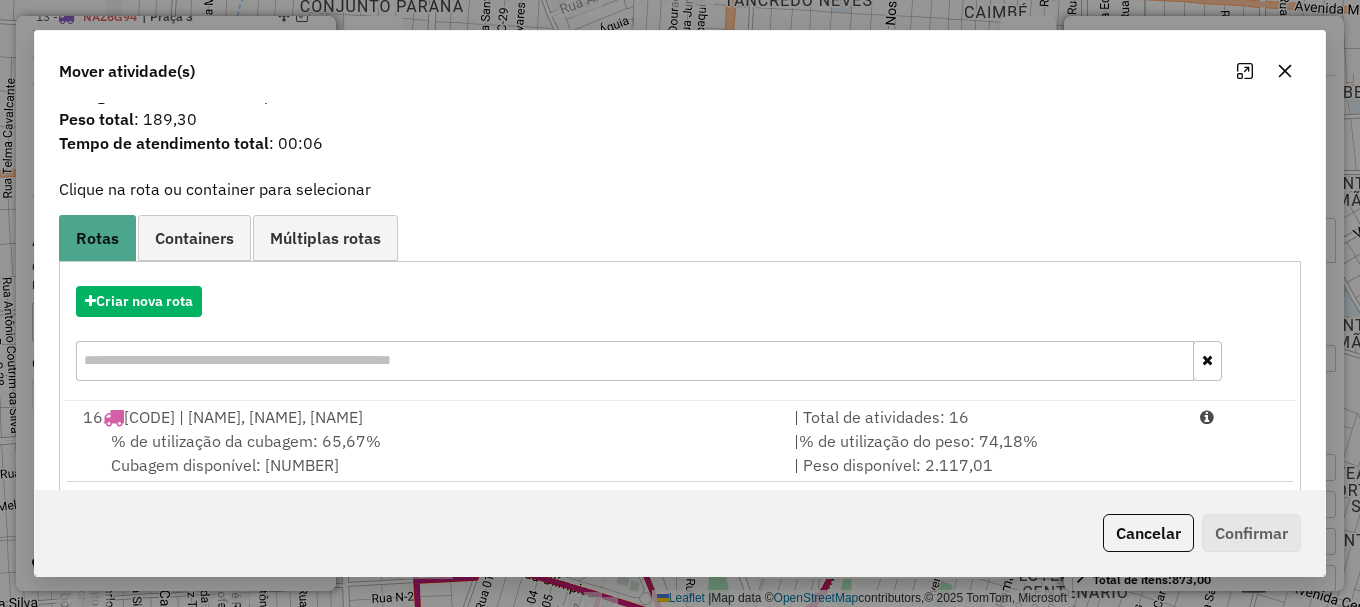 scroll, scrollTop: 78, scrollLeft: 0, axis: vertical 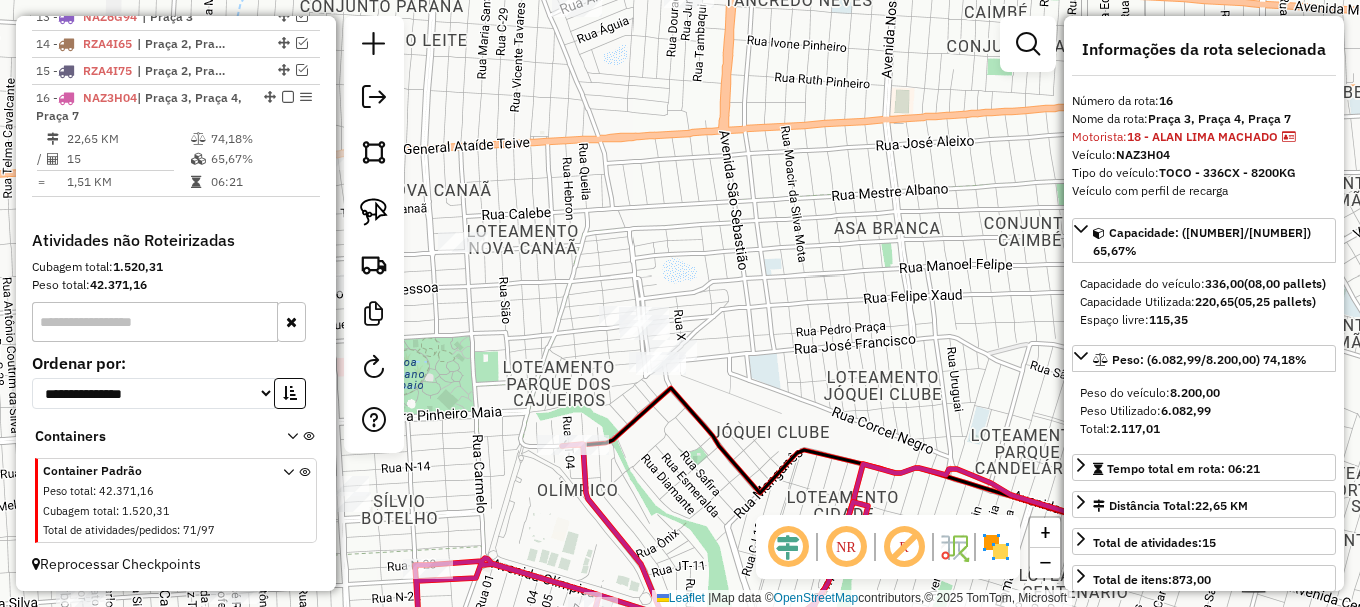 click at bounding box center (1028, 44) 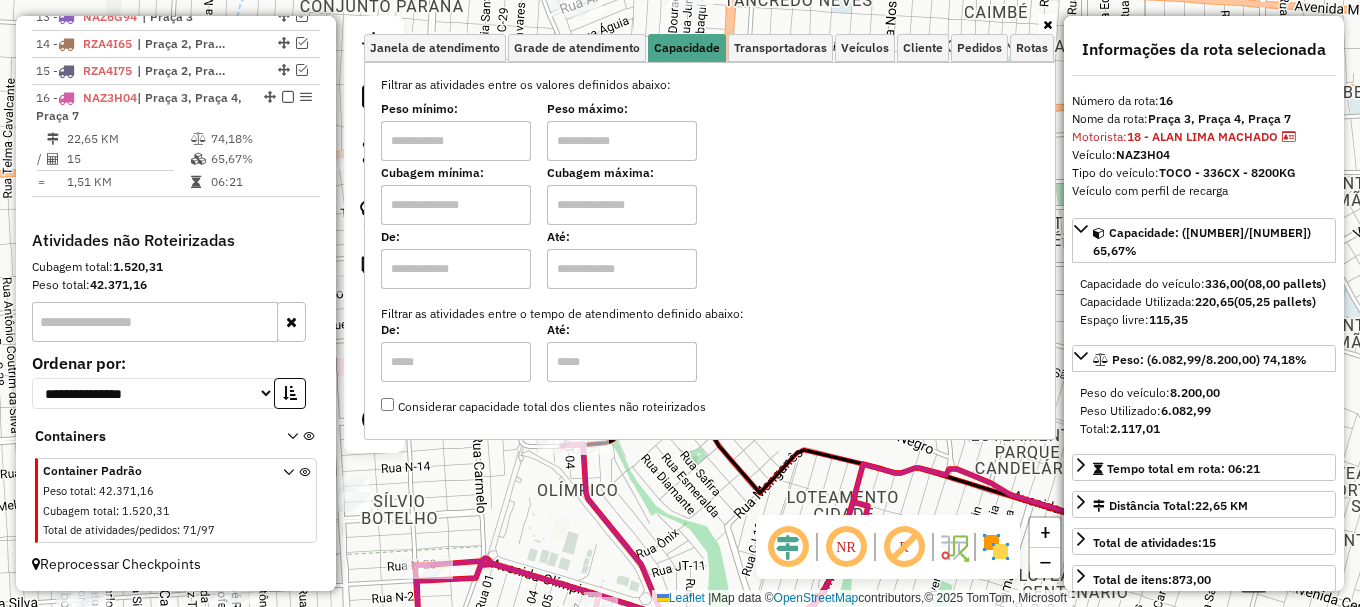 click at bounding box center [622, 141] 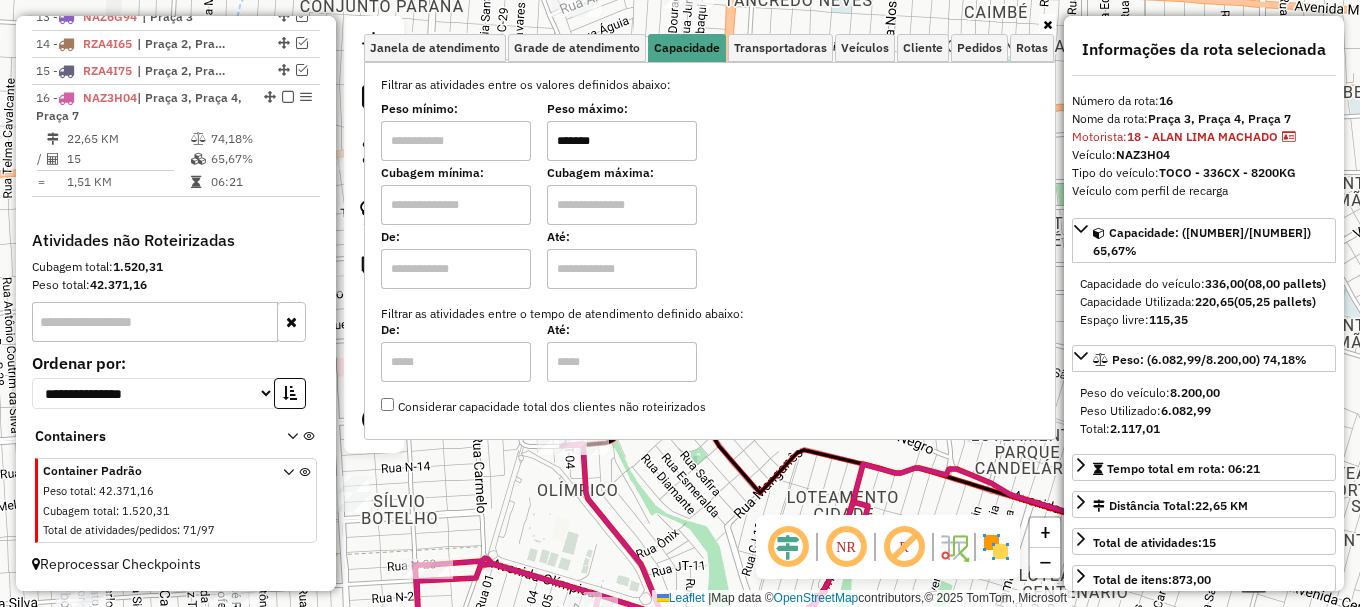 type on "*******" 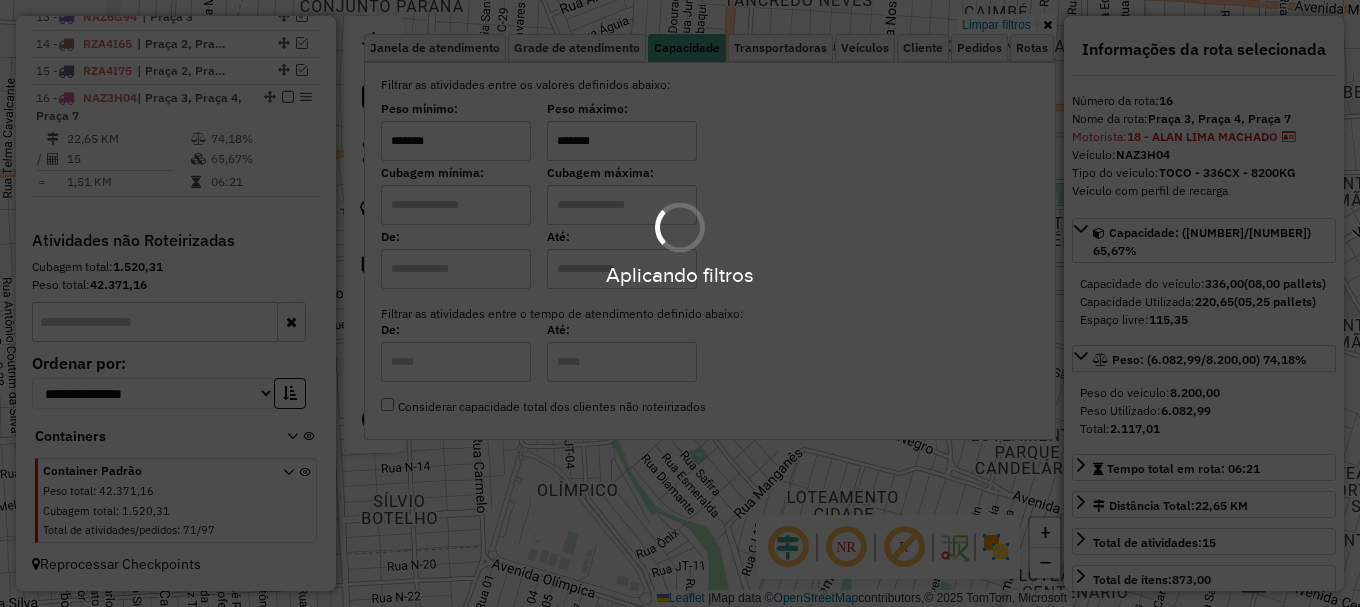 type on "*******" 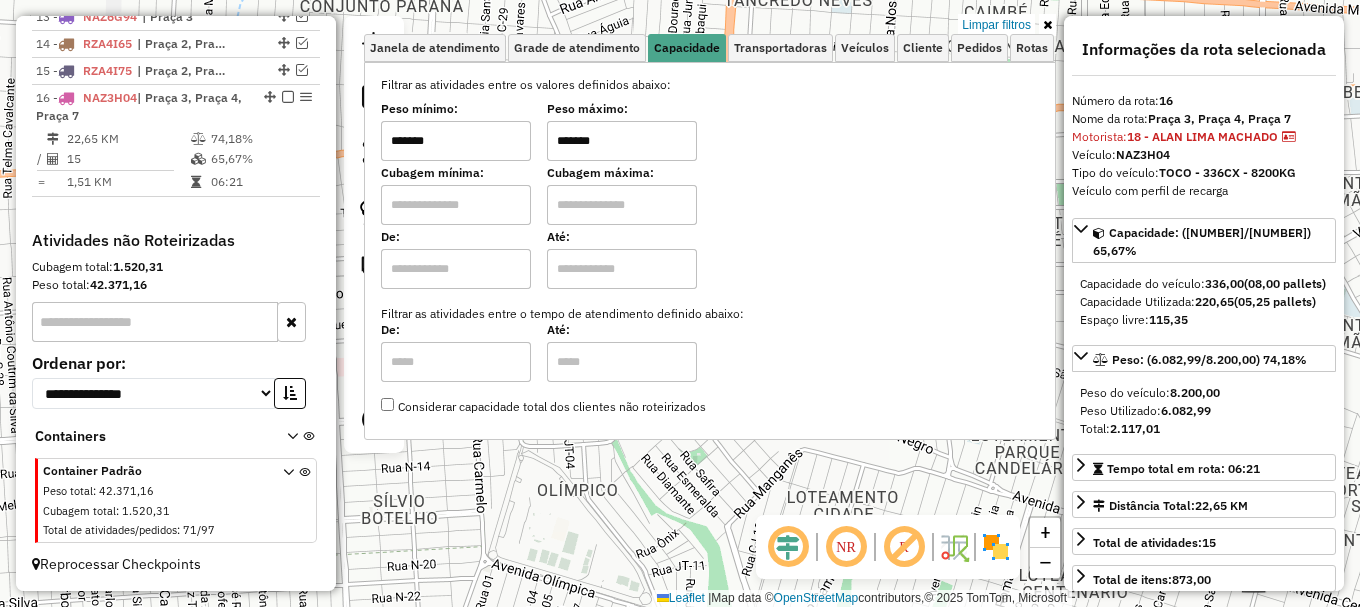 click on "Limpar filtros Janela de atendimento Grade de atendimento Capacidade Transportadoras Veículos Cliente Pedidos  Rotas Selecione os dias de semana para filtrar as janelas de atendimento  Seg   Ter   Qua   Qui   Sex   Sáb   Dom  Informe o período da janela de atendimento: De: Até:  Filtrar exatamente a janela do cliente  Considerar janela de atendimento padrão  Selecione os dias de semana para filtrar as grades de atendimento  Seg   Ter   Qua   Qui   Sex   Sáb   Dom   Considerar clientes sem dia de atendimento cadastrado  Clientes fora do dia de atendimento selecionado Filtrar as atividades entre os valores definidos abaixo:  Peso mínimo:  *******  Peso máximo:  *******  Cubagem mínima:   Cubagem máxima:   De:   Até:  Filtrar as atividades entre o tempo de atendimento definido abaixo:  De:   Até:   Considerar capacidade total dos clientes não roteirizados Transportadora: Selecione um ou mais itens Tipo de veículo: Selecione um ou mais itens Veículo: Selecione um ou mais itens Motorista: Nome: De:" 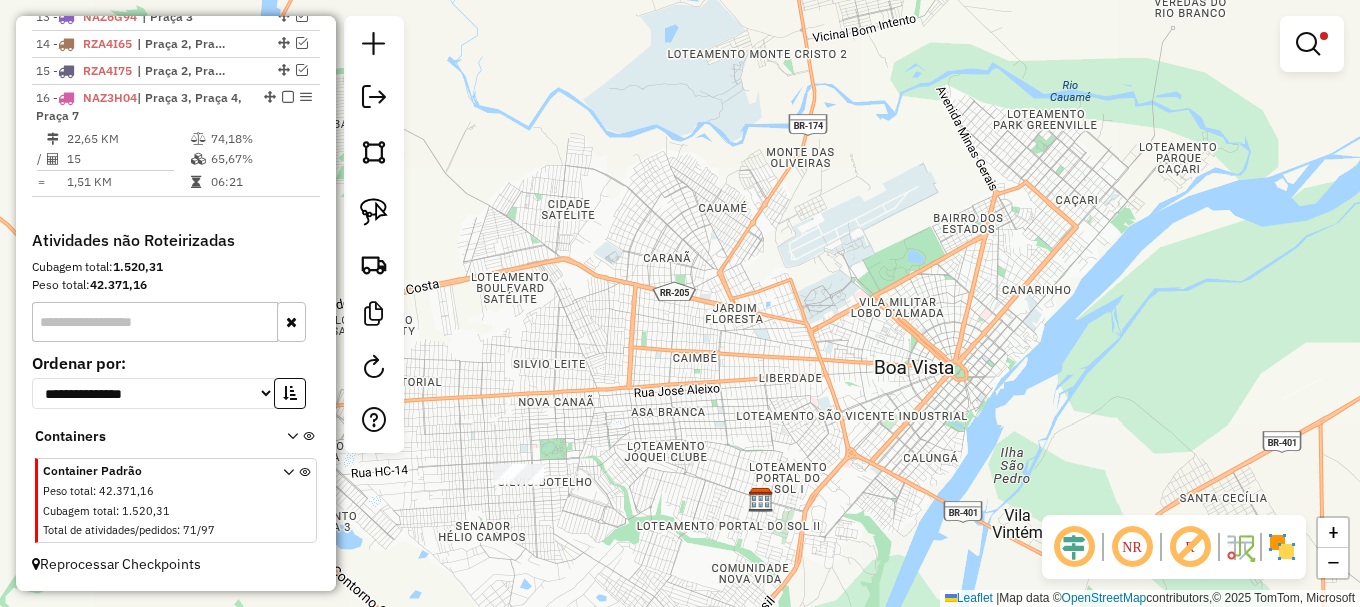 drag, startPoint x: 584, startPoint y: 459, endPoint x: 621, endPoint y: 420, distance: 53.75872 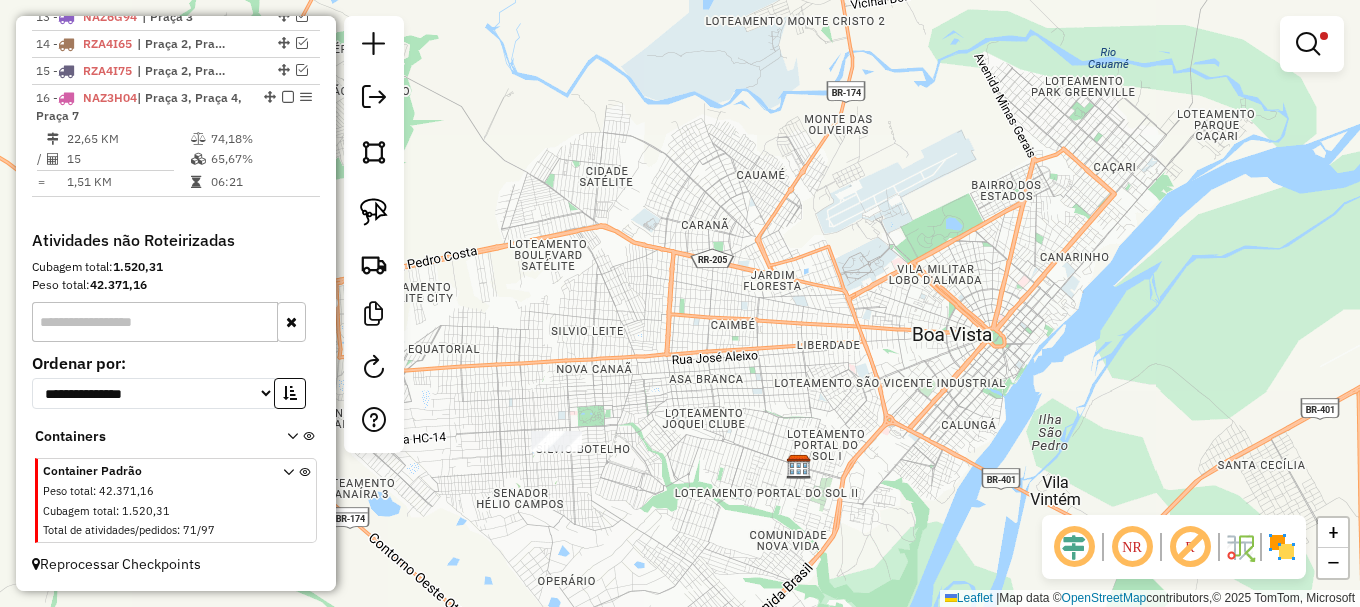 drag, startPoint x: 373, startPoint y: 218, endPoint x: 409, endPoint y: 320, distance: 108.16654 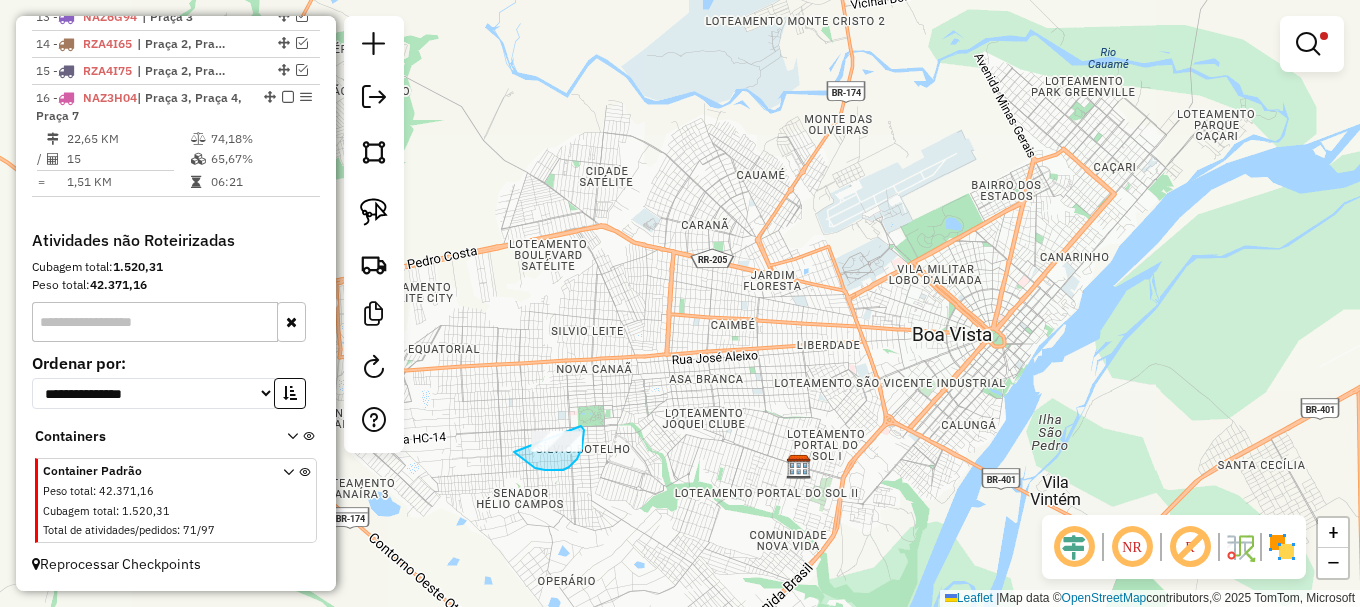 drag, startPoint x: 537, startPoint y: 468, endPoint x: 557, endPoint y: 406, distance: 65.14599 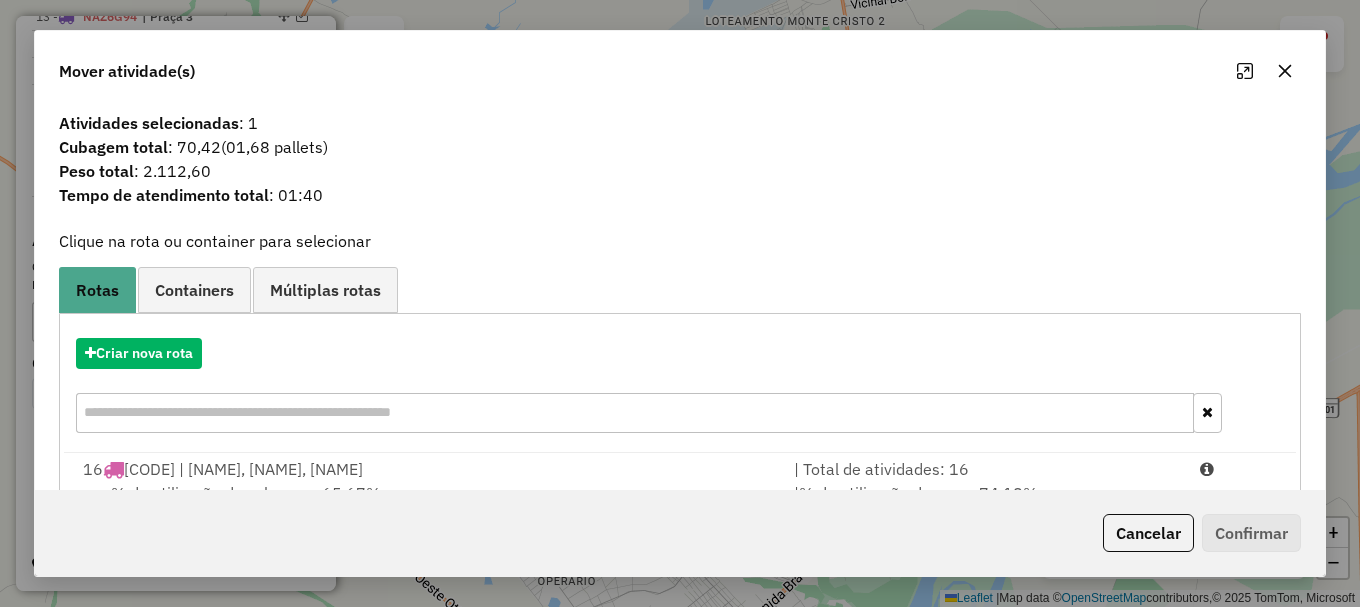 drag, startPoint x: 1255, startPoint y: 468, endPoint x: 1259, endPoint y: 489, distance: 21.377558 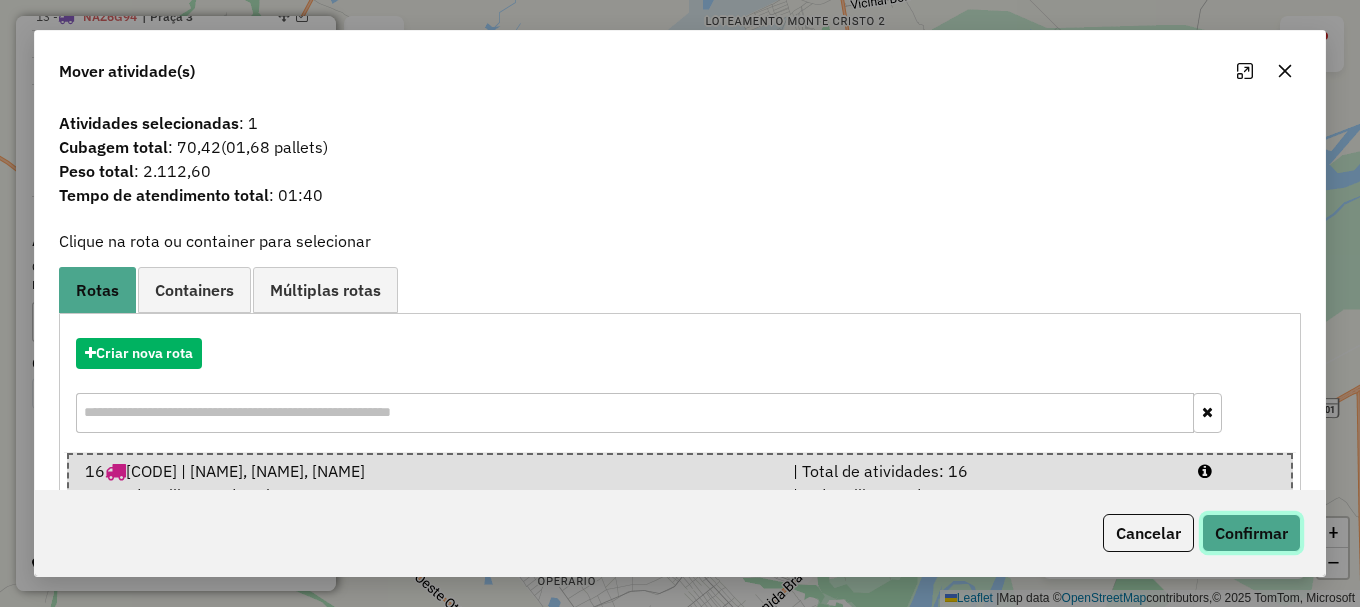click on "Confirmar" 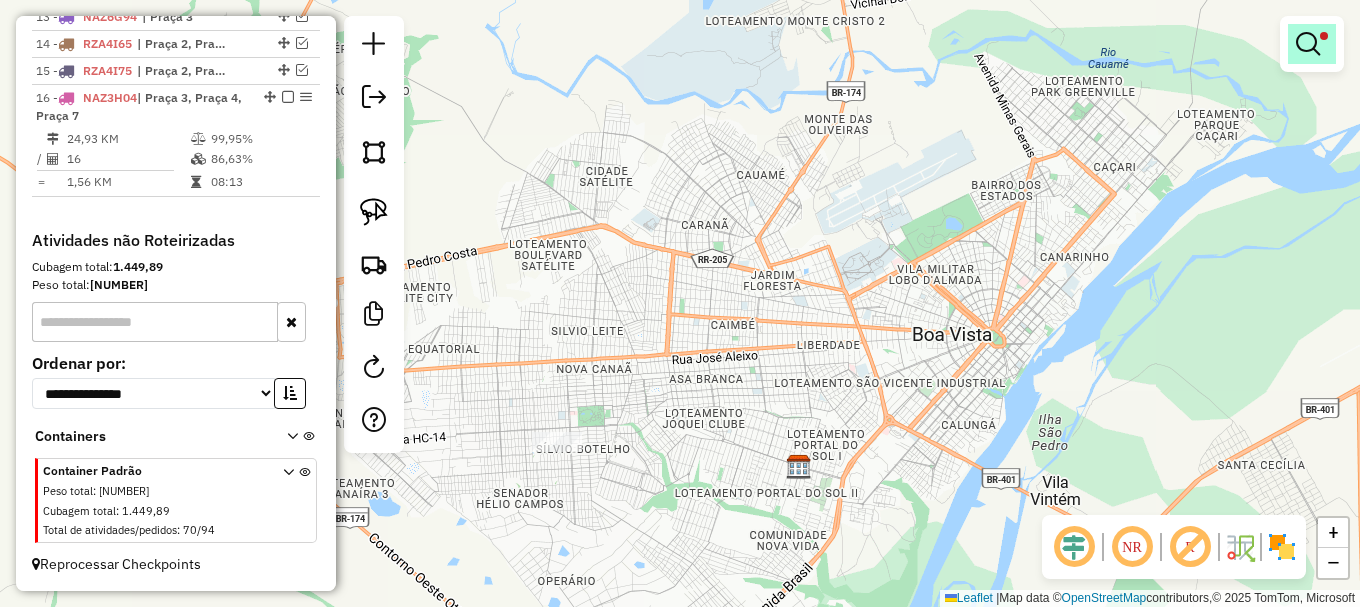 click at bounding box center [1308, 44] 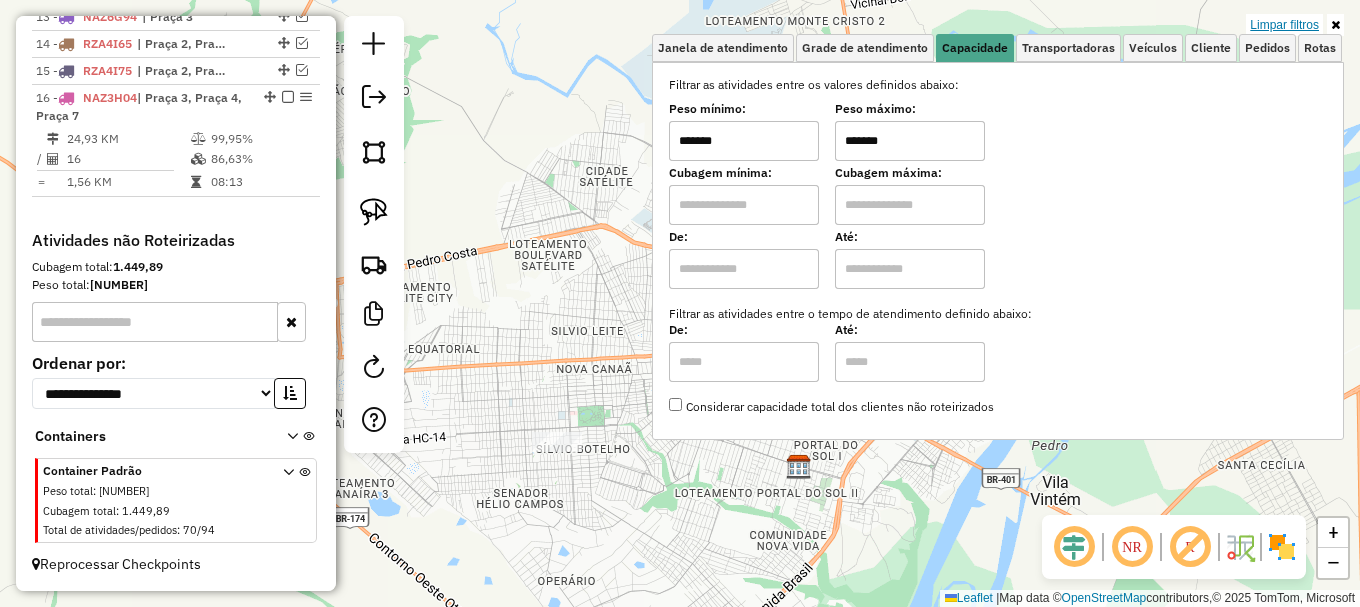 click on "Limpar filtros" at bounding box center (1284, 25) 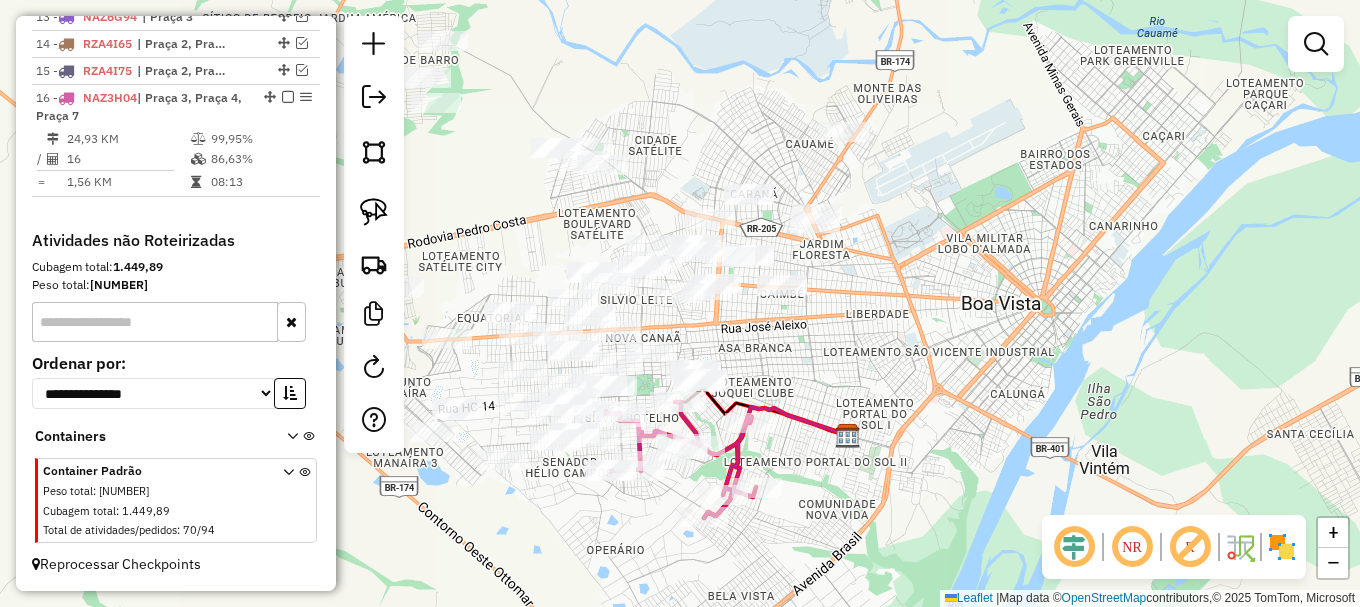 drag, startPoint x: 769, startPoint y: 361, endPoint x: 840, endPoint y: 314, distance: 85.146935 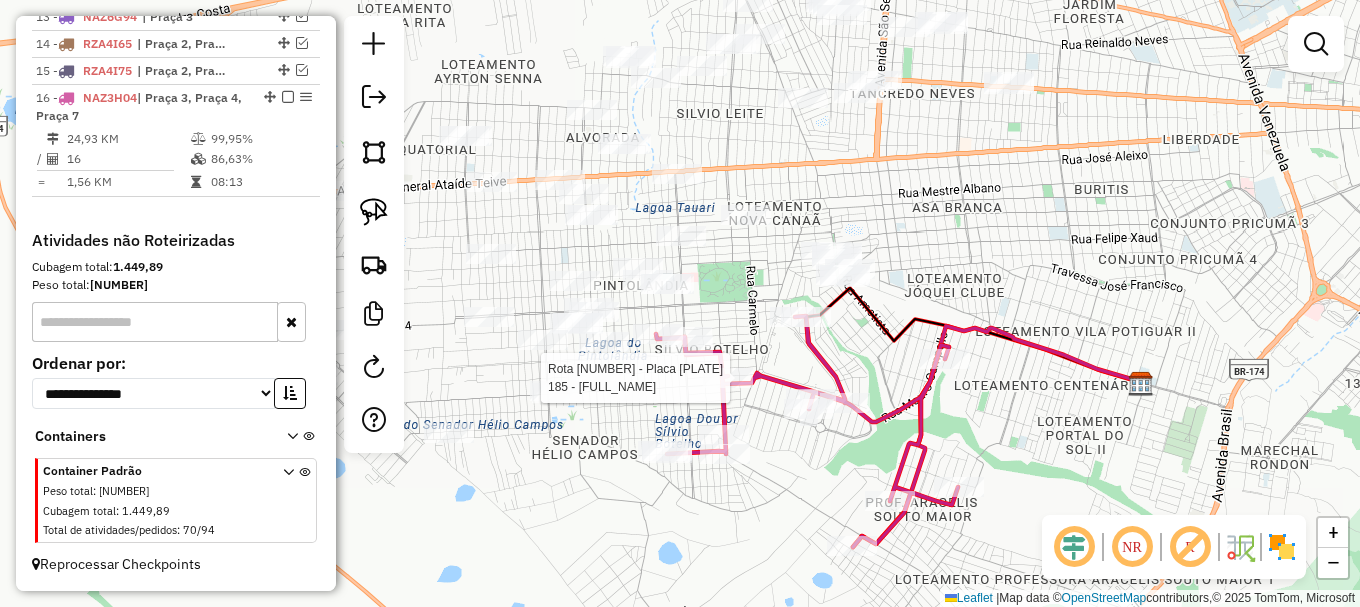 select on "**********" 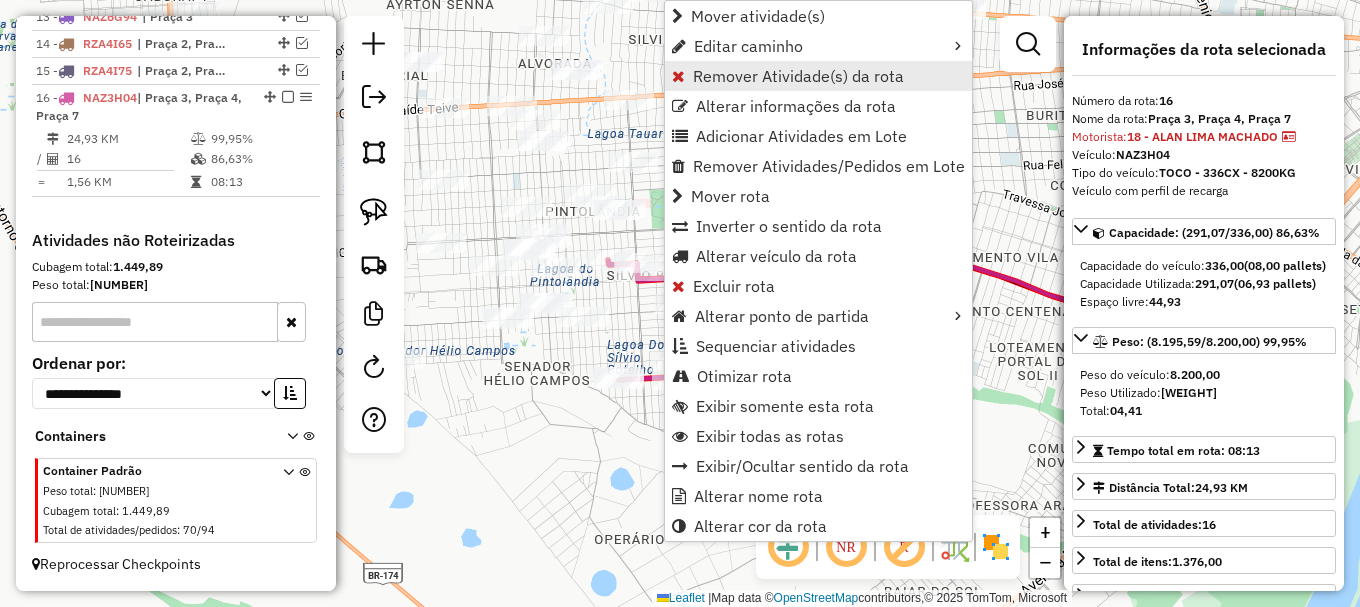 click on "Remover Atividade(s) da rota" at bounding box center (798, 76) 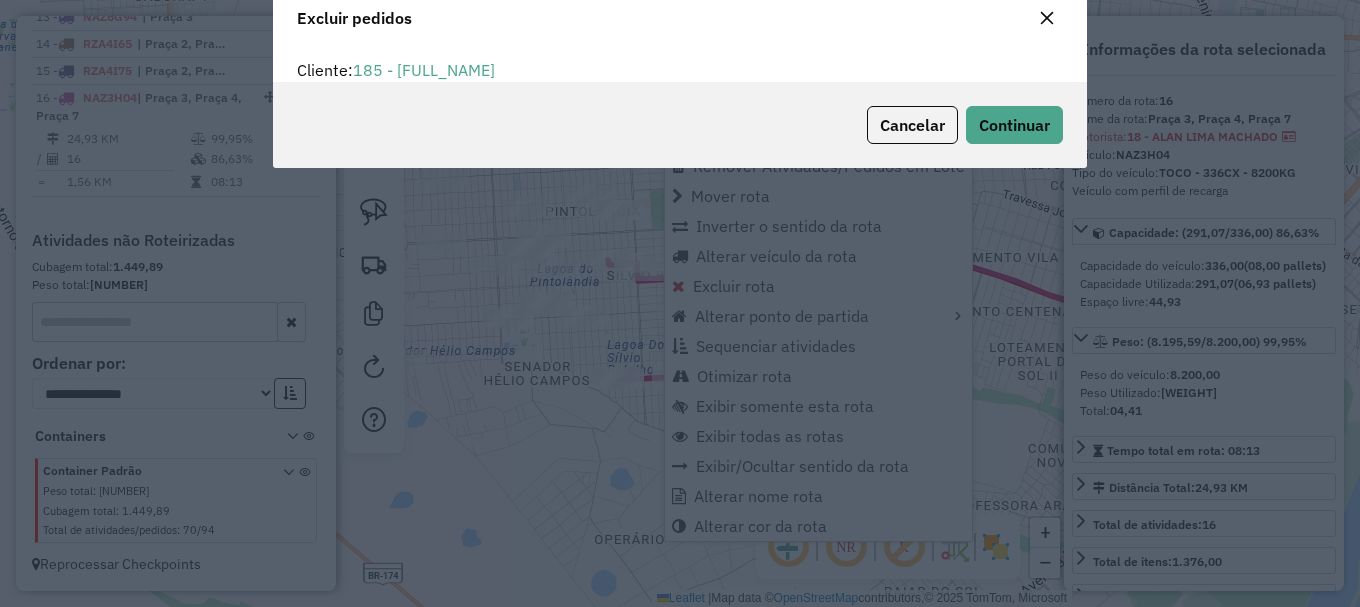 scroll, scrollTop: 12, scrollLeft: 6, axis: both 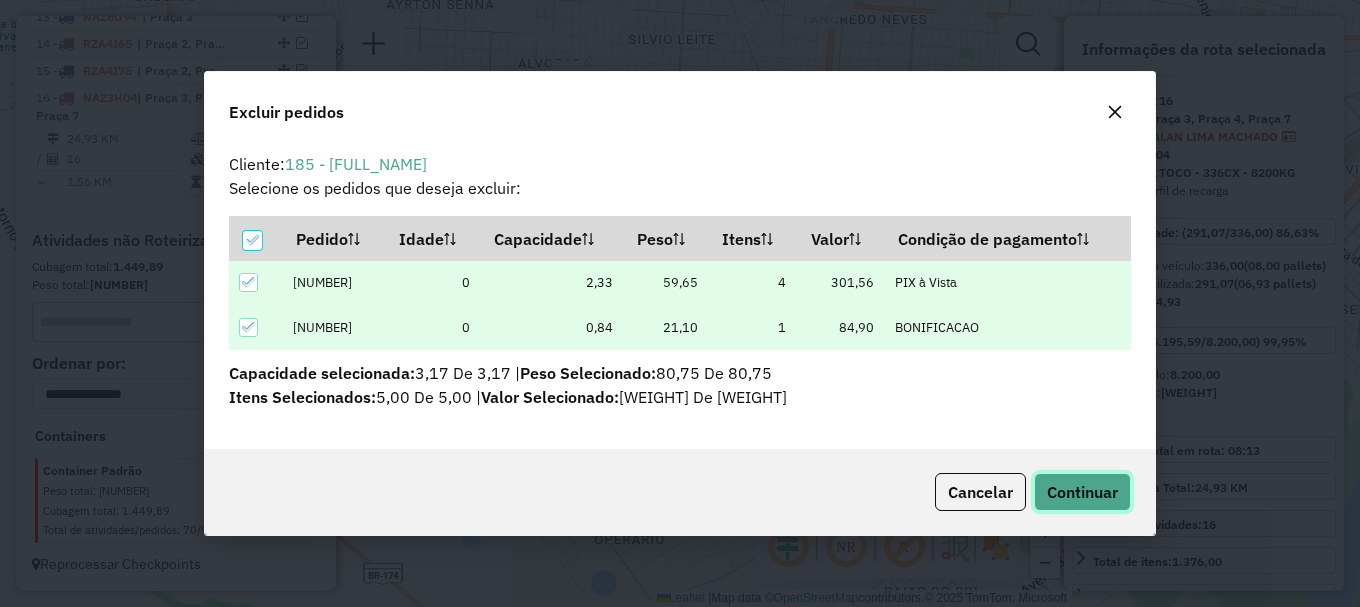 click on "Continuar" 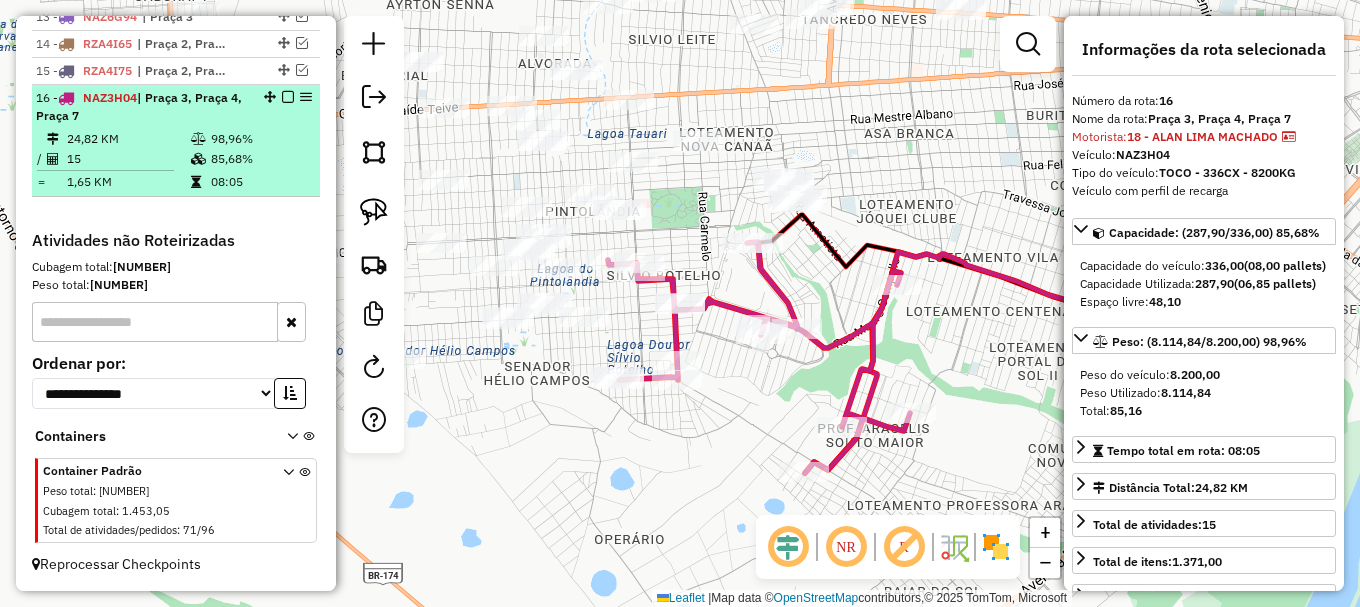click at bounding box center (288, 97) 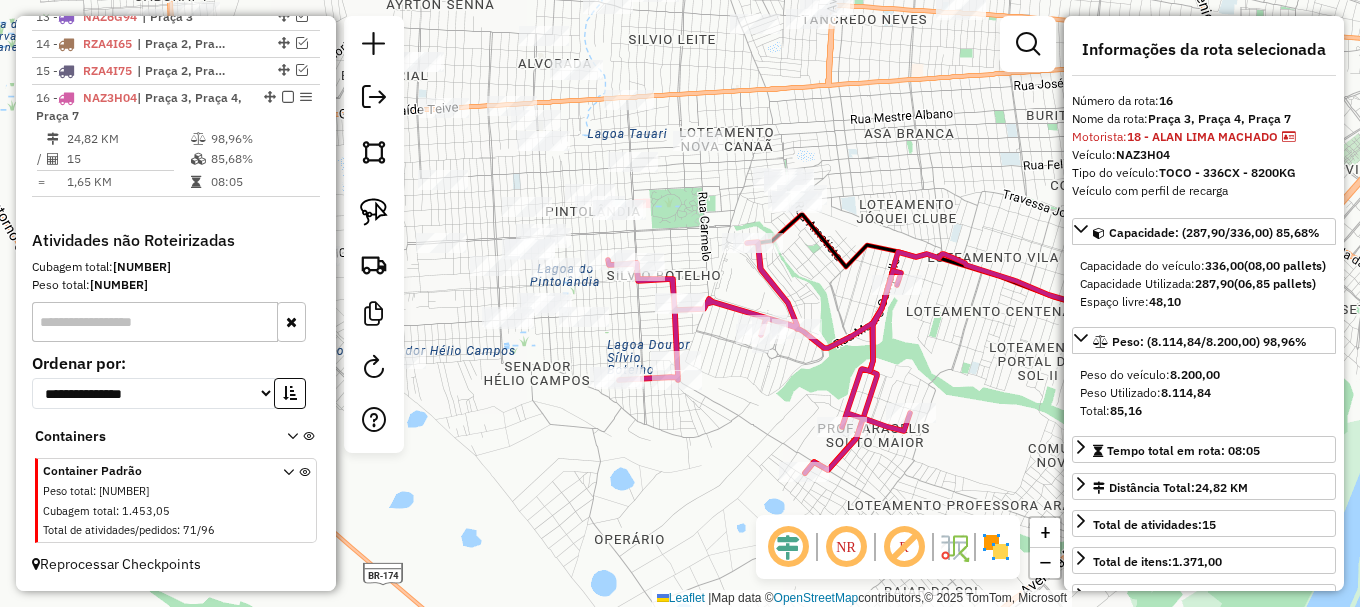 scroll, scrollTop: 1068, scrollLeft: 0, axis: vertical 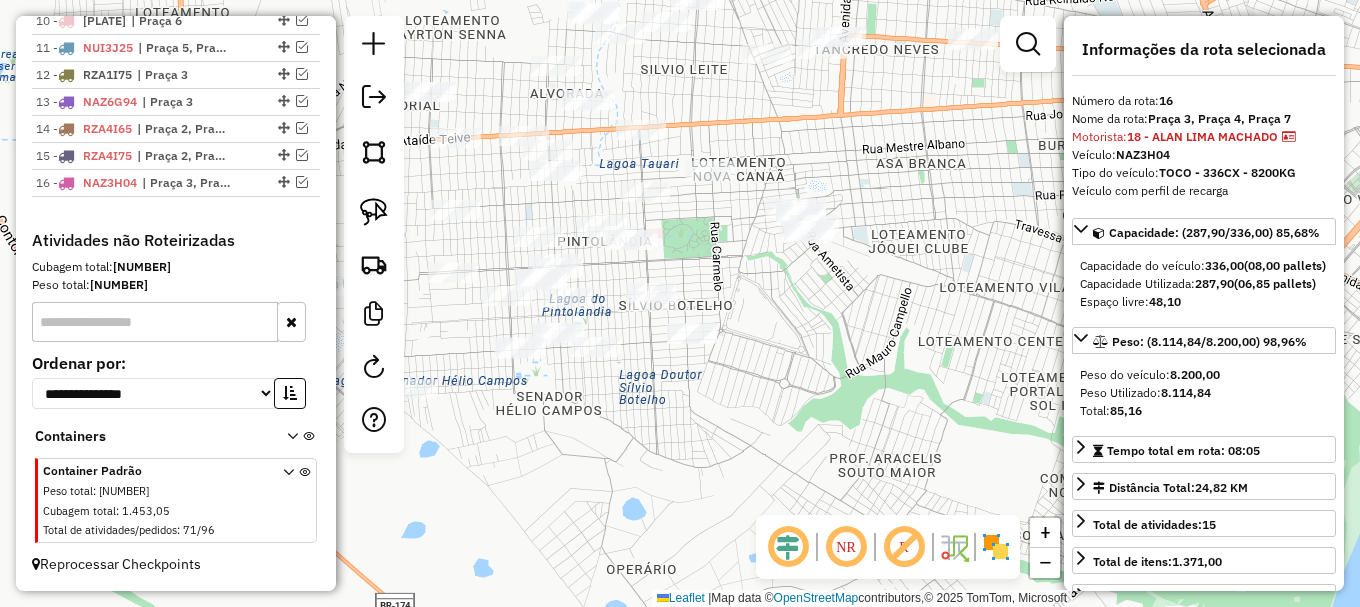 drag, startPoint x: 650, startPoint y: 393, endPoint x: 662, endPoint y: 423, distance: 32.31099 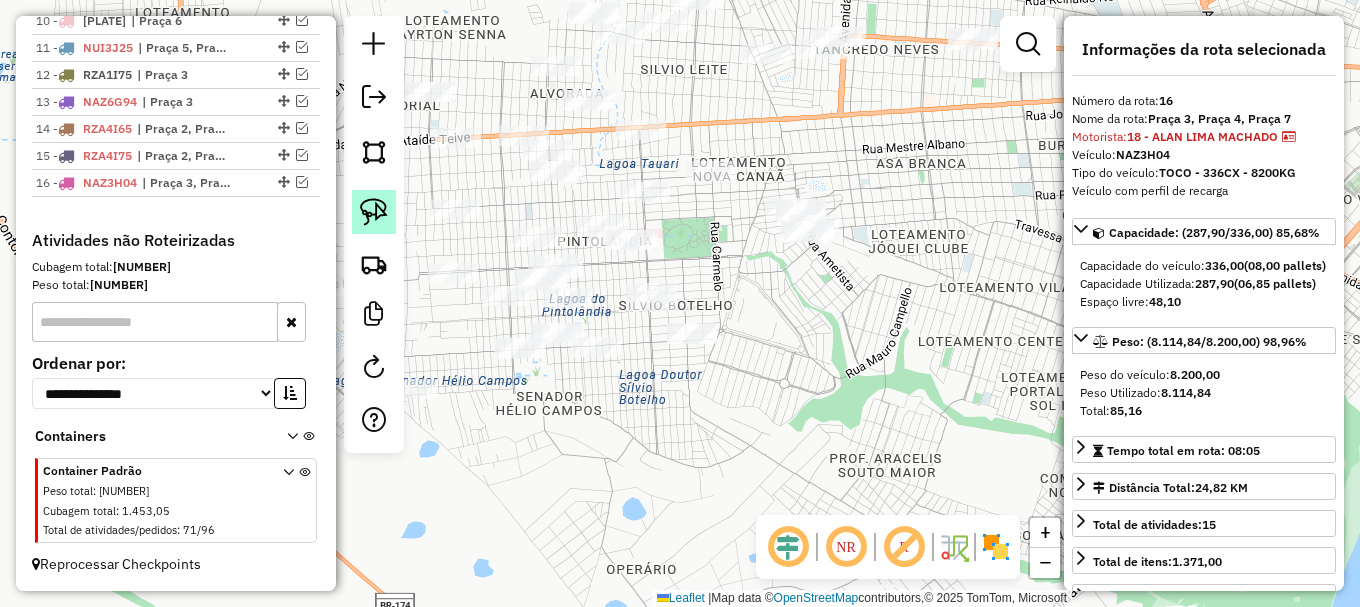 click 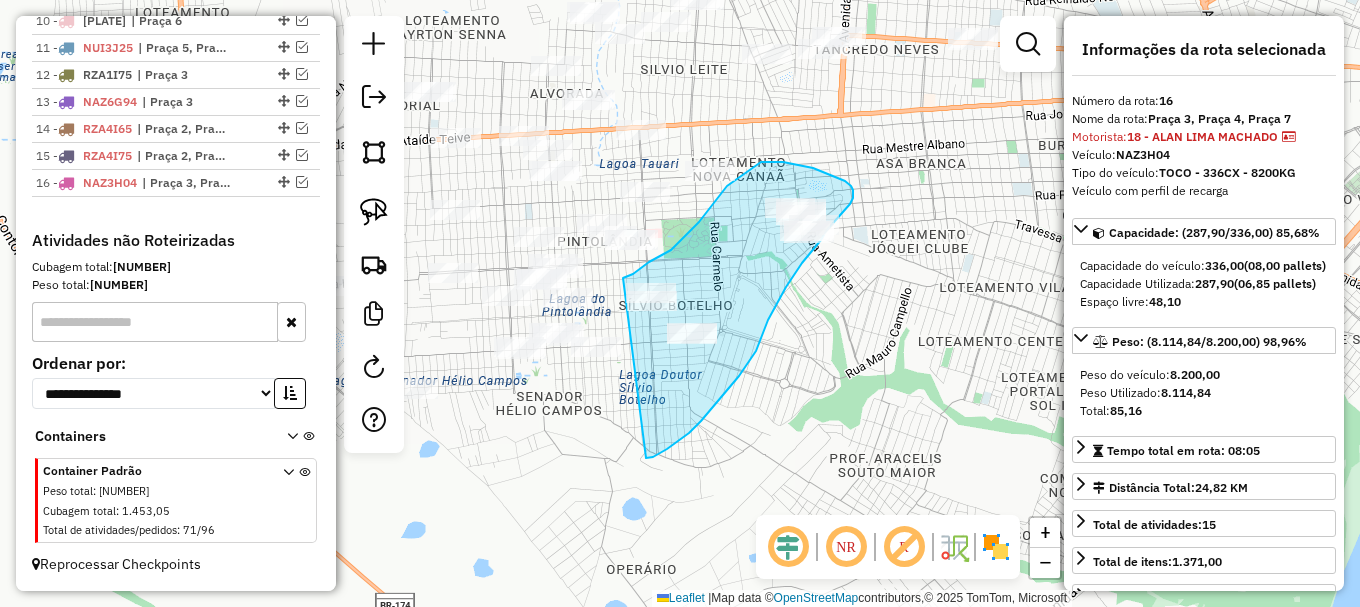 drag, startPoint x: 646, startPoint y: 458, endPoint x: 621, endPoint y: 279, distance: 180.73738 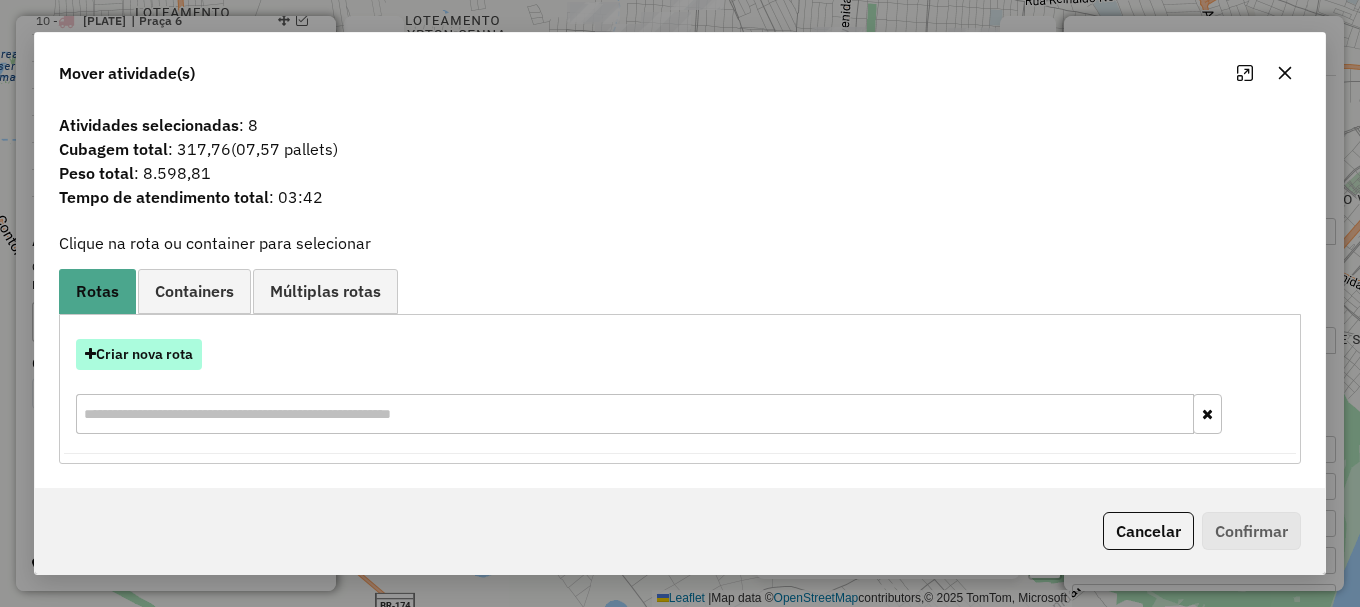 click on "Criar nova rota" at bounding box center (139, 354) 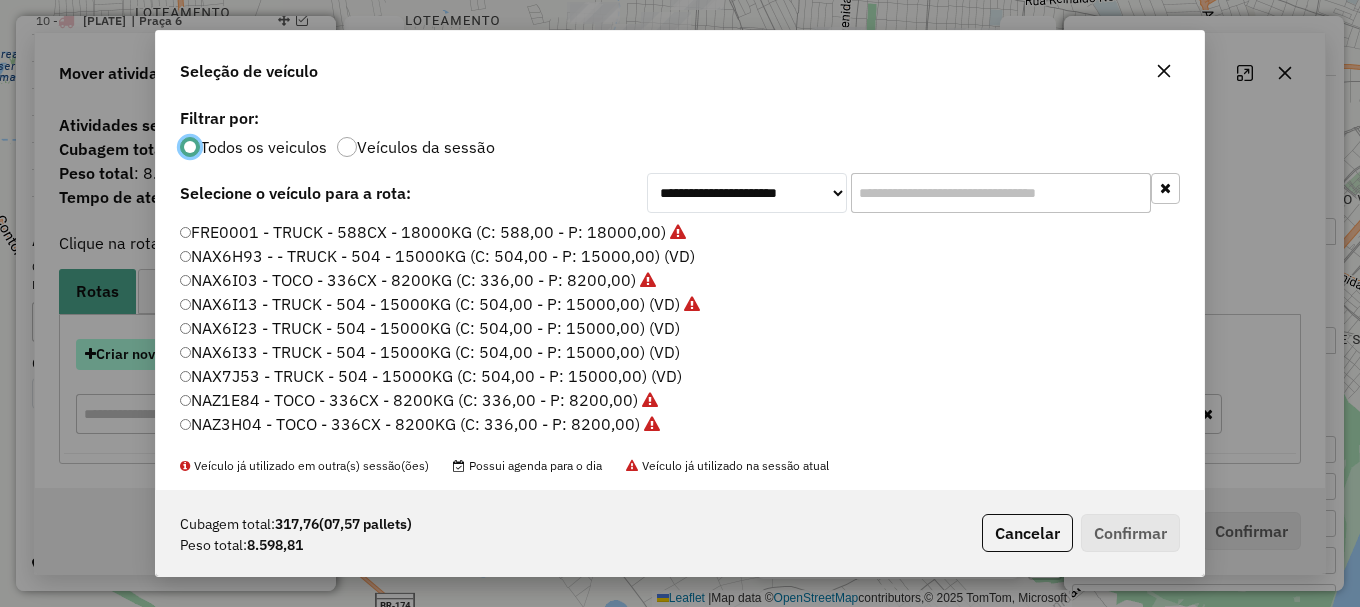 scroll, scrollTop: 11, scrollLeft: 6, axis: both 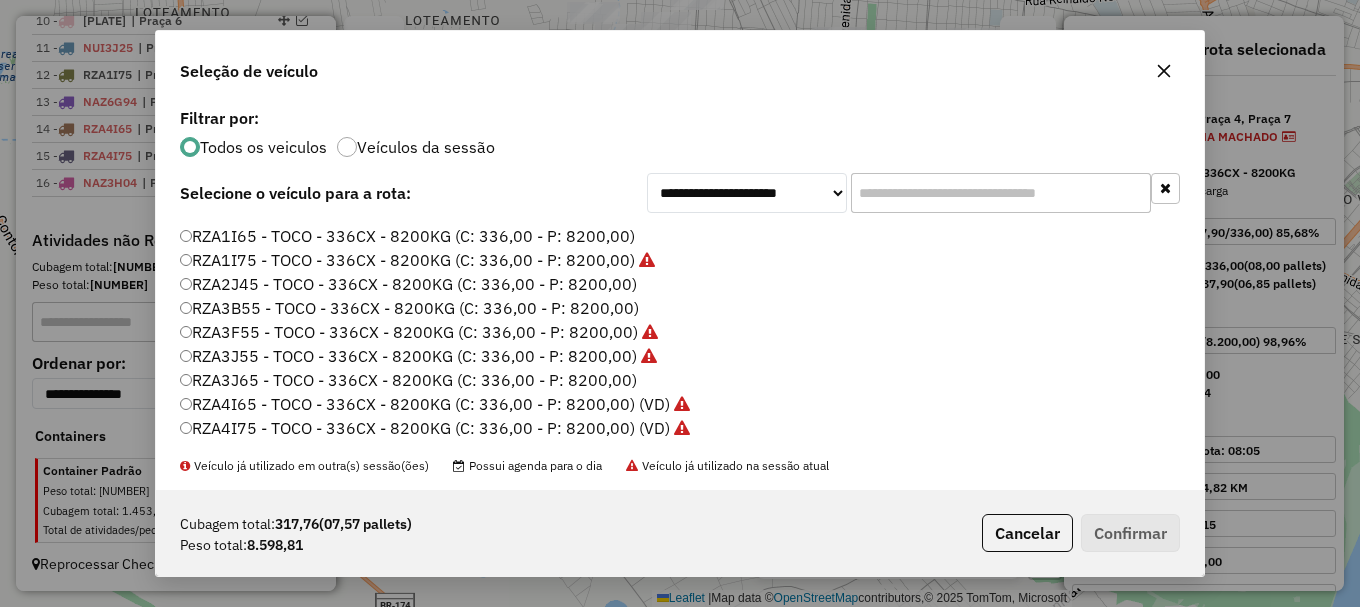 click on "RZA4I65 - TOCO - 336CX - 8200KG (C: 336,00 - P: 8200,00) (VD)" 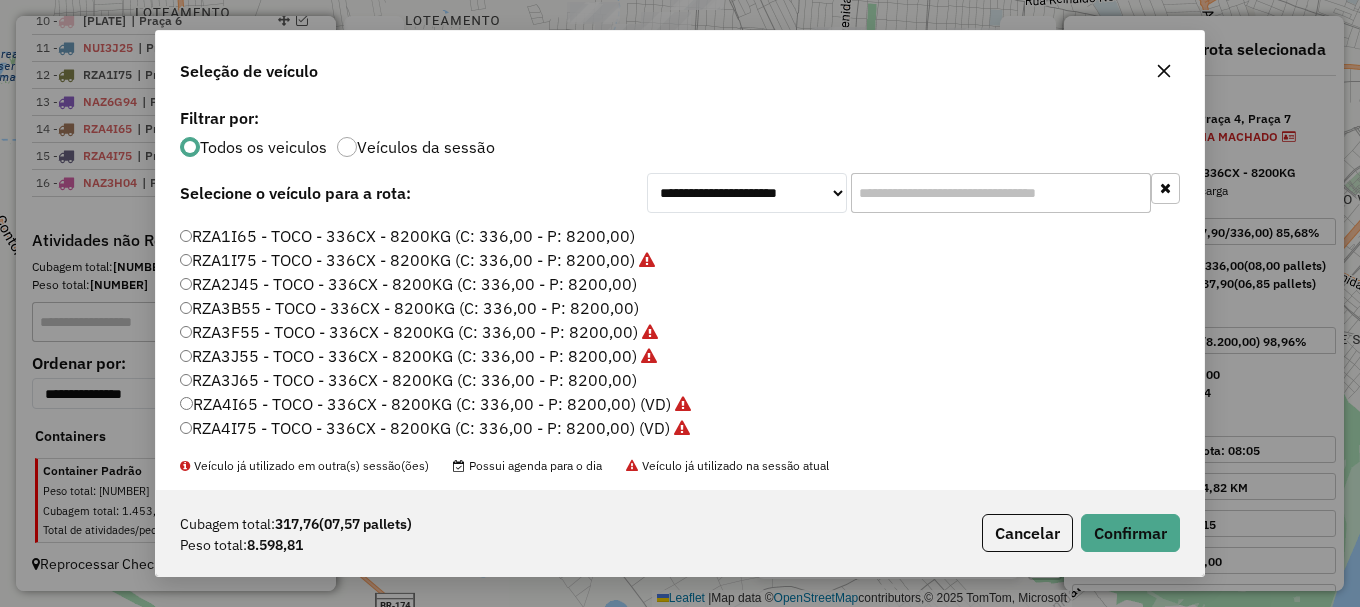 click on "RZA4I65 - TOCO - 336CX - 8200KG (C: 336,00 - P: 8200,00) (VD)" 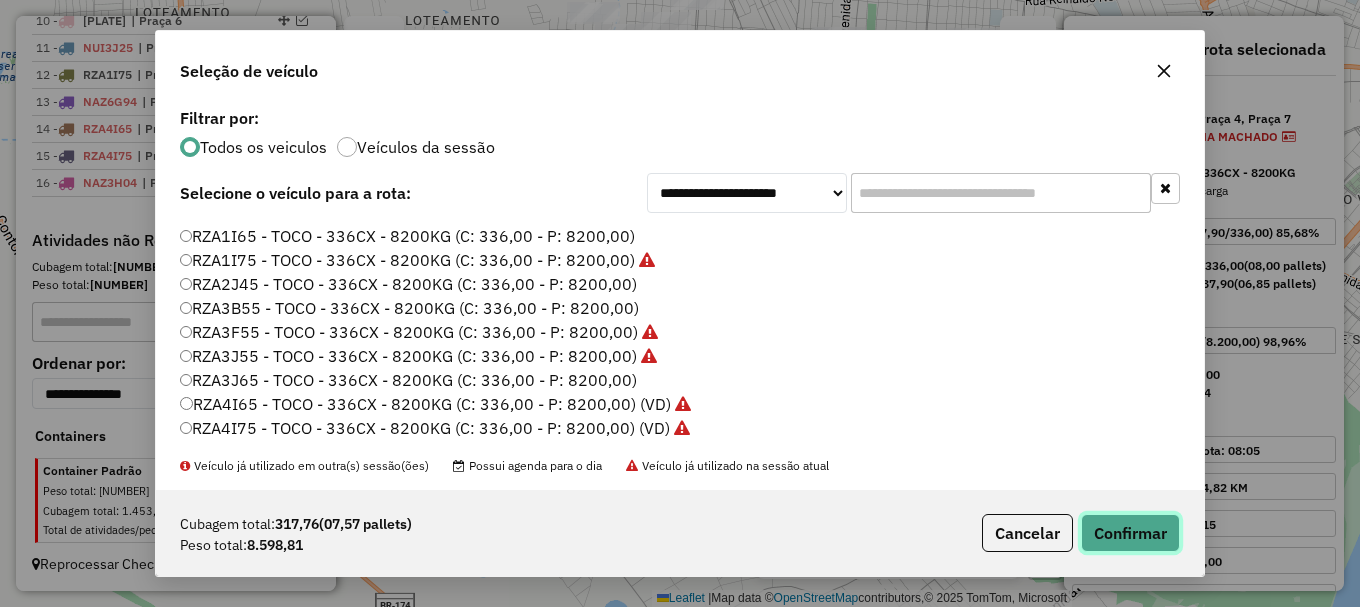 click on "Confirmar" 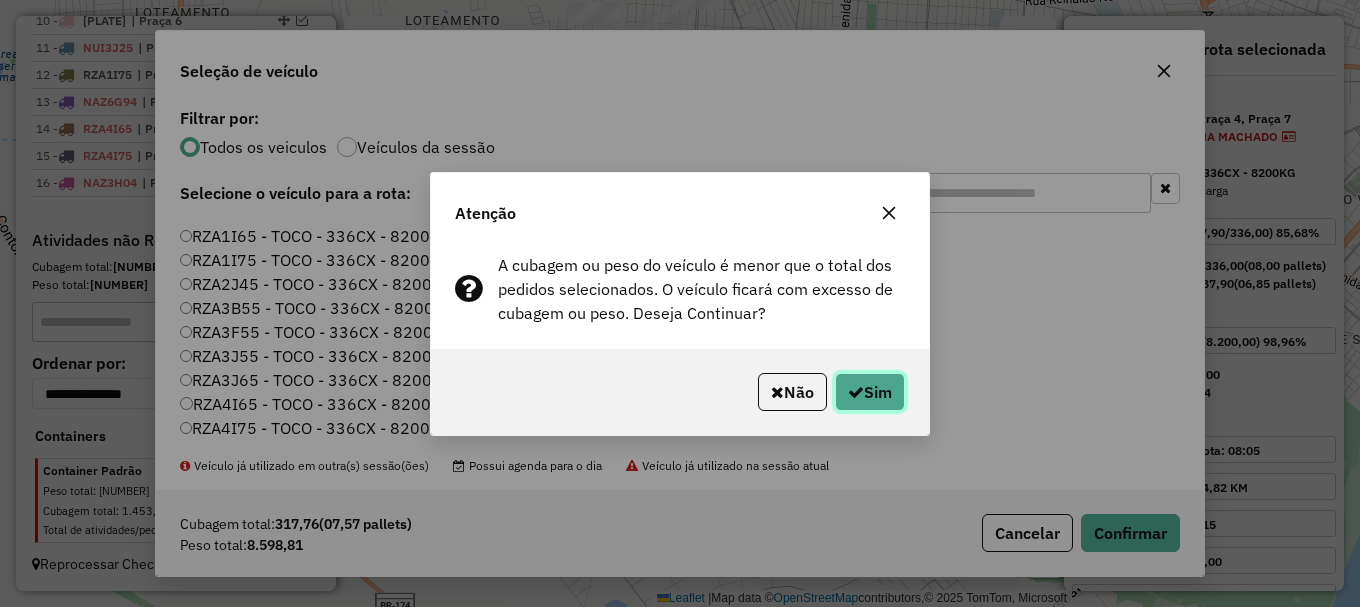 click on "Sim" 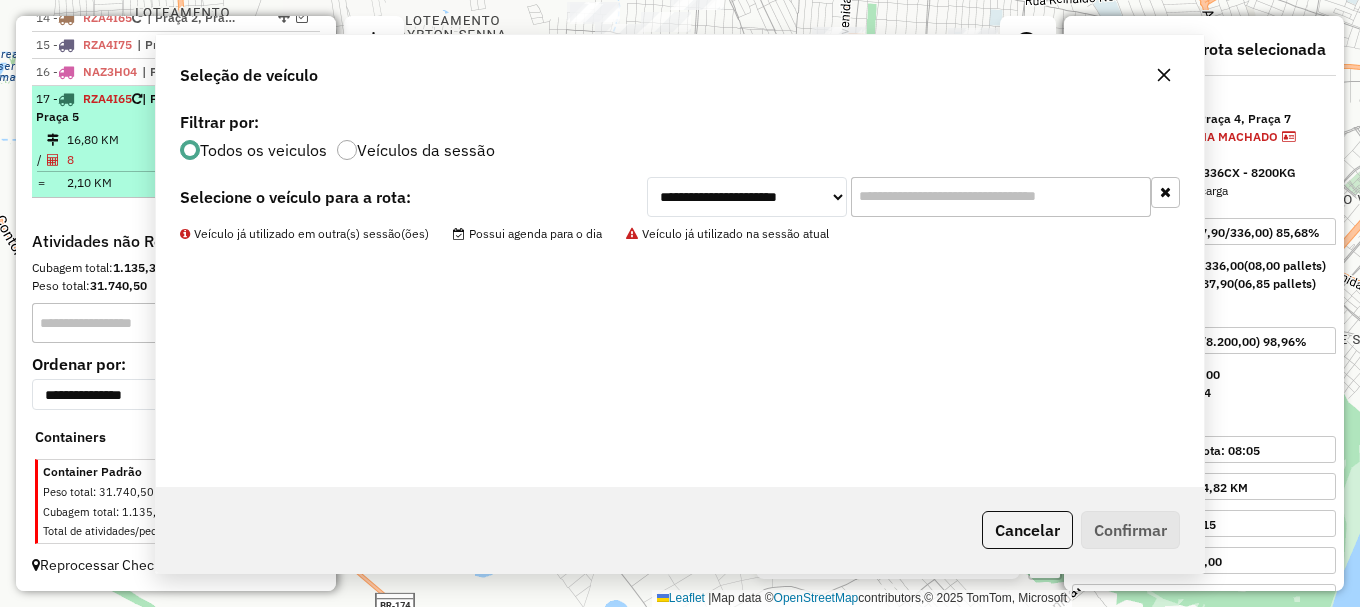 scroll, scrollTop: 1180, scrollLeft: 0, axis: vertical 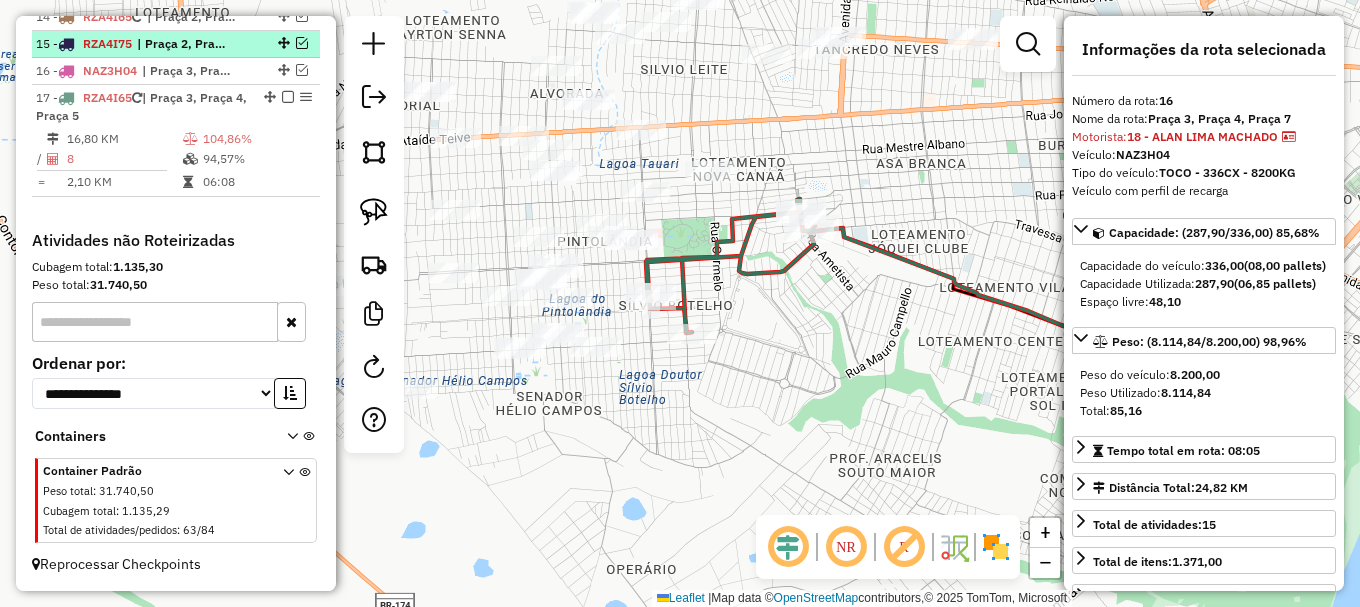 click at bounding box center [302, 43] 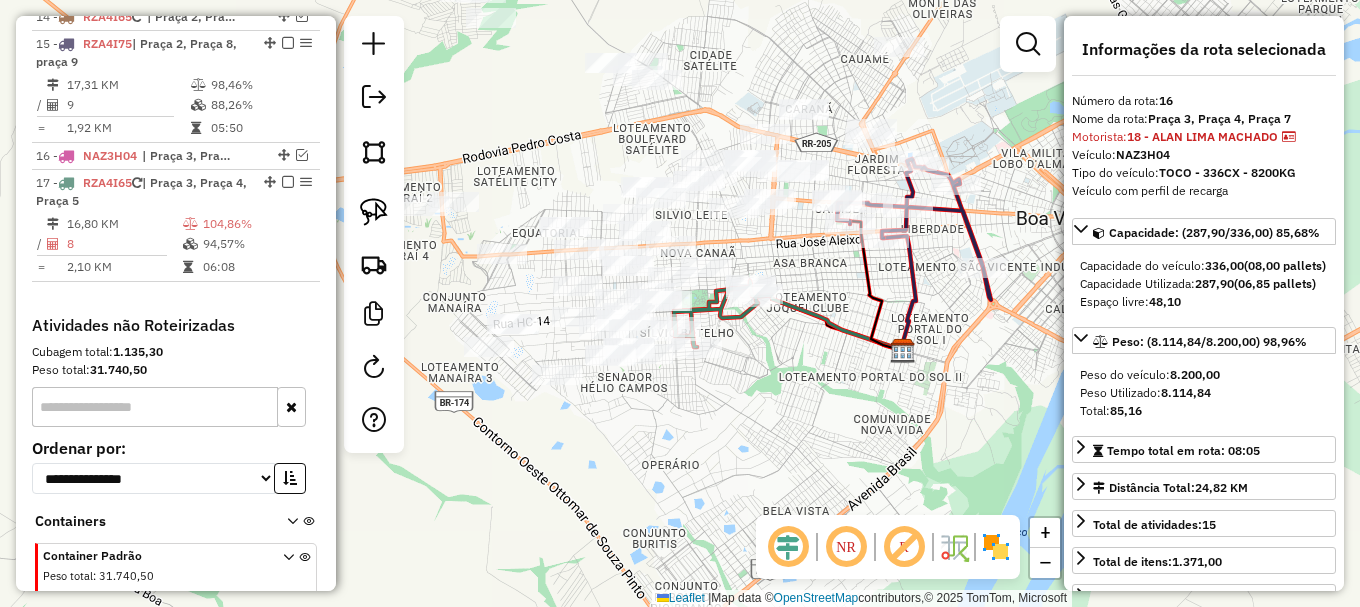 drag, startPoint x: 922, startPoint y: 377, endPoint x: 774, endPoint y: 434, distance: 158.59697 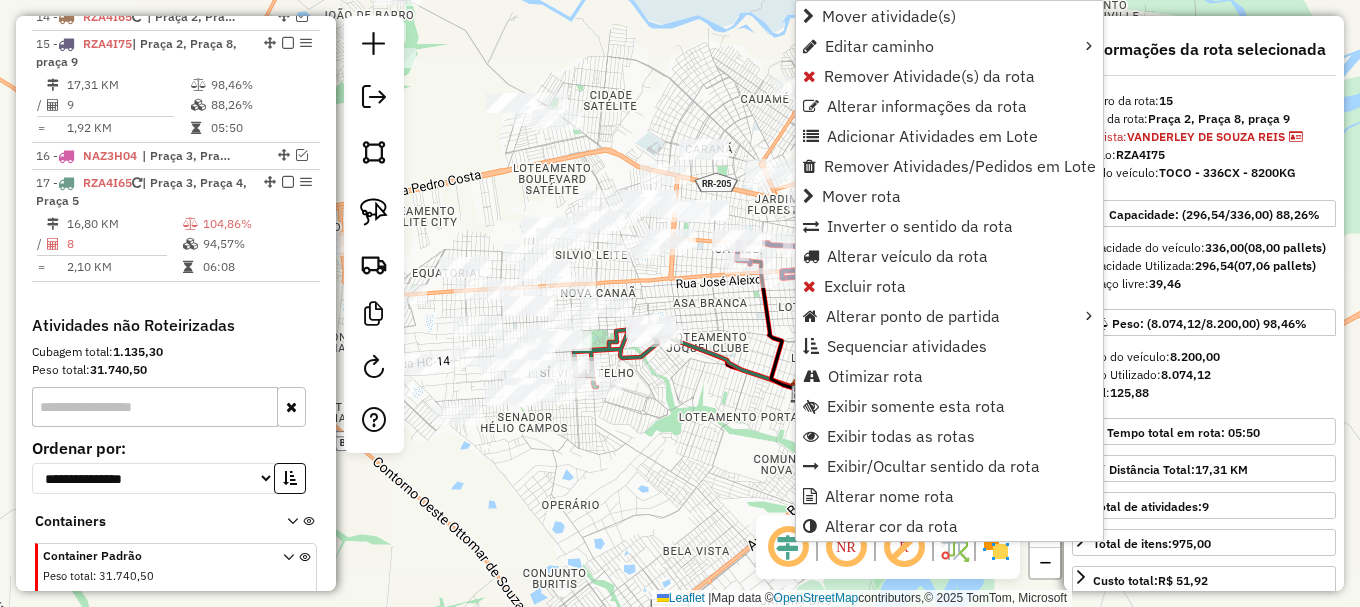 scroll, scrollTop: 1195, scrollLeft: 0, axis: vertical 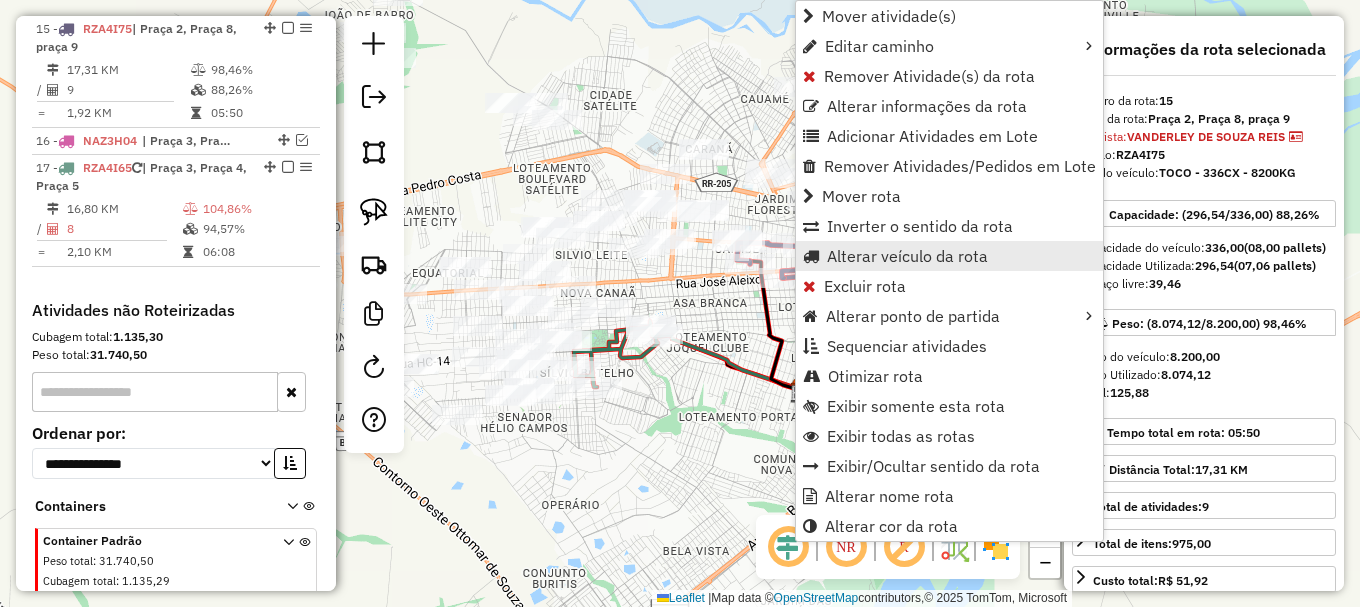 click on "Alterar veículo da rota" at bounding box center (907, 256) 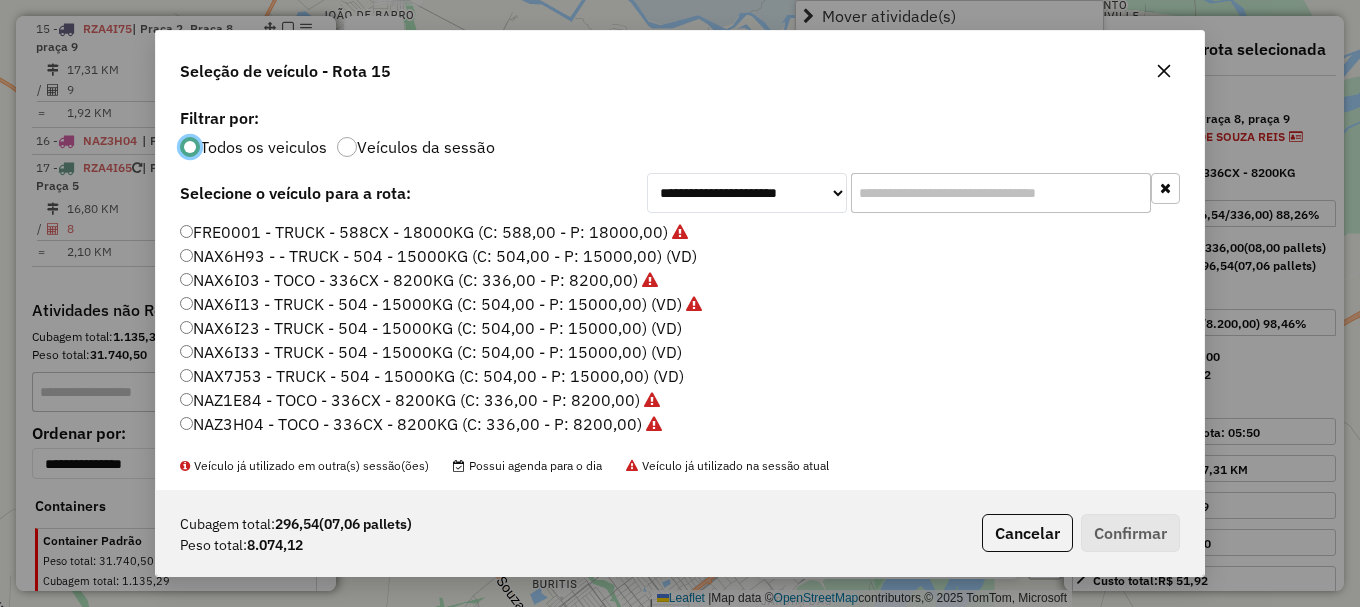 scroll, scrollTop: 11, scrollLeft: 6, axis: both 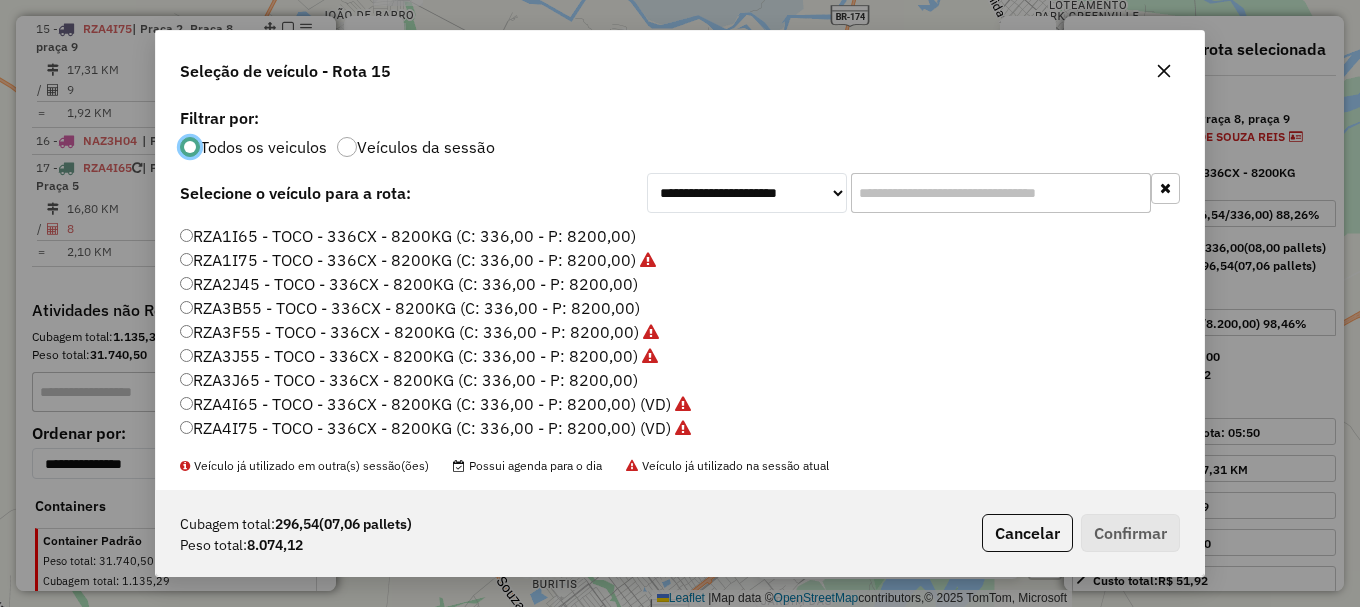 click on "RZA1I65 - TOCO - 336CX - 8200KG (C: 336,00 - P: 8200,00)" 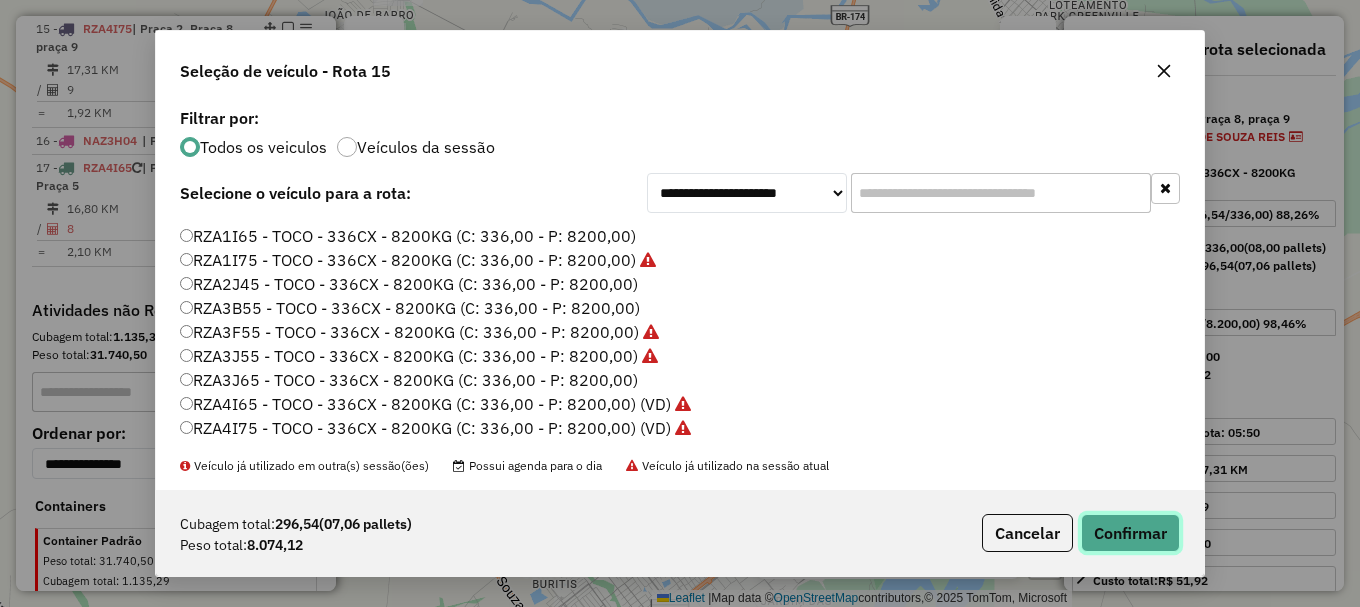 click on "Confirmar" 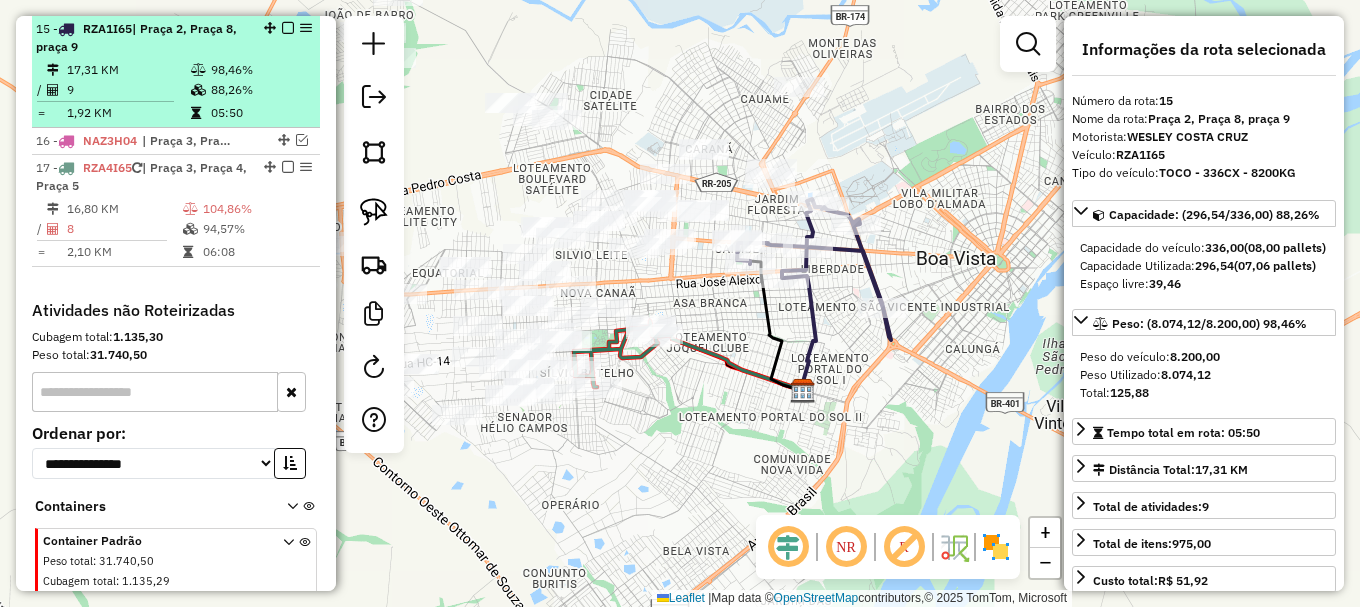 click at bounding box center [288, 28] 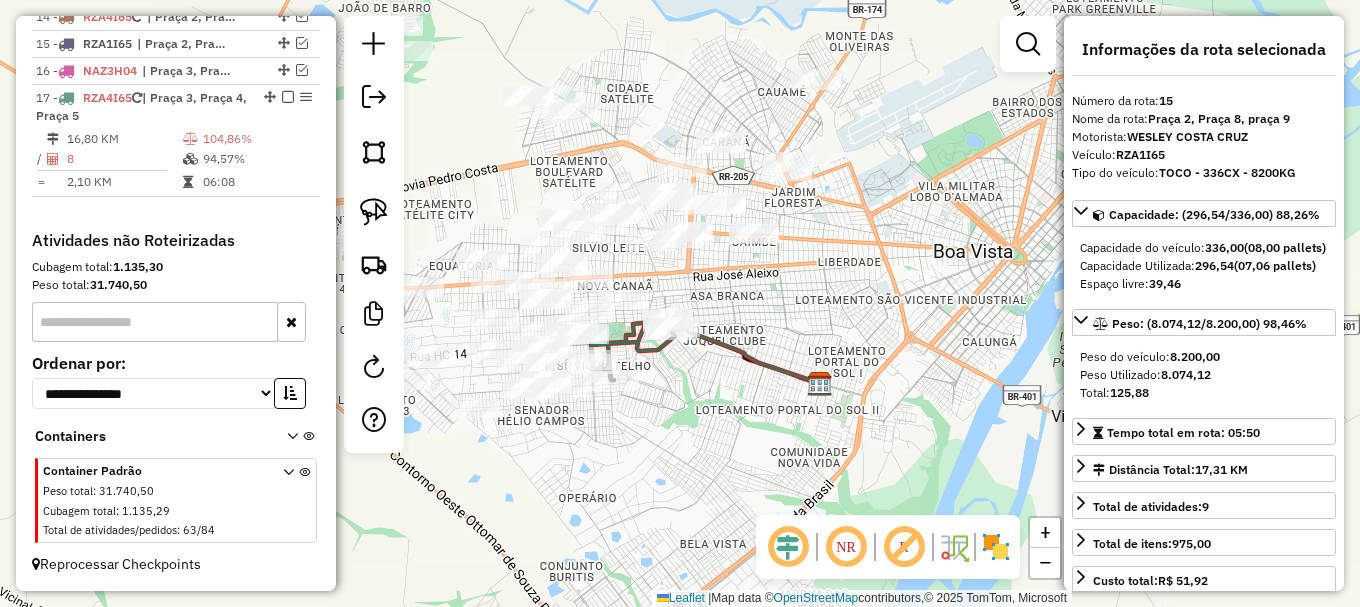 drag, startPoint x: 700, startPoint y: 447, endPoint x: 783, endPoint y: 398, distance: 96.38464 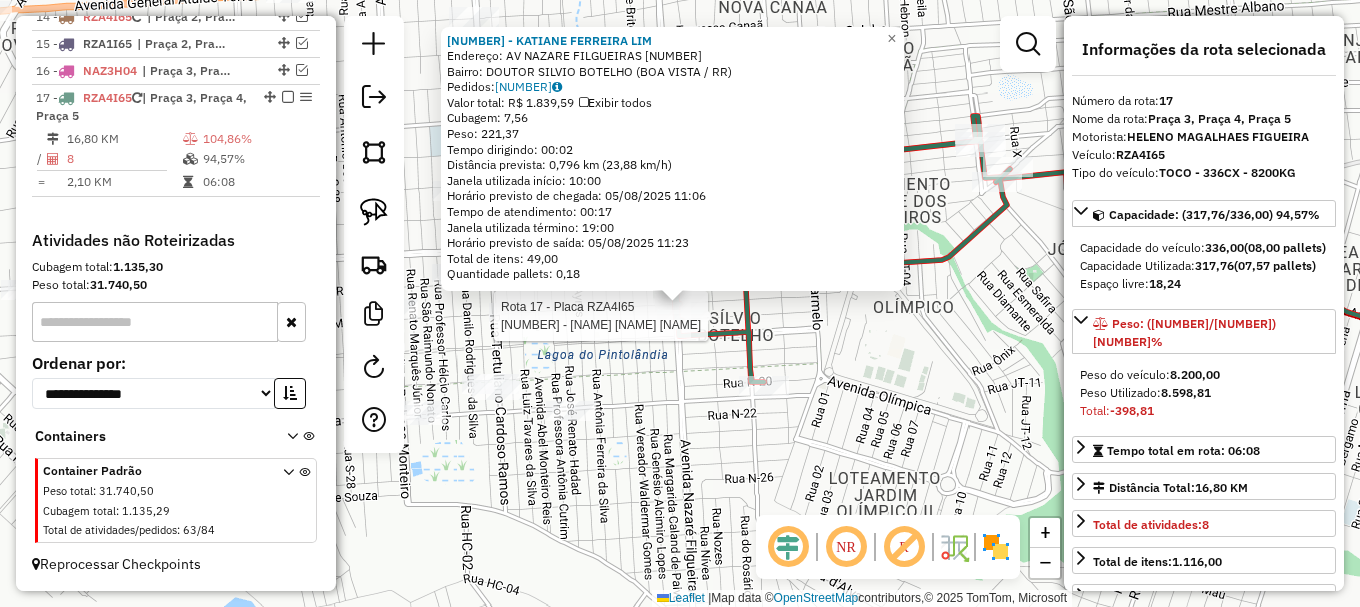 click 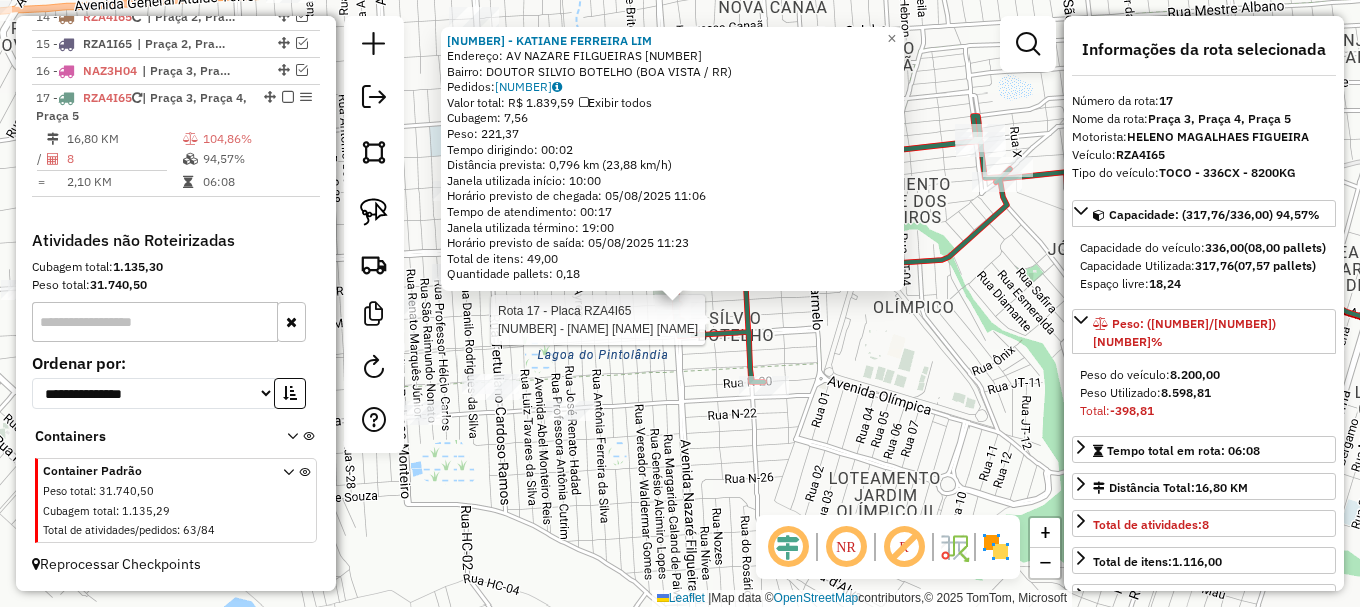 click 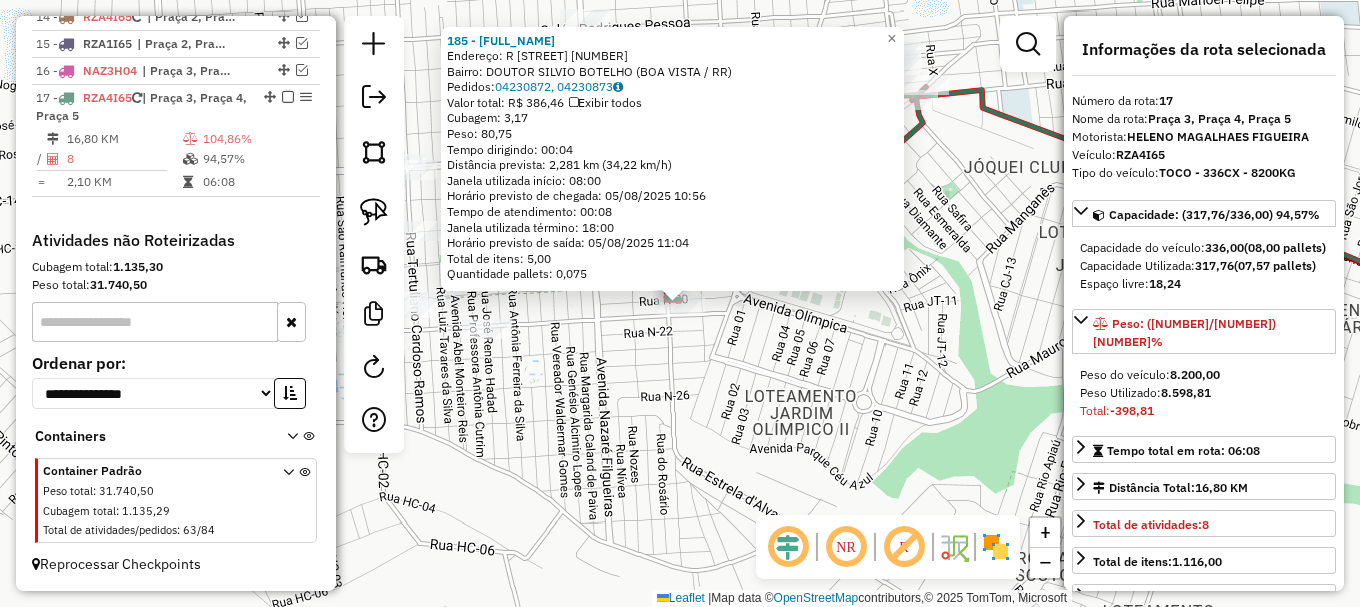 click on "185 - ANANIAS FERREIRA DO  Endereço: R   PEDRO ALDEMAR BANTIM          1260   Bairro: DOUTOR SILVIO BOTELHO (BOA VISTA / RR)   Pedidos:  04230872, 04230873   Valor total: R$ 386,46   Exibir todos   Cubagem: 3,17  Peso: 80,75  Tempo dirigindo: 00:04   Distância prevista: 2,281 km (34,22 km/h)   Janela utilizada início: 08:00   Horário previsto de chegada: 05/08/2025 10:56   Tempo de atendimento: 00:08   Janela utilizada término: 18:00   Horário previsto de saída: 05/08/2025 11:04   Total de itens: 5,00   Quantidade pallets: 0,075  × Janela de atendimento Grade de atendimento Capacidade Transportadoras Veículos Cliente Pedidos  Rotas Selecione os dias de semana para filtrar as janelas de atendimento  Seg   Ter   Qua   Qui   Sex   Sáb   Dom  Informe o período da janela de atendimento: De: Até:  Filtrar exatamente a janela do cliente  Considerar janela de atendimento padrão  Selecione os dias de semana para filtrar as grades de atendimento  Seg   Ter   Qua   Qui   Sex   Sáb   Dom   Peso mínimo:  +" 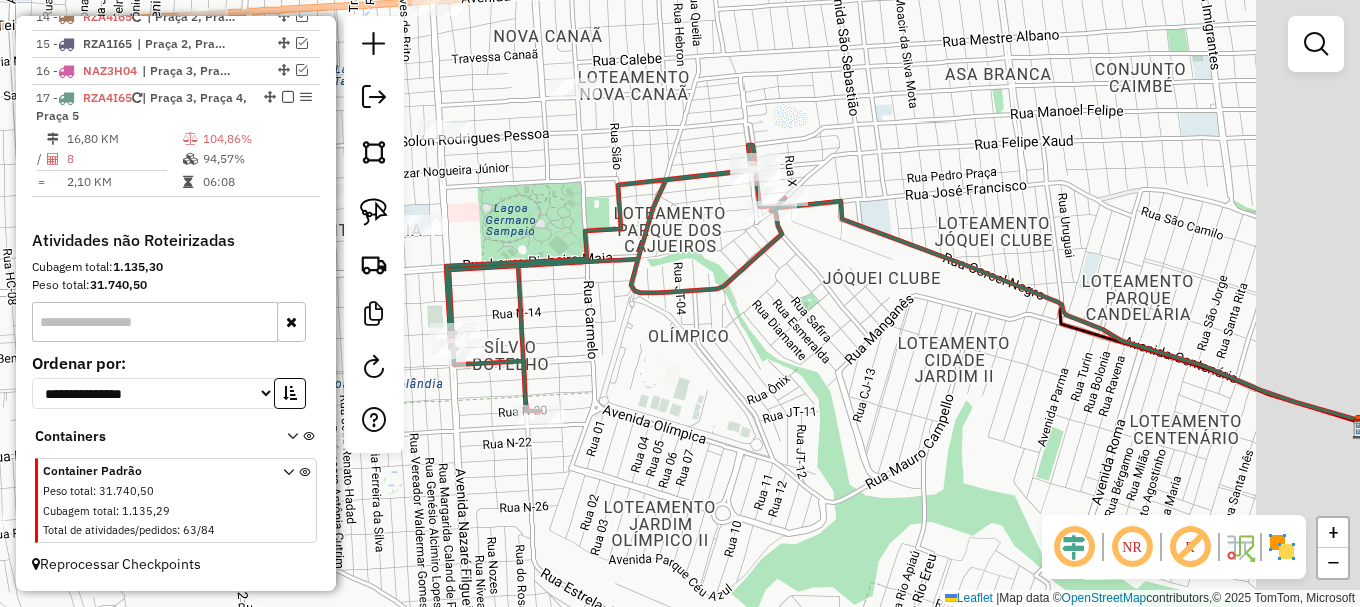 drag, startPoint x: 861, startPoint y: 306, endPoint x: 675, endPoint y: 440, distance: 229.24223 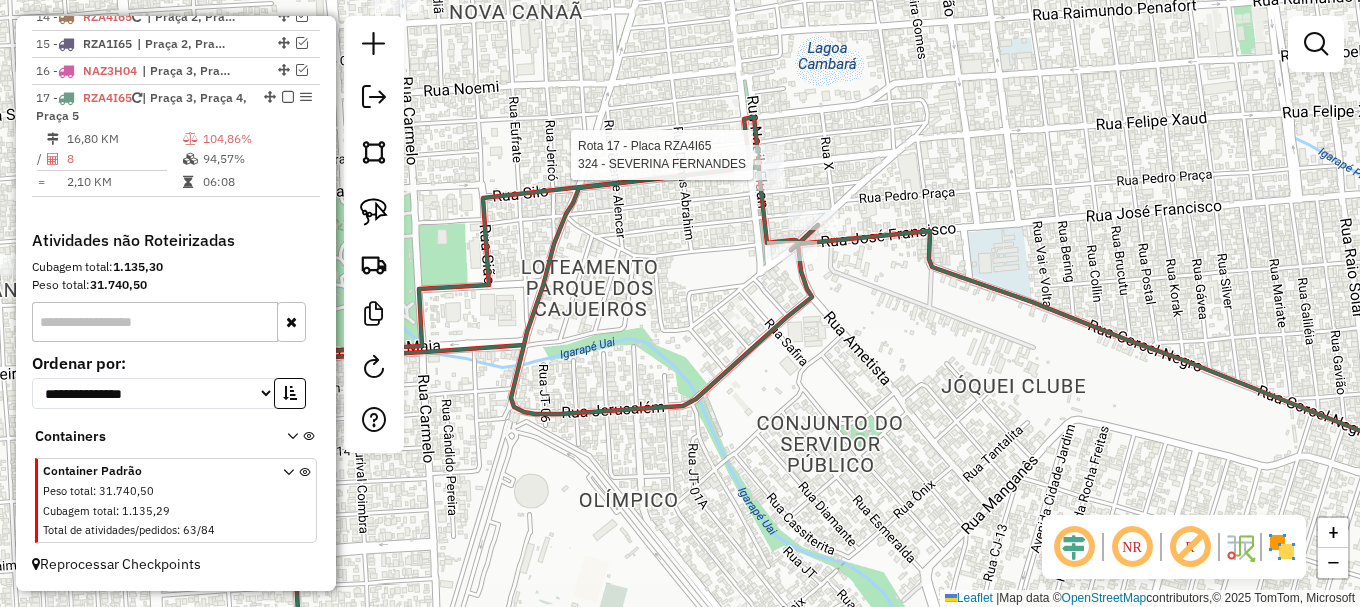 select on "**********" 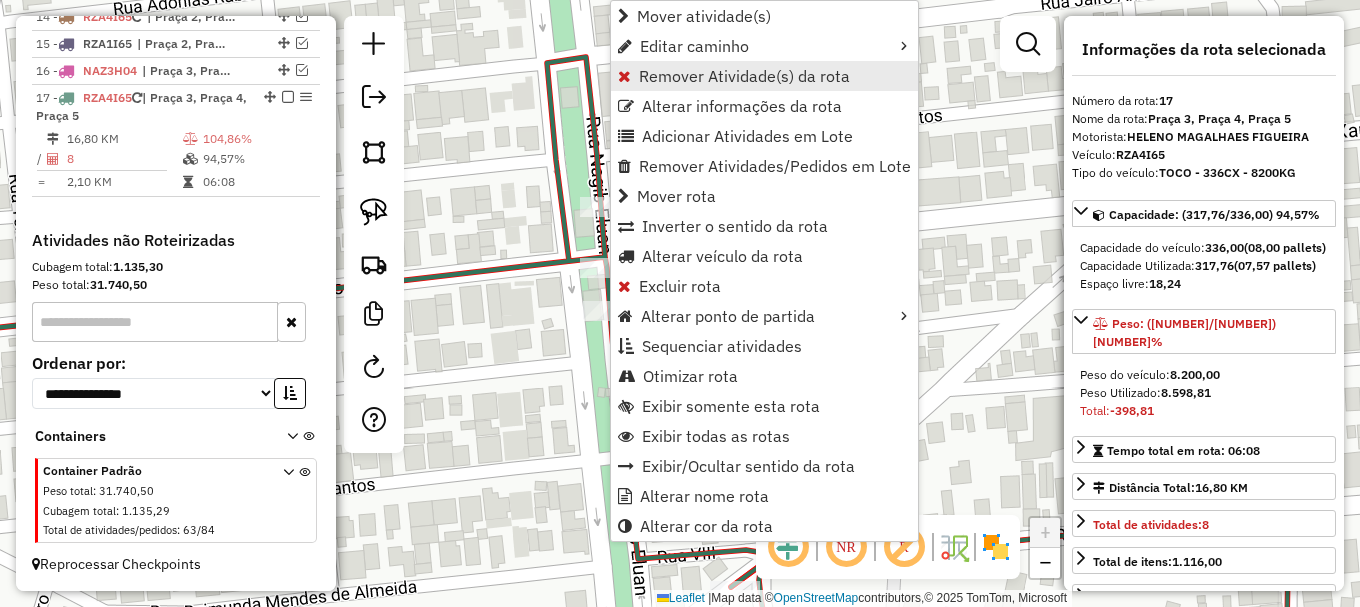click on "Remover Atividade(s) da rota" at bounding box center [744, 76] 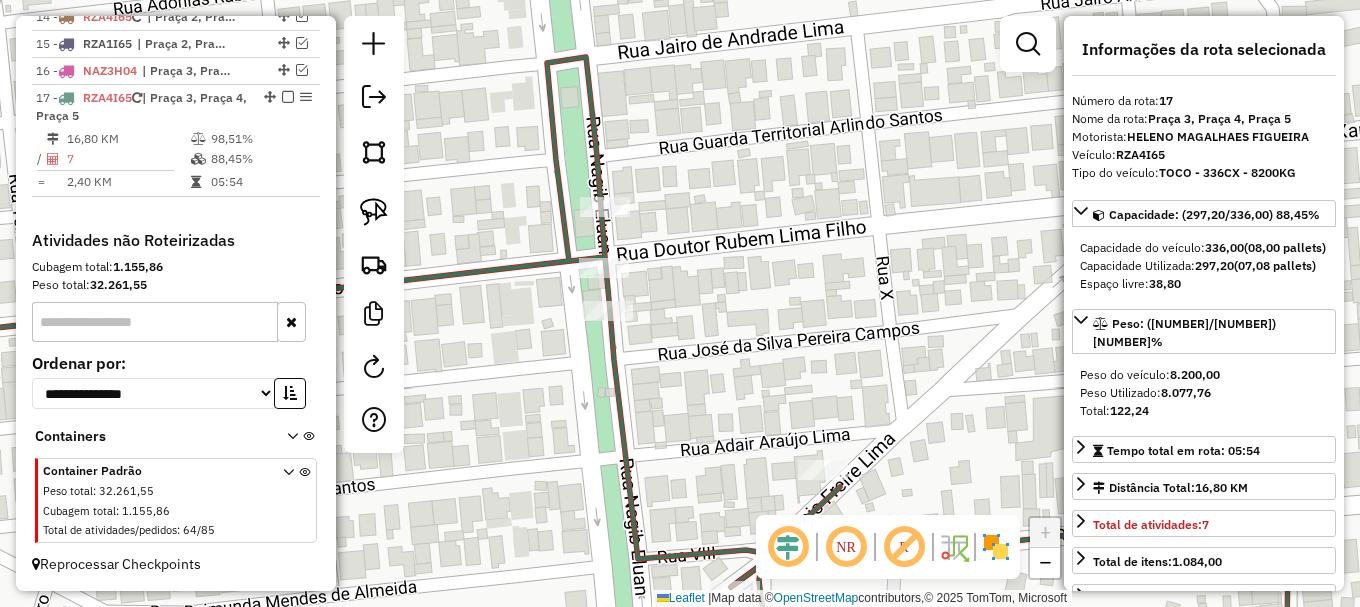 drag, startPoint x: 479, startPoint y: 432, endPoint x: 841, endPoint y: 231, distance: 414.05917 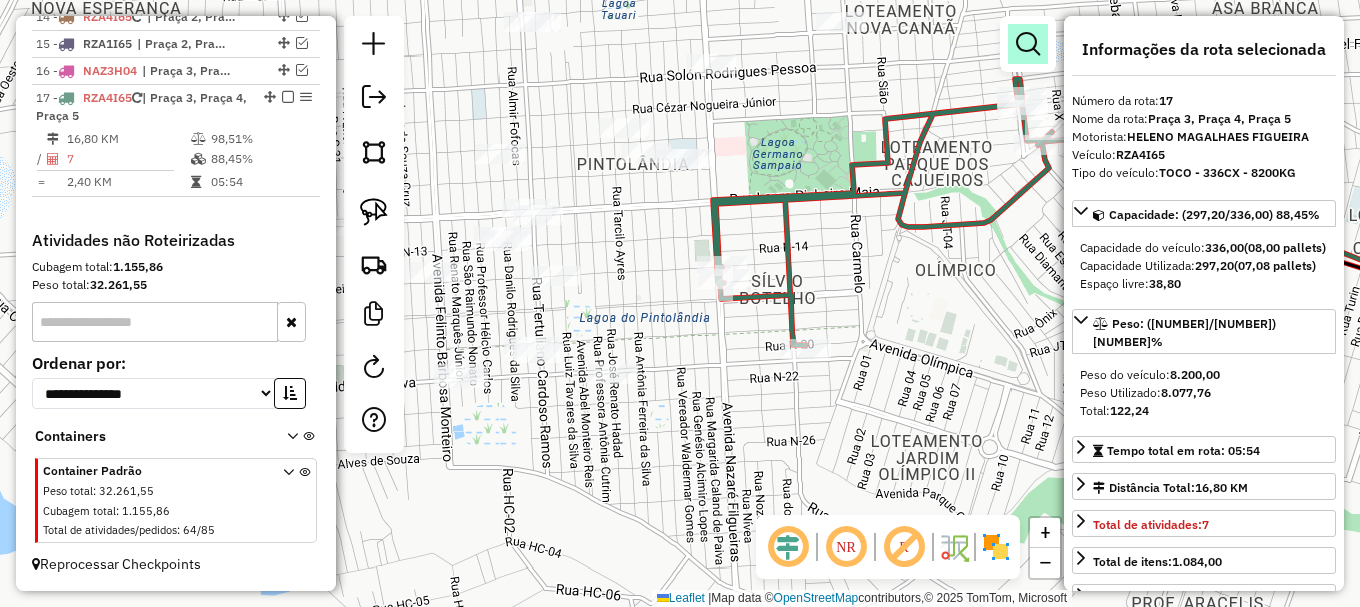 click at bounding box center (1028, 44) 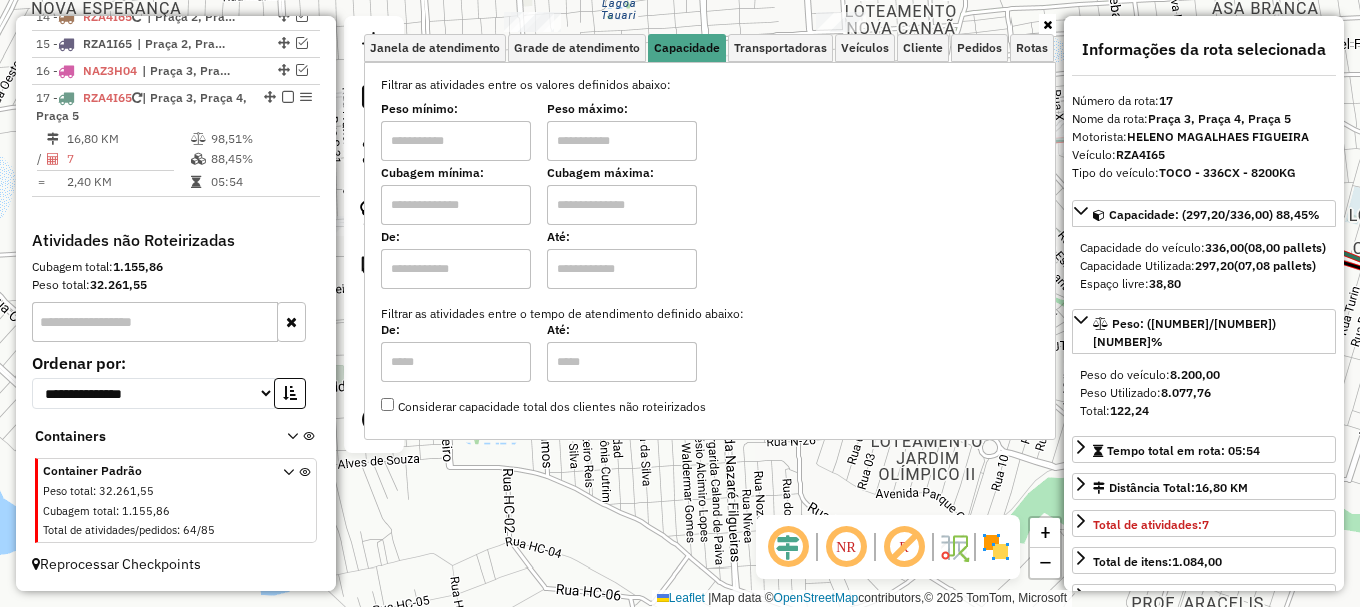 click at bounding box center (456, 205) 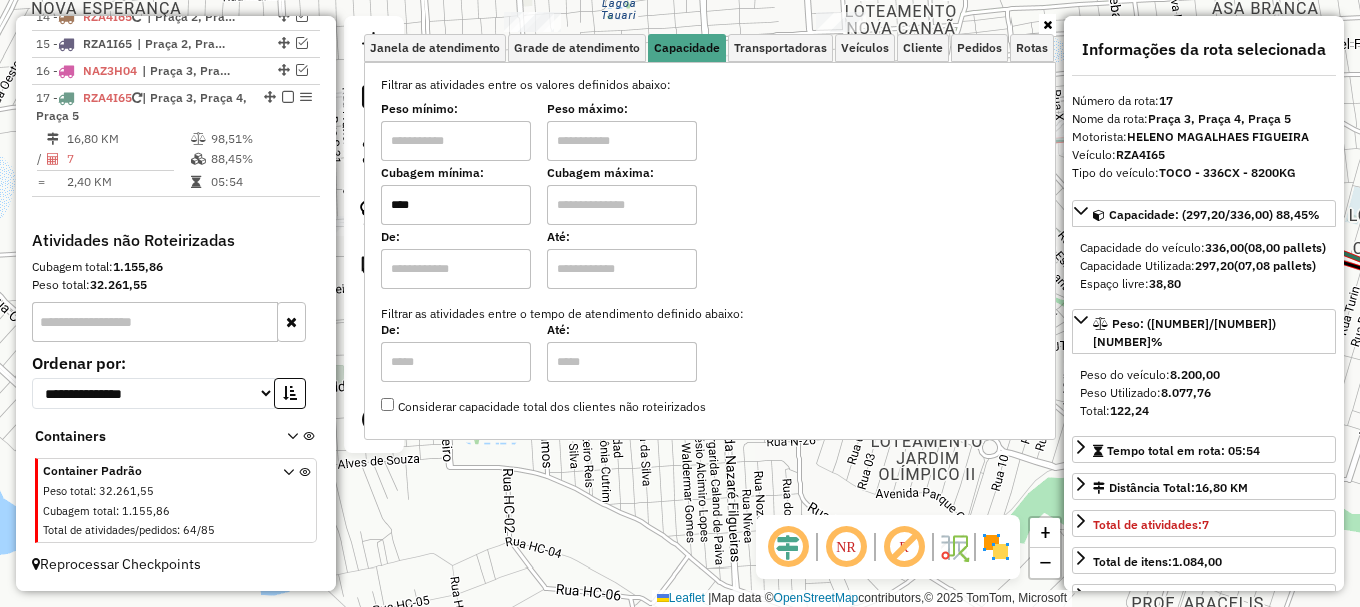 click at bounding box center [622, 205] 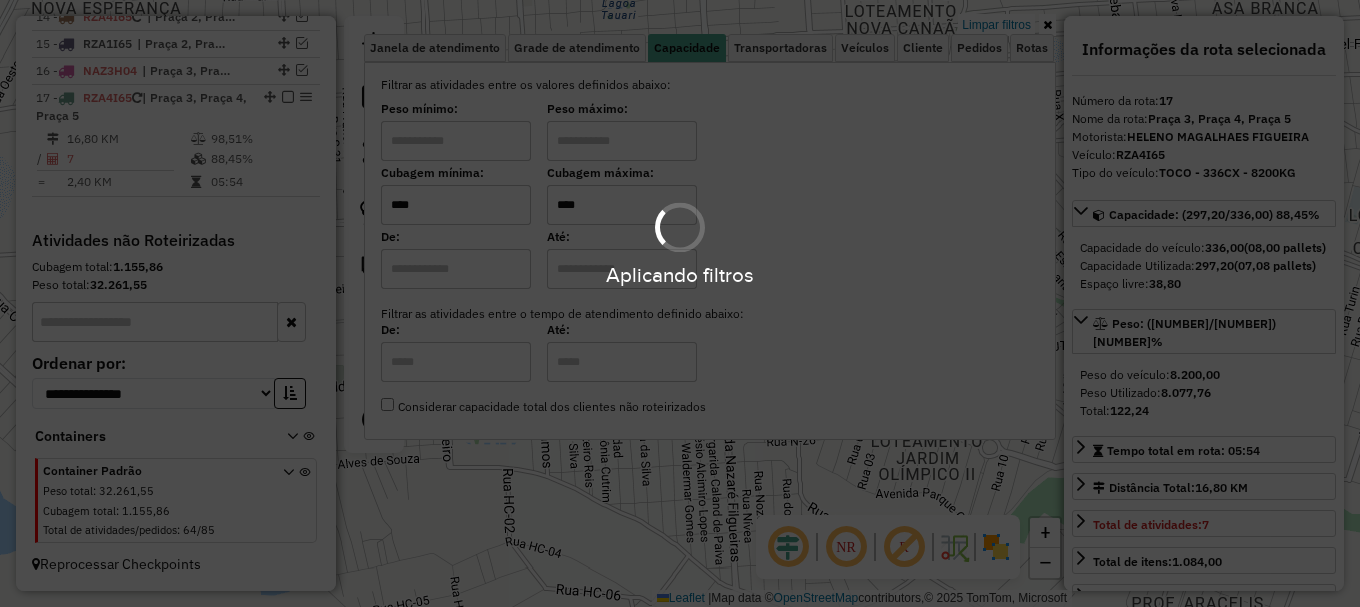 click on "Aplicando filtros" at bounding box center [680, 303] 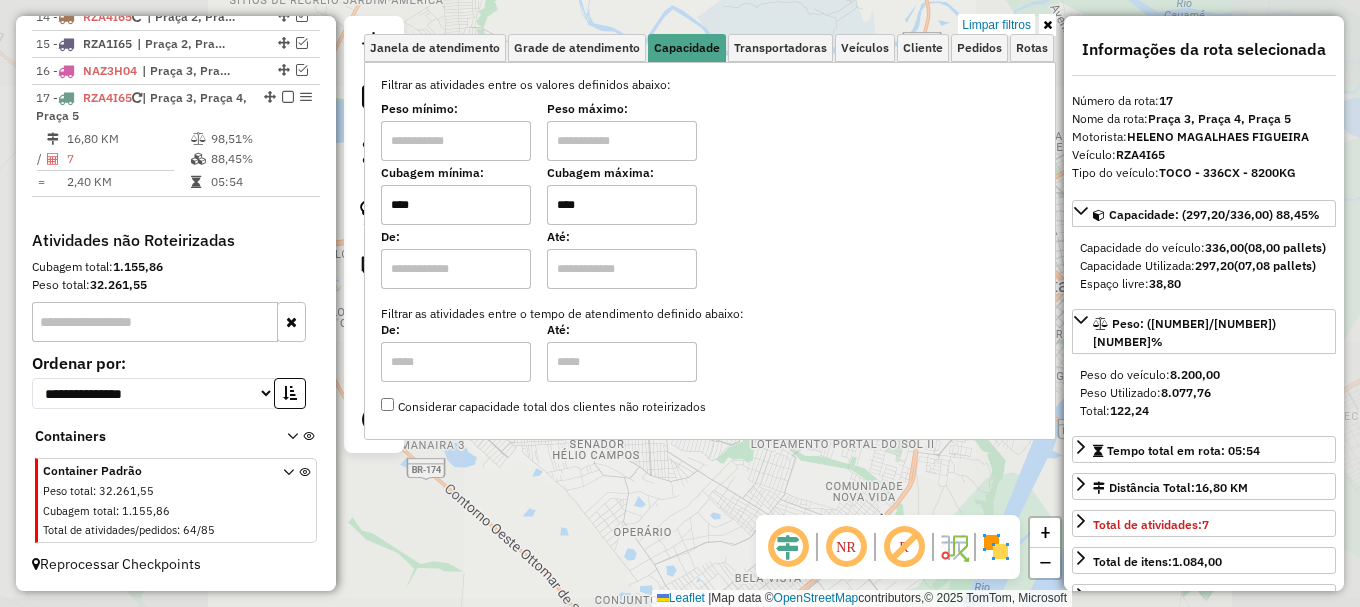 click on "Limpar filtros Janela de atendimento Grade de atendimento Capacidade Transportadoras Veículos Cliente Pedidos  Rotas Selecione os dias de semana para filtrar as janelas de atendimento  Seg   Ter   Qua   Qui   Sex   Sáb   Dom  Informe o período da janela de atendimento: De: Até:  Filtrar exatamente a janela do cliente  Considerar janela de atendimento padrão  Selecione os dias de semana para filtrar as grades de atendimento  Seg   Ter   Qua   Qui   Sex   Sáb   Dom   Considerar clientes sem dia de atendimento cadastrado  Clientes fora do dia de atendimento selecionado Filtrar as atividades entre os valores definidos abaixo:  Peso mínimo:   Peso máximo:   Cubagem mínima:  ****  Cubagem máxima:  ****  De:   Até:  Filtrar as atividades entre o tempo de atendimento definido abaixo:  De:   Até:   Considerar capacidade total dos clientes não roteirizados Transportadora: Selecione um ou mais itens Tipo de veículo: Selecione um ou mais itens Veículo: Selecione um ou mais itens Motorista: Nome: Rótulo: +" 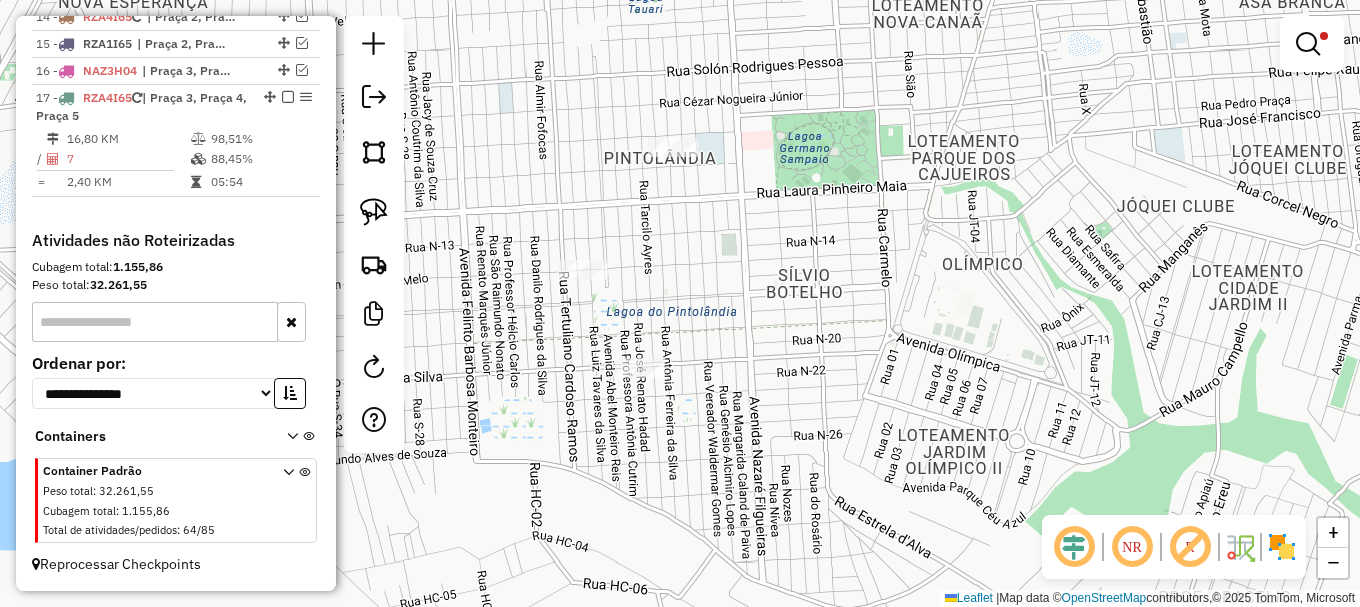 drag, startPoint x: 553, startPoint y: 335, endPoint x: 565, endPoint y: 328, distance: 13.892444 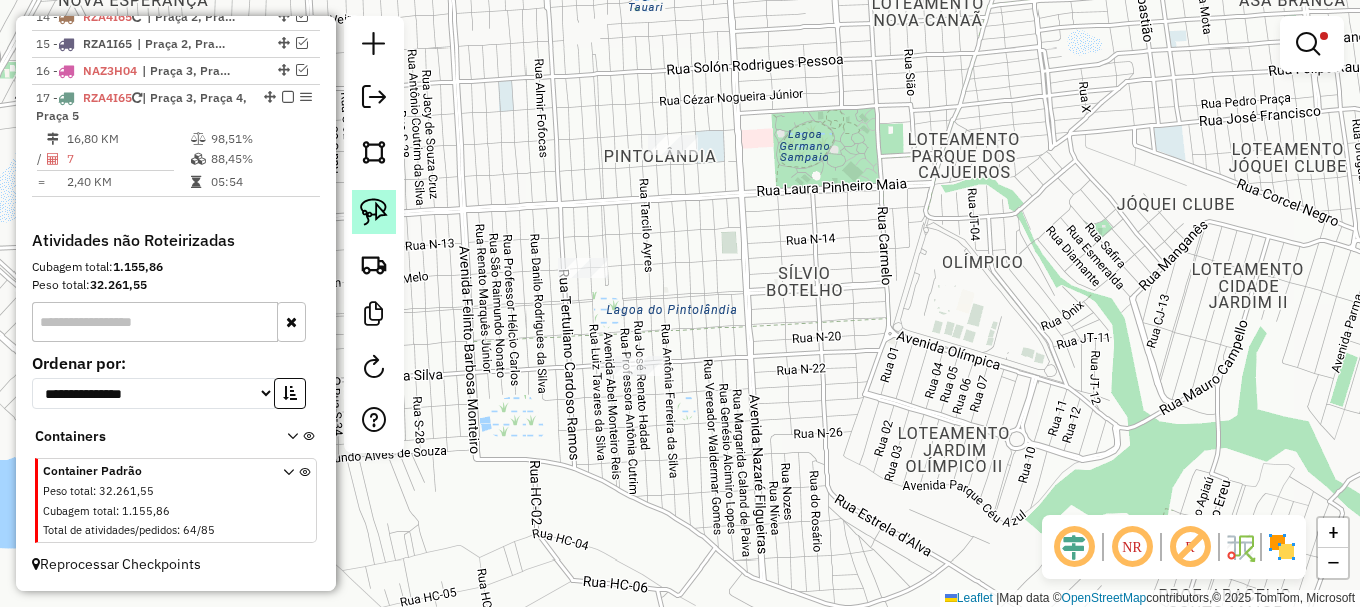 click 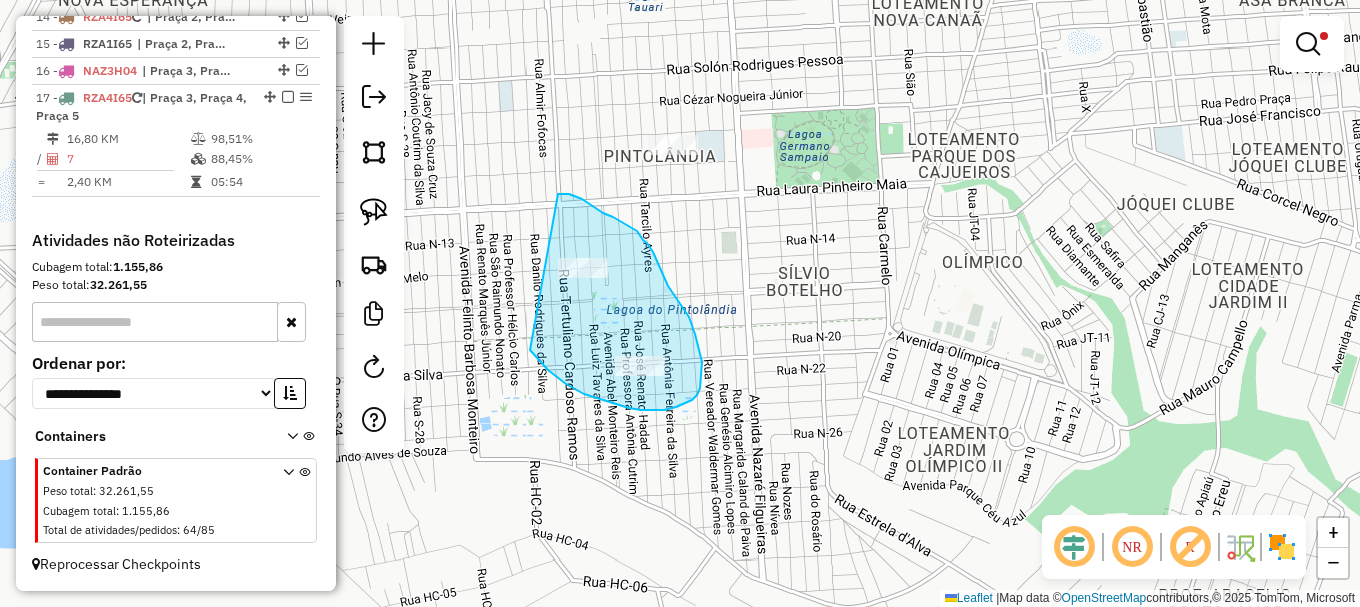 drag, startPoint x: 531, startPoint y: 352, endPoint x: 556, endPoint y: 194, distance: 159.96562 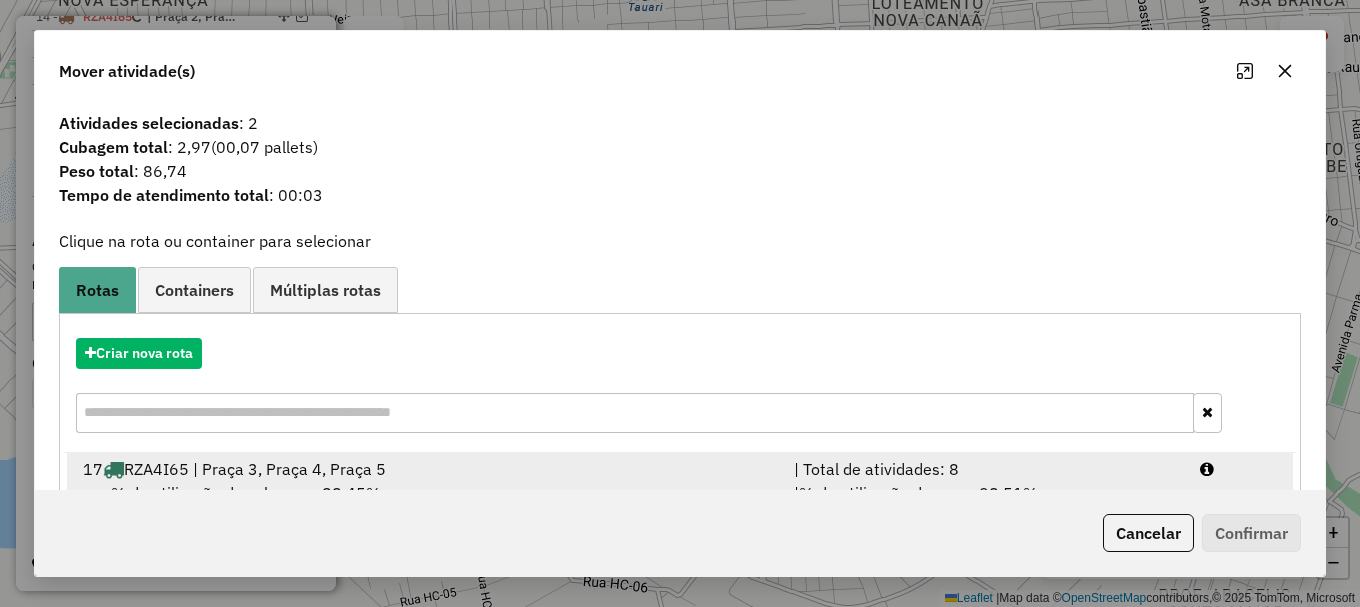 click at bounding box center [1239, 469] 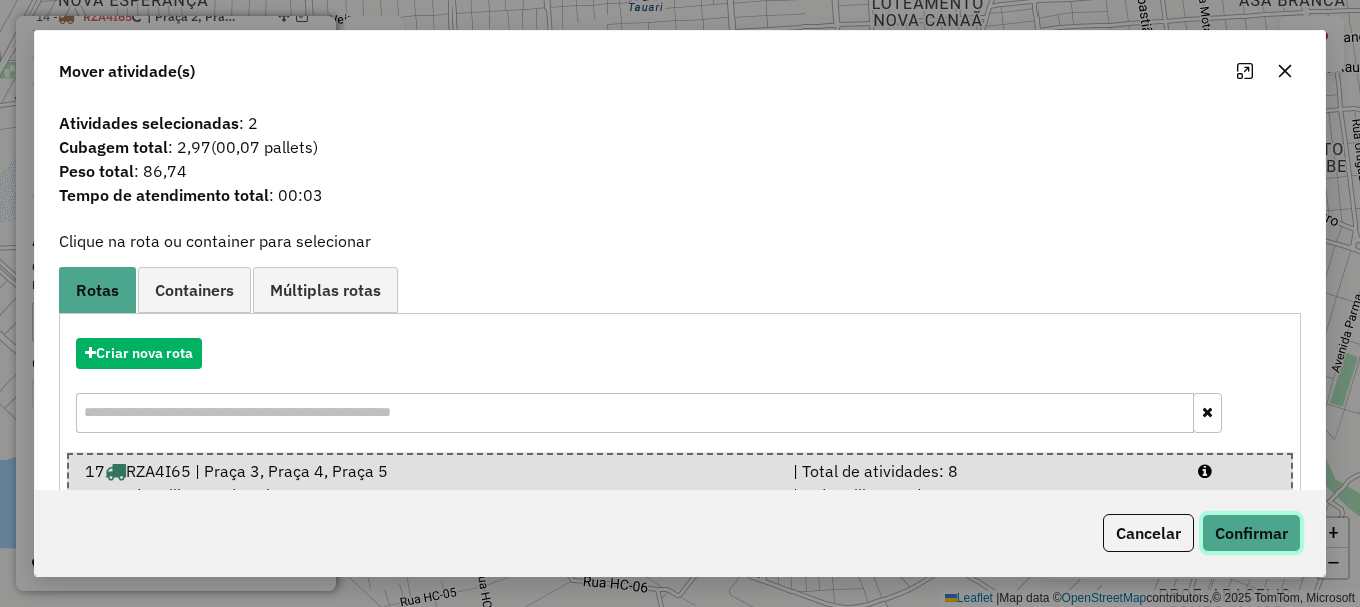 click on "Confirmar" 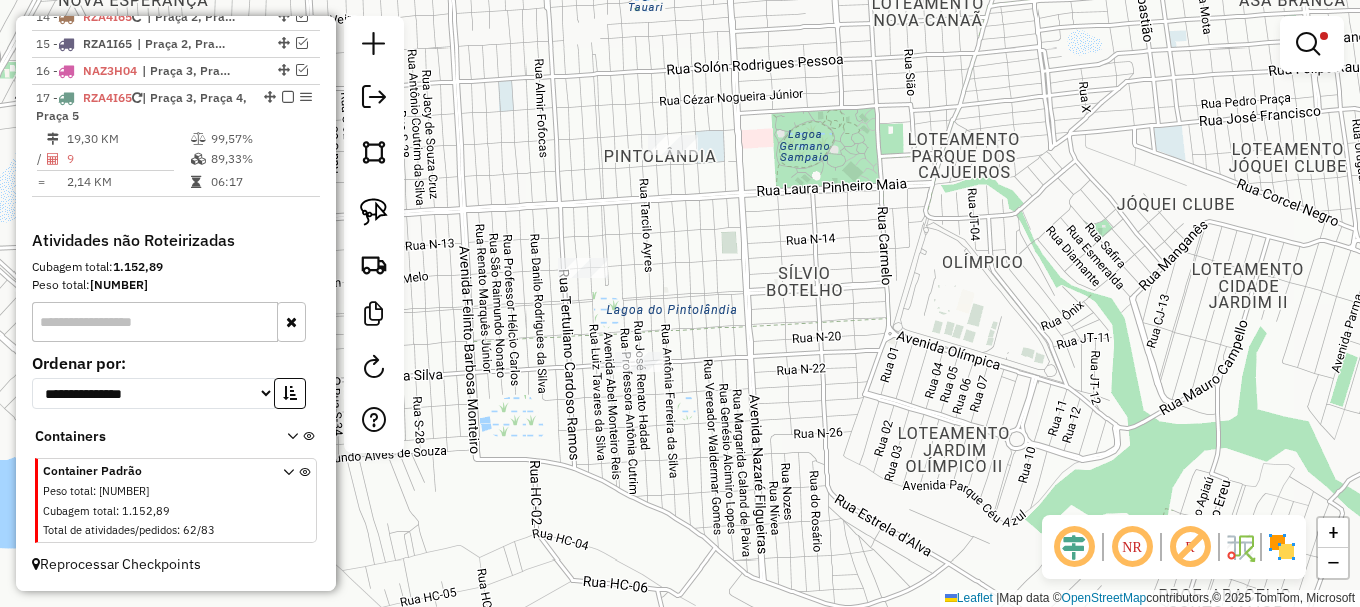 click on "Rota 17 - Placa RZA4I65  6878 - FRANCISCO PEREIRA DE Limpar filtros Janela de atendimento Grade de atendimento Capacidade Transportadoras Veículos Cliente Pedidos  Rotas Selecione os dias de semana para filtrar as janelas de atendimento  Seg   Ter   Qua   Qui   Sex   Sáb   Dom  Informe o período da janela de atendimento: De: Até:  Filtrar exatamente a janela do cliente  Considerar janela de atendimento padrão  Selecione os dias de semana para filtrar as grades de atendimento  Seg   Ter   Qua   Qui   Sex   Sáb   Dom   Considerar clientes sem dia de atendimento cadastrado  Clientes fora do dia de atendimento selecionado Filtrar as atividades entre os valores definidos abaixo:  Peso mínimo:   Peso máximo:   Cubagem mínima:  ****  Cubagem máxima:  ****  De:   Até:  Filtrar as atividades entre o tempo de atendimento definido abaixo:  De:   Até:   Considerar capacidade total dos clientes não roteirizados Transportadora: Selecione um ou mais itens Tipo de veículo: Selecione um ou mais itens Veículo: +" 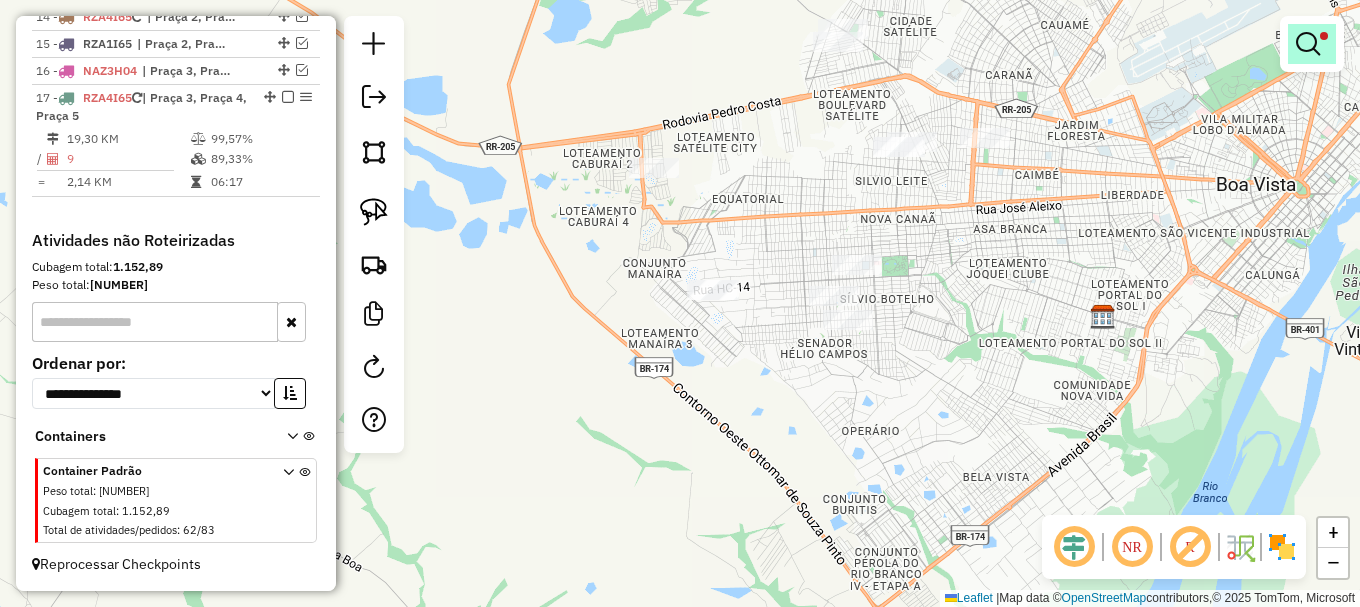 click at bounding box center (1308, 44) 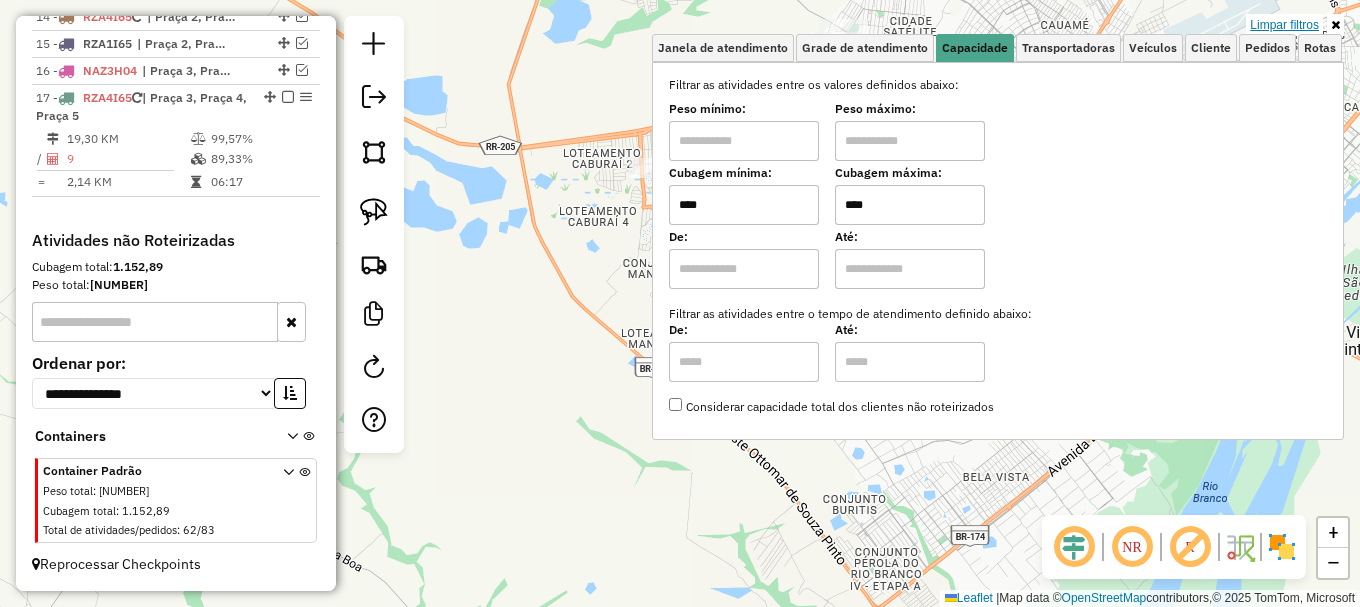 click on "Limpar filtros" at bounding box center [1284, 25] 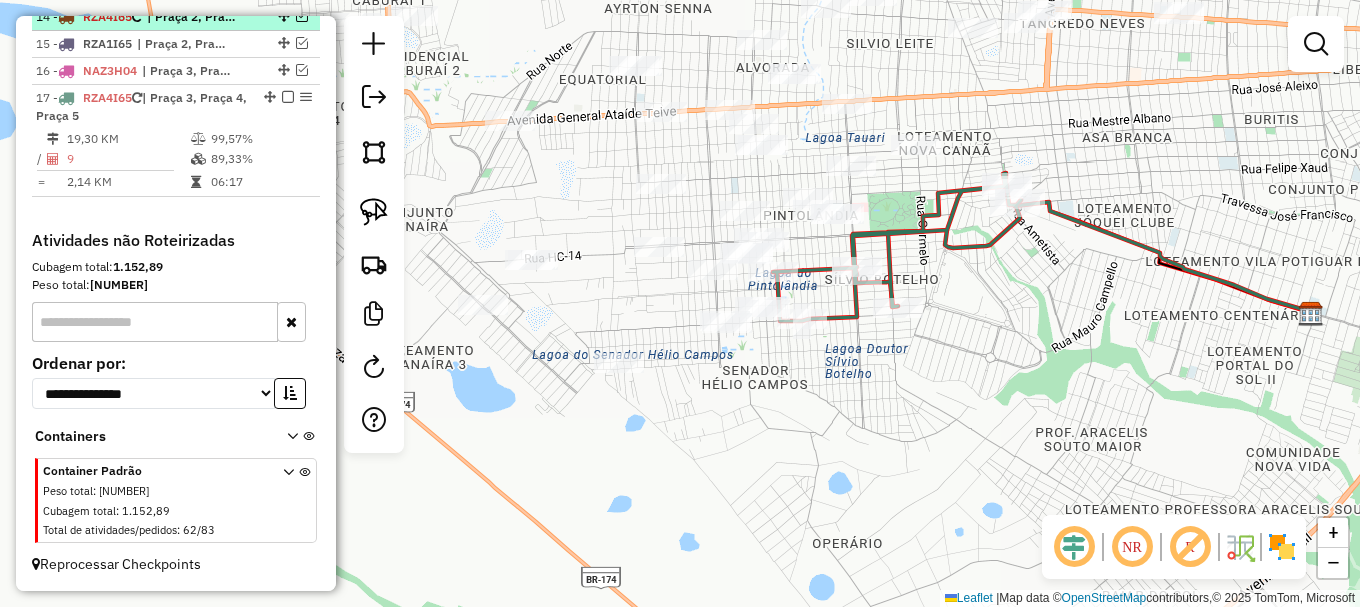 click at bounding box center [288, 97] 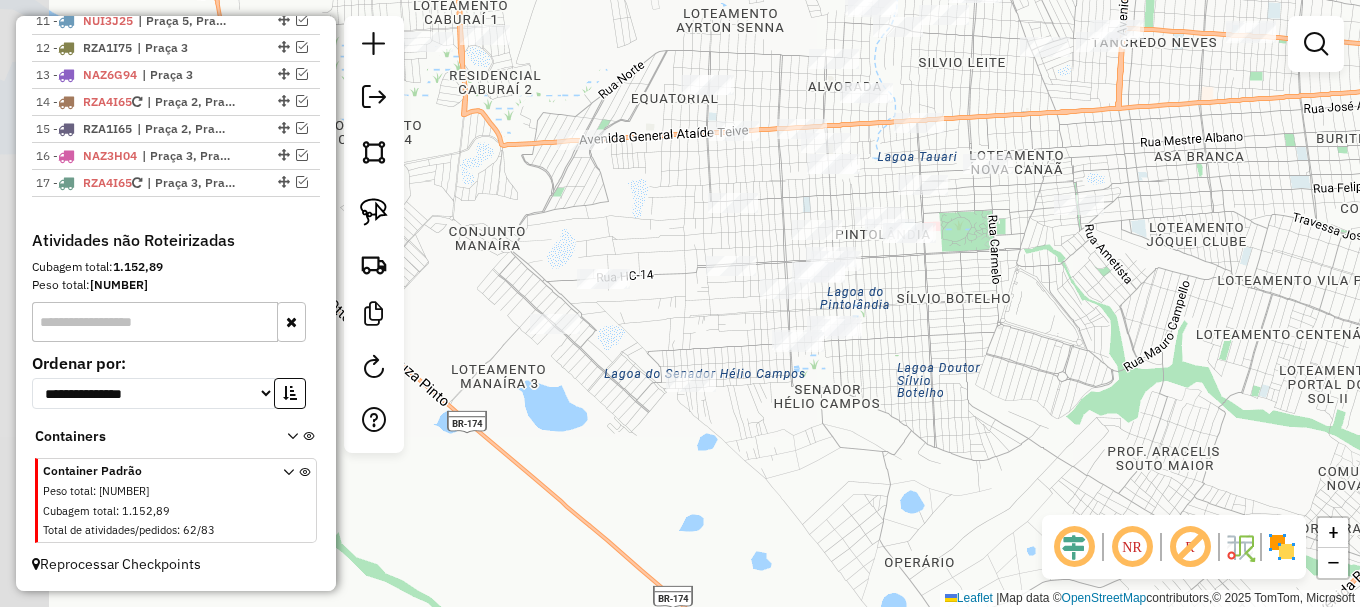 drag, startPoint x: 788, startPoint y: 402, endPoint x: 852, endPoint y: 413, distance: 64.93843 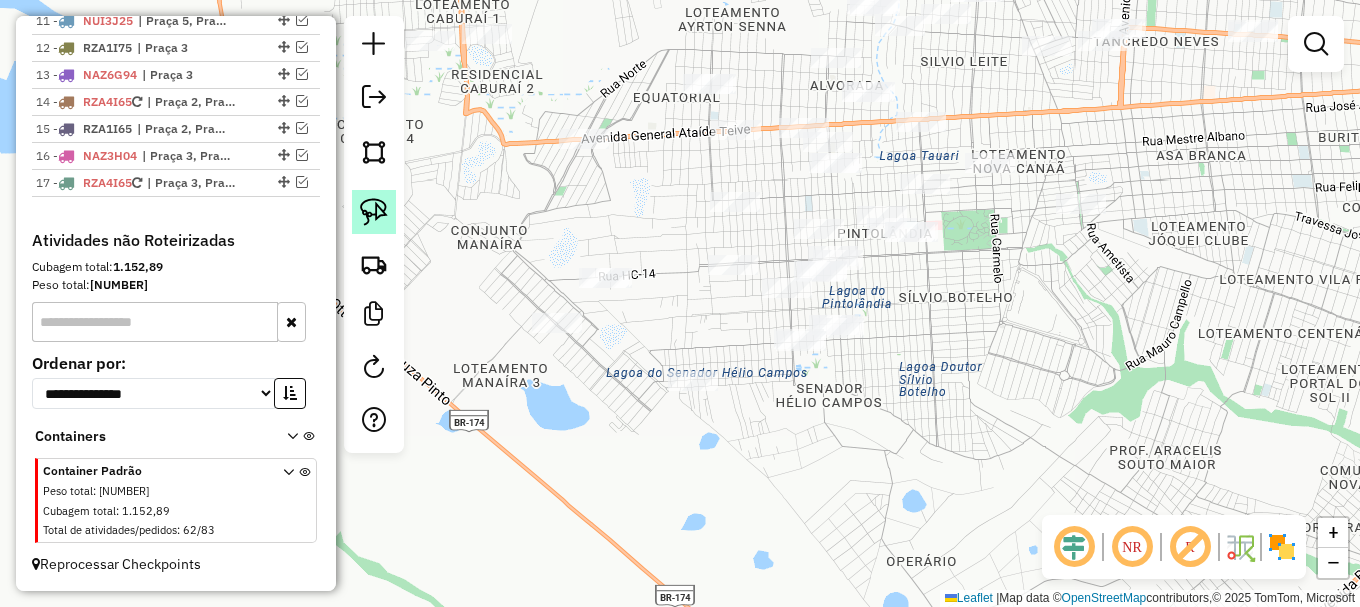 click 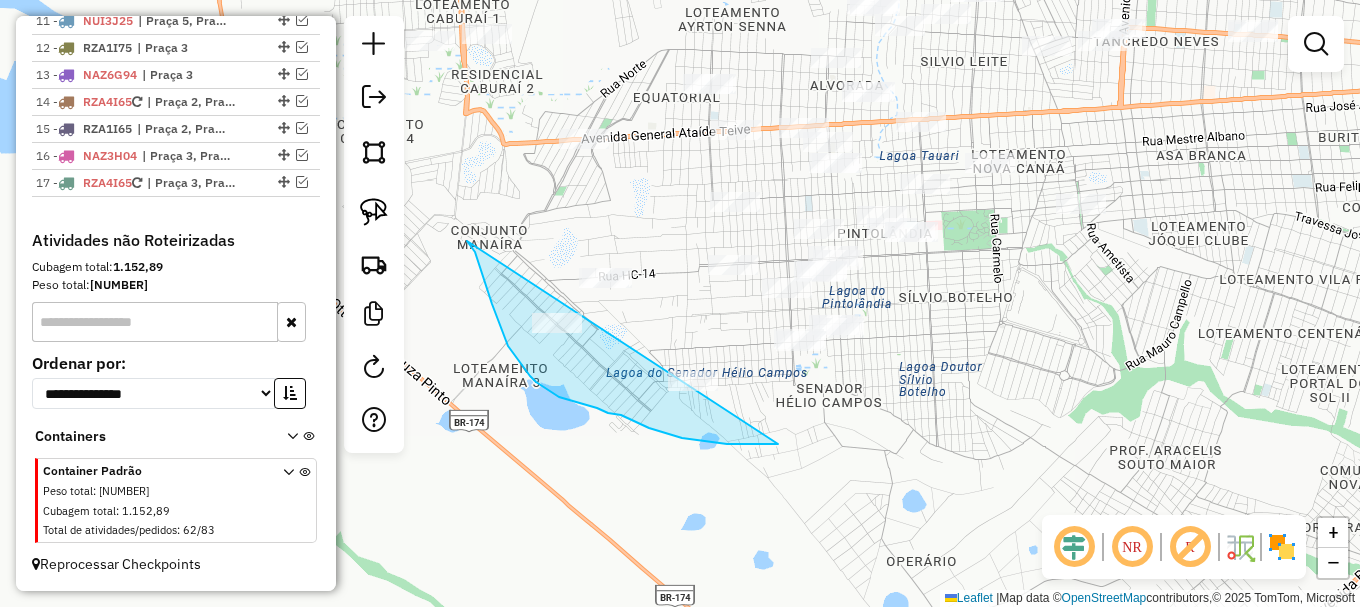 drag, startPoint x: 470, startPoint y: 246, endPoint x: 854, endPoint y: 413, distance: 418.74216 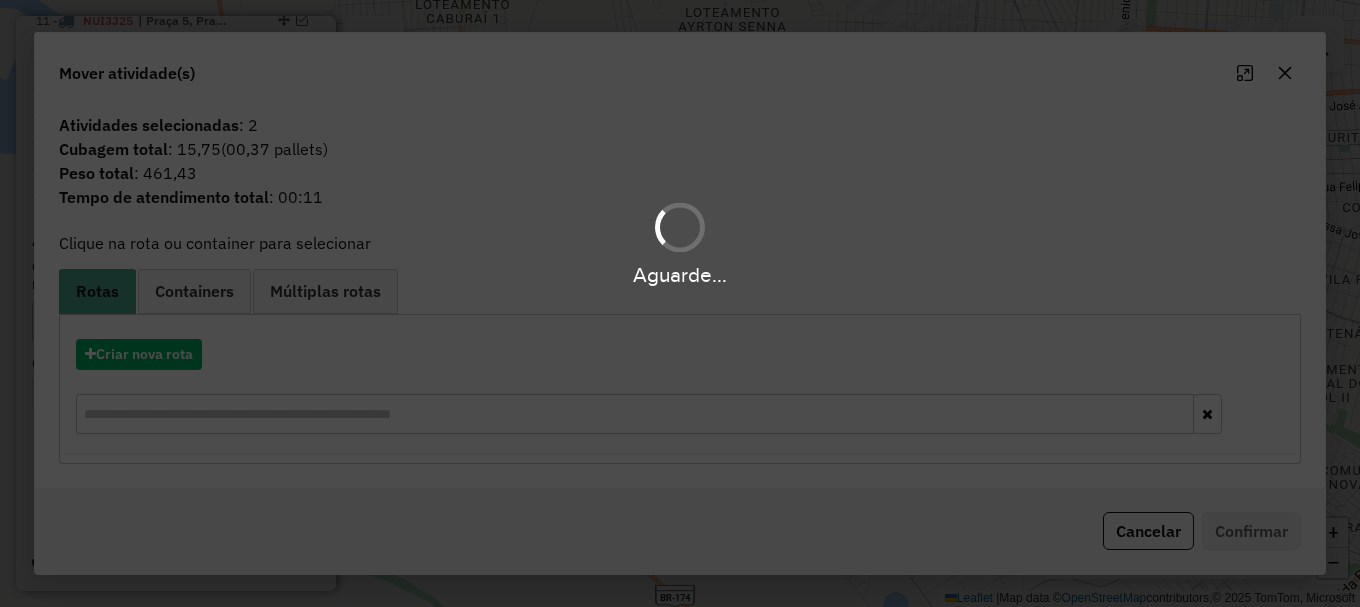 drag, startPoint x: 911, startPoint y: 343, endPoint x: 939, endPoint y: 278, distance: 70.77429 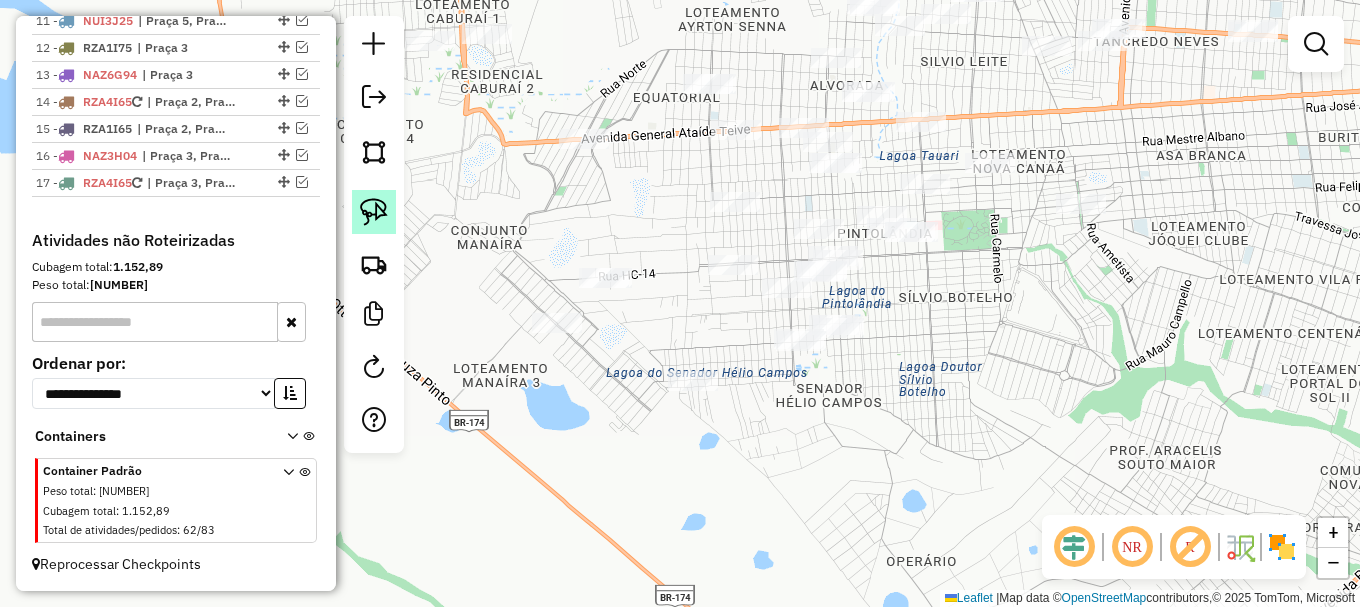 click 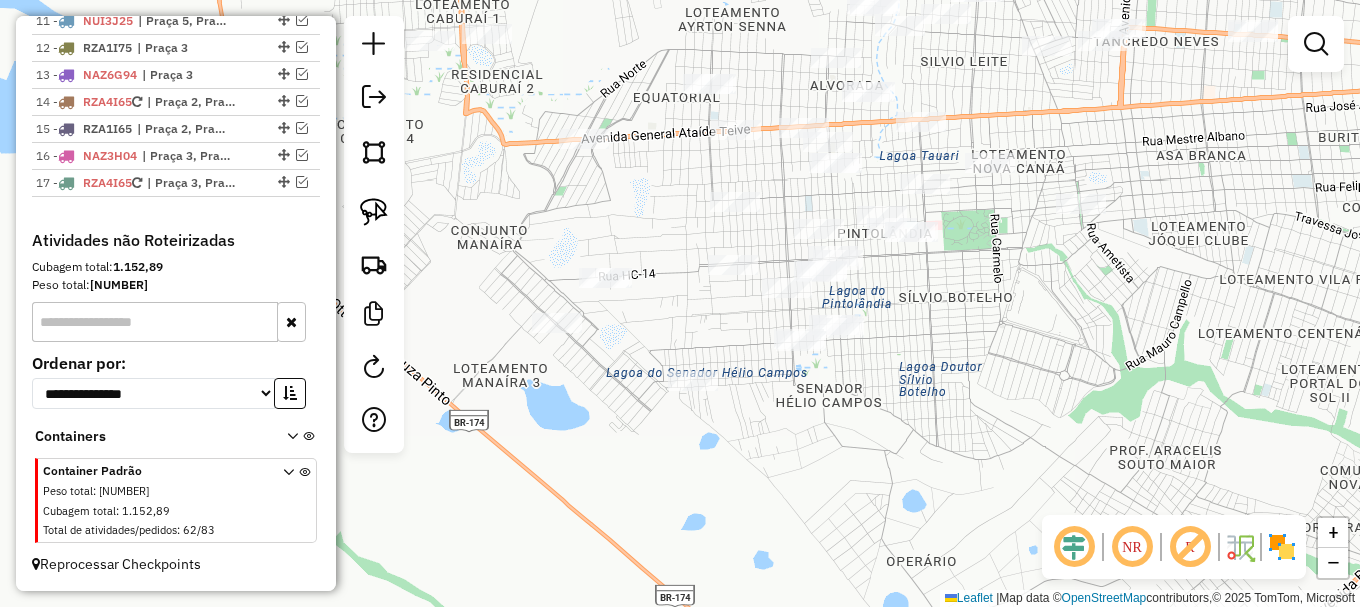 drag, startPoint x: 370, startPoint y: 211, endPoint x: 411, endPoint y: 228, distance: 44.38468 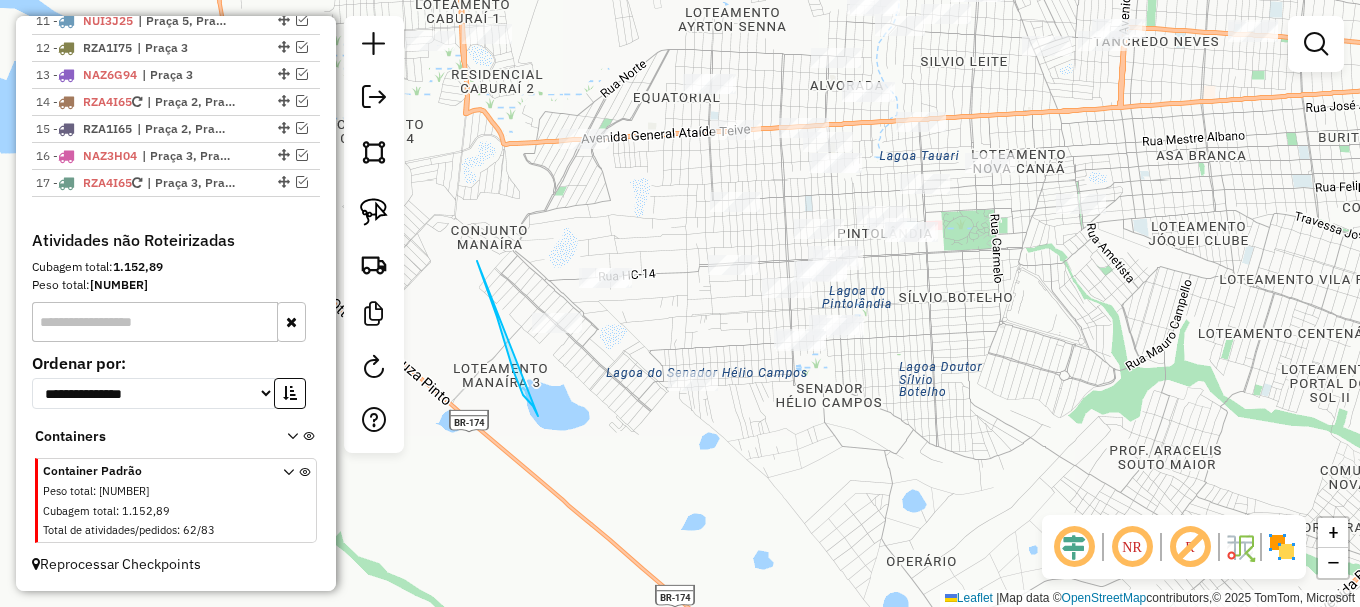 drag, startPoint x: 493, startPoint y: 306, endPoint x: 538, endPoint y: 416, distance: 118.84864 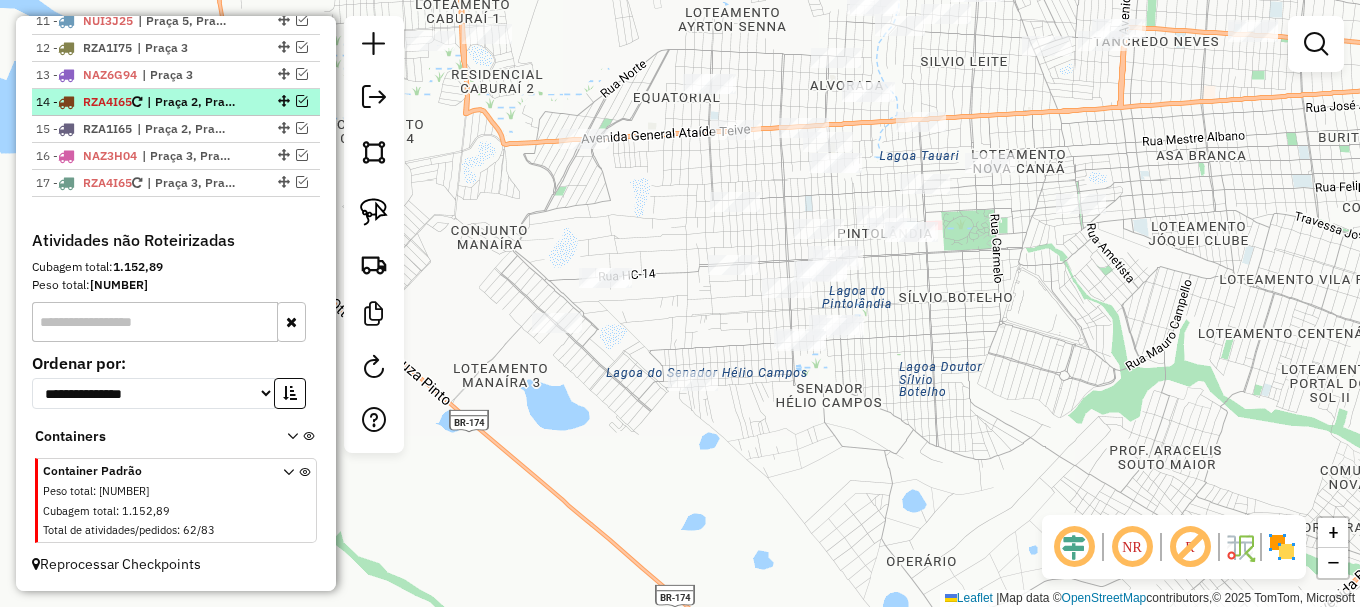 click at bounding box center (302, 101) 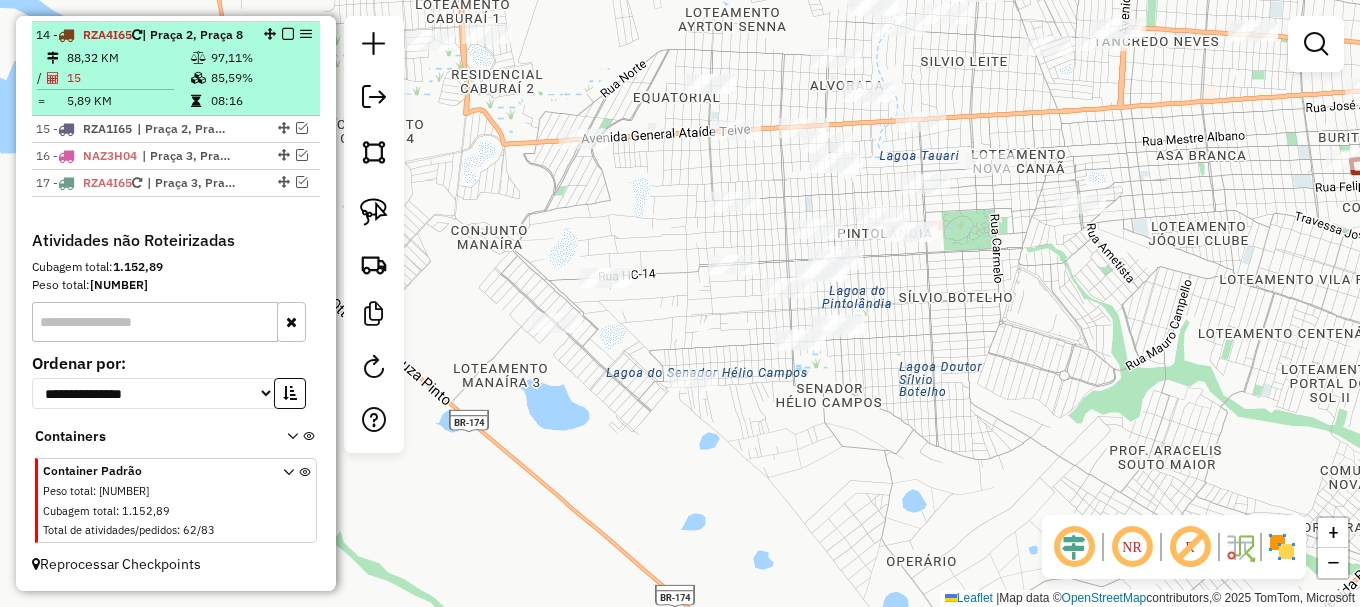 click on "08:16" at bounding box center [260, 101] 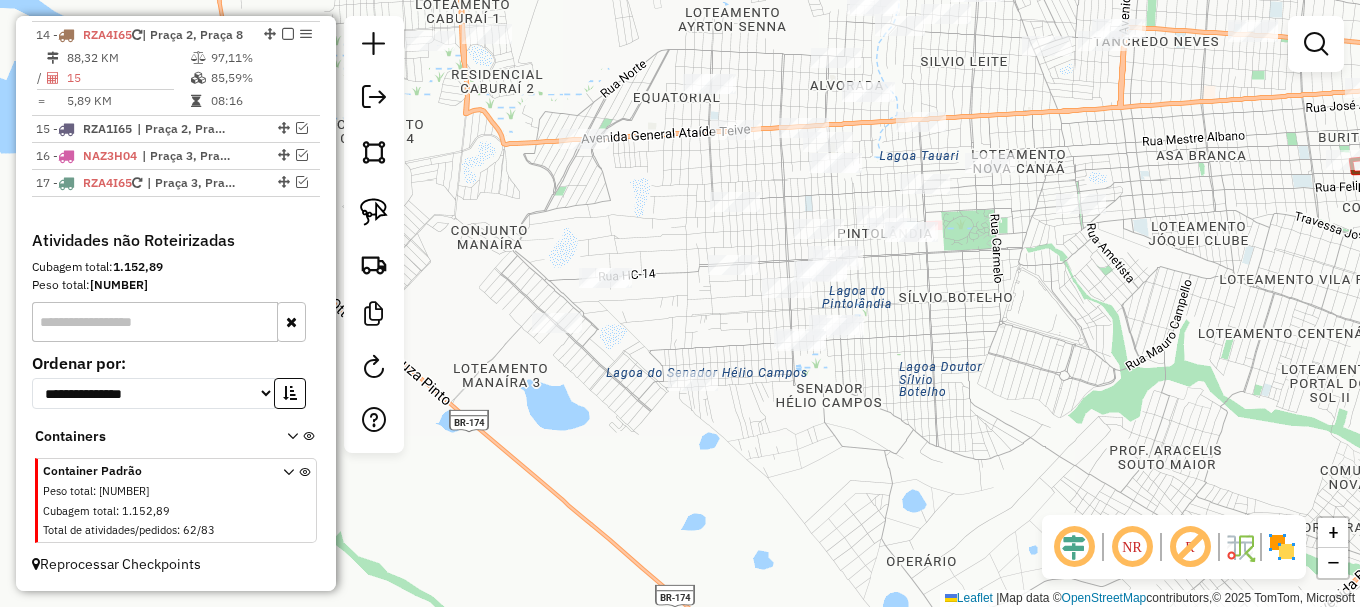 select on "**********" 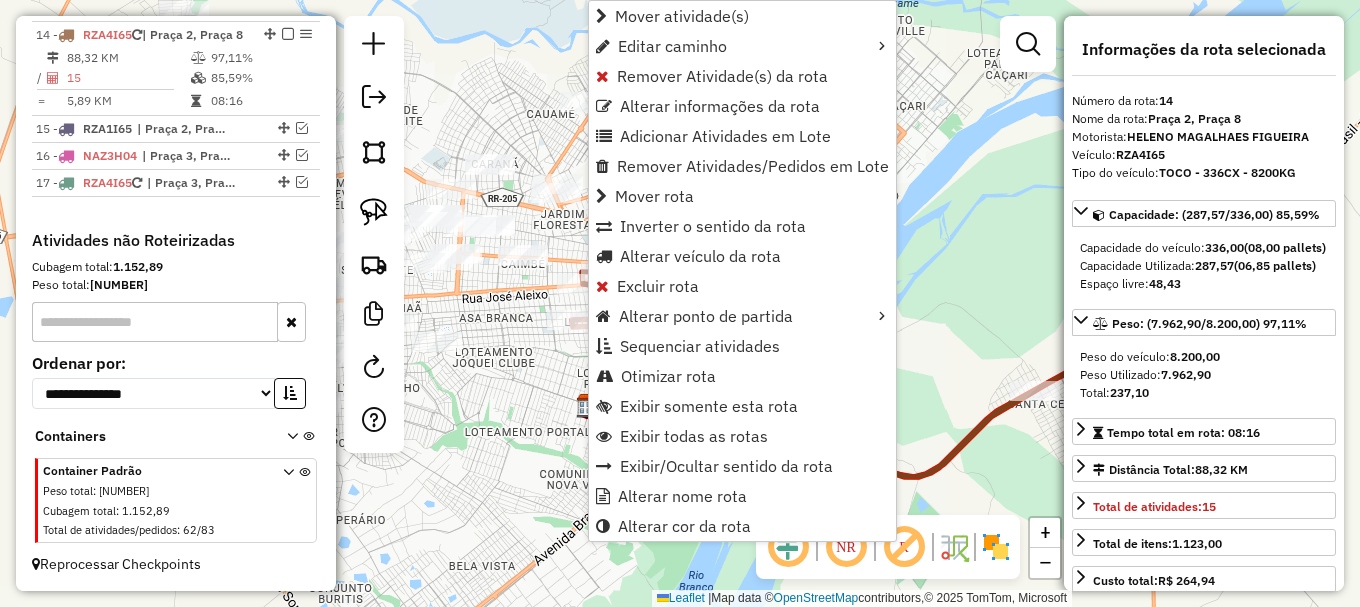 scroll, scrollTop: 1068, scrollLeft: 0, axis: vertical 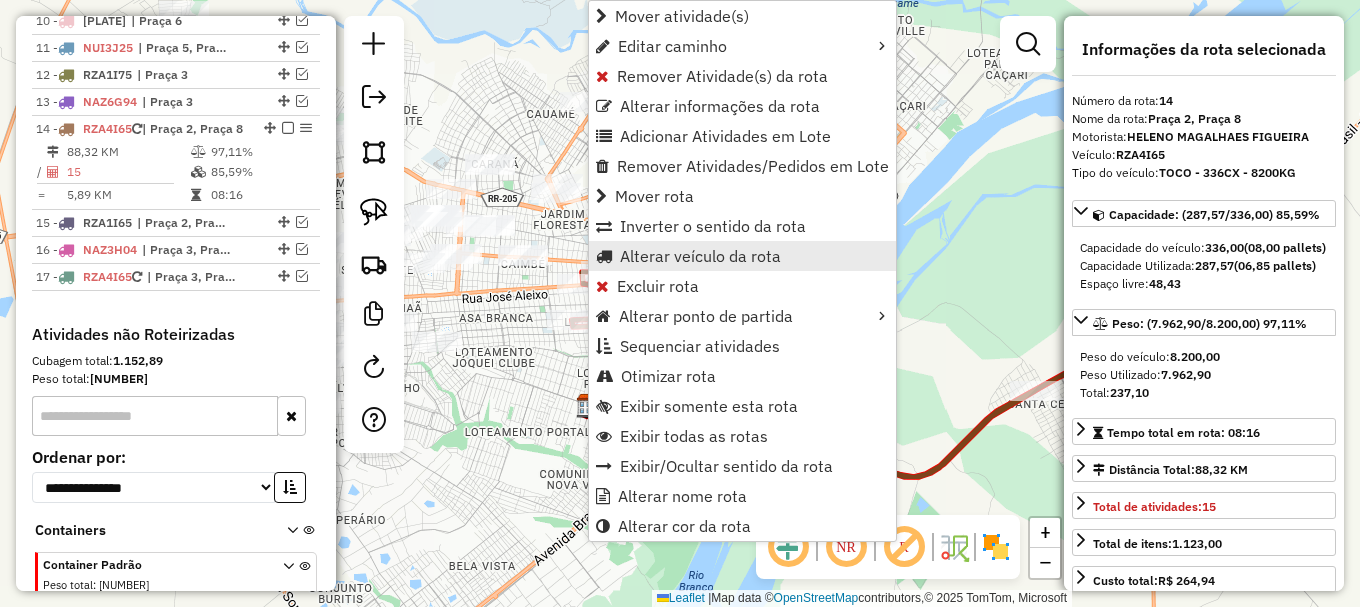 click on "Alterar veículo da rota" at bounding box center [700, 256] 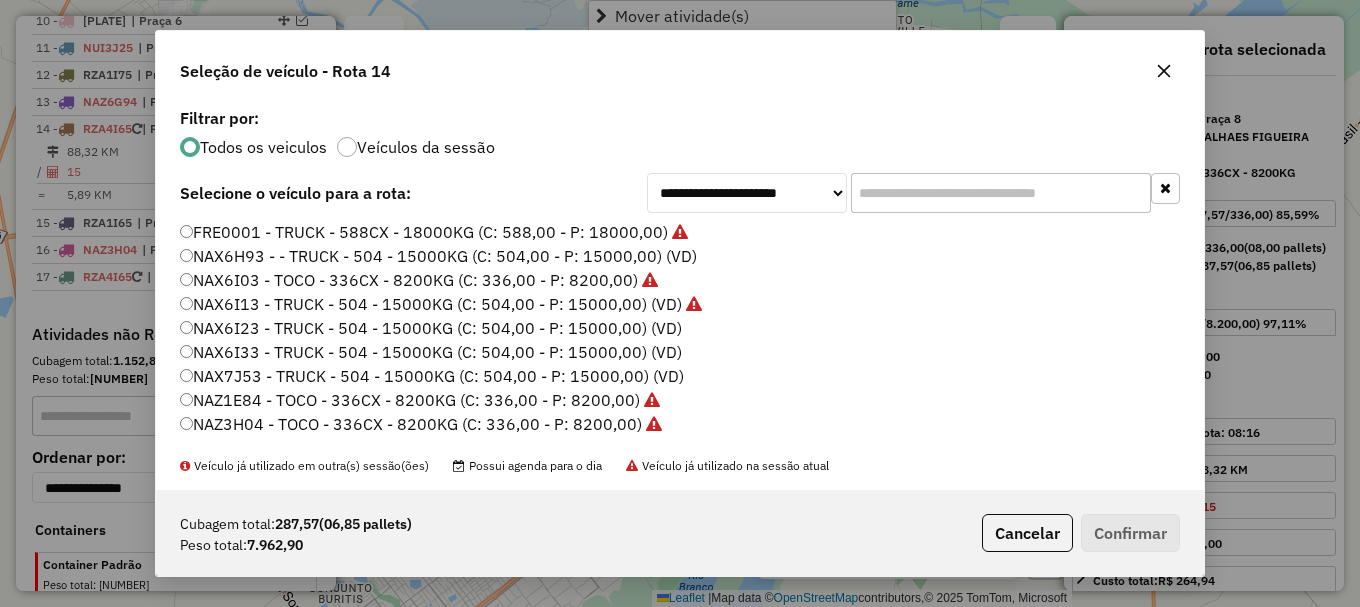 scroll, scrollTop: 11, scrollLeft: 6, axis: both 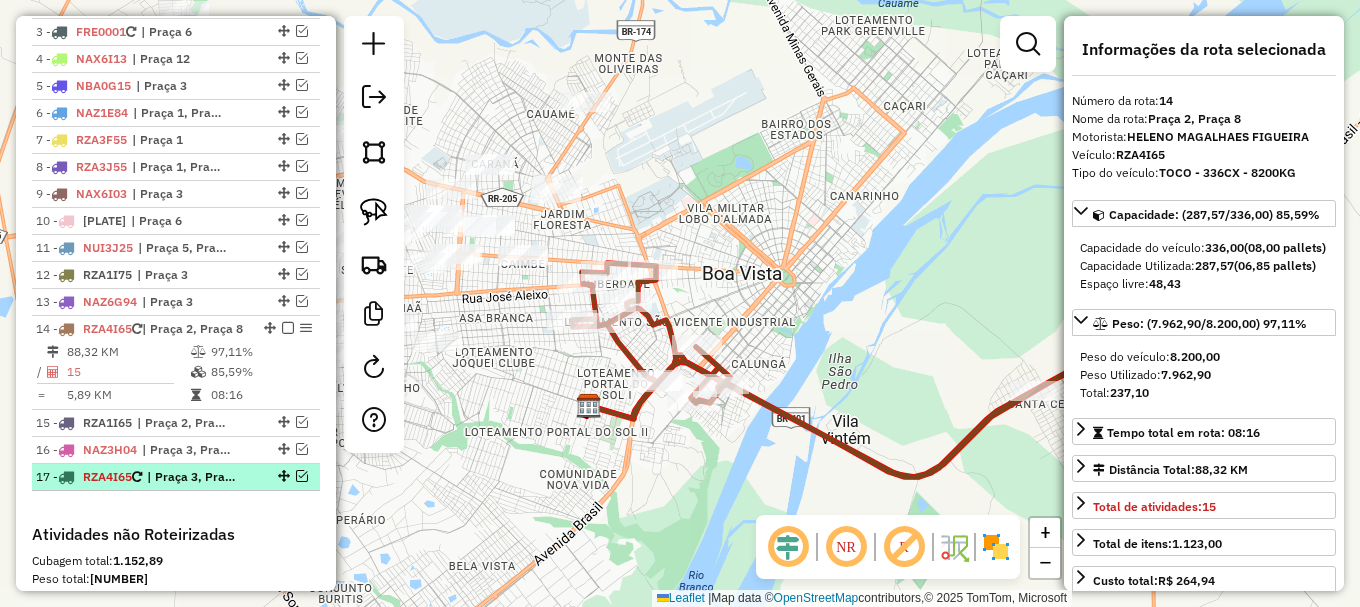 click at bounding box center (302, 476) 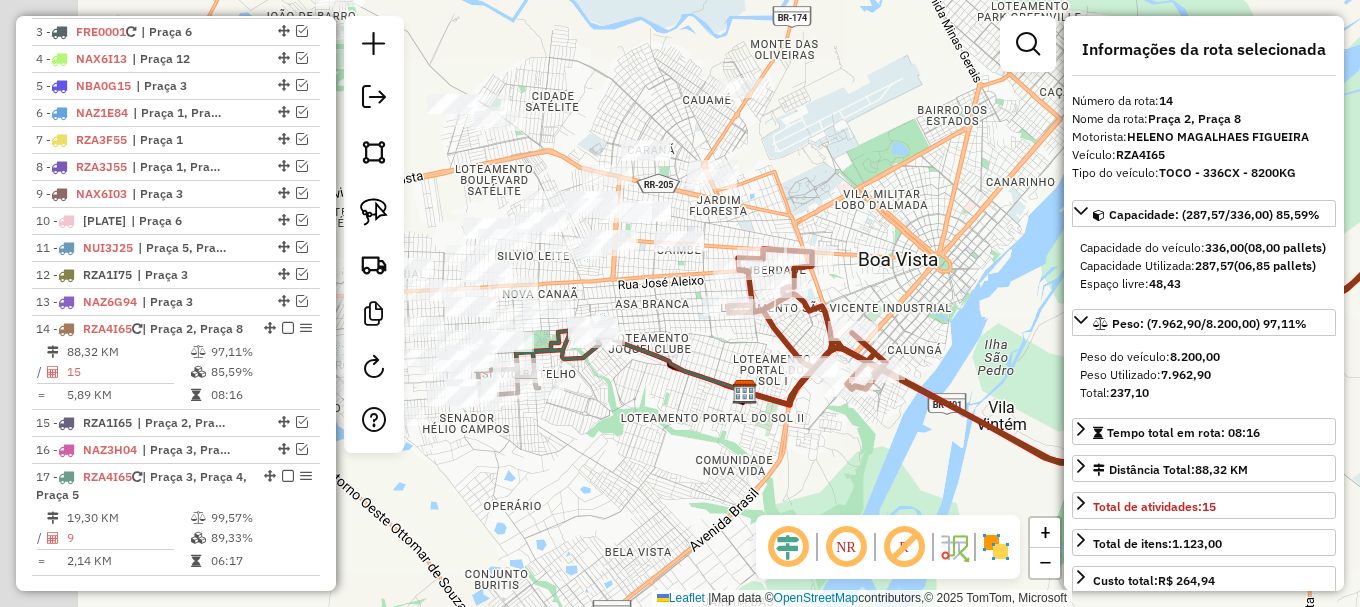 drag, startPoint x: 469, startPoint y: 460, endPoint x: 726, endPoint y: 408, distance: 262.20795 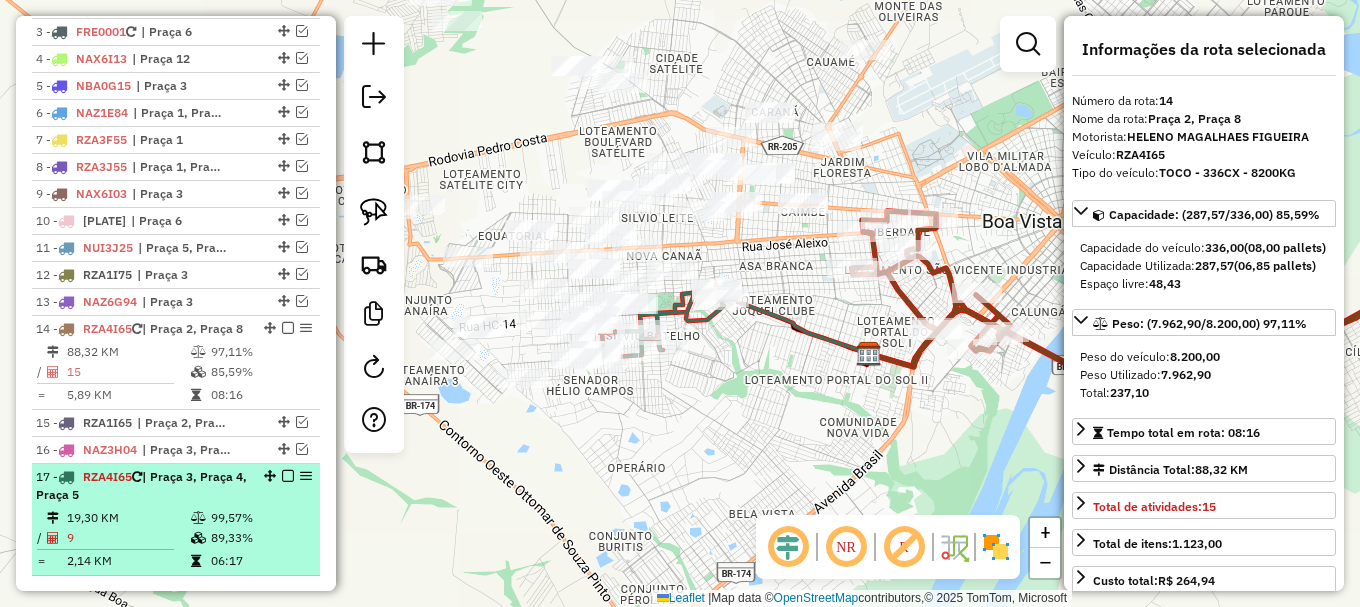 click at bounding box center [288, 476] 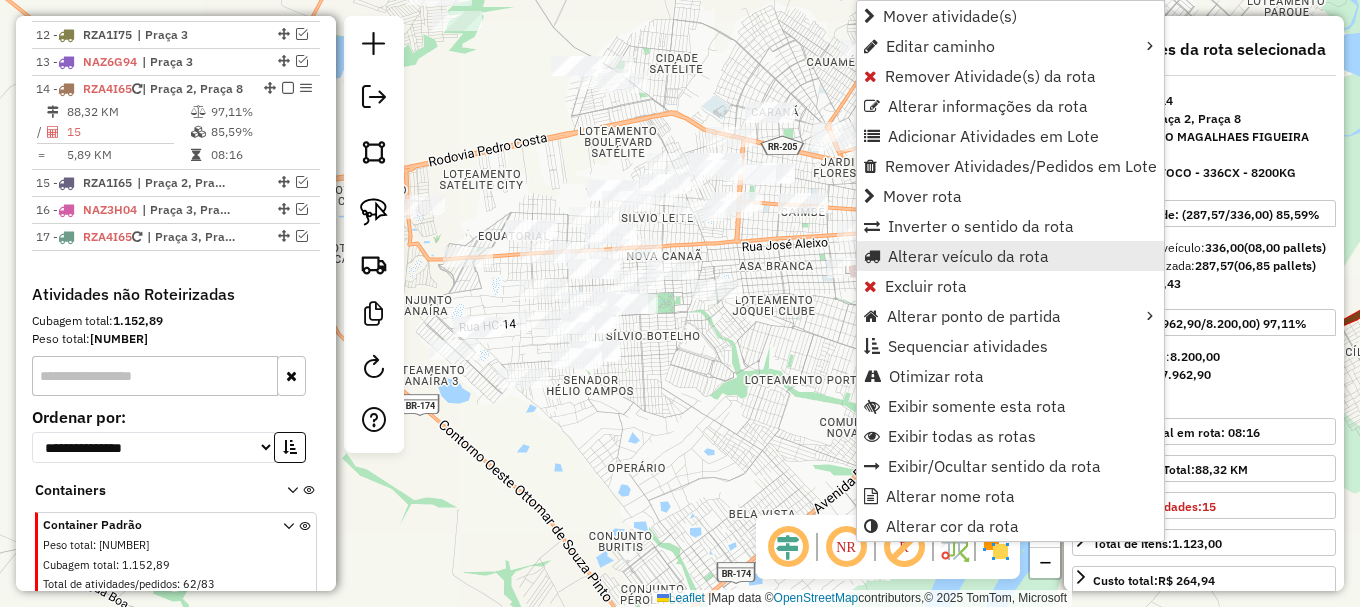scroll, scrollTop: 1168, scrollLeft: 0, axis: vertical 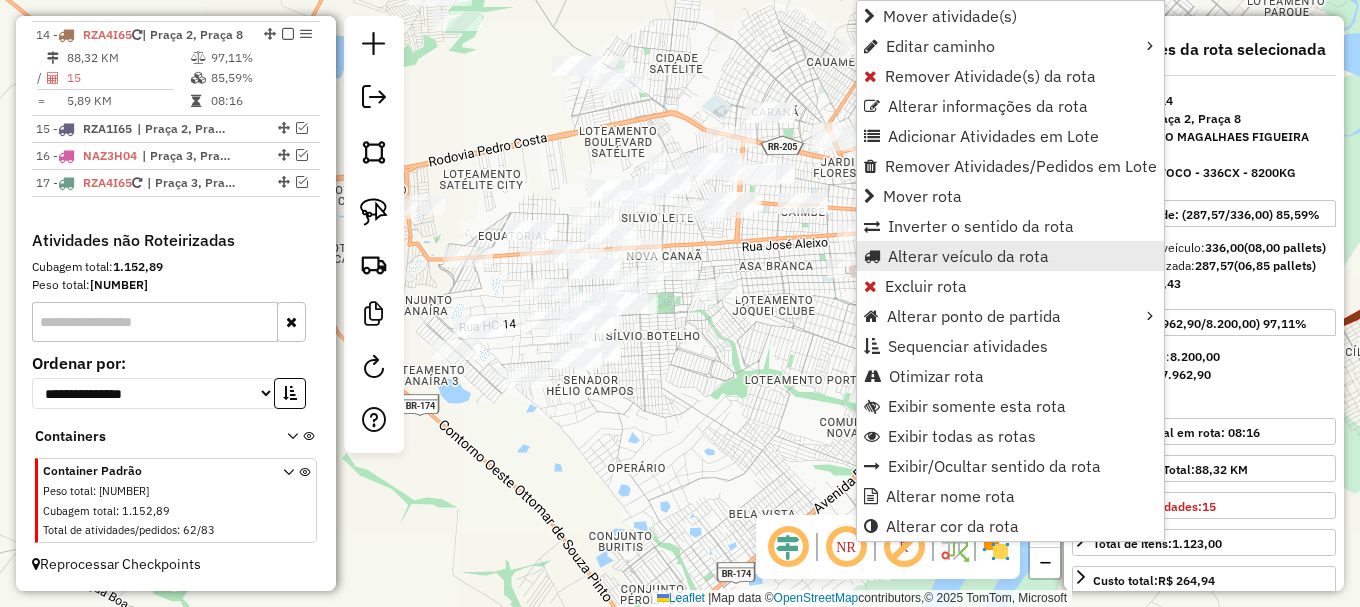 click on "Alterar veículo da rota" at bounding box center [968, 256] 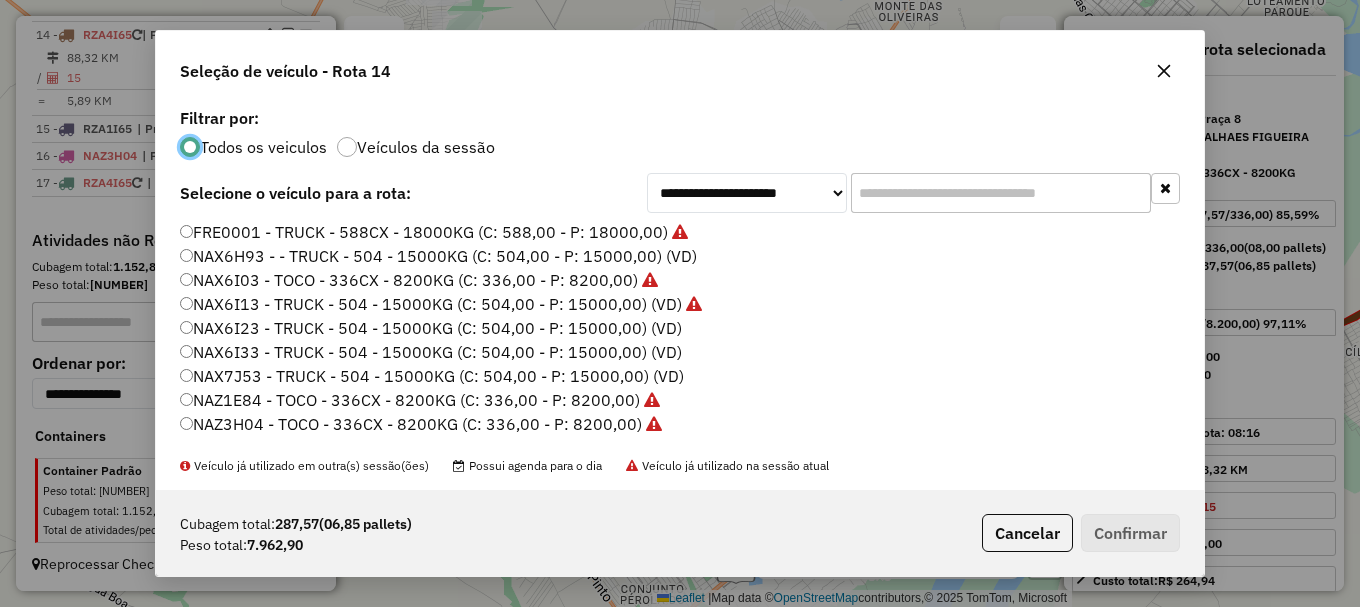 scroll, scrollTop: 11, scrollLeft: 6, axis: both 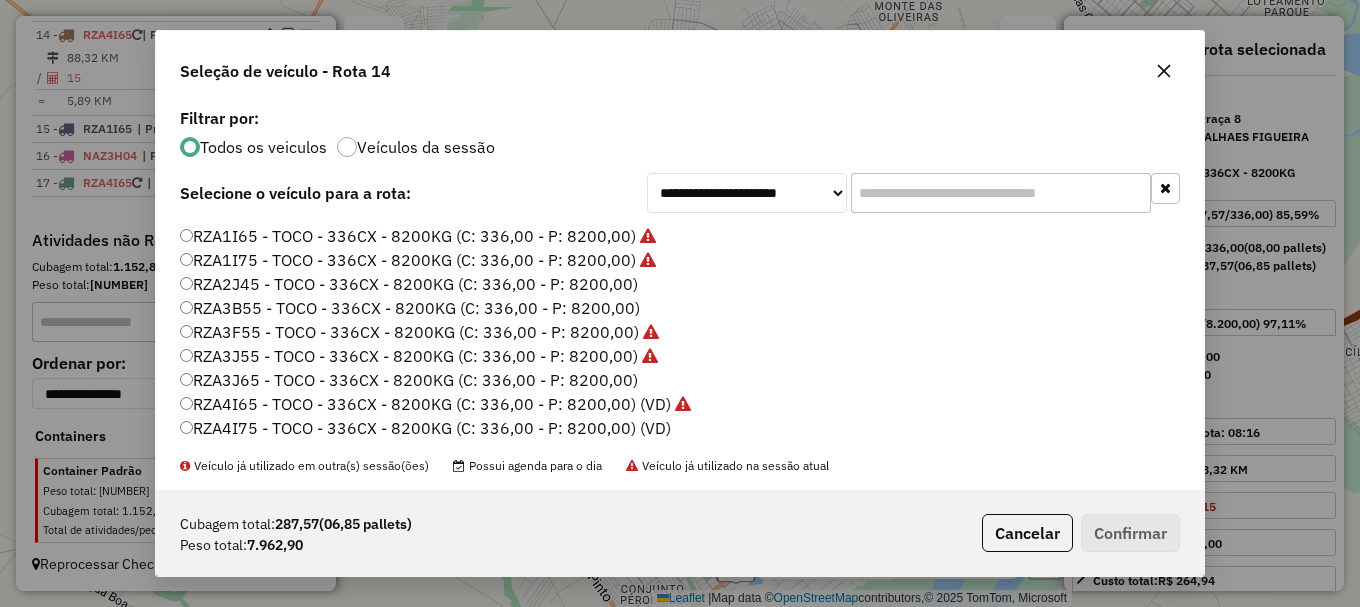 click on "RZA4I75 - TOCO - 336CX - 8200KG (C: 336,00 - P: 8200,00) (VD)" 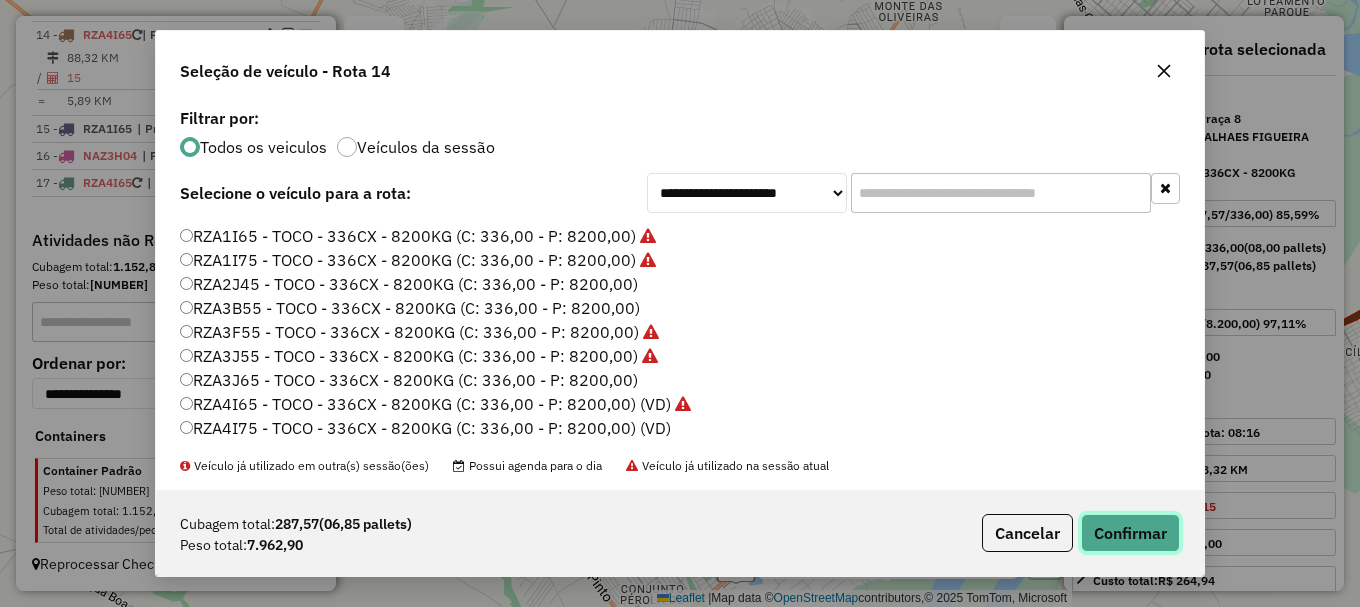 click on "Confirmar" 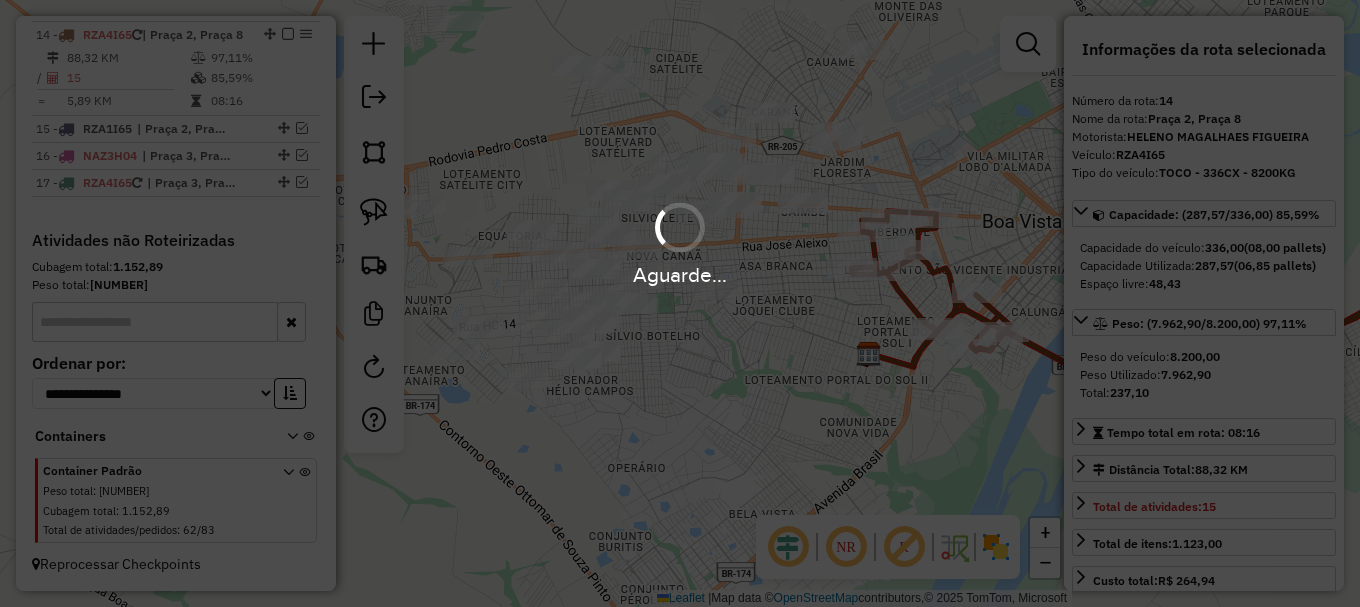 scroll, scrollTop: 1162, scrollLeft: 0, axis: vertical 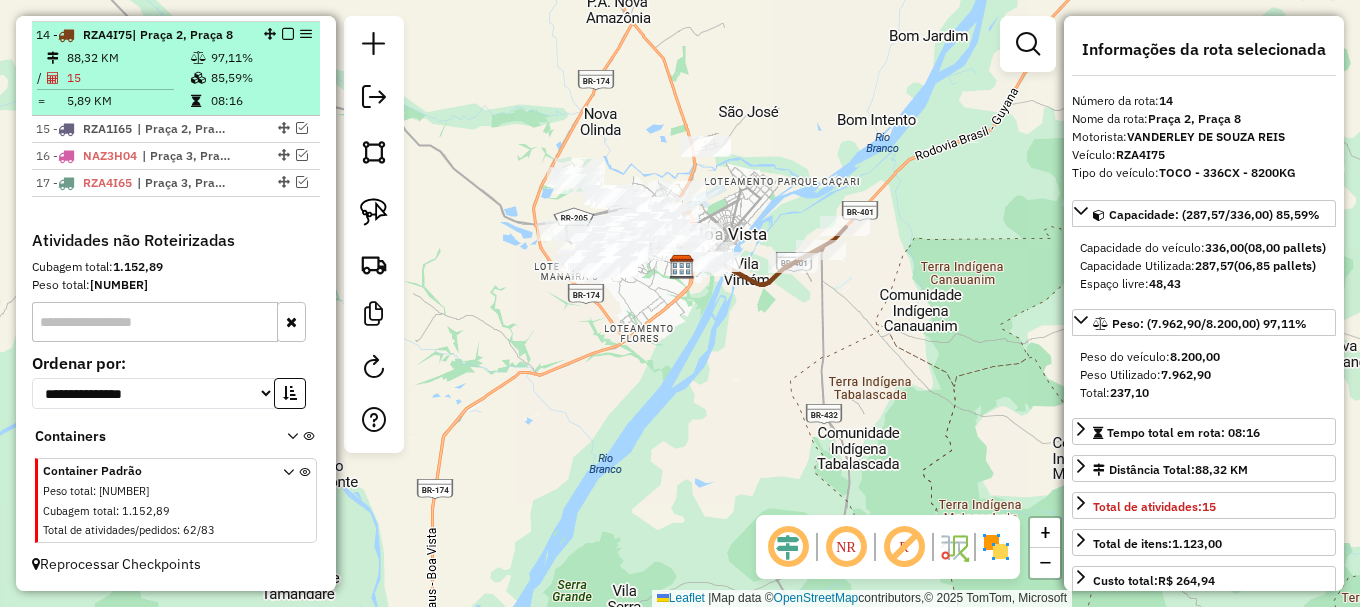 click at bounding box center [288, 34] 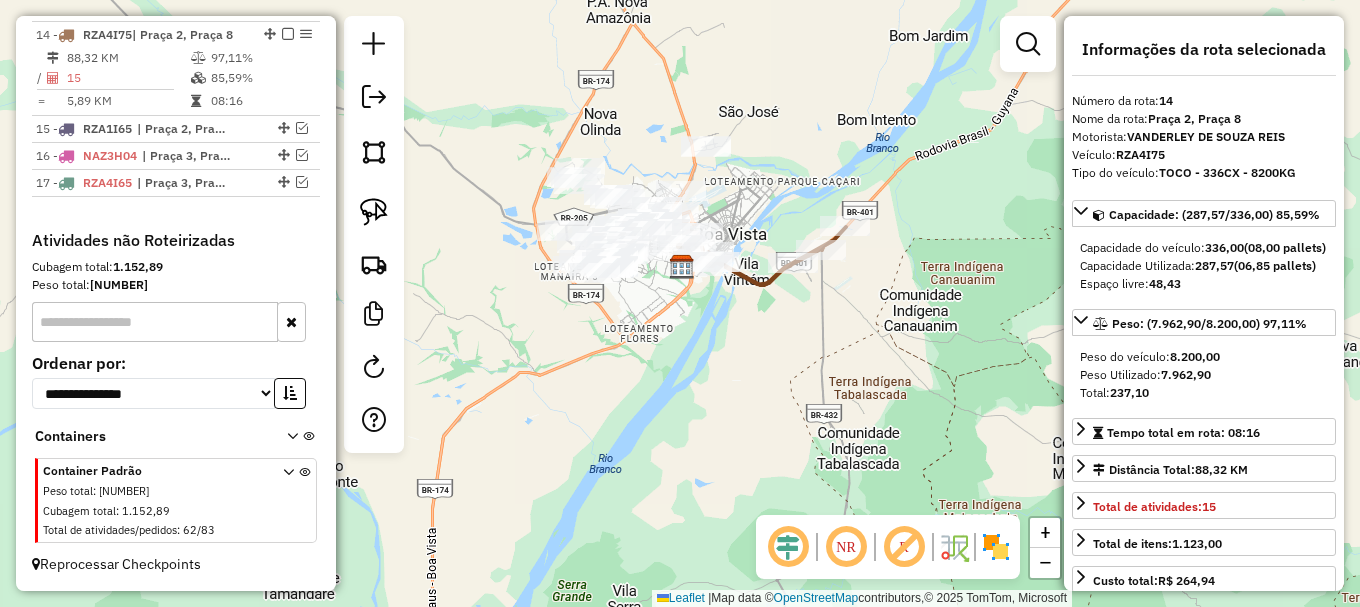 scroll, scrollTop: 1095, scrollLeft: 0, axis: vertical 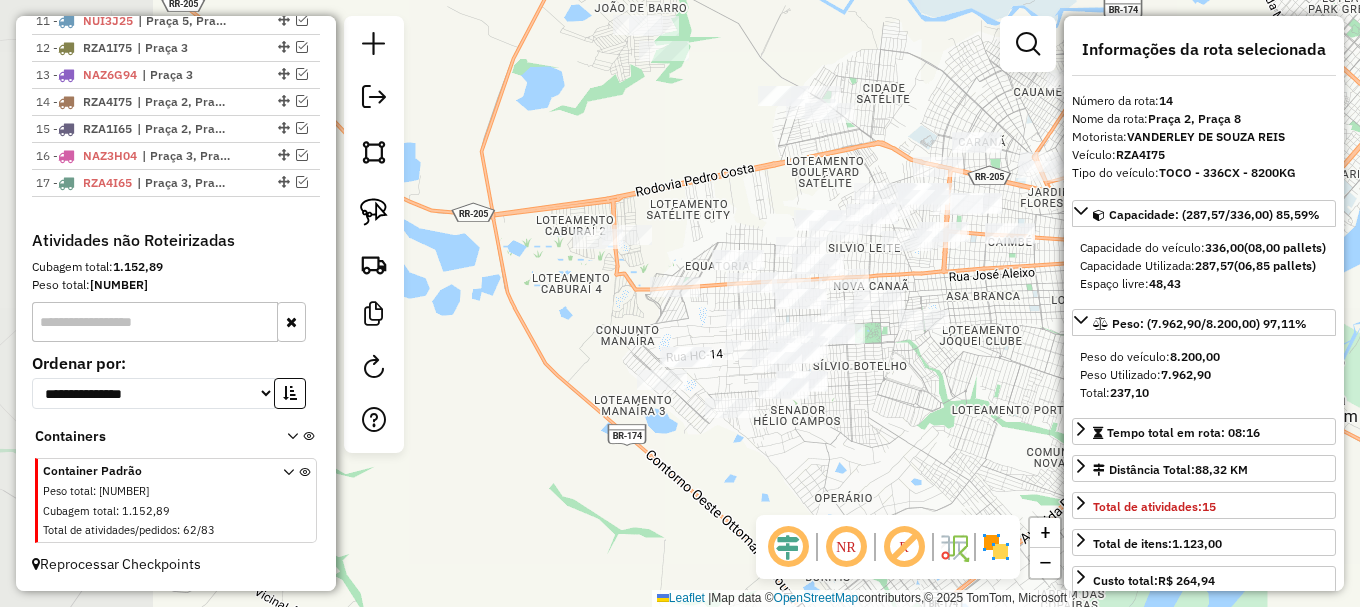 drag, startPoint x: 701, startPoint y: 433, endPoint x: 859, endPoint y: 442, distance: 158.25612 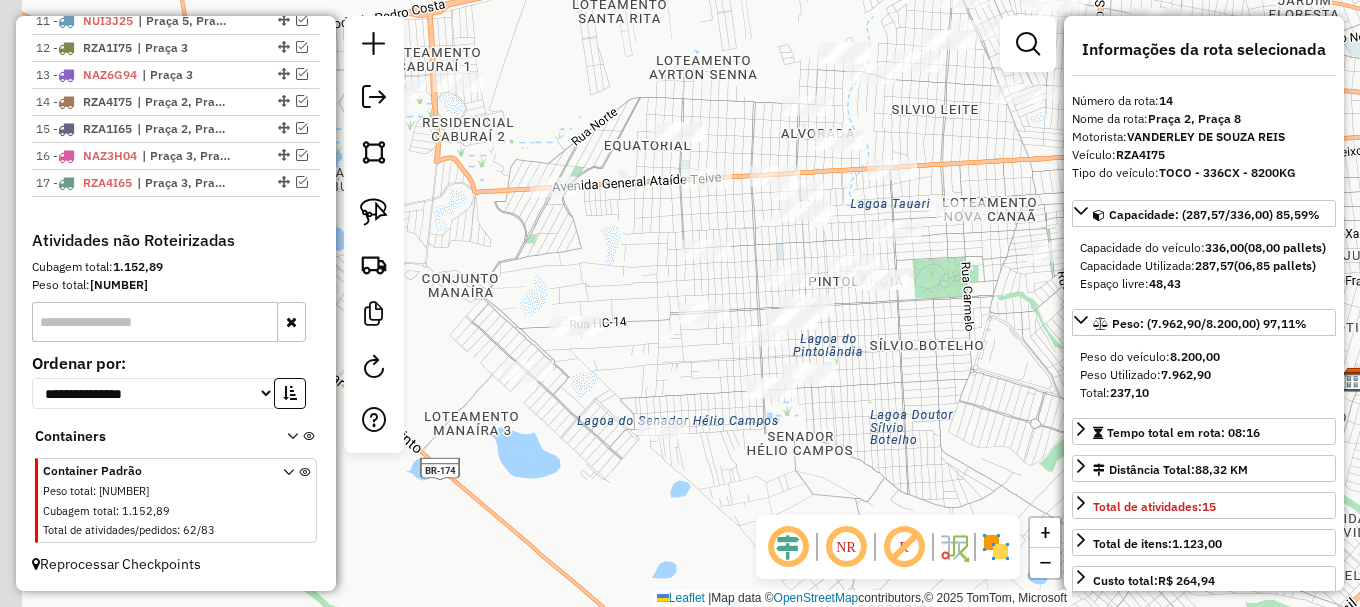 drag, startPoint x: 901, startPoint y: 399, endPoint x: 920, endPoint y: 387, distance: 22.472204 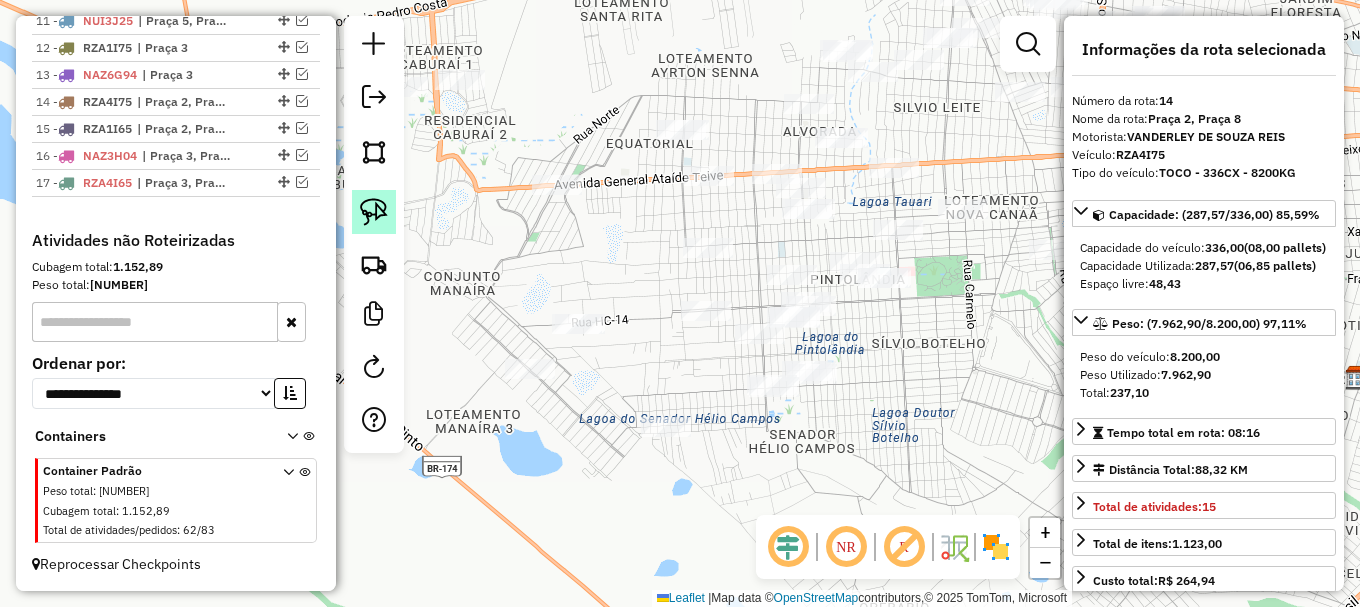 click 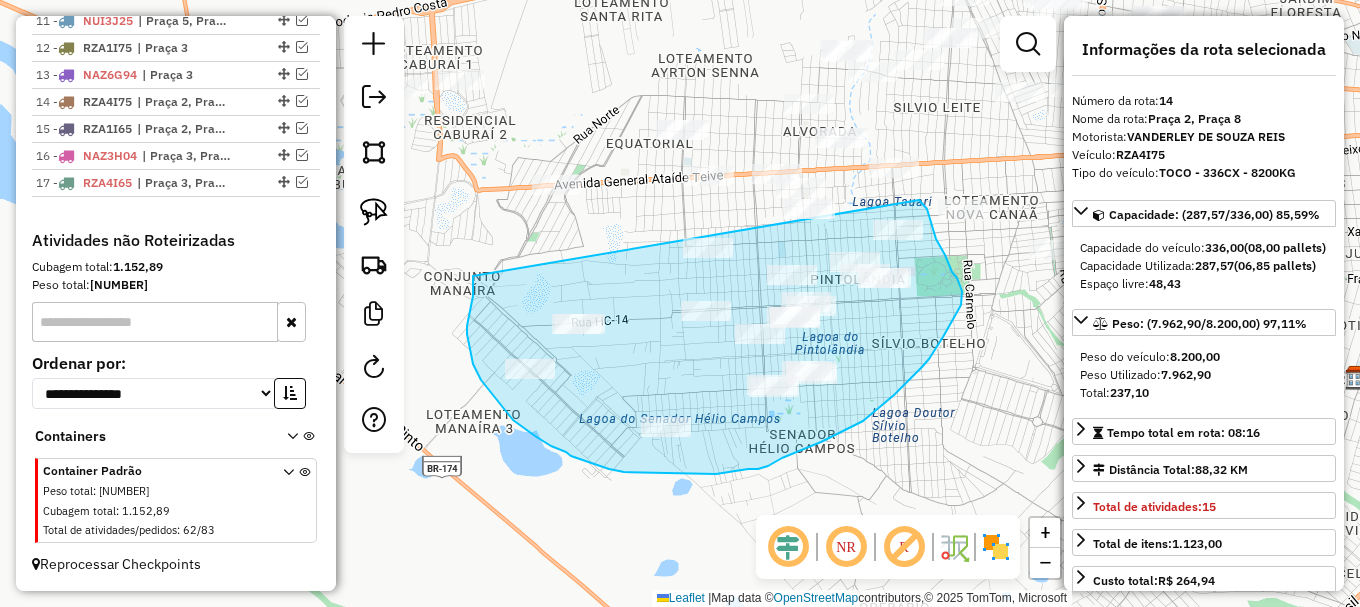 drag, startPoint x: 473, startPoint y: 281, endPoint x: 917, endPoint y: 200, distance: 451.32803 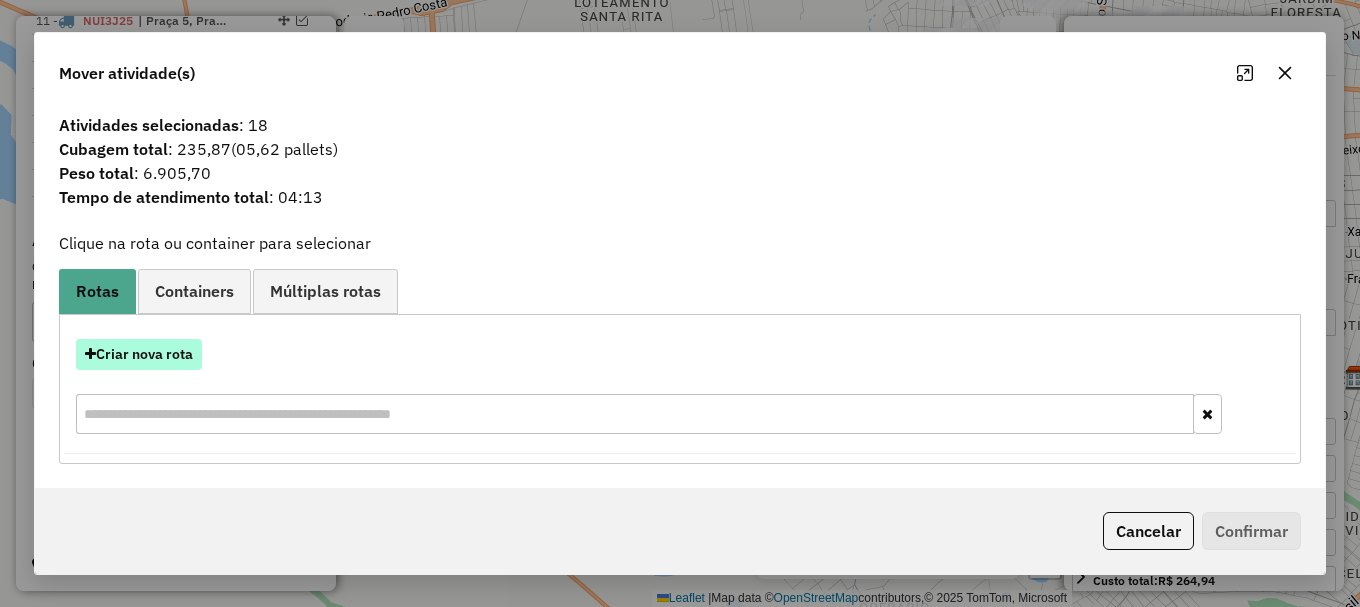 click on "Criar nova rota" at bounding box center (139, 354) 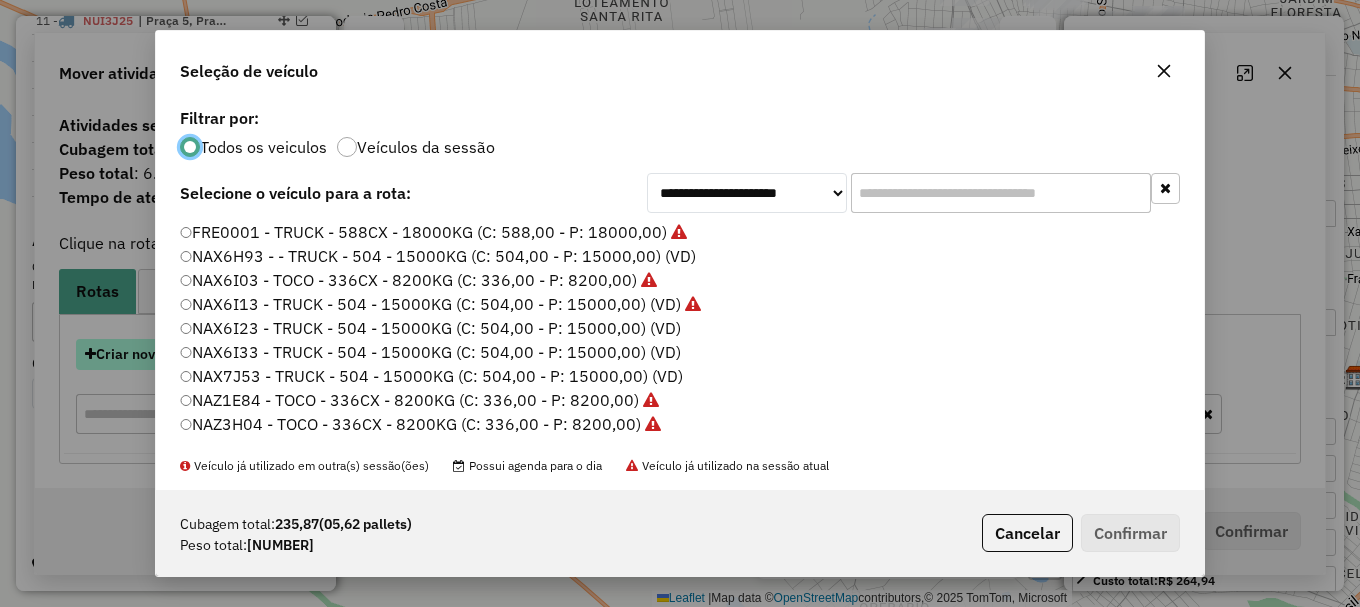 scroll, scrollTop: 11, scrollLeft: 6, axis: both 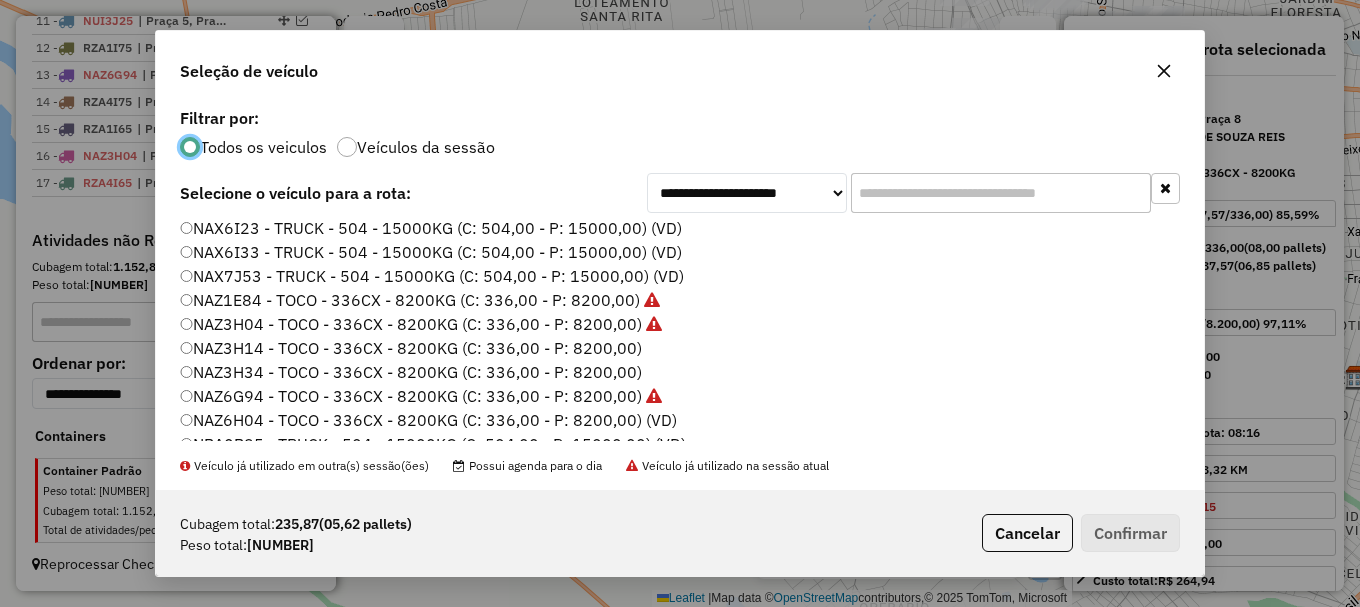 click on "NAZ3H14 - TOCO - 336CX - 8200KG (C: 336,00 - P: 8200,00)" 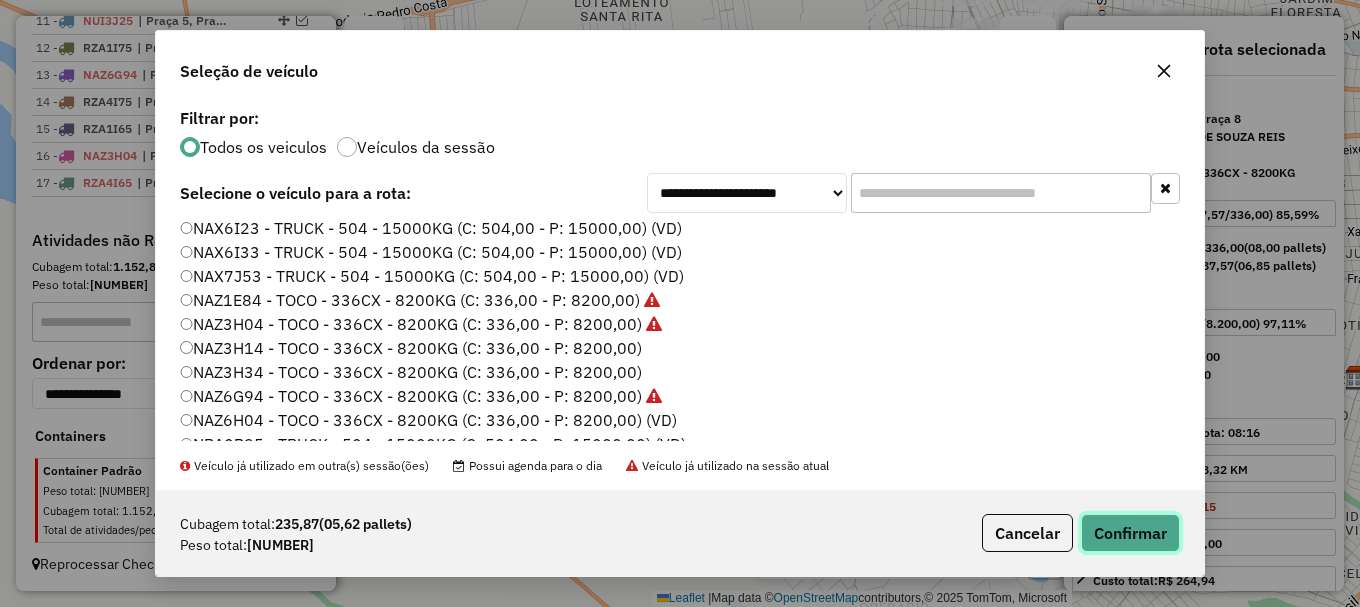 click on "Confirmar" 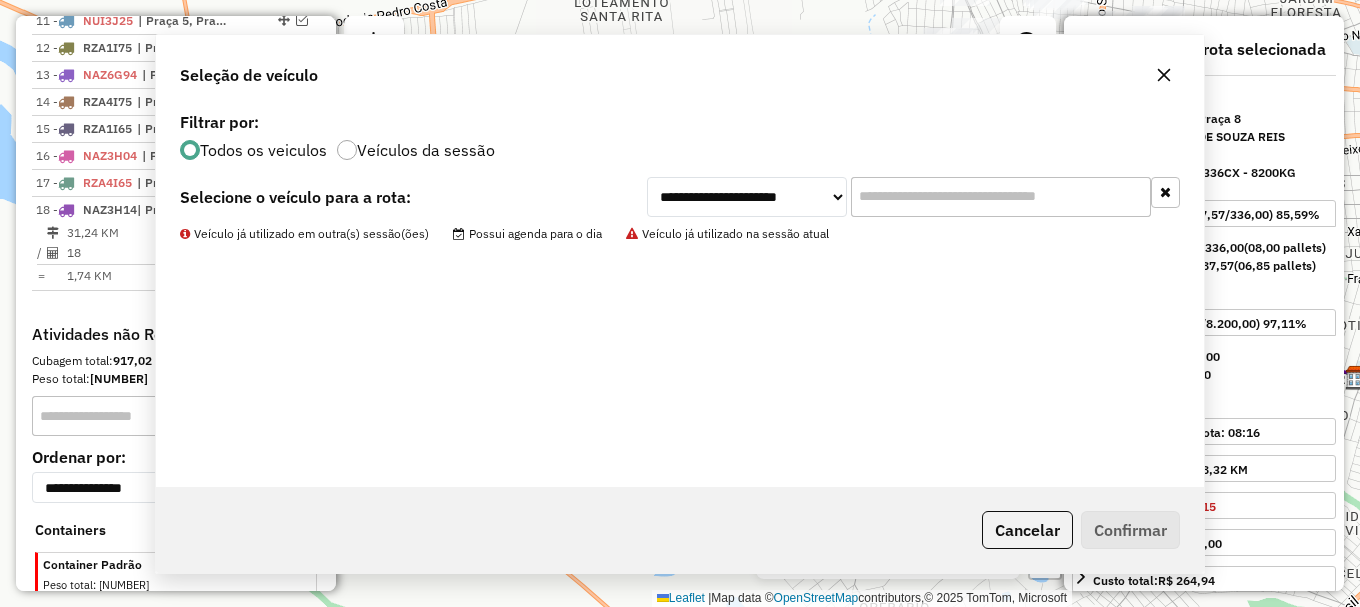 scroll, scrollTop: 1168, scrollLeft: 0, axis: vertical 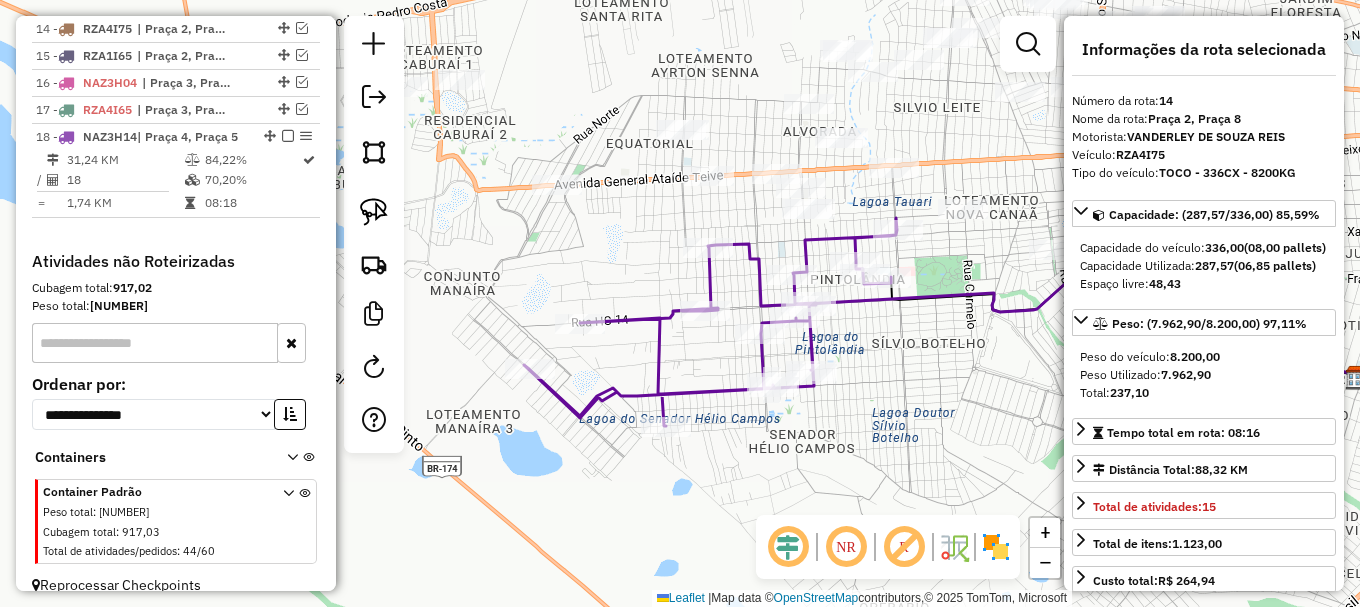 drag, startPoint x: 991, startPoint y: 408, endPoint x: 784, endPoint y: 449, distance: 211.02133 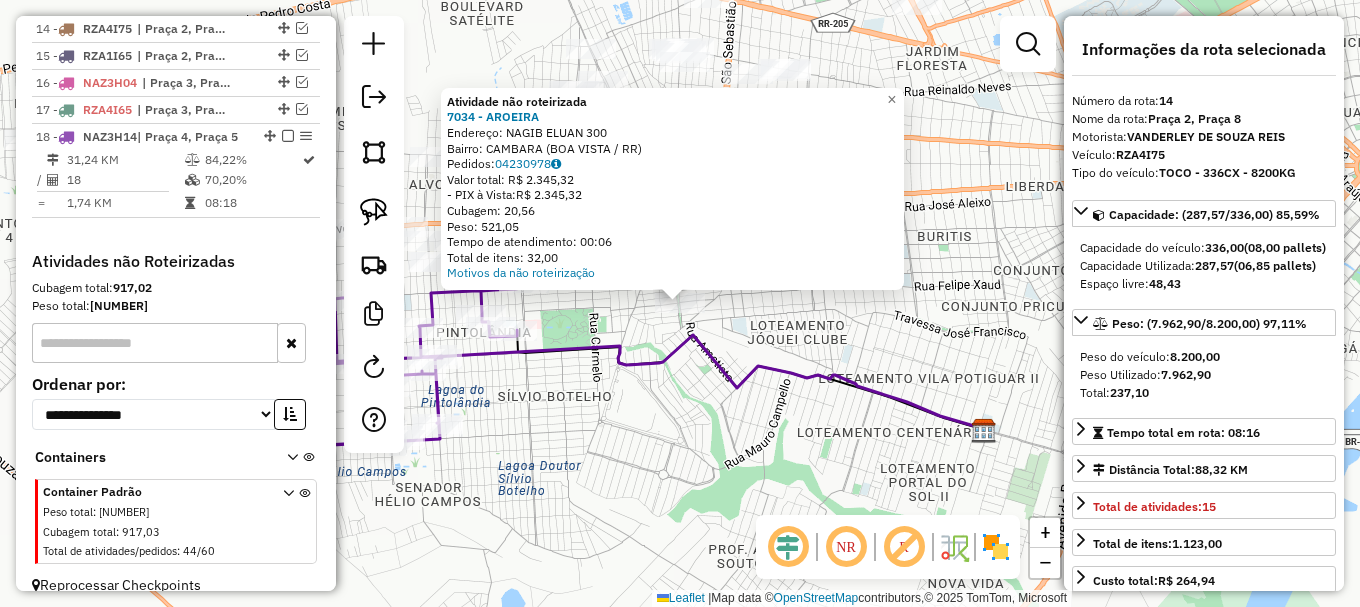 click 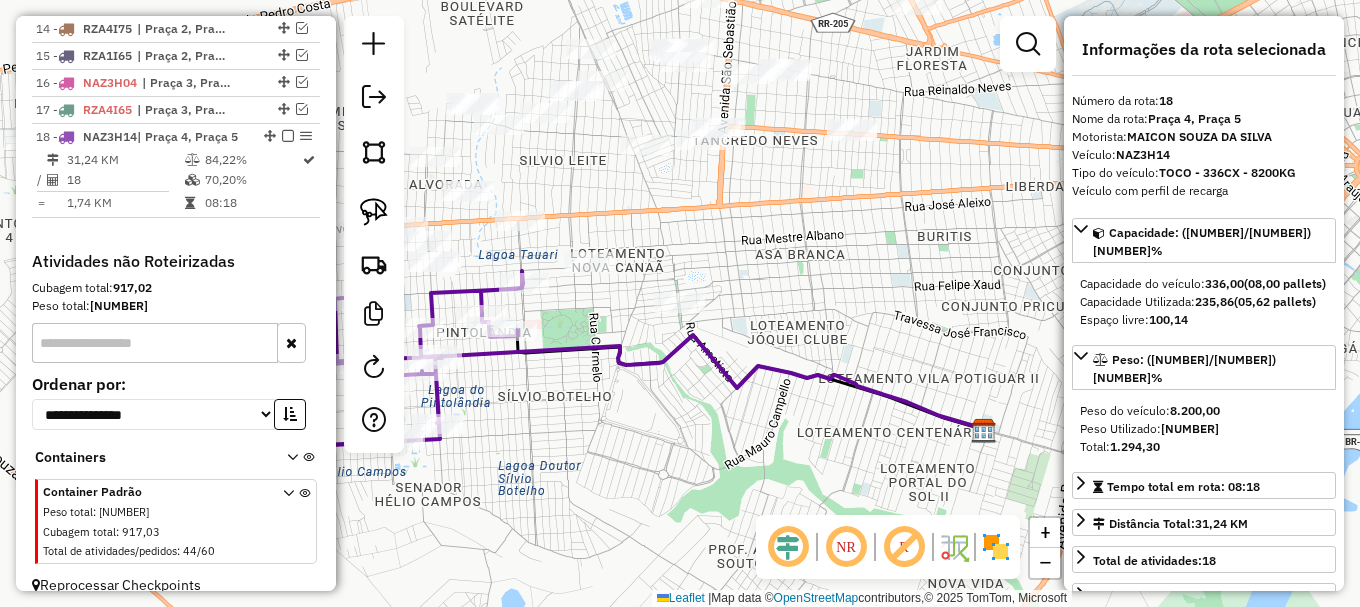 scroll, scrollTop: 1189, scrollLeft: 0, axis: vertical 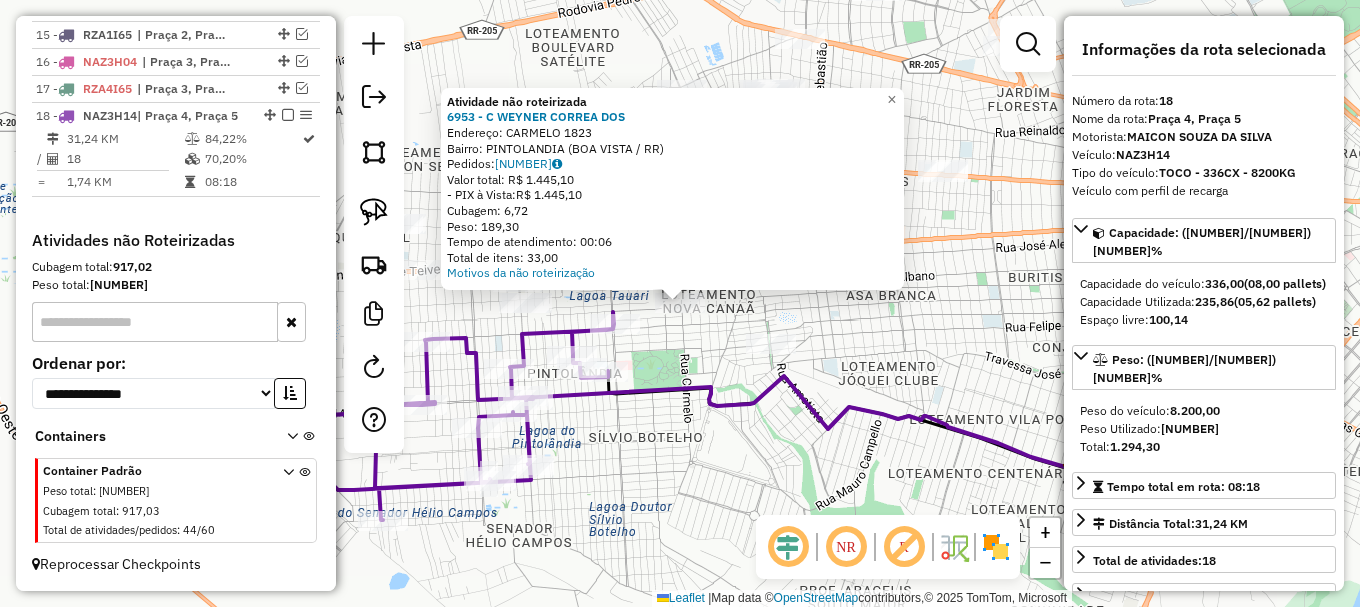 click on "Atividade não roteirizada 6953 - C WEYNER CORREA DOS  Endereço: CARMELO                       1823   Bairro: PINTOLANDIA (BOA VISTA / RR)   Pedidos:  04230732   Valor total: R$ 1.445,10   - PIX à Vista:  R$ 1.445,10   Cubagem: 6,72   Peso: 189,30   Tempo de atendimento: 00:06   Total de itens: 33,00  Motivos da não roteirização × Janela de atendimento Grade de atendimento Capacidade Transportadoras Veículos Cliente Pedidos  Rotas Selecione os dias de semana para filtrar as janelas de atendimento  Seg   Ter   Qua   Qui   Sex   Sáb   Dom  Informe o período da janela de atendimento: De: Até:  Filtrar exatamente a janela do cliente  Considerar janela de atendimento padrão  Selecione os dias de semana para filtrar as grades de atendimento  Seg   Ter   Qua   Qui   Sex   Sáb   Dom   Considerar clientes sem dia de atendimento cadastrado  Clientes fora do dia de atendimento selecionado Filtrar as atividades entre os valores definidos abaixo:  Peso mínimo:   Peso máximo:   Cubagem mínima:   De:   Até:" 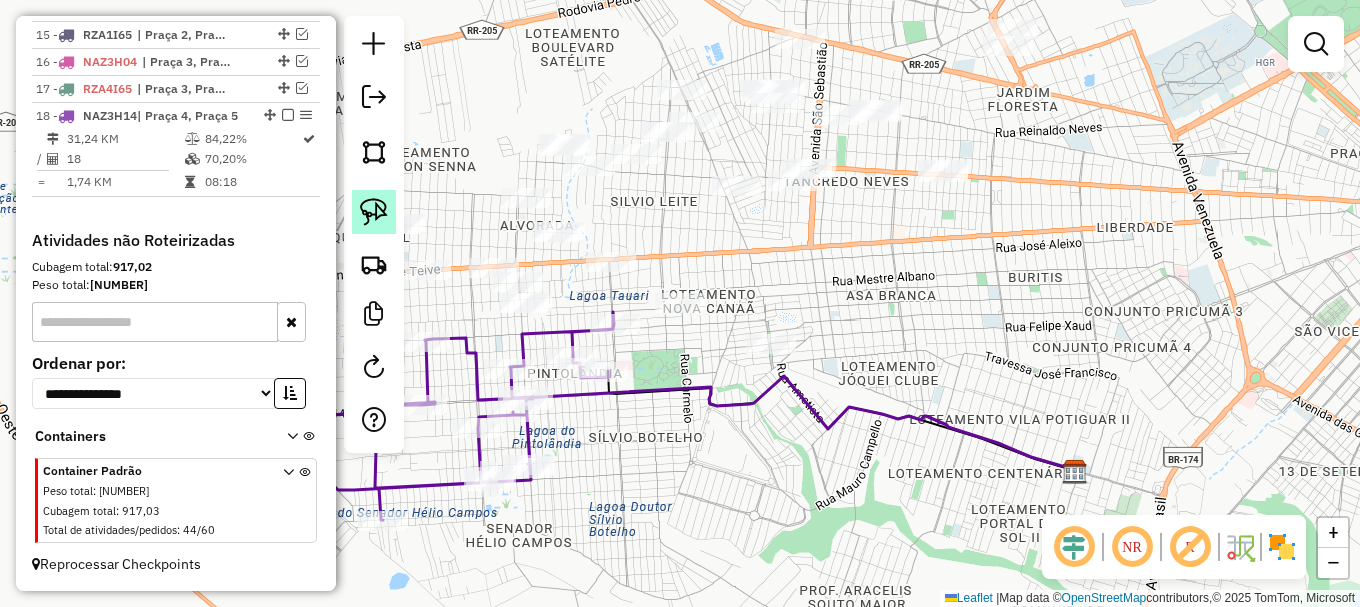 click 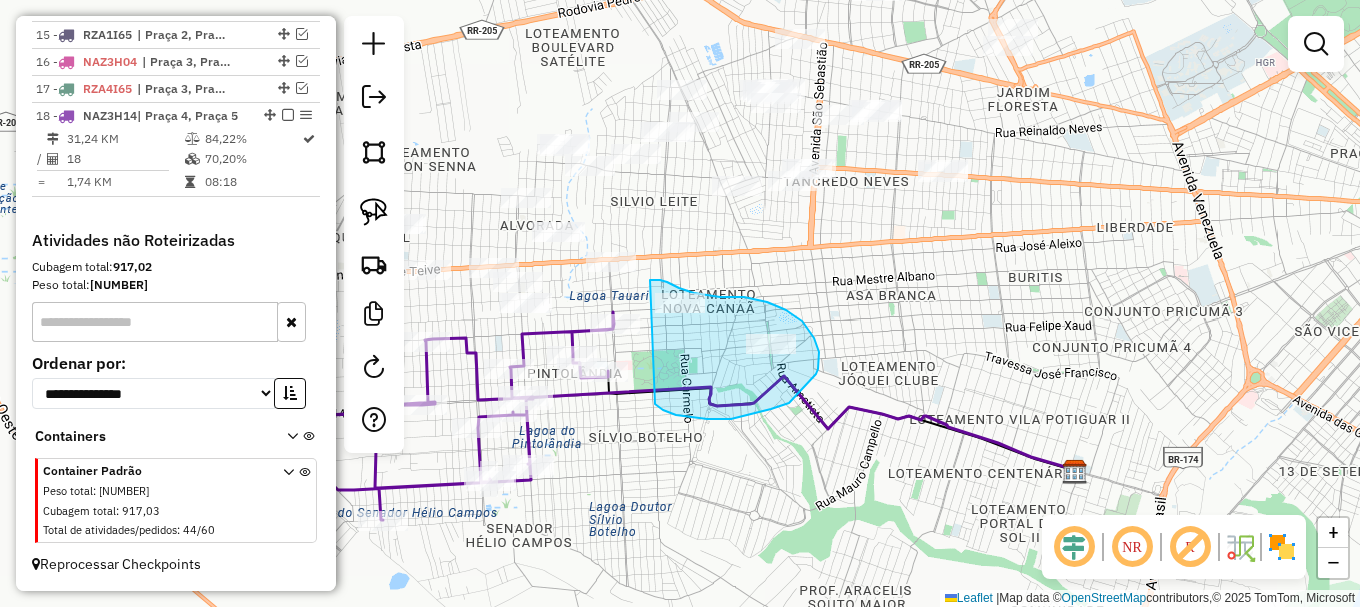 drag, startPoint x: 663, startPoint y: 410, endPoint x: 648, endPoint y: 282, distance: 128.87592 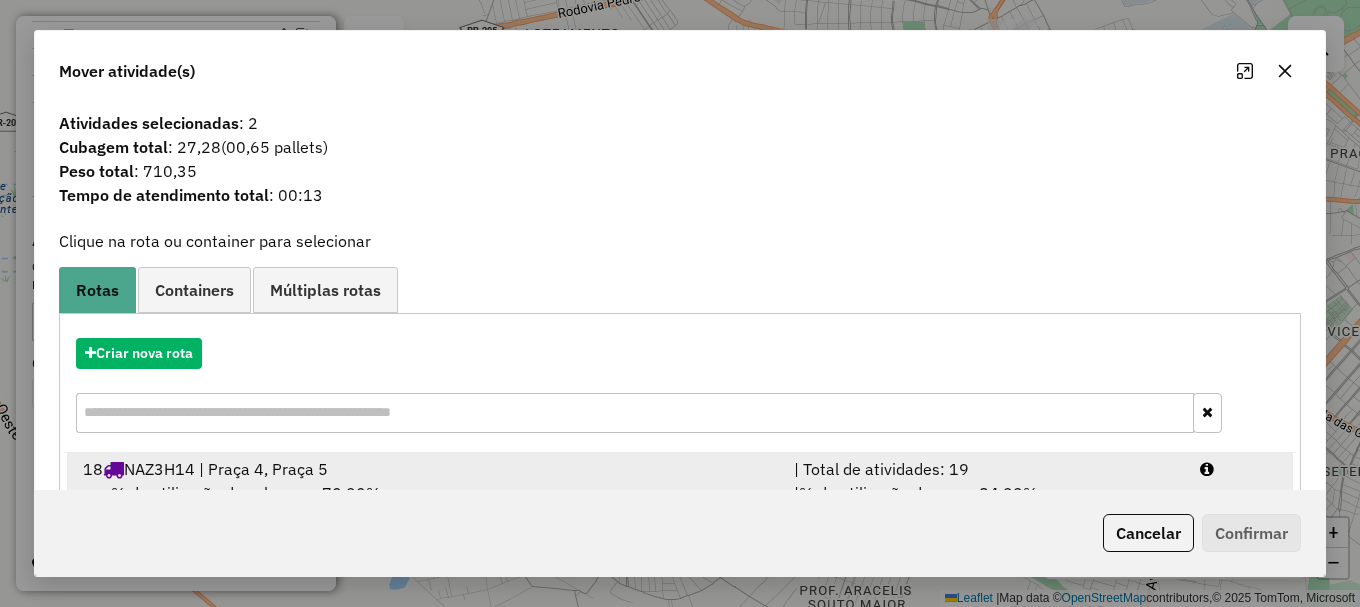 click on "| Total de atividades: 19" at bounding box center (985, 469) 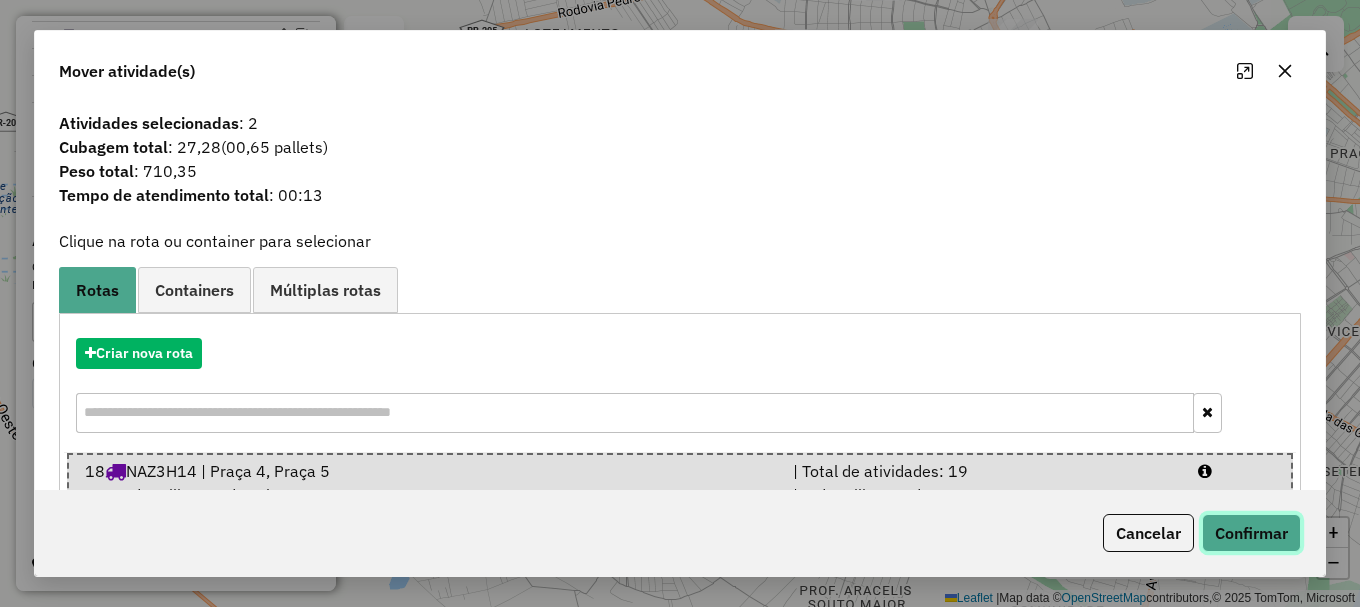 click on "Confirmar" 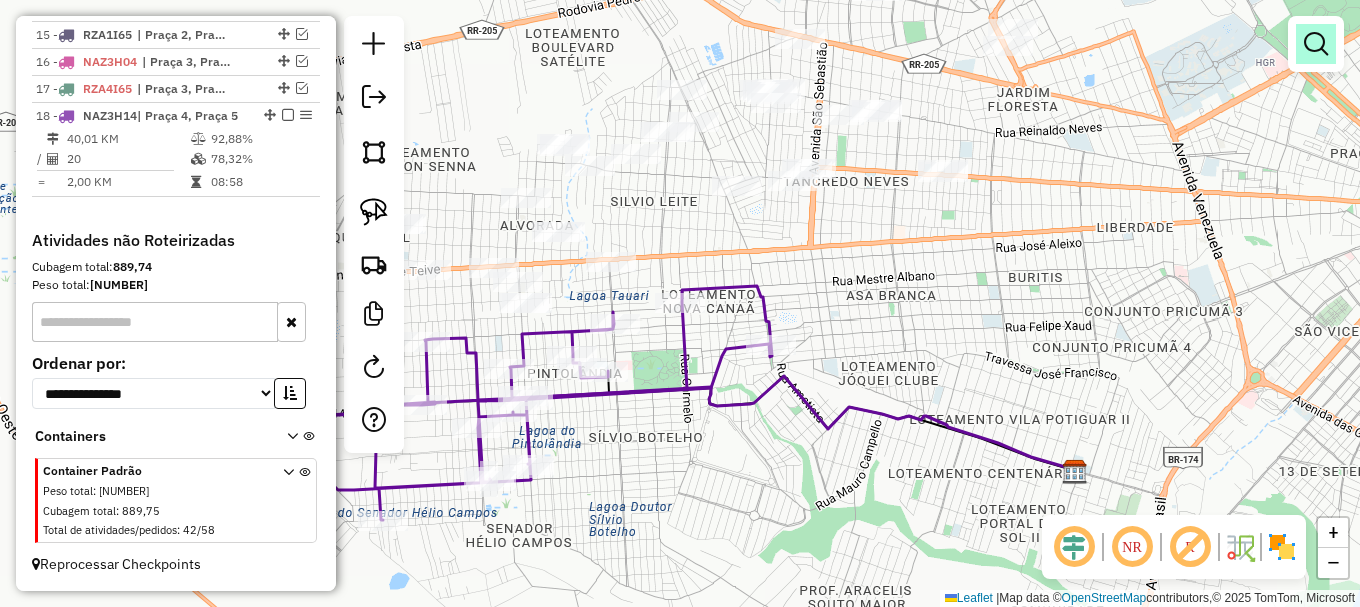 click at bounding box center (1316, 44) 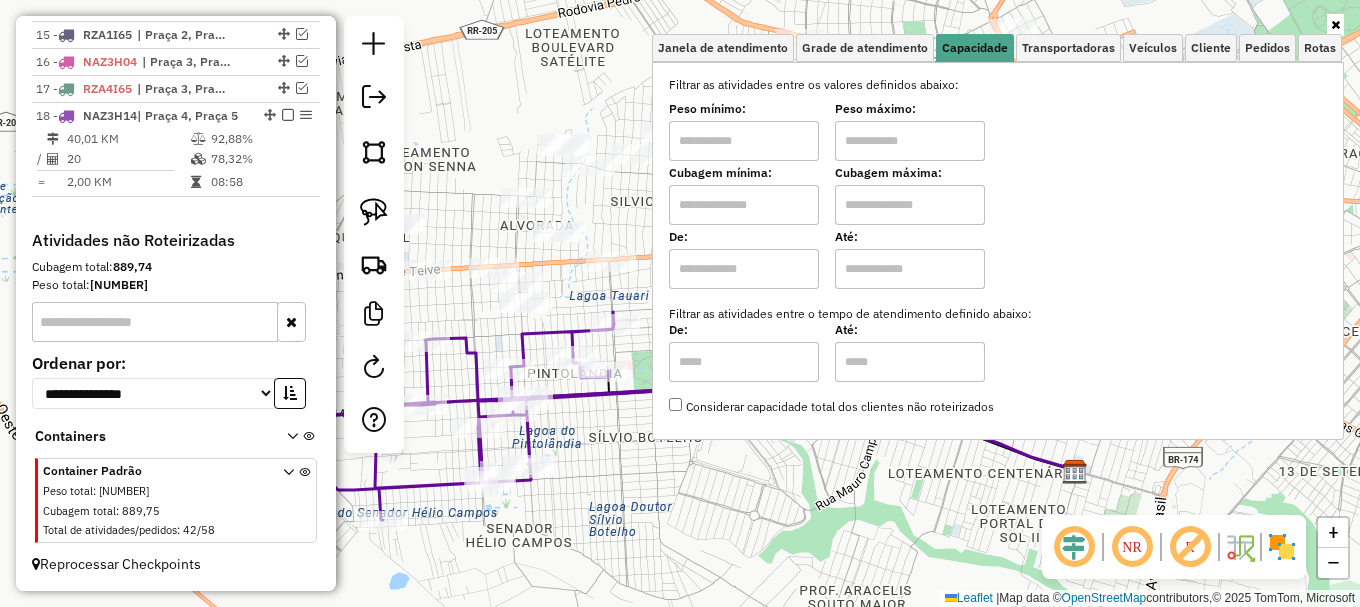 click on "Janela de atendimento Grade de atendimento Capacidade Transportadoras Veículos Cliente Pedidos  Rotas Selecione os dias de semana para filtrar as janelas de atendimento  Seg   Ter   Qua   Qui   Sex   Sáb   Dom  Informe o período da janela de atendimento: De: Até:  Filtrar exatamente a janela do cliente  Considerar janela de atendimento padrão  Selecione os dias de semana para filtrar as grades de atendimento  Seg   Ter   Qua   Qui   Sex   Sáb   Dom   Considerar clientes sem dia de atendimento cadastrado  Clientes fora do dia de atendimento selecionado Filtrar as atividades entre os valores definidos abaixo:  Peso mínimo:   Peso máximo:   Cubagem mínima:   Cubagem máxima:   De:   Até:  Filtrar as atividades entre o tempo de atendimento definido abaixo:  De:   Até:   Considerar capacidade total dos clientes não roteirizados Transportadora: Selecione um ou mais itens Tipo de veículo: Selecione um ou mais itens Veículo: Selecione um ou mais itens Motorista: Selecione um ou mais itens Nome: Rótulo:" at bounding box center (998, 237) 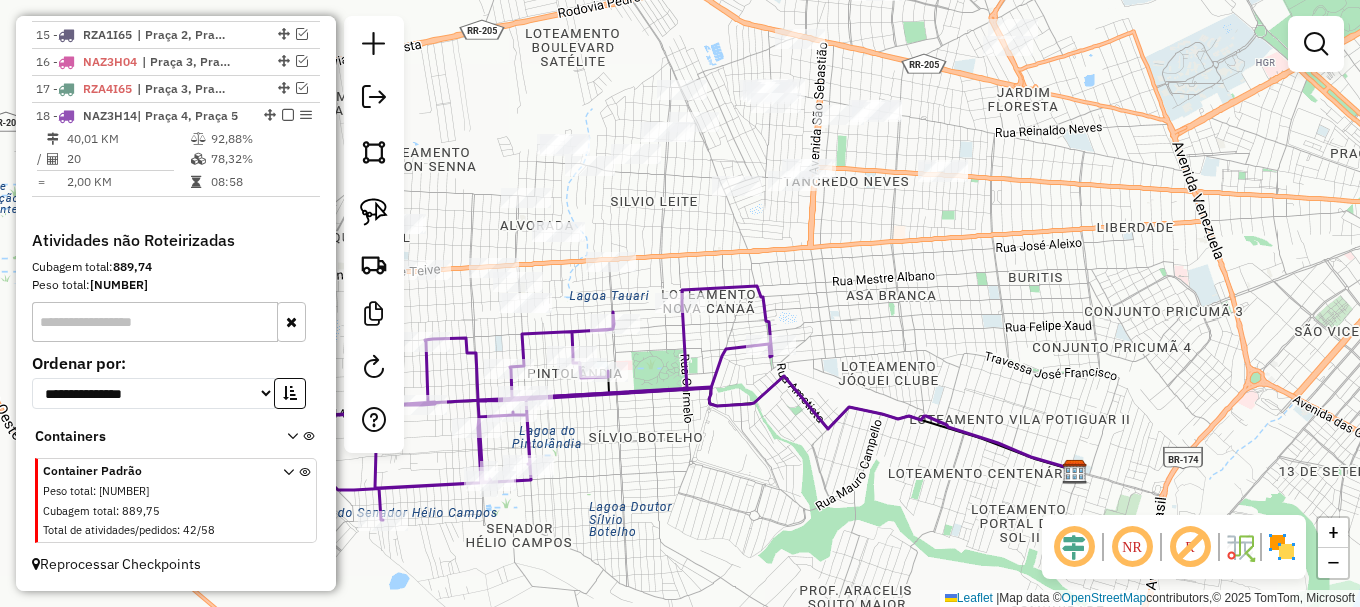 click on "Janela de atendimento Grade de atendimento Capacidade Transportadoras Veículos Cliente Pedidos  Rotas Selecione os dias de semana para filtrar as janelas de atendimento  Seg   Ter   Qua   Qui   Sex   Sáb   Dom  Informe o período da janela de atendimento: De: Até:  Filtrar exatamente a janela do cliente  Considerar janela de atendimento padrão  Selecione os dias de semana para filtrar as grades de atendimento  Seg   Ter   Qua   Qui   Sex   Sáb   Dom   Considerar clientes sem dia de atendimento cadastrado  Clientes fora do dia de atendimento selecionado Filtrar as atividades entre os valores definidos abaixo:  Peso mínimo:   Peso máximo:   Cubagem mínima:   Cubagem máxima:   De:   Até:  Filtrar as atividades entre o tempo de atendimento definido abaixo:  De:   Até:   Considerar capacidade total dos clientes não roteirizados Transportadora: Selecione um ou mais itens Tipo de veículo: Selecione um ou mais itens Veículo: Selecione um ou mais itens Motorista: Selecione um ou mais itens Nome: Rótulo:" 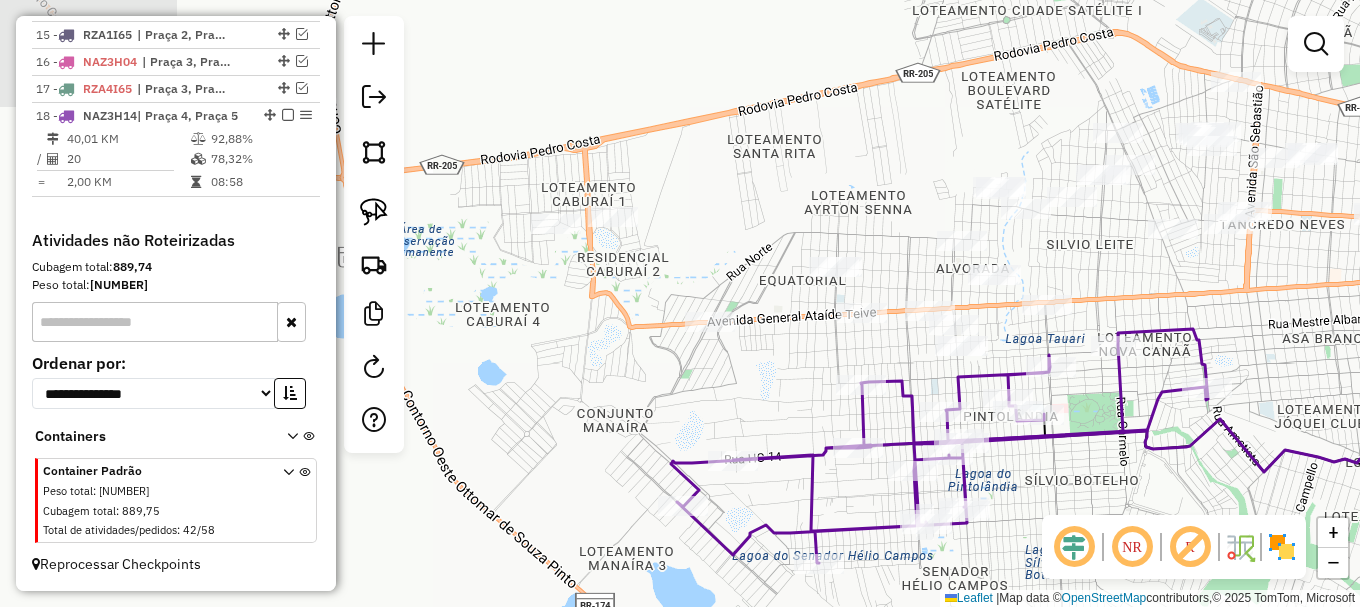 drag, startPoint x: 656, startPoint y: 440, endPoint x: 1084, endPoint y: 482, distance: 430.05582 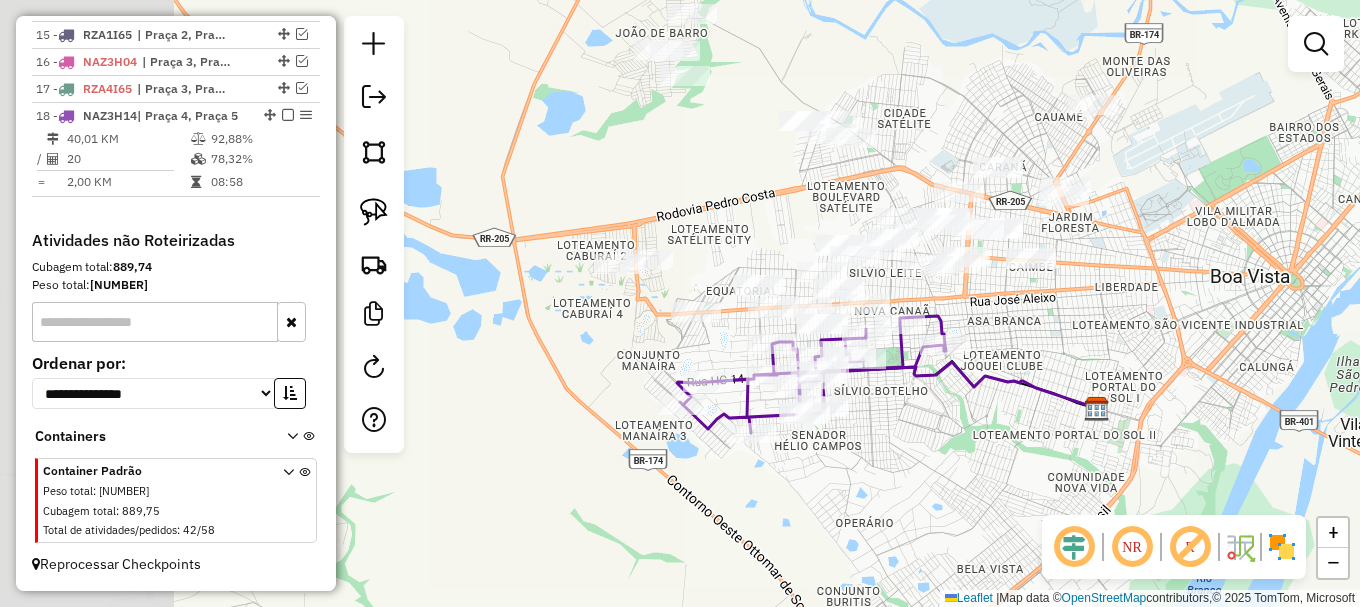 drag, startPoint x: 525, startPoint y: 289, endPoint x: 721, endPoint y: 342, distance: 203.0394 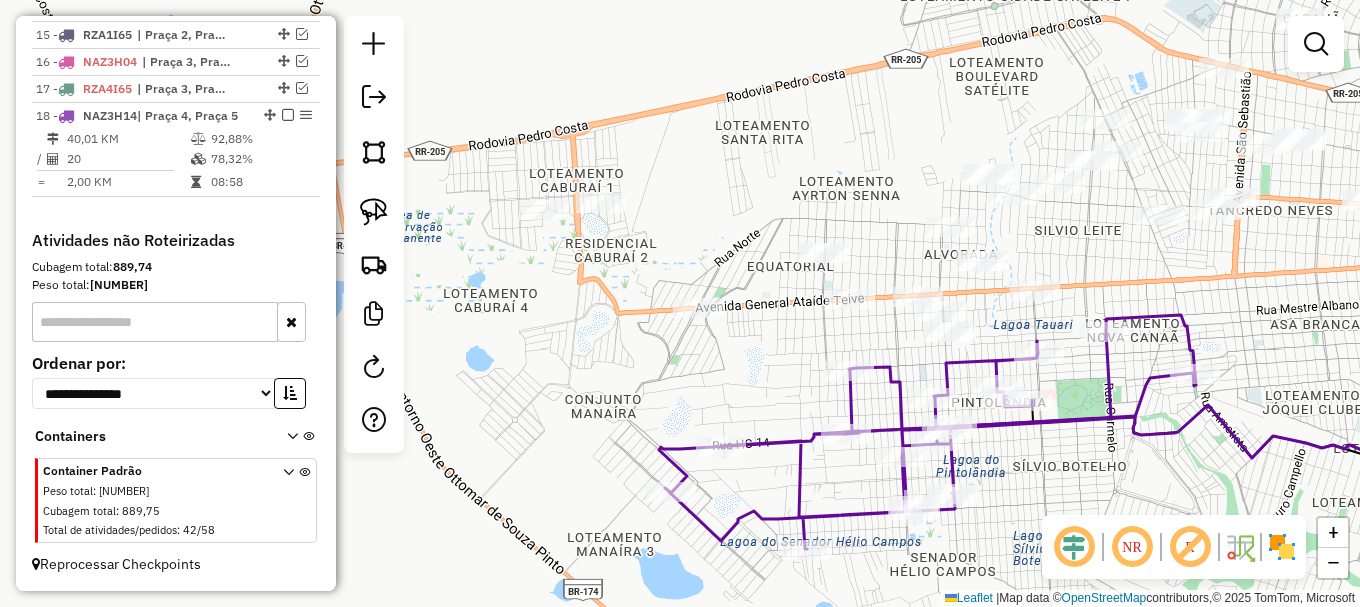 drag, startPoint x: 673, startPoint y: 341, endPoint x: 756, endPoint y: 364, distance: 86.127815 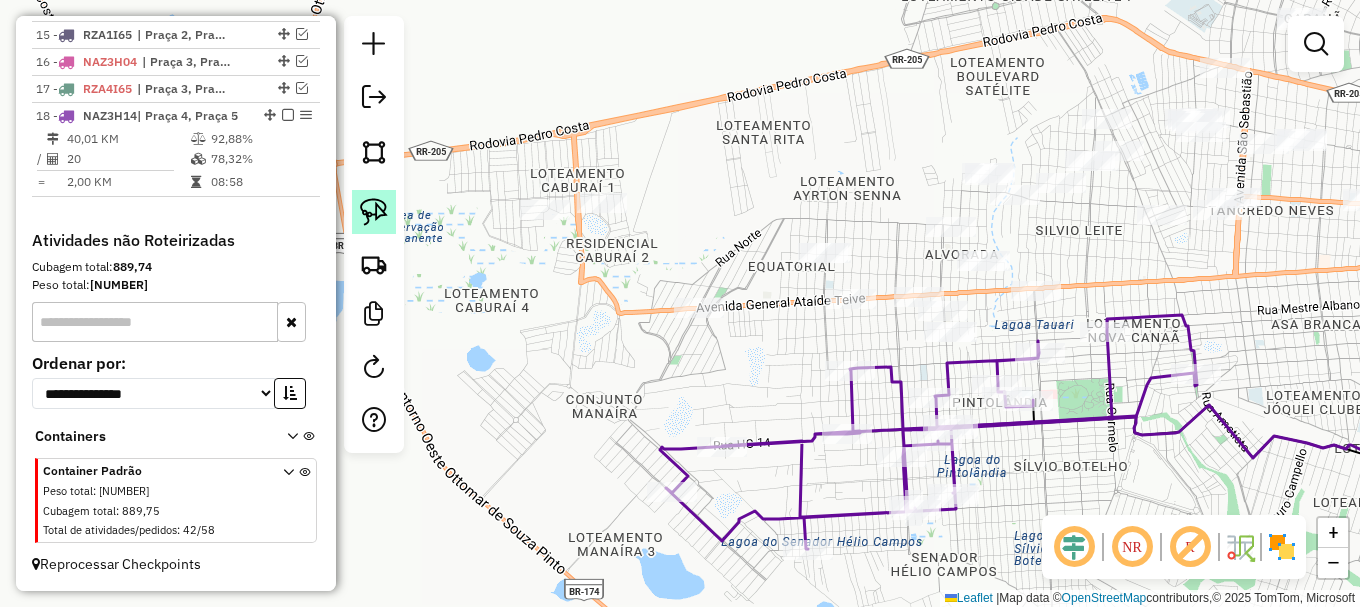 click 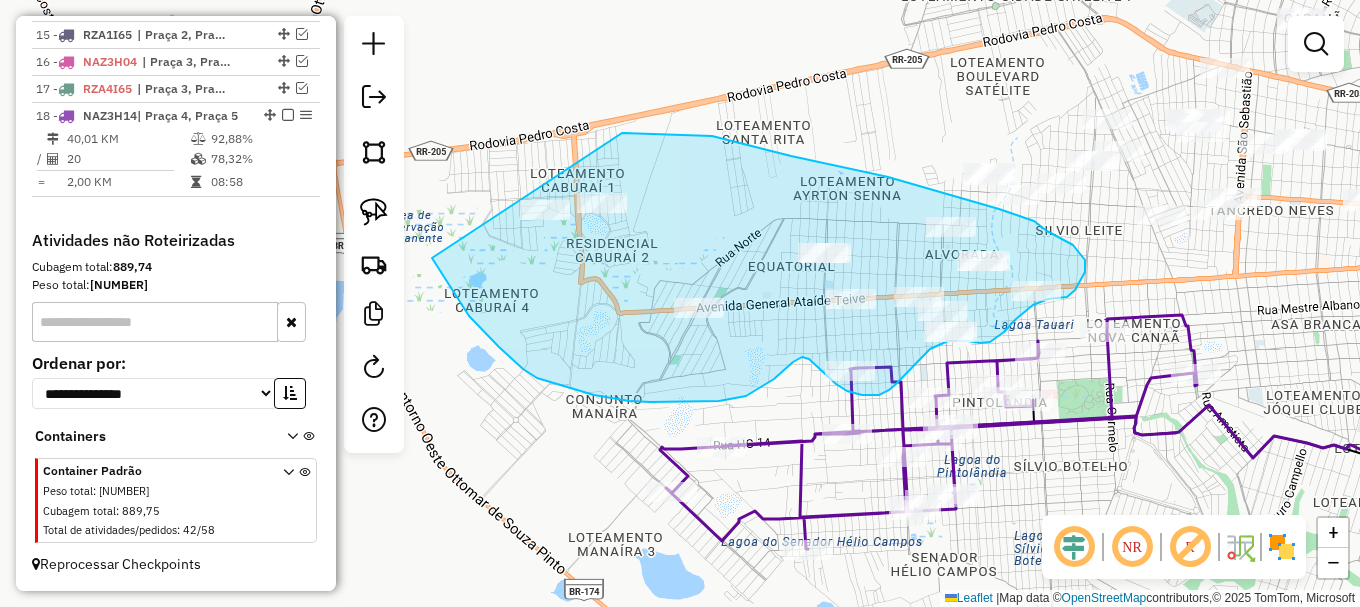 drag, startPoint x: 480, startPoint y: 328, endPoint x: 619, endPoint y: 134, distance: 238.65666 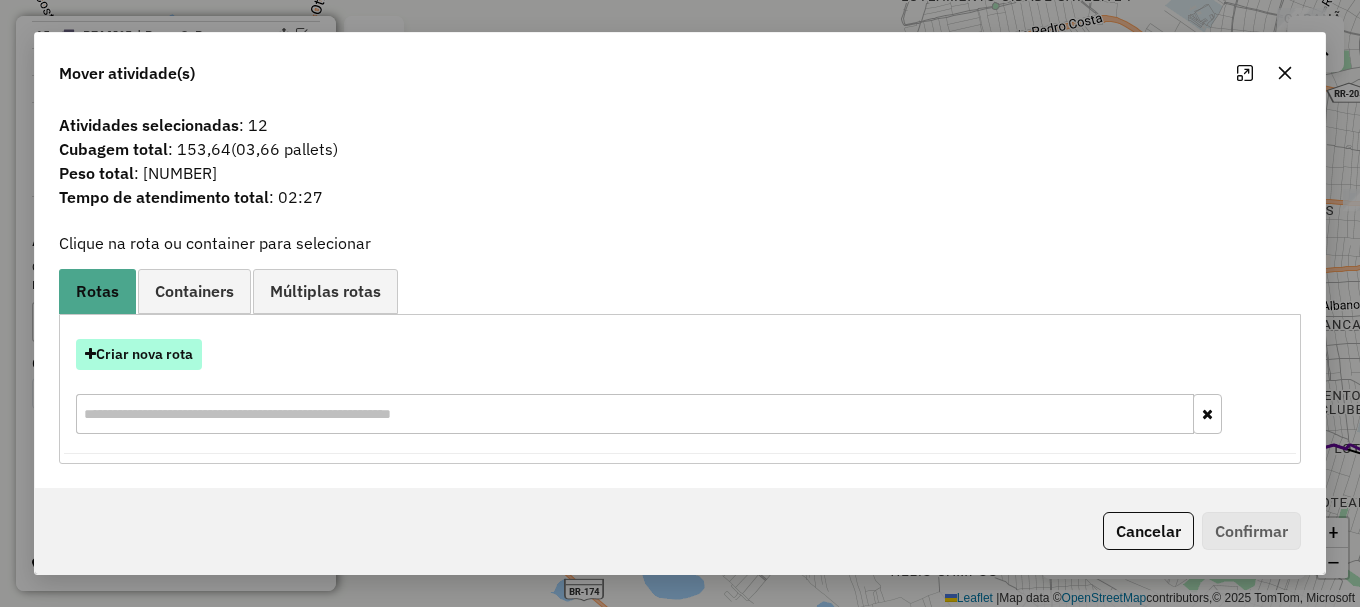click on "Criar nova rota" at bounding box center [139, 354] 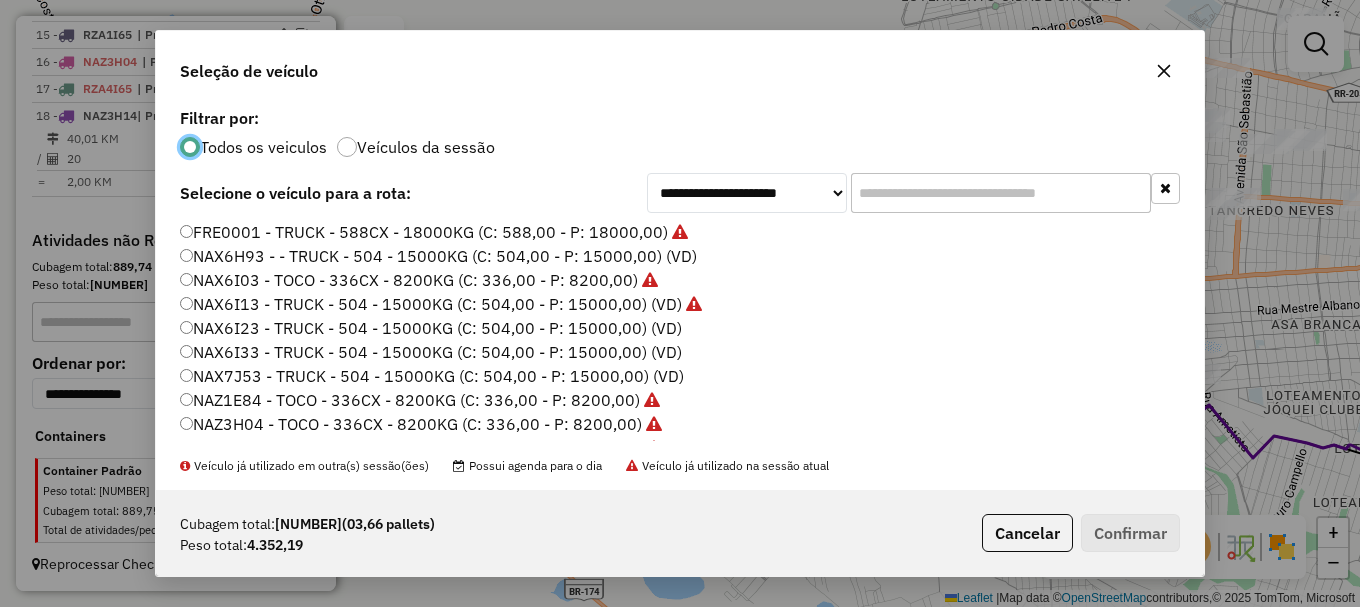 scroll, scrollTop: 11, scrollLeft: 6, axis: both 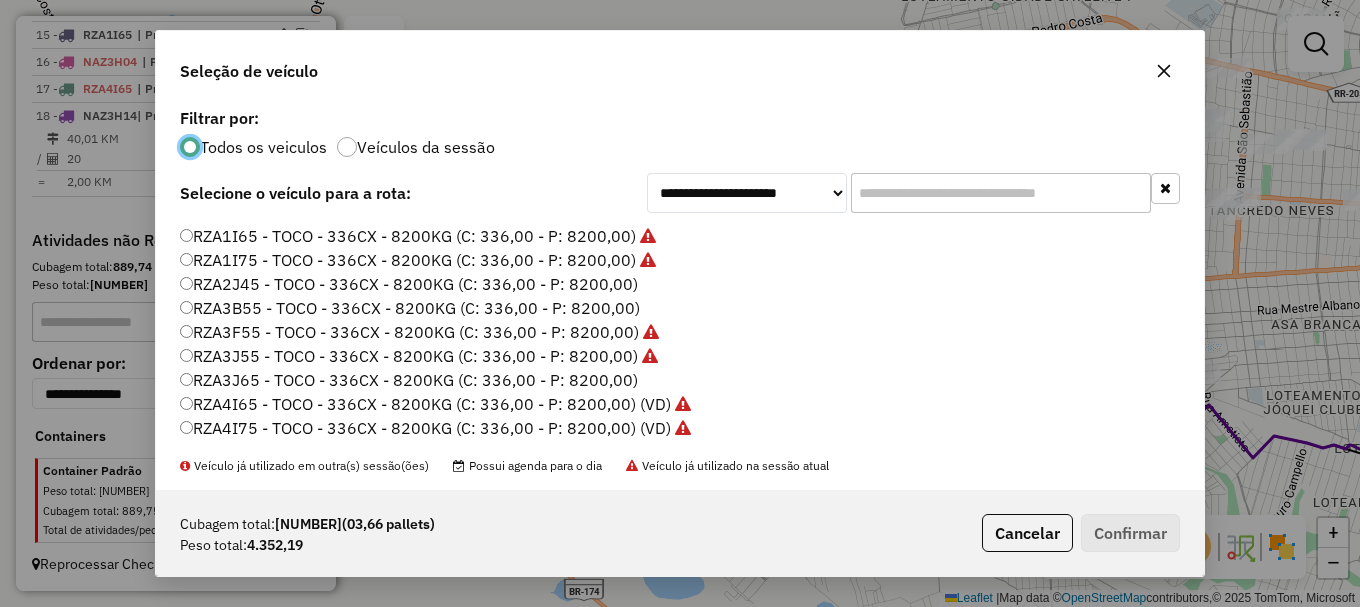 click on "RZA3J65 - TOCO - 336CX - 8200KG (C: 336,00 - P: 8200,00)" 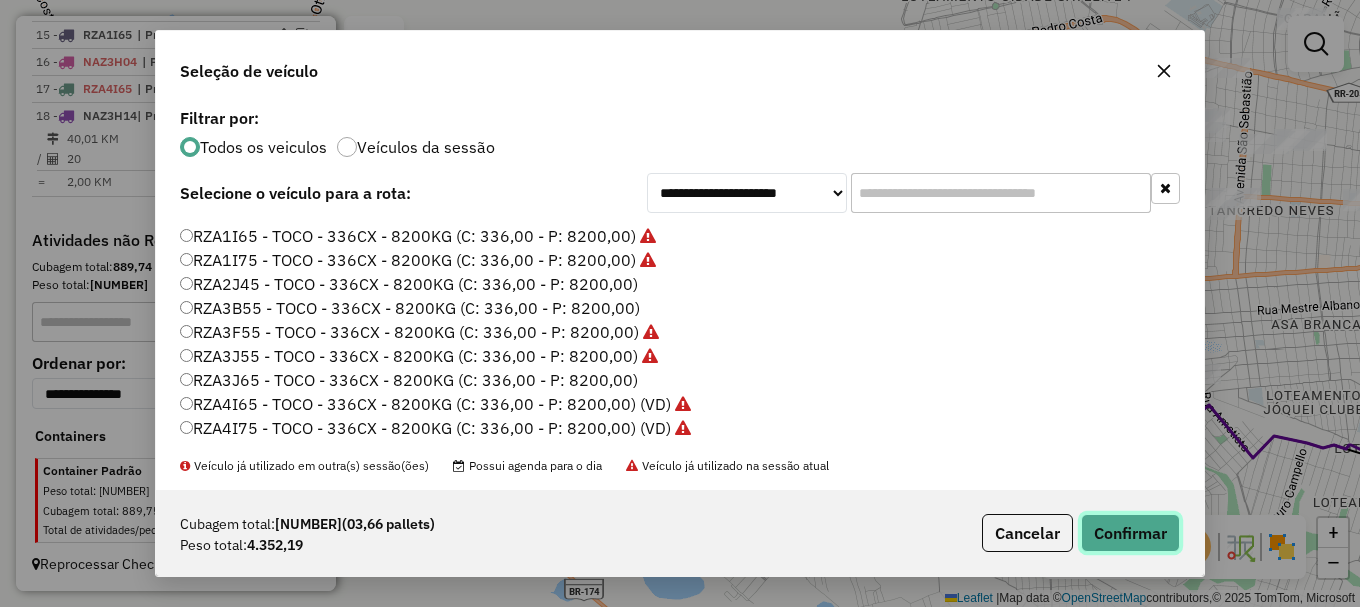 click on "Confirmar" 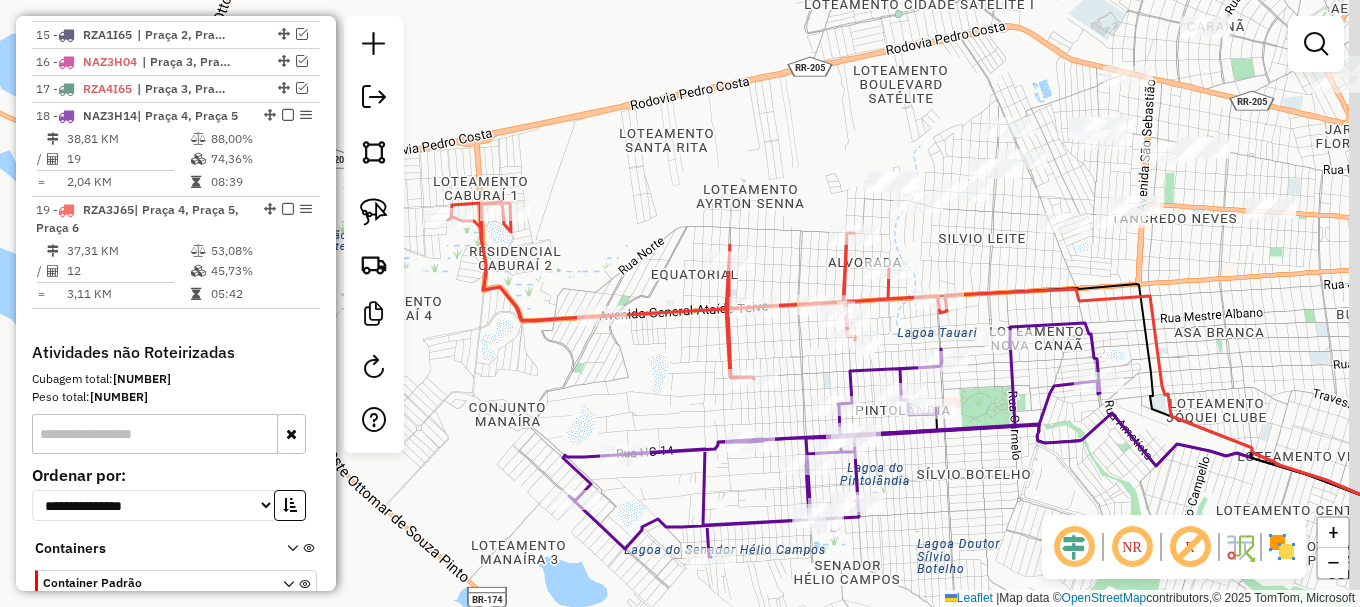 drag, startPoint x: 1096, startPoint y: 305, endPoint x: 843, endPoint y: 285, distance: 253.78928 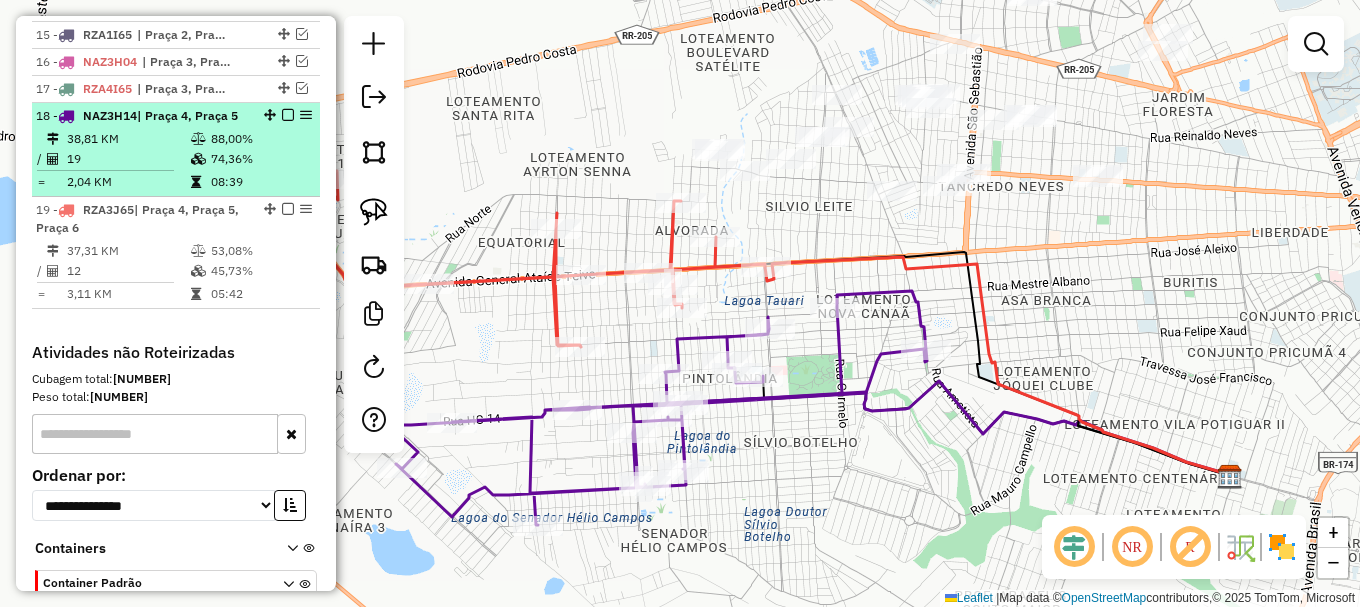 click at bounding box center (288, 115) 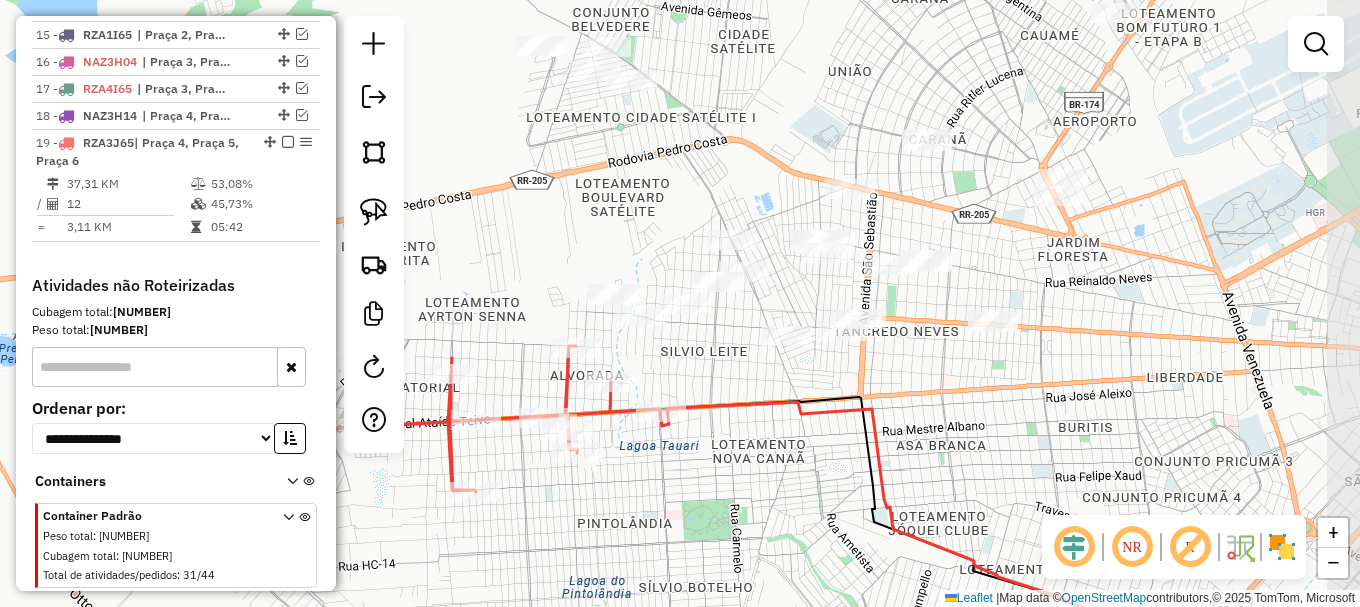 drag, startPoint x: 831, startPoint y: 319, endPoint x: 753, endPoint y: 434, distance: 138.95683 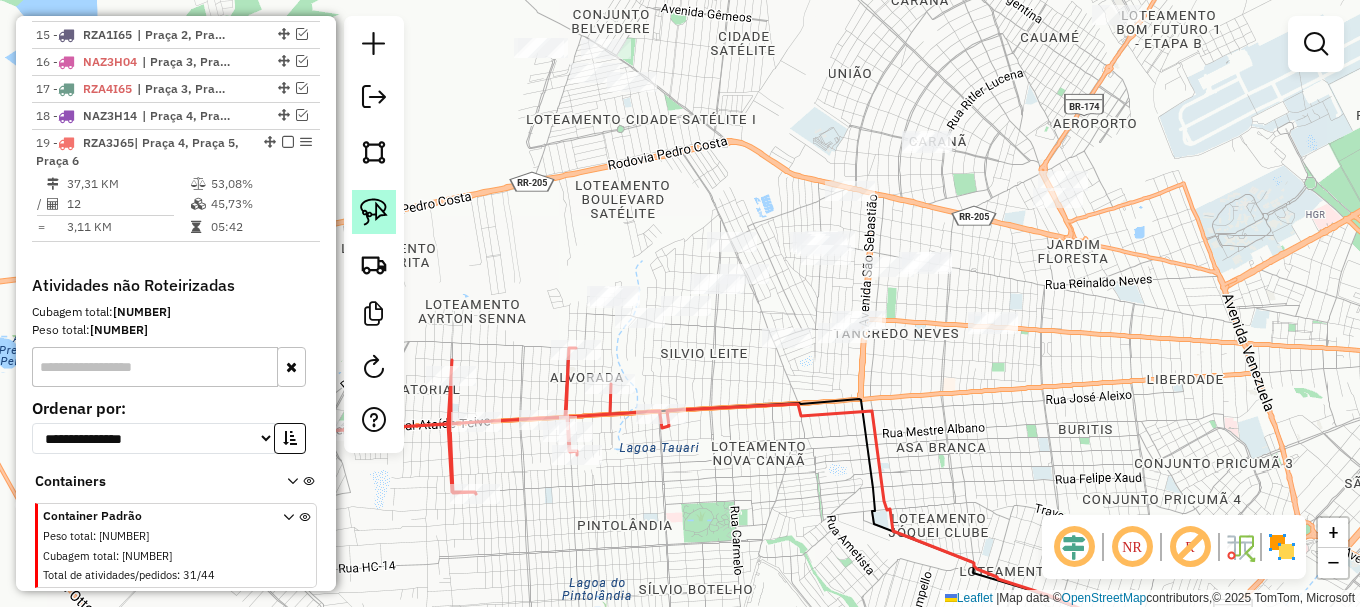 click 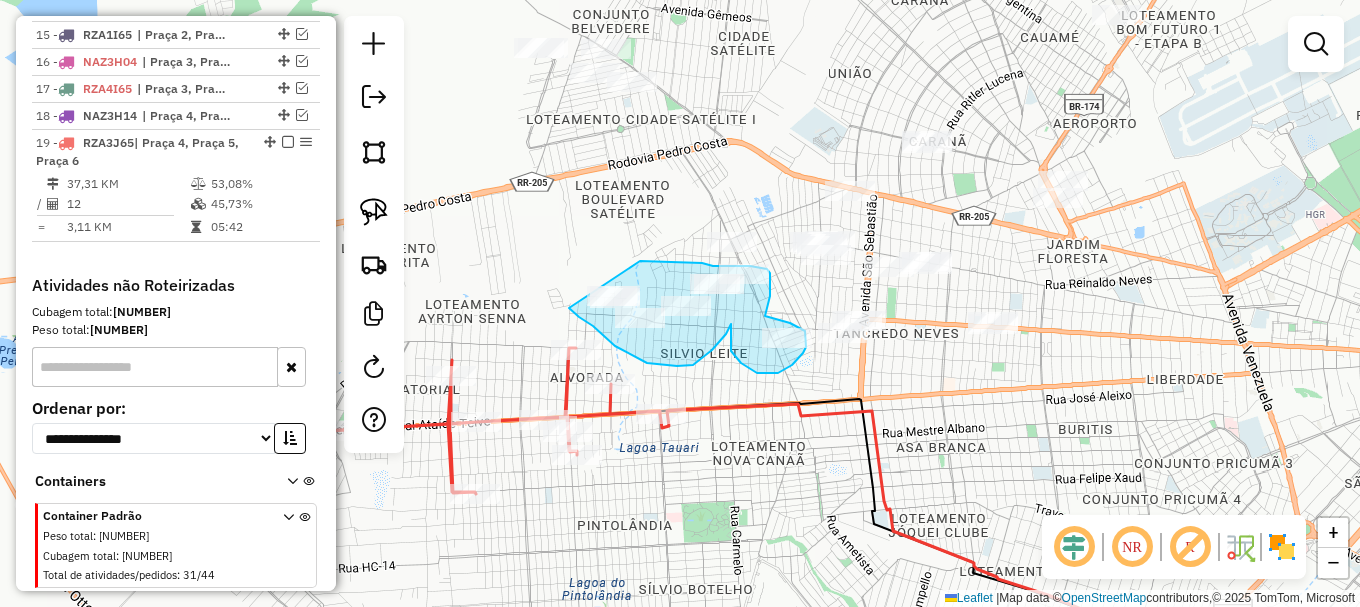 drag, startPoint x: 576, startPoint y: 314, endPoint x: 620, endPoint y: 260, distance: 69.656296 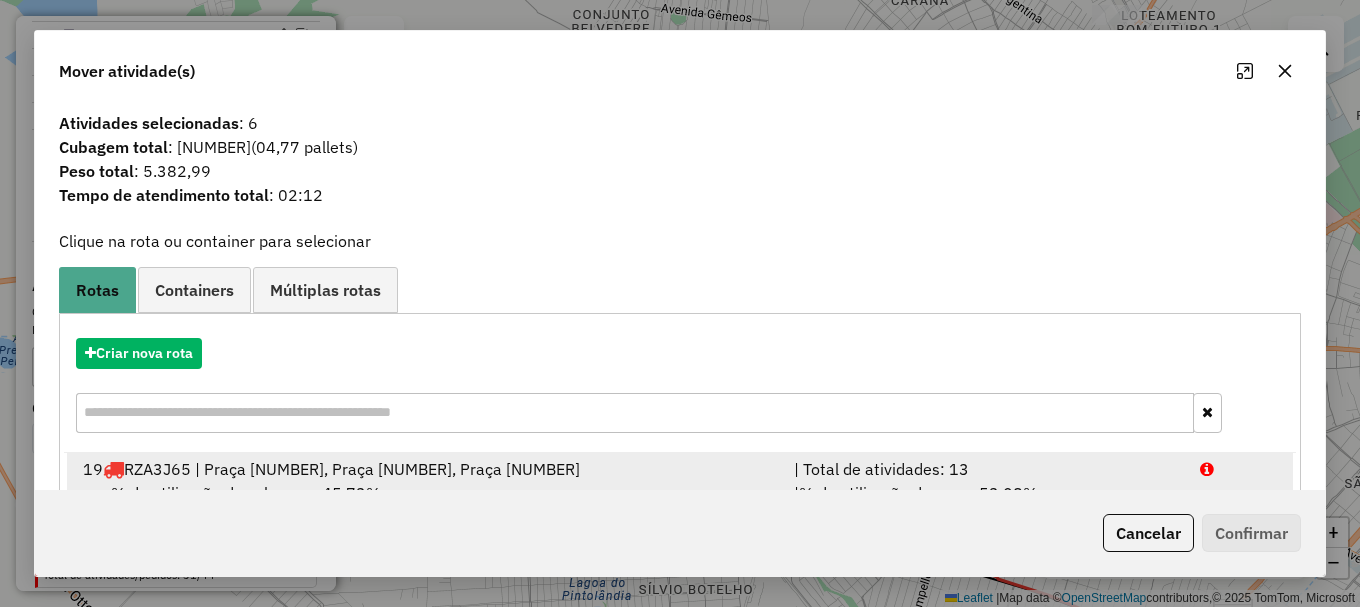 click at bounding box center (1239, 469) 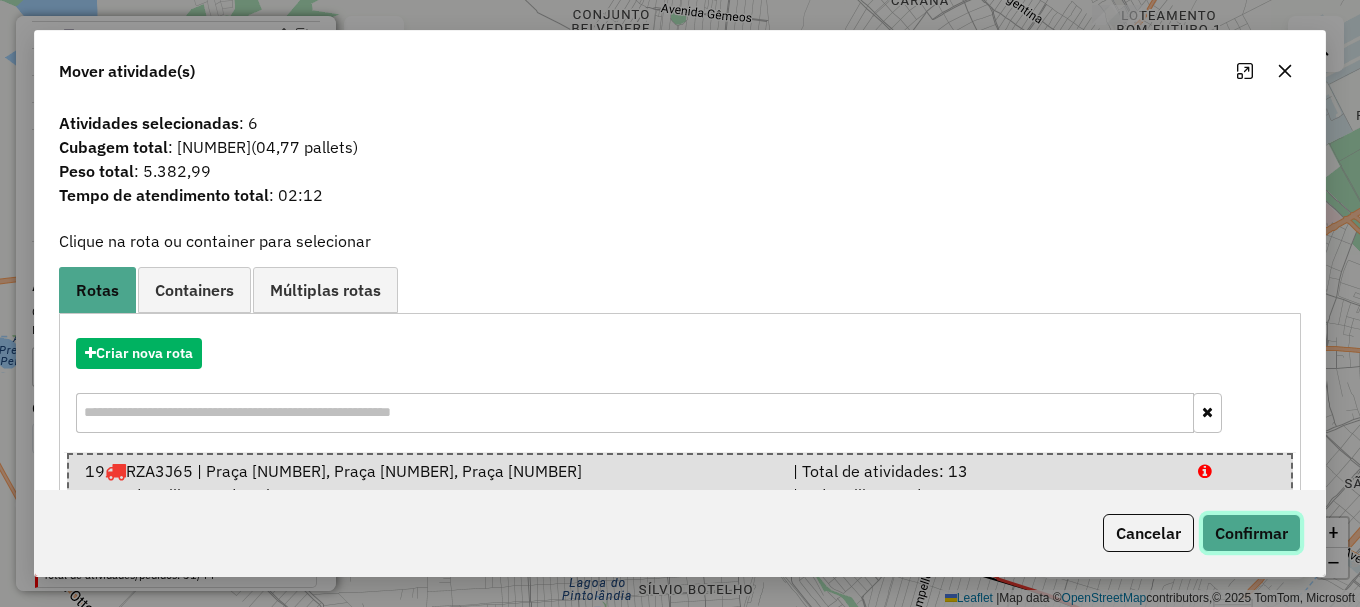 click on "Confirmar" 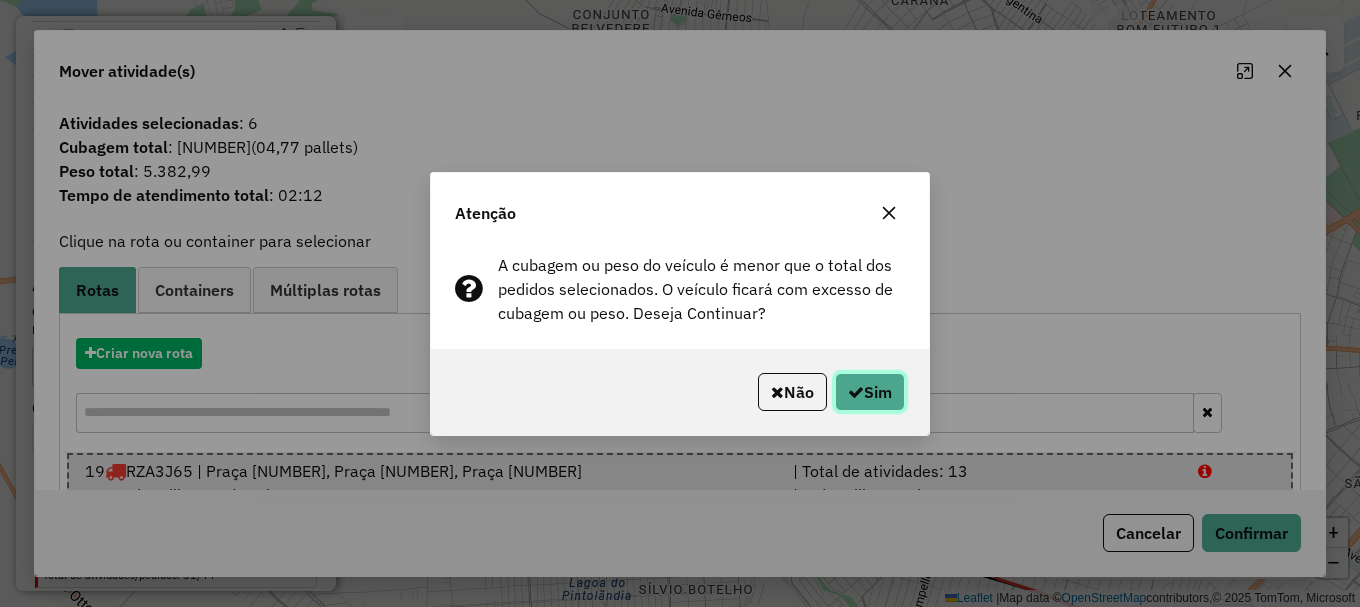 drag, startPoint x: 880, startPoint y: 393, endPoint x: 890, endPoint y: 391, distance: 10.198039 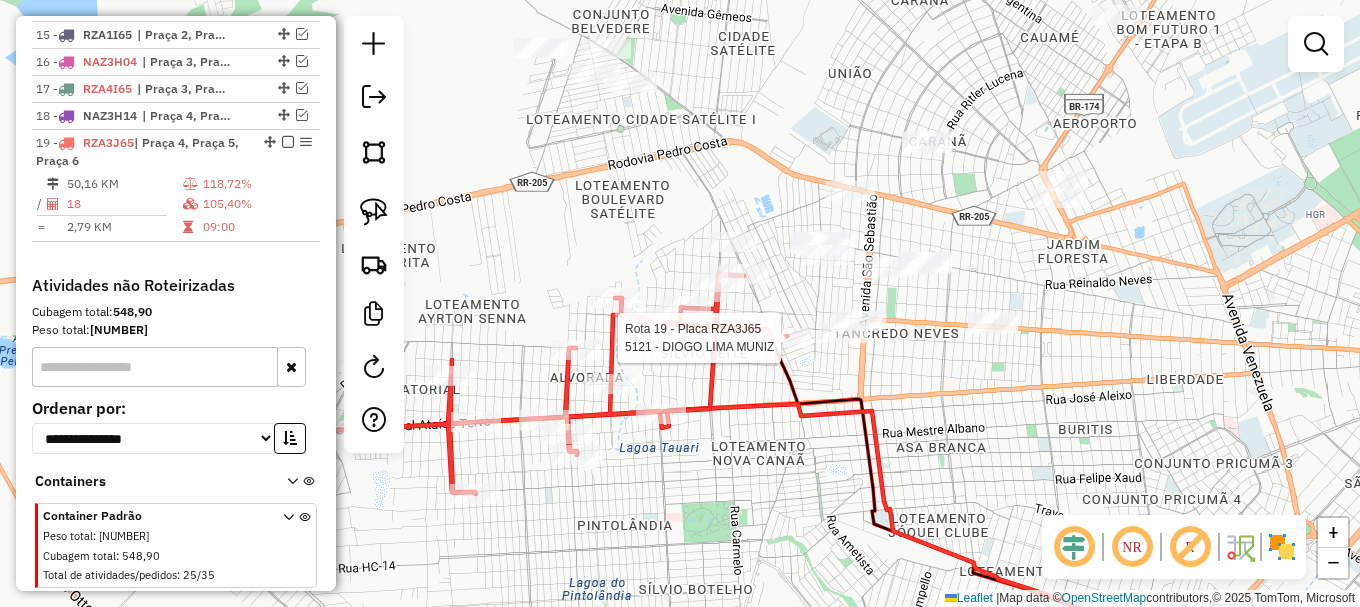 select on "**********" 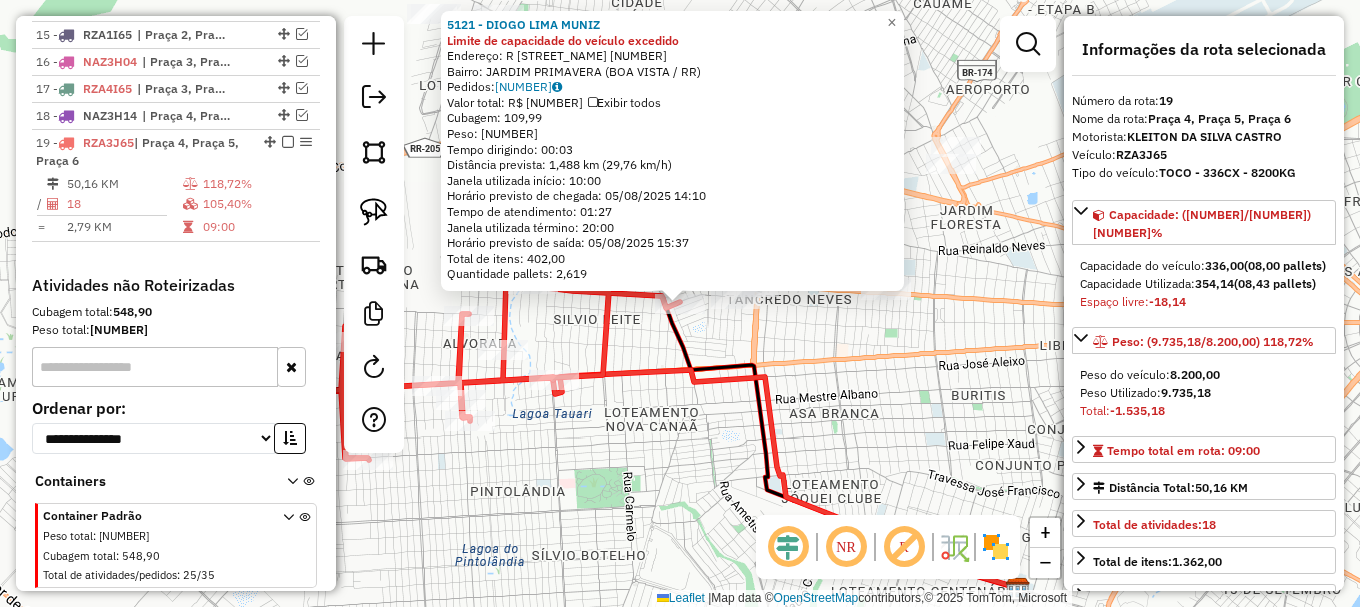 scroll, scrollTop: 1234, scrollLeft: 0, axis: vertical 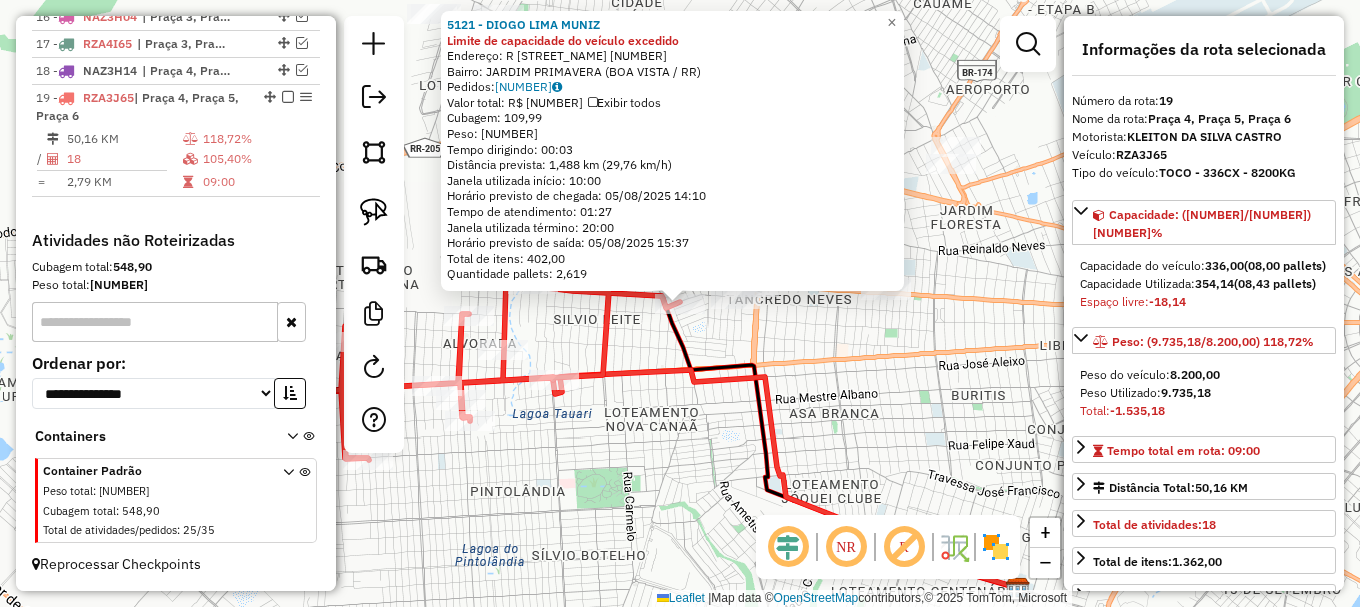 click 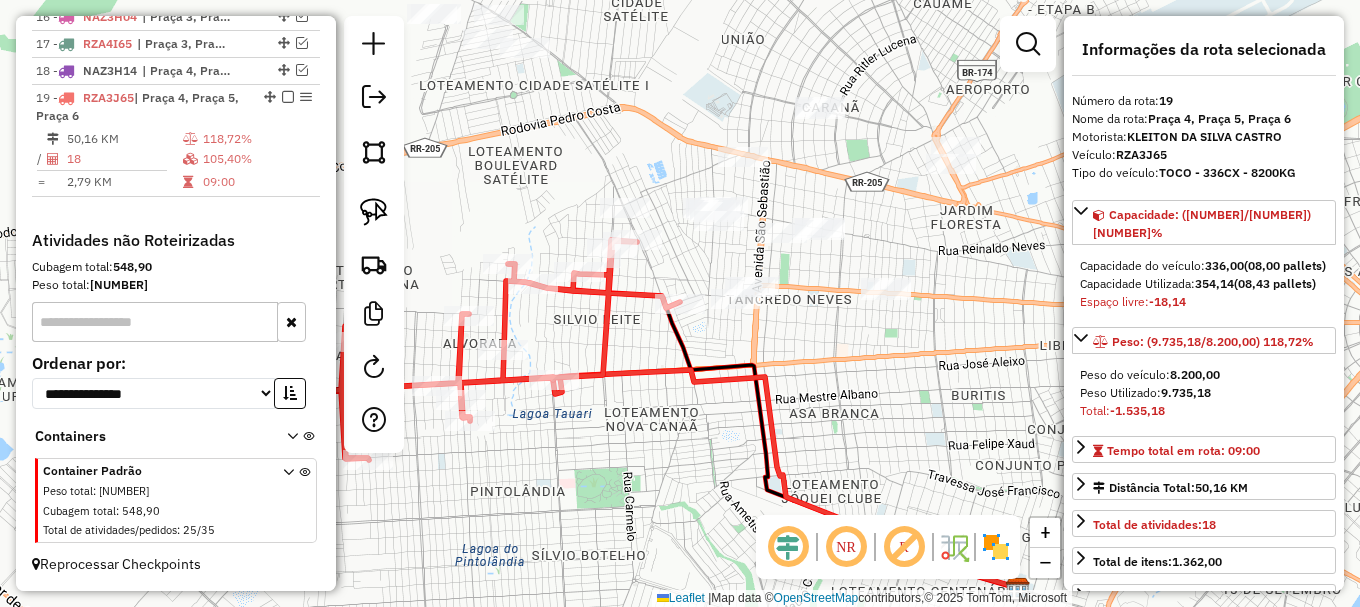 drag, startPoint x: 643, startPoint y: 330, endPoint x: 738, endPoint y: 423, distance: 132.9436 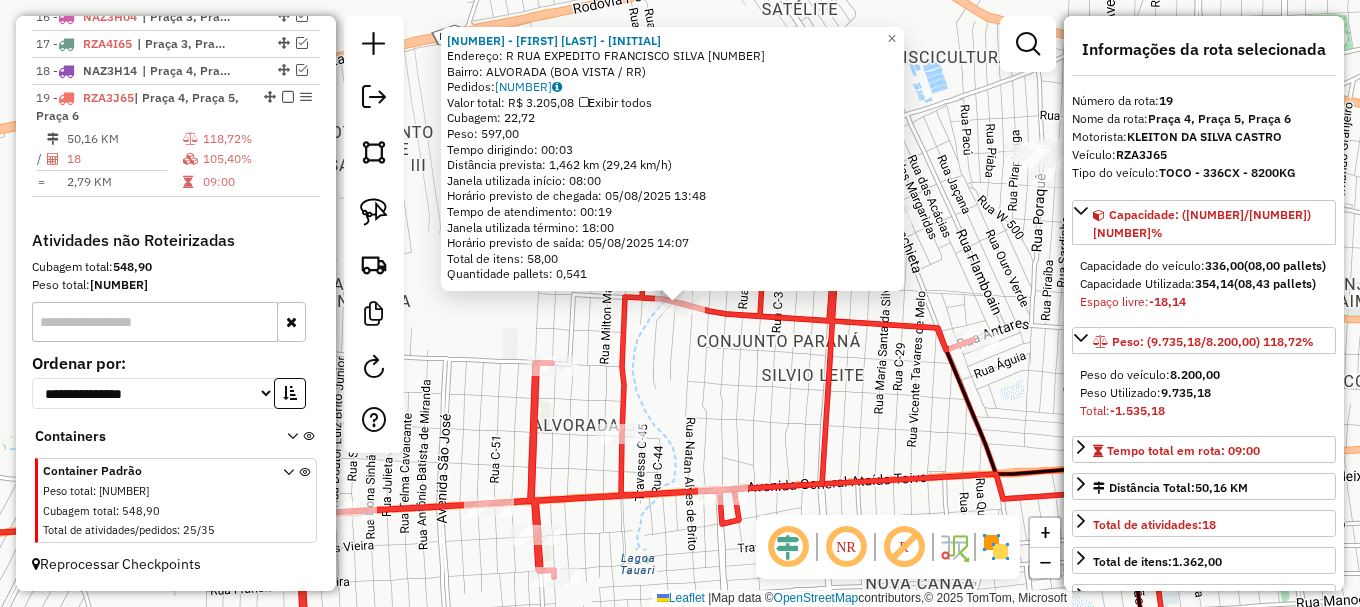 drag, startPoint x: 793, startPoint y: 389, endPoint x: 630, endPoint y: 351, distance: 167.37085 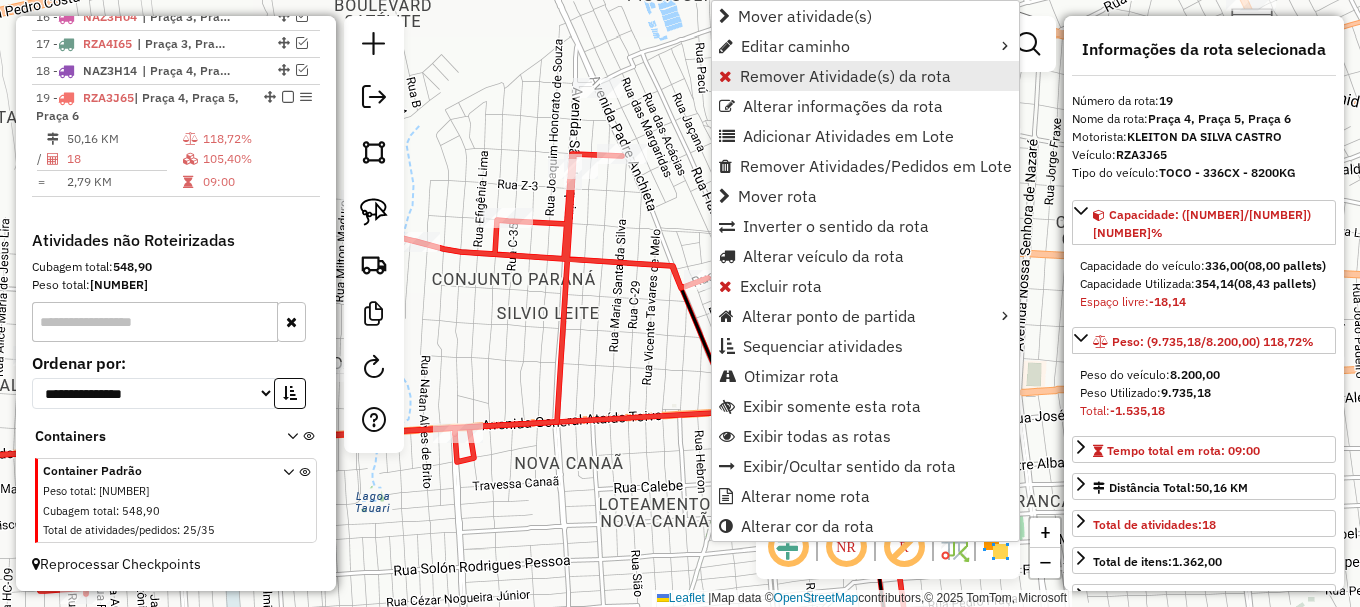 click on "Remover Atividade(s) da rota" at bounding box center [845, 76] 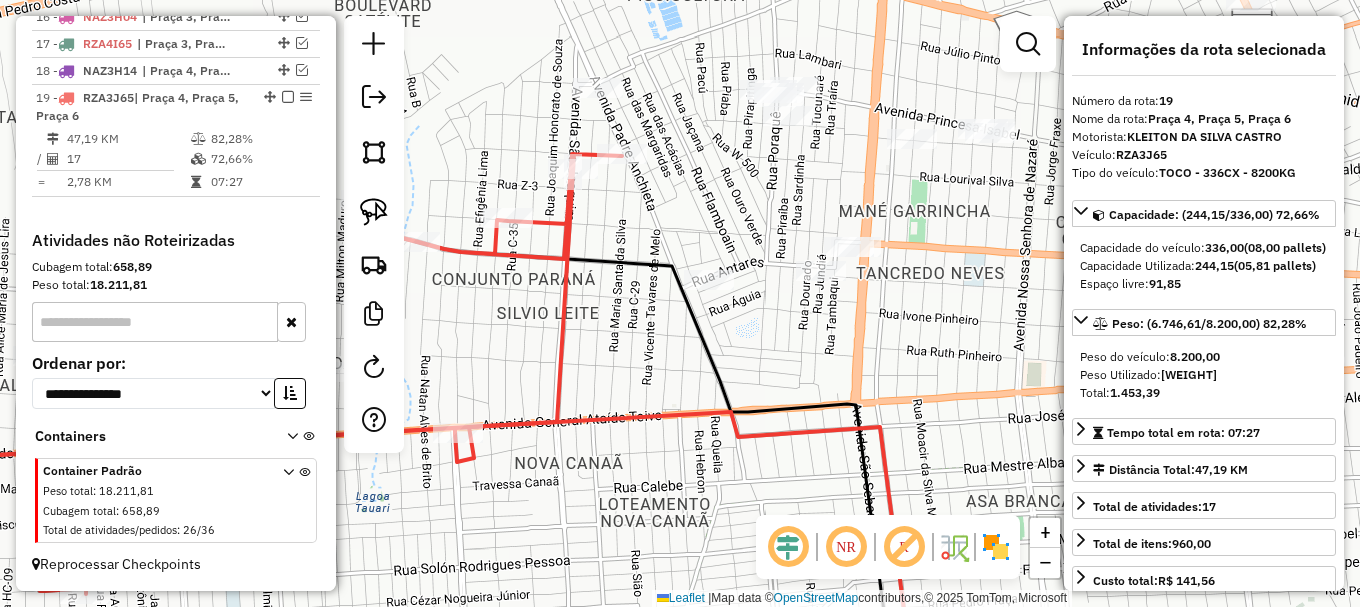 drag, startPoint x: 593, startPoint y: 321, endPoint x: 791, endPoint y: 367, distance: 203.27321 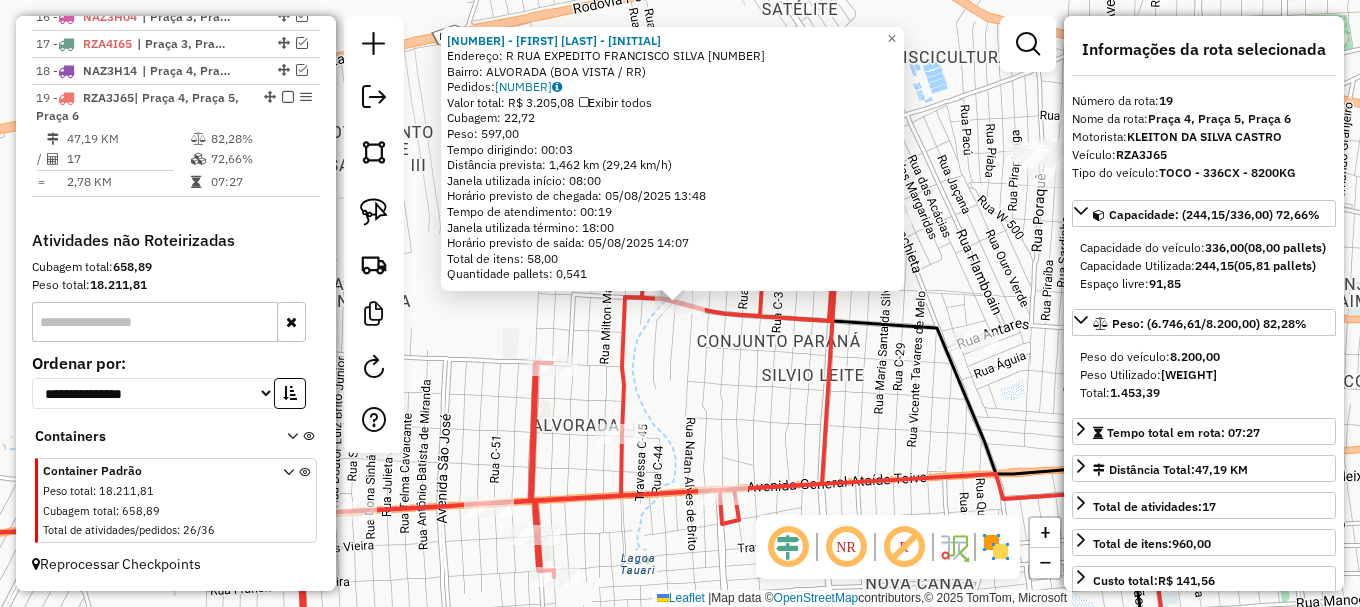 click on "2247 - M A S DE MENESES - M  Endereço: R   RUA EXPEDITO FRANCISCO SILVA 11241   Bairro: ALVORADA (BOA VISTA / RR)   Pedidos:  04230844   Valor total: R$ 3.205,08   Exibir todos   Cubagem: 22,72  Peso: 597,00  Tempo dirigindo: 00:03   Distância prevista: 1,462 km (29,24 km/h)   Janela utilizada início: 08:00   Horário previsto de chegada: 05/08/2025 13:48   Tempo de atendimento: 00:19   Janela utilizada término: 18:00   Horário previsto de saída: 05/08/2025 14:07   Total de itens: 58,00   Quantidade pallets: 0,541  × Janela de atendimento Grade de atendimento Capacidade Transportadoras Veículos Cliente Pedidos  Rotas Selecione os dias de semana para filtrar as janelas de atendimento  Seg   Ter   Qua   Qui   Sex   Sáb   Dom  Informe o período da janela de atendimento: De: Até:  Filtrar exatamente a janela do cliente  Considerar janela de atendimento padrão  Selecione os dias de semana para filtrar as grades de atendimento  Seg   Ter   Qua   Qui   Sex   Sáb   Dom   Peso mínimo:   Peso máximo:  +" 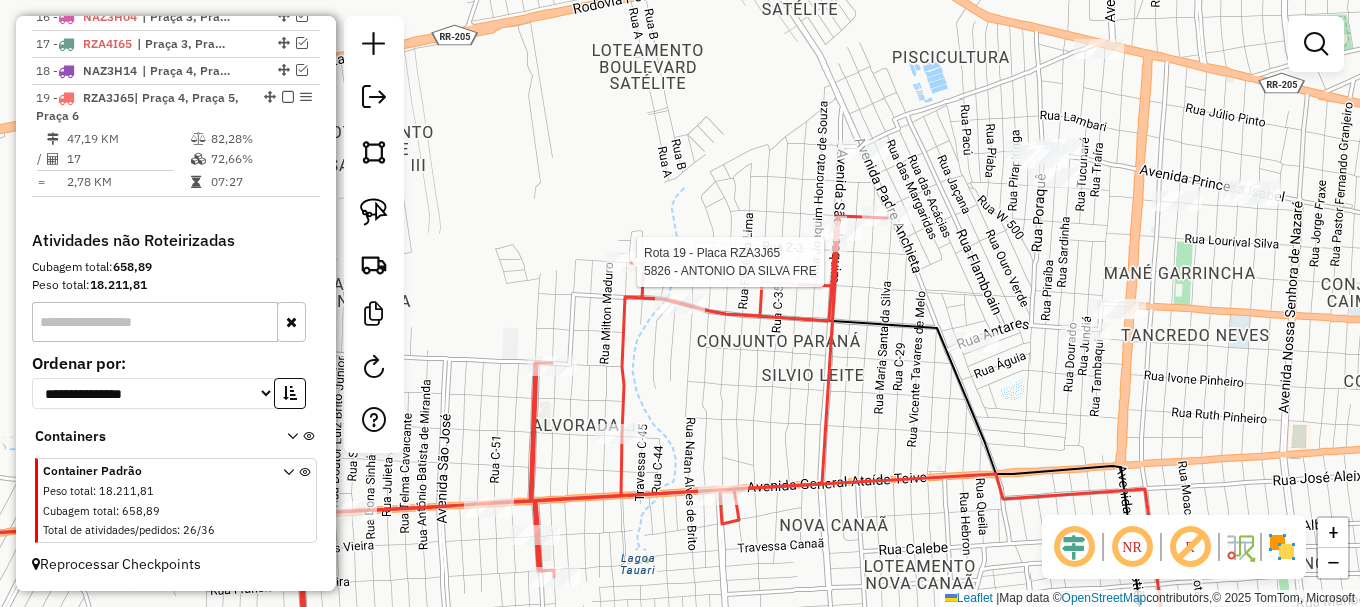 select on "**********" 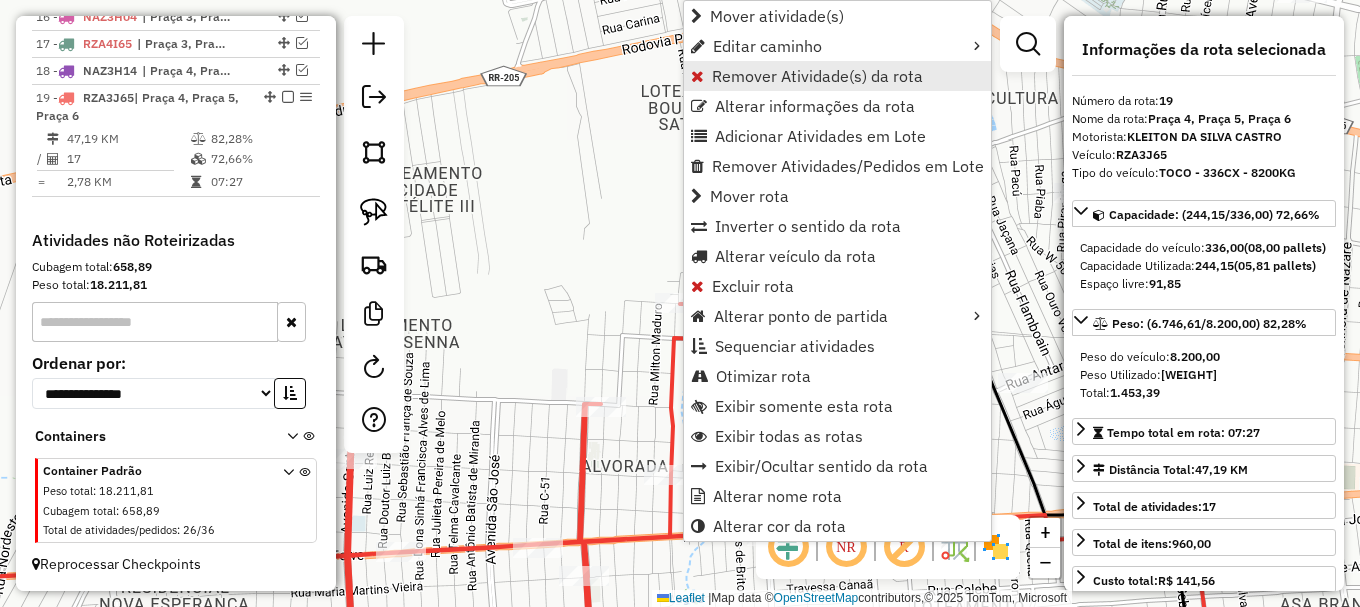 click on "Remover Atividade(s) da rota" at bounding box center (817, 76) 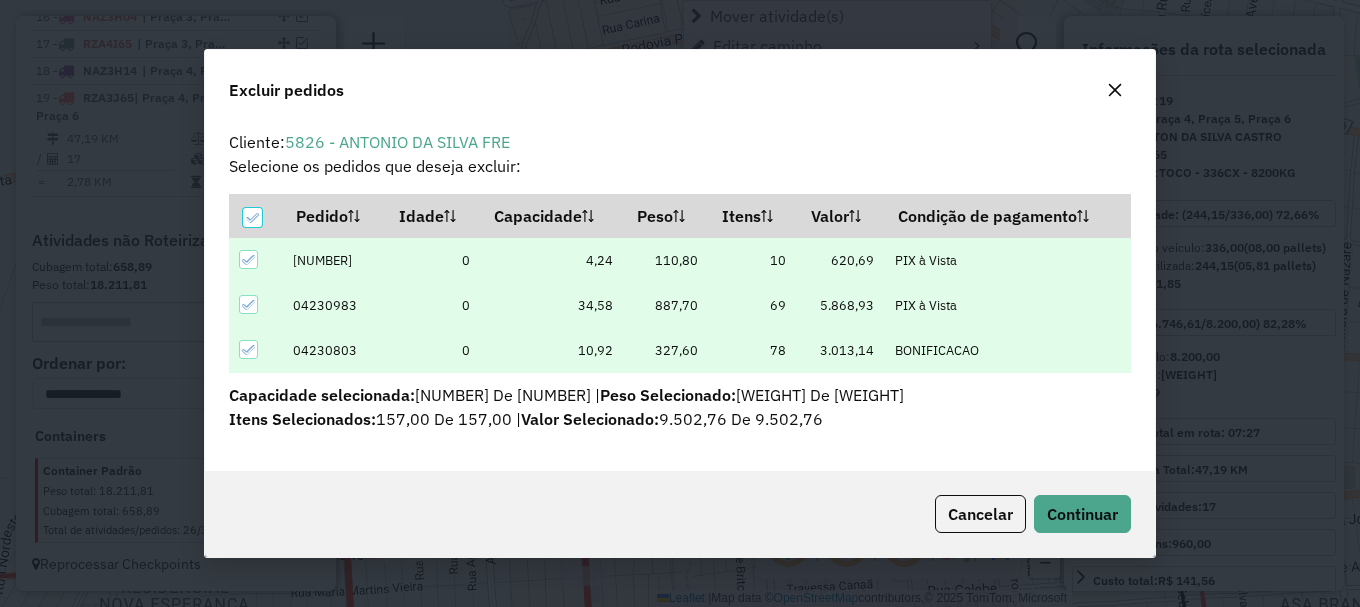 scroll, scrollTop: 0, scrollLeft: 0, axis: both 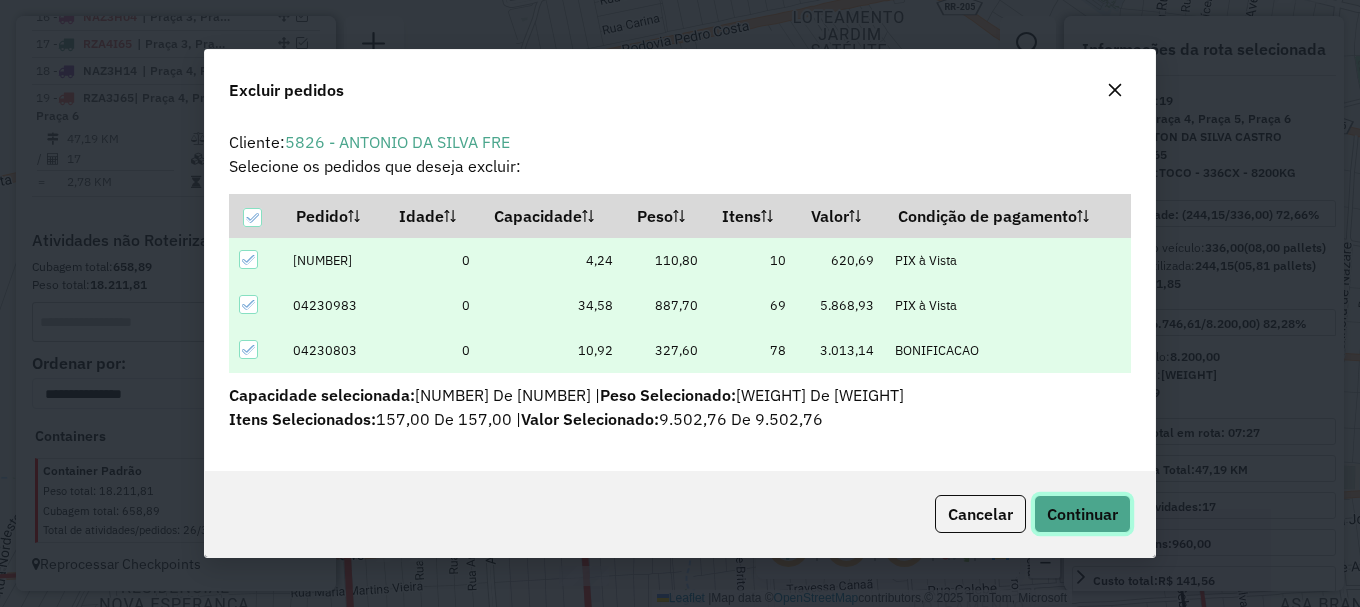 click on "Continuar" 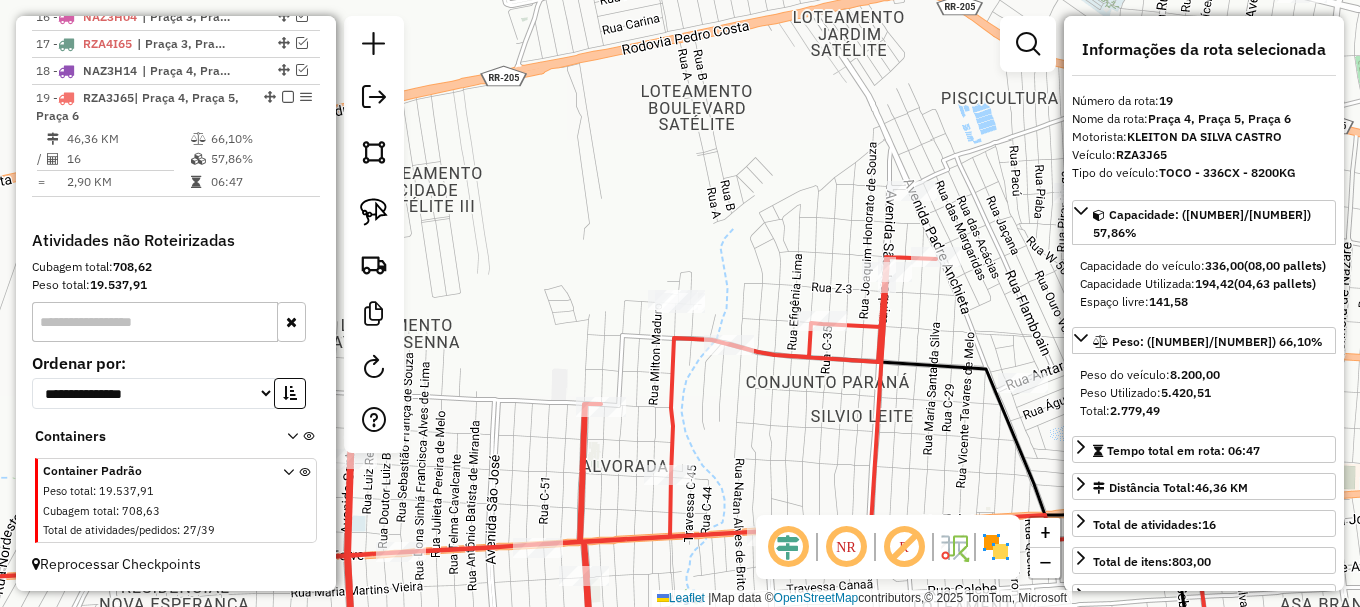 drag, startPoint x: 875, startPoint y: 393, endPoint x: 803, endPoint y: 360, distance: 79.20227 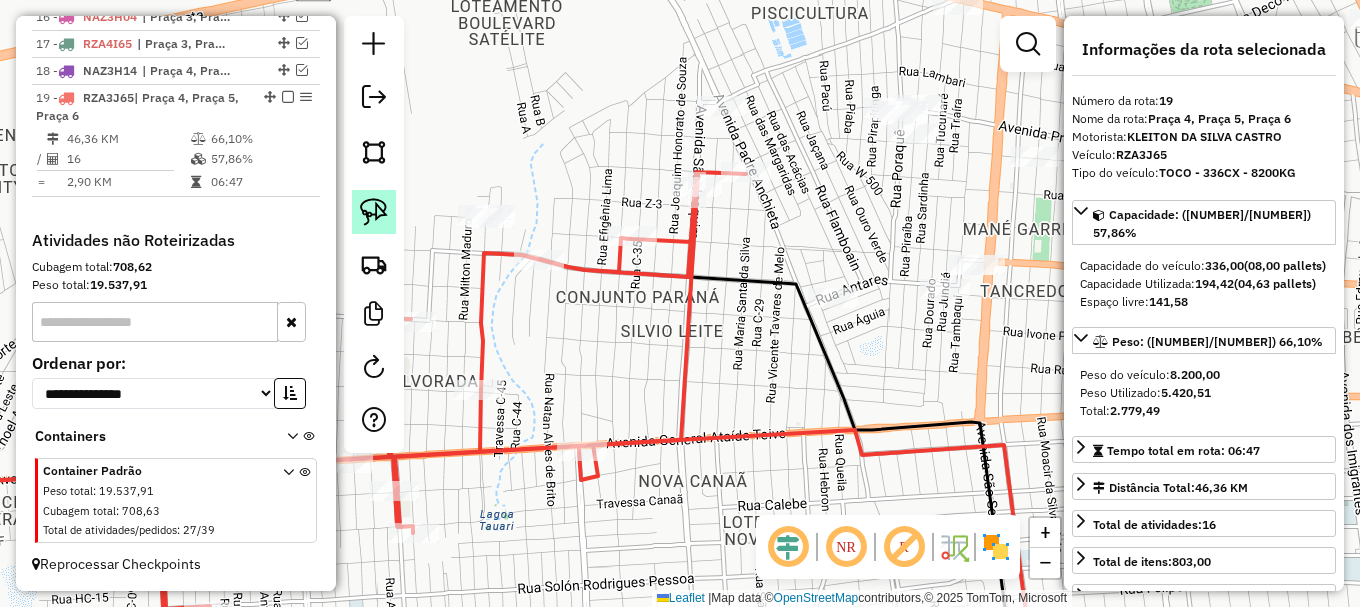 click 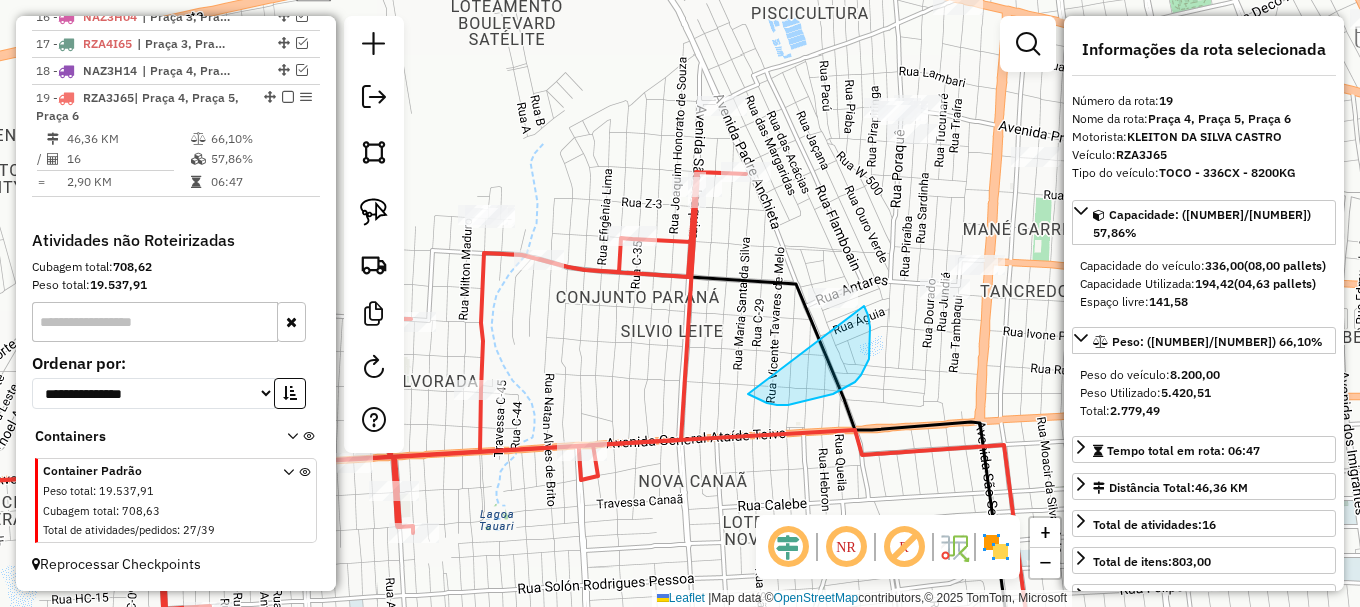 drag, startPoint x: 833, startPoint y: 394, endPoint x: 806, endPoint y: 252, distance: 144.54411 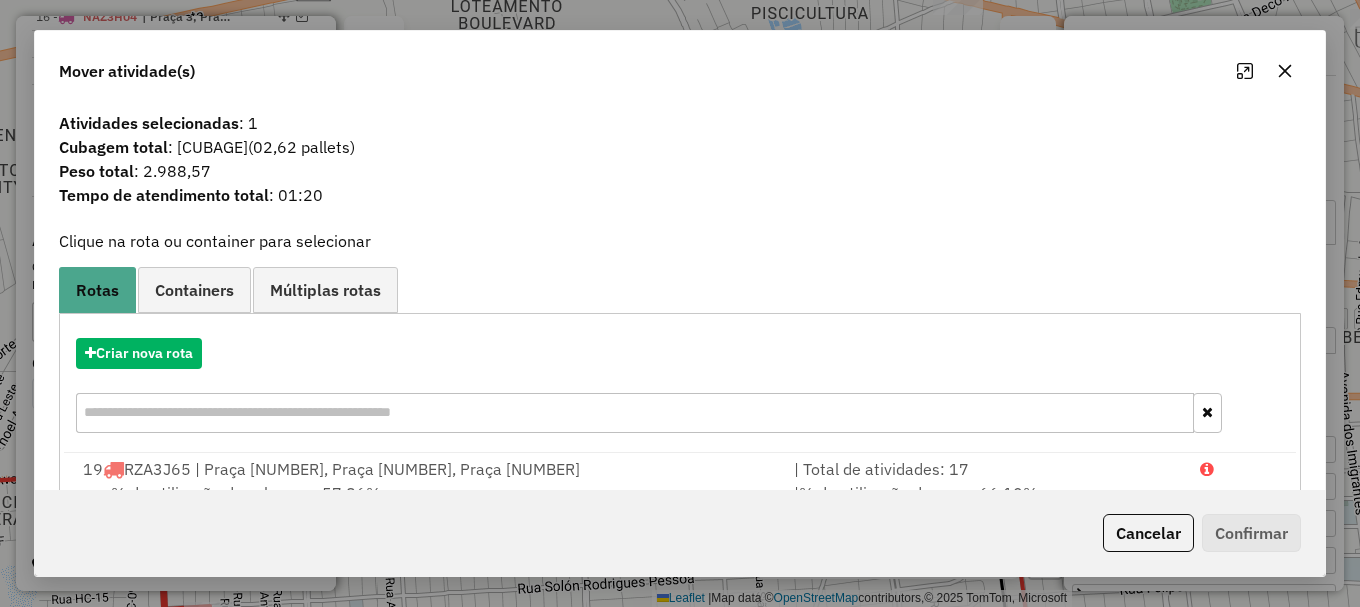 drag, startPoint x: 1237, startPoint y: 472, endPoint x: 1246, endPoint y: 511, distance: 40.024994 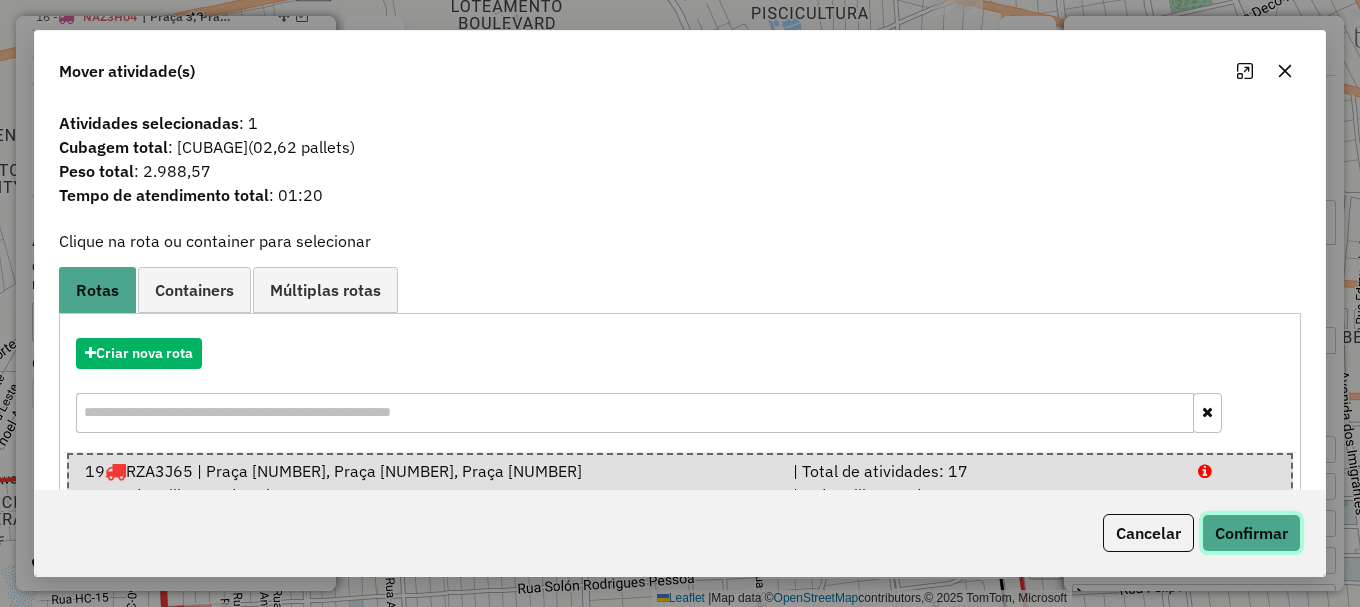 click on "Confirmar" 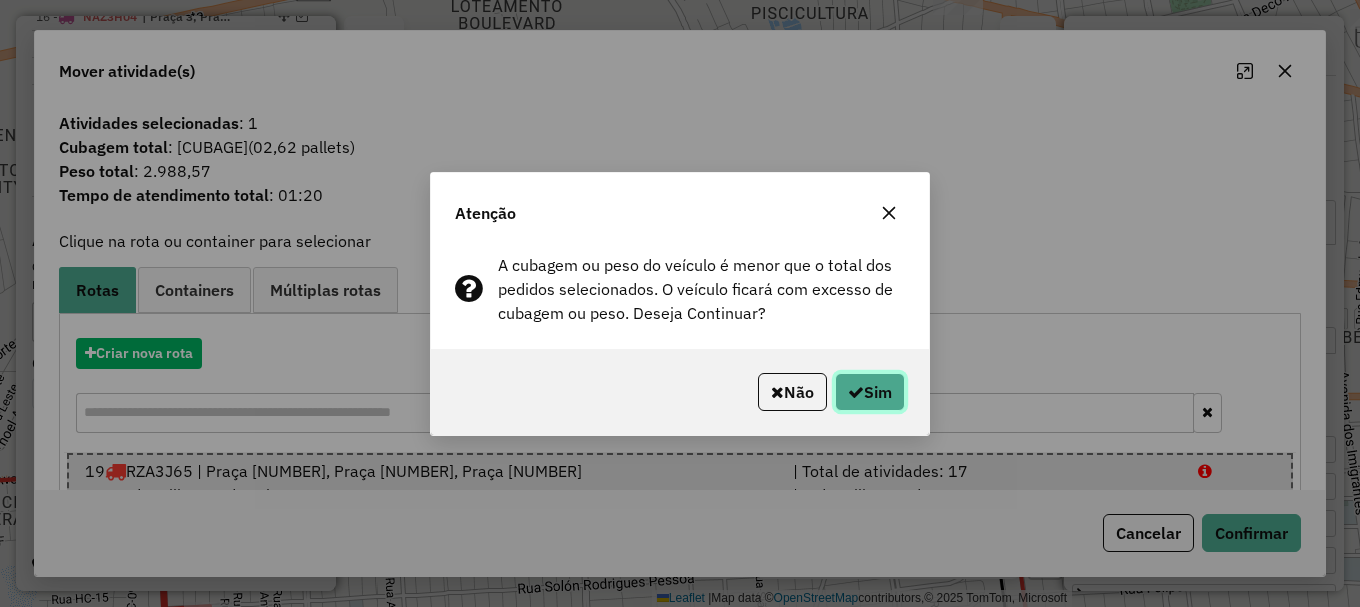 click on "Sim" 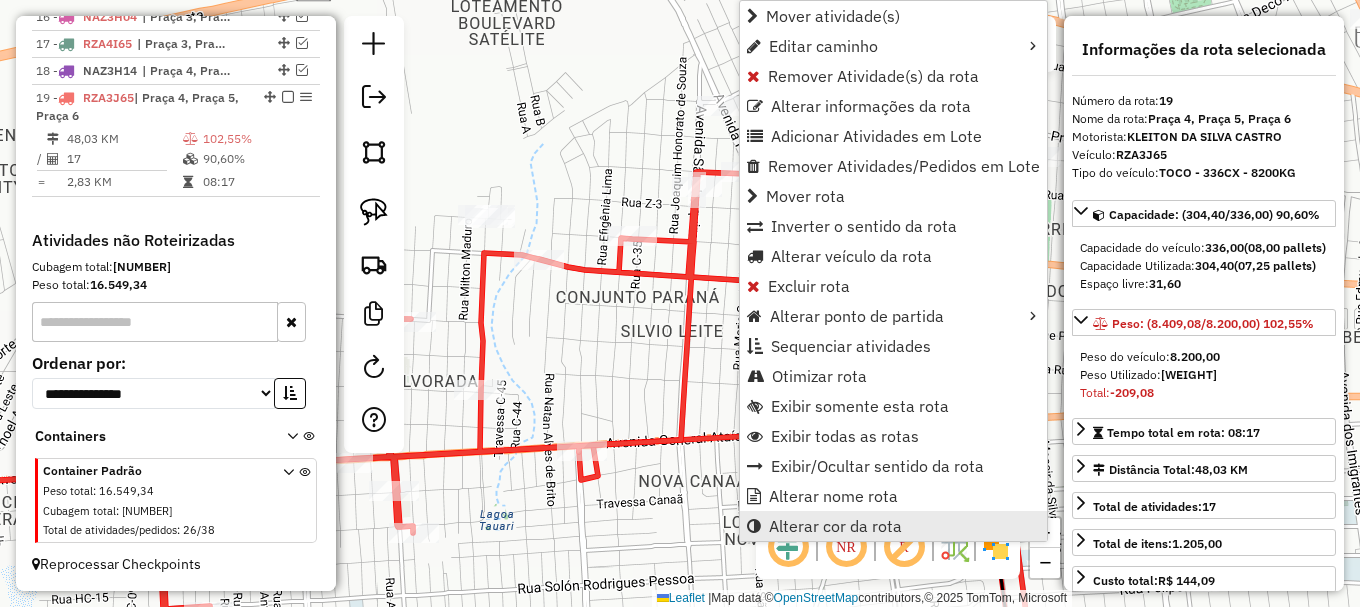 click on "Alterar cor da rota" at bounding box center (835, 526) 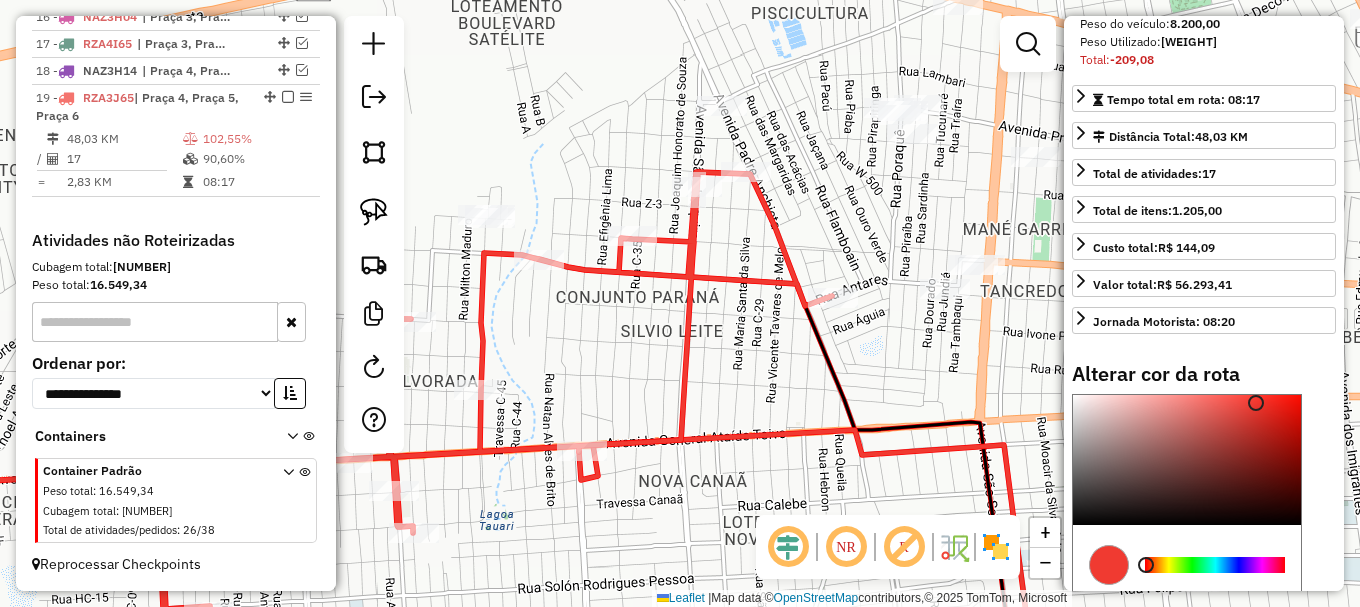 scroll, scrollTop: 500, scrollLeft: 0, axis: vertical 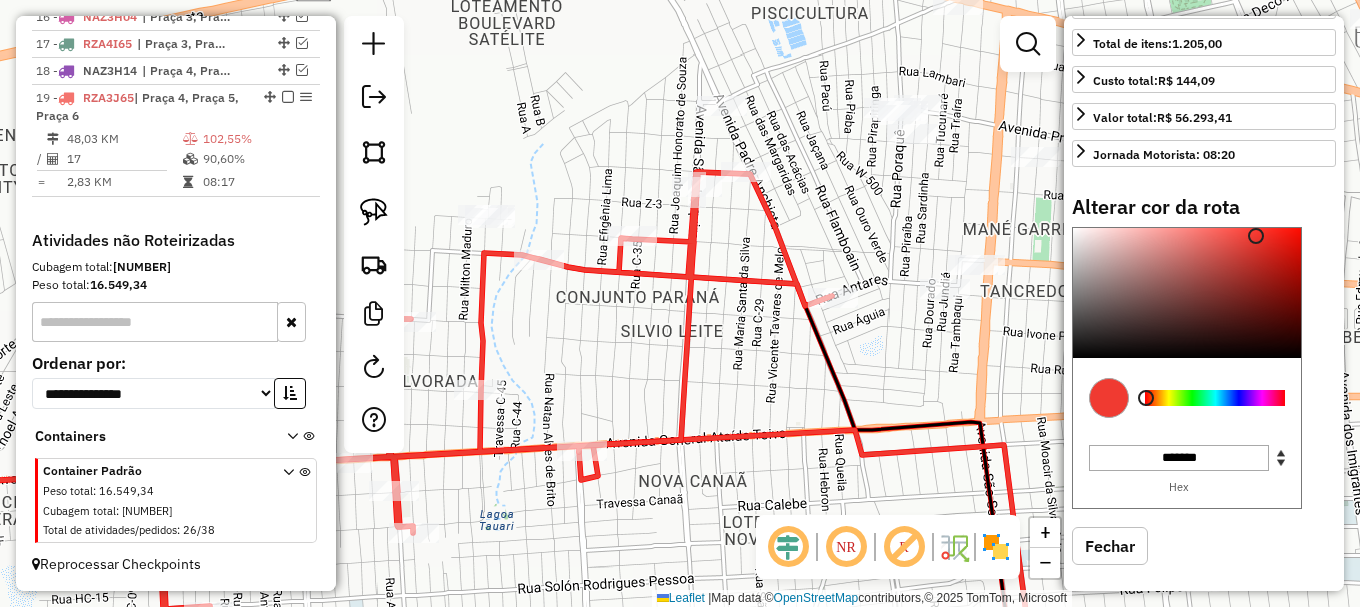 type on "*******" 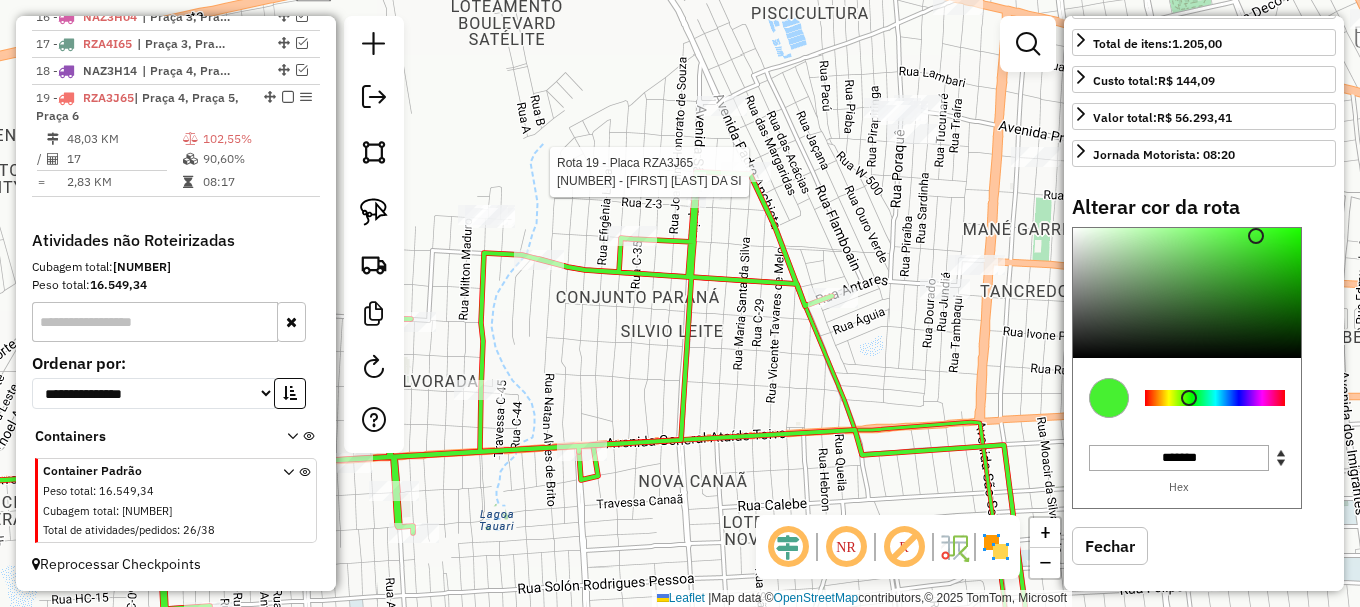 select on "**********" 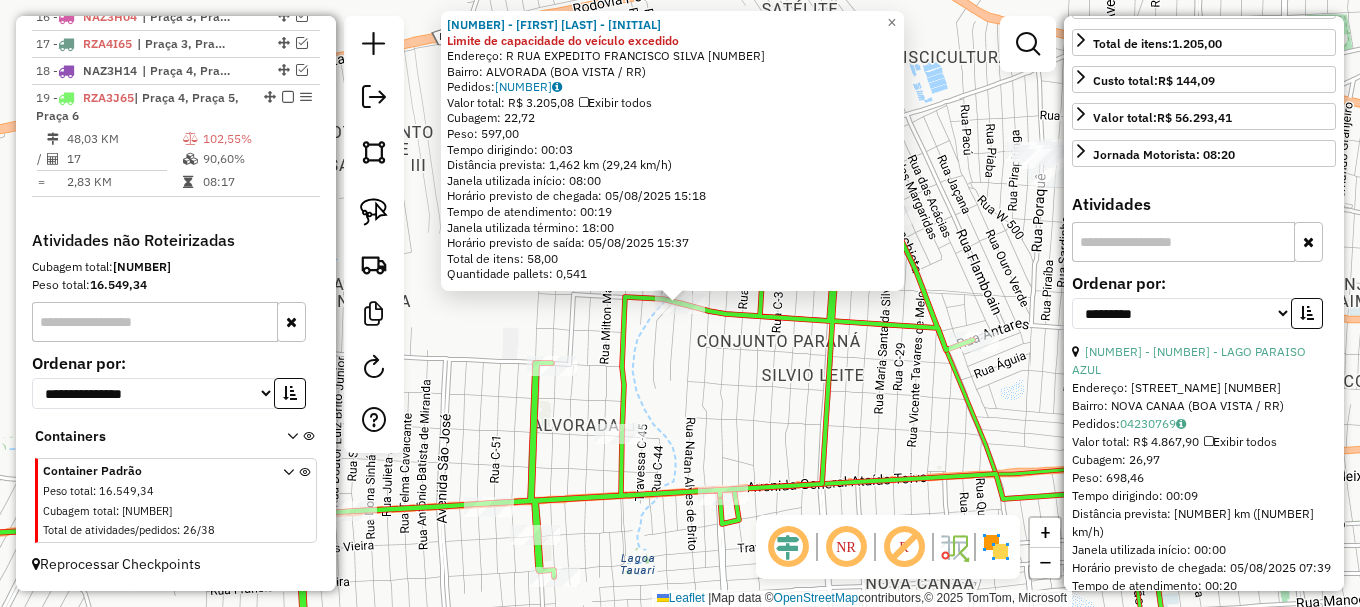 click on "2247 - M A S DE MENESES - M Limite de capacidade do veículo excedido  Endereço: R   RUA EXPEDITO FRANCISCO SILVA 11241   Bairro: ALVORADA (BOA VISTA / RR)   Pedidos:  04230844   Valor total: R$ 3.205,08   Exibir todos   Cubagem: 22,72  Peso: 597,00  Tempo dirigindo: 00:03   Distância prevista: 1,462 km (29,24 km/h)   Janela utilizada início: 08:00   Horário previsto de chegada: 05/08/2025 15:18   Tempo de atendimento: 00:19   Janela utilizada término: 18:00   Horário previsto de saída: 05/08/2025 15:37   Total de itens: 58,00   Quantidade pallets: 0,541  × Janela de atendimento Grade de atendimento Capacidade Transportadoras Veículos Cliente Pedidos  Rotas Selecione os dias de semana para filtrar as janelas de atendimento  Seg   Ter   Qua   Qui   Sex   Sáb   Dom  Informe o período da janela de atendimento: De: Até:  Filtrar exatamente a janela do cliente  Considerar janela de atendimento padrão  Selecione os dias de semana para filtrar as grades de atendimento  Seg   Ter   Qua   Qui   Sex   Dom" 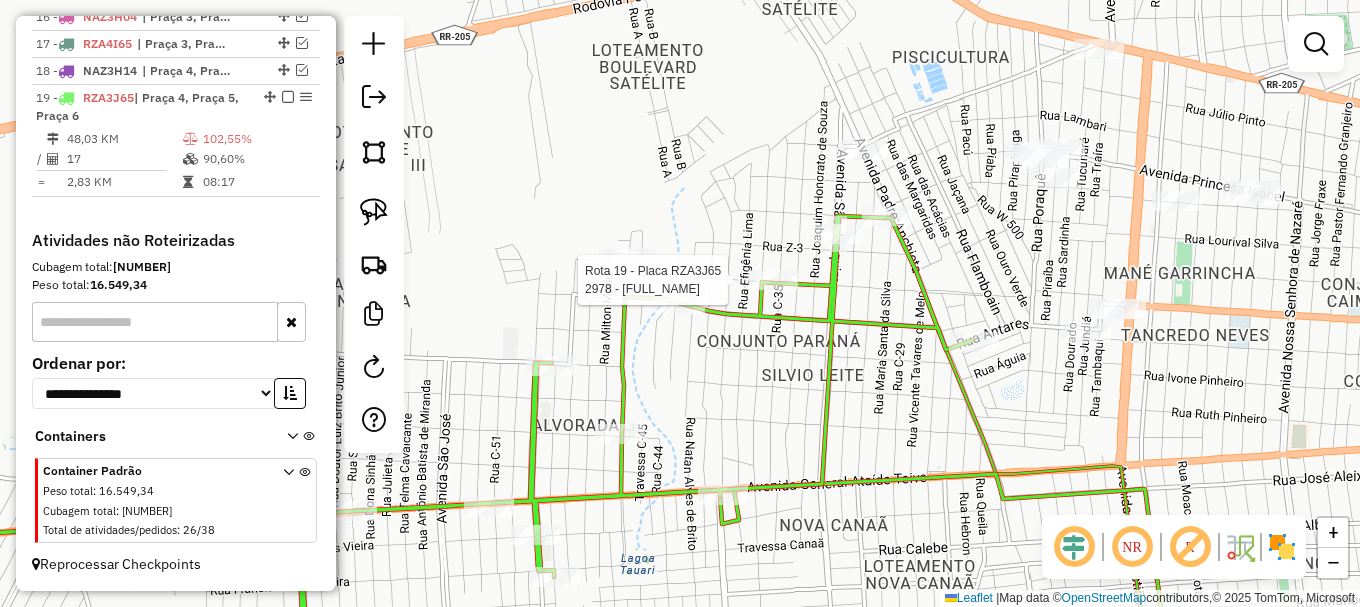 select on "**********" 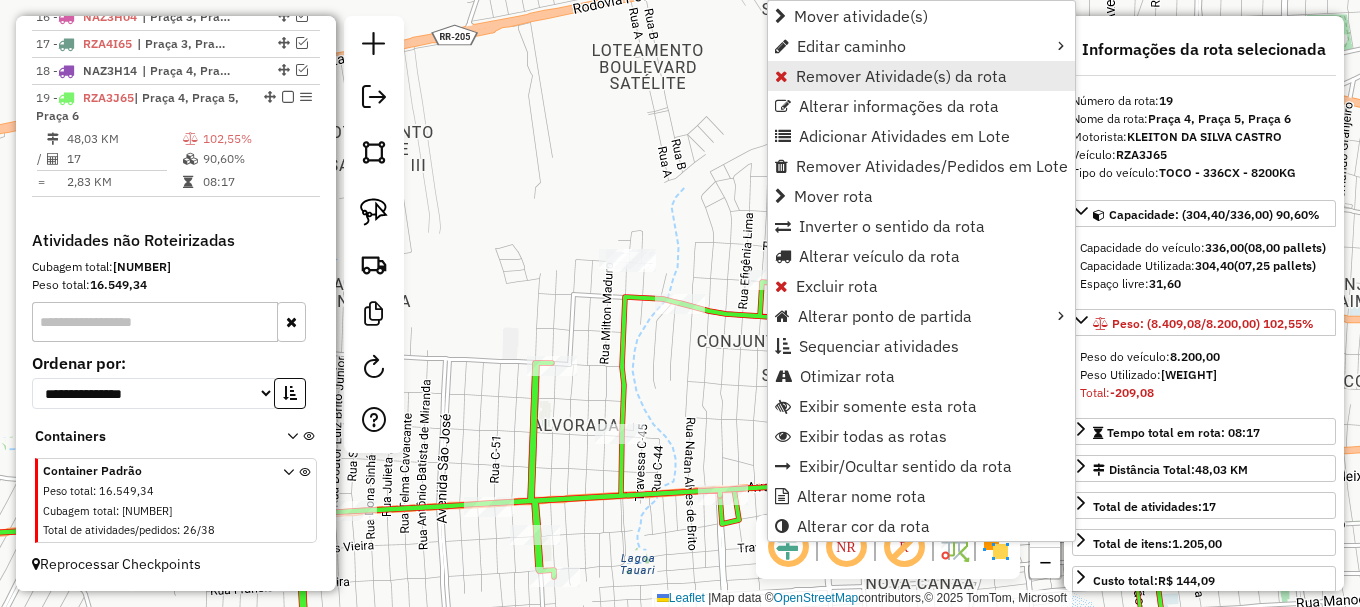 click on "Remover Atividade(s) da rota" at bounding box center [901, 76] 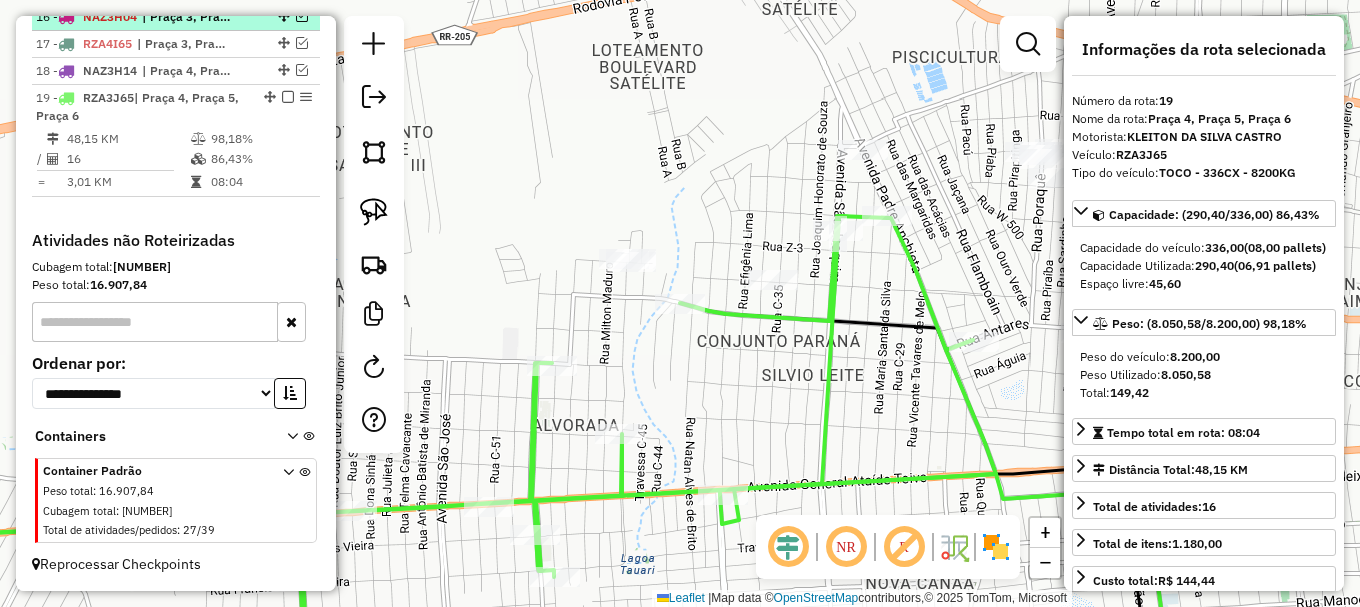 click at bounding box center [288, 97] 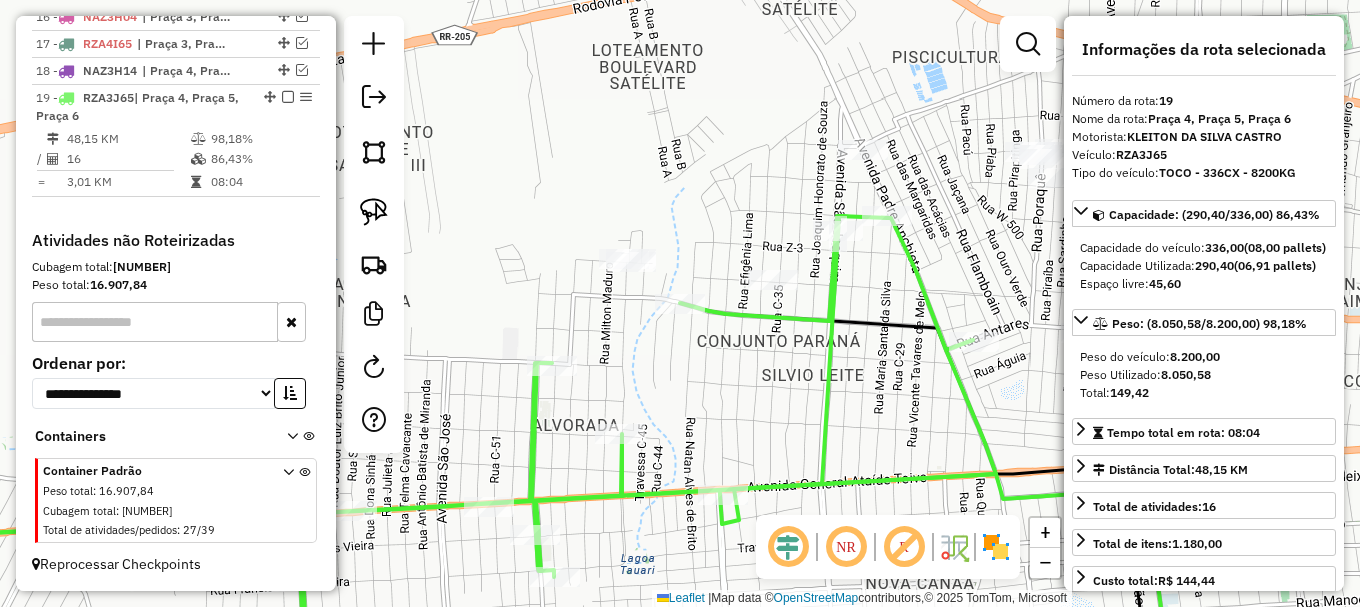 scroll, scrollTop: 1149, scrollLeft: 0, axis: vertical 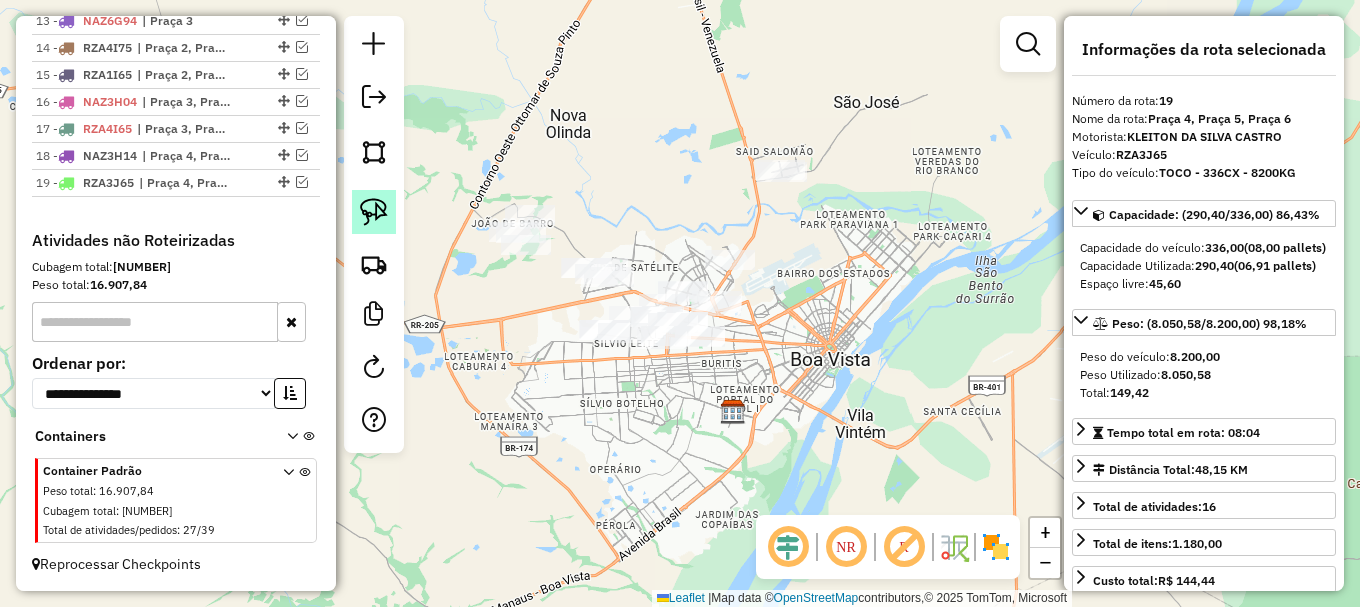 click 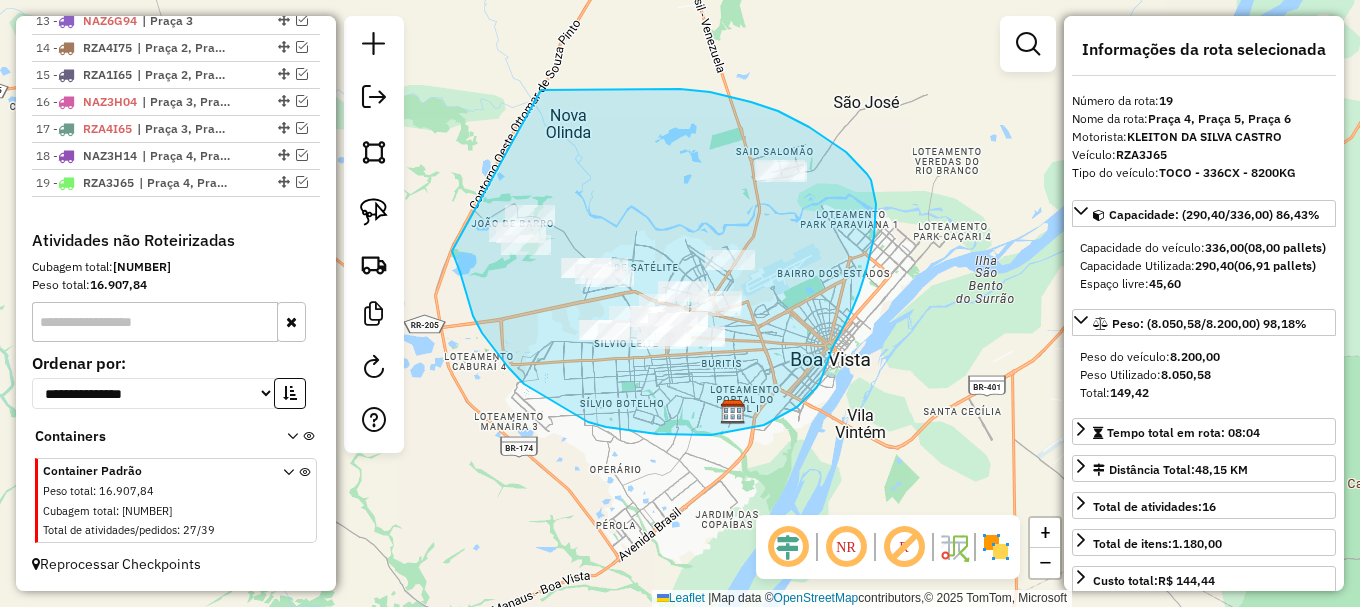 drag, startPoint x: 456, startPoint y: 262, endPoint x: 526, endPoint y: 99, distance: 177.39503 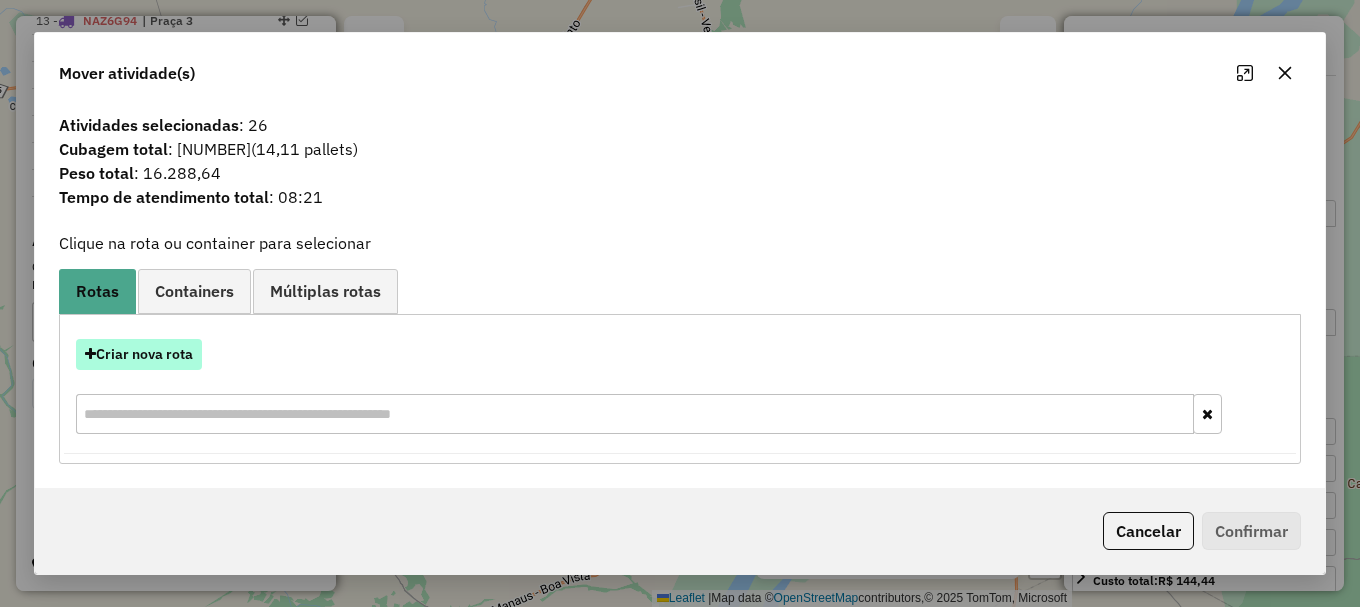 click on "Criar nova rota" at bounding box center [139, 354] 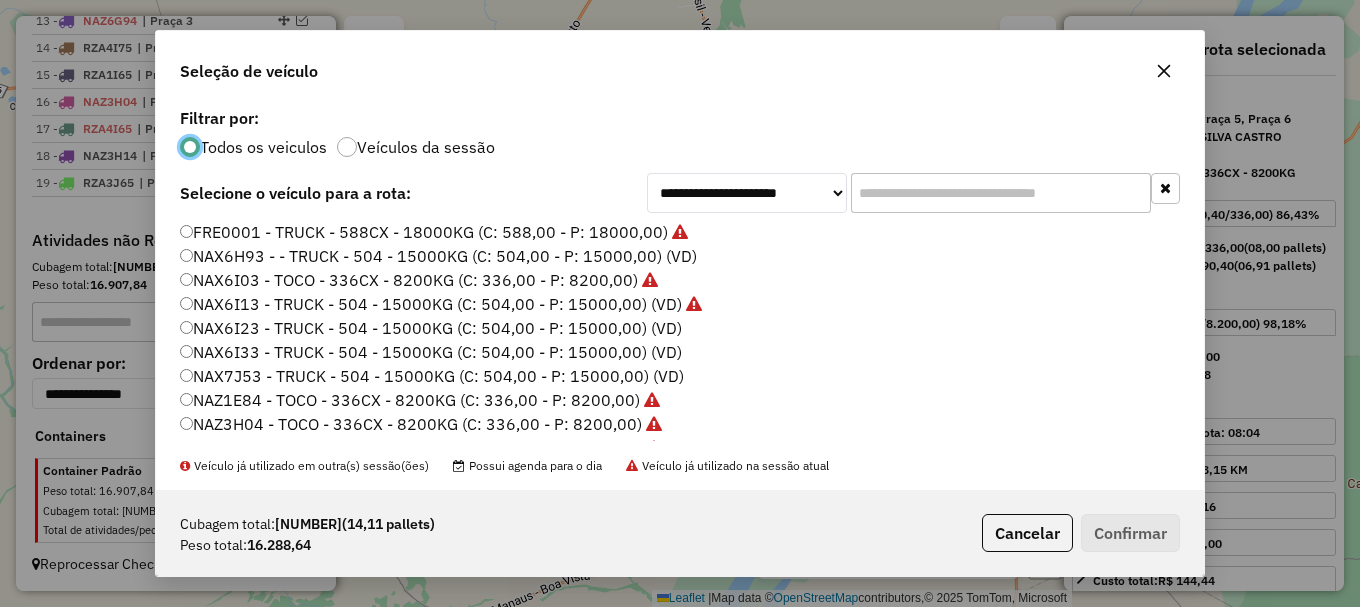 scroll, scrollTop: 11, scrollLeft: 6, axis: both 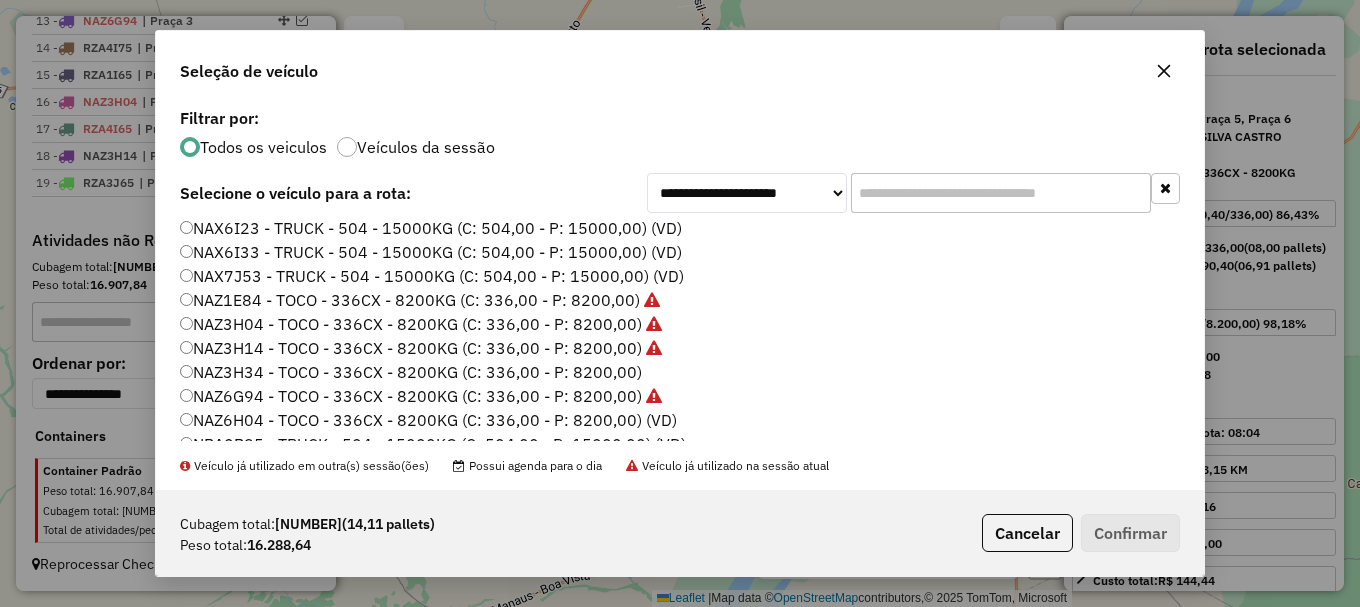 click on "NAZ6H04 - TOCO - 336CX - 8200KG (C: 336,00 - P: 8200,00) (VD)" 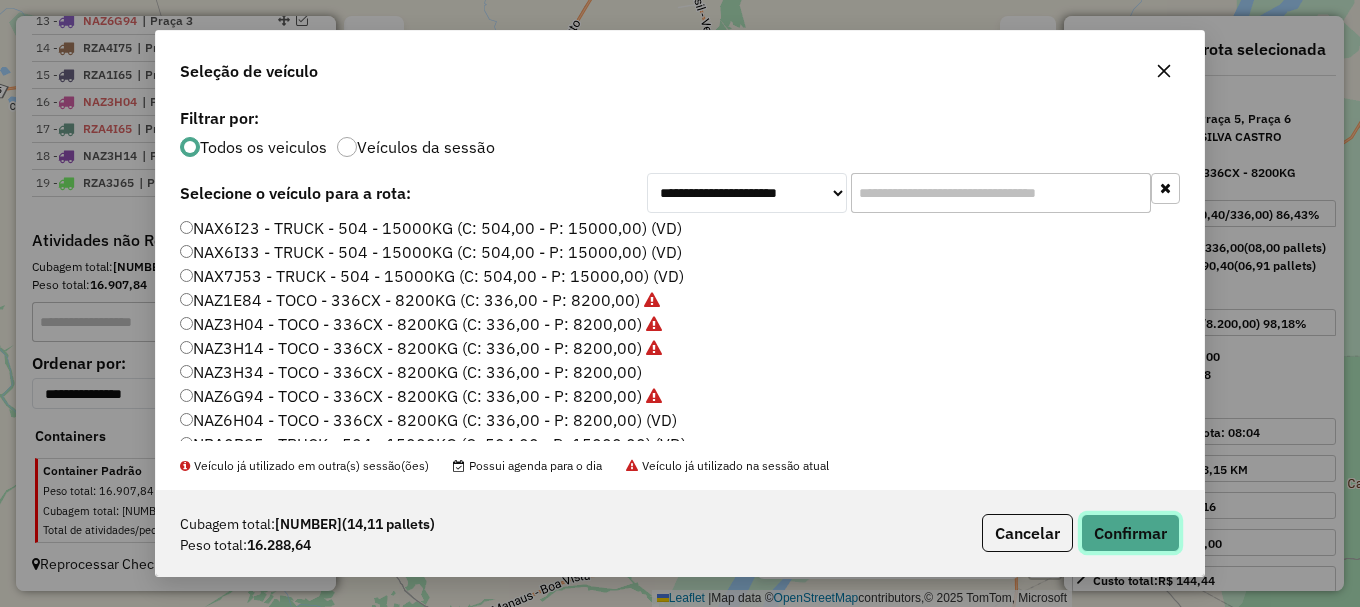click on "Confirmar" 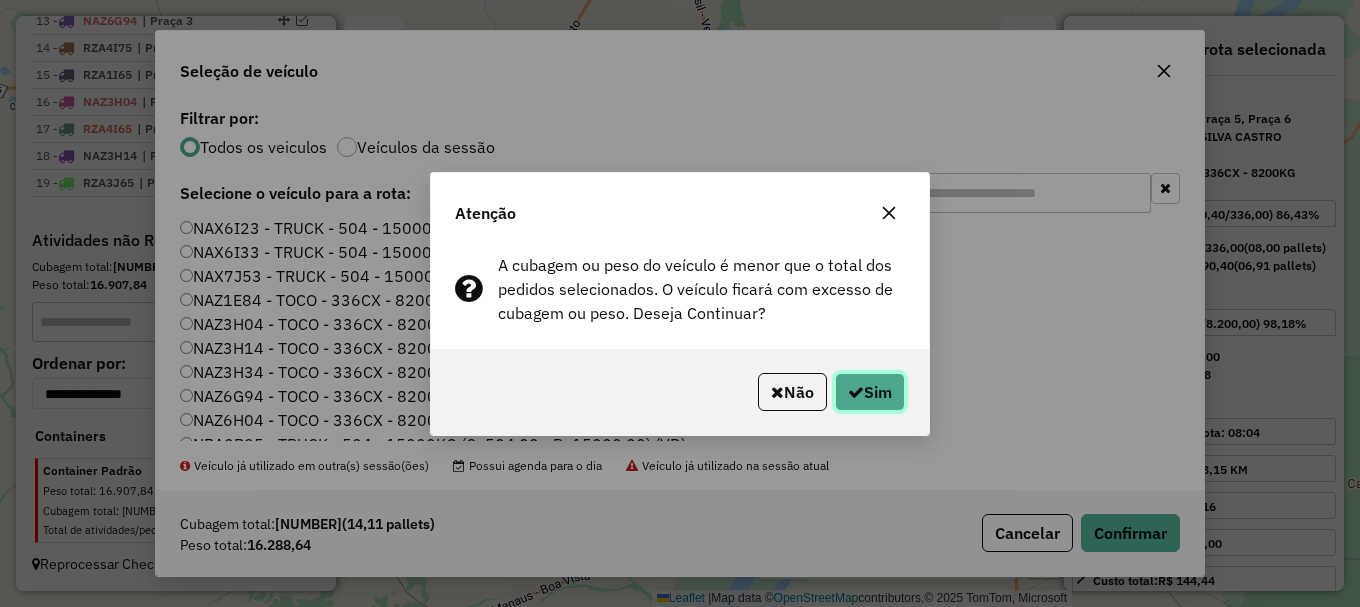 click on "Sim" 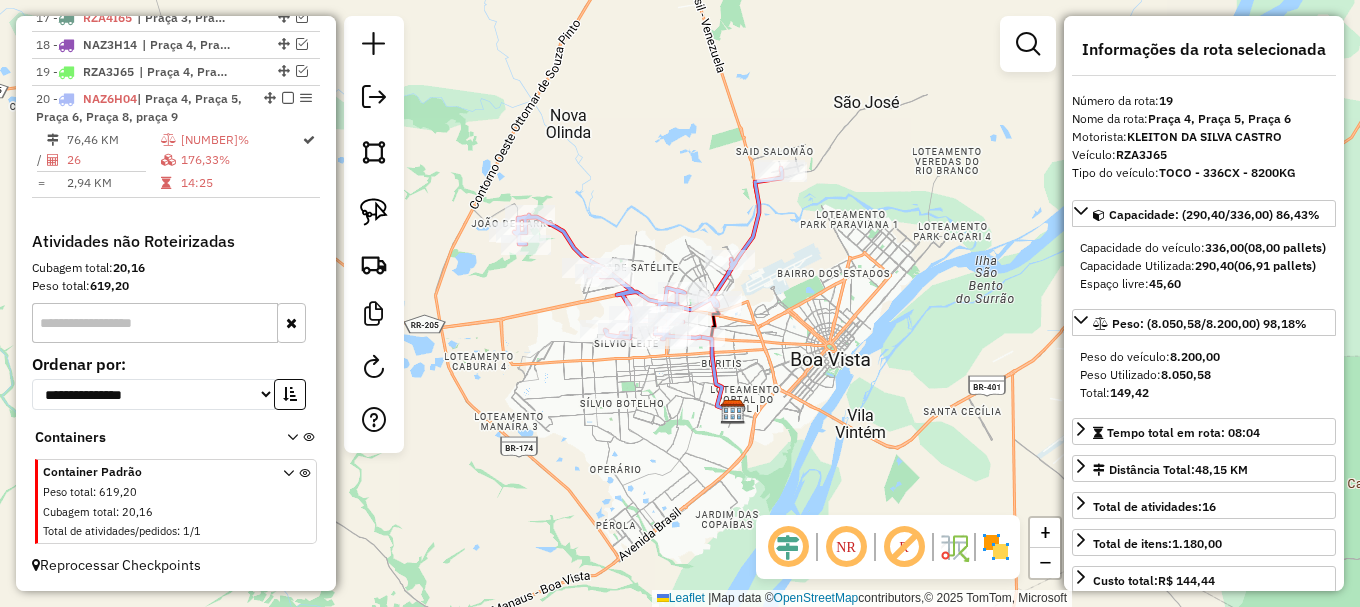 scroll, scrollTop: 1261, scrollLeft: 0, axis: vertical 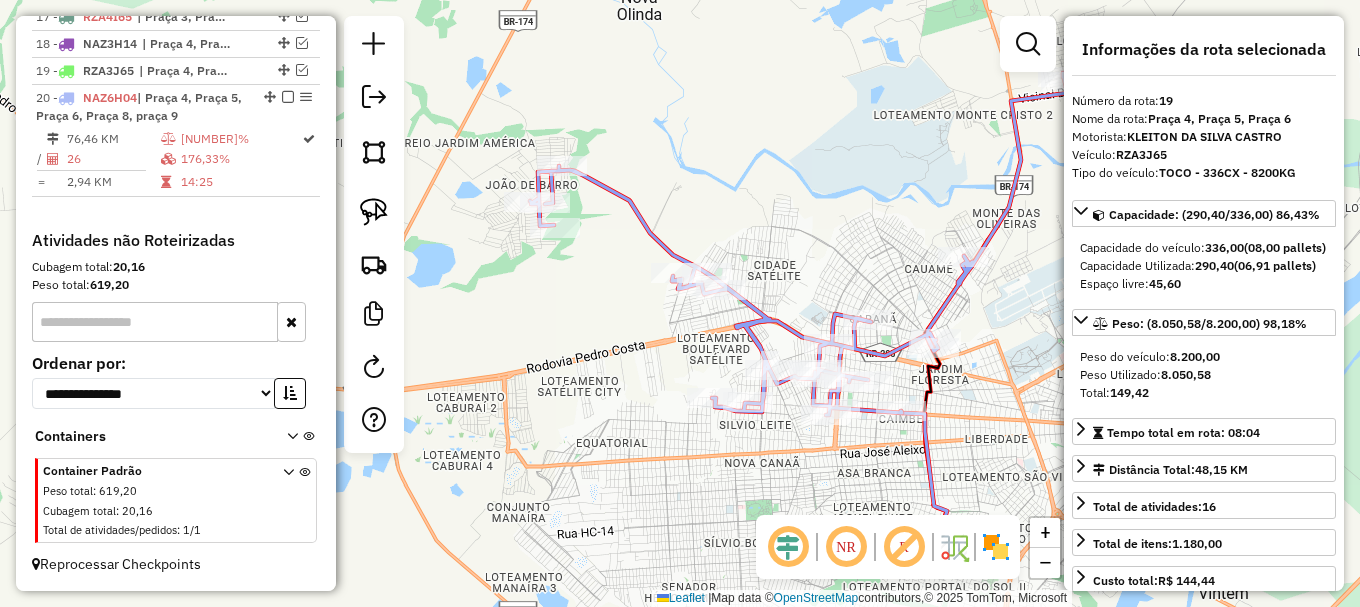 drag, startPoint x: 650, startPoint y: 253, endPoint x: 821, endPoint y: 266, distance: 171.49344 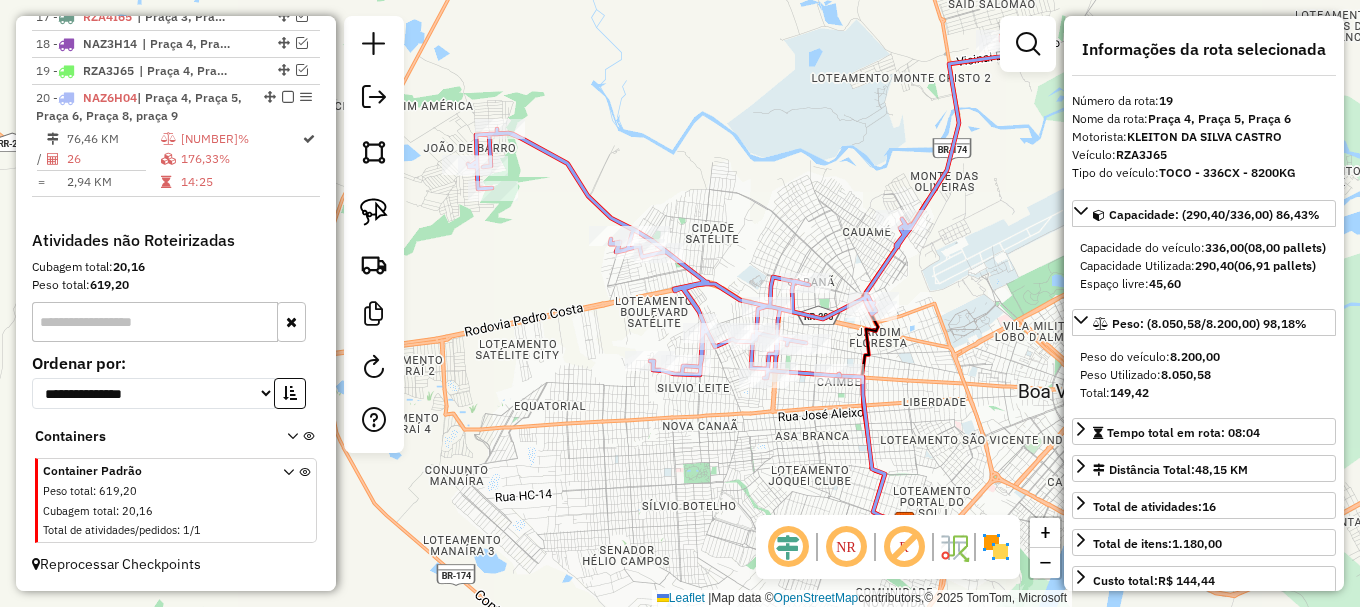 drag, startPoint x: 756, startPoint y: 280, endPoint x: 748, endPoint y: 256, distance: 25.298222 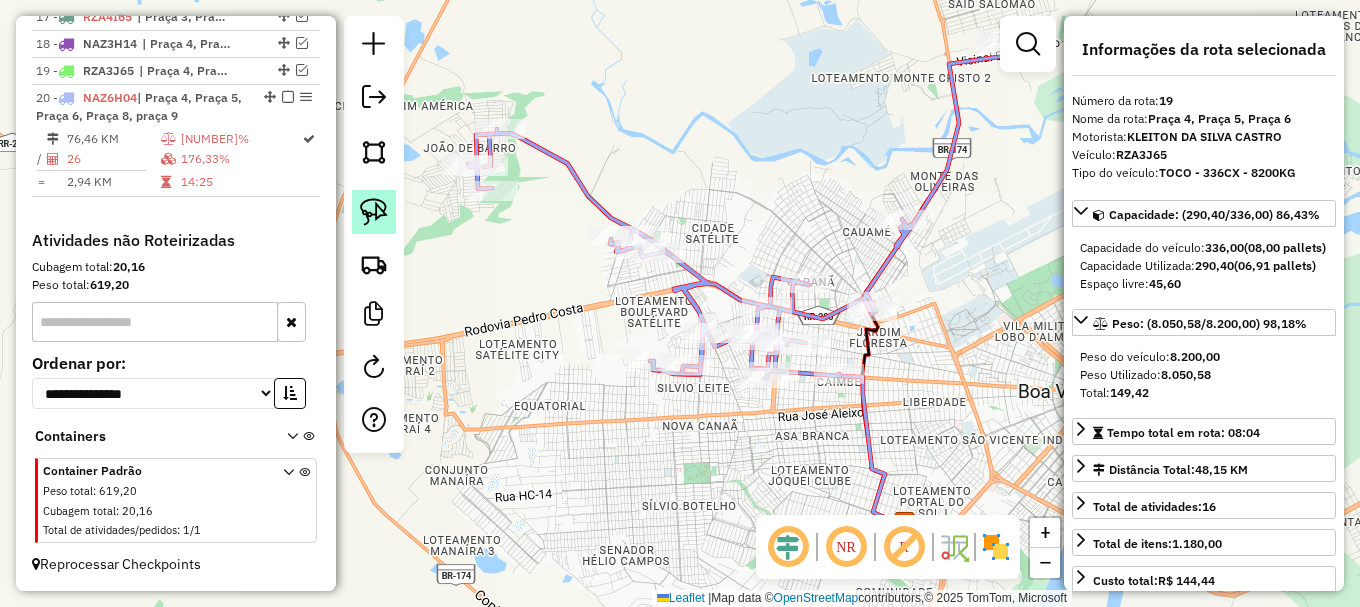 drag, startPoint x: 375, startPoint y: 206, endPoint x: 469, endPoint y: 287, distance: 124.08465 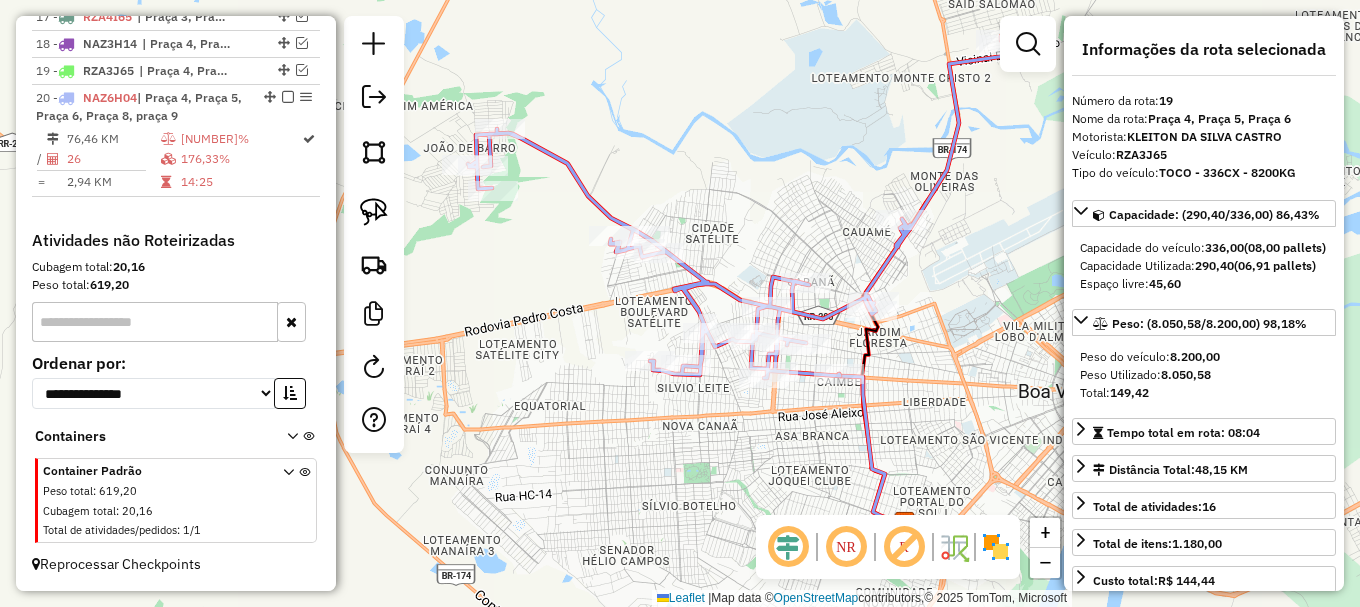 click 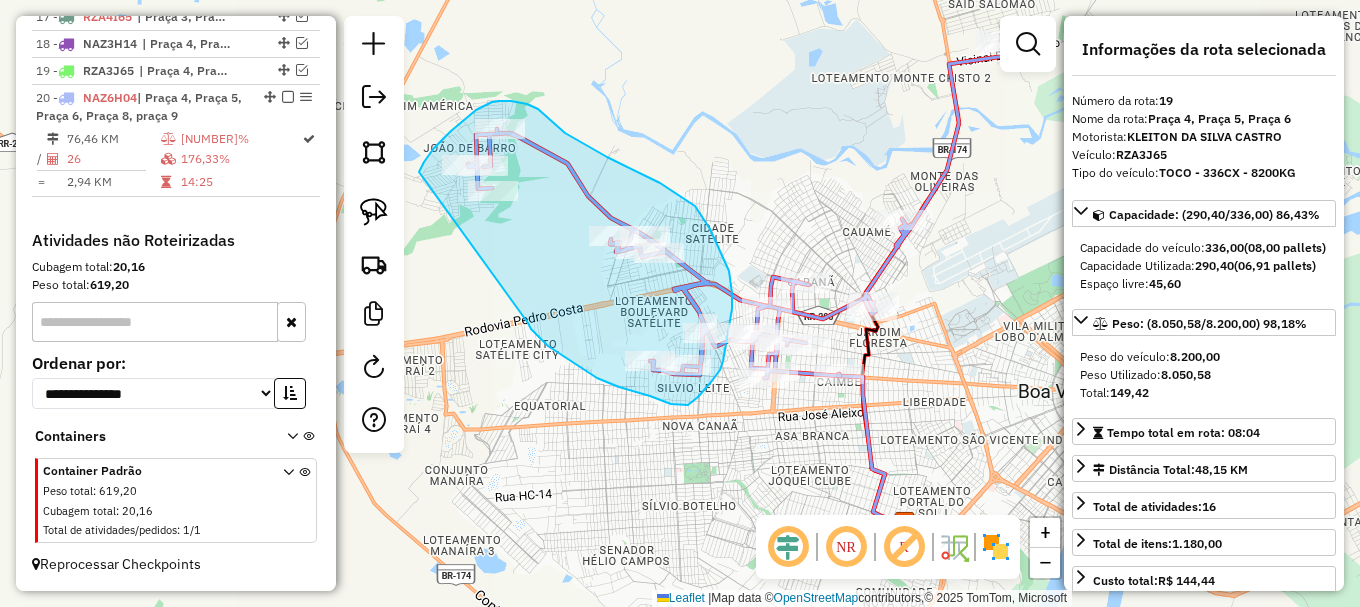 drag, startPoint x: 556, startPoint y: 351, endPoint x: 419, endPoint y: 172, distance: 225.41074 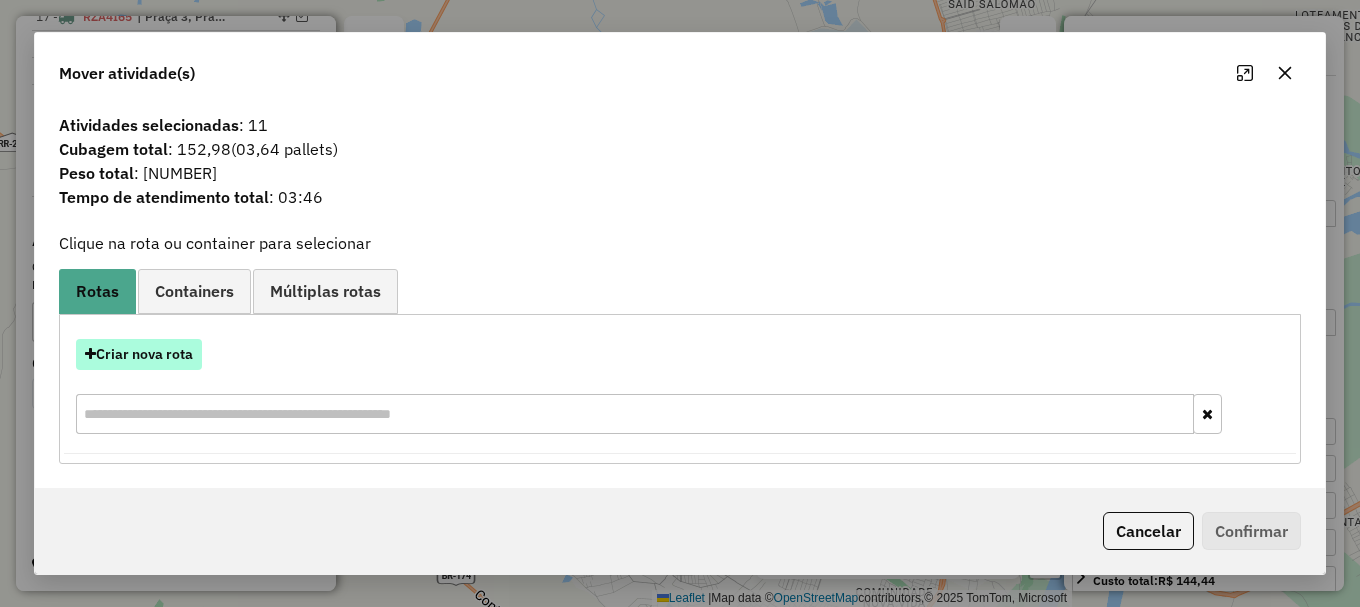 click on "Criar nova rota" at bounding box center (139, 354) 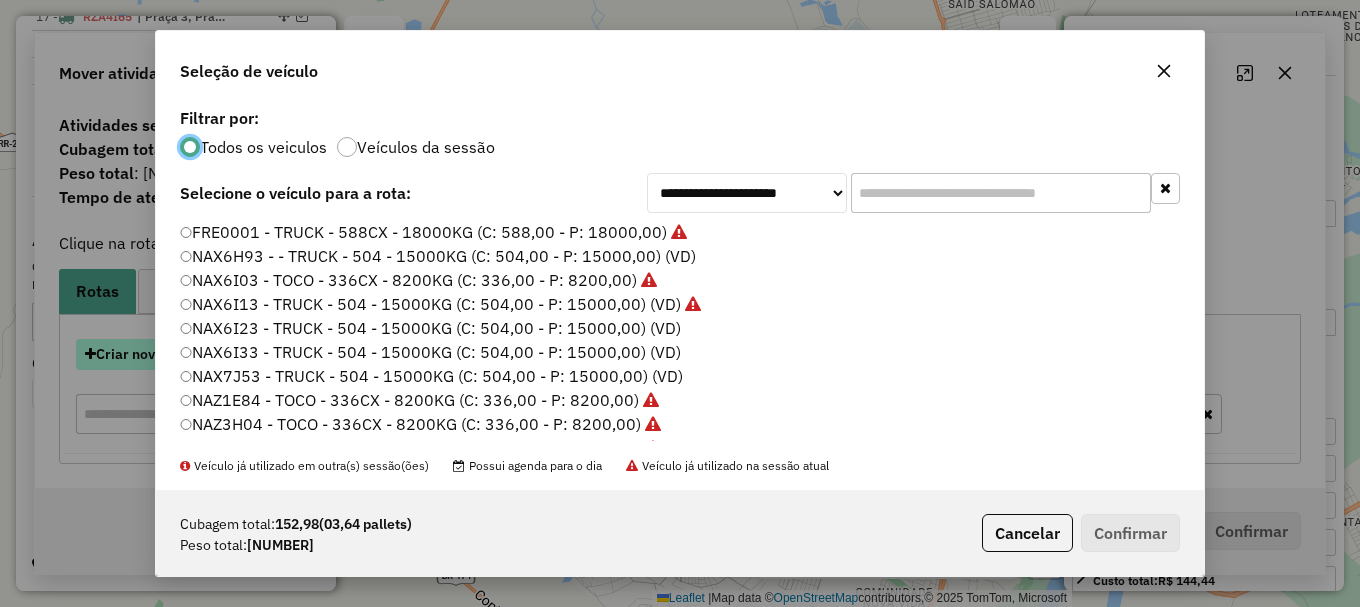 scroll, scrollTop: 11, scrollLeft: 6, axis: both 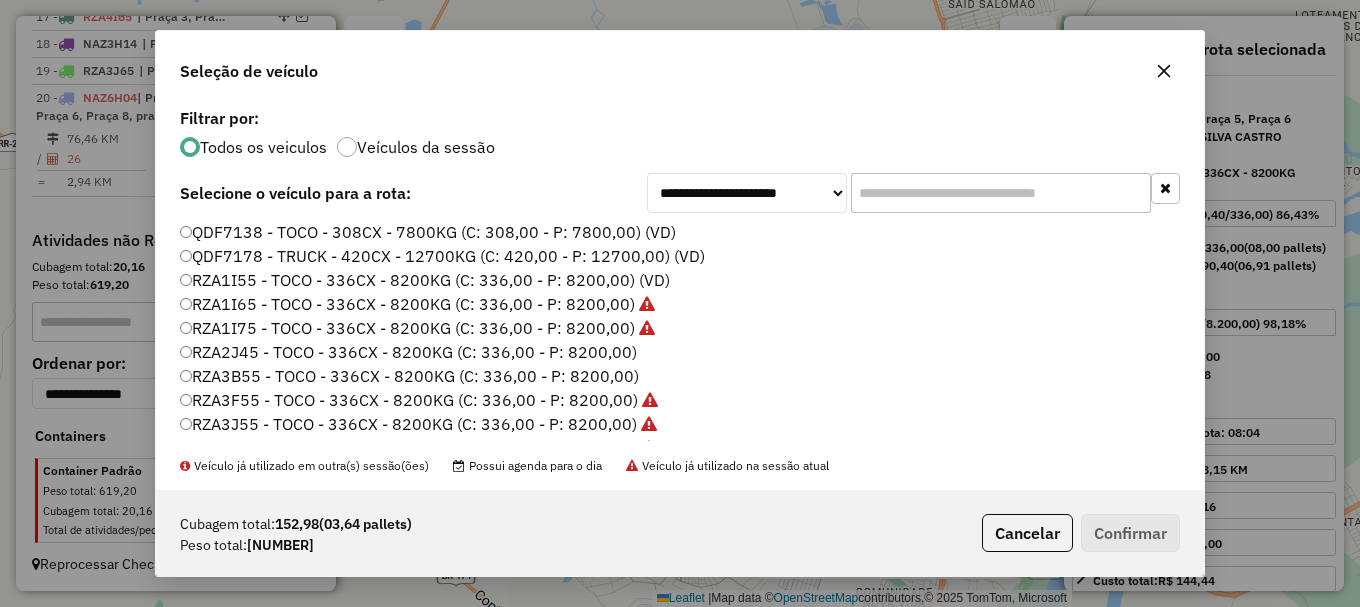 click on "RZA3B55 - TOCO - 336CX - 8200KG (C: 336,00 - P: 8200,00)" 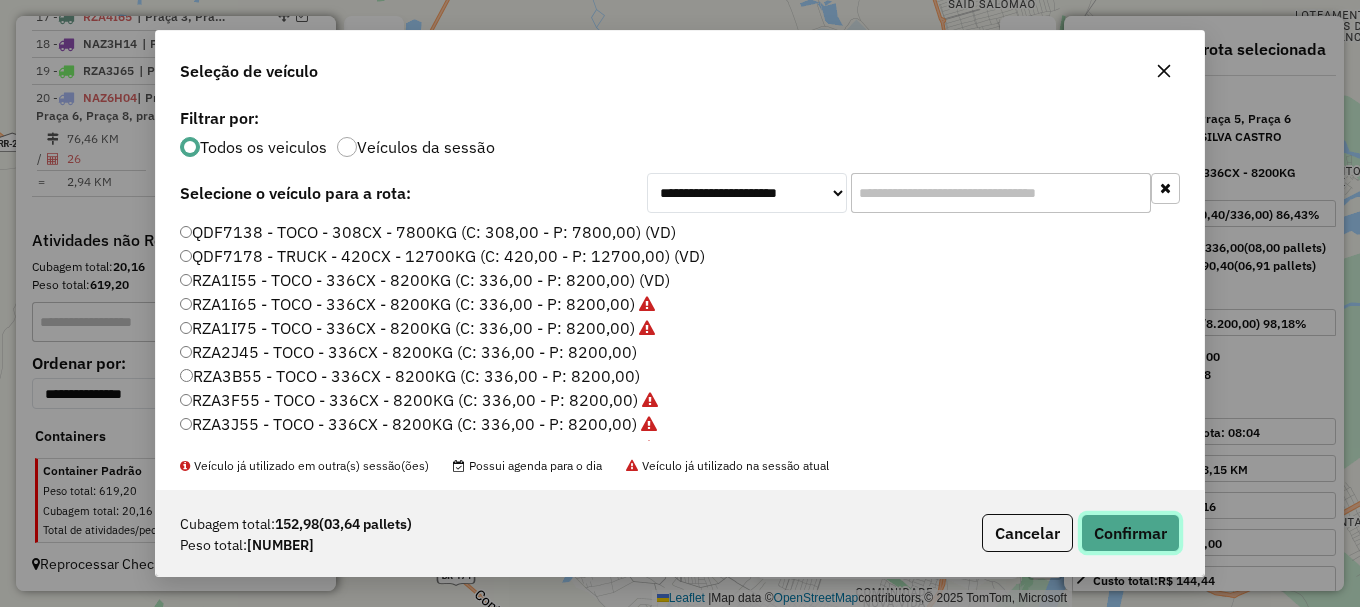 click on "Confirmar" 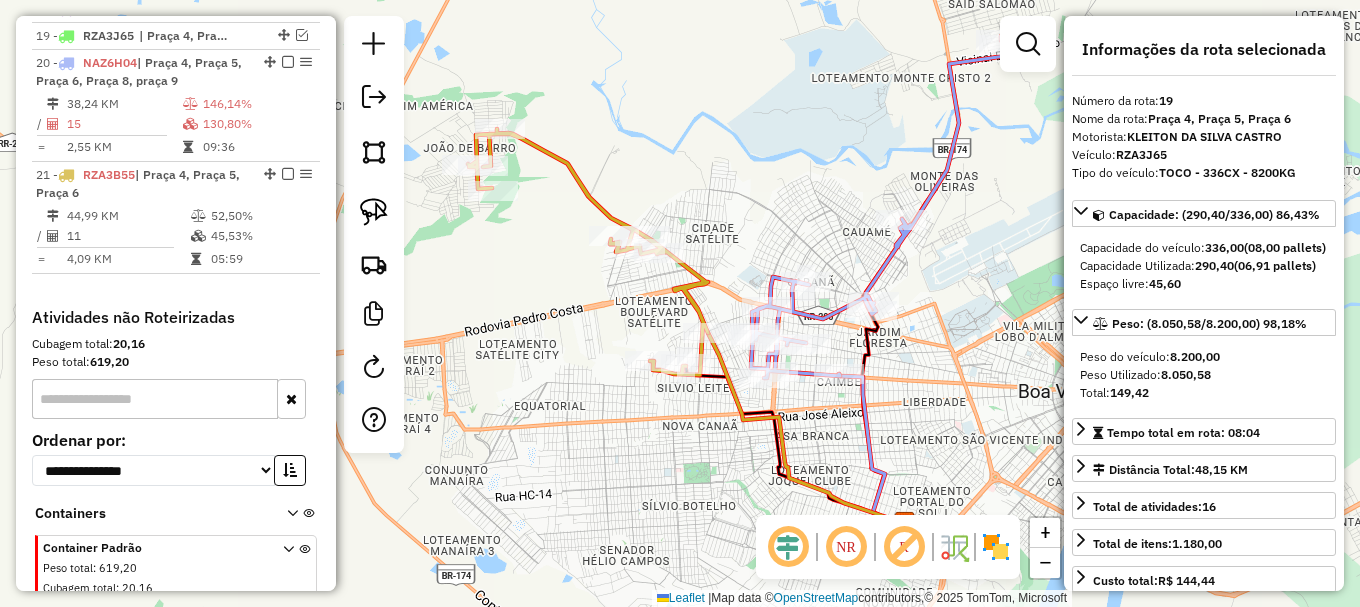 scroll, scrollTop: 1303, scrollLeft: 0, axis: vertical 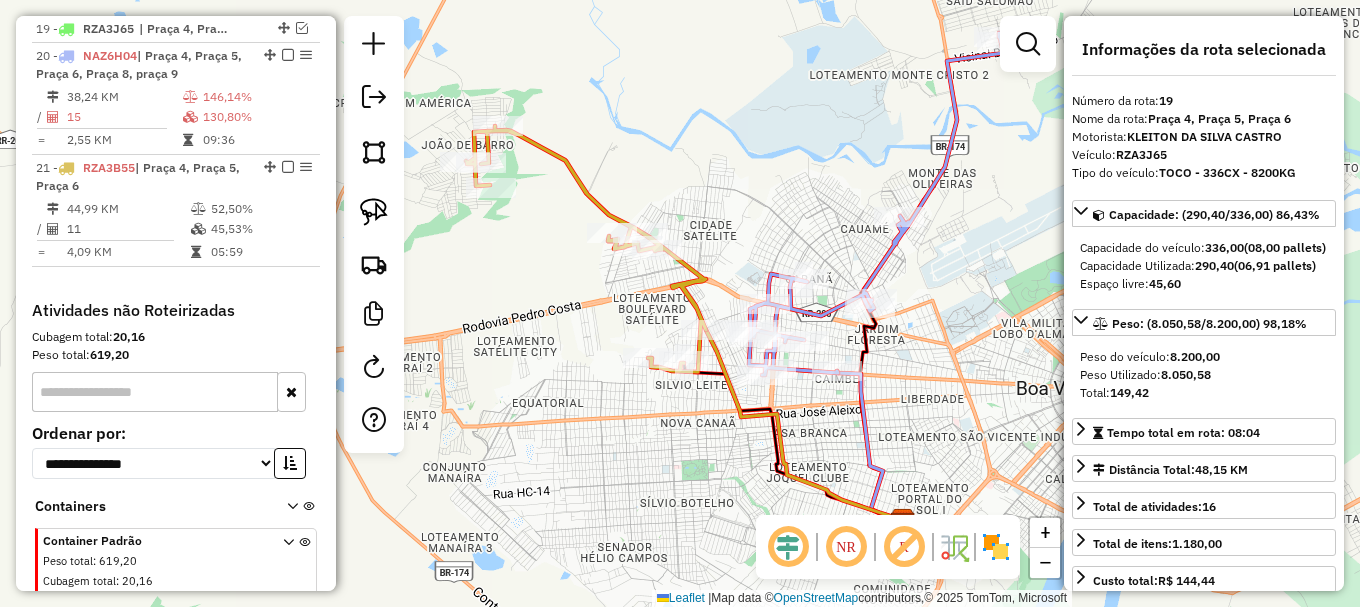 drag, startPoint x: 819, startPoint y: 218, endPoint x: 754, endPoint y: 177, distance: 76.8505 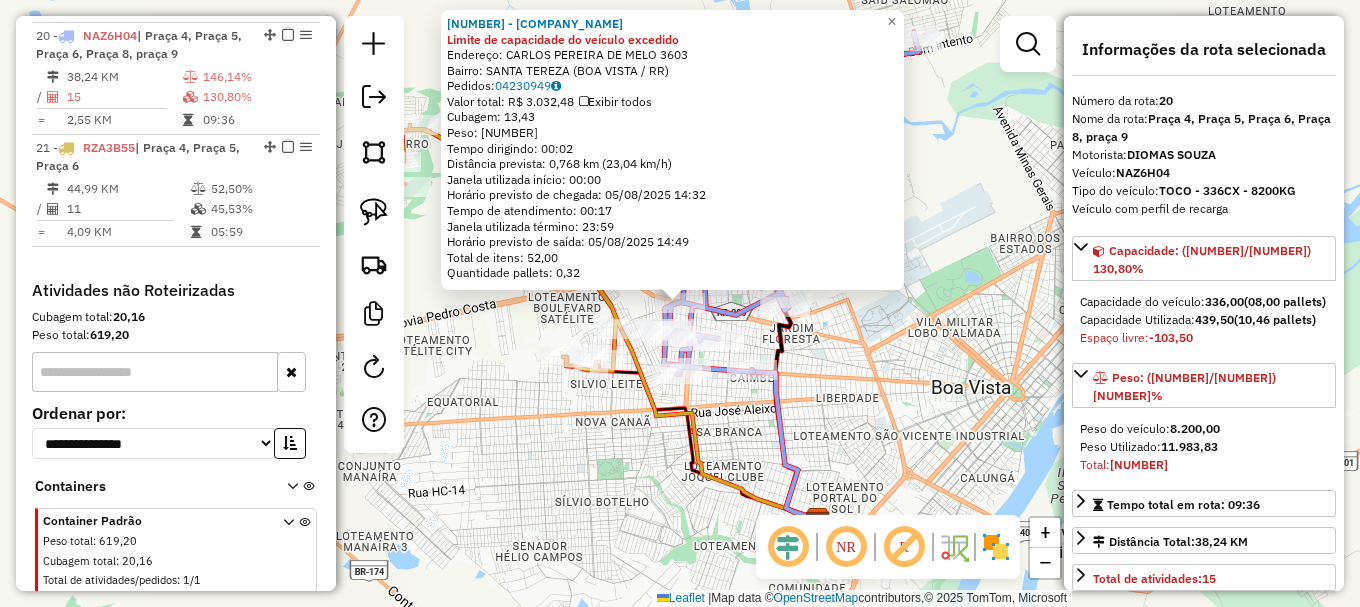 scroll, scrollTop: 1330, scrollLeft: 0, axis: vertical 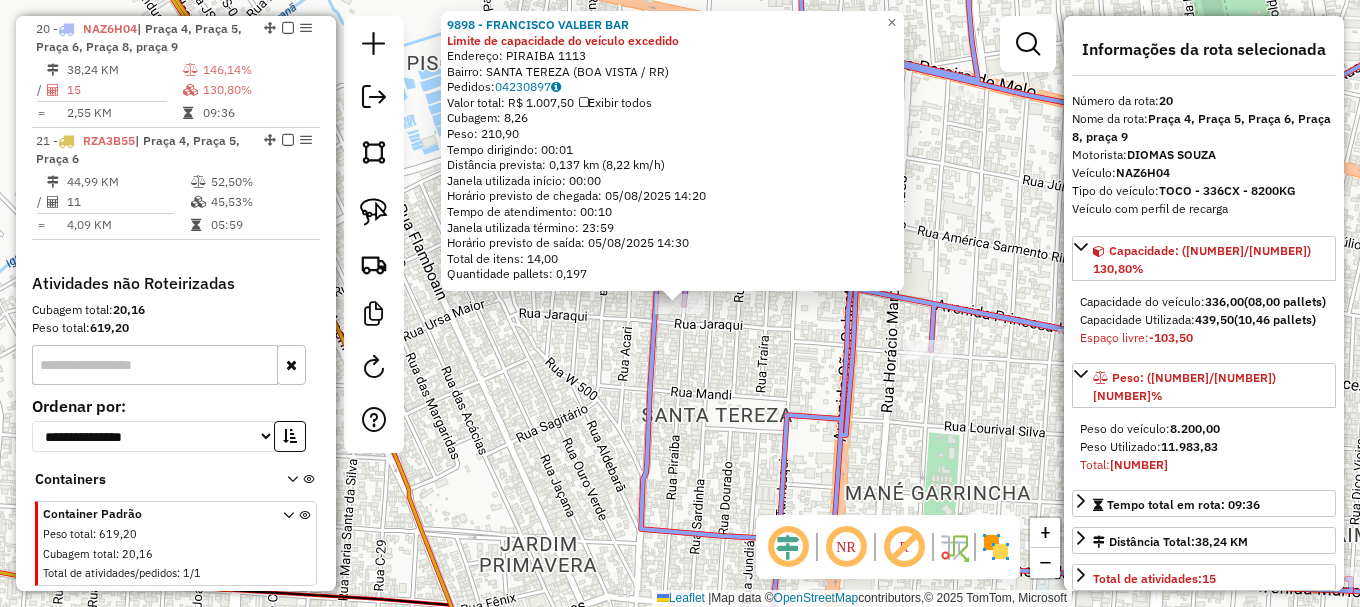 click on "9898 - FRANCISCO VALBER BAR Limite de capacidade do veículo excedido  Endereço:  PIRAIBA 1113   Bairro: SANTA TEREZA (BOA VISTA / RR)   Pedidos:  04230897   Valor total: R$ 1.007,50   Exibir todos   Cubagem: 8,26  Peso: 210,90  Tempo dirigindo: 00:01   Distância prevista: 0,137 km (8,22 km/h)   Janela utilizada início: 00:00   Horário previsto de chegada: 05/08/2025 14:20   Tempo de atendimento: 00:10   Janela utilizada término: 23:59   Horário previsto de saída: 05/08/2025 14:30   Total de itens: 14,00   Quantidade pallets: 0,197  × Janela de atendimento Grade de atendimento Capacidade Transportadoras Veículos Cliente Pedidos  Rotas Selecione os dias de semana para filtrar as janelas de atendimento  Seg   Ter   Qua   Qui   Sex   Sáb   Dom  Informe o período da janela de atendimento: De: Até:  Filtrar exatamente a janela do cliente  Considerar janela de atendimento padrão  Selecione os dias de semana para filtrar as grades de atendimento  Seg   Ter   Qua   Qui   Sex   Sáb   Dom   Peso mínimo:" 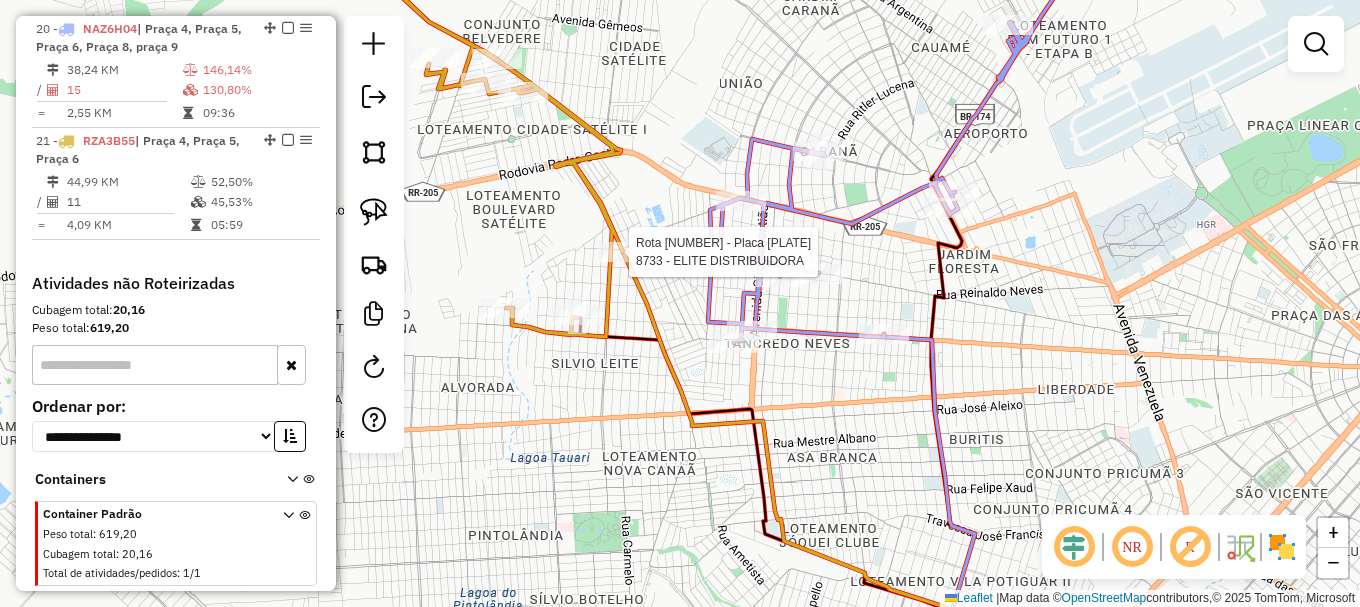 select on "**********" 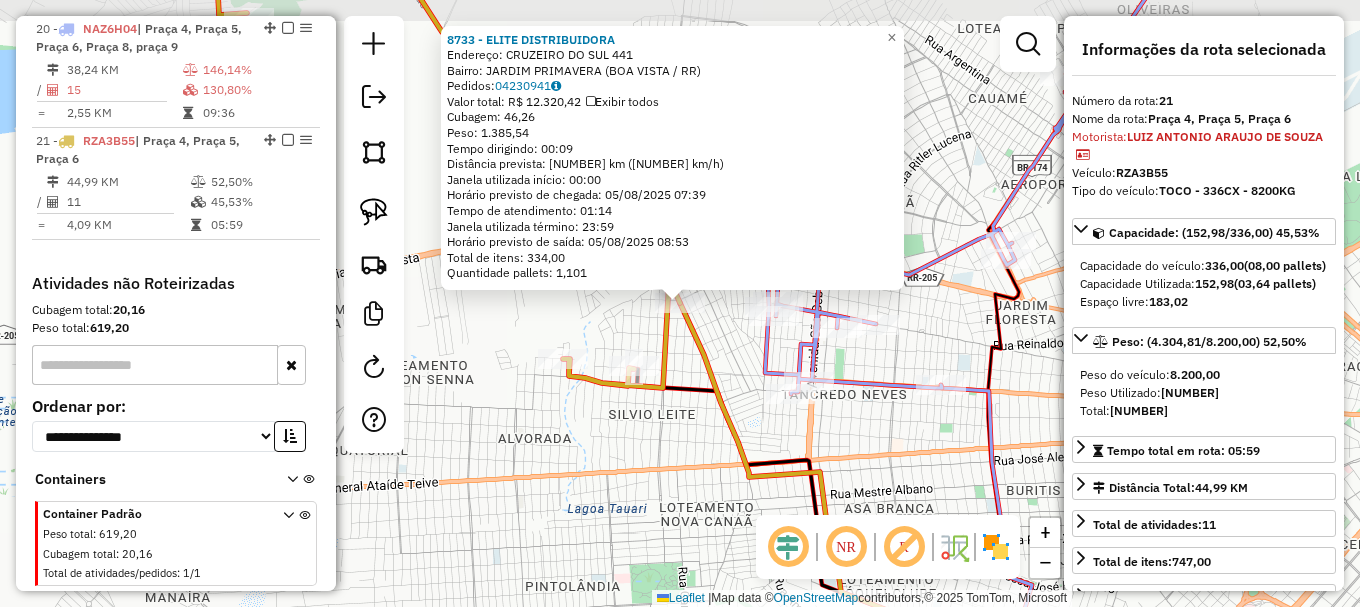 scroll, scrollTop: 1373, scrollLeft: 0, axis: vertical 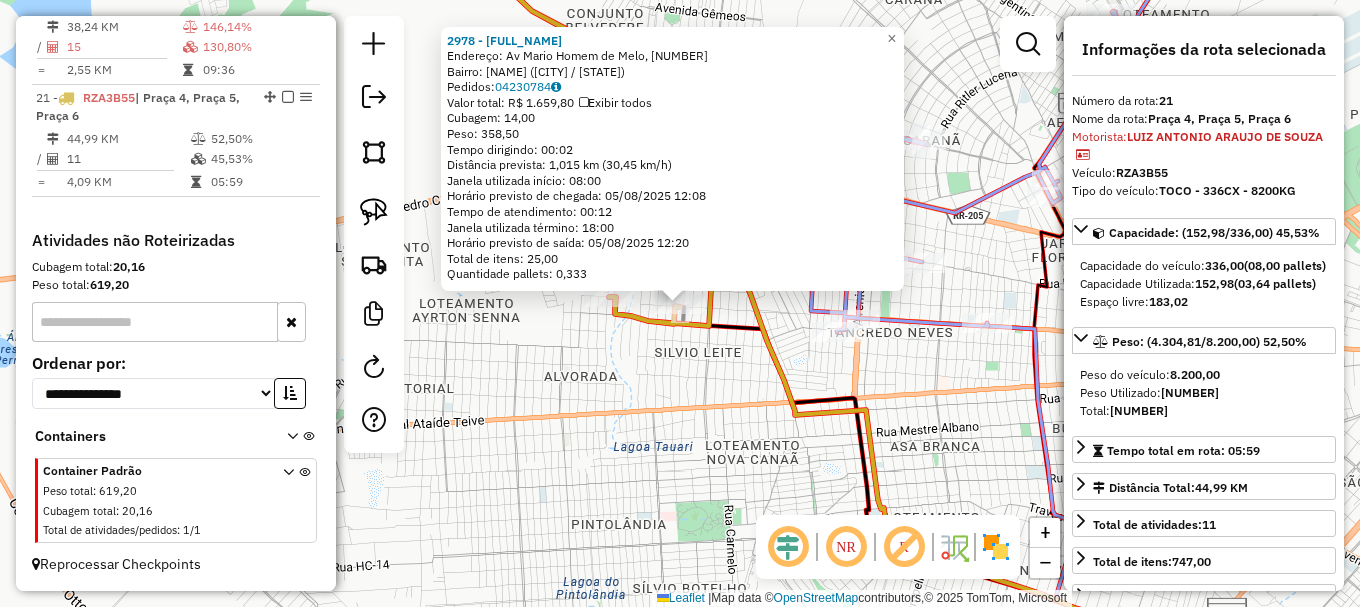 click on "2978 - MARIA ELILDE PEREIRA  Endereço: Av Mario Homem de Melo, 7766   Bairro: Doutor Sílvio Leite (Boa Vista / RR)   Pedidos:  04230784   Valor total: R$ 1.659,80   Exibir todos   Cubagem: 14,00  Peso: 358,50  Tempo dirigindo: 00:02   Distância prevista: 1,015 km (30,45 km/h)   Janela utilizada início: 08:00   Horário previsto de chegada: 05/08/2025 12:08   Tempo de atendimento: 00:12   Janela utilizada término: 18:00   Horário previsto de saída: 05/08/2025 12:20   Total de itens: 25,00   Quantidade pallets: 0,333  × Janela de atendimento Grade de atendimento Capacidade Transportadoras Veículos Cliente Pedidos  Rotas Selecione os dias de semana para filtrar as janelas de atendimento  Seg   Ter   Qua   Qui   Sex   Sáb   Dom  Informe o período da janela de atendimento: De: Até:  Filtrar exatamente a janela do cliente  Considerar janela de atendimento padrão  Selecione os dias de semana para filtrar as grades de atendimento  Seg   Ter   Qua   Qui   Sex   Sáb   Dom   Peso mínimo:   Peso máximo:" 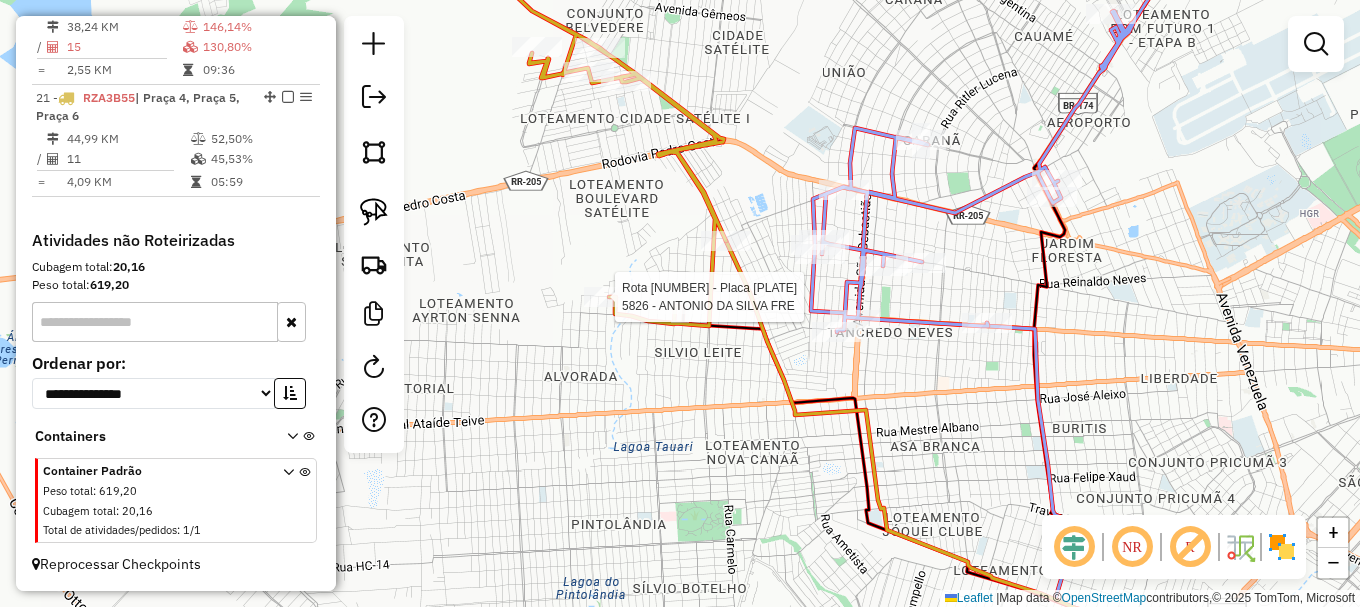 select on "**********" 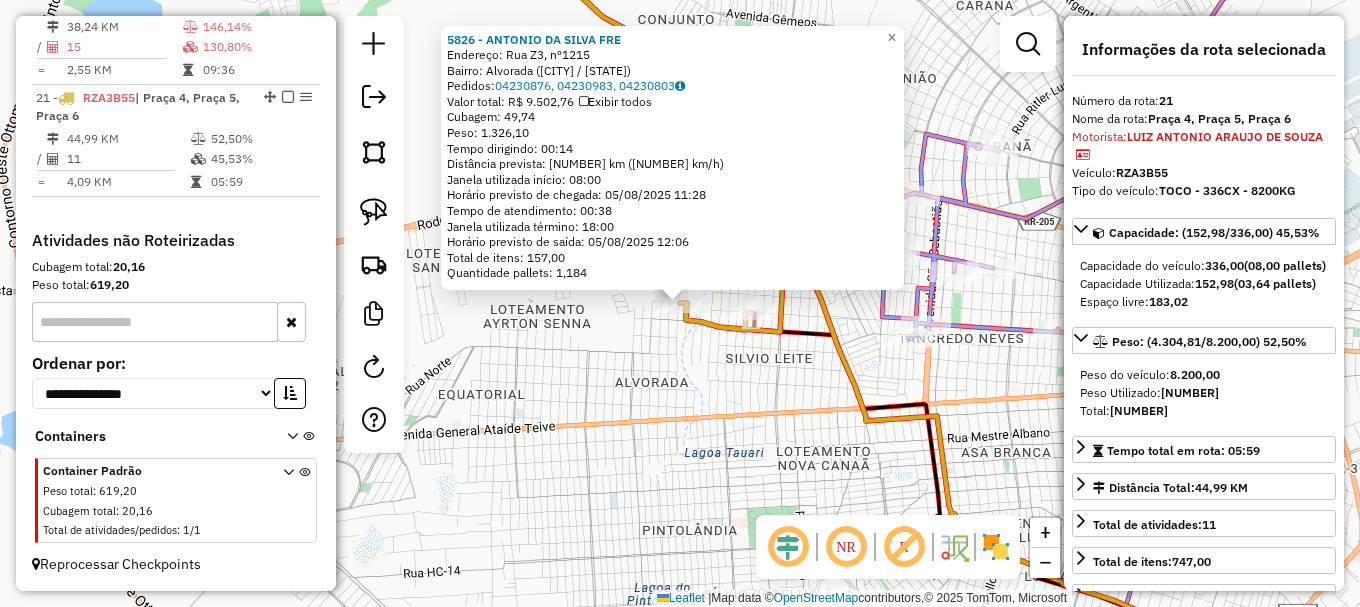click on "5826 - ANTONIO DA SILVA FRE  Endereço: Rua Z3, nº1215   Bairro: Alvorada (Boa Vista / RR)   Pedidos:  04230876, 04230983, 04230803   Valor total: R$ 9.502,76   Exibir todos   Cubagem: 49,74  Peso: 1.326,10  Tempo dirigindo: 00:14   Distância prevista: 9,577 km (41,04 km/h)   Janela utilizada início: 08:00   Horário previsto de chegada: 05/08/2025 11:28   Tempo de atendimento: 00:38   Janela utilizada término: 18:00   Horário previsto de saída: 05/08/2025 12:06   Total de itens: 157,00   Quantidade pallets: 1,184  × Janela de atendimento Grade de atendimento Capacidade Transportadoras Veículos Cliente Pedidos  Rotas Selecione os dias de semana para filtrar as janelas de atendimento  Seg   Ter   Qua   Qui   Sex   Sáb   Dom  Informe o período da janela de atendimento: De: Até:  Filtrar exatamente a janela do cliente  Considerar janela de atendimento padrão  Selecione os dias de semana para filtrar as grades de atendimento  Seg   Ter   Qua   Qui   Sex   Sáb   Dom   Peso mínimo:   Peso máximo:  +" 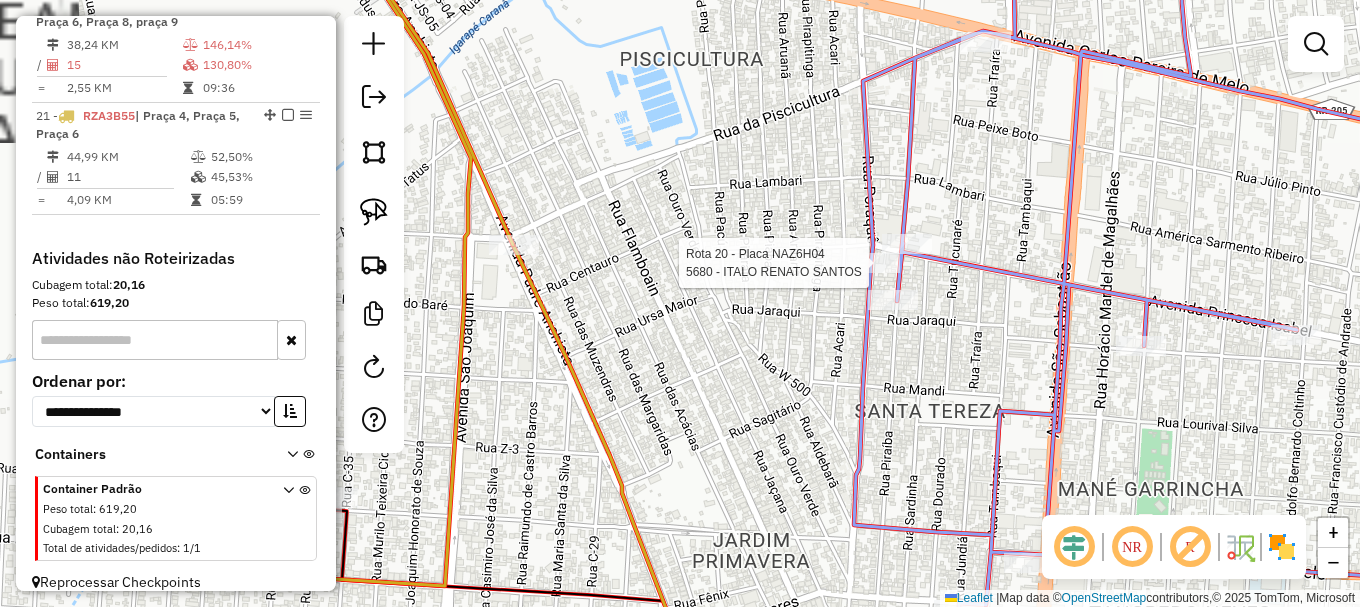 select on "**********" 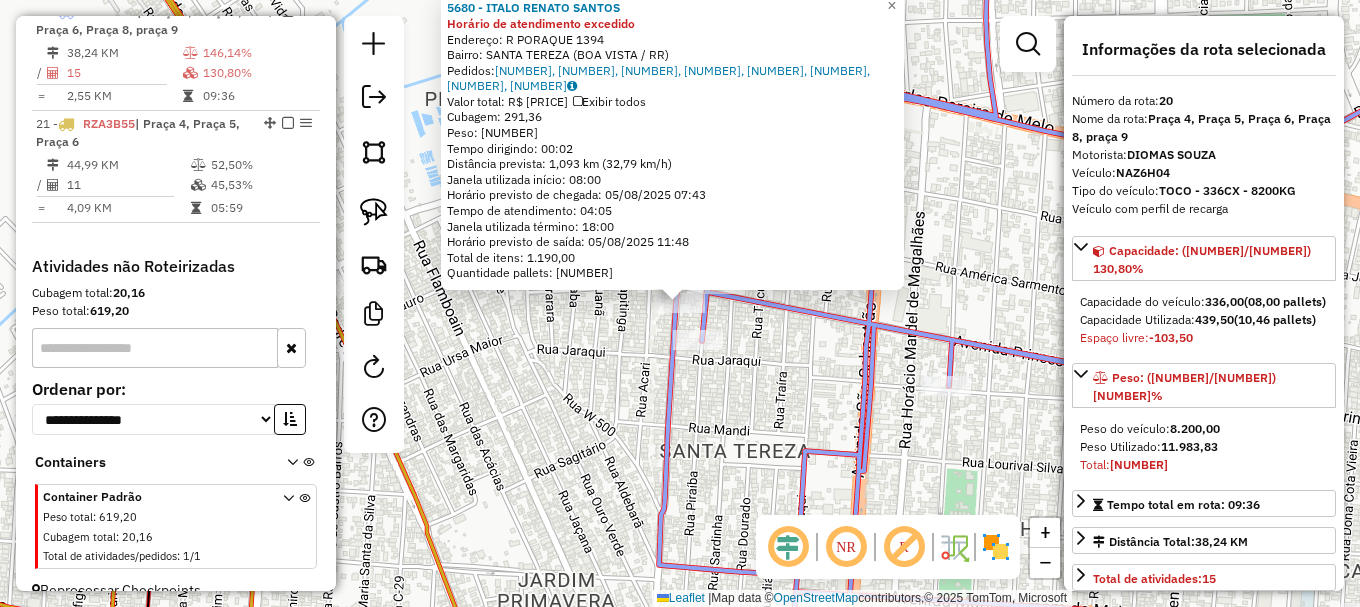 scroll, scrollTop: 1330, scrollLeft: 0, axis: vertical 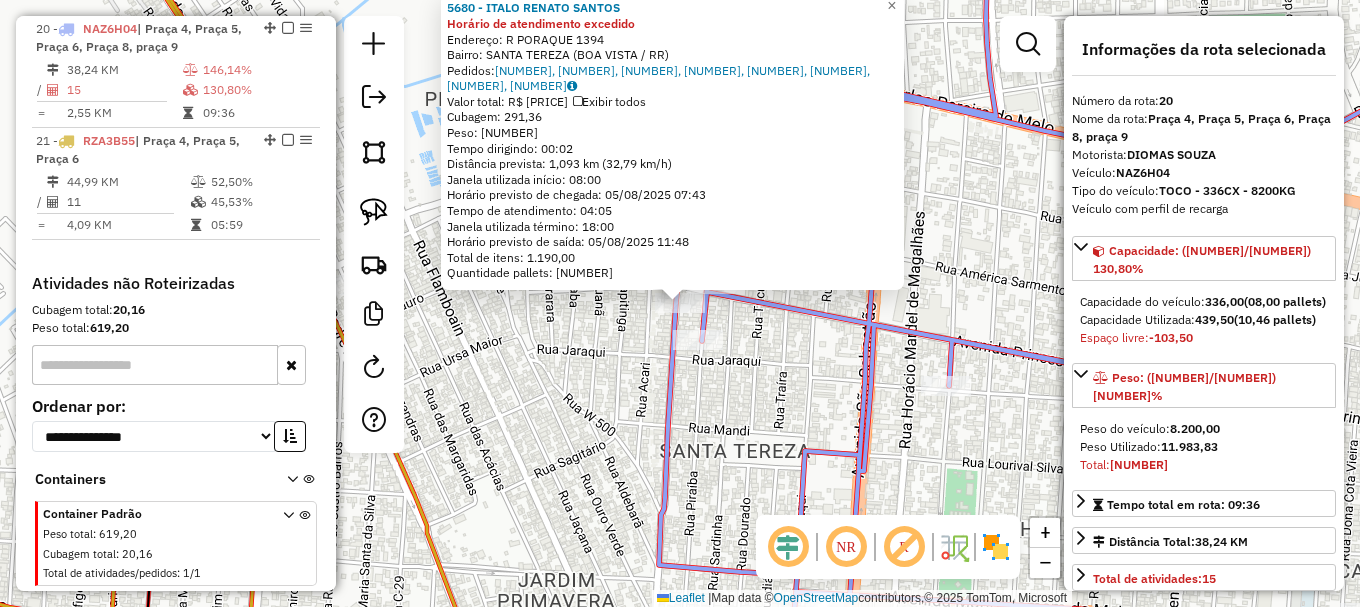 drag, startPoint x: 374, startPoint y: 212, endPoint x: 379, endPoint y: 234, distance: 22.561028 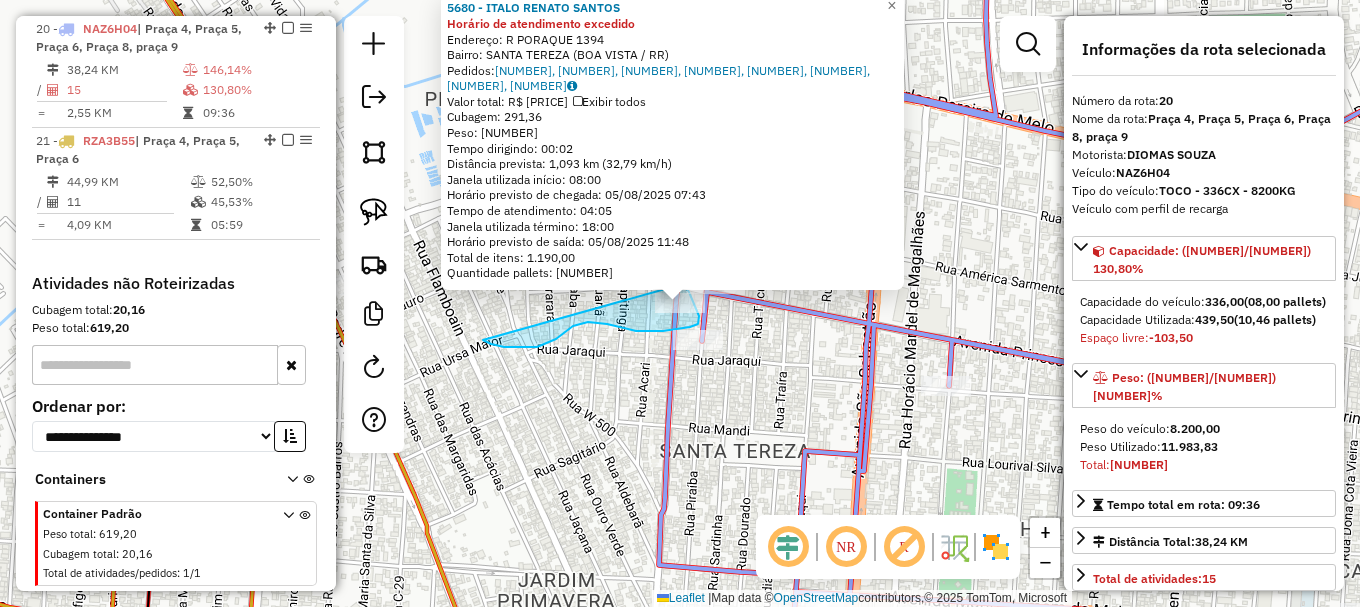 drag, startPoint x: 491, startPoint y: 344, endPoint x: 682, endPoint y: 284, distance: 200.2024 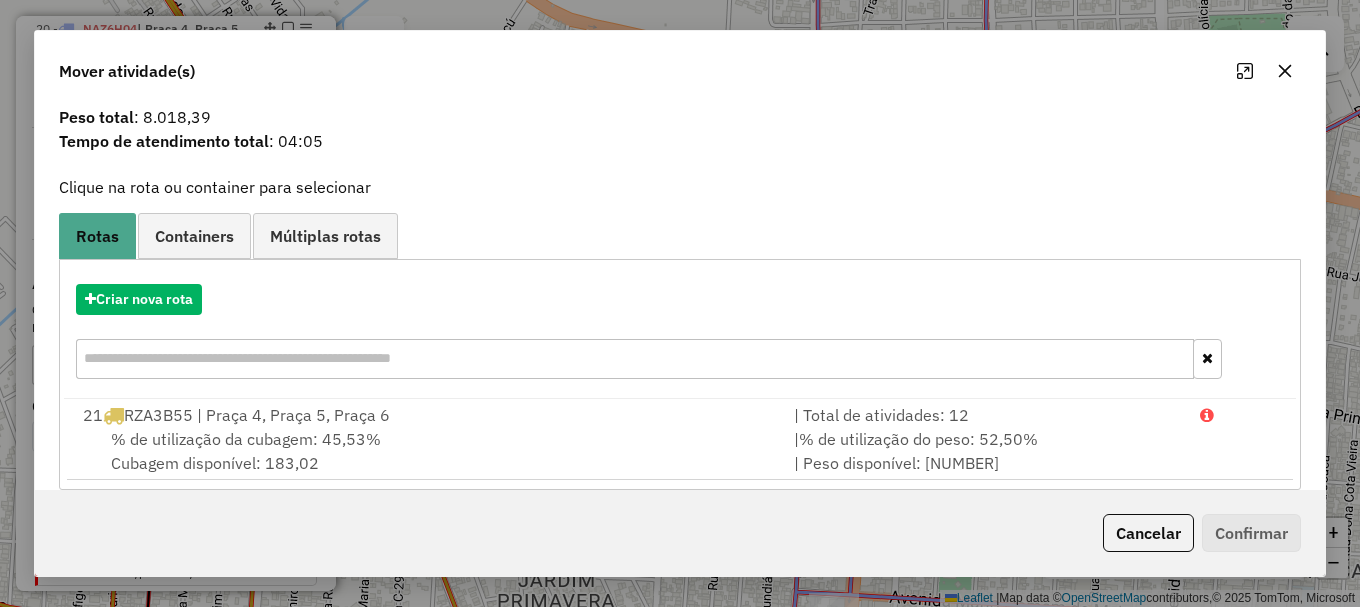 scroll, scrollTop: 78, scrollLeft: 0, axis: vertical 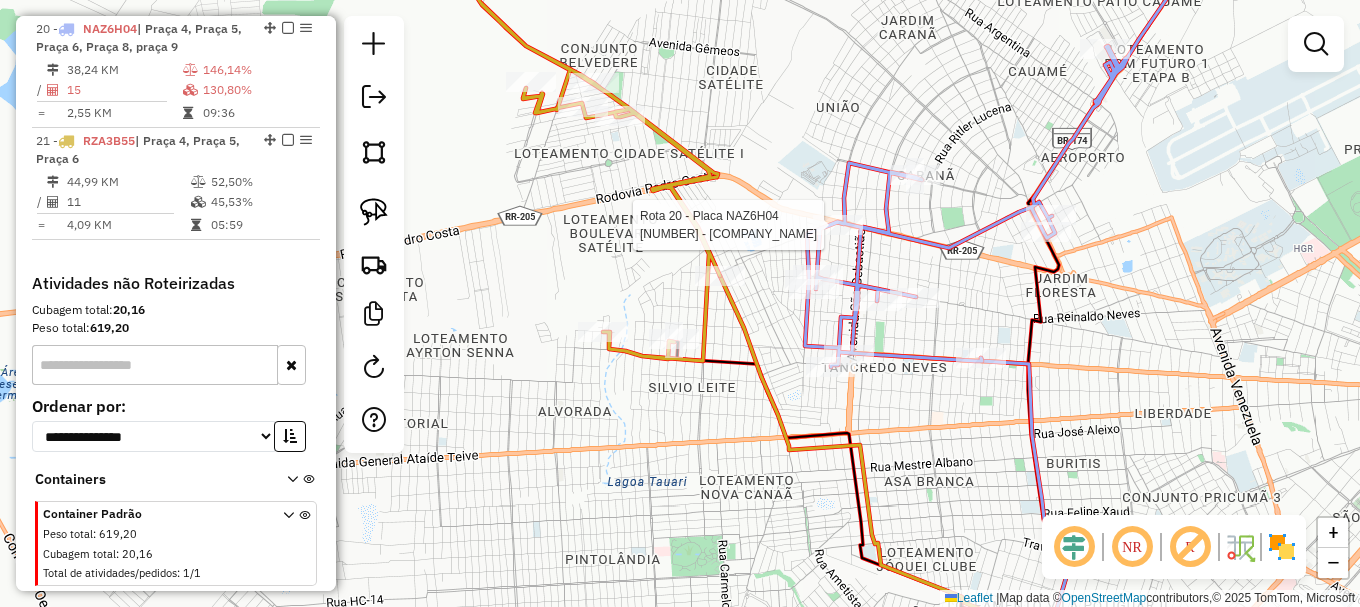 select on "**********" 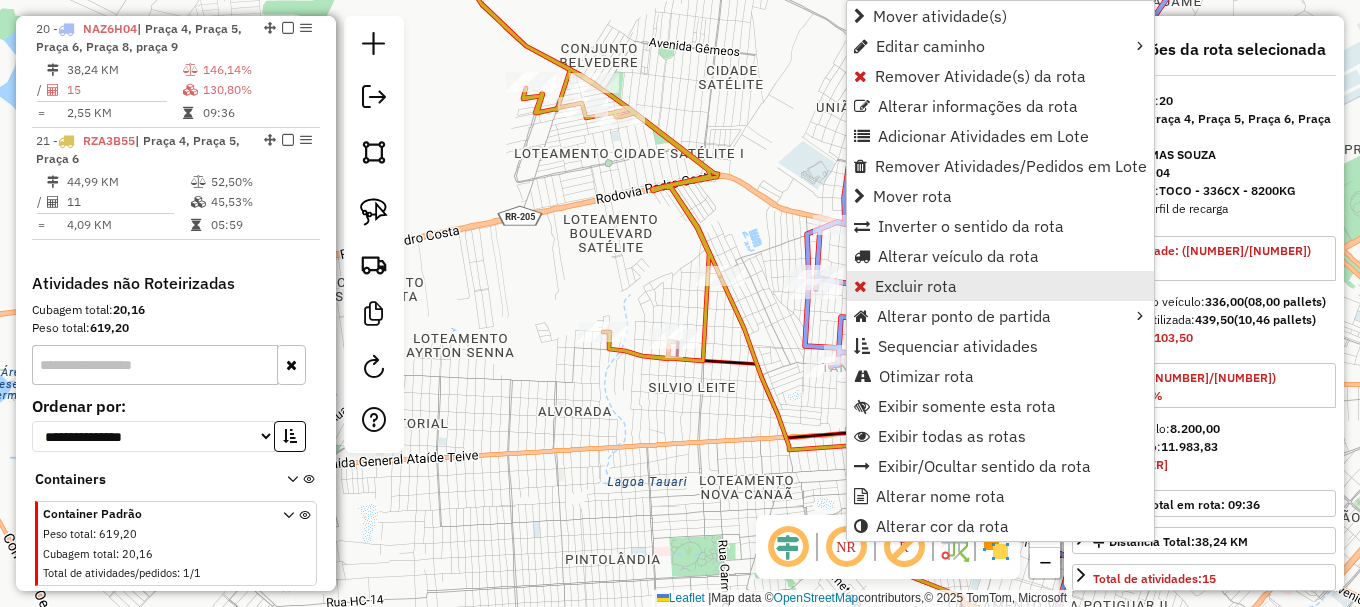 click on "Excluir rota" at bounding box center [916, 286] 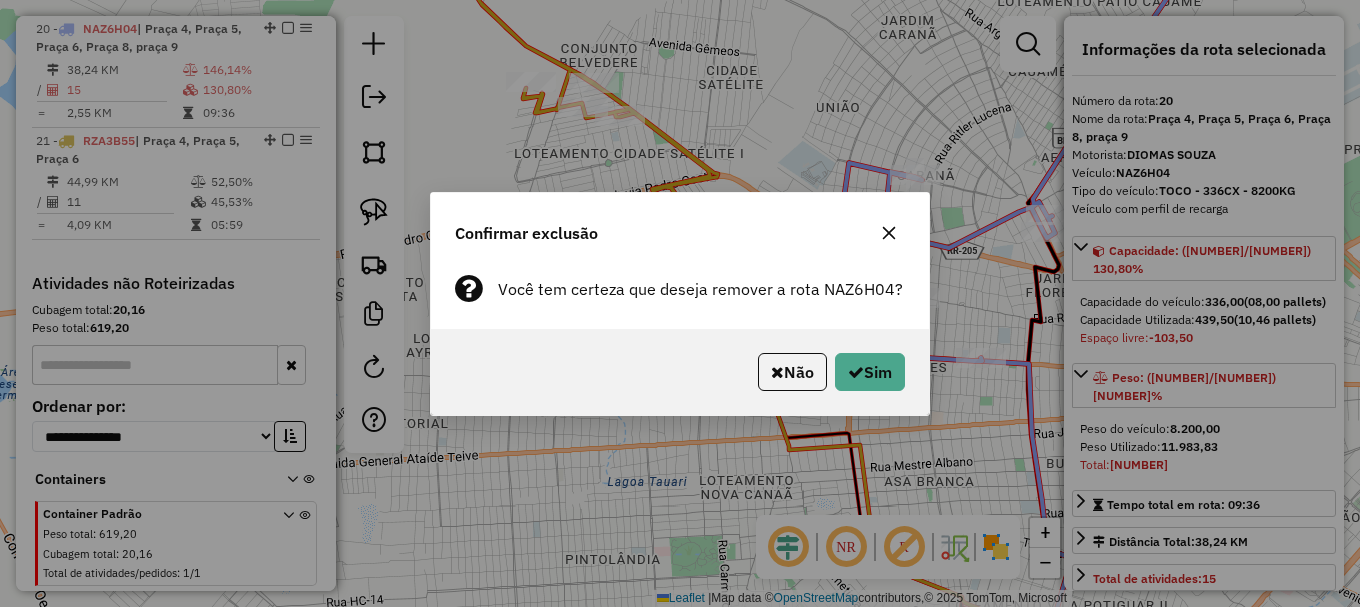 click on "Confirmar exclusão Você tem certeza que deseja remover a rota NAZ6H04?  Não   Sim" 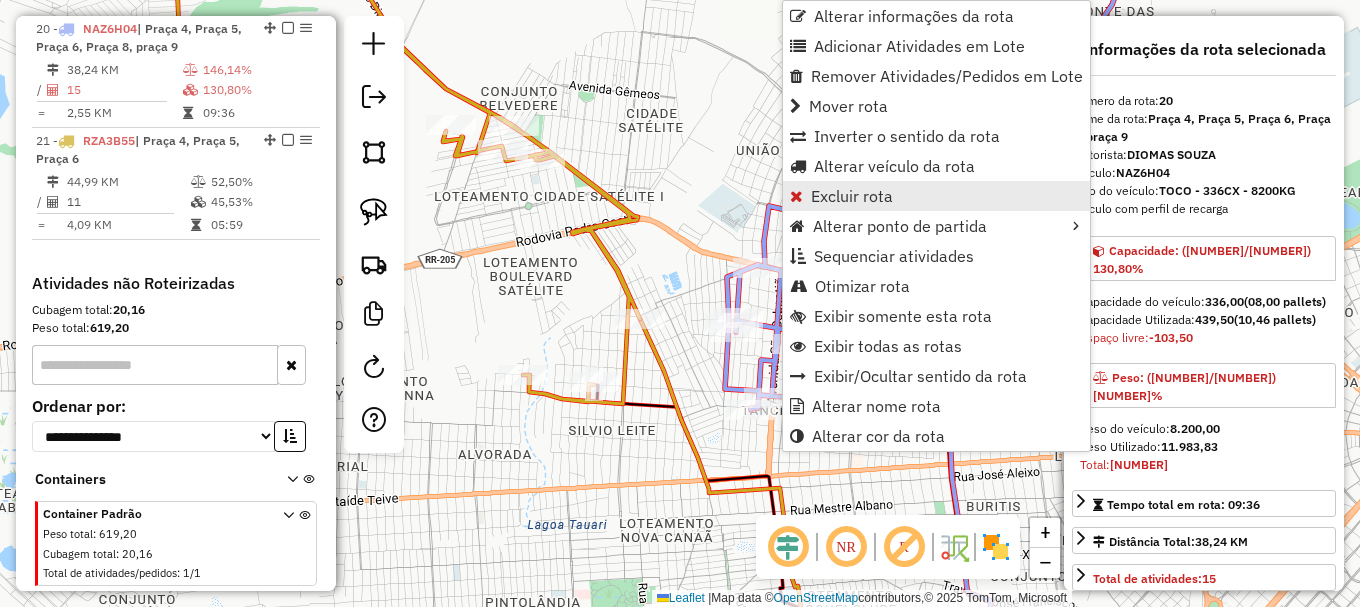 click on "Excluir rota" at bounding box center [936, 196] 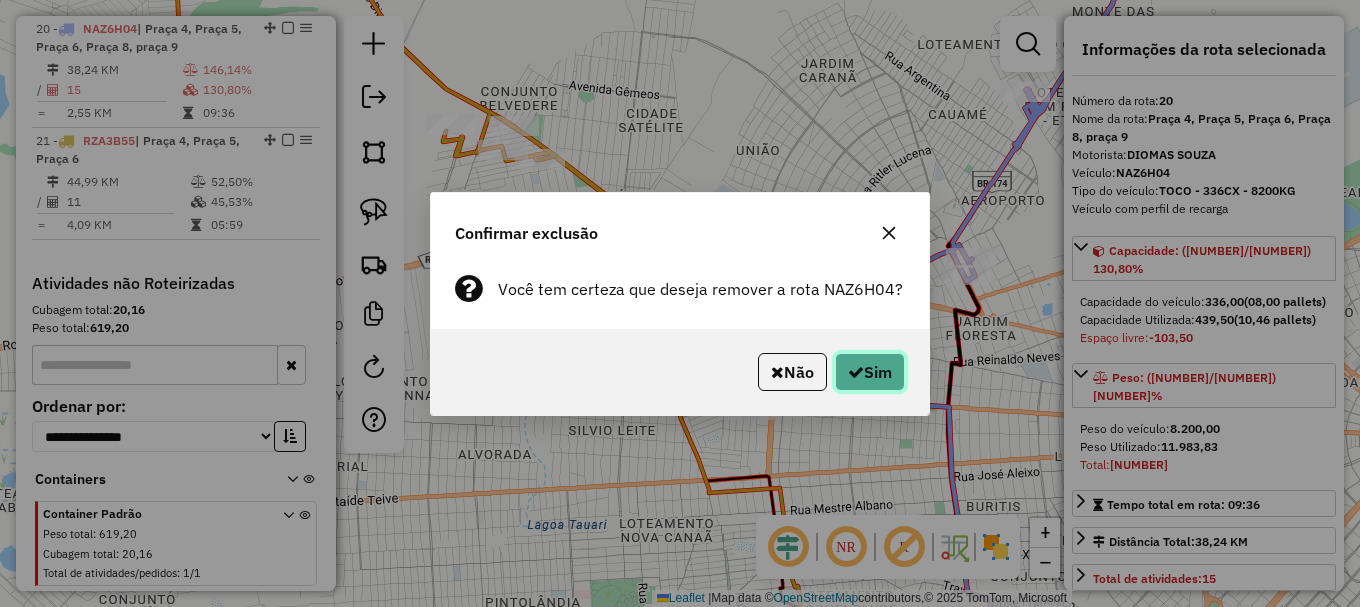 click on "Sim" 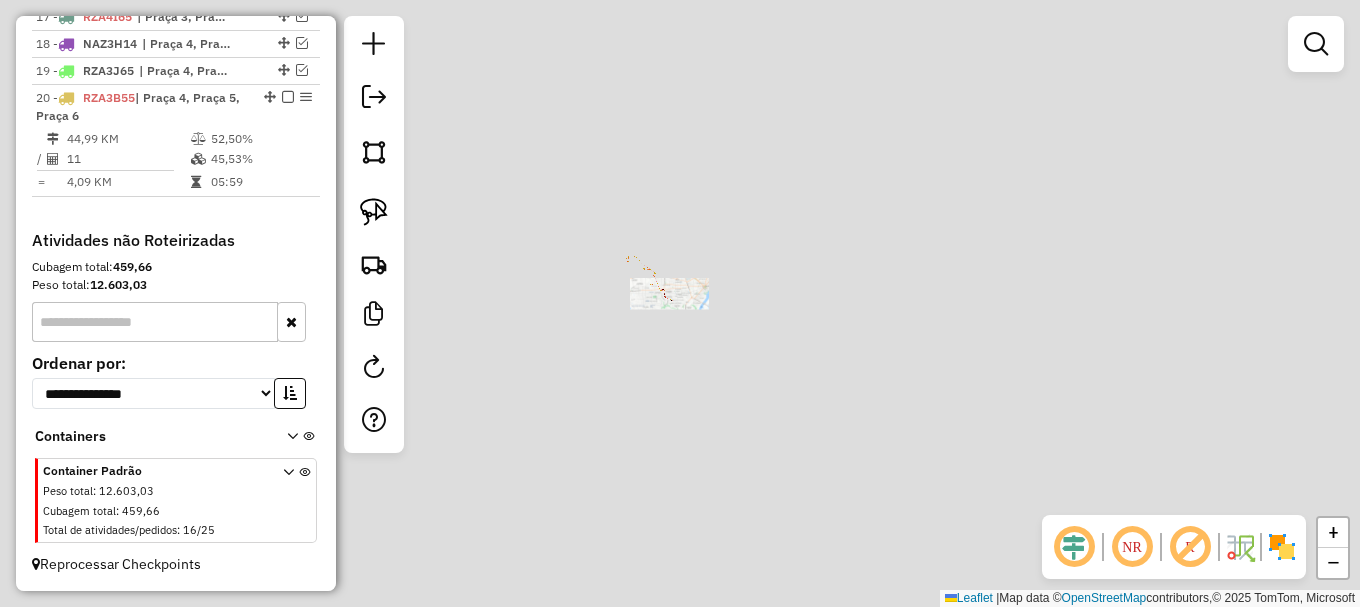 scroll, scrollTop: 1261, scrollLeft: 0, axis: vertical 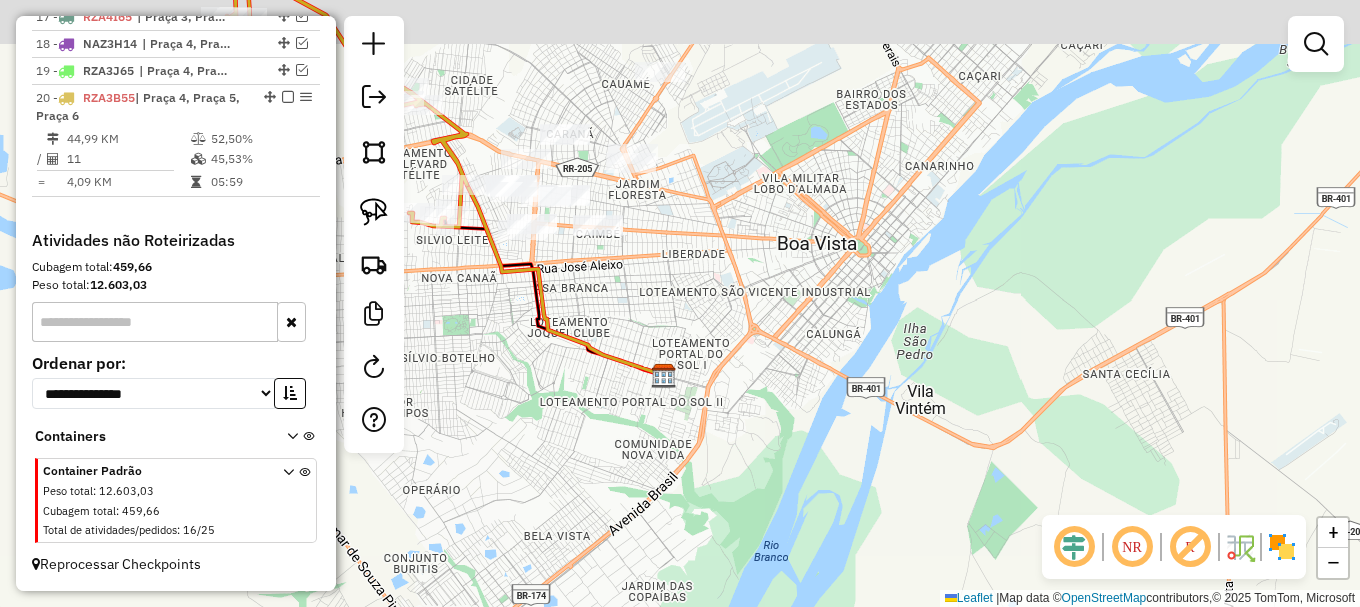 drag, startPoint x: 639, startPoint y: 194, endPoint x: 926, endPoint y: 375, distance: 339.3081 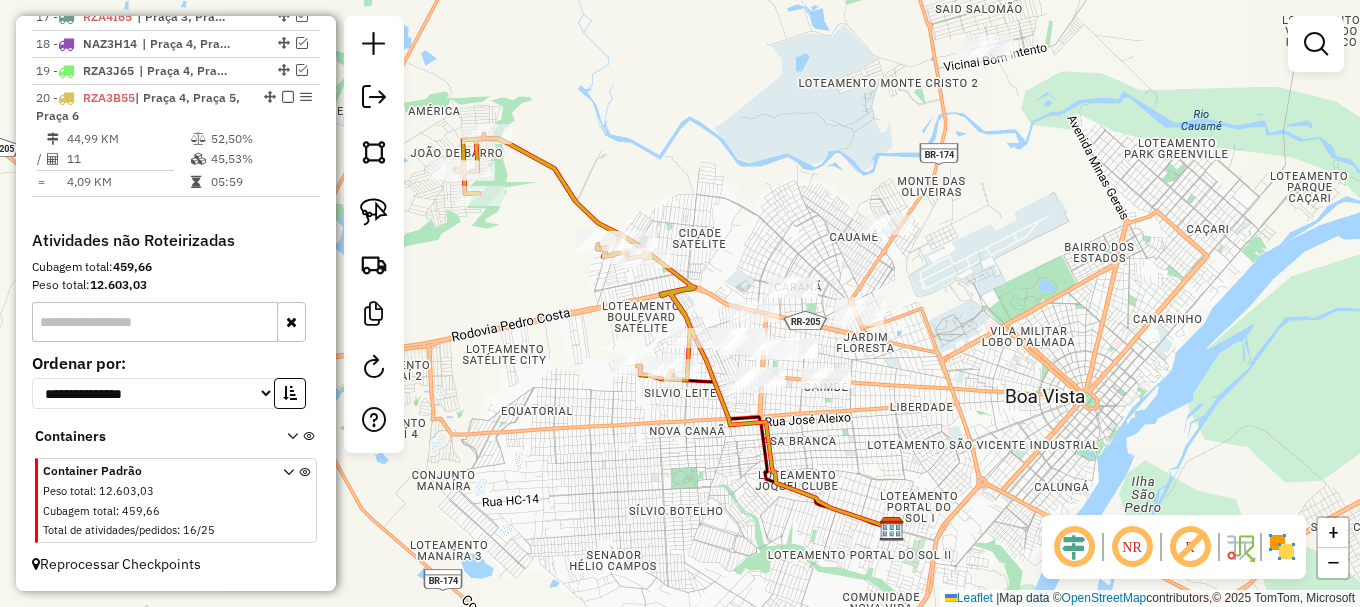 click at bounding box center (1316, 44) 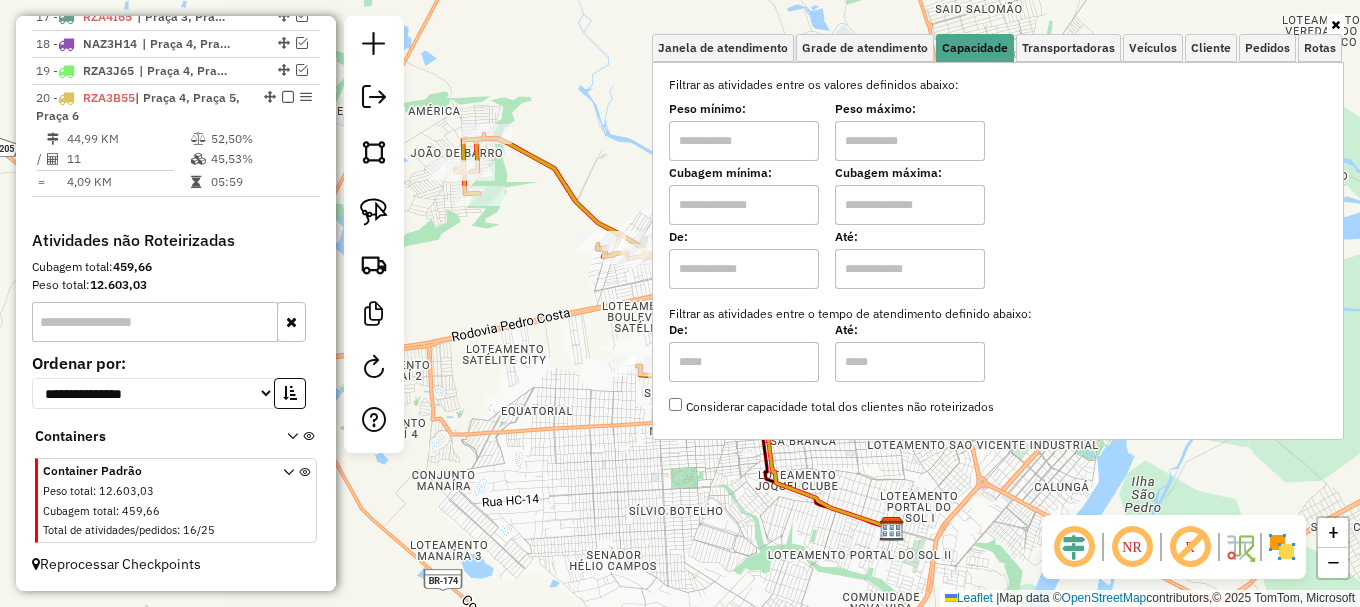 click at bounding box center (744, 205) 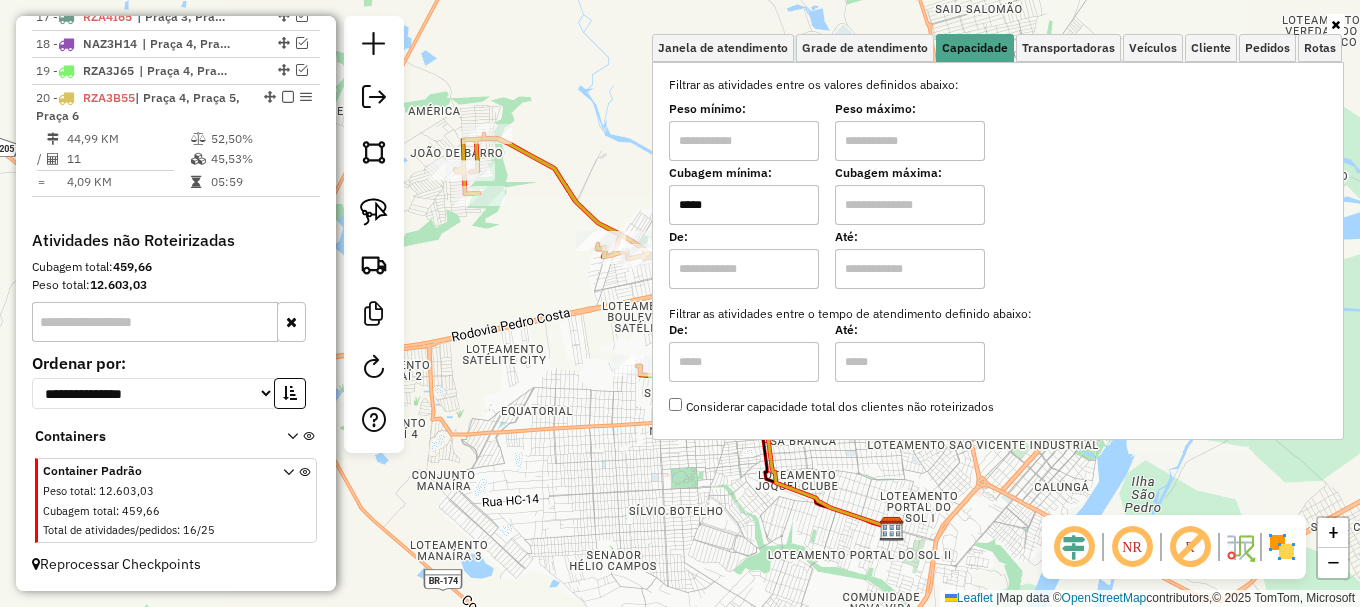 drag, startPoint x: 896, startPoint y: 200, endPoint x: 902, endPoint y: 211, distance: 12.529964 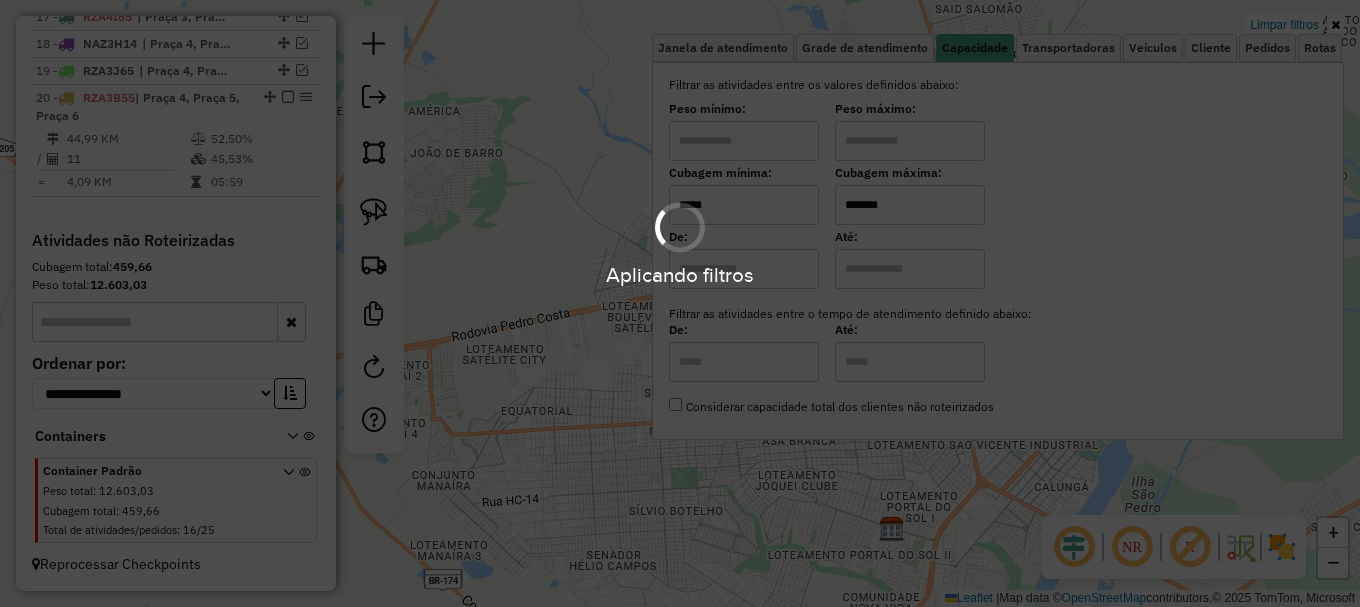 click on "Aplicando filtros  Pop-up bloqueado!  Seu navegador bloqueou automáticamente a abertura de uma nova janela.   Acesse as configurações e adicione o endereço do sistema a lista de permissão.   Fechar  Informações da Sessão 975116 - 05/08/2025     Criação: 04/08/2025 19:51   Depósito:  Amascol - Boa Vista  Total de rotas:  20  Distância Total:  1.185,71 km  Tempo total:  162:27  Custo total:  R$ 3.478,50  Valor total:  R$ 1.475.586,34  - Total roteirizado:  R$ 1.390.230,19  - Total não roteirizado:  R$ 85.356,15  Total de Atividades Roteirizadas:  267  Total de Pedidos Roteirizados:  370  Peso total roteirizado:  181.693,20  Cubagem total roteirizado:  6.779,39  Total de Atividades não Roteirizadas:  16  Total de Pedidos não Roteirizados:  25 Total de caixas por viagem:  6.779,39 /   20 =  338,97 Média de Atividades por viagem:  267 /   20 =  13,35 Ocupação média da frota:  94,95%   Rotas improdutivas:  1  Rotas vários dias:  1  Clientes Priorizados NR:  0  Transportadoras  Rotas  Ver rotas" at bounding box center [680, 303] 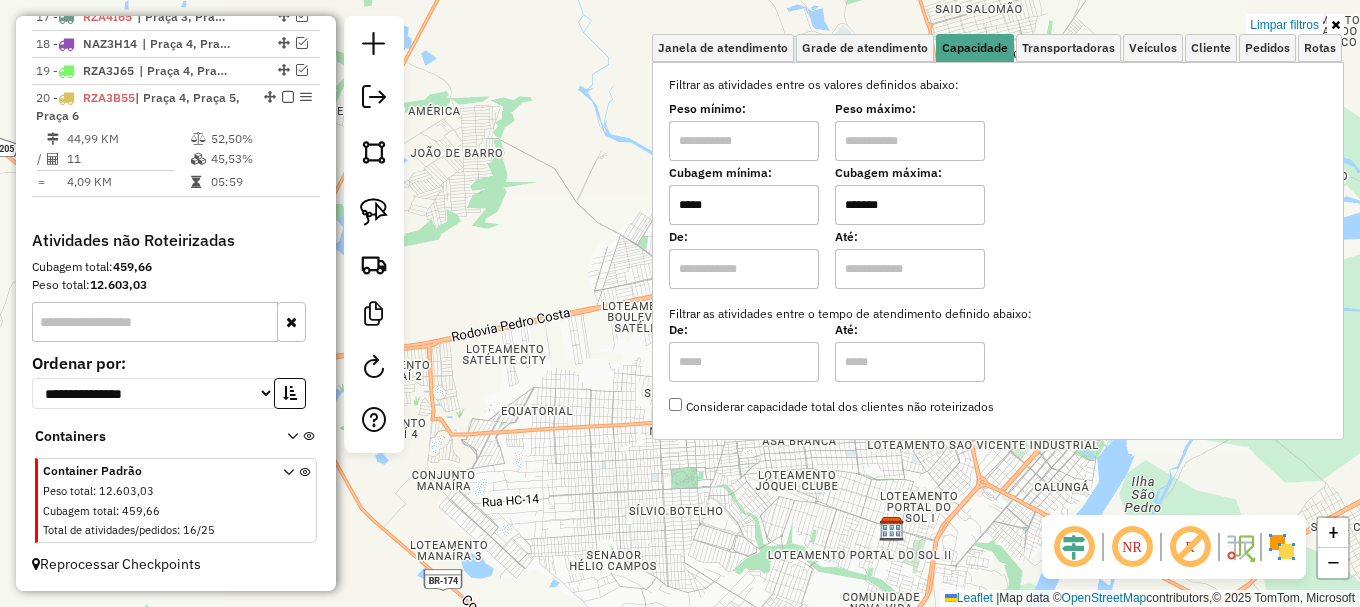 click on "Limpar filtros Janela de atendimento Grade de atendimento Capacidade Transportadoras Veículos Cliente Pedidos  Rotas Selecione os dias de semana para filtrar as janelas de atendimento  Seg   Ter   Qua   Qui   Sex   Sáb   Dom  Informe o período da janela de atendimento: De: Até:  Filtrar exatamente a janela do cliente  Considerar janela de atendimento padrão  Selecione os dias de semana para filtrar as grades de atendimento  Seg   Ter   Qua   Qui   Sex   Sáb   Dom   Considerar clientes sem dia de atendimento cadastrado  Clientes fora do dia de atendimento selecionado Filtrar as atividades entre os valores definidos abaixo:  Peso mínimo:   Peso máximo:   Cubagem mínima:  *****  Cubagem máxima:  *******  De:   Até:  Filtrar as atividades entre o tempo de atendimento definido abaixo:  De:   Até:   Considerar capacidade total dos clientes não roteirizados Transportadora: Selecione um ou mais itens Tipo de veículo: Selecione um ou mais itens Veículo: Selecione um ou mais itens Motorista: Nome: Setor:" 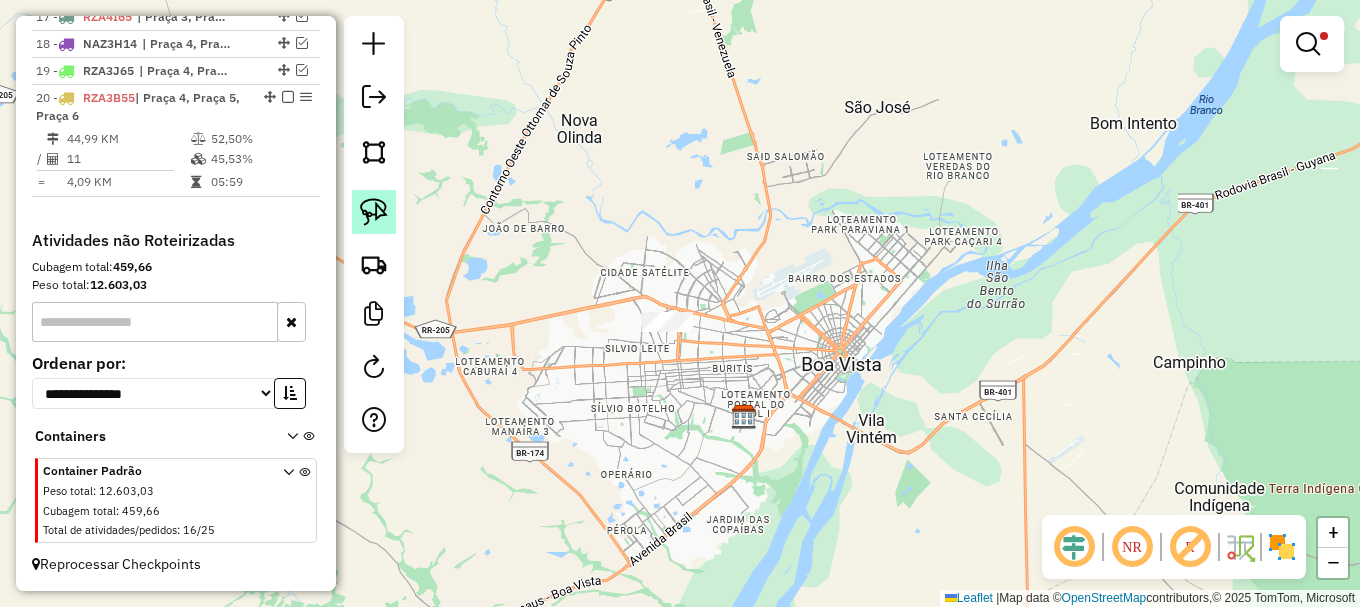 click 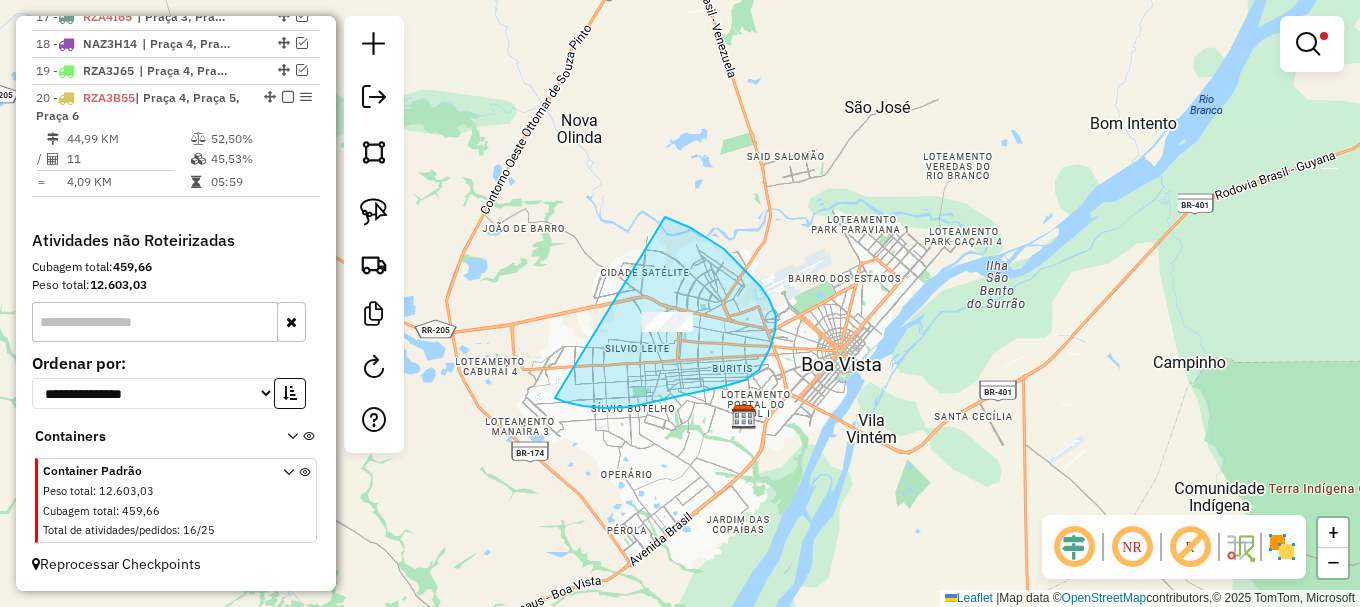 drag, startPoint x: 699, startPoint y: 392, endPoint x: 643, endPoint y: 210, distance: 190.4206 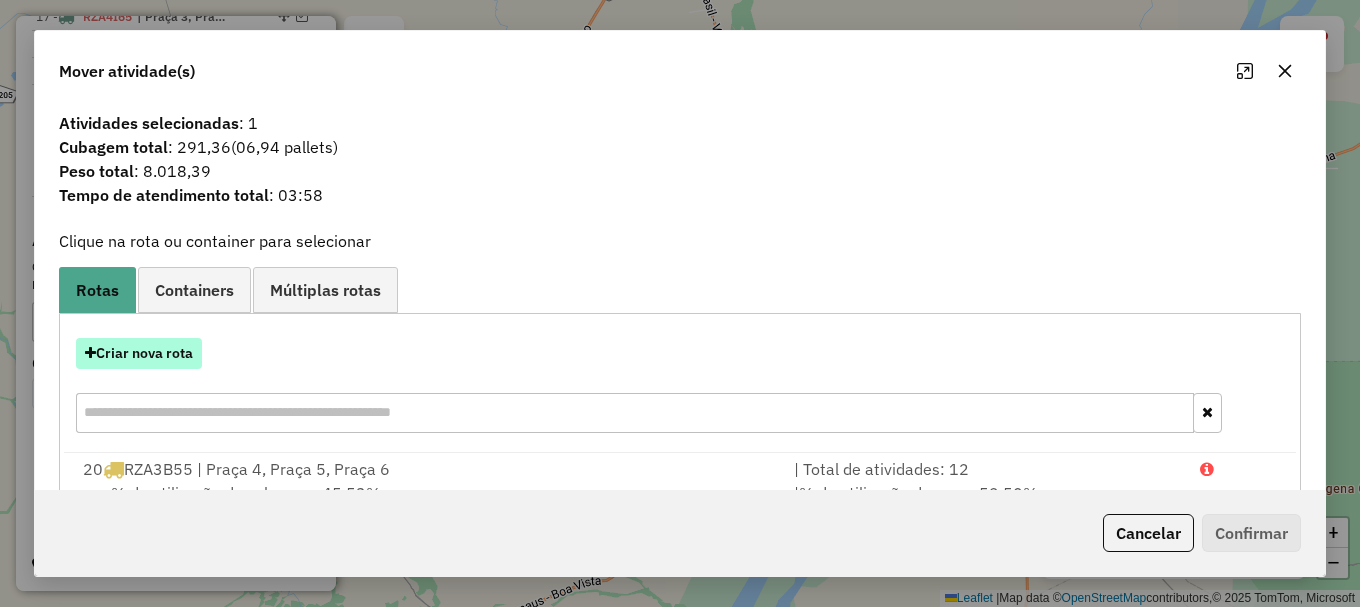 click on "Criar nova rota" at bounding box center (139, 353) 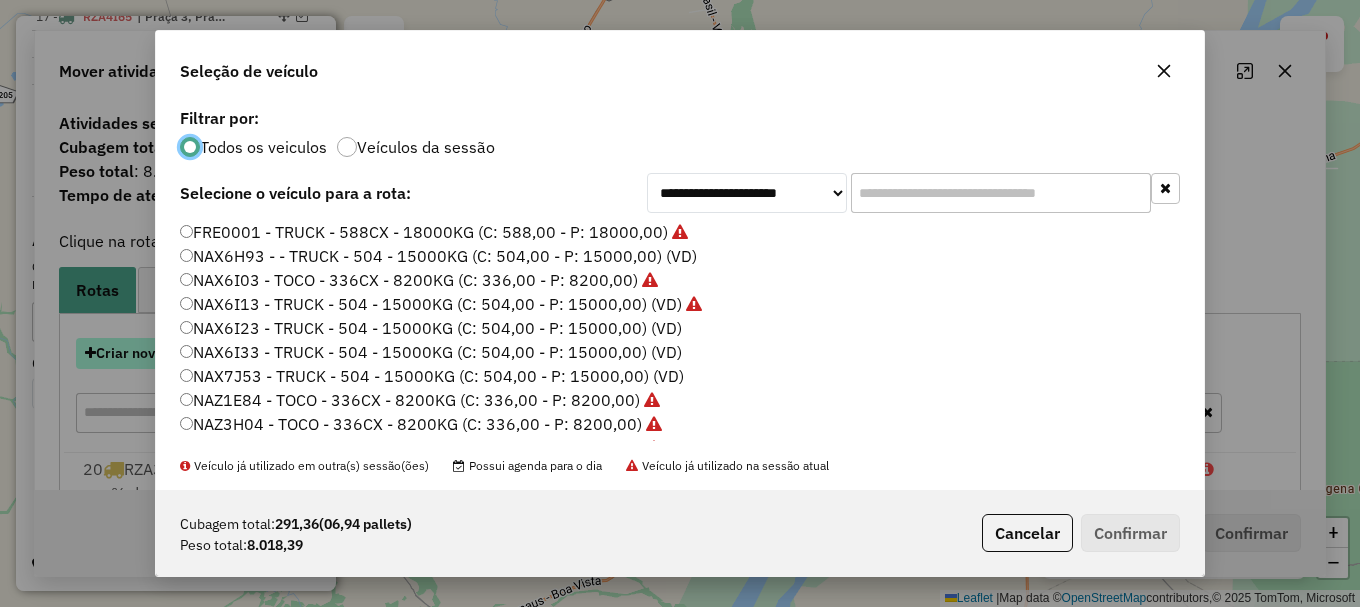 scroll, scrollTop: 11, scrollLeft: 6, axis: both 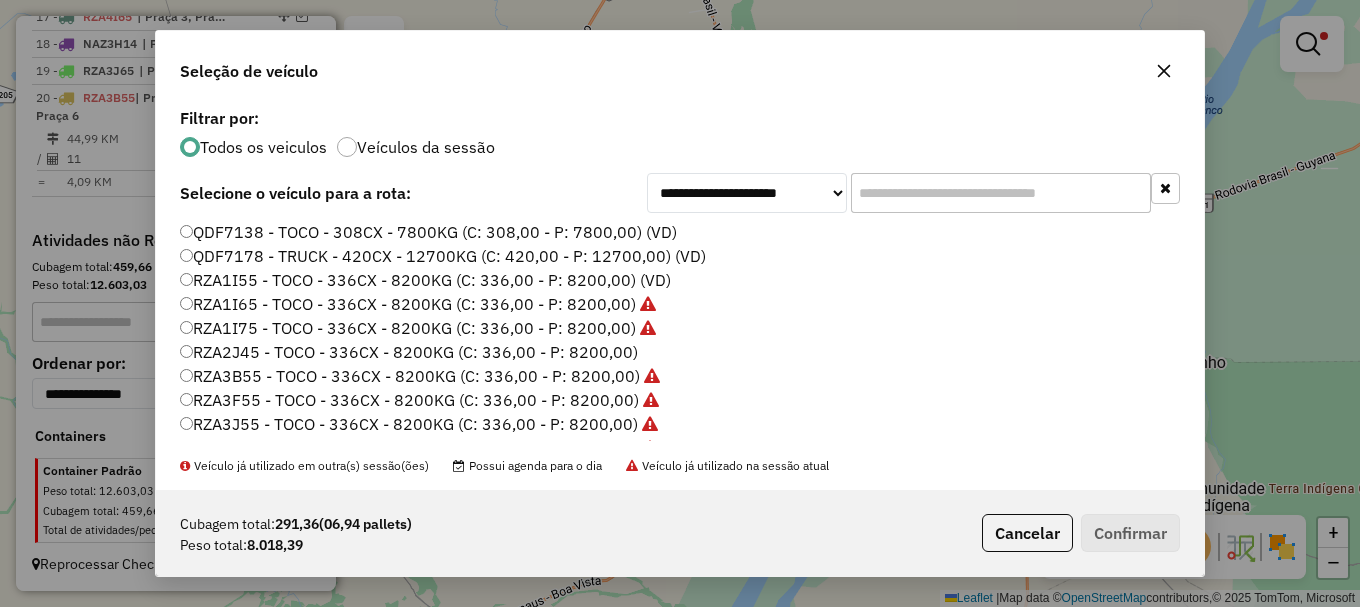 click on "RZA3B55 - TOCO - 336CX - 8200KG (C: 336,00 - P: 8200,00)" 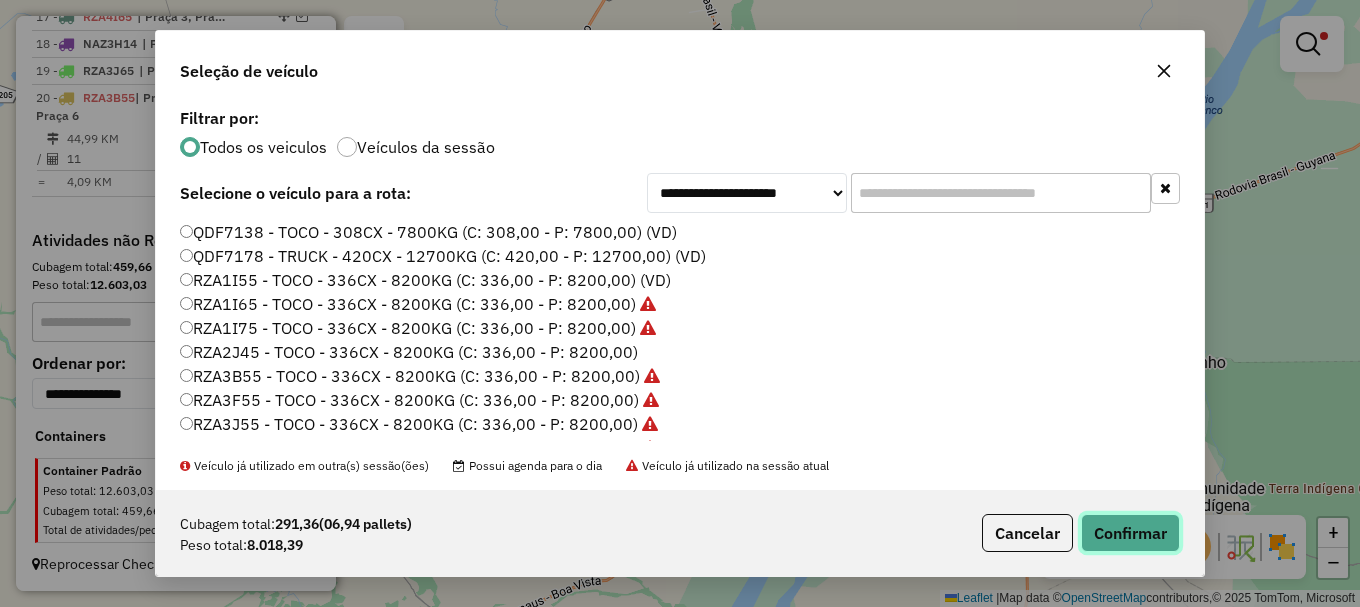 click on "Confirmar" 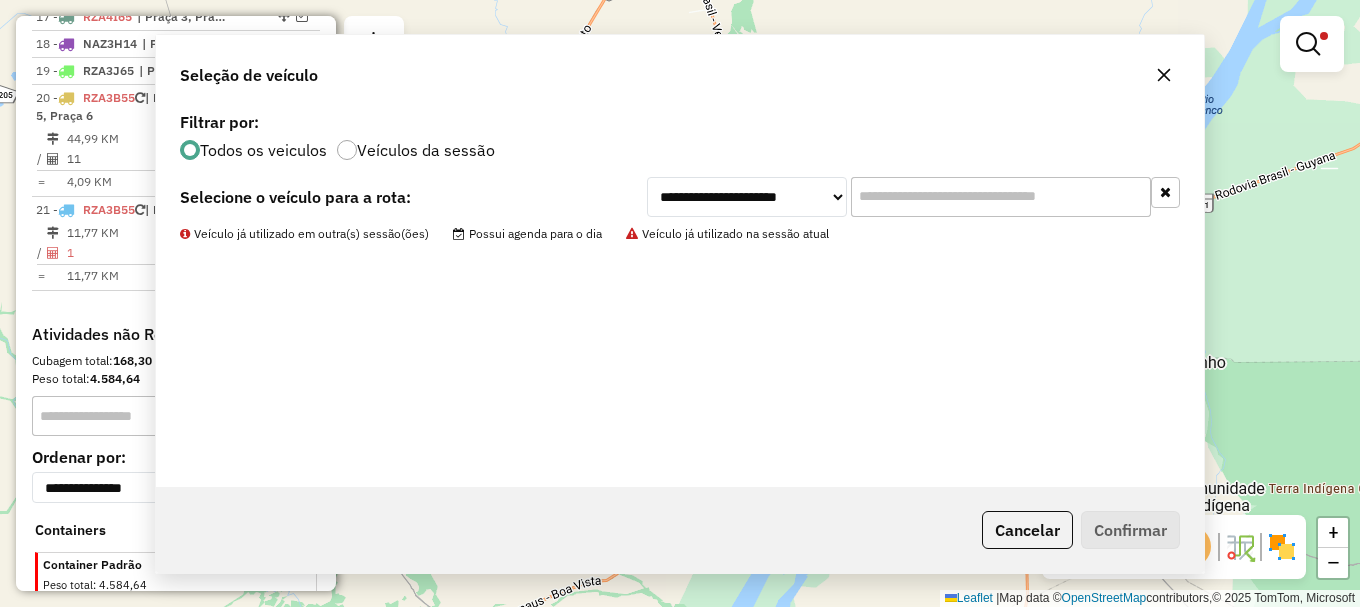 scroll, scrollTop: 1330, scrollLeft: 0, axis: vertical 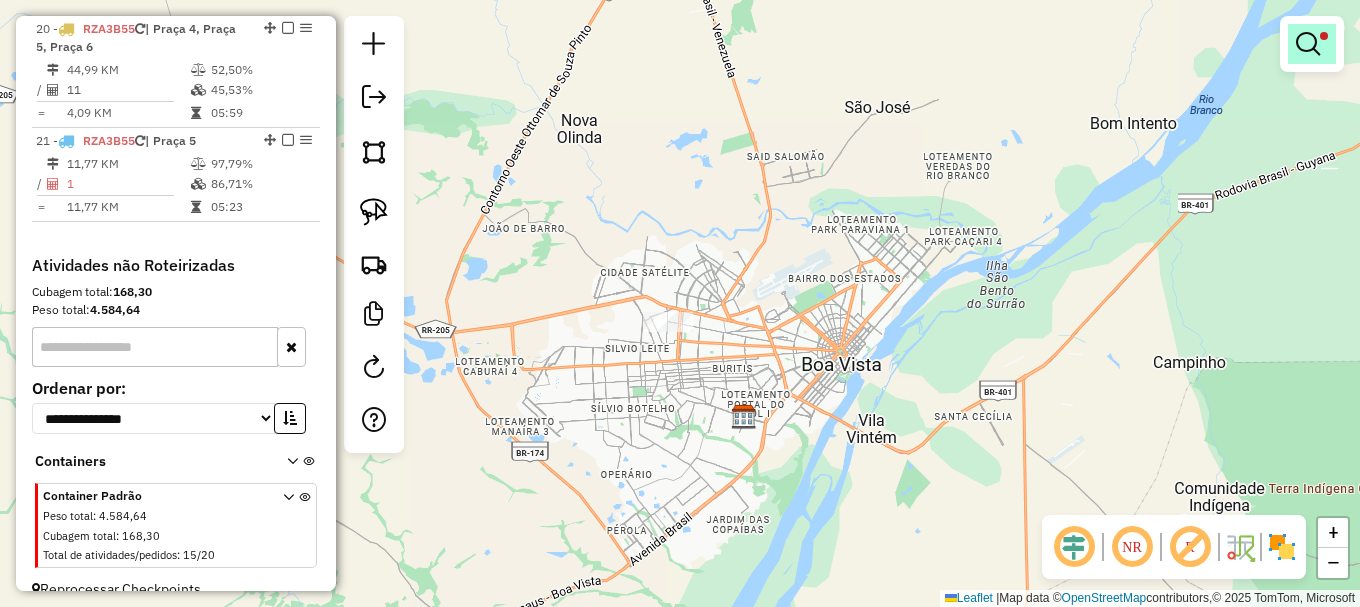click at bounding box center (1308, 44) 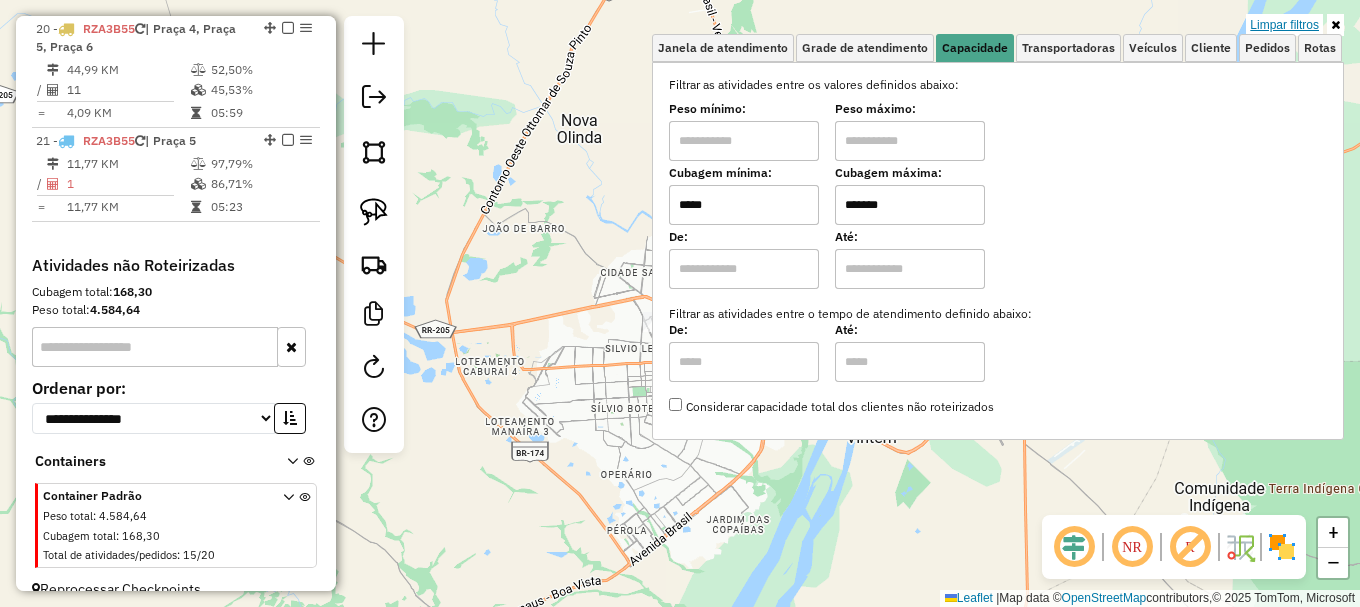 click on "Limpar filtros" at bounding box center (1284, 25) 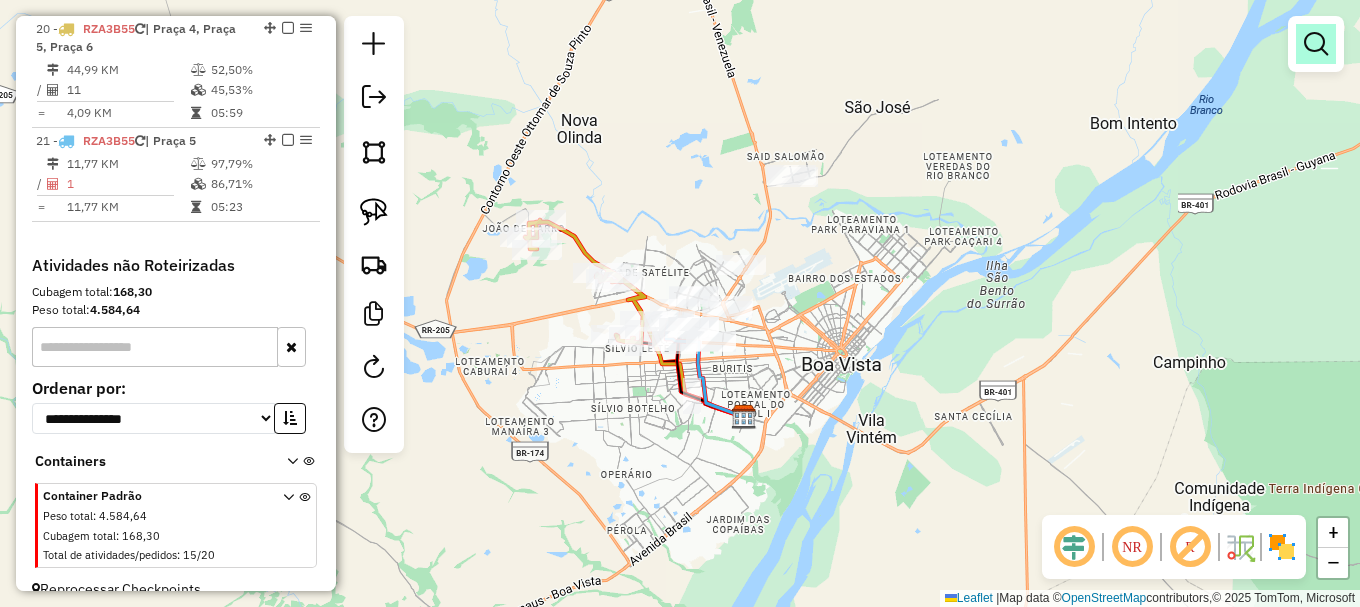 click at bounding box center (1316, 44) 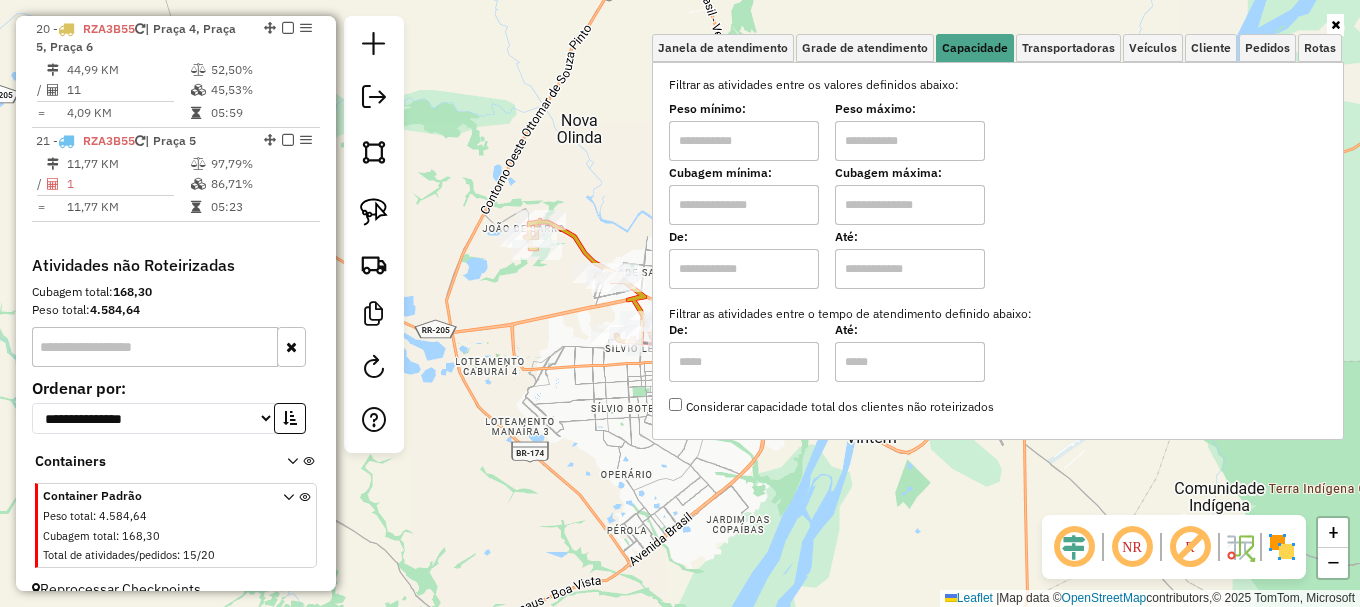 click at bounding box center [744, 205] 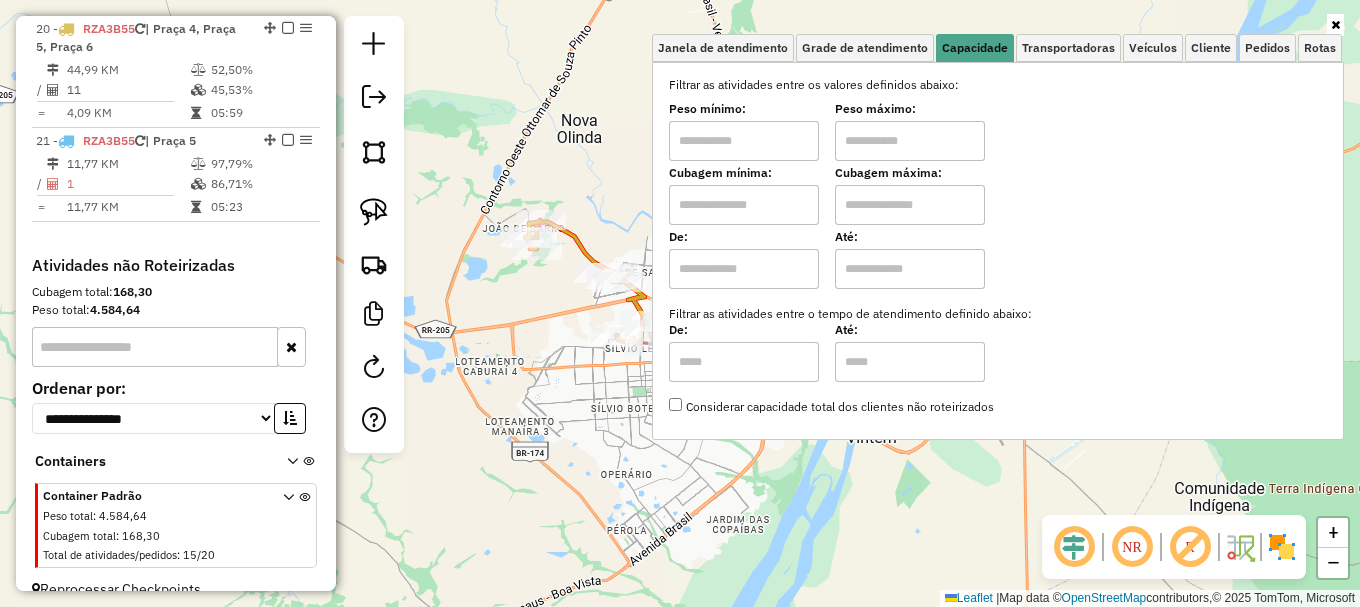 type on "****" 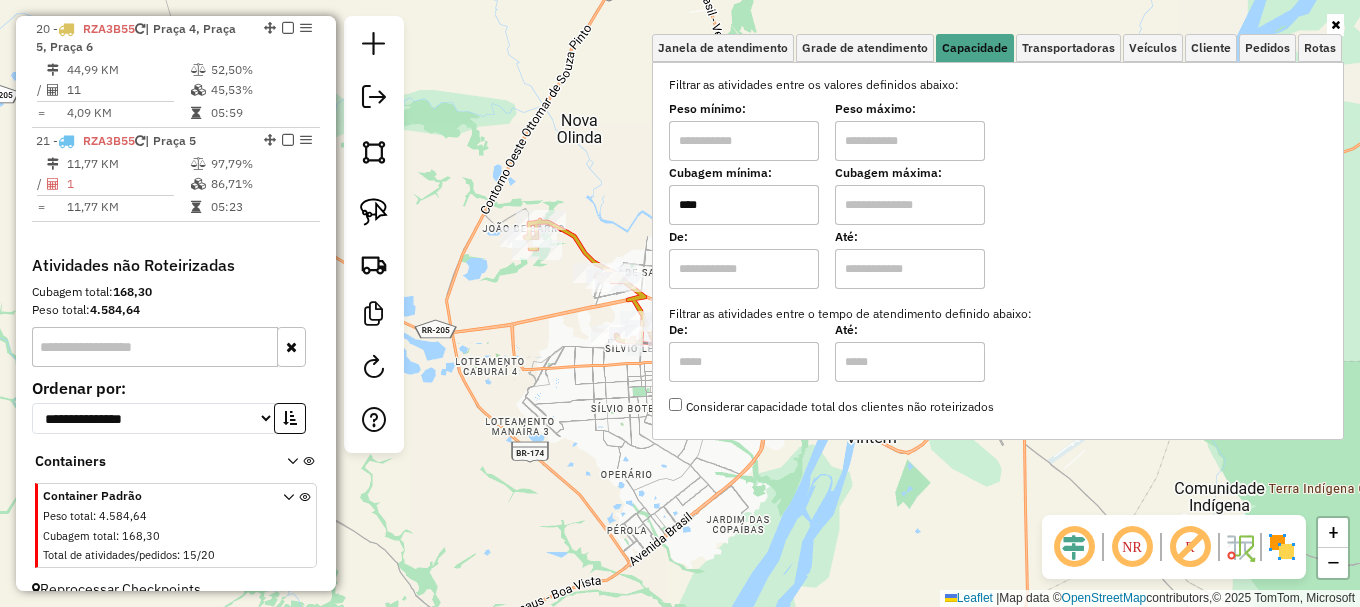 click at bounding box center [910, 205] 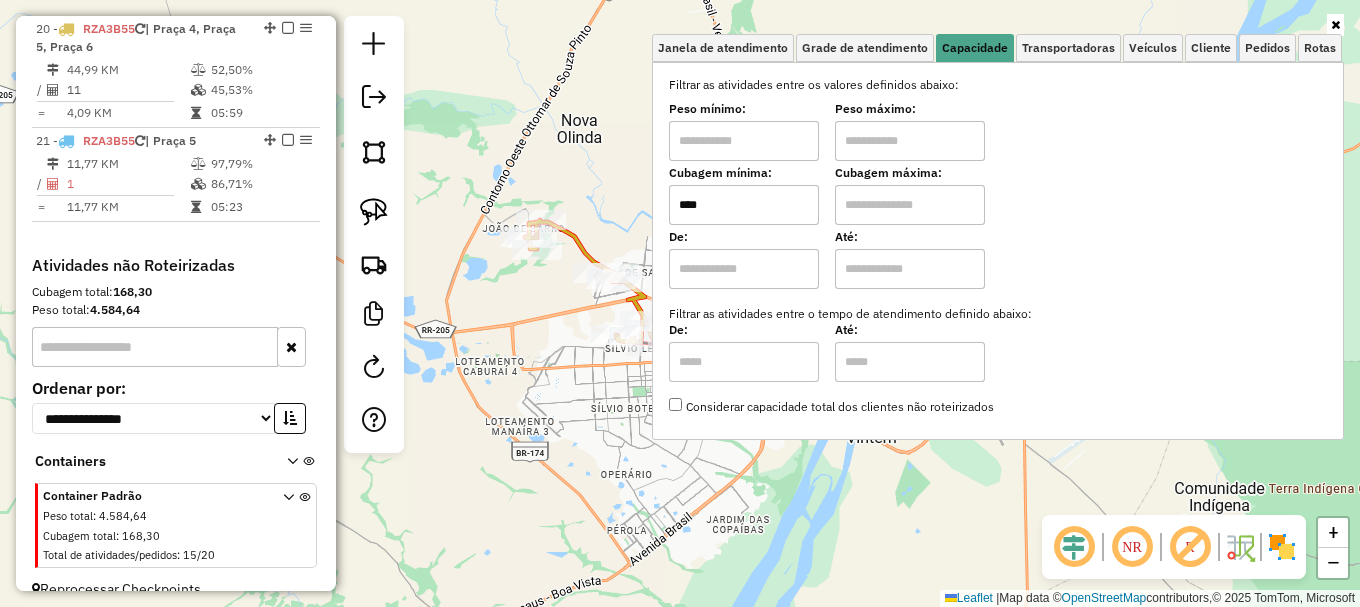 type on "****" 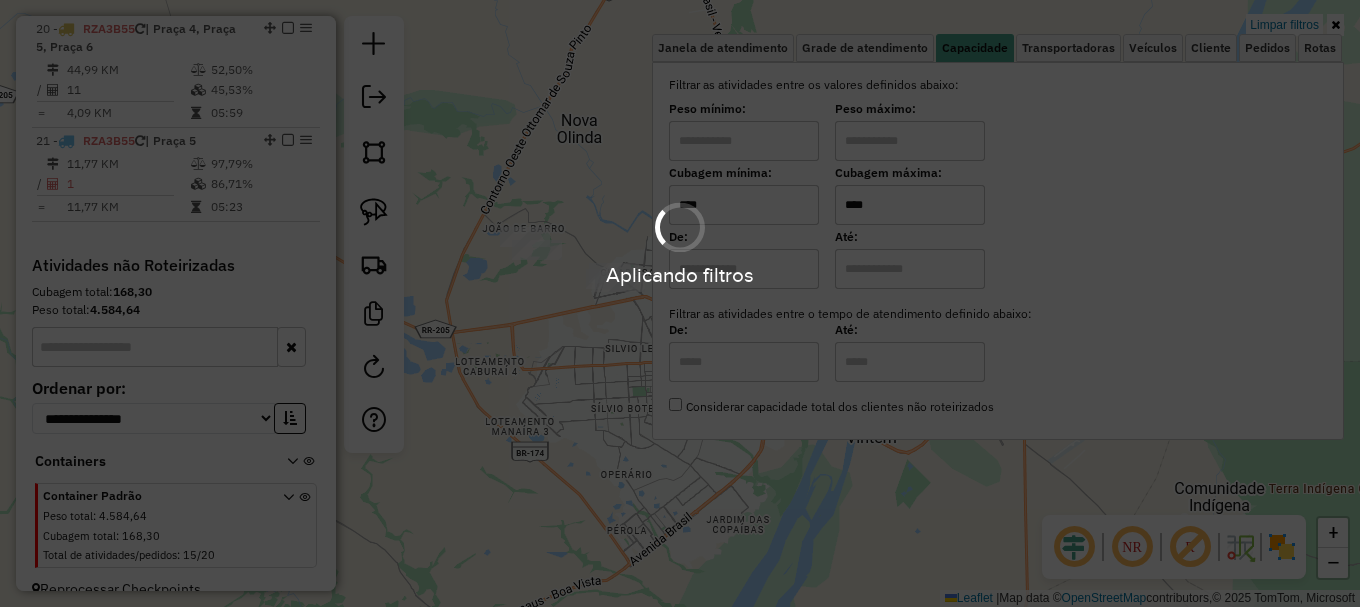 click on "Aplicando filtros  Pop-up bloqueado!  Seu navegador bloqueou automáticamente a abertura de uma nova janela.   Acesse as configurações e adicione o endereço do sistema a lista de permissão.   Fechar  Informações da Sessão 975116 - 05/08/2025     Criação: 04/08/2025 19:51   Depósito:  Amascol - Boa Vista  Total de rotas:  21  Distância Total:  1.197,48 km  Tempo total:  167:50  Custo total:  R$ 3.513,81  Valor total:  R$ 1.475.586,34  - Total roteirizado:  R$ 1.445.592,94  - Total não roteirizado:  R$ 29.993,40  Total de Atividades Roteirizadas:  268  Total de Pedidos Roteirizados:  375  Peso total roteirizado:  189.711,59  Cubagem total roteirizado:  7.070,75  Total de Atividades não Roteirizadas:  15  Total de Pedidos não Roteirizados:  20 Total de caixas por viagem:  7.070,75 /   21 =  336,70 Média de Atividades por viagem:  268 /   21 =  12,76 Ocupação média da frota:  95,09%   Rotas improdutivas:  1  Rotas vários dias:  1  Clientes Priorizados NR:  0  Transportadoras  Rotas  Ver rotas" at bounding box center (680, 303) 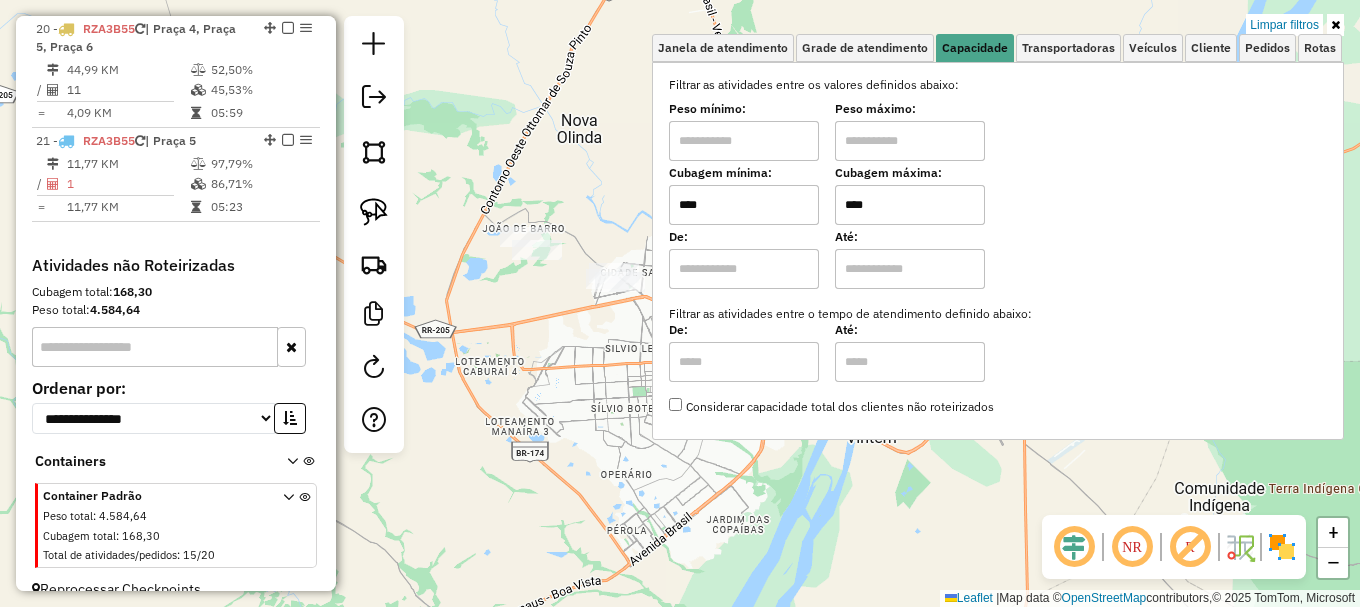 click on "Limpar filtros Janela de atendimento Grade de atendimento Capacidade Transportadoras Veículos Cliente Pedidos  Rotas Selecione os dias de semana para filtrar as janelas de atendimento  Seg   Ter   Qua   Qui   Sex   Sáb   Dom  Informe o período da janela de atendimento: De: Até:  Filtrar exatamente a janela do cliente  Considerar janela de atendimento padrão  Selecione os dias de semana para filtrar as grades de atendimento  Seg   Ter   Qua   Qui   Sex   Sáb   Dom   Considerar clientes sem dia de atendimento cadastrado  Clientes fora do dia de atendimento selecionado Filtrar as atividades entre os valores definidos abaixo:  Peso mínimo:   Peso máximo:   Cubagem mínima:  ****  Cubagem máxima:  ****  De:   Até:  Filtrar as atividades entre o tempo de atendimento definido abaixo:  De:   Até:   Considerar capacidade total dos clientes não roteirizados Transportadora: Selecione um ou mais itens Tipo de veículo: Selecione um ou mais itens Veículo: Selecione um ou mais itens Motorista: Nome: Rótulo: +" 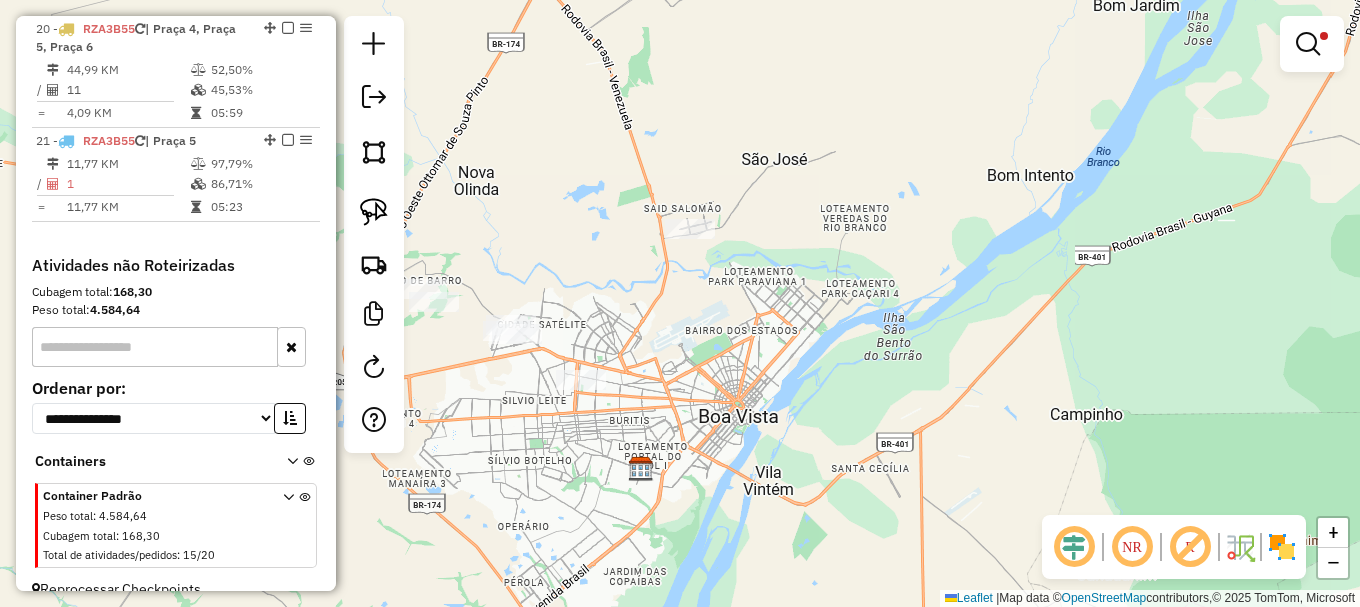click at bounding box center (1308, 44) 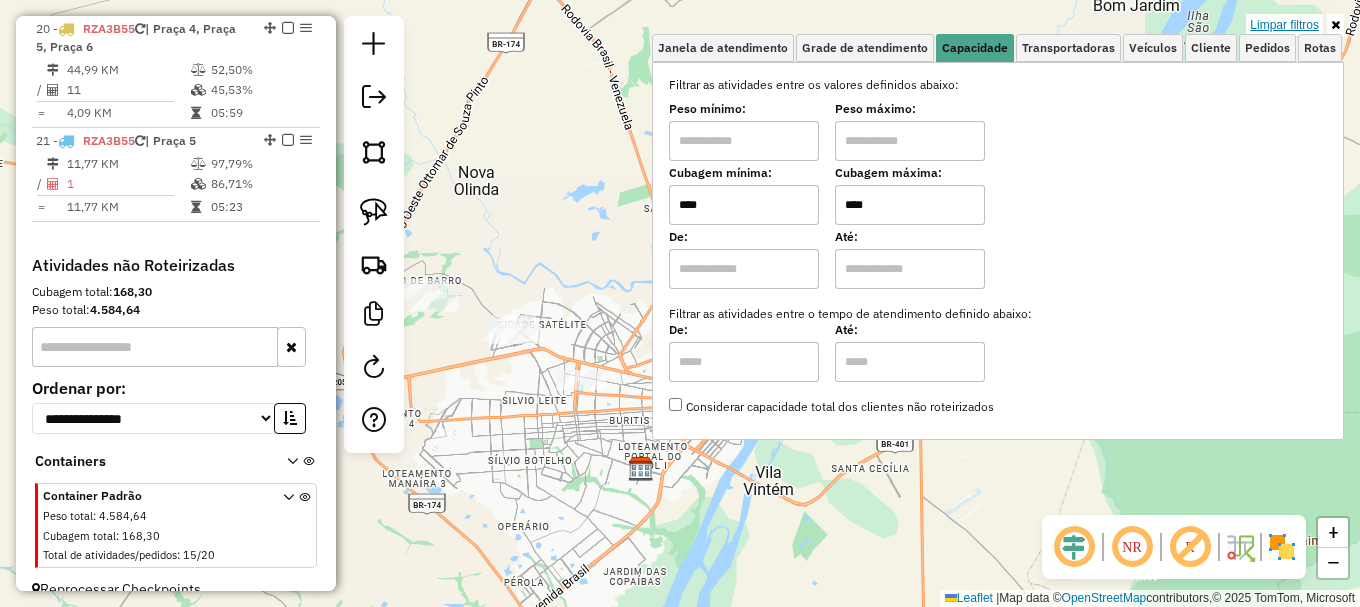 click on "Limpar filtros" at bounding box center [1284, 25] 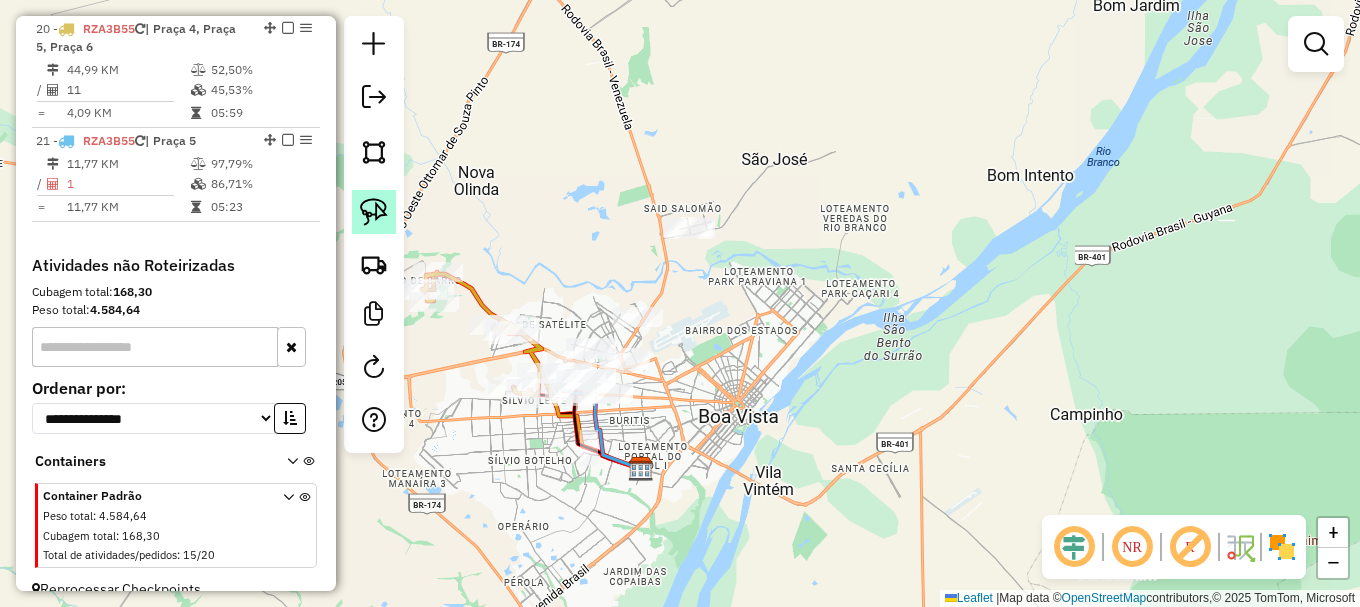 click 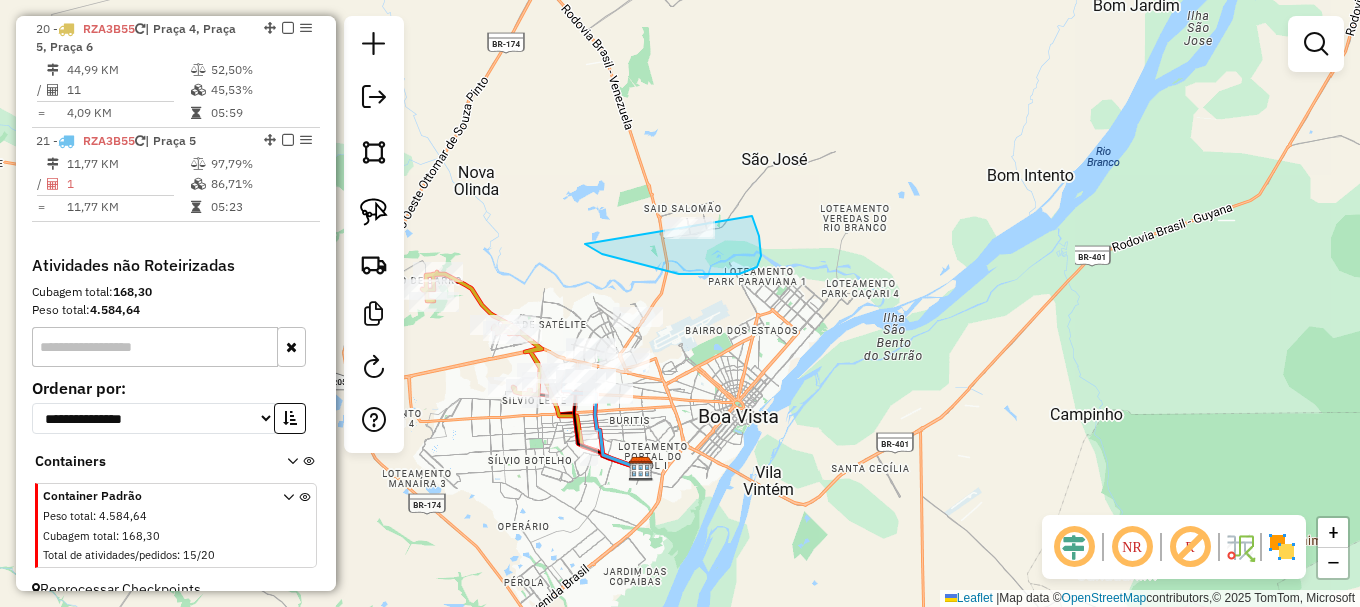 drag, startPoint x: 602, startPoint y: 254, endPoint x: 721, endPoint y: 172, distance: 144.51643 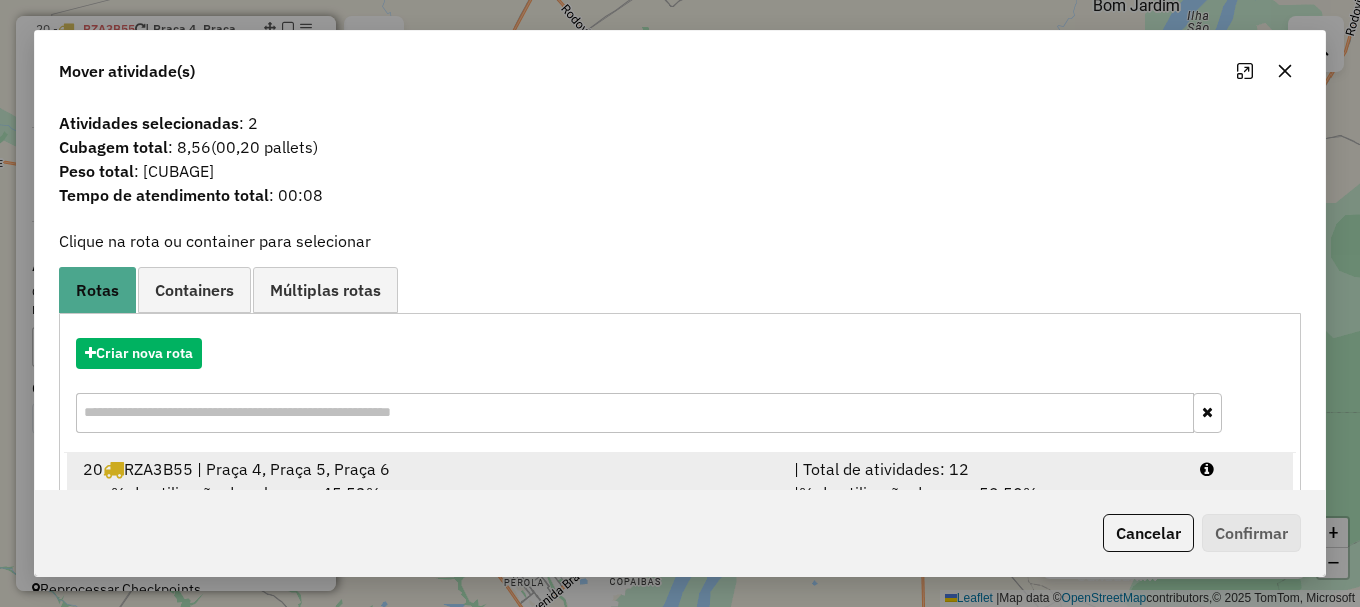 click on "20  RZA3B55 | Praça 4, Praça 5, Praça 6  | Total de atividades: 12  % de utilização da cubagem: 45,53%  Cubagem disponível: 183,02   |  % de utilização do peso: 52,50%  | Peso disponível: 3.895,19" at bounding box center (680, 493) 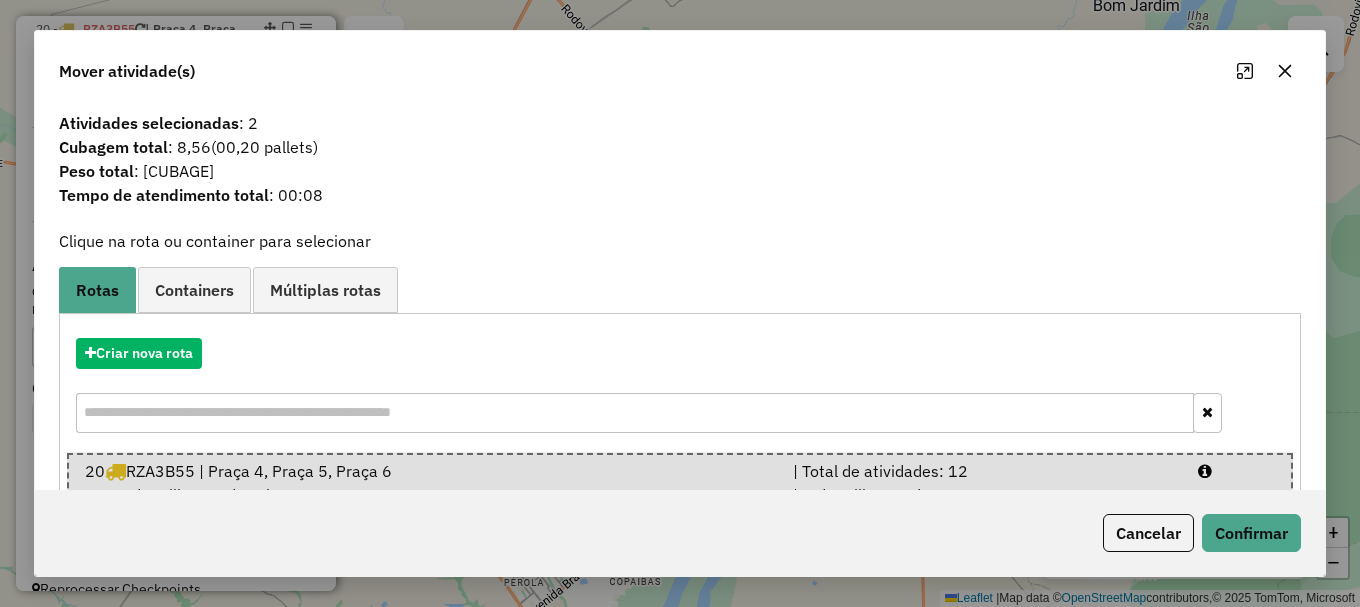 scroll, scrollTop: 162, scrollLeft: 0, axis: vertical 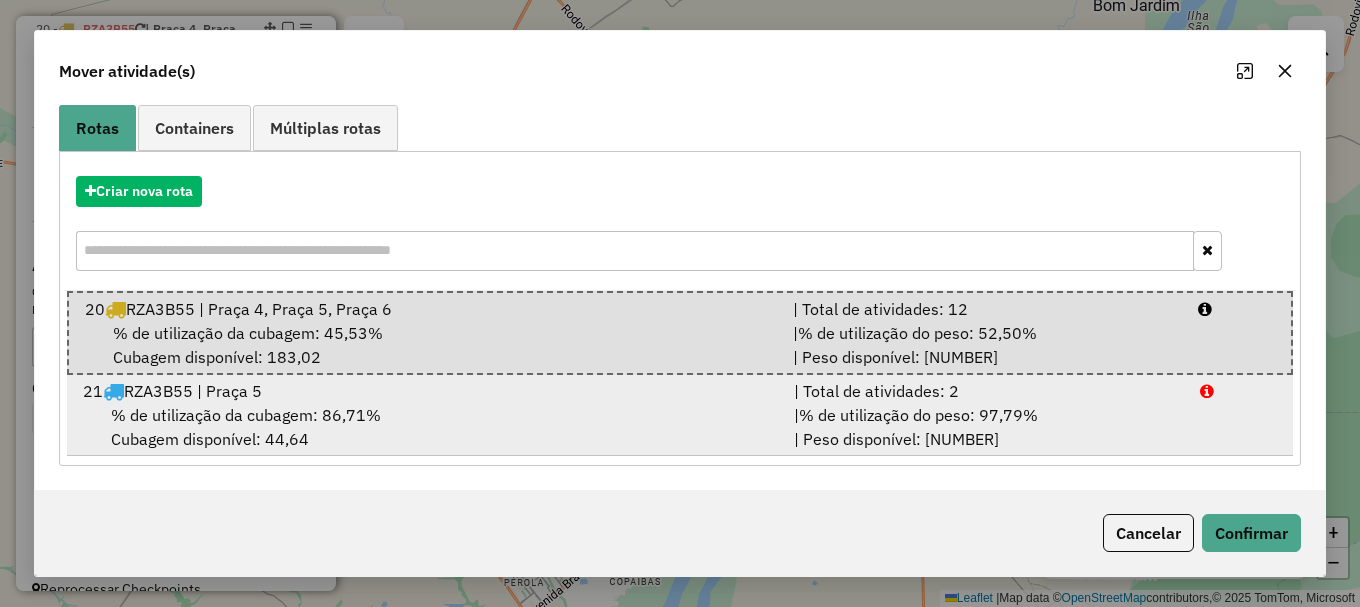 click on "|  % de utilização do peso: 97,79%  | Peso disponível: 181,61" at bounding box center [985, 427] 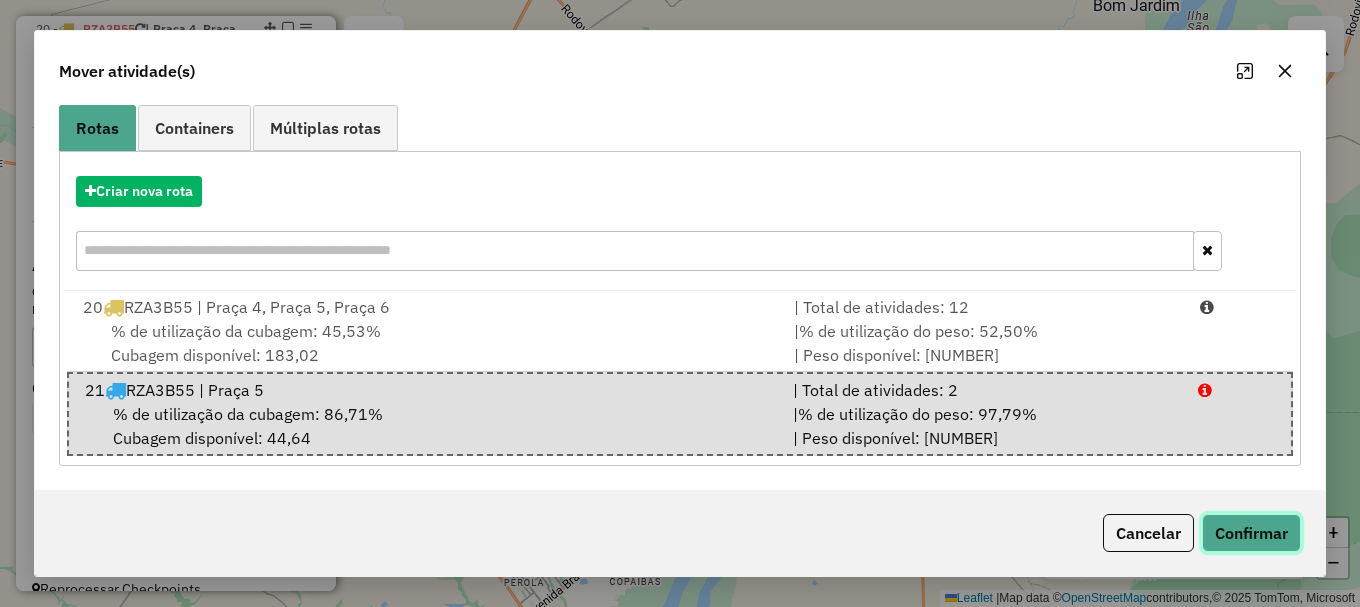 click on "Confirmar" 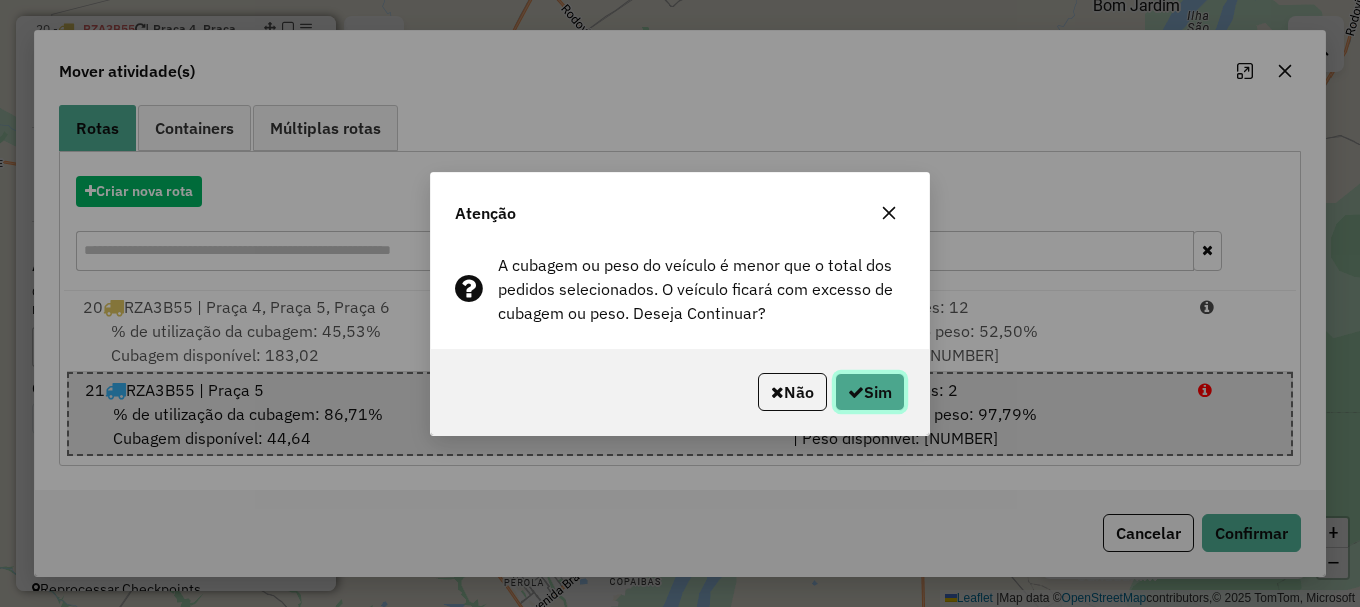 click on "Sim" 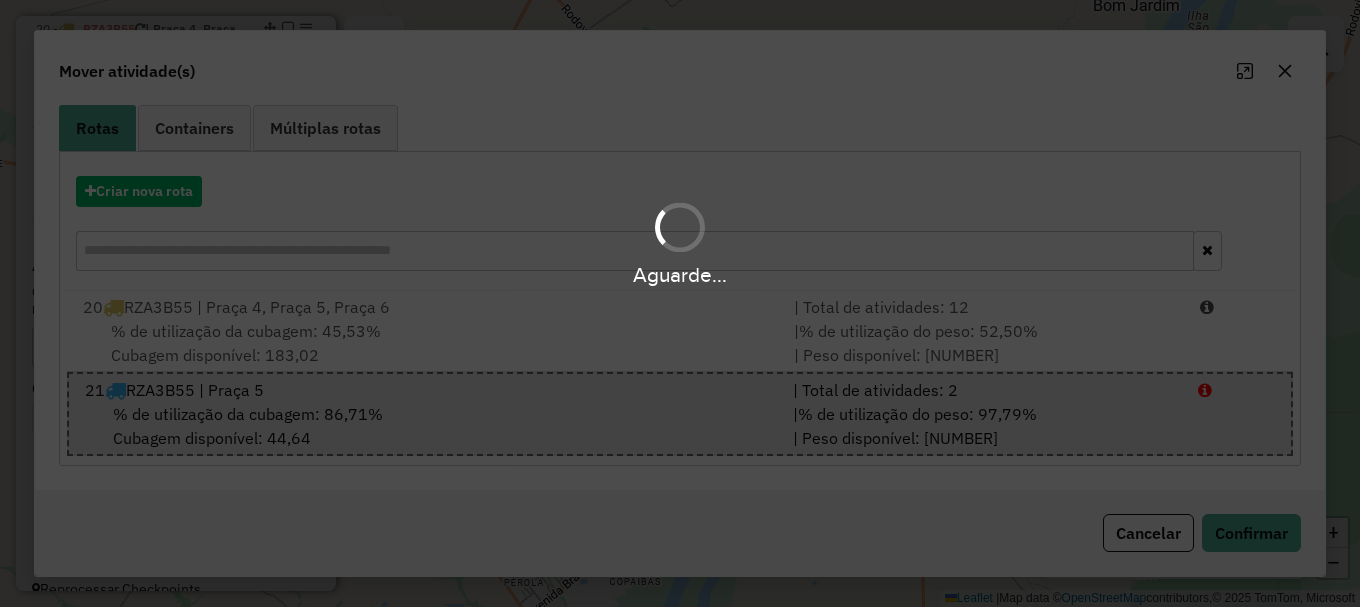scroll, scrollTop: 0, scrollLeft: 0, axis: both 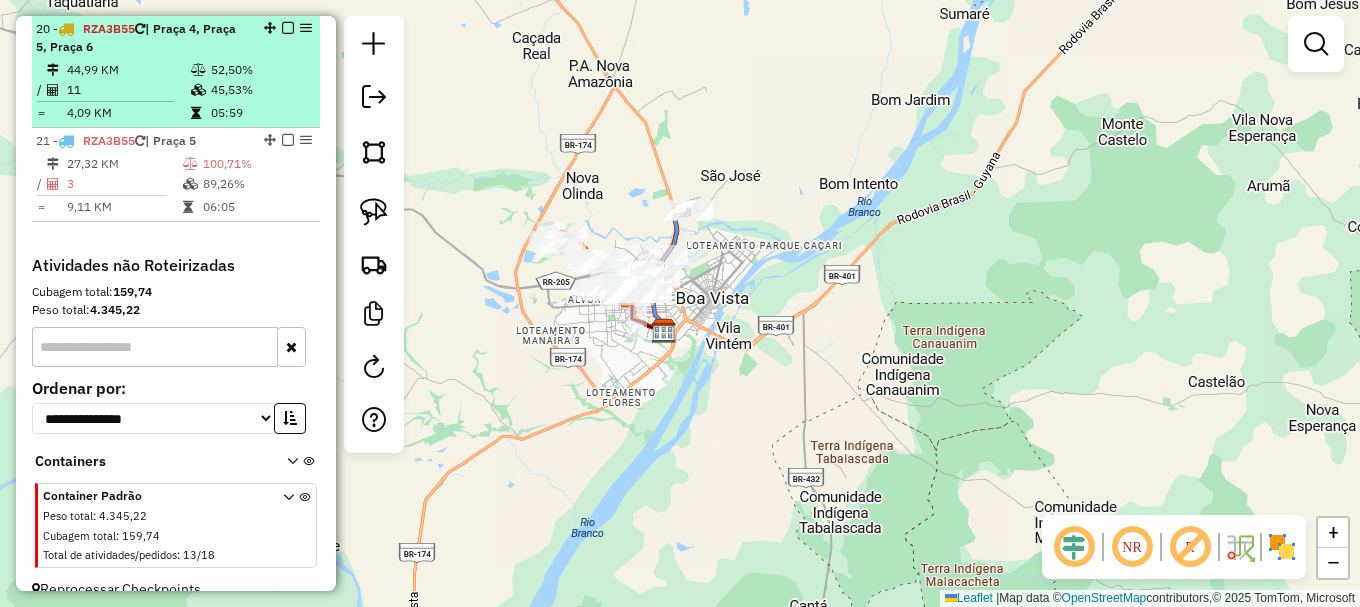 click at bounding box center (288, 140) 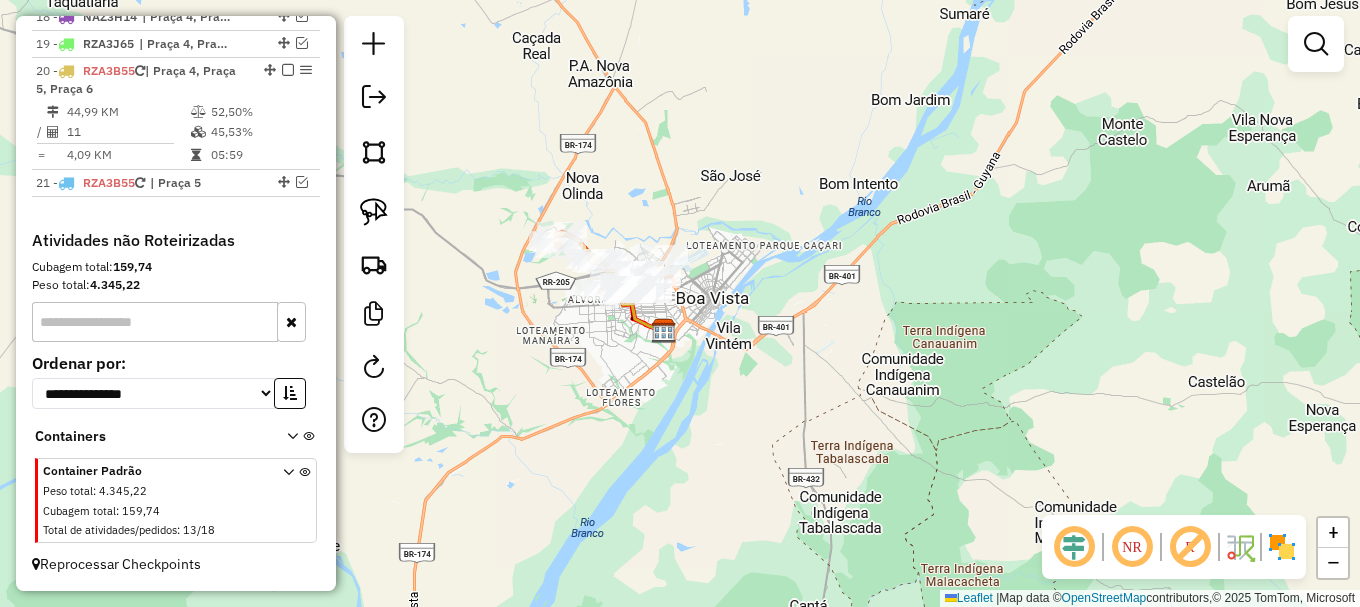 scroll, scrollTop: 1288, scrollLeft: 0, axis: vertical 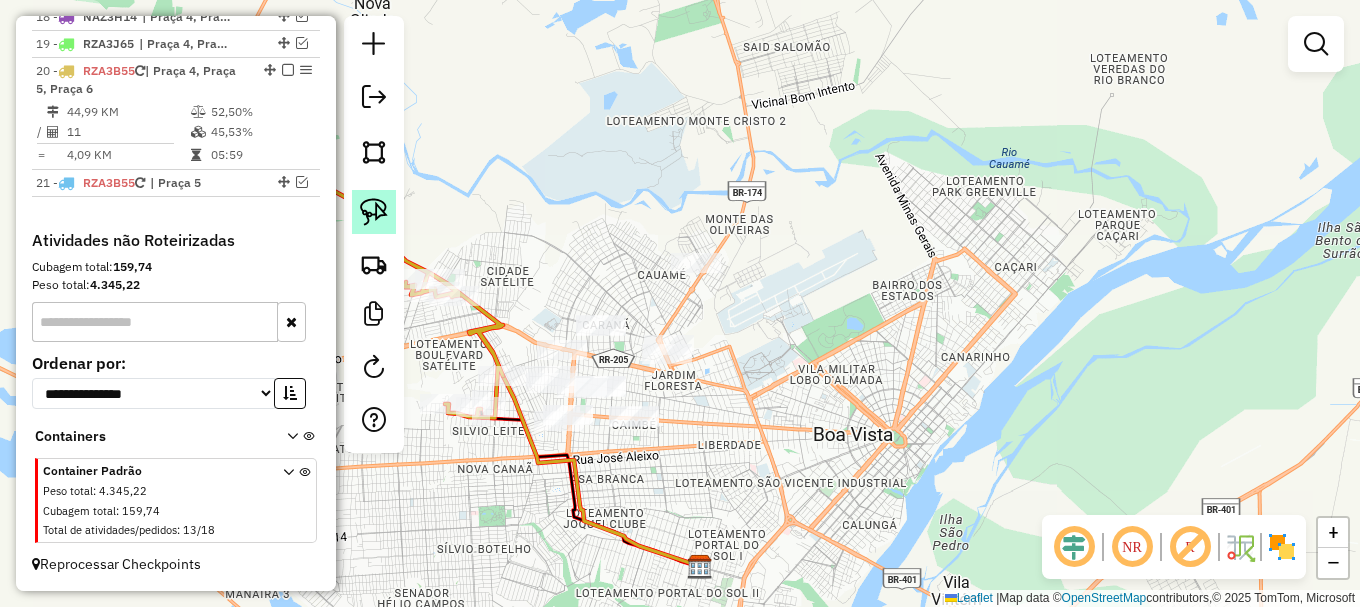 click 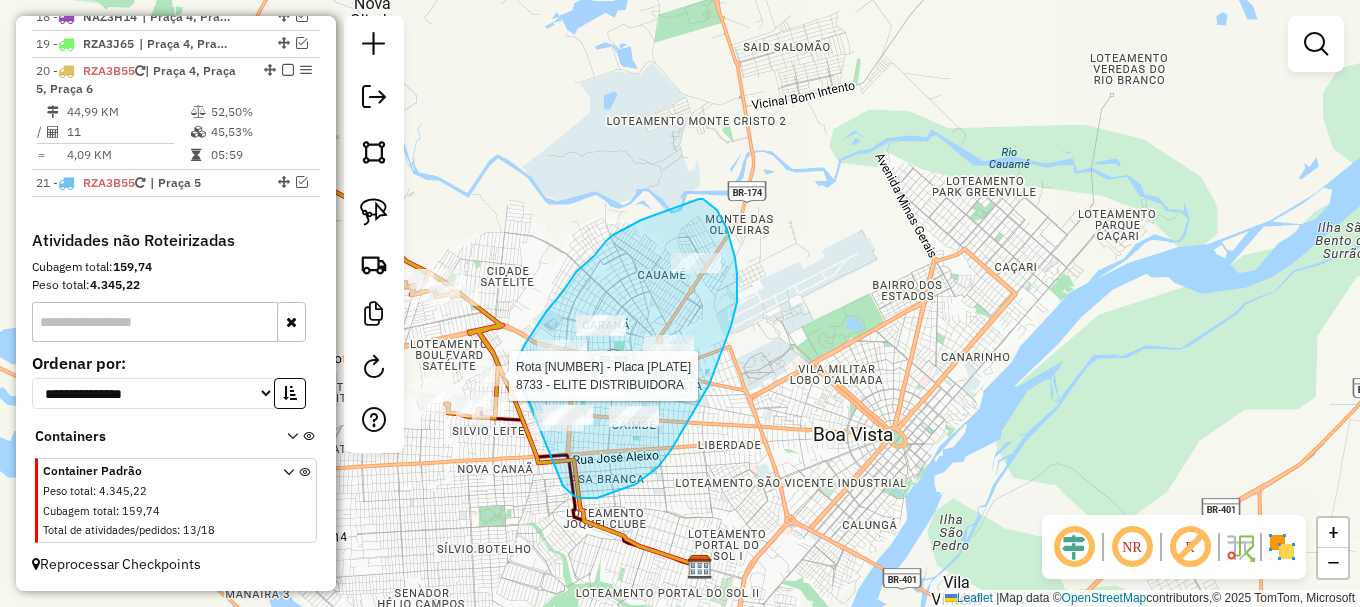 click on "Rota 20 - Placa RZA3B55  8733 - ELITE DISTRIBUIDORA" 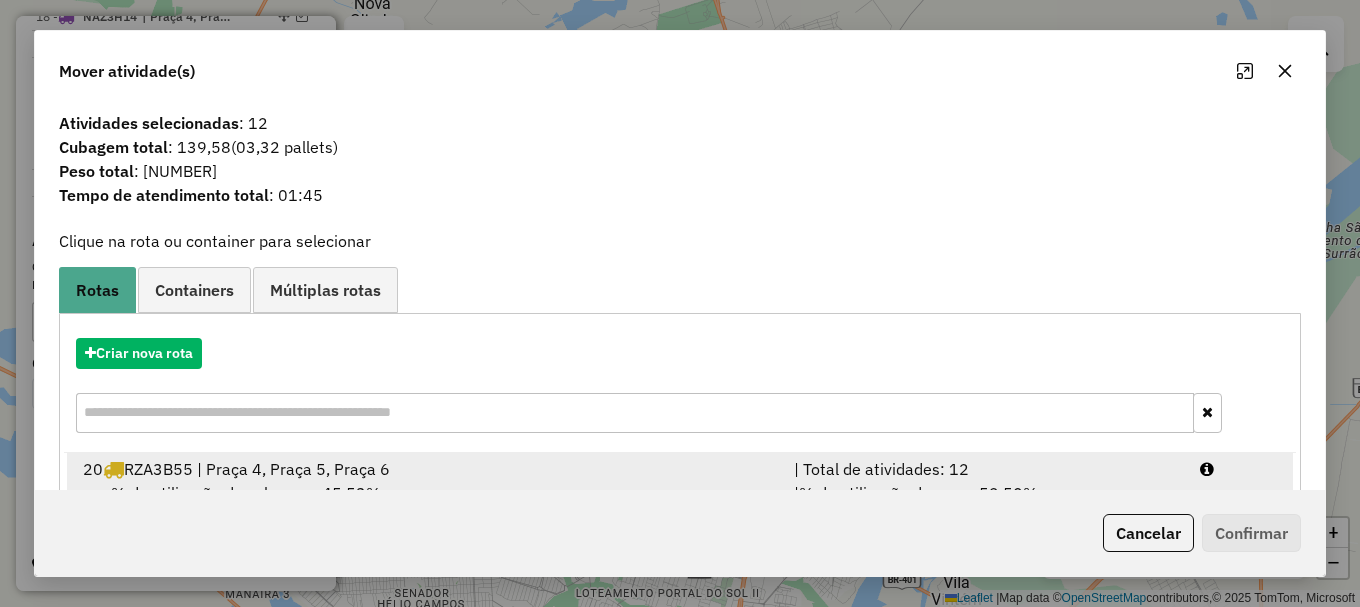 click on "| Total de atividades: 12" at bounding box center (985, 469) 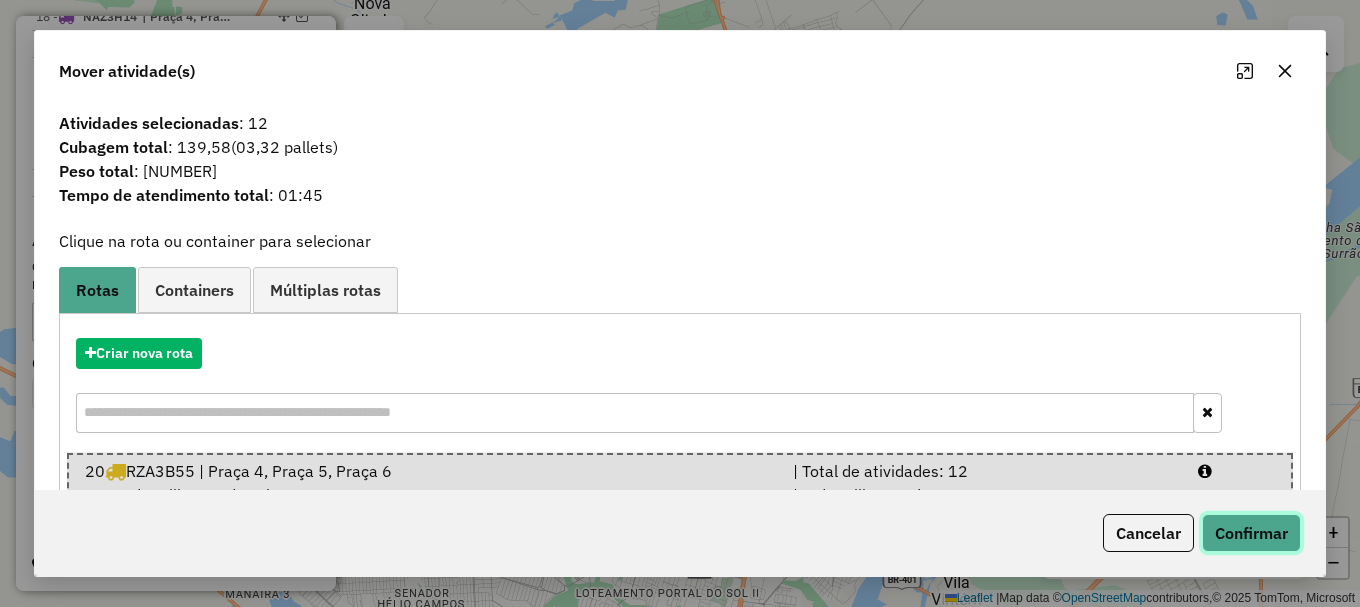 click on "Confirmar" 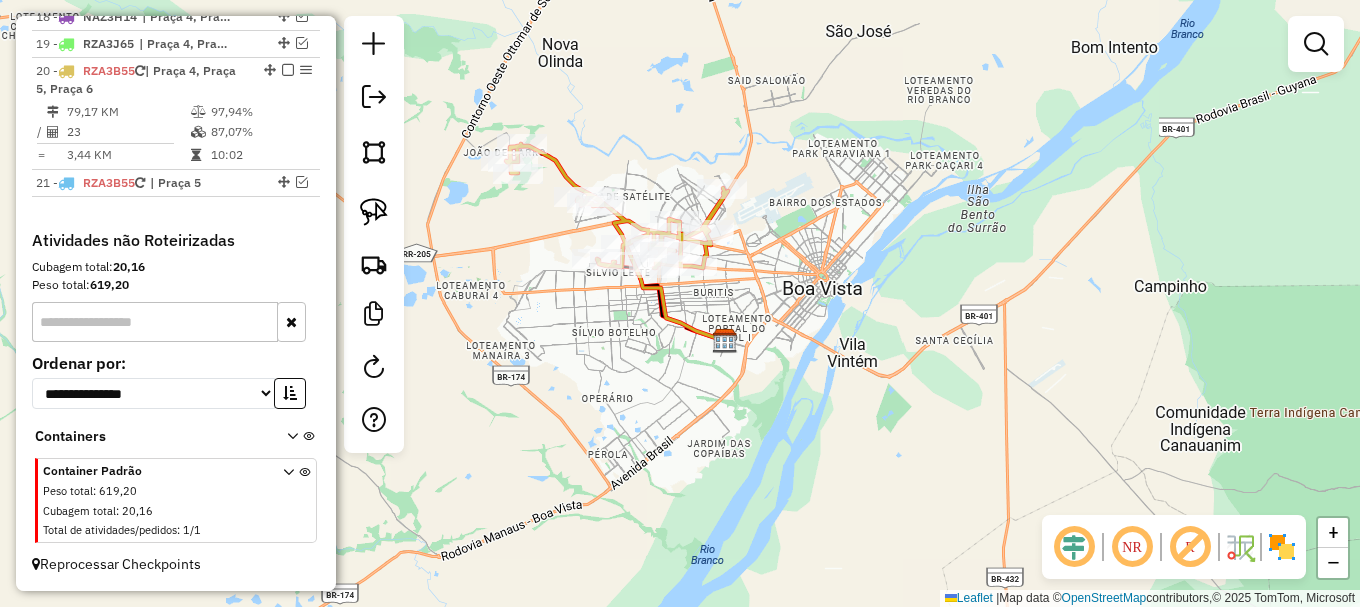 drag, startPoint x: 512, startPoint y: 132, endPoint x: 599, endPoint y: 100, distance: 92.69843 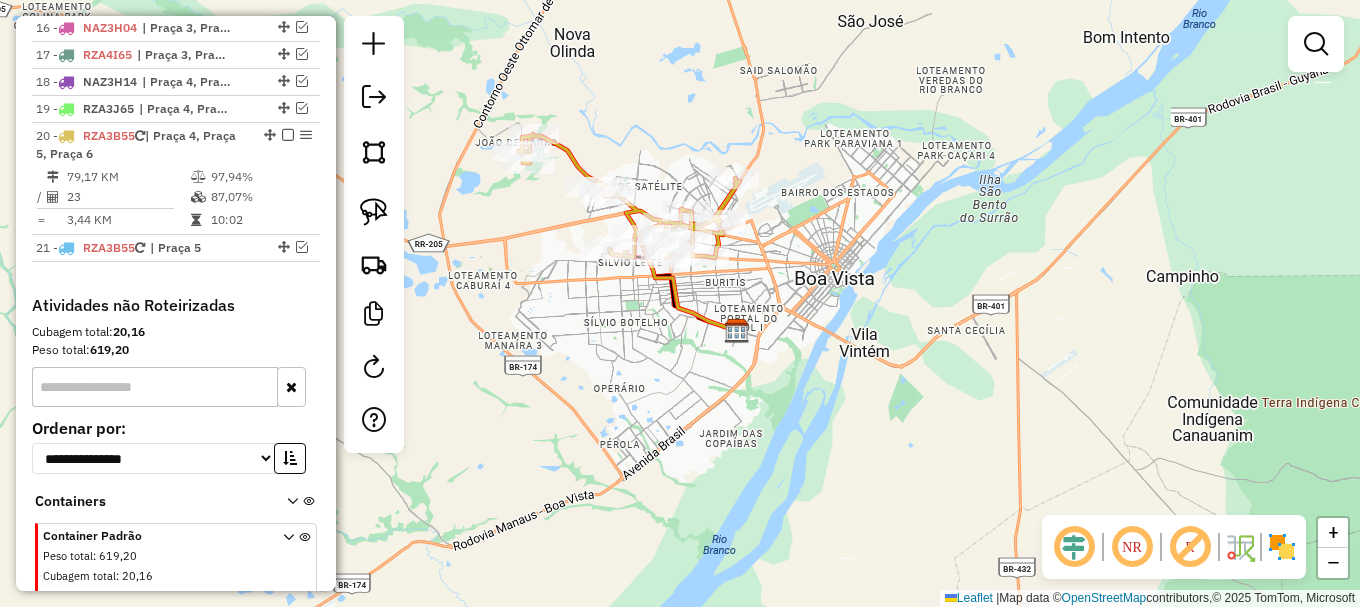 scroll, scrollTop: 1188, scrollLeft: 0, axis: vertical 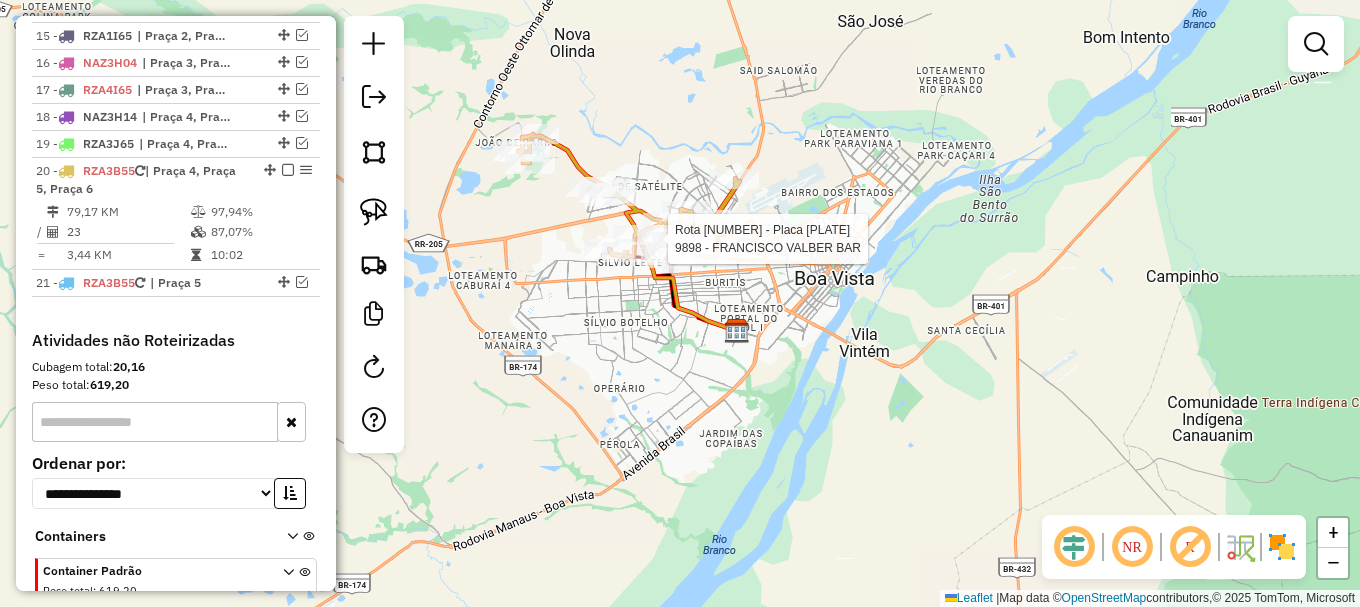 select on "**********" 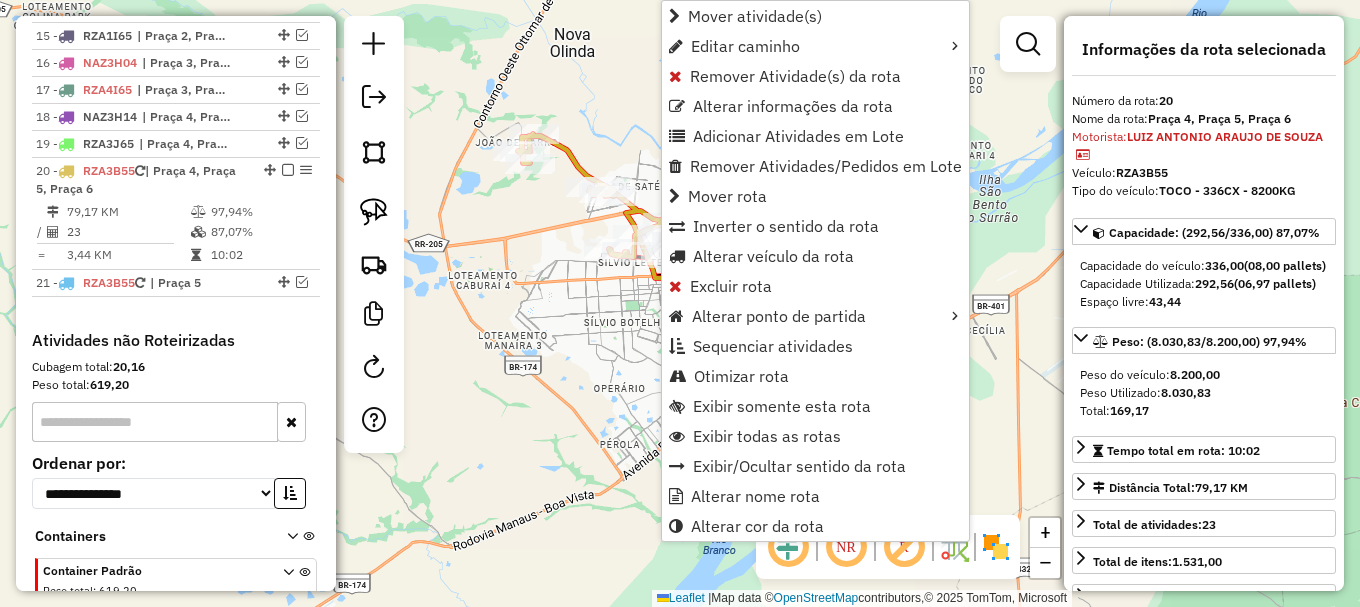 scroll, scrollTop: 1288, scrollLeft: 0, axis: vertical 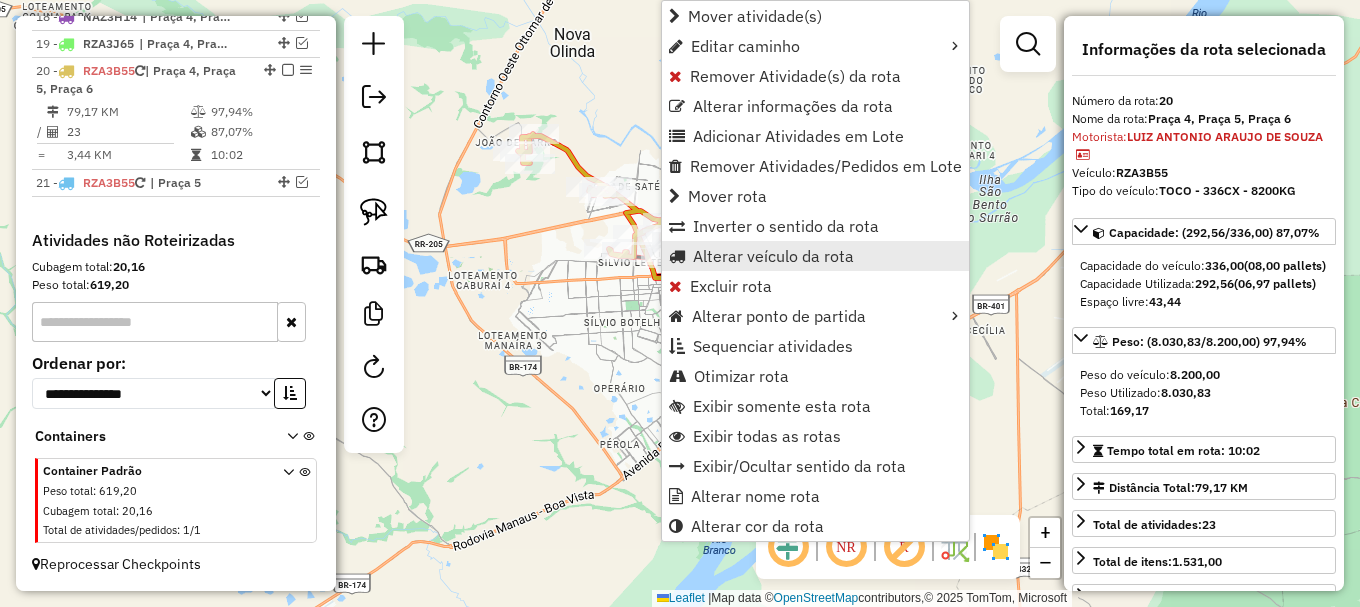 click on "Alterar veículo da rota" at bounding box center [773, 256] 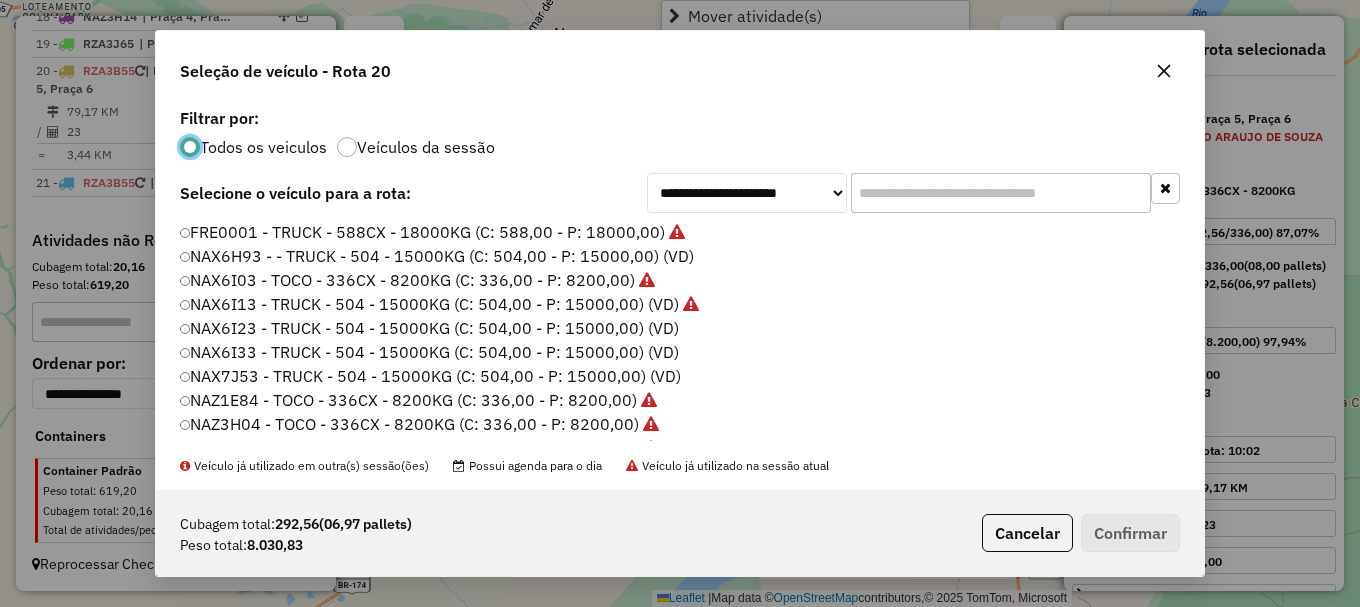 scroll, scrollTop: 11, scrollLeft: 6, axis: both 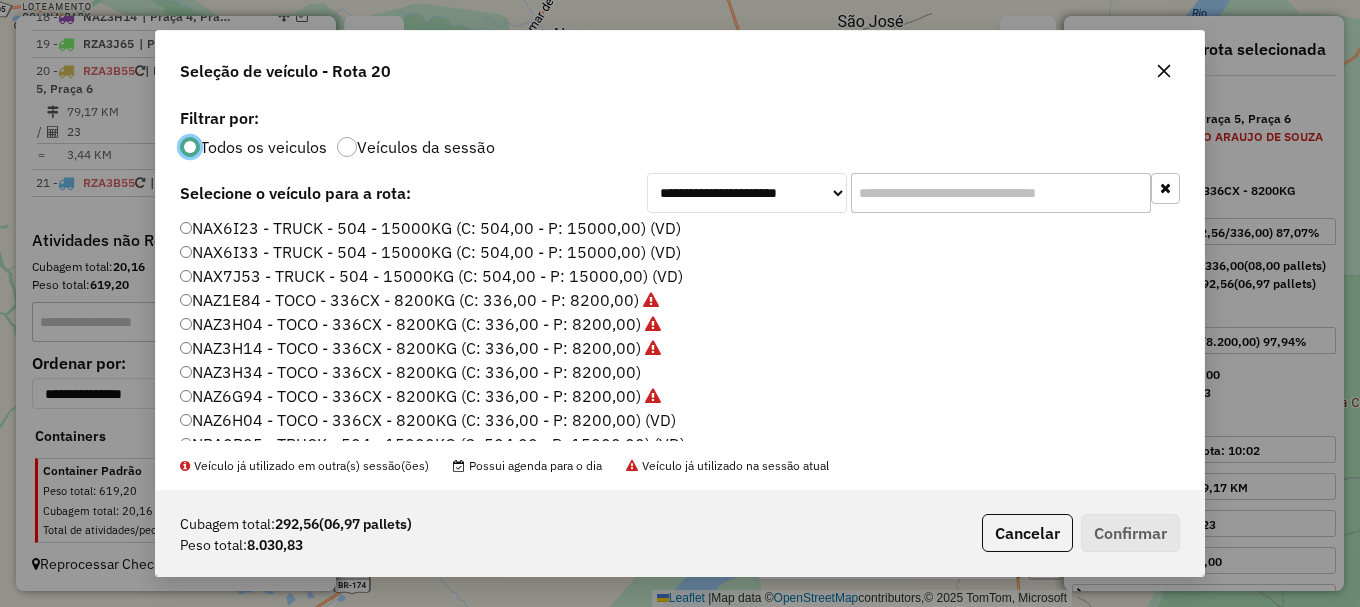 click on "NAZ6H04 - TOCO - 336CX - 8200KG (C: 336,00 - P: 8200,00) (VD)" 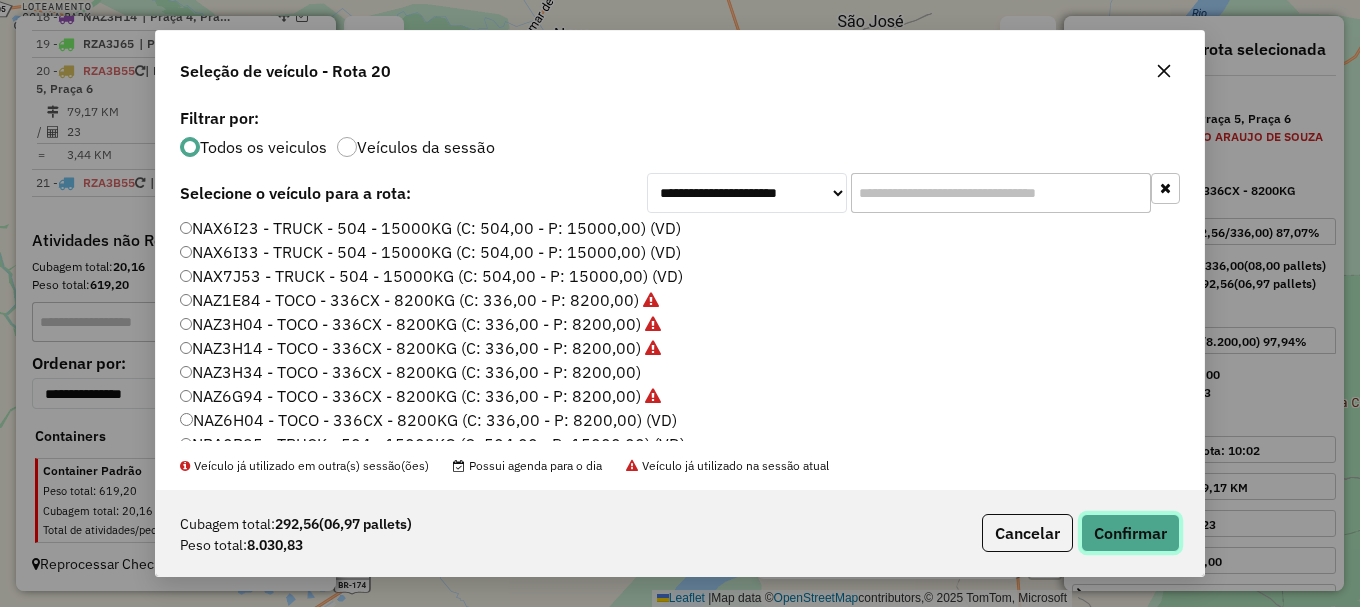 click on "Confirmar" 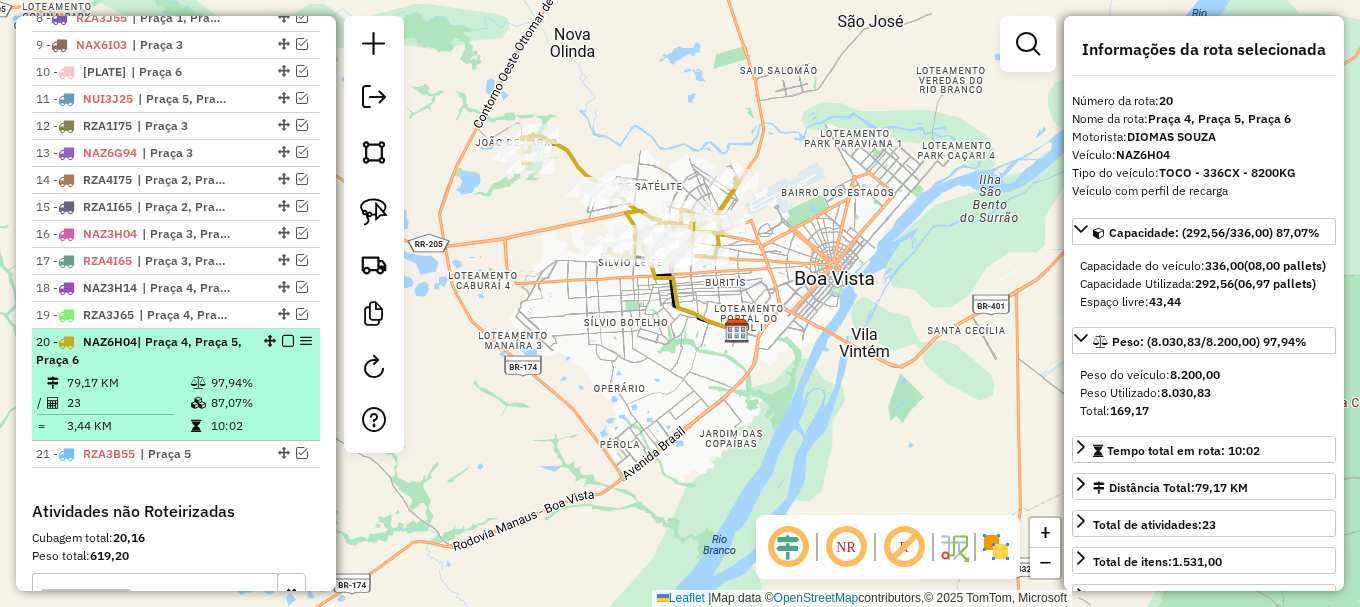 scroll, scrollTop: 988, scrollLeft: 0, axis: vertical 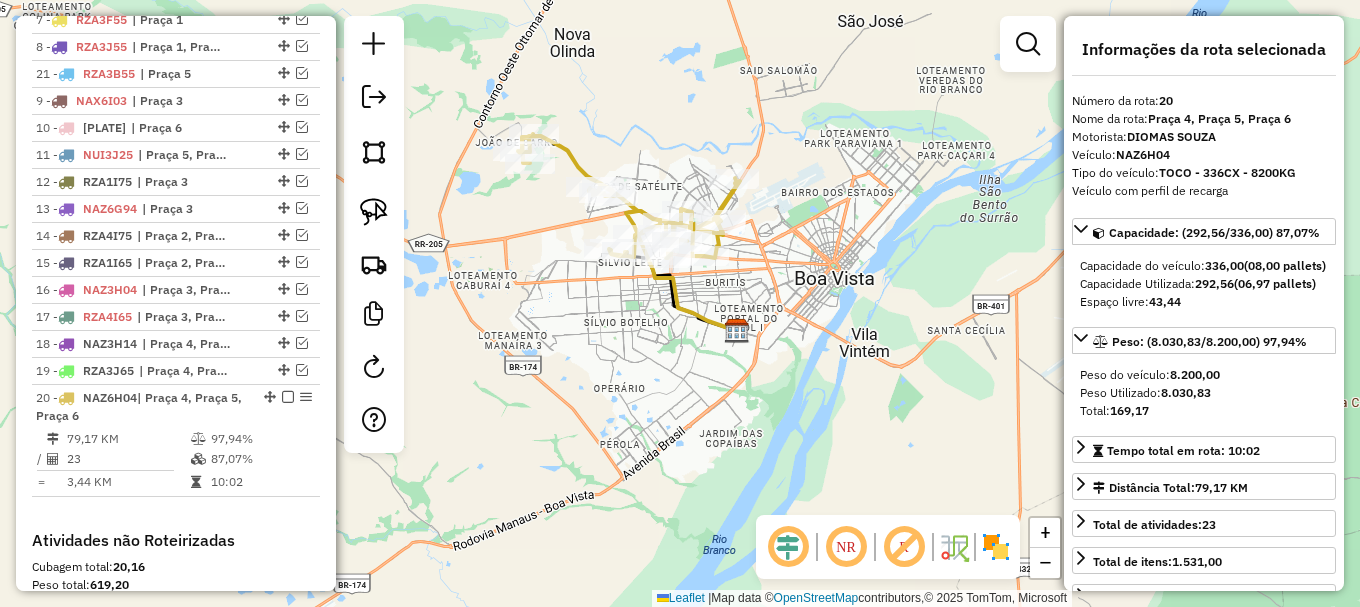 drag, startPoint x: 277, startPoint y: 482, endPoint x: 256, endPoint y: 55, distance: 427.51608 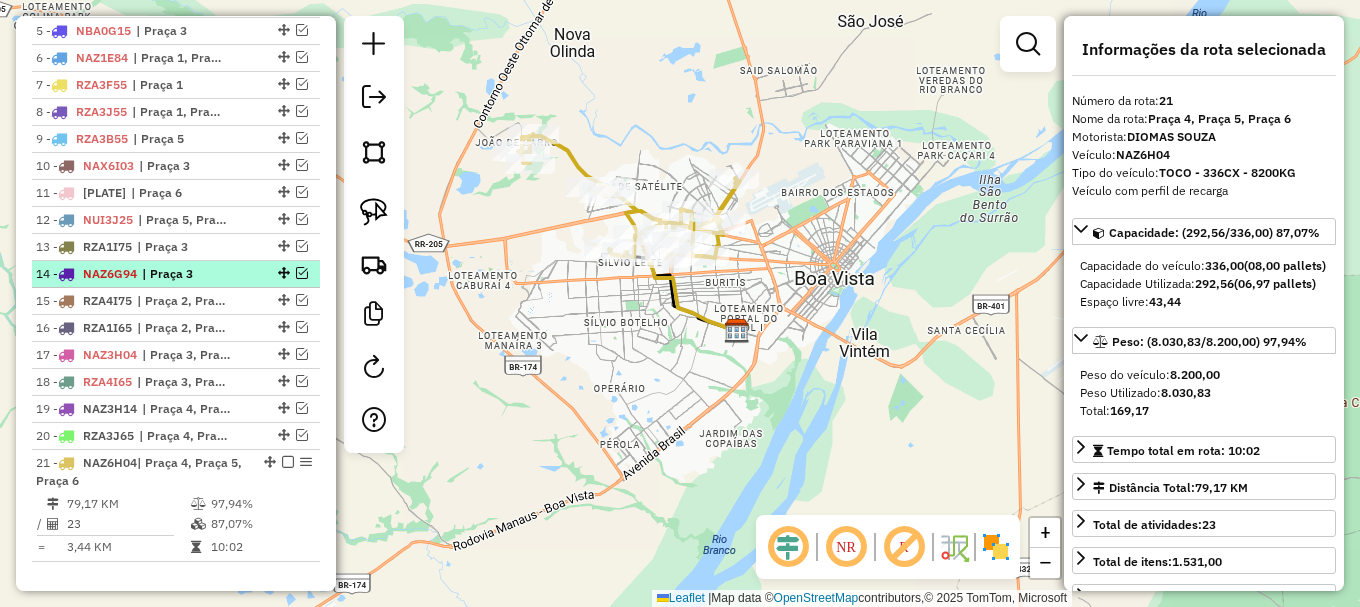 scroll, scrollTop: 888, scrollLeft: 0, axis: vertical 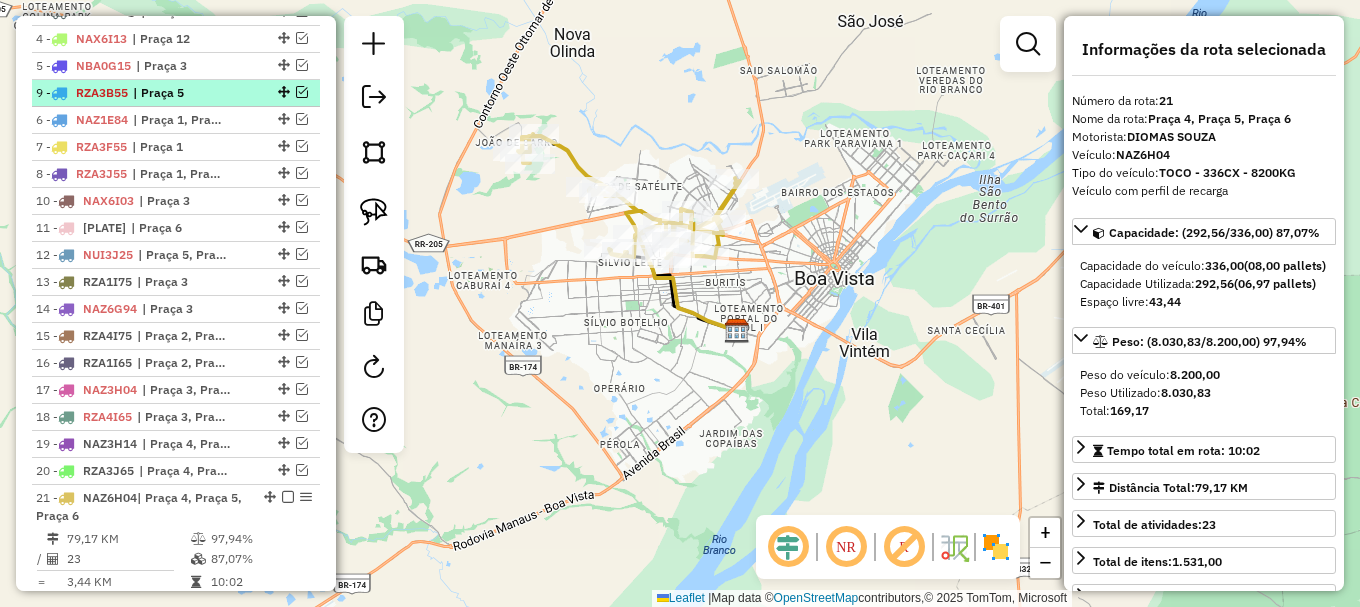 drag, startPoint x: 277, startPoint y: 174, endPoint x: 282, endPoint y: 85, distance: 89.140335 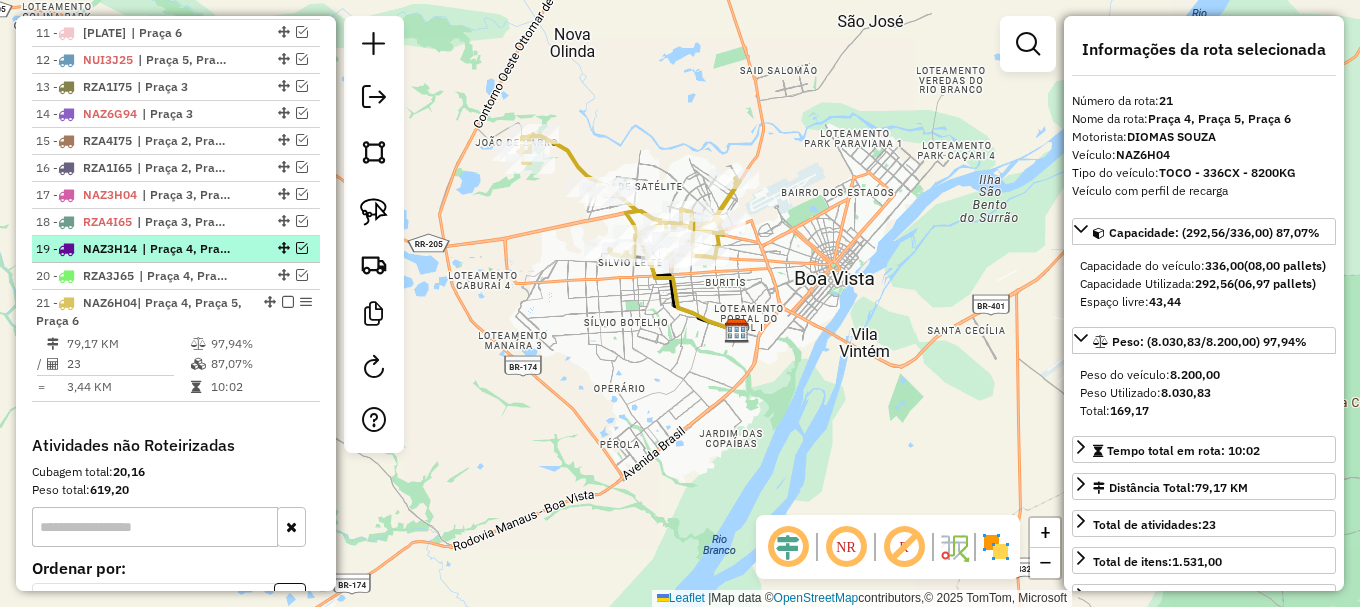 scroll, scrollTop: 1088, scrollLeft: 0, axis: vertical 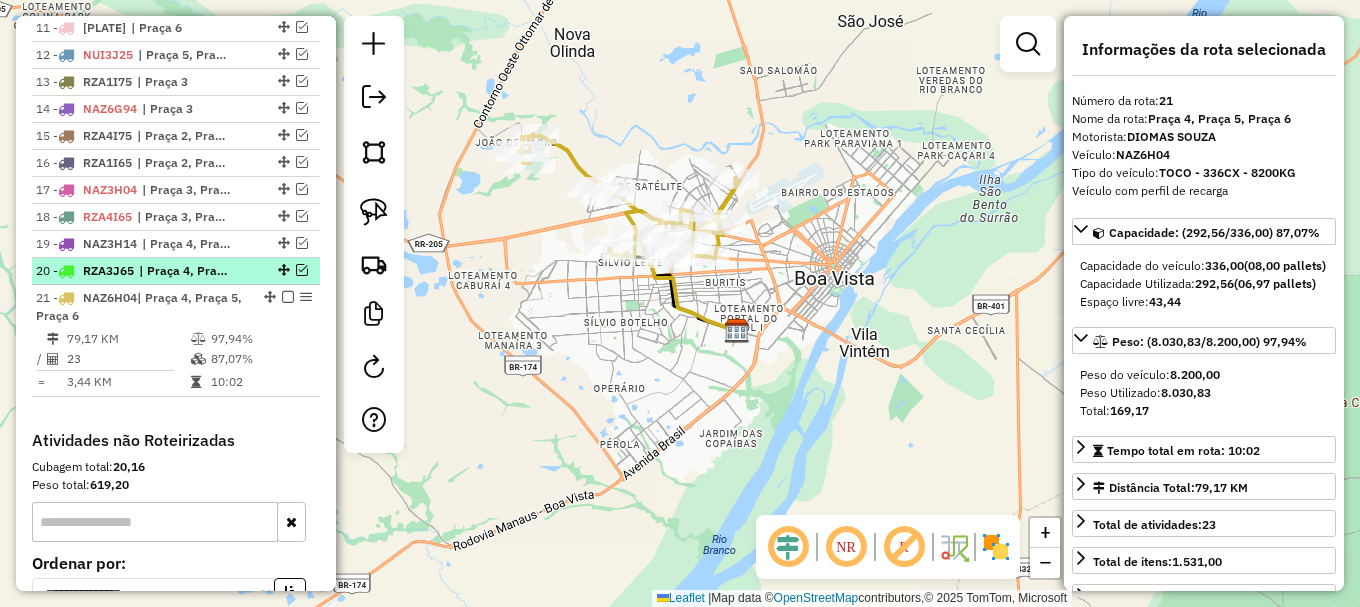 click at bounding box center [302, 270] 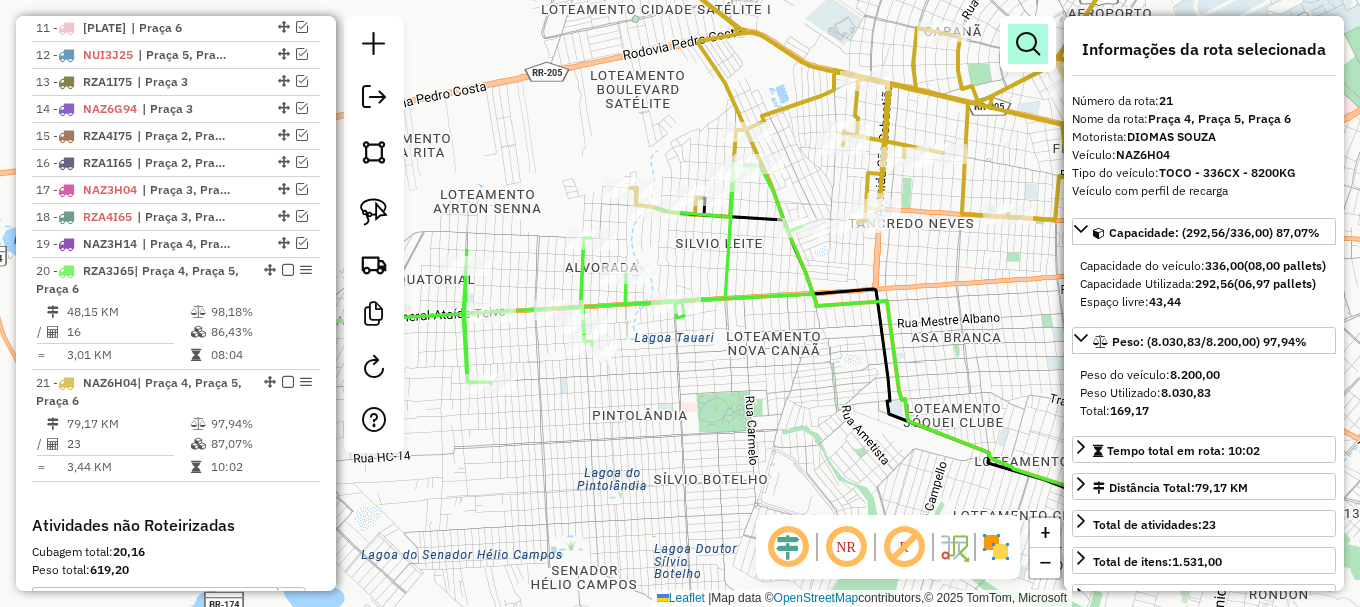 click at bounding box center [1028, 44] 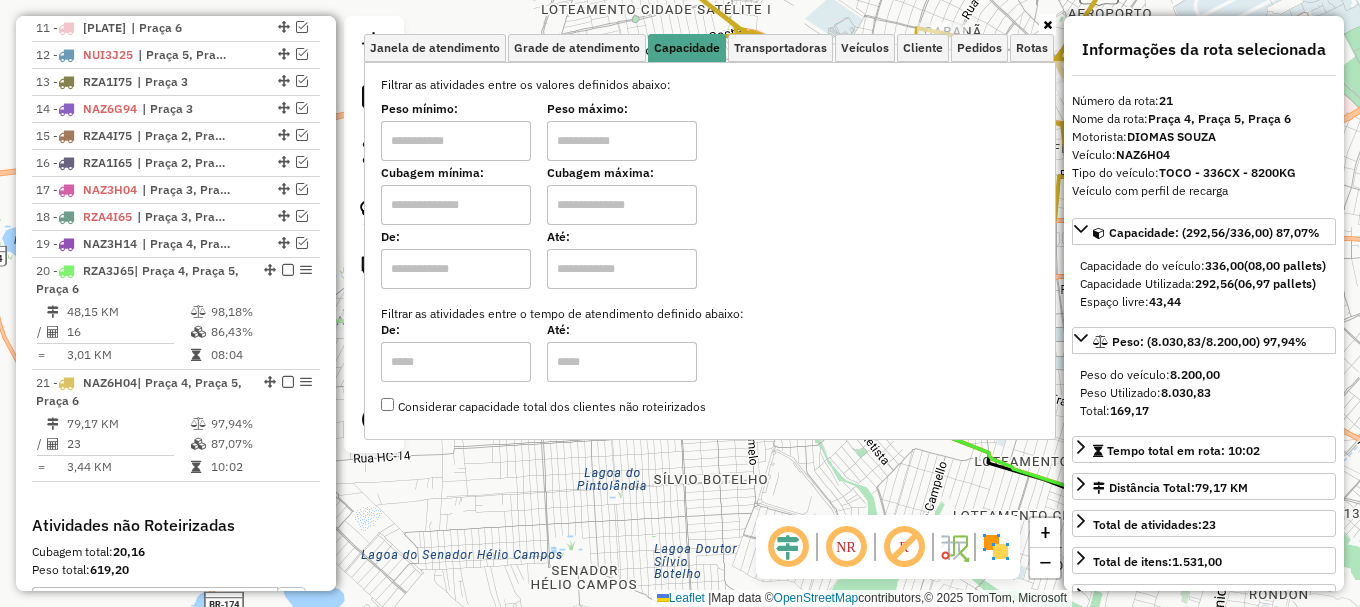 click at bounding box center [456, 205] 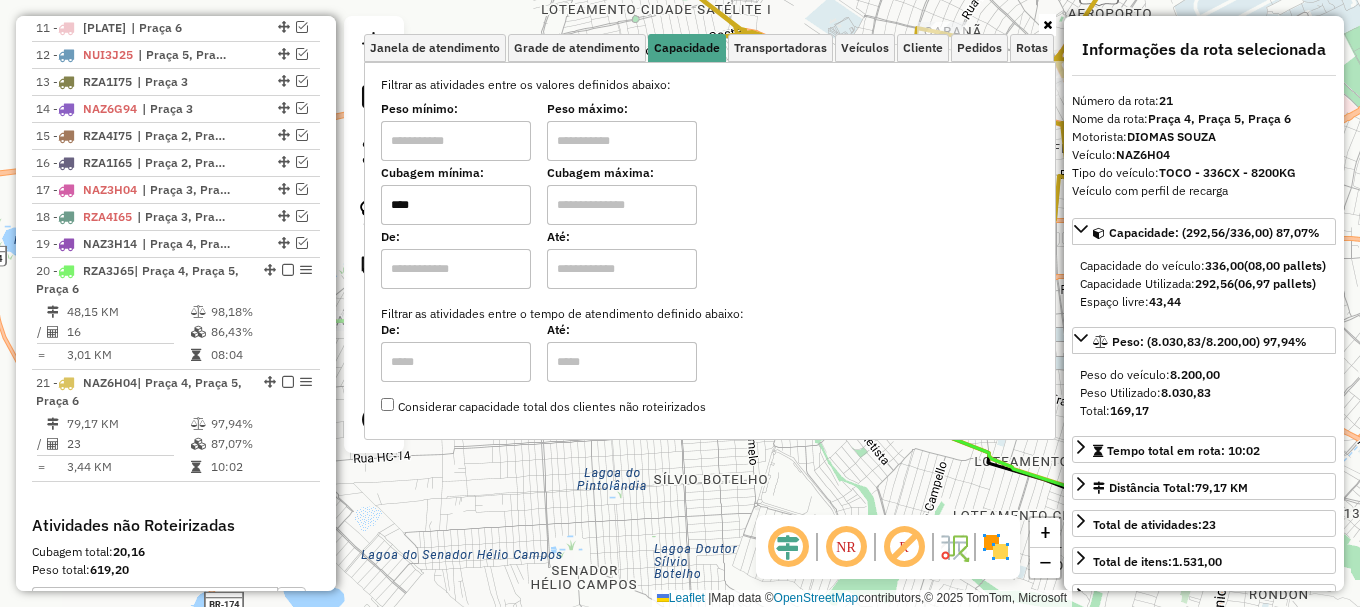click at bounding box center (622, 205) 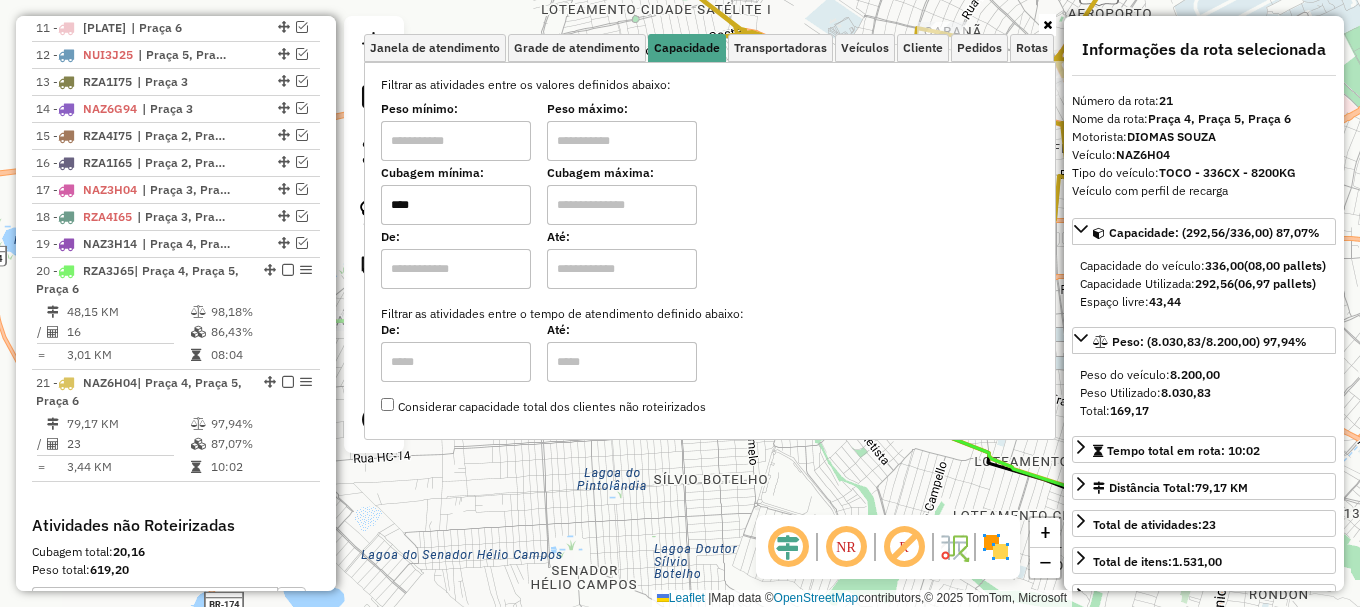 type on "****" 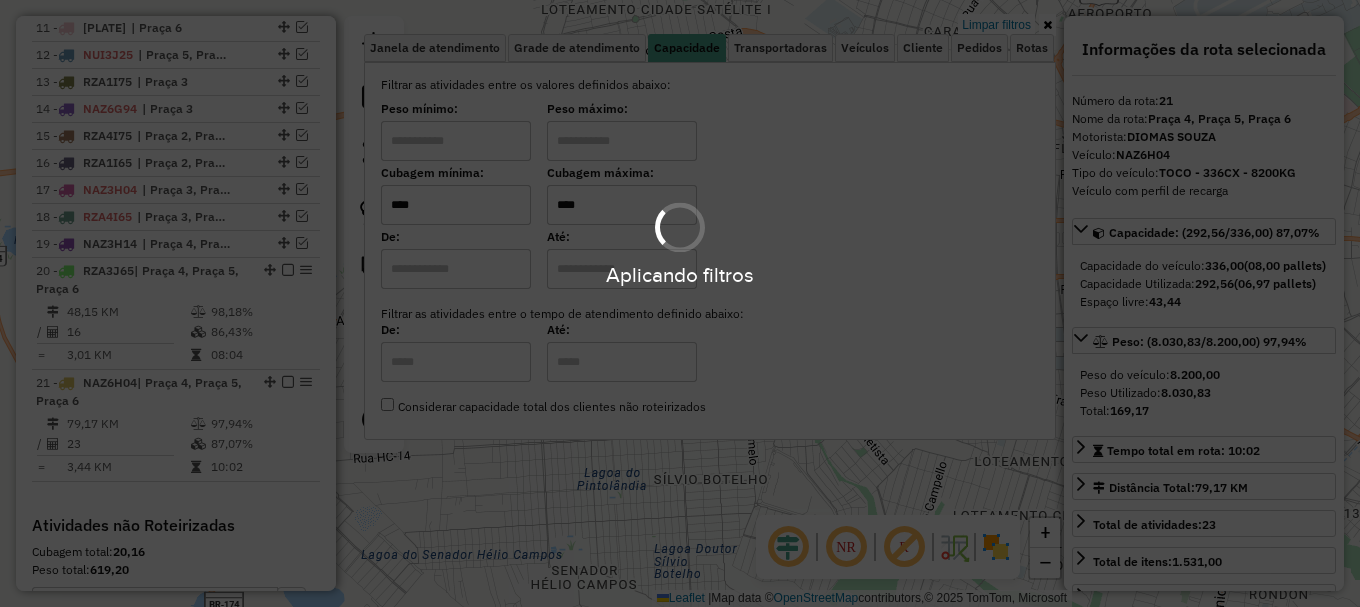 click on "Aplicando filtros" at bounding box center (680, 303) 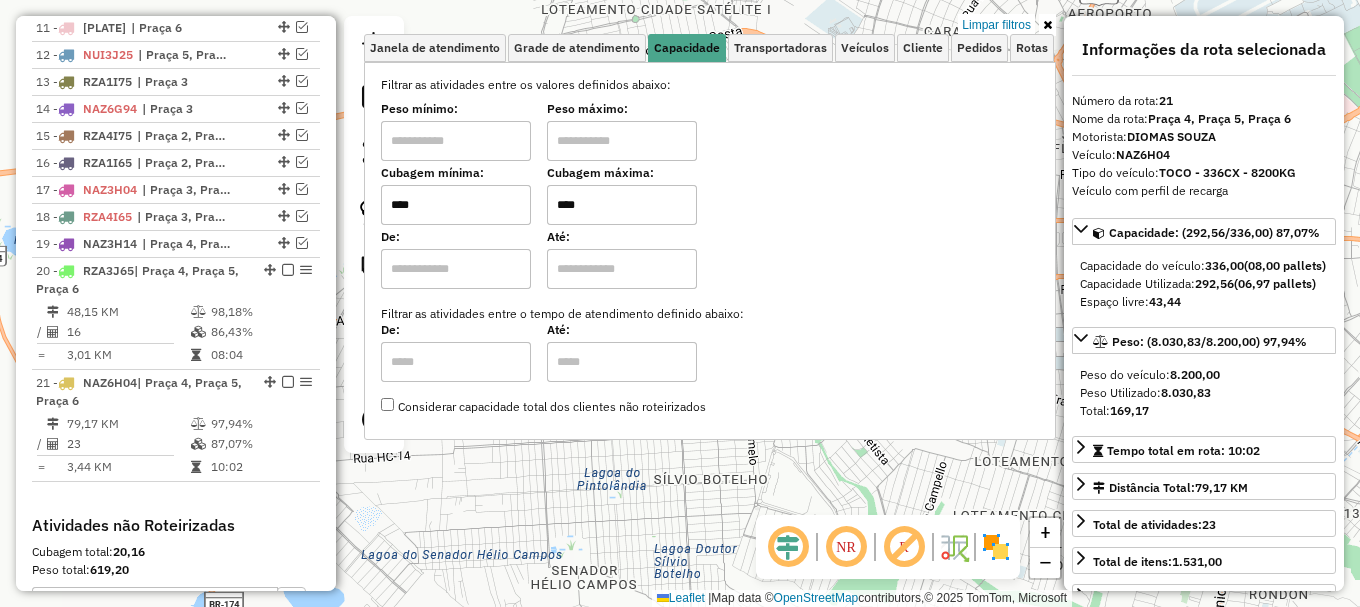 click on "Limpar filtros Janela de atendimento Grade de atendimento Capacidade Transportadoras Veículos Cliente Pedidos  Rotas Selecione os dias de semana para filtrar as janelas de atendimento  Seg   Ter   Qua   Qui   Sex   Sáb   Dom  Informe o período da janela de atendimento: De: Até:  Filtrar exatamente a janela do cliente  Considerar janela de atendimento padrão  Selecione os dias de semana para filtrar as grades de atendimento  Seg   Ter   Qua   Qui   Sex   Sáb   Dom   Considerar clientes sem dia de atendimento cadastrado  Clientes fora do dia de atendimento selecionado Filtrar as atividades entre os valores definidos abaixo:  Peso mínimo:   Peso máximo:   Cubagem mínima:  ****  Cubagem máxima:  ****  De:   Até:  Filtrar as atividades entre o tempo de atendimento definido abaixo:  De:   Até:   Considerar capacidade total dos clientes não roteirizados Transportadora: Selecione um ou mais itens Tipo de veículo: Selecione um ou mais itens Veículo: Selecione um ou mais itens Motorista: Nome: Rótulo: +" 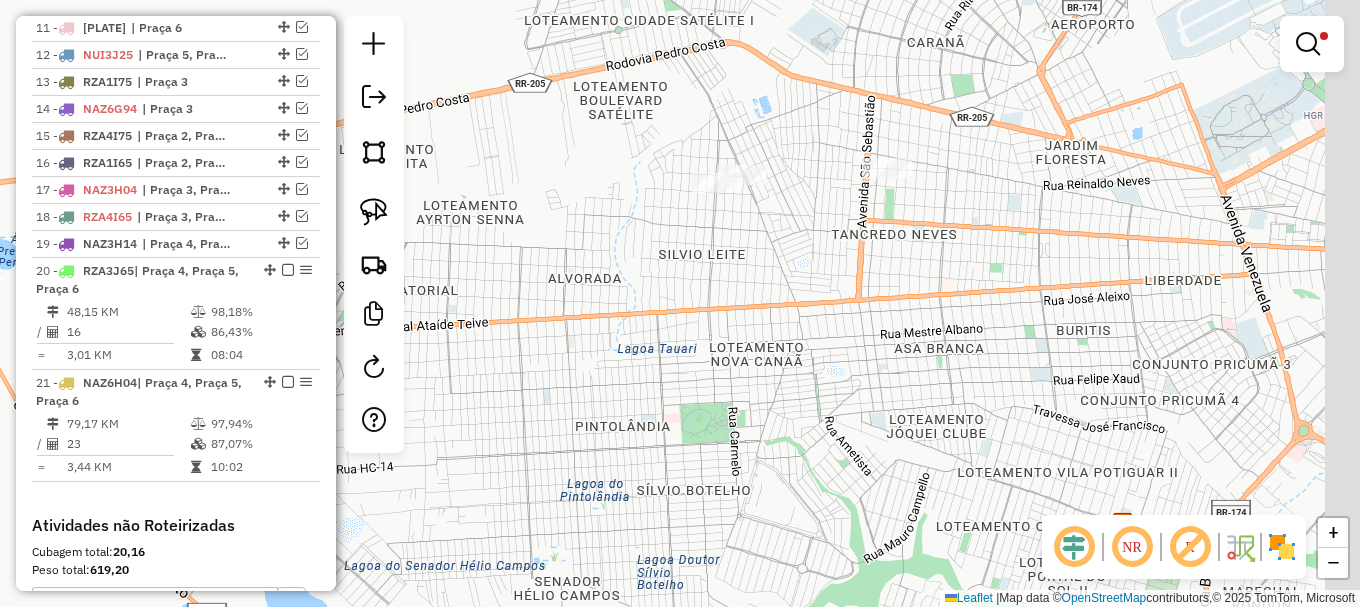 drag, startPoint x: 758, startPoint y: 268, endPoint x: 629, endPoint y: 411, distance: 192.58765 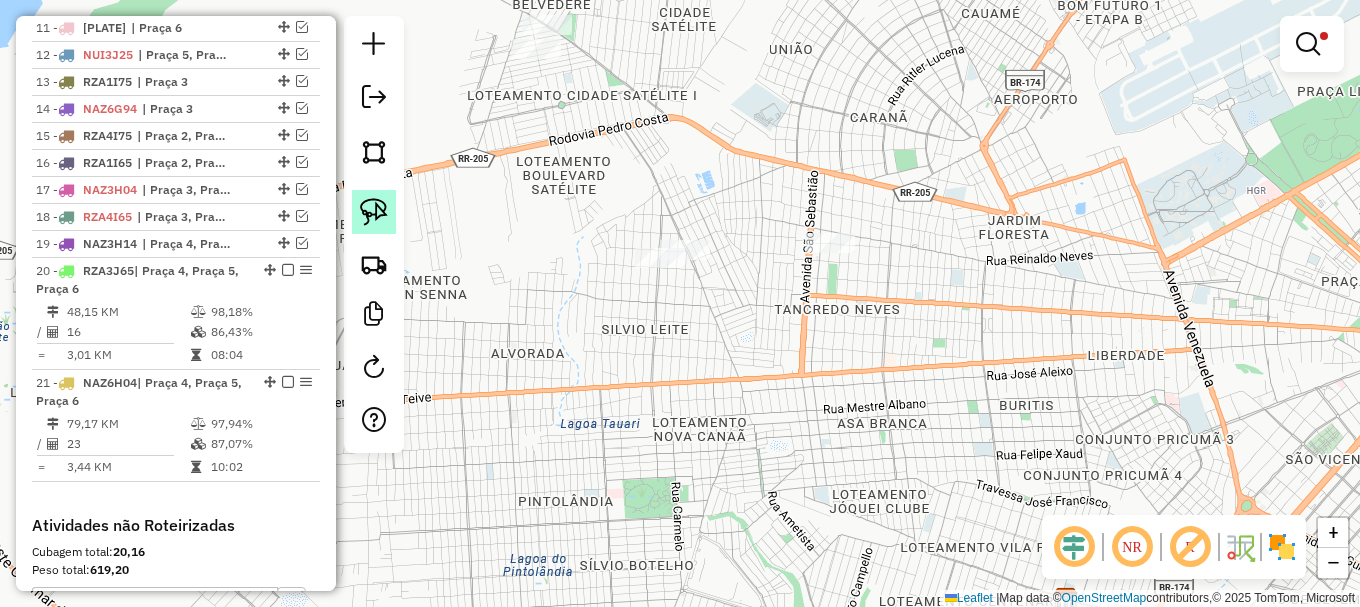 click 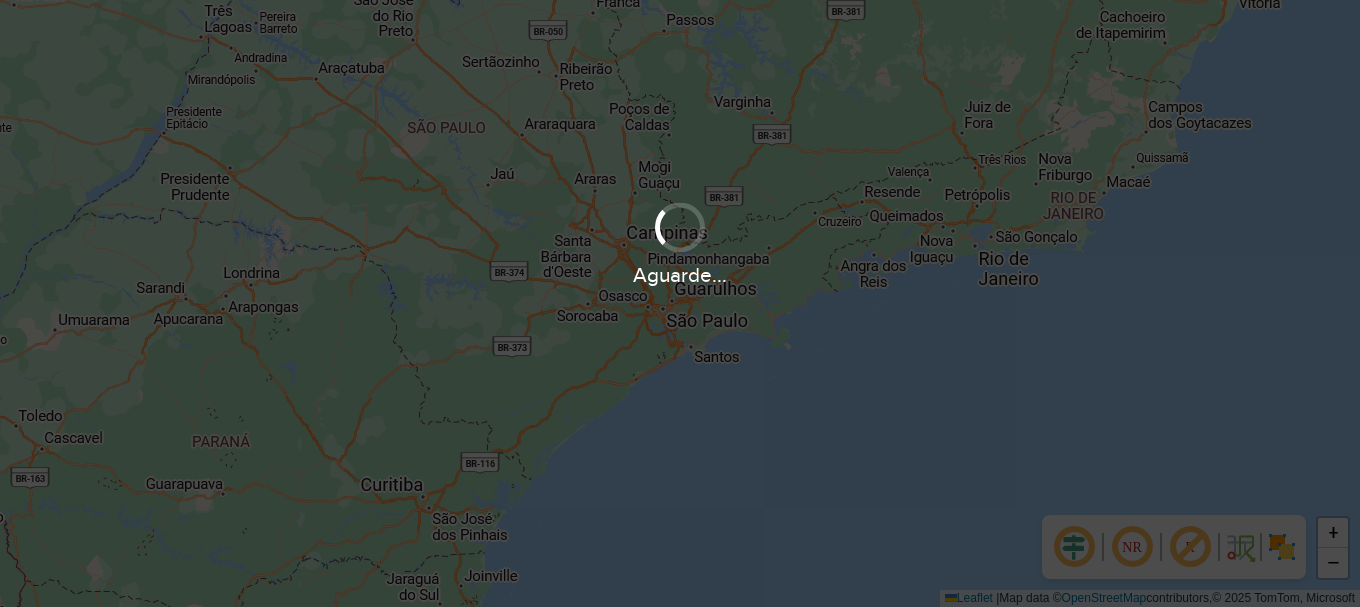 scroll, scrollTop: 0, scrollLeft: 0, axis: both 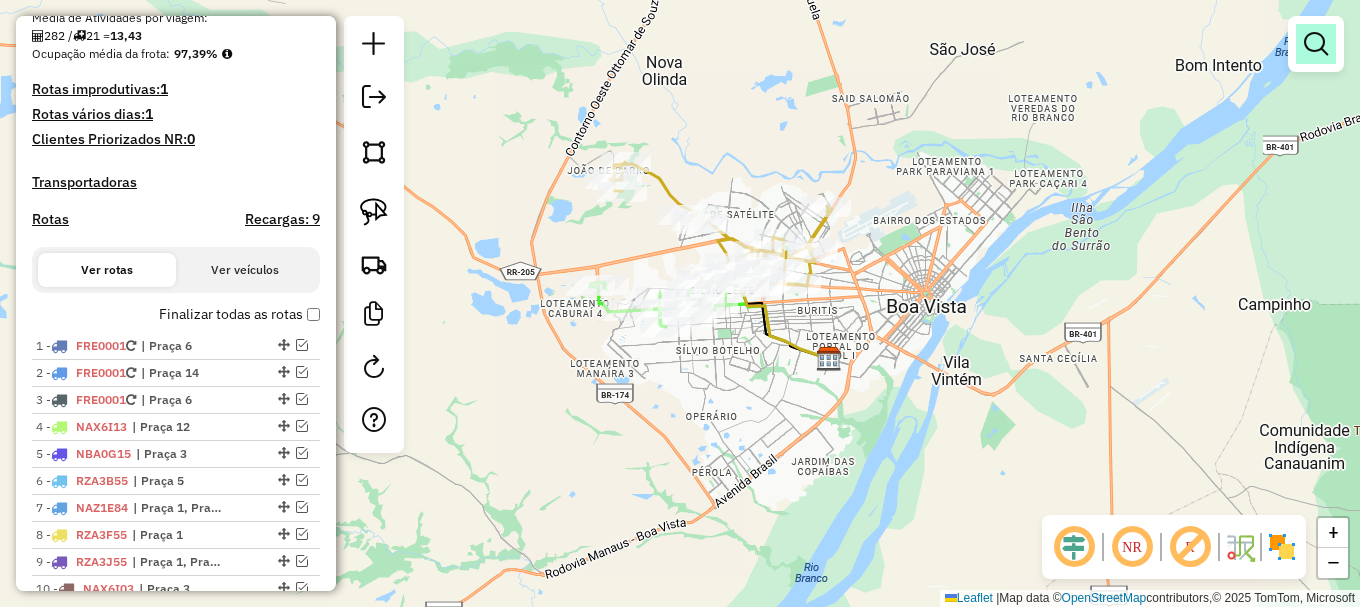 click at bounding box center (1316, 44) 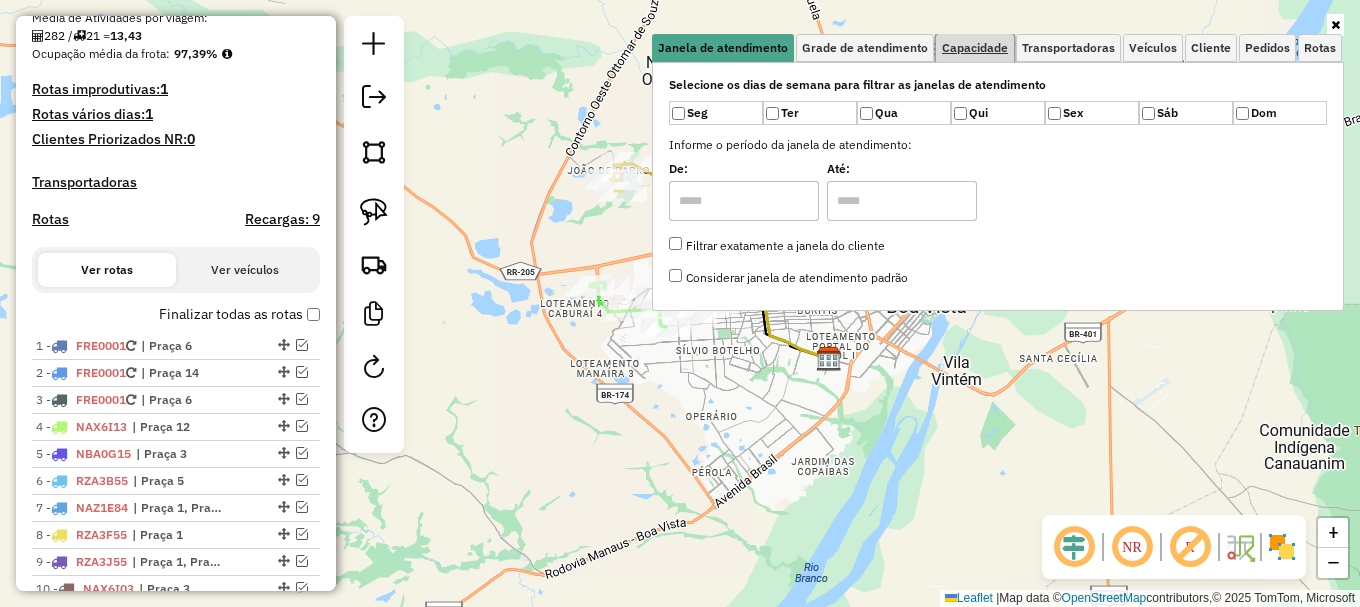click on "Capacidade" at bounding box center (975, 48) 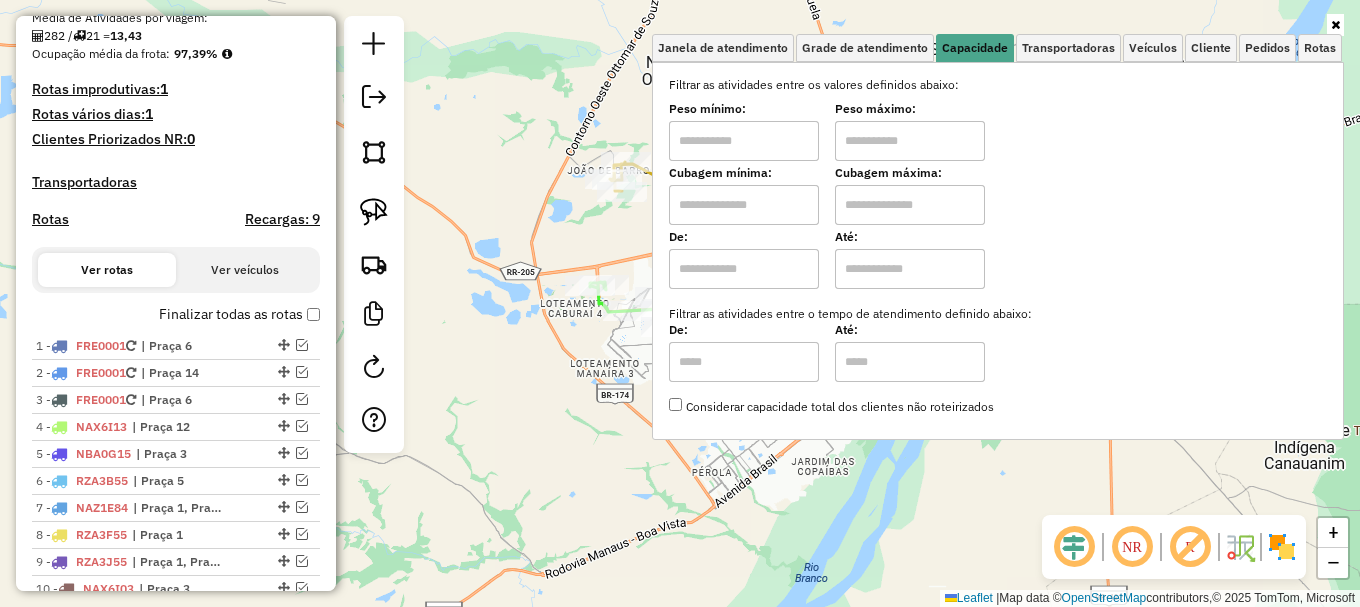 click at bounding box center (744, 205) 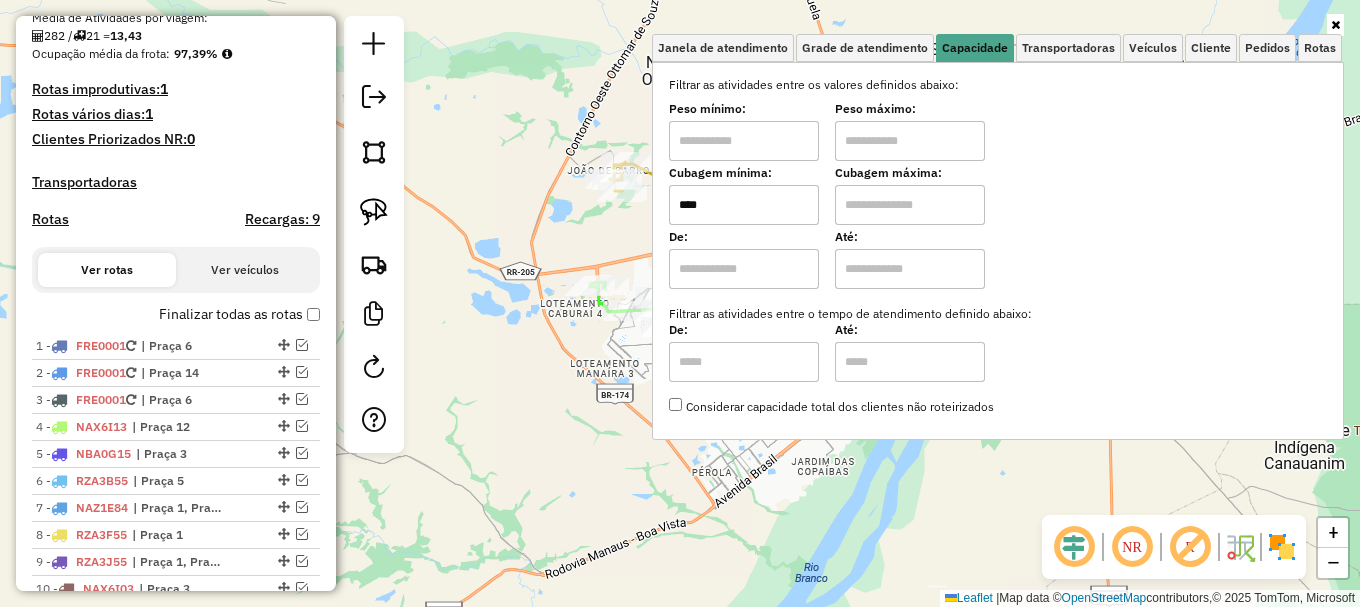 click at bounding box center [910, 205] 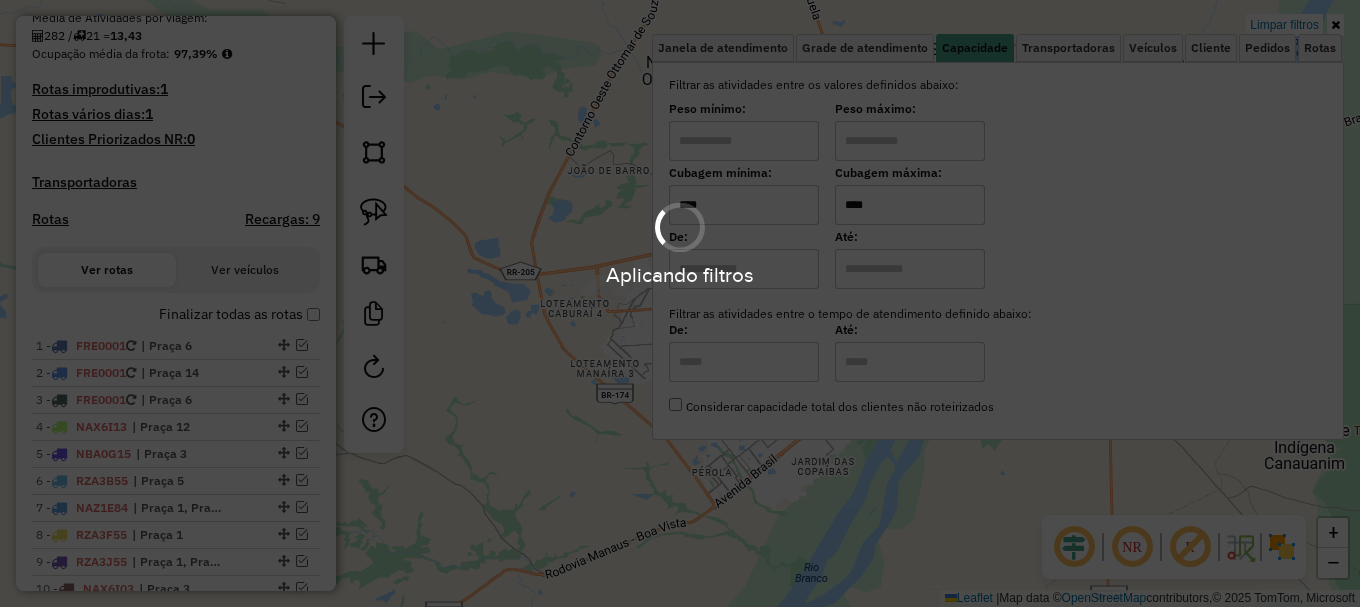 click on "Aplicando filtros" at bounding box center [680, 242] 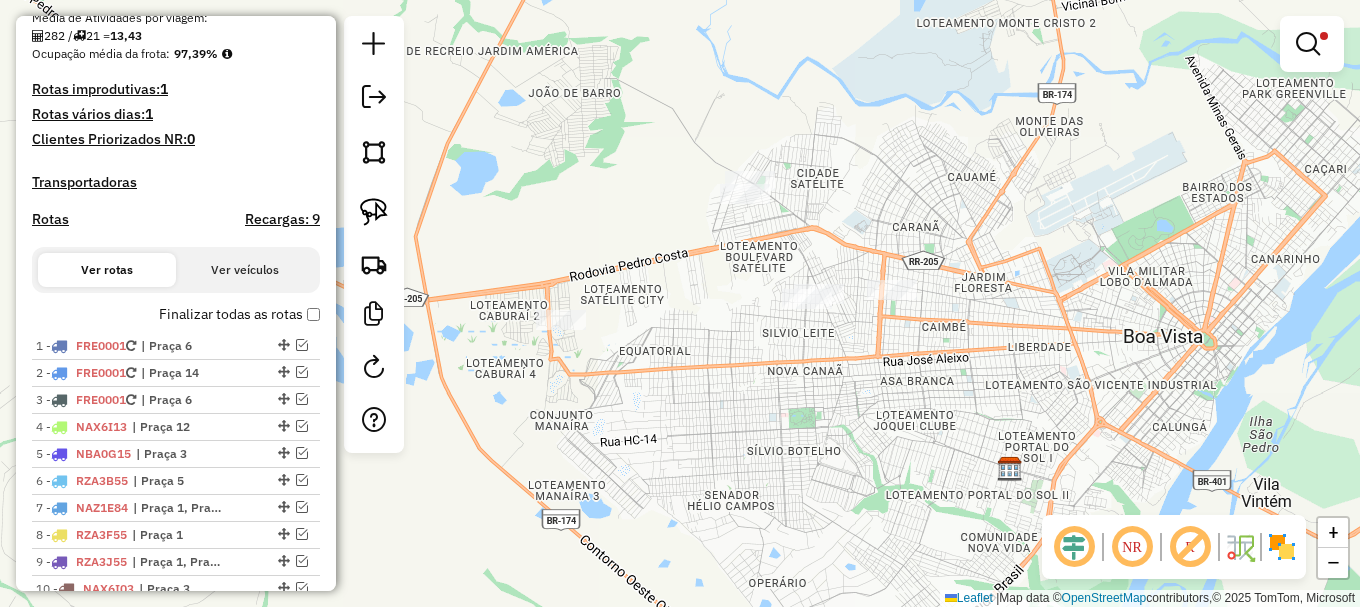 drag, startPoint x: 808, startPoint y: 293, endPoint x: 592, endPoint y: 268, distance: 217.44194 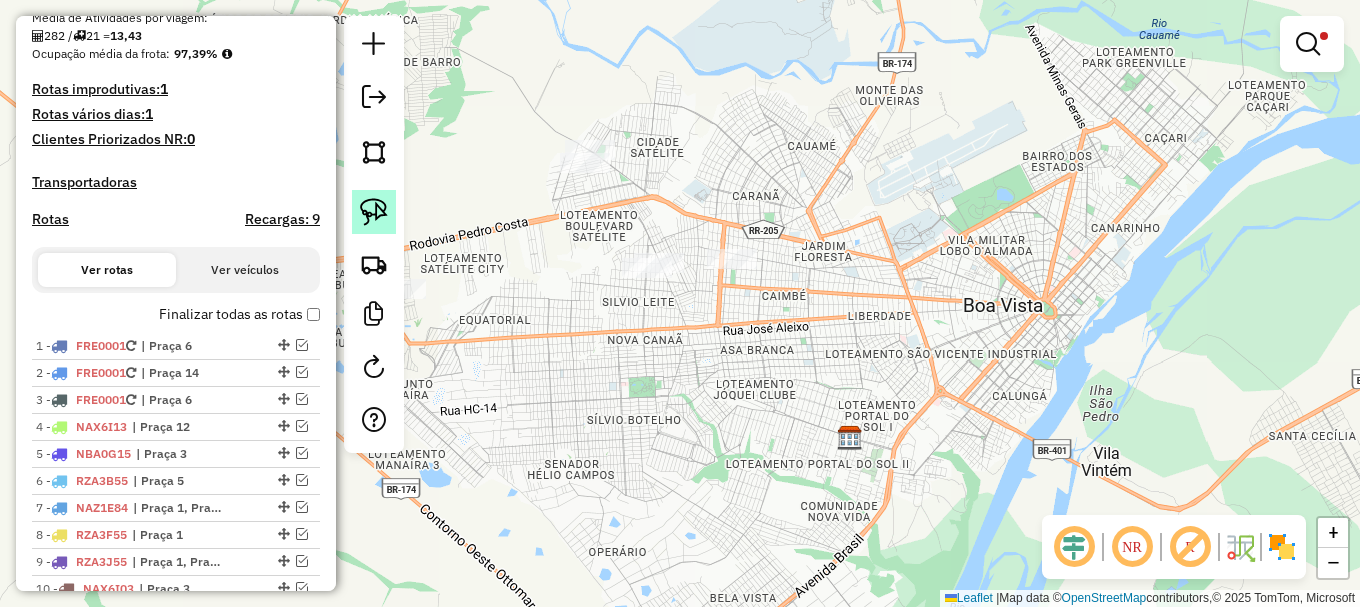 drag, startPoint x: 388, startPoint y: 203, endPoint x: 466, endPoint y: 335, distance: 153.32318 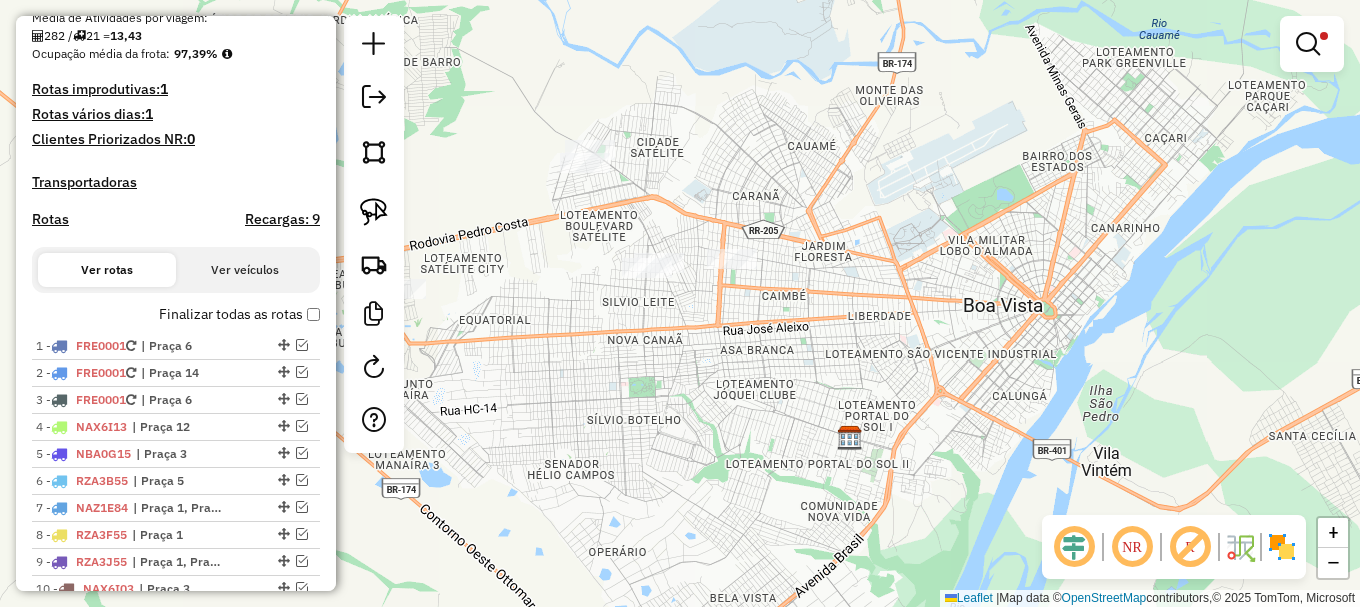 click 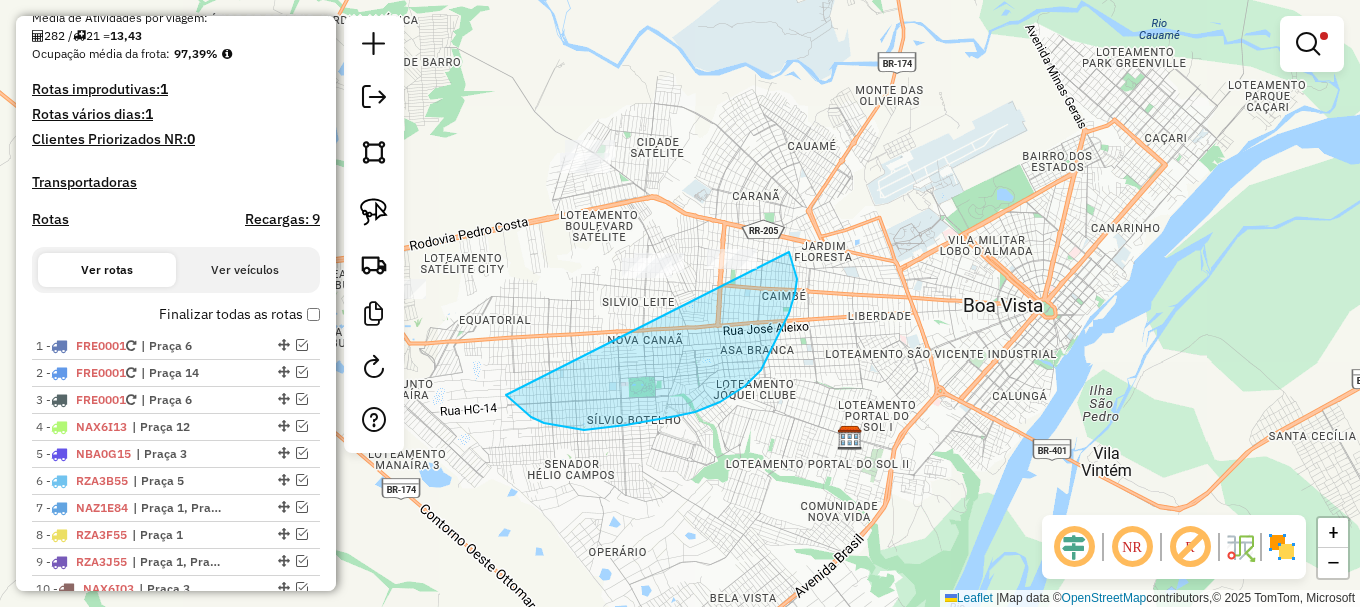 drag, startPoint x: 506, startPoint y: 395, endPoint x: 761, endPoint y: 224, distance: 307.02768 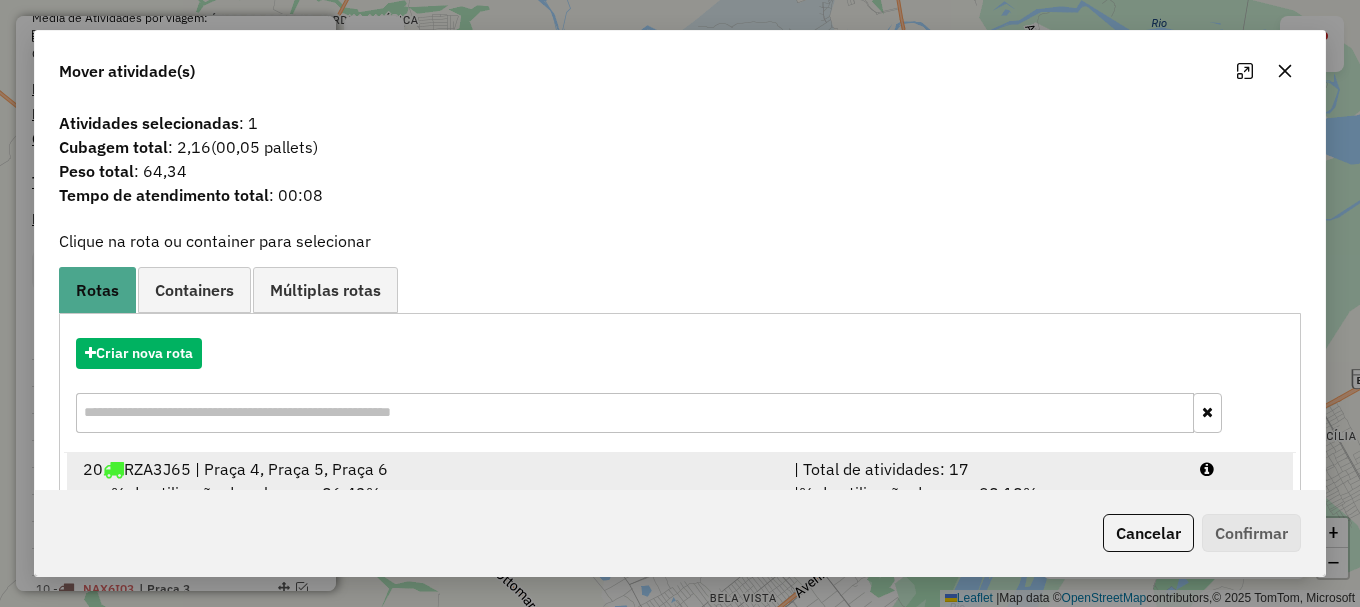 click at bounding box center (1239, 469) 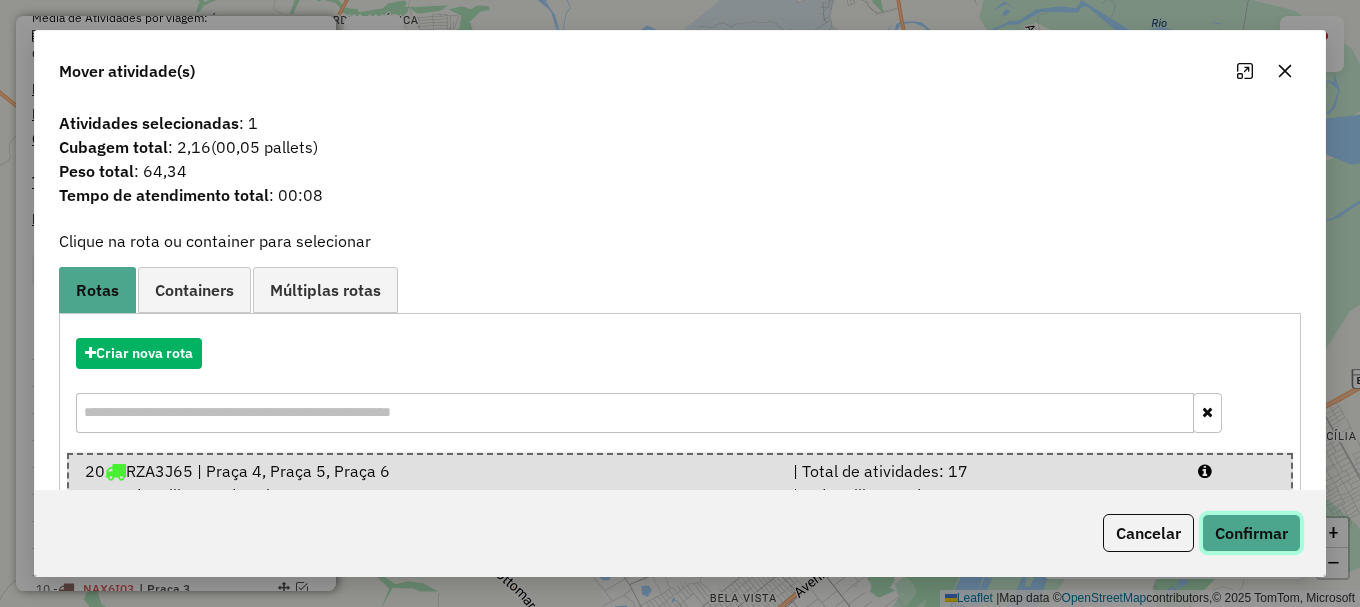 click on "Confirmar" 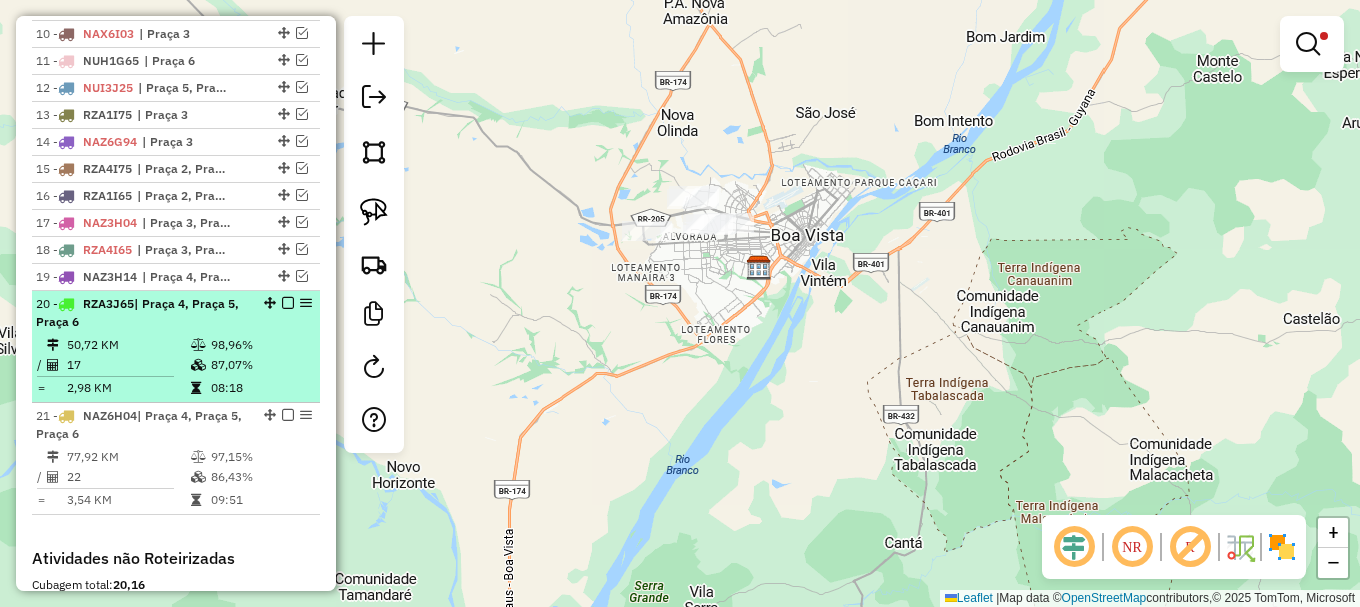 scroll, scrollTop: 1100, scrollLeft: 0, axis: vertical 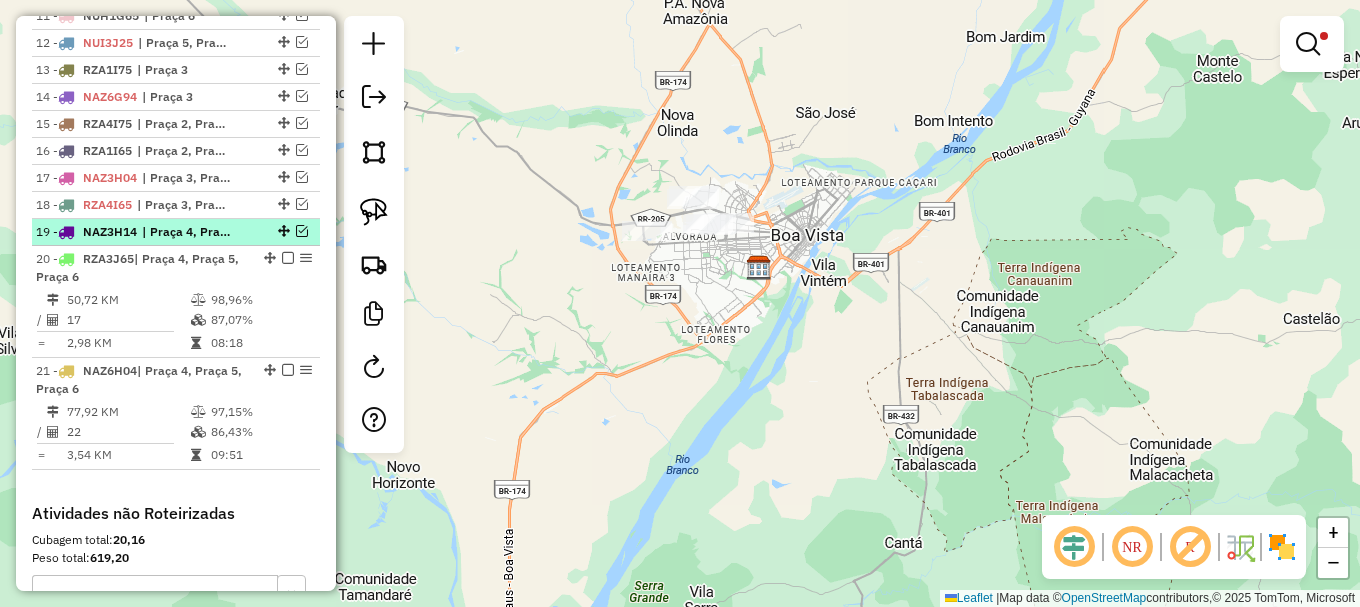 click at bounding box center [302, 231] 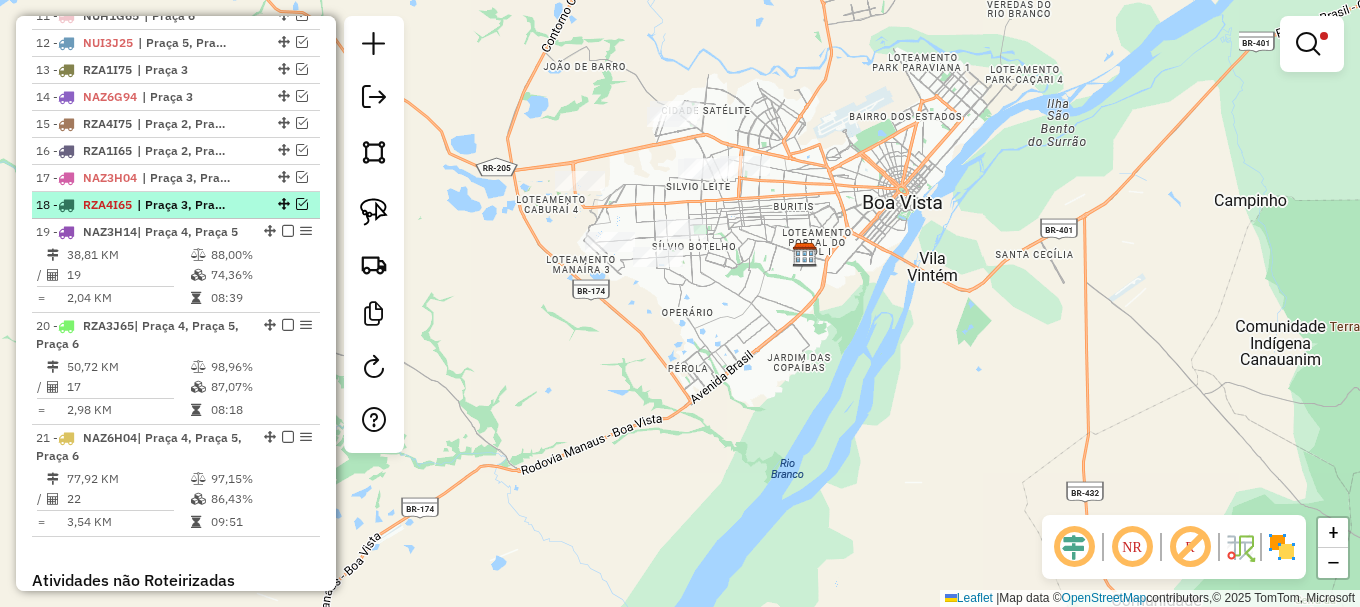 click at bounding box center (302, 204) 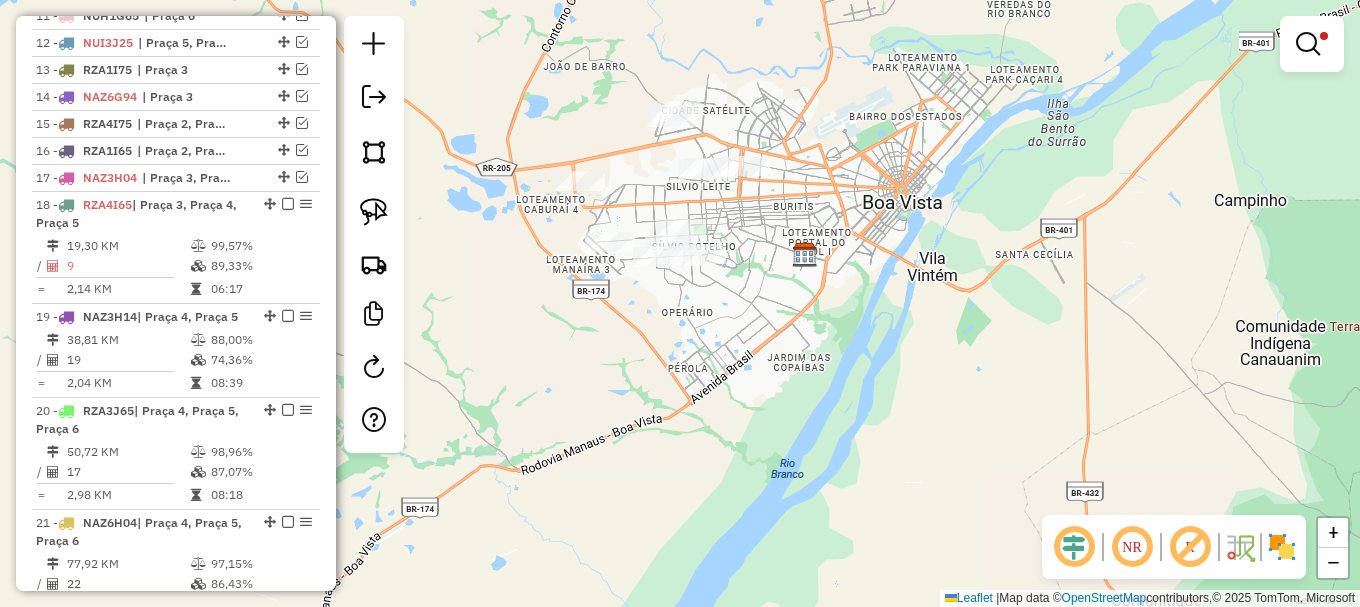 click at bounding box center [1308, 44] 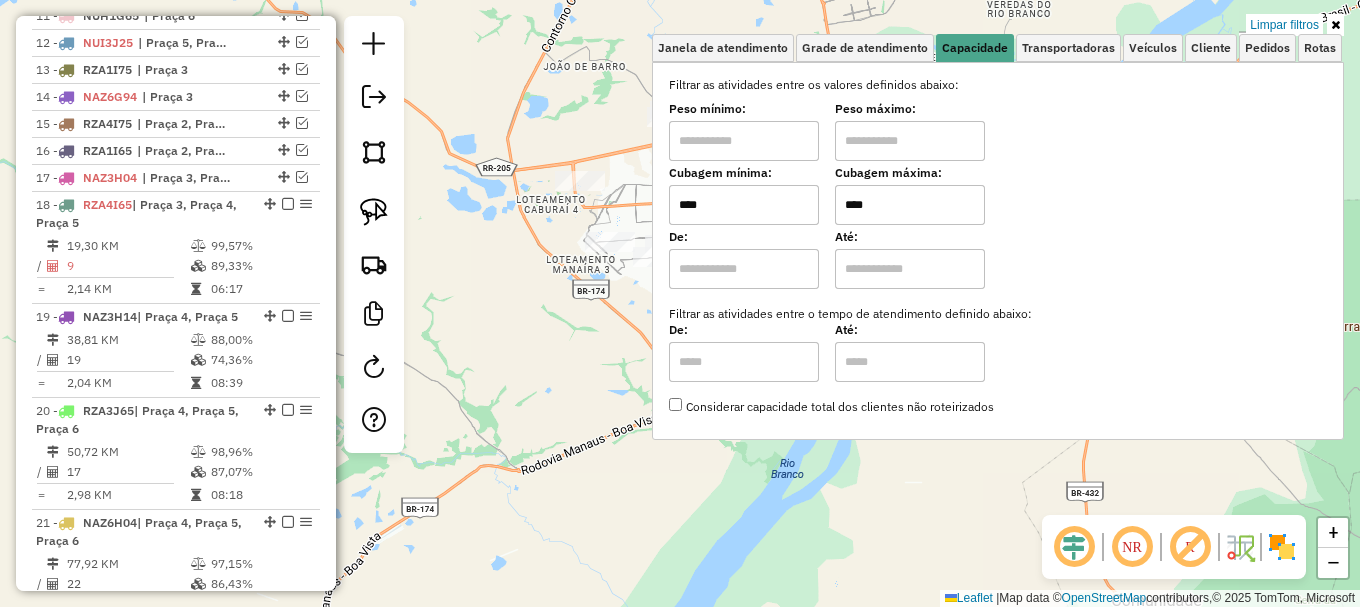 drag, startPoint x: 1295, startPoint y: 31, endPoint x: 1280, endPoint y: 28, distance: 15.297058 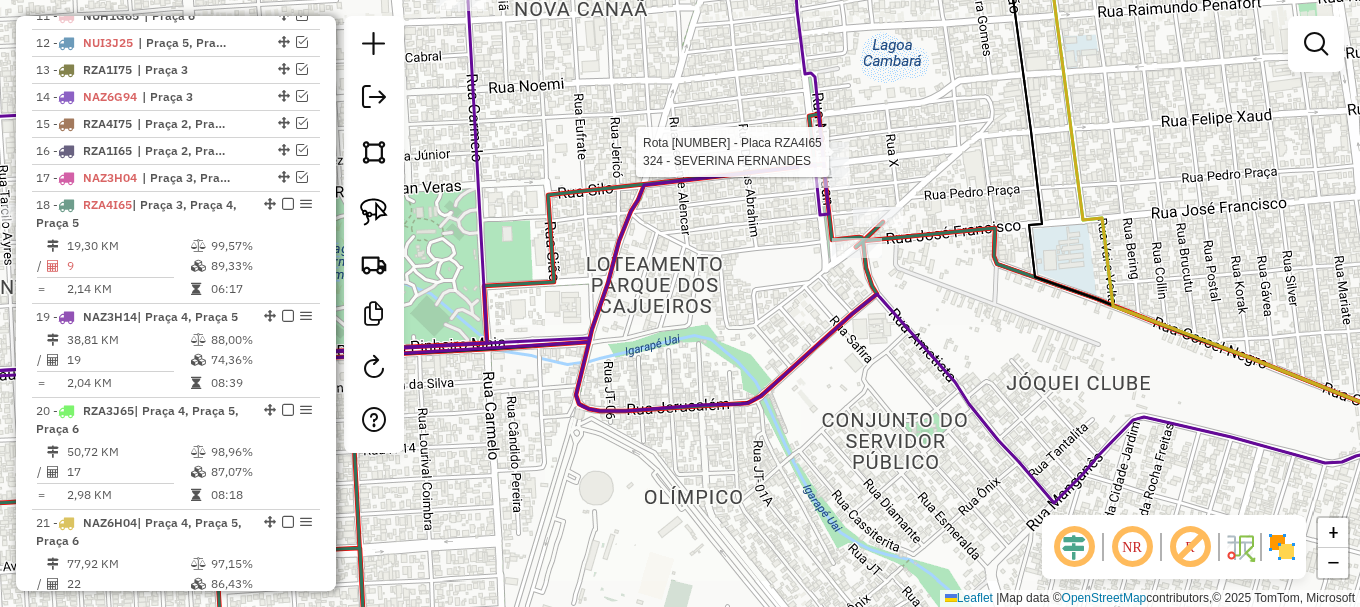 select on "**********" 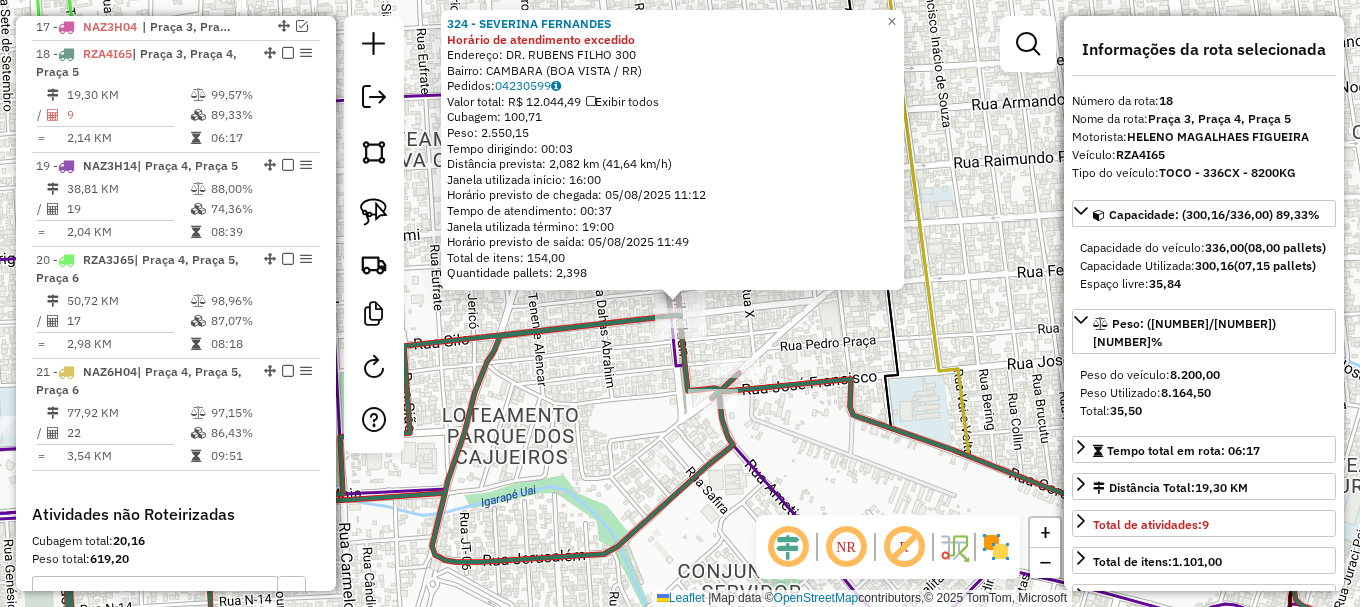 scroll, scrollTop: 1276, scrollLeft: 0, axis: vertical 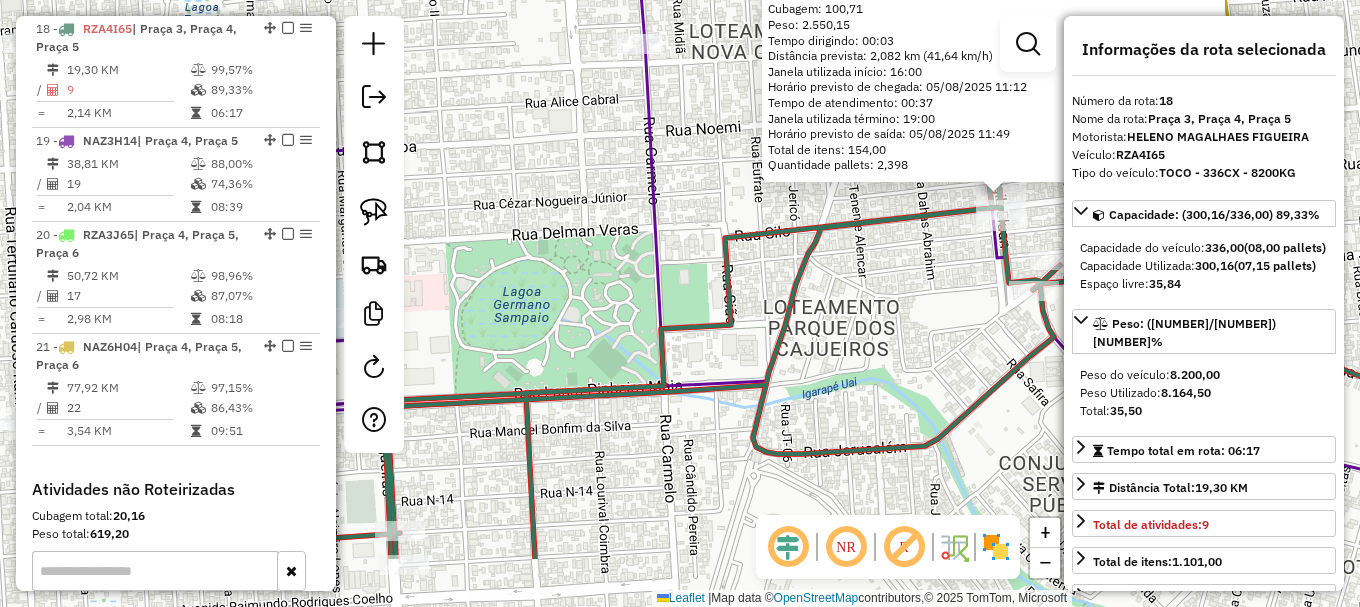 drag, startPoint x: 509, startPoint y: 373, endPoint x: 809, endPoint y: 255, distance: 322.37247 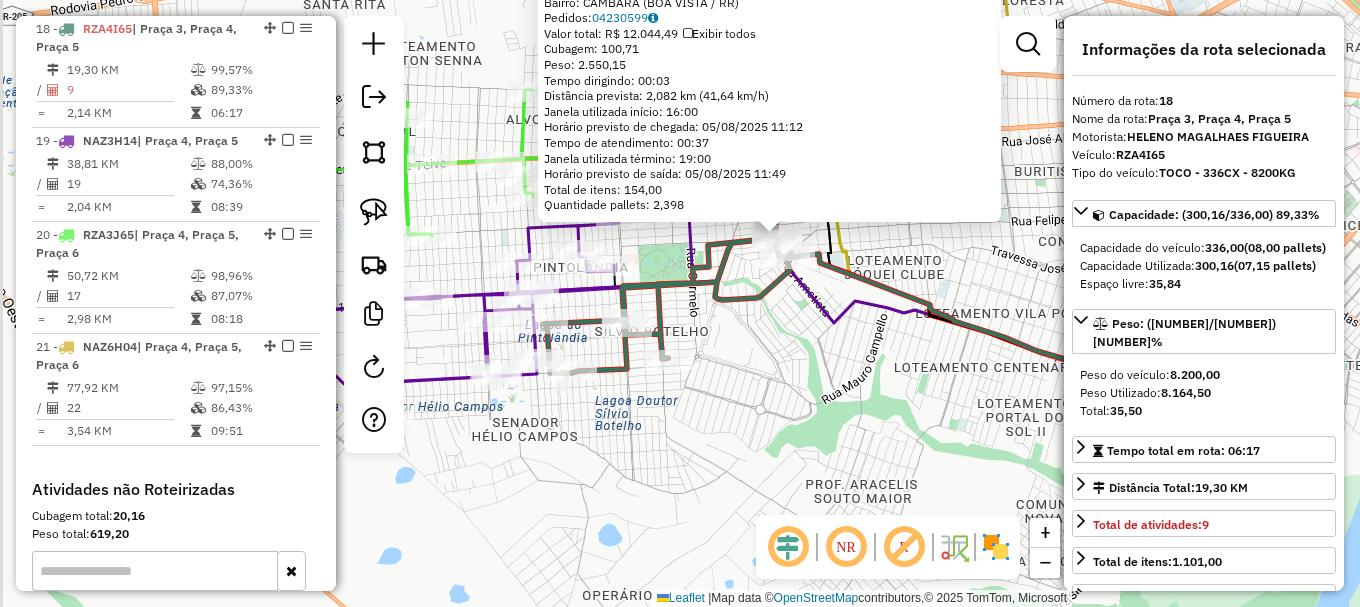 drag, startPoint x: 682, startPoint y: 332, endPoint x: 795, endPoint y: 292, distance: 119.870766 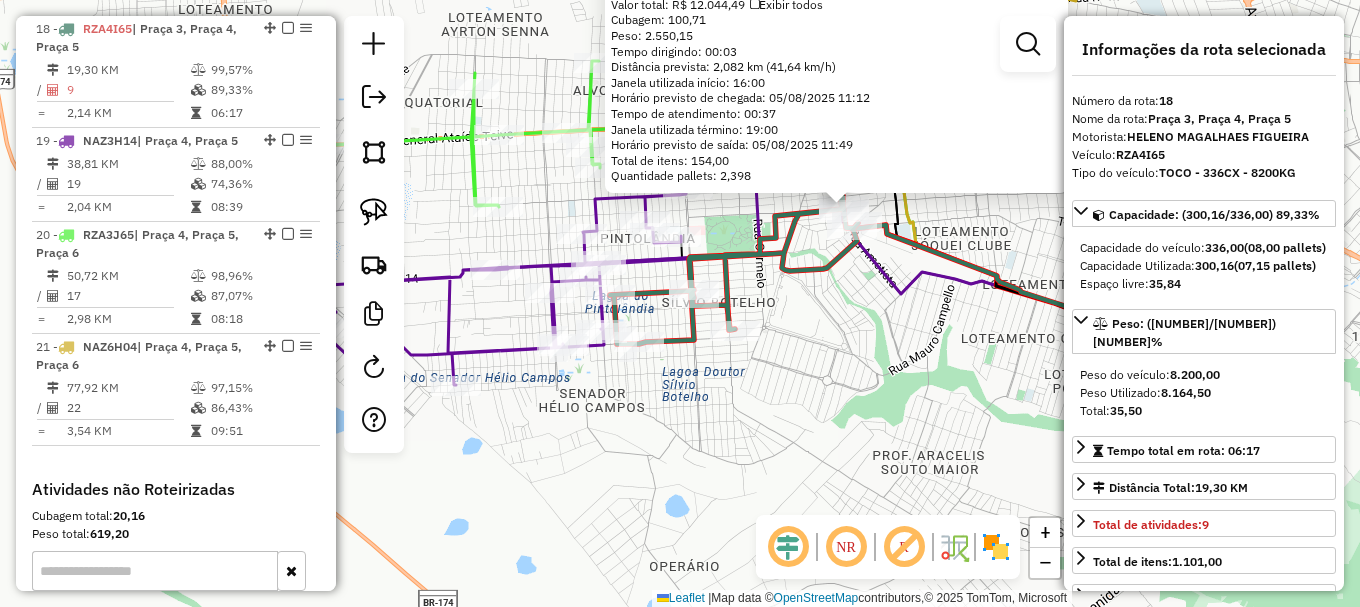 click 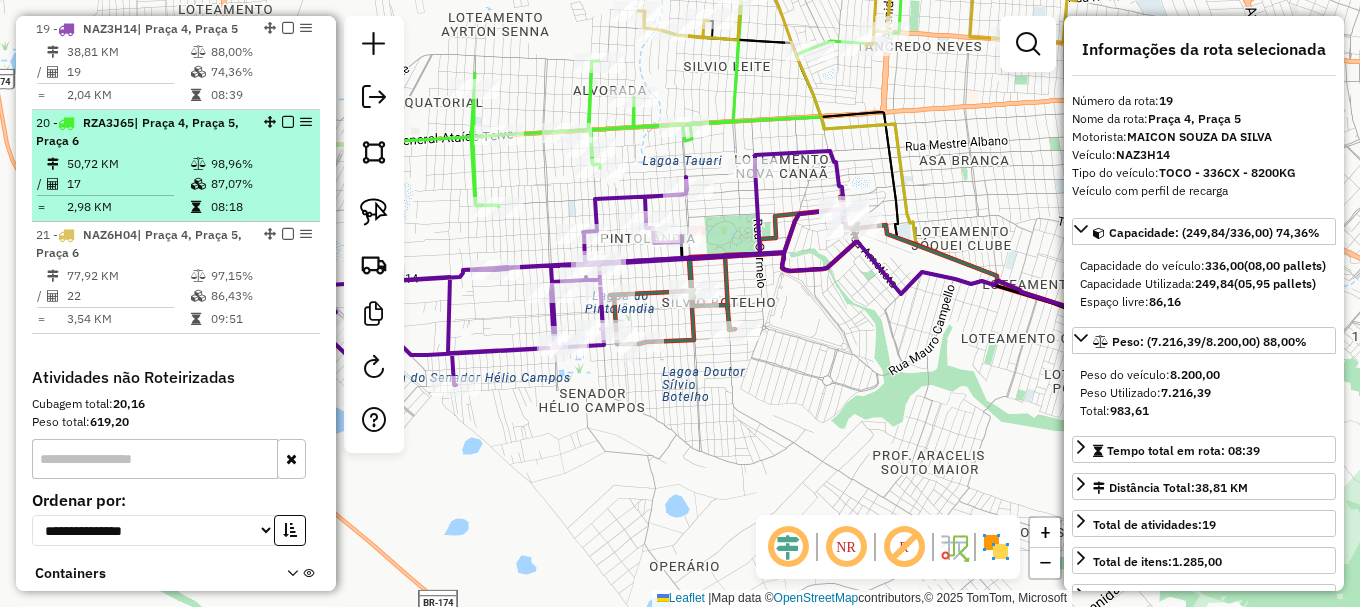 scroll, scrollTop: 1288, scrollLeft: 0, axis: vertical 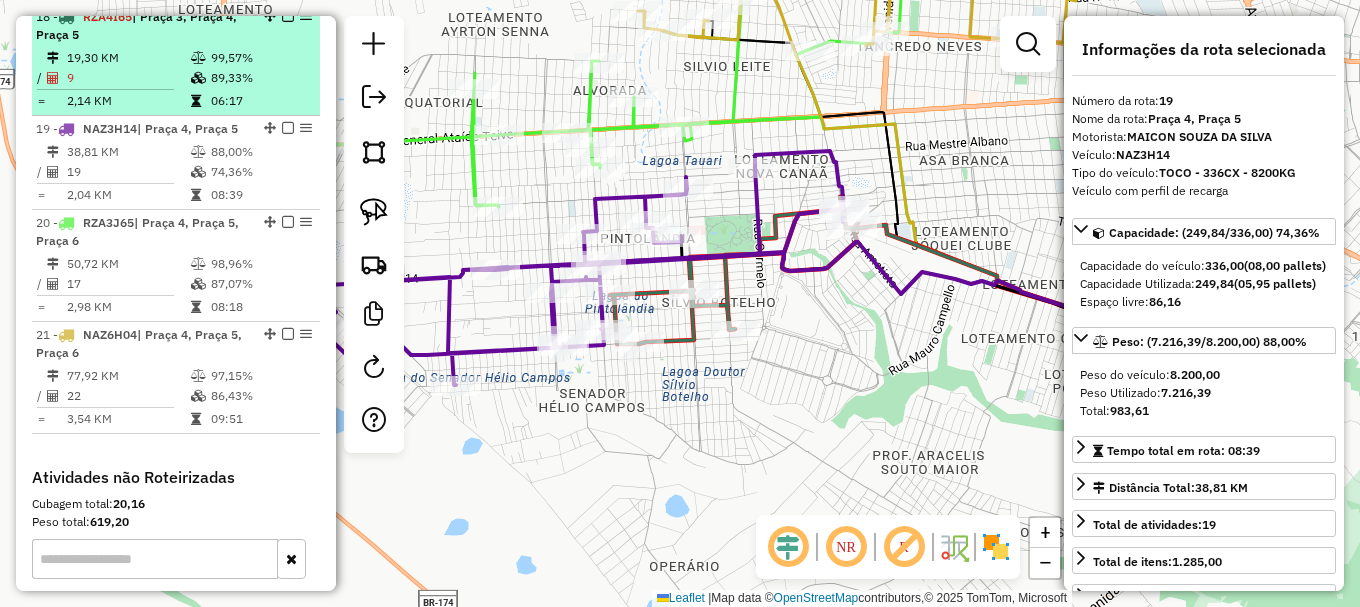 click at bounding box center (288, 16) 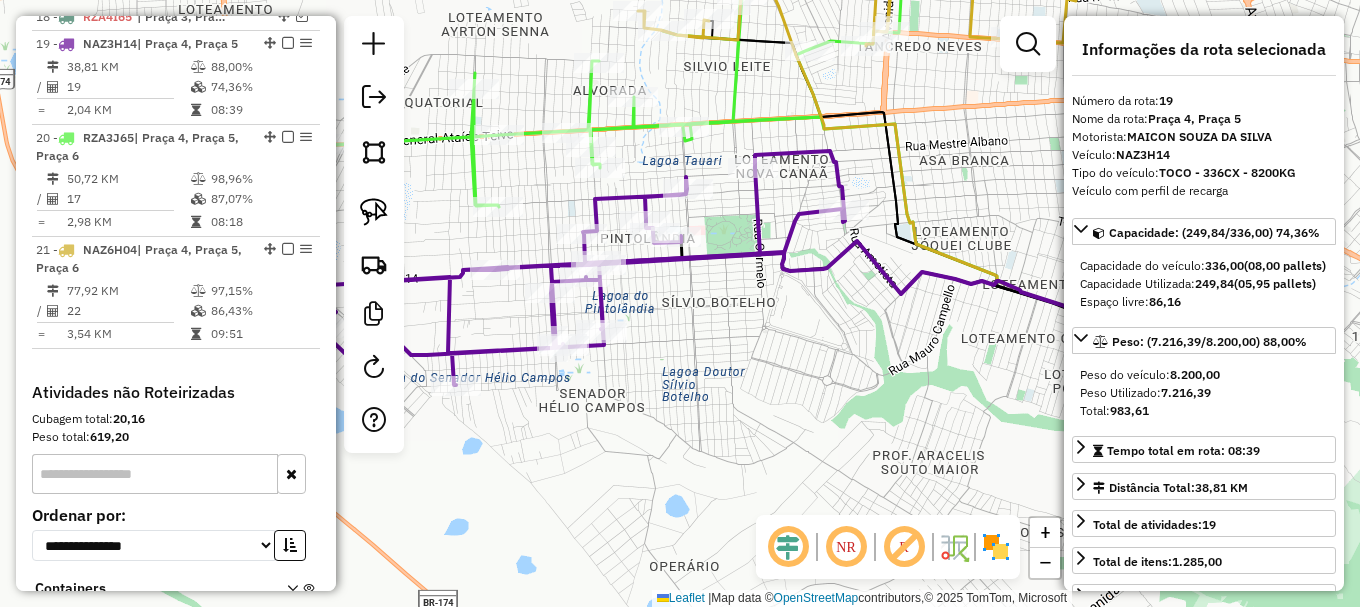 drag, startPoint x: 536, startPoint y: 202, endPoint x: 680, endPoint y: 216, distance: 144.67896 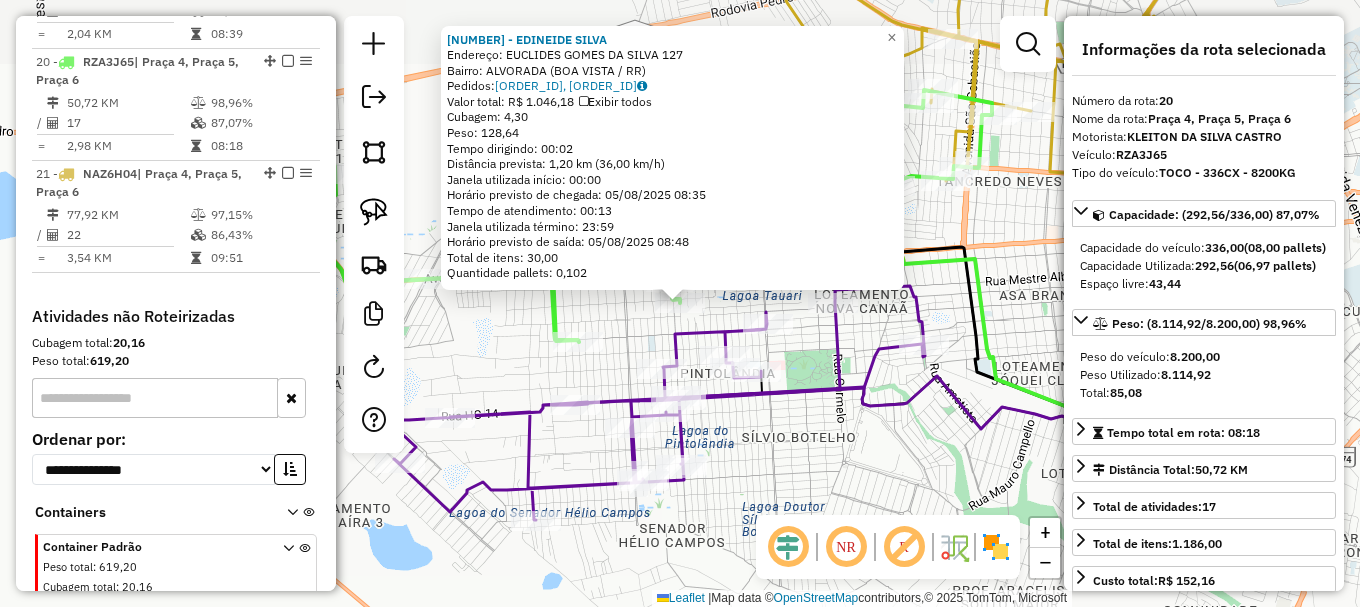 scroll, scrollTop: 1397, scrollLeft: 0, axis: vertical 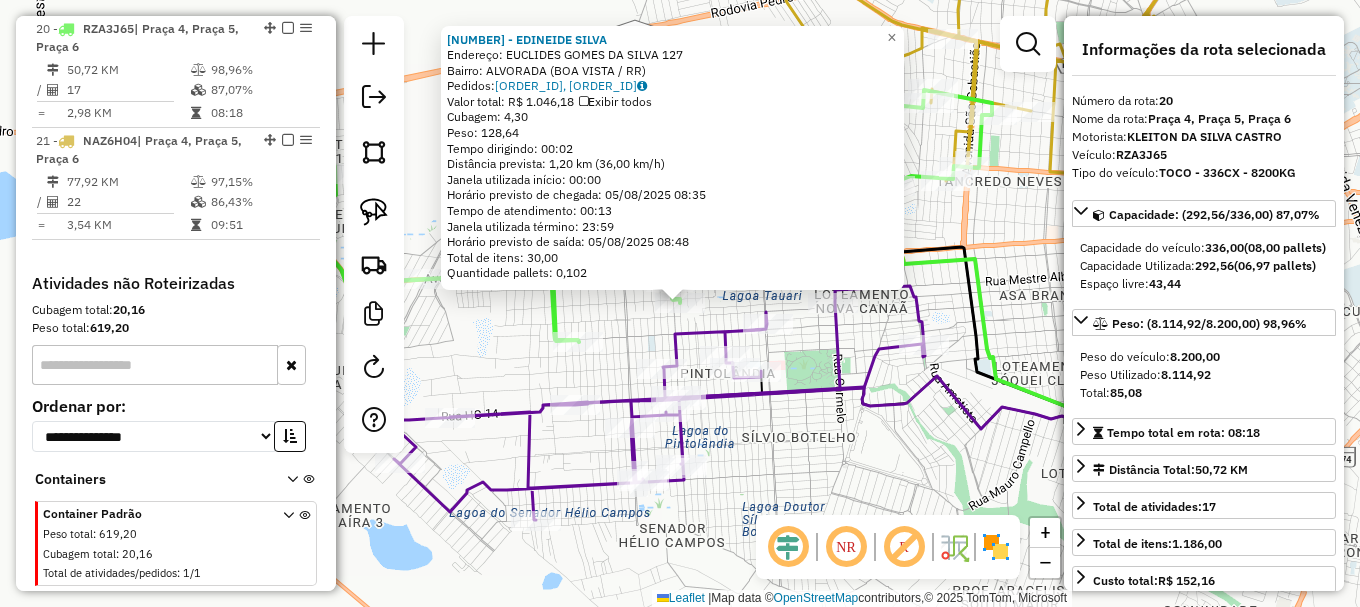click on "[NUMBER] - [NAME]  Endereço: [STREET]       [NUMBER]   Bairro: [NEIGHBORHOOD] ([CITY] / [STATE])   Pedidos:  [ORDER_ID], [ORDER_ID]   Valor total: R$ 1.046,18   Exibir todos   Cubagem: 4,30  Peso: 128,64  Tempo dirigindo: 00:02   Distância prevista: 1,20 km (36,00 km/h)   Janela utilizada início: 00:00   Horário previsto de chegada: 05/08/2025 08:35   Tempo de atendimento: 00:13   Janela utilizada término: 23:59   Horário previsto de saída: 05/08/2025 08:48   Total de itens: 30,00   Quantidade pallets: 0,102  × Janela de atendimento Grade de atendimento Capacidade Transportadoras Veículos Cliente Pedidos  Rotas Selecione os dias de semana para filtrar as janelas de atendimento  Seg   Ter   Qua   Qui   Sex   Sáb   Dom  Informe o período da janela de atendimento: De: Até:  Filtrar exatamente a janela do cliente  Considerar janela de atendimento padrão  Selecione os dias de semana para filtrar as grades de atendimento  Seg   Ter   Qua   Qui   Sex   Sáb   Dom   Peso mínimo:   Peso máximo:  De:" 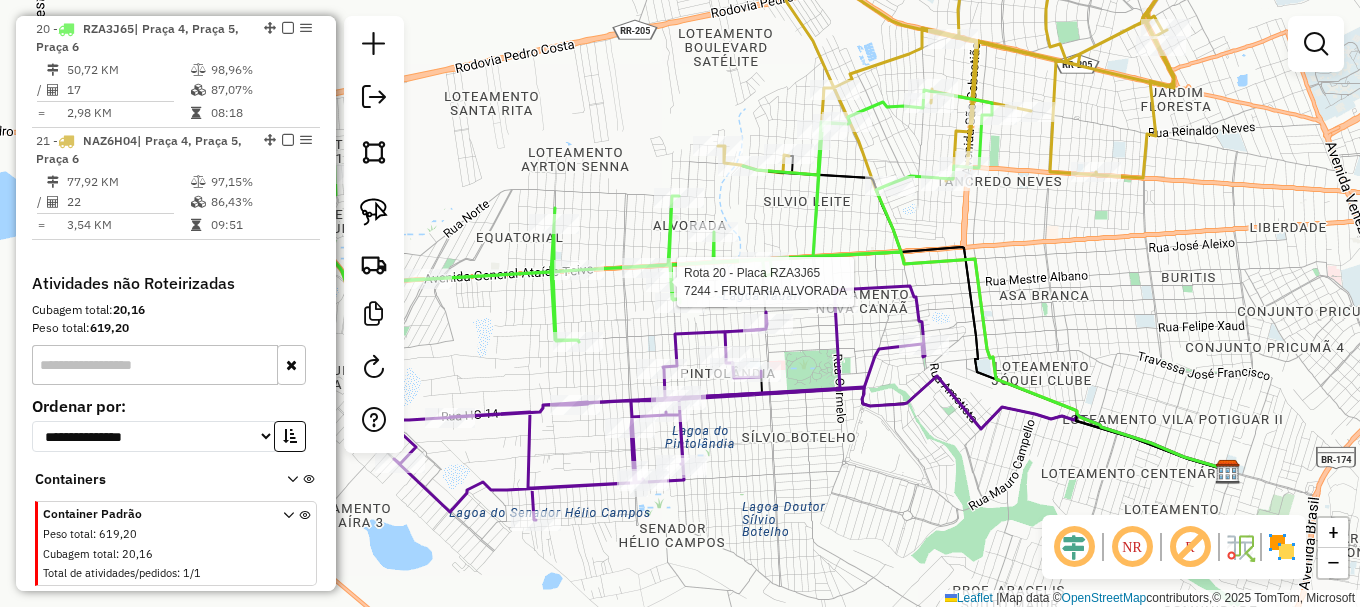 select on "**********" 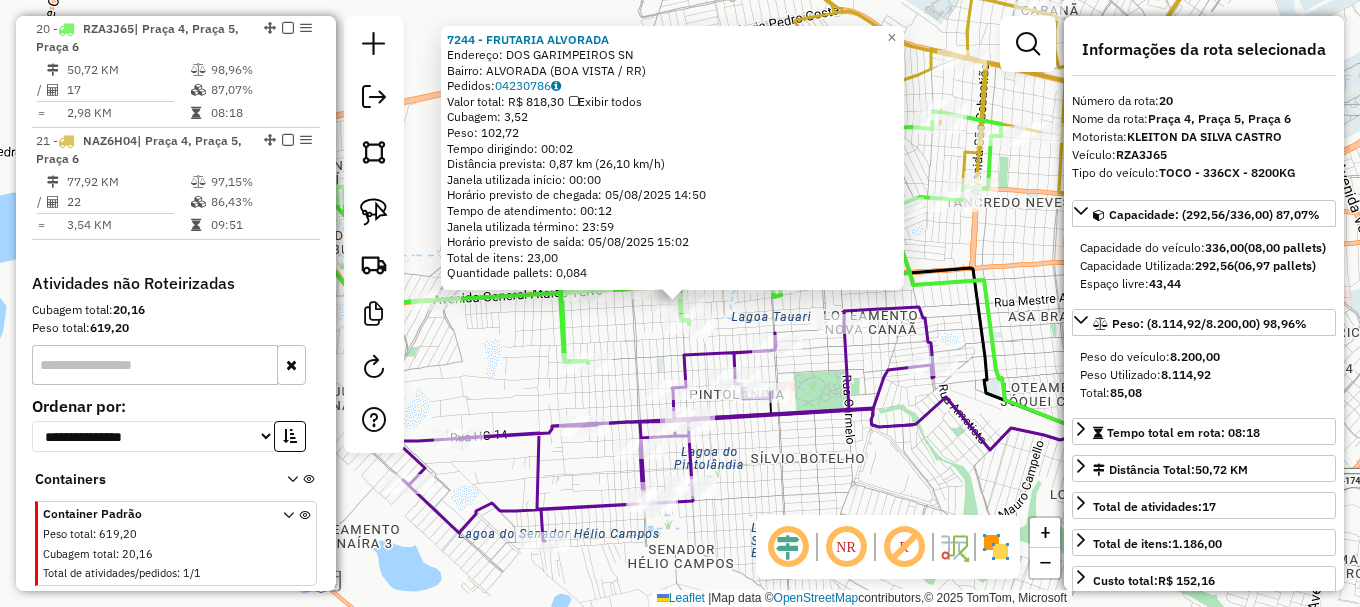click 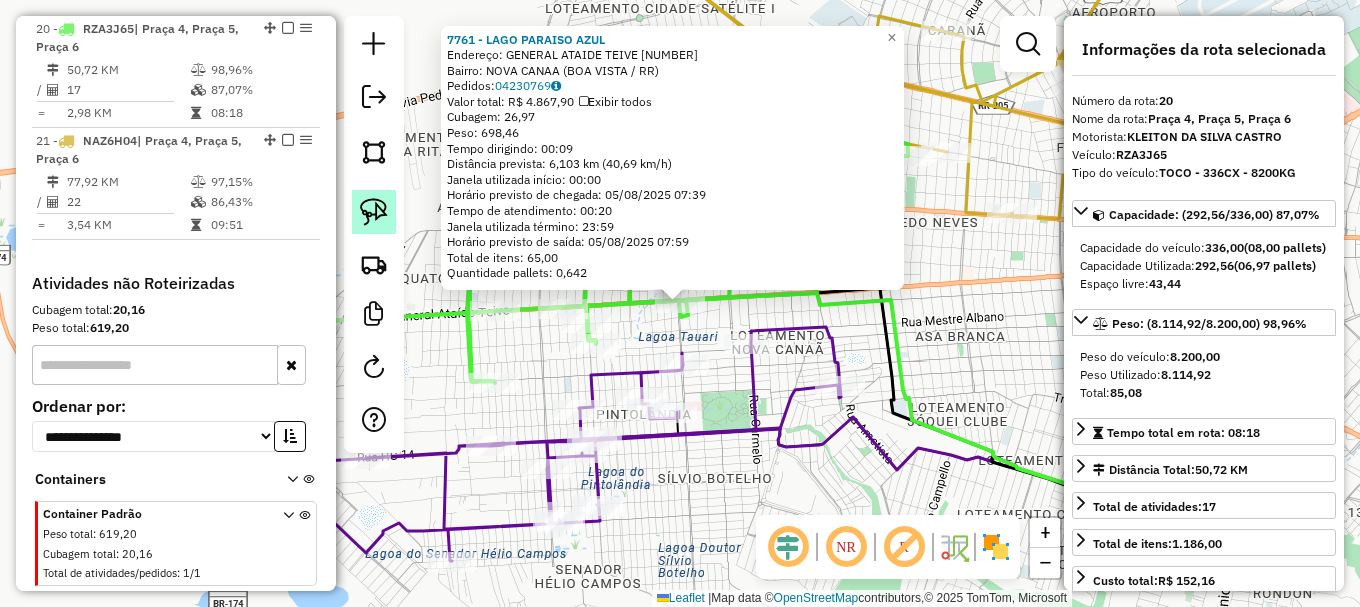 click 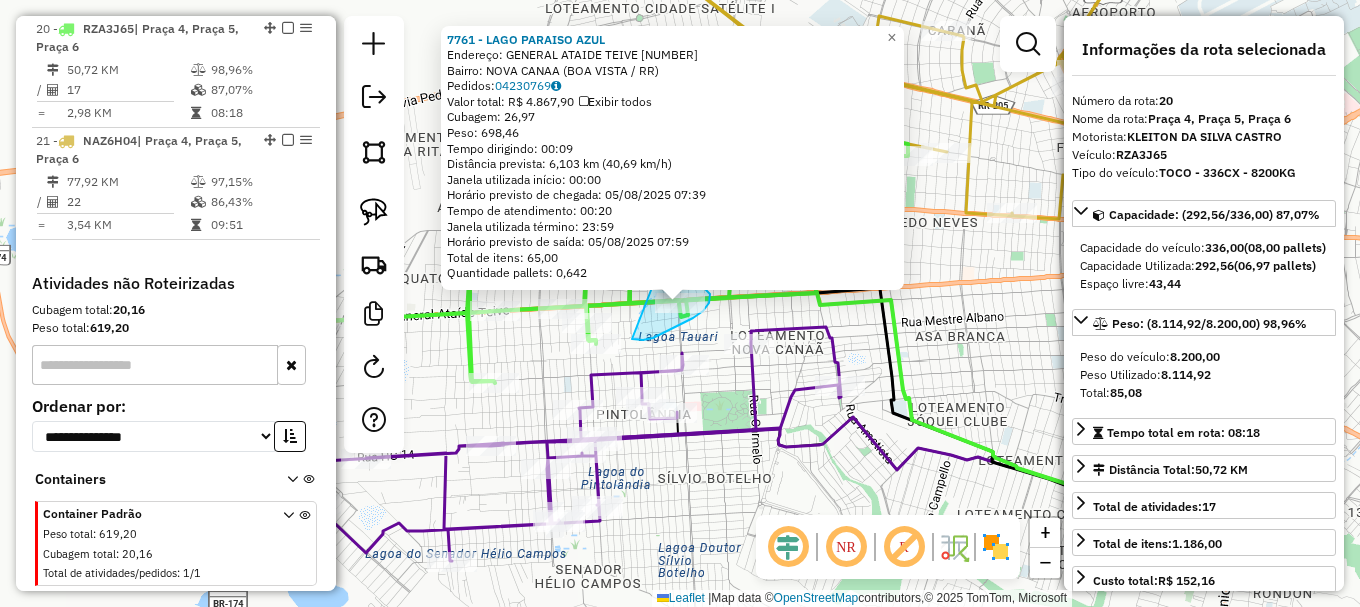 drag, startPoint x: 643, startPoint y: 340, endPoint x: 662, endPoint y: 262, distance: 80.280754 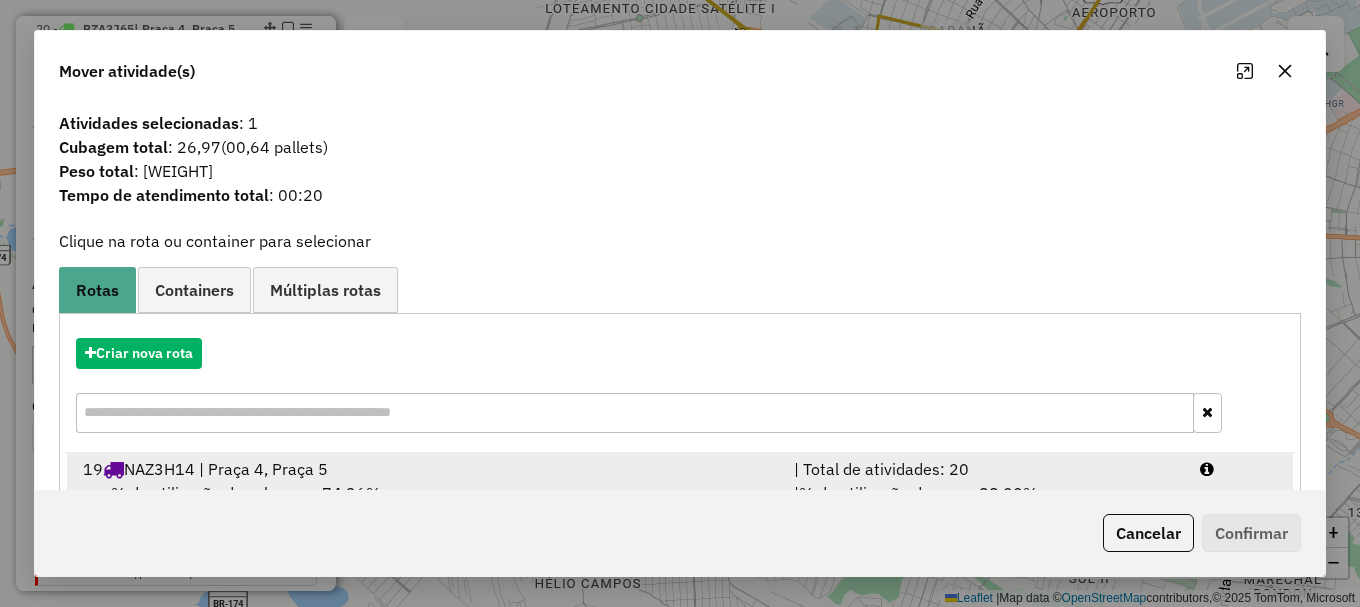 click at bounding box center [1239, 469] 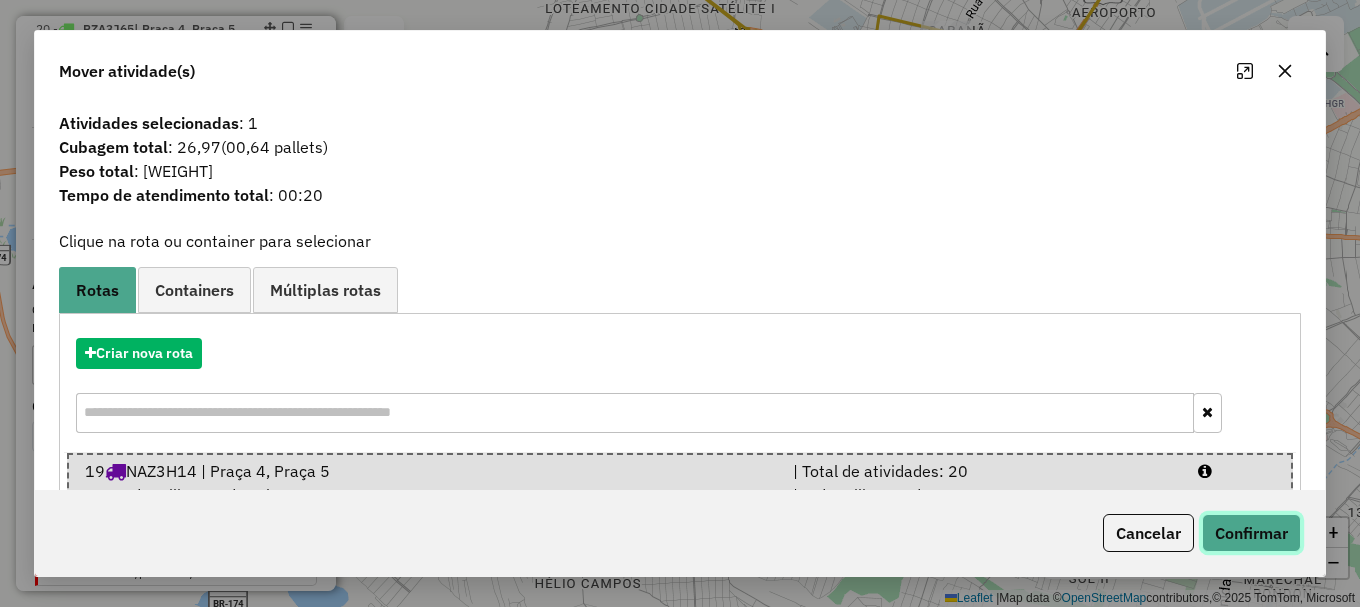 drag, startPoint x: 1250, startPoint y: 539, endPoint x: 1232, endPoint y: 527, distance: 21.633308 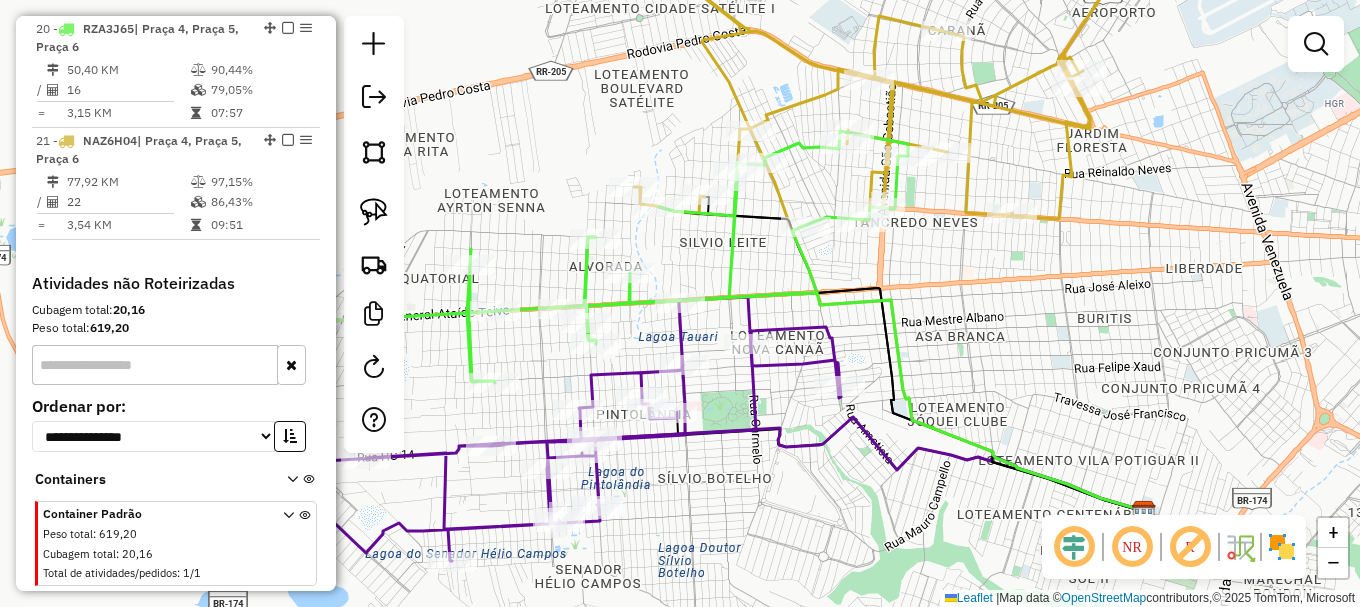 scroll, scrollTop: 1191, scrollLeft: 0, axis: vertical 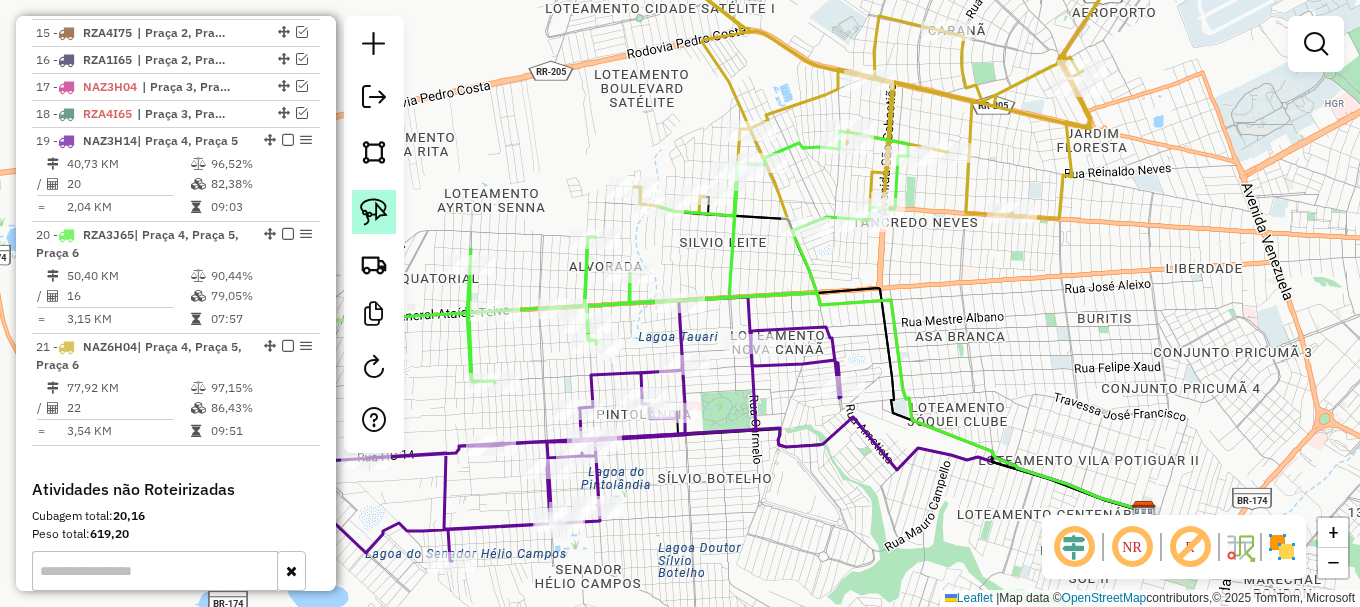 click 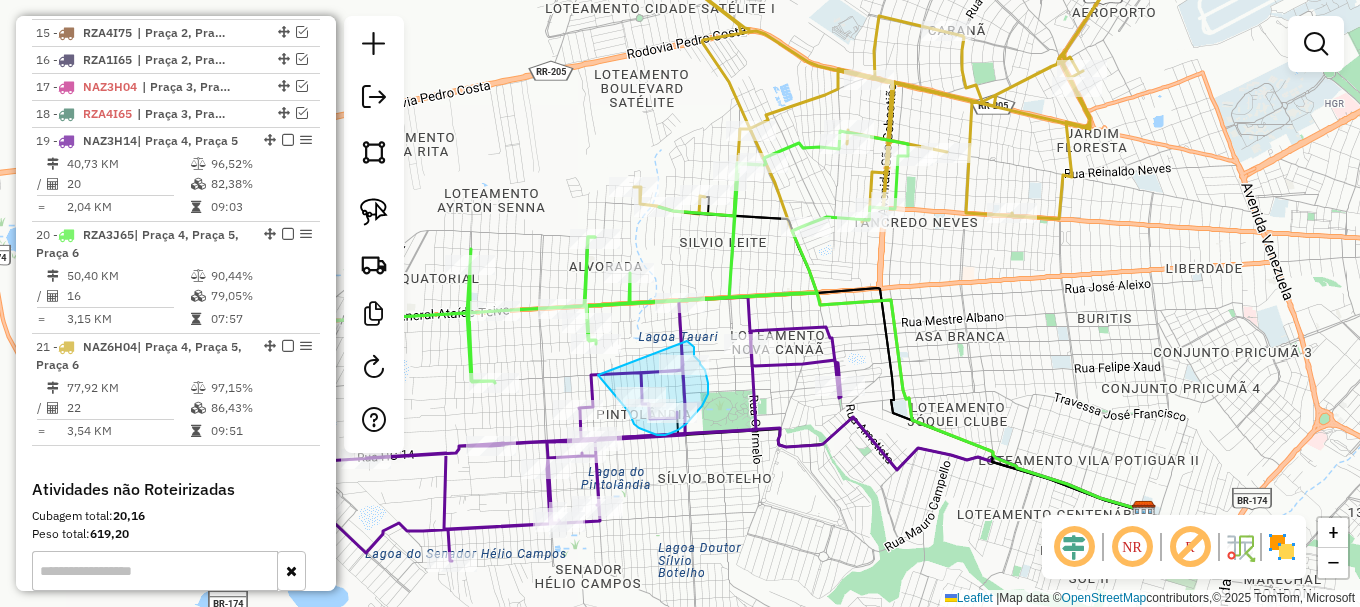 drag, startPoint x: 598, startPoint y: 375, endPoint x: 677, endPoint y: 336, distance: 88.10221 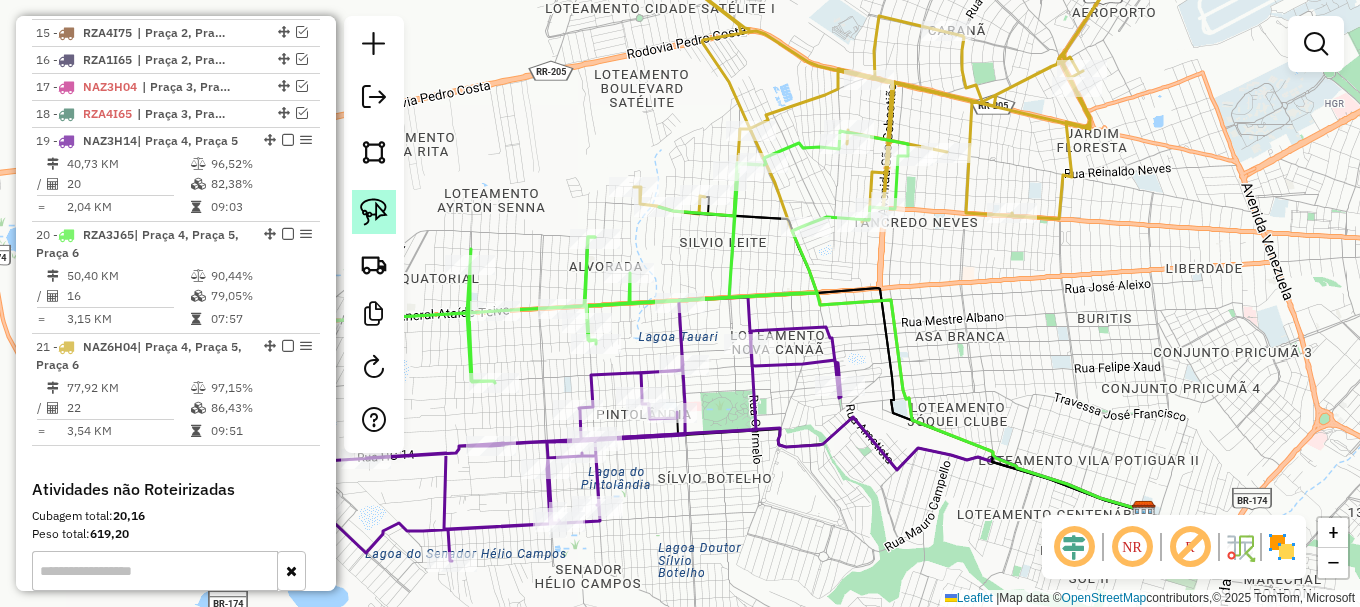 click 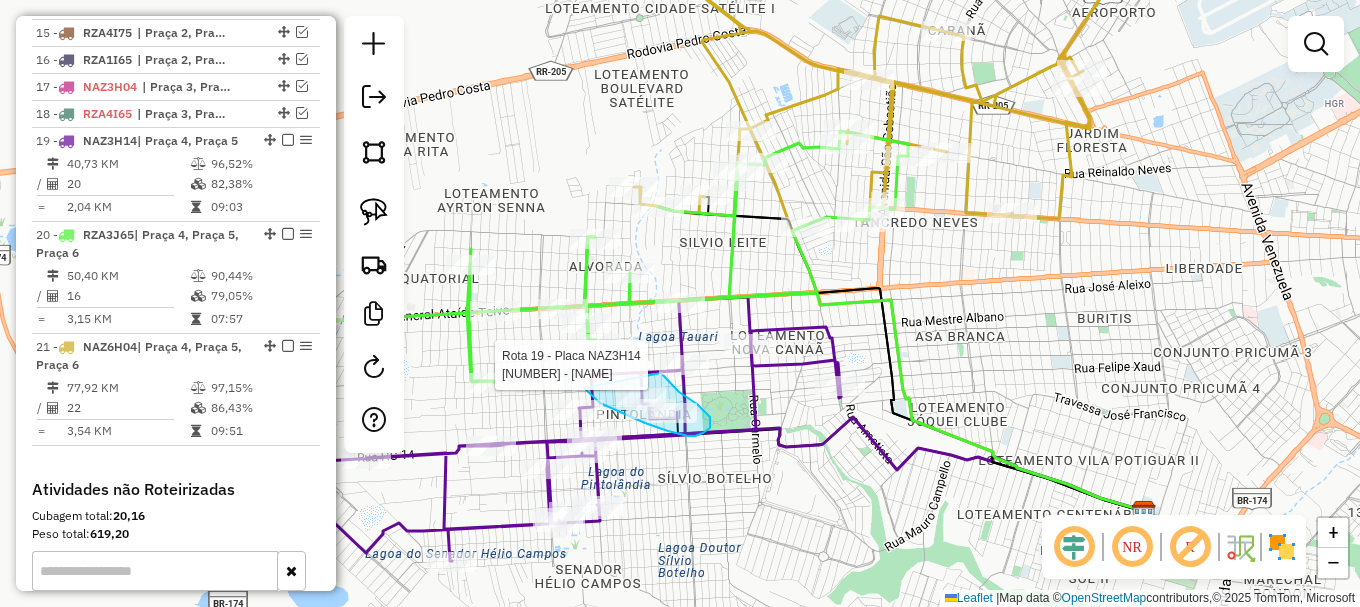 click on "Rota 19 - Placa NAZ3H14  1148 - [BRAND_NAME]" 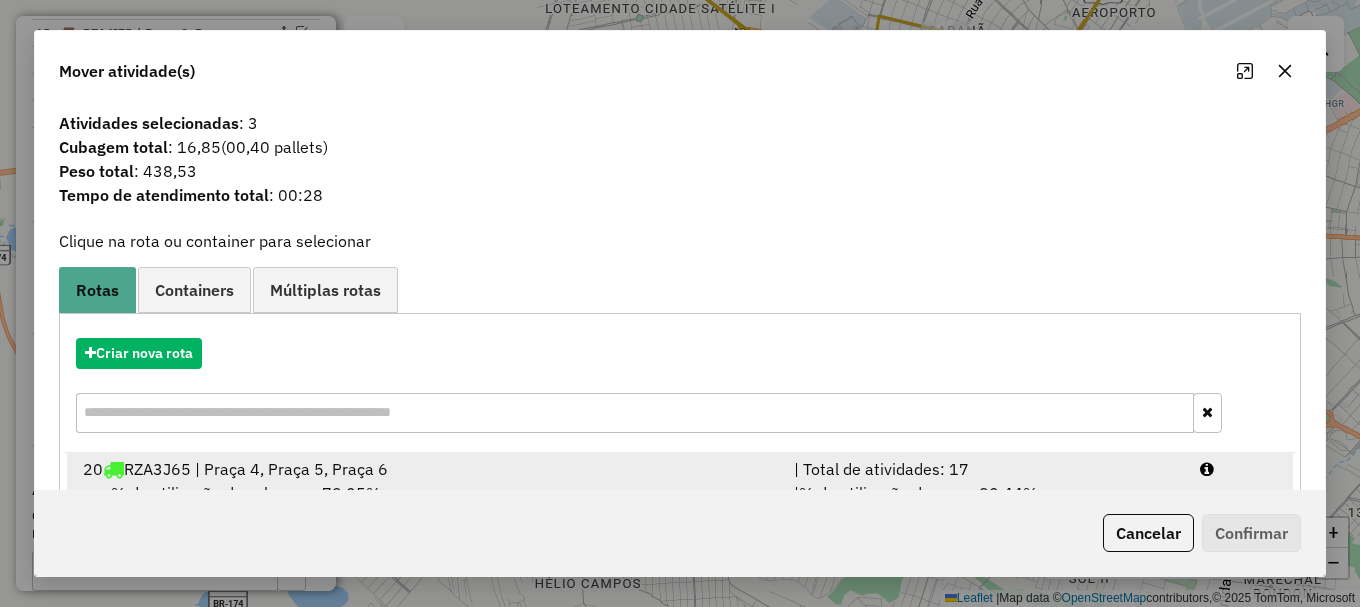 click at bounding box center [1239, 469] 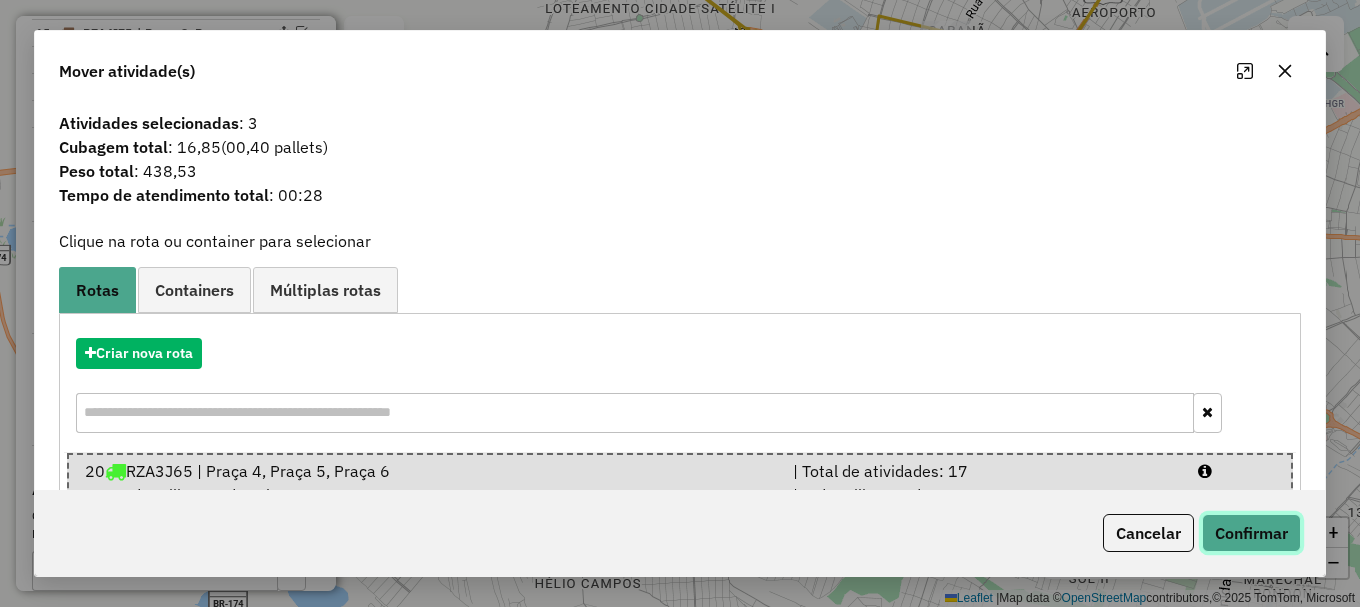 click on "Confirmar" 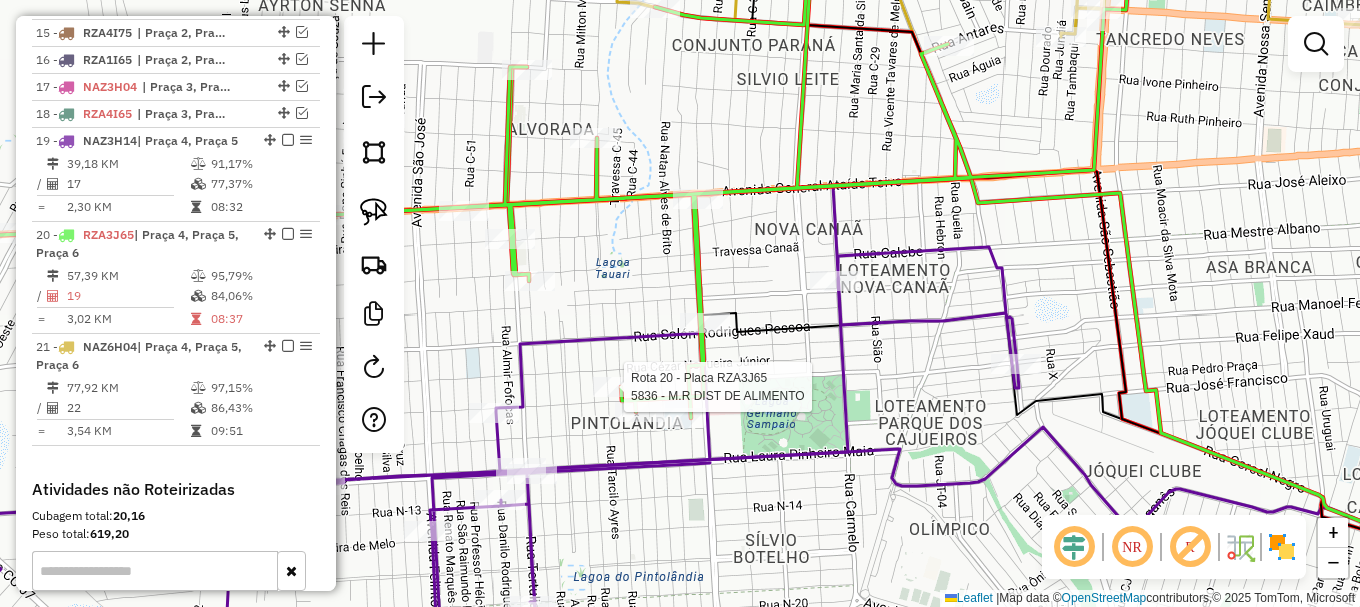 select on "**********" 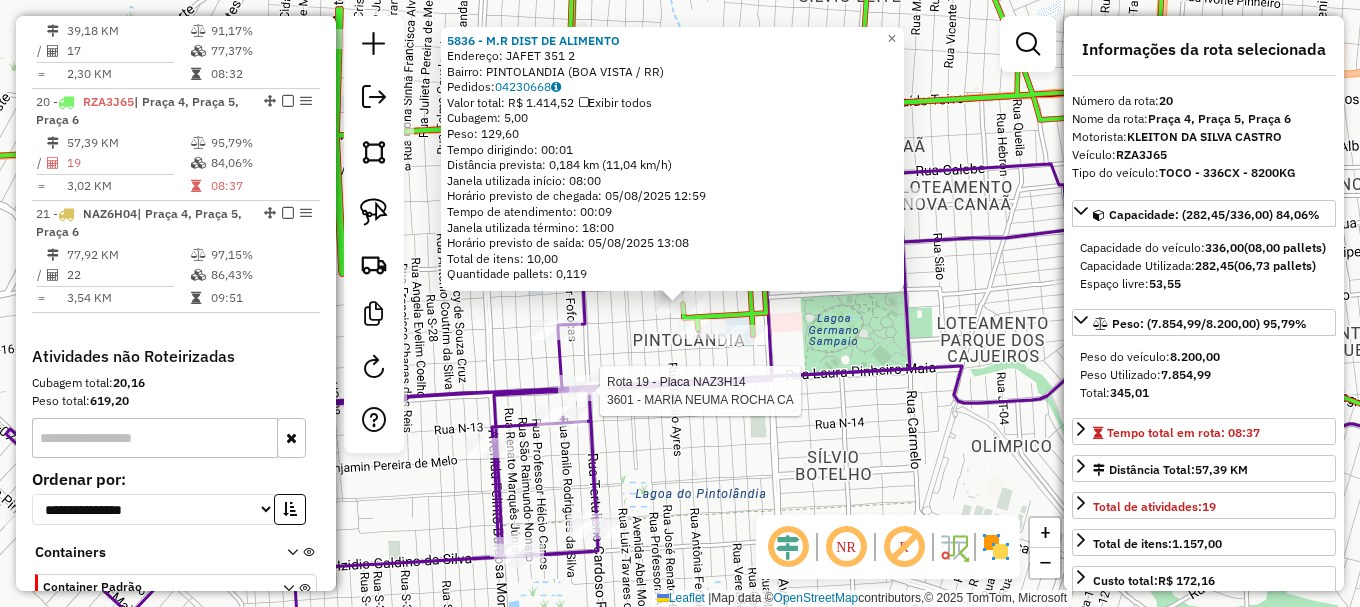 scroll, scrollTop: 1397, scrollLeft: 0, axis: vertical 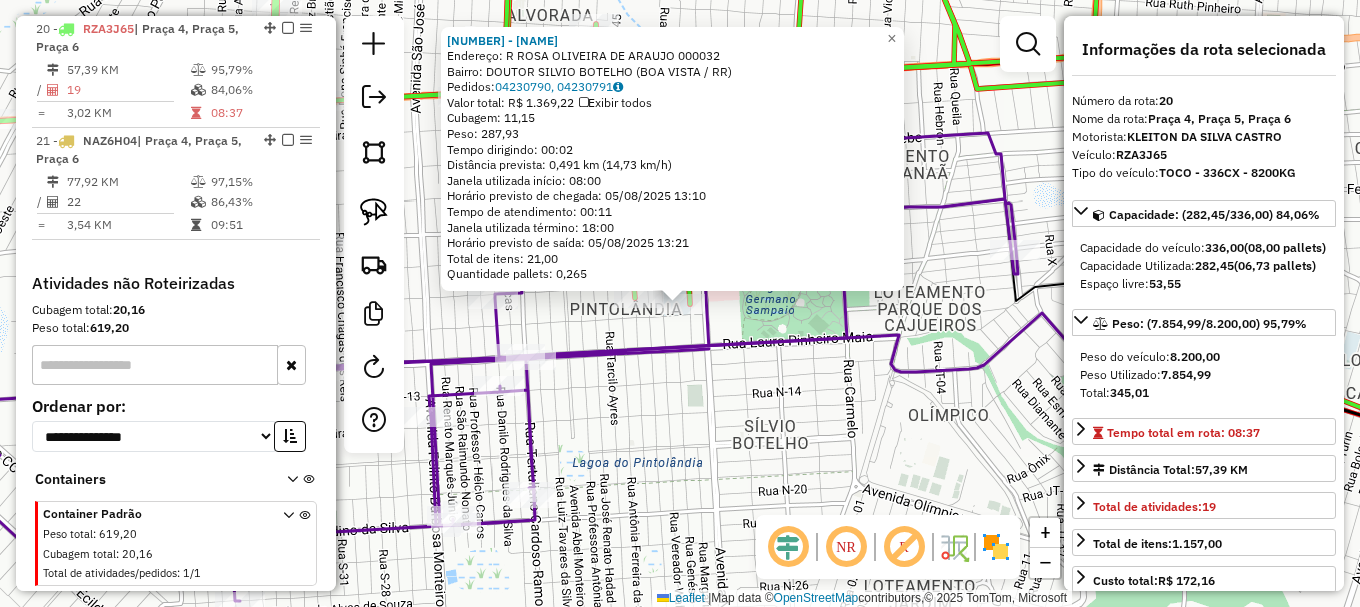 click 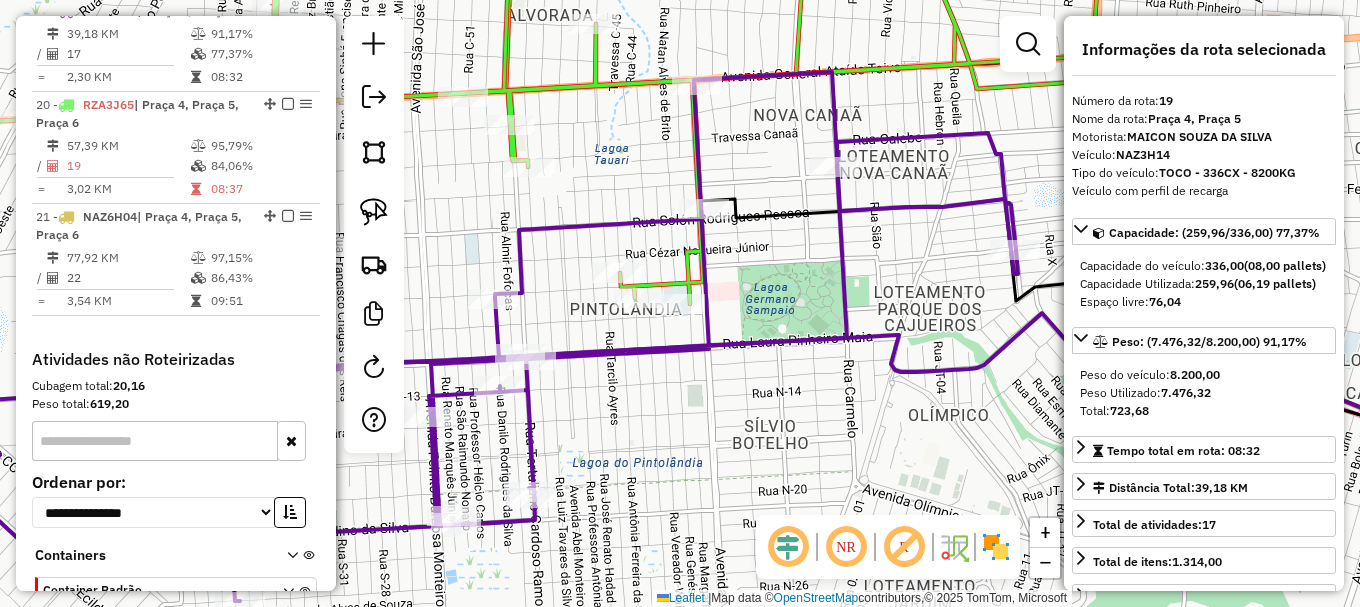 scroll, scrollTop: 1303, scrollLeft: 0, axis: vertical 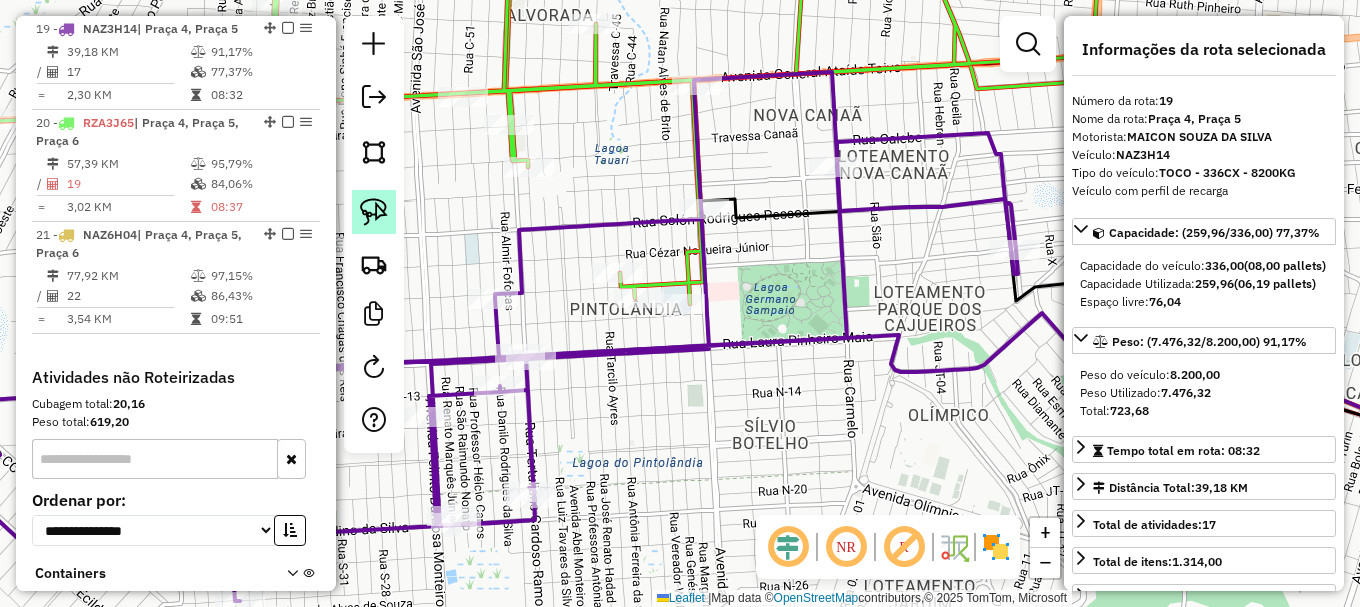 drag, startPoint x: 369, startPoint y: 207, endPoint x: 397, endPoint y: 227, distance: 34.4093 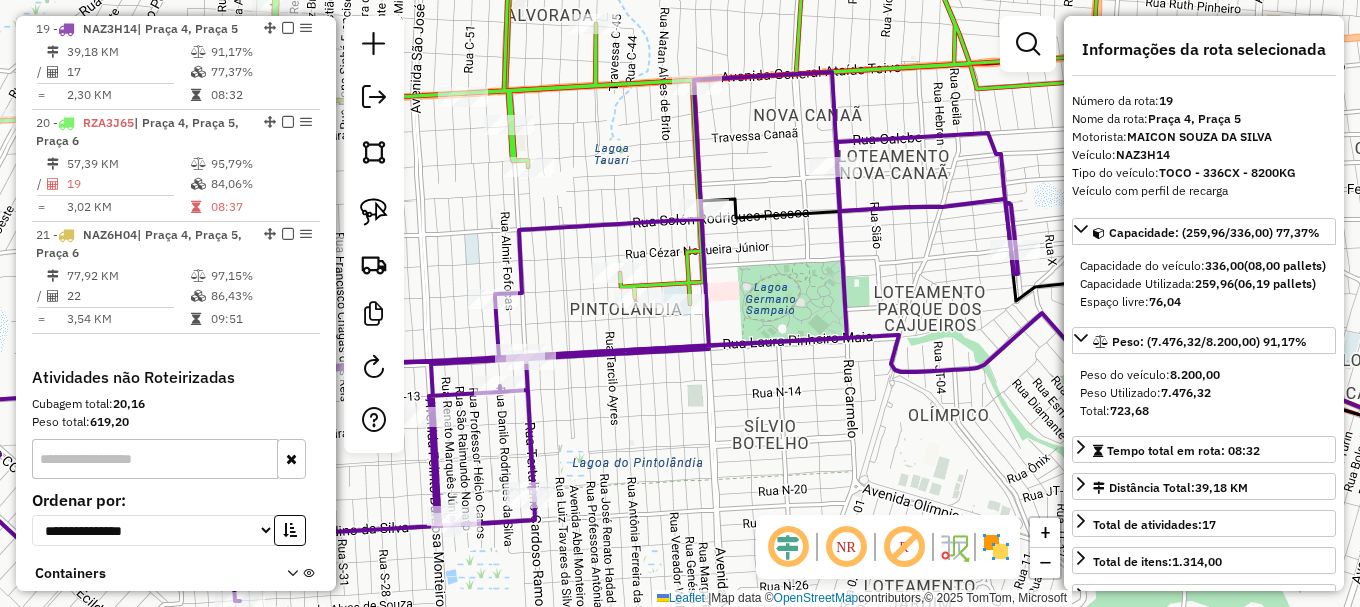 click 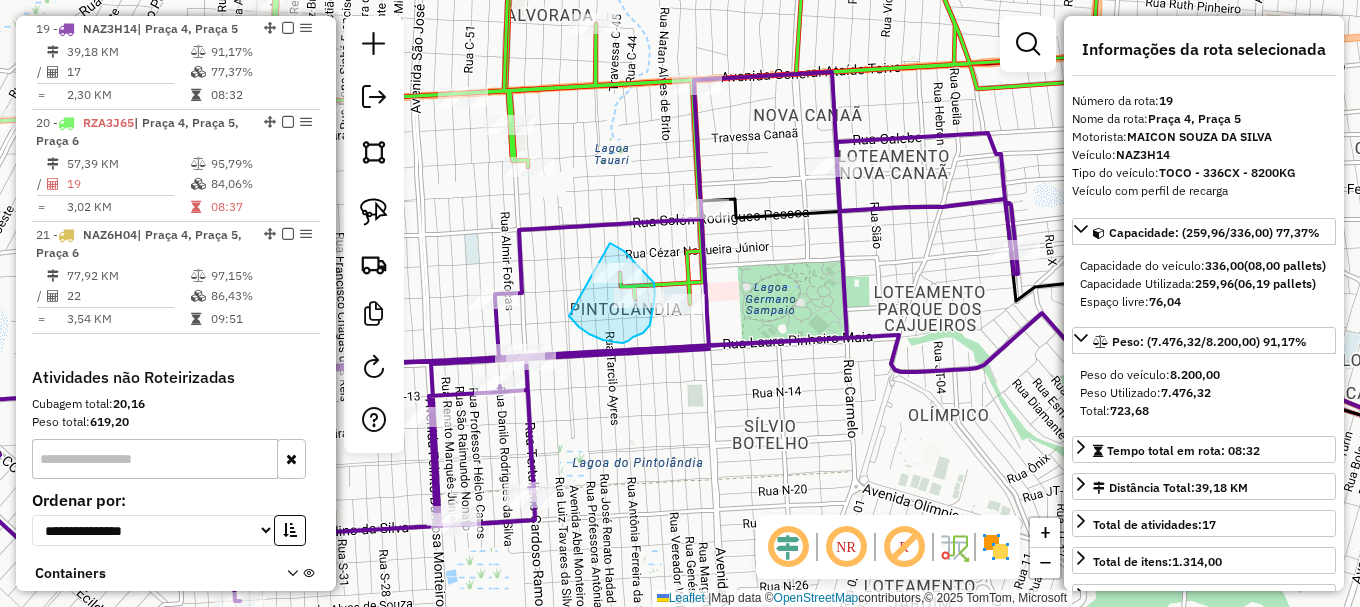 drag, startPoint x: 573, startPoint y: 320, endPoint x: 597, endPoint y: 234, distance: 89.28606 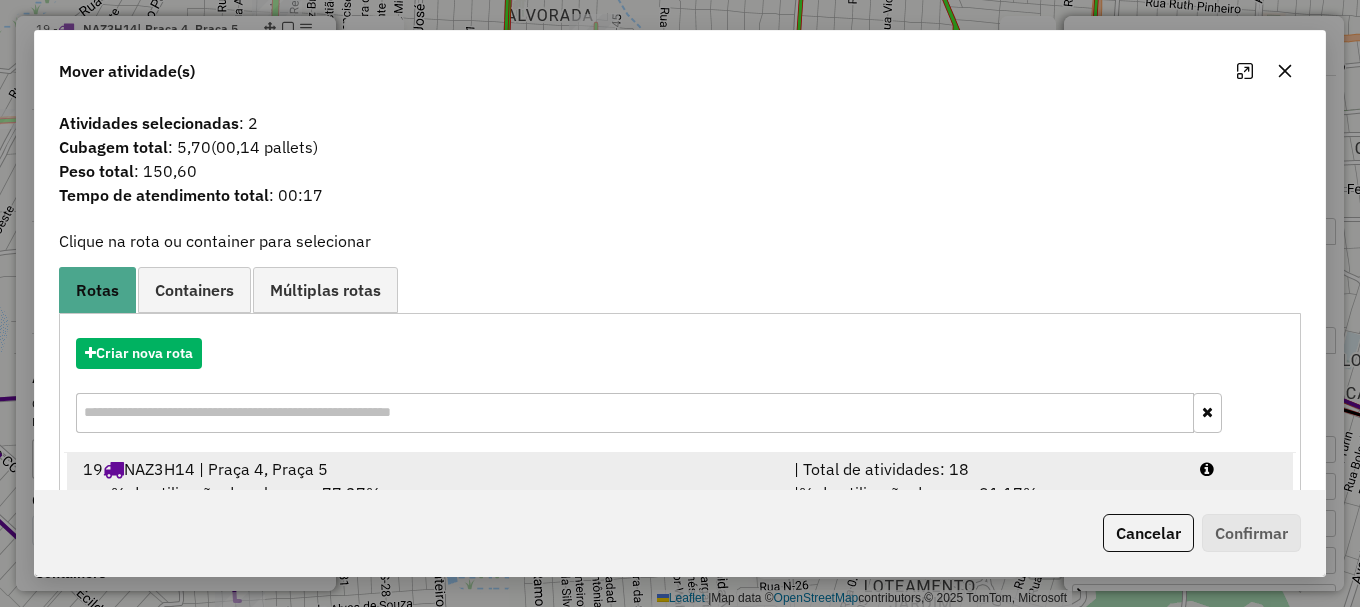 click at bounding box center (1239, 469) 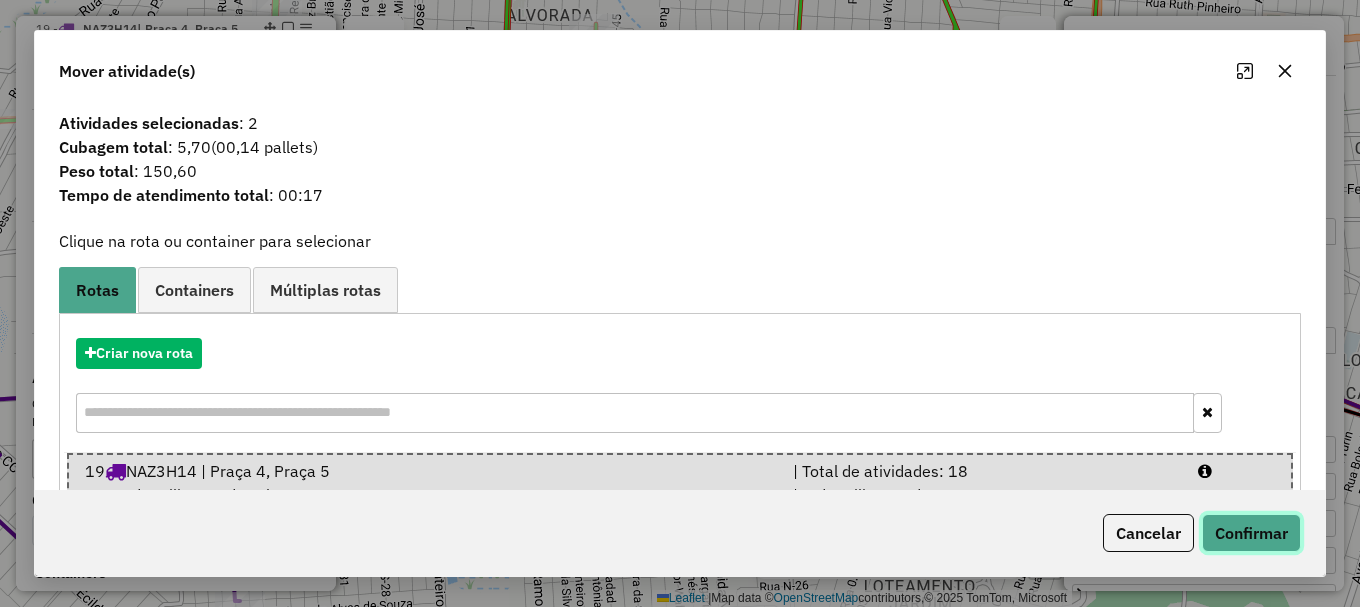 click on "Confirmar" 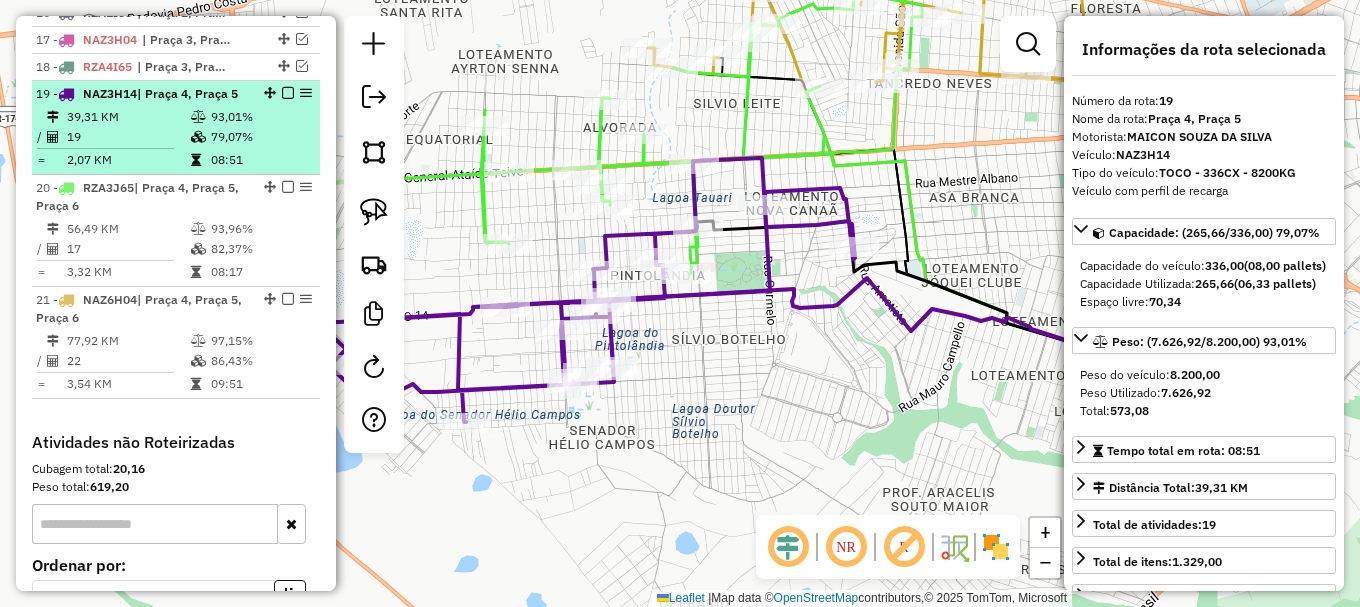 scroll, scrollTop: 1203, scrollLeft: 0, axis: vertical 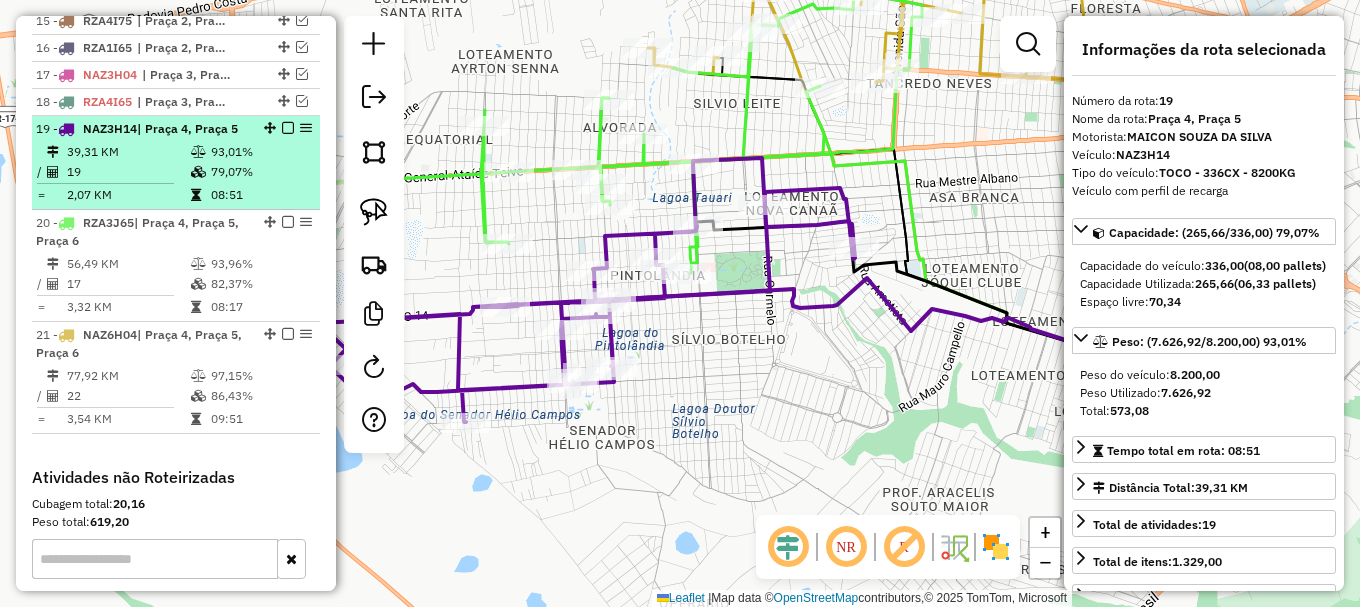 click at bounding box center (288, 128) 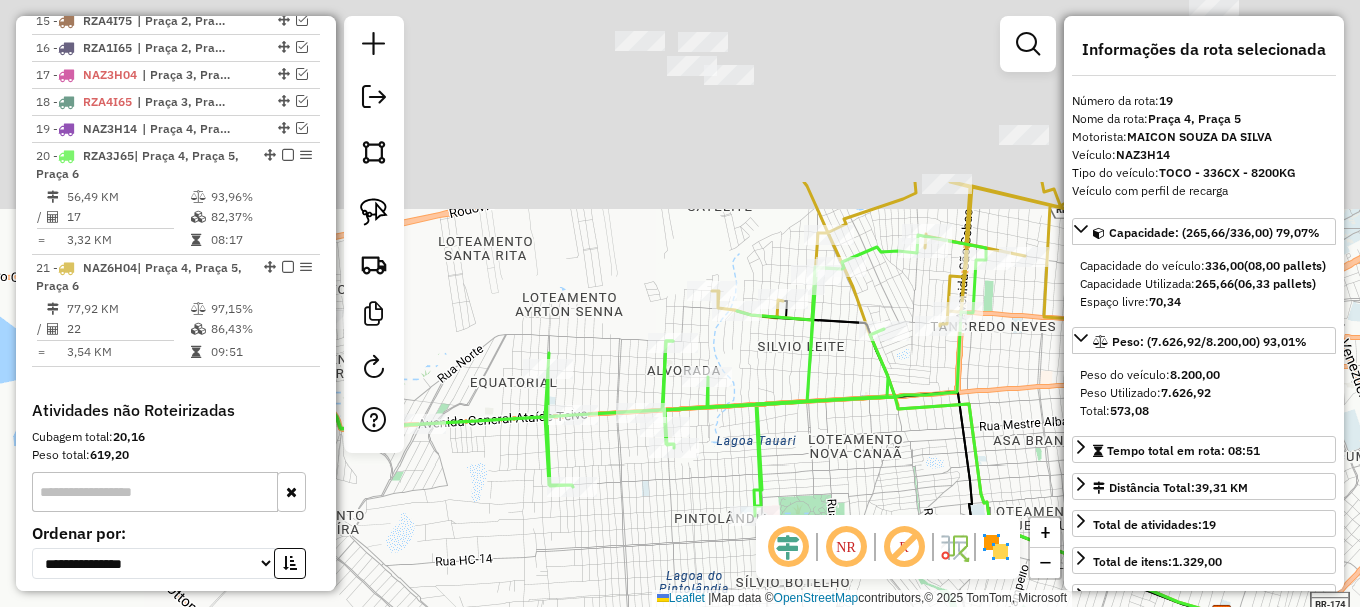 drag, startPoint x: 744, startPoint y: 243, endPoint x: 788, endPoint y: 436, distance: 197.95201 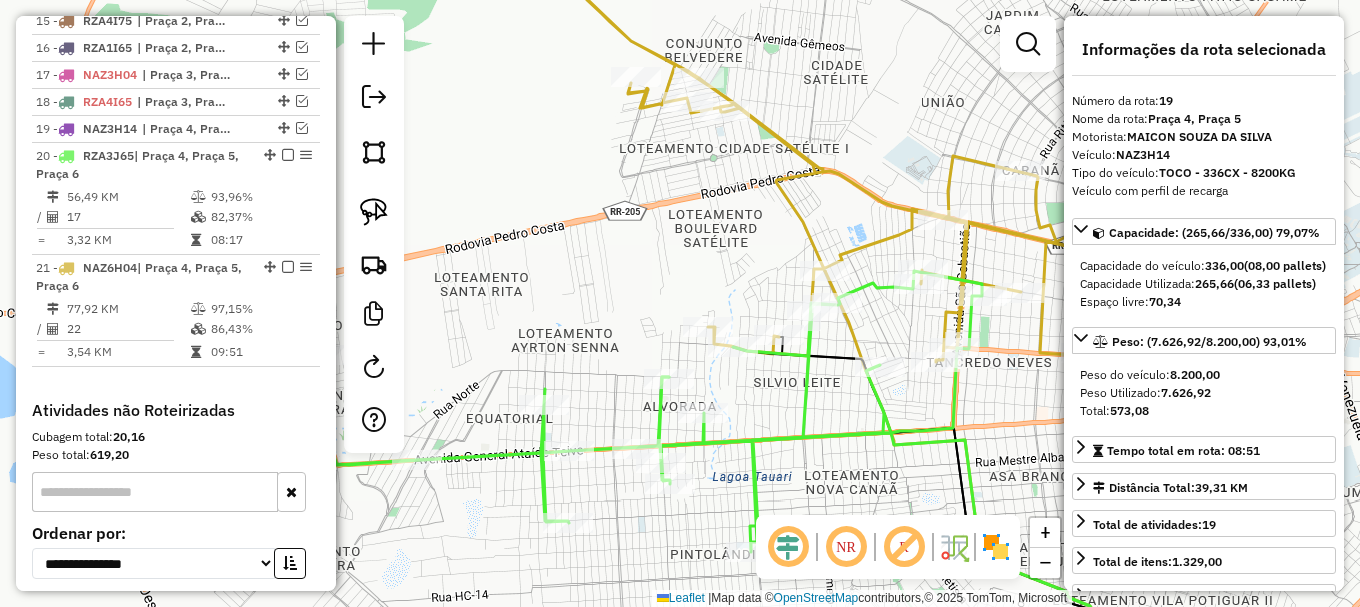 click on "Rota 20 - Placa RZA3J65 6508 - [FULL_NAME] Janela de atendimento Grade de atendimento Capacidade Transportadoras Veículos Cliente Pedidos Rotas Selecione os dias de semana para filtrar as janelas de atendimento Seg Ter Qua Qui Sex Sáb Dom Informe o período da janela de atendimento: De: Até: Filtrar exatamente a janela do cliente Considerar janela de atendimento padrão Selecione os dias de semana para filtrar as grades de atendimento Seg Ter Qua Qui Sex Sáb Dom Considerar clientes sem dia de atendimento cadastrado Clientes fora do dia de atendimento selecionado Filtrar as atividades entre os valores definidos abaixo: Peso mínimo: Peso máximo: Cubagem mínima: Cubagem máxima: De: Até: Filtrar as atividades entre o tempo de atendimento definido abaixo: De: Até: Considerar capacidade total dos clientes não roteirizados Transportadora: Selecione um ou mais itens Tipo de veículo: Selecione um ou mais itens" 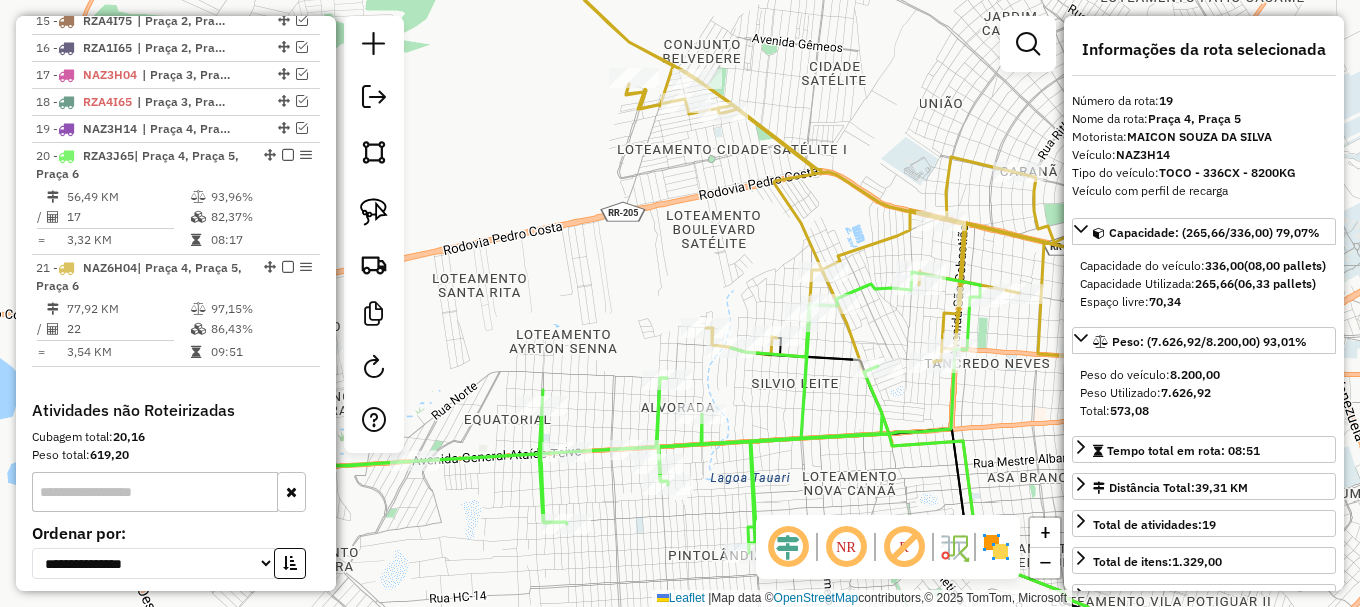 click on "Janela de atendimento Grade de atendimento Capacidade Transportadoras Veículos Cliente Pedidos  Rotas Selecione os dias de semana para filtrar as janelas de atendimento  Seg   Ter   Qua   Qui   Sex   Sáb   Dom  Informe o período da janela de atendimento: De: Até:  Filtrar exatamente a janela do cliente  Considerar janela de atendimento padrão  Selecione os dias de semana para filtrar as grades de atendimento  Seg   Ter   Qua   Qui   Sex   Sáb   Dom   Considerar clientes sem dia de atendimento cadastrado  Clientes fora do dia de atendimento selecionado Filtrar as atividades entre os valores definidos abaixo:  Peso mínimo:   Peso máximo:   Cubagem mínima:   Cubagem máxima:   De:   Até:  Filtrar as atividades entre o tempo de atendimento definido abaixo:  De:   Até:   Considerar capacidade total dos clientes não roteirizados Transportadora: Selecione um ou mais itens Tipo de veículo: Selecione um ou mais itens Veículo: Selecione um ou mais itens Motorista: Selecione um ou mais itens Nome: Rótulo:" 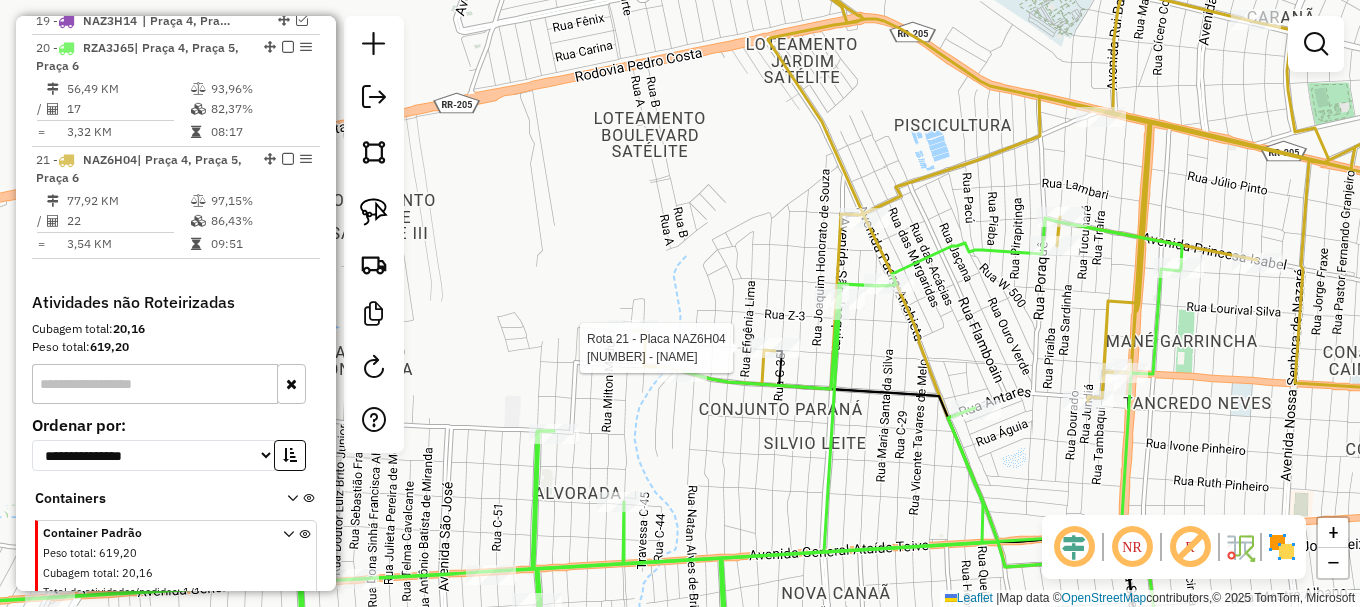 select on "**********" 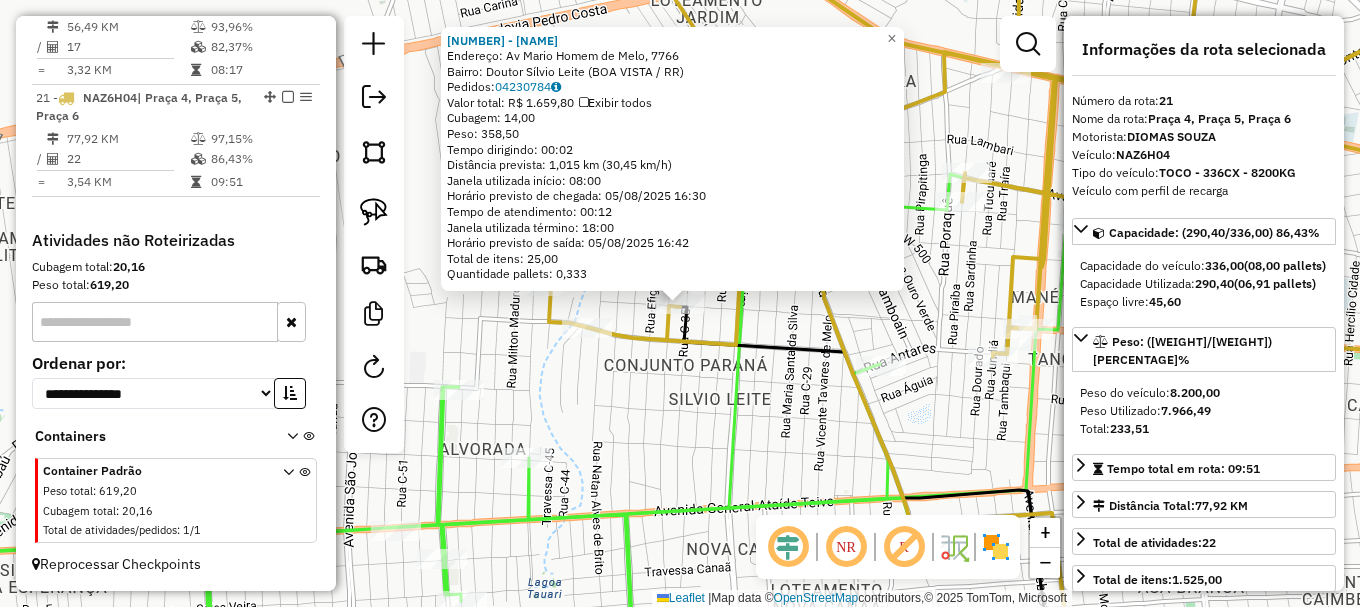 click 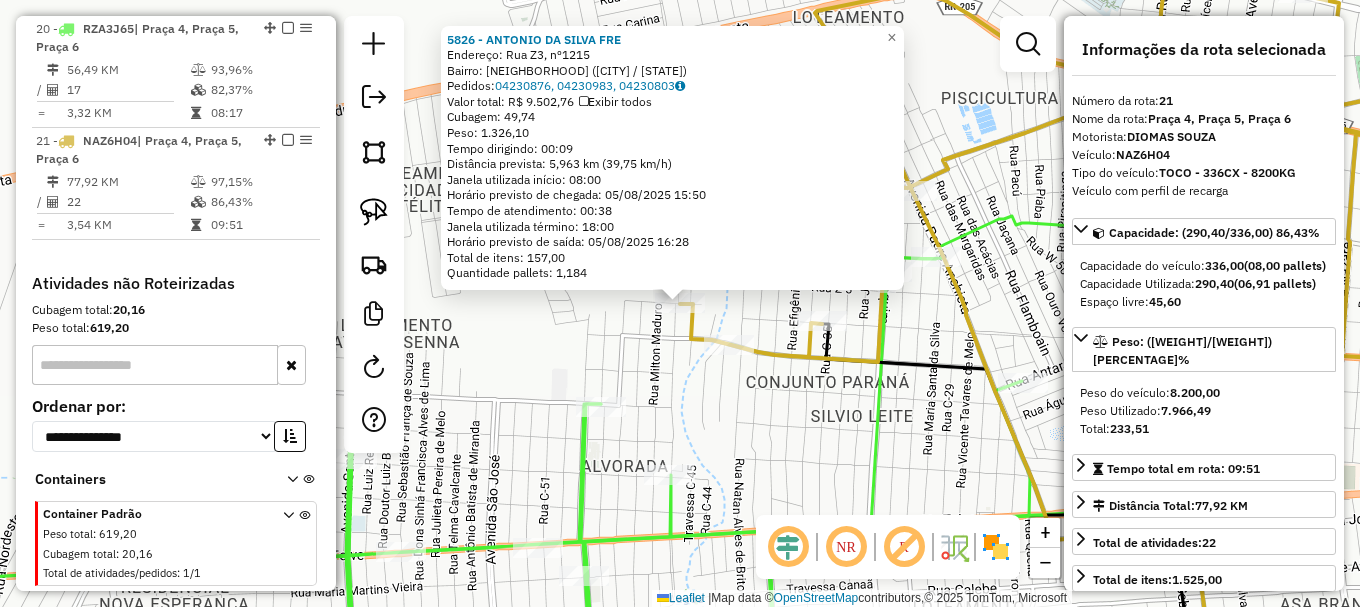 scroll, scrollTop: 1373, scrollLeft: 0, axis: vertical 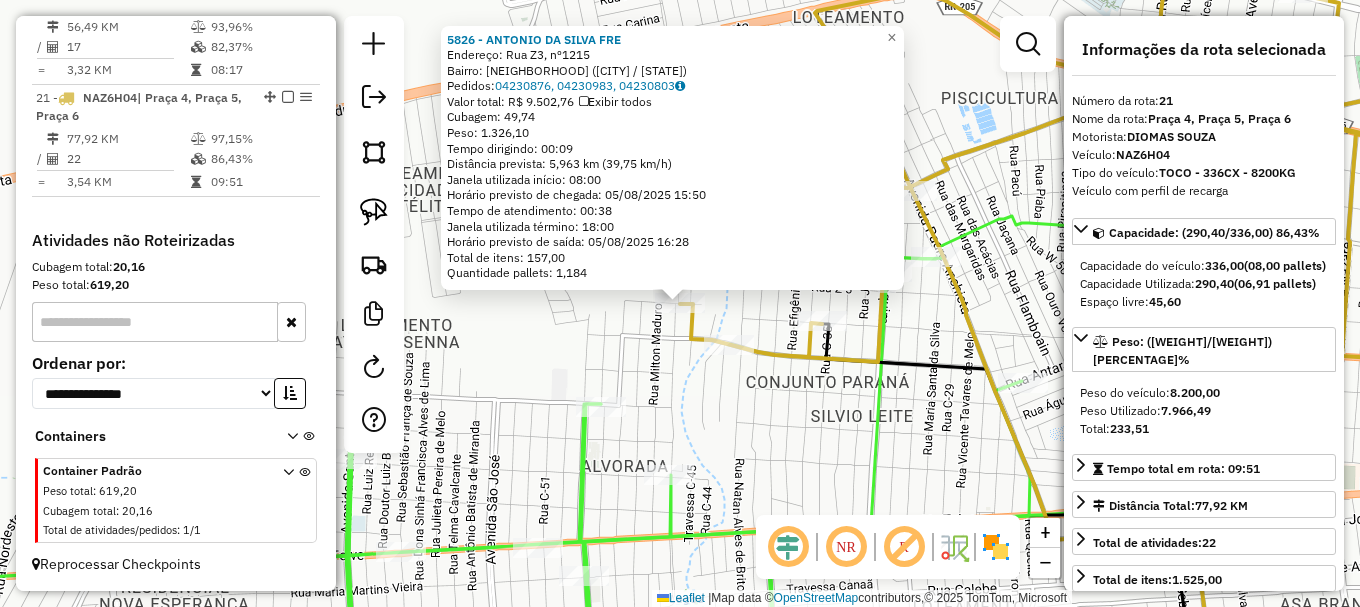 click on "[NUMBER] - [NAME]  Endereço: Rua Z3, nº[NUMBER]   Bairro: [NEIGHBORHOOD] ([CITY] / [STATE])   Pedidos:  [ORDER_ID], [ORDER_ID], [ORDER_ID]   Valor total: R$ 9.502,76   Exibir todos   Cubagem: 49,74  Peso: 1.326,10  Tempo dirigindo: 00:09   Distância prevista: 5,963 km (39,75 km/h)   Janela utilizada início: 08:00   Horário previsto de chegada: 05/08/2025 15:50   Tempo de atendimento: 00:38   Janela utilizada término: 18:00   Horário previsto de saída: 05/08/2025 16:28   Total de itens: 157,00   Quantidade pallets: 1,184  × Janela de atendimento Grade de atendimento Capacidade Transportadoras Veículos Cliente Pedidos  Rotas Selecione os dias de semana para filtrar as janelas de atendimento  Seg   Ter   Qua   Qui   Sex   Sáb   Dom  Informe o período da janela de atendimento: De: Até:  Filtrar exatamente a janela do cliente  Considerar janela de atendimento padrão  Selecione os dias de semana para filtrar as grades de atendimento  Seg   Ter   Qua   Qui   Sex   Sáb   Dom   Peso mínimo:   Peso máximo:  +" 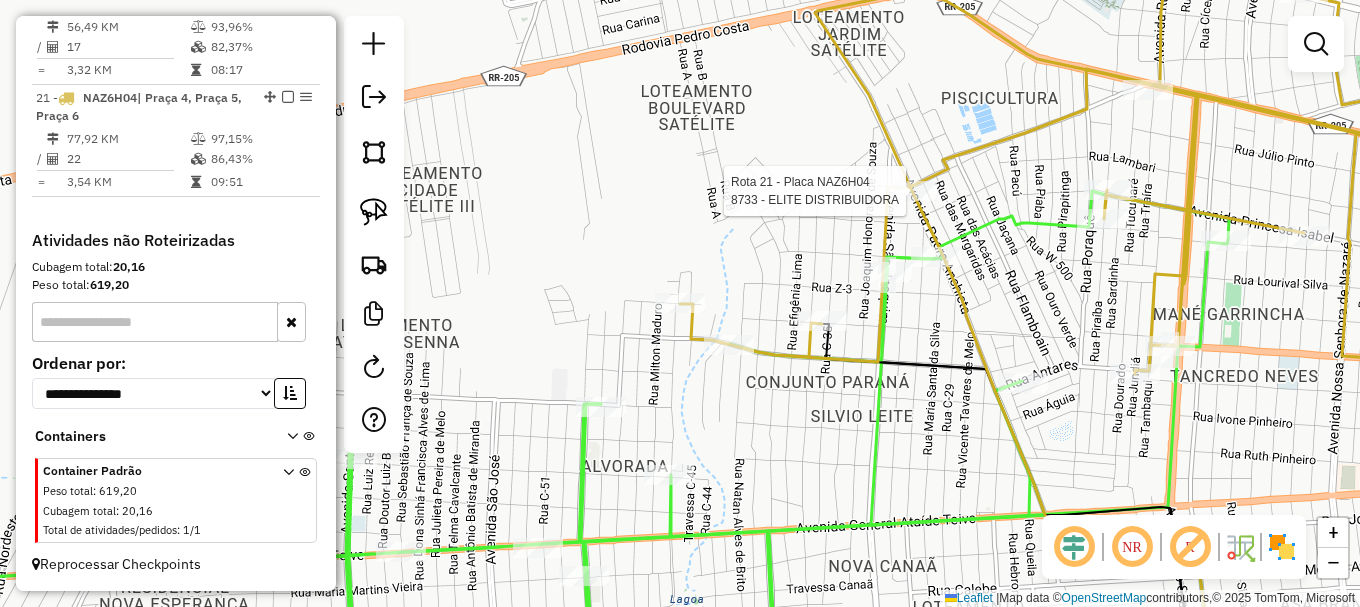 select on "**********" 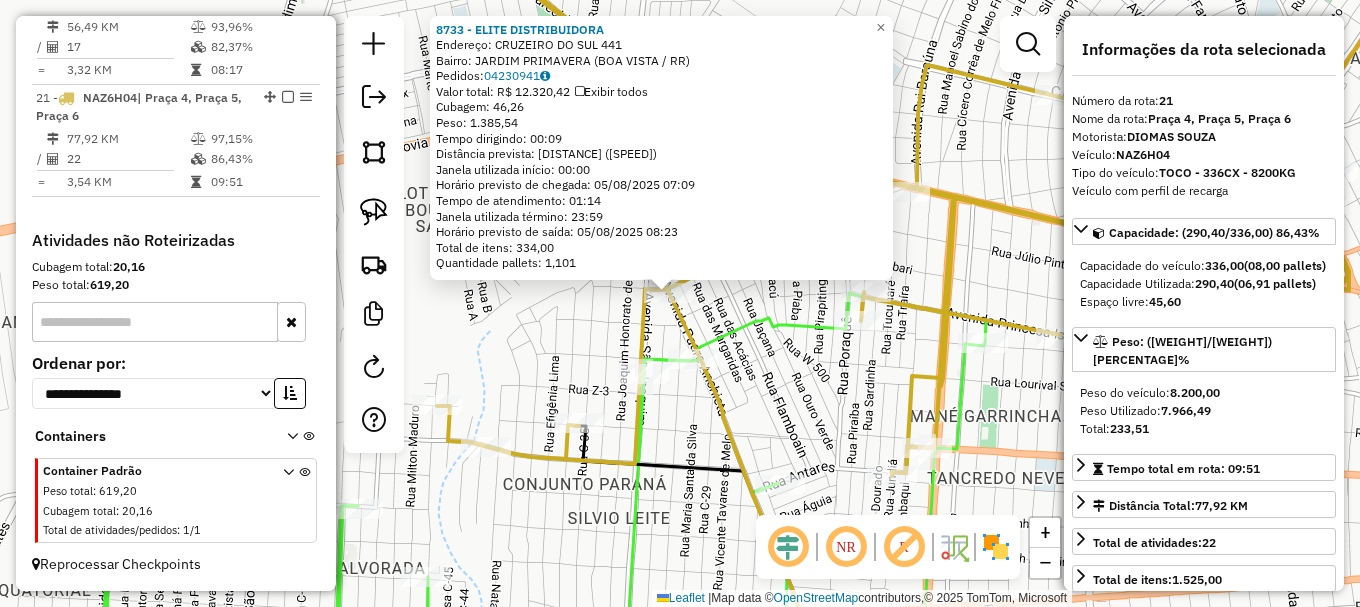 drag, startPoint x: 852, startPoint y: 443, endPoint x: 731, endPoint y: 376, distance: 138.31125 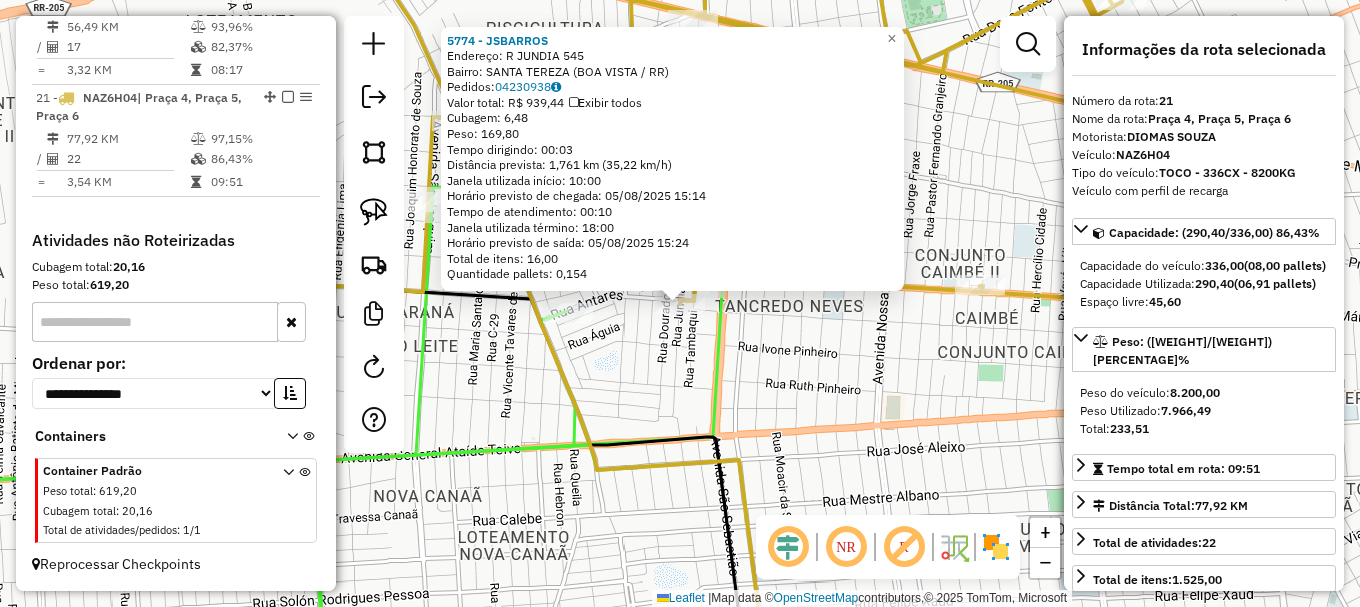 click on "[NUMBER] - [COMPANY_NAME]  Endereço: R   JUNDIA                        [NUMBER]   Bairro: [NEIGHBORHOOD] ([CITY] / [STATE])   Pedidos:  [ORDER_ID]   Valor total: R$ 939,44   Exibir todos   Cubagem: 6,48  Peso: 169,80  Tempo dirigindo: 00:03   Distância prevista: 1,761 km (35,22 km/h)   Janela utilizada início: 10:00   Horário previsto de chegada: 05/08/2025 15:14   Tempo de atendimento: 00:10   Janela utilizada término: 18:00   Horário previsto de saída: 05/08/2025 15:24   Total de itens: 16,00   Quantidade pallets: 0,154  × Janela de atendimento Grade de atendimento Capacidade Transportadoras Veículos Cliente Pedidos  Rotas Selecione os dias de semana para filtrar as janelas de atendimento  Seg   Ter   Qua   Qui   Sex   Sáb   Dom  Informe o período da janela de atendimento: De: Até:  Filtrar exatamente a janela do cliente  Considerar janela de atendimento padrão  Selecione os dias de semana para filtrar as grades de atendimento  Seg   Ter   Qua   Qui   Sex   Sáb   Dom   Peso mínimo:   Peso máximo:  De:   Até:" 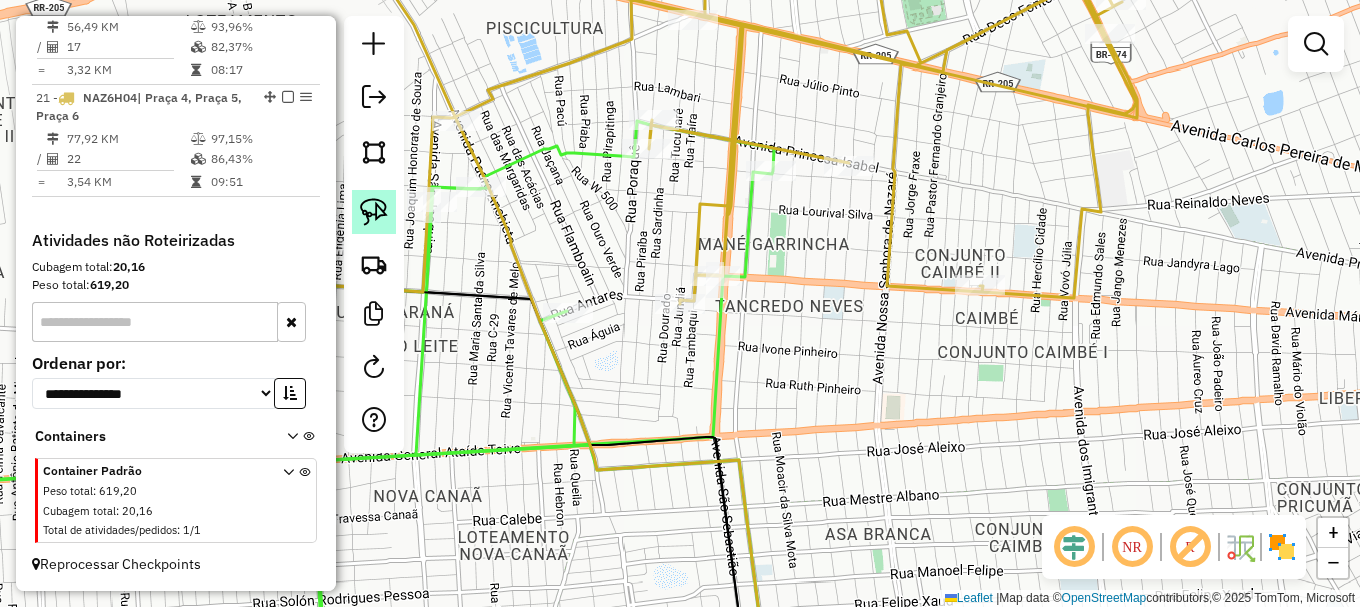 click 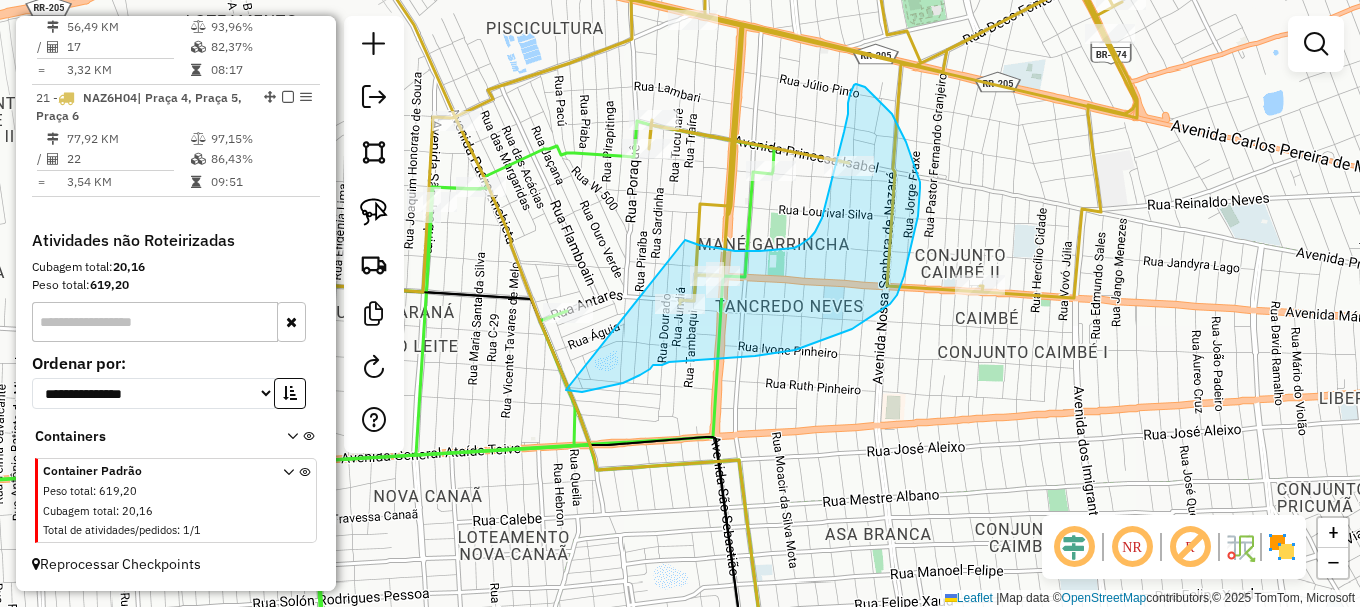 drag, startPoint x: 628, startPoint y: 381, endPoint x: 679, endPoint y: 238, distance: 151.82227 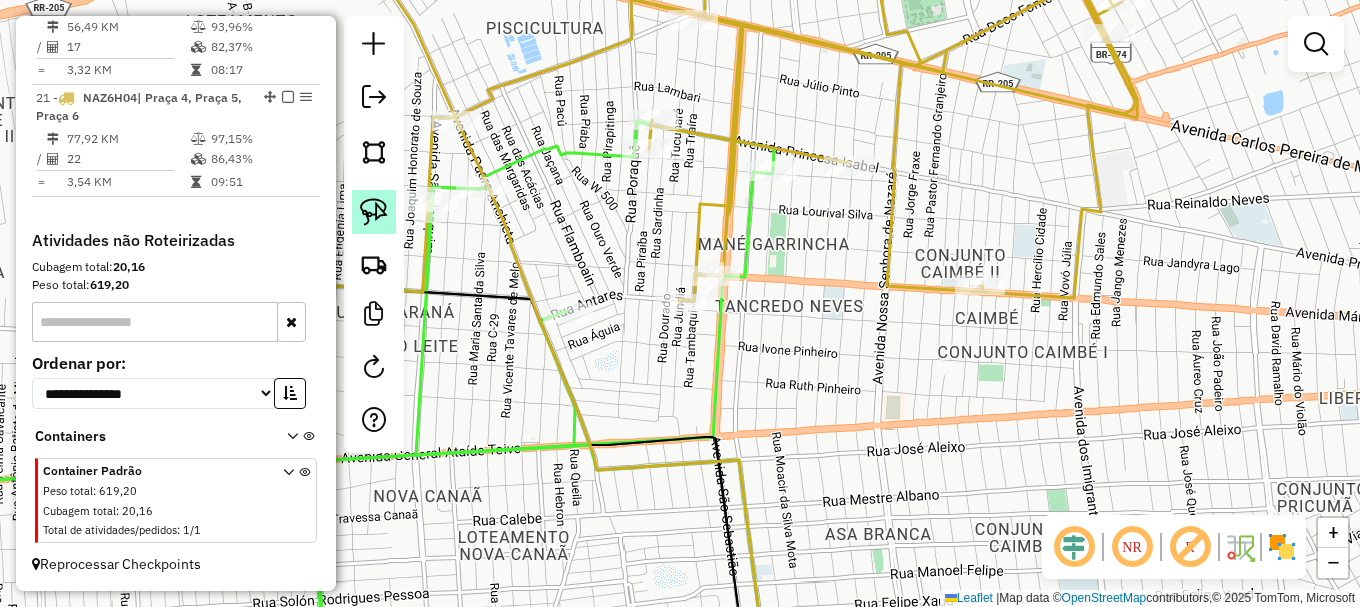 click 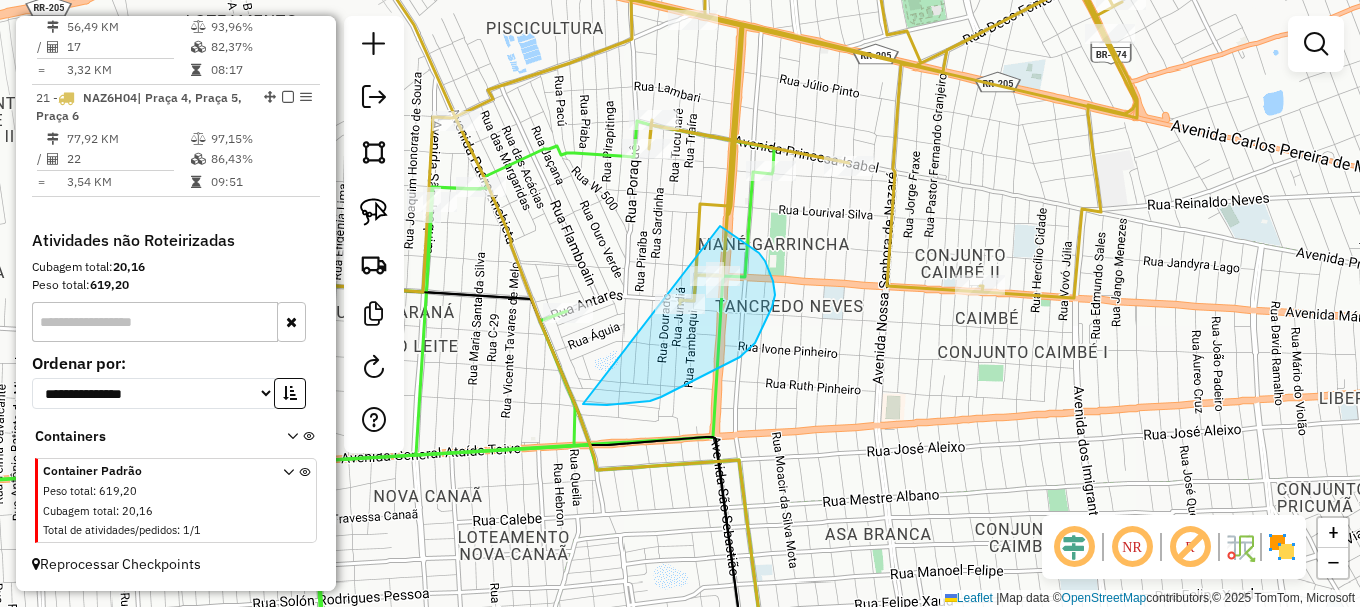 drag, startPoint x: 607, startPoint y: 405, endPoint x: 701, endPoint y: 208, distance: 218.27734 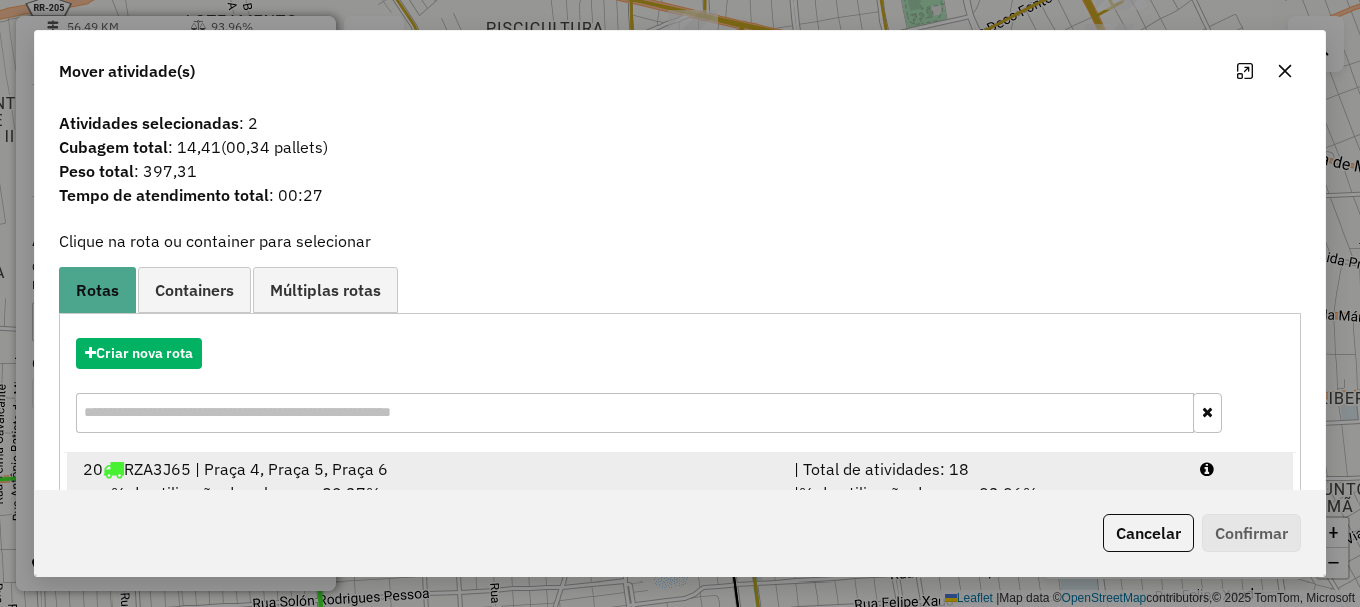 click at bounding box center (1239, 469) 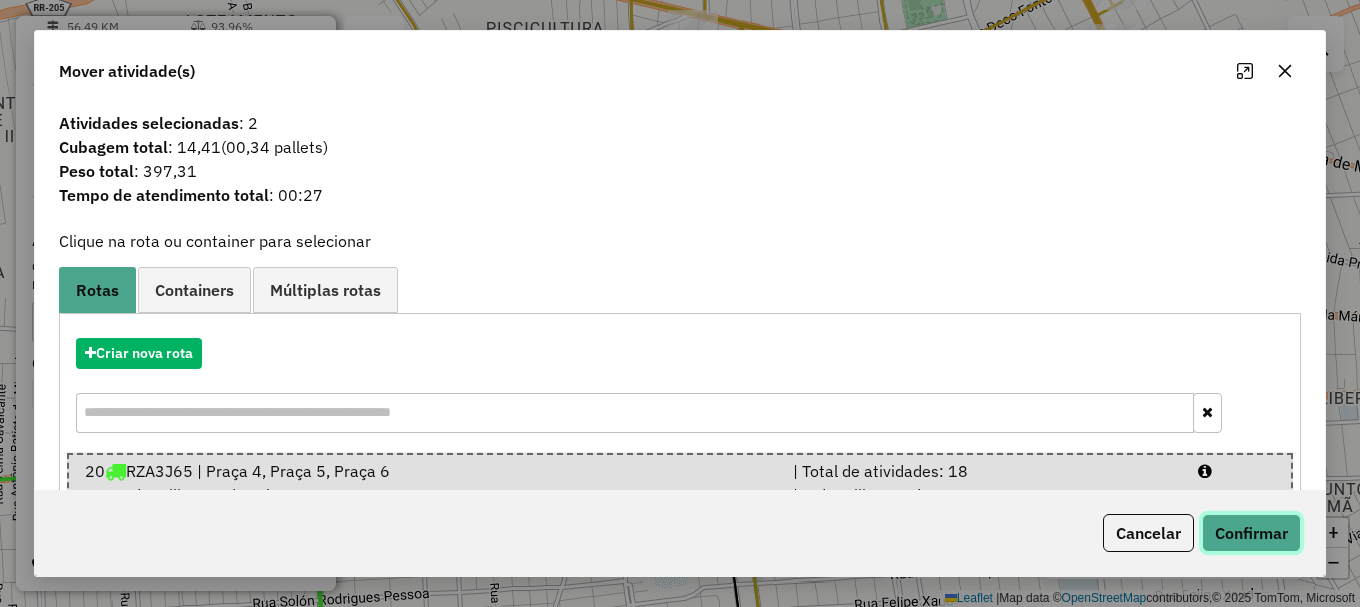 click on "Confirmar" 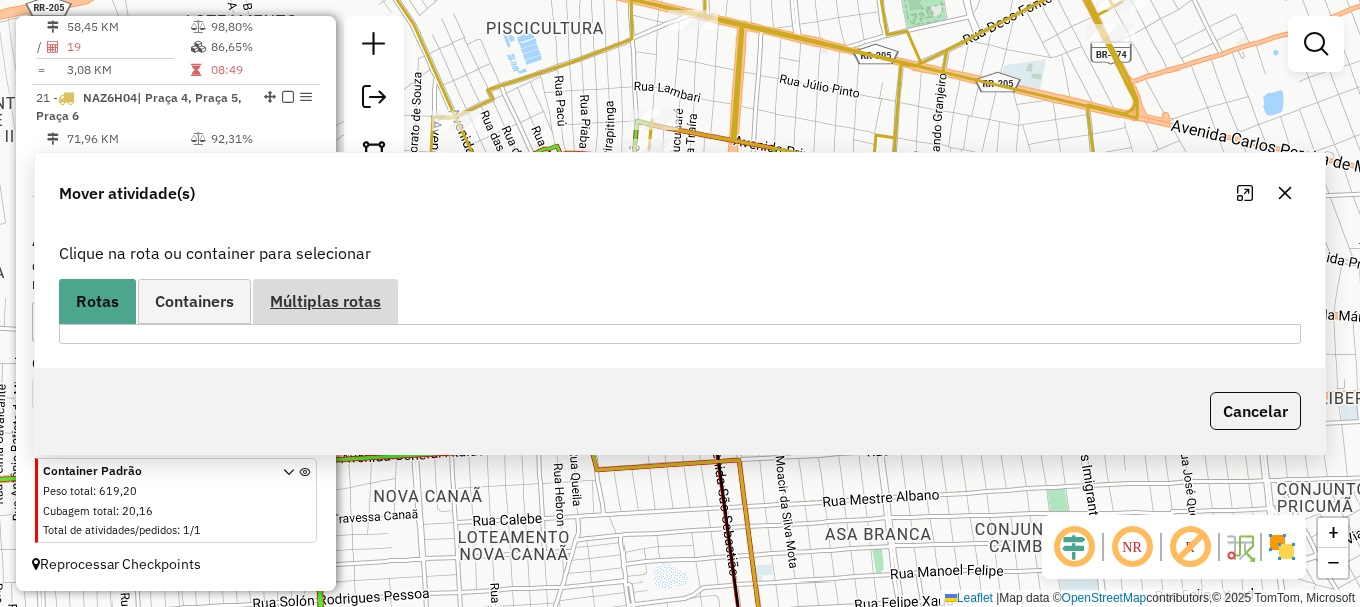 scroll, scrollTop: 1149, scrollLeft: 0, axis: vertical 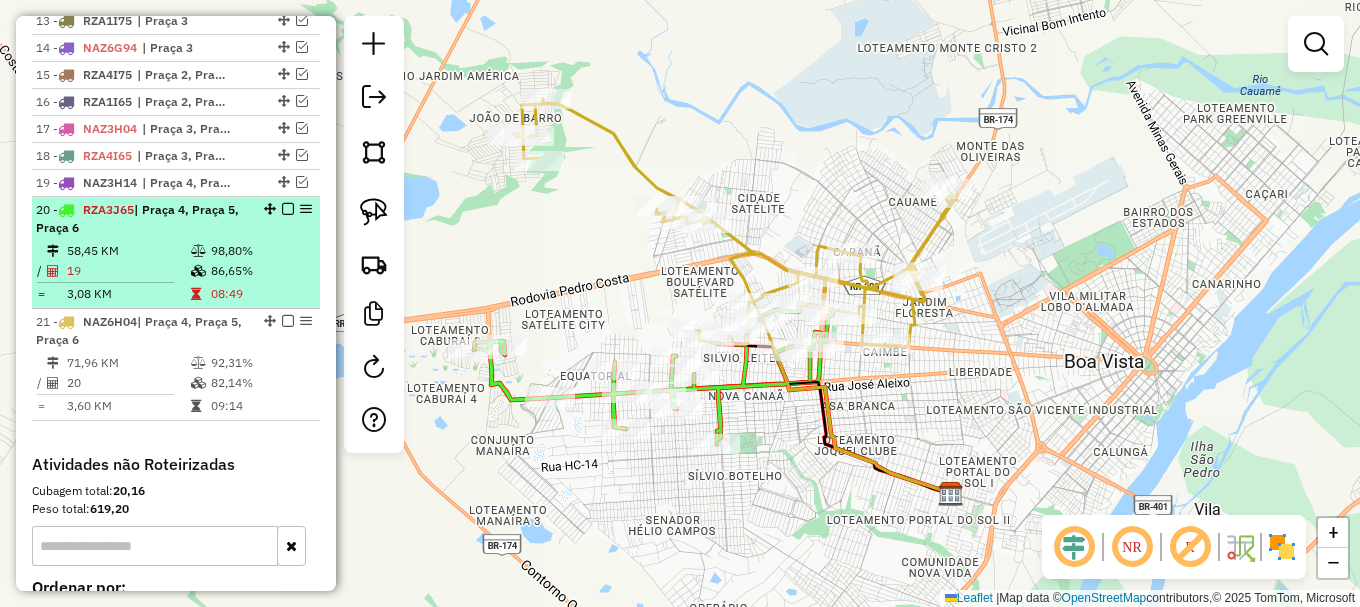 click at bounding box center [288, 209] 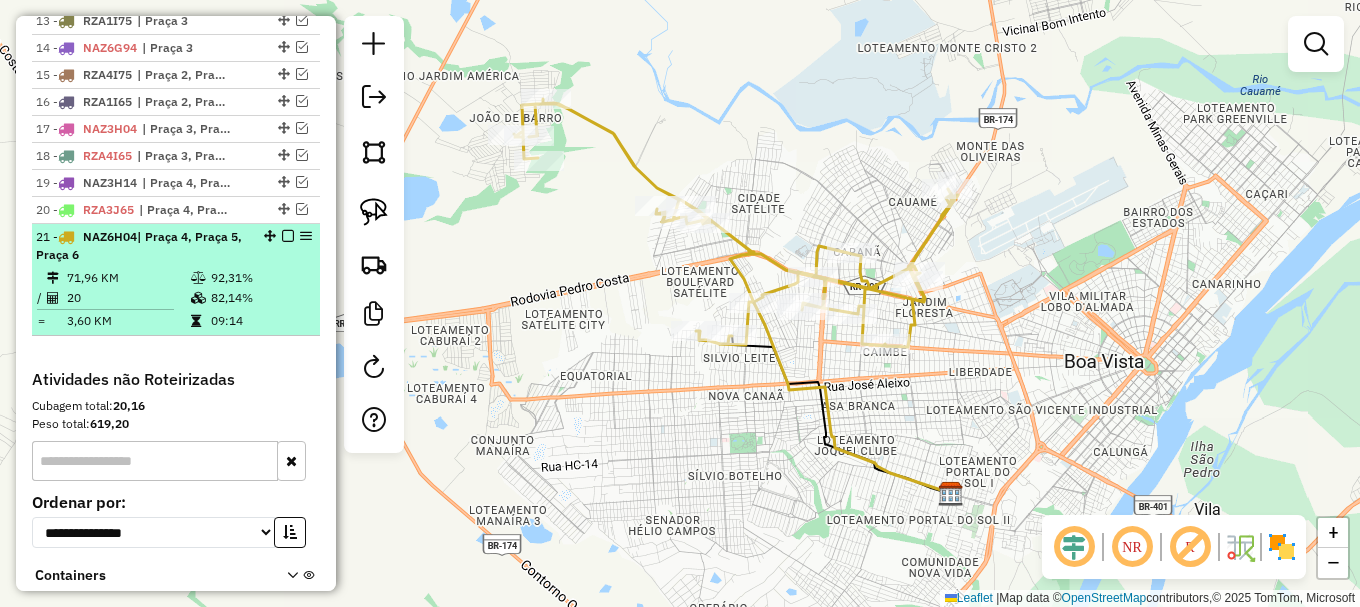 click at bounding box center (288, 236) 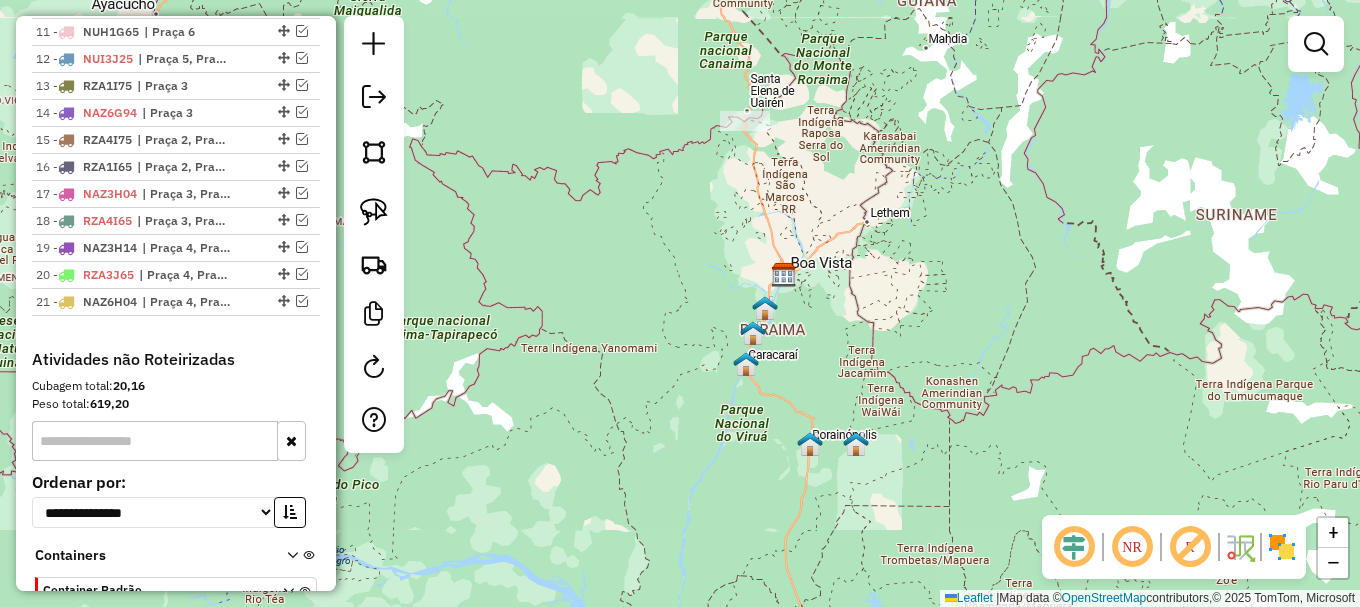 scroll, scrollTop: 1049, scrollLeft: 0, axis: vertical 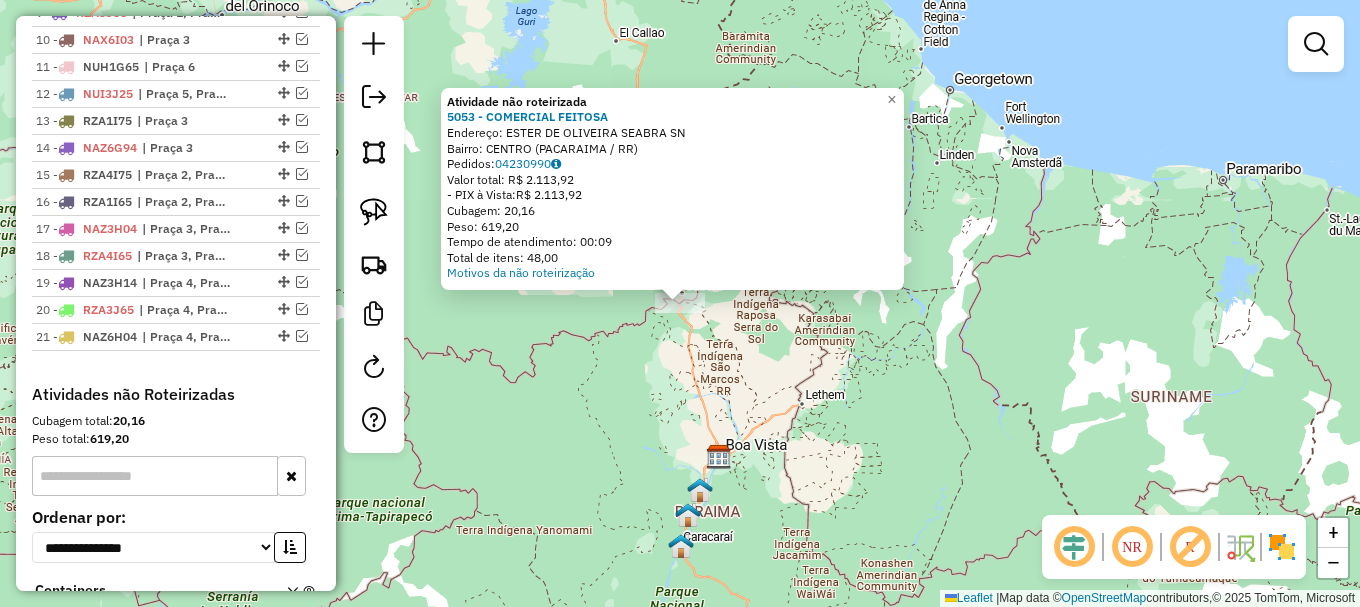 click on "Atividade não roteirizada [NUMBER] - [COMPANY]  Endereço:  [STREET] [NUMBER]   Bairro: [NEIGHBORHOOD] ([CITY] / RR)   Pedidos:  [NUMBER]   Valor total: R$ [PRICE]   - PIX à Vista:  R$ [PRICE]   Cubagem: [NUMBER]   Peso: [NUMBER]   Tempo de atendimento: [TIME]   Total de itens: [NUMBER]  Motivos da não roteirização × Janela de atendimento Grade de atendimento Capacidade Transportadoras Veículos Cliente Pedidos  Rotas Selecione os dias de semana para filtrar as janelas de atendimento  Seg   Ter   Qua   Qui   Sex   Sáb   Dom  Informe o período da janela de atendimento: De: [TIME] Até: [TIME]  Filtrar exatamente a janela do cliente  Considerar janela de atendimento padrão  Selecione os dias de semana para filtrar as grades de atendimento  Seg   Ter   Qua   Qui   Sex   Sáb   Dom   Considerar clientes sem dia de atendimento cadastrado  Clientes fora do dia de atendimento selecionado Filtrar as atividades entre os valores definidos abaixo:  Peso mínimo:   Peso máximo:   Cubagem mínima:   Cubagem máxima:   De:   Até:  Filtrar as atividades entre o tempo de atendimento definido abaixo:  De:   Até:   Considerar capacidade total dos clientes não roteirizados Transportadora: Selecione um ou mais itens Tipo de veículo: Selecione um ou mais itens Veículo: Selecione um ou mais itens" 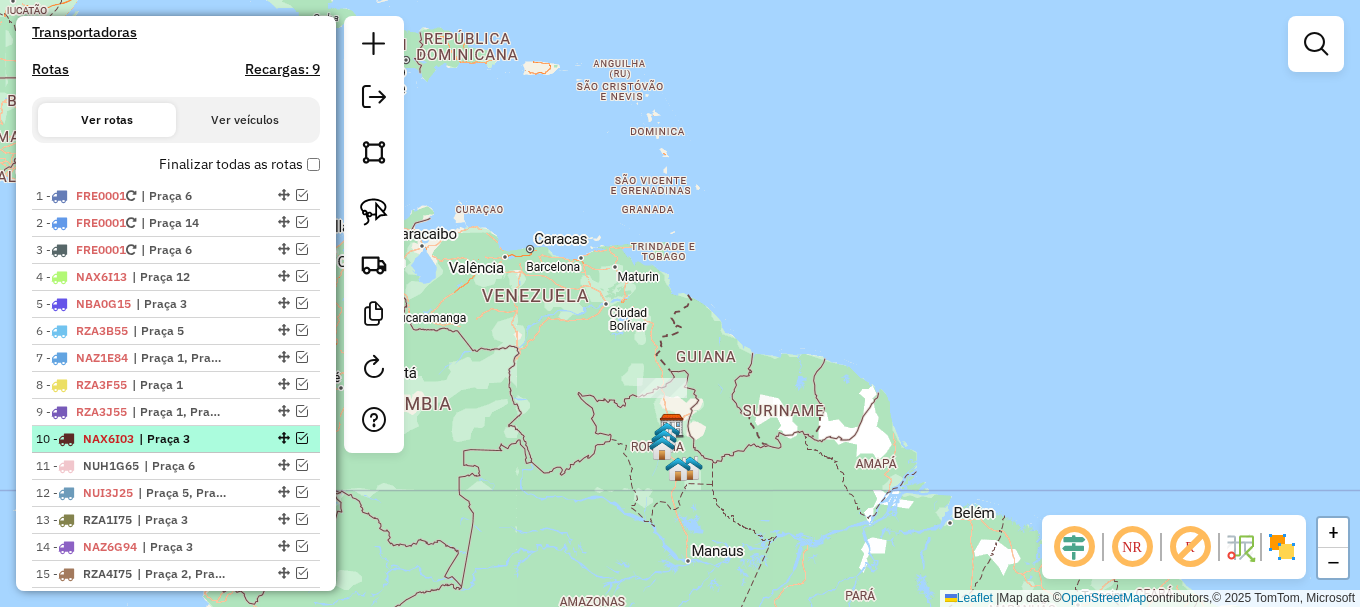scroll, scrollTop: 649, scrollLeft: 0, axis: vertical 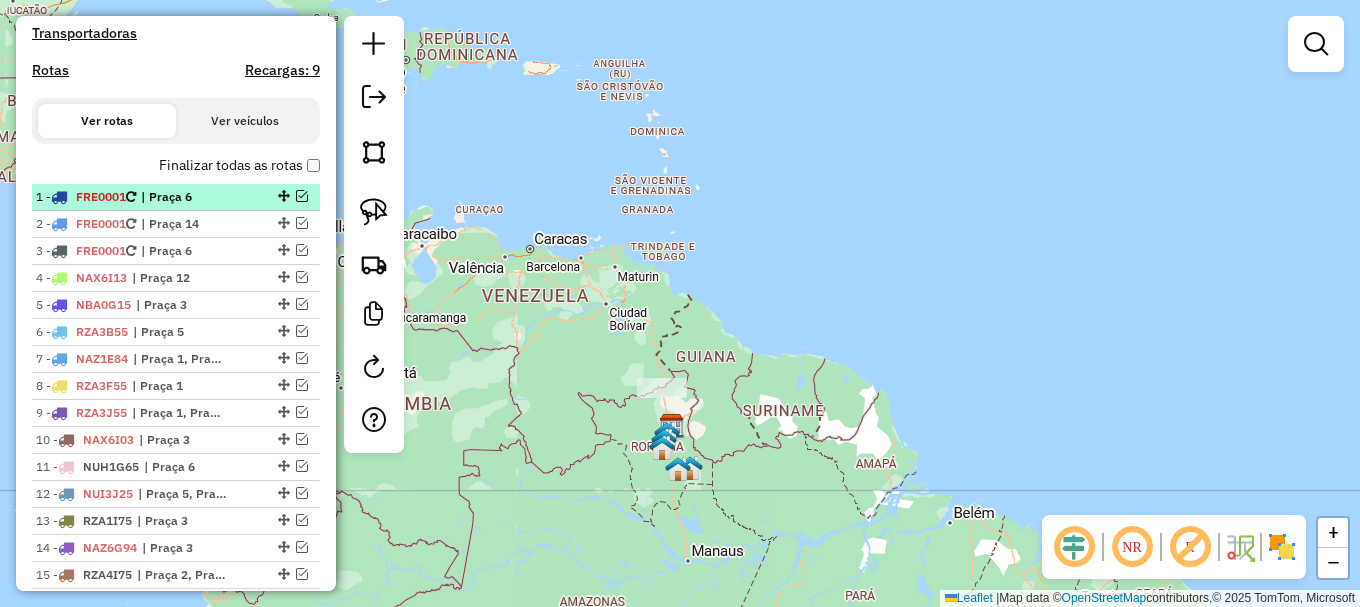click at bounding box center [302, 196] 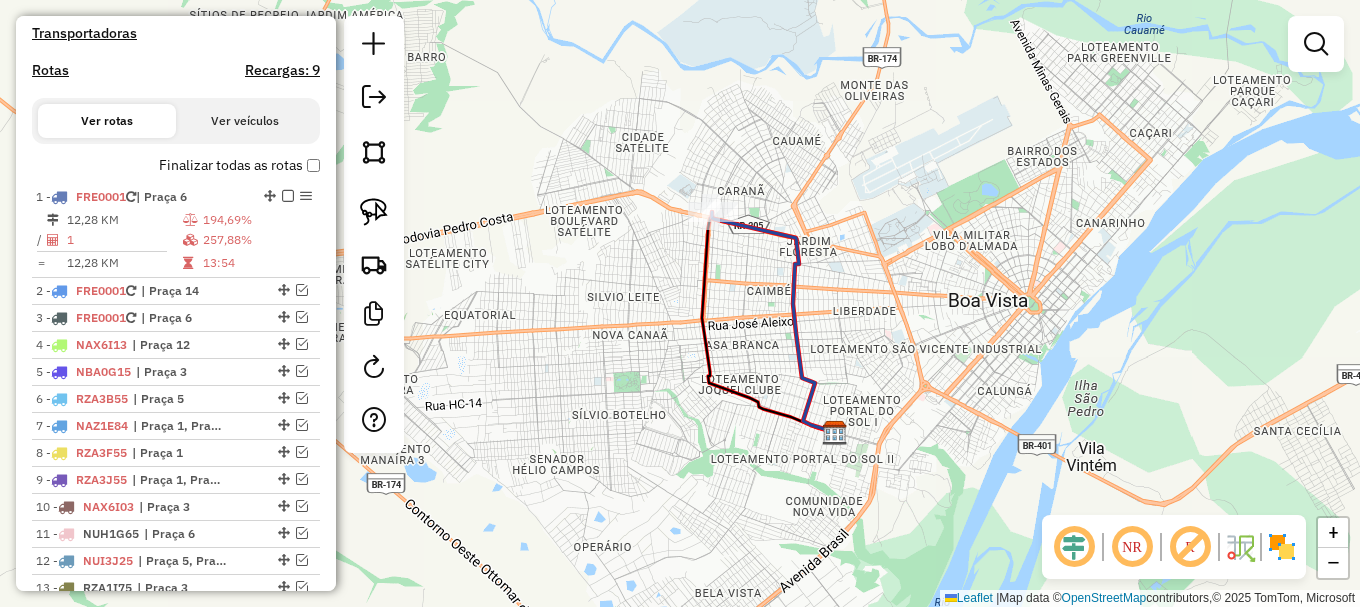 click 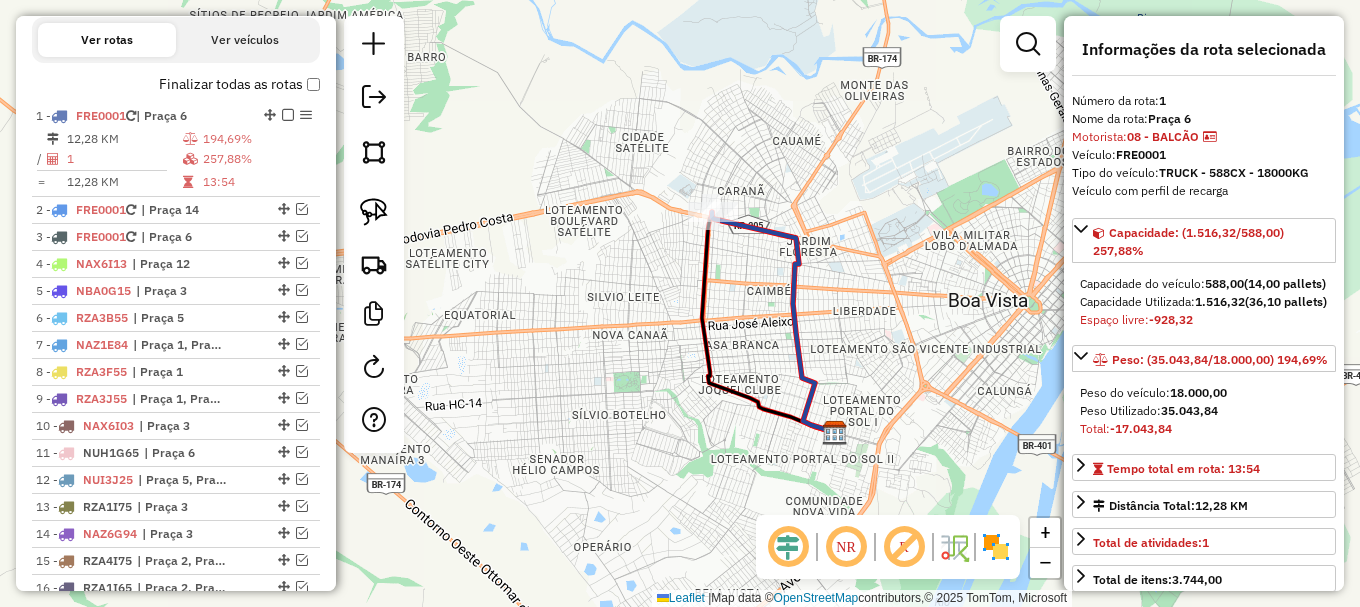 click 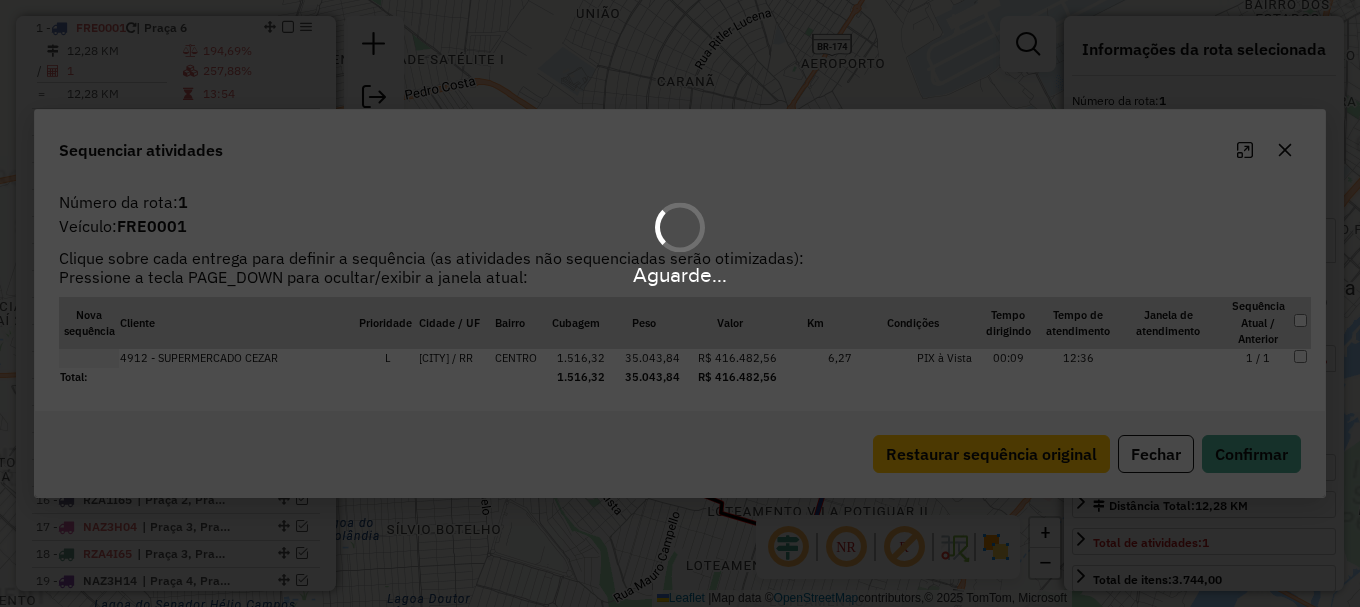 scroll, scrollTop: 817, scrollLeft: 0, axis: vertical 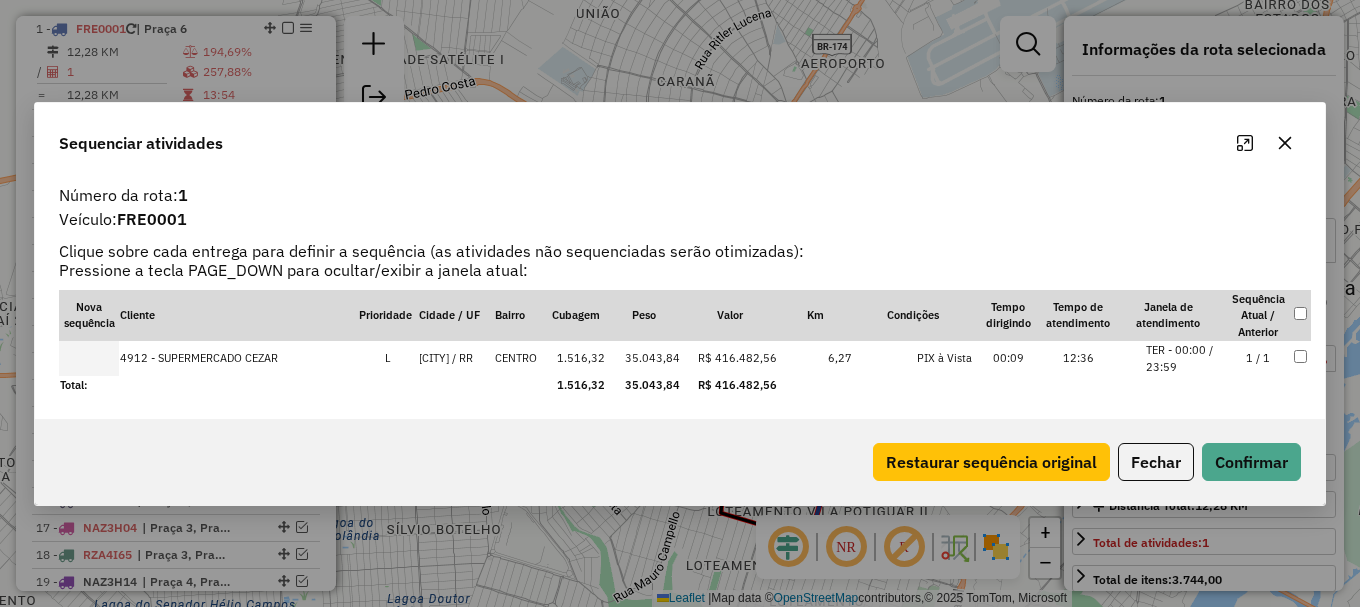 click 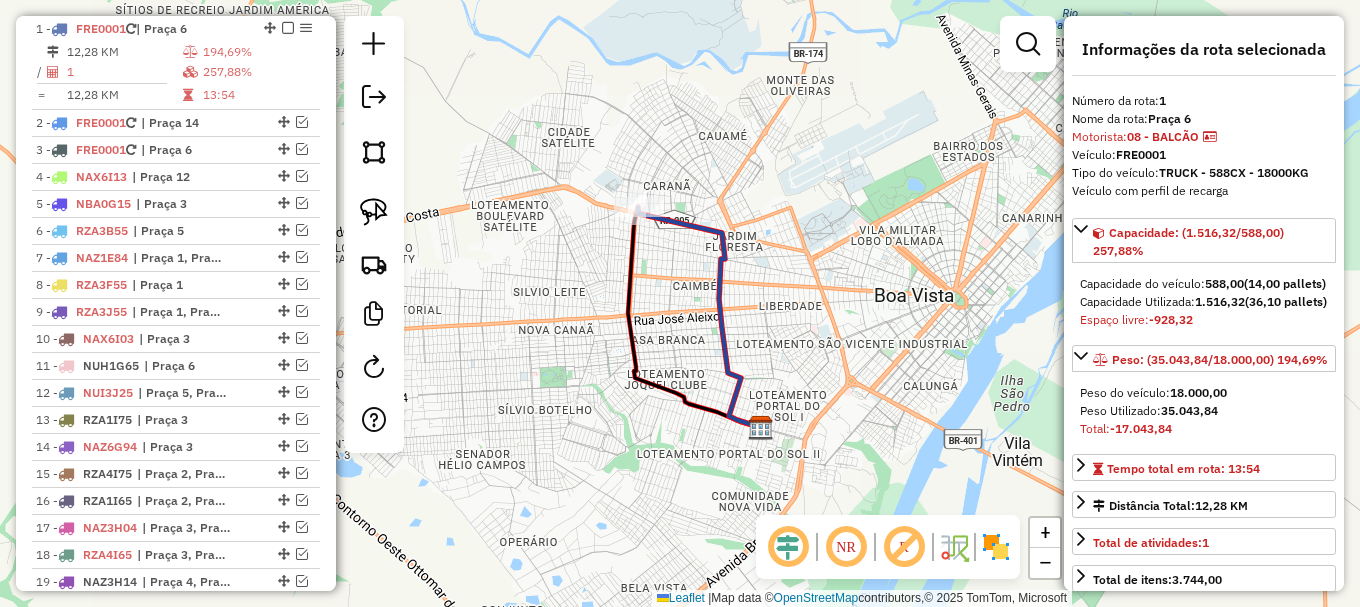 click on "Janela de atendimento Grade de atendimento Capacidade Transportadoras Veículos Cliente Pedidos  Rotas Selecione os dias de semana para filtrar as janelas de atendimento  Seg   Ter   Qua   Qui   Sex   Sáb   Dom  Informe o período da janela de atendimento: De: Até:  Filtrar exatamente a janela do cliente  Considerar janela de atendimento padrão  Selecione os dias de semana para filtrar as grades de atendimento  Seg   Ter   Qua   Qui   Sex   Sáb   Dom   Considerar clientes sem dia de atendimento cadastrado  Clientes fora do dia de atendimento selecionado Filtrar as atividades entre os valores definidos abaixo:  Peso mínimo:   Peso máximo:   Cubagem mínima:   Cubagem máxima:   De:   Até:  Filtrar as atividades entre o tempo de atendimento definido abaixo:  De:   Até:   Considerar capacidade total dos clientes não roteirizados Transportadora: Selecione um ou mais itens Tipo de veículo: Selecione um ou mais itens Veículo: Selecione um ou mais itens Motorista: Selecione um ou mais itens Nome: Rótulo:" 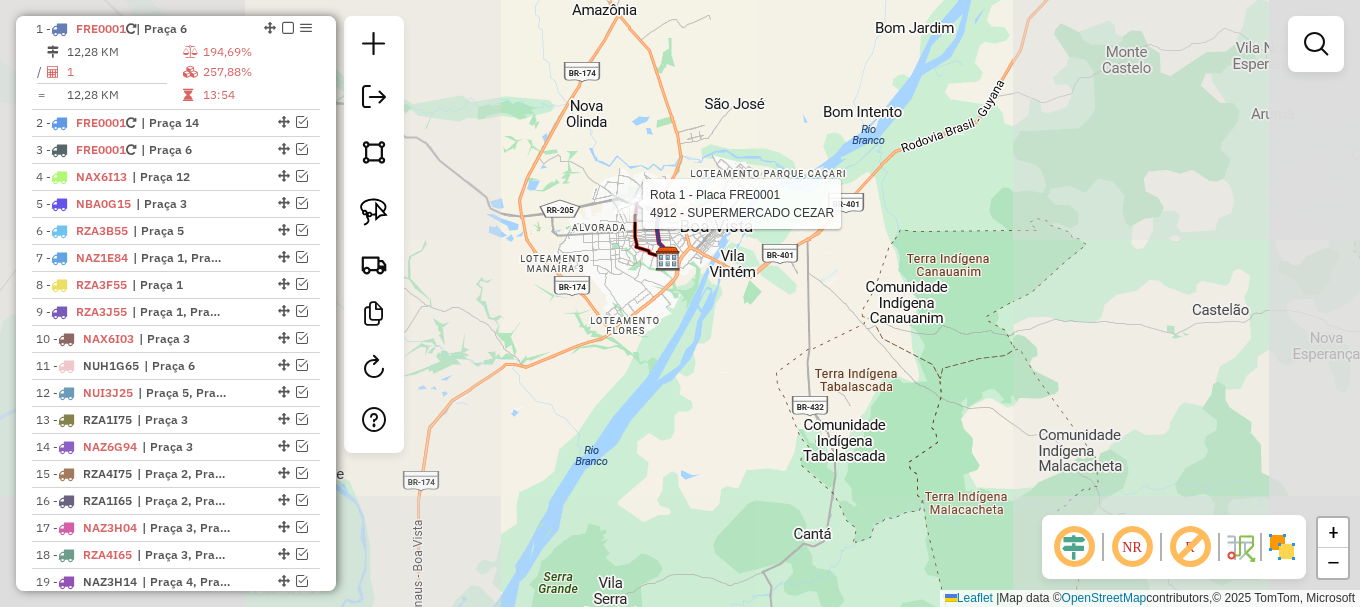select on "**********" 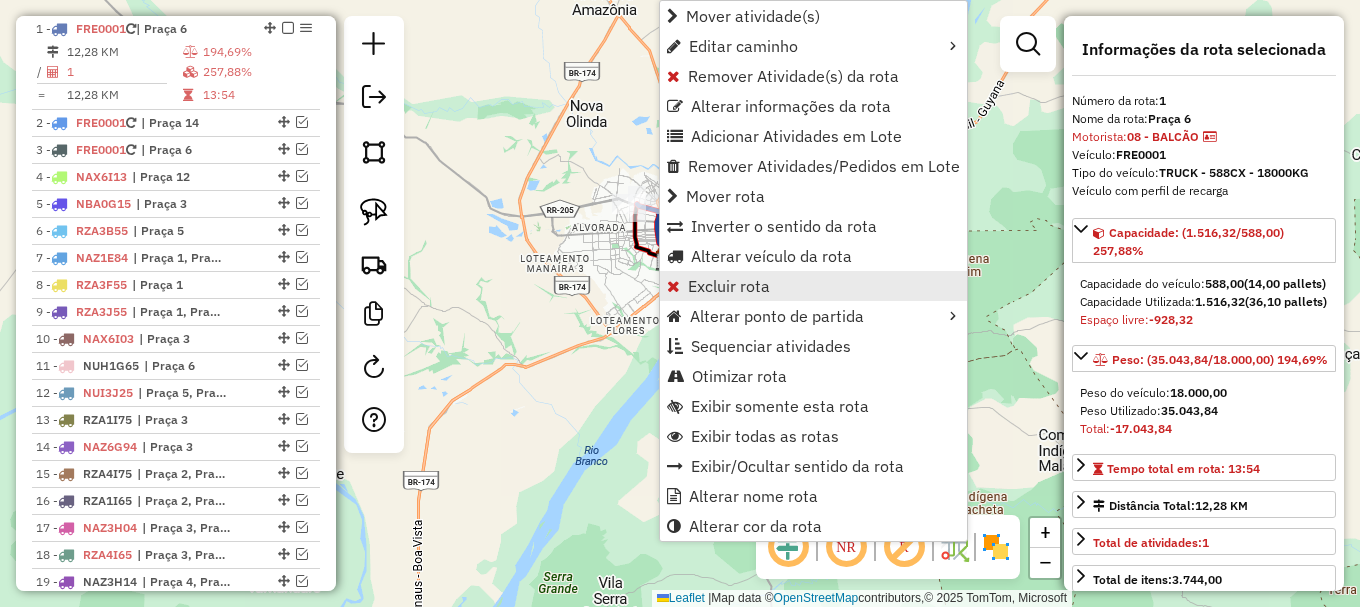 click on "Excluir rota" at bounding box center (729, 286) 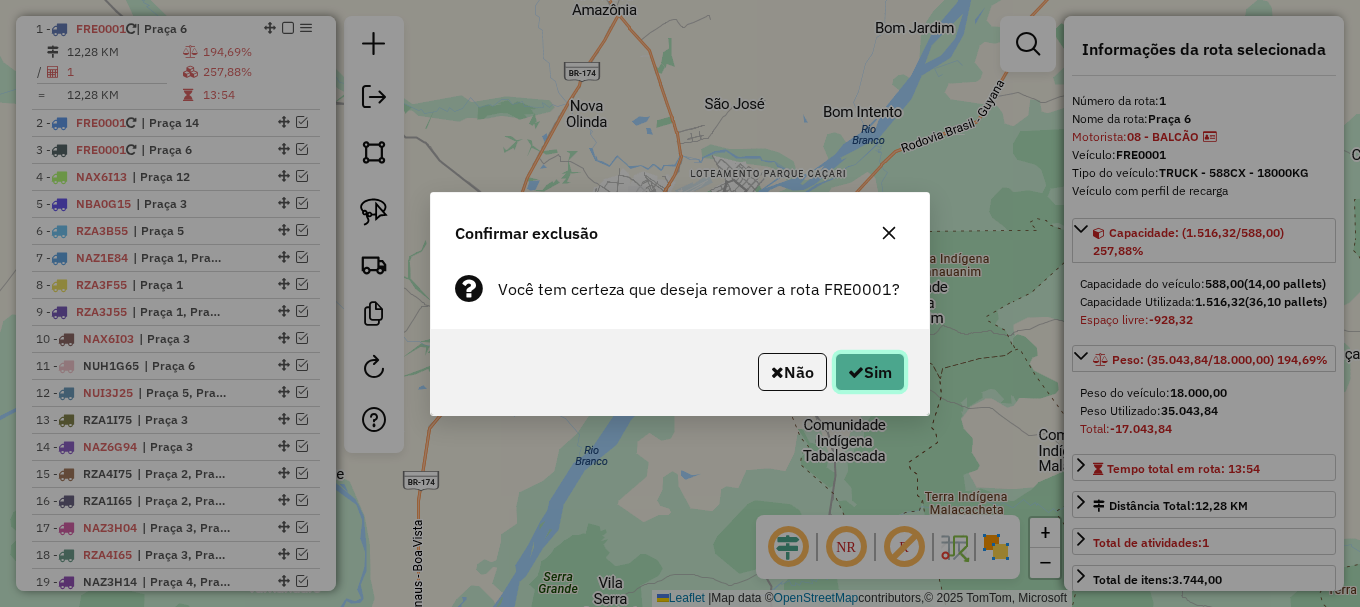 click on "Sim" 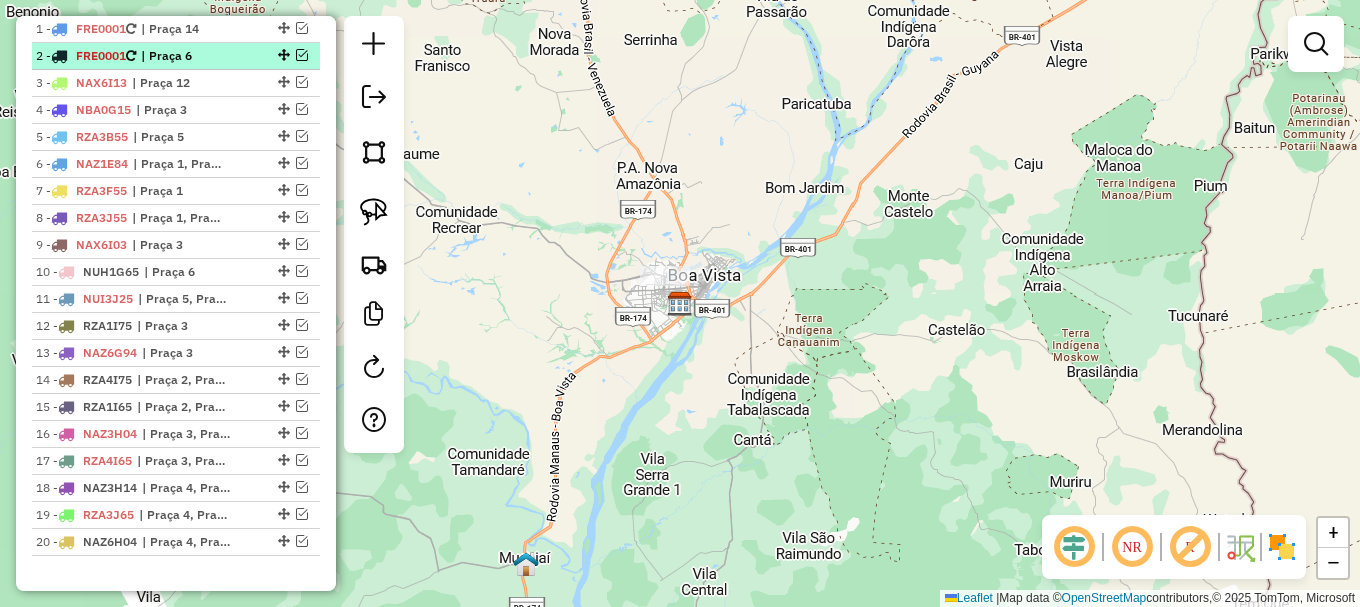 scroll, scrollTop: 717, scrollLeft: 0, axis: vertical 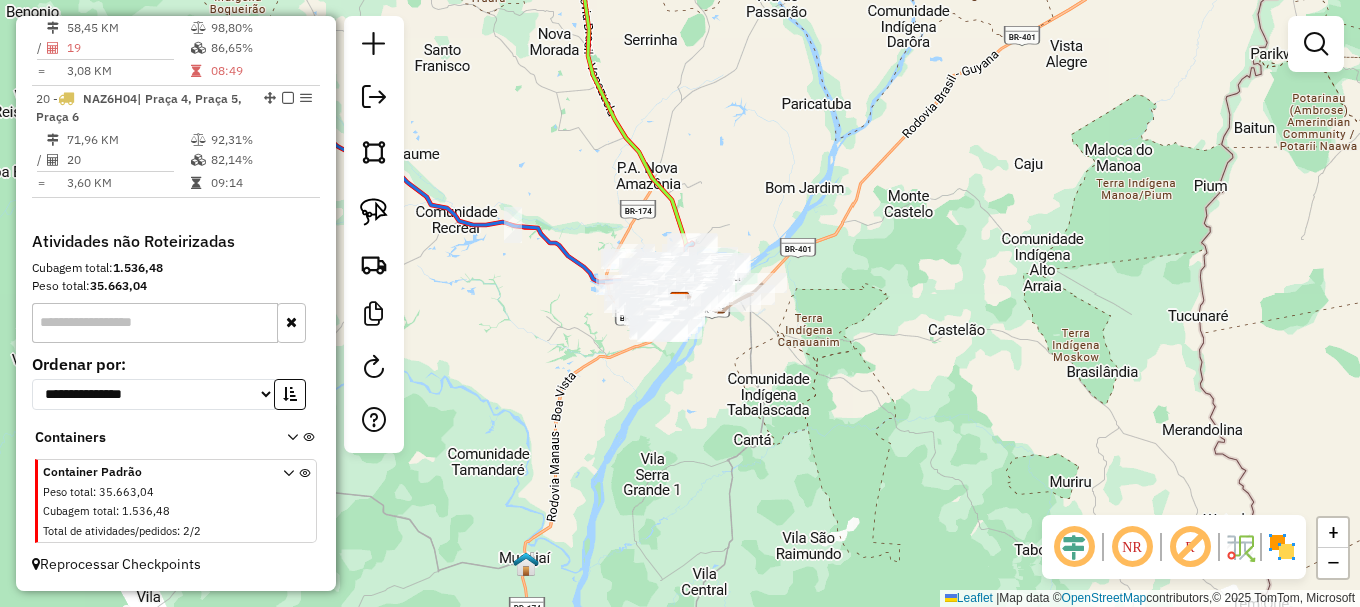 drag, startPoint x: 428, startPoint y: 138, endPoint x: 486, endPoint y: 145, distance: 58.420887 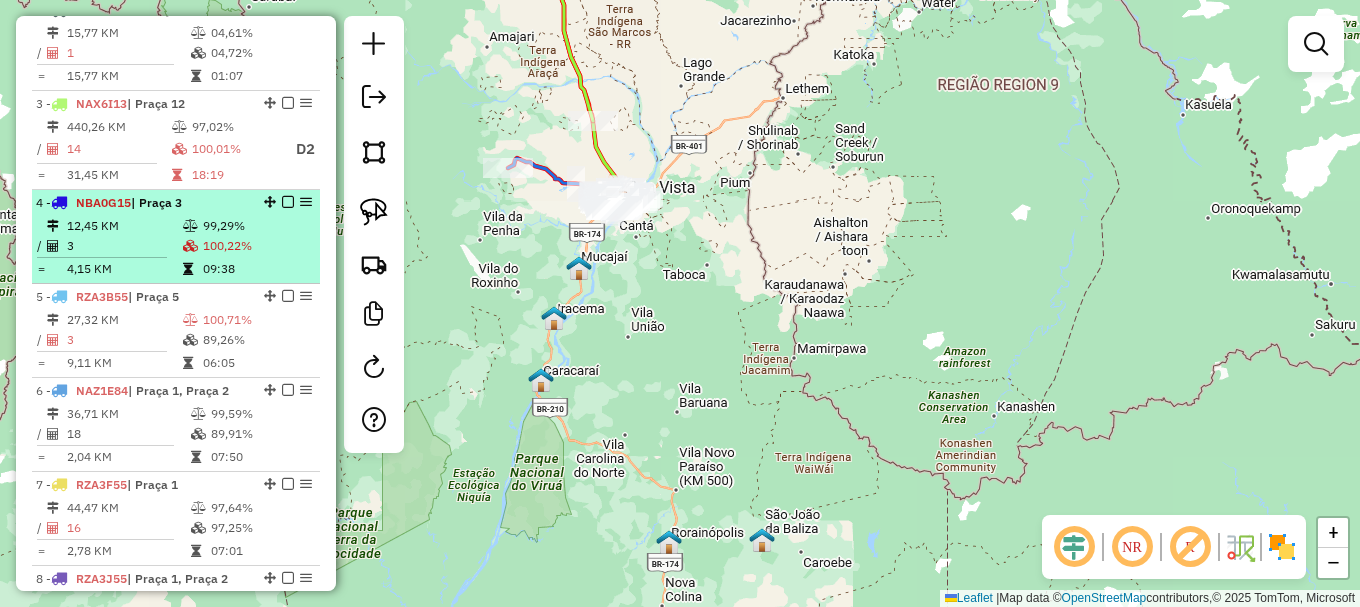 scroll, scrollTop: 728, scrollLeft: 0, axis: vertical 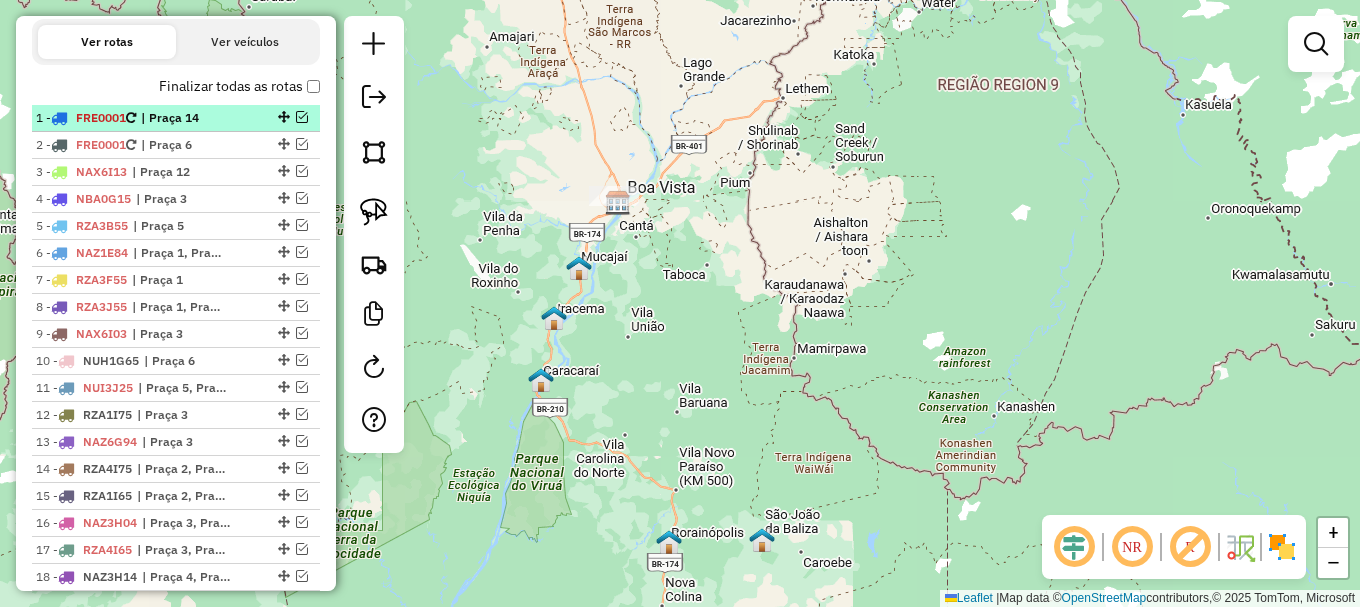 drag, startPoint x: 295, startPoint y: 115, endPoint x: 279, endPoint y: 127, distance: 20 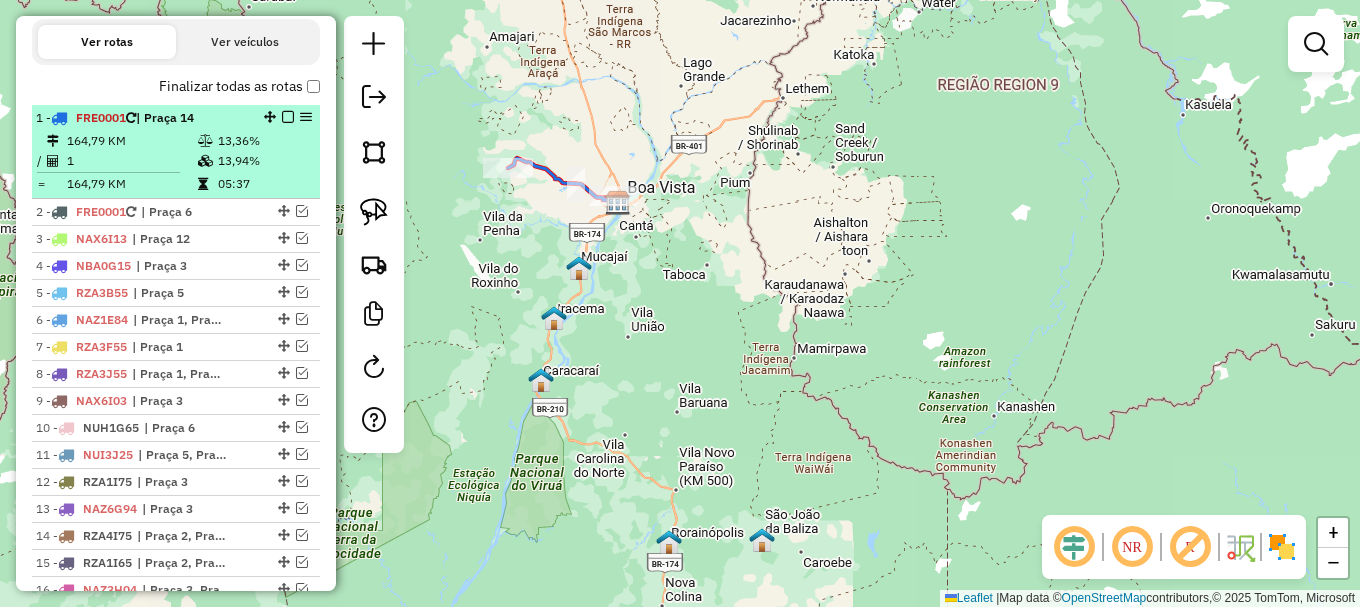 click on "13,36%" at bounding box center [264, 141] 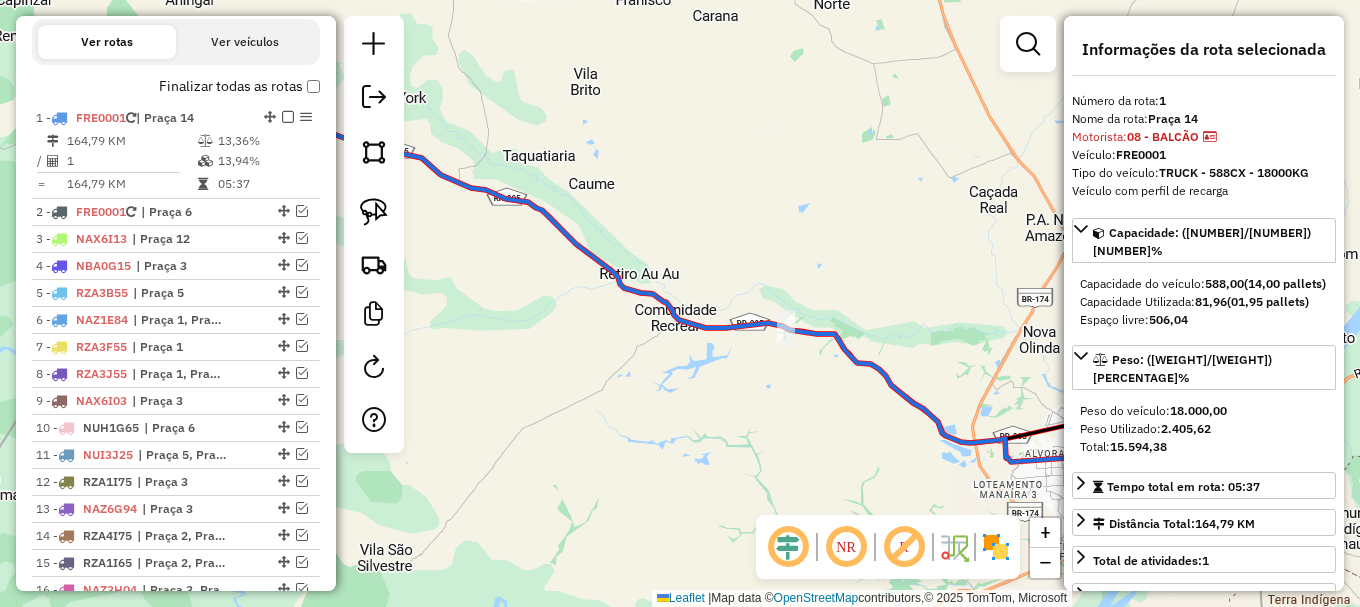 drag, startPoint x: 510, startPoint y: 293, endPoint x: 579, endPoint y: 251, distance: 80.77747 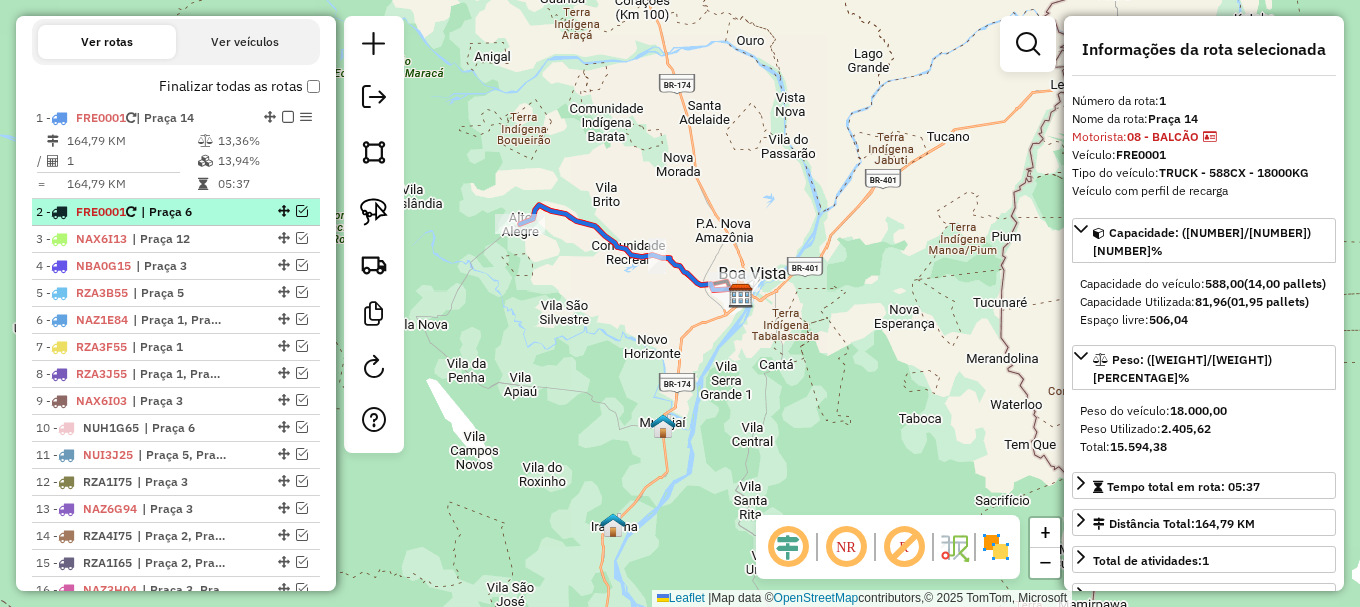 click at bounding box center (302, 211) 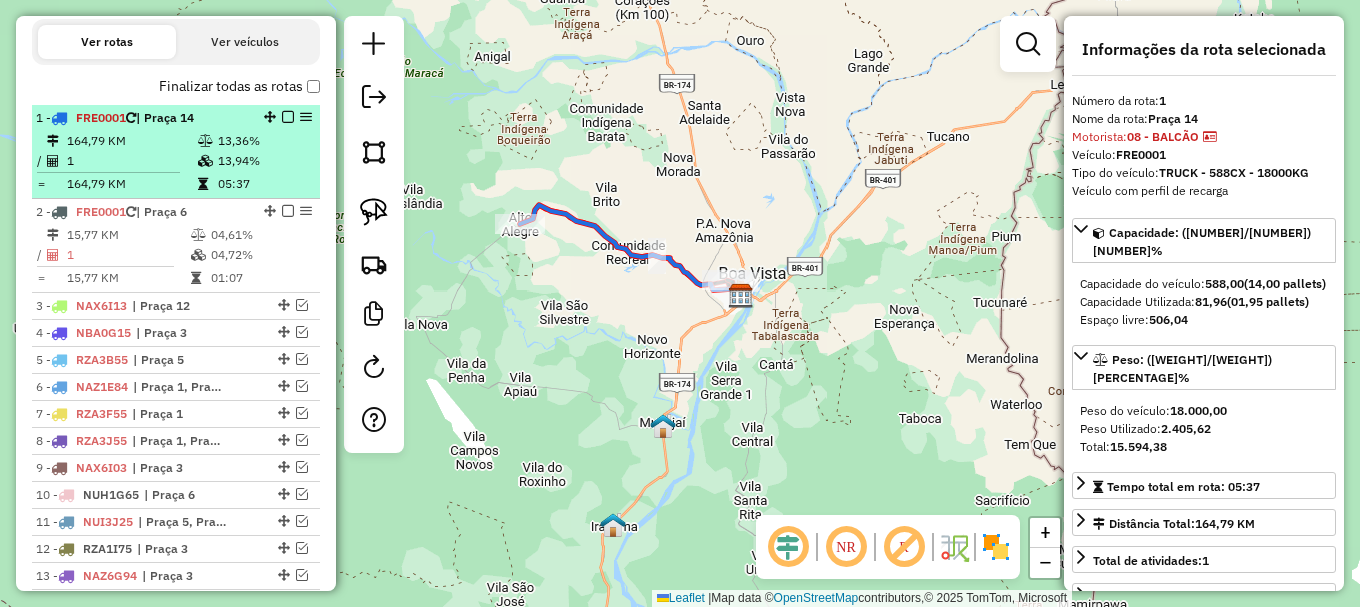 click at bounding box center (288, 117) 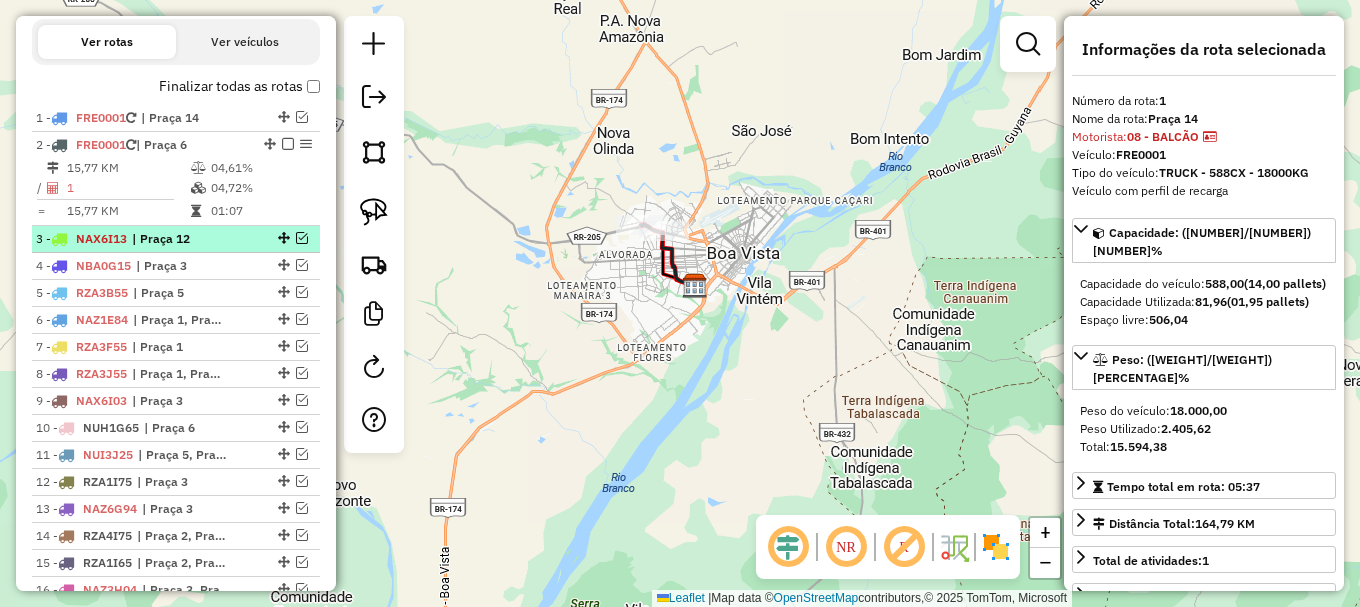 click at bounding box center (302, 238) 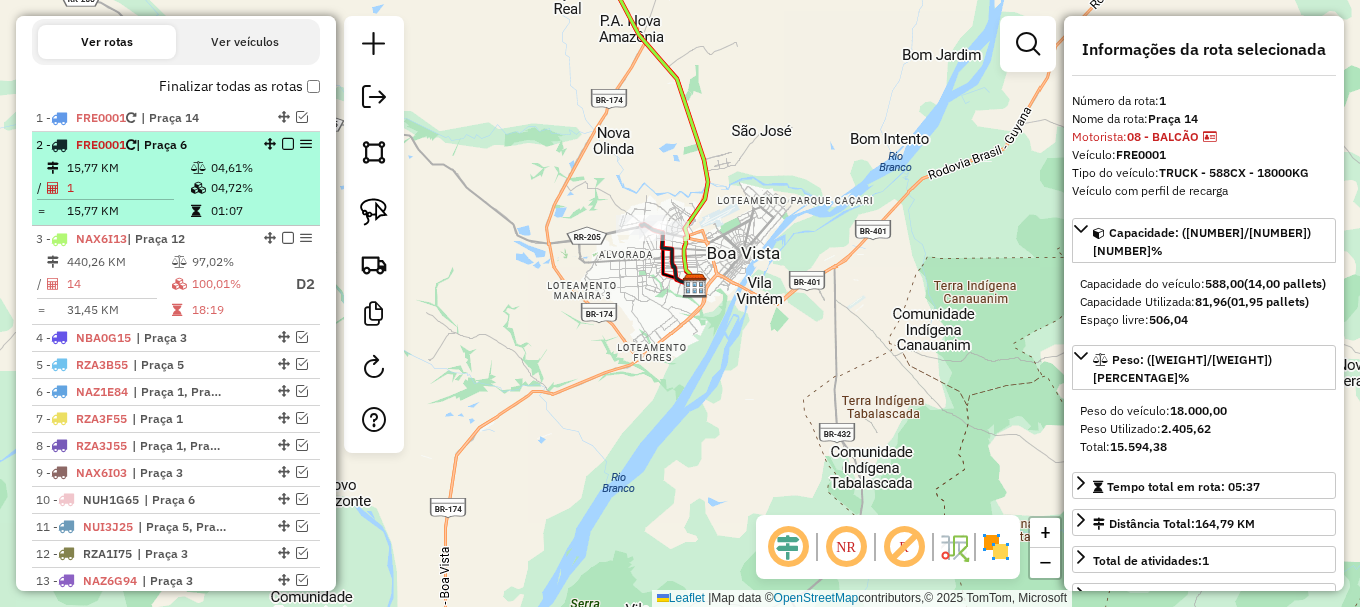 click at bounding box center [288, 144] 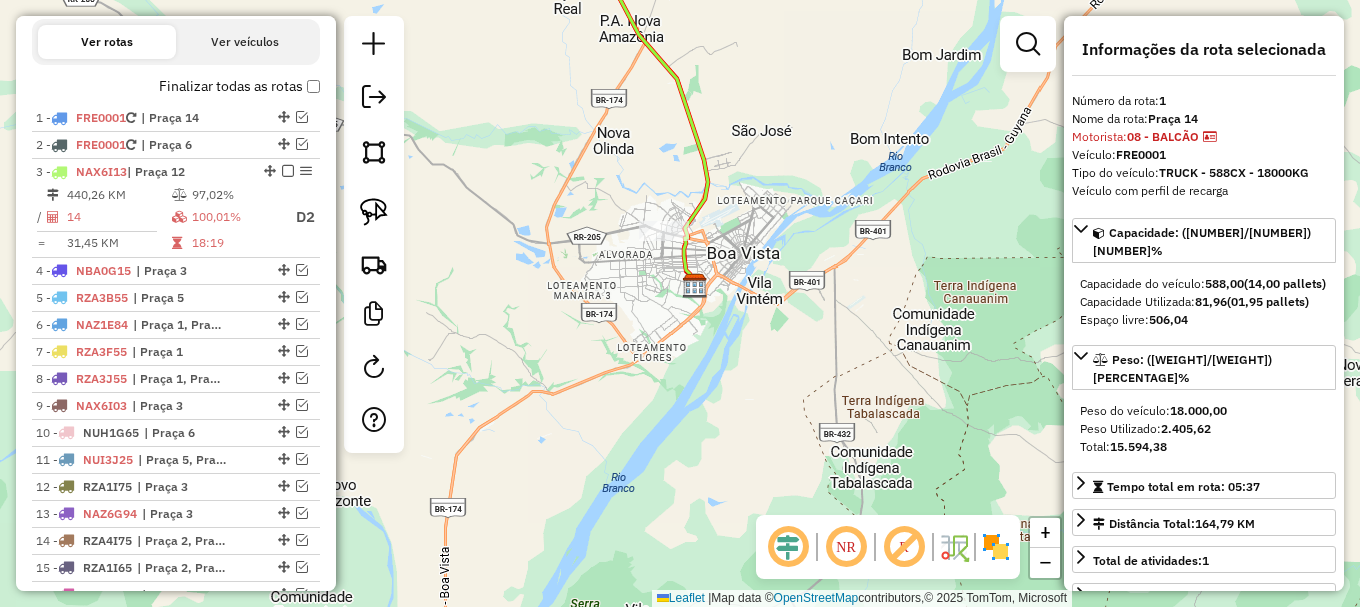 click on "Janela de atendimento Grade de atendimento Capacidade Transportadoras Veículos Cliente Pedidos  Rotas Selecione os dias de semana para filtrar as janelas de atendimento  Seg   Ter   Qua   Qui   Sex   Sáb   Dom  Informe o período da janela de atendimento: De: Até:  Filtrar exatamente a janela do cliente  Considerar janela de atendimento padrão  Selecione os dias de semana para filtrar as grades de atendimento  Seg   Ter   Qua   Qui   Sex   Sáb   Dom   Considerar clientes sem dia de atendimento cadastrado  Clientes fora do dia de atendimento selecionado Filtrar as atividades entre os valores definidos abaixo:  Peso mínimo:   Peso máximo:   Cubagem mínima:   Cubagem máxima:   De:   Até:  Filtrar as atividades entre o tempo de atendimento definido abaixo:  De:   Até:   Considerar capacidade total dos clientes não roteirizados Transportadora: Selecione um ou mais itens Tipo de veículo: Selecione um ou mais itens Veículo: Selecione um ou mais itens Motorista: Selecione um ou mais itens Nome: Rótulo:" 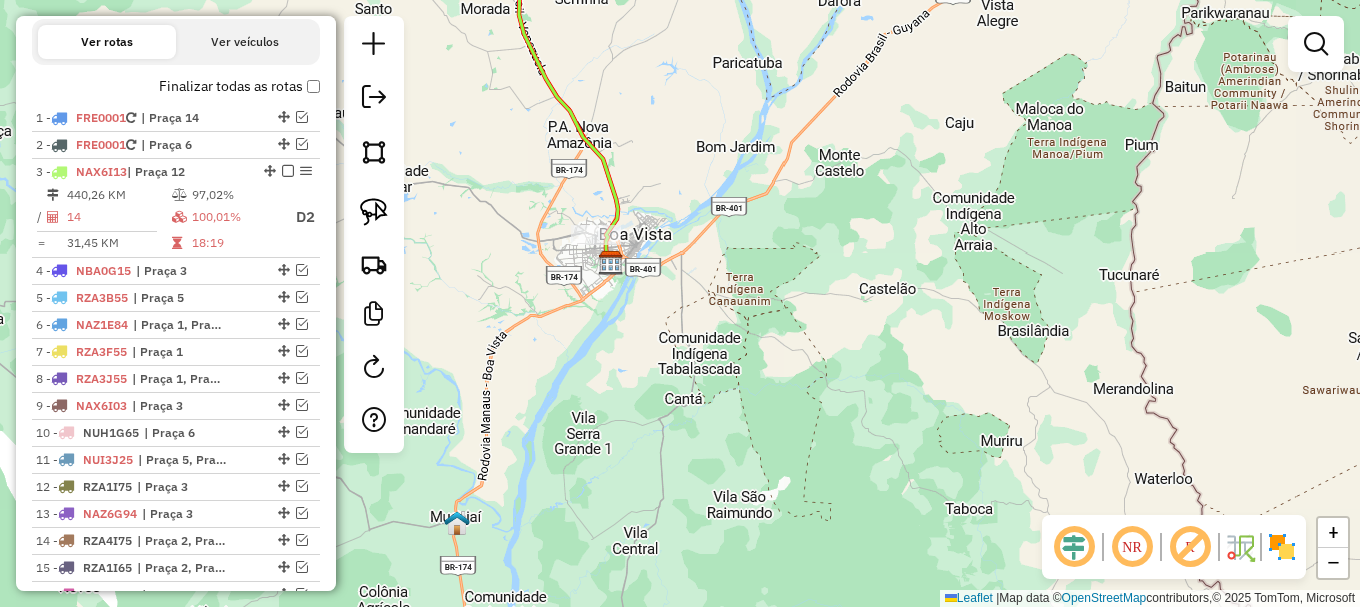 drag, startPoint x: 607, startPoint y: 328, endPoint x: 683, endPoint y: 434, distance: 130.43005 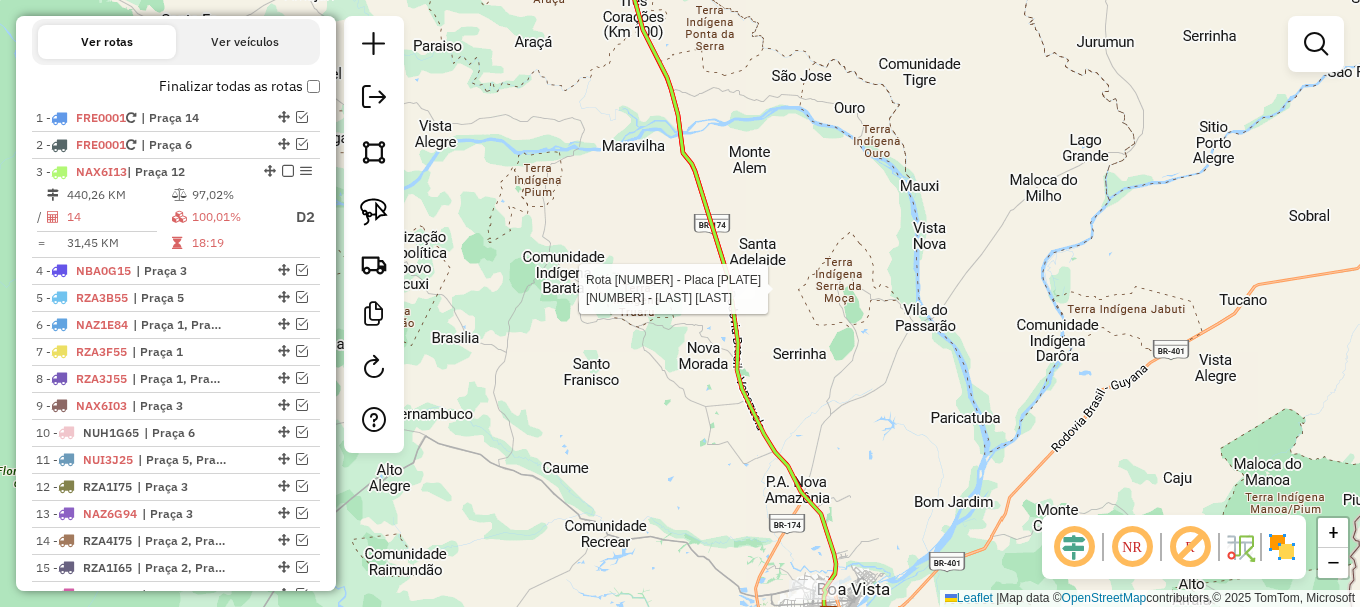 select on "**********" 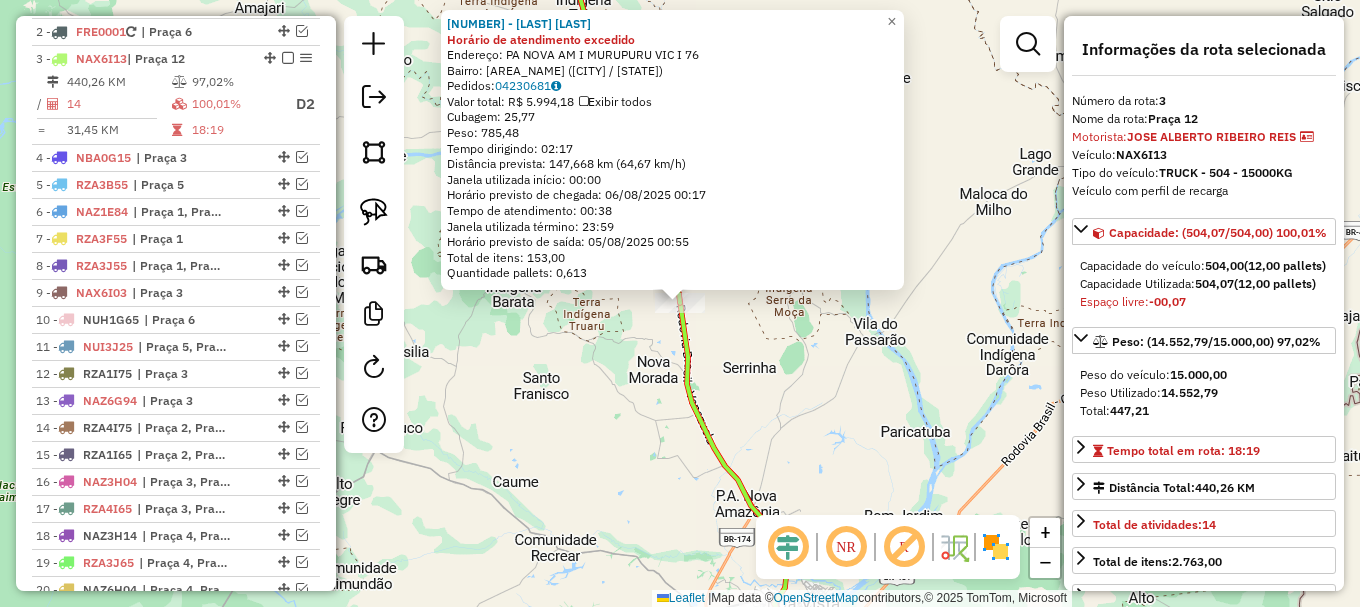 scroll, scrollTop: 871, scrollLeft: 0, axis: vertical 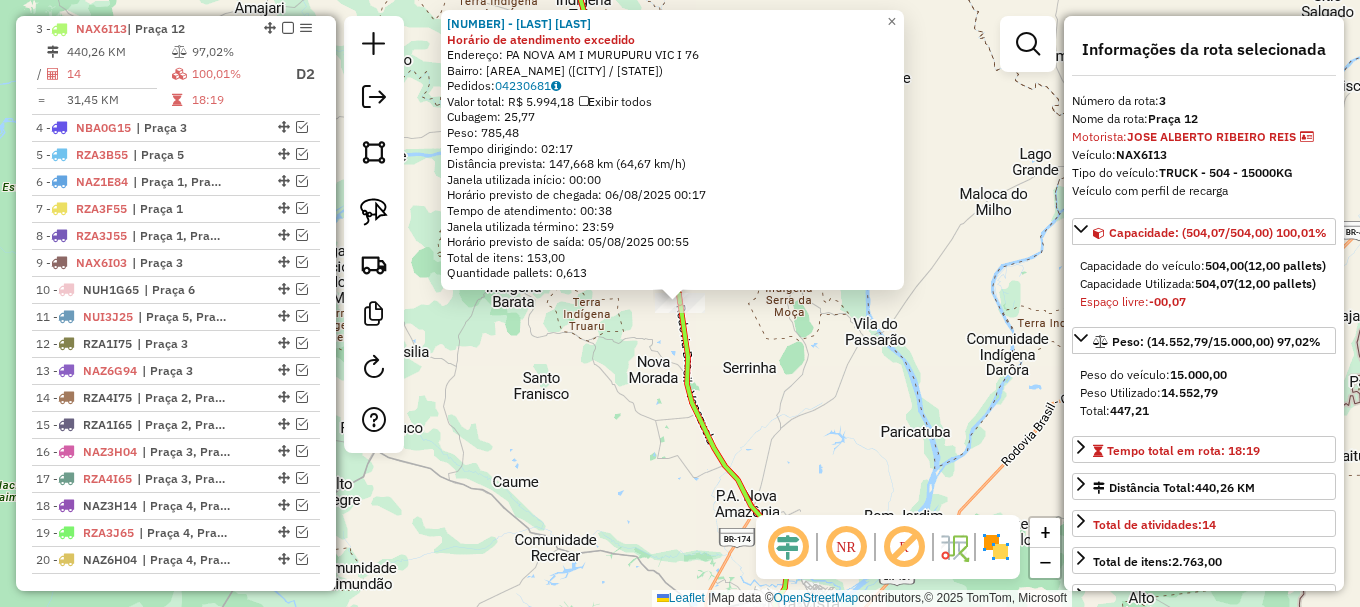 click on "9716 - SUPER WALTER Horário de atendimento excedido  Endereço:  PA NOVA AM I MURUPURU VIC I 76   Bairro: AREA RURAL DE [CITY], [STATE]   Pedidos:  04230681   Valor total: R$ 5.994,18   Exibir todos   Cubagem: 25,77  Peso: 785,48  Tempo dirigindo: 02:17   Distância prevista: 147,668 km (64,67 km/h)   Janela utilizada início: 00:00   Horário previsto de chegada: 06/08/2025 00:17   Tempo de atendimento: 00:38   Janela utilizada término: 23:59   Horário previsto de saída: 06/08/2025 00:55   Total de itens: 153,00   Quantidade pallets: 0,613  × Janela de atendimento Grade de atendimento Capacidade Transportadoras Veículos Cliente Pedidos  Rotas Selecione os dias de semana para filtrar as janelas de atendimento  Seg   Ter   Qua   Qui   Sex   Sáb   Dom  Informe o período da janela de atendimento: De: Até:  Filtrar exatamente a janela do cliente  Considerar janela de atendimento padrão  Selecione os dias de semana para filtrar as grades de atendimento  Seg   Ter   Qua   Qui   Sex   Sáb  De:" 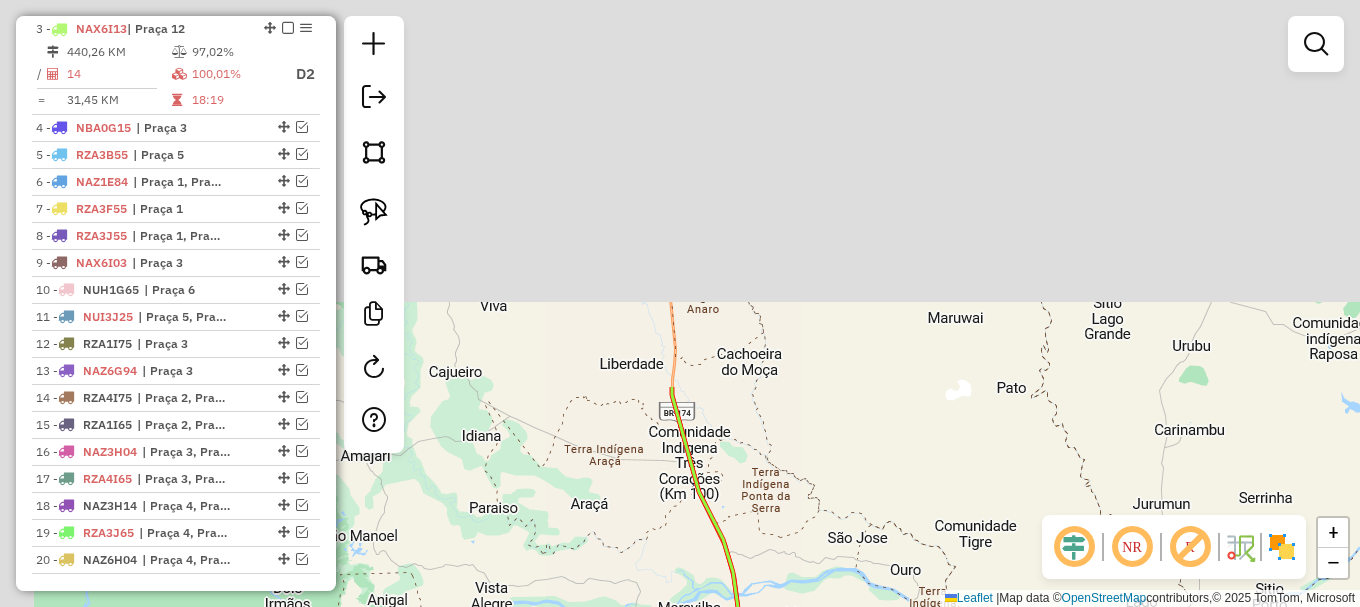 drag, startPoint x: 754, startPoint y: 169, endPoint x: 865, endPoint y: 636, distance: 480.0104 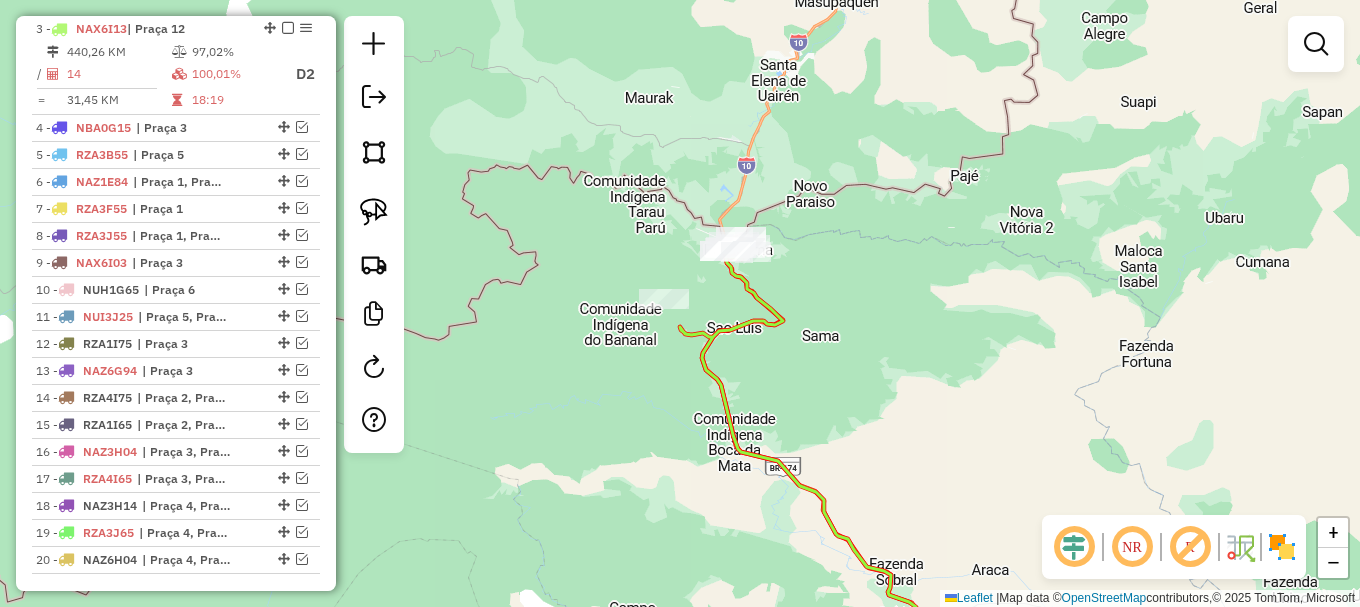 click 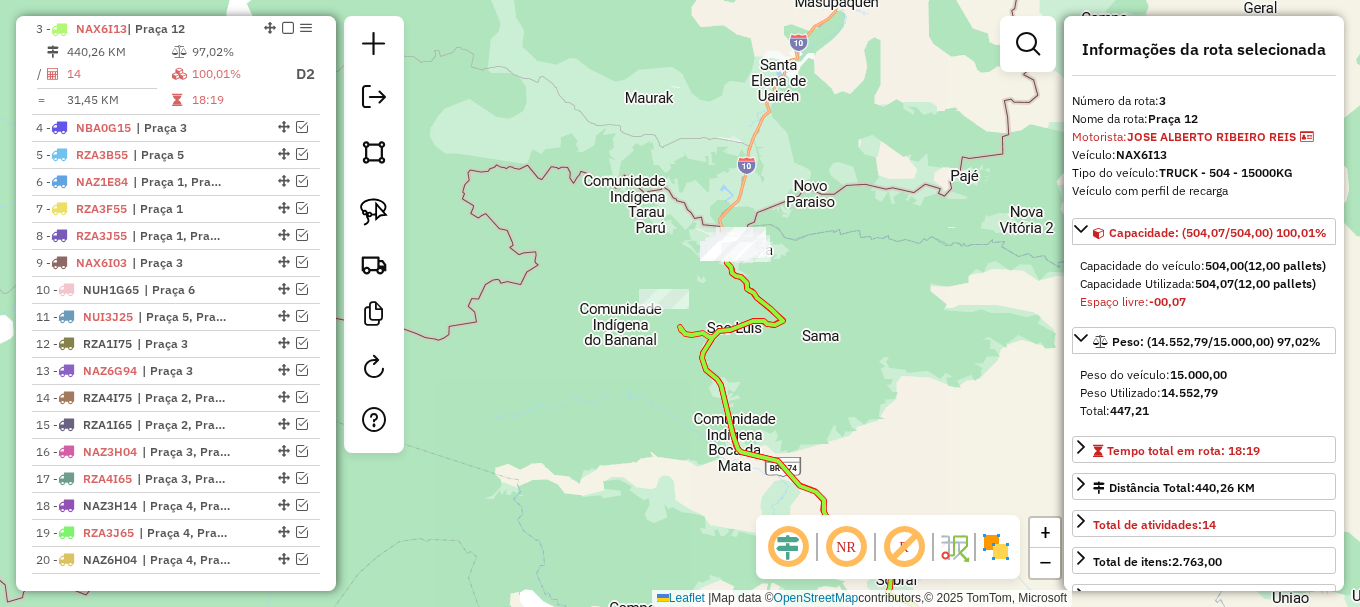 click 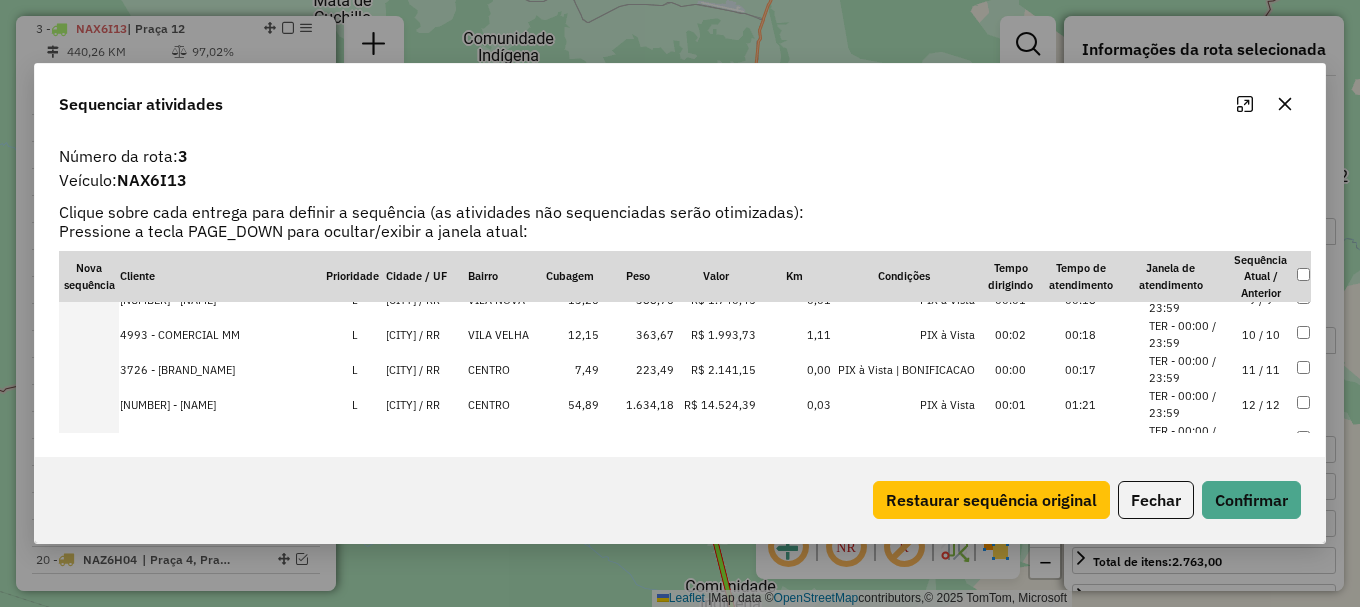 scroll, scrollTop: 200, scrollLeft: 0, axis: vertical 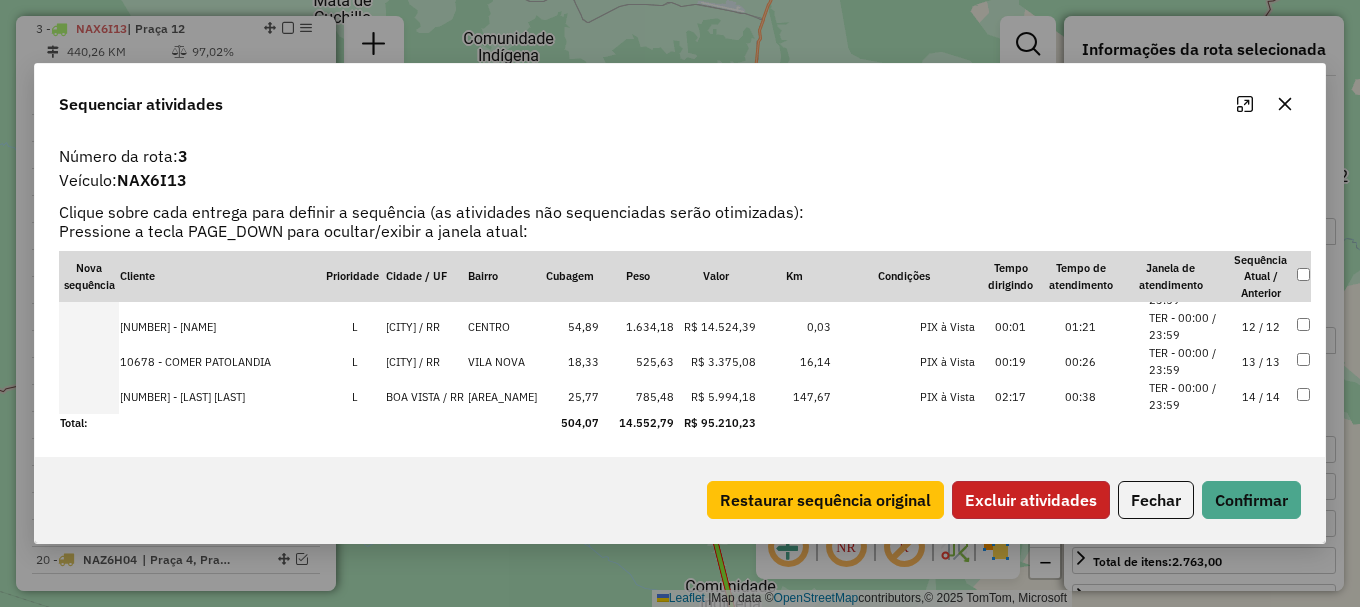 click on "Excluir atividades" 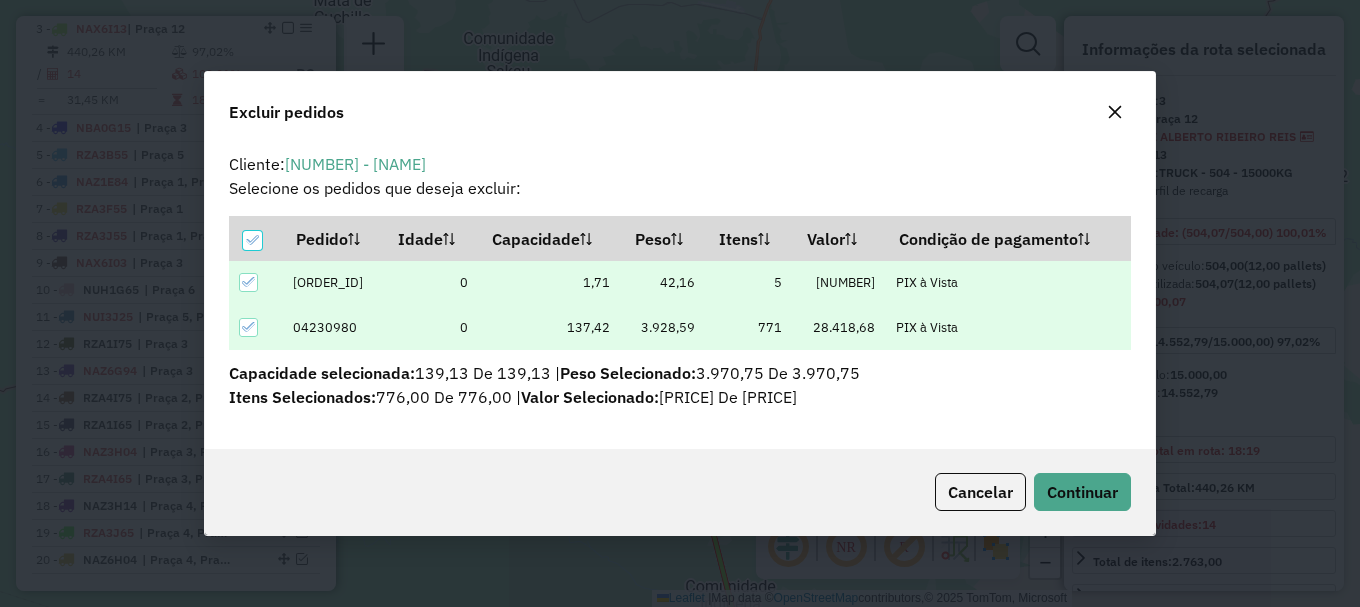 scroll, scrollTop: 82, scrollLeft: 0, axis: vertical 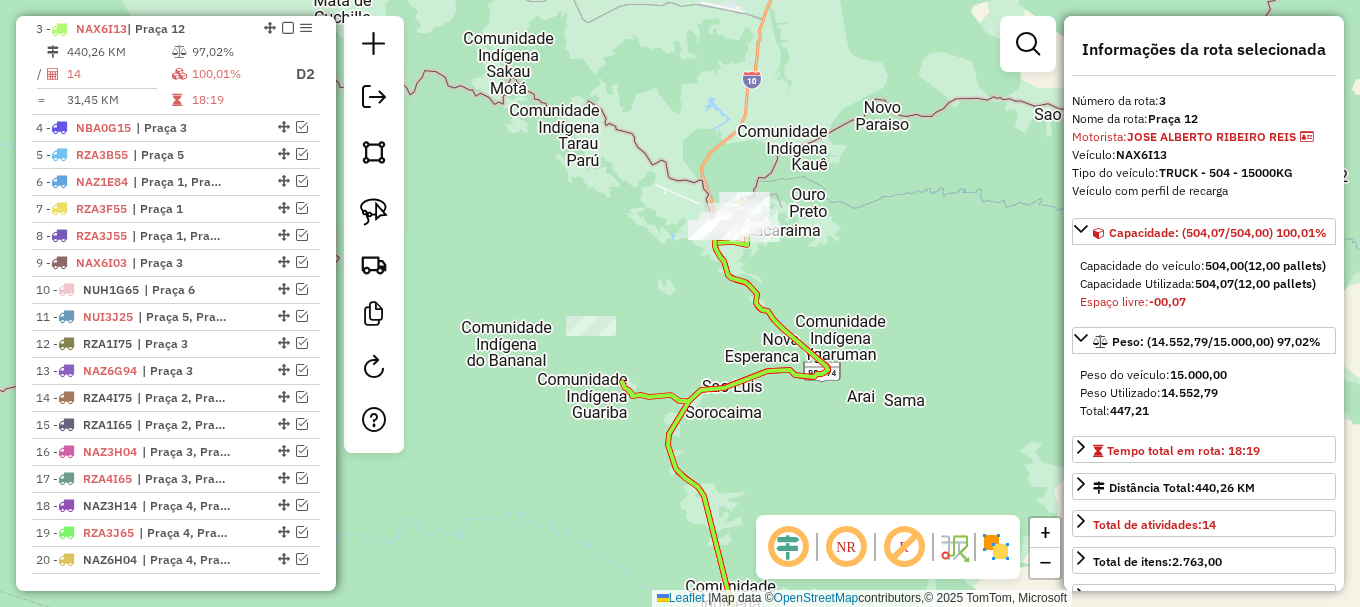 click 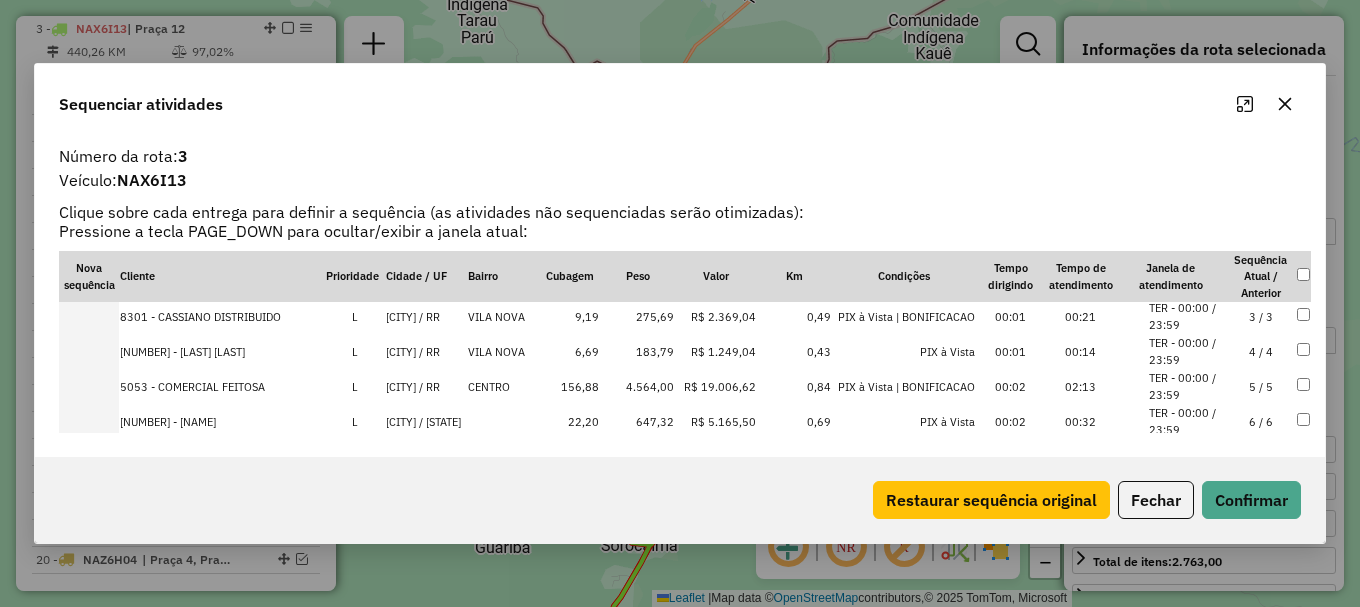 scroll, scrollTop: 100, scrollLeft: 0, axis: vertical 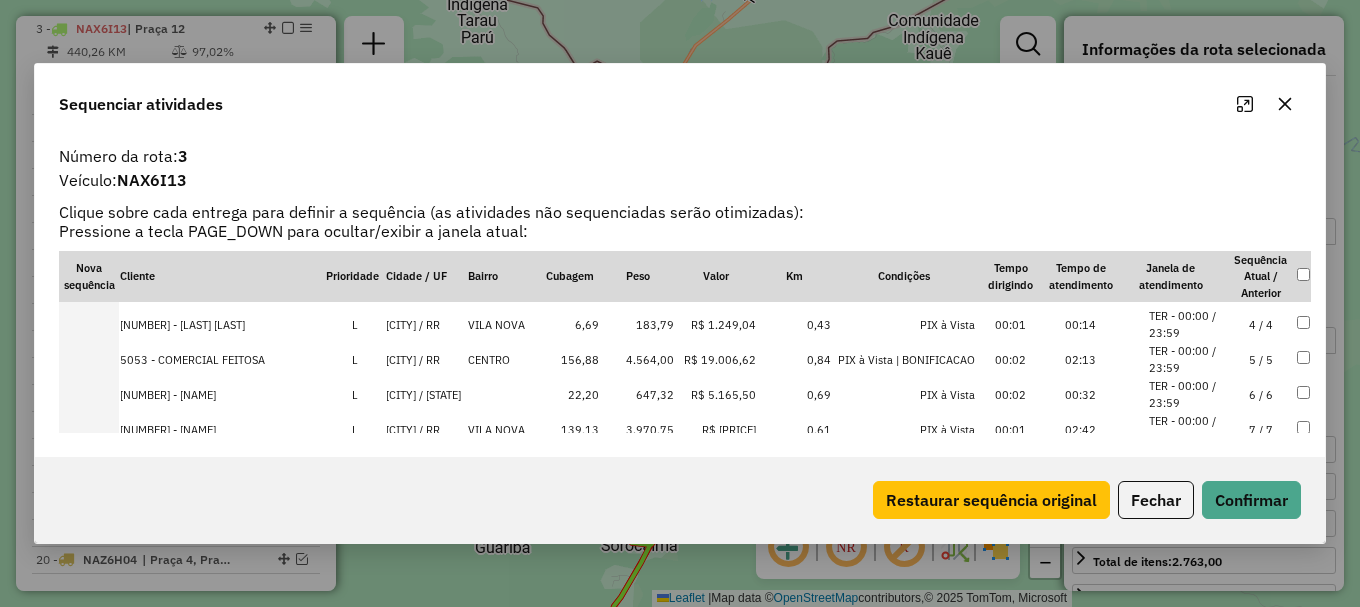 click on "4.564,00" at bounding box center [637, 359] 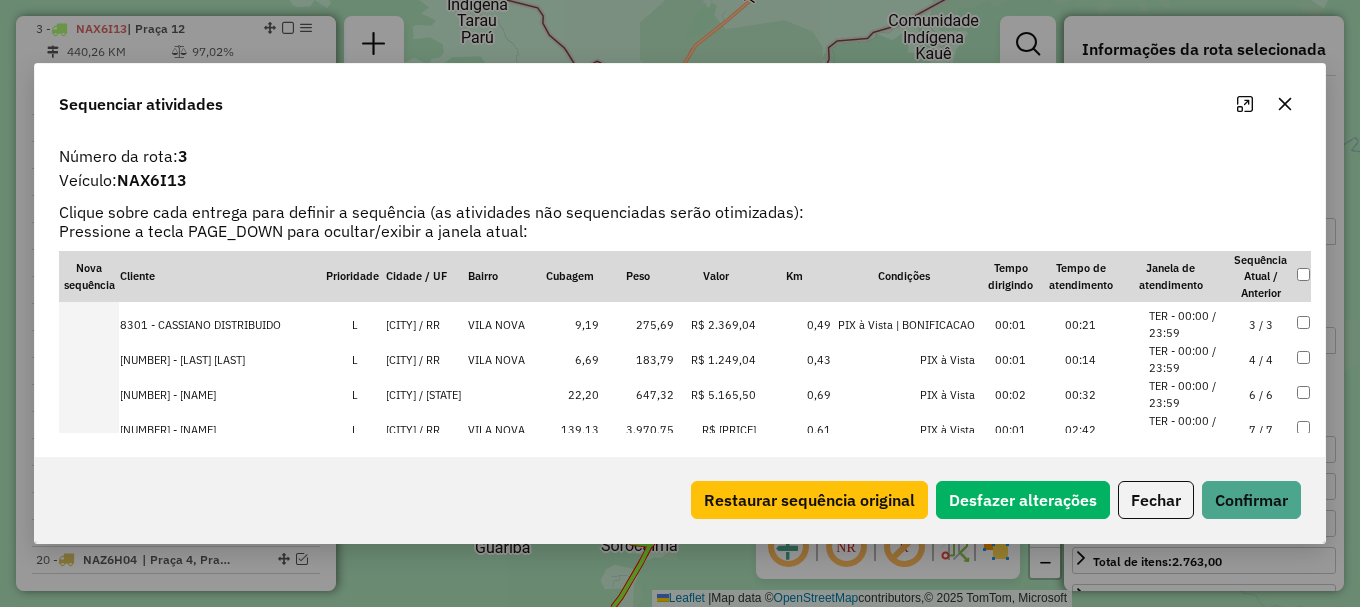 scroll, scrollTop: 135, scrollLeft: 0, axis: vertical 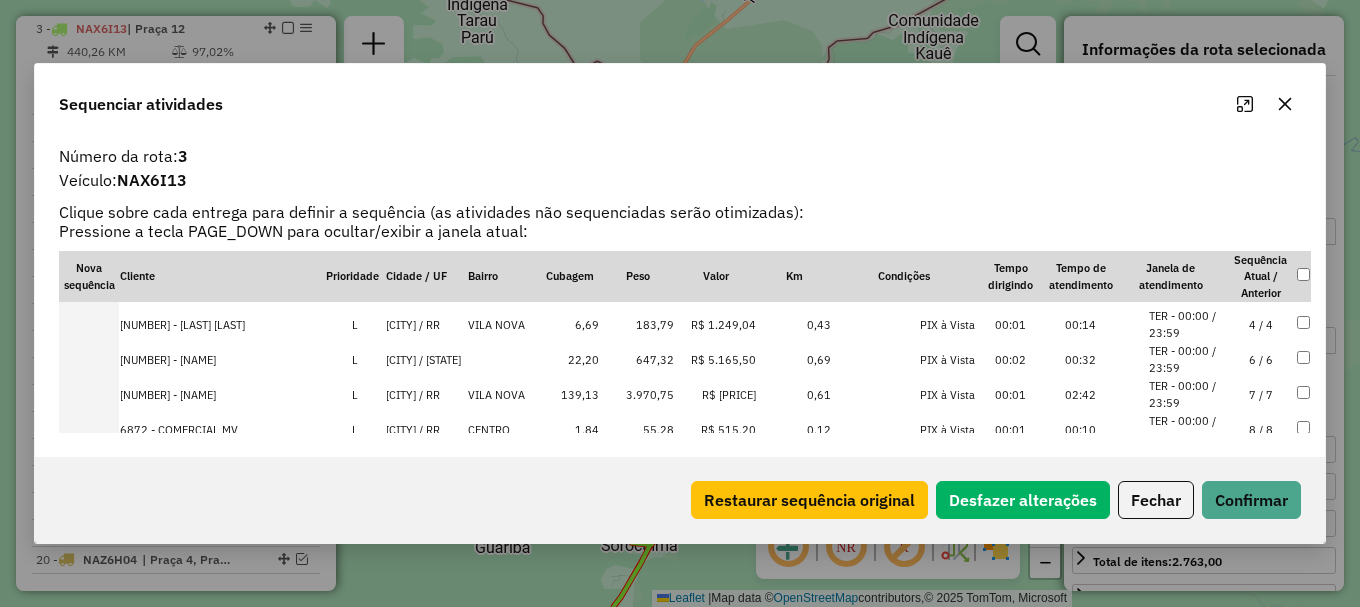 click on "3.970,75" at bounding box center (637, 394) 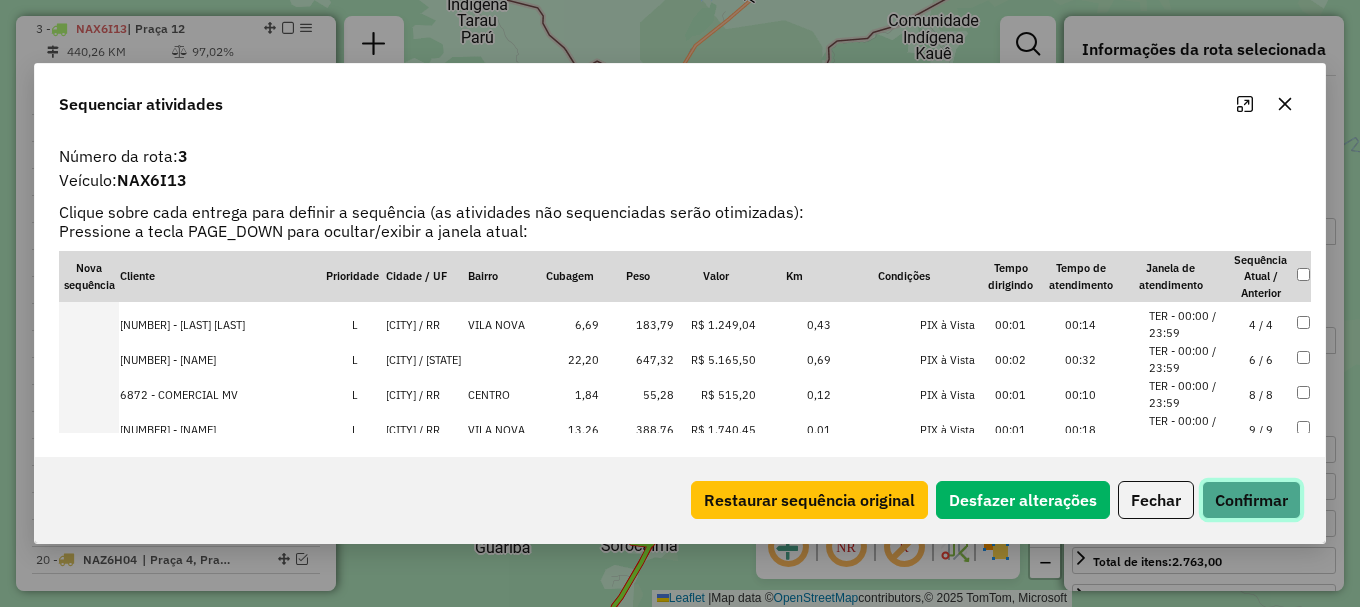 click on "Confirmar" 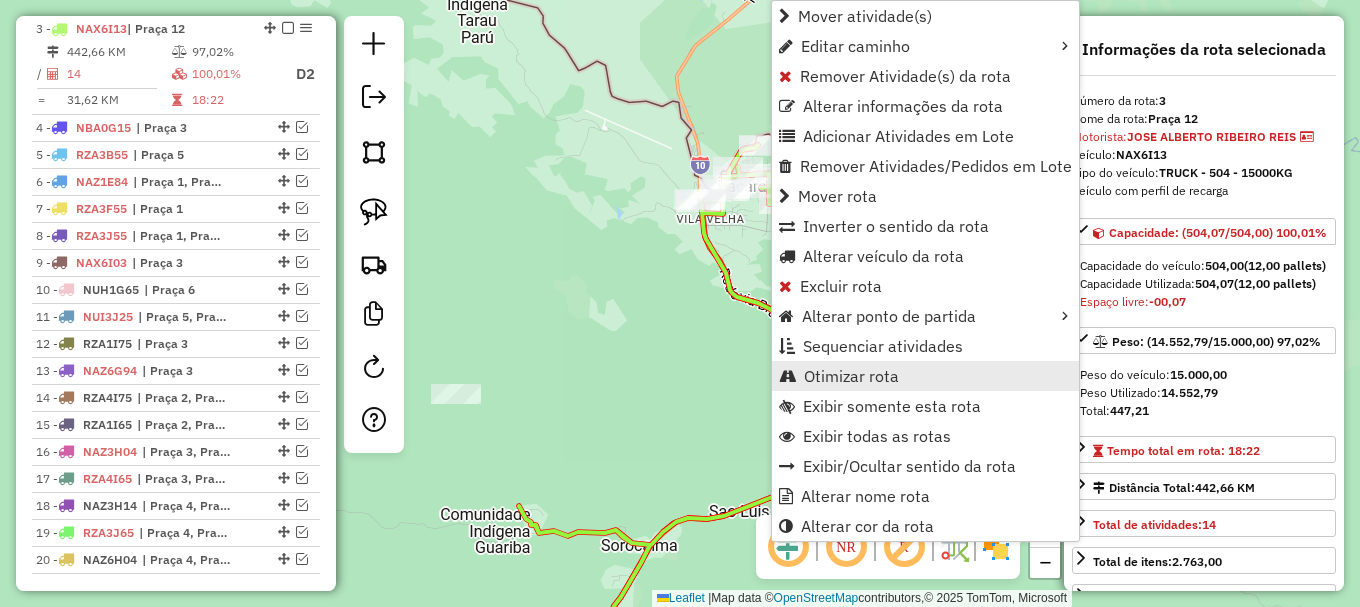 click on "Otimizar rota" at bounding box center [851, 376] 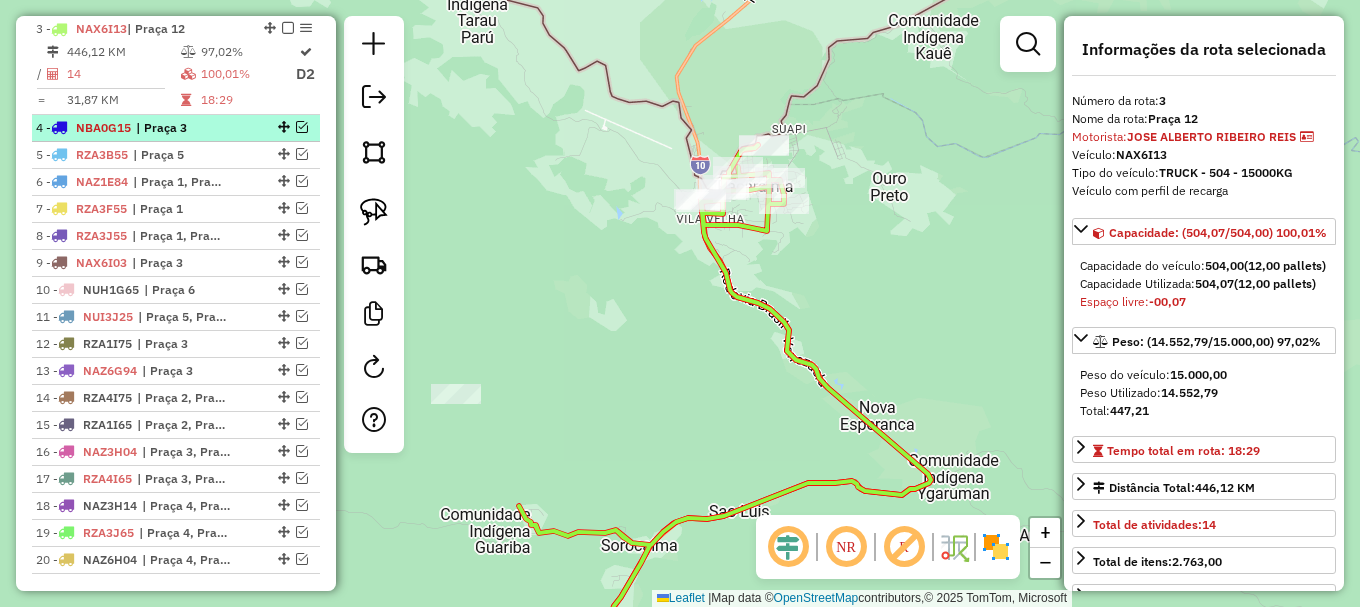 click at bounding box center [302, 127] 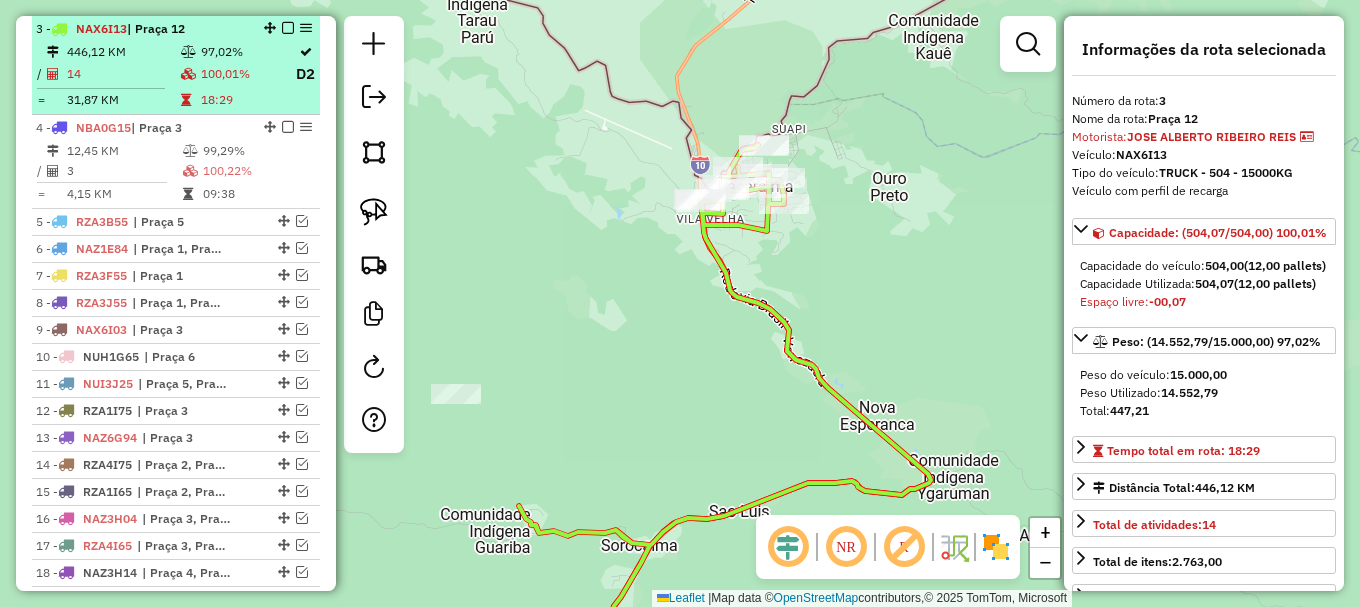 click at bounding box center [288, 28] 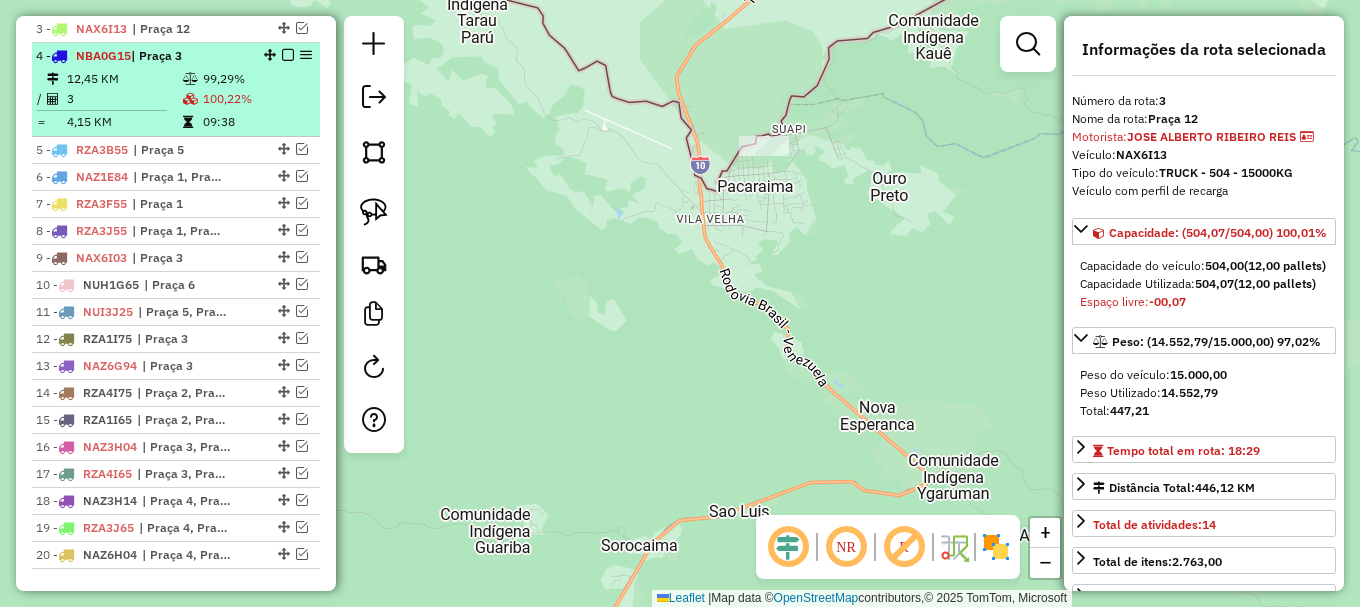 click on "100,22%" at bounding box center [257, 99] 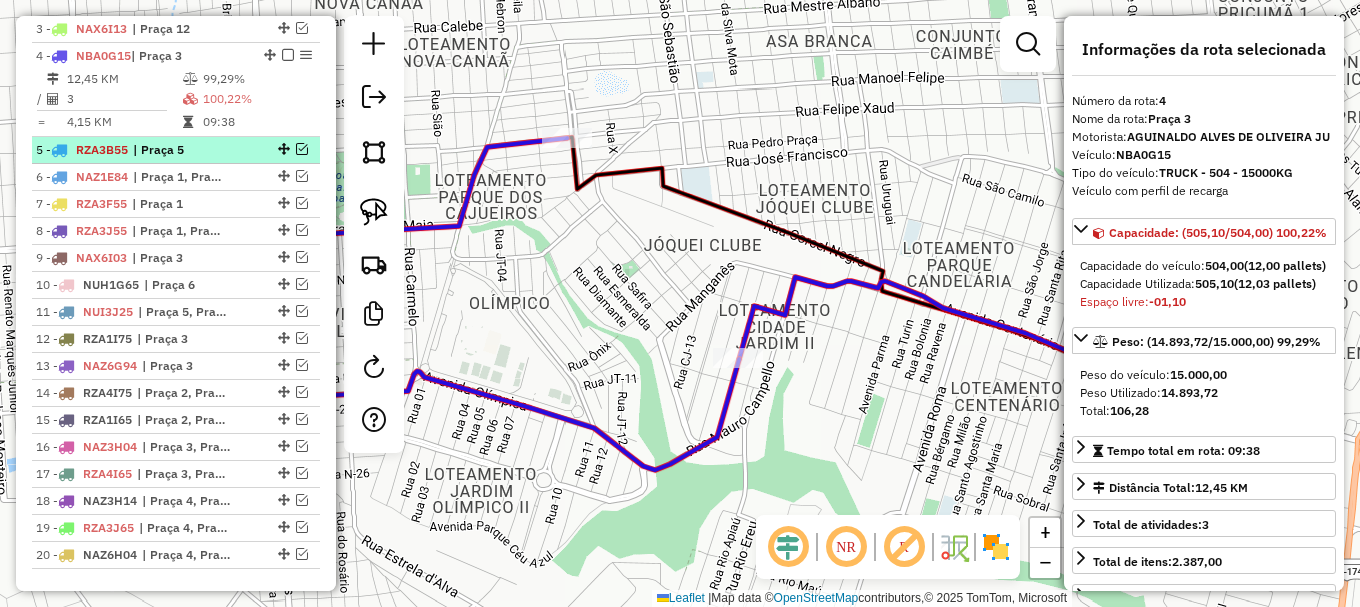 click at bounding box center (302, 149) 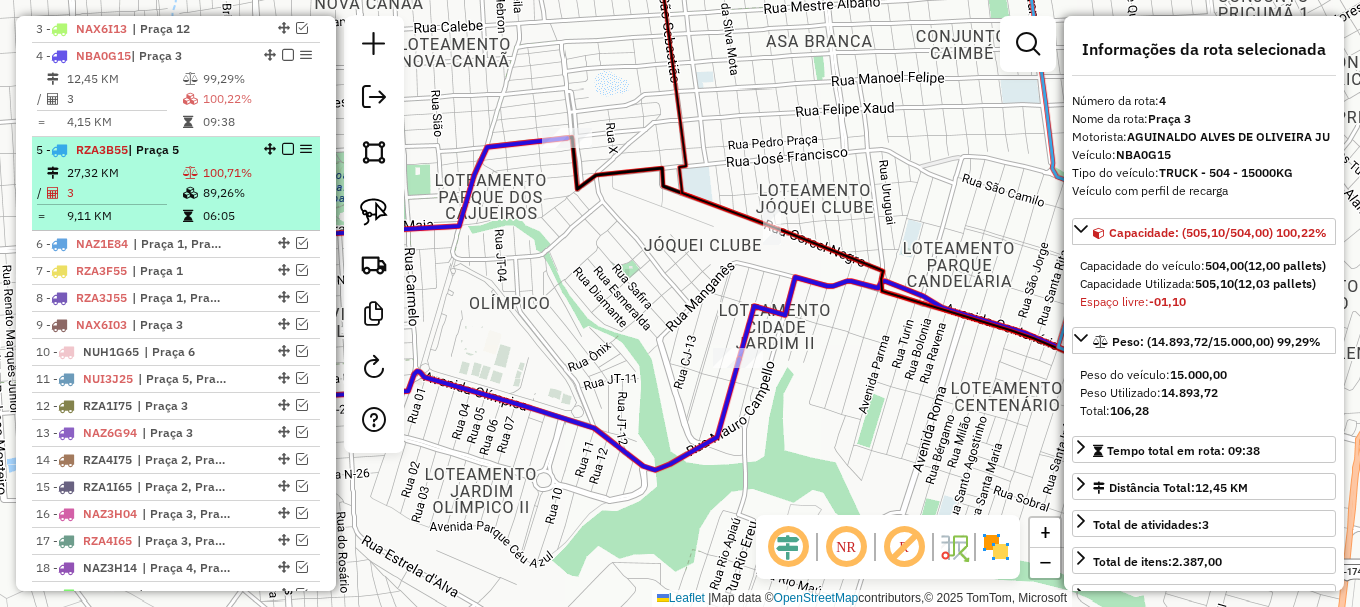 drag, startPoint x: 285, startPoint y: 51, endPoint x: 281, endPoint y: 85, distance: 34.234486 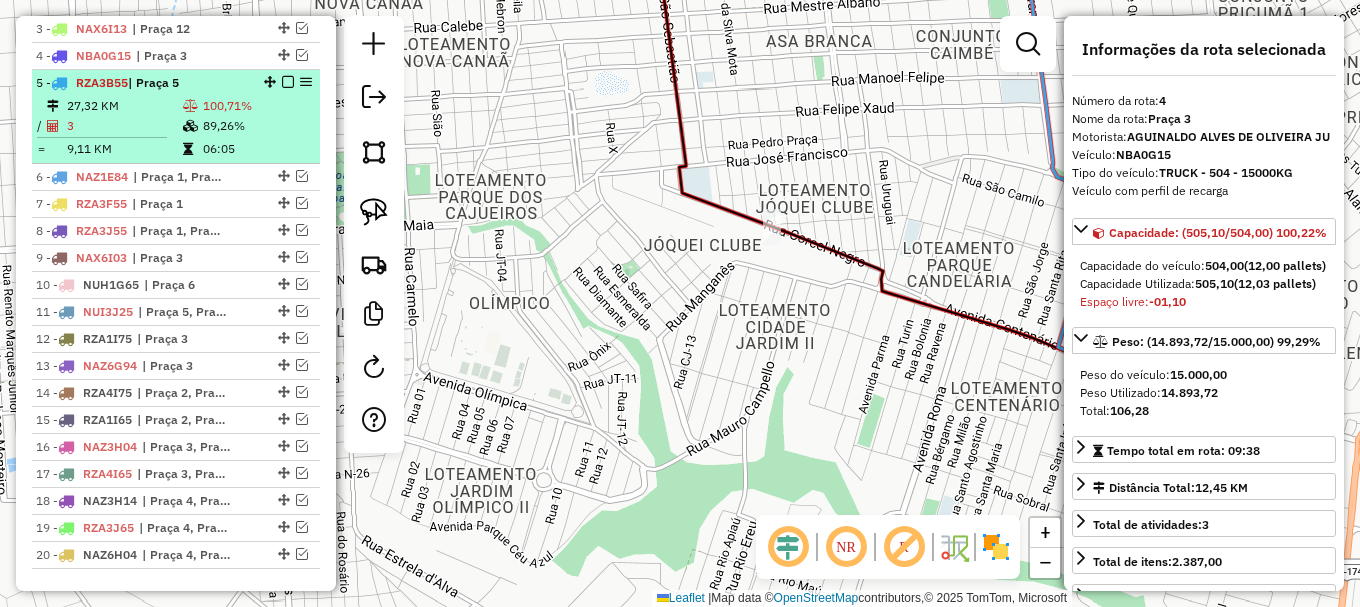 click on "89,26%" at bounding box center (257, 126) 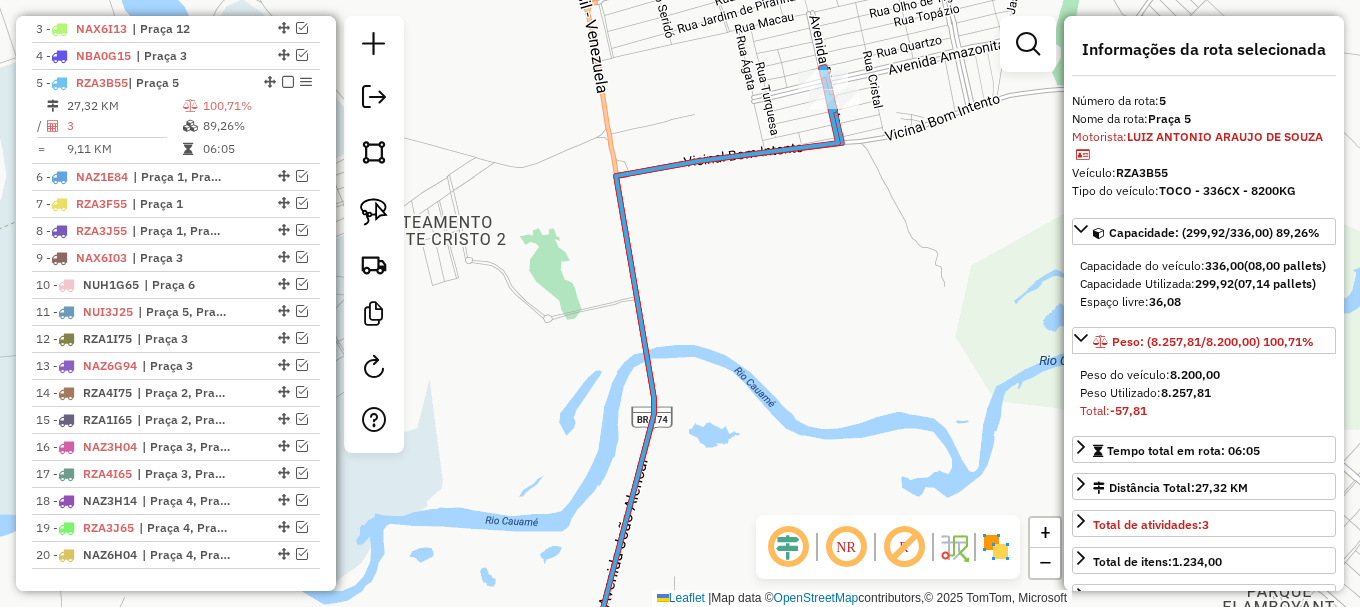 click 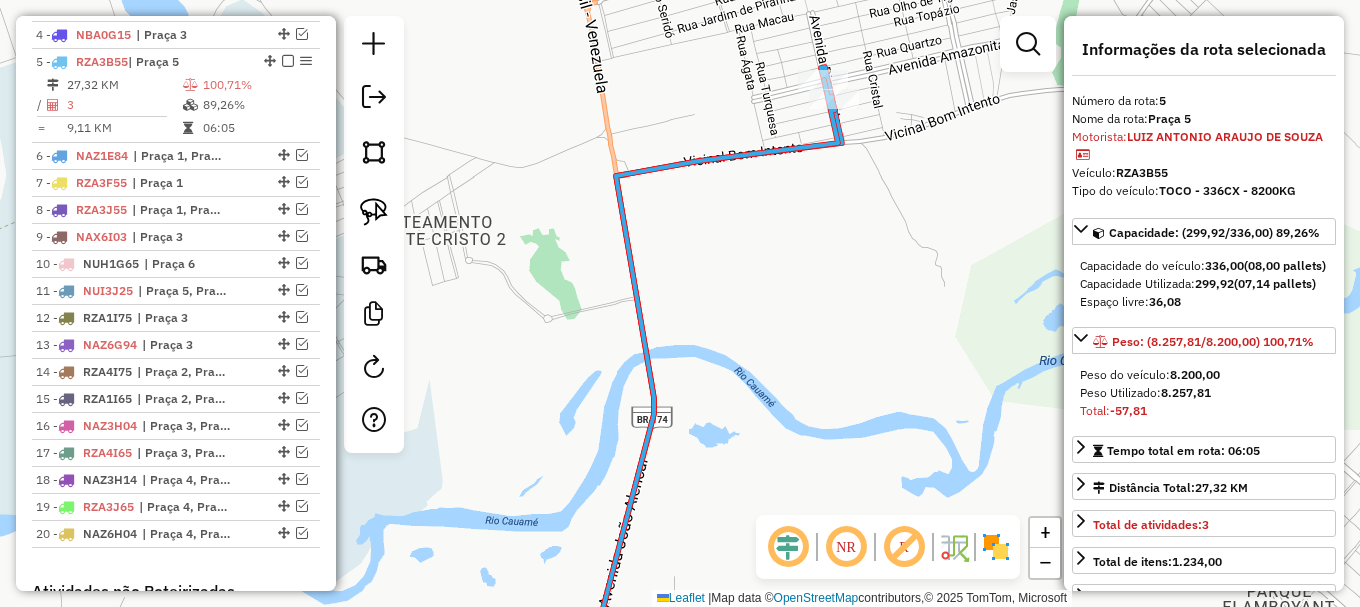click 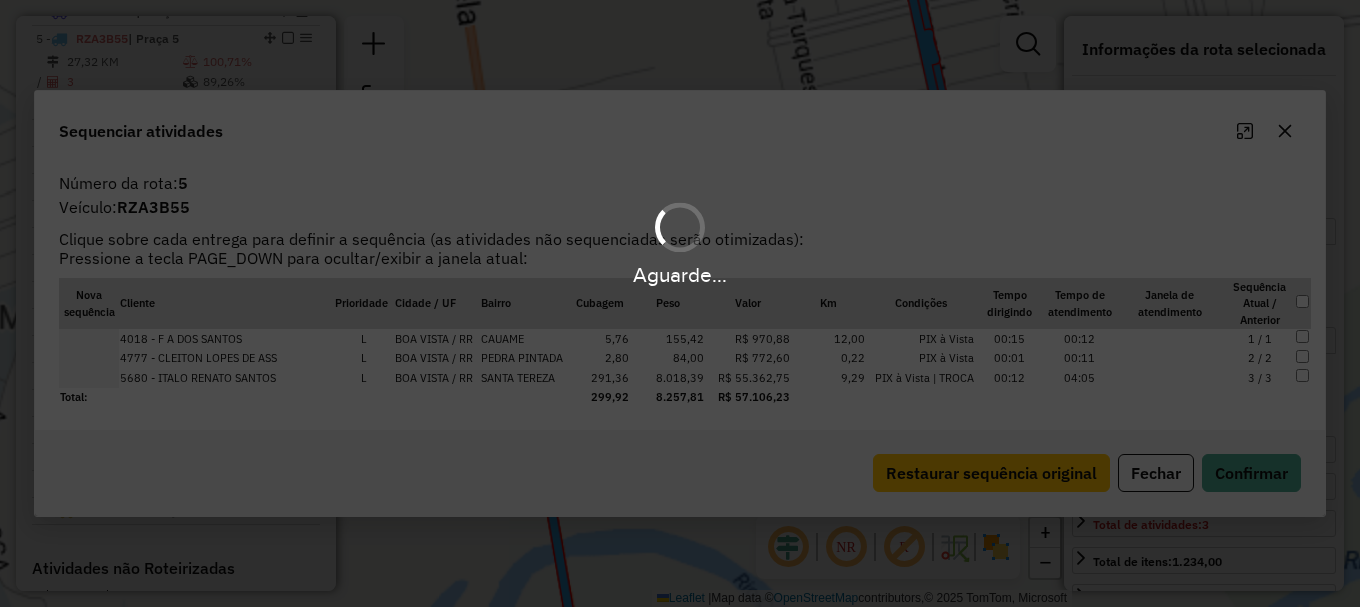 scroll, scrollTop: 925, scrollLeft: 0, axis: vertical 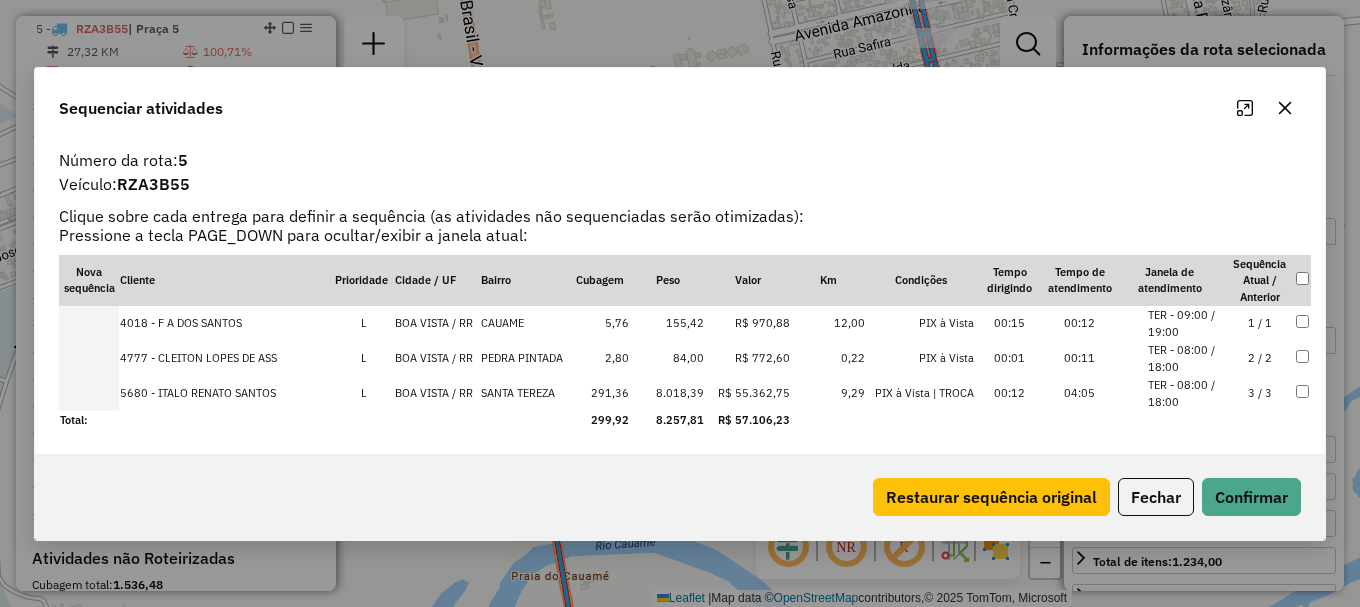 click on "TER - 08:00 / 18:00" at bounding box center (1170, 393) 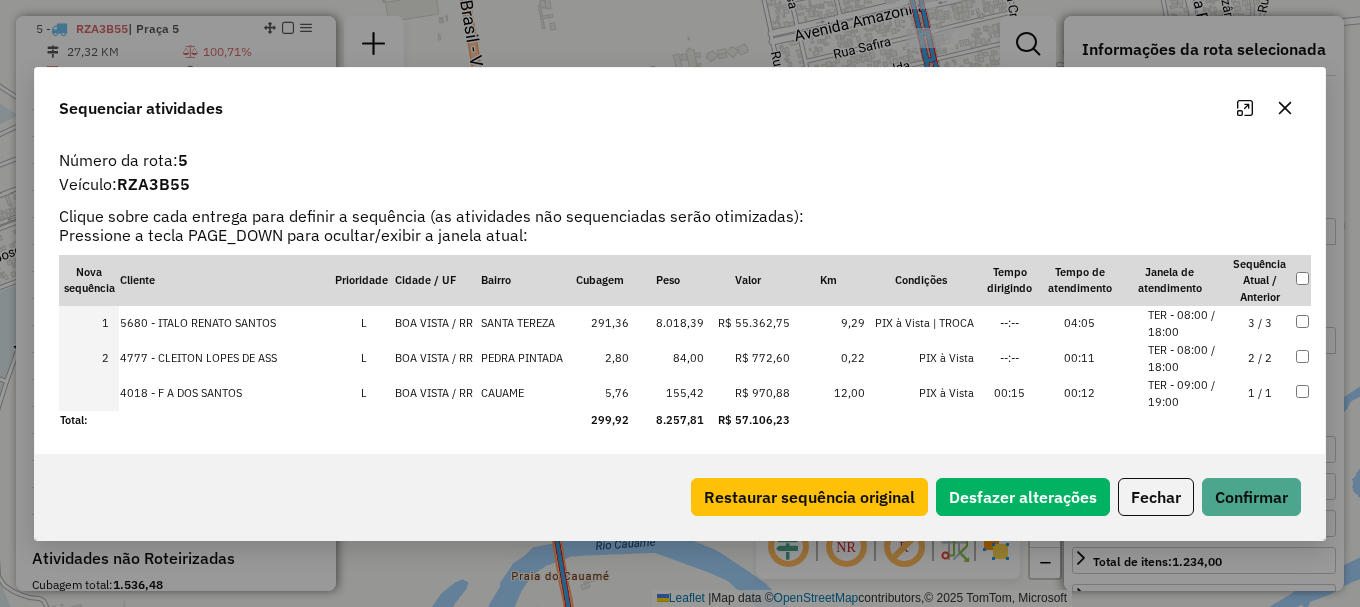 click on "TER - 09:00 / 19:00" at bounding box center (1170, 393) 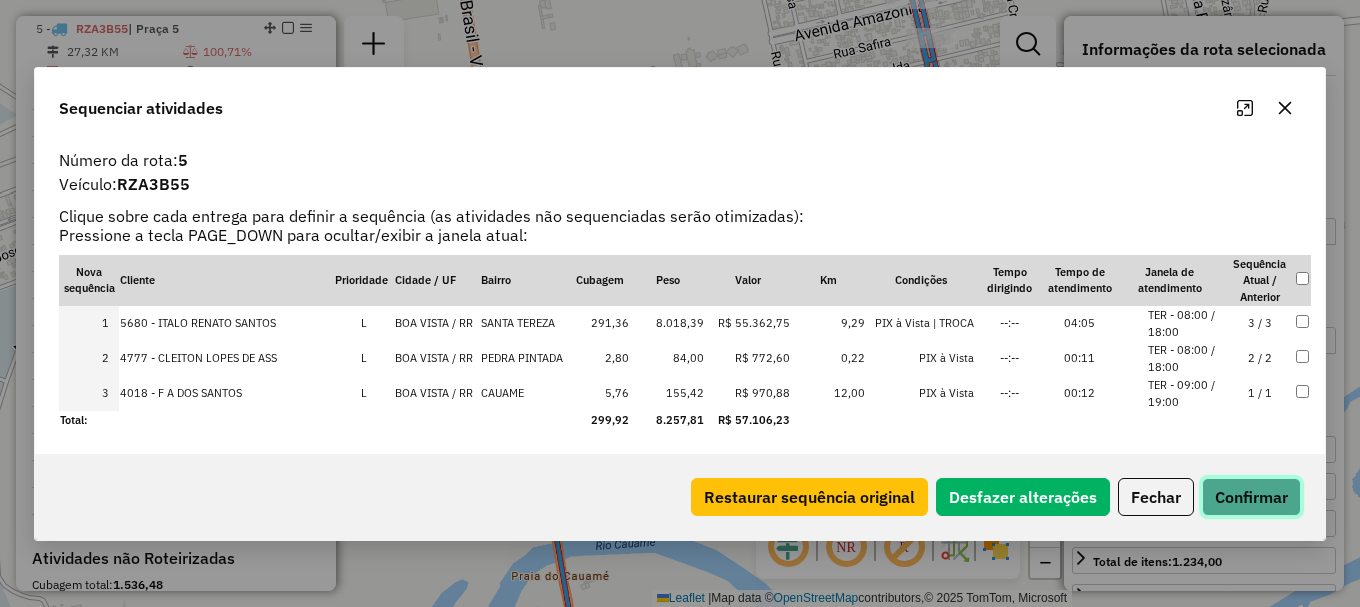 click on "Confirmar" 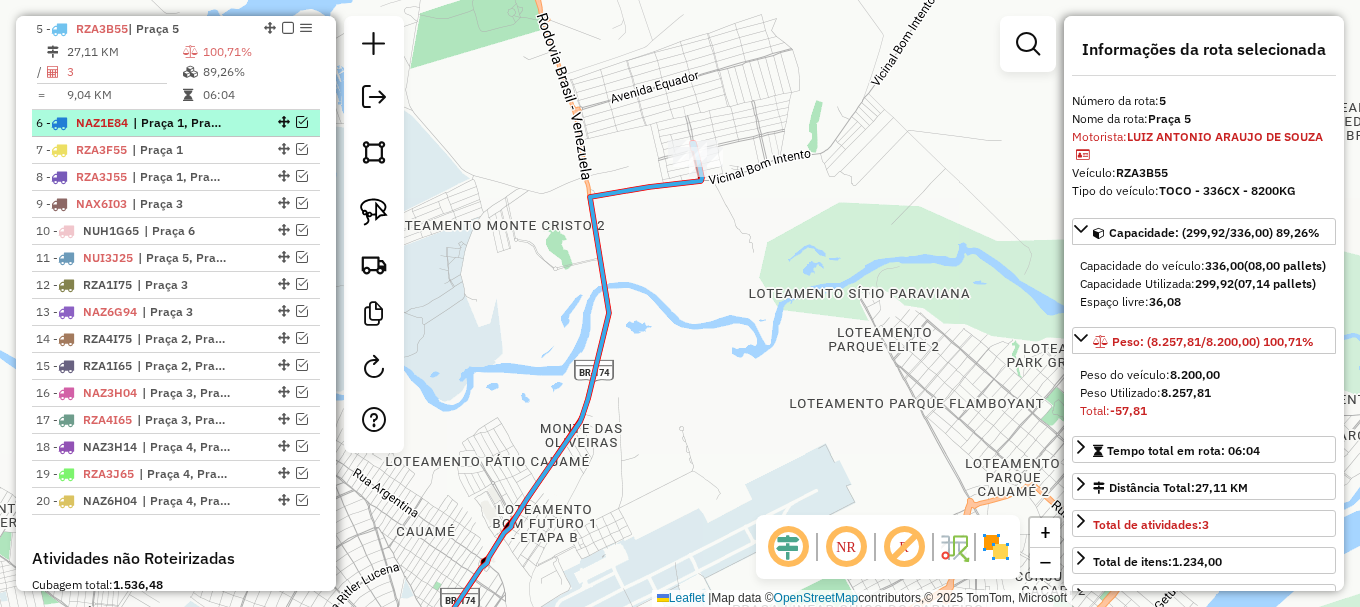 click at bounding box center (282, 122) 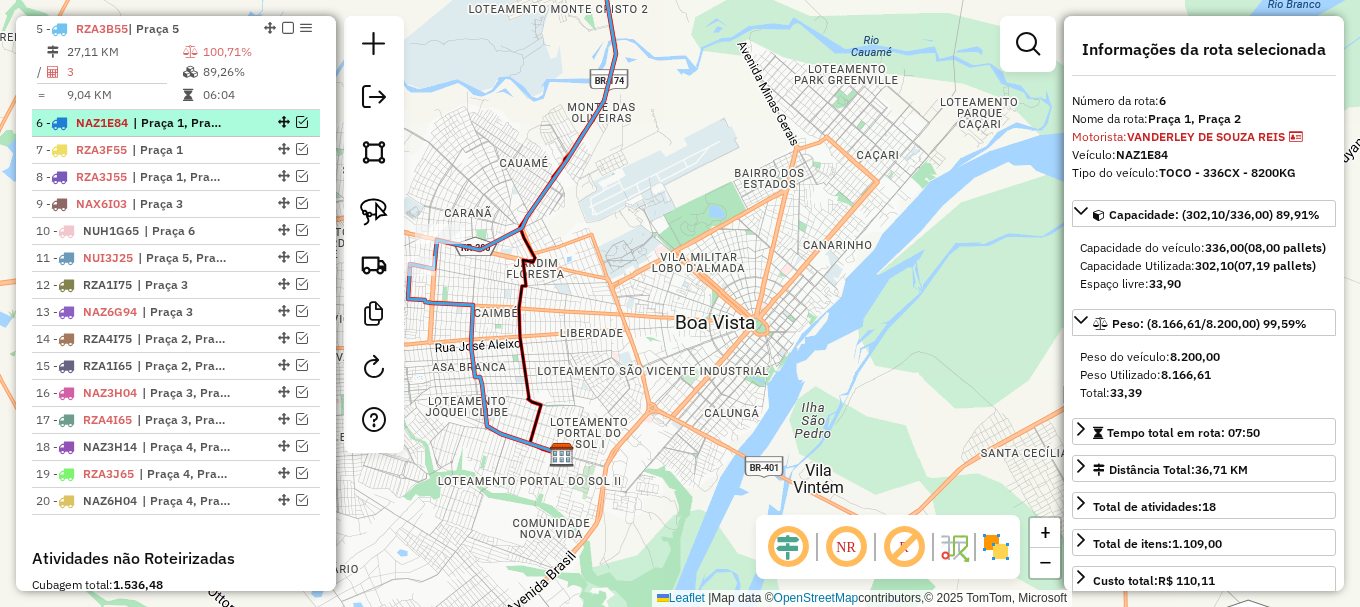 click at bounding box center [302, 122] 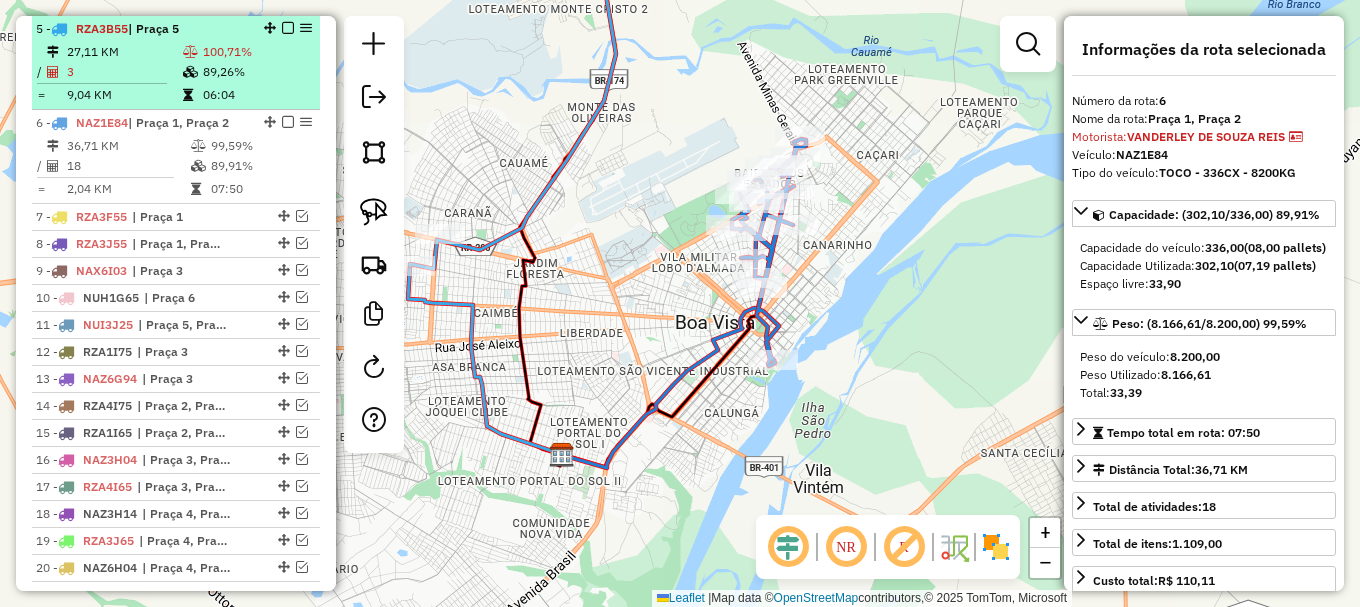 click at bounding box center [288, 28] 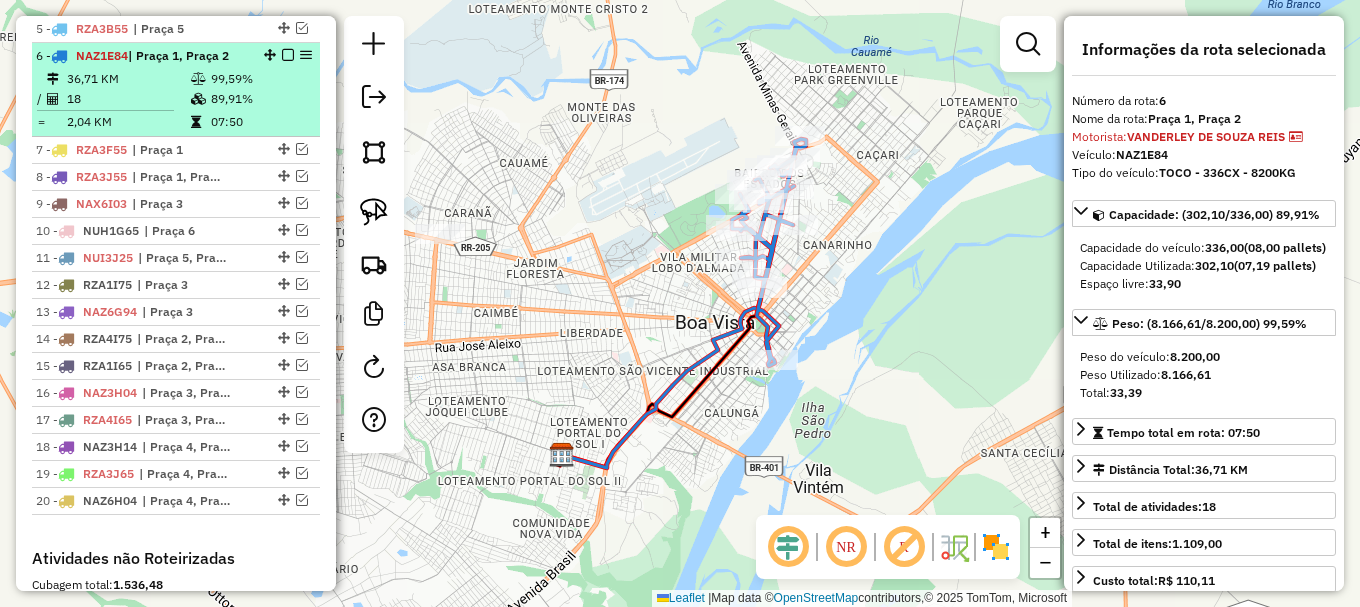 click on "99,59%" at bounding box center [260, 79] 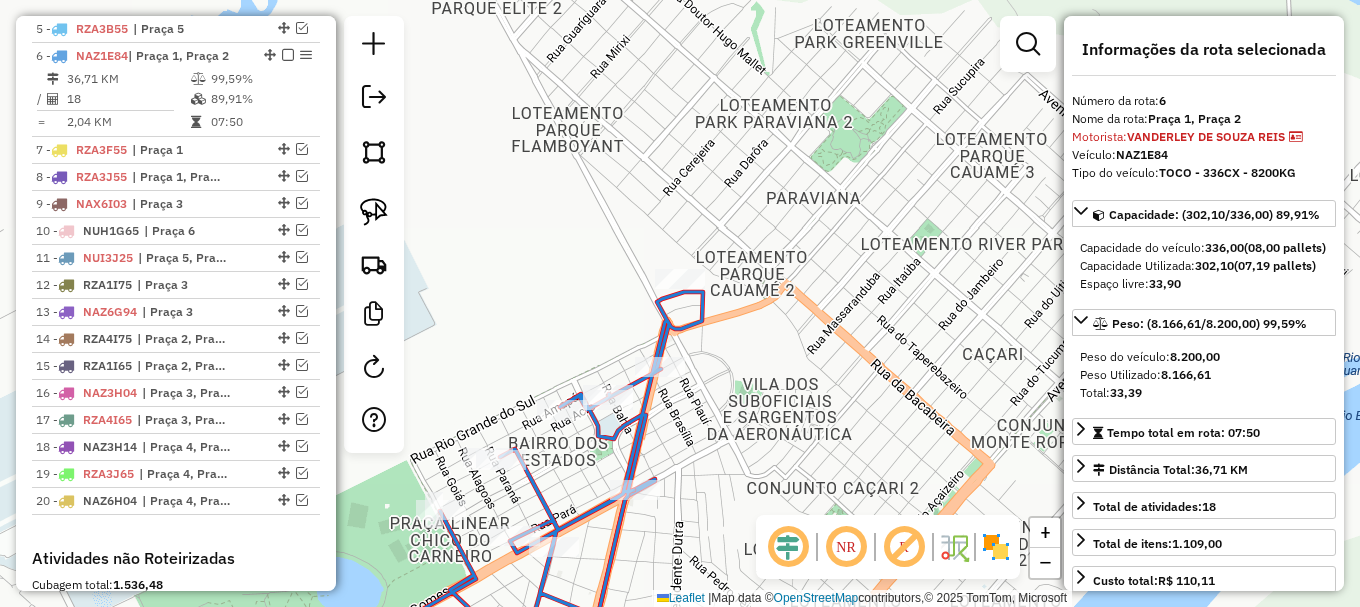 drag, startPoint x: 712, startPoint y: 384, endPoint x: 834, endPoint y: 195, distance: 224.95555 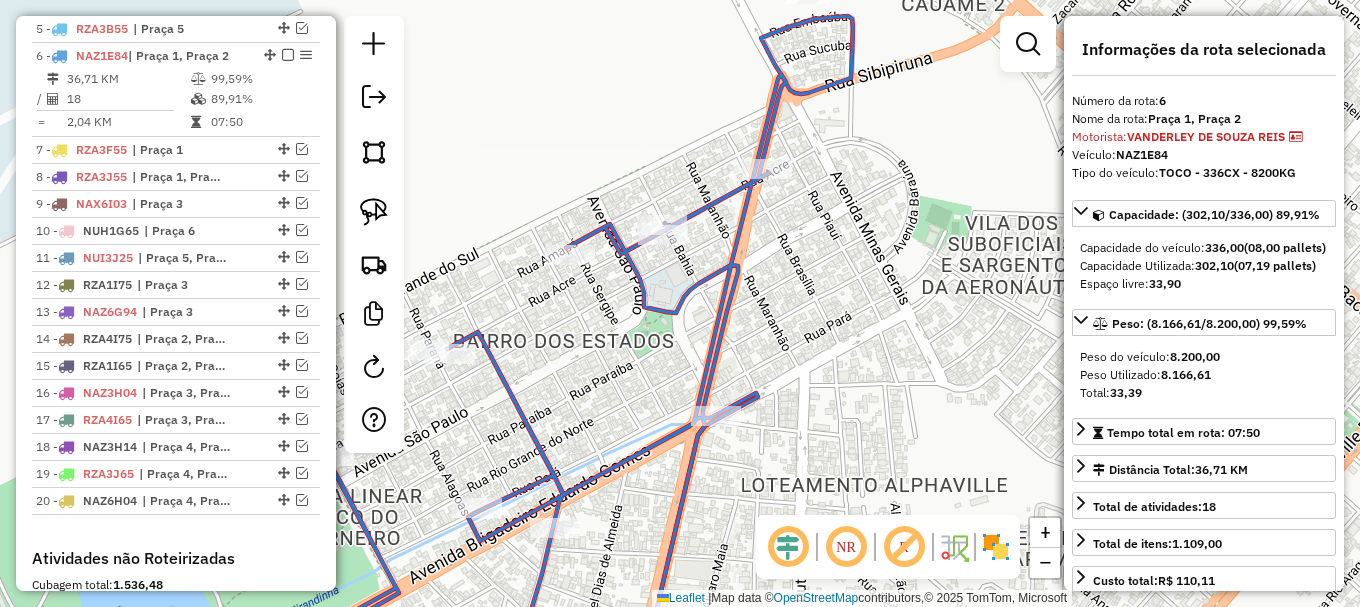 drag, startPoint x: 797, startPoint y: 358, endPoint x: 771, endPoint y: 95, distance: 264.28204 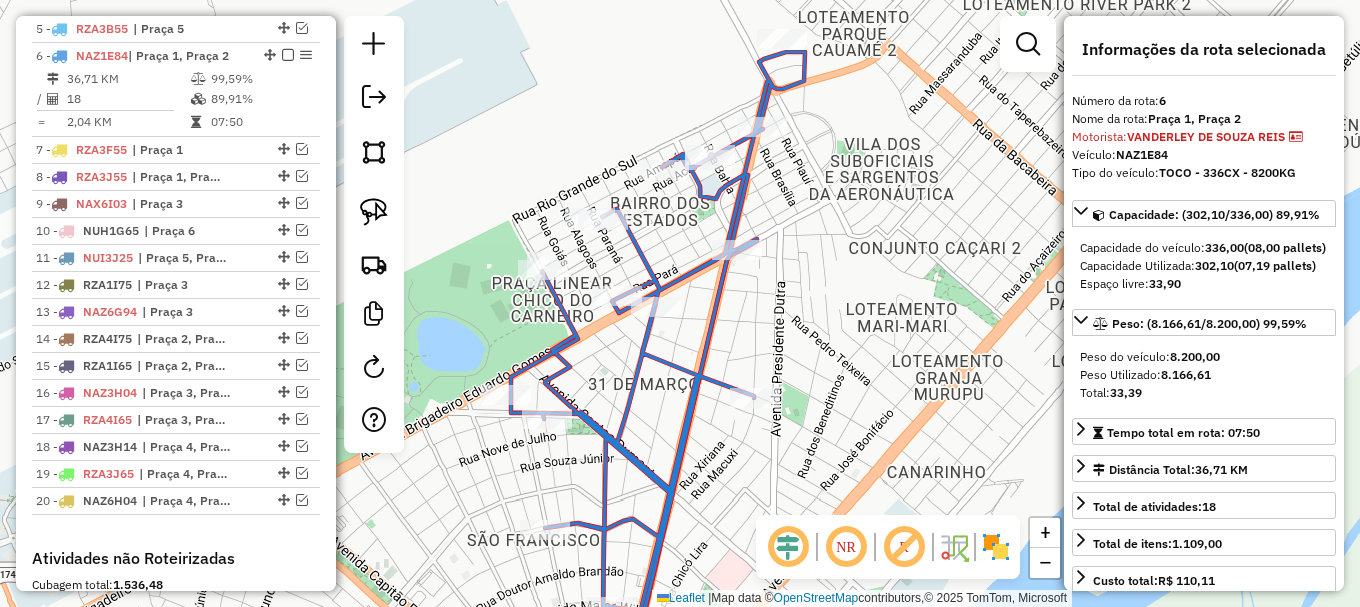 drag, startPoint x: 824, startPoint y: 94, endPoint x: 797, endPoint y: 305, distance: 212.72047 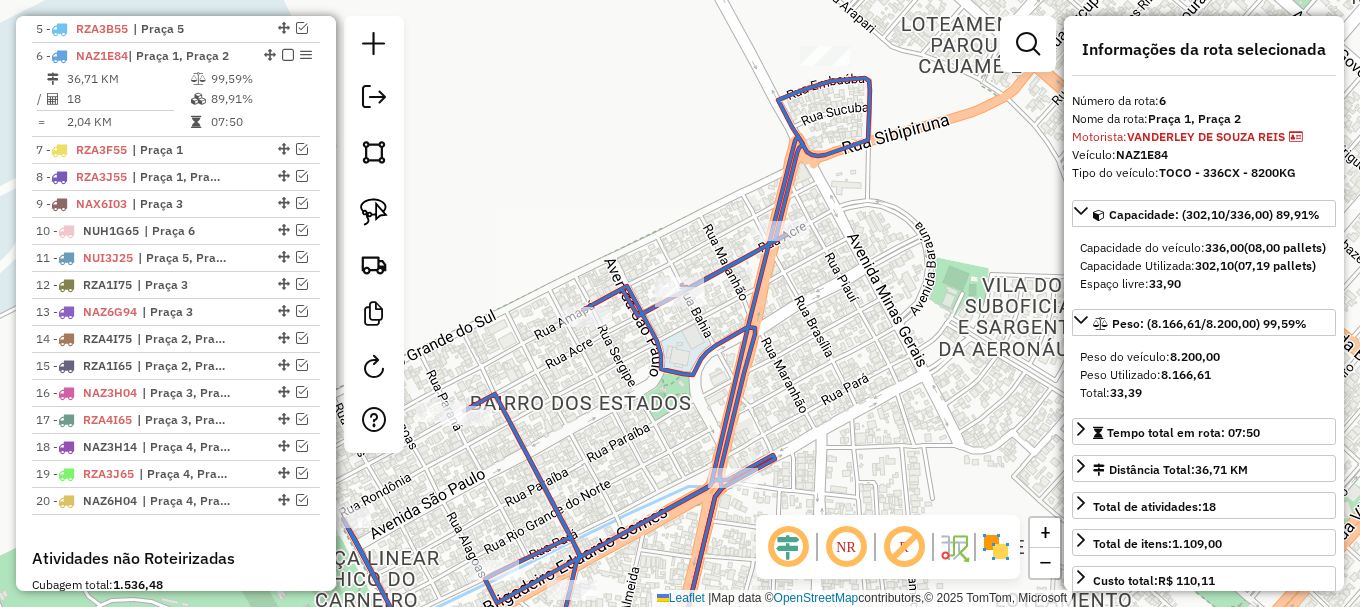 click 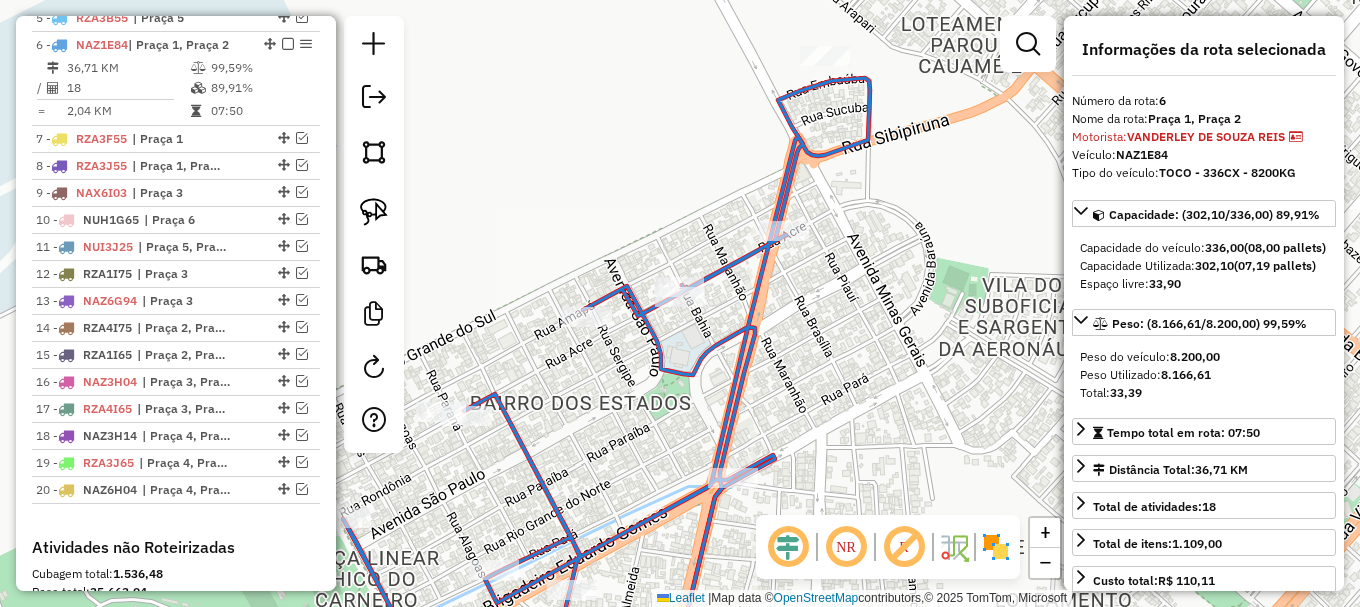 click 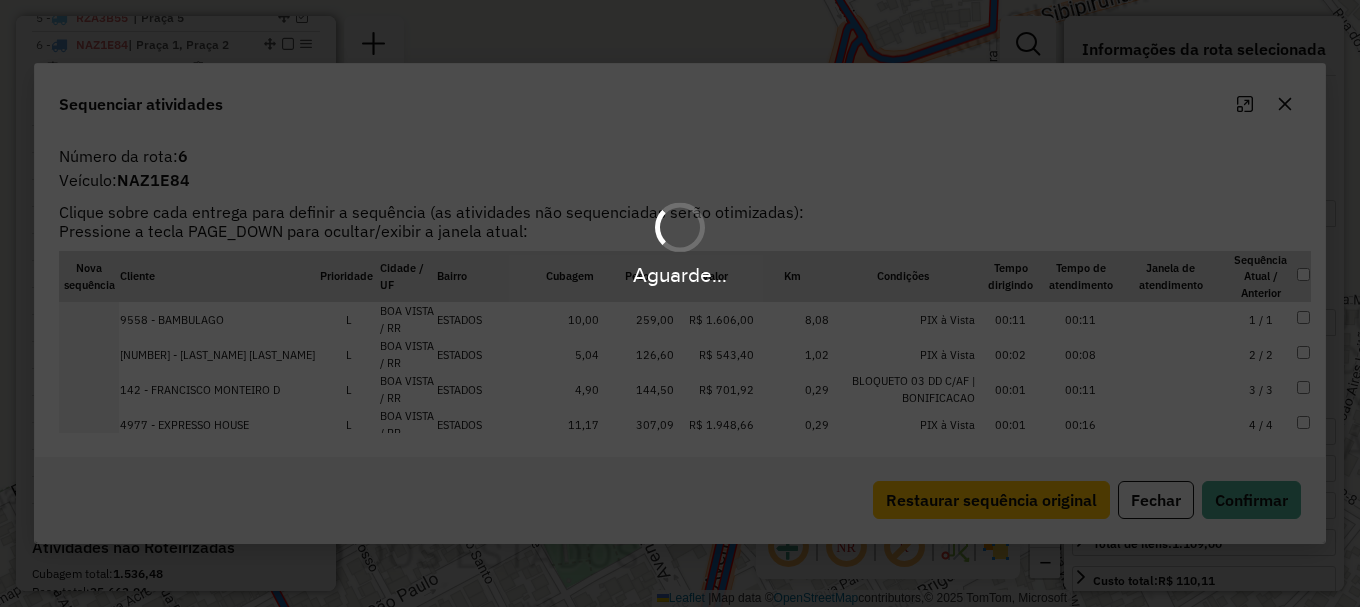 scroll, scrollTop: 952, scrollLeft: 0, axis: vertical 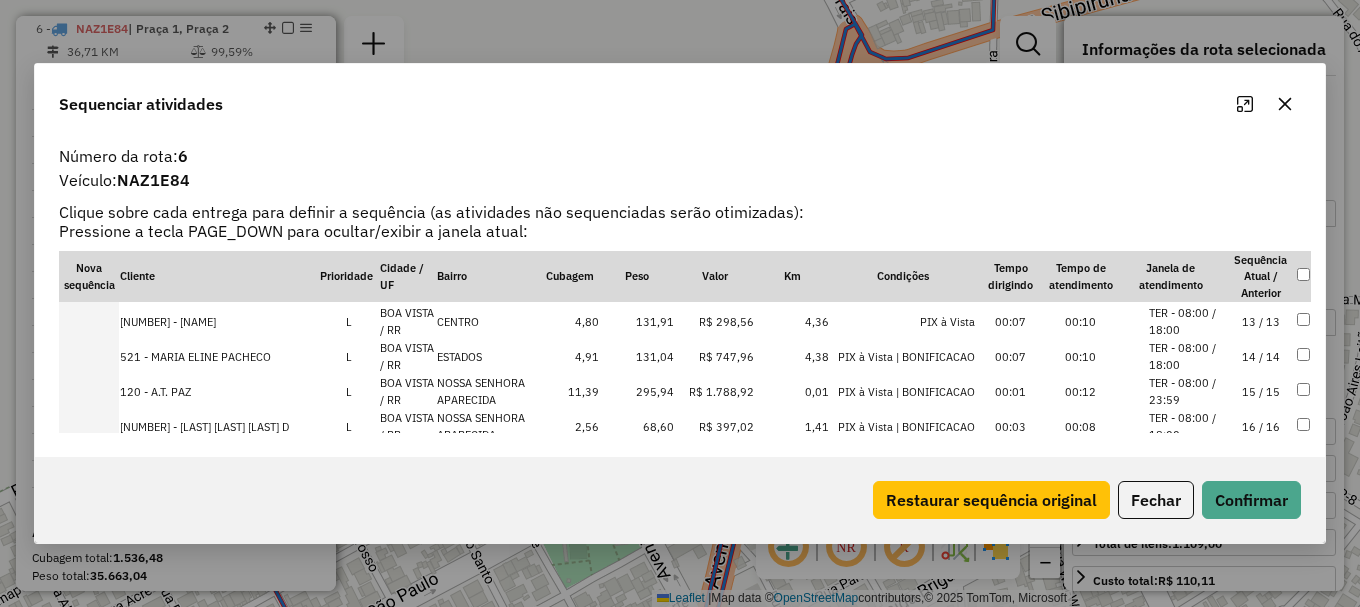 click on "TER - 08:00 / 18:00" at bounding box center [1187, 321] 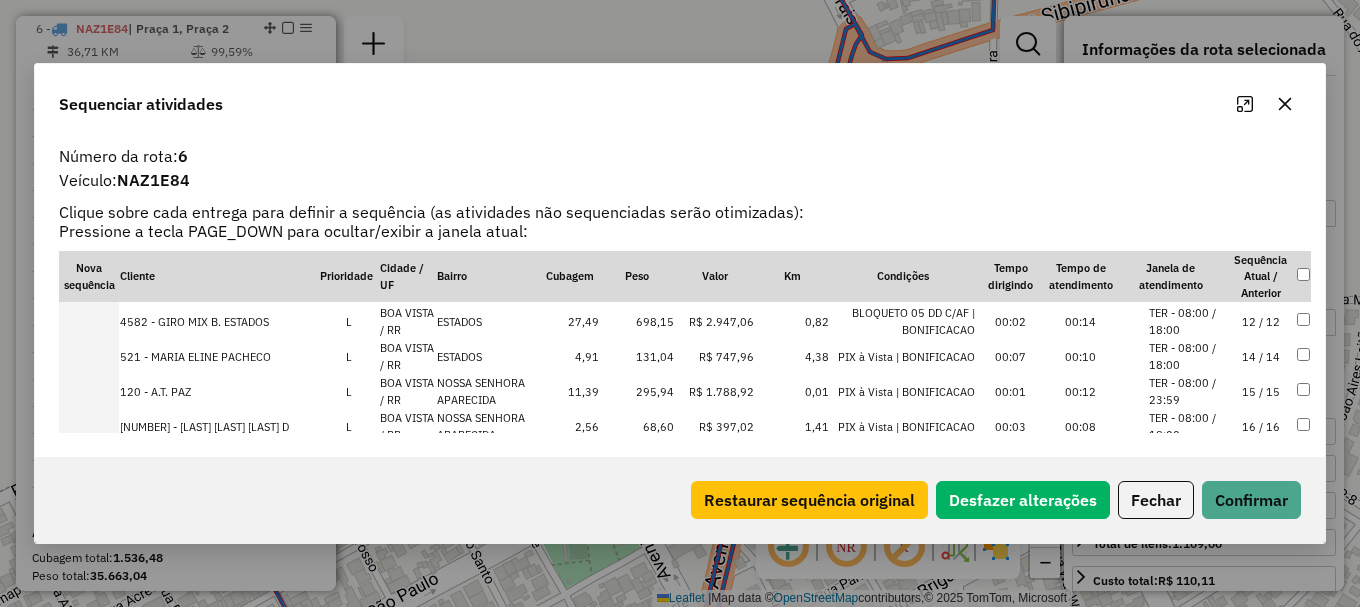 scroll, scrollTop: 453, scrollLeft: 0, axis: vertical 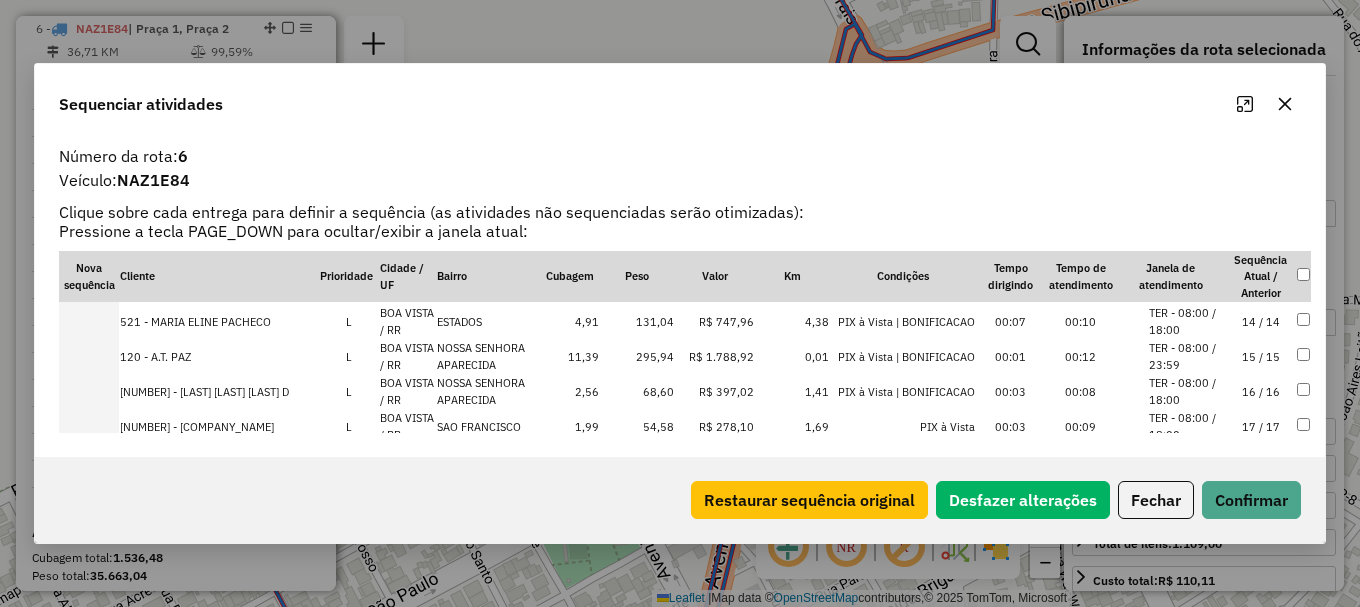 click on "TER - 08:00 / 18:00" at bounding box center (1187, 391) 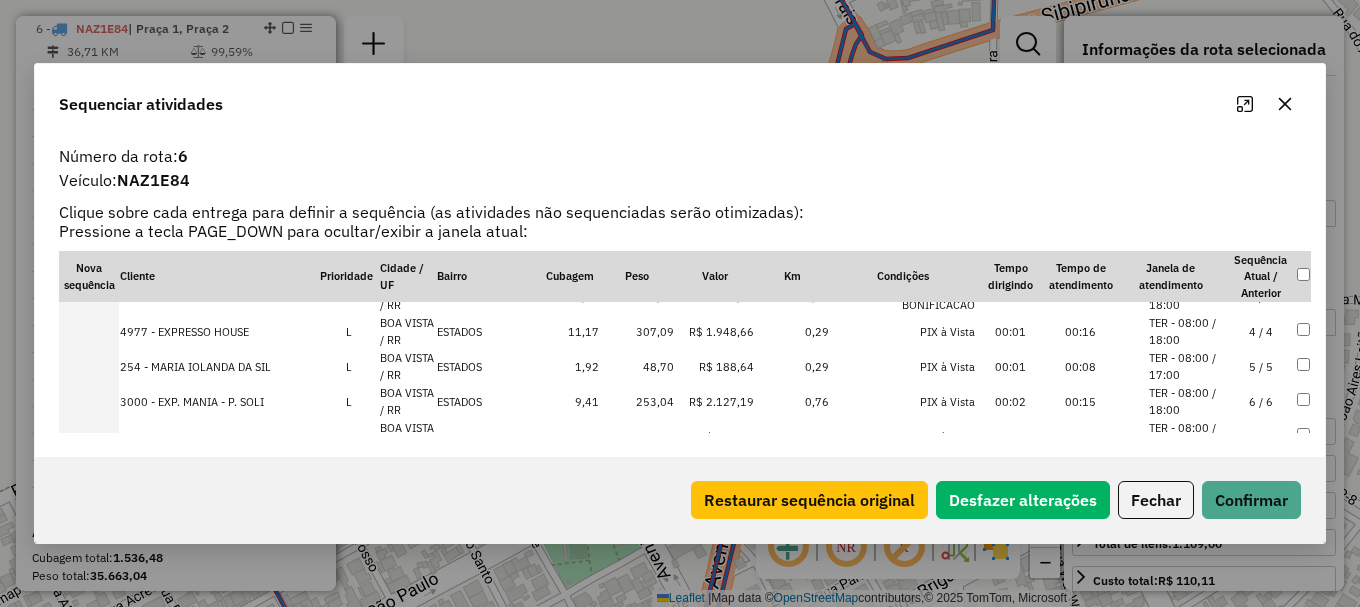 scroll, scrollTop: 88, scrollLeft: 0, axis: vertical 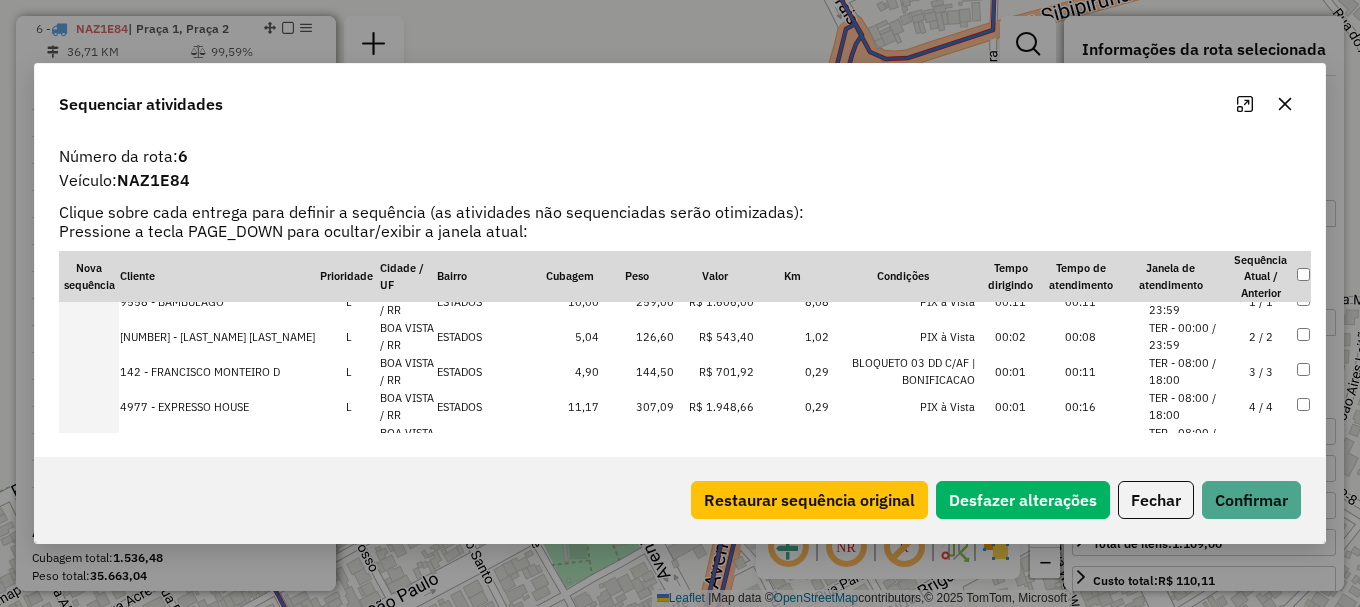click on "TER - 00:00 / 23:59" at bounding box center (1187, 301) 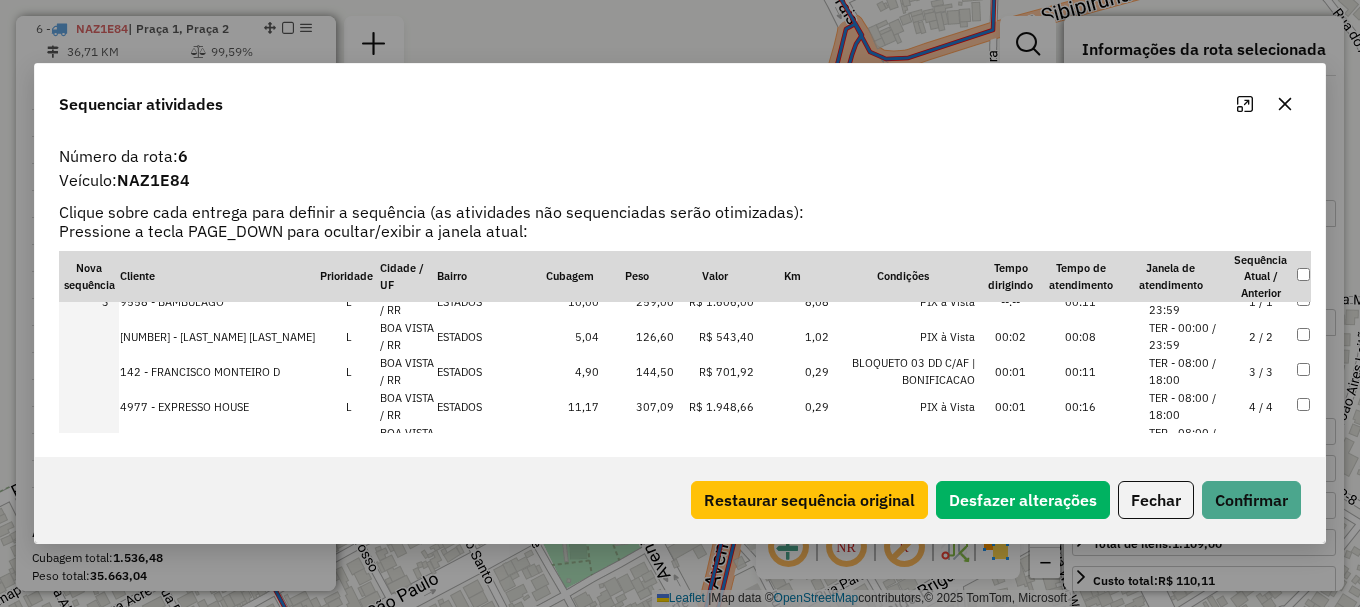 drag, startPoint x: 1217, startPoint y: 401, endPoint x: 1218, endPoint y: 386, distance: 15.033297 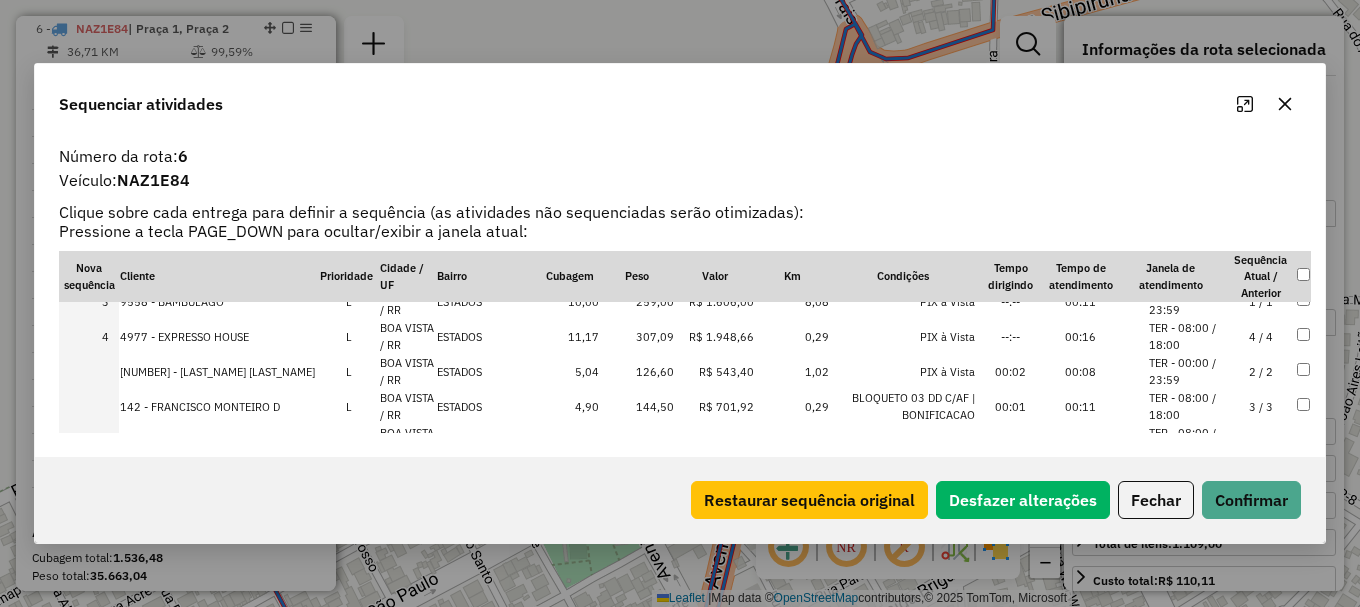 click on "TER - 08:00 / 18:00" at bounding box center (1187, 406) 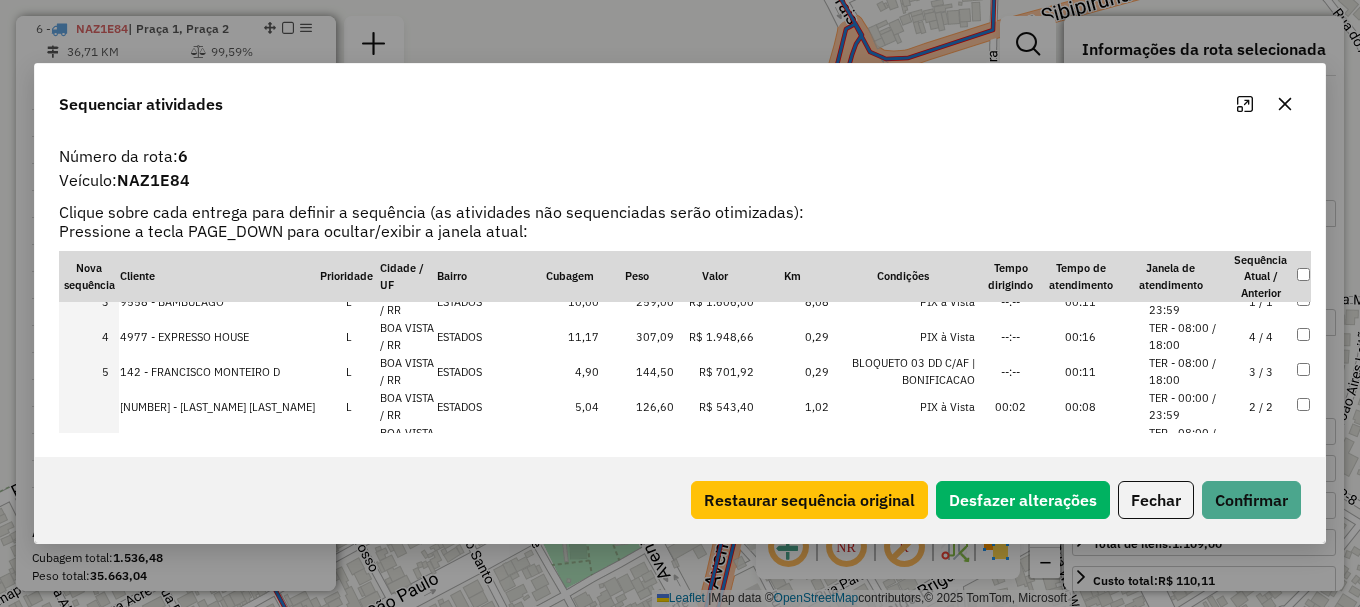 scroll, scrollTop: 188, scrollLeft: 0, axis: vertical 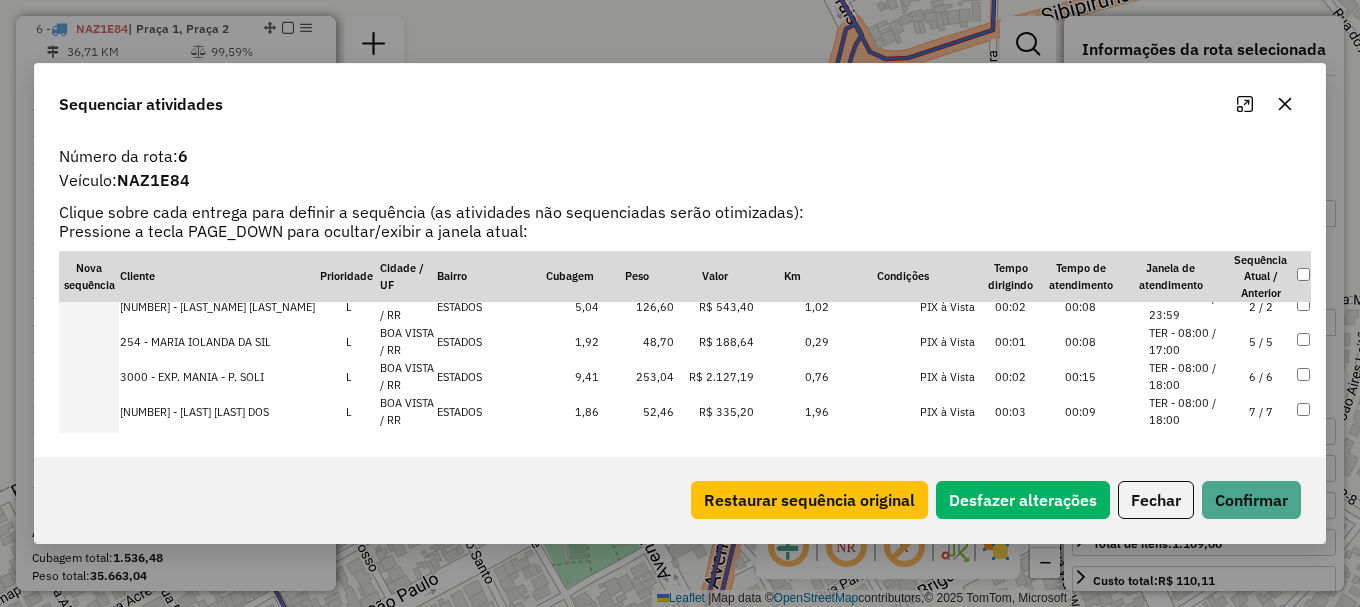 click on "5 / 5" at bounding box center (1261, 341) 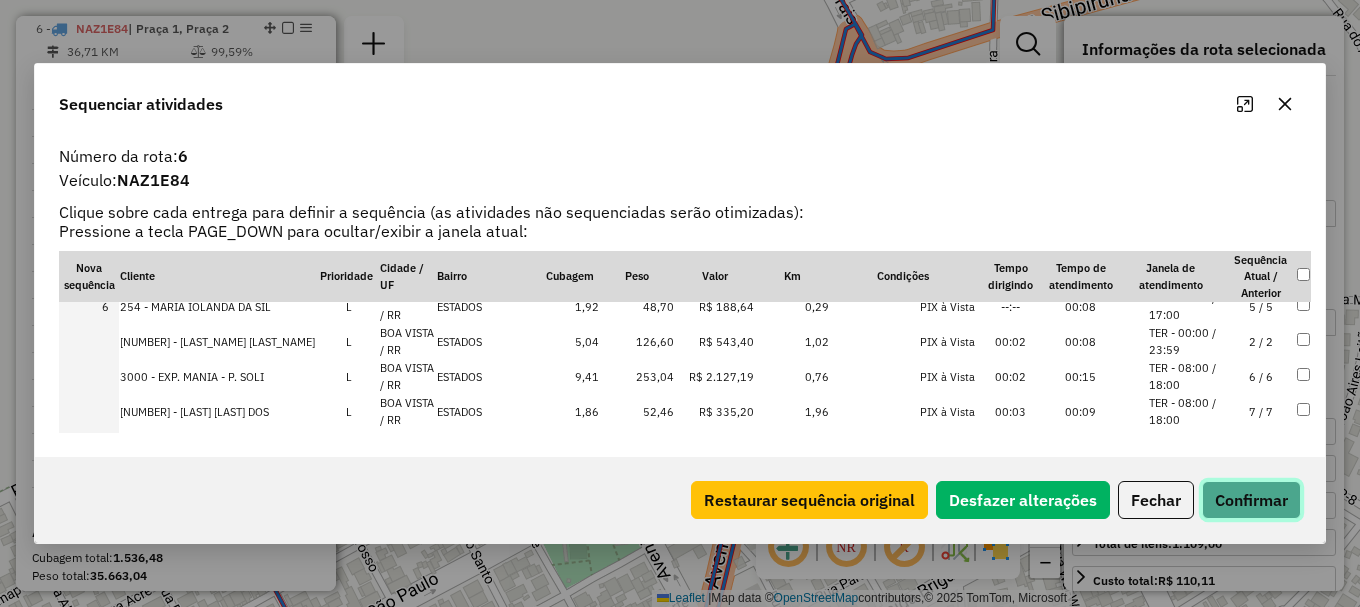 click on "Confirmar" 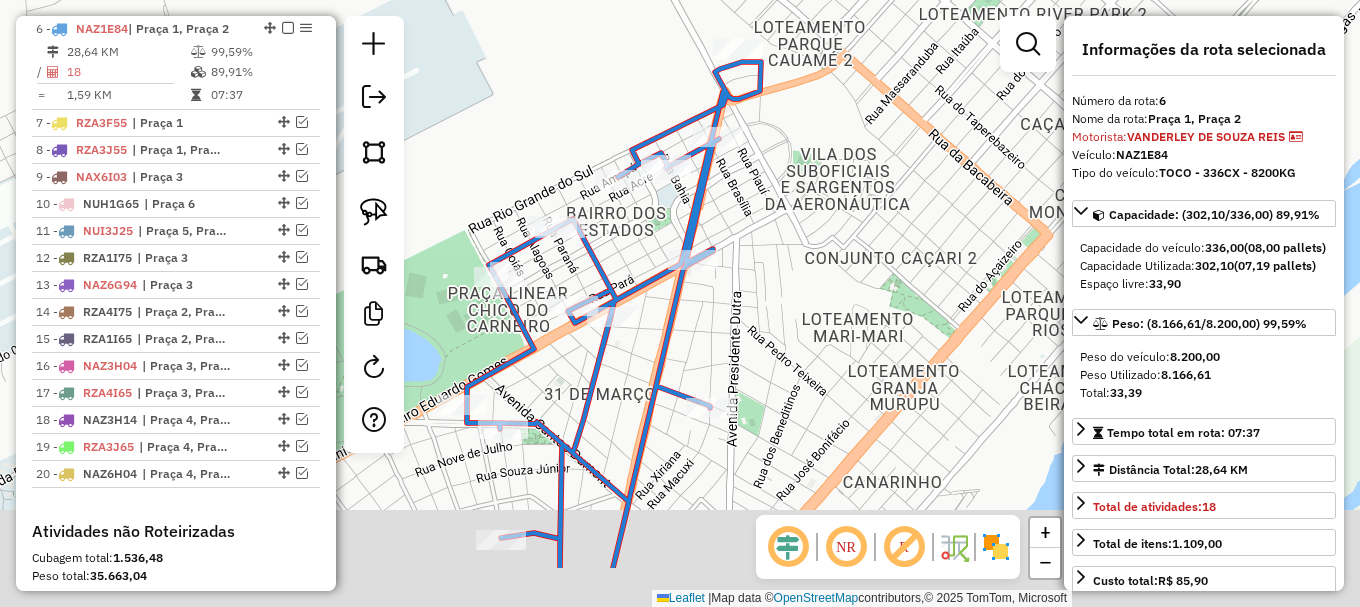 drag, startPoint x: 844, startPoint y: 328, endPoint x: 771, endPoint y: 161, distance: 182.25806 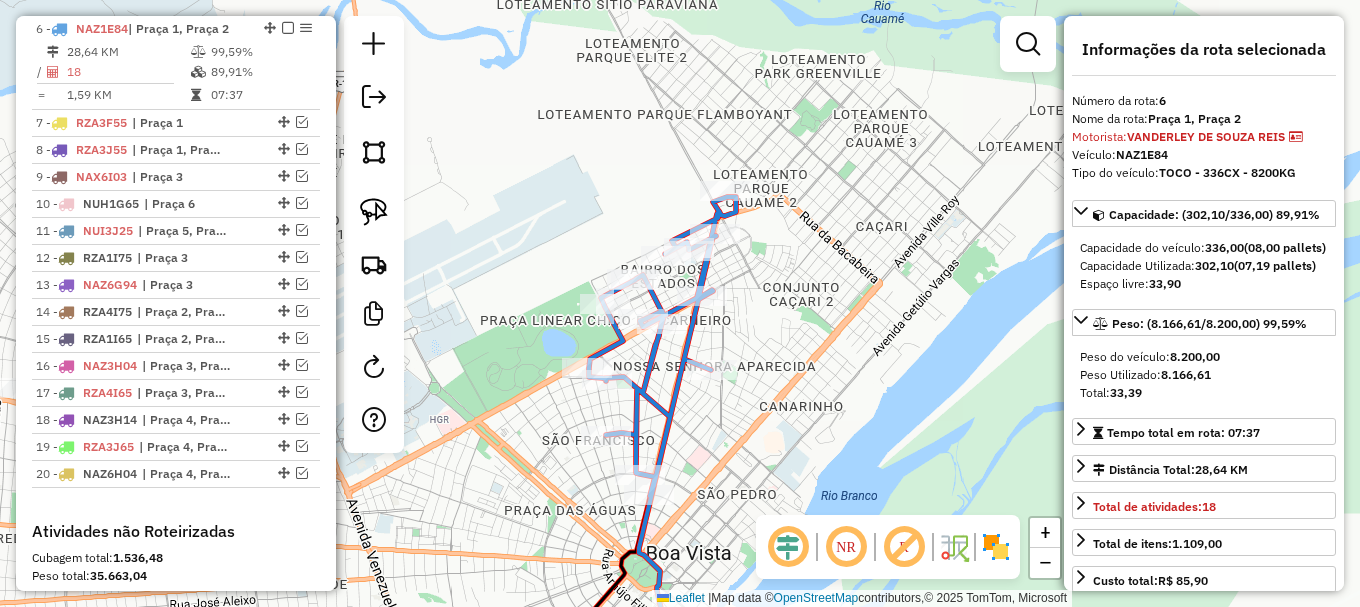 drag, startPoint x: 779, startPoint y: 372, endPoint x: 751, endPoint y: 397, distance: 37.536648 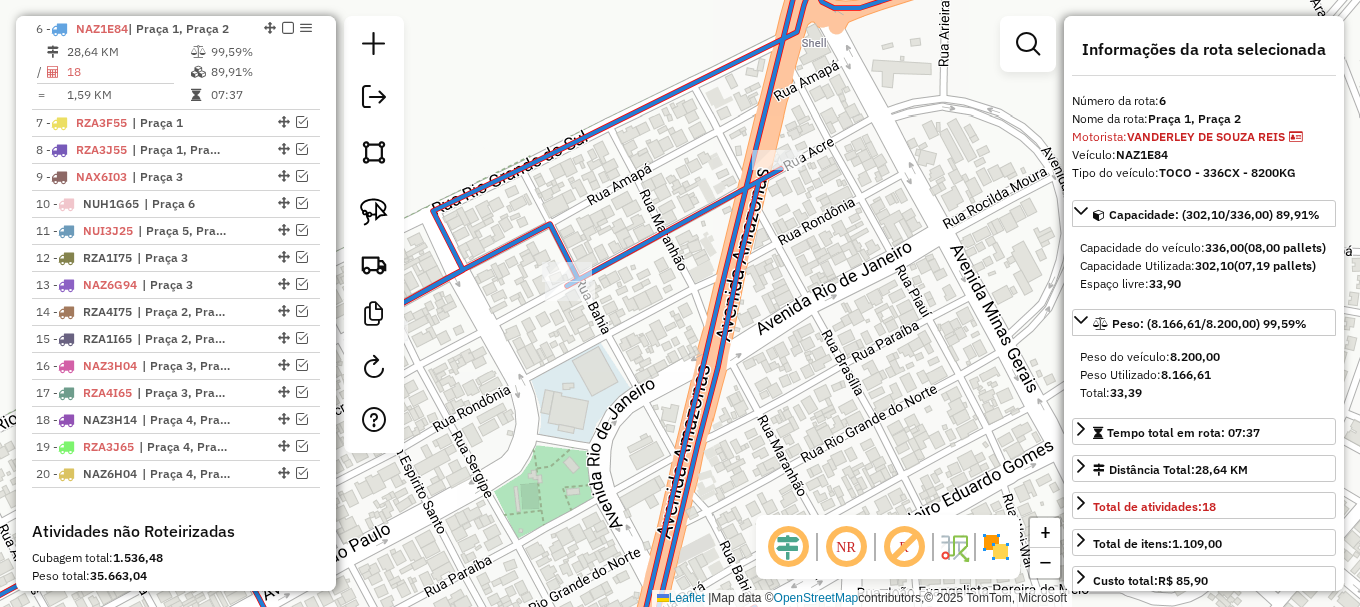 click 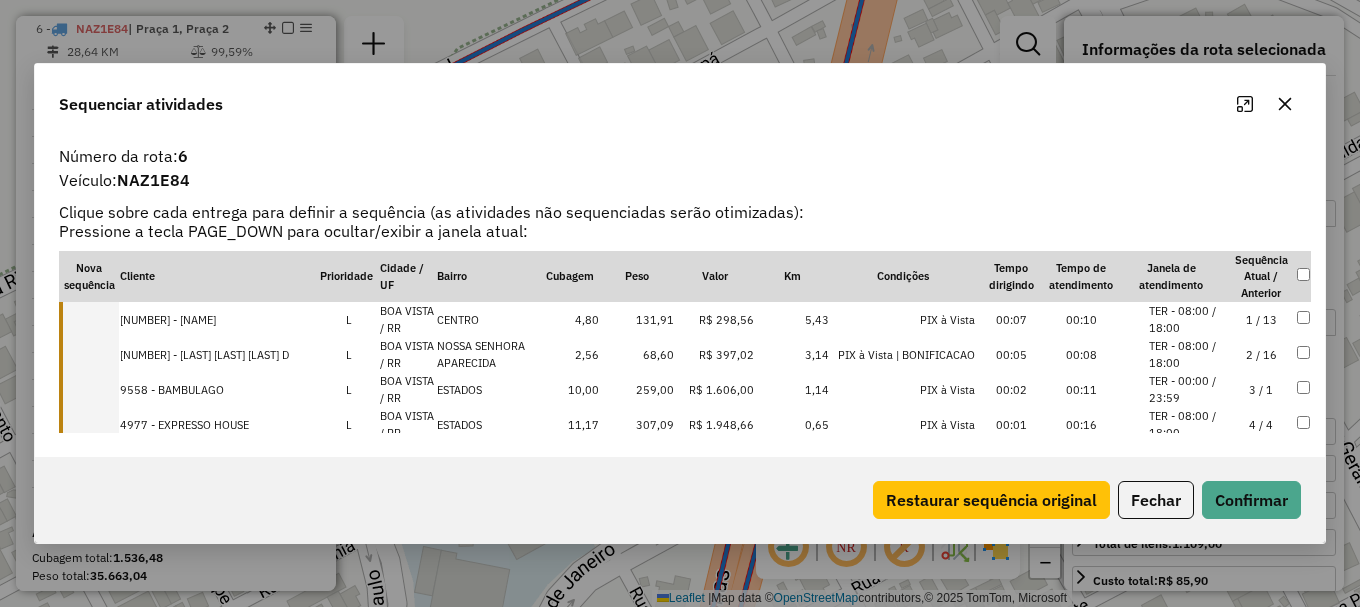 click on "TER - 08:00 / 18:00" at bounding box center [1187, 319] 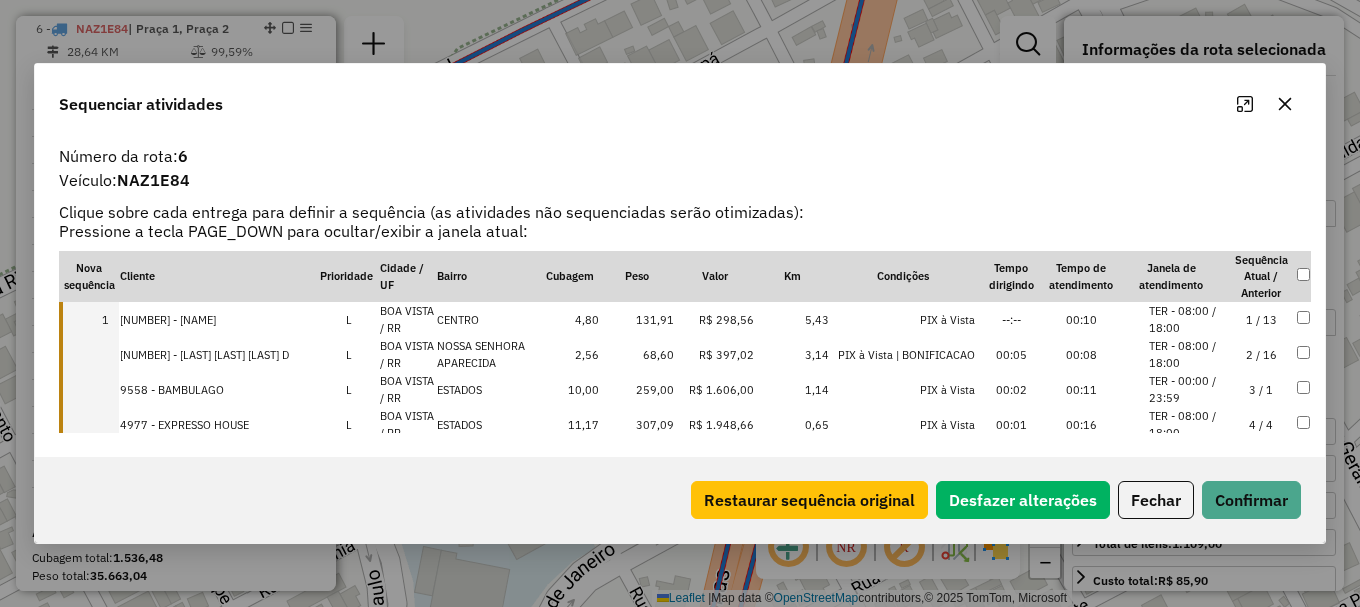 drag, startPoint x: 1180, startPoint y: 340, endPoint x: 1180, endPoint y: 360, distance: 20 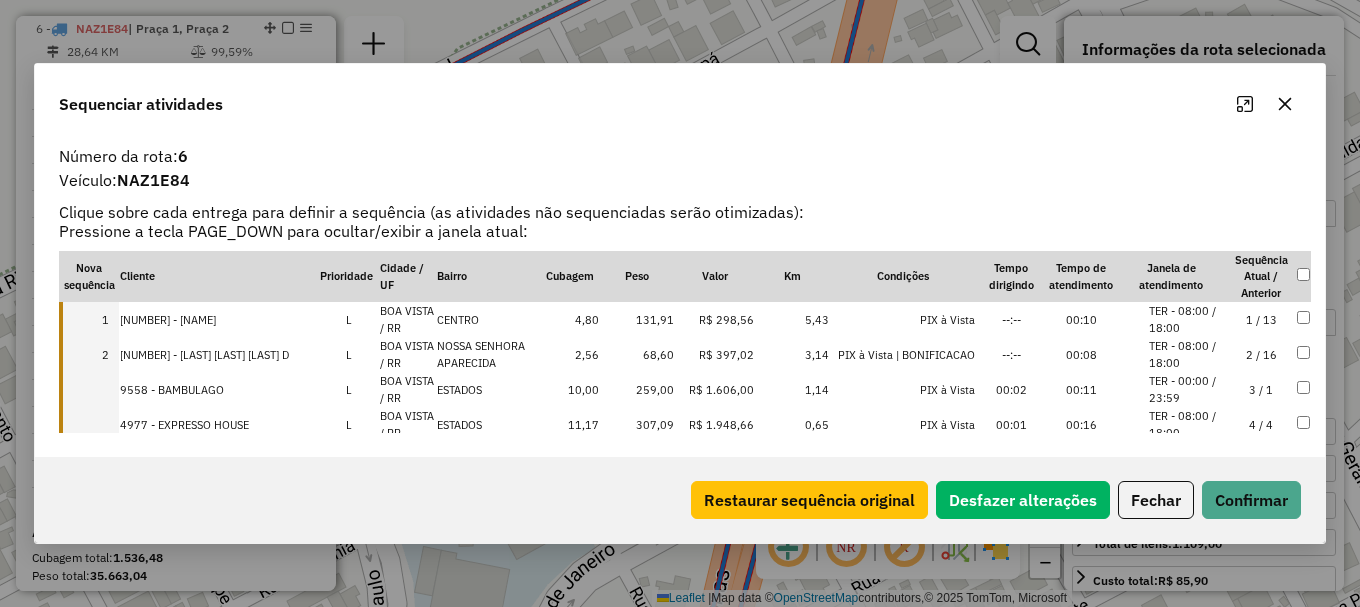 click on "TER - 00:00 / 23:59" at bounding box center (1187, 389) 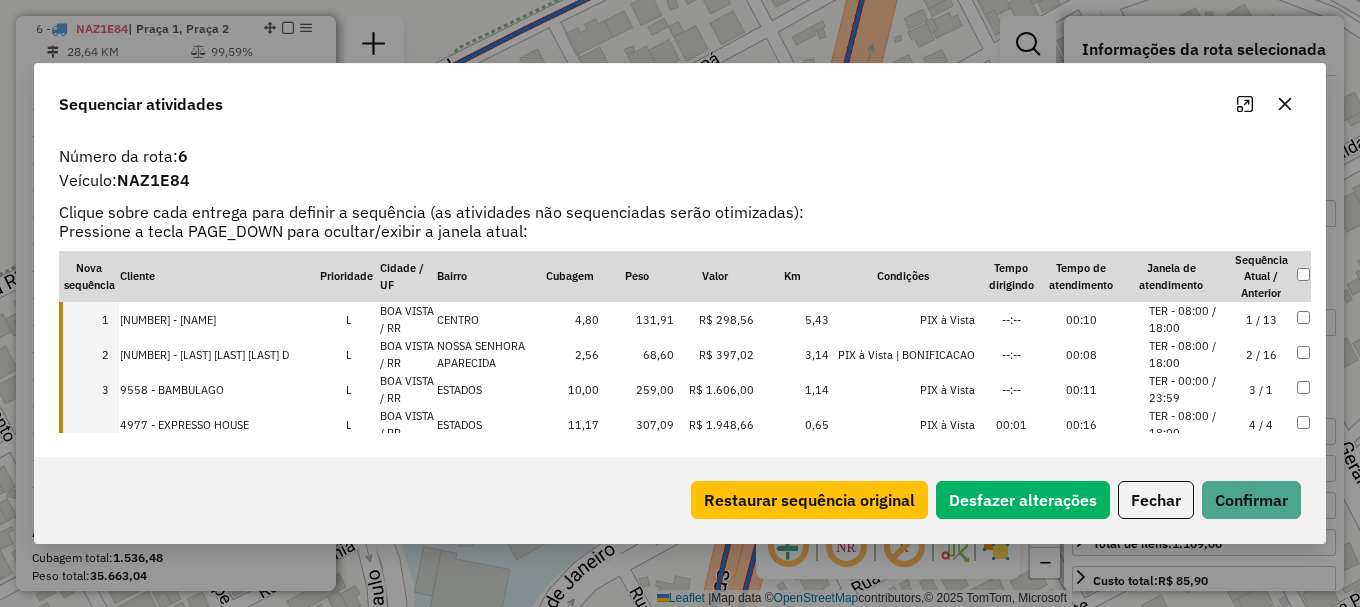 click on "TER - 08:00 / 18:00" at bounding box center [1187, 424] 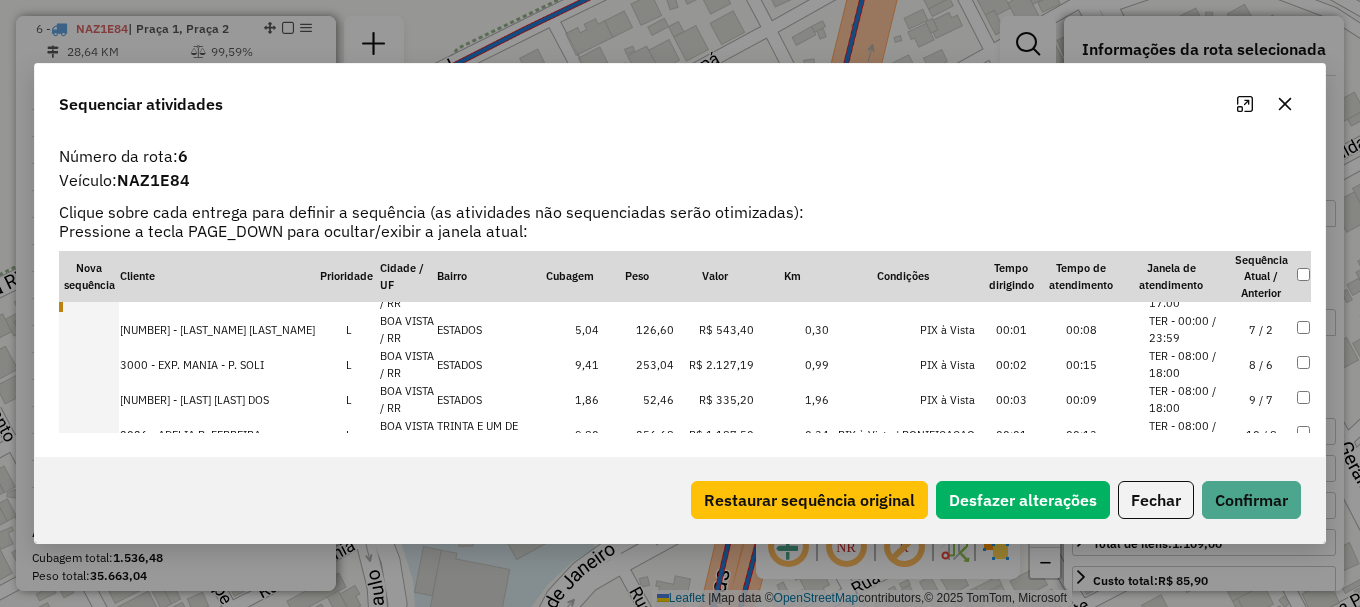 click on "TER - 08:00 / 18:00" at bounding box center (1187, 364) 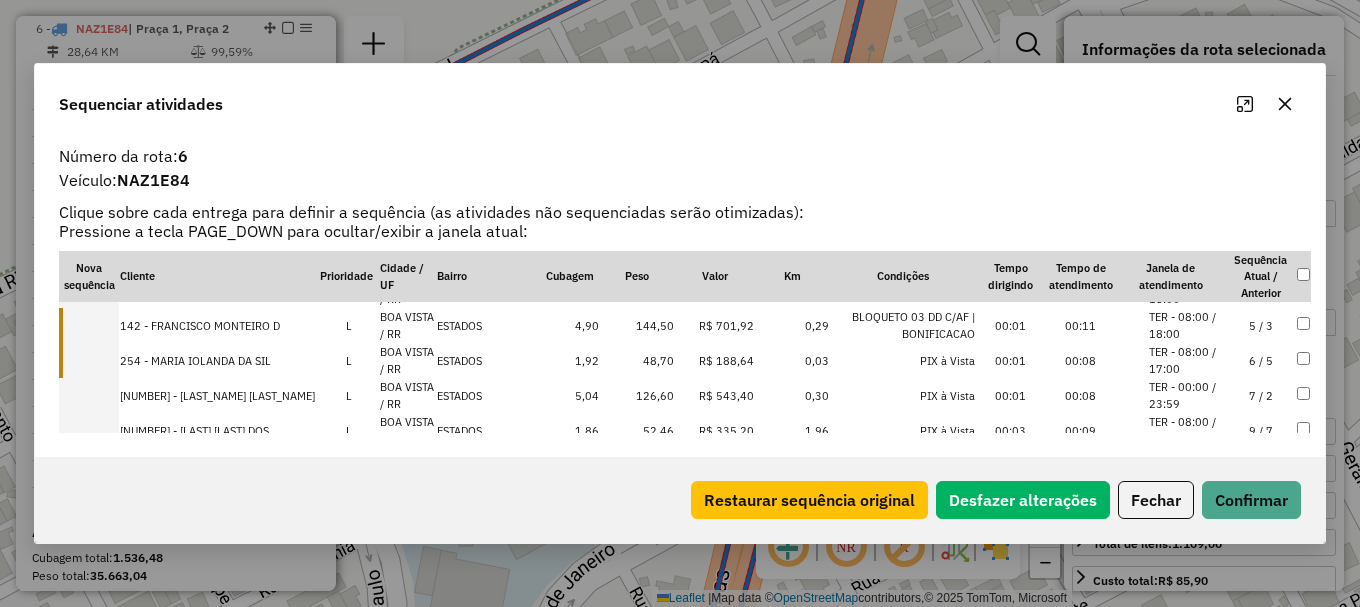 scroll, scrollTop: 135, scrollLeft: 0, axis: vertical 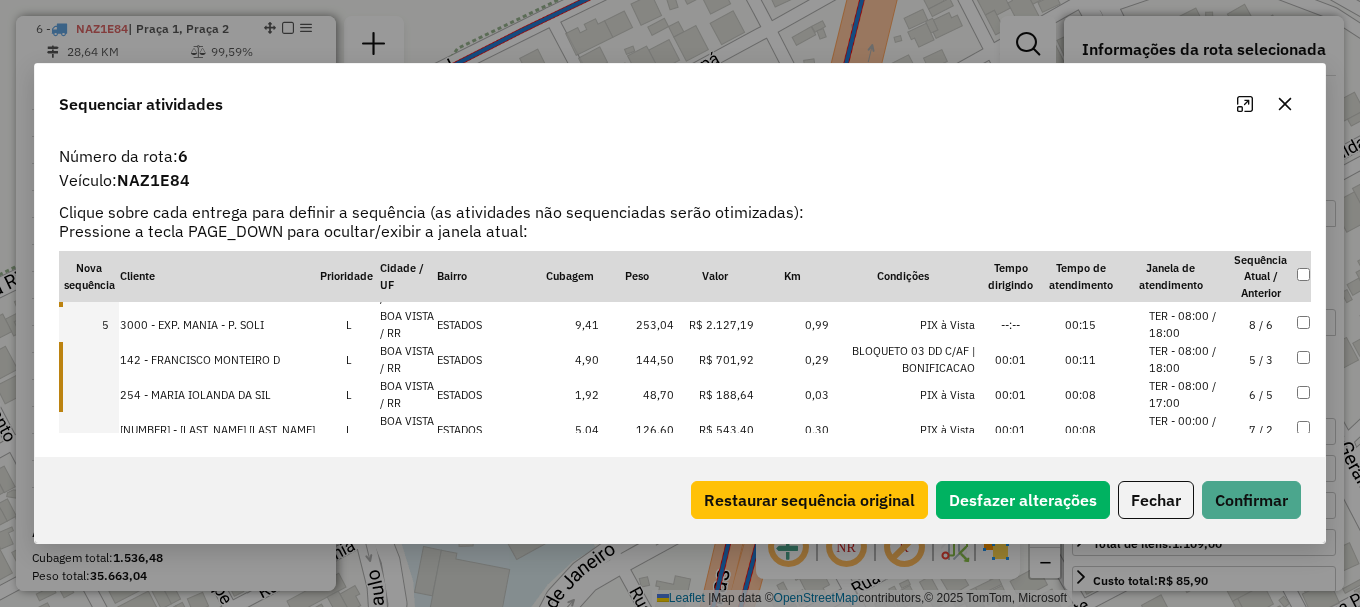 click on "TER - 08:00 / 17:00" at bounding box center (1187, 394) 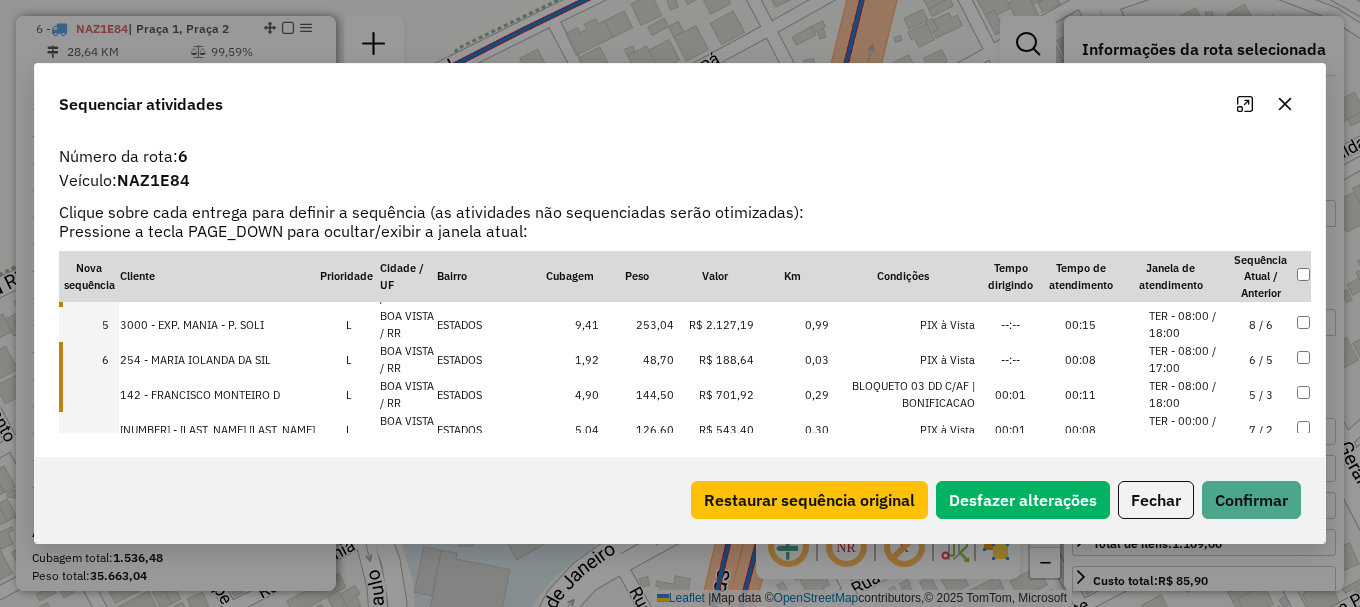 drag, startPoint x: 1197, startPoint y: 391, endPoint x: 1204, endPoint y: 408, distance: 18.384777 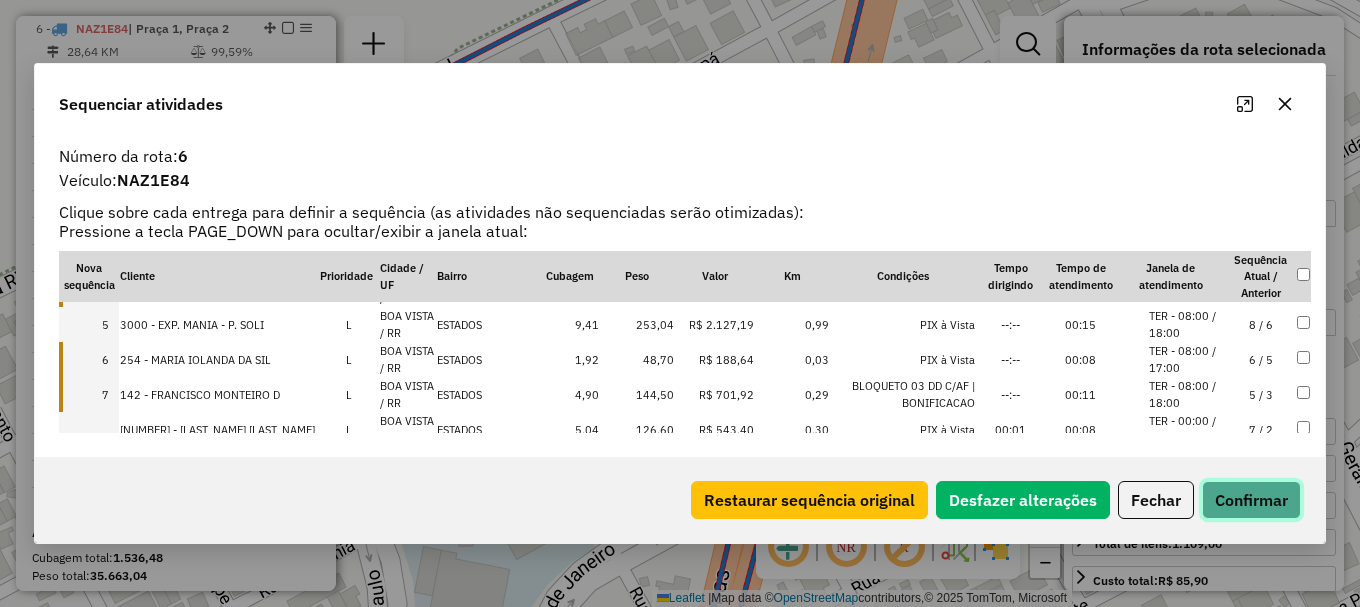 click on "Confirmar" 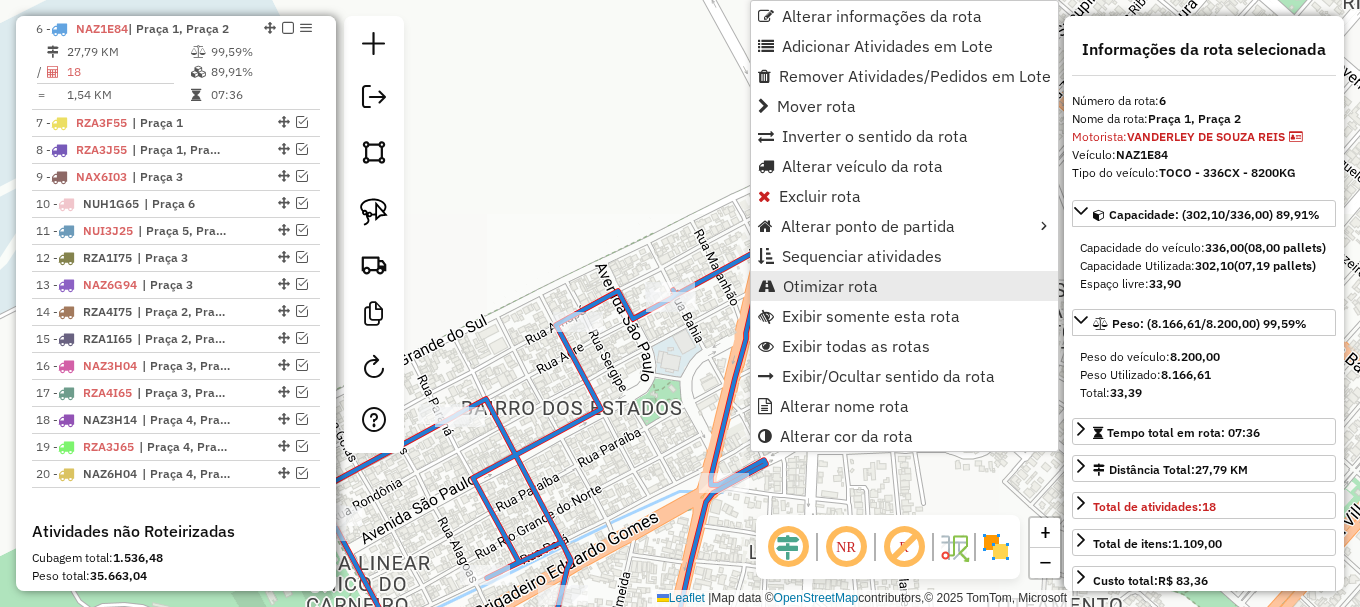 click on "Otimizar rota" at bounding box center [830, 286] 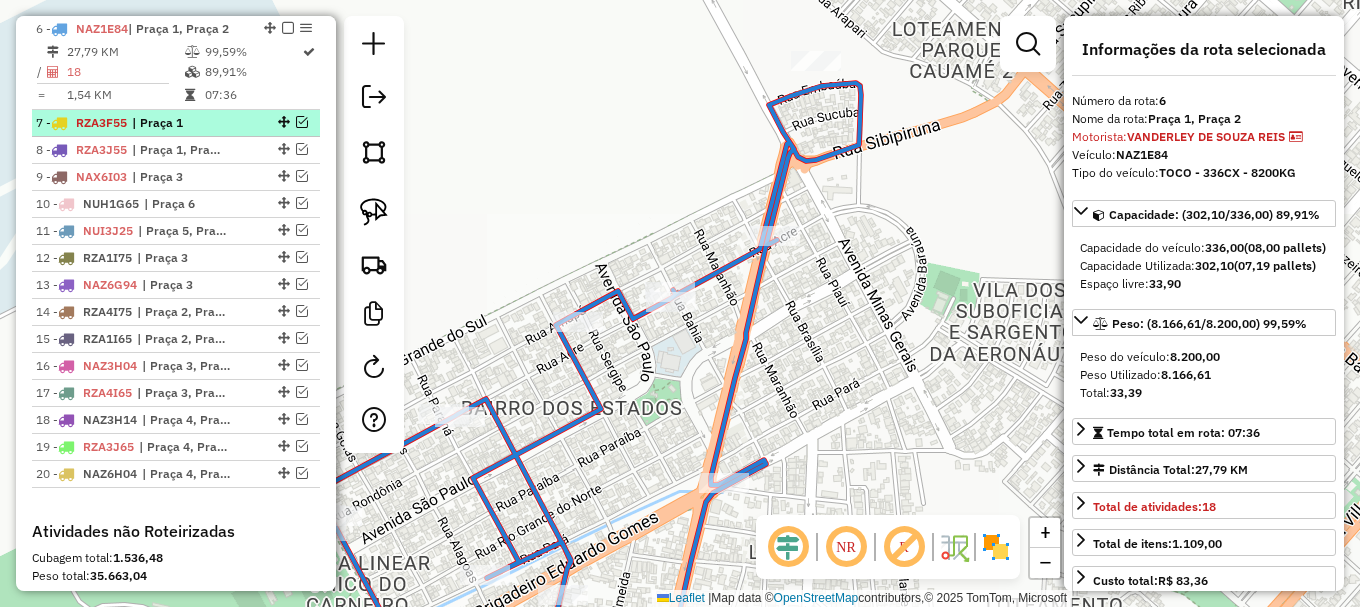 click at bounding box center (302, 122) 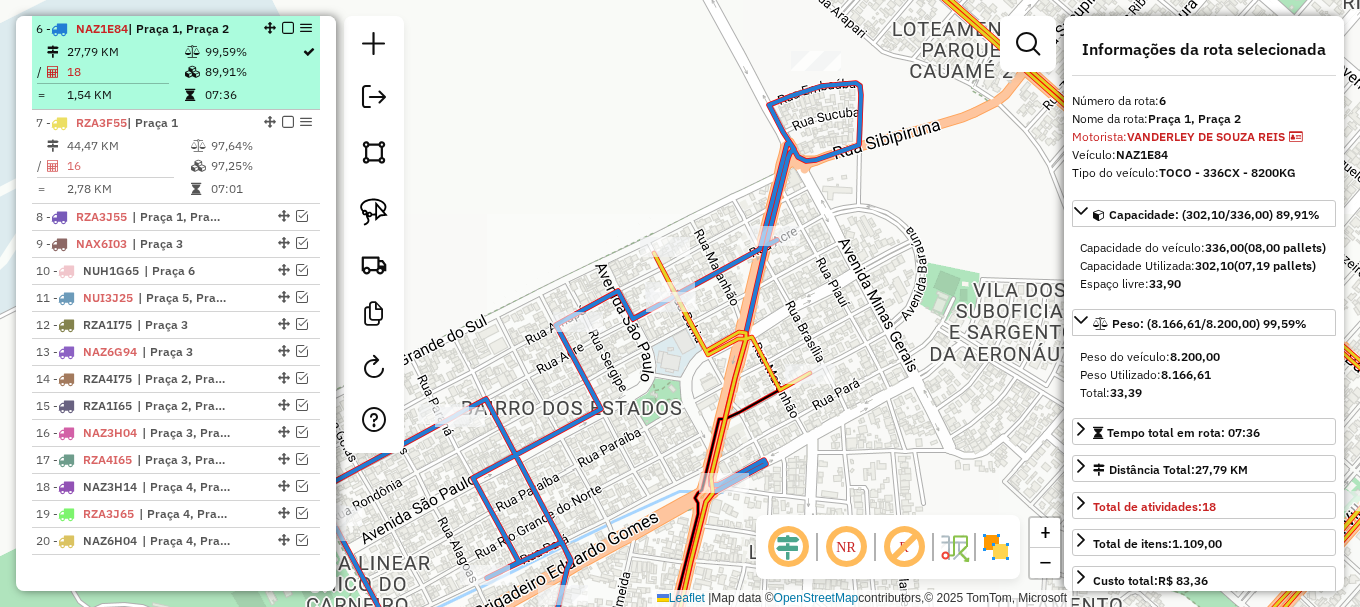 click at bounding box center (288, 28) 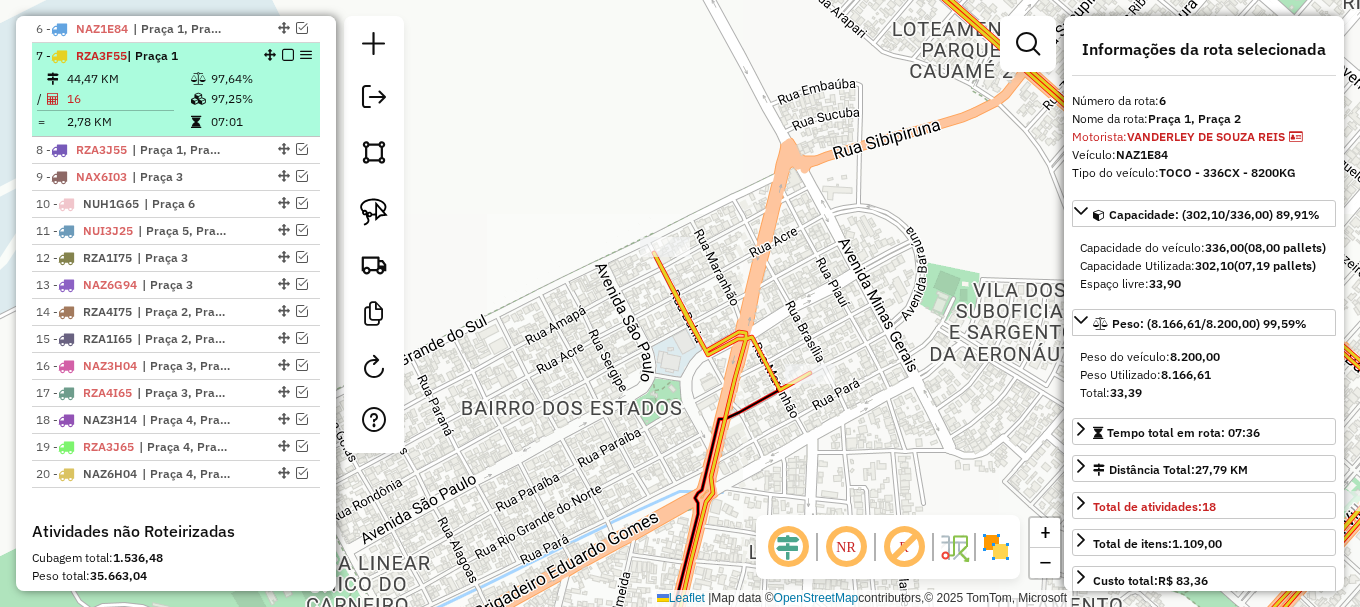 click on "97,25%" at bounding box center (260, 99) 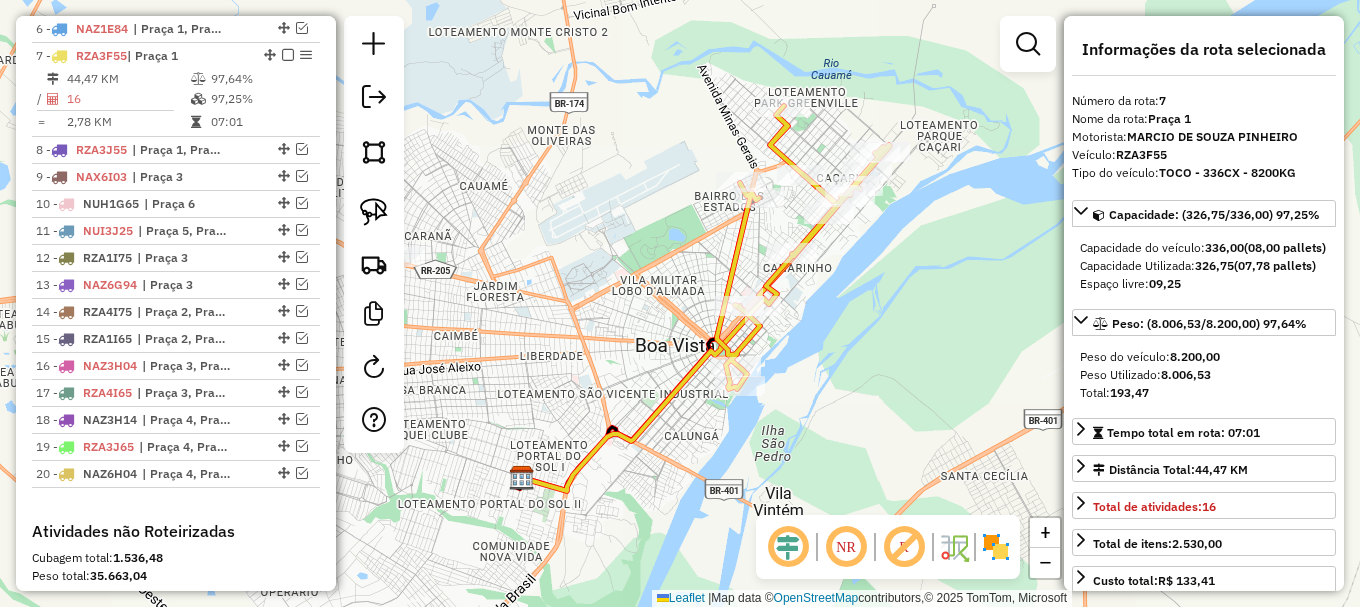 drag, startPoint x: 907, startPoint y: 257, endPoint x: 780, endPoint y: 378, distance: 175.4138 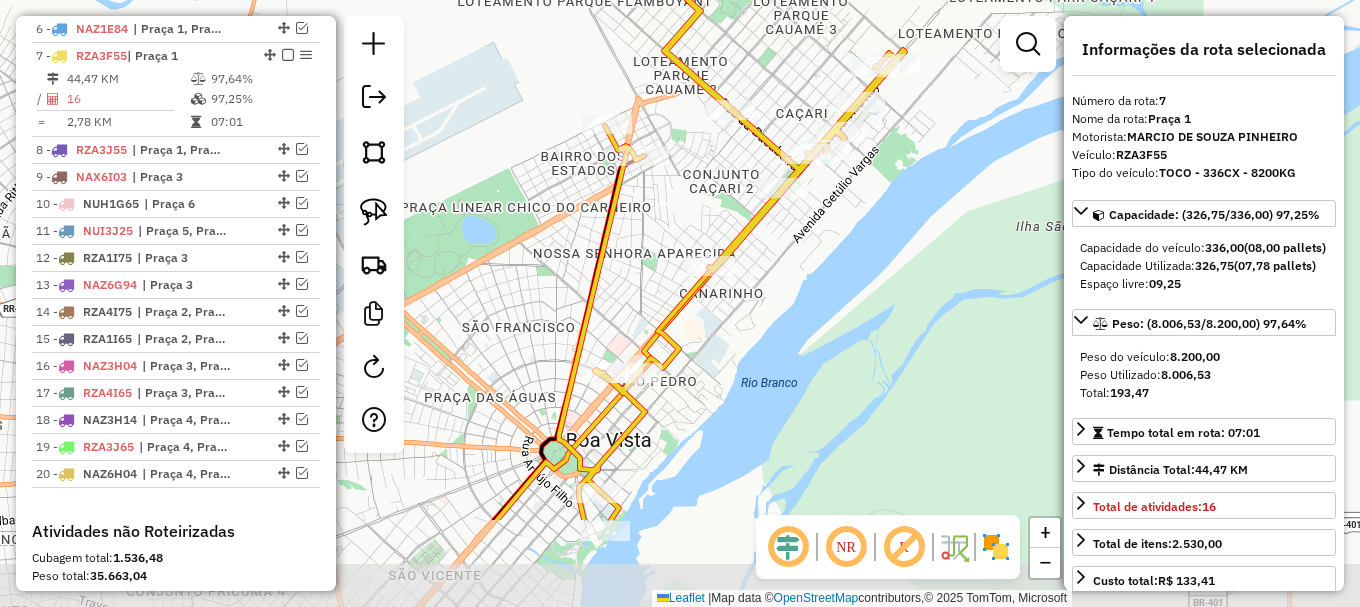 drag, startPoint x: 600, startPoint y: 333, endPoint x: 697, endPoint y: 180, distance: 181.1574 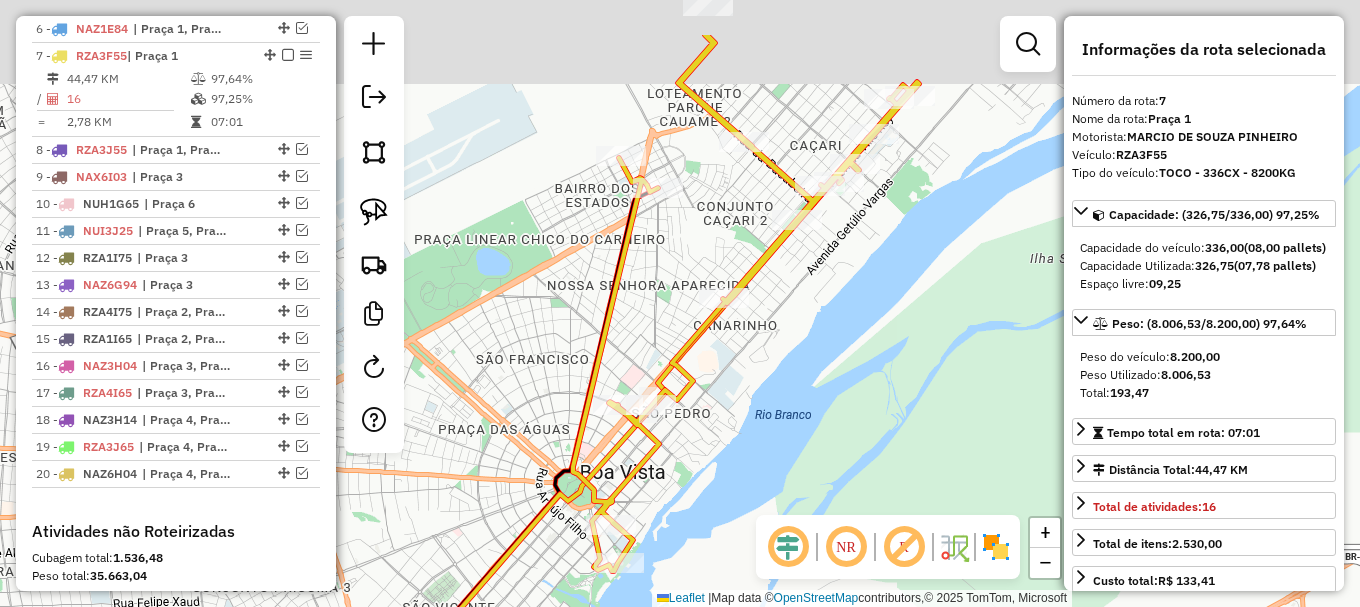 drag, startPoint x: 906, startPoint y: 199, endPoint x: 789, endPoint y: 421, distance: 250.94421 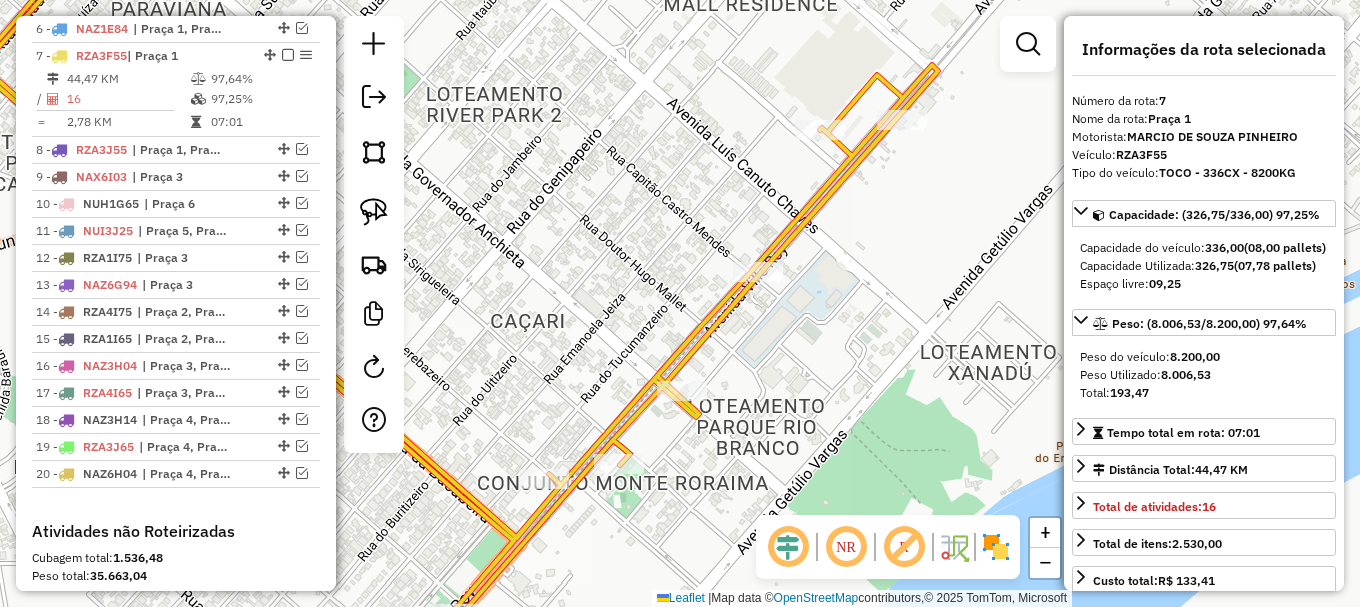 click 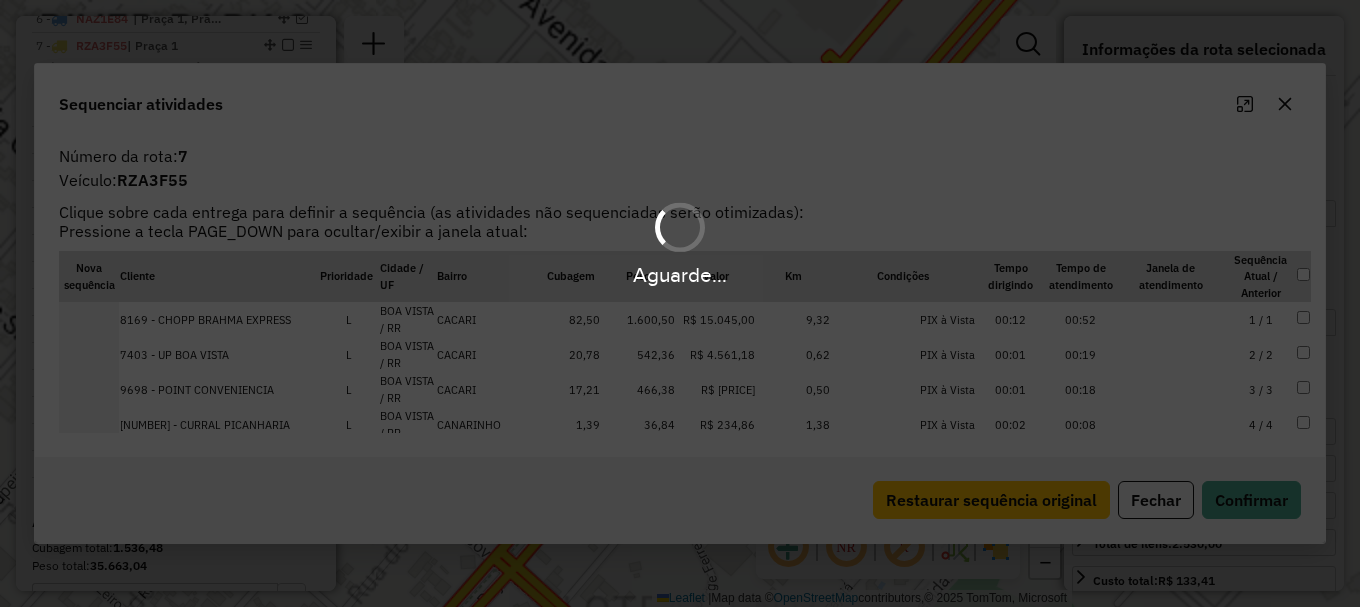 scroll, scrollTop: 979, scrollLeft: 0, axis: vertical 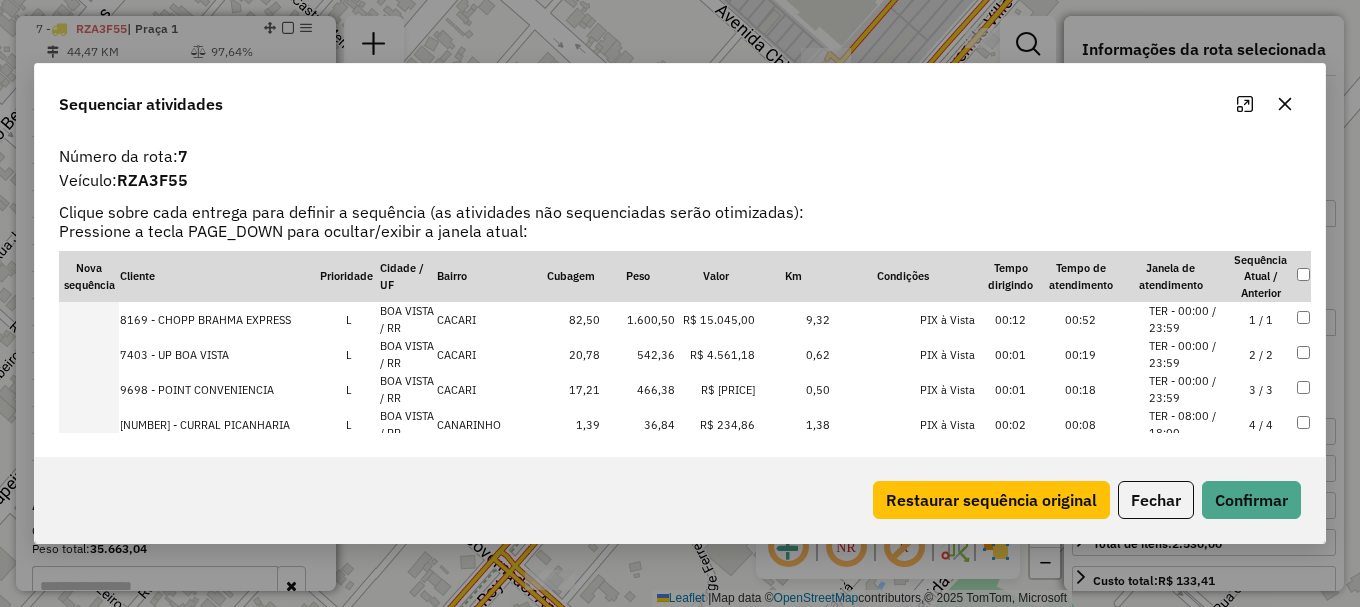 click on "TER - 00:00 / 23:59" at bounding box center [1187, 389] 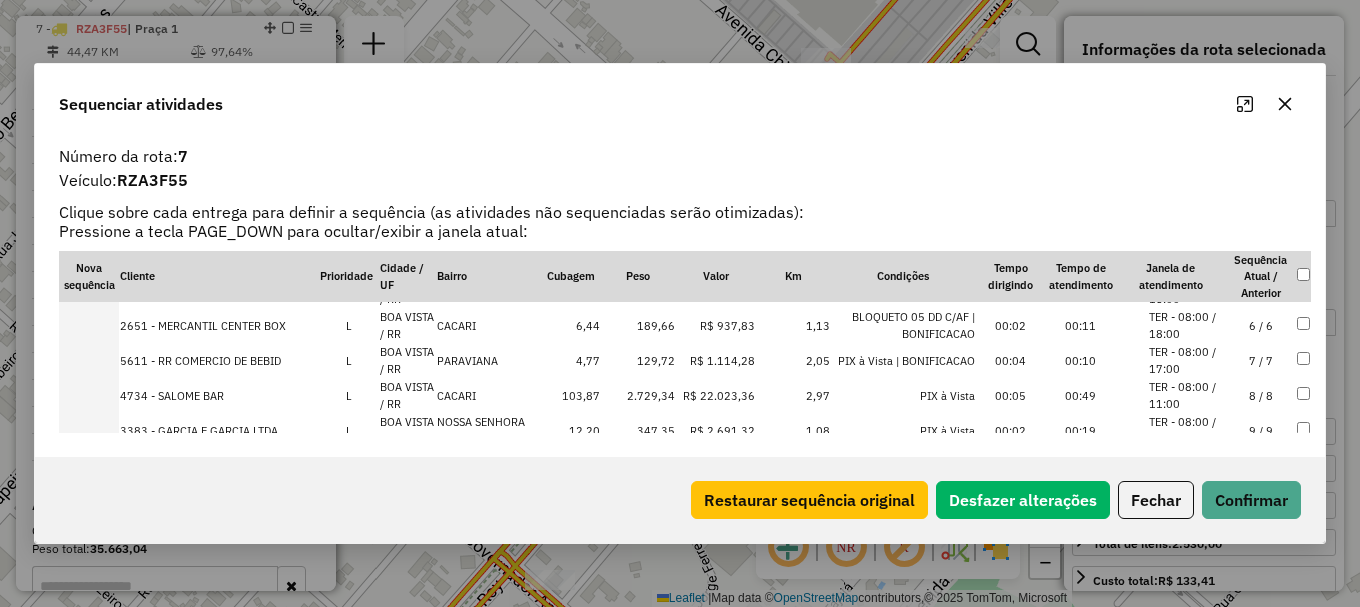 scroll, scrollTop: 200, scrollLeft: 0, axis: vertical 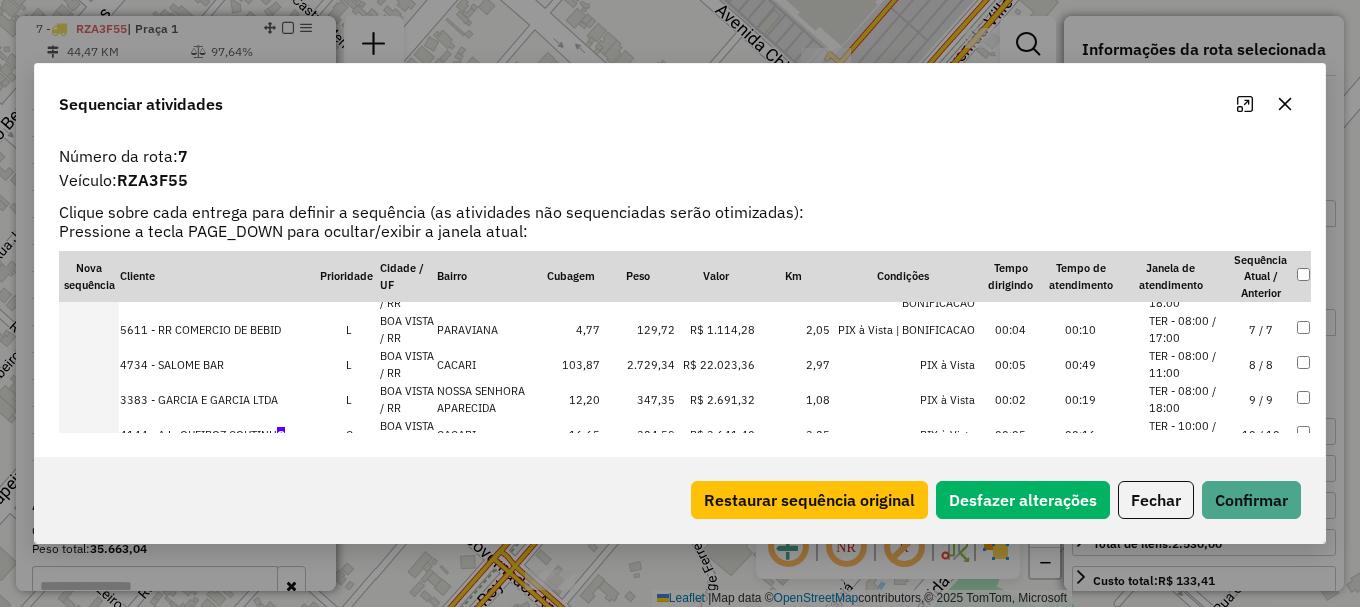 click on "TER - 10:00 / 18:00" at bounding box center [1187, 434] 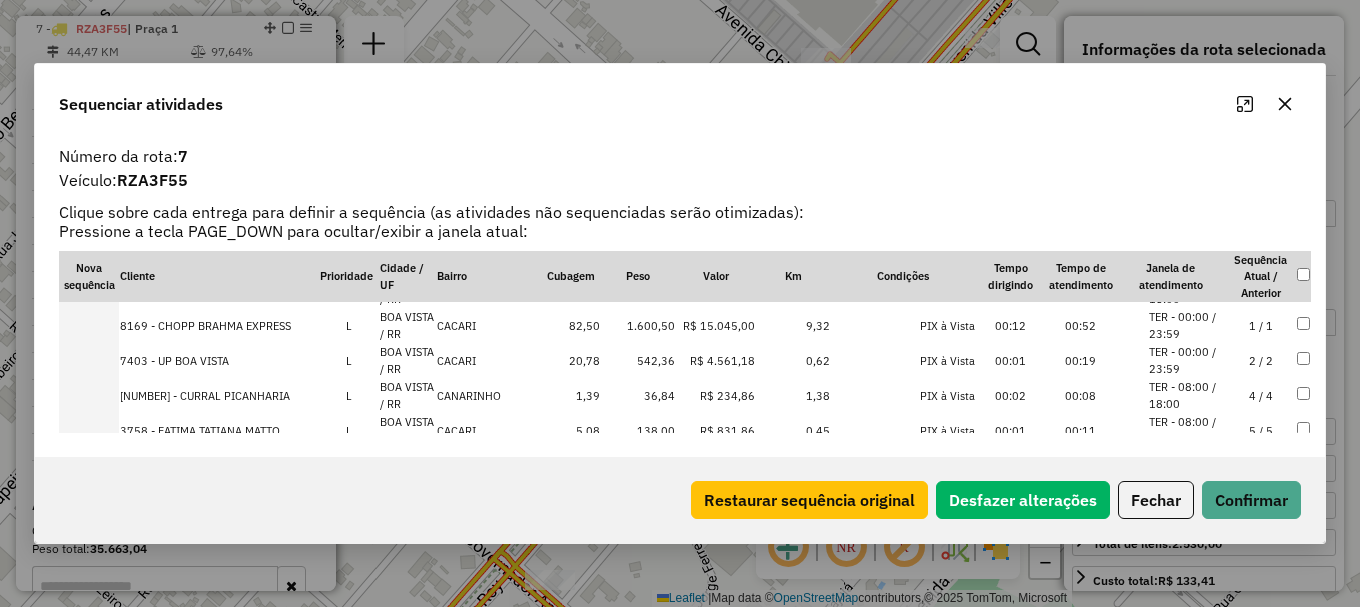 scroll, scrollTop: 35, scrollLeft: 0, axis: vertical 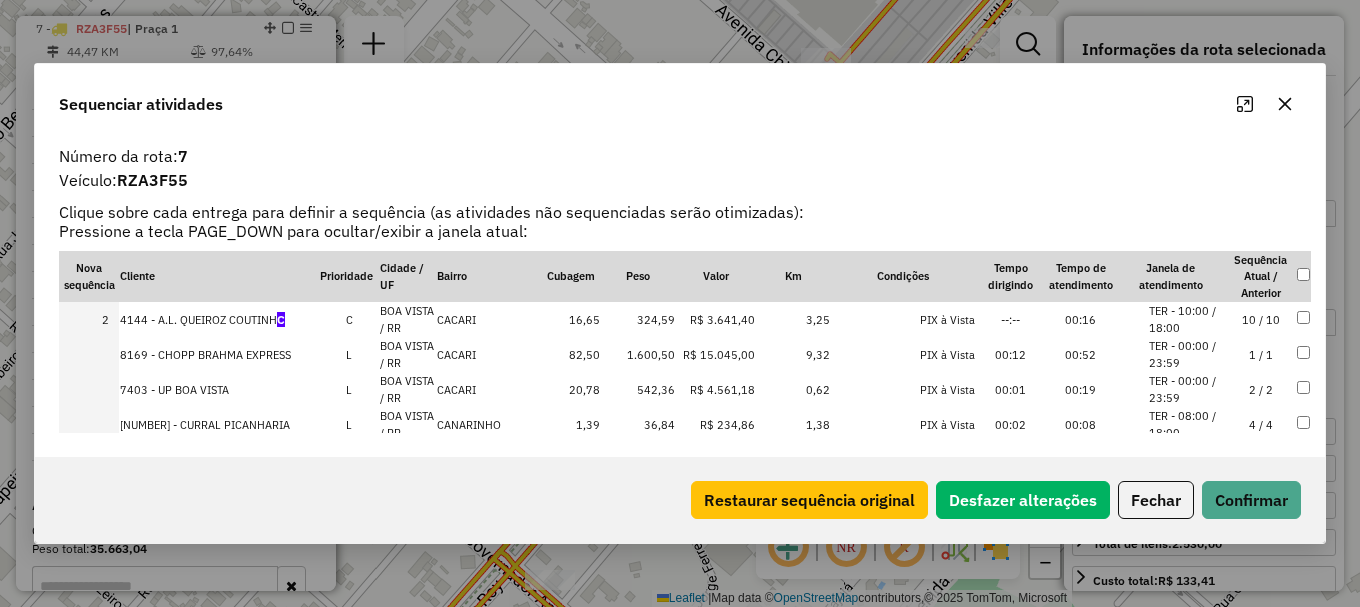 click on "TER - 00:00 / 23:59" at bounding box center (1187, 389) 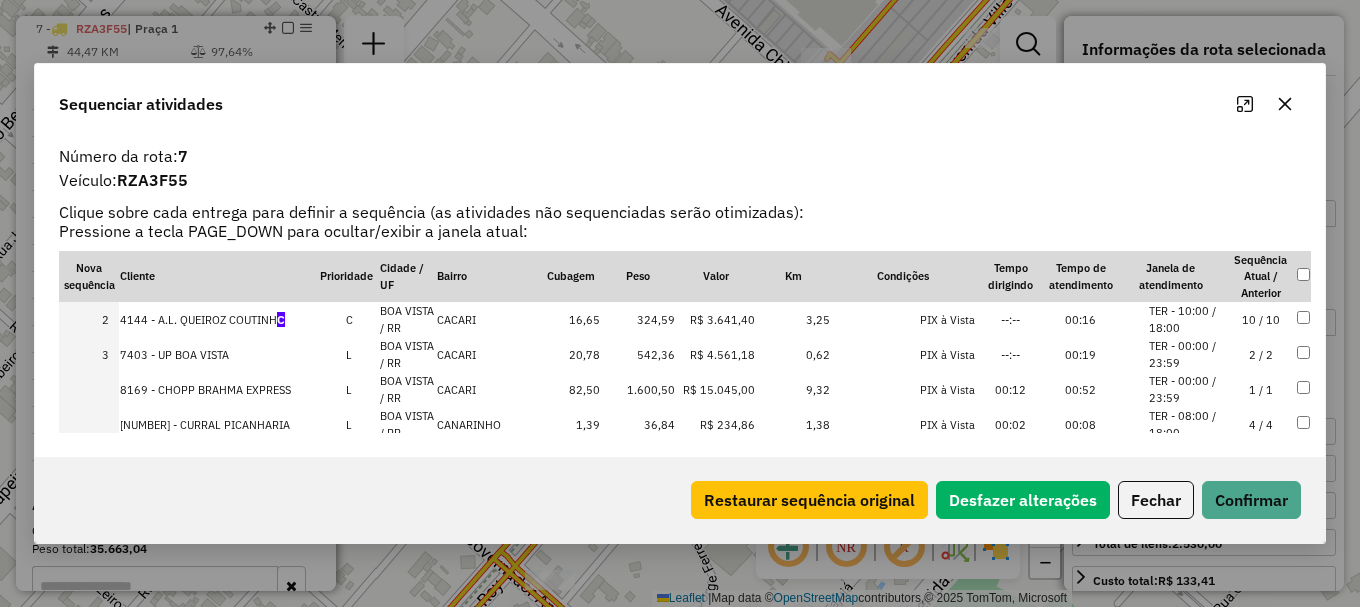 click on "TER - 08:00 / 18:00" at bounding box center [1187, 424] 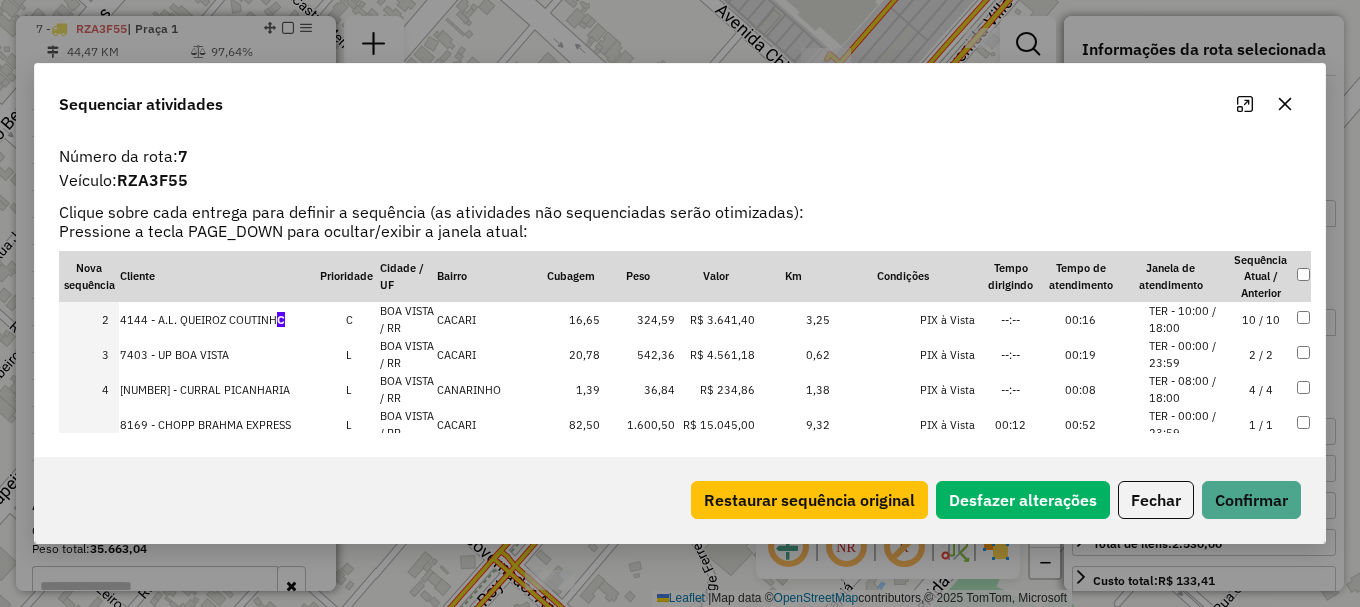 click on "TER - 00:00 / 23:59" at bounding box center [1187, 424] 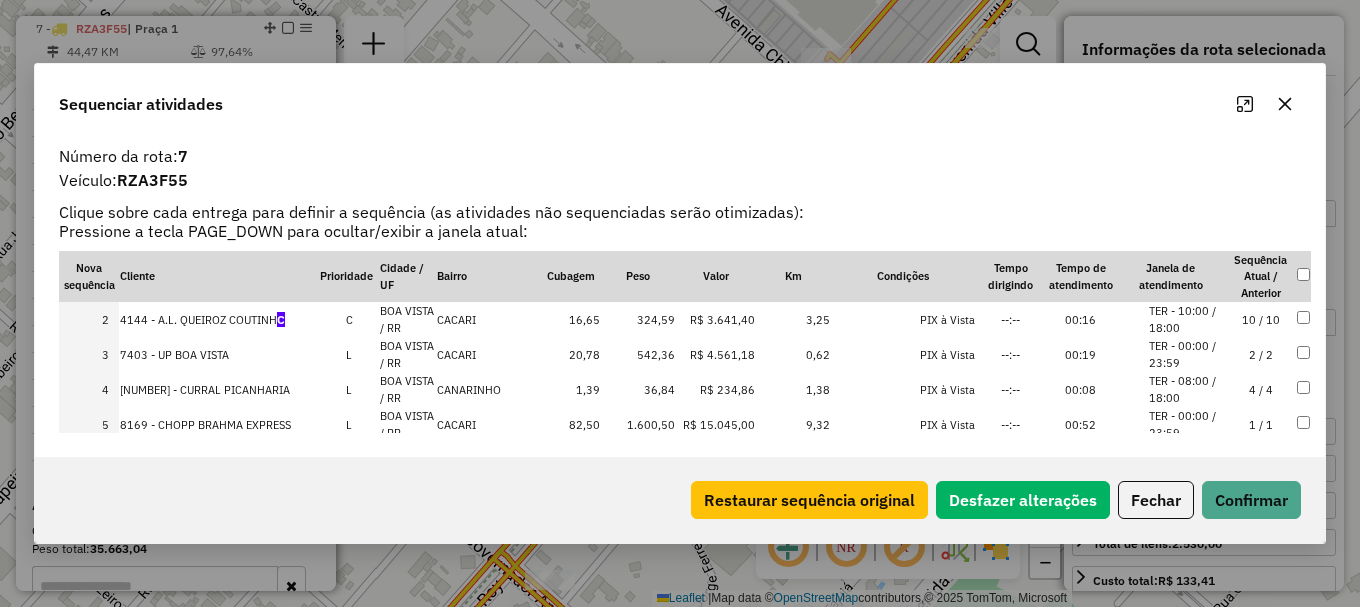 scroll, scrollTop: 135, scrollLeft: 0, axis: vertical 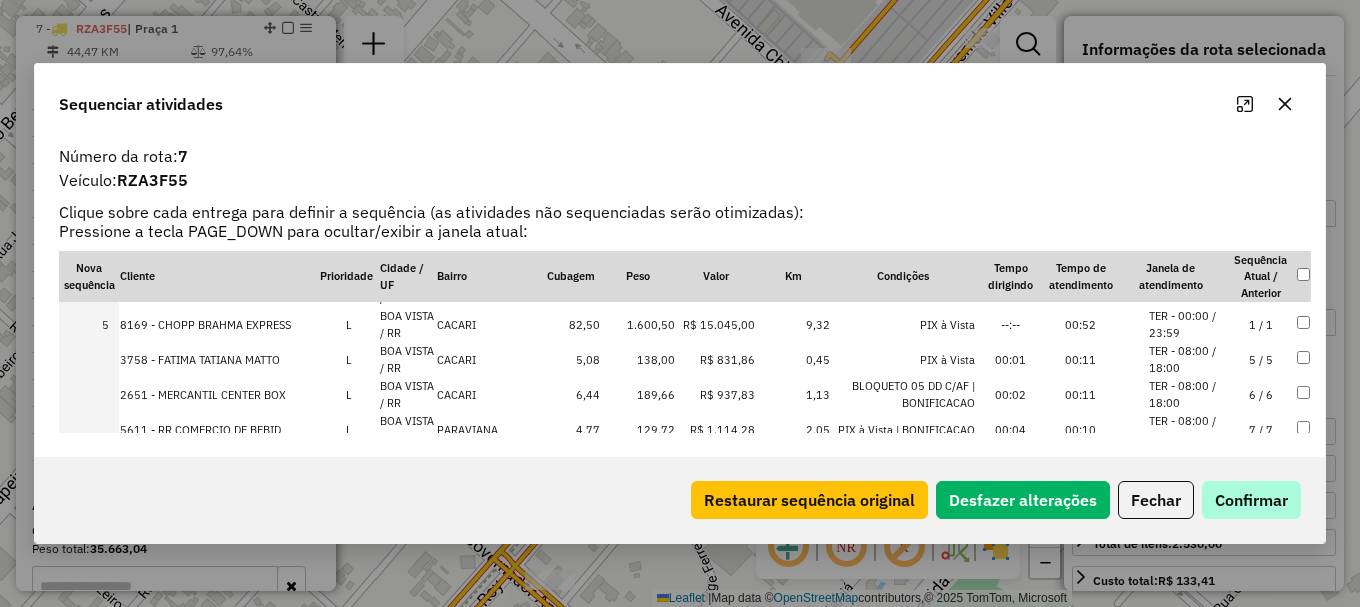 drag, startPoint x: 1190, startPoint y: 349, endPoint x: 1229, endPoint y: 484, distance: 140.52046 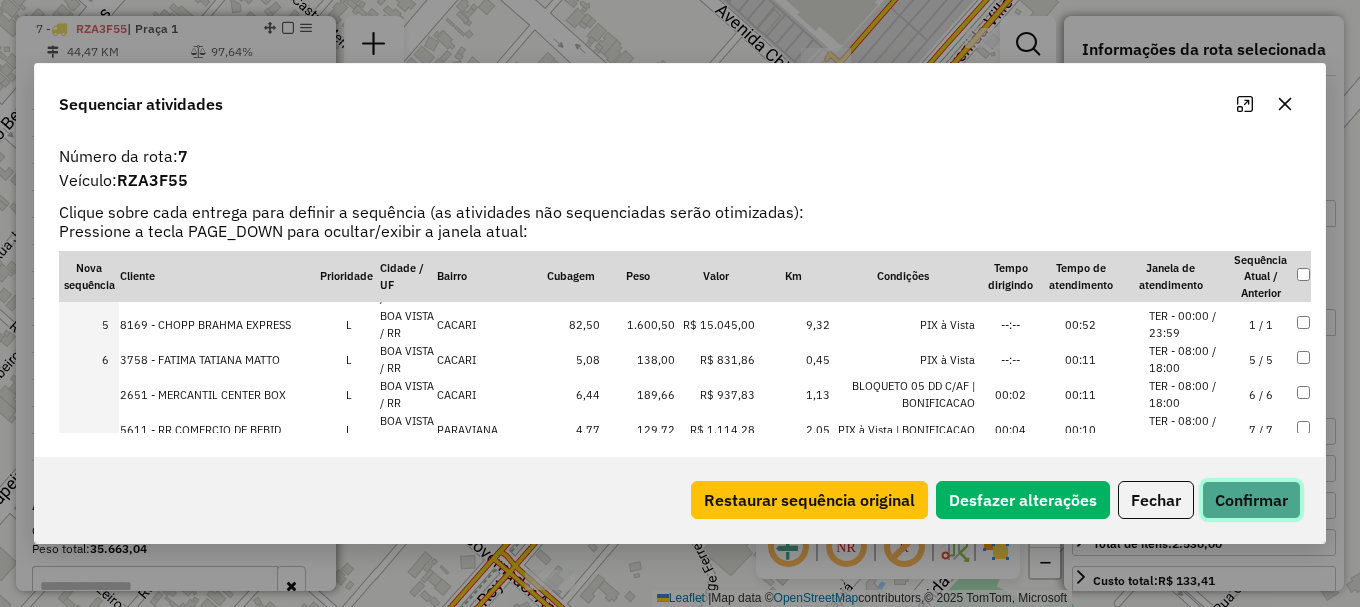 drag, startPoint x: 1242, startPoint y: 511, endPoint x: 1209, endPoint y: 492, distance: 38.078865 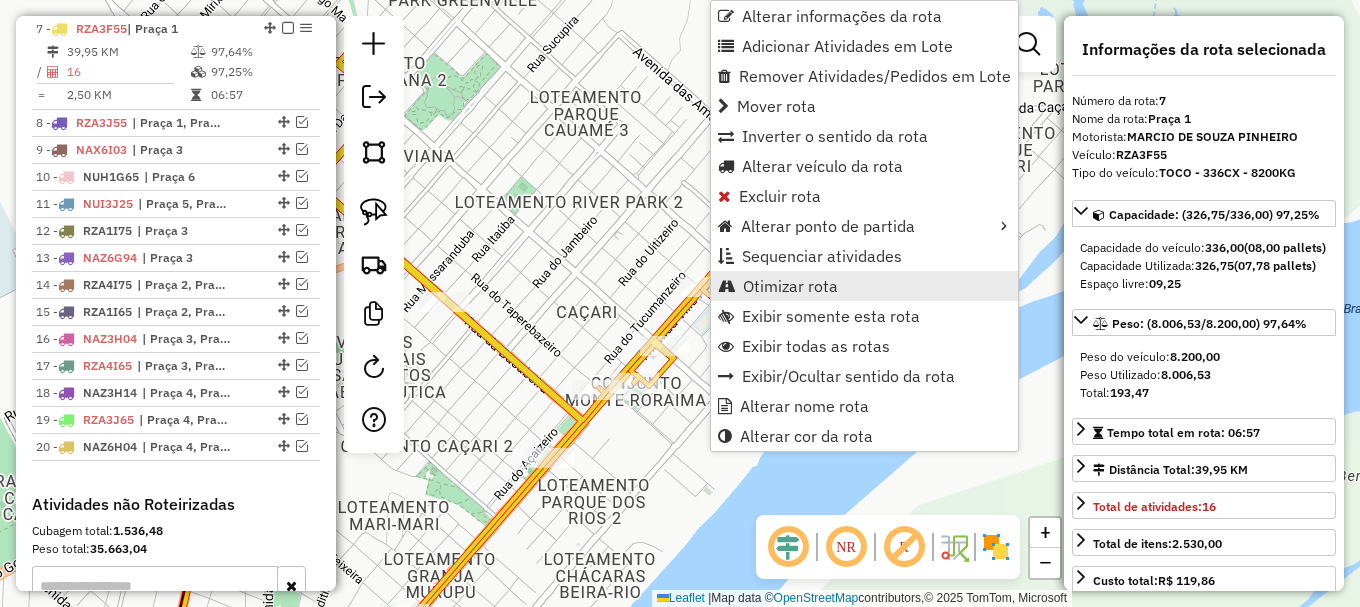 click on "Otimizar rota" at bounding box center (790, 286) 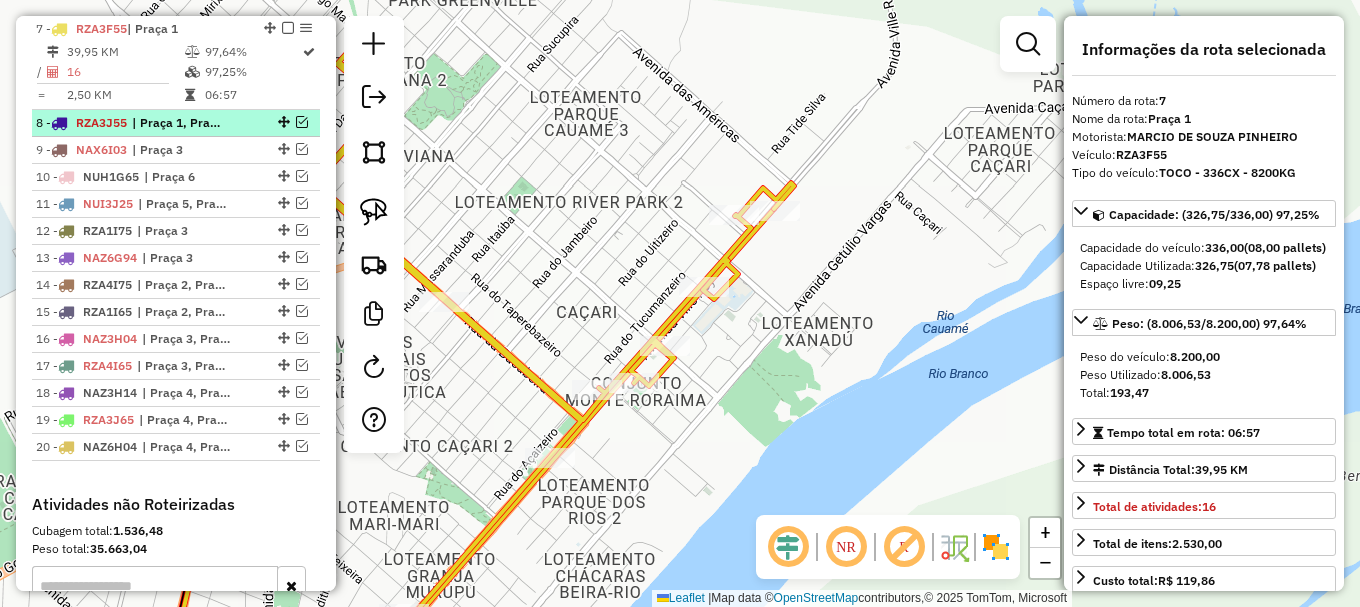 click at bounding box center (302, 122) 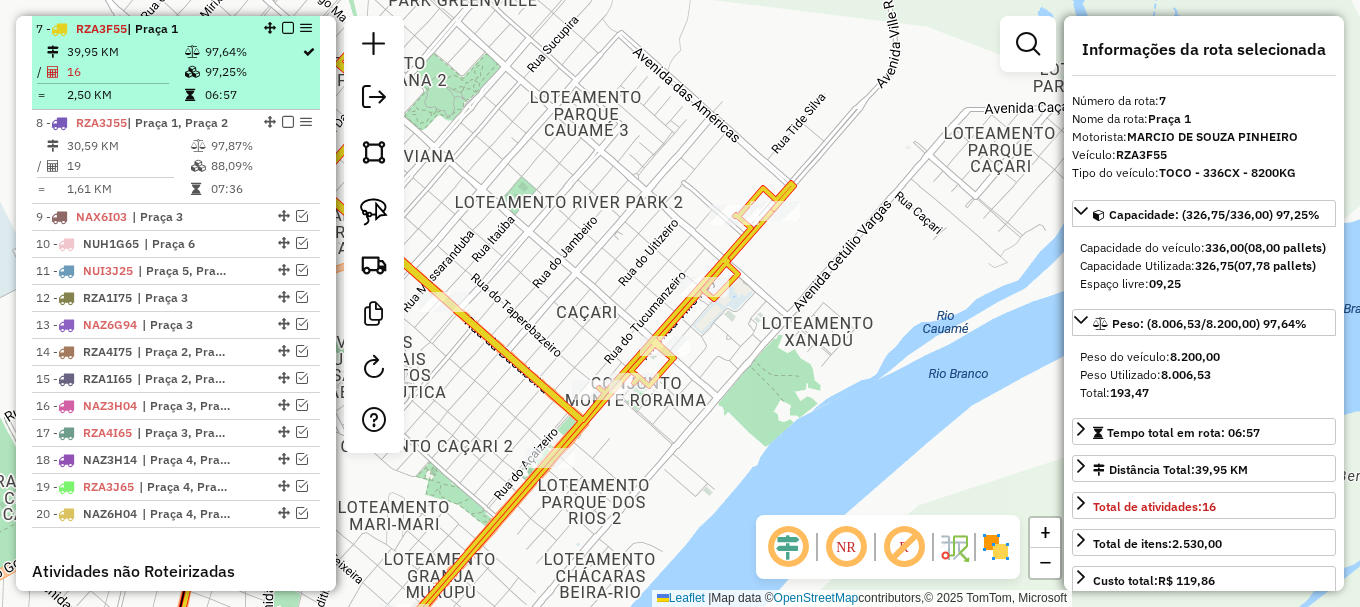 click at bounding box center (288, 28) 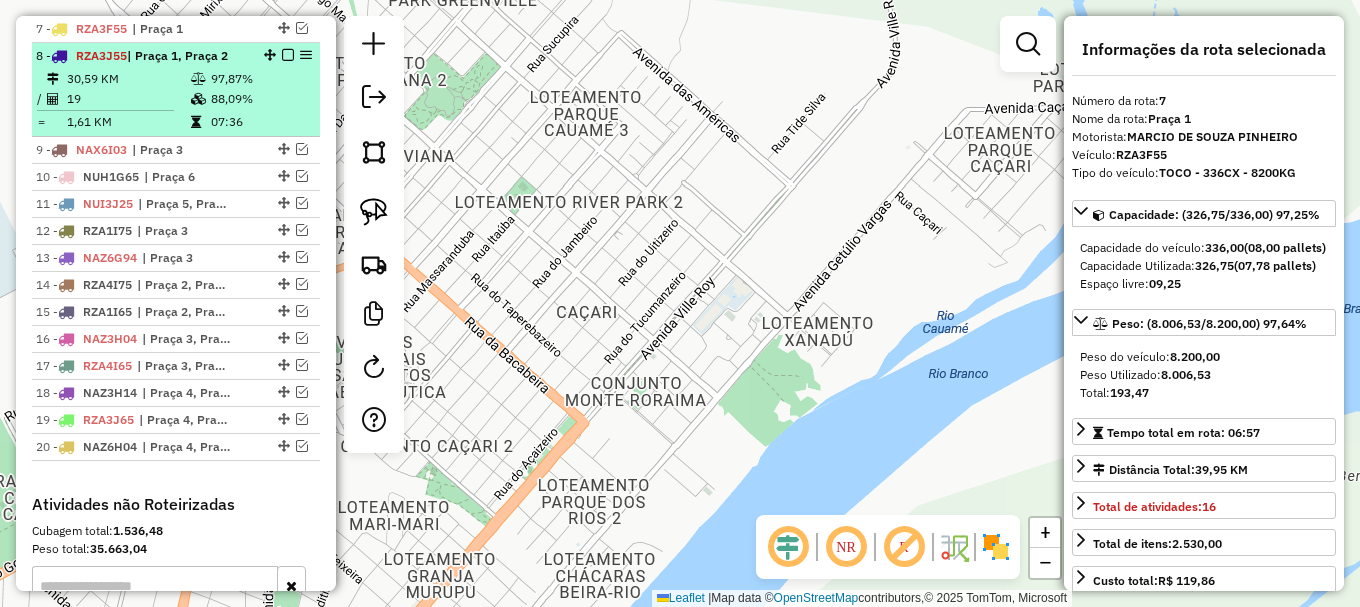click on "88,09%" at bounding box center [260, 99] 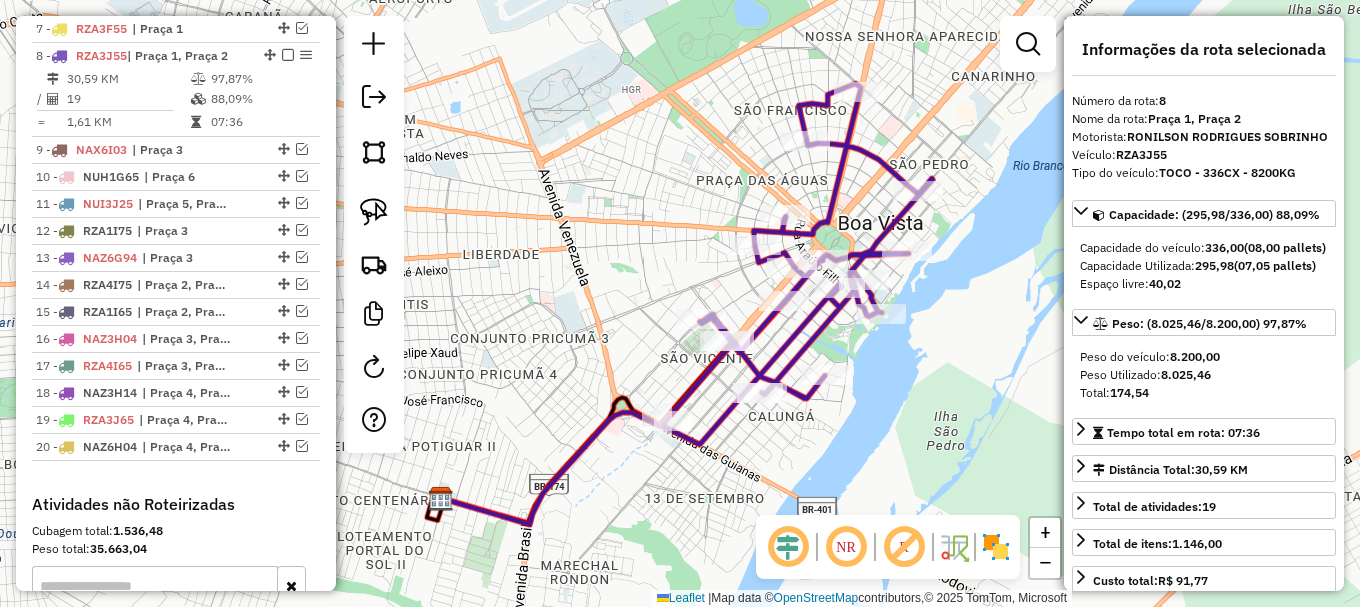 click 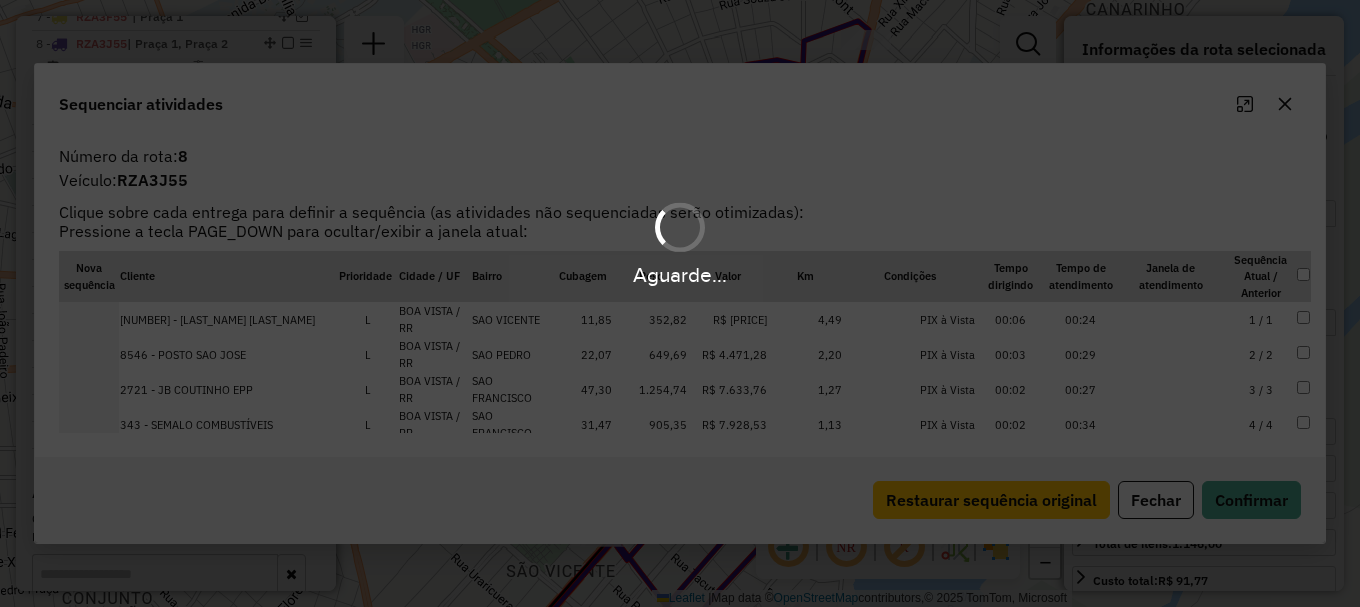 scroll, scrollTop: 1006, scrollLeft: 0, axis: vertical 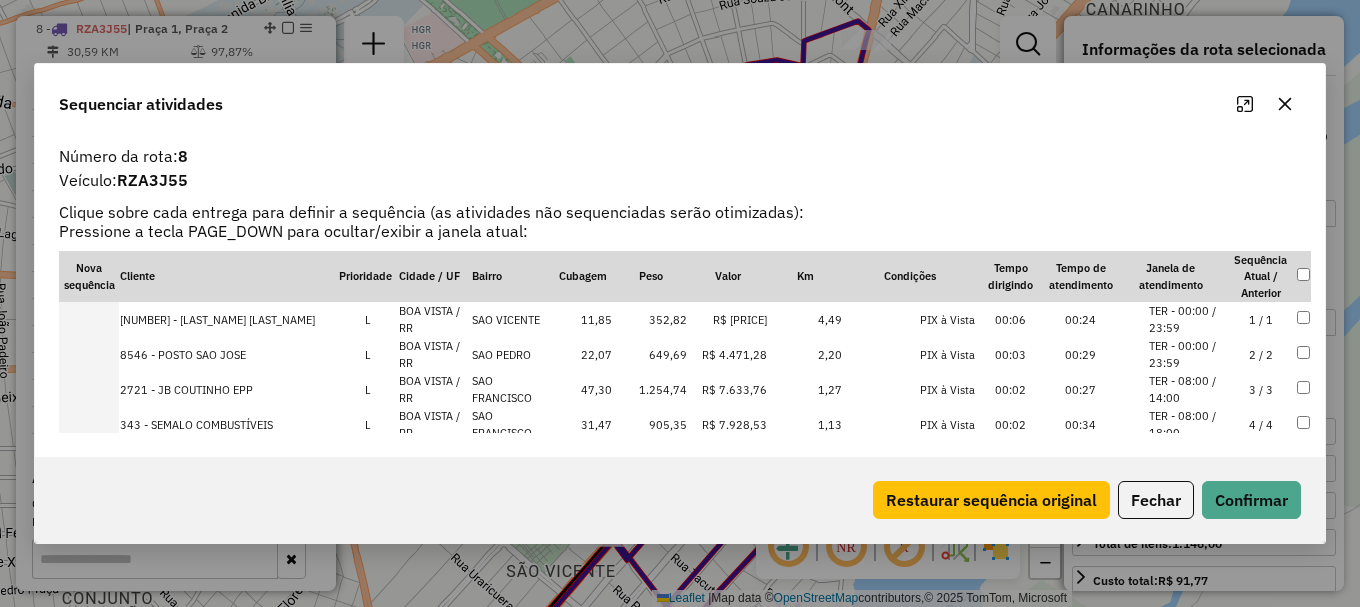 click on "TER - 08:00 / 18:00" at bounding box center (1187, 424) 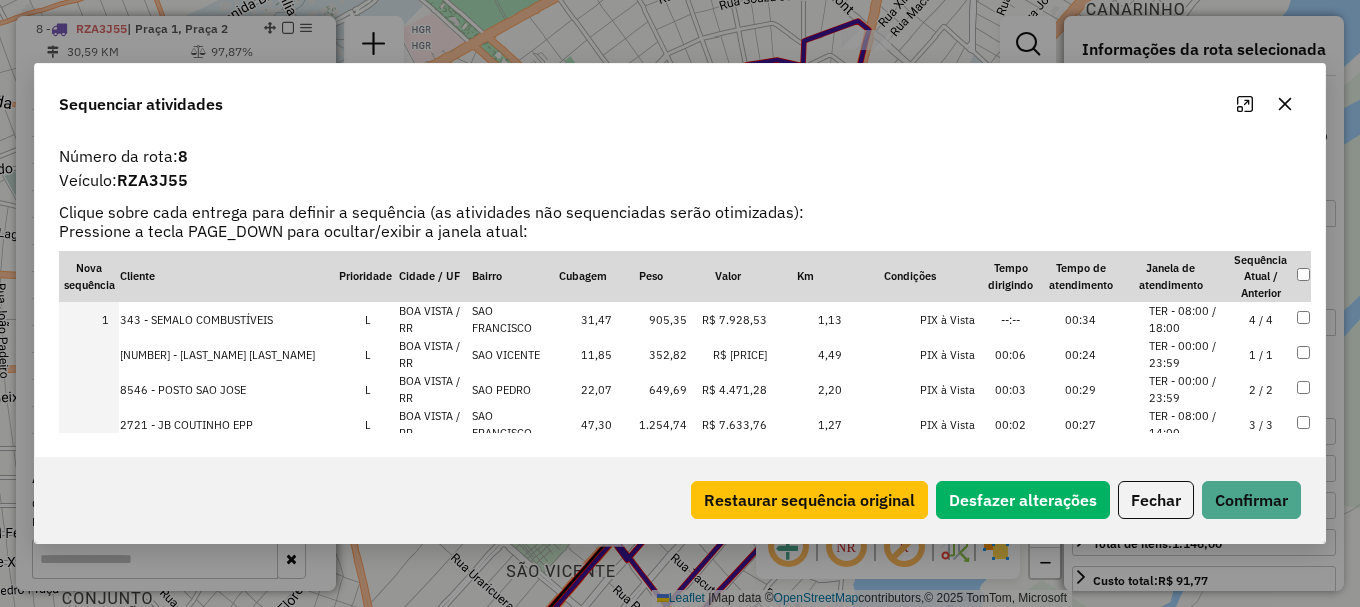 click on "TER - 08:00 / 14:00" at bounding box center (1187, 424) 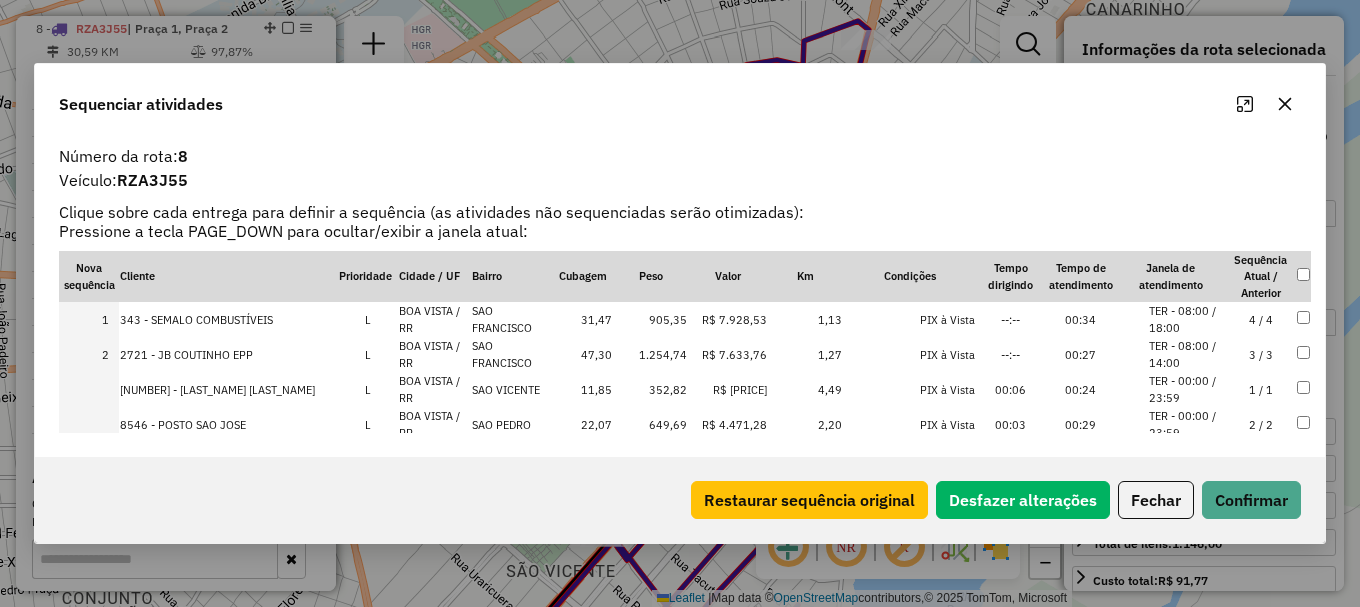 click on "TER - 00:00 / 23:59" at bounding box center (1187, 424) 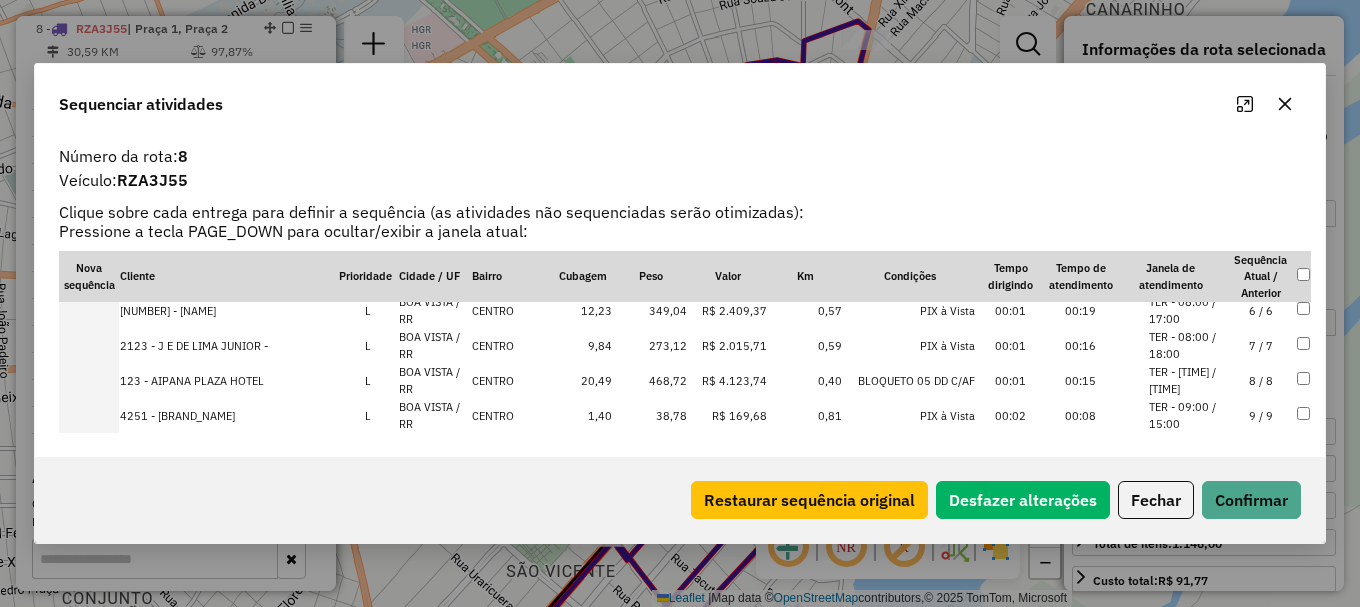scroll, scrollTop: 400, scrollLeft: 0, axis: vertical 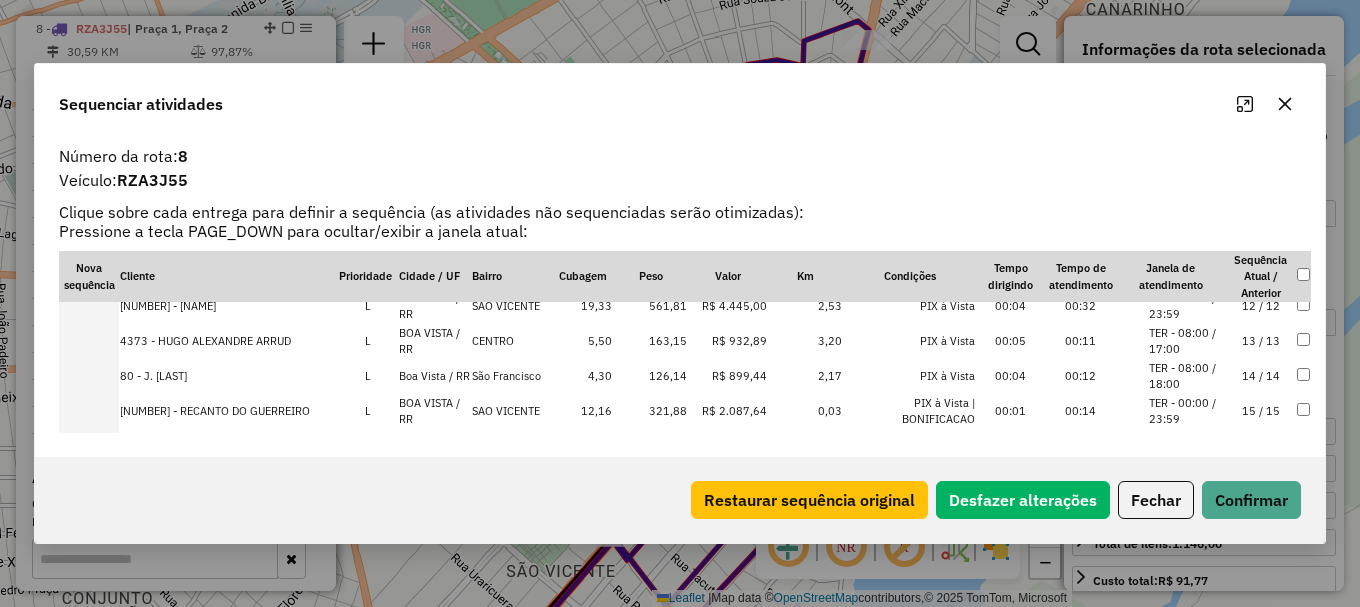 click on "TER - 08:00 / 17:00" at bounding box center [1187, 341] 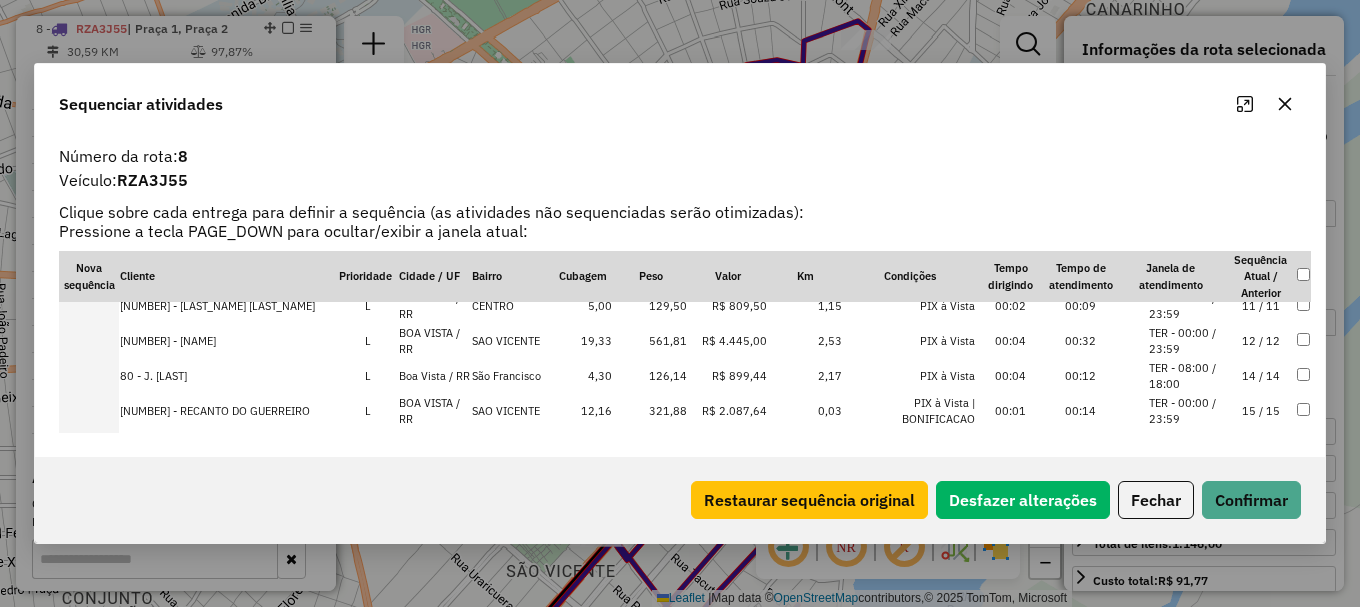 scroll, scrollTop: 435, scrollLeft: 0, axis: vertical 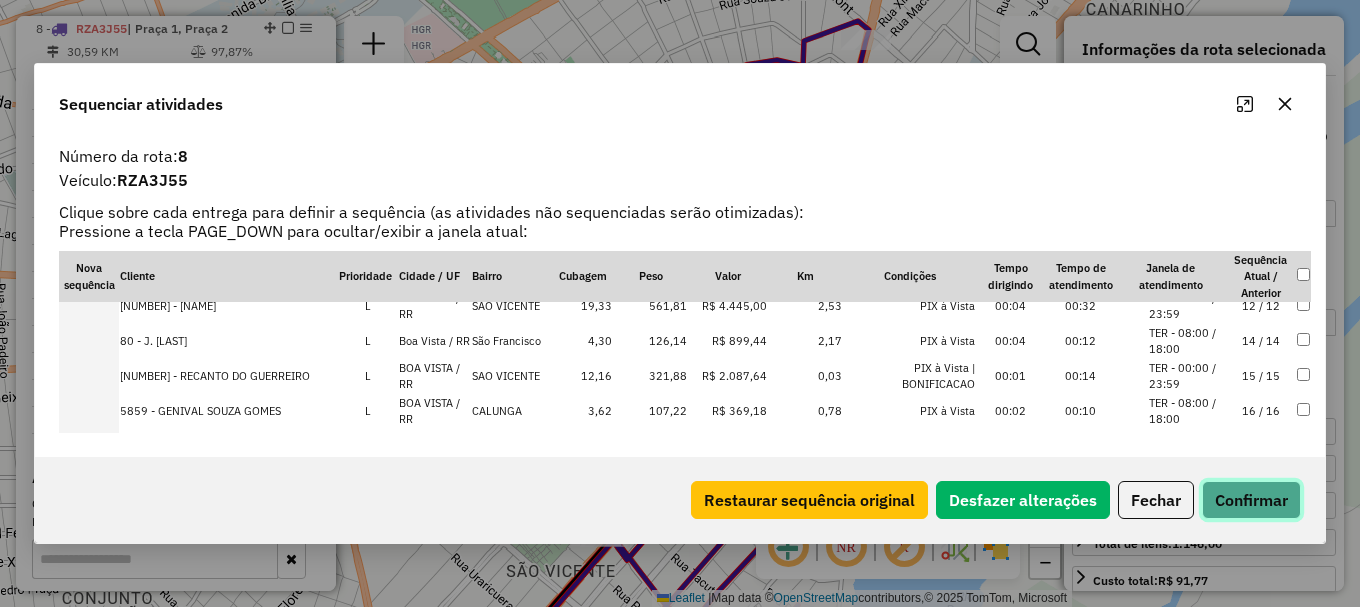 click on "Confirmar" 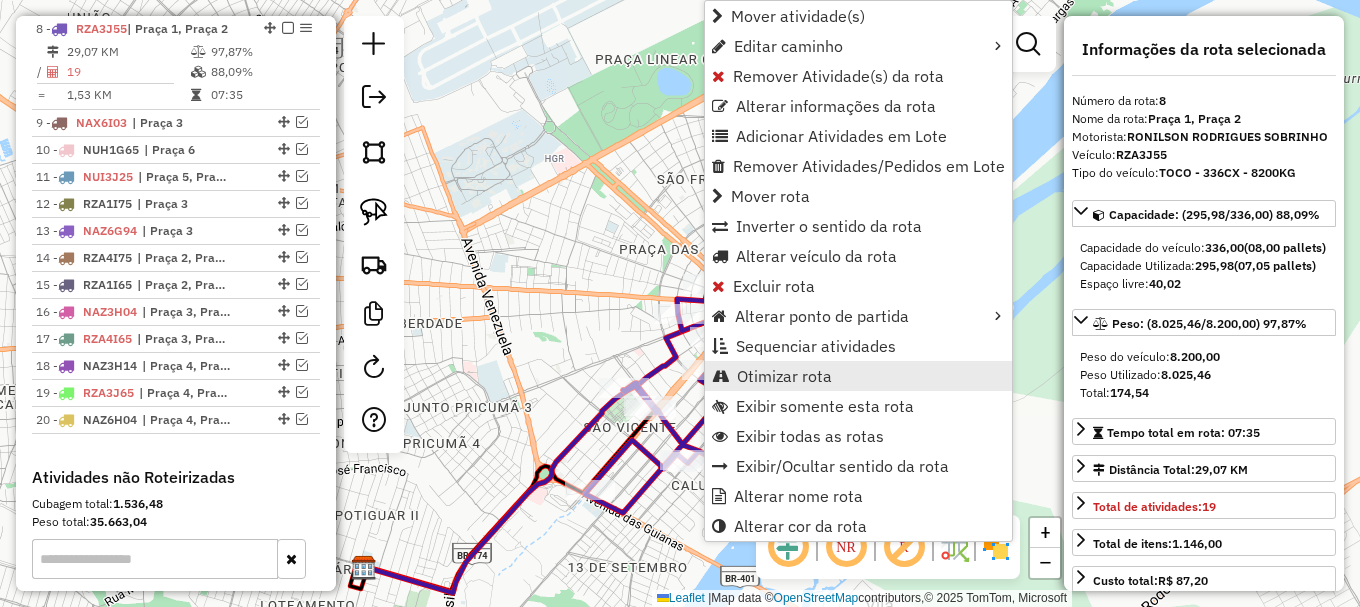 click on "Otimizar rota" at bounding box center (784, 376) 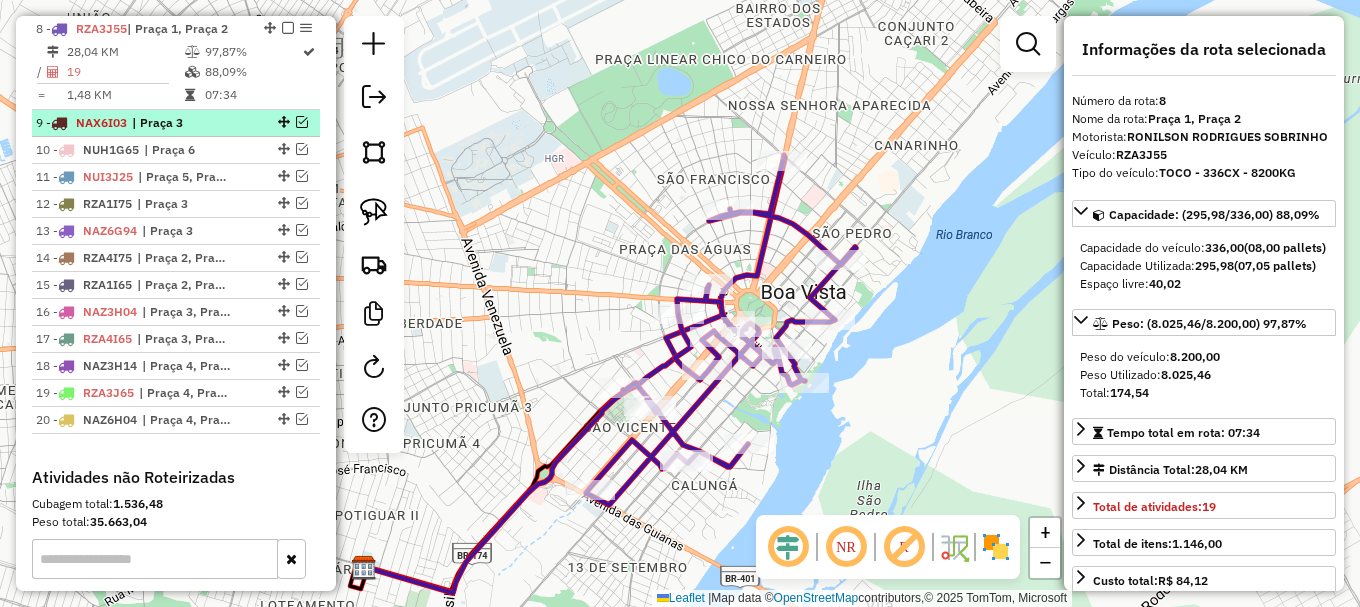 click at bounding box center (302, 122) 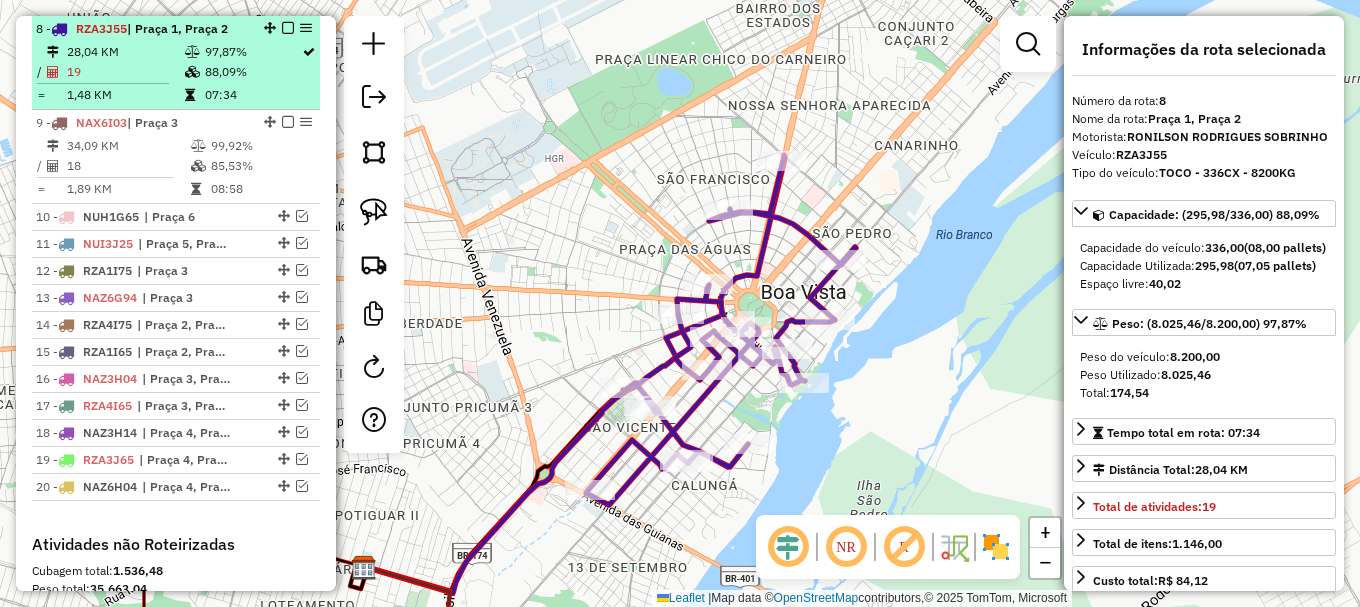 click at bounding box center (288, 28) 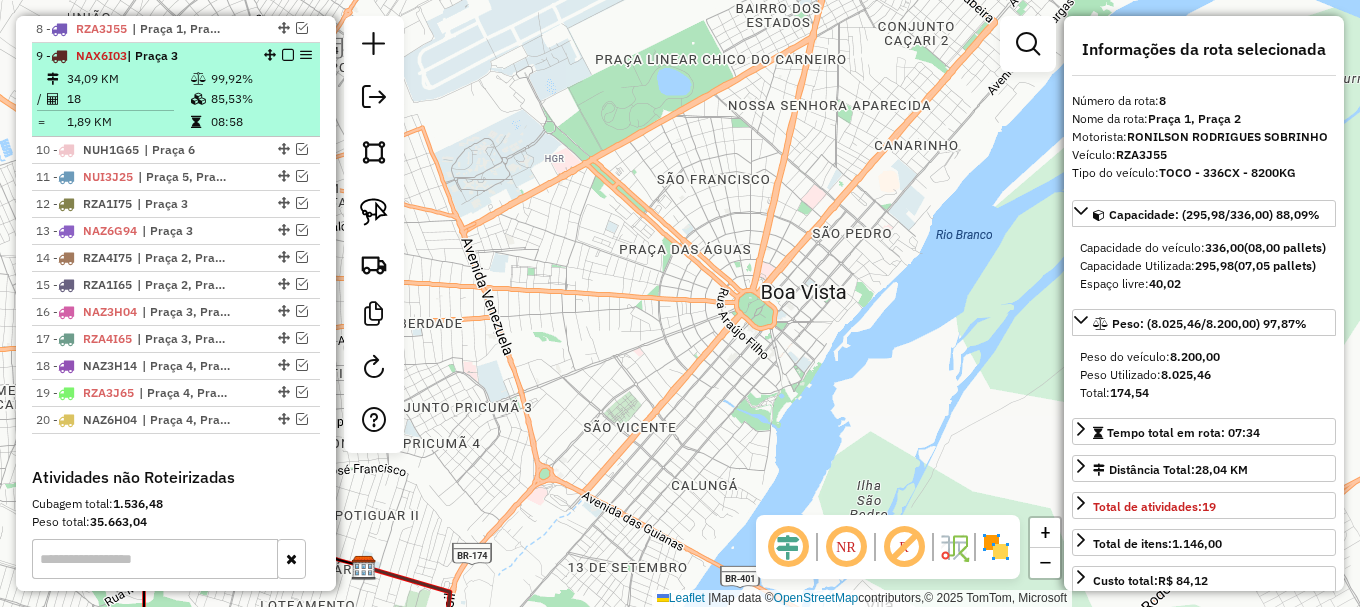 click on "85,53%" at bounding box center [260, 99] 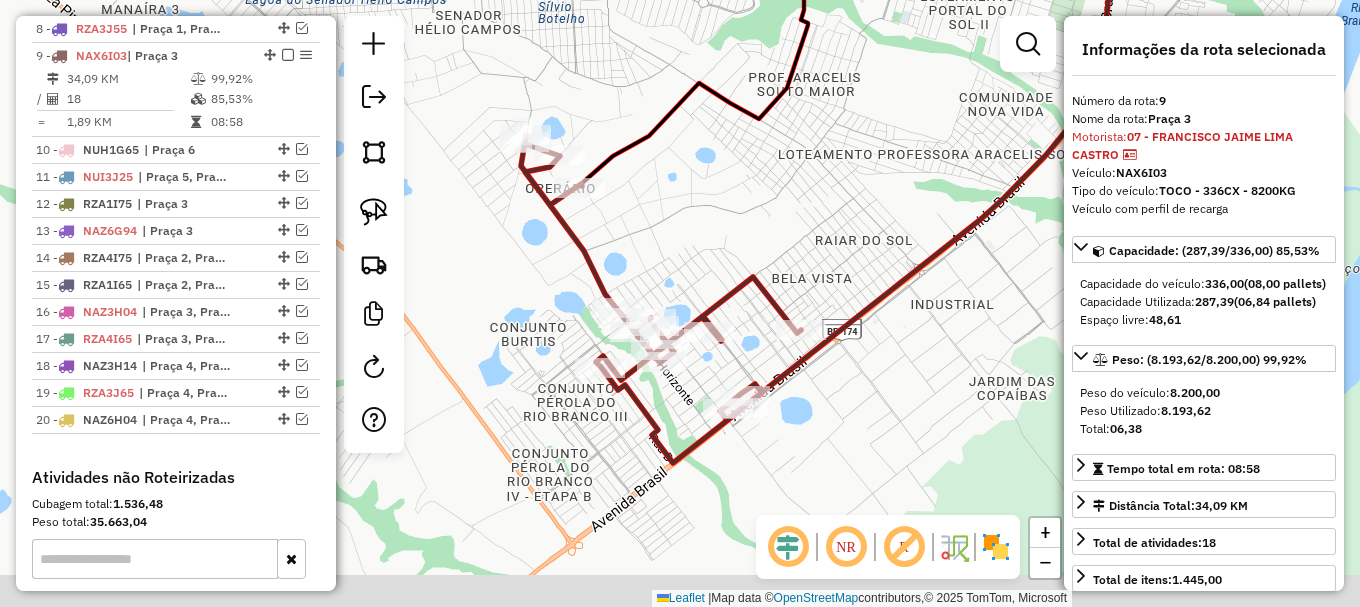 drag, startPoint x: 662, startPoint y: 319, endPoint x: 812, endPoint y: 183, distance: 202.47469 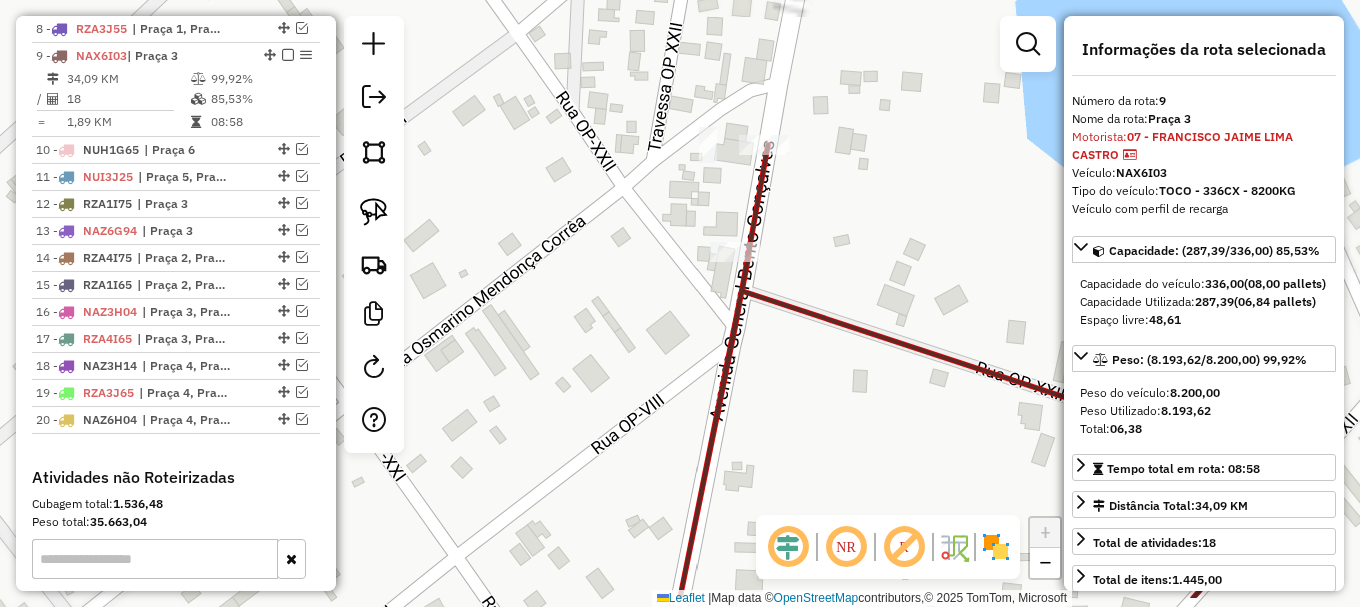 drag, startPoint x: 890, startPoint y: 350, endPoint x: 628, endPoint y: 129, distance: 342.76086 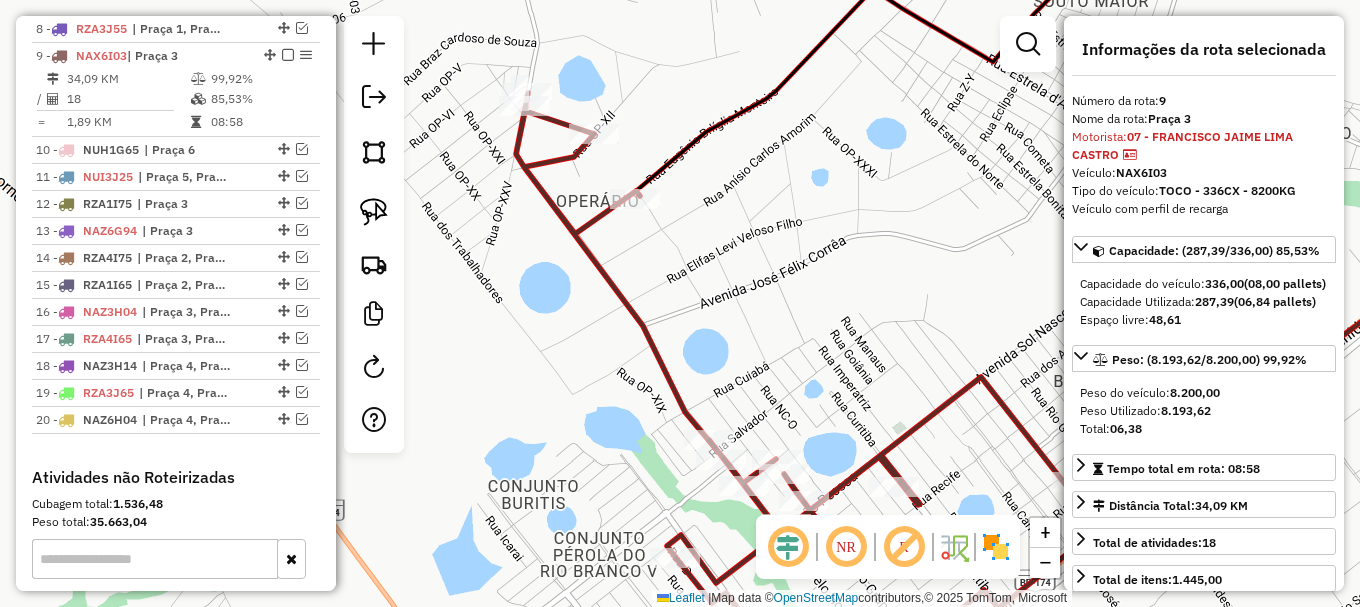 click 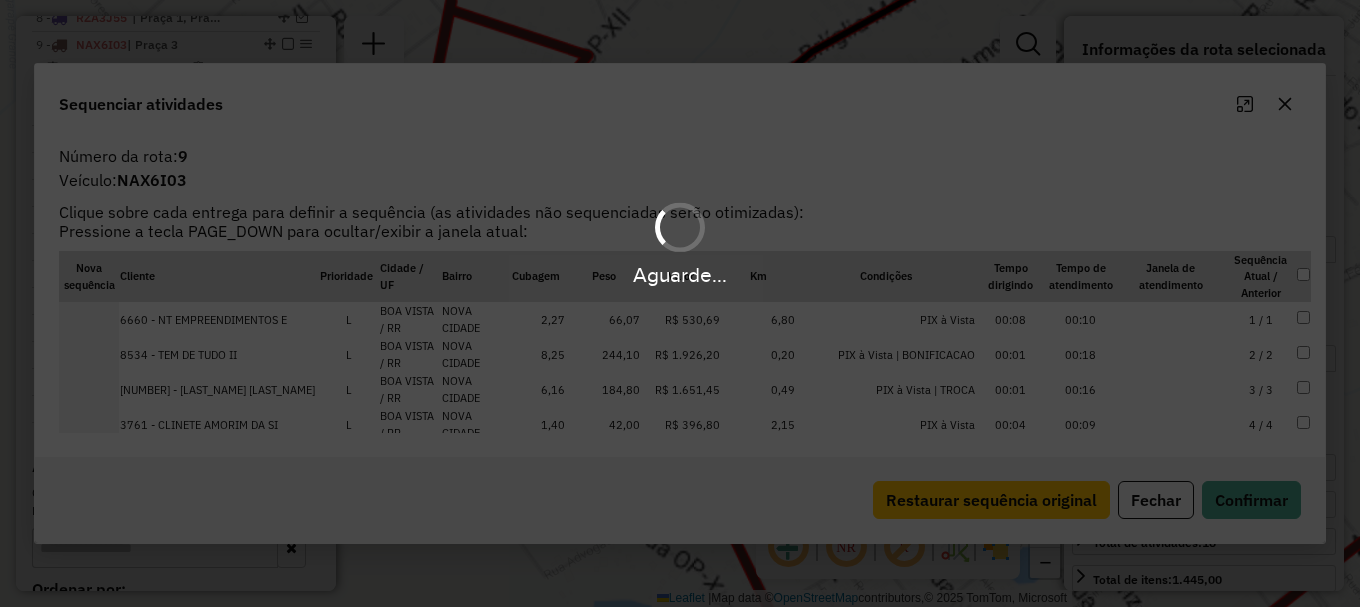scroll, scrollTop: 1033, scrollLeft: 0, axis: vertical 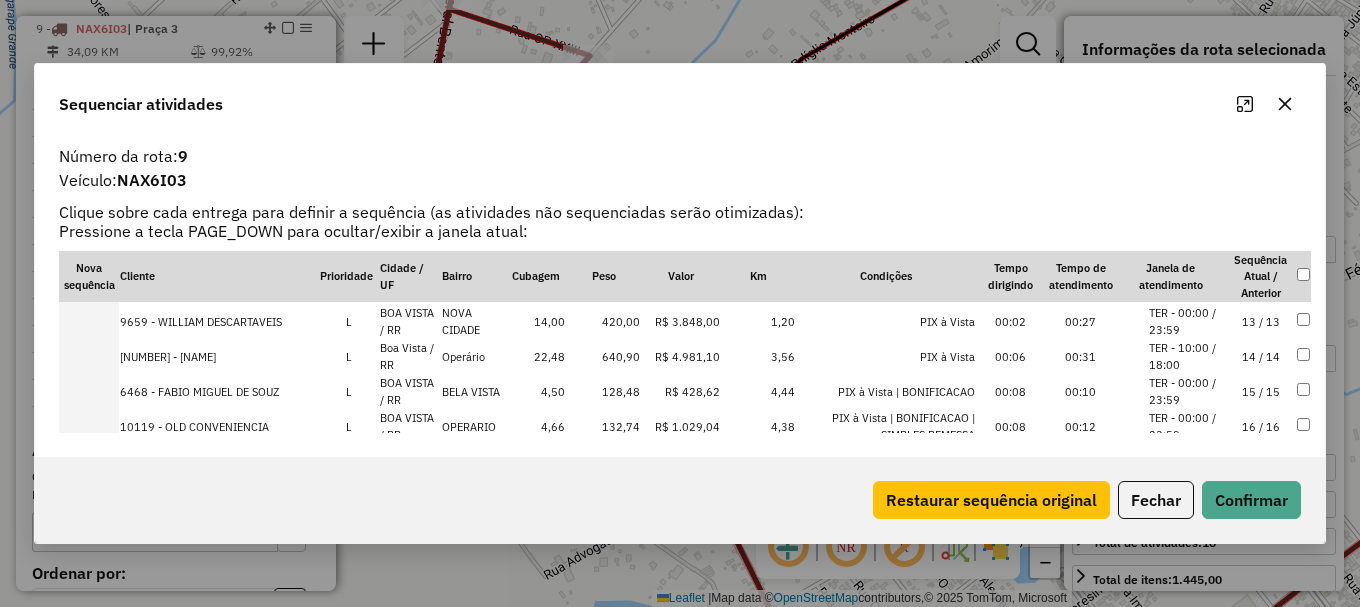 click on "TER - 10:00 / 18:00" at bounding box center (1187, 356) 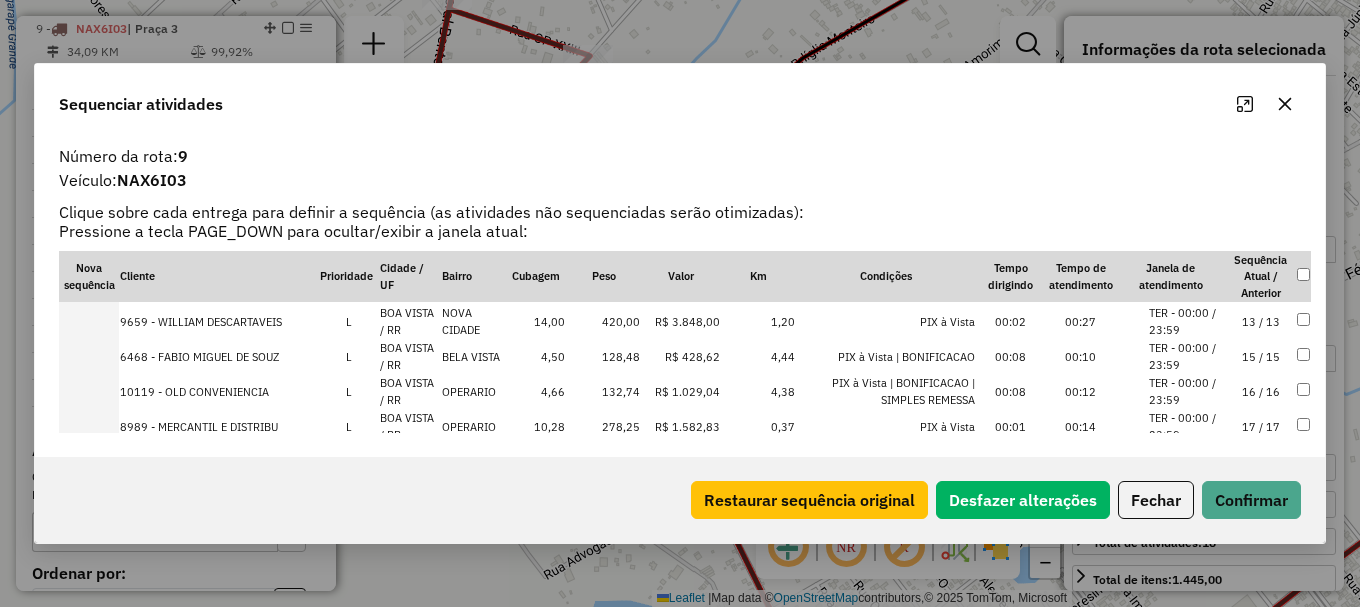 click on "TER - 00:00 / 23:59" at bounding box center [1187, 391] 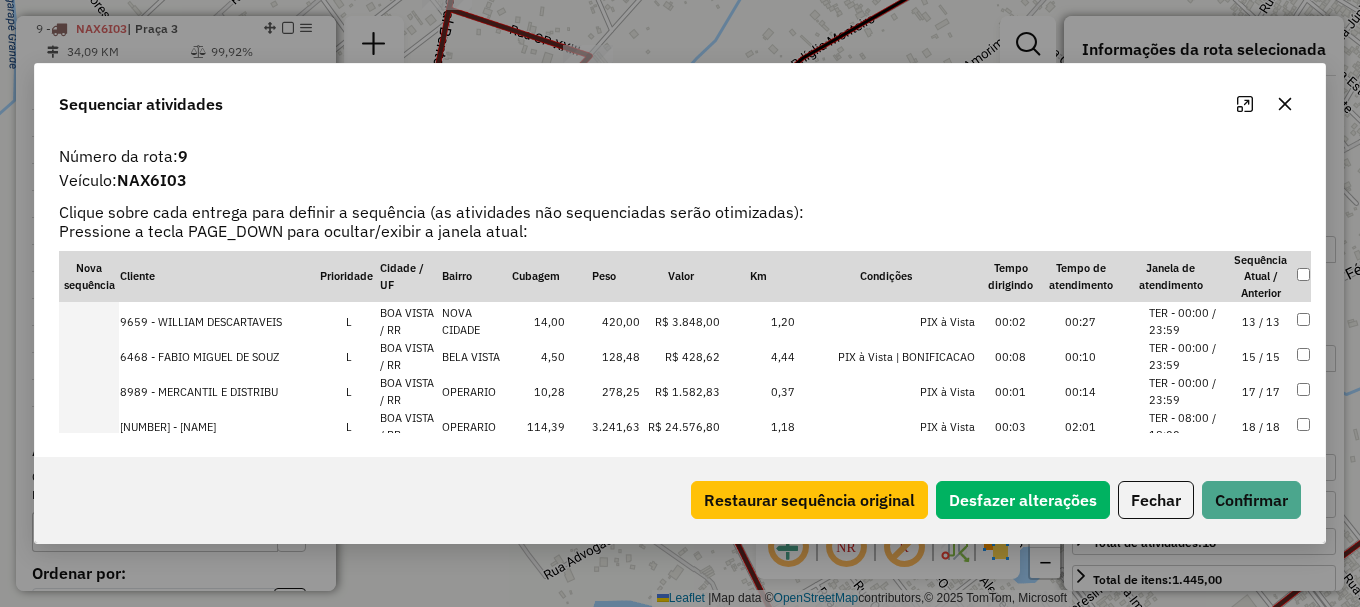 click on "TER - 00:00 / 23:59" at bounding box center [1187, 391] 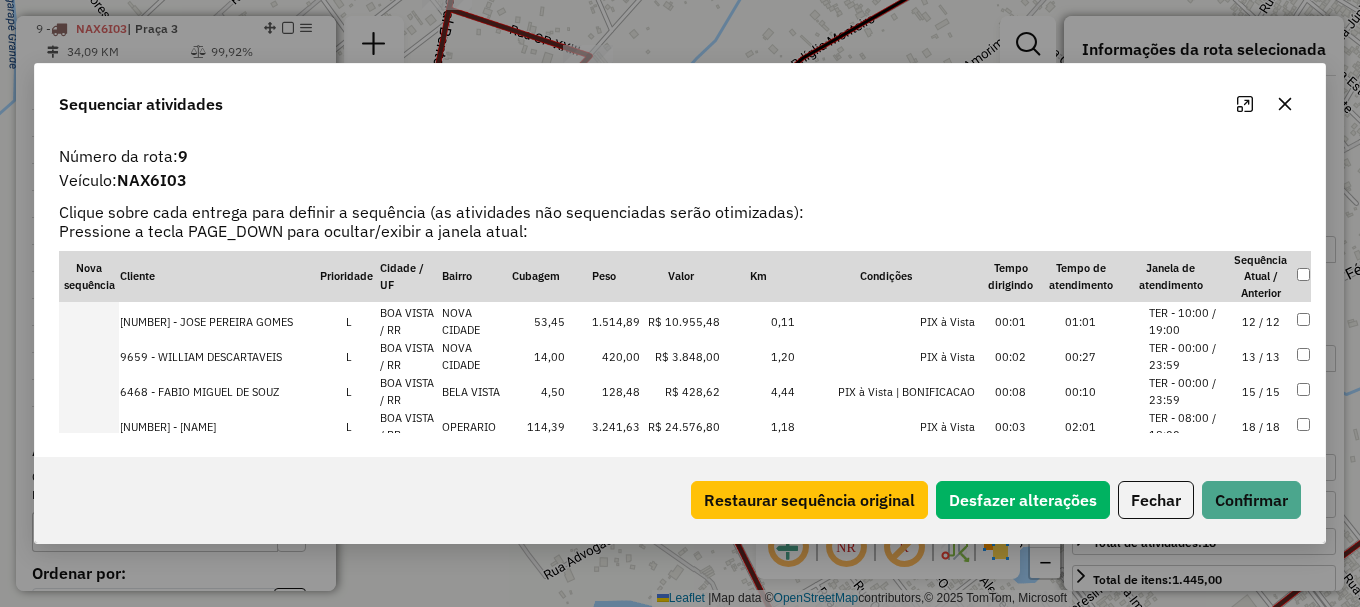 scroll, scrollTop: 518, scrollLeft: 0, axis: vertical 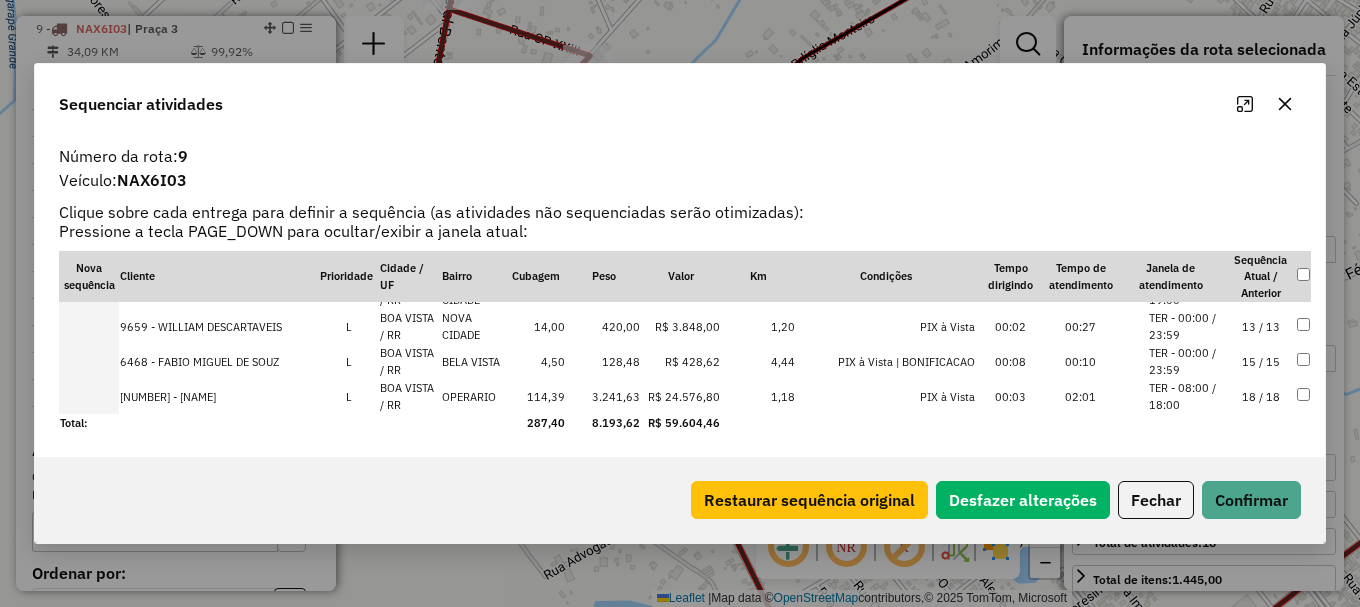 click on "TER - 08:00 / 18:00" at bounding box center (1187, 396) 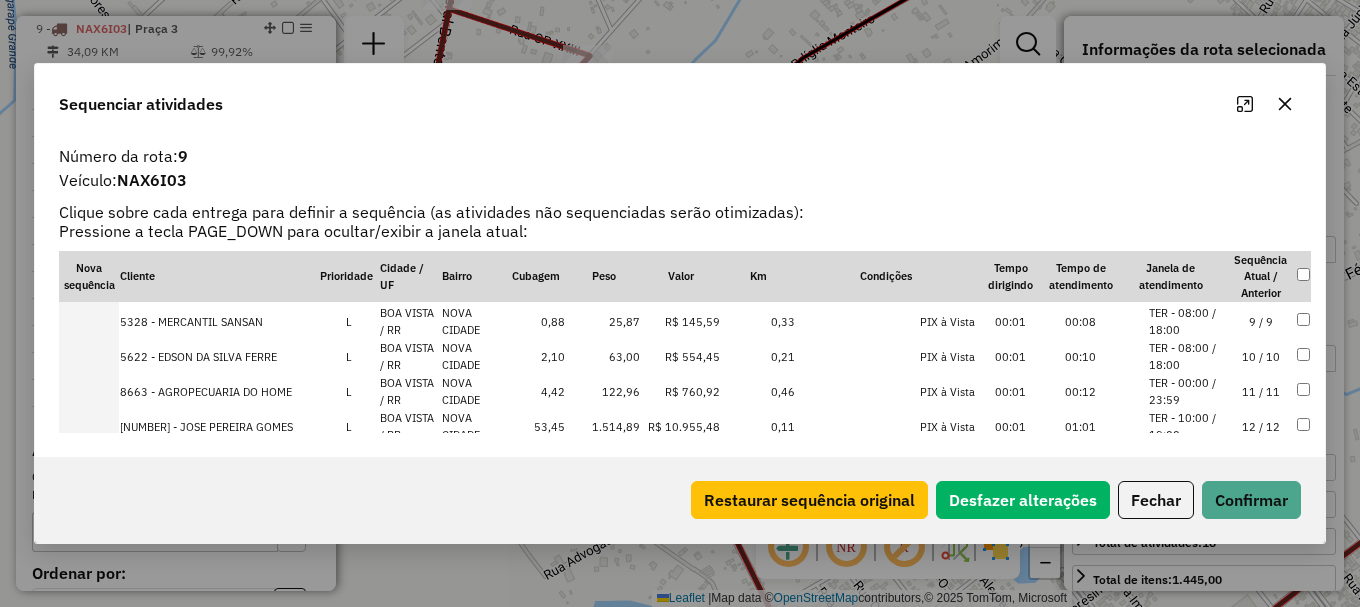 click on "TER - 00:00 / 23:59" at bounding box center [1187, 391] 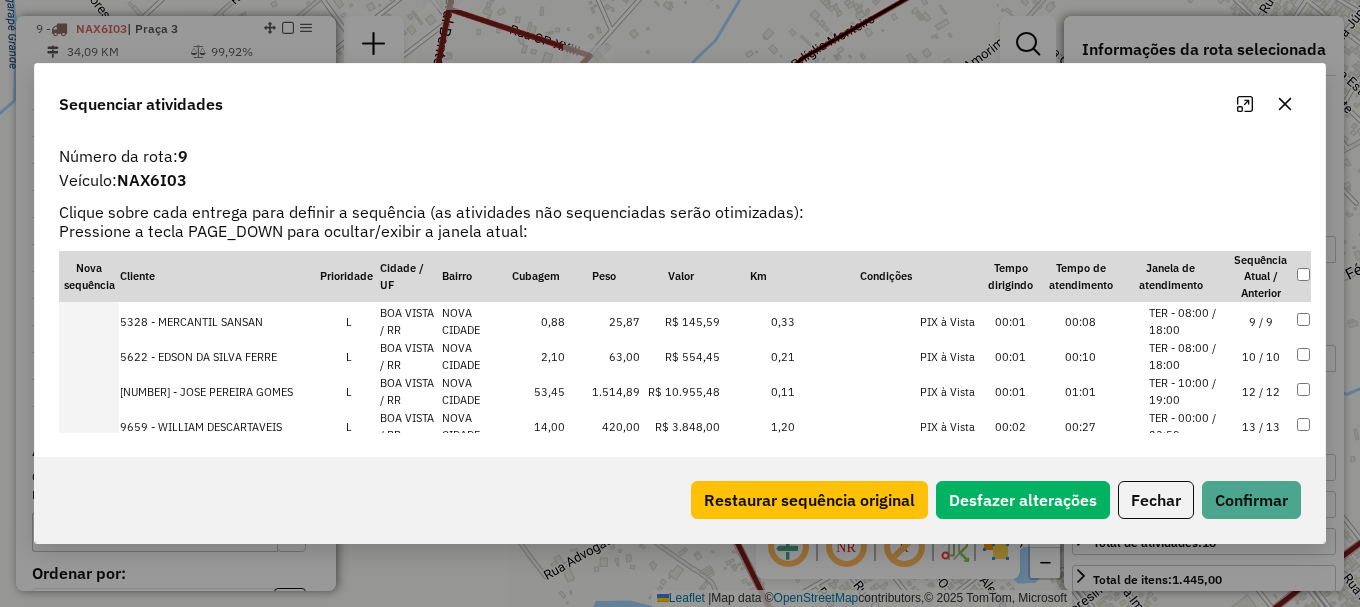 drag, startPoint x: 1192, startPoint y: 386, endPoint x: 1210, endPoint y: 451, distance: 67.44627 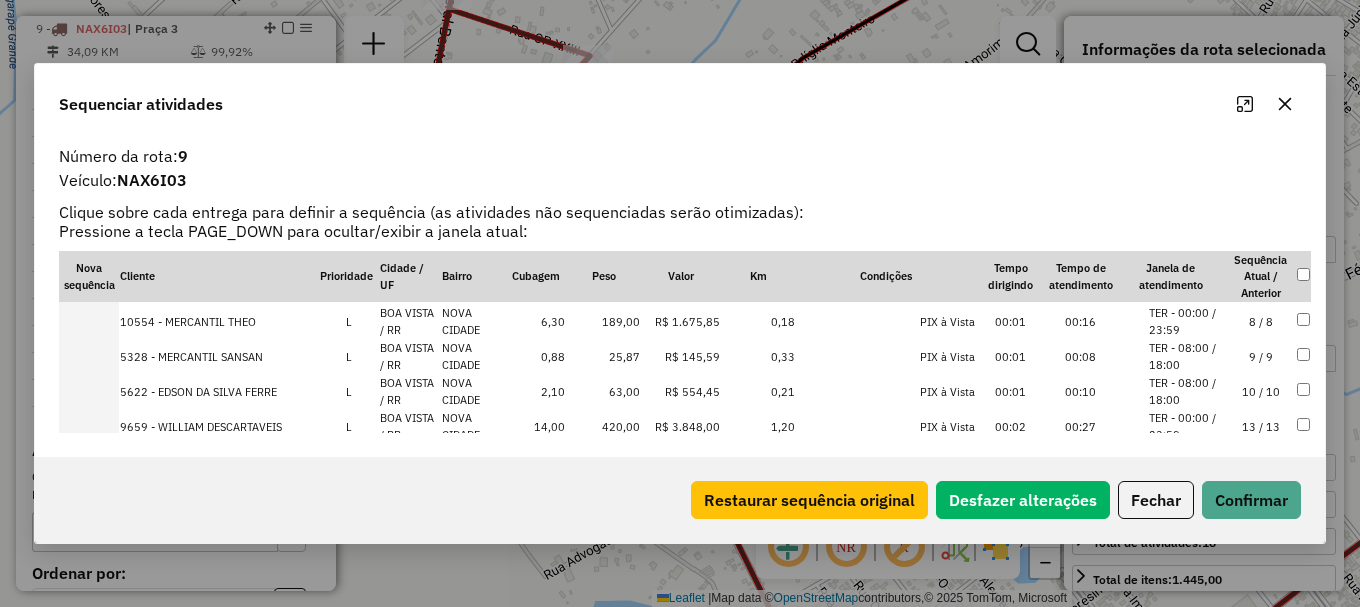 scroll, scrollTop: 488, scrollLeft: 0, axis: vertical 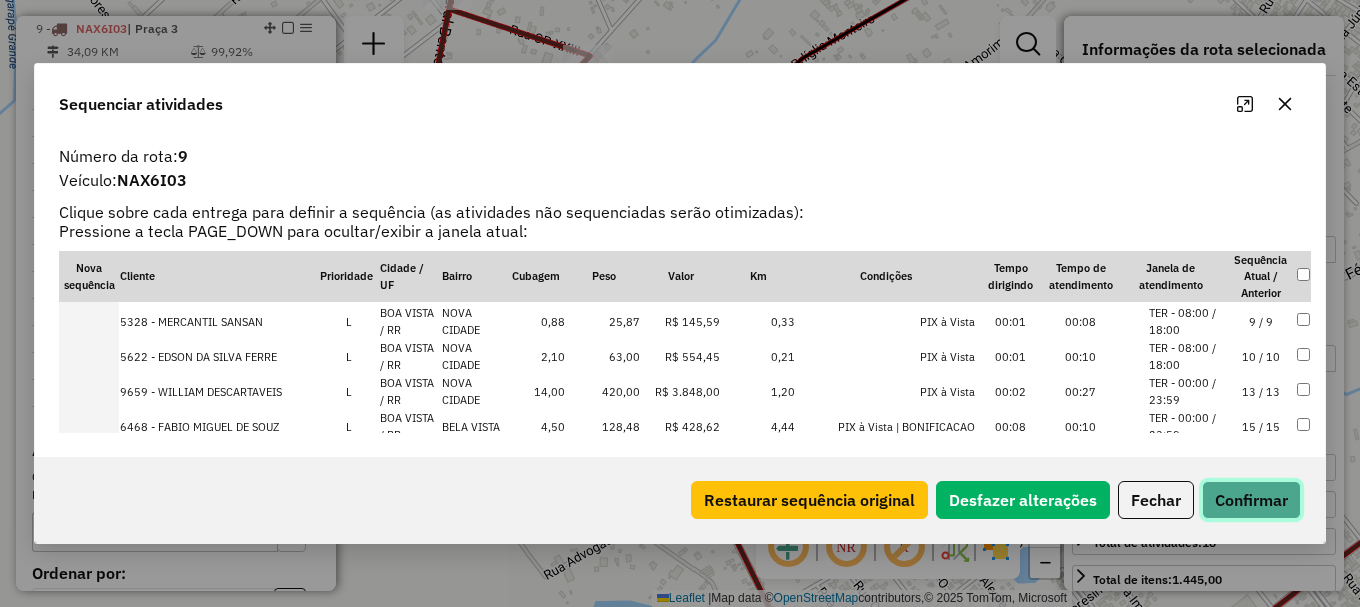 click on "Confirmar" 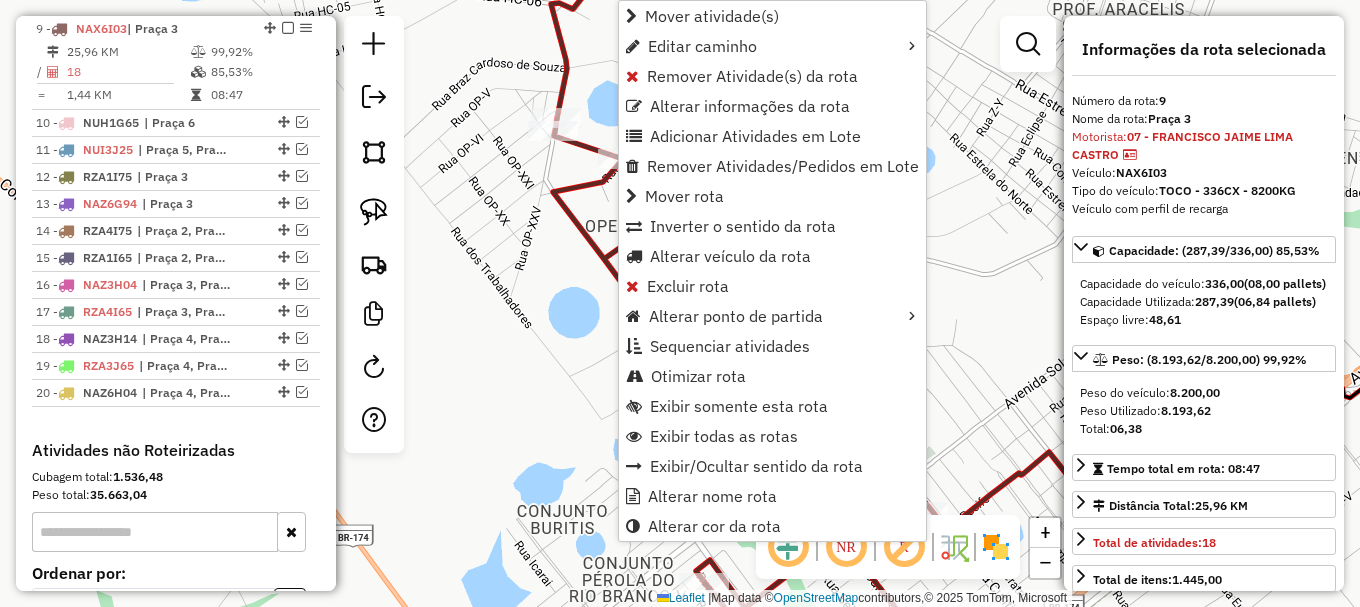 click on "Otimizar rota" at bounding box center [698, 376] 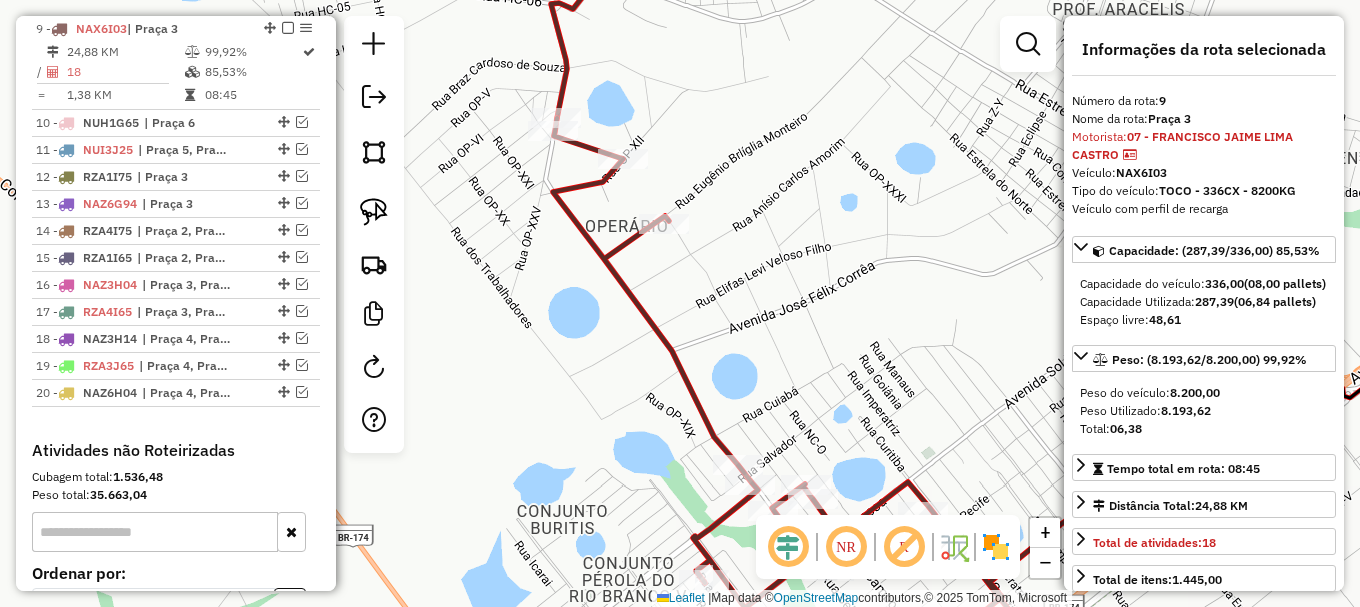 click at bounding box center [302, 122] 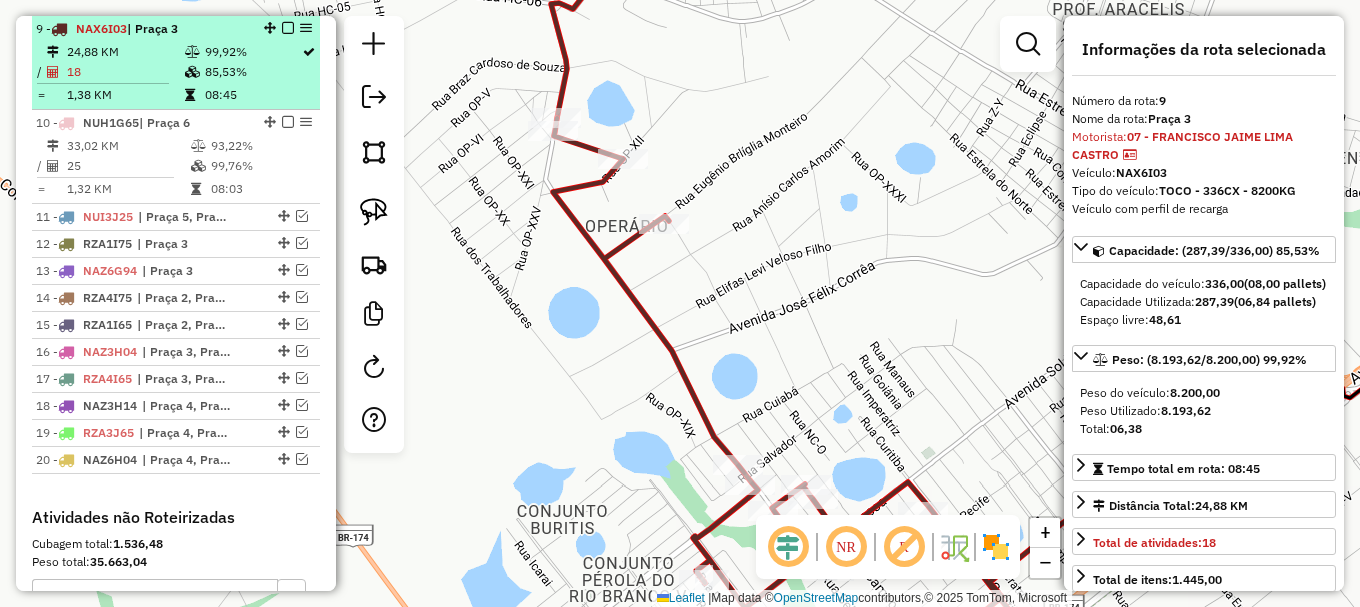 click at bounding box center [288, 28] 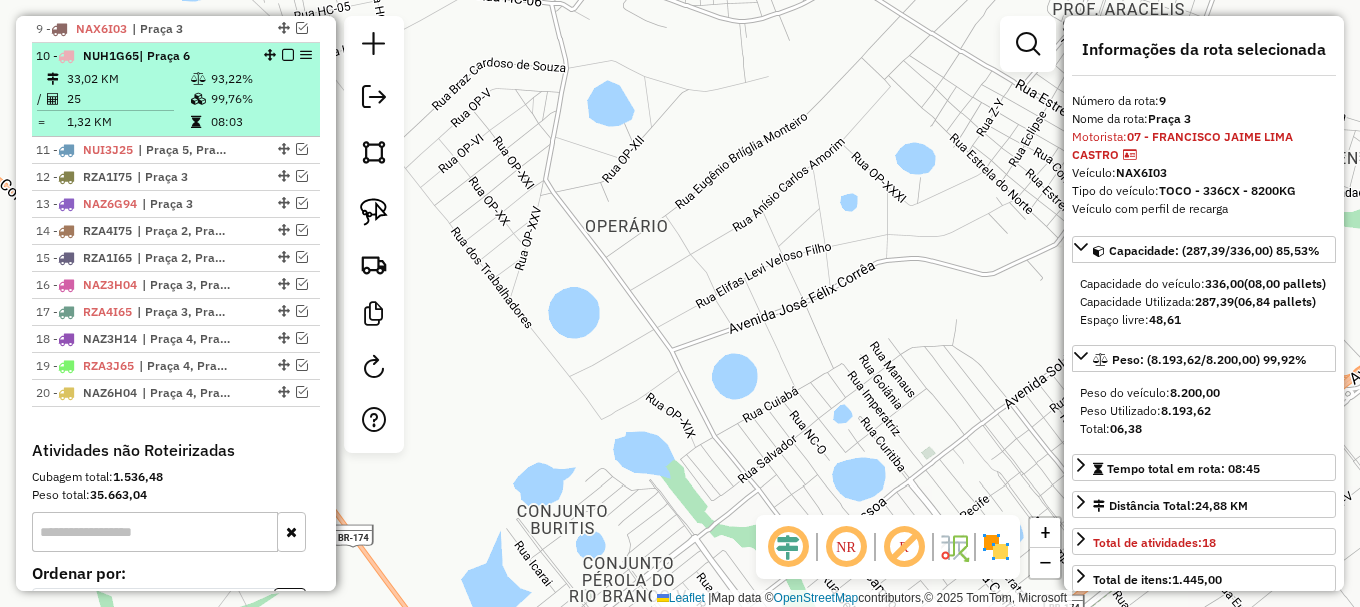 click on "99,76%" at bounding box center (260, 99) 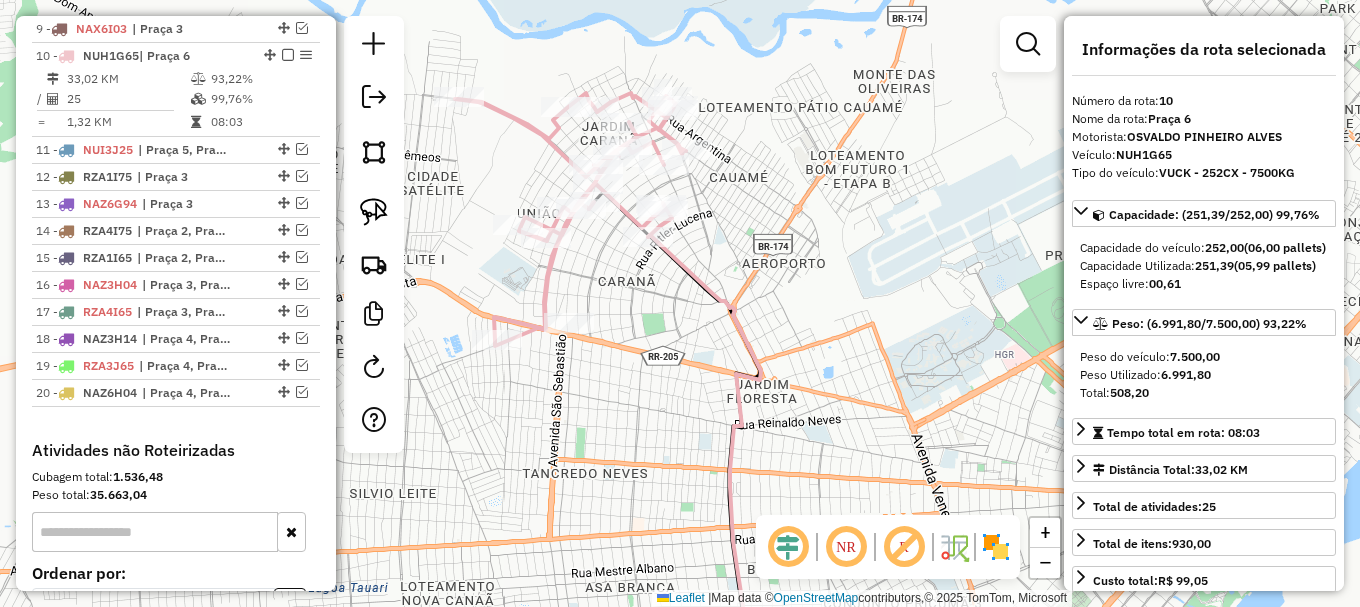 drag, startPoint x: 686, startPoint y: 310, endPoint x: 777, endPoint y: 283, distance: 94.92102 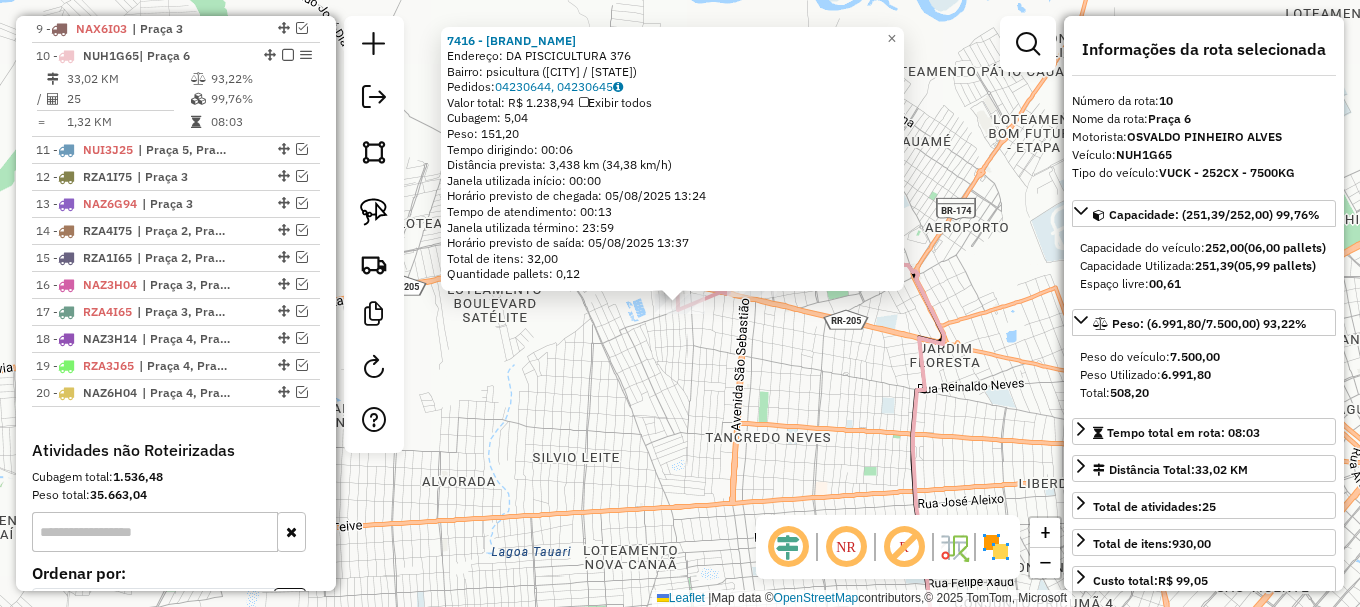 scroll, scrollTop: 1060, scrollLeft: 0, axis: vertical 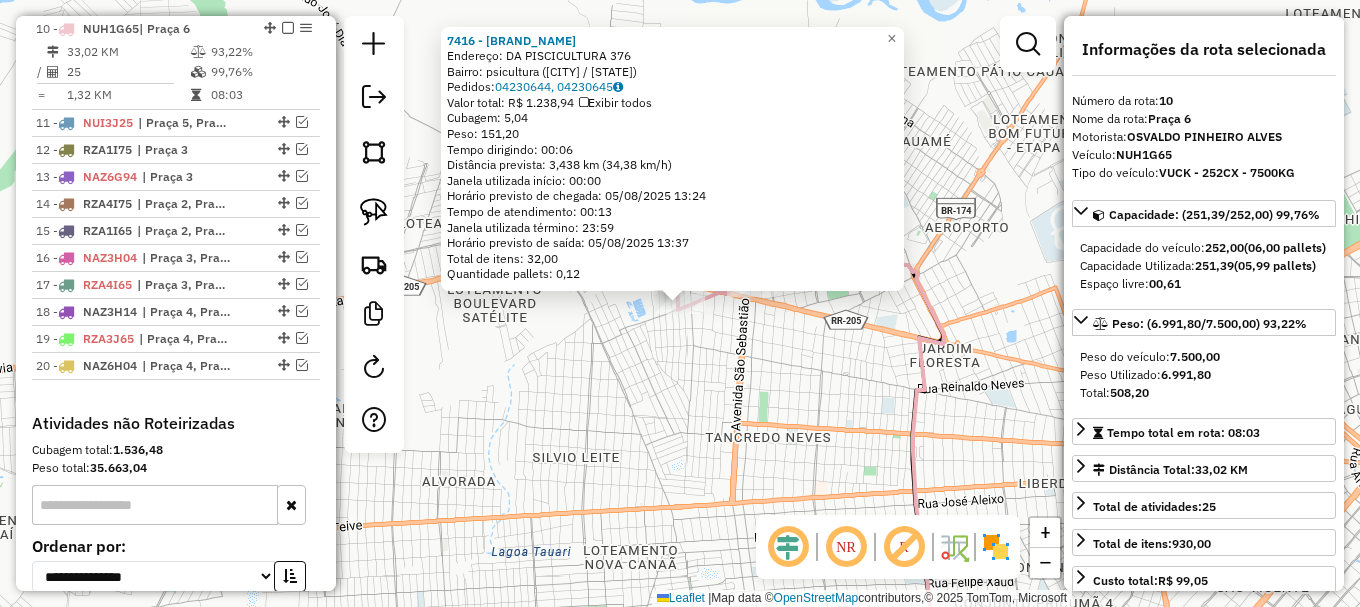 click on "[NUMBER] - DIST PIT STOP Endereço: DA PISCICULTURA [NUMBER] Bairro: psicultura (BOA VISTA / RR) Pedidos: [NUMBER], [NUMBER] Valor total: R$ [NUMBER] Exibir todos Cubagem: [NUMBER] Peso: [NUMBER] Tempo dirigindo: [TIME] Distância prevista: [NUMBER] km ([NUMBER] km/h) Janela utilizada início: [TIME] Horário previsto de chegada: [DATE] [TIME] Tempo de atendimento: [TIME] Janela utilizada término: [TIME] Horário previsto de saída: [DATE] [TIME] Total de itens: [NUMBER] Quantidade pallets: [NUMBER] × Janela de atendimento Grade de atendimento Capacidade Transportadoras Veículos Cliente Pedidos Rotas Selecione os dias de semana para filtrar as janelas de atendimento Seg Ter Qua Qui Sex Sáb Dom Informe o período da janela de atendimento: De: Até: Filtrar exatamente a janela do cliente Considerar janela de atendimento padrão Selecione os dias de semana para filtrar as grades de atendimento Seg Ter Qua Qui Sex Sáb Dom Clientes fora do dia de atendimento selecionado +" 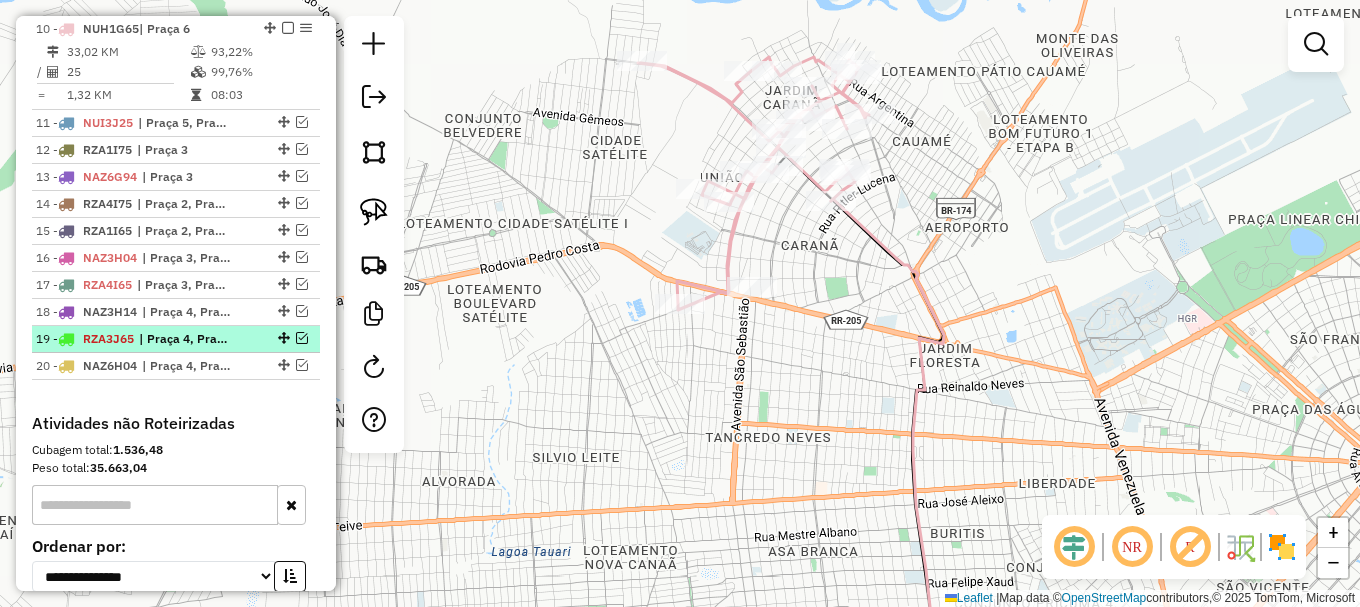 click at bounding box center (302, 338) 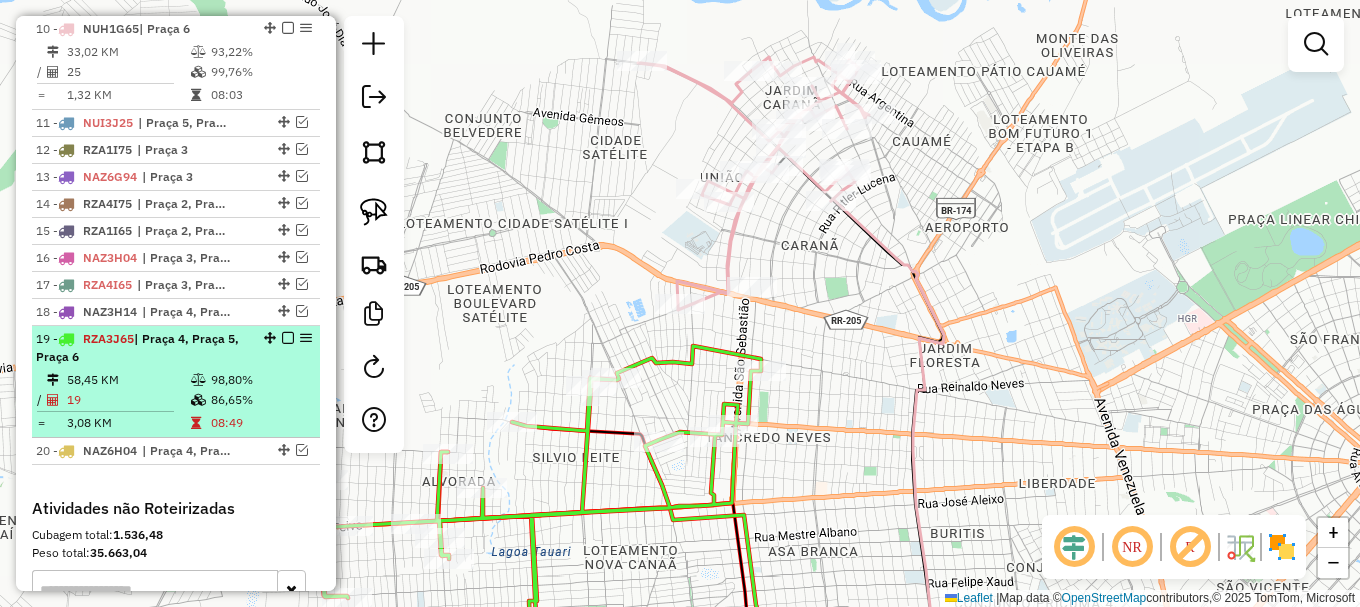 click at bounding box center (288, 338) 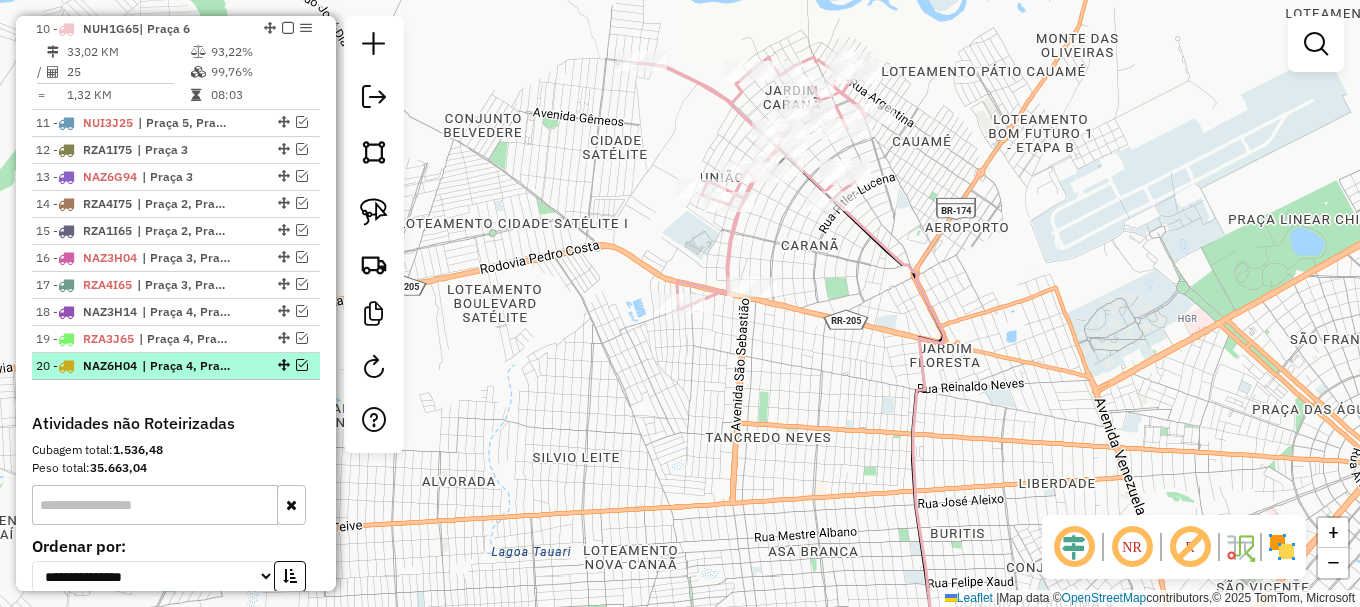 click at bounding box center [302, 365] 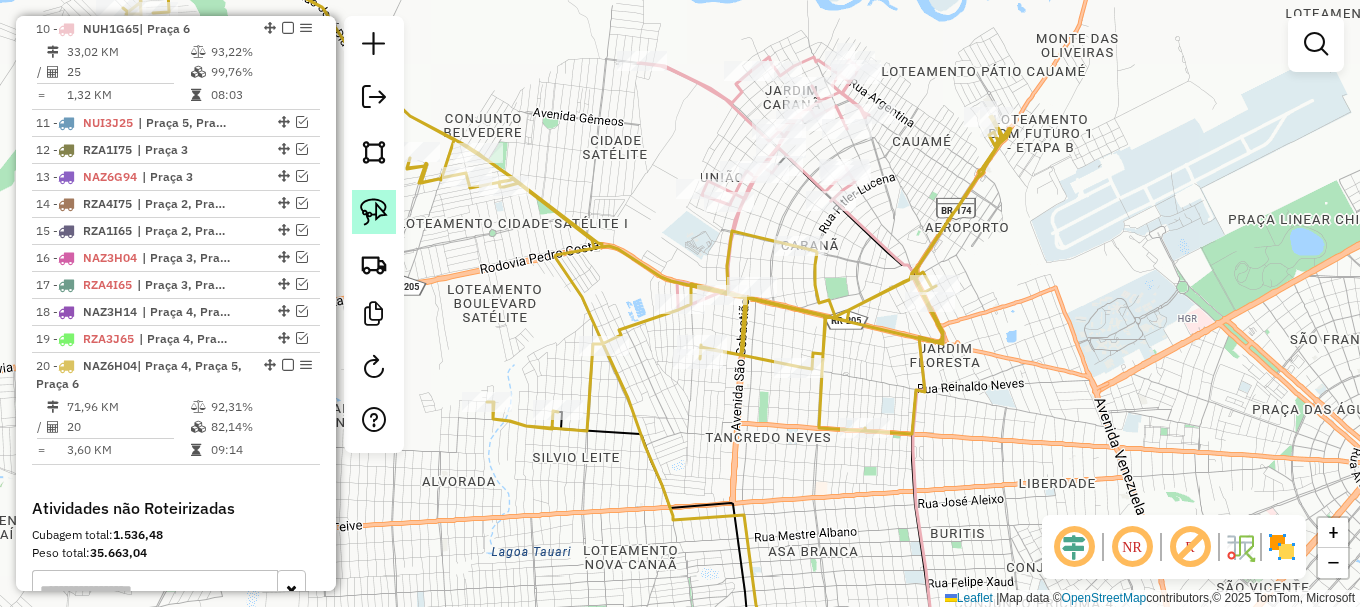 click 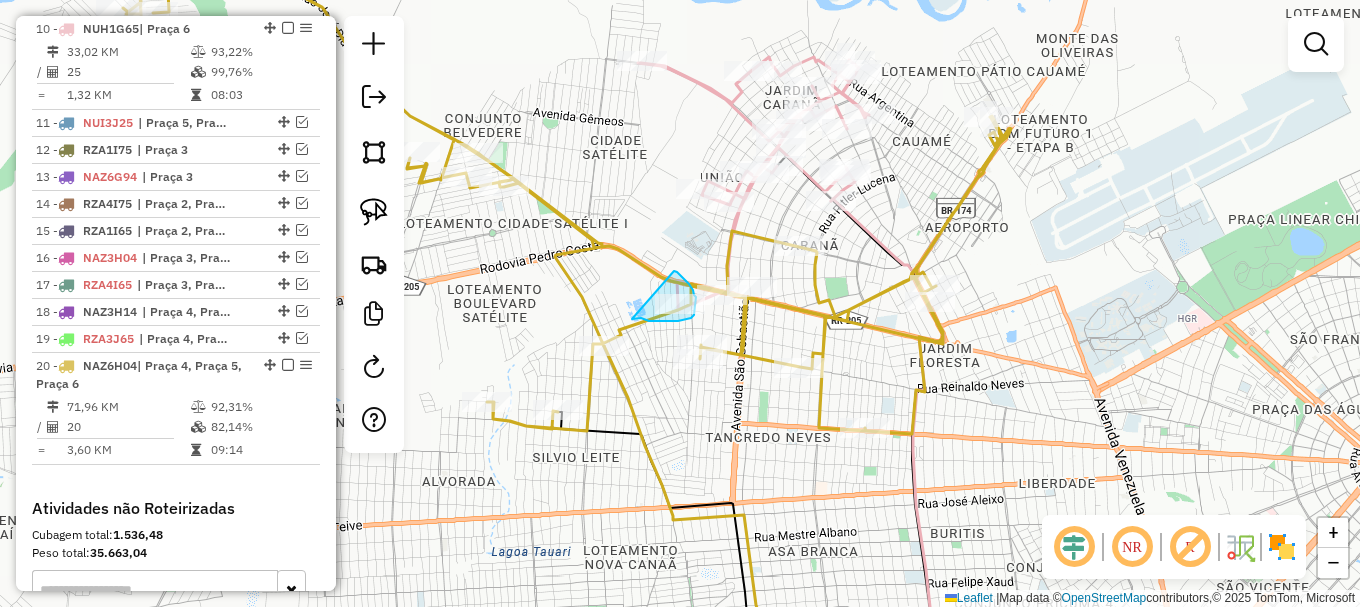 drag, startPoint x: 636, startPoint y: 318, endPoint x: 671, endPoint y: 269, distance: 60.216278 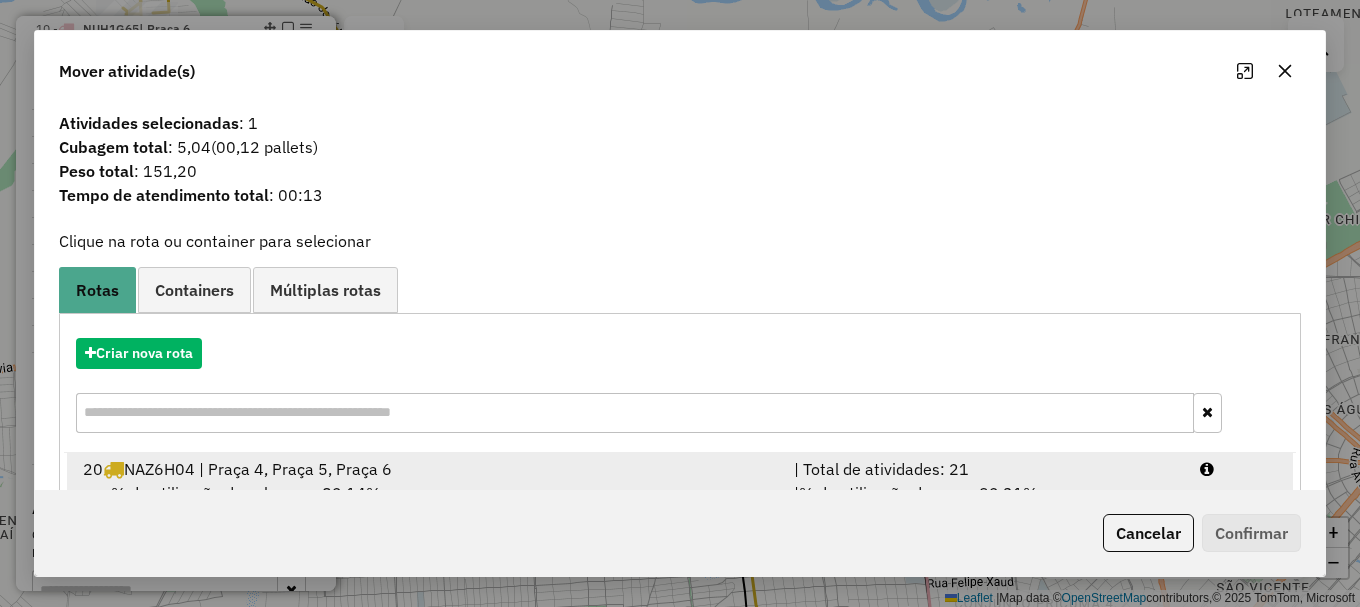 click at bounding box center (1207, 469) 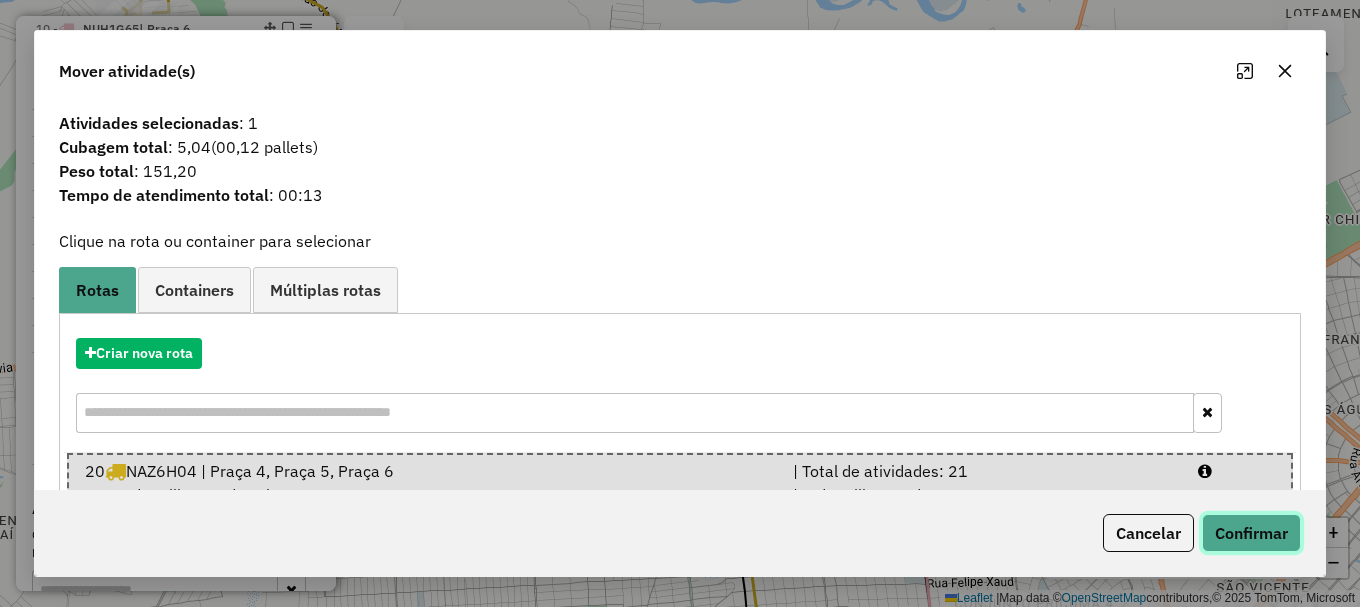 click on "Confirmar" 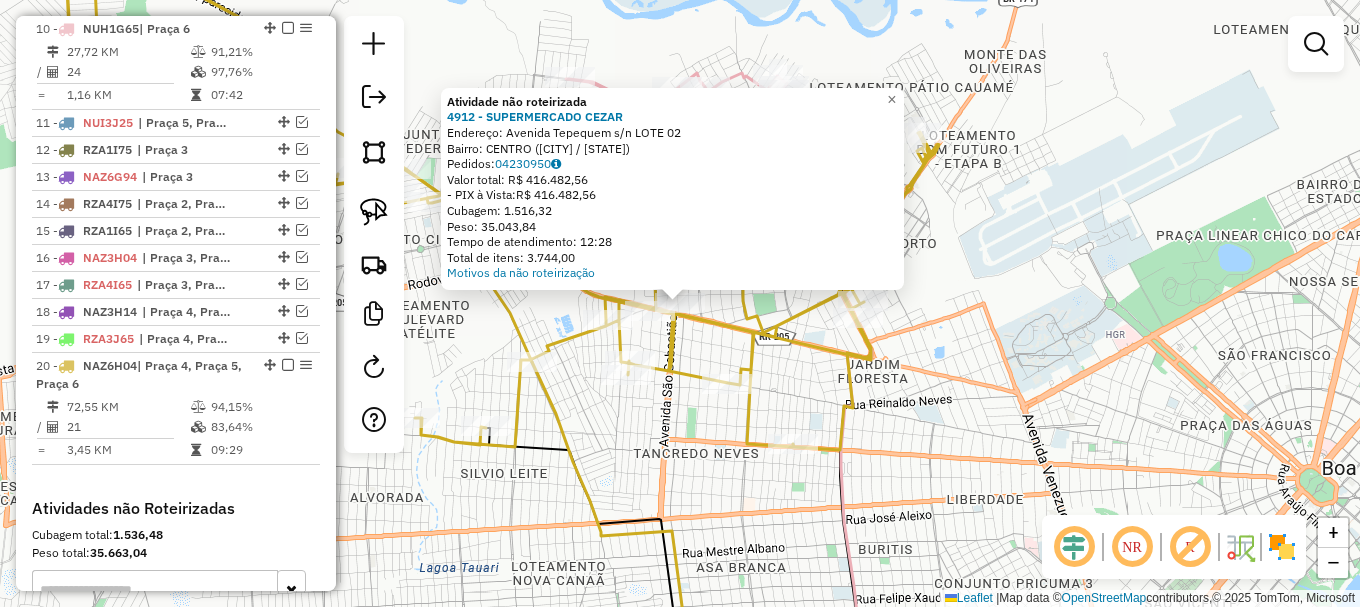 click on "Atividade não roteirizada [NUMBER] - [NAME]  Endereço:  [STREET] s/n LOTE [NUMBER]   Bairro: [NEIGHBORHOOD] ([CITY] / [STATE])   Pedidos:  [ORDER_ID]   Valor total: R$ [PRICE]   - PIX à Vista:  R$ [PRICE]   Cubagem: [NUMBER]   Peso: [NUMBER]   Tempo de atendimento: [TIME]   Total de itens: [NUMBER],00  Motivos da não roteirização × Janela de atendimento Grade de atendimento Capacidade Transportadoras Veículos Cliente Pedidos  Rotas Selecione os dias de semana para filtrar as janelas de atendimento  Seg   Ter   Qua   Qui   Sex   Sáb   Dom  Informe o período da janela de atendimento: De: Até:  Filtrar exatamente a janela do cliente  Considerar janela de atendimento padrão  Selecione os dias de semana para filtrar as grades de atendimento  Seg   Ter   Qua   Qui   Sex   Sáb   Dom   Considerar clientes sem dia de atendimento cadastrado  Clientes fora do dia de atendimento selecionado Filtrar as atividades entre os valores definidos abaixo:  Peso mínimo:   Peso máximo:   Cubagem mínima:   De:   De:" 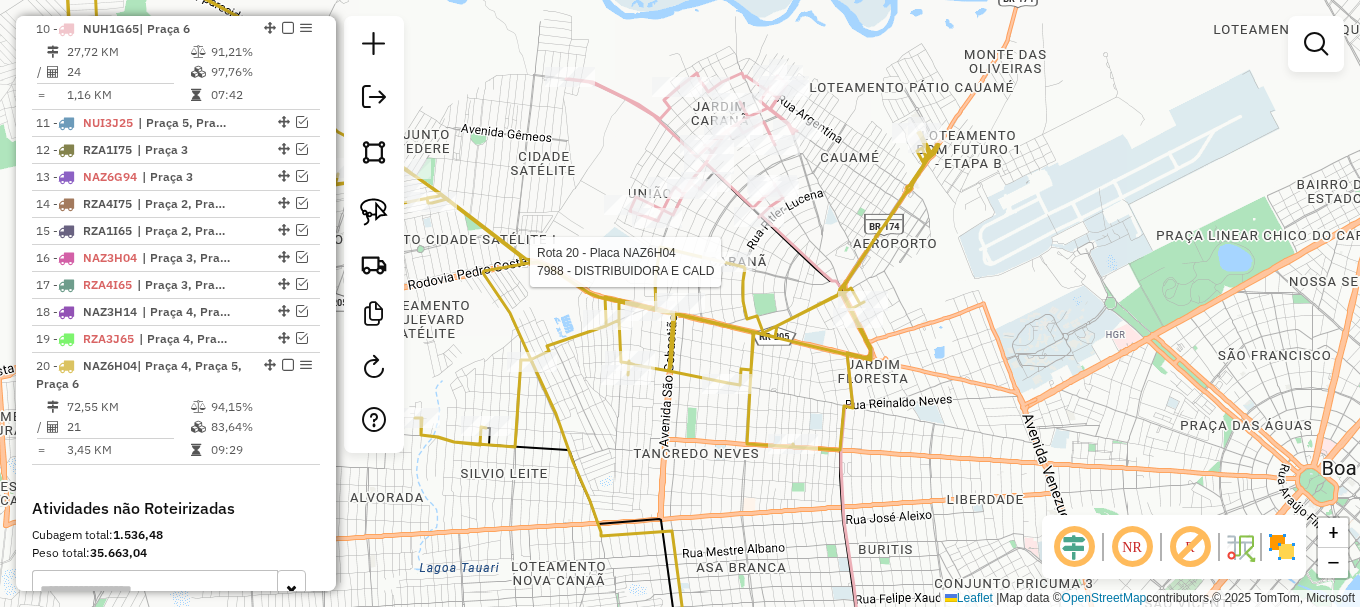 select on "**********" 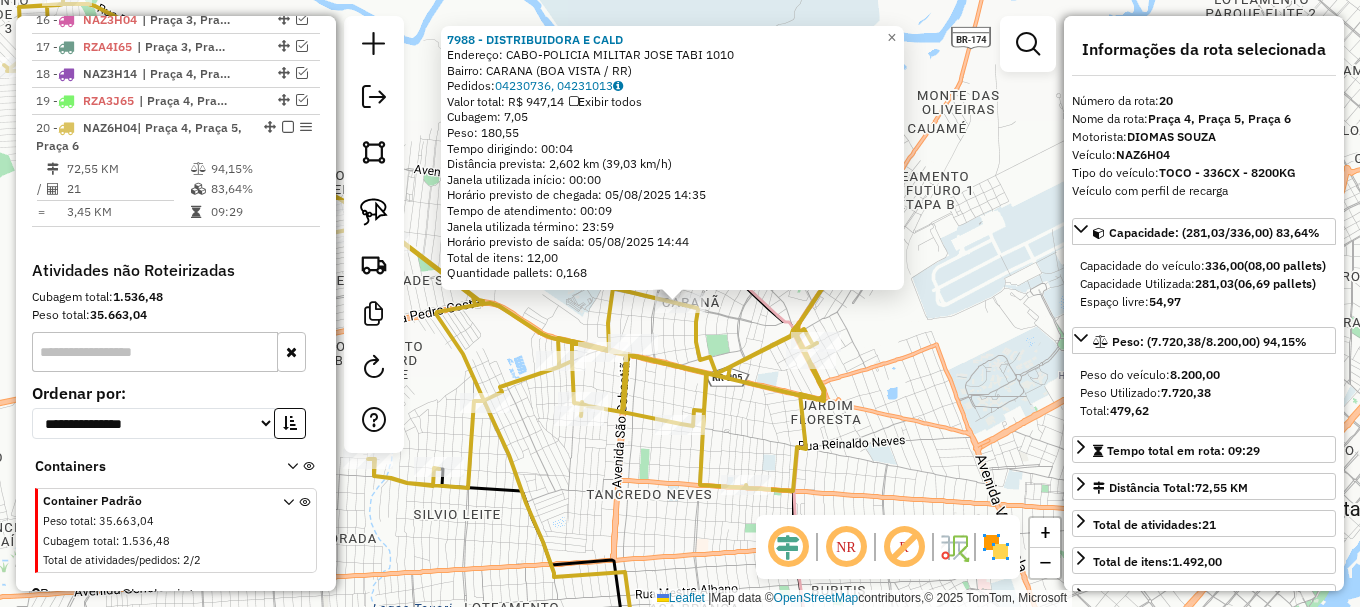 scroll, scrollTop: 1328, scrollLeft: 0, axis: vertical 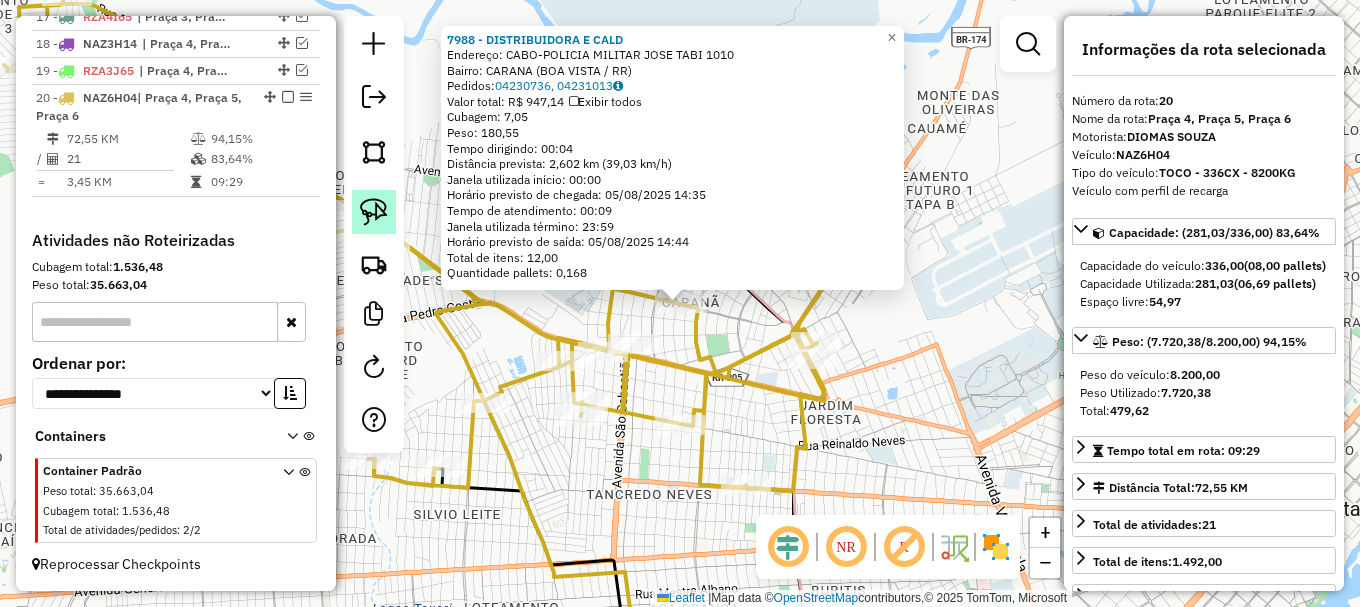 click 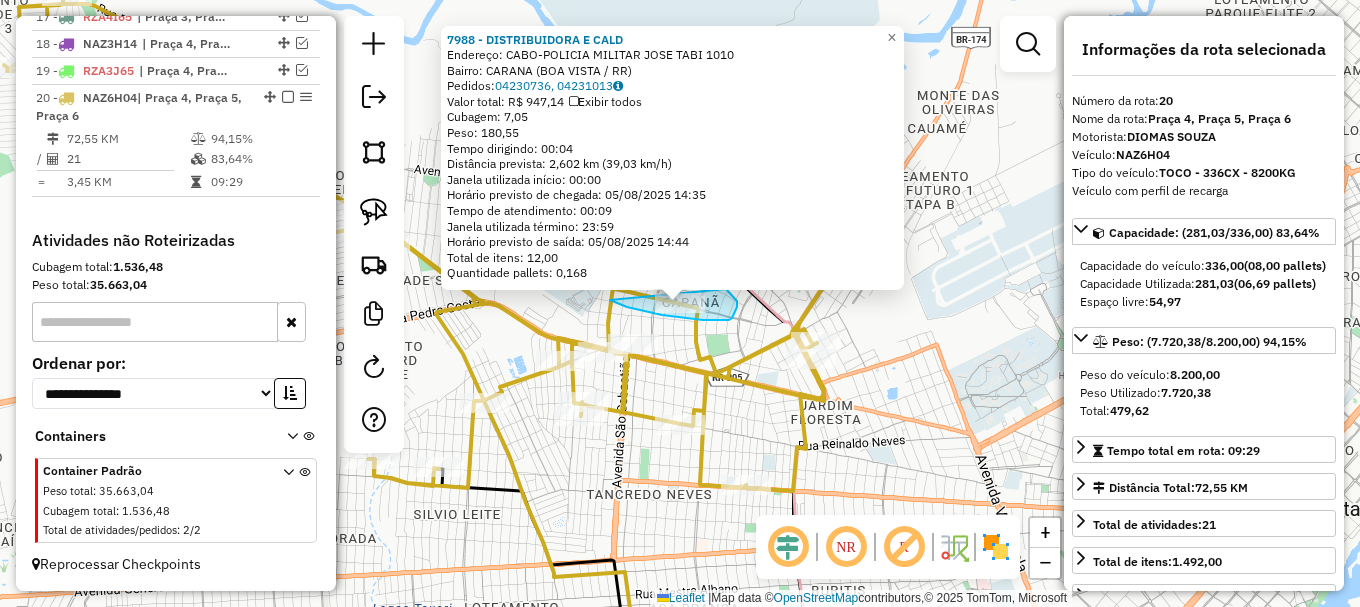 drag, startPoint x: 610, startPoint y: 300, endPoint x: 711, endPoint y: 273, distance: 104.54664 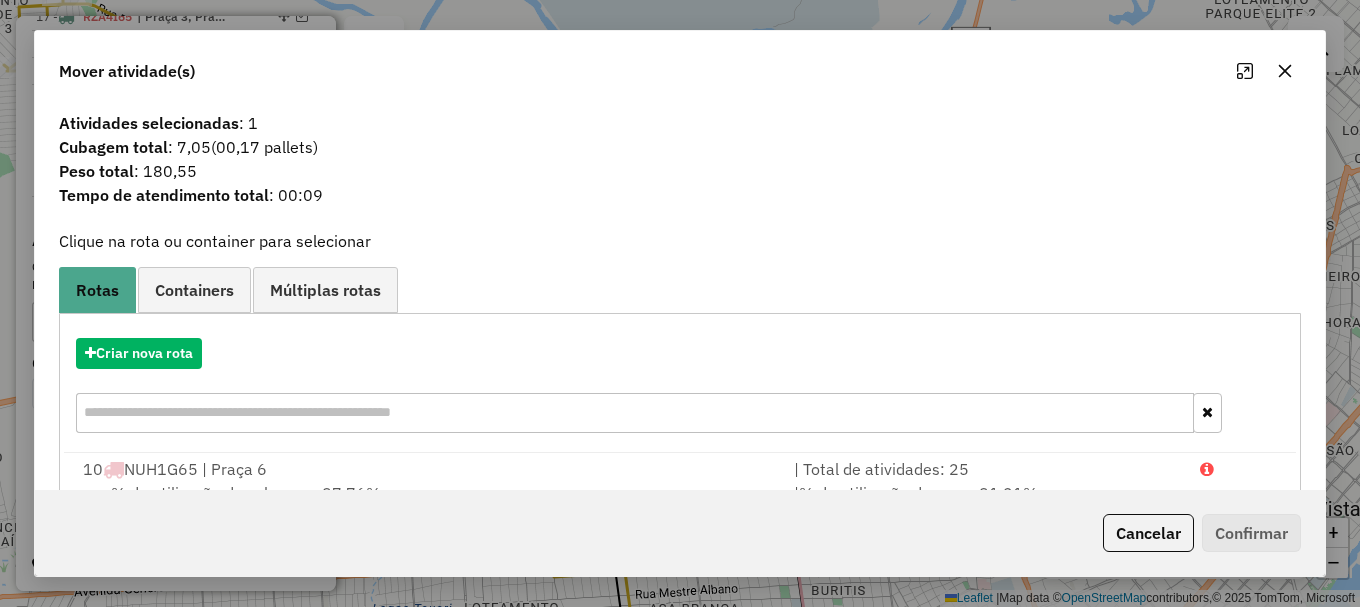scroll, scrollTop: 78, scrollLeft: 0, axis: vertical 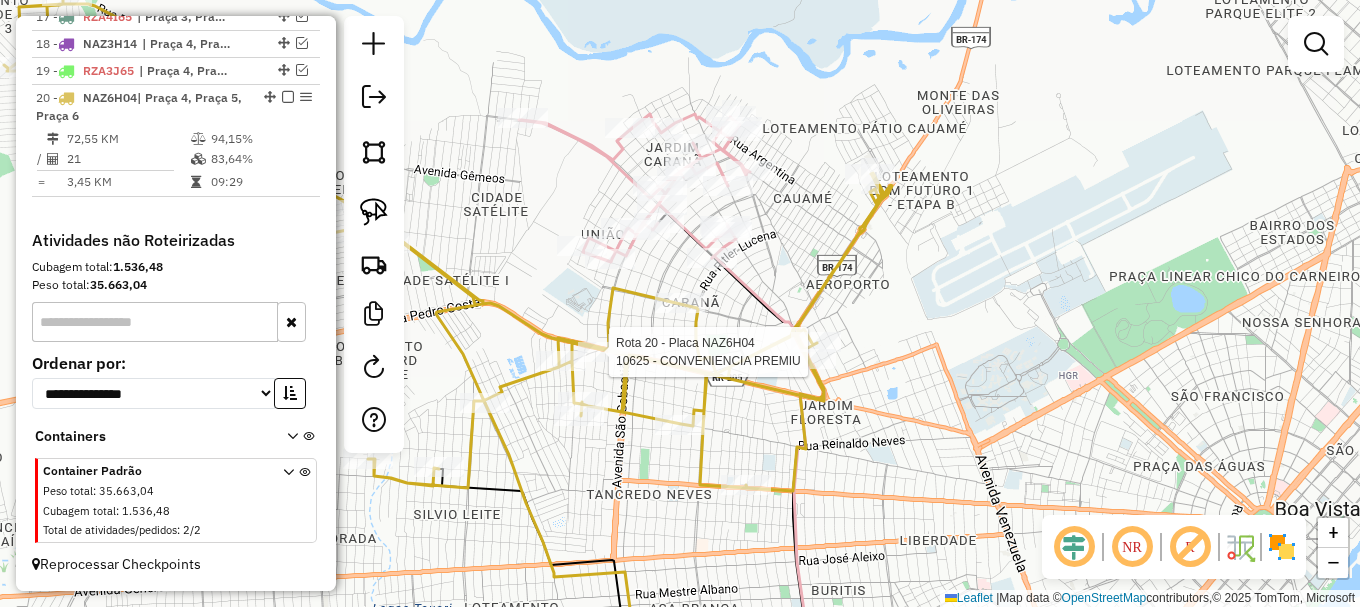 select on "**********" 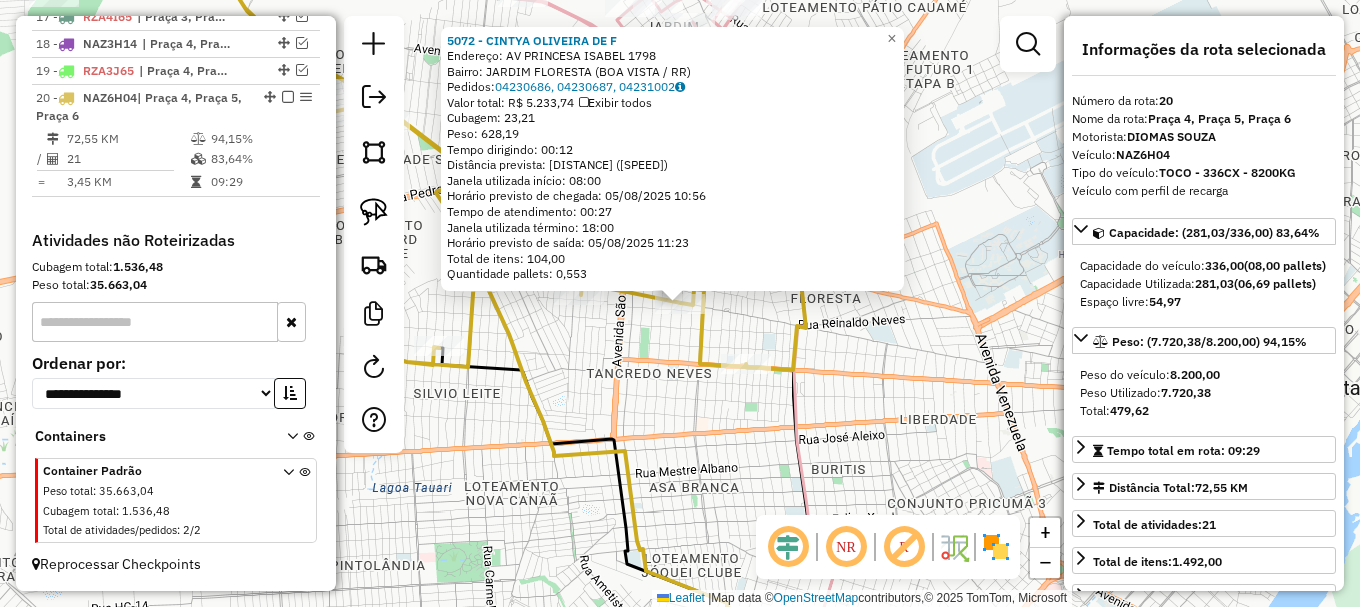 click 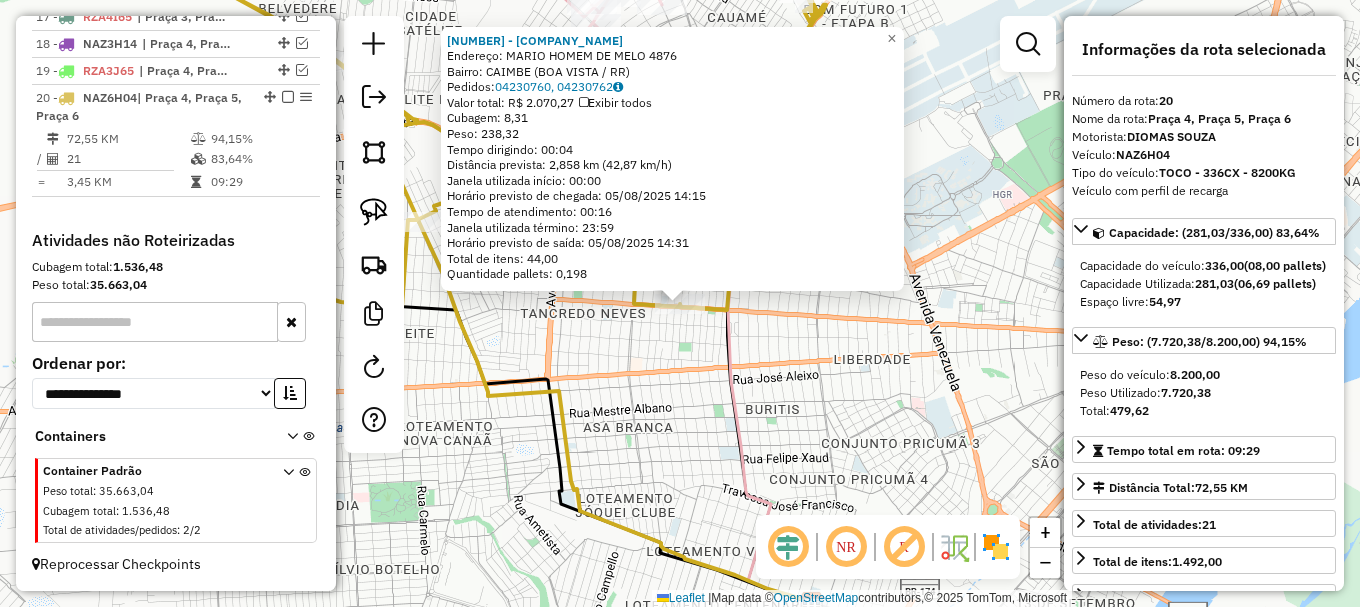 click on "[NUMBER] - ESCRITORIO BEER CONV  Endereço:  [NAME] [NUMBER]   Bairro: [NEIGHBORHOOD] ([CITY] / RR)   Pedidos:  [NUMBER], [NUMBER]   Valor total: R$ [PRICE]   Exibir todos   Cubagem: [NUMBER]  Peso: [NUMBER]  Tempo dirigindo: [TIME]   Distância prevista: [NUMBER] km ([NUMBER]/h)   Janela utilizada início: [TIME]   Horário previsto de chegada: [DATE] [TIME]   Tempo de atendimento: [TIME]   Janela utilizada término: [TIME]   Horário previsto de saída: [DATE] [TIME]   Total de itens: [NUMBER]   Quantidade pallets: [NUMBER]  × Janela de atendimento Grade de atendimento Capacidade Transportadoras Veículos Cliente Pedidos  Rotas Selecione os dias de semana para filtrar as janelas de atendimento  Seg   Ter   Qua   Qui   Sex   Sáb   Dom  Informe o período da janela de atendimento: De: [TIME] Até: [TIME]  Filtrar exatamente a janela do cliente  Considerar janela de atendimento padrão  Selecione os dias de semana para filtrar as grades de atendimento  Seg   Ter   Qua   Qui   Sex   Sáb   Dom   Peso mínimo:   Peso máximo:   De:  +" 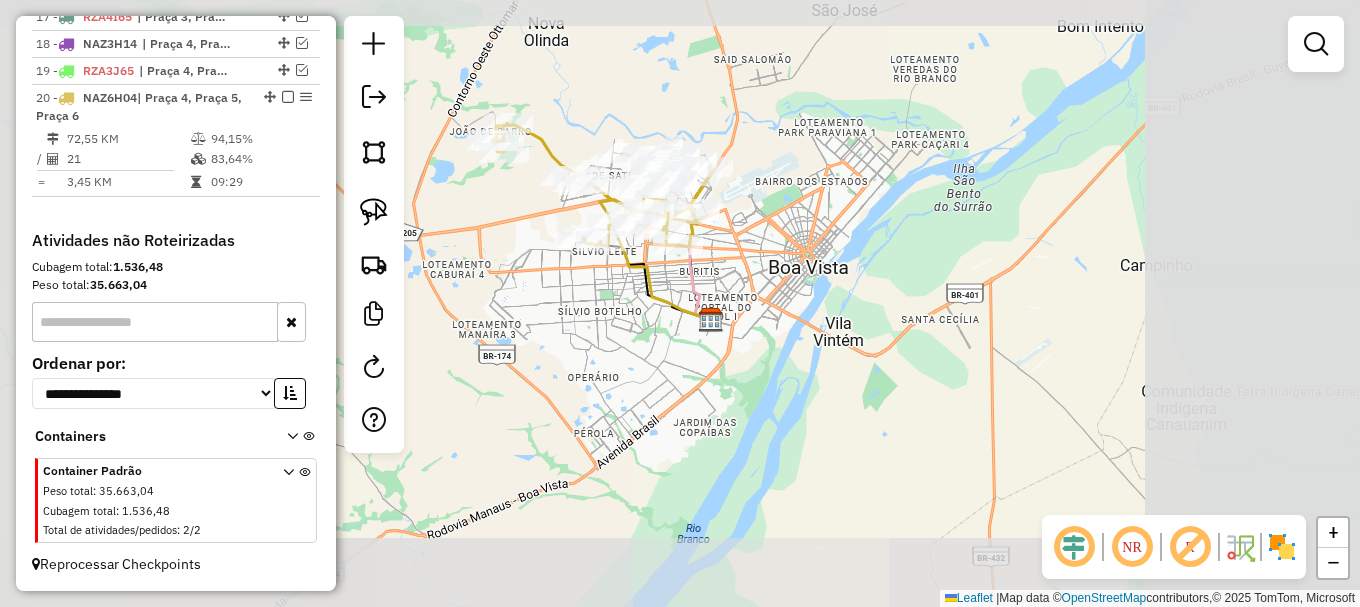 scroll, scrollTop: 1228, scrollLeft: 0, axis: vertical 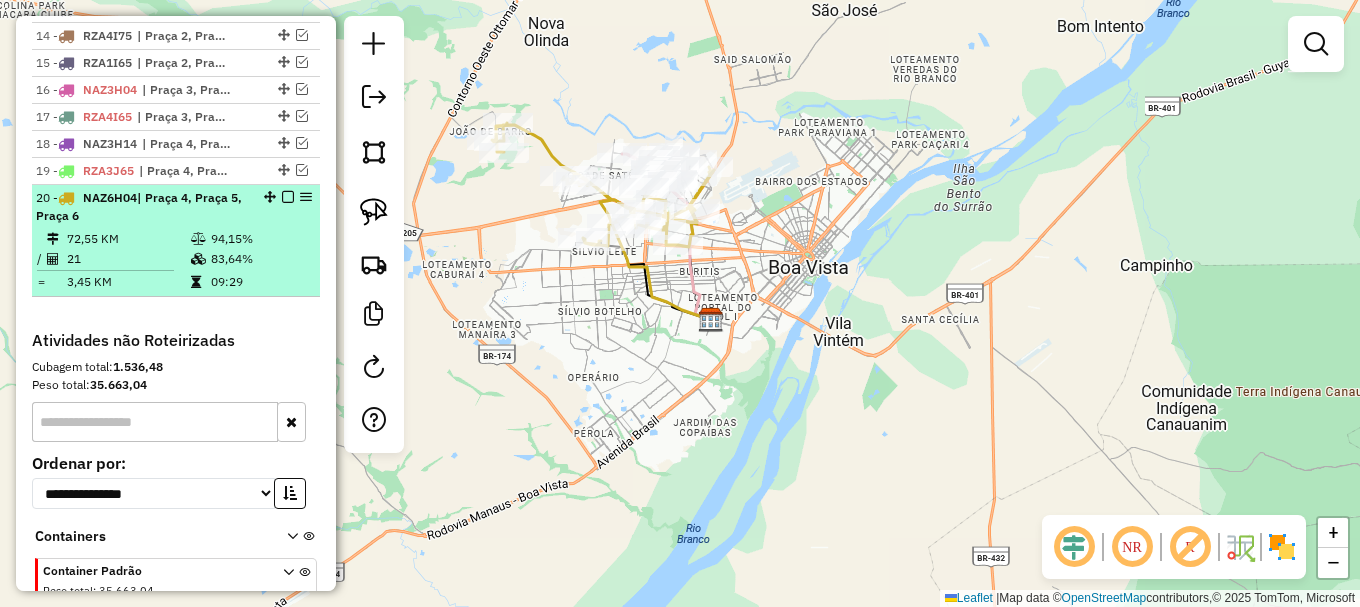 click at bounding box center [288, 197] 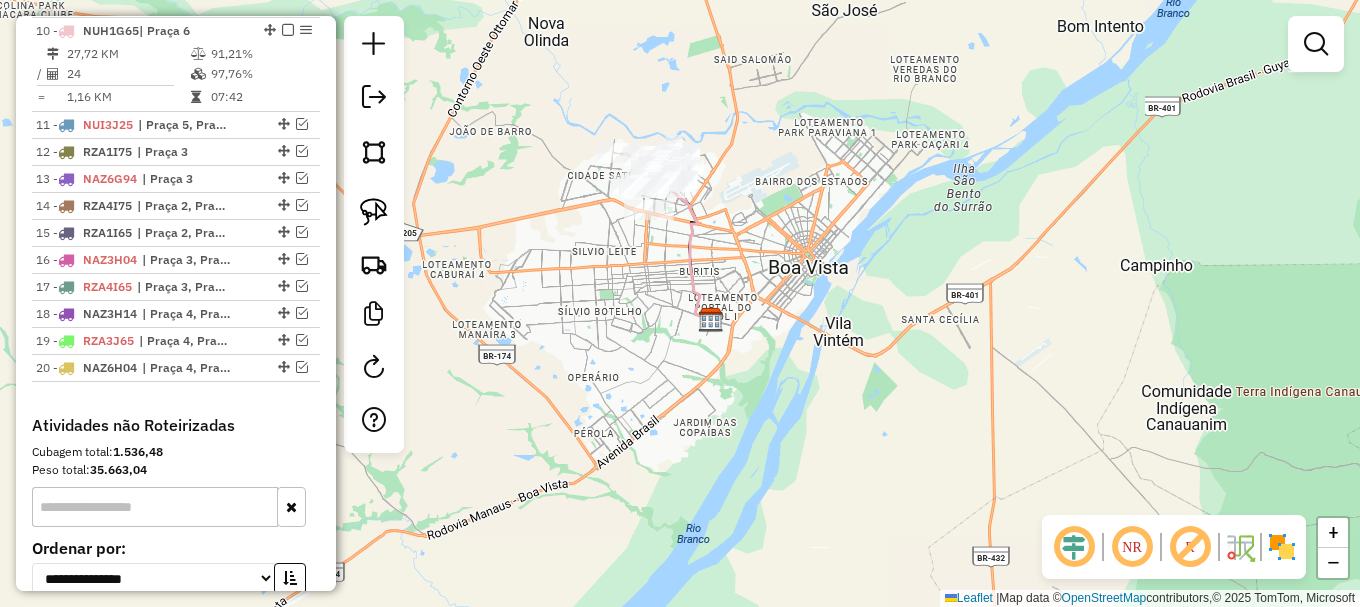 scroll, scrollTop: 1028, scrollLeft: 0, axis: vertical 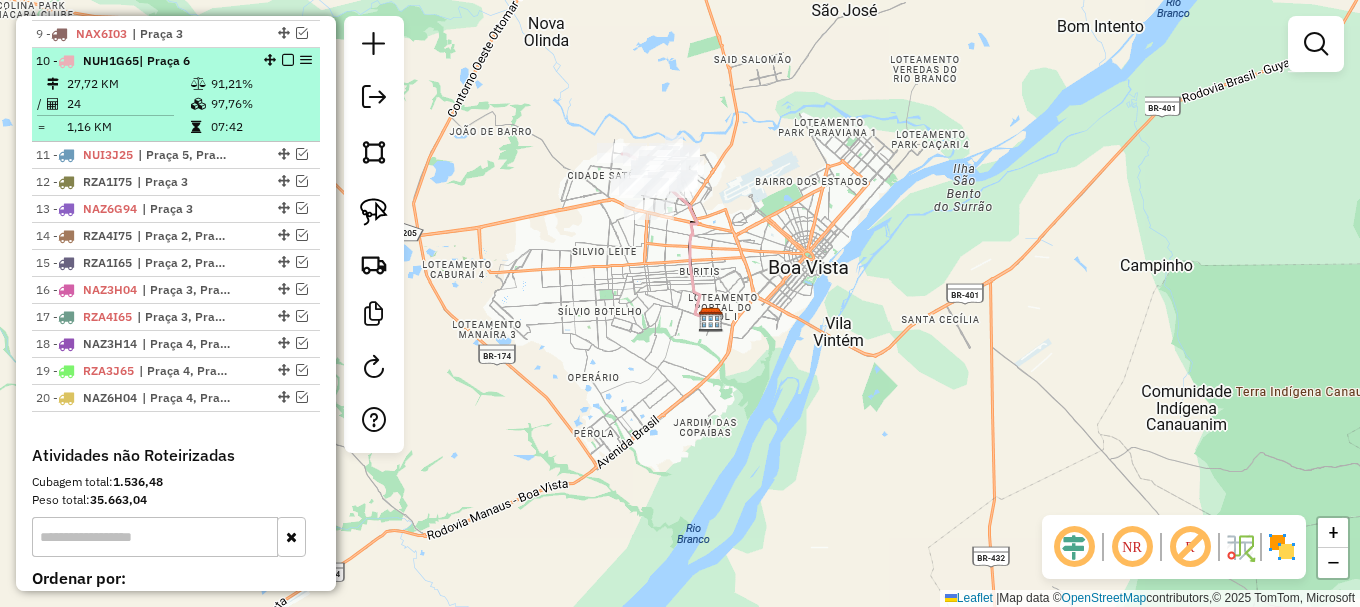 click on "07:42" at bounding box center (260, 127) 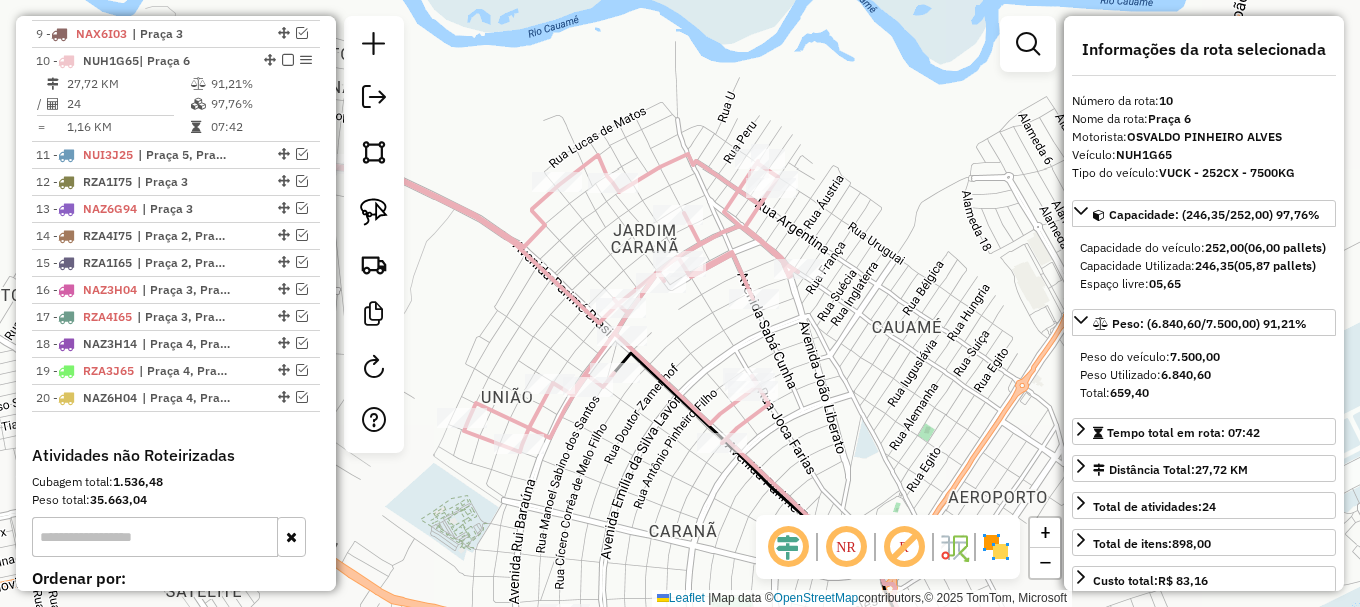 drag, startPoint x: 756, startPoint y: 172, endPoint x: 976, endPoint y: 329, distance: 270.2758 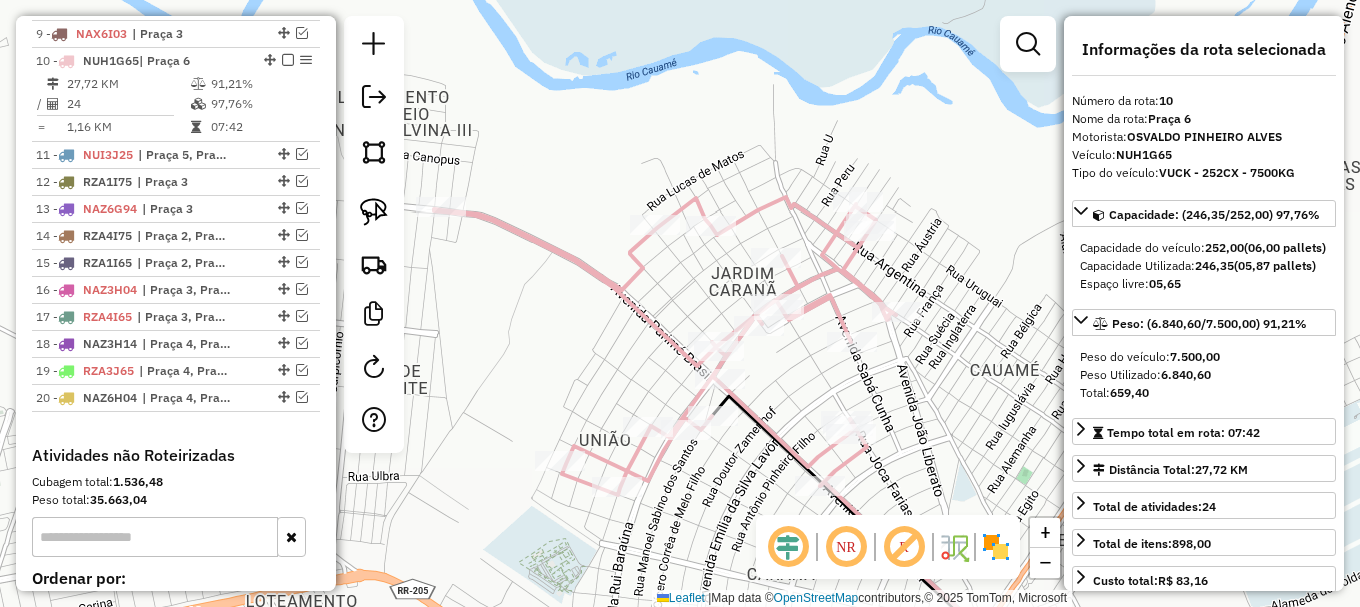 click 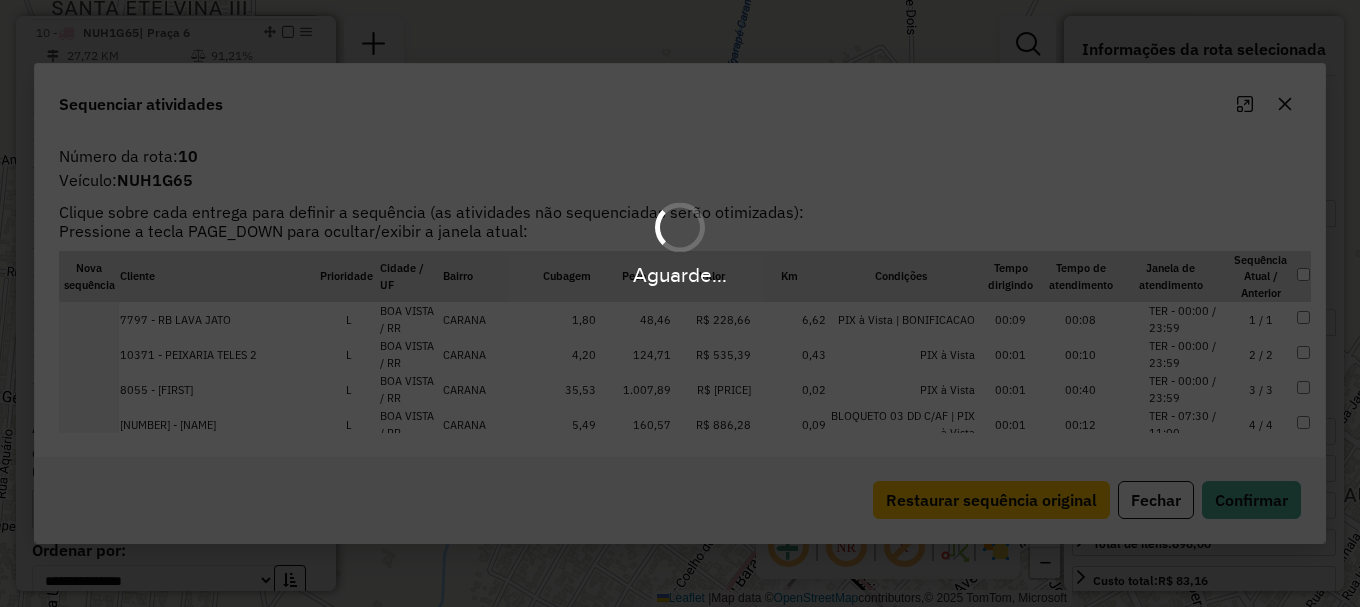 scroll, scrollTop: 1060, scrollLeft: 0, axis: vertical 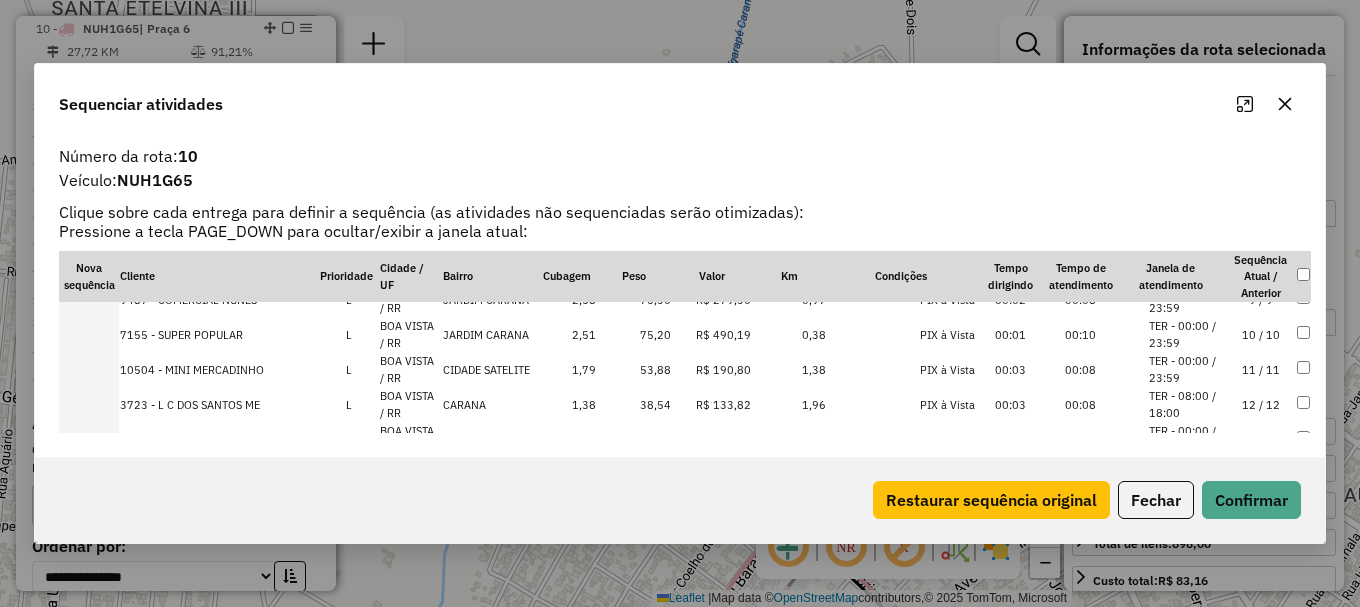 click on "TER - 00:00 / 23:59" at bounding box center (1187, 369) 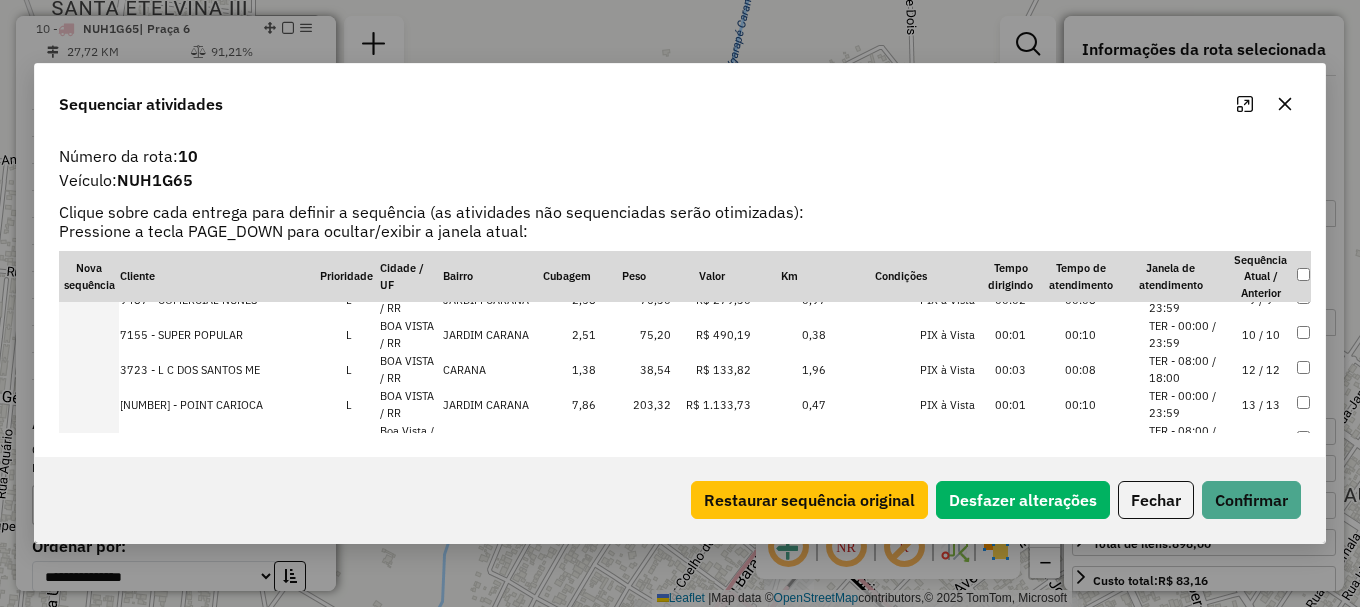 click on "TER - 00:00 / 23:59" at bounding box center (1187, 334) 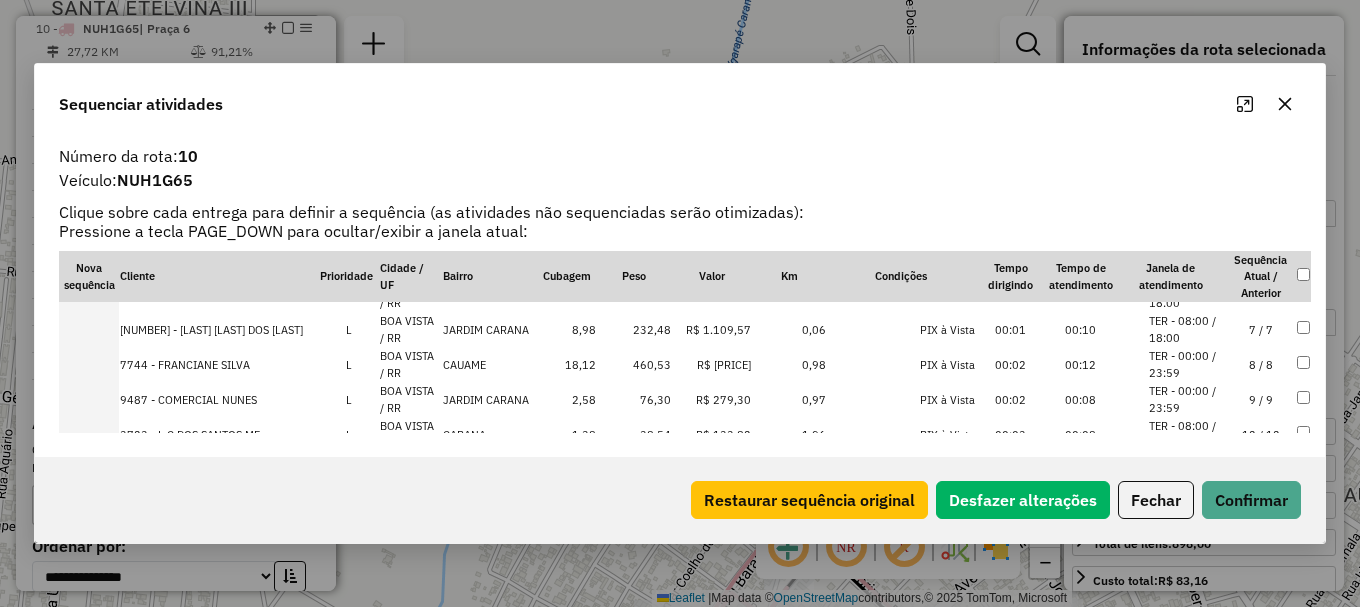 click on "TER - 00:00 / 23:59" at bounding box center (1187, 399) 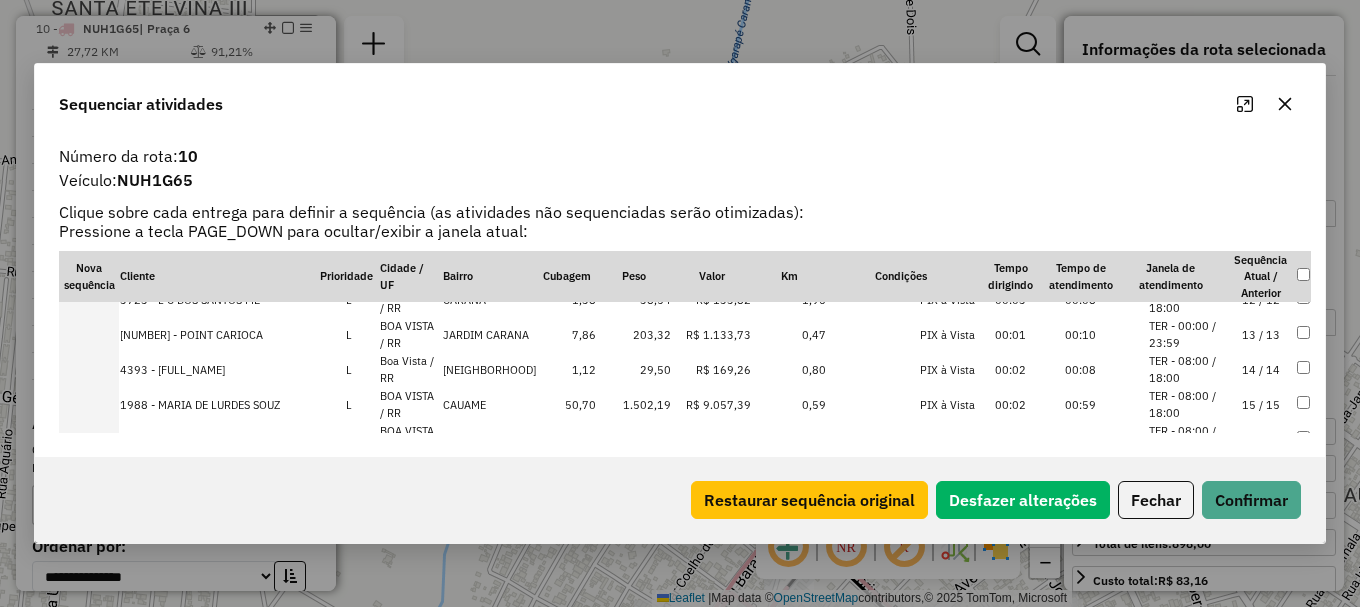 click on "TER - 00:00 / 23:59" at bounding box center [1187, 334] 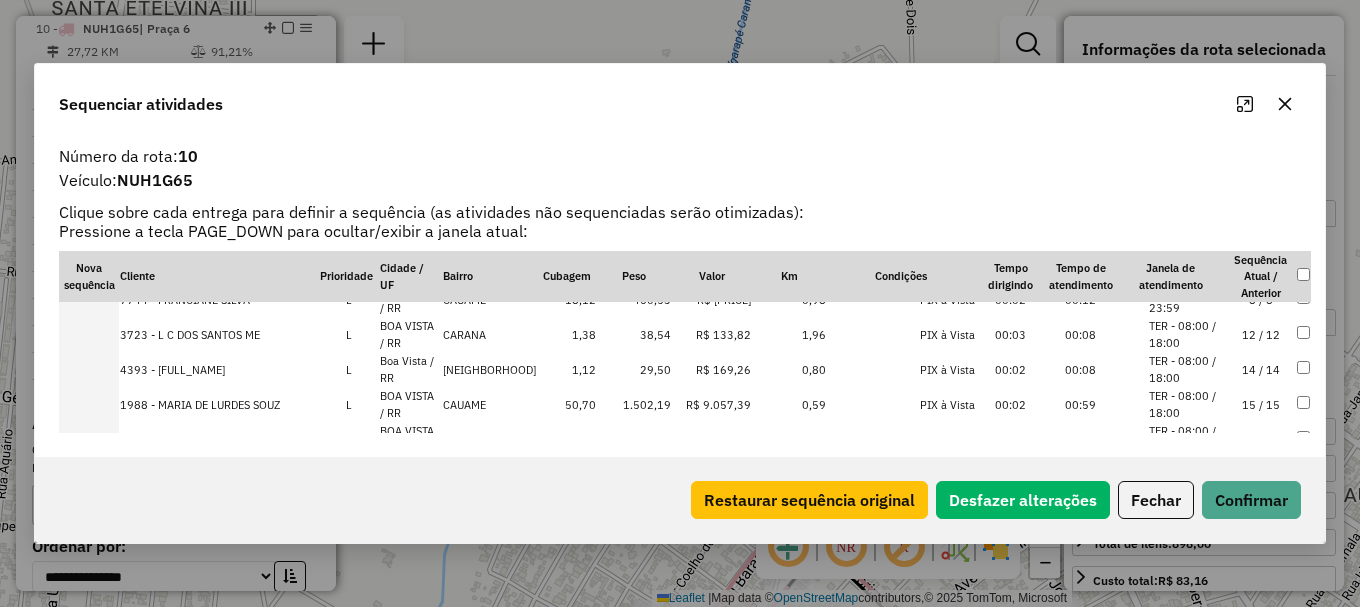 scroll, scrollTop: 440, scrollLeft: 0, axis: vertical 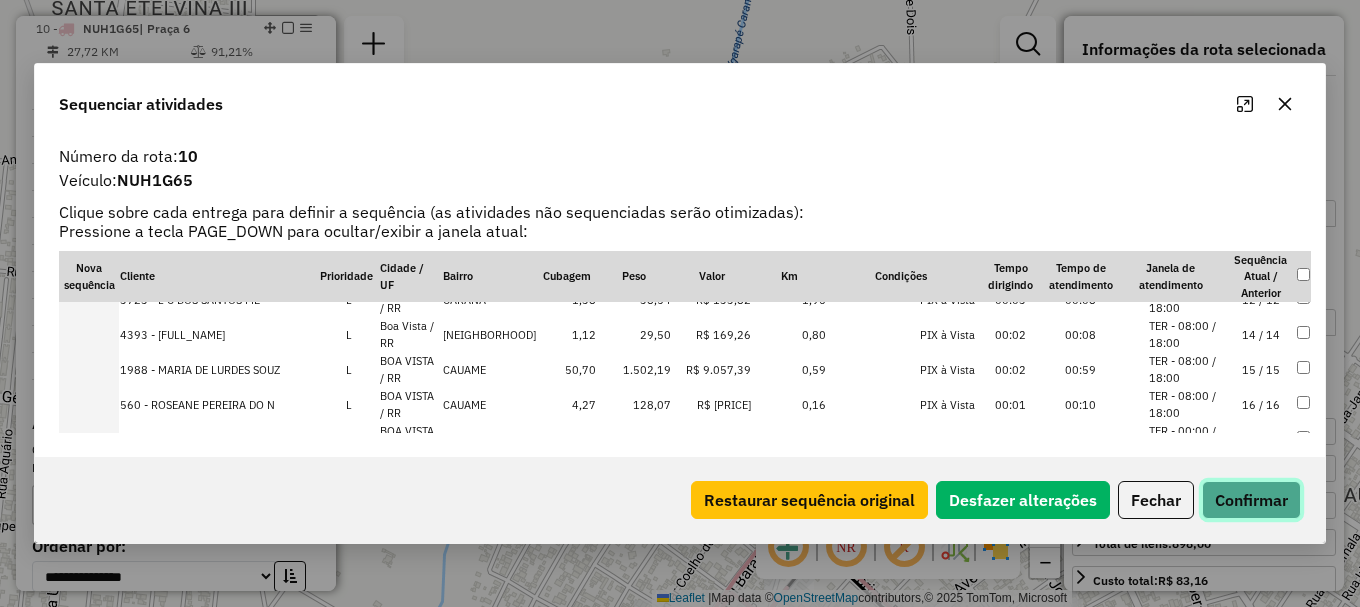 click on "Confirmar" 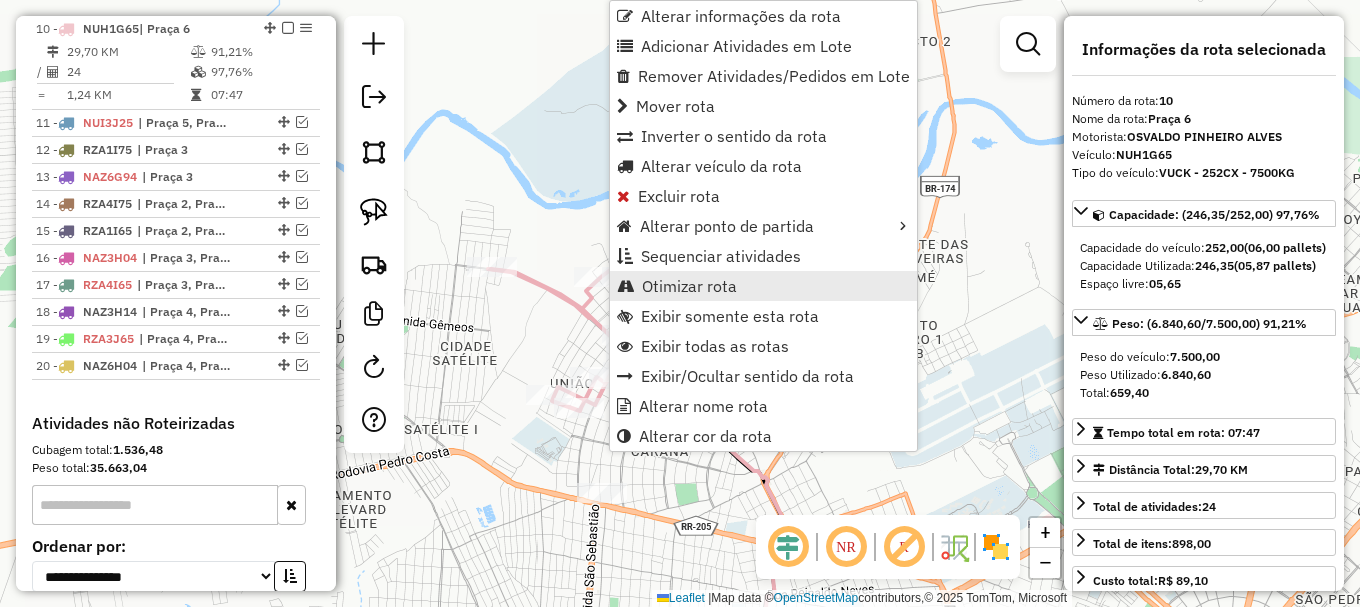 click on "Otimizar rota" at bounding box center (689, 286) 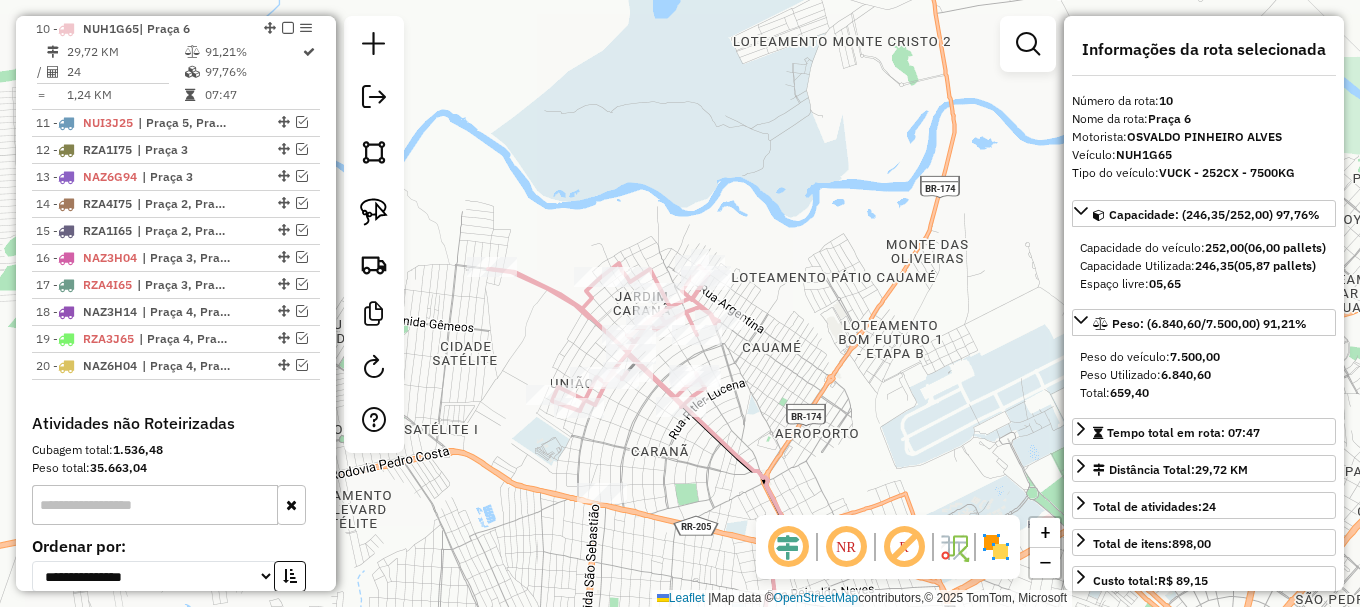 click at bounding box center (302, 122) 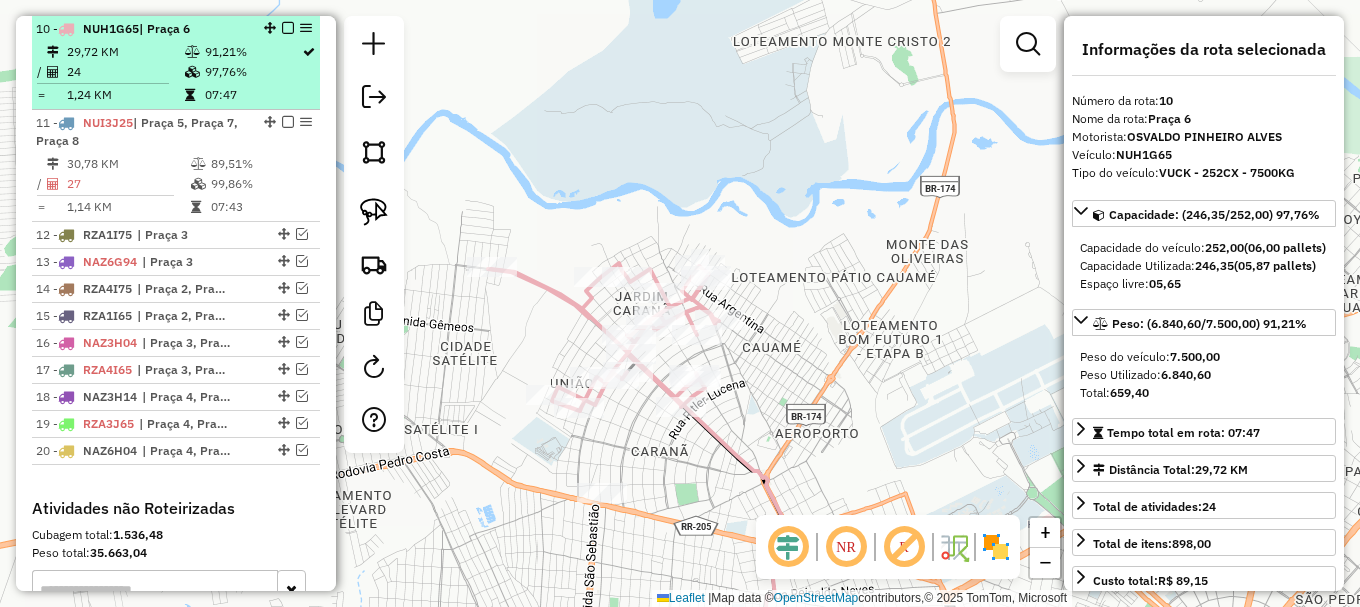 click at bounding box center [288, 28] 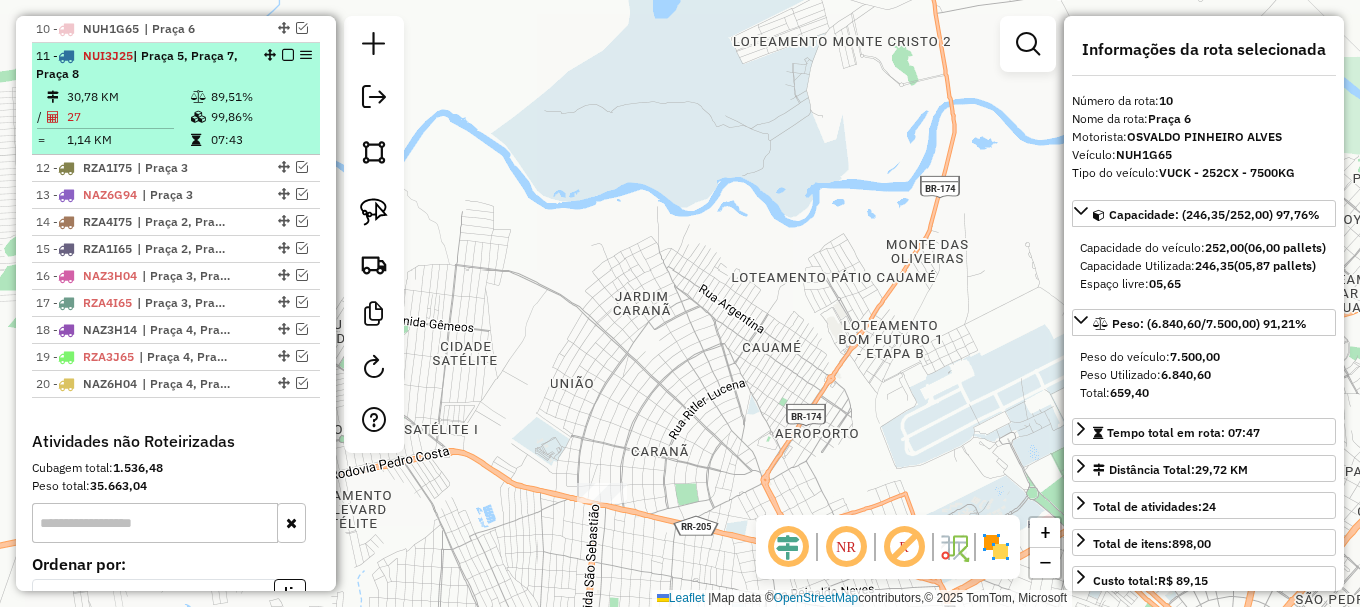 click on "89,51%" at bounding box center [260, 97] 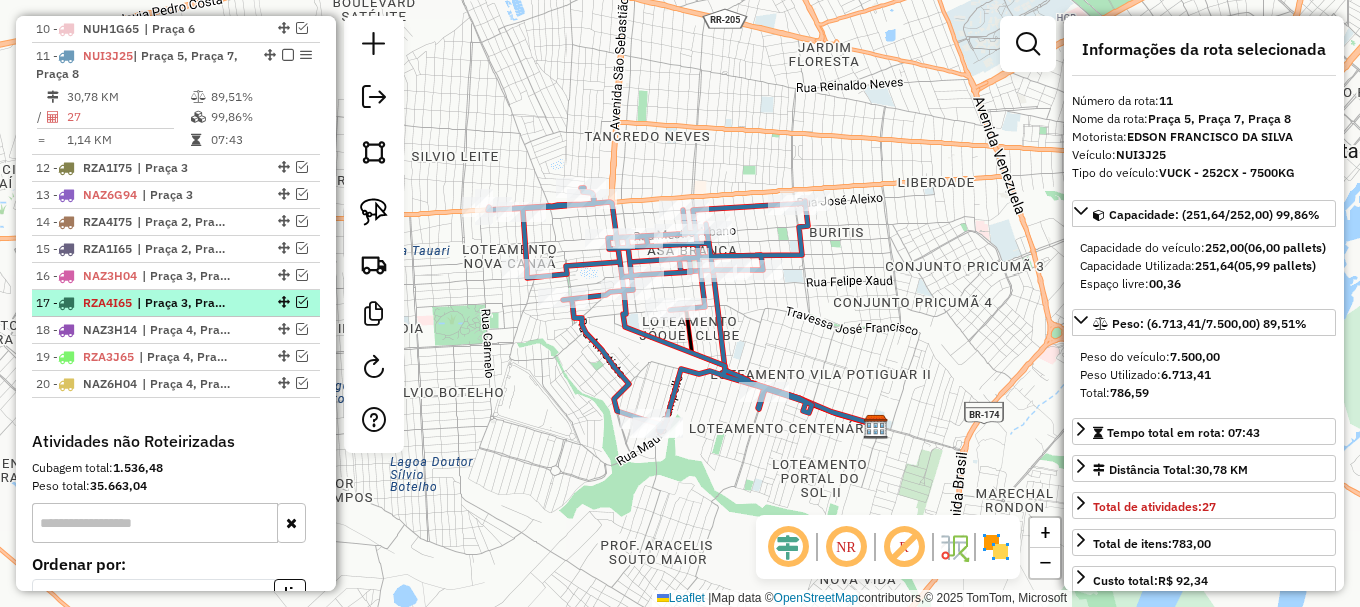 click at bounding box center [302, 302] 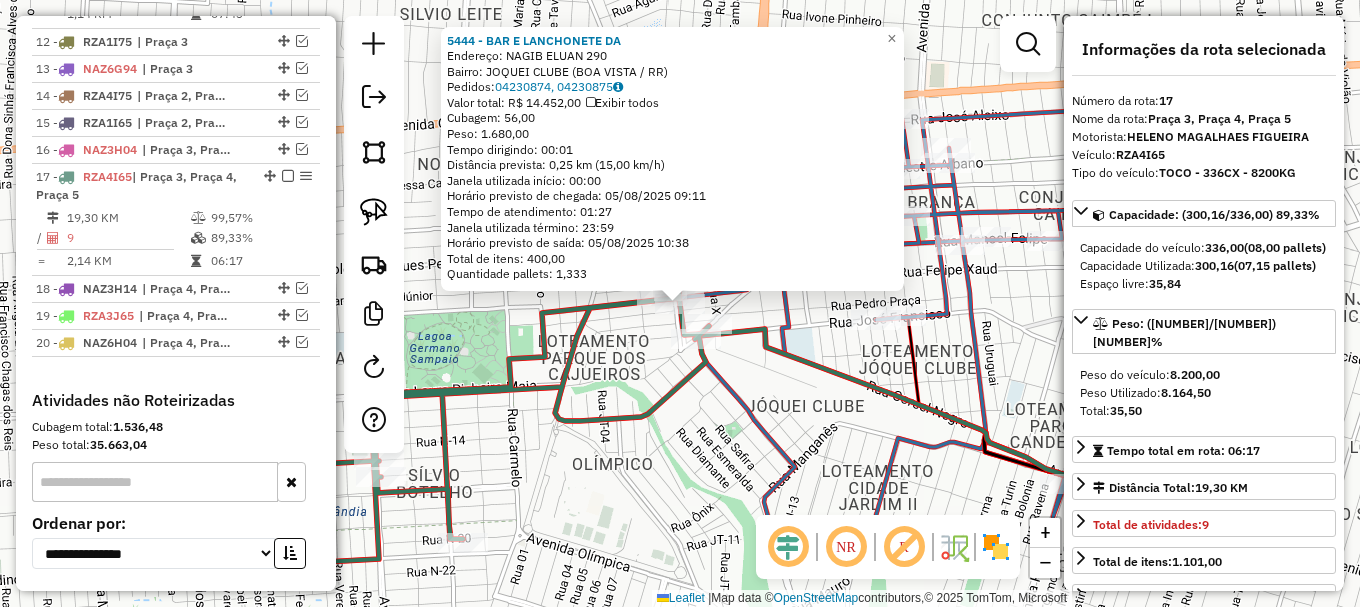 scroll, scrollTop: 1334, scrollLeft: 0, axis: vertical 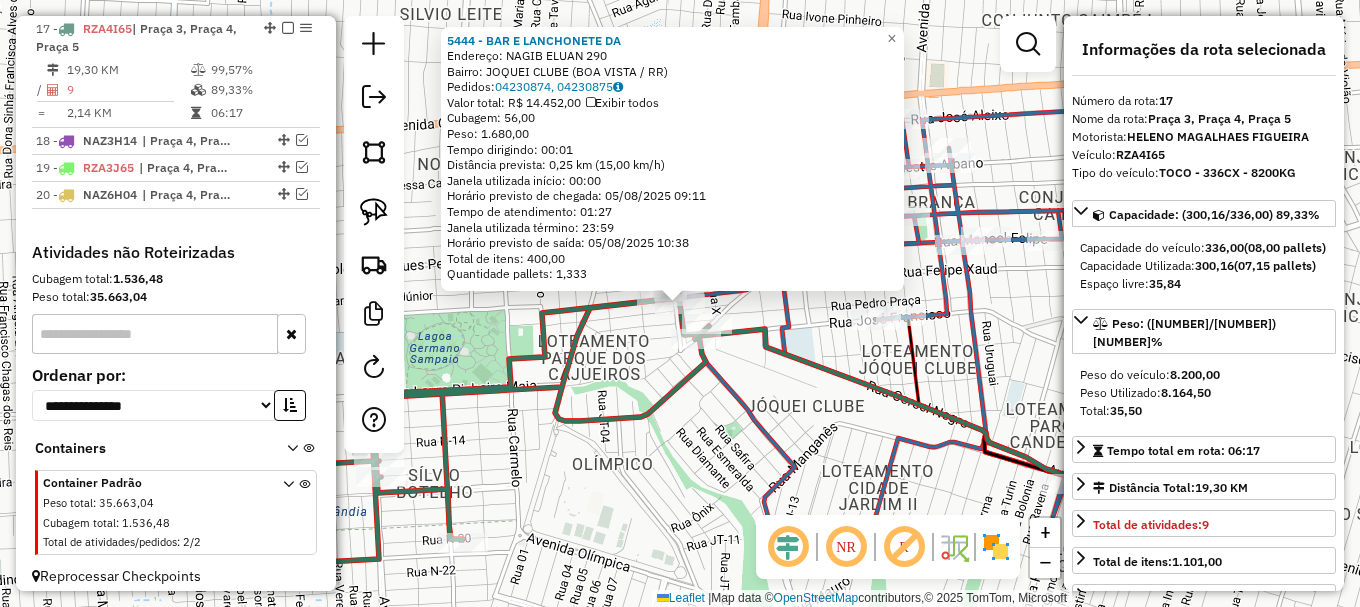 click on "[NUMBER] - [NAME]  Endereço:  [STREET] [NUMBER]   Bairro: [NEIGHBORHOOD] ([CITY] / [STATE])   Pedidos:  [ORDER_ID], [ORDER_ID]   Valor total: R$ [PRICE]   Exibir todos   Cubagem: [NUMBER]  Peso: [NUMBER]  Tempo dirigindo: [TIME]   Distância prevista: [NUMBER] km ([NUMBER] km/h)   Janela utilizada início: [TIME]   Horário previsto de chegada: [DATE] [TIME]   Tempo de atendimento: [TIME]   Janela utilizada término: [TIME]   Horário previsto de saída: [DATE] [TIME]   Total de itens: [NUMBER],00   Quantidade pallets: [NUMBER]  × Janela de atendimento Grade de atendimento Capacidade Transportadoras Veículos Cliente Pedidos  Rotas Selecione os dias de semana para filtrar as janelas de atendimento  Seg   Ter   Qua   Qui   Sex   Sáb   Dom  Informe o período da janela de atendimento: De: Até:  Filtrar exatamente a janela do cliente  Considerar janela de atendimento padrão  Selecione os dias de semana para filtrar as grades de atendimento  Seg   Ter   Qua   Qui   Sex   Sáb   Dom   Peso mínimo:   Peso máximo:   De:  +" 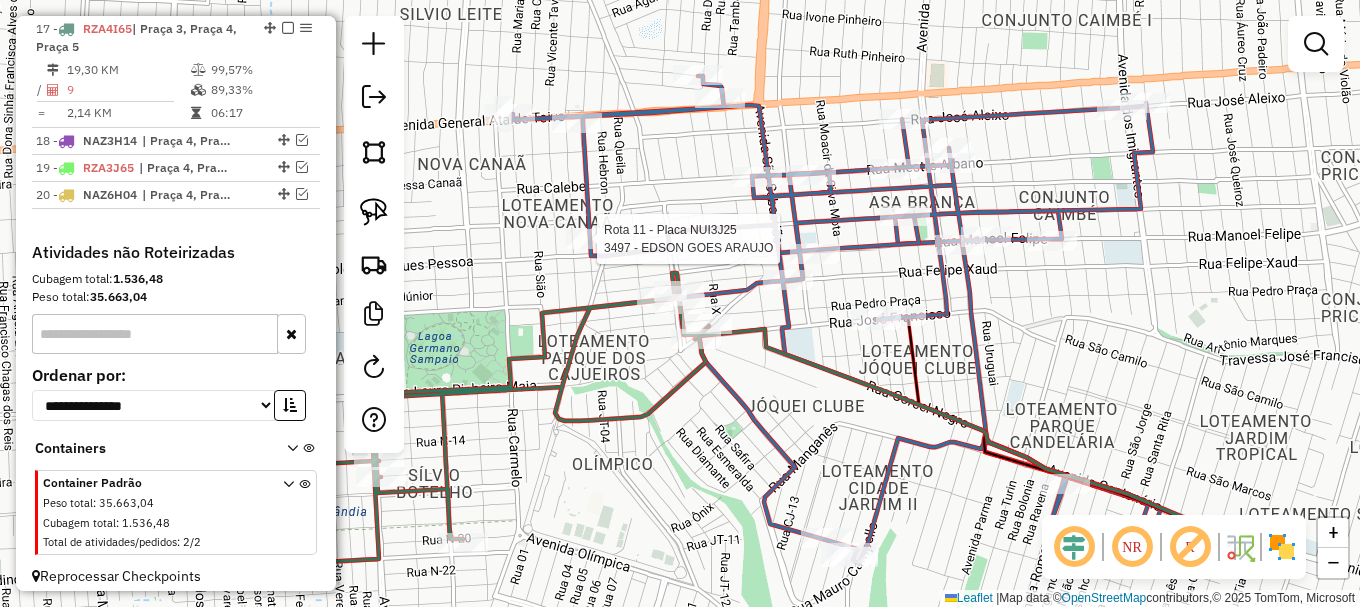 select on "**********" 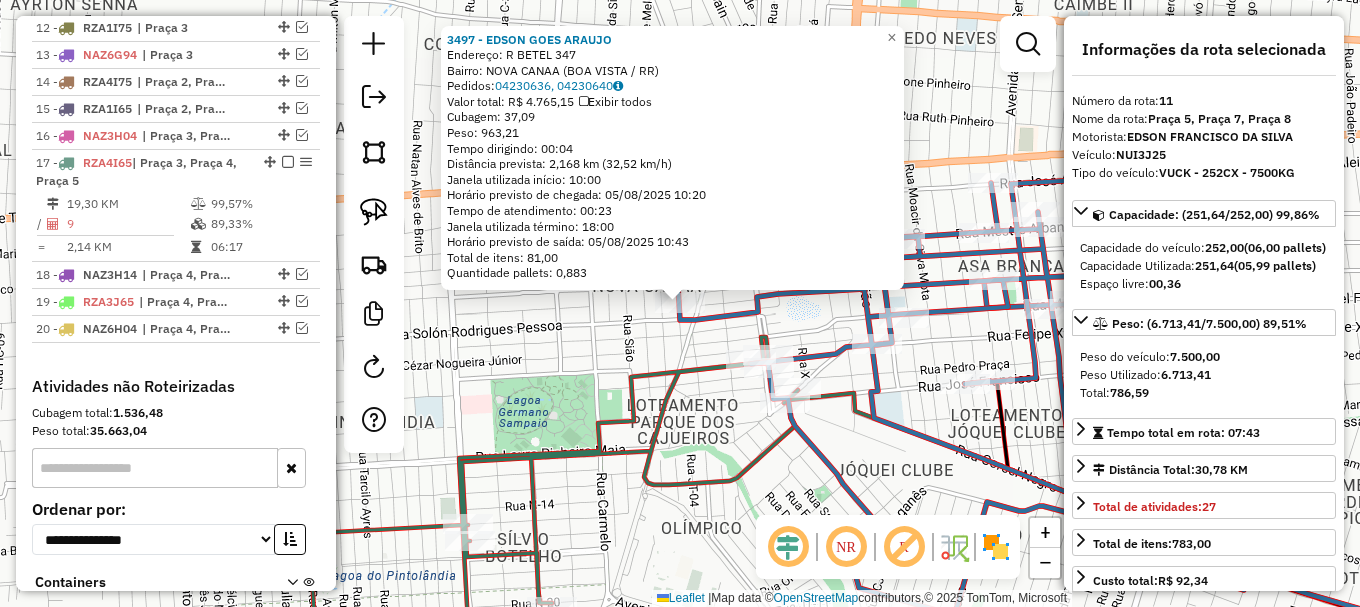 scroll, scrollTop: 1087, scrollLeft: 0, axis: vertical 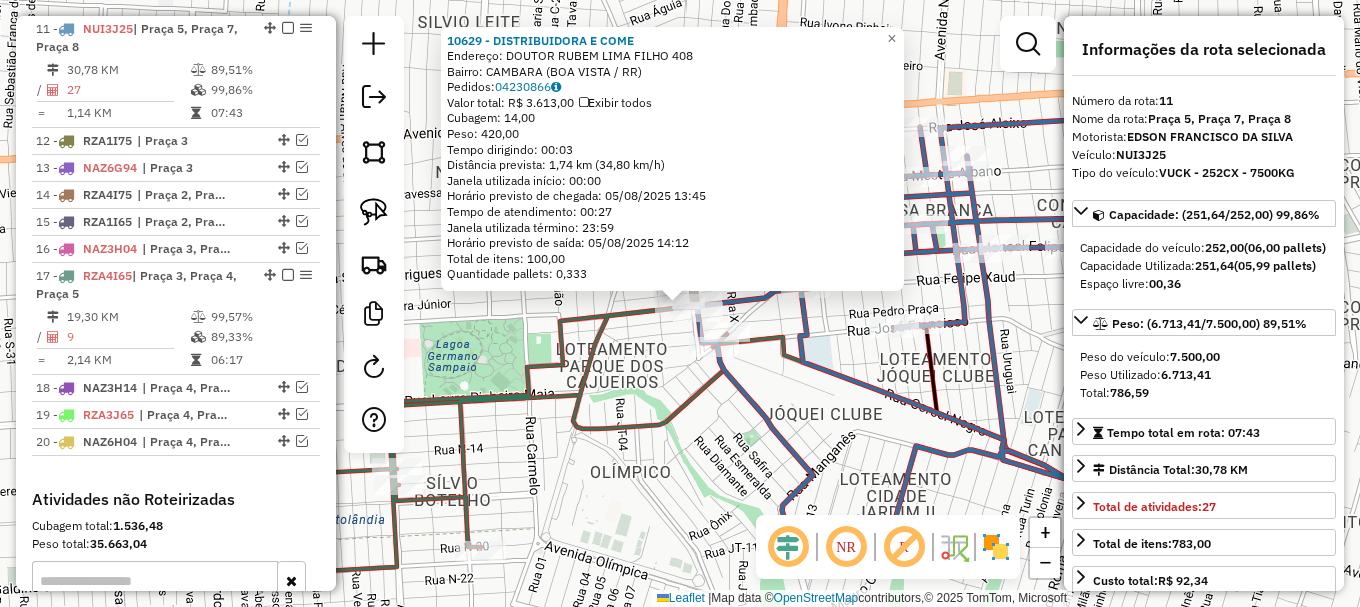click on "10629 - [FIRST] [LAST] [LAST]  Endereço:  DOUTOR RUBEM LIMA FILHO 408   Bairro: CAMBARA ([CITY] / [STATE])   Pedidos:  04230866   Valor total: R$ 3.613,00   Exibir todos   Cubagem: 14,00  Peso: 420,00  Tempo dirigindo: 00:03   Distância prevista: 1,74 km (34,80 km/h)   Janela utilizada início: 00:00   Horário previsto de chegada: 05/08/2025 13:45   Tempo de atendimento: 00:27   Janela utilizada término: 23:59   Horário previsto de saída: 05/08/2025 14:12   Total de itens: 100,00   Quantidade pallets: 0,333  × Janela de atendimento Grade de atendimento Capacidade Transportadoras Veículos Cliente Pedidos  Rotas Selecione os dias de semana para filtrar as janelas de atendimento  Seg   Ter   Qua   Qui   Sex   Sáb   Dom  Informe o período da janela de atendimento: De: Até:  Filtrar exatamente a janela do cliente  Considerar janela de atendimento padrão  Selecione os dias de semana para filtrar as grades de atendimento  Seg   Ter   Qua   Qui   Sex   Sáb   Dom   Peso mínimo:   Peso máximo:   De:   De:" 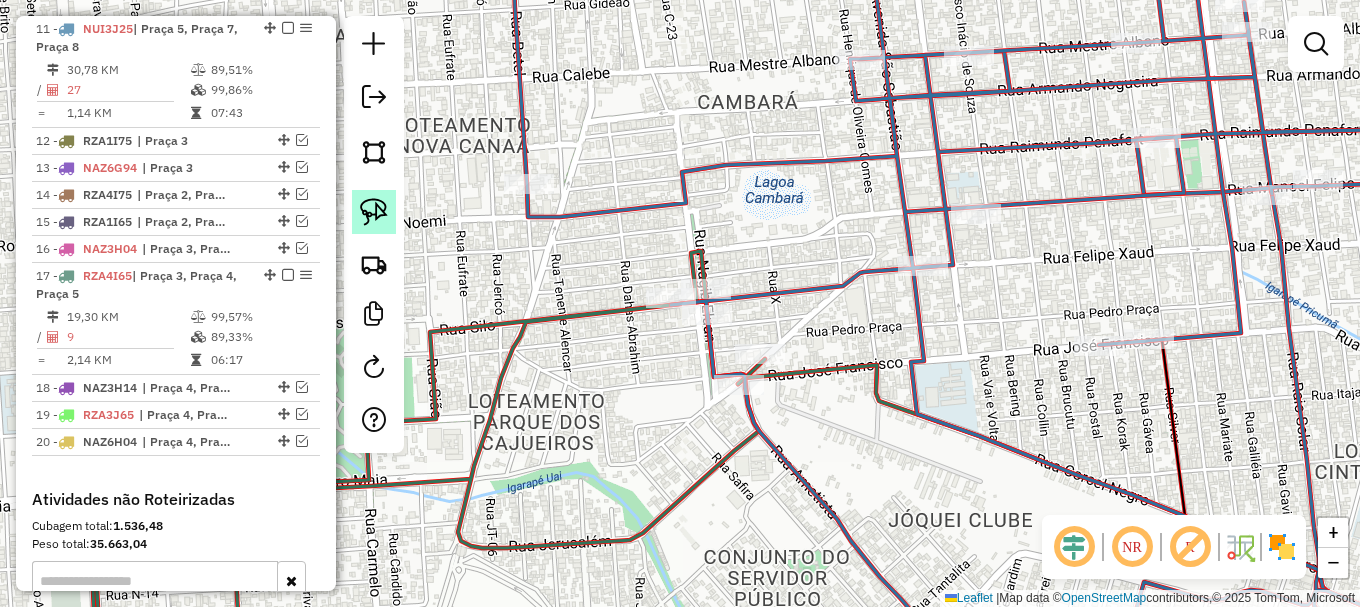 drag, startPoint x: 369, startPoint y: 211, endPoint x: 397, endPoint y: 249, distance: 47.201694 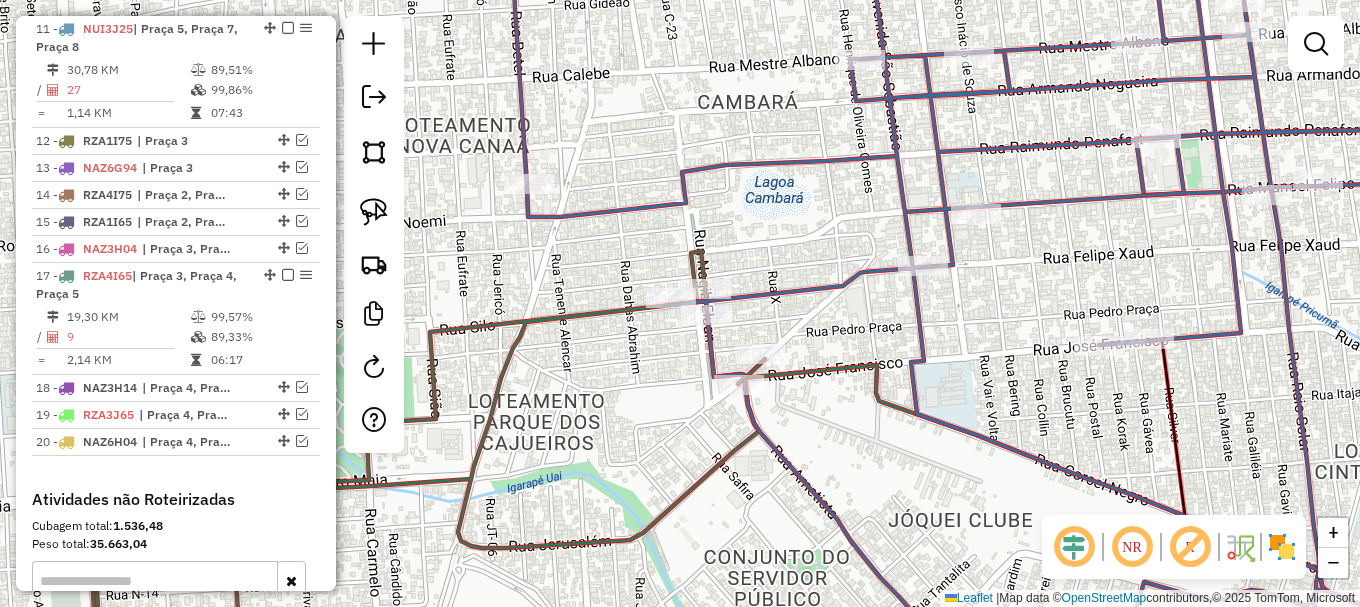 click 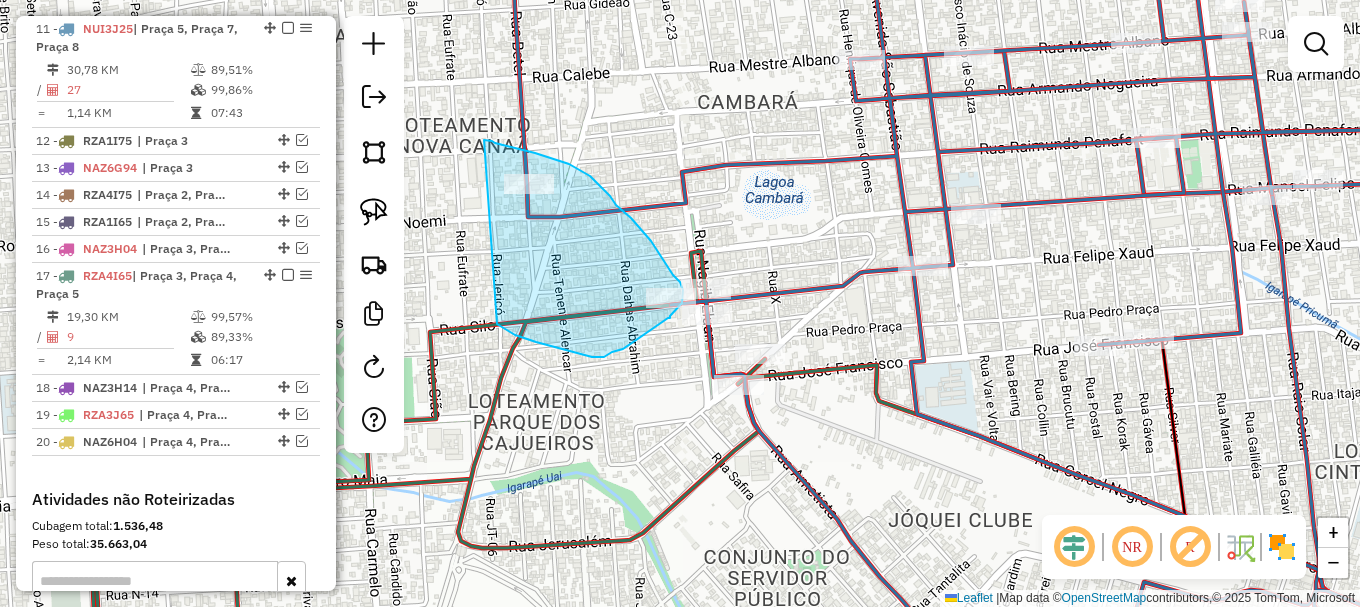 drag, startPoint x: 499, startPoint y: 325, endPoint x: 481, endPoint y: 140, distance: 185.87361 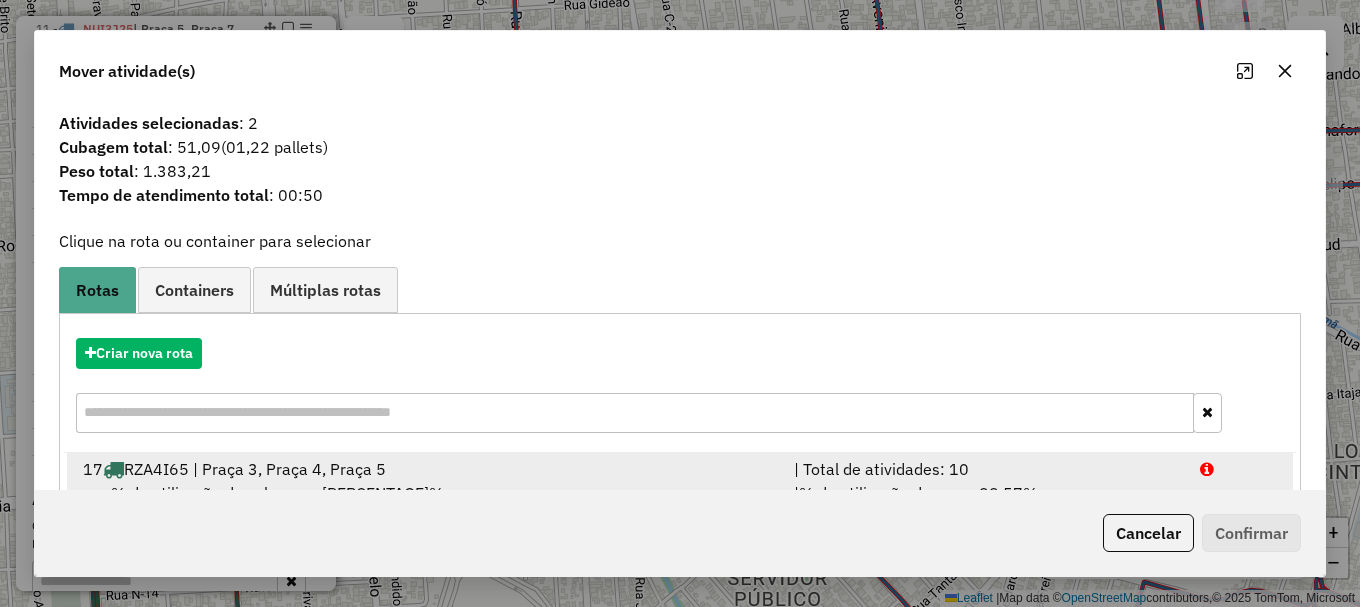 click at bounding box center [1207, 469] 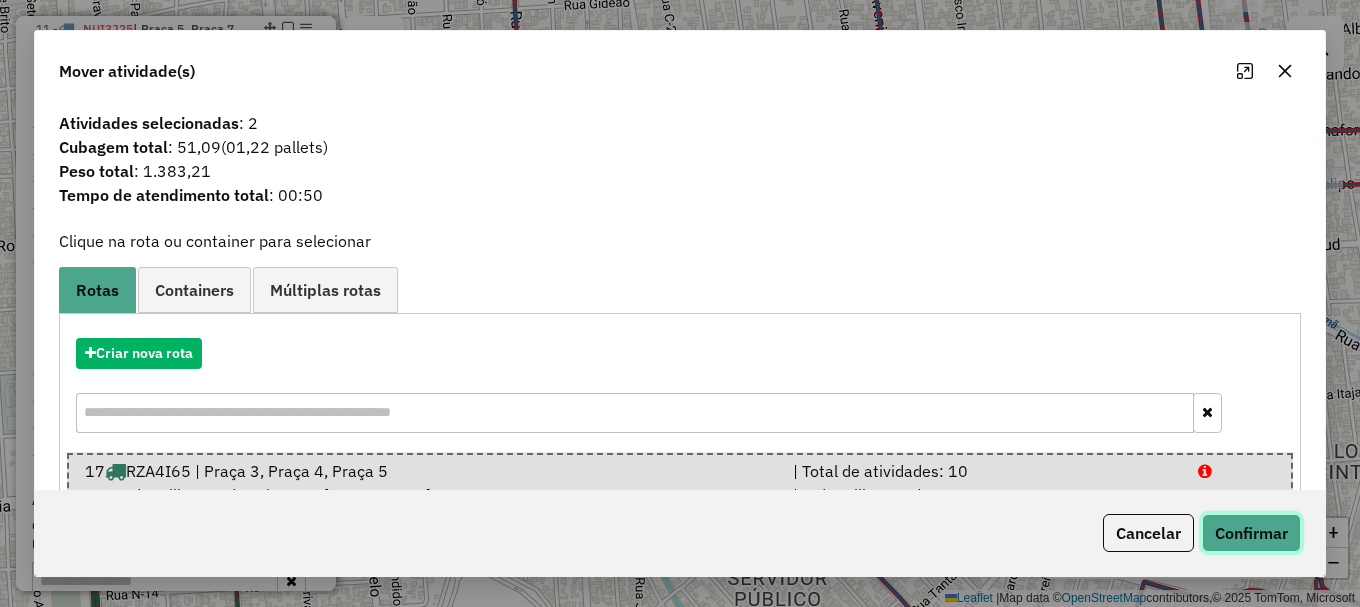 click on "Confirmar" 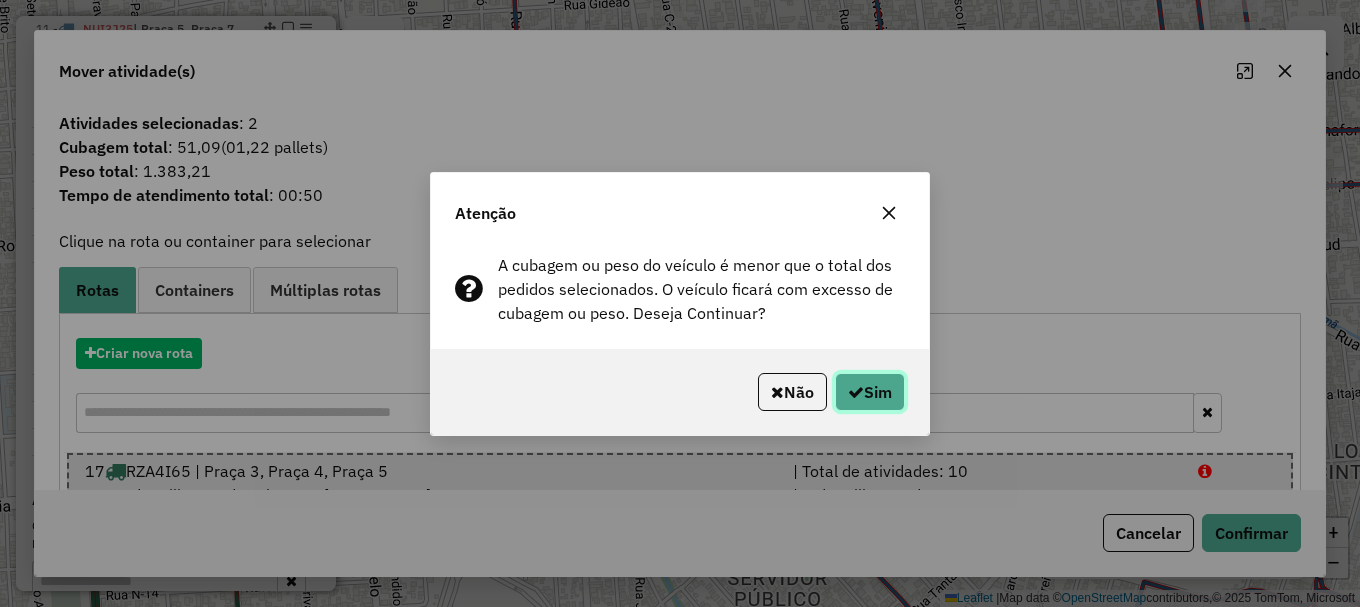 click on "Sim" 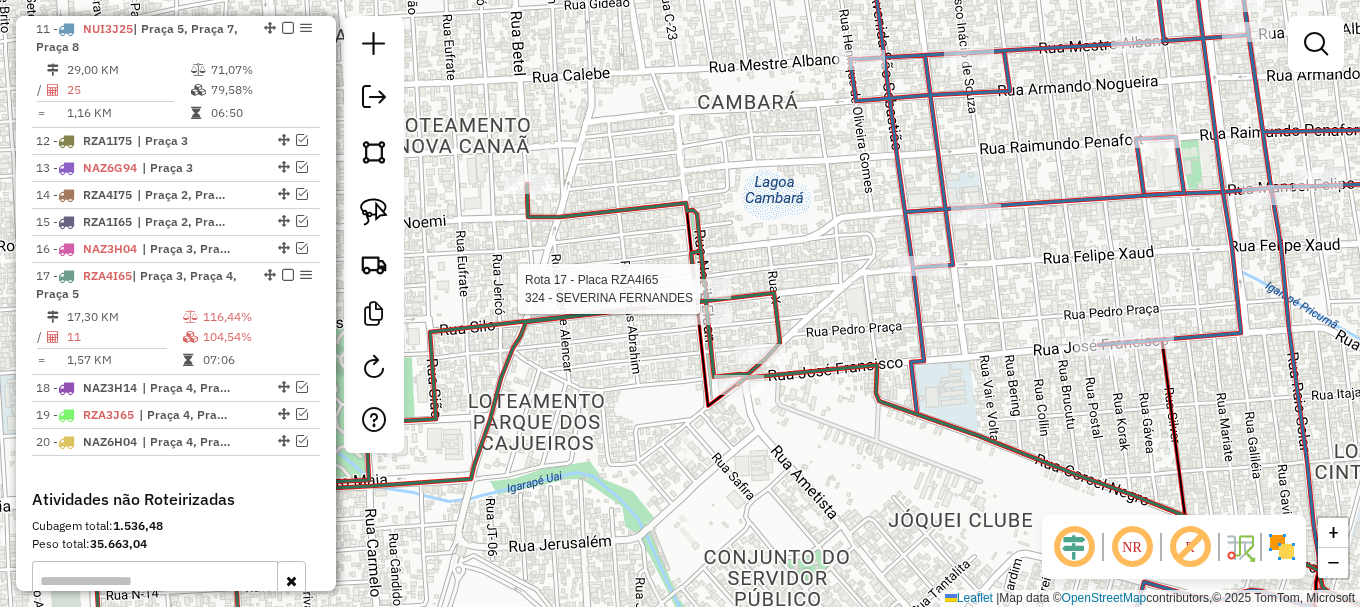 select on "**********" 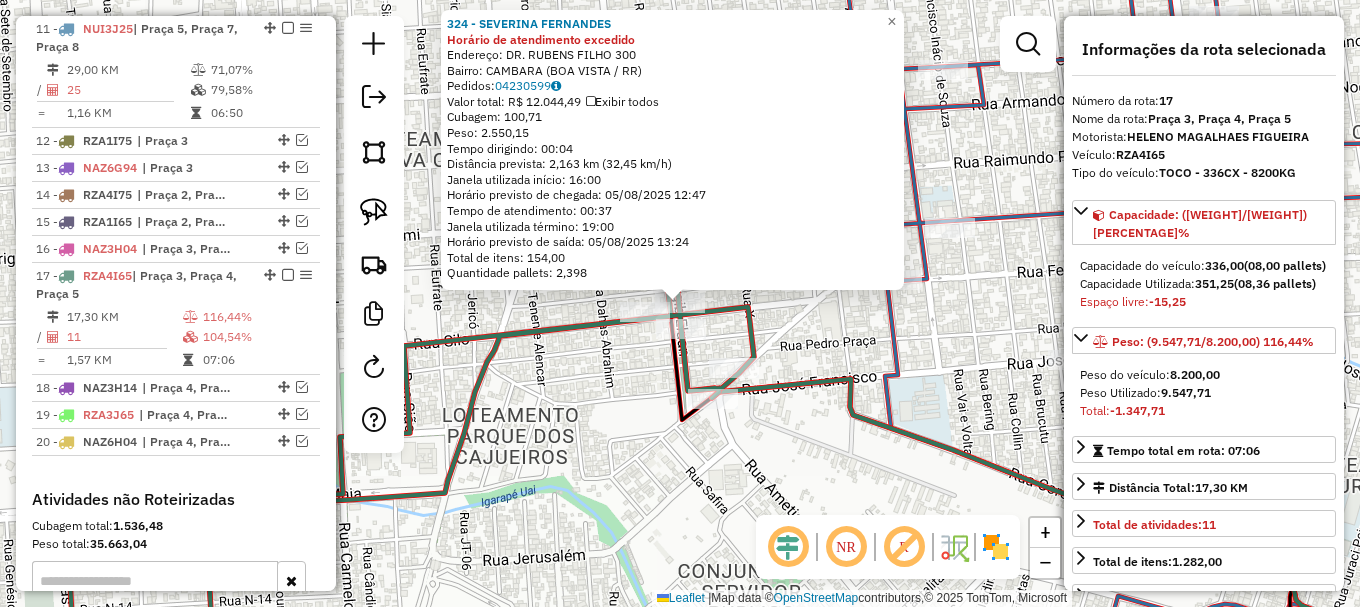 scroll, scrollTop: 1334, scrollLeft: 0, axis: vertical 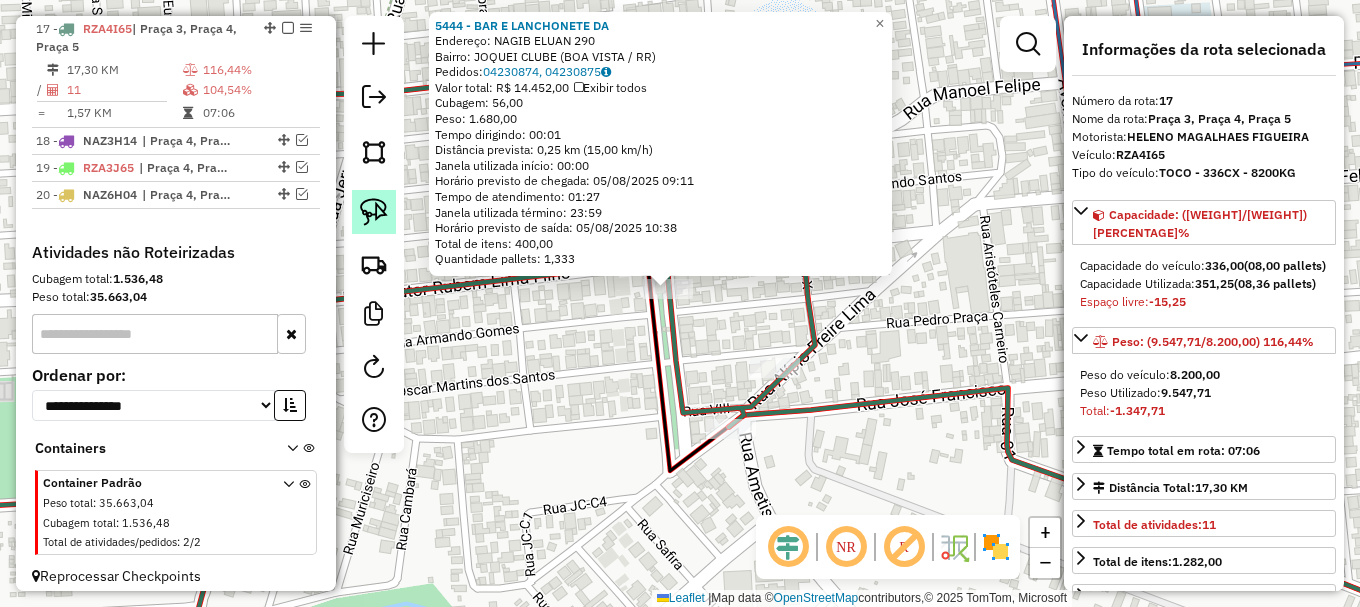drag, startPoint x: 375, startPoint y: 203, endPoint x: 453, endPoint y: 297, distance: 122.14745 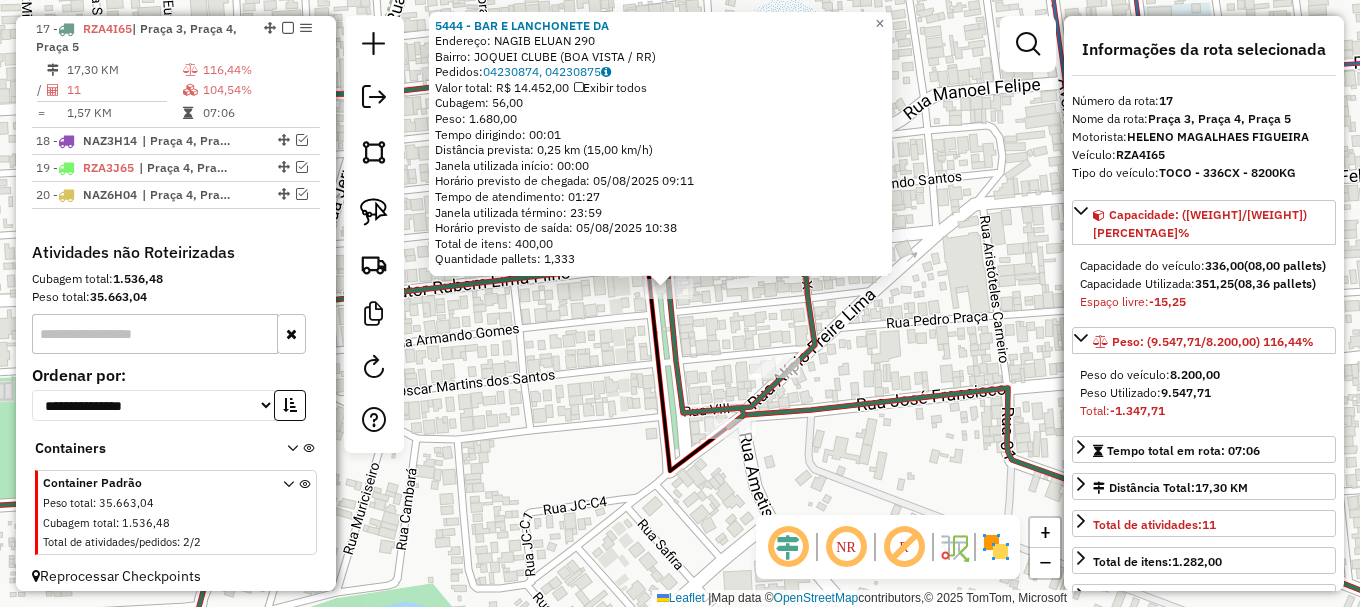 click 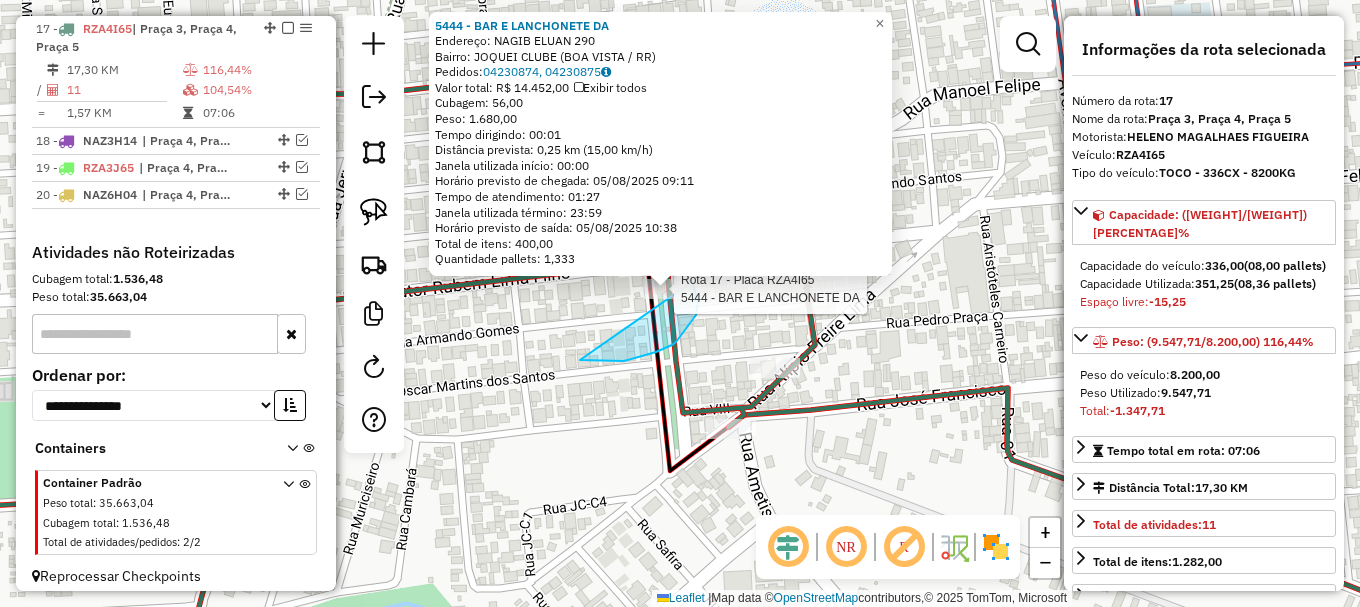 drag, startPoint x: 596, startPoint y: 361, endPoint x: 674, endPoint y: 259, distance: 128.40561 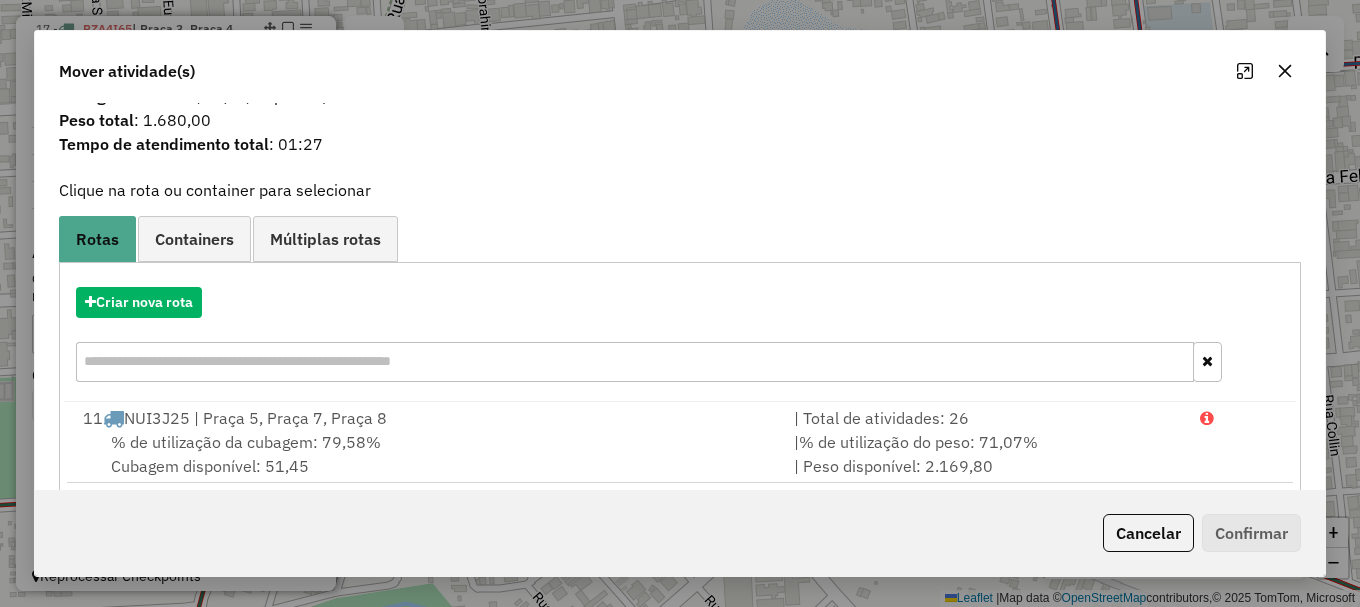 scroll, scrollTop: 78, scrollLeft: 0, axis: vertical 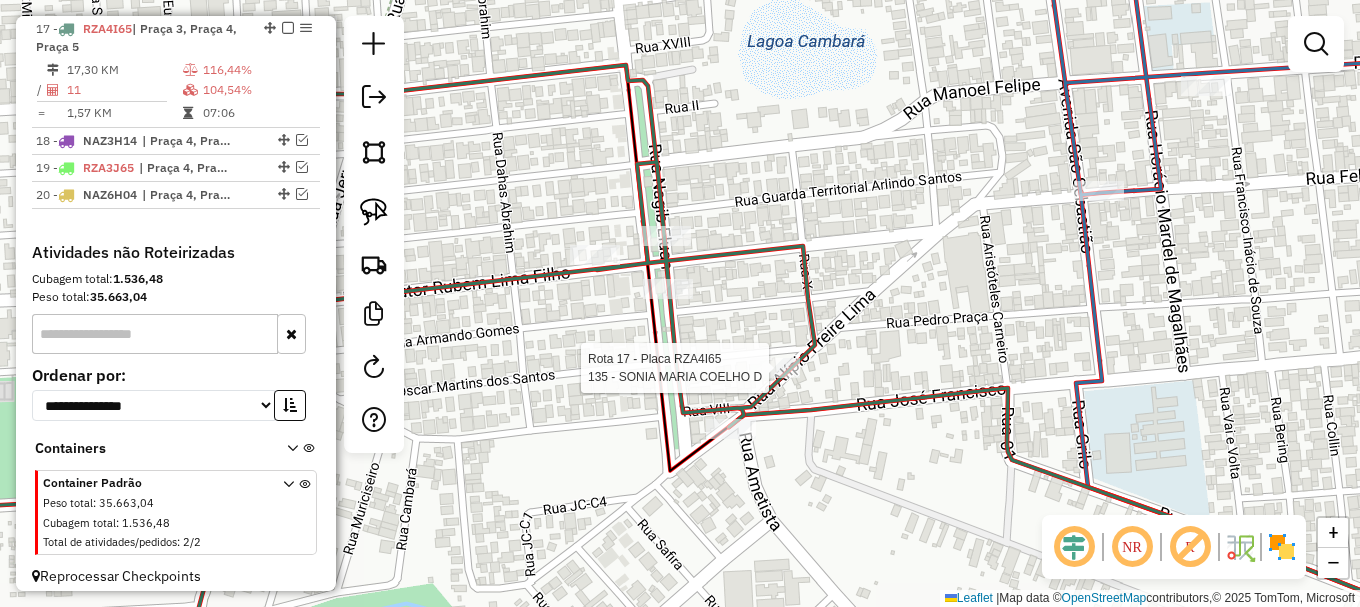 select on "**********" 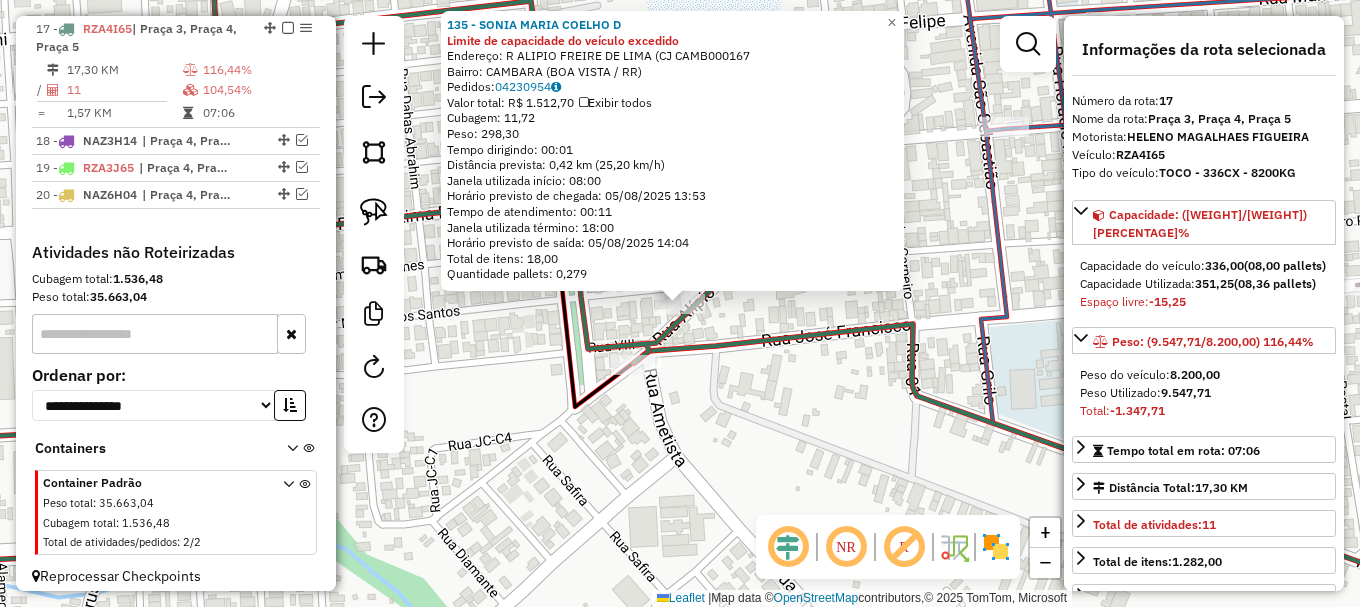 click 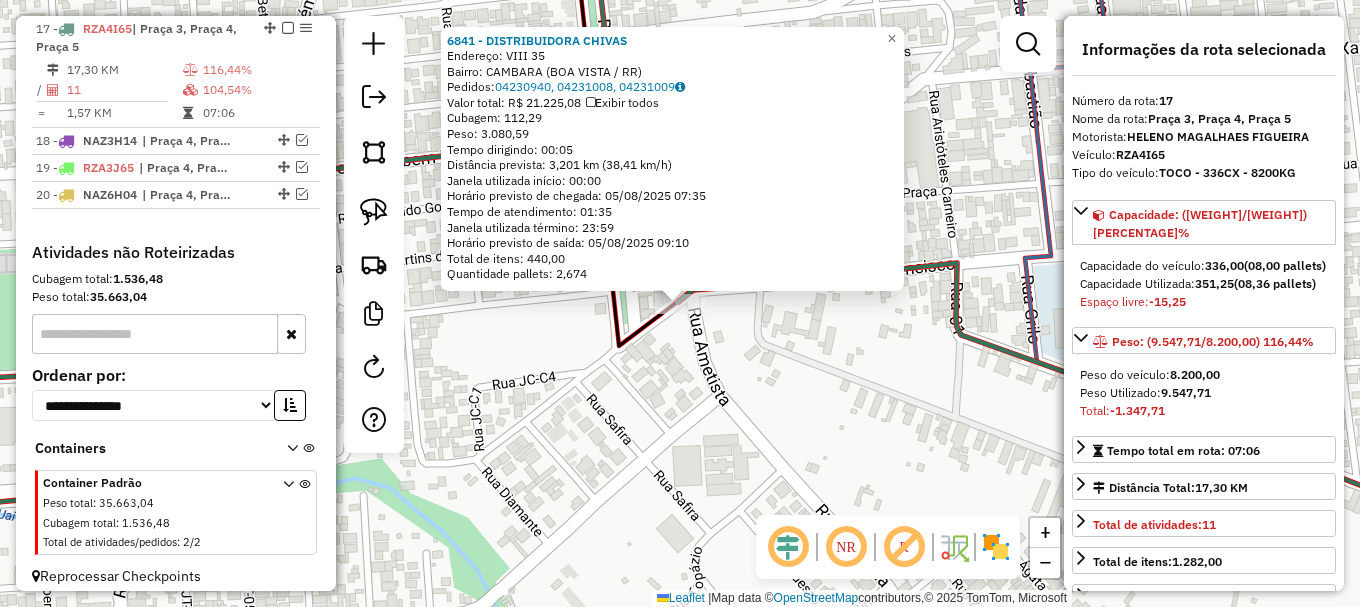 click on "6841 - DISTRIBUIDORA CHIVAS Endereço: VIII 35 Bairro: CAMBARA (BOA VISTA / RR) Pedidos: 04230940, 04231008, 04231009 Valor total: R$ 21.225,08 Exibir todos Cubagem: 112,29 Peso: 3.080,59 Tempo dirigindo: 00:05 Distância prevista: 3,201 km (38,41 km/h) Janela utilizada início: 00:00 Horário previsto de chegada: 05/08/2025 07:35 Tempo de atendimento: 01:35 Janela utilizada término: 23:59 Horário previsto de saída: 05/08/2025 09:10 Total de itens: 440,00 Quantidade pallets: 2,674 × Janela de atendimento Grade de atendimento Capacidade Transportadoras Veículos Cliente Pedidos Rotas Selecione os dias de semana para filtrar as janelas de atendimento Seg Ter Qua Qui Sex Sáb Dom Informe o período da janela de atendimento: De: Até: Filtrar exatamente a janela do cliente Considerar janela de atendimento padrão Selecione os dias de semana para filtrar as grades de atendimento Seg Ter Qua Qui Sex Sáb Dom Peso mínimo: Peso máximo: De: De:" 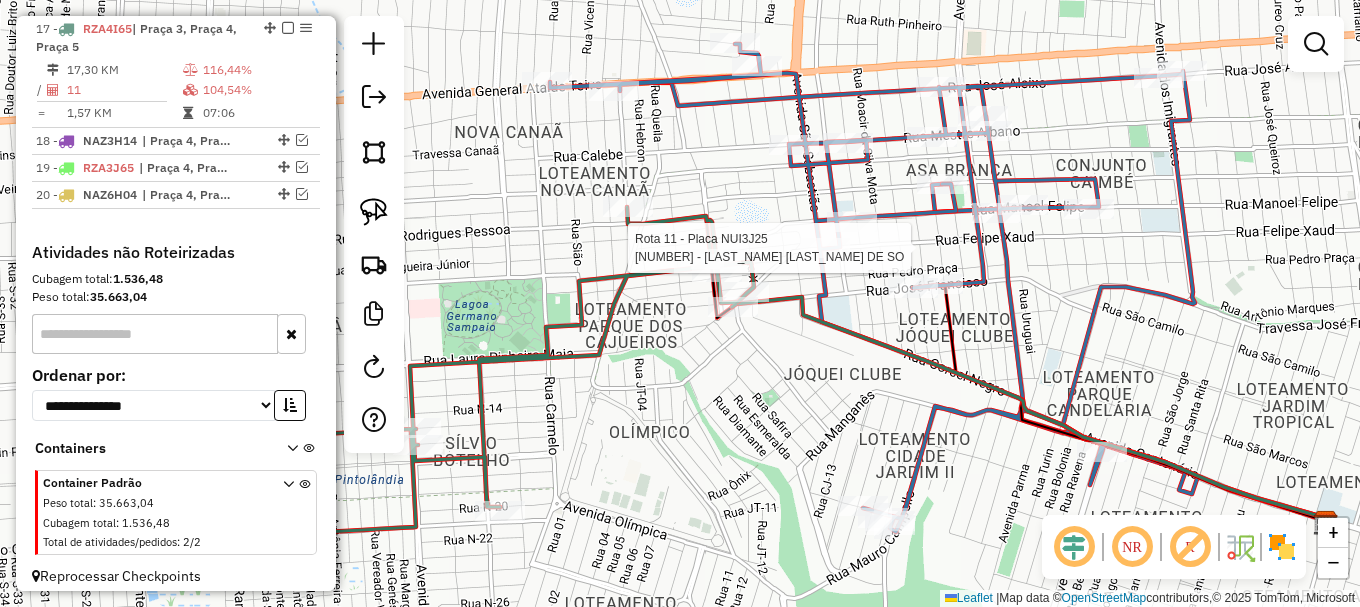 select on "**********" 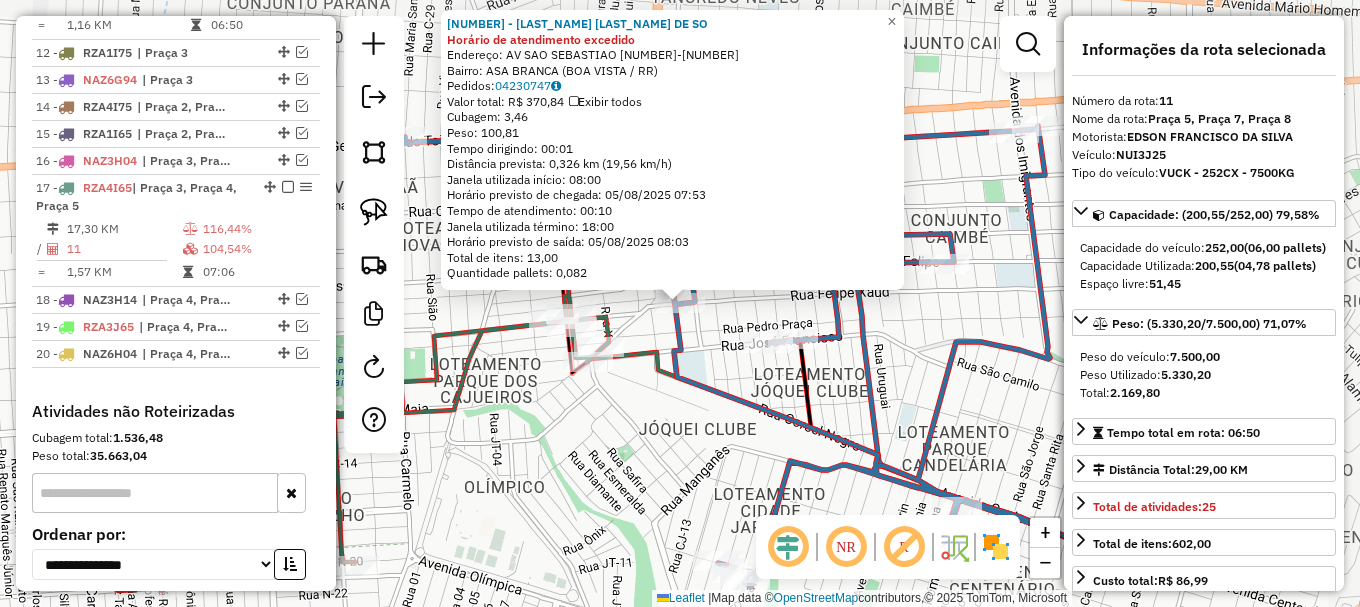 scroll, scrollTop: 1087, scrollLeft: 0, axis: vertical 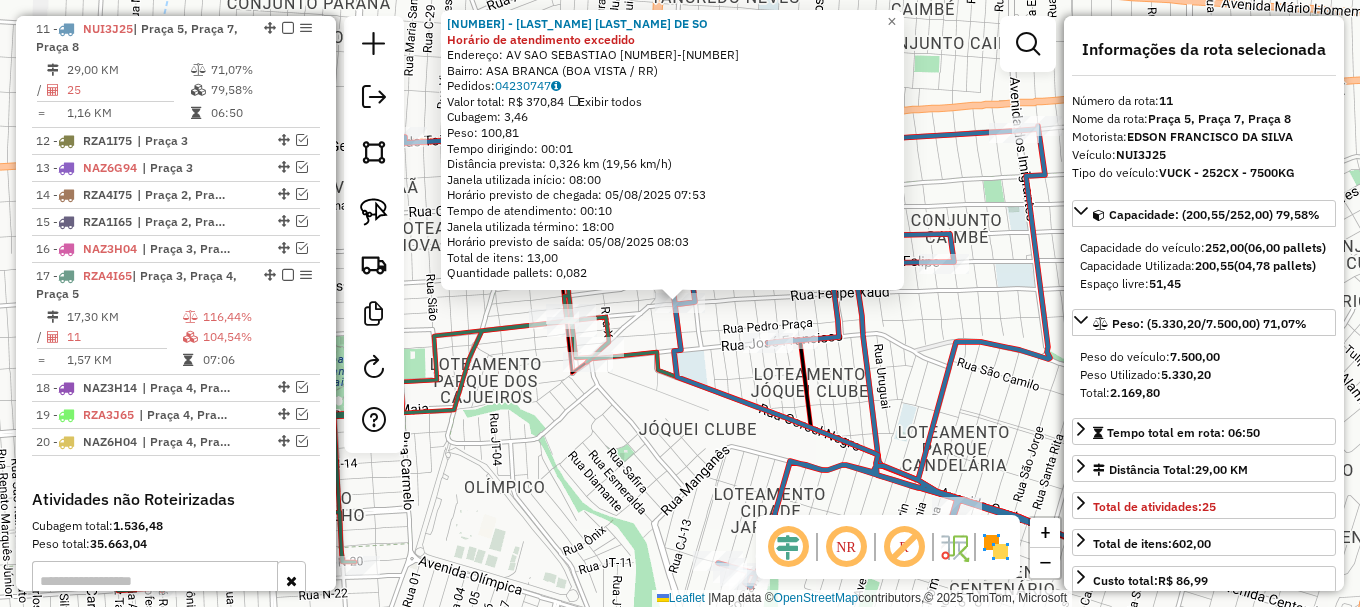 click on "[NUMBER] - [LAST] [LAST] [LAST] Horário de atendimento excedido  Endereço: AV  [STREET]                 [NUMBER]-[NUMBER]   Bairro: [NEIGHBORHOOD] ([CITY] / RR)   Pedidos:  [NUMBER]   Valor total: R$ [PRICE]   Exibir todos   Cubagem: [NUMBER]  Peso: [NUMBER]  Tempo dirigindo: [TIME]   Distância prevista: [NUMBER] km ([NUMBER]/h)   Janela utilizada início: [TIME]   Horário previsto de chegada: [DATE] [TIME]   Tempo de atendimento: [TIME]   Janela utilizada término: [TIME]   Horário previsto de saída: [DATE] [TIME]   Total de itens: [NUMBER]   Quantidade pallets: [NUMBER]  × Janela de atendimento Grade de atendimento Capacidade Transportadoras Veículos Cliente Pedidos  Rotas Selecione os dias de semana para filtrar as janelas de atendimento  Seg   Ter   Qua   Qui   Sex   Sáb   Dom  Informe o período da janela de atendimento: De: [TIME] Até: [TIME]  Filtrar exatamente a janela do cliente  Considerar janela de atendimento padrão  Selecione os dias de semana para filtrar as grades de atendimento  Seg   Ter   Qua   Qui   Sex   Sáb   Dom  +" 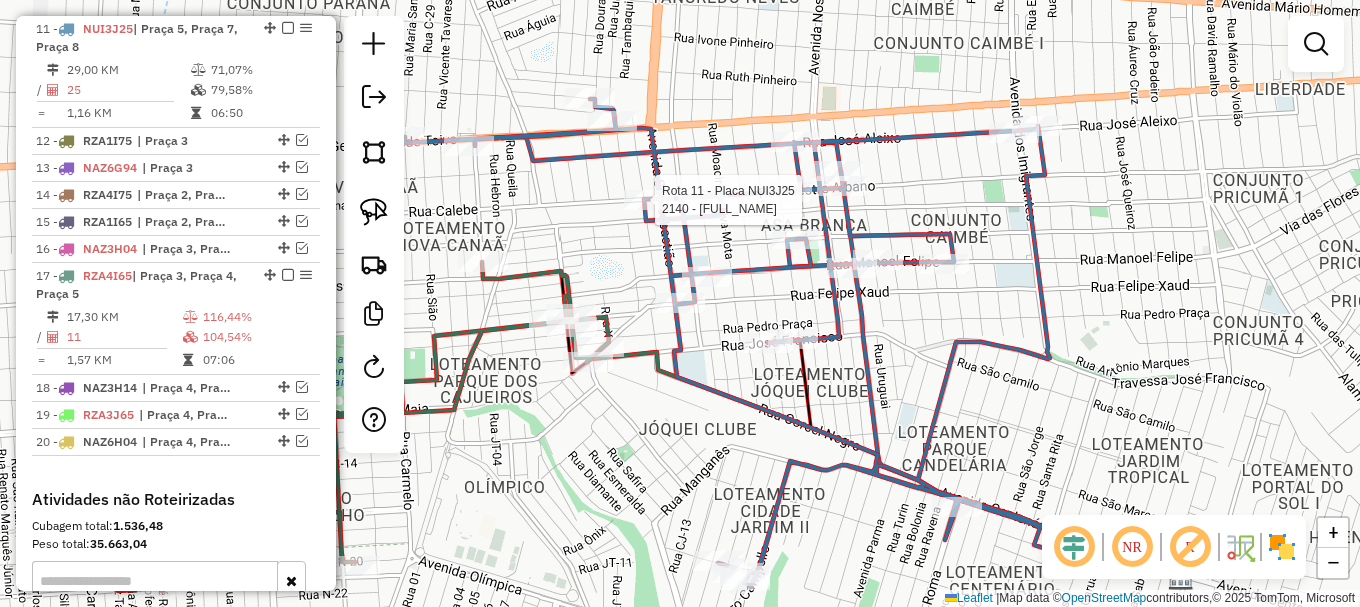 select on "**********" 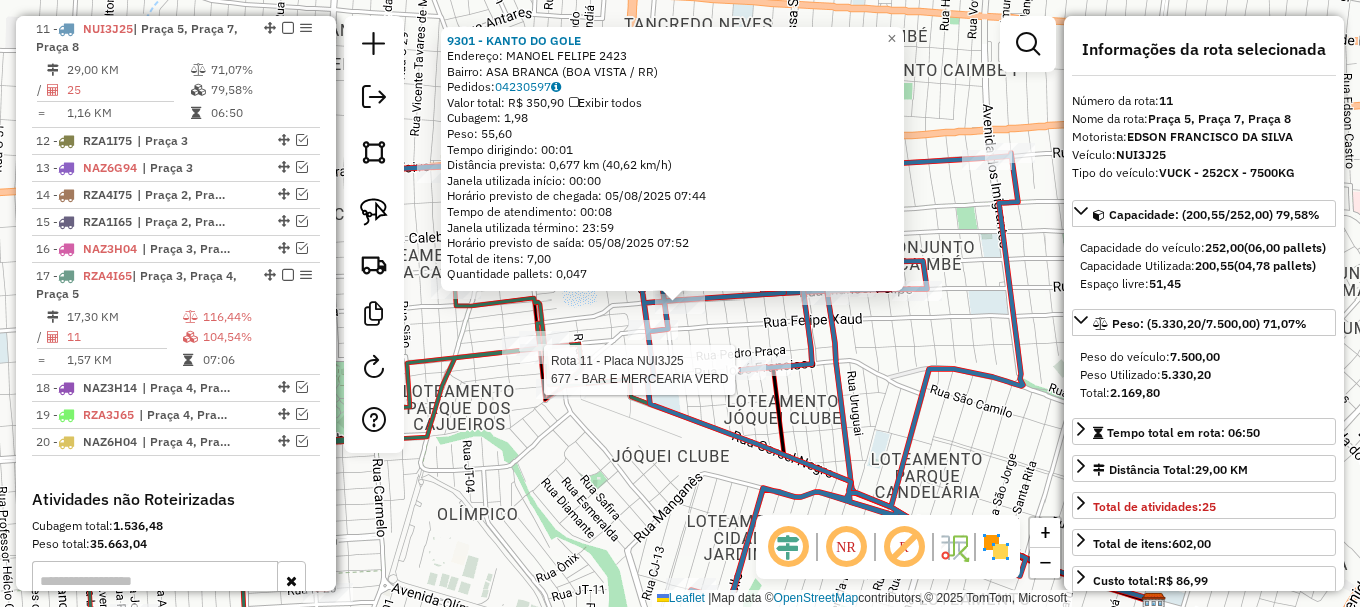 click 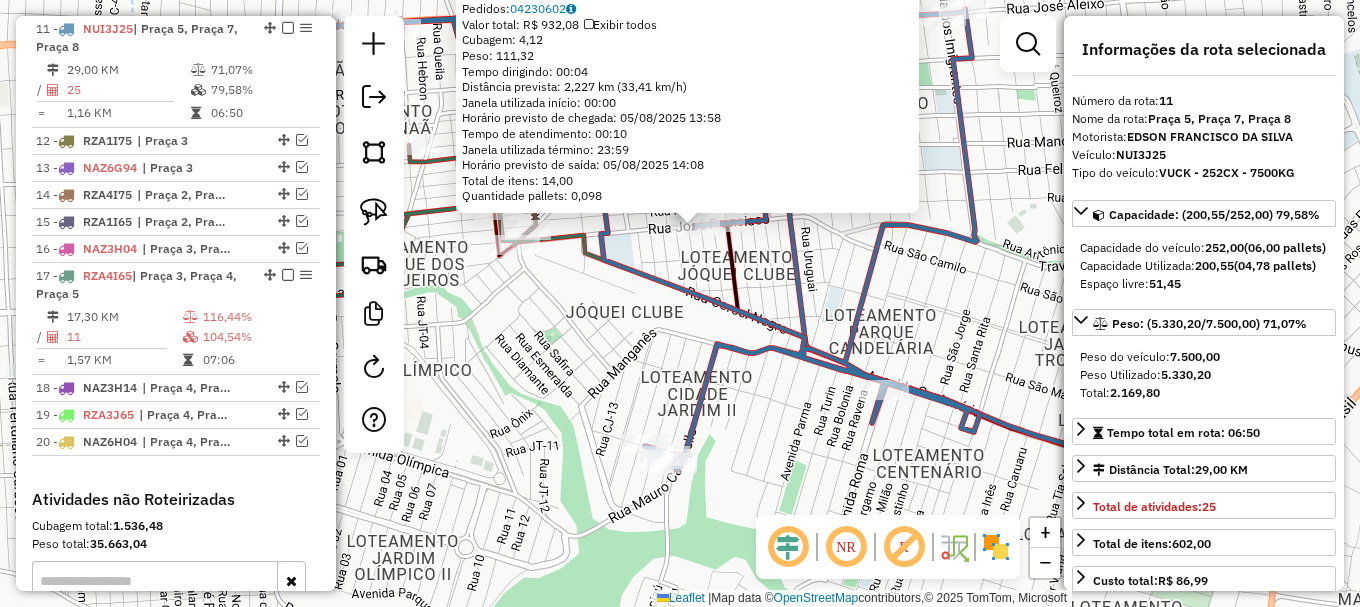 drag, startPoint x: 664, startPoint y: 379, endPoint x: 668, endPoint y: 338, distance: 41.19466 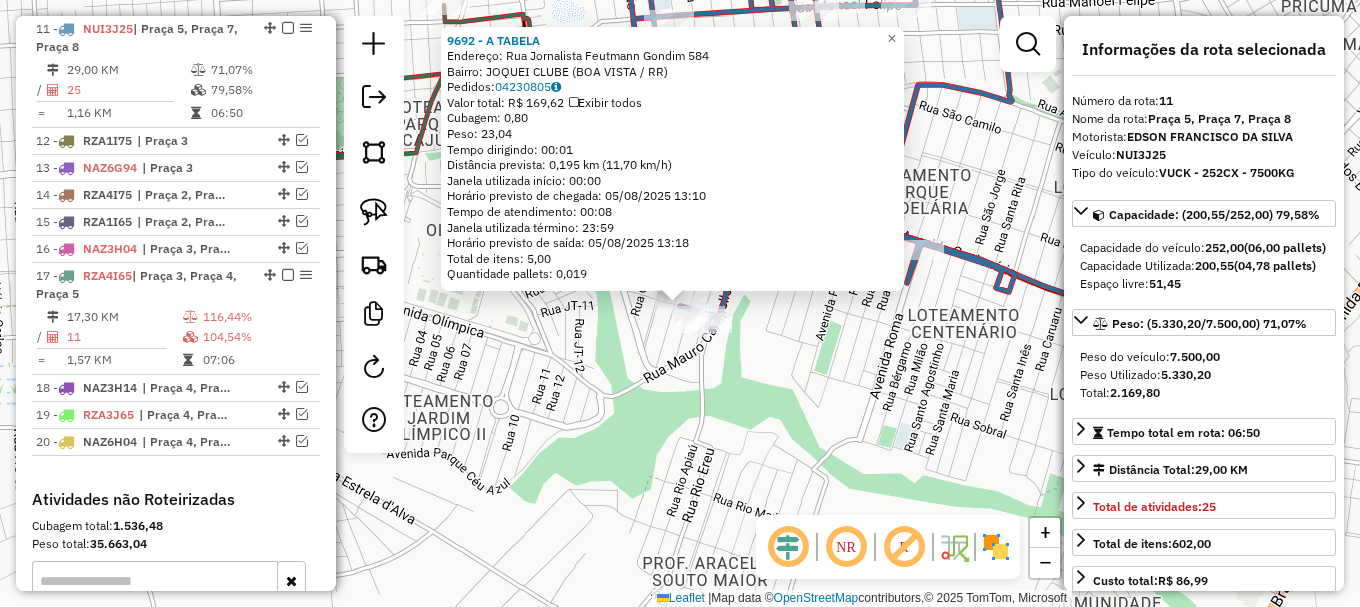 click on "[NUMBER] - [LAST]  Endereço:  [STREET] [NUMBER]   Bairro: [NEIGHBORHOOD] ([CITY] / RR)   Pedidos:  [NUMBER]   Valor total: R$ [PRICE]   Exibir todos   Cubagem: [NUMBER]  Peso: [NUMBER]  Tempo dirigindo: [TIME]   Distância prevista: [NUMBER] km ([NUMBER]/h)   Janela utilizada início: [TIME]   Horário previsto de chegada: [DATE] [TIME]   Tempo de atendimento: [TIME]   Janela utilizada término: [TIME]   Horário previsto de saída: [DATE] [TIME]   Total de itens: [NUMBER]   Quantidade pallets: [NUMBER]  × Janela de atendimento Grade de atendimento Capacidade Transportadoras Veículos Cliente Pedidos  Rotas Selecione os dias de semana para filtrar as janelas de atendimento  Seg   Ter   Qua   Qui   Sex   Sáb   Dom  Informe o período da janela de atendimento: De: [TIME] Até: [TIME]  Filtrar exatamente a janela do cliente  Considerar janela de atendimento padrão  Selecione os dias de semana para filtrar as grades de atendimento  Seg   Ter   Qua   Qui   Sex   Sáb   Dom   Clientes fora do dia de atendimento selecionado +" 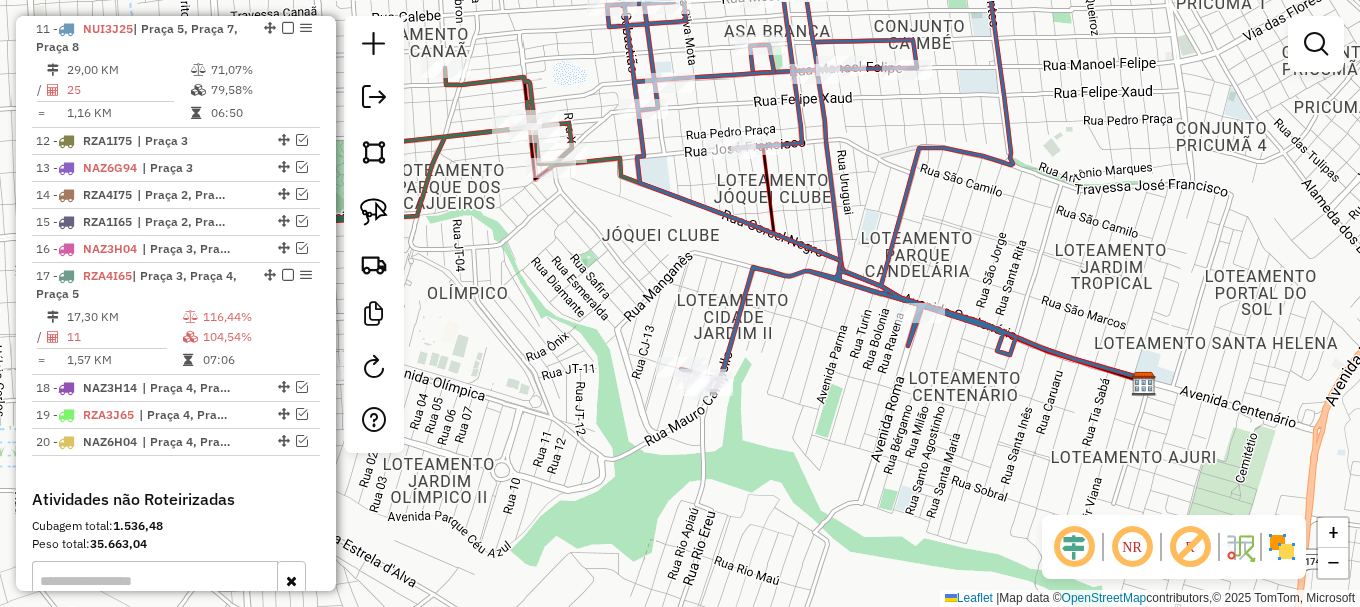 drag, startPoint x: 657, startPoint y: 191, endPoint x: 755, endPoint y: 434, distance: 262.01718 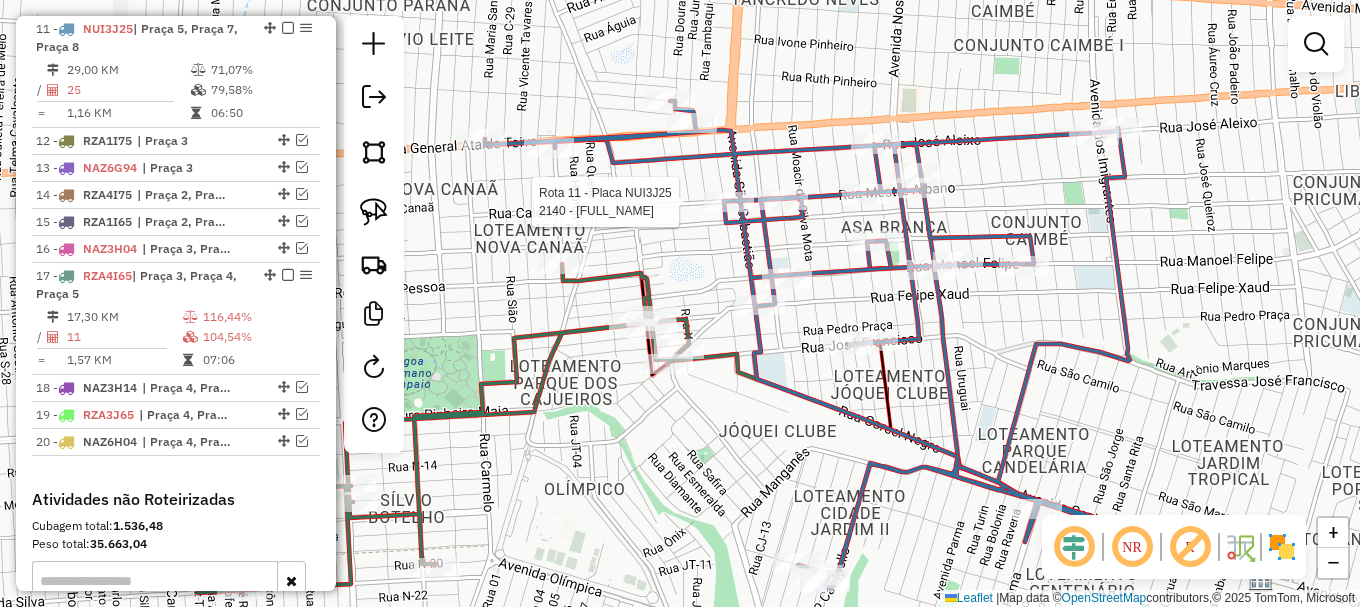 select on "**********" 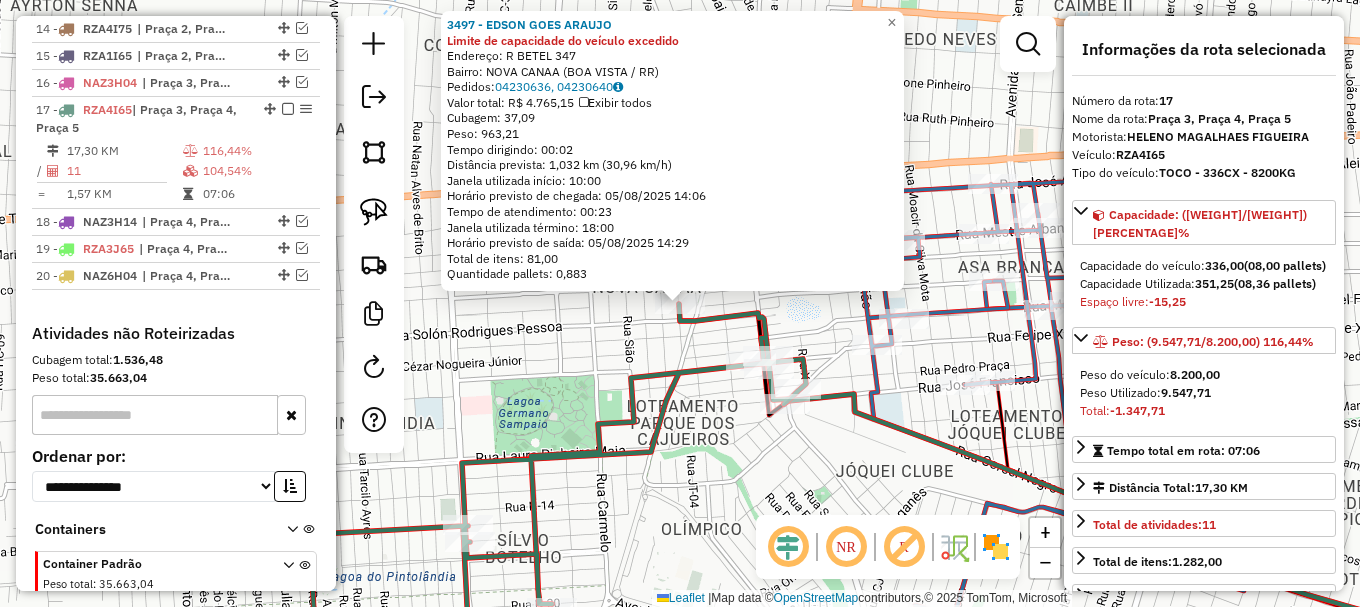 scroll, scrollTop: 1134, scrollLeft: 0, axis: vertical 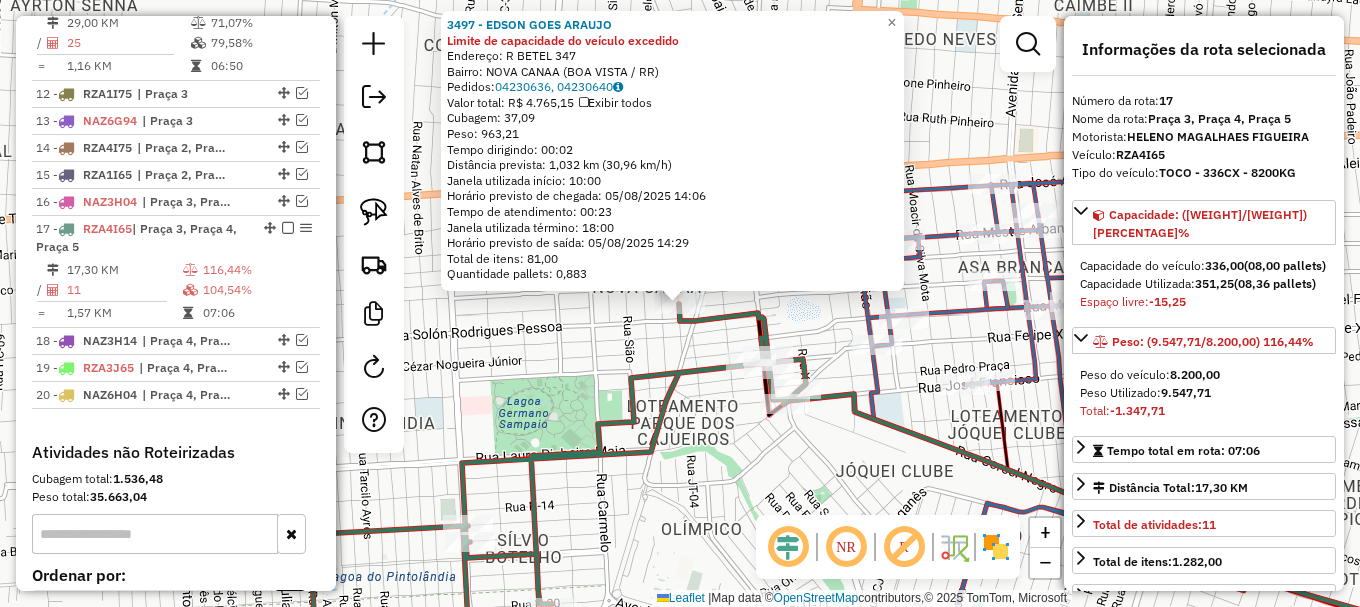 click on "Endereço: R   BETEL                         [NUMBER]   Bairro: NOVA CANAA ([CITY] / RR)" 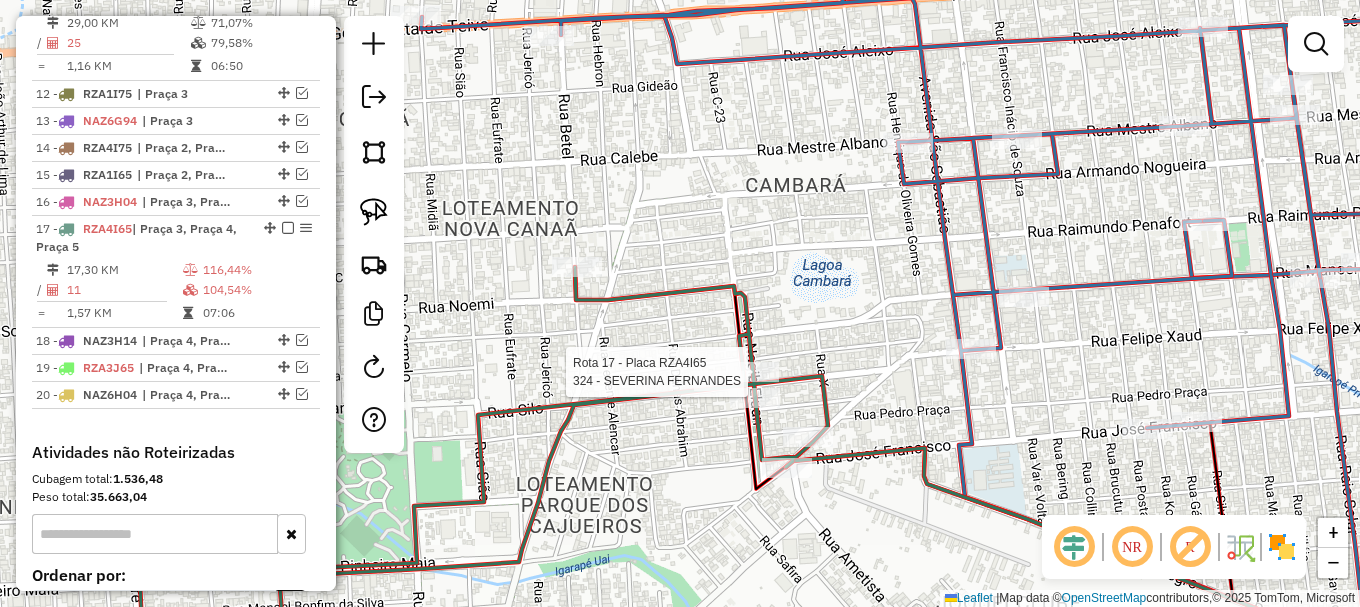 select on "**********" 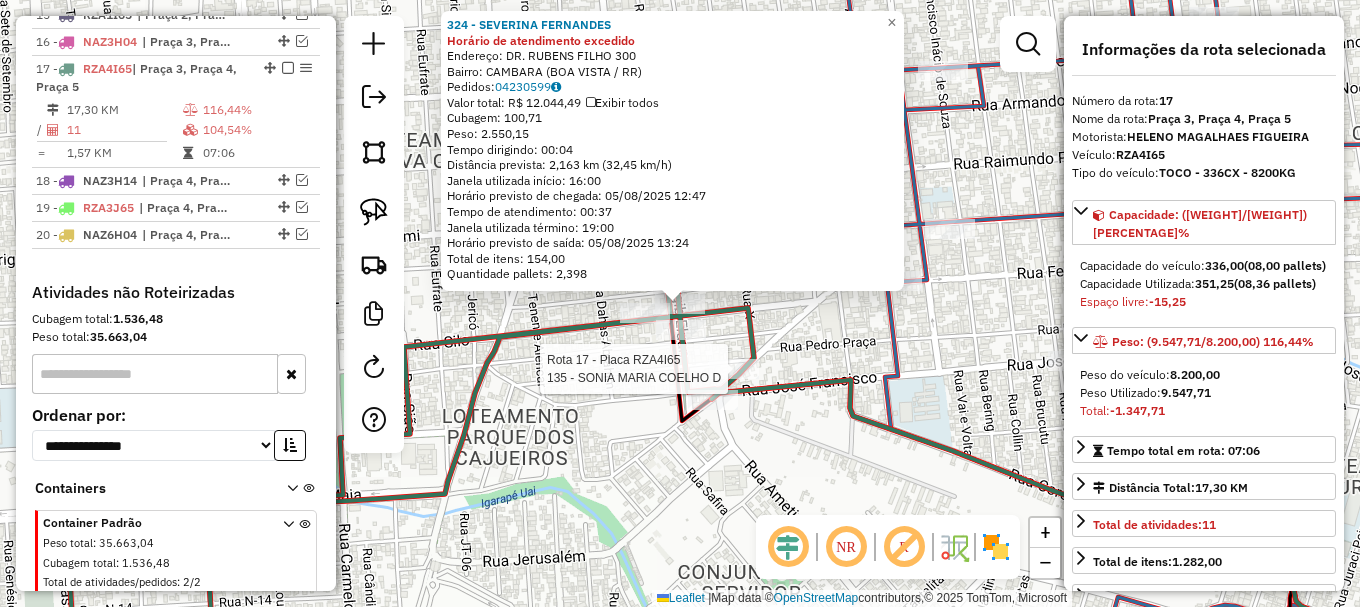 scroll, scrollTop: 1334, scrollLeft: 0, axis: vertical 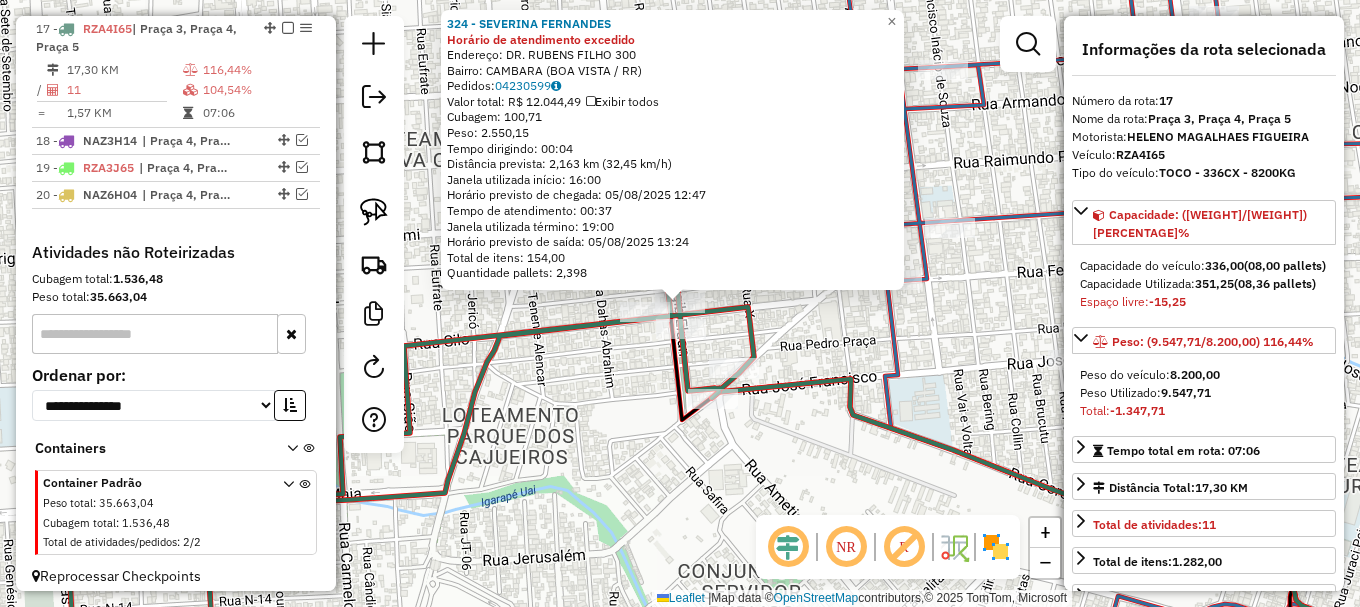 click 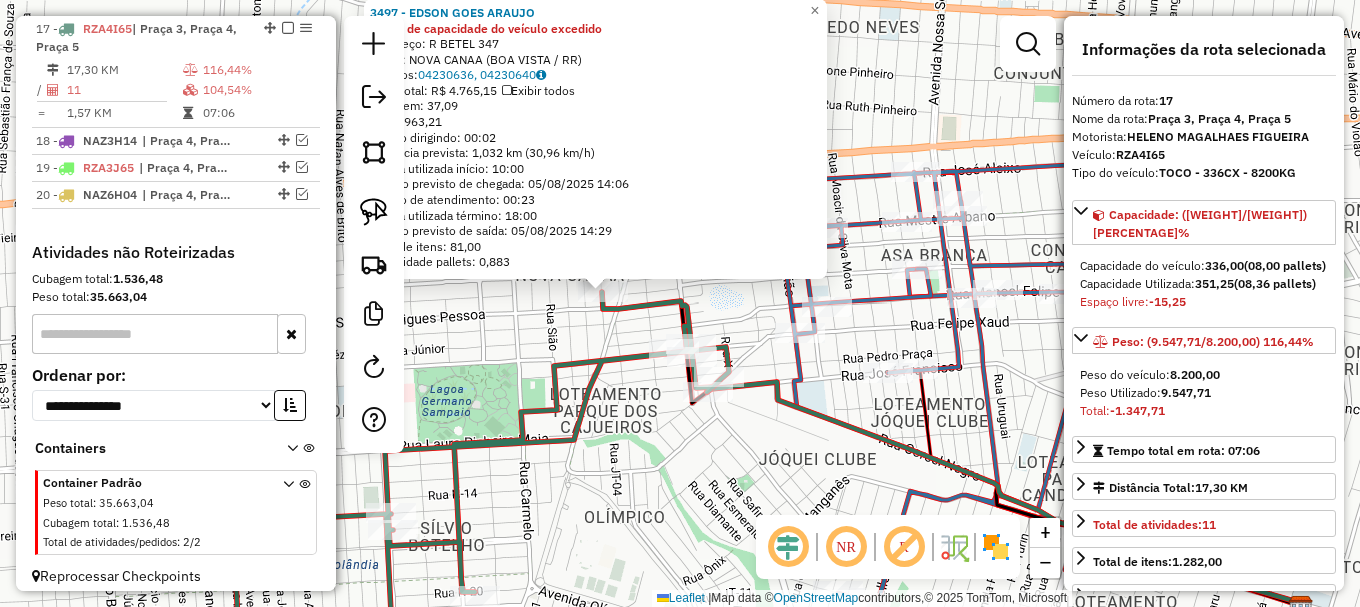 drag, startPoint x: 839, startPoint y: 406, endPoint x: 704, endPoint y: 368, distance: 140.24622 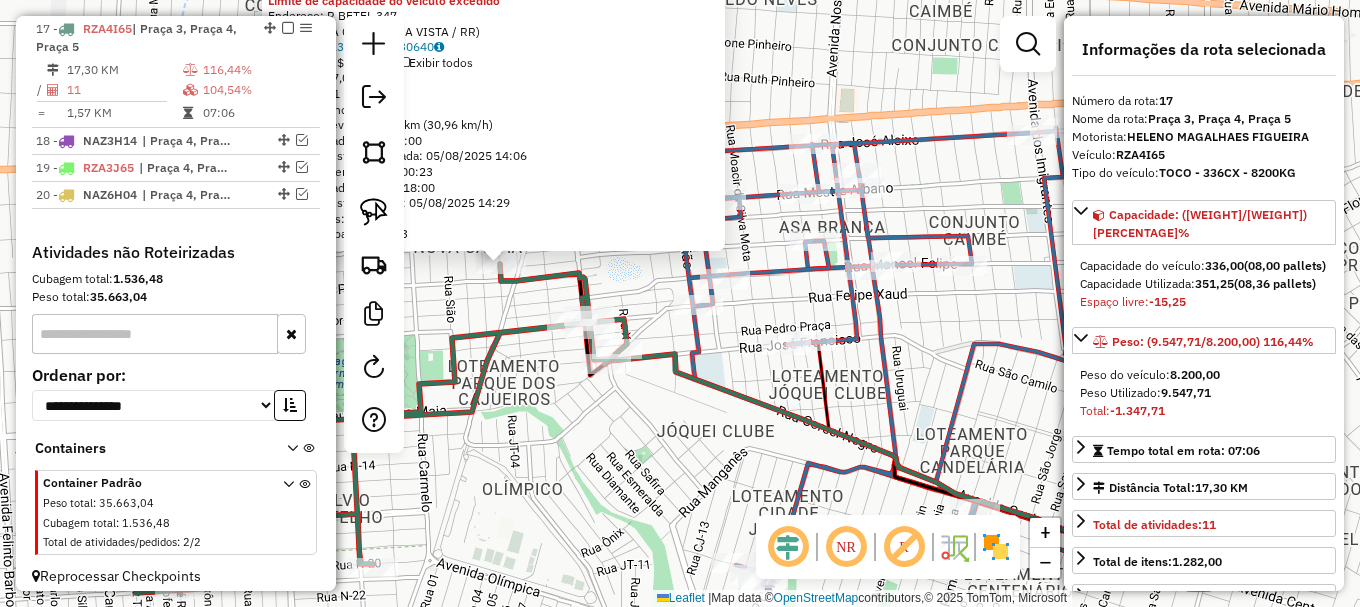 click on "Rota 17 - Placa RZA4I65 5444 - [BRAND_NAME] [FULL_NAME] Limite de capacidade do veículo excedido Endereço: R BETEL [NUMBER] Bairro: [NEIGHBORHOOD] ([CITY] / [STATE]) Pedidos: 04230636, 04230640 Valor total: R$ 4.765,15 Exibir todos Cubagem: 37,09 Peso: 963,21 Tempo dirigindo: 00:02 Distância prevista: 1,032 km (30,96 km/h) Janela utilizada início: 10:00 Horário previsto de chegada: 05/08/2025 14:06 Tempo de atendimento: 00:23 Janela utilizada término: 18:00 Horário previsto de saída: 05/08/2025 14:29 Total de itens: 81,00 Quantidade pallets: 0,883 × Janela de atendimento Grade de atendimento Capacidade Transportadoras Veículos Cliente Pedidos Rotas Selecione os dias de semana para filtrar as janelas de atendimento Seg Ter Qua Qui Sex Sáb Dom Informe o período da janela de atendimento: De: Até: Filtrar exatamente a janela do cliente Considerar janela de atendimento padrão Seg Ter Qua Qui Sex Sáb De:" 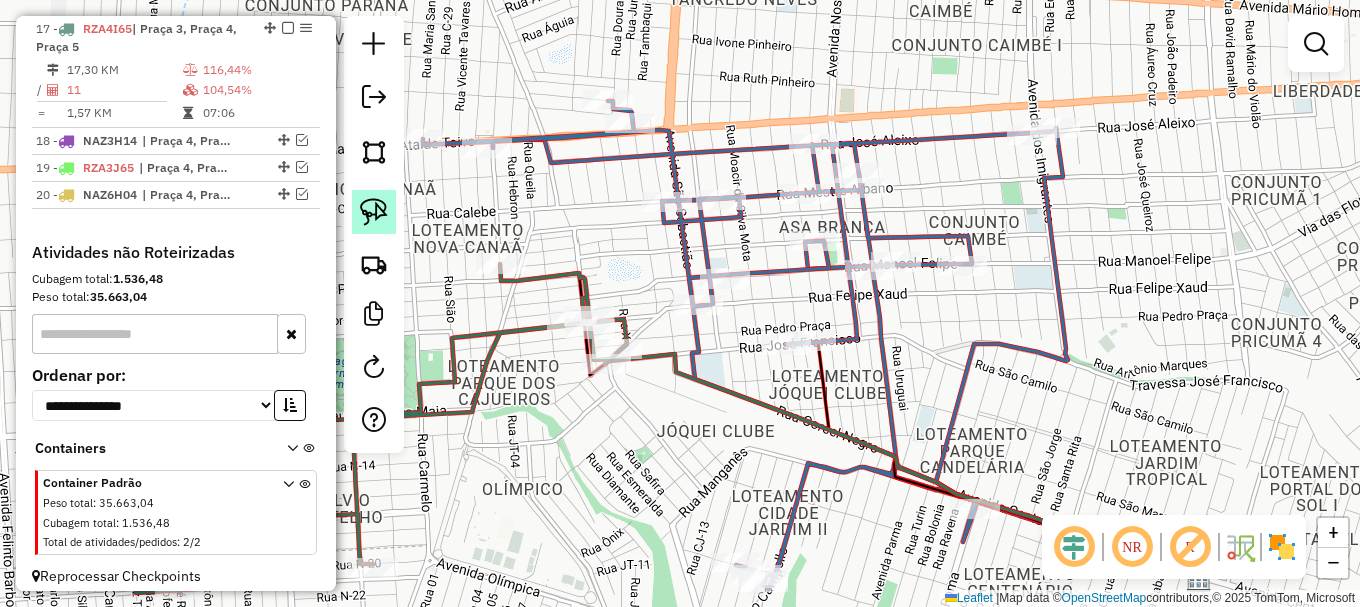 click 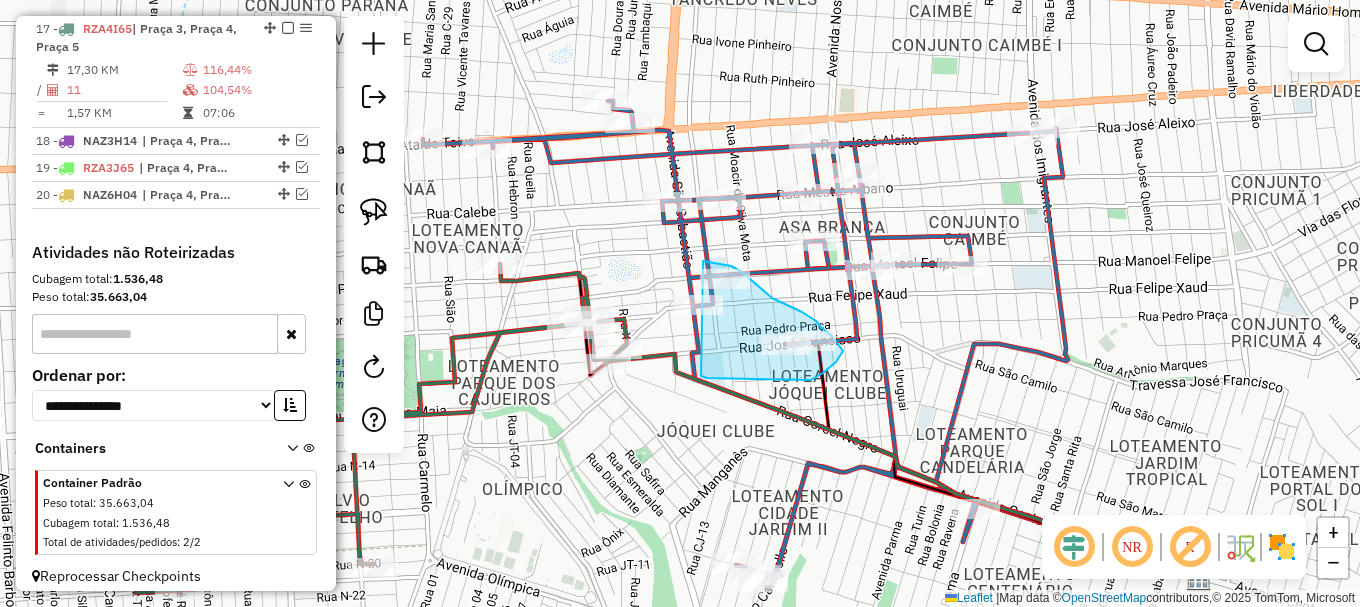 drag, startPoint x: 702, startPoint y: 377, endPoint x: 664, endPoint y: 260, distance: 123.01626 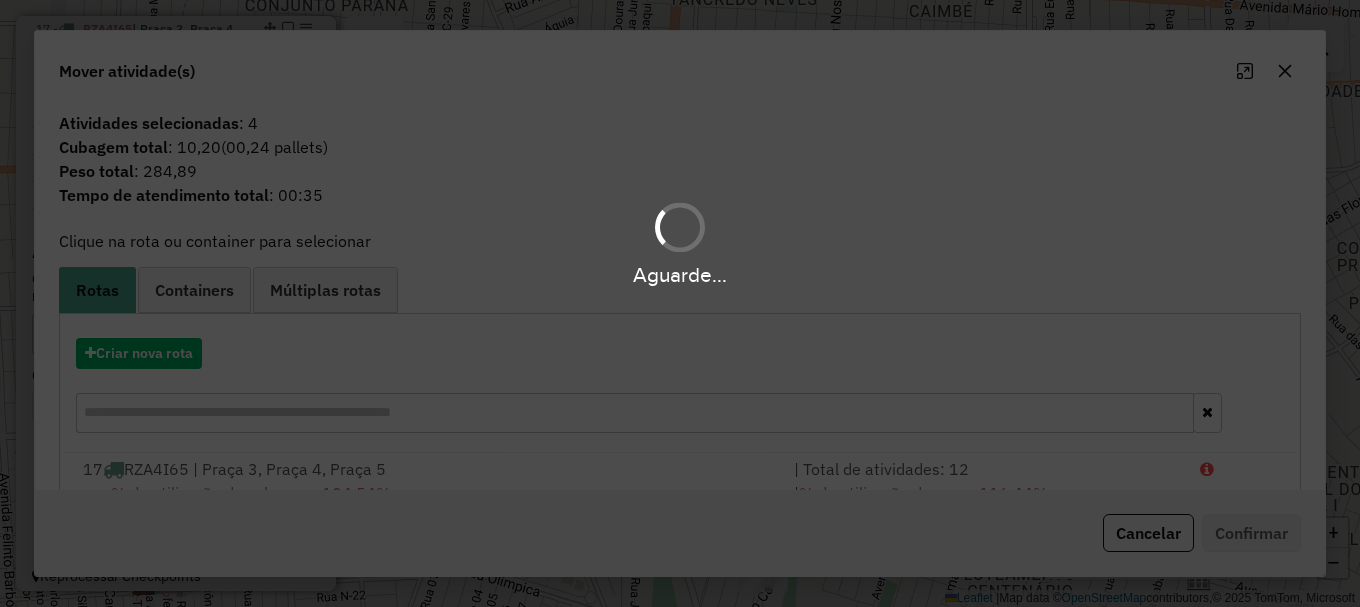 click on "Aguarde..." at bounding box center (680, 303) 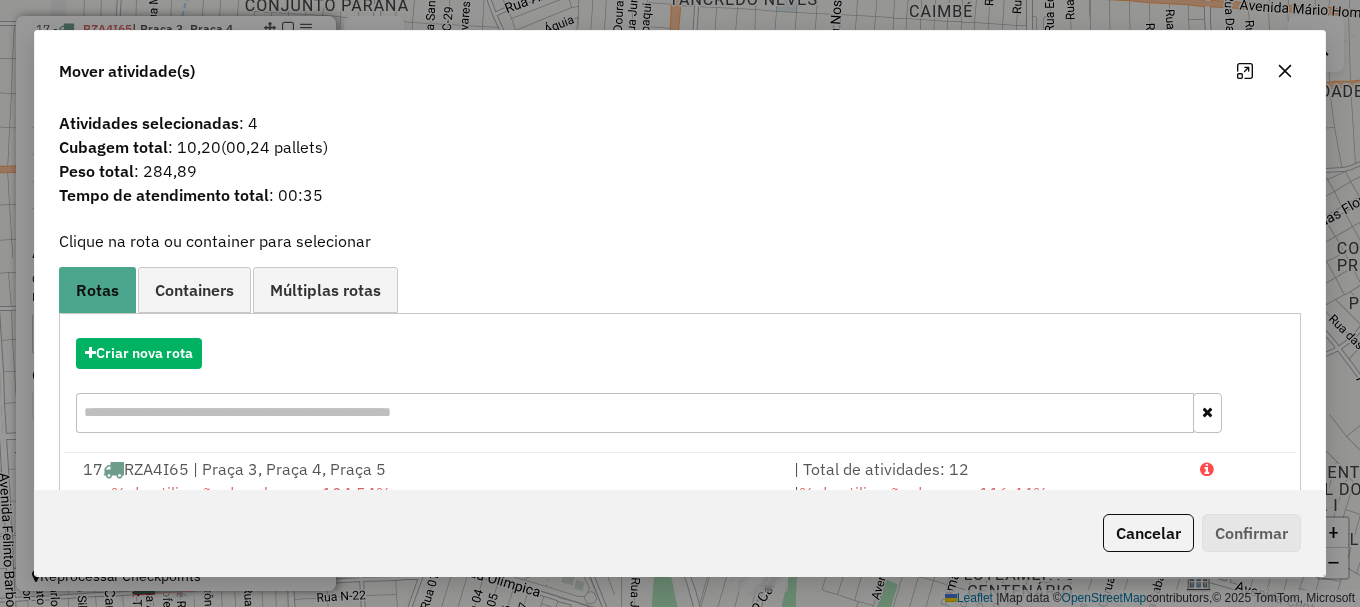 click at bounding box center (1239, 469) 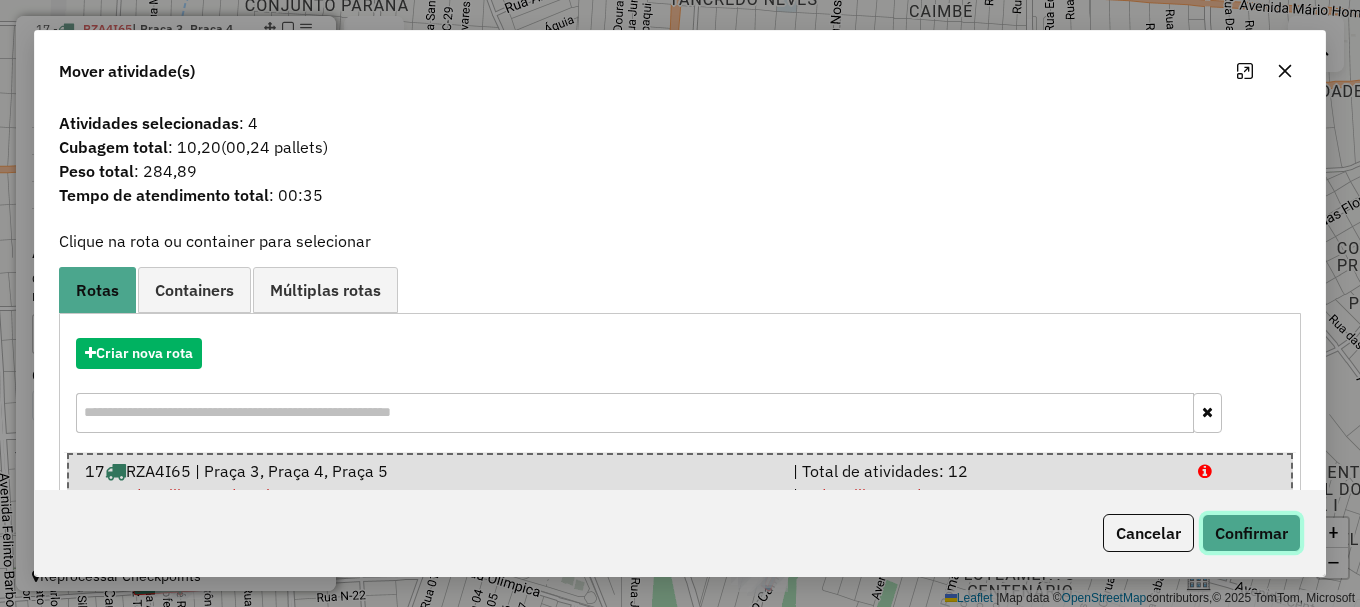 click on "Confirmar" 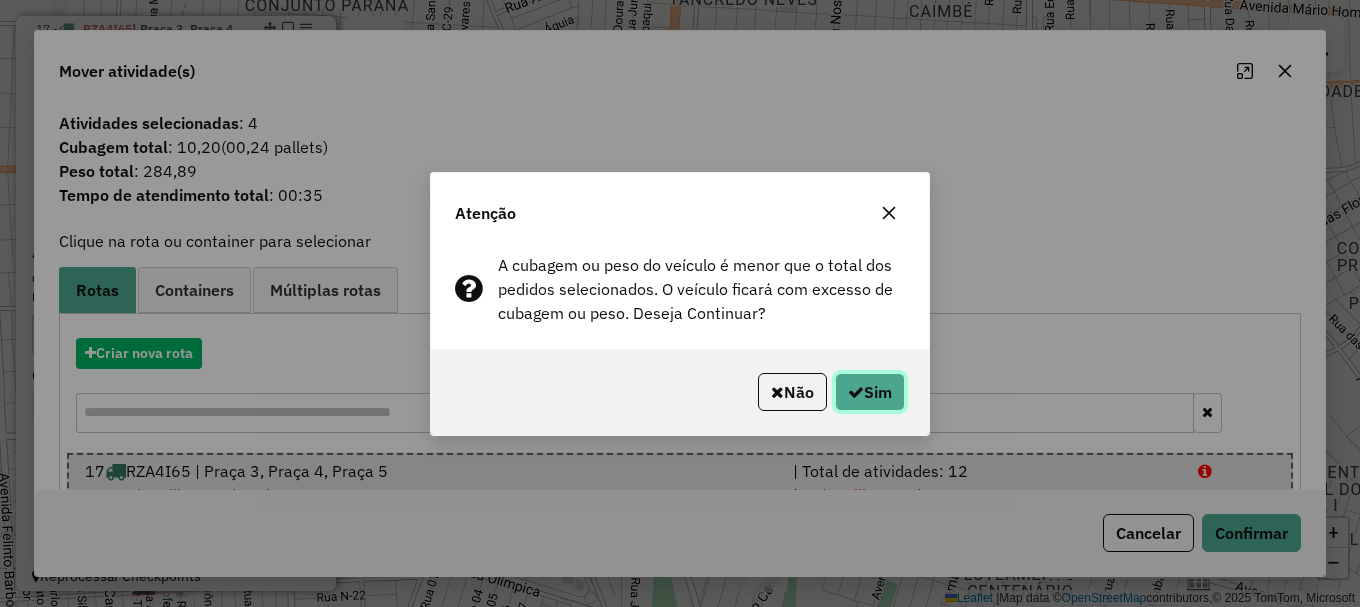 click on "Sim" 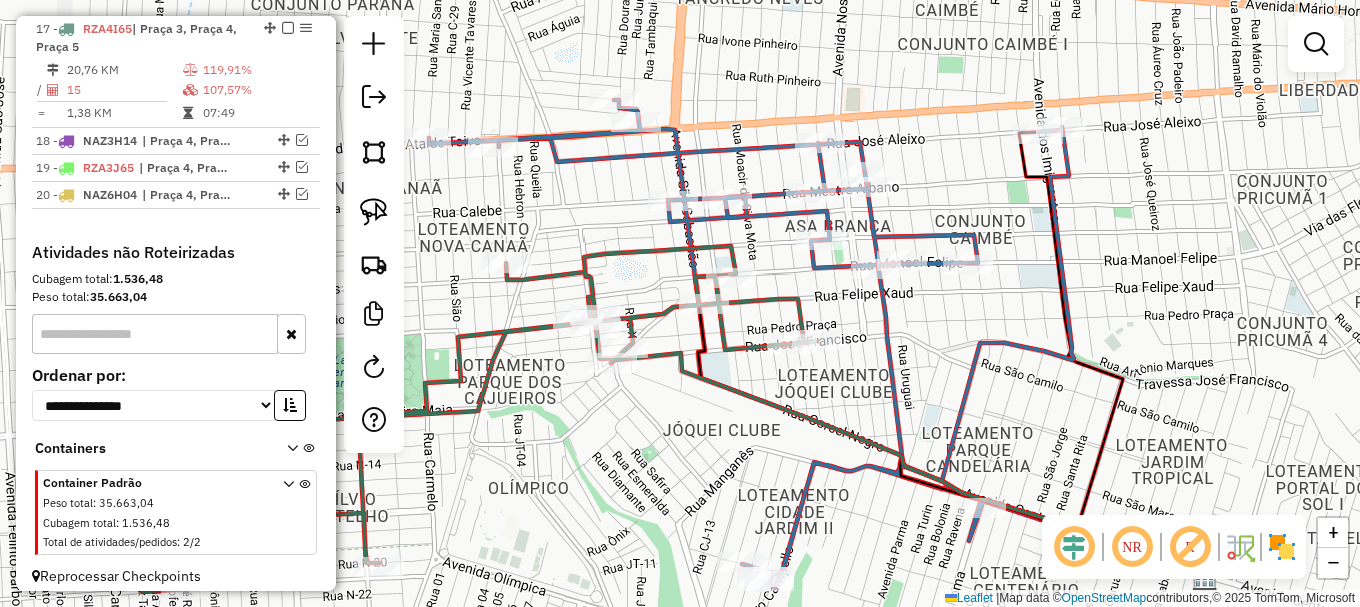 drag, startPoint x: 571, startPoint y: 227, endPoint x: 696, endPoint y: 251, distance: 127.28315 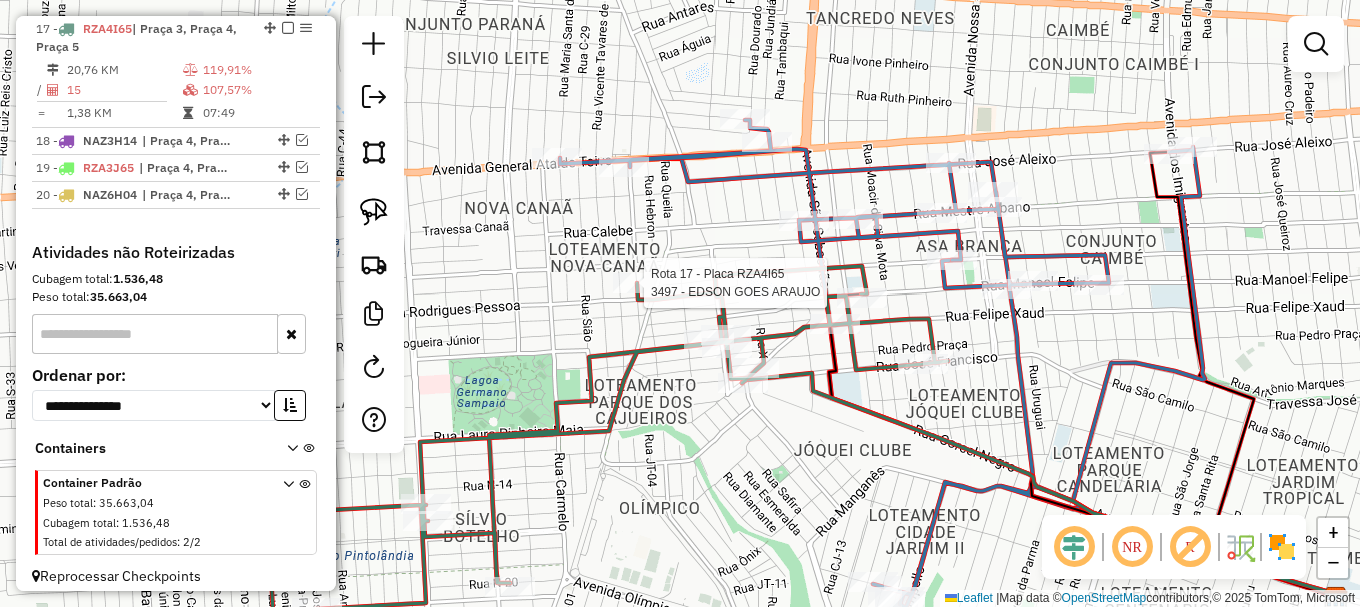 select on "**********" 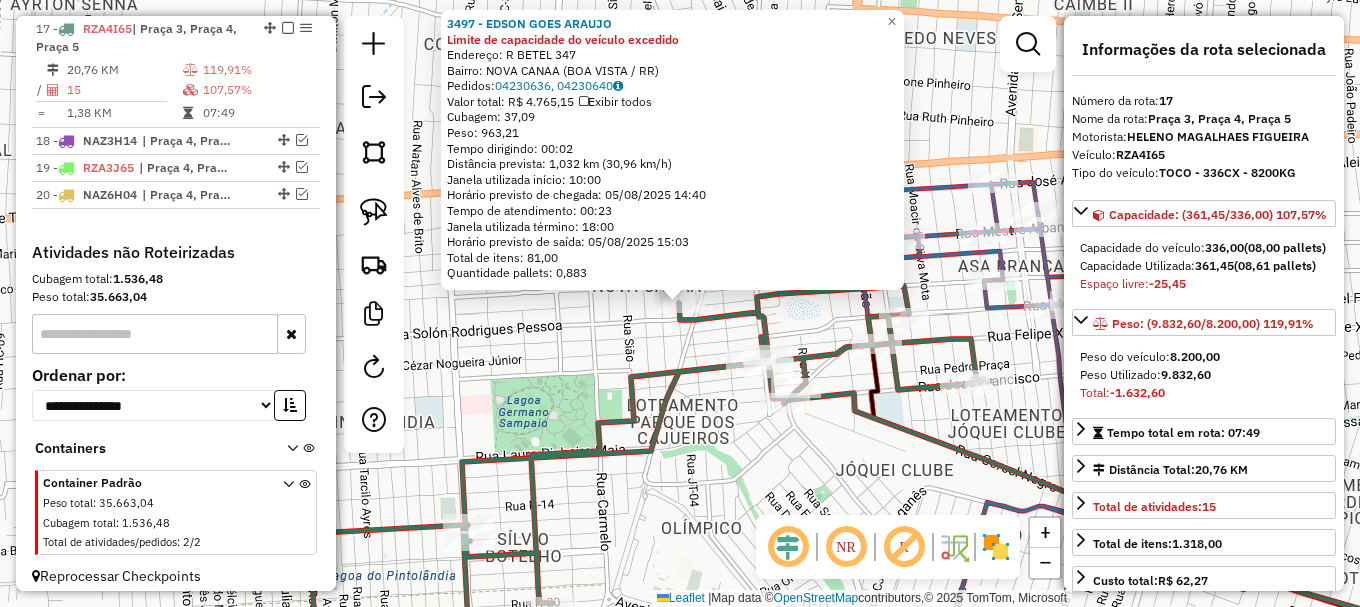drag, startPoint x: 387, startPoint y: 202, endPoint x: 462, endPoint y: 263, distance: 96.67471 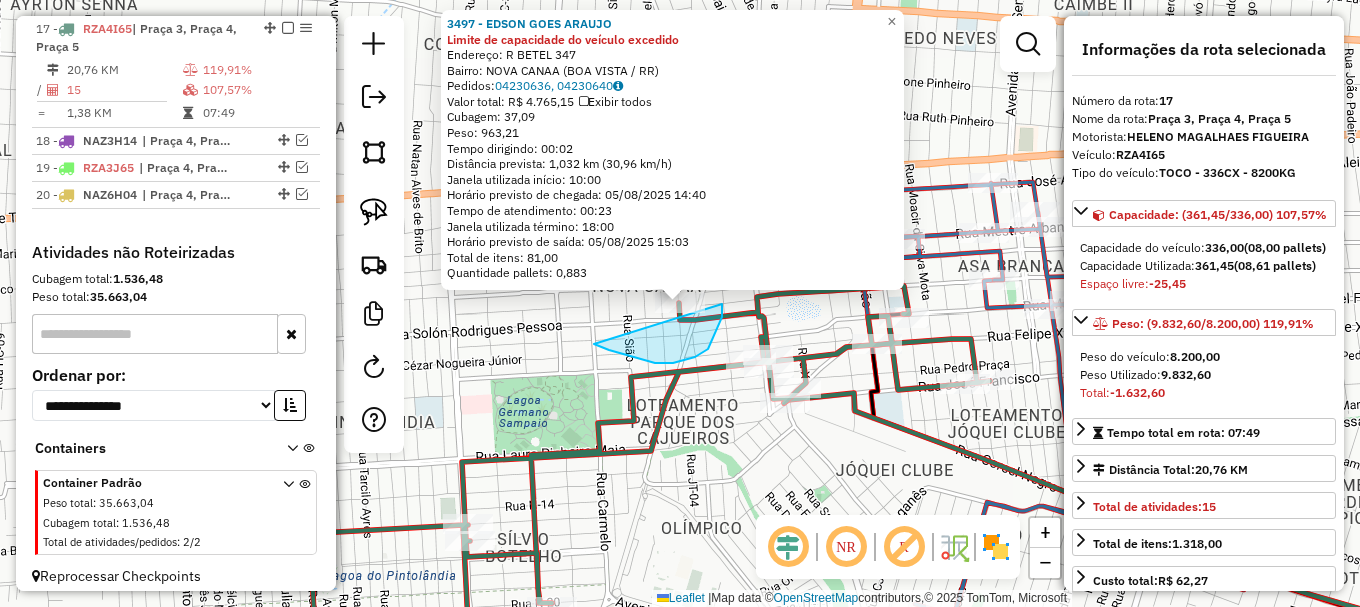 drag, startPoint x: 609, startPoint y: 350, endPoint x: 678, endPoint y: 247, distance: 123.97581 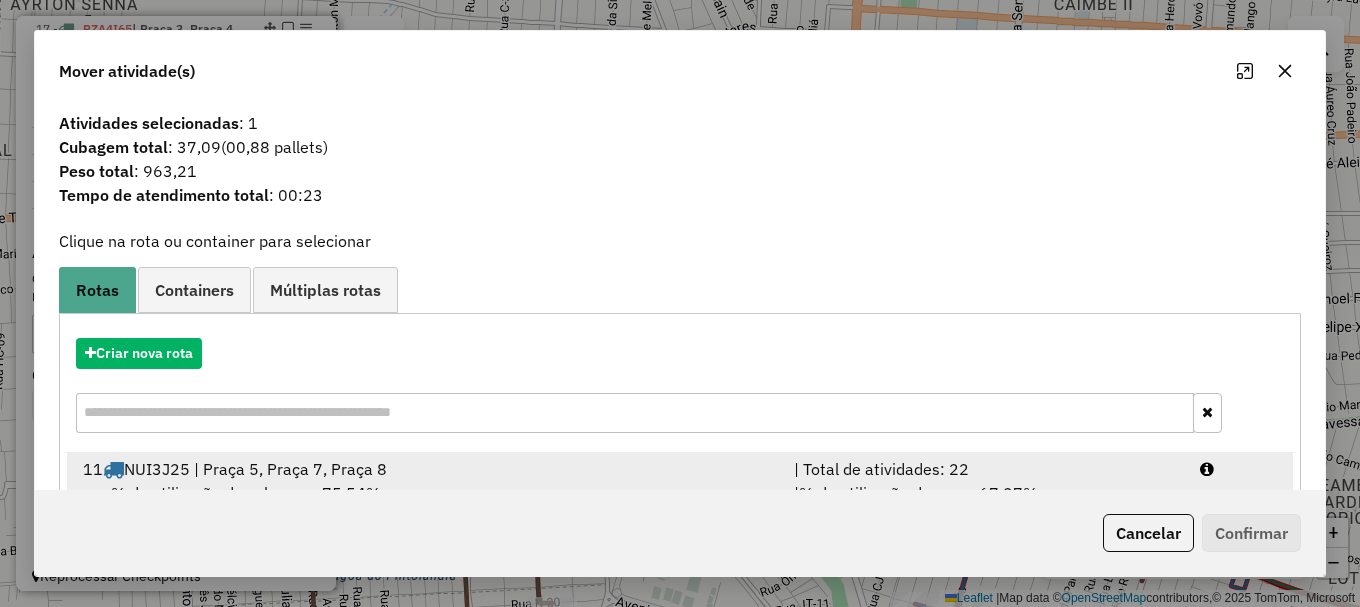 click at bounding box center (1239, 469) 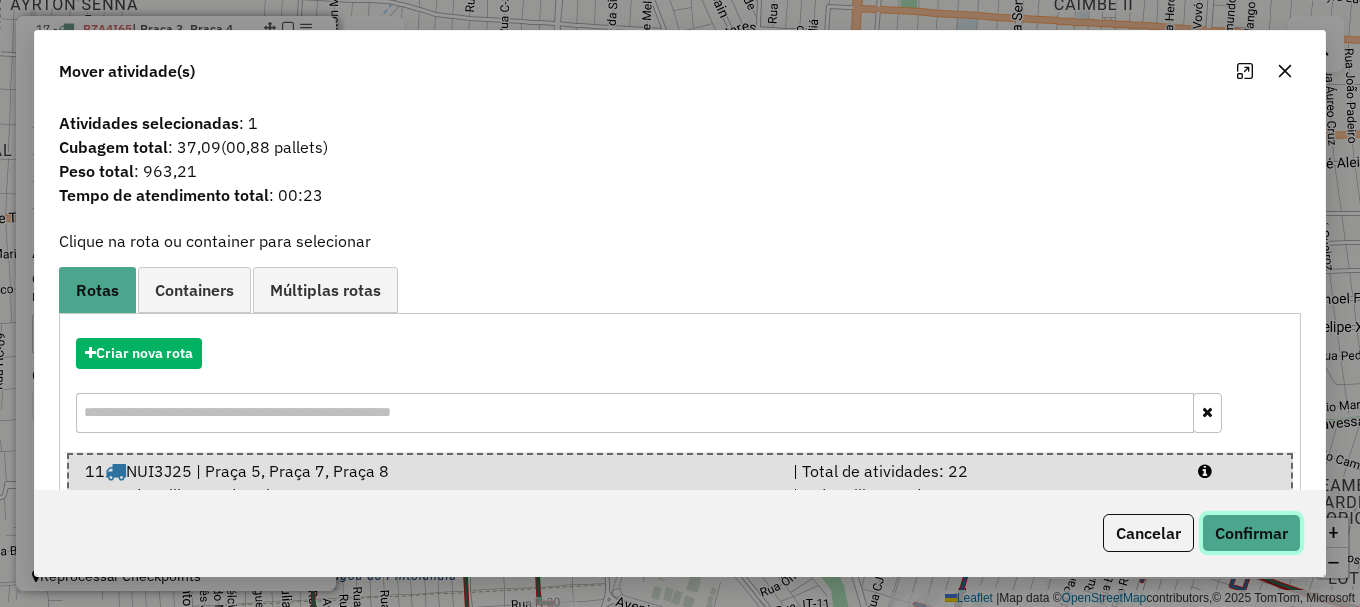click on "Confirmar" 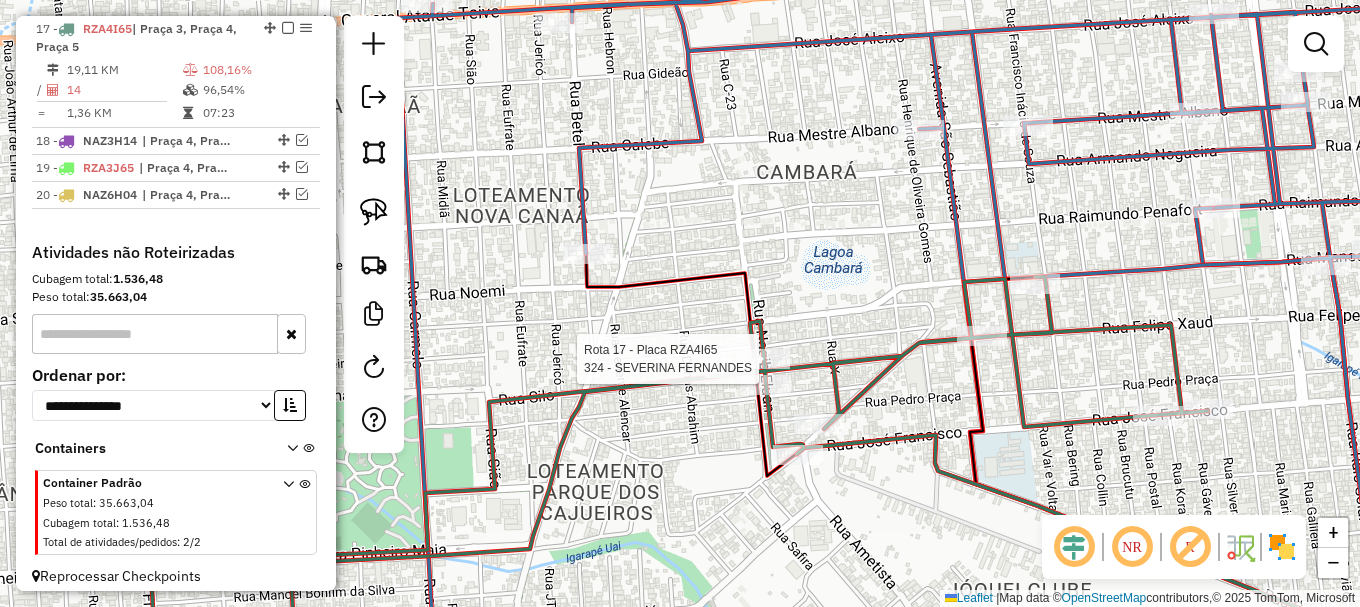 select on "**********" 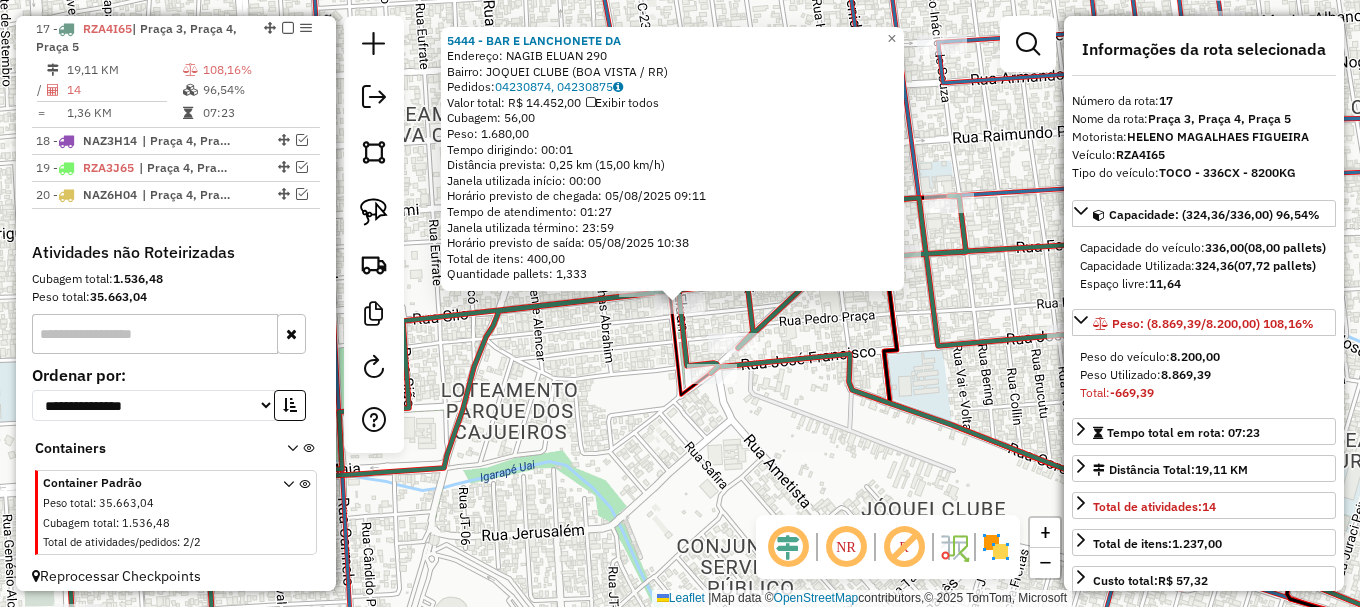 click on "[NUMBER] - [NAME]  Endereço:  [STREET] [NUMBER]   Bairro: [NEIGHBORHOOD] ([CITY] / [STATE])   Pedidos:  [ORDER_ID], [ORDER_ID]   Valor total: R$ [PRICE]   Exibir todos   Cubagem: [NUMBER]  Peso: [NUMBER]  Tempo dirigindo: [TIME]   Distância prevista: [NUMBER] km ([NUMBER] km/h)   Janela utilizada início: [TIME]   Horário previsto de chegada: [DATE] [TIME]   Tempo de atendimento: [TIME]   Janela utilizada término: [TIME]   Horário previsto de saída: [DATE] [TIME]   Total de itens: [NUMBER],00   Quantidade pallets: [NUMBER]  × Janela de atendimento Grade de atendimento Capacidade Transportadoras Veículos Cliente Pedidos  Rotas Selecione os dias de semana para filtrar as janelas de atendimento  Seg   Ter   Qua   Qui   Sex   Sáb   Dom  Informe o período da janela de atendimento: De: Até:  Filtrar exatamente a janela do cliente  Considerar janela de atendimento padrão  Selecione os dias de semana para filtrar as grades de atendimento  Seg   Ter   Qua   Qui   Sex   Sáb   Dom   Peso mínimo:   Peso máximo:   De:  +" 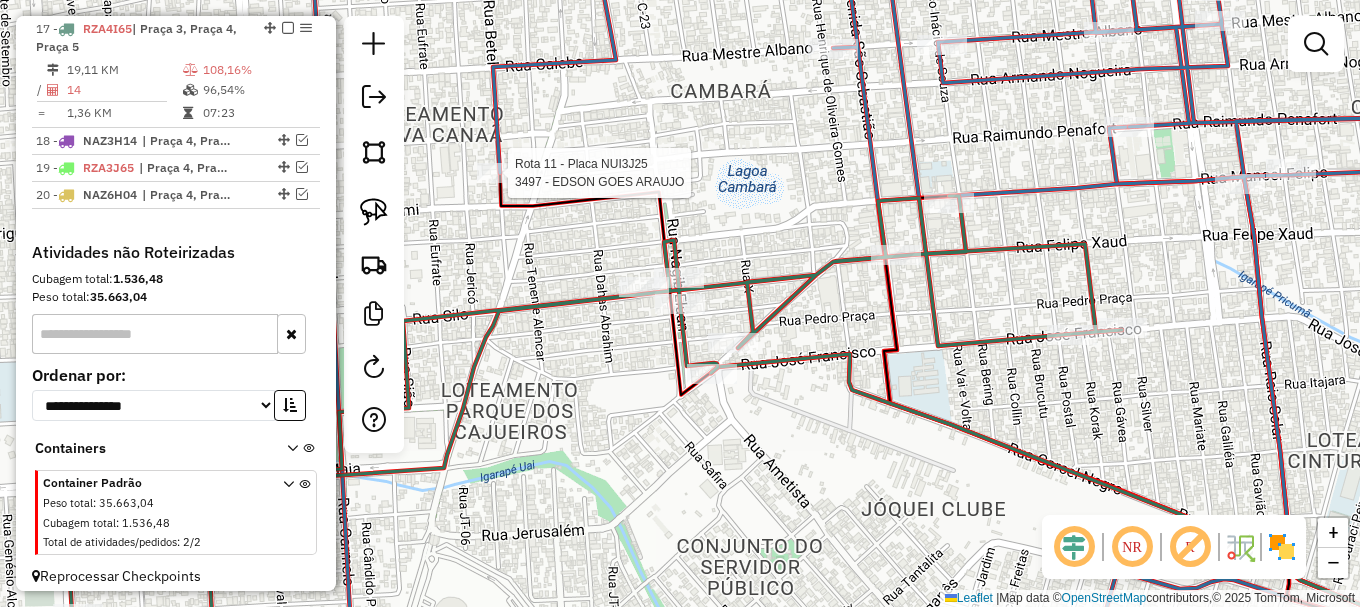 click 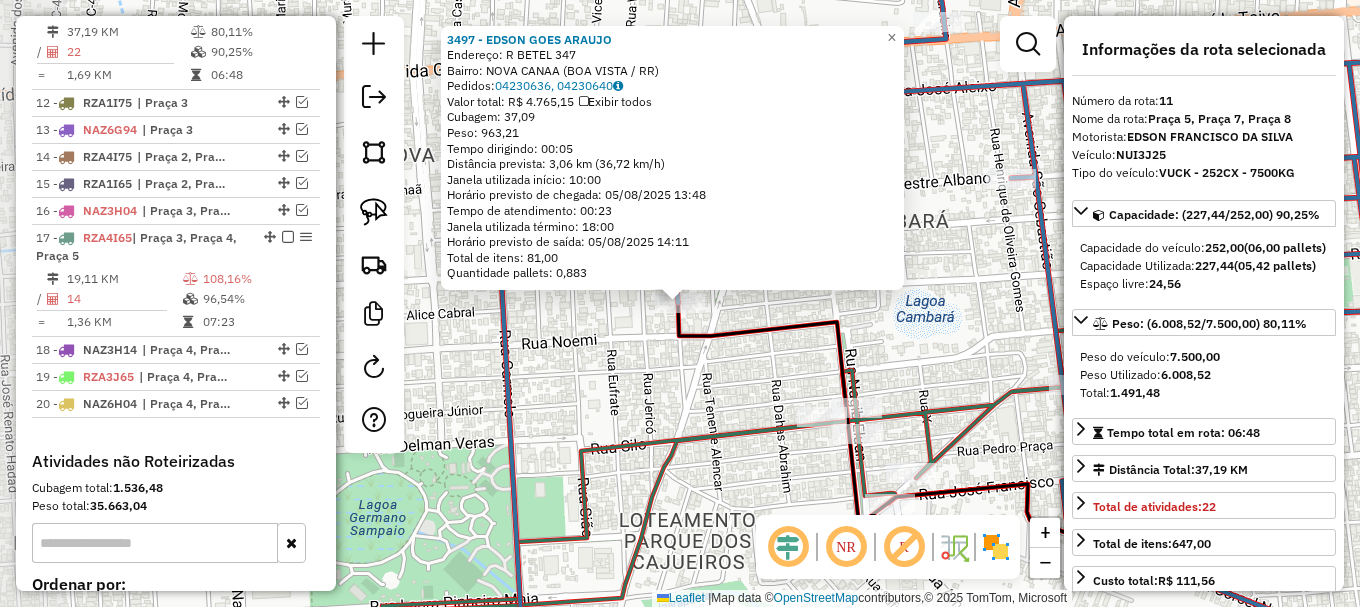 scroll, scrollTop: 1087, scrollLeft: 0, axis: vertical 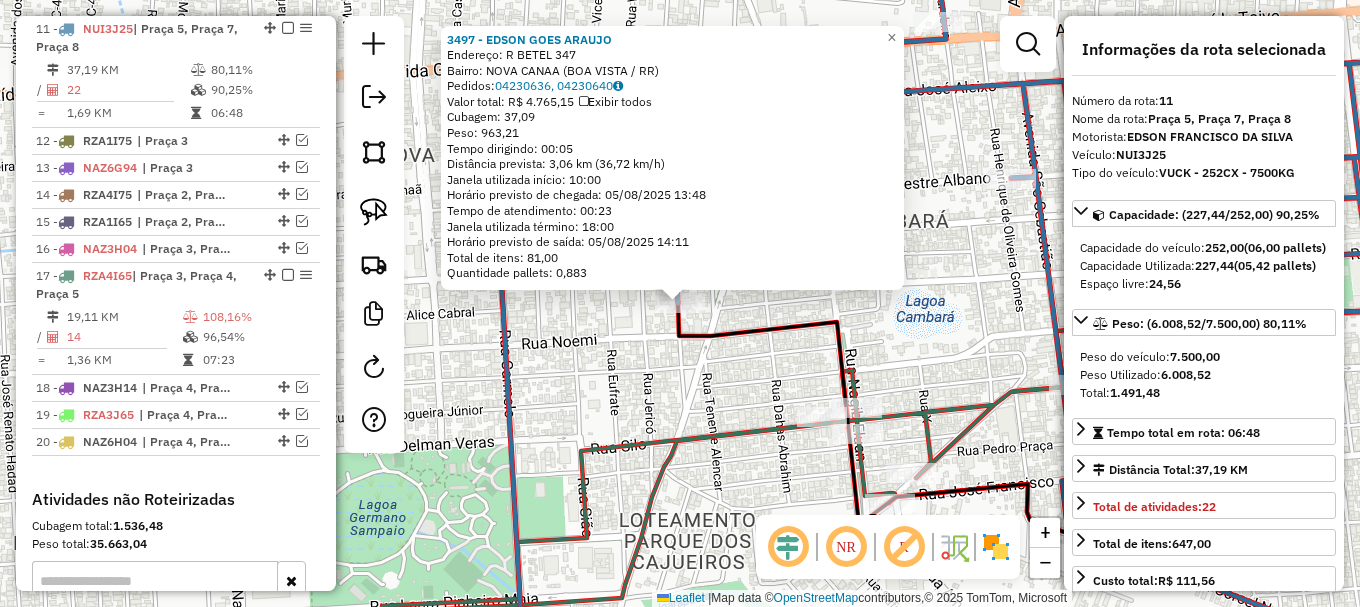 click 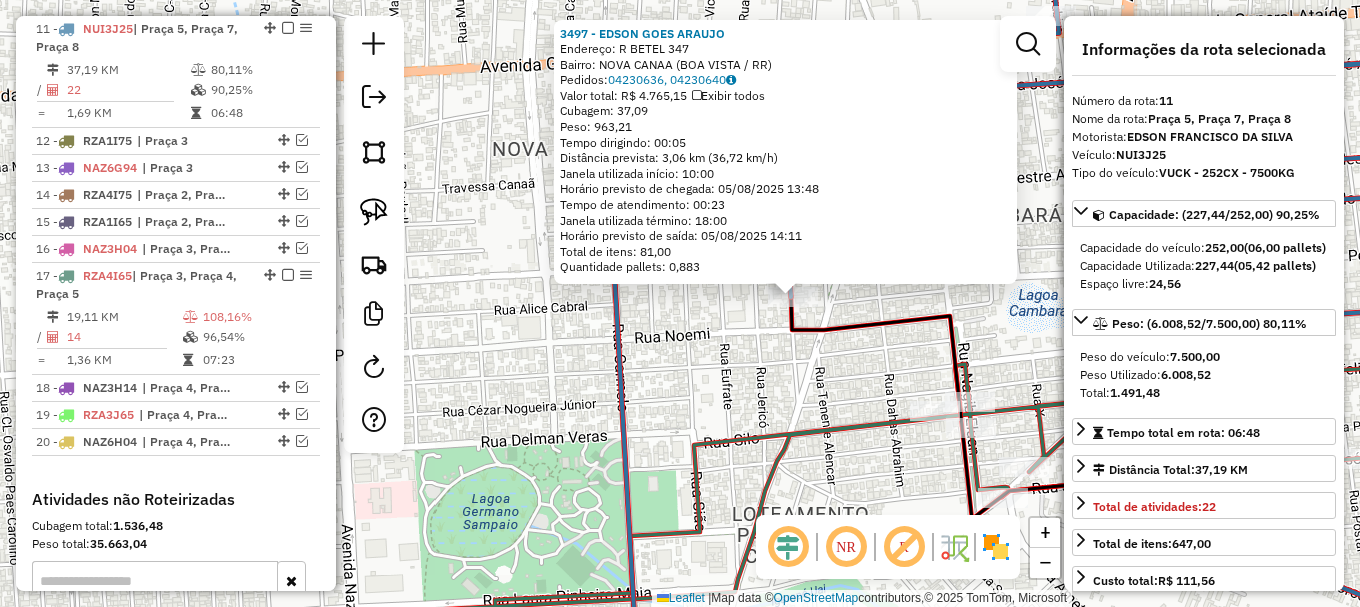 drag, startPoint x: 762, startPoint y: 468, endPoint x: 643, endPoint y: 391, distance: 141.7392 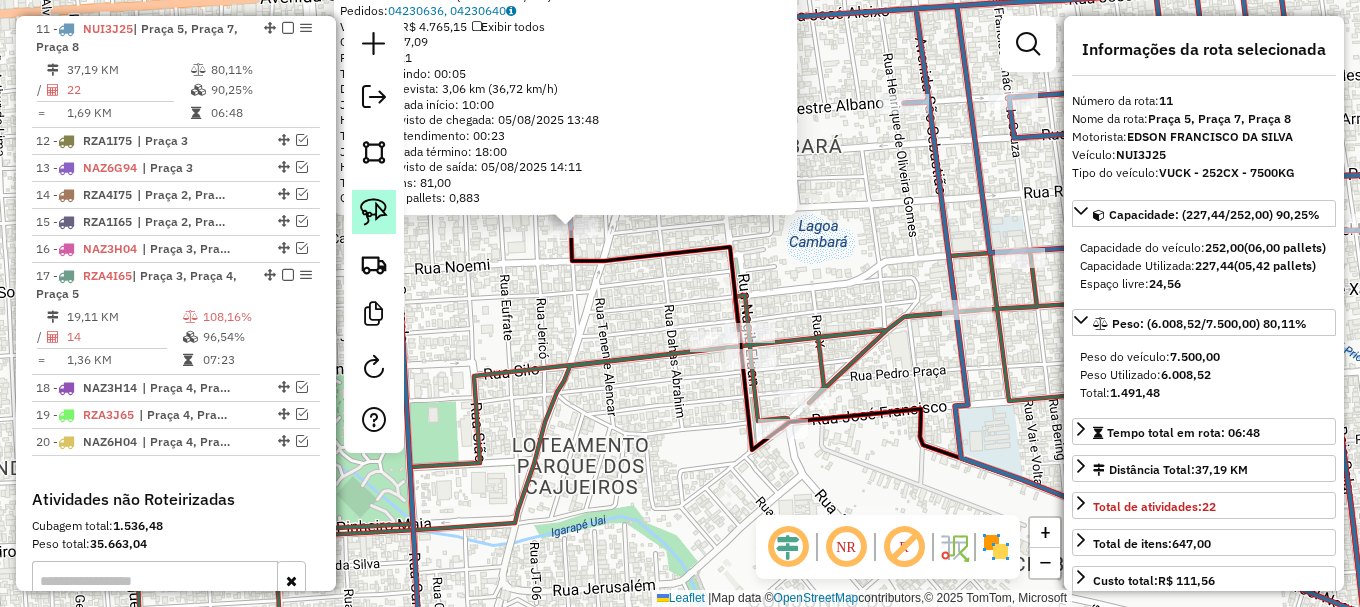 click 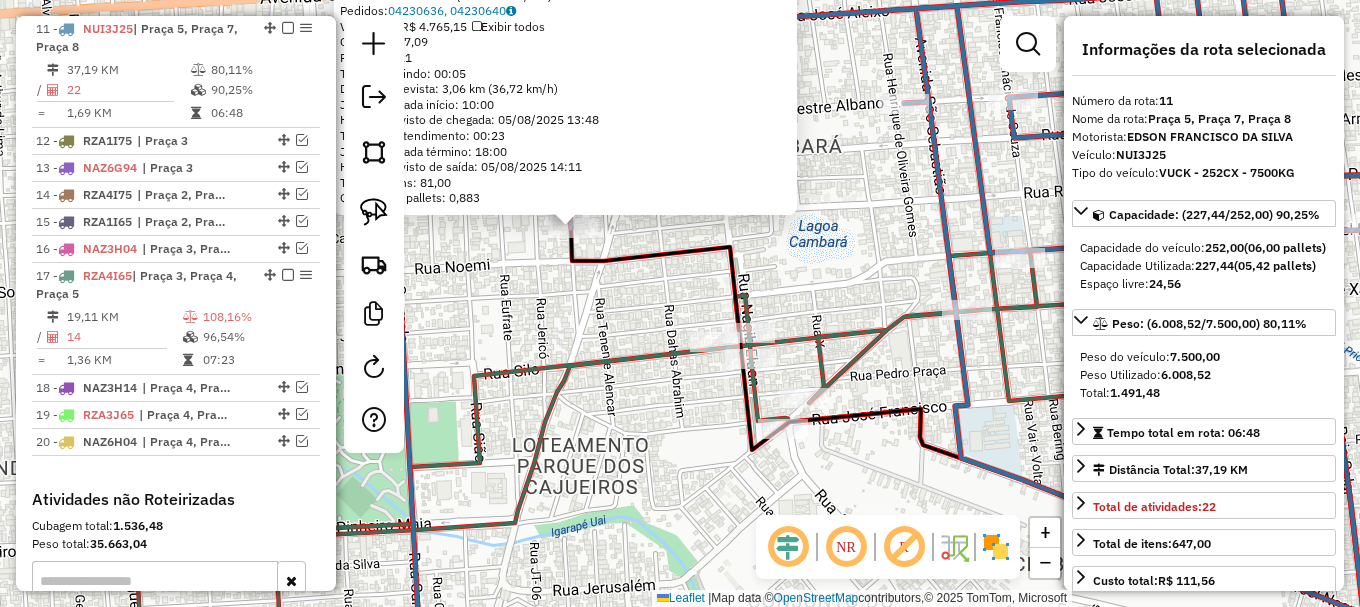 drag, startPoint x: 385, startPoint y: 218, endPoint x: 511, endPoint y: 368, distance: 195.89793 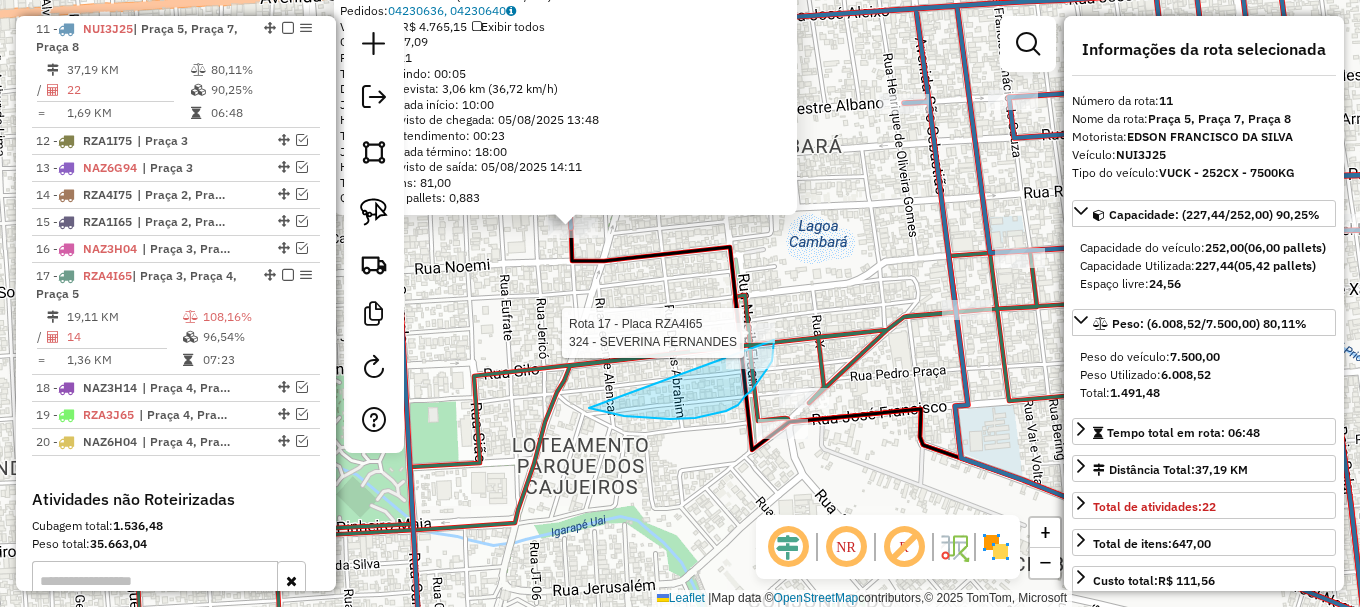 click on "Rota [NUMBER] - Placa RZA4I65 [NUMBER] - BAR E LANCHONETE DA Rota [NUMBER] - Placa RZA4I65 [NUMBER] - SEVERINA FERNANDES [NUMBER] - EDSON GOES ARAUJO Endereço: R BETEL [NUMBER] Bairro: NOVA CANAA (BOA VISTA / RR) Pedidos: [NUMBER], [NUMBER] Valor total: R$ [NUMBER] Exibir todos Cubagem: [NUMBER] Peso: [NUMBER] Tempo dirigindo: [TIME] Distância prevista: [NUMBER] km ([NUMBER] km/h) Janela utilizada início: [TIME] Horário previsto de chegada: [DATE] [TIME] Tempo de atendimento: [TIME] Janela utilizada término: [TIME] Horário previsto de saída: [DATE] [TIME] Total de itens: [NUMBER] Quantidade pallets: [NUMBER] × Janela de atendimento Grade de atendimento Capacidade Transportadoras Veículos Cliente Pedidos Rotas Selecione os dias de semana para filtrar as janelas de atendimento Seg Ter Qua Qui Sex Sáb Dom Informe o período da janela de atendimento: De: Até: Filtrar exatamente a janela do cliente Considerar janela de atendimento padrão Seg Ter Qua Qui Sex De:" 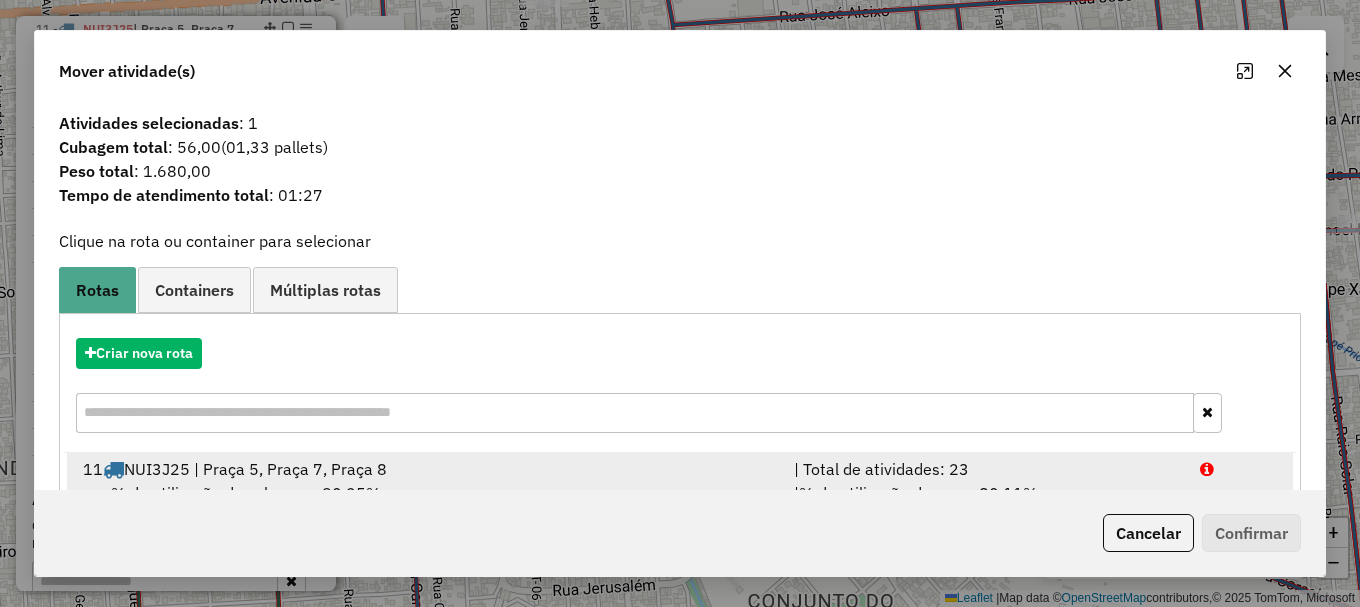 click at bounding box center (1239, 469) 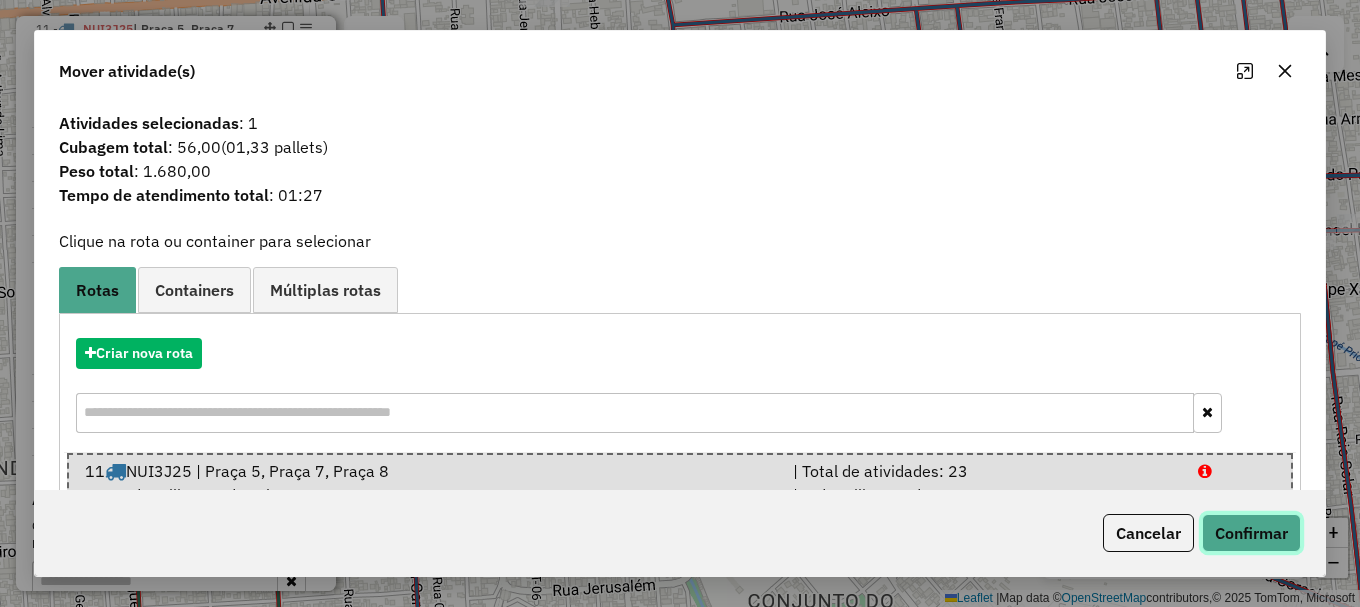 click on "Confirmar" 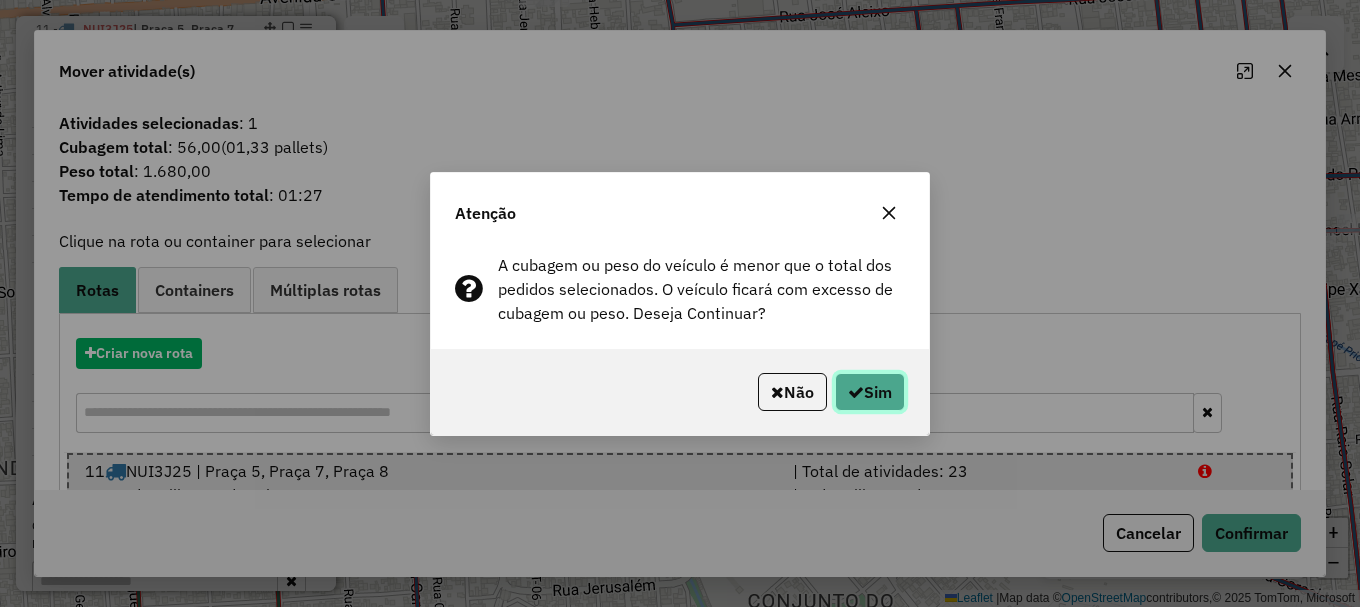 click on "Sim" 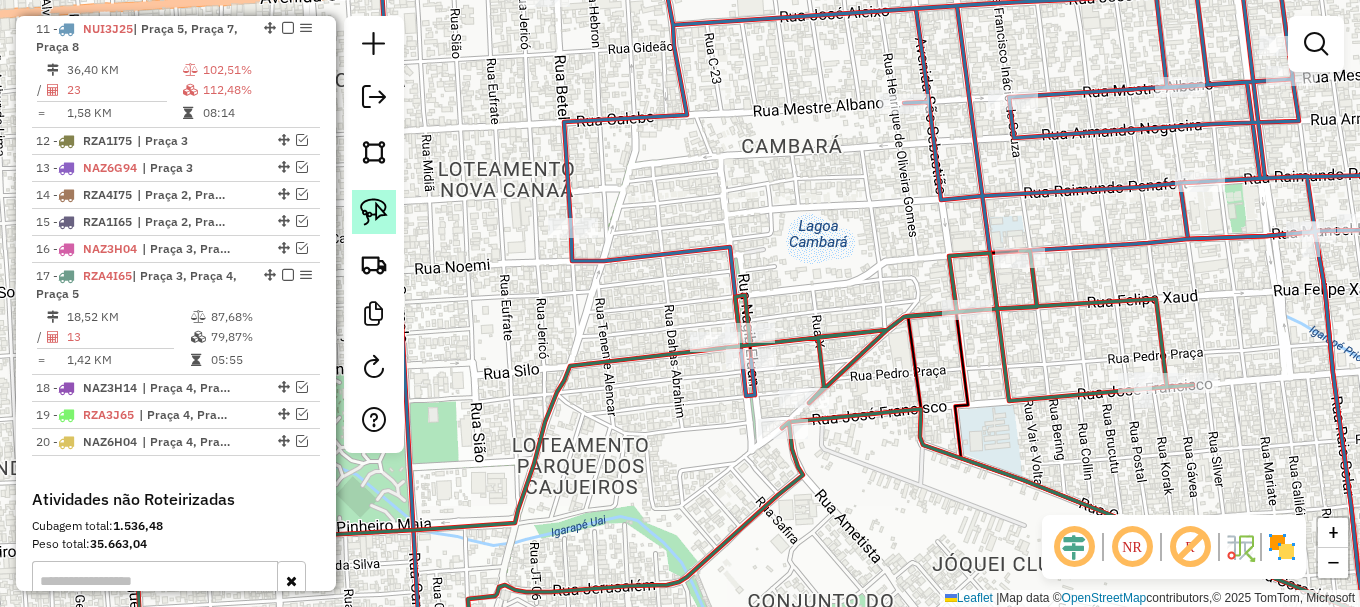 drag, startPoint x: 384, startPoint y: 208, endPoint x: 479, endPoint y: 295, distance: 128.8177 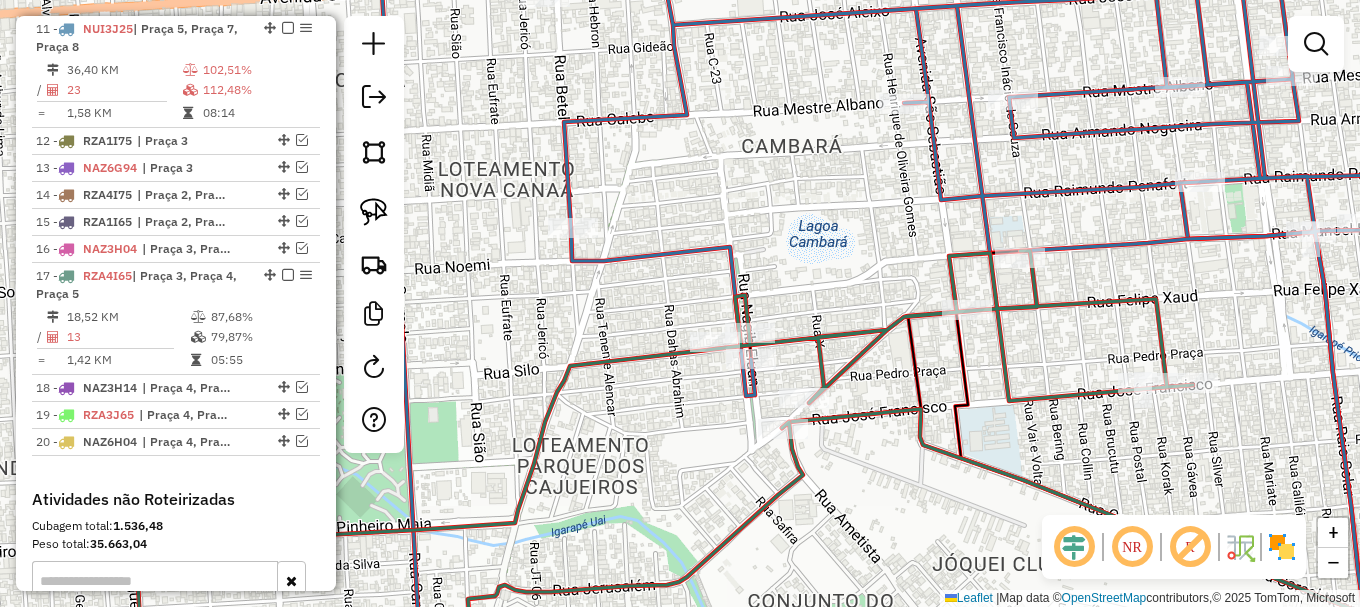 click 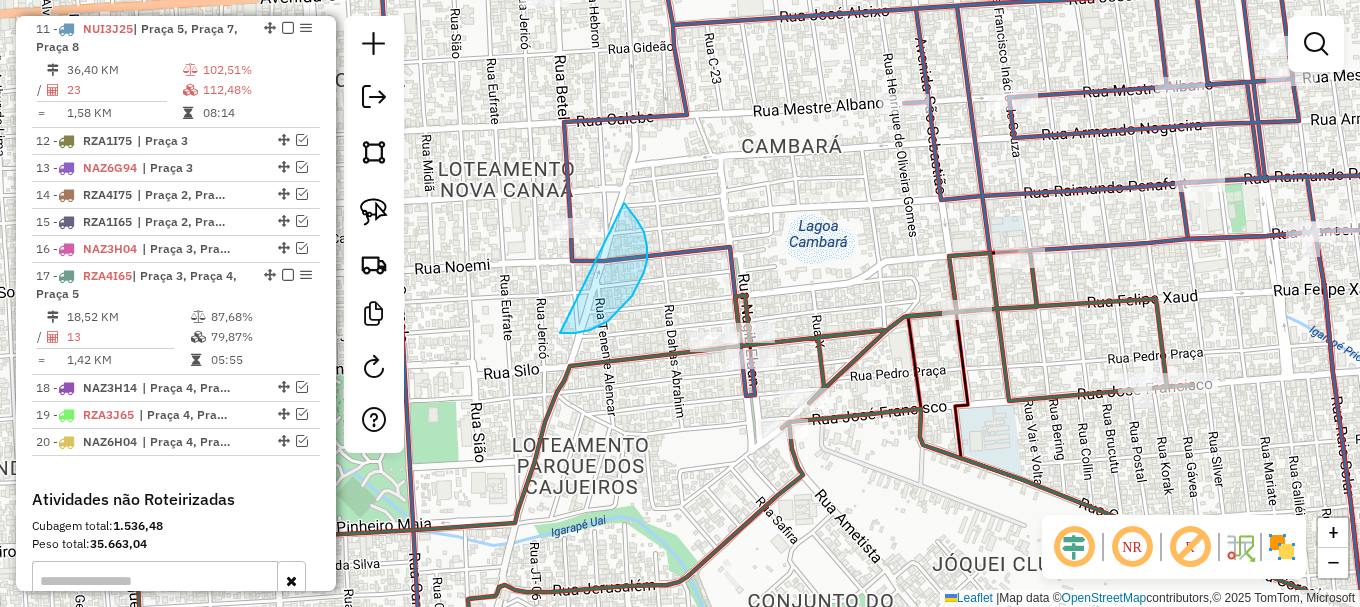 drag, startPoint x: 602, startPoint y: 325, endPoint x: 527, endPoint y: 161, distance: 180.3358 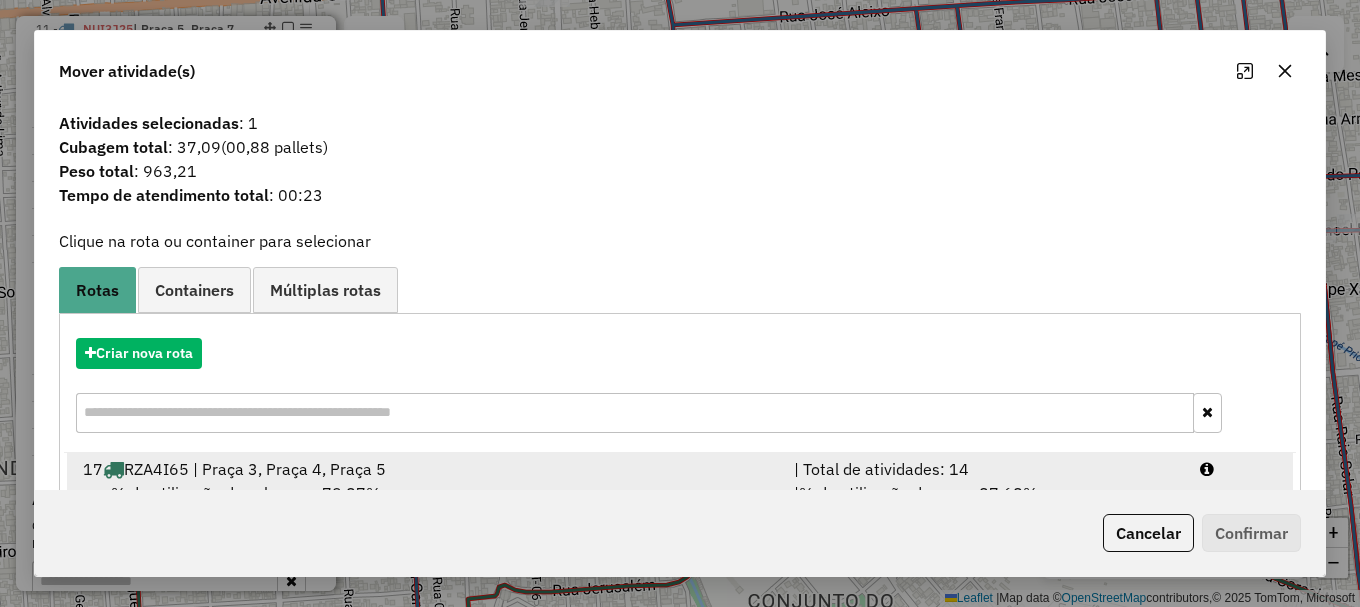 click at bounding box center (1239, 469) 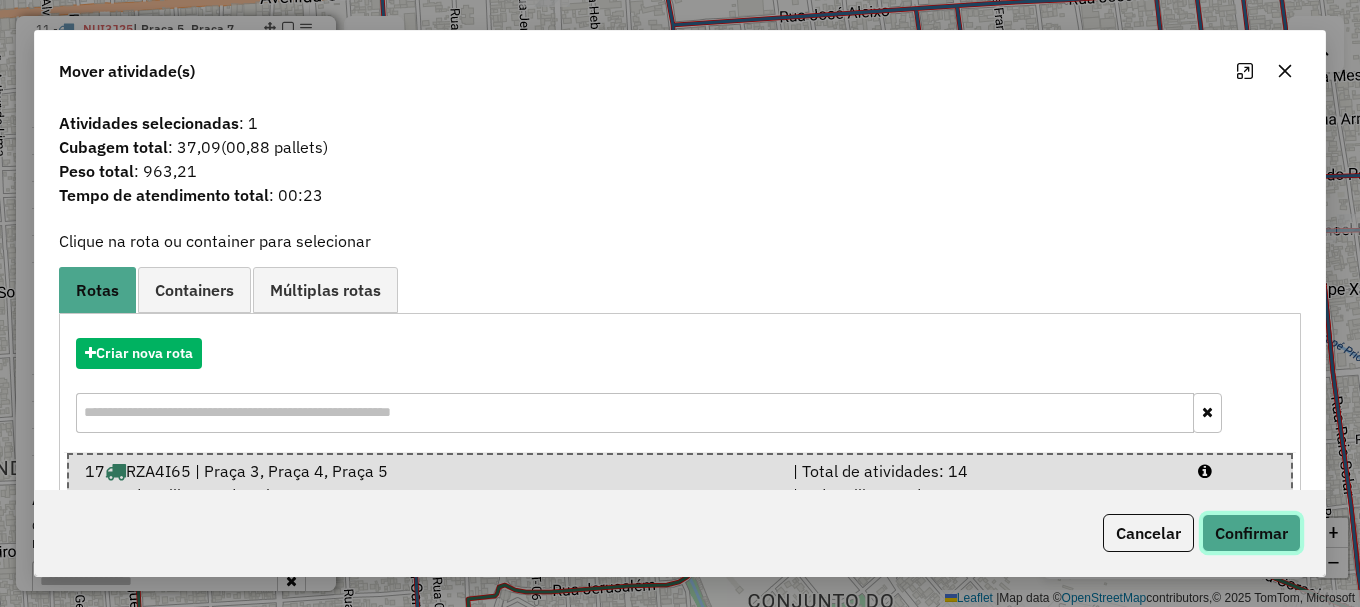 click on "Confirmar" 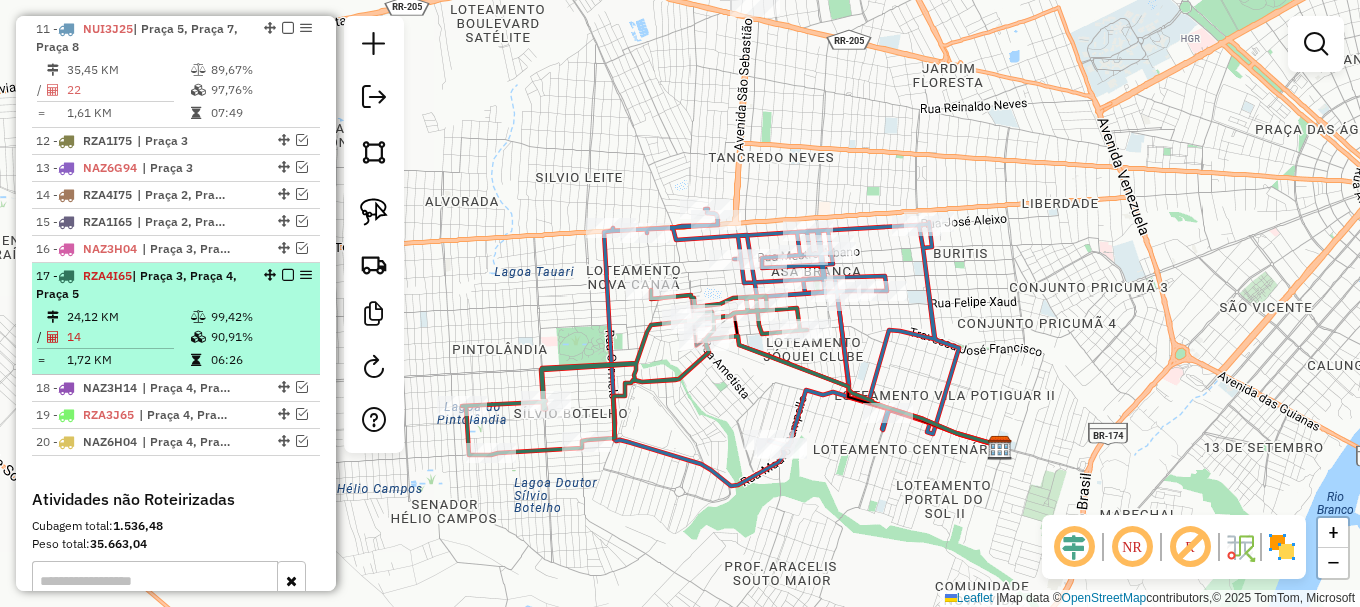click at bounding box center (288, 275) 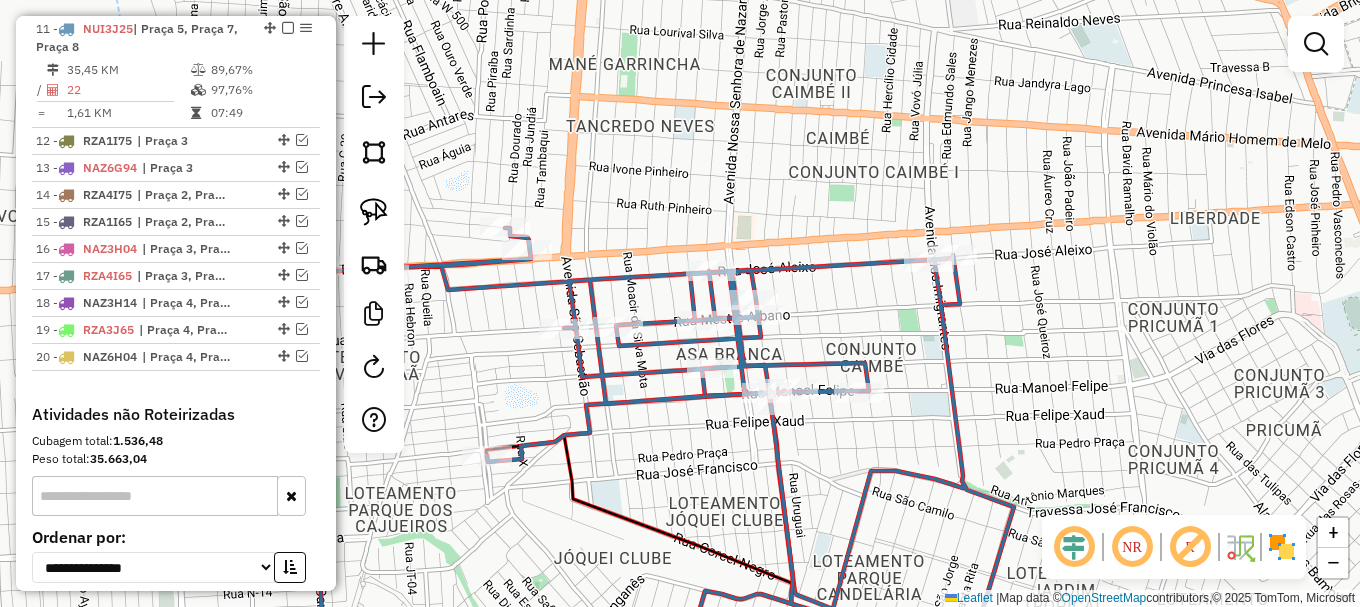 click 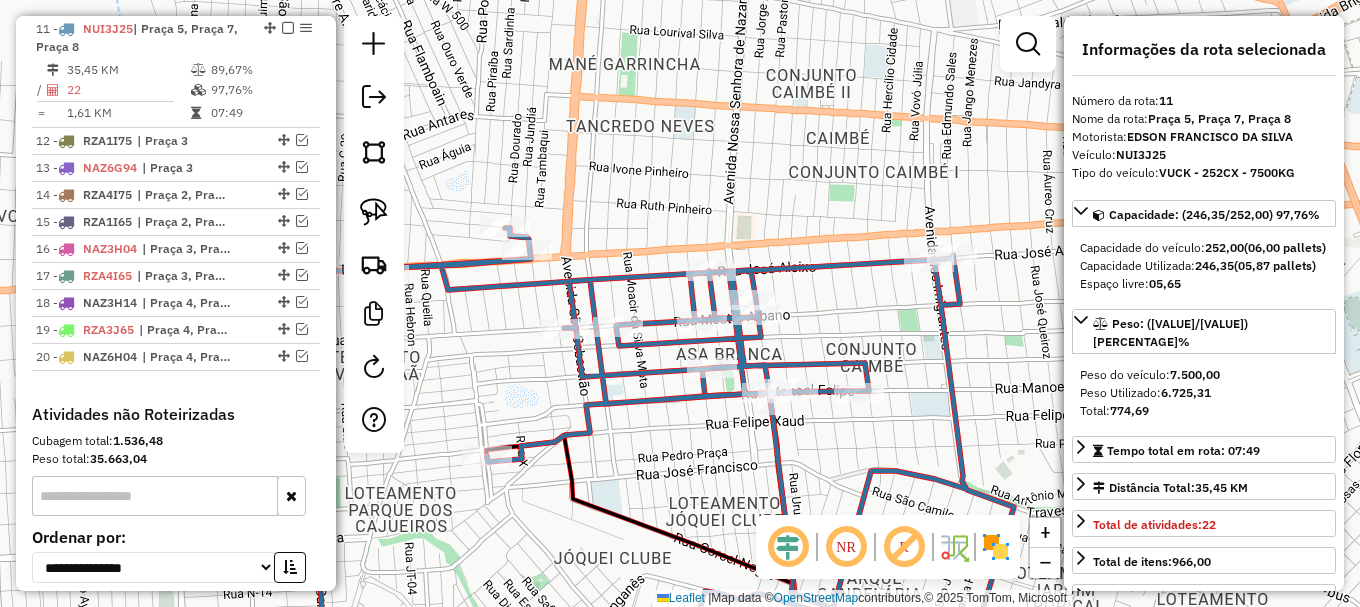 click 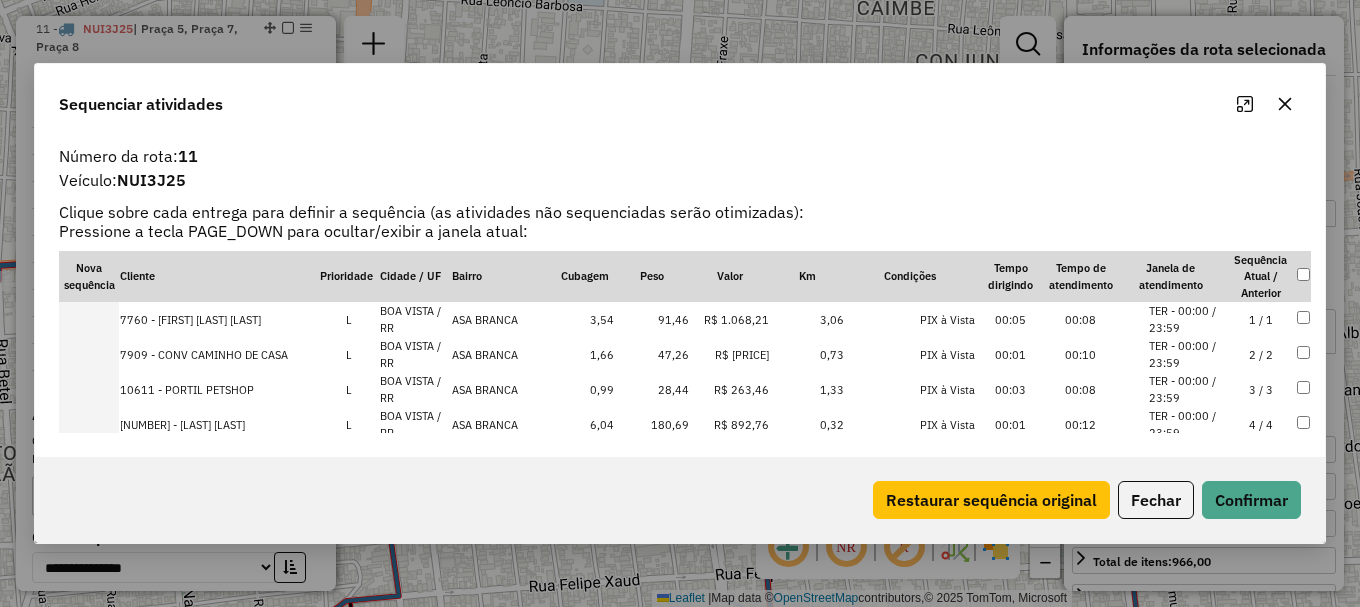 scroll, scrollTop: 500, scrollLeft: 0, axis: vertical 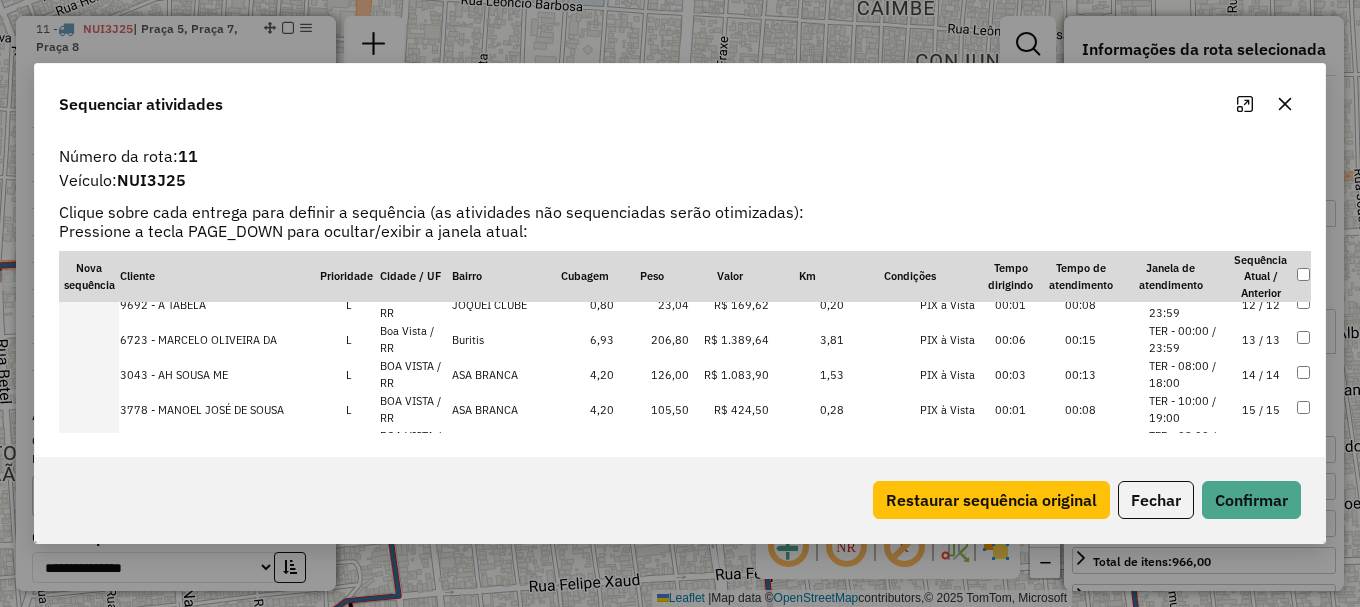 click on "TER - 00:00 / 23:59" at bounding box center (1187, 339) 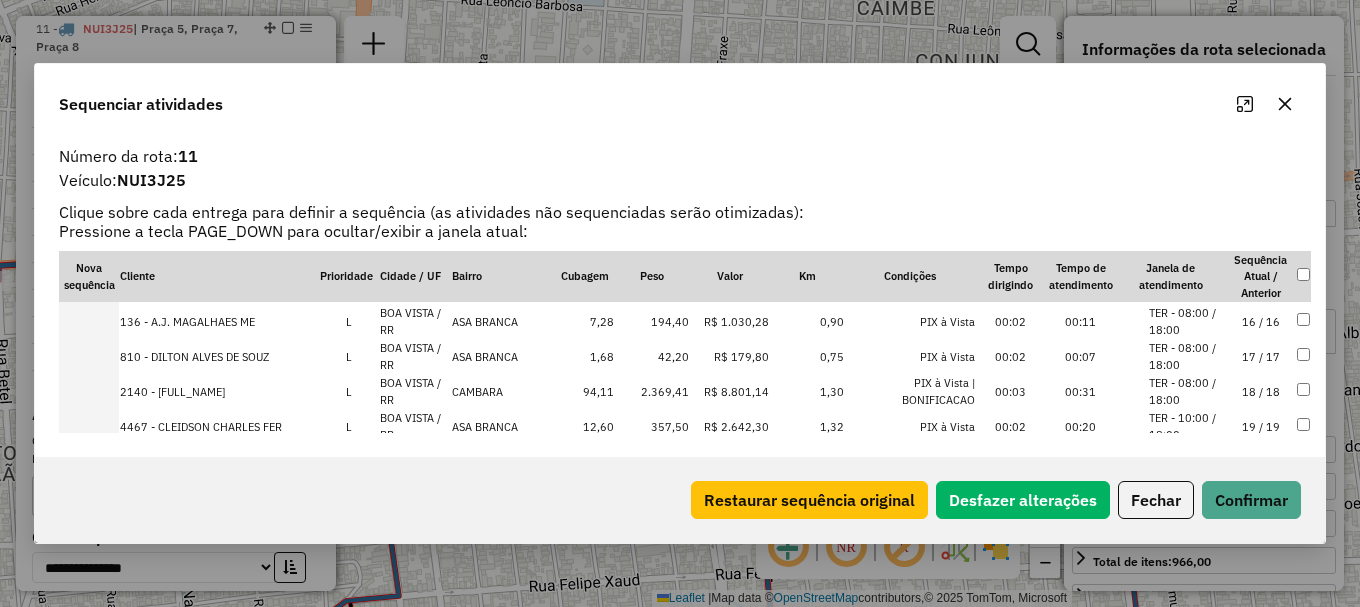 scroll, scrollTop: 658, scrollLeft: 0, axis: vertical 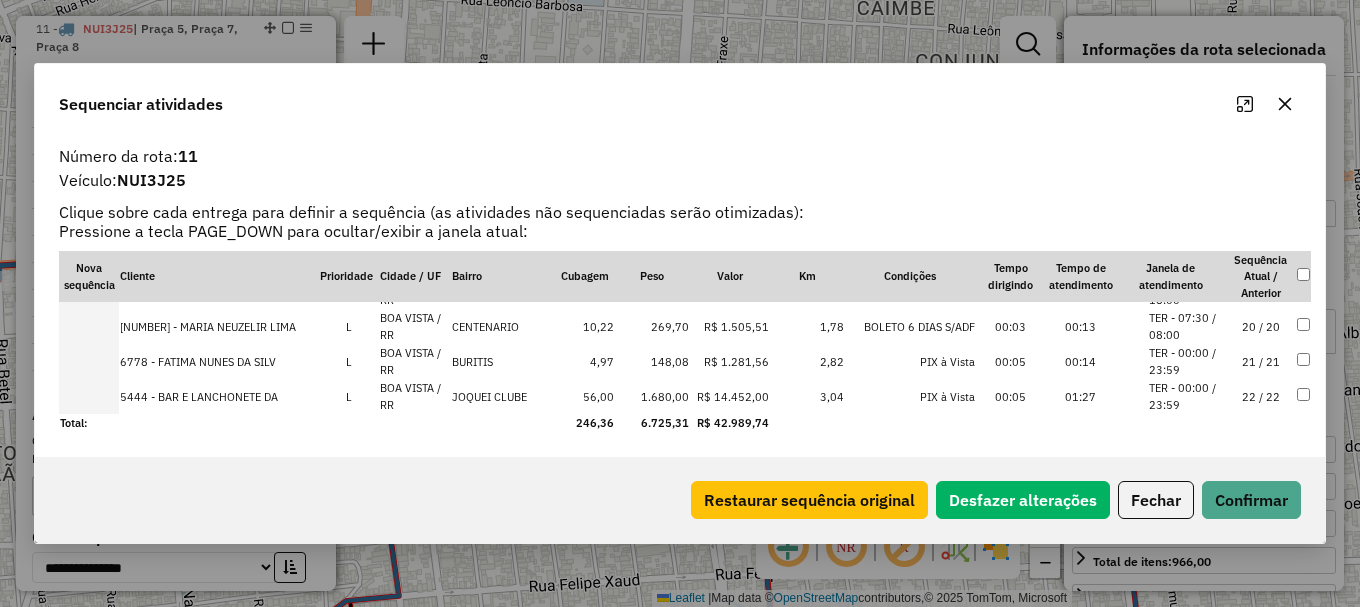 click on "TER - 00:00 / 23:59" at bounding box center (1187, 361) 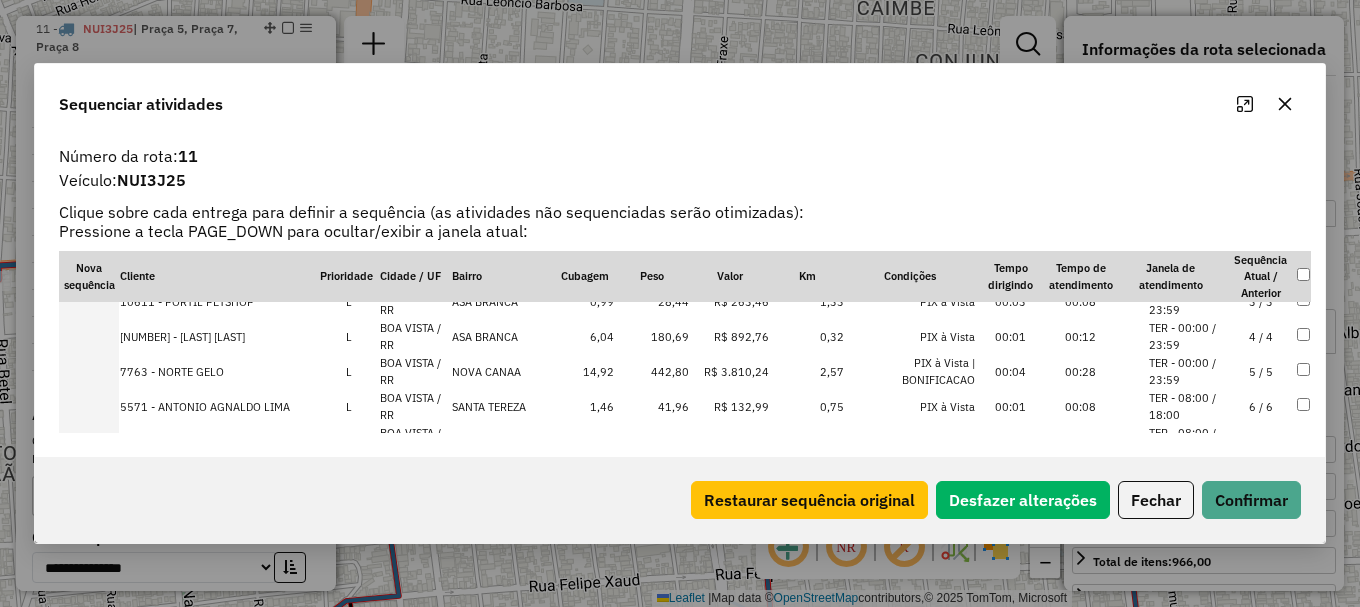 scroll, scrollTop: 58, scrollLeft: 0, axis: vertical 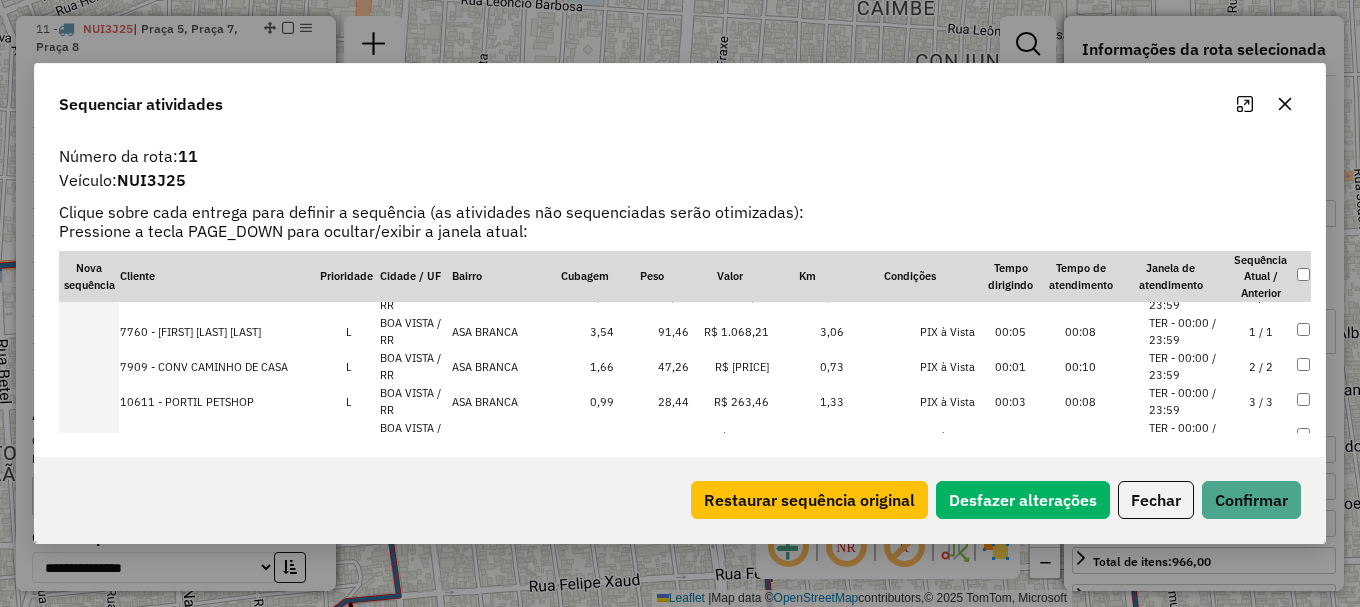 click on "TER - 00:00 / 23:59" at bounding box center (1187, 366) 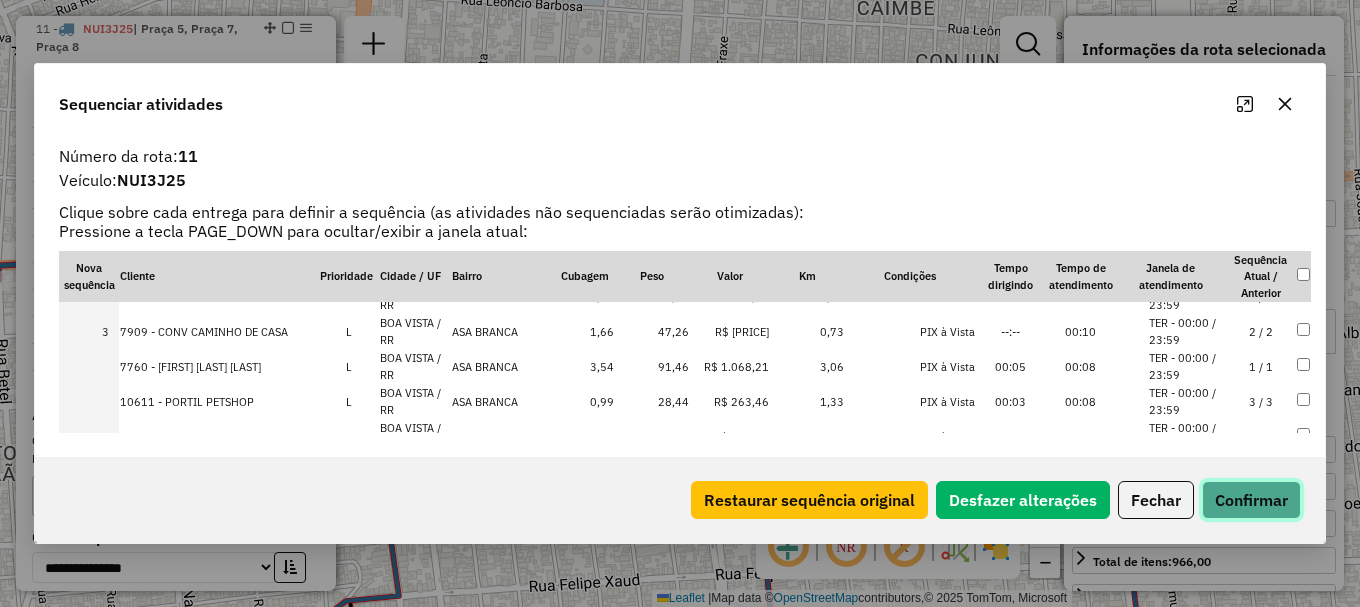 click on "Confirmar" 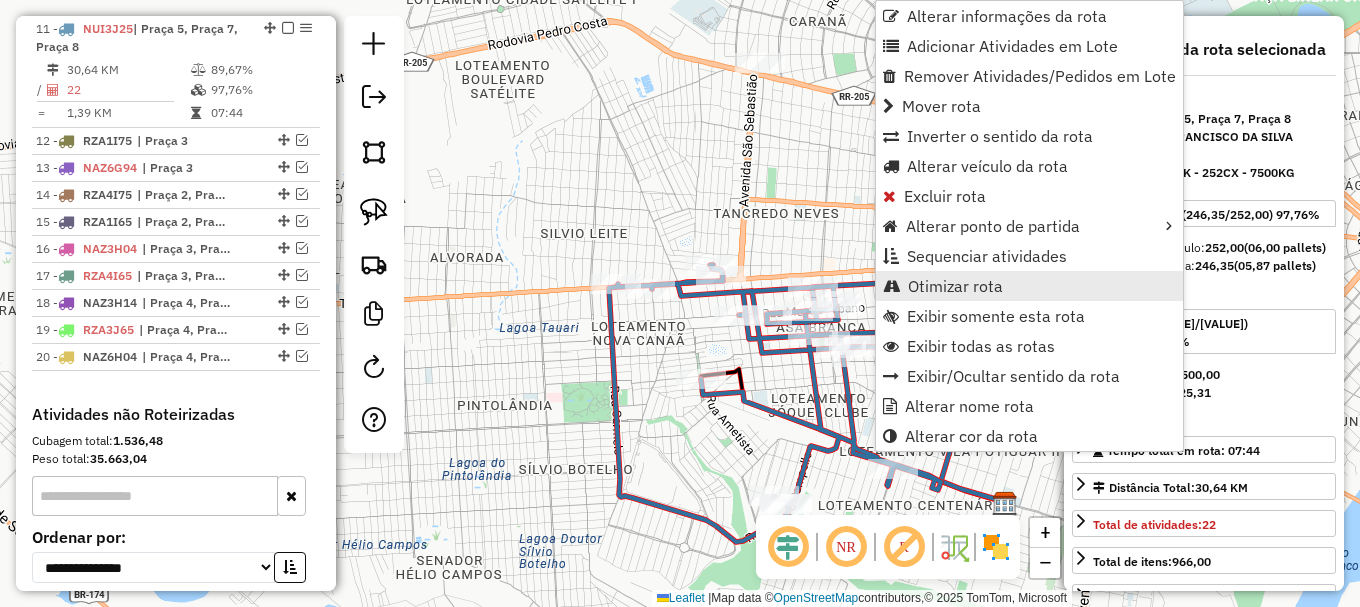 click on "Otimizar rota" at bounding box center [955, 286] 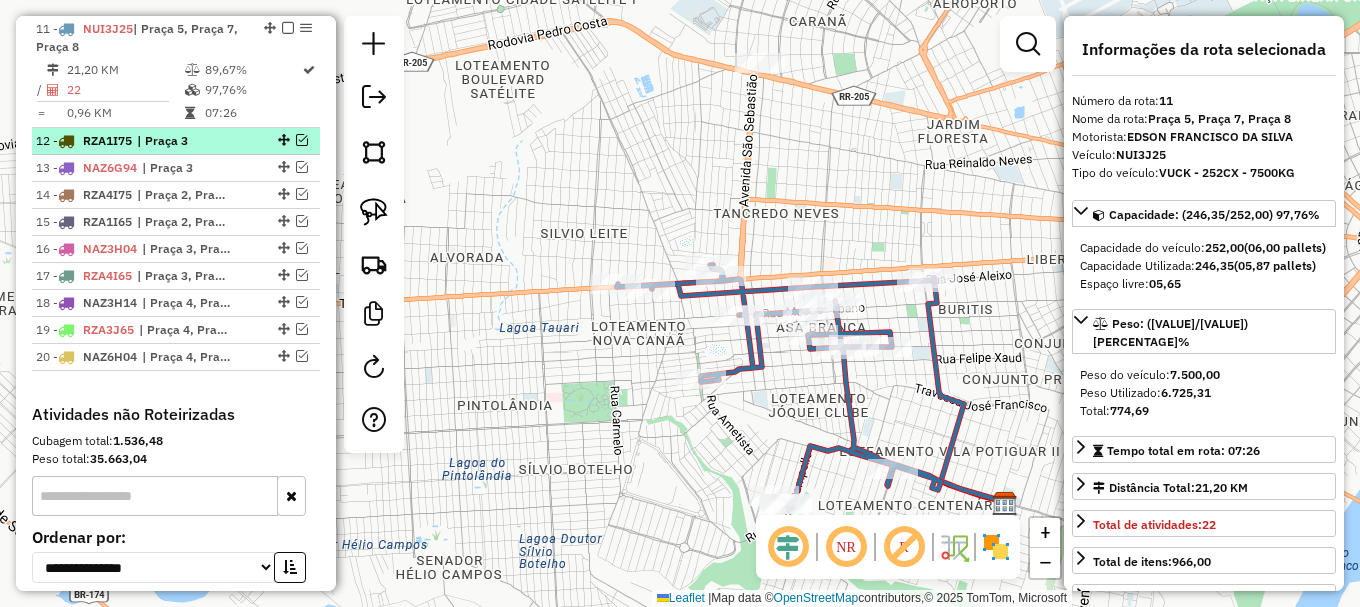 click at bounding box center [302, 140] 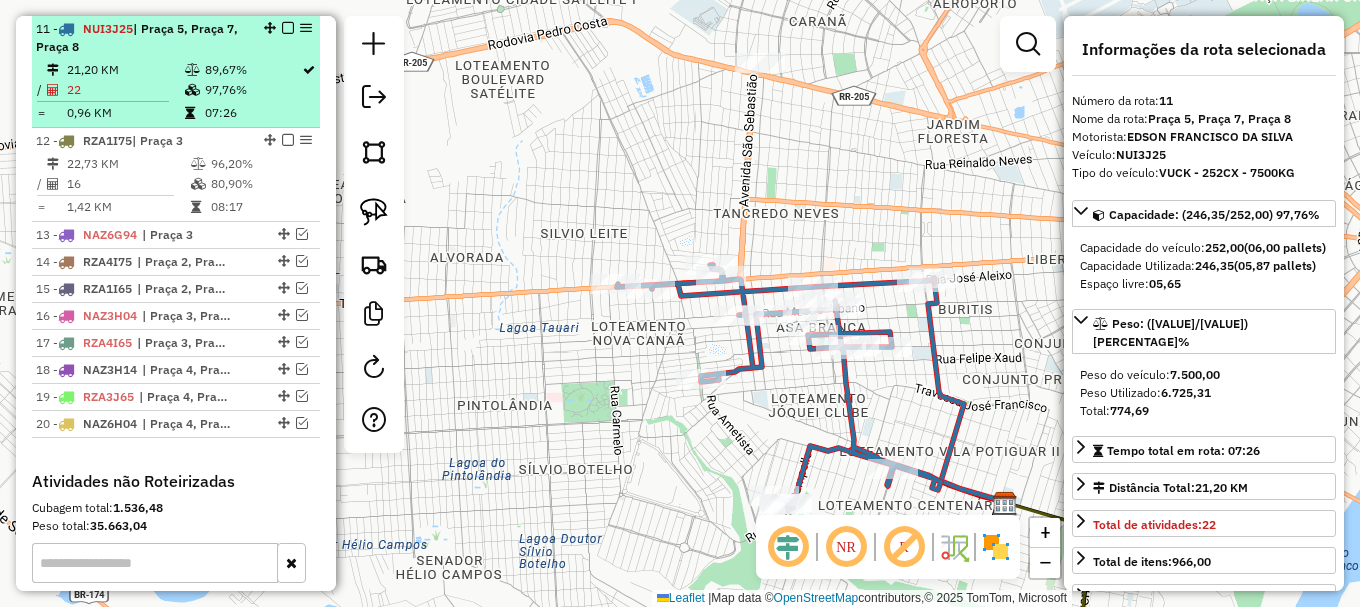 click at bounding box center [288, 28] 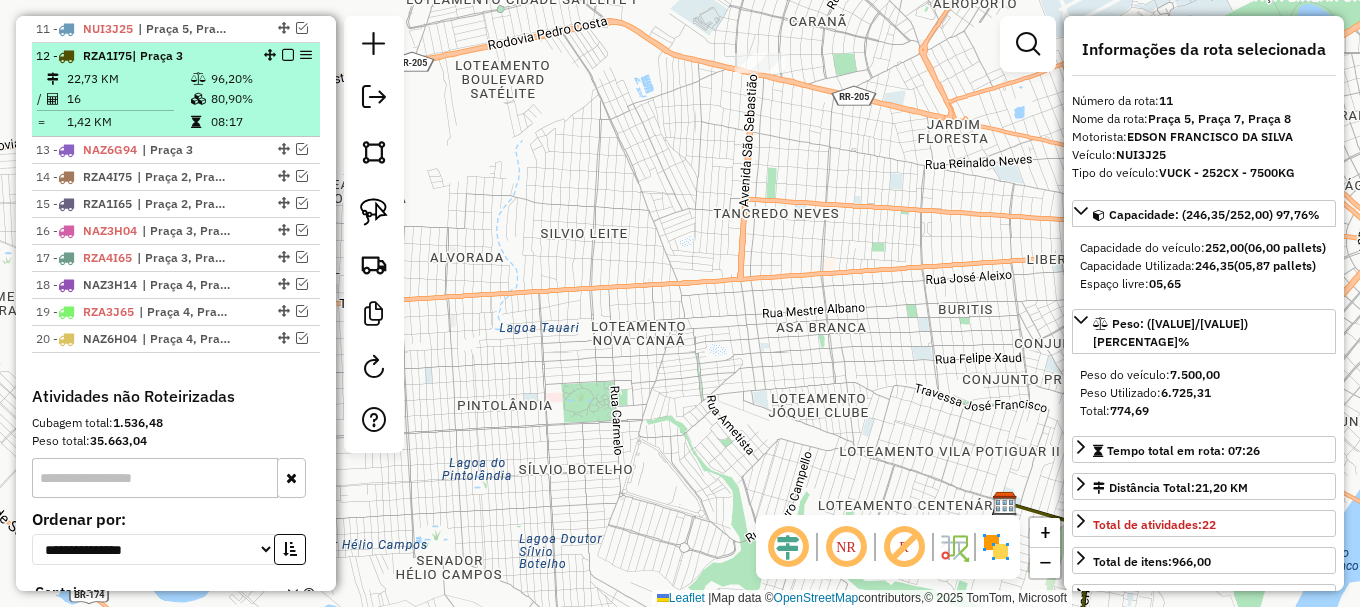click on "80,90%" at bounding box center (260, 99) 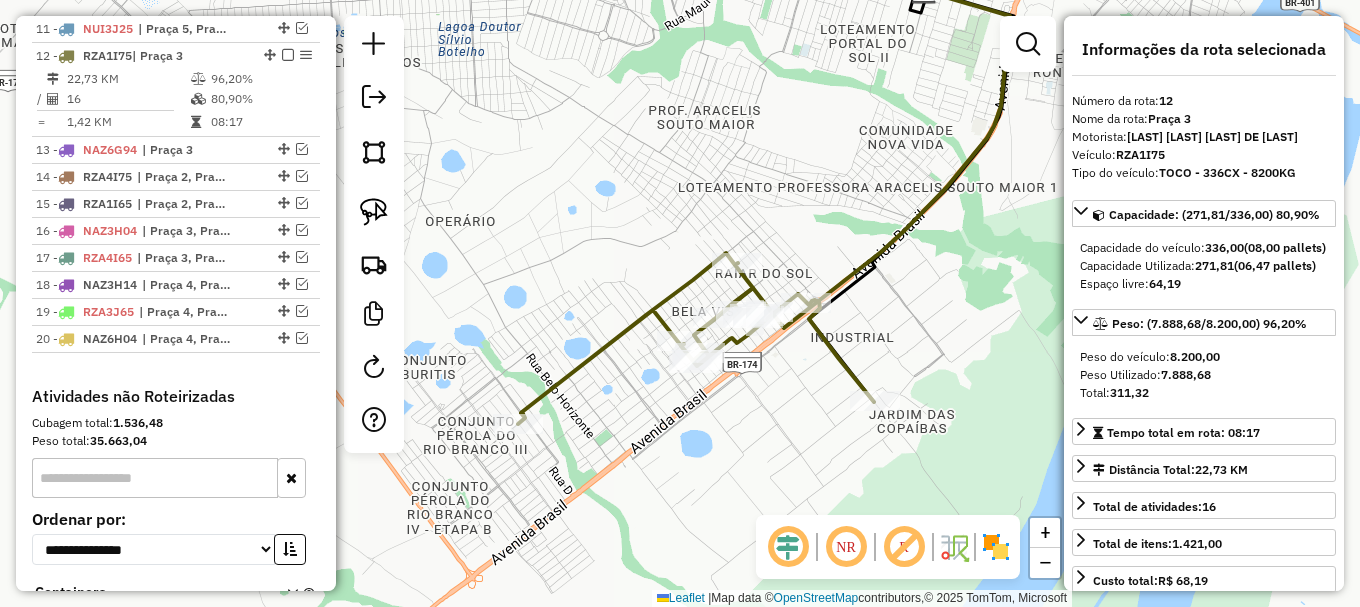 drag, startPoint x: 631, startPoint y: 278, endPoint x: 712, endPoint y: 165, distance: 139.03236 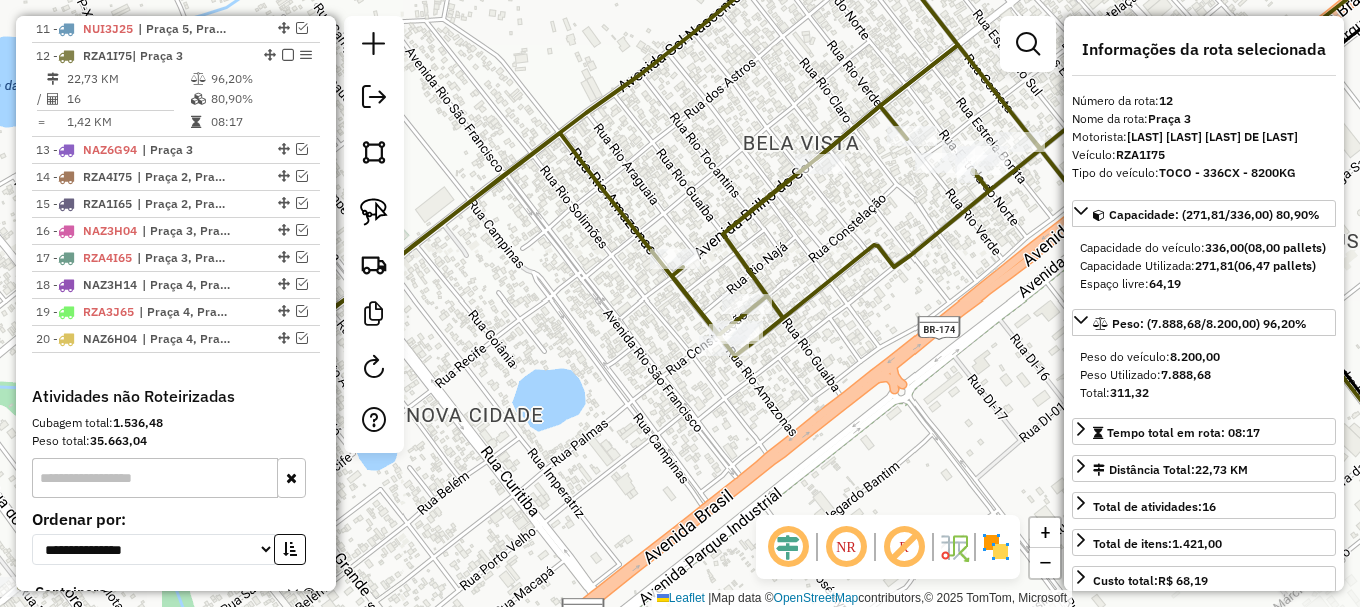 click 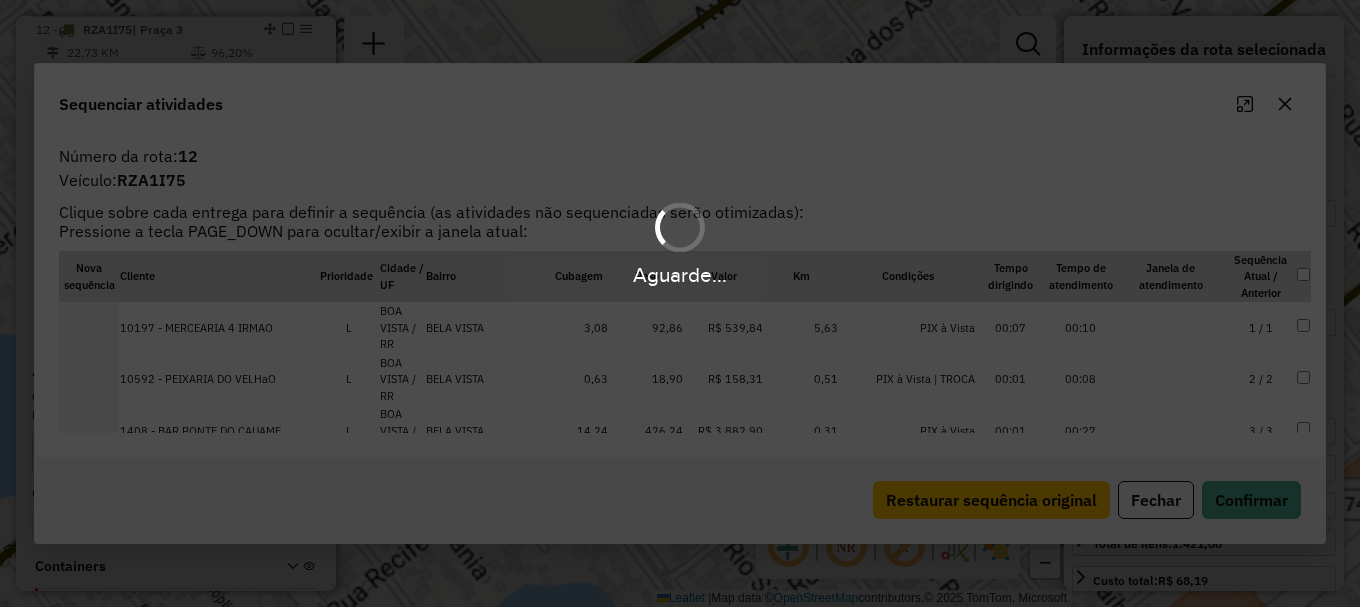 scroll, scrollTop: 1114, scrollLeft: 0, axis: vertical 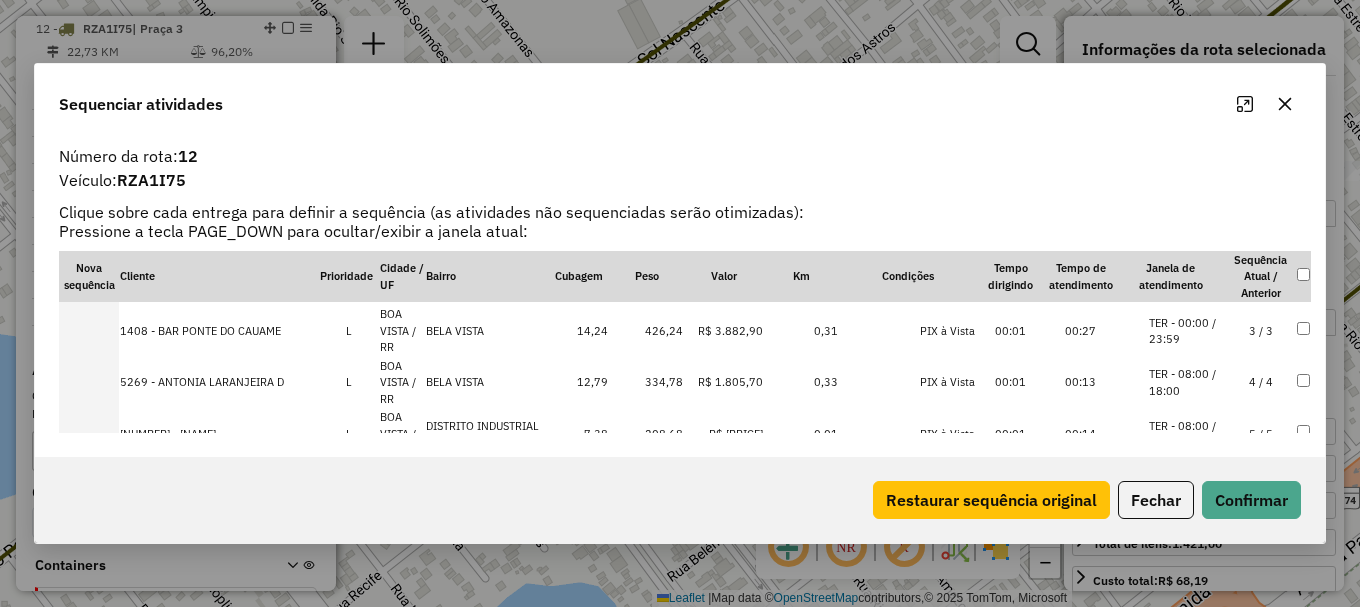 click on "TER - 08:00 / 18:00" at bounding box center (1187, 434) 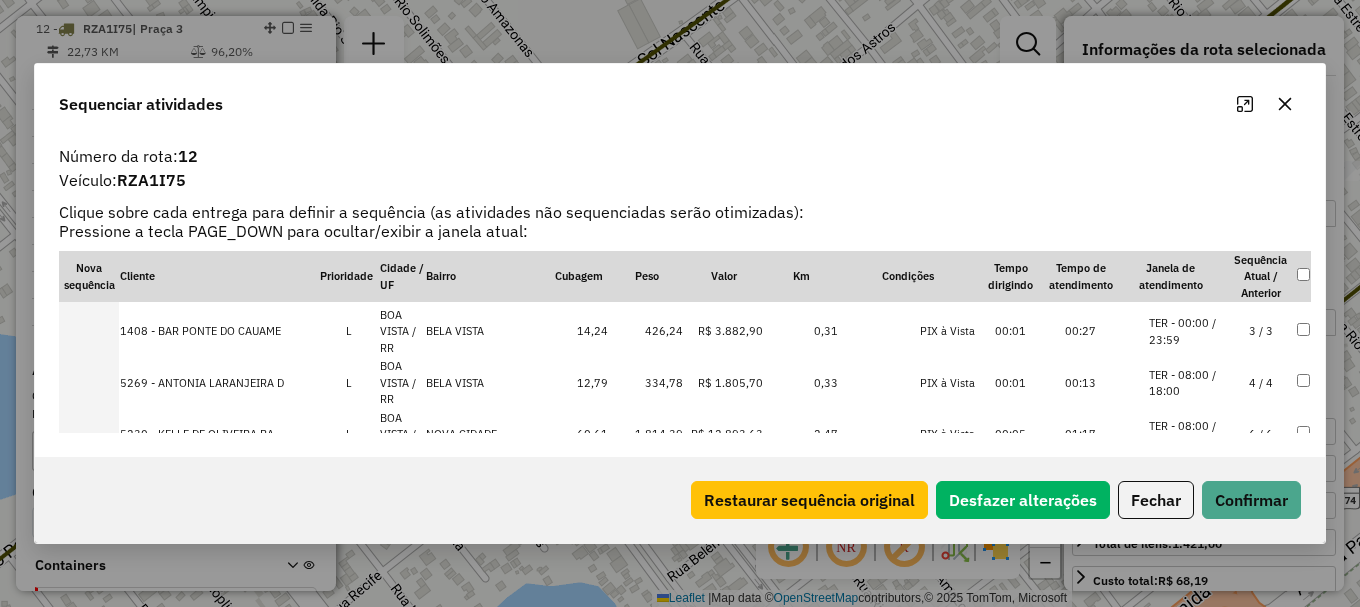 click on "TER - 00:00 / 23:59" at bounding box center [1187, 331] 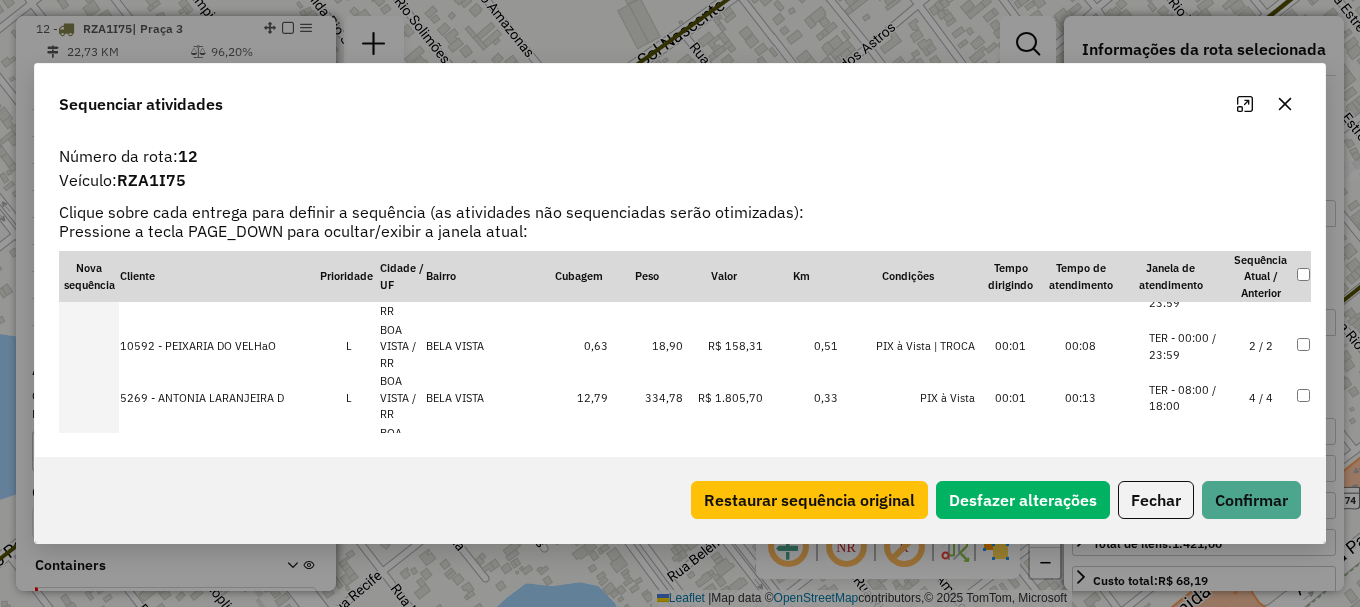 scroll, scrollTop: 103, scrollLeft: 0, axis: vertical 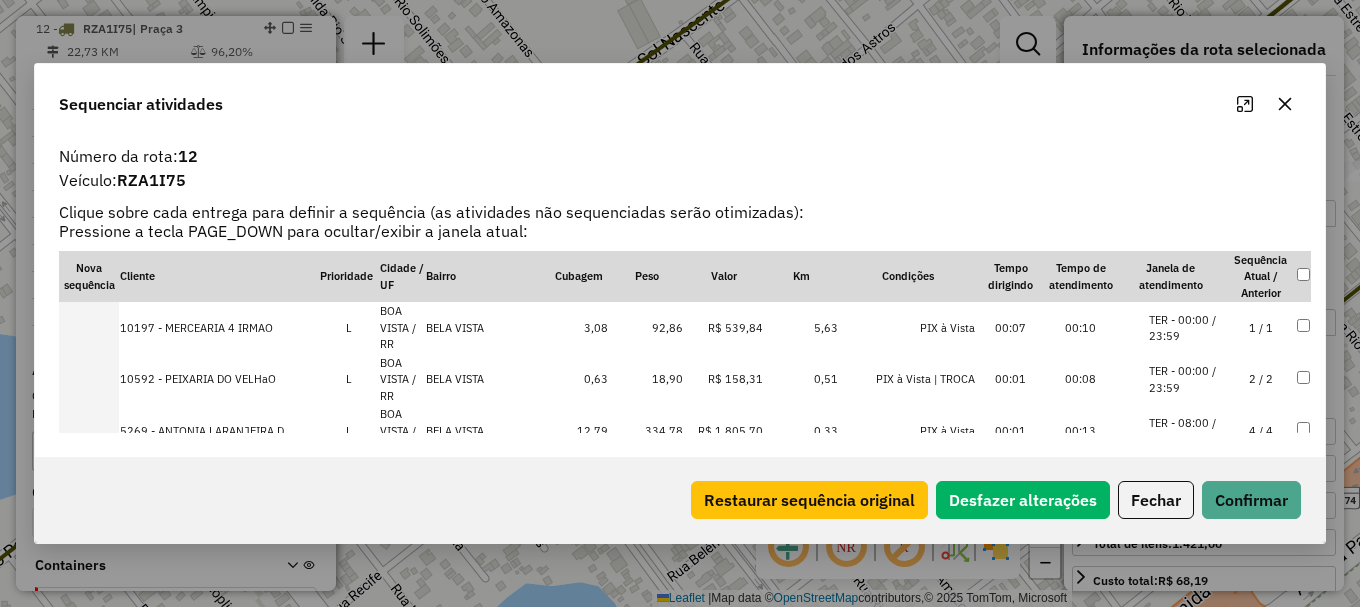 click on "TER - 00:00 / 23:59" at bounding box center (1187, 379) 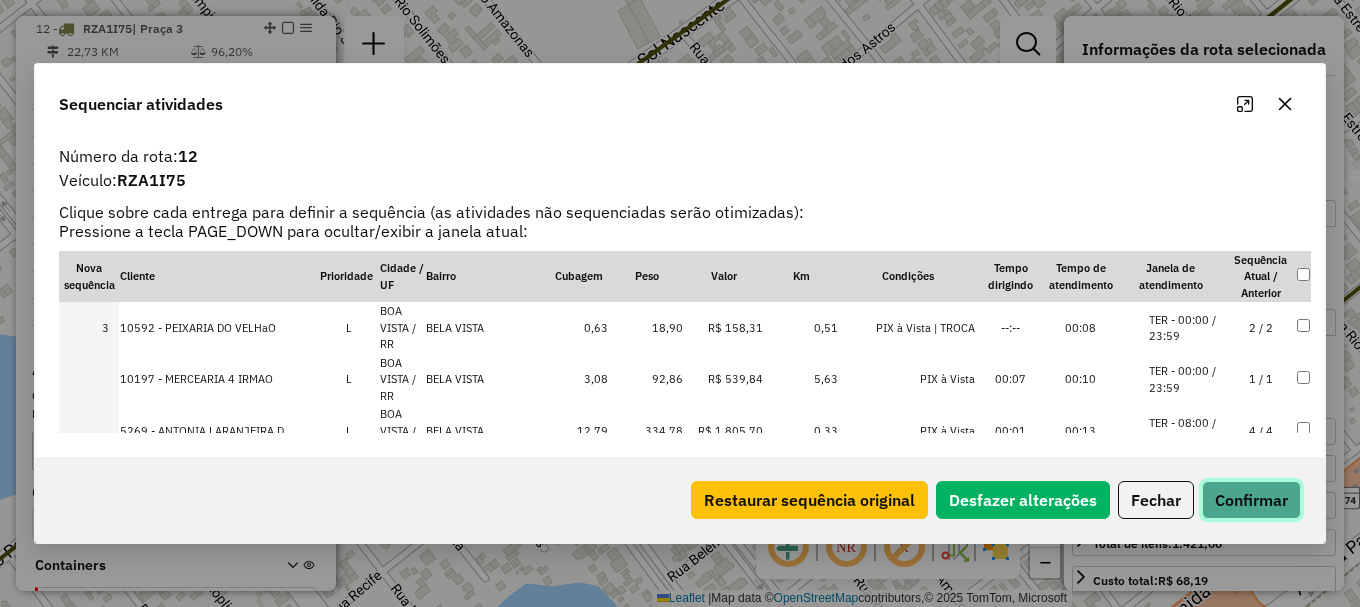 click on "Confirmar" 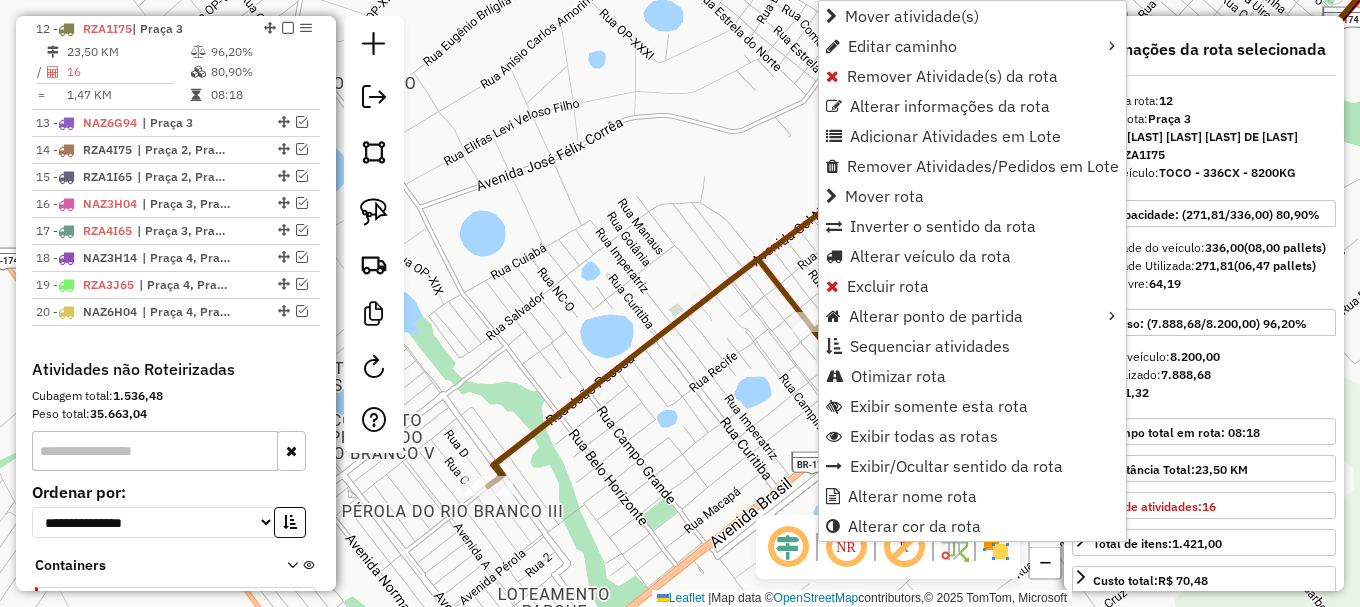 drag, startPoint x: 948, startPoint y: 375, endPoint x: 827, endPoint y: 356, distance: 122.48265 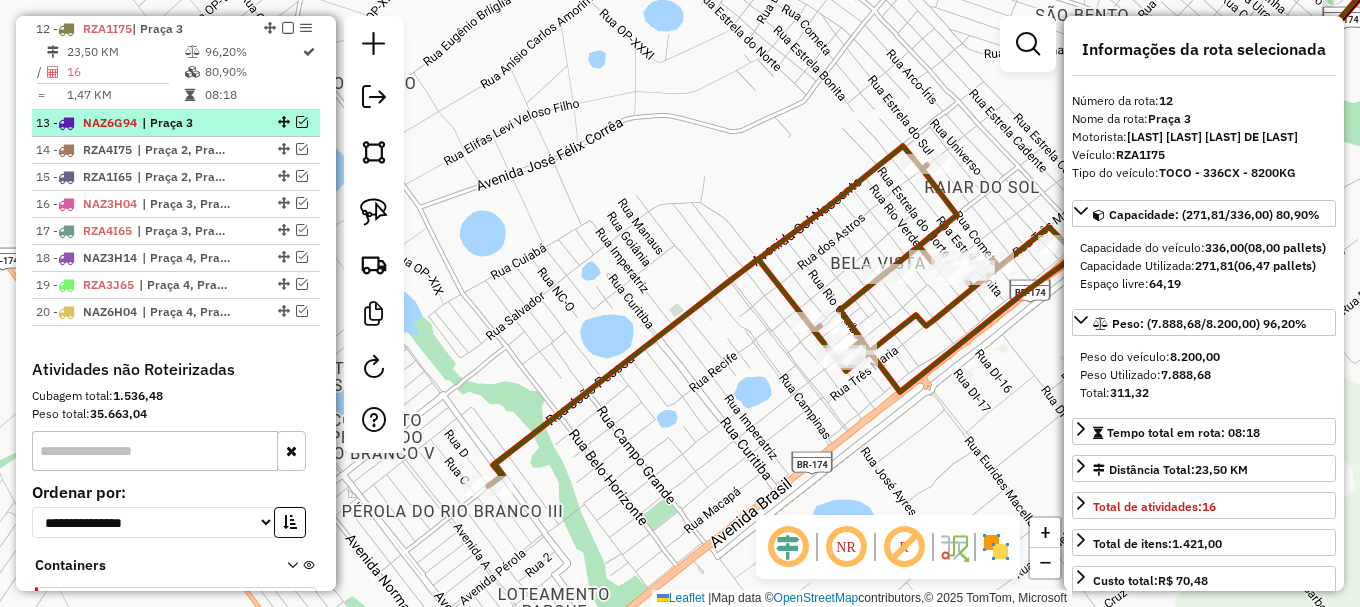 click at bounding box center (302, 122) 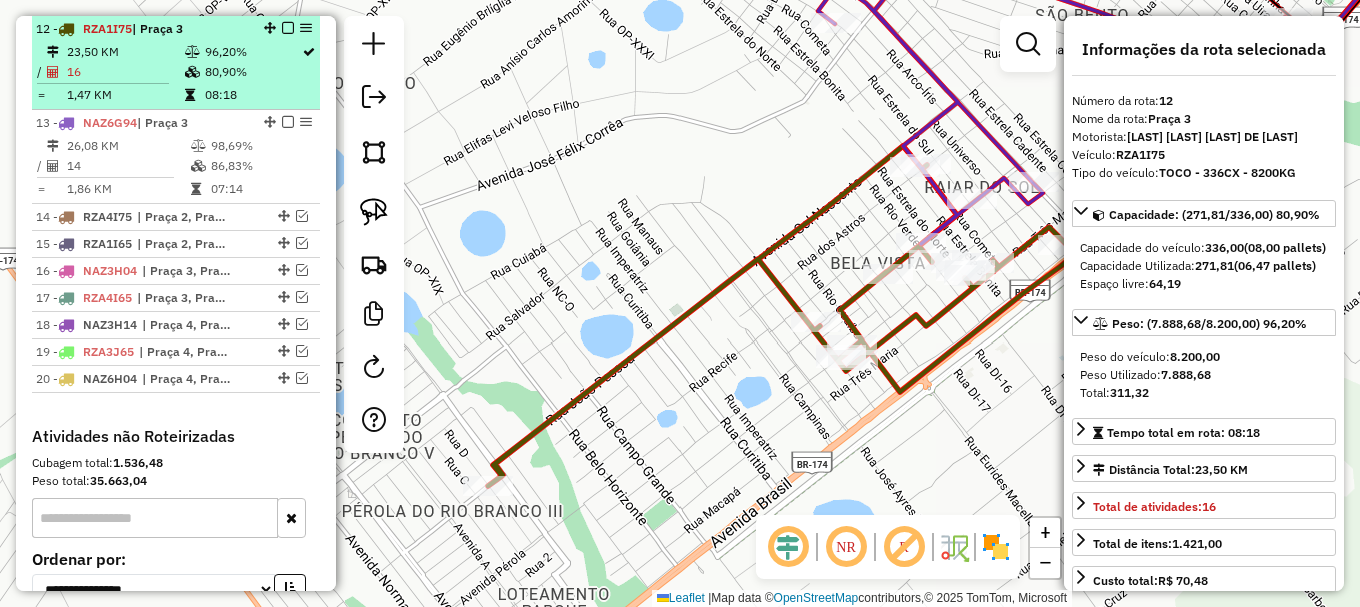 click at bounding box center (288, 28) 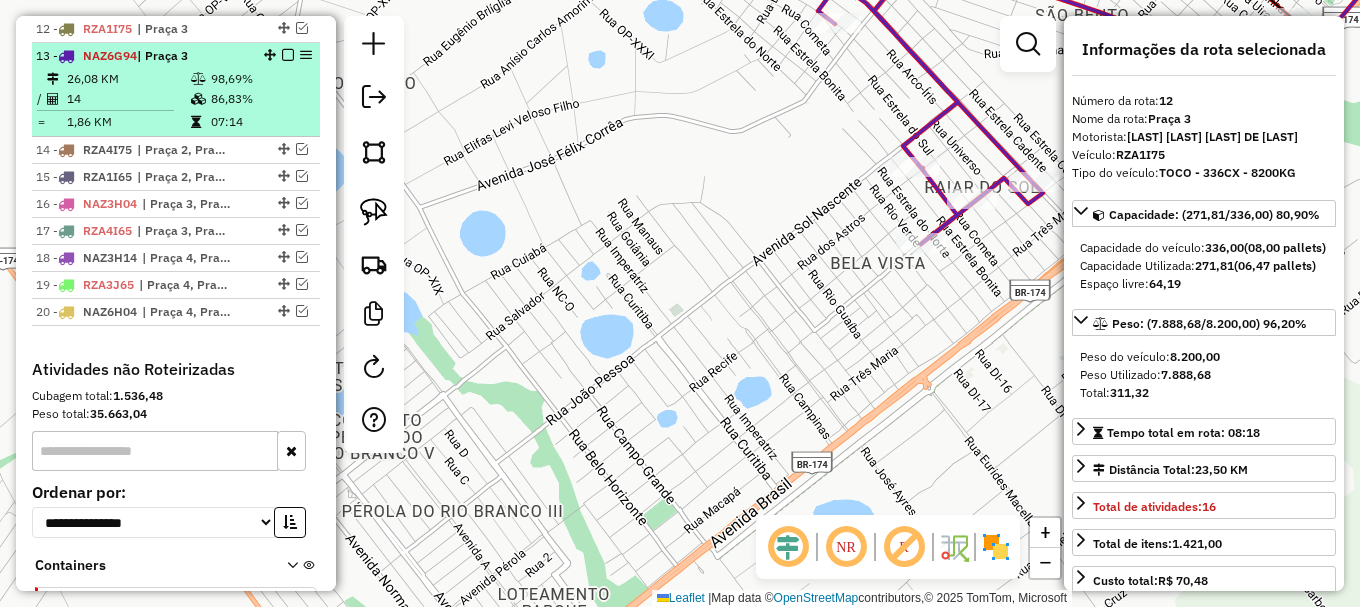 click on "98,69%" at bounding box center [260, 79] 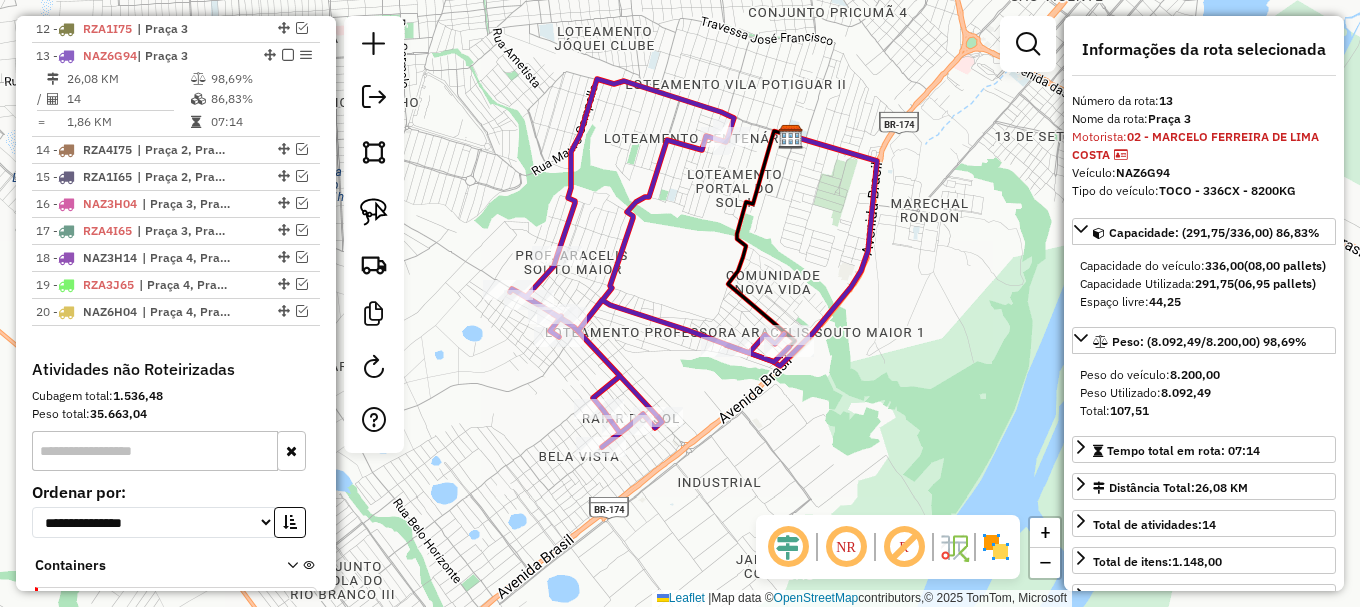 drag, startPoint x: 698, startPoint y: 287, endPoint x: 731, endPoint y: 227, distance: 68.47627 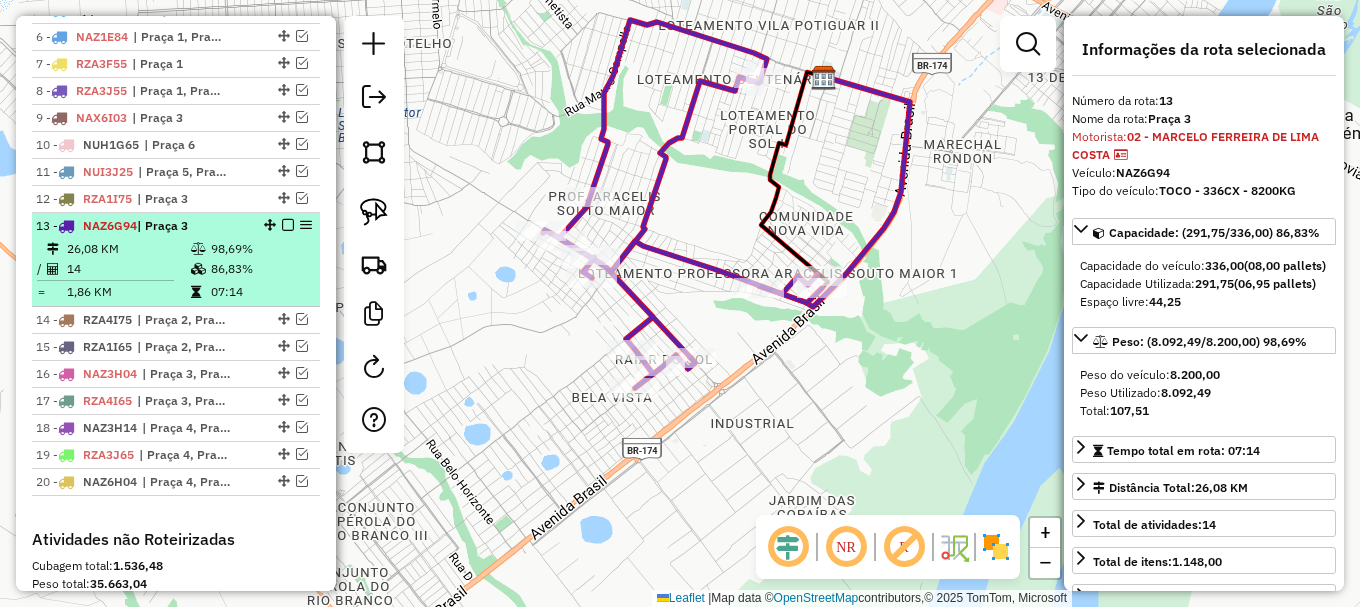 scroll, scrollTop: 914, scrollLeft: 0, axis: vertical 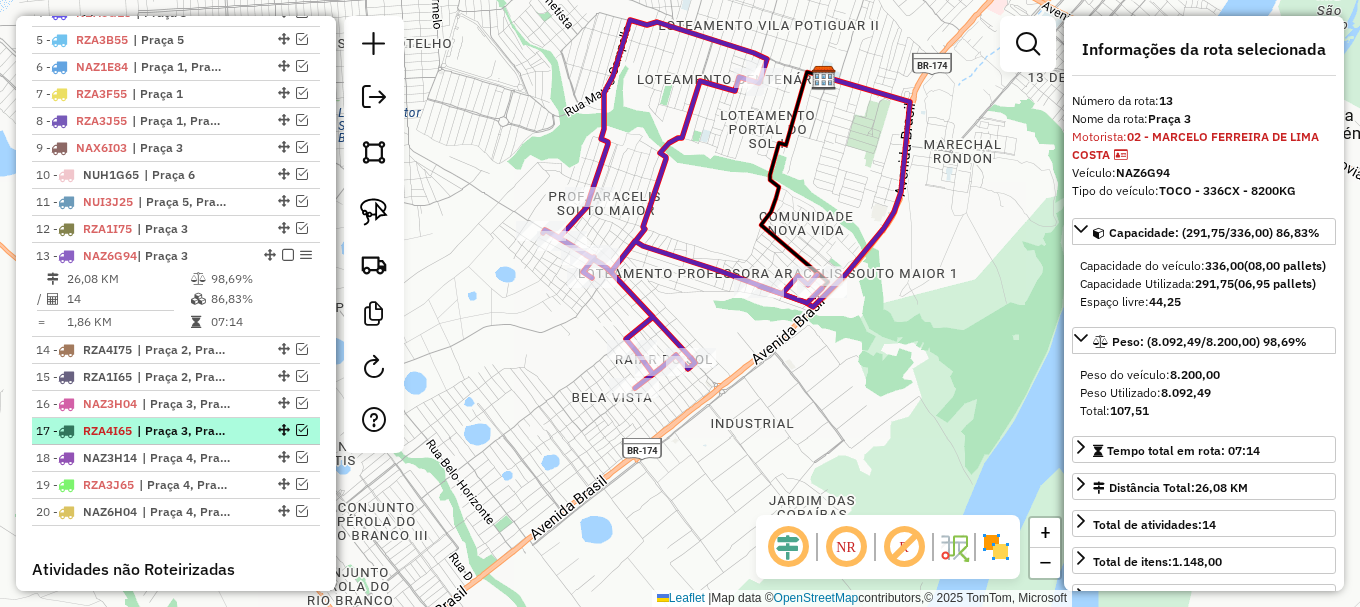 click at bounding box center (302, 430) 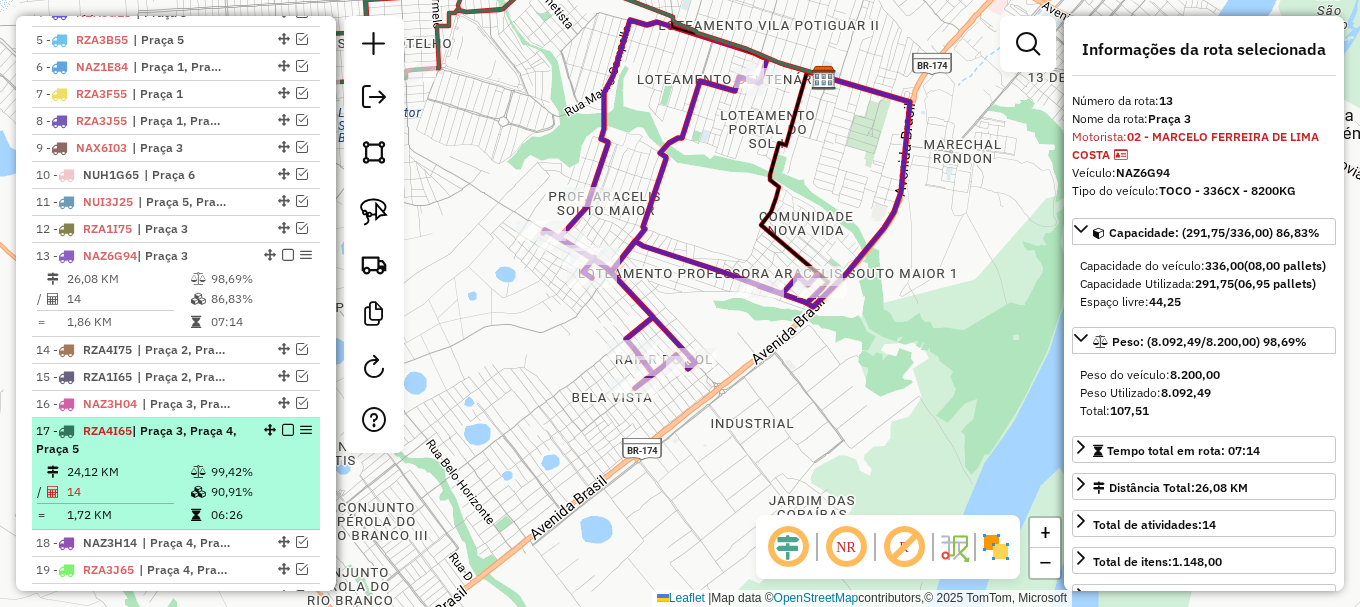 click at bounding box center (288, 430) 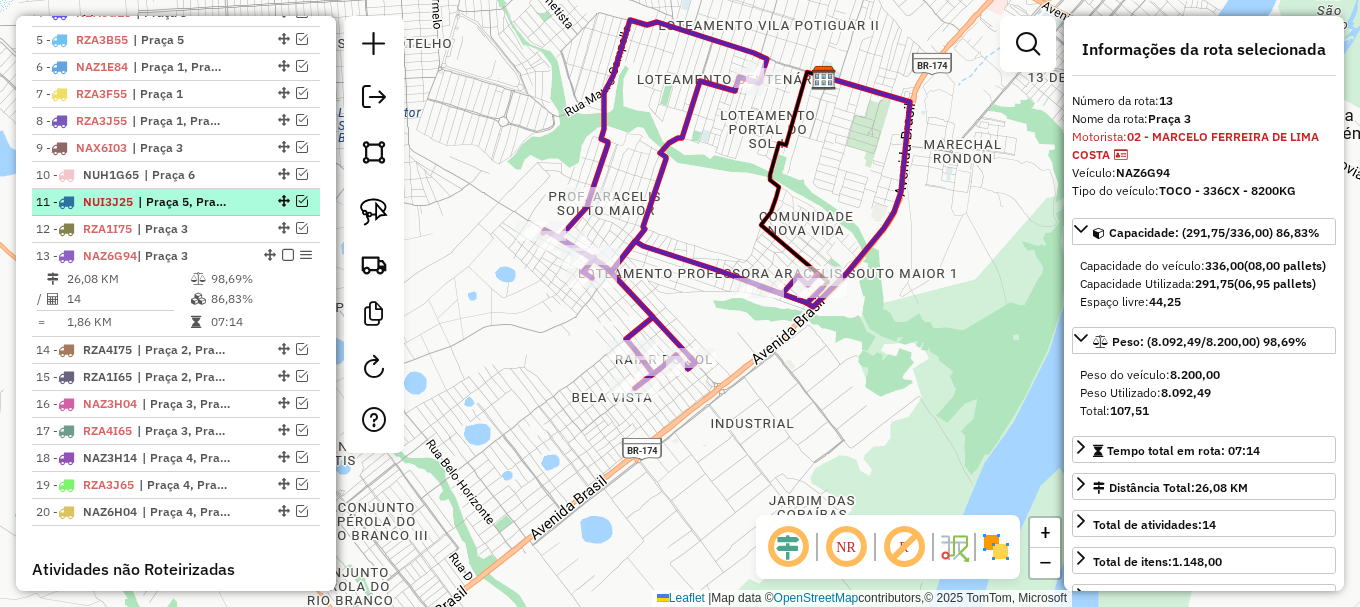 click at bounding box center [302, 201] 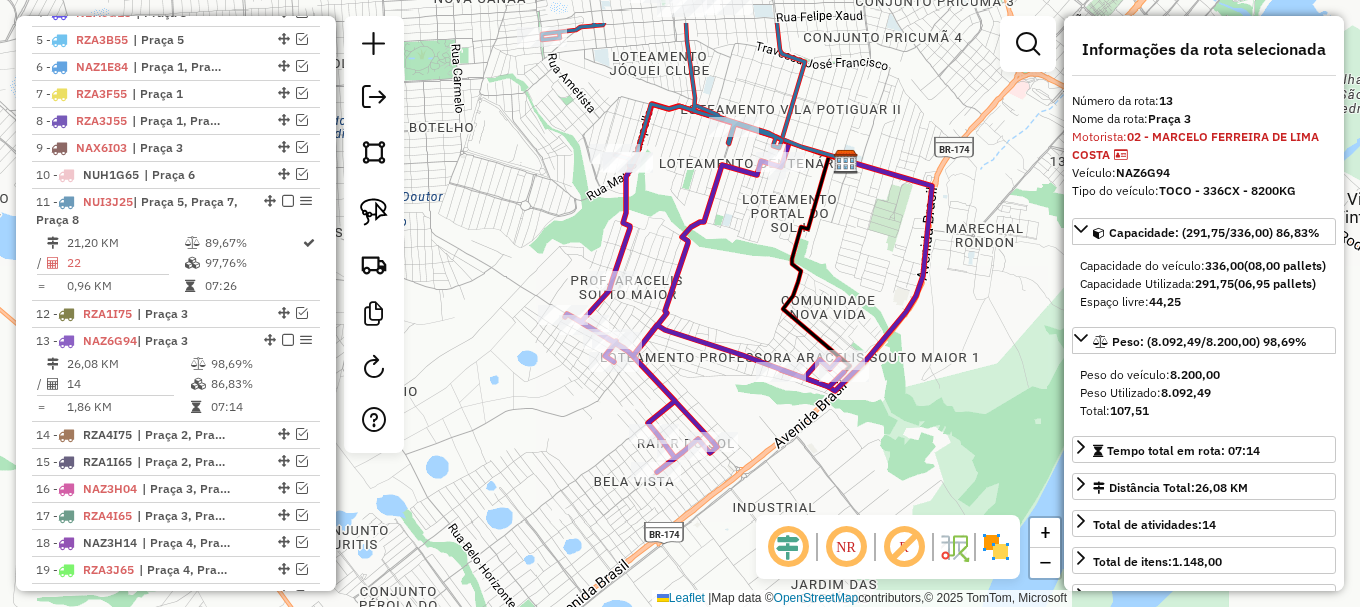 drag, startPoint x: 679, startPoint y: 142, endPoint x: 701, endPoint y: 226, distance: 86.833176 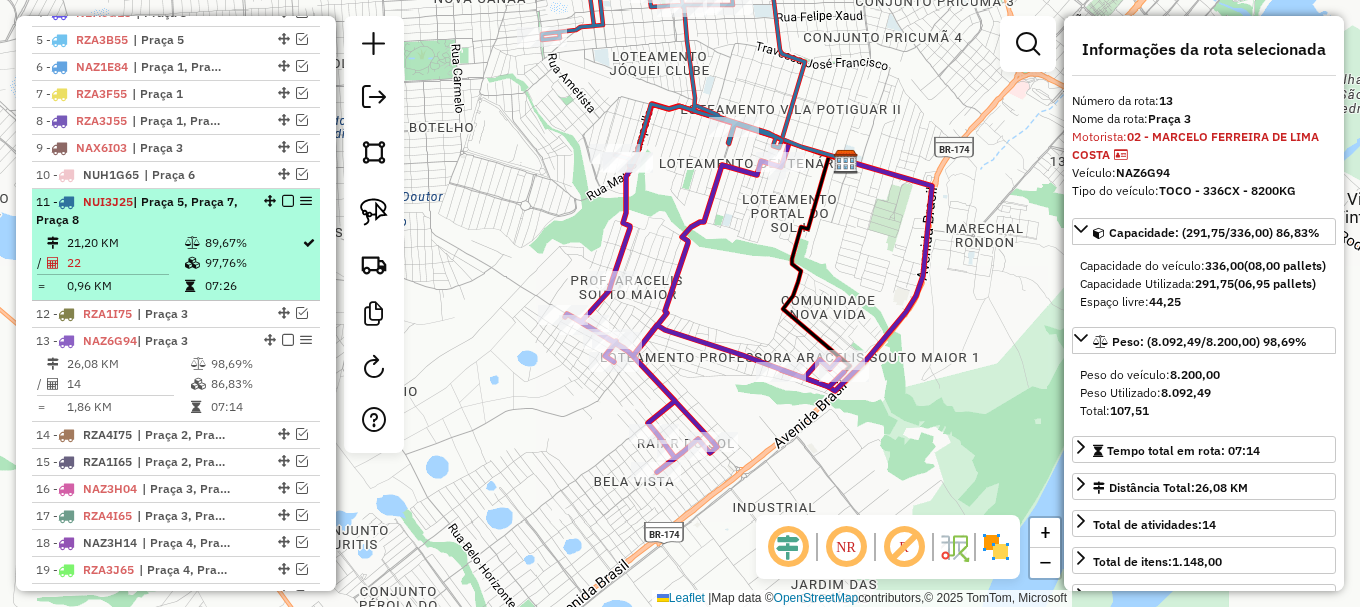 click at bounding box center [288, 201] 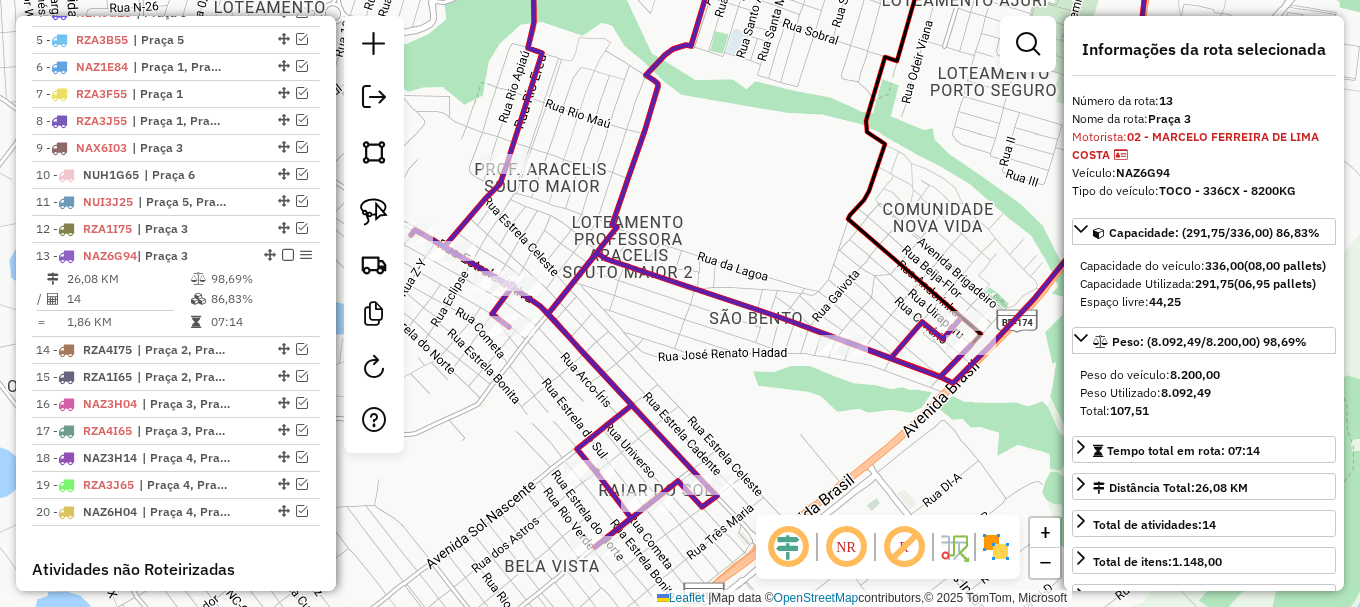 click 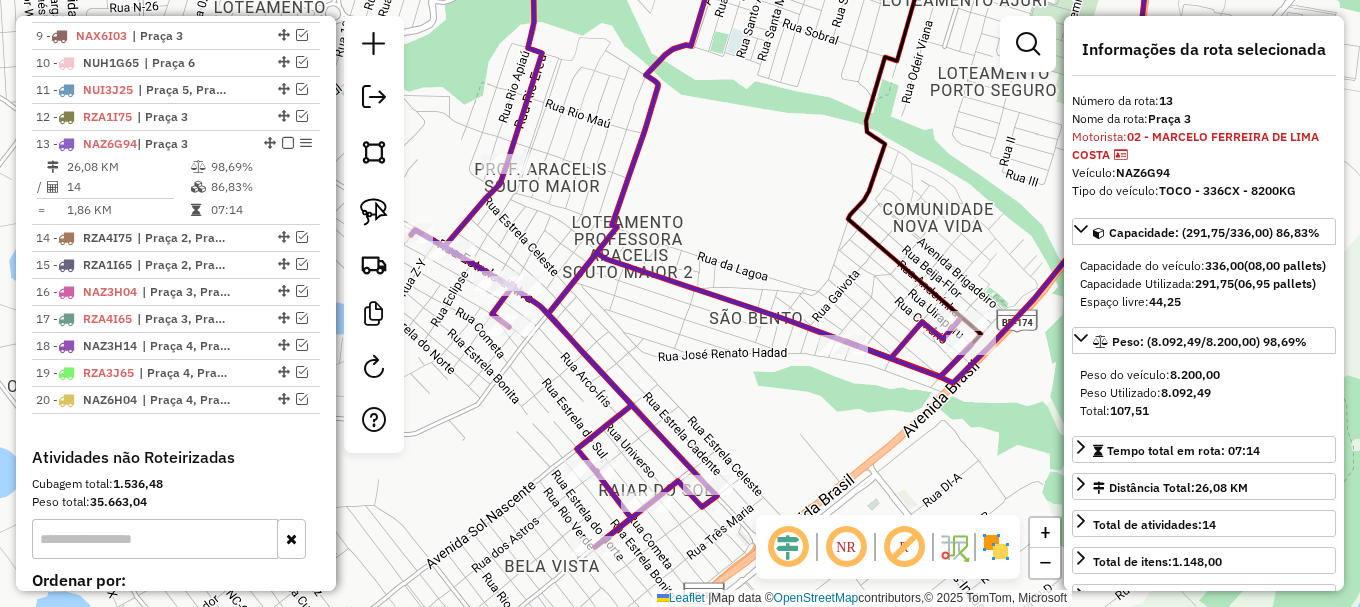 click 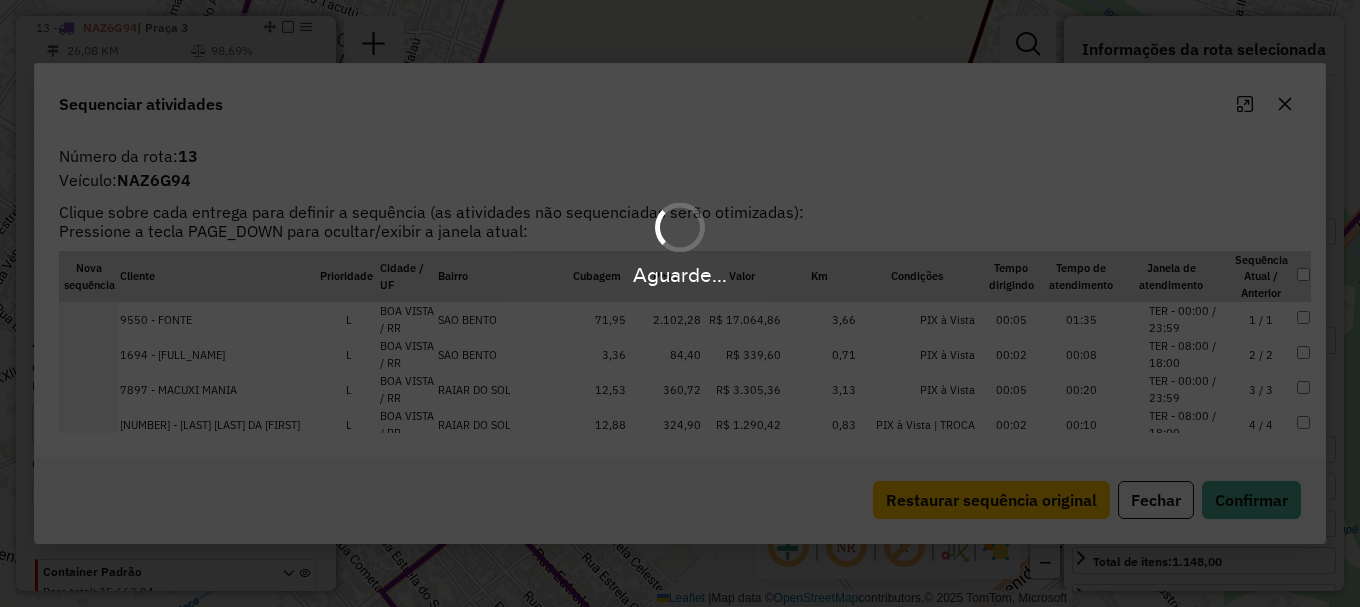 scroll, scrollTop: 1141, scrollLeft: 0, axis: vertical 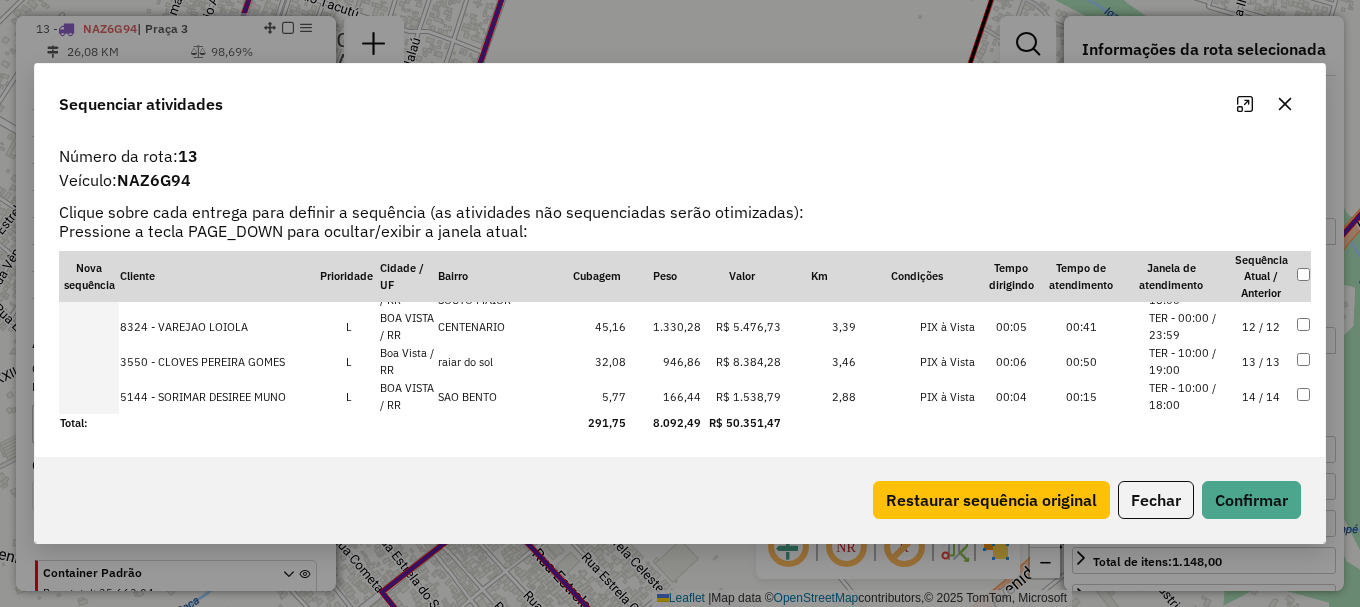 click on "TER - 10:00 / 18:00" at bounding box center [1187, 396] 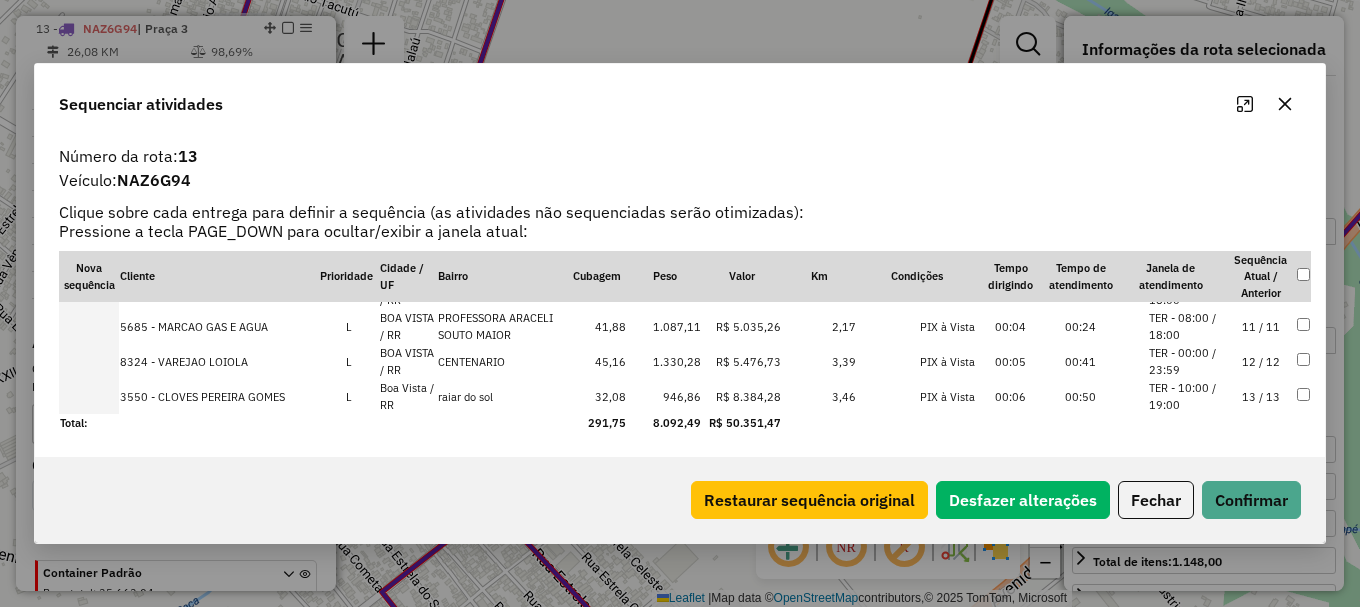 scroll, scrollTop: 0, scrollLeft: 0, axis: both 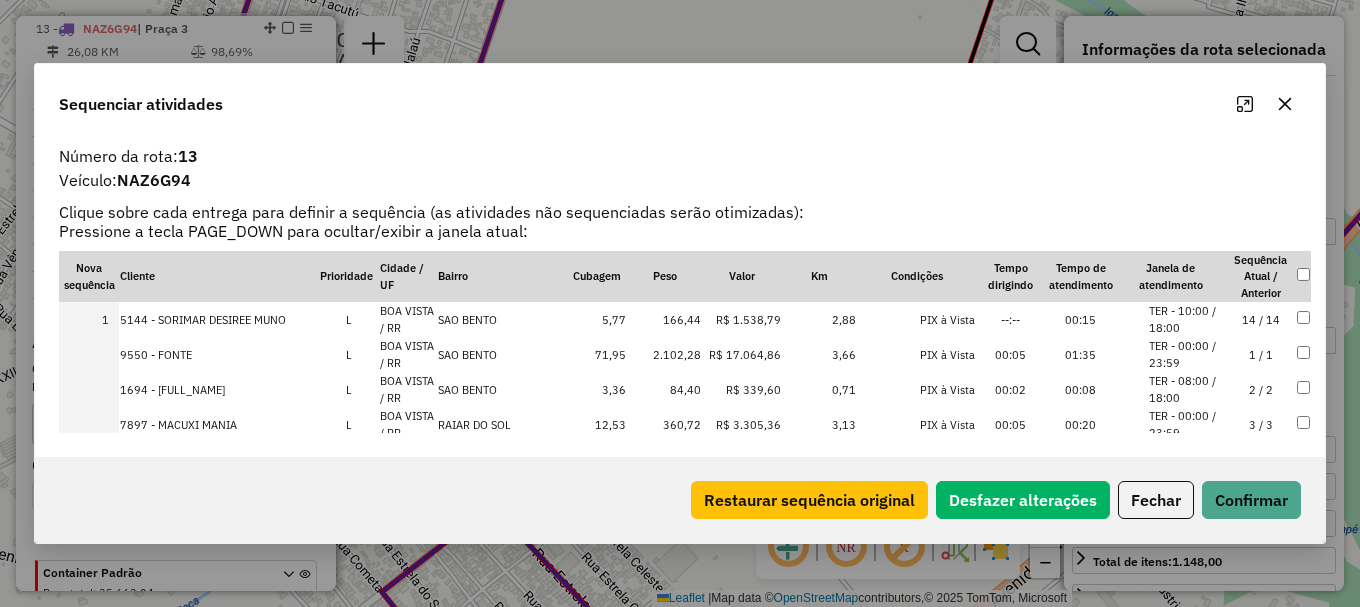click on "TER - 08:00 / 18:00" at bounding box center [1187, 389] 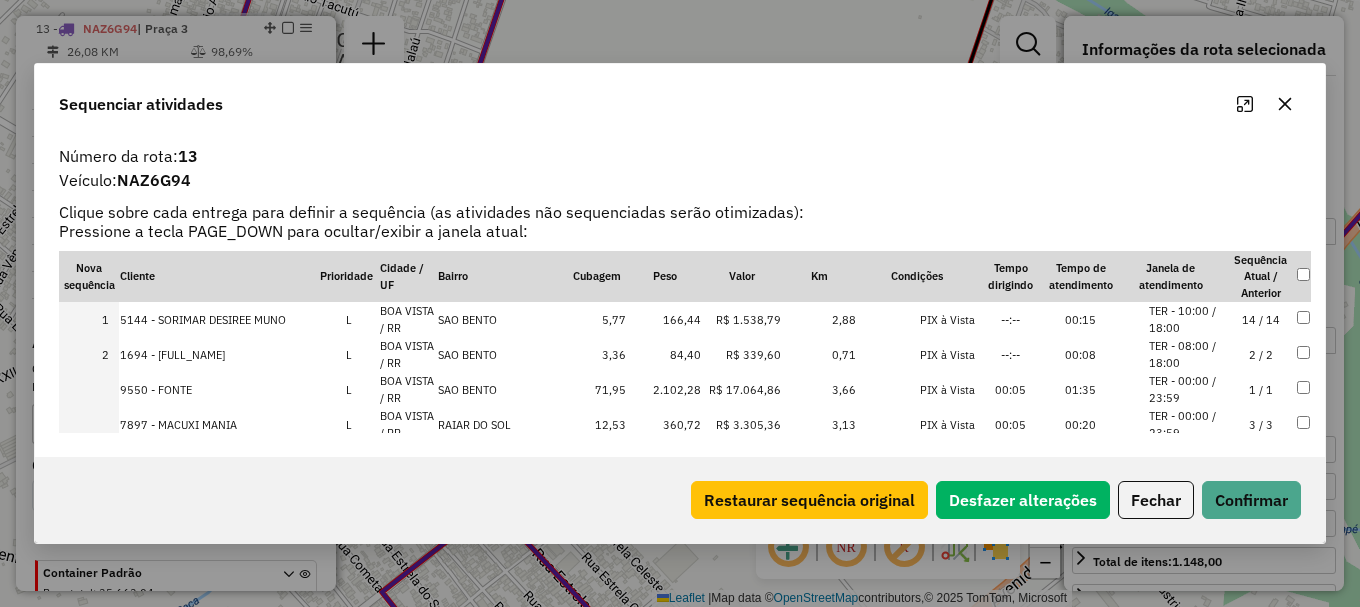 drag, startPoint x: 1183, startPoint y: 375, endPoint x: 1207, endPoint y: 434, distance: 63.694584 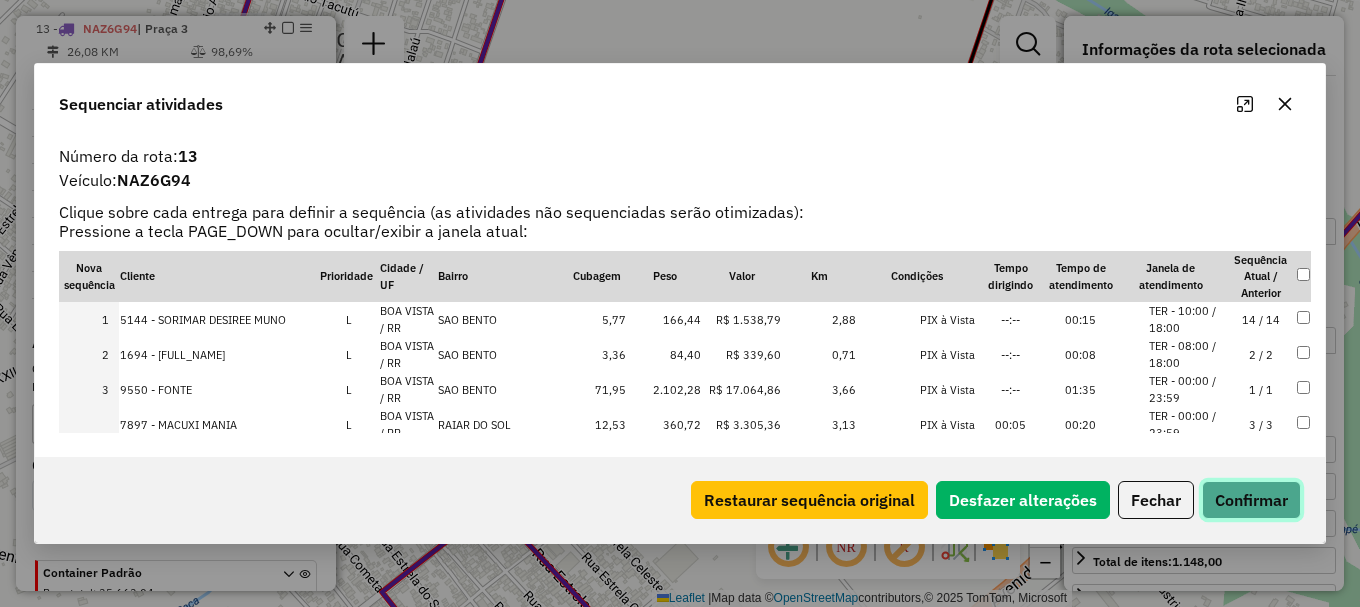 click on "Confirmar" 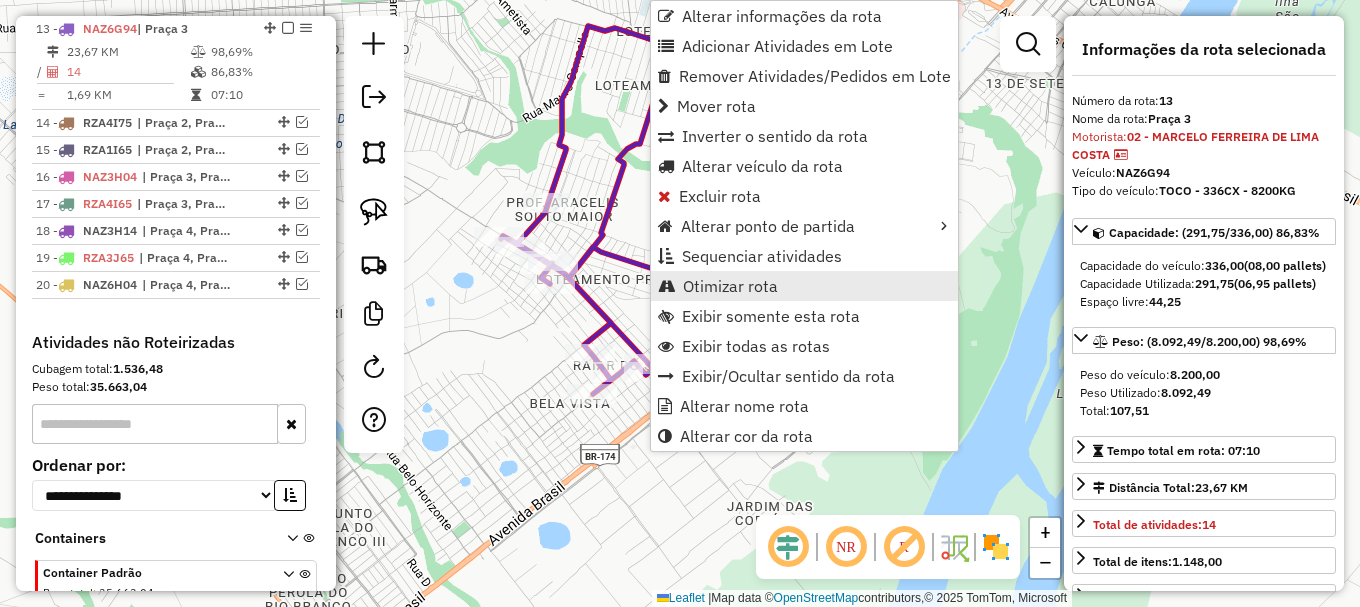click on "Otimizar rota" at bounding box center (730, 286) 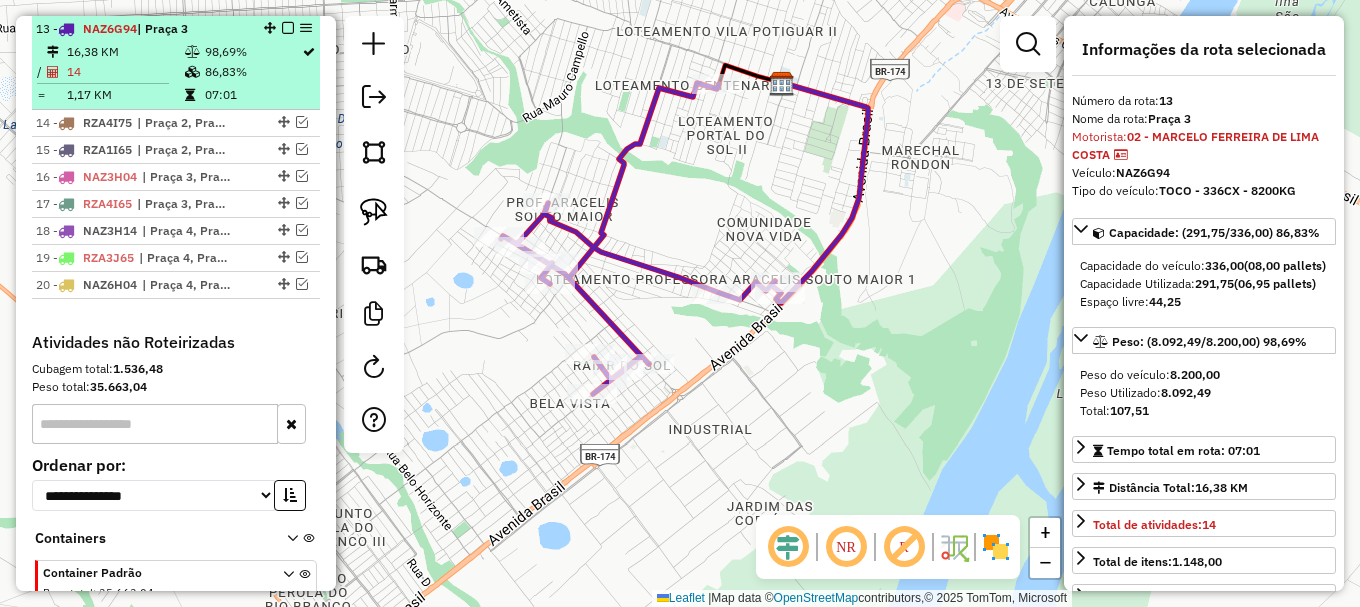 drag, startPoint x: 294, startPoint y: 123, endPoint x: 297, endPoint y: 103, distance: 20.22375 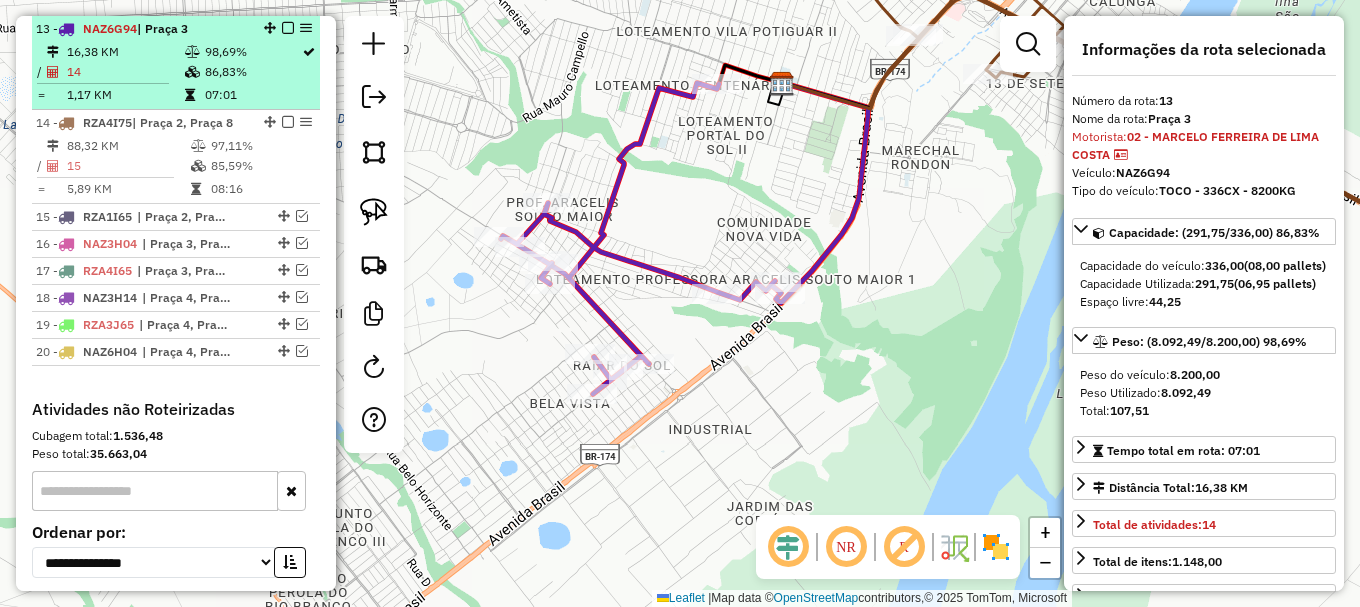 click at bounding box center [288, 28] 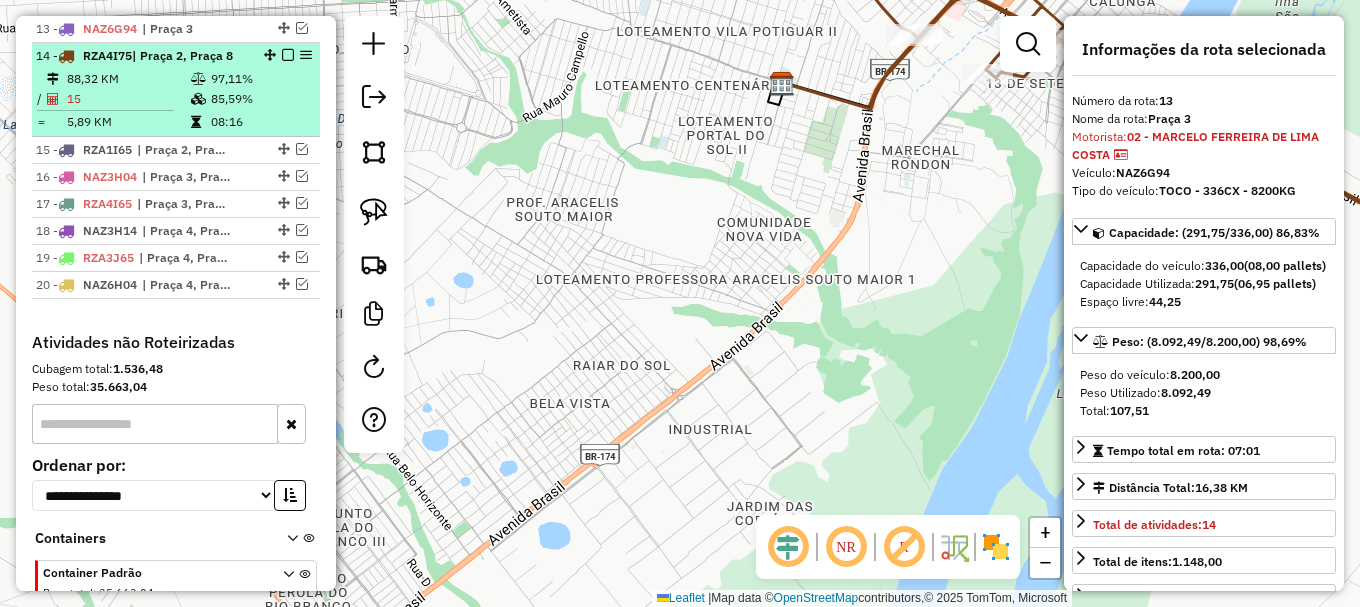 click on "97,11%" at bounding box center [260, 79] 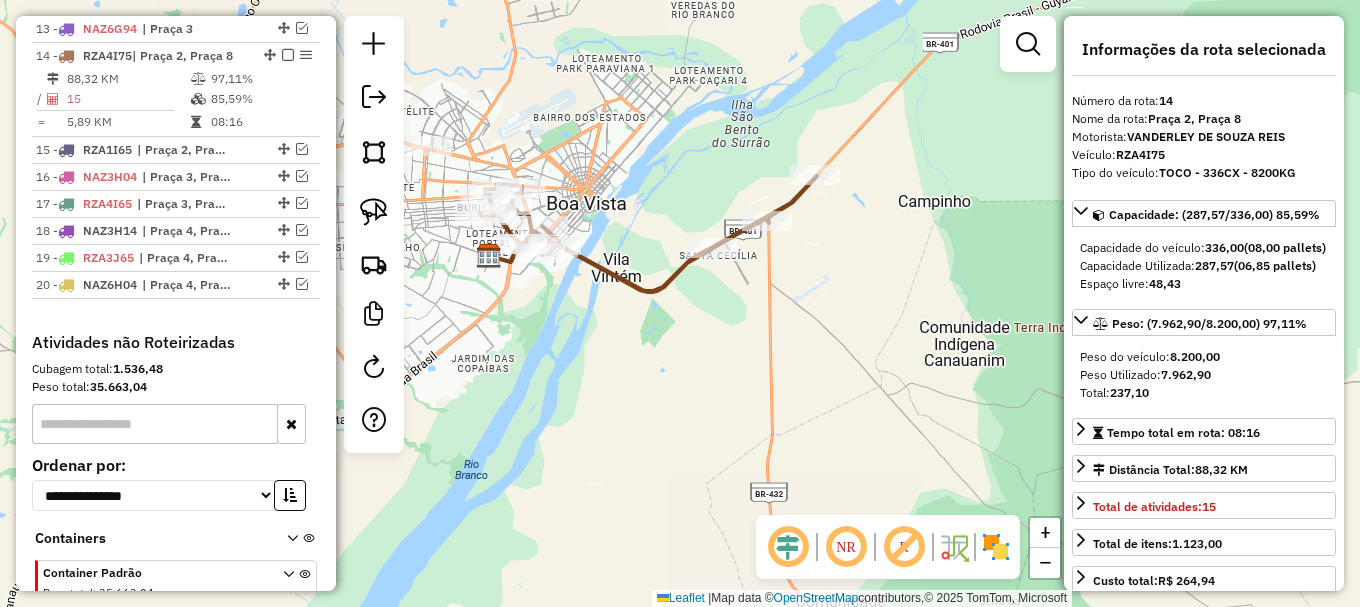 drag, startPoint x: 563, startPoint y: 262, endPoint x: 668, endPoint y: 218, distance: 113.84639 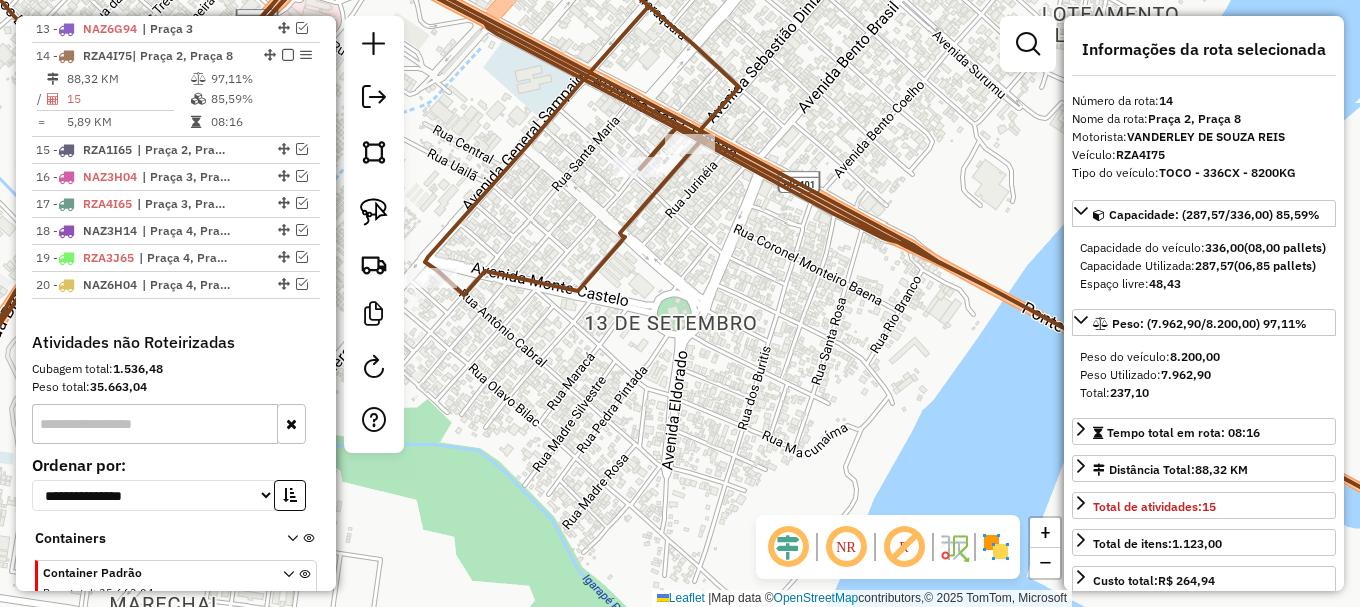 click 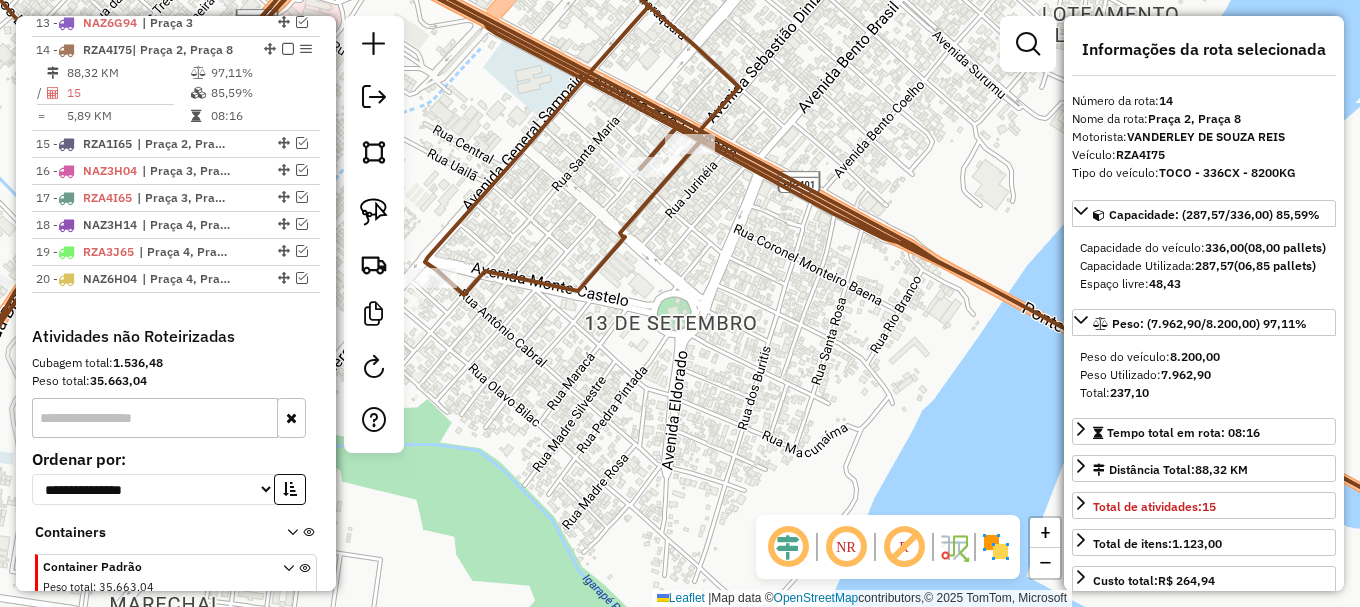click 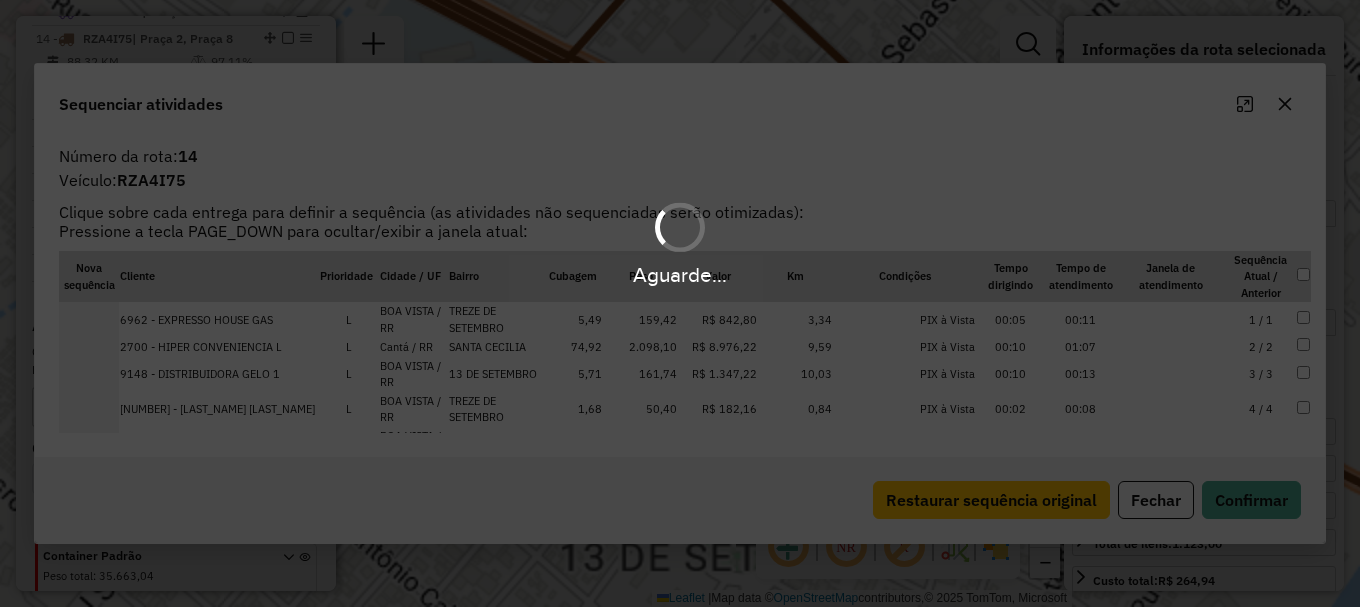 scroll, scrollTop: 1168, scrollLeft: 0, axis: vertical 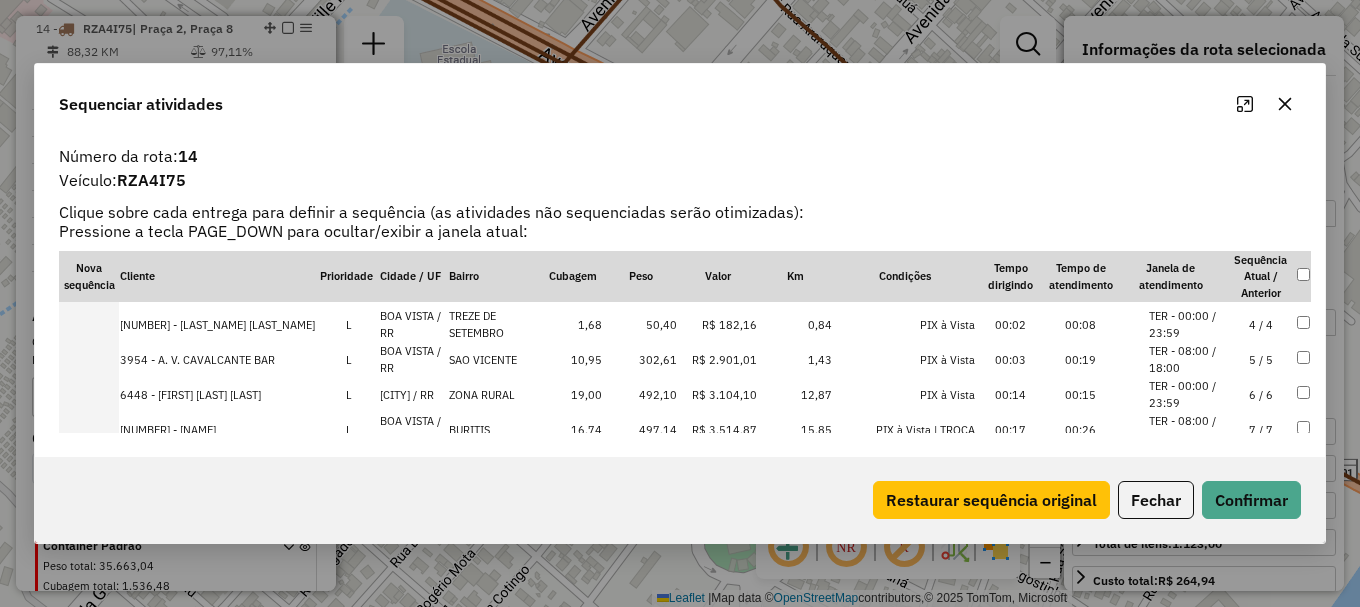 click on "TER - 00:00 / 23:59" at bounding box center [1187, 394] 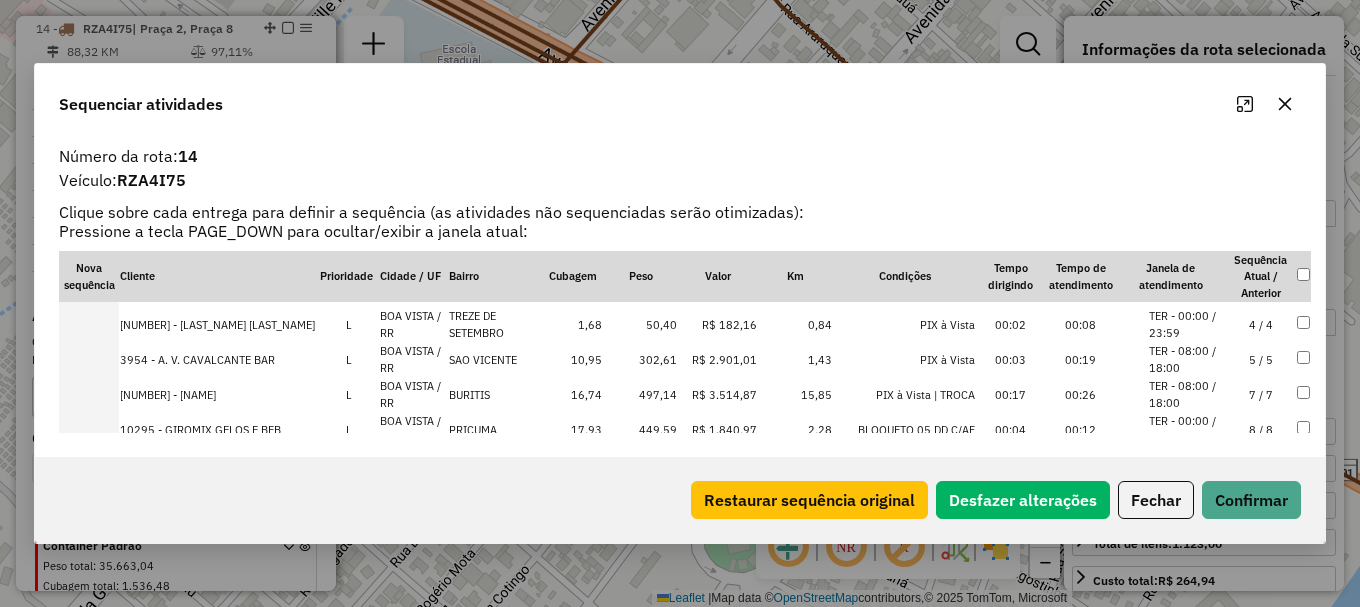scroll, scrollTop: 35, scrollLeft: 0, axis: vertical 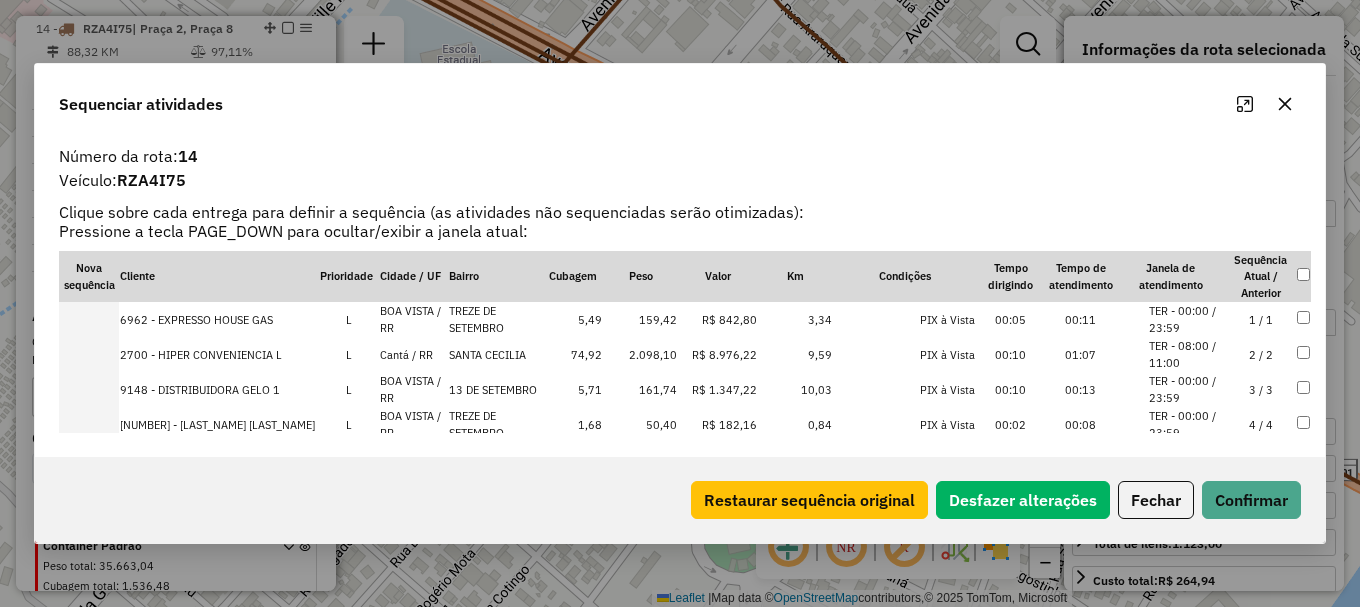 click on "TER - 08:00 / 11:00" at bounding box center [1187, 354] 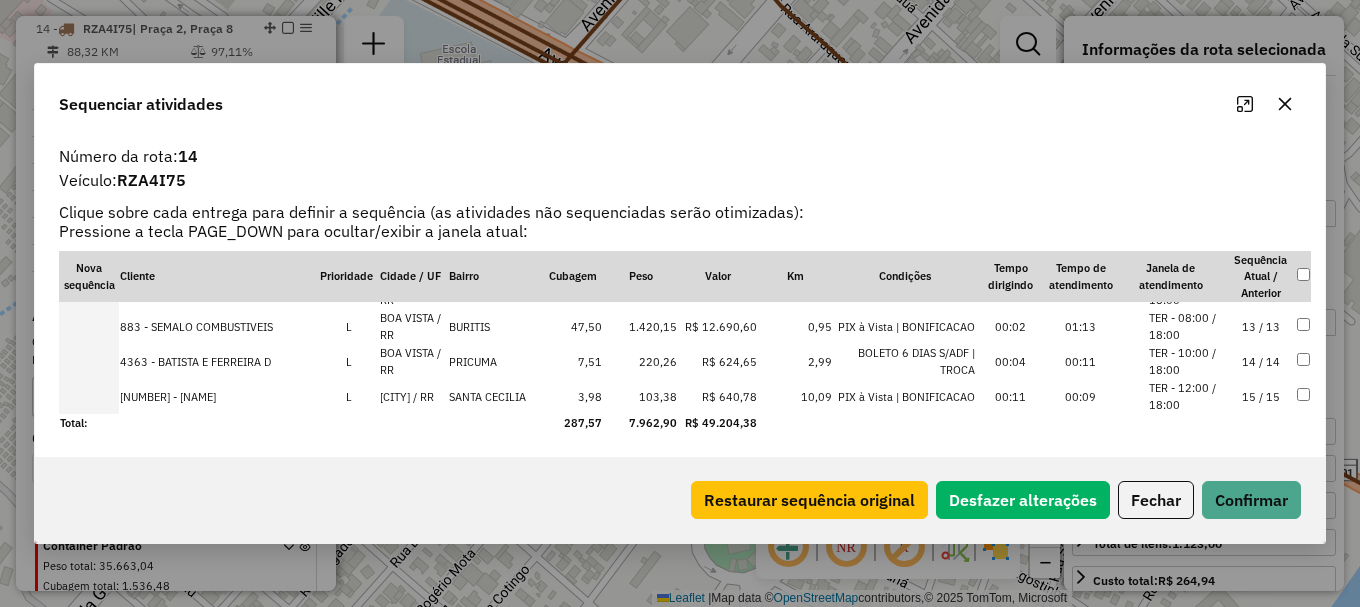 click on "TER - 12:00 / 18:00" at bounding box center (1187, 396) 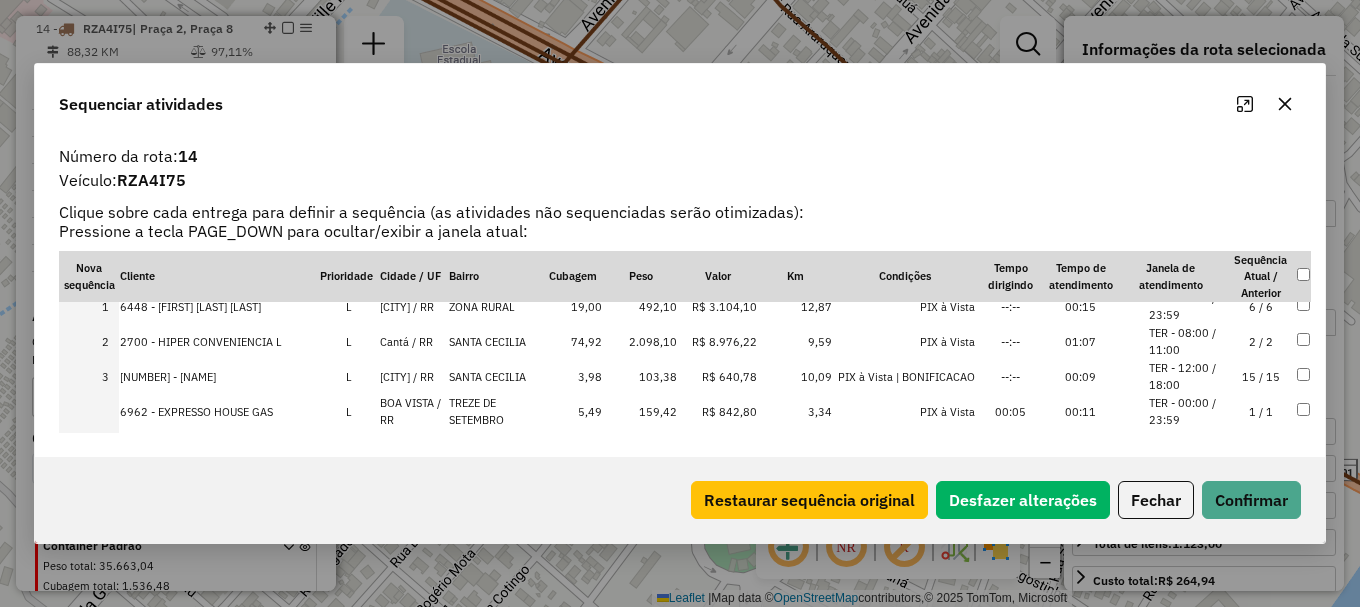 scroll, scrollTop: 113, scrollLeft: 0, axis: vertical 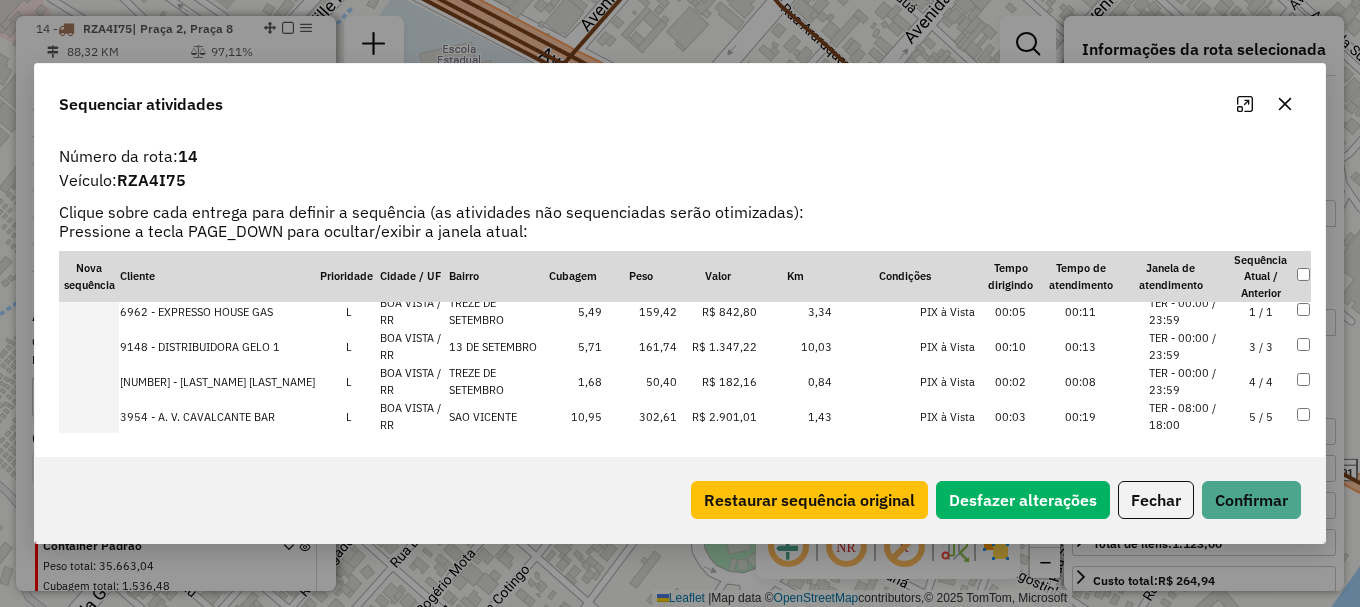 click on "TER - 00:00 / 23:59" at bounding box center (1187, 346) 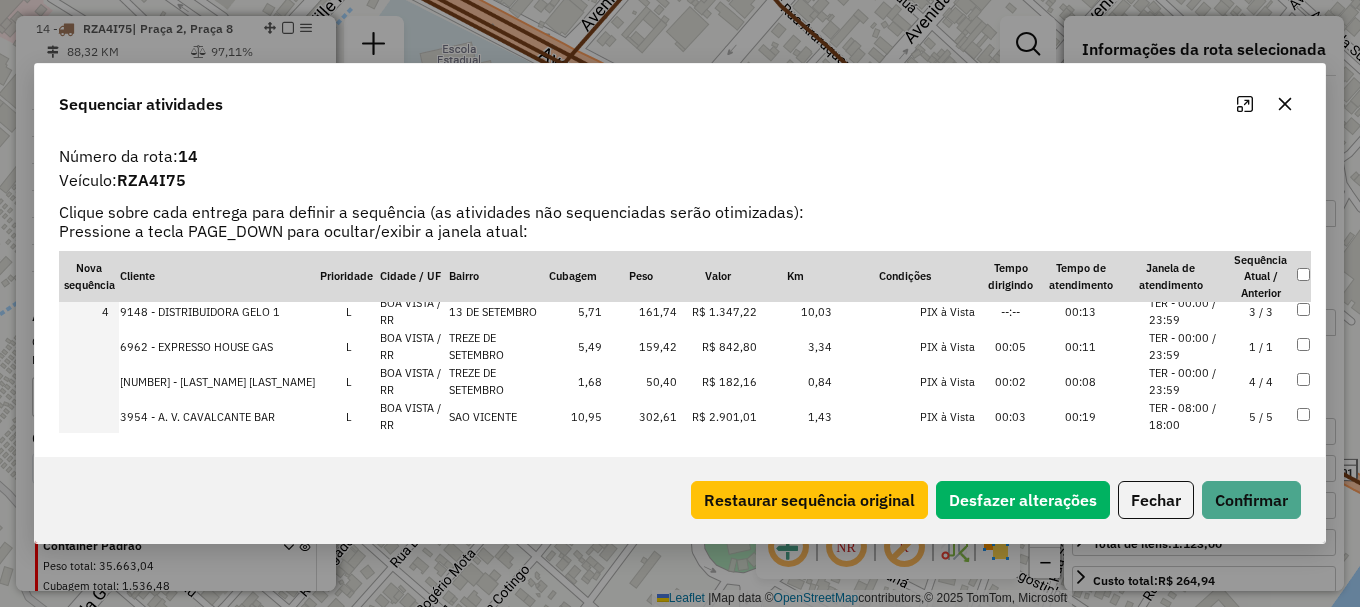 click on "TER - 00:00 / 23:59" at bounding box center (1187, 346) 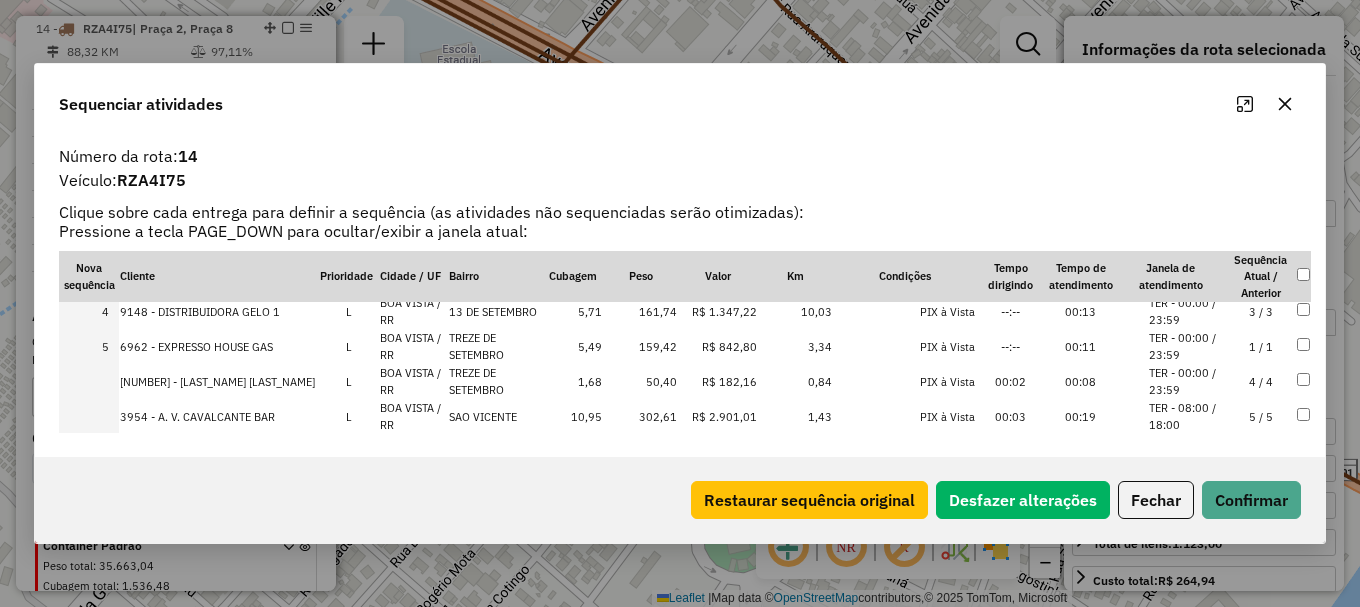 drag, startPoint x: 1207, startPoint y: 368, endPoint x: 1232, endPoint y: 460, distance: 95.33625 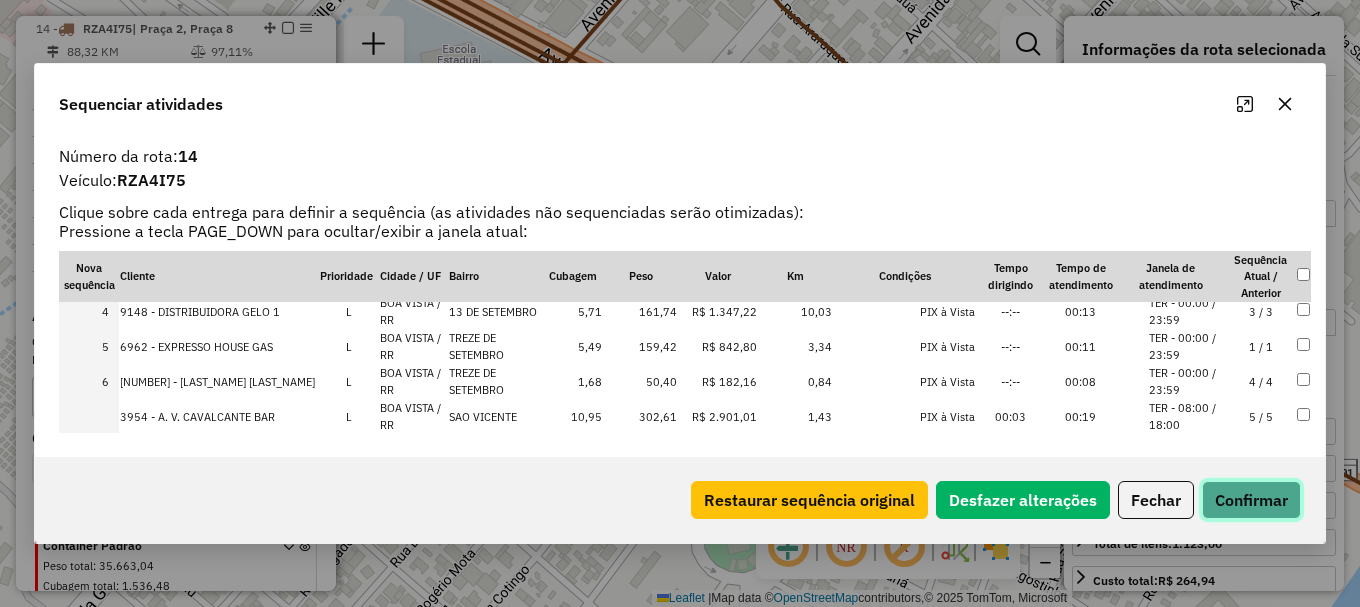 click on "Confirmar" 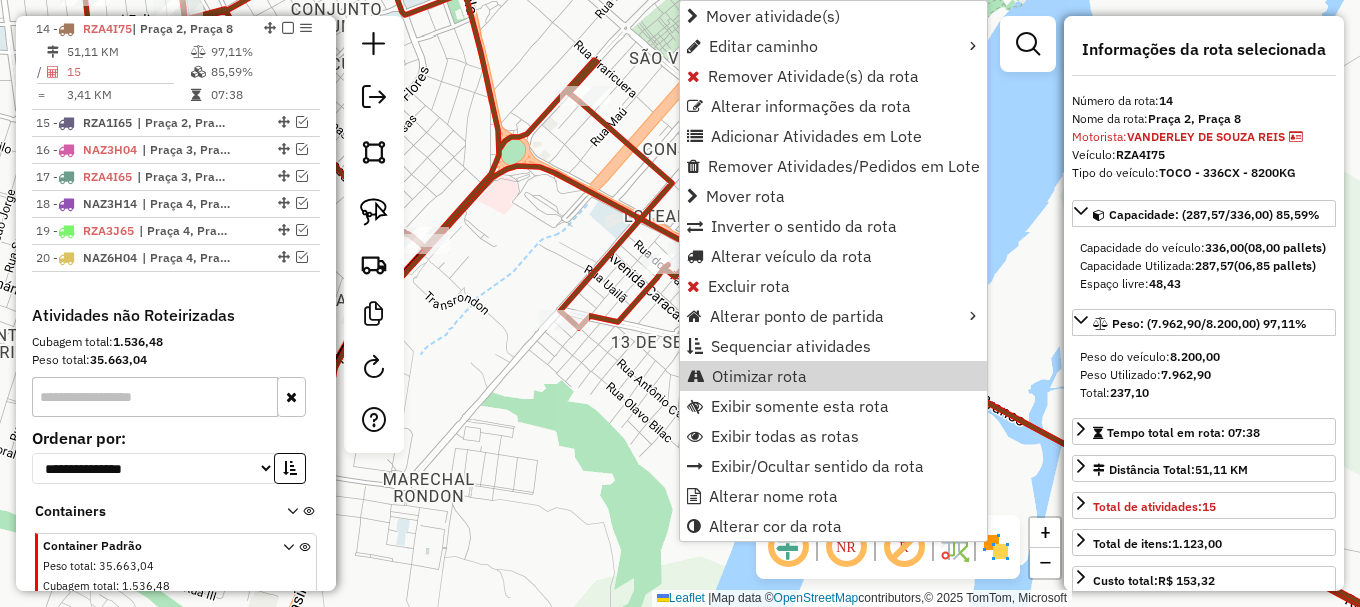 drag, startPoint x: 789, startPoint y: 375, endPoint x: 775, endPoint y: 363, distance: 18.439089 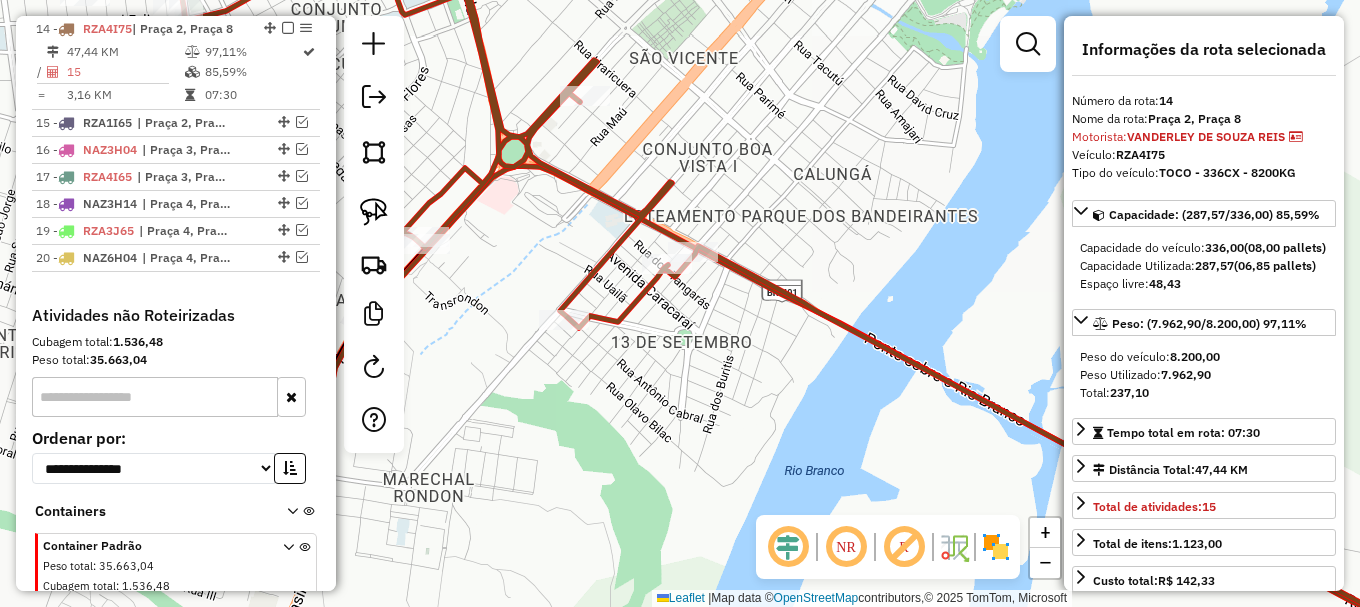click at bounding box center (302, 122) 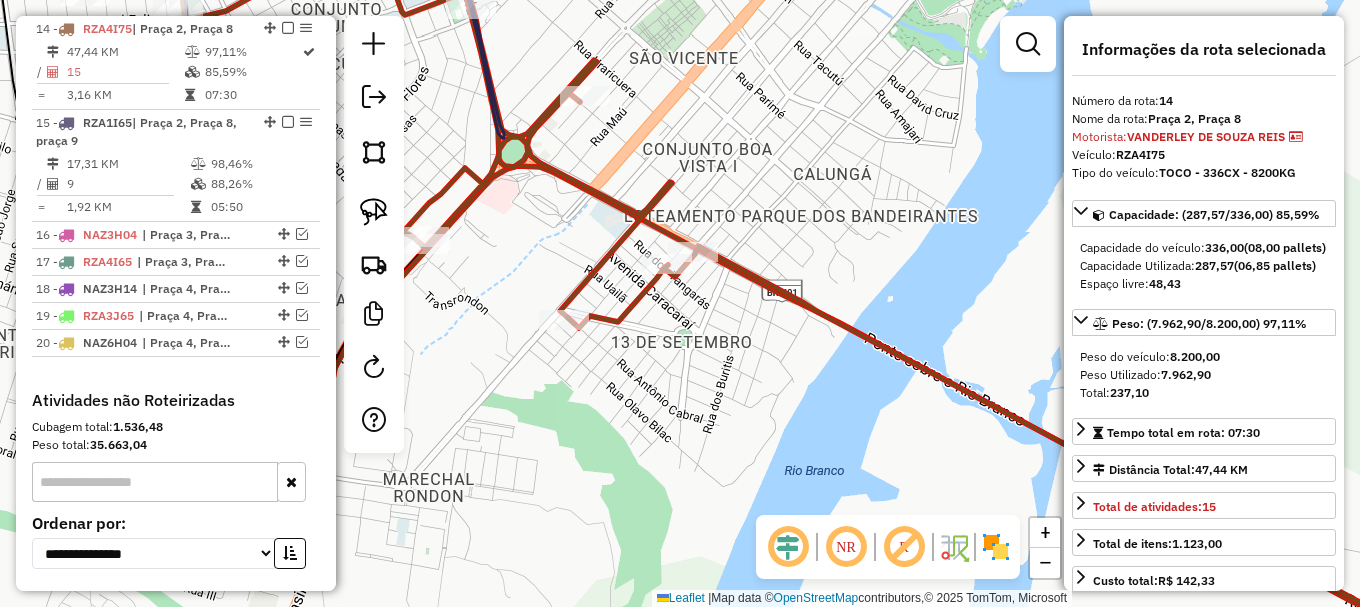 drag, startPoint x: 574, startPoint y: 145, endPoint x: 682, endPoint y: 162, distance: 109.32977 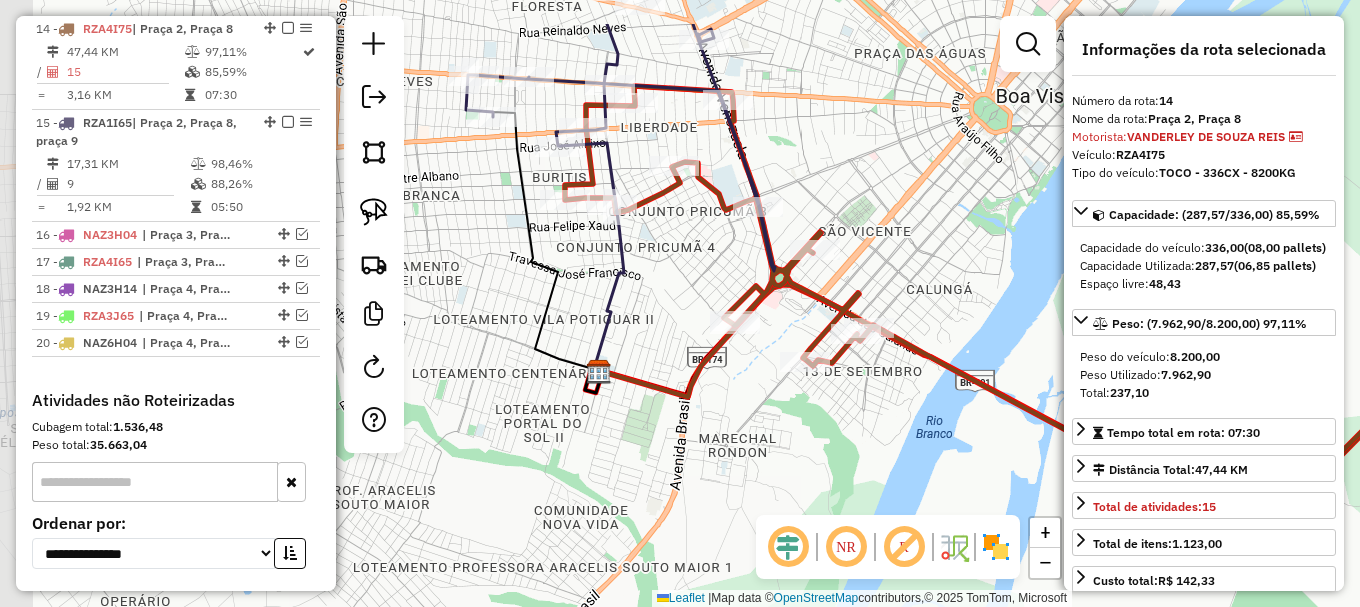 drag, startPoint x: 478, startPoint y: 230, endPoint x: 526, endPoint y: 308, distance: 91.58602 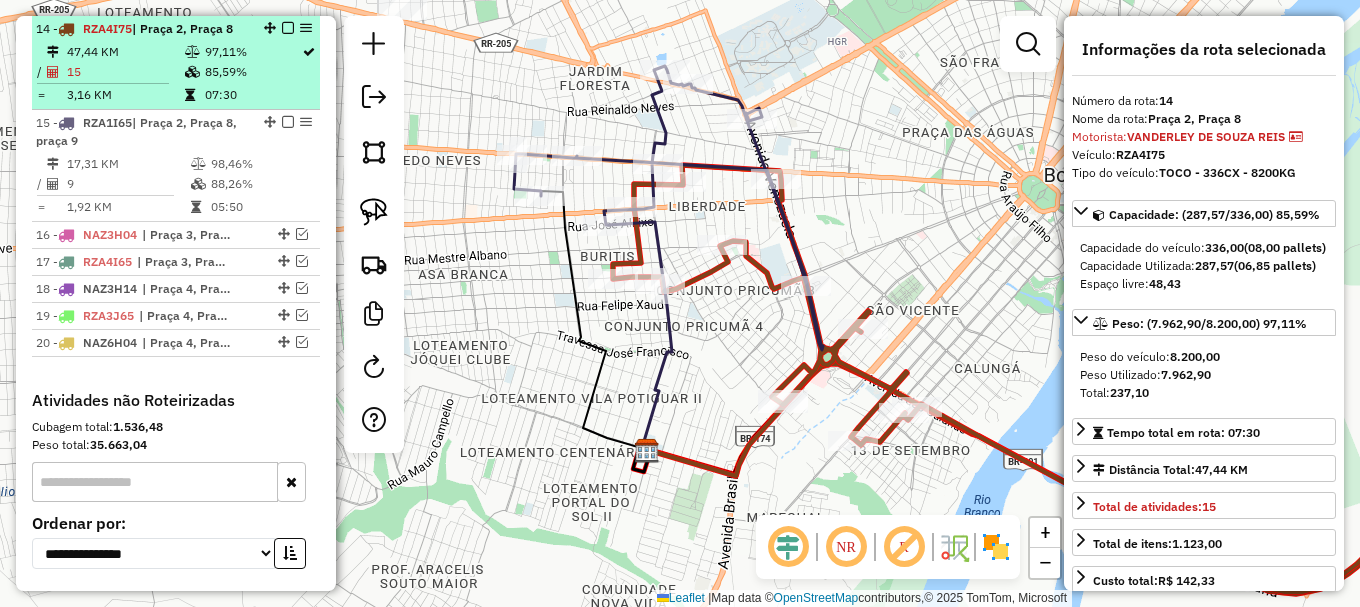 click at bounding box center [288, 28] 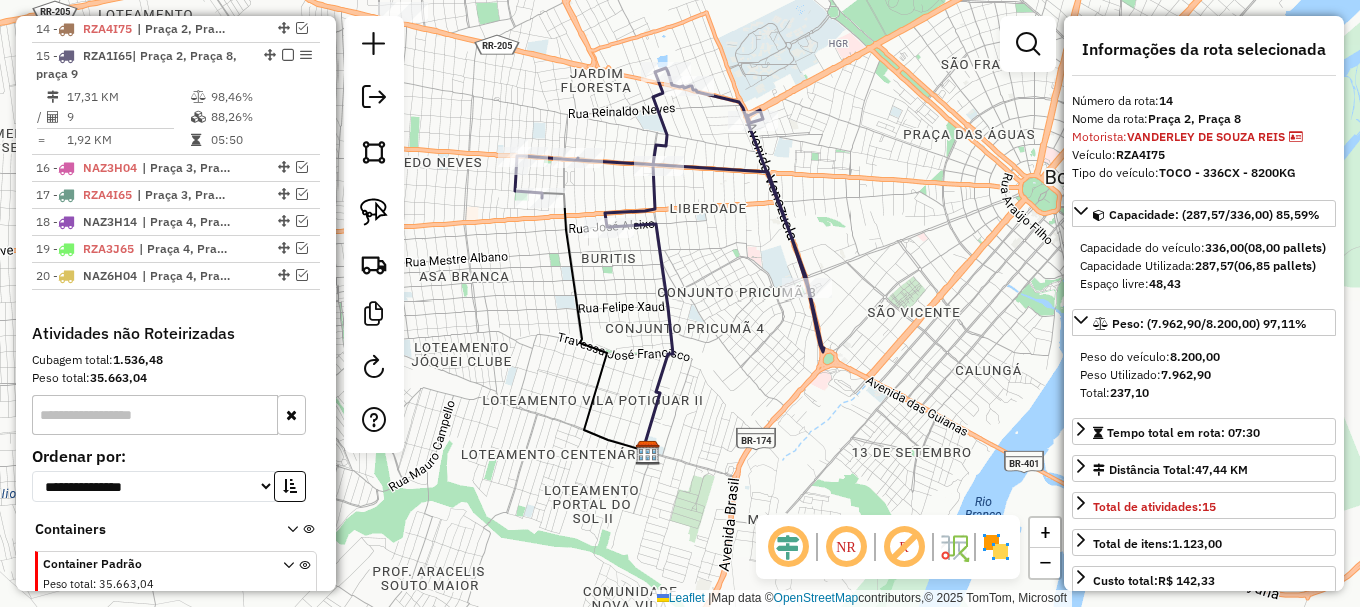 drag, startPoint x: 583, startPoint y: 299, endPoint x: 656, endPoint y: 342, distance: 84.723076 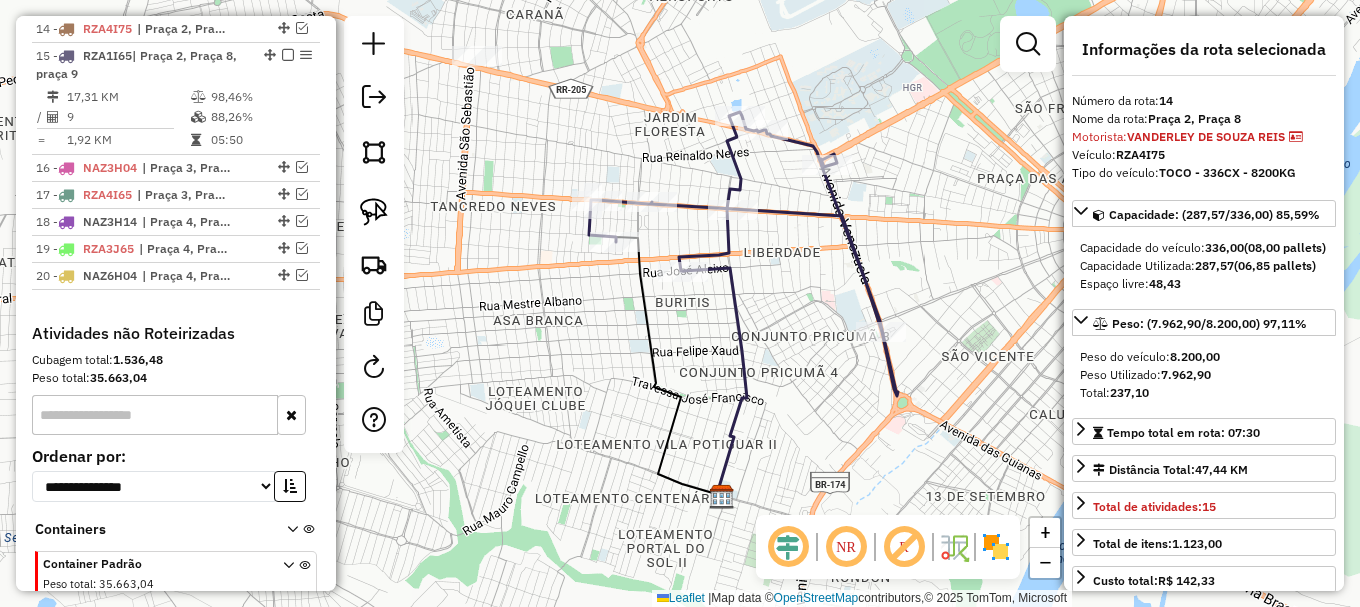 click 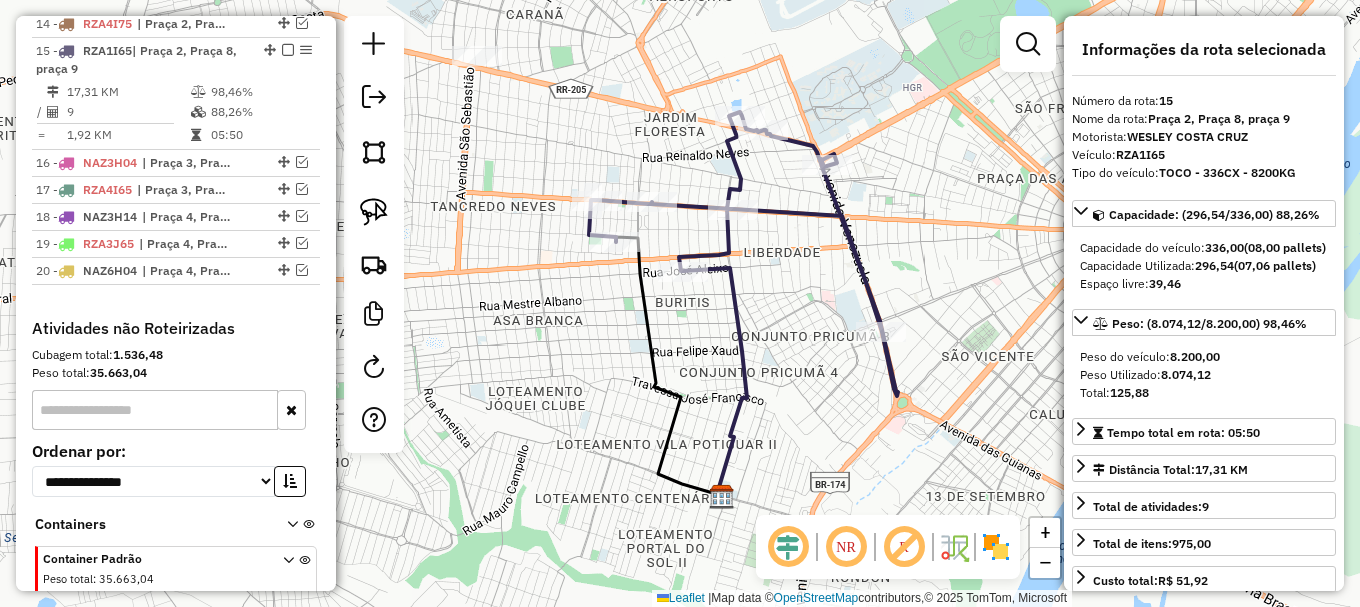 click 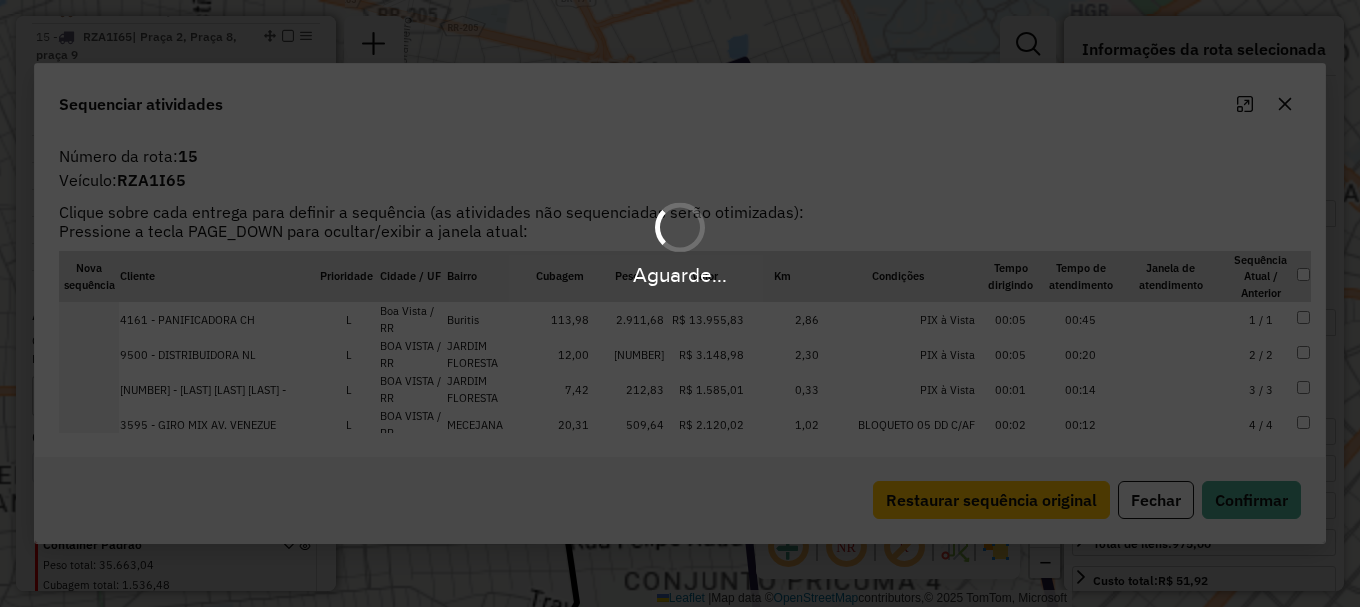 scroll, scrollTop: 1195, scrollLeft: 0, axis: vertical 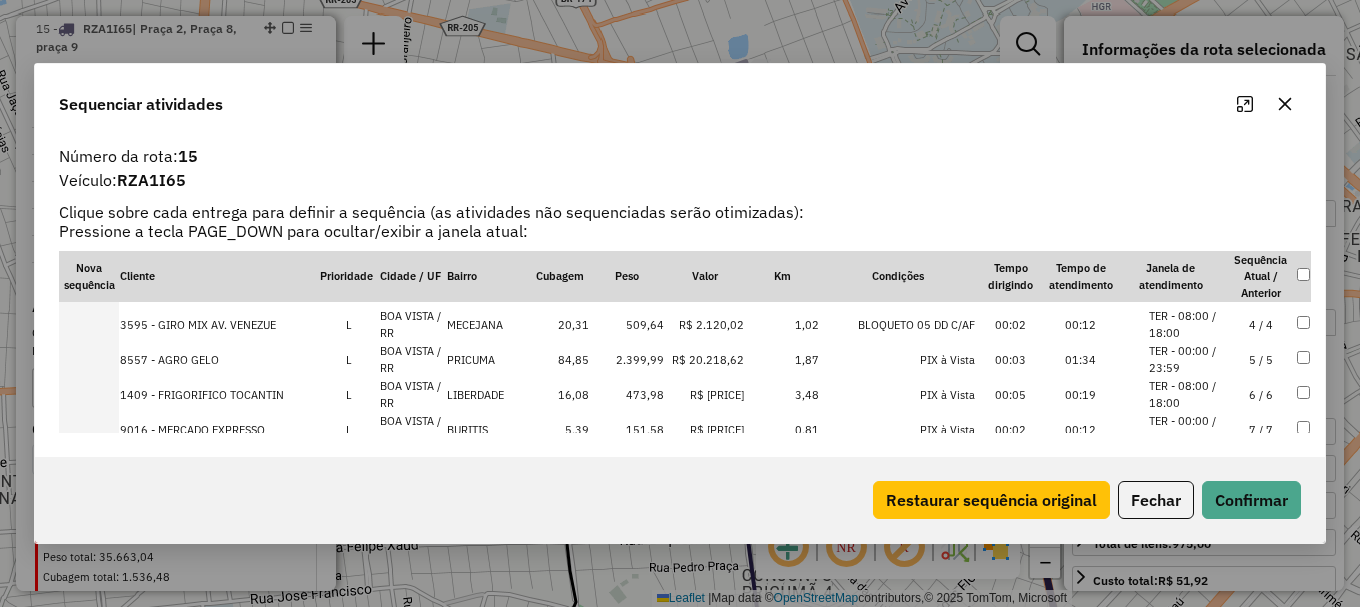 click on "TER - 00:00 / 23:59" at bounding box center [1187, 359] 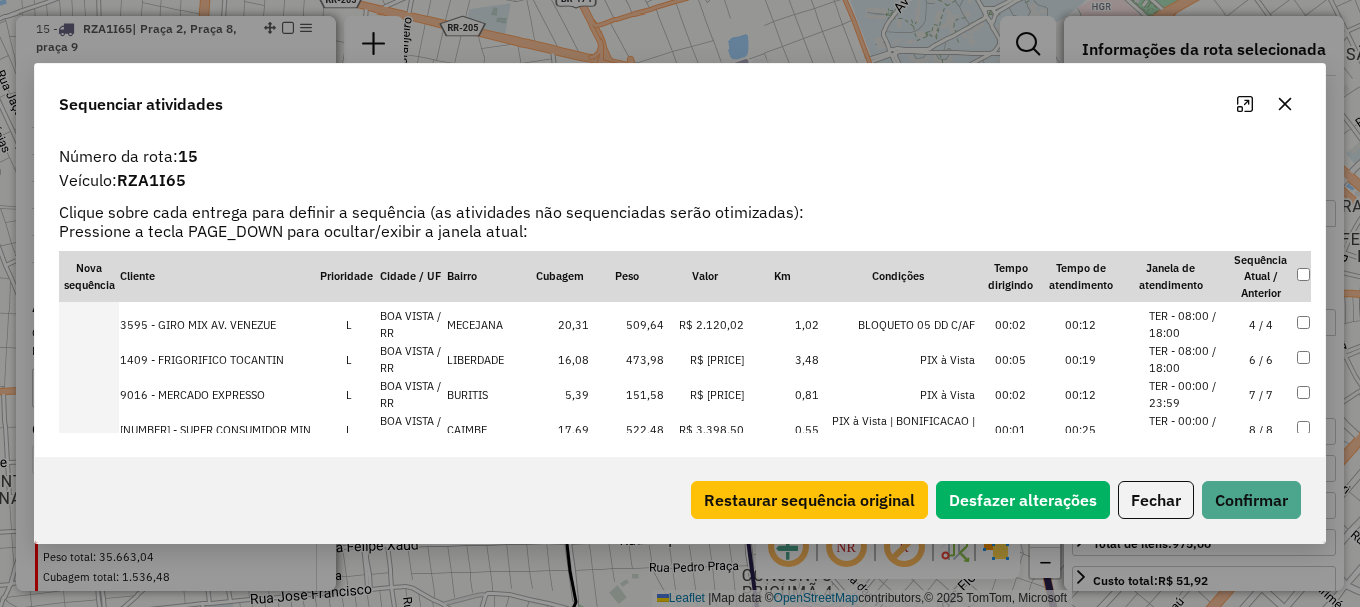 click on "TER - 08:00 / 18:00" at bounding box center (1187, 359) 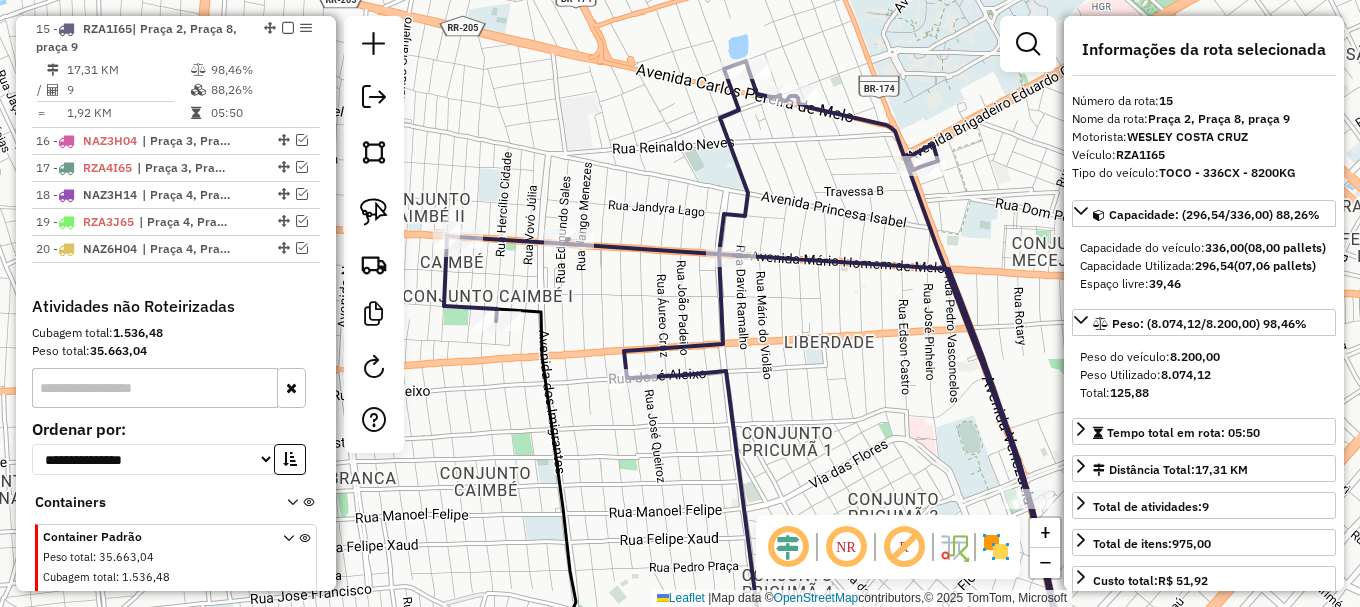 click 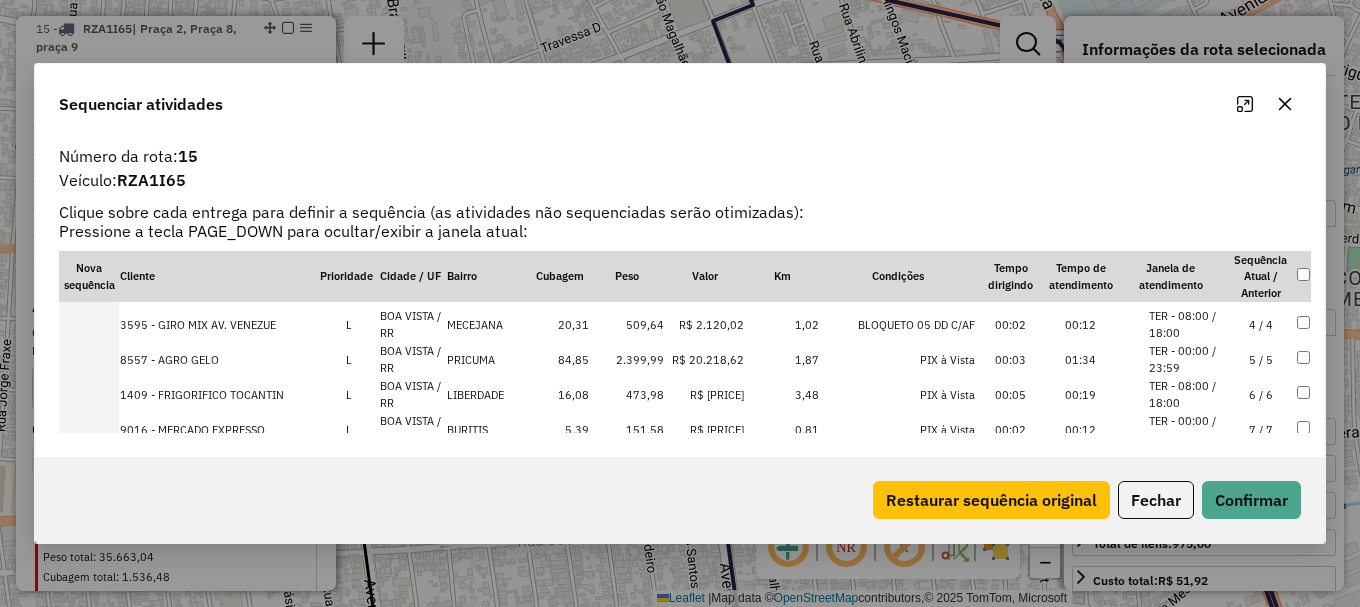 click on "TER - 00:00 / 23:59" at bounding box center [1187, 359] 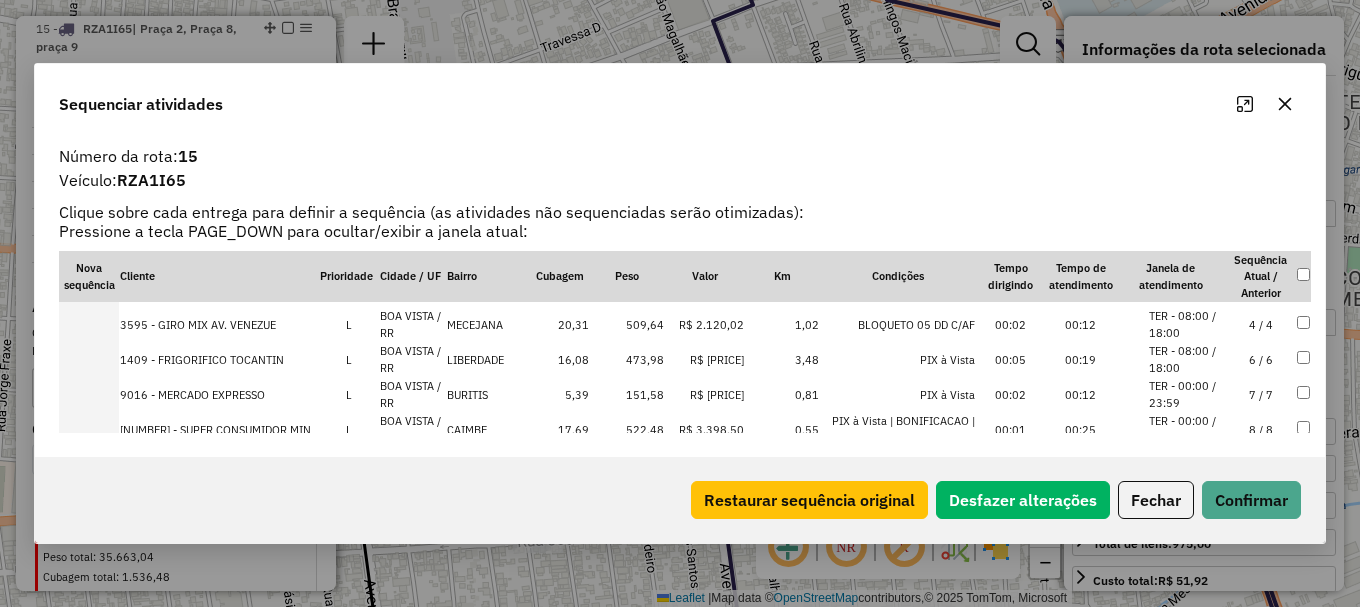 click on "TER - 08:00 / 18:00" at bounding box center (1187, 324) 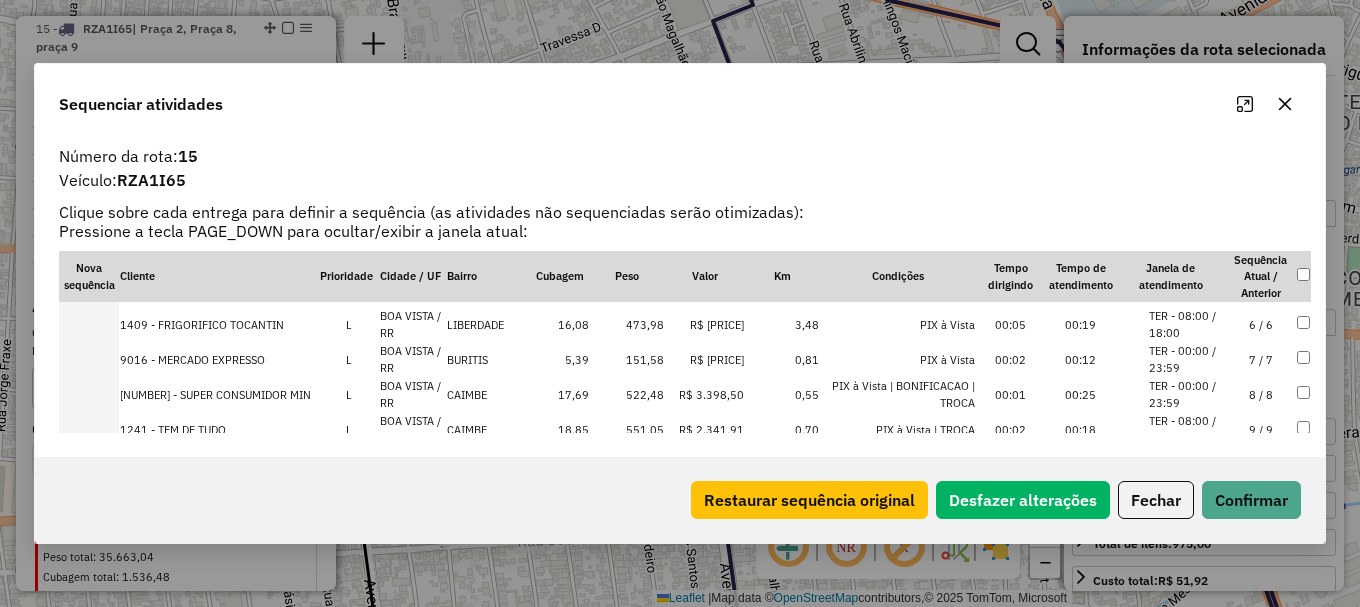 scroll, scrollTop: 70, scrollLeft: 0, axis: vertical 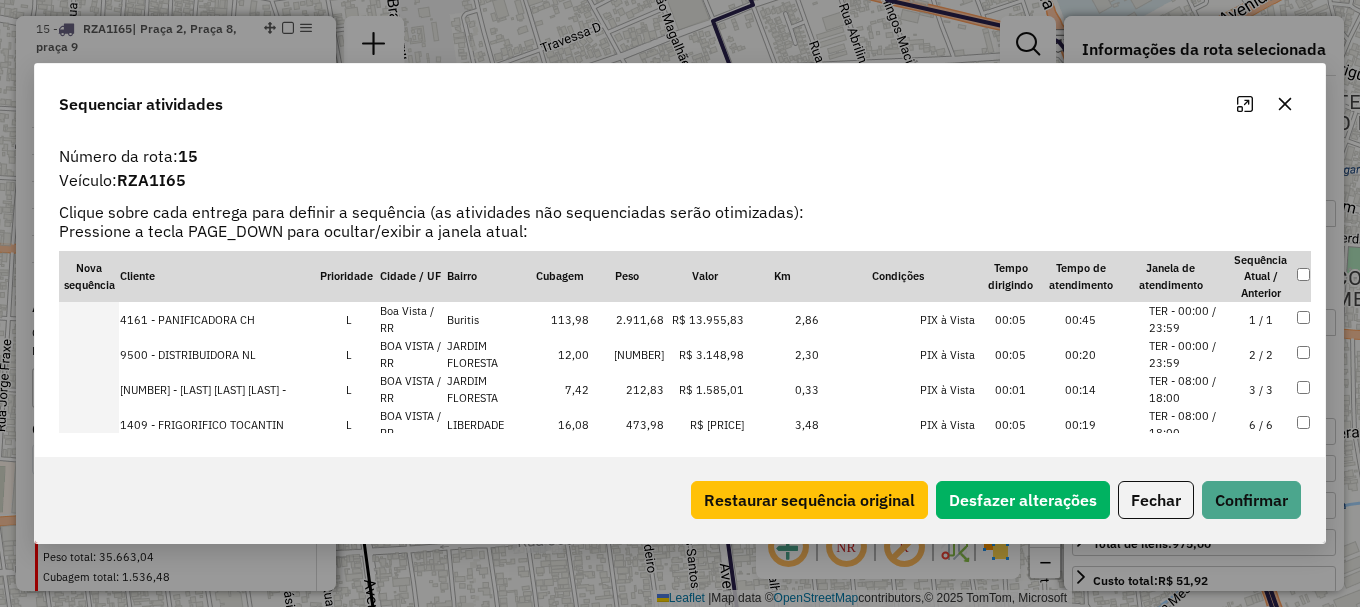 click on "TER - 08:00 / 18:00" at bounding box center (1187, 389) 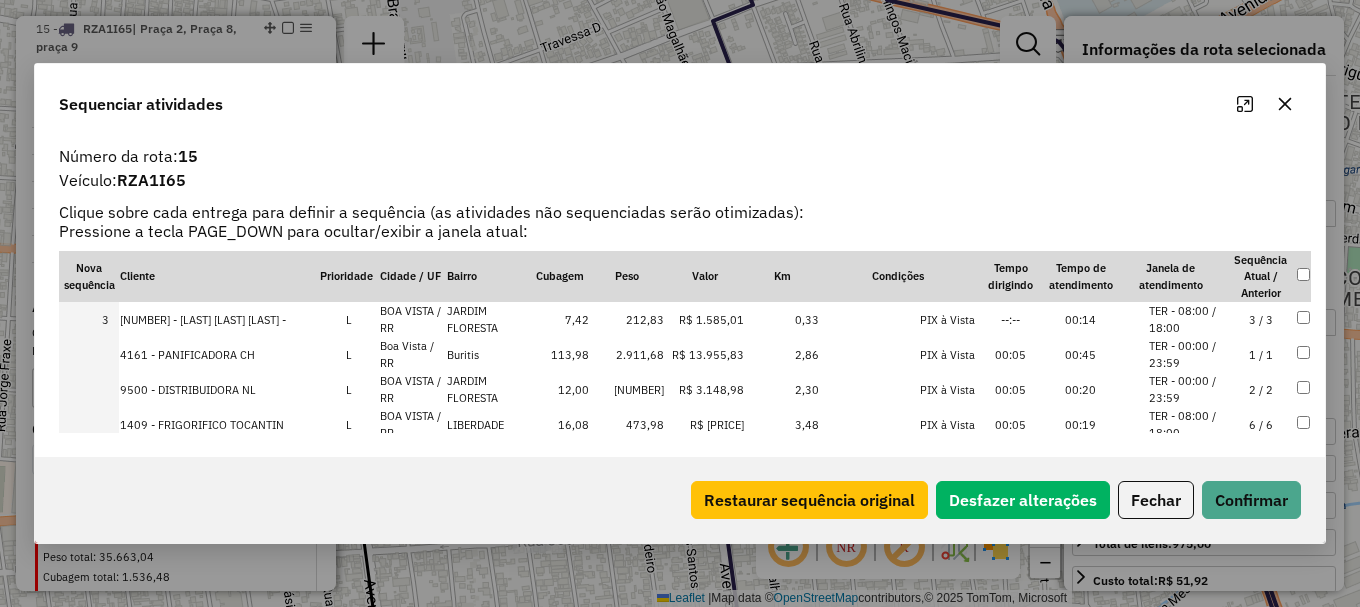 drag, startPoint x: 1191, startPoint y: 381, endPoint x: 1191, endPoint y: 400, distance: 19 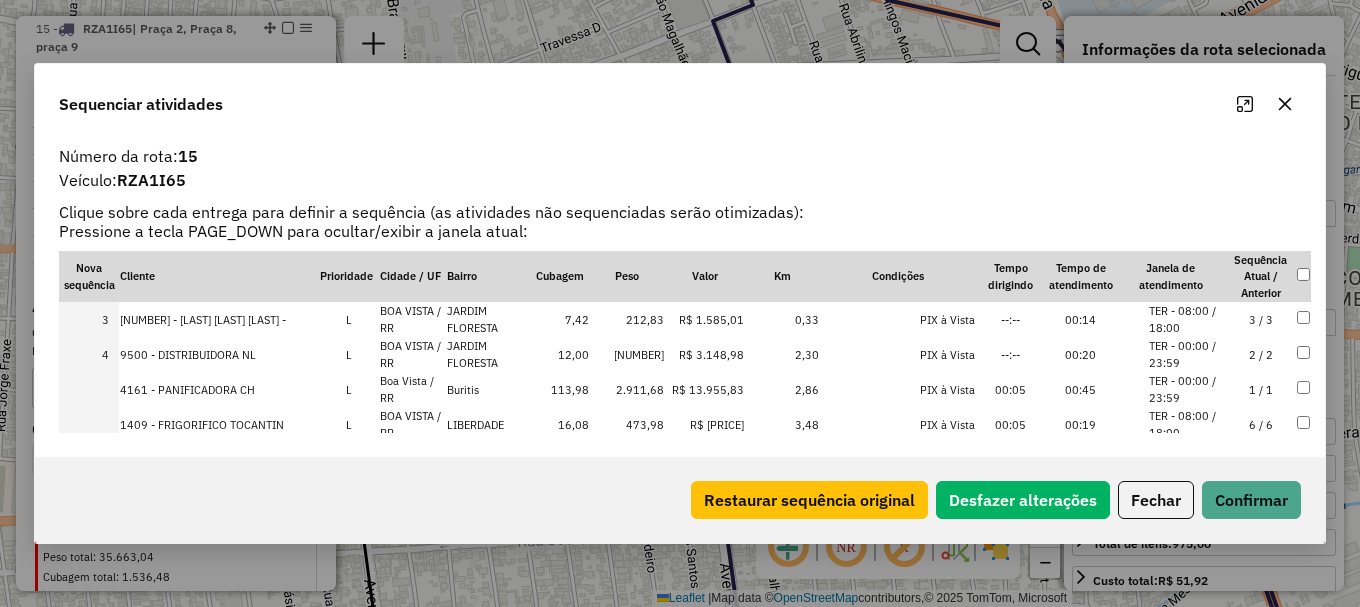 drag, startPoint x: 1187, startPoint y: 424, endPoint x: 1194, endPoint y: 449, distance: 25.96151 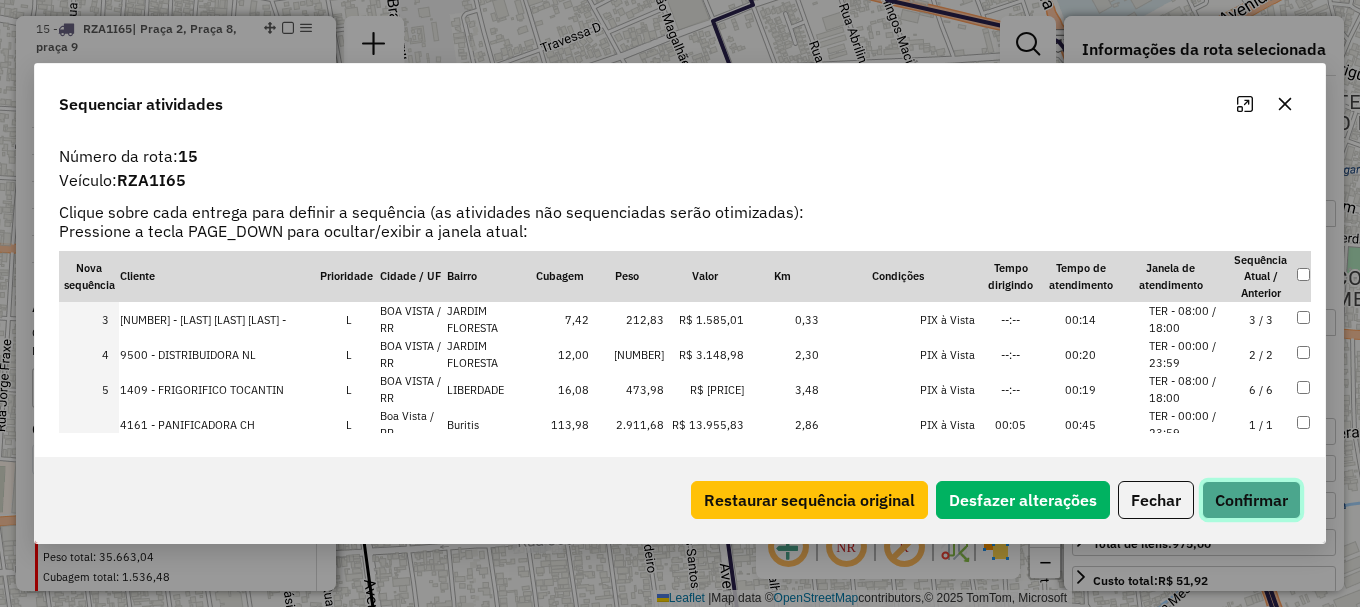 click on "Confirmar" 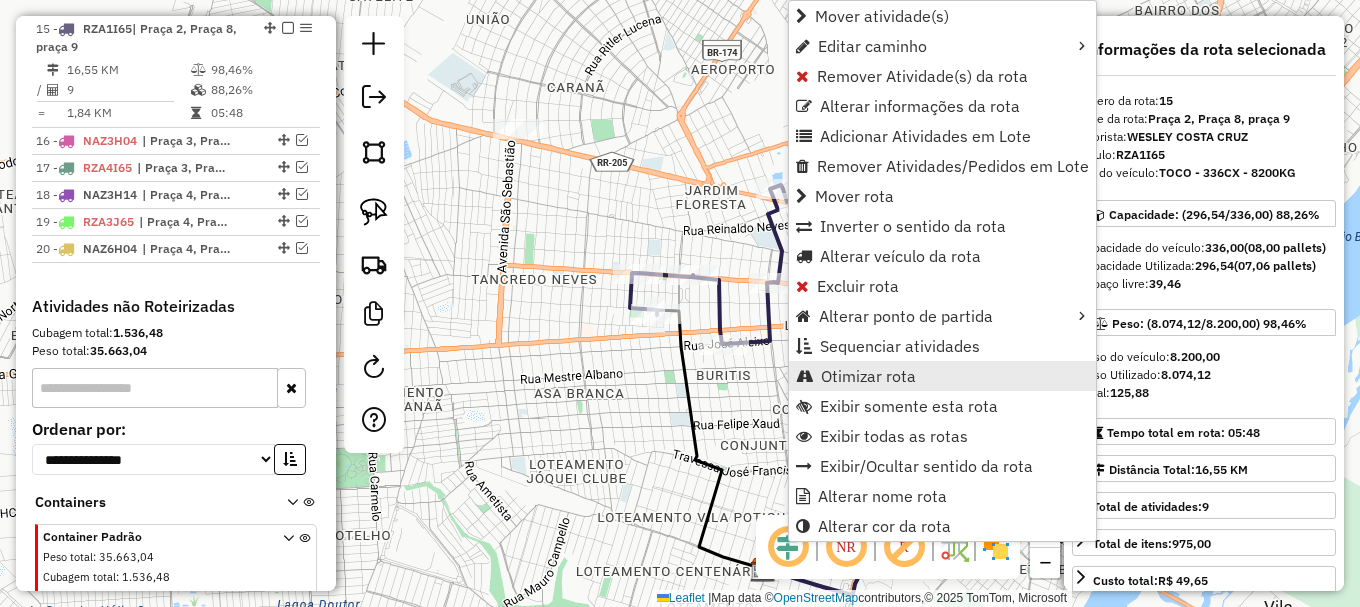 click on "Otimizar rota" at bounding box center (868, 376) 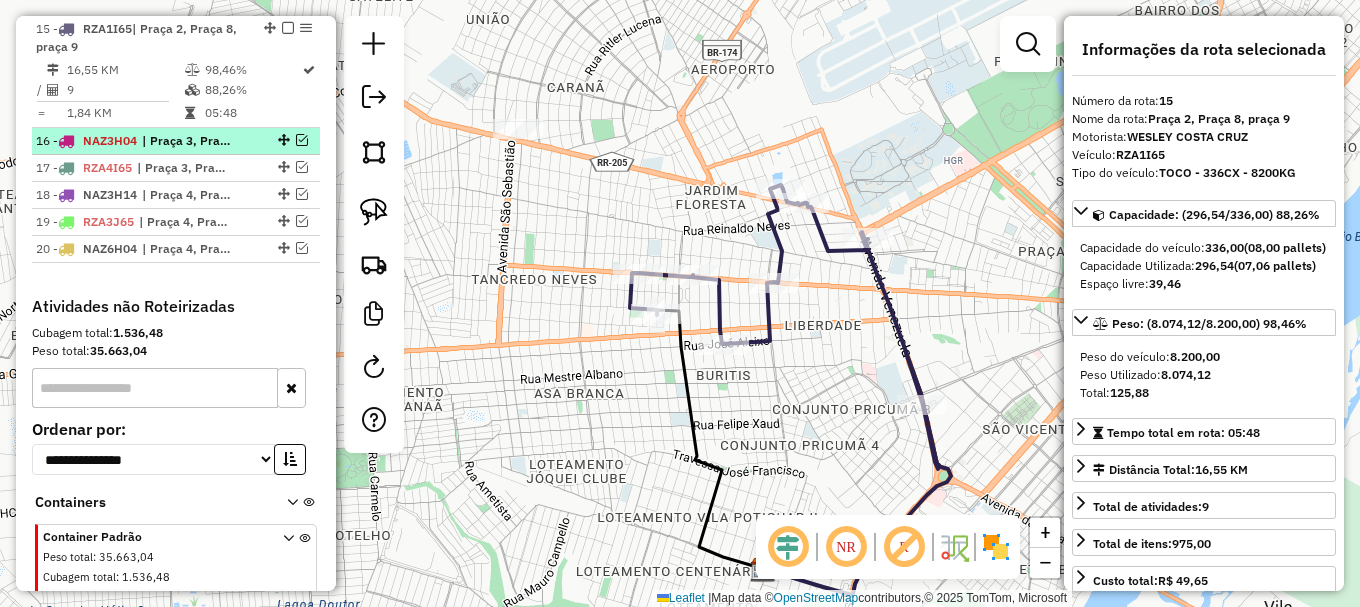 click at bounding box center (302, 140) 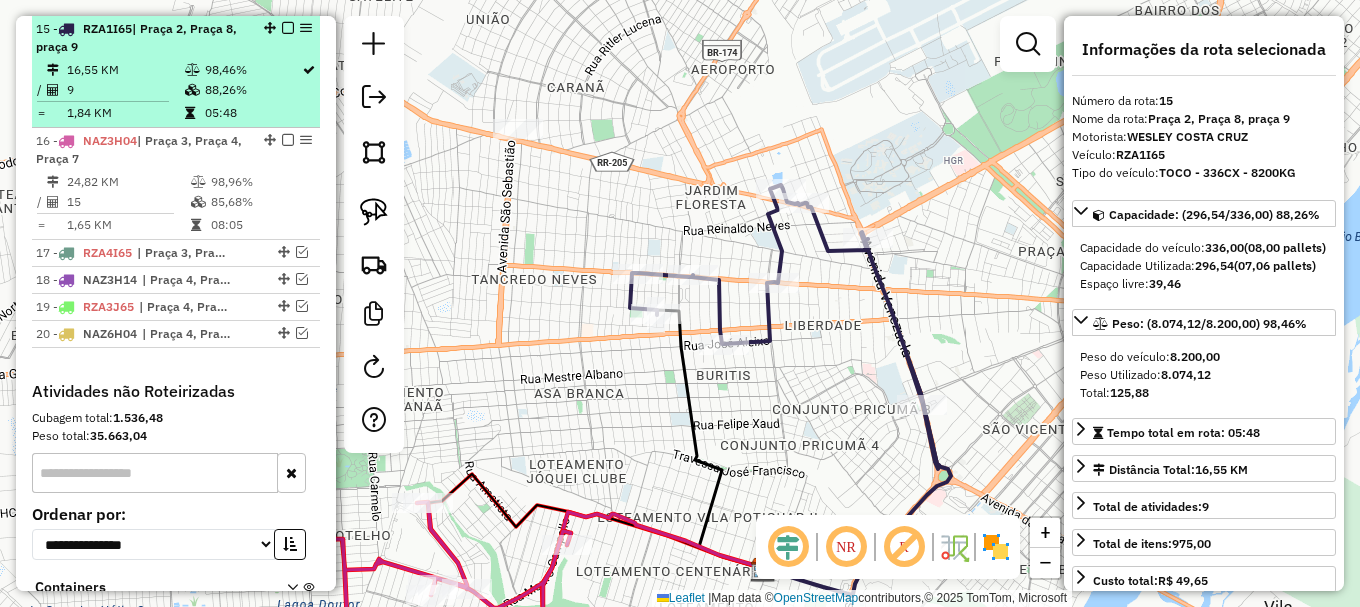 click at bounding box center (288, 28) 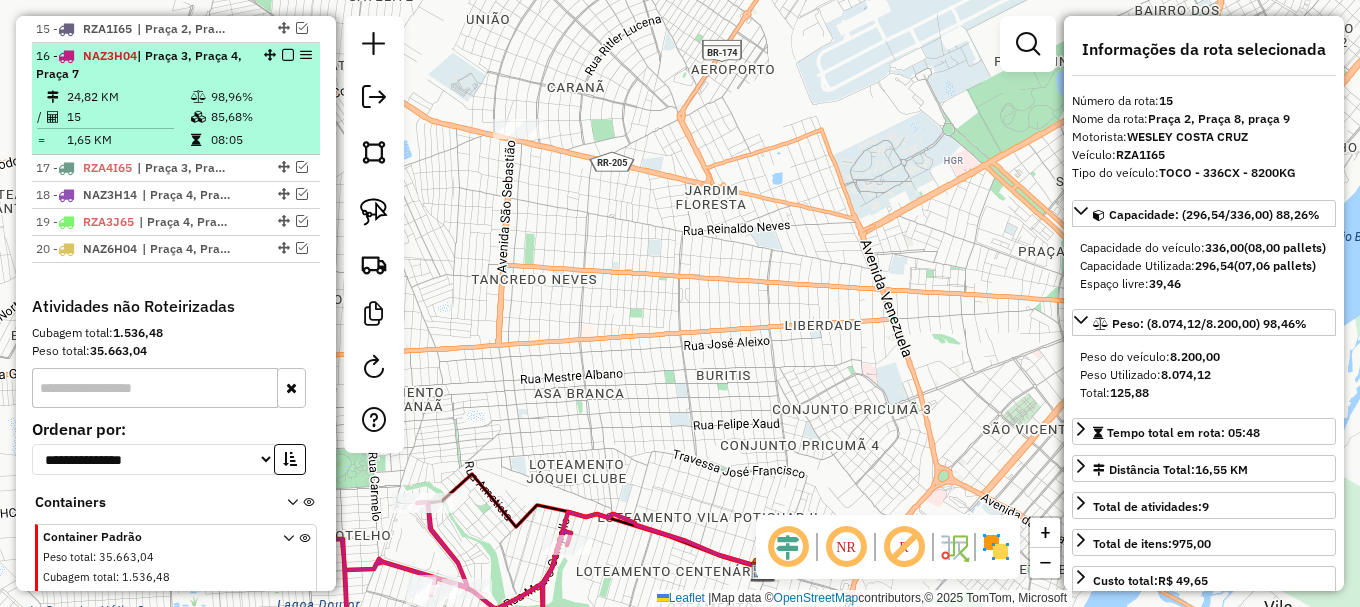 click on "98,96%" at bounding box center (260, 97) 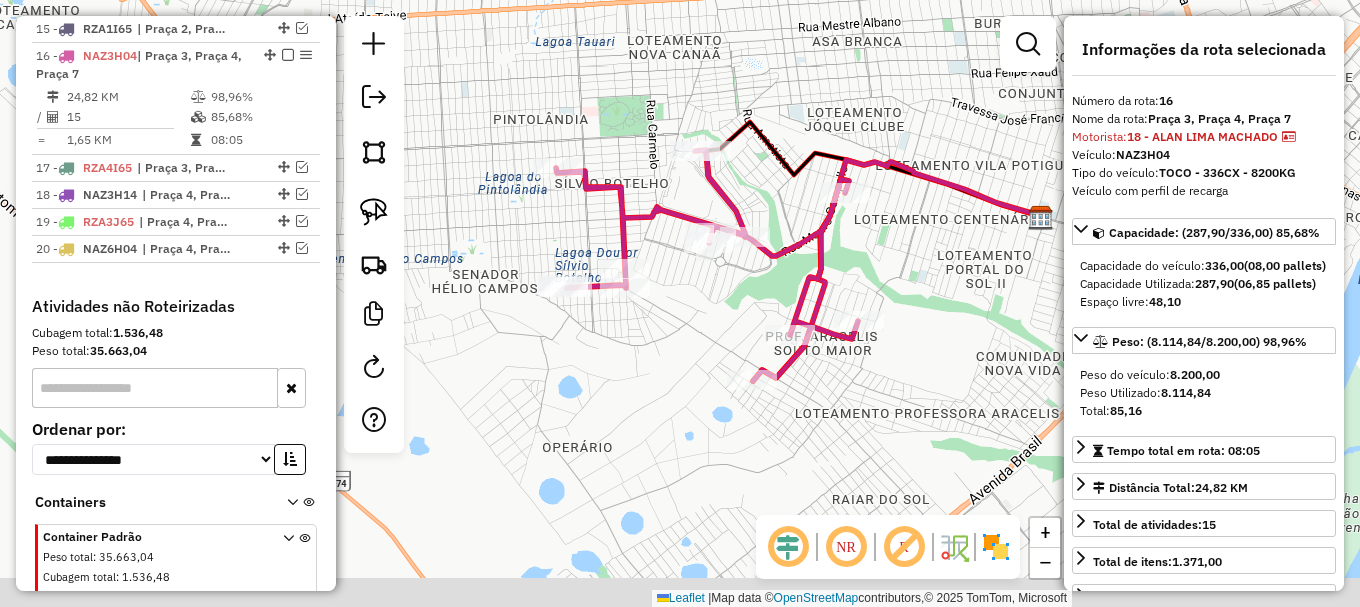 drag, startPoint x: 799, startPoint y: 318, endPoint x: 897, endPoint y: 260, distance: 113.87713 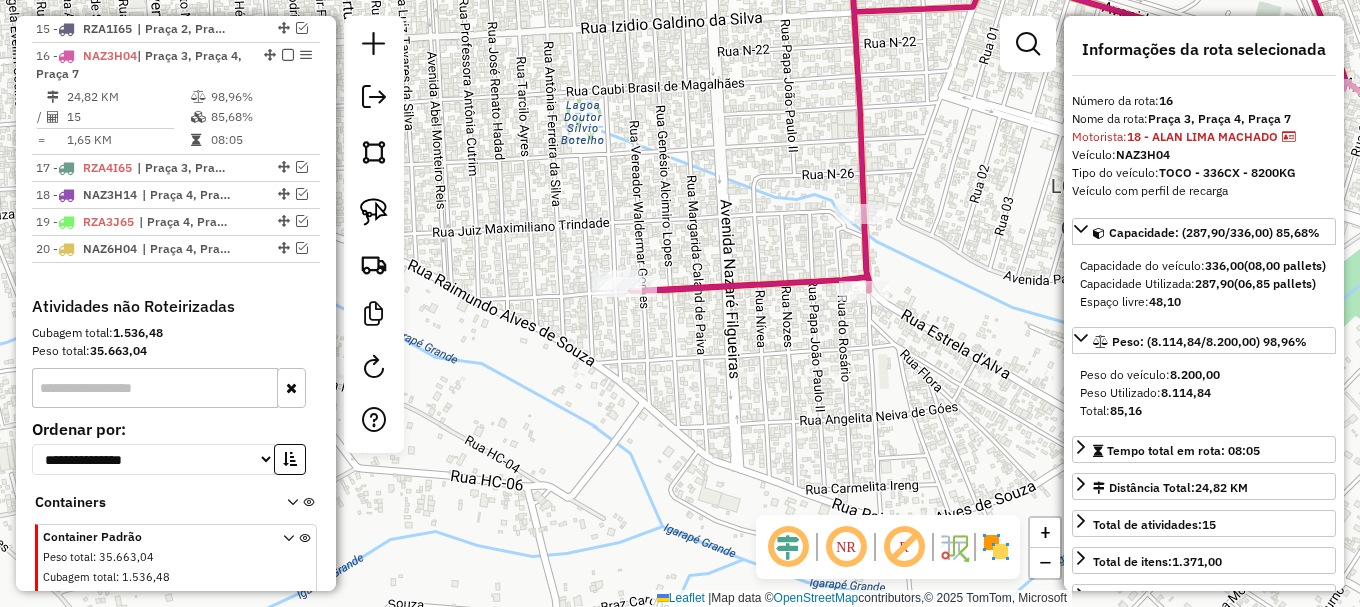 click 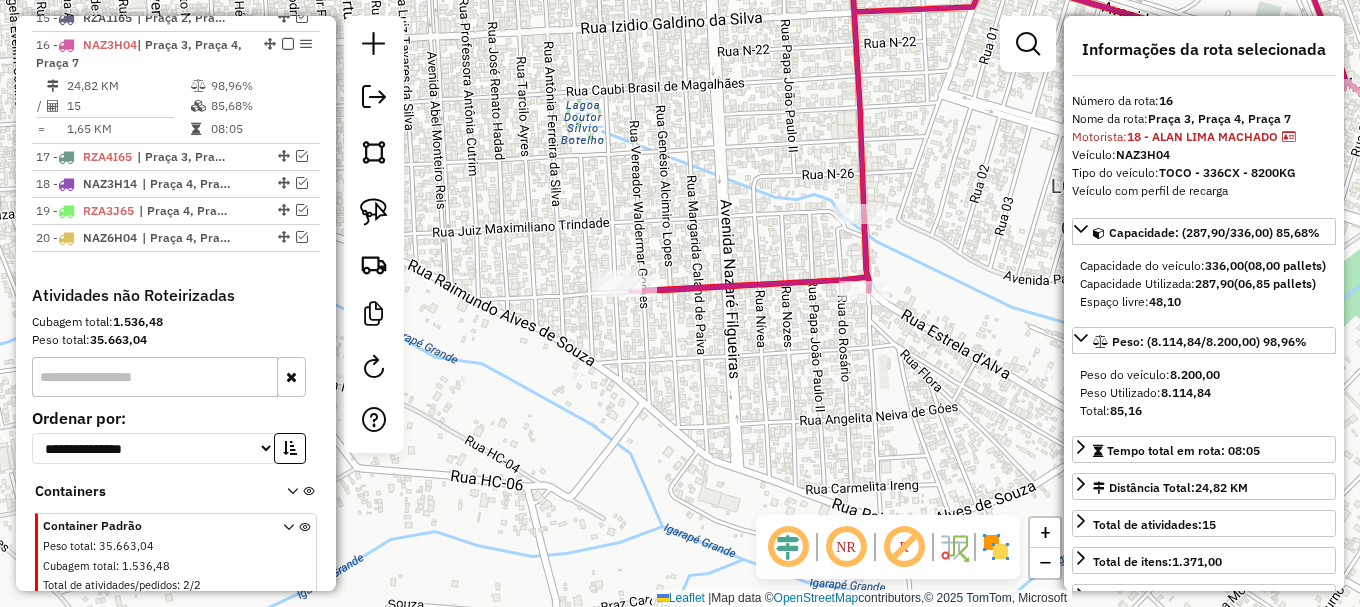 click 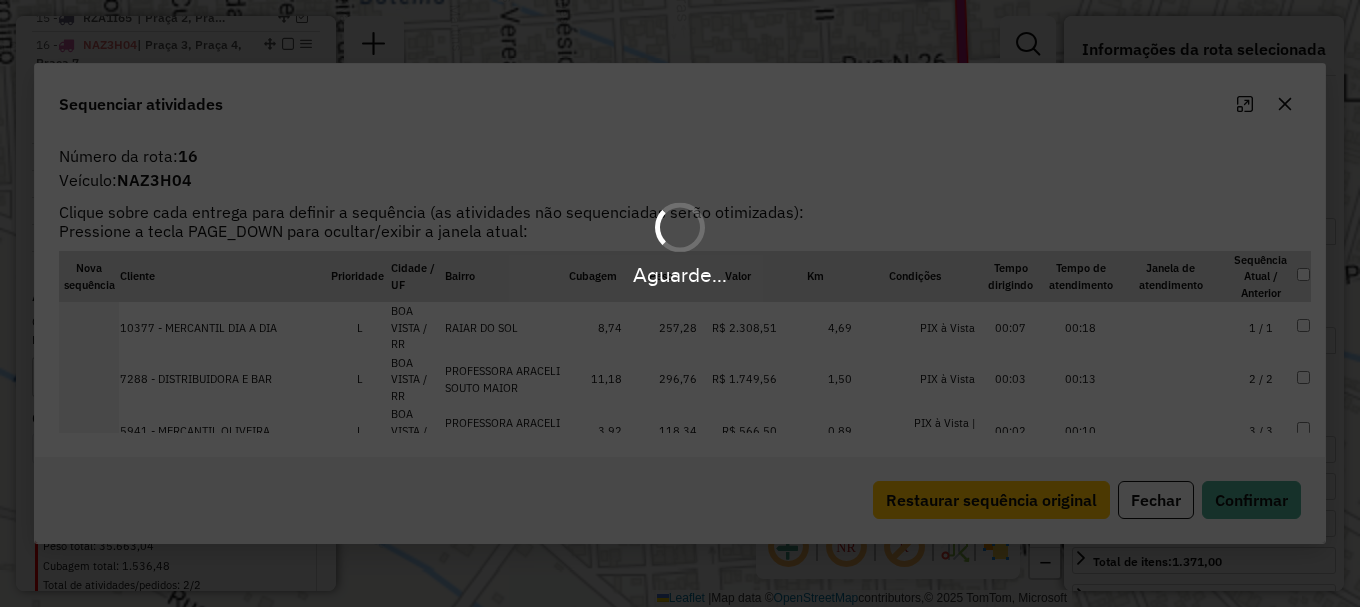 scroll, scrollTop: 1222, scrollLeft: 0, axis: vertical 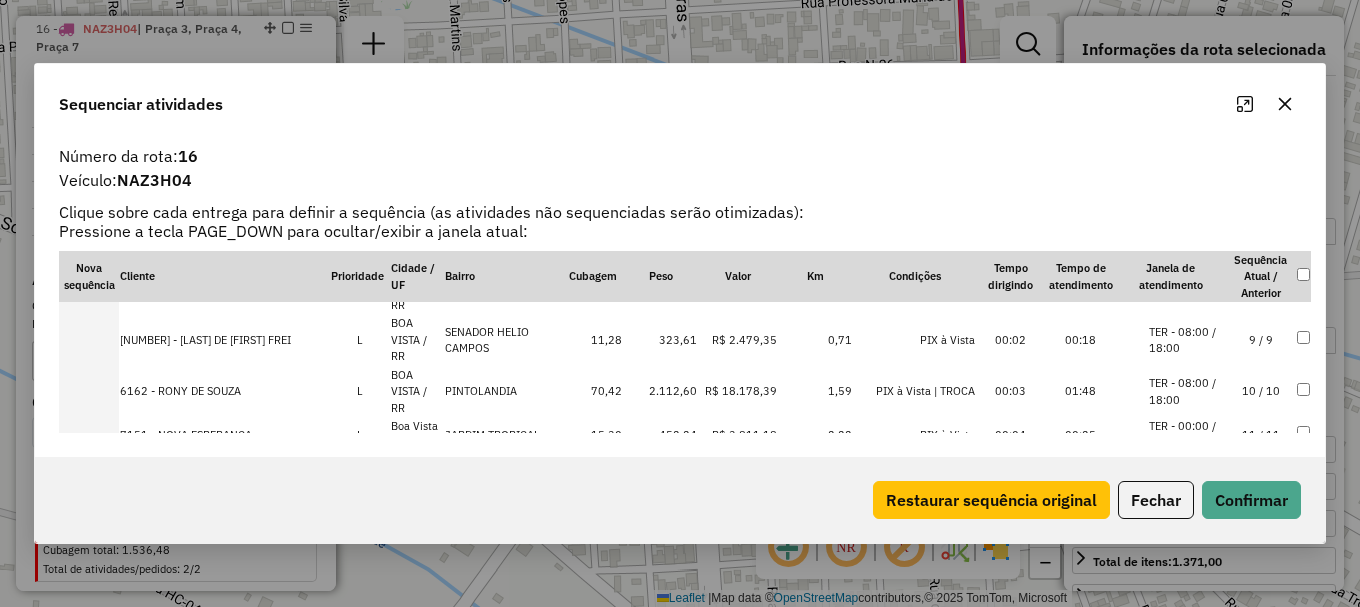 click on "TER - 08:00 / 18:00" at bounding box center [1187, 391] 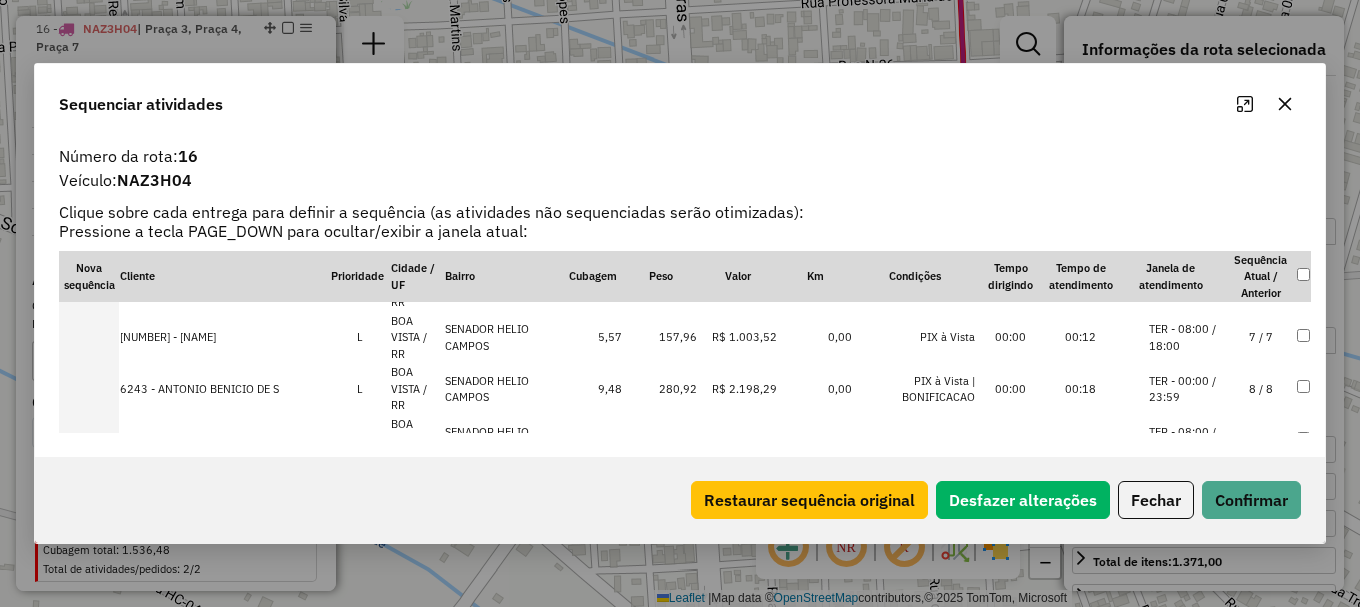 click on "TER - 00:00 / 23:59" at bounding box center [1187, 389] 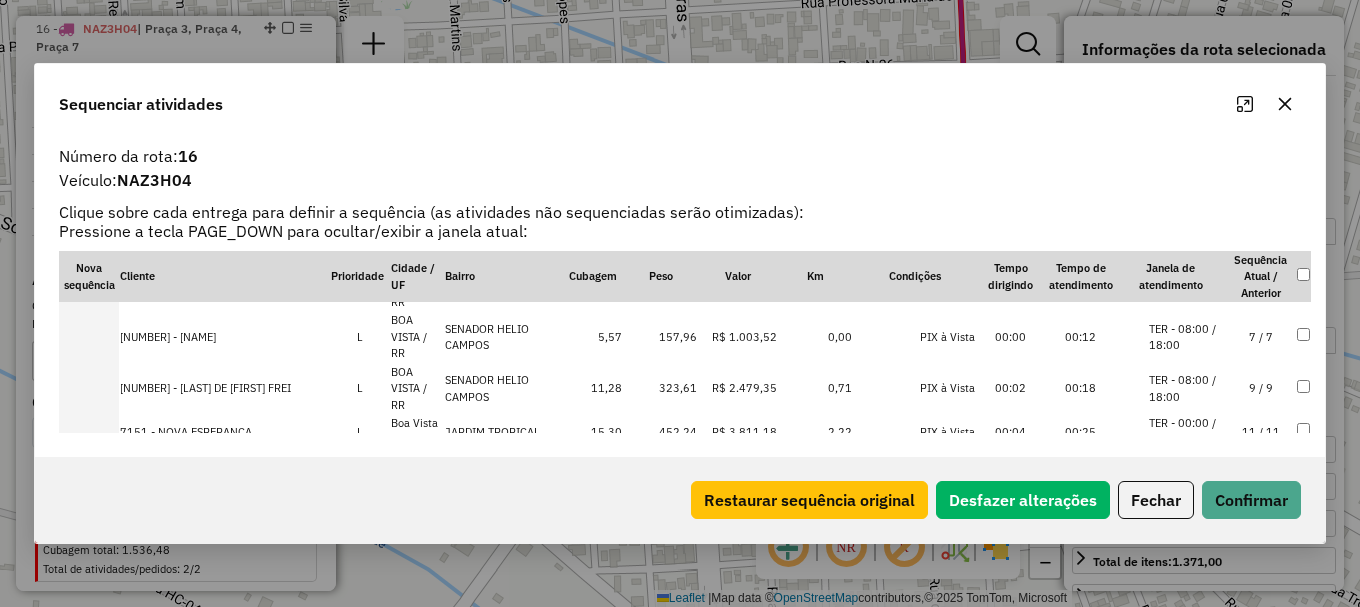 click on "TER - 08:00 / 18:00" at bounding box center [1187, 337] 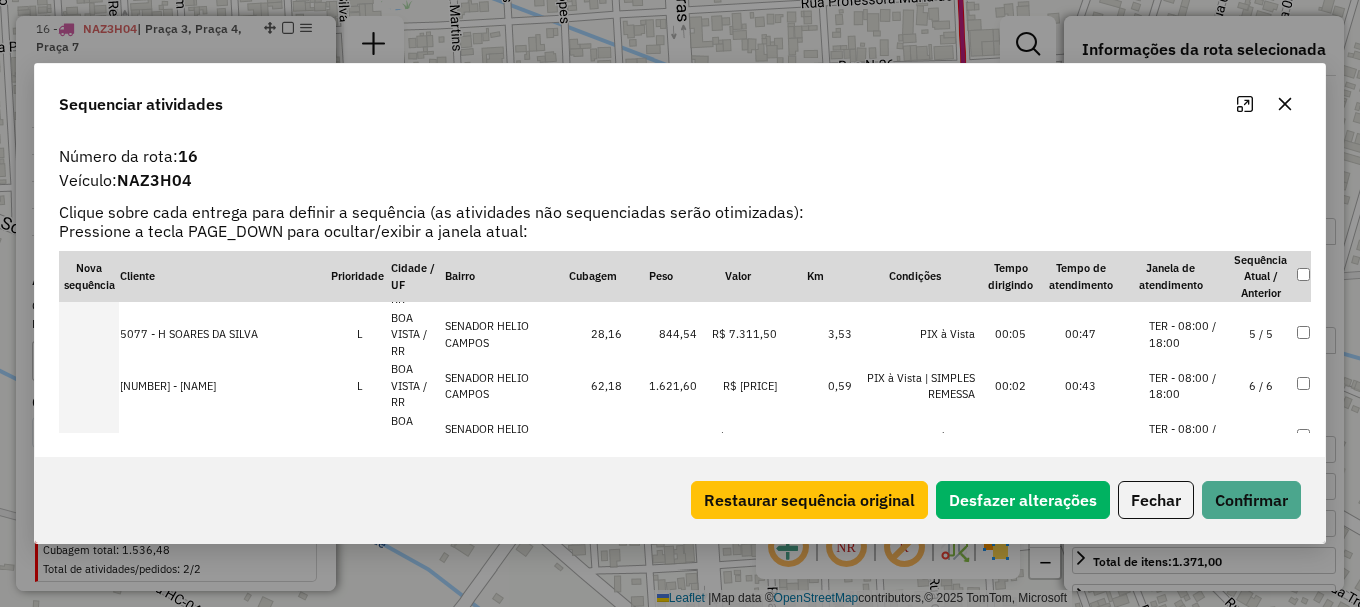 click on "TER - 08:00 / 18:00" at bounding box center (1187, 386) 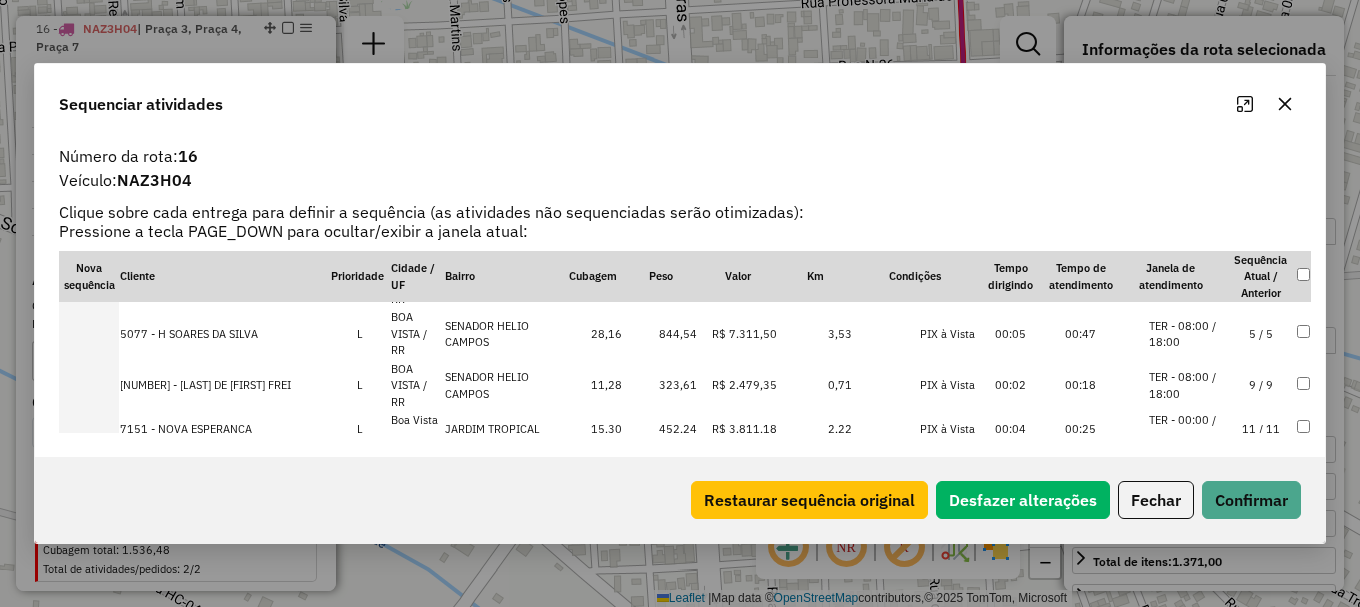 click on "TER - 08:00 / 18:00" at bounding box center [1187, 334] 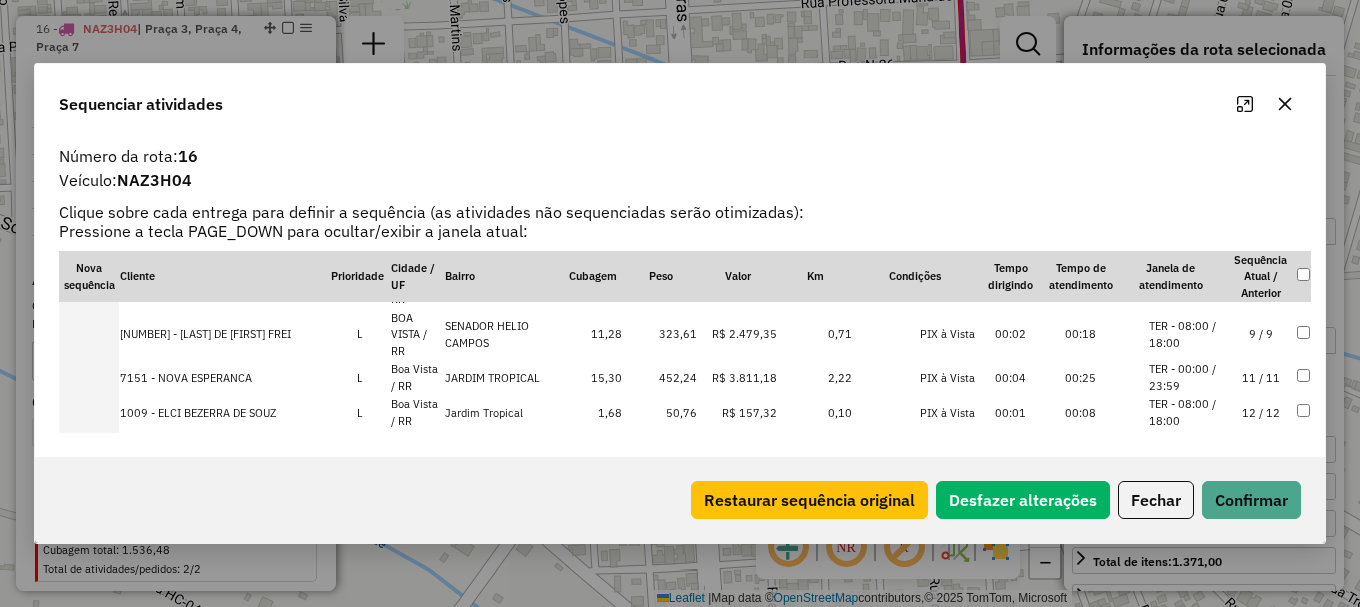 click on "TER - 08:00 / 18:00" at bounding box center (1187, 334) 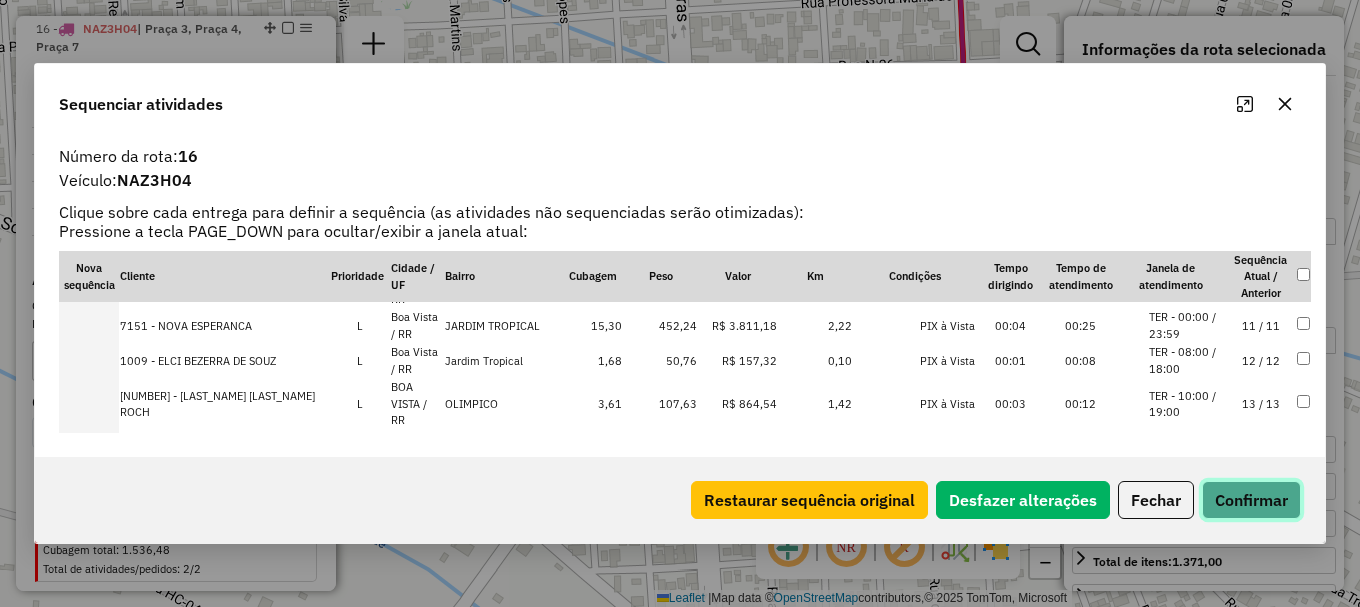 click on "Confirmar" 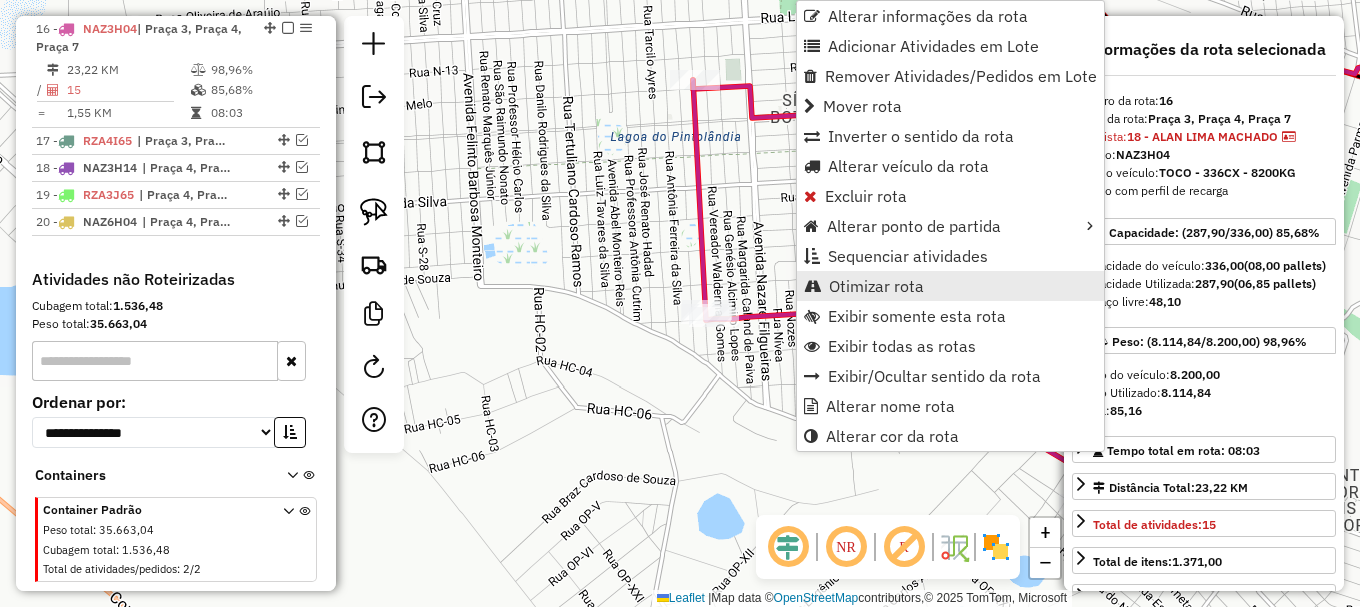 click on "Otimizar rota" at bounding box center (950, 286) 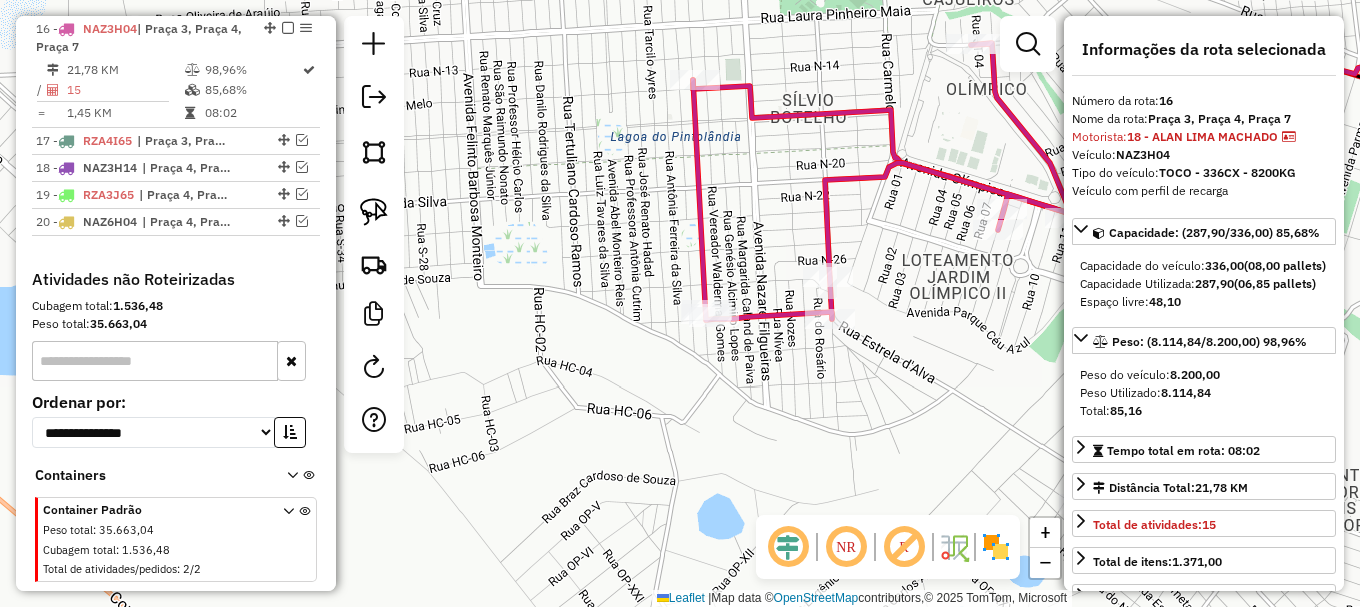 click at bounding box center (302, 140) 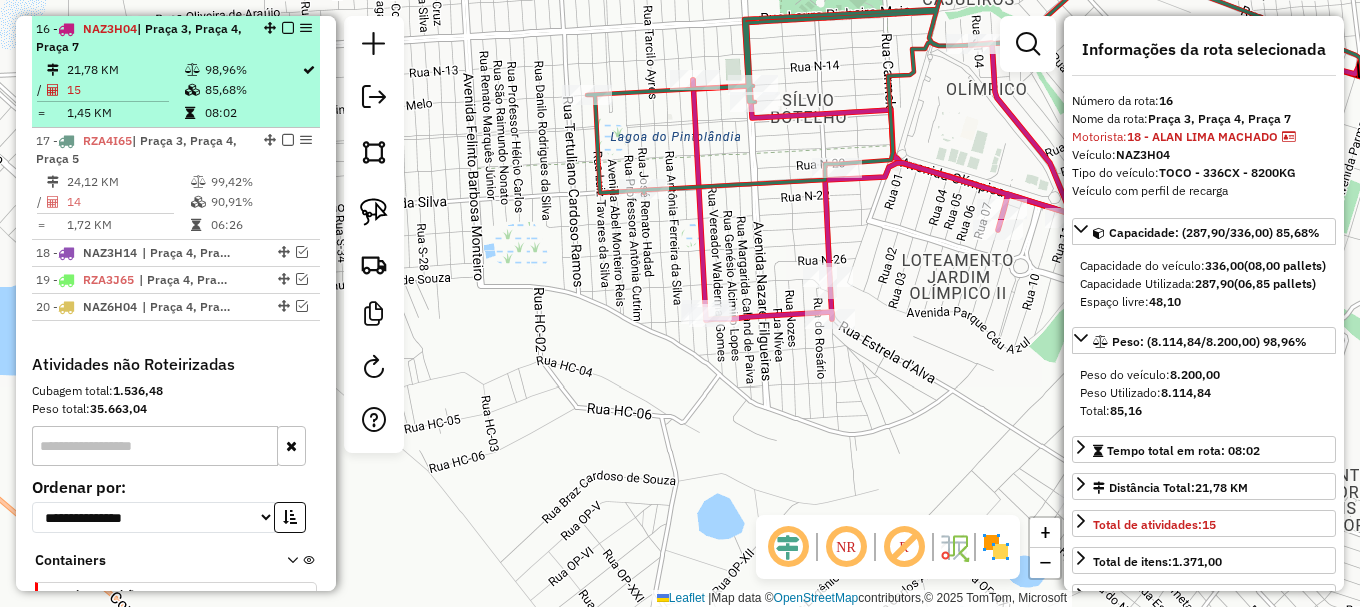 click at bounding box center (288, 28) 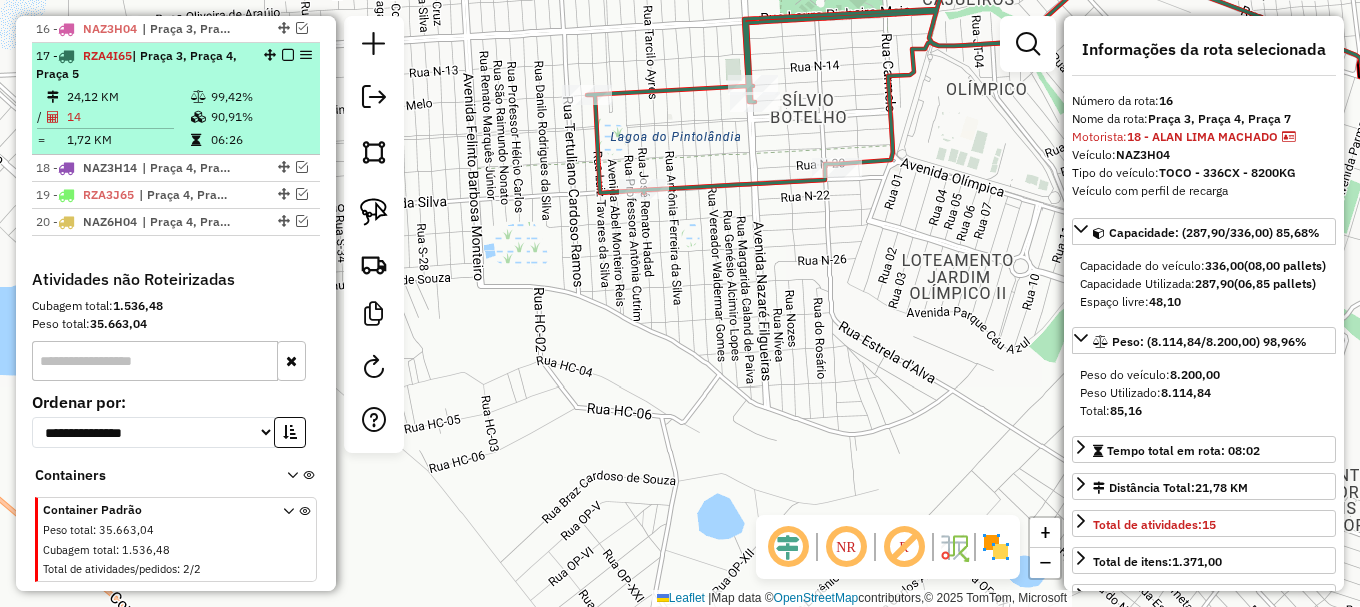 click on "90,91%" at bounding box center (260, 117) 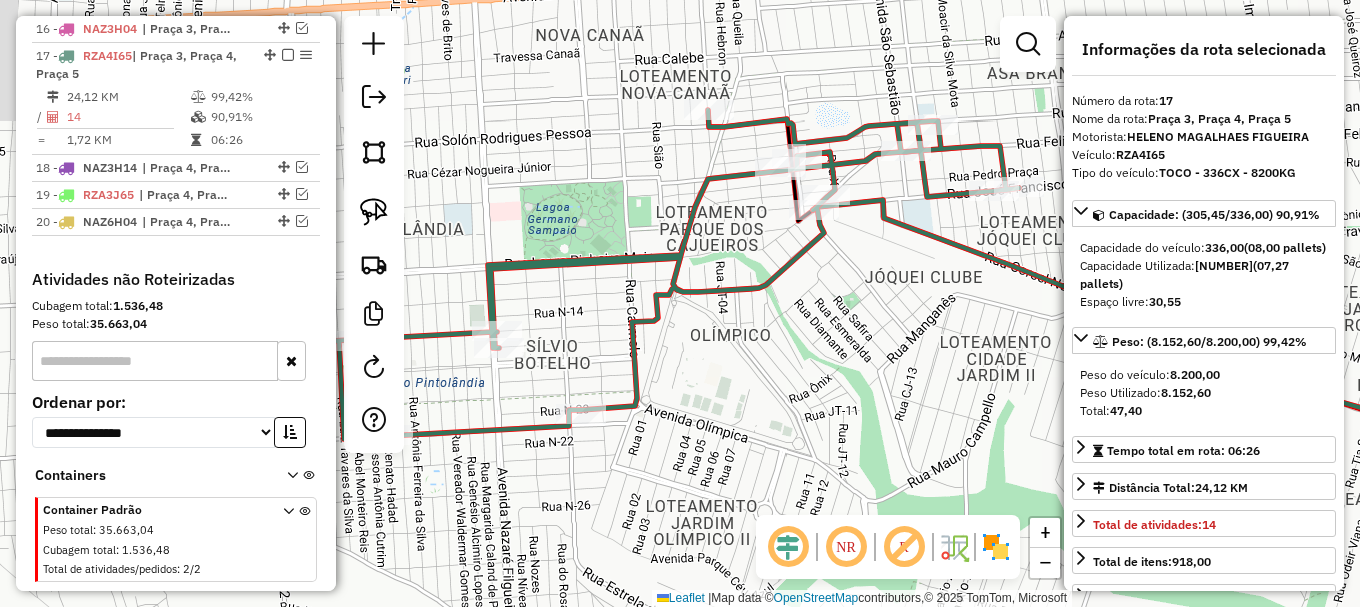 drag, startPoint x: 762, startPoint y: 351, endPoint x: 833, endPoint y: 321, distance: 77.07788 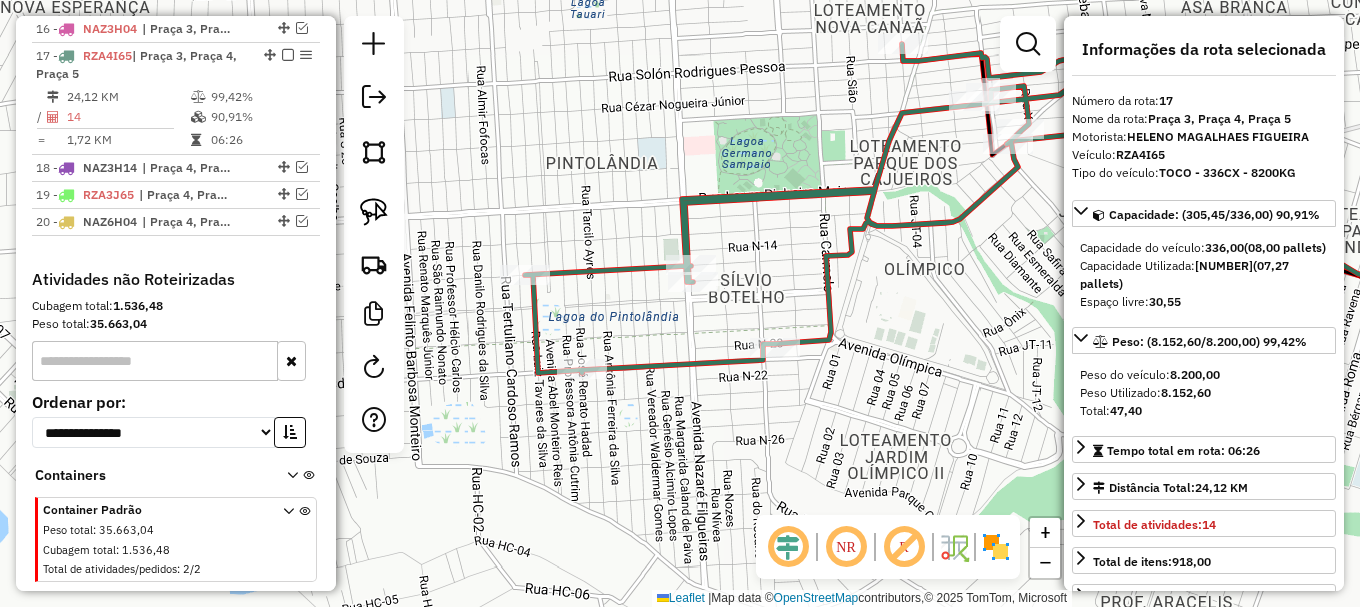 click 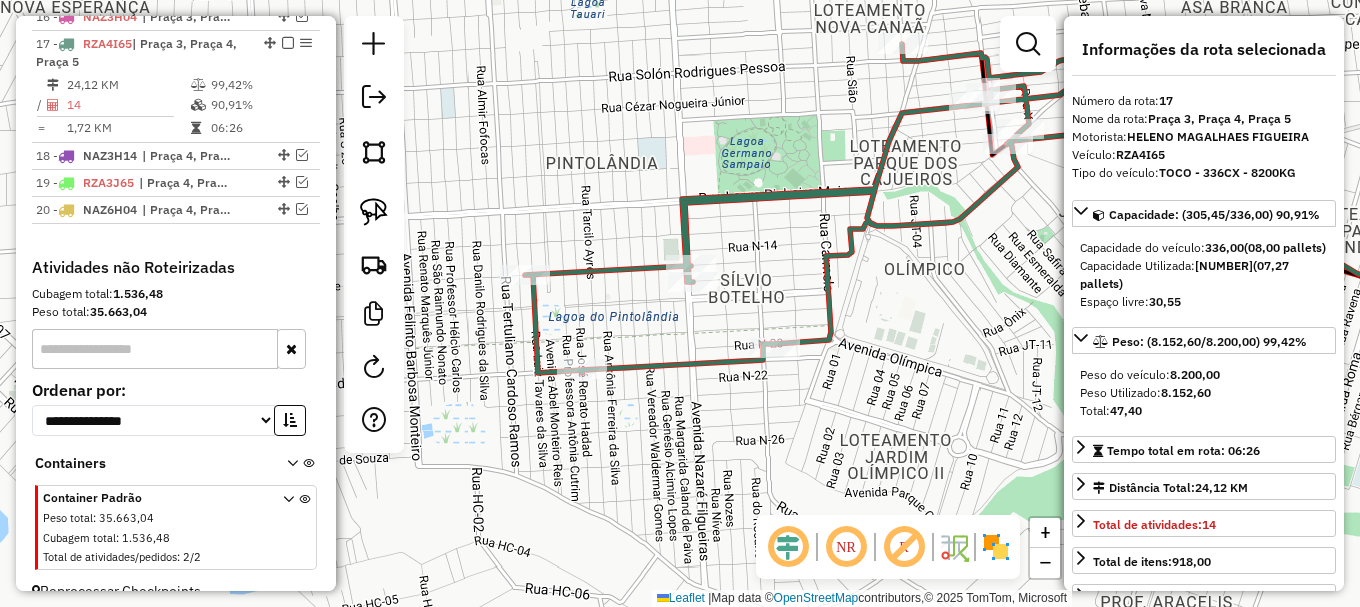 click 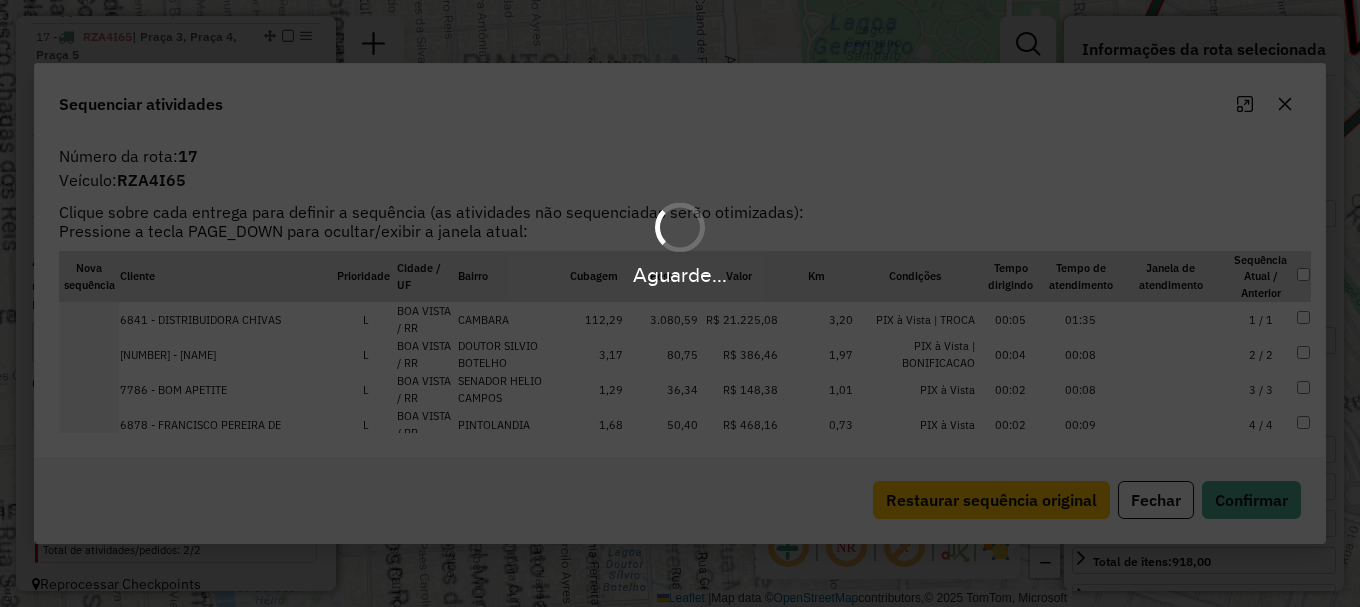 scroll, scrollTop: 1249, scrollLeft: 0, axis: vertical 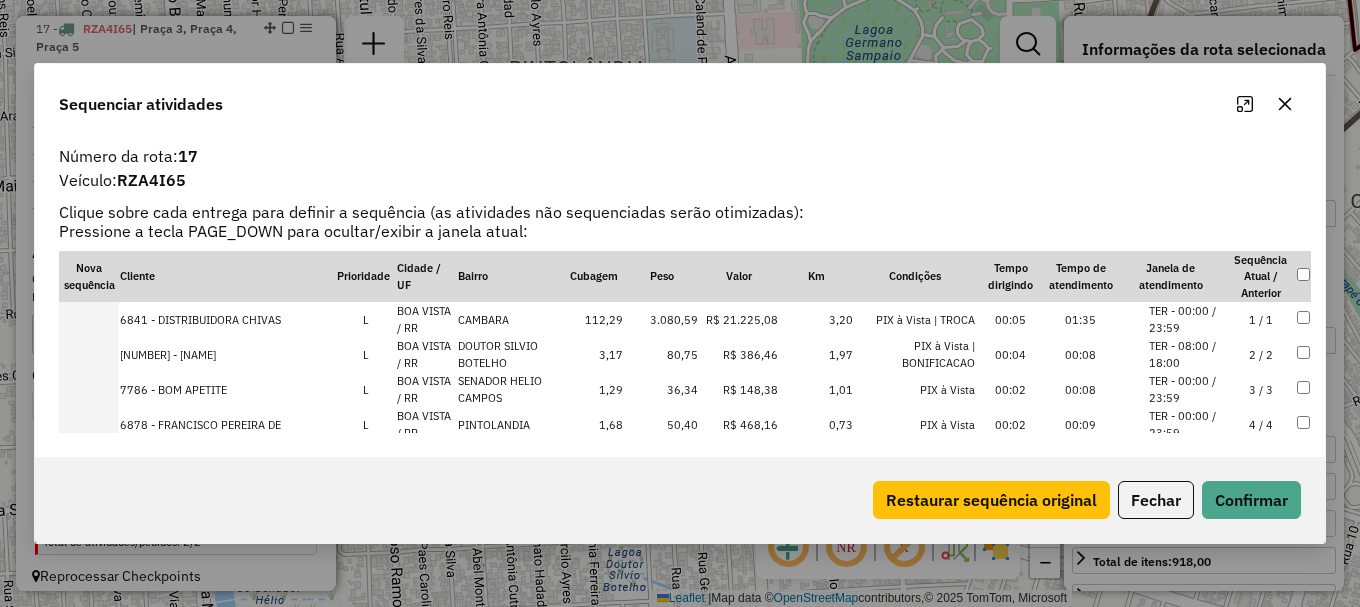 click on "TER - 00:00 / 23:59" at bounding box center (1187, 424) 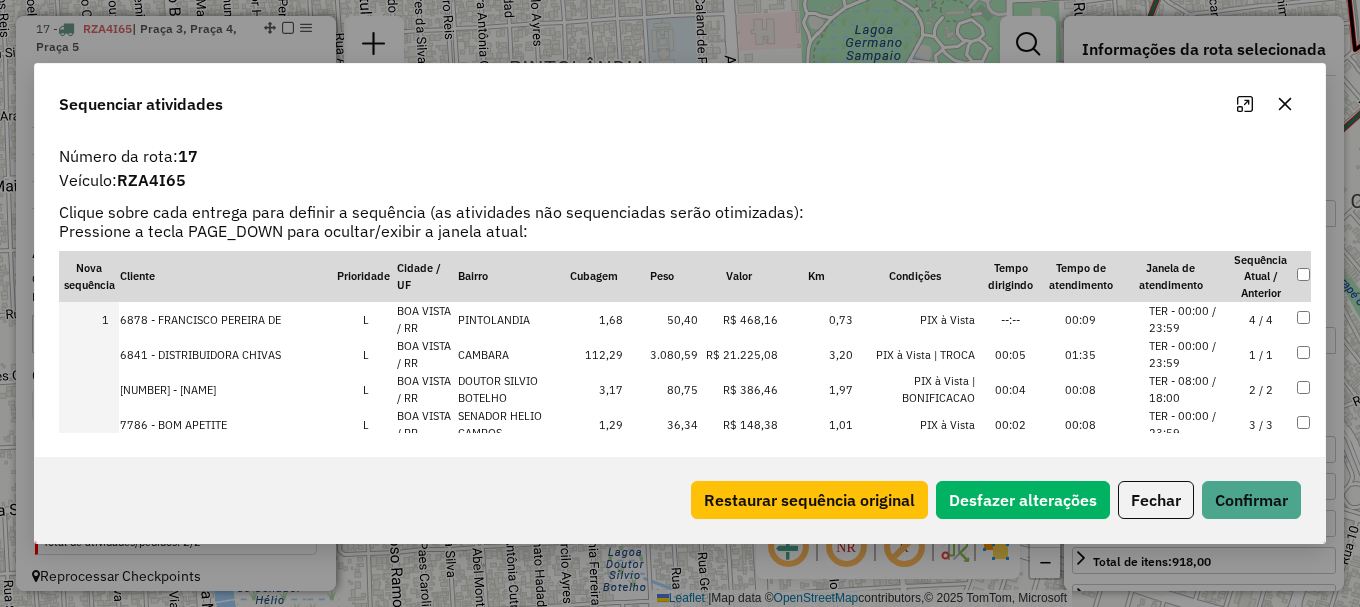 click on "TER - 00:00 / 23:59" at bounding box center (1187, 424) 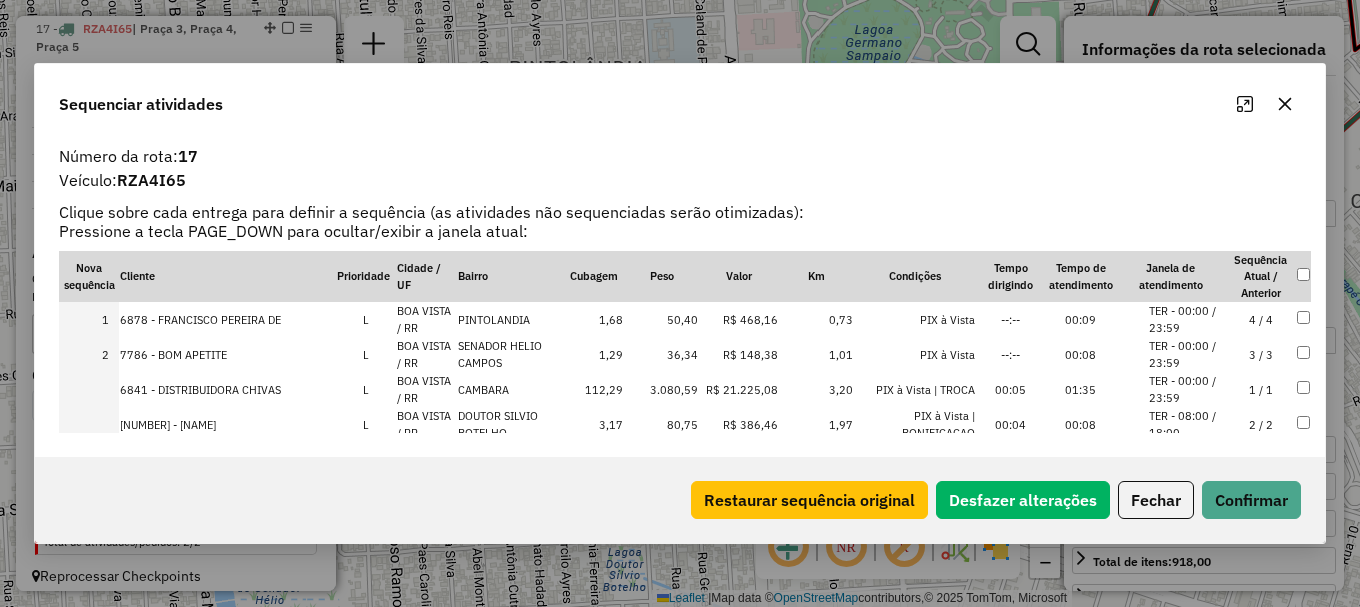 click on "TER - 08:00 / 18:00" at bounding box center [1187, 424] 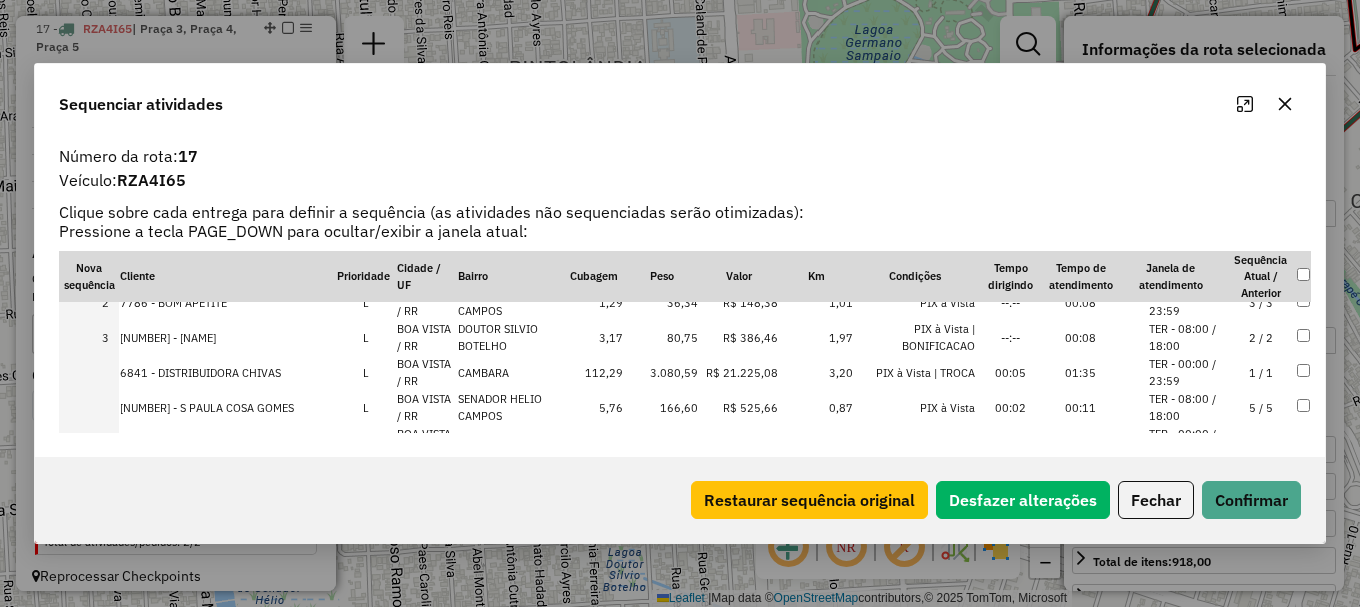 scroll, scrollTop: 100, scrollLeft: 0, axis: vertical 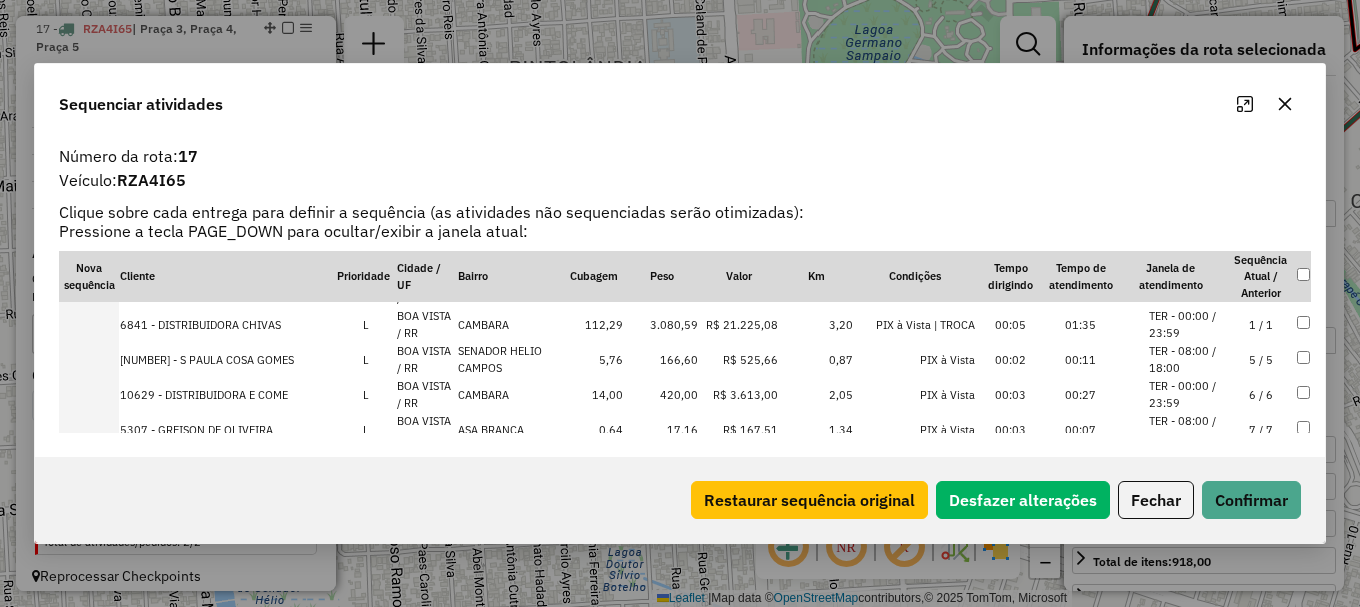 click on "TER - 08:00 / 18:00" at bounding box center [1187, 359] 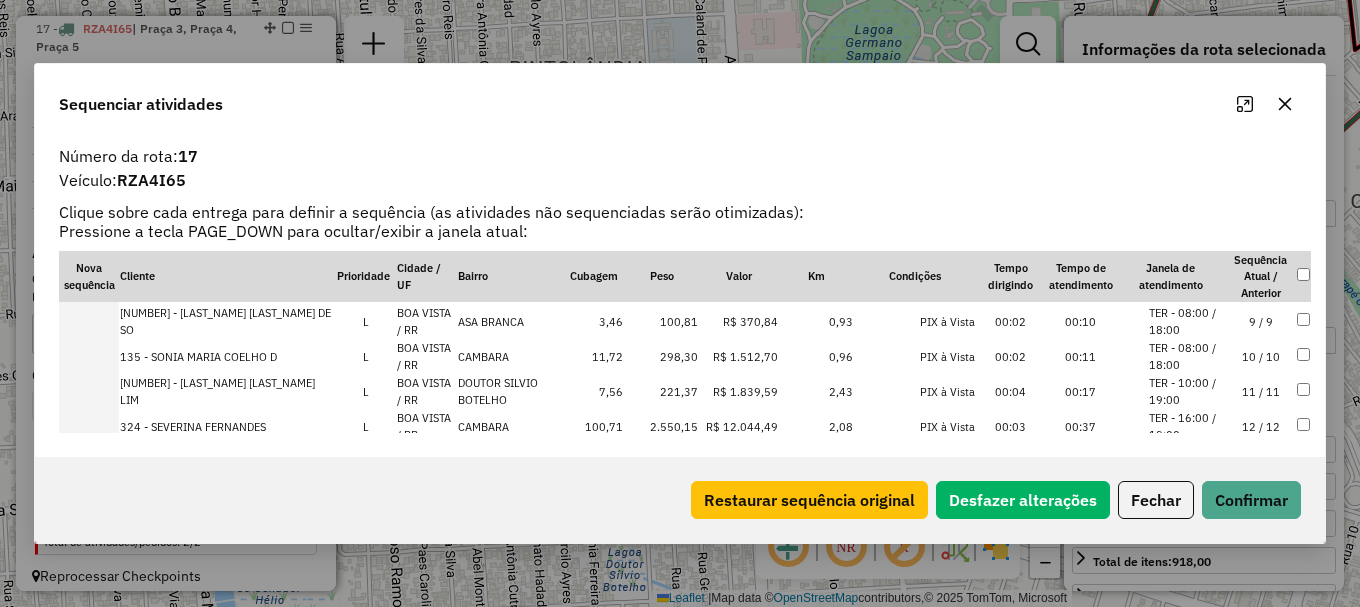 click on "TER - 10:00 / 19:00" at bounding box center [1187, 391] 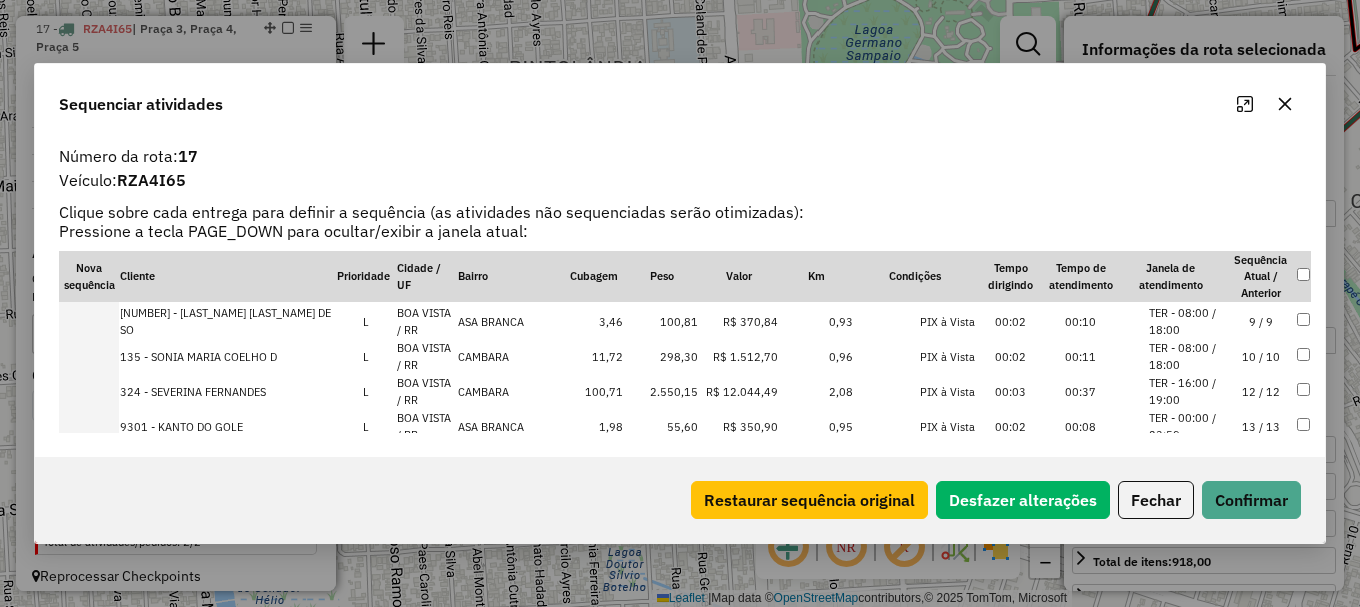 scroll, scrollTop: 113, scrollLeft: 0, axis: vertical 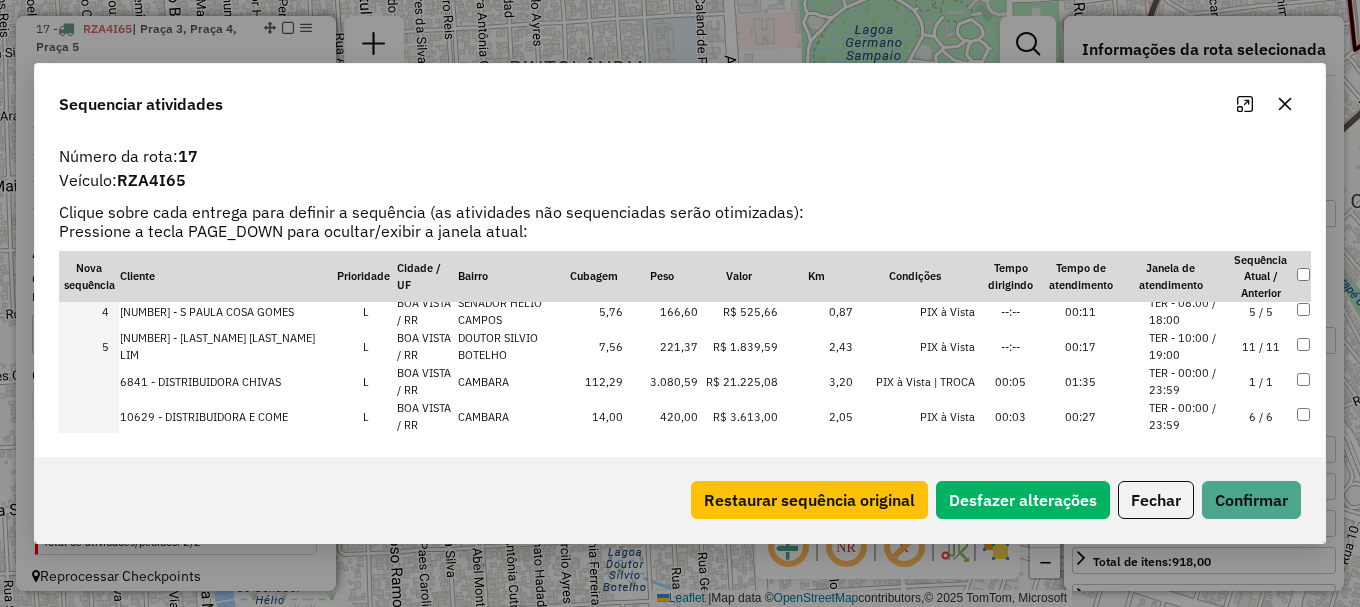 click on "TER - 00:00 / 23:59" at bounding box center [1187, 381] 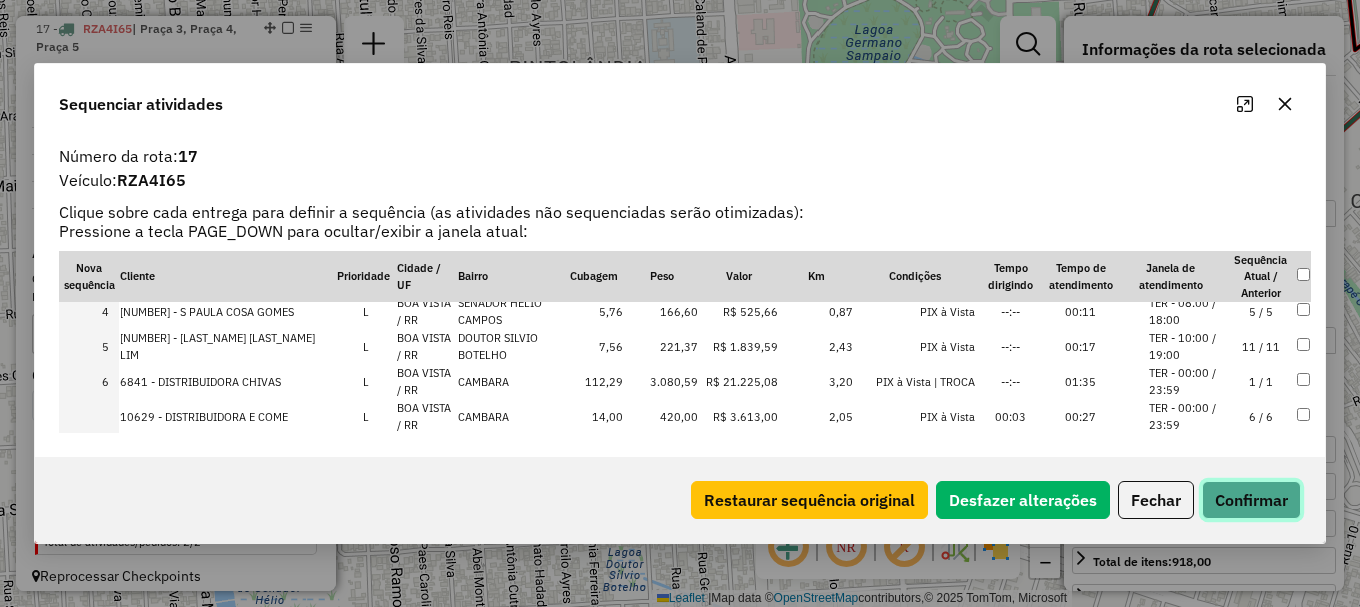 click on "Confirmar" 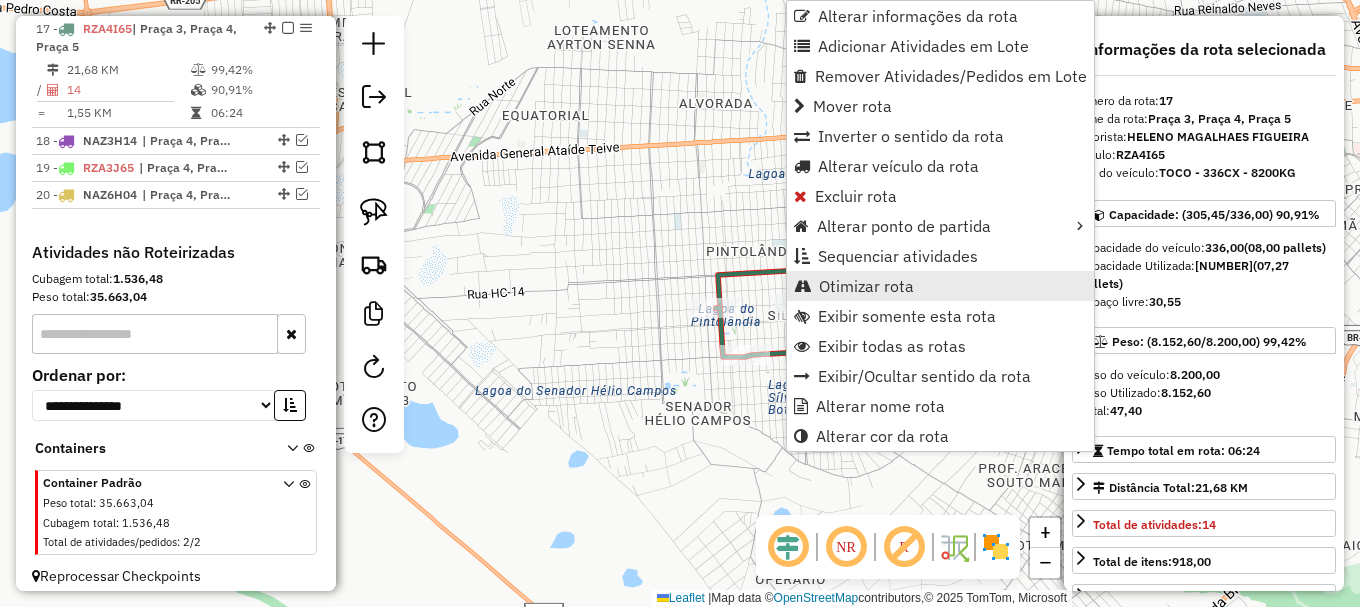 click on "Otimizar rota" at bounding box center (866, 286) 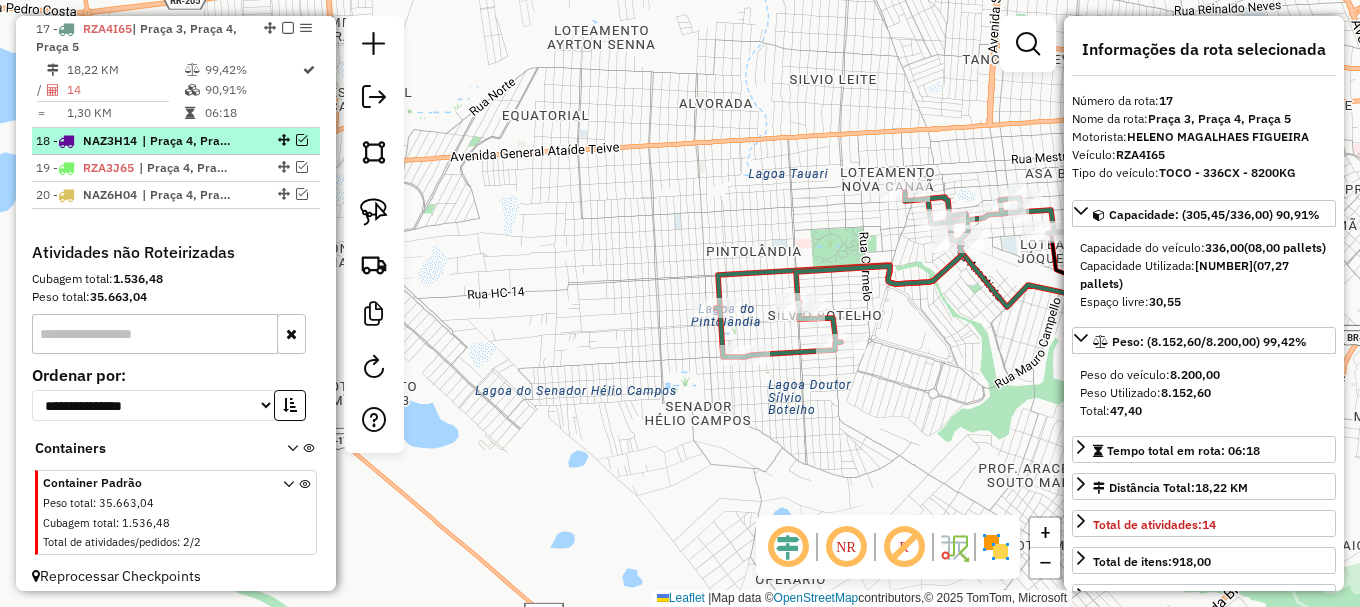 click at bounding box center [302, 140] 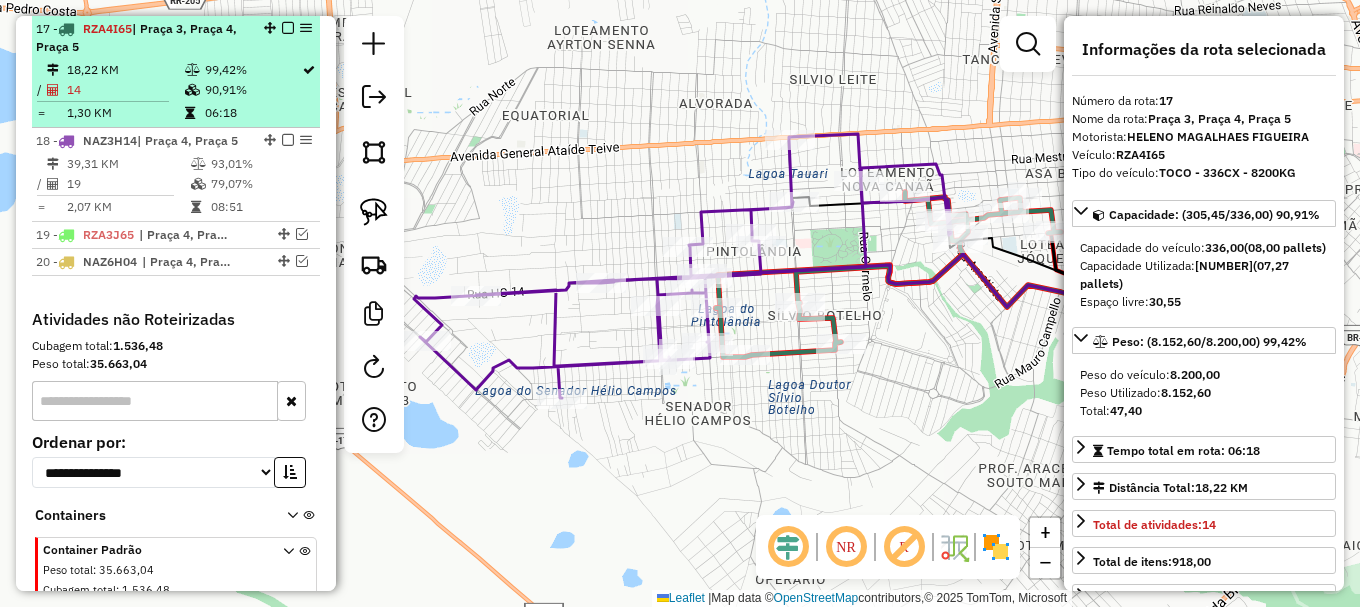 click at bounding box center [288, 28] 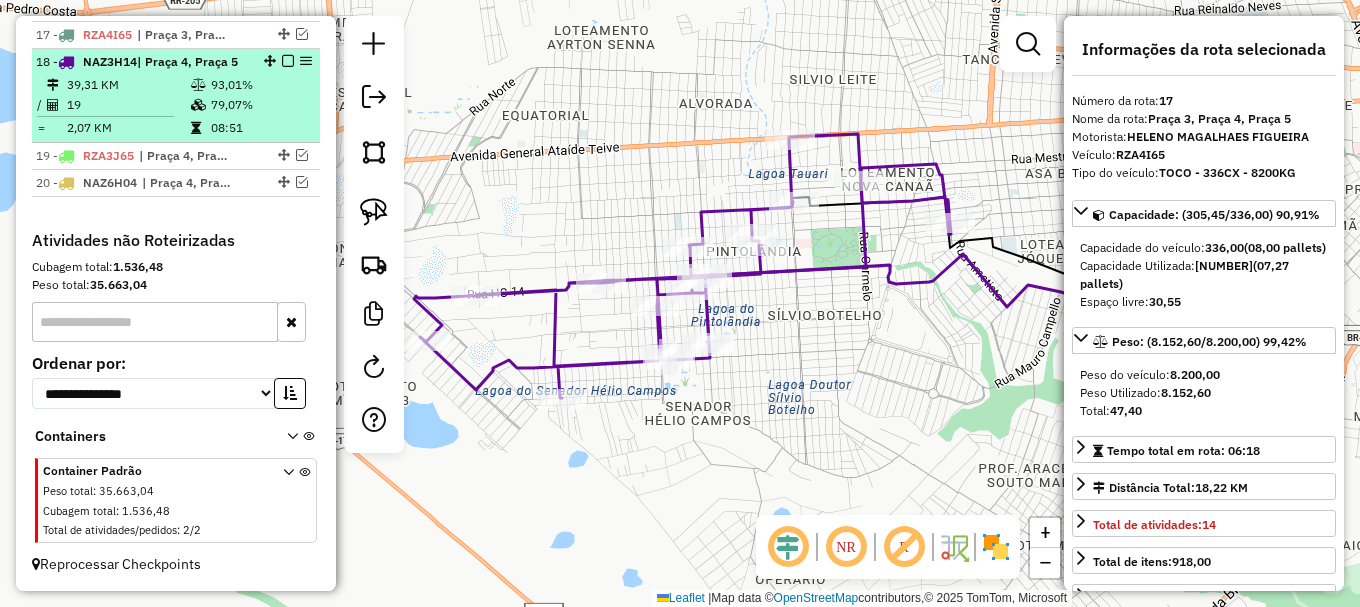 scroll, scrollTop: 1243, scrollLeft: 0, axis: vertical 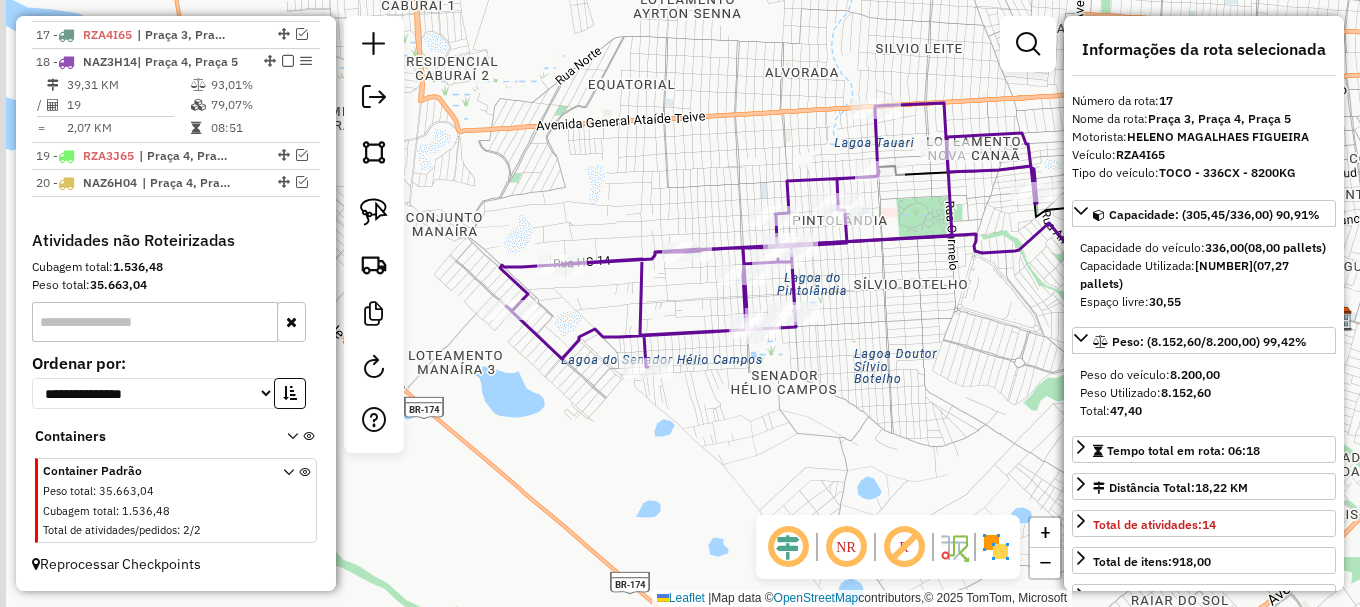 drag, startPoint x: 659, startPoint y: 206, endPoint x: 679, endPoint y: 194, distance: 23.323807 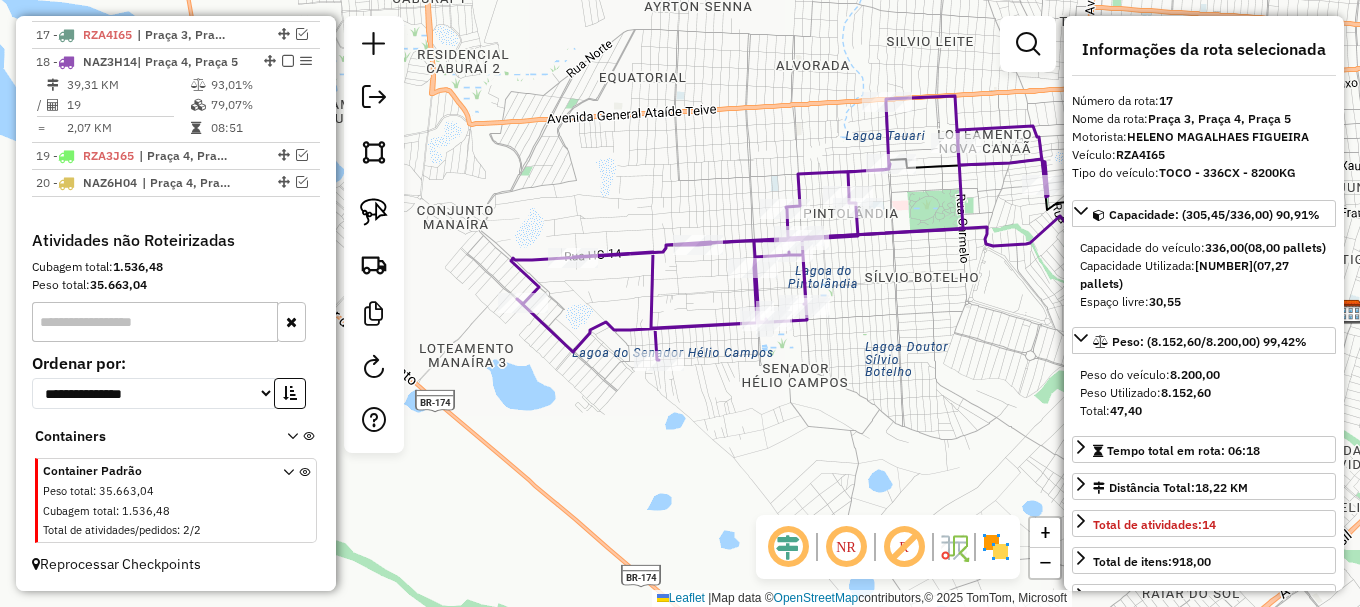 click 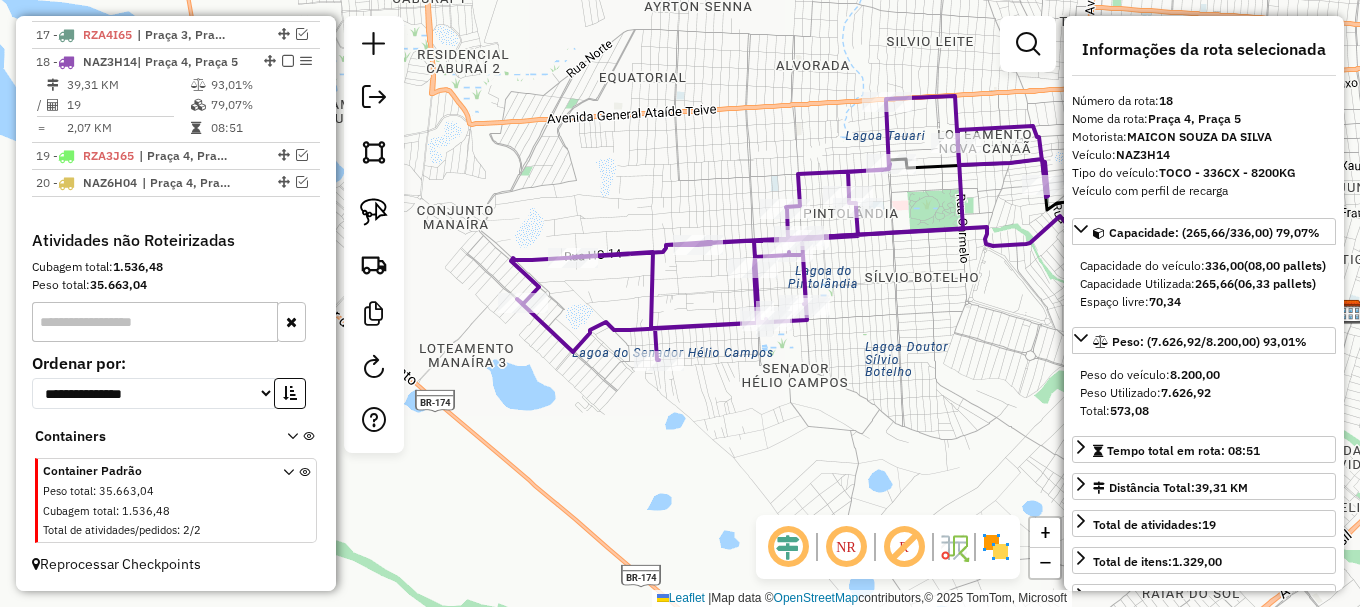 click 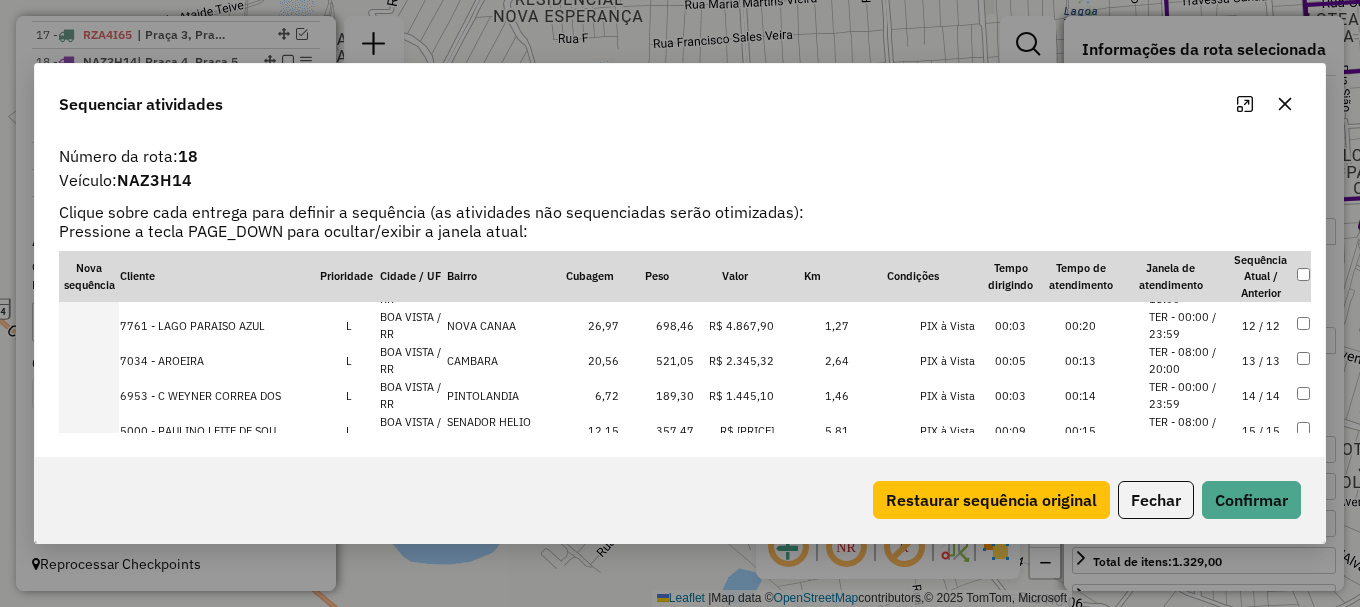 scroll, scrollTop: 500, scrollLeft: 0, axis: vertical 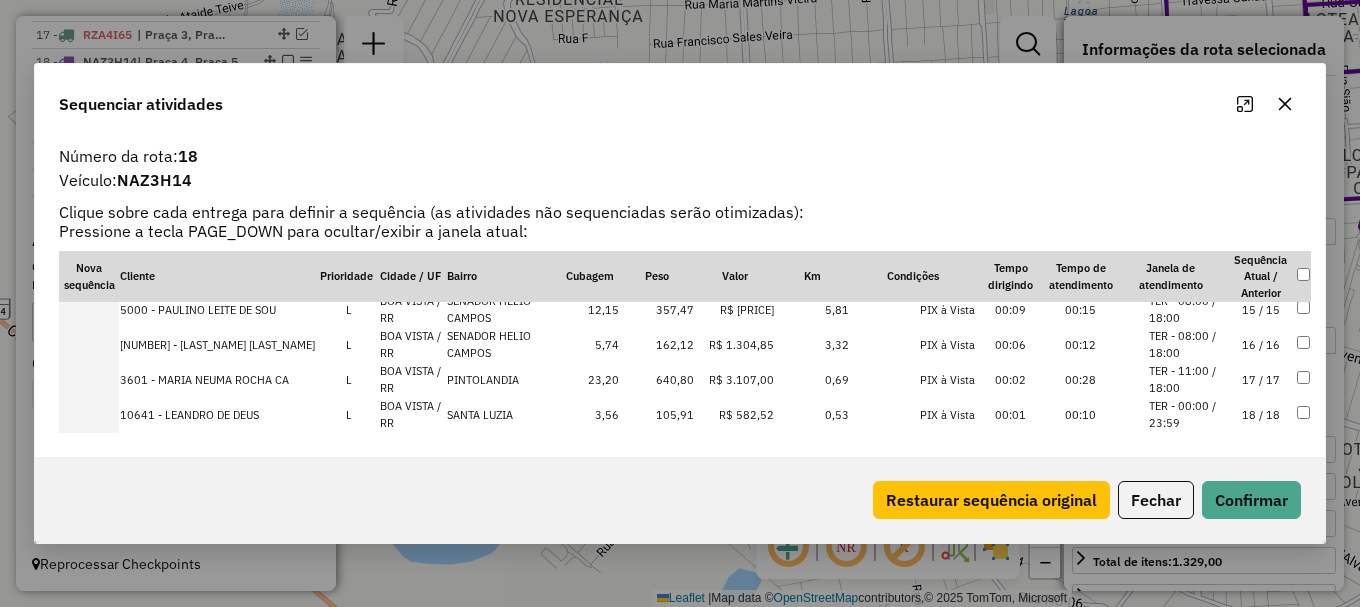 click on "TER - 08:00 / 18:00" at bounding box center [1187, 309] 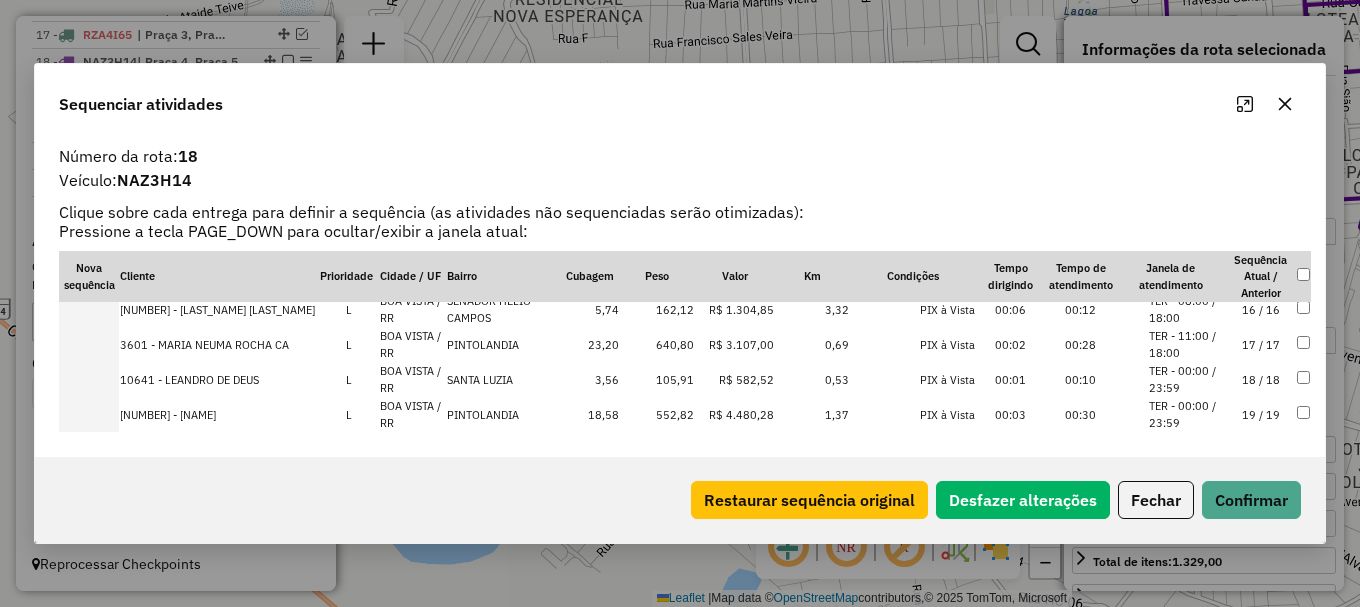 scroll, scrollTop: 0, scrollLeft: 0, axis: both 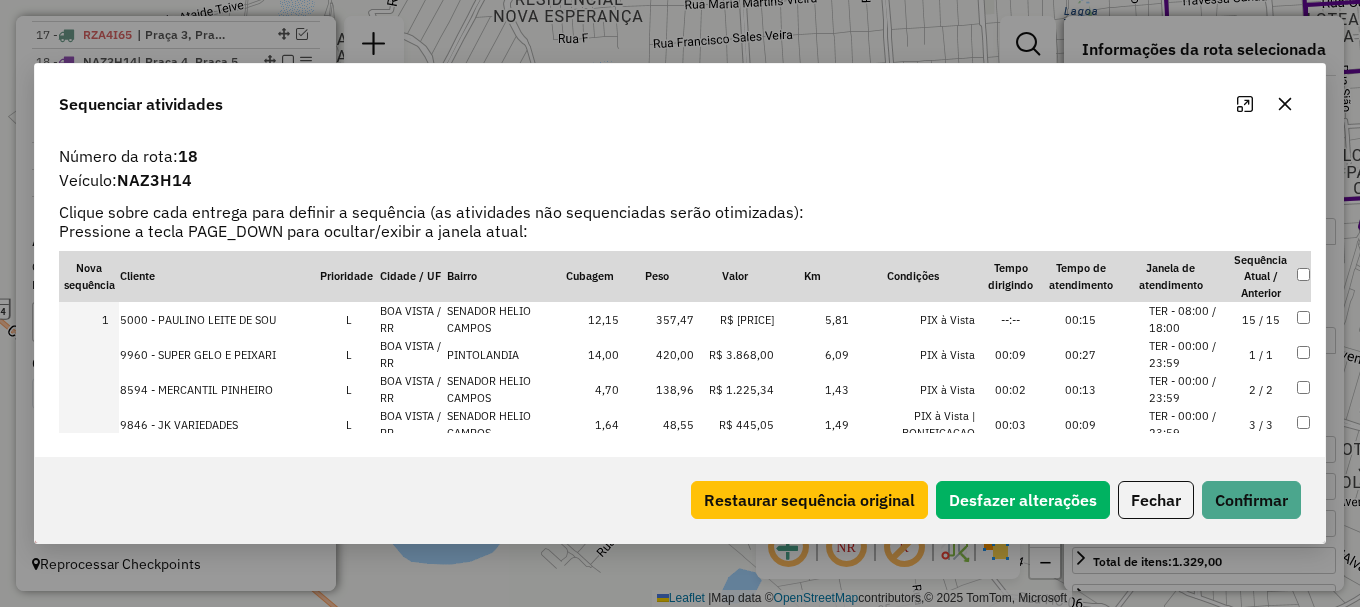click on "TER - 00:00 / 23:59" at bounding box center [1187, 424] 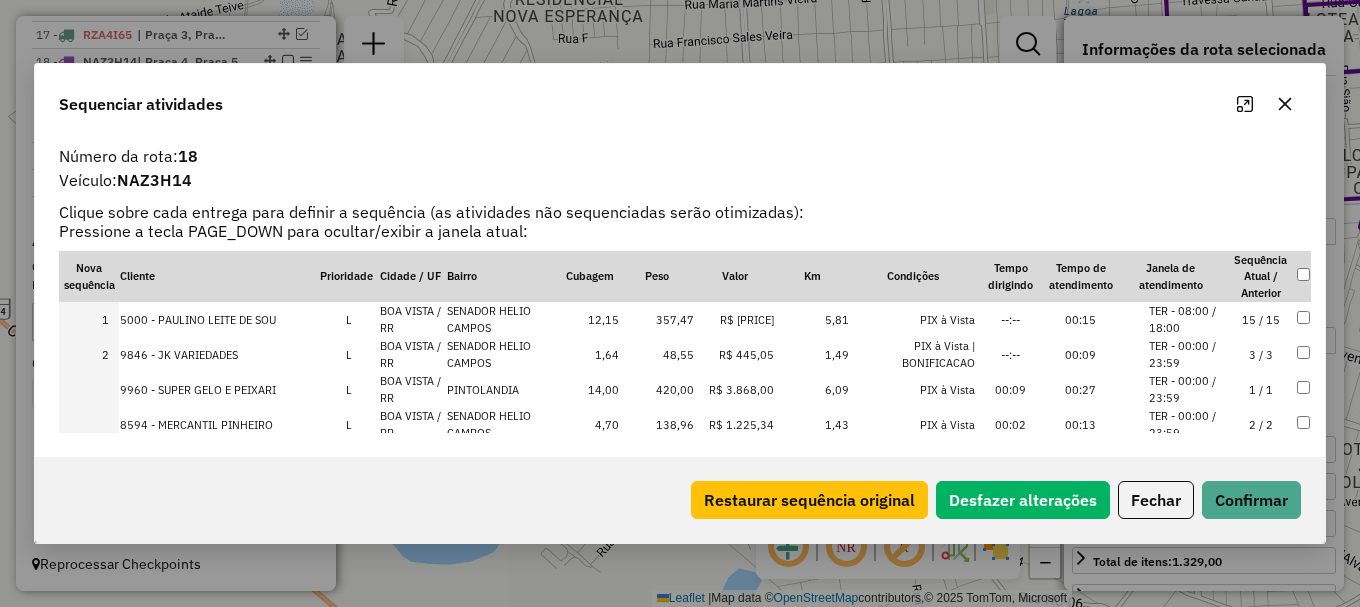 click on "TER - 00:00 / 23:59" at bounding box center (1187, 424) 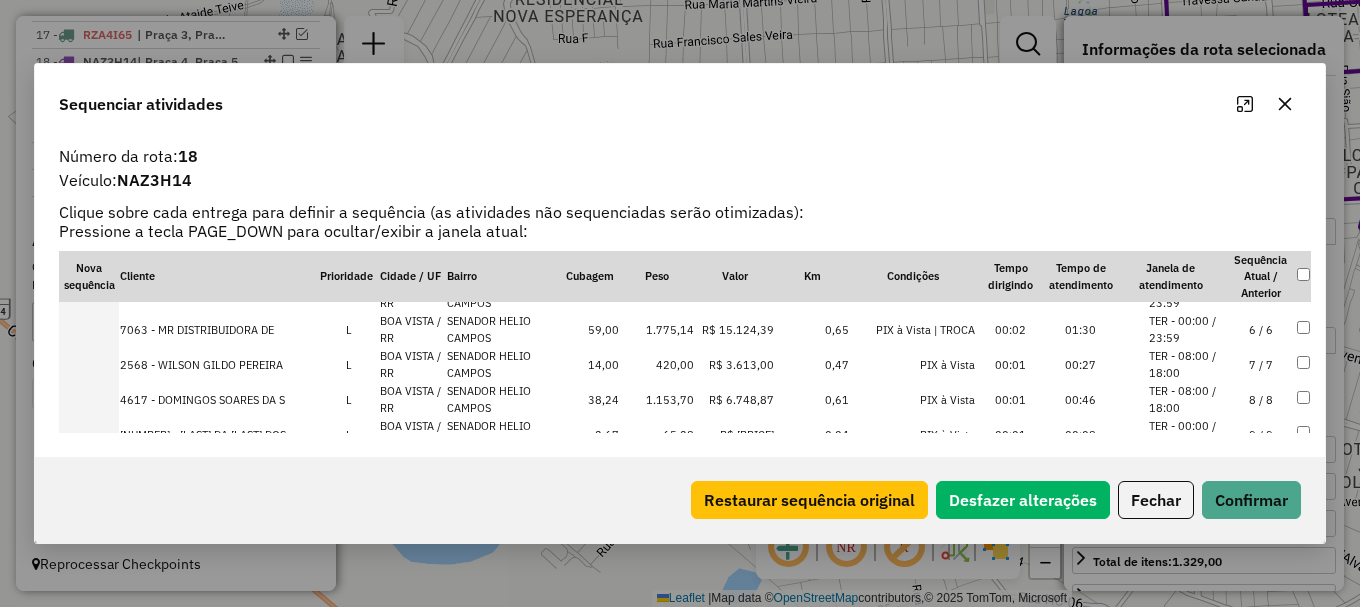 click on "TER - 08:00 / 18:00" at bounding box center [1187, 364] 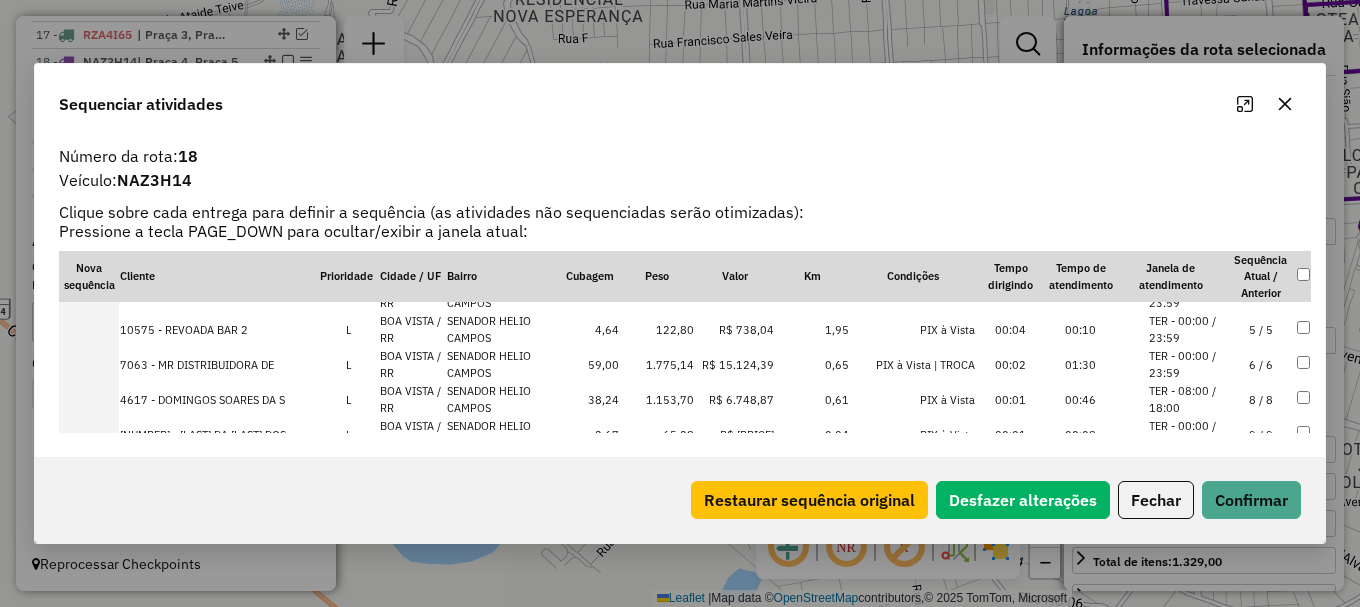 scroll, scrollTop: 235, scrollLeft: 0, axis: vertical 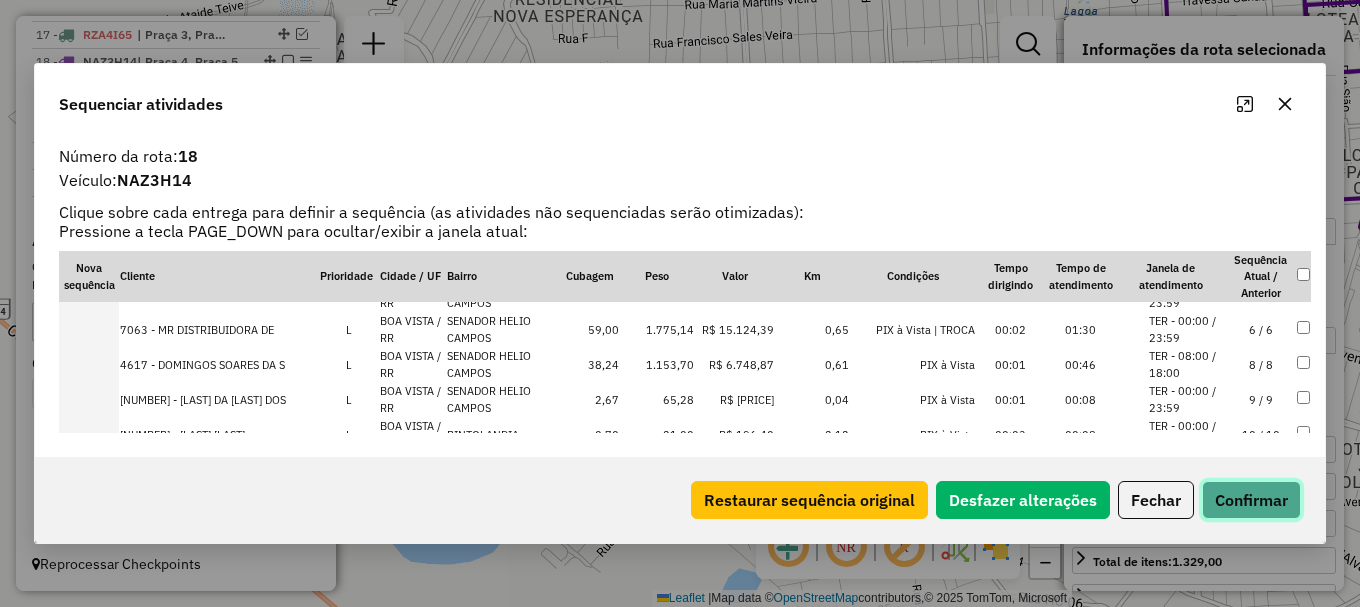 drag, startPoint x: 1244, startPoint y: 517, endPoint x: 1201, endPoint y: 478, distance: 58.0517 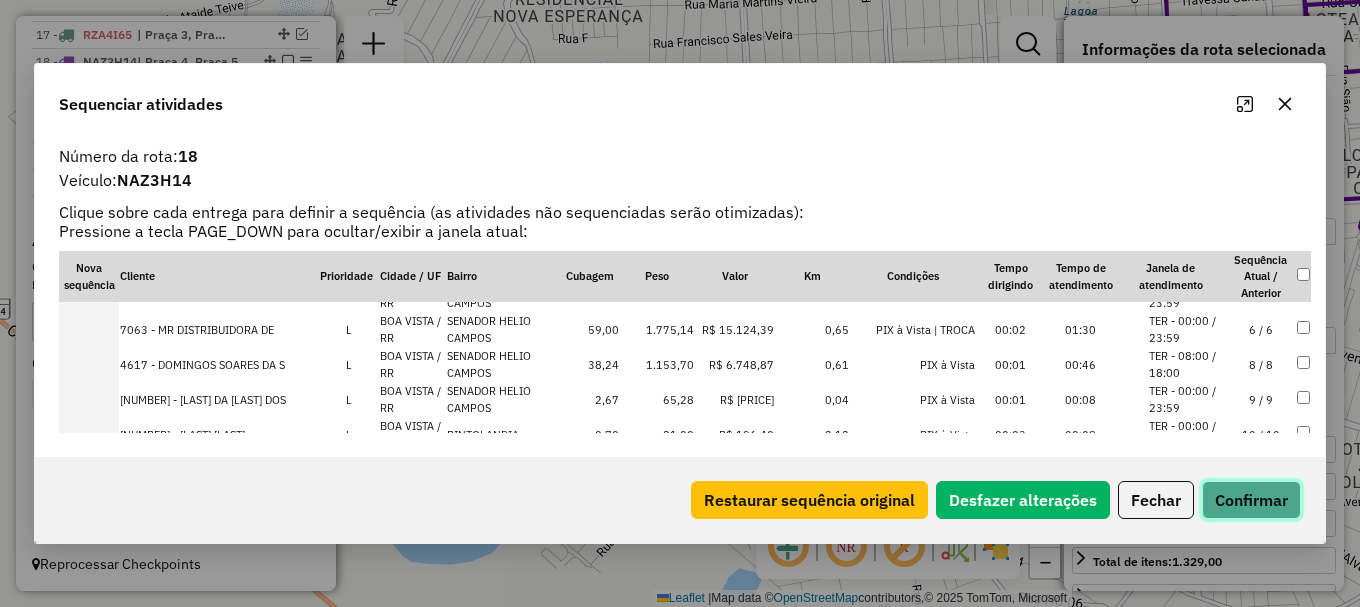 click on "Confirmar" 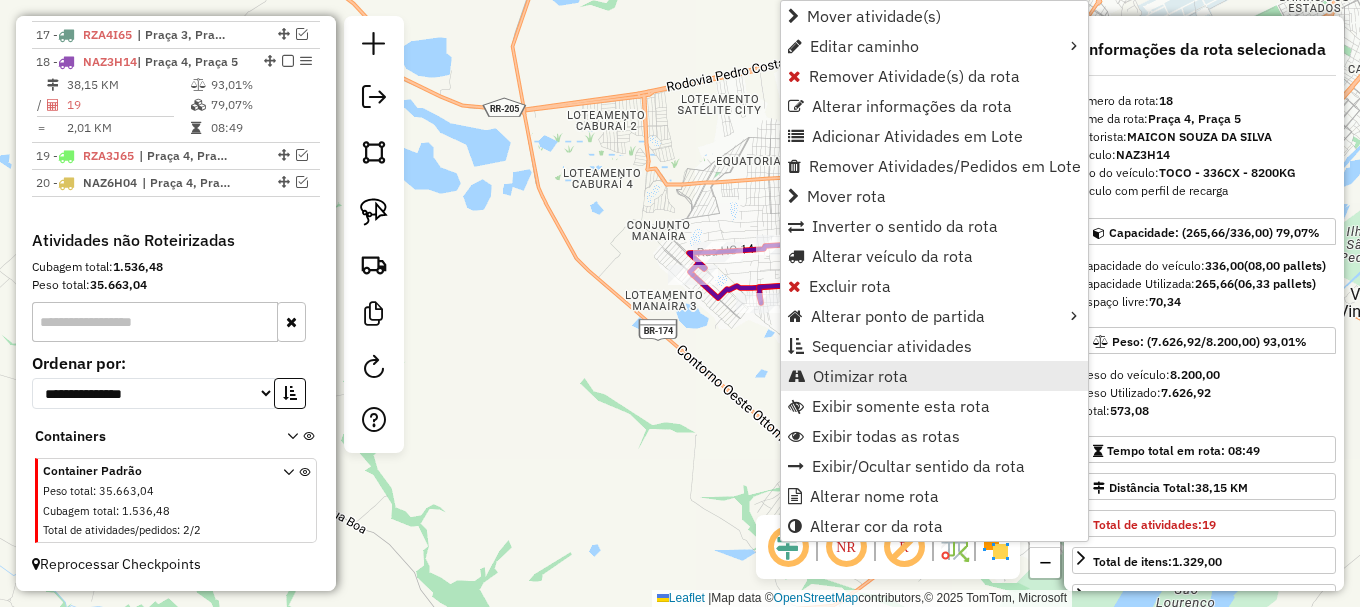 drag, startPoint x: 901, startPoint y: 368, endPoint x: 562, endPoint y: 206, distance: 375.7193 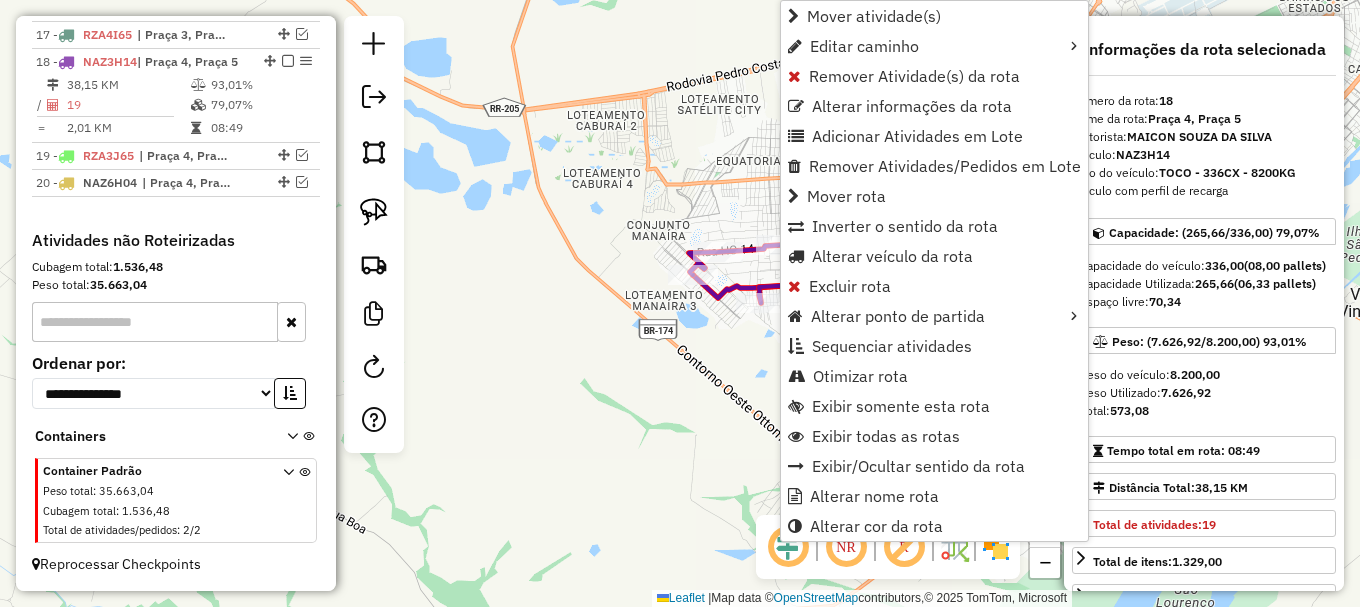 click on "Otimizar rota" at bounding box center [860, 376] 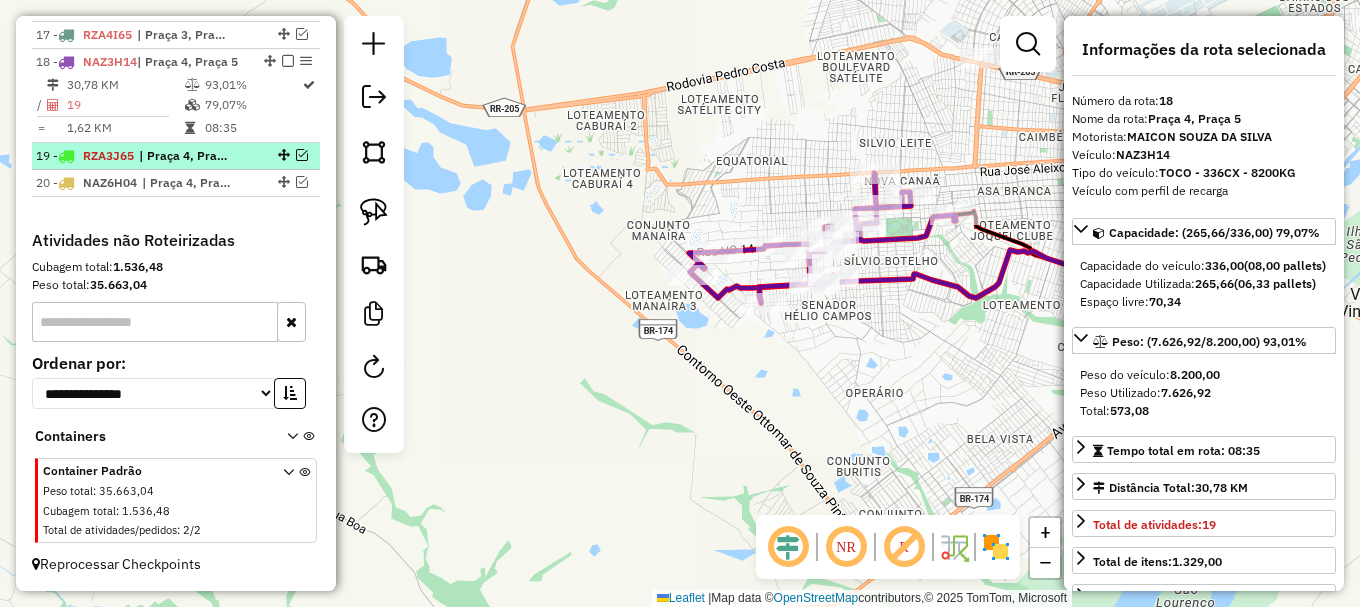 click at bounding box center (302, 155) 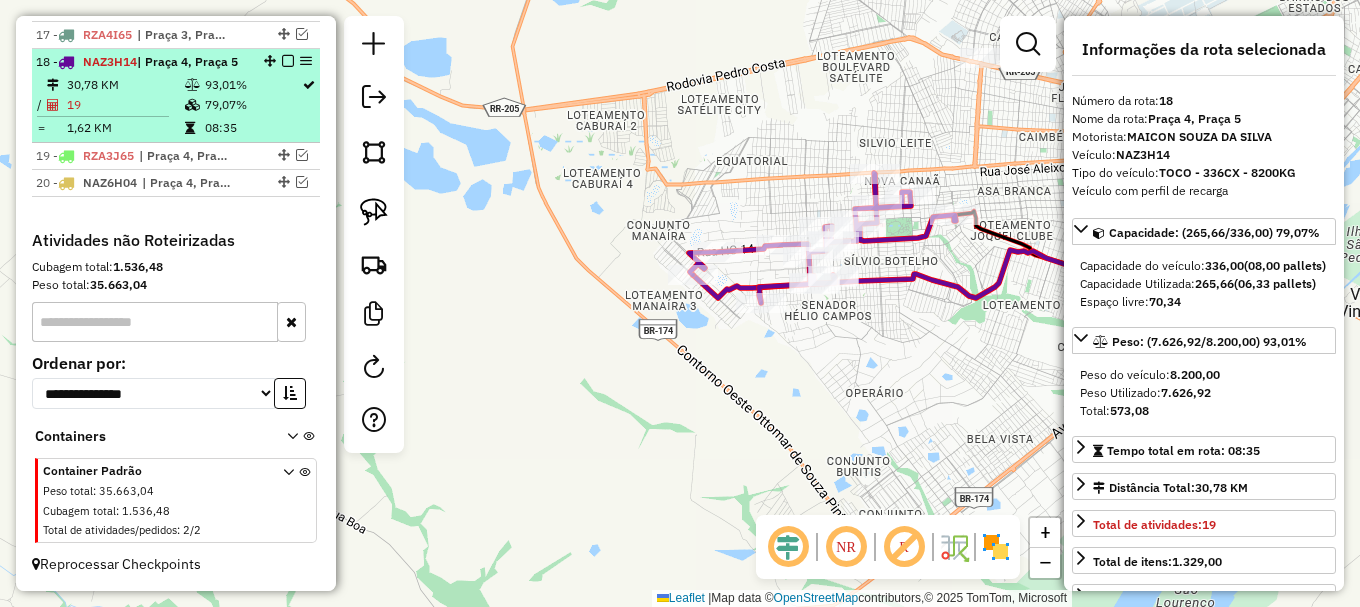 scroll, scrollTop: 1249, scrollLeft: 0, axis: vertical 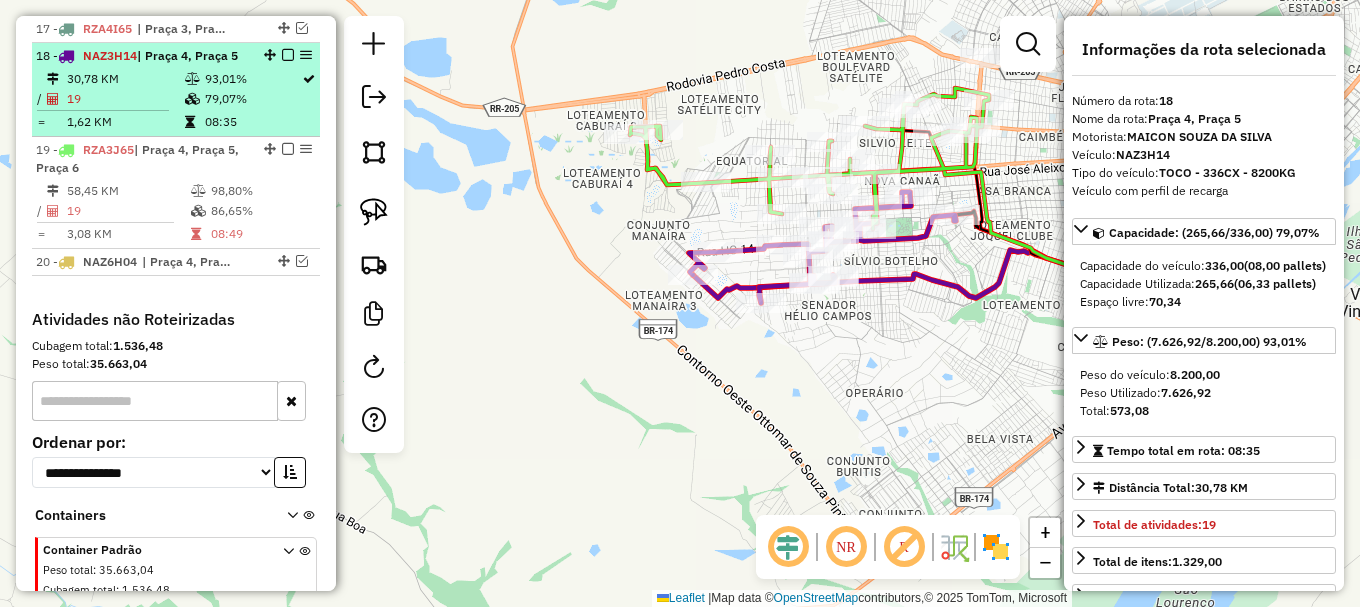 click at bounding box center [288, 55] 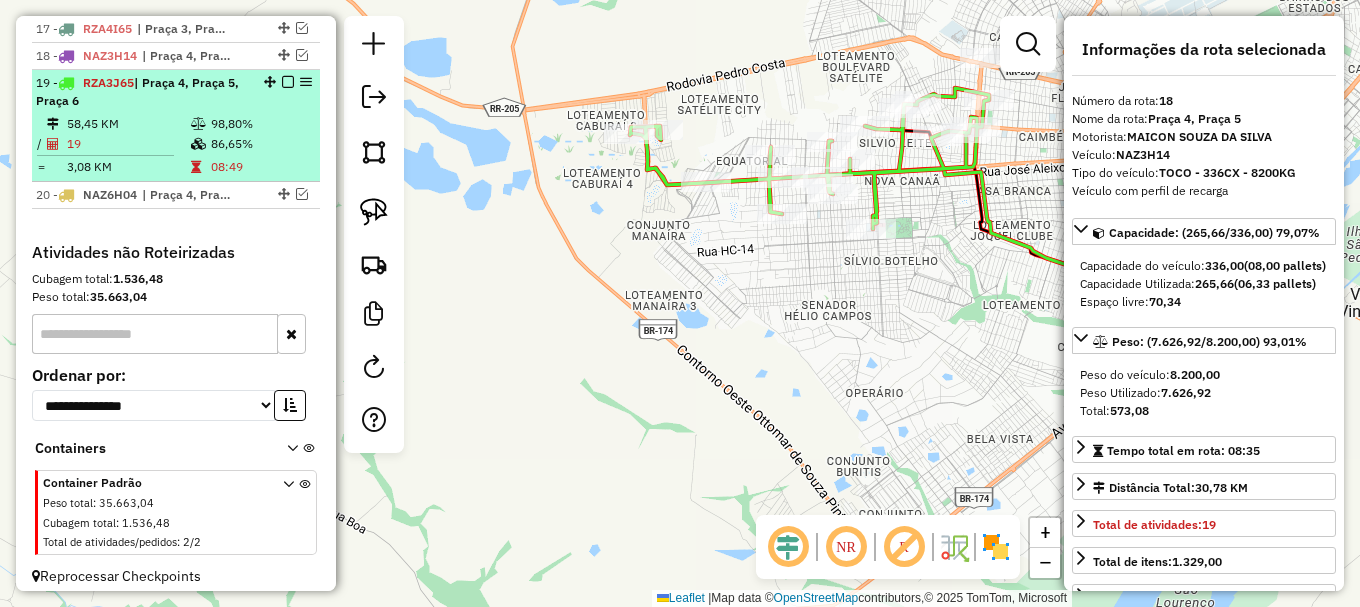 click on "86,65%" at bounding box center [260, 144] 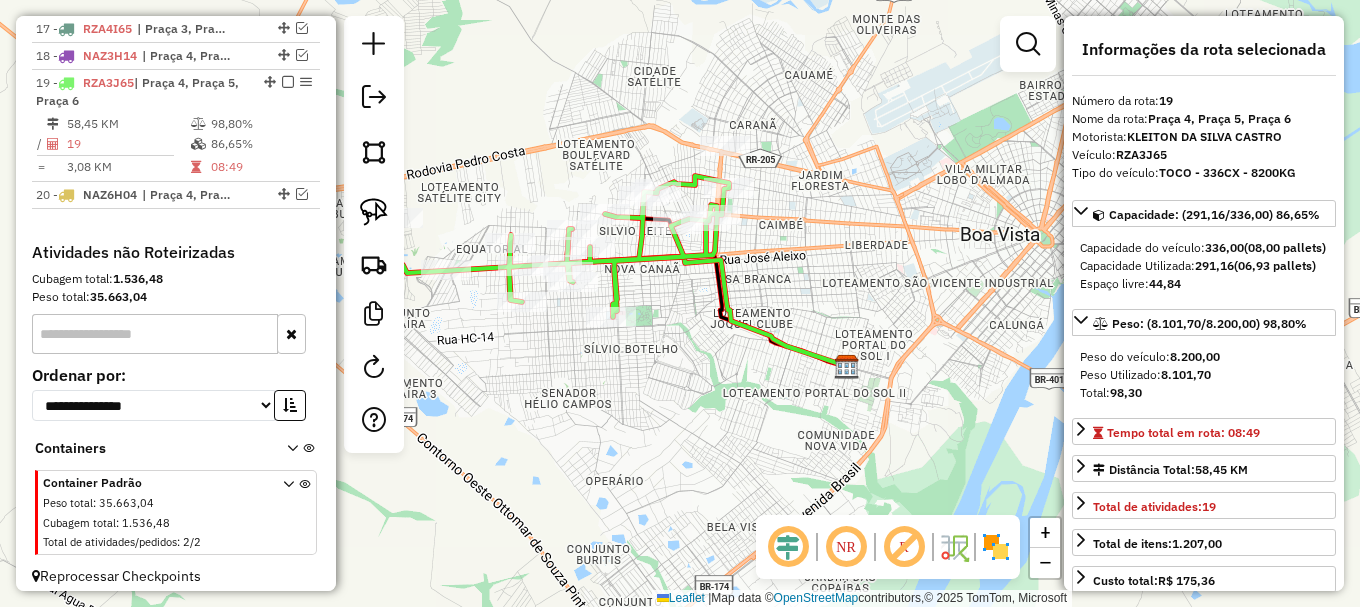 drag, startPoint x: 861, startPoint y: 356, endPoint x: 883, endPoint y: 347, distance: 23.769728 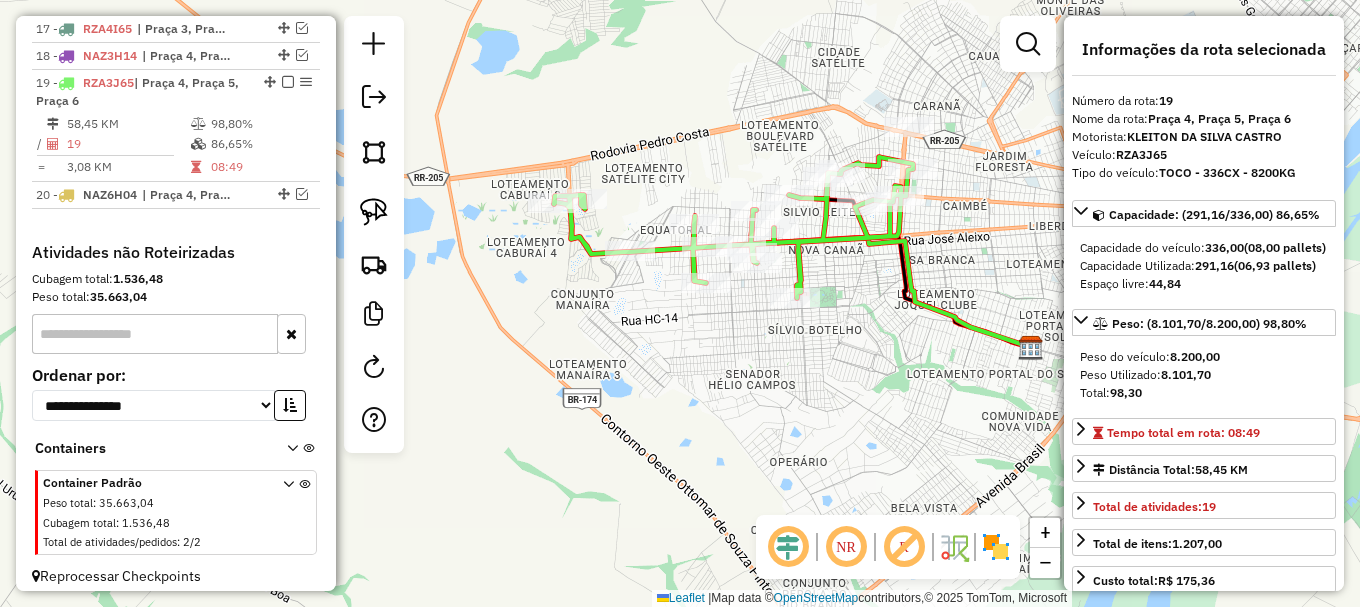 click 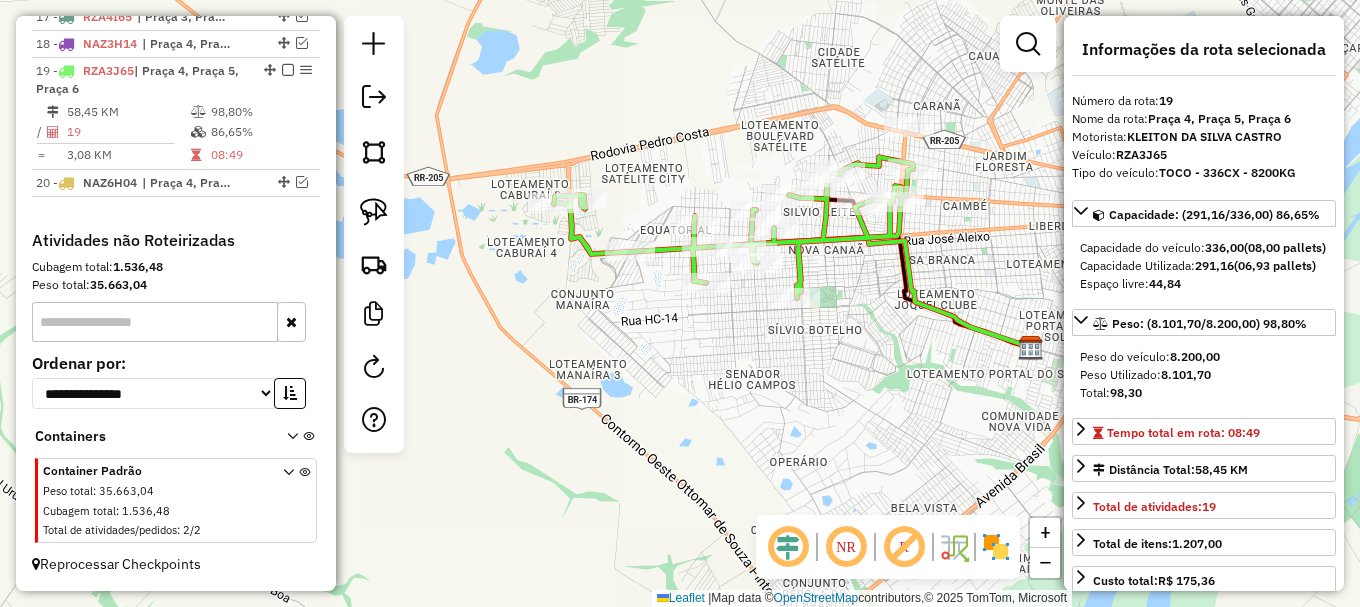 click 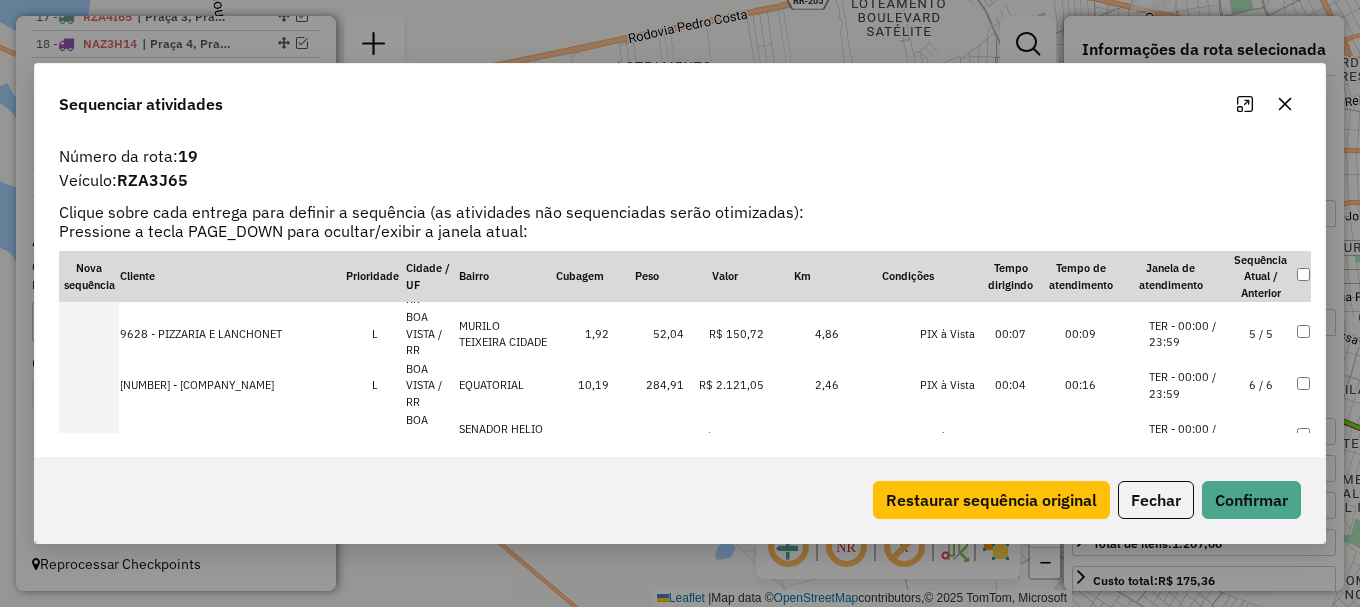 click on "TER - 09:00 / 20:00" at bounding box center (1187, 488) 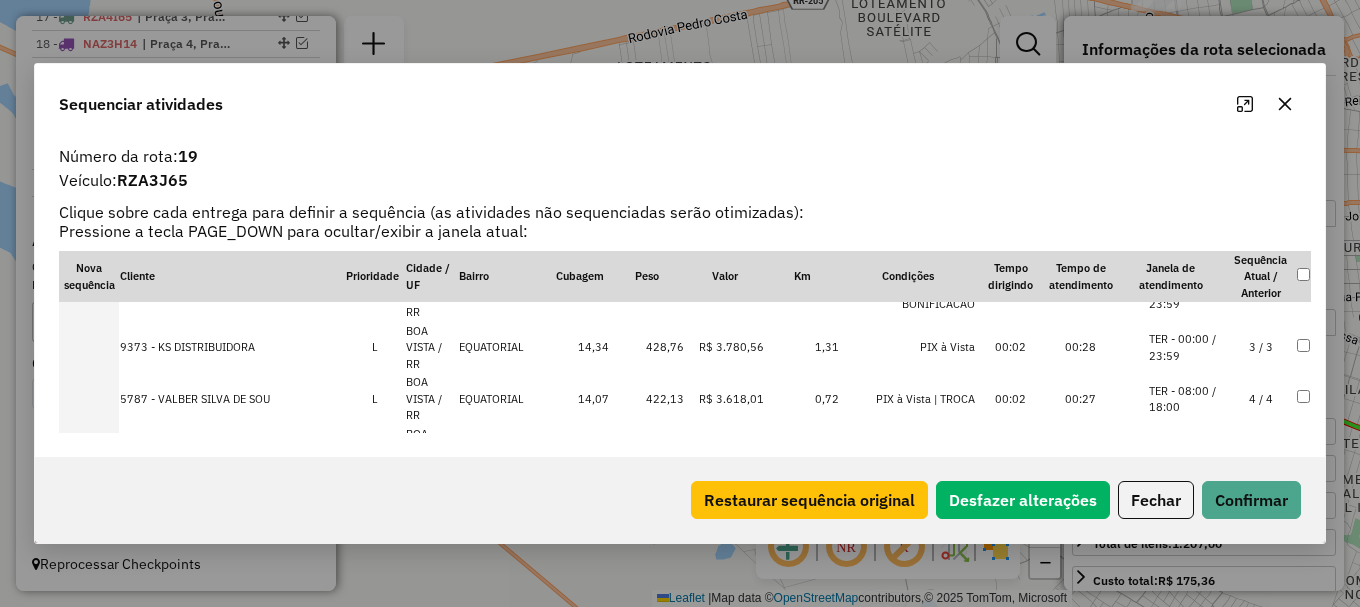 click on "TER - 00:00 / 23:59" at bounding box center (1187, 450) 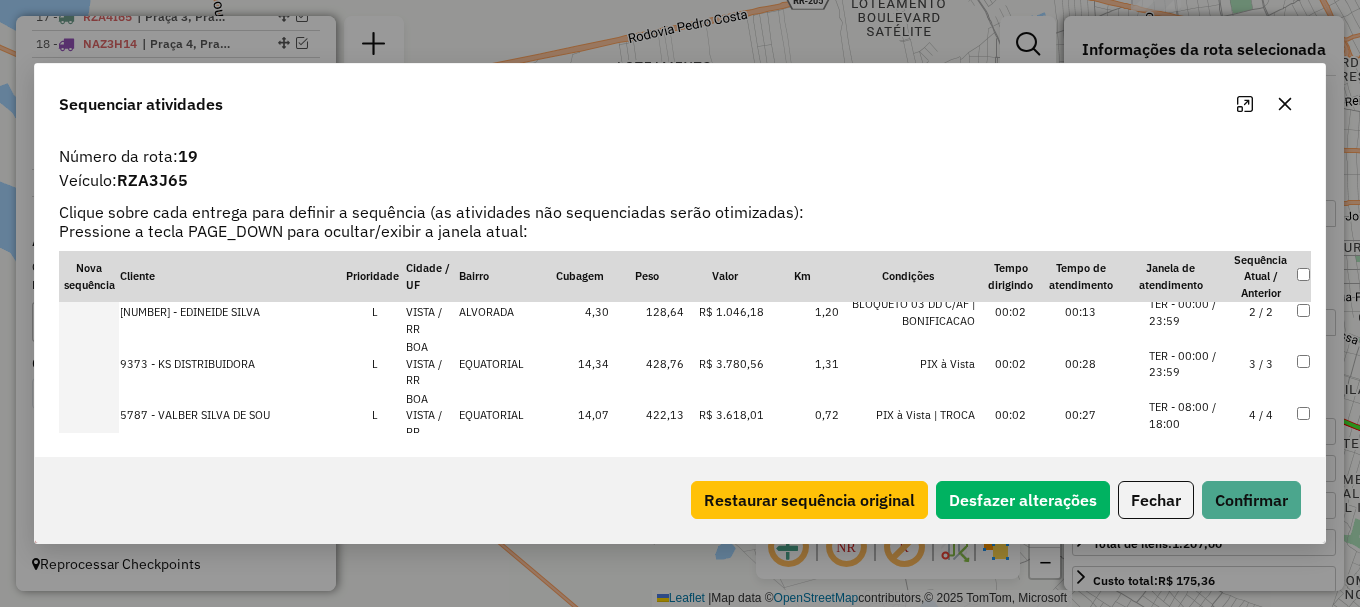 click on "TER - 00:00 / 23:59" at bounding box center (1187, 467) 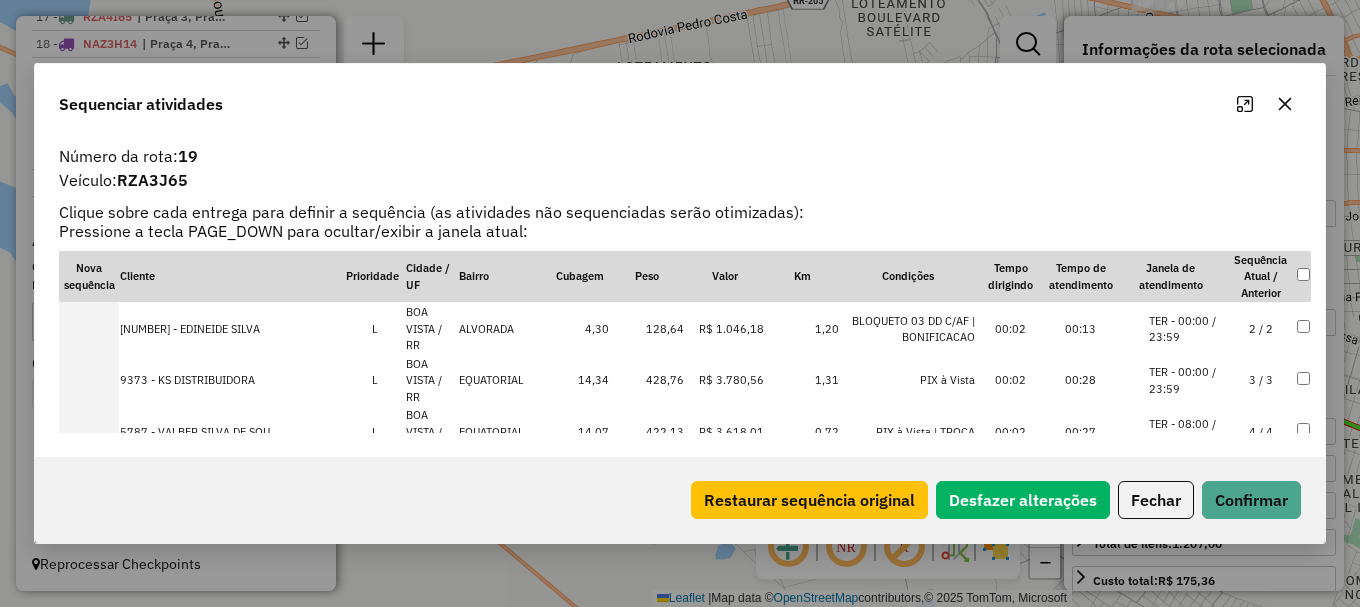click on "TER - 08:00 / 18:00" at bounding box center [1187, 432] 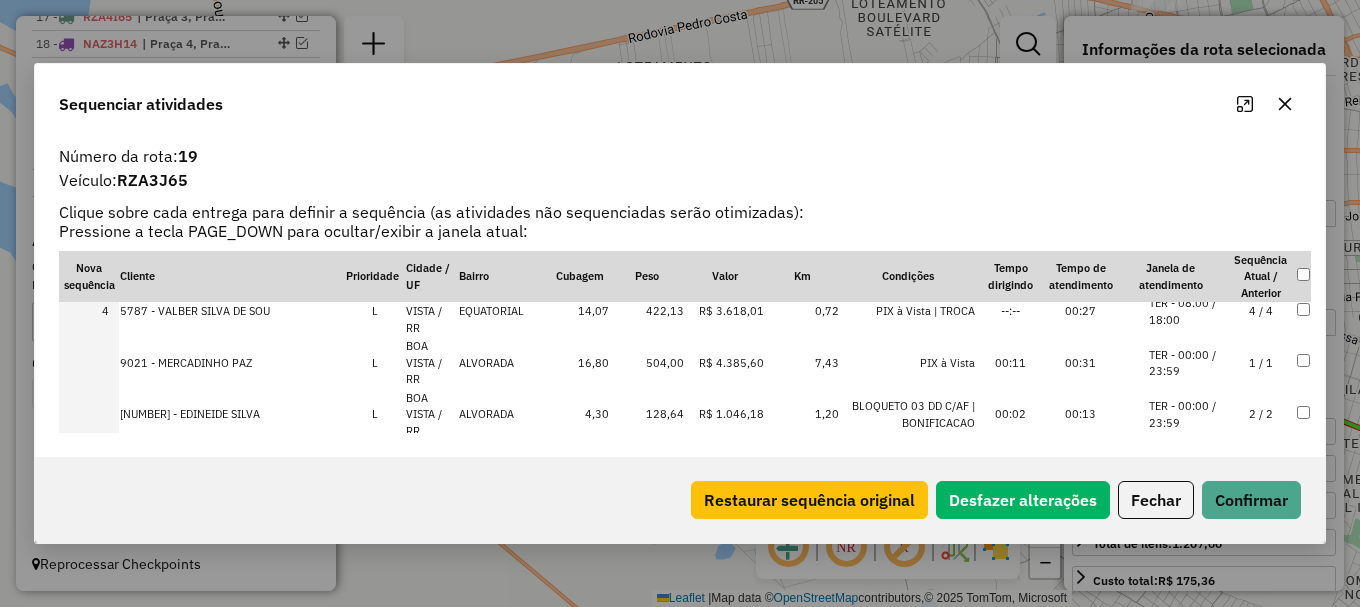 scroll, scrollTop: 140, scrollLeft: 0, axis: vertical 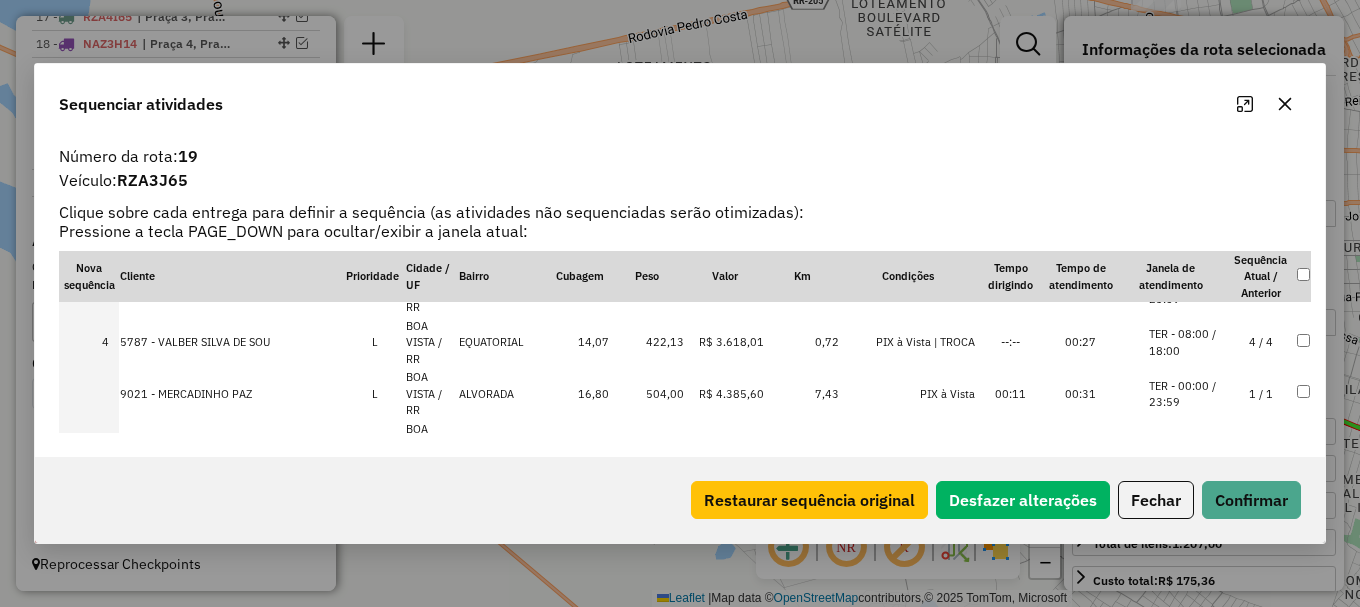 drag, startPoint x: 1192, startPoint y: 380, endPoint x: 1197, endPoint y: 389, distance: 10.29563 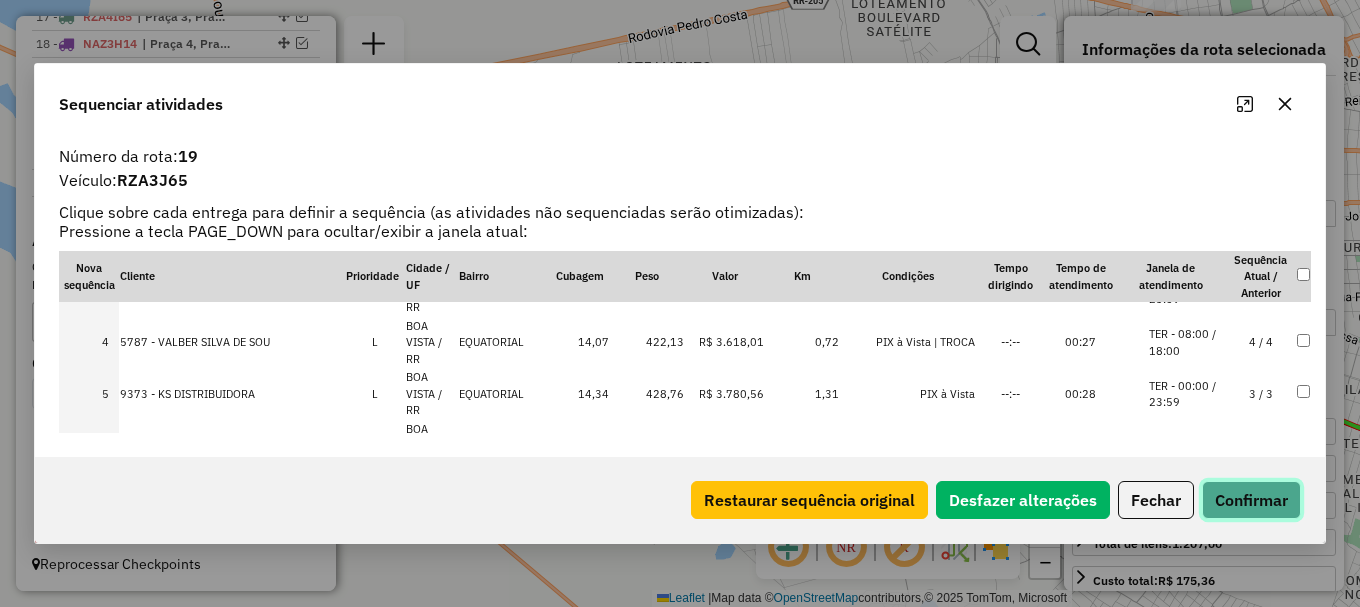click on "Confirmar" 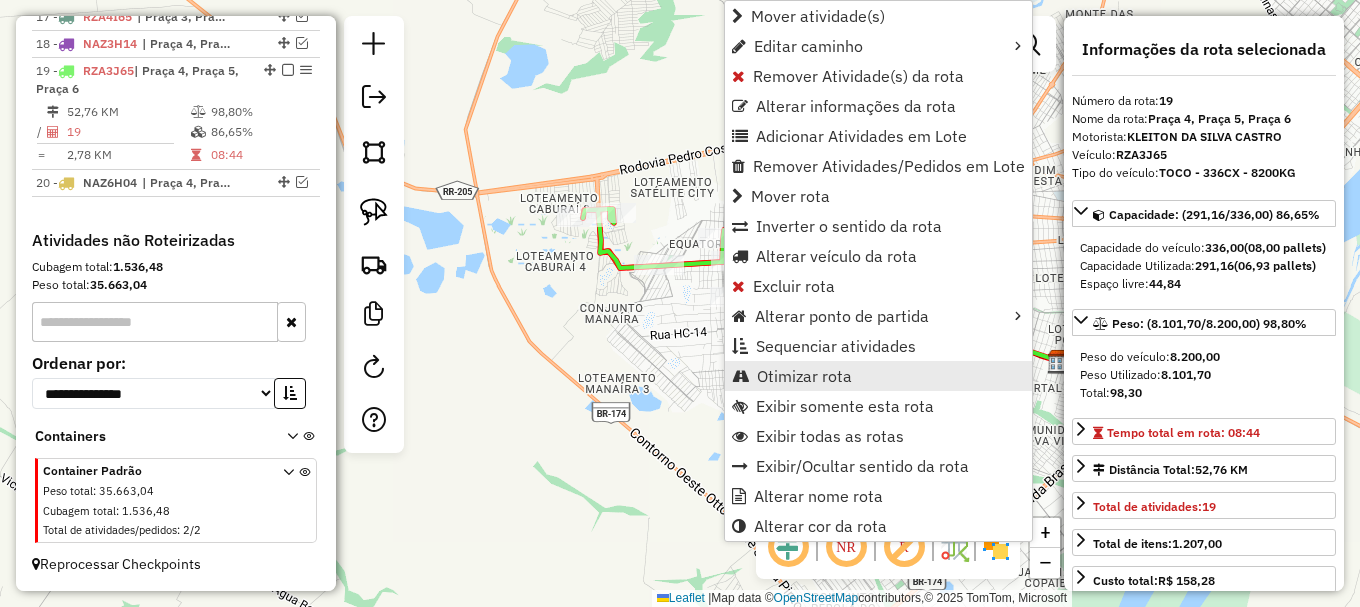 click on "Otimizar rota" at bounding box center [804, 376] 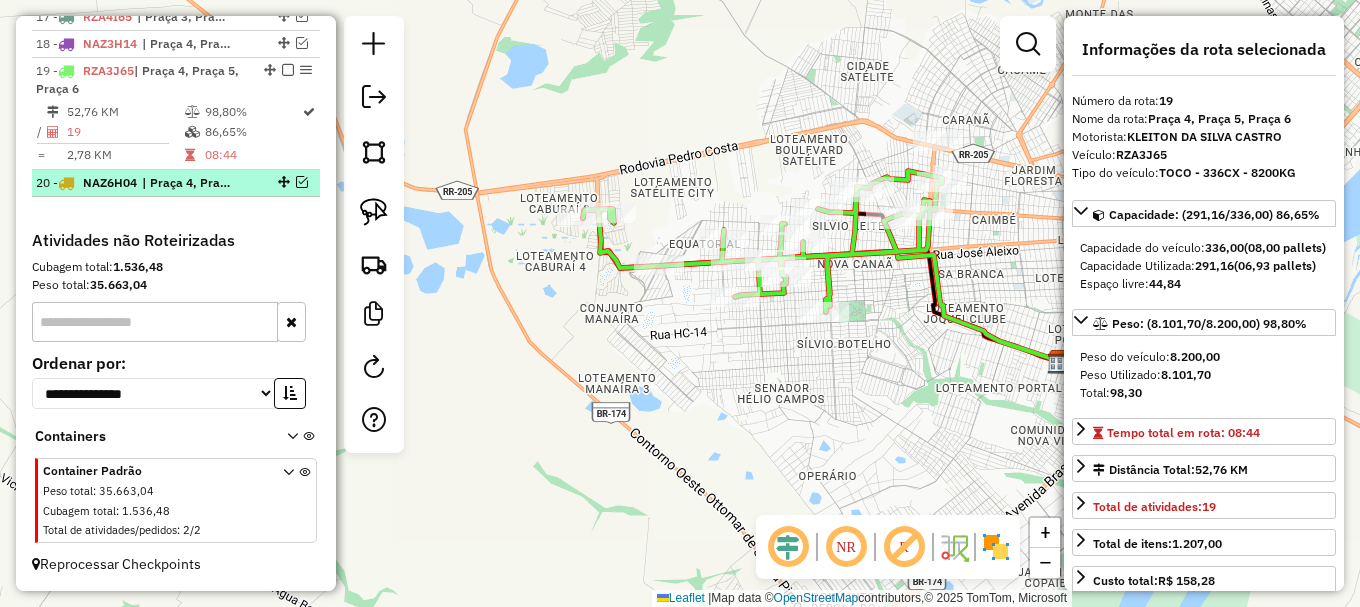 click at bounding box center [302, 182] 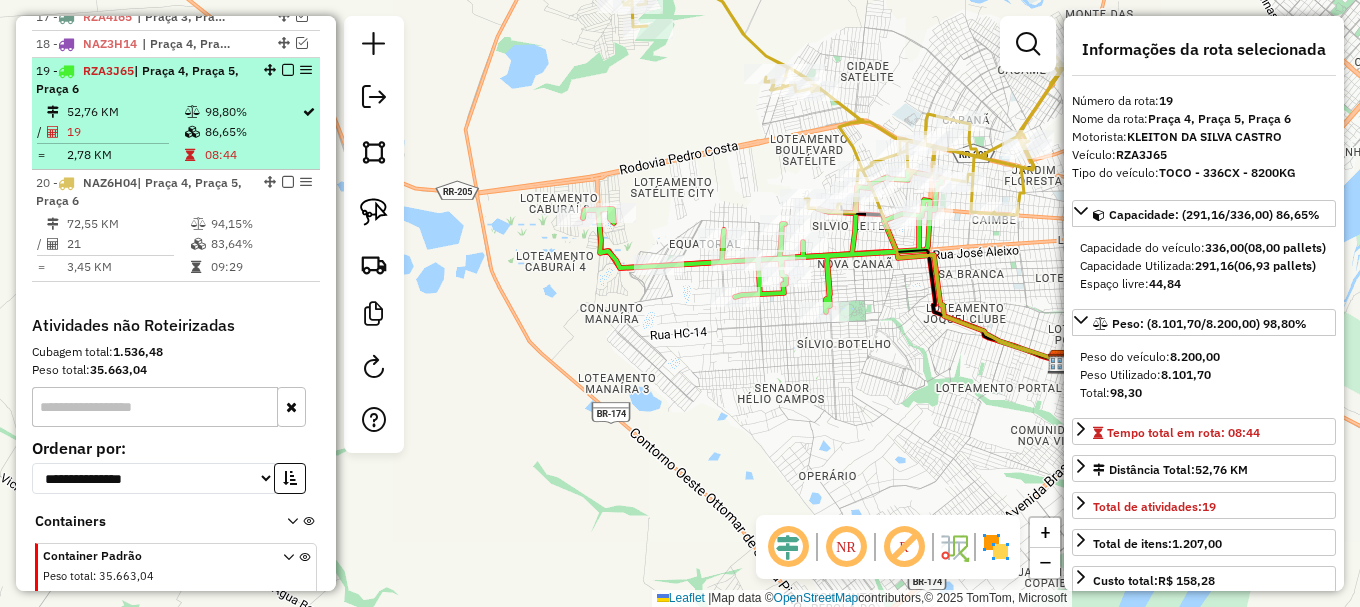 click at bounding box center (288, 70) 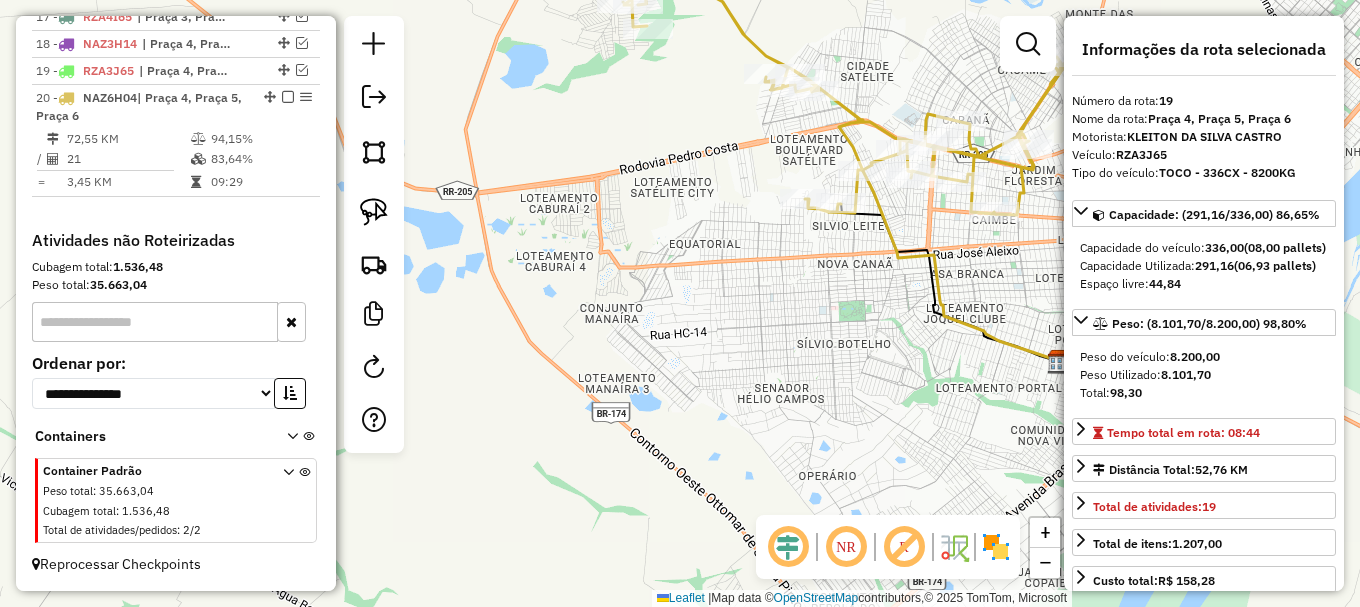 drag, startPoint x: 674, startPoint y: 194, endPoint x: 537, endPoint y: 282, distance: 162.82812 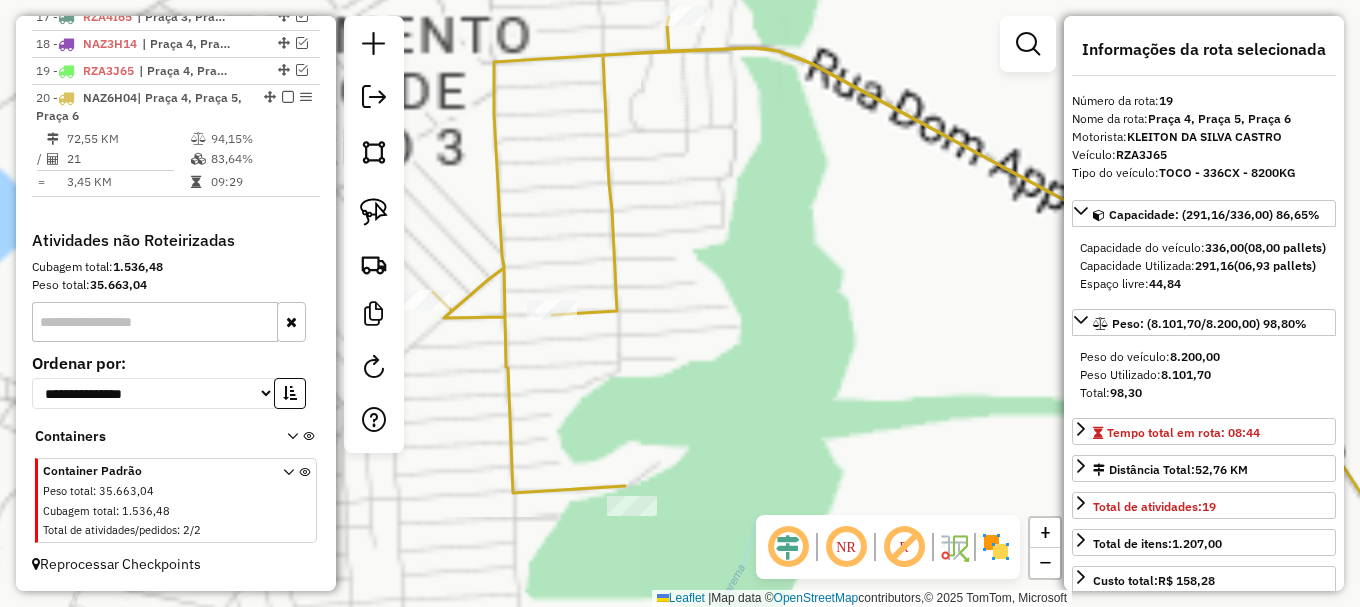 drag, startPoint x: 600, startPoint y: 208, endPoint x: 757, endPoint y: 149, distance: 167.72 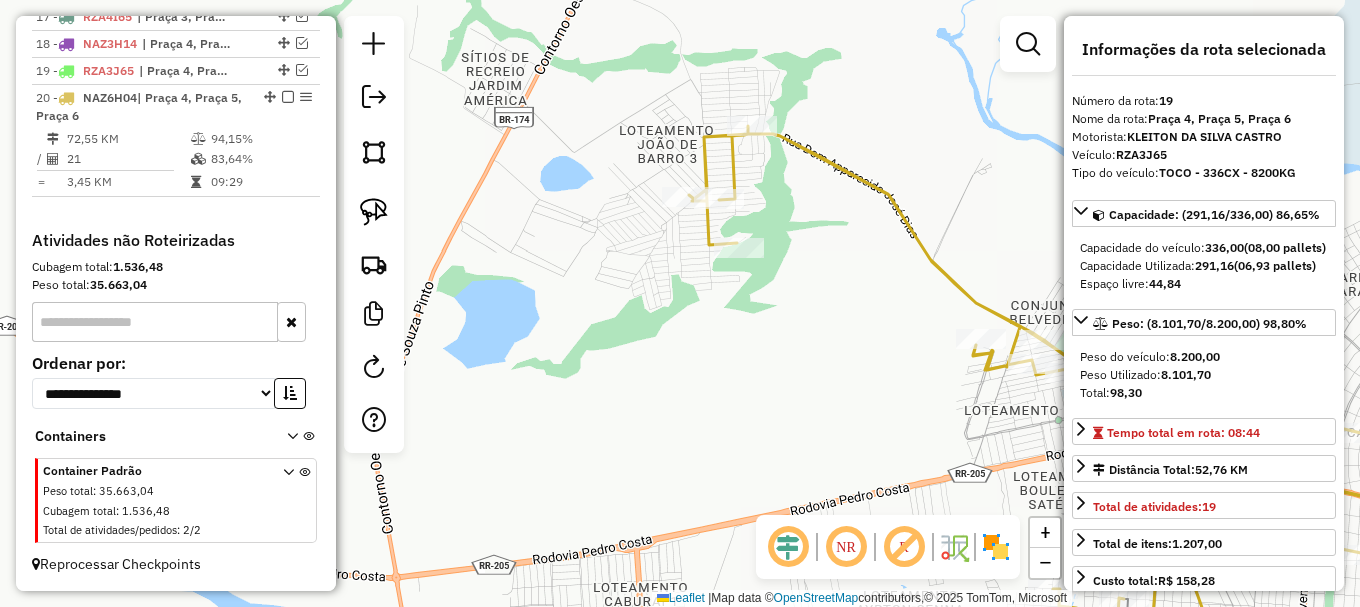 click on "Janela de atendimento Grade de atendimento Capacidade Transportadoras Veículos Cliente Pedidos  Rotas Selecione os dias de semana para filtrar as janelas de atendimento  Seg   Ter   Qua   Qui   Sex   Sáb   Dom  Informe o período da janela de atendimento: De: Até:  Filtrar exatamente a janela do cliente  Considerar janela de atendimento padrão  Selecione os dias de semana para filtrar as grades de atendimento  Seg   Ter   Qua   Qui   Sex   Sáb   Dom   Considerar clientes sem dia de atendimento cadastrado  Clientes fora do dia de atendimento selecionado Filtrar as atividades entre os valores definidos abaixo:  Peso mínimo:   Peso máximo:   Cubagem mínima:   Cubagem máxima:   De:   Até:  Filtrar as atividades entre o tempo de atendimento definido abaixo:  De:   Até:   Considerar capacidade total dos clientes não roteirizados Transportadora: Selecione um ou mais itens Tipo de veículo: Selecione um ou mais itens Veículo: Selecione um ou mais itens Motorista: Selecione um ou mais itens Nome: Rótulo:" 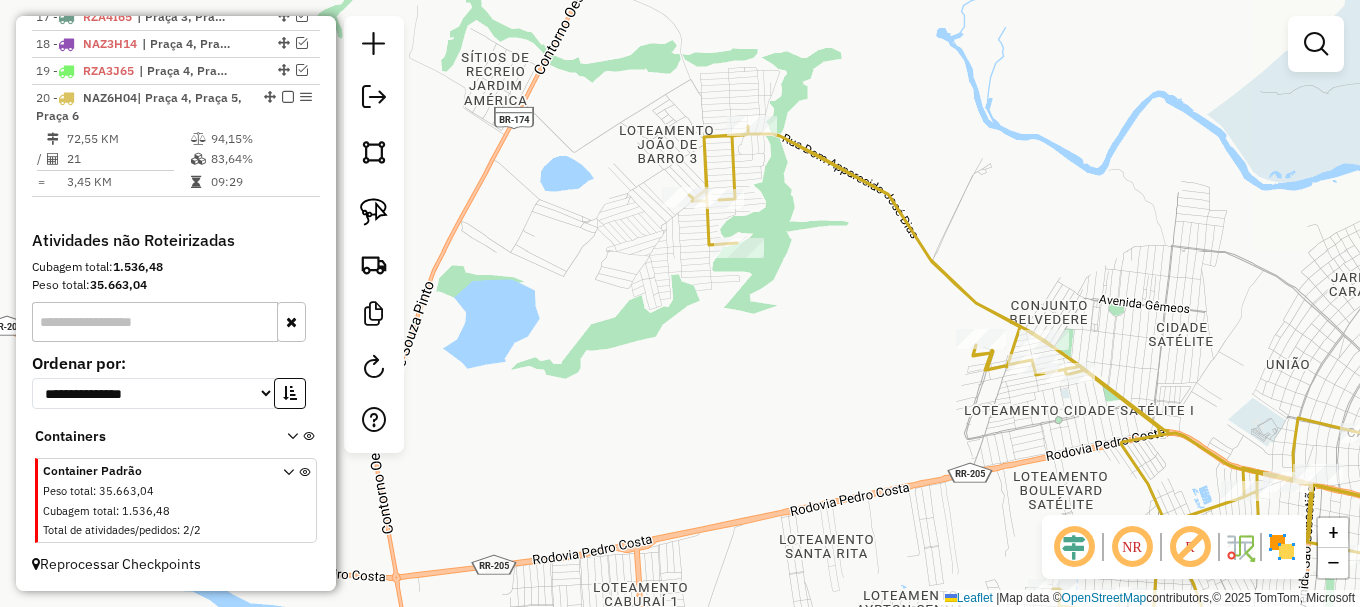 click on "Janela de atendimento Grade de atendimento Capacidade Transportadoras Veículos Cliente Pedidos  Rotas Selecione os dias de semana para filtrar as janelas de atendimento  Seg   Ter   Qua   Qui   Sex   Sáb   Dom  Informe o período da janela de atendimento: De: Até:  Filtrar exatamente a janela do cliente  Considerar janela de atendimento padrão  Selecione os dias de semana para filtrar as grades de atendimento  Seg   Ter   Qua   Qui   Sex   Sáb   Dom   Considerar clientes sem dia de atendimento cadastrado  Clientes fora do dia de atendimento selecionado Filtrar as atividades entre os valores definidos abaixo:  Peso mínimo:   Peso máximo:   Cubagem mínima:   Cubagem máxima:   De:   Até:  Filtrar as atividades entre o tempo de atendimento definido abaixo:  De:   Até:   Considerar capacidade total dos clientes não roteirizados Transportadora: Selecione um ou mais itens Tipo de veículo: Selecione um ou mais itens Veículo: Selecione um ou mais itens Motorista: Selecione um ou mais itens Nome: Rótulo:" 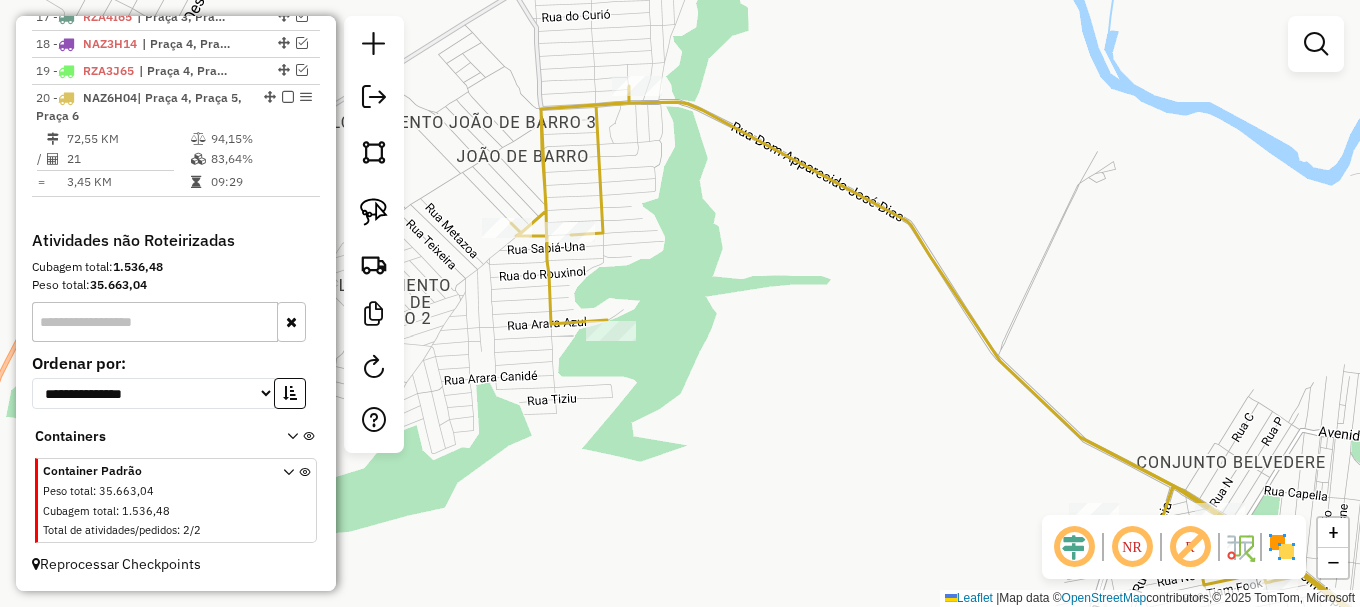 click 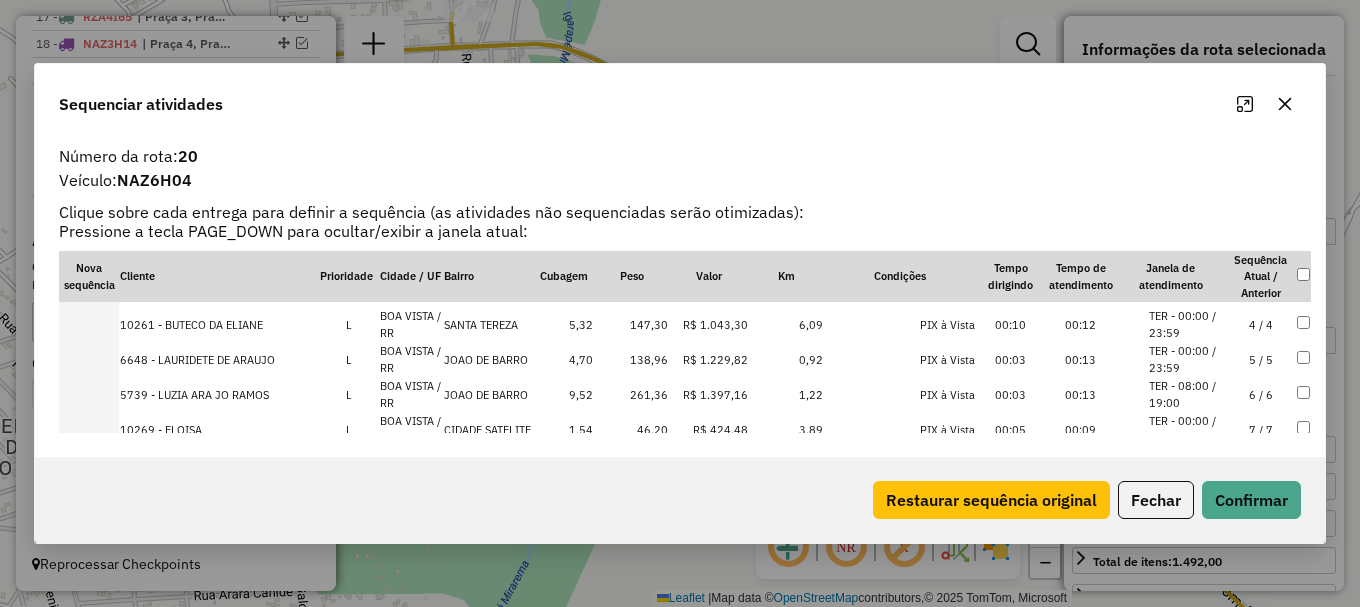 click on "TER - 08:00 / 19:00" at bounding box center [1187, 394] 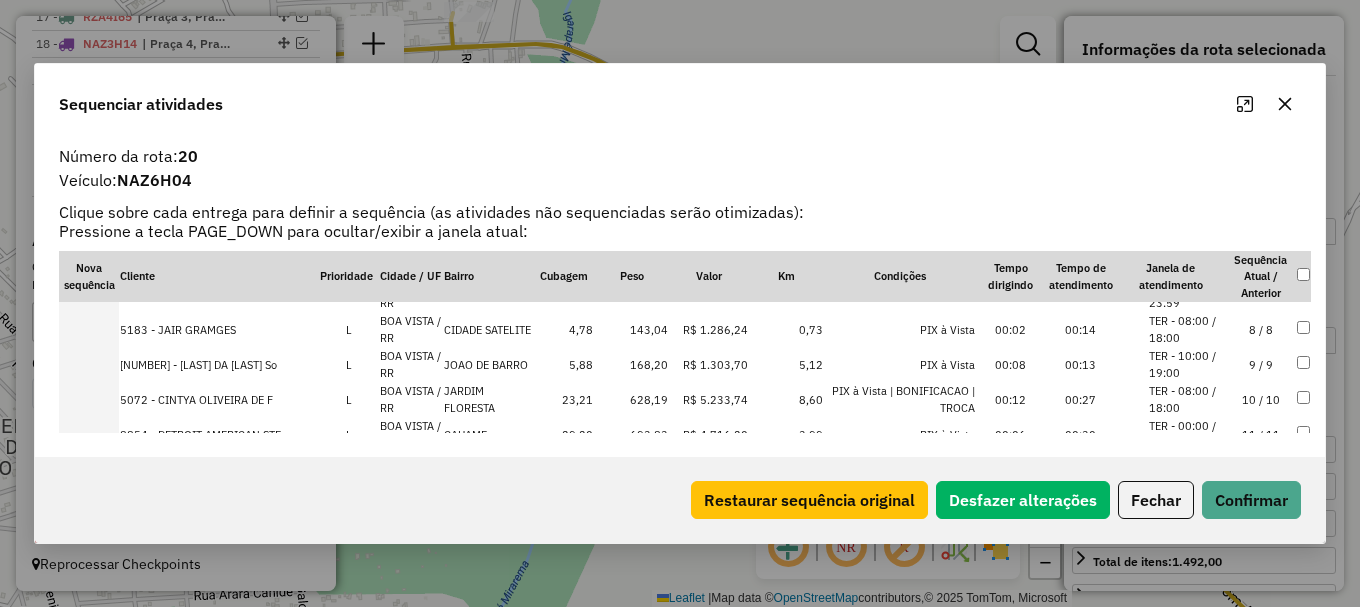 click on "TER - 10:00 / 19:00" at bounding box center [1187, 364] 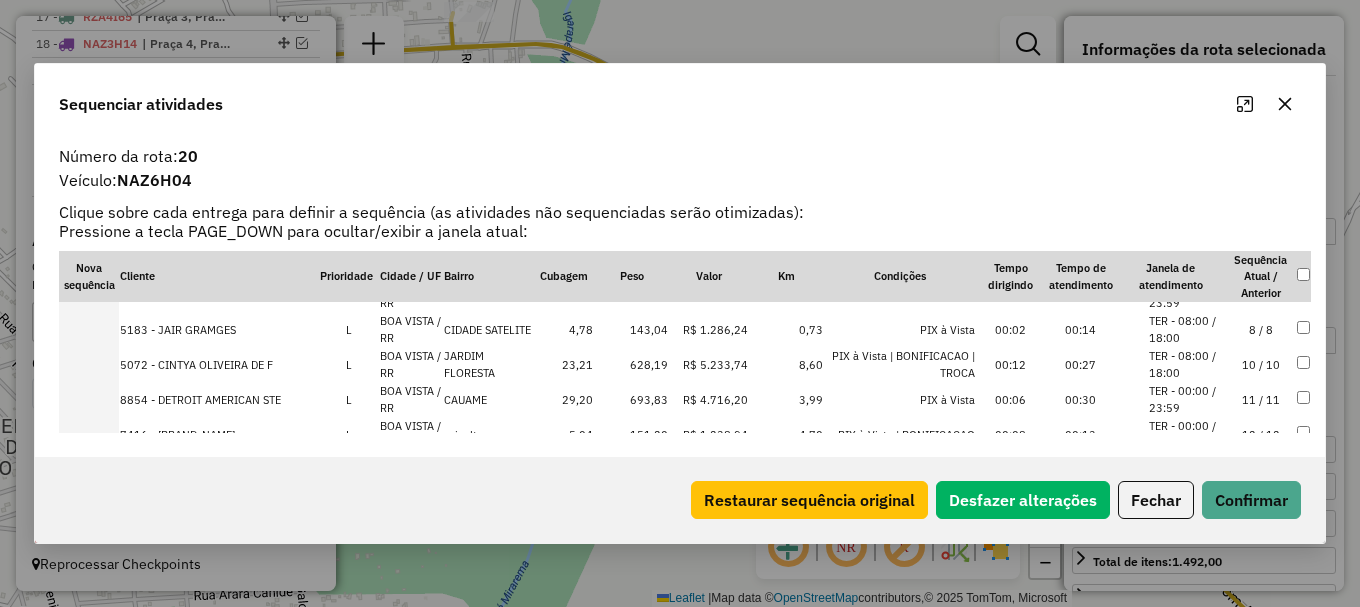 scroll, scrollTop: 170, scrollLeft: 0, axis: vertical 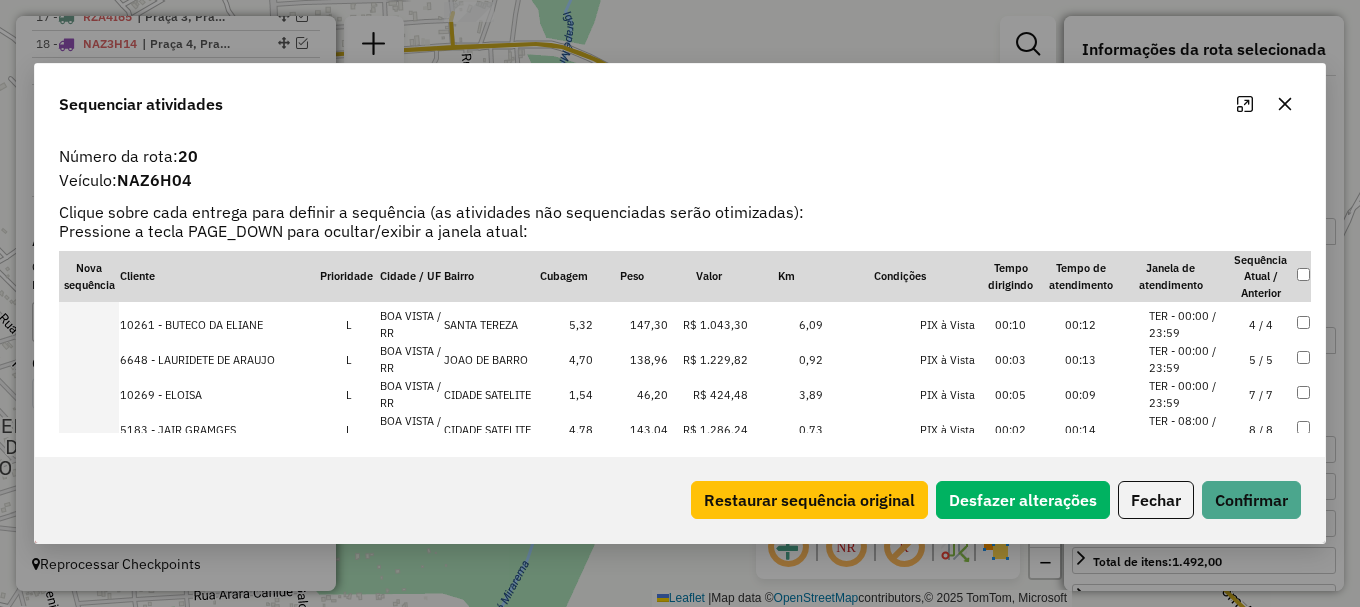 click on "TER - 00:00 / 23:59" at bounding box center [1187, 359] 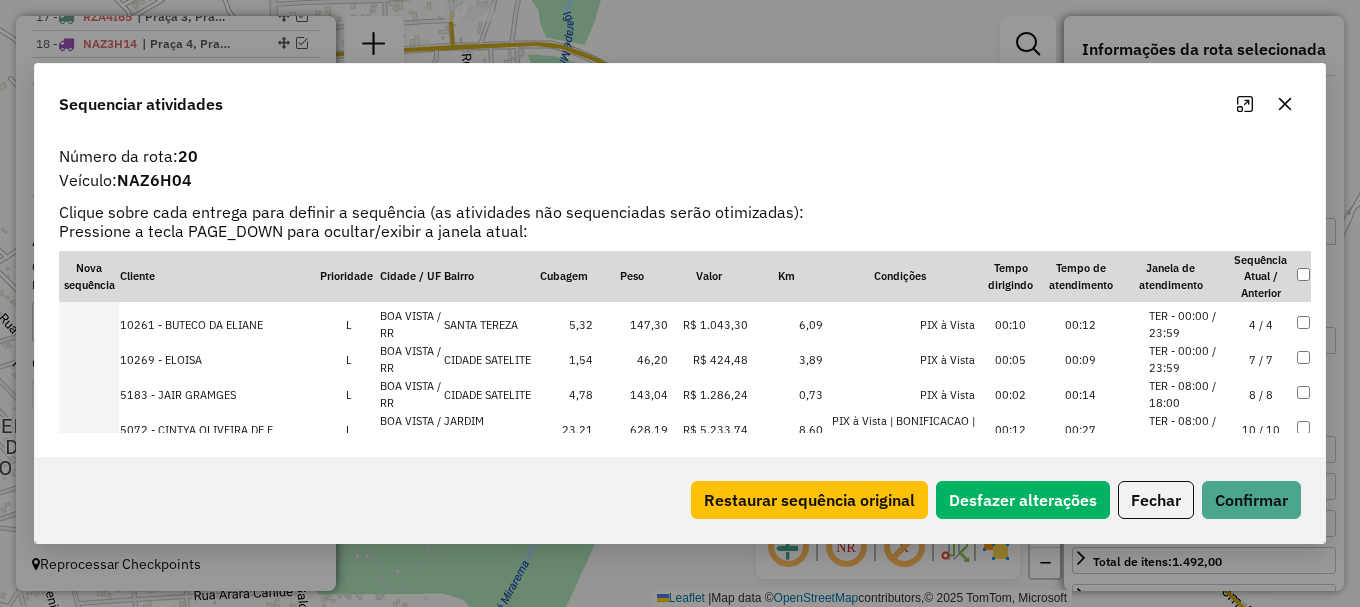 click on "TER - 00:00 / 23:59" at bounding box center (1187, 324) 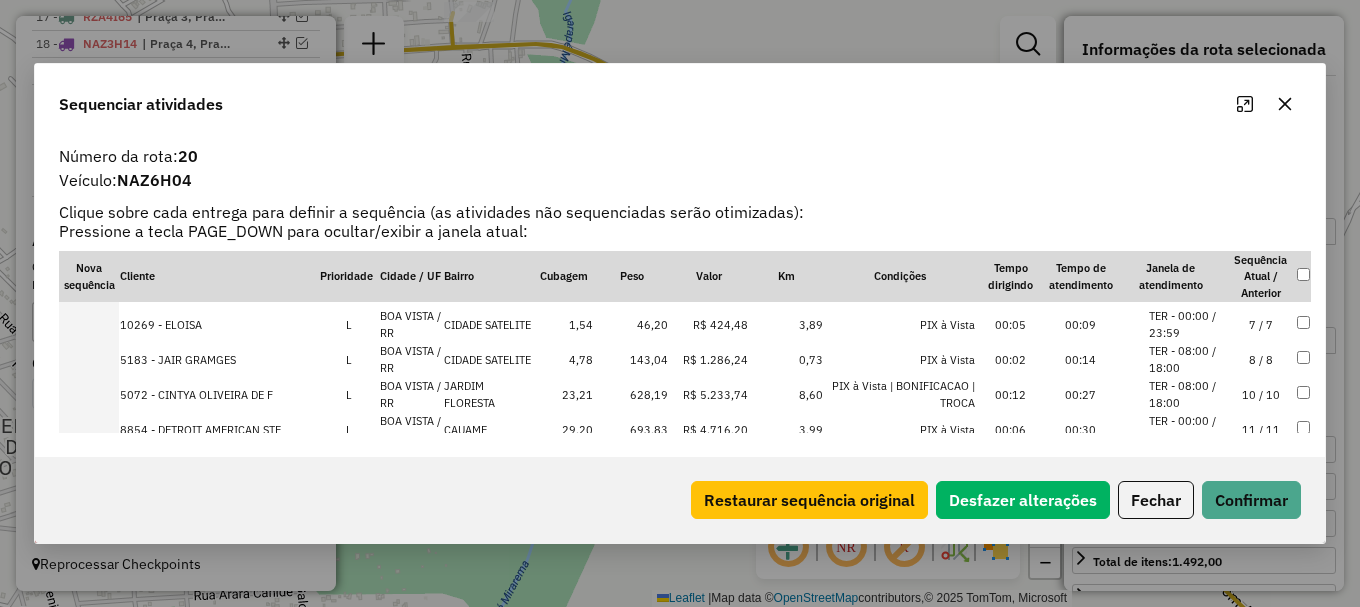 scroll, scrollTop: 140, scrollLeft: 0, axis: vertical 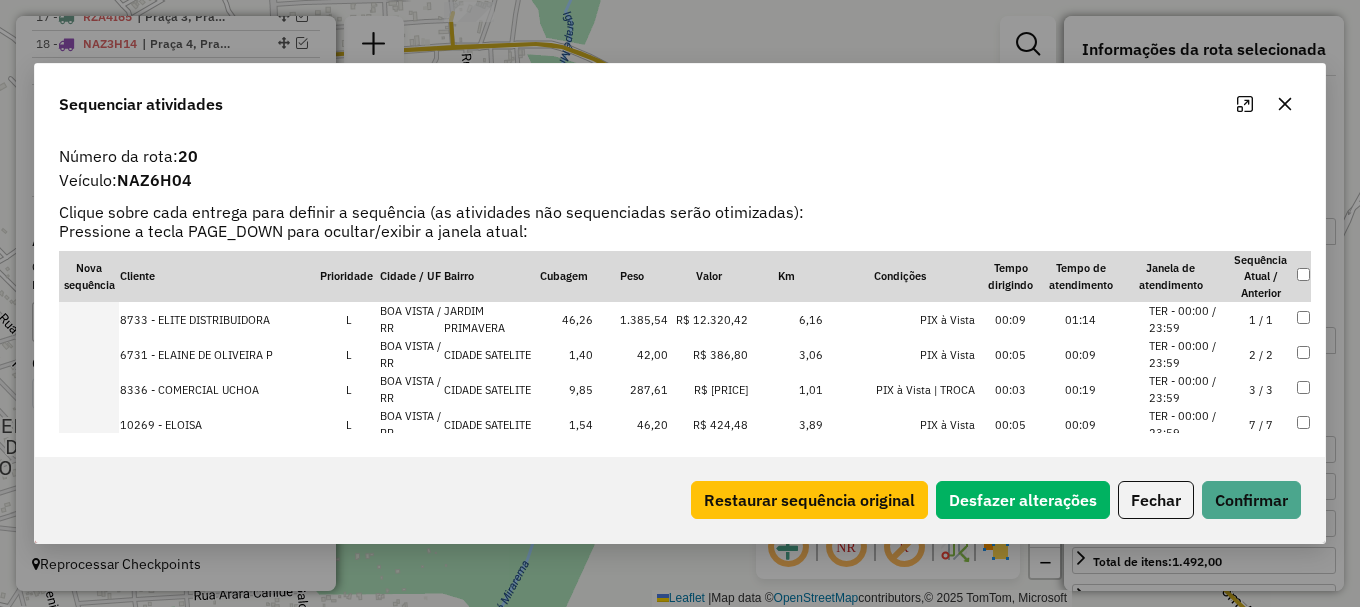 click on "TER - 00:00 / 23:59" at bounding box center (1187, 389) 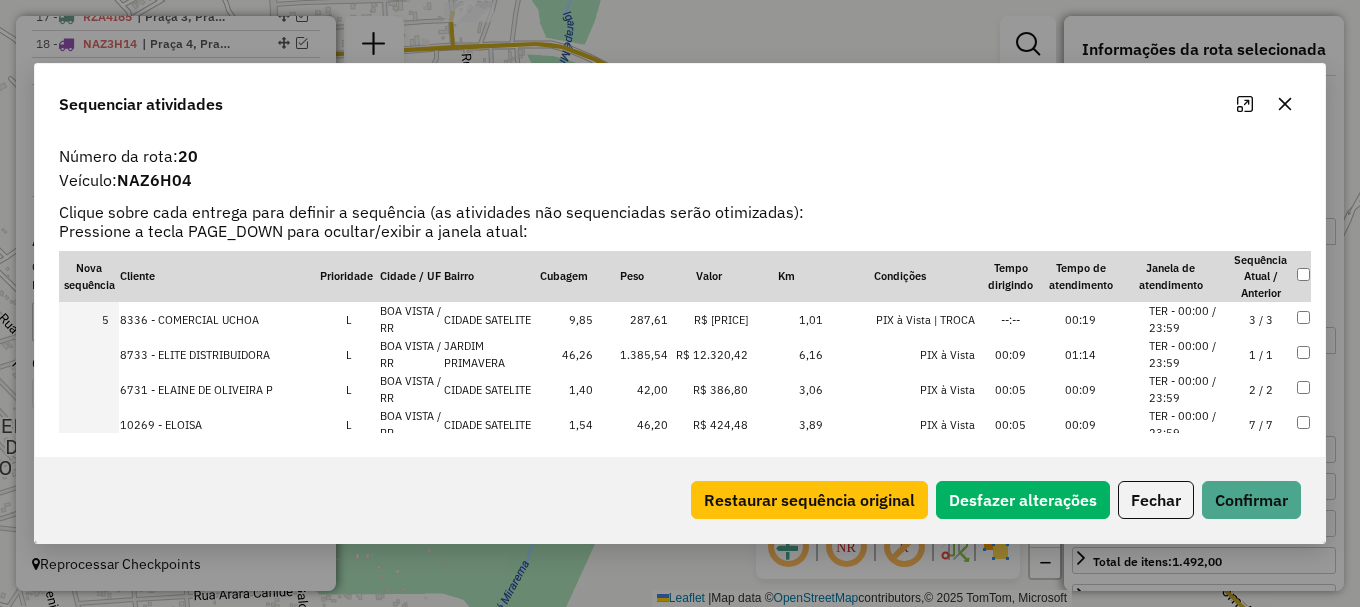 click on "TER - 00:00 / 23:59" at bounding box center (1187, 389) 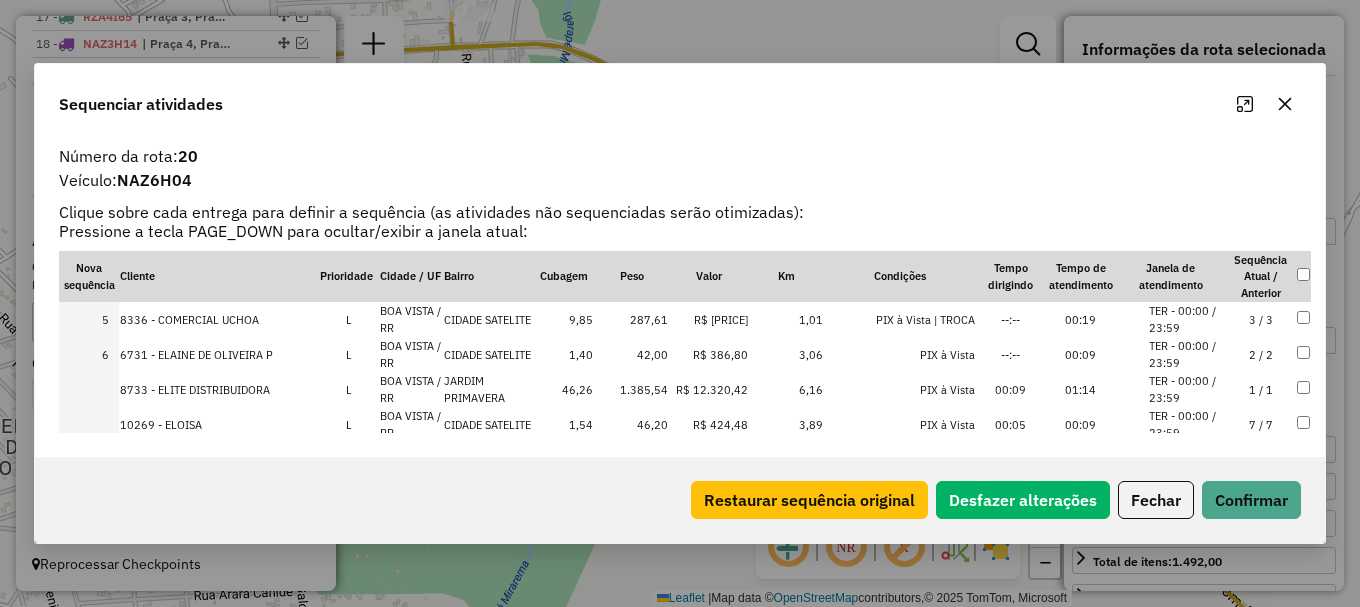 click on "TER - 00:00 / 23:59" at bounding box center [1187, 424] 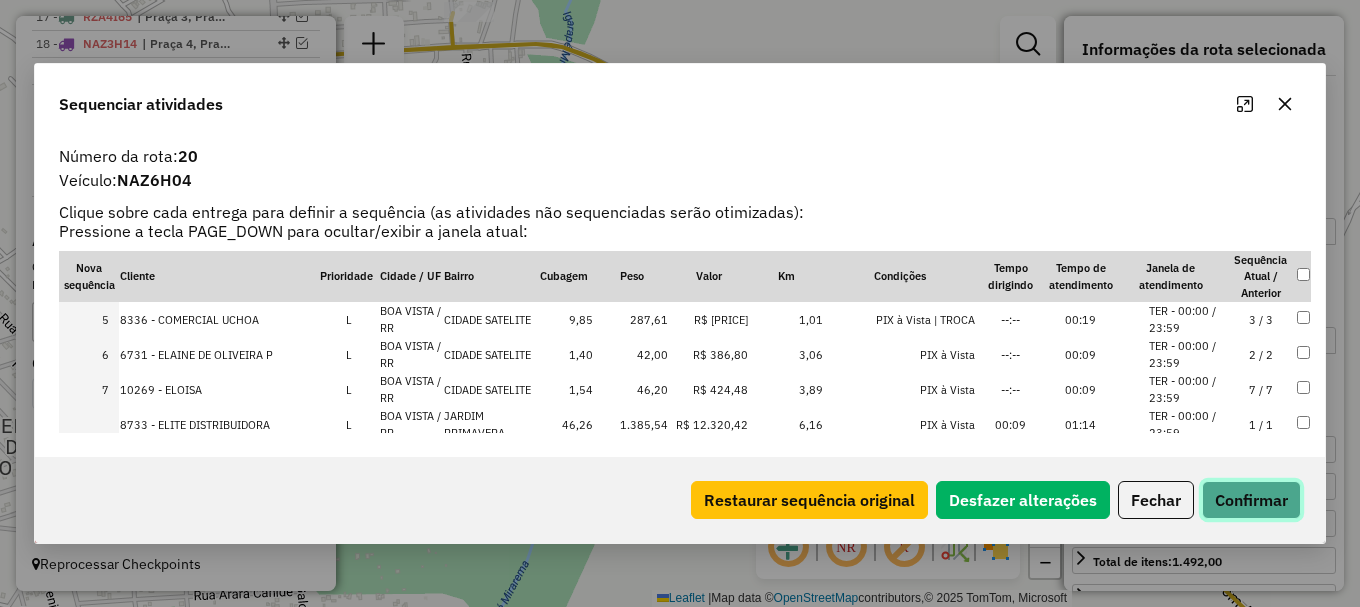 click on "Confirmar" 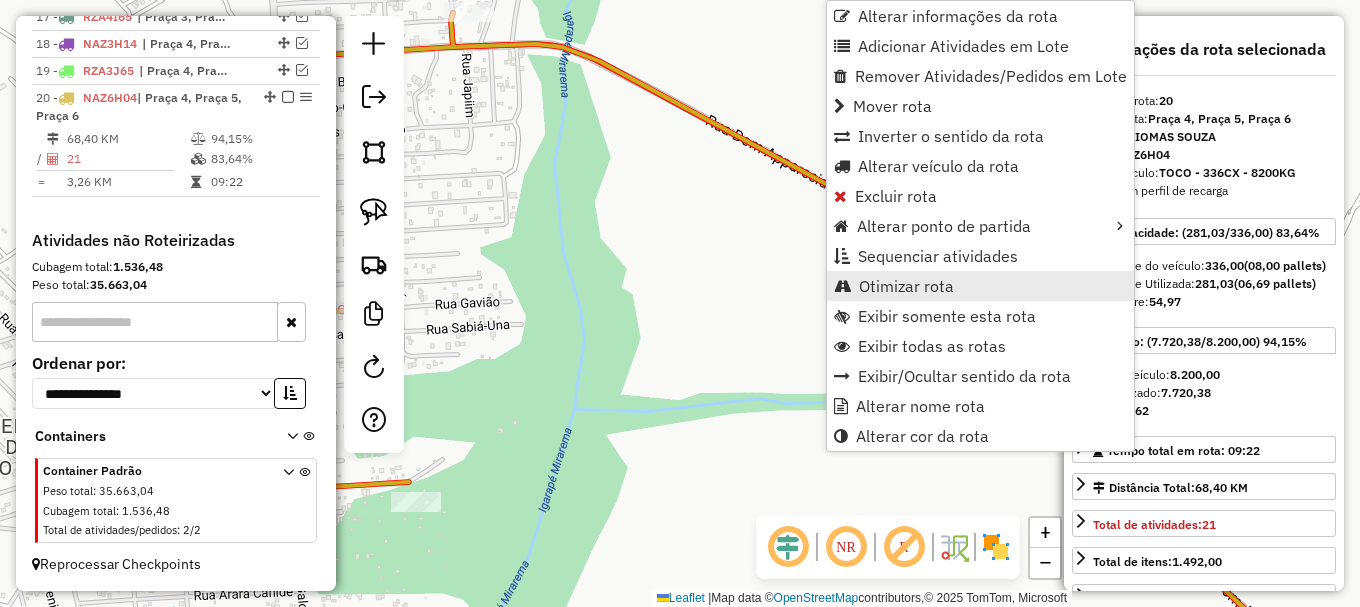click on "Otimizar rota" at bounding box center (906, 286) 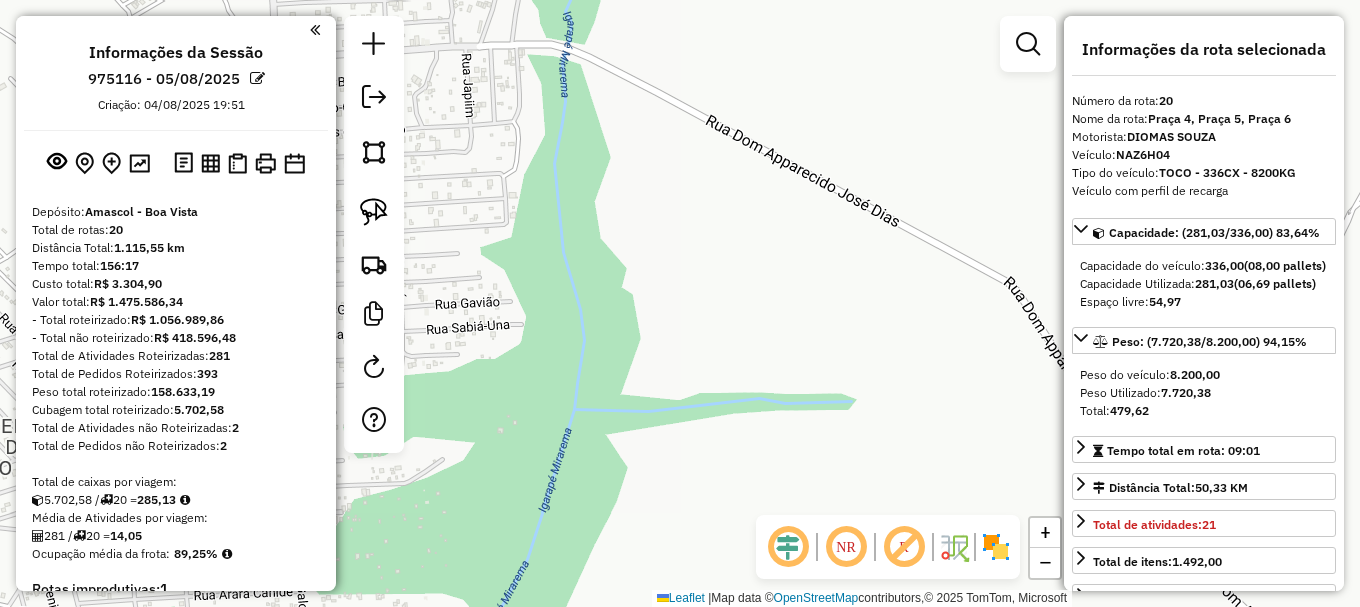 select on "**********" 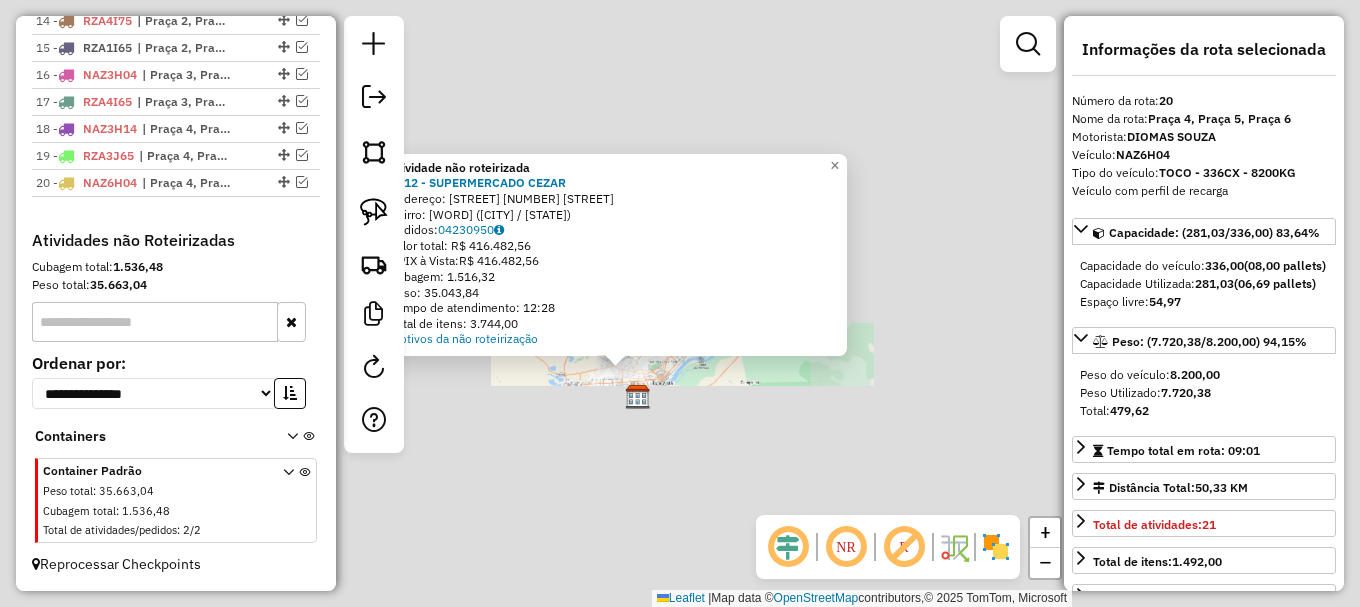 click on "Atividade não roteirizada [NUMBER] - [BRAND] [BRAND] Endereço: [STREET] [NUMBER] [STREET] Bairro: [WORD] ([CITY] / [STATE]) Pedidos: [NUMBER] Valor total: R$ [PRICE] - PIX à Vista: R$ [PRICE] Cubagem: [NUMBER] Peso: [NUMBER] Tempo de atendimento: [TIME] Total de itens: [NUMBER] Motivos da não roteirização × Janela de atendimento Grade de atendimento Capacidade Transportadoras Veículos Cliente Pedidos Rotas Selecione os dias de semana para filtrar as janelas de atendimento Seg Ter Qua Qui Sex Sáb Dom Informe o período da janela de atendimento: De: Até: Filtrar exatamente a janela do cliente Considerar janela de atendimento padrão Selecione os dias de semana para filtrar as grades de atendimento Seg Ter Qua Qui Sex Sáb Dom Considerar clientes sem dia de atendimento cadastrado Clientes fora do dia de atendimento selecionado Filtrar as atividades entre os valores definidos abaixo: Peso mínimo: Peso máximo: Cubagem mínima: De: De:" 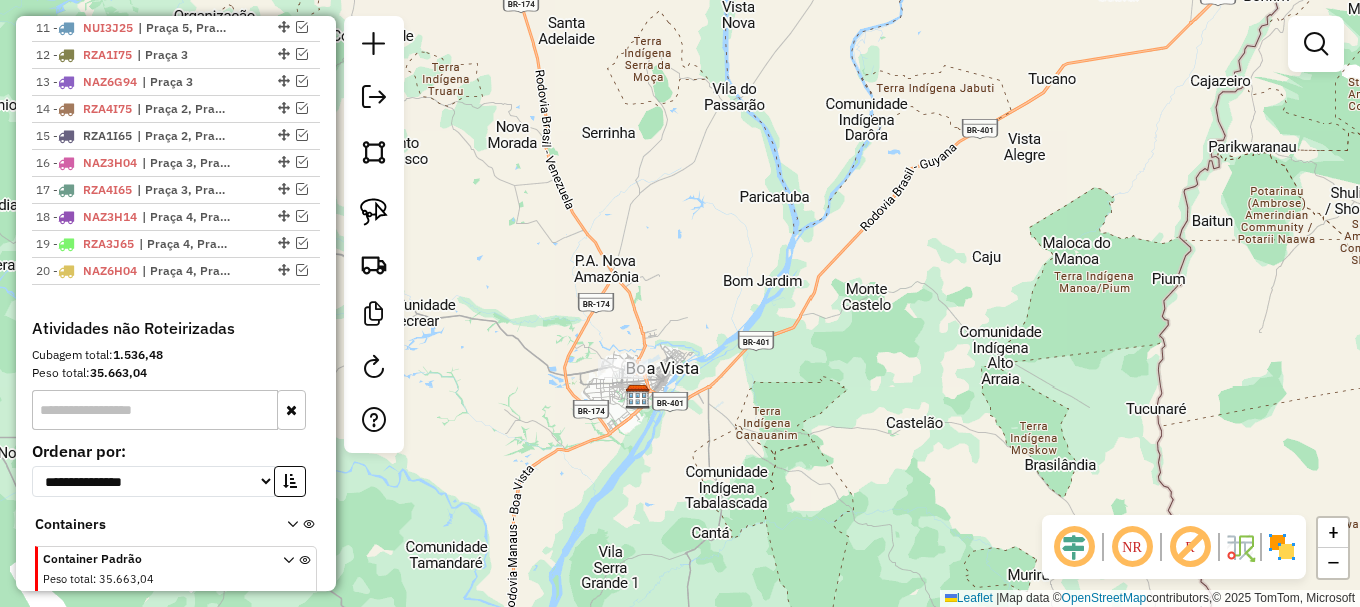 scroll, scrollTop: 976, scrollLeft: 0, axis: vertical 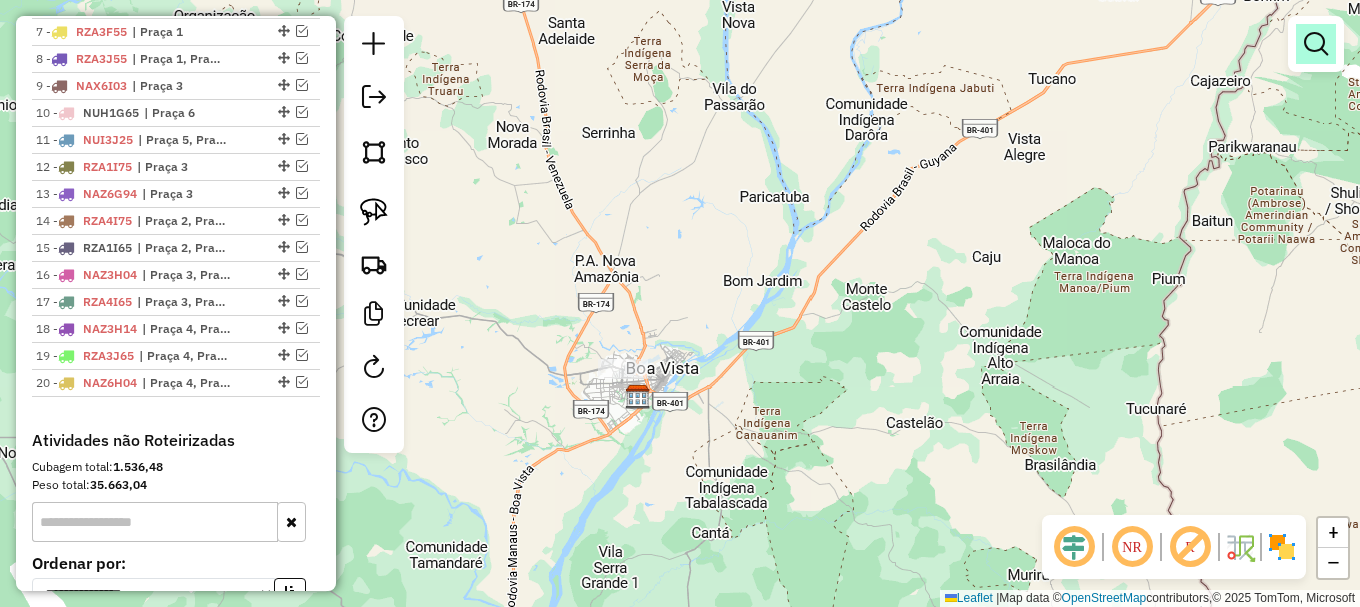 click at bounding box center [1316, 44] 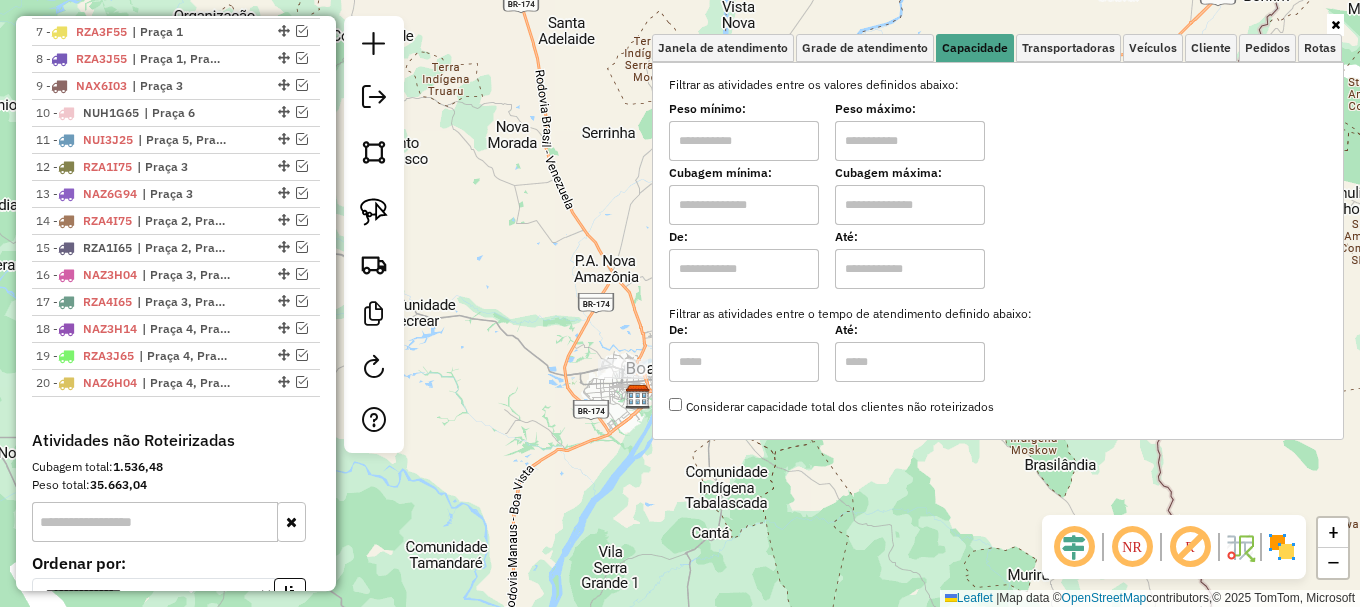click on "Janela de atendimento Grade de atendimento Capacidade Transportadoras Veículos Cliente Pedidos  Rotas Selecione os dias de semana para filtrar as janelas de atendimento  Seg   Ter   Qua   Qui   Sex   Sáb   Dom  Informe o período da janela de atendimento: De: Até:  Filtrar exatamente a janela do cliente  Considerar janela de atendimento padrão  Selecione os dias de semana para filtrar as grades de atendimento  Seg   Ter   Qua   Qui   Sex   Sáb   Dom   Considerar clientes sem dia de atendimento cadastrado  Clientes fora do dia de atendimento selecionado Filtrar as atividades entre os valores definidos abaixo:  Peso mínimo:   Peso máximo:   Cubagem mínima:   Cubagem máxima:   De:   Até:  Filtrar as atividades entre o tempo de atendimento definido abaixo:  De:   Até:   Considerar capacidade total dos clientes não roteirizados Transportadora: Selecione um ou mais itens Tipo de veículo: Selecione um ou mais itens Veículo: Selecione um ou mais itens Motorista: Selecione um ou mais itens Nome: Rótulo:" 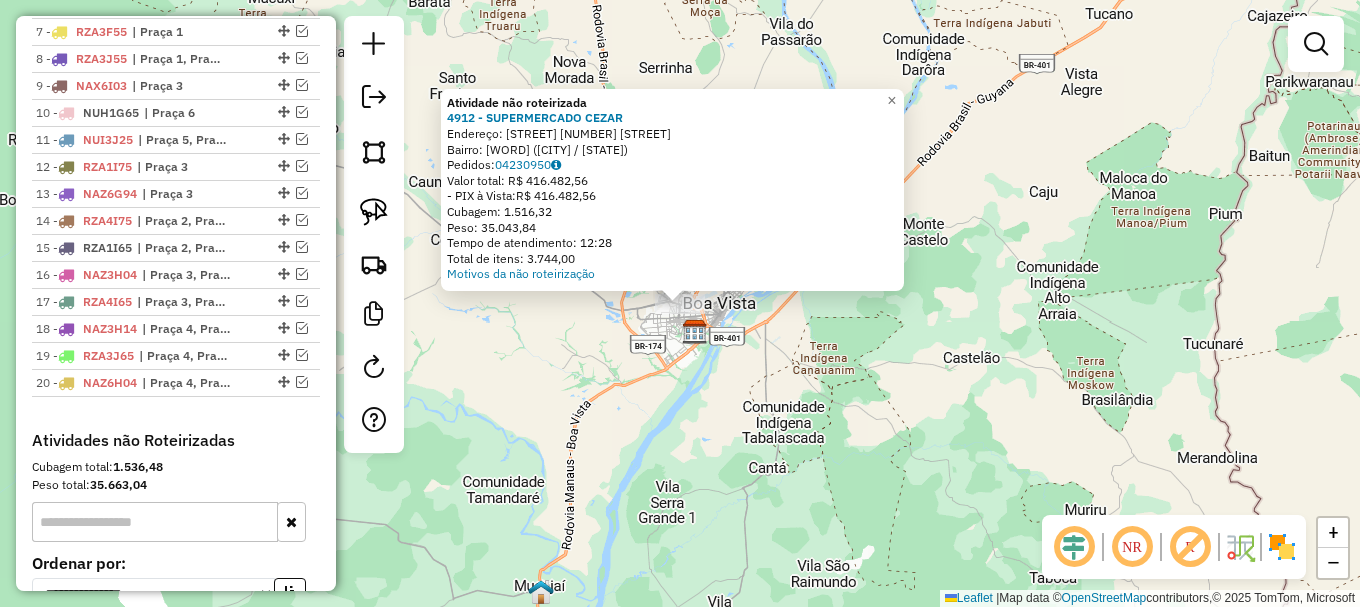 click on "Atividade não roteirizada [NUMBER] - [BRAND] [BRAND] Endereço: [STREET] [NUMBER] [STREET] Bairro: [WORD] ([CITY] / [STATE]) Pedidos: [NUMBER] Valor total: R$ [PRICE] - PIX à Vista: R$ [PRICE] Cubagem: [NUMBER] Peso: [NUMBER] Tempo de atendimento: [TIME] Total de itens: [NUMBER] Motivos da não roteirização × Janela de atendimento Grade de atendimento Capacidade Transportadoras Veículos Cliente Pedidos Rotas Selecione os dias de semana para filtrar as janelas de atendimento Seg Ter Qua Qui Sex Sáb Dom Informe o período da janela de atendimento: De: Até: Filtrar exatamente a janela do cliente Considerar janela de atendimento padrão Selecione os dias de semana para filtrar as grades de atendimento Seg Ter Qua Qui Sex Sáb Dom Considerar clientes sem dia de atendimento cadastrado Clientes fora do dia de atendimento selecionado Filtrar as atividades entre os valores definidos abaixo: Peso mínimo: Peso máximo: Cubagem mínima: De: De:" 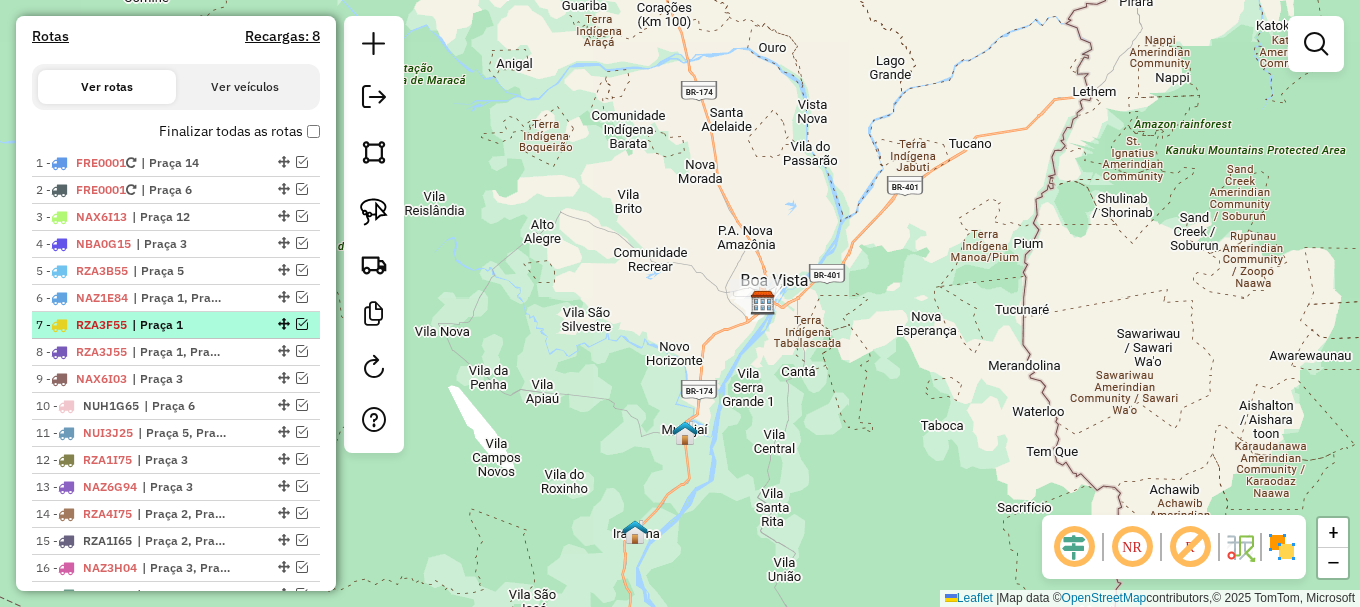 scroll, scrollTop: 676, scrollLeft: 0, axis: vertical 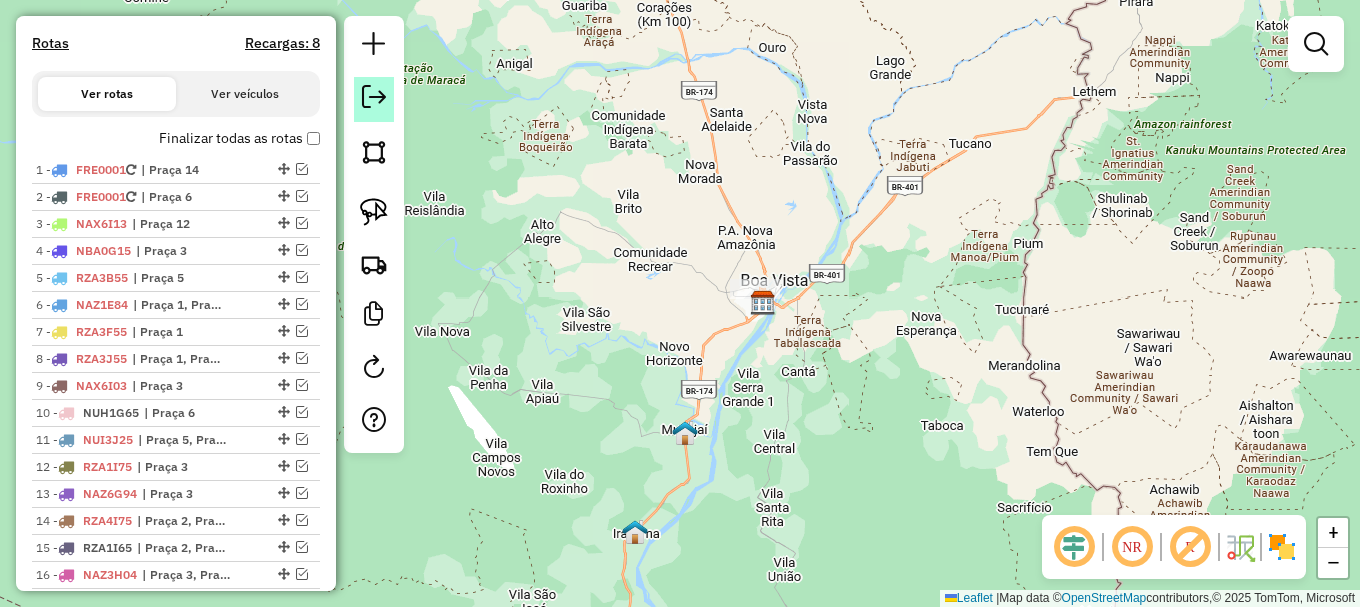 click 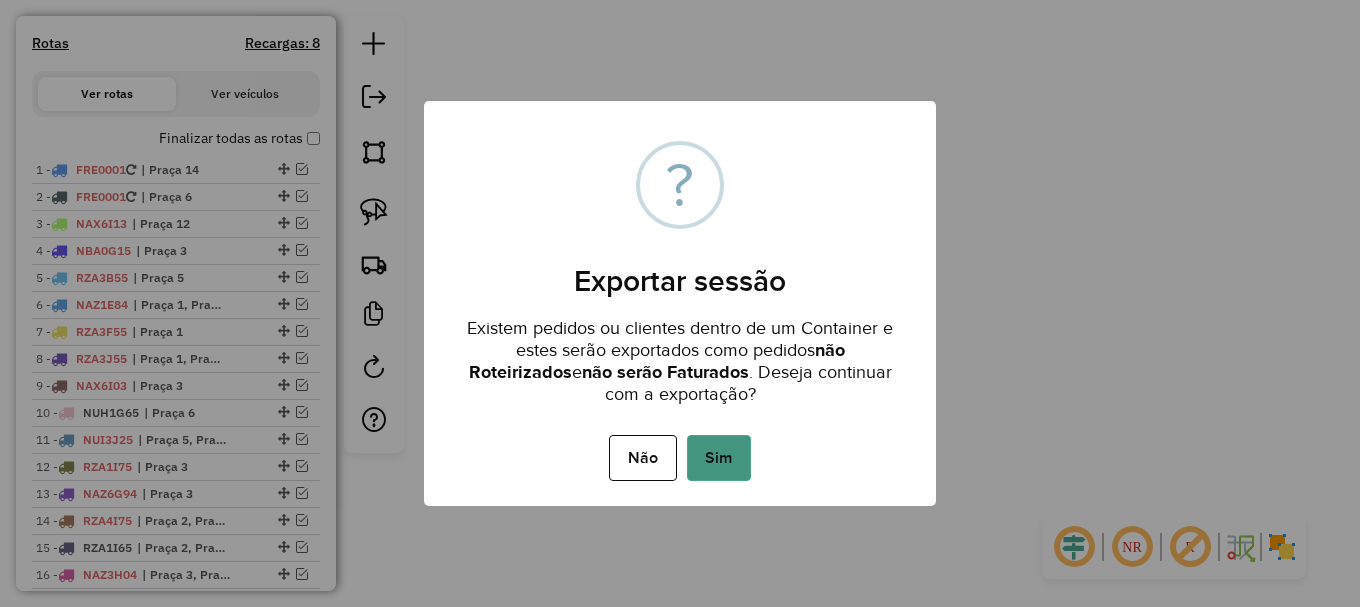 click on "Sim" at bounding box center [719, 458] 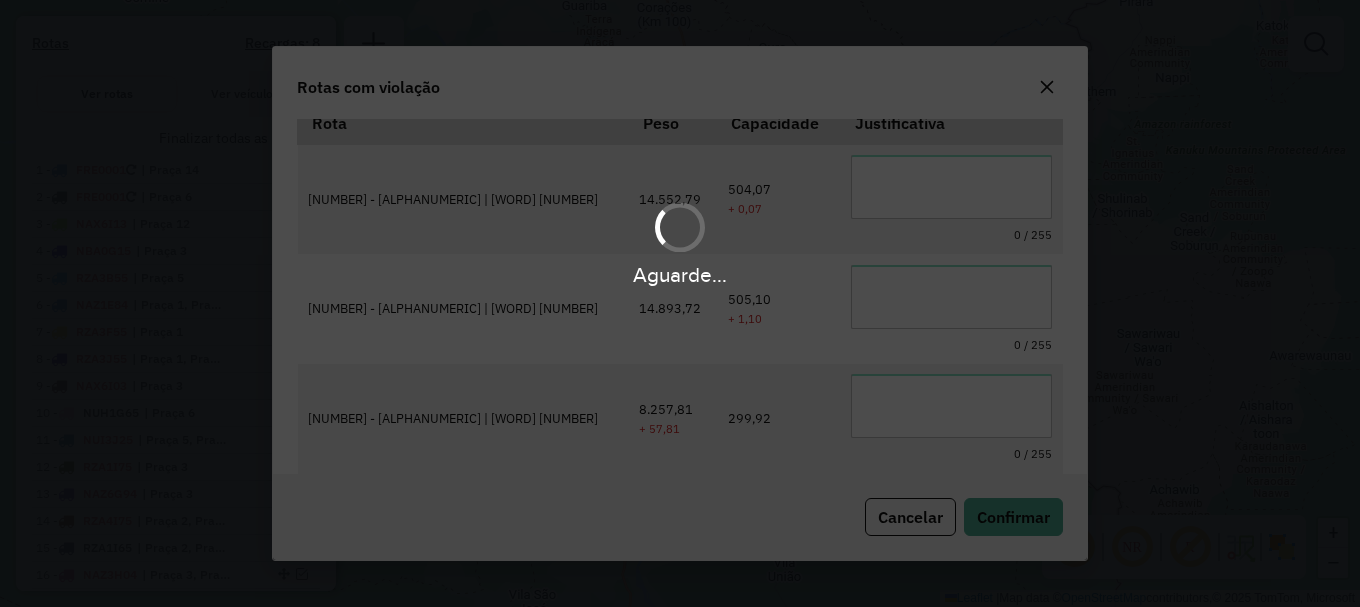 scroll, scrollTop: 66, scrollLeft: 0, axis: vertical 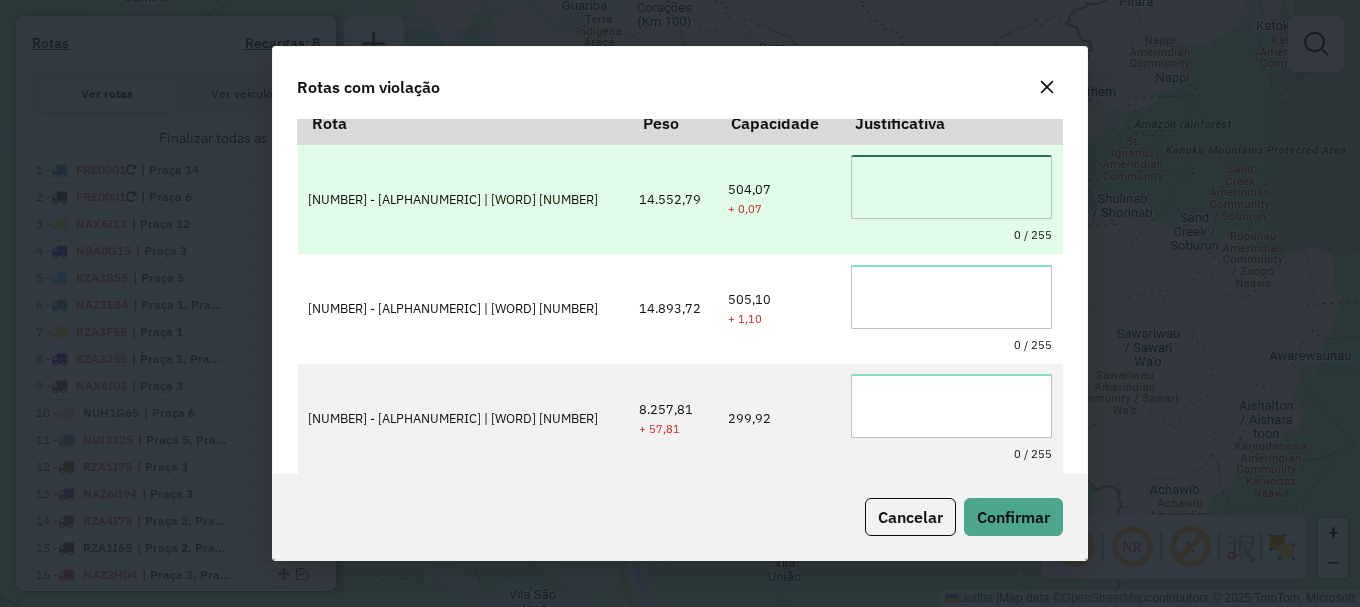 click at bounding box center [951, 187] 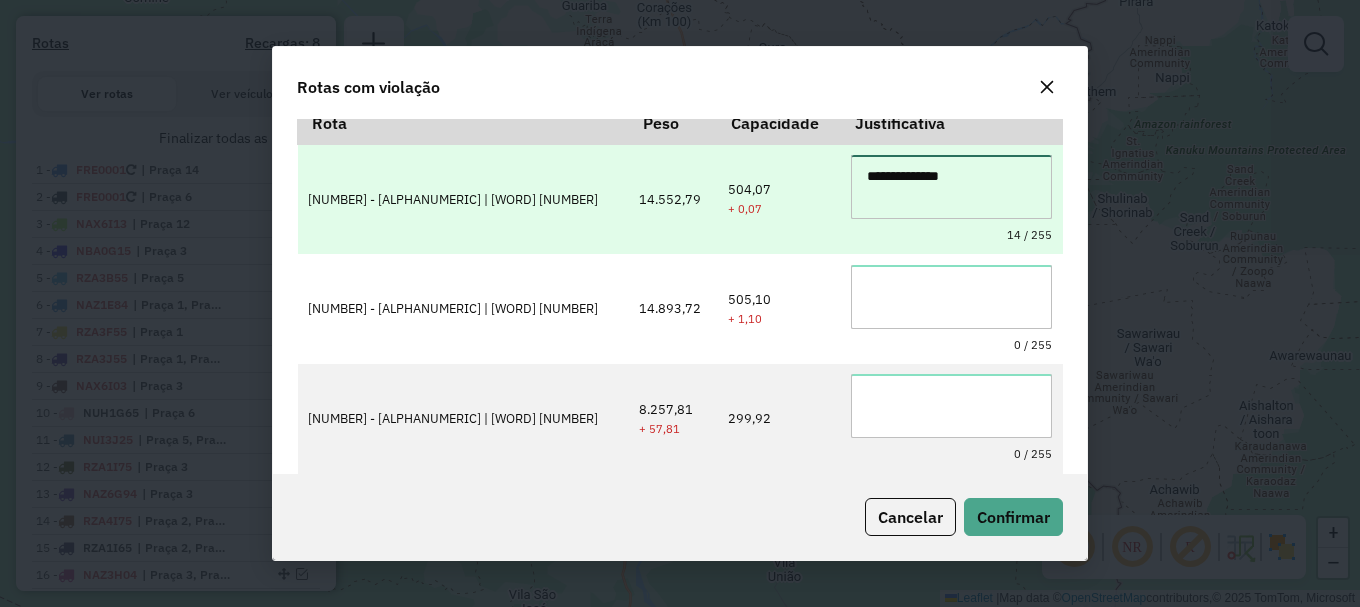 drag, startPoint x: 926, startPoint y: 179, endPoint x: 774, endPoint y: 173, distance: 152.11838 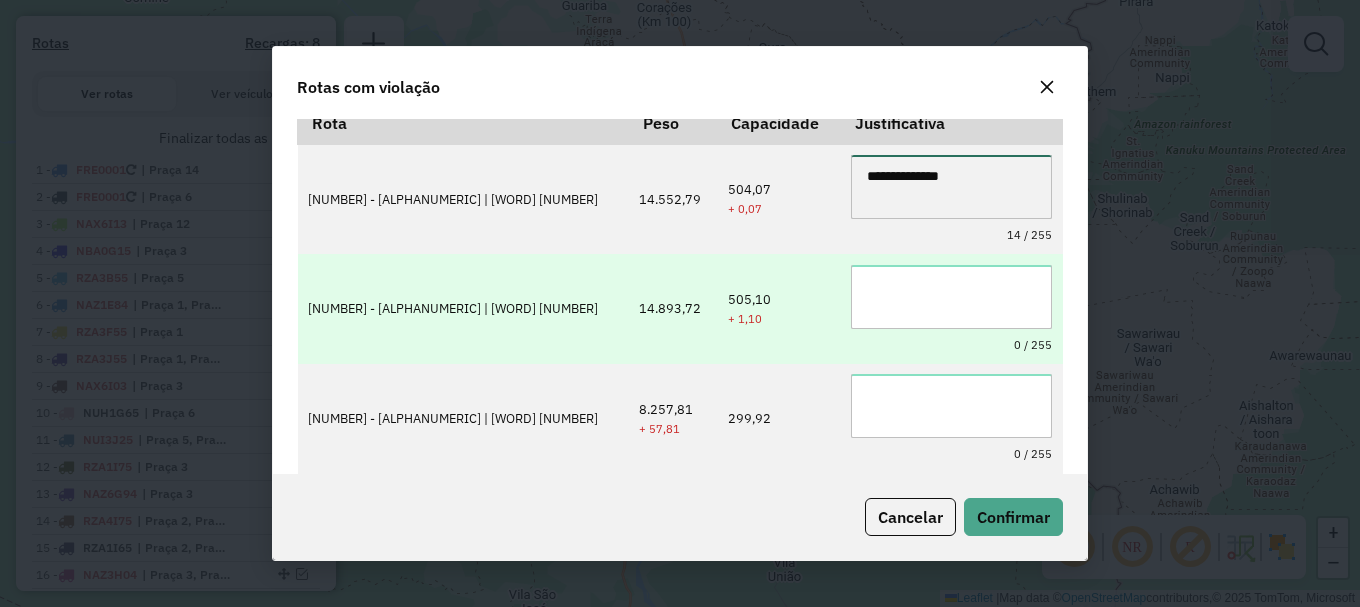 type on "**********" 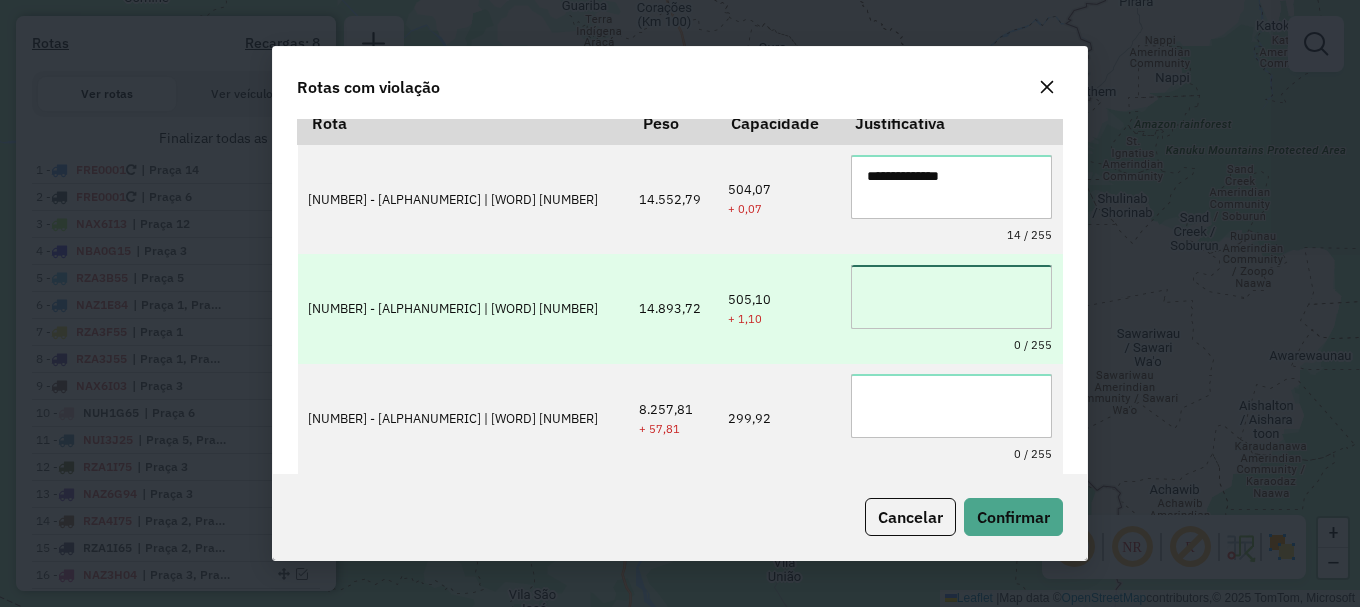 click at bounding box center (951, 297) 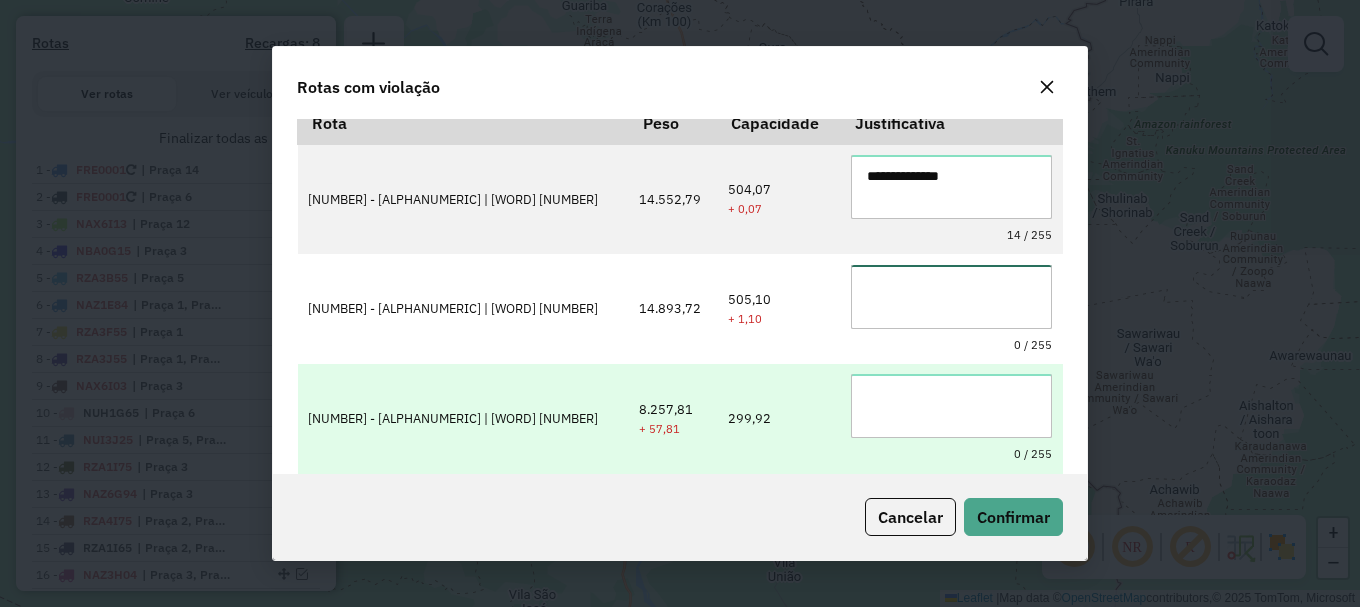 paste on "**********" 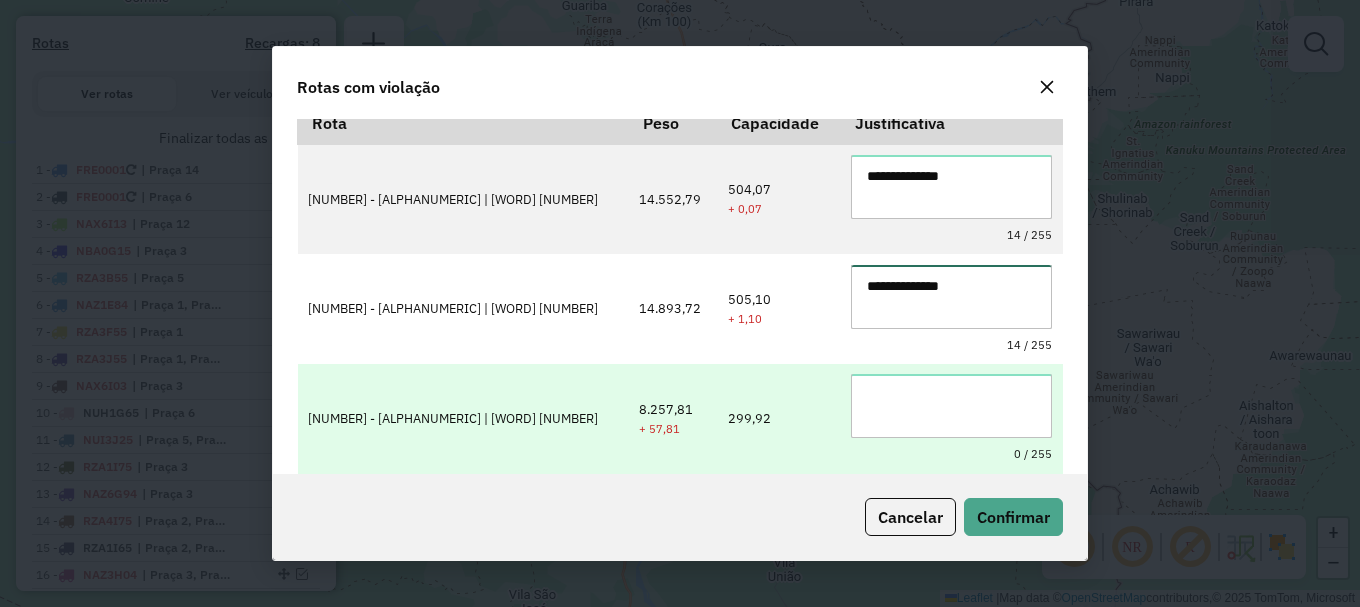 type on "**********" 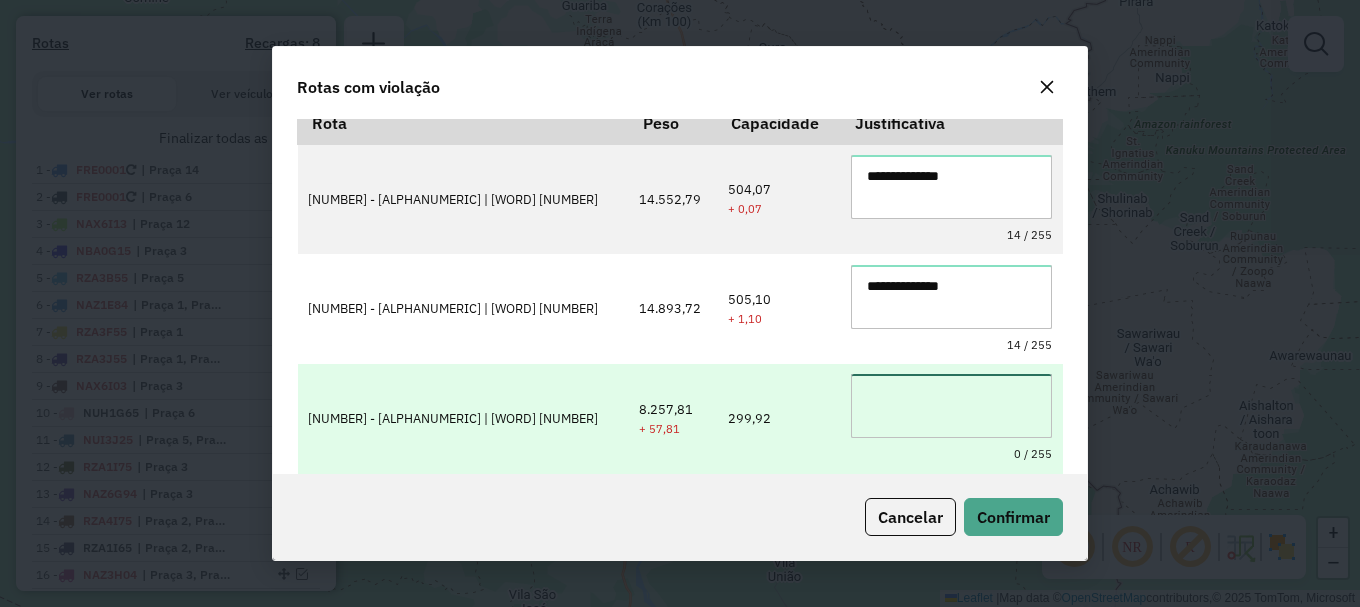 click at bounding box center (951, 406) 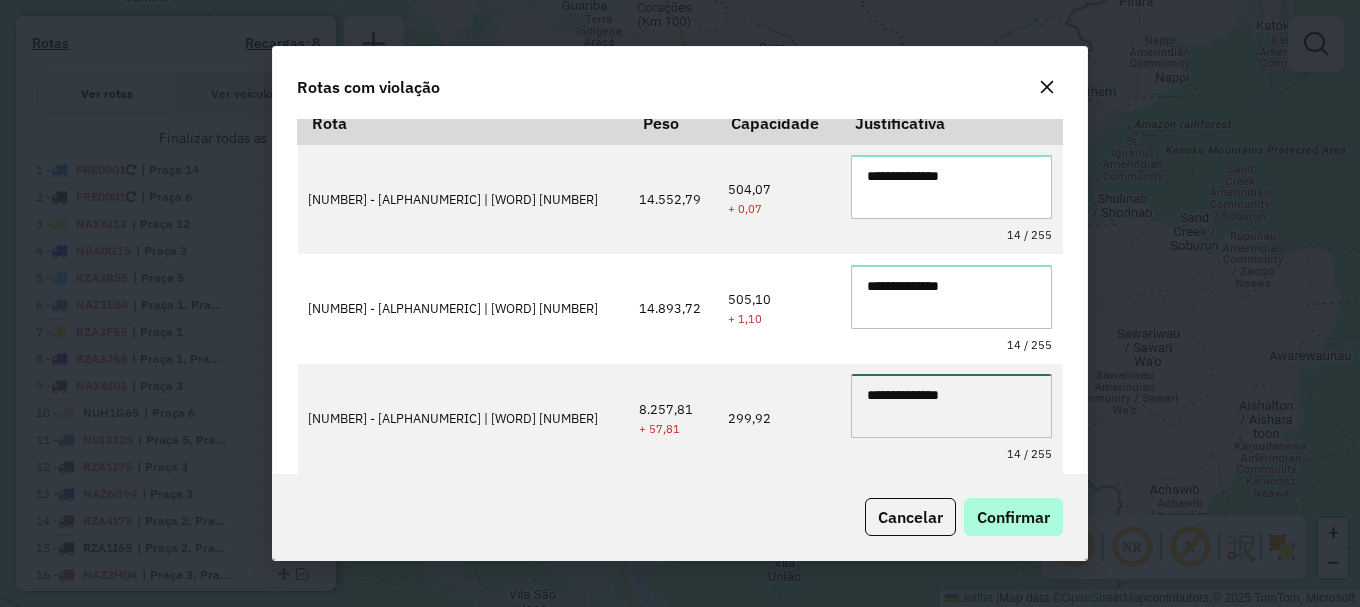 type on "**********" 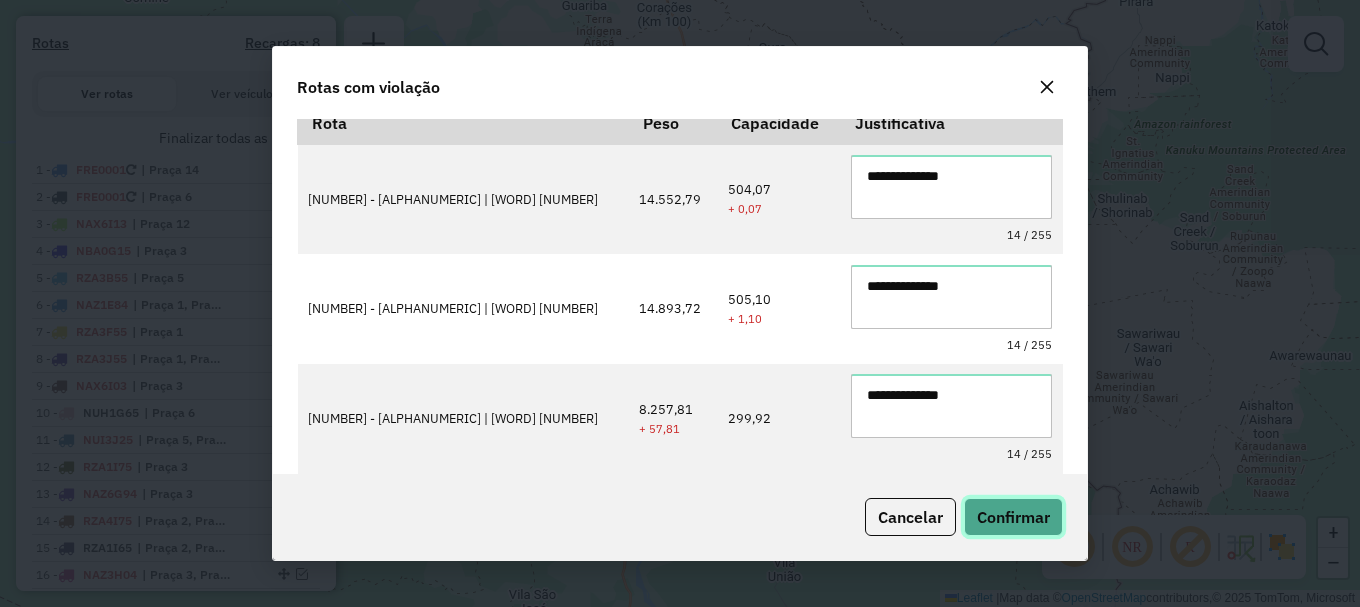 click on "Confirmar" 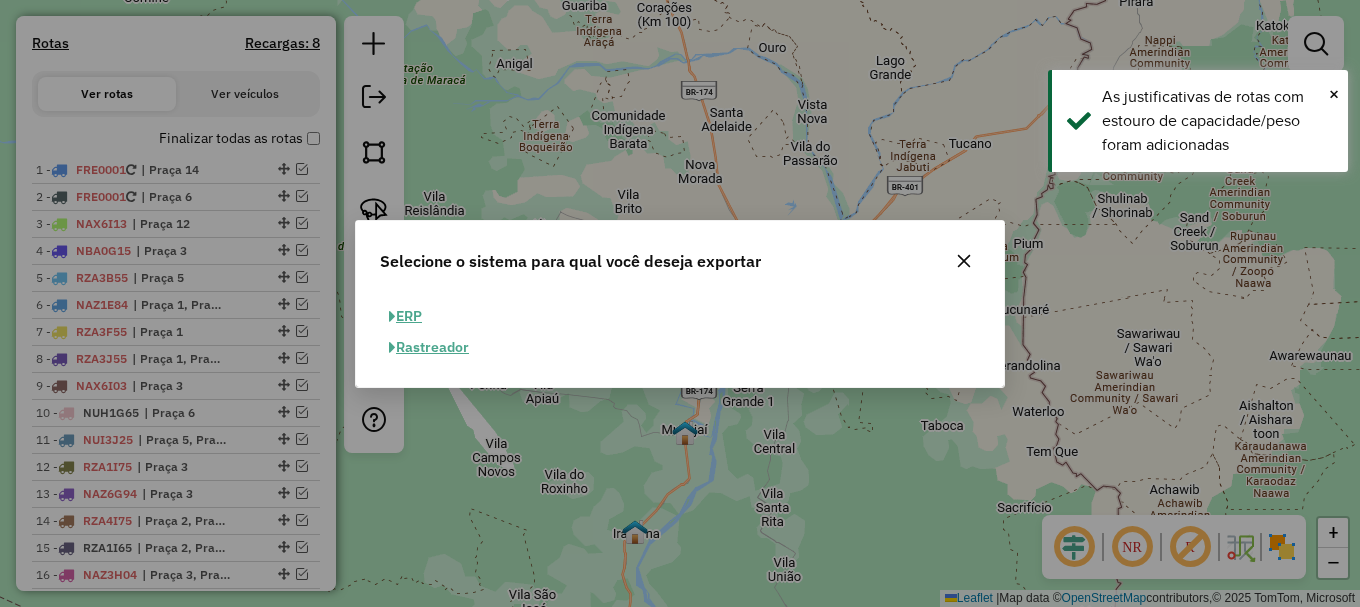click on "ERP" 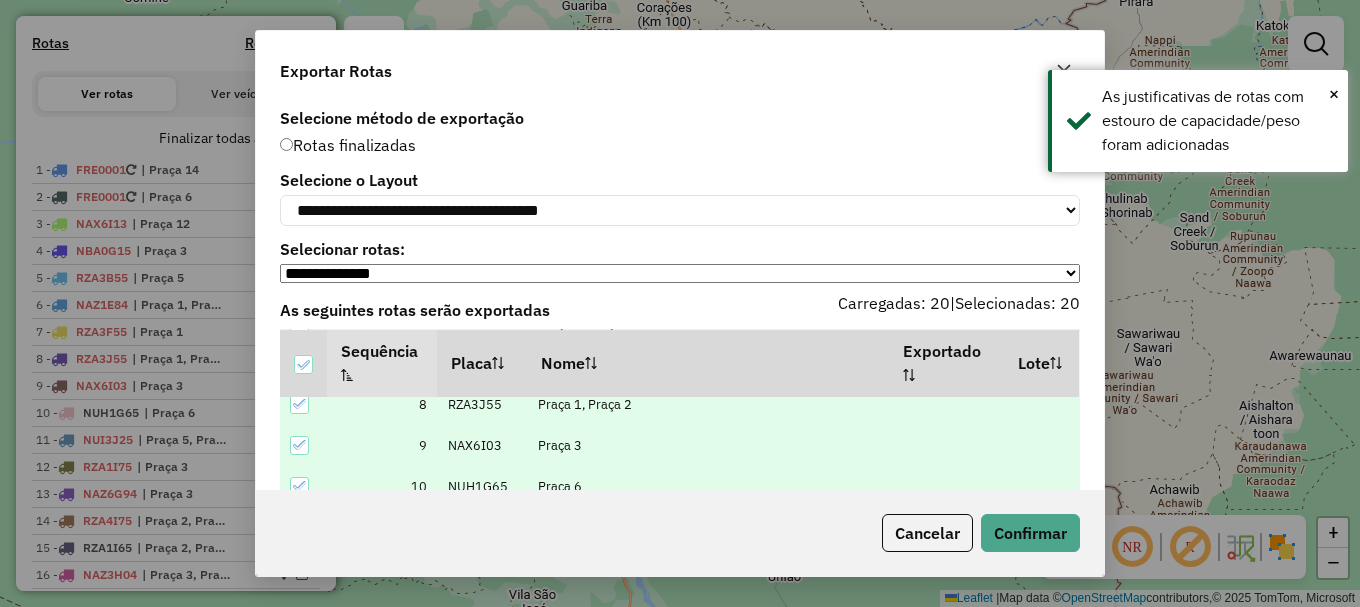 scroll, scrollTop: 400, scrollLeft: 0, axis: vertical 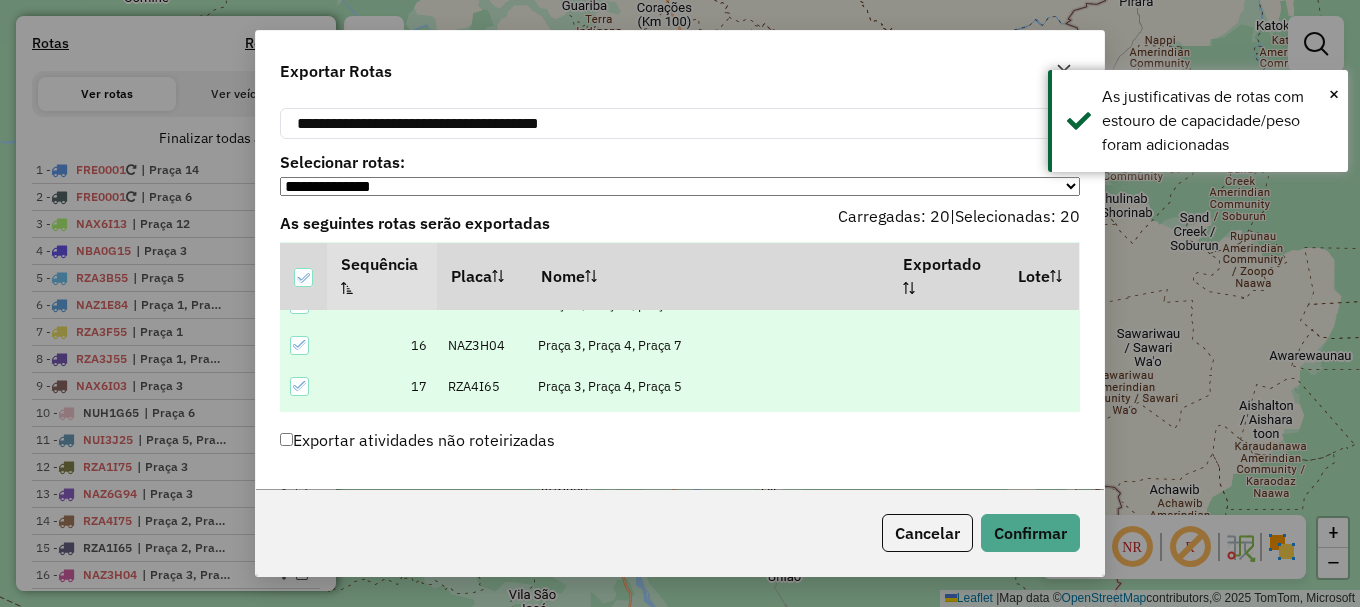 click on "Exportar atividades não roteirizadas" 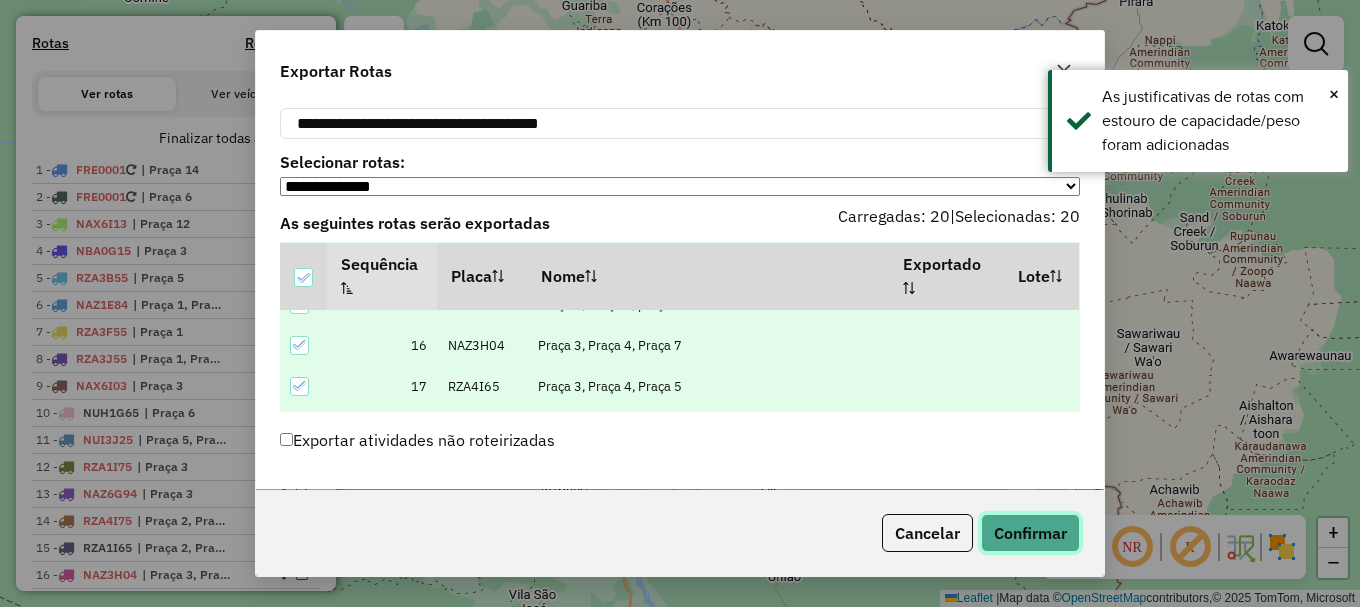 click on "Confirmar" 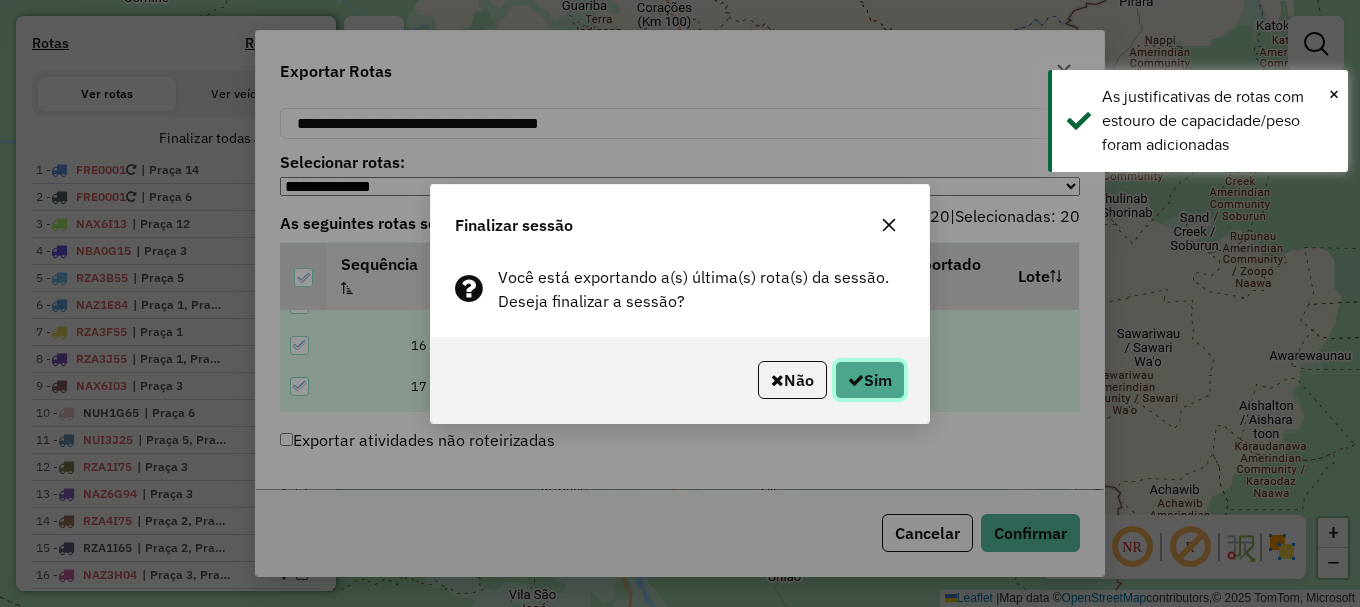 click on "Sim" 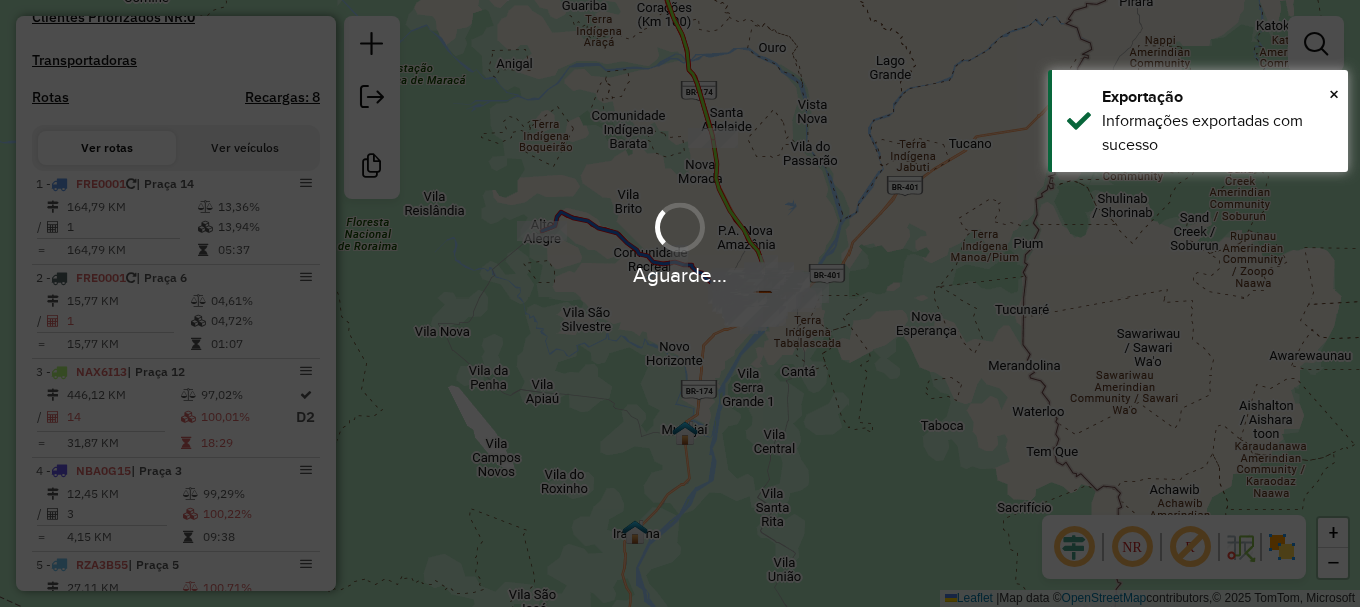 scroll, scrollTop: 730, scrollLeft: 0, axis: vertical 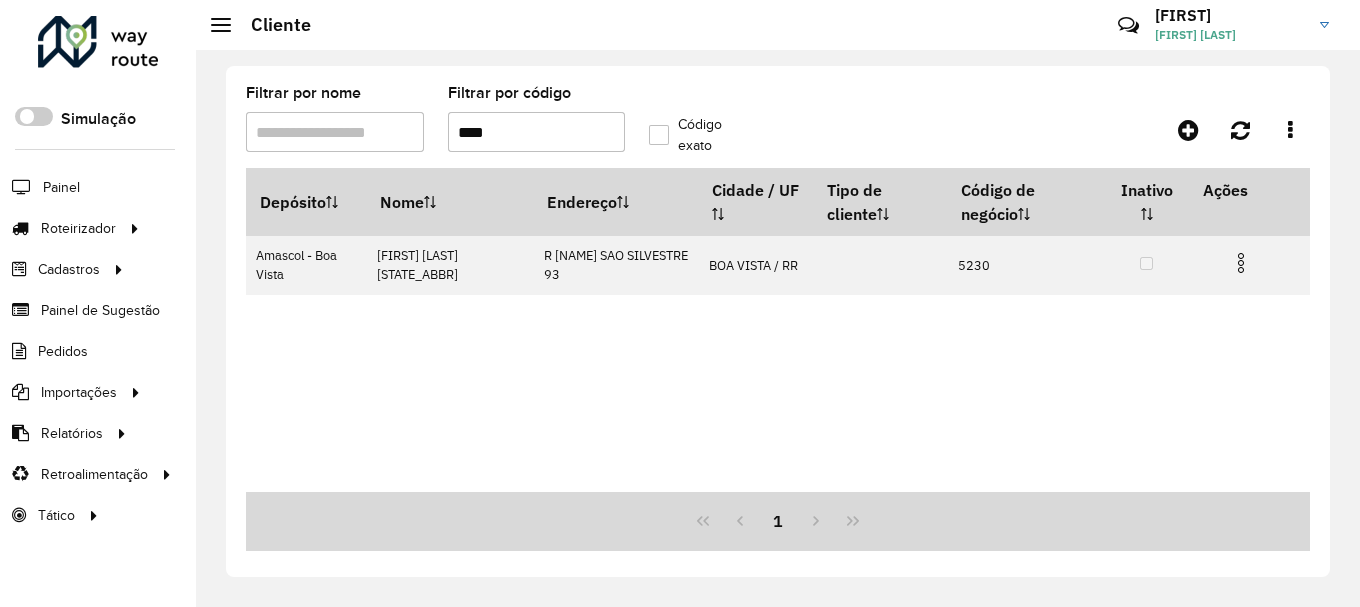 drag, startPoint x: 410, startPoint y: 110, endPoint x: 383, endPoint y: 117, distance: 27.89265 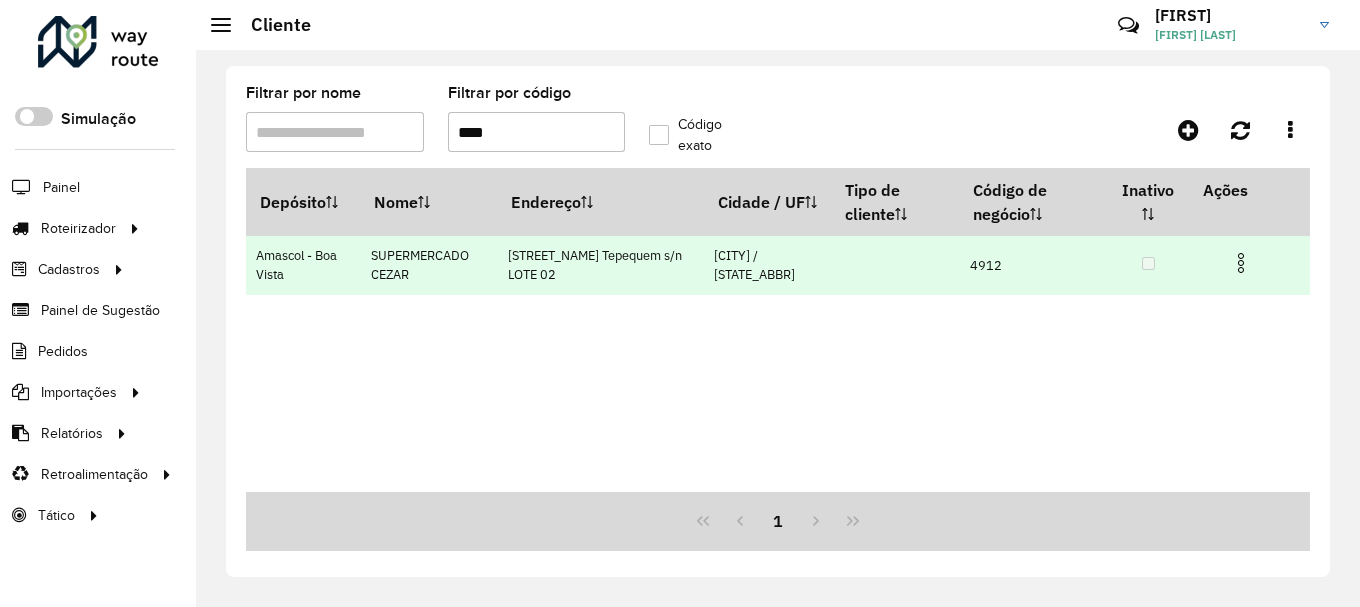type on "****" 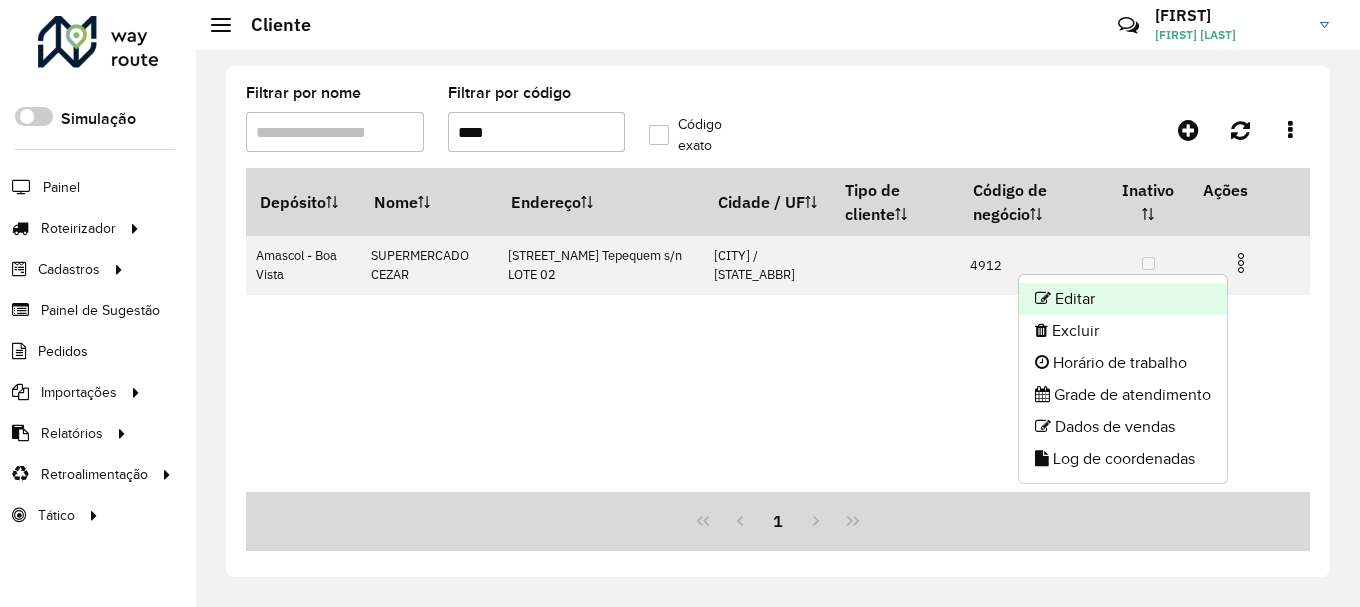click on "Editar" 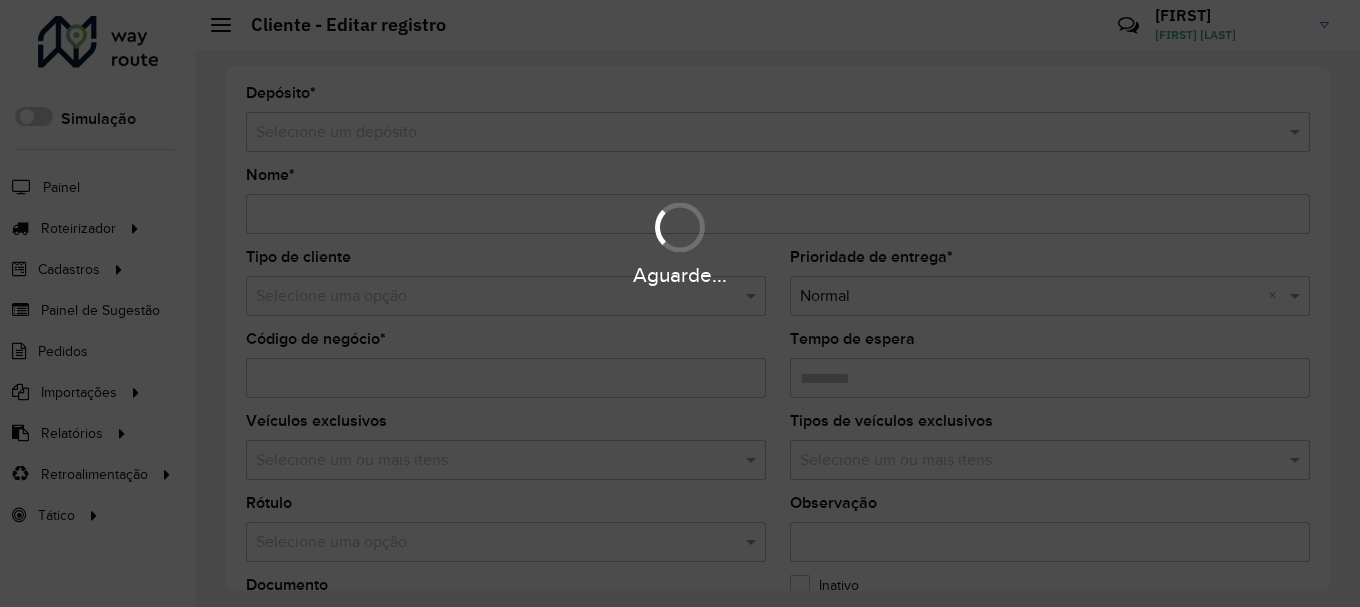 type on "**********" 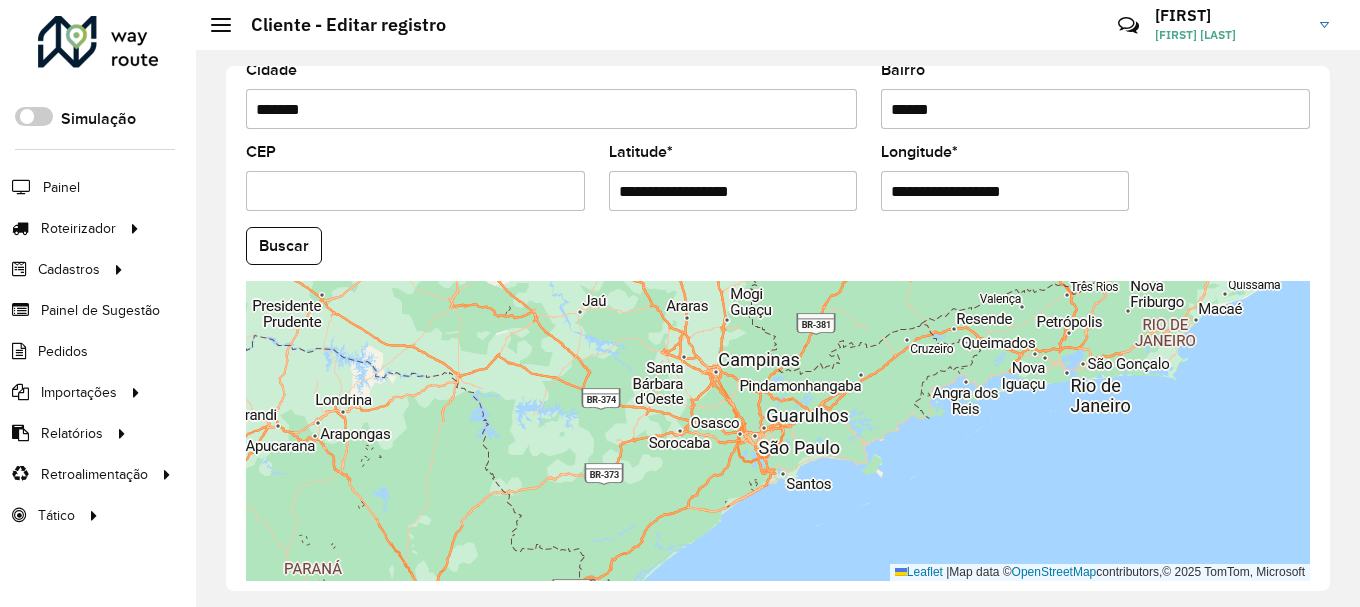scroll, scrollTop: 881, scrollLeft: 0, axis: vertical 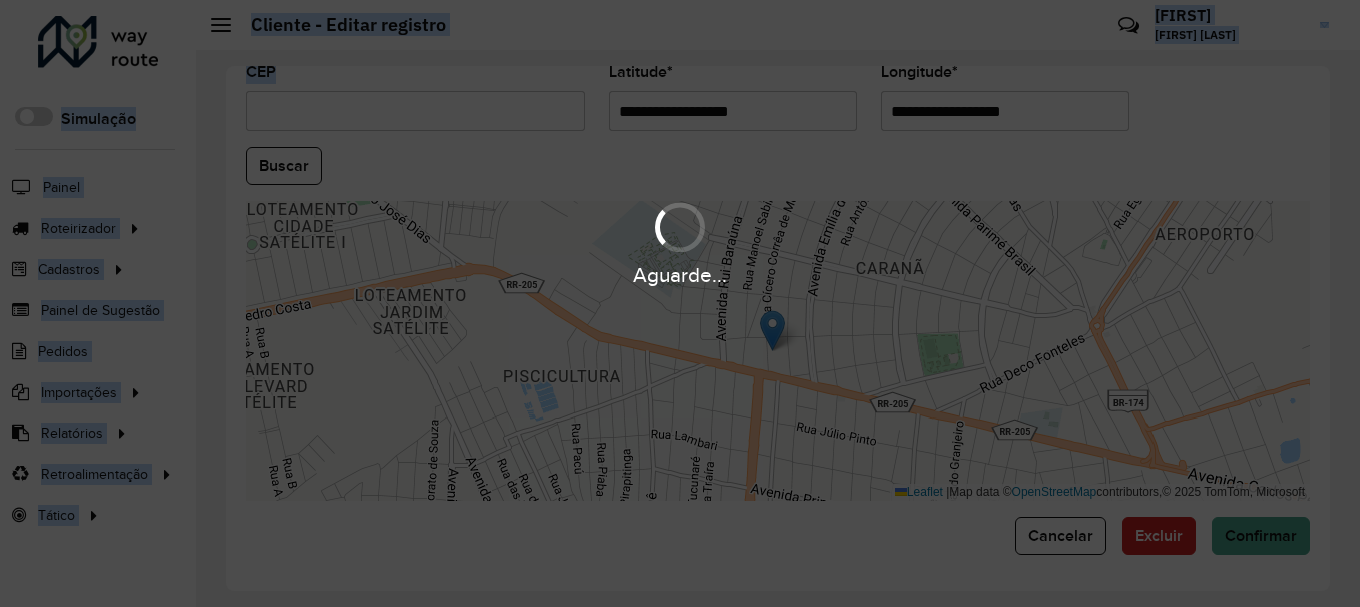 drag, startPoint x: 824, startPoint y: 107, endPoint x: 514, endPoint y: 115, distance: 310.1032 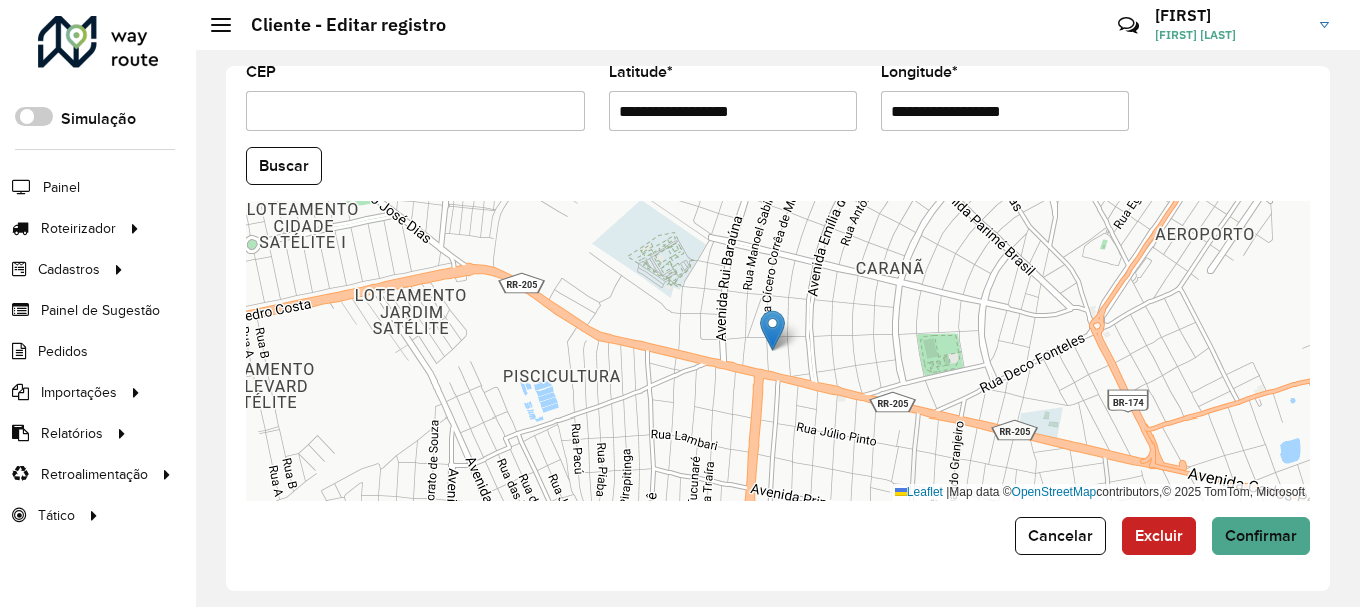drag, startPoint x: 789, startPoint y: 113, endPoint x: 552, endPoint y: 94, distance: 237.76038 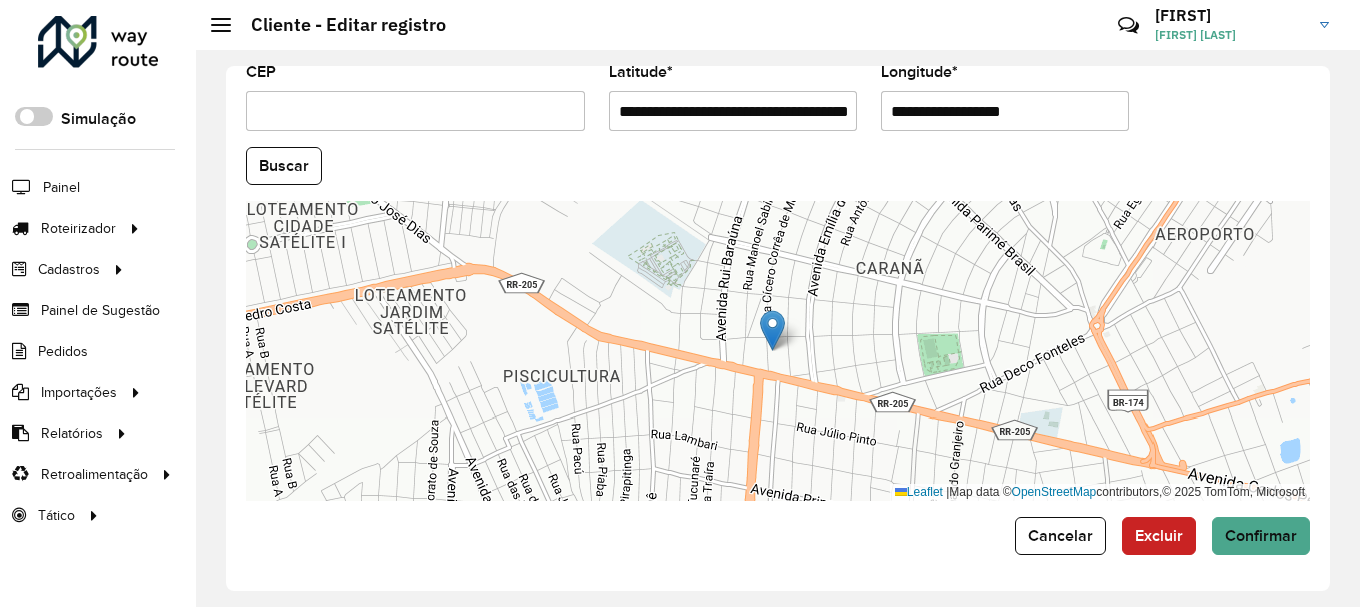 scroll, scrollTop: 0, scrollLeft: 87, axis: horizontal 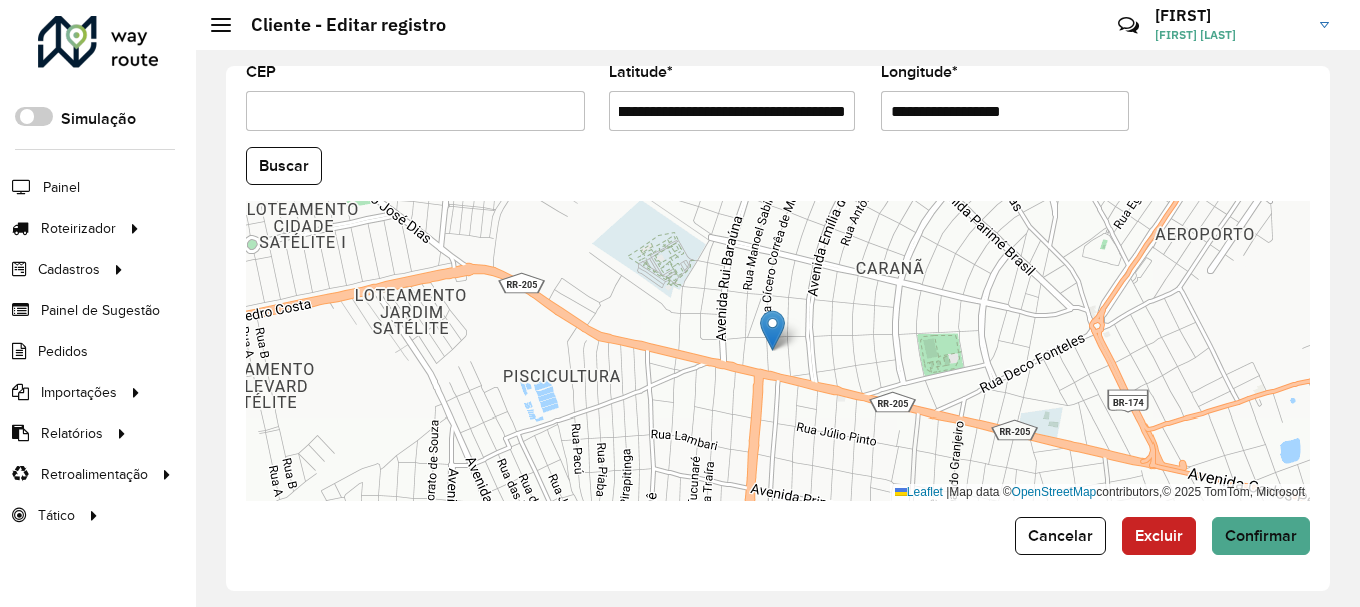 drag, startPoint x: 847, startPoint y: 111, endPoint x: 686, endPoint y: 114, distance: 161.02795 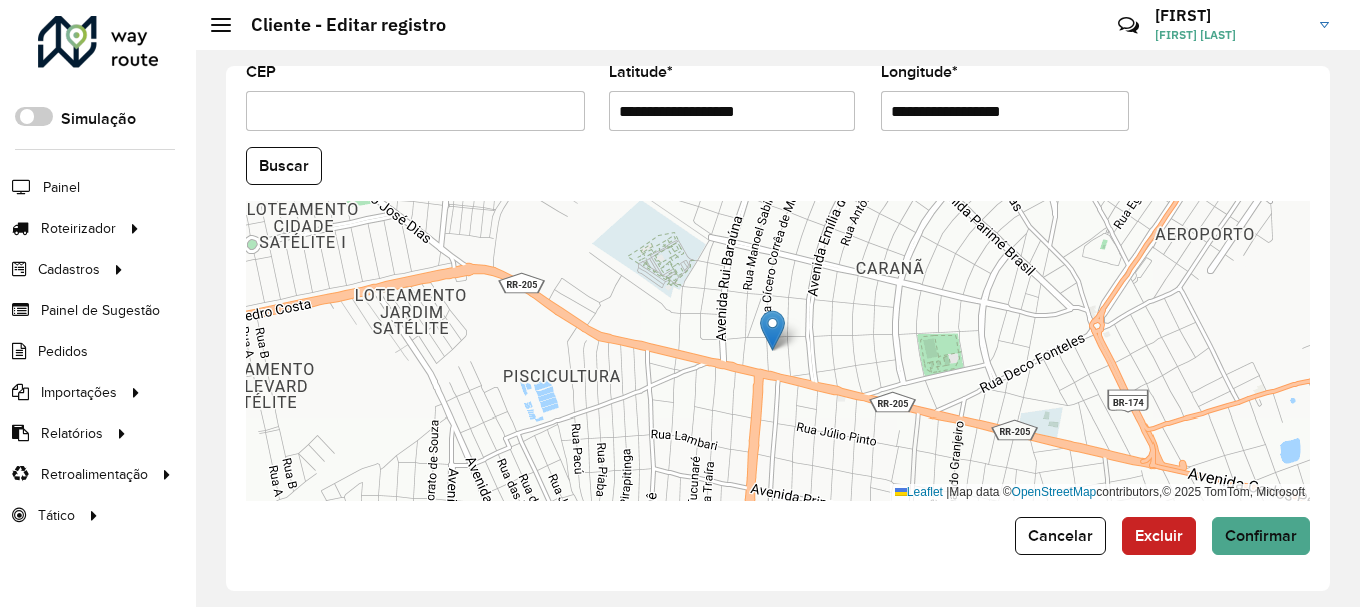 scroll, scrollTop: 0, scrollLeft: 0, axis: both 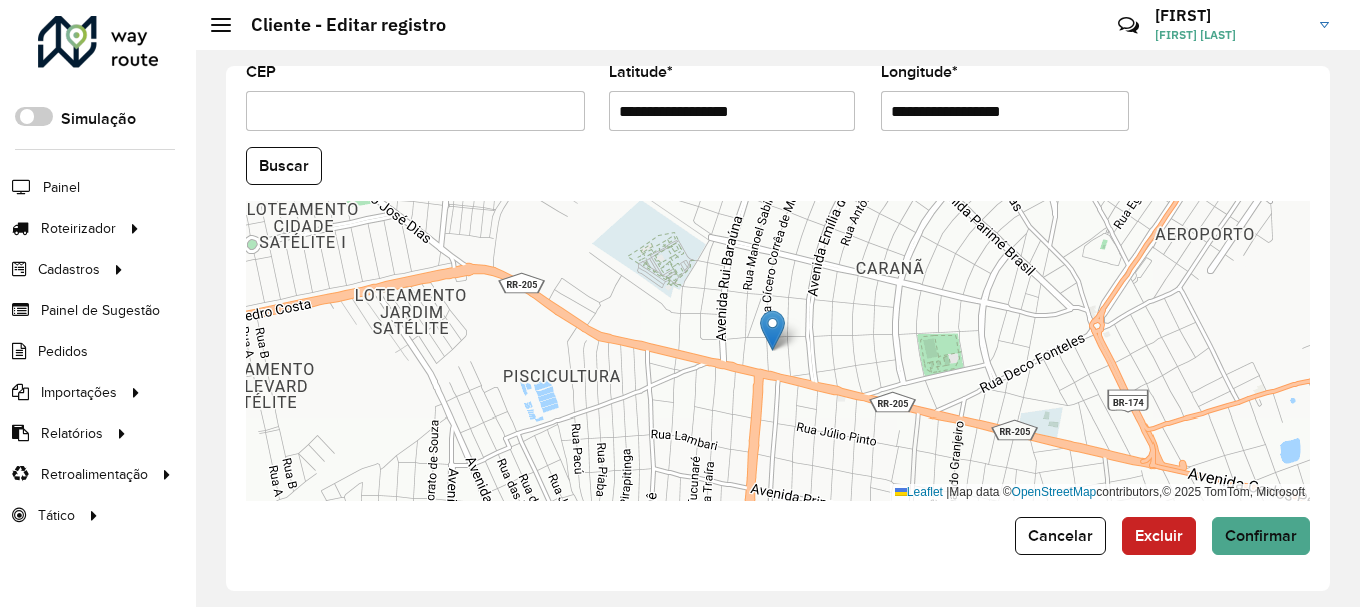 type on "**********" 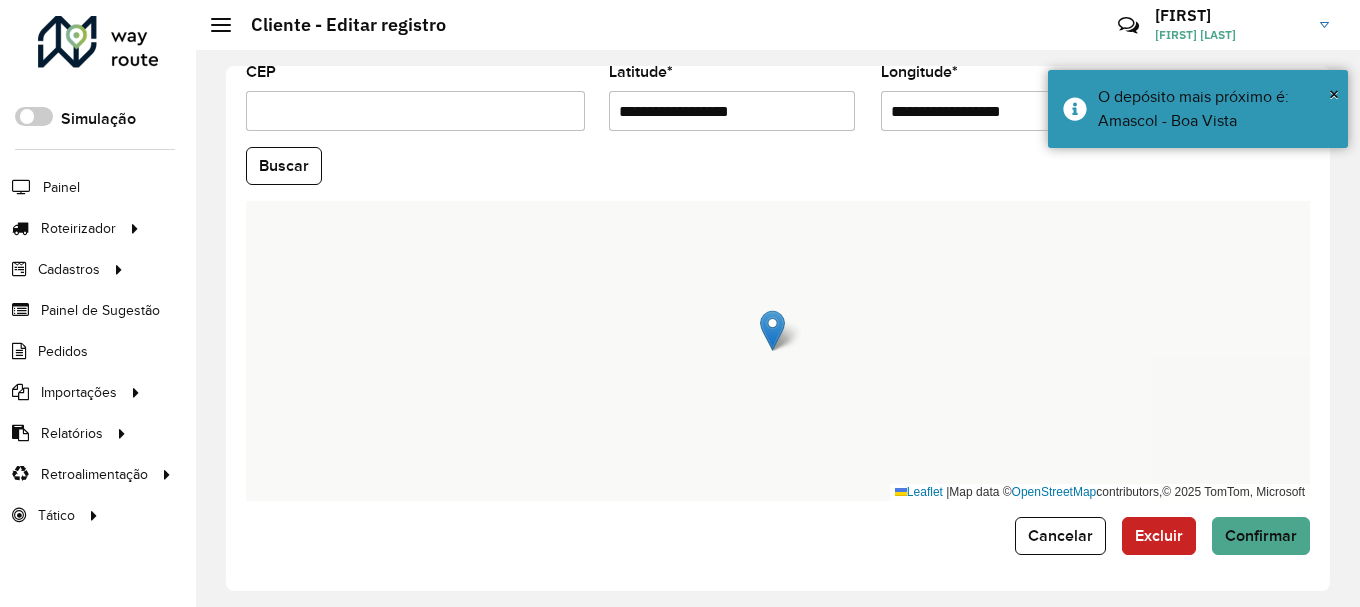 paste on "*" 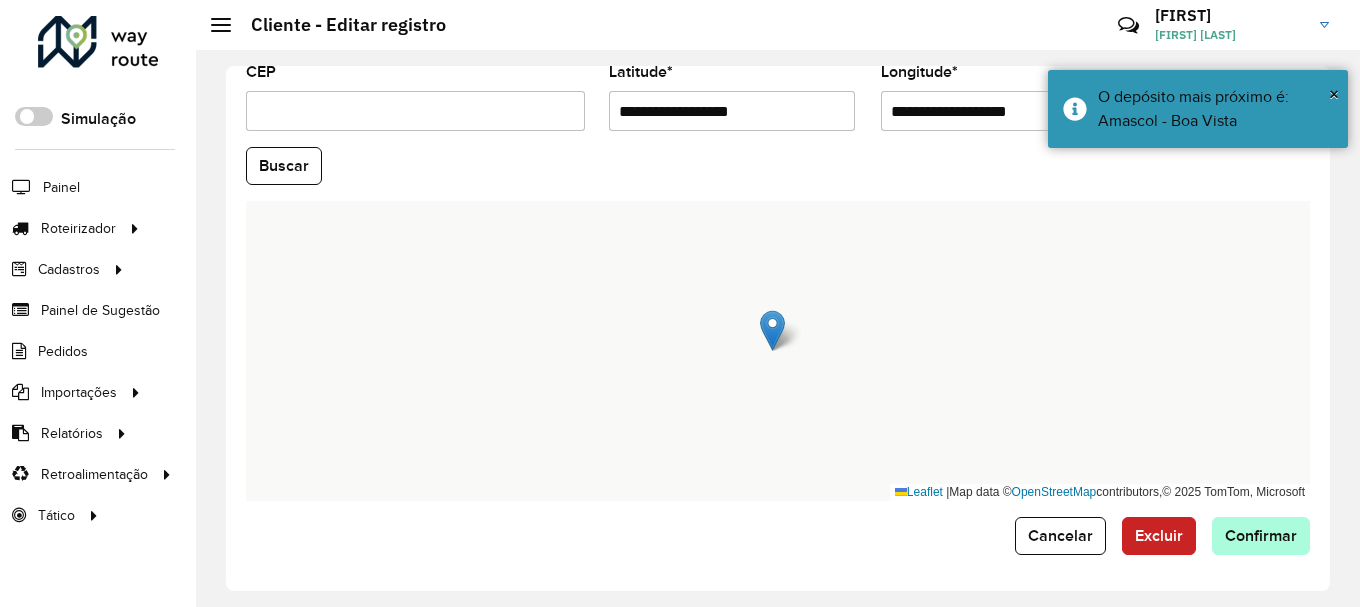 type on "**********" 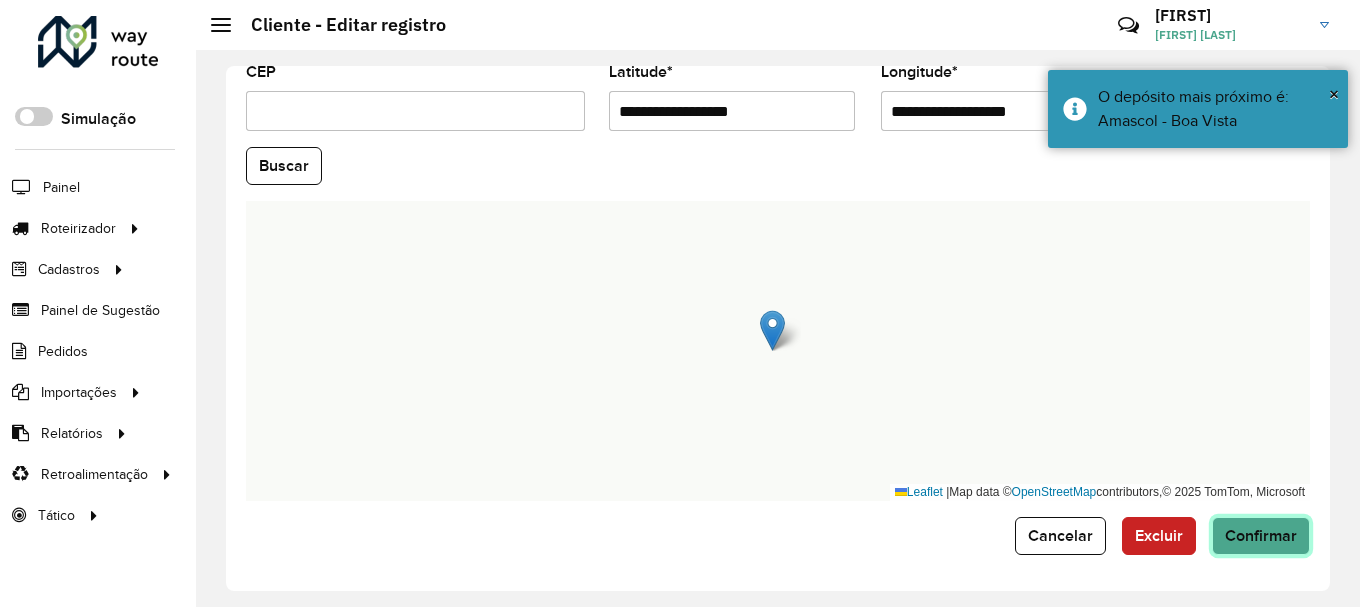 click on "Aguarde...  Pop-up bloqueado!  Seu navegador bloqueou automáticamente a abertura de uma nova janela.   Acesse as configurações e adicione o endereço do sistema a lista de permissão.   Fechar  Roteirizador AmbevTech Simulação Painel Roteirizador Entregas Vendas Cadastros Checkpoint Classificações de venda Cliente Consulta de setores Depósito Disponibilidade de veículos Fator tipo de produto Gabarito planner Grupo Rota Fator Tipo Produto Grupo de rotas exclusiva Grupo de setores Layout integração Modelo Parada Pedágio Perfil de Vendedor Ponto de apoio FAD Produto Restrição de Atendimento Planner Rodízio de placa Rota exclusiva FAD Rótulo Setor Setor Planner Tipo de cliente Tipo de veículo Tipo de veículo RN Transportadora Vendedor Veículo Painel de Sugestão Pedidos Importações Classificação e volume de venda Clientes Fator tipo produto Gabarito planner Grade de atendimento Janela de atendimento Localização Pedidos Restrição de Atendimento Planner Tempo de espera Vendedor Veículos" at bounding box center (680, 303) 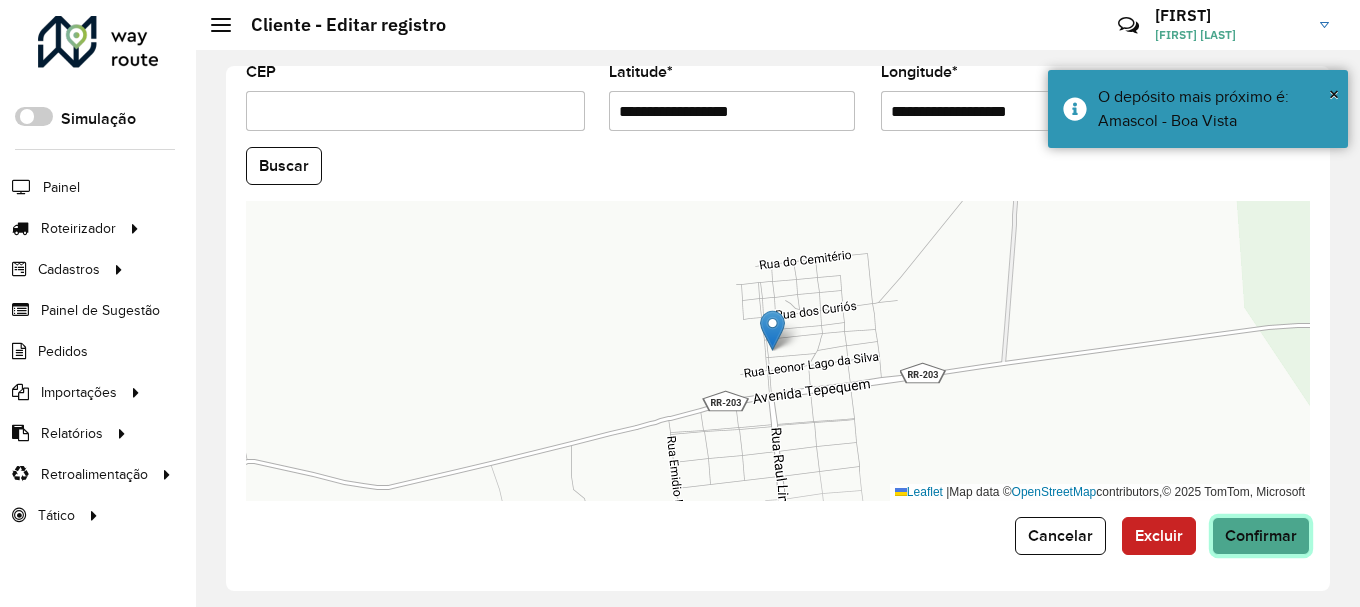 click on "Confirmar" 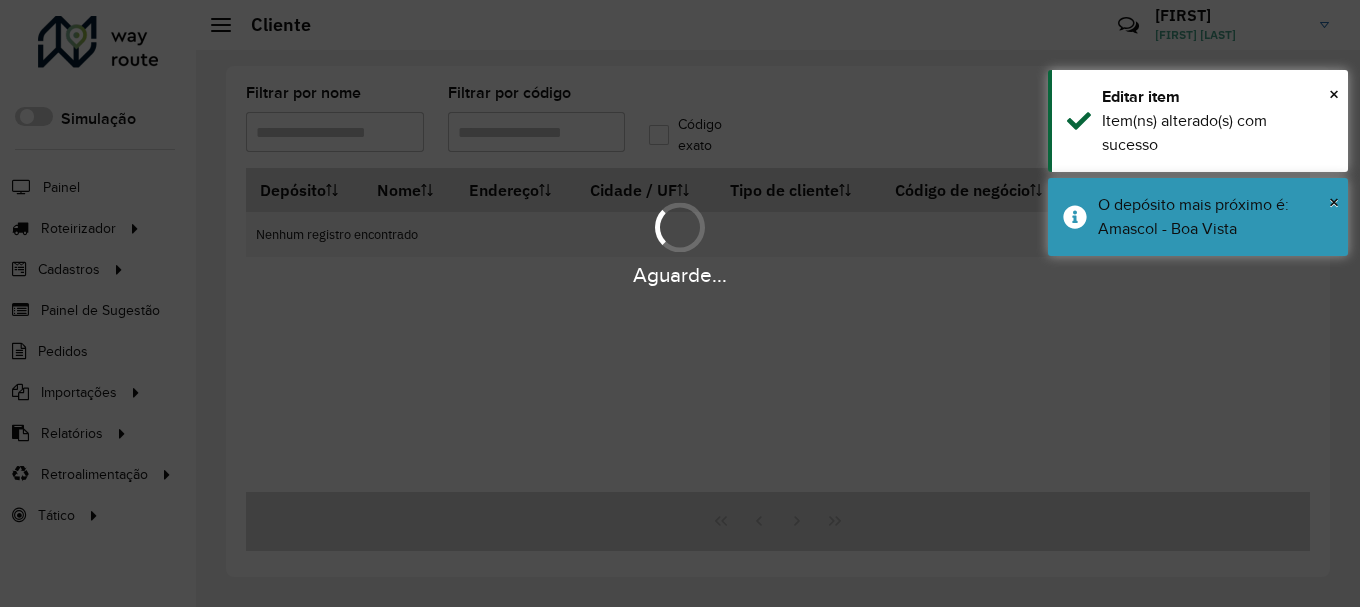 type on "****" 